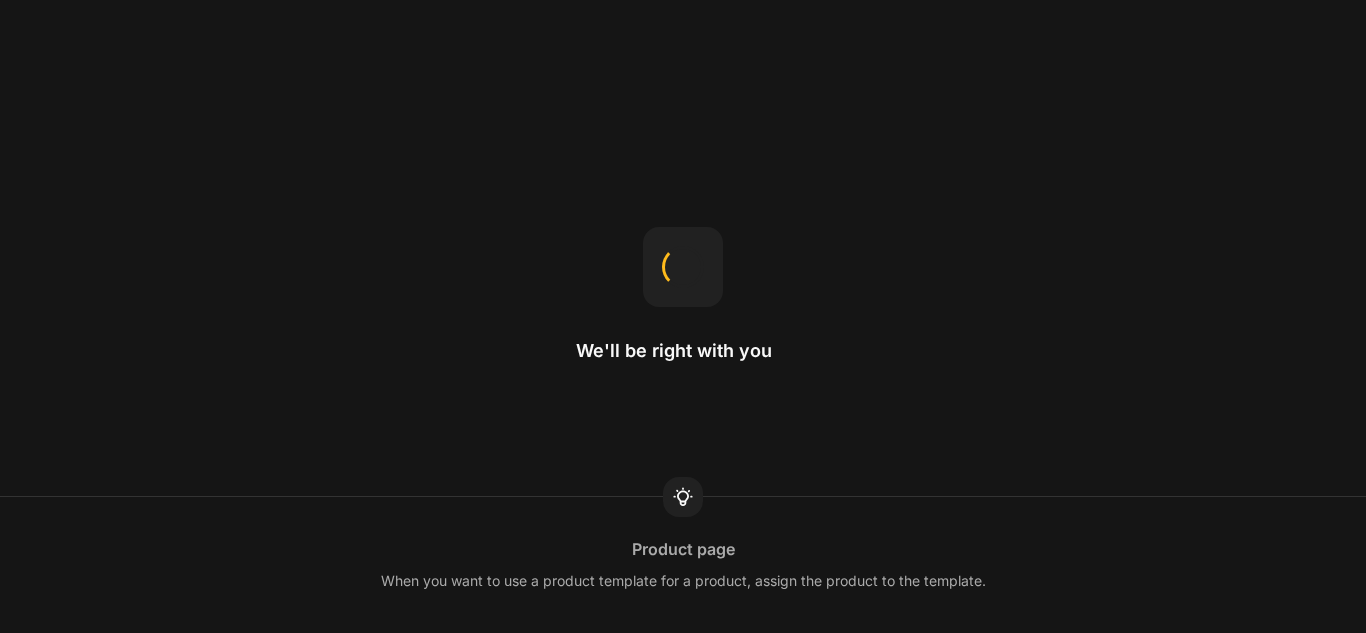 scroll, scrollTop: 0, scrollLeft: 0, axis: both 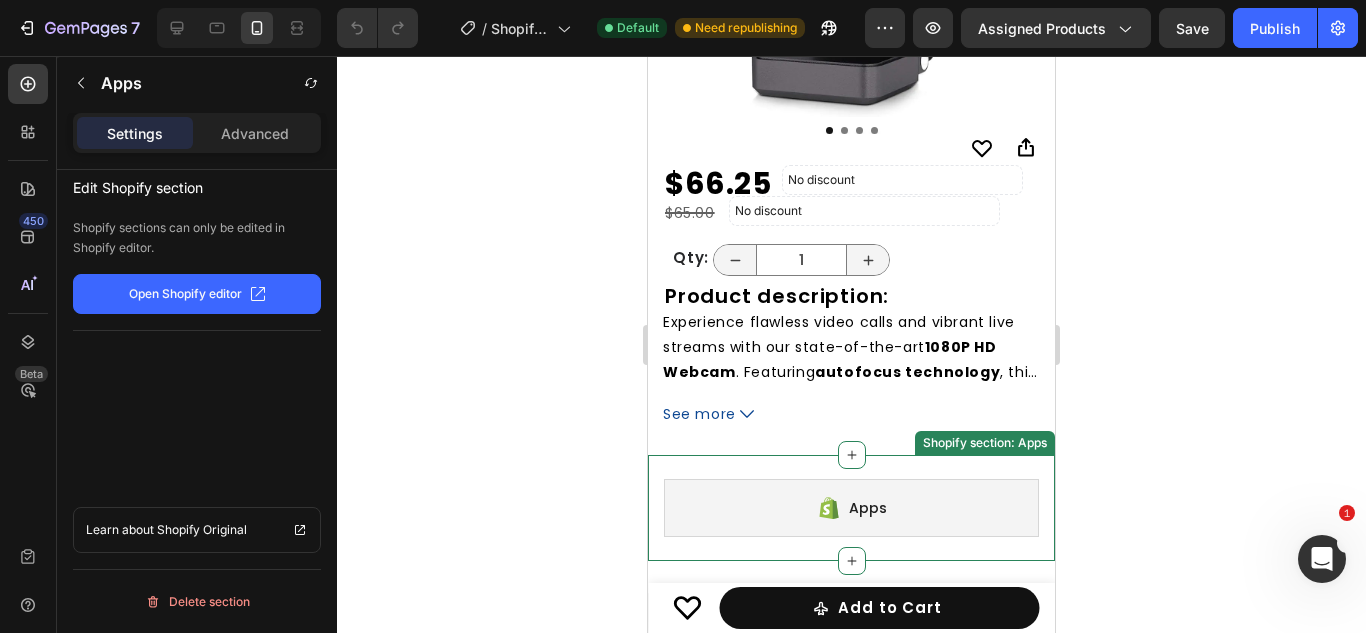 click on "Apps" at bounding box center (851, 508) 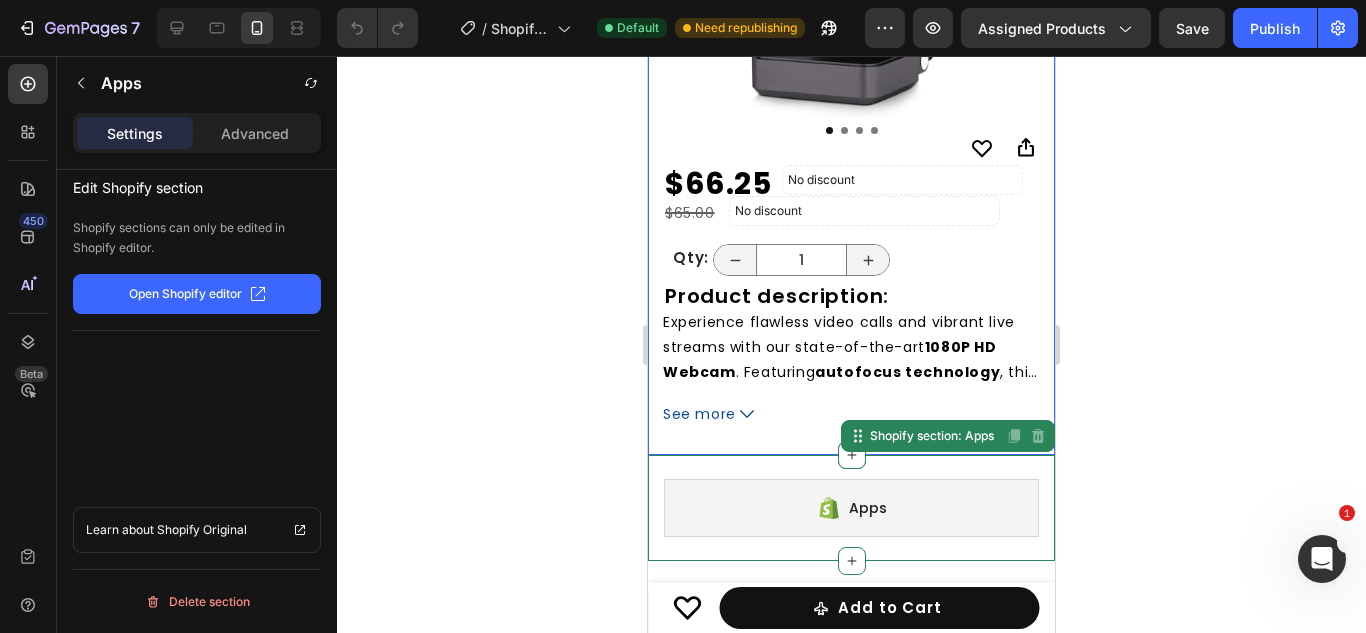 scroll, scrollTop: 556, scrollLeft: 0, axis: vertical 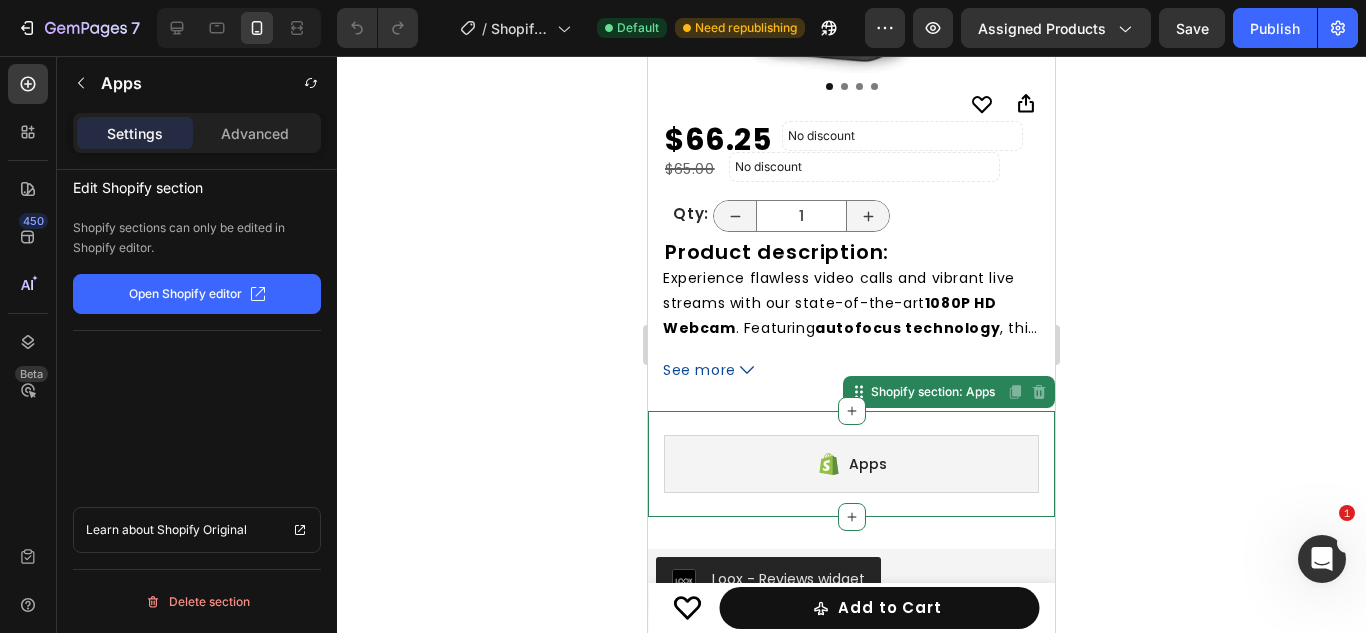 click on "Open Shopify editor" 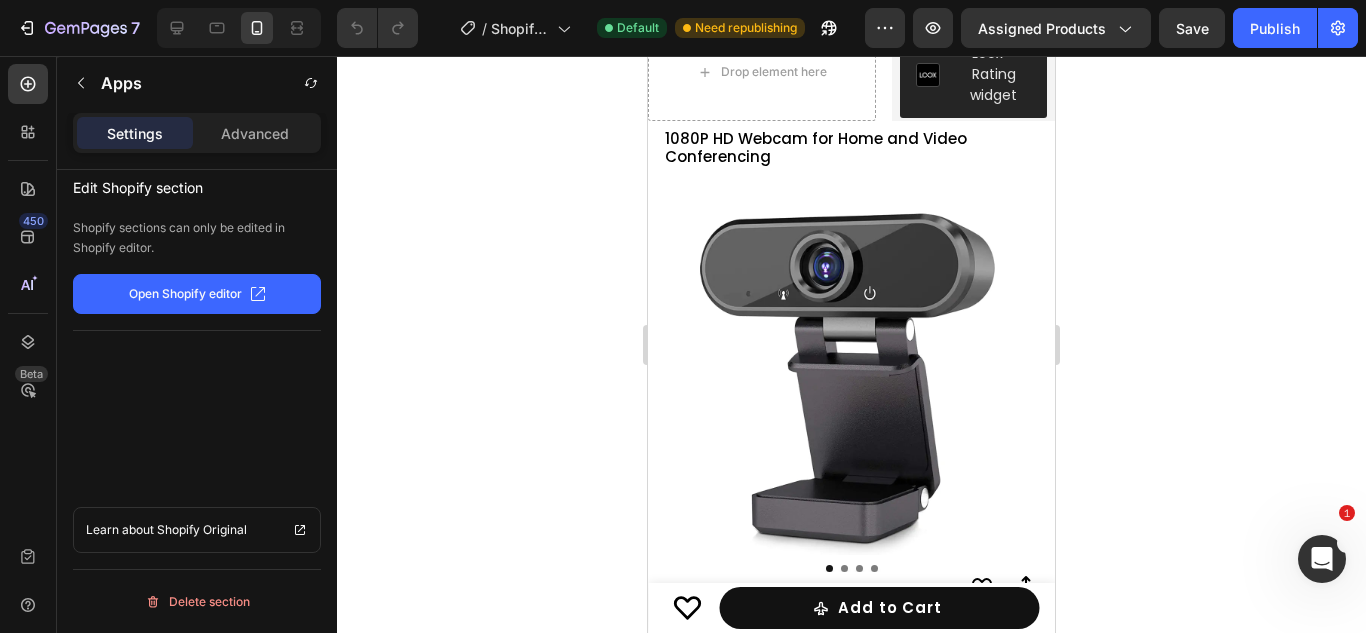 scroll, scrollTop: 73, scrollLeft: 0, axis: vertical 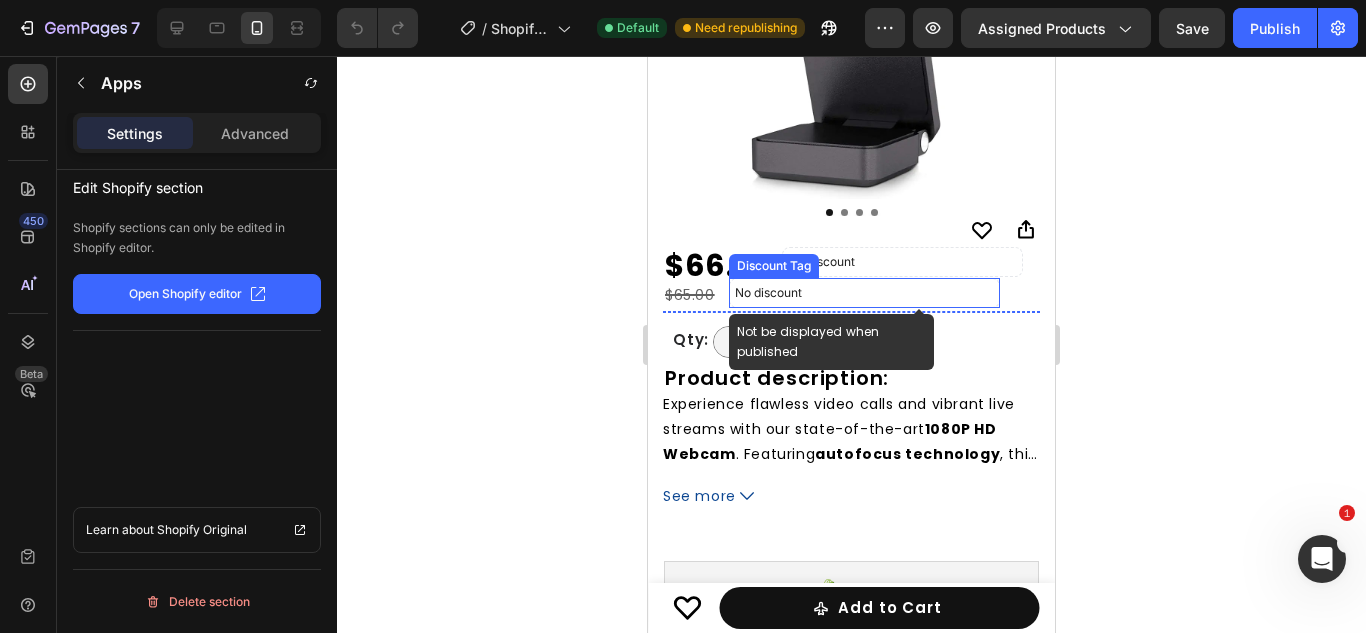 click on "No discount" at bounding box center [864, 293] 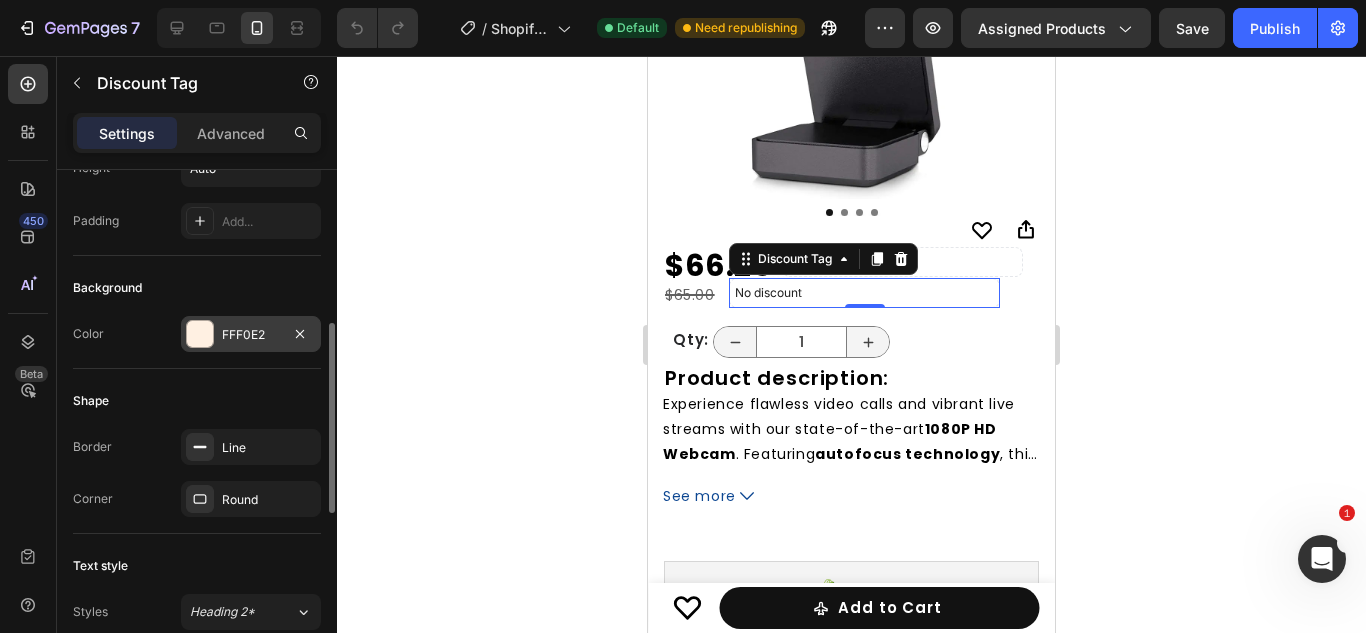 scroll, scrollTop: 420, scrollLeft: 0, axis: vertical 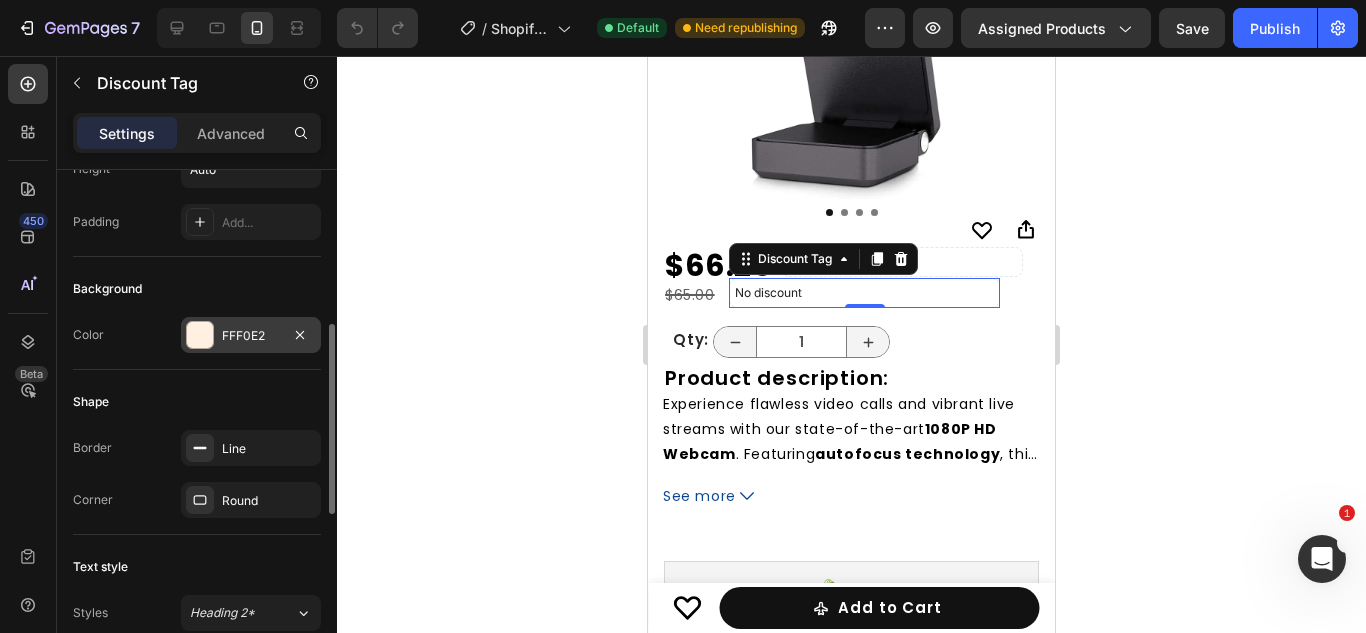 click on "FFF0E2" at bounding box center [251, 336] 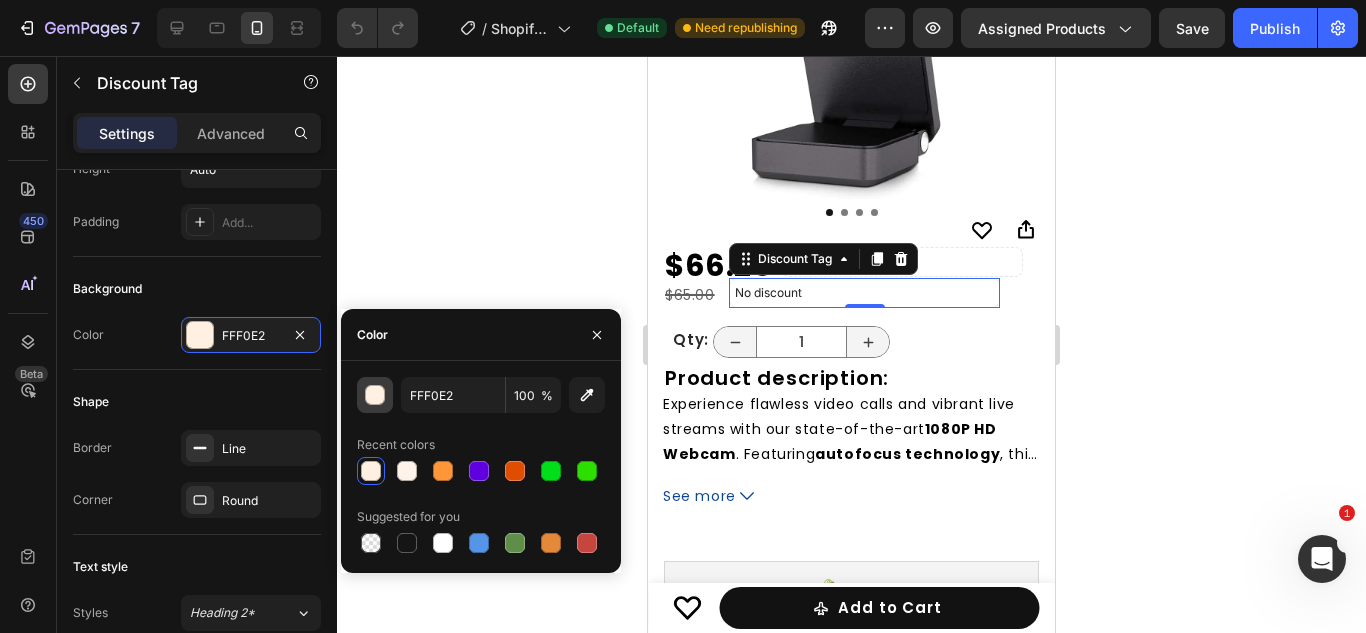 click at bounding box center (376, 396) 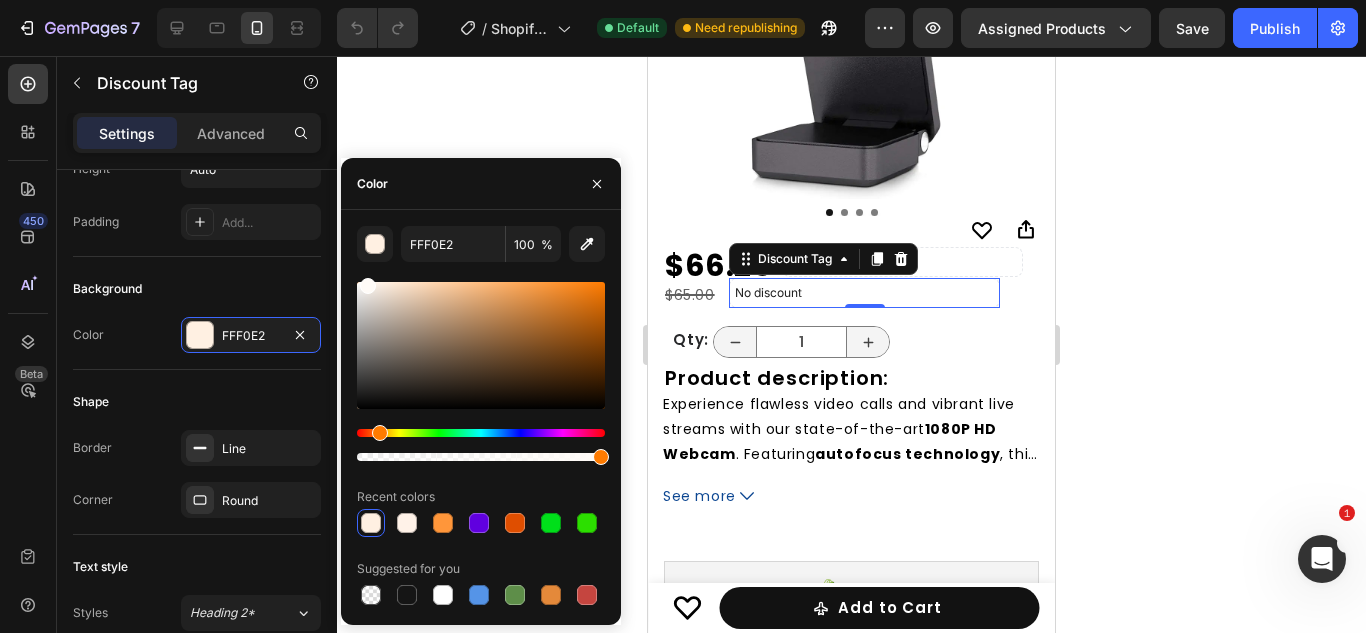 drag, startPoint x: 379, startPoint y: 282, endPoint x: 368, endPoint y: 279, distance: 11.401754 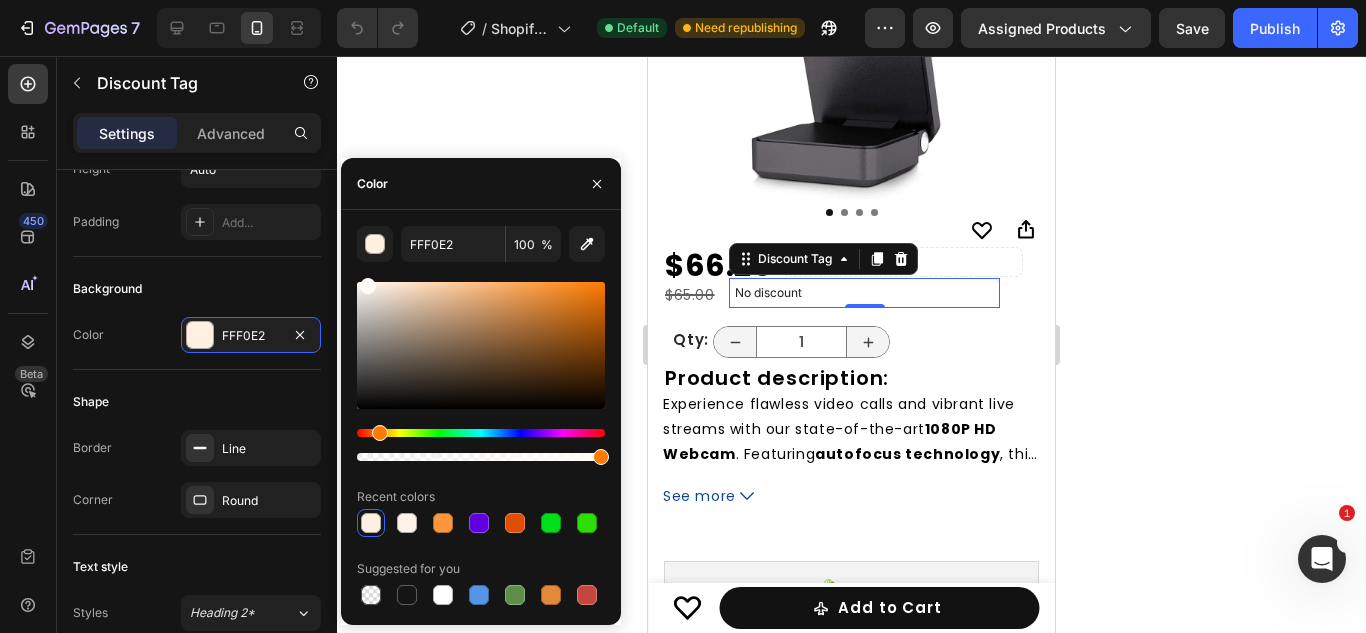 click at bounding box center (481, 345) 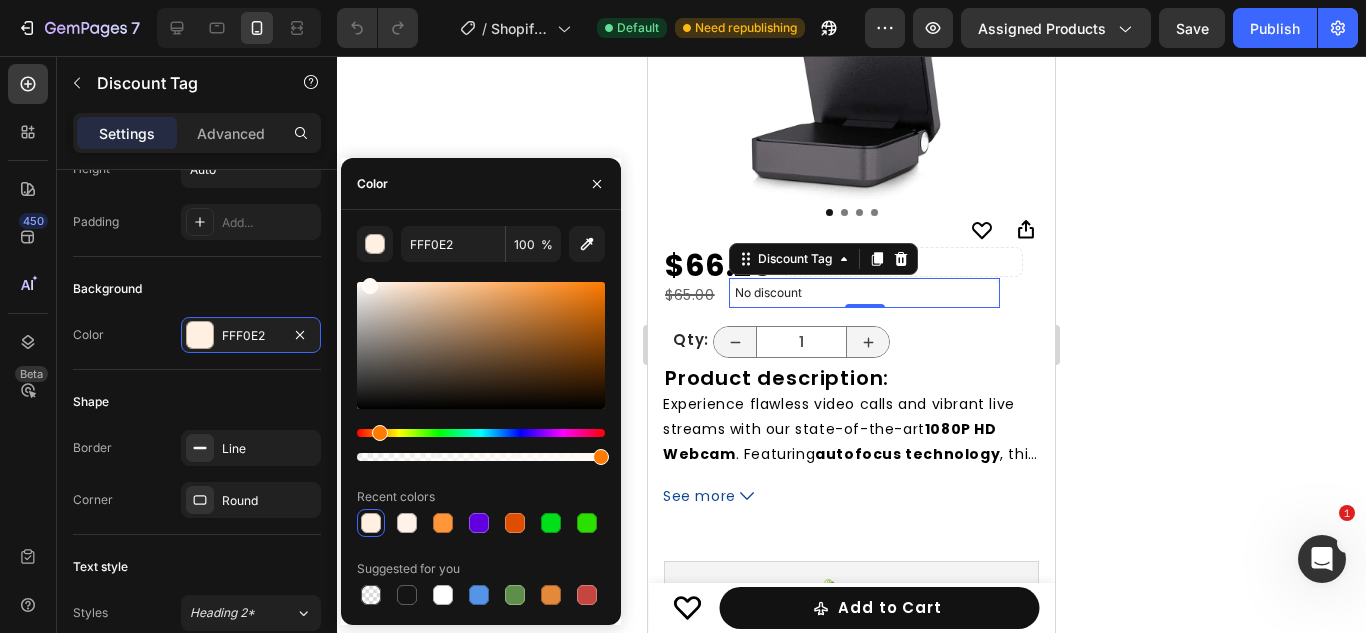 type on "FFF9F4" 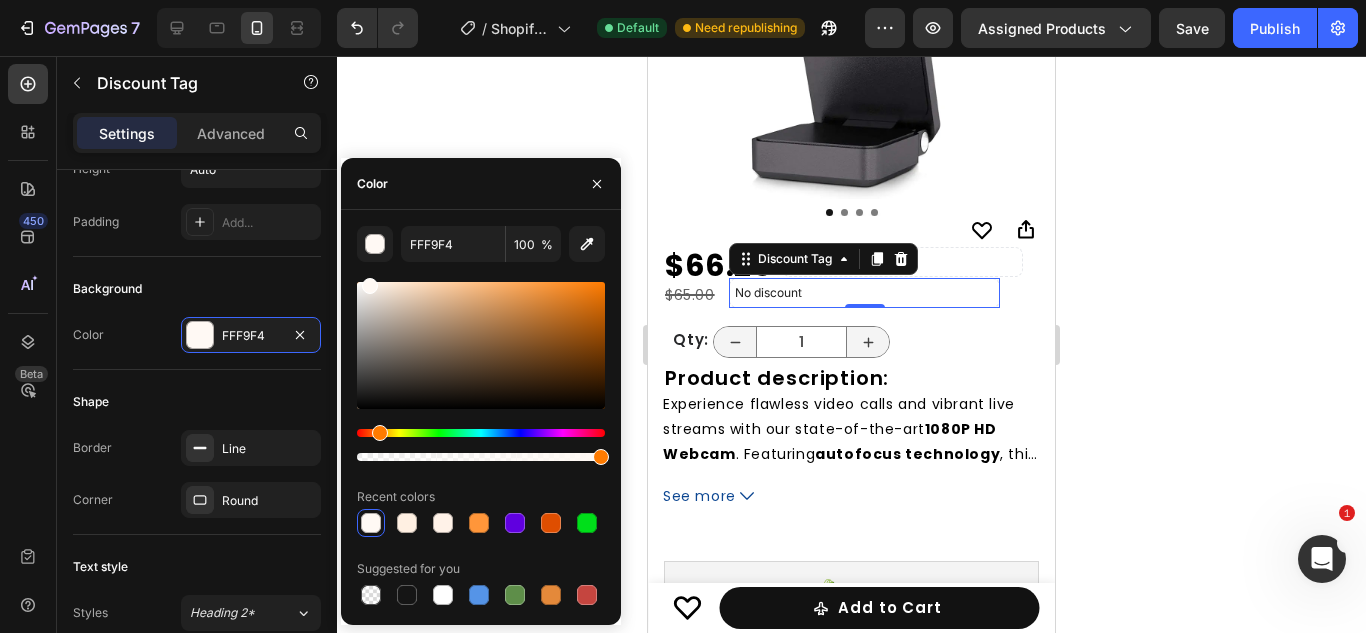 click 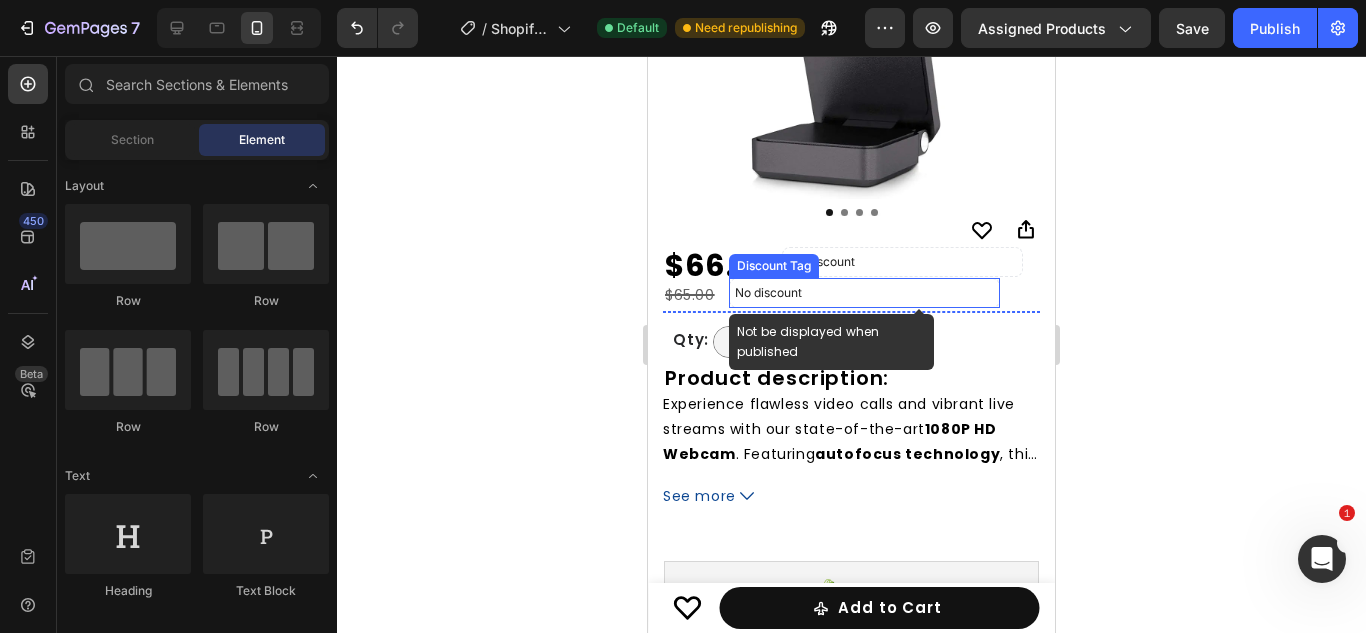 click on "No discount" at bounding box center (864, 293) 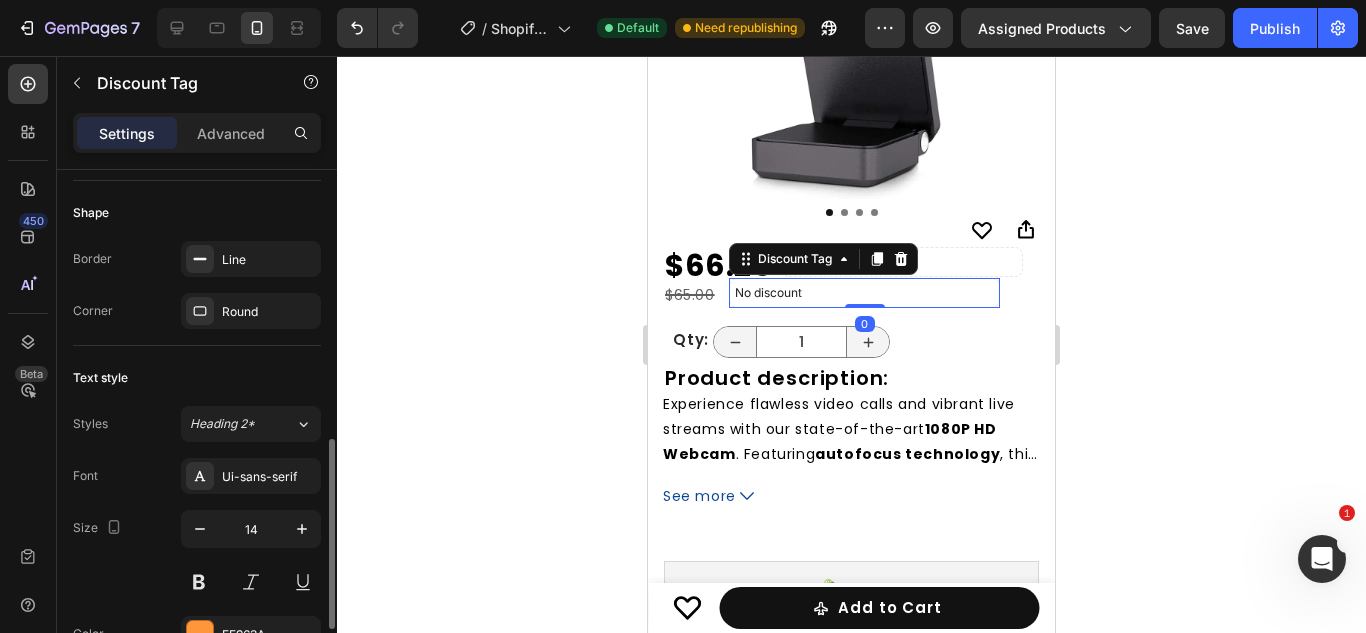 scroll, scrollTop: 647, scrollLeft: 0, axis: vertical 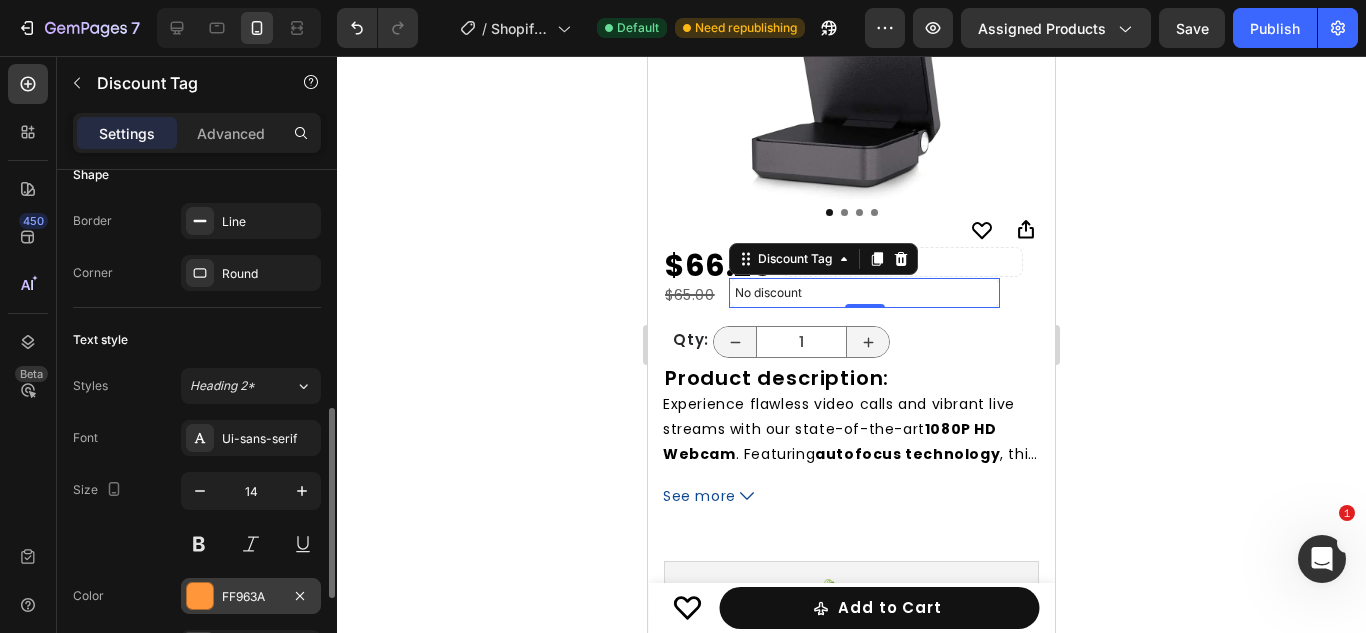 click at bounding box center (200, 596) 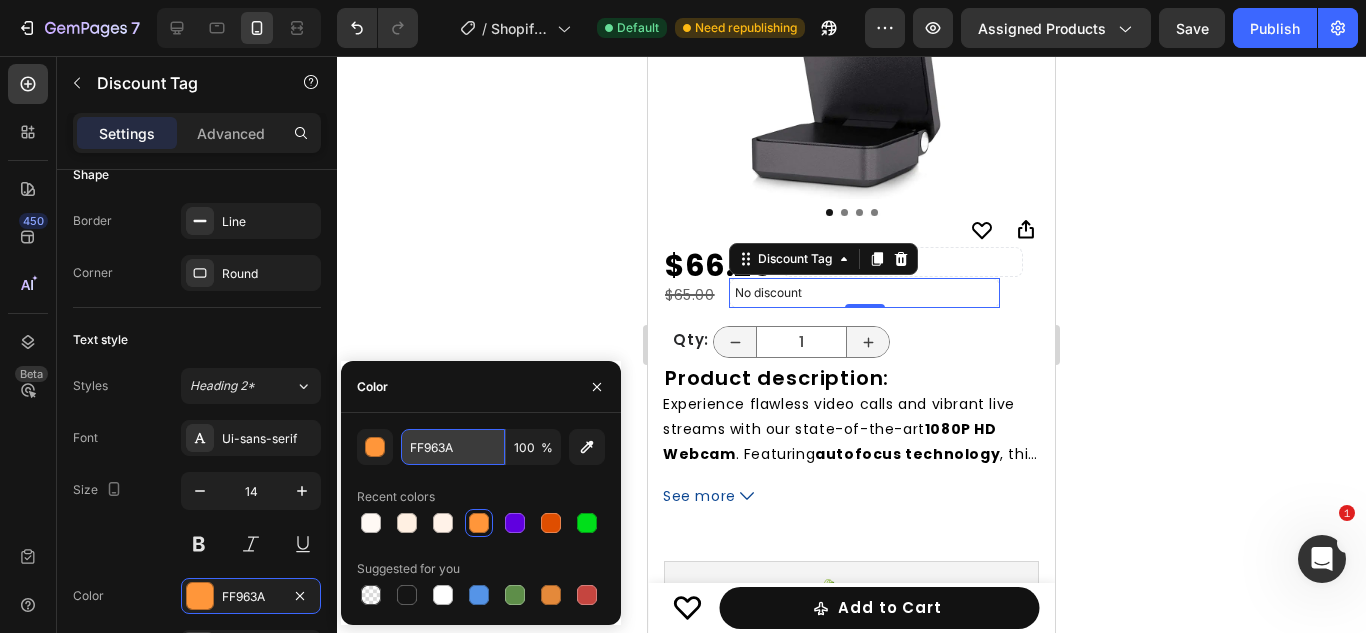 click on "FF963A" at bounding box center [453, 447] 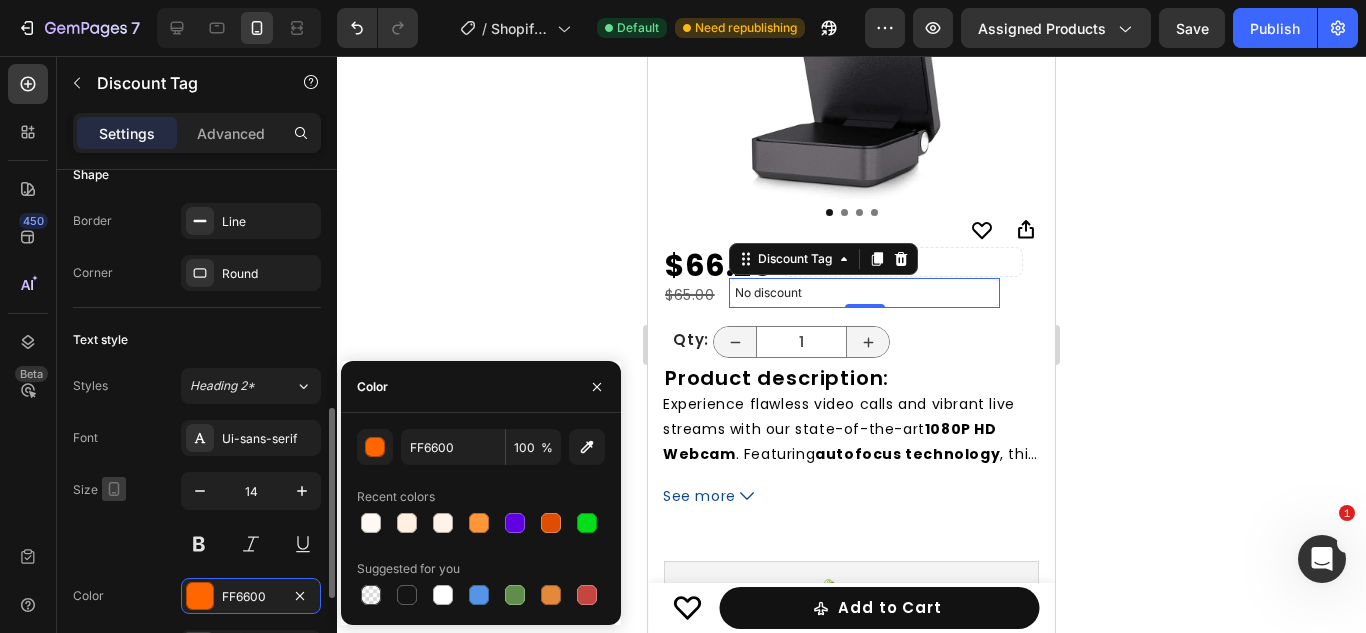 click 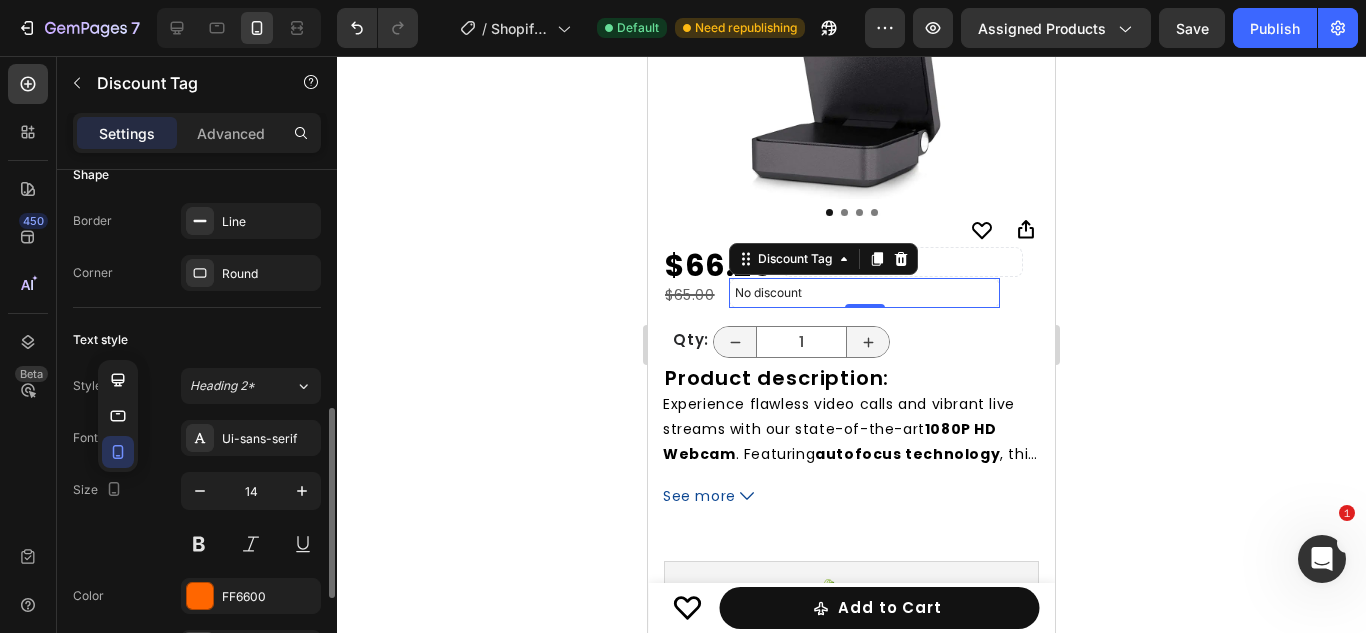 click on "Size 14" at bounding box center (197, 517) 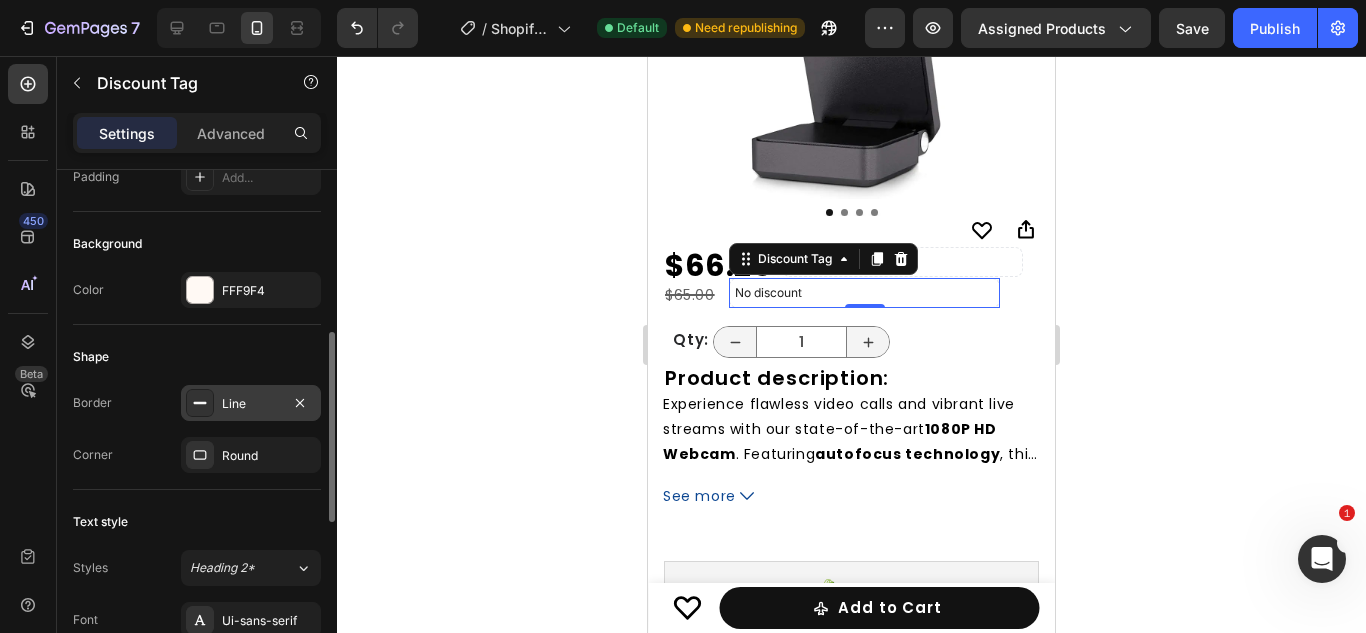 scroll, scrollTop: 459, scrollLeft: 0, axis: vertical 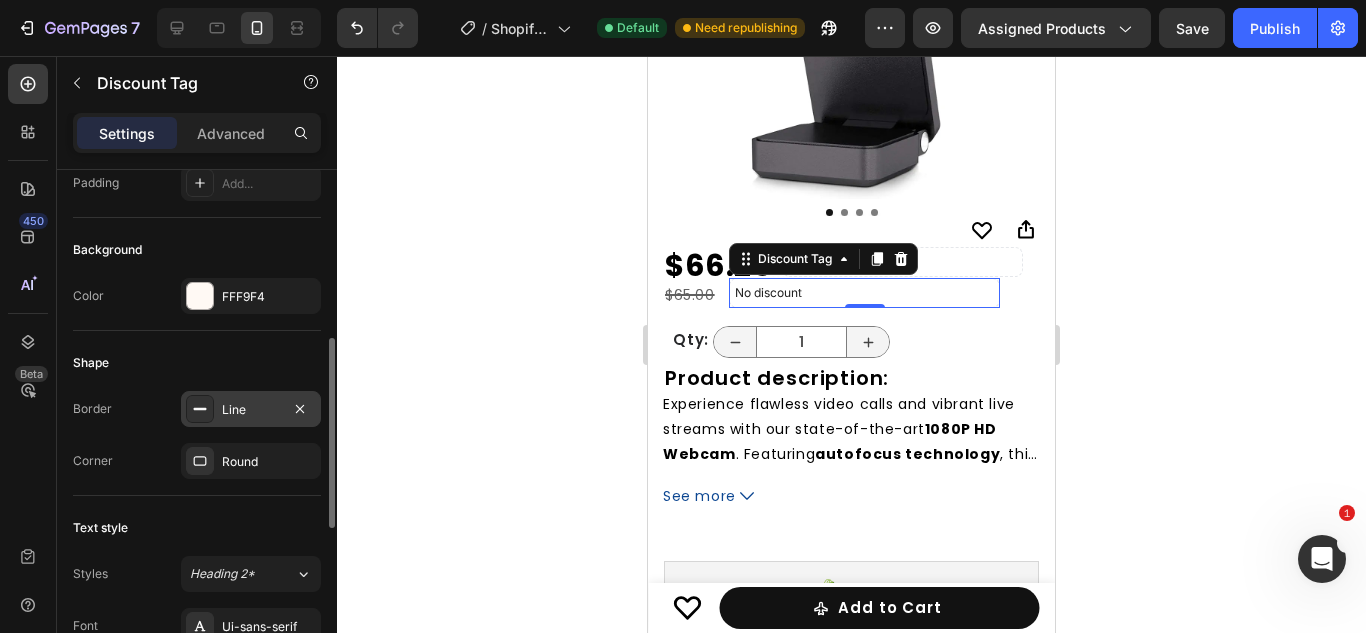 click on "Line" at bounding box center [251, 409] 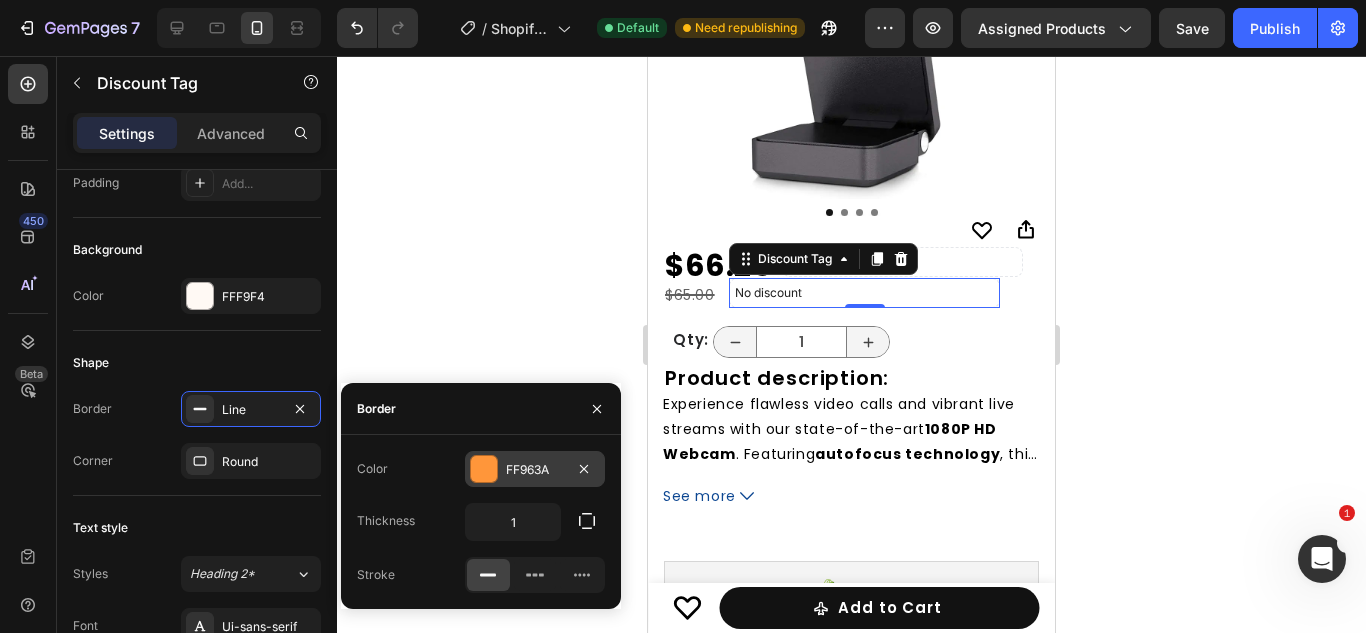 click on "FF963A" at bounding box center (535, 469) 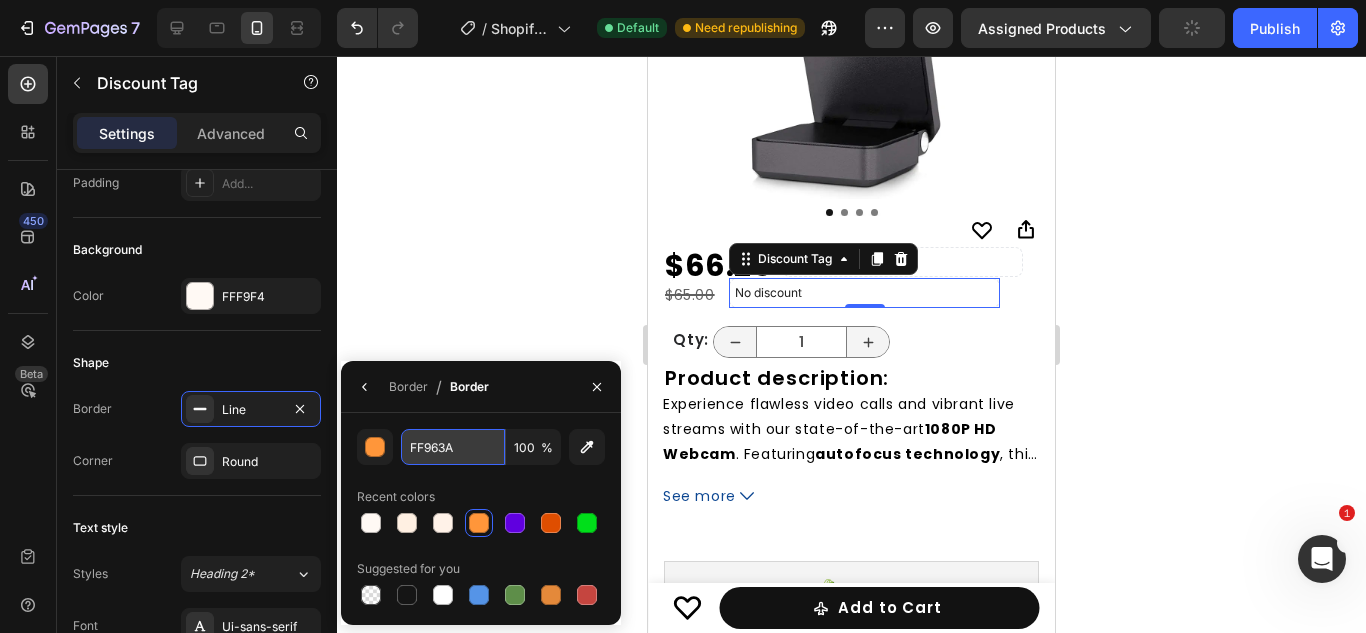 click on "FF963A" at bounding box center (0, 0) 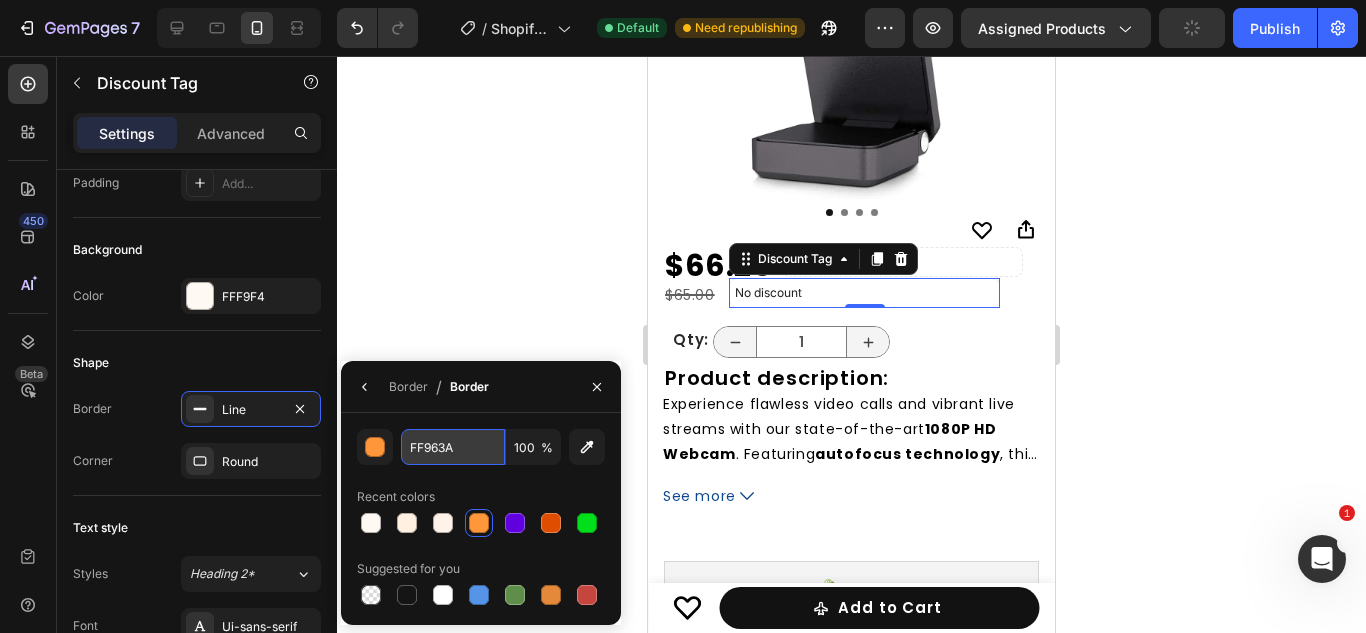 paste on "#FF6600" 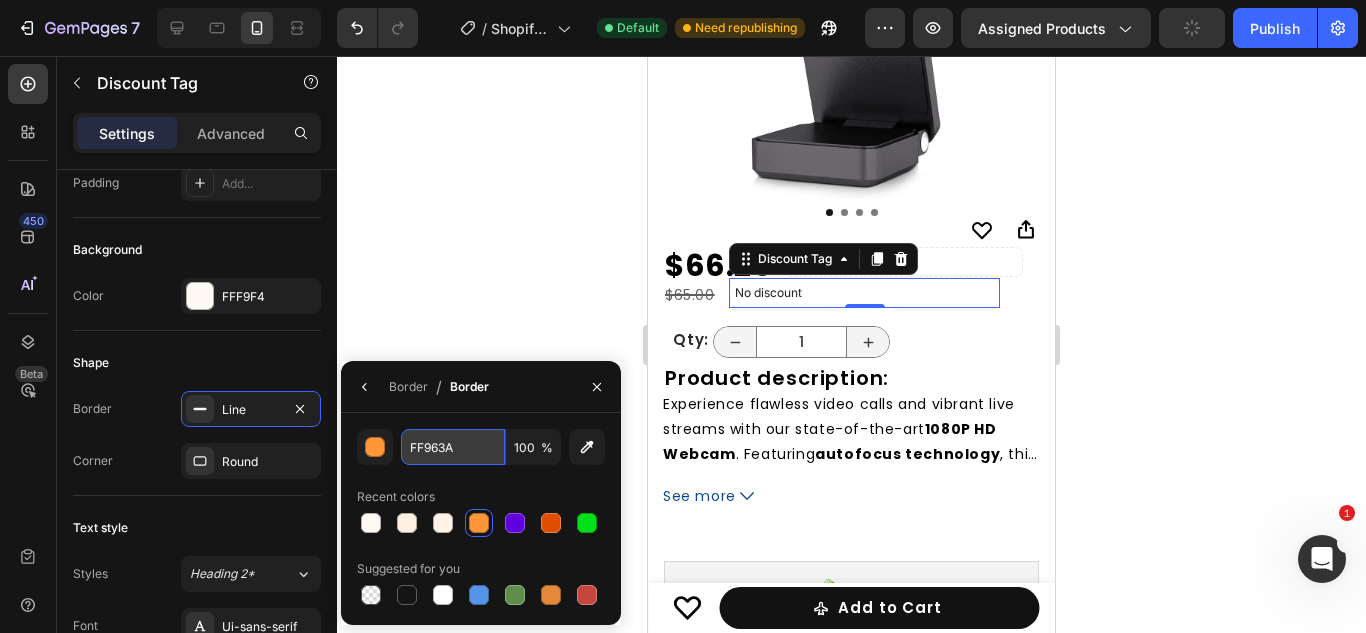 type on "#FF6600" 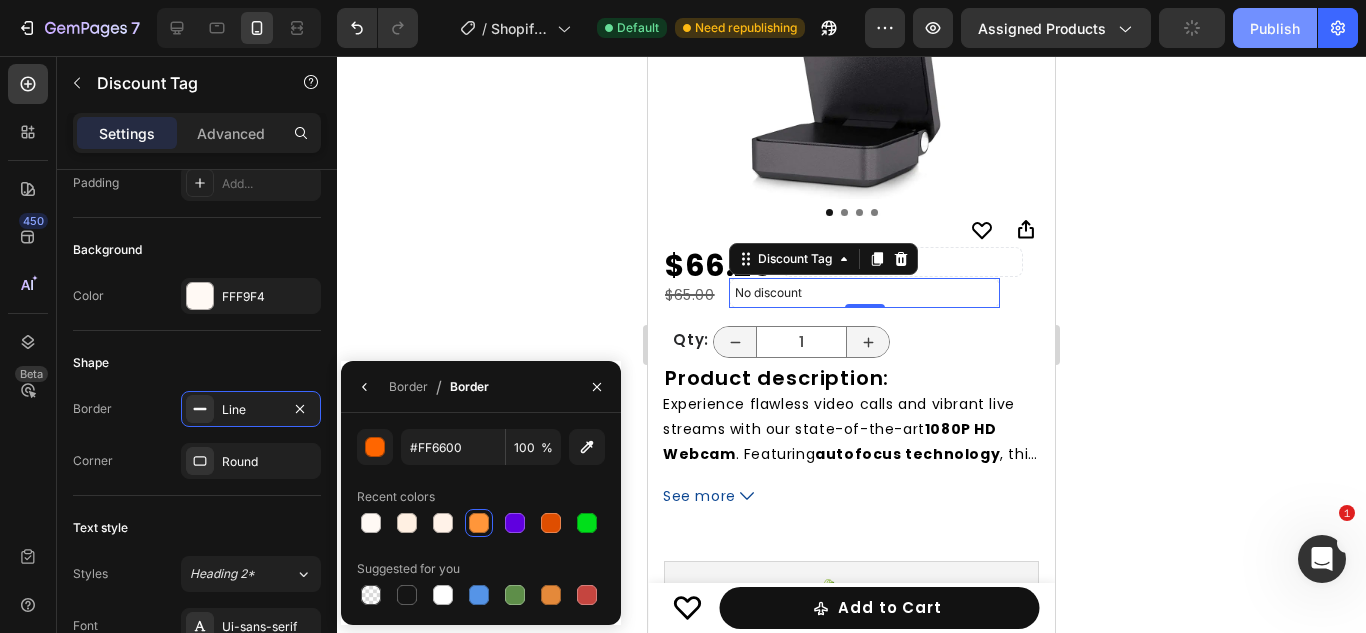 click on "Publish" at bounding box center [1275, 28] 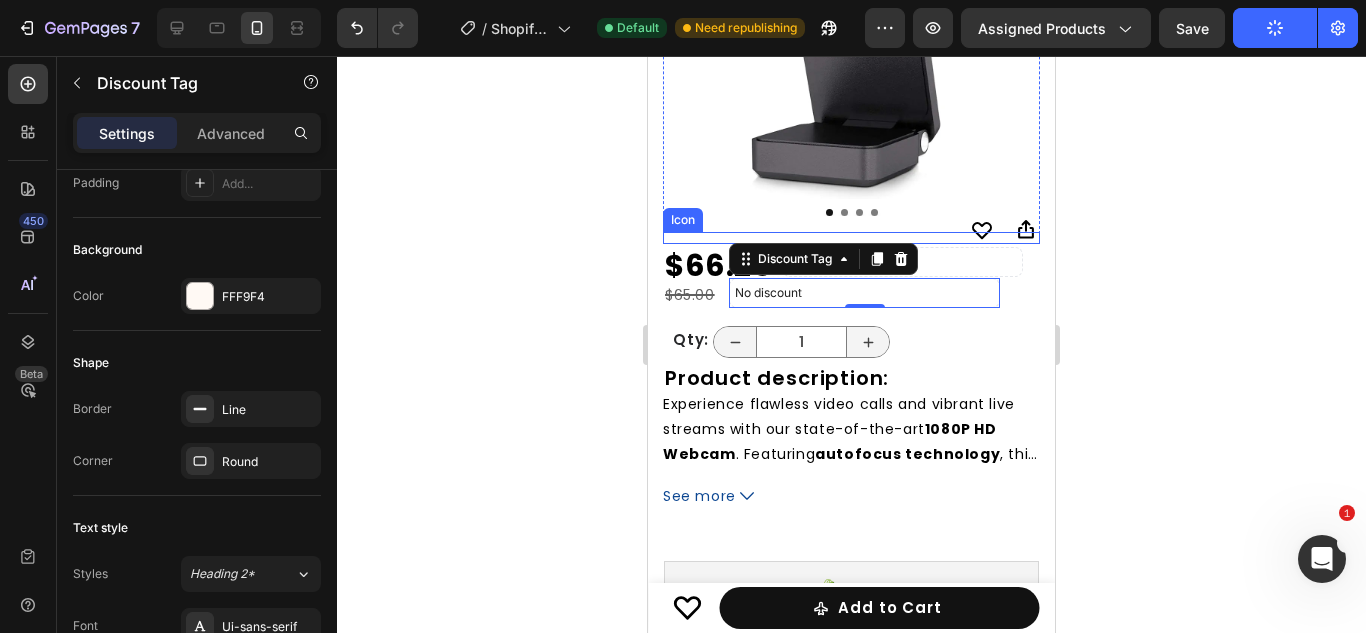 click on "Icon" at bounding box center [851, 230] 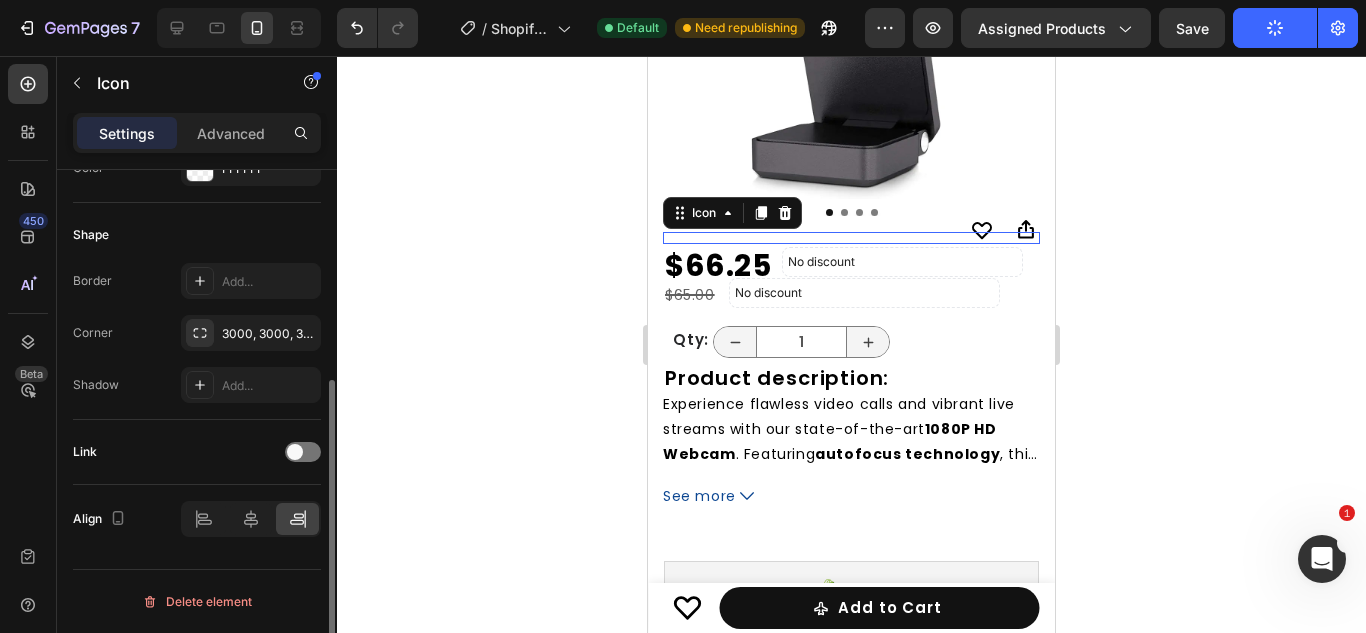 scroll, scrollTop: 0, scrollLeft: 0, axis: both 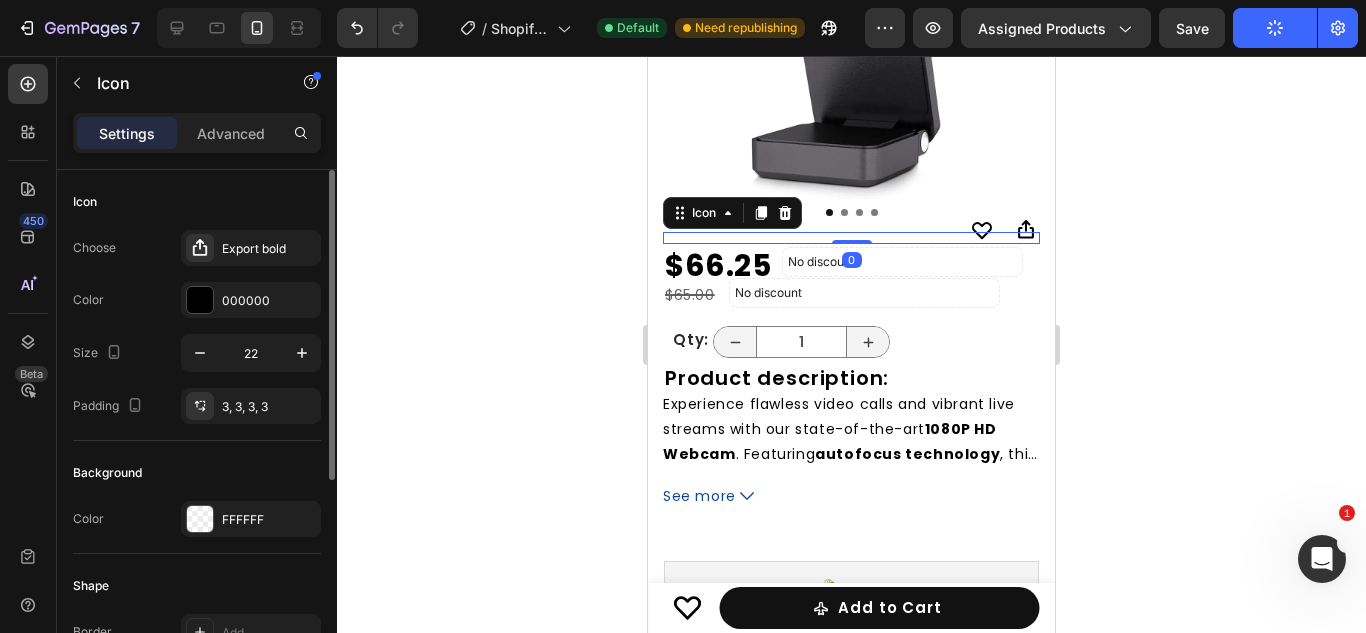 click 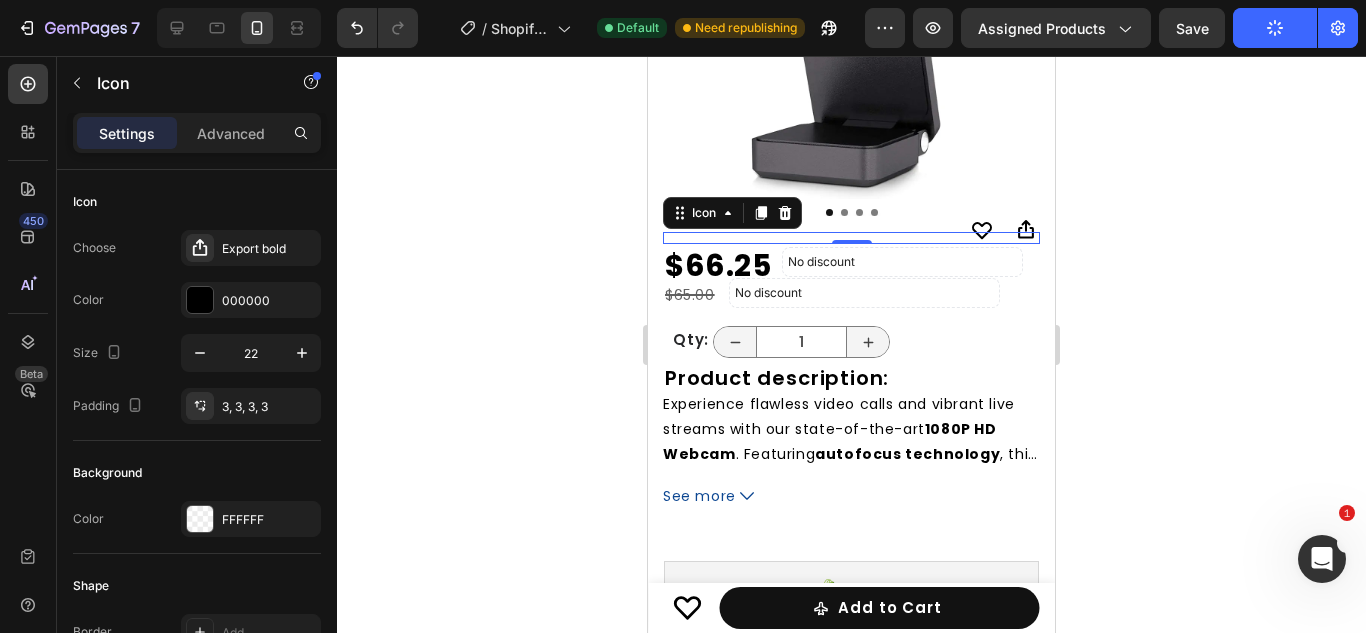 click 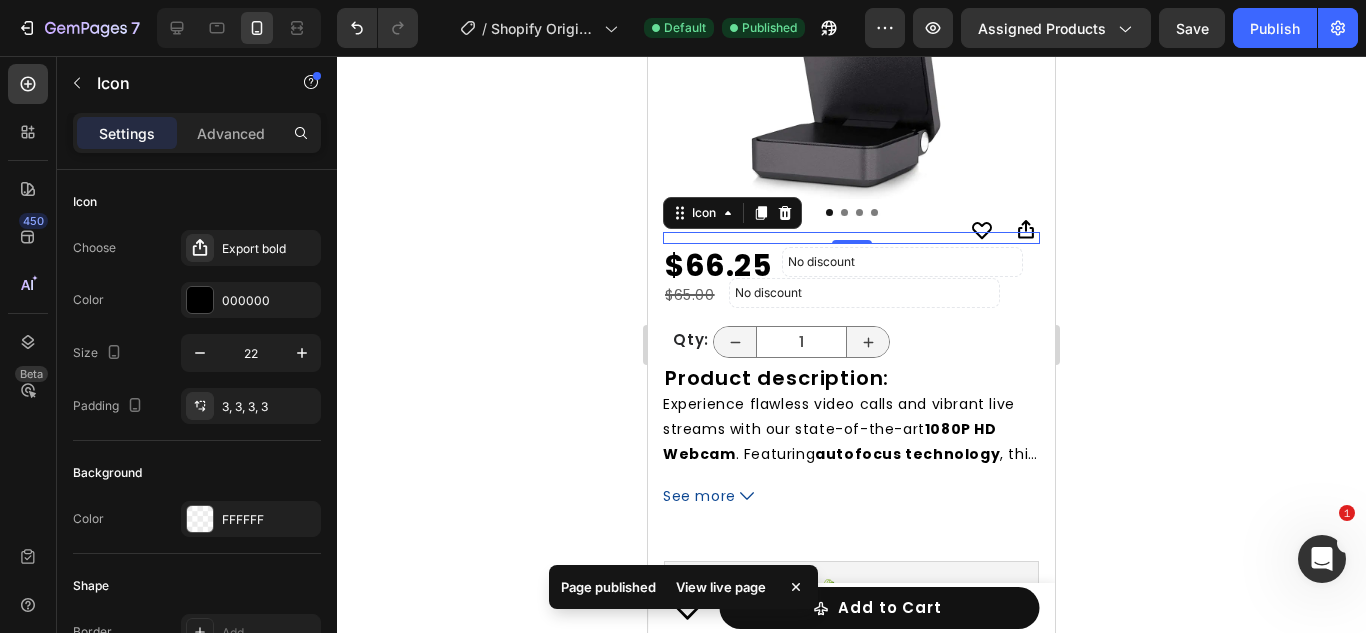 click 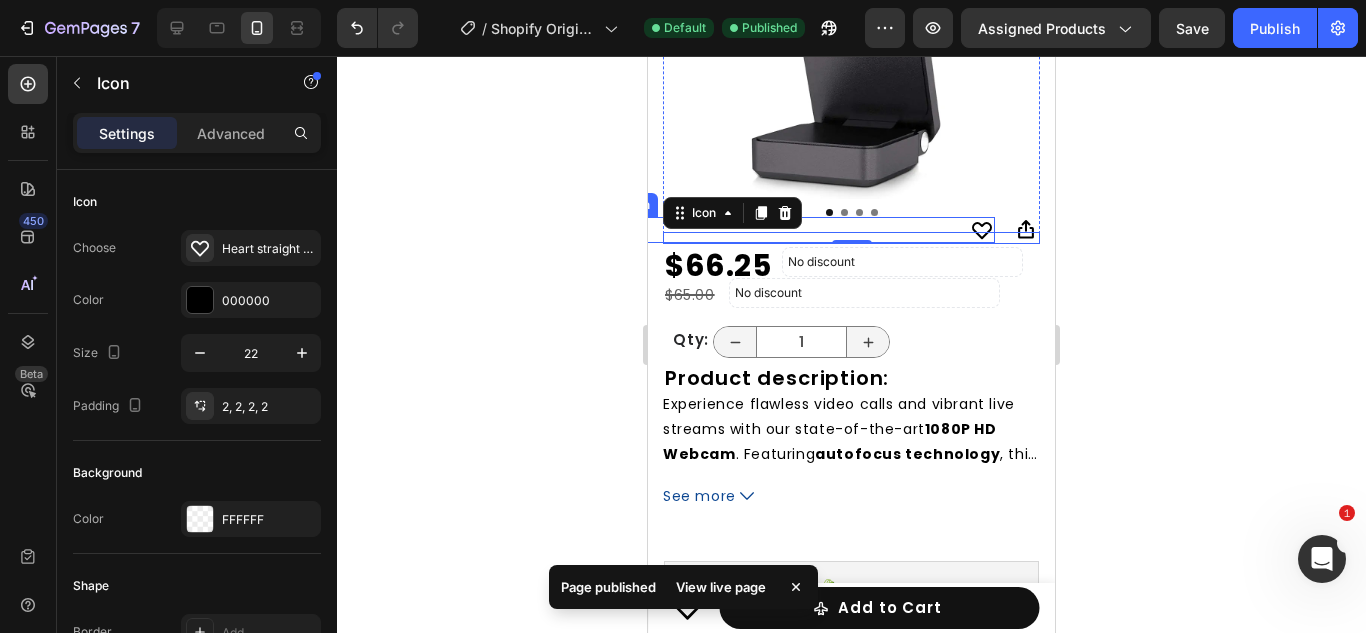click on "Icon" at bounding box center (806, 230) 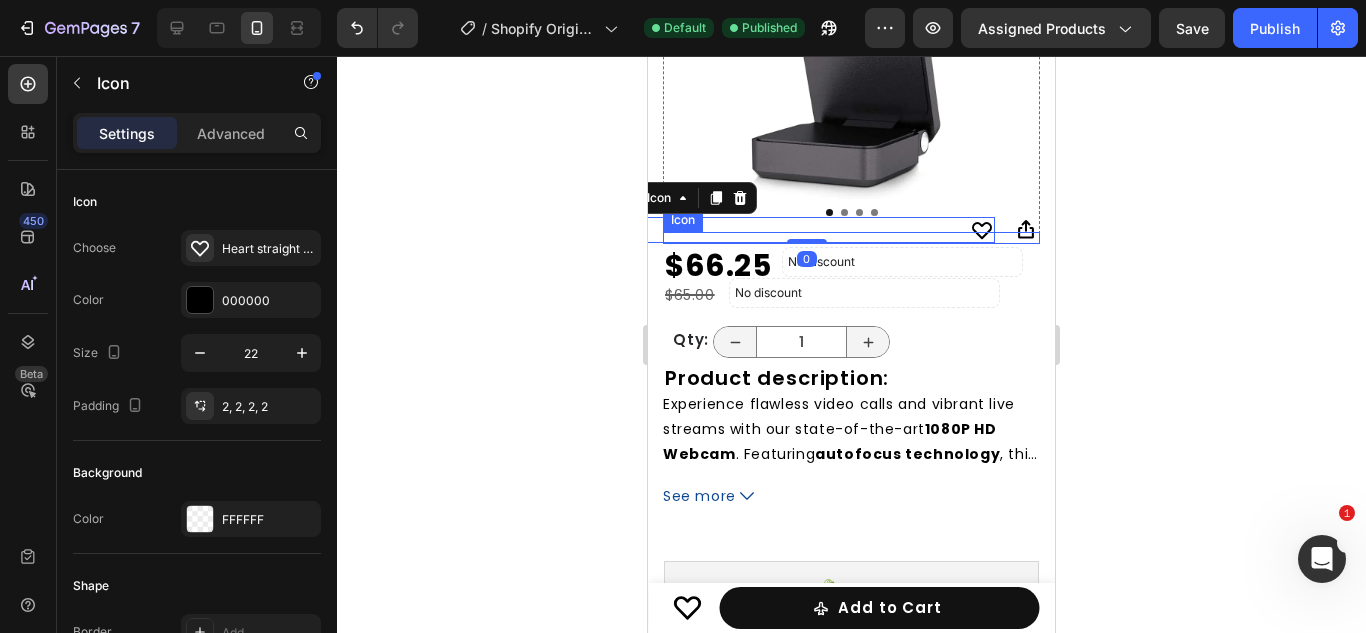 click 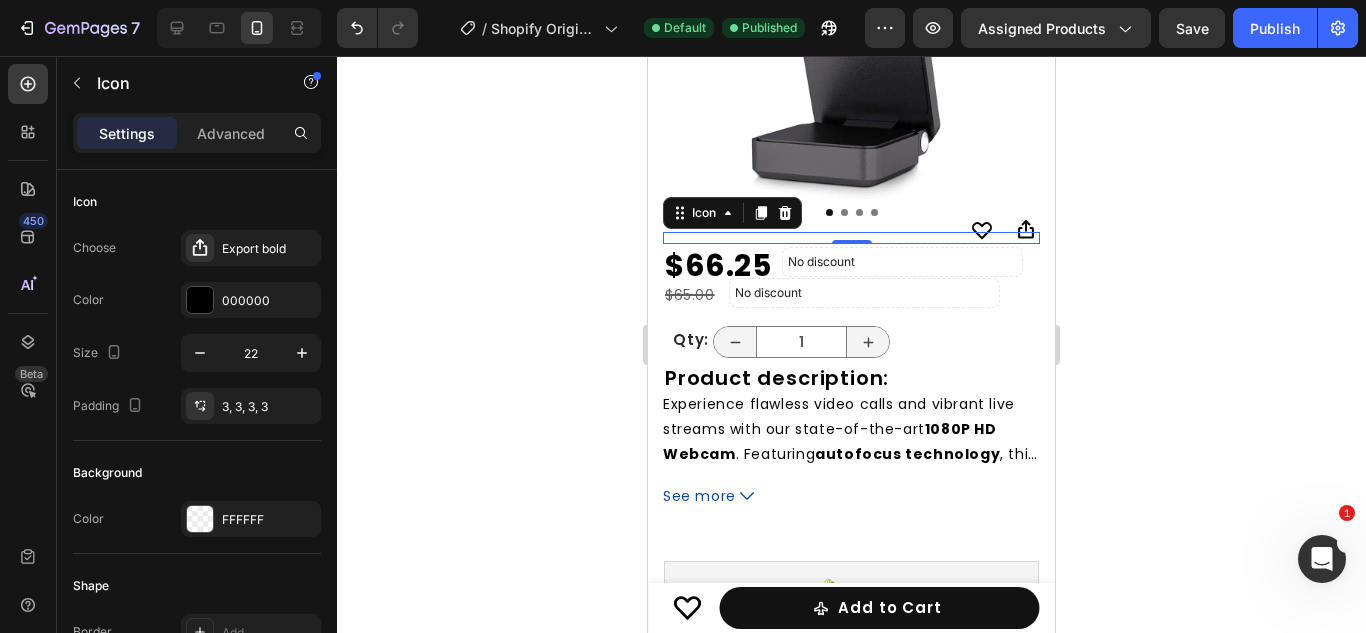 click on "Icon   0" at bounding box center (851, 230) 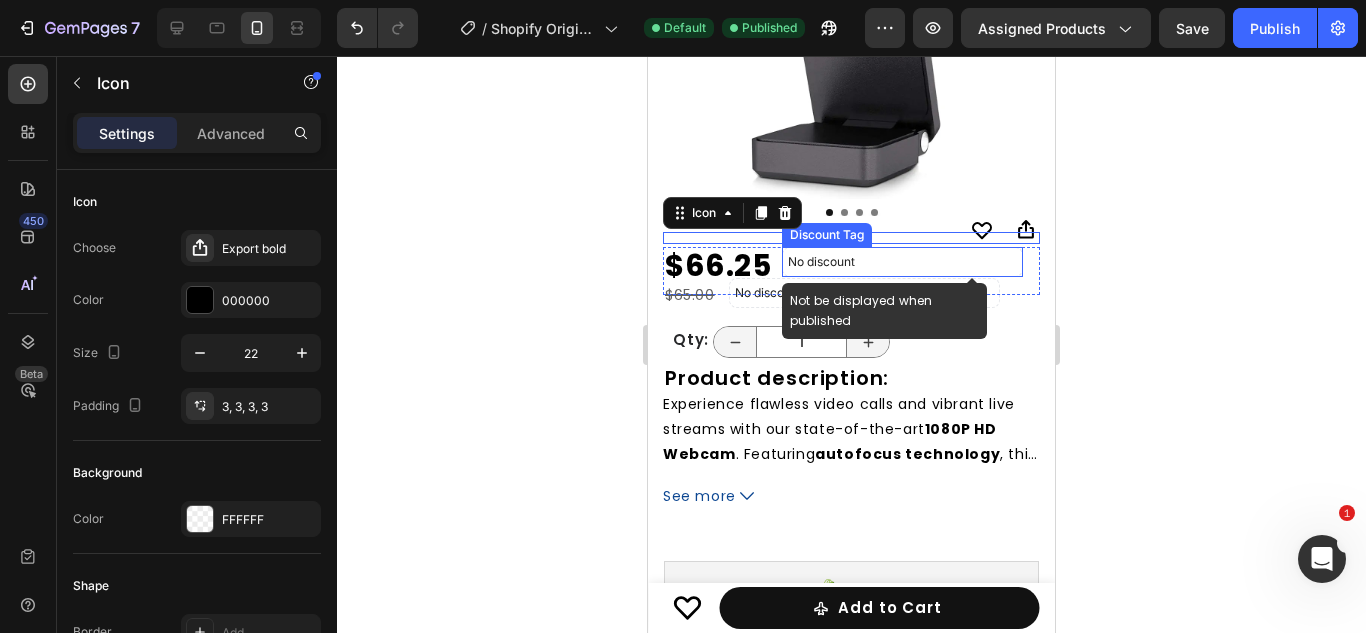click on "No discount" at bounding box center (902, 262) 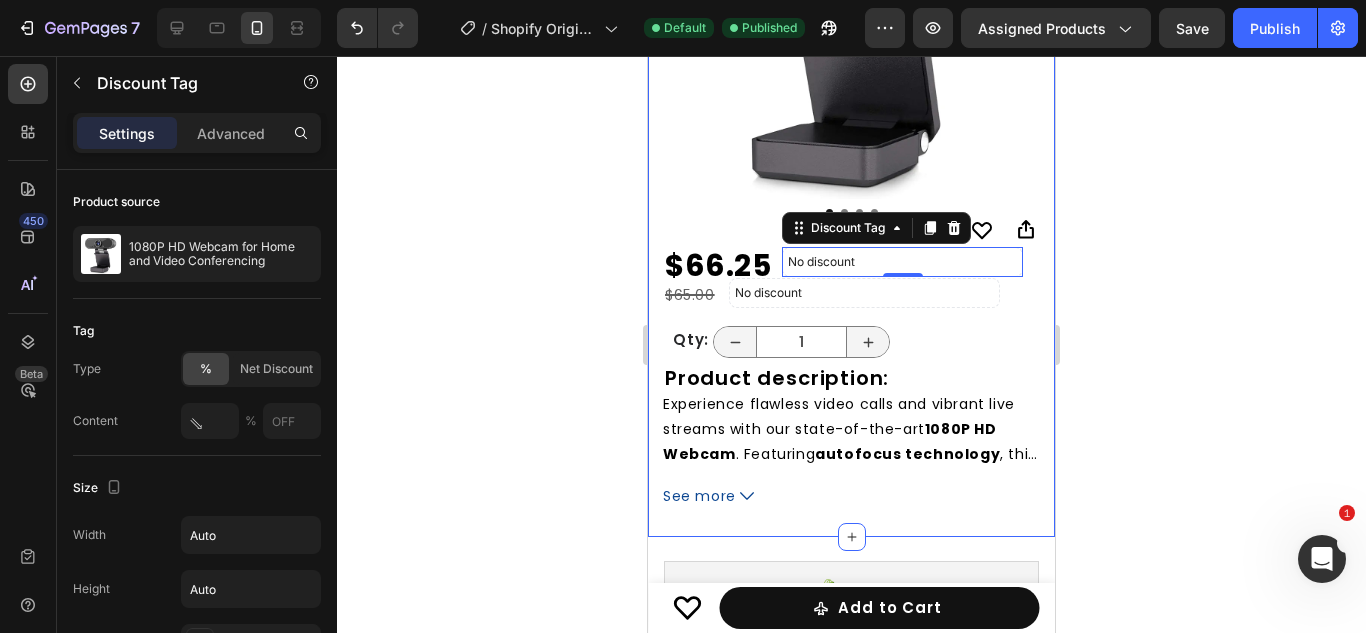 click on "1080P HD Webcam for Home and Video Conferencing Product Title Product Images
Icon
Icon Row
Icon Boosts immunity and defense Text Block
Icon Boosts immunity and defense Text Block
Icon Boosts immunity and defense Text Block Row Icon Icon Icon Icon Icon Icon List Briana M. Text Block Row Verified Buyer Item List Row “At vero eos et accusamus et iusto odio dignissimos ducimus qui blanditiis praesentium voluptatum” Text Block Row No discount   Not be displayed when published Discount Tag   0 $66.25 Product Price Product Price Row $65.00 Compare Price Compare Price No discount   Not be displayed when published Discount Tag Row Qty: Heading
1
Product Quantity Product description: Heading Experience flawless video calls and vibrant live streams with our state-of-the-art  1080P HD Webcam . Featuring  autofocus technology
Equipped with a  built-in digital microphone
With its" at bounding box center (851, 151) 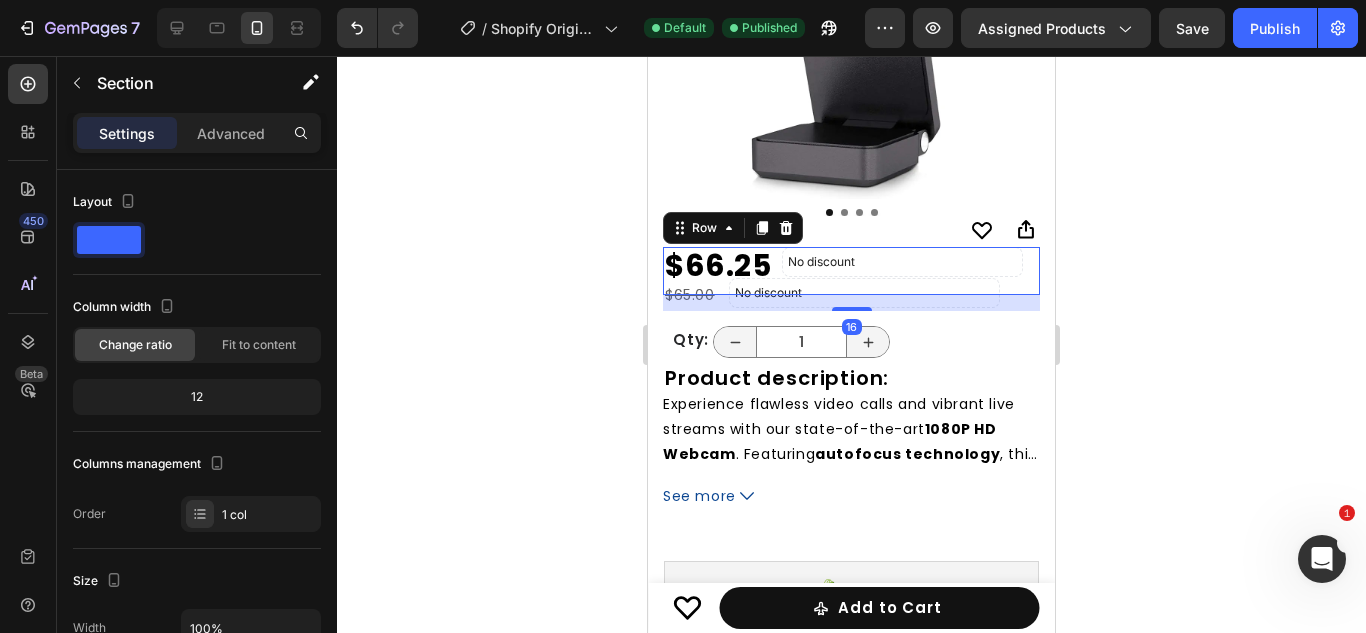 click on "No discount   Not be displayed when published Discount Tag" at bounding box center [919, 271] 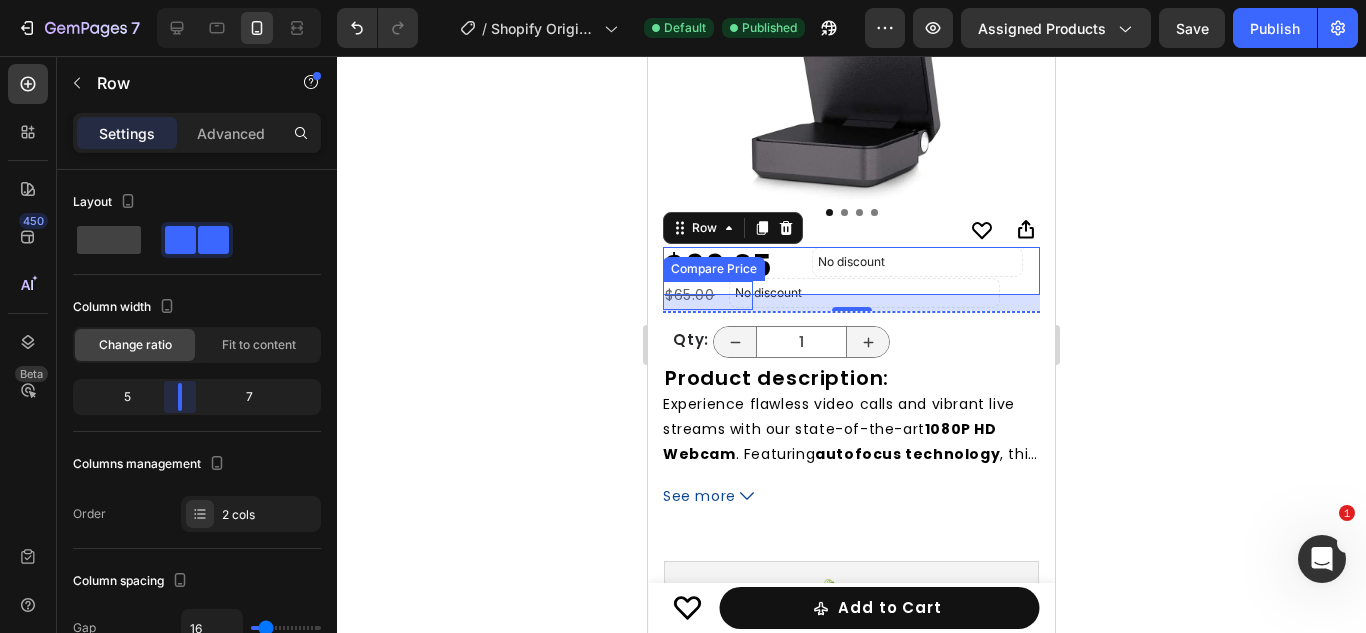 click on "7   /  Shopify Original Product Template Default Published Preview Assigned Products  Save   Publish  450 Beta Sections(18) Elements(84) Section Element Hero Section Product Detail Brands Trusted Badges Guarantee Product Breakdown How to use Testimonials Compare Bundle FAQs Social Proof Brand Story Product List Collection Blog List Contact Sticky Add to Cart Custom Footer Browse Library 450 Layout
Row
Row
Row
Row Text
Heading
Text Block Button
Button
Button Media
Image
Image" at bounding box center [683, 0] 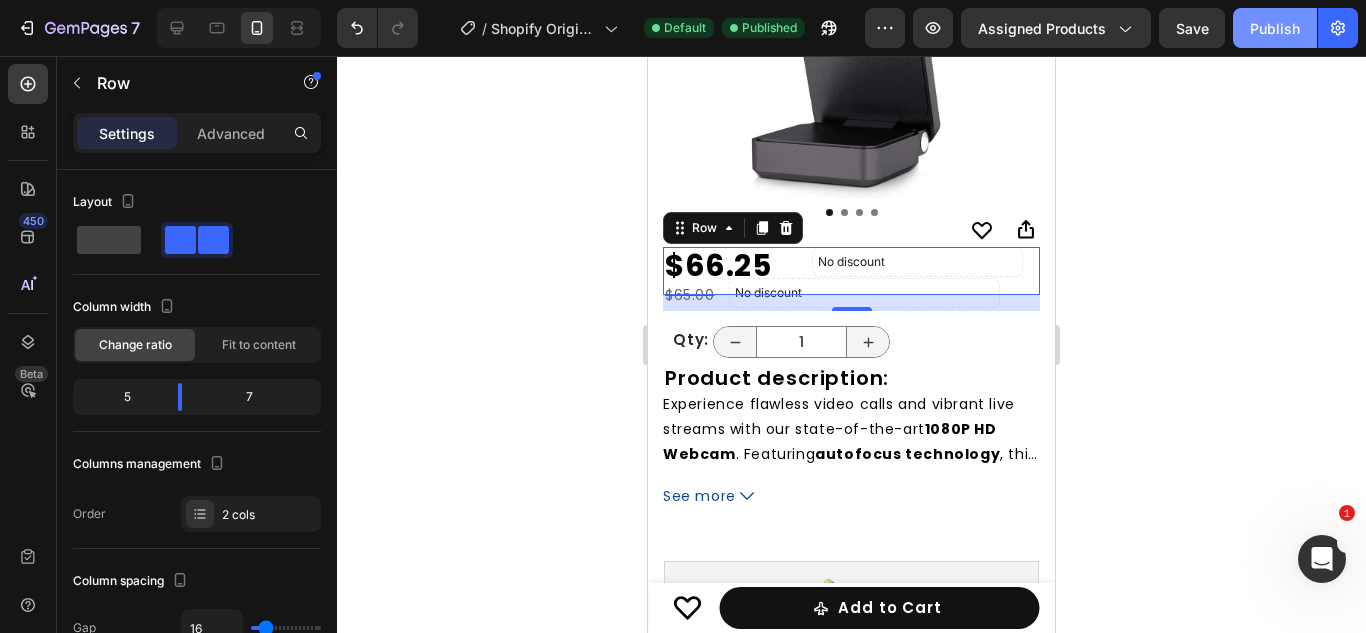 click on "Publish" at bounding box center (1275, 28) 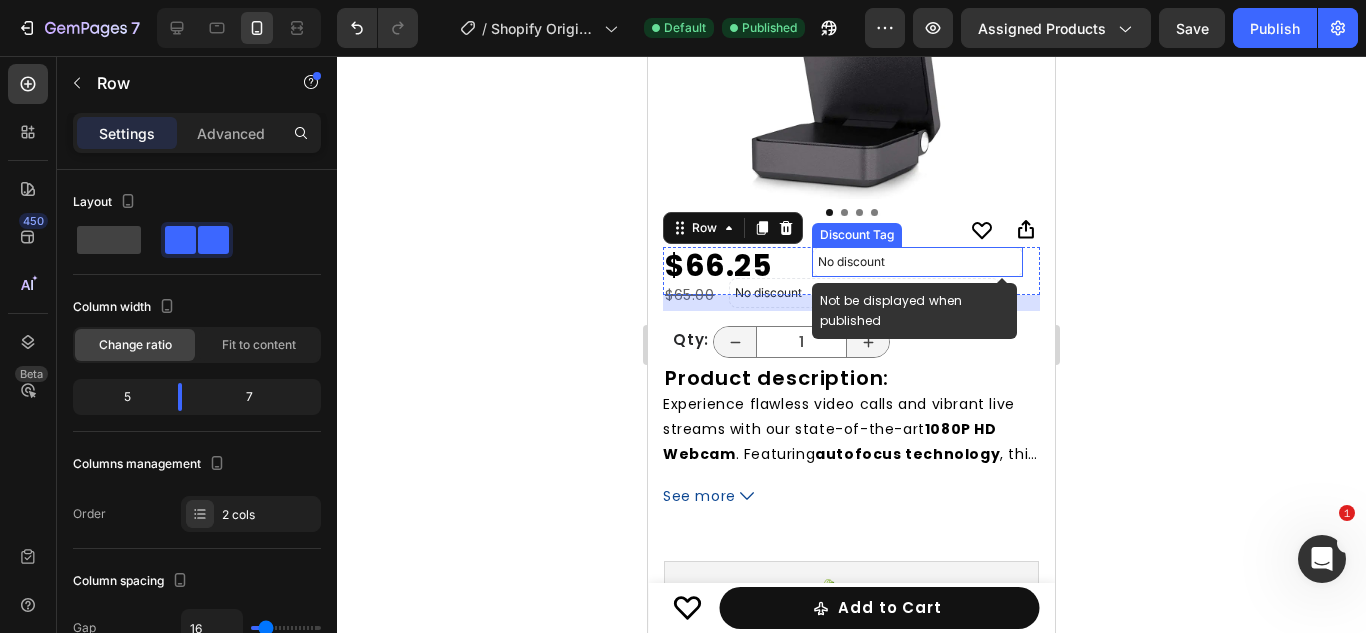 click on "No discount" at bounding box center [917, 262] 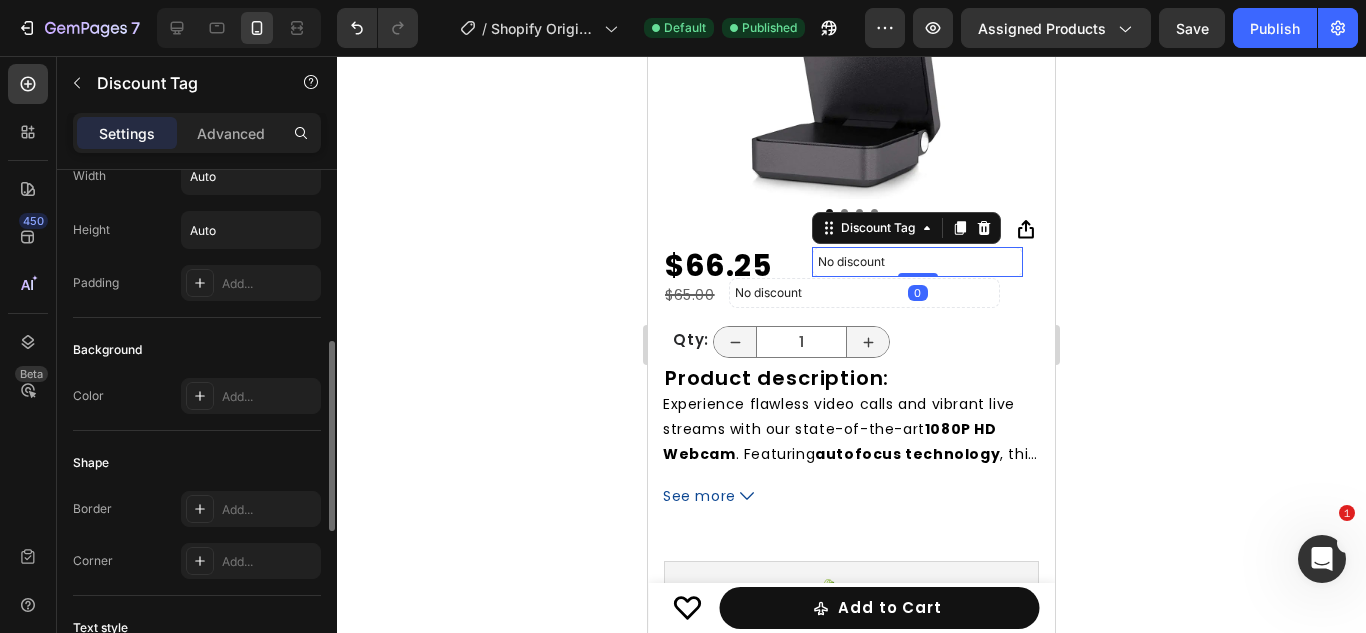 scroll, scrollTop: 397, scrollLeft: 0, axis: vertical 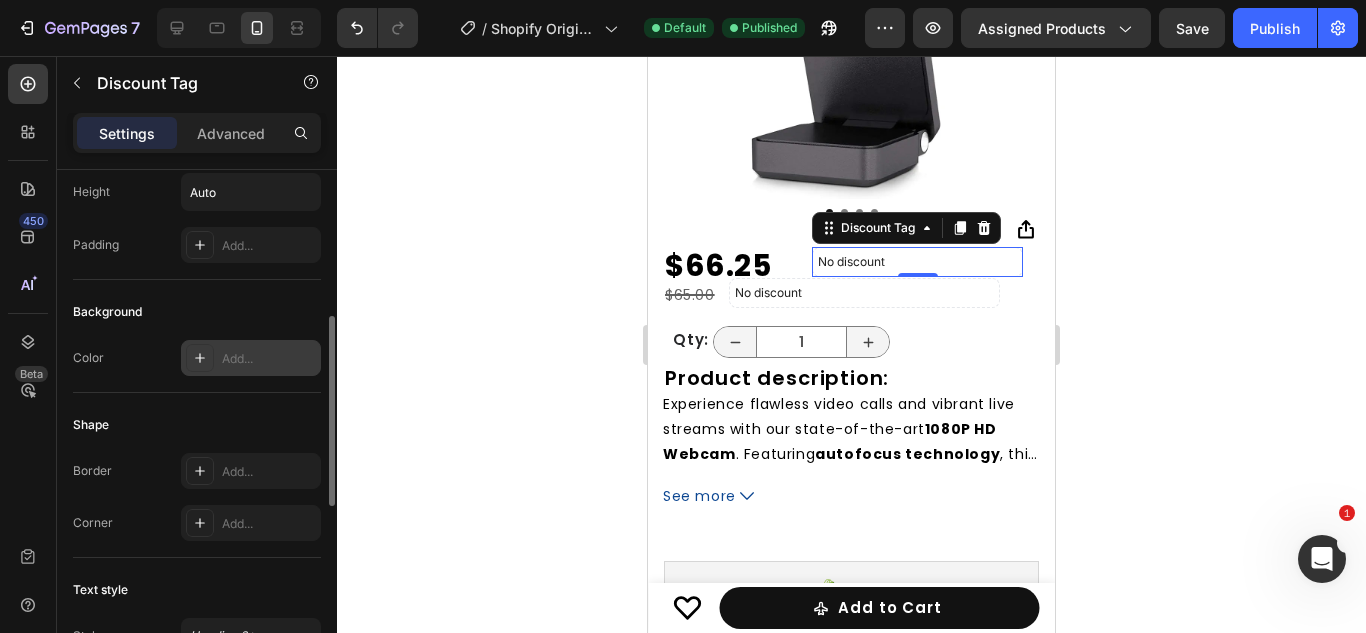 click 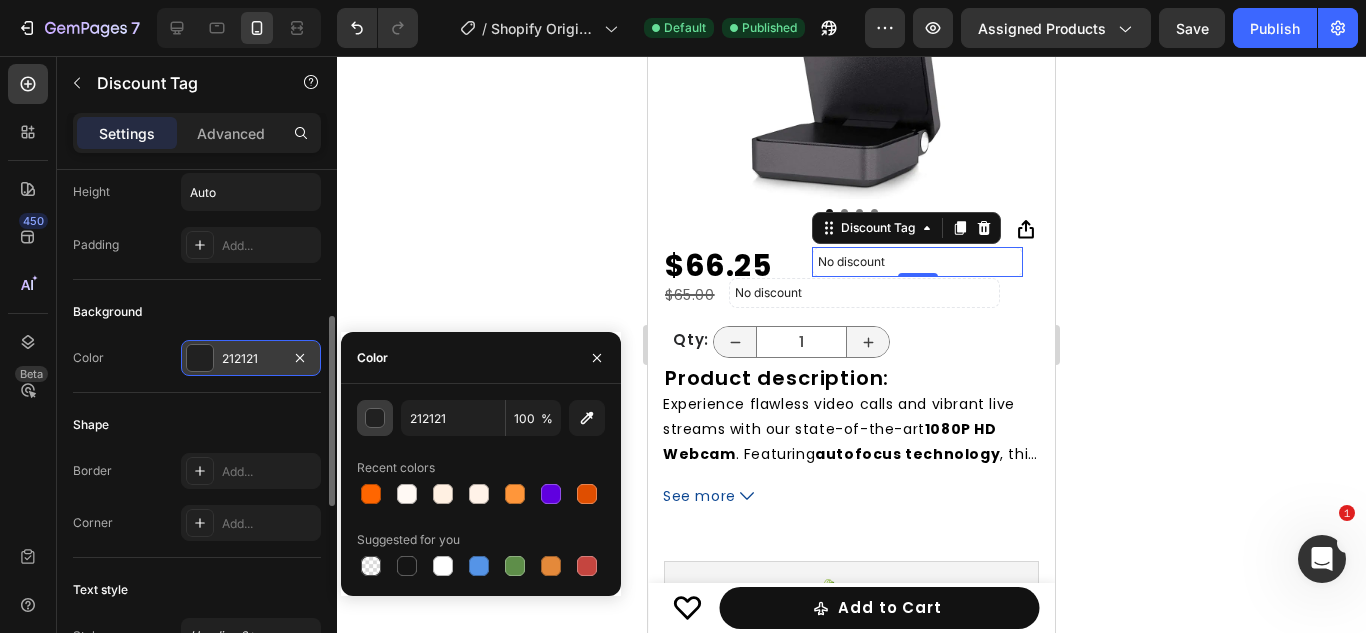 click at bounding box center [376, 419] 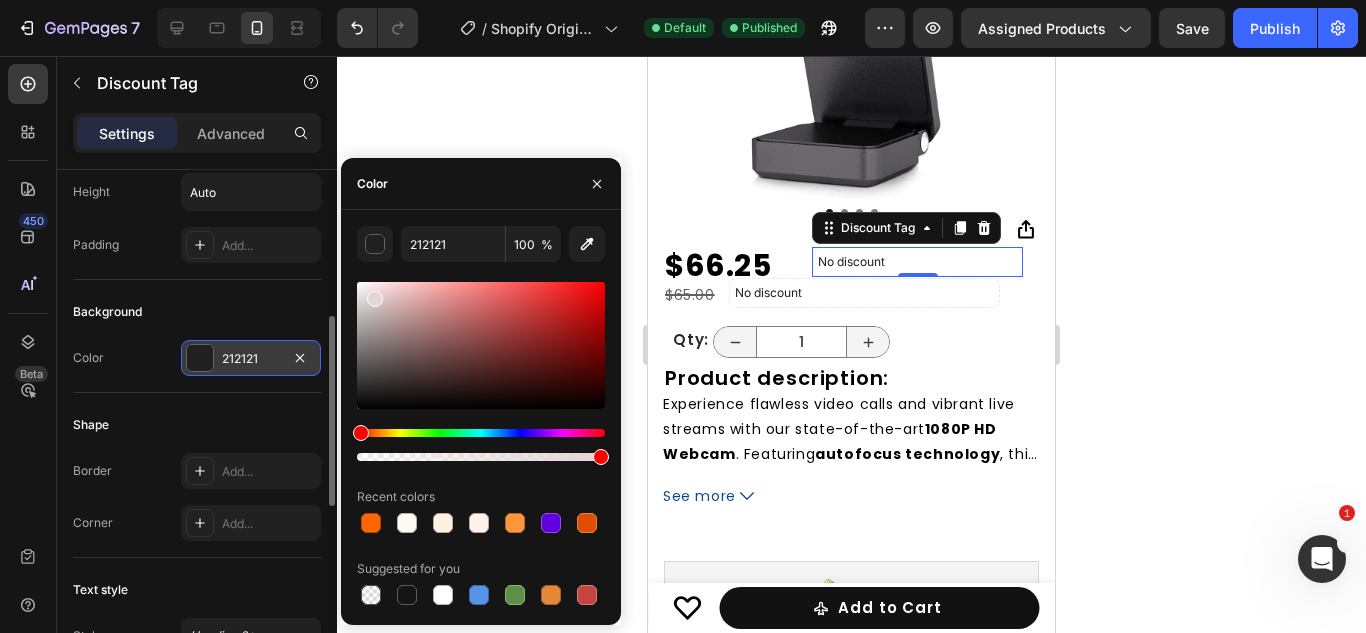 drag, startPoint x: 363, startPoint y: 381, endPoint x: 367, endPoint y: 306, distance: 75.10659 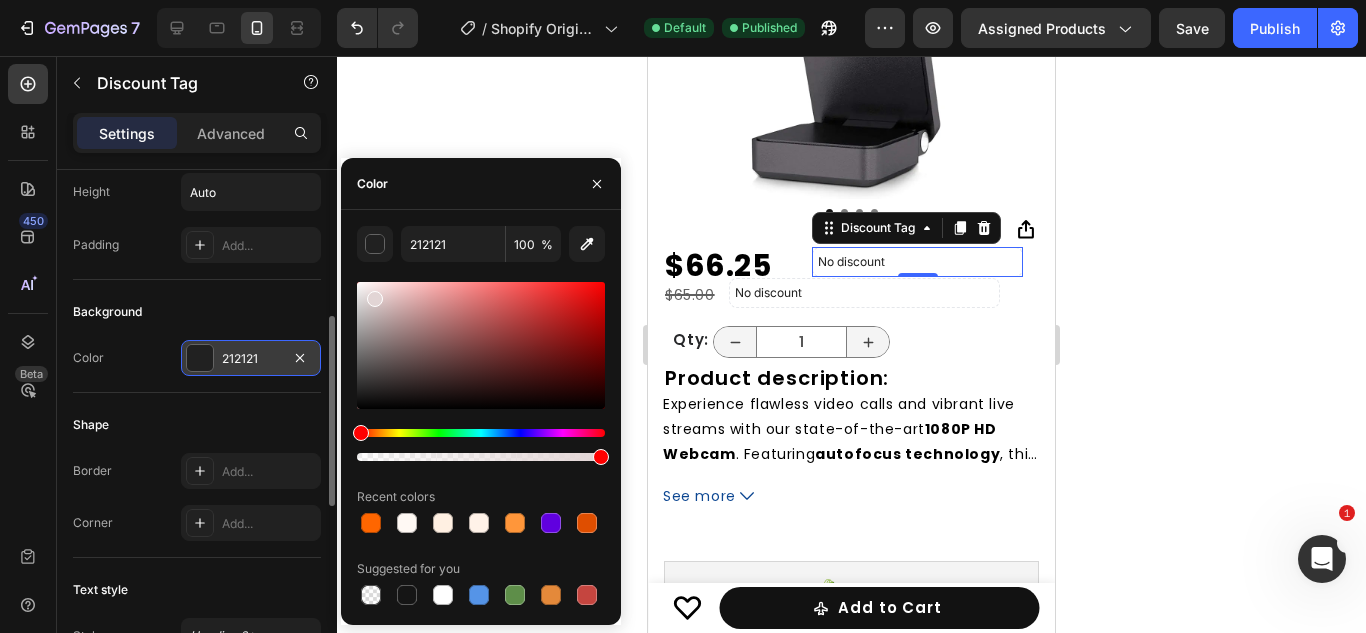 click at bounding box center [481, 345] 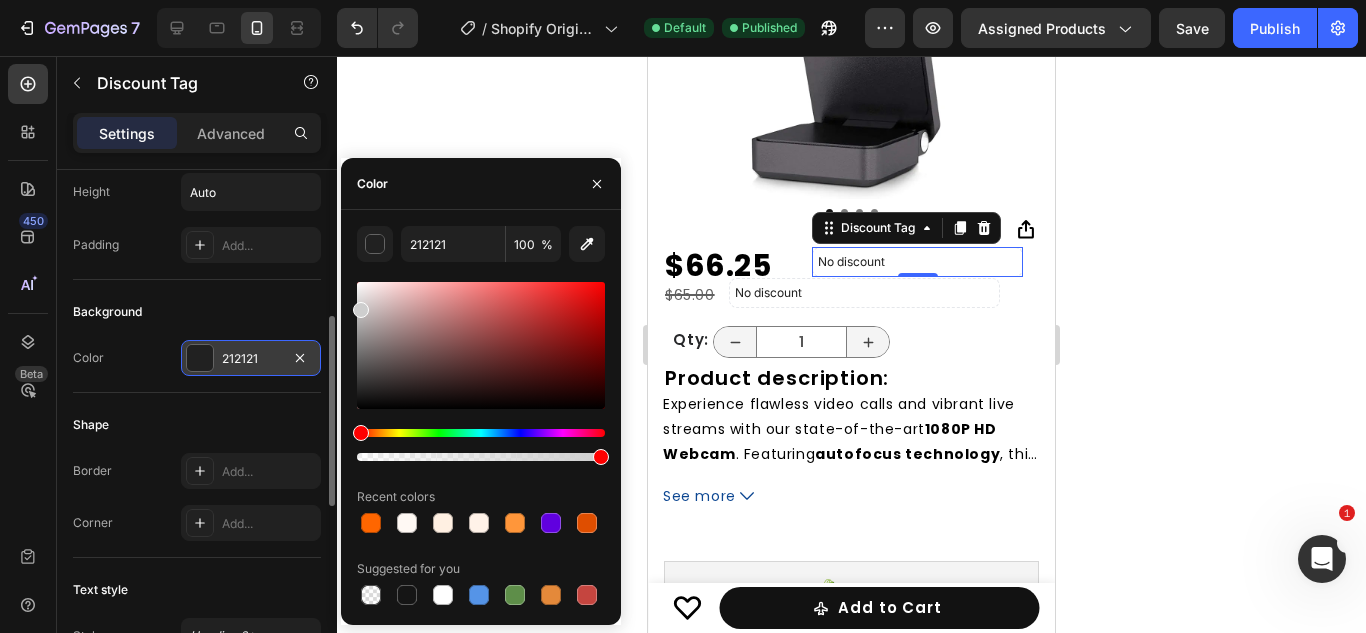 drag, startPoint x: 366, startPoint y: 307, endPoint x: 343, endPoint y: 377, distance: 73.68175 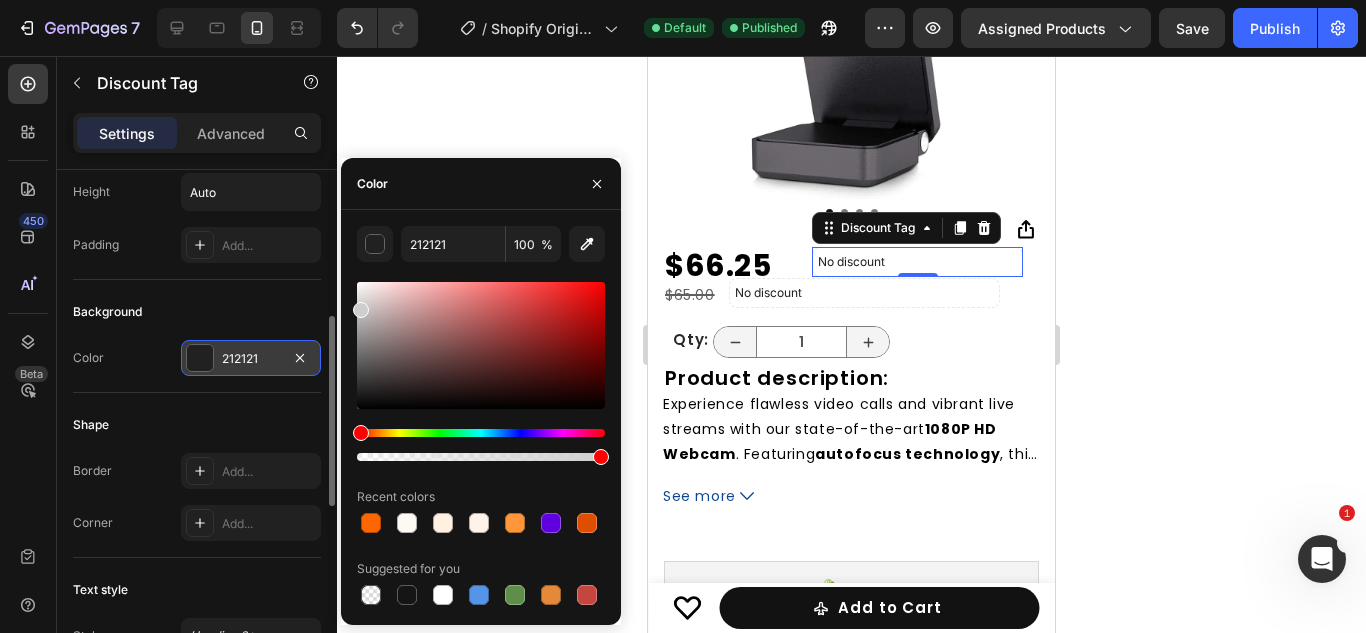 click on "212121 100 % Recent colors Suggested for you" at bounding box center (481, 417) 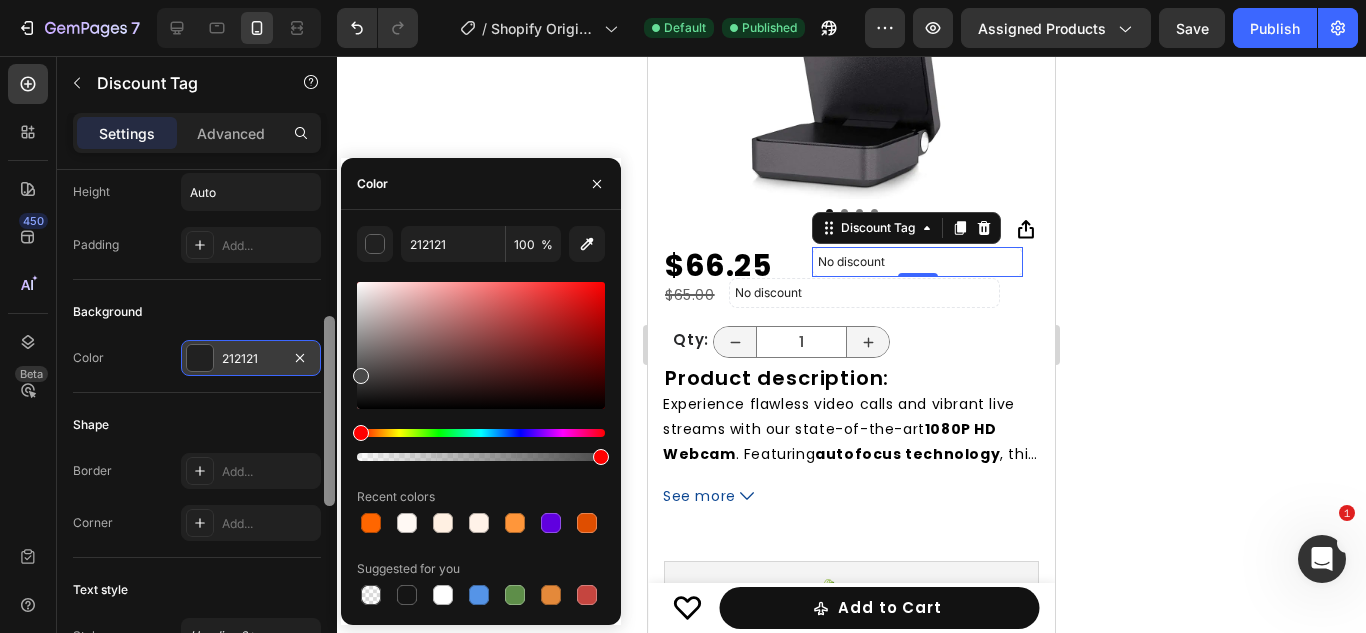 click at bounding box center (329, 411) 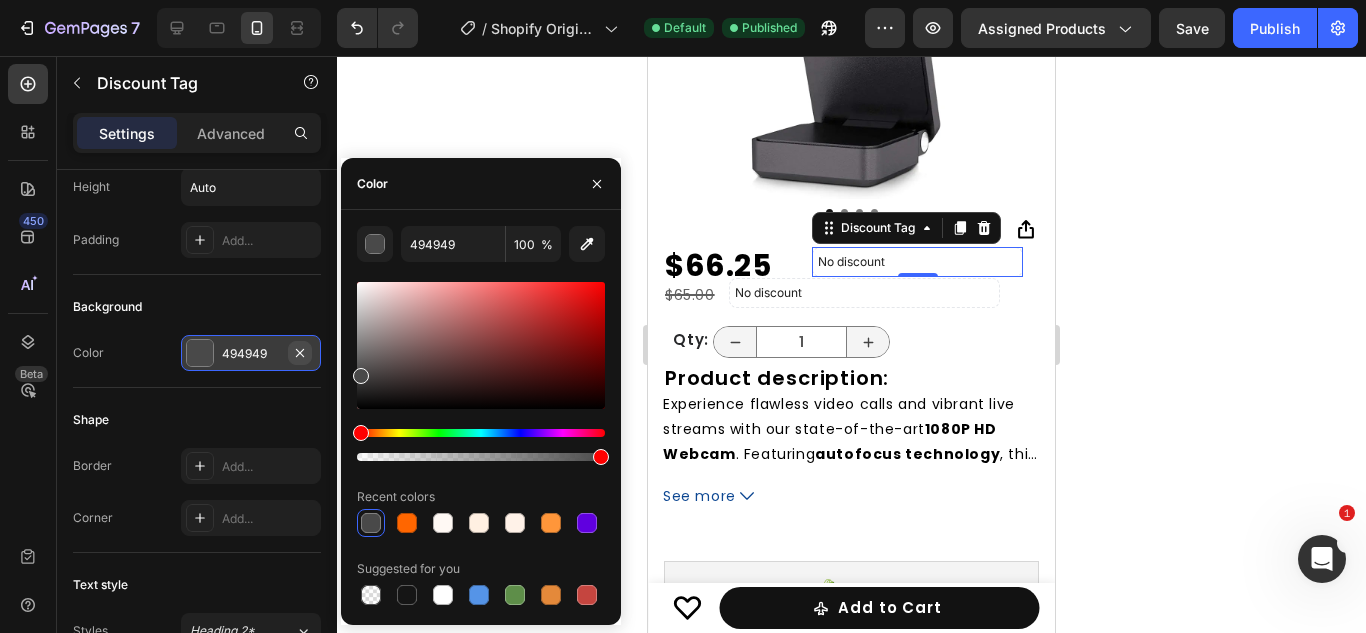 click 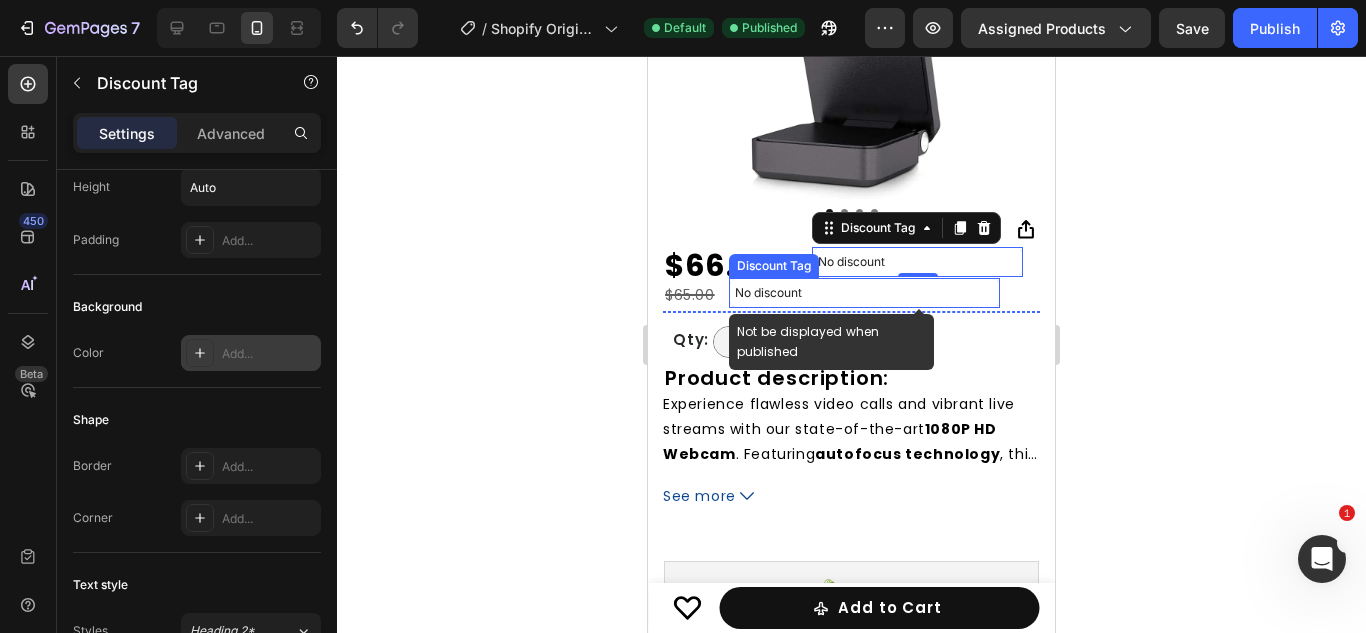 click on "No discount" at bounding box center (864, 293) 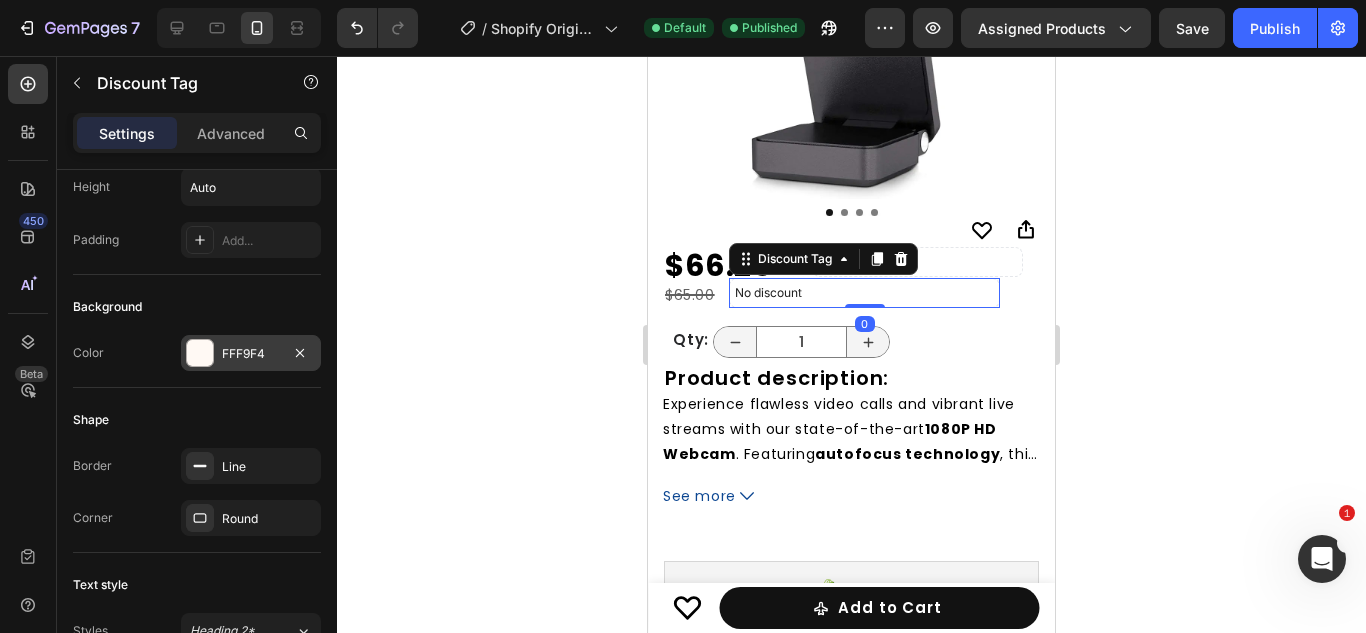 click at bounding box center (200, 353) 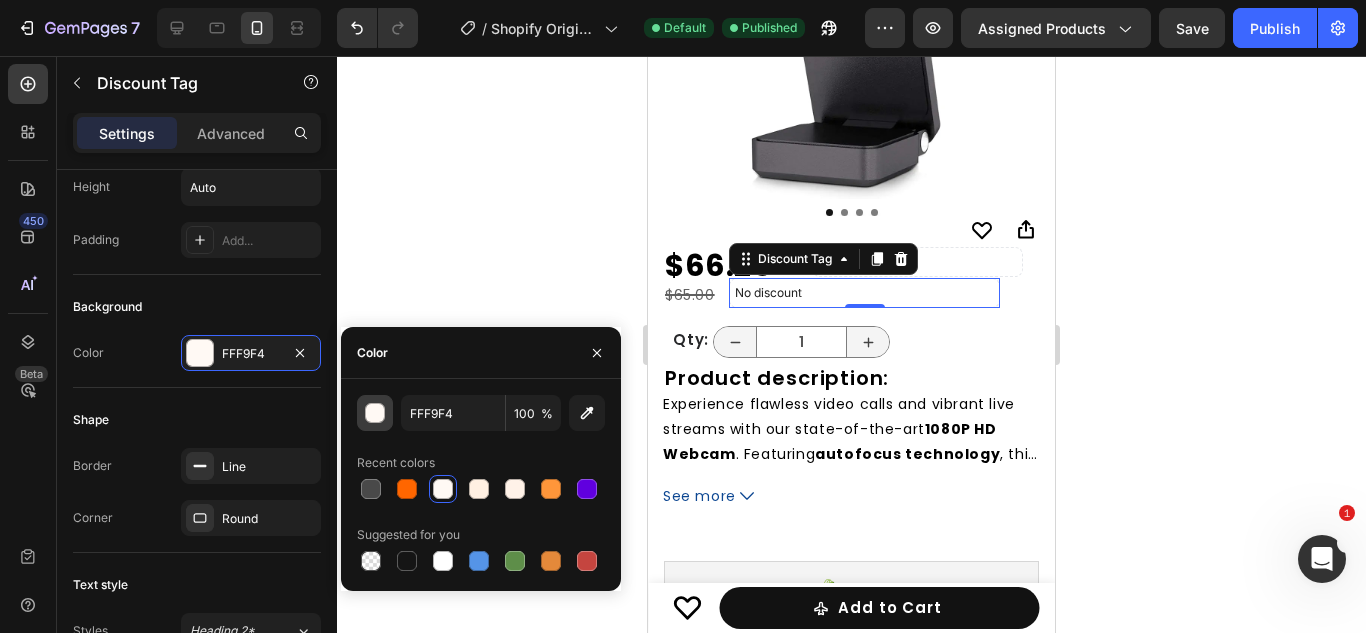 click at bounding box center [376, 414] 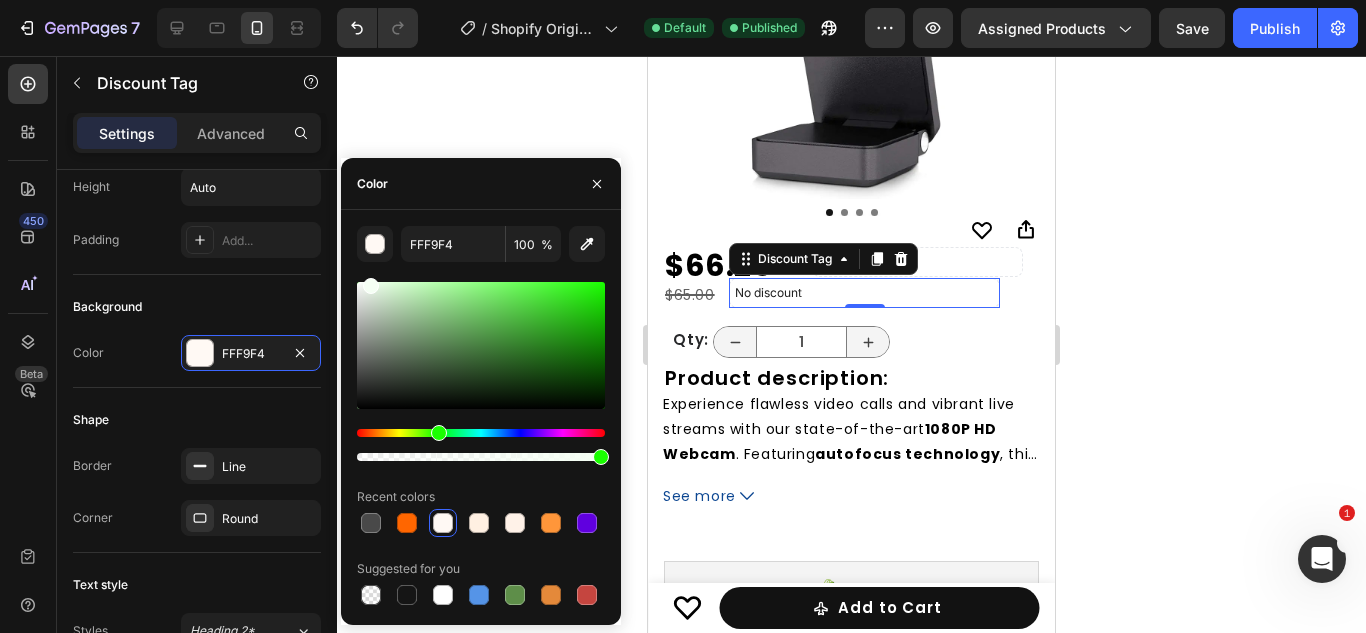 type on "F5FFF4" 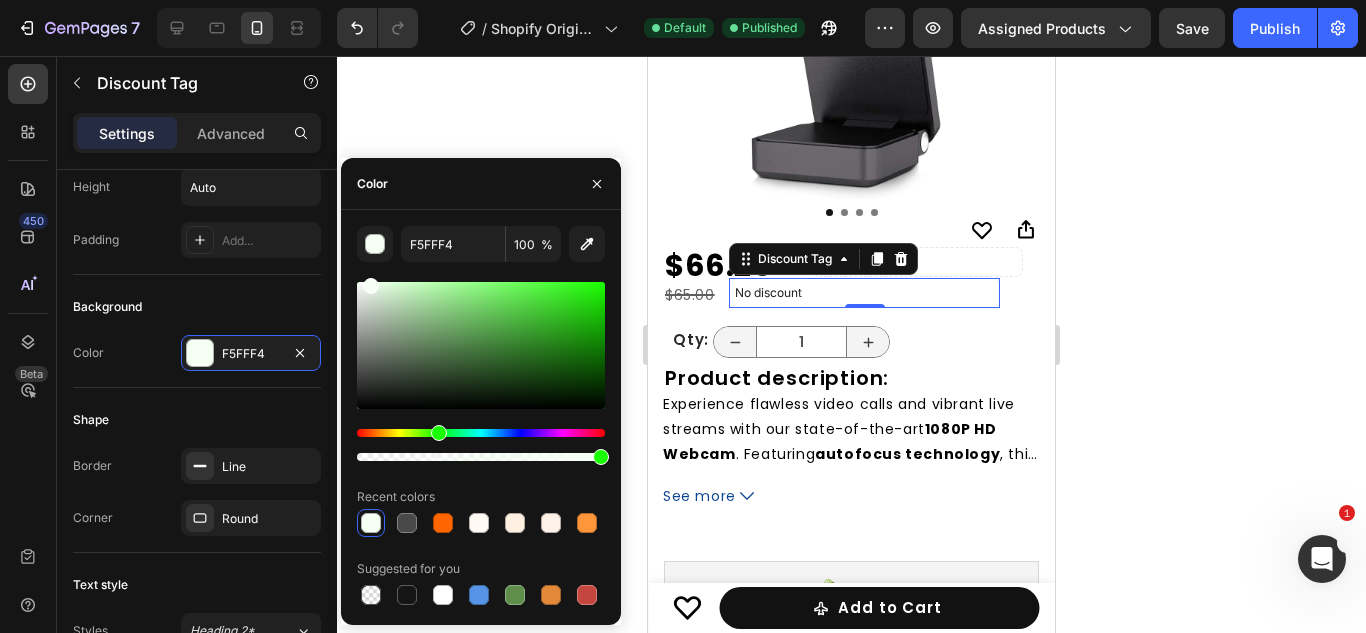drag, startPoint x: 380, startPoint y: 436, endPoint x: 436, endPoint y: 440, distance: 56.142673 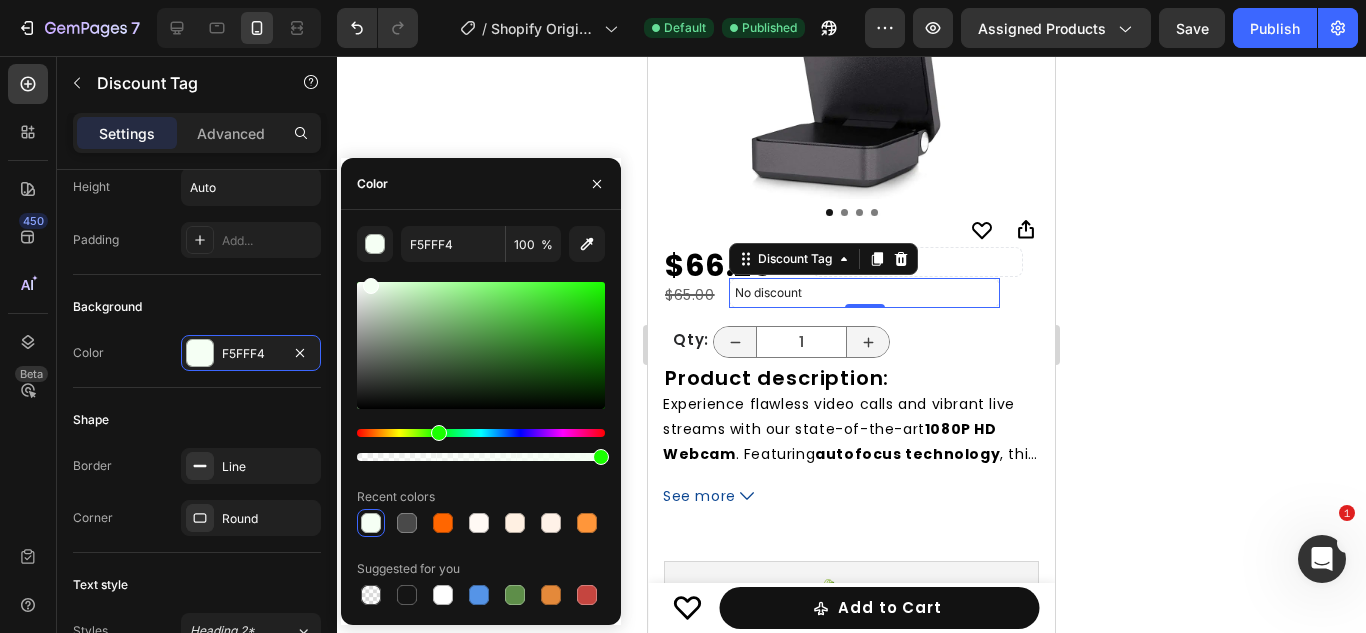 click at bounding box center (439, 433) 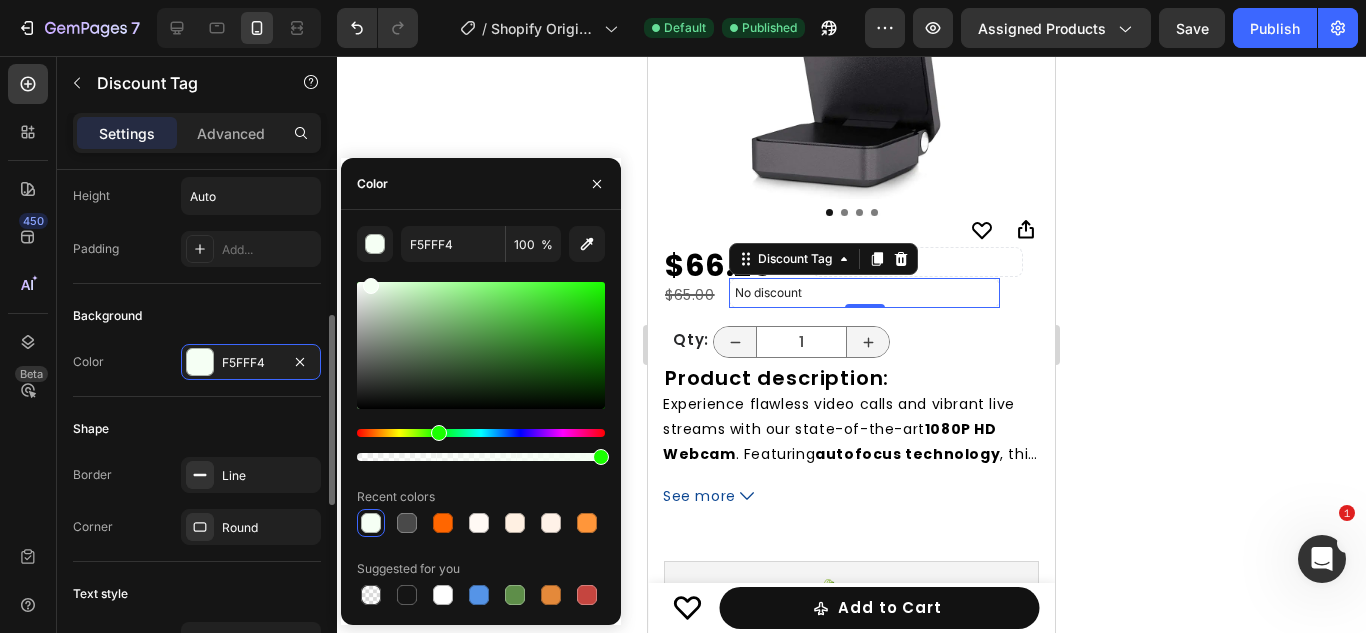 scroll, scrollTop: 394, scrollLeft: 0, axis: vertical 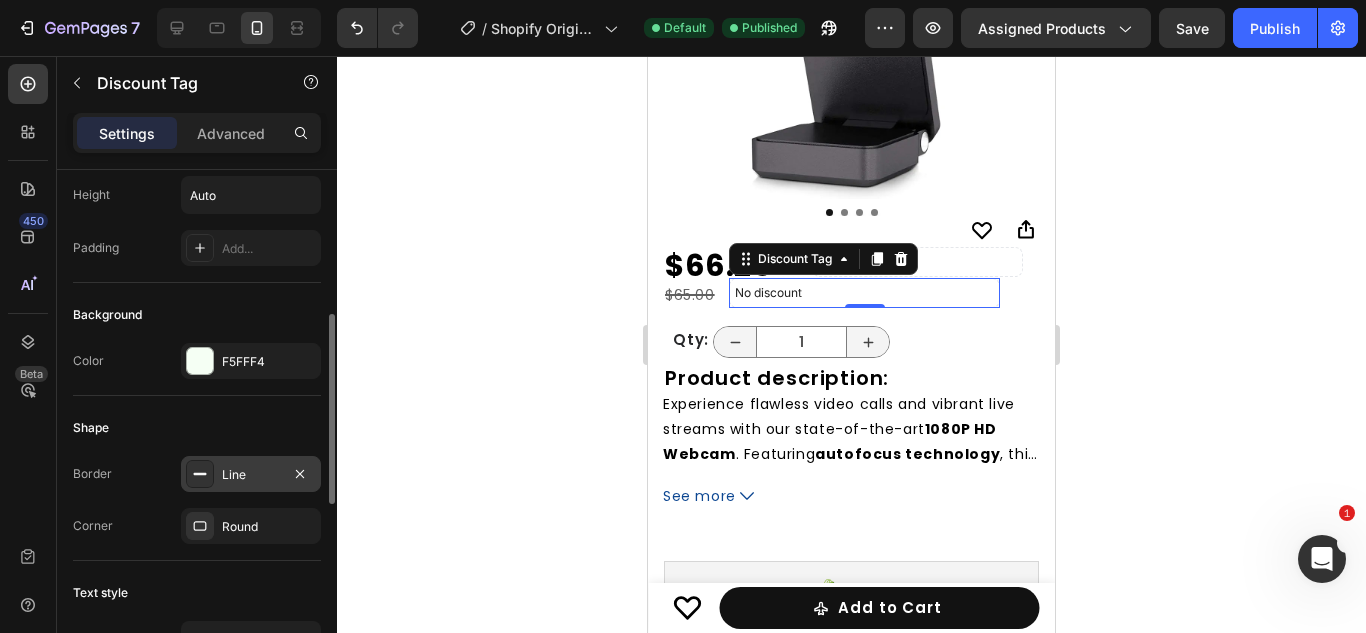 click 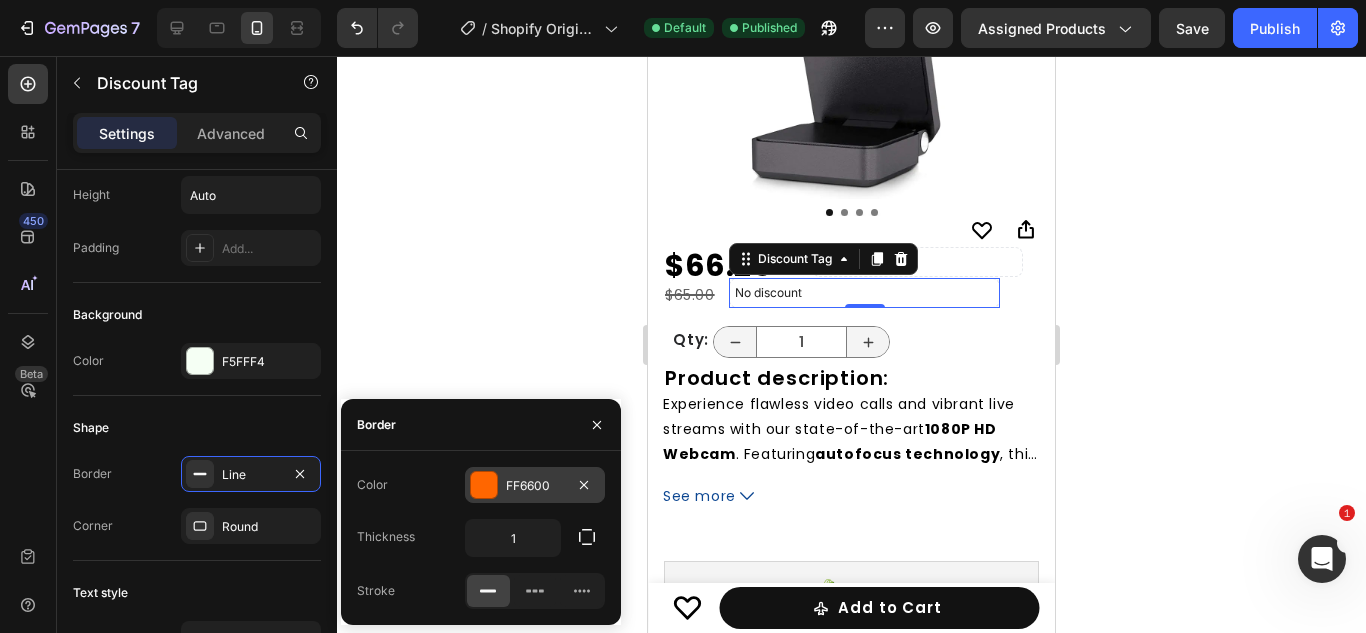 click at bounding box center (484, 485) 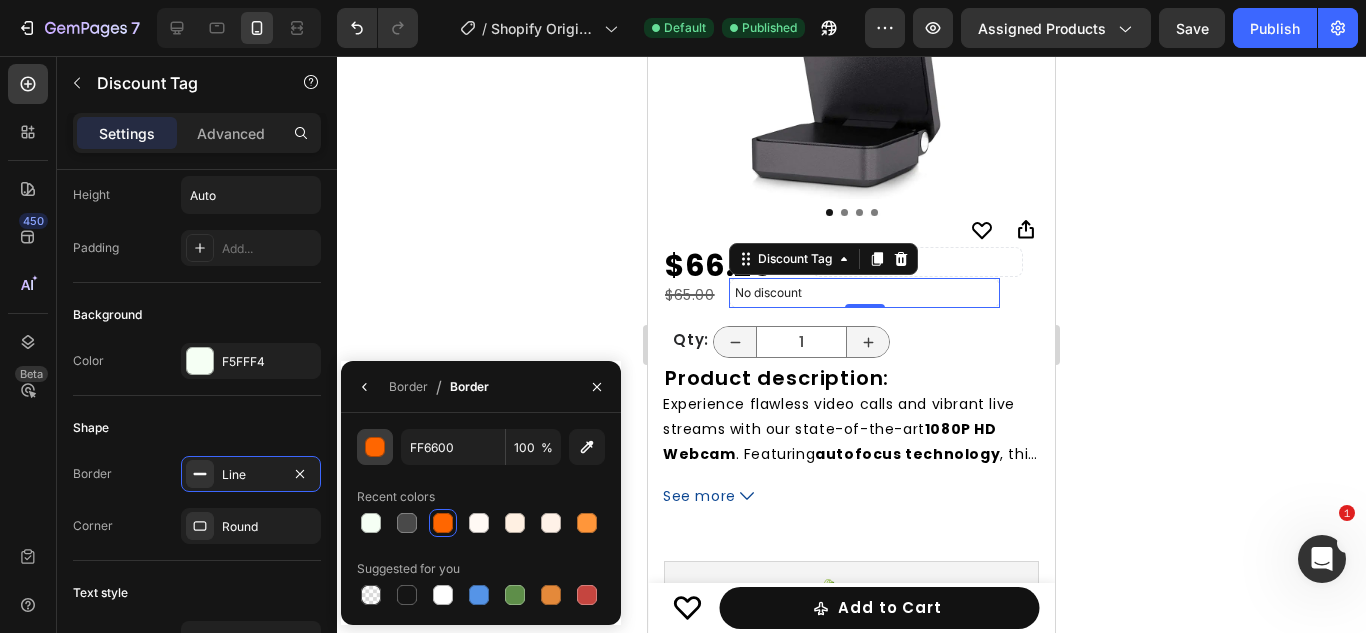 click at bounding box center (376, 448) 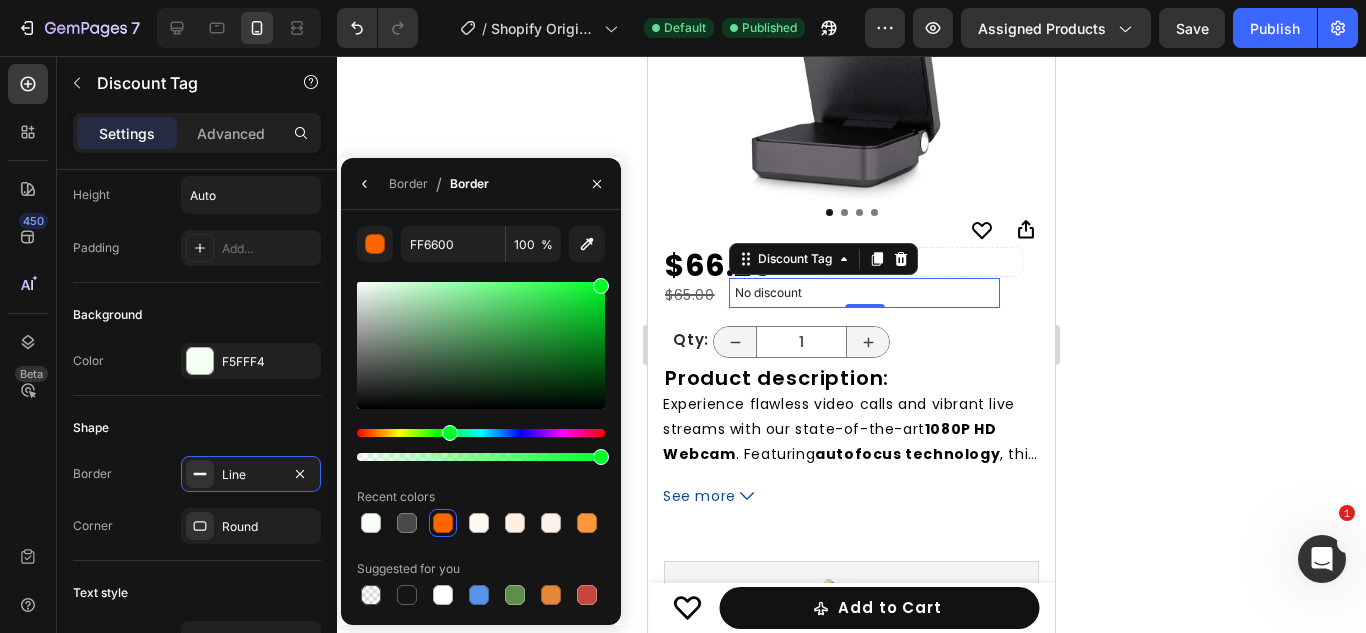 type on "00FF2A" 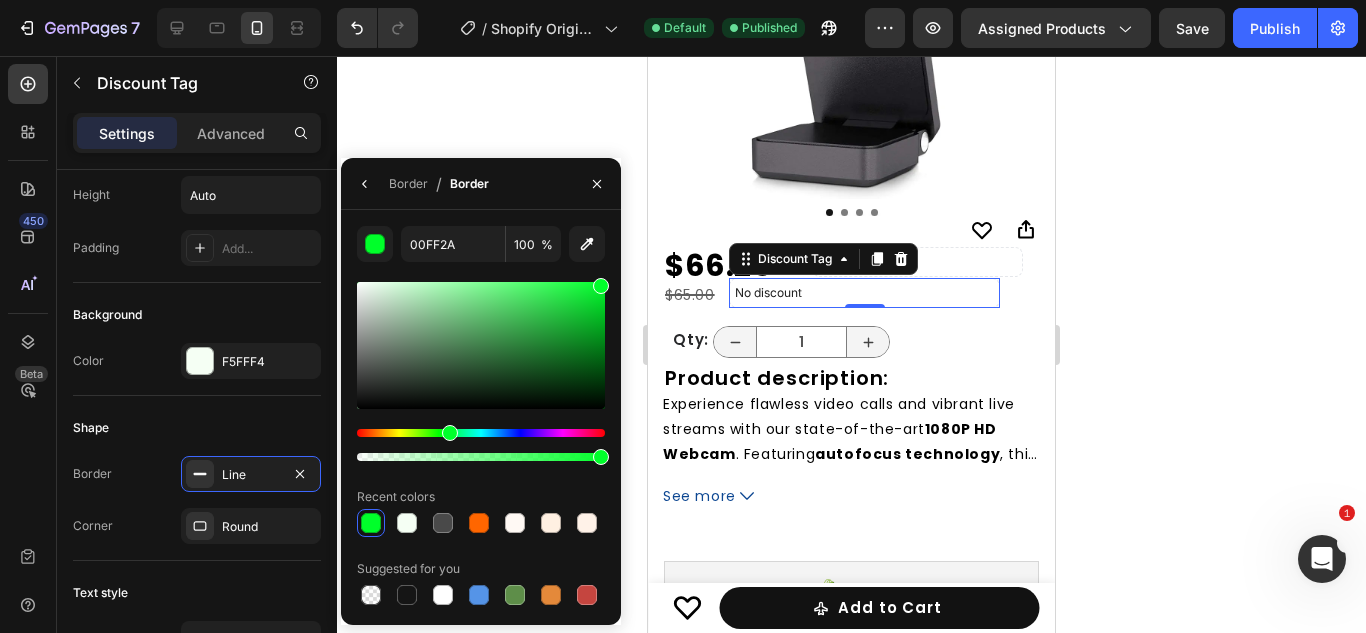 drag, startPoint x: 381, startPoint y: 431, endPoint x: 447, endPoint y: 440, distance: 66.61081 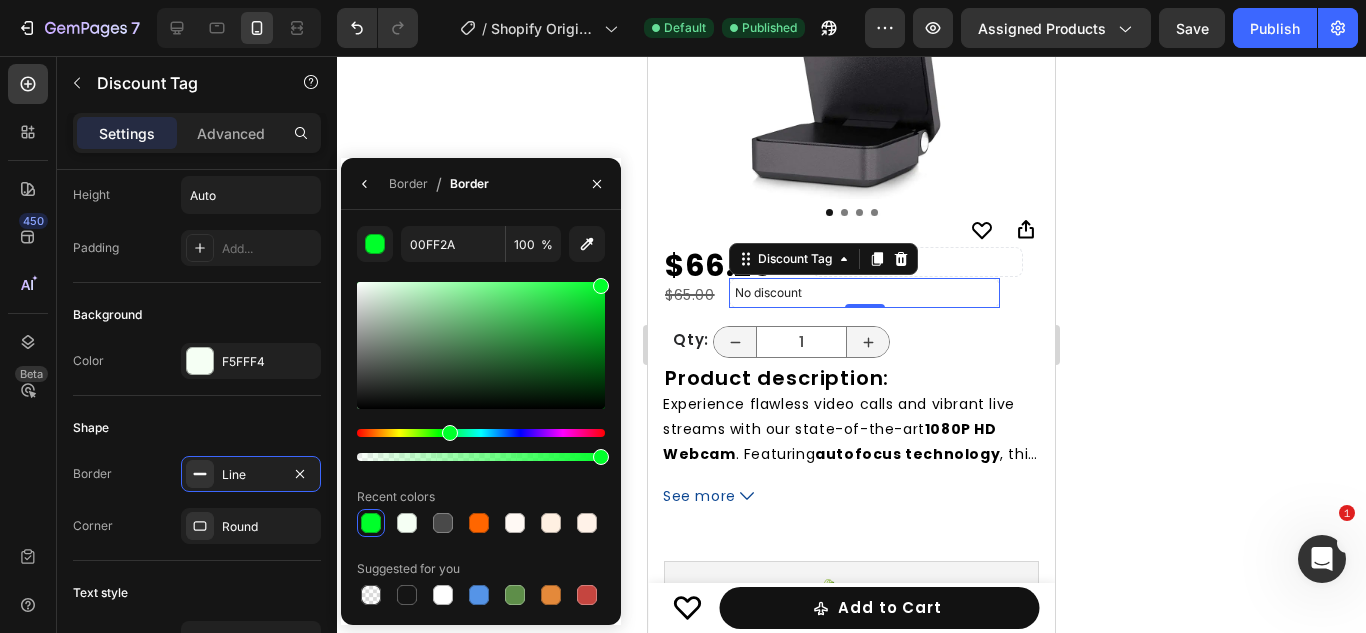 click at bounding box center [450, 433] 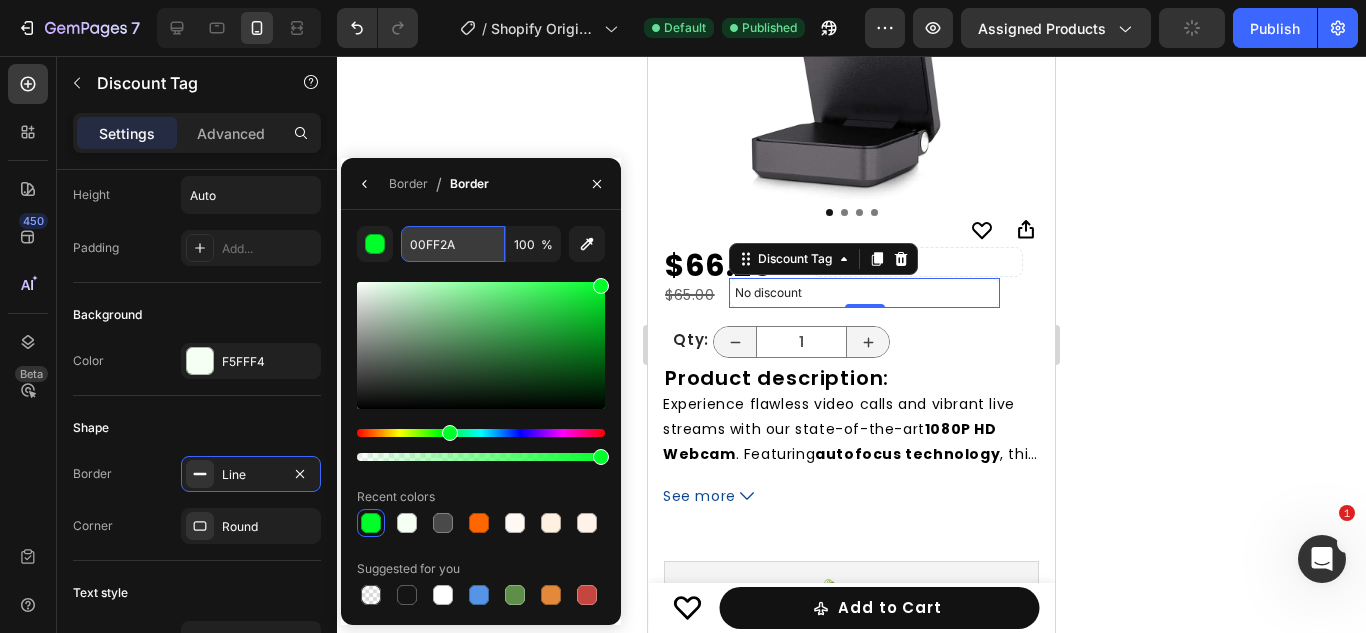 click on "00FF2A" at bounding box center (0, 0) 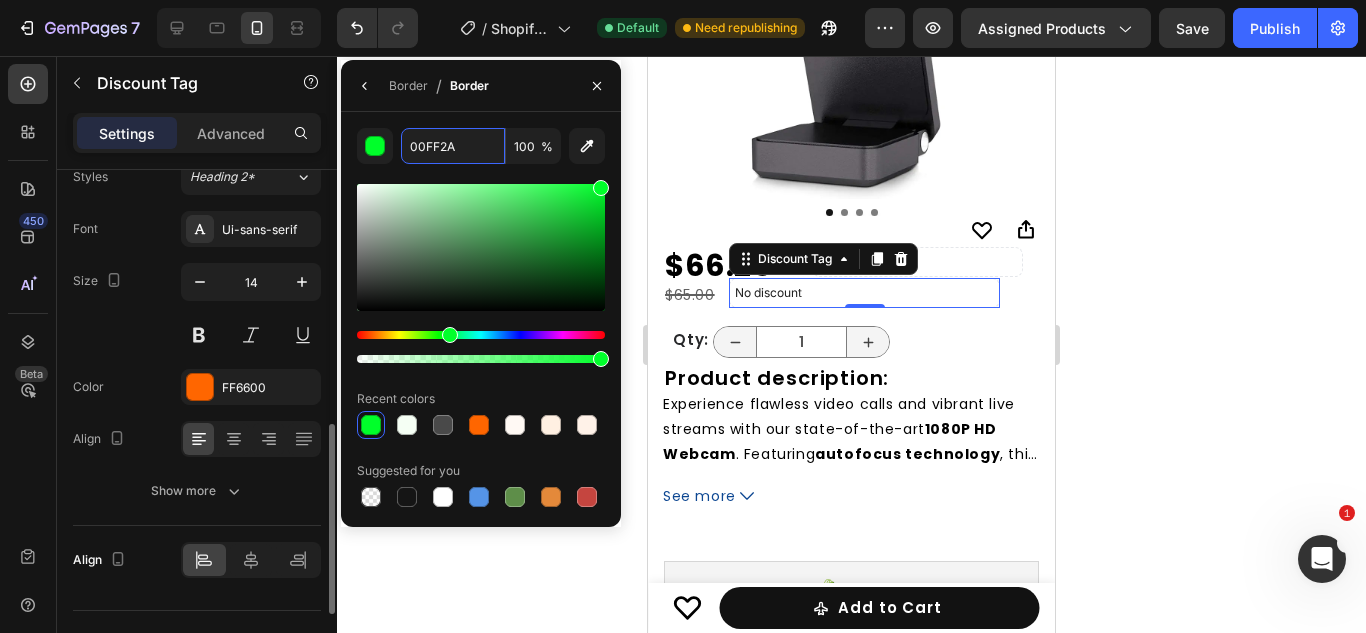 scroll, scrollTop: 873, scrollLeft: 0, axis: vertical 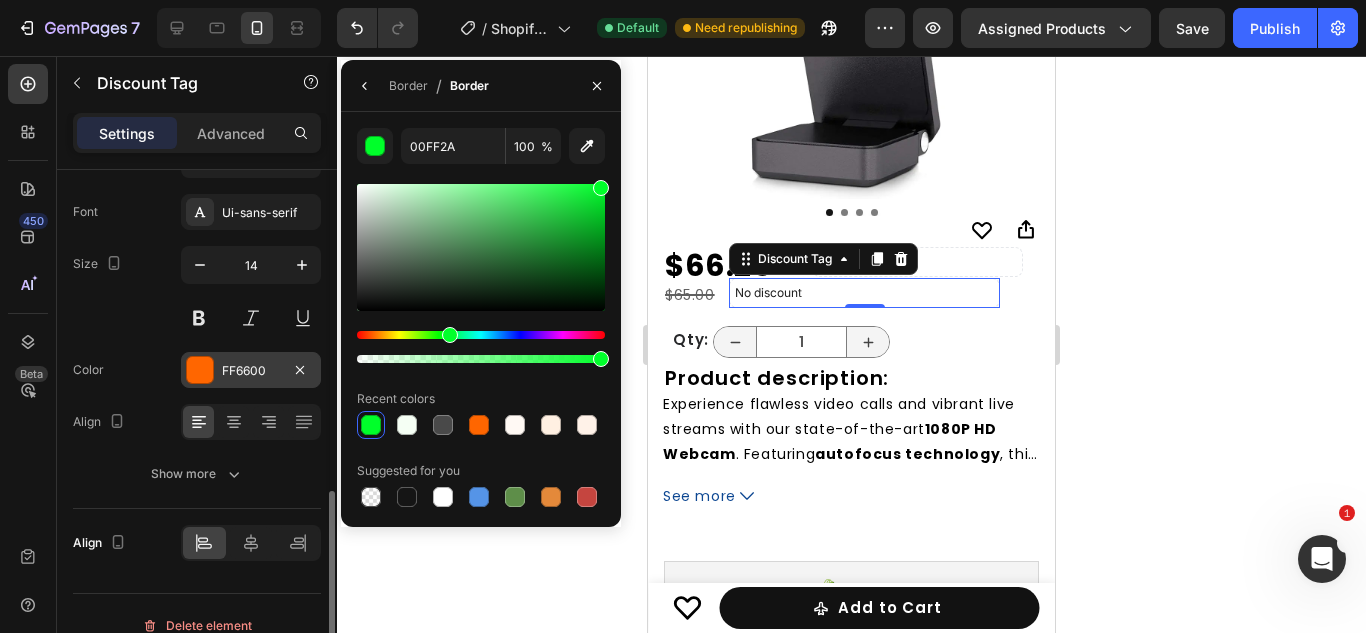 click on "FF6600" at bounding box center [251, 370] 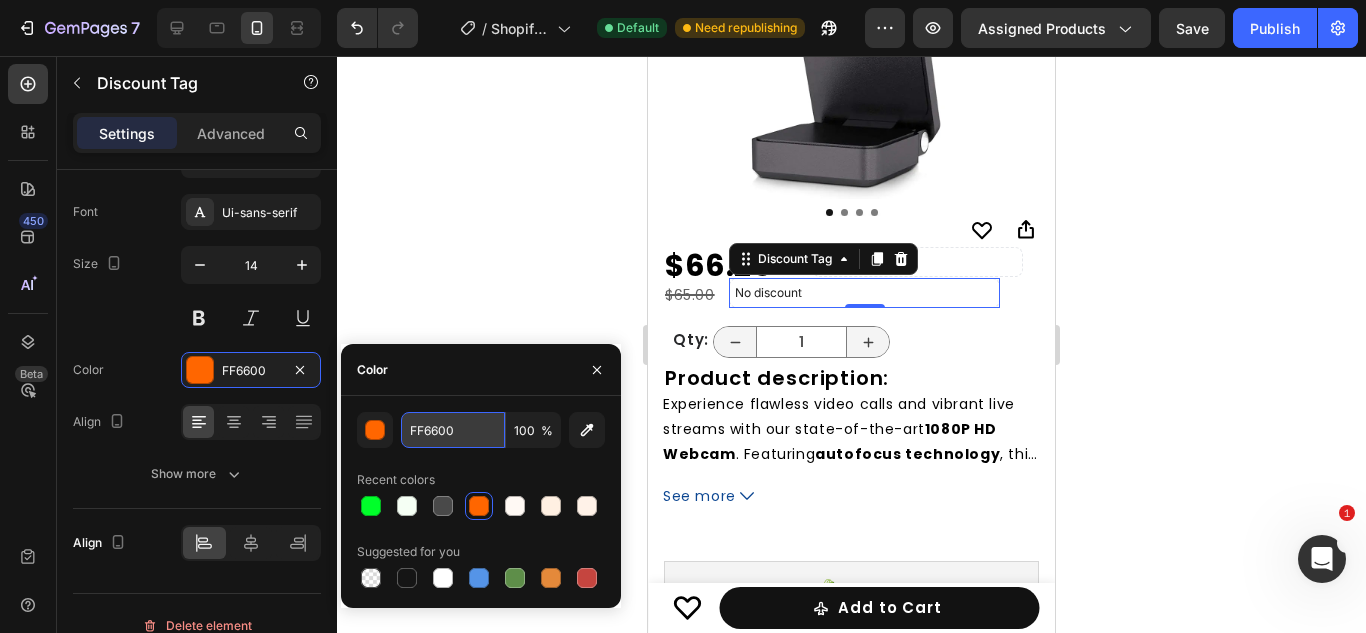 click on "FF6600" at bounding box center [0, 0] 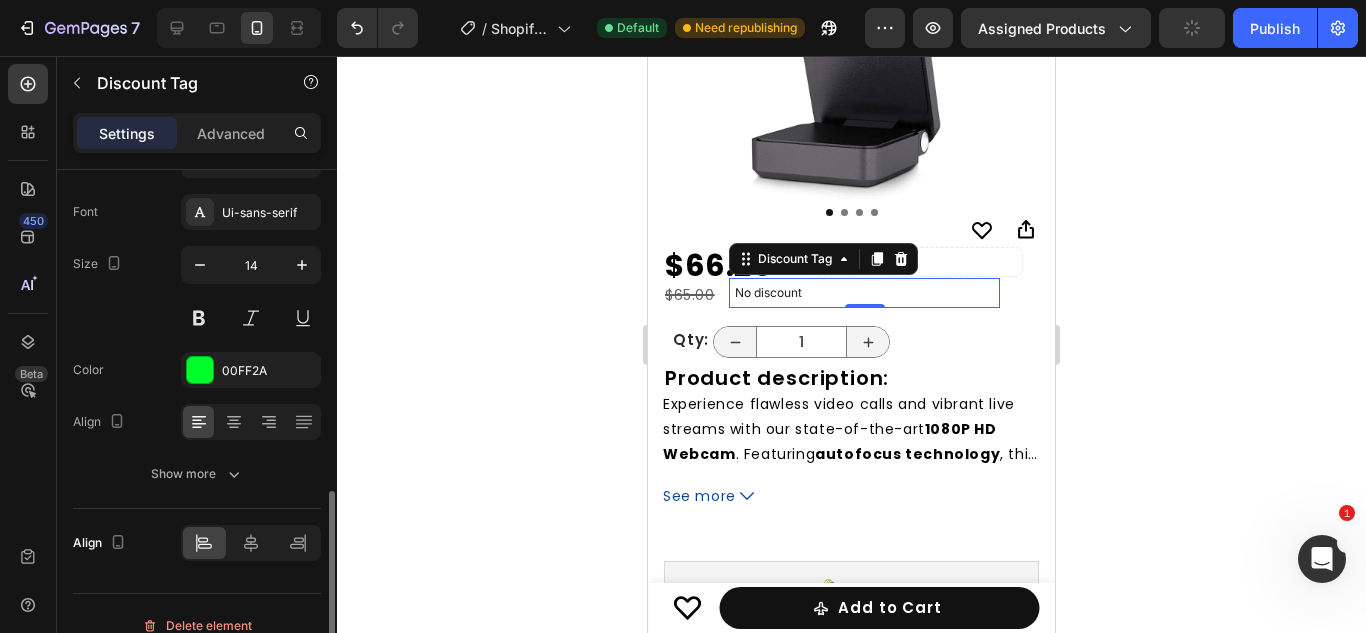 click on "Size 14" at bounding box center (197, 291) 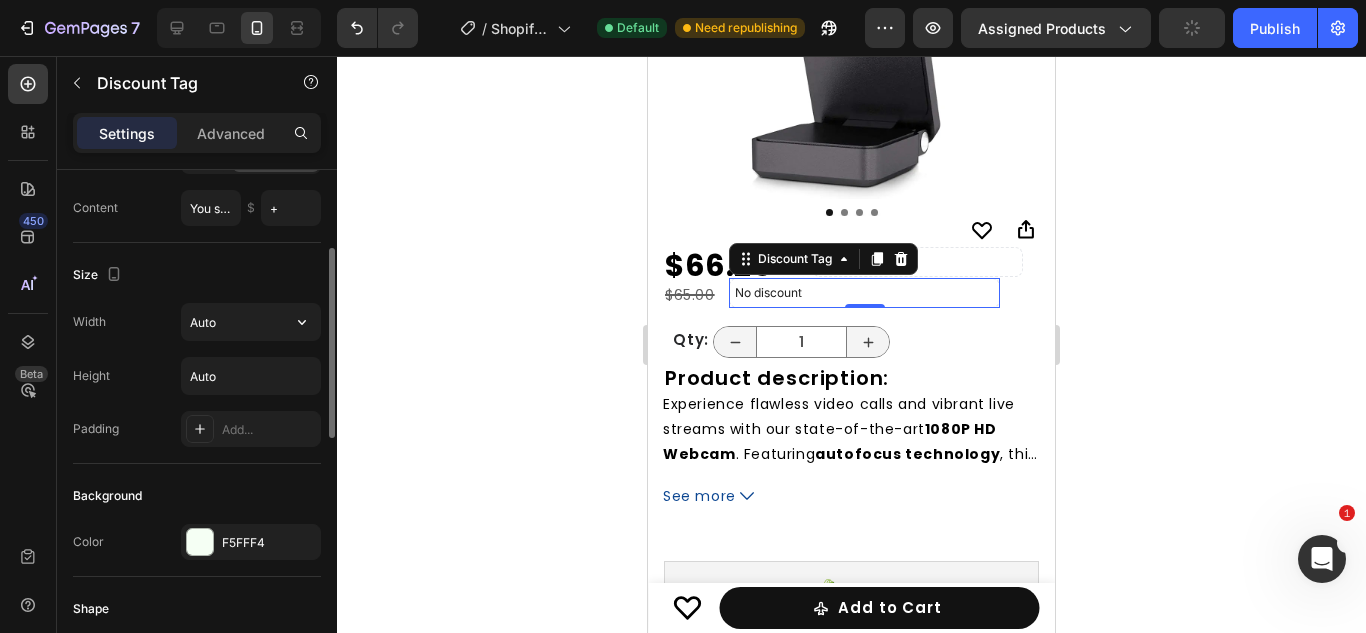 scroll, scrollTop: 0, scrollLeft: 0, axis: both 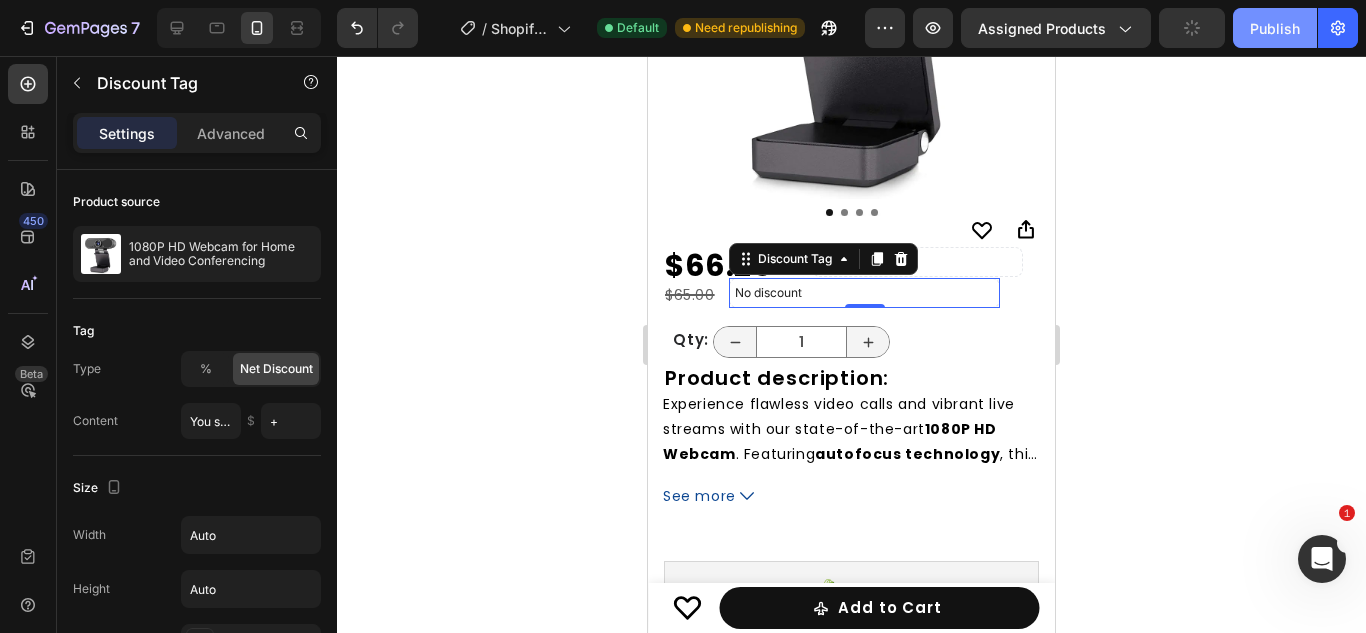 click on "Publish" at bounding box center [1275, 28] 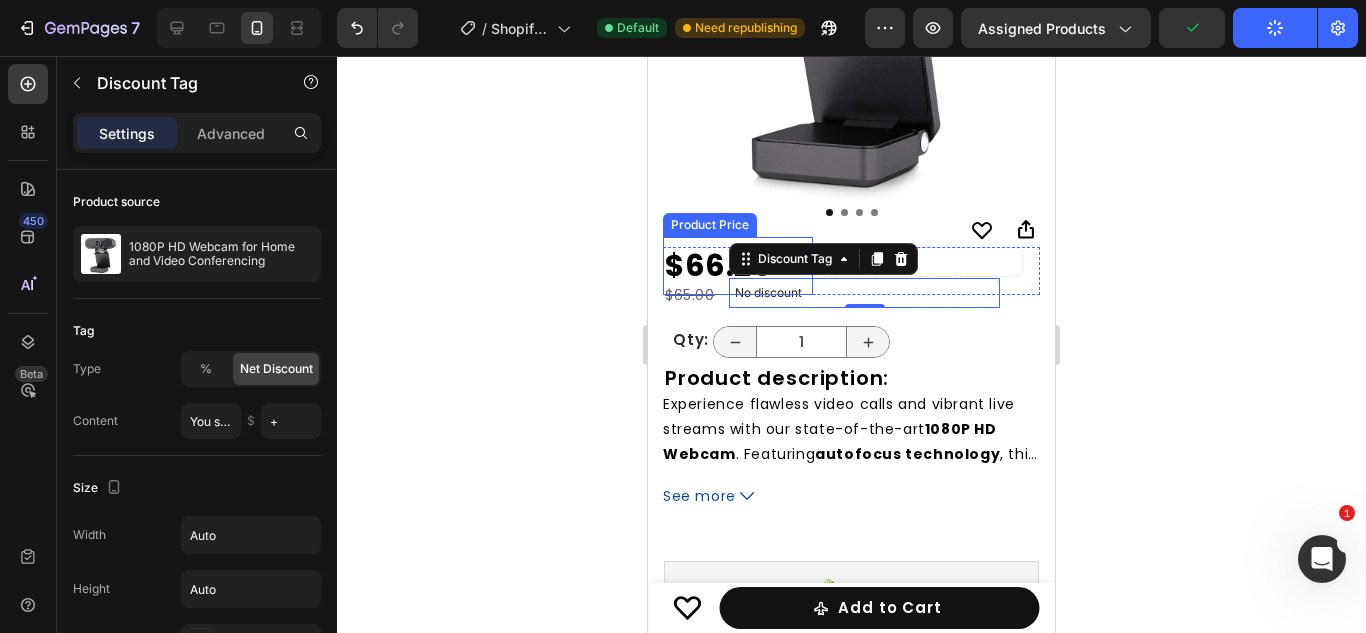 click on "$66.25" at bounding box center (738, 266) 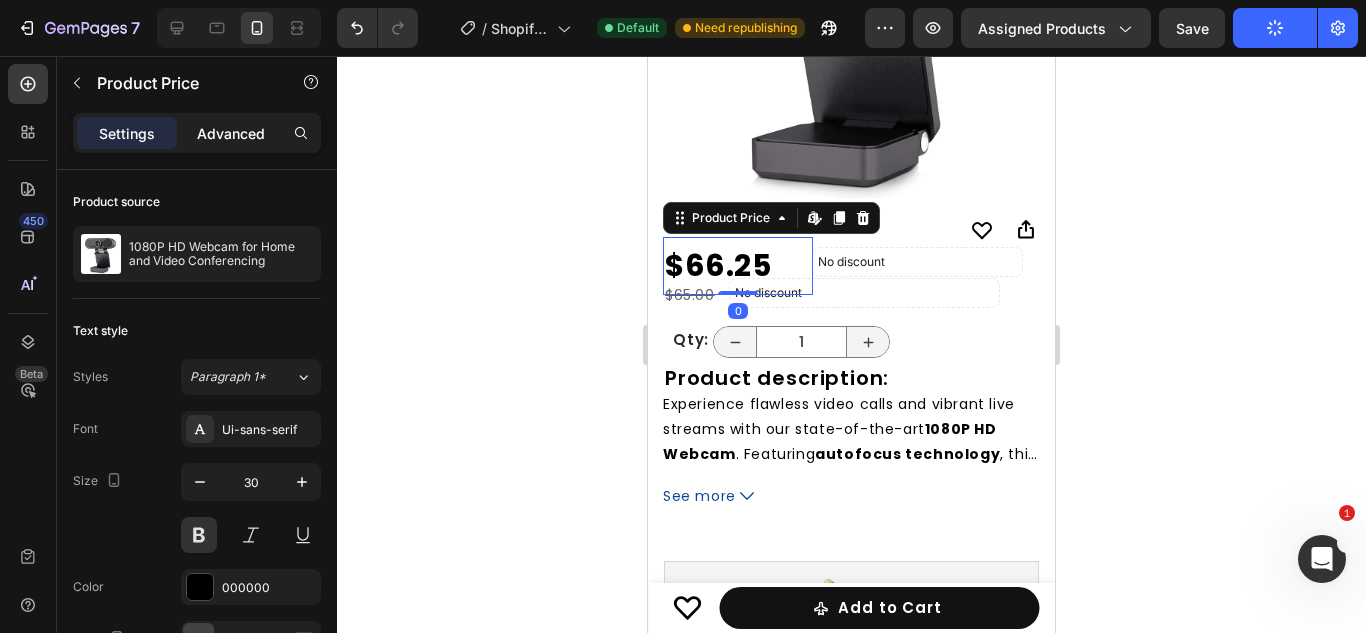 click on "Advanced" at bounding box center (231, 133) 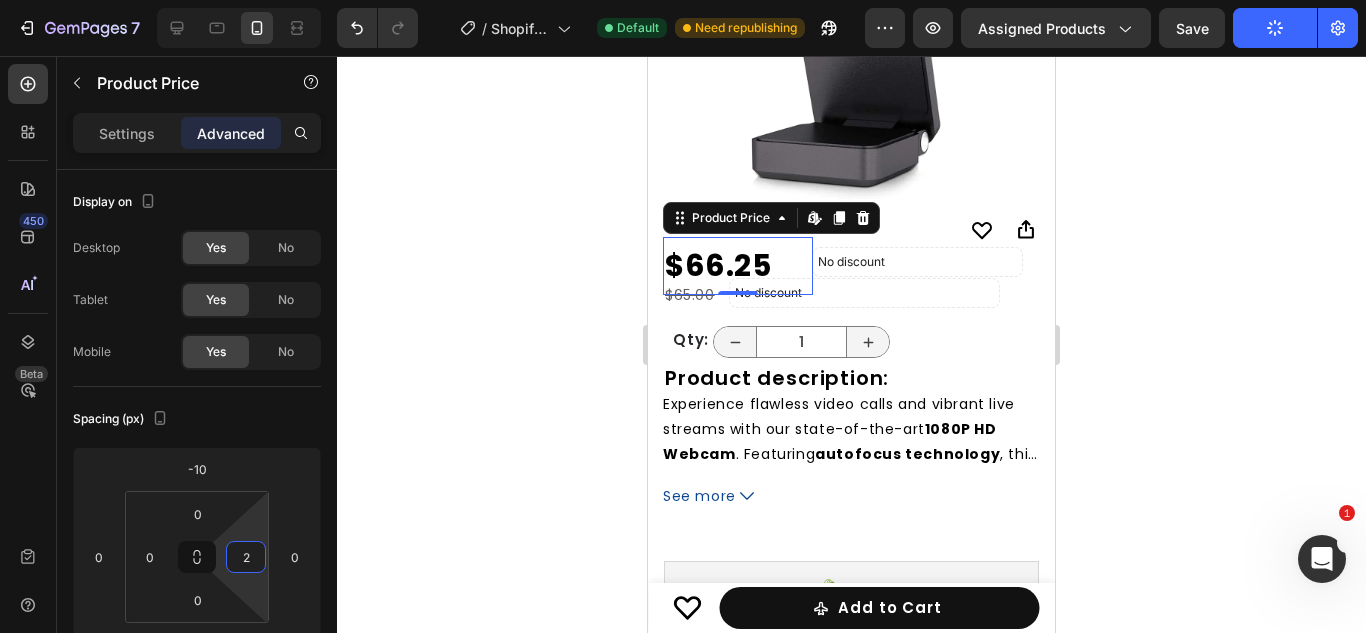 type on "0" 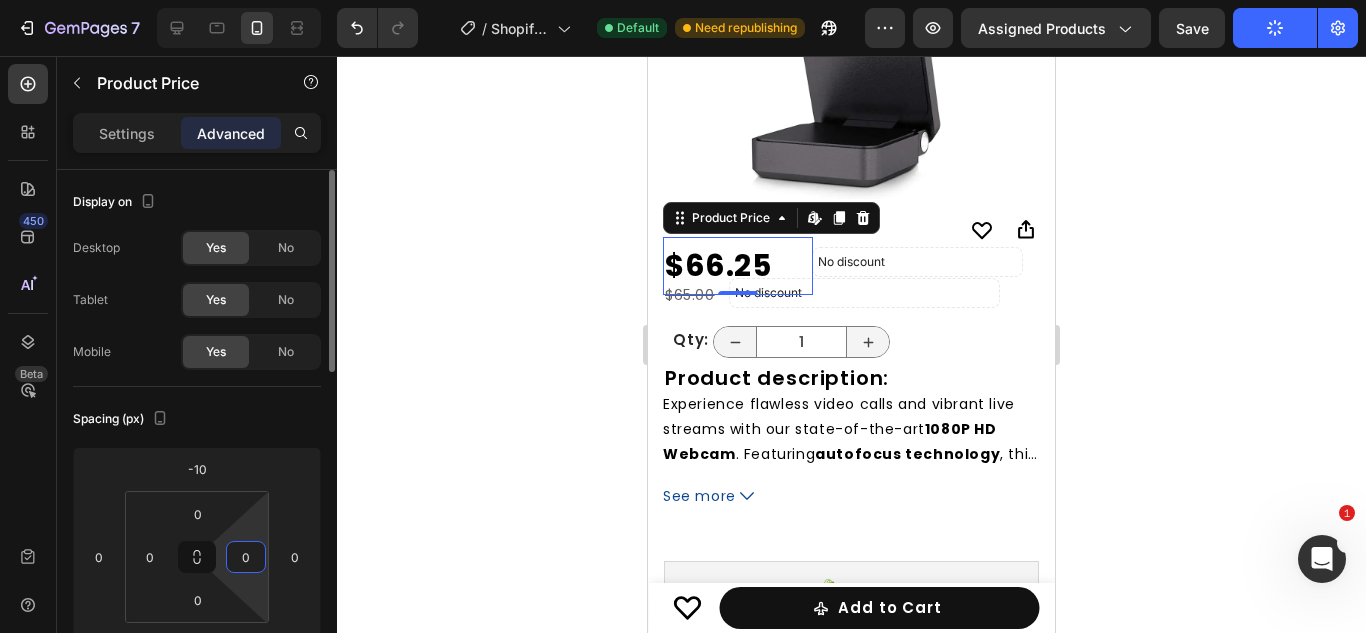 drag, startPoint x: 248, startPoint y: 526, endPoint x: 247, endPoint y: 545, distance: 19.026299 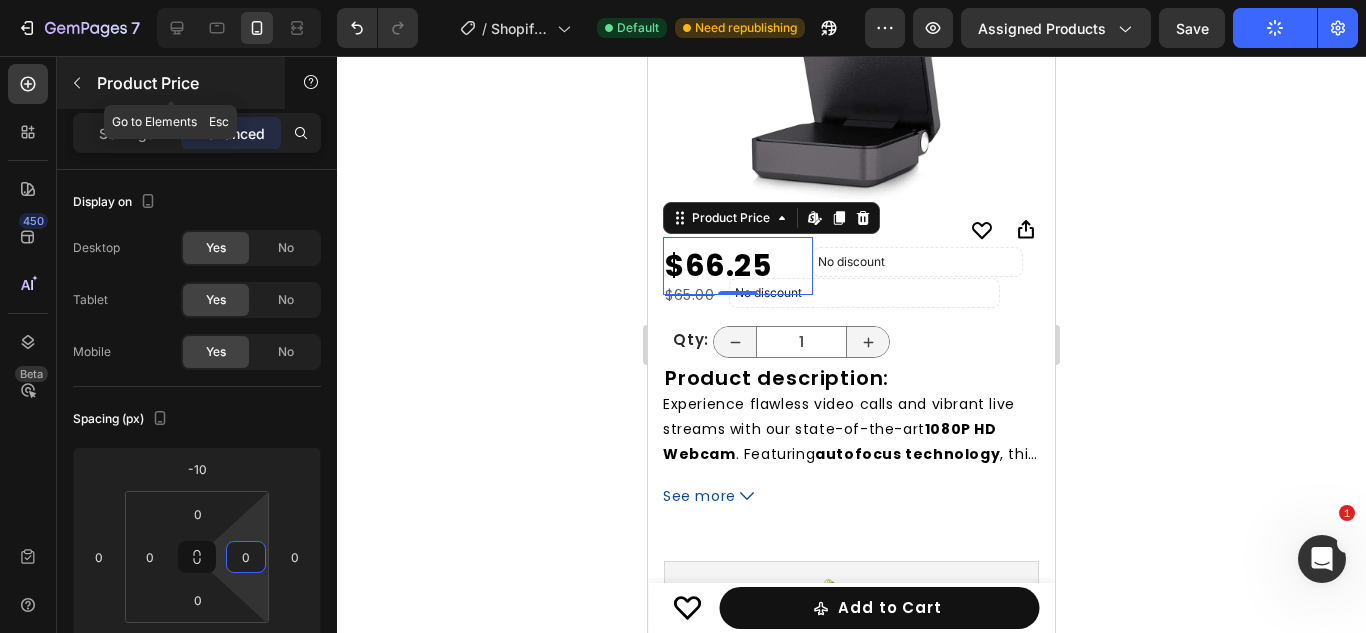 click on "Product Price" at bounding box center (171, 83) 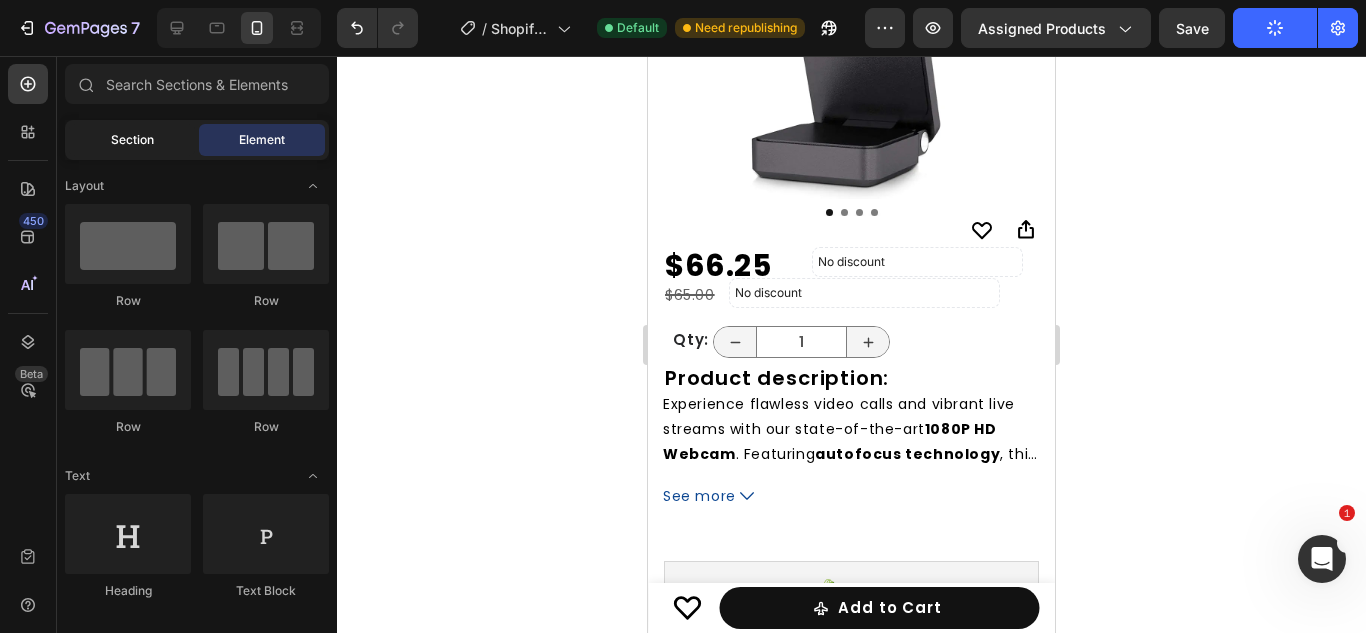 click on "Section" 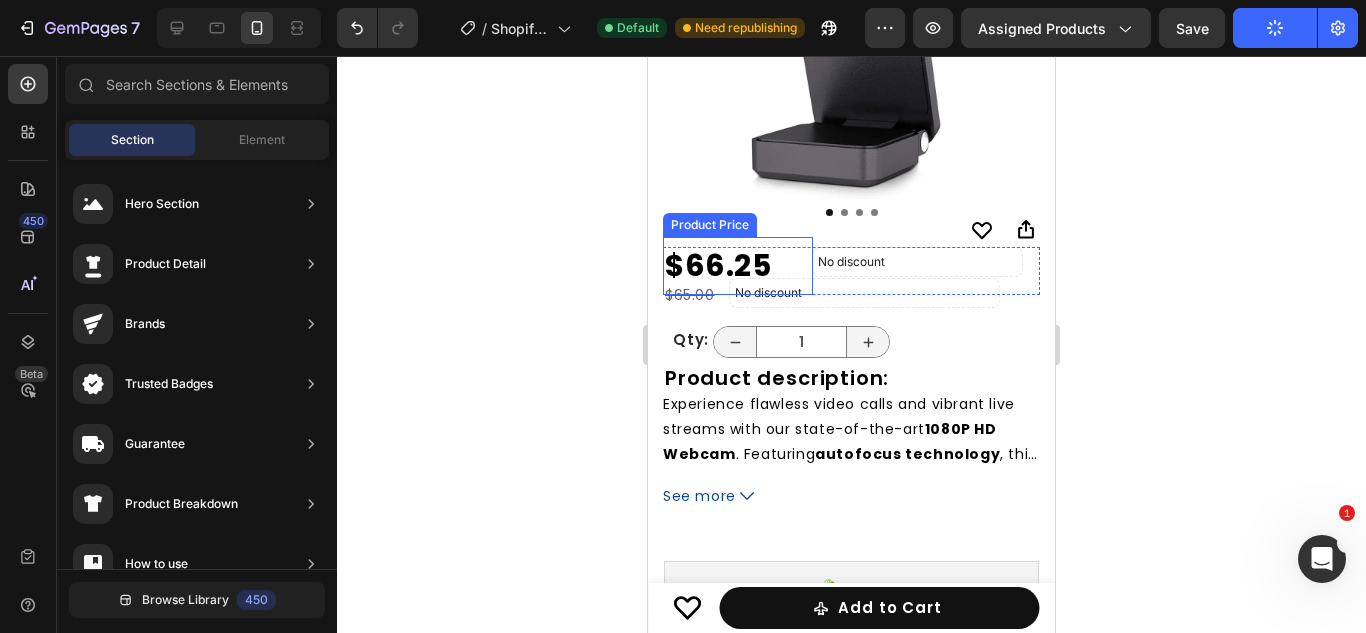 click on "$66.25" at bounding box center (738, 266) 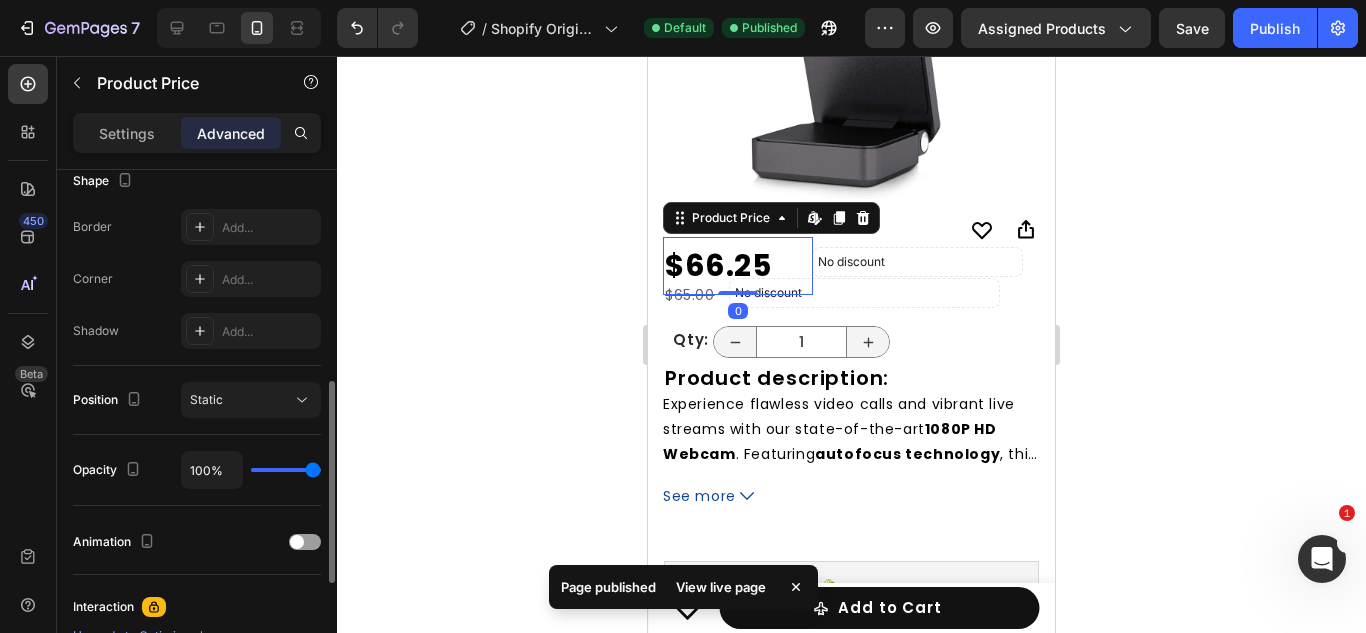 scroll, scrollTop: 537, scrollLeft: 0, axis: vertical 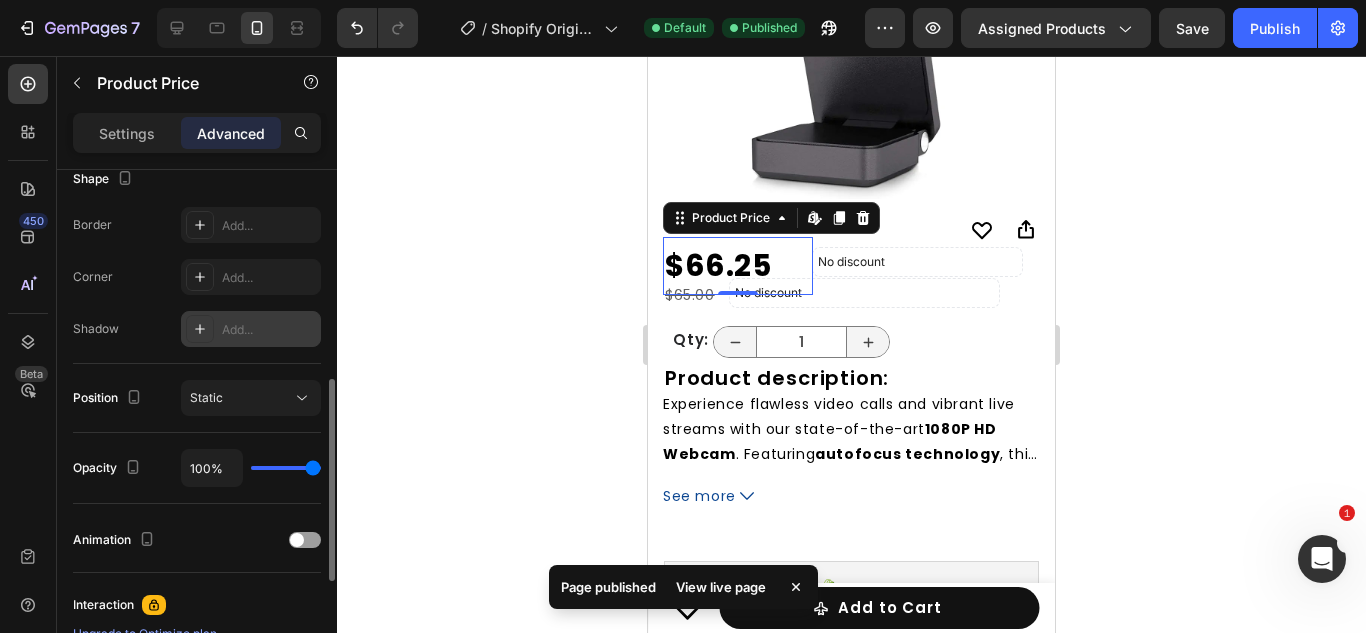click at bounding box center [200, 329] 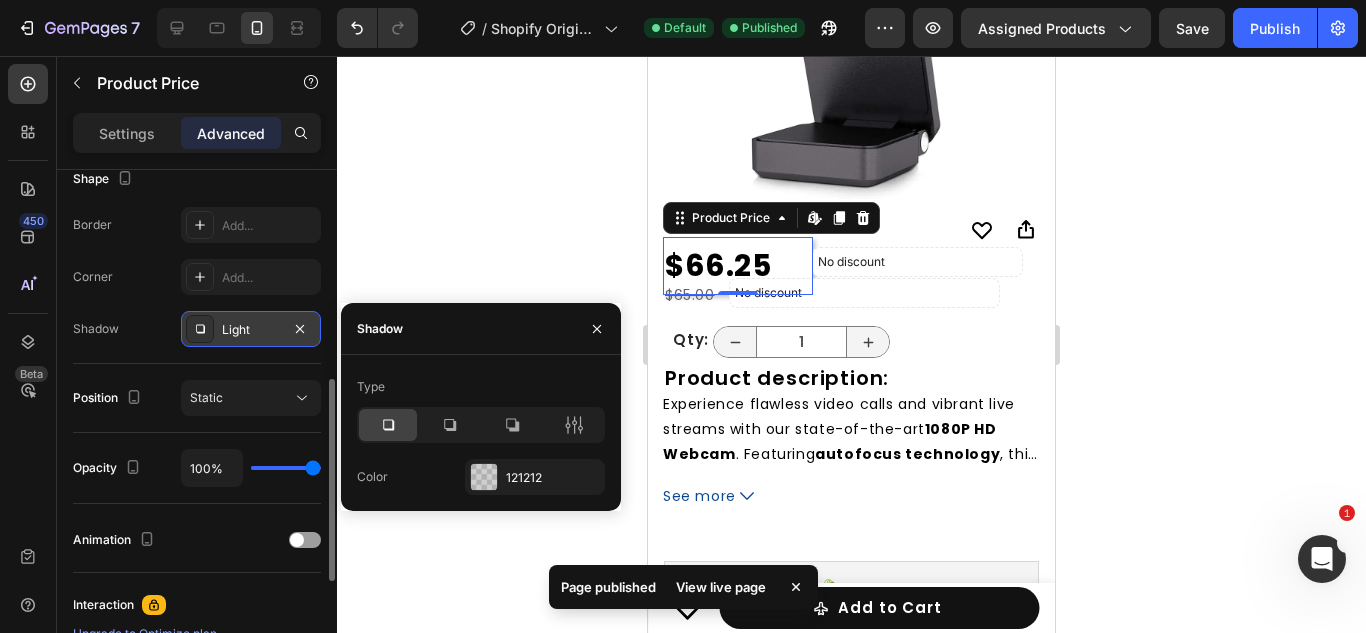click 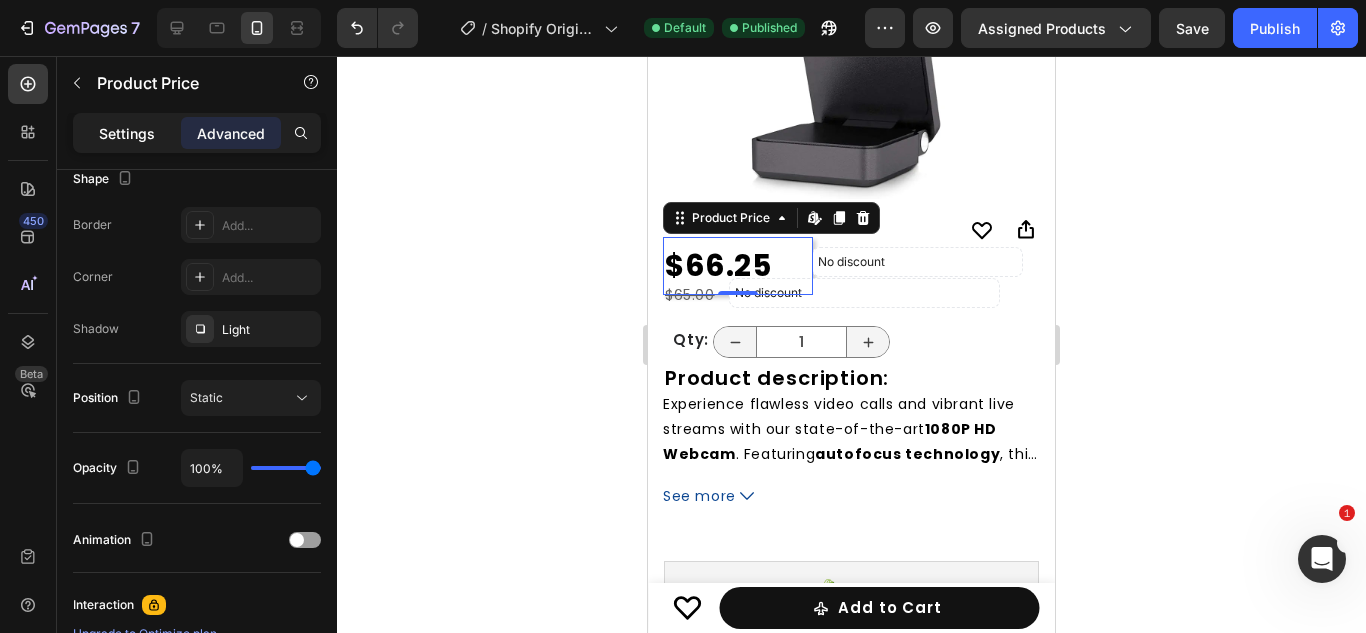 click on "Settings" 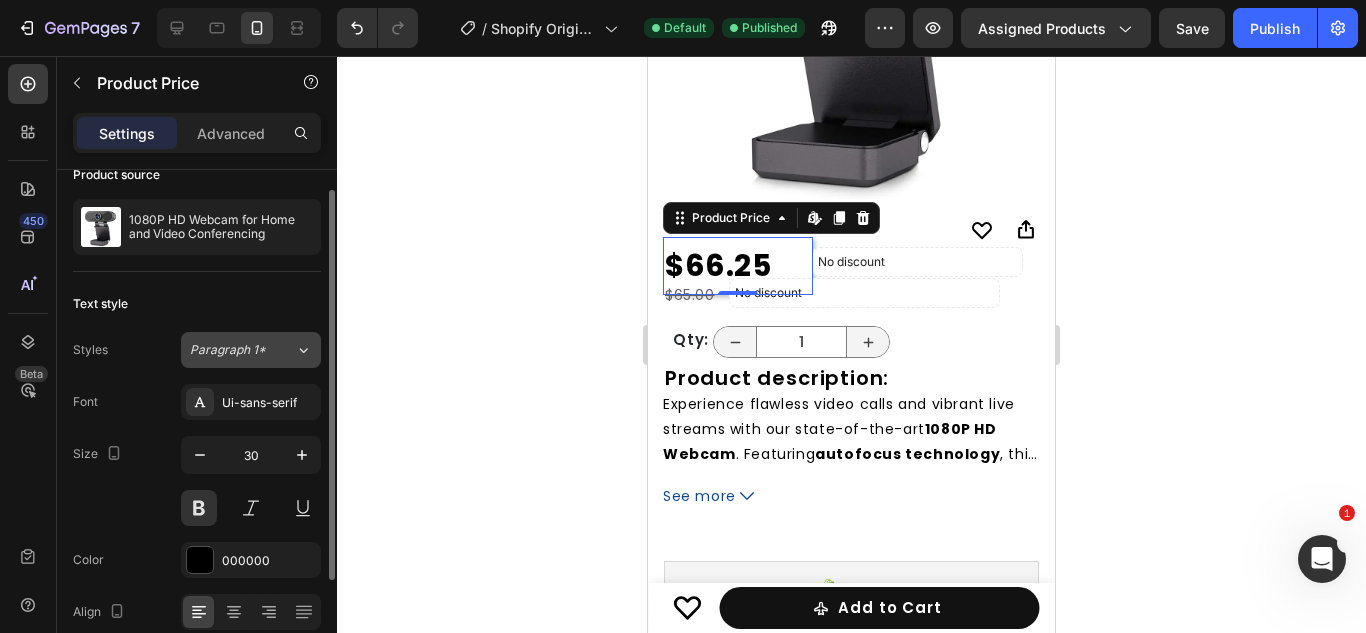scroll, scrollTop: 172, scrollLeft: 0, axis: vertical 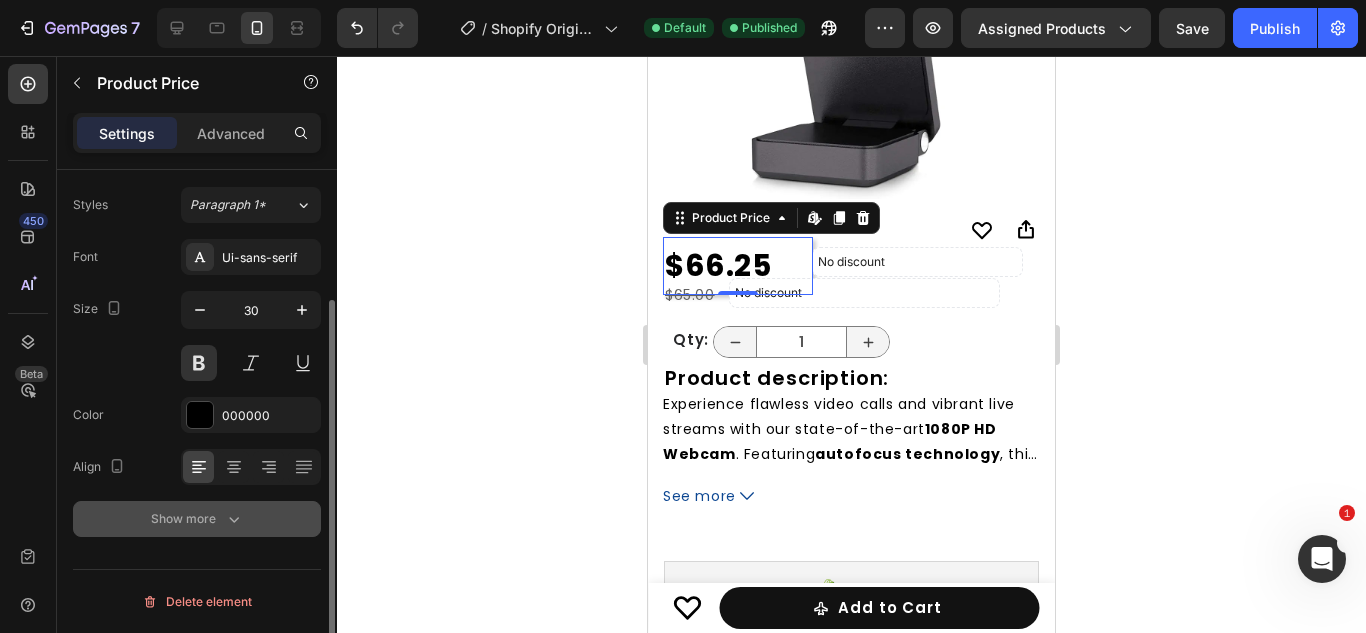 click on "Show more" at bounding box center [197, 519] 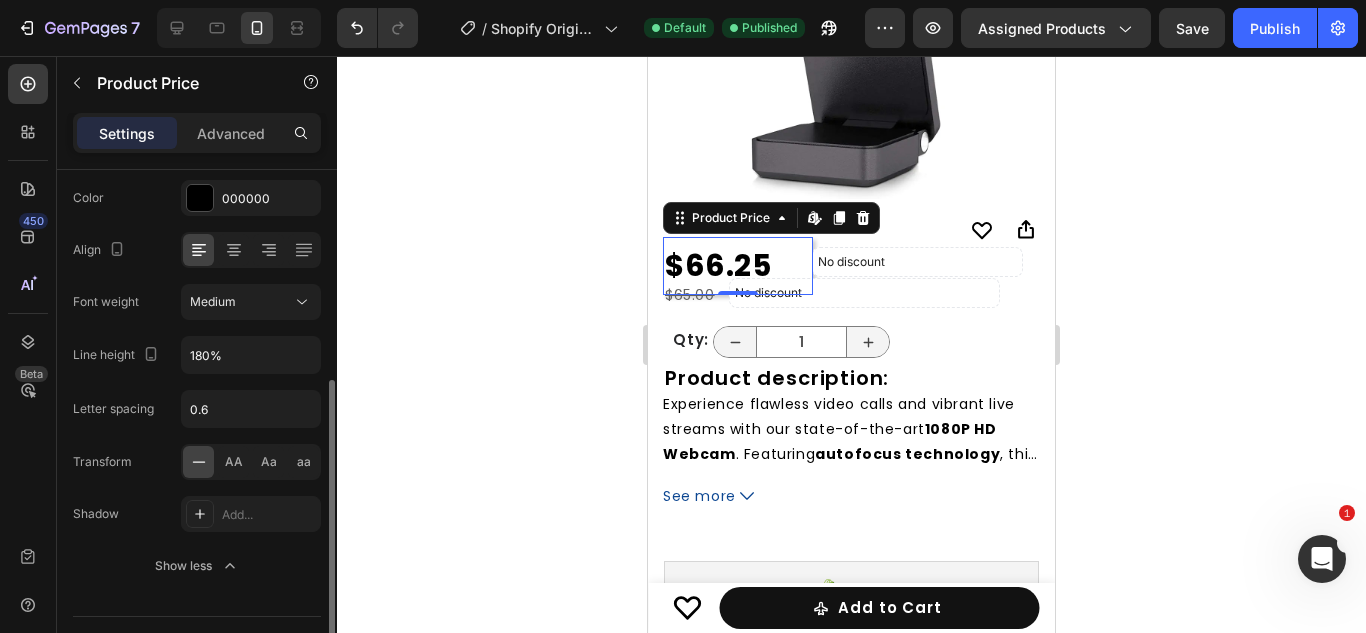 scroll, scrollTop: 390, scrollLeft: 0, axis: vertical 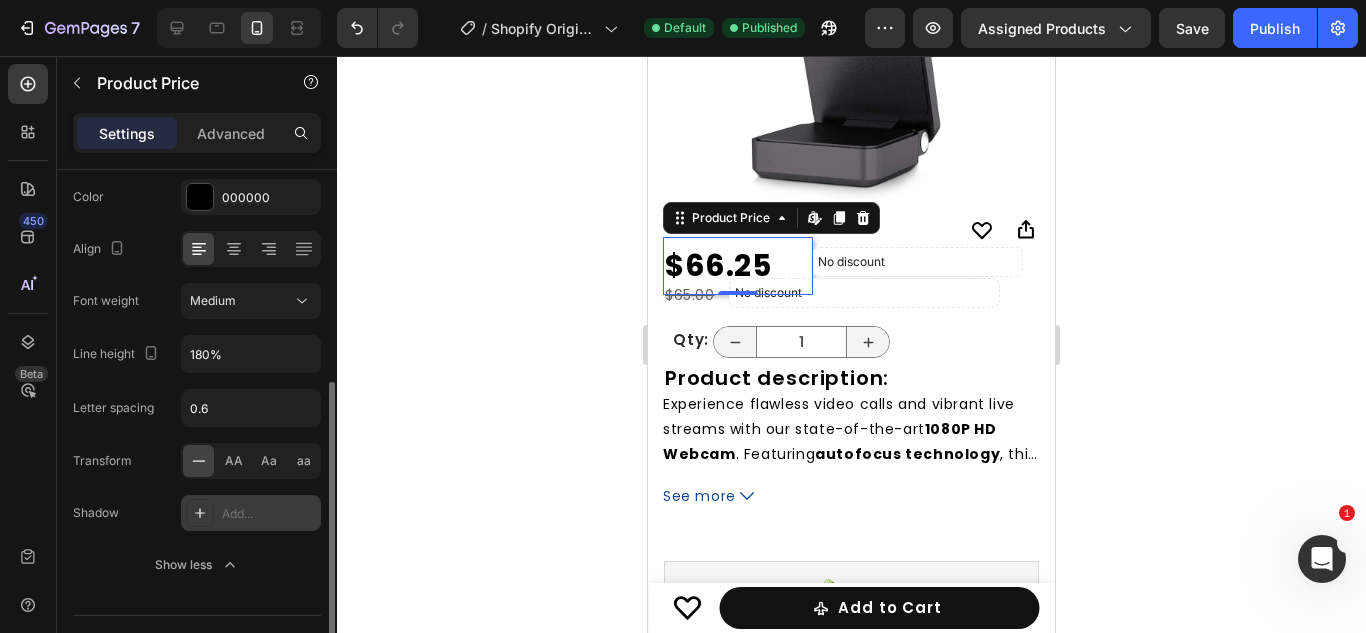 click on "Add..." at bounding box center [251, 513] 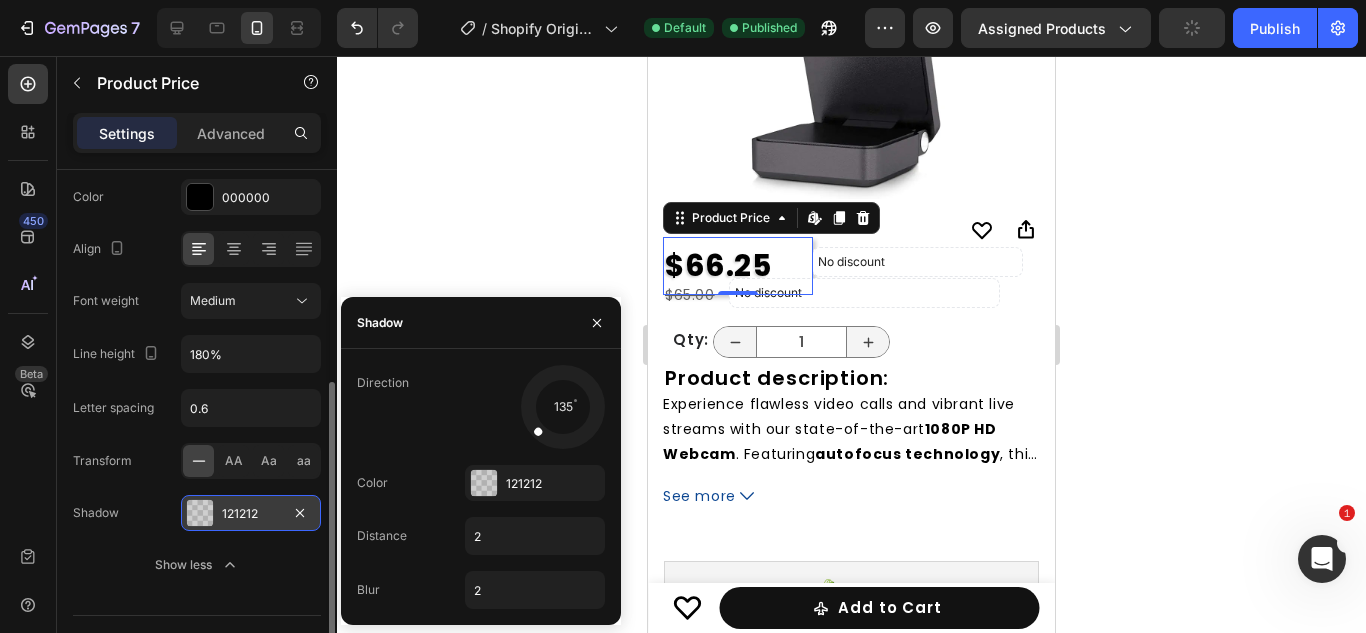 click at bounding box center (200, 513) 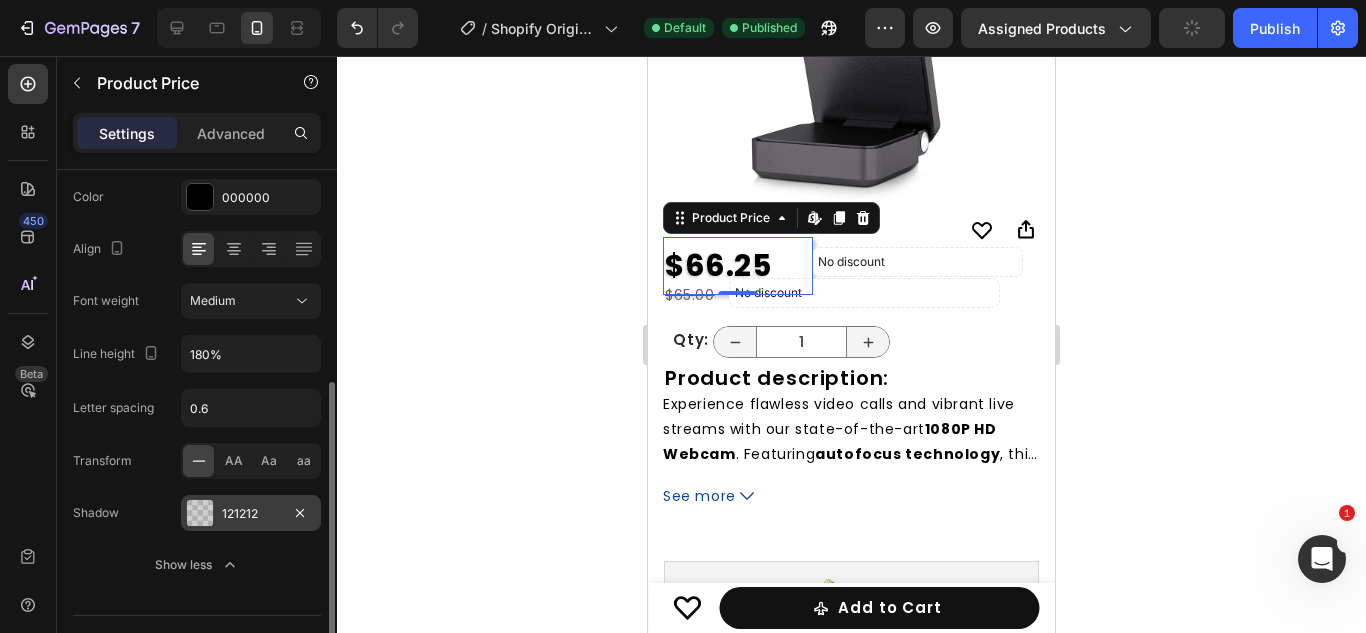 click 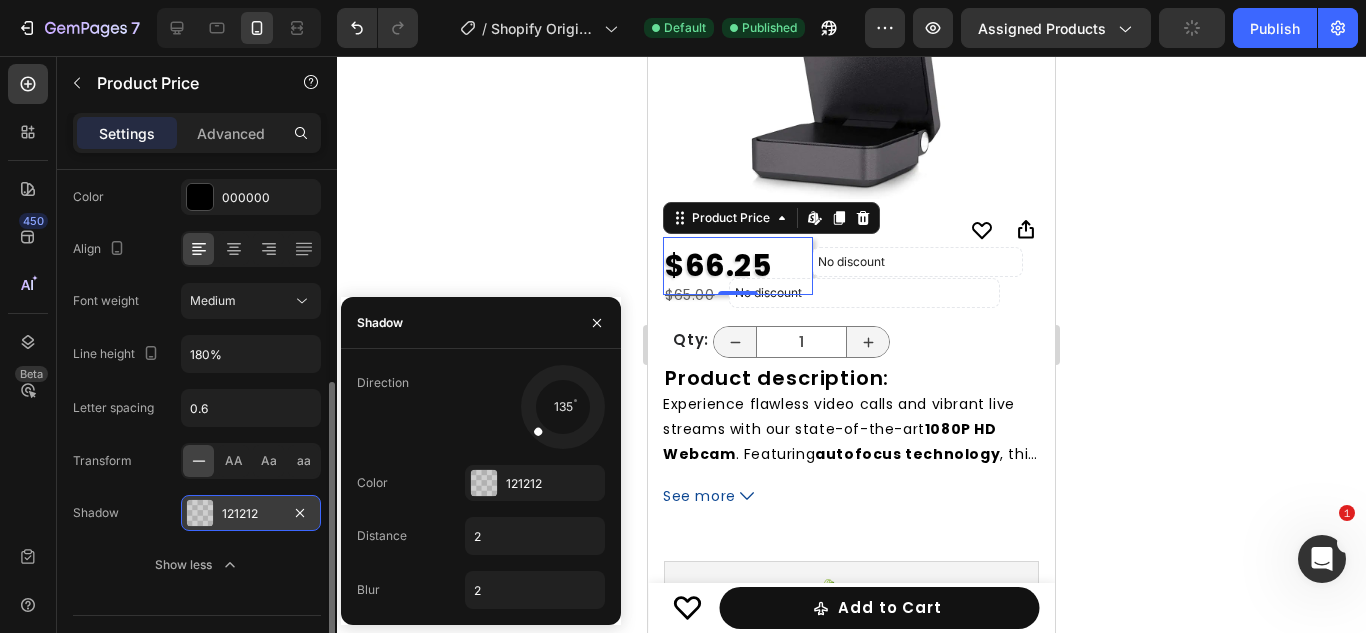 click 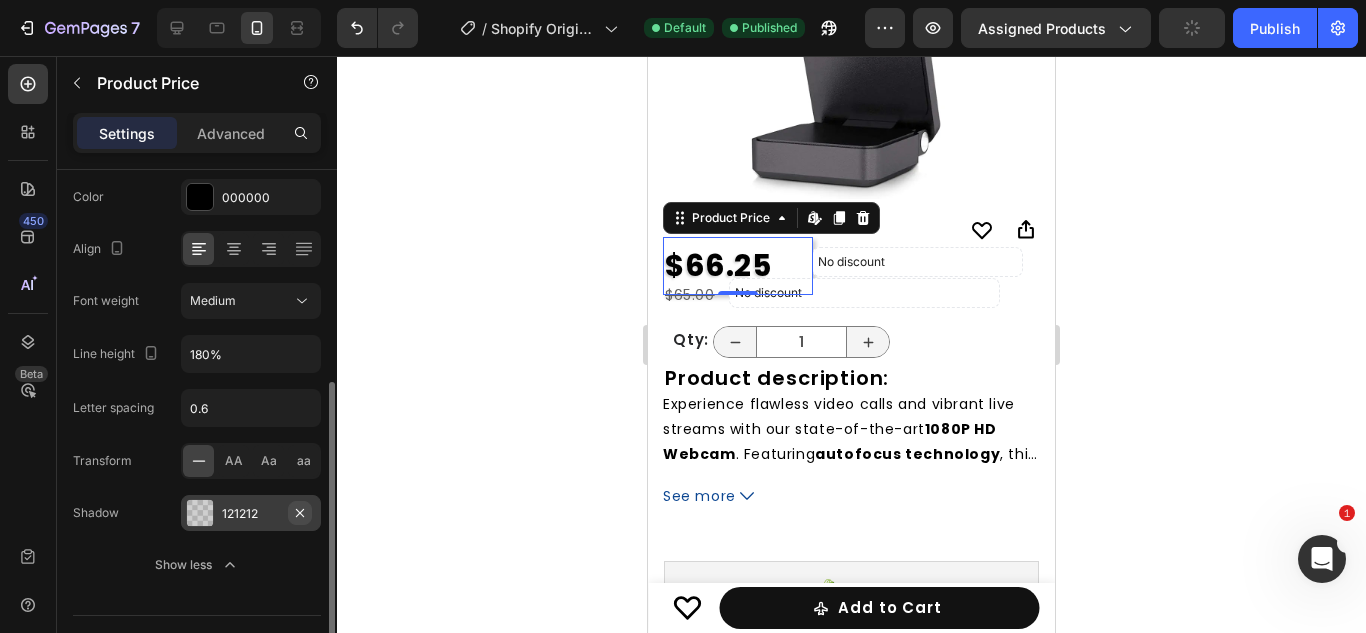 click 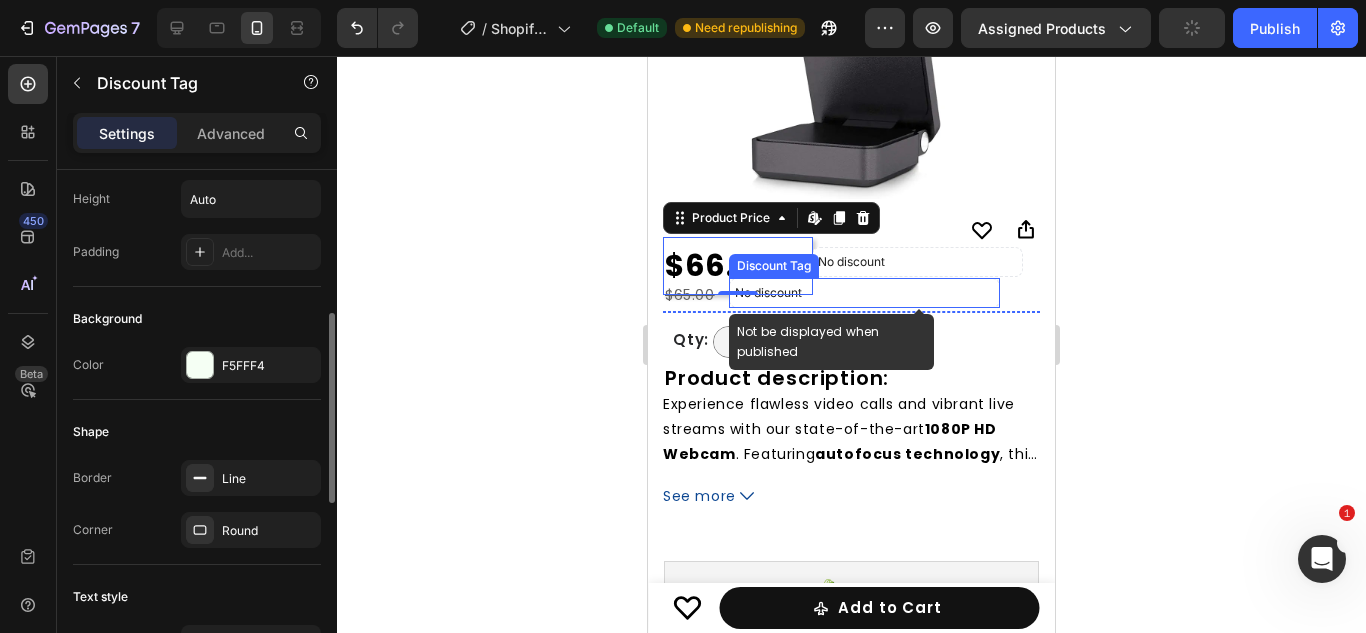 click on "No discount" at bounding box center (864, 293) 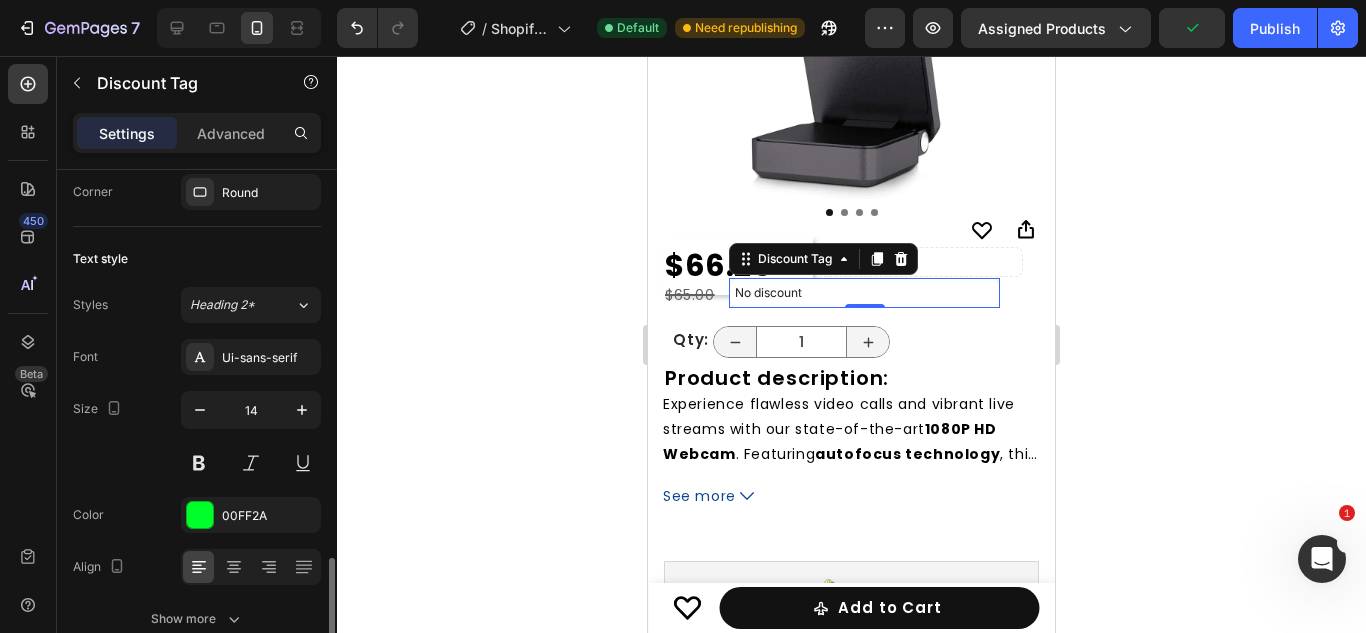 scroll, scrollTop: 838, scrollLeft: 0, axis: vertical 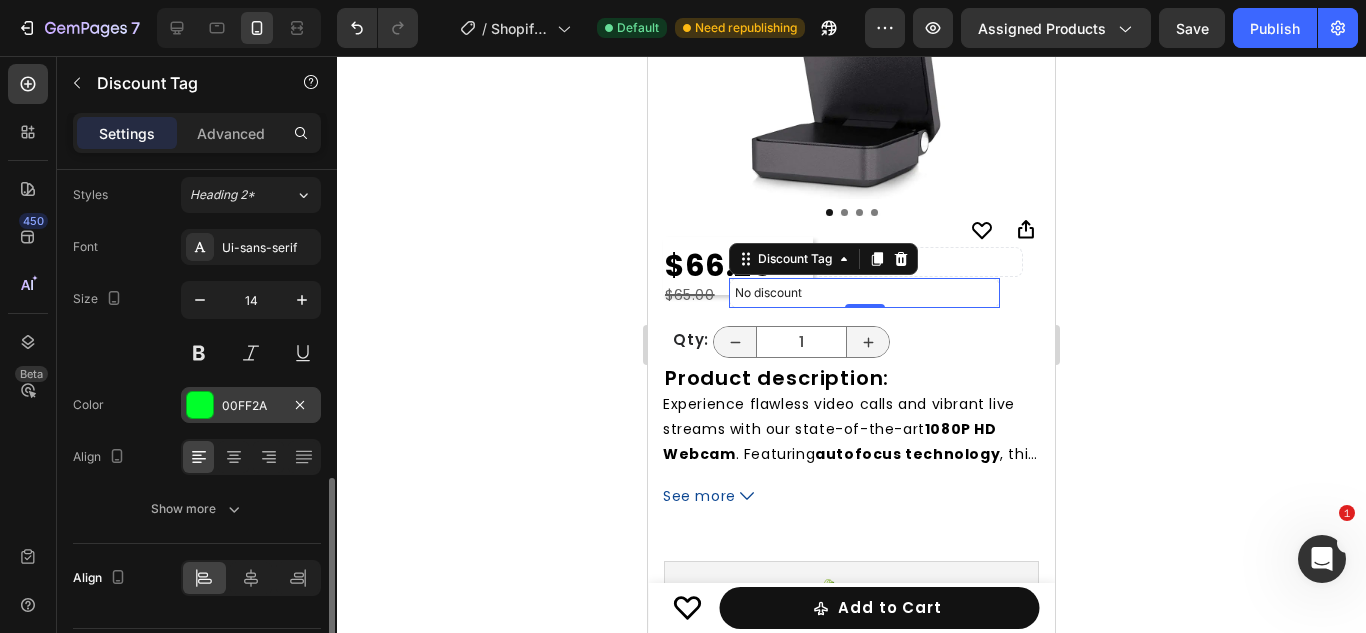 click at bounding box center [200, 405] 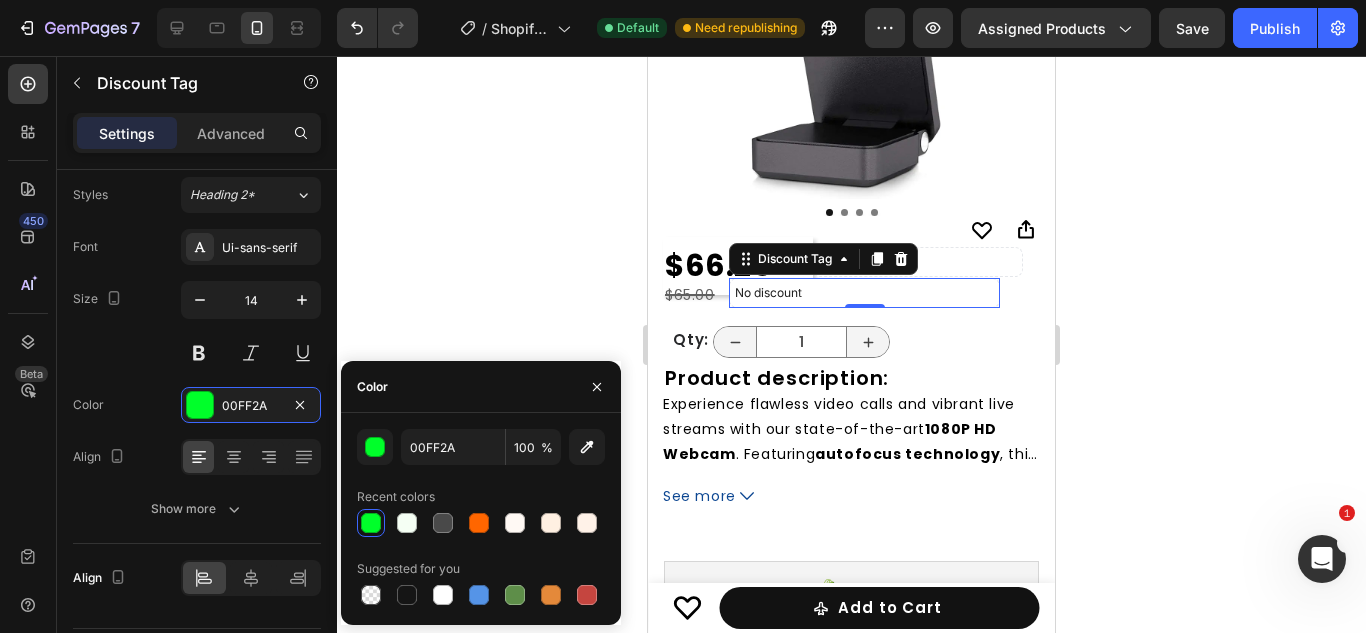 click at bounding box center (371, 523) 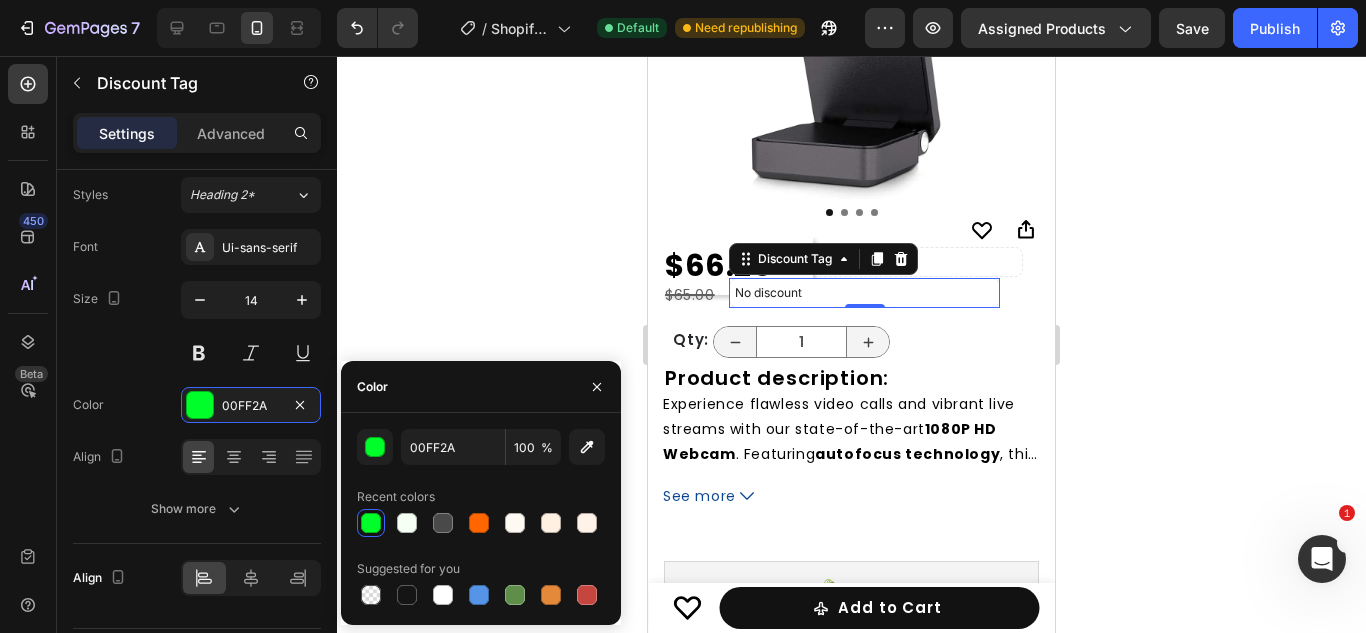 click at bounding box center [371, 523] 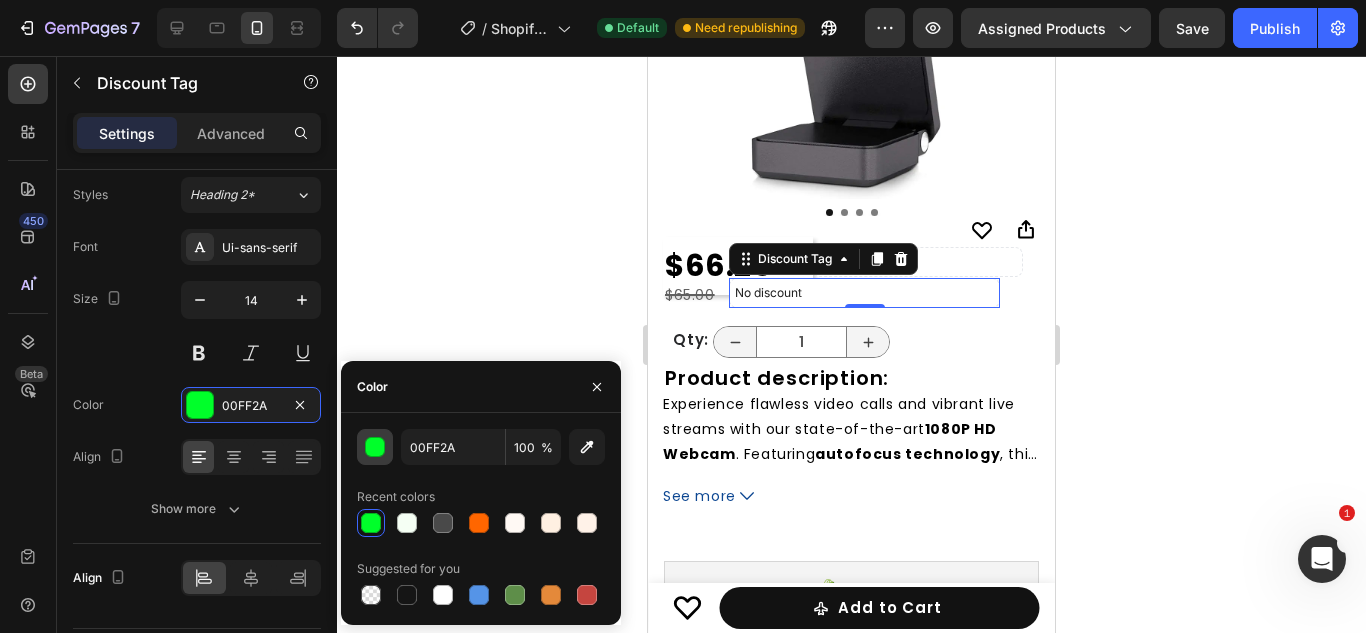 click at bounding box center [376, 448] 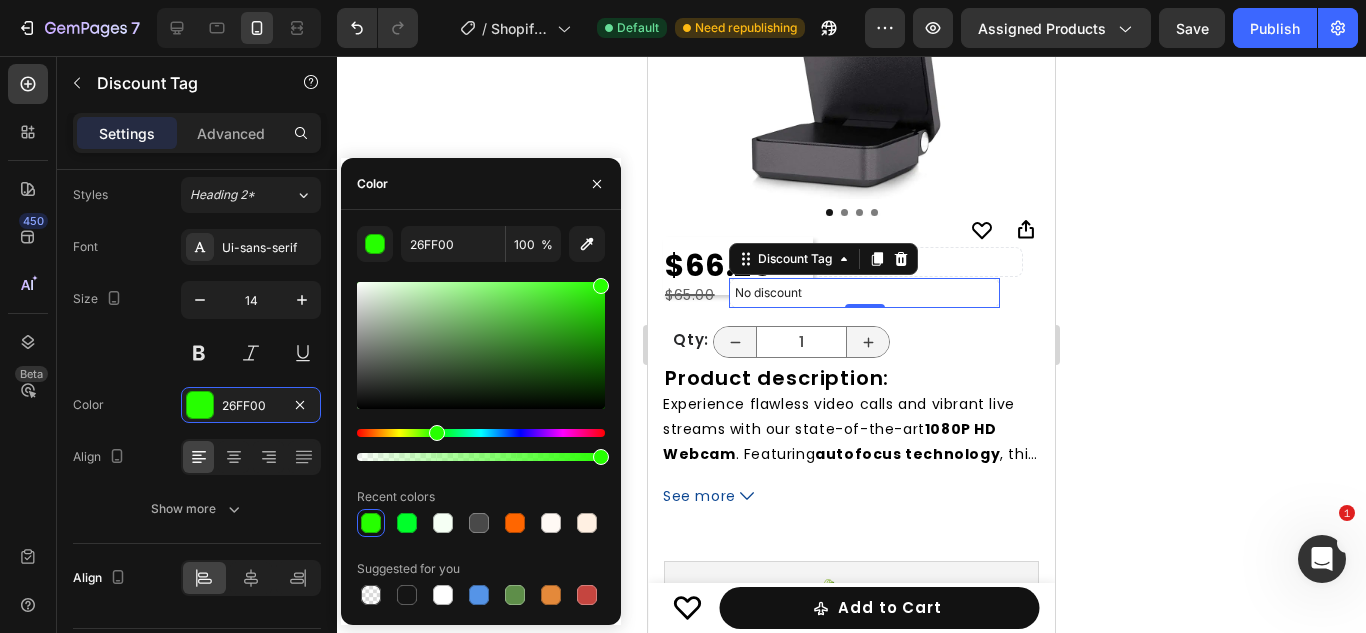 drag, startPoint x: 446, startPoint y: 430, endPoint x: 434, endPoint y: 433, distance: 12.369317 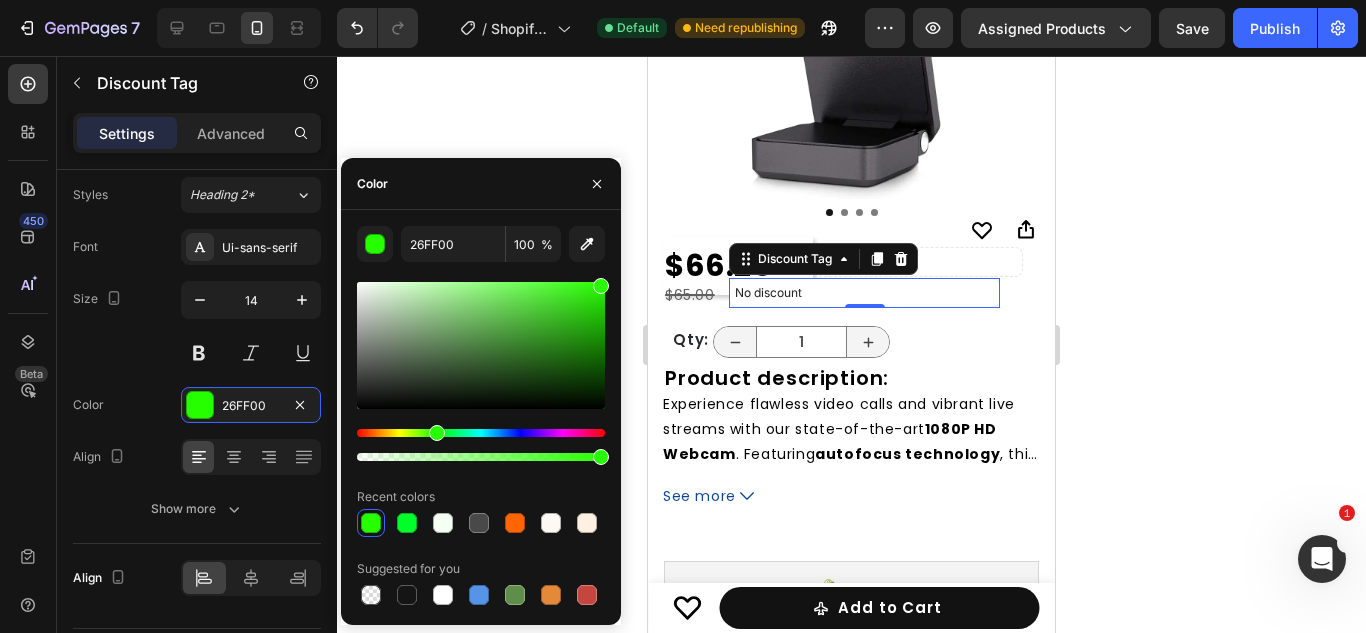 click at bounding box center (437, 433) 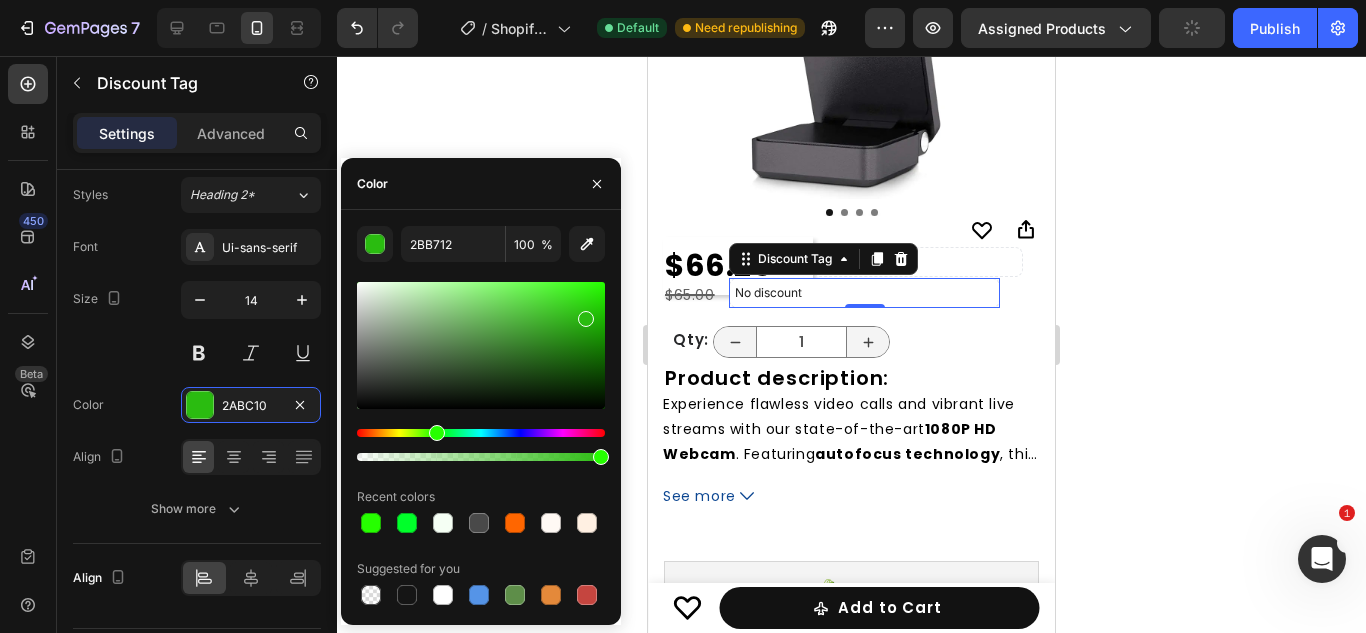 click at bounding box center (481, 345) 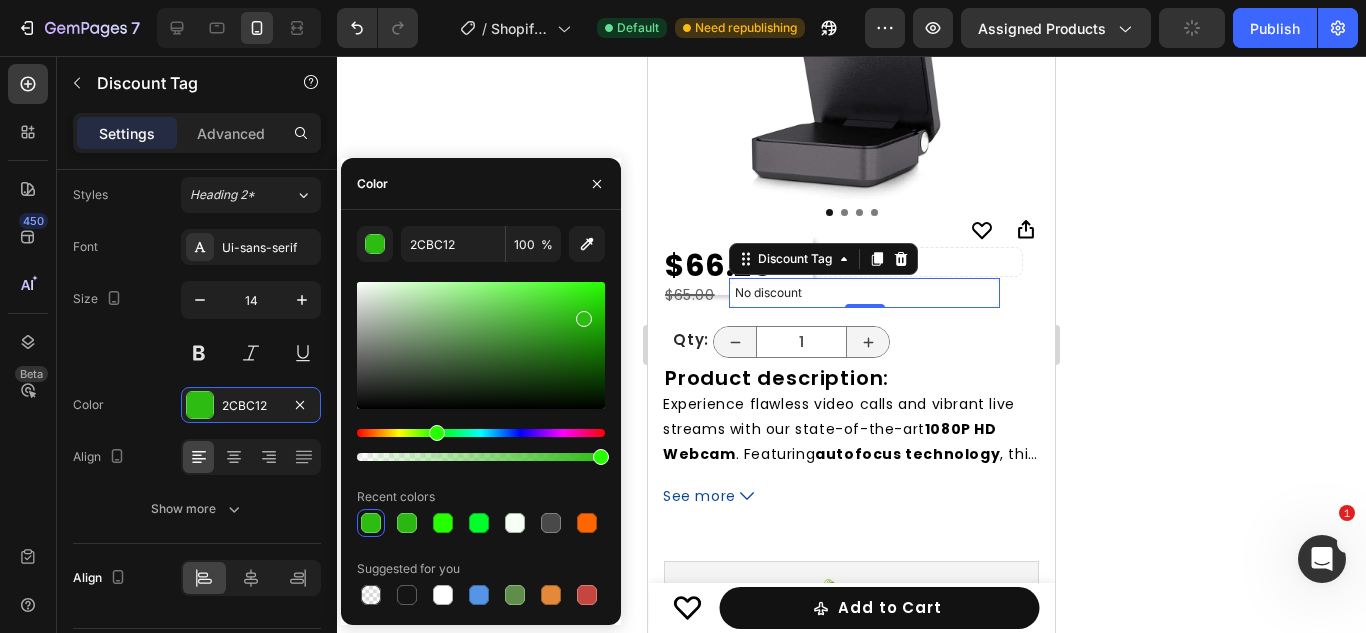 type on "2ABC10" 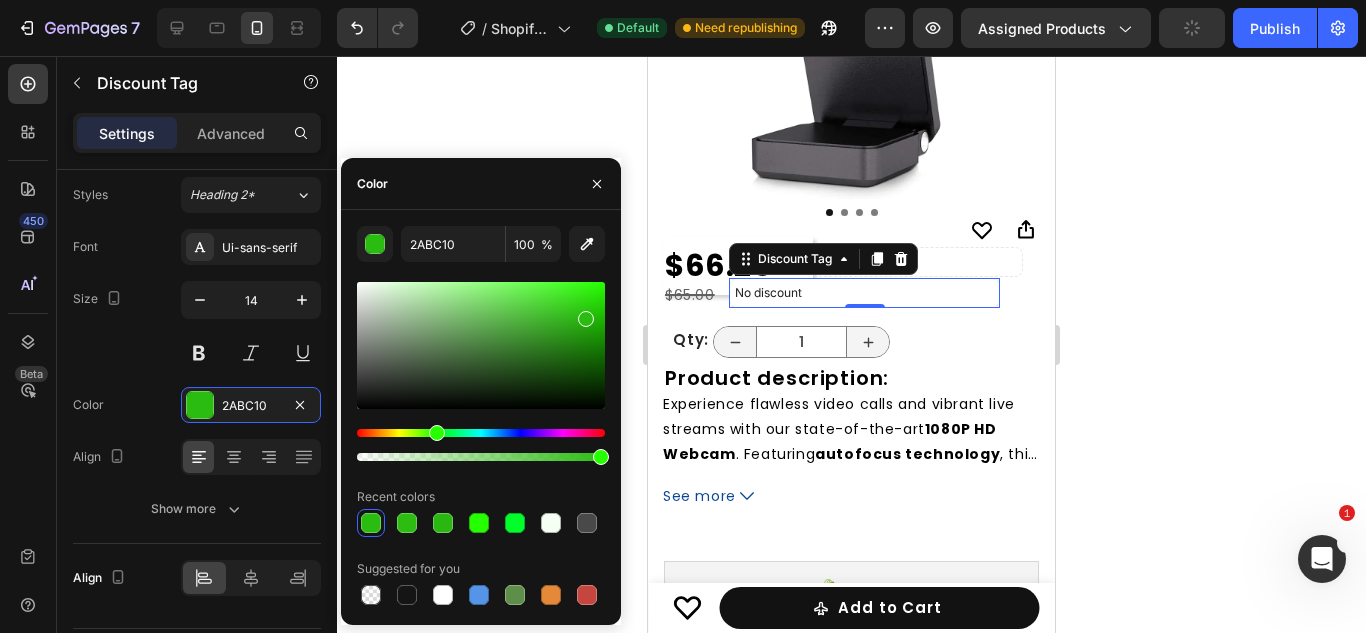 click at bounding box center (586, 319) 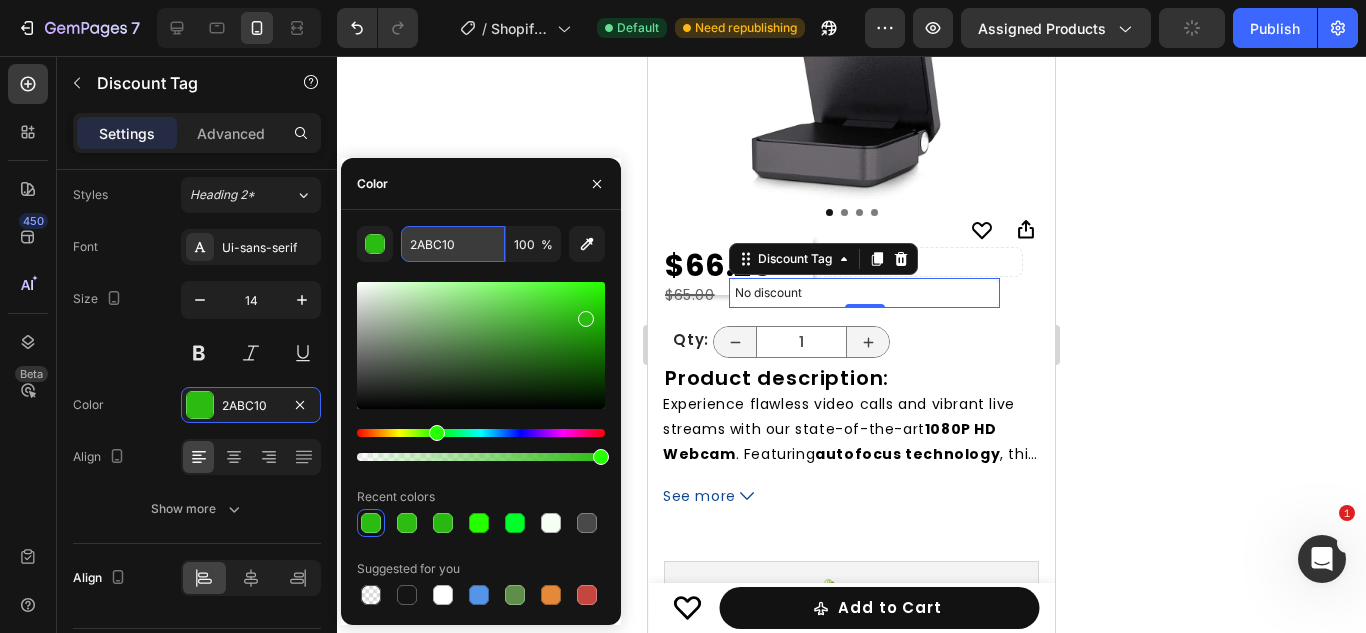 click on "2ABC10" at bounding box center [453, 244] 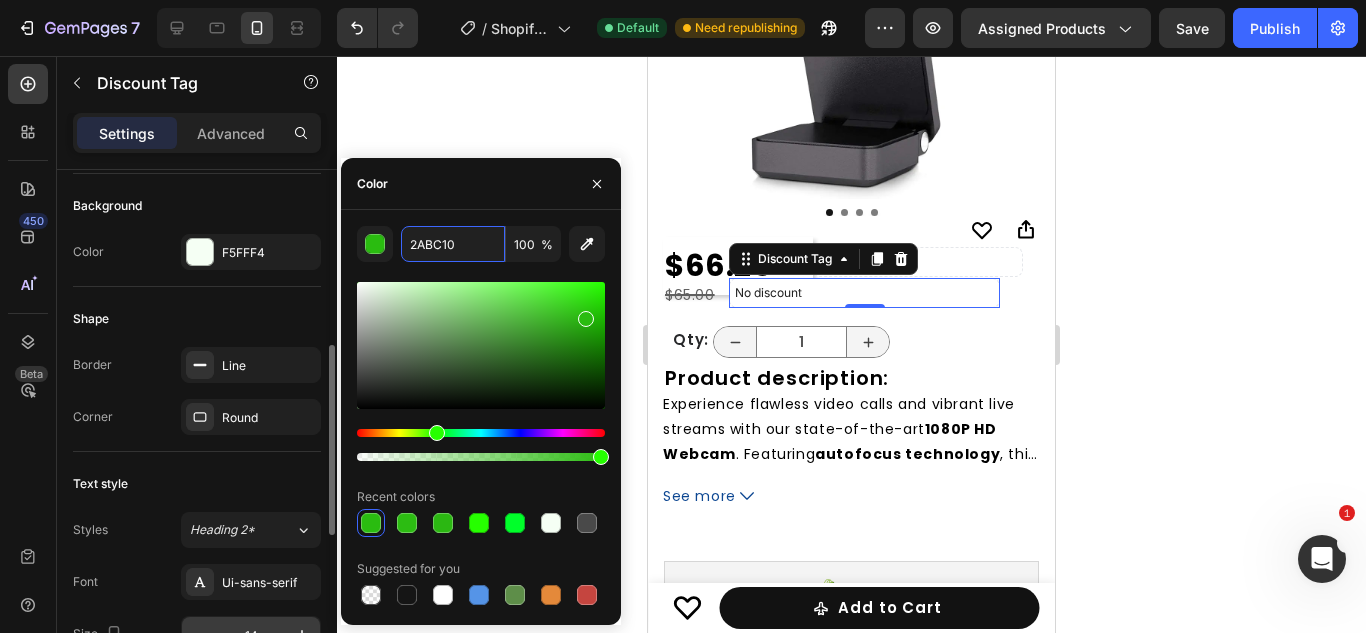 scroll, scrollTop: 496, scrollLeft: 0, axis: vertical 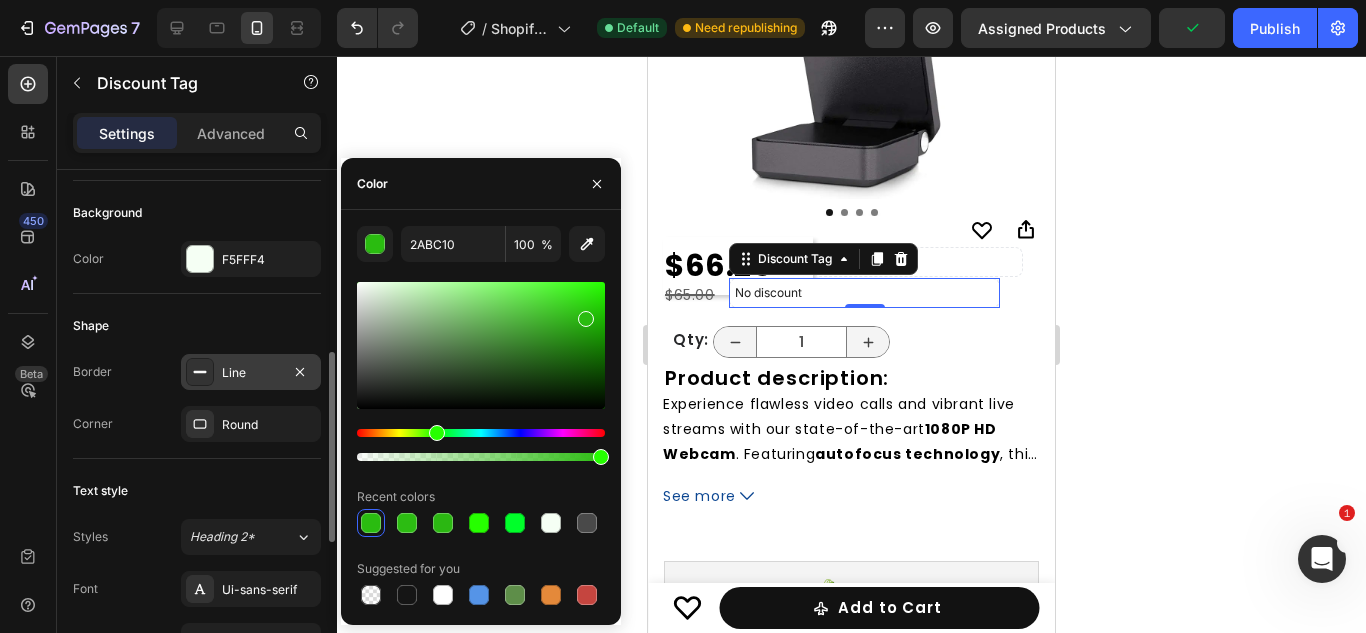 click on "Line" at bounding box center (251, 373) 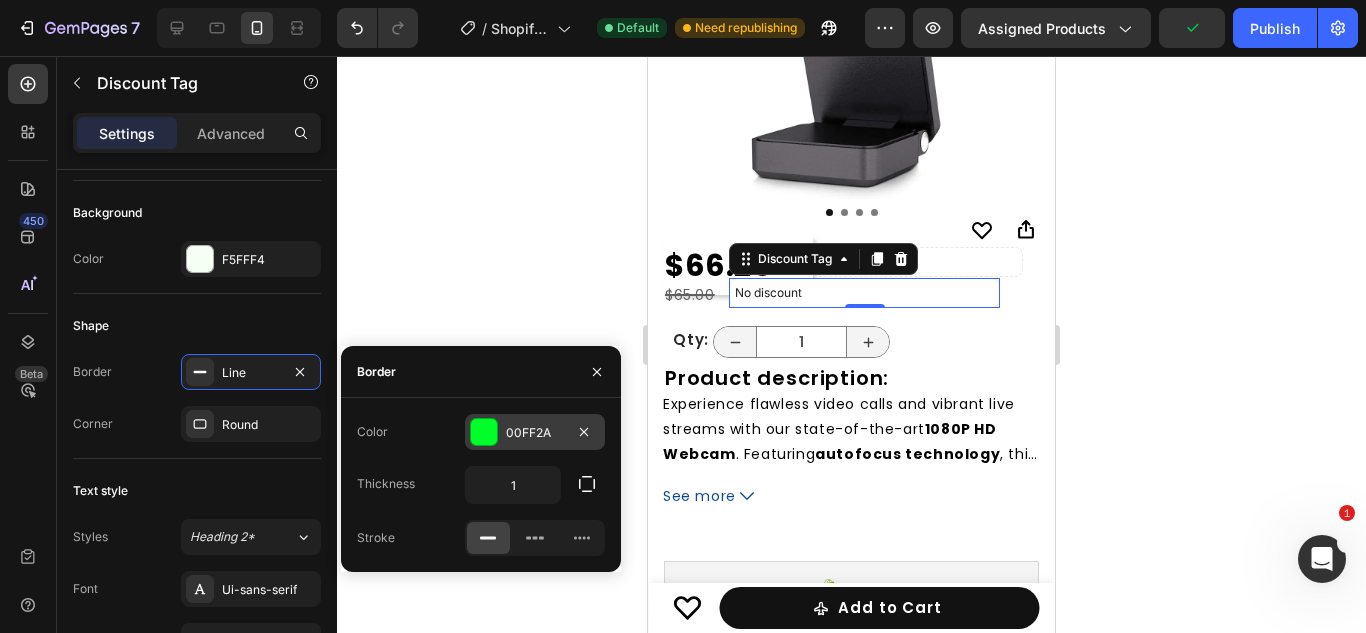 click on "00FF2A" at bounding box center [535, 433] 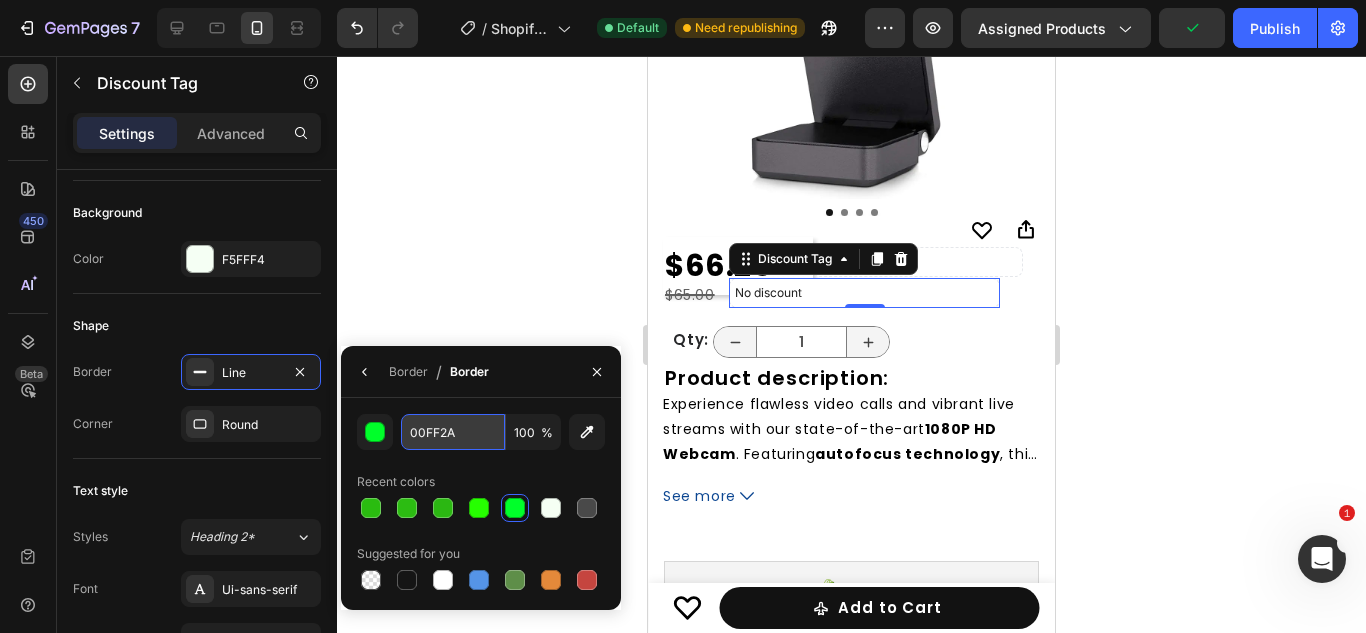 click on "00FF2A" at bounding box center [0, 0] 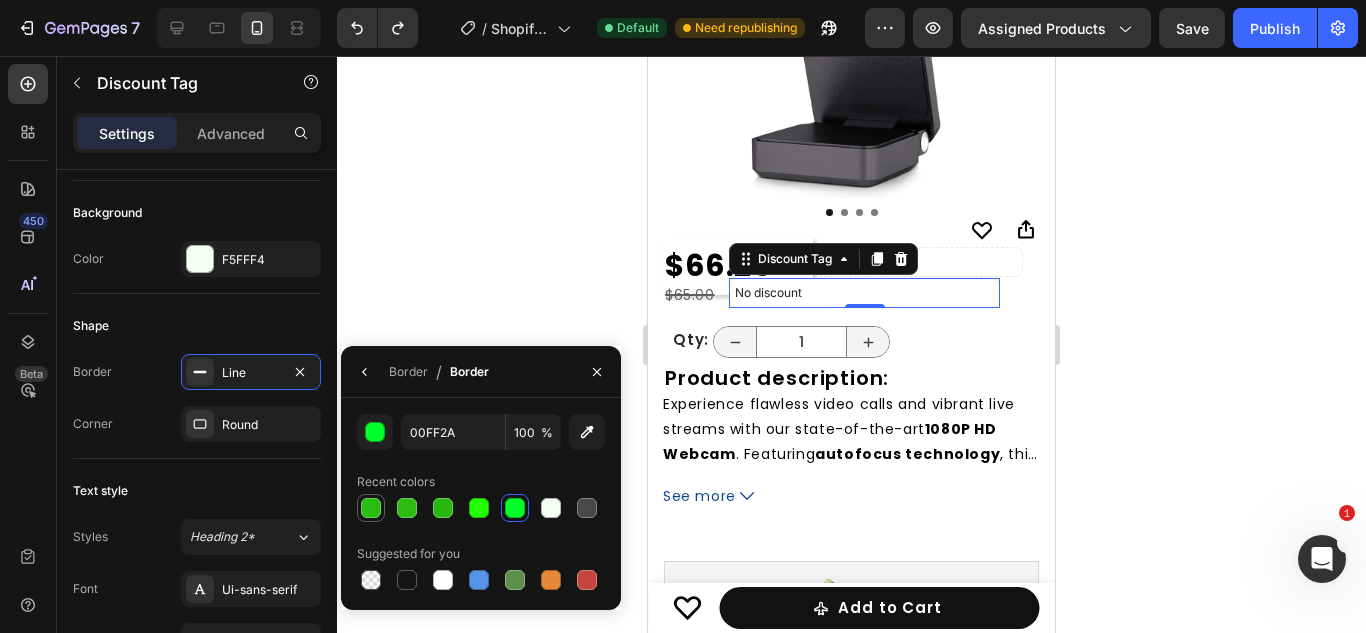 click at bounding box center (371, 508) 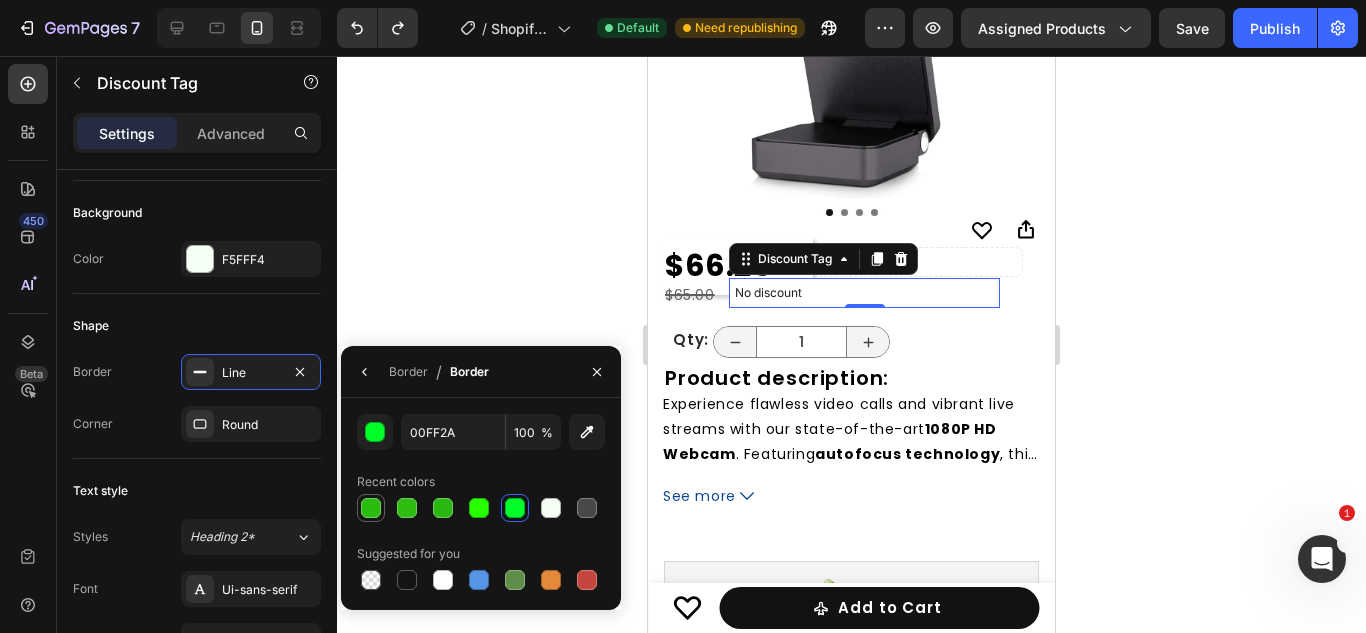 type on "2ABC10" 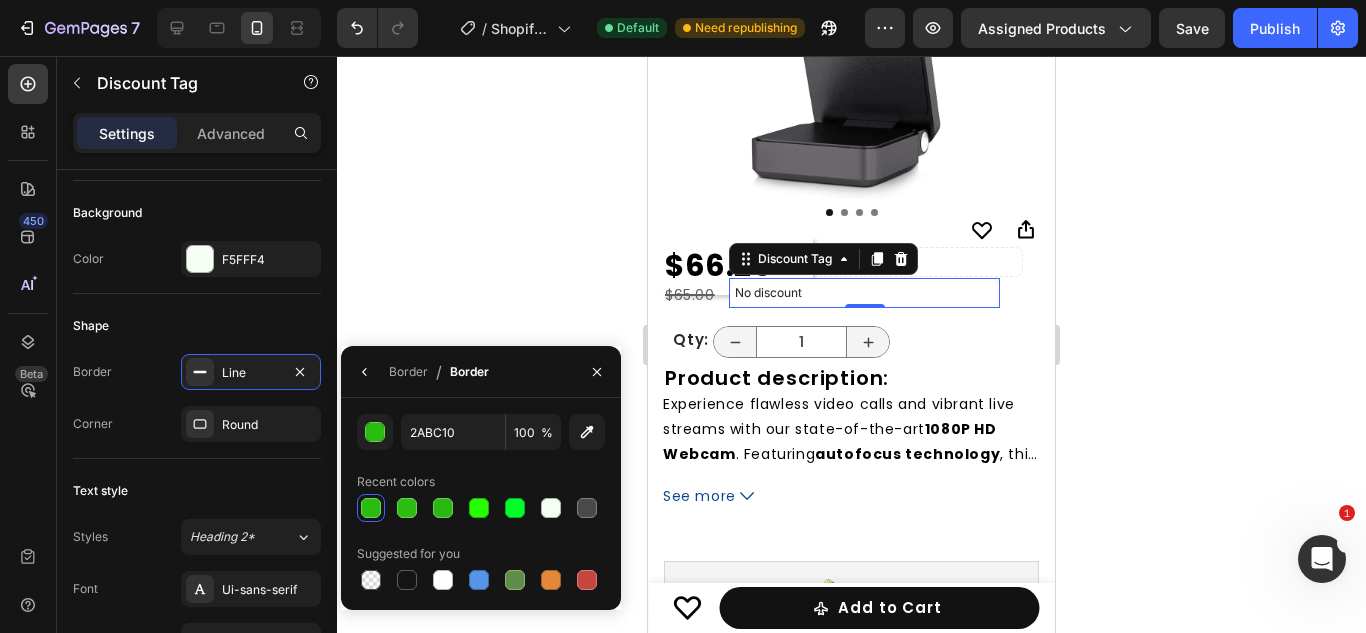 click 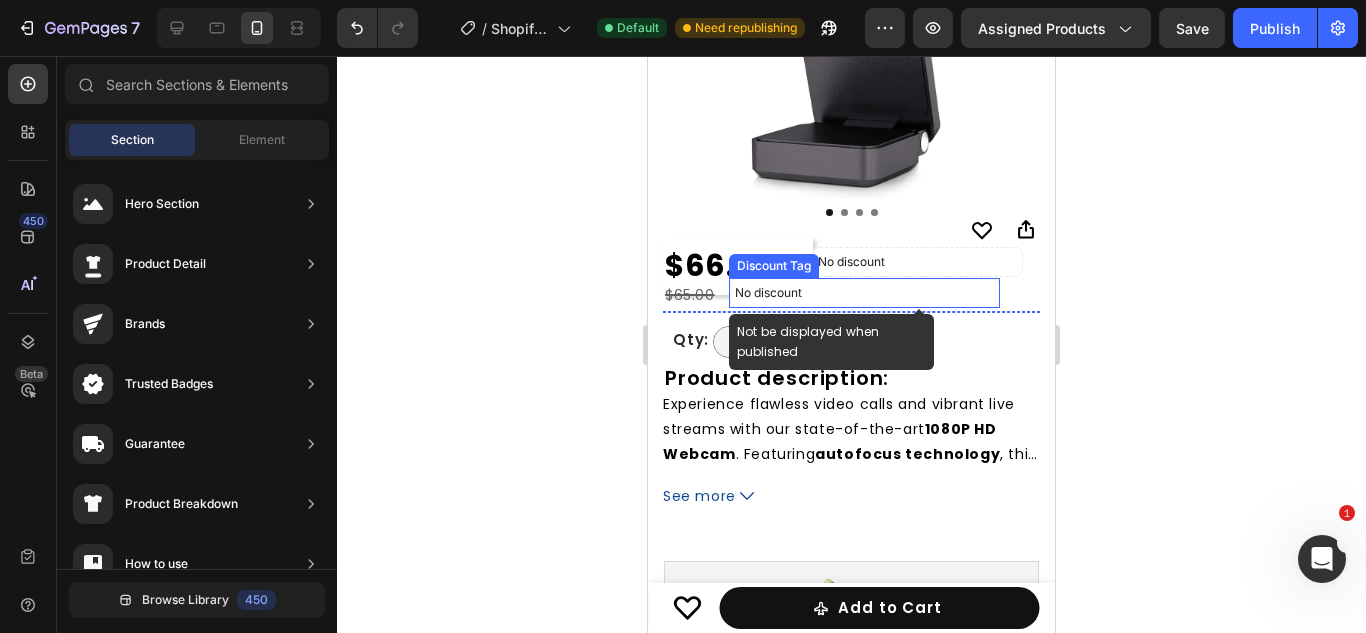 click on "No discount" at bounding box center [864, 293] 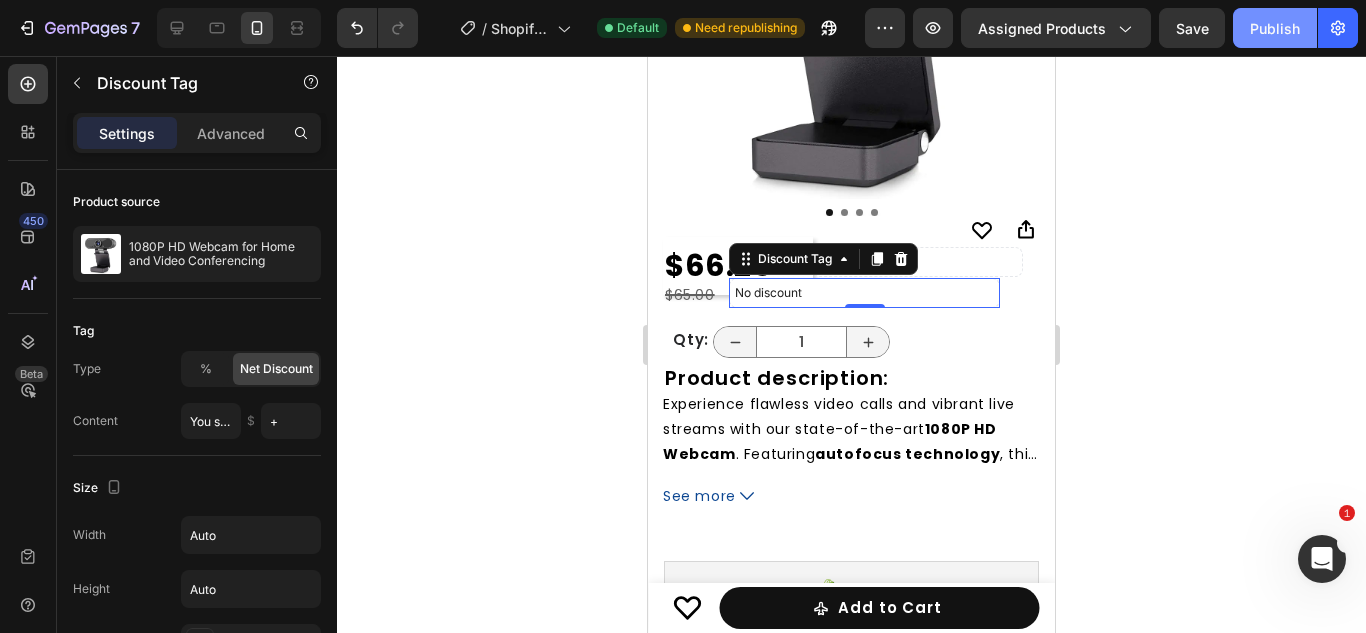 click on "Publish" 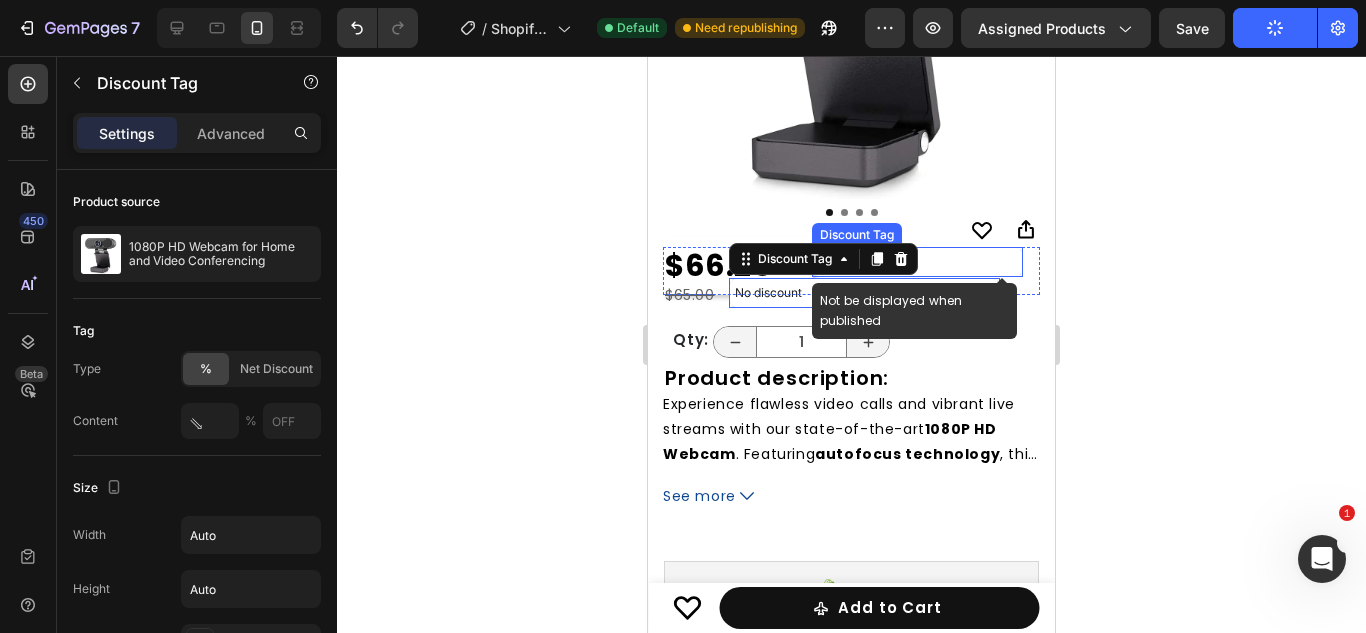 click on "No discount" at bounding box center (917, 262) 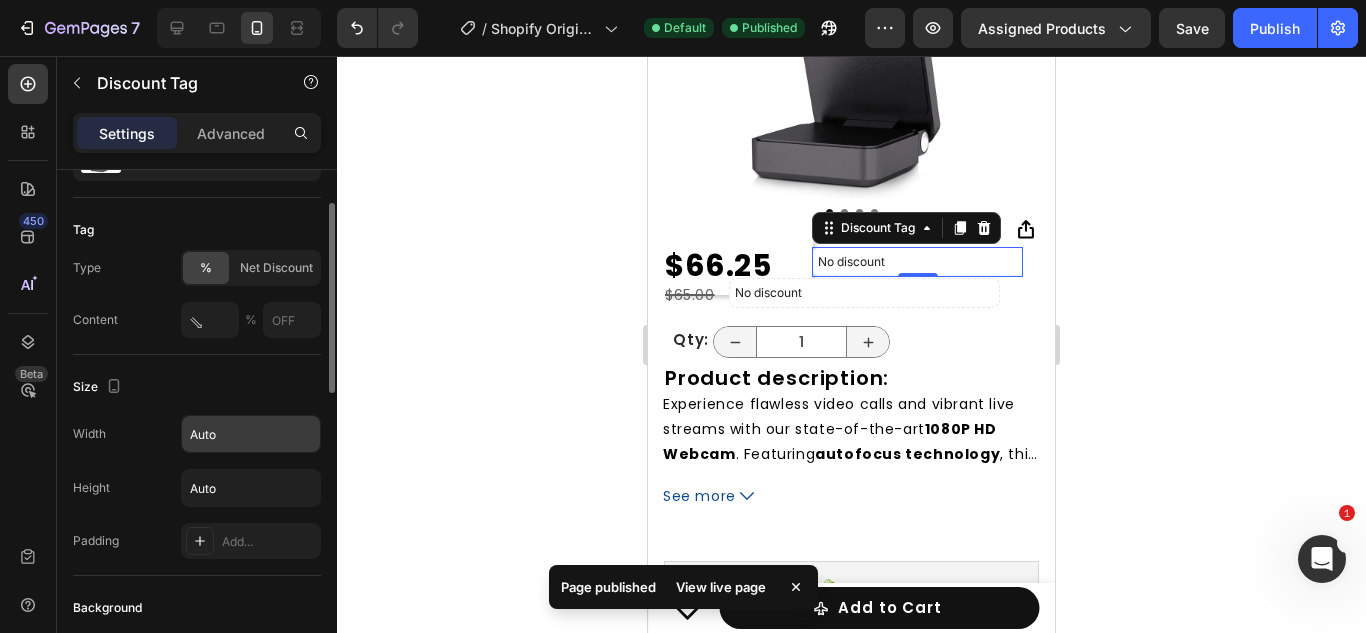 scroll, scrollTop: 98, scrollLeft: 0, axis: vertical 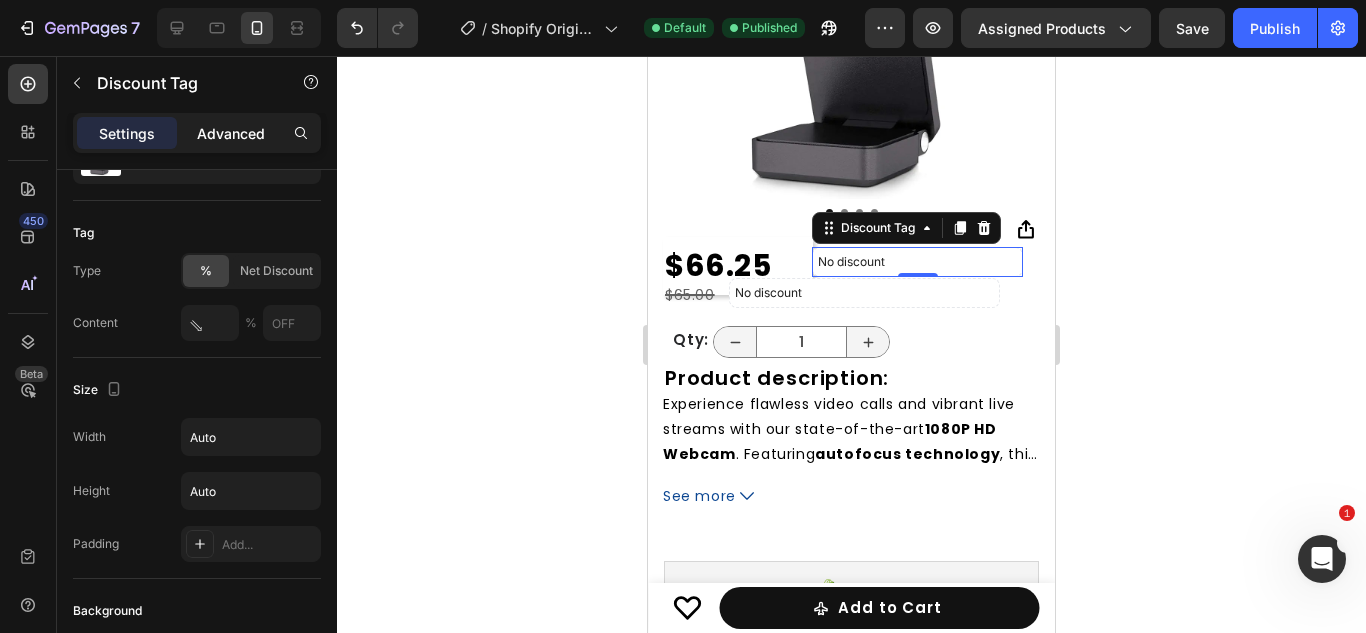 click on "Advanced" 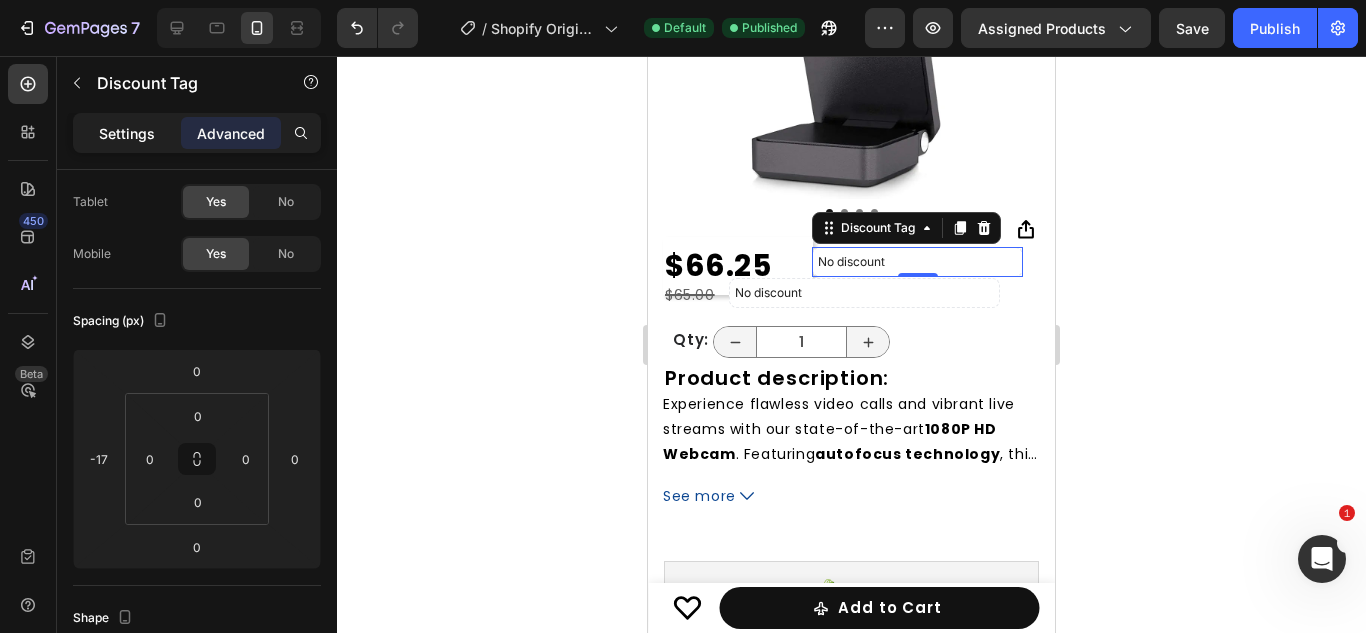 click on "Settings" at bounding box center [127, 133] 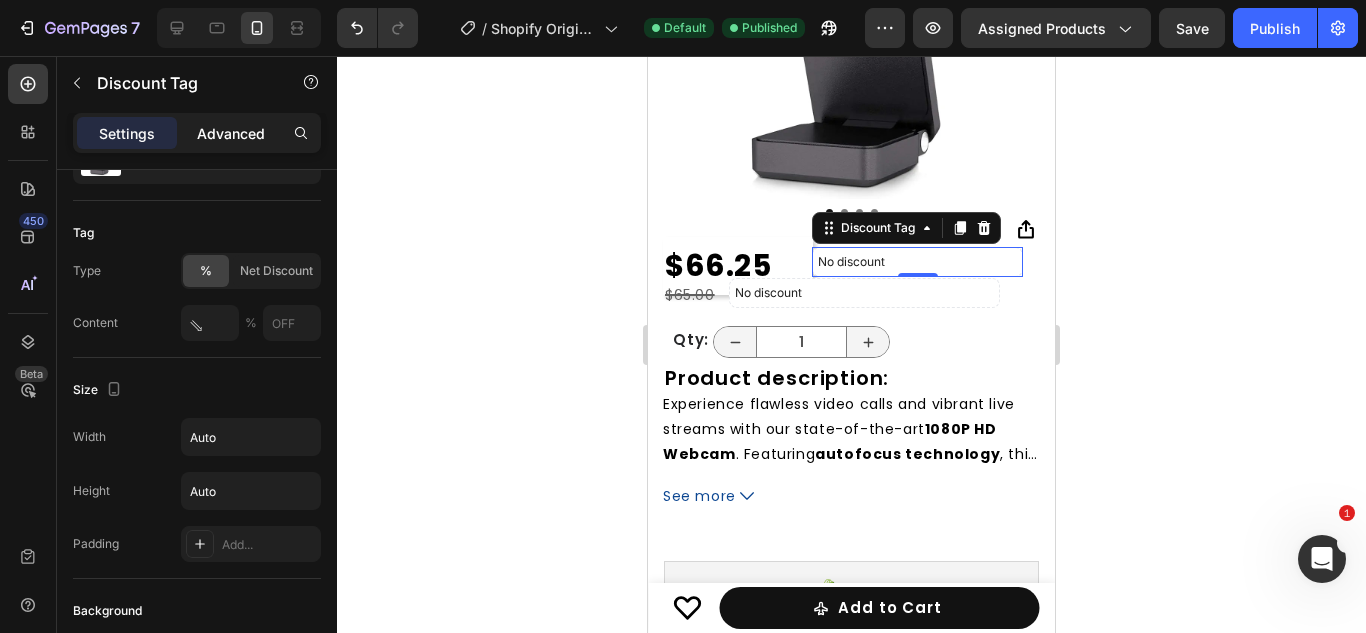 click on "Advanced" at bounding box center (231, 133) 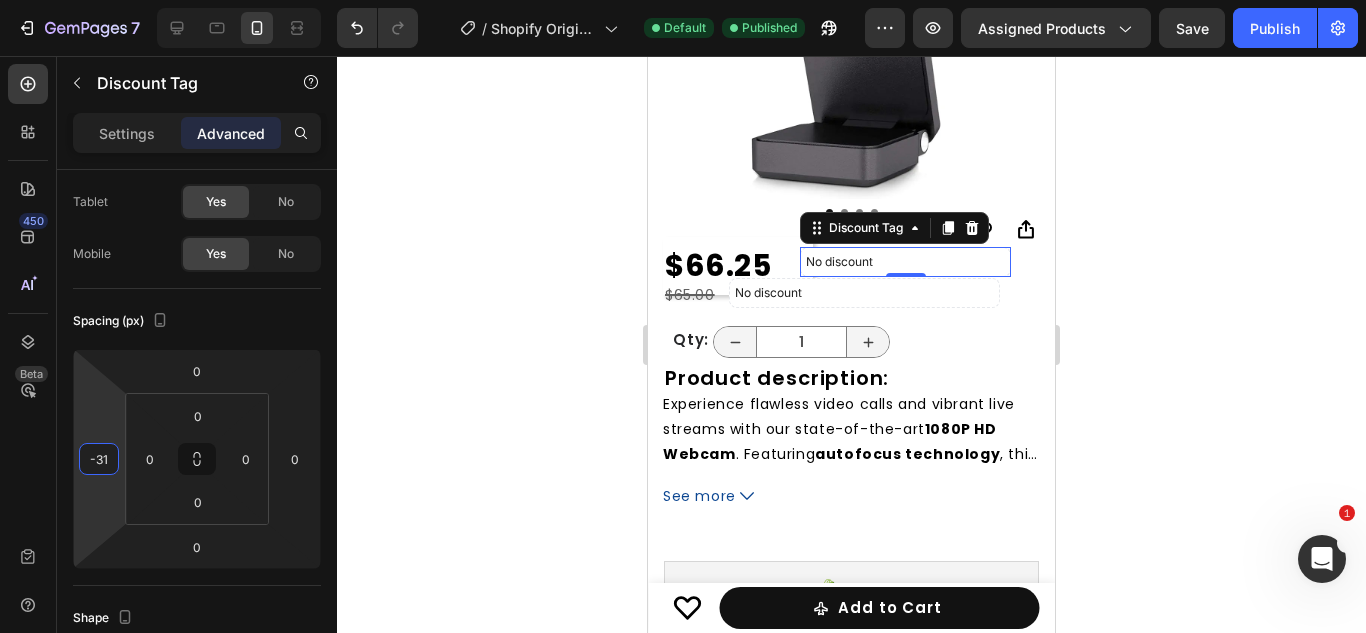 type on "-33" 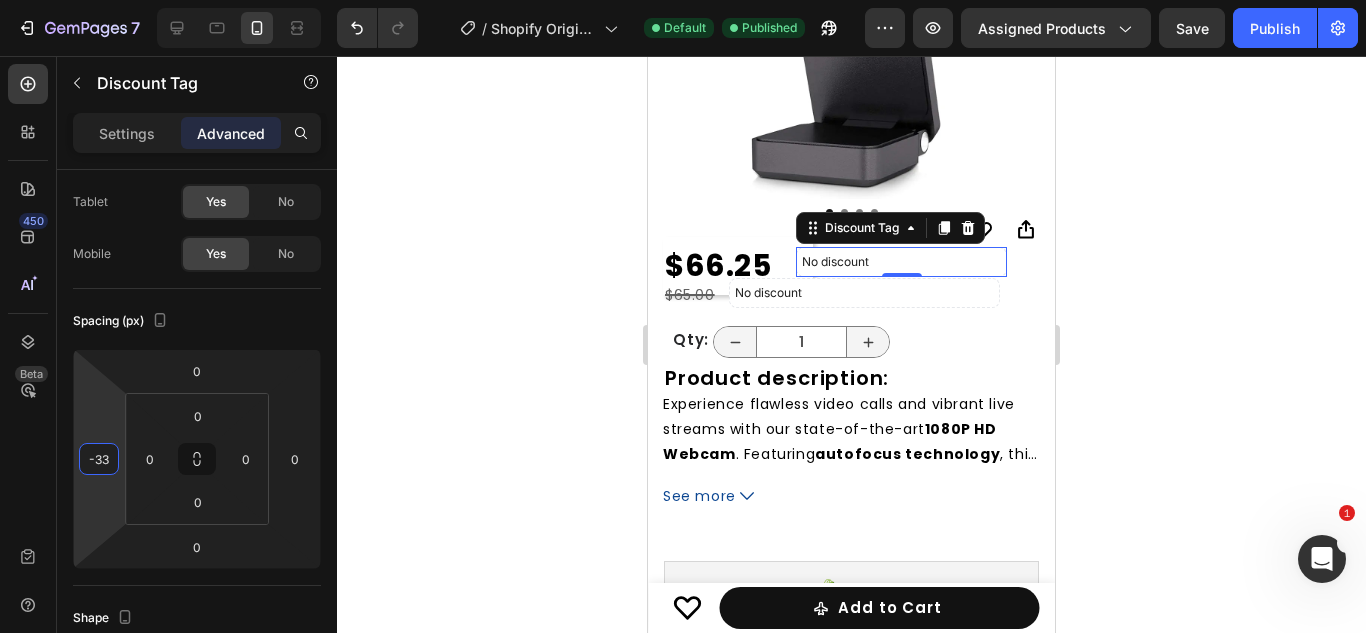 click on "7   /  Shopify Original Product Template Default Published Preview Assigned Products  Save   Publish  450 Beta Sections(18) Elements(84) Section Element Hero Section Product Detail Brands Trusted Badges Guarantee Product Breakdown How to use Testimonials Compare Bundle FAQs Social Proof Brand Story Product List Collection Blog List Contact Sticky Add to Cart Custom Footer Browse Library 450 Layout
Row
Row
Row
Row Text
Heading
Text Block Button
Button
Button Media
Image
Image
Video" at bounding box center (683, 0) 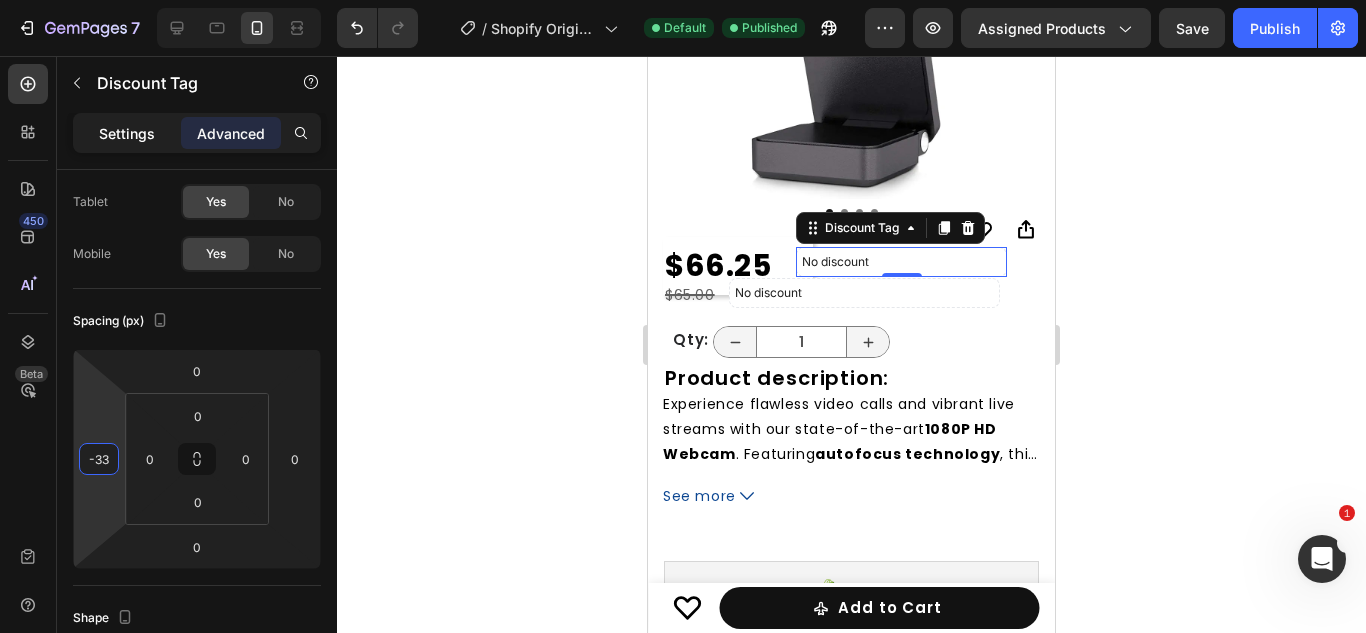 click on "Settings" at bounding box center (127, 133) 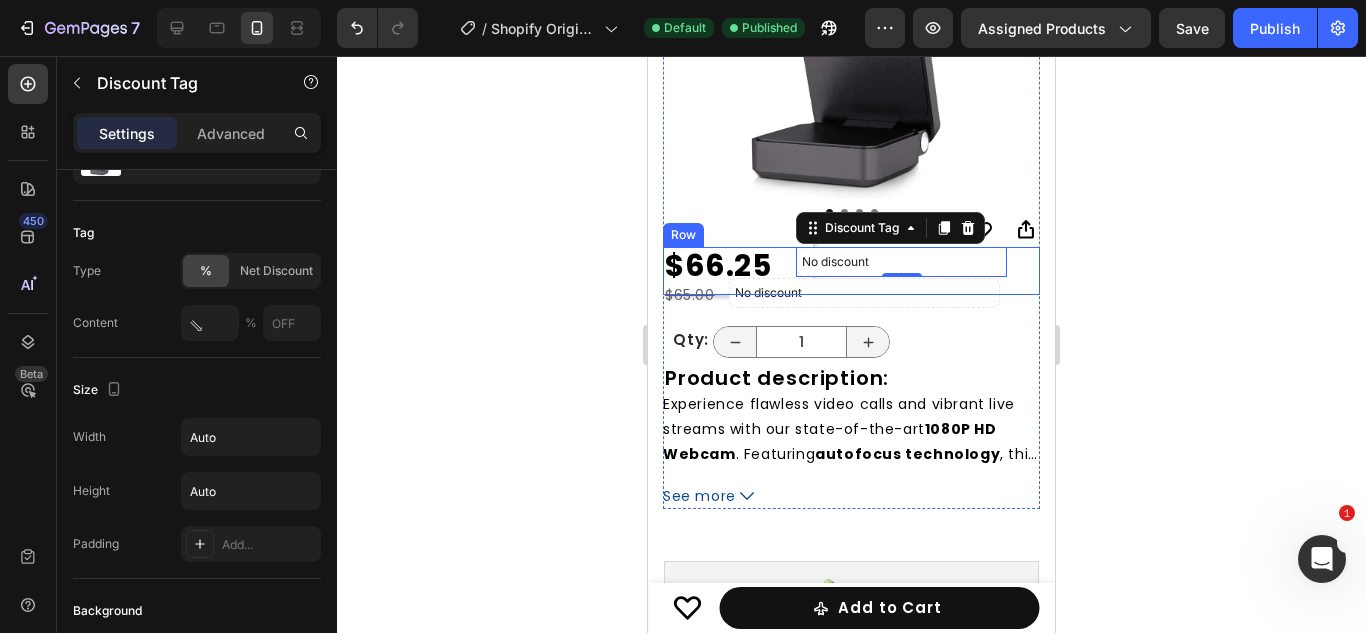click on "No discount   Not be displayed when published Discount Tag   0" at bounding box center (934, 271) 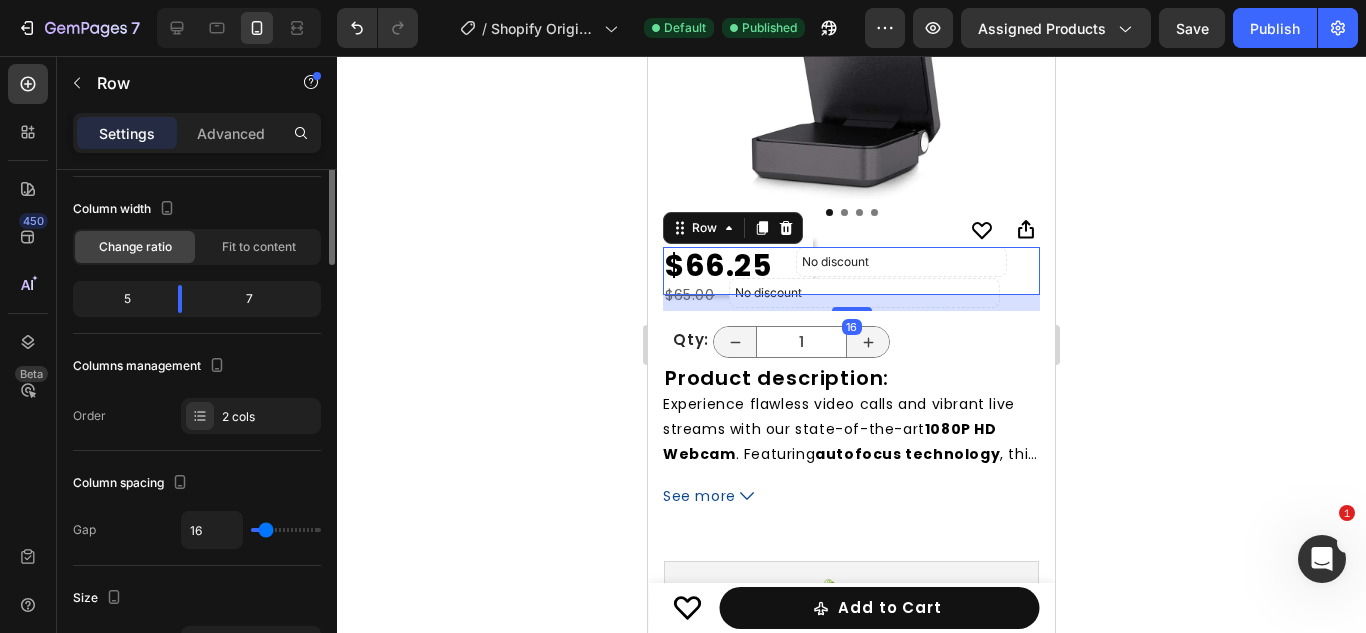 scroll, scrollTop: 0, scrollLeft: 0, axis: both 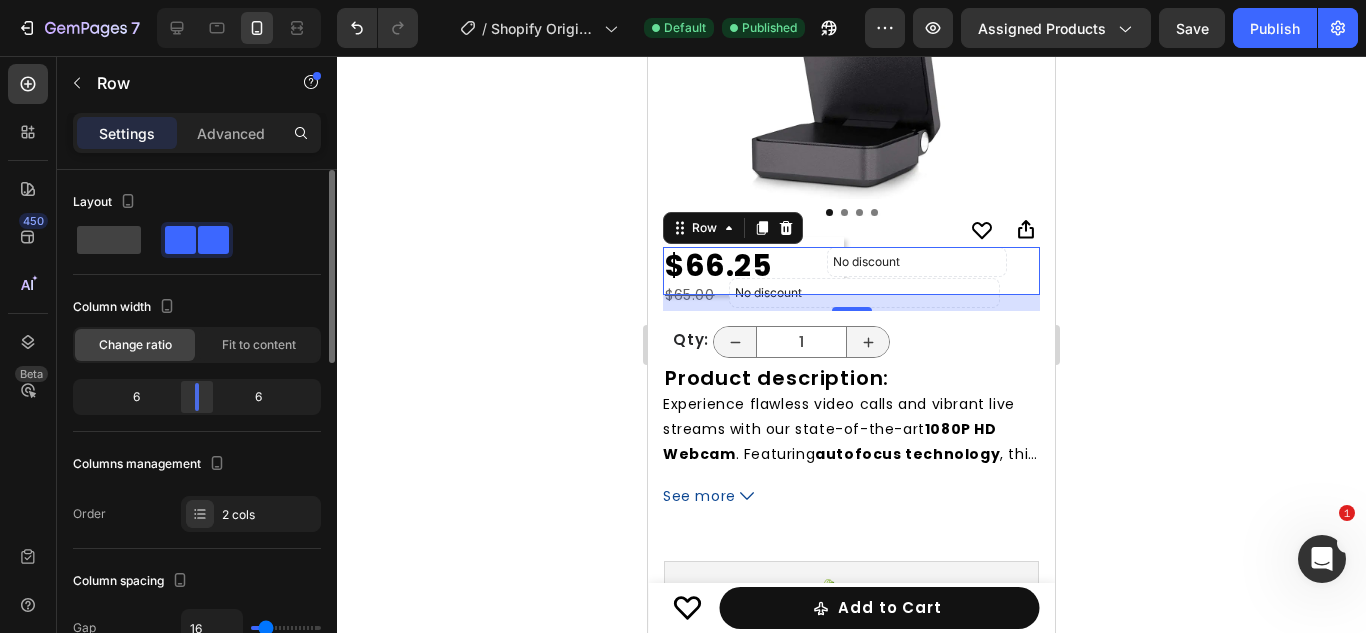 drag, startPoint x: 191, startPoint y: 402, endPoint x: 208, endPoint y: 403, distance: 17.029387 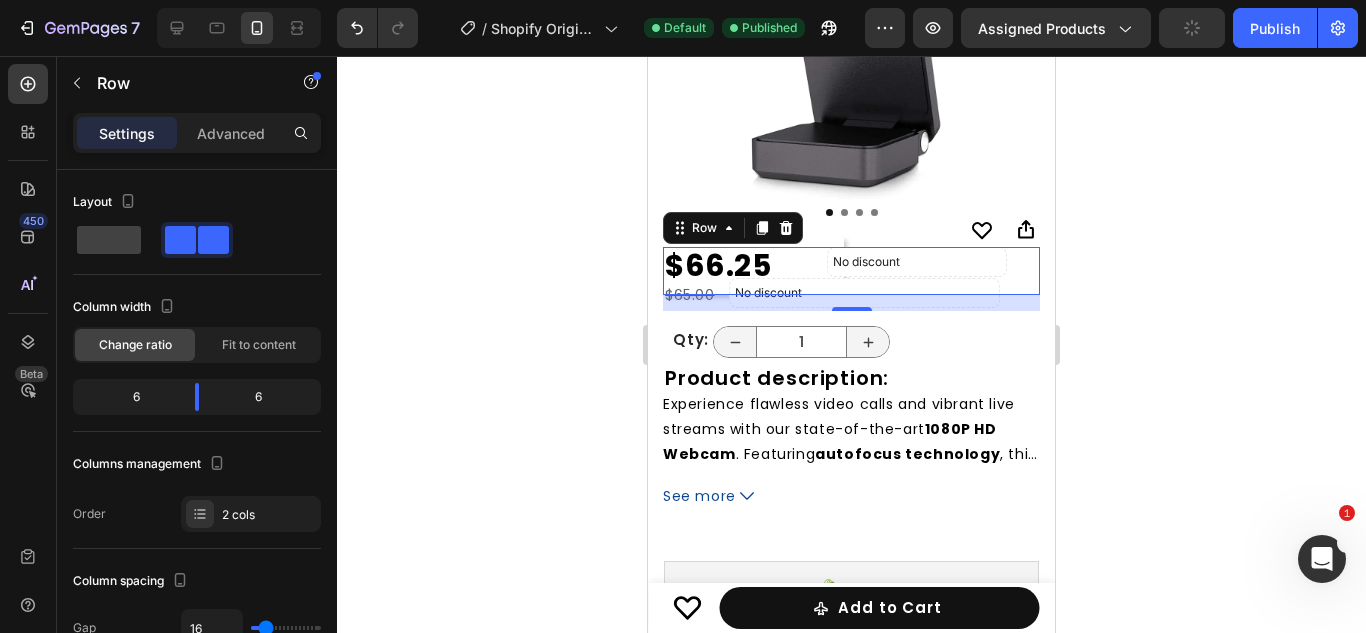 click on "Settings Advanced" at bounding box center (197, 133) 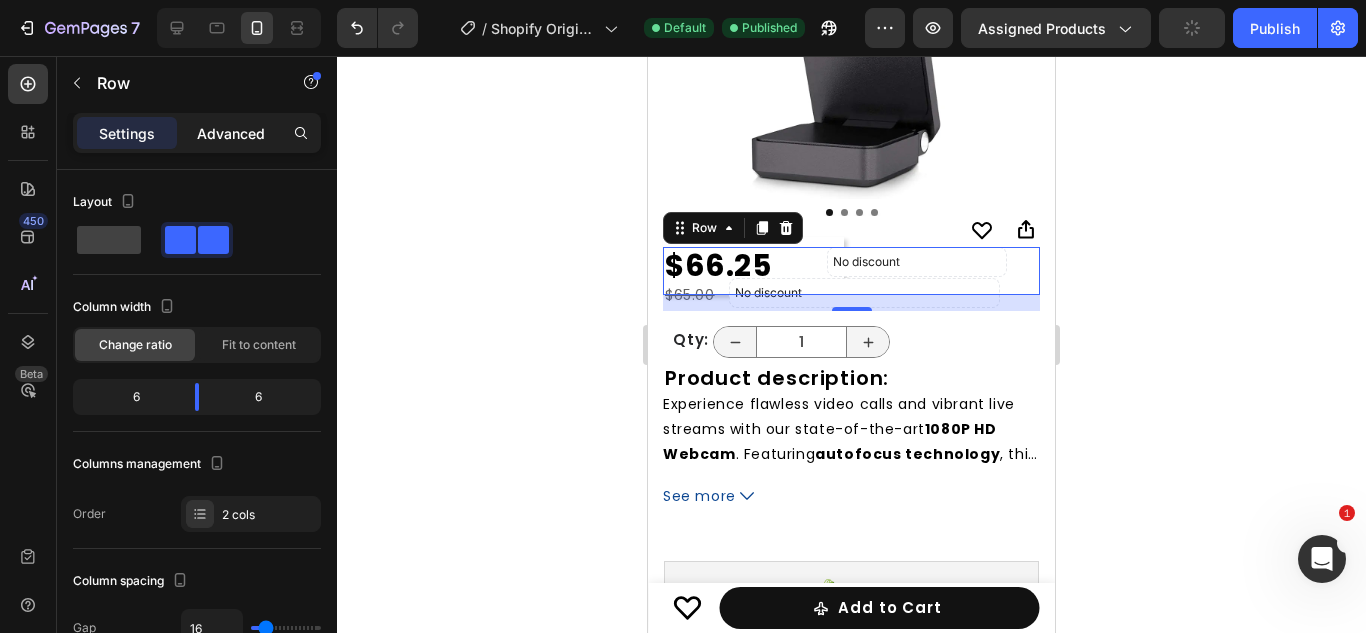 click on "Advanced" at bounding box center [231, 133] 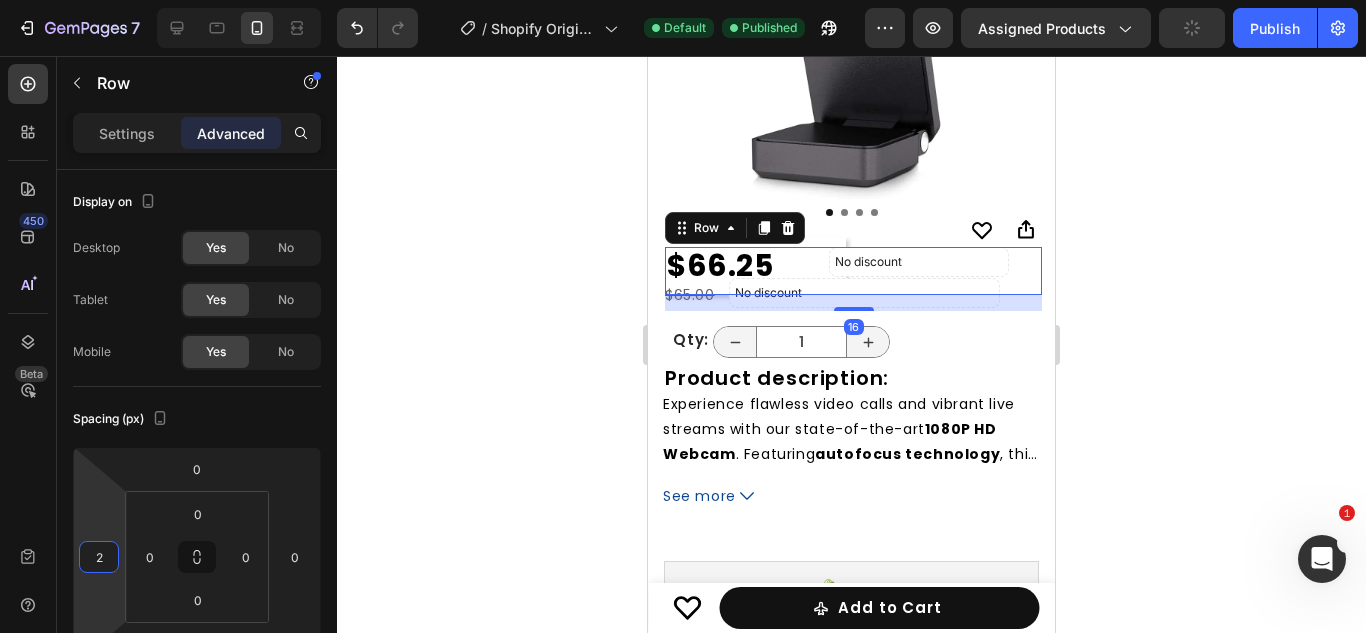 click on "7   /  Shopify Original Product Template Default Published Preview Assigned Products  Publish  450 Beta Sections(18) Elements(84) Section Element Hero Section Product Detail Brands Trusted Badges Guarantee Product Breakdown How to use Testimonials Compare Bundle FAQs Social Proof Brand Story Product List Collection Blog List Contact Sticky Add to Cart Custom Footer Browse Library 450 Layout
Row
Row
Row
Row Text
Heading
Text Block Button
Button
Button Media
Image
Image" at bounding box center (683, 0) 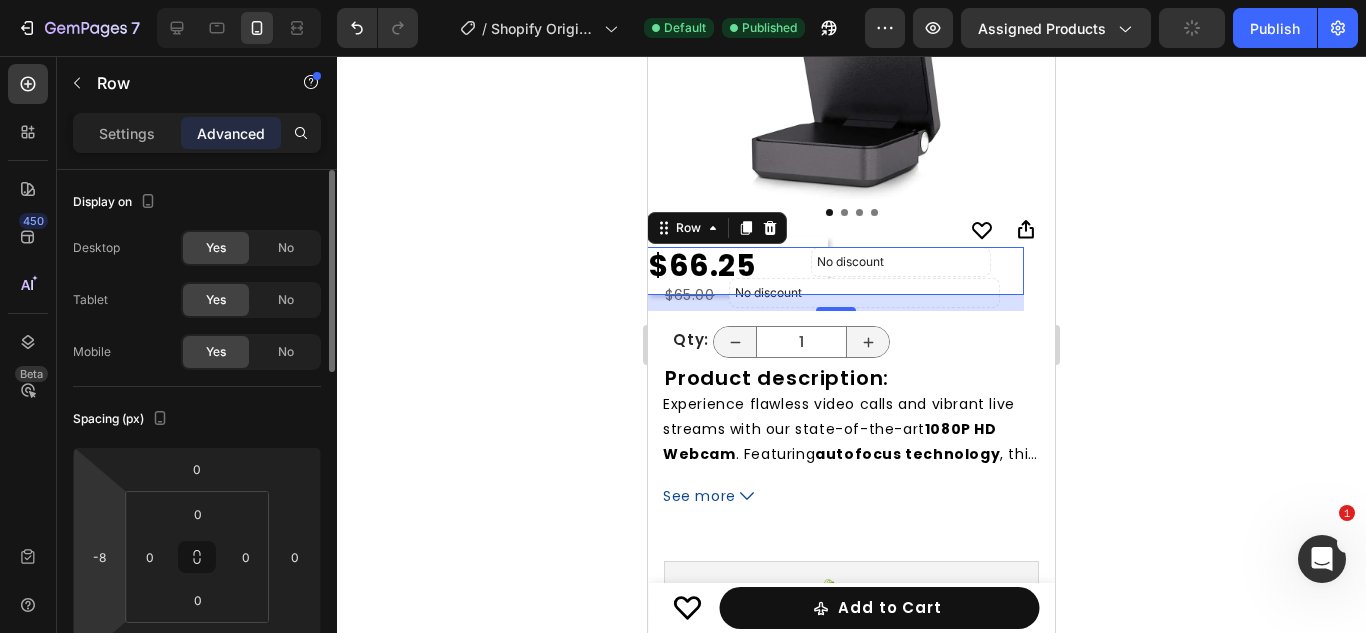 click on "7   /  Shopify Original Product Template Default Published Preview Assigned Products  Publish  450 Beta Sections(18) Elements(84) Section Element Hero Section Product Detail Brands Trusted Badges Guarantee Product Breakdown How to use Testimonials Compare Bundle FAQs Social Proof Brand Story Product List Collection Blog List Contact Sticky Add to Cart Custom Footer Browse Library 450 Layout
Row
Row
Row
Row Text
Heading
Text Block Button
Button
Button Media
Image
Image" at bounding box center [683, 0] 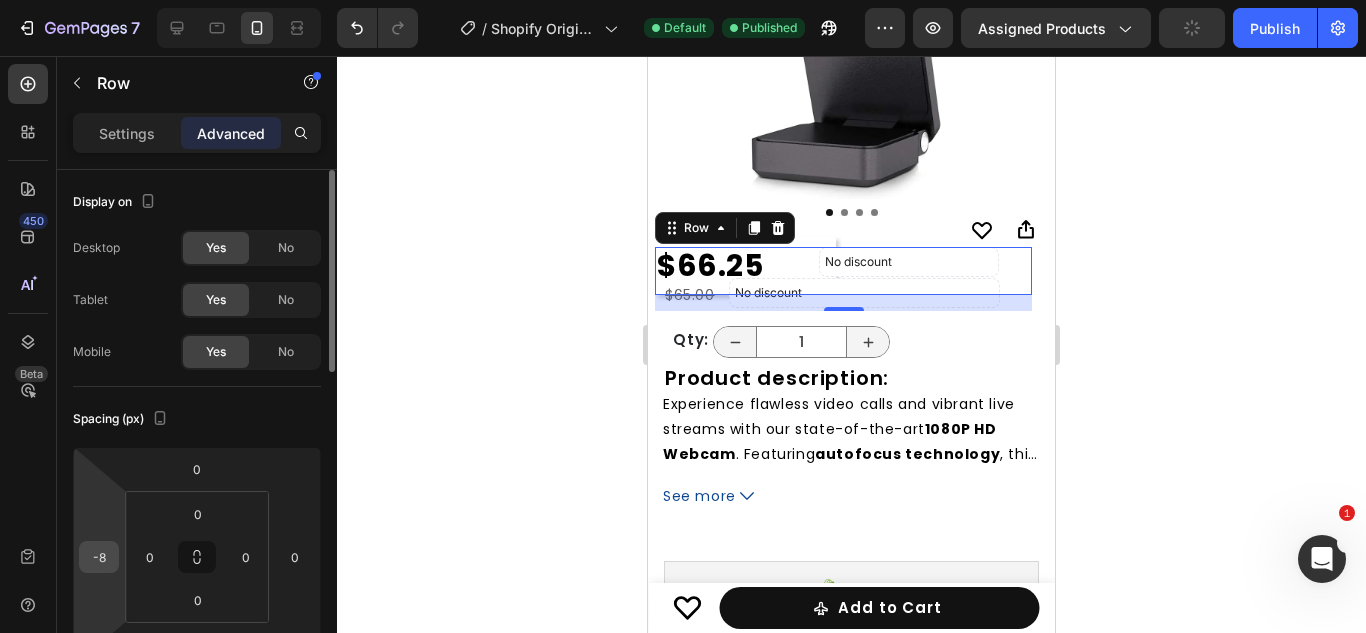 click on "-8" at bounding box center [99, 557] 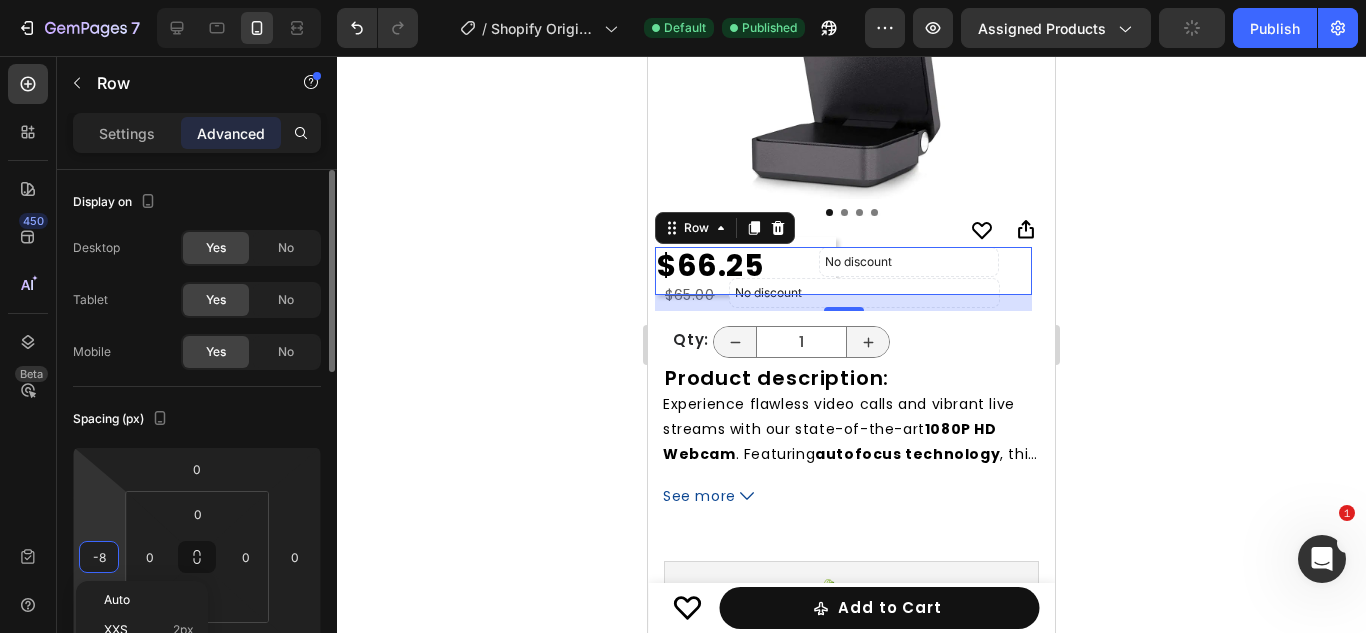 click on "-8" at bounding box center [99, 557] 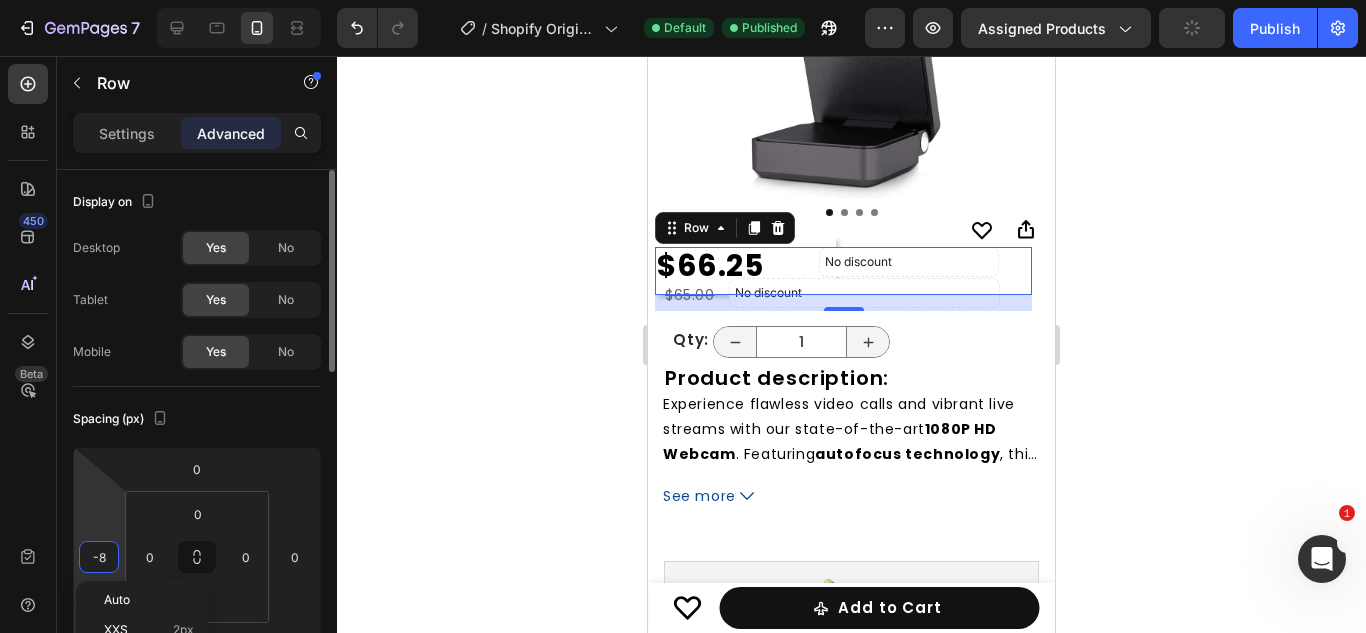 click on "-8" at bounding box center (99, 557) 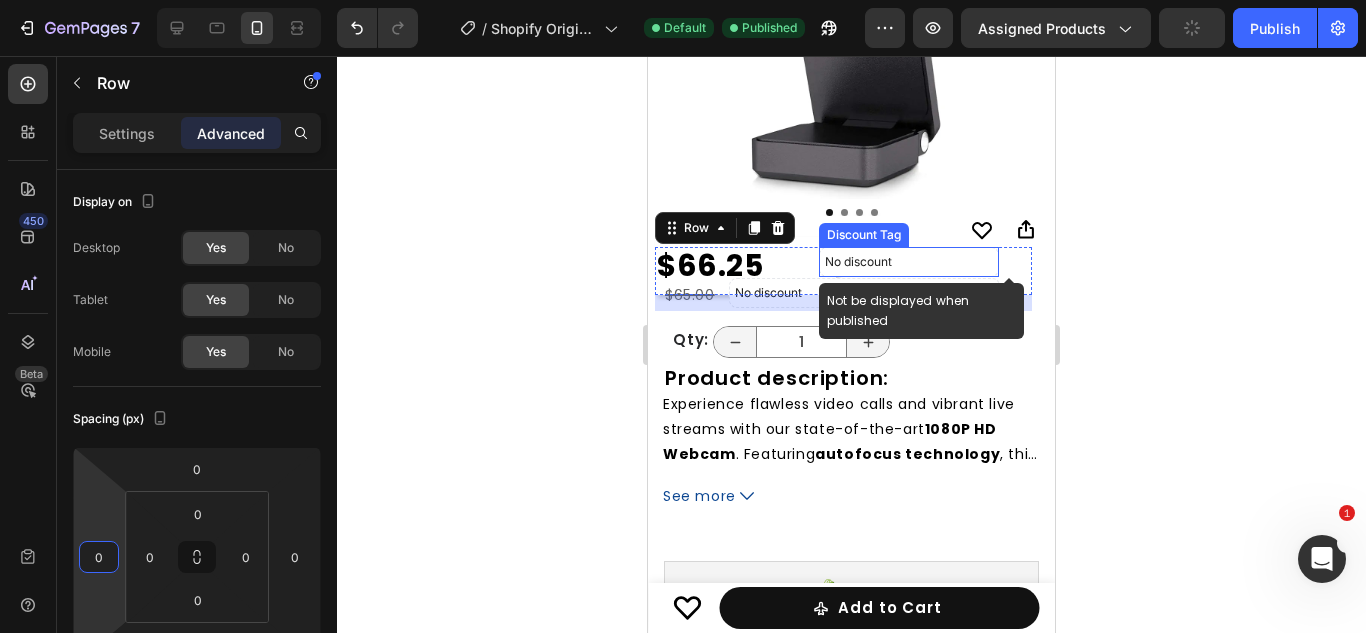 click on "No discount" at bounding box center [909, 262] 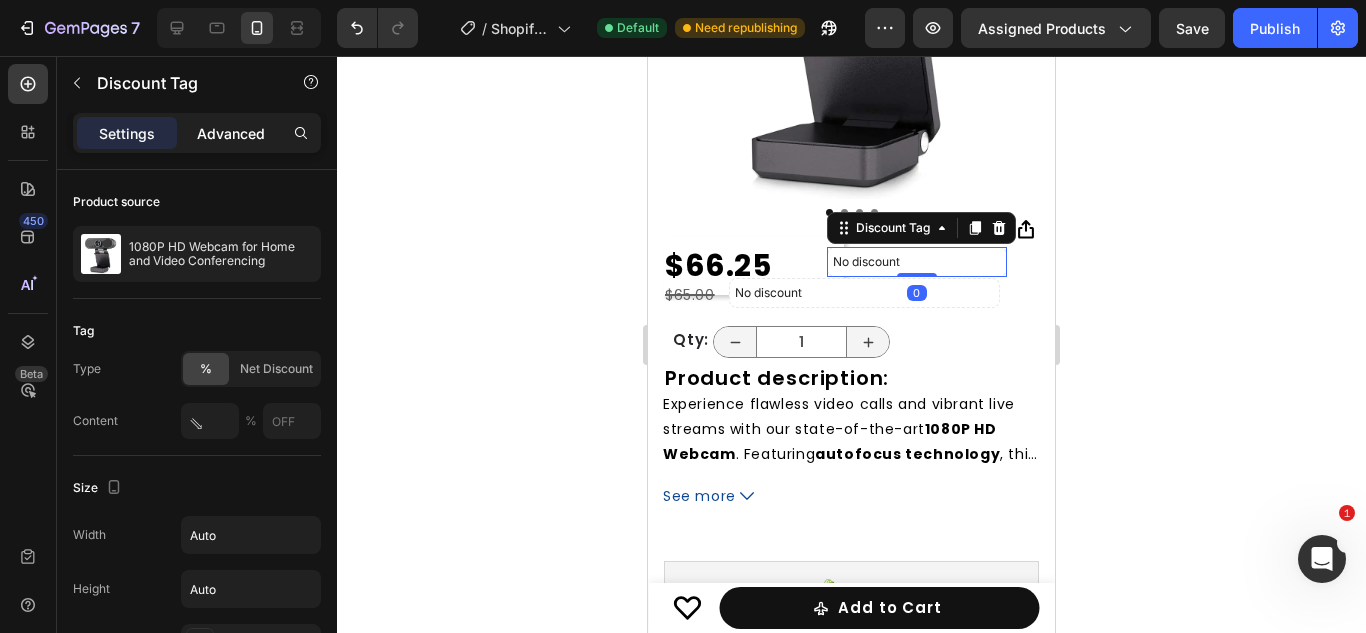 click on "Advanced" at bounding box center (231, 133) 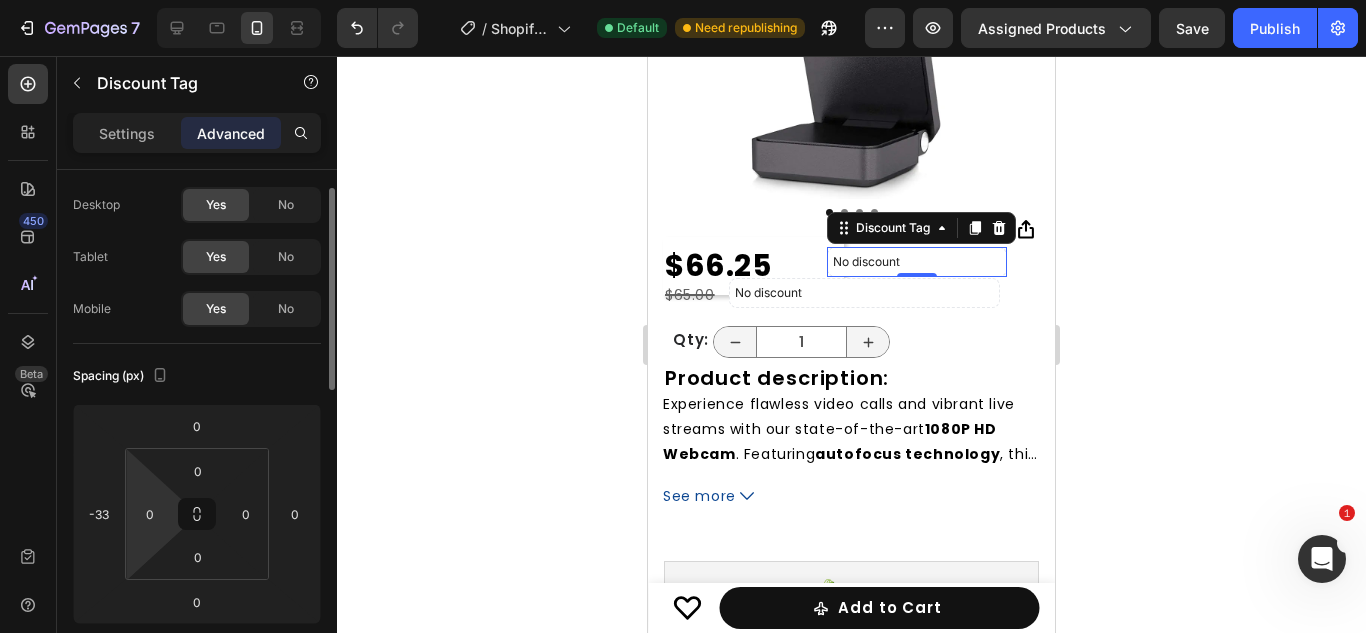 scroll, scrollTop: 44, scrollLeft: 0, axis: vertical 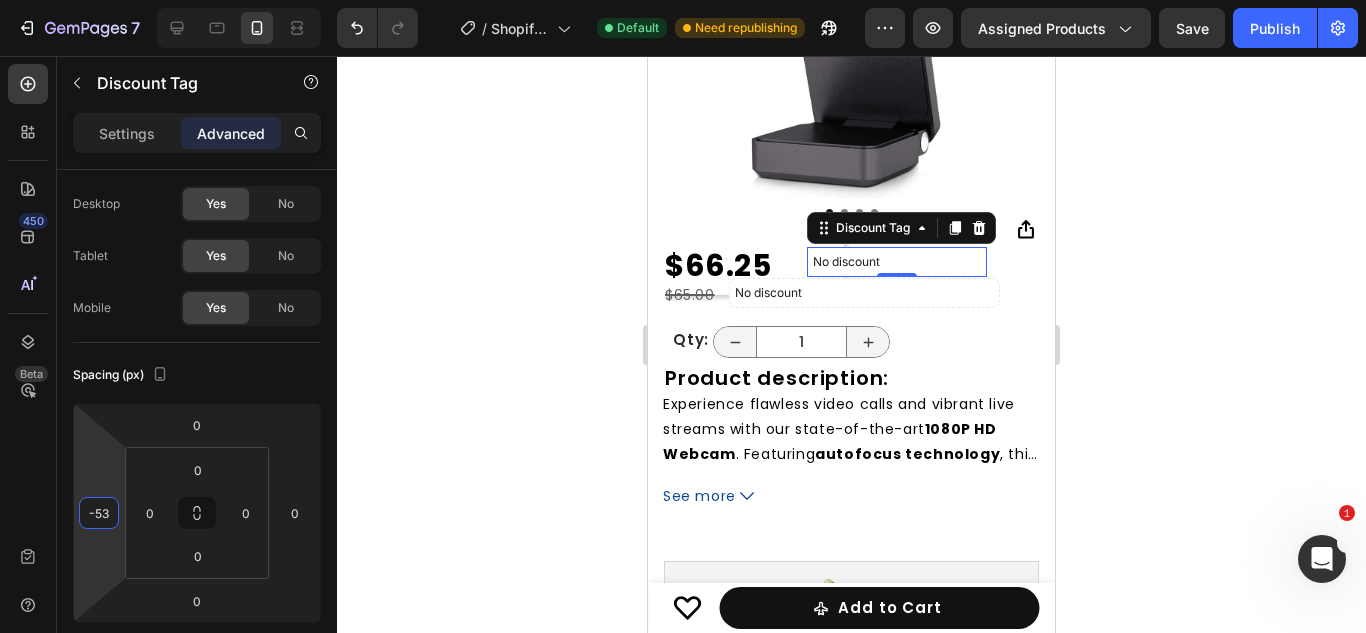 drag, startPoint x: 109, startPoint y: 473, endPoint x: 100, endPoint y: 483, distance: 13.453624 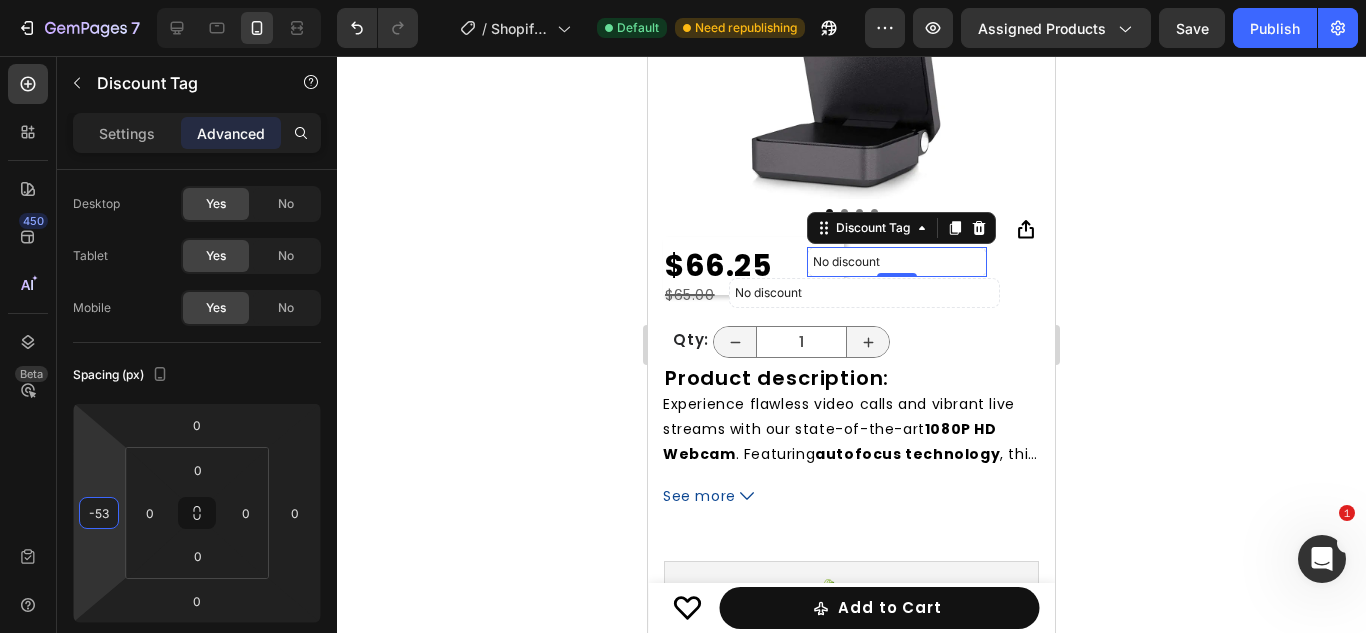 click on "7   /  Shopify Original Product Template Default Need republishing Preview Assigned Products  Save   Publish  450 Beta Sections(18) Elements(84) Section Element Hero Section Product Detail Brands Trusted Badges Guarantee Product Breakdown How to use Testimonials Compare Bundle FAQs Social Proof Brand Story Product List Collection Blog List Contact Sticky Add to Cart Custom Footer Browse Library 450 Layout
Row
Row
Row
Row Text
Heading
Text Block Button
Button
Button Media
Image
Image" at bounding box center [683, 0] 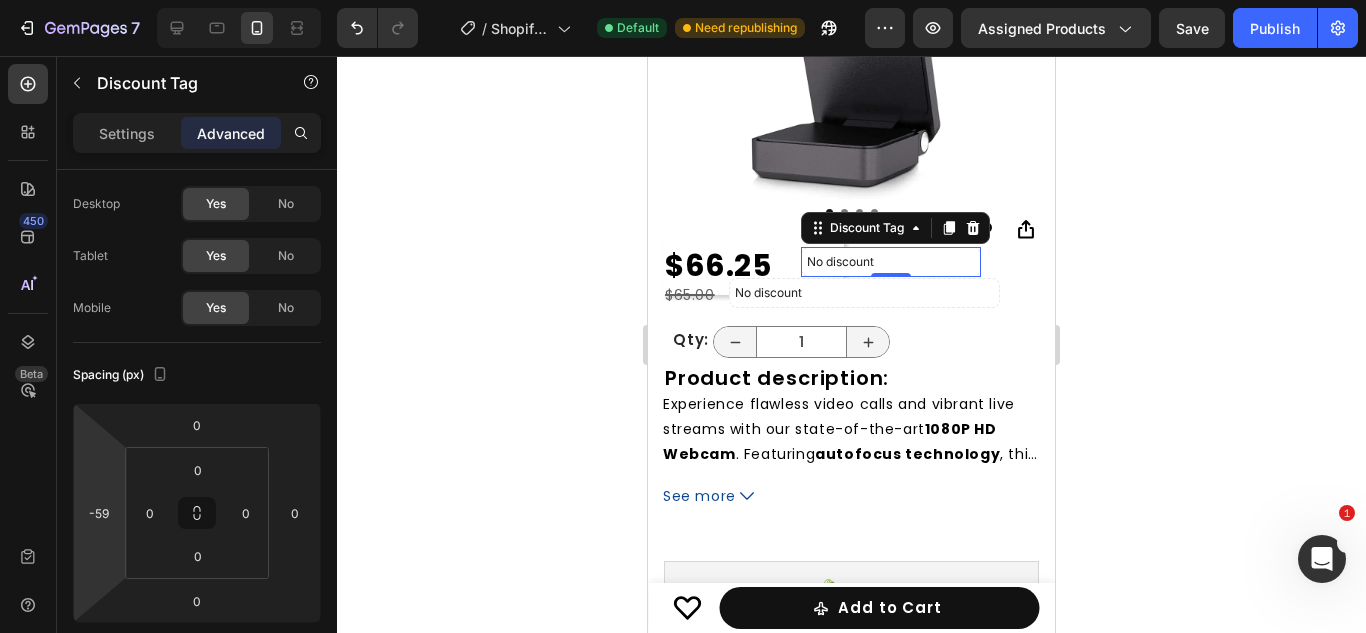 click on "7   /  Shopify Original Product Template Default Need republishing Preview Assigned Products  Save   Publish  450 Beta Sections(18) Elements(84) Section Element Hero Section Product Detail Brands Trusted Badges Guarantee Product Breakdown How to use Testimonials Compare Bundle FAQs Social Proof Brand Story Product List Collection Blog List Contact Sticky Add to Cart Custom Footer Browse Library 450 Layout
Row
Row
Row
Row Text
Heading
Text Block Button
Button
Button Media
Image
Image" at bounding box center (683, 0) 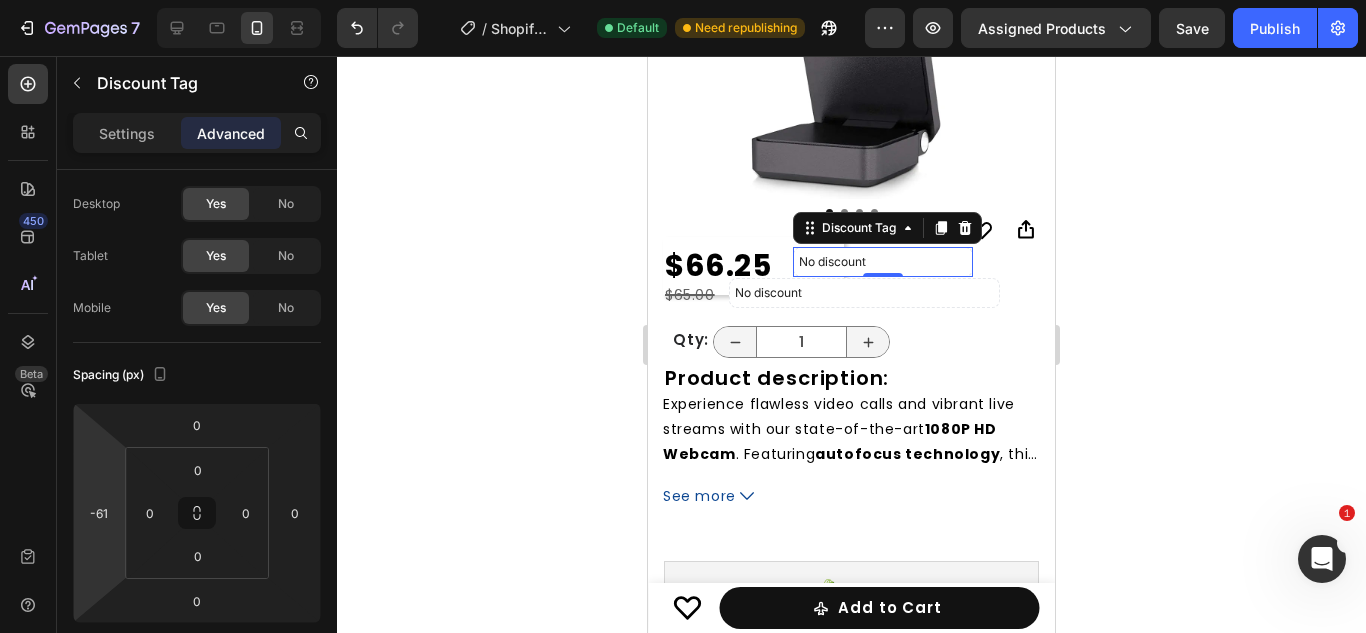 type on "-59" 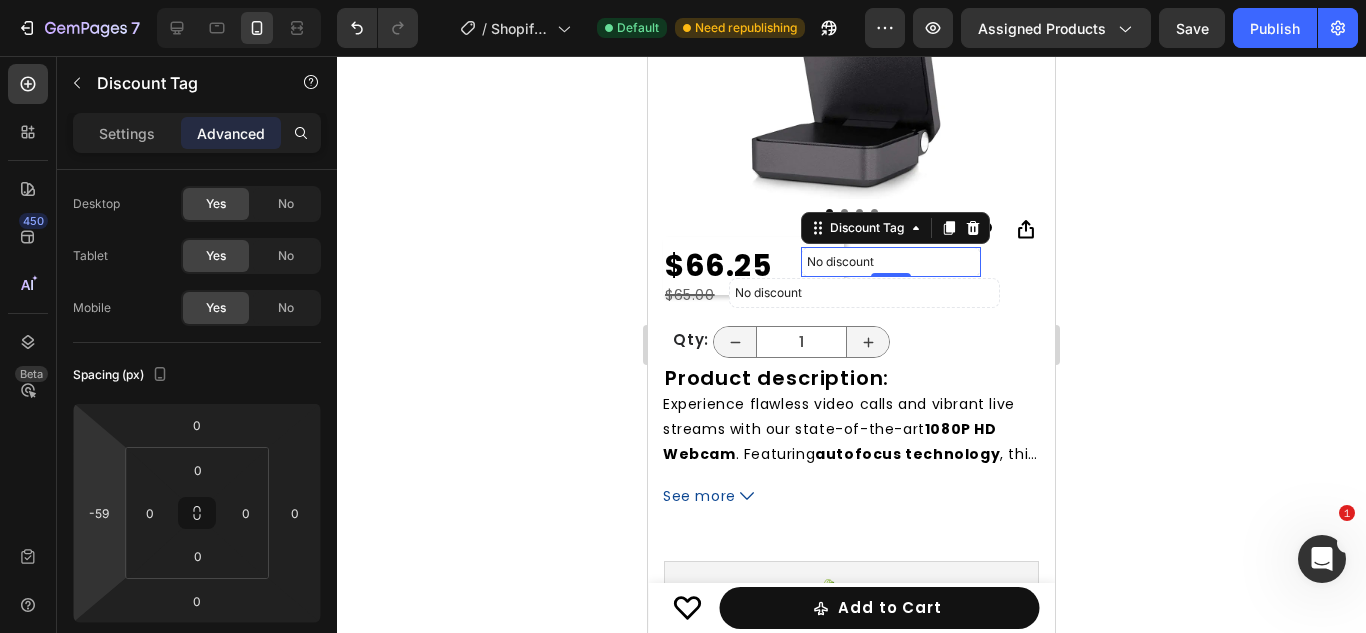 click on "7   /  Shopify Original Product Template Default Need republishing Preview Assigned Products  Save   Publish  450 Beta Sections(18) Elements(84) Section Element Hero Section Product Detail Brands Trusted Badges Guarantee Product Breakdown How to use Testimonials Compare Bundle FAQs Social Proof Brand Story Product List Collection Blog List Contact Sticky Add to Cart Custom Footer Browse Library 450 Layout
Row
Row
Row
Row Text
Heading
Text Block Button
Button
Button Media
Image
Image" at bounding box center (683, 0) 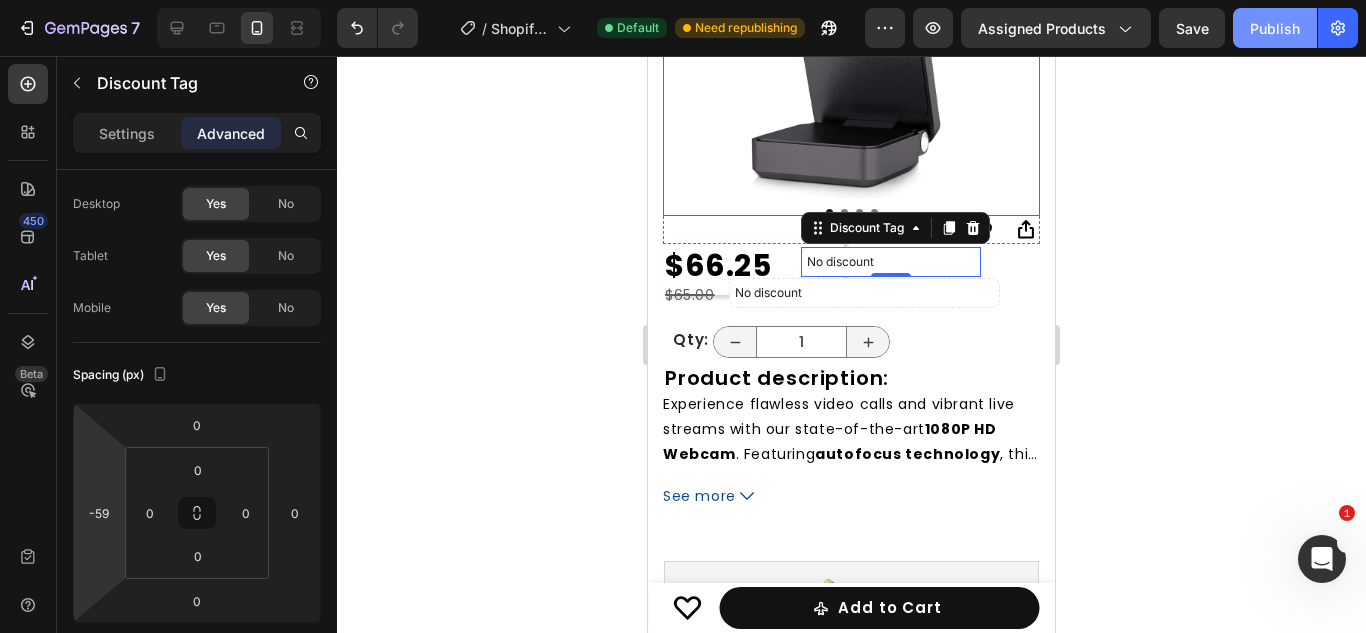 click on "Publish" 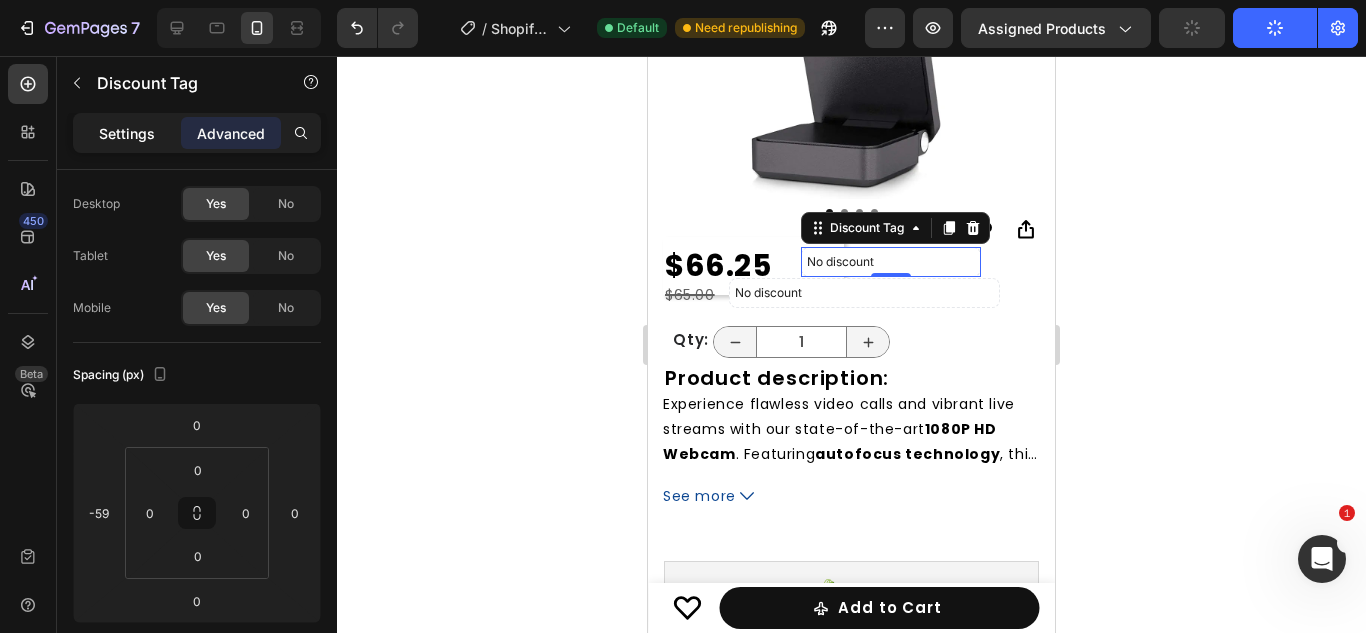 click on "Settings" at bounding box center [127, 133] 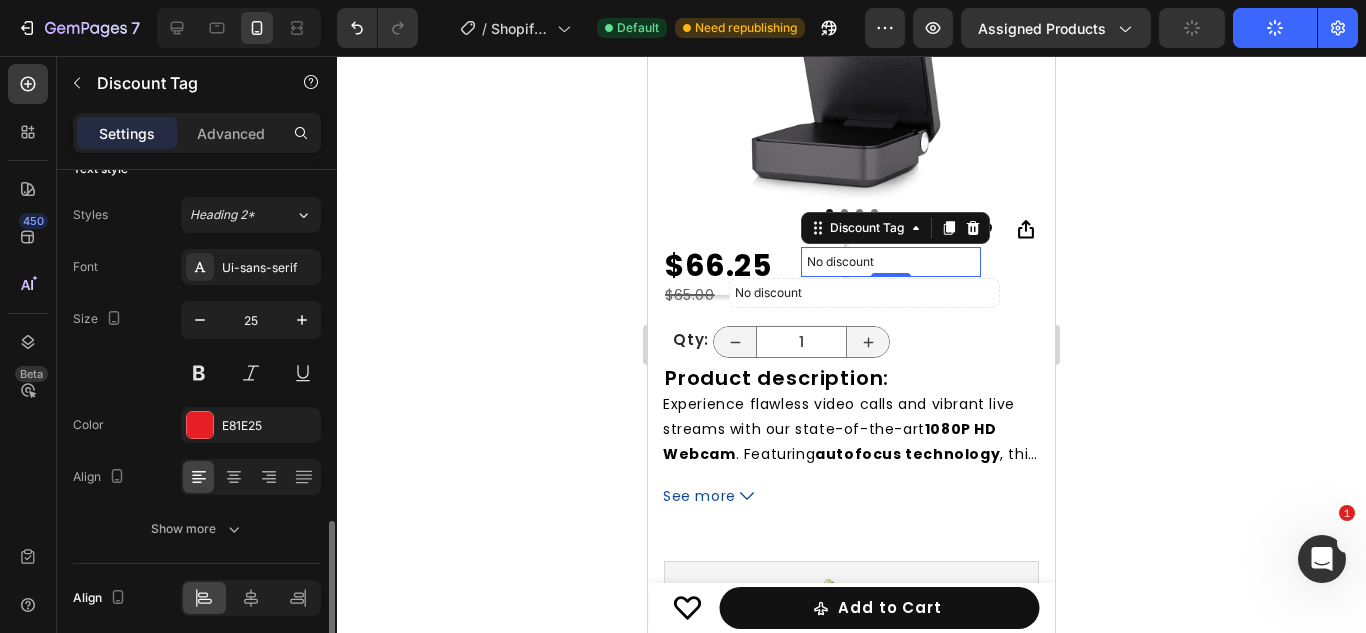 scroll, scrollTop: 897, scrollLeft: 0, axis: vertical 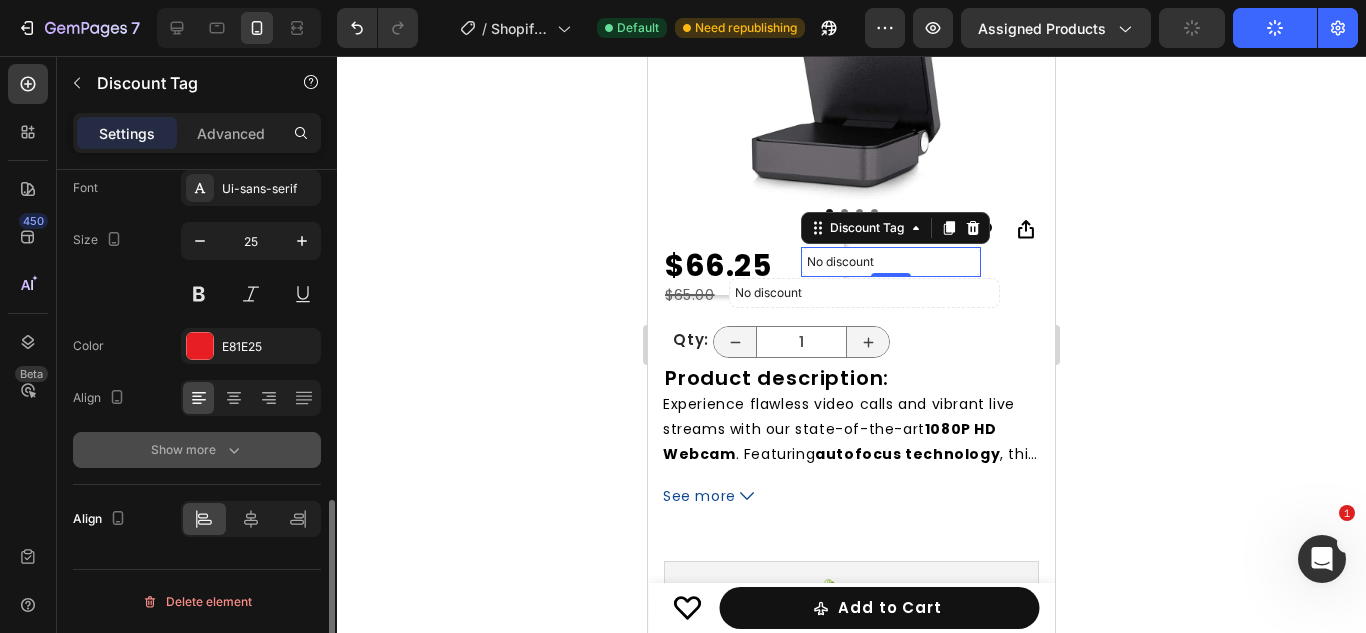 click on "Show more" at bounding box center (197, 450) 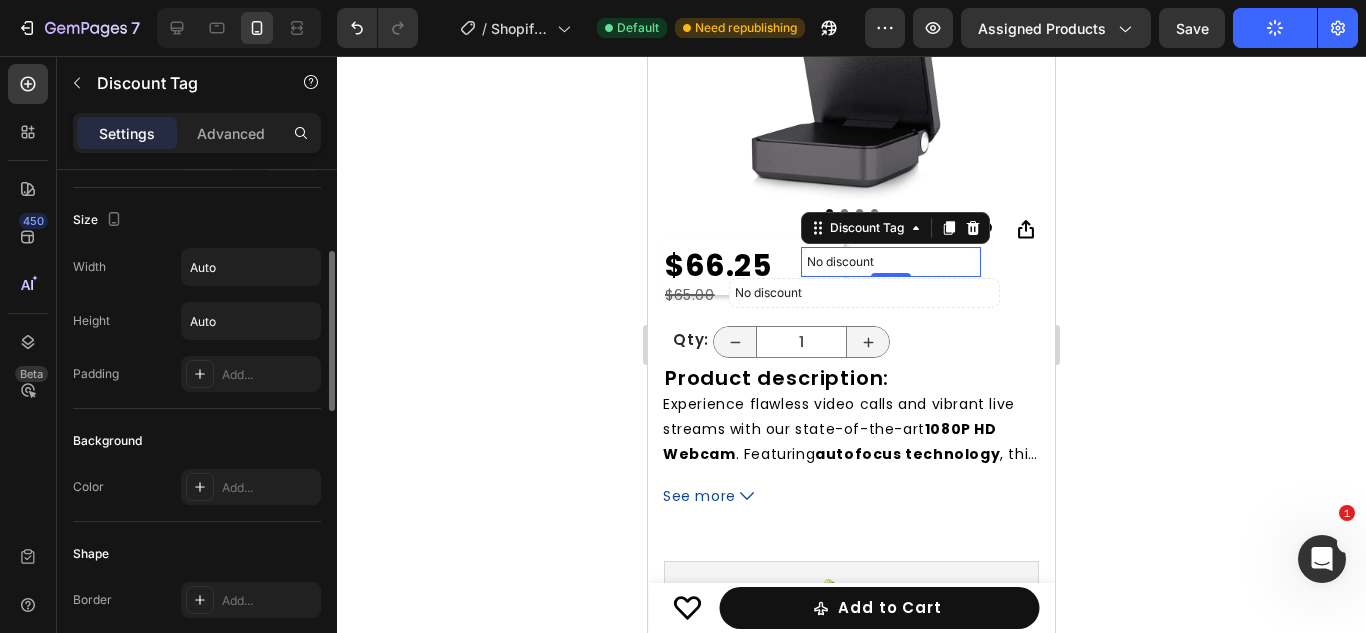 scroll, scrollTop: 267, scrollLeft: 0, axis: vertical 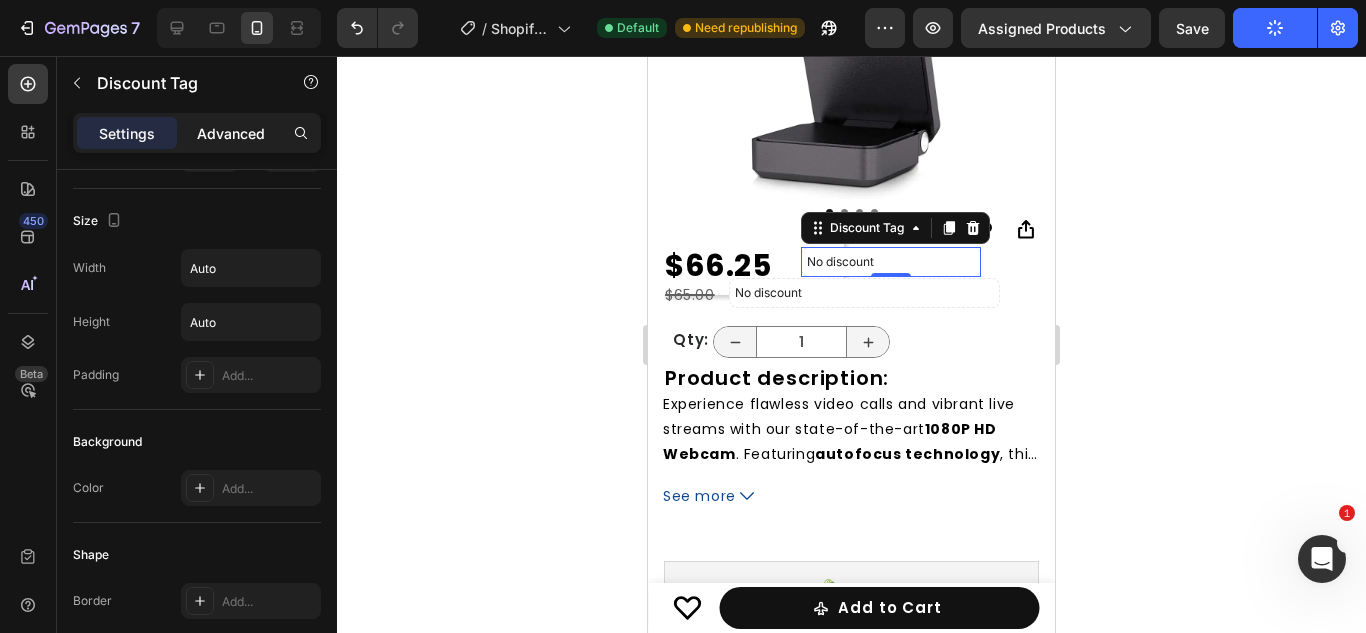 click on "Advanced" at bounding box center (231, 133) 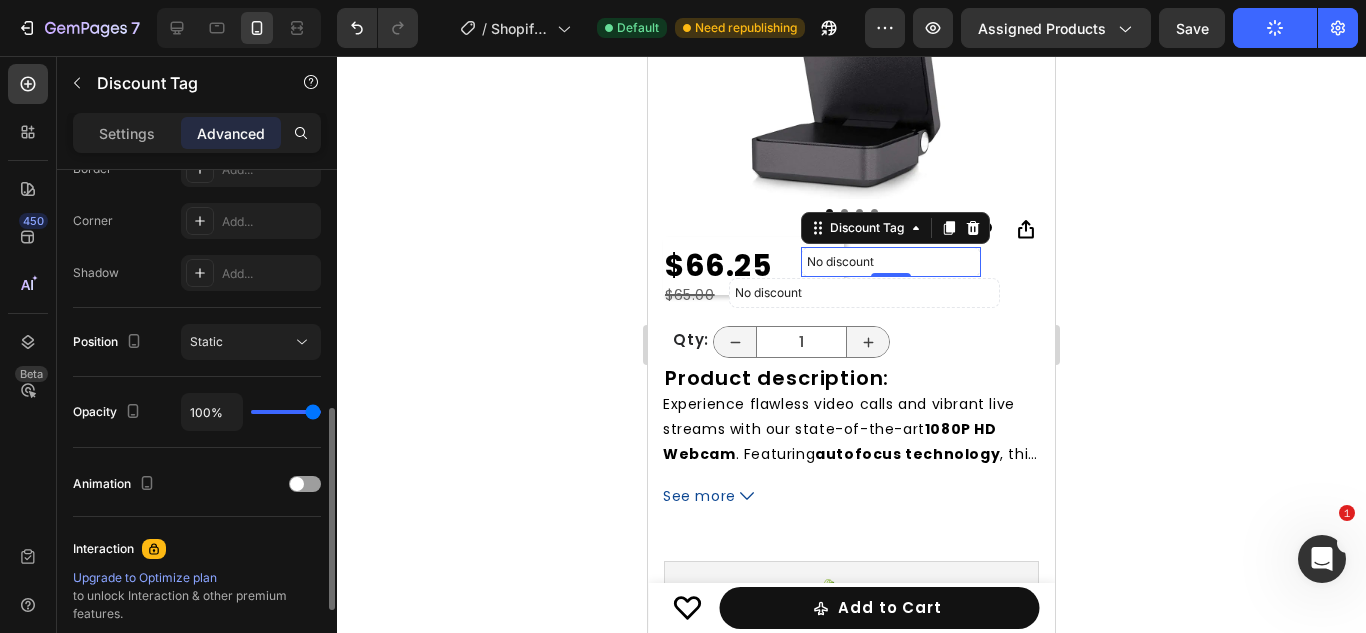 scroll, scrollTop: 598, scrollLeft: 0, axis: vertical 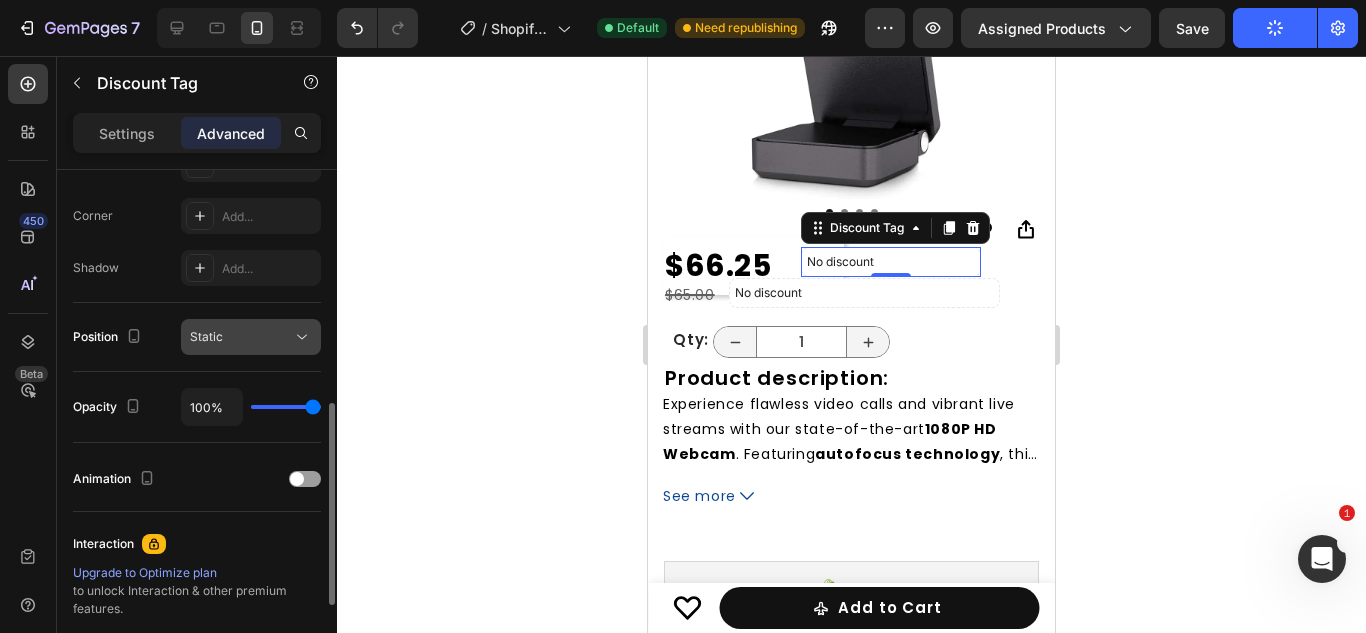 click on "Static" at bounding box center [206, 337] 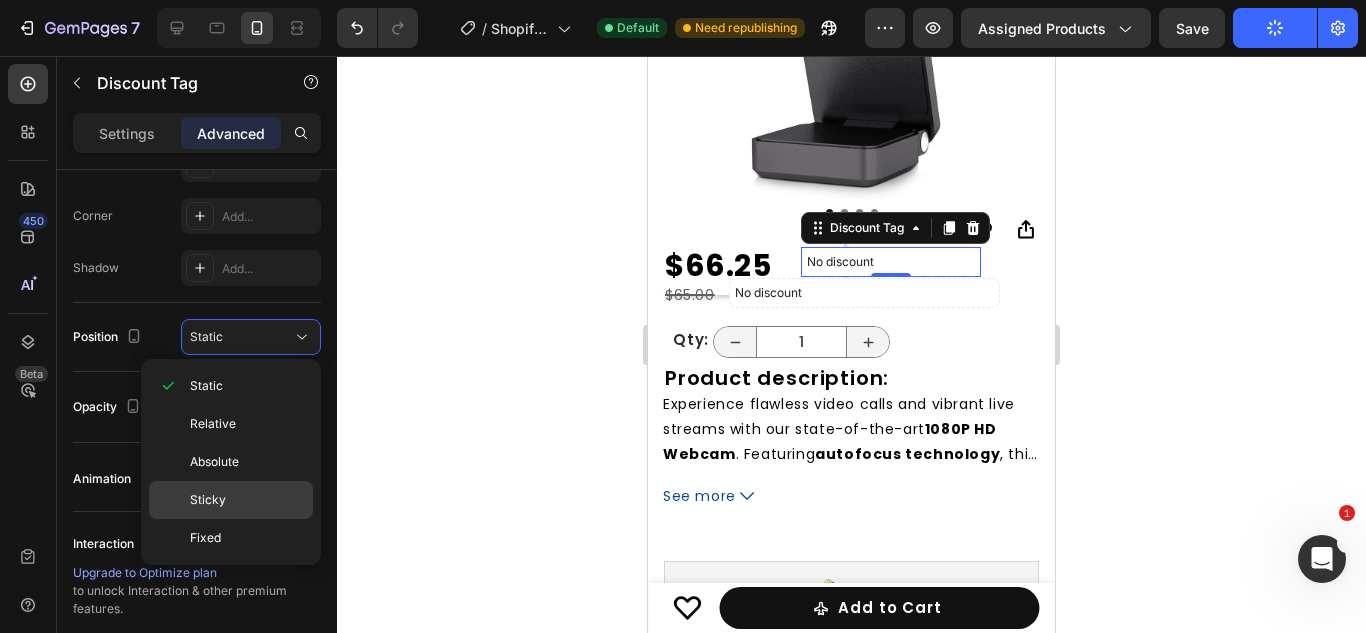 click on "Sticky" at bounding box center [247, 500] 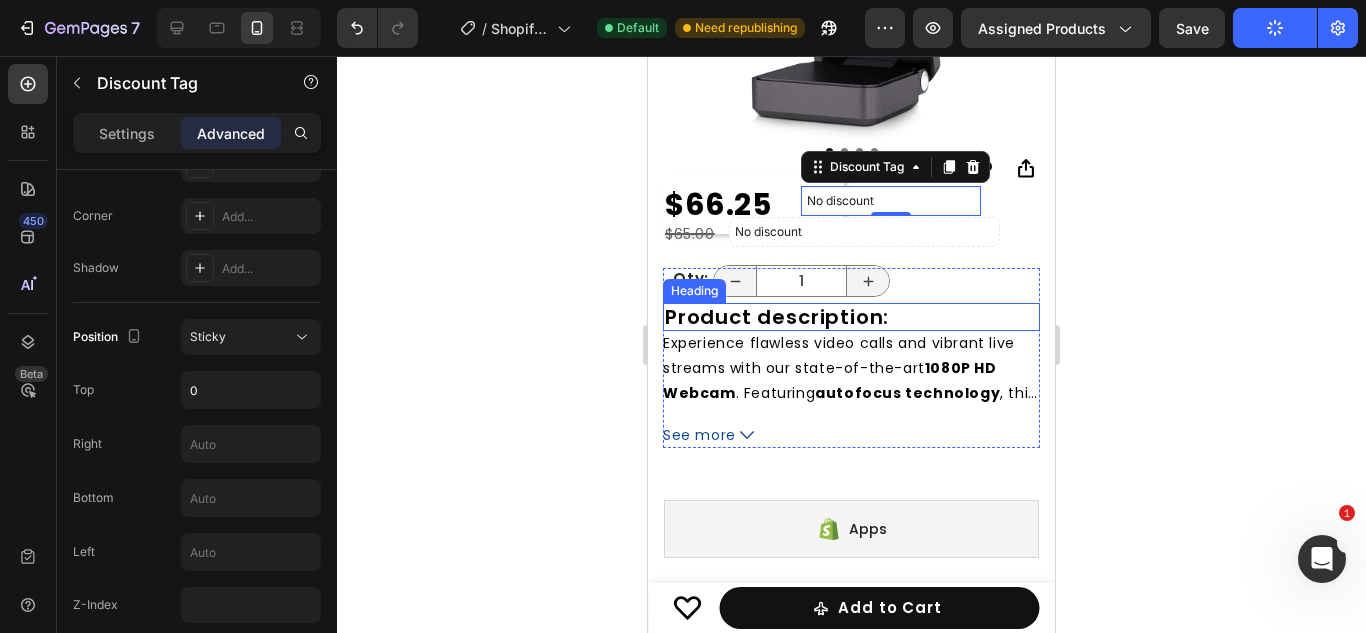 scroll, scrollTop: 484, scrollLeft: 0, axis: vertical 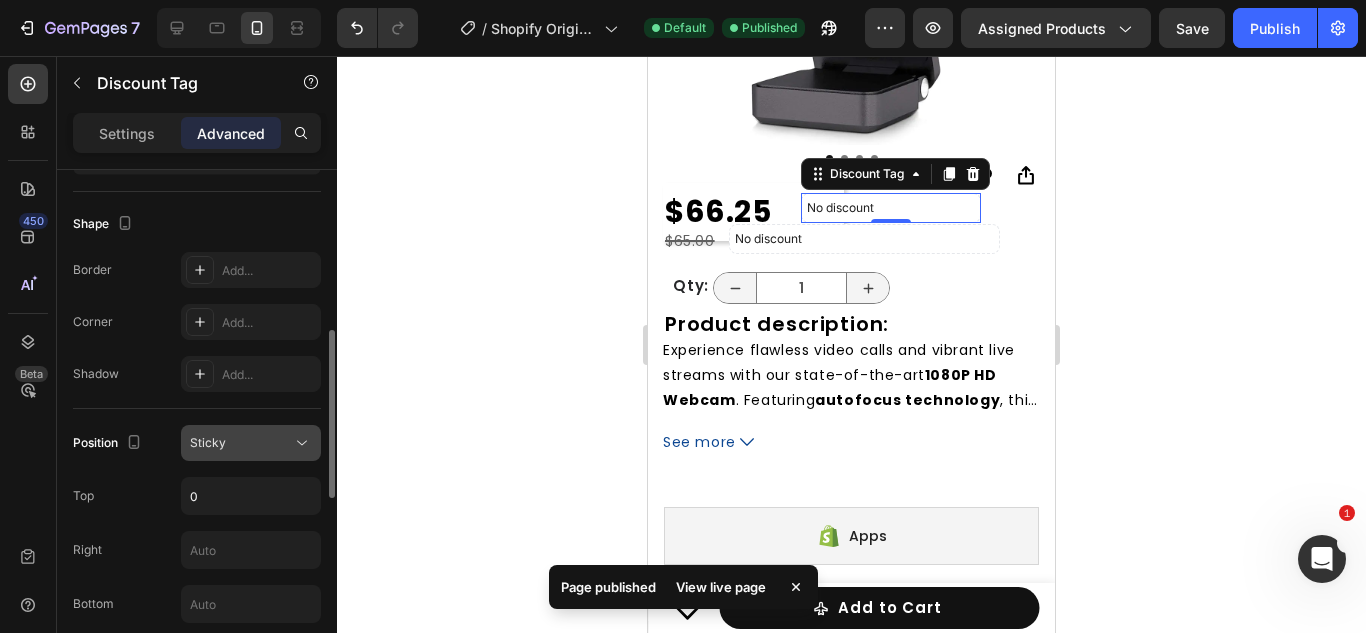click on "Sticky" 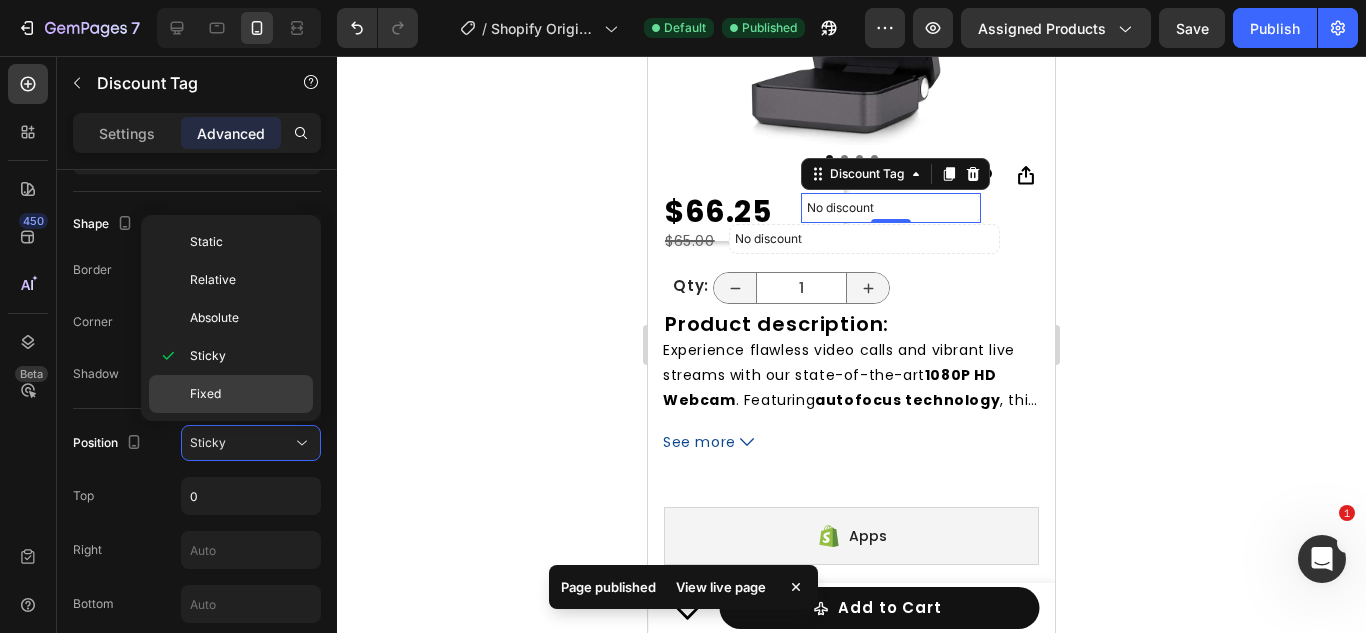 click on "Fixed" at bounding box center (247, 394) 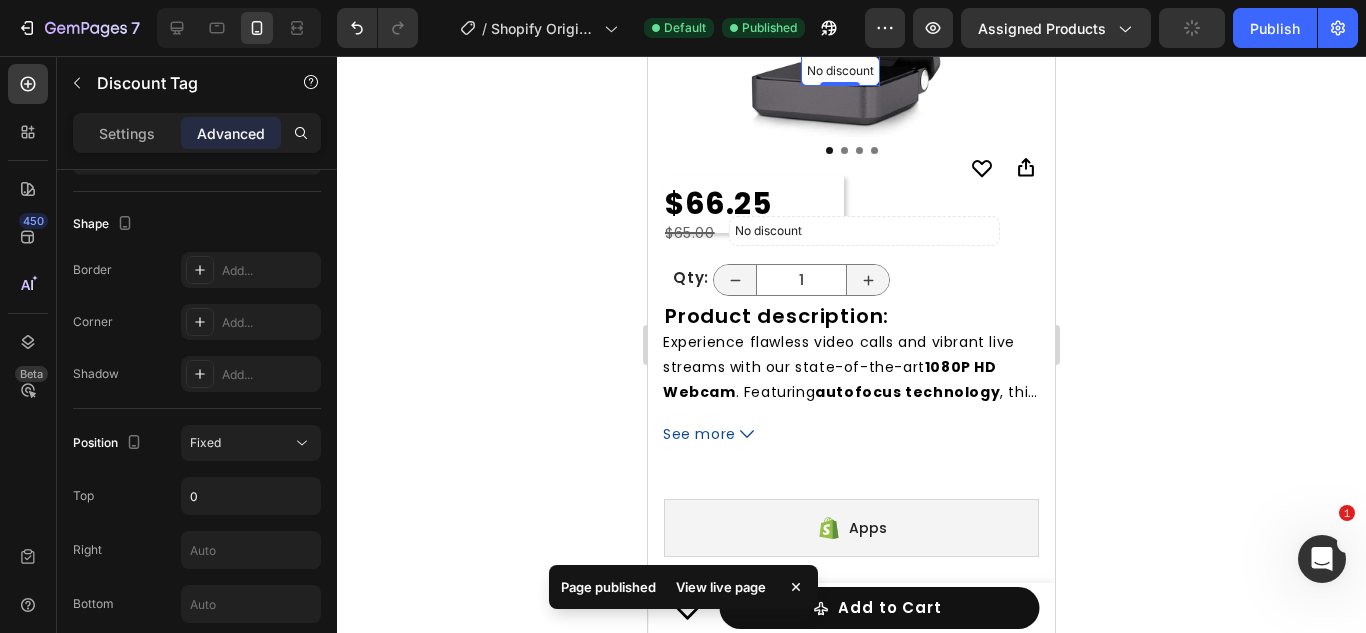scroll, scrollTop: 495, scrollLeft: 0, axis: vertical 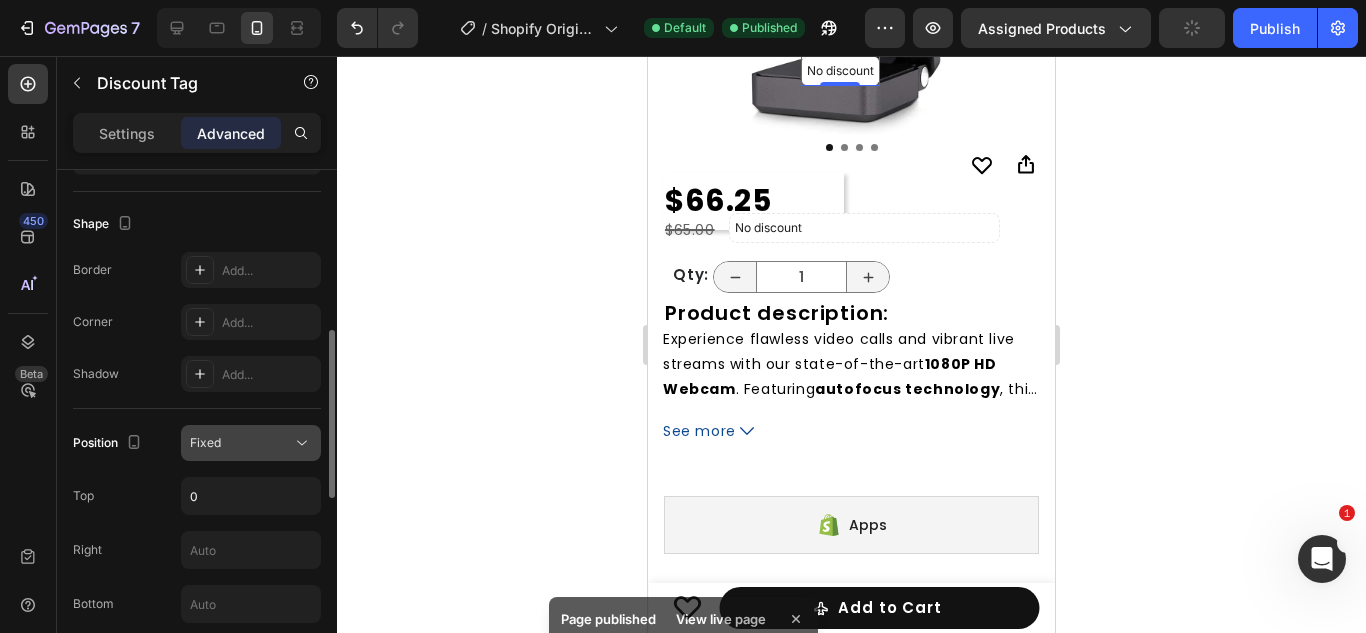 click on "Fixed" at bounding box center (241, 443) 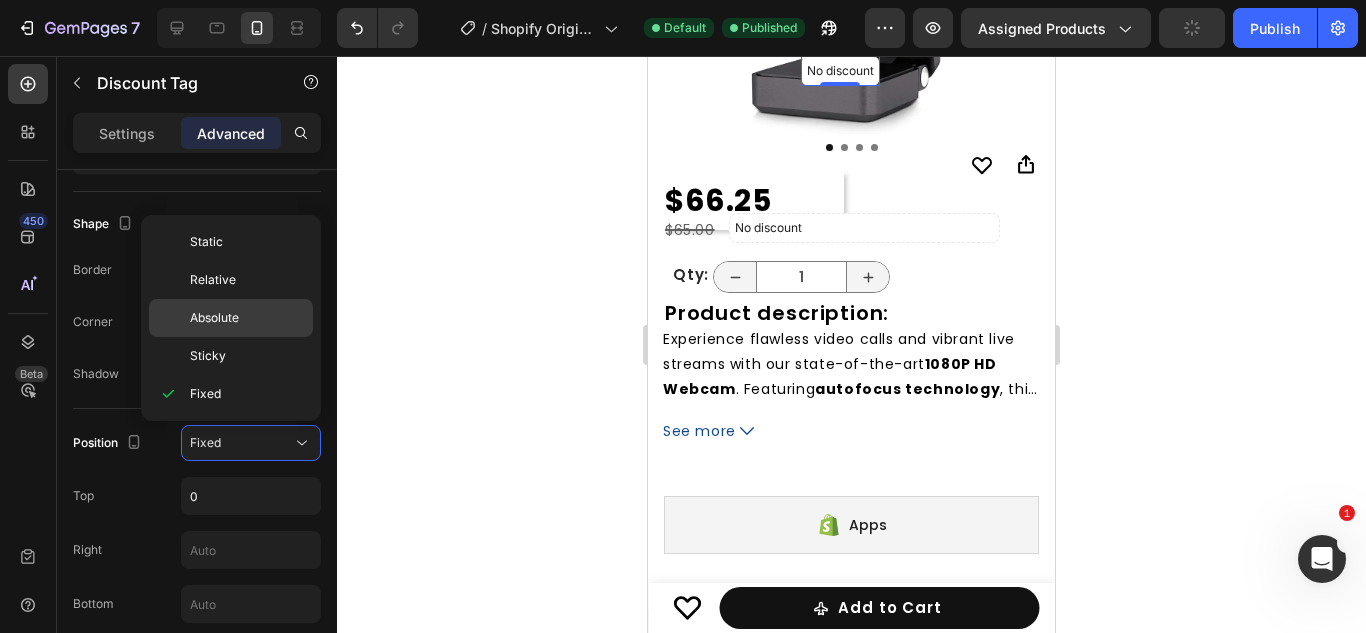 click on "Absolute" at bounding box center (247, 318) 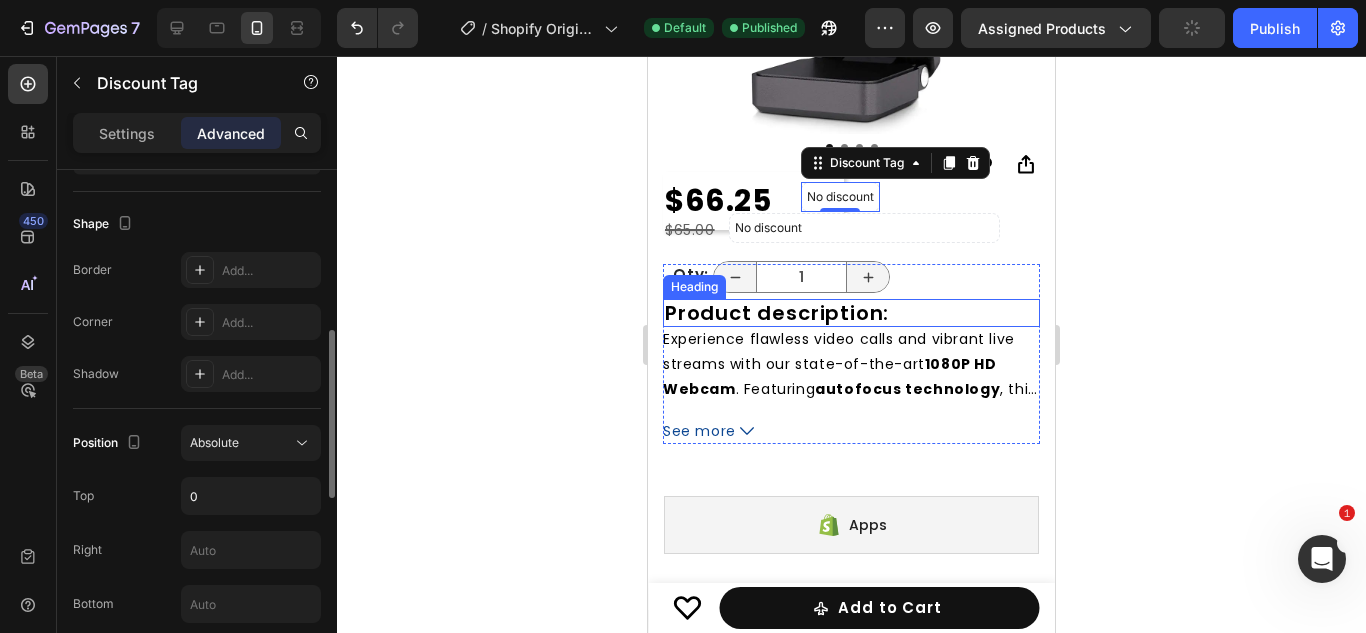 scroll, scrollTop: 587, scrollLeft: 0, axis: vertical 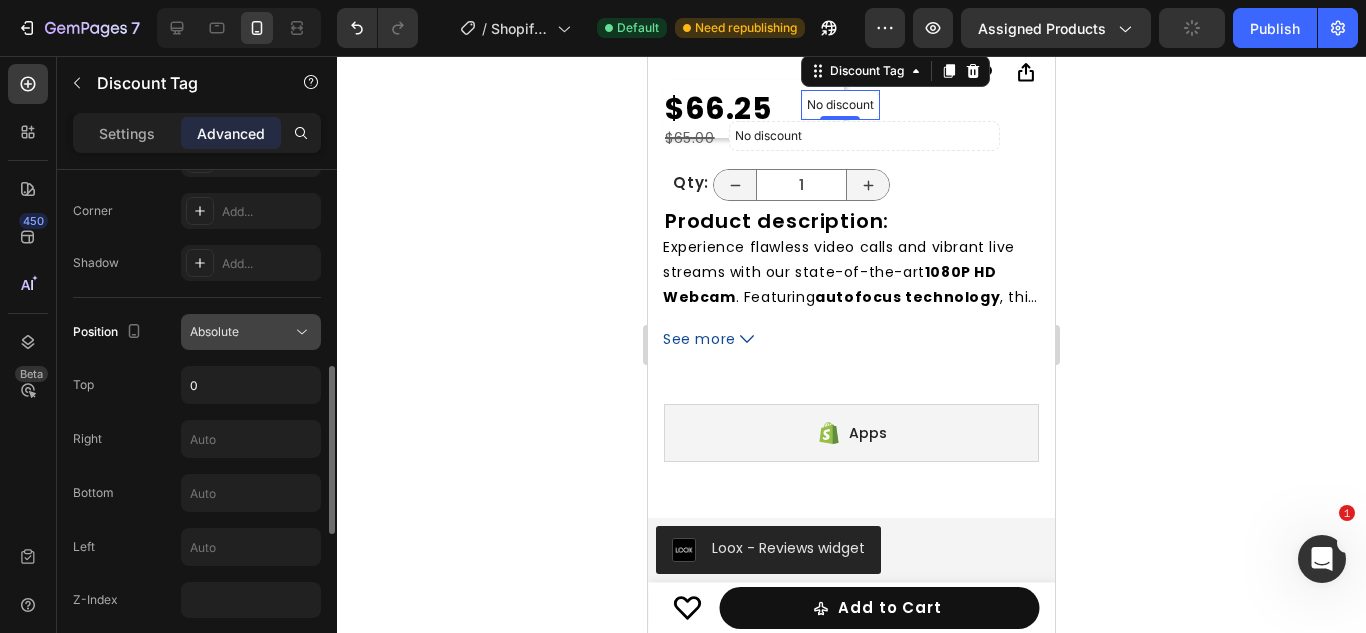 click on "Absolute" 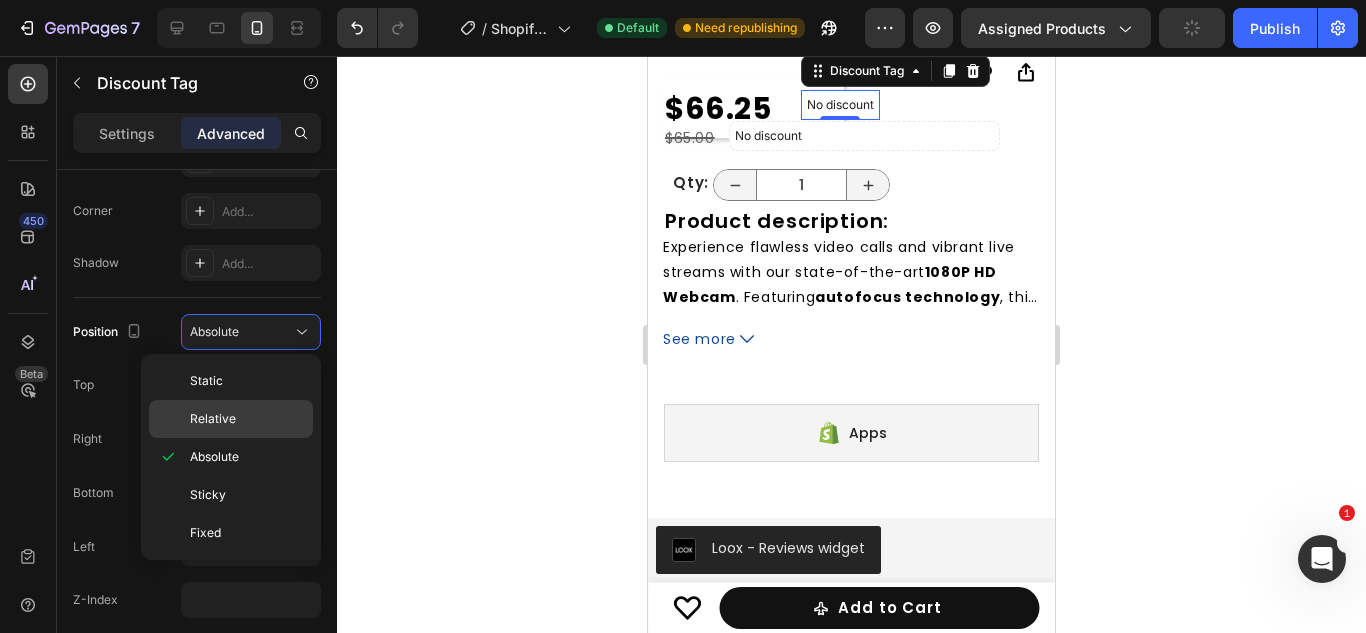 click on "Relative" 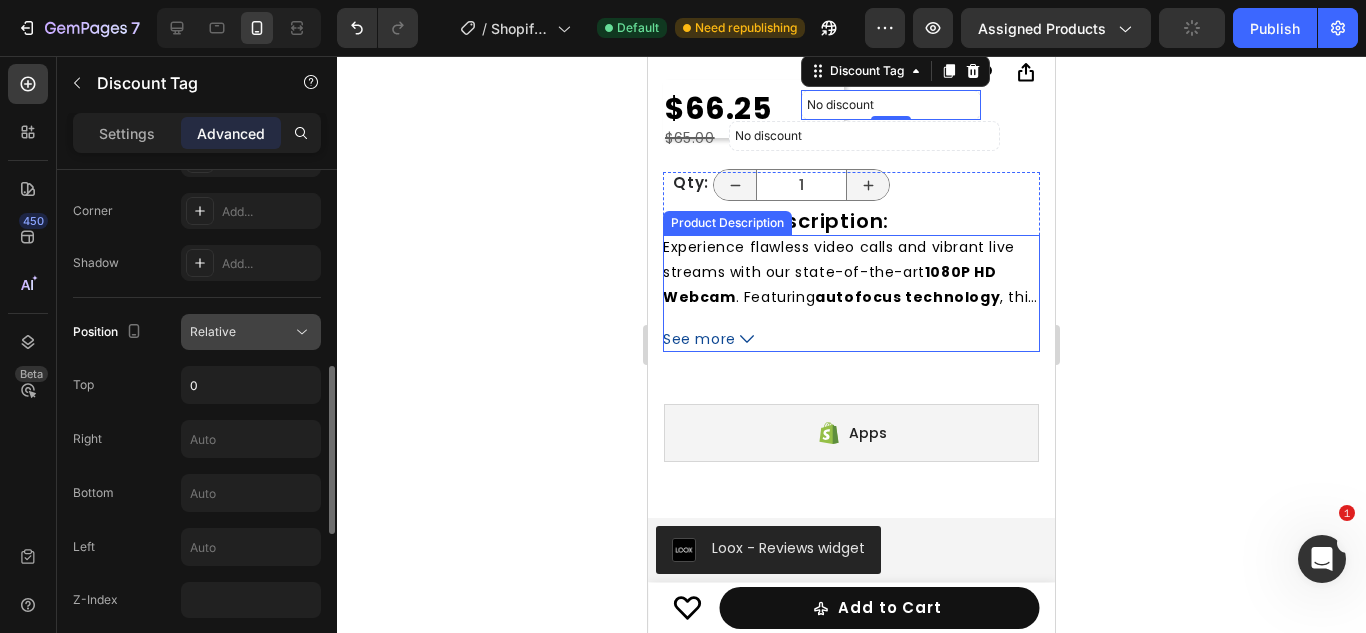 click on "Relative" at bounding box center [241, 332] 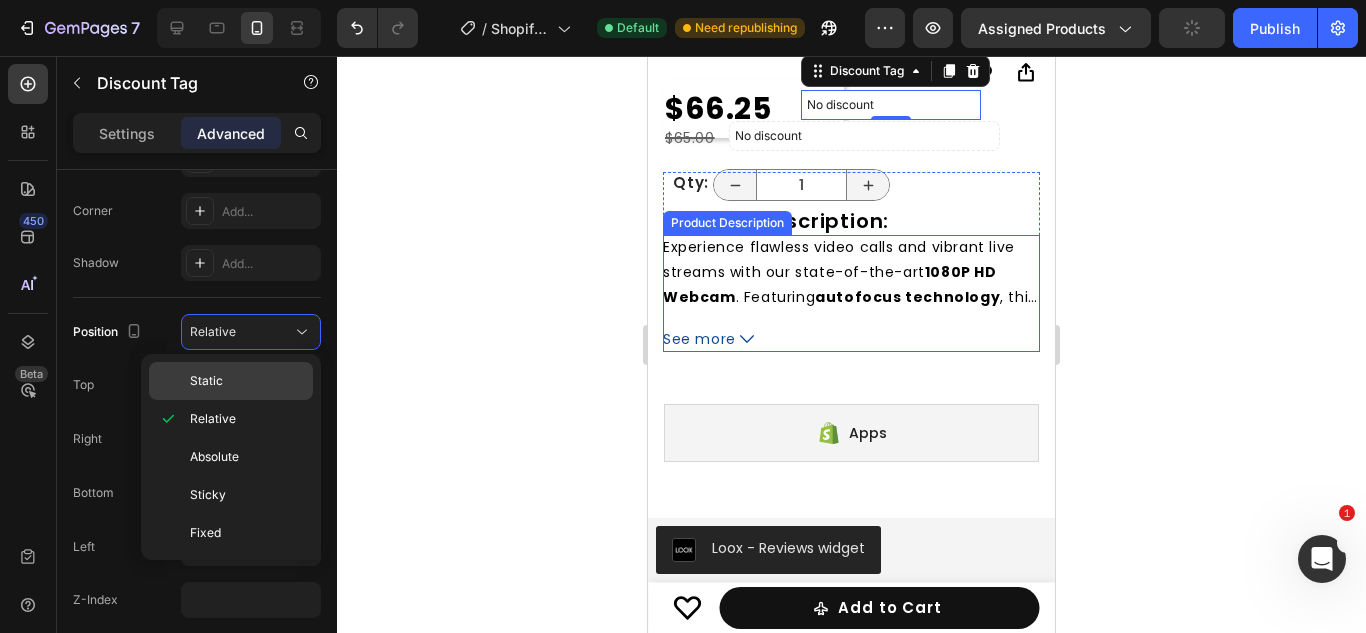 click on "Static" at bounding box center (247, 381) 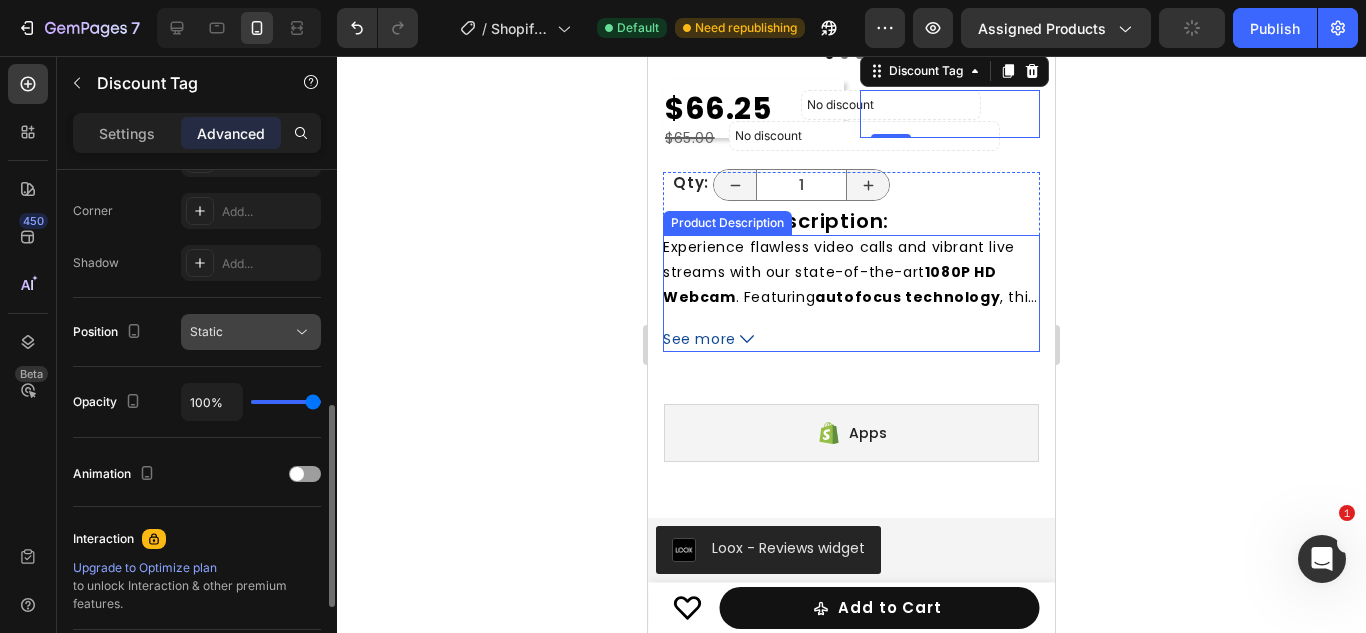 click on "Static" 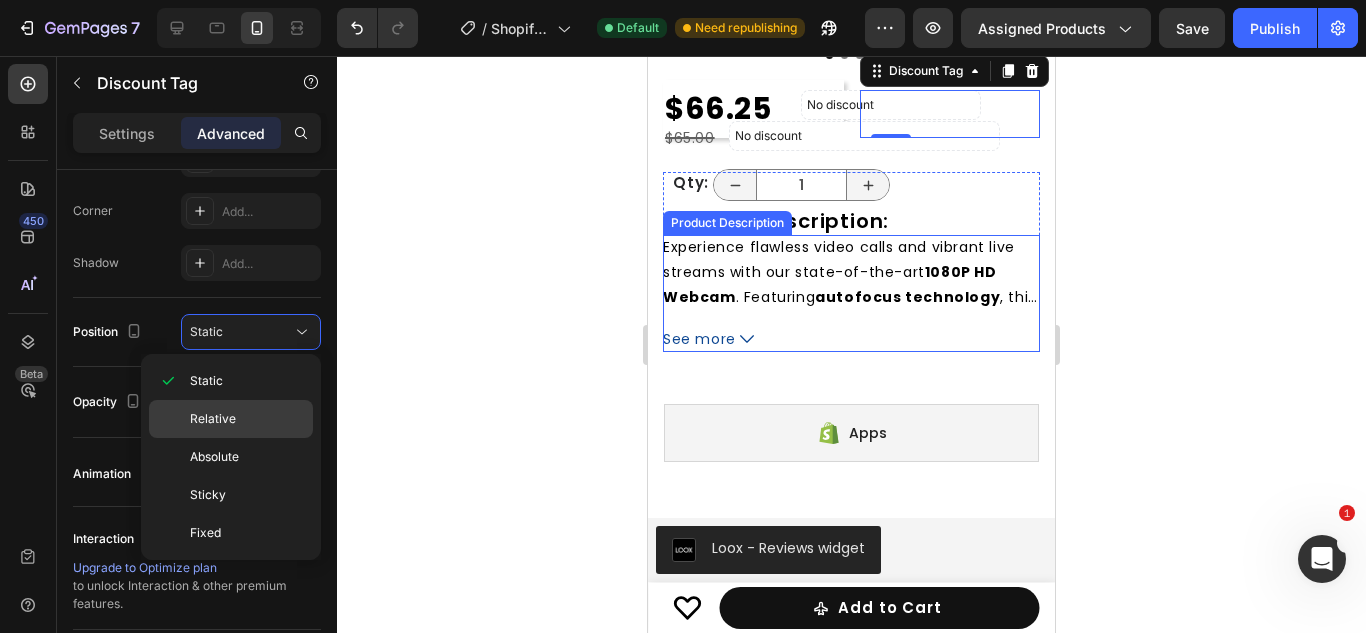 click on "Relative" 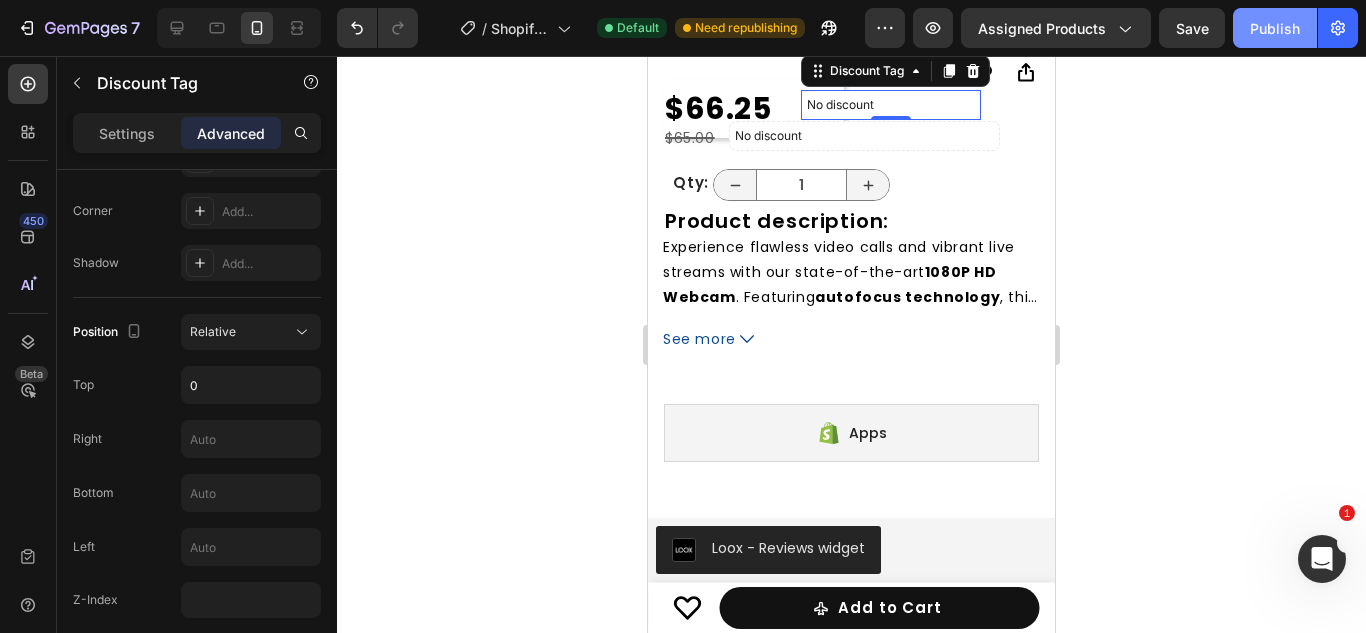 click on "Publish" at bounding box center (1275, 28) 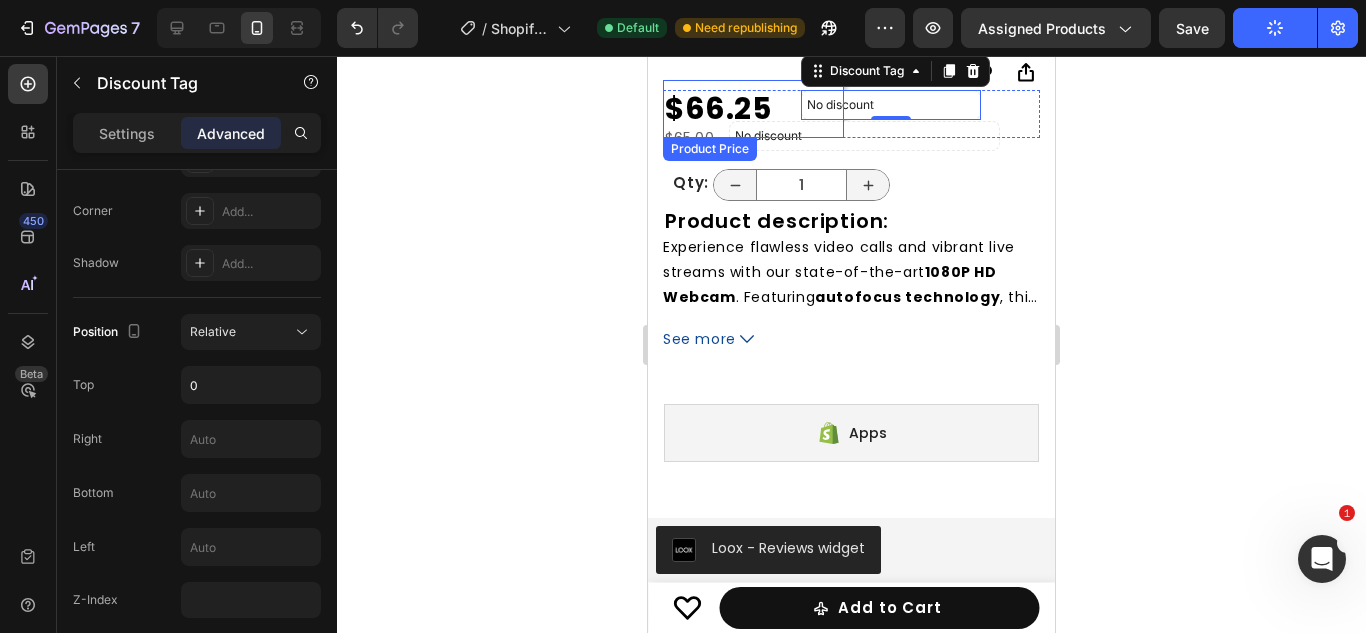 click on "$66.25" at bounding box center (753, 109) 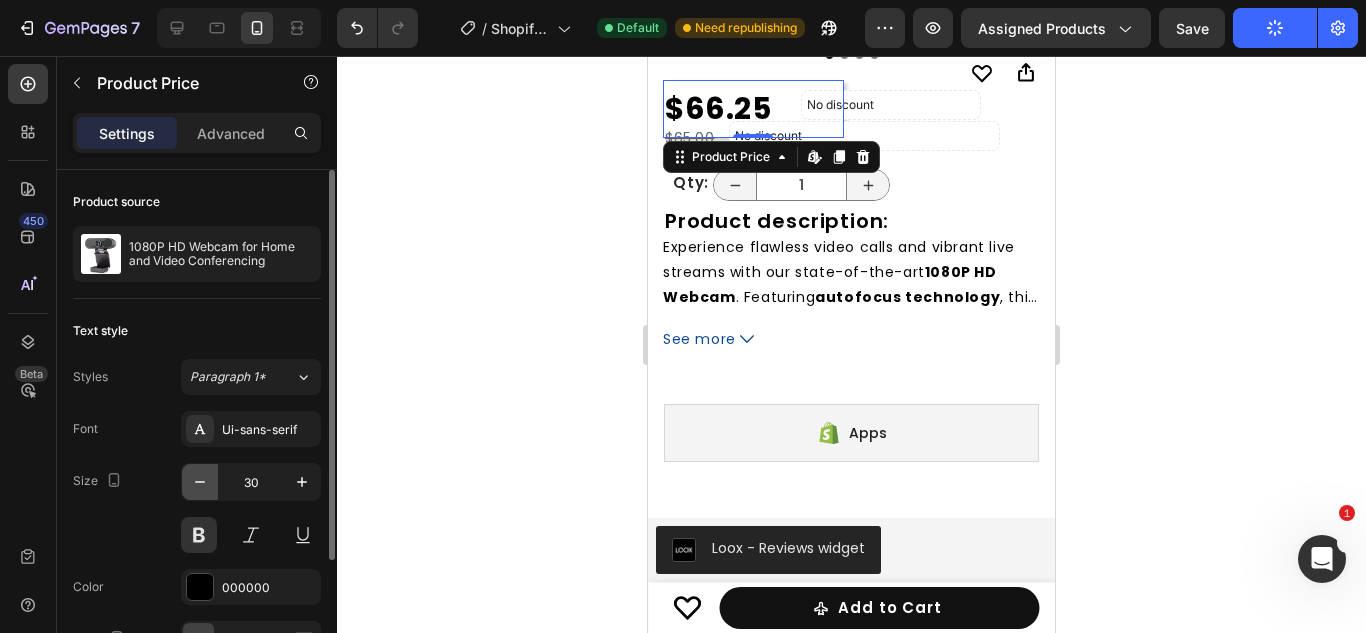 scroll, scrollTop: 172, scrollLeft: 0, axis: vertical 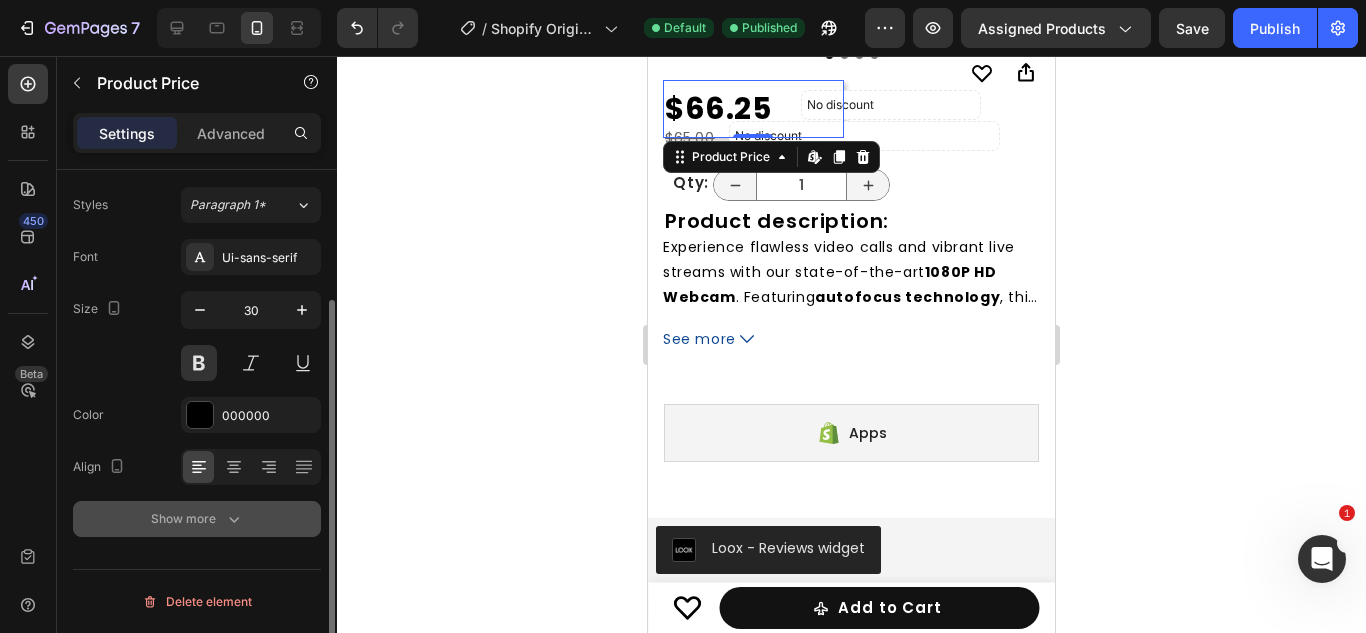 click on "Show more" at bounding box center (197, 519) 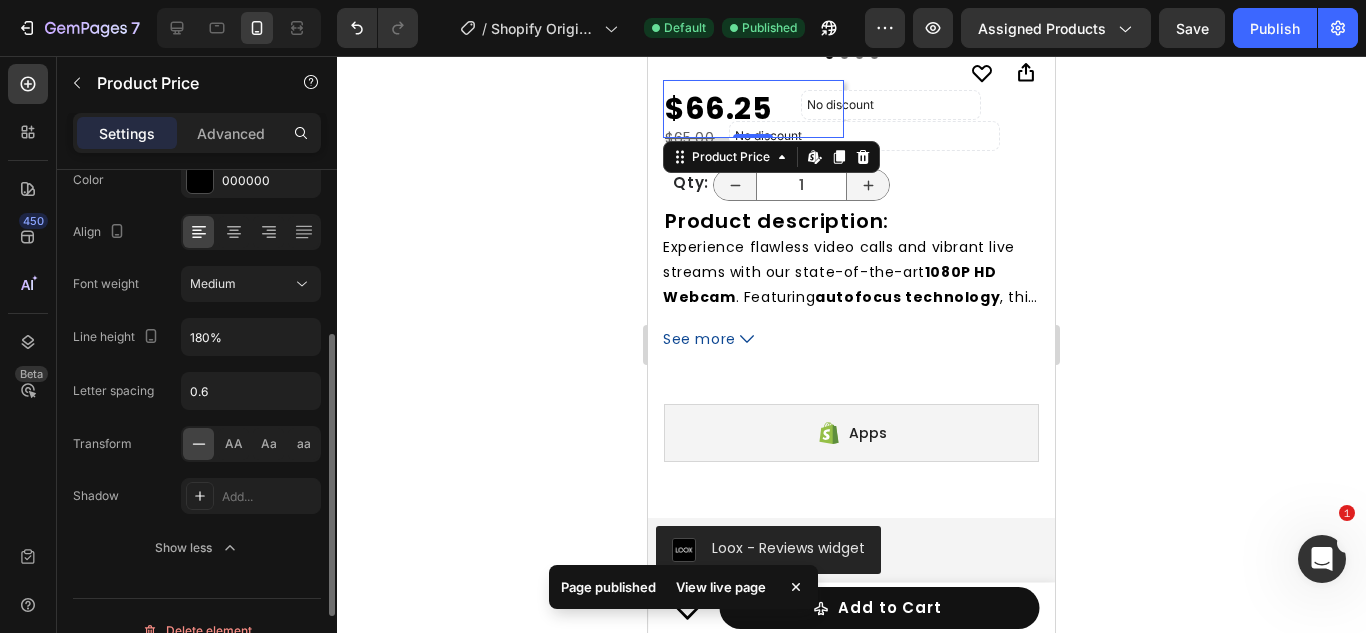 scroll, scrollTop: 436, scrollLeft: 0, axis: vertical 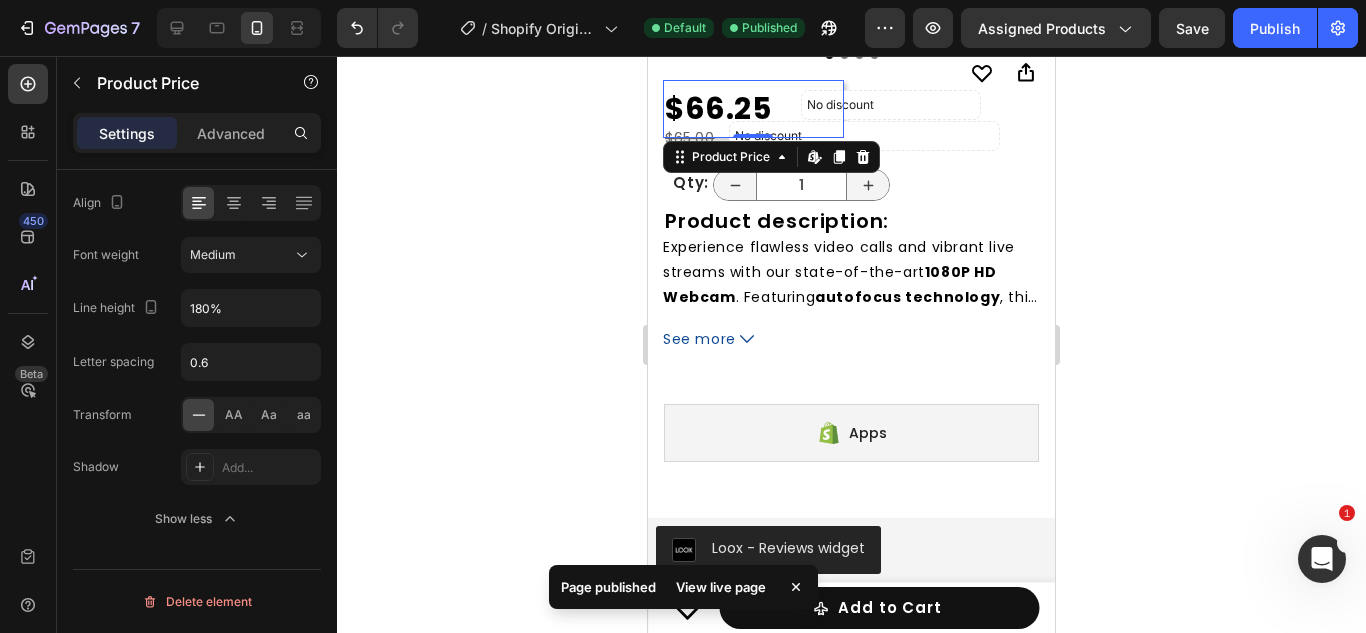 click on "$66.25" at bounding box center (753, 109) 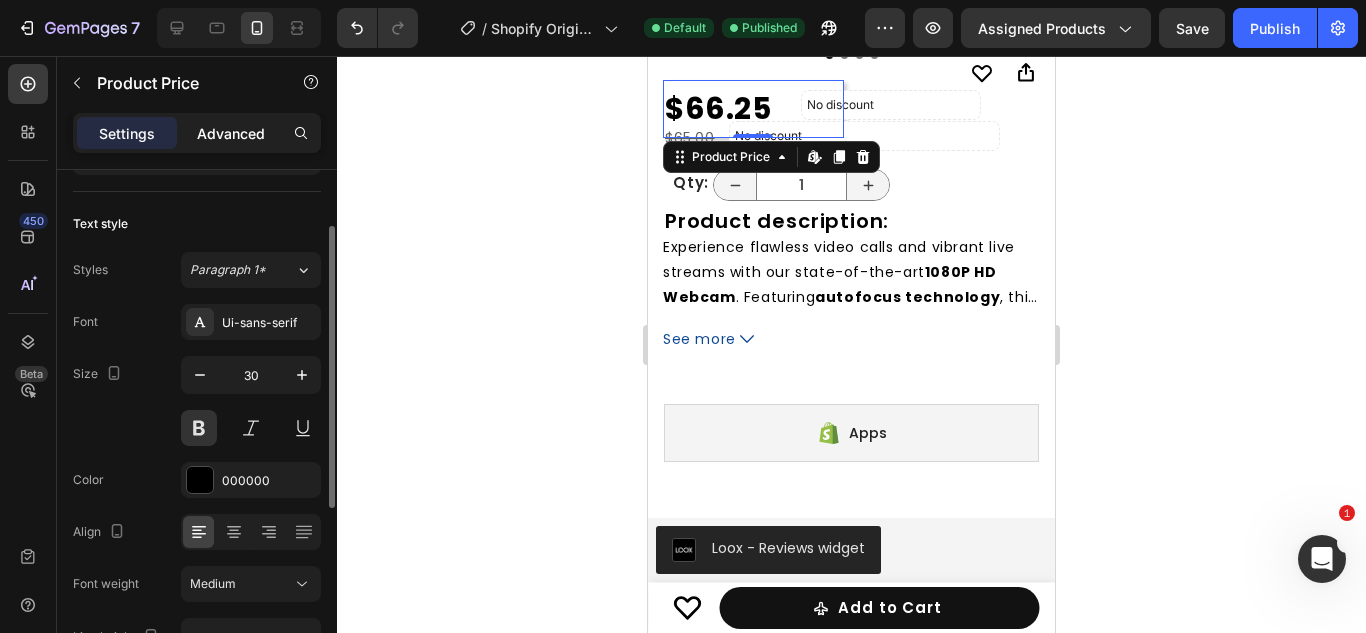 scroll, scrollTop: 106, scrollLeft: 0, axis: vertical 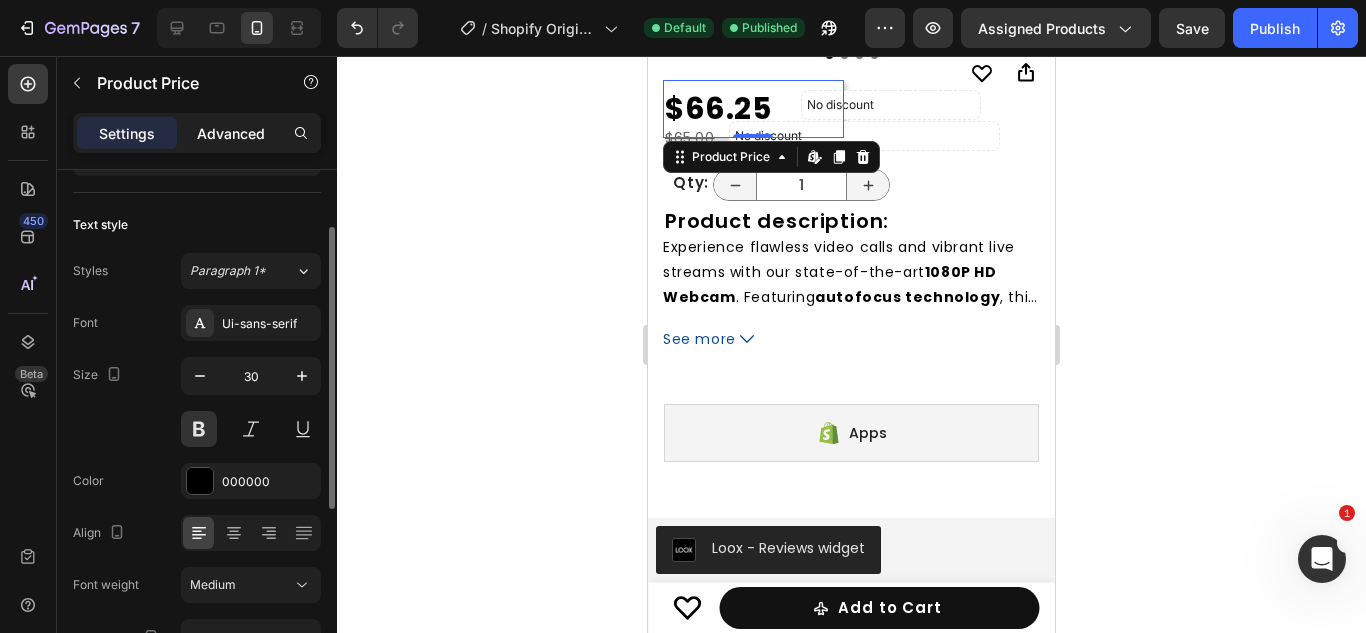 click on "Advanced" at bounding box center (231, 133) 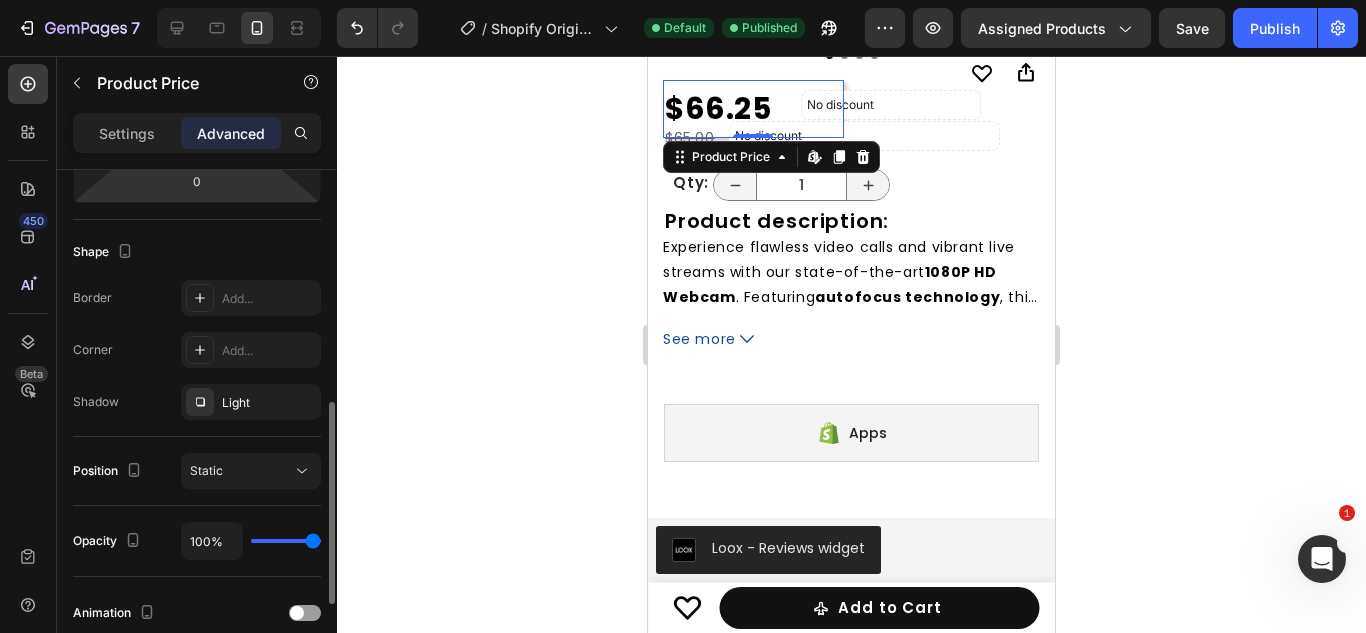 scroll, scrollTop: 522, scrollLeft: 0, axis: vertical 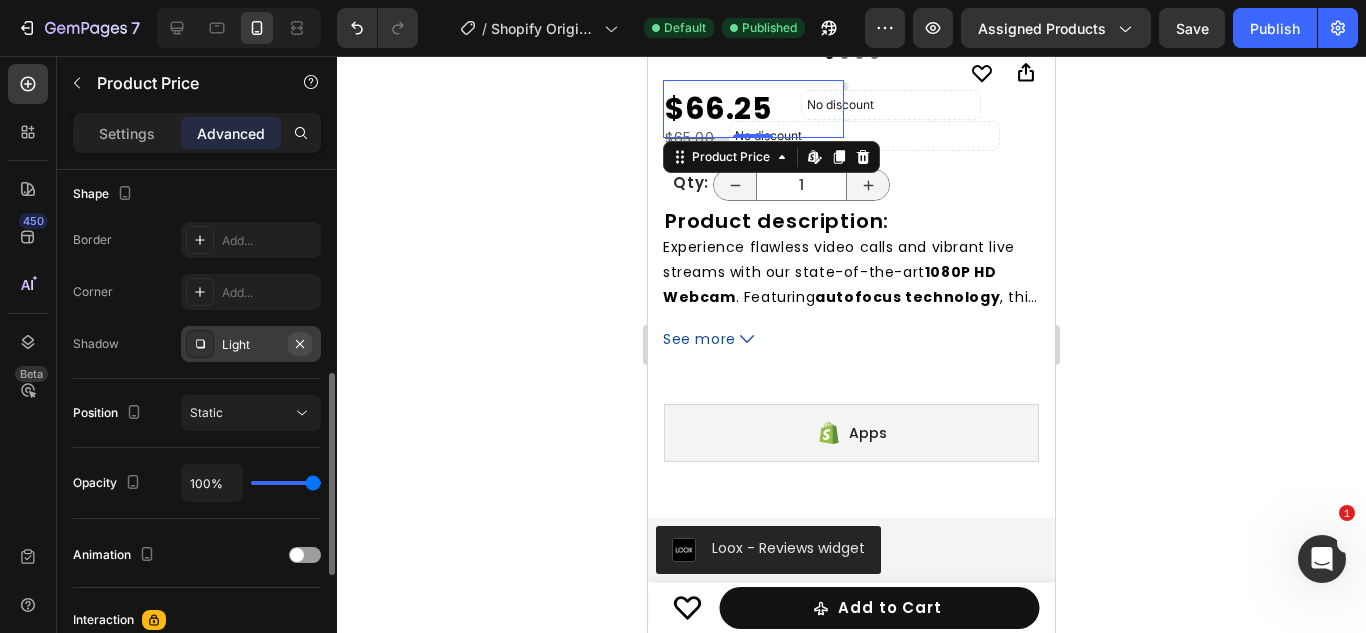 click 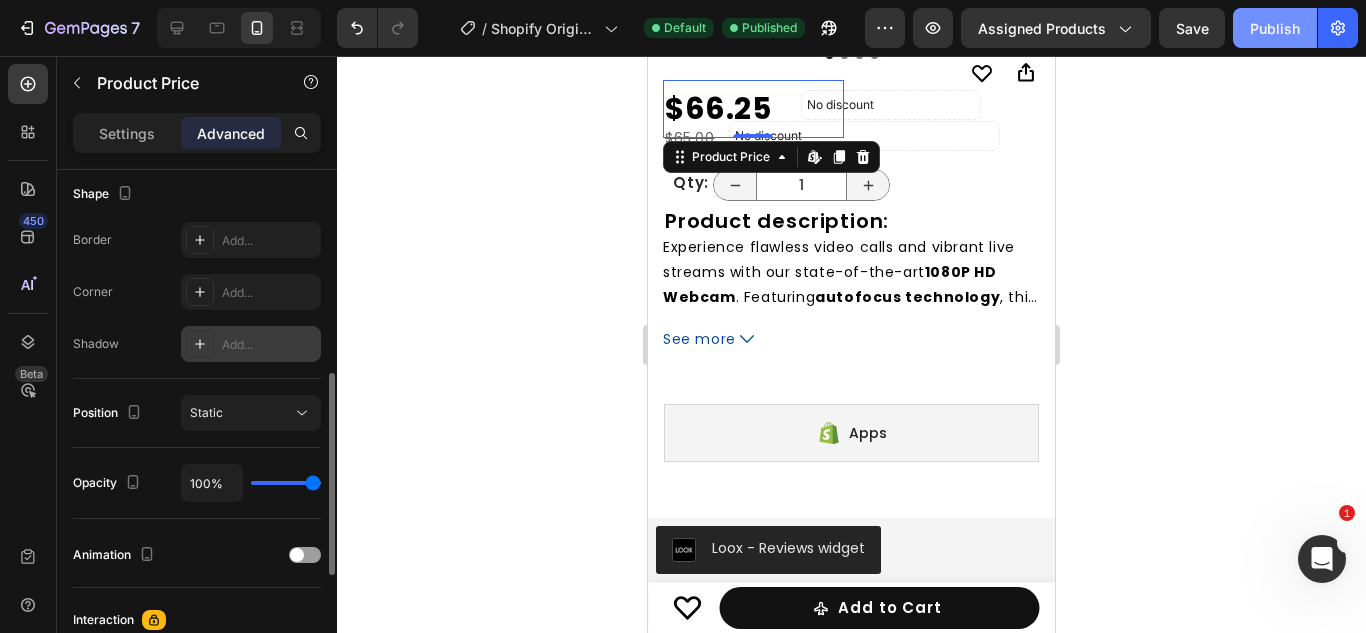 click on "Publish" 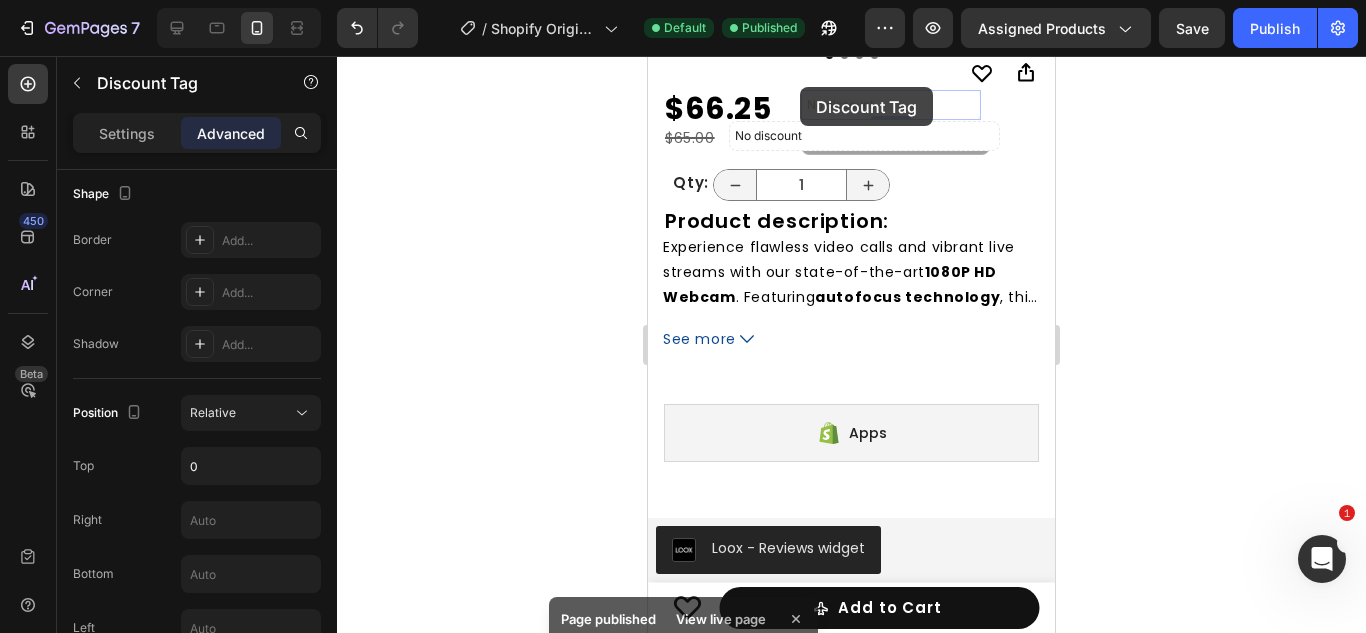 scroll, scrollTop: 0, scrollLeft: 0, axis: both 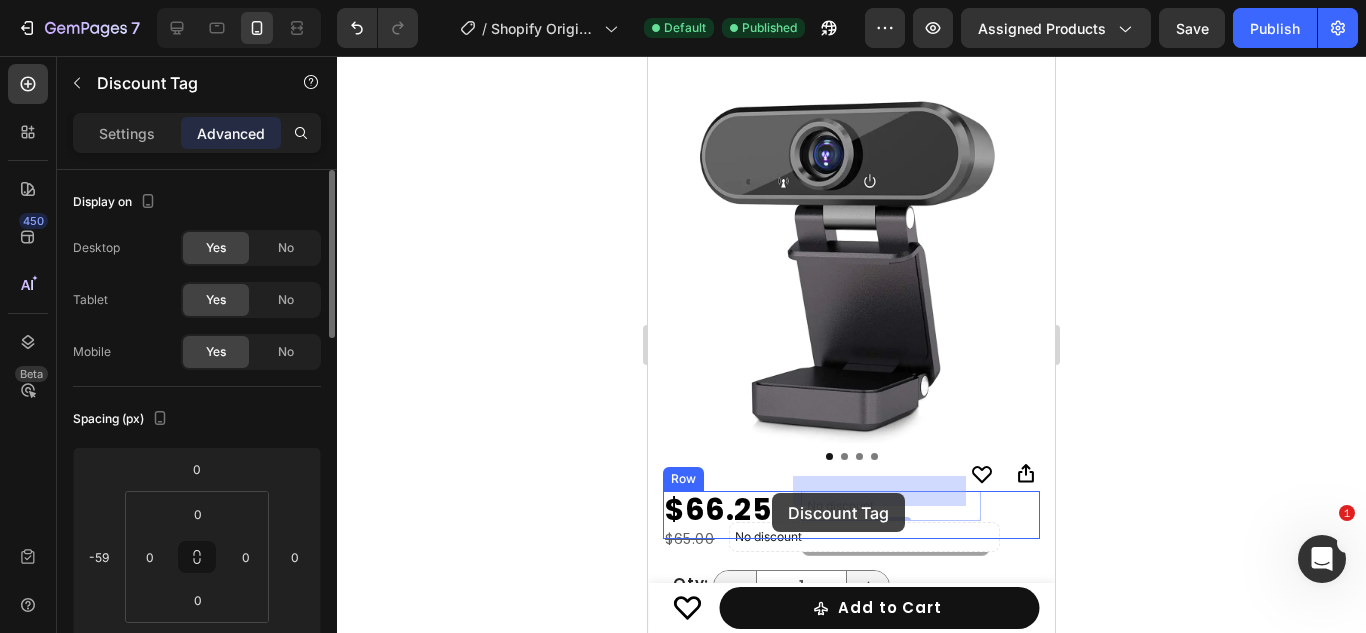 drag, startPoint x: 866, startPoint y: 94, endPoint x: 772, endPoint y: 492, distance: 408.94986 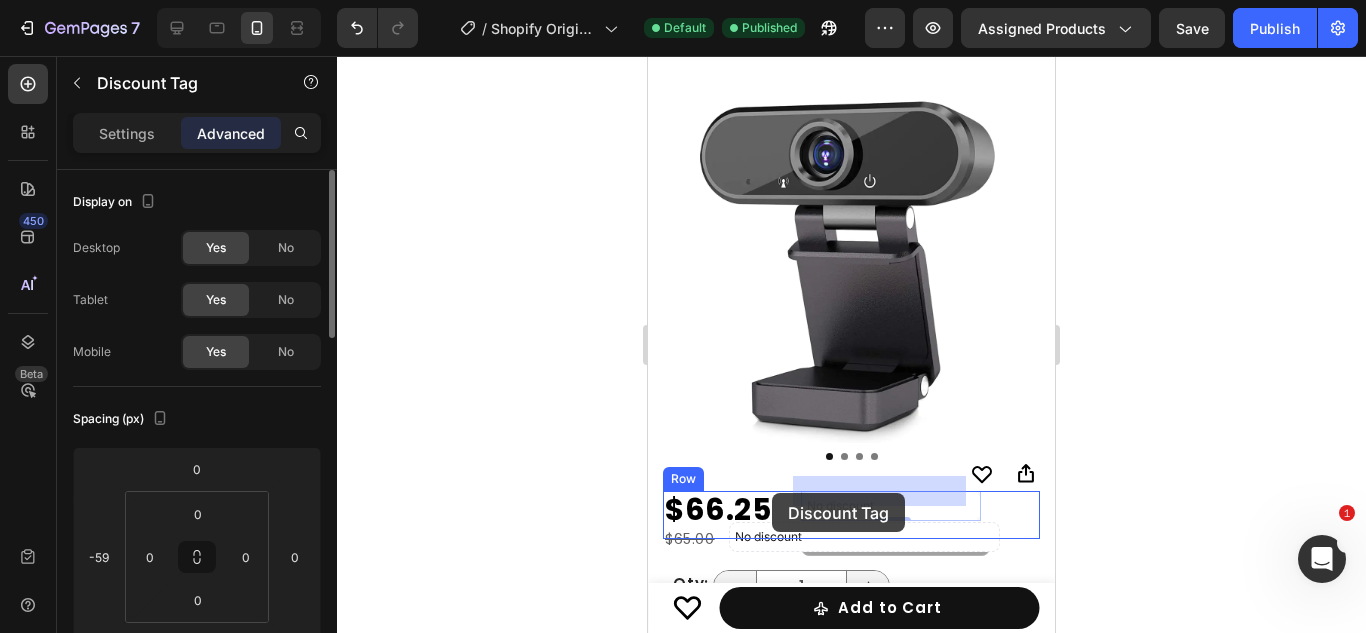 click on "Mobile  ( 407 px) iPhone 13 Mini iPhone 13 Pro iPhone 11 Pro Max iPhone 15 Pro Max Pixel 7 Galaxy S8+ Galaxy S20 Ultra iPad Mini iPad Air iPad Pro
Product Images 1080P HD Webcam for Home and Video Conferencing Product Title $66.25 Product Price Product Price Row   Black - $66.25  Product Variants & Swatches
1
Product Quantity Buy Now Product Cart Button Add to Cart Product Cart Button Row Product Sticky Product Images 1080P HD Webcam for Home and Video Conferencing Product Title $66.25 Product Price Product Price Row
Icon
Add to Cart Add to Cart Row Product Sticky 1080P HD Webcam for Home and Video Conferencing Product Title Product Images
Icon
Icon Row
Icon Boosts immunity and defense Text Block
Icon Boosts immunity and defense Text Block
Icon Boosts immunity and defense Text Block Row Icon Icon Icon Icon Icon Icon List Briana M. Row Row" at bounding box center [851, 5479] 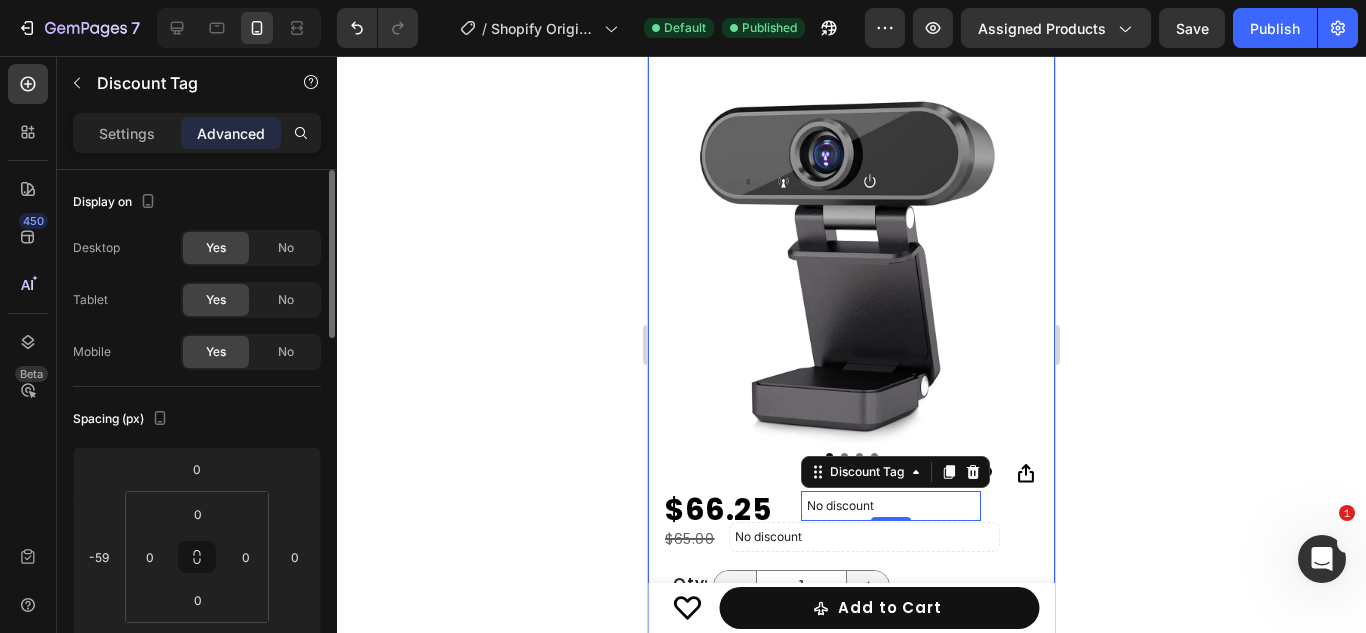 click 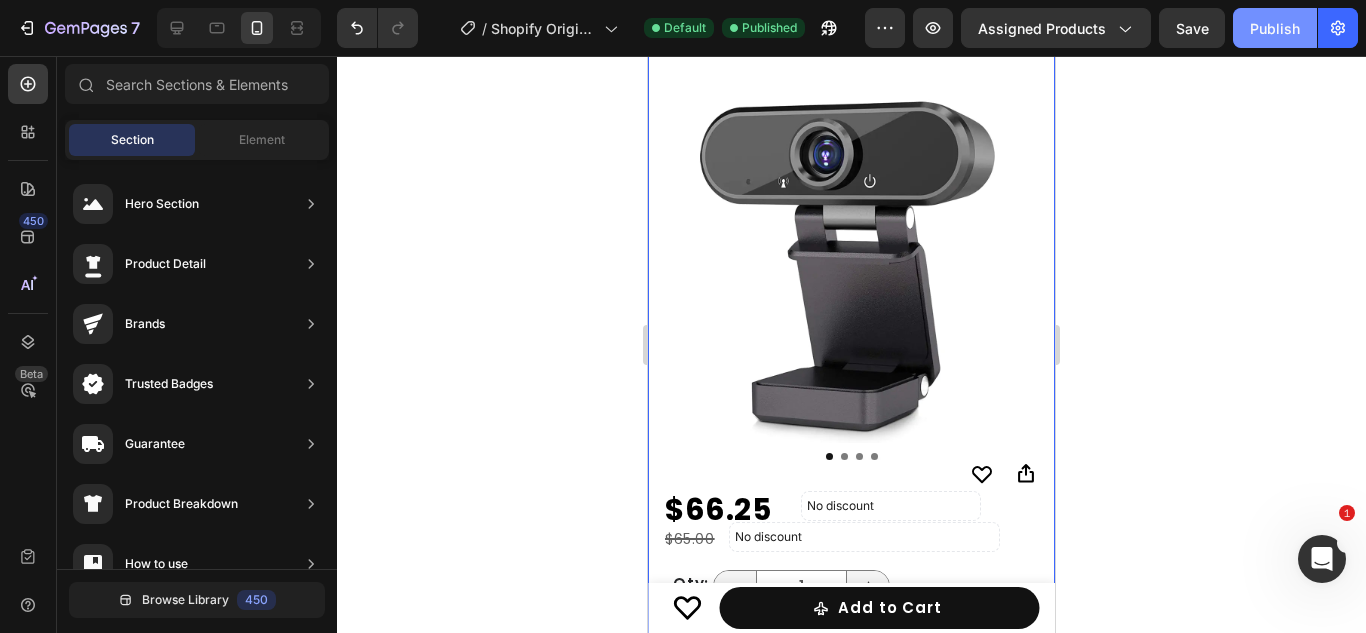 click on "Publish" at bounding box center (1275, 28) 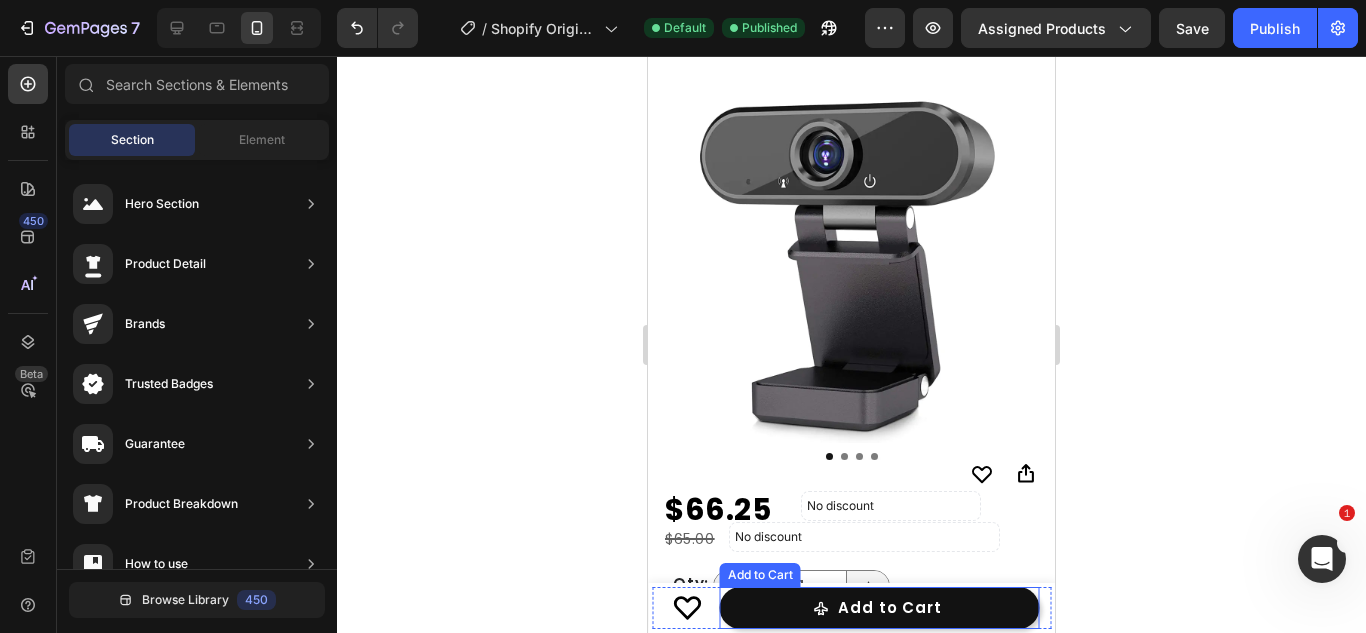 click on "Add to Cart" at bounding box center [879, 608] 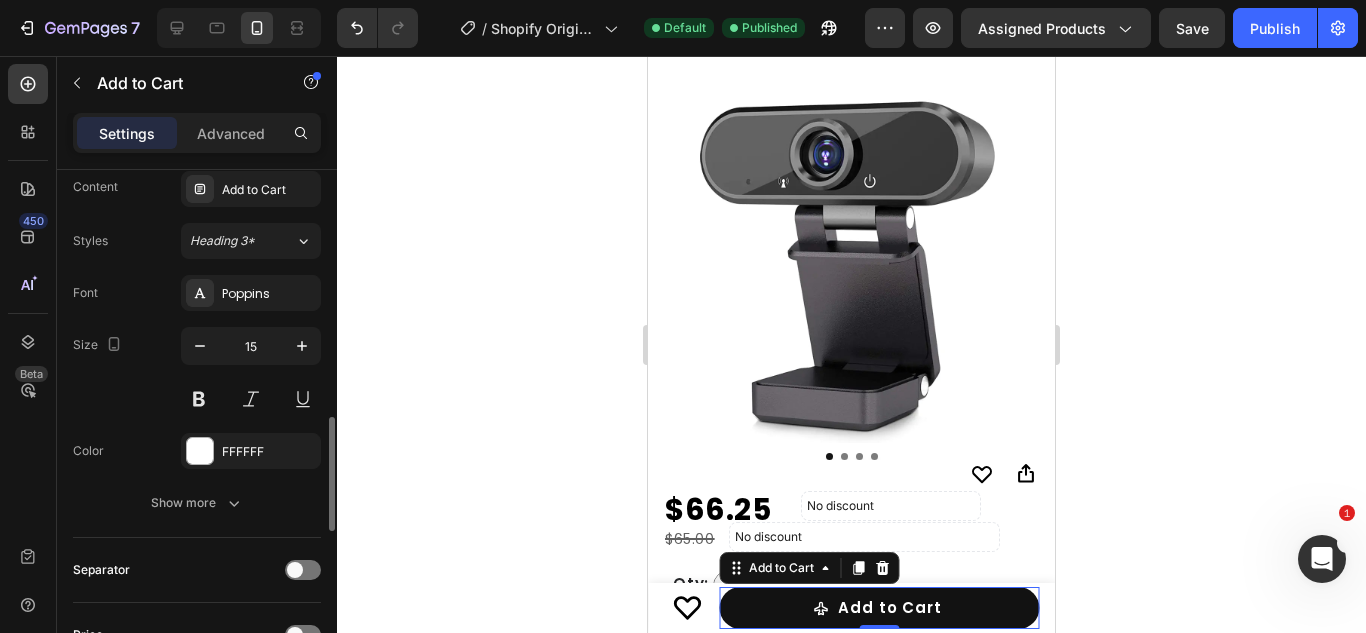 scroll, scrollTop: 1120, scrollLeft: 0, axis: vertical 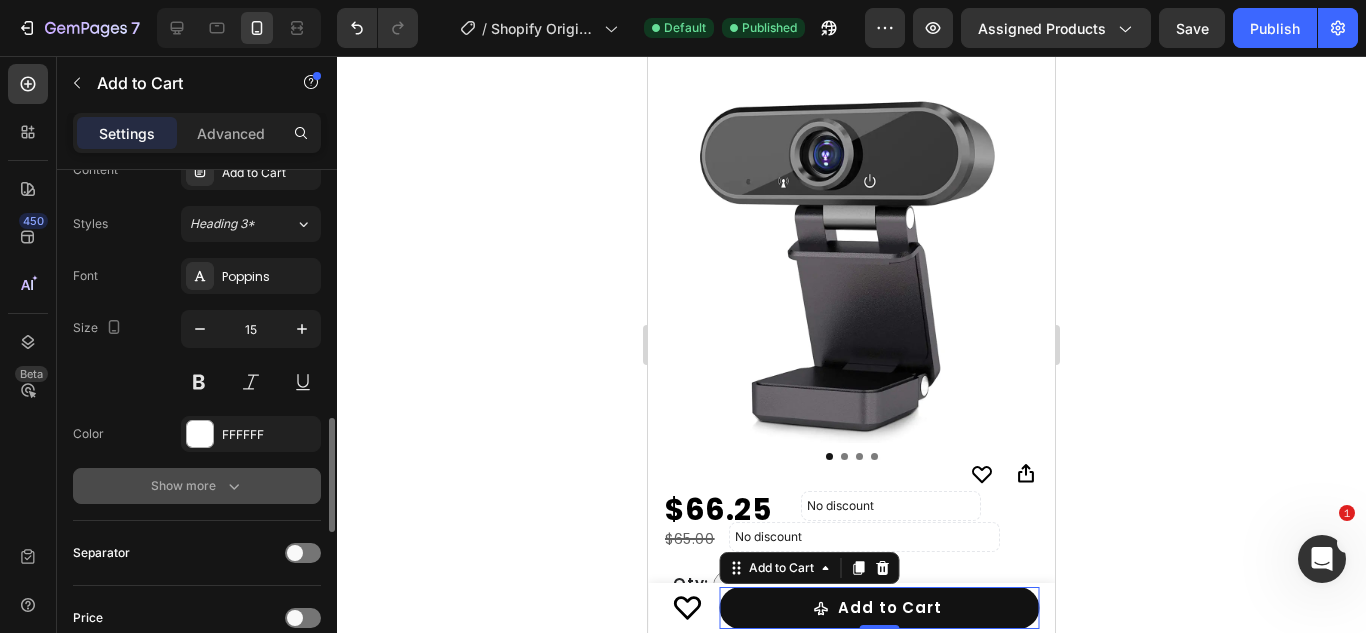 click on "Show more" at bounding box center [197, 486] 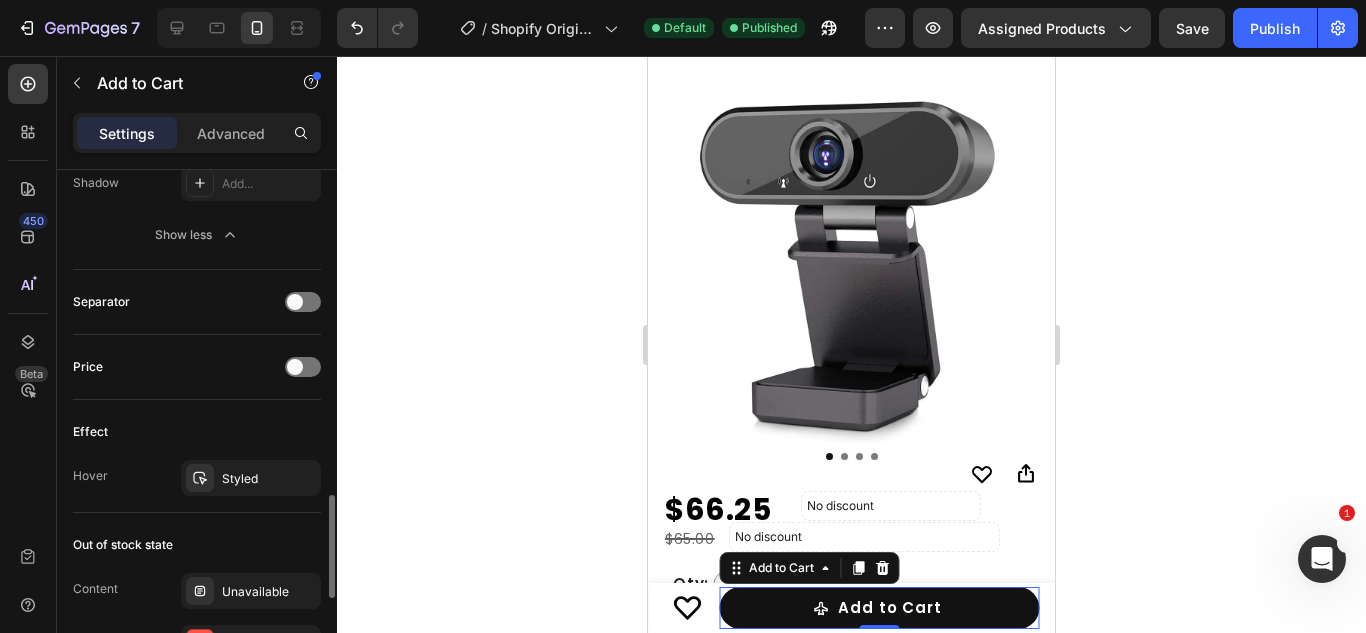 scroll, scrollTop: 1636, scrollLeft: 0, axis: vertical 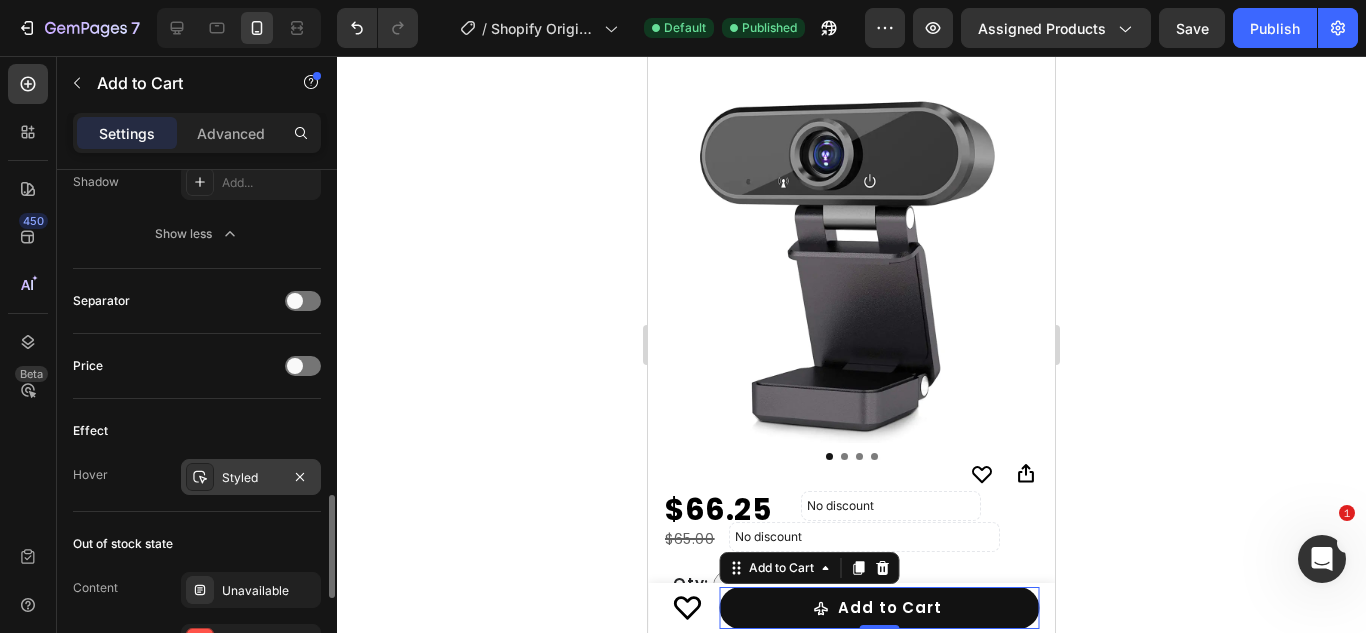 click on "Styled" at bounding box center [251, 478] 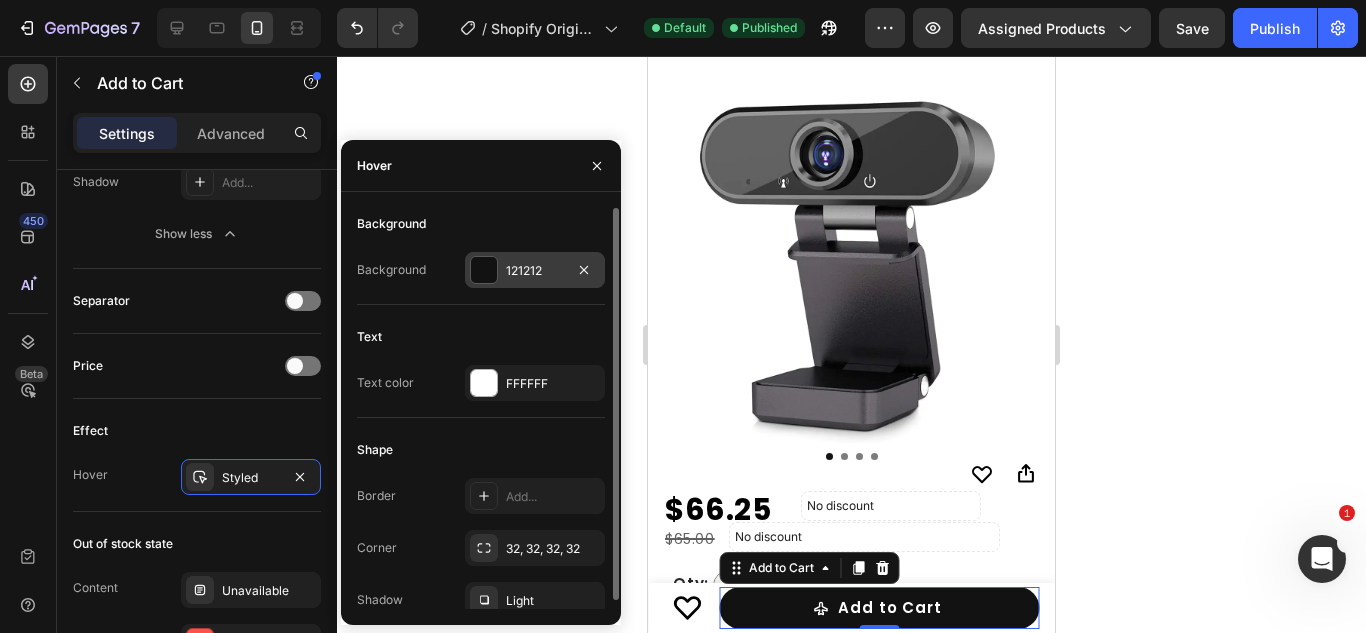 click at bounding box center [484, 270] 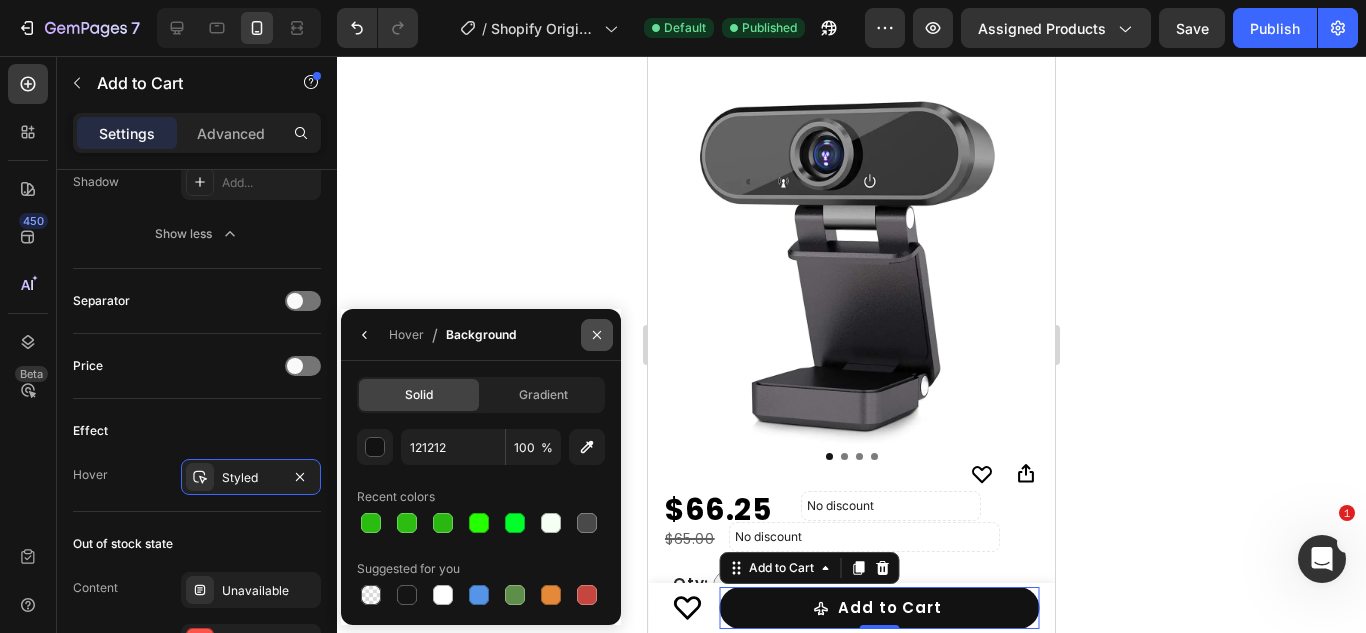 click at bounding box center [597, 335] 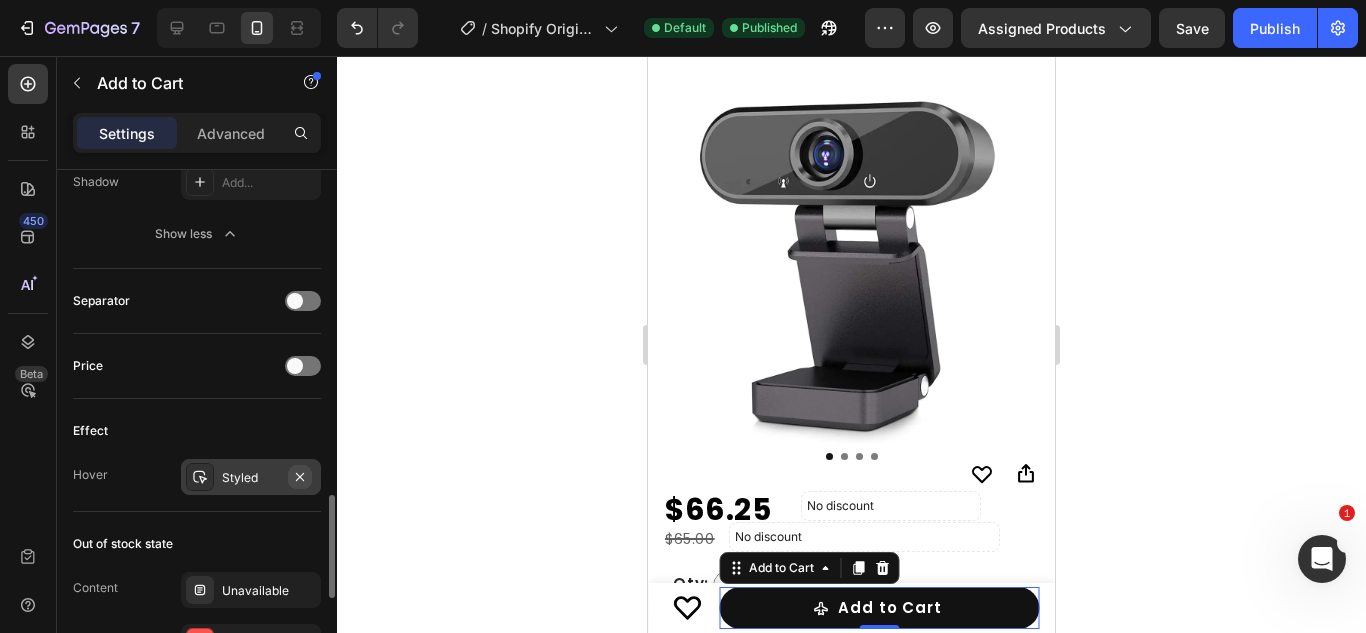 click 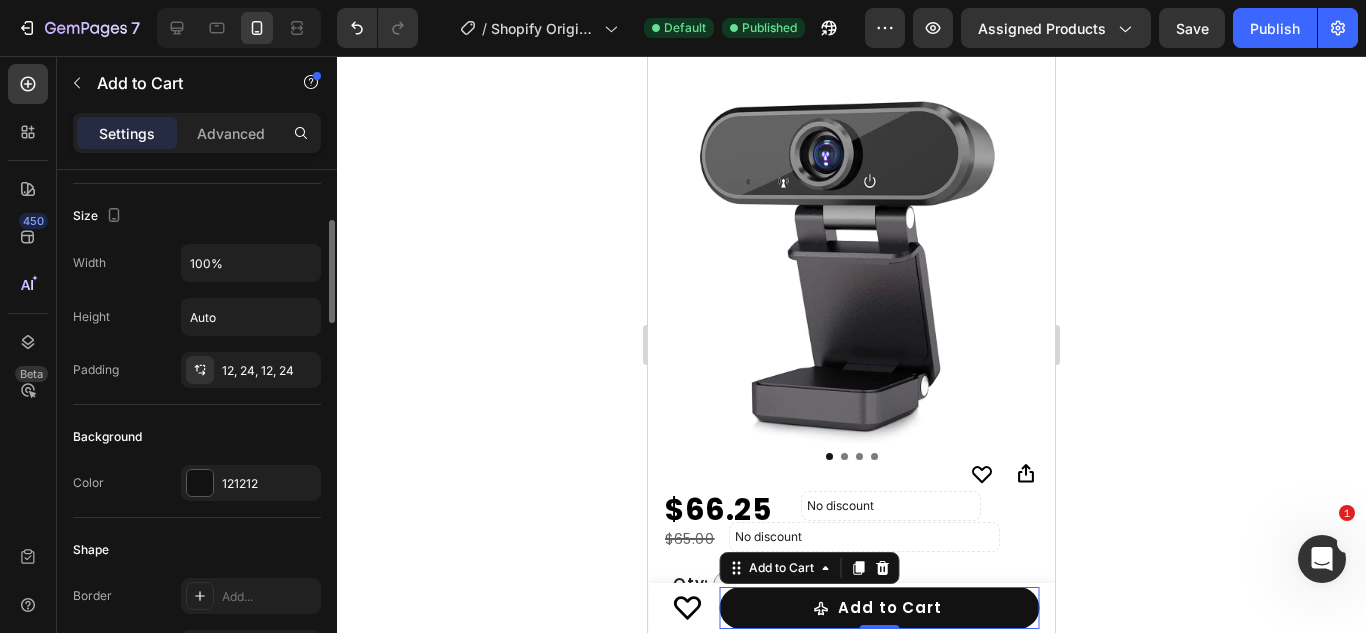 scroll, scrollTop: 257, scrollLeft: 0, axis: vertical 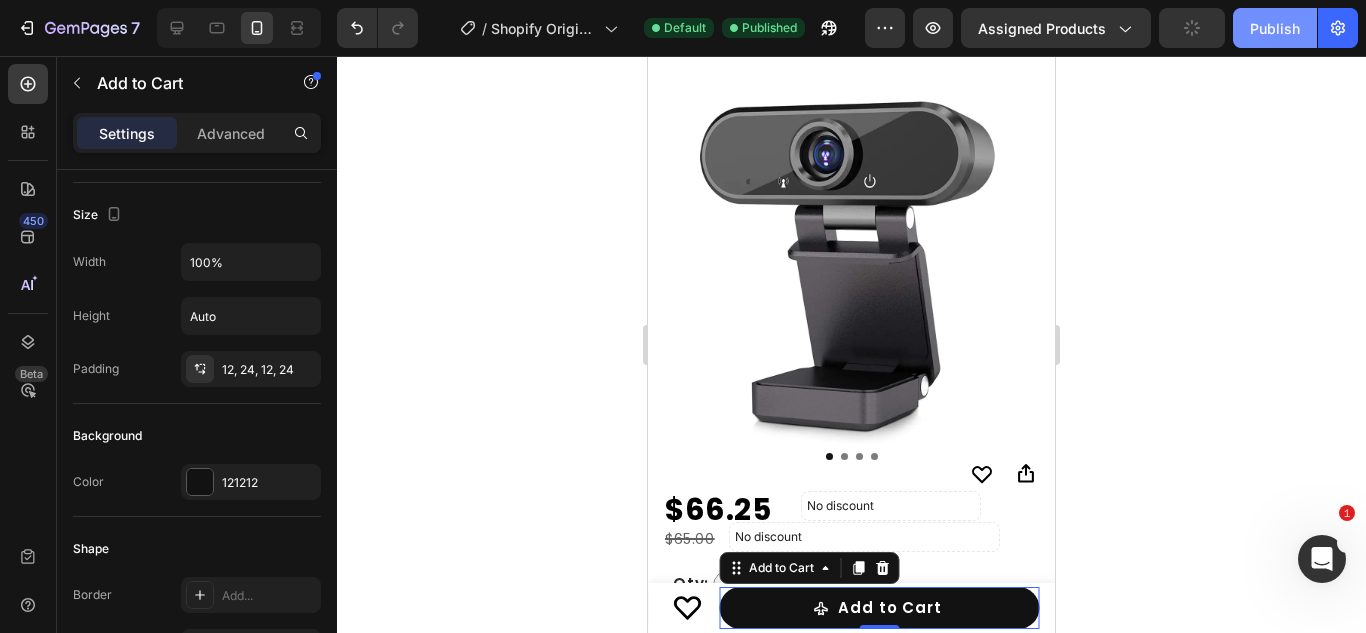 click on "Publish" at bounding box center [1275, 28] 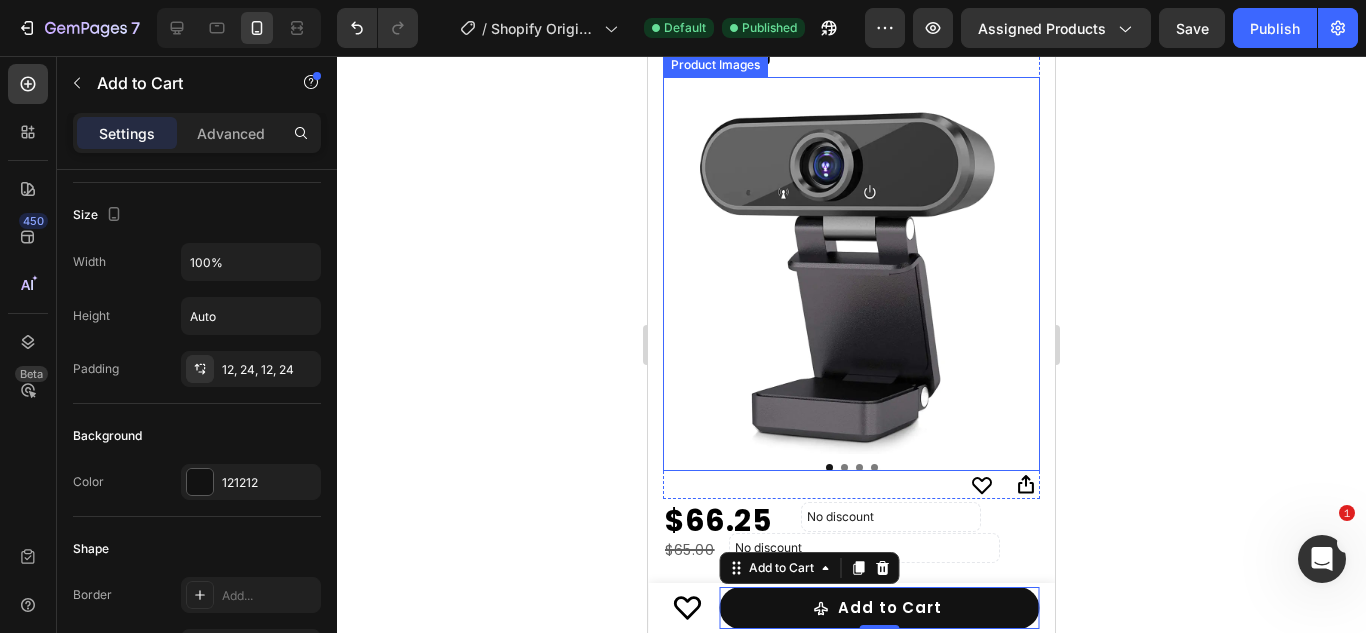 scroll, scrollTop: 176, scrollLeft: 0, axis: vertical 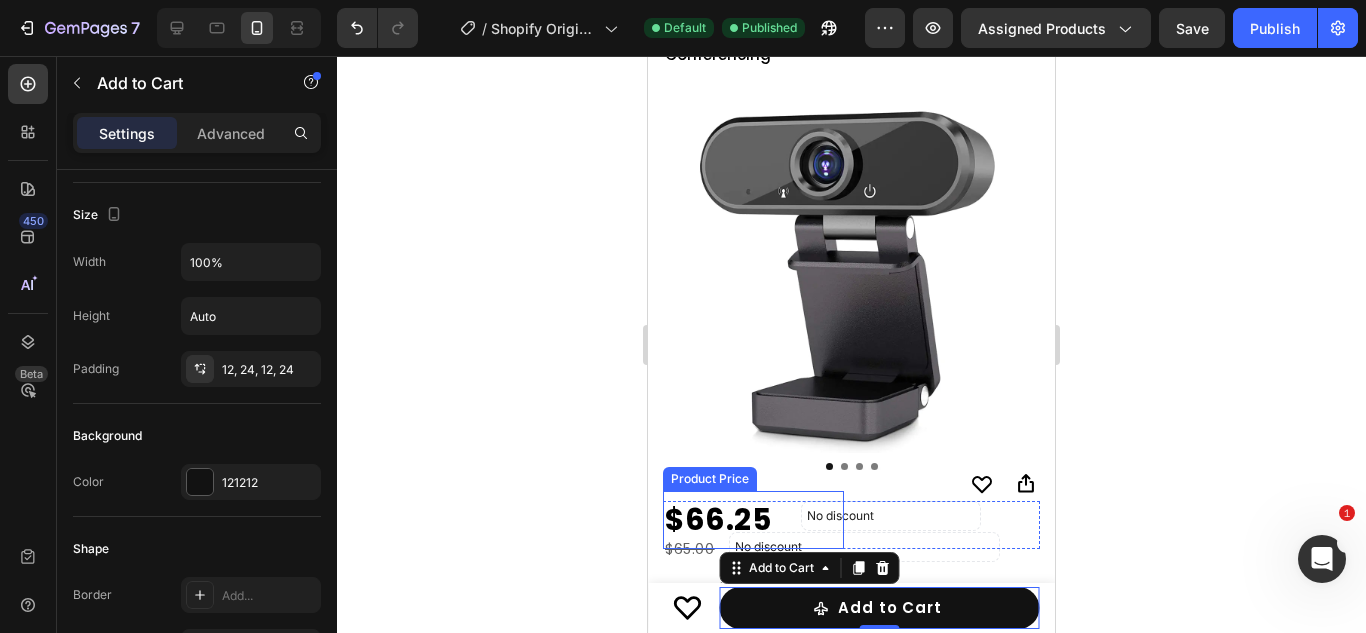 click on "$66.25" at bounding box center (753, 520) 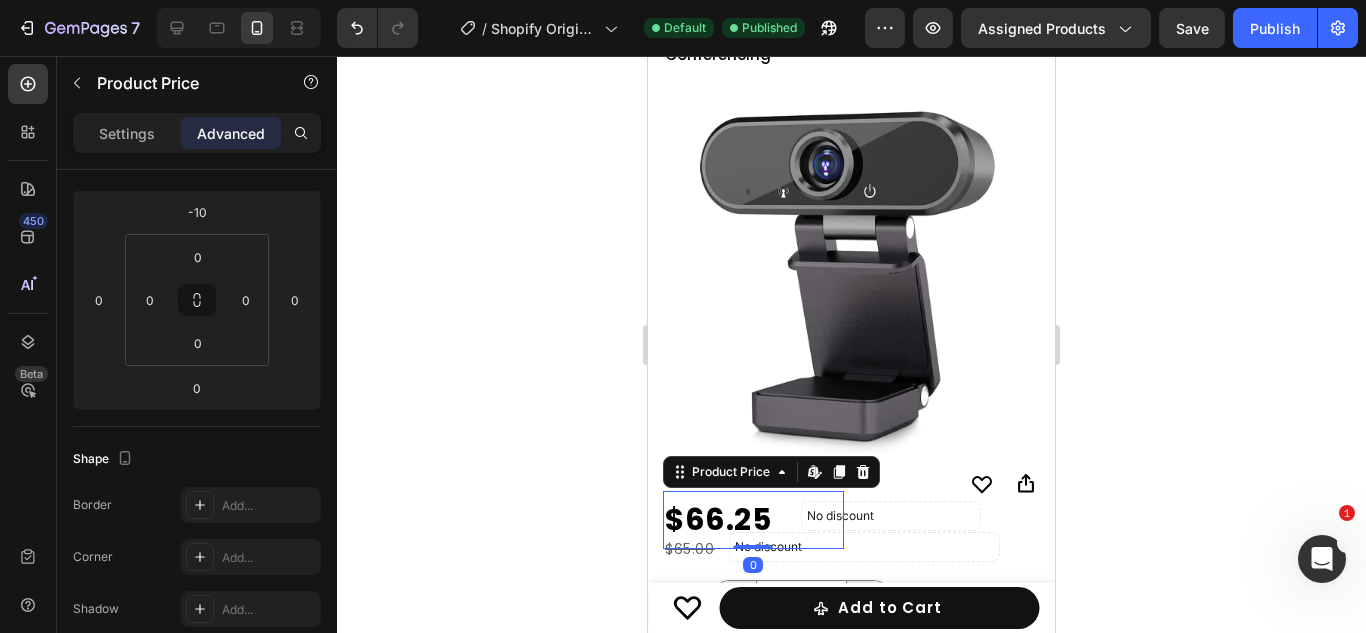 scroll, scrollTop: 0, scrollLeft: 0, axis: both 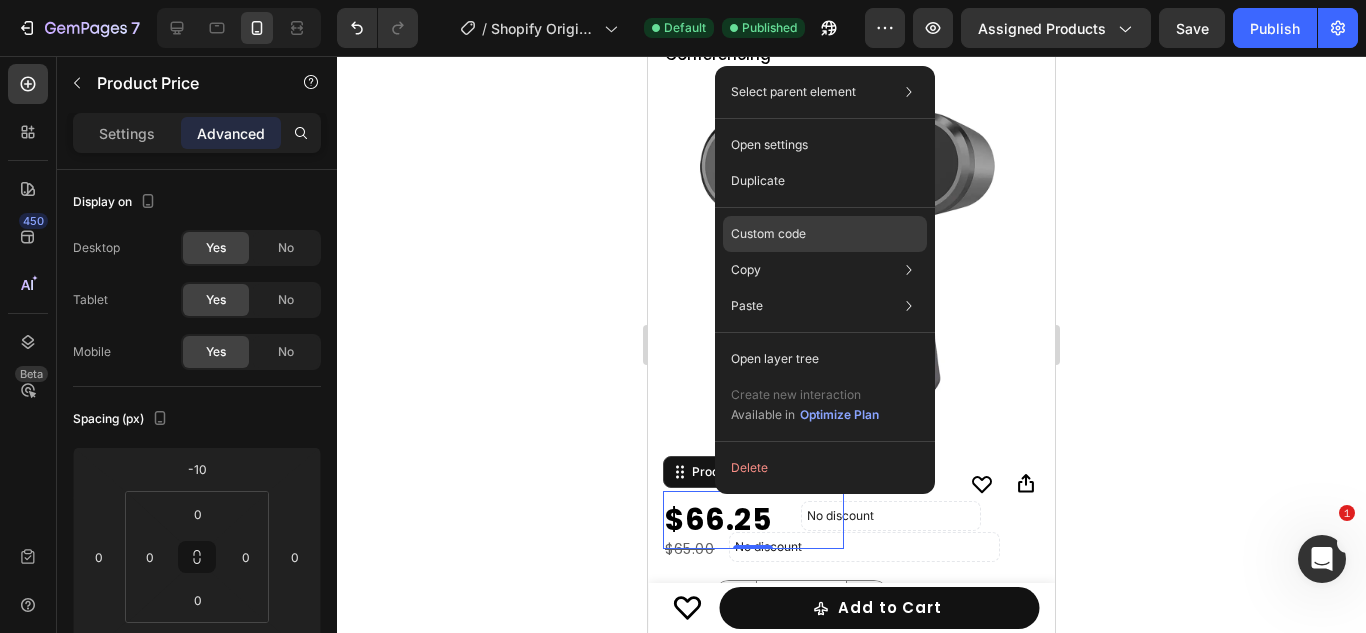 click on "Custom code" 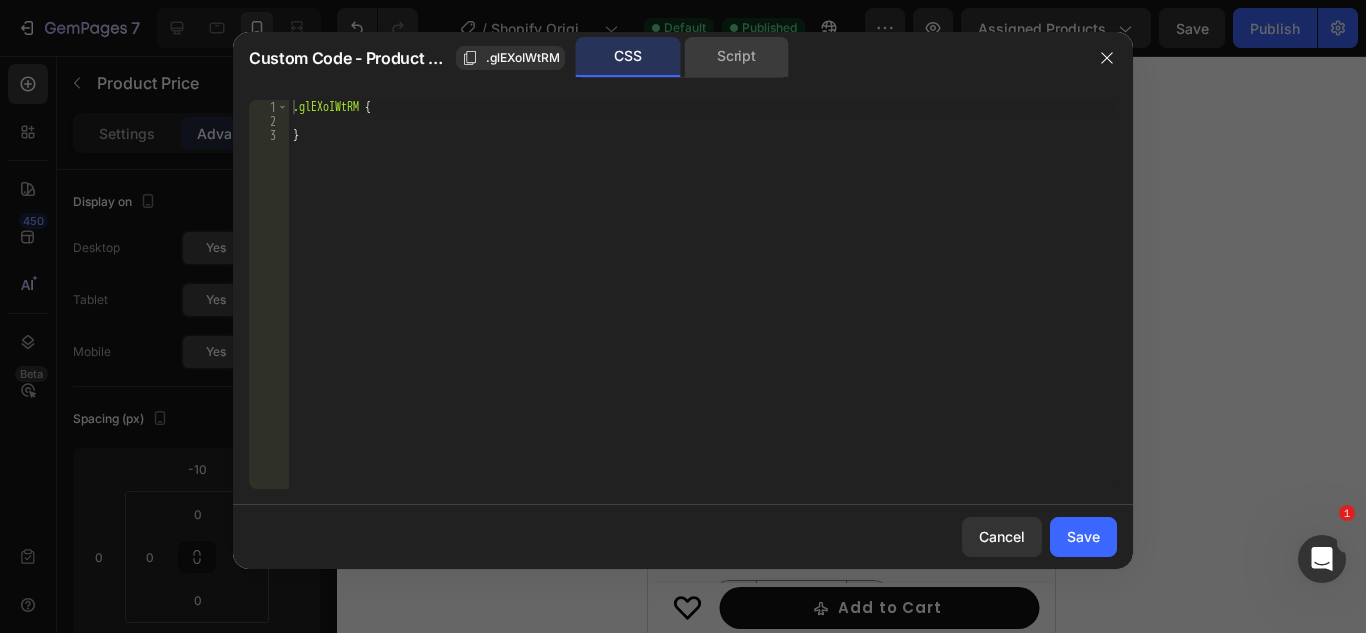 click on "Script" 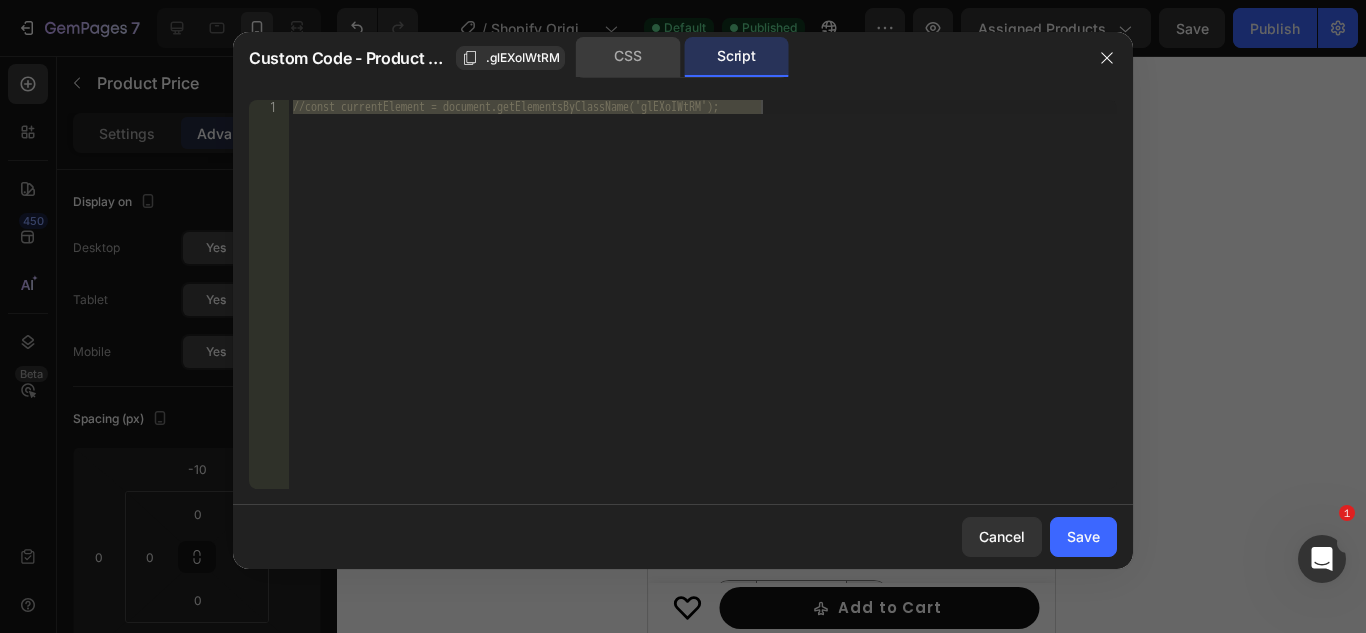 click on "CSS" 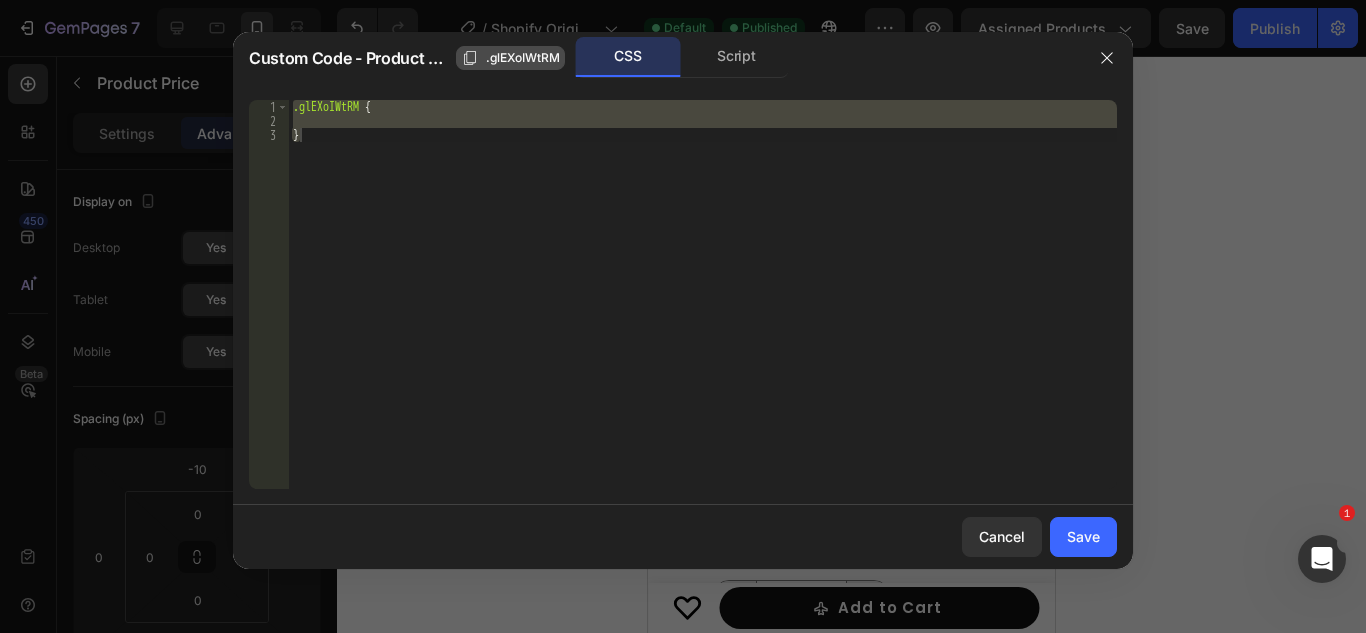 click on ".glEXoIWtRM" 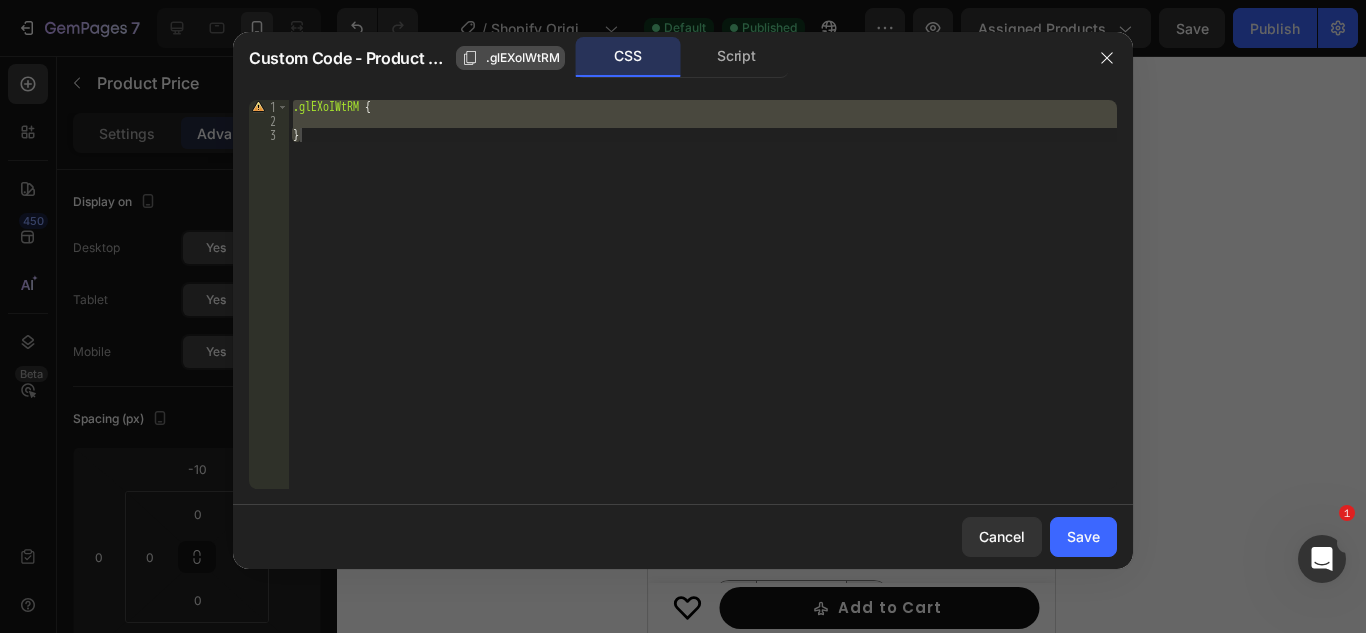 click on ".glEXoIWtRM" 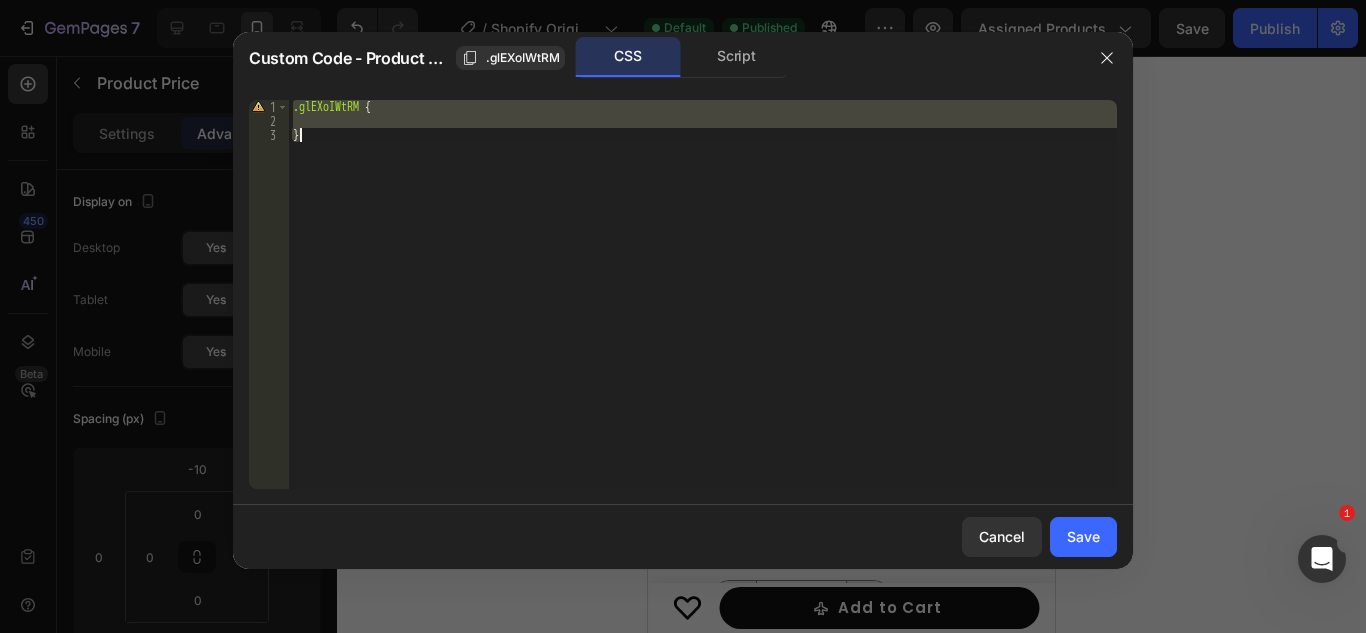 click on ".glEXoIWtRM   { }" at bounding box center (703, 294) 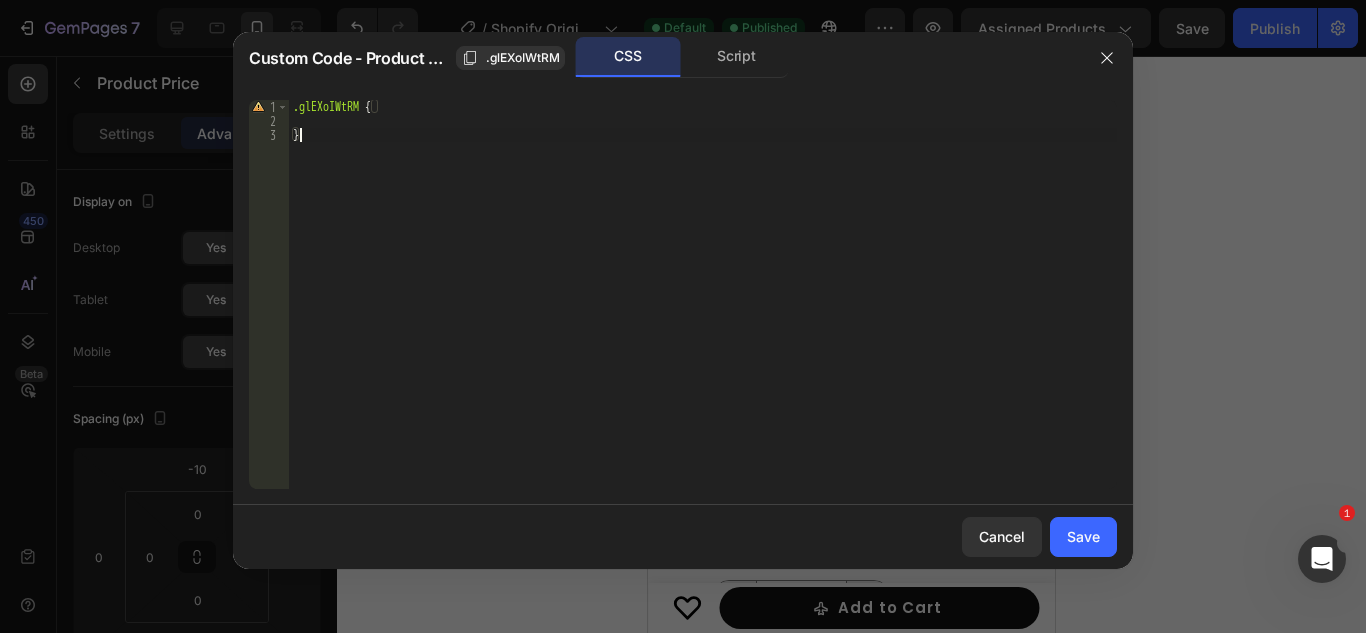 click on ".glEXoIWtRM   { }" at bounding box center (703, 308) 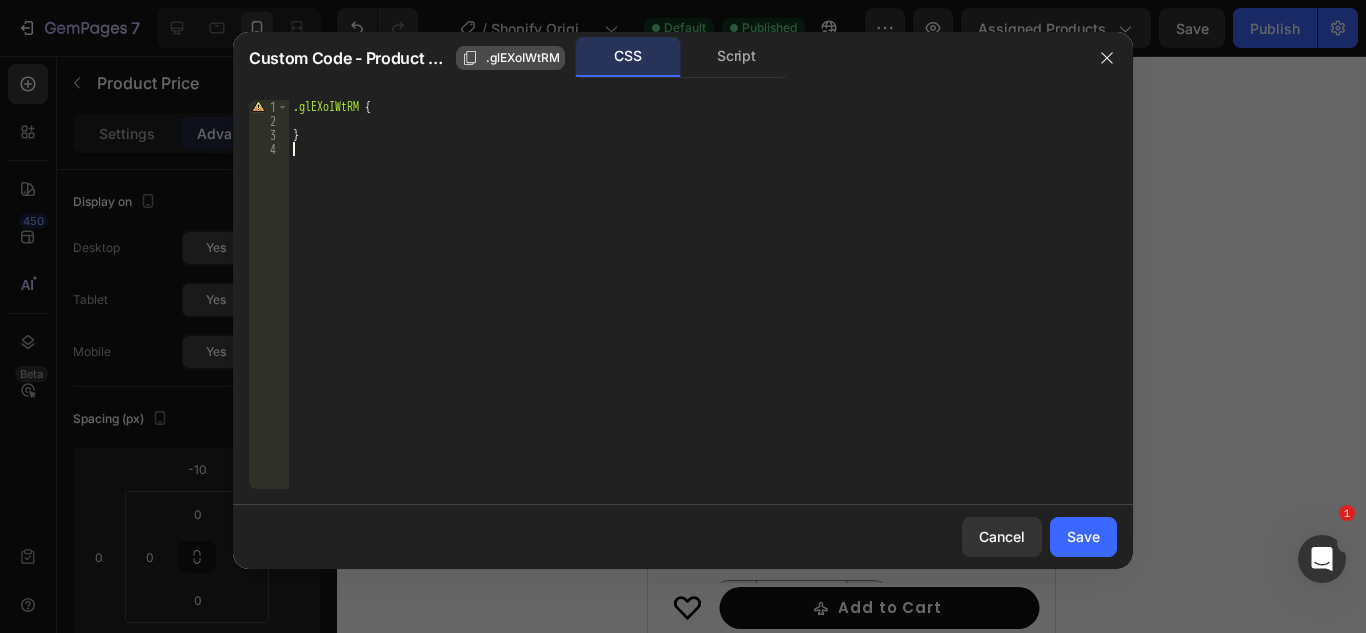 type on "}" 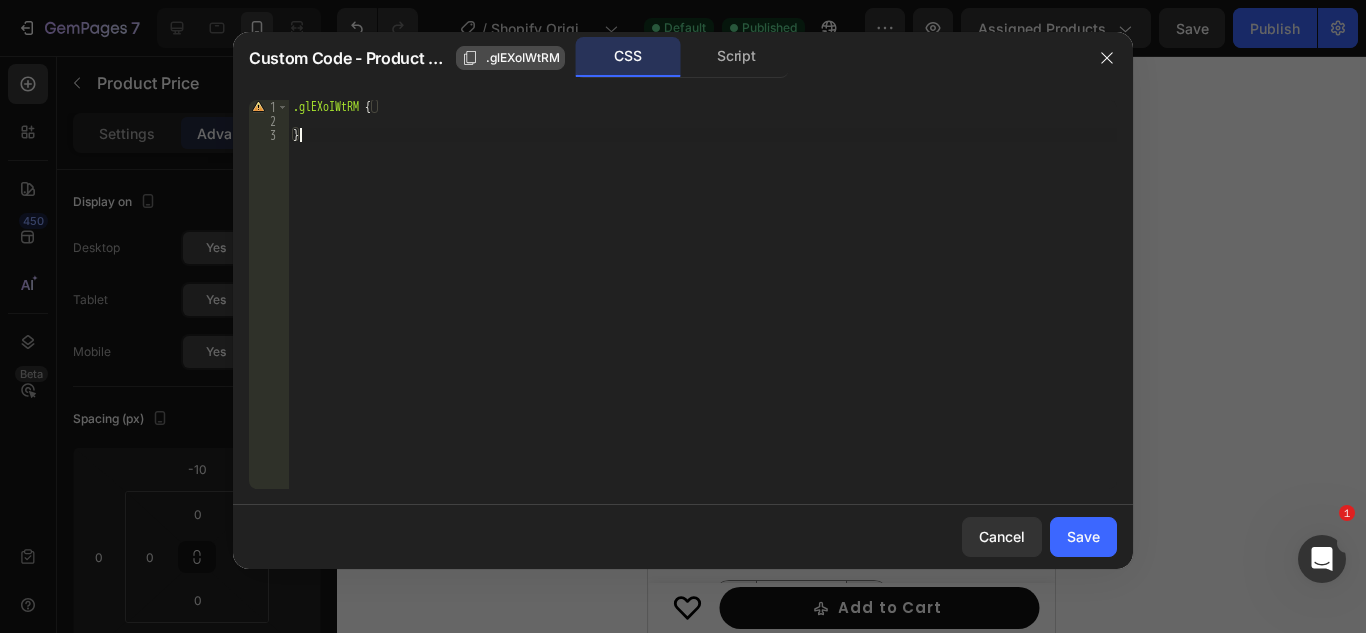 paste 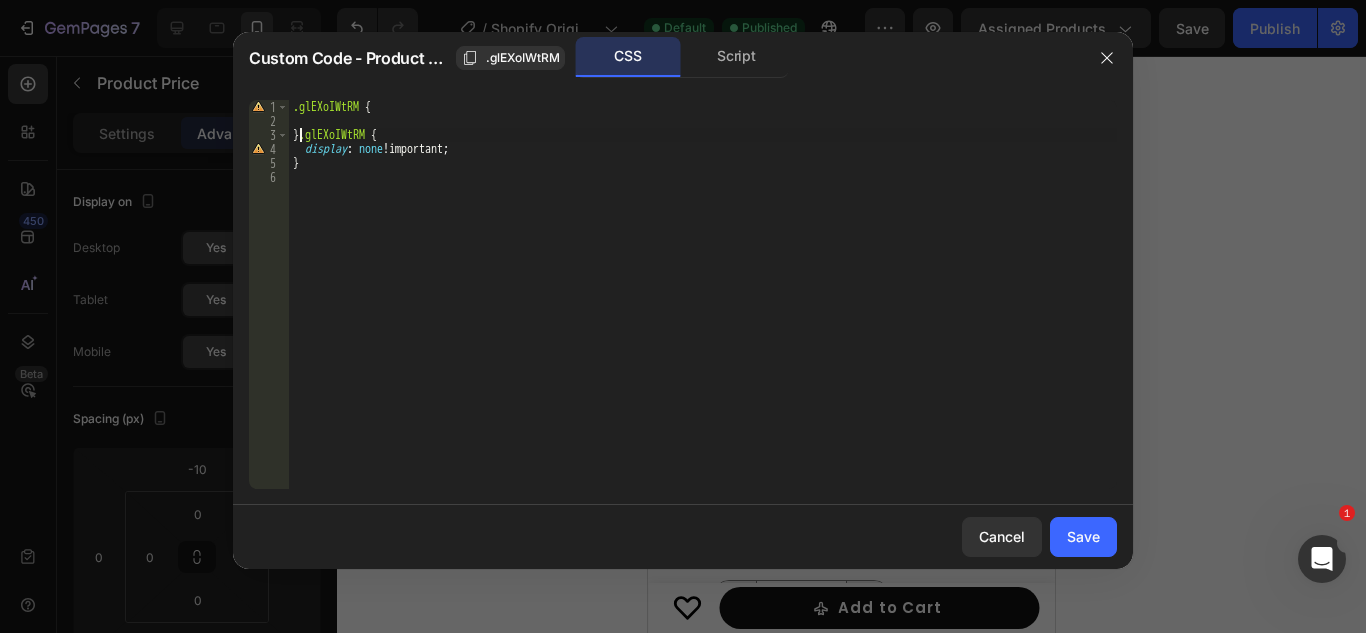 click on ".glEXoIWtRM   { } .glEXoIWtRM   {    display :   none  !important ; }" at bounding box center [703, 308] 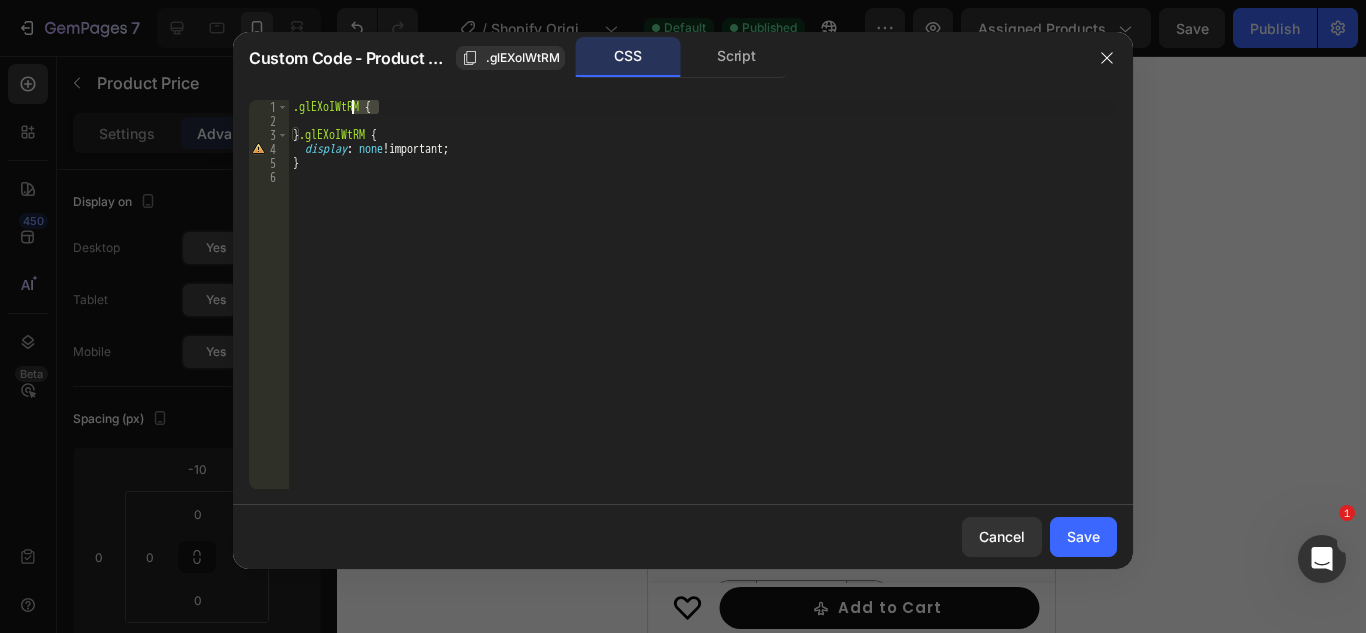 drag, startPoint x: 400, startPoint y: 106, endPoint x: 246, endPoint y: 110, distance: 154.05194 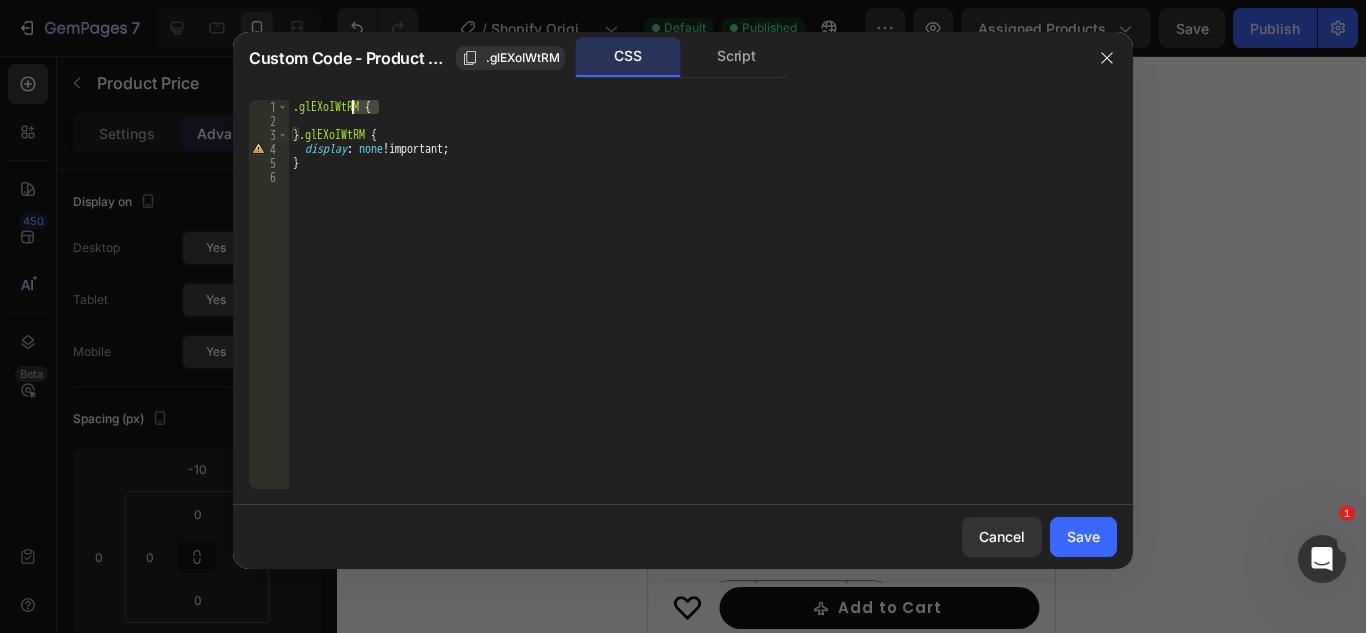 click on "}.glEXoIWtRM { 1 2 3 4 5 6 .glEXoIWtRM   { } .glEXoIWtRM   {    display :   none  !important ; }     הההההההההההההההההההההההההההההההההההההההההההההההההההההההההההההההההההההההההההההההההההההההההההההההההההההההההההההההההההההההההההההההההההההההההההההההההההההההההההההההההההההההההההההההההההההההההההההההההההההההההההההההההההההההההההההההההההההההההההההההההההההההההההההההה XXXXXXXXXXXXXXXXXXXXXXXXXXXXXXXXXXXXXXXXXXXXXXXXXXXXXXXXXXXXXXXXXXXXXXXXXXXXXXXXXXXXXXXXXXXXXXXXXXXXXXXXXXXXXXXXXXXXXXXXXXXXXXXXXXXXXXXXXXXXXXXXXXXXXXXXXXXXXXXXXXXXXXXXXXXXXXXXXXXXXXXXXXXXXXXXXXXXXXXXXXXXXXXXXXXXXXXXXXXXXXXXXXXXXXXXXXXXXXXXXXXXXXXXXXXXXXXX" 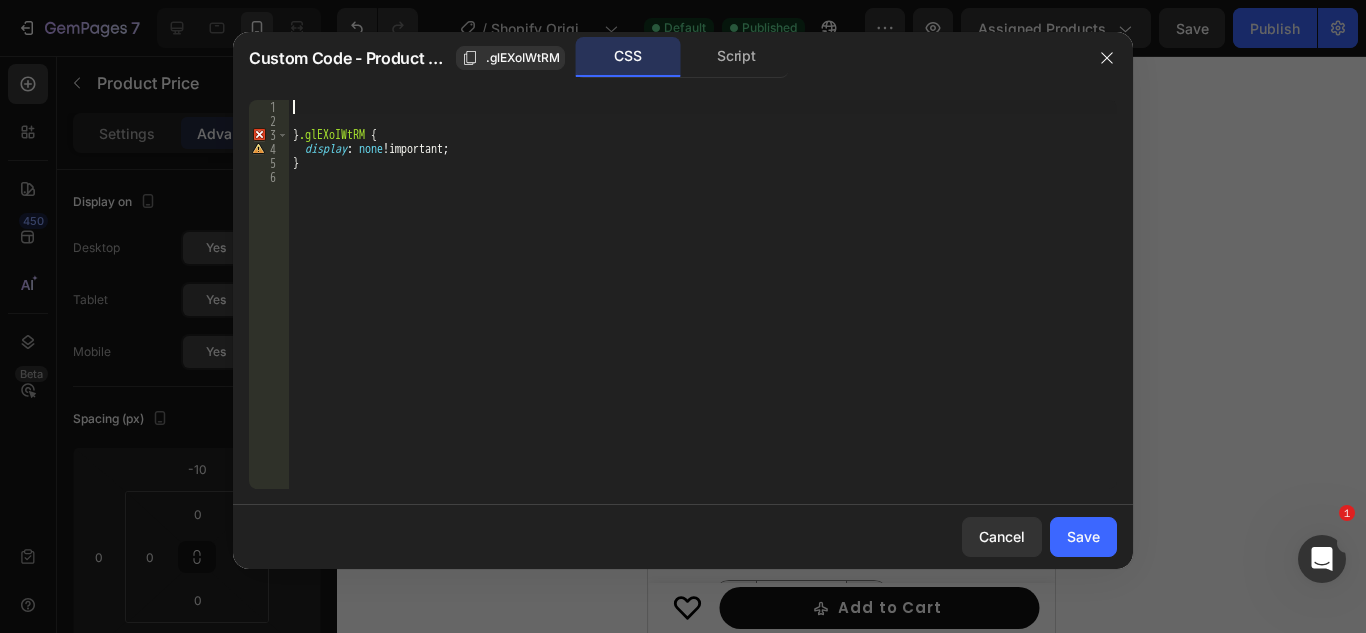 click on "} .glEXoIWtRM   {    display :   none  !important ; }" at bounding box center [703, 308] 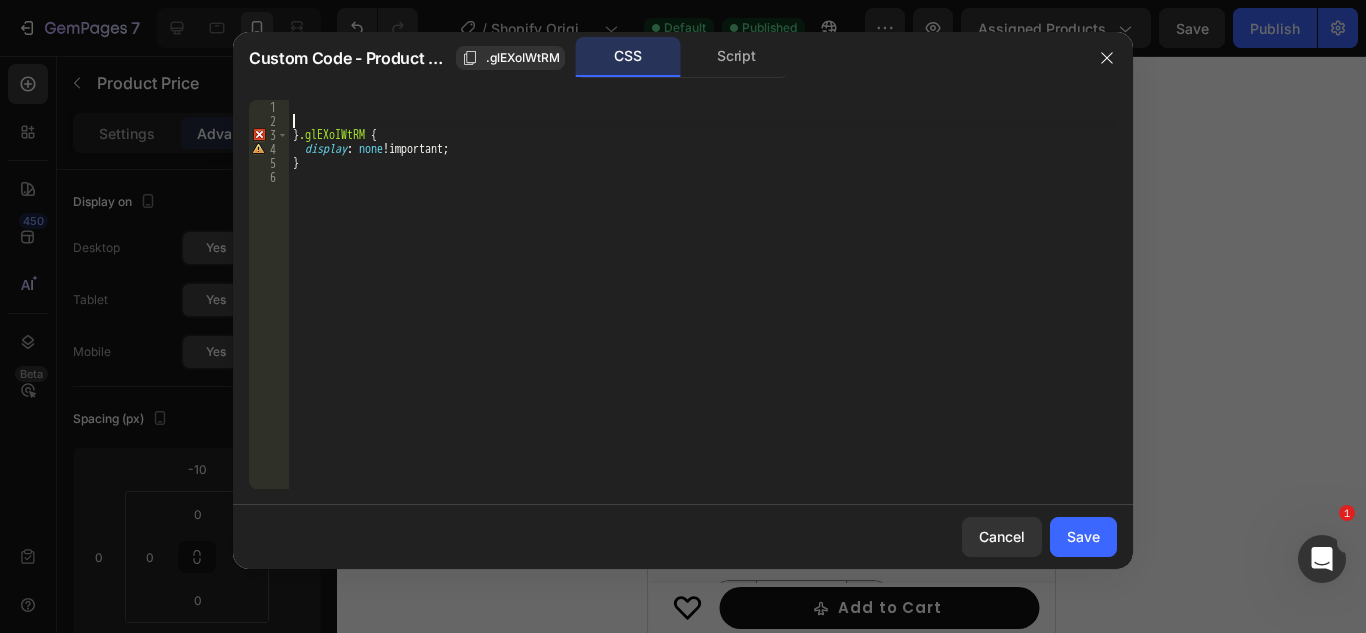 click on "} .glEXoIWtRM   {    display :   none  !important ; }" at bounding box center [703, 308] 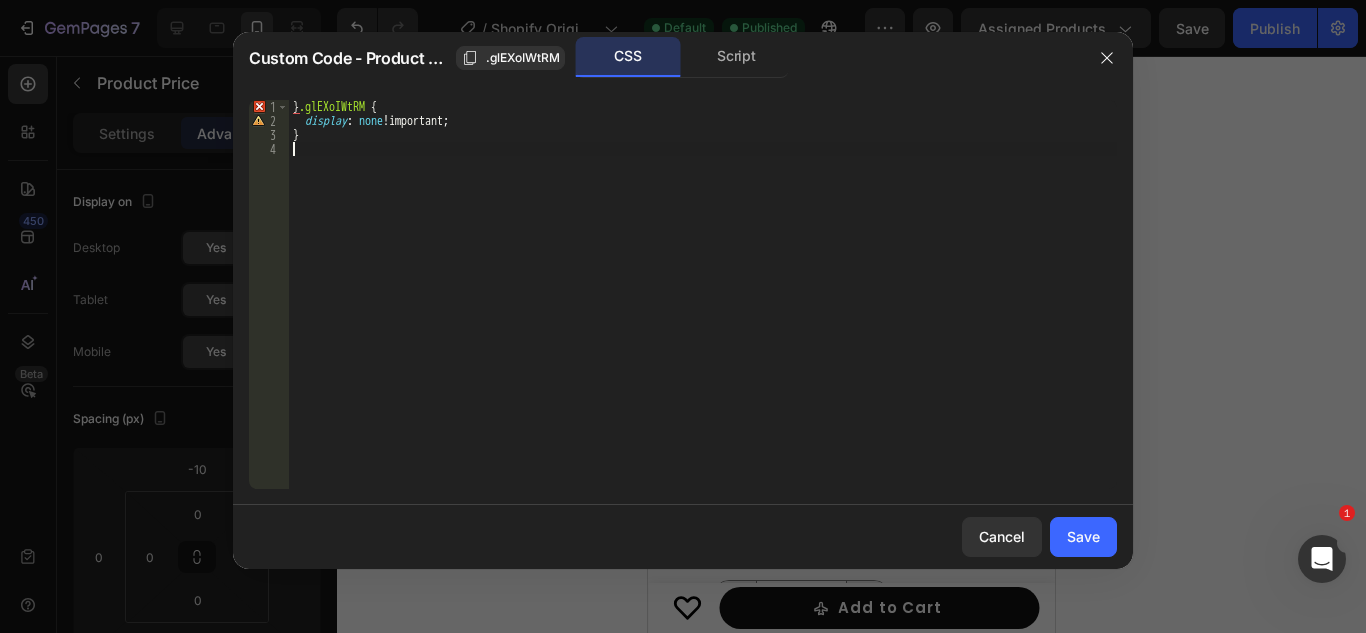 click on "} .glEXoIWtRM   {    display :   none  !important ; }" at bounding box center [703, 308] 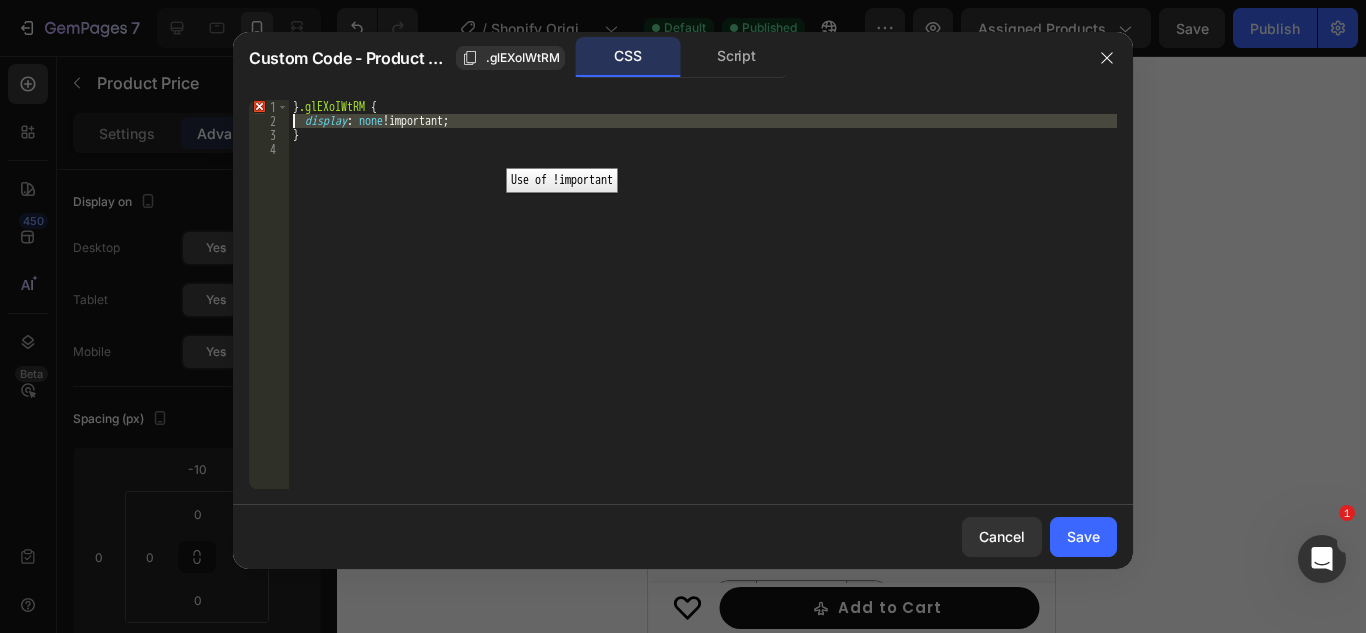 click on "2" at bounding box center [269, 121] 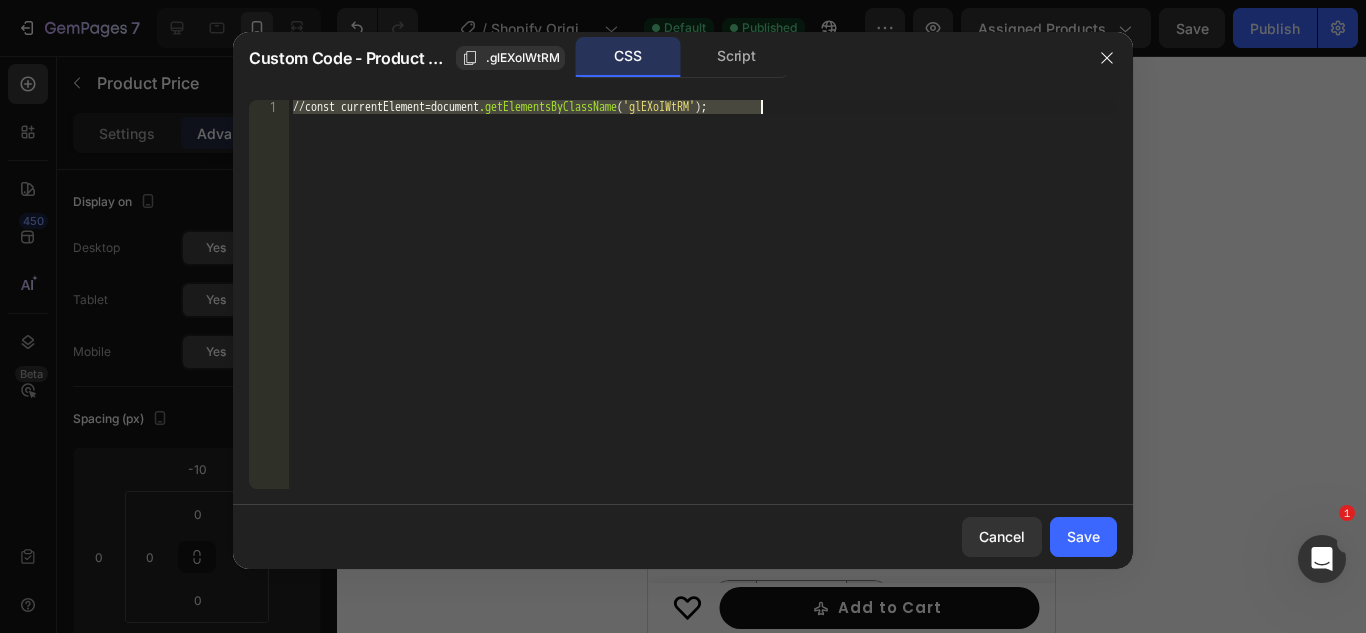 type on "//const currentElement = document.getElementsByClassName('glEXoIWtRM');" 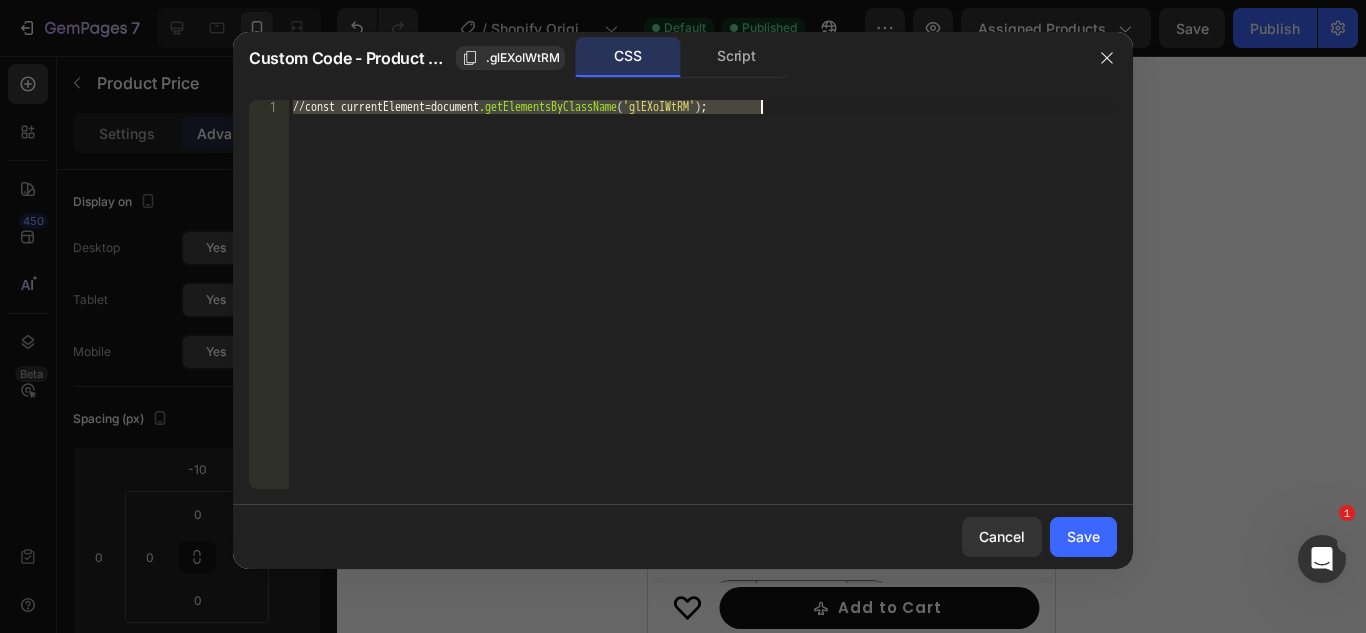 click on "// const   currentElement  =  document .getElementsByClassName ( ' glEXoIWtRM ' );" at bounding box center [703, 294] 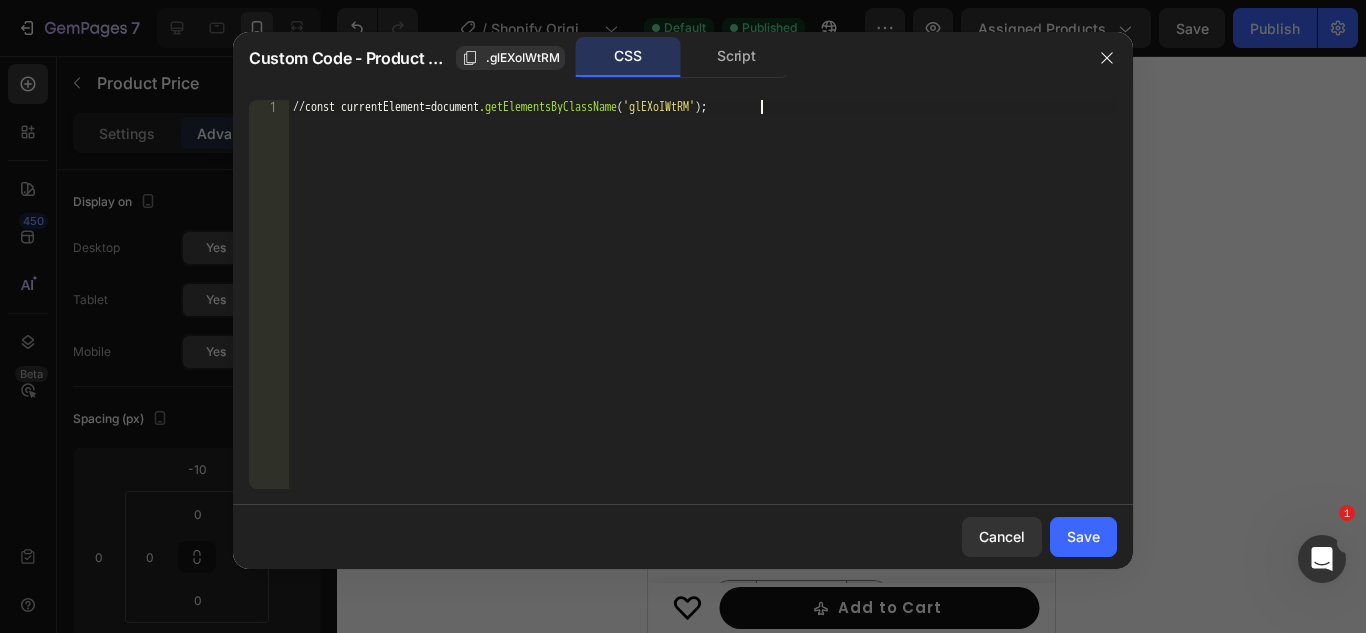 click on "// const   currentElement  =  document .getElementsByClassName ( ' glEXoIWtRM ' );" at bounding box center [703, 308] 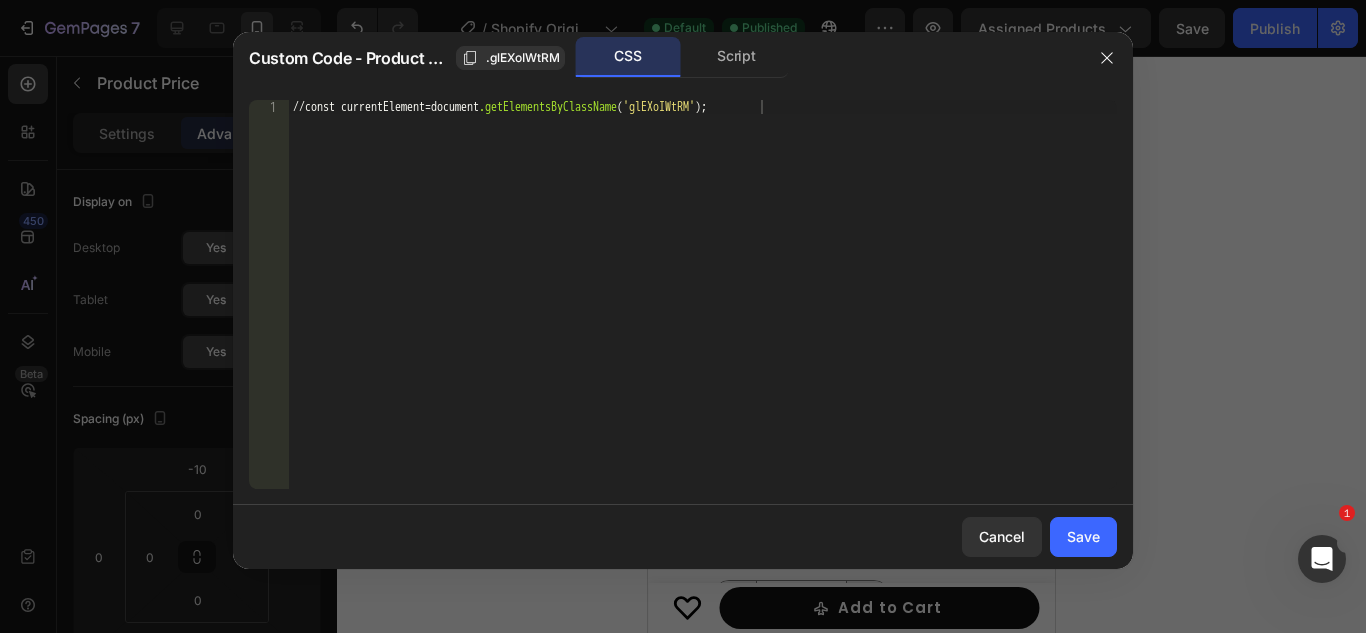 click on "CSS" 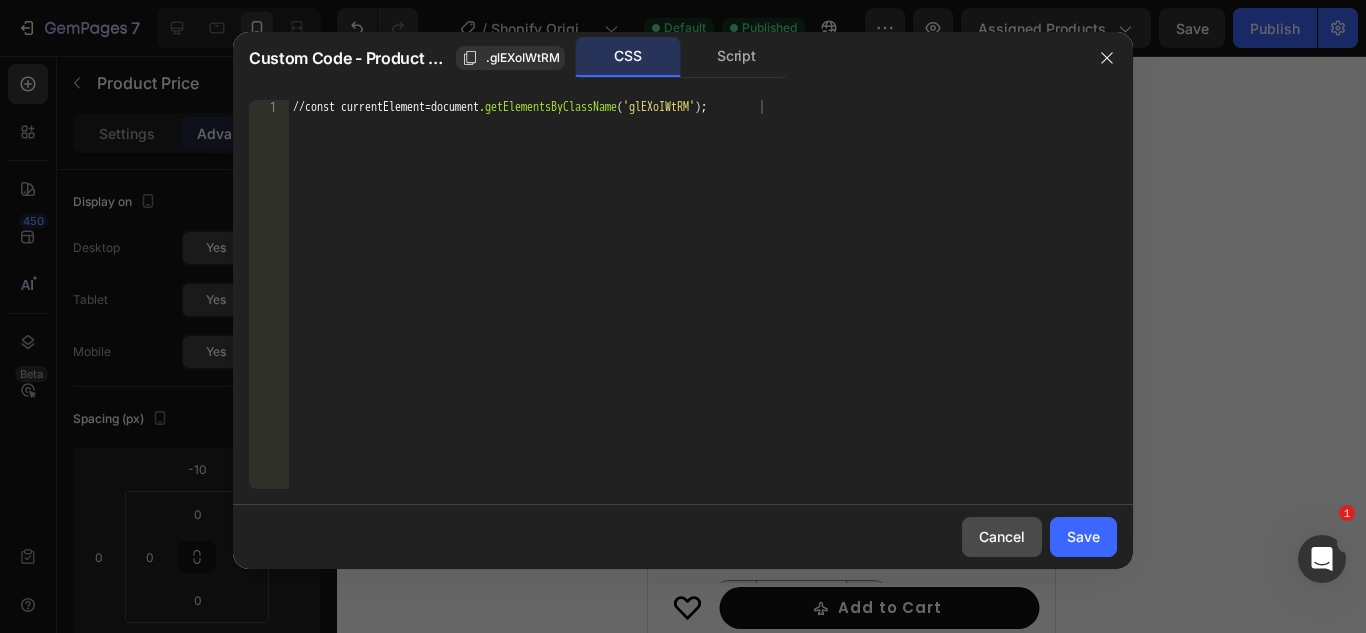 click on "Cancel" at bounding box center [1002, 536] 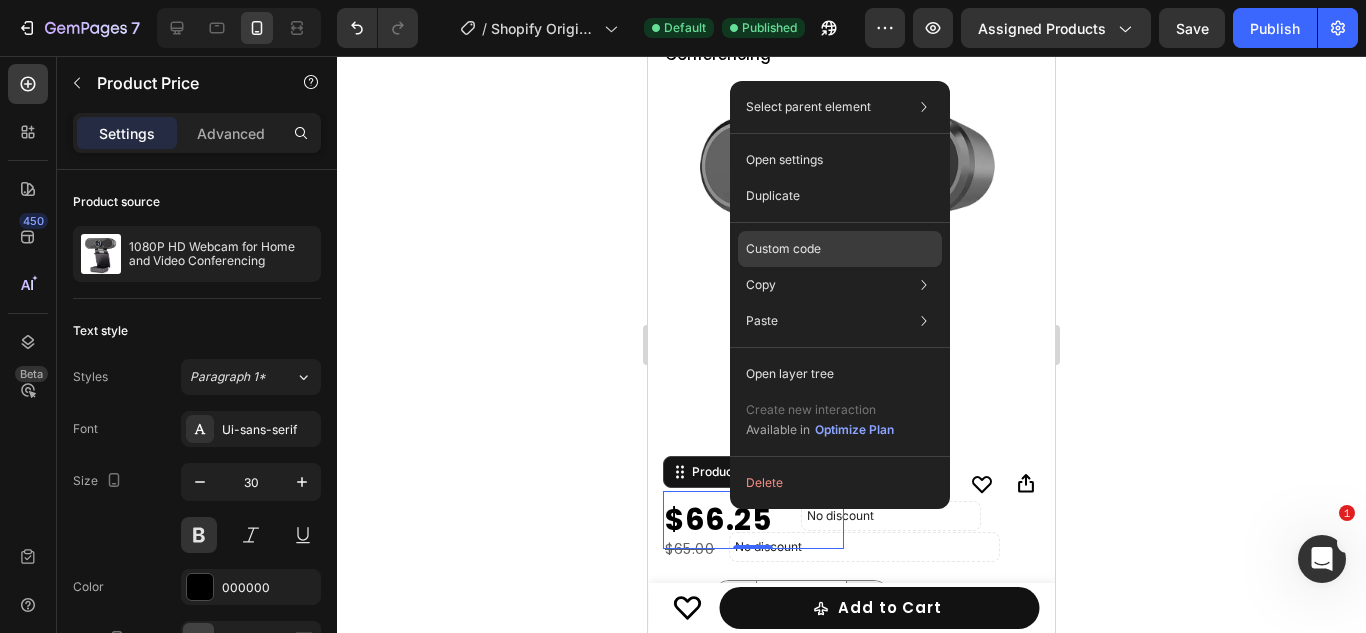 click on "Custom code" 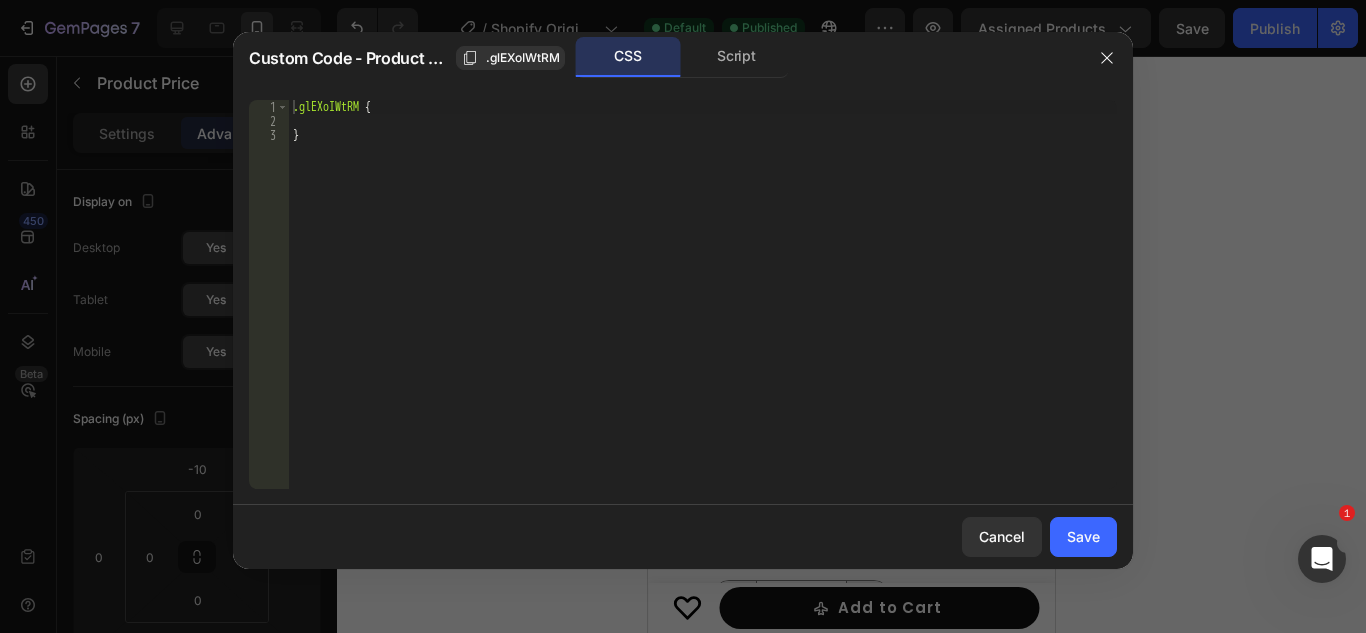 type on "}" 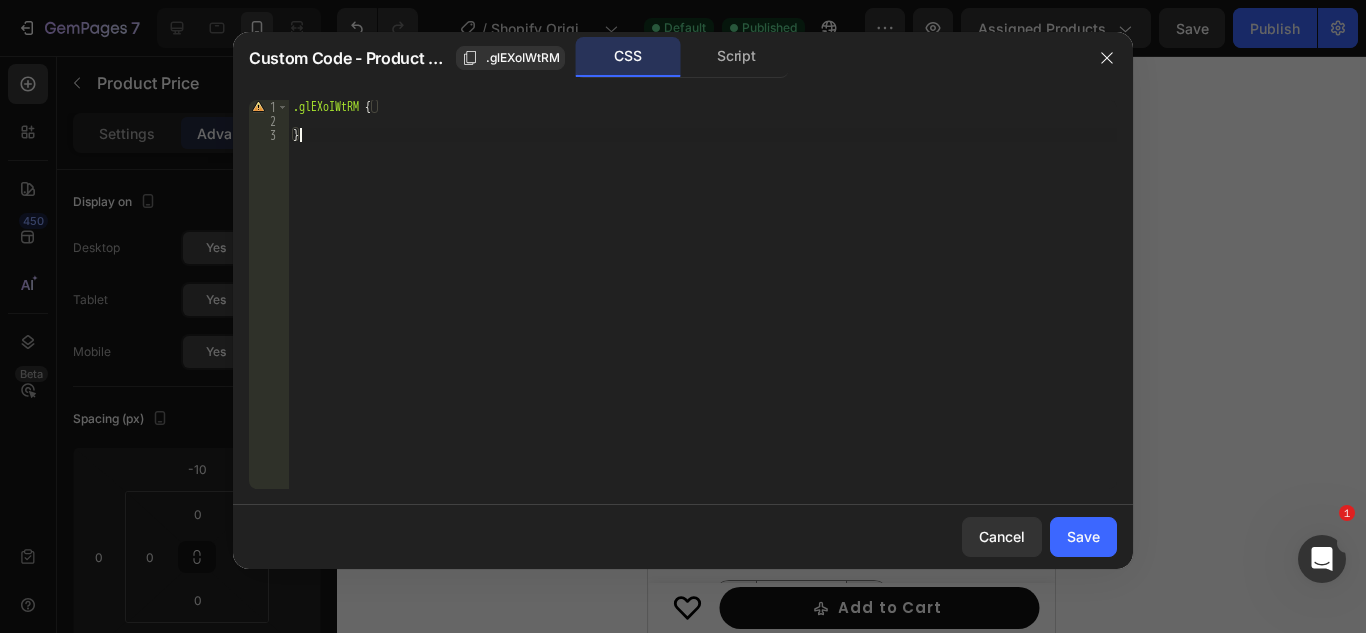 paste 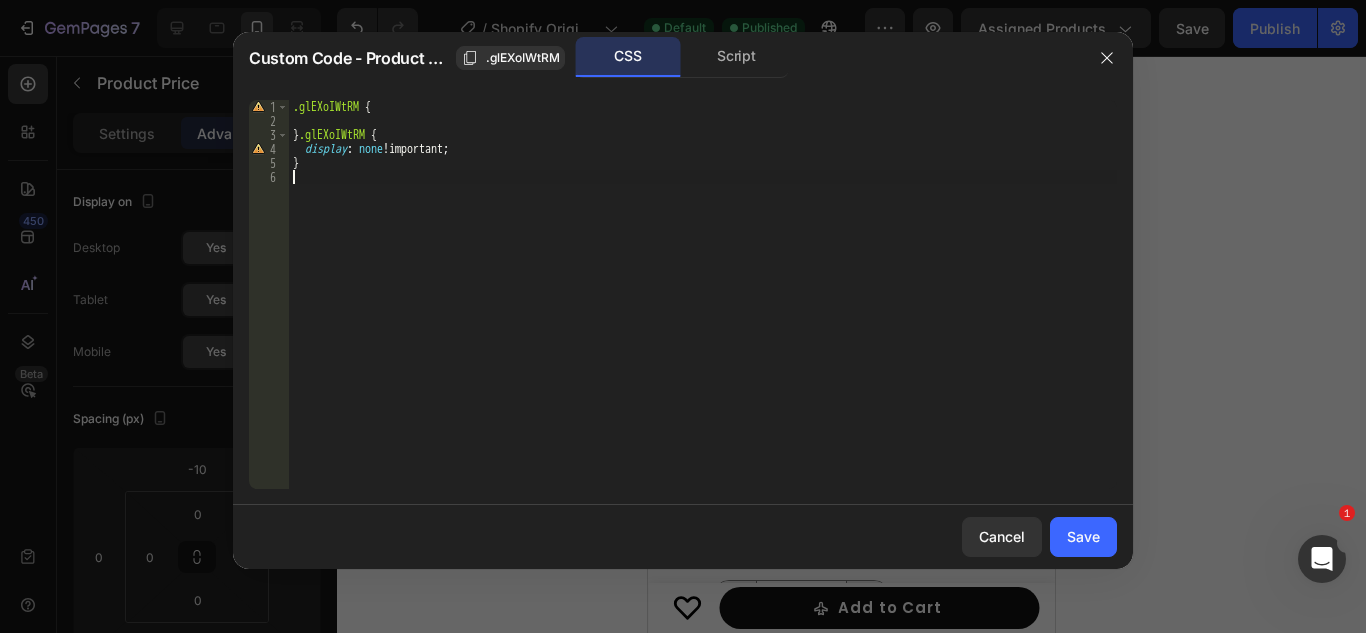 click on ".glEXoIWtRM   { } .glEXoIWtRM   {    display :   none  !important ; }" at bounding box center (703, 308) 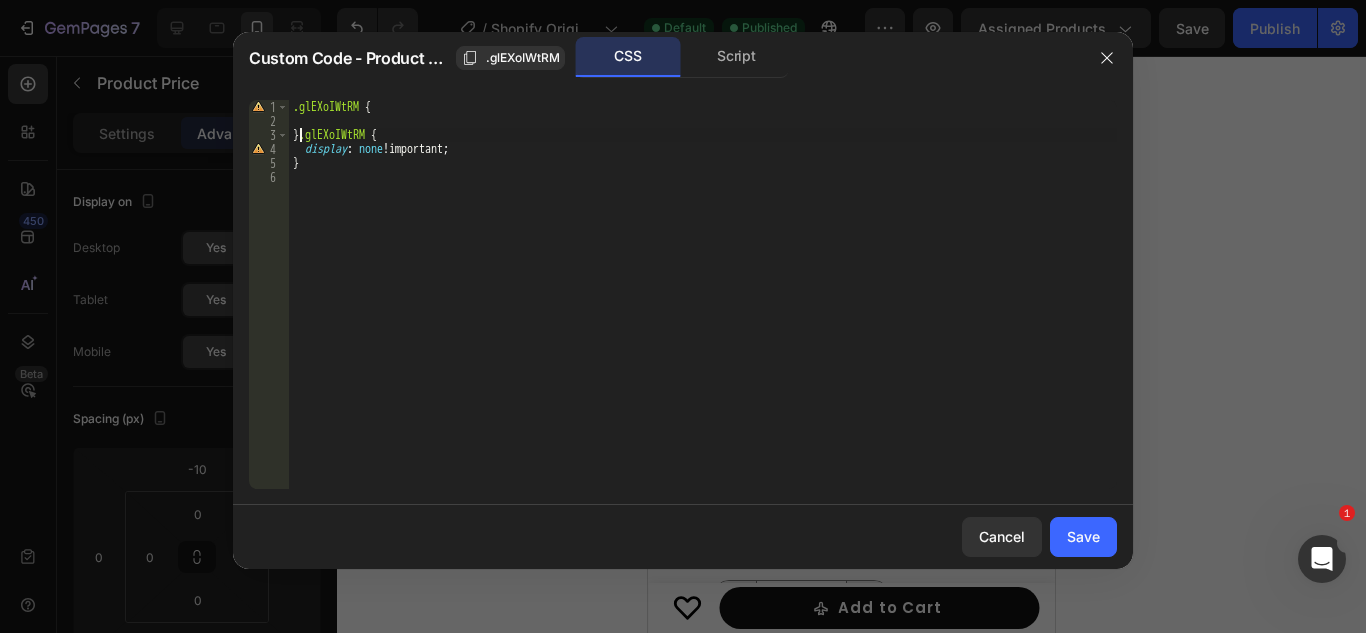 click on ".glEXoIWtRM   { } .glEXoIWtRM   {    display :   none  !important ; }" at bounding box center [703, 308] 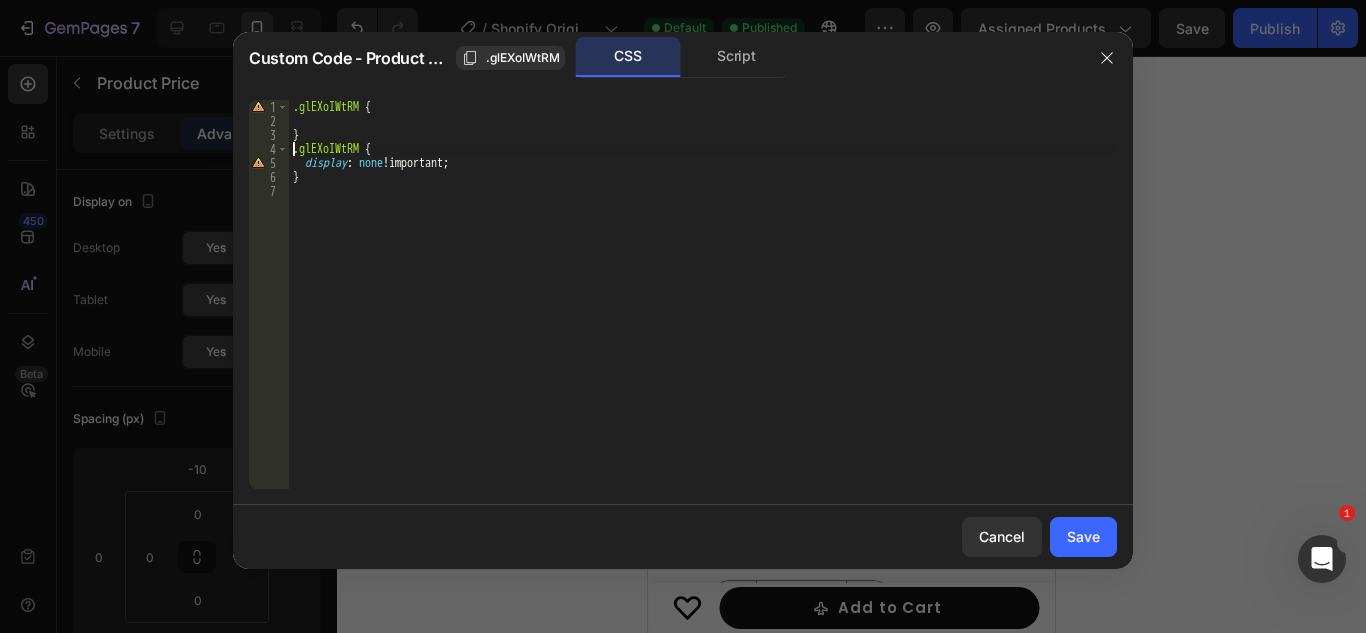 type on ".glEXoIWtRM {" 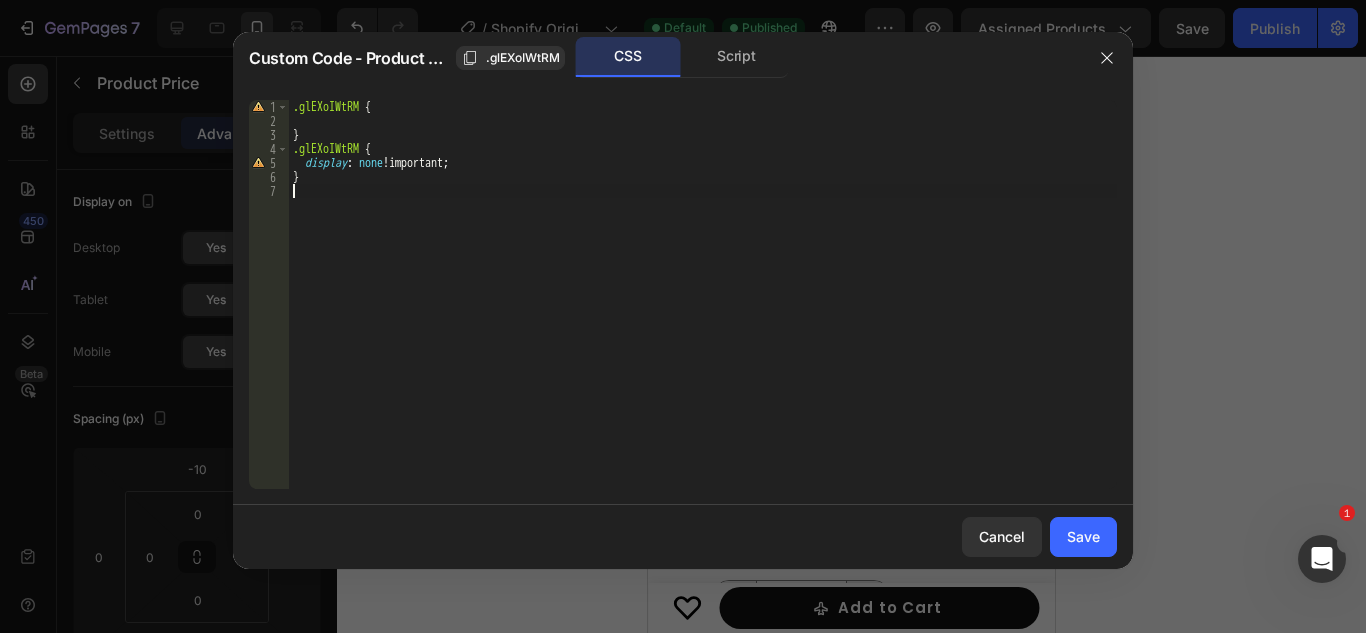 click on ".glEXoIWtRM   { } .glEXoIWtRM   {    display :   none  !important ; }" at bounding box center (703, 308) 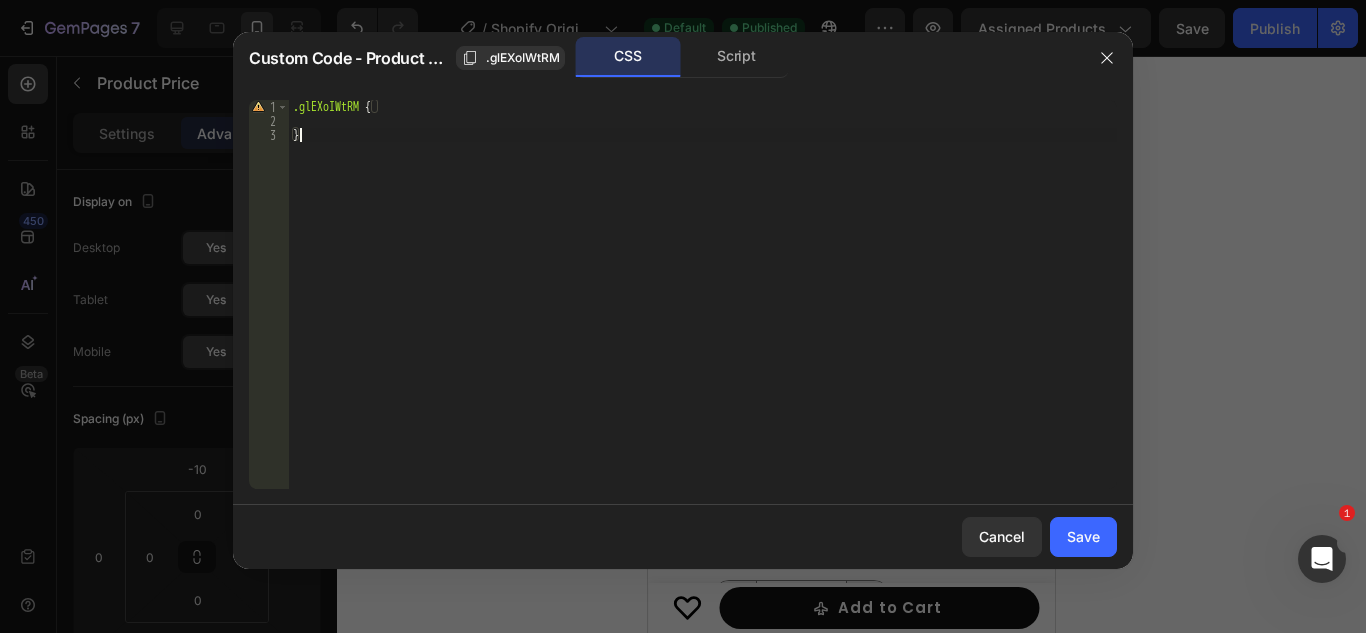 type on "}" 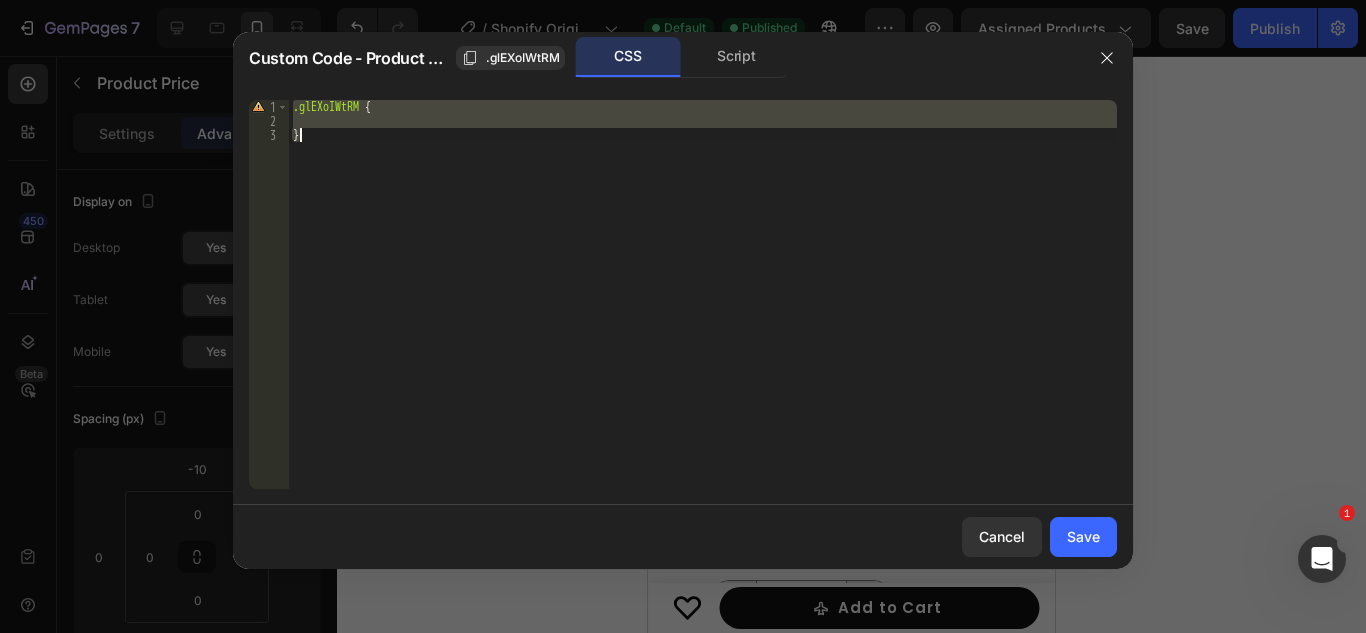 paste 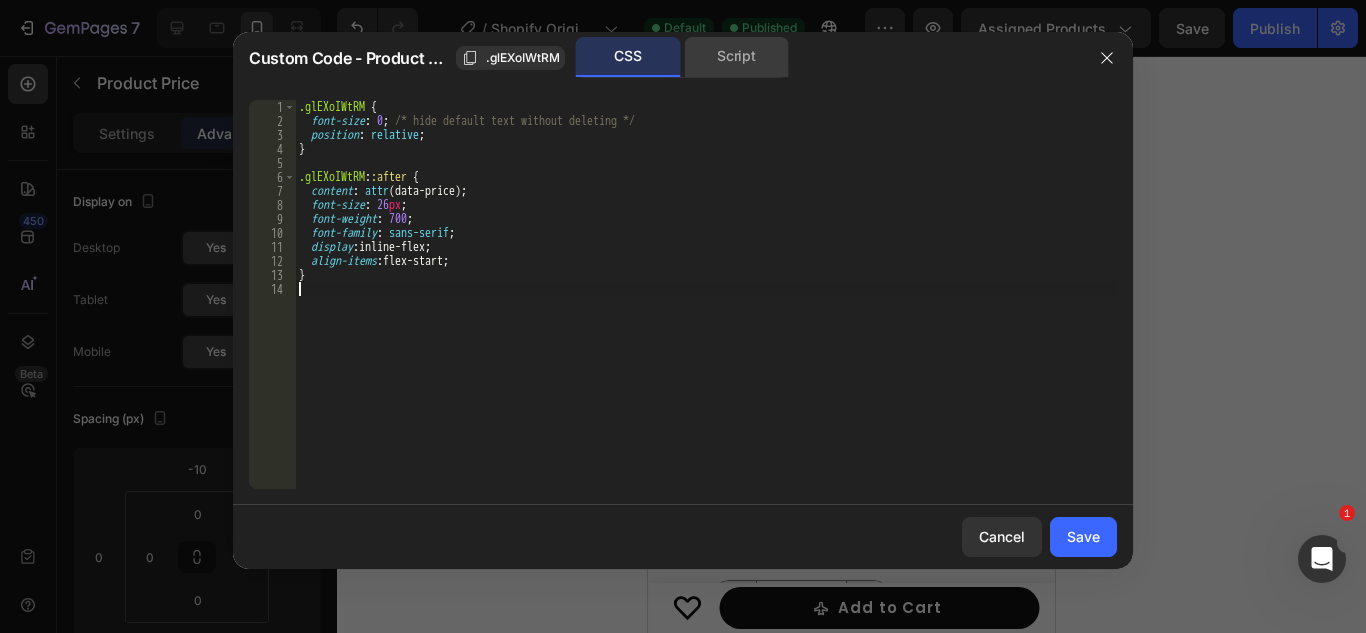 click on "Script" 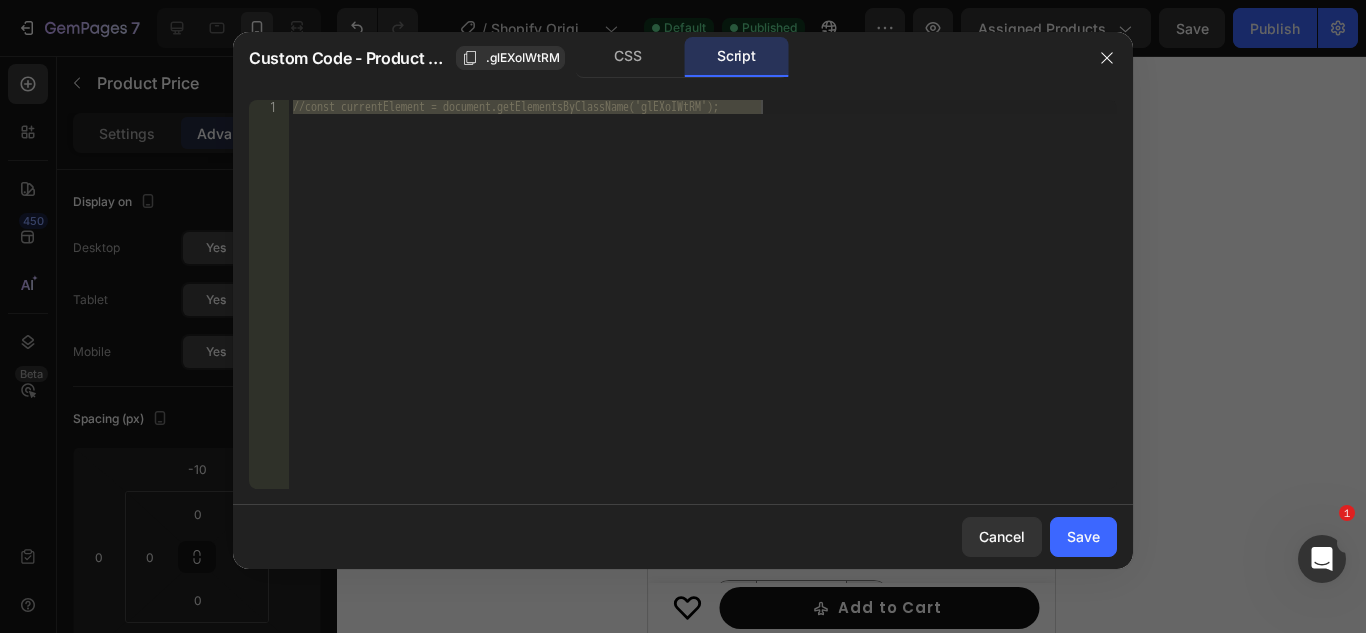 type on "//const currentElement = document.getElementsByClassName('glEXoIWtRM');" 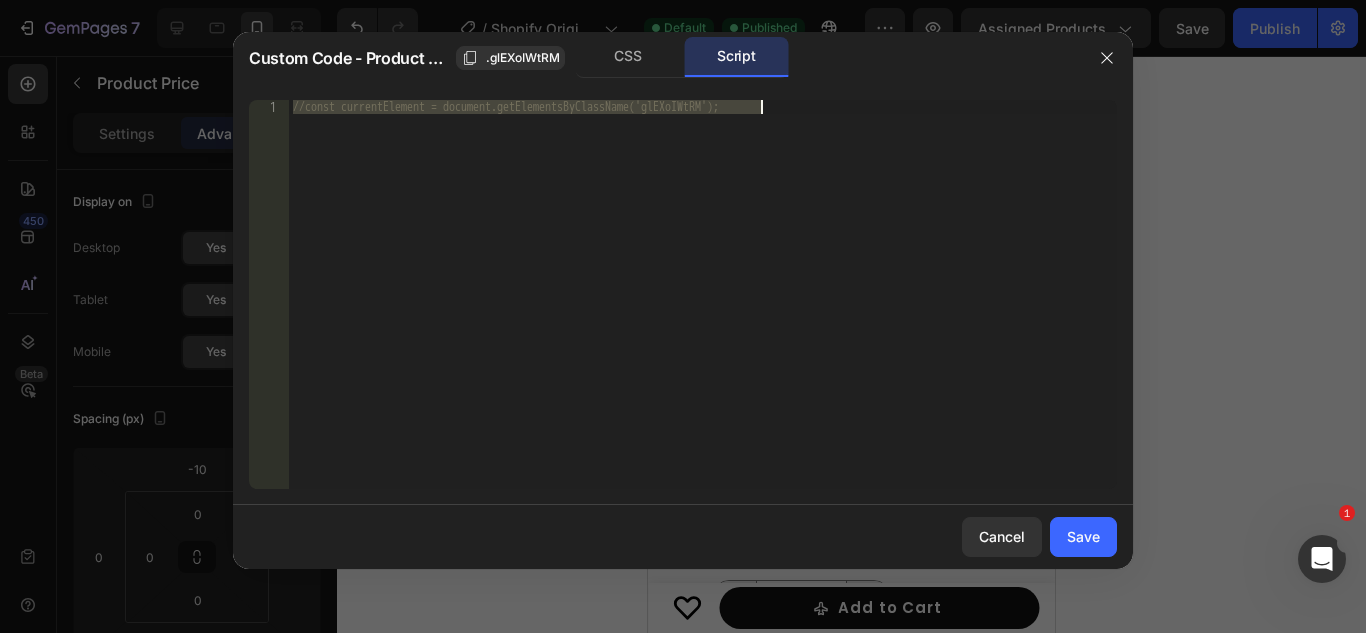 click on "//const currentElement = document.getElementsByClassName('glEXoIWtRM');" at bounding box center [703, 294] 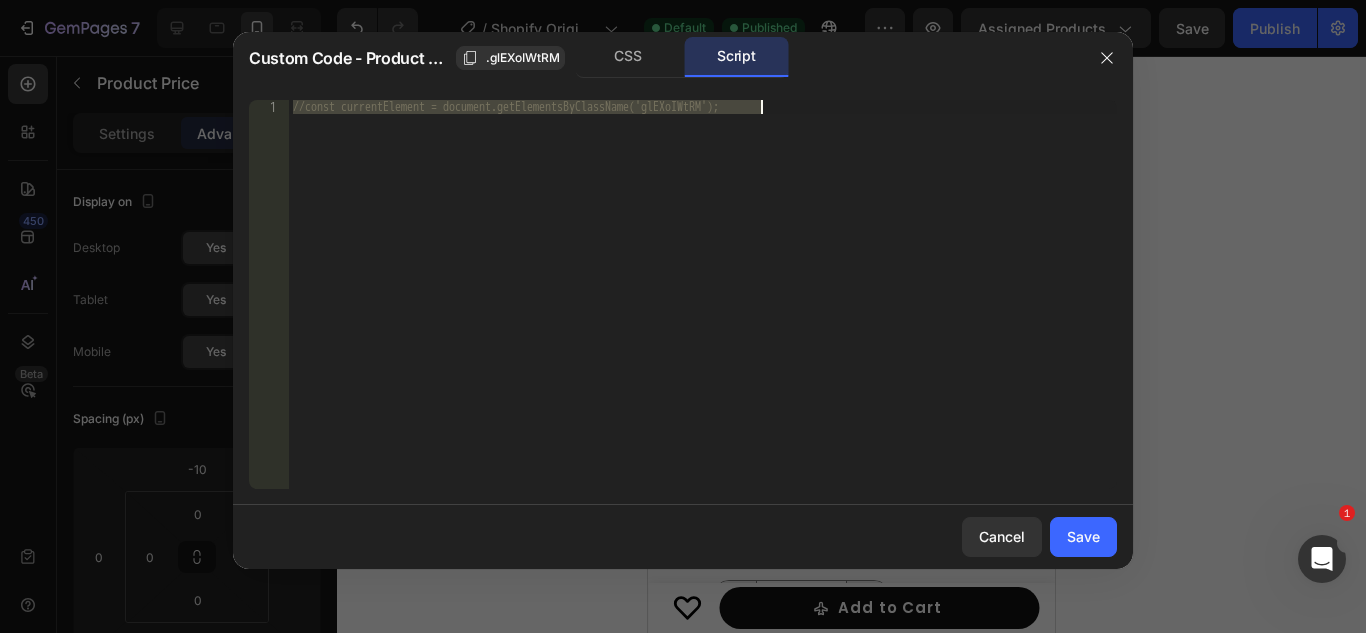 paste 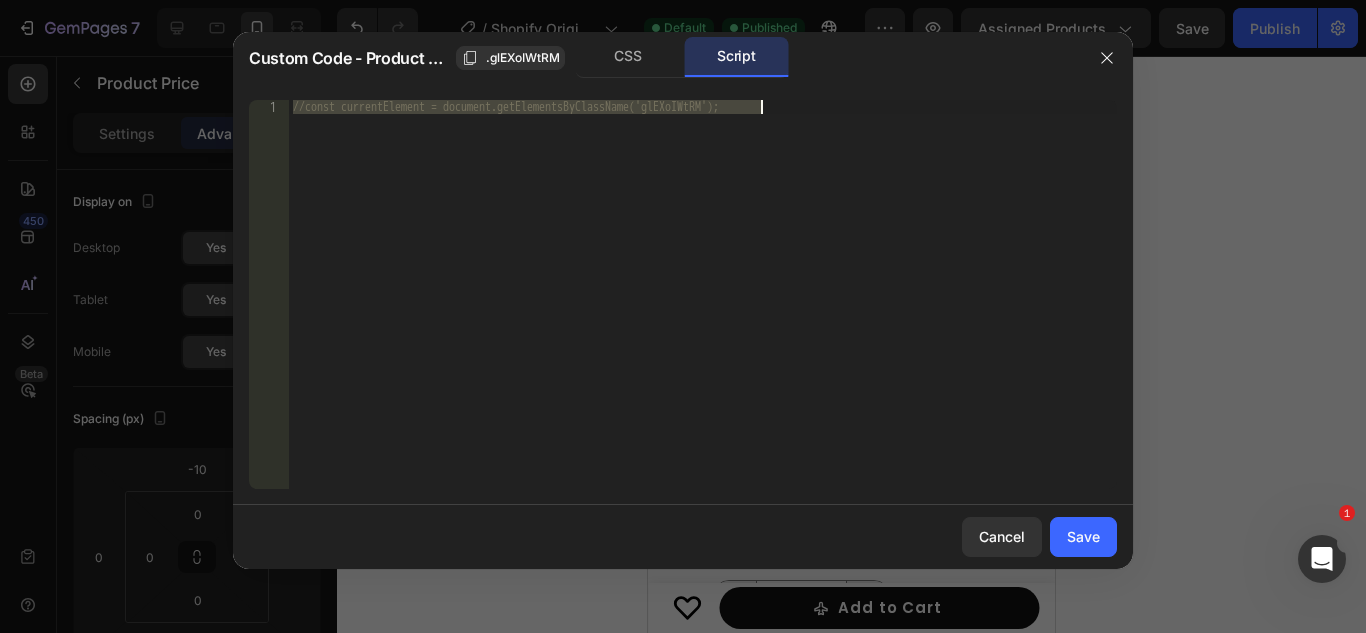 type 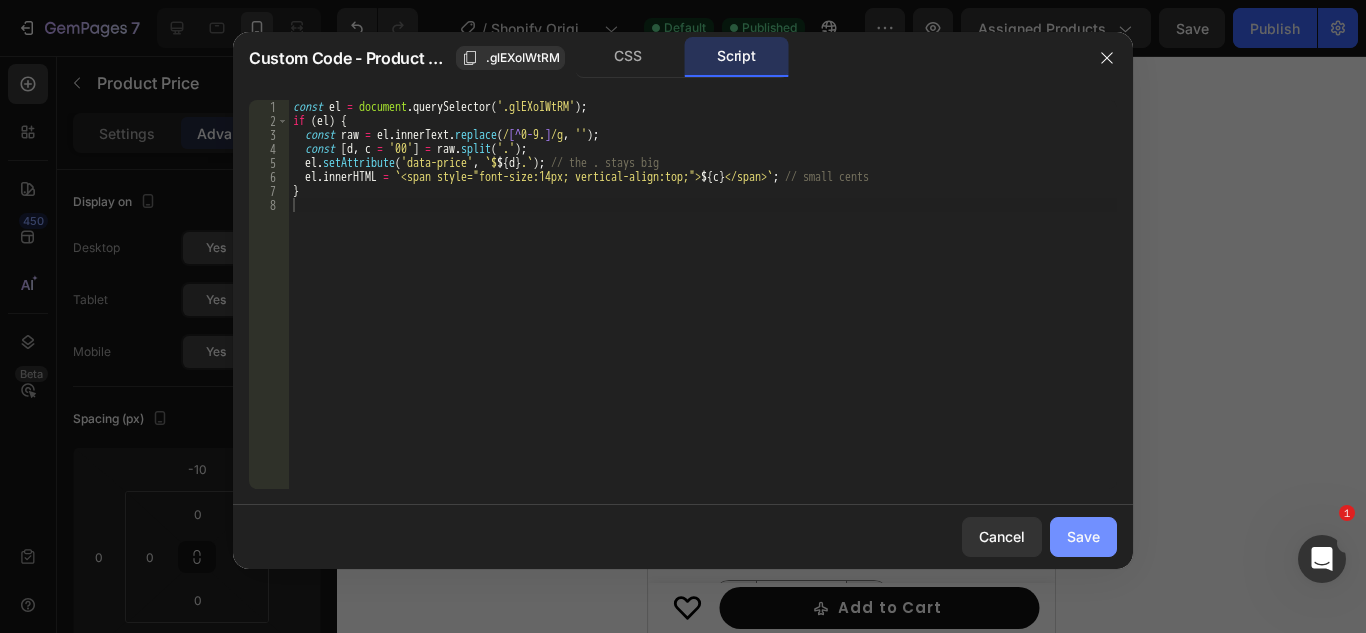 click on "Save" 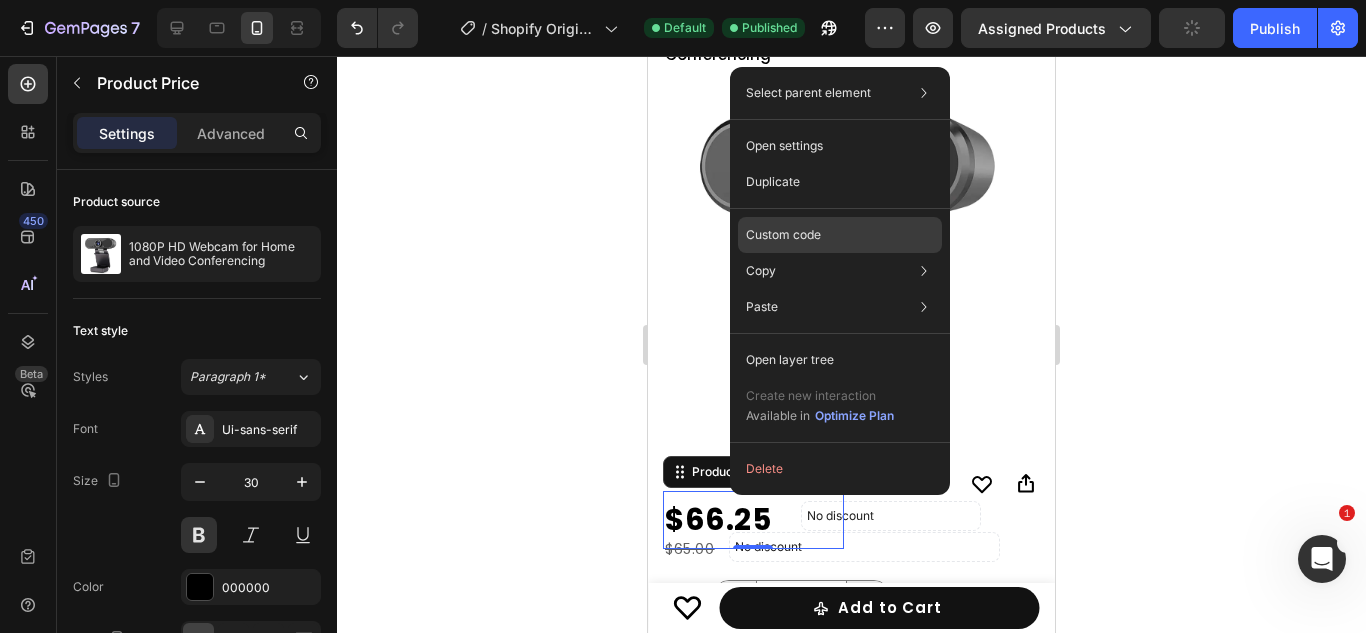 click on "Custom code" 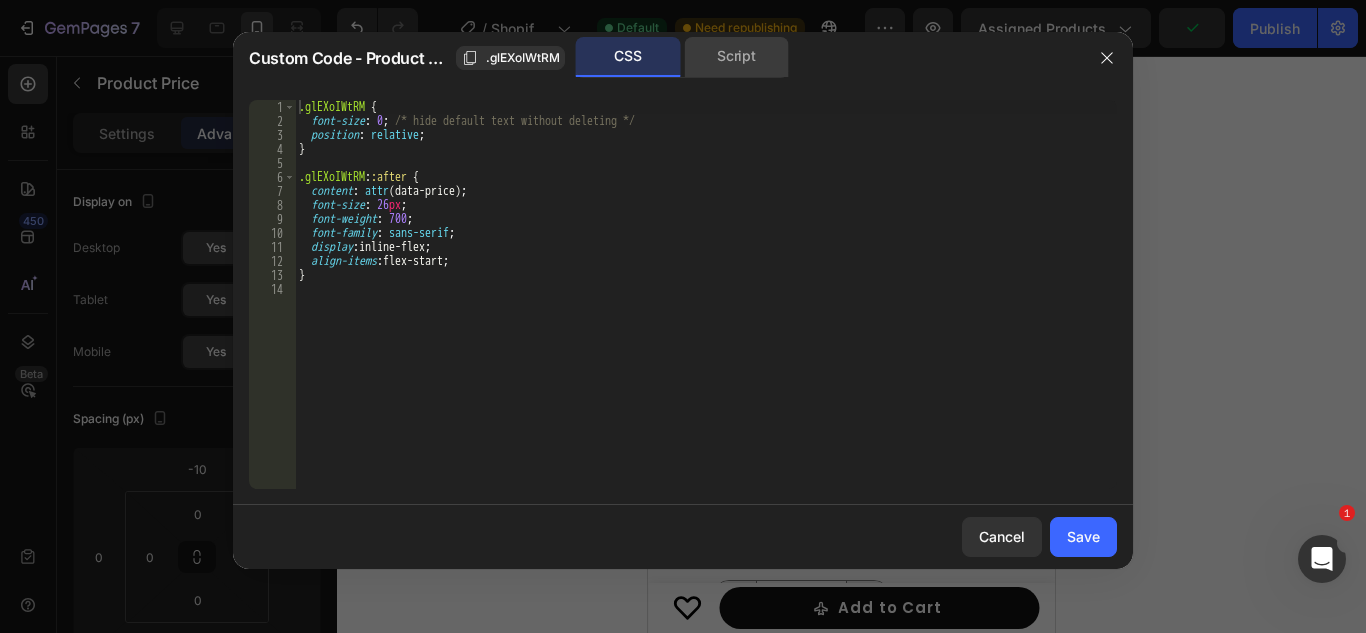 click on "Script" 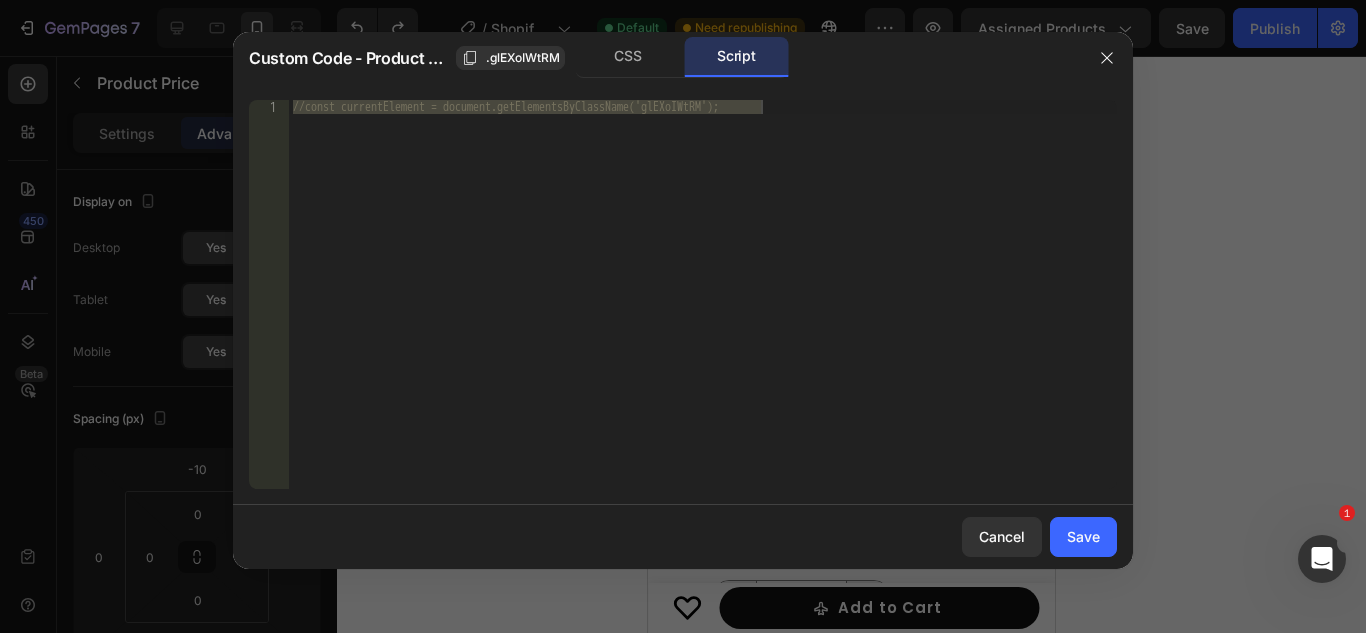 type on "//const currentElement = document.getElementsByClassName('glEXoIWtRM');" 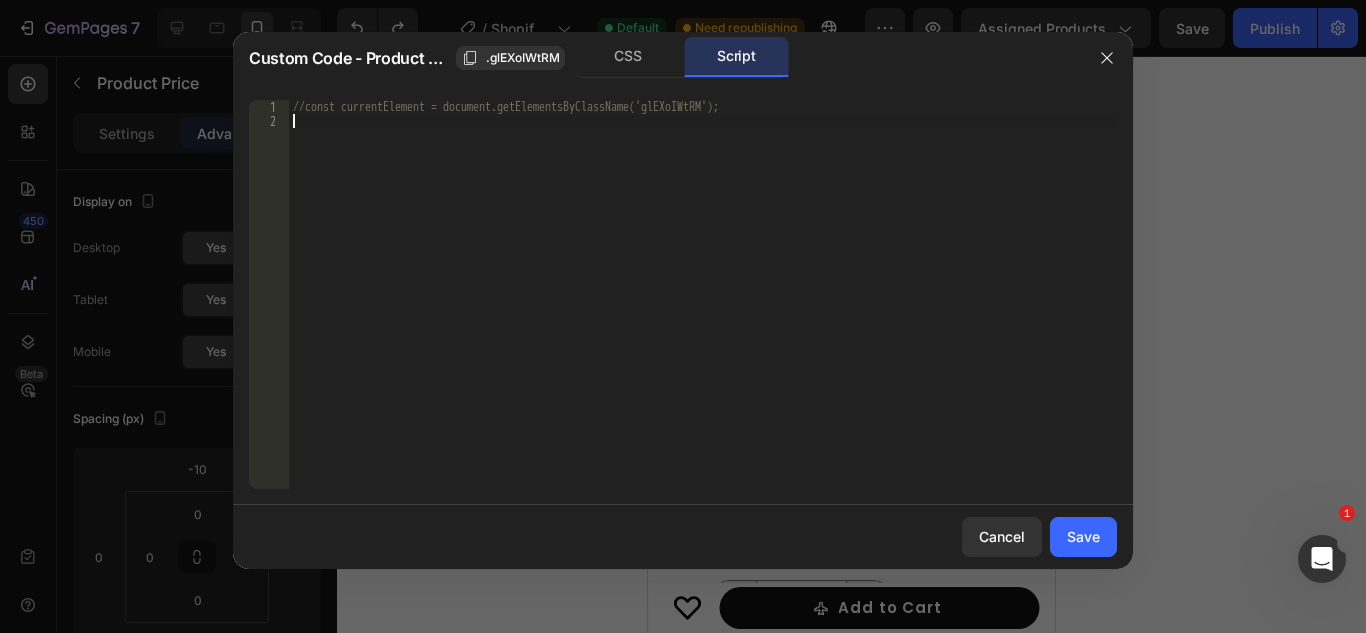 paste 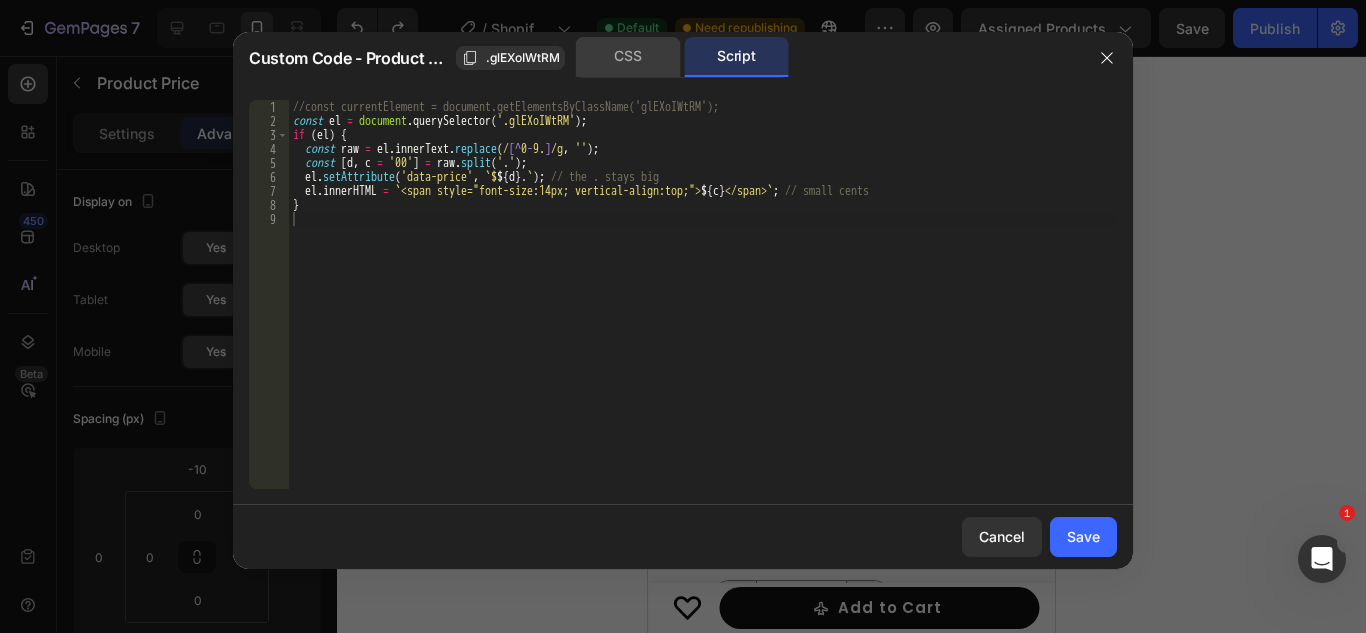 click on "CSS" 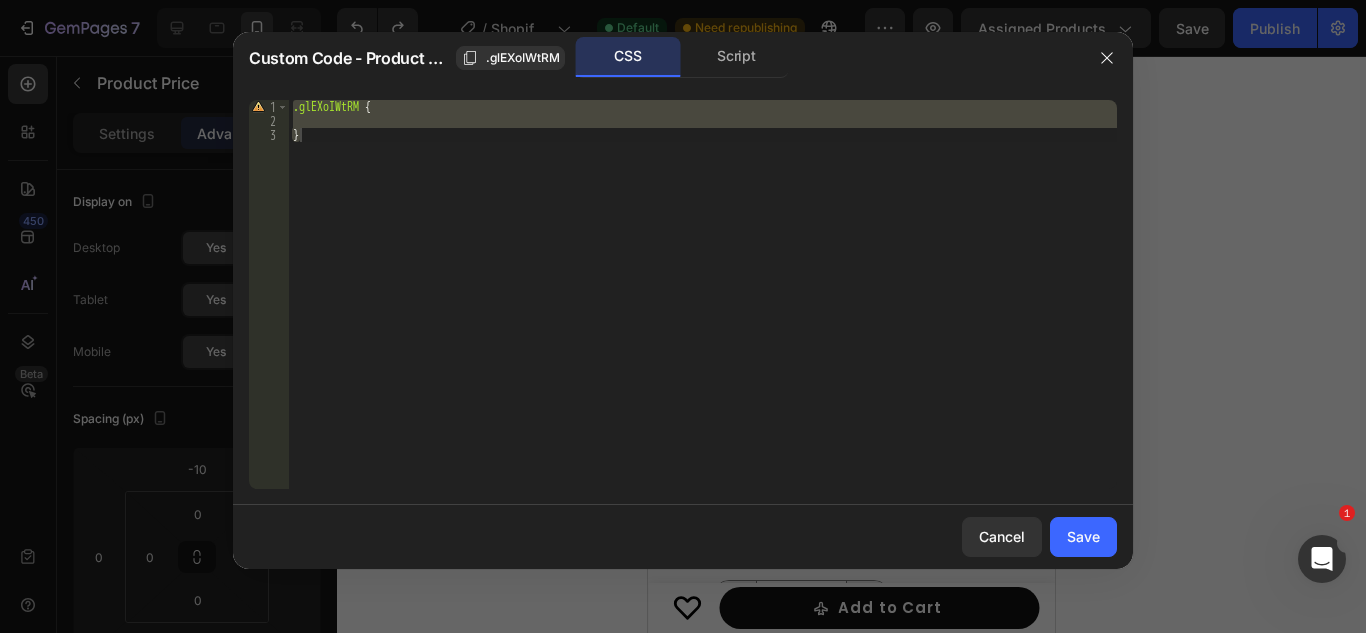 click on ".glEXoIWtRM   { }" at bounding box center (703, 294) 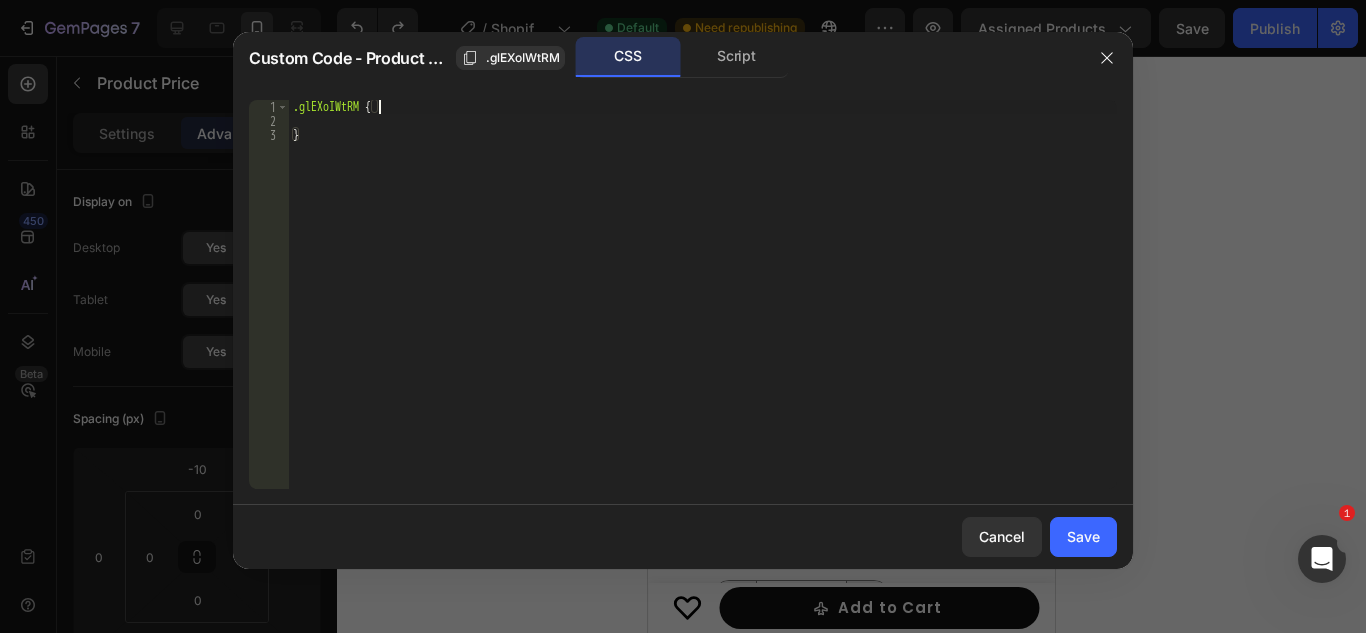click on ".glEXoIWtRM   { }" at bounding box center (703, 308) 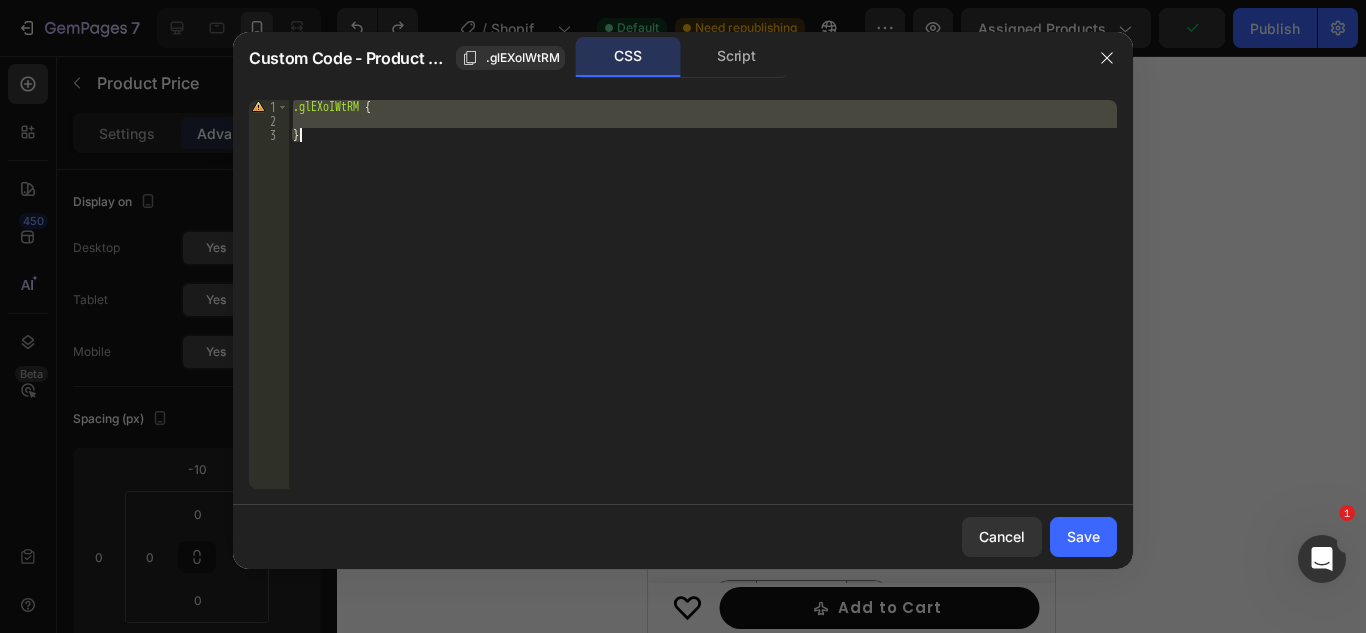 click on ".glEXoIWtRM   { }" at bounding box center [703, 294] 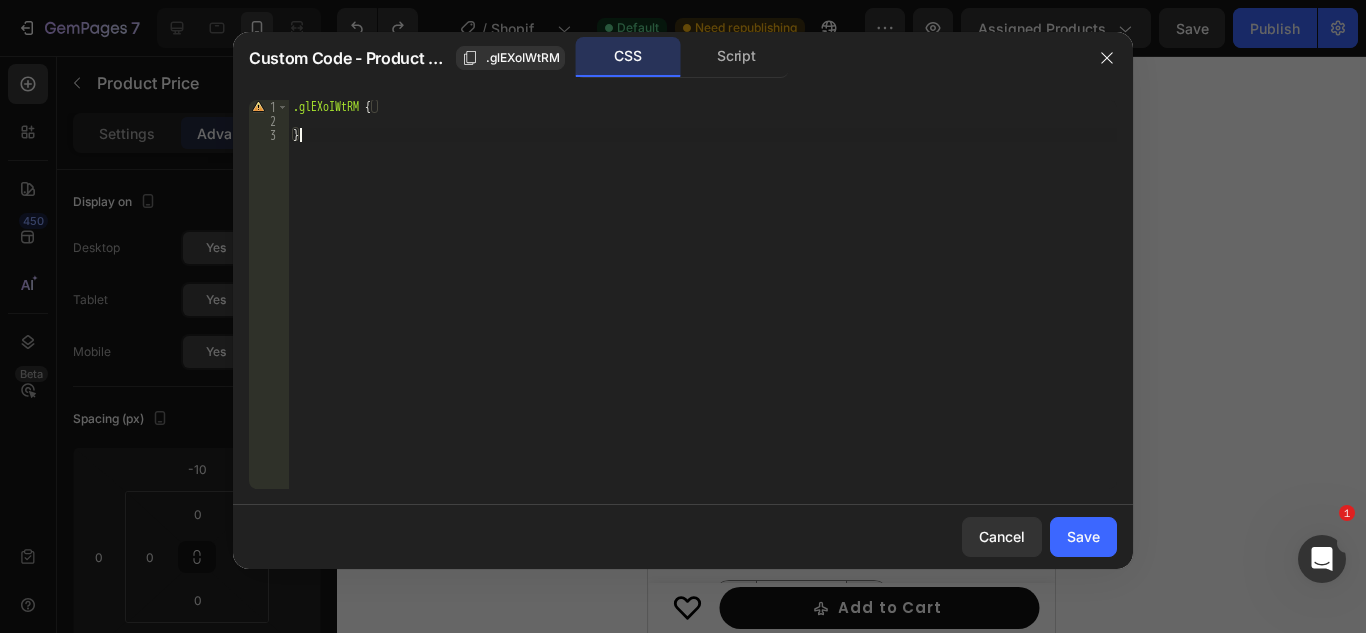 click on ".glEXoIWtRM   { }" at bounding box center (703, 308) 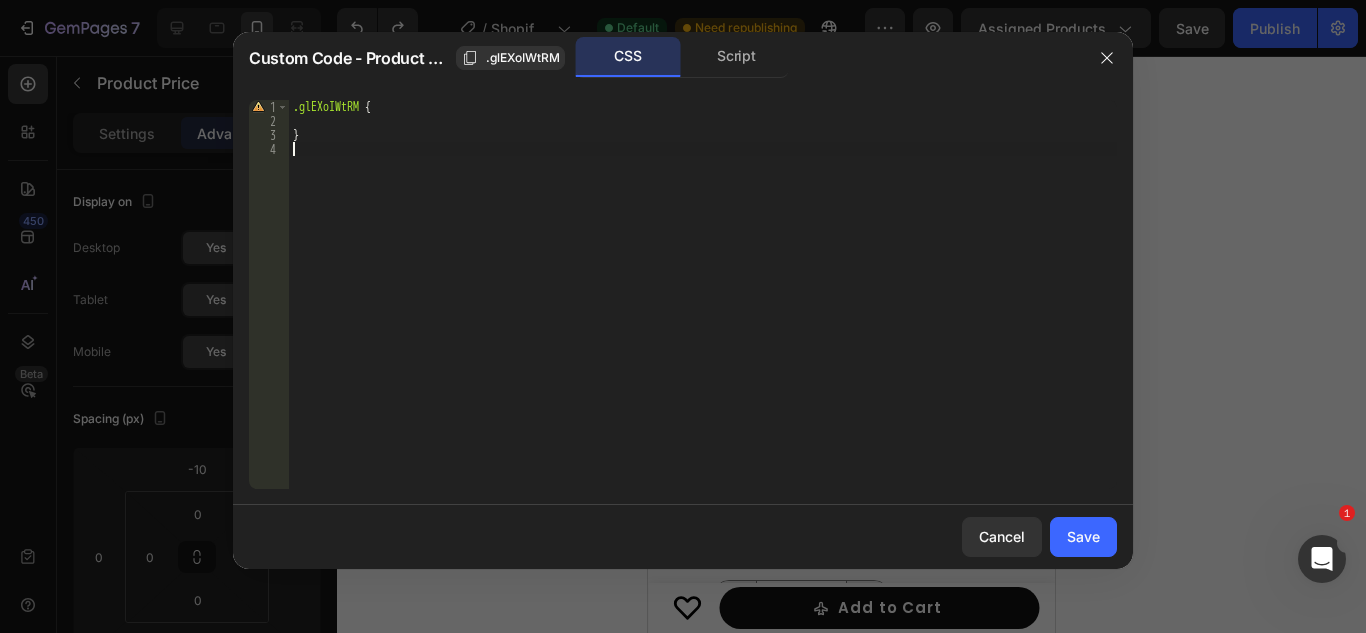 paste 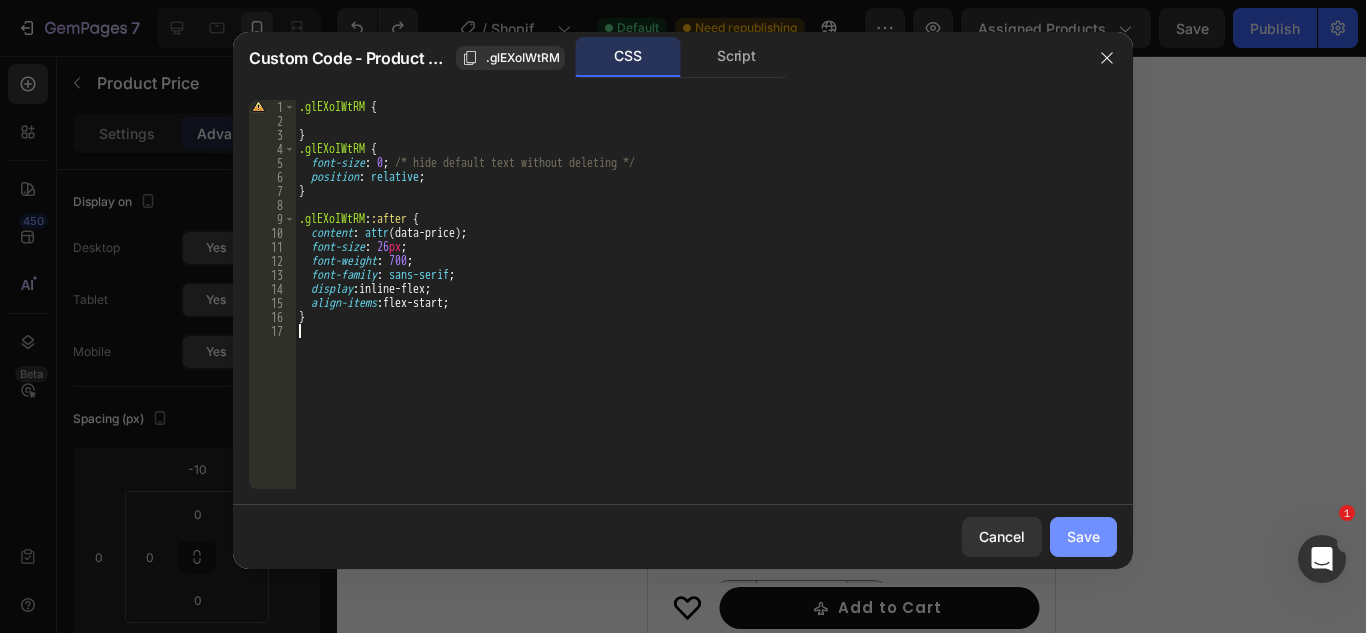 type 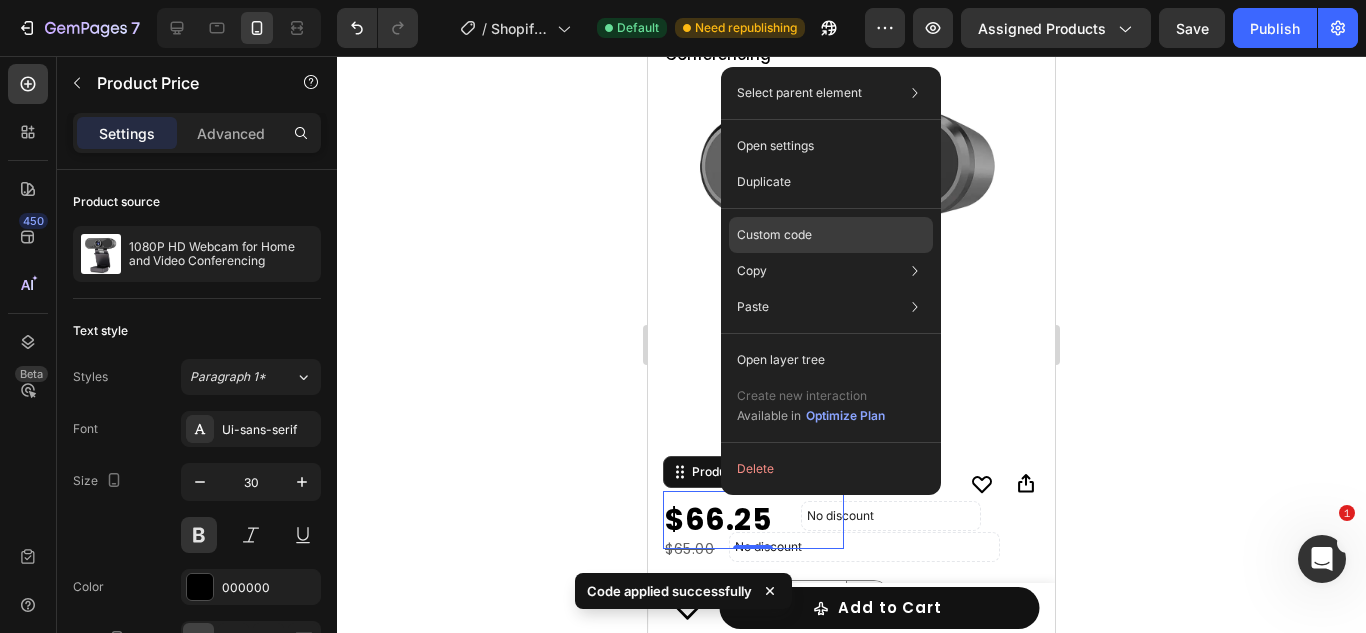 click on "Custom code" at bounding box center (774, 235) 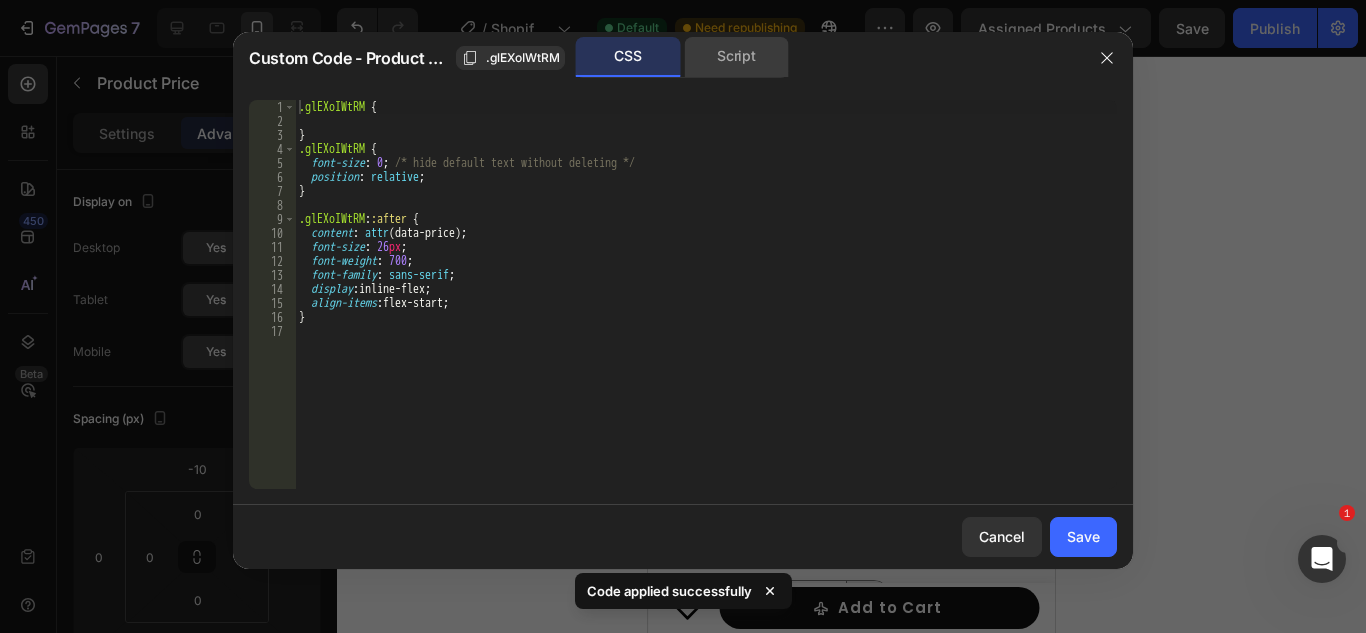 click on "Script" 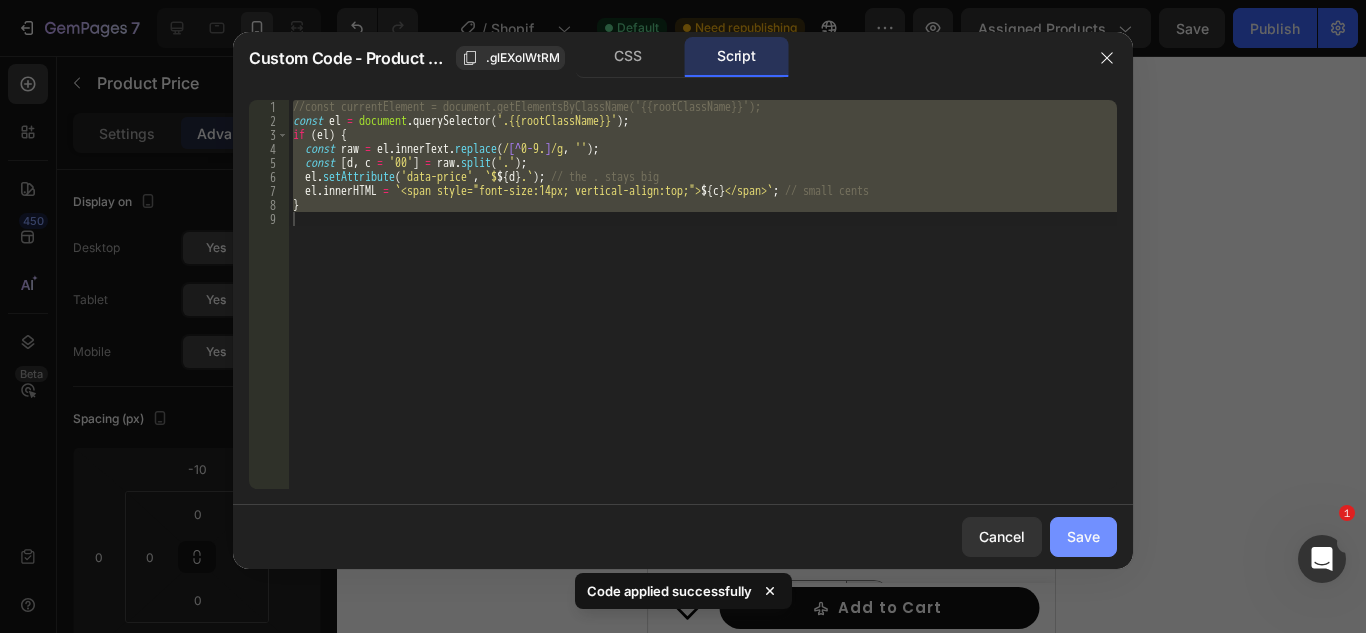 click on "Save" 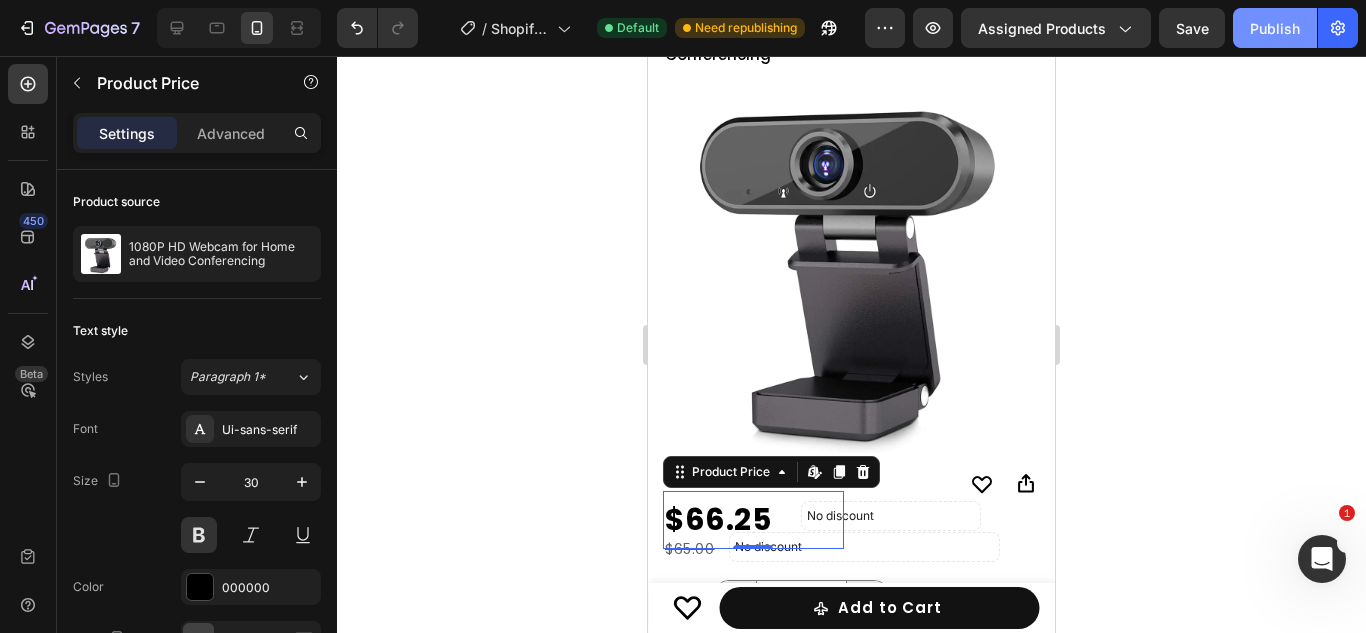 click on "Publish" 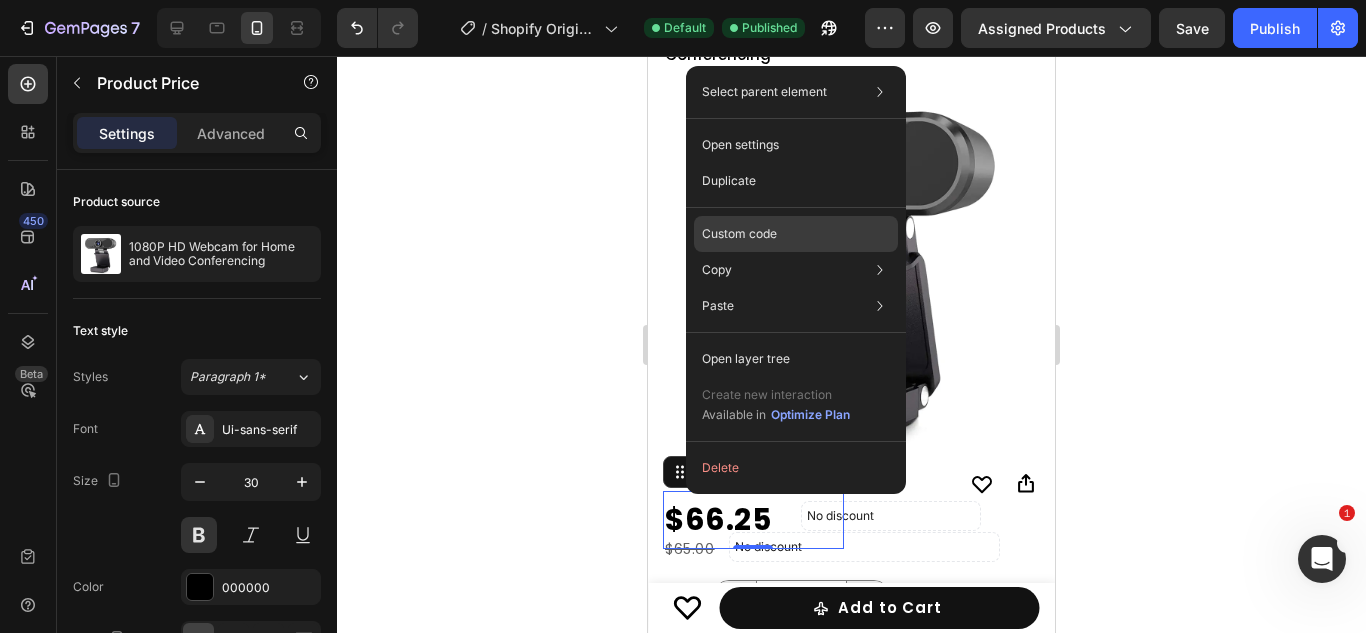 click on "Custom code" at bounding box center [739, 234] 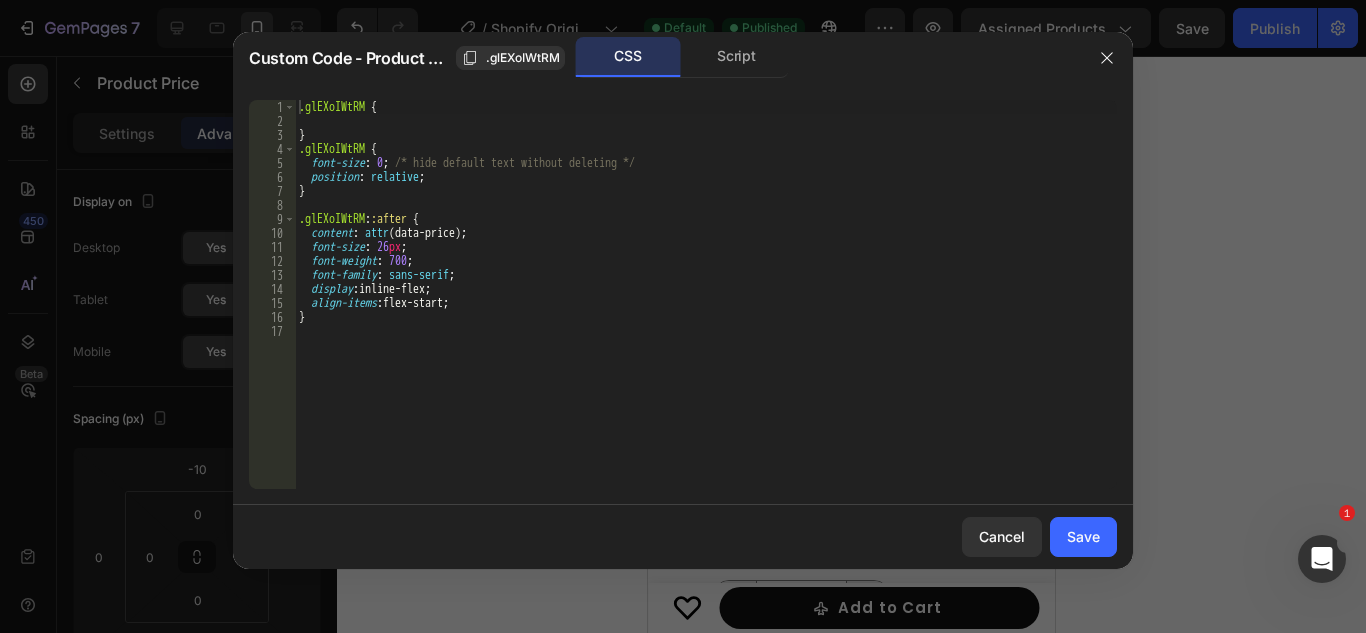 click on ".glEXoIWtRM   { } .glEXoIWtRM   {    font-size :   0 ;   /* hide default text without deleting */    position :   relative ; } .glEXoIWtRM : :after   {    content :   attr (data-price) ;    font-size :   26 px ;    font-weight :   700 ;    font-family :   sans-serif ;    display :  inline-flex ;    align-items :  flex-start ; }" at bounding box center [706, 308] 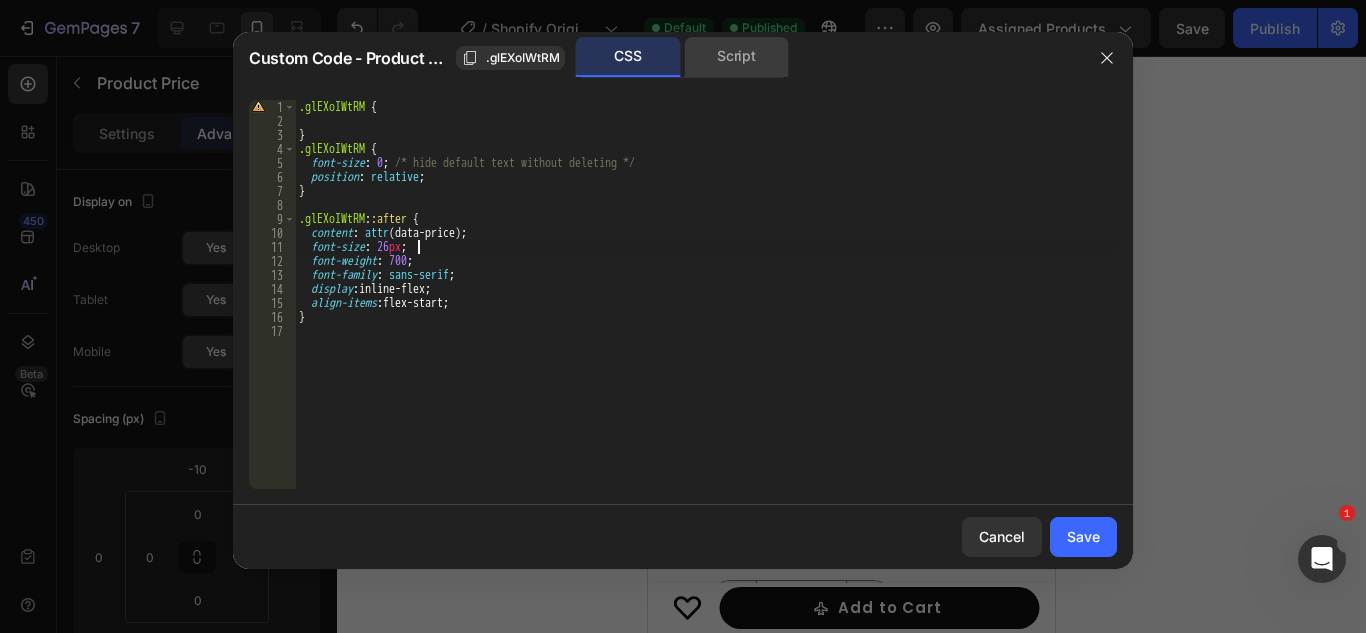click on "Script" 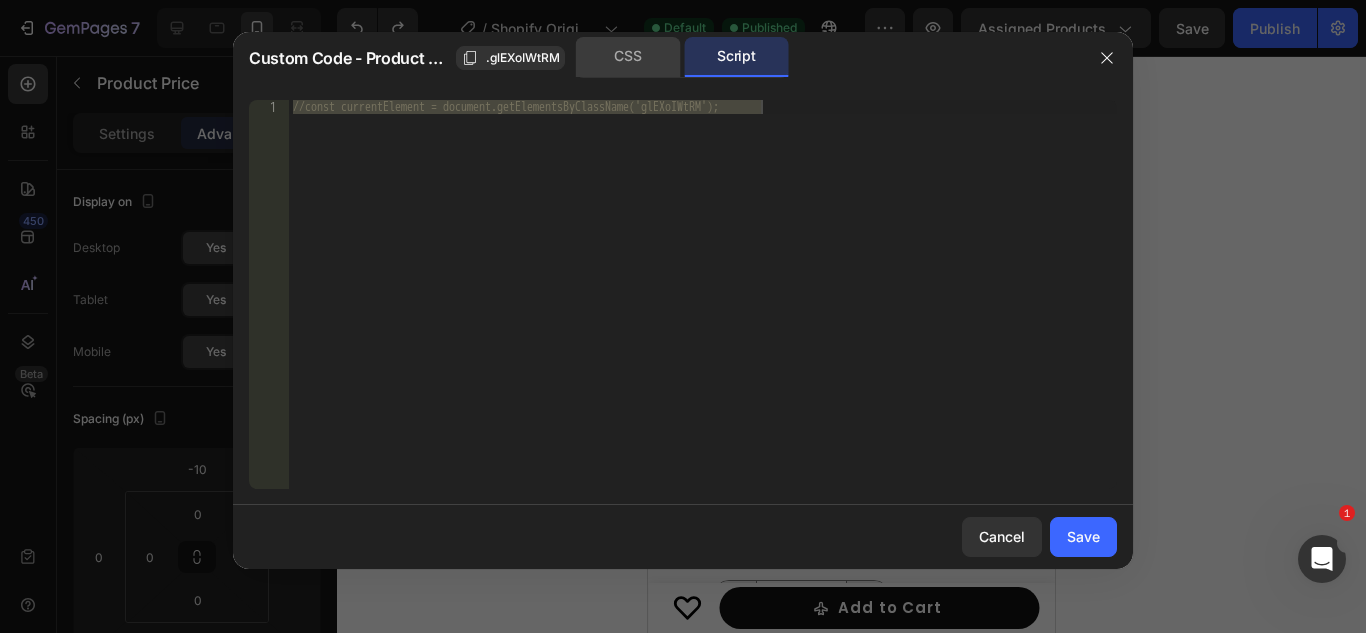 click on "CSS" 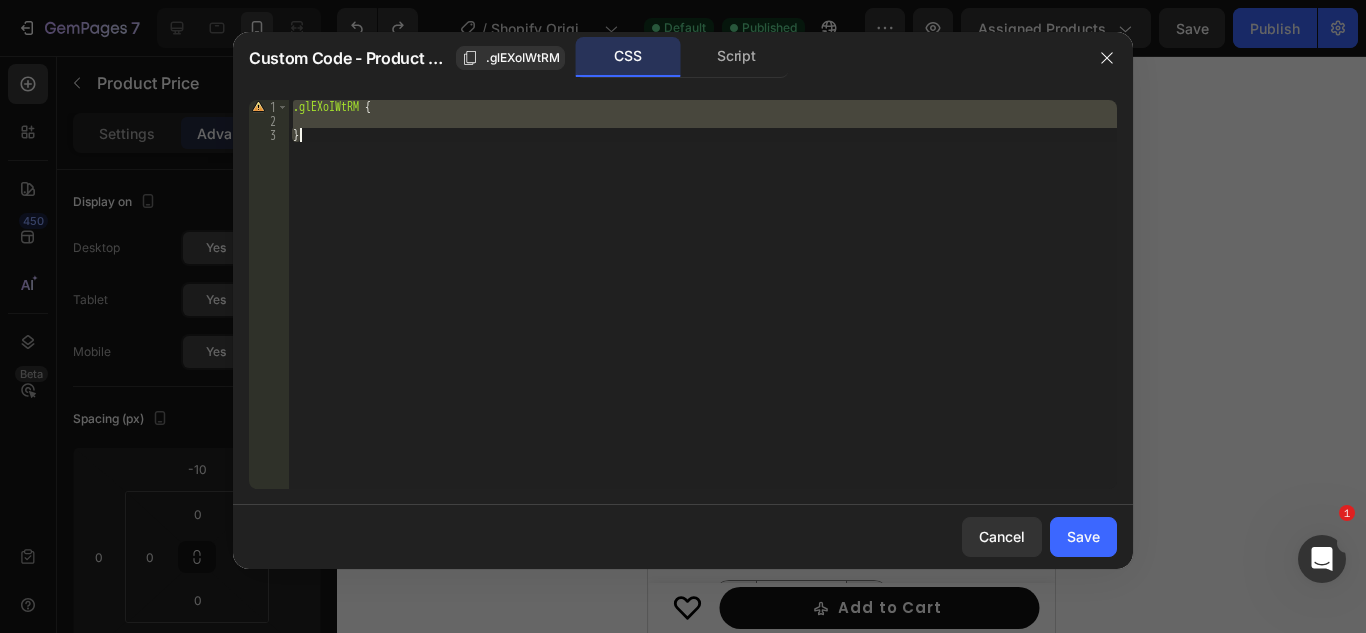 click on ".glEXoIWtRM   { }" at bounding box center [703, 294] 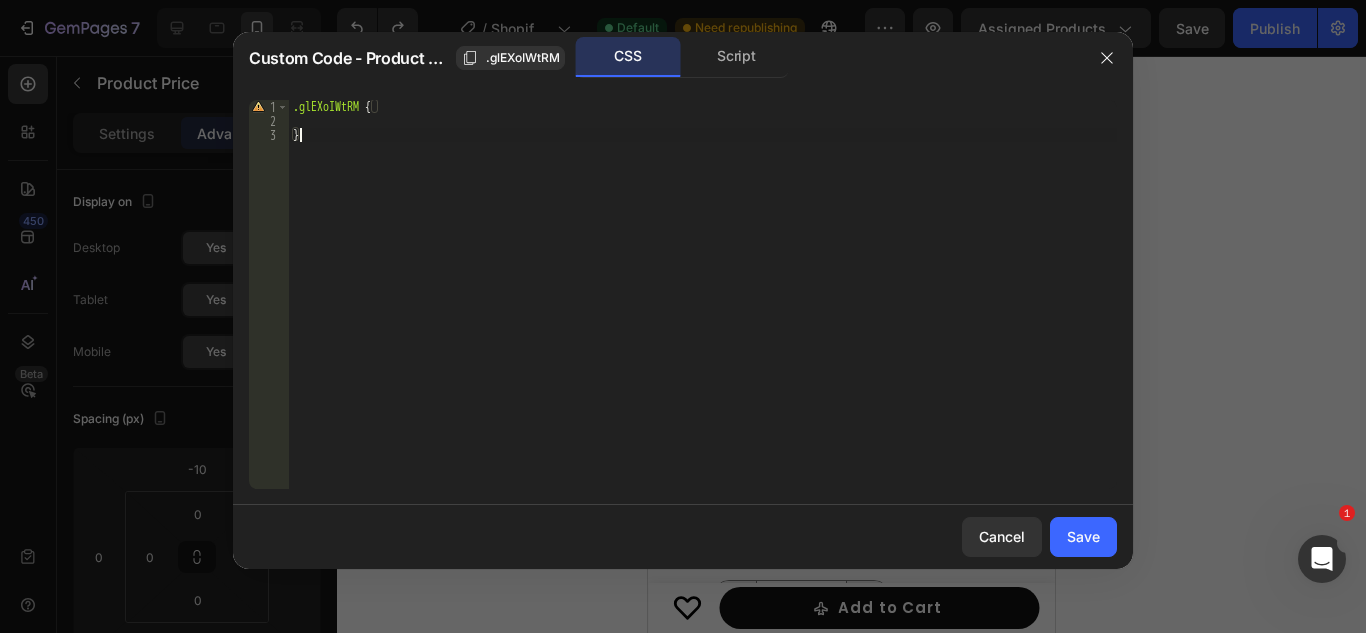 click on ".glEXoIWtRM   { }" at bounding box center [703, 308] 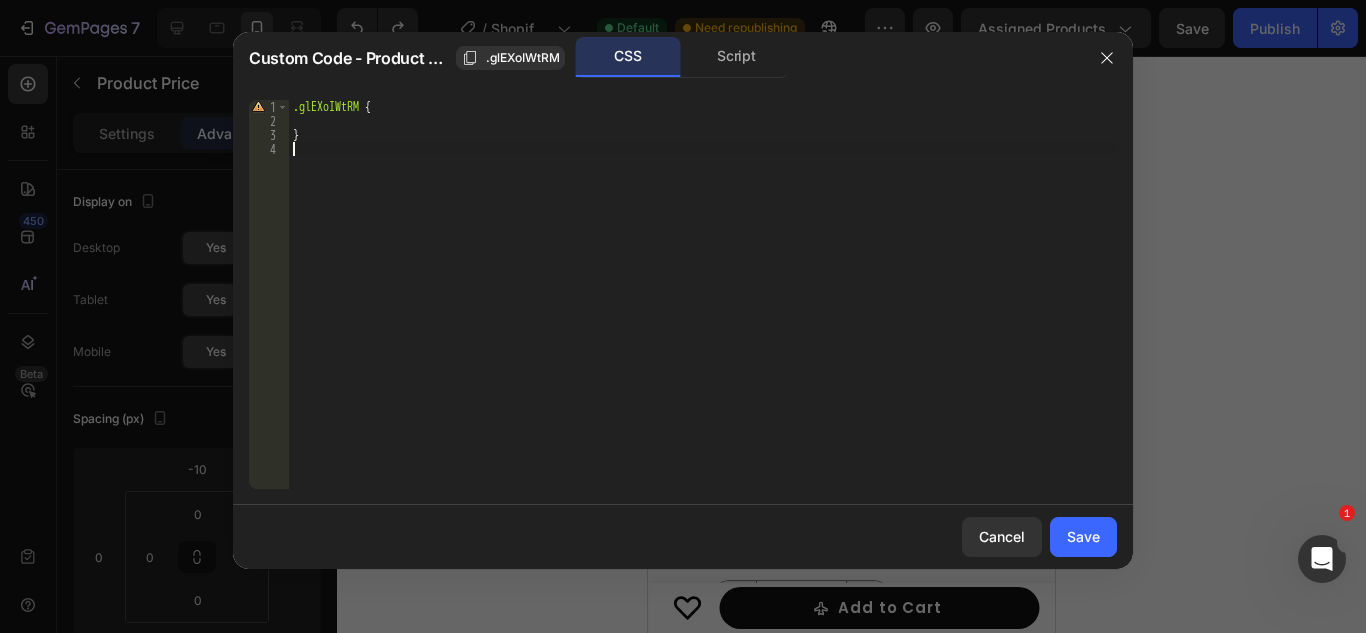 paste 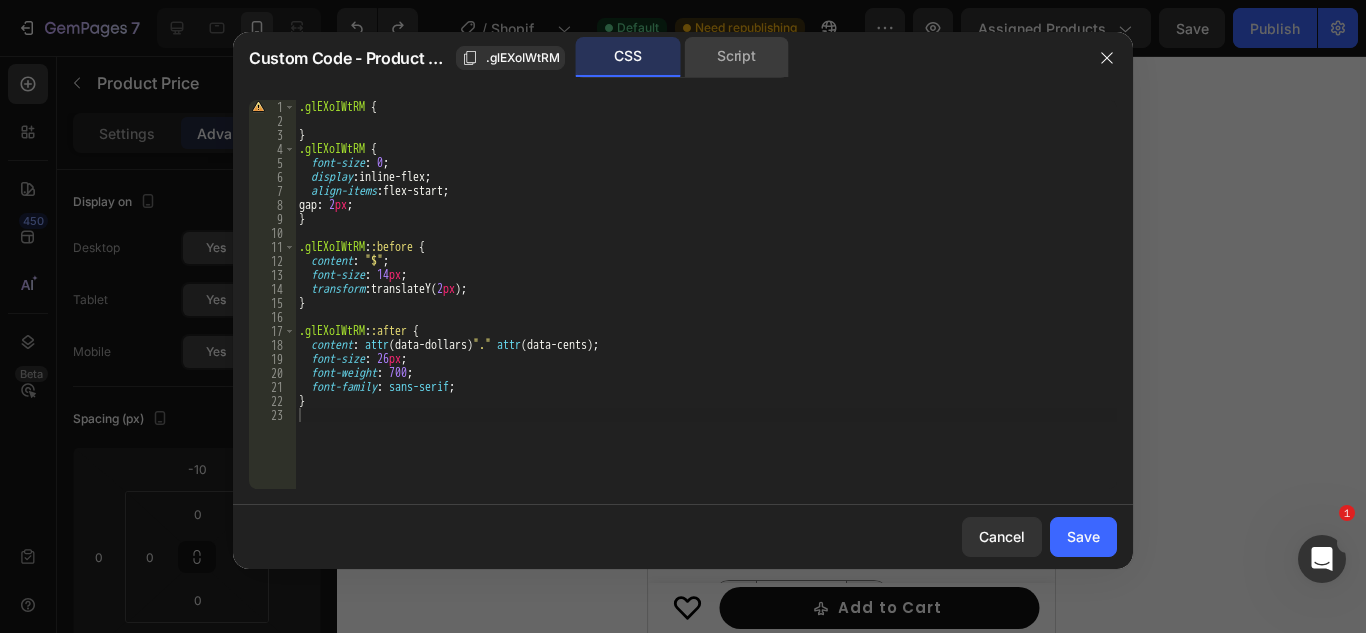 click on "Script" 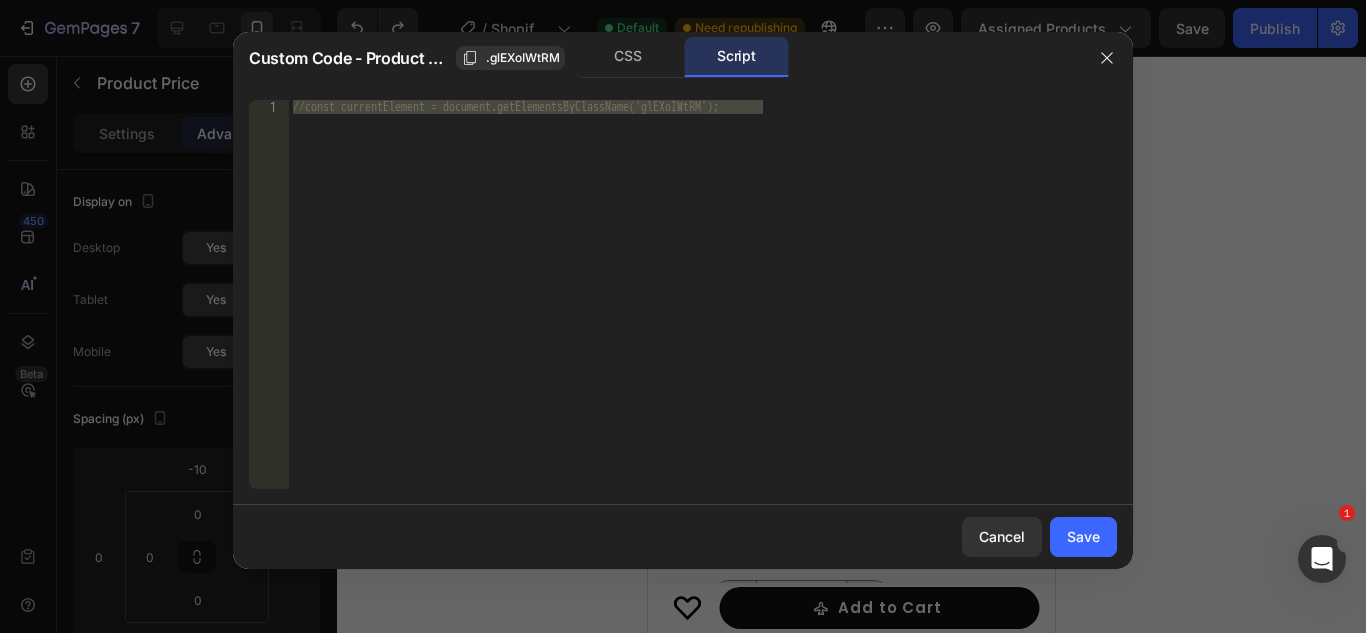 type on "//const currentElement = document.getElementsByClassName('glEXoIWtRM');" 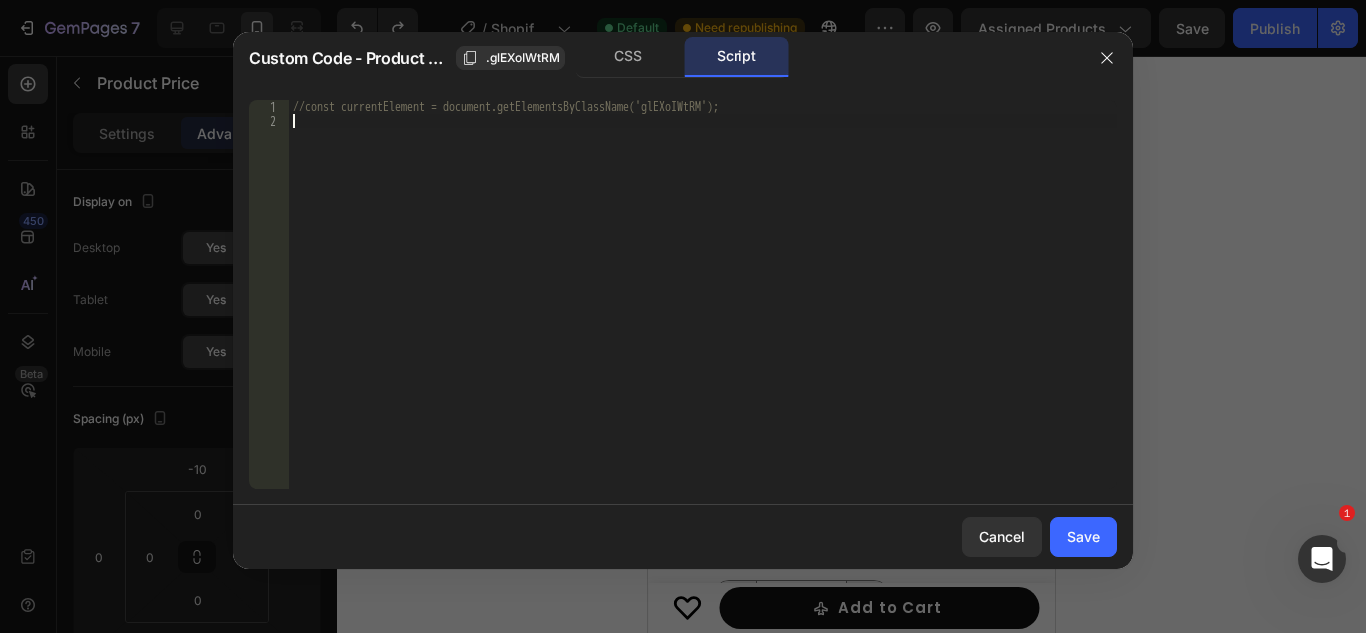 paste 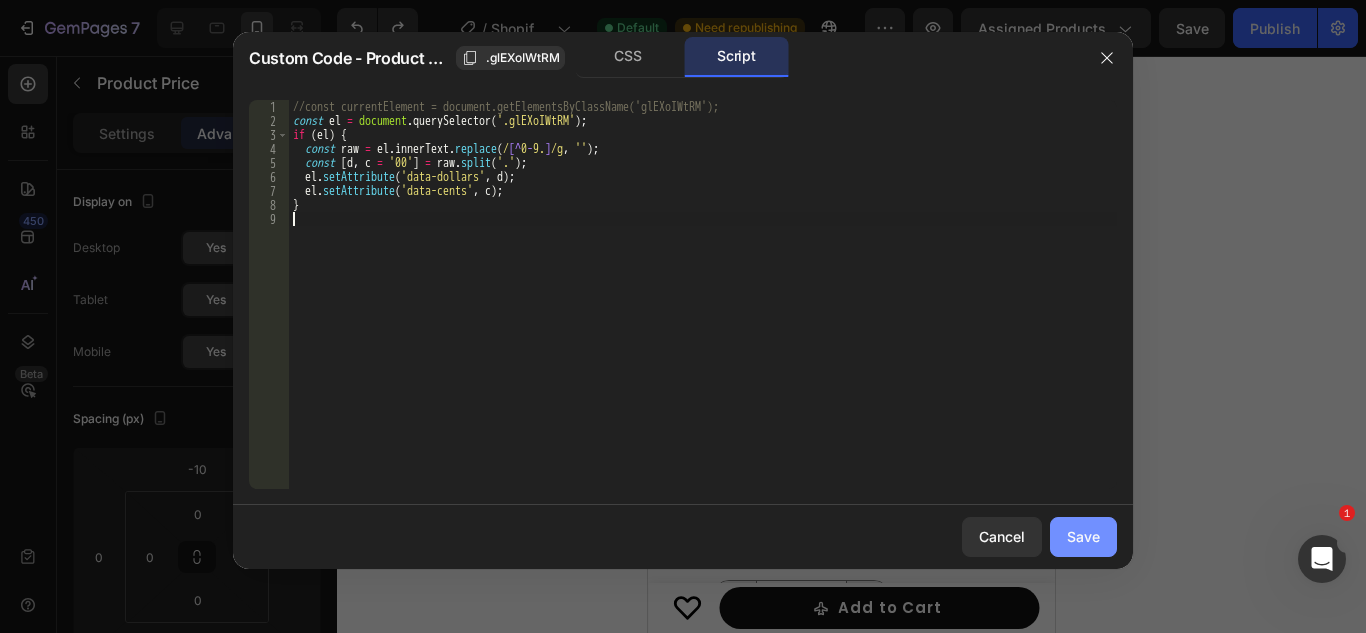 type 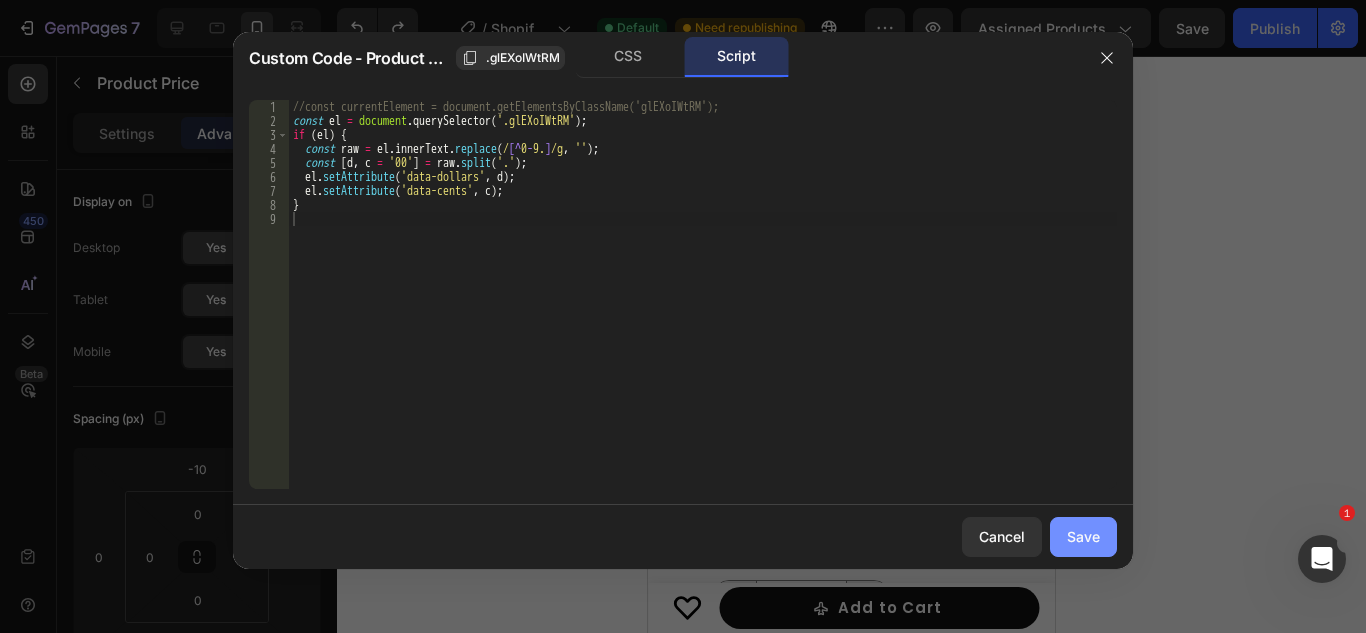 click on "Save" at bounding box center (1083, 536) 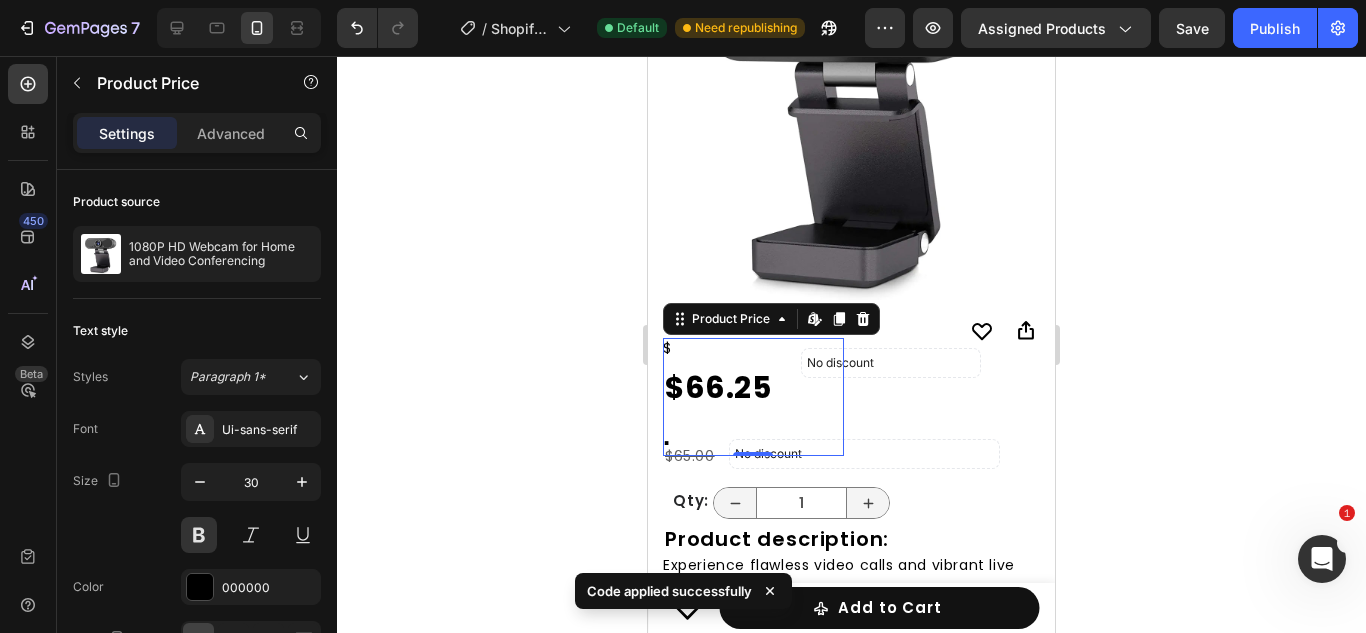 scroll, scrollTop: 330, scrollLeft: 0, axis: vertical 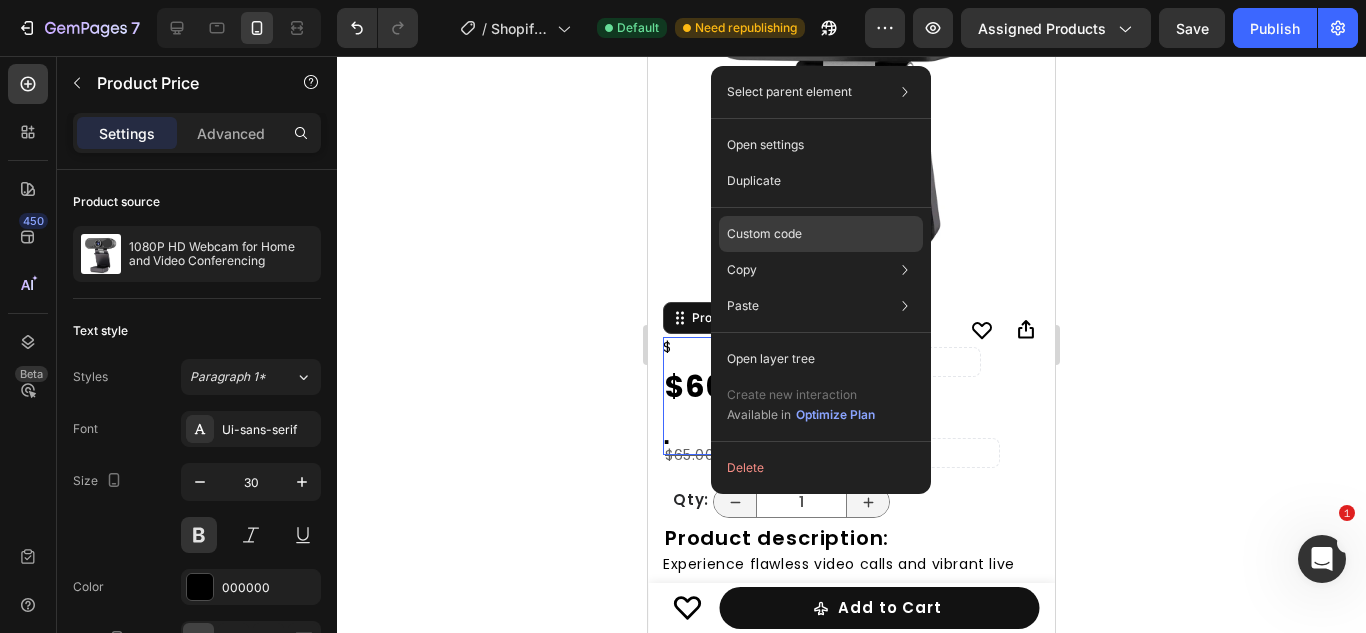 click on "Custom code" at bounding box center [764, 234] 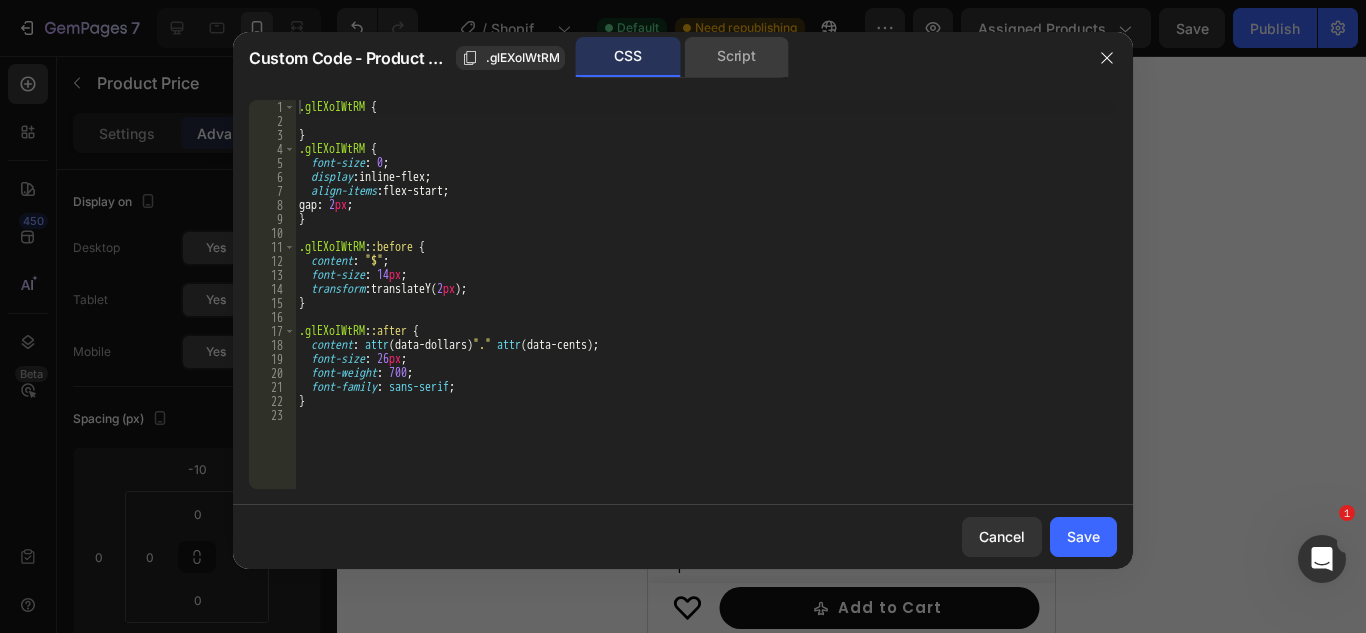click on "Script" 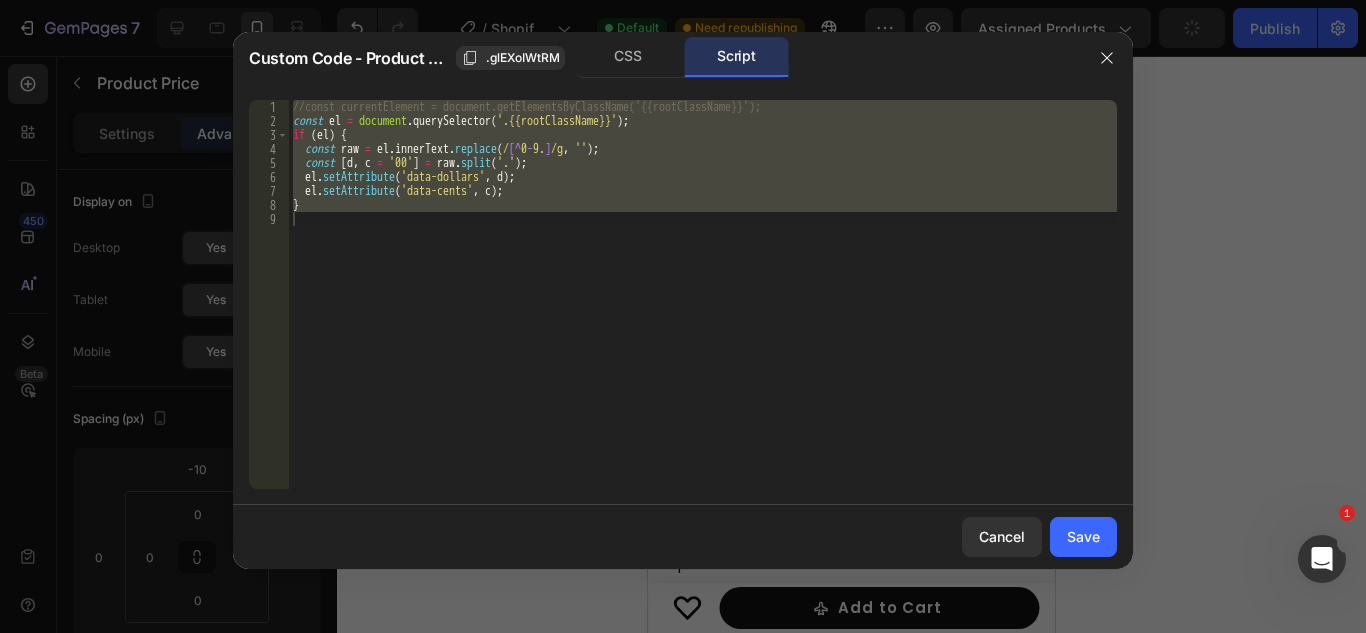 click on "Save" at bounding box center (1083, 536) 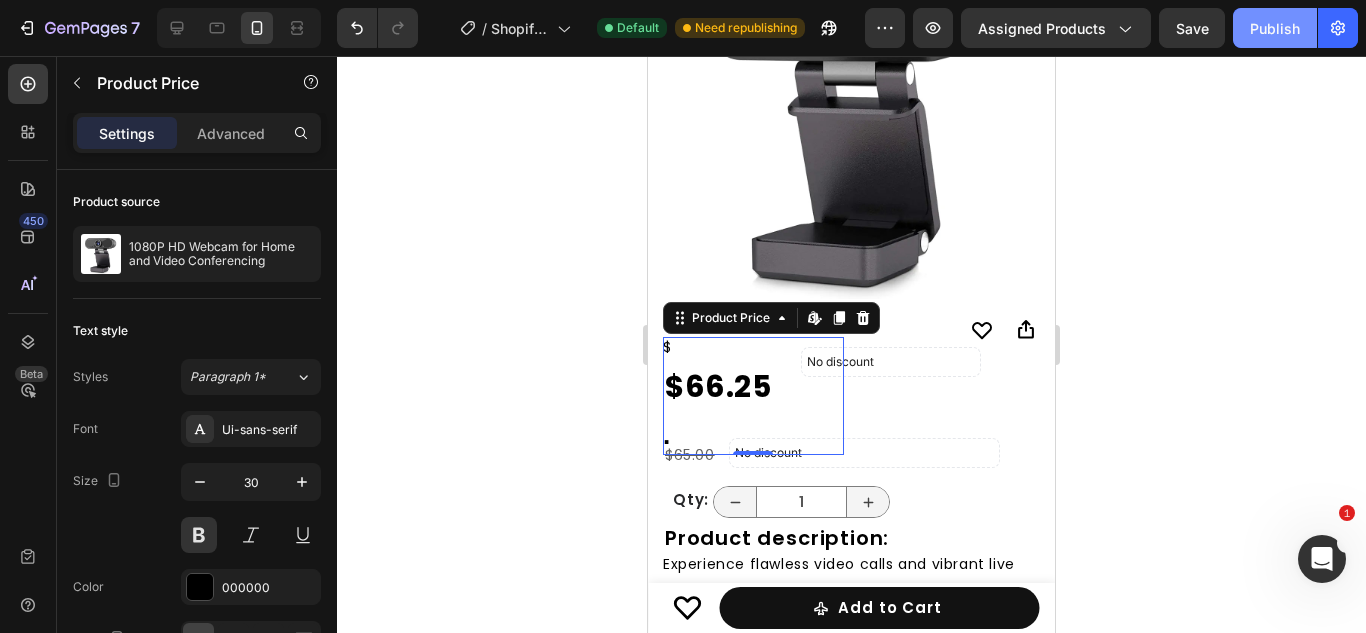 click on "Publish" 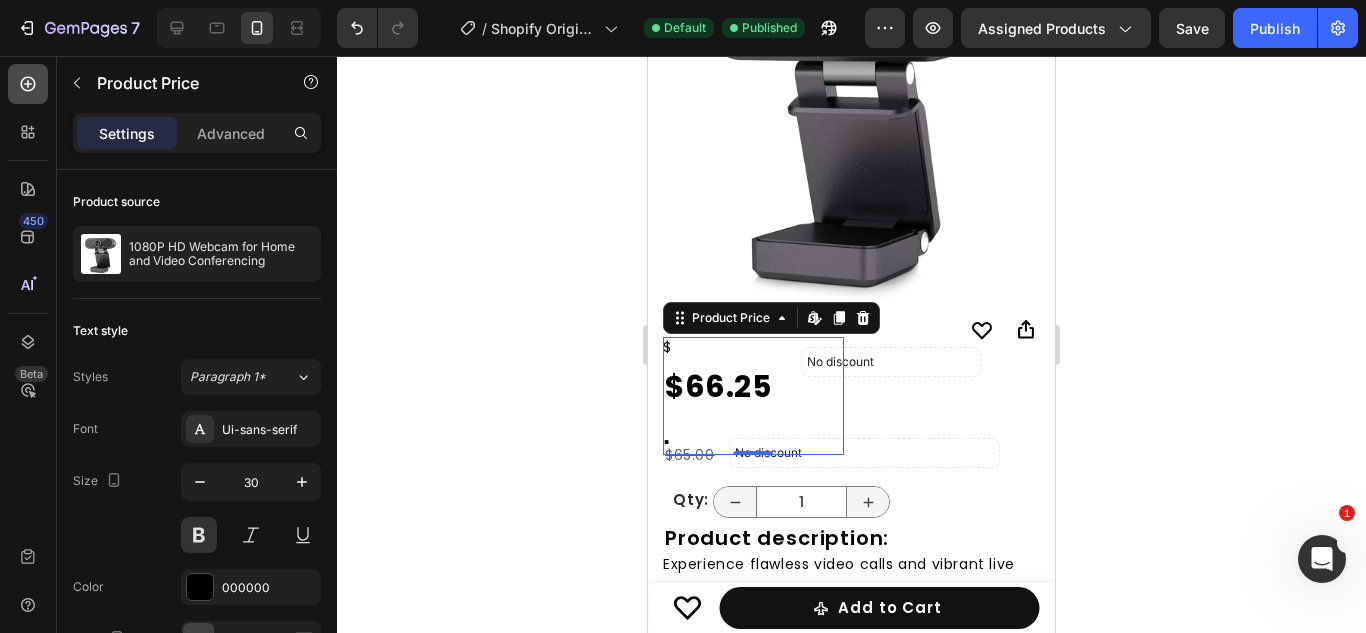 click 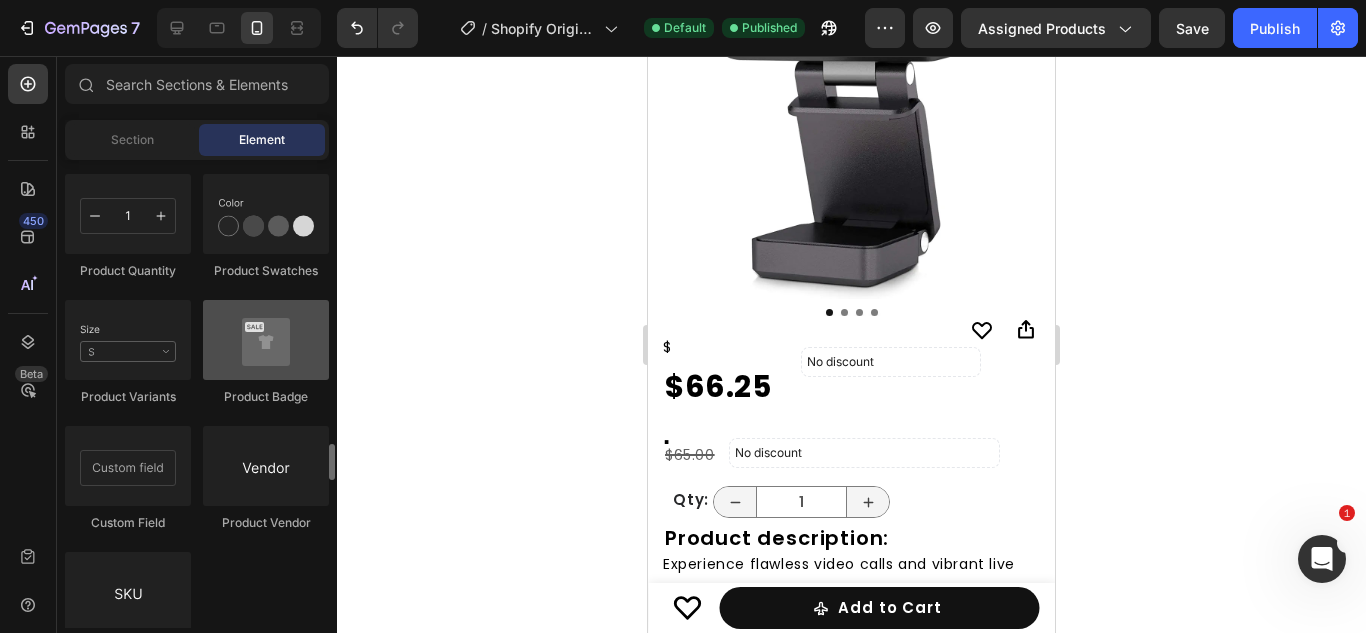 scroll, scrollTop: 3589, scrollLeft: 0, axis: vertical 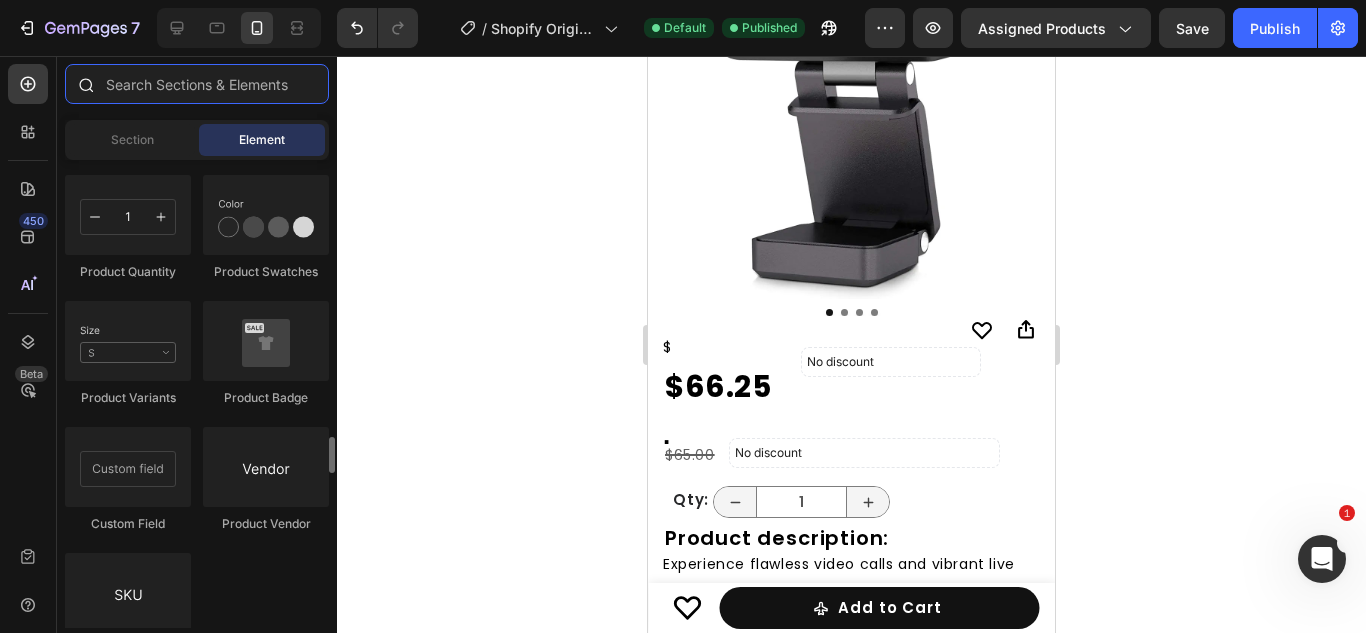 click at bounding box center (197, 84) 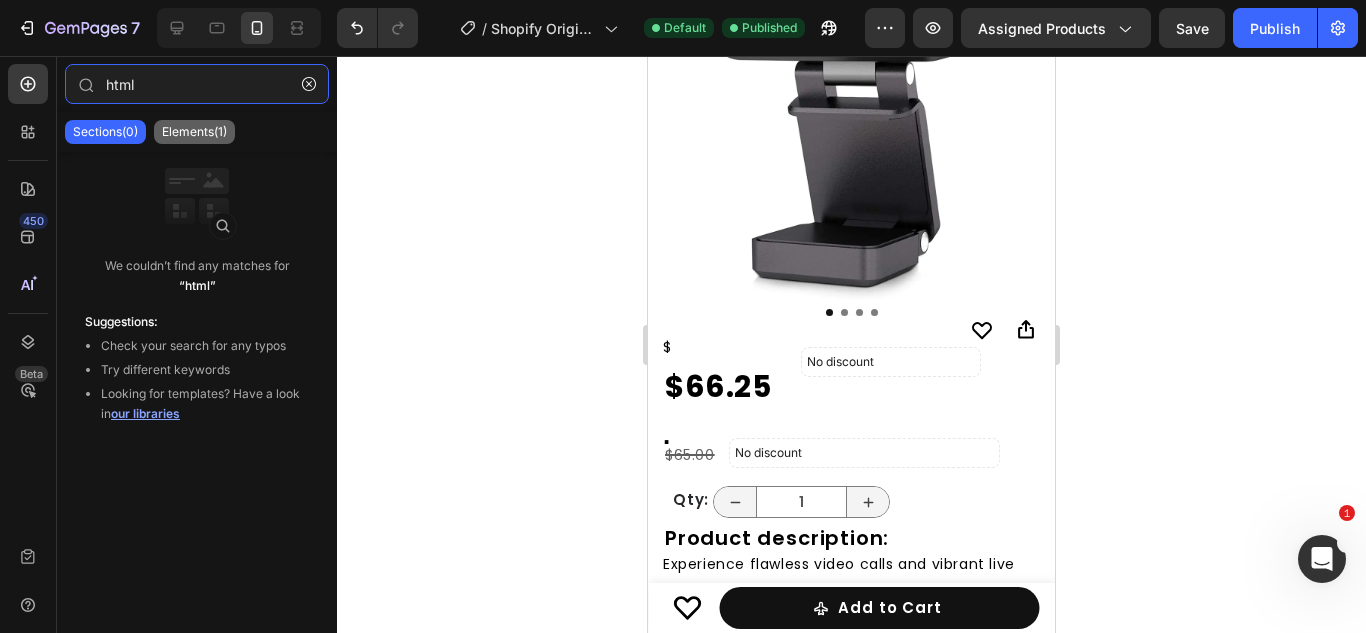 type on "html" 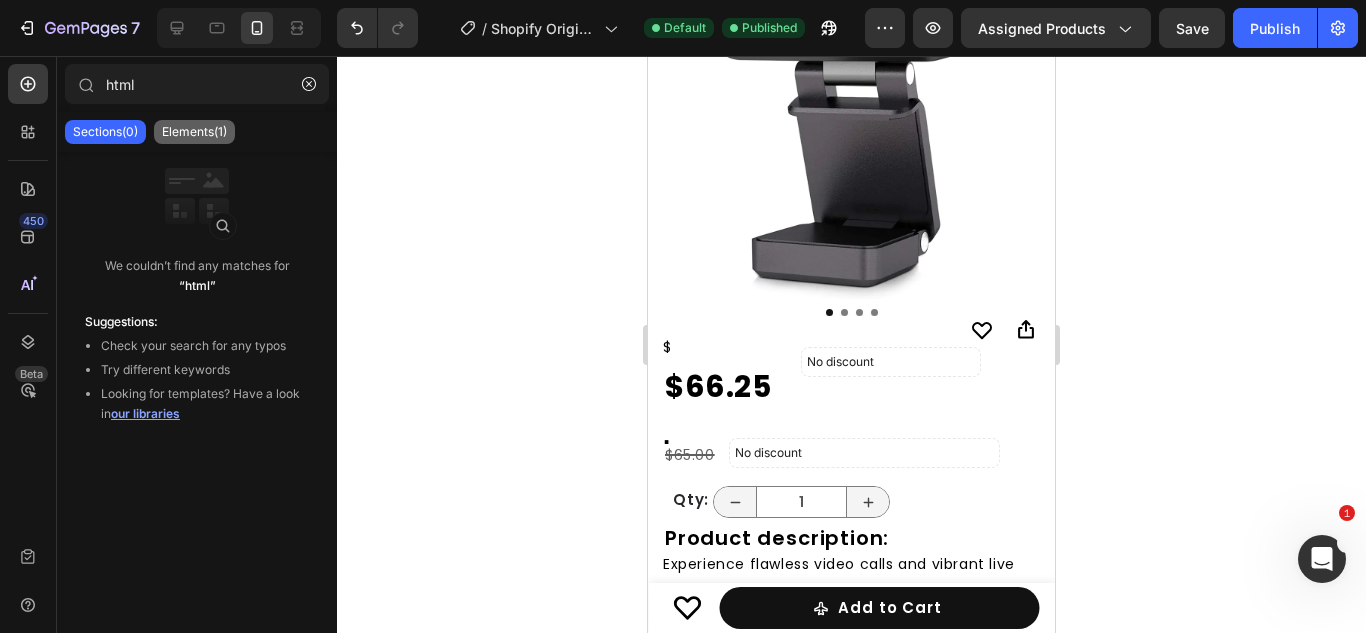 click on "Elements(1)" at bounding box center (194, 132) 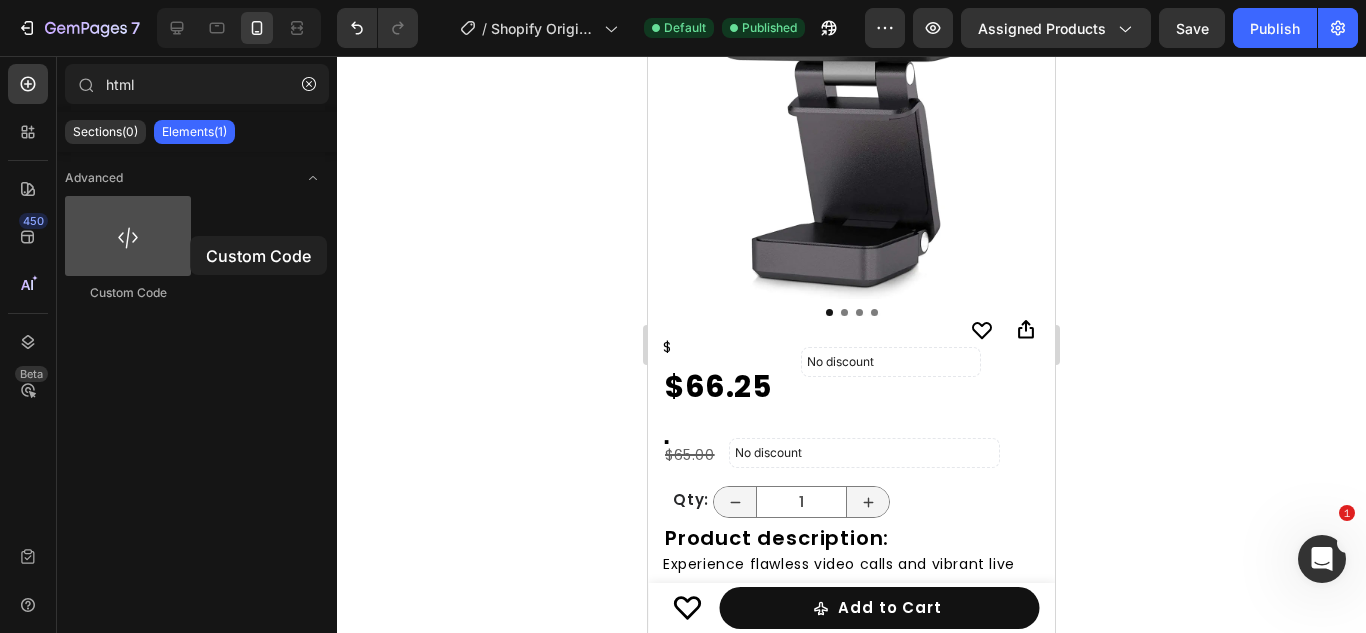 drag, startPoint x: 148, startPoint y: 214, endPoint x: 158, endPoint y: 213, distance: 10.049875 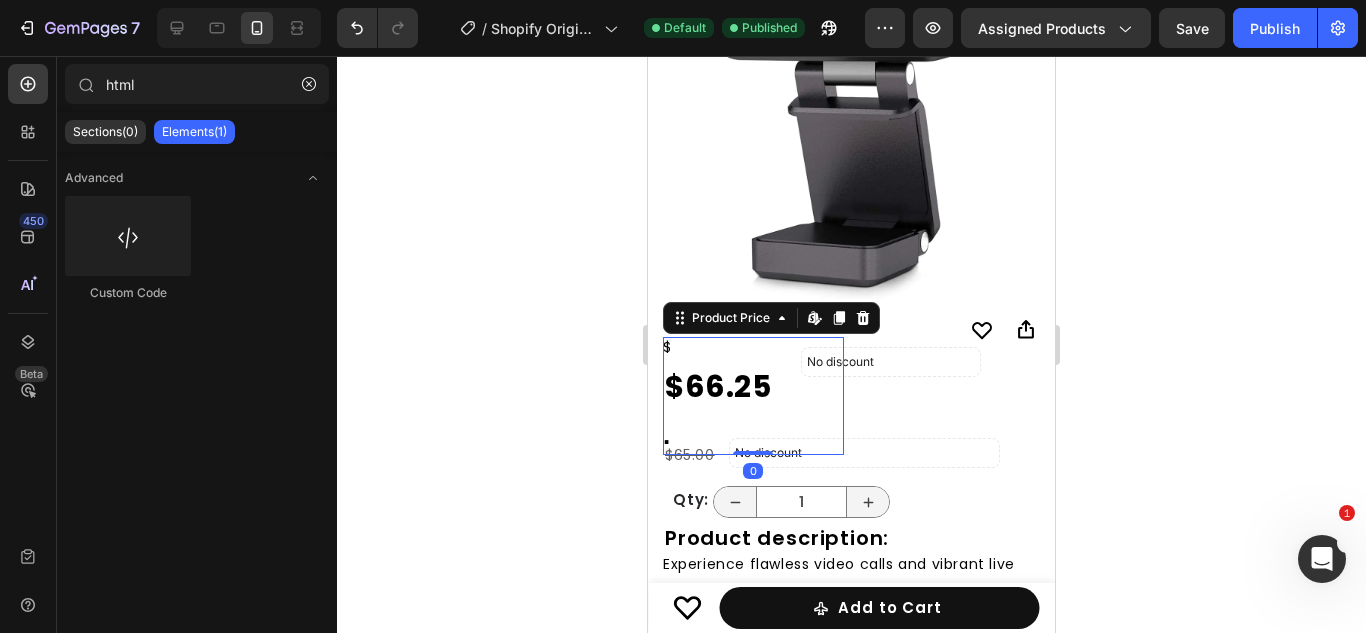 click on "$66.25" at bounding box center (753, 387) 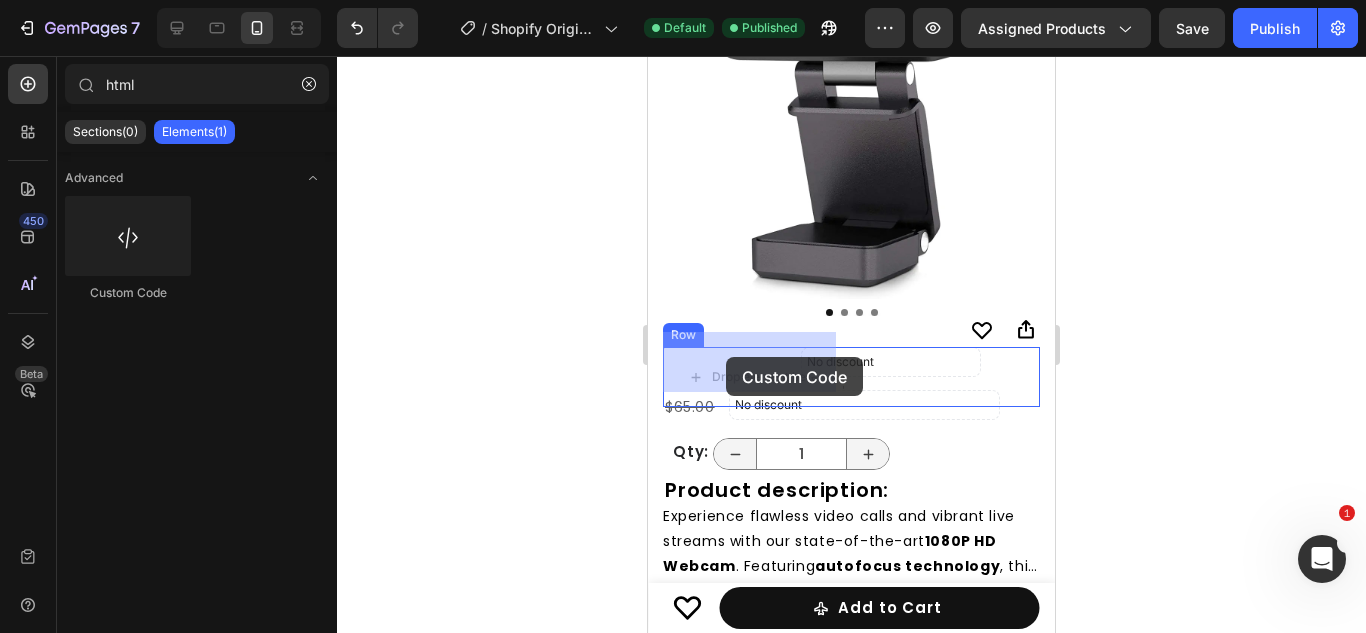 drag, startPoint x: 795, startPoint y: 307, endPoint x: 726, endPoint y: 357, distance: 85.2115 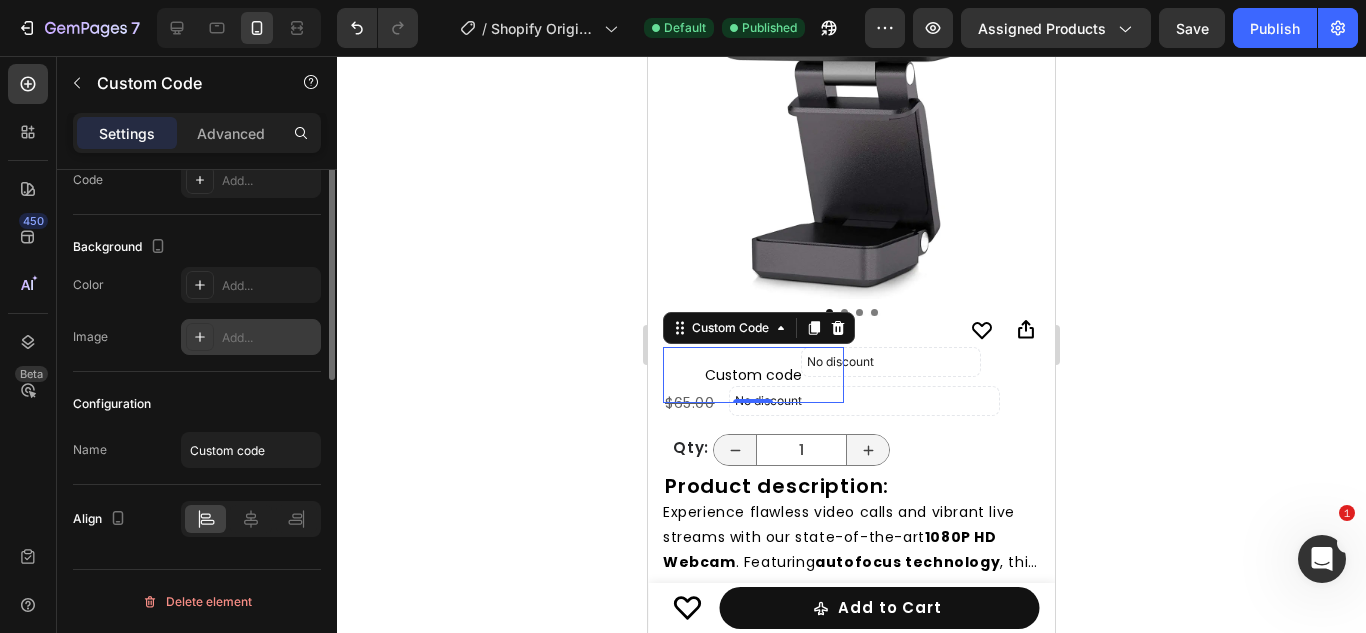 scroll, scrollTop: 0, scrollLeft: 0, axis: both 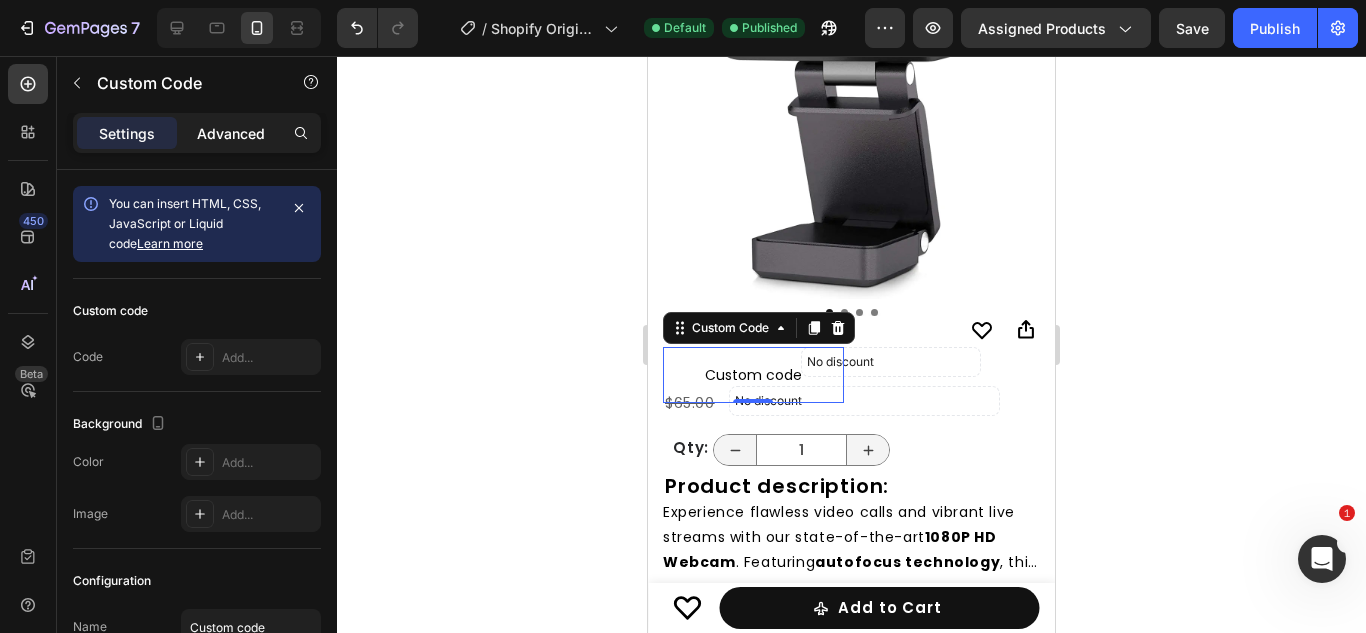 click on "Advanced" at bounding box center [231, 133] 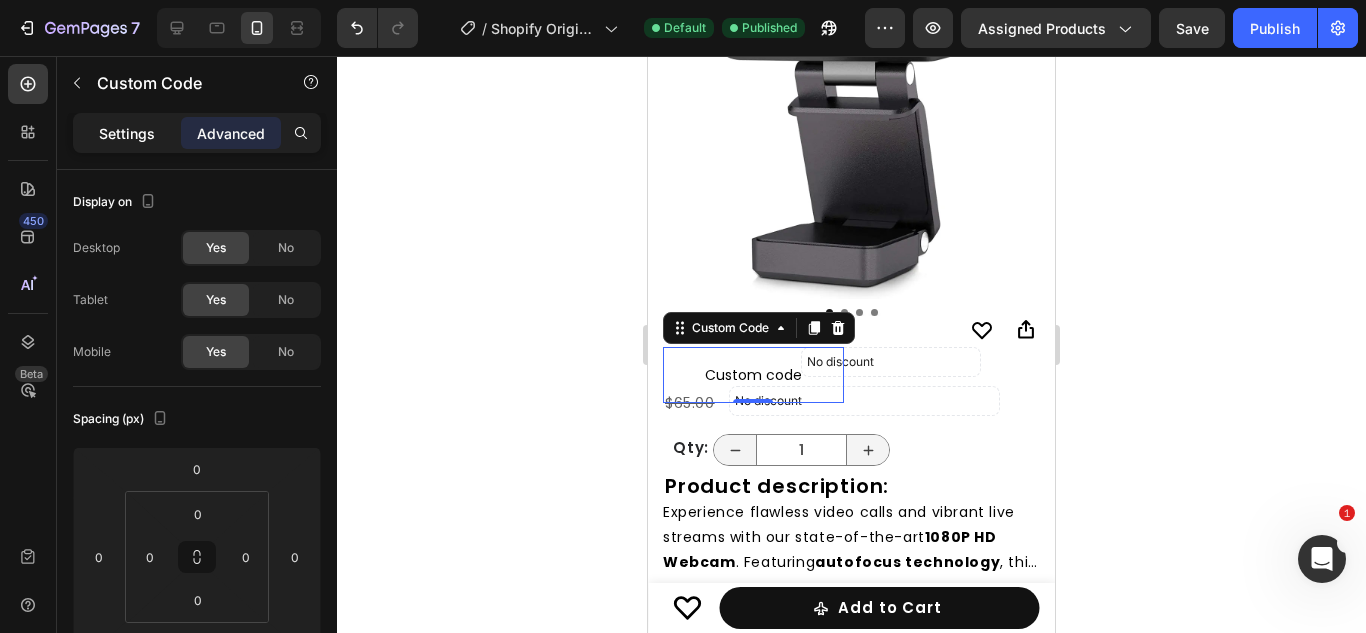 click on "Settings" at bounding box center (127, 133) 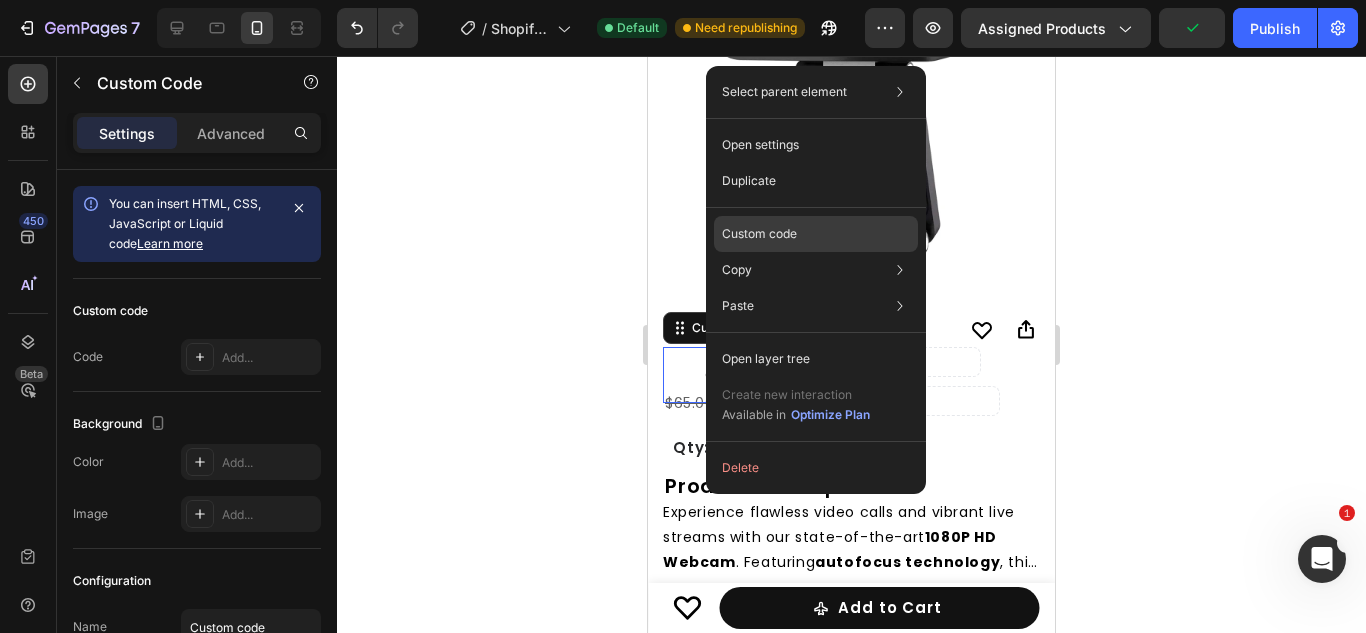 click on "Custom code" at bounding box center (759, 234) 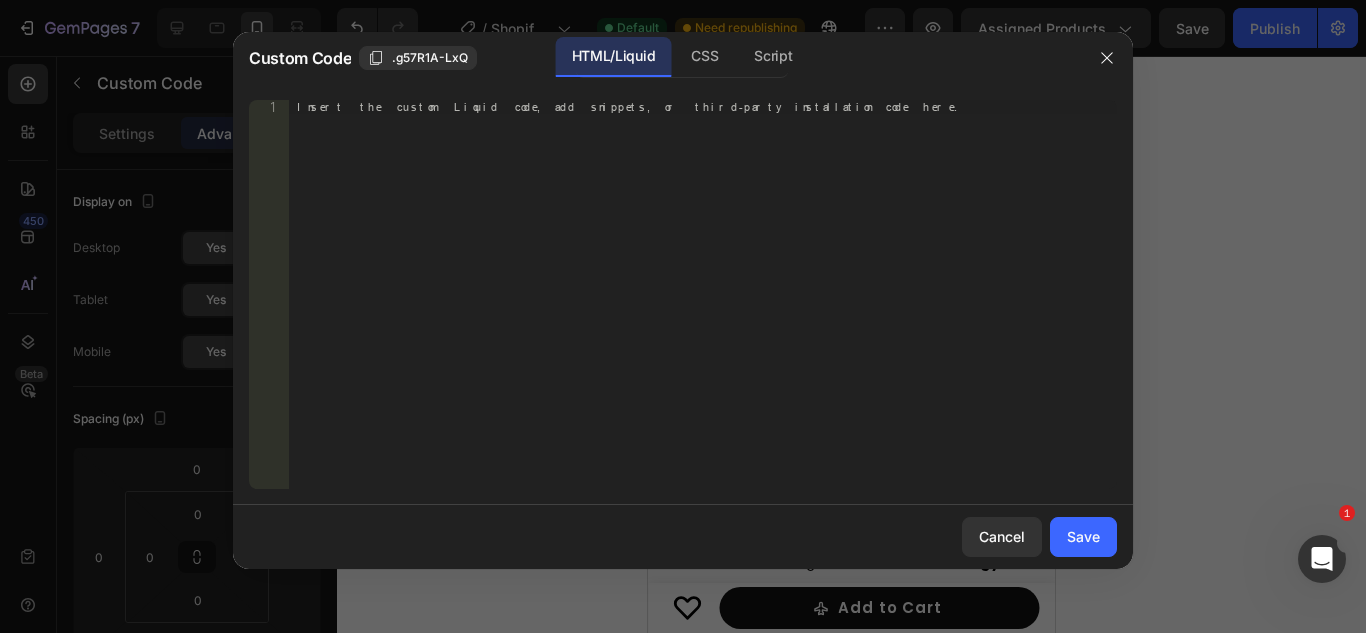type 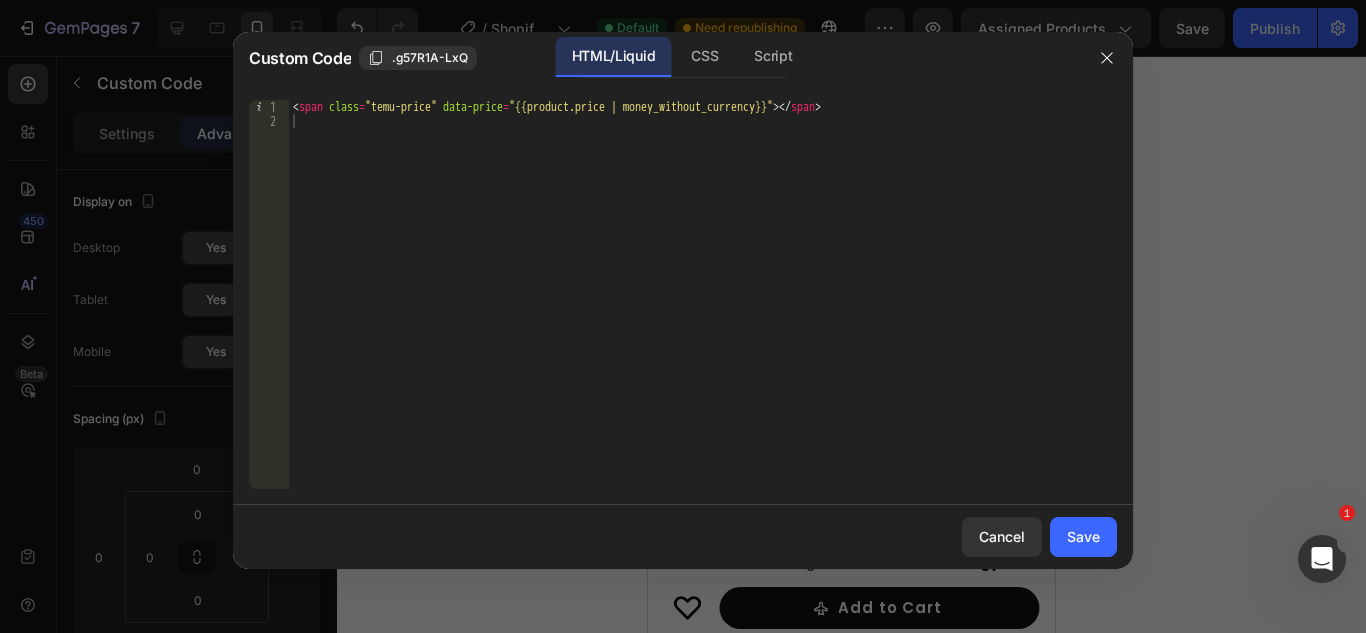 drag, startPoint x: 1072, startPoint y: 530, endPoint x: 865, endPoint y: 254, distance: 345 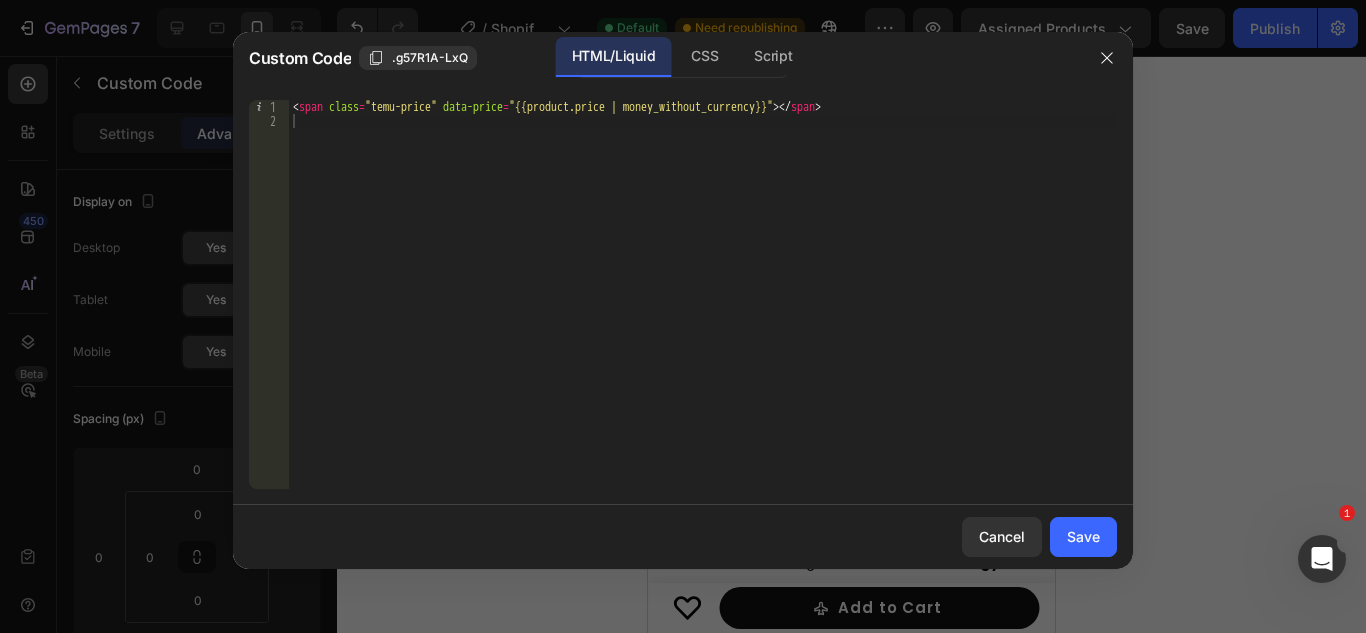 click on "Custom Code .g57R1A-LxQ HTML/Liquid CSS Script 1 2 < span   class = "temu-price"   data-price = "{{product.price | money_without_currency}}" > </ span >     הההההההההההההההההההההההההההההההההההההההההההההההההההההההההההההההההההההההההההההההההההההההההההההההההההההההההההההההההההההההההההההההההההההההההההההההההההההההההההההההההההההההההההההההההההההההההההההההההההההההההההההההההההההההההההההההההההההההההההההההההההההההההההההההה XXXXXXXXXXXXXXXXXXXXXXXXXXXXXXXXXXXXXXXXXXXXXXXXXXXXXXXXXXXXXXXXXXXXXXXXXXXXXXXXXXXXXXXXXXXXXXXXXXXXXXXXXXXXXXXXXXXXXXXXXXXXXXXXXXXXXXXXXXXXXXXXXXXXXXXXXXXXXXXXXXXXXXXXXXXXXXXXXXXXXXXXXXXXXXXXXXXXXXXXXXXXXXXXXXXXXXXXXXXXXXXXXXXXXXXXXXXXXXXXXXXXXXXXXXXXXXXX Cancel Save" at bounding box center [683, 300] 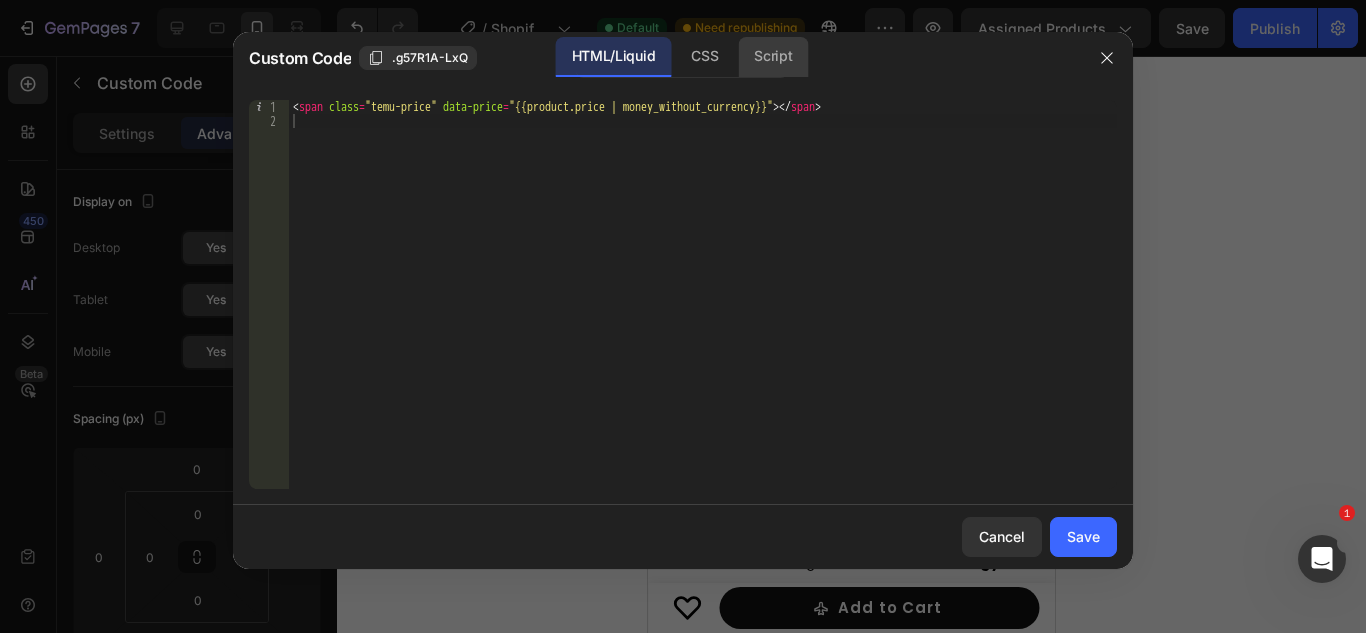 click on "Script" 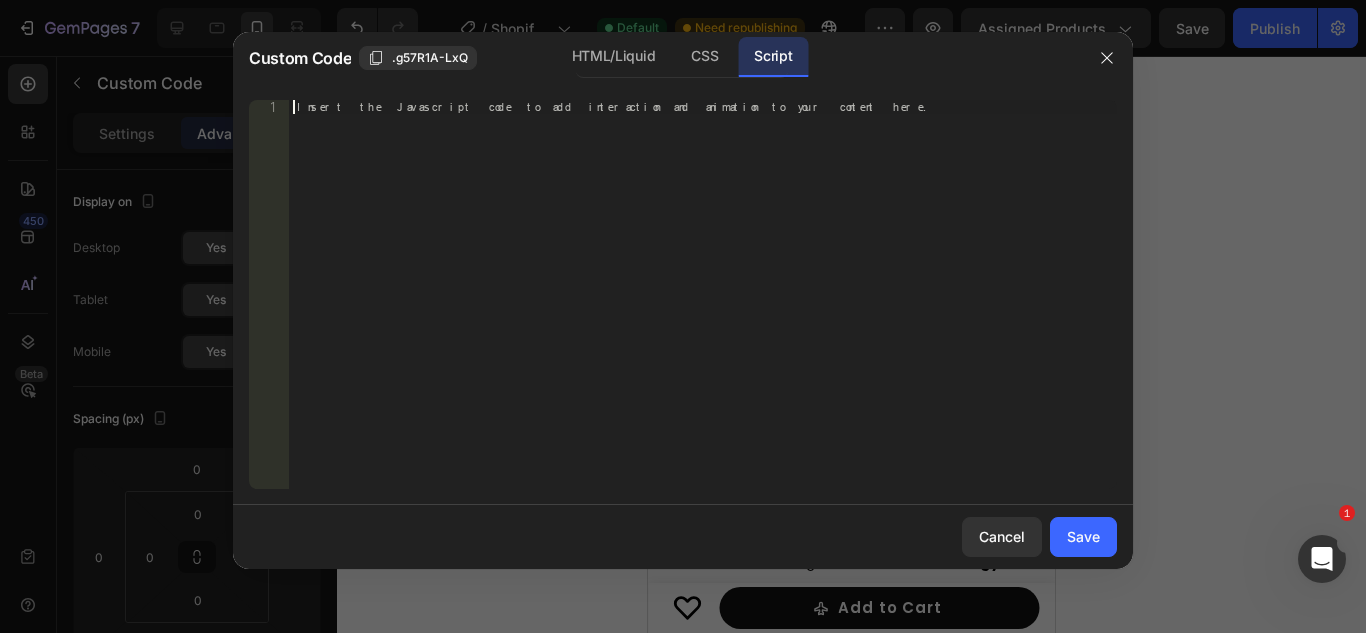 click on "Insert the Javascript code to add interaction and animation to your content here." at bounding box center [703, 308] 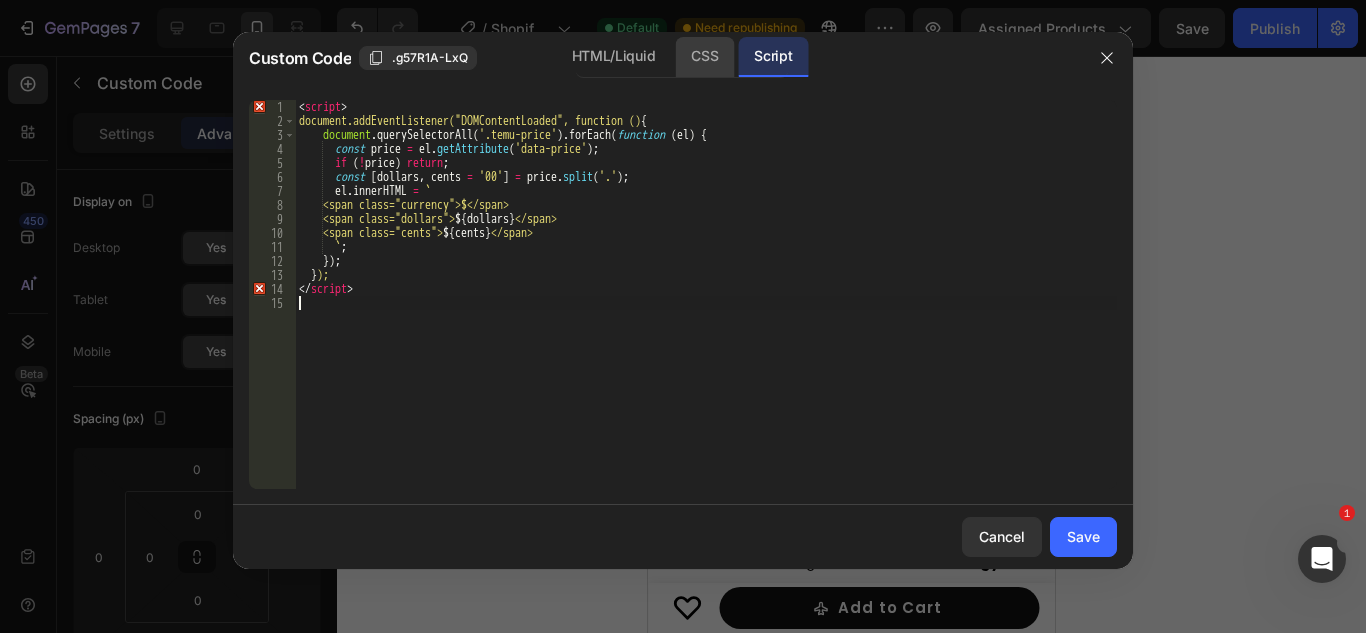click on "CSS" 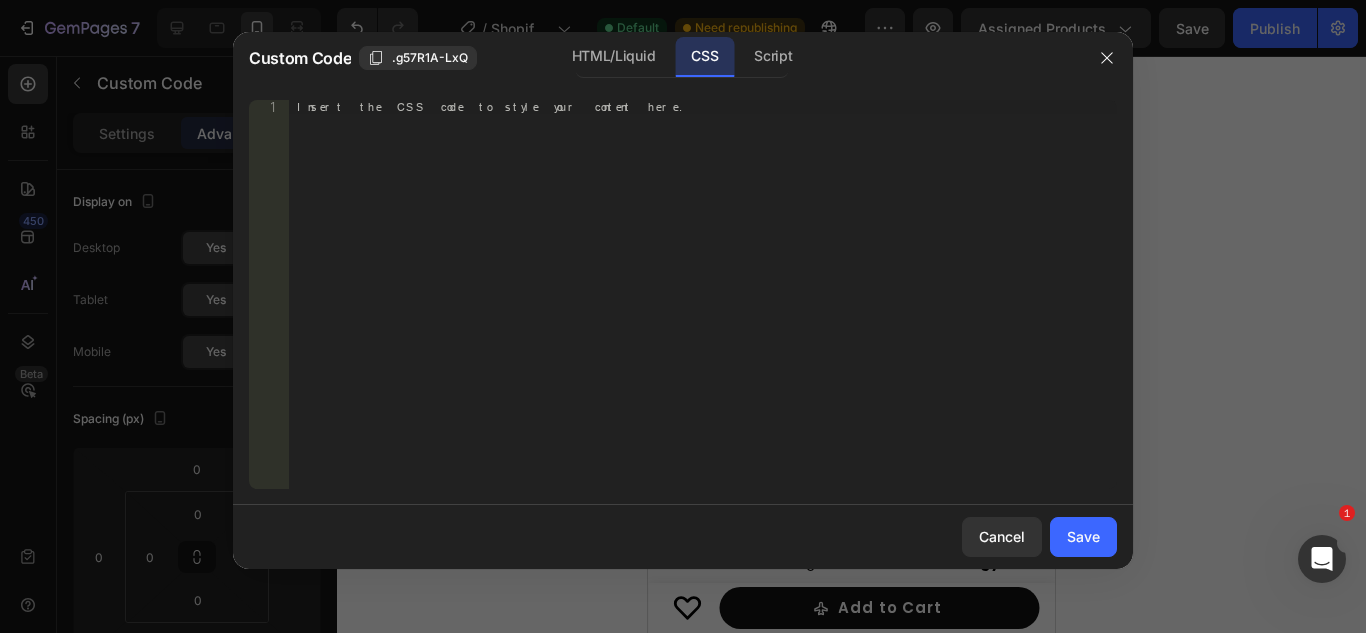 click on "Insert the CSS code to style your content here." at bounding box center [661, 106] 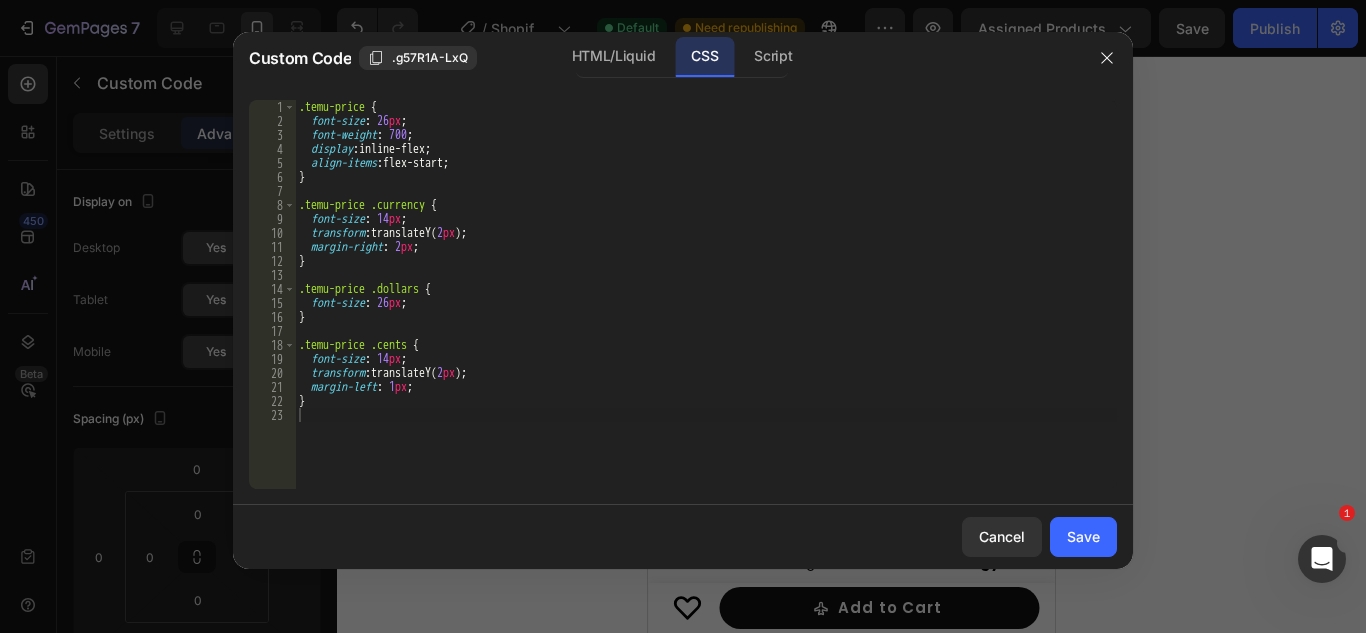 click on "Save" at bounding box center [1083, 536] 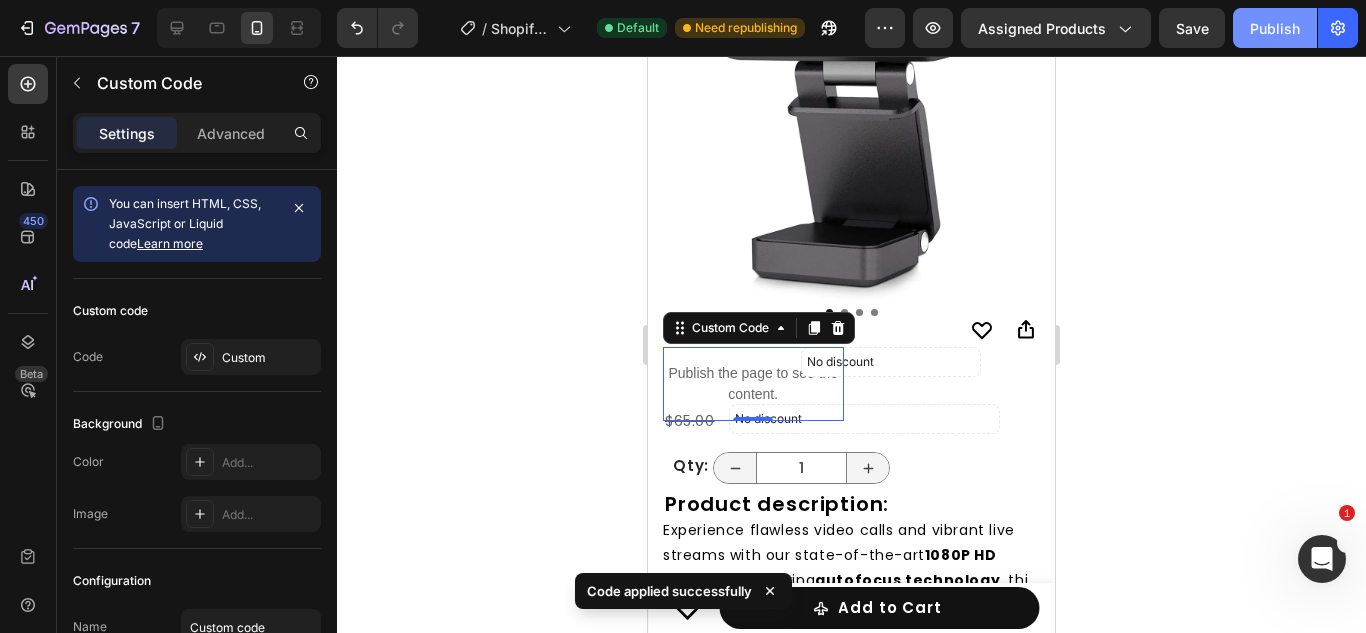 click on "Publish" at bounding box center (1275, 28) 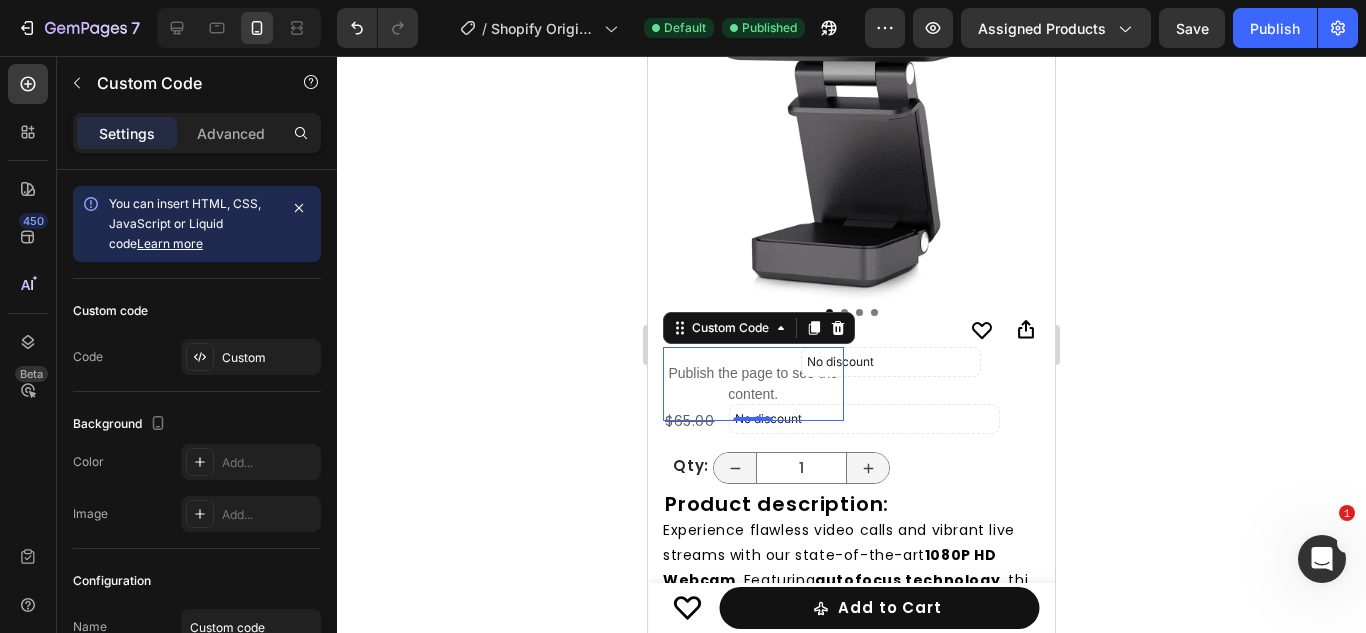 type 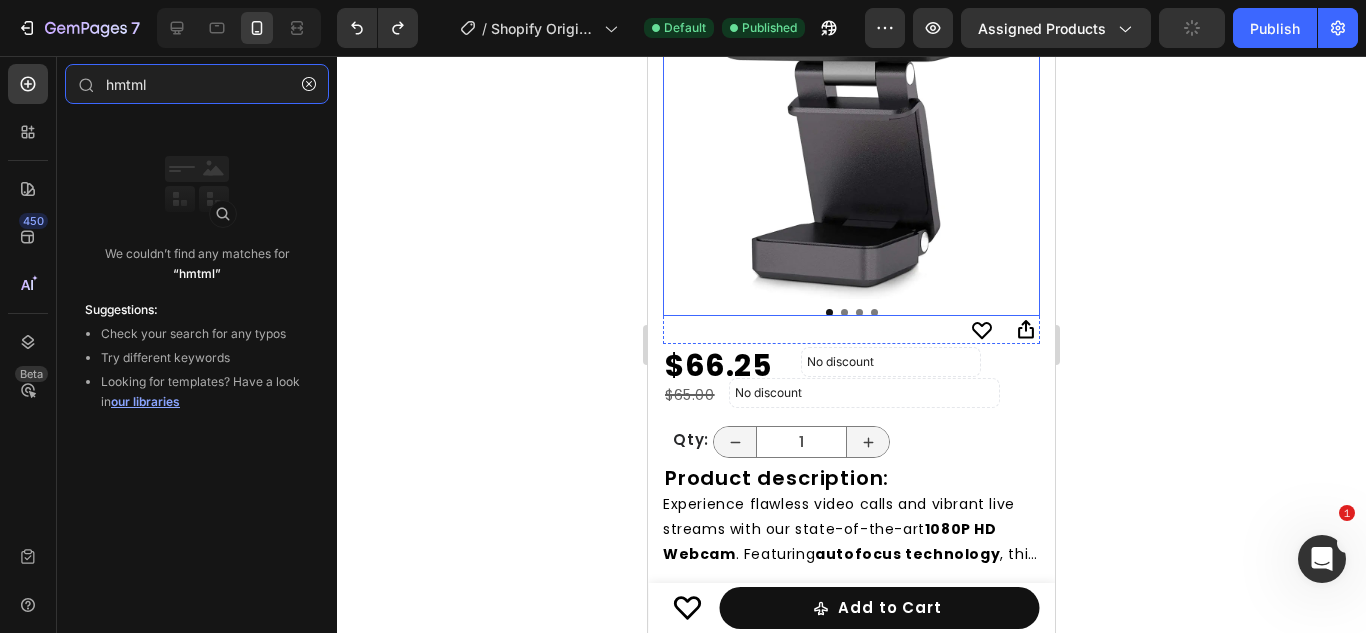 type on "html" 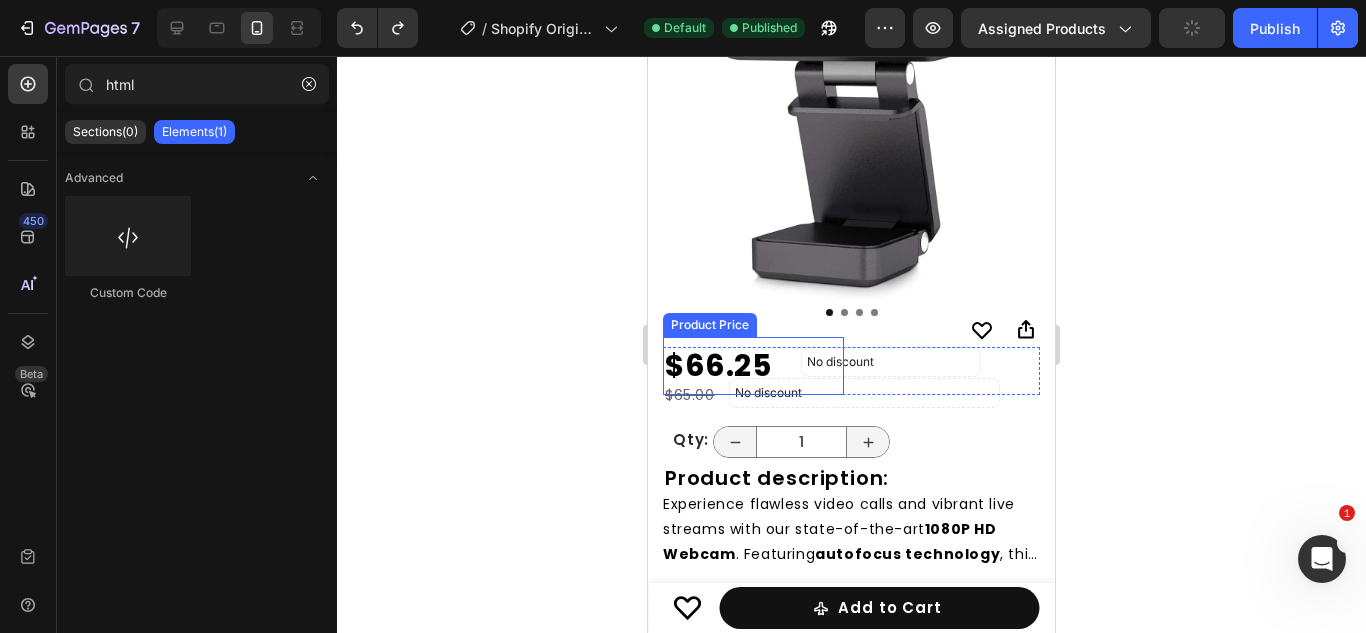 click on "$66.25" at bounding box center [753, 366] 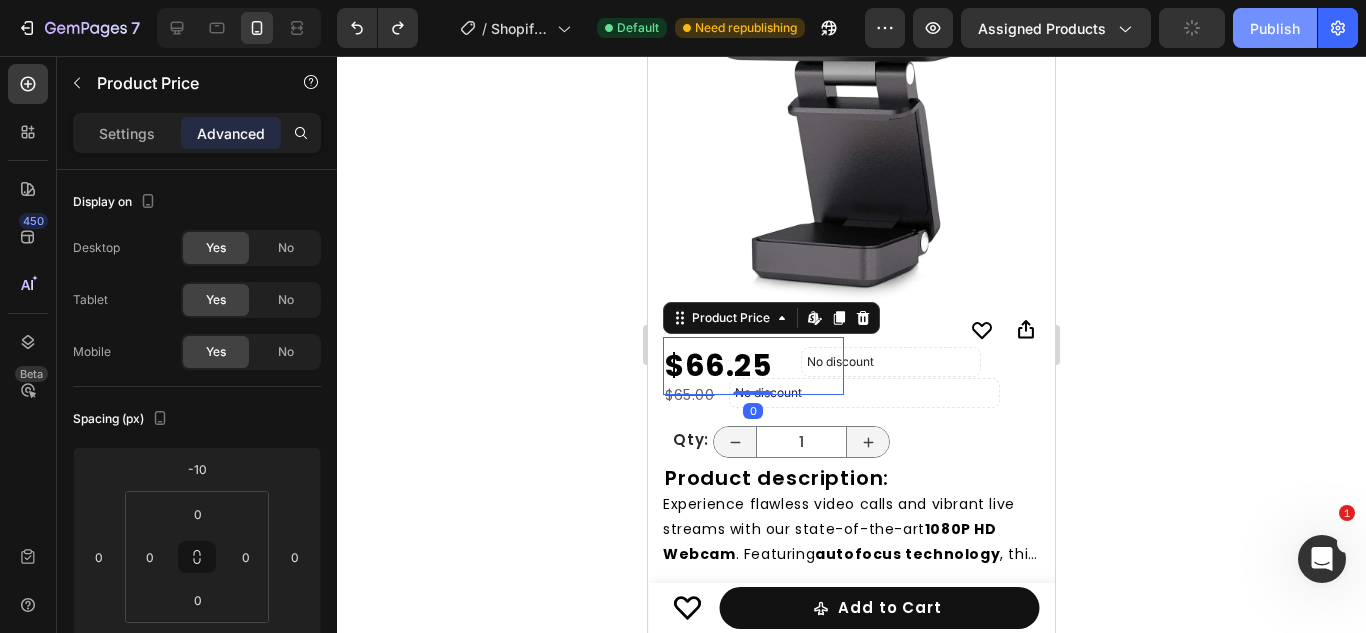click on "Publish" 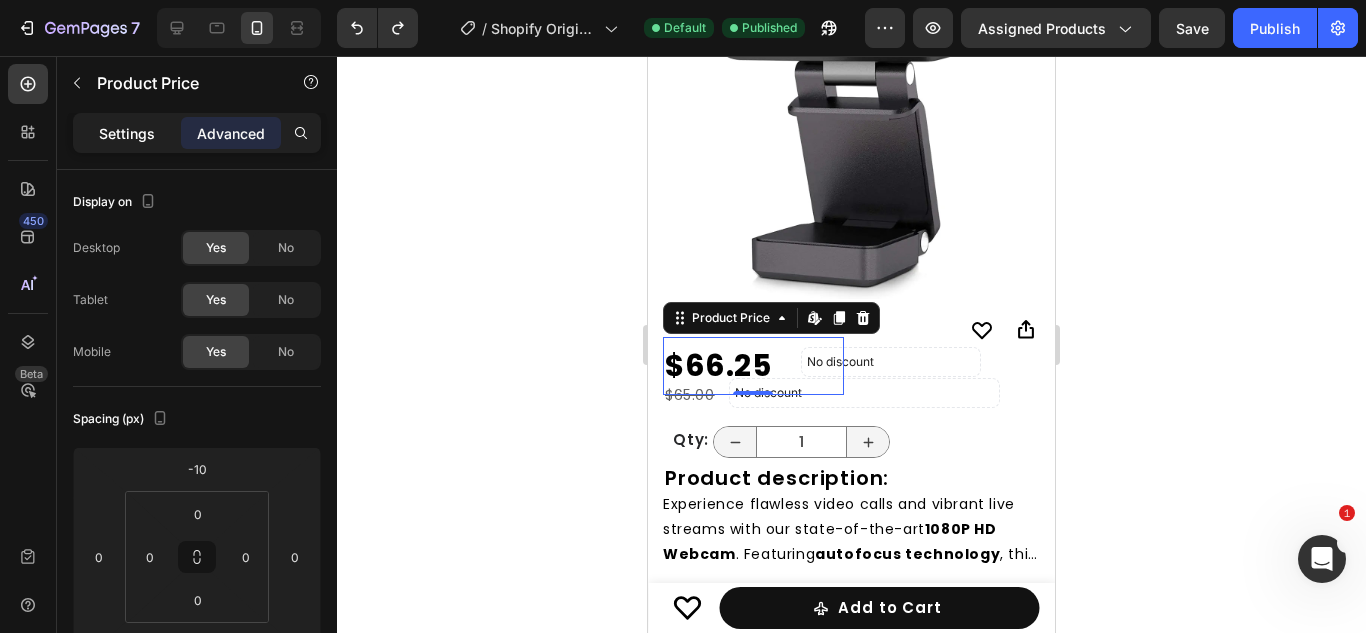 click on "Settings" 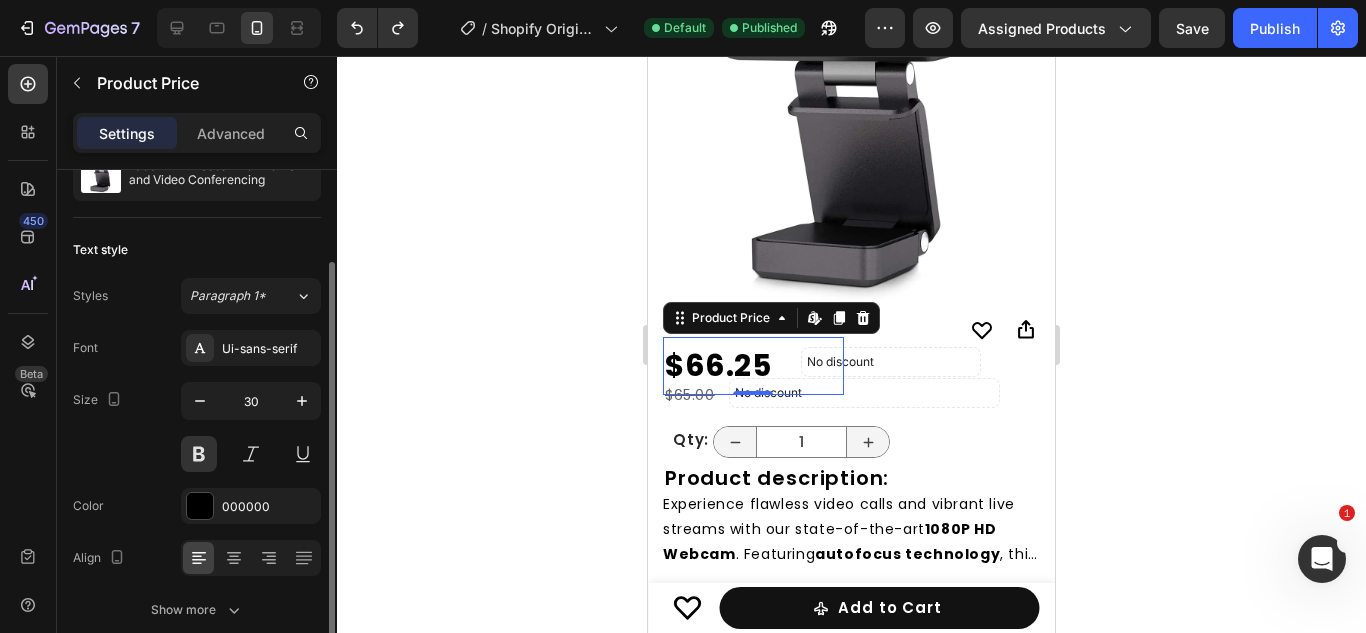 scroll, scrollTop: 172, scrollLeft: 0, axis: vertical 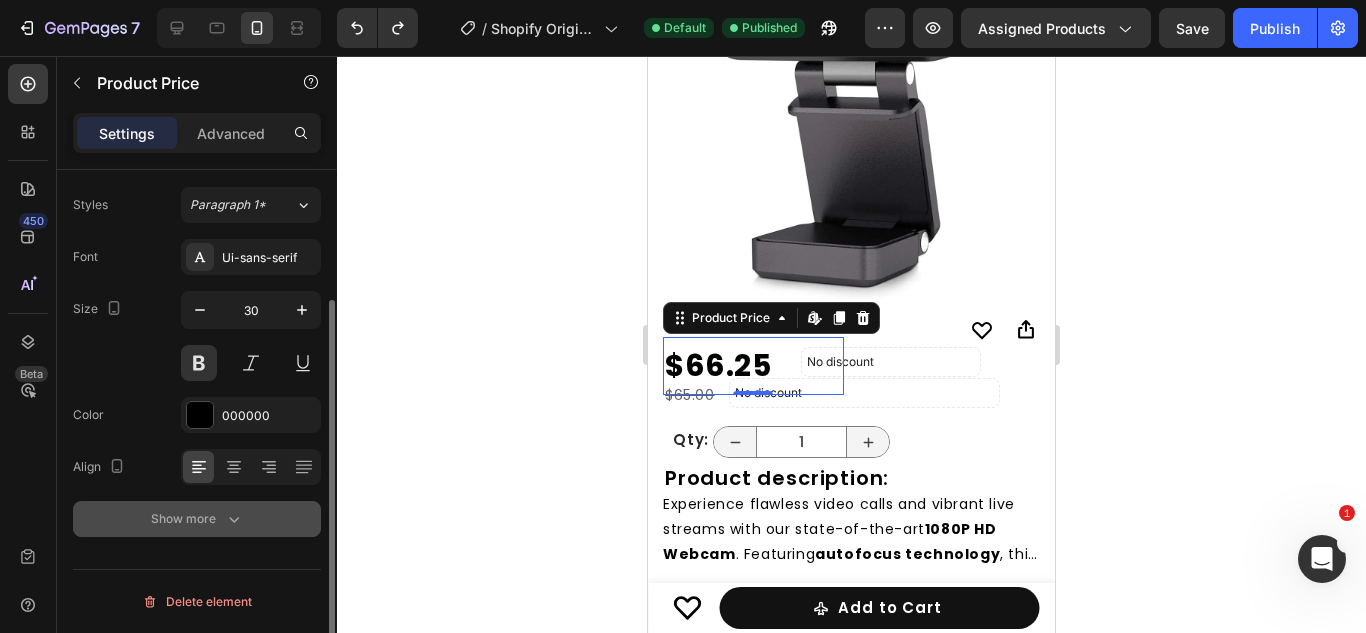 click on "Show more" at bounding box center (197, 519) 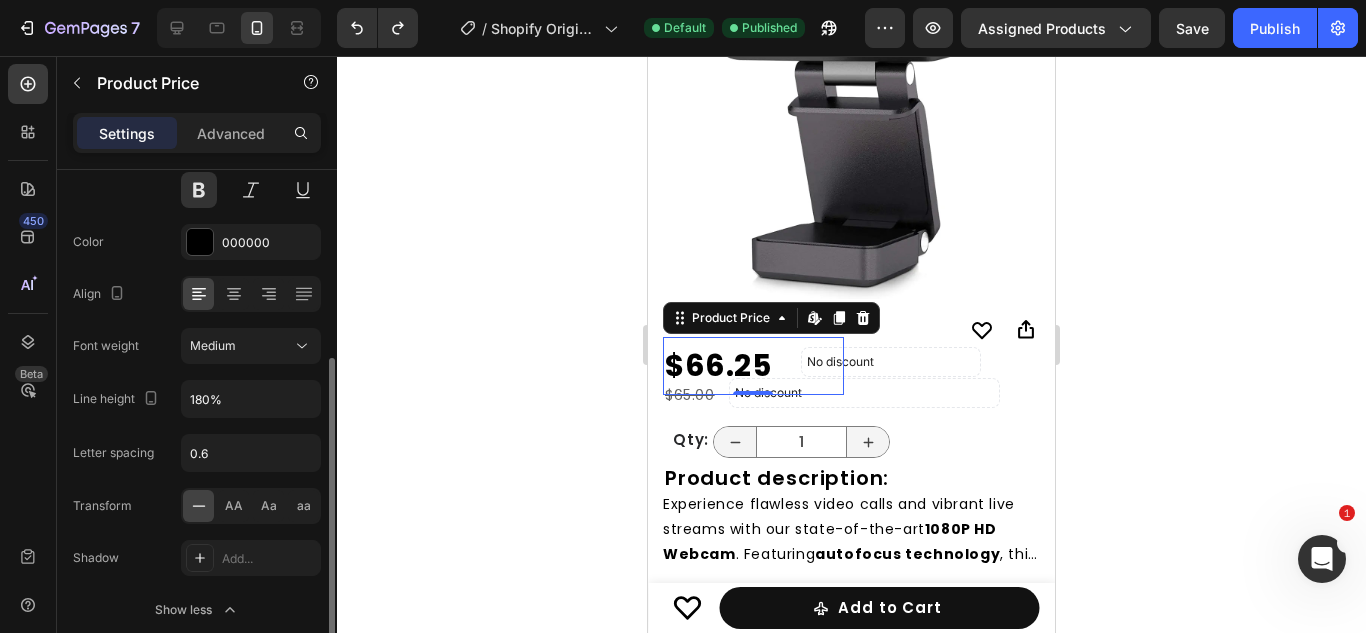scroll, scrollTop: 346, scrollLeft: 0, axis: vertical 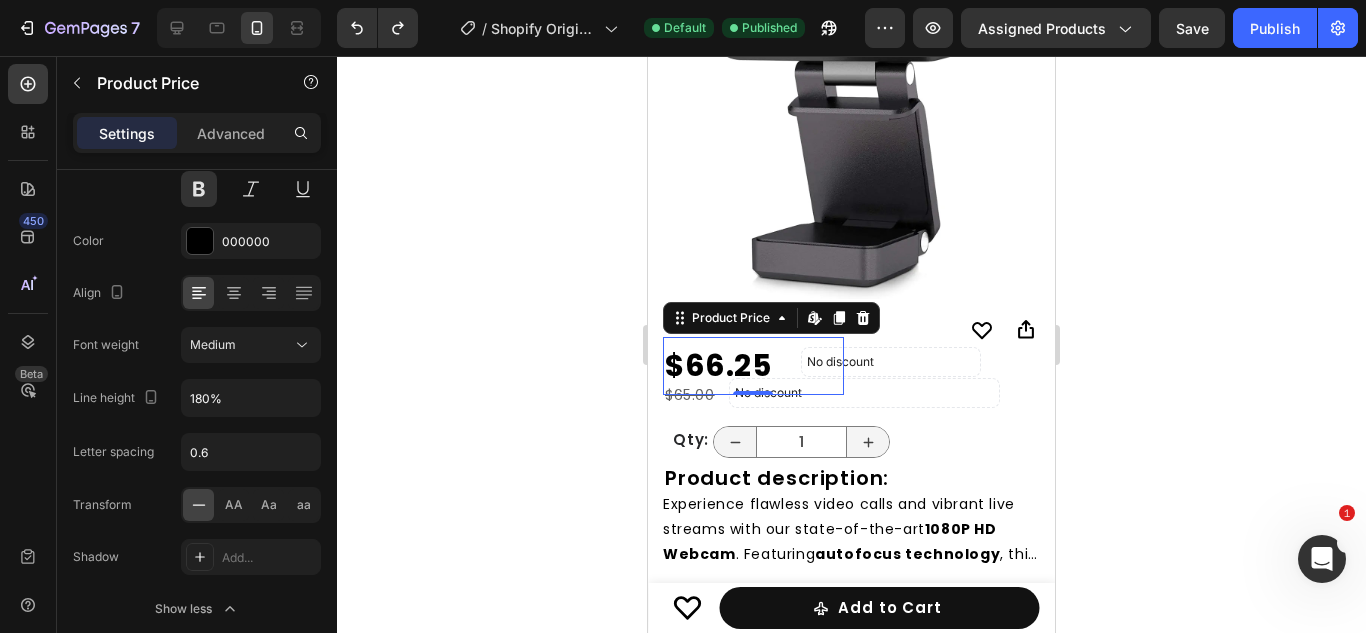 click 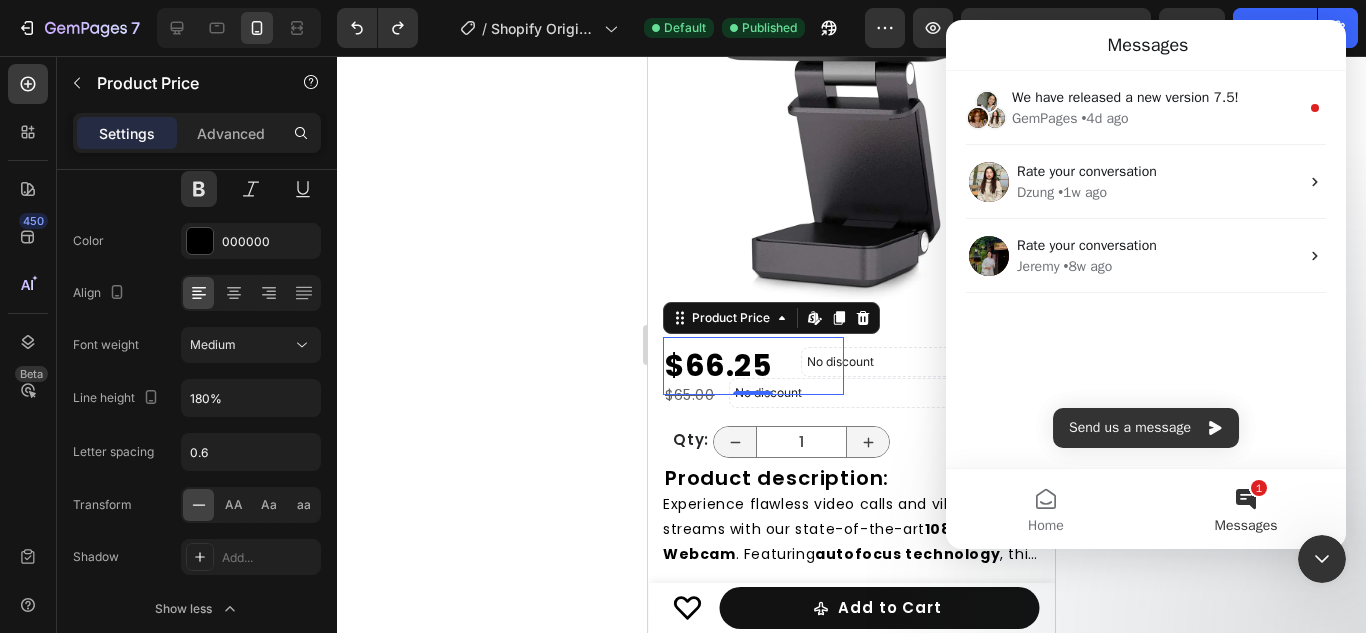 scroll, scrollTop: 0, scrollLeft: 0, axis: both 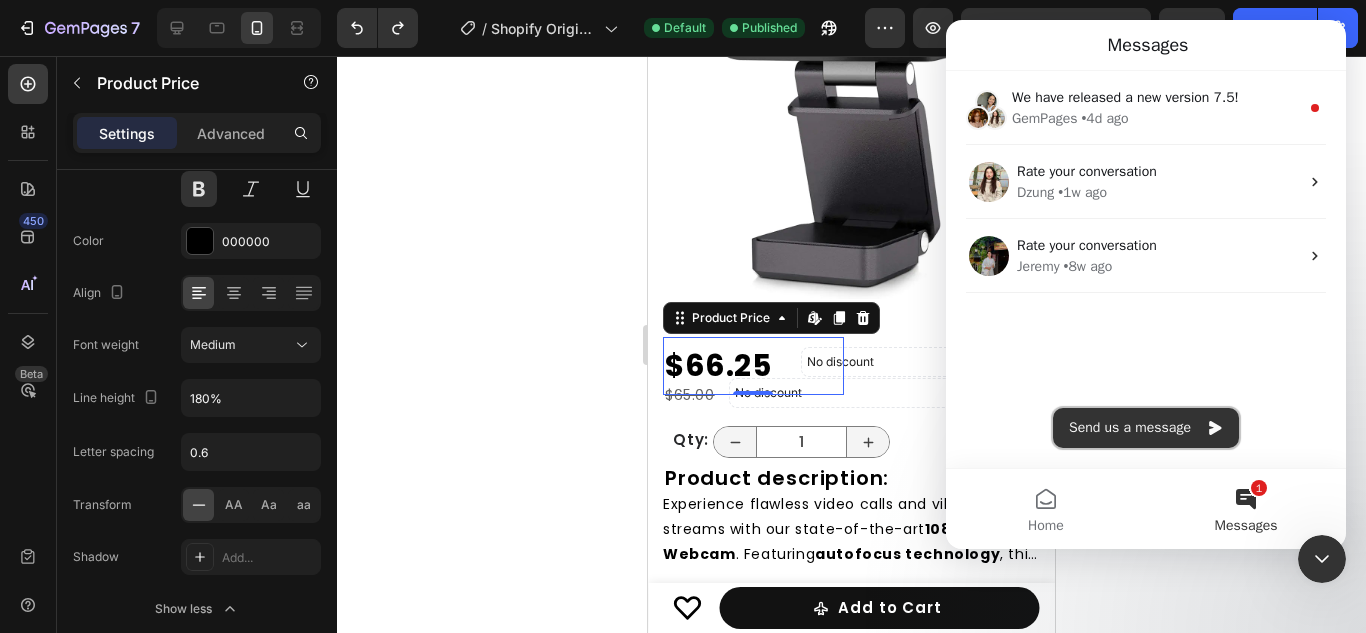 click on "Send us a message" at bounding box center (1146, 428) 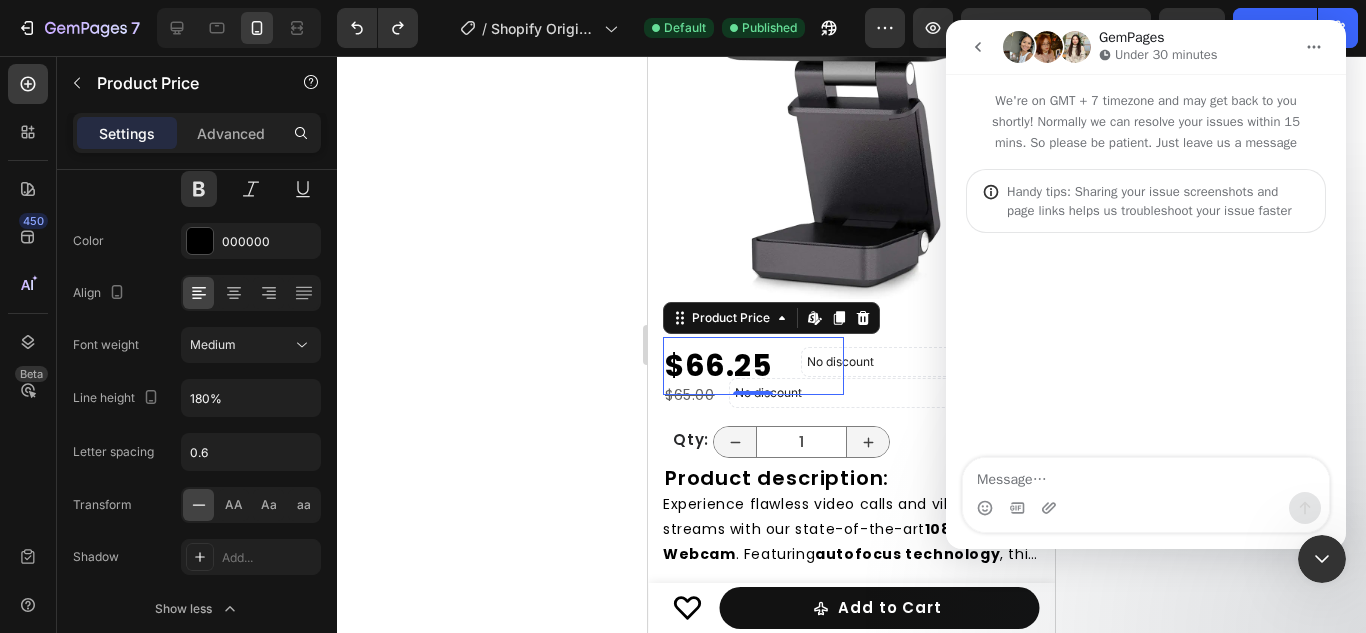 click at bounding box center [1146, 346] 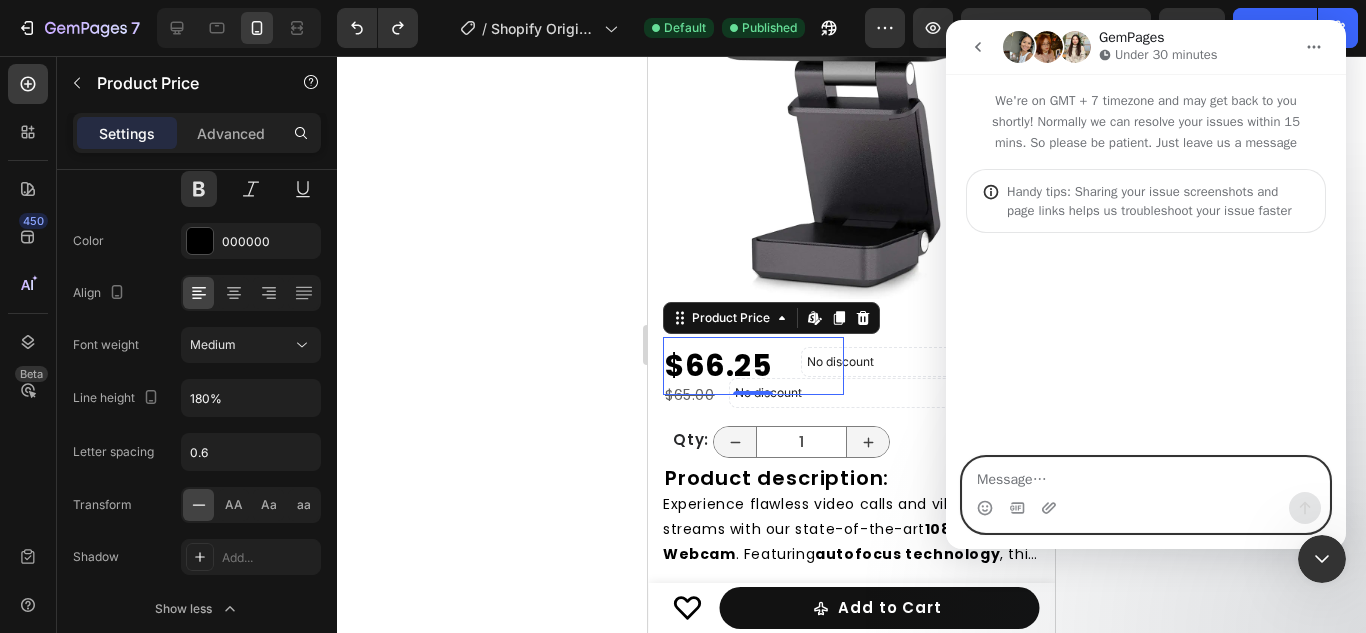 click at bounding box center [1146, 475] 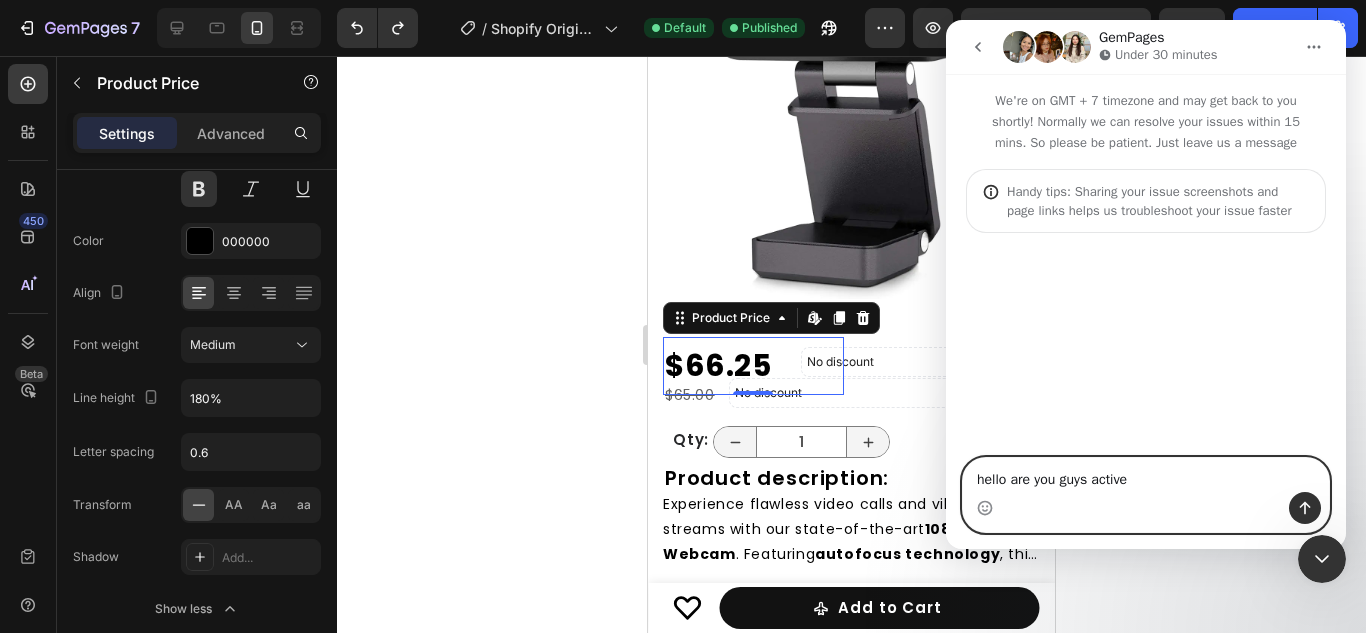 type on "hello are you guys active?" 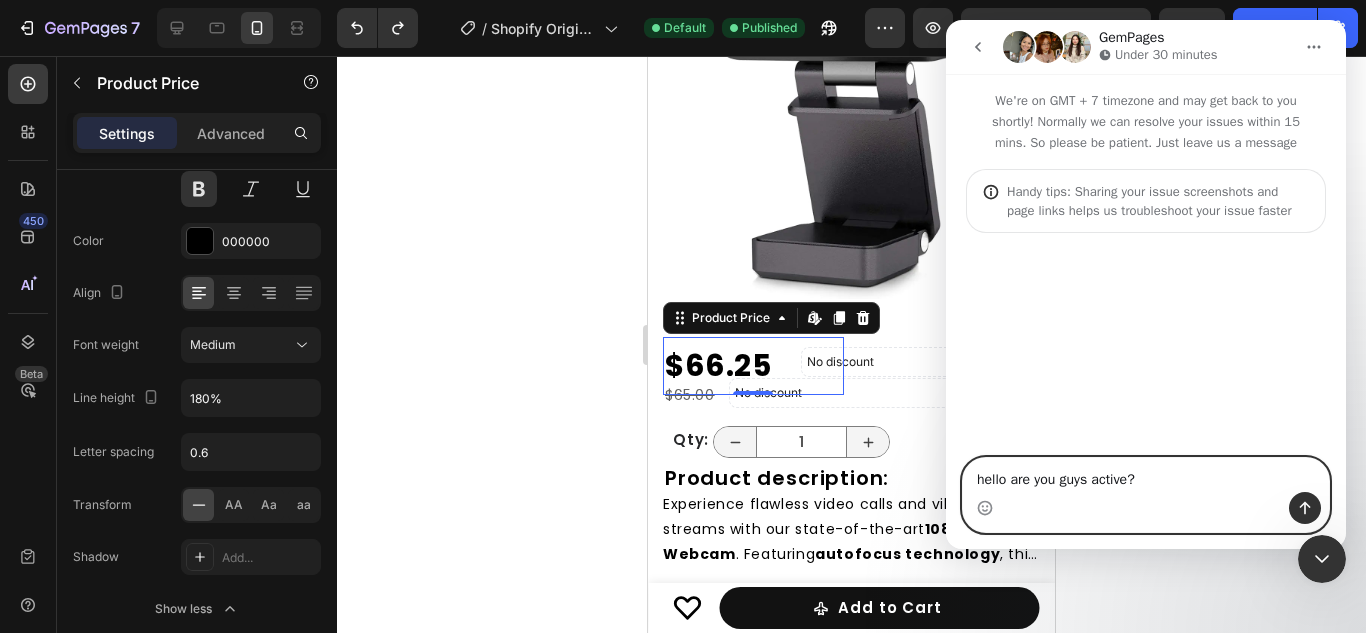type 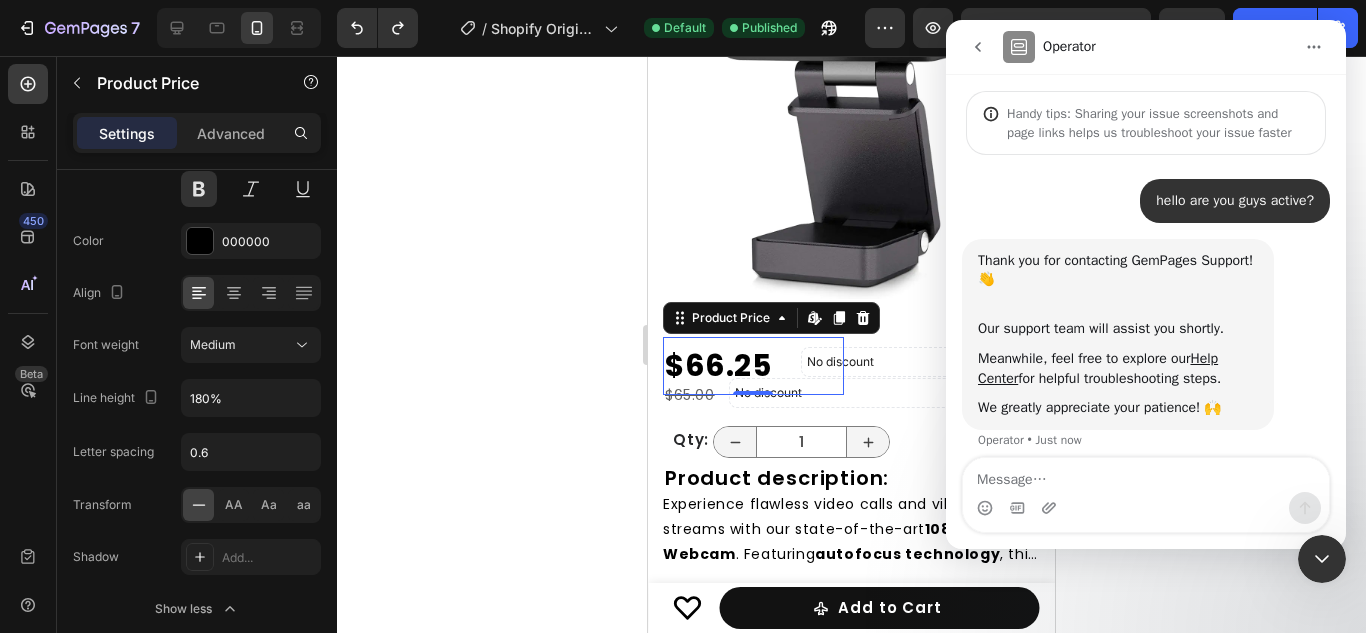 scroll, scrollTop: 92, scrollLeft: 0, axis: vertical 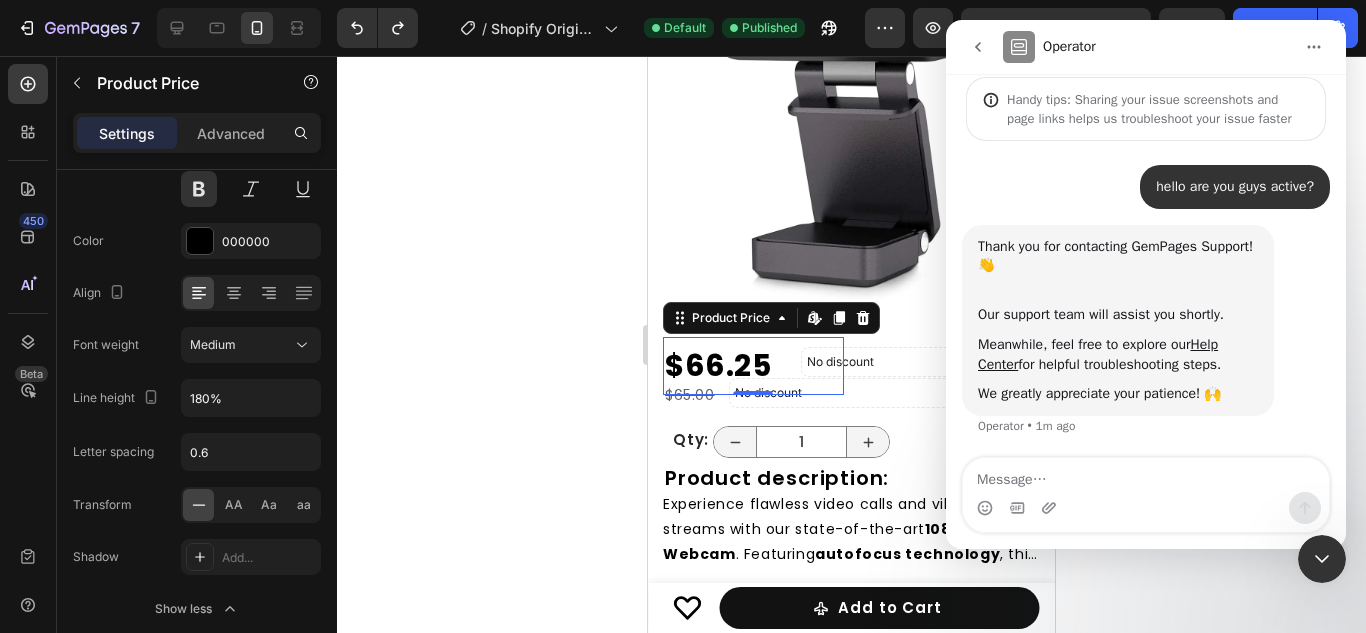 click at bounding box center [1322, 559] 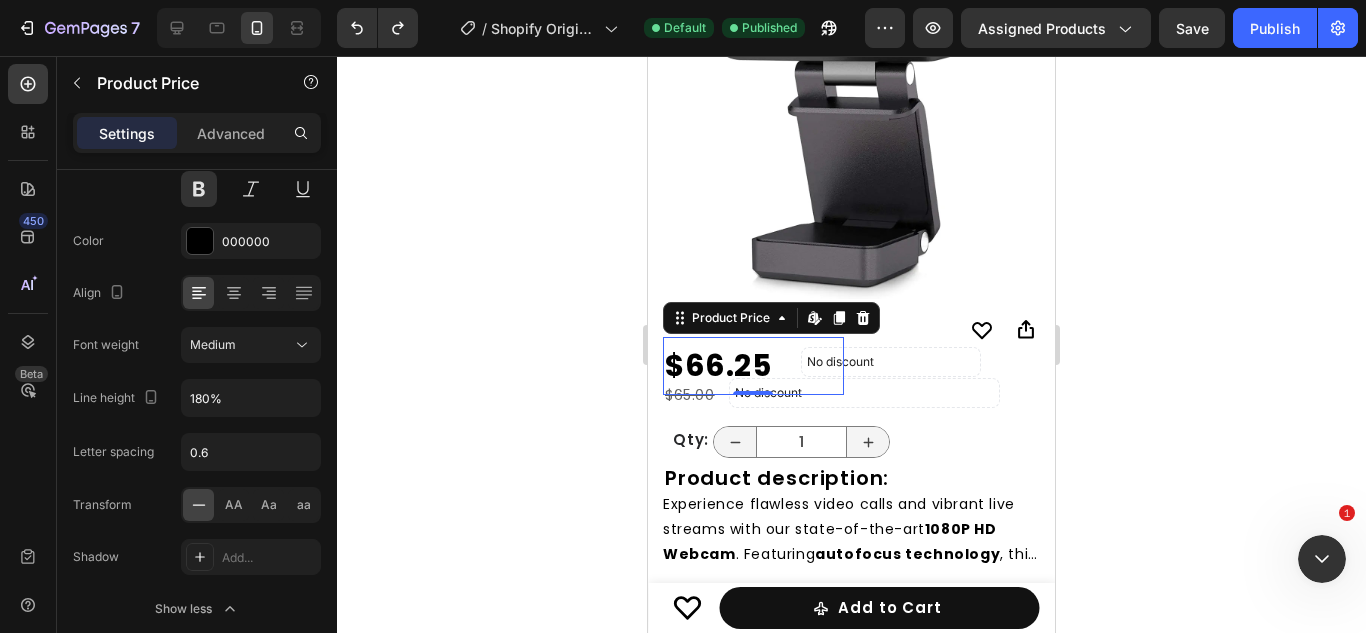 scroll, scrollTop: 0, scrollLeft: 0, axis: both 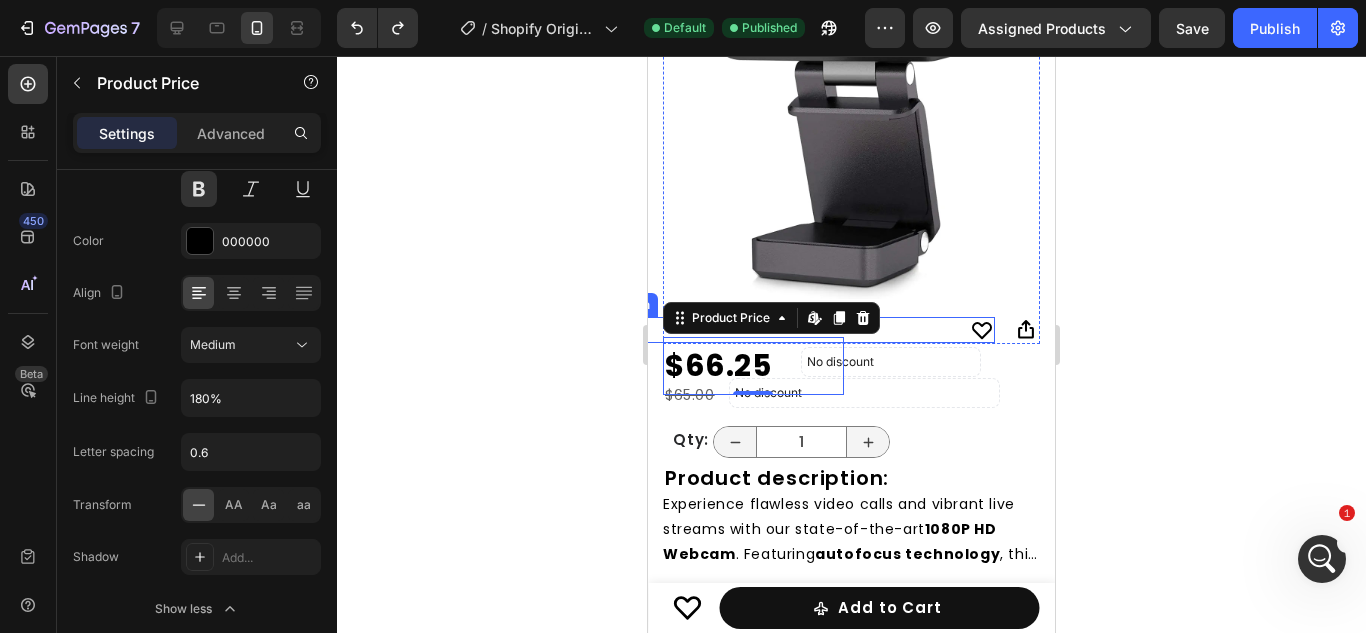 click 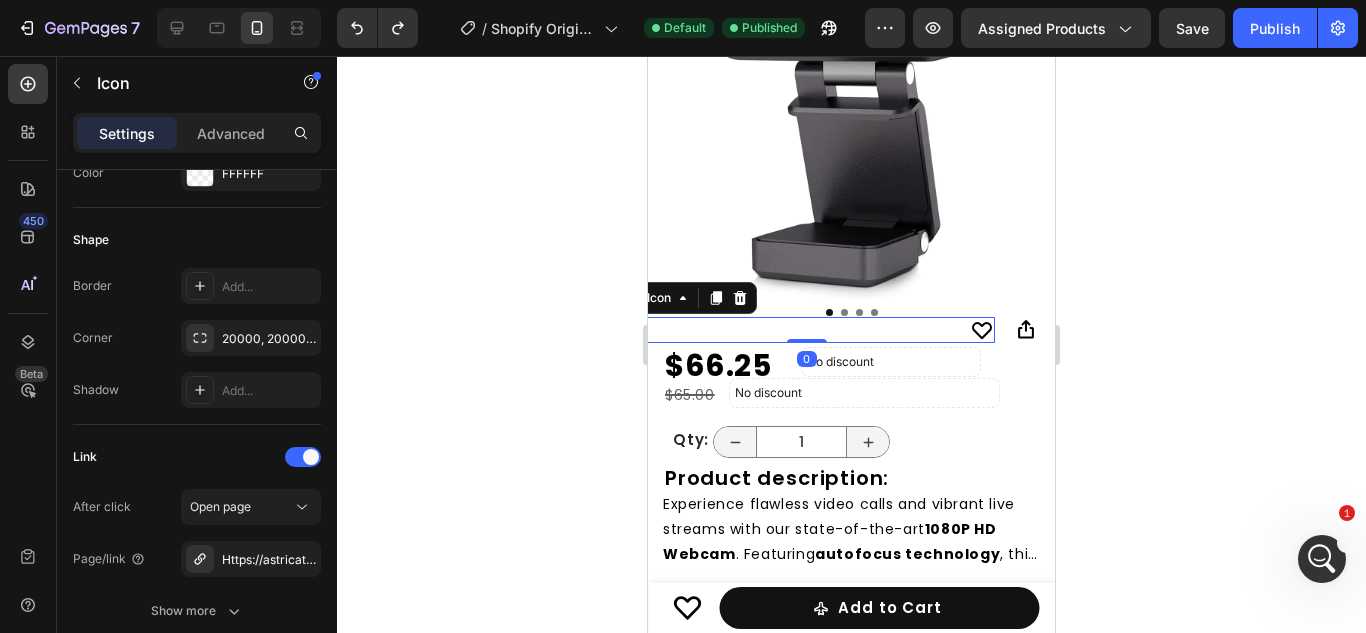 scroll, scrollTop: 0, scrollLeft: 0, axis: both 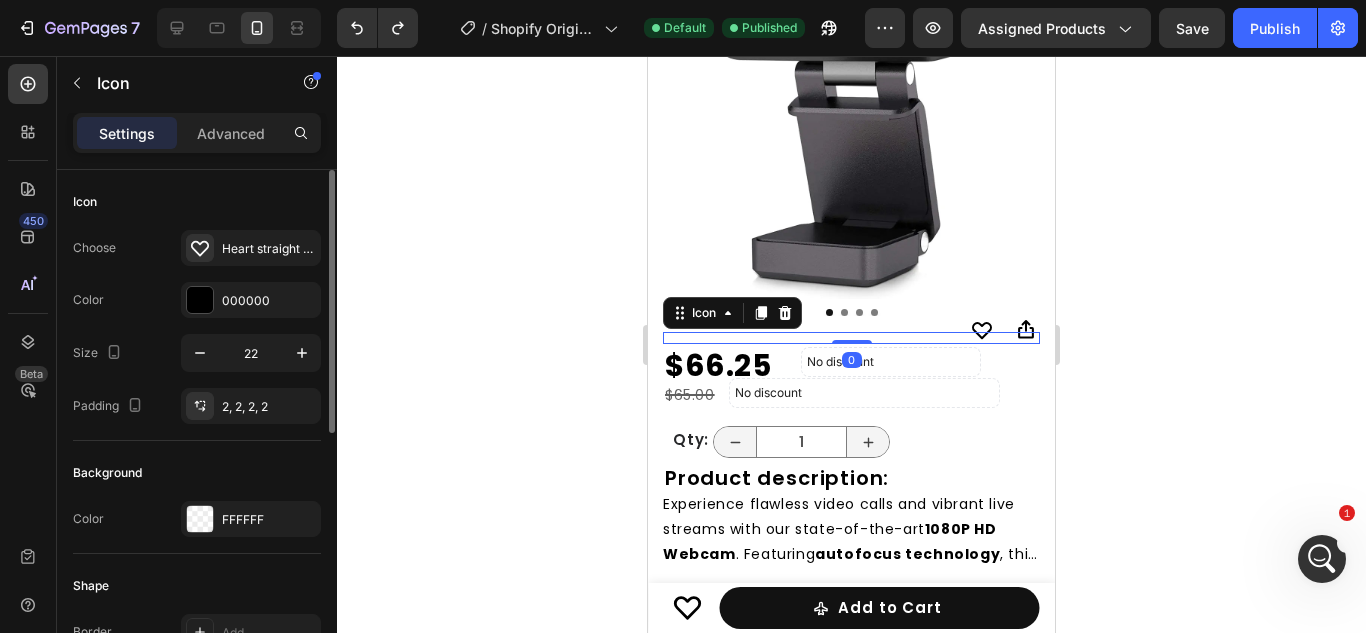 click 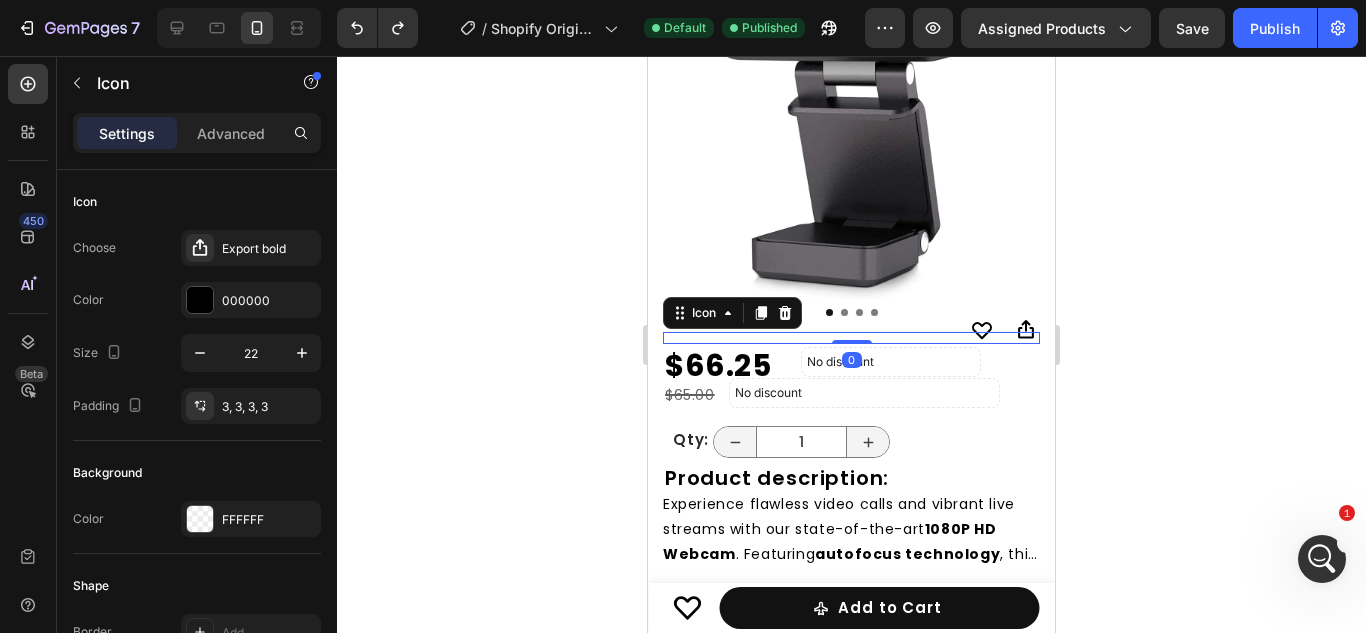 click 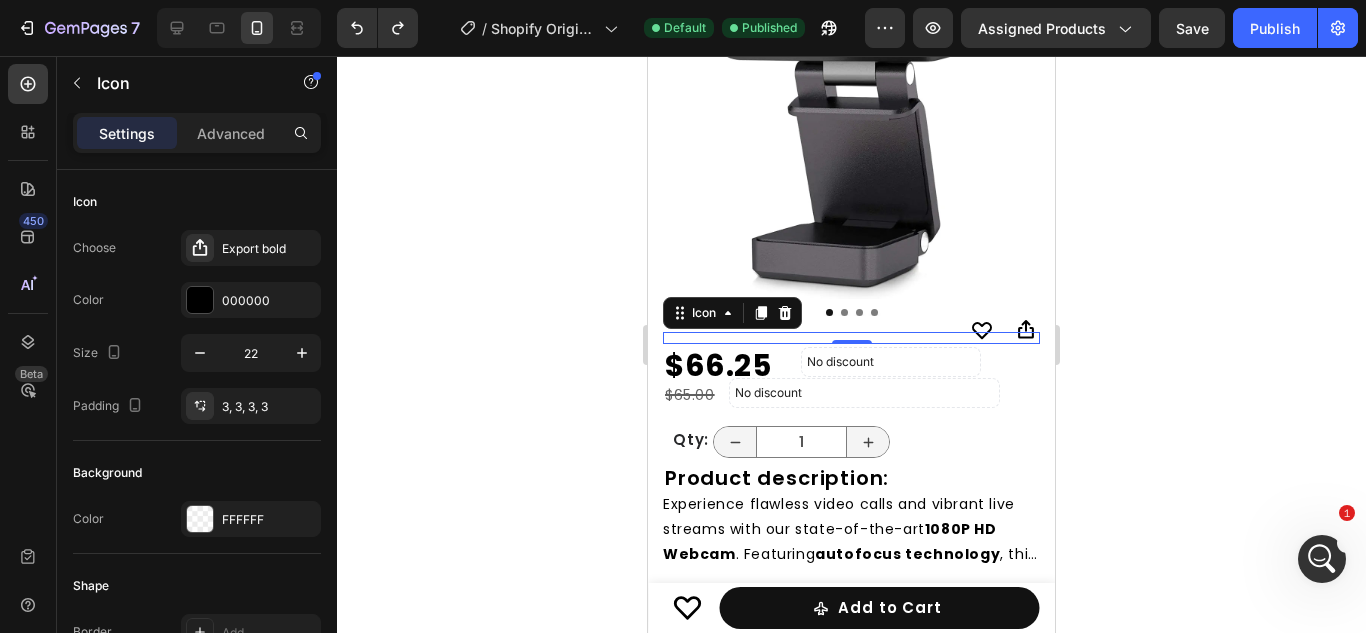 click 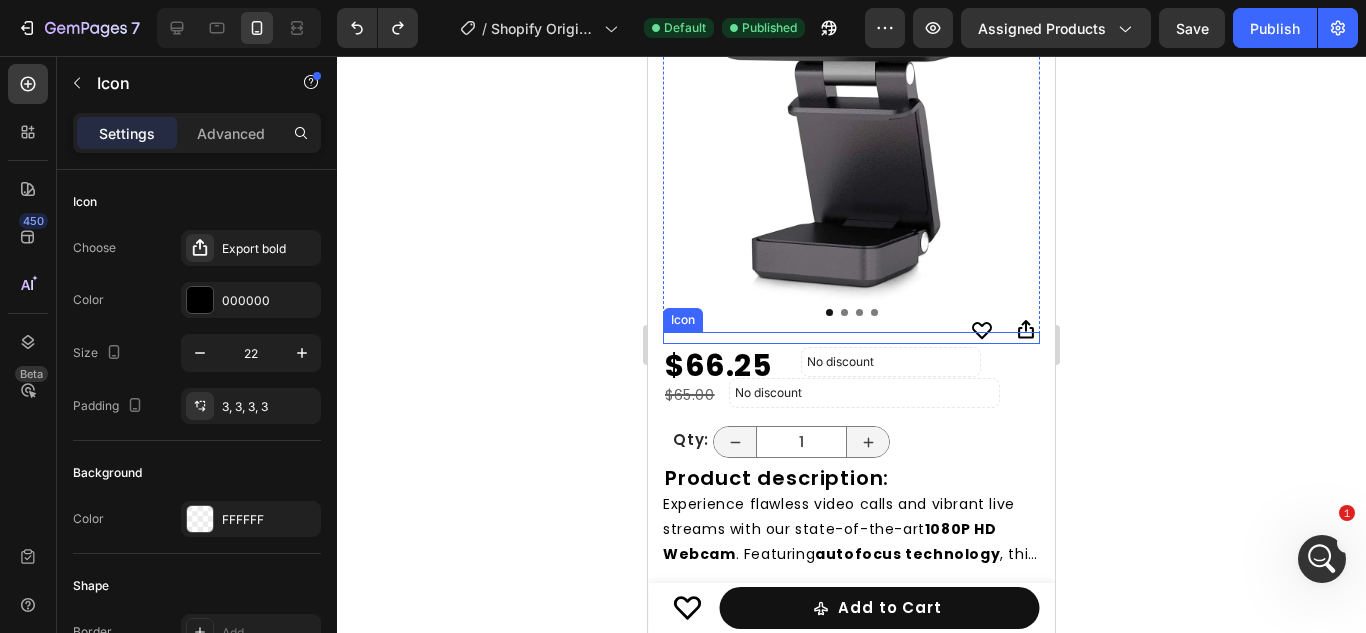click 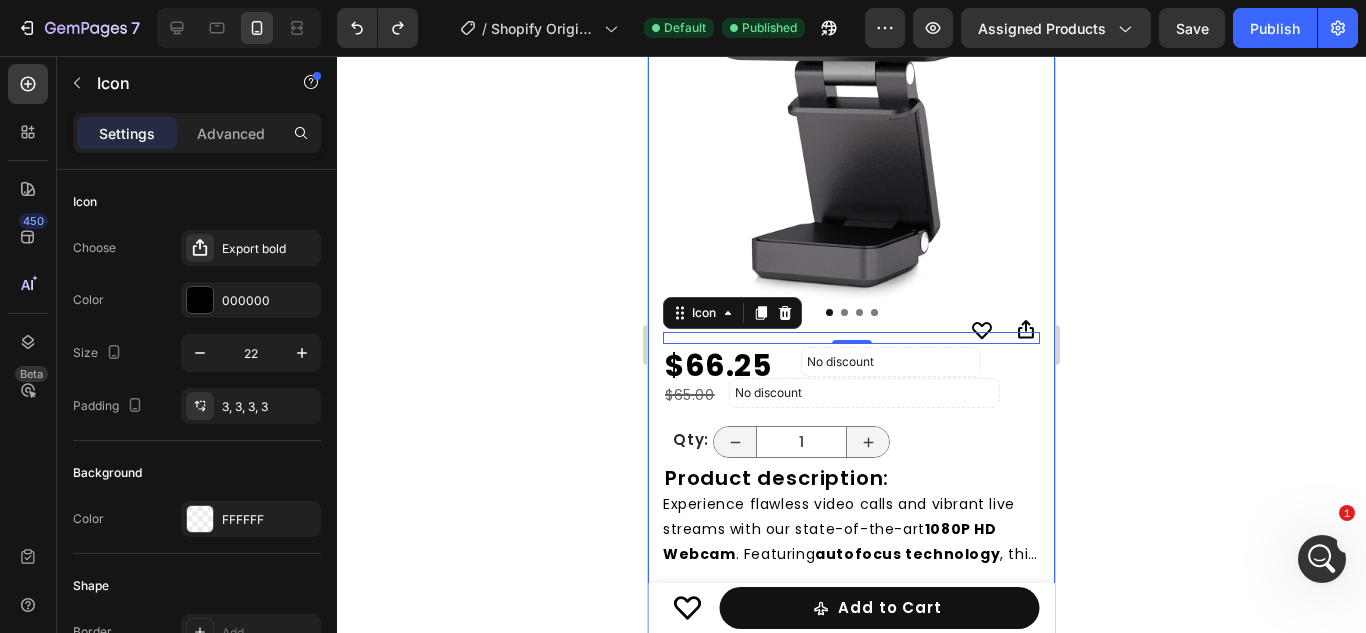 click on "Settings Advanced" at bounding box center (197, 133) 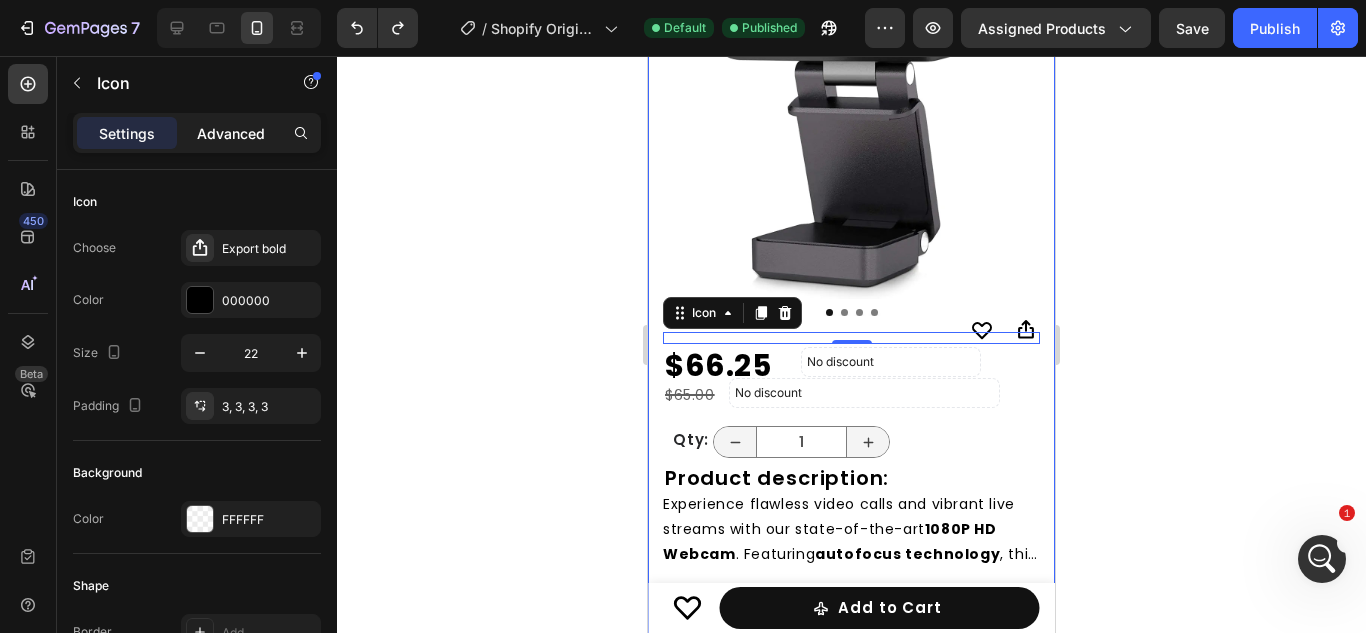 click on "Advanced" at bounding box center [231, 133] 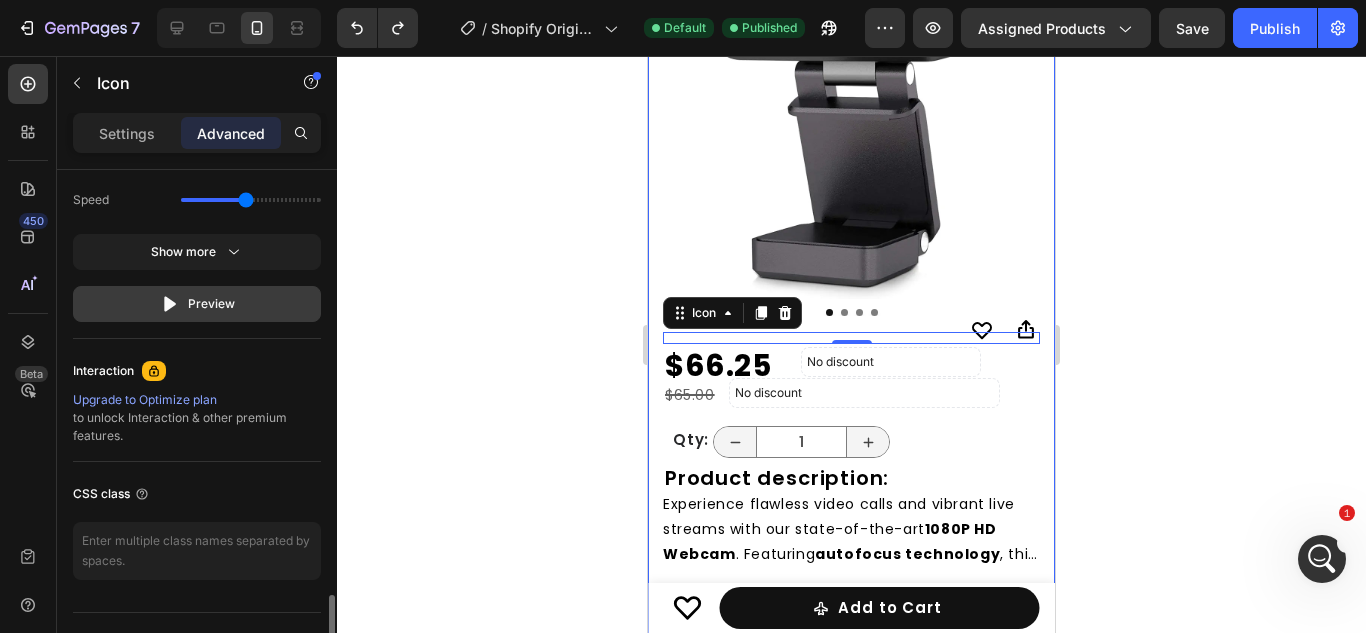scroll, scrollTop: 1476, scrollLeft: 0, axis: vertical 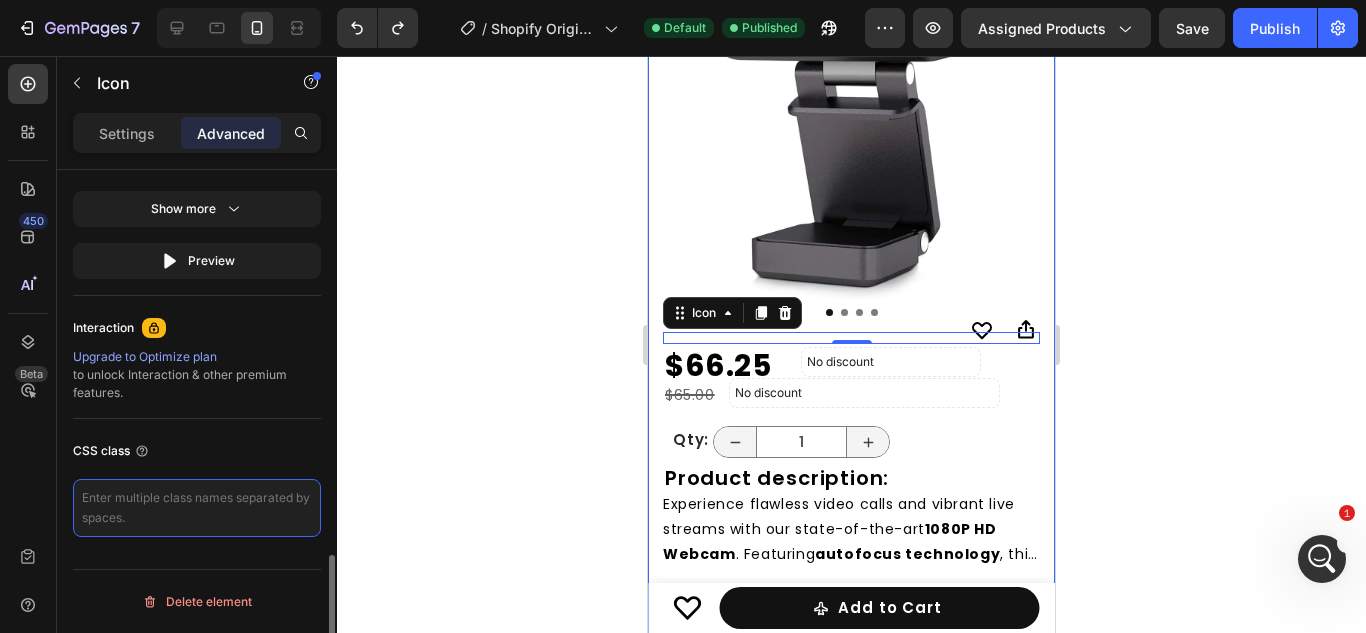 click at bounding box center (197, 508) 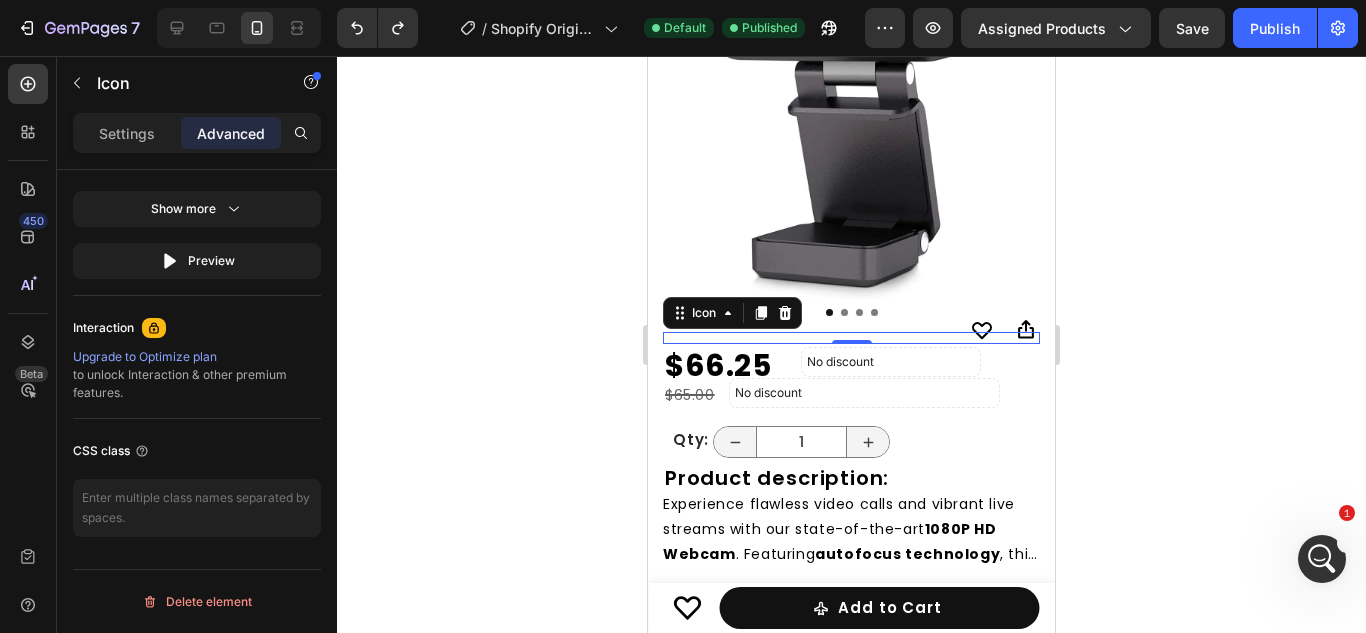 click 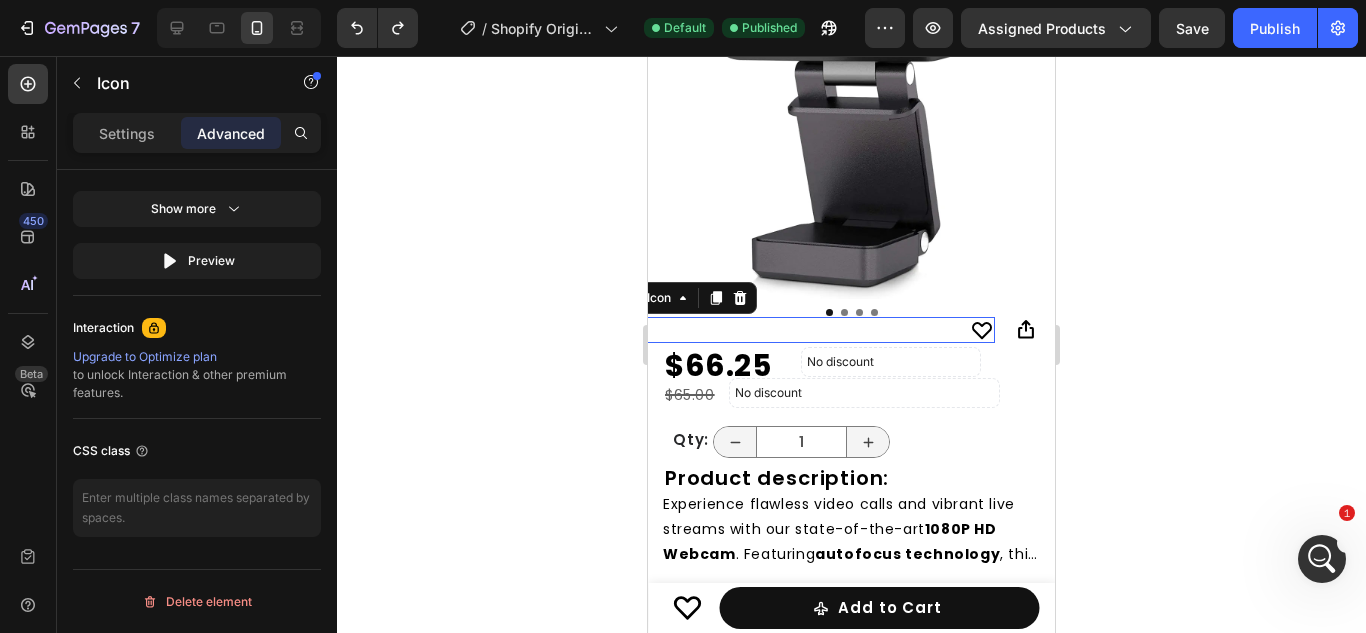 click 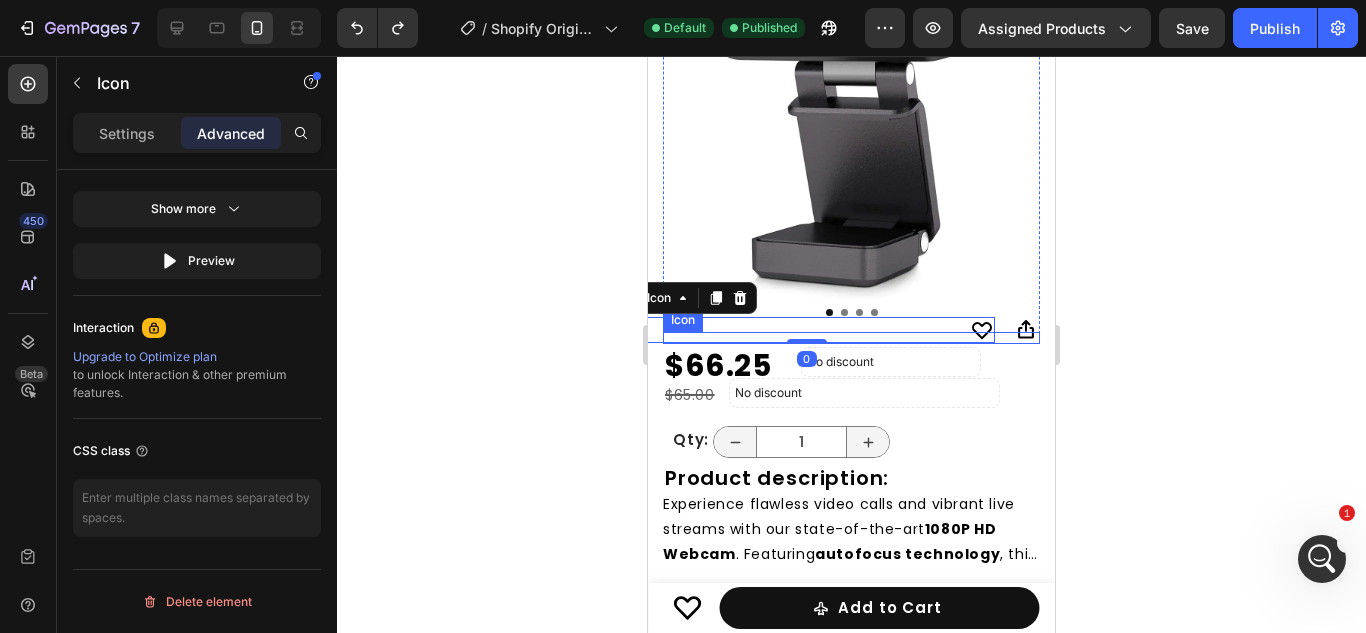 click 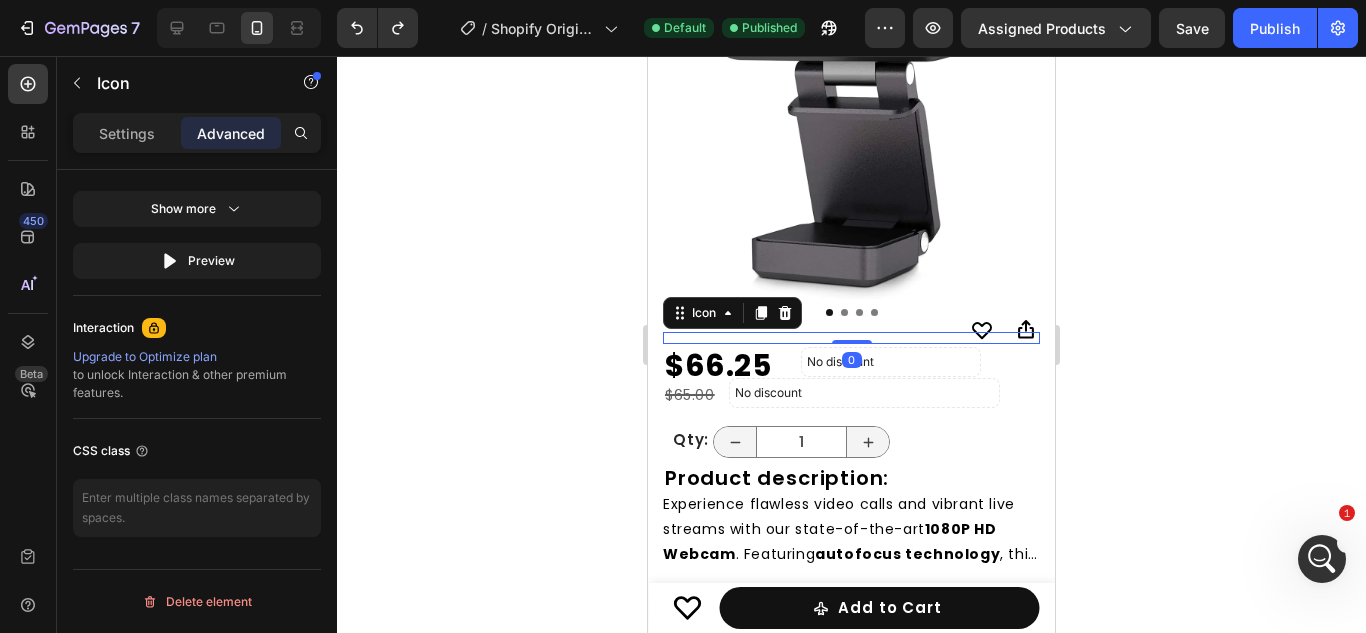 click 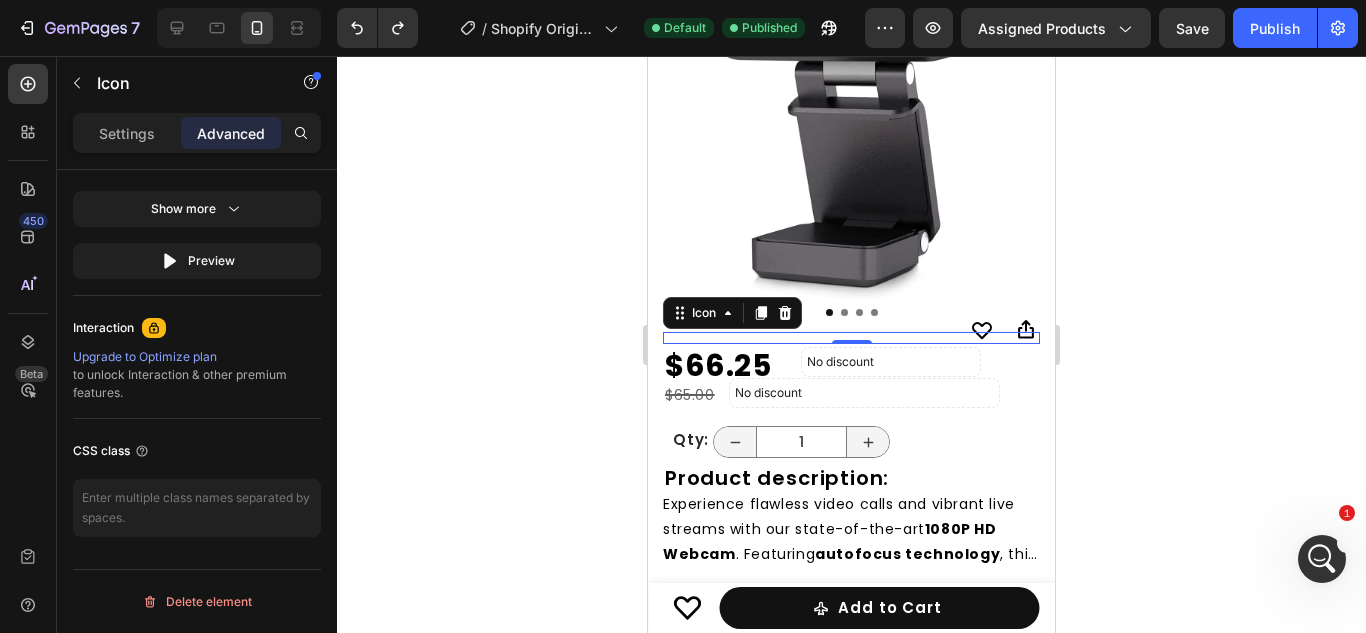 click 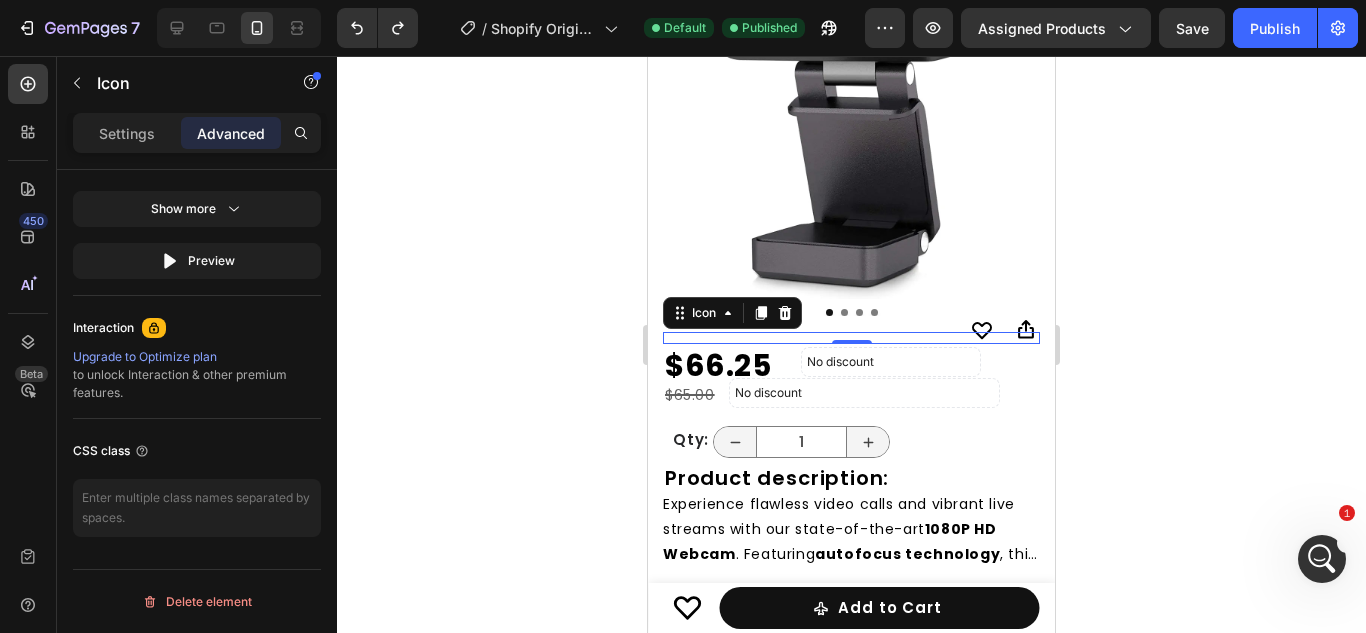 click 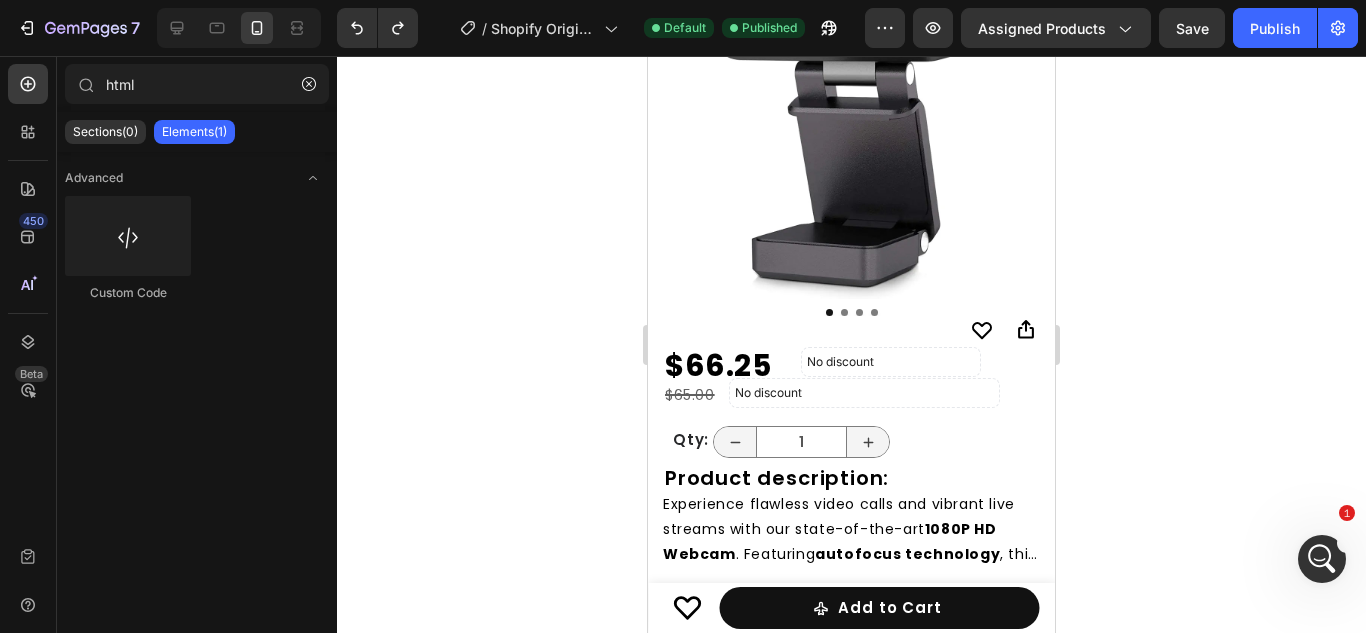 scroll, scrollTop: 169, scrollLeft: 0, axis: vertical 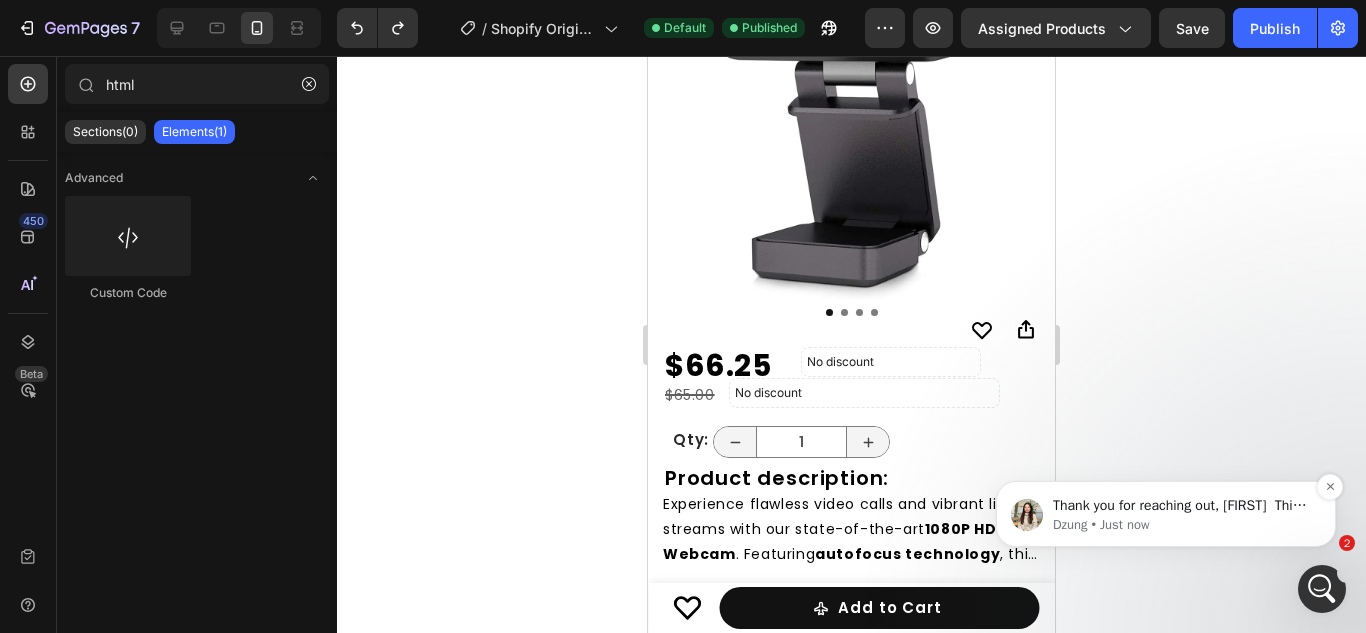 click on "Dzung • Just now" at bounding box center (1182, 525) 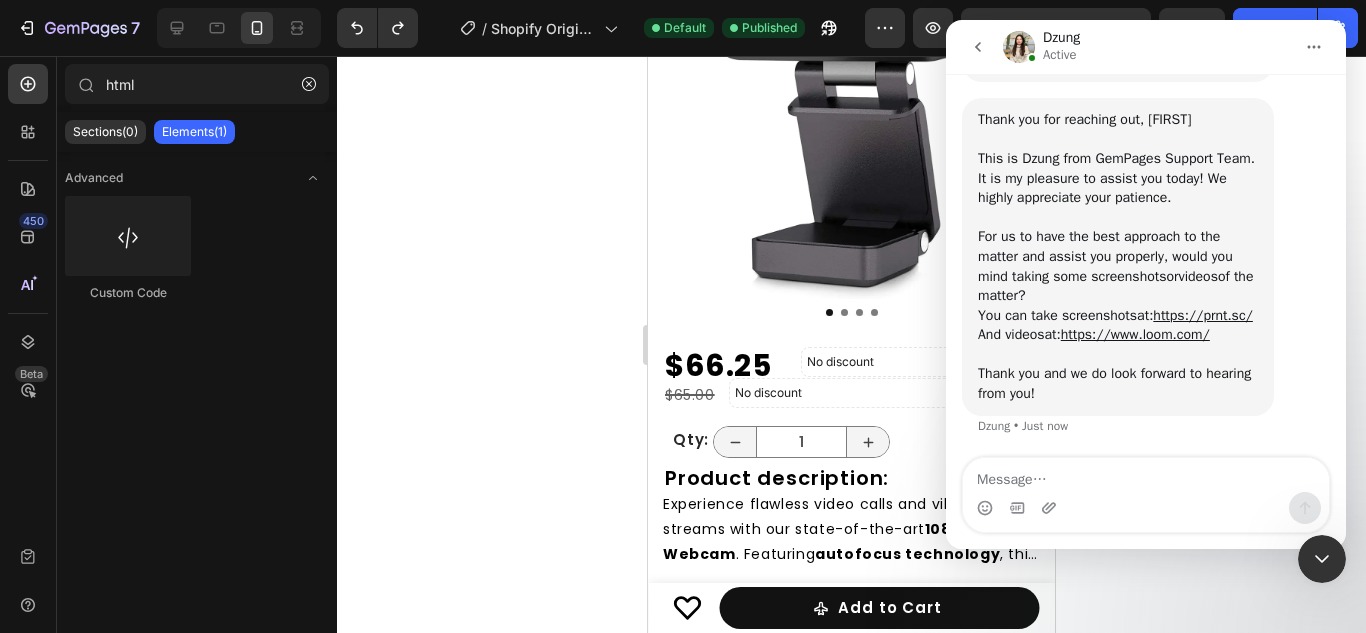 scroll, scrollTop: 0, scrollLeft: 0, axis: both 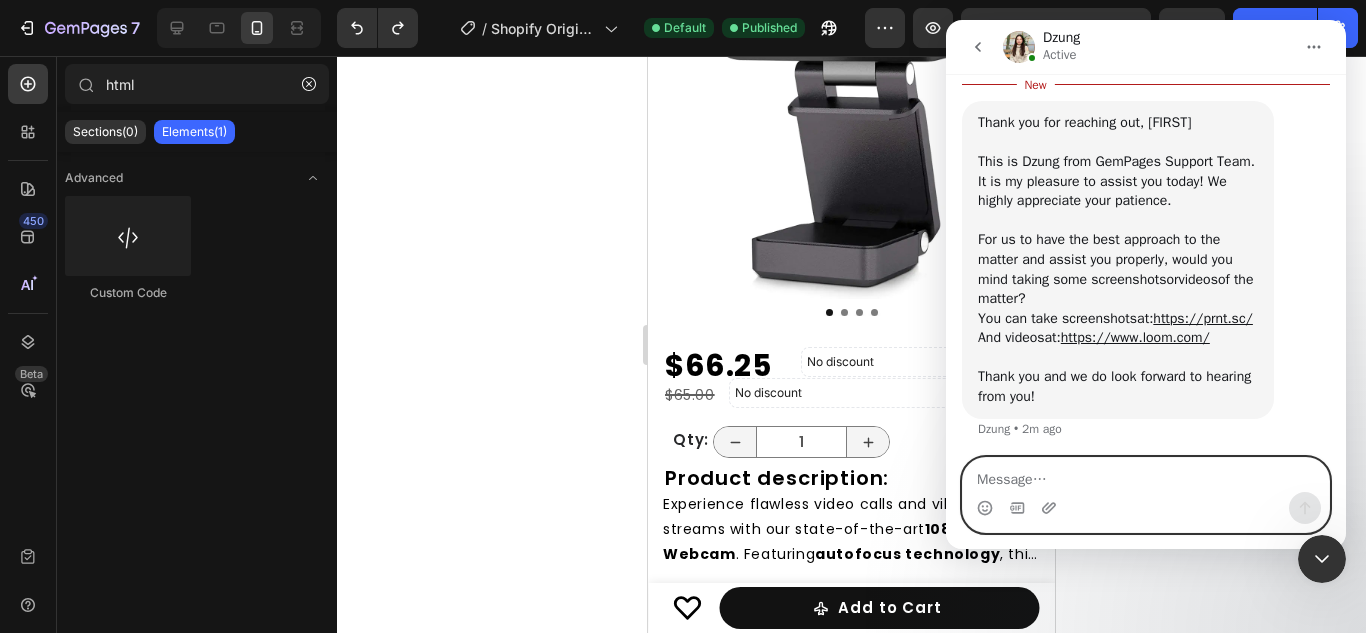 click at bounding box center (1146, 475) 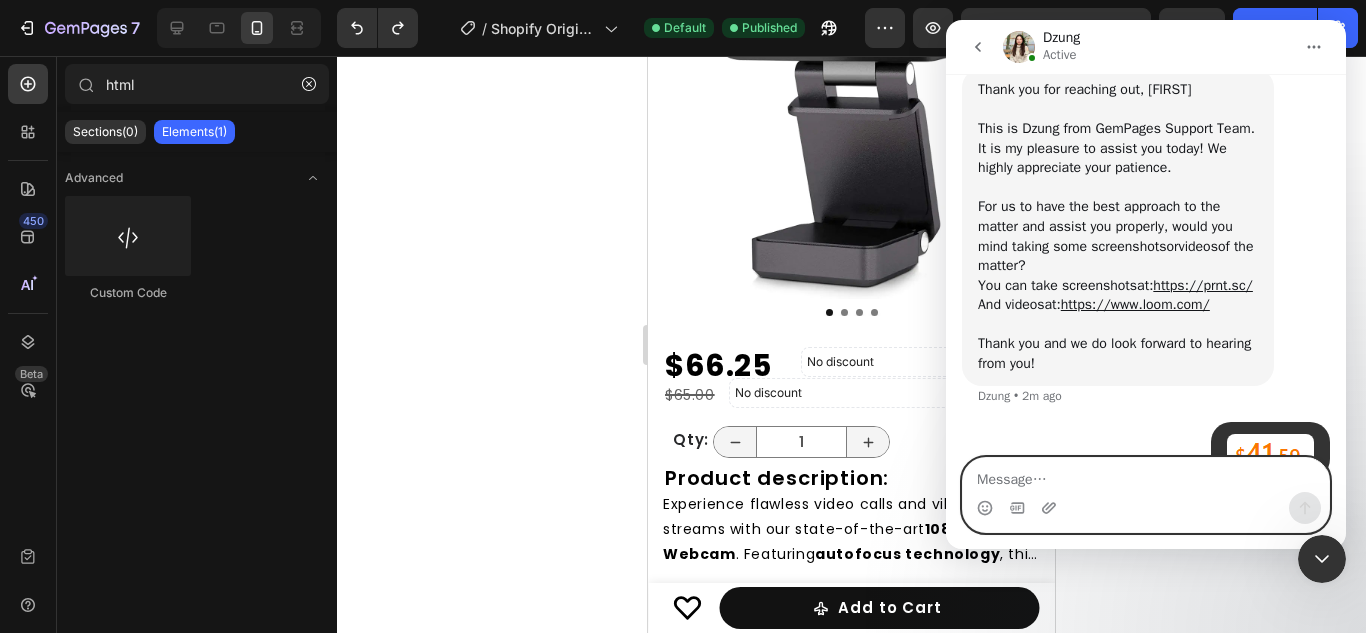 scroll, scrollTop: 499, scrollLeft: 0, axis: vertical 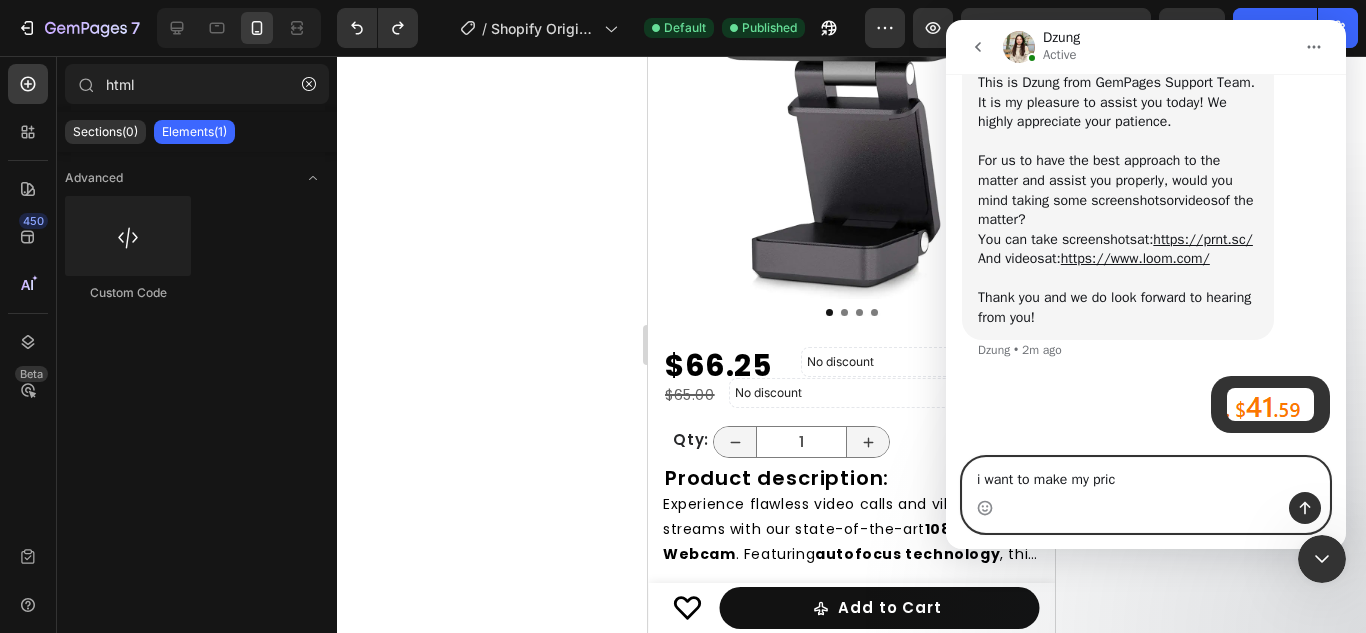 click on "i want to make my pric" at bounding box center [1146, 475] 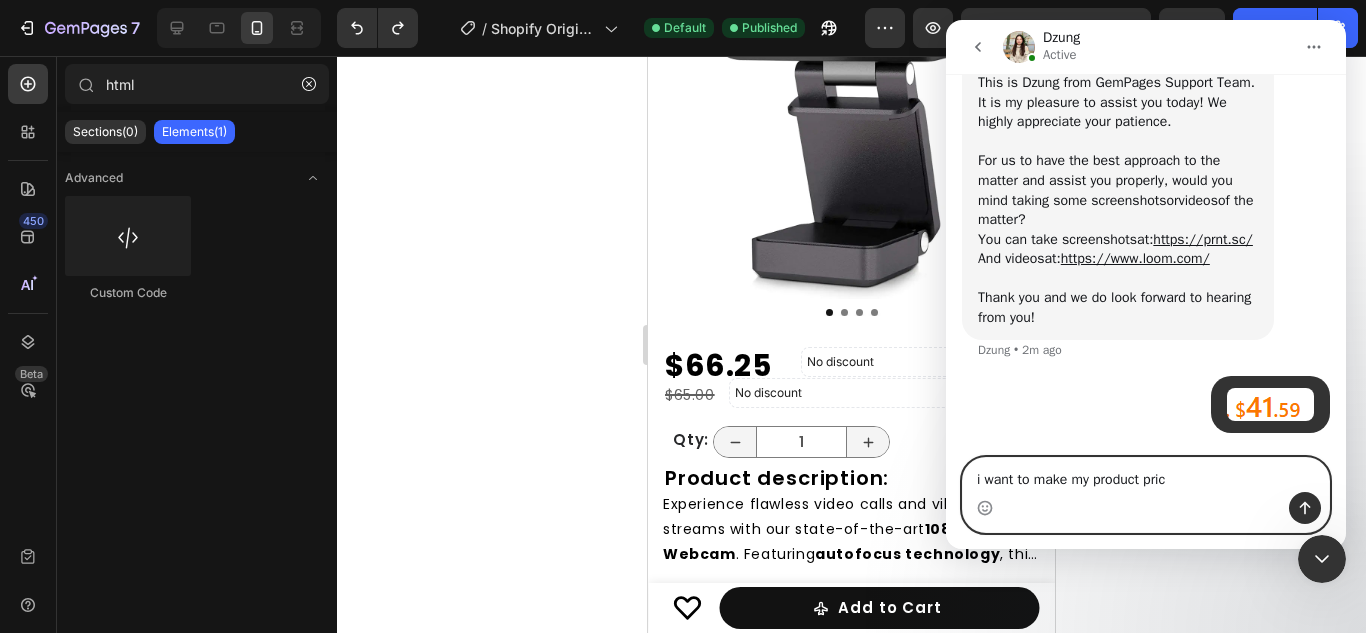 click on "i want to make my product pric" at bounding box center [1146, 475] 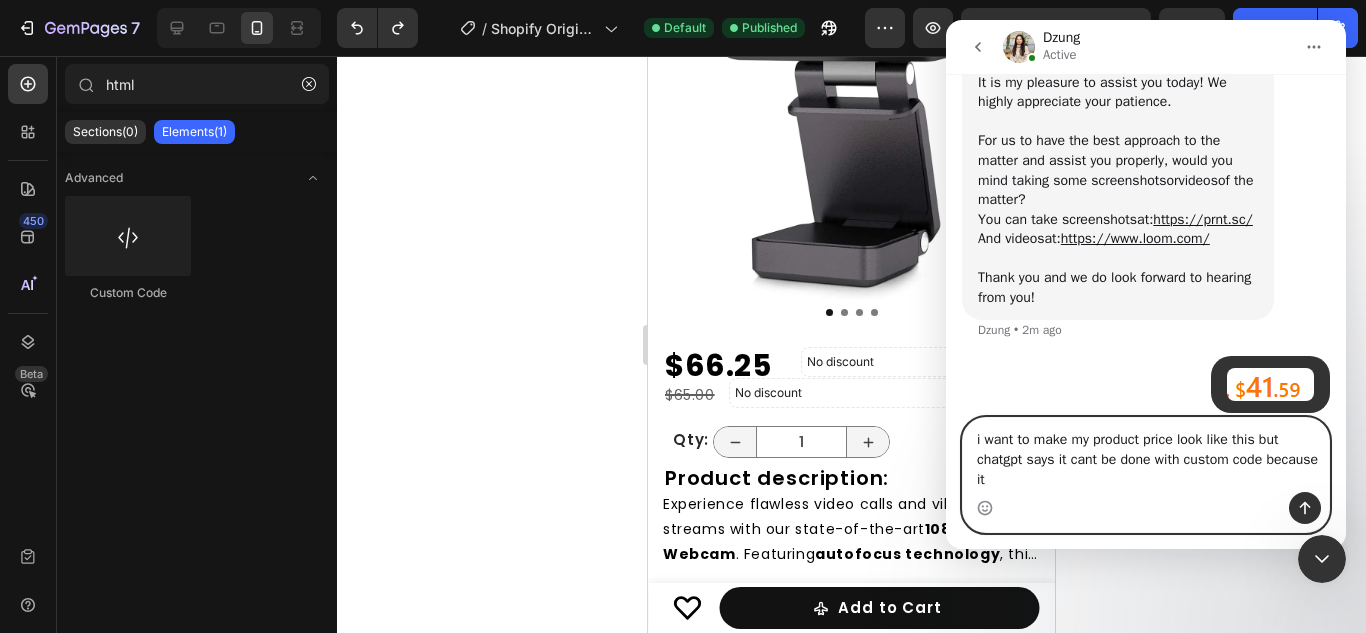 scroll, scrollTop: 539, scrollLeft: 0, axis: vertical 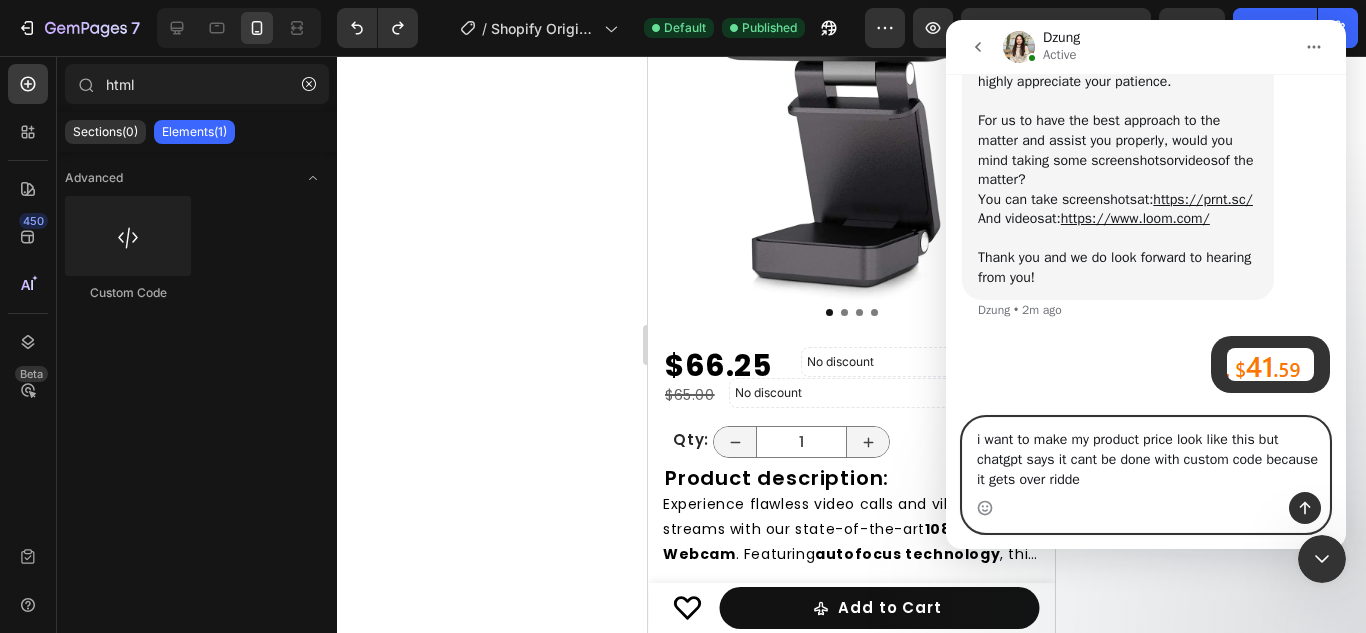 type on "i want to make my product price look like this but chatgpt says it cant be done with custom code because it gets over ridden" 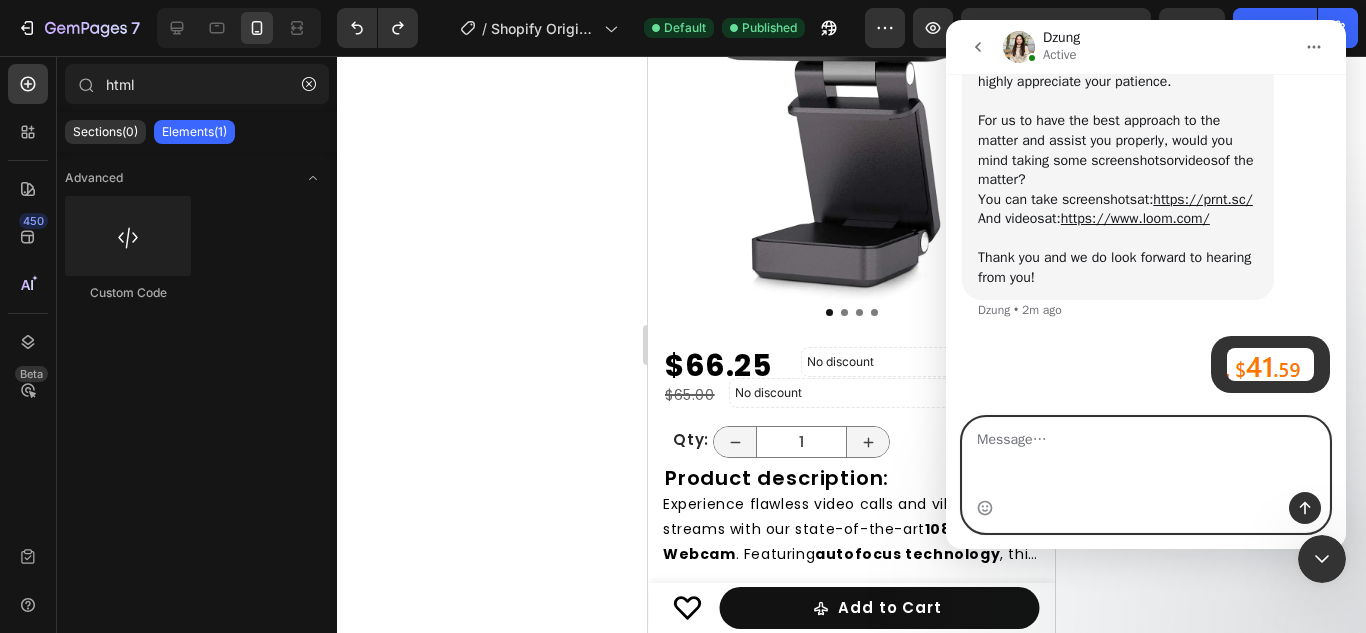 scroll, scrollTop: 583, scrollLeft: 0, axis: vertical 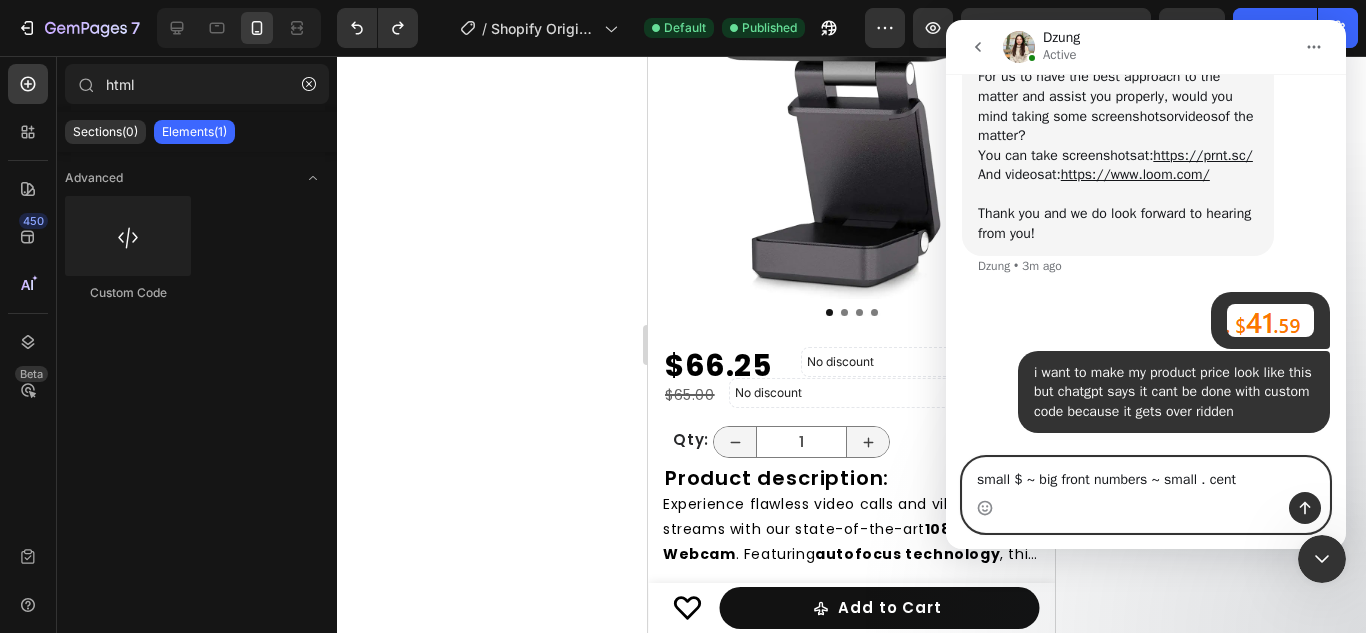 type on "small $ ~ big front numbers ~ small . cents" 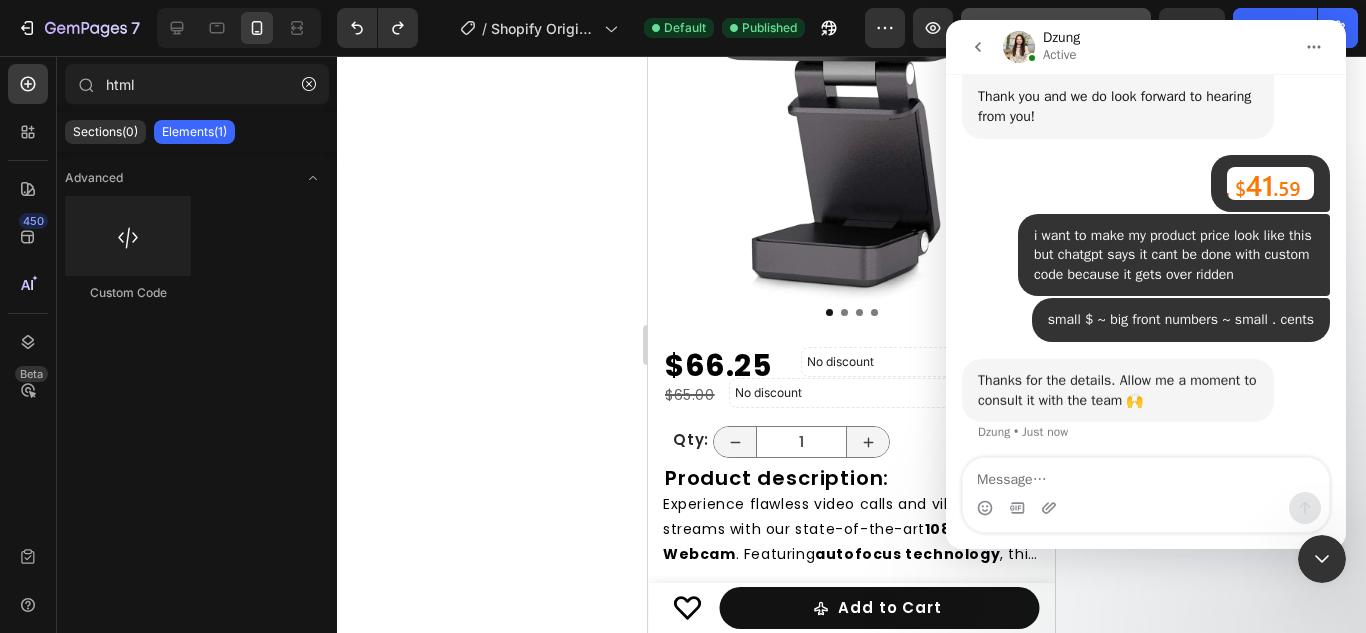 scroll, scrollTop: 708, scrollLeft: 0, axis: vertical 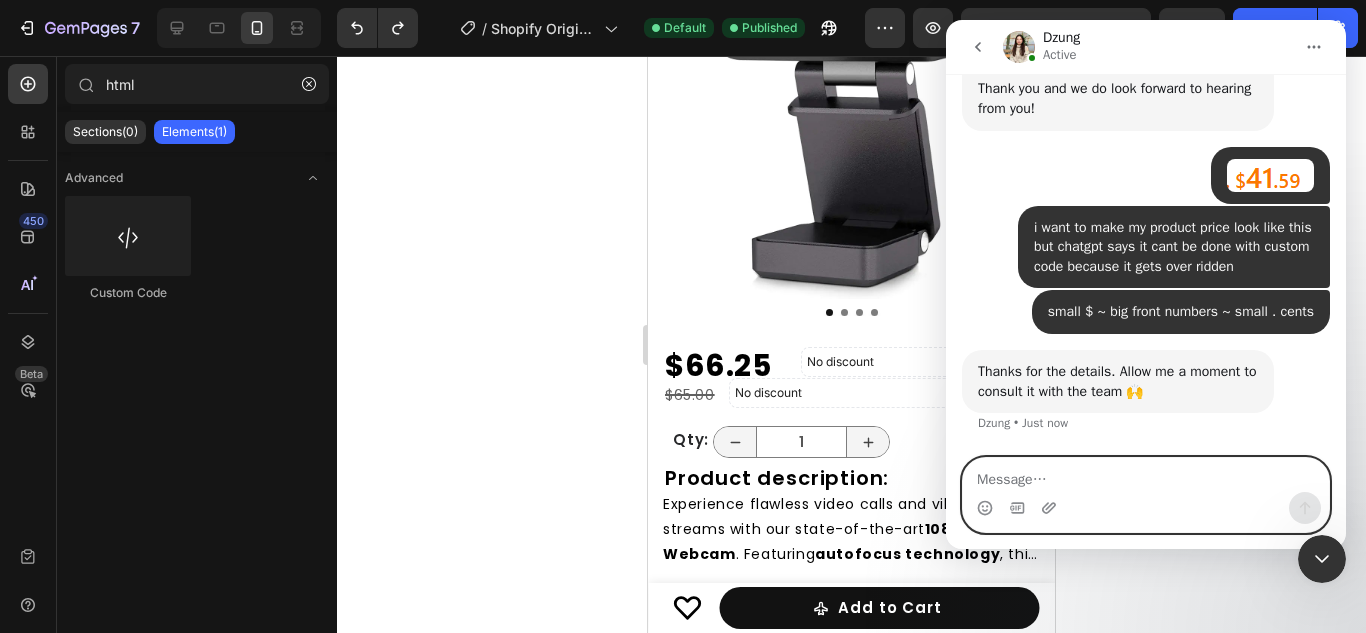 type on "o" 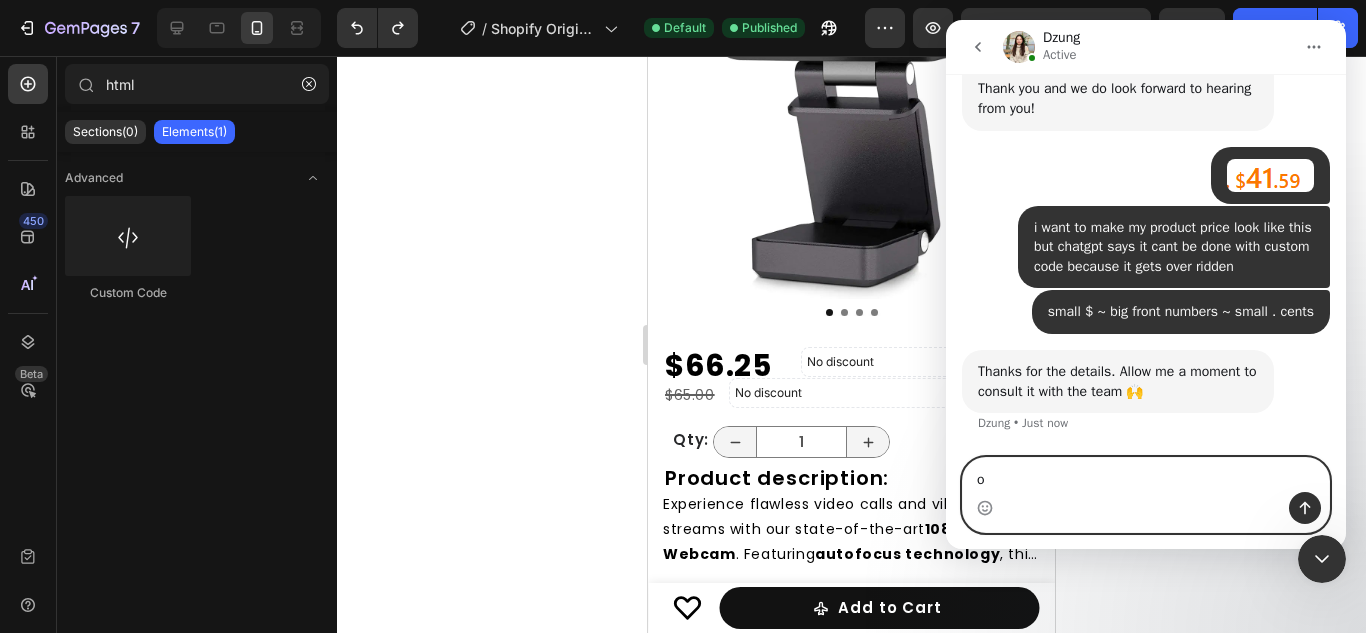 type 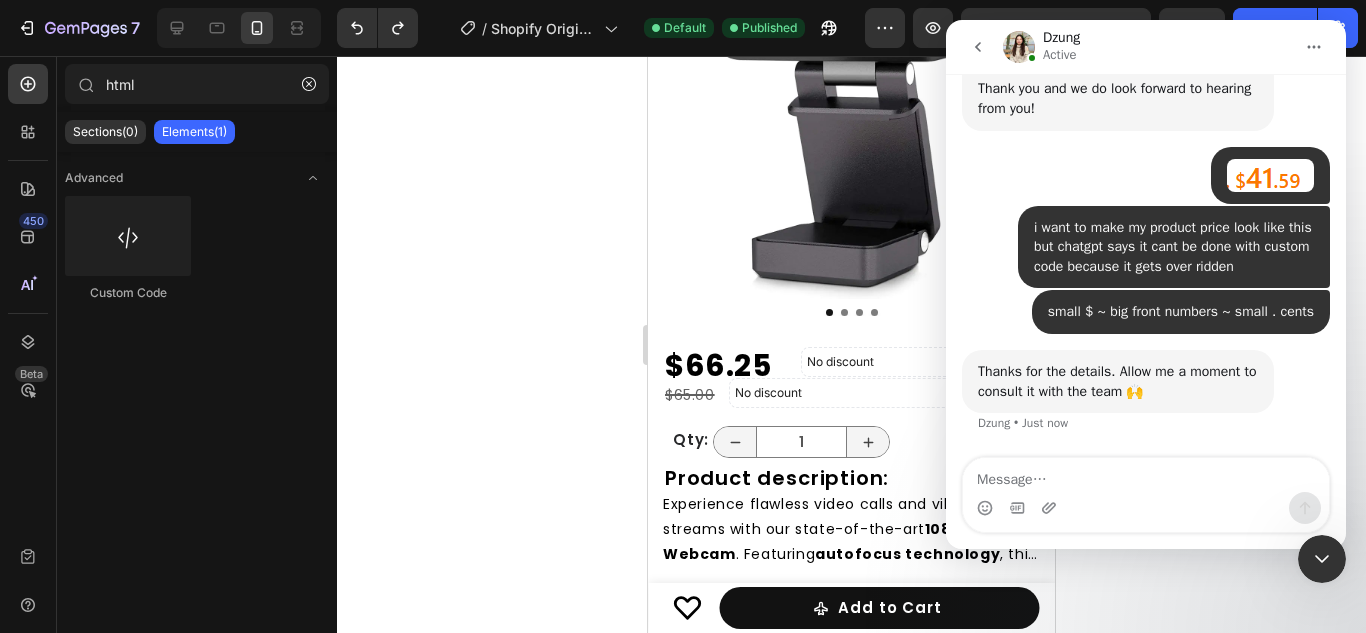 click at bounding box center (985, 508) 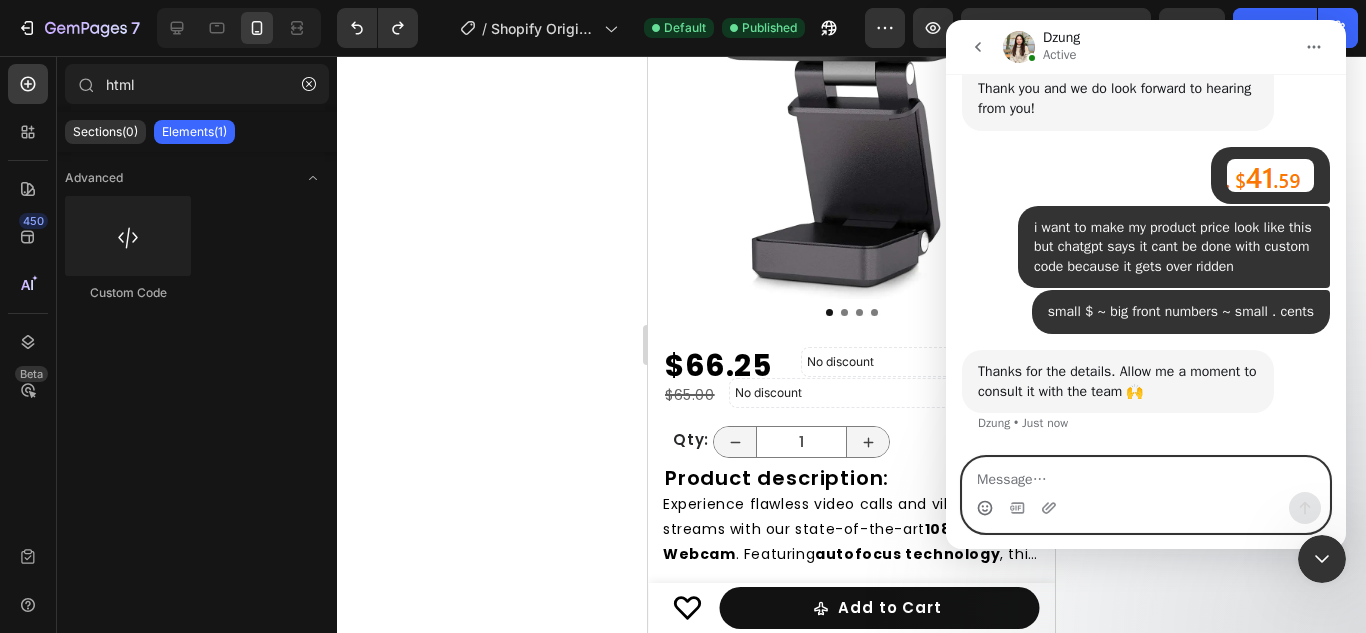 click 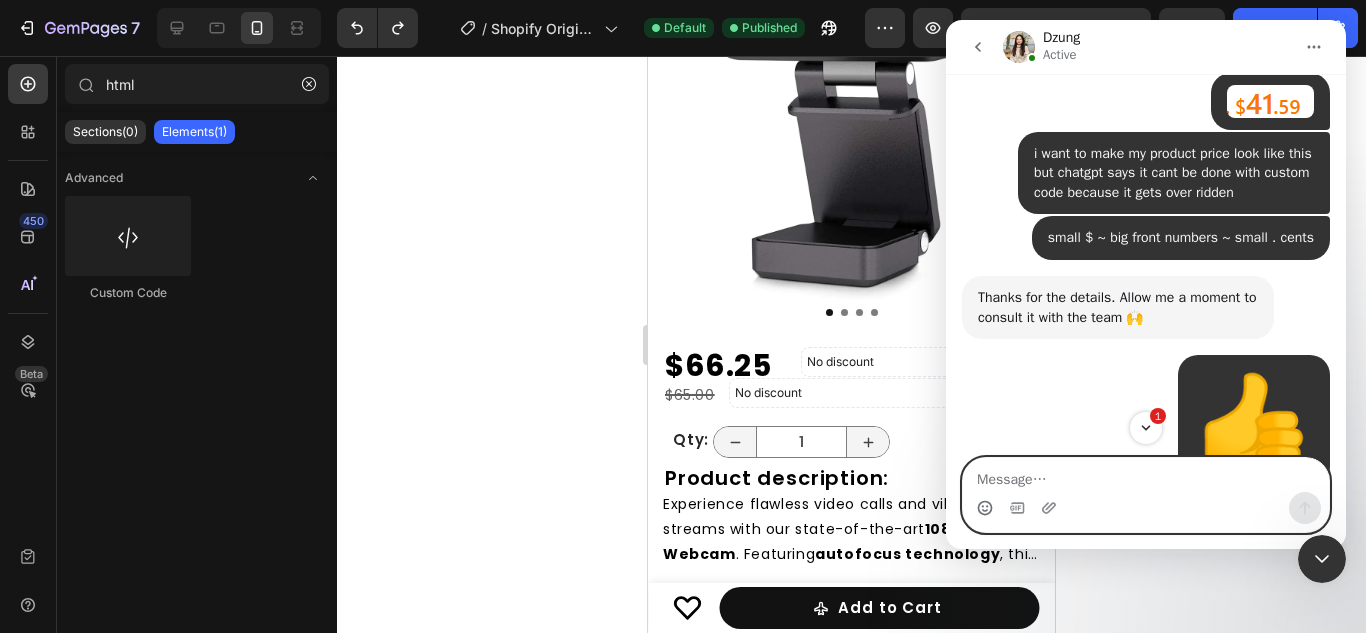 scroll, scrollTop: 968, scrollLeft: 0, axis: vertical 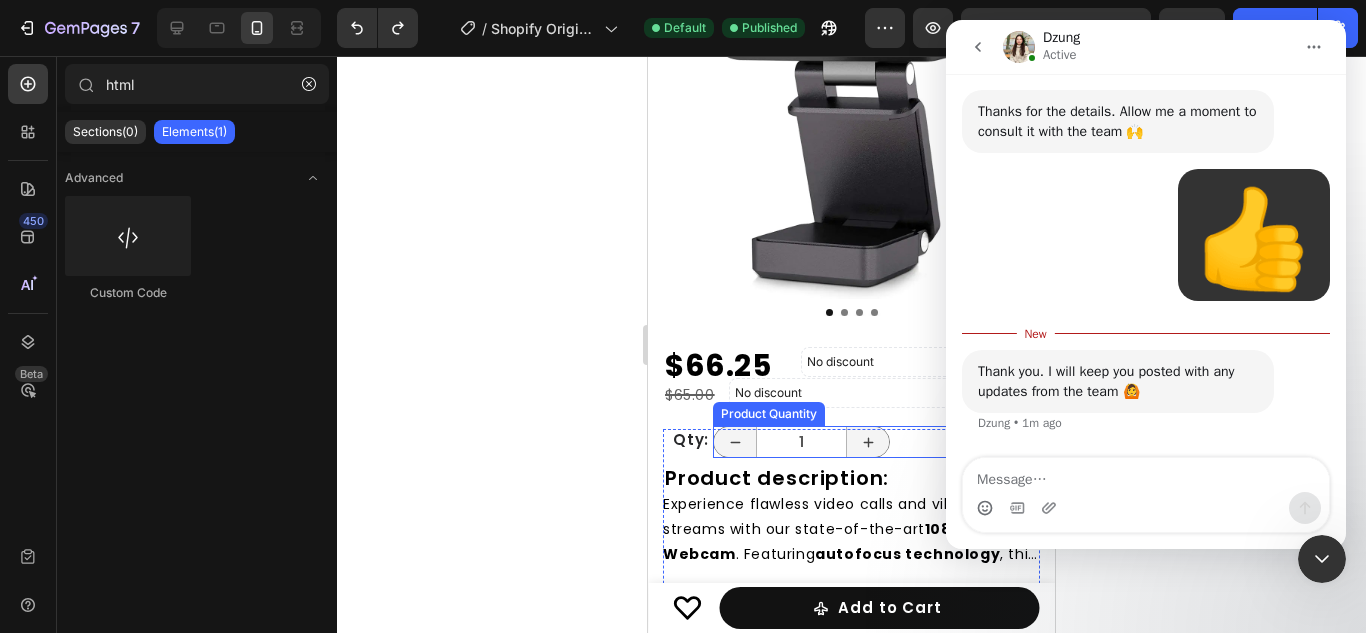 click on "1" at bounding box center [801, 442] 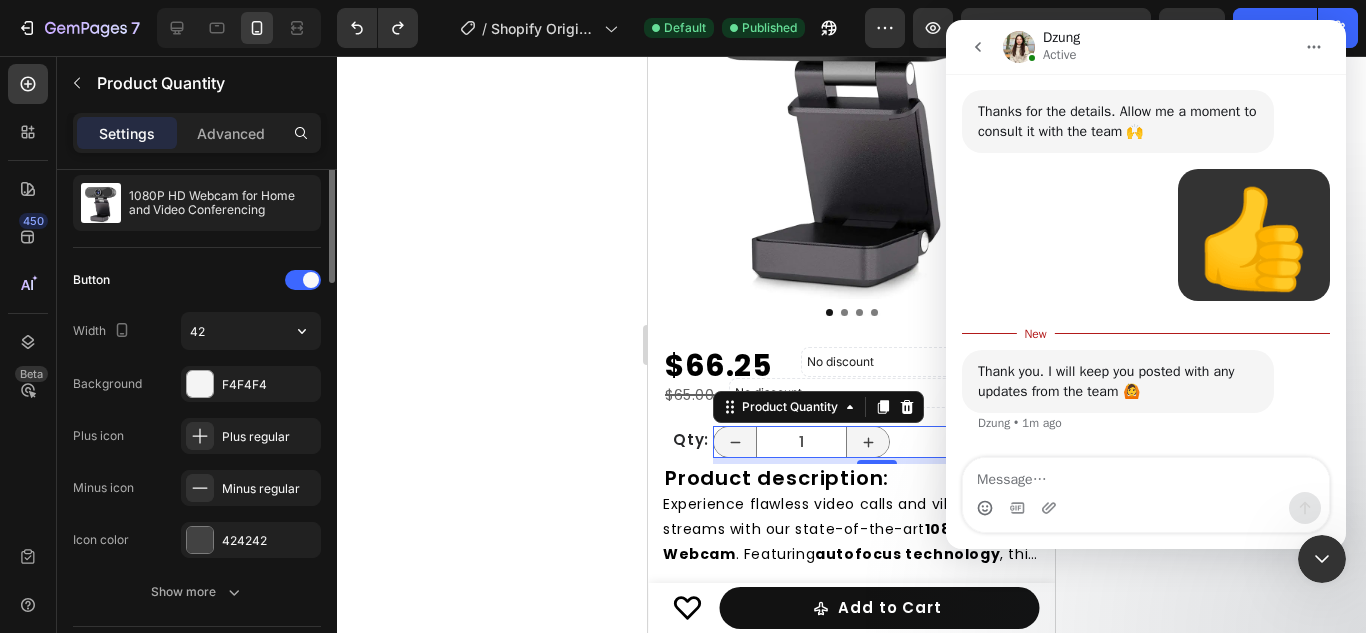 scroll, scrollTop: 0, scrollLeft: 0, axis: both 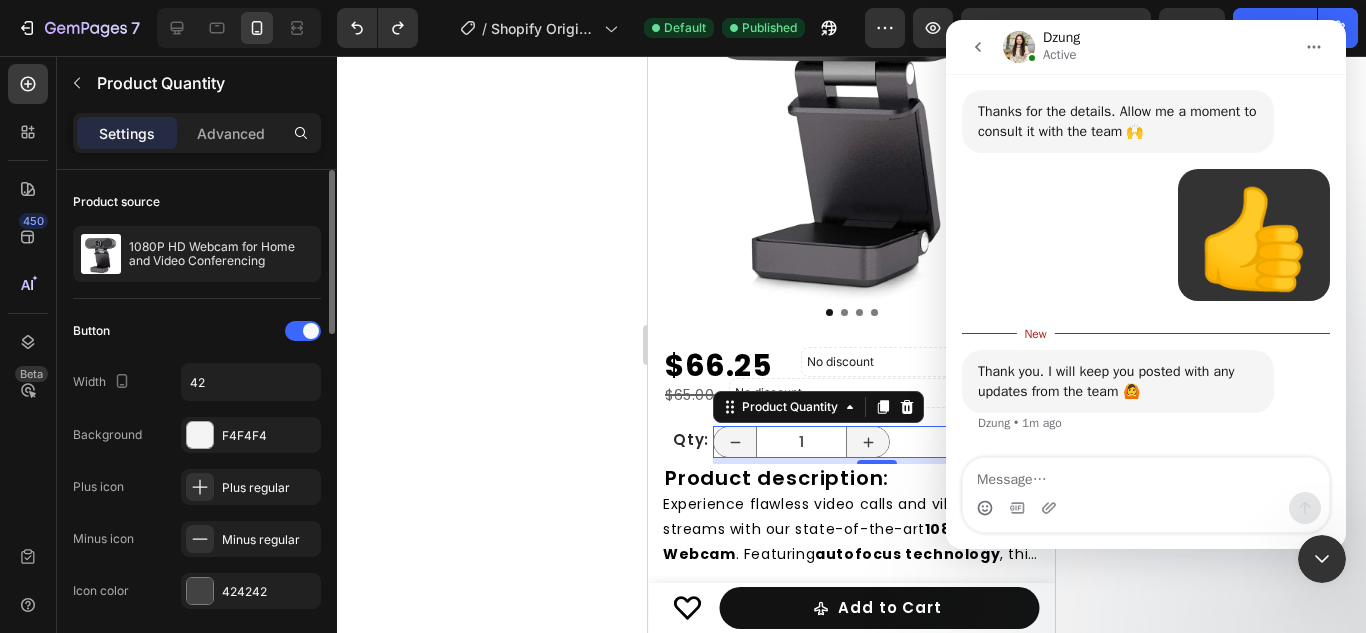 click 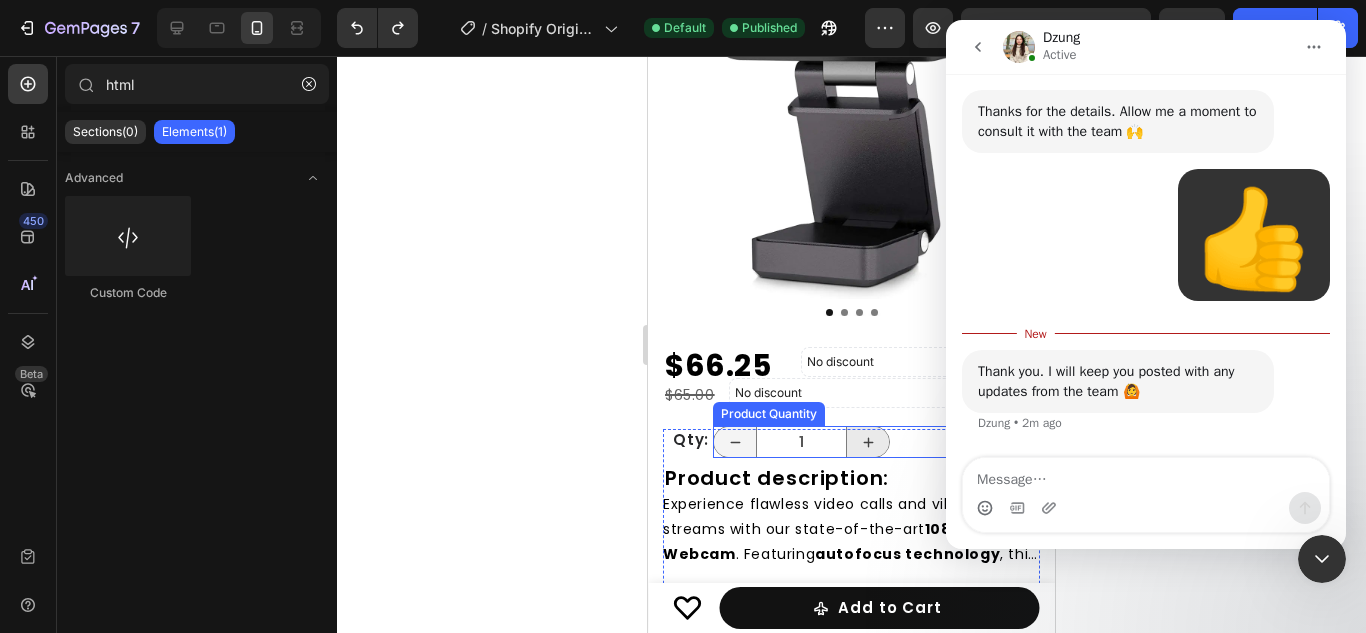 click 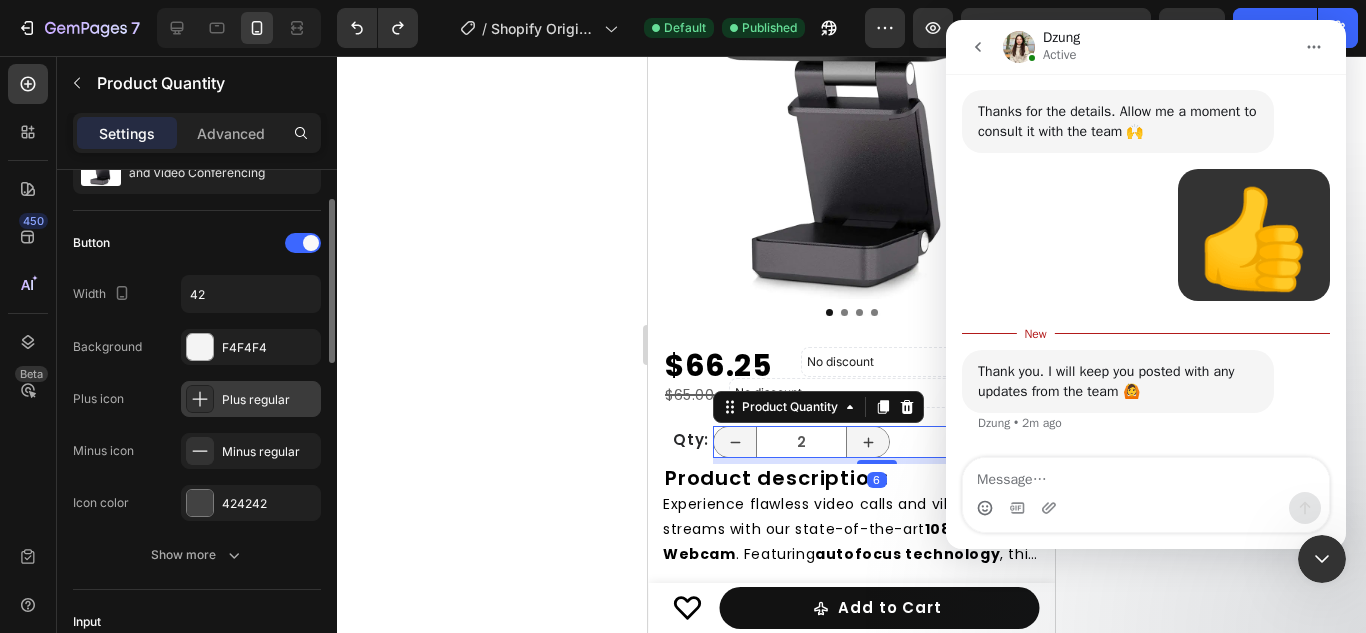 scroll, scrollTop: 90, scrollLeft: 0, axis: vertical 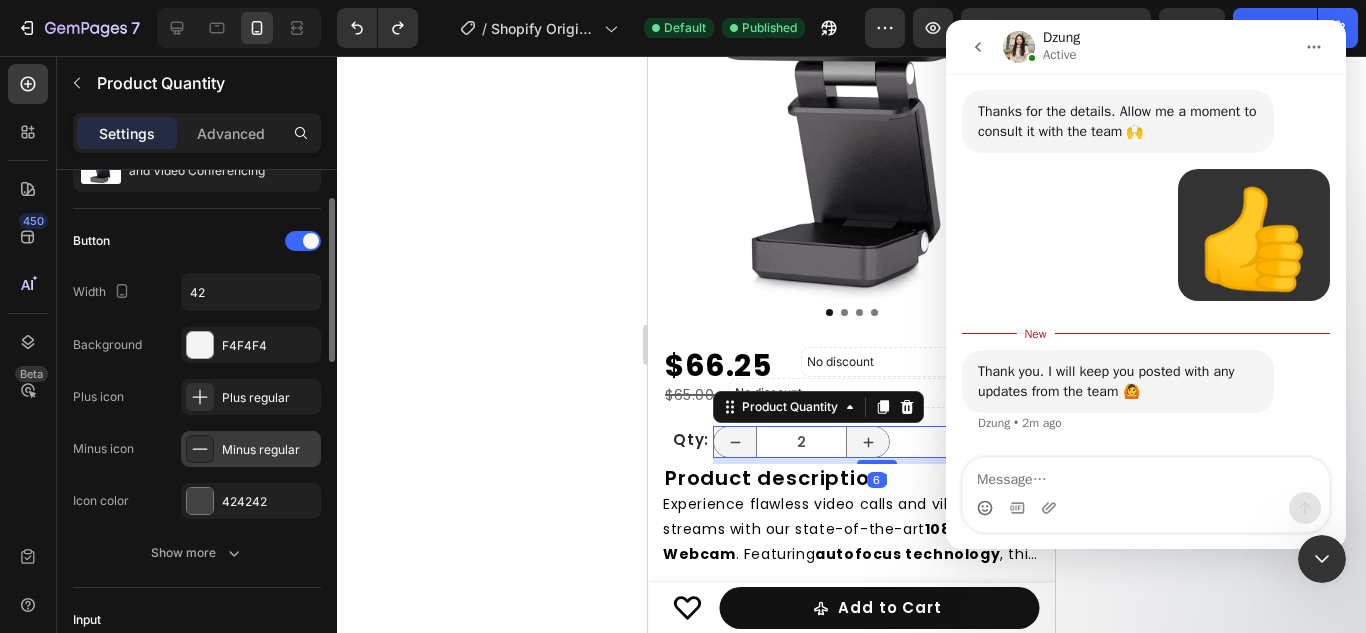 click on "Minus regular" at bounding box center (269, 450) 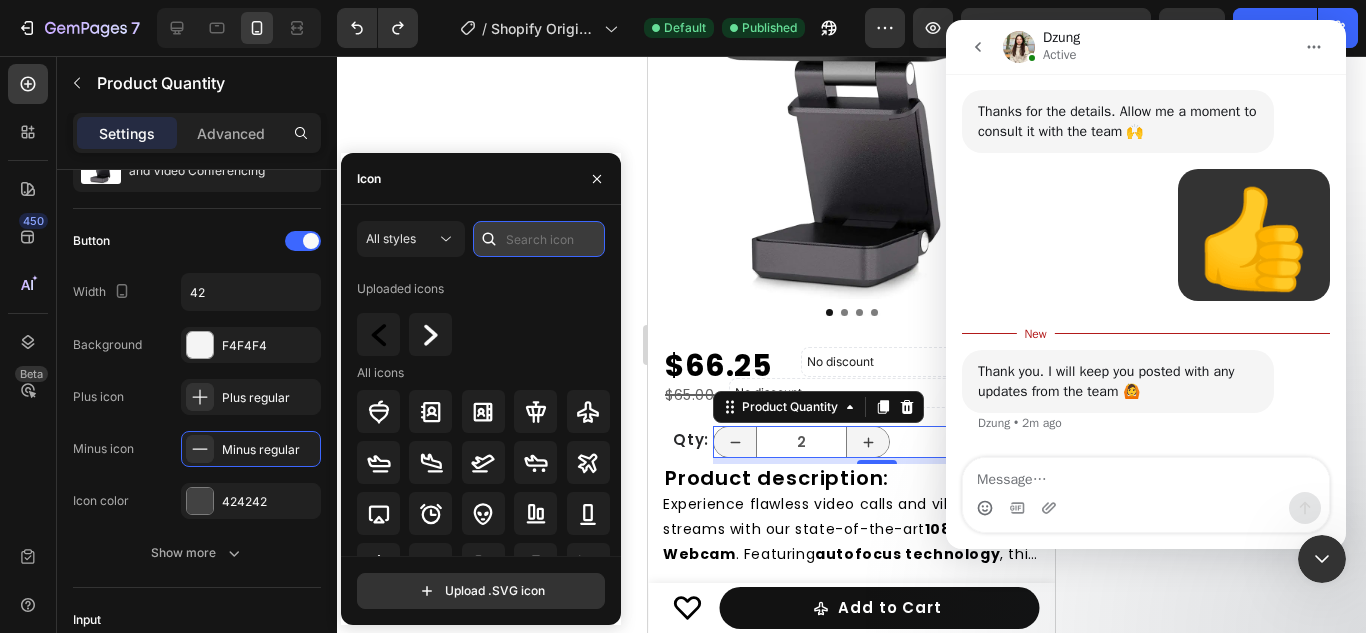 click at bounding box center [539, 239] 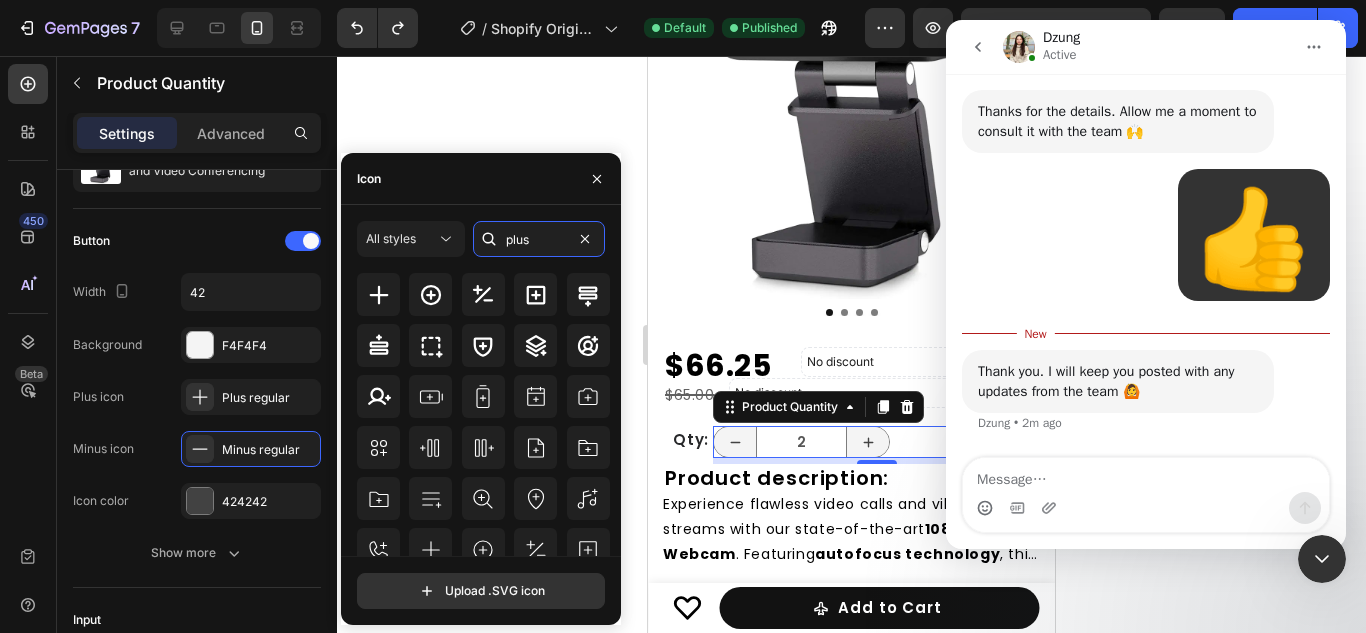 scroll, scrollTop: 192, scrollLeft: 0, axis: vertical 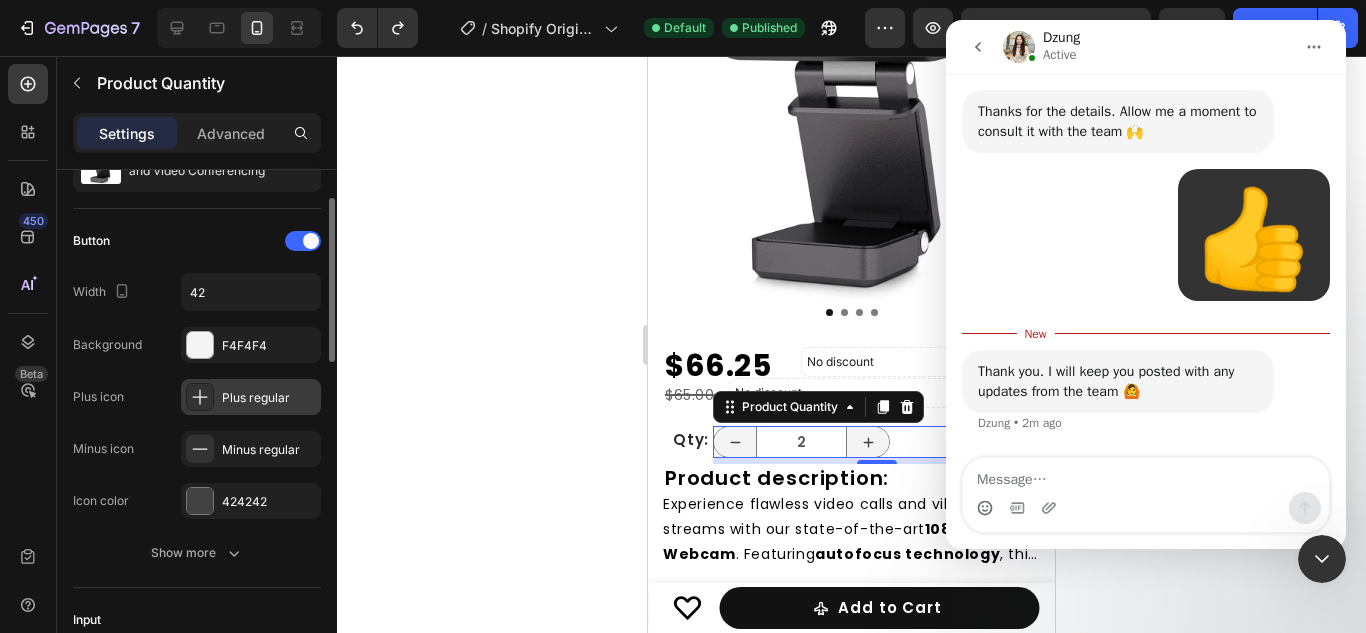 click at bounding box center (200, 397) 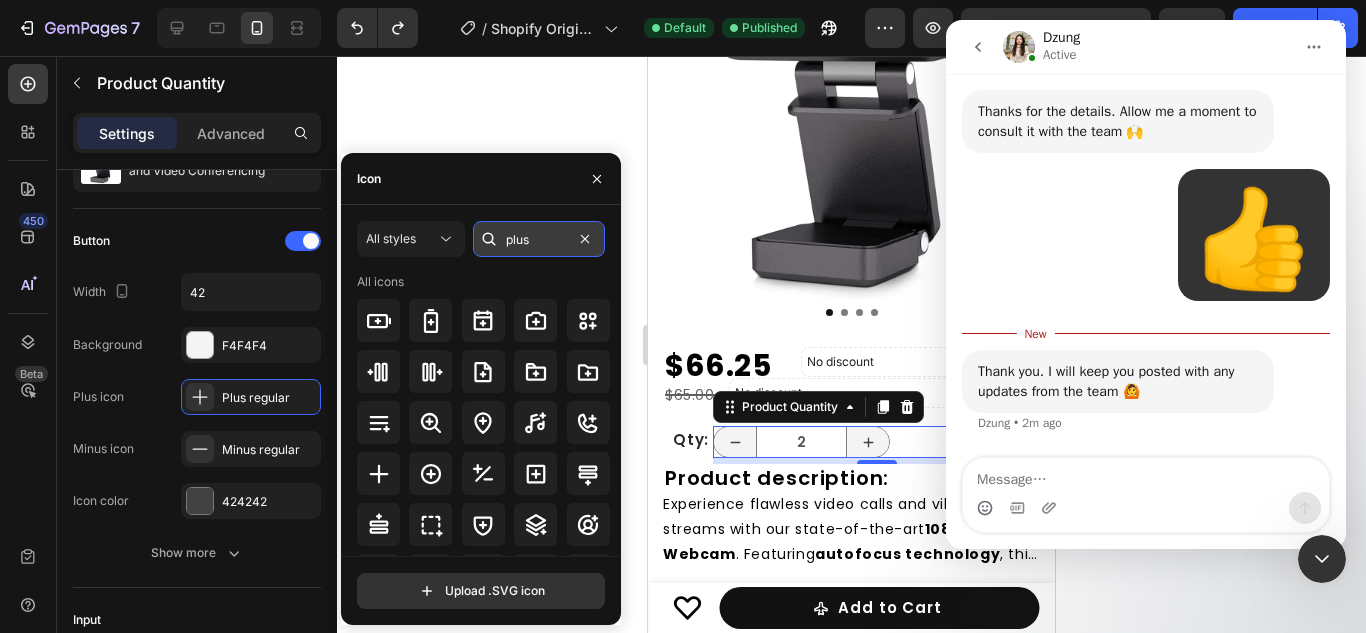 click on "plus" at bounding box center (539, 239) 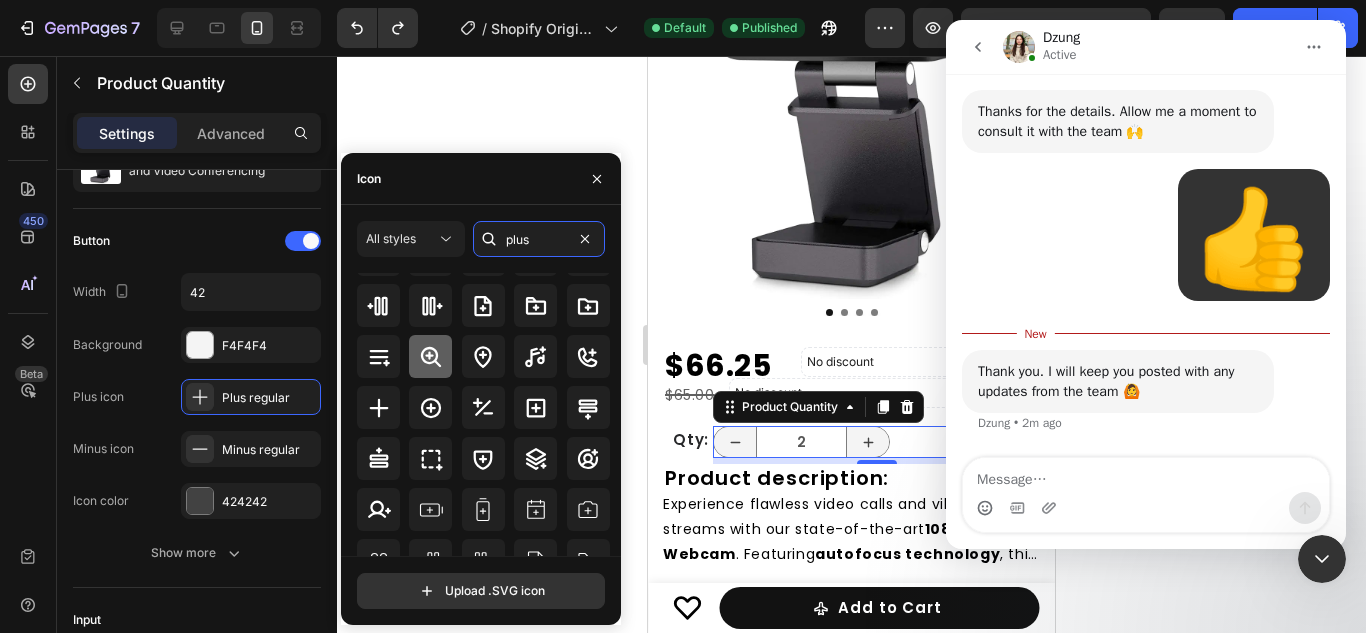 scroll, scrollTop: 67, scrollLeft: 0, axis: vertical 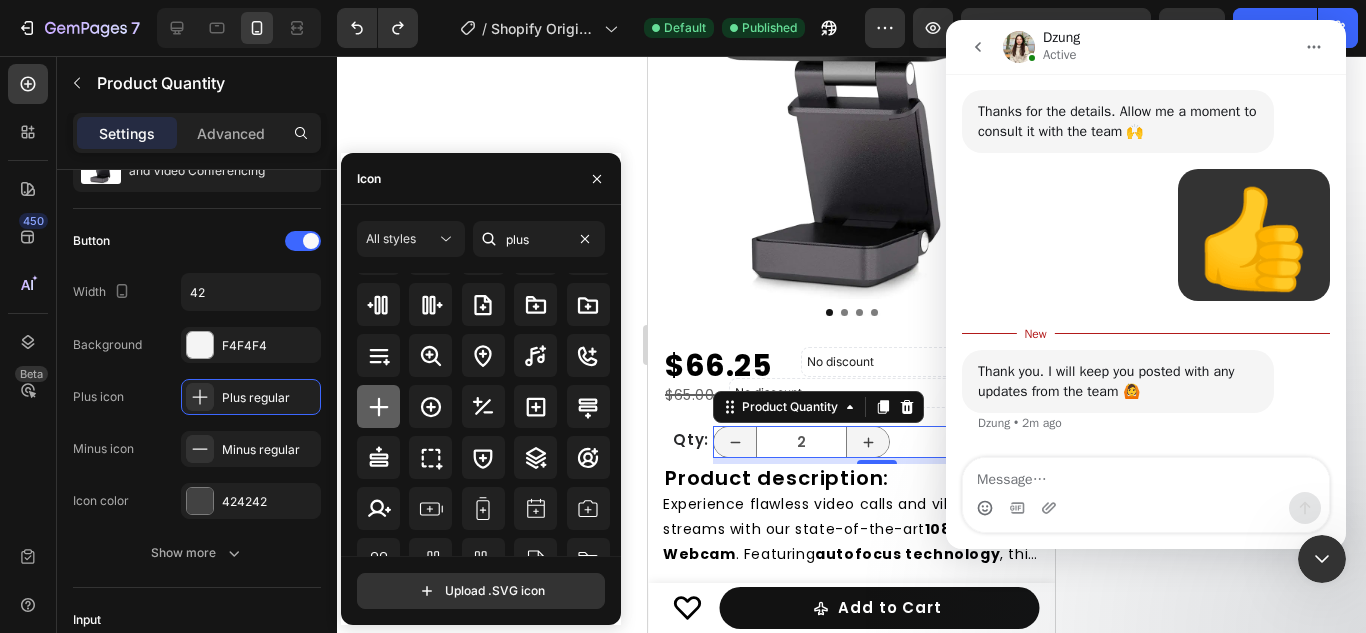 click 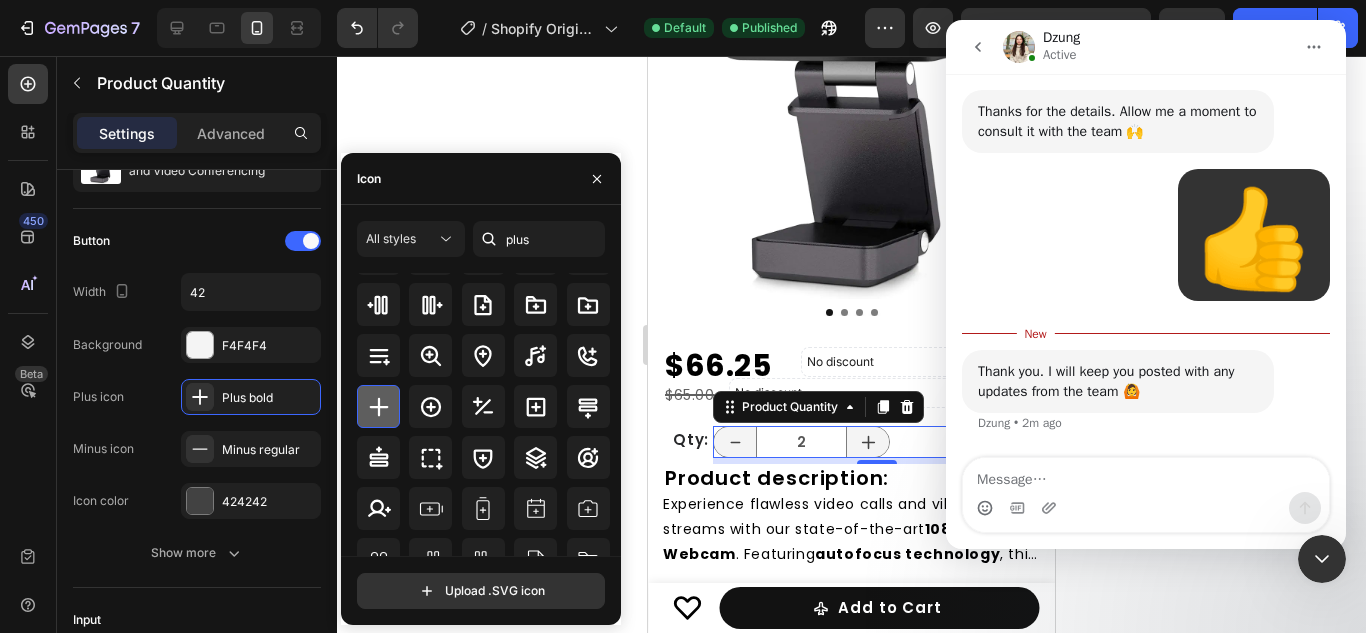 click 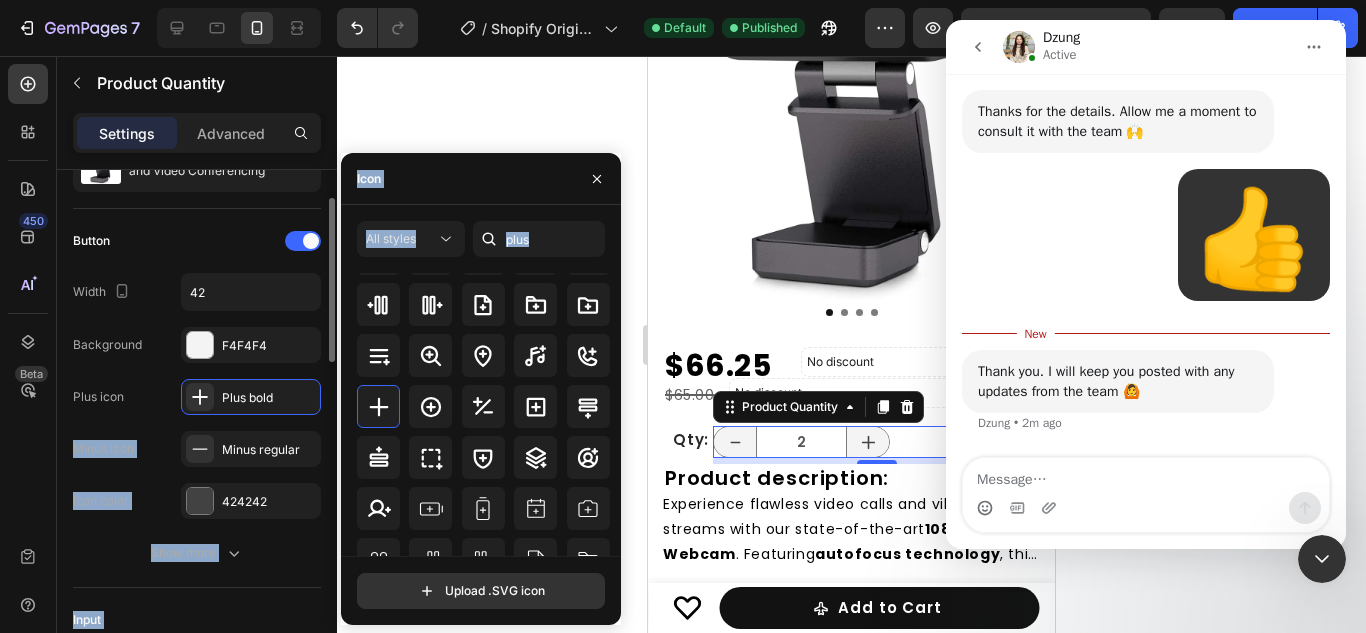 drag, startPoint x: 386, startPoint y: 404, endPoint x: 302, endPoint y: 422, distance: 85.90693 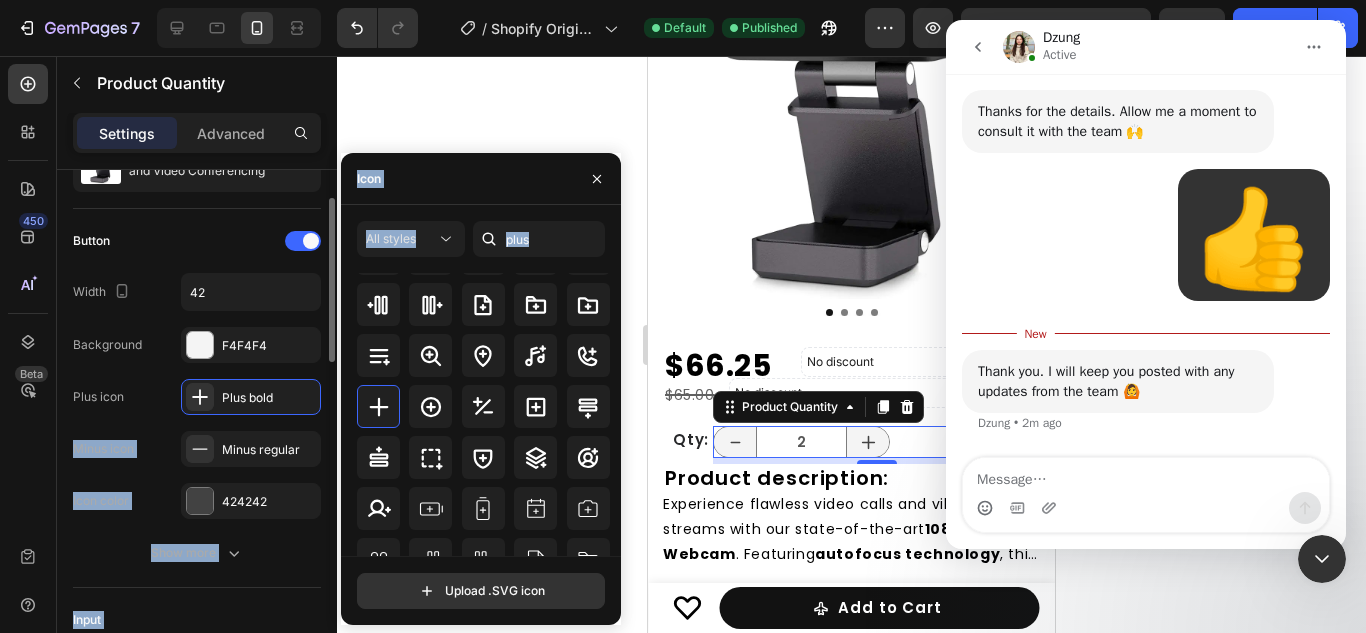 click on "450 Beta html Sections(0) Elements(1) Advanced
Custom Code Product Quantity Settings Advanced Product source 1080P HD Webcam for Home and Video Conferencing Button Width 42 Background F4F4F4 Plus icon
Plus bold Minus icon
Minus regular Icon color 424242 Show more Input Background Transparent Text style Paragraph 2* Divider 7D7D7D Hover Styled Size Width 100% Height 32 Background Color FFFFFF Shape Border Line Corner 32, 32, 32, 32 Shadow Add... Display condition Default quantity 1 Update price Yes No Align Delete element Icon All styles plus All icons  Upload .SVG icon  Icon All styles plus All icons  Upload .SVG icon" 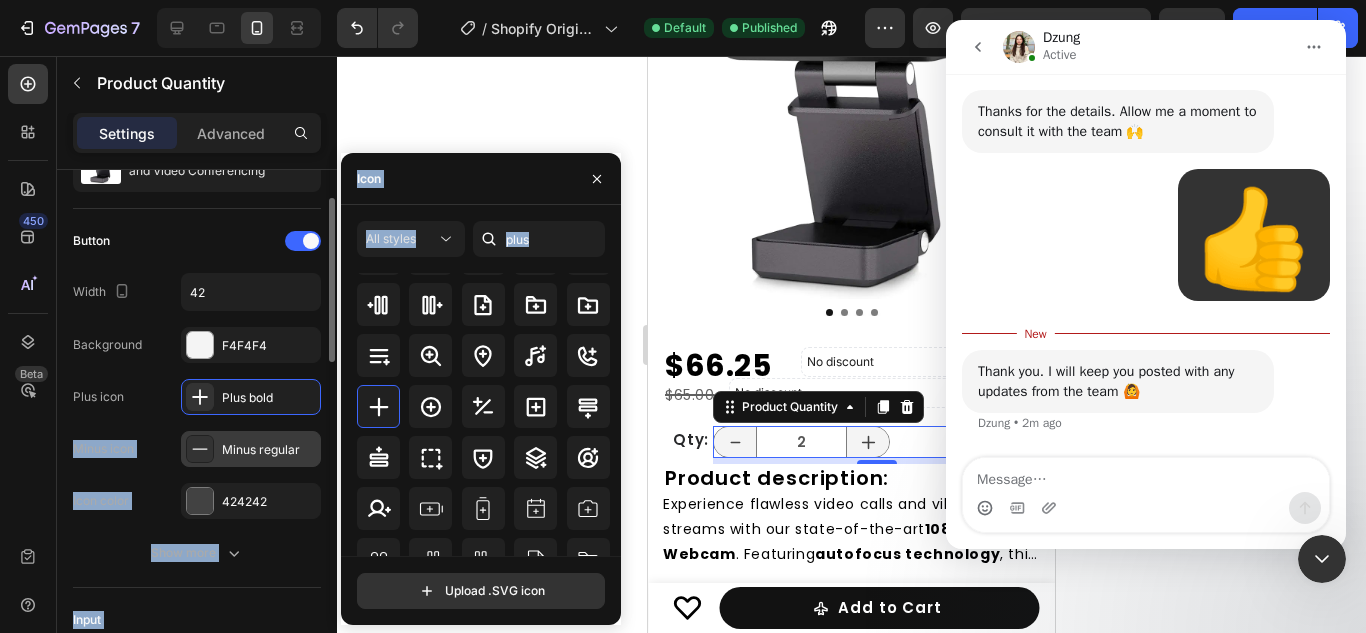 click on "Minus regular" at bounding box center (269, 450) 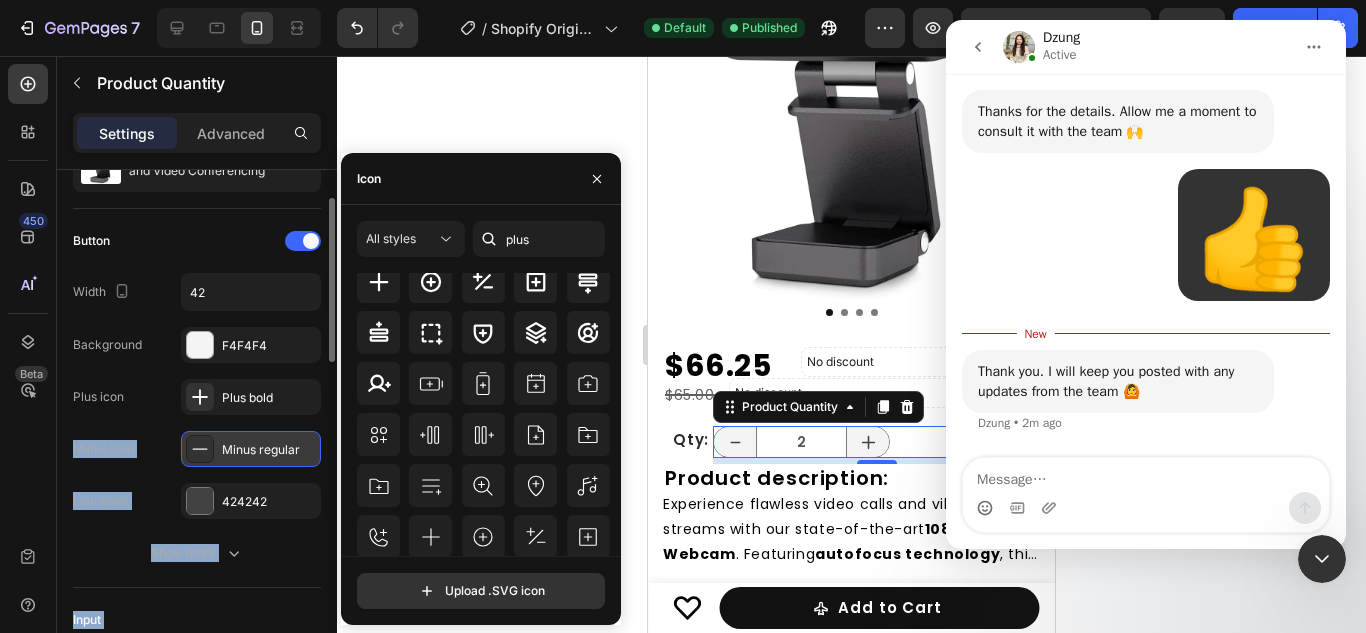 scroll, scrollTop: 178, scrollLeft: 0, axis: vertical 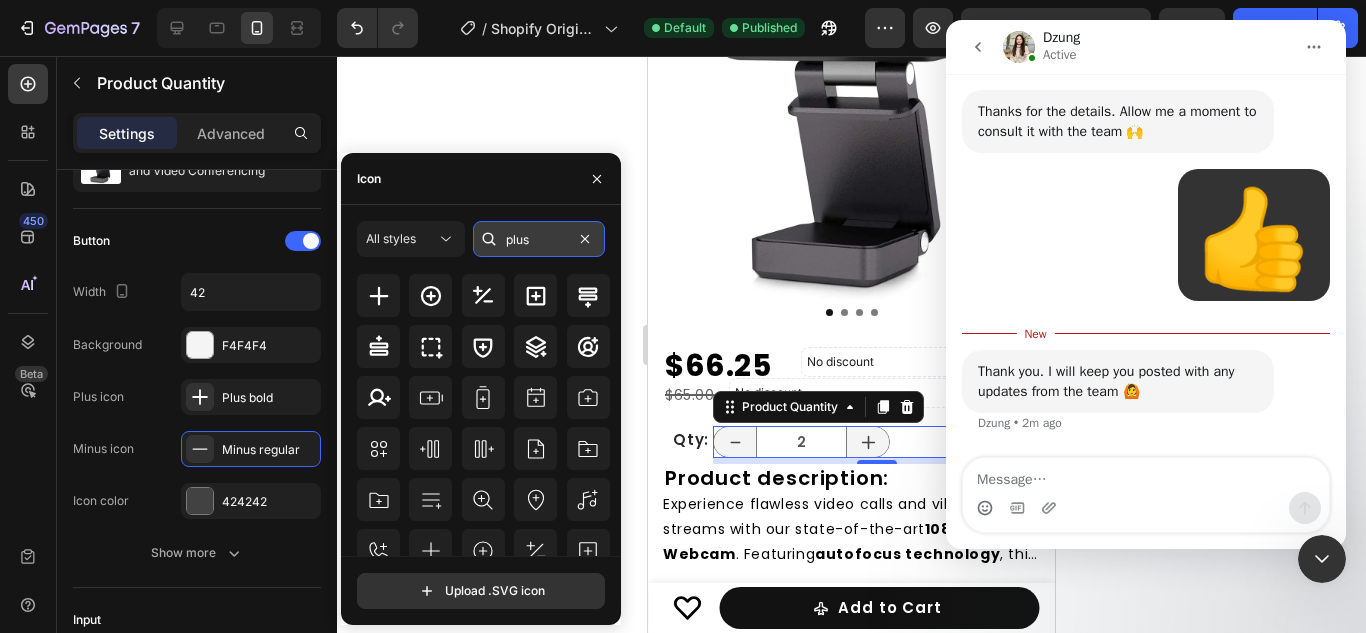 click on "plus" at bounding box center [539, 239] 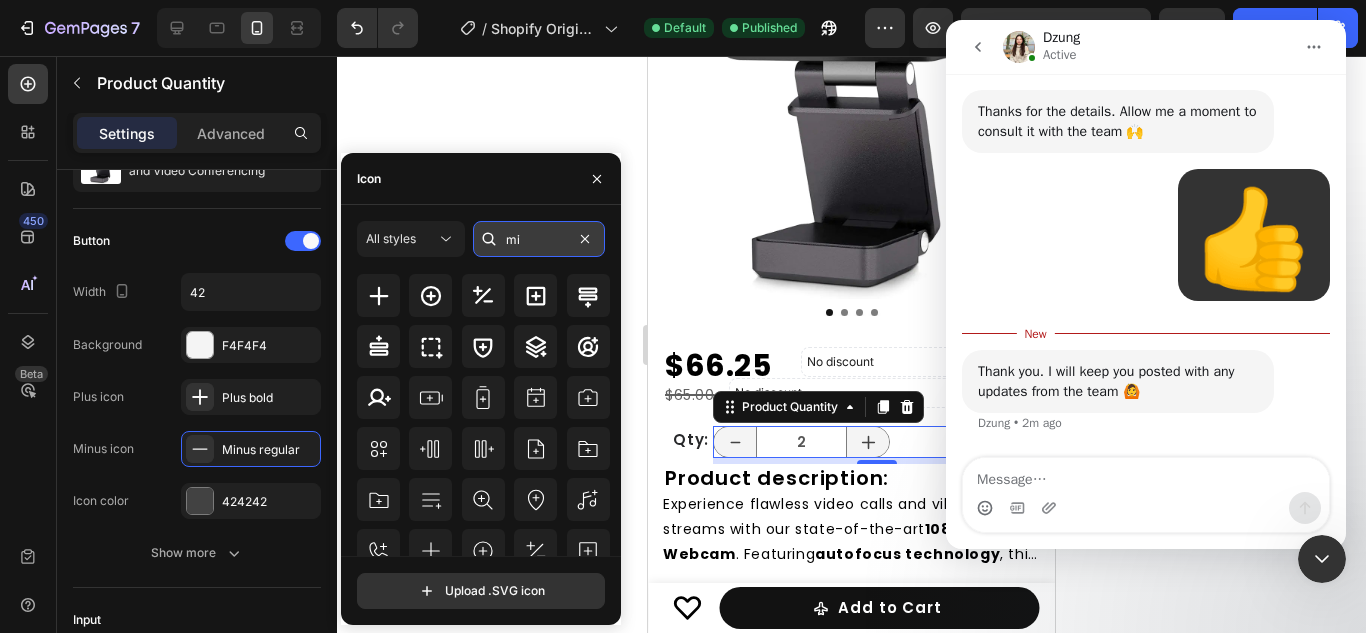 scroll, scrollTop: 0, scrollLeft: 0, axis: both 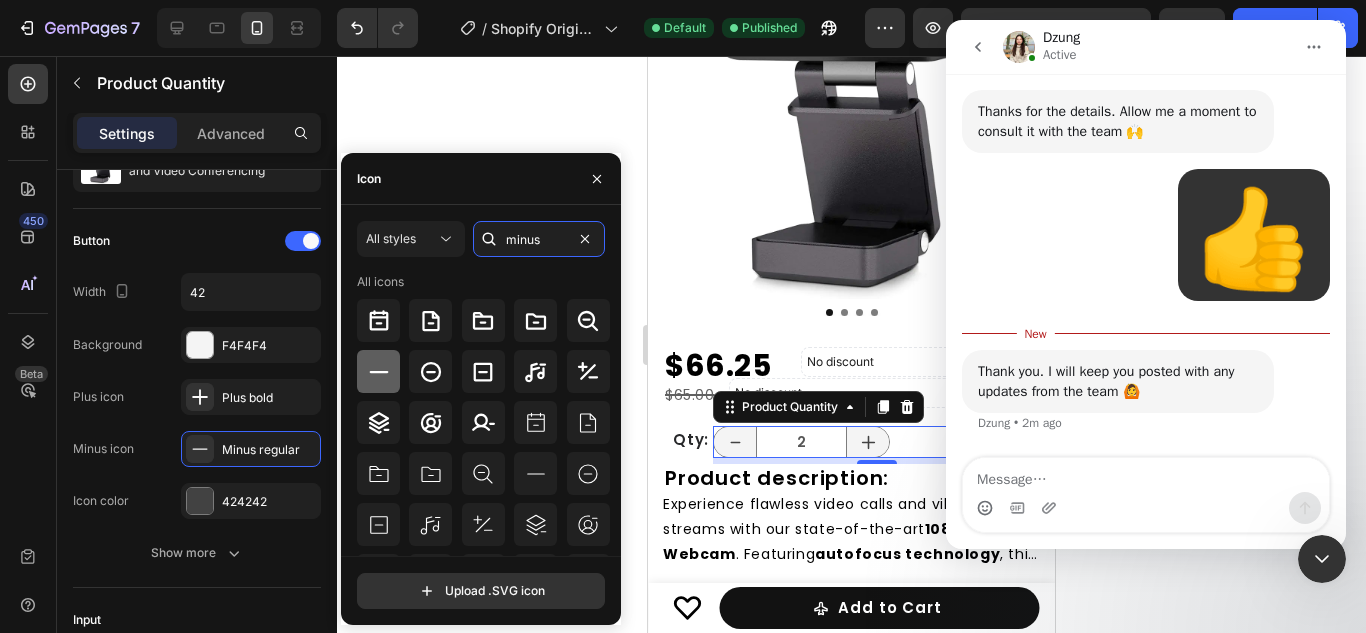 type on "minus" 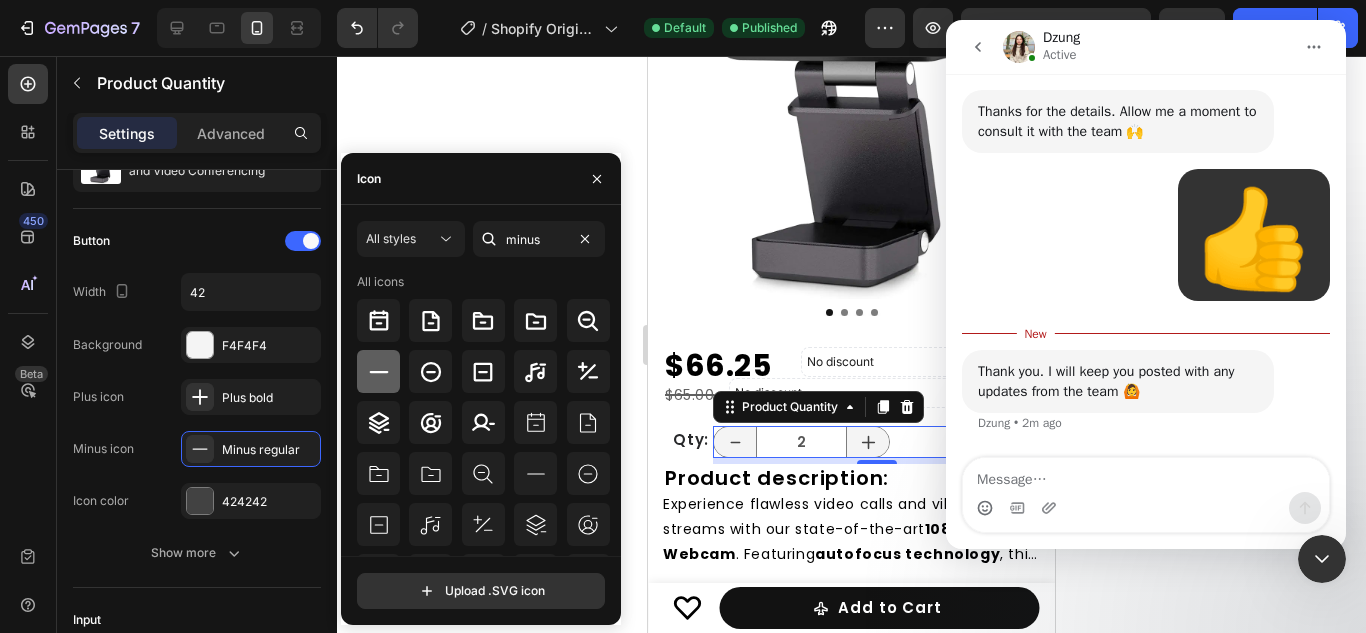 click 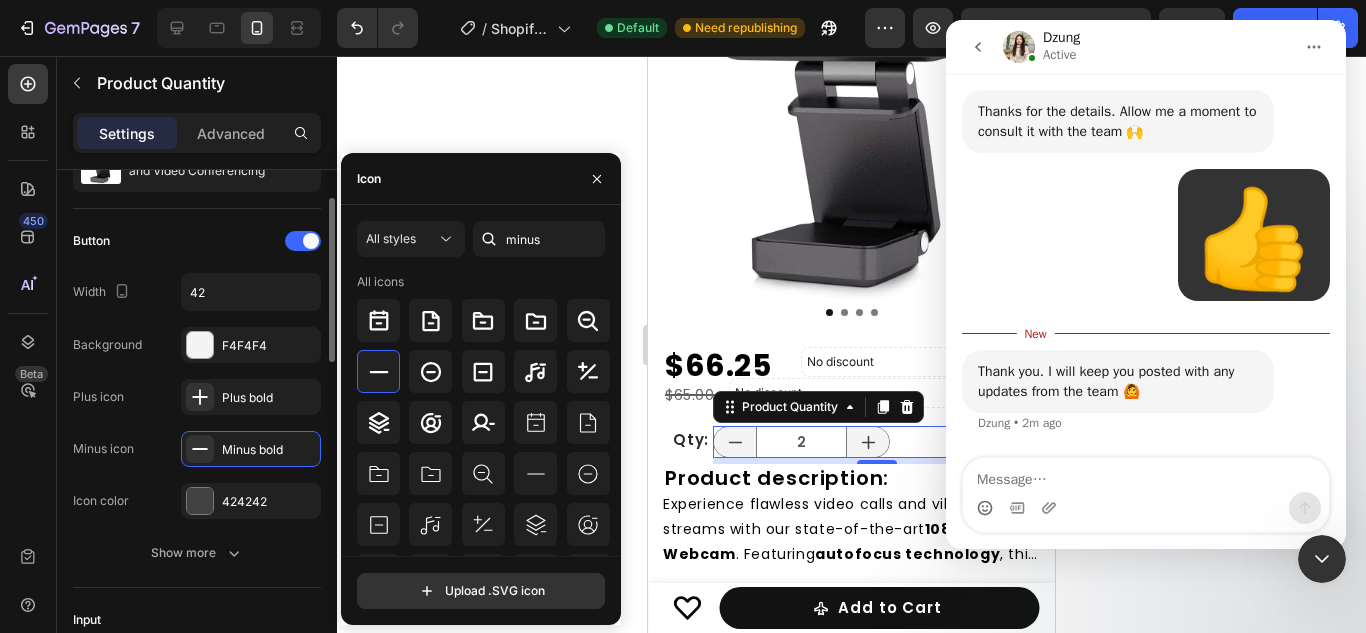 click on "Button Width 42 Background F4F4F4 Plus icon
Plus bold Minus icon
Minus bold Icon color 424242" at bounding box center [197, 372] 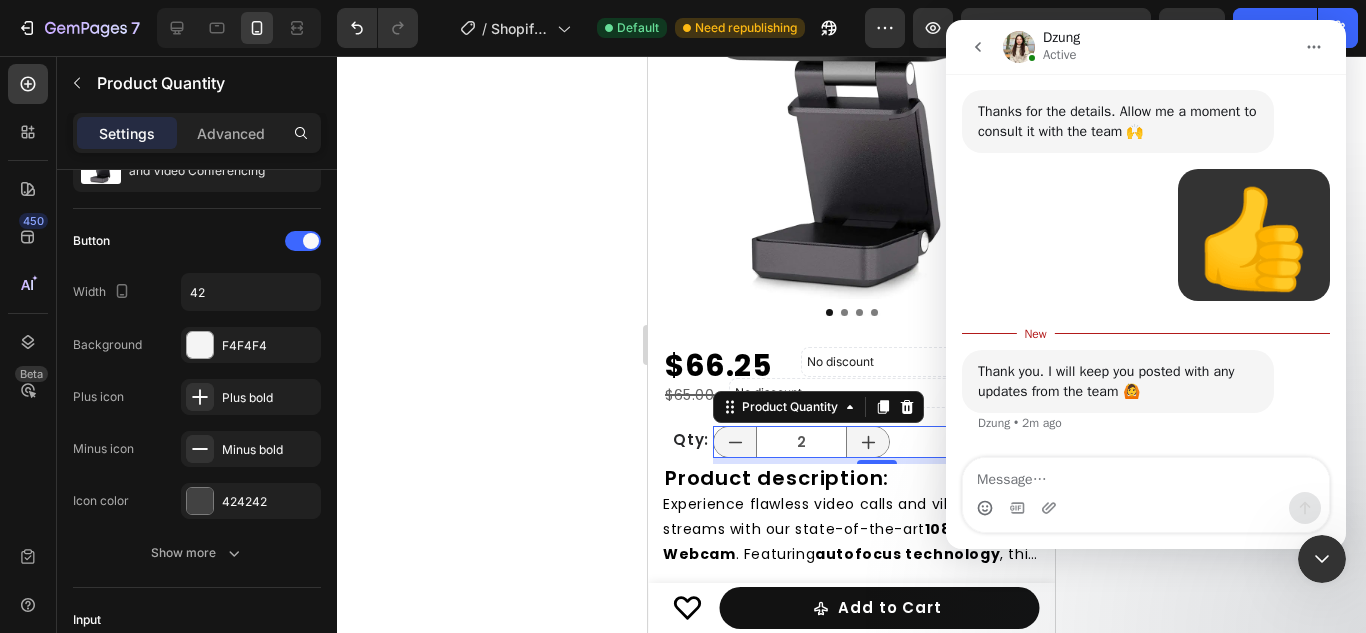 click at bounding box center [1322, 559] 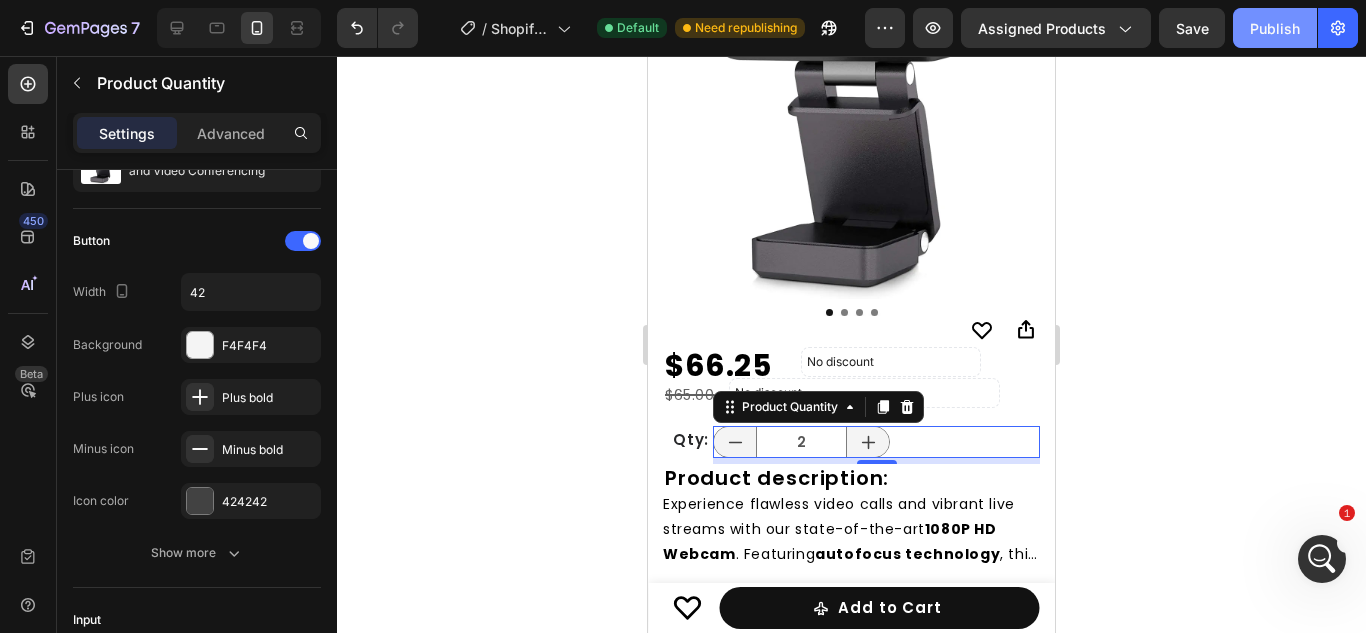 click on "Publish" at bounding box center (1275, 28) 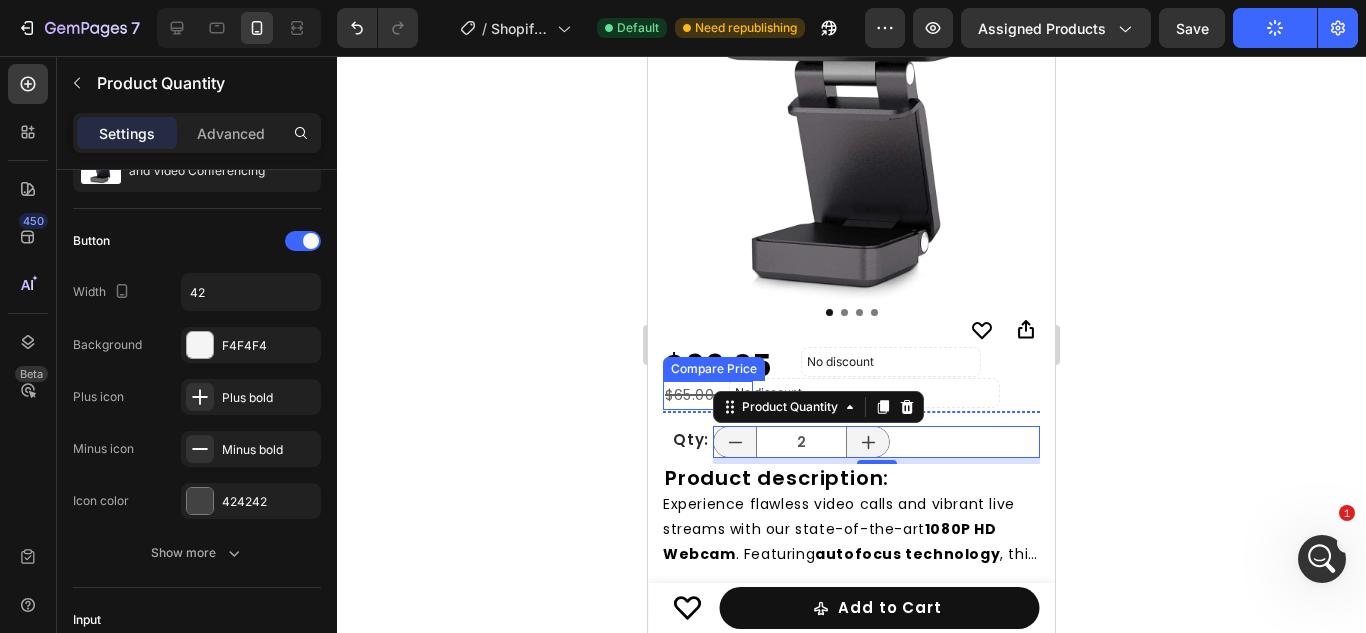 click on "$65.00" at bounding box center [708, 395] 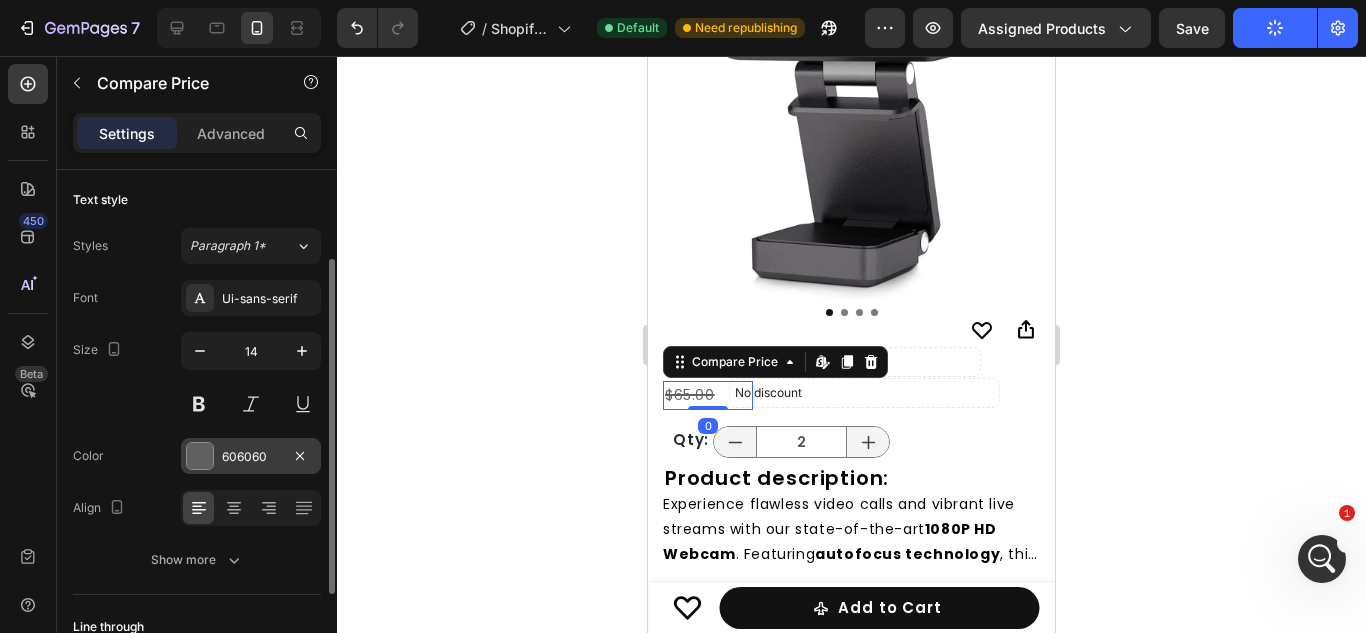 scroll, scrollTop: 135, scrollLeft: 0, axis: vertical 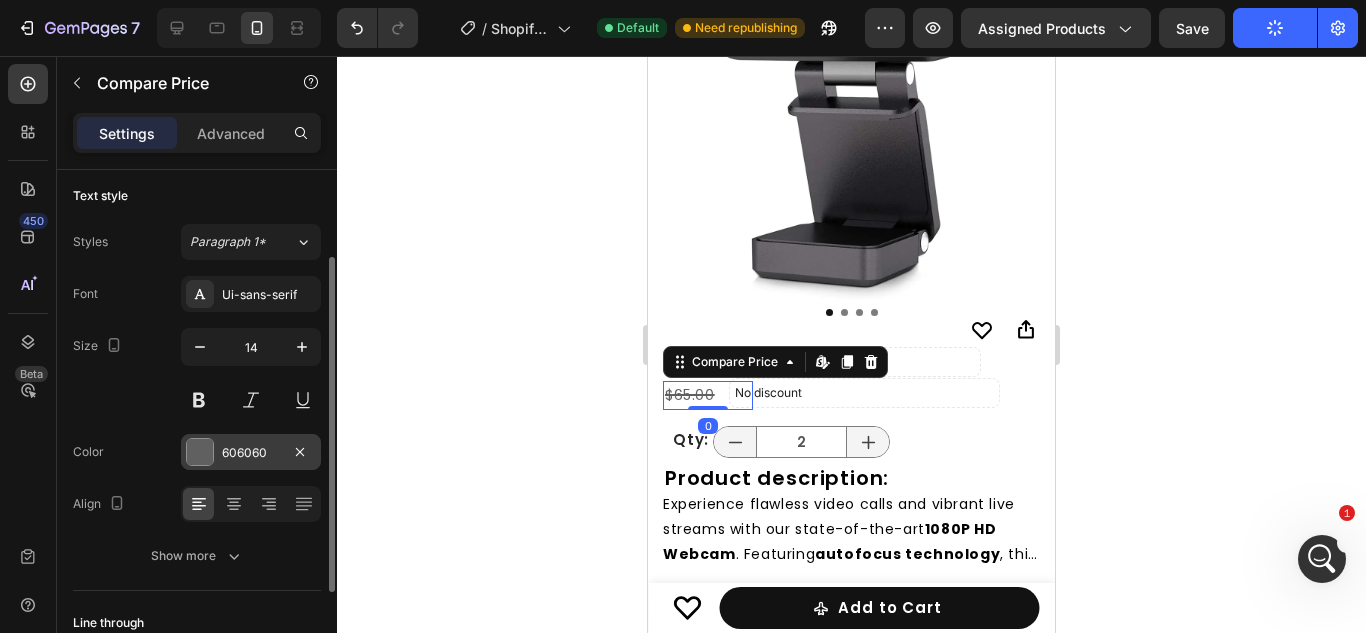 click at bounding box center [200, 452] 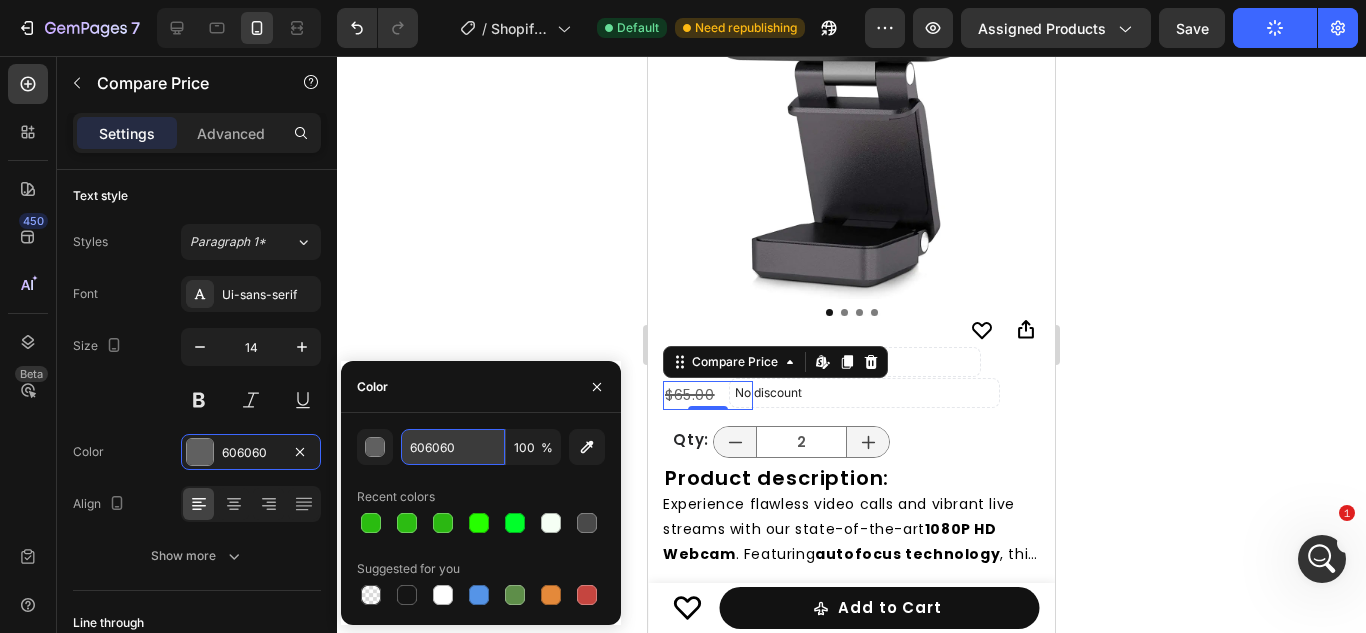 click on "606060" at bounding box center [453, 447] 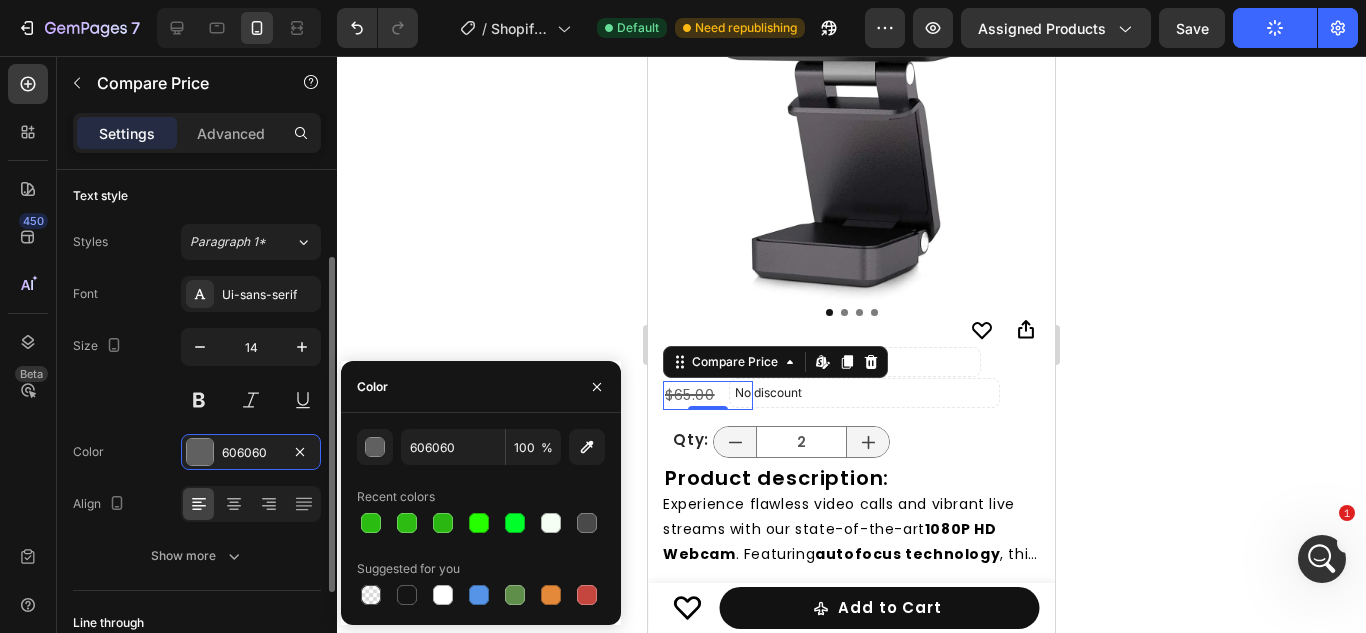 click on "Font Ui-sans-serif Size 14 Color 606060 Align Show more" at bounding box center (197, 425) 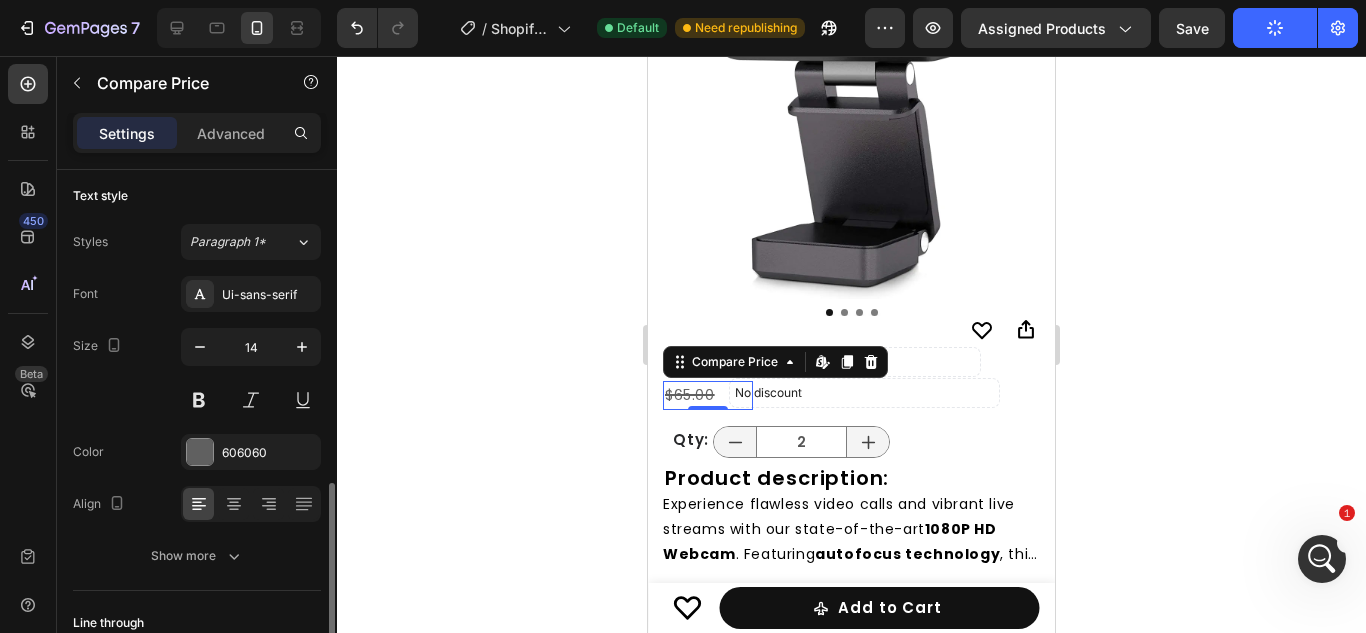 scroll, scrollTop: 285, scrollLeft: 0, axis: vertical 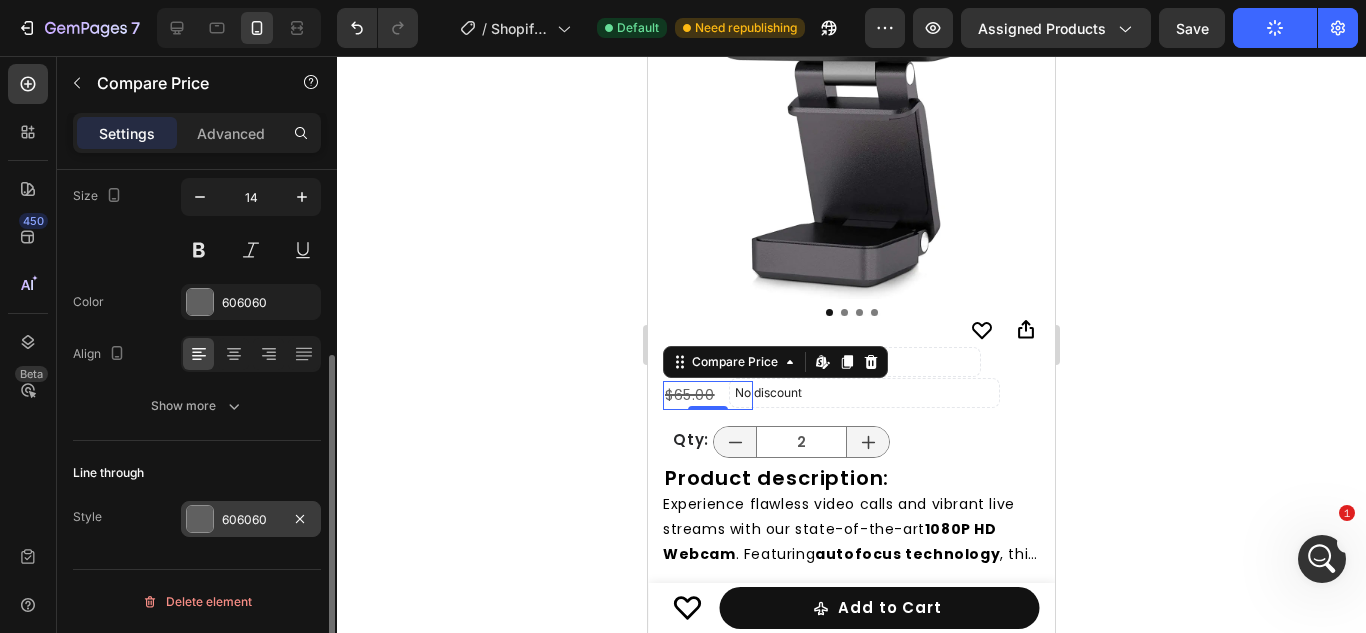 click at bounding box center [200, 519] 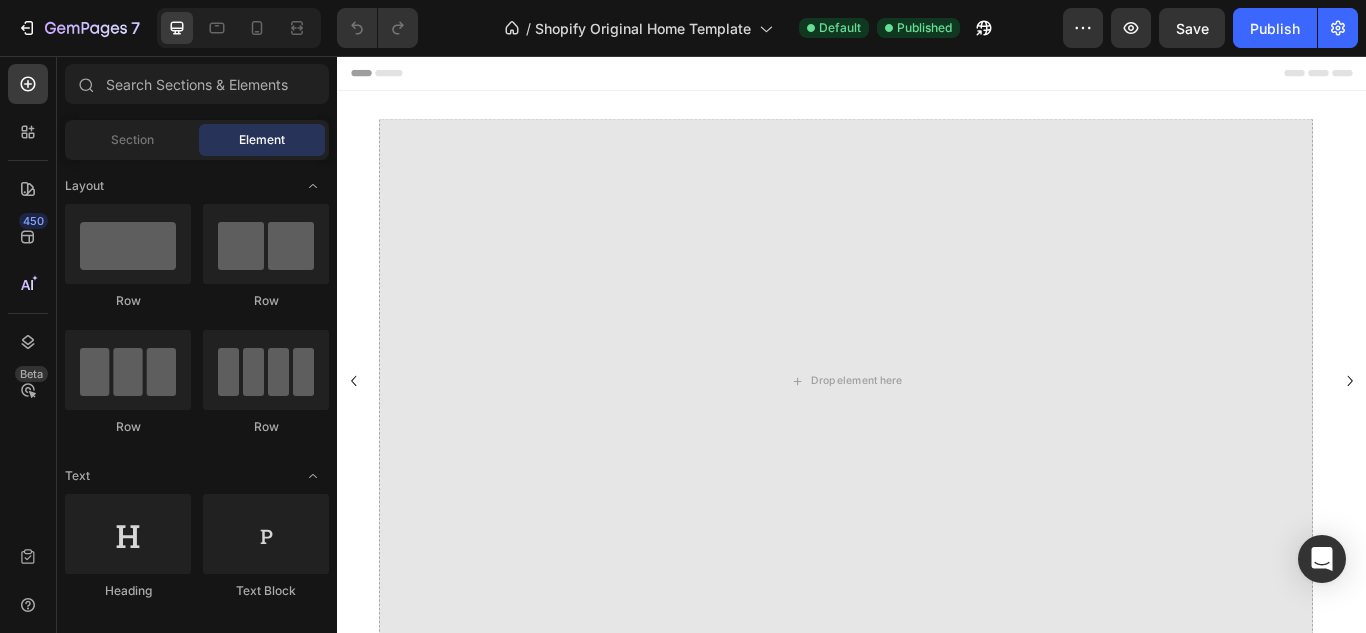 scroll, scrollTop: 0, scrollLeft: 0, axis: both 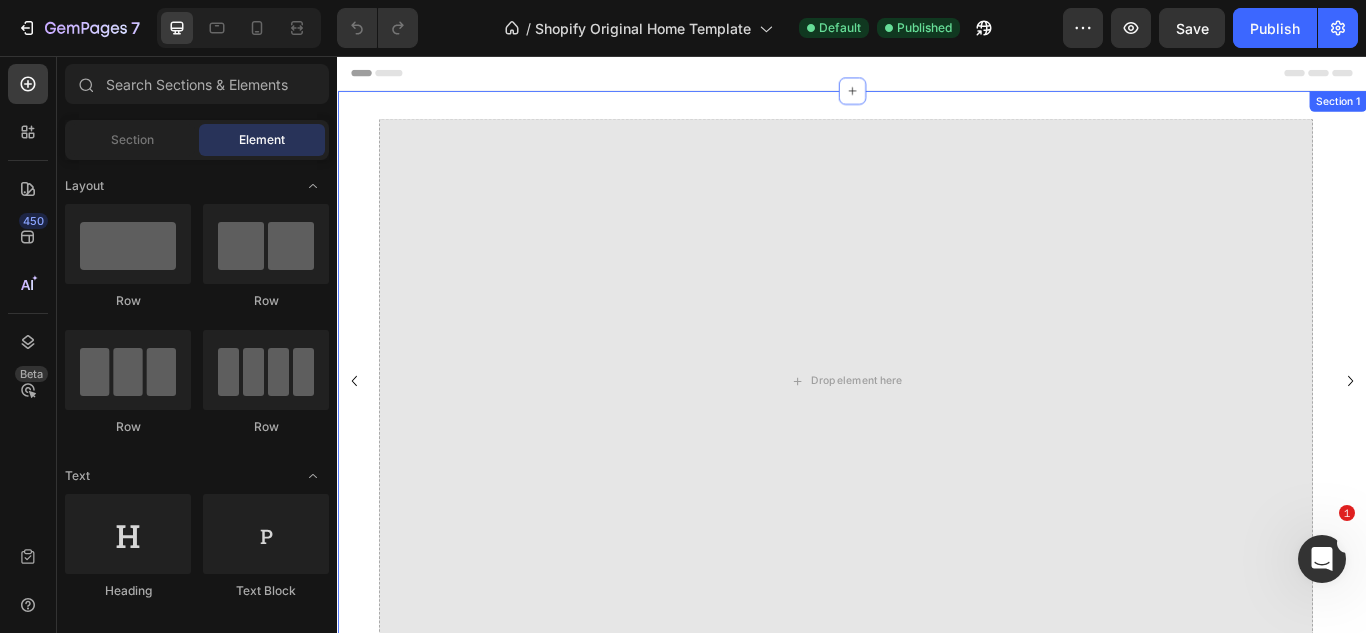 click on "Drop element here Click here to edit heading Heading This is your text block. Click to edit and make it your own. Share your product's story                   or services offered. Get creative and make it yours! Text Block Get started Button
Drop element here Hero Banner
Carousel Section 1" at bounding box center [937, 457] 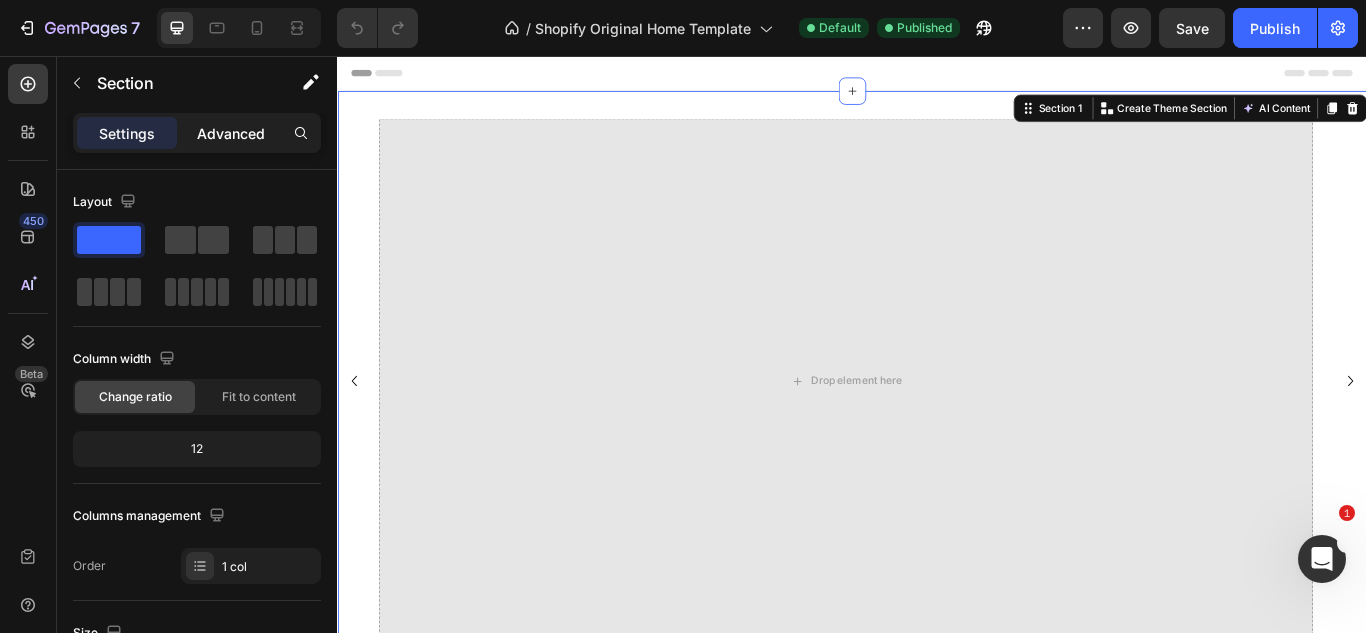 click on "Advanced" at bounding box center [231, 133] 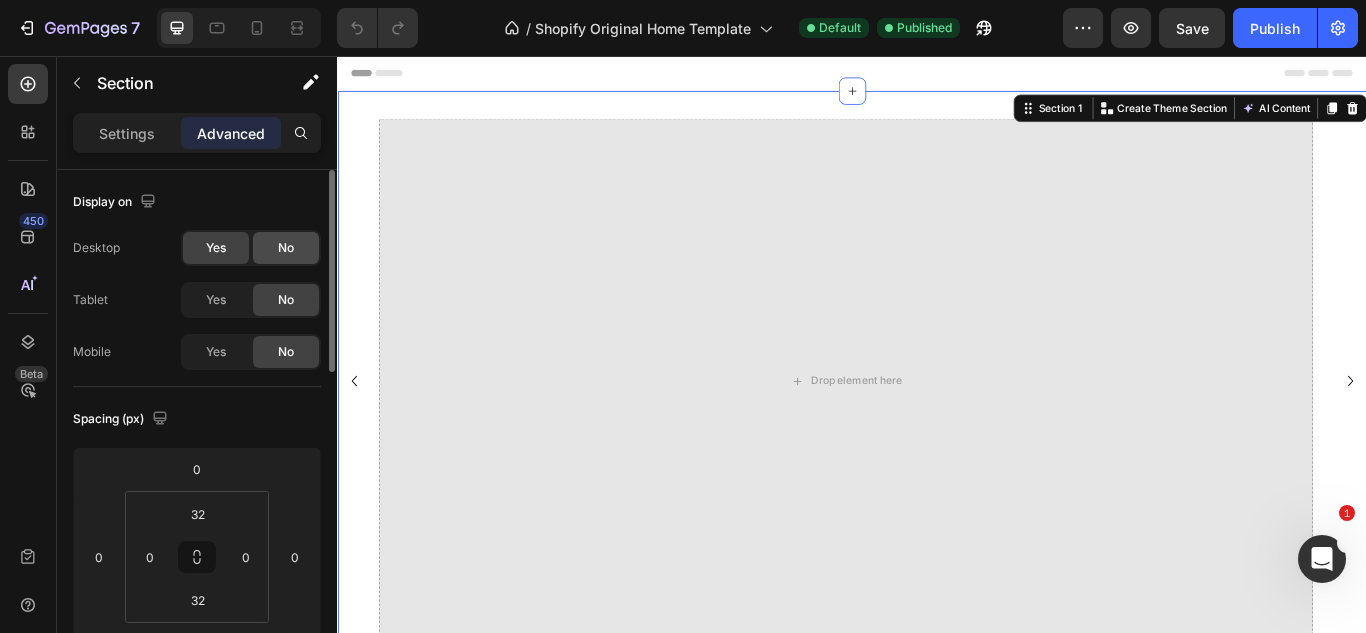 click on "No" 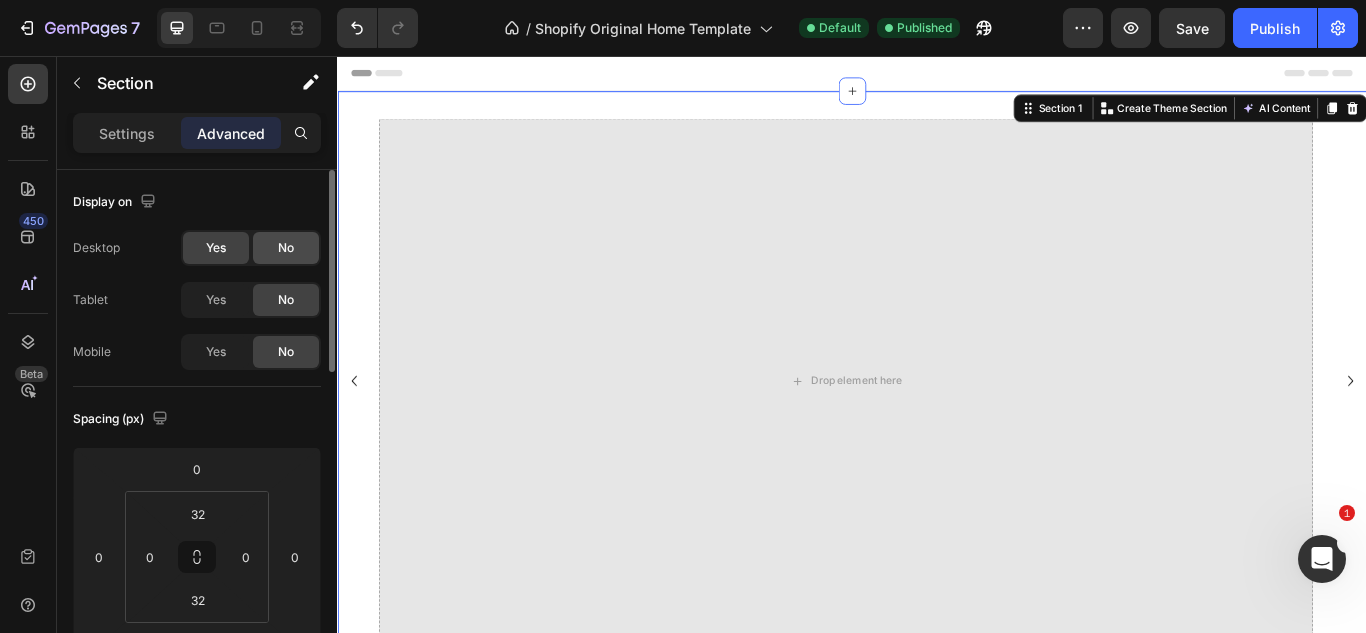 drag, startPoint x: 293, startPoint y: 257, endPoint x: 584, endPoint y: 57, distance: 353.10196 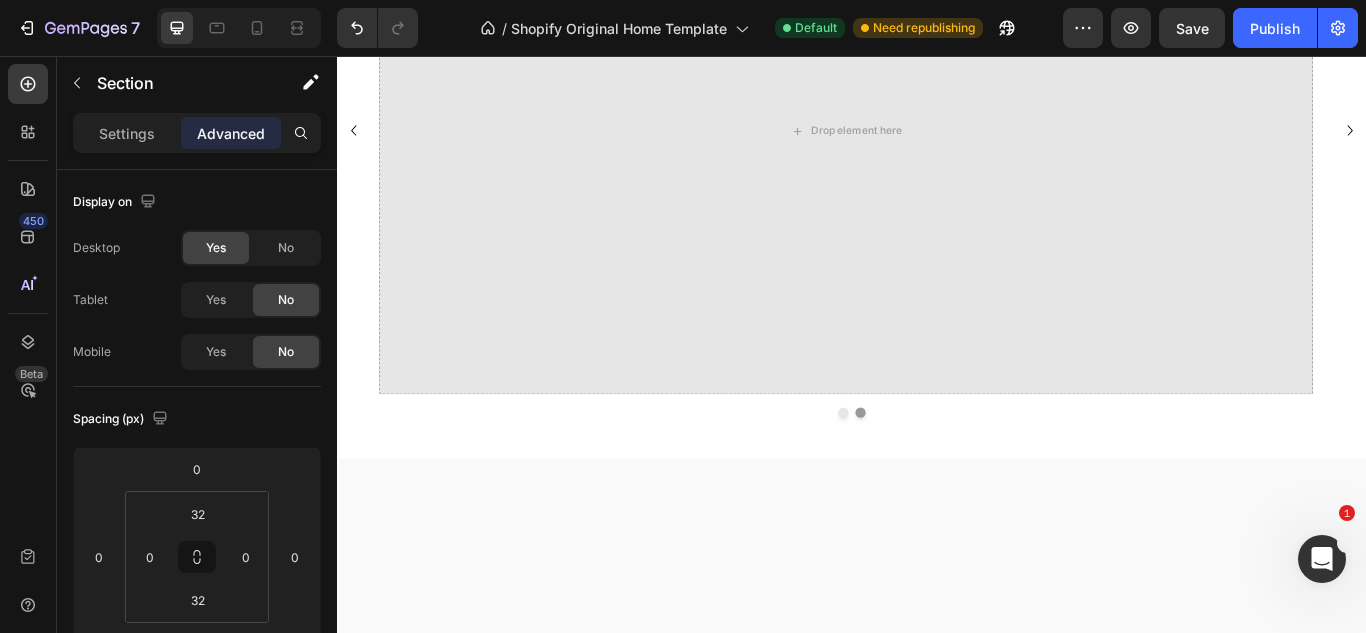 scroll, scrollTop: 267, scrollLeft: 0, axis: vertical 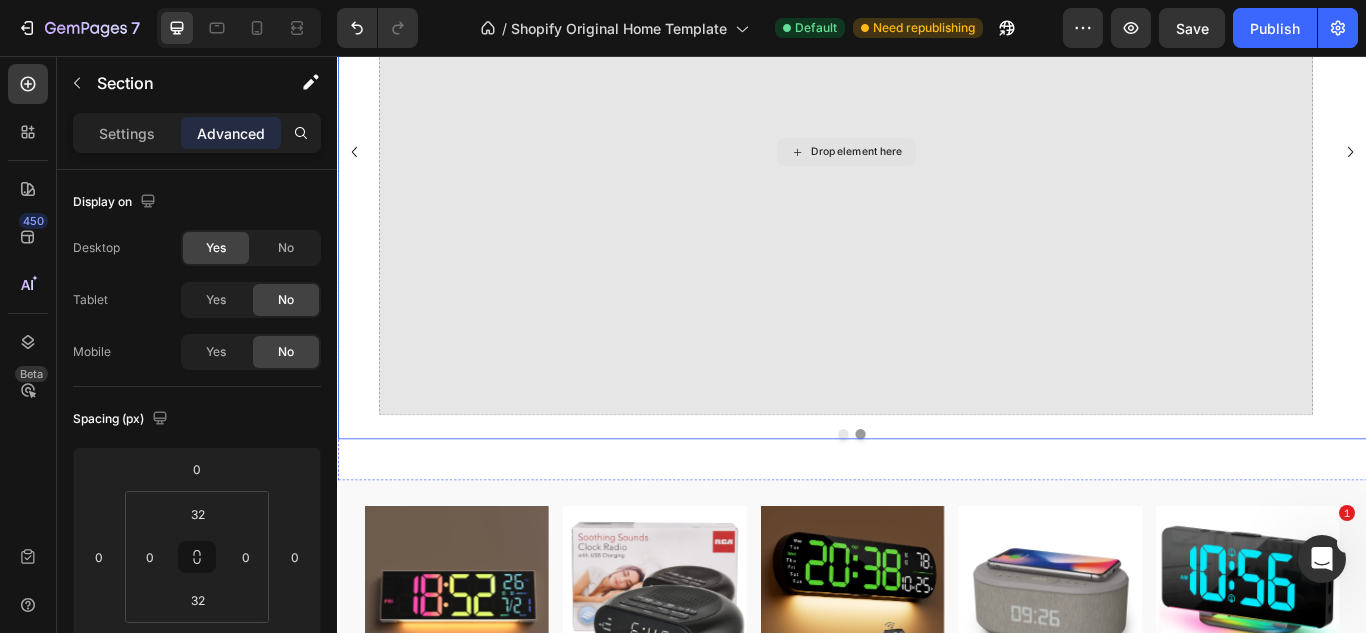 click on "Drop element here" at bounding box center [929, 168] 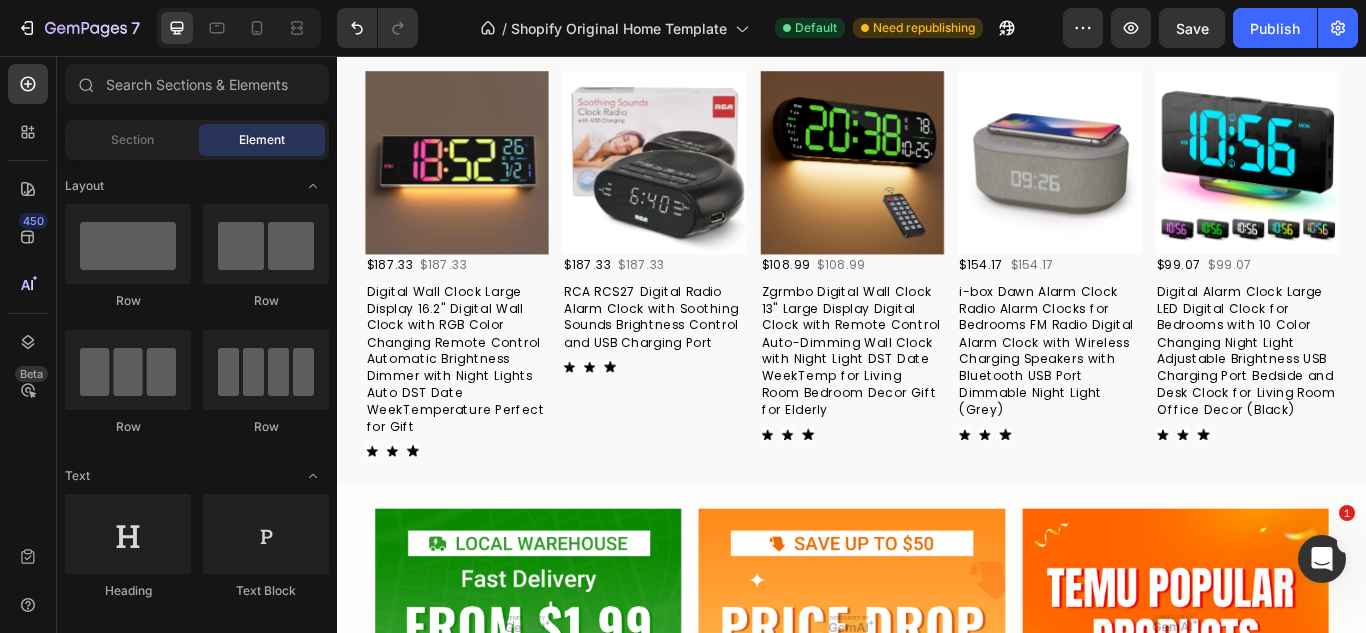 scroll, scrollTop: 174, scrollLeft: 0, axis: vertical 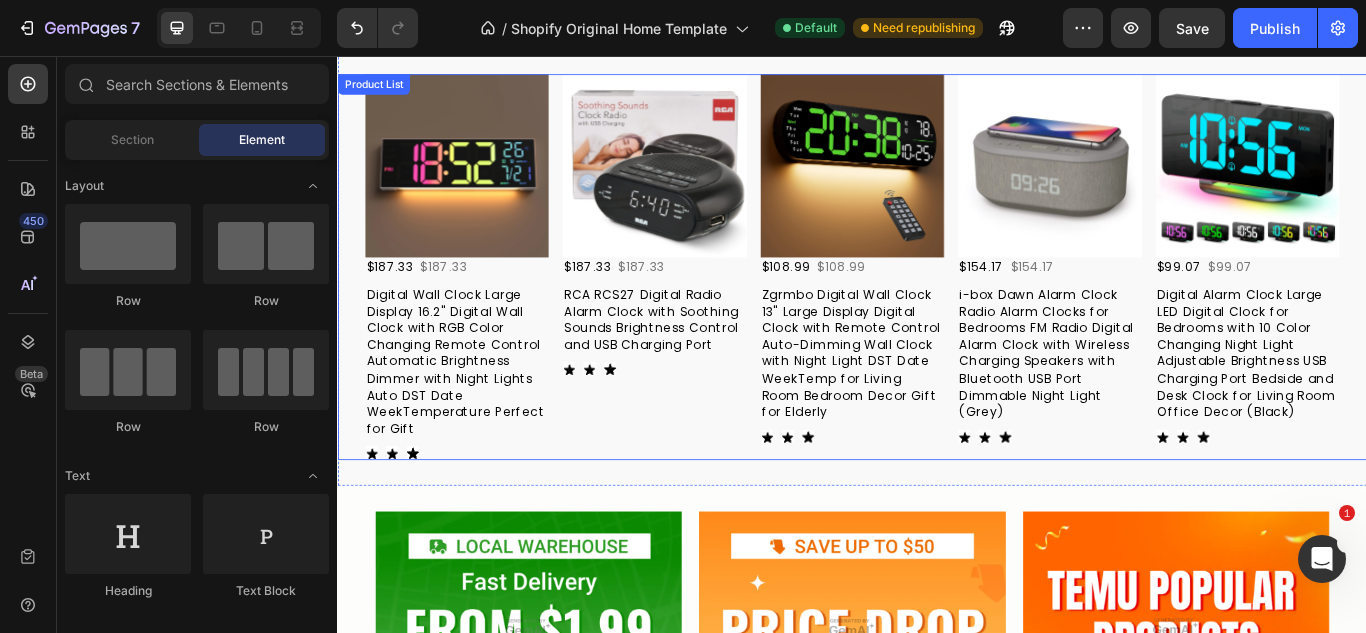 click on "Product Images $187.33 Product Price Product Price $187.33 Product Price Product Price Row Digital Wall Clock Large Display 16.2" Digital Wall Clock with RGB Color Changing Remote Control Automatic Brightness Dimmer with Night Lights Auto DST Date WeekTemperature Perfect for Gift Product Title     Icon     Icon     Icon Icon List Hoz Product List Product Images $187.33 Product Price Product Price $187.33 Product Price Product Price Row RCA RCS27 Digital Radio Alarm Clock with Soothing Sounds Brightness Control and USB Charging Port Product Title     Icon     Icon     Icon Icon List Hoz Product List Product Images $108.99 Product Price Product Price $108.99 Product Price Product Price Row Zgrmbo Digital Wall Clock 13" Large Display Digital Clock with Remote Control Auto-Dimming Wall Clock with Night Light DST Date WeekTemp for Living Room Bedroom Decor Gift for Elderly Product Title     Icon     Icon     Icon Icon List Hoz Product List Product Images $154.17 Product Price Product Price $154.17 Product Price" at bounding box center (937, 302) 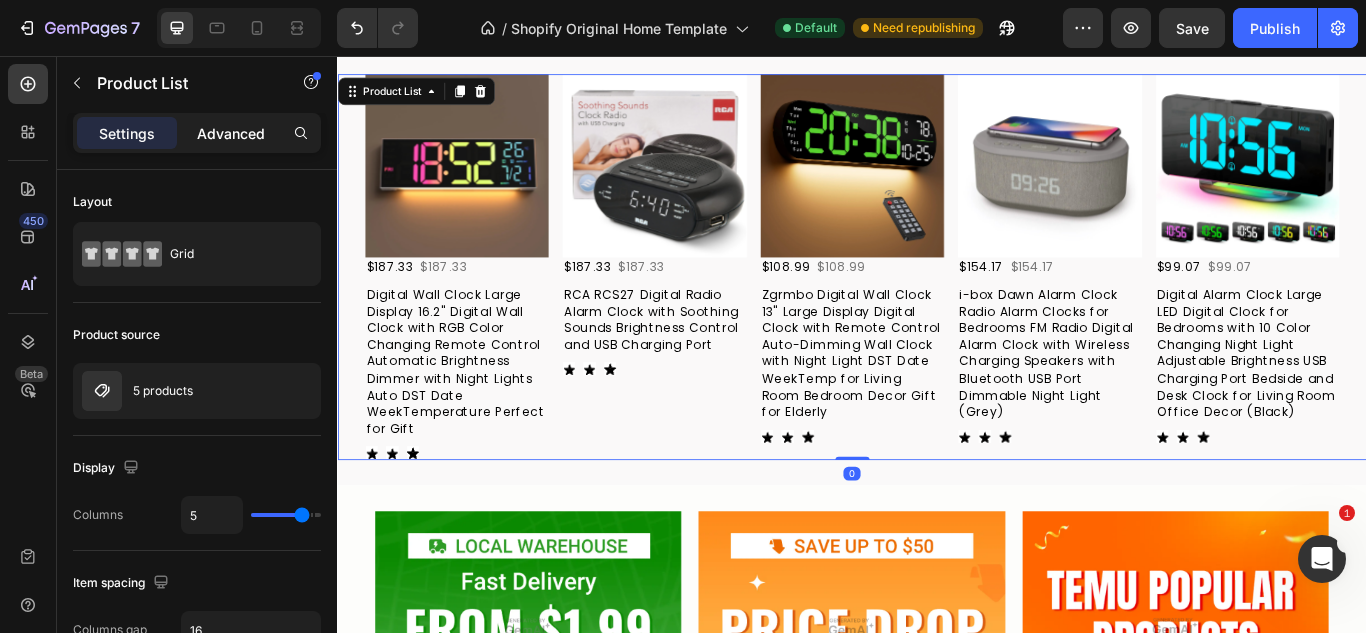 click on "Advanced" at bounding box center (231, 133) 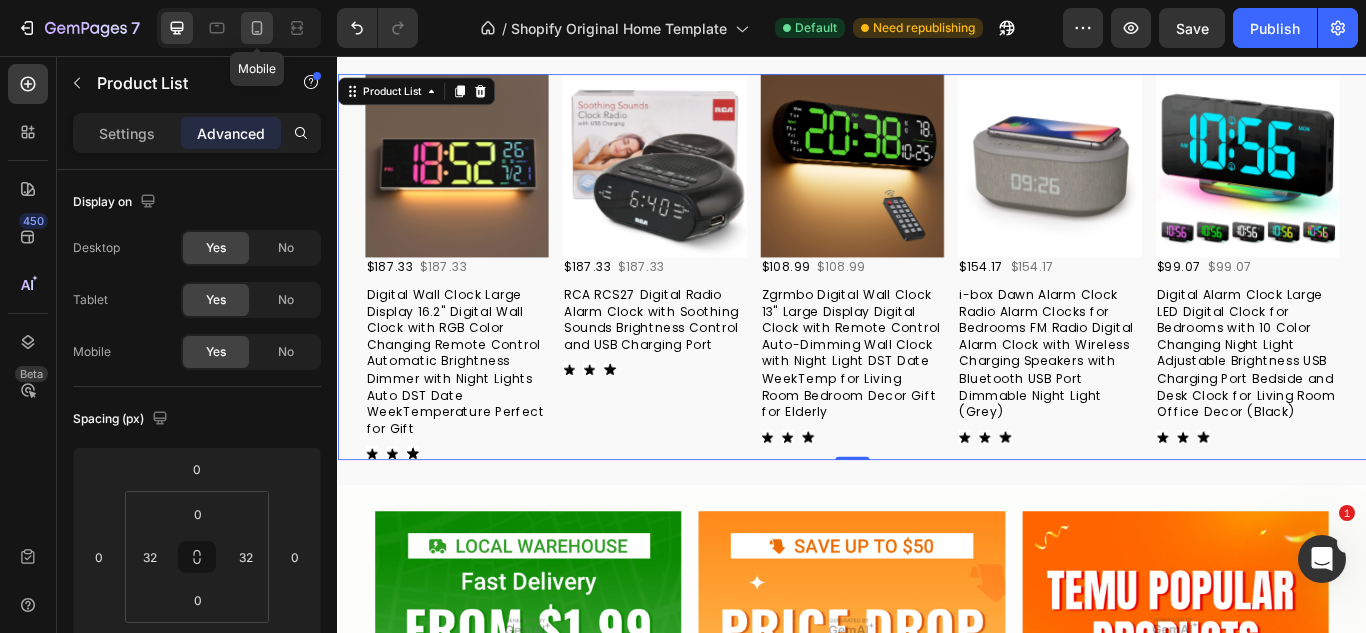 click 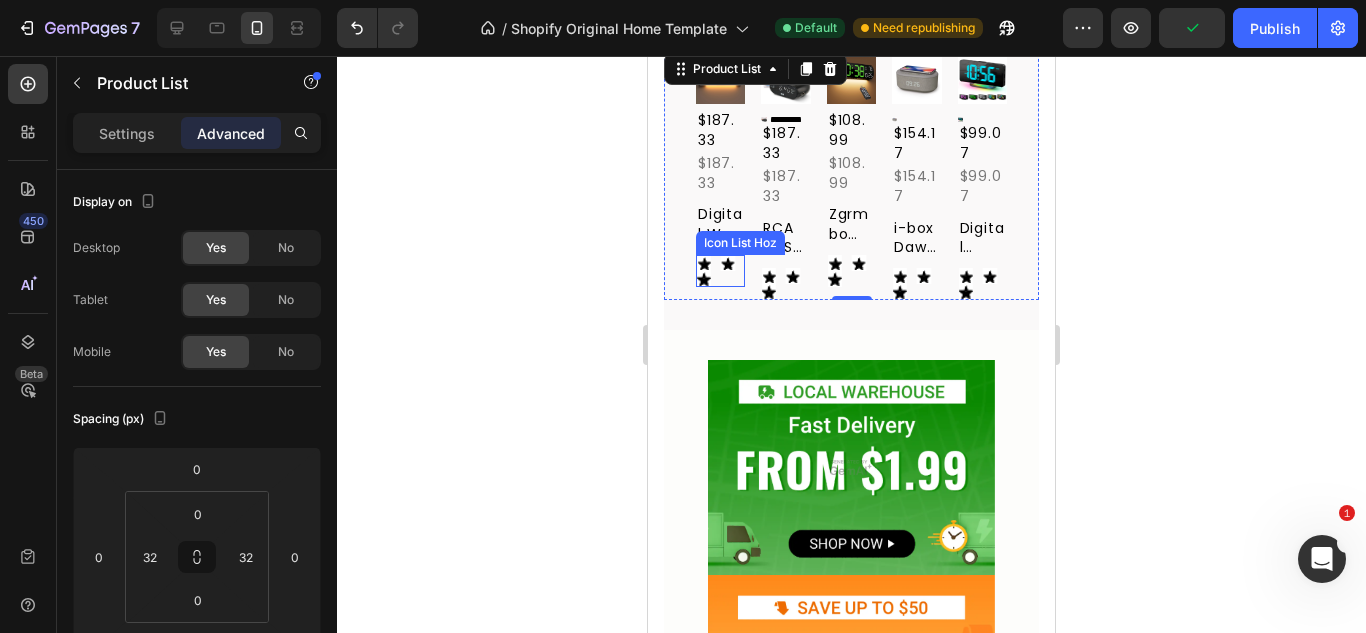 scroll, scrollTop: 0, scrollLeft: 0, axis: both 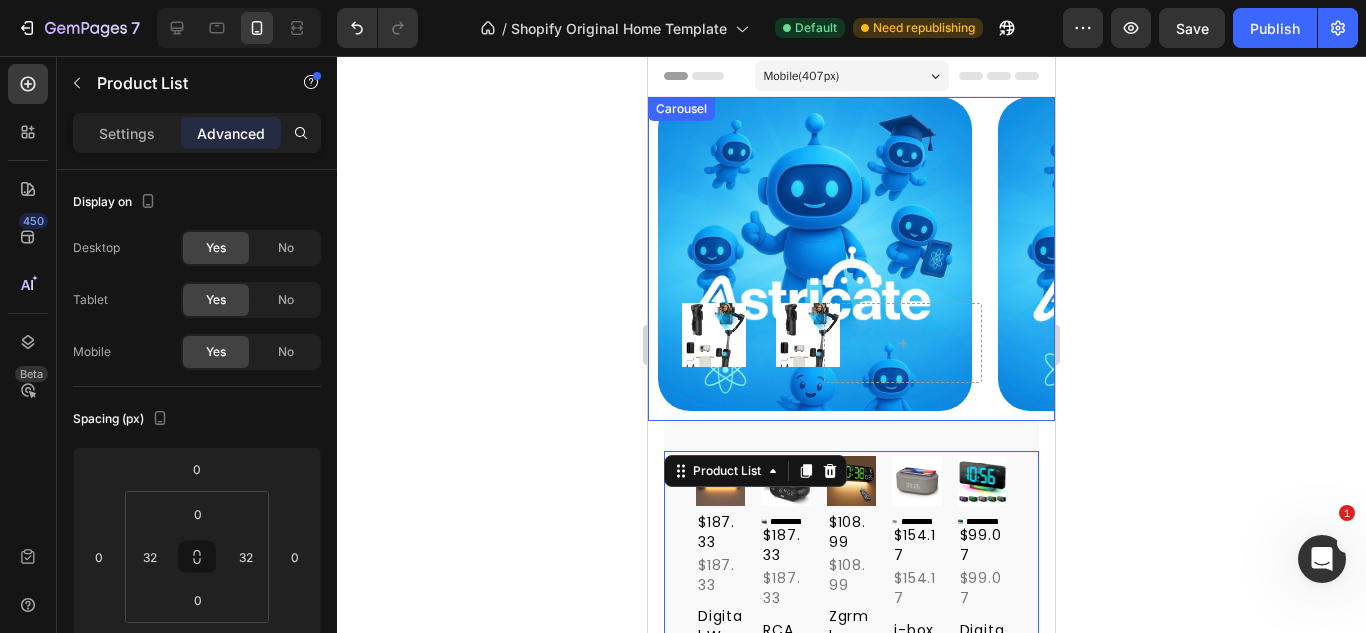 click on "Image Product Images Product Images Product
Row" at bounding box center (810, 254) 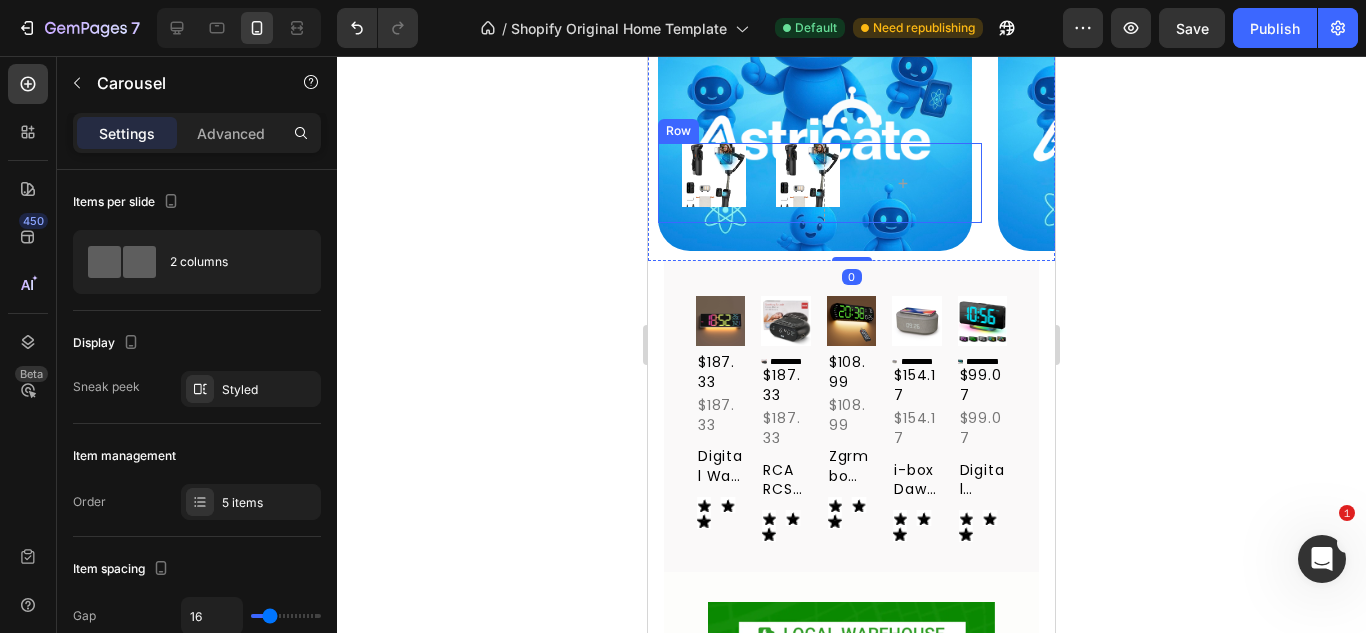 scroll, scrollTop: 228, scrollLeft: 0, axis: vertical 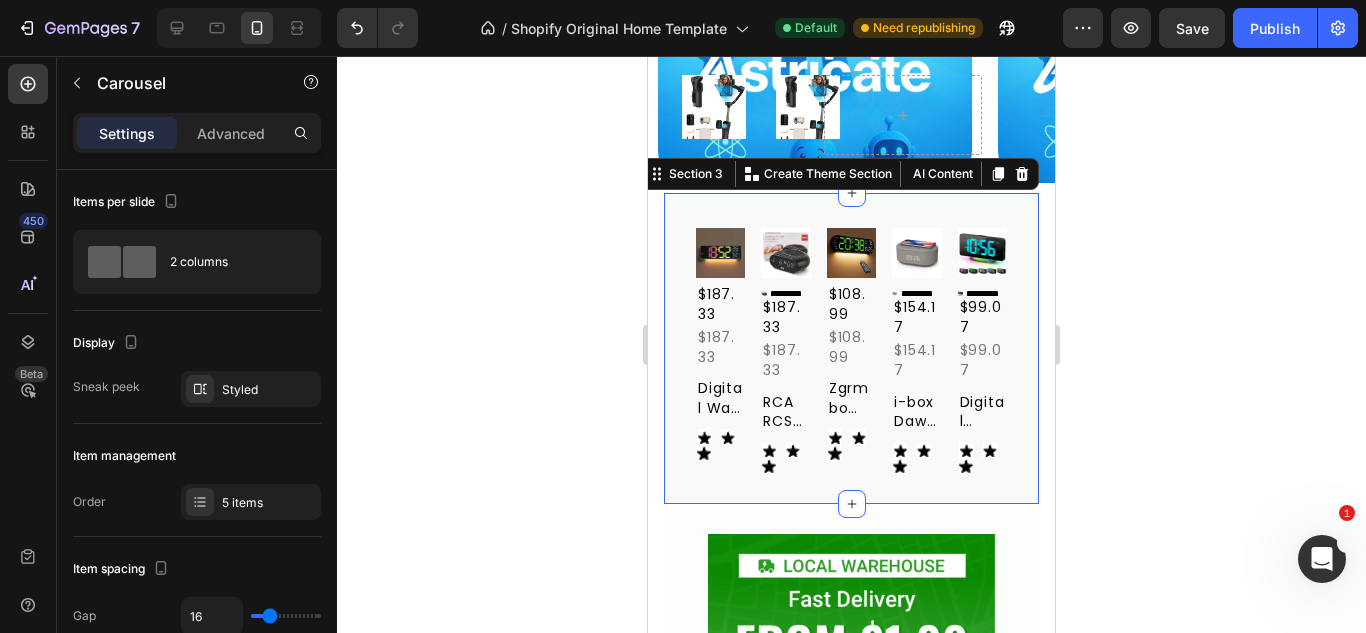 click on "Product Images $187.33 Product Price Product Price $187.33 Product Price Product Price Row Digital Wall Clock Large Display 16.2" Digital Wall Clock with RGB Color Changing Remote Control Automatic Brightness Dimmer with Night Lights Auto DST Date WeekTemperature Perfect for Gift Product Title     Icon     Icon     Icon Icon List Hoz Product List
Product Images $187.33 Product Price Product Price $187.33 Product Price Product Price Row RCA RCS27 Digital Radio Alarm Clock with Soothing Sounds Brightness Control and USB Charging Port Product Title     Icon     Icon     Icon Icon List Hoz Product List Product Images $108.99 Product Price Product Price $108.99 Product Price Product Price Row Zgrmbo Digital Wall Clock 13" Large Display Digital Clock with Remote Control Auto-Dimming Wall Clock with Night Light DST Date WeekTemp for Living Room Bedroom Decor Gift for Elderly Product Title     Icon     Icon     Icon Icon List Hoz Product List
Product Images $154.17 Row" at bounding box center (851, 348) 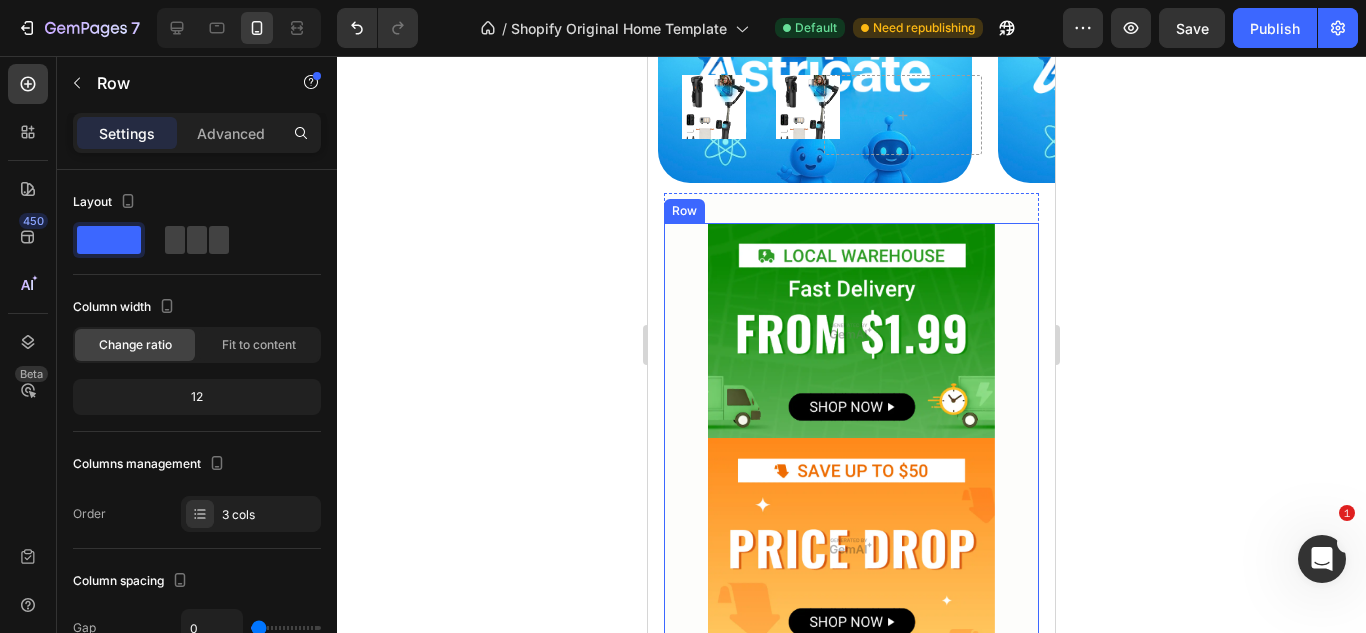 click on "Image Image Image Row" at bounding box center (851, 546) 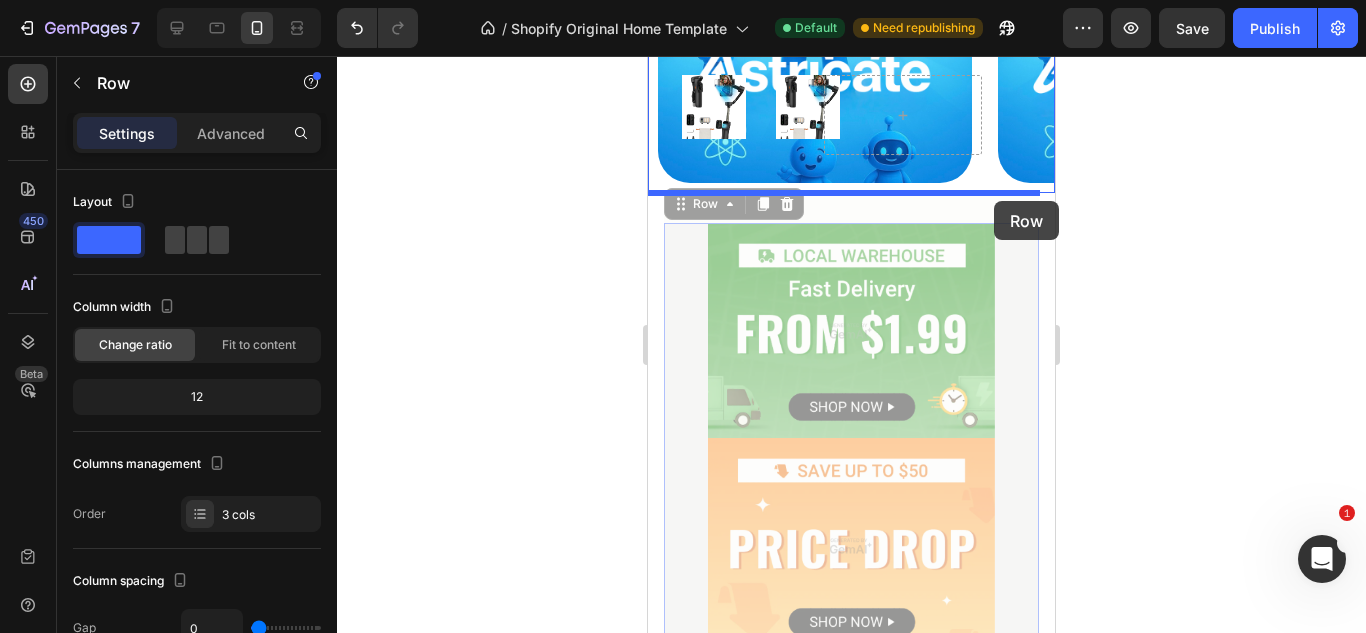 drag, startPoint x: 1005, startPoint y: 249, endPoint x: 994, endPoint y: 204, distance: 46.32494 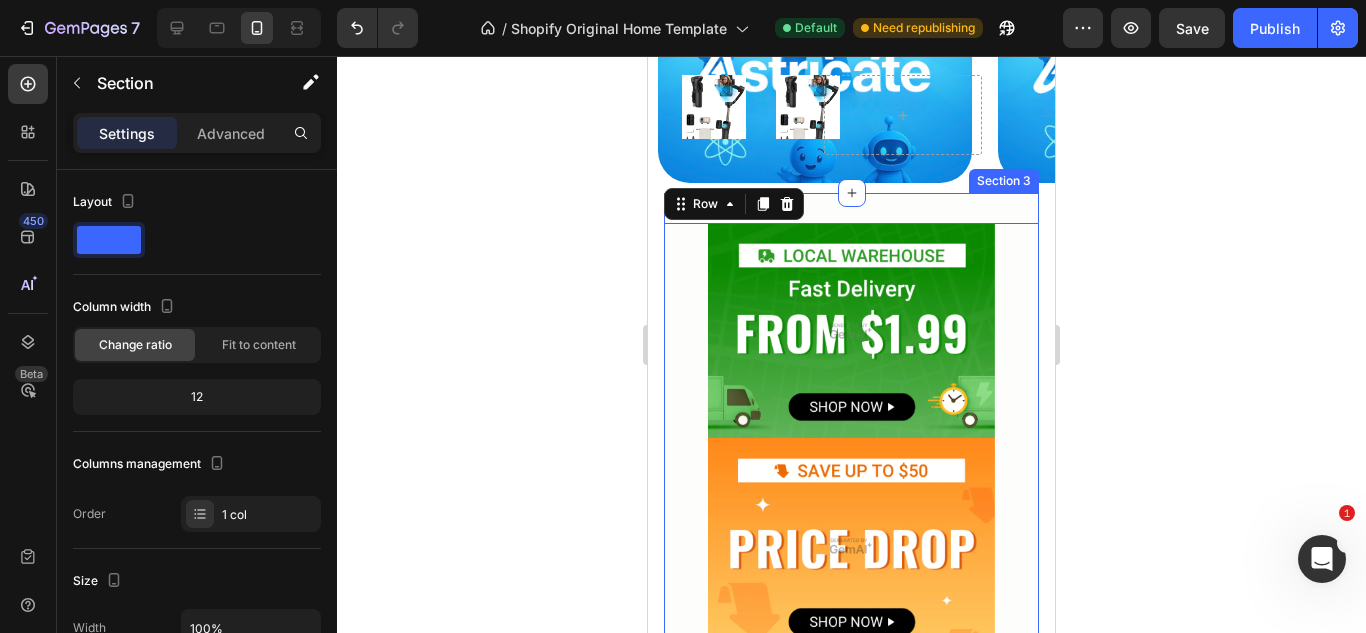 click on "Image Image Image Row   0 Section 3" at bounding box center [851, 546] 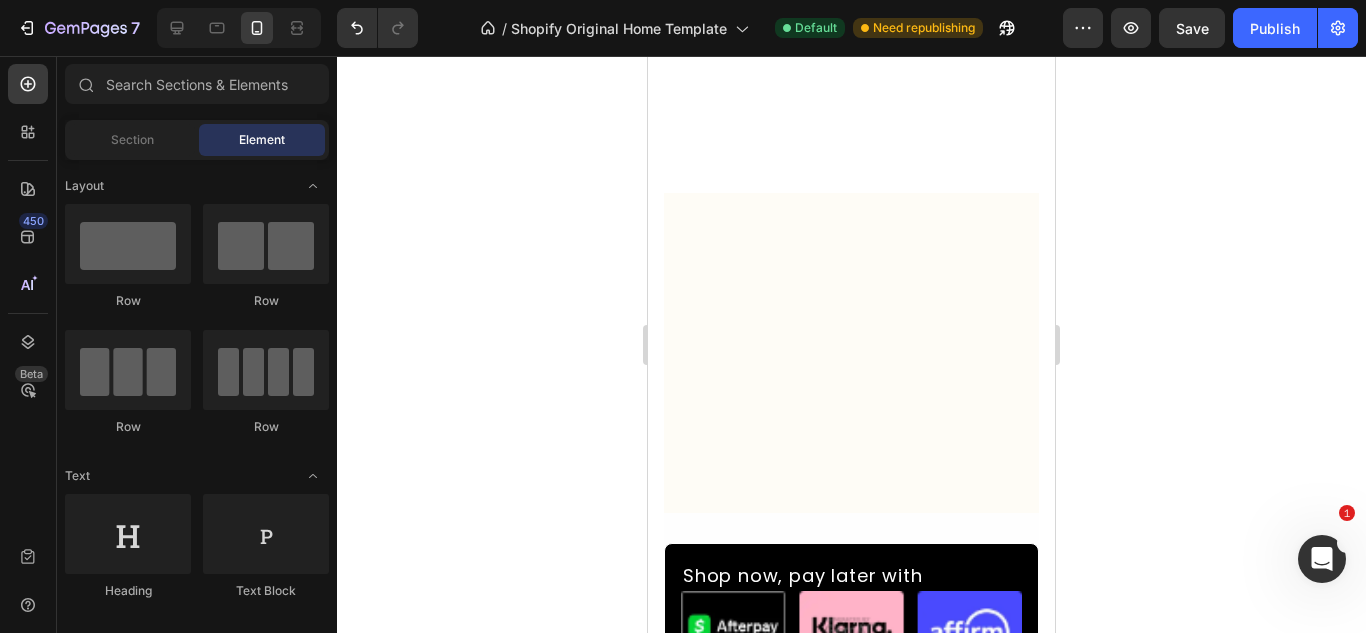scroll, scrollTop: 748, scrollLeft: 0, axis: vertical 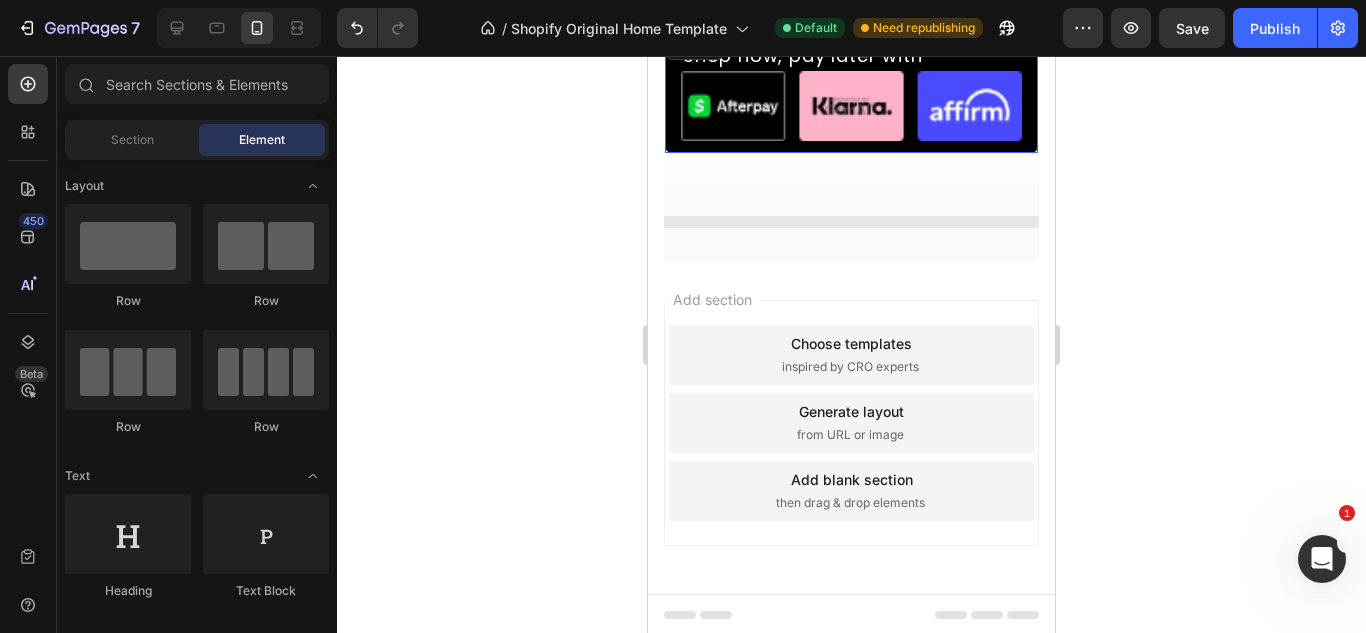 click on "Shop now, pay later with Text Block Image Row" at bounding box center (851, 88) 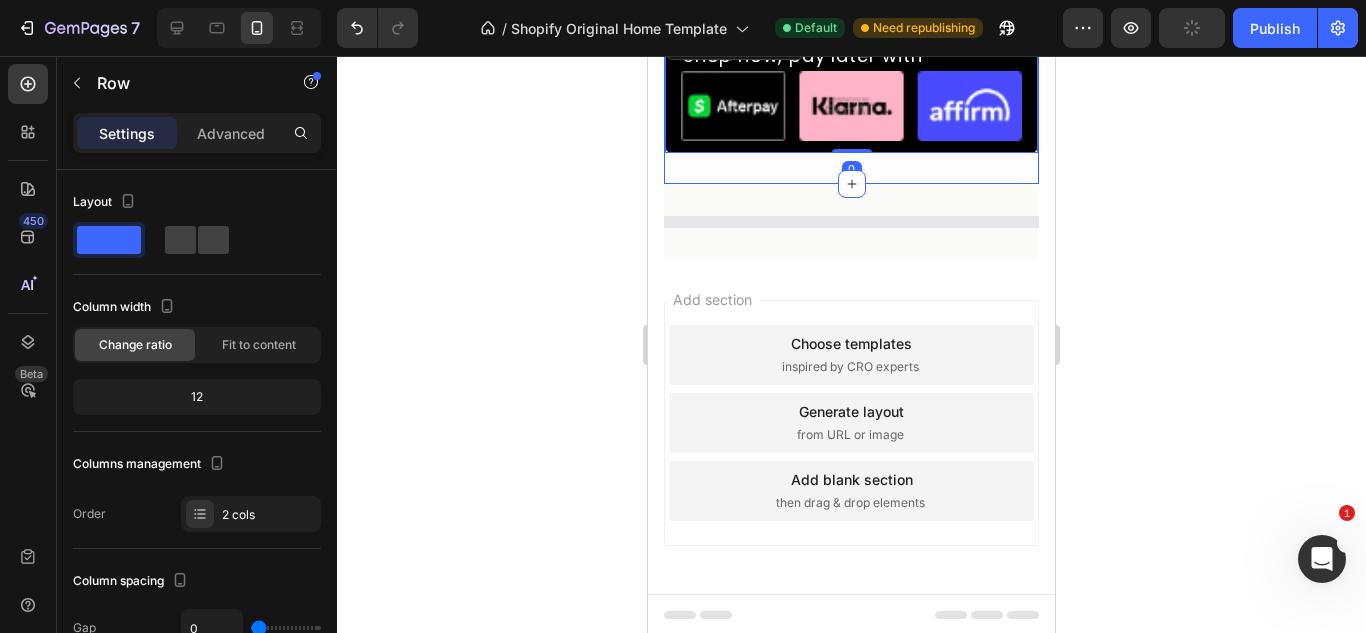 click on "Shop now, pay later with Text Block Image Row   0 Section 4" at bounding box center [851, 88] 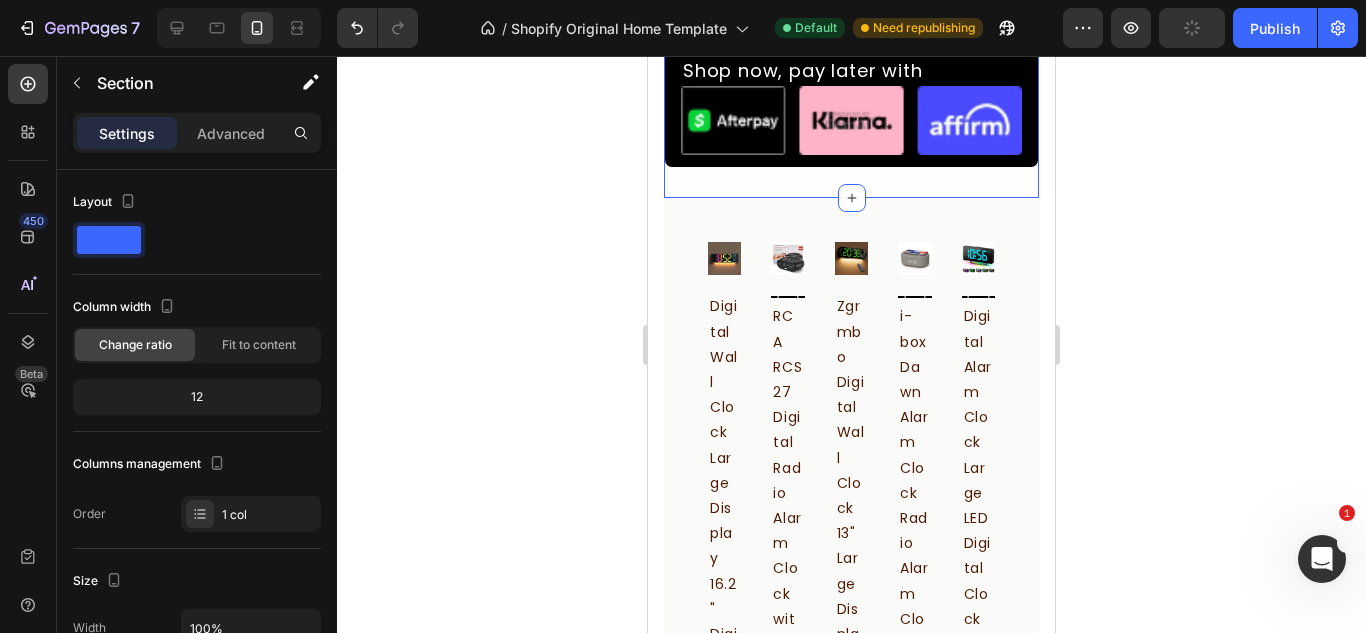 scroll, scrollTop: 495, scrollLeft: 0, axis: vertical 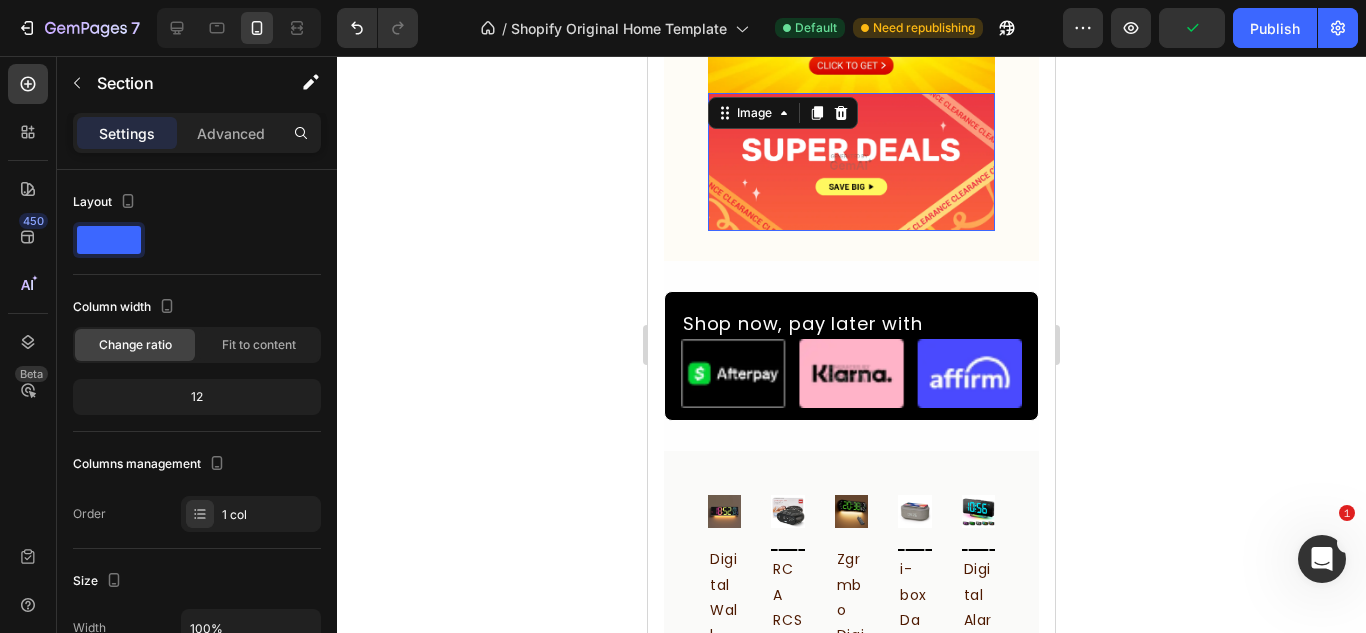 click at bounding box center (851, 162) 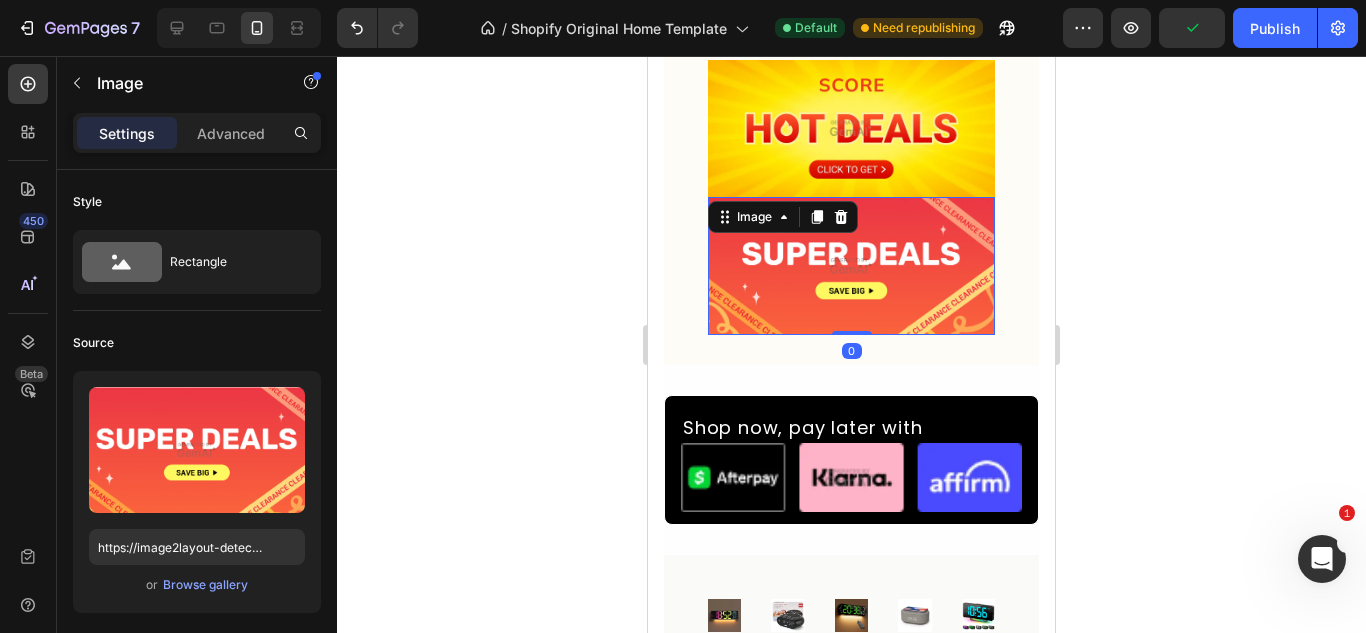 scroll, scrollTop: 388, scrollLeft: 0, axis: vertical 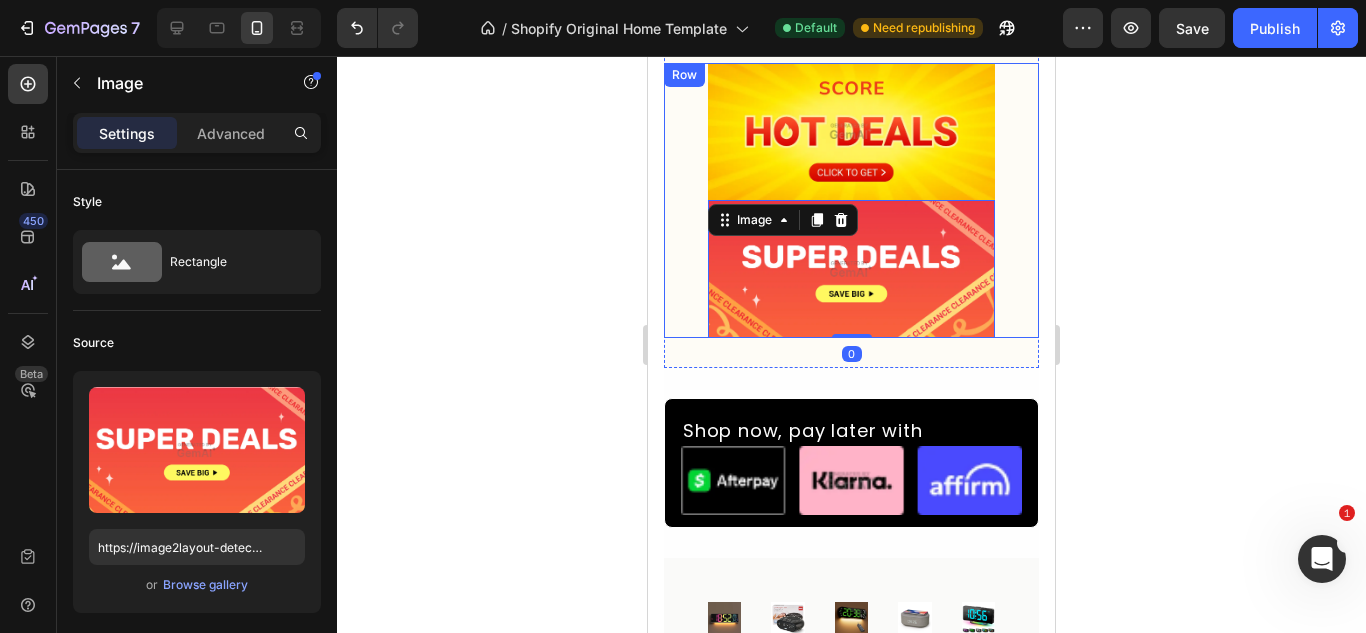 click on "Image Image   0 Row" at bounding box center (851, 200) 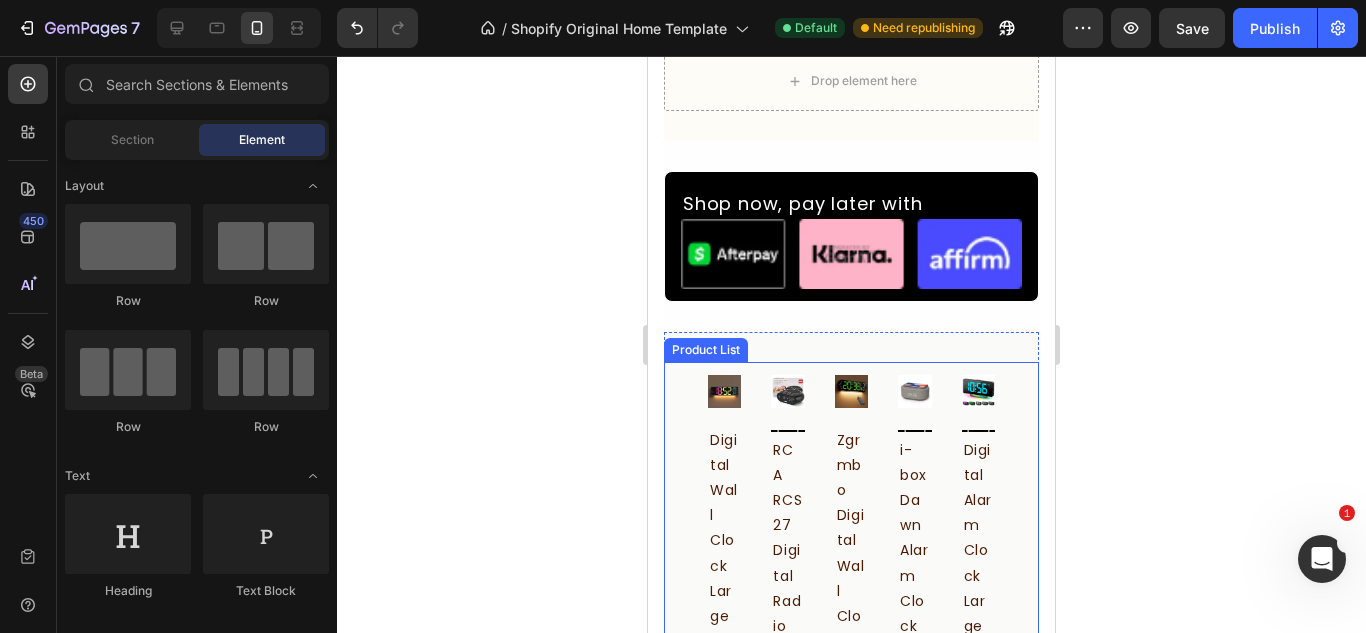 scroll, scrollTop: 240, scrollLeft: 0, axis: vertical 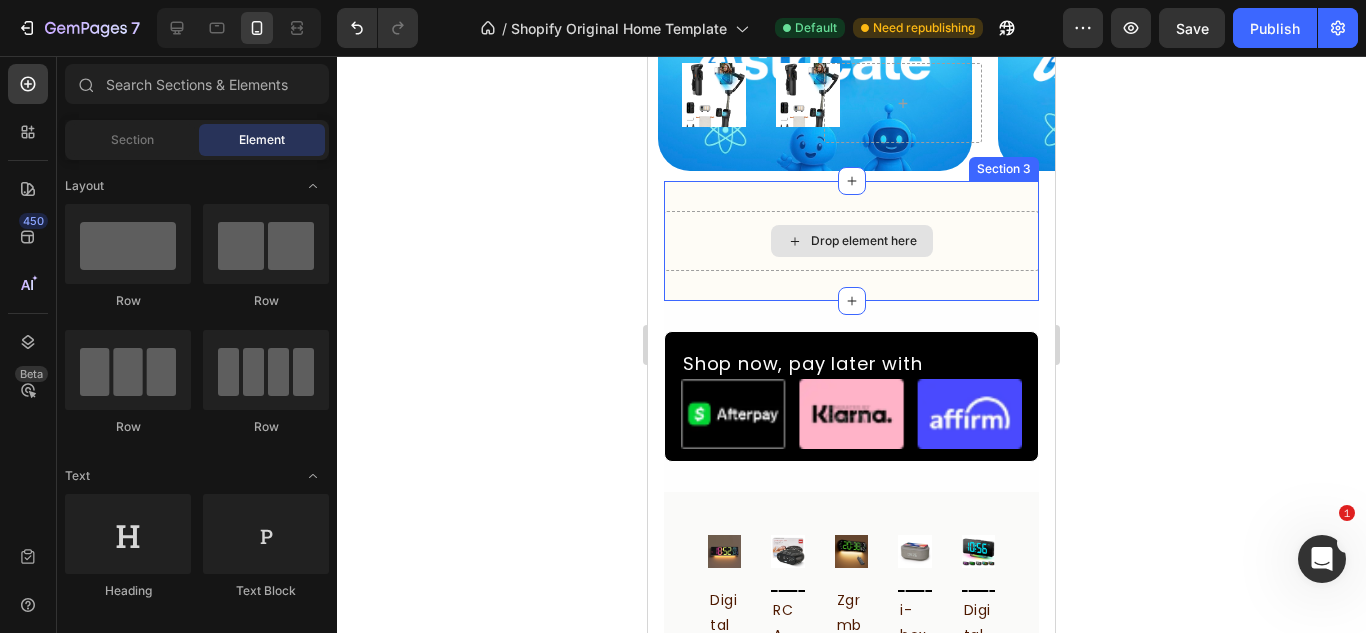 click on "Drop element here" at bounding box center [852, 241] 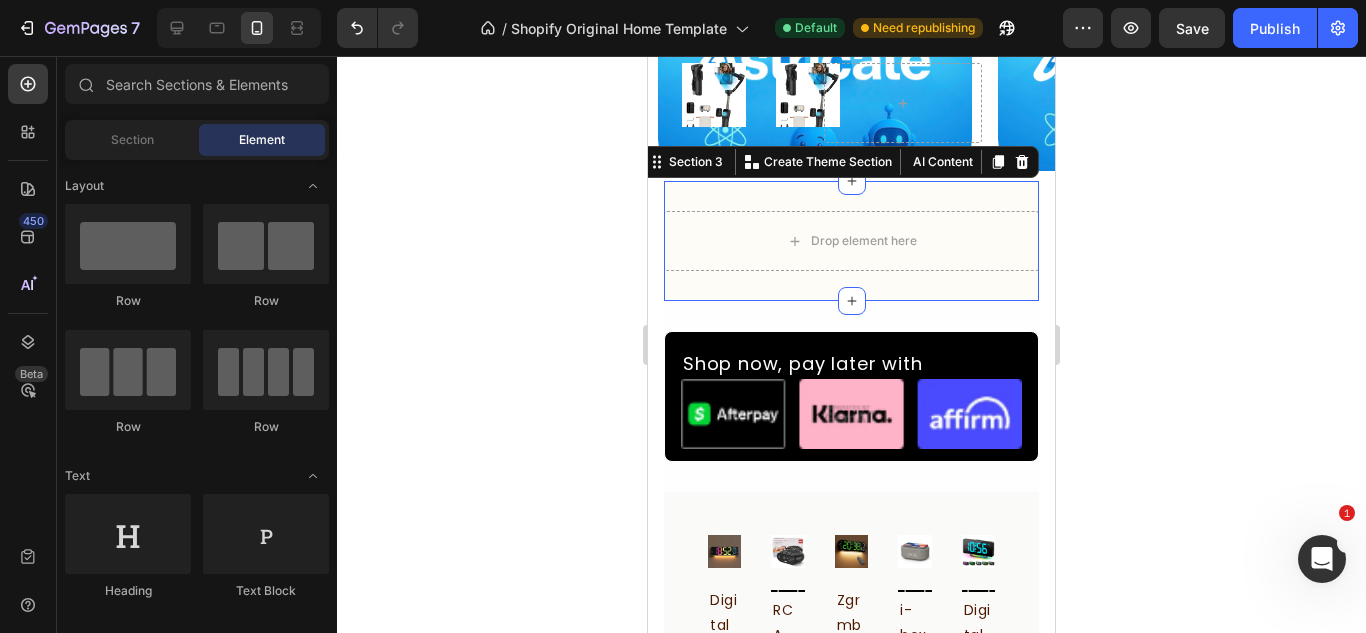 click on "Drop element here Section 3   You can create reusable sections Create Theme Section AI Content Write with GemAI What would you like to describe here? Tone and Voice Persuasive Product Digital Wall Clock Large Display 16.2" Digital Wall Clock with RGB Color Changing Remote Control Automatic Brightness Dimmer with Night Lights Auto DST Date WeekTemperature Perfect for Gift Show more Generate" at bounding box center (851, 241) 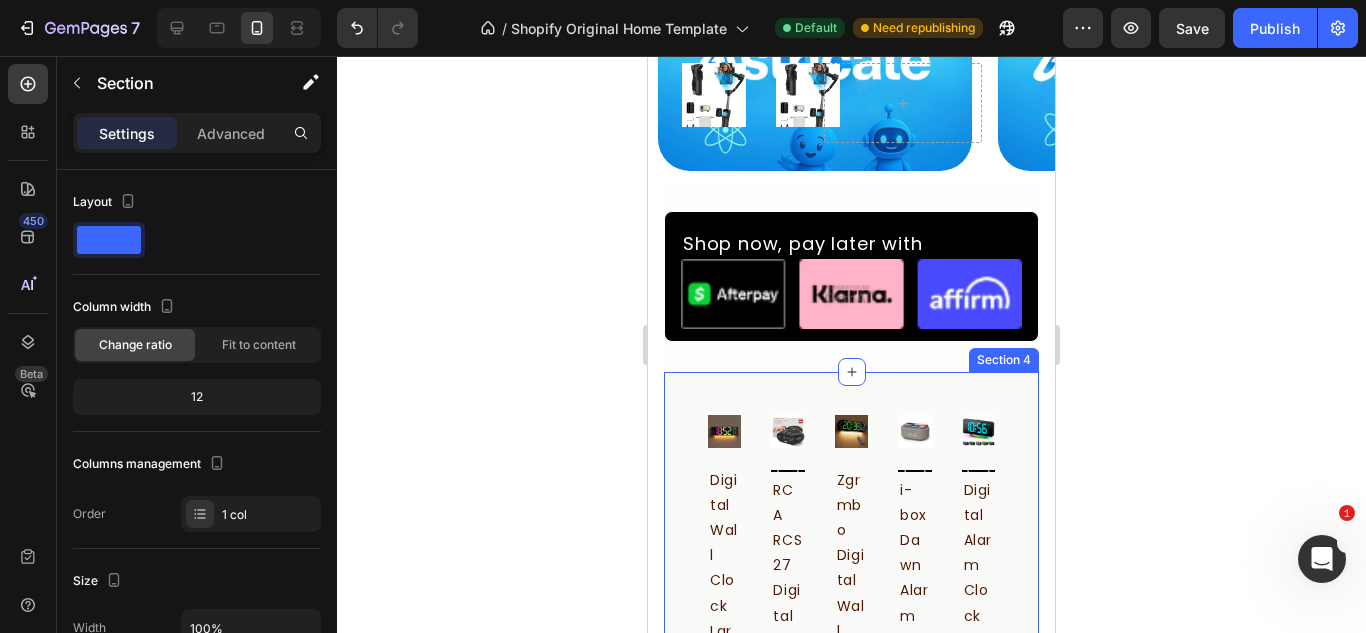 click on "Product Images Digital Wall Clock Large Display 16.2" Digital Wall Clock with RGB Color Changing Remote Control Automatic Brightness Dimmer with Night Lights Auto DST Date WeekTemperature Perfect for Gift Product Title $187.33 Product Price Product Price Product List
Product Images RCA RCS27 Digital Radio Alarm Clock with Soothing Sounds Brightness Control and USB Charging Port Product Title $187.33 Product Price Product Price Product List Product Images Zgrmbo Digital Wall Clock 13" Large Display Digital Clock with Remote Control Auto-Dimming Wall Clock with Night Light DST Date WeekTemp for Living Room Bedroom Decor Gift for Elderly Product Title $108.99 Product Price Product Price Product List
Product Images i-box Dawn Alarm Clock Radio Alarm Clocks for Bedrooms FM Radio Digital Alarm Clock with Wireless Charging Speakers with Bluetooth USB Port Dimmable Night Light (Grey) Product Title $154.17 Product Price Product Price Product List" at bounding box center (851, 5511) 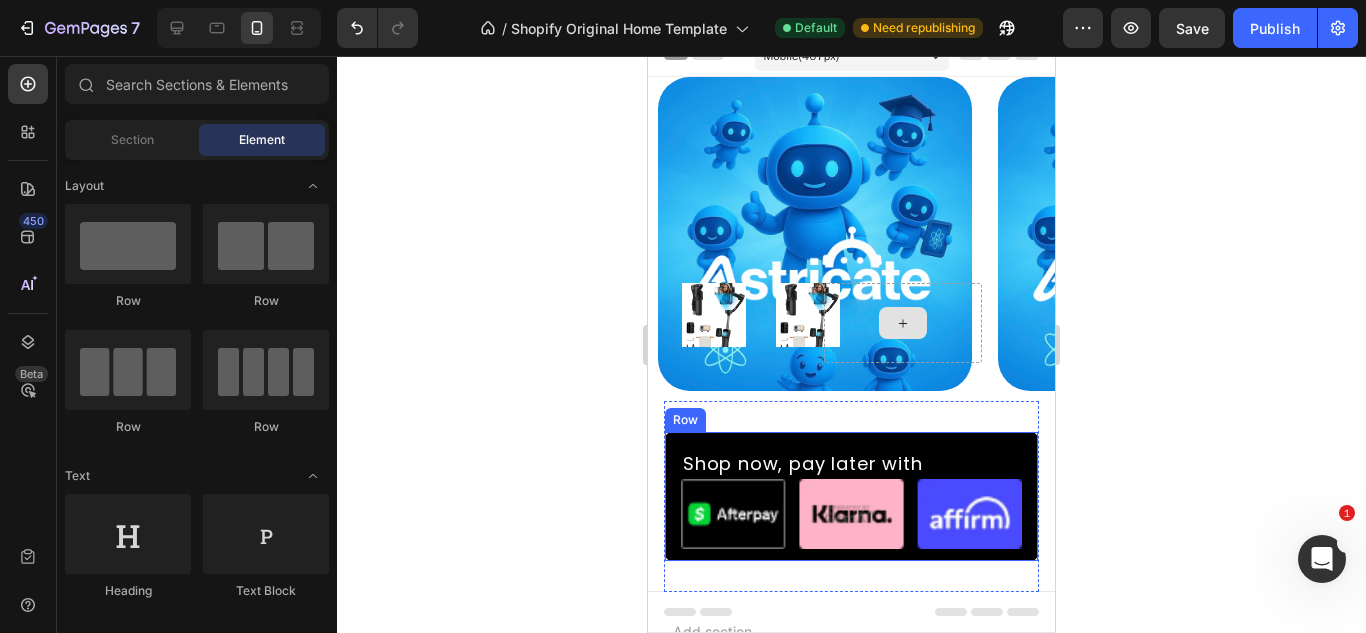 scroll, scrollTop: 19, scrollLeft: 0, axis: vertical 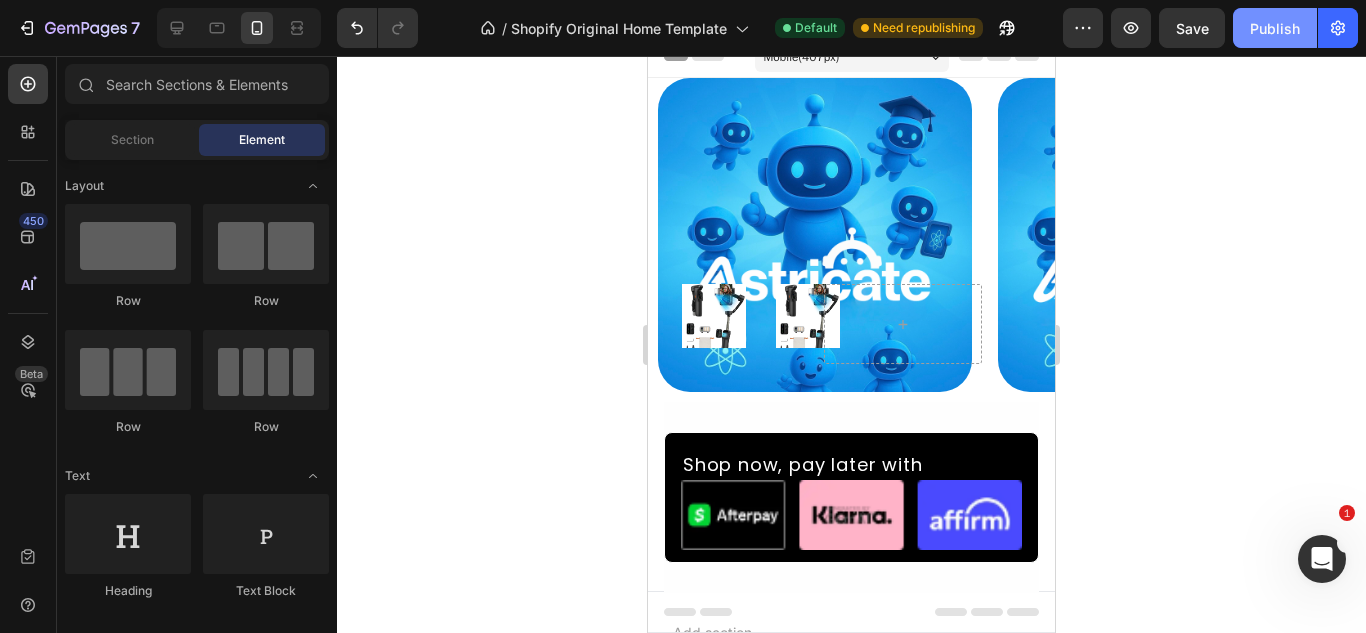 click on "Publish" 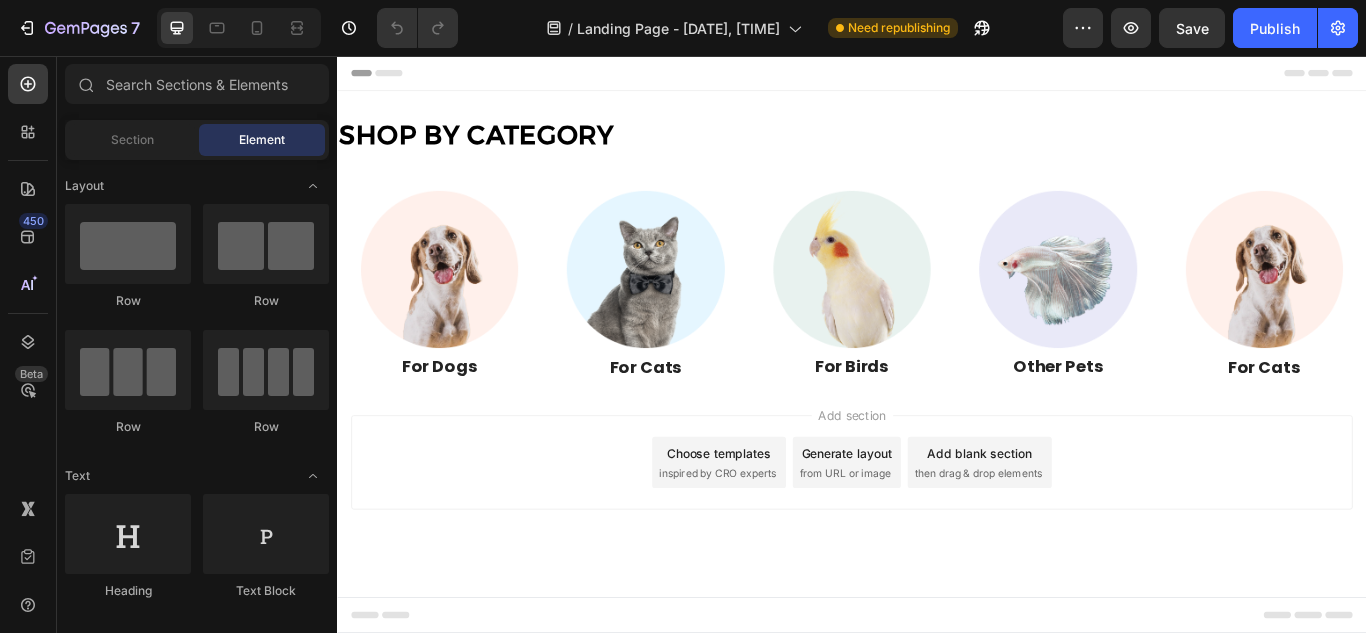 scroll, scrollTop: 0, scrollLeft: 0, axis: both 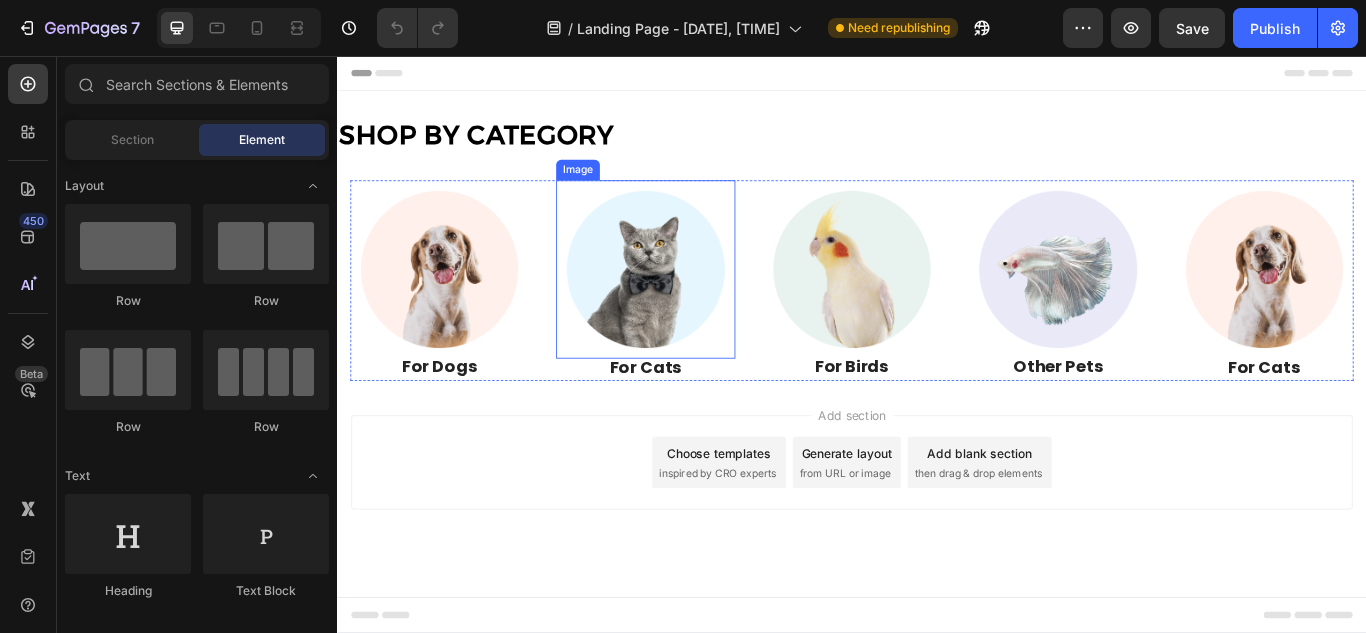 click at bounding box center (696, 305) 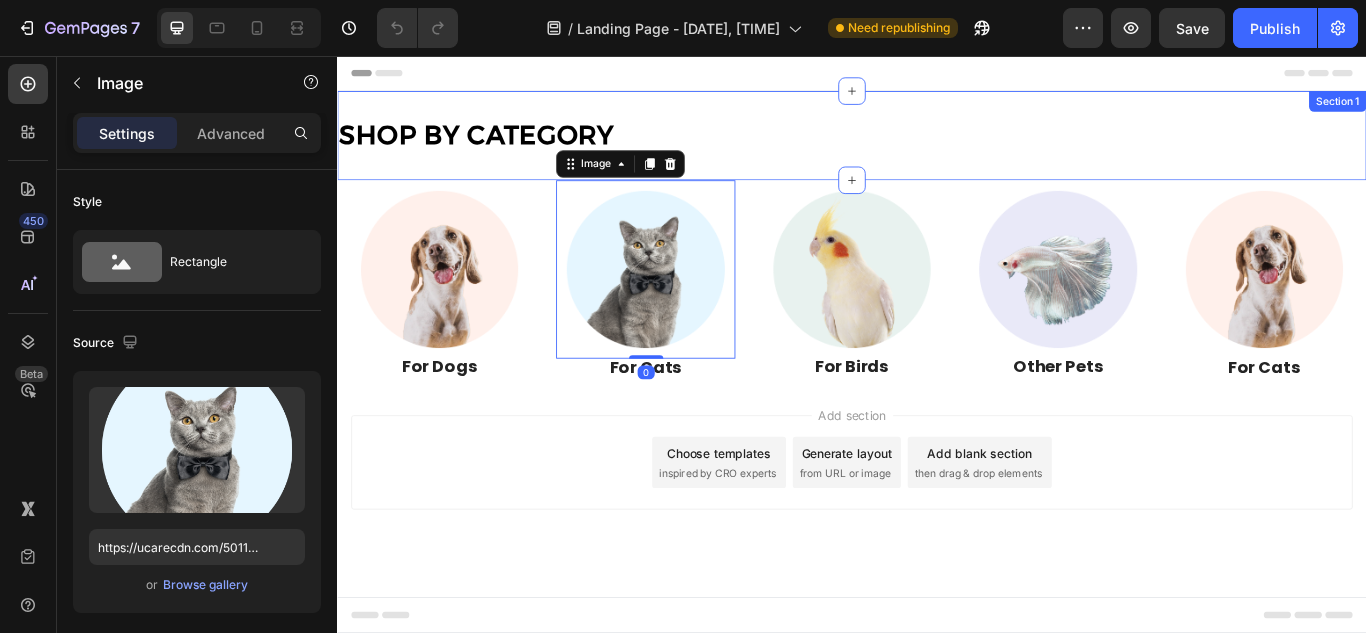 click on "shop by category Heading Row Section 1" at bounding box center (937, 149) 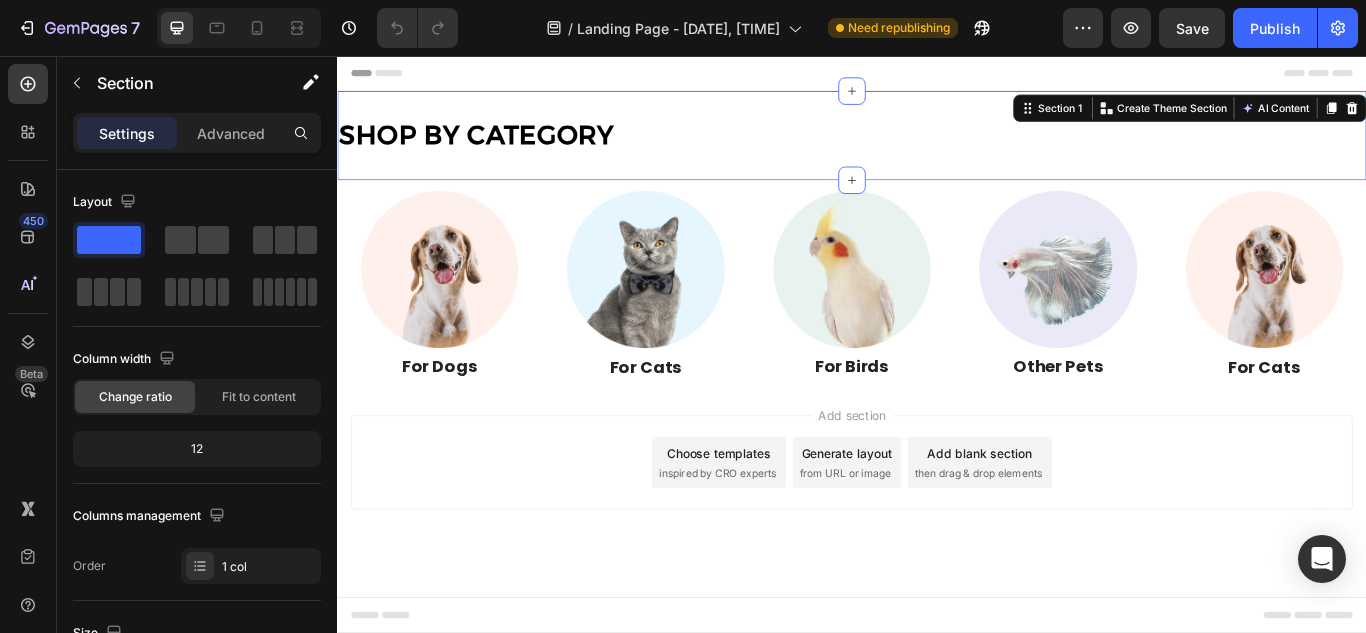 scroll, scrollTop: 0, scrollLeft: 0, axis: both 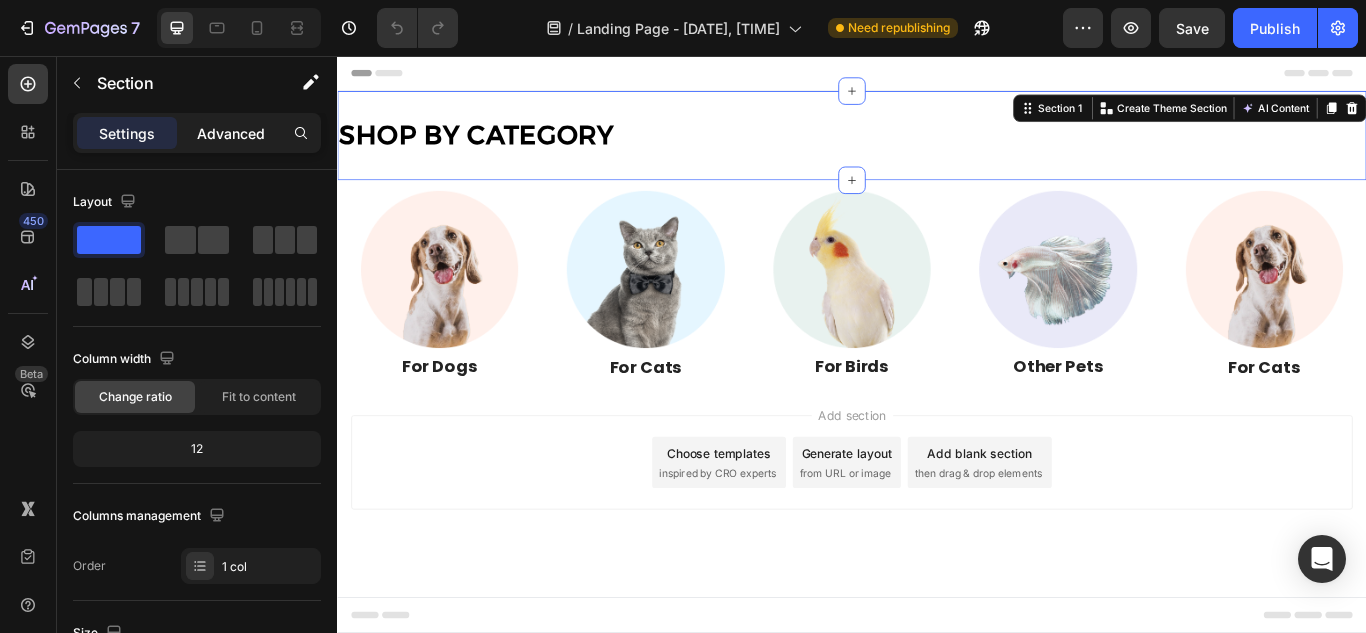 click on "Settings Advanced" at bounding box center (197, 141) 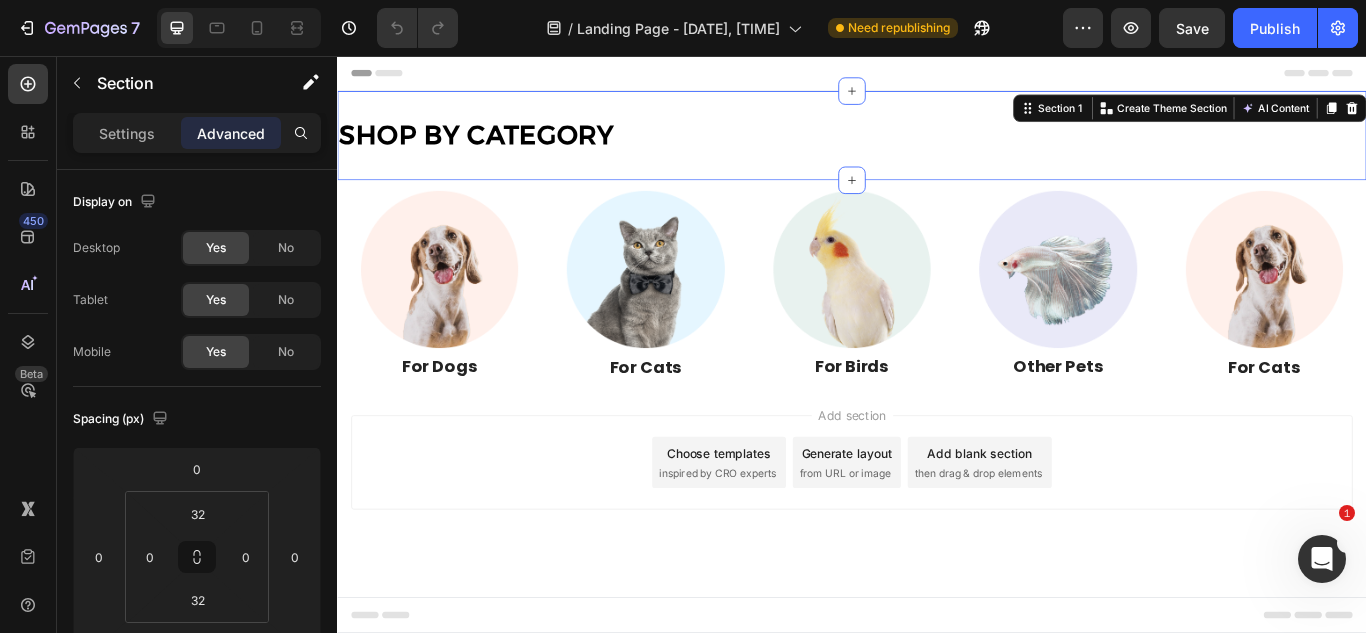 scroll, scrollTop: 0, scrollLeft: 0, axis: both 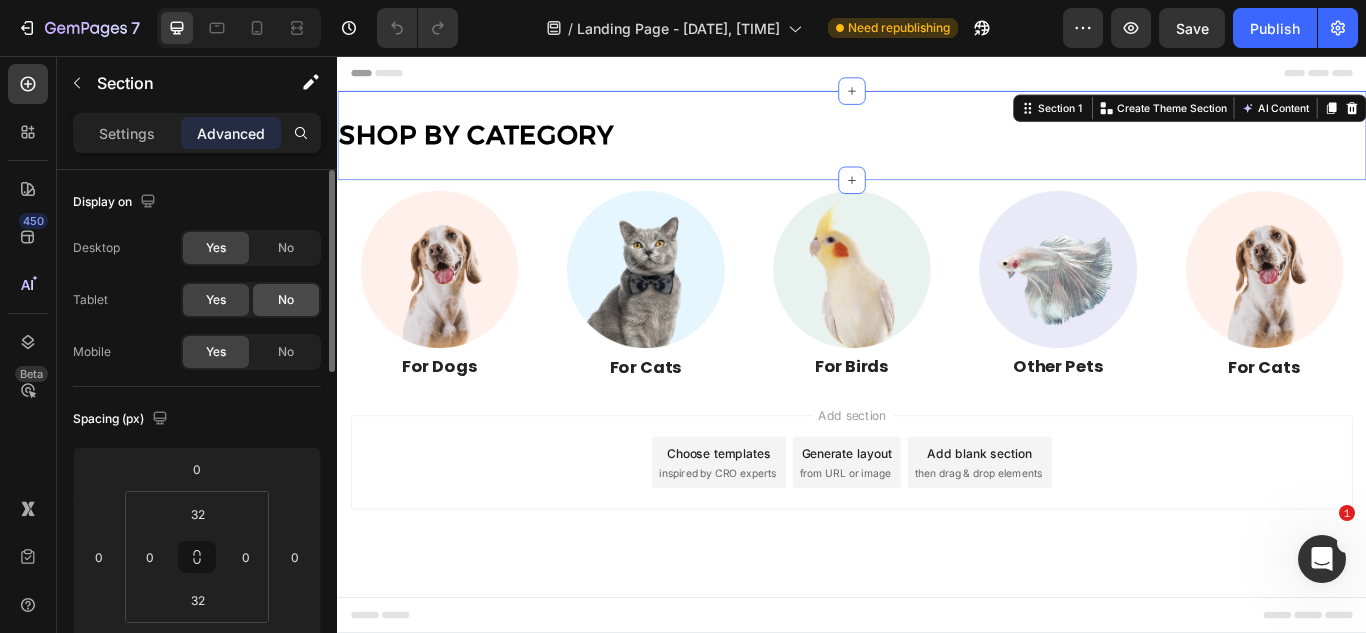 click on "No" 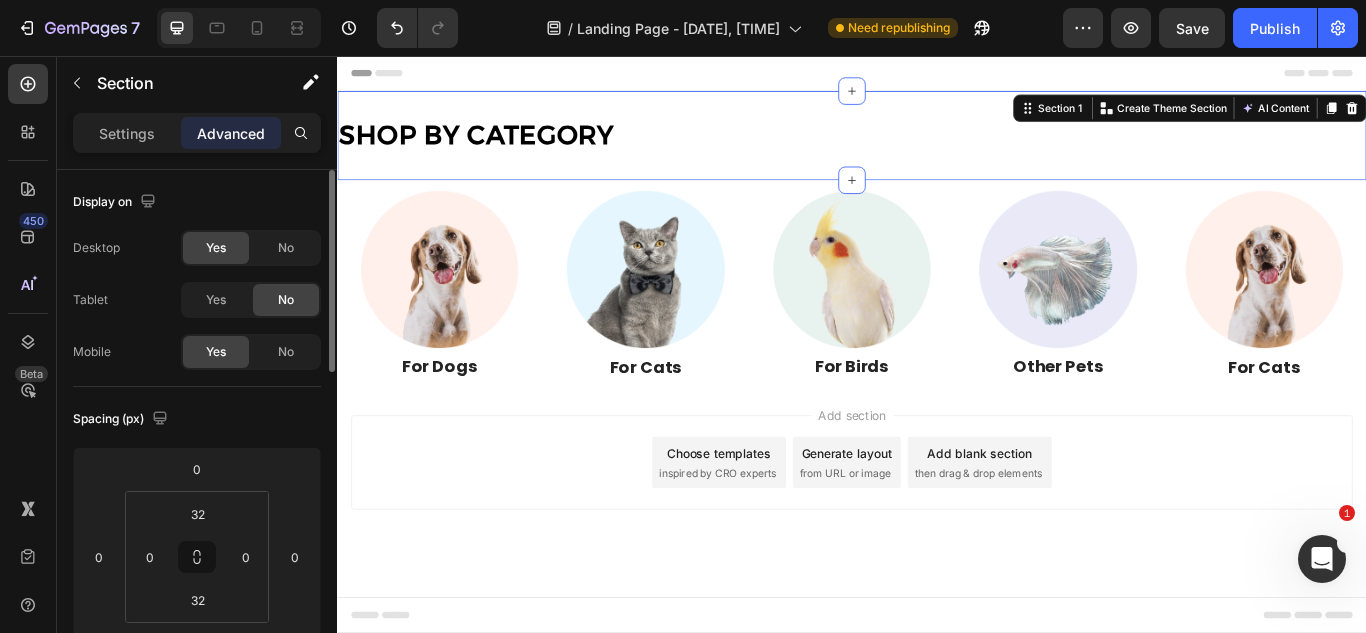 click on "Desktop Yes No Tablet Yes No Mobile Yes No" at bounding box center (197, 300) 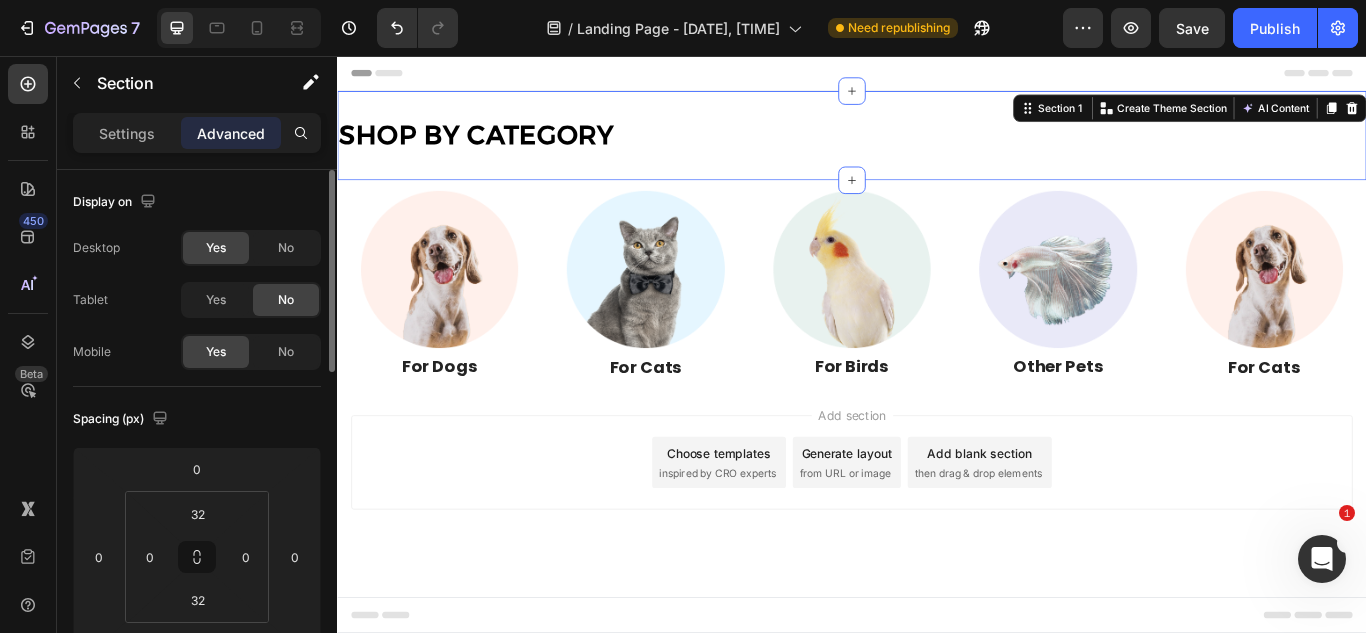 click on "Yes No" 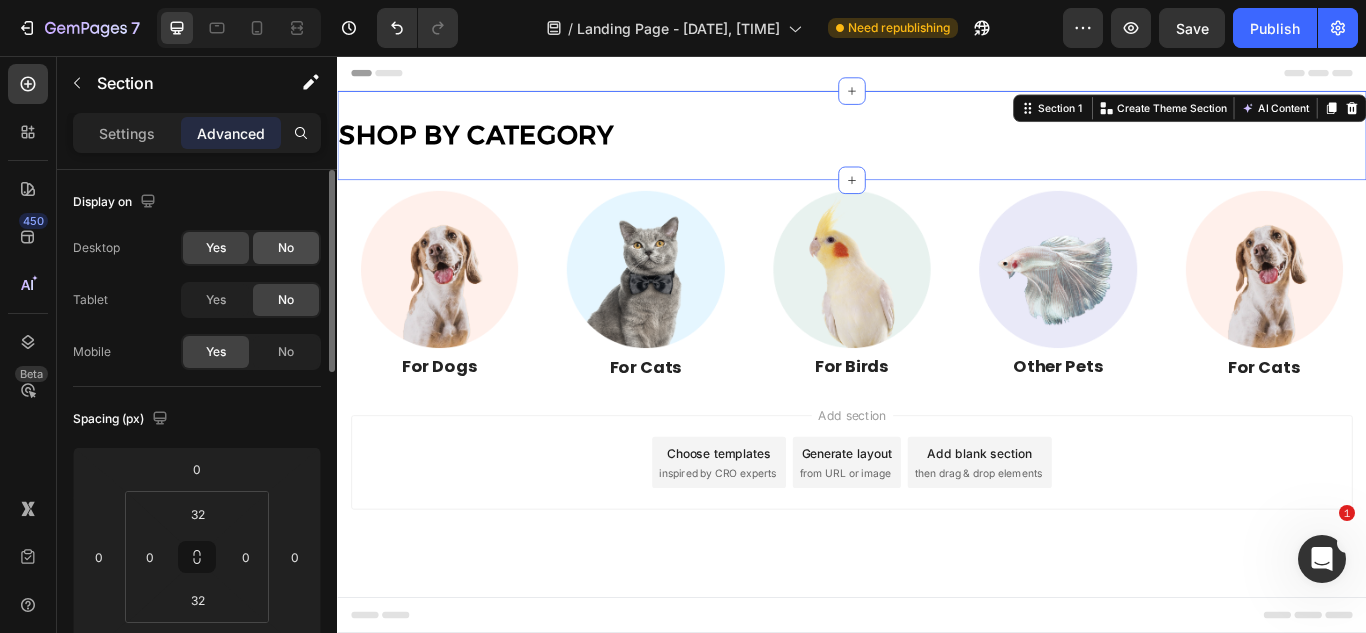 click on "No" 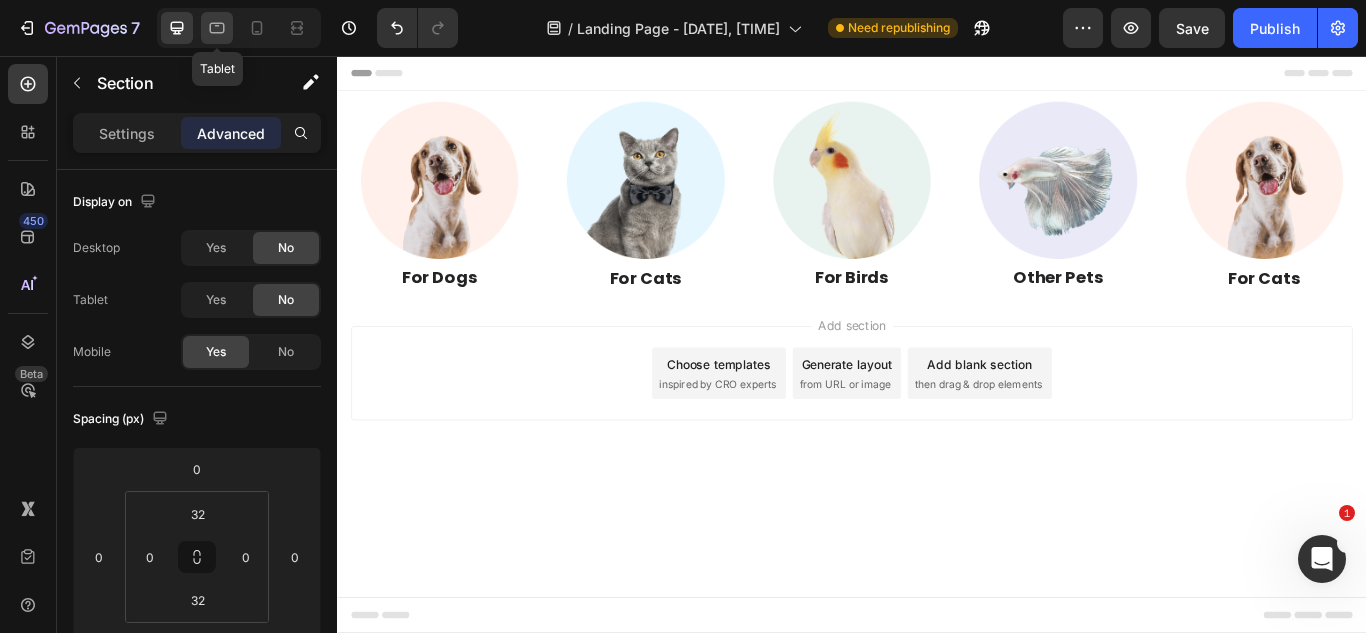 scroll, scrollTop: 0, scrollLeft: 0, axis: both 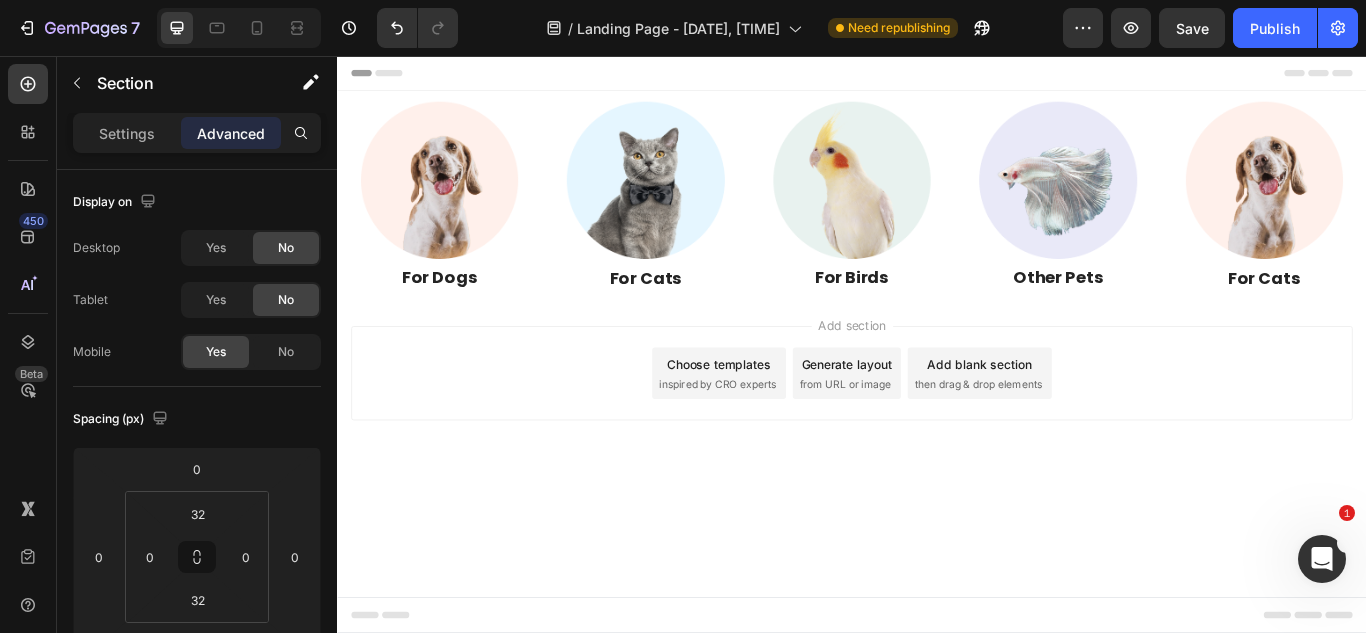 click on "Add section Choose templates inspired by CRO experts Generate layout from URL or image Add blank section then drag & drop elements" at bounding box center [937, 454] 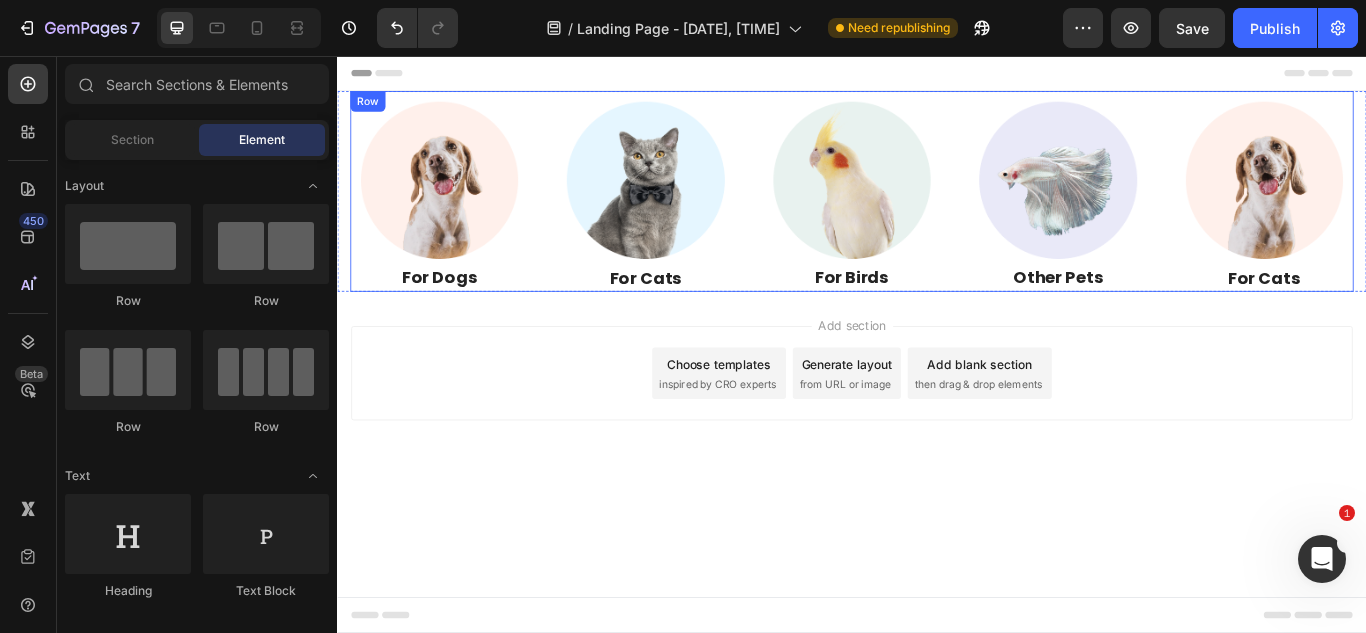 click on "Image For Dogs Heading Image For Cats Heading Image For Birds Heading Image Other Pets Heading Image For Cats Heading Row" at bounding box center (937, 214) 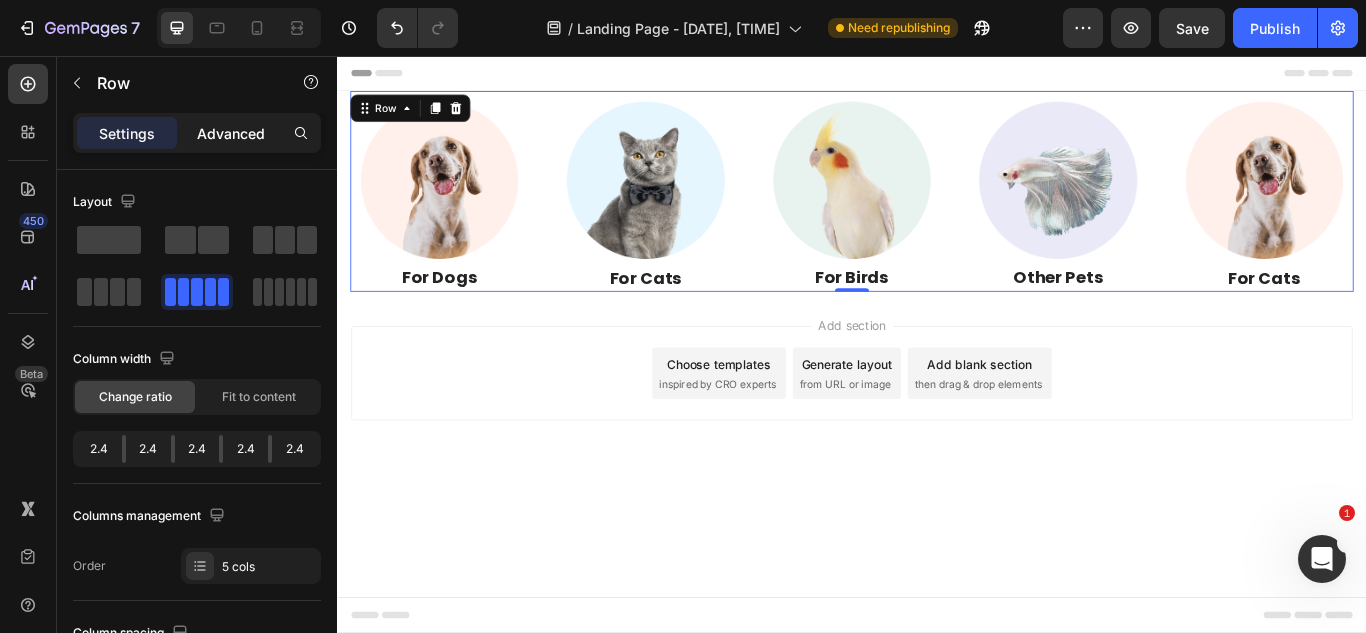 click on "Advanced" at bounding box center [231, 133] 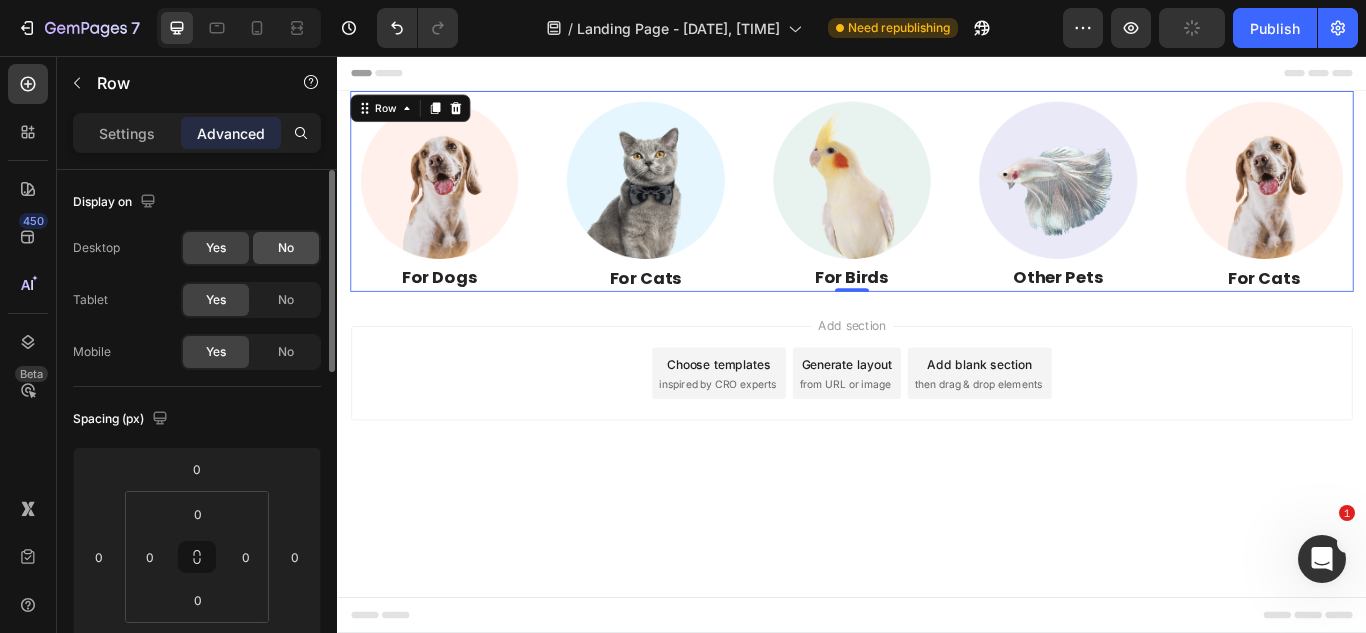 click on "No" 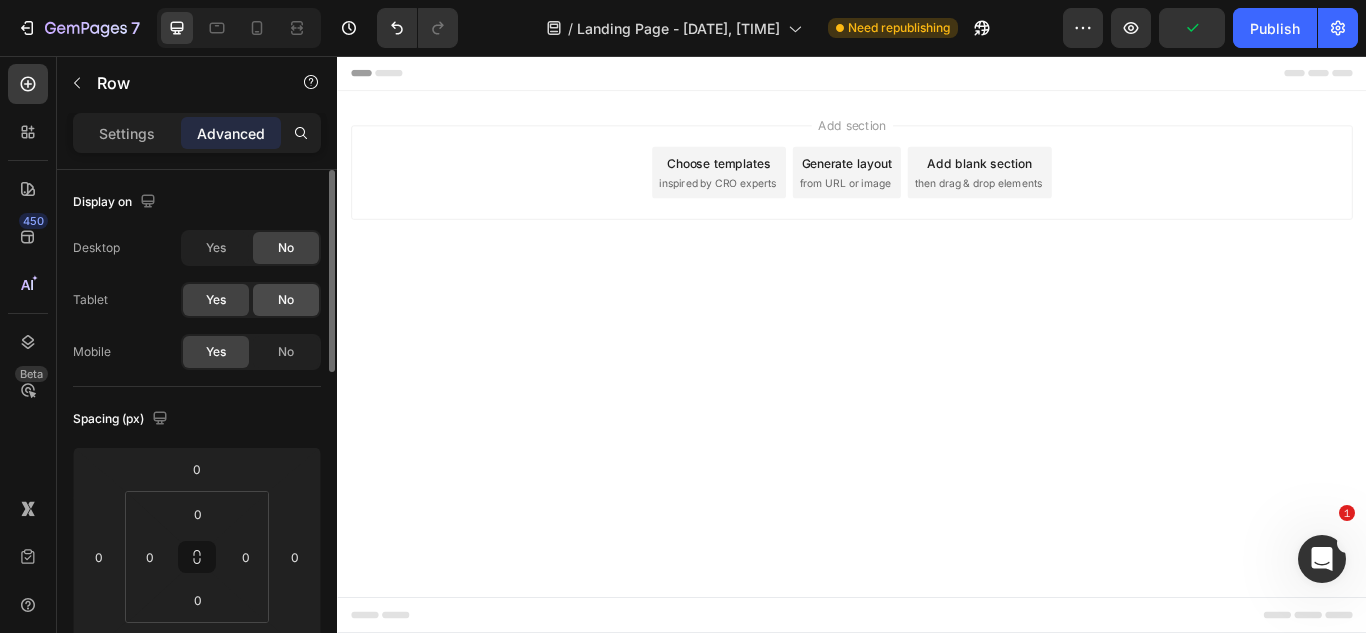 click on "No" 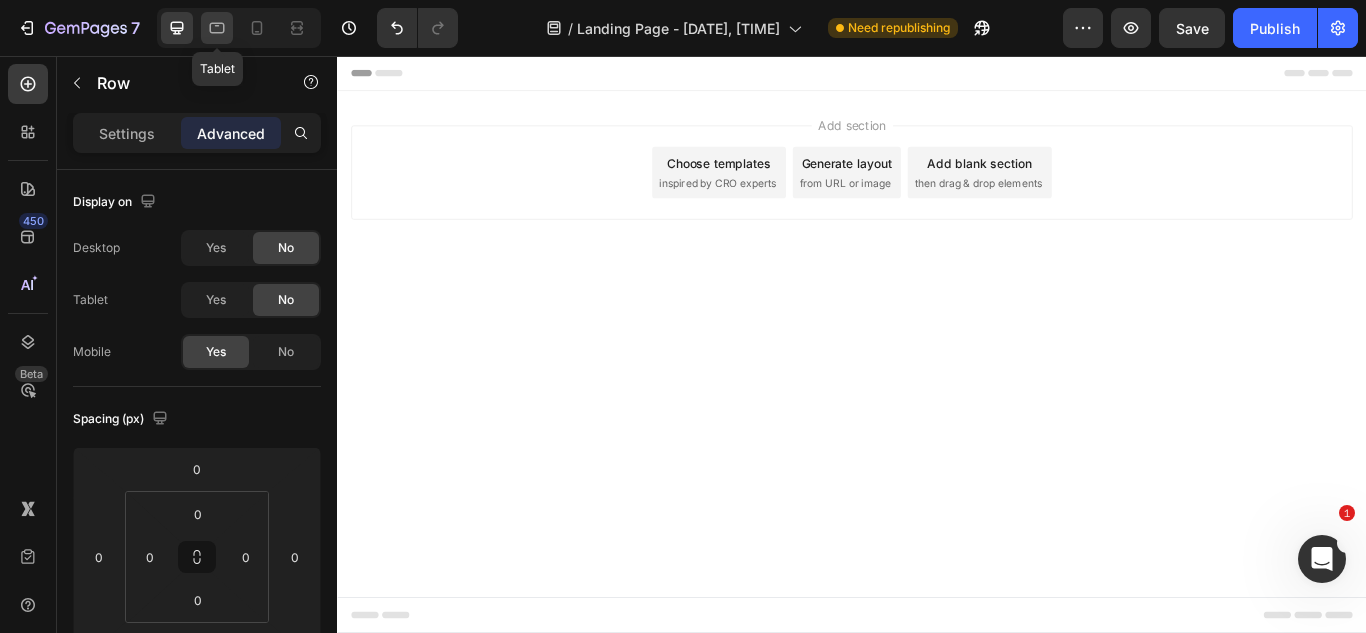 click 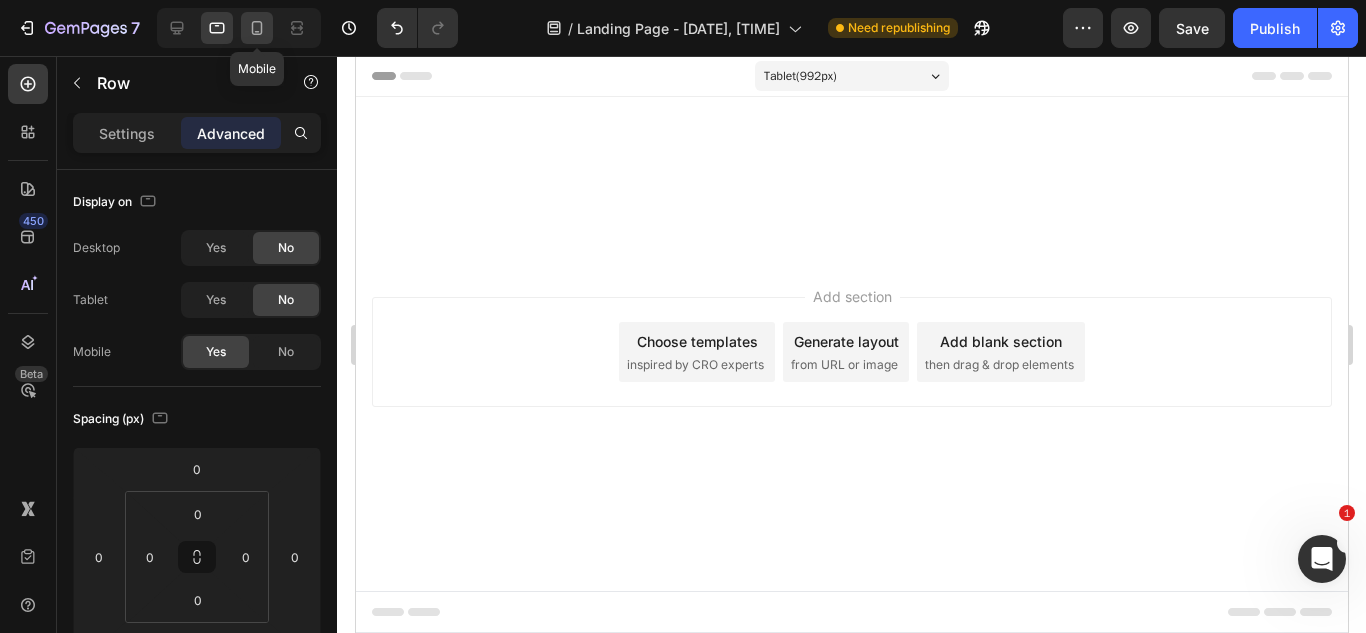 click 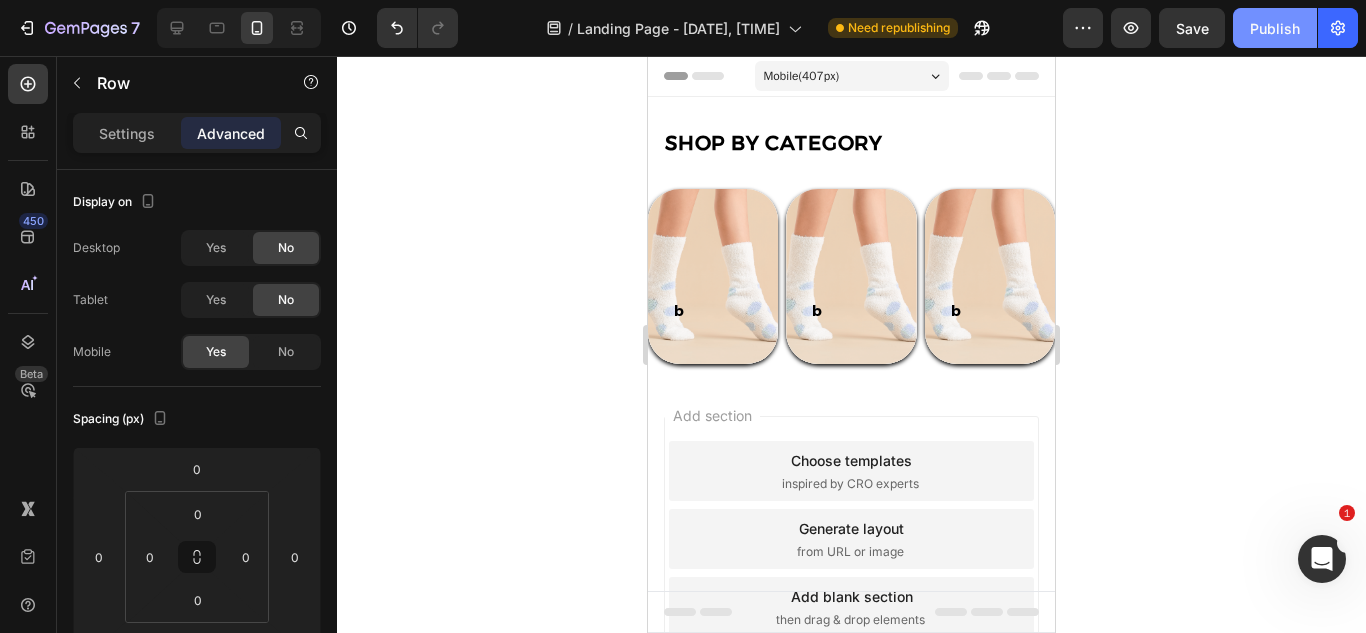 click on "Publish" at bounding box center (1275, 28) 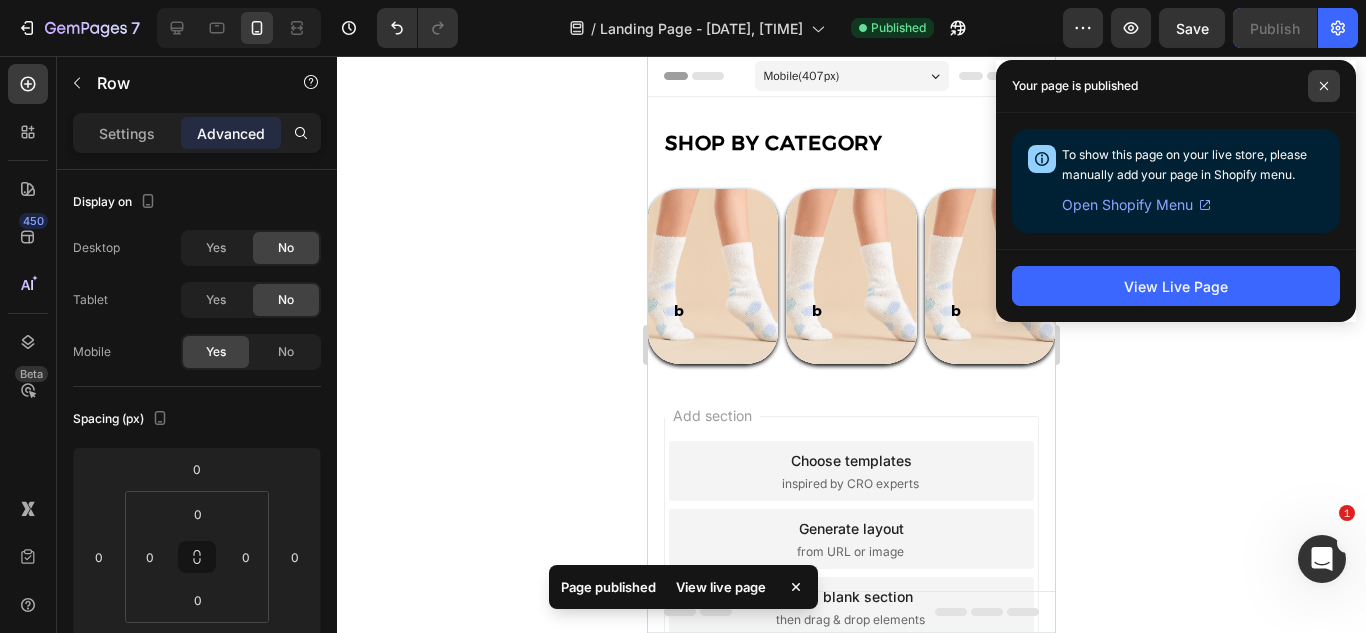 click at bounding box center [1324, 86] 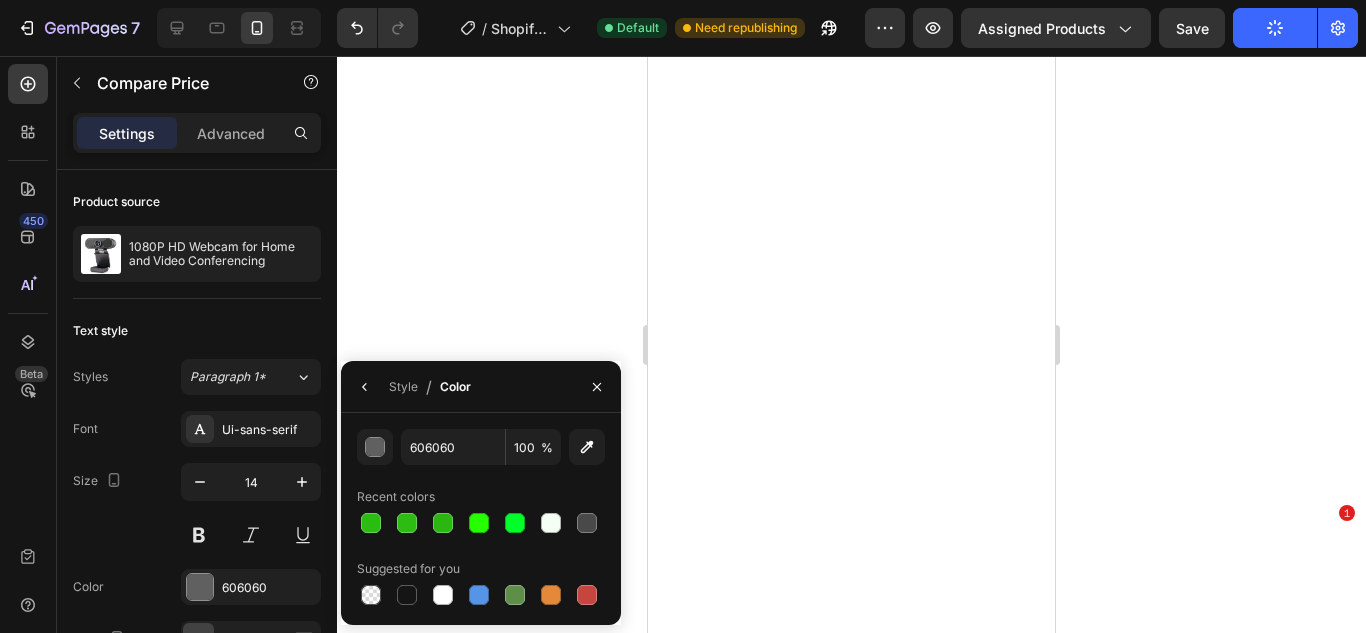 scroll, scrollTop: 0, scrollLeft: 0, axis: both 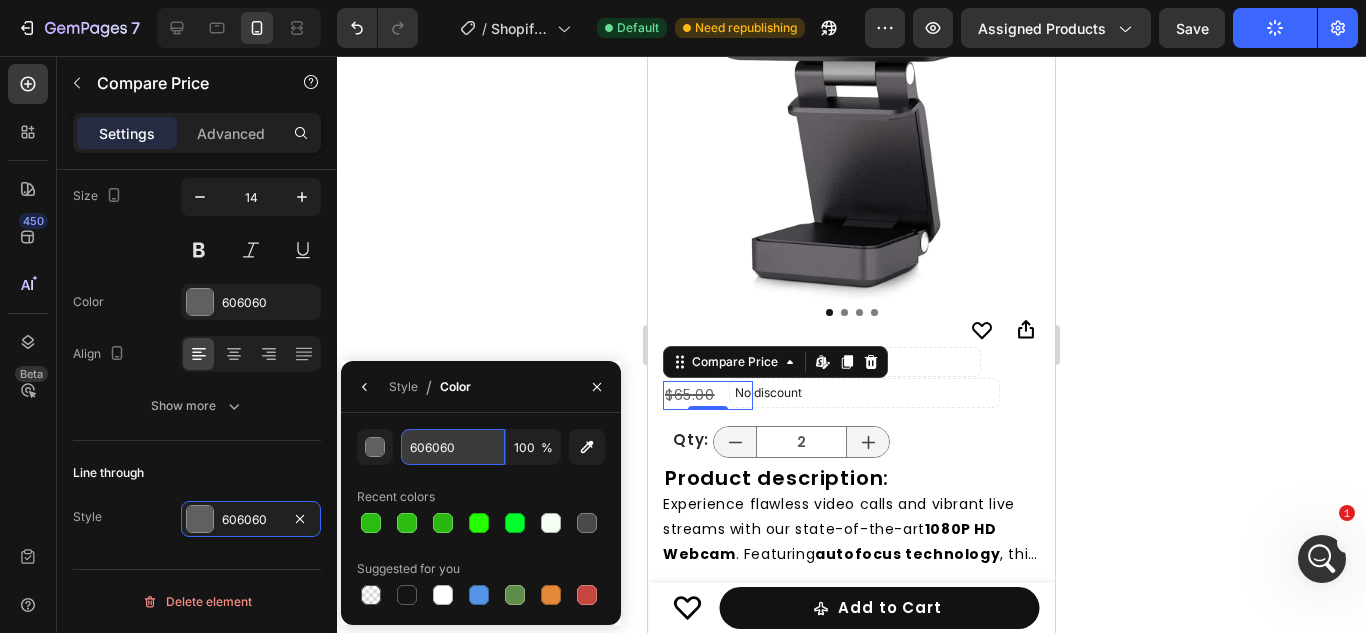 click on "606060" at bounding box center (0, 0) 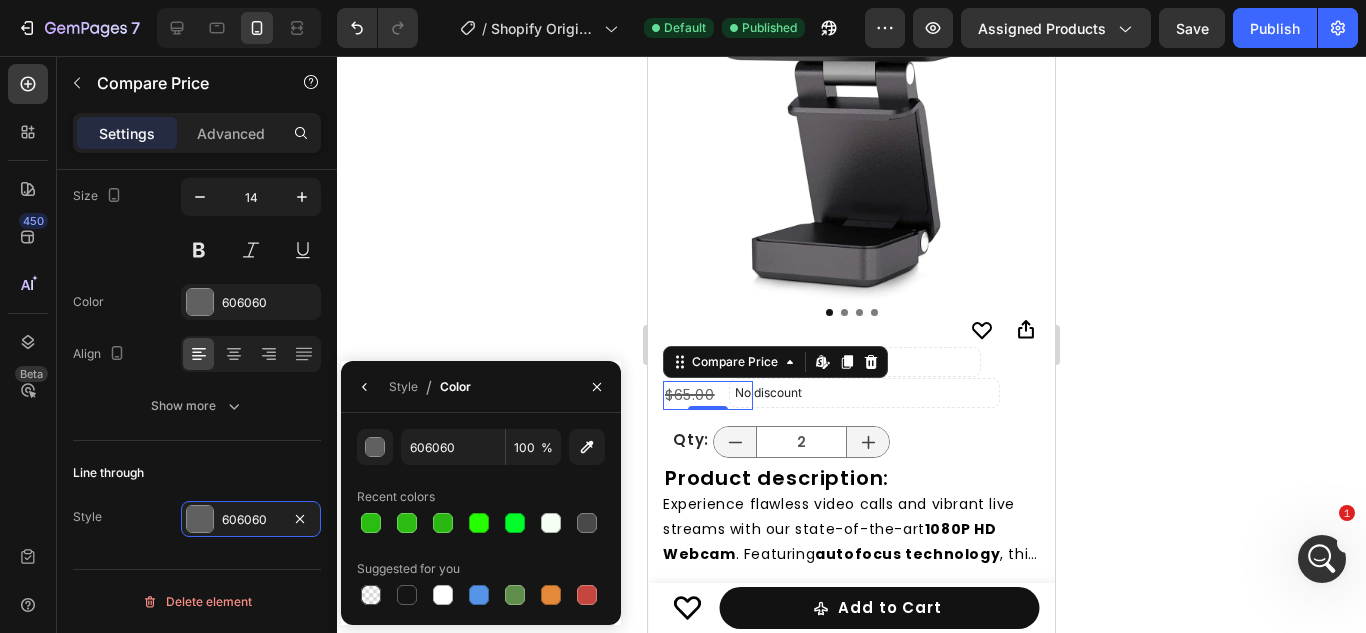 click 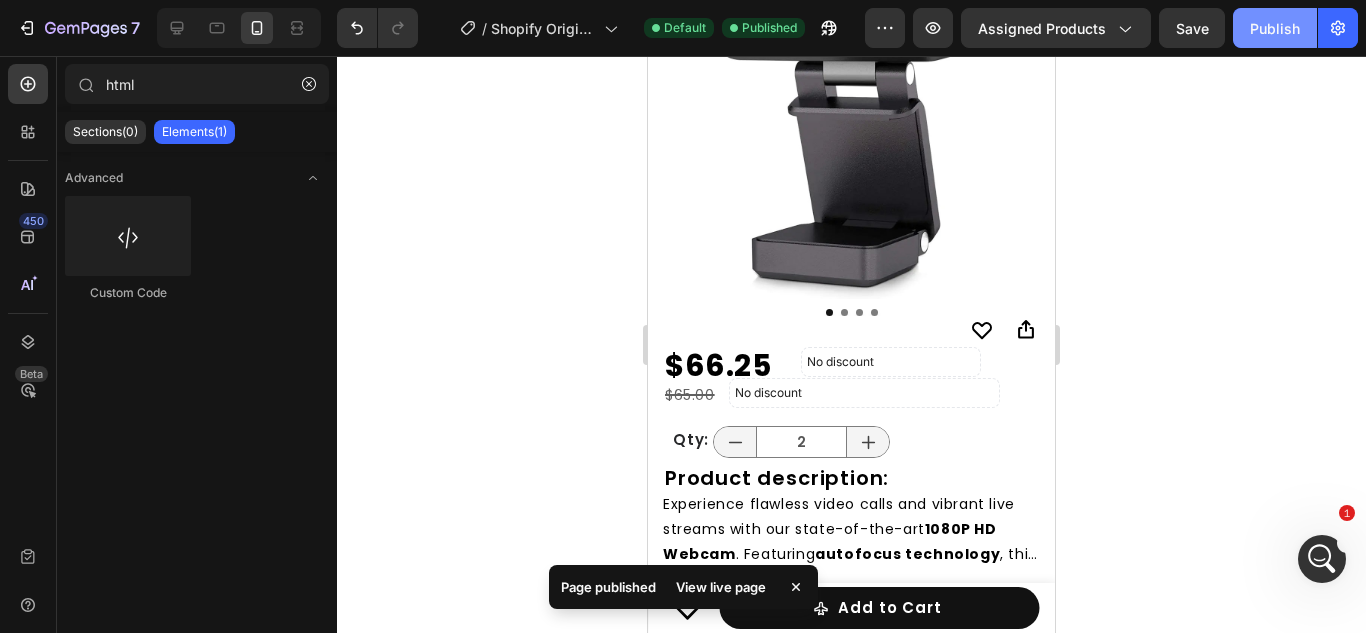click on "Publish" at bounding box center [1275, 28] 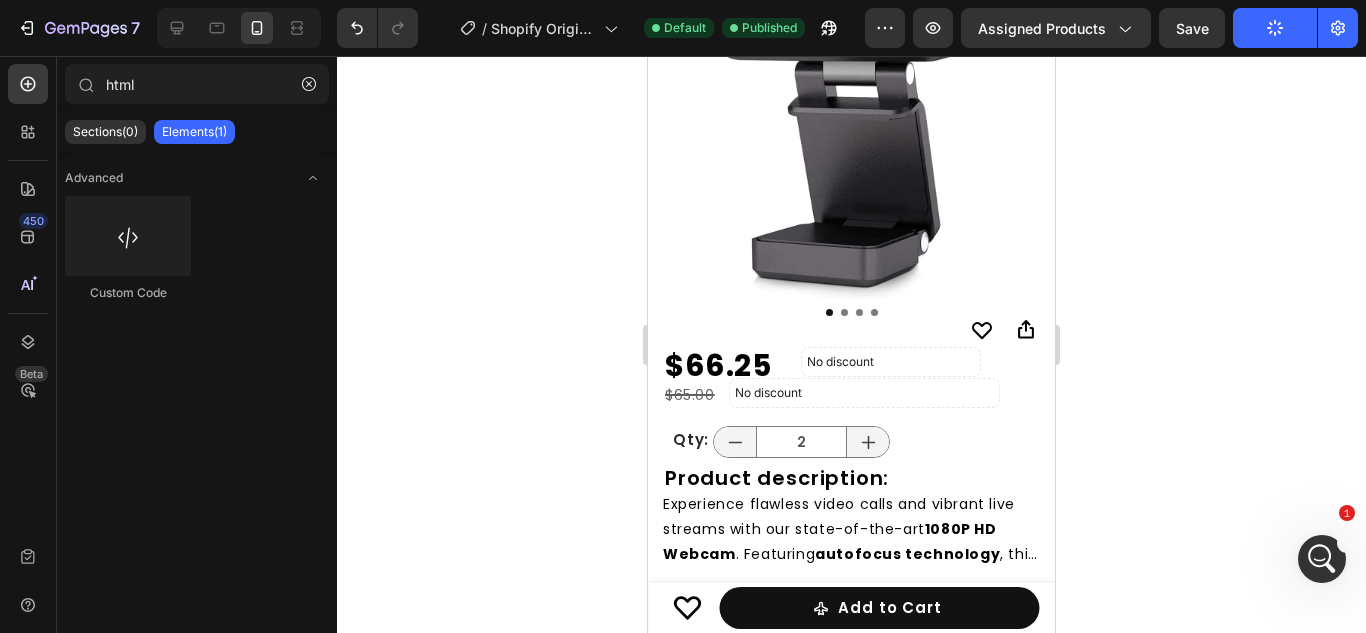 click 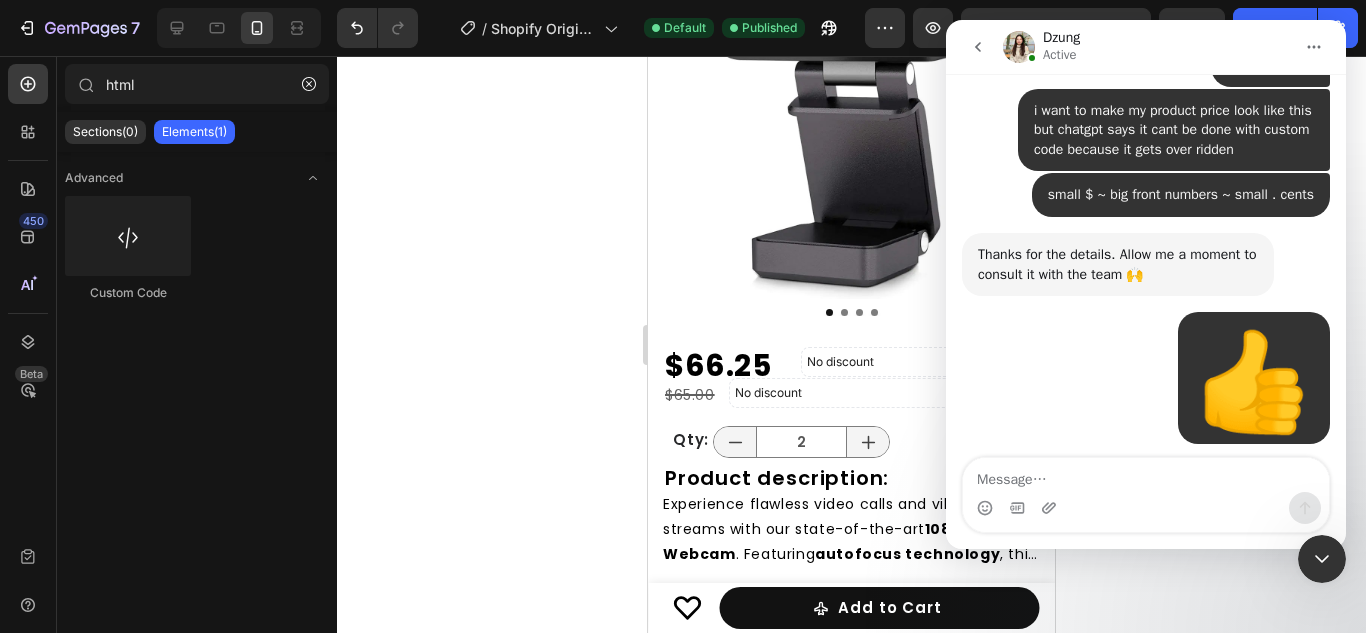 scroll, scrollTop: 935, scrollLeft: 0, axis: vertical 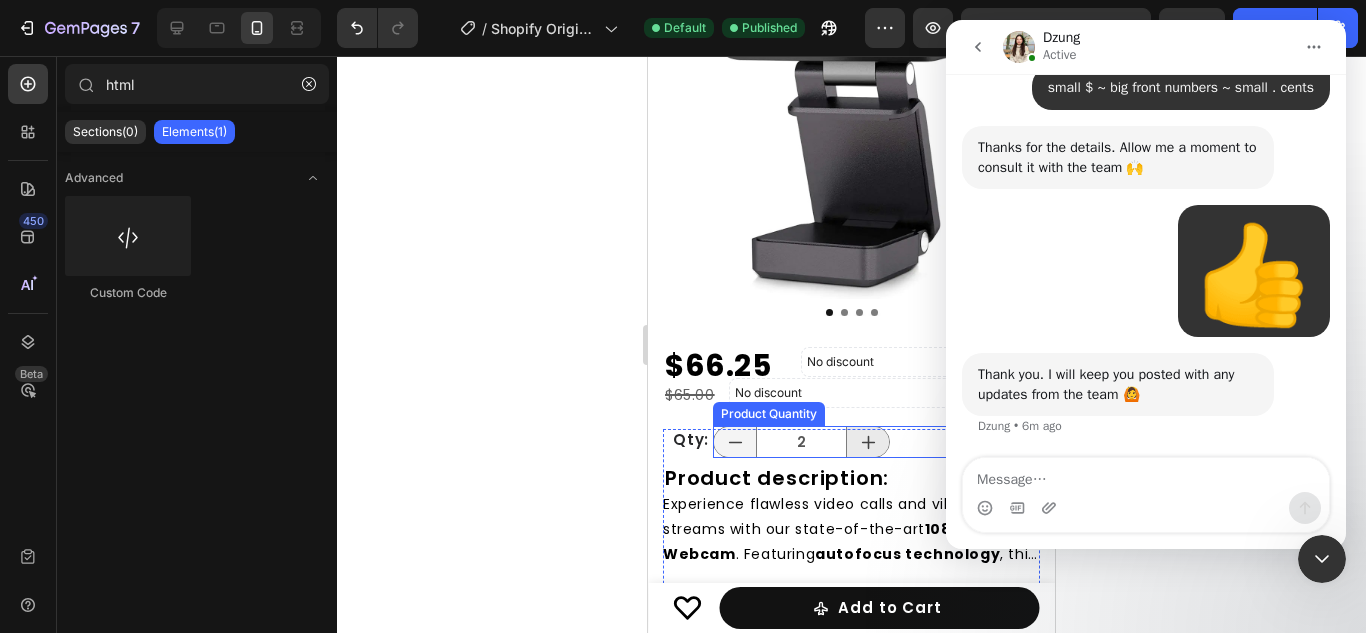 click at bounding box center (868, 442) 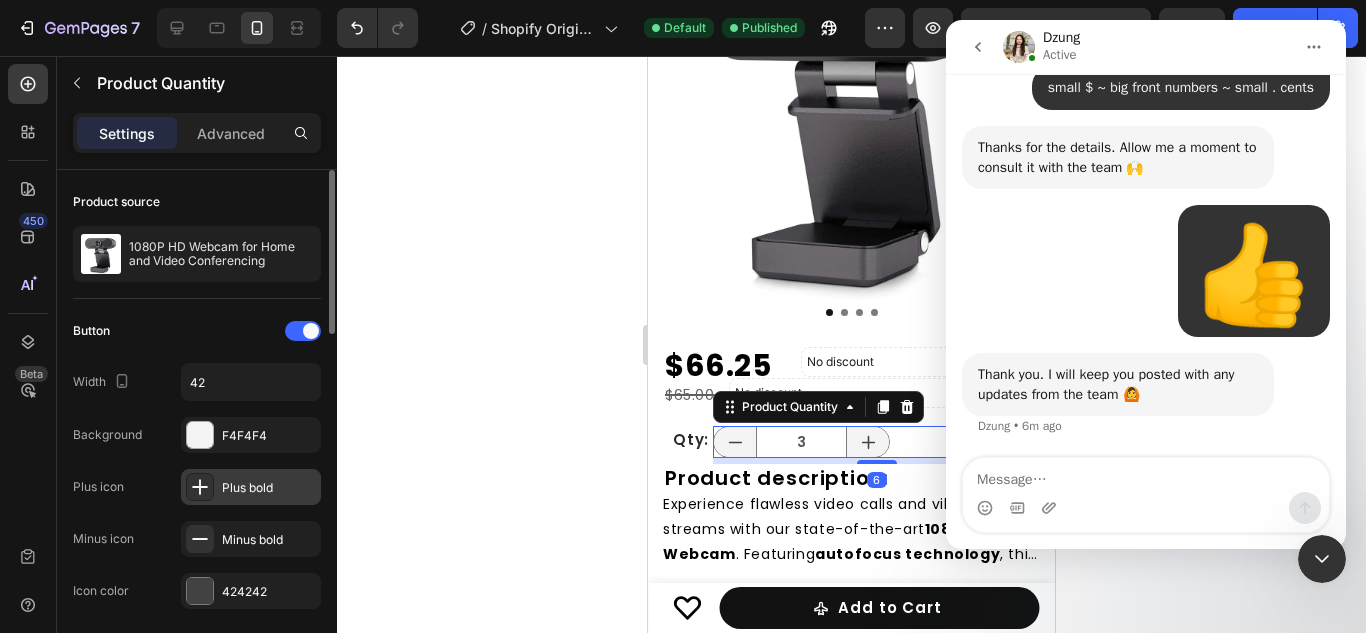 click on "Plus bold" at bounding box center (251, 487) 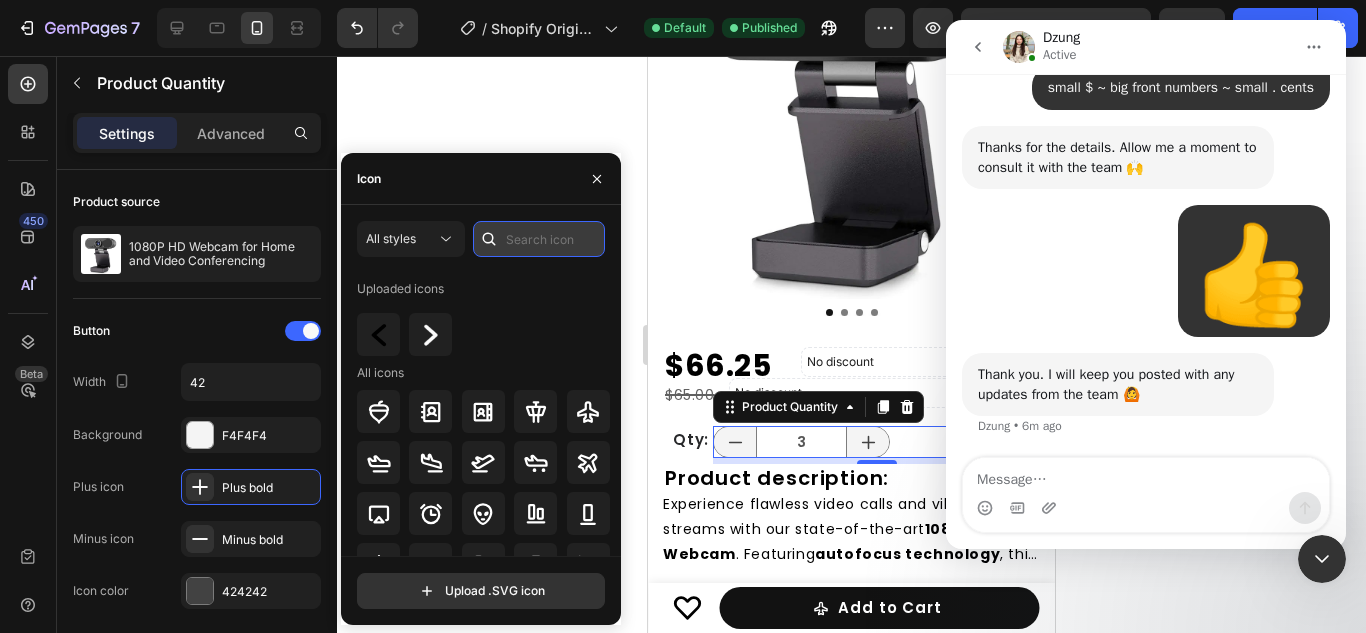 click at bounding box center [539, 239] 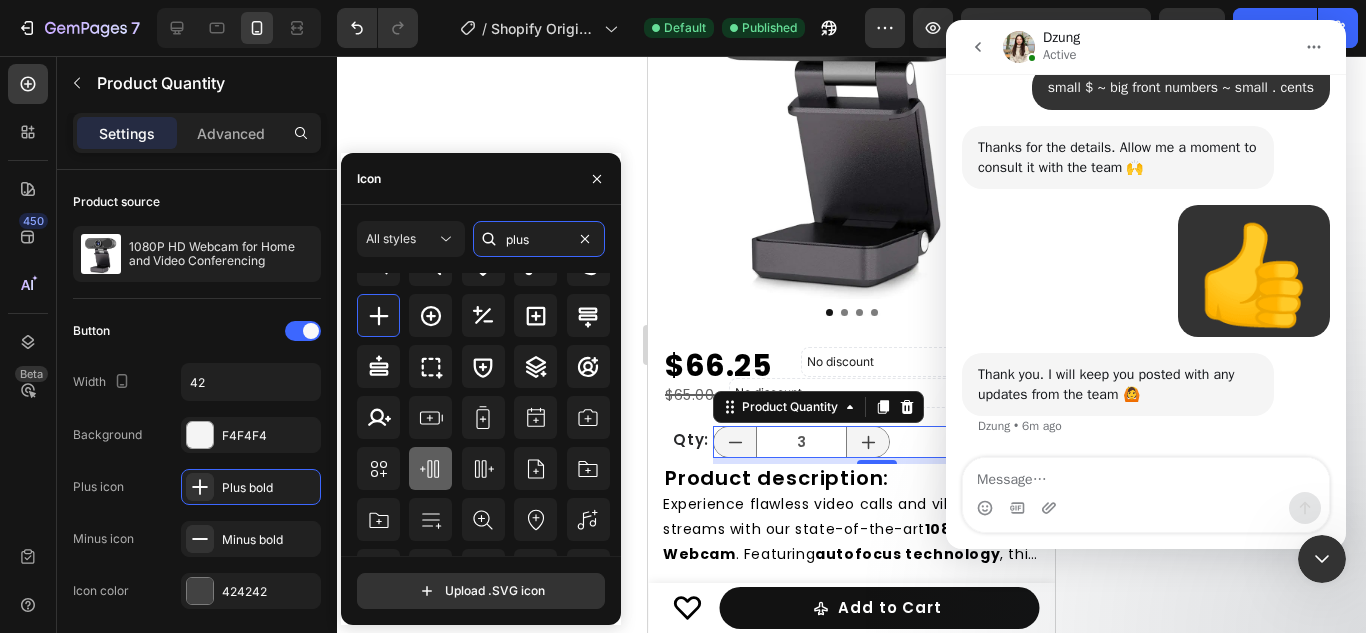 scroll, scrollTop: 237, scrollLeft: 0, axis: vertical 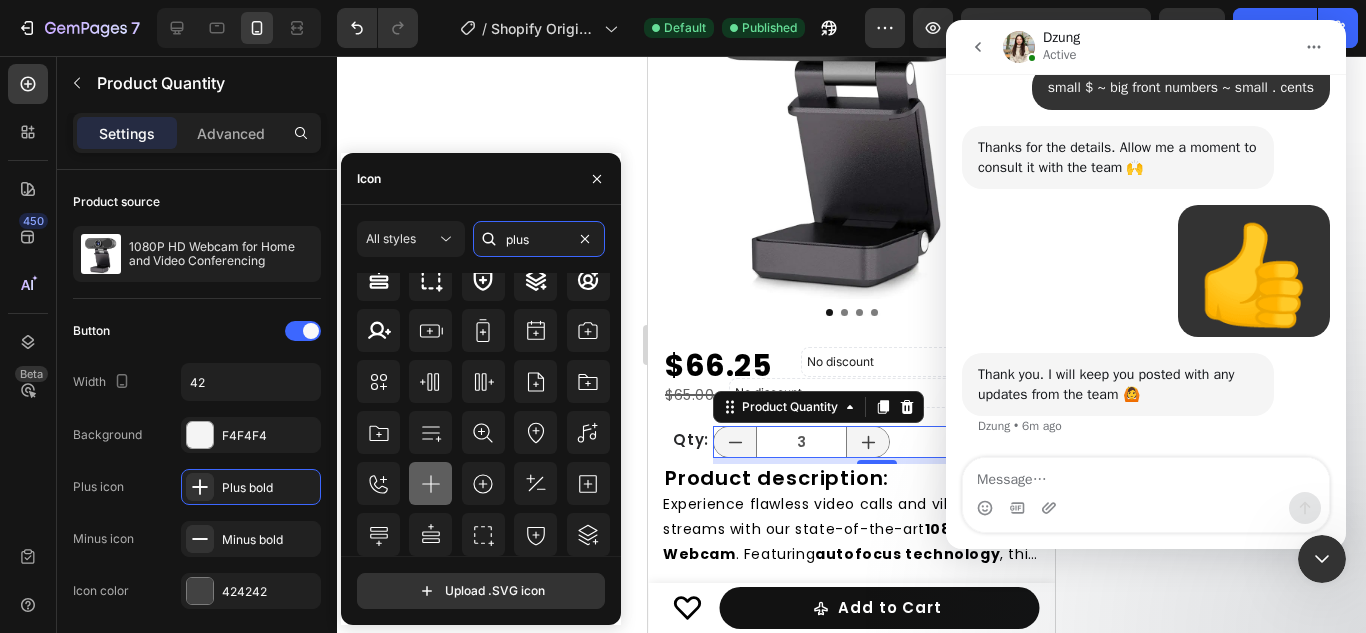 type on "plus" 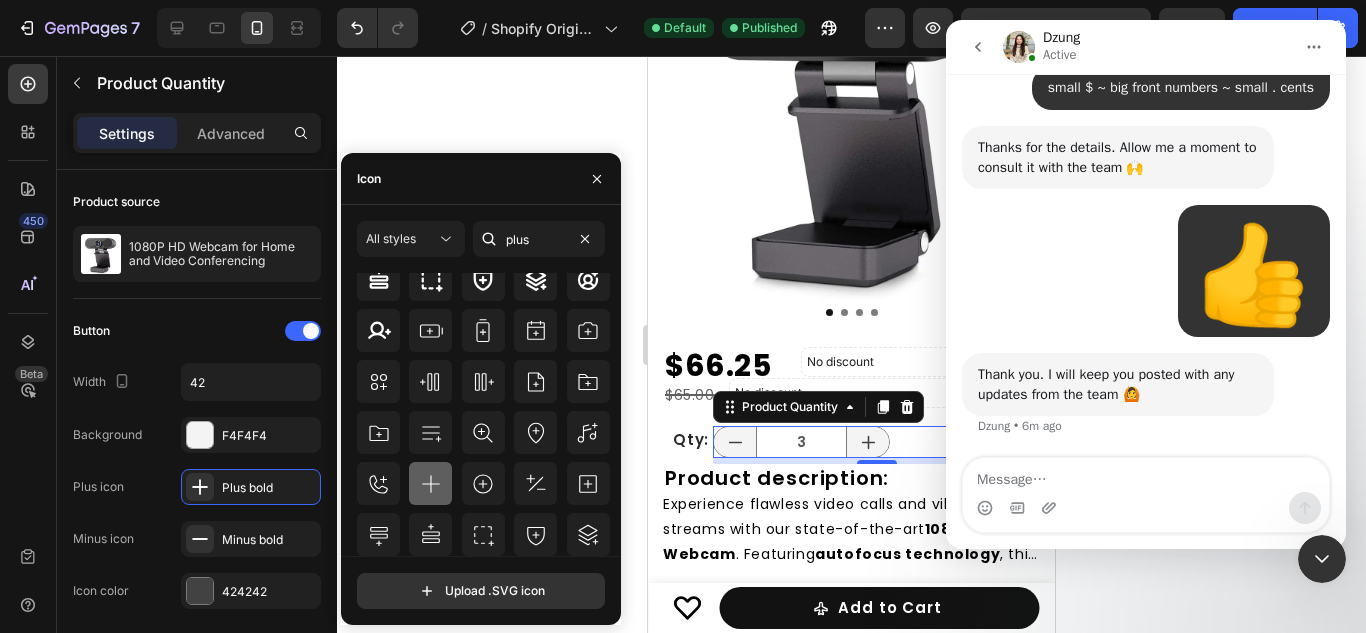 click 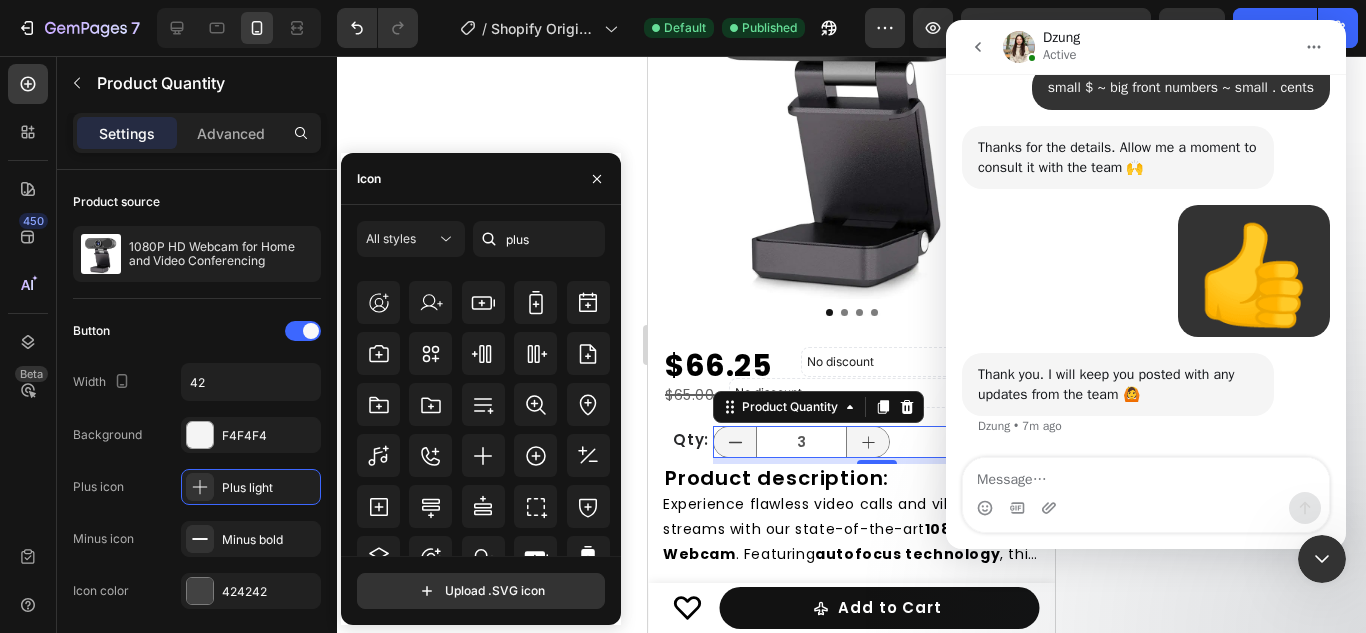 scroll, scrollTop: 477, scrollLeft: 0, axis: vertical 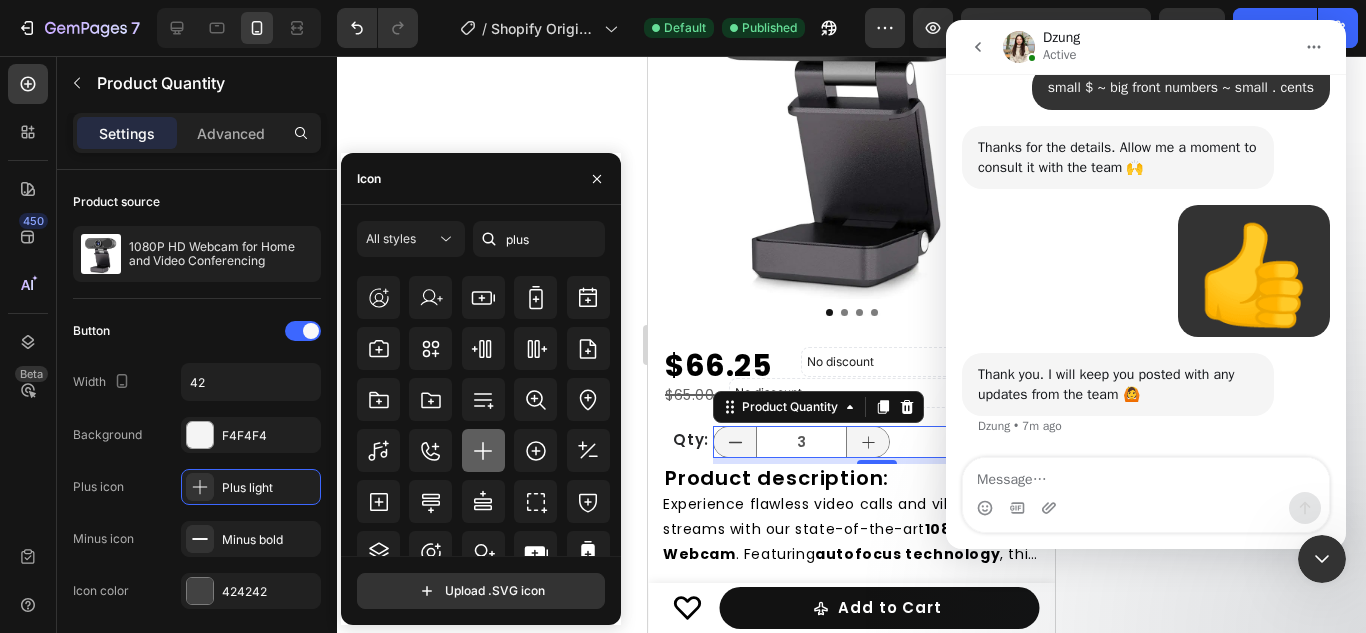 click 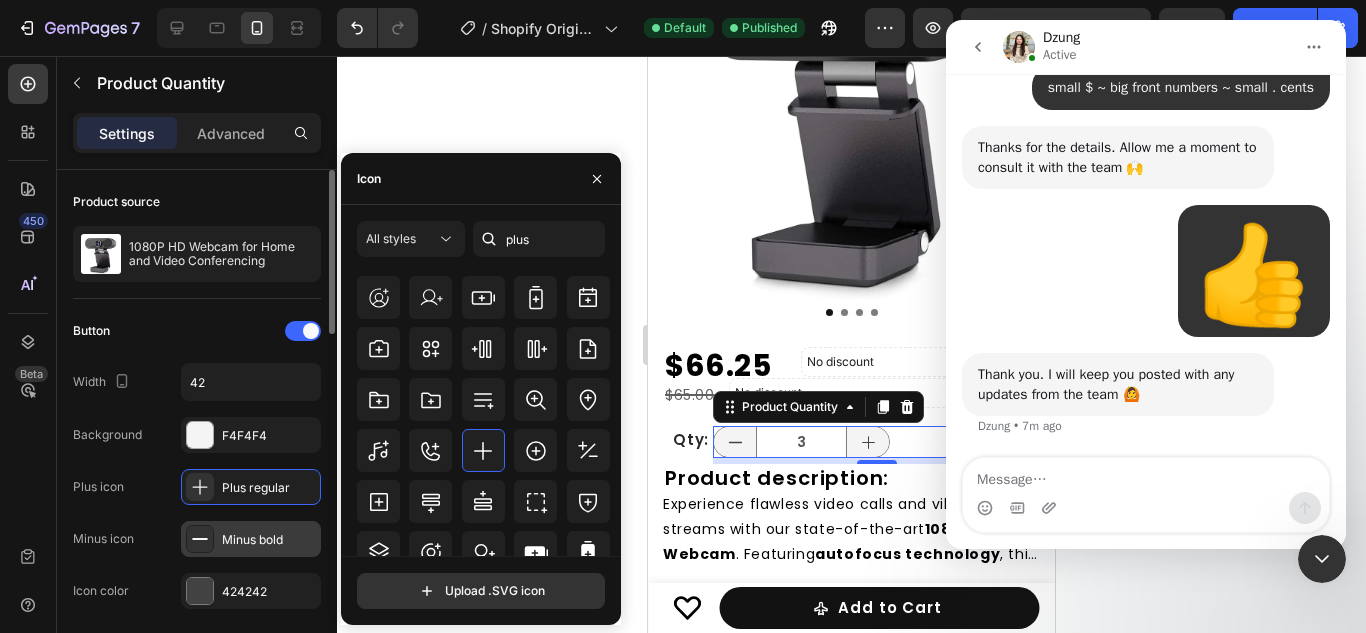 click on "Minus bold" at bounding box center (251, 539) 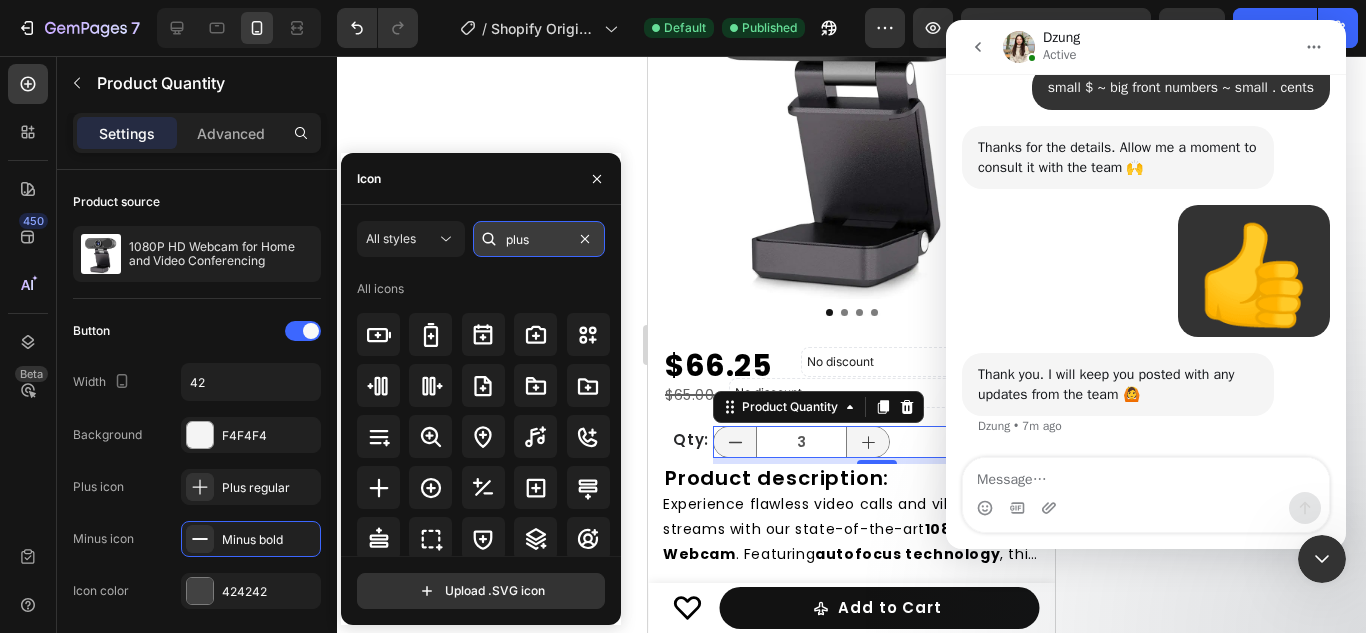 click on "plus" at bounding box center [539, 239] 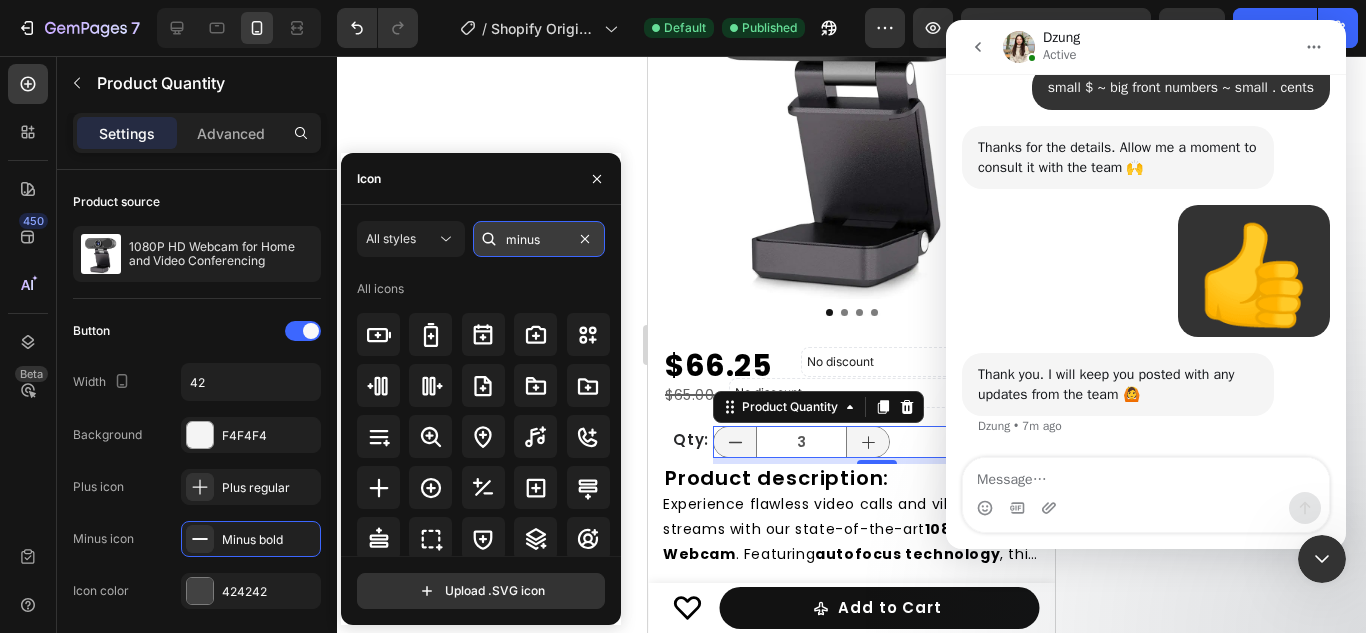 type on "minus" 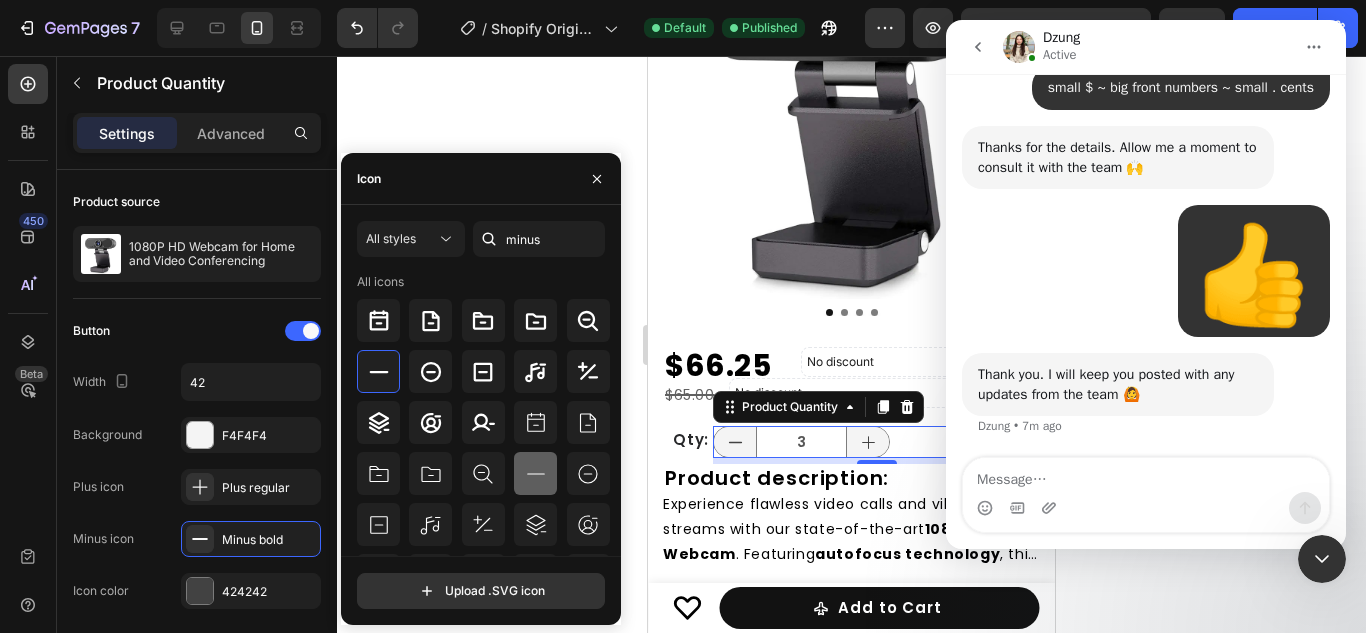 click 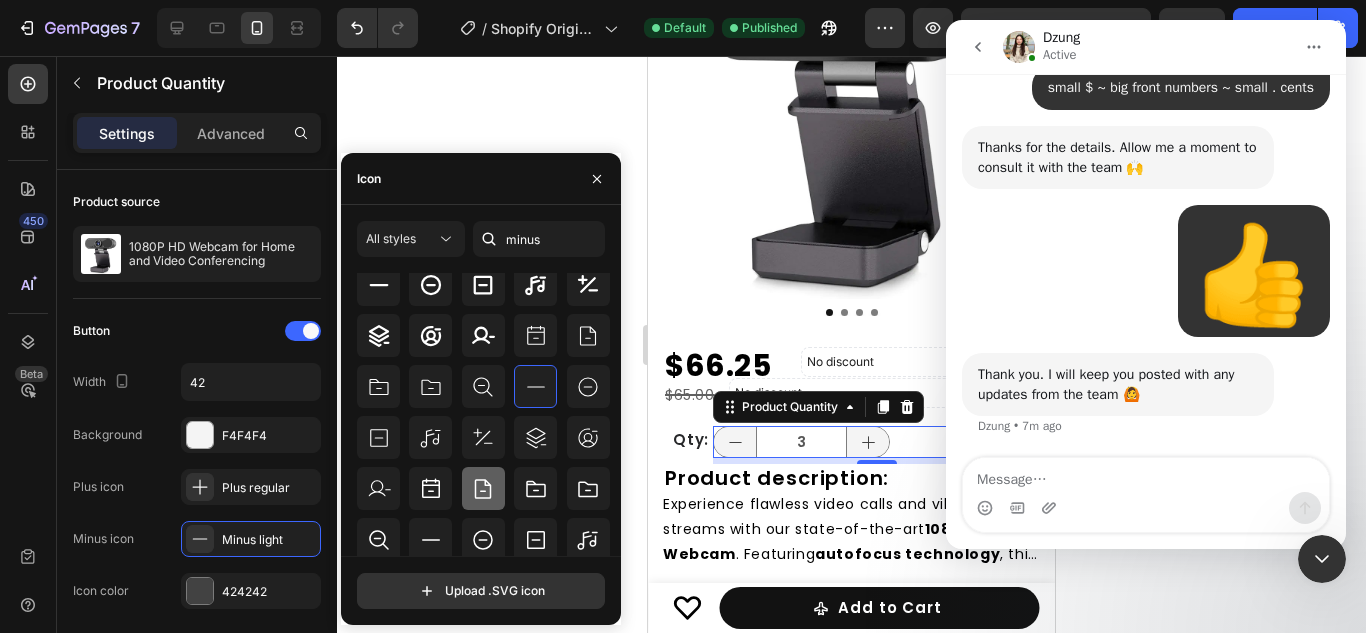 scroll, scrollTop: 88, scrollLeft: 0, axis: vertical 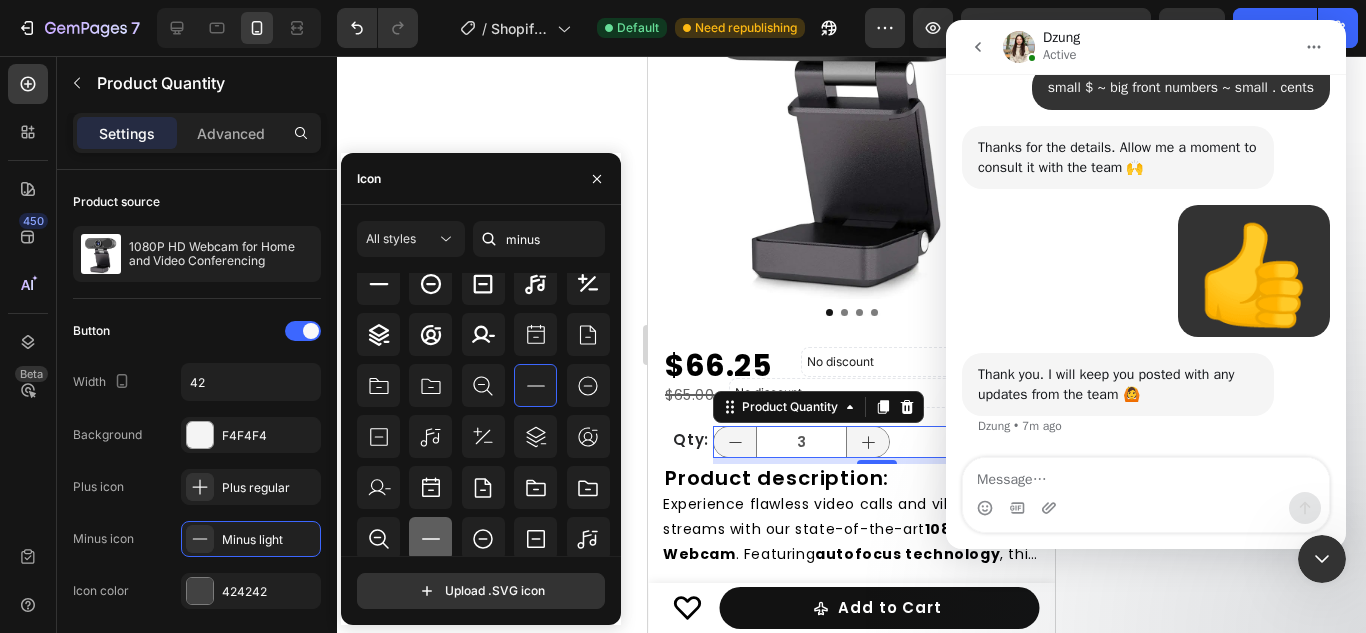 click 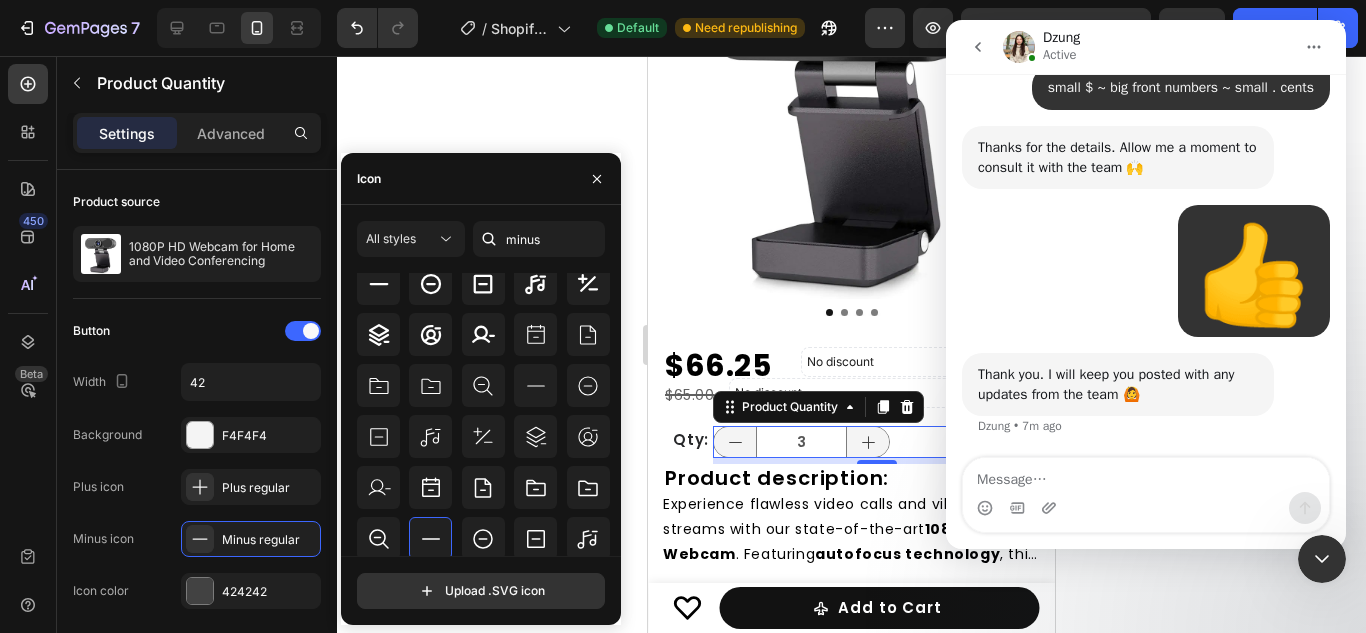 click 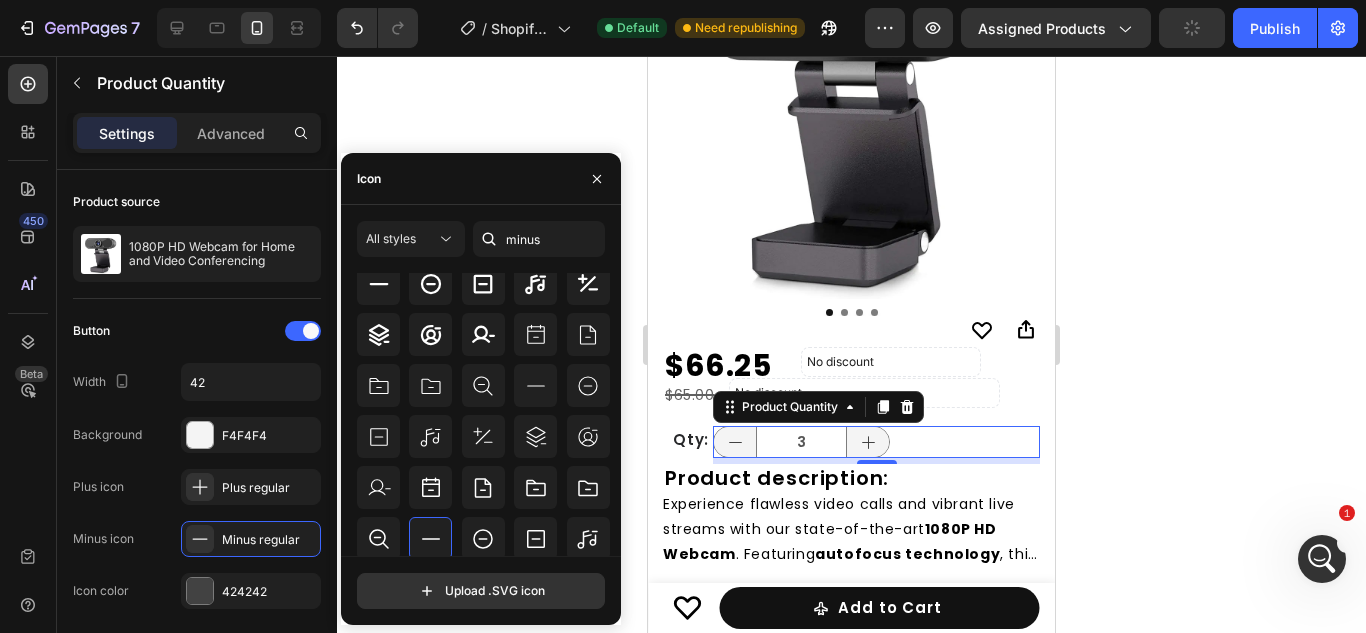 drag, startPoint x: 1266, startPoint y: 1, endPoint x: 624, endPoint y: 142, distance: 657.30133 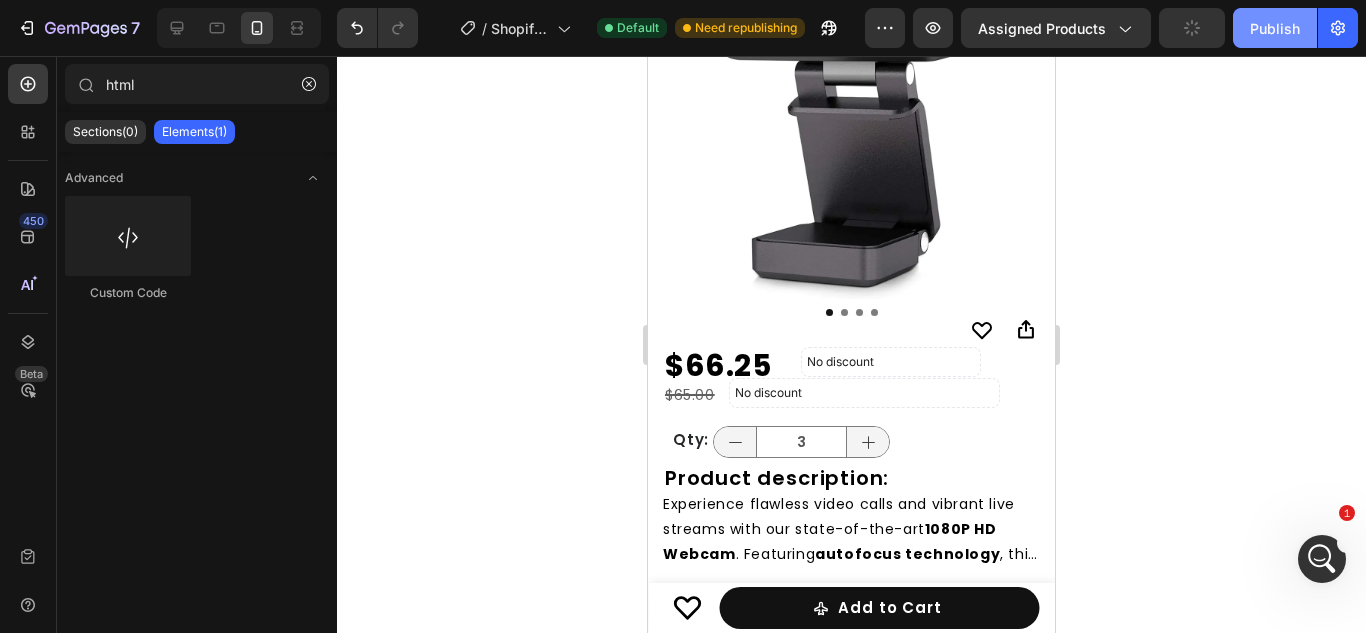 click on "Publish" 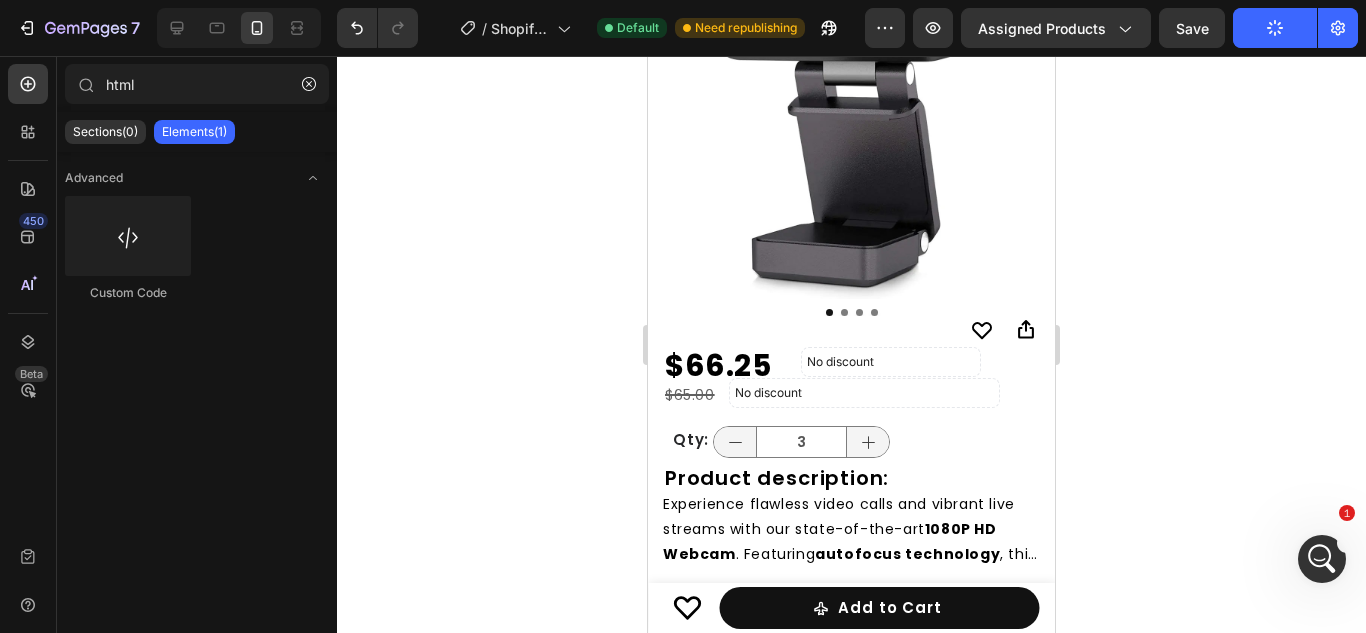 type 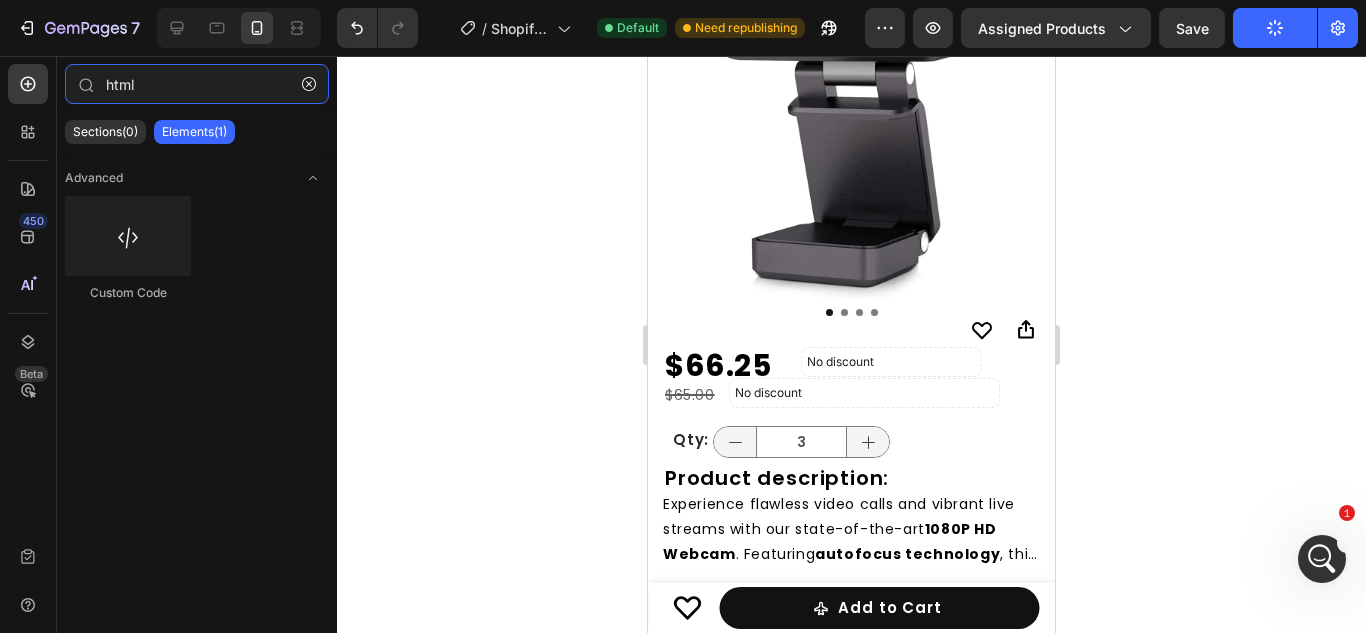 type 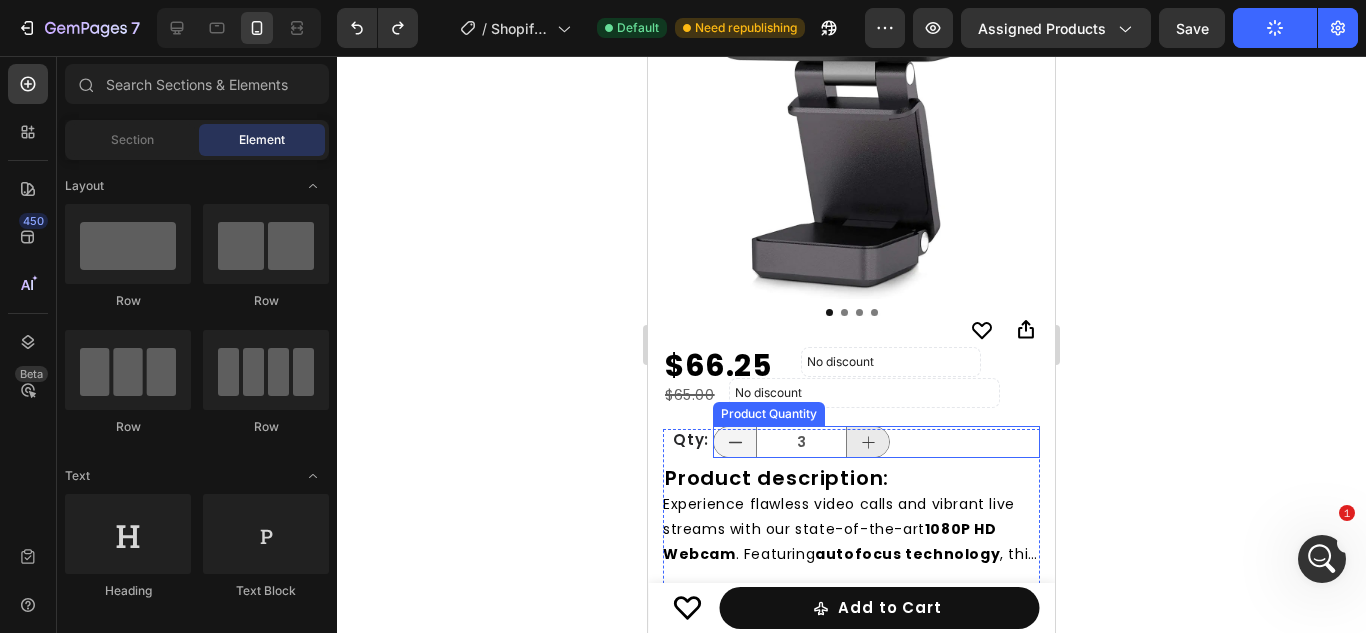 click at bounding box center [868, 442] 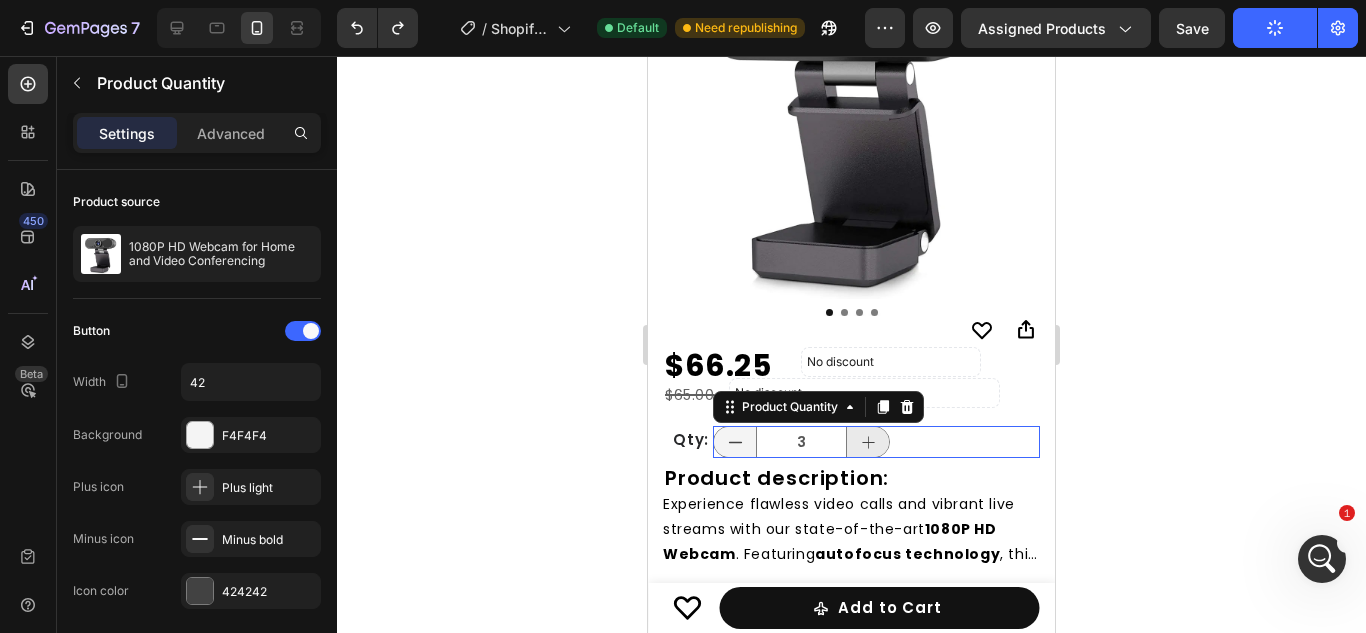type on "4" 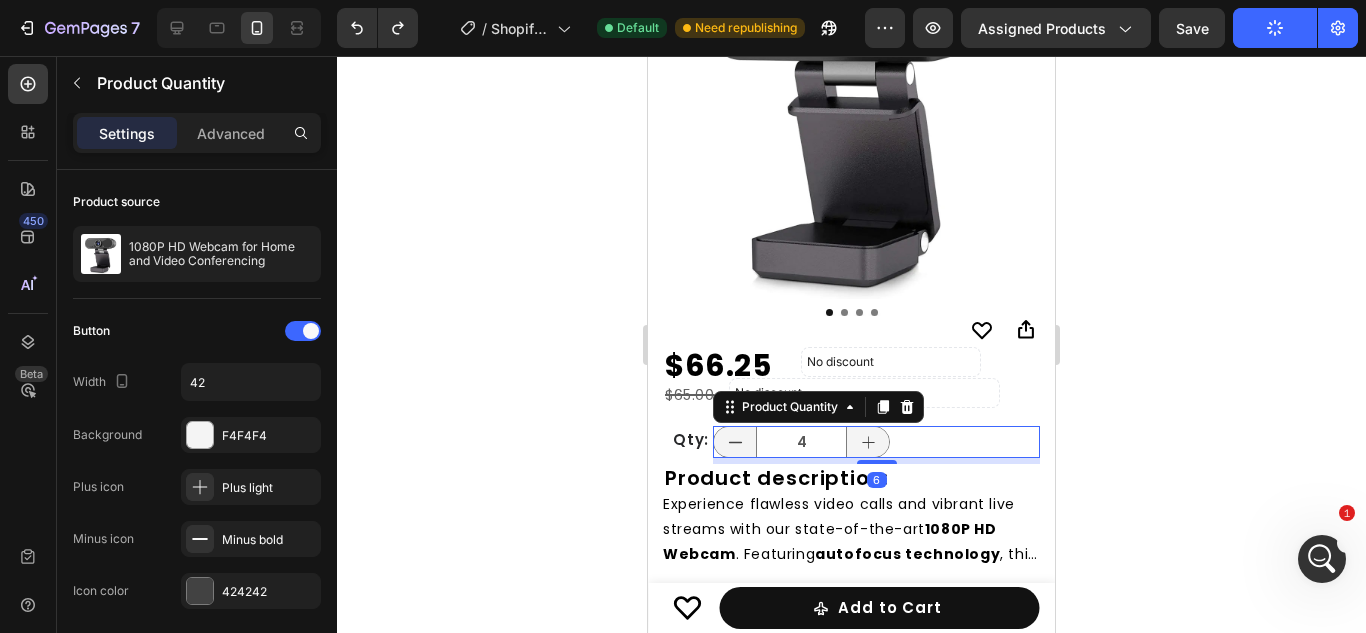 type 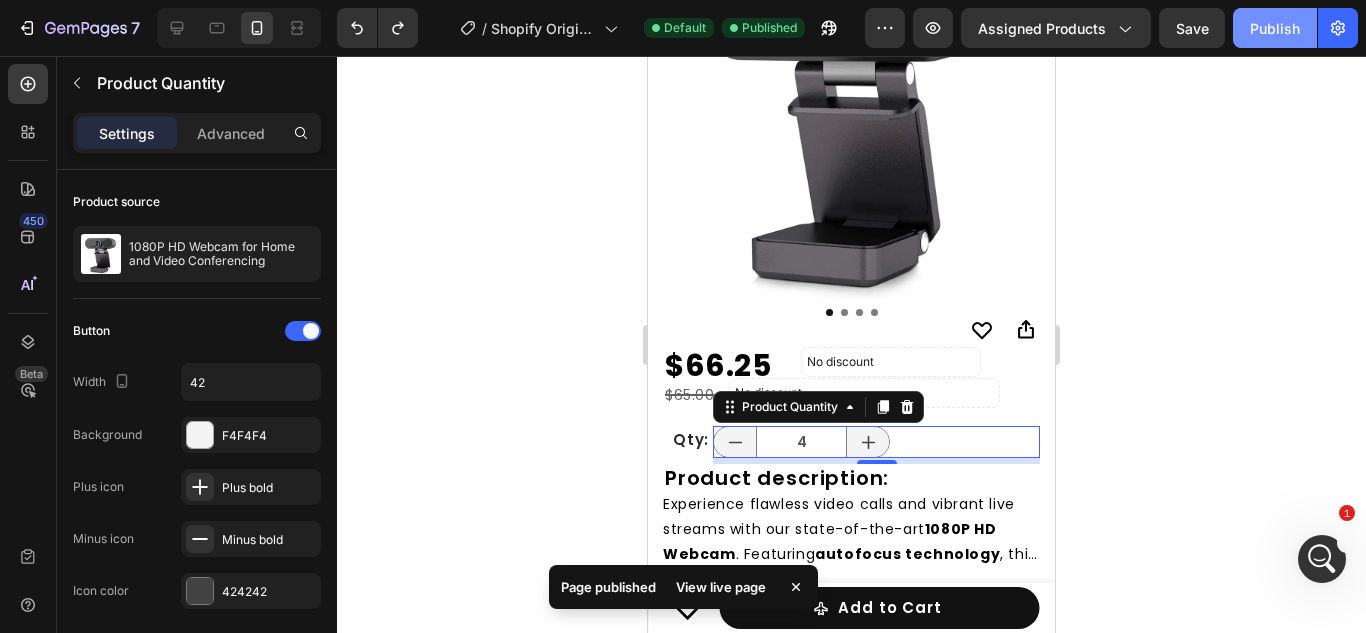 click on "Publish" 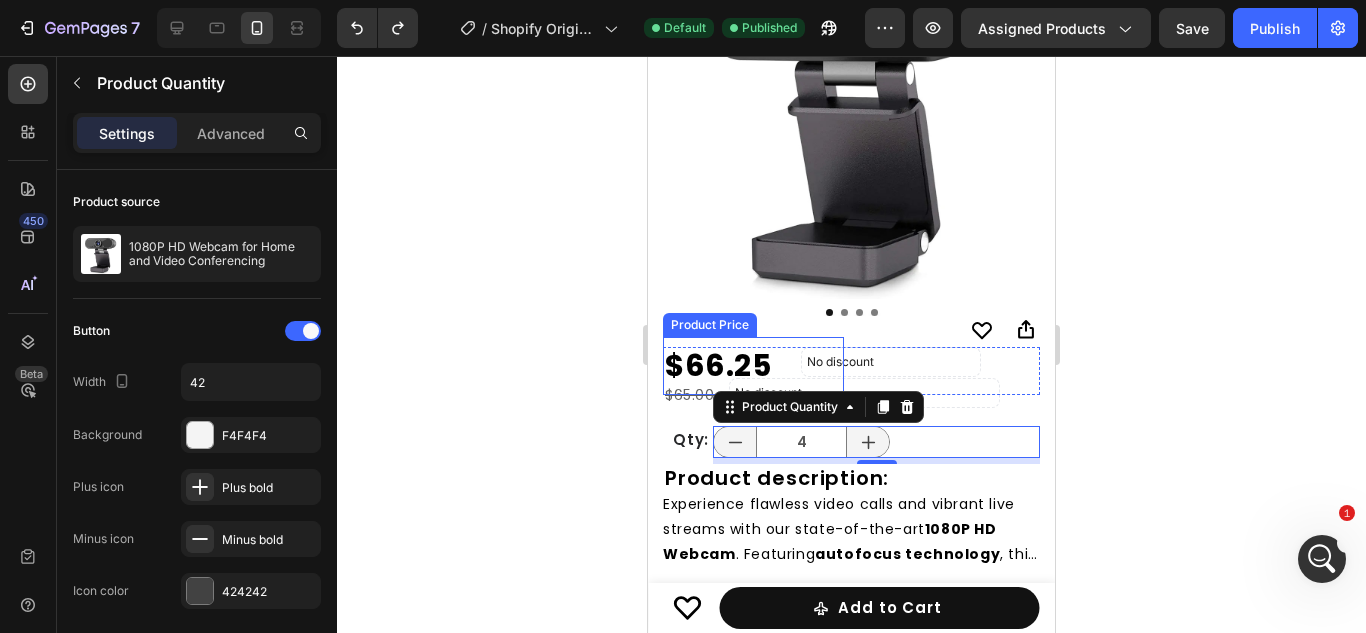 click on "$66.25" at bounding box center [753, 366] 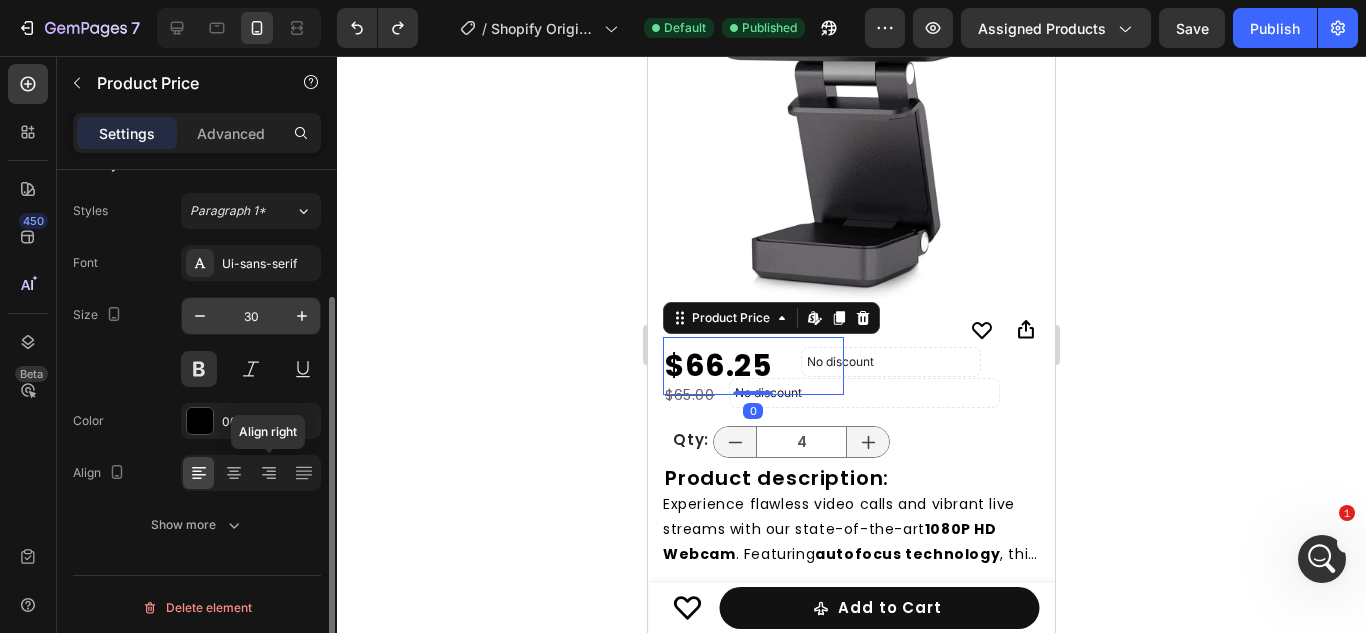 scroll, scrollTop: 172, scrollLeft: 0, axis: vertical 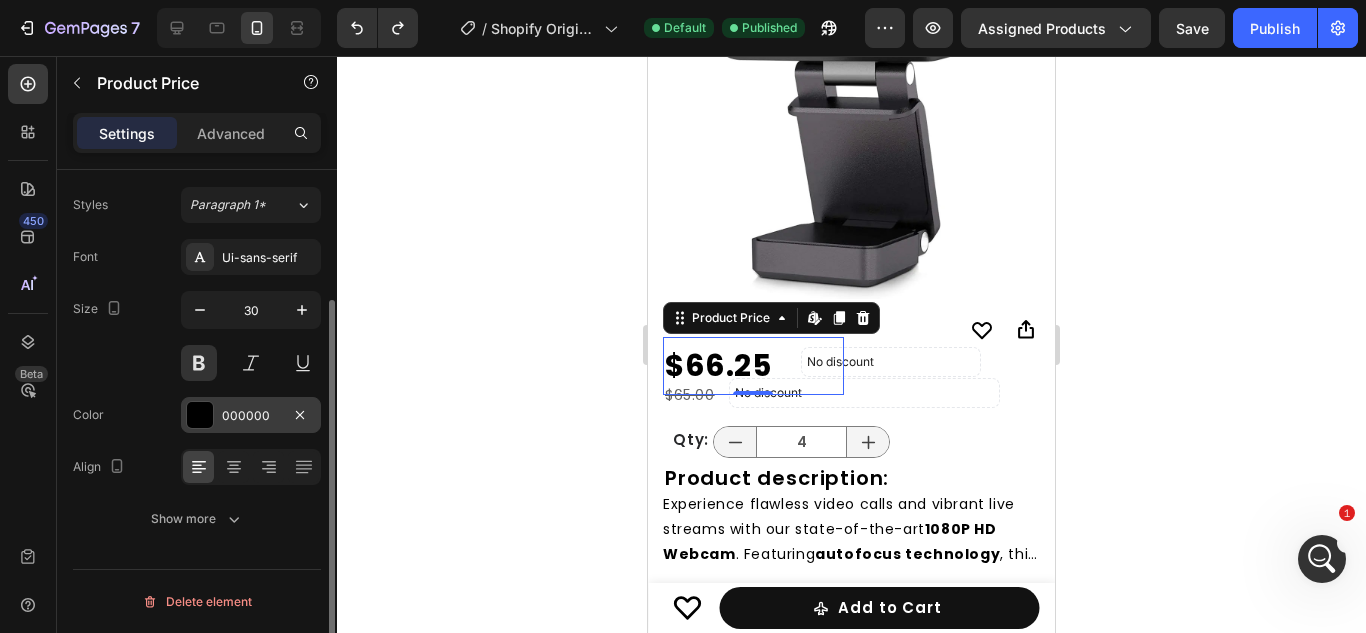 click at bounding box center [200, 415] 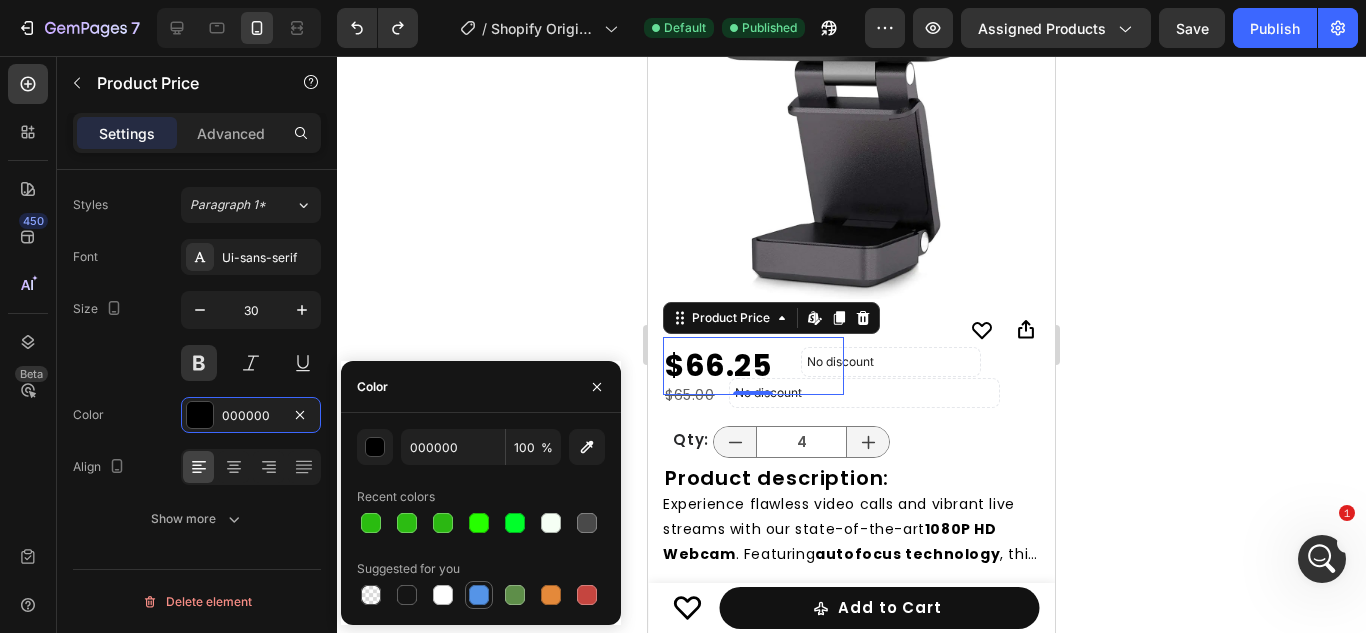 click at bounding box center [479, 595] 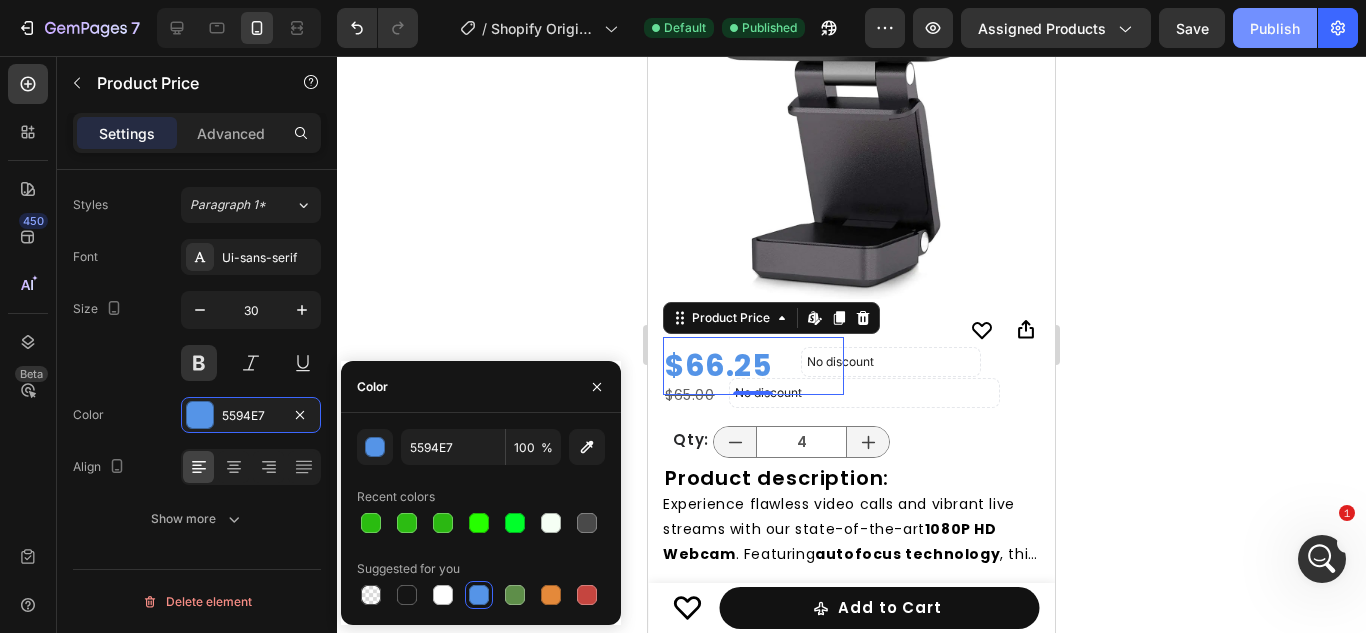 click on "Publish" at bounding box center (1275, 28) 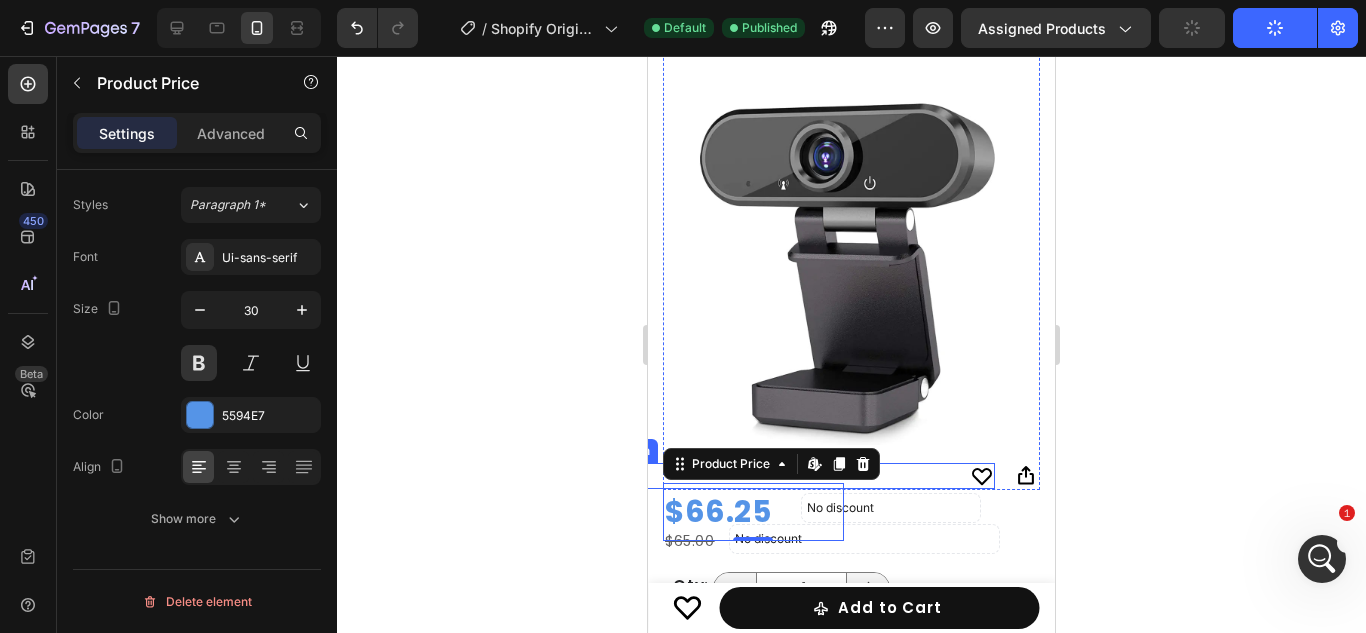 scroll, scrollTop: 185, scrollLeft: 0, axis: vertical 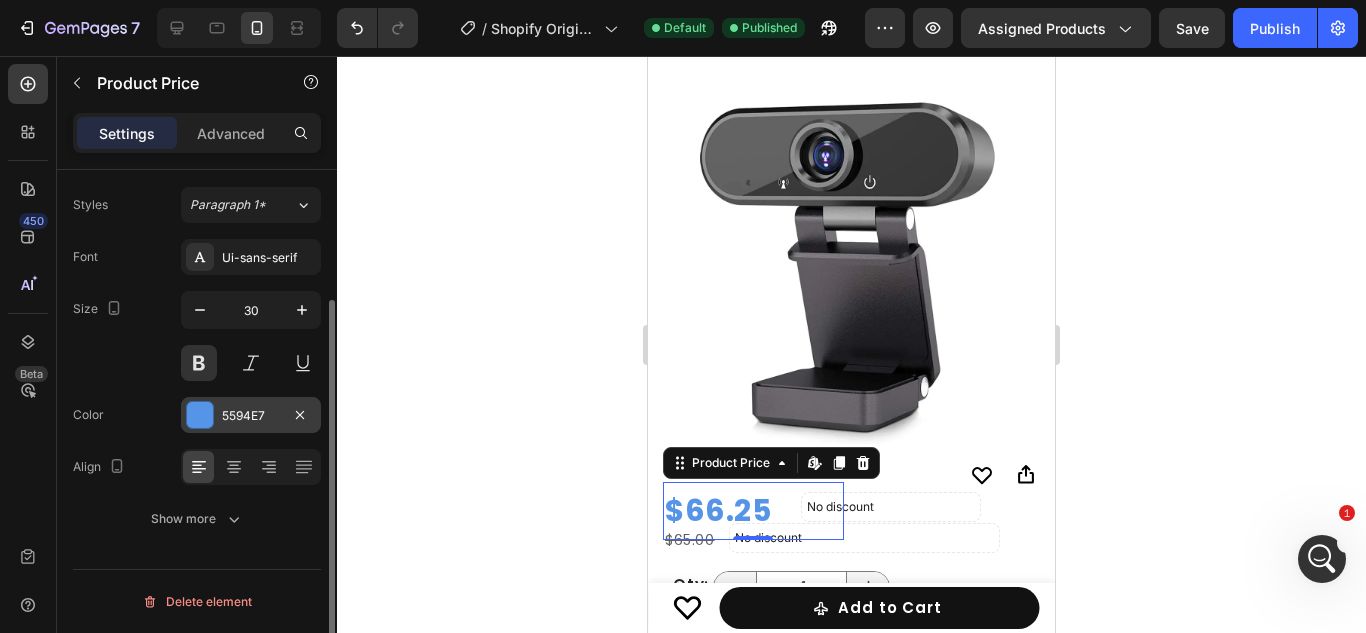 click at bounding box center (200, 415) 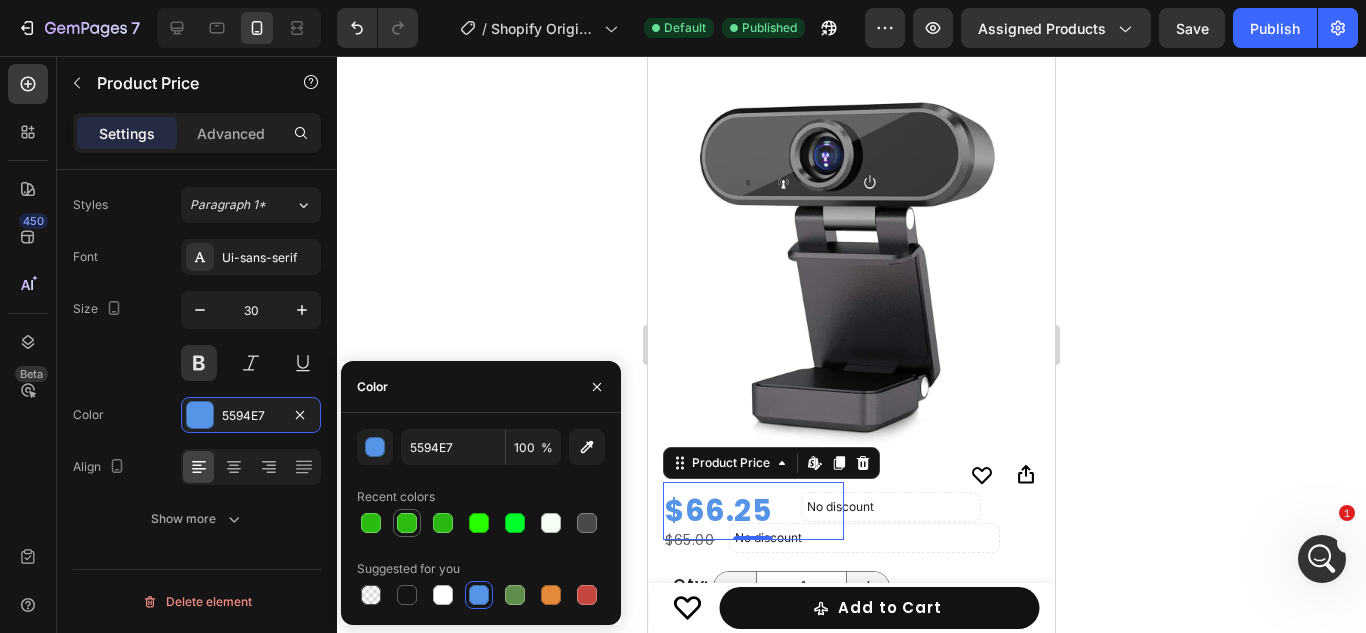 drag, startPoint x: 405, startPoint y: 593, endPoint x: 393, endPoint y: 509, distance: 84.85281 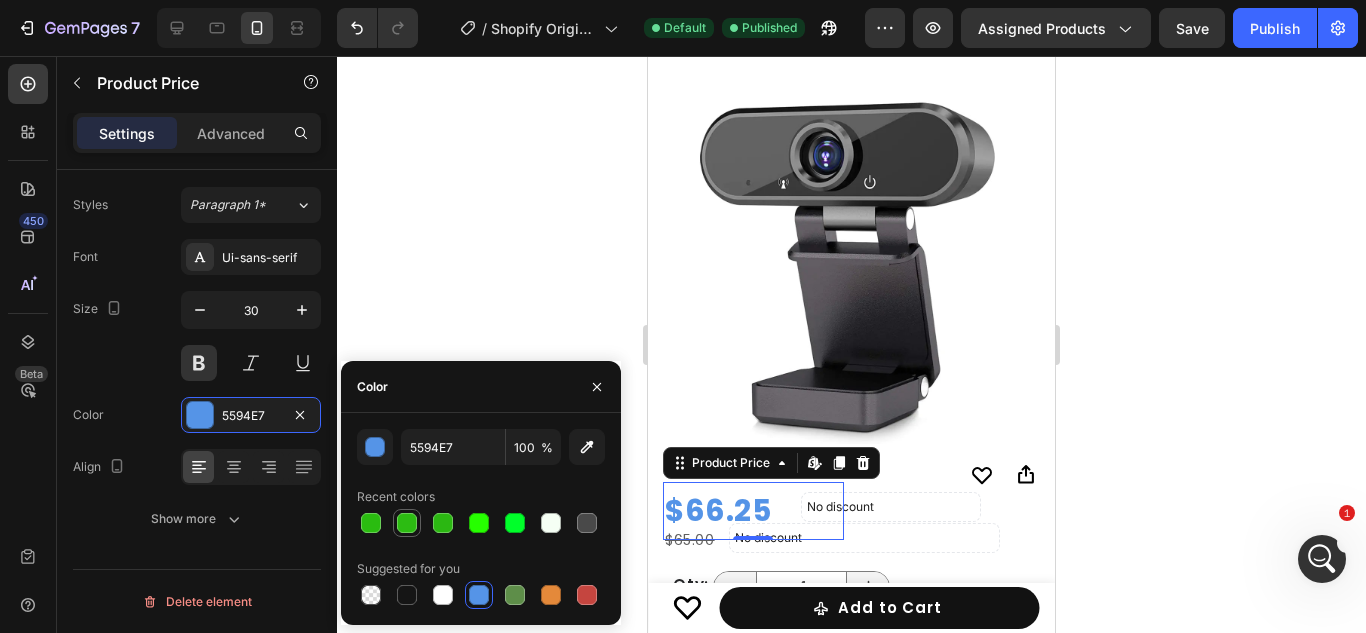 click at bounding box center [407, 595] 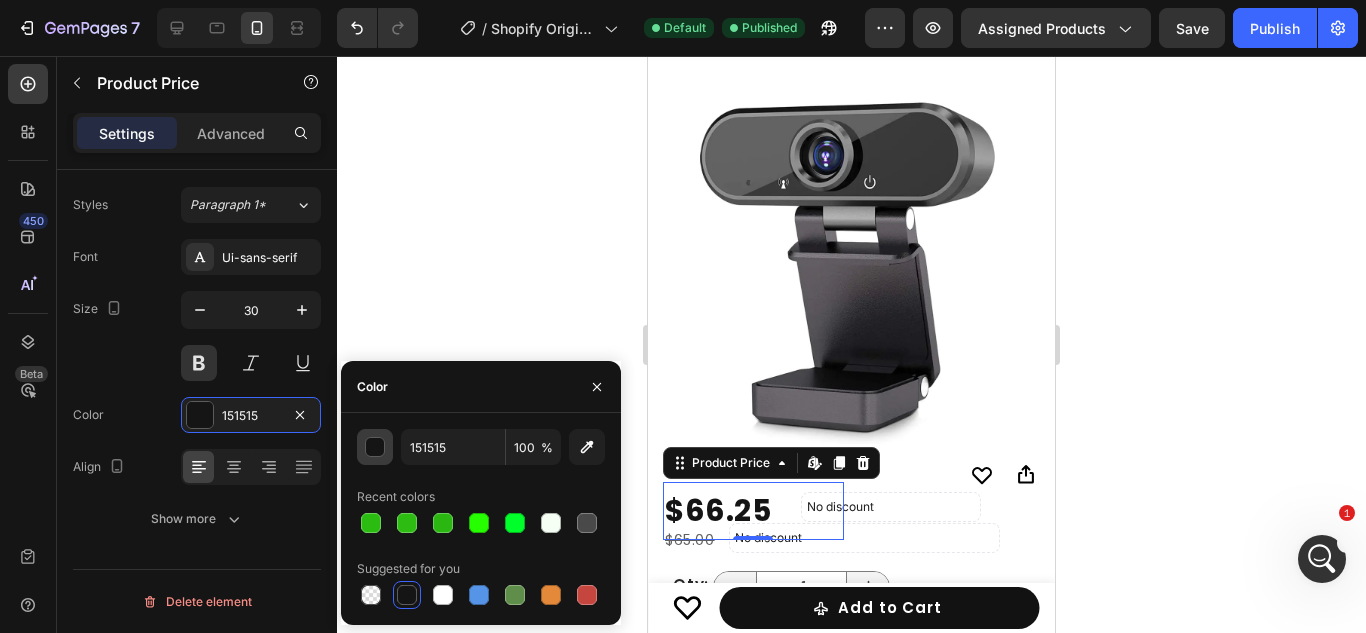 click at bounding box center [376, 448] 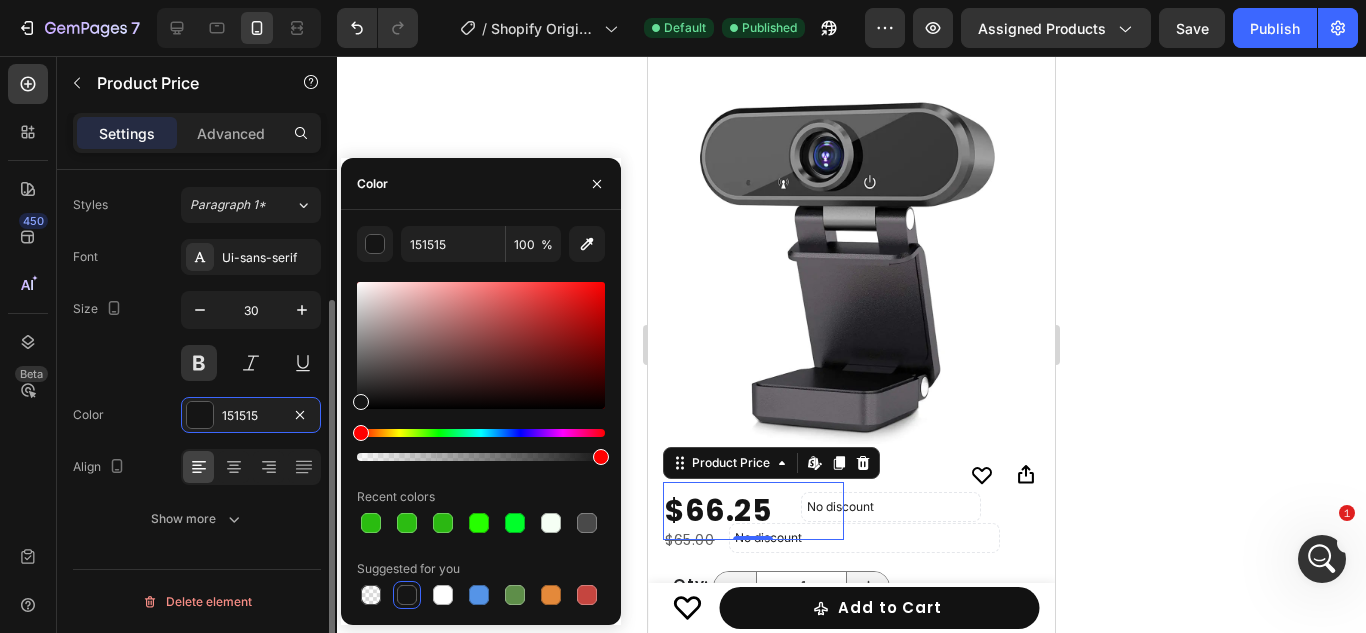 type on "000000" 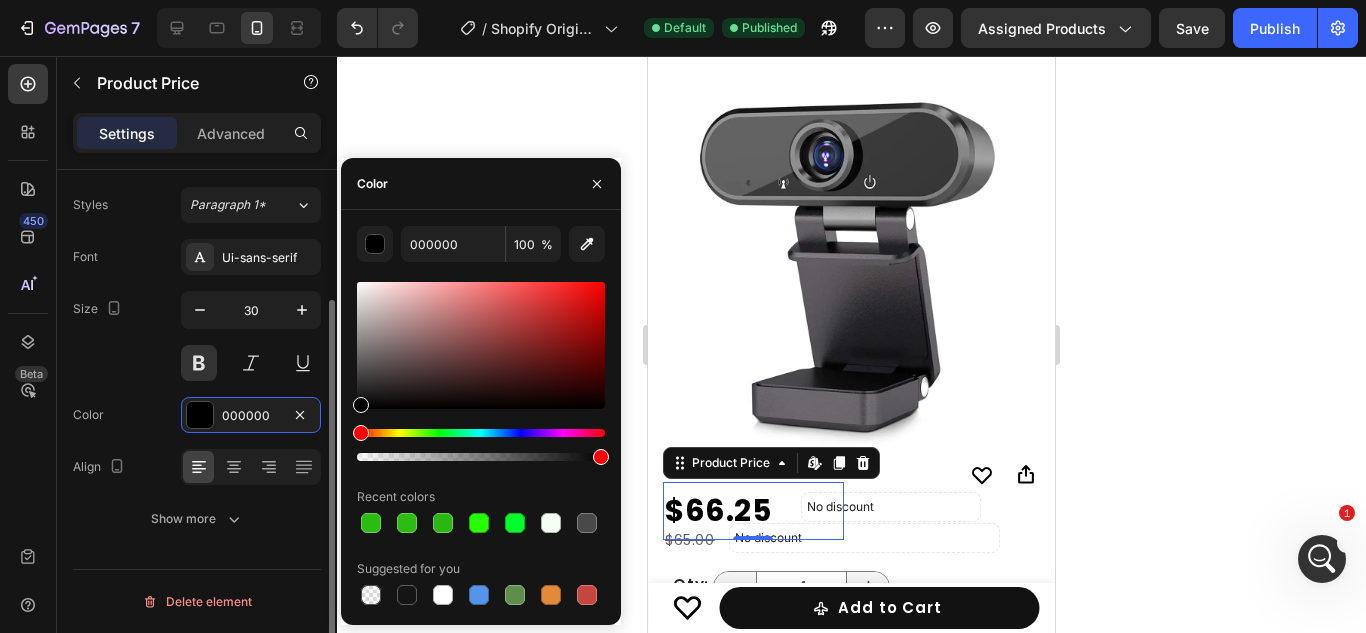 drag, startPoint x: 425, startPoint y: 402, endPoint x: 305, endPoint y: 442, distance: 126.491104 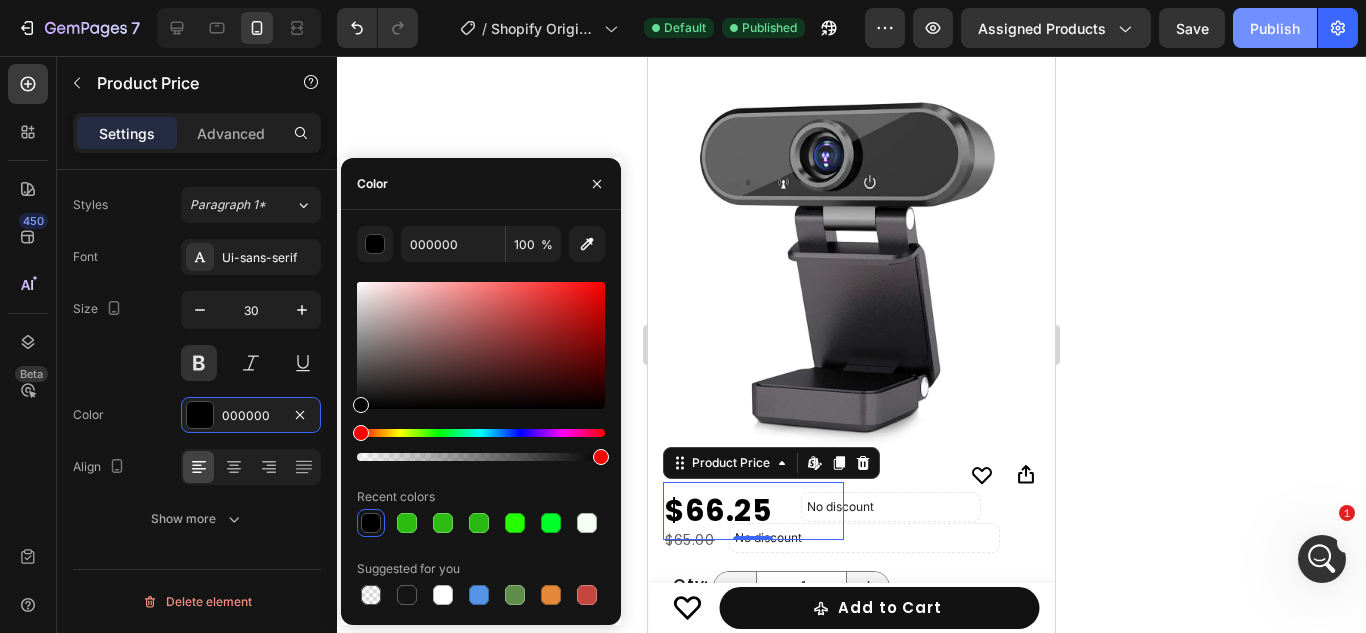 click on "Publish" at bounding box center (1275, 28) 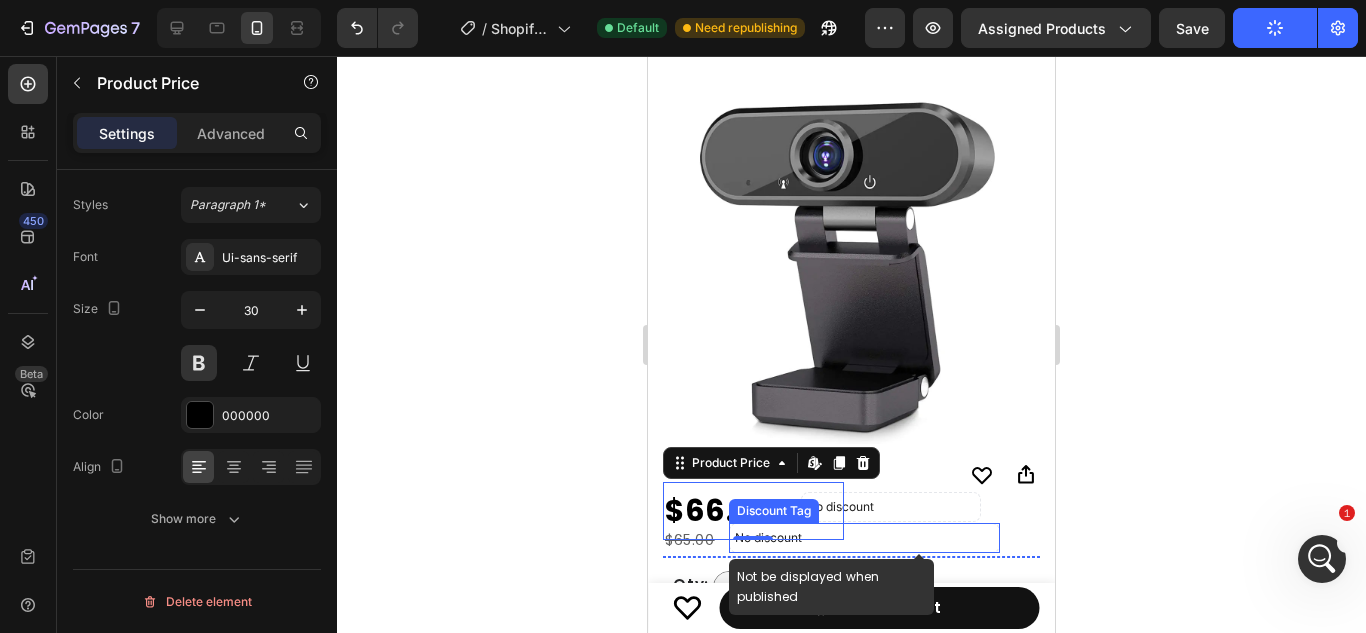 click on "No discount" at bounding box center [864, 538] 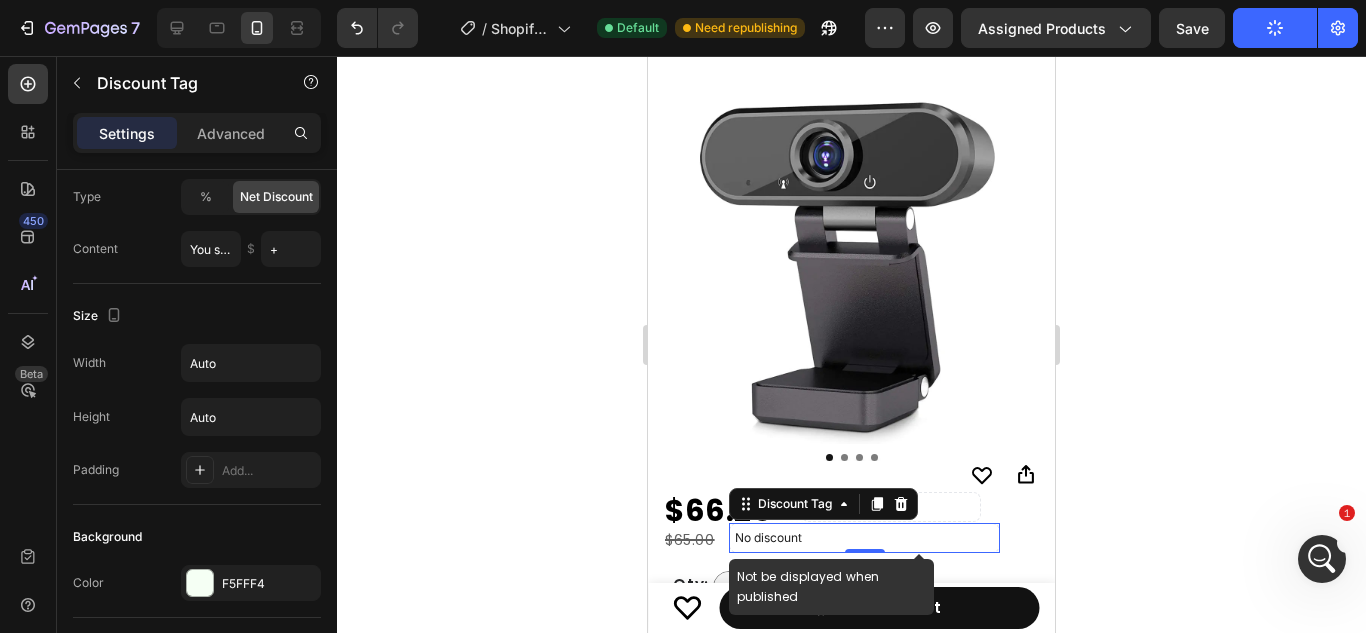 scroll, scrollTop: 0, scrollLeft: 0, axis: both 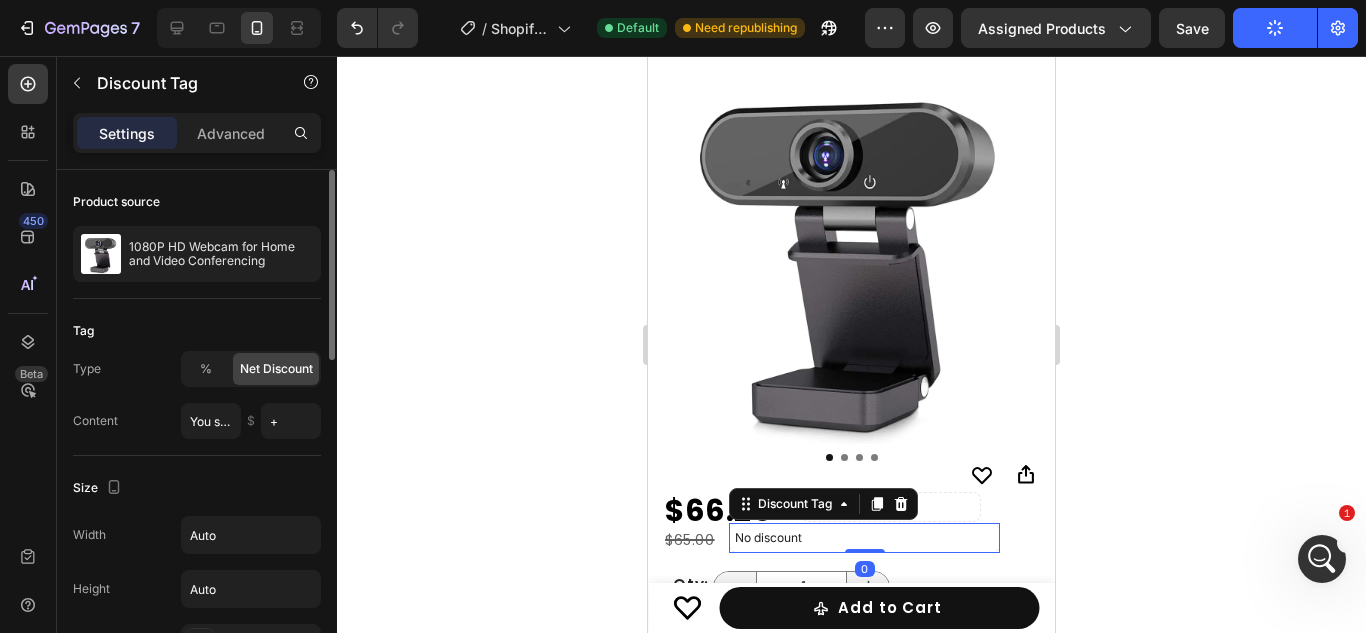 click on "Tag Type % Net Discount Content You save $ +" 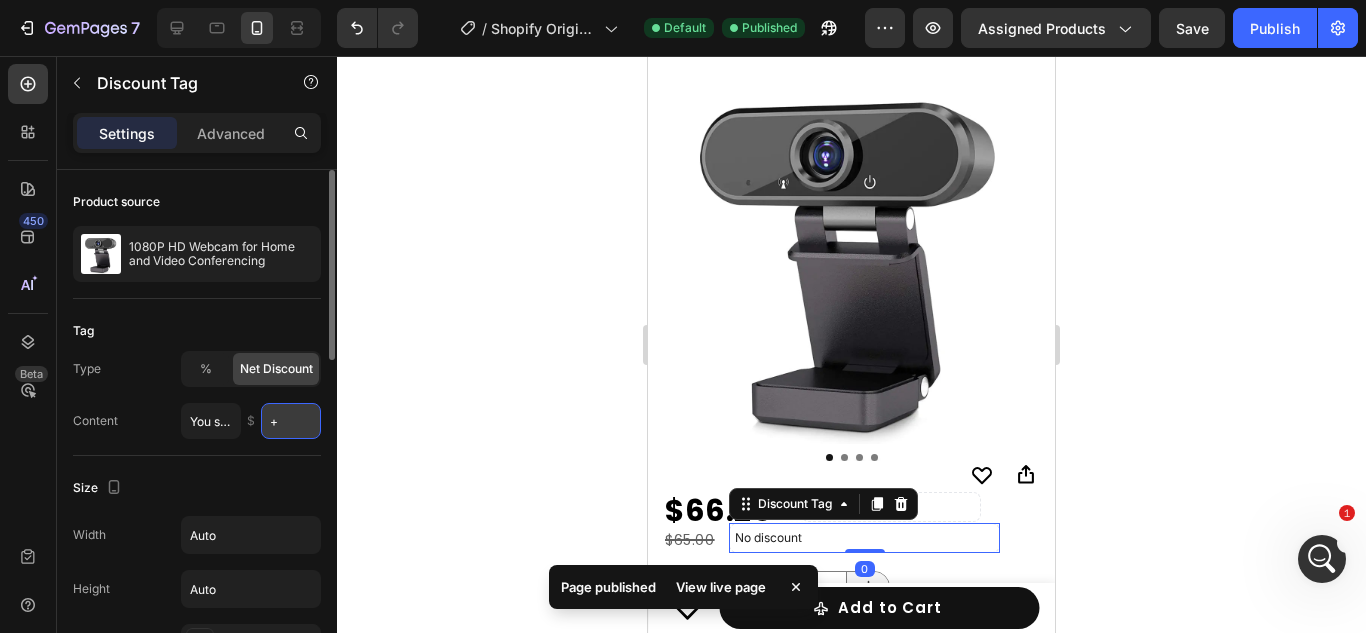 click on "+" at bounding box center [291, 421] 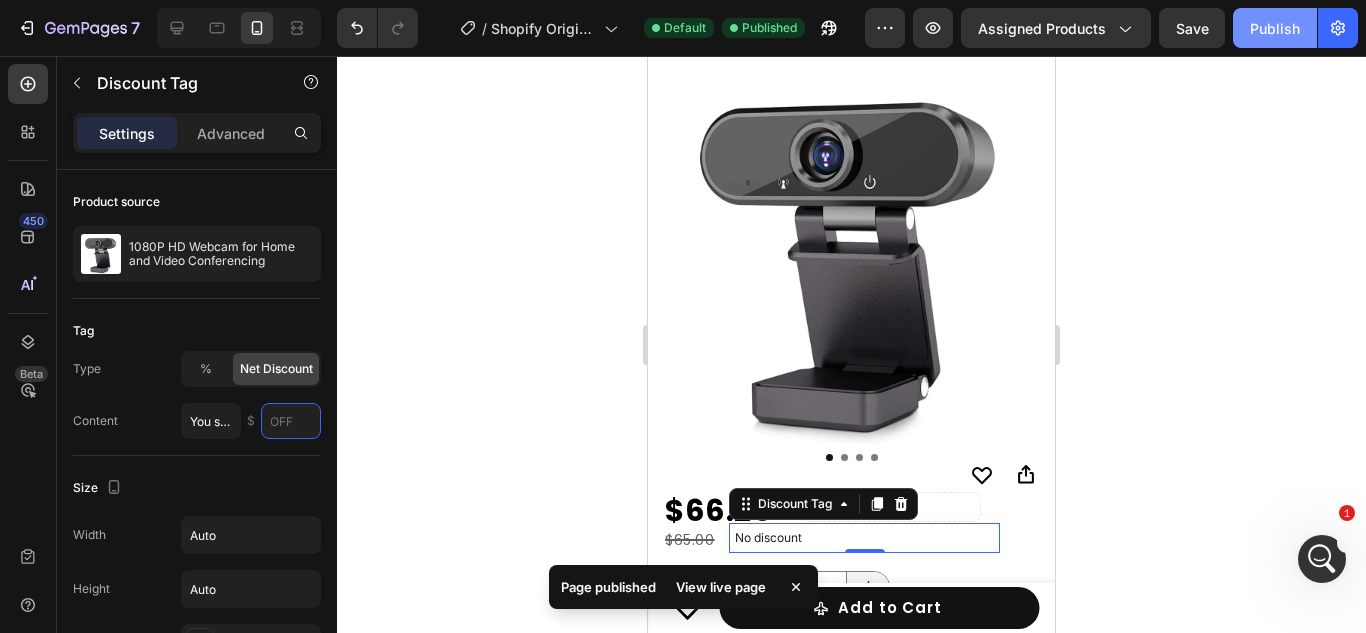 type 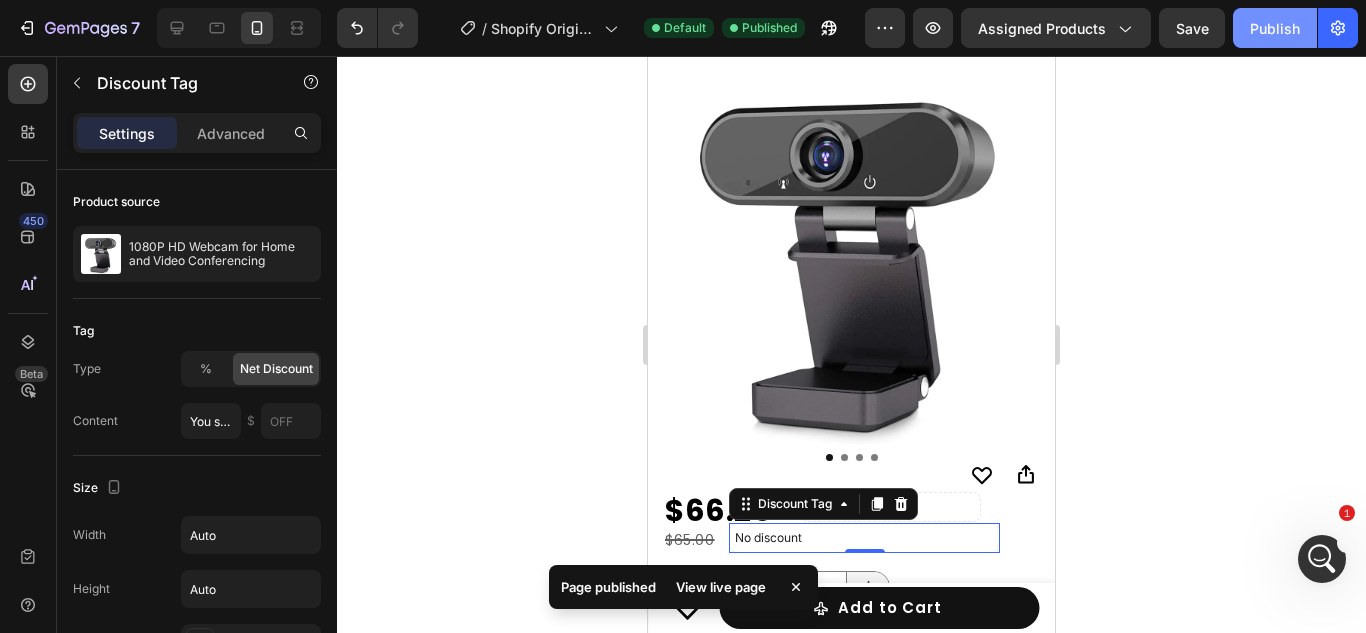 click on "Publish" 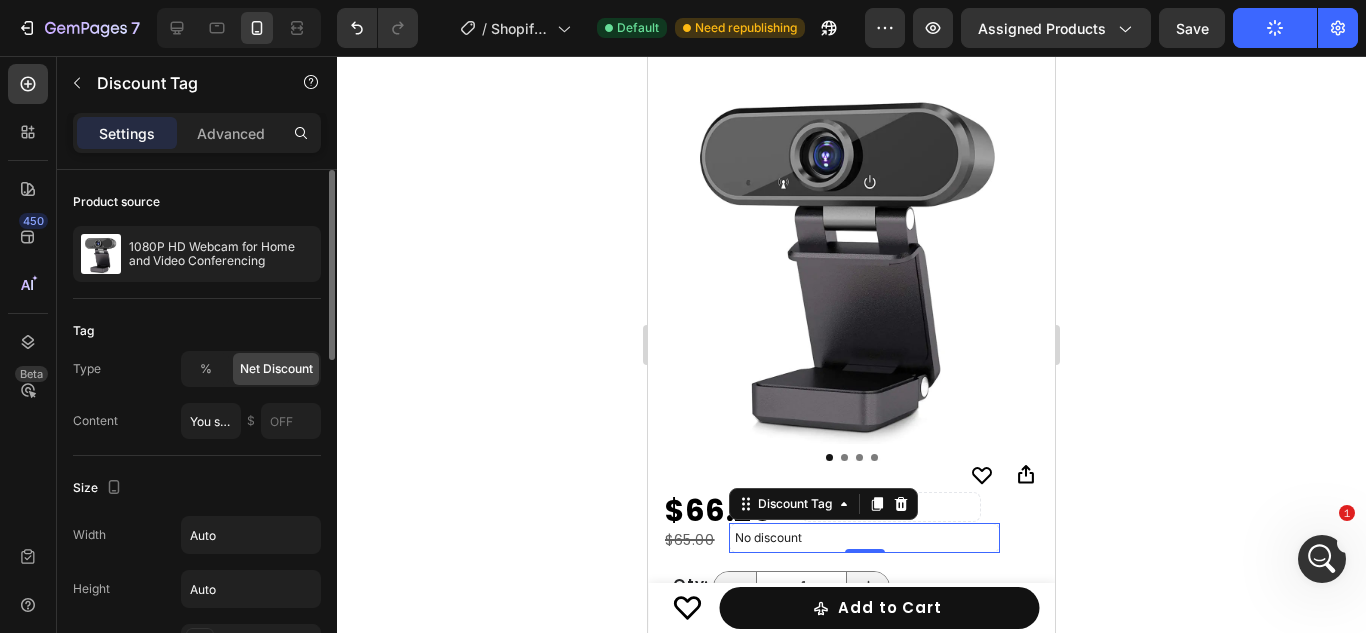 click on "Type % Net Discount Content You save $" at bounding box center (197, 395) 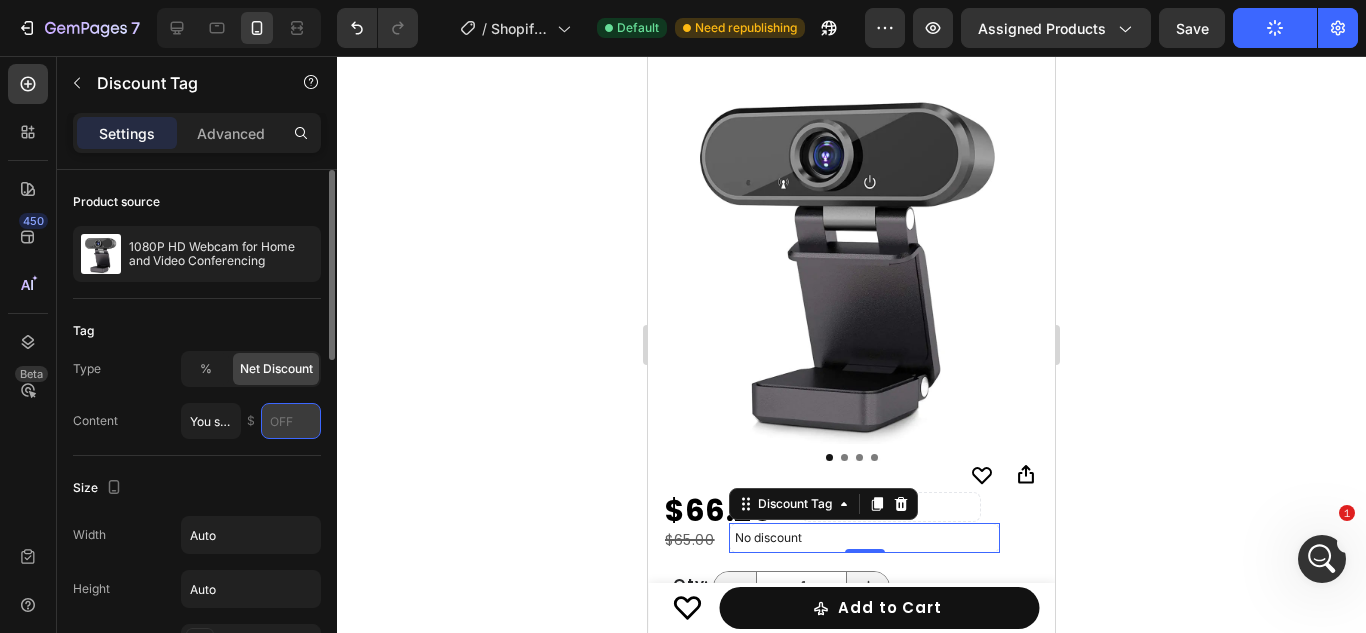 click at bounding box center (291, 421) 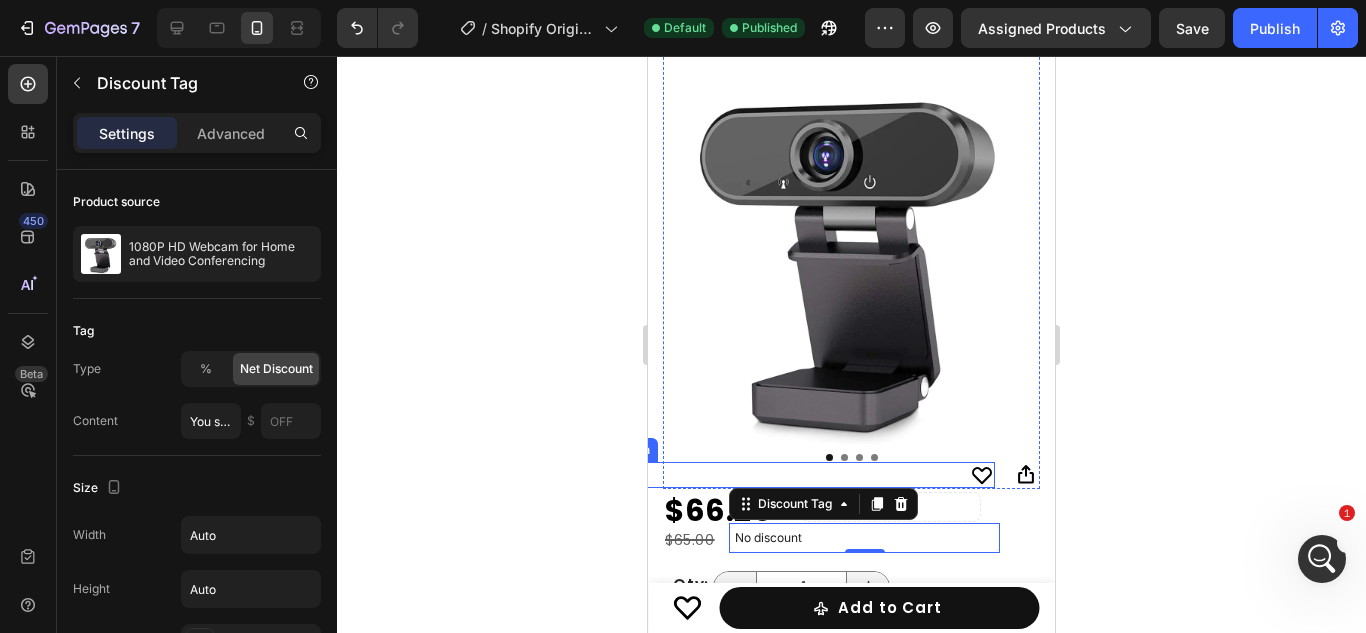 click 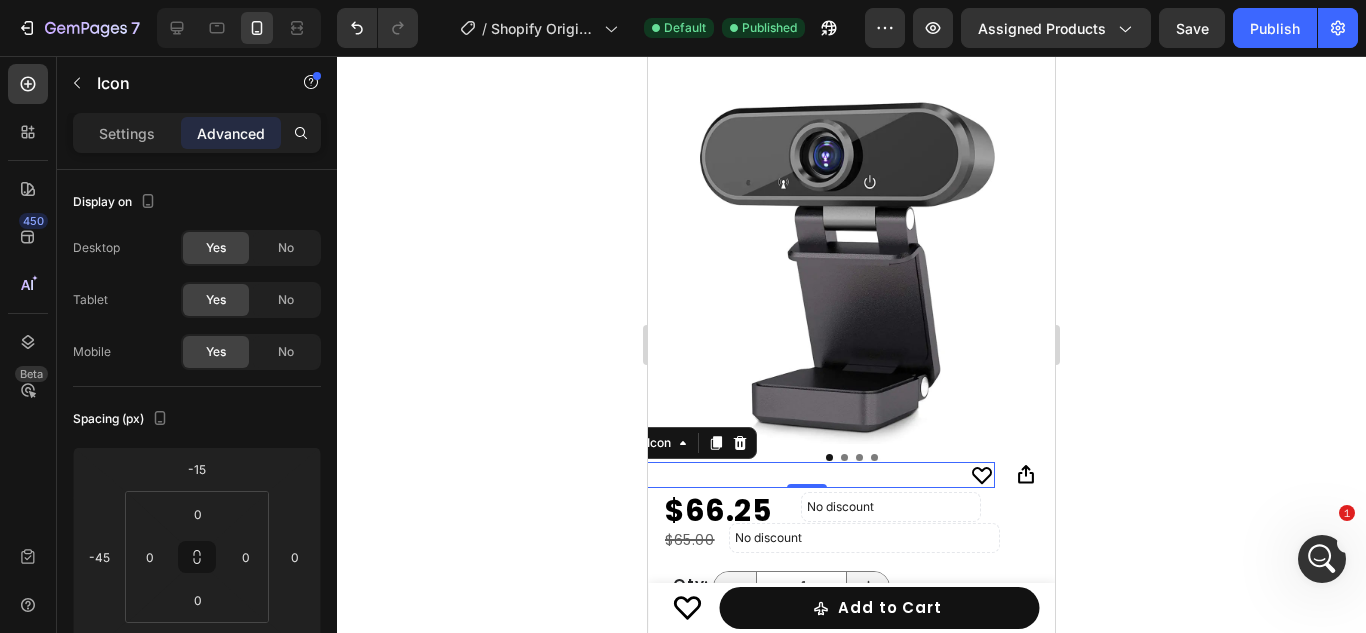 click on "Settings Advanced" at bounding box center [197, 141] 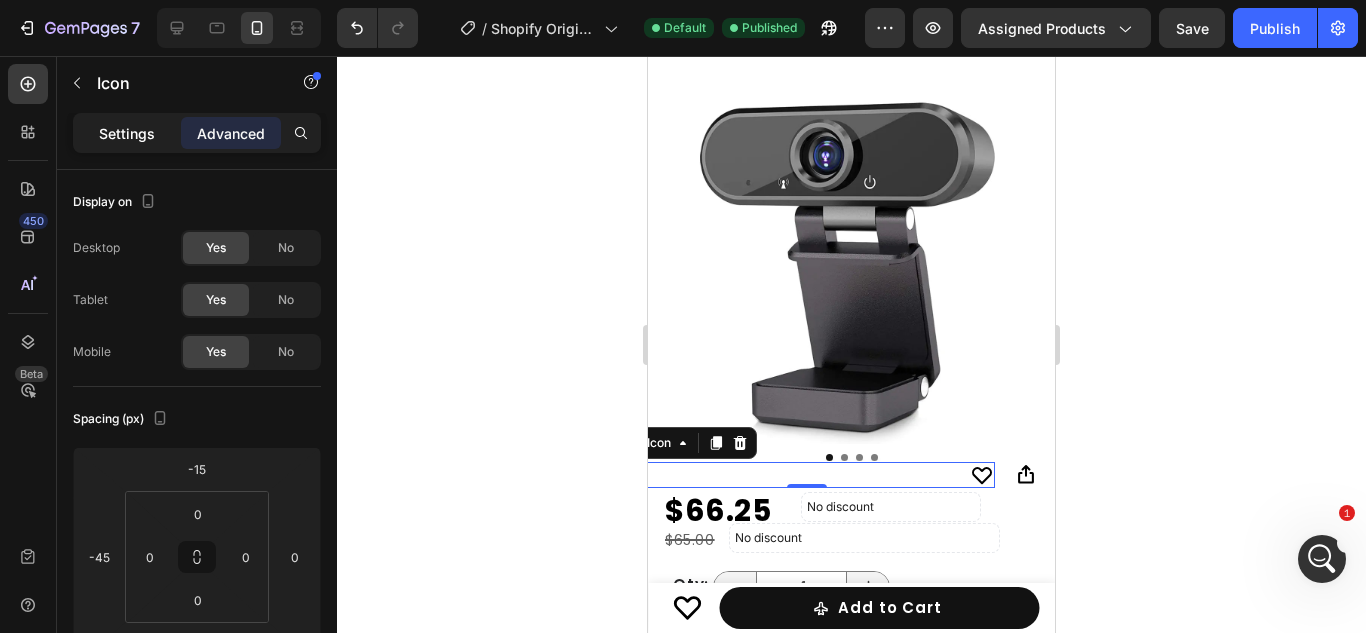 click on "Settings" 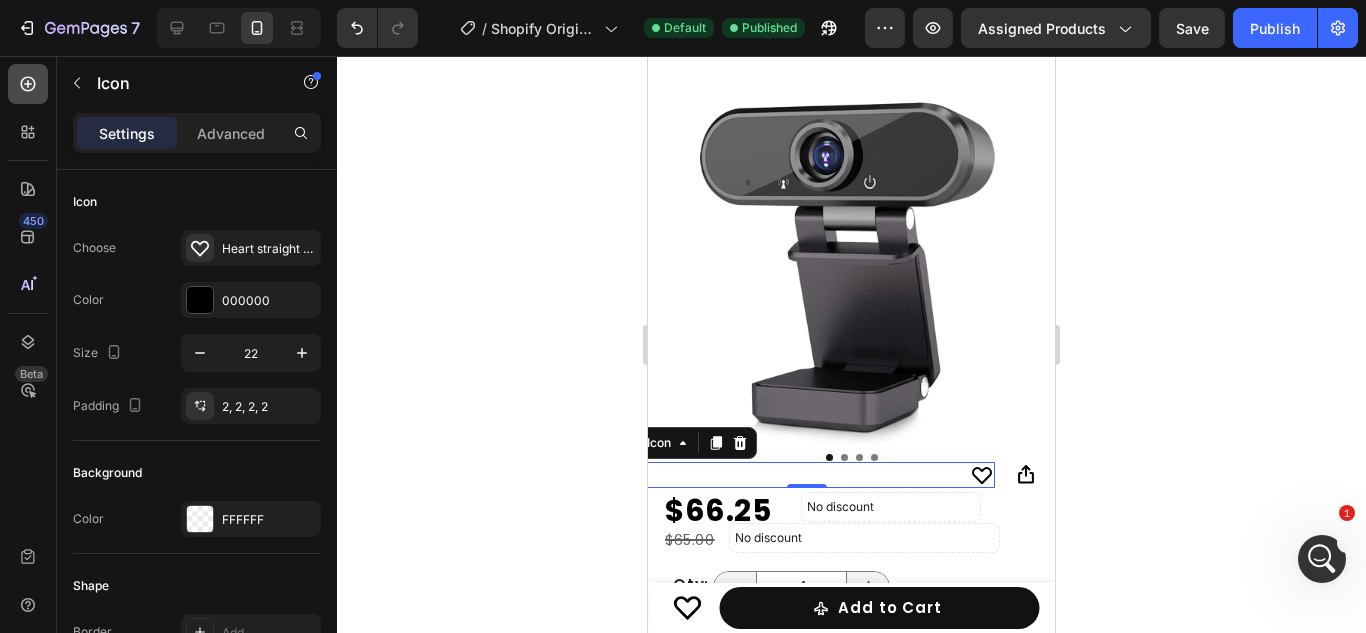 click 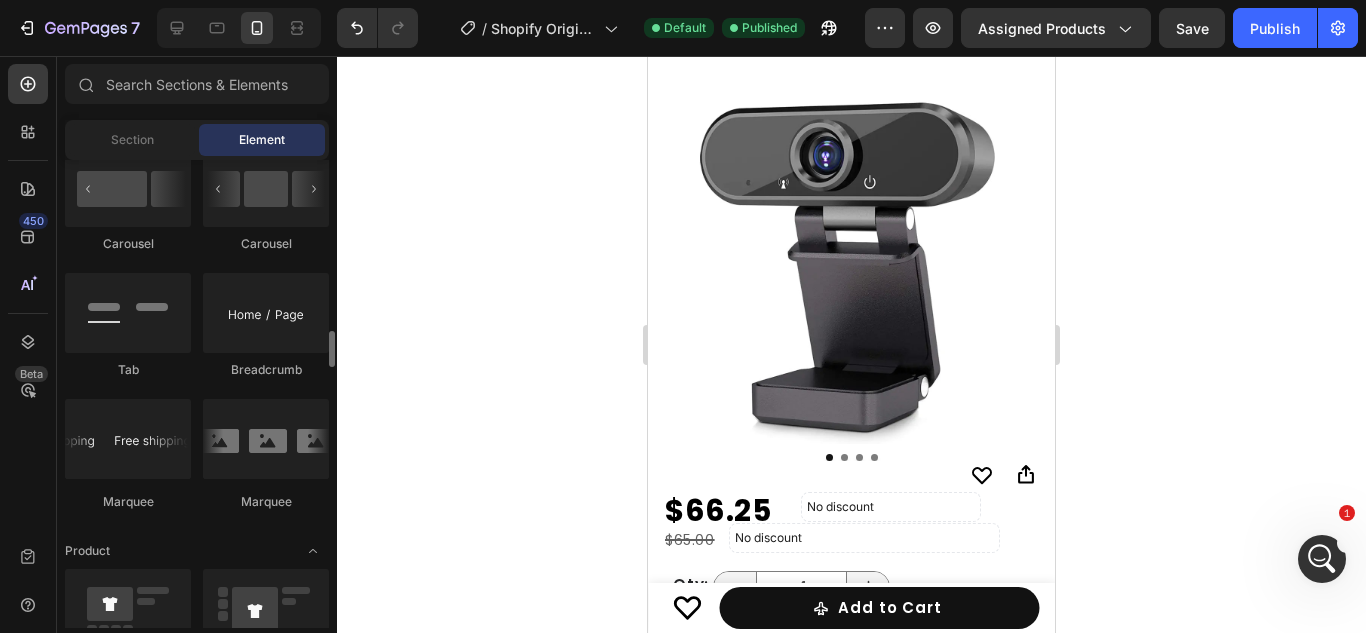 scroll, scrollTop: 2185, scrollLeft: 0, axis: vertical 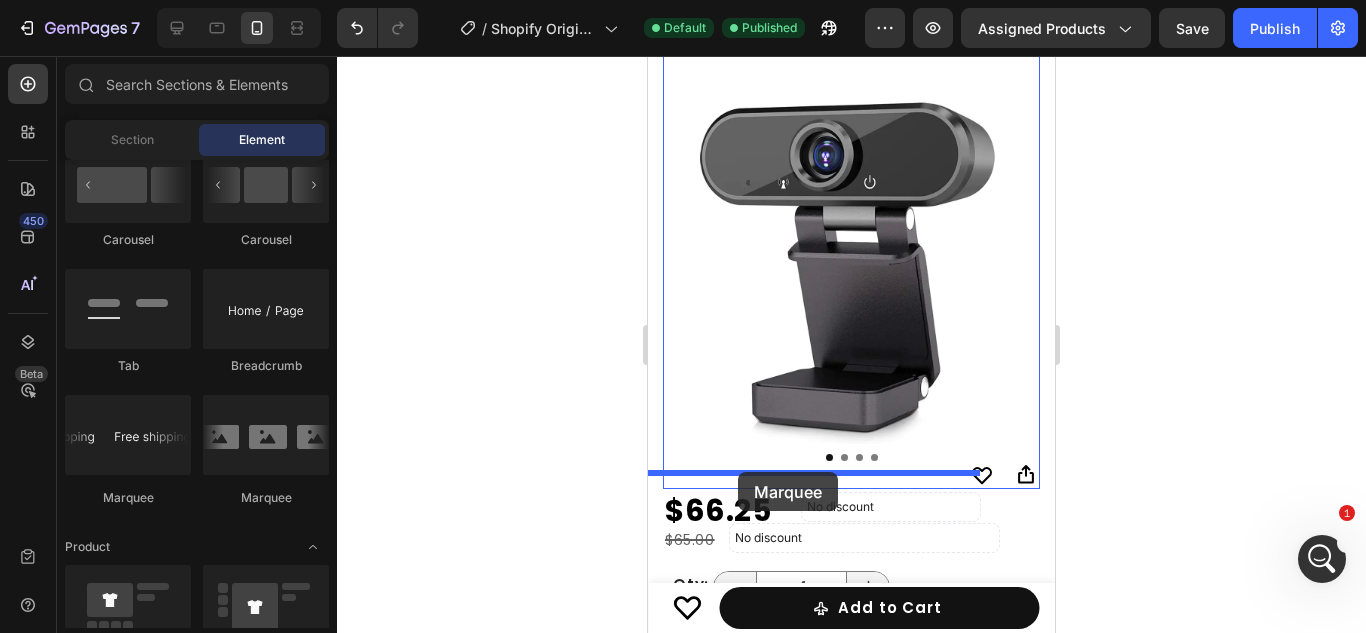 drag, startPoint x: 813, startPoint y: 509, endPoint x: 738, endPoint y: 472, distance: 83.630135 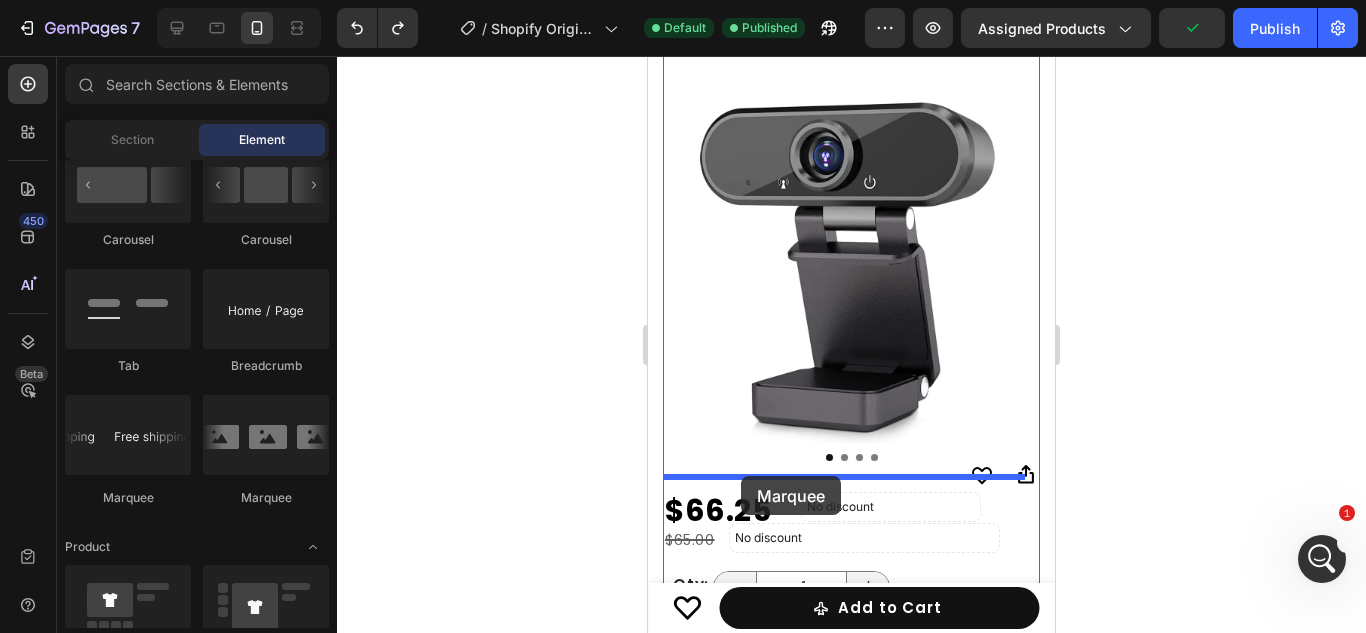drag, startPoint x: 811, startPoint y: 484, endPoint x: 741, endPoint y: 476, distance: 70.45566 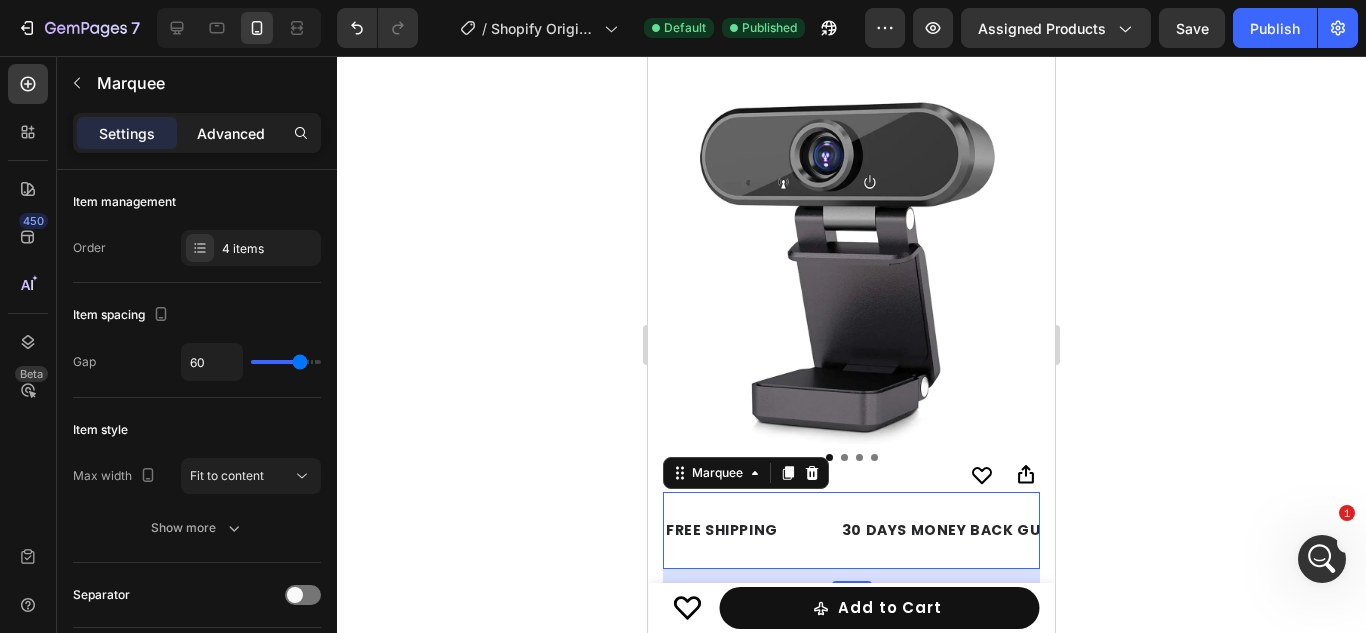 click on "Advanced" at bounding box center [231, 133] 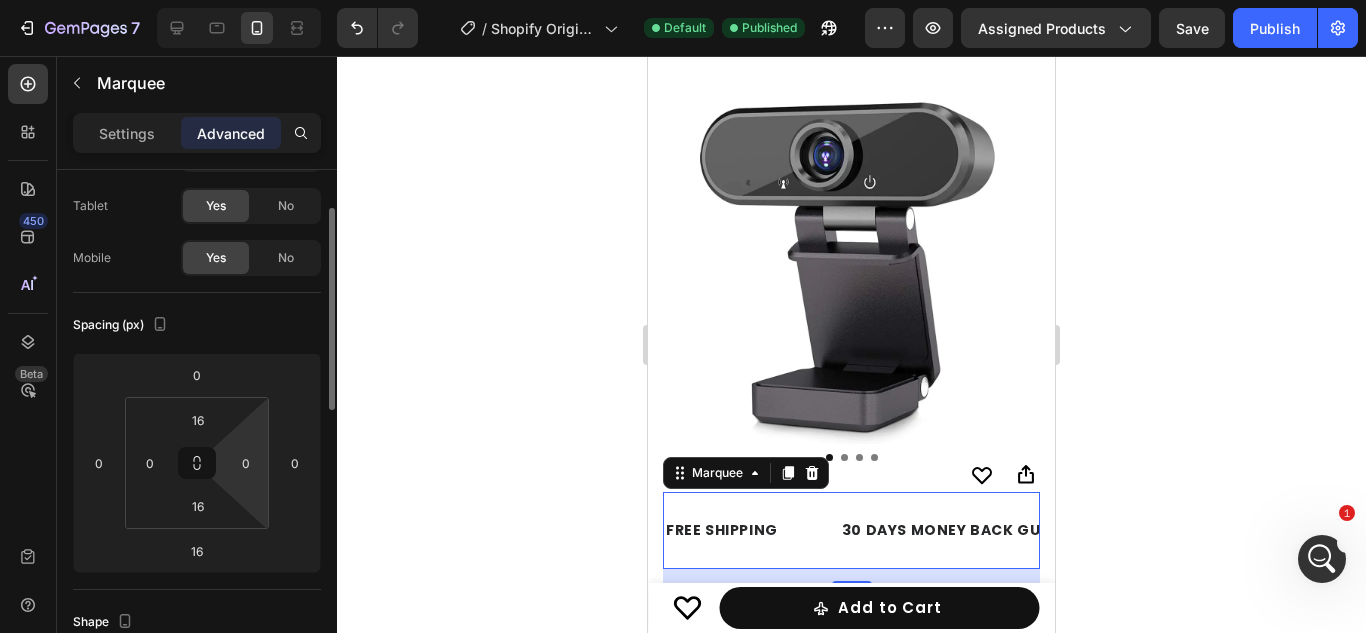 scroll, scrollTop: 95, scrollLeft: 0, axis: vertical 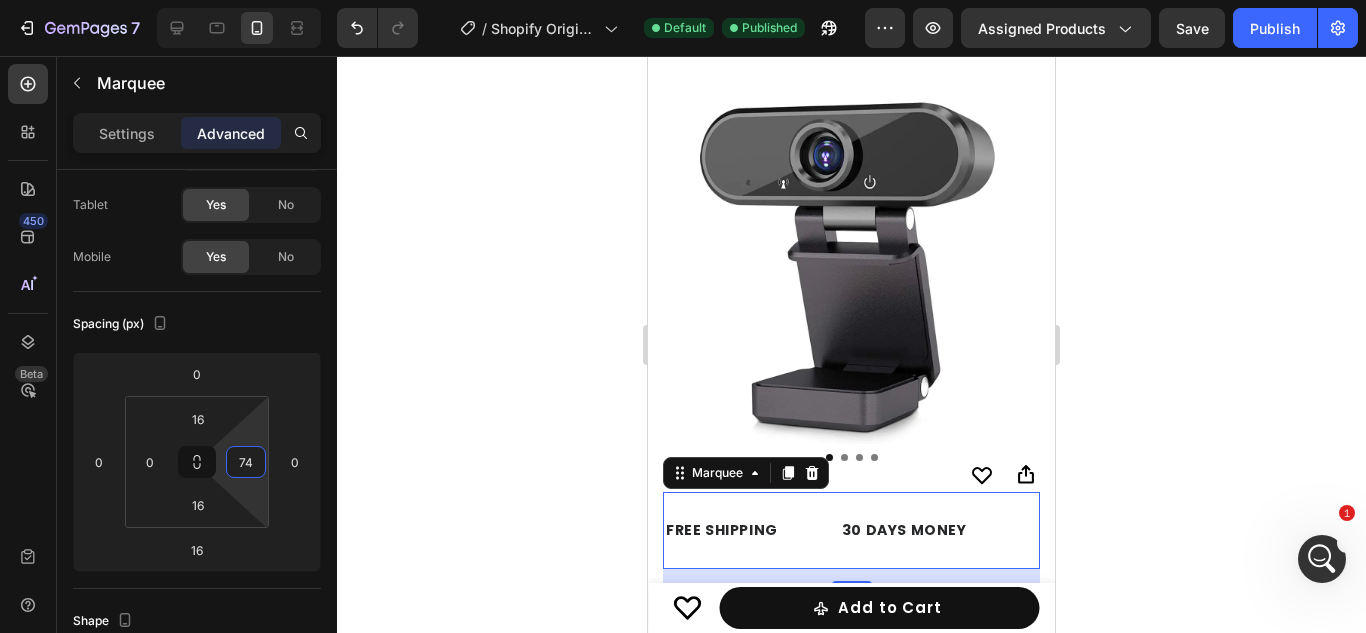 type on "76" 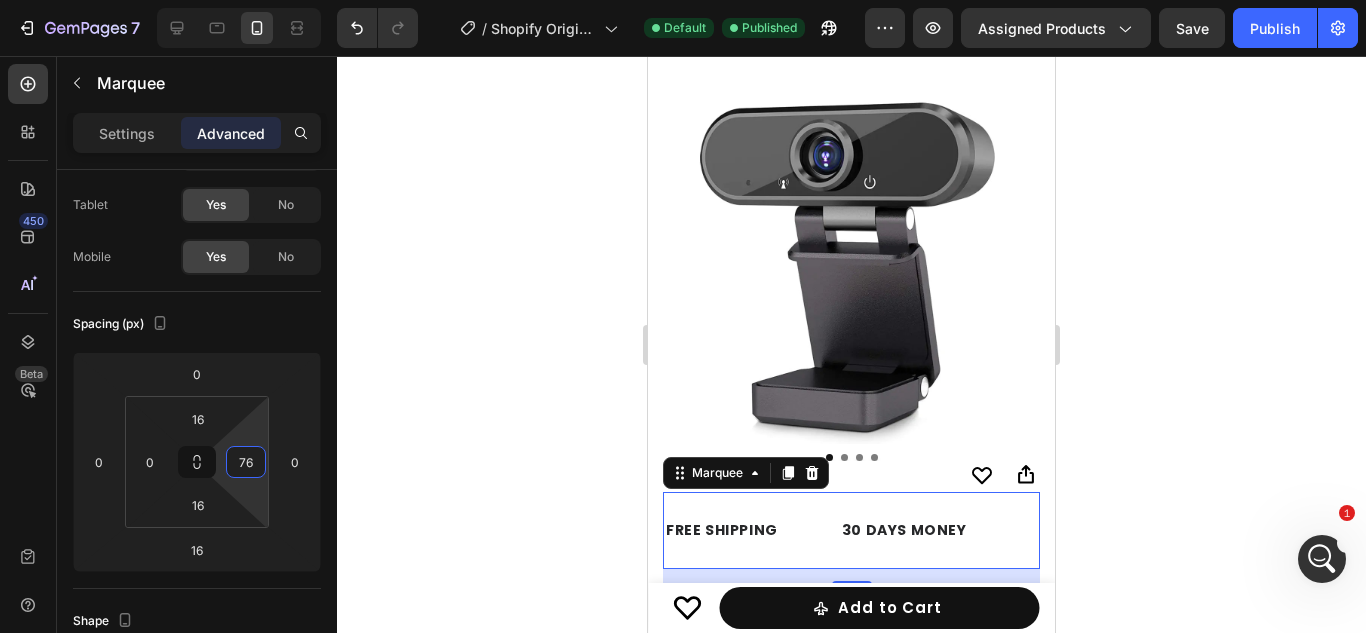 drag, startPoint x: 251, startPoint y: 432, endPoint x: 255, endPoint y: 394, distance: 38.209946 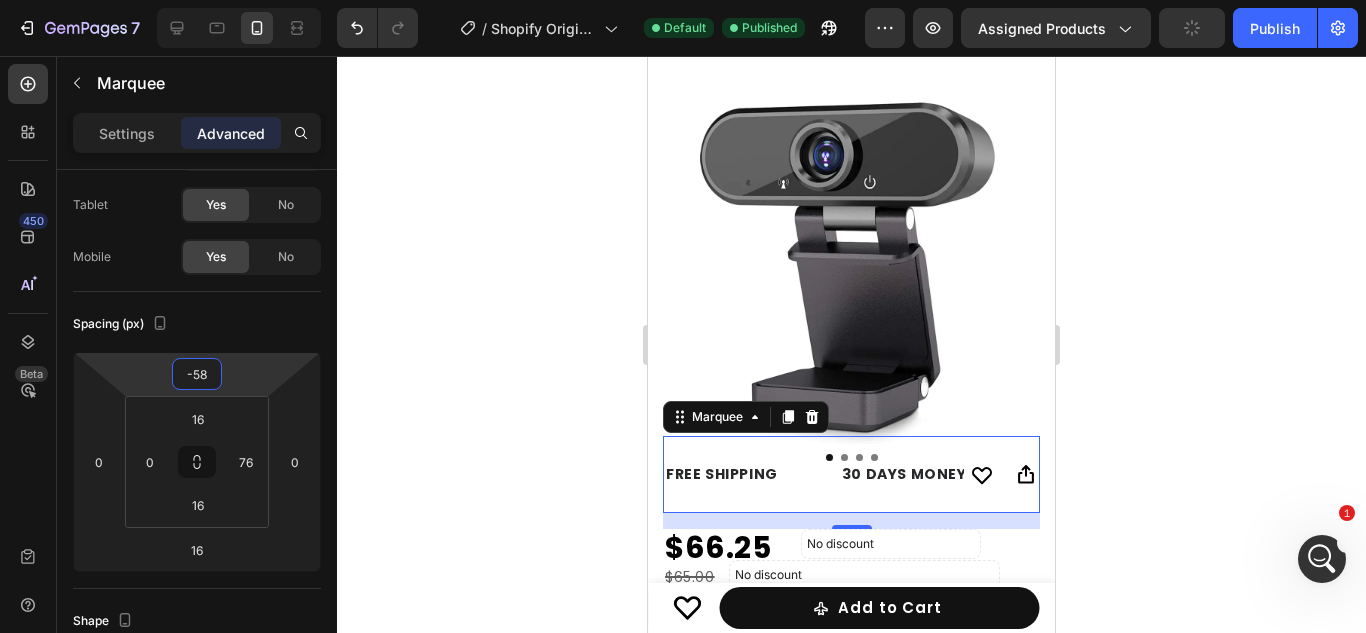 type on "-56" 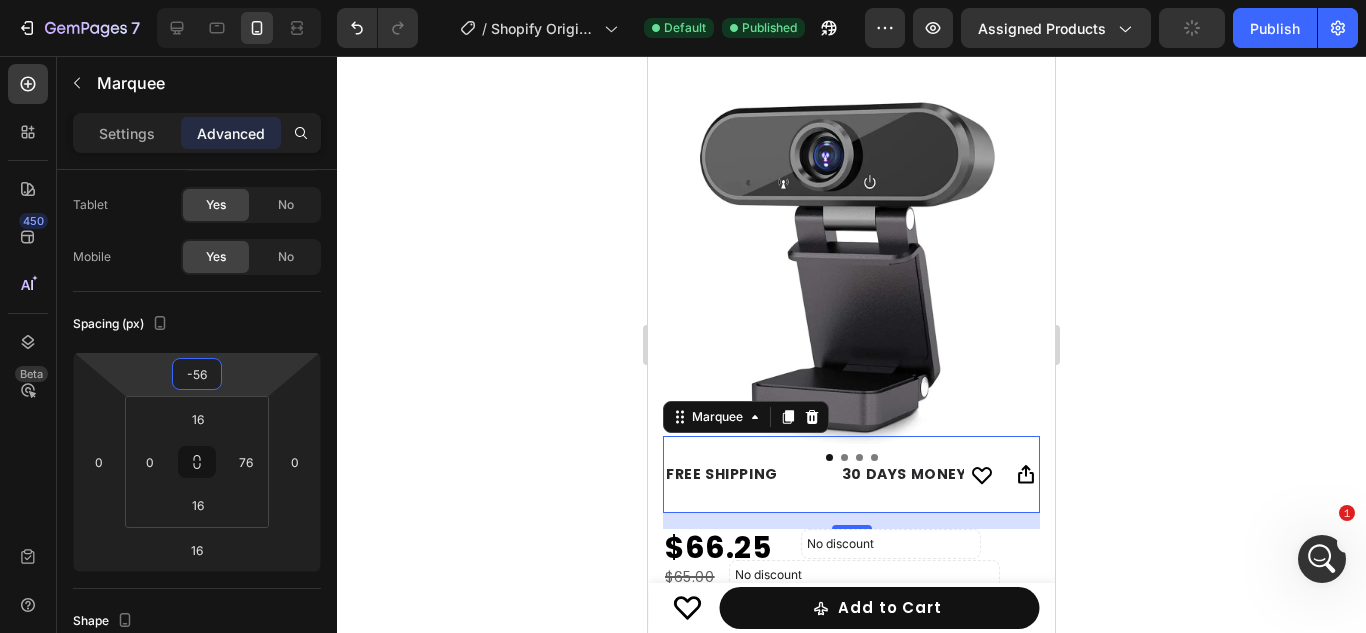 drag, startPoint x: 242, startPoint y: 376, endPoint x: 238, endPoint y: 393, distance: 17.464249 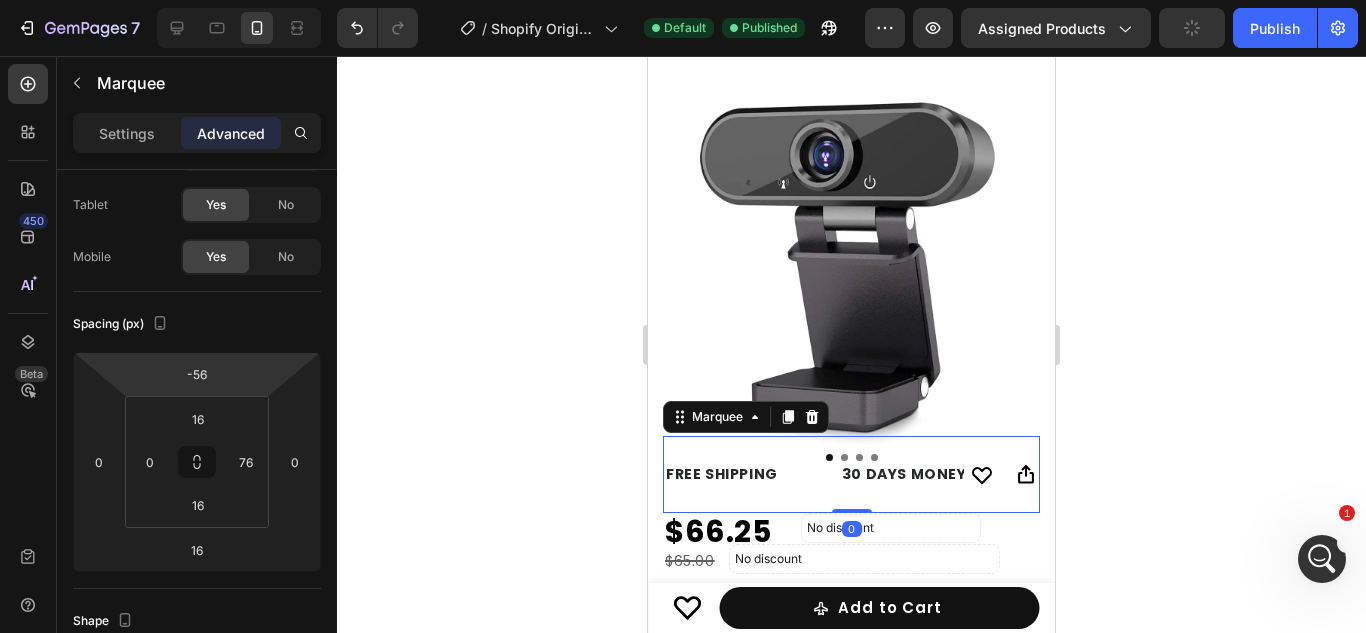 drag, startPoint x: 837, startPoint y: 511, endPoint x: 845, endPoint y: 476, distance: 35.902645 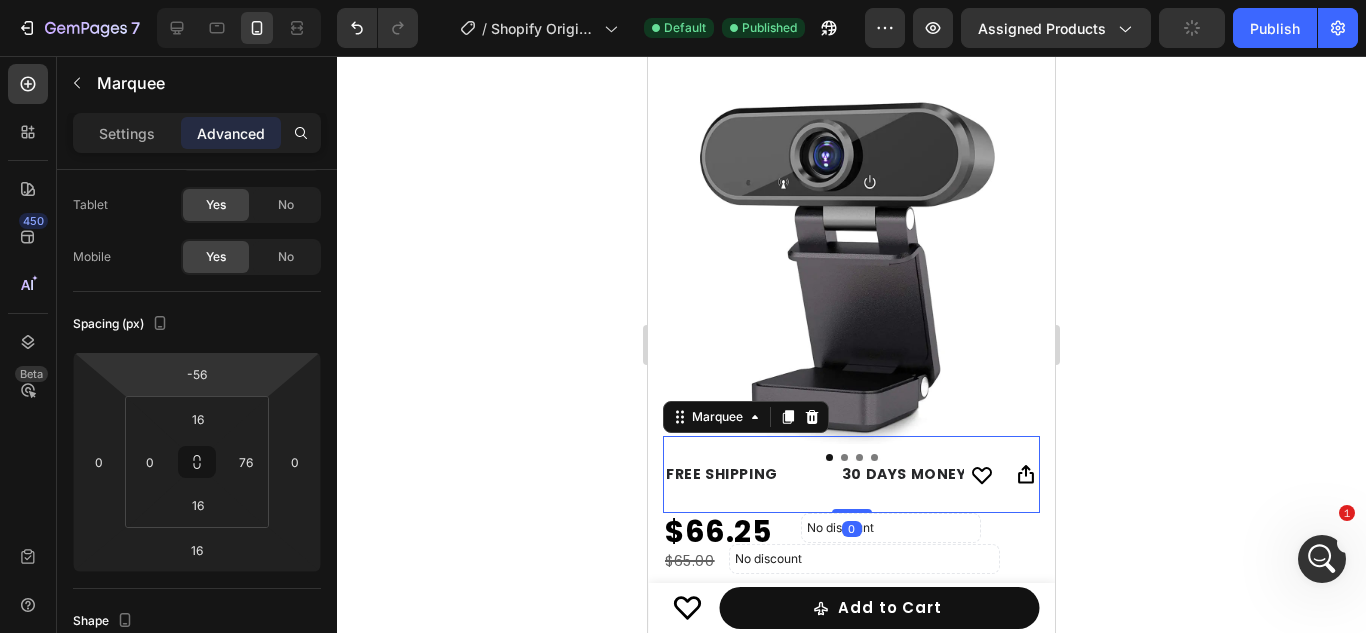 click on "FREE SHIPPING Text Block 30 DAYS MONEY BACK GUARANTEE Text Block LIMITED TIME 50% OFF SALE Text Block LIFE TIME WARRANTY Text Block FREE SHIPPING Text Block 30 DAYS MONEY BACK GUARANTEE Text Block LIMITED TIME 50% OFF SALE Text Block LIFE TIME WARRANTY Text Block Marquee   0" at bounding box center (851, 474) 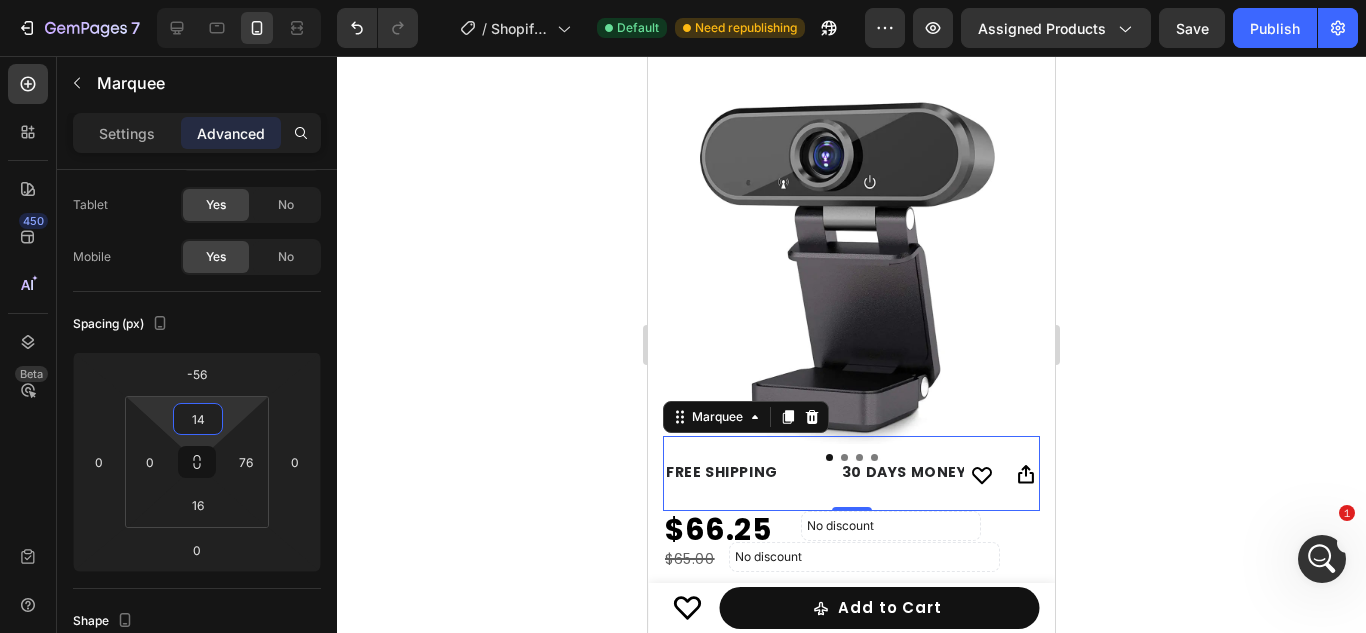 type on "16" 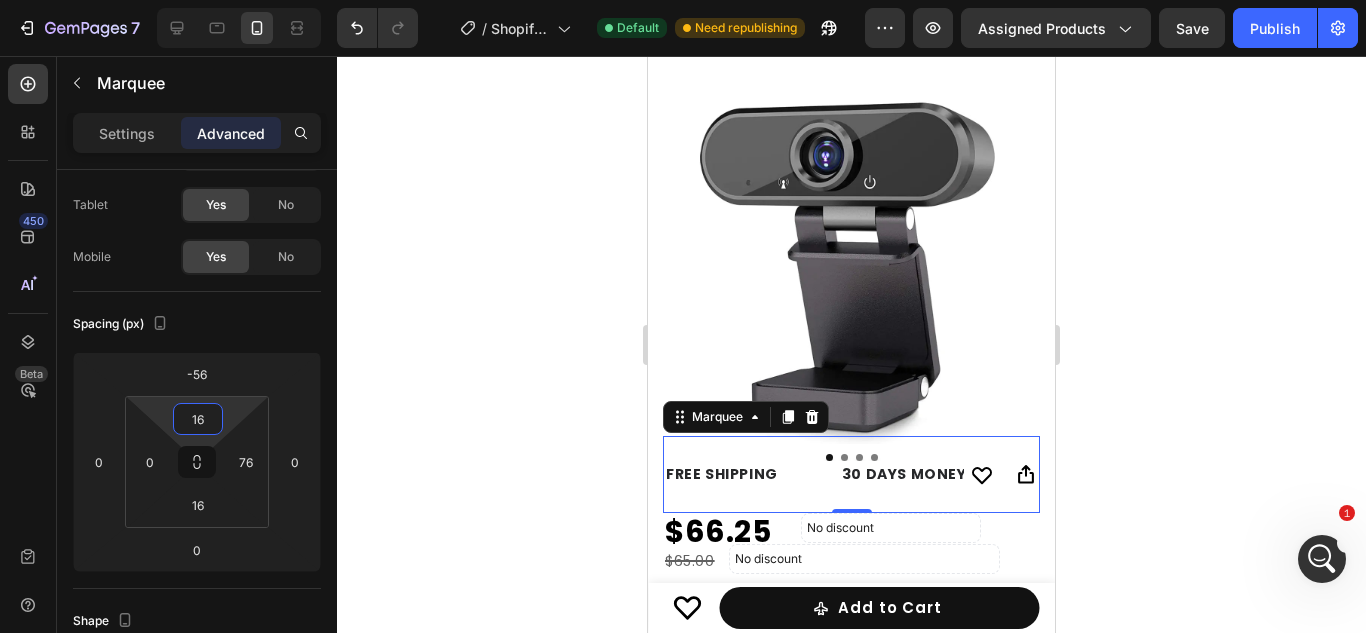 click on "7   /  Shopify Original Product Template Default Need republishing Preview Assigned Products  Save   Publish  450 Beta Sections(30) Elements(84) Section Element Hero Section Product Detail Brands Trusted Badges Guarantee Product Breakdown How to use Testimonials Compare Bundle FAQs Social Proof Brand Story Product List Collection Blog List Contact Sticky Add to Cart Custom Footer Browse Library 450 Layout
Row
Row
Row
Row Text
Heading
Text Block Button
Button
Button Media
Image
Image" at bounding box center [683, 0] 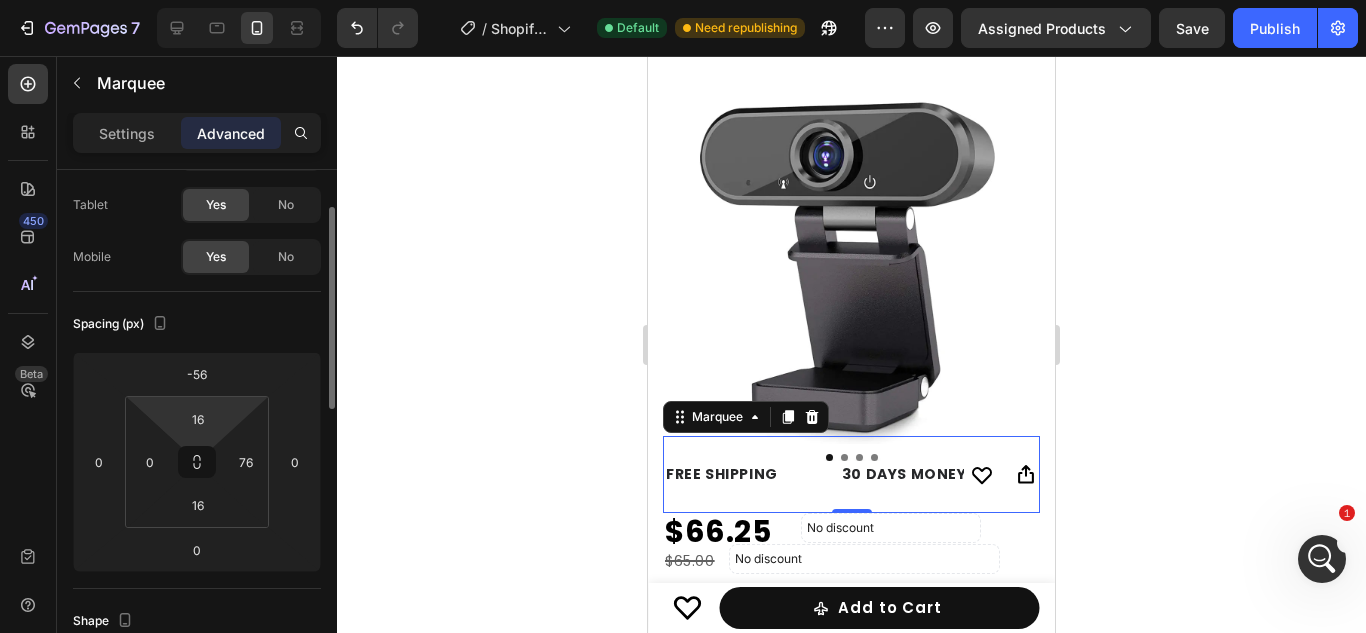 click on "7   /  Shopify Original Product Template Default Need republishing Preview Assigned Products  Save   Publish  450 Beta Sections(30) Elements(84) Section Element Hero Section Product Detail Brands Trusted Badges Guarantee Product Breakdown How to use Testimonials Compare Bundle FAQs Social Proof Brand Story Product List Collection Blog List Contact Sticky Add to Cart Custom Footer Browse Library 450 Layout
Row
Row
Row
Row Text
Heading
Text Block Button
Button
Button Media
Image
Image" at bounding box center (683, 0) 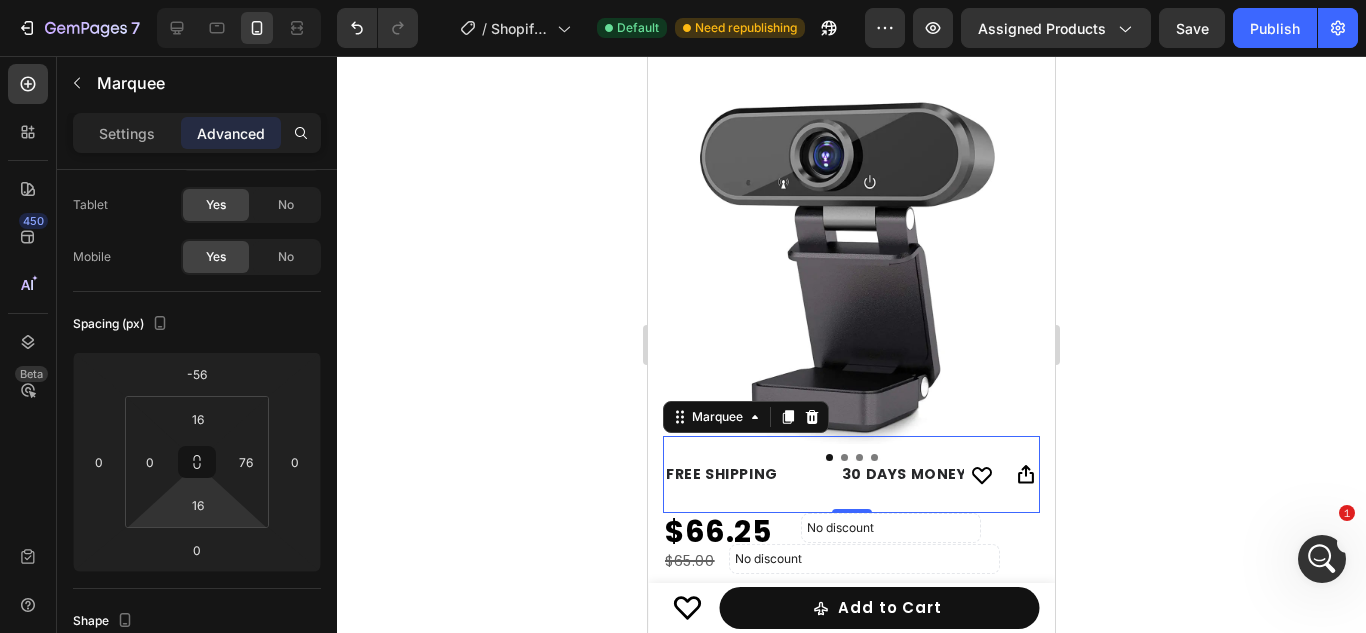 type on "0" 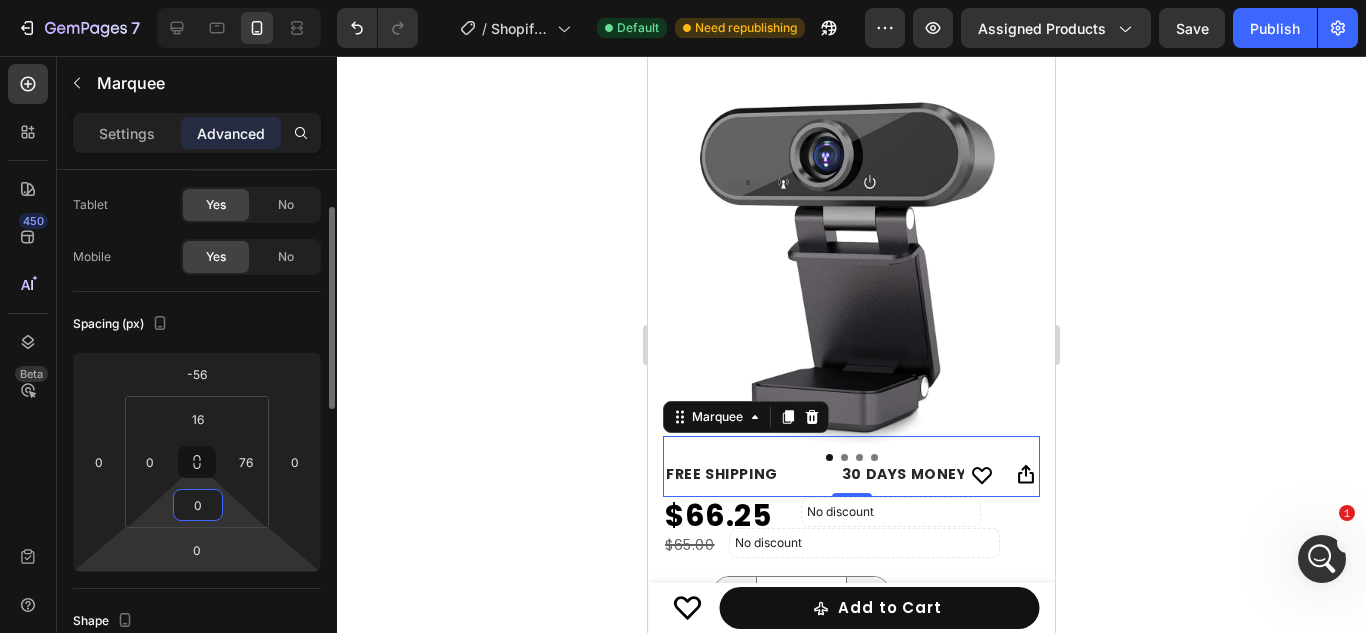 drag, startPoint x: 228, startPoint y: 522, endPoint x: 228, endPoint y: 540, distance: 18 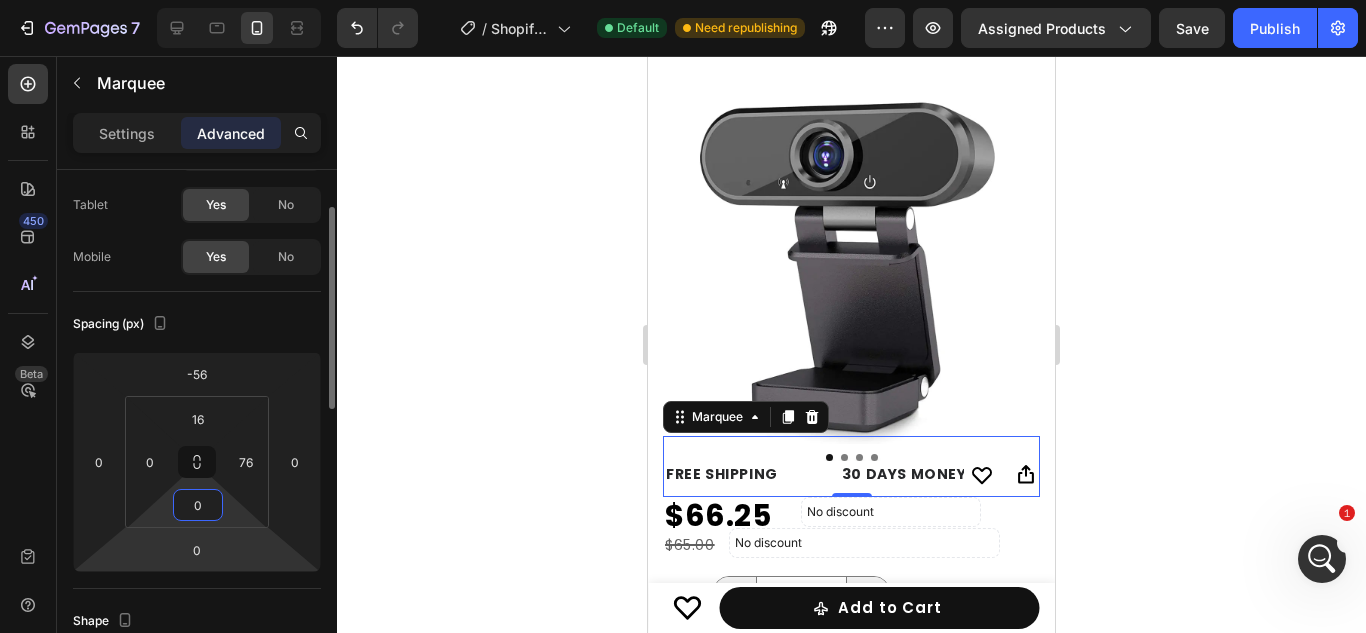 click on "7   /  Shopify Original Product Template Default Need republishing Preview Assigned Products  Save   Publish  450 Beta Sections(30) Elements(84) Section Element Hero Section Product Detail Brands Trusted Badges Guarantee Product Breakdown How to use Testimonials Compare Bundle FAQs Social Proof Brand Story Product List Collection Blog List Contact Sticky Add to Cart Custom Footer Browse Library 450 Layout
Row
Row
Row
Row Text
Heading
Text Block Button
Button
Button Media
Image
Image" at bounding box center (683, 0) 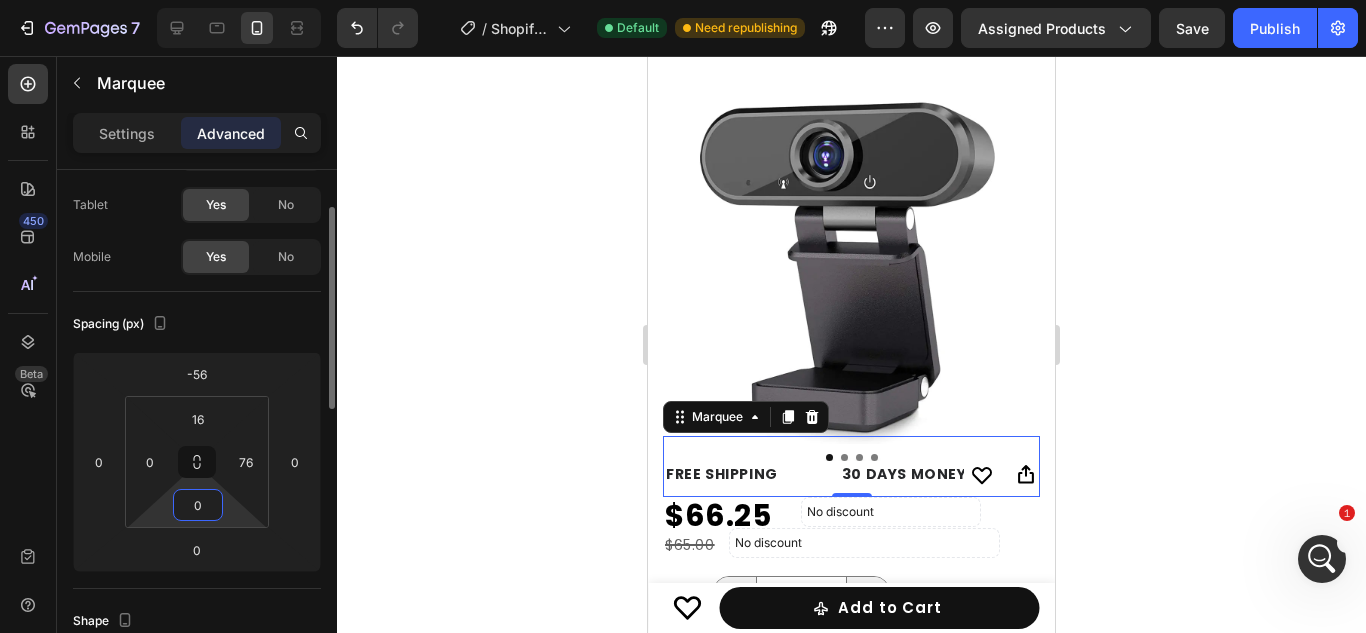 click on "Spacing (px) -56 0 0 0 16 0 0 76" 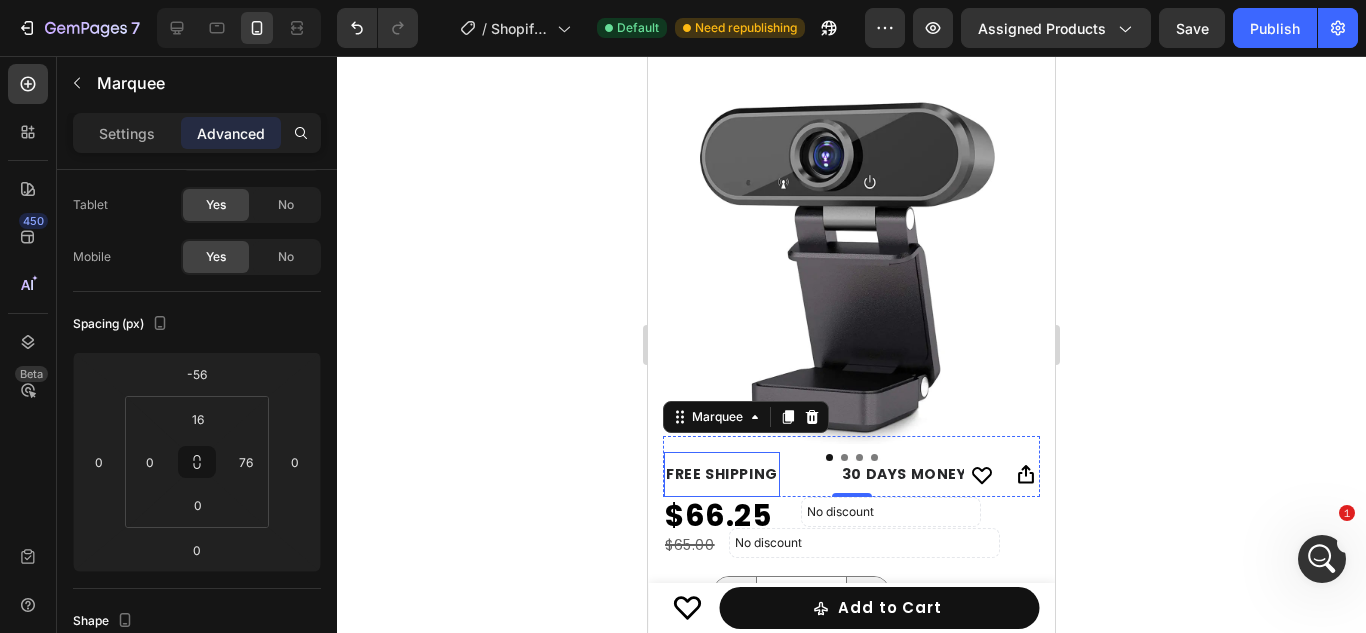 click on "FREE SHIPPING" at bounding box center [722, 474] 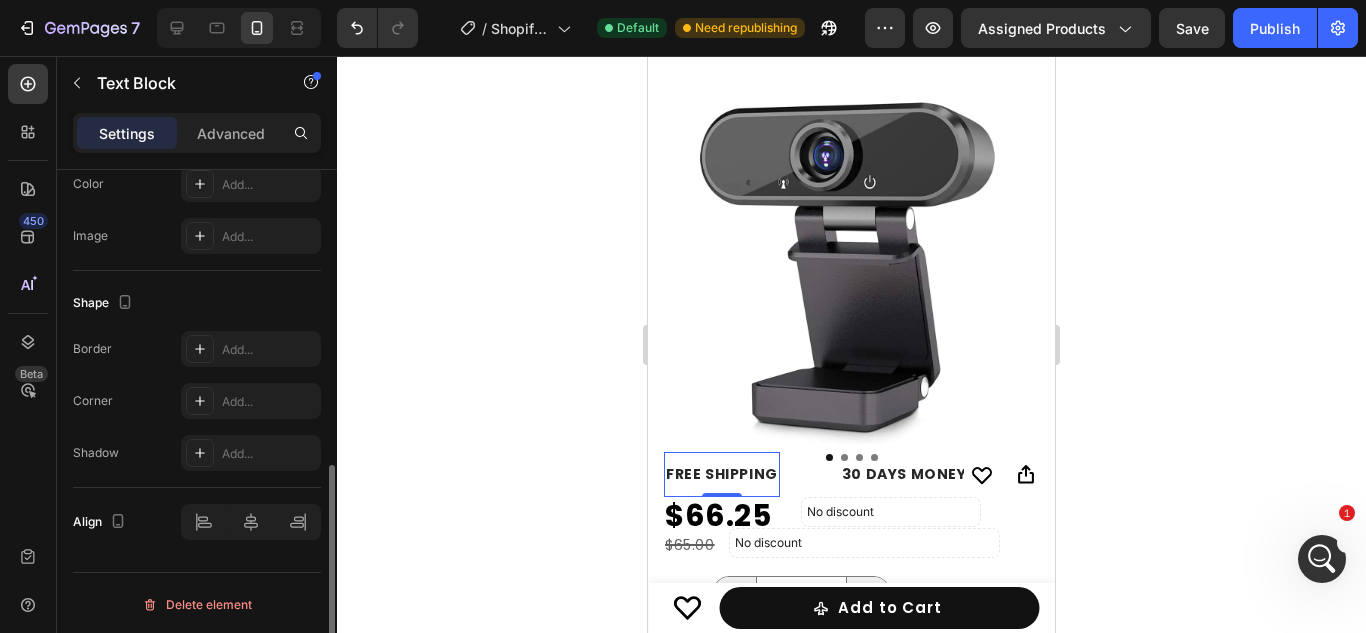 scroll, scrollTop: 665, scrollLeft: 0, axis: vertical 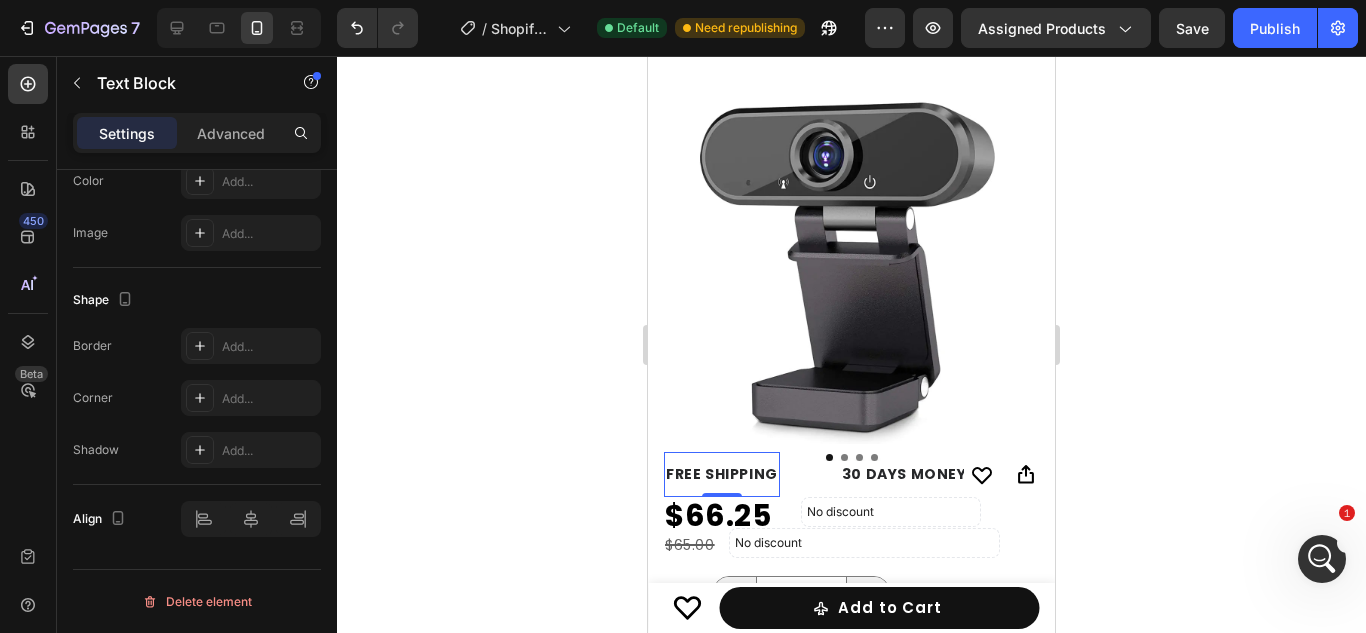 click 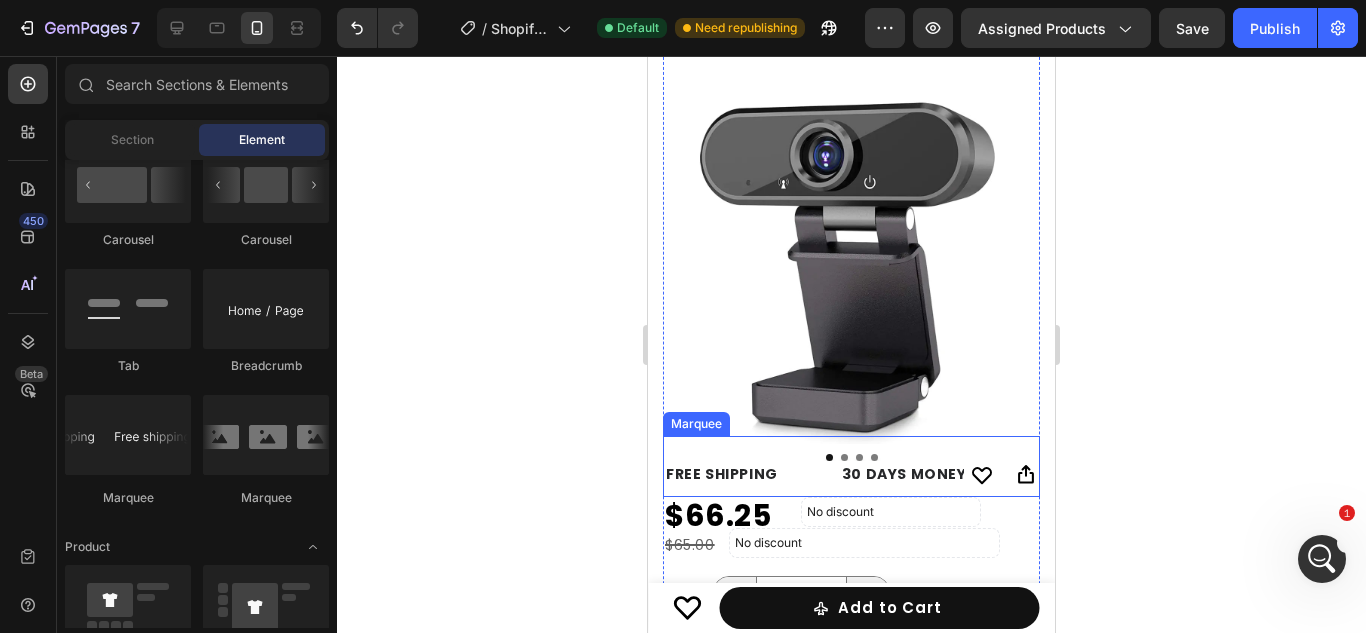 click on "FREE SHIPPING Text Block" at bounding box center [752, 474] 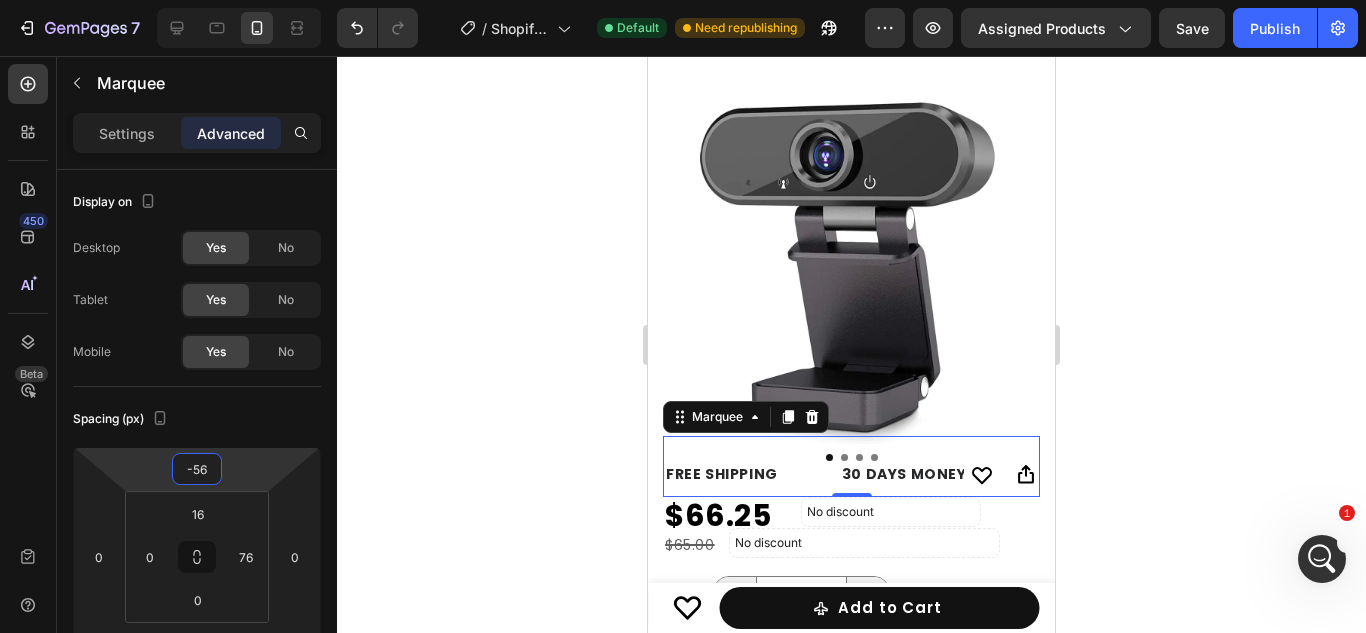 click on "7   /  Shopify Original Product Template Default Need republishing Preview Assigned Products  Save   Publish  450 Beta Sections(30) Elements(84) Section Element Hero Section Product Detail Brands Trusted Badges Guarantee Product Breakdown How to use Testimonials Compare Bundle FAQs Social Proof Brand Story Product List Collection Blog List Contact Sticky Add to Cart Custom Footer Browse Library 450 Layout
Row
Row
Row
Row Text
Heading
Text Block Button
Button
Button Media
Image
Image" at bounding box center [683, 0] 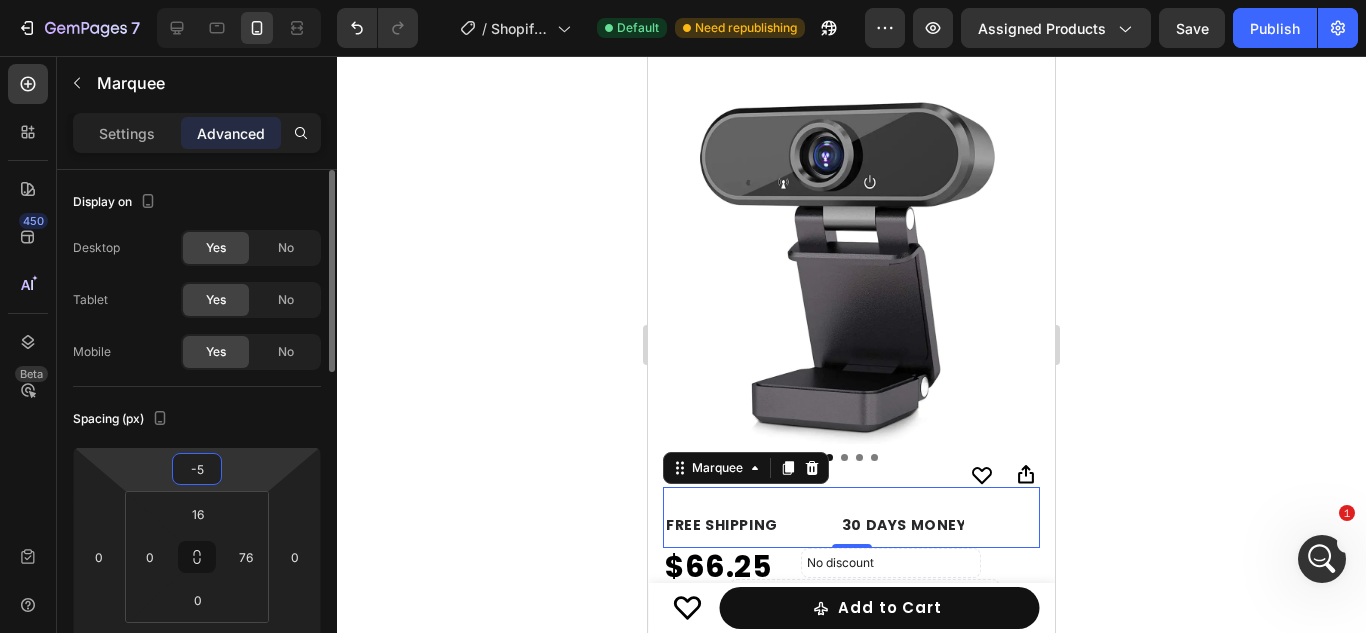 type on "-55" 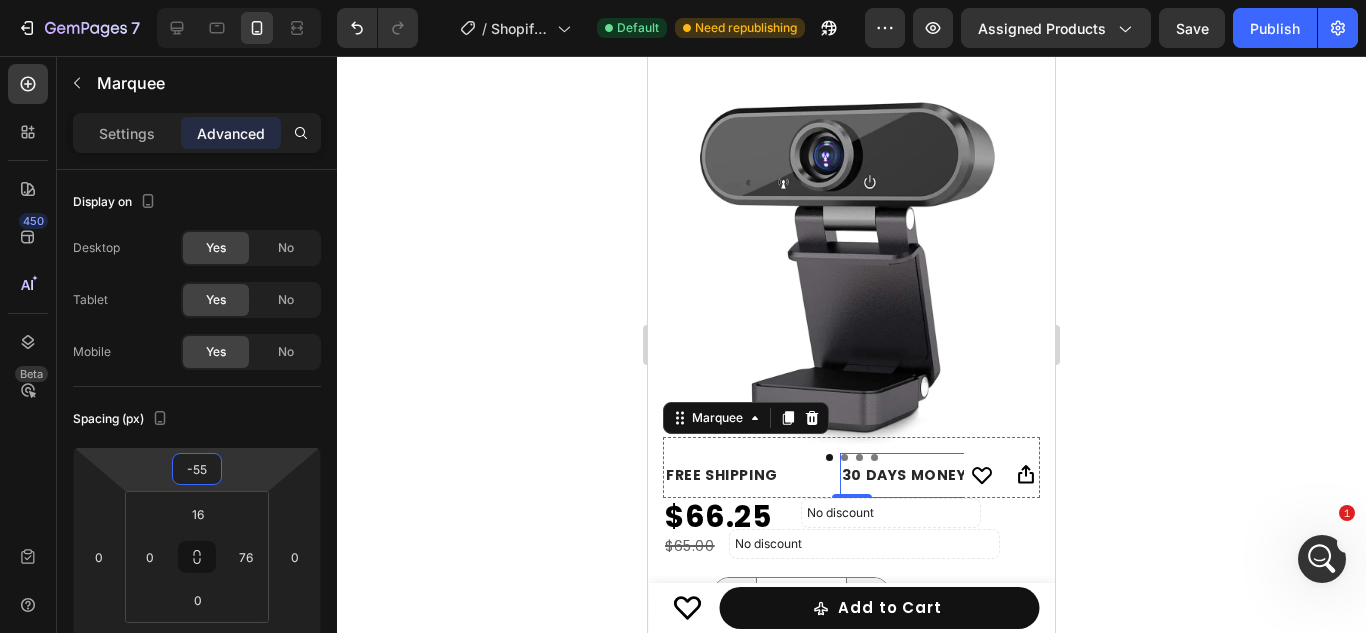 click on "30 DAYS MONEY BACK GUARANTEE" at bounding box center [976, 475] 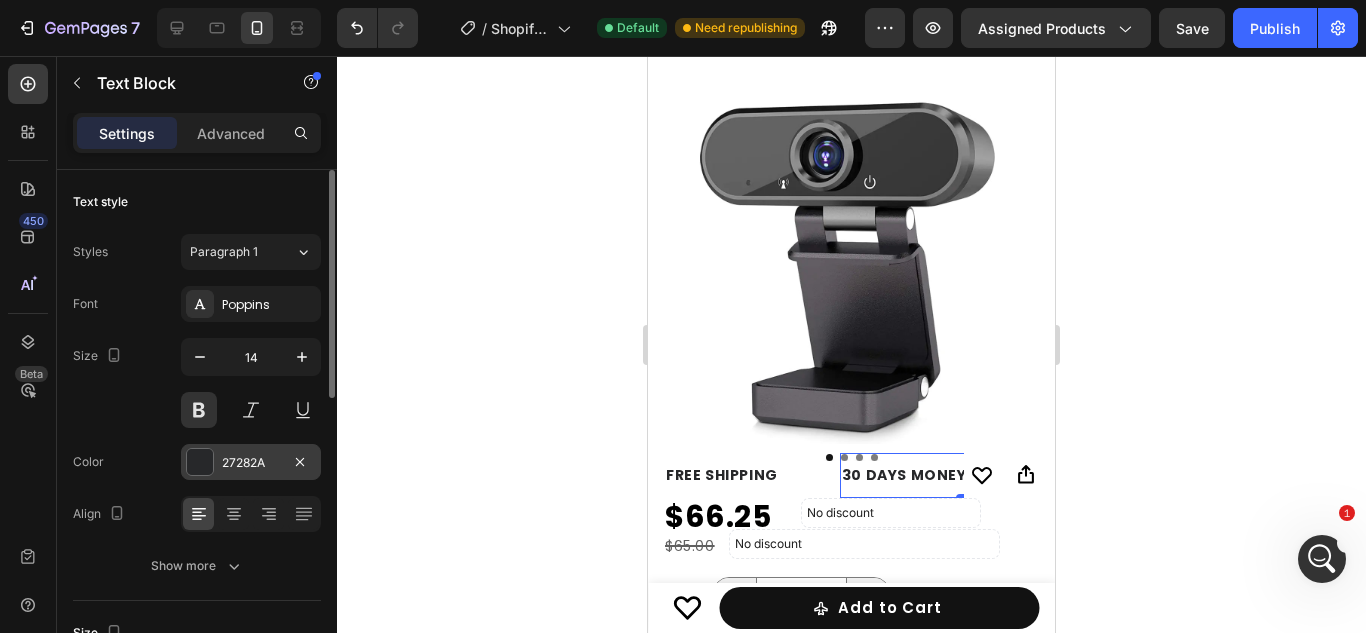 click at bounding box center [200, 462] 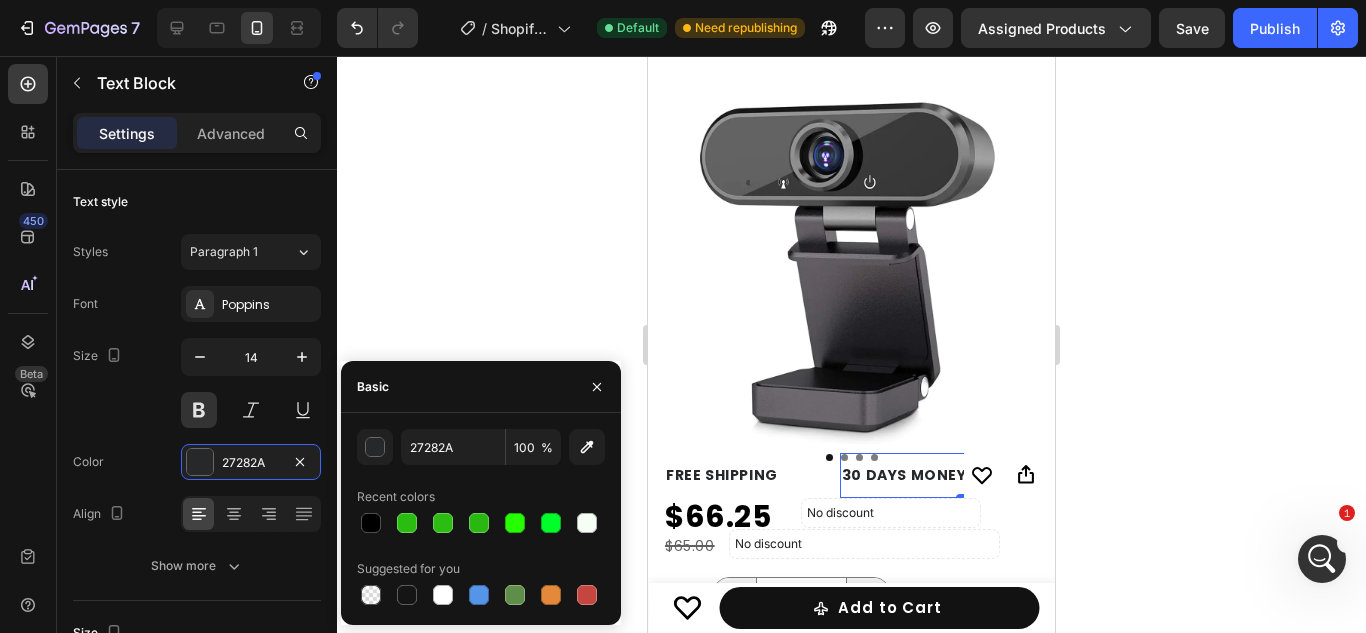 click on "Suggested for you" at bounding box center [481, 569] 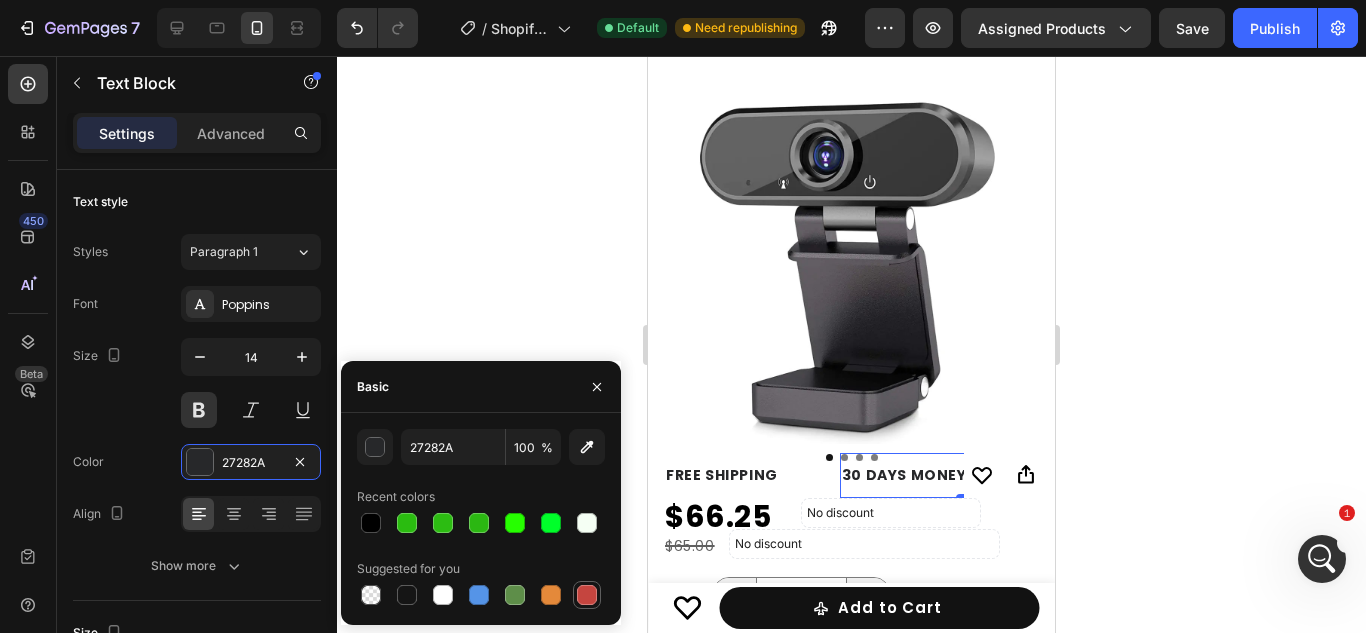 click at bounding box center [587, 595] 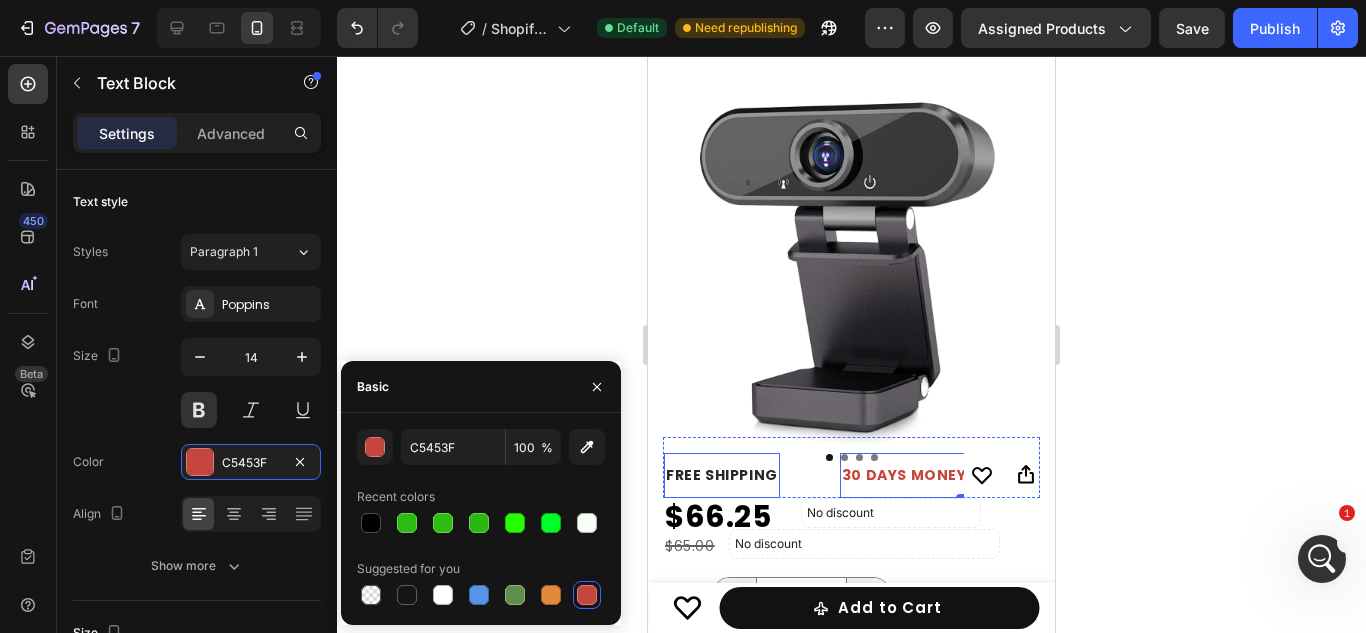 click on "FREE SHIPPING" at bounding box center [722, 475] 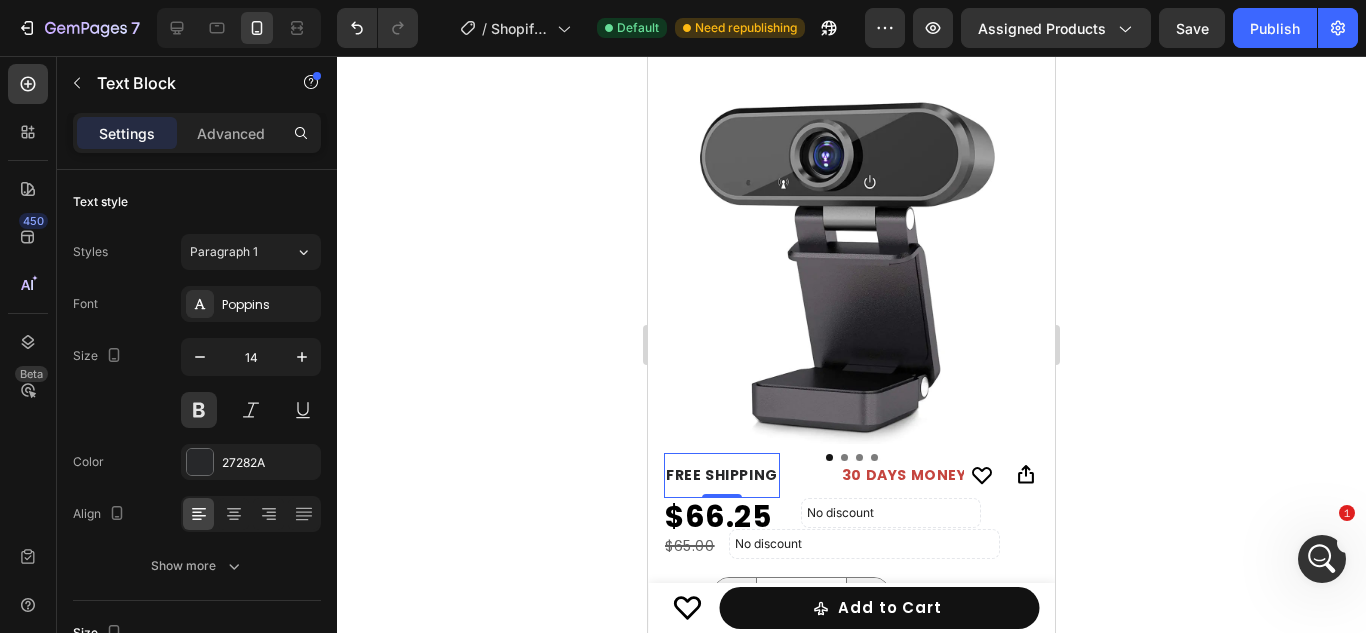 scroll, scrollTop: 665, scrollLeft: 0, axis: vertical 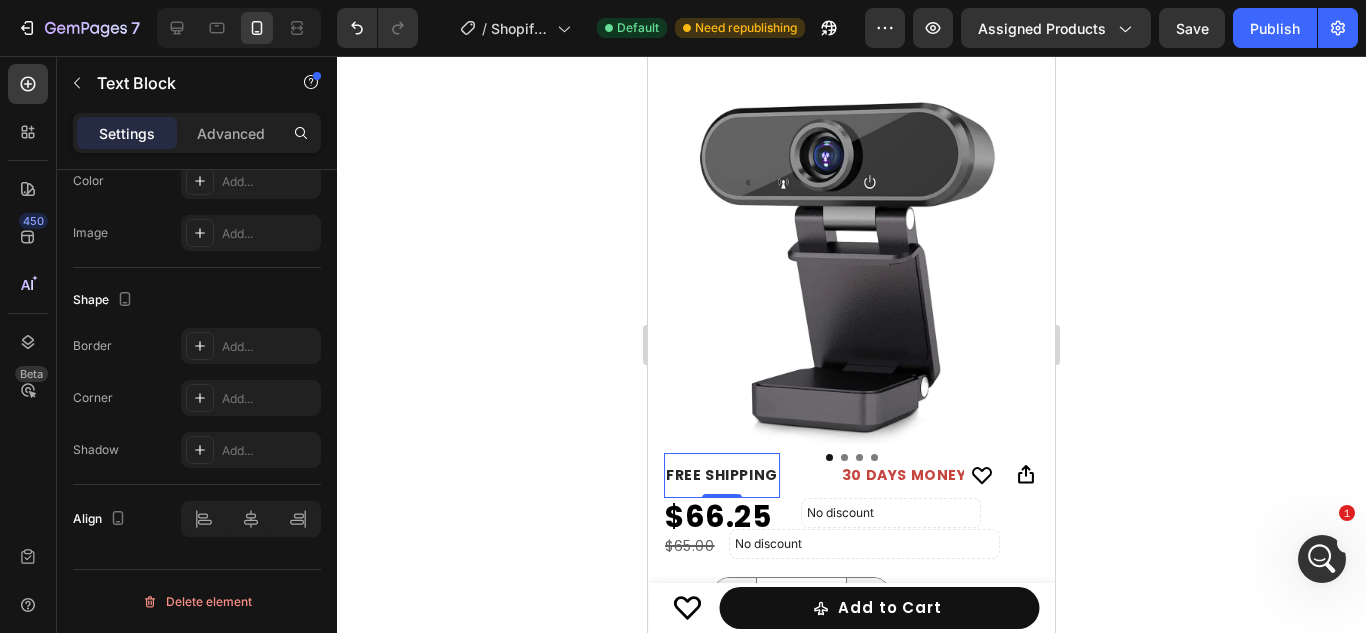 click on "FREE SHIPPING" at bounding box center [722, 475] 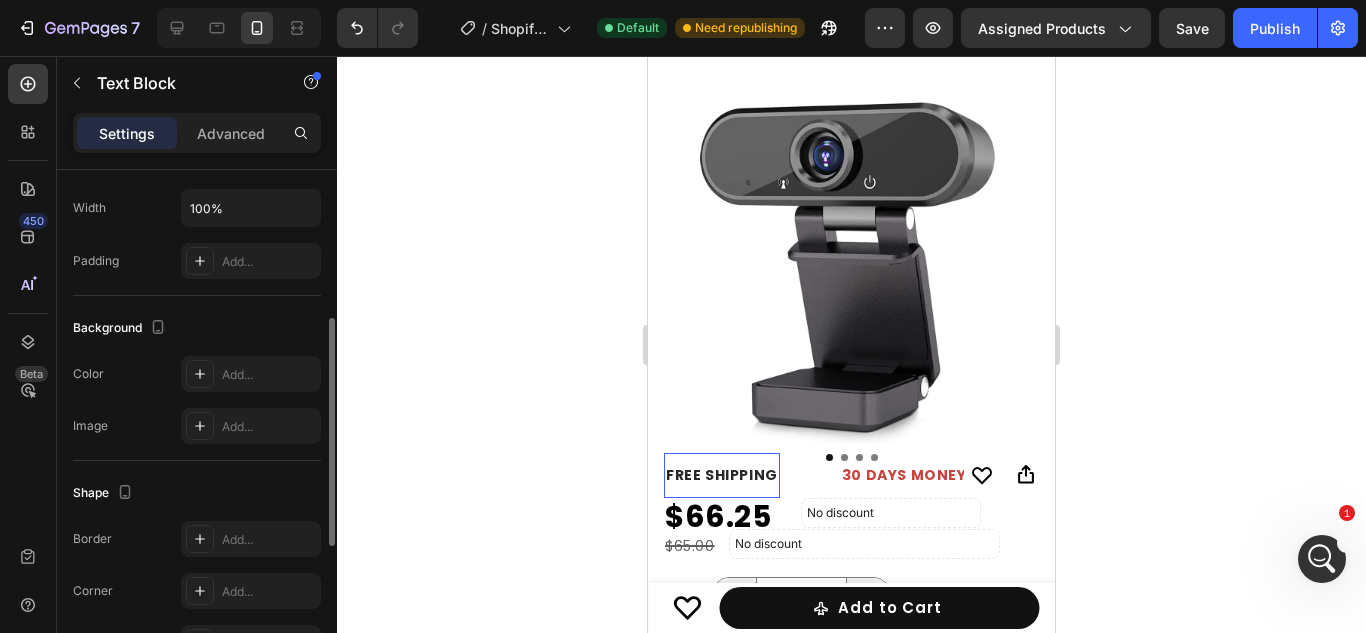 scroll, scrollTop: 426, scrollLeft: 0, axis: vertical 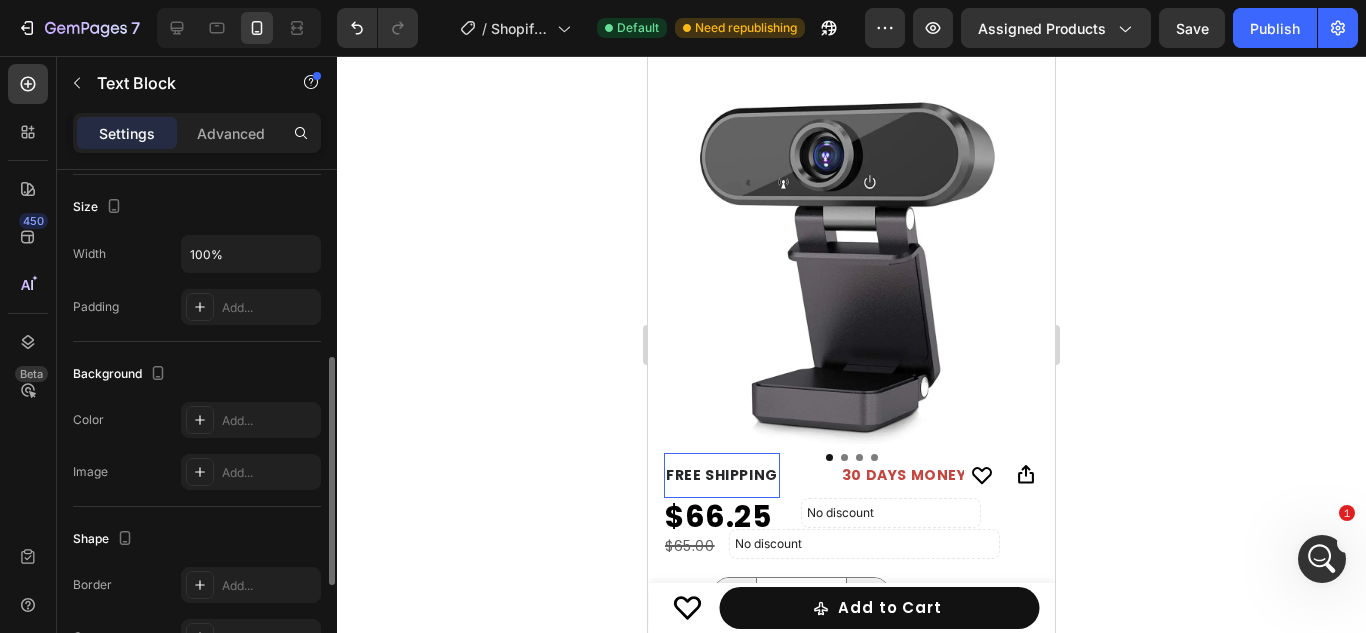 click on "The changes might be hidden by  the video. Color Add... Image Add..." 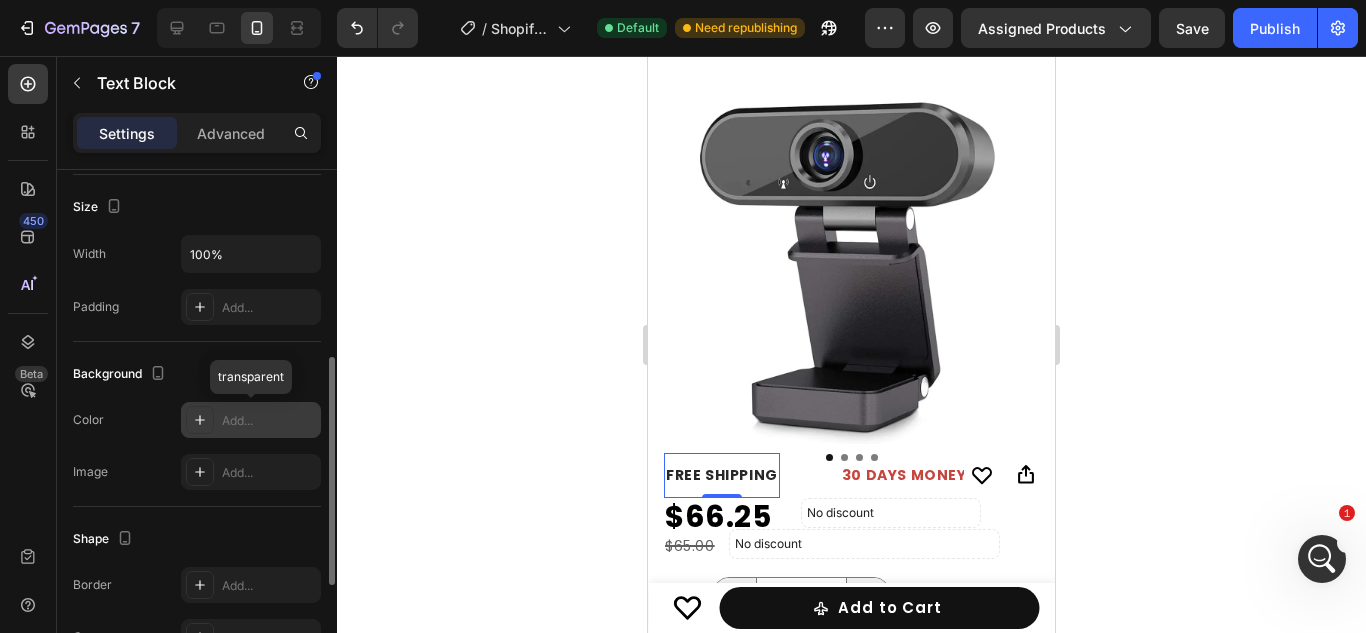 click on "Add..." at bounding box center [269, 421] 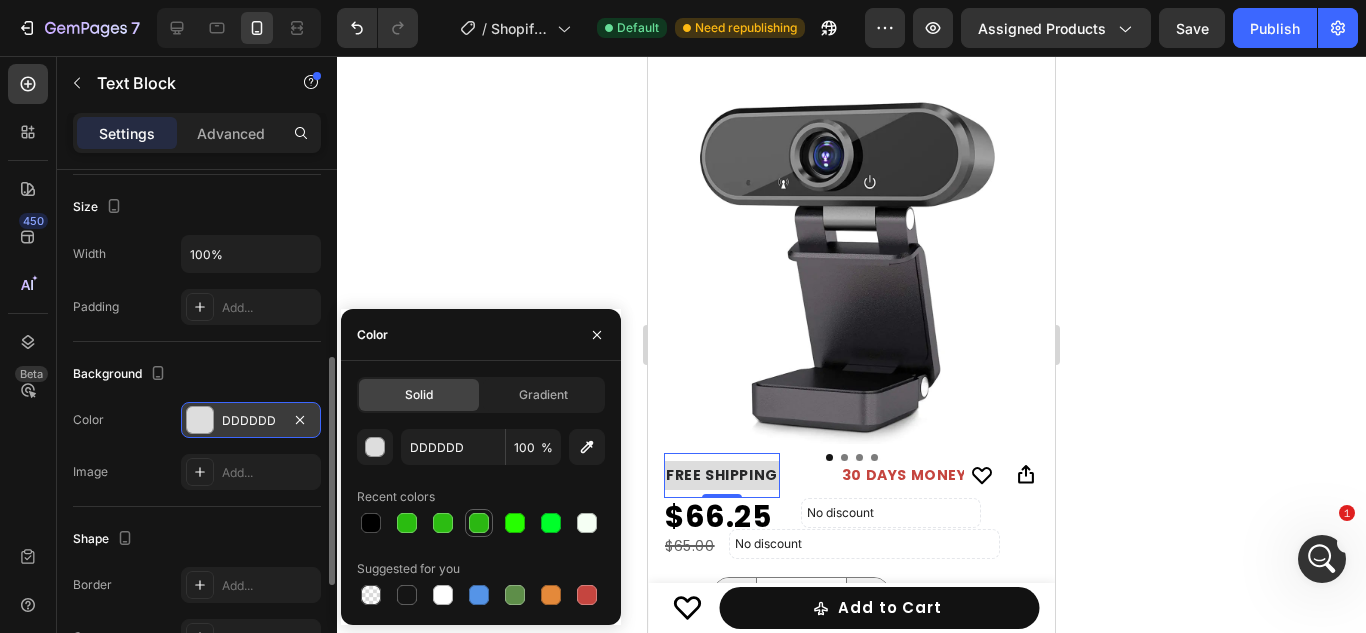 click at bounding box center [479, 523] 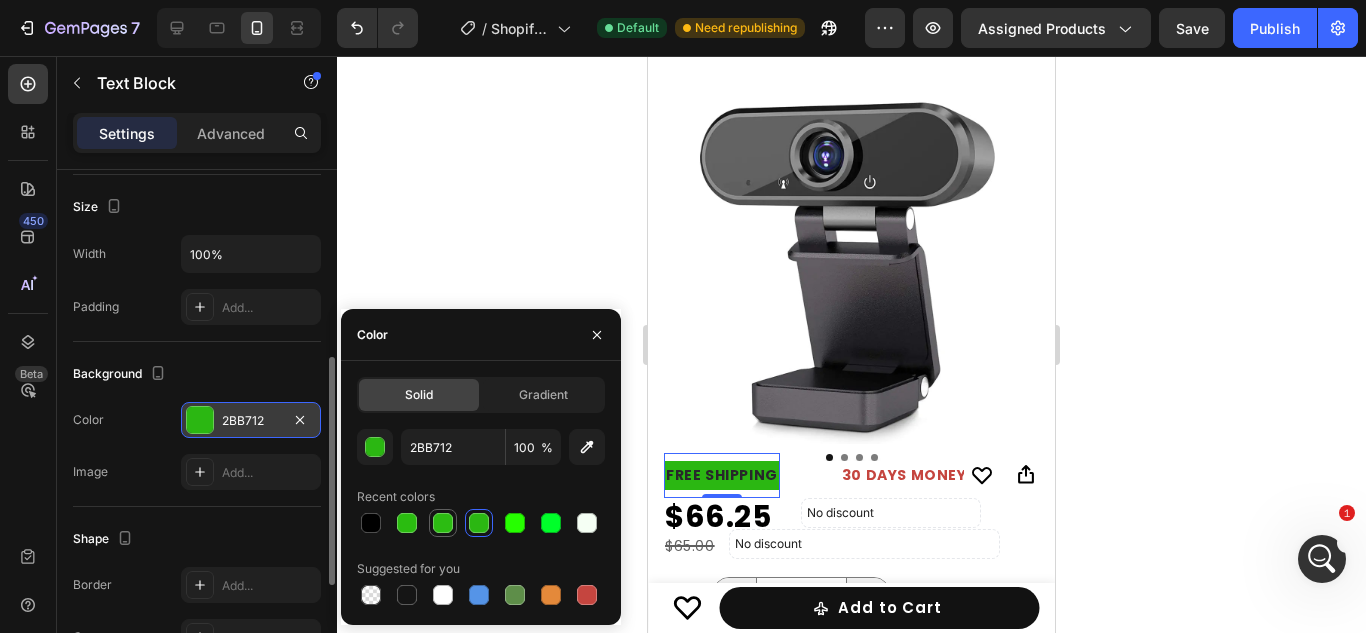 click at bounding box center [443, 523] 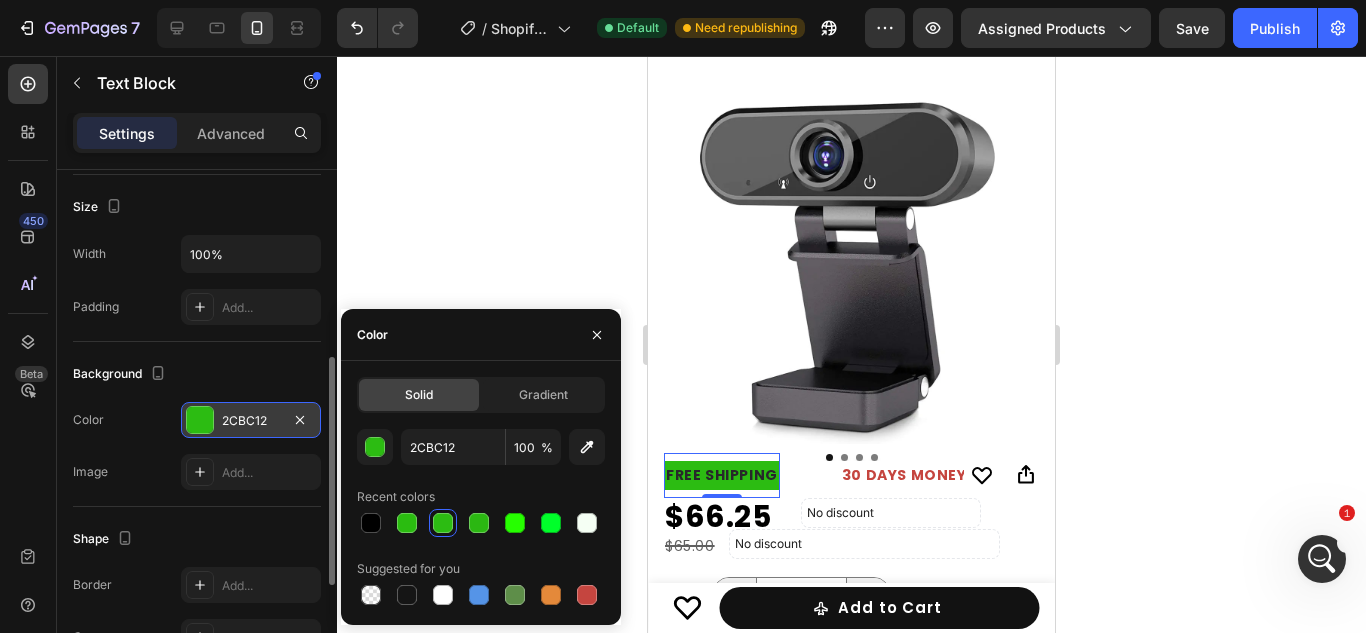 click 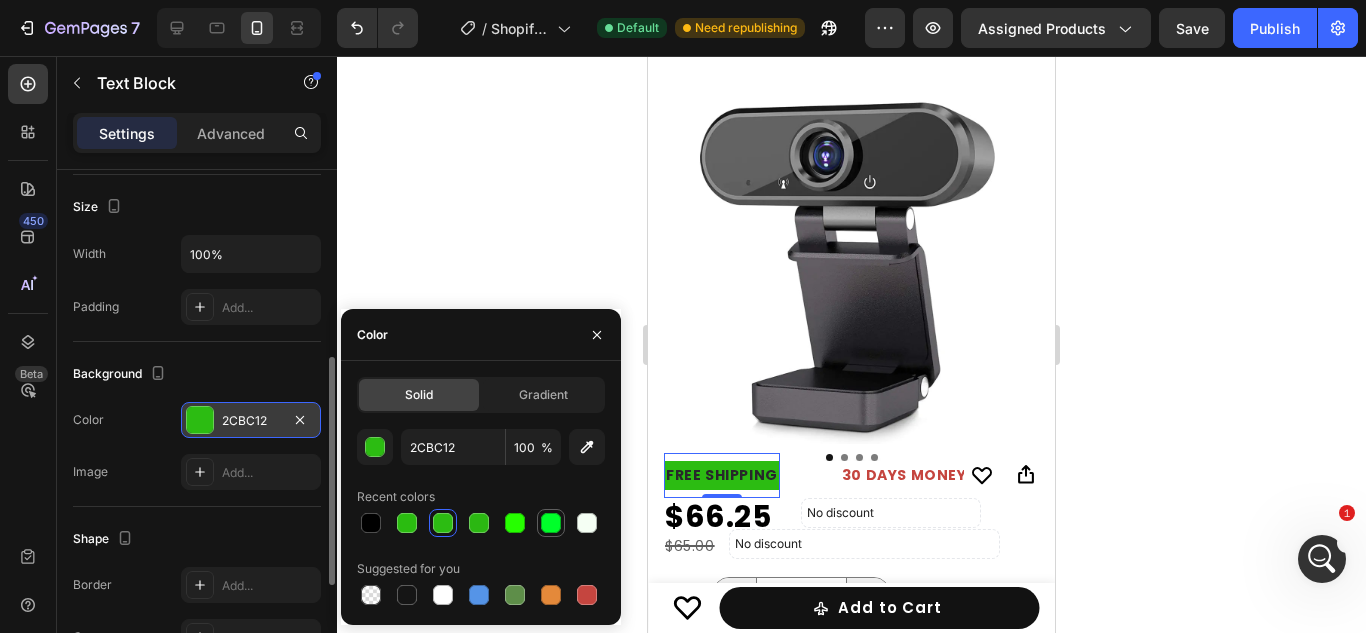 click at bounding box center (551, 523) 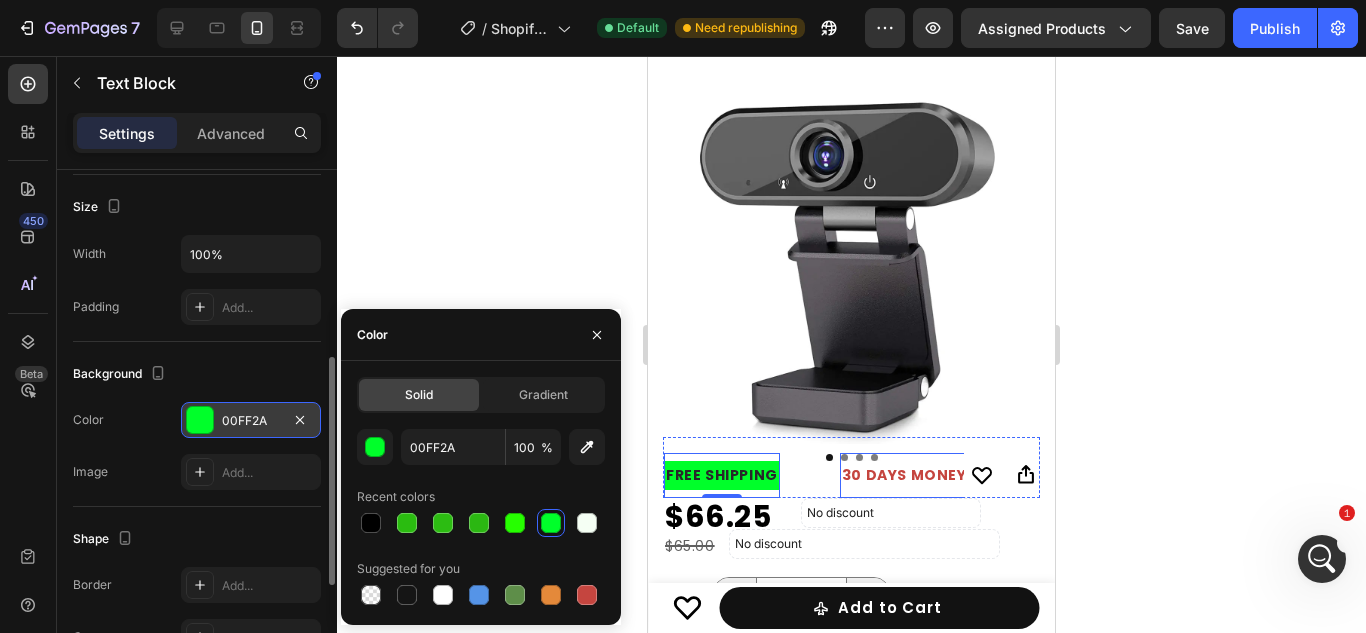 click on "30 DAYS MONEY BACK GUARANTEE" at bounding box center [976, 475] 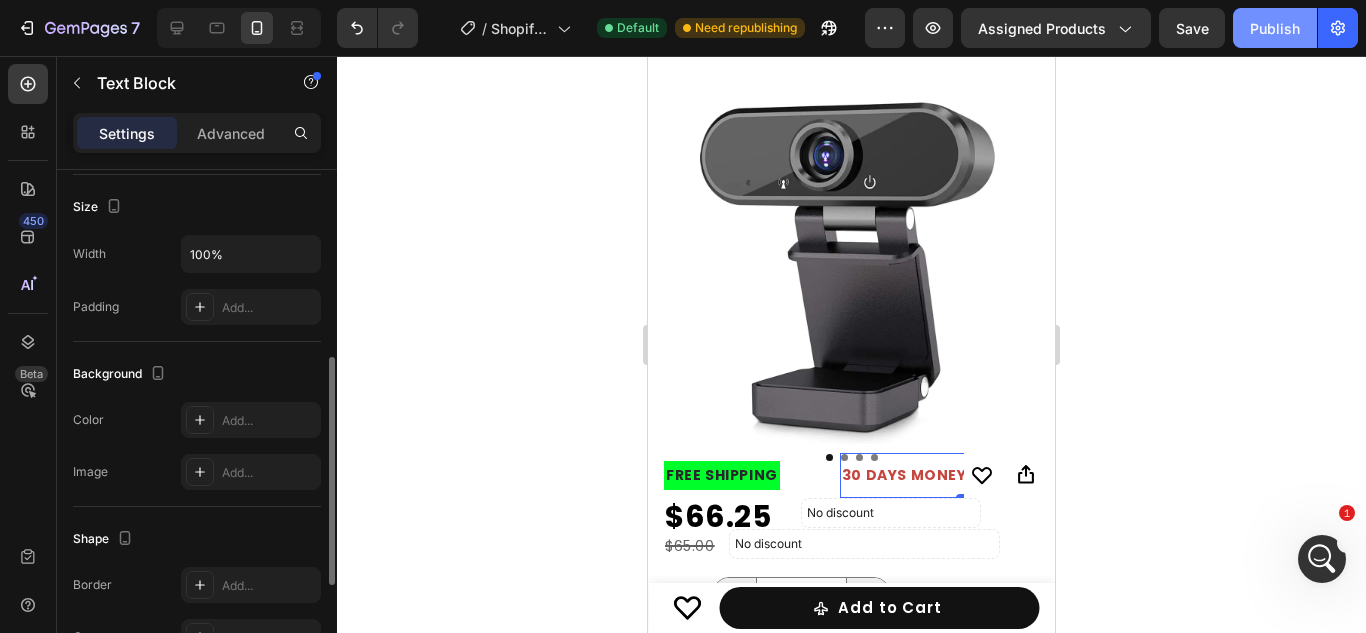 click on "Publish" at bounding box center [1275, 28] 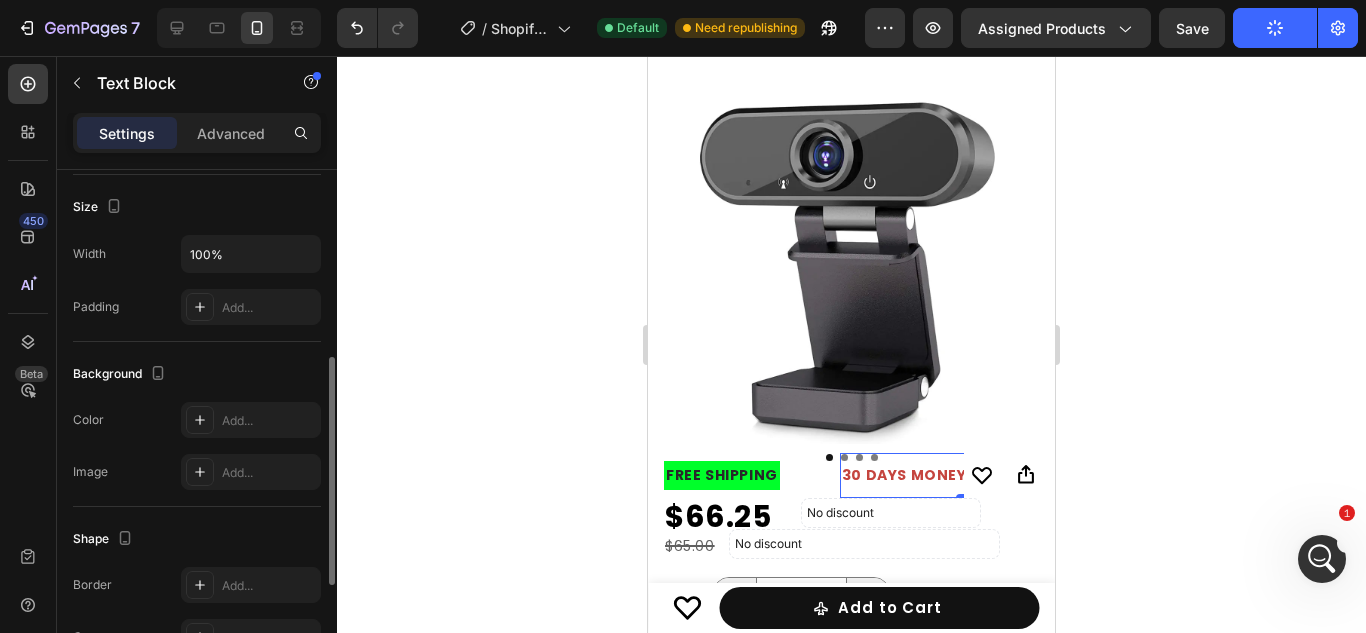 click on "30 DAYS MONEY BACK GUARANTEE" at bounding box center [976, 475] 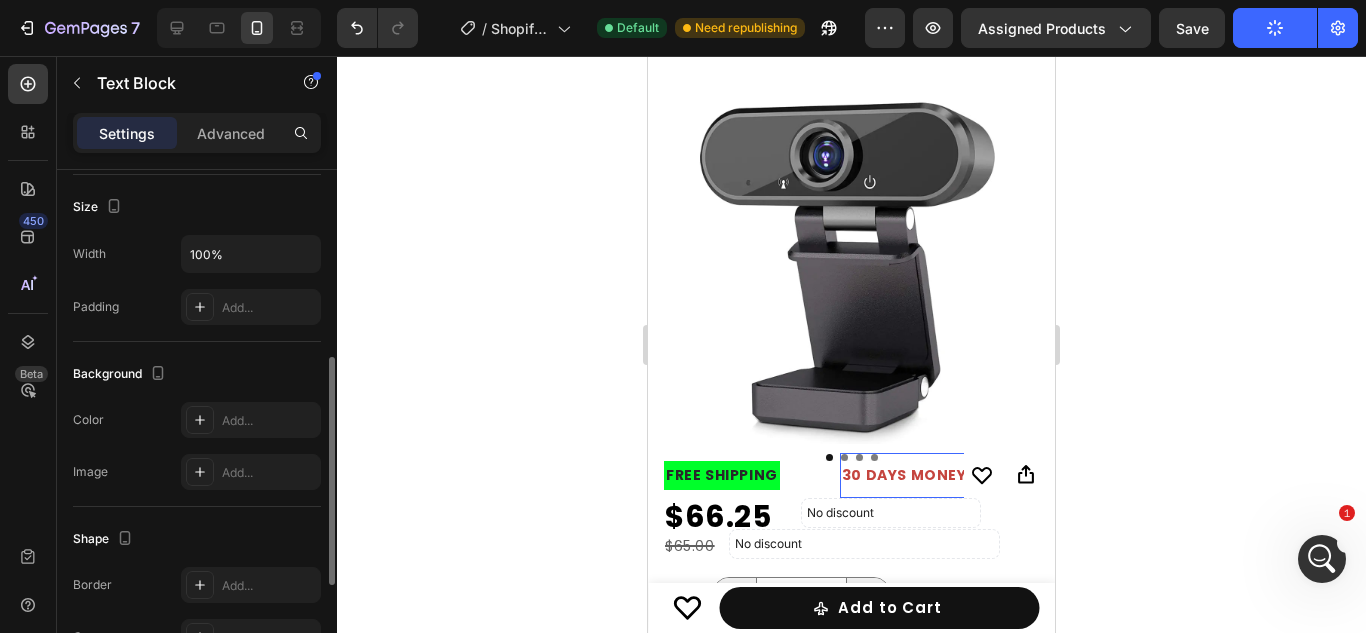 click 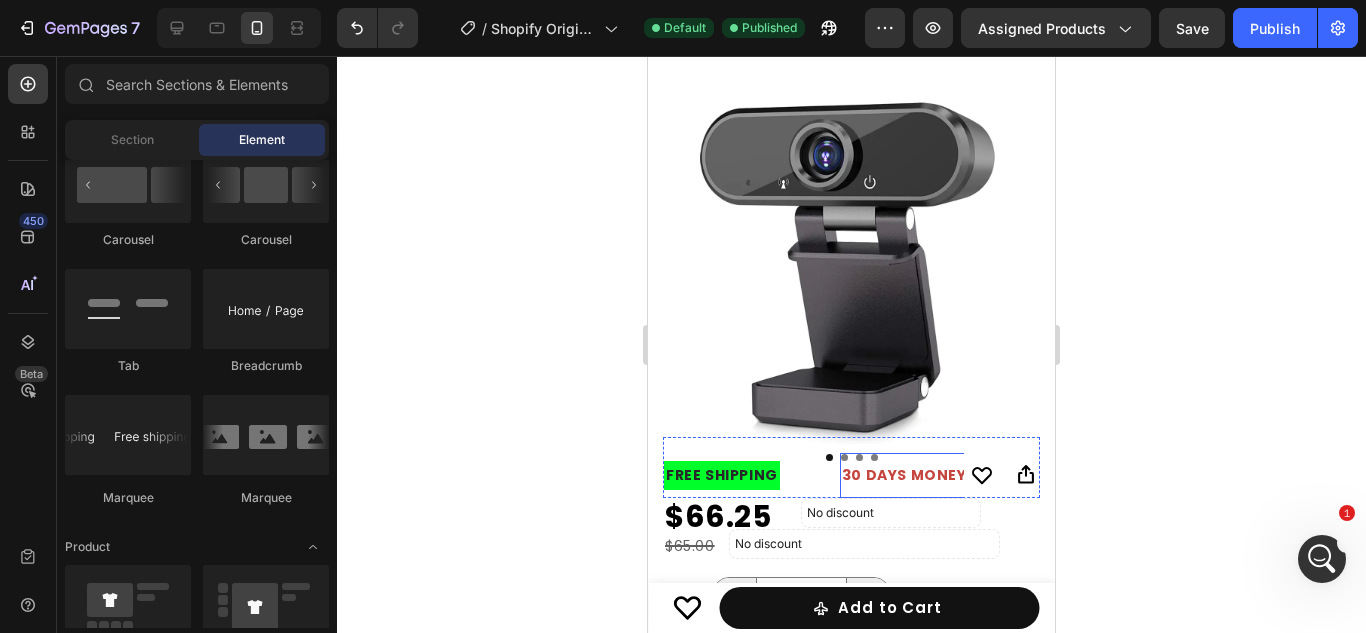 click on "30 DAYS MONEY BACK GUARANTEE" at bounding box center (976, 475) 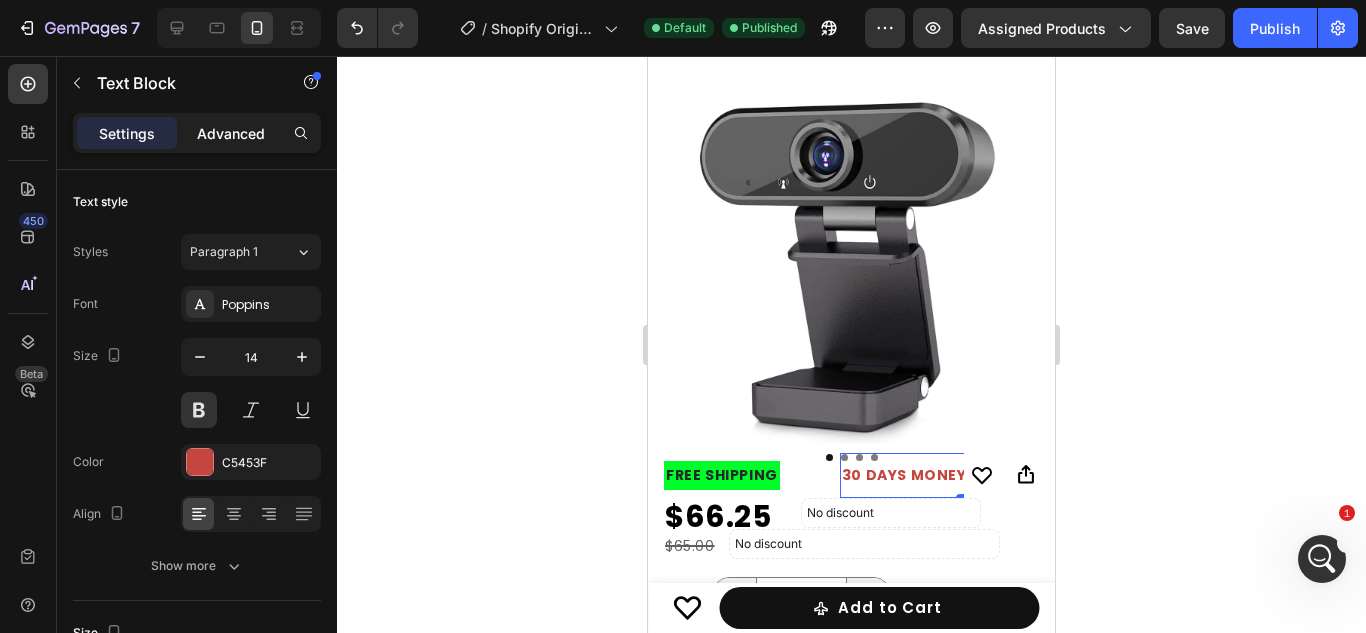 click on "Advanced" at bounding box center (231, 133) 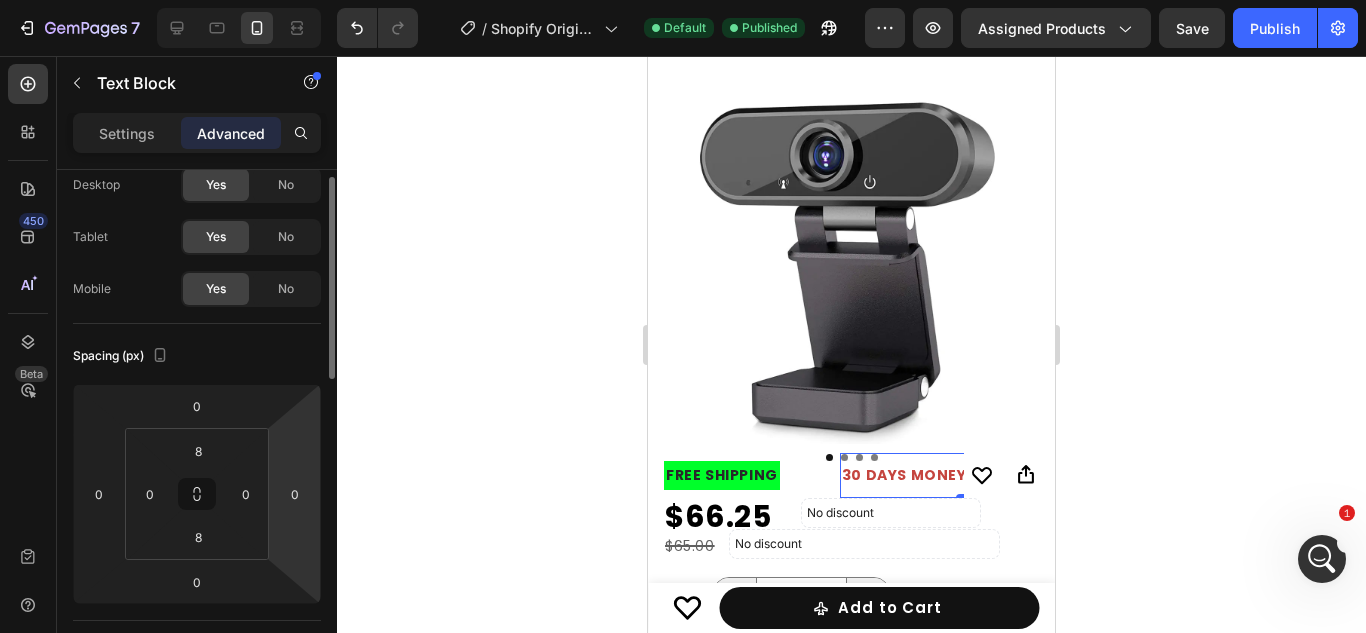 scroll, scrollTop: 74, scrollLeft: 0, axis: vertical 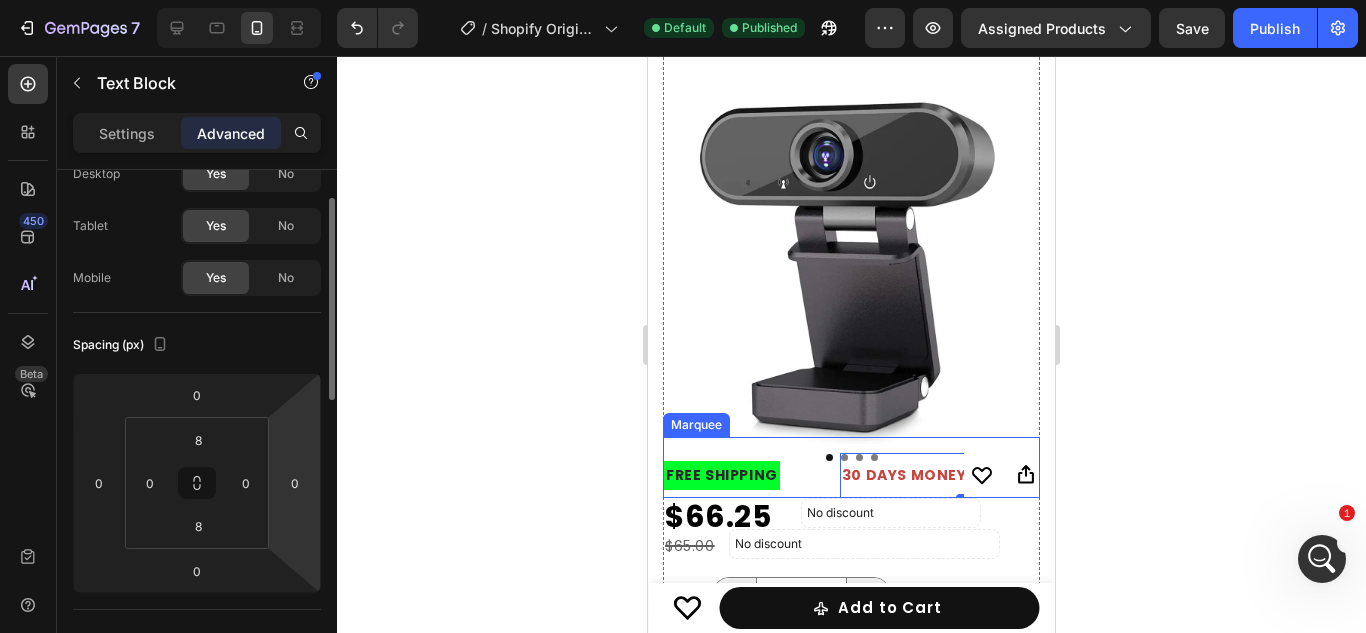 click on "FREE SHIPPING Text Block" at bounding box center (752, 475) 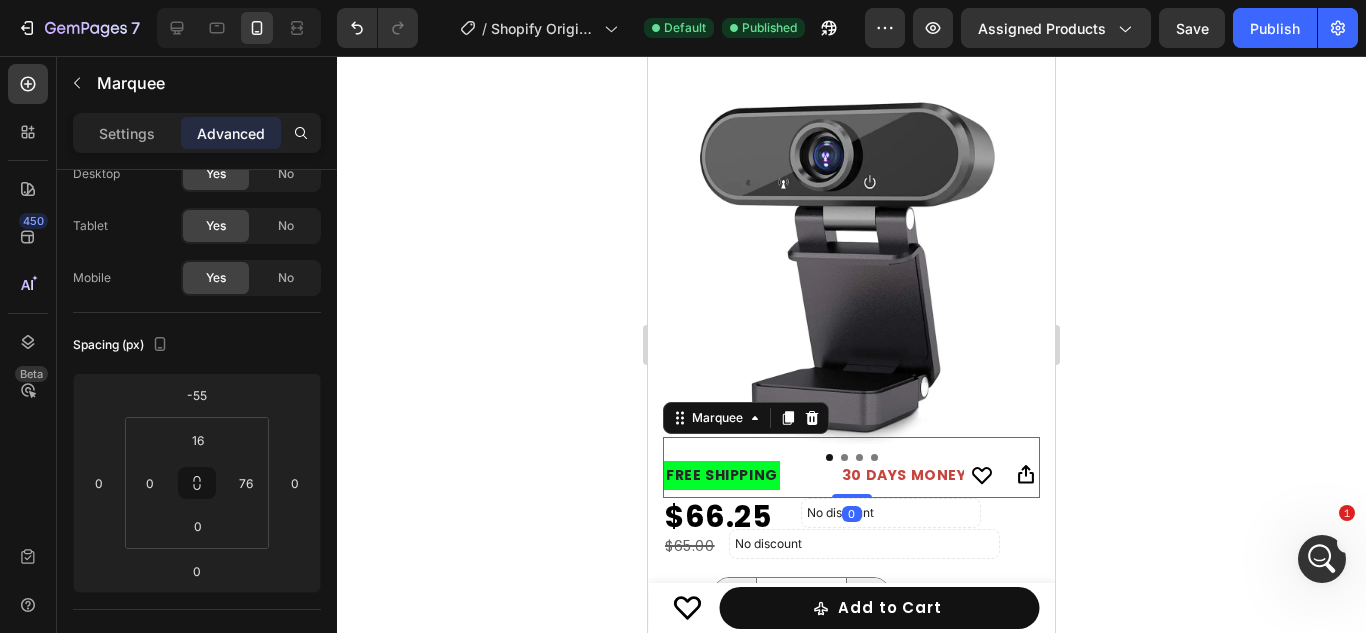 scroll, scrollTop: 0, scrollLeft: 0, axis: both 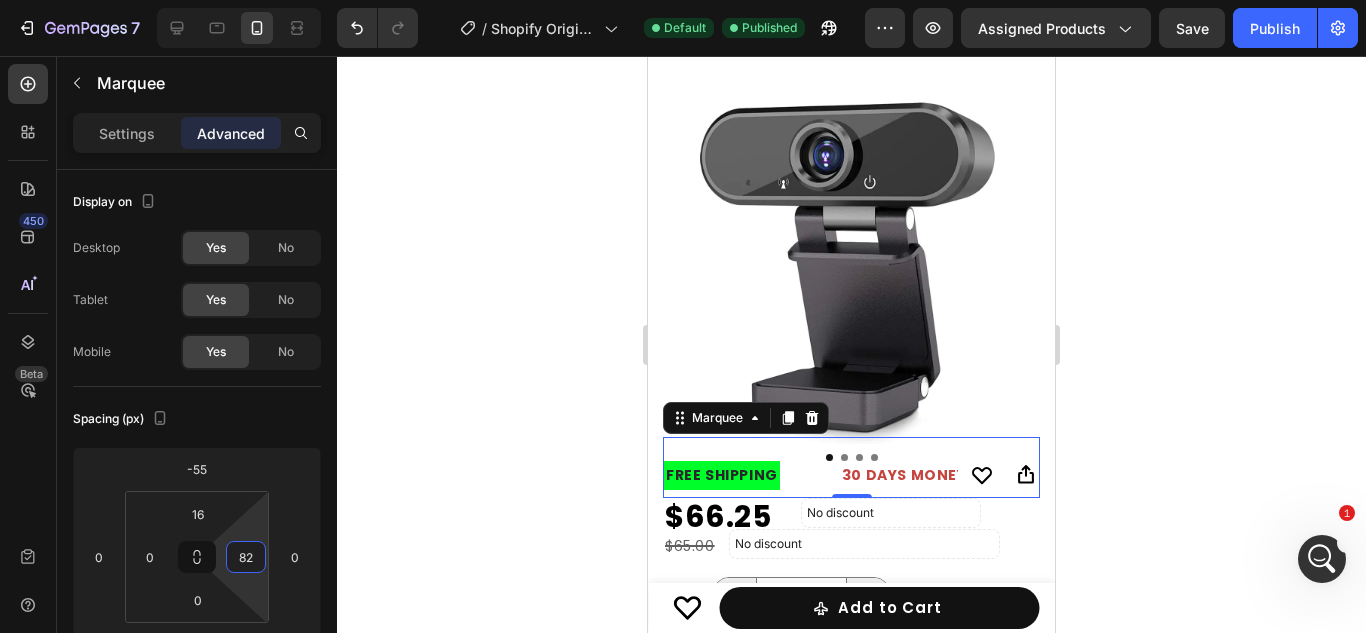type on "86" 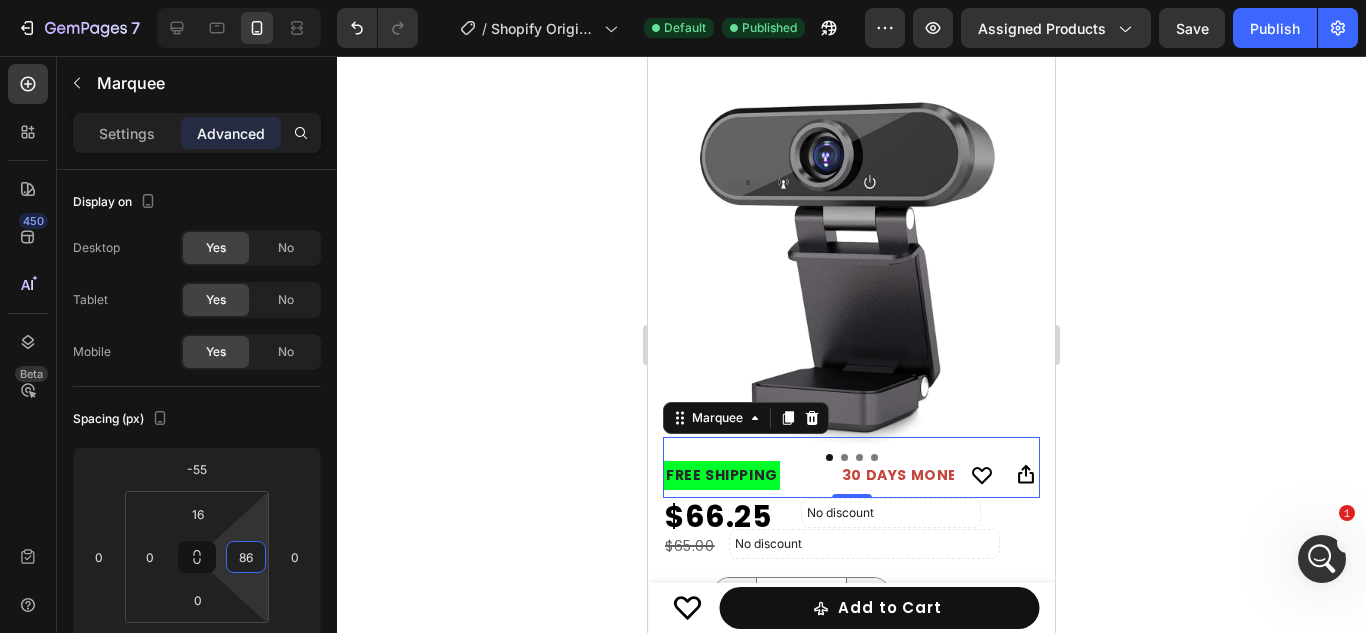 click on "7   /  Shopify Original Product Template Default Published Preview Assigned Products  Save   Publish  450 Beta Sections(30) Elements(84) Section Element Hero Section Product Detail Brands Trusted Badges Guarantee Product Breakdown How to use Testimonials Compare Bundle FAQs Social Proof Brand Story Product List Collection Blog List Contact Sticky Add to Cart Custom Footer Browse Library 450 Layout
Row
Row
Row
Row Text
Heading
Text Block Button
Button
Button Media
Image
Image
Video" at bounding box center (683, 0) 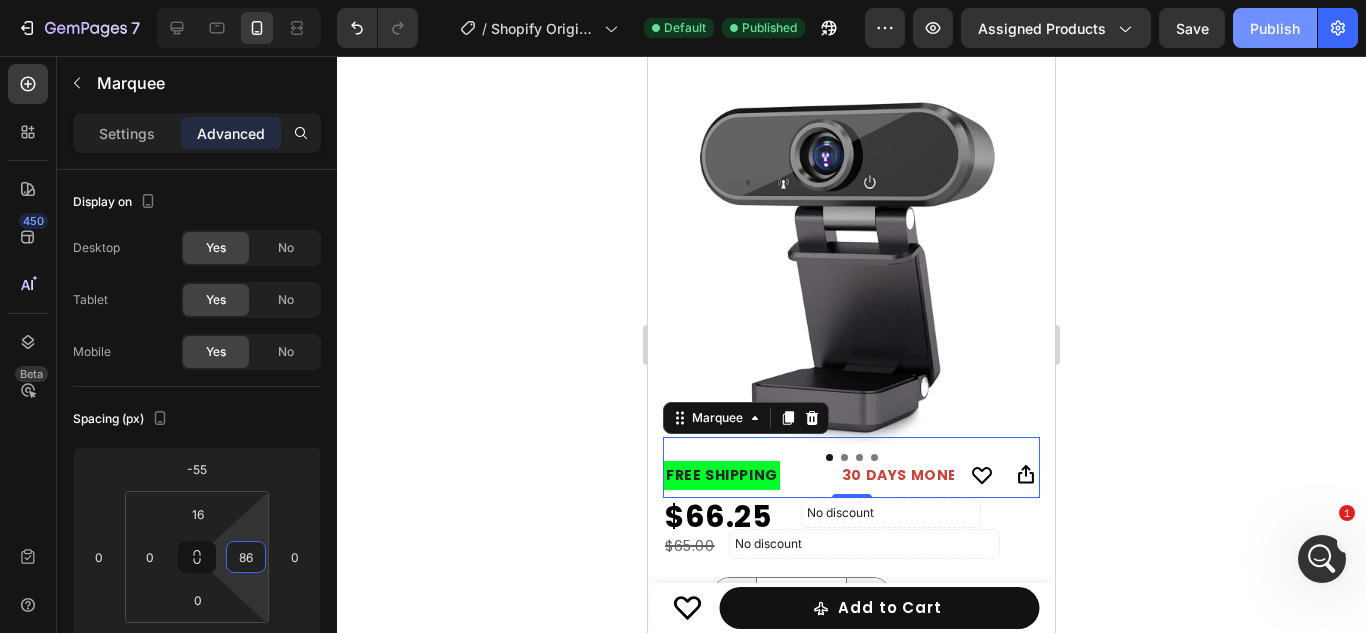click on "Publish" at bounding box center [1275, 28] 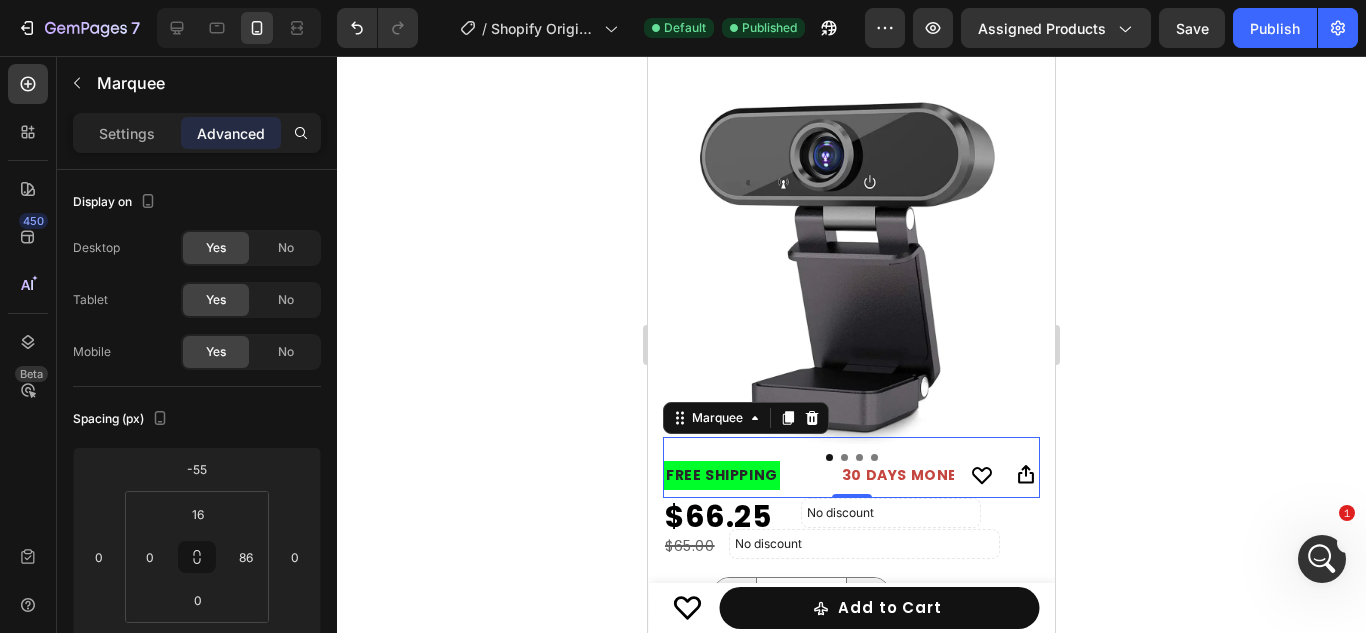 click 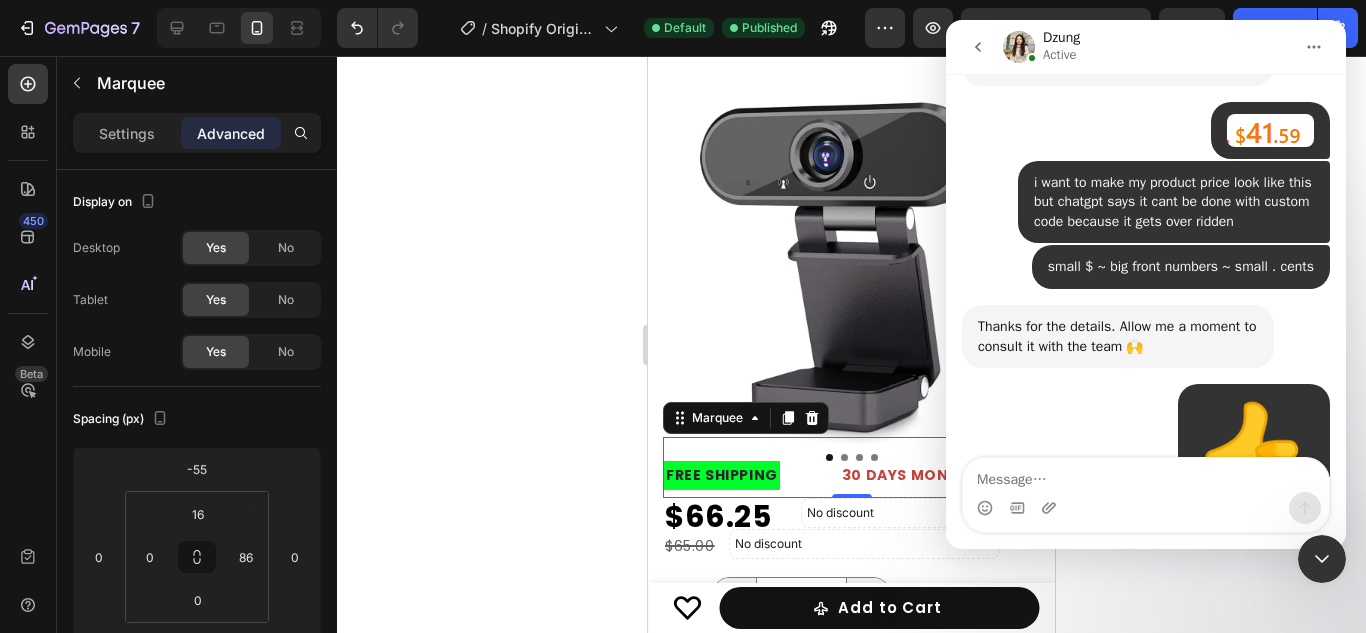 scroll, scrollTop: 935, scrollLeft: 0, axis: vertical 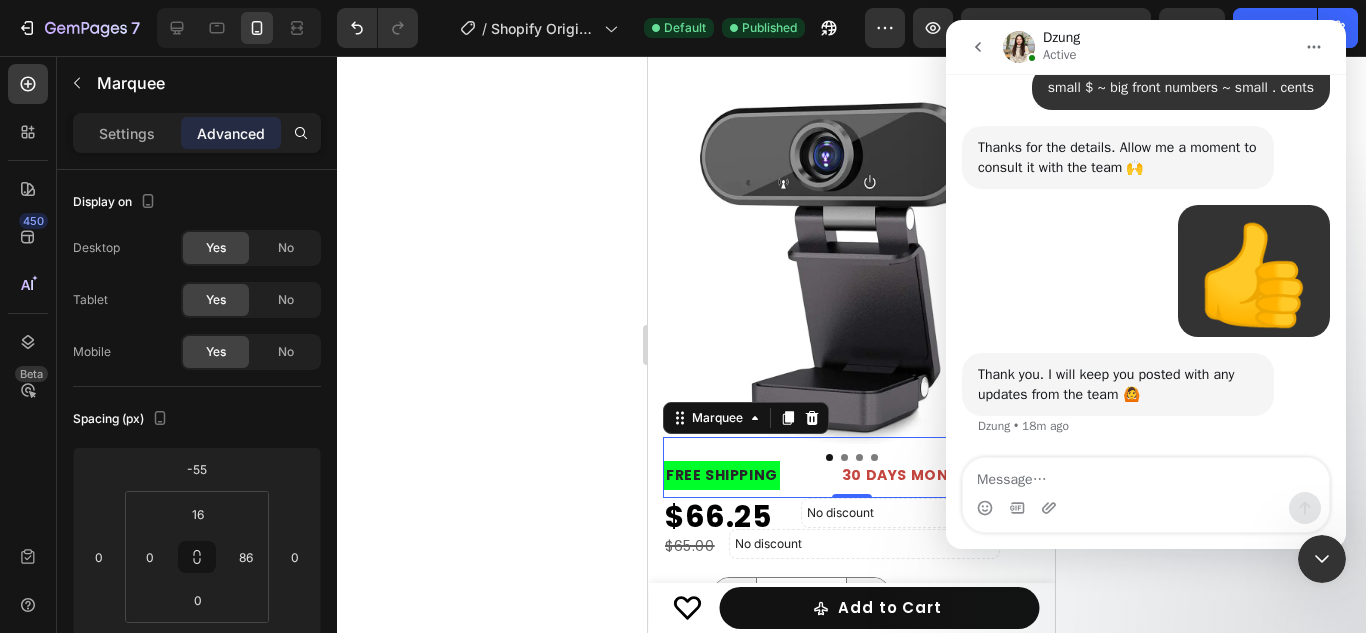 click at bounding box center (1146, 475) 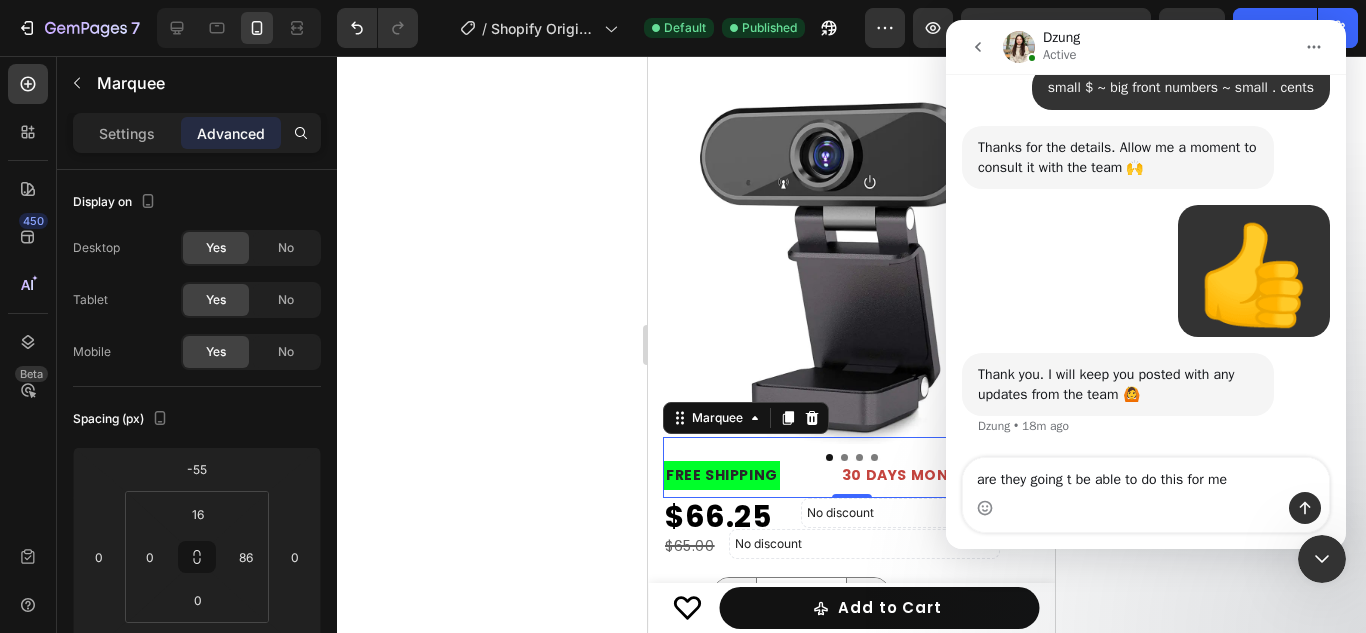 type on "are they going t be able to do this for me?" 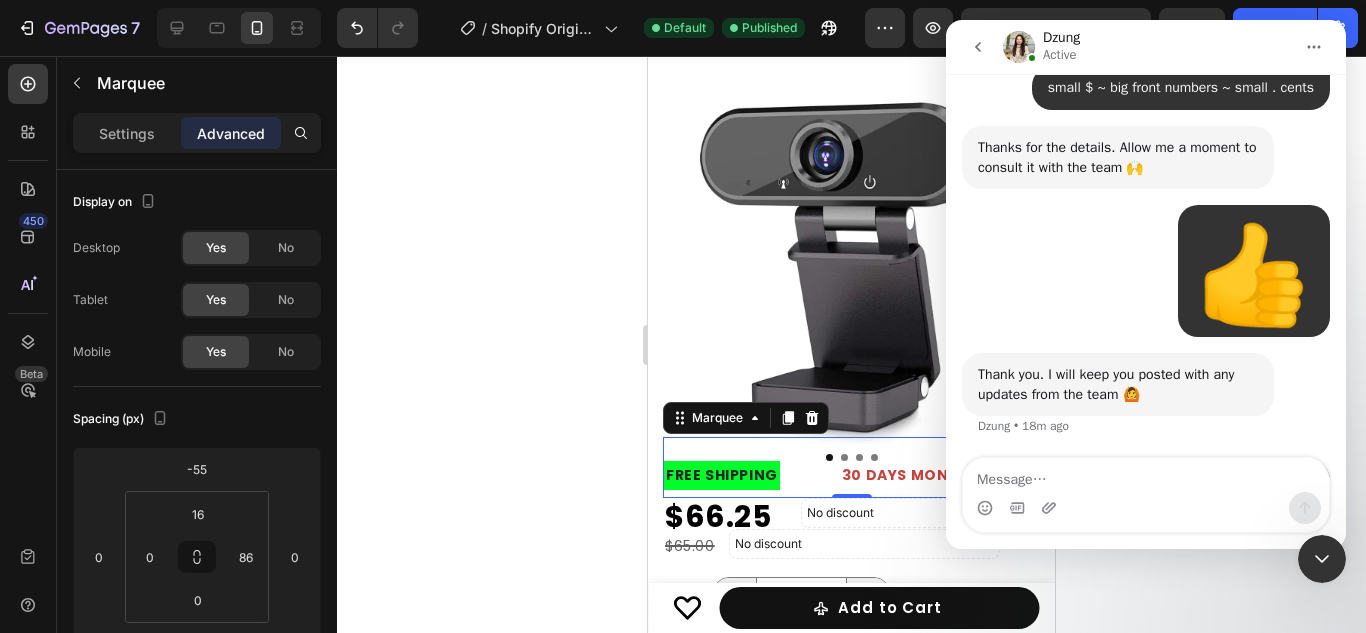 scroll, scrollTop: 995, scrollLeft: 0, axis: vertical 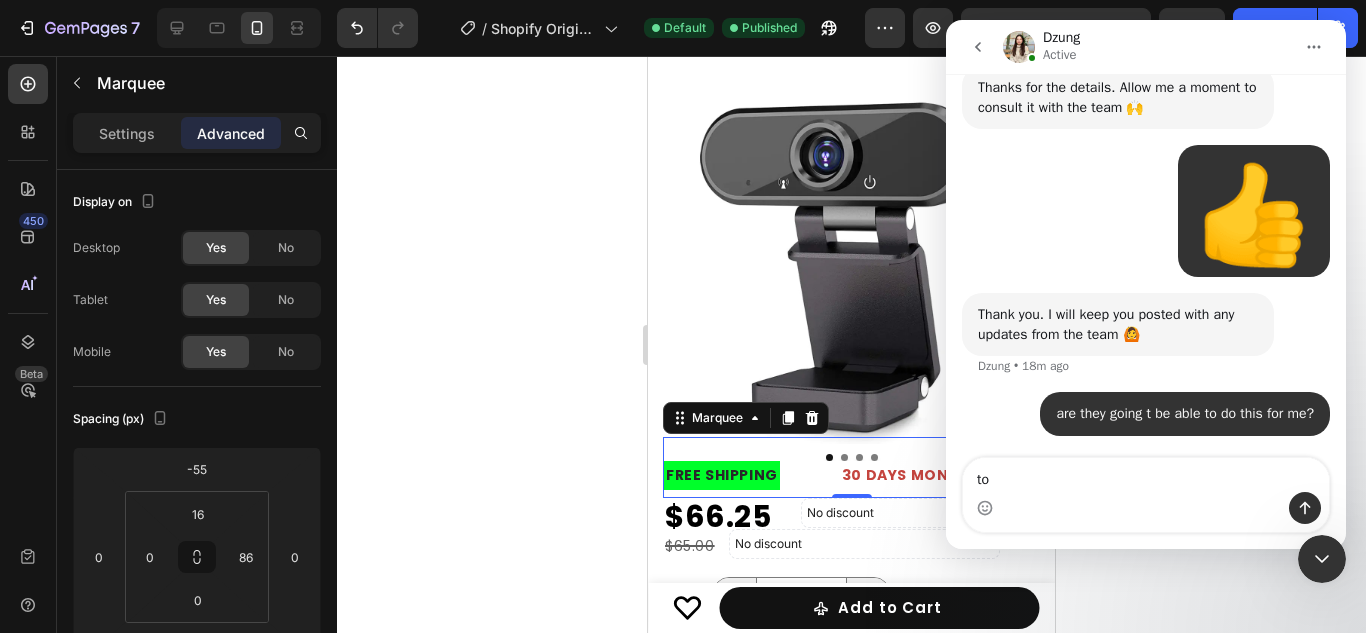 type on "to*" 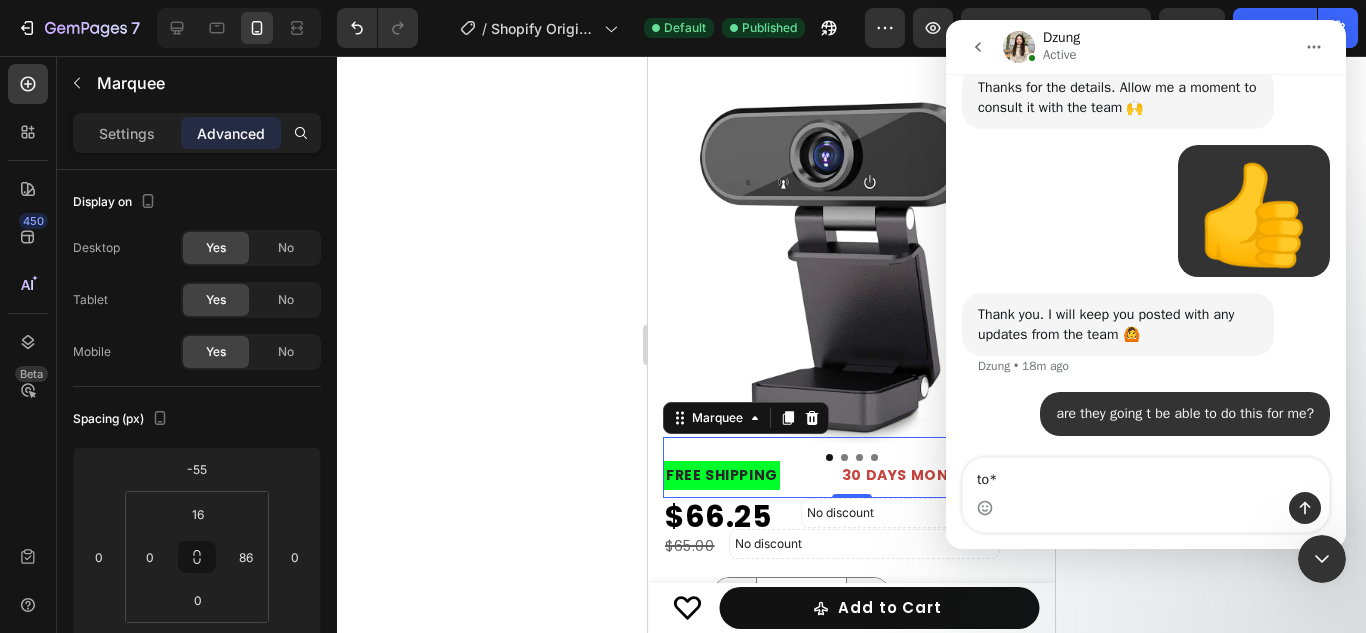 type 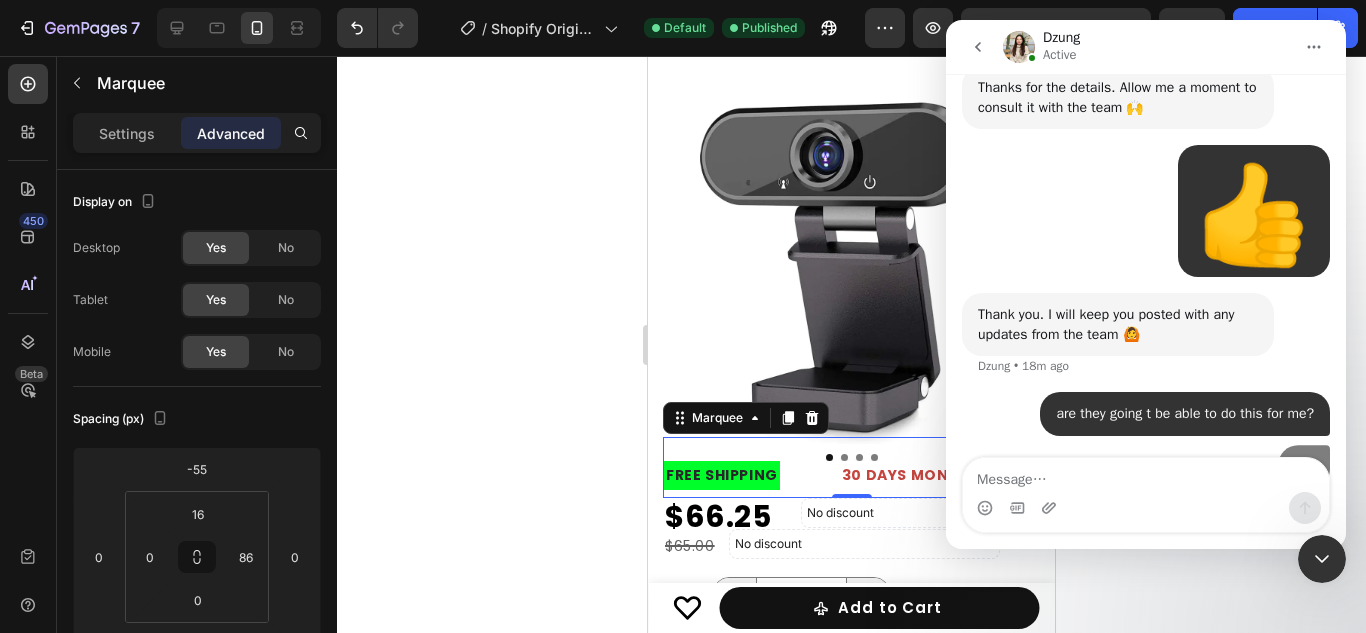 scroll, scrollTop: 1041, scrollLeft: 0, axis: vertical 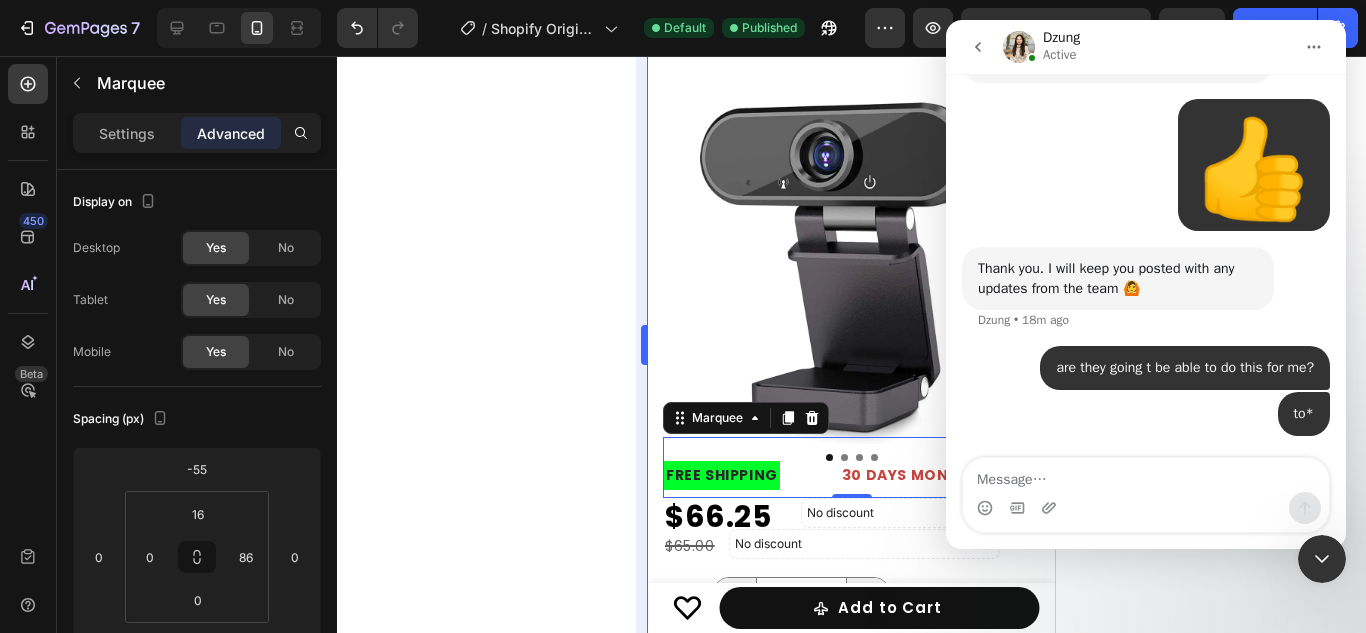 click 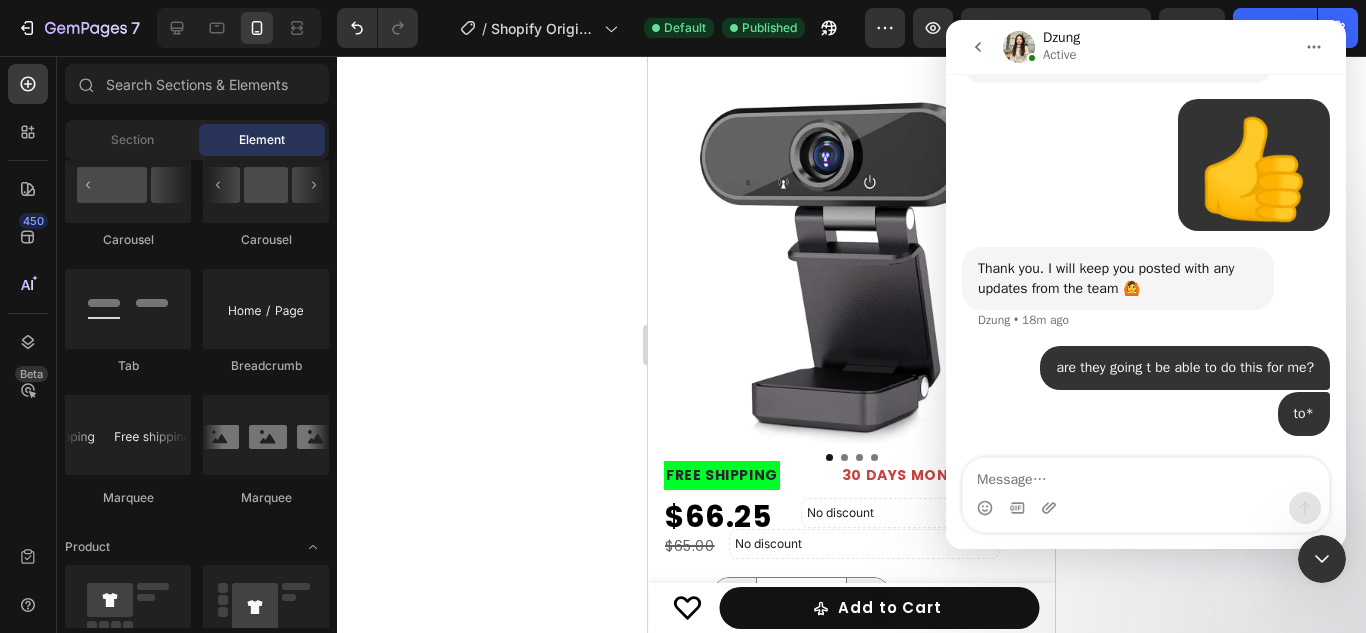 click 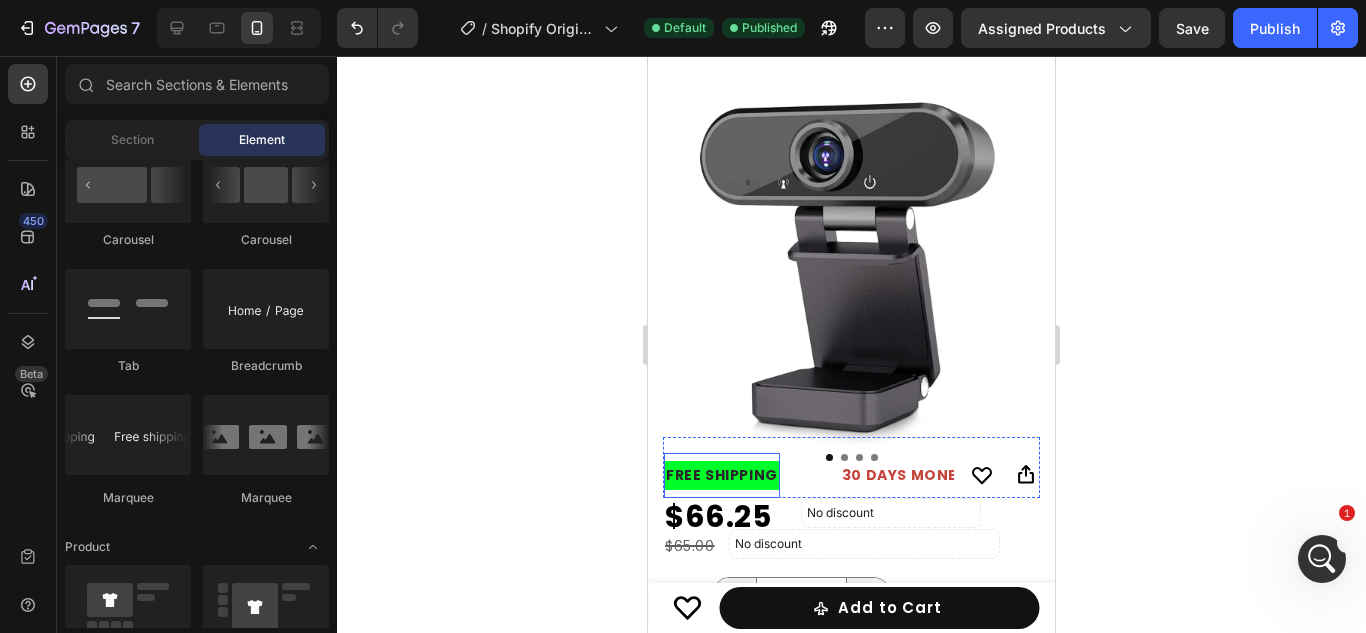 click on "FREE SHIPPING" at bounding box center [722, 475] 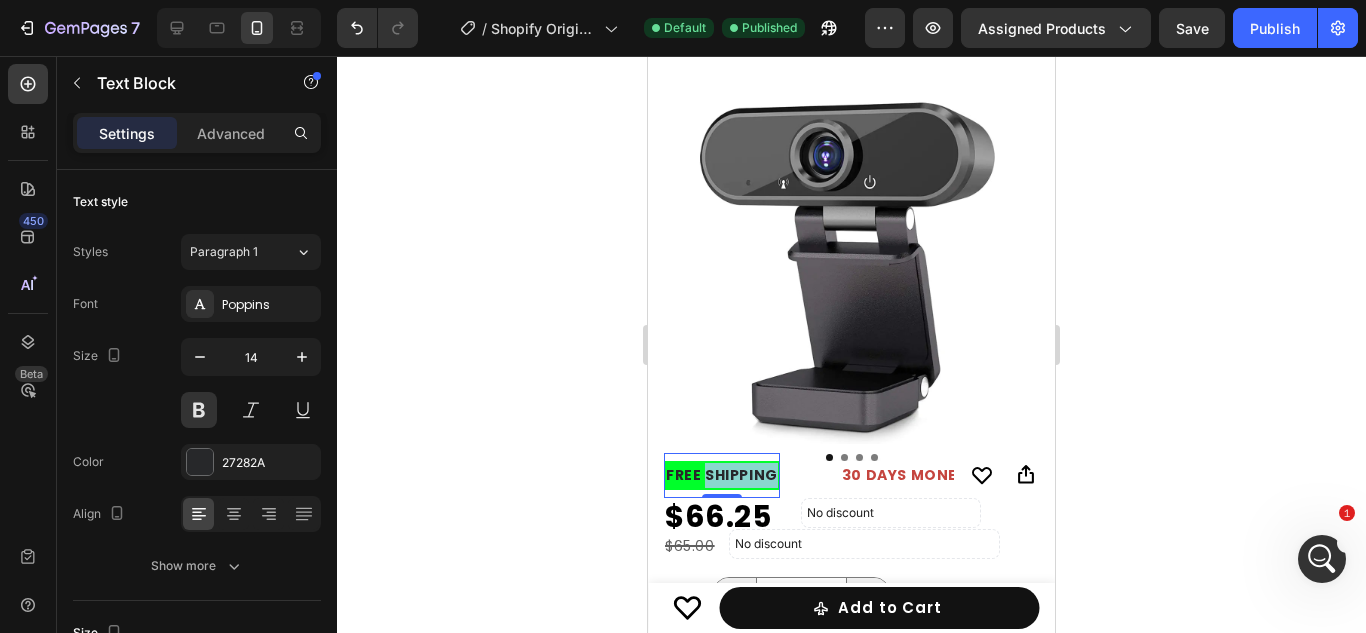 click on "FREE SHIPPING" at bounding box center [722, 475] 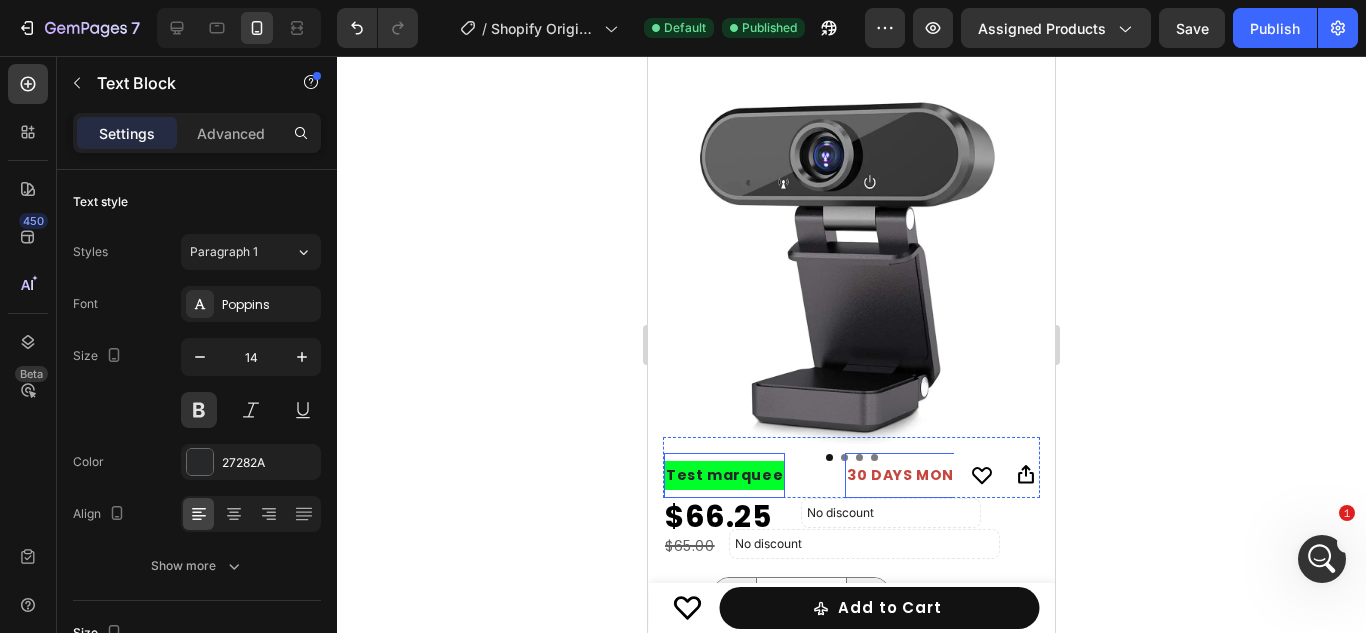 click on "30 DAYS MONEY BACK GUARANTEE" at bounding box center [981, 475] 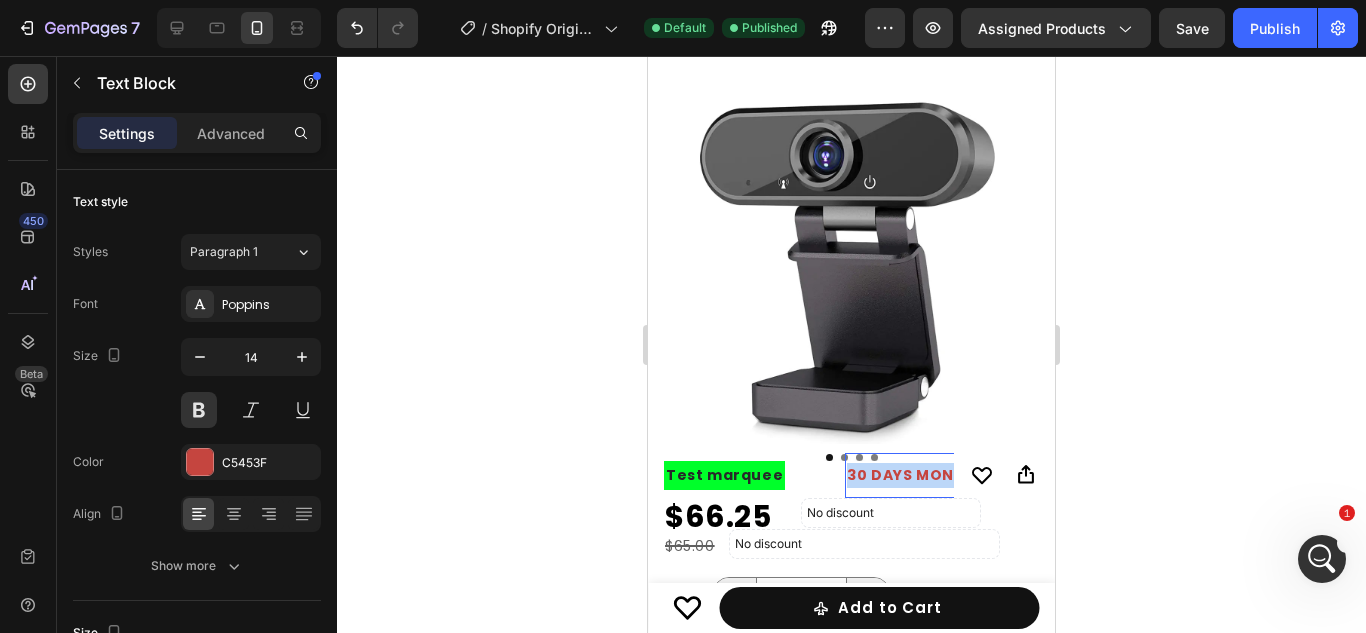 click on "30 DAYS MONEY BACK GUARANTEE" at bounding box center (981, 475) 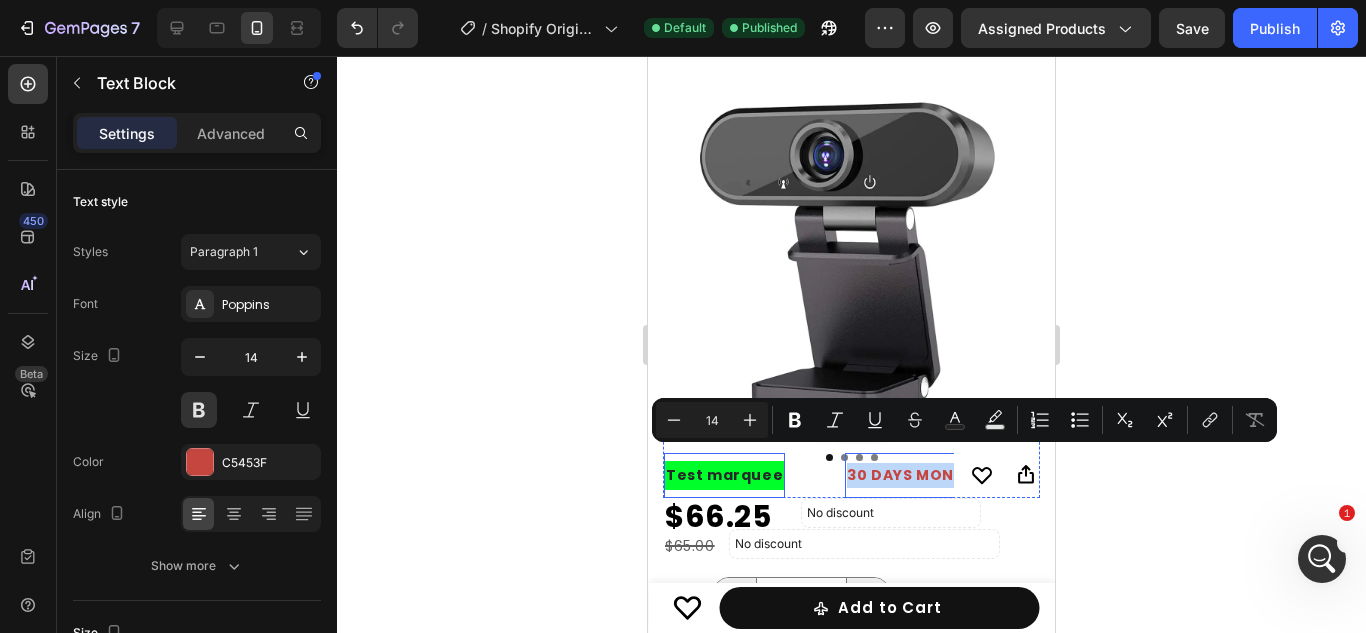 click on "Test marquee" at bounding box center (724, 475) 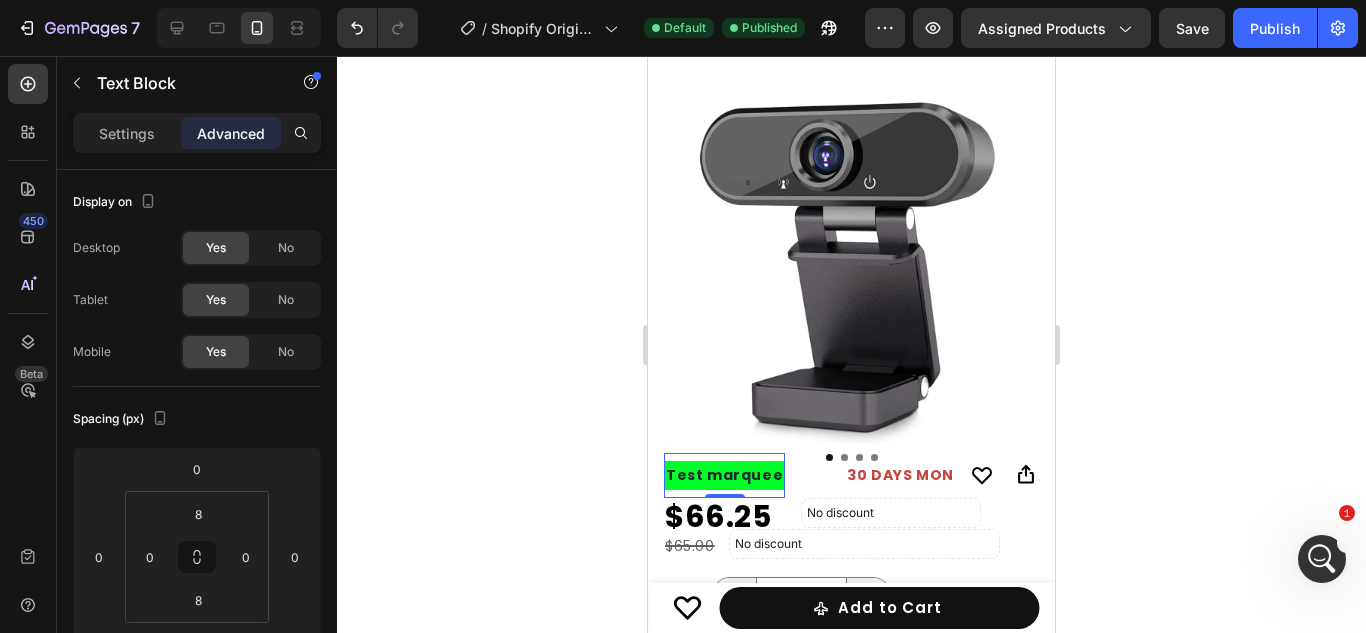 click on "Test marquee" at bounding box center (724, 475) 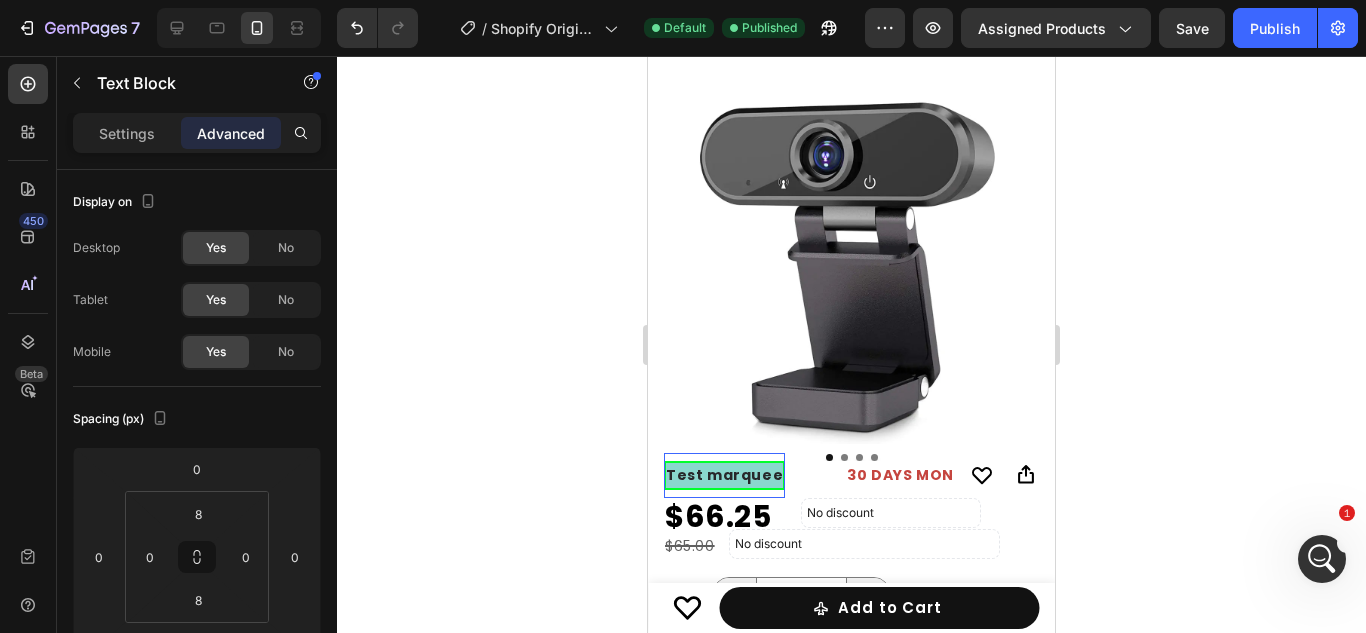 click on "Test marquee" at bounding box center (724, 475) 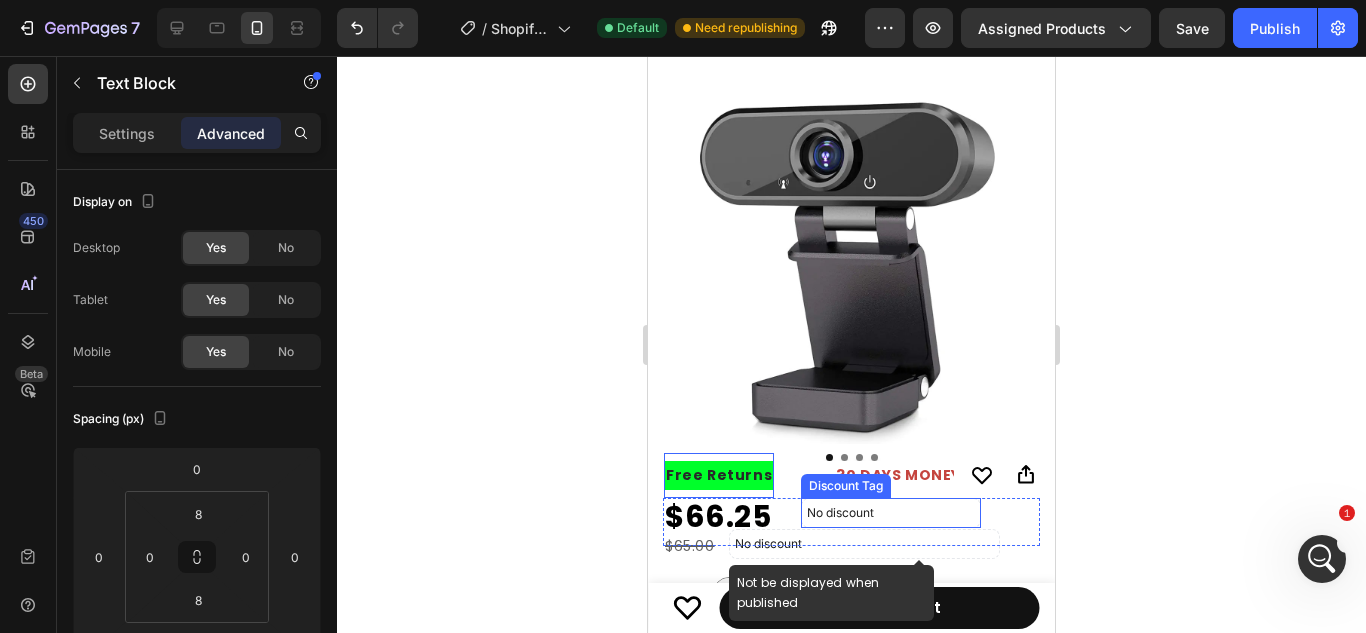 click on "No discount" at bounding box center [864, 544] 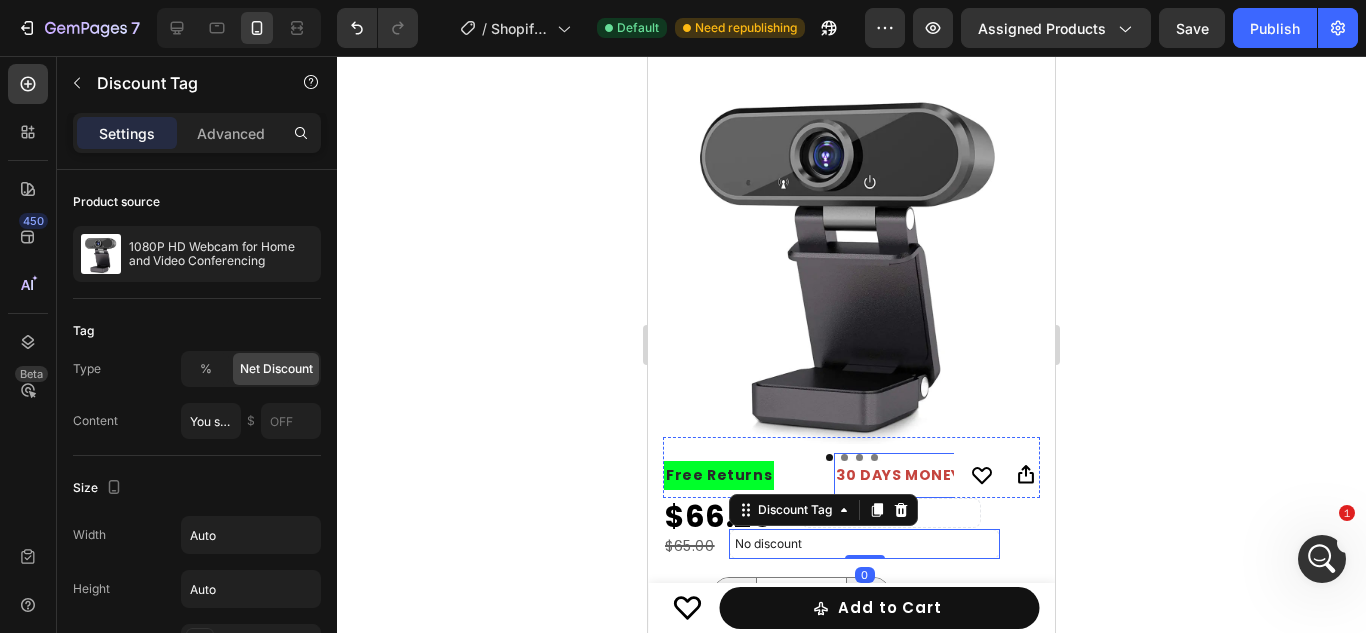 click on "30 DAYS MONEY BACK GUARANTEE" at bounding box center (970, 475) 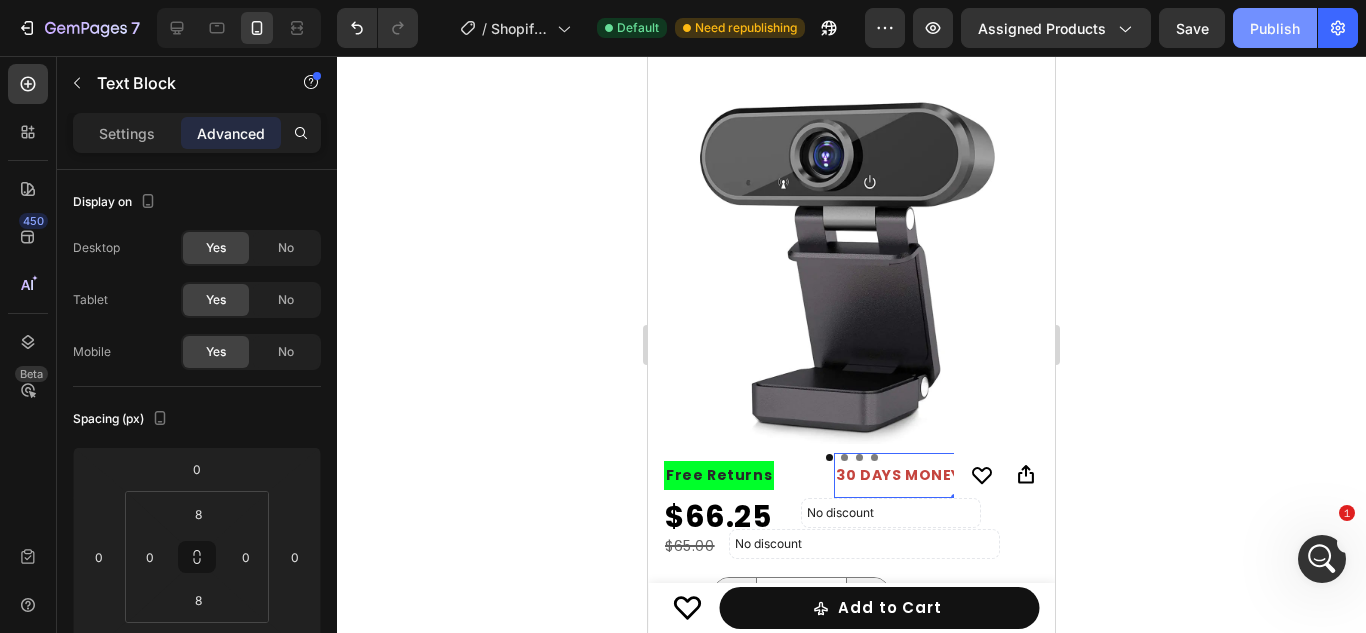 click on "Publish" at bounding box center (1275, 28) 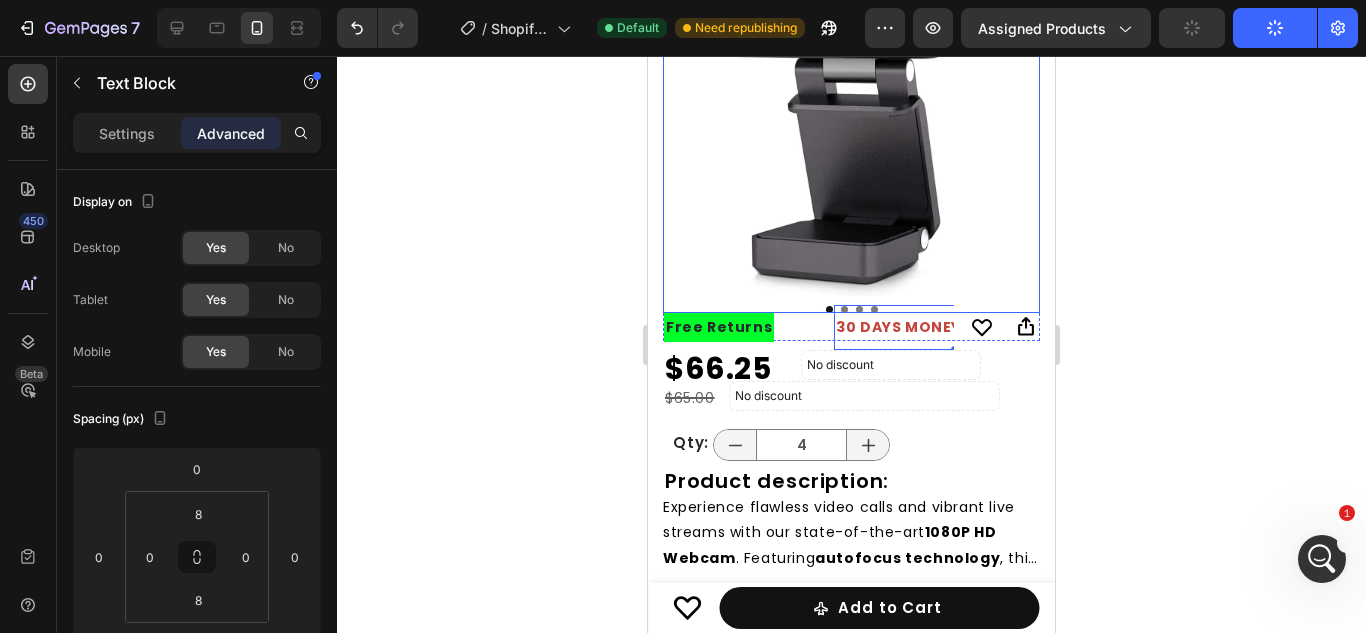 scroll, scrollTop: 330, scrollLeft: 0, axis: vertical 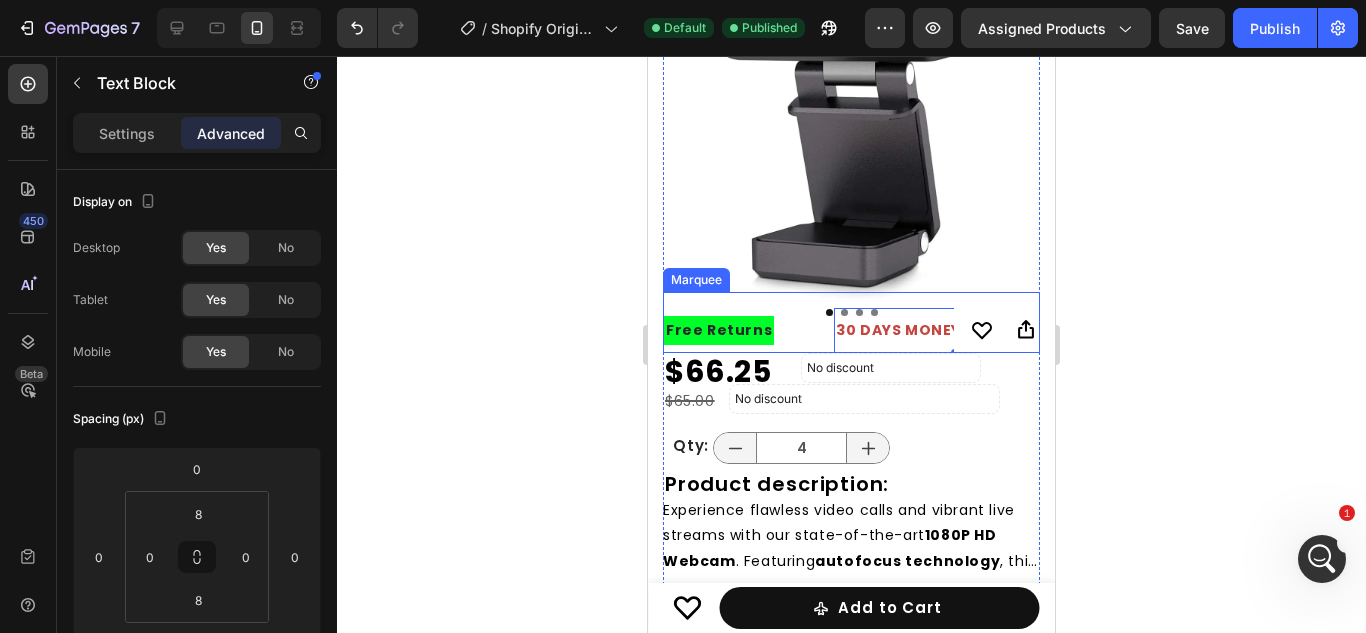 click on "Free Returns Text Block" at bounding box center (749, 330) 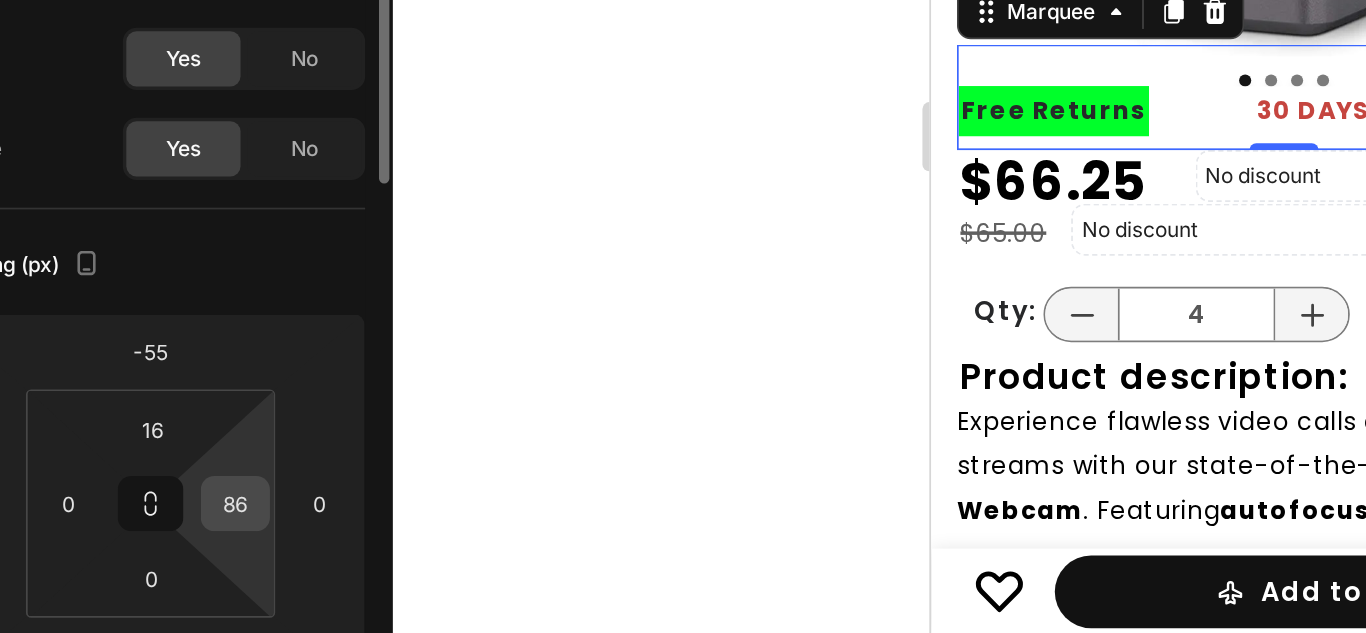 click on "86" at bounding box center (246, 557) 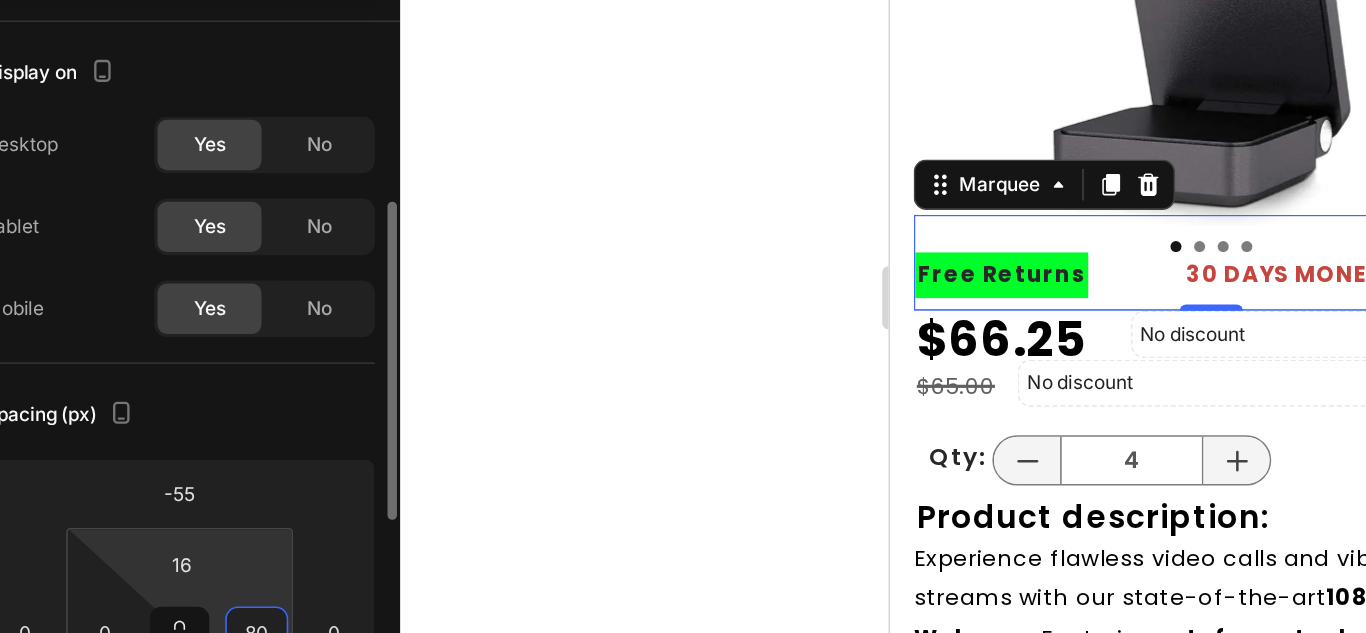 scroll, scrollTop: 82, scrollLeft: 0, axis: vertical 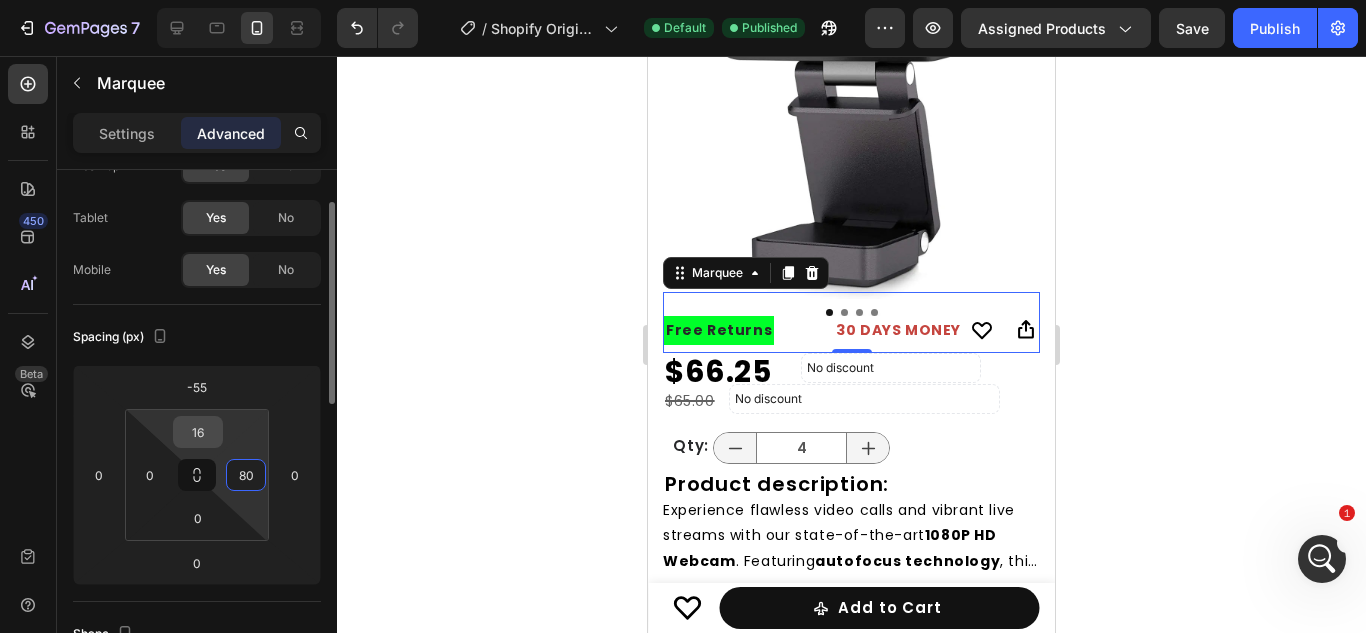 type on "80" 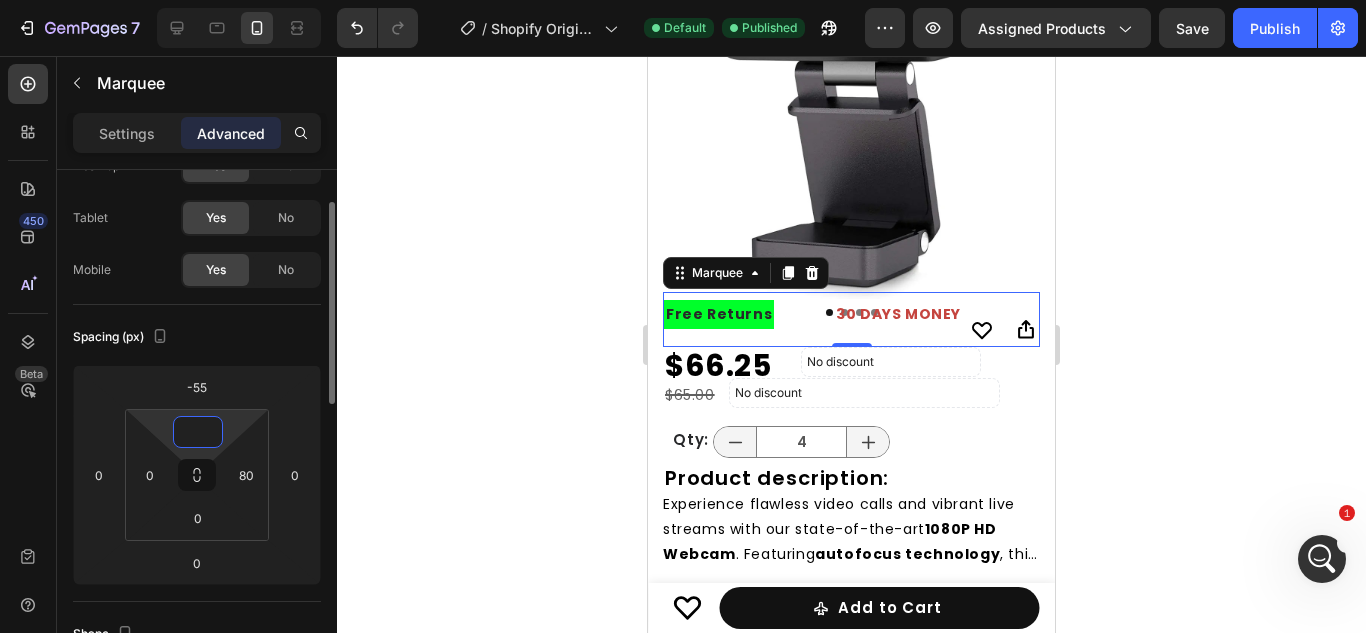 type on "5" 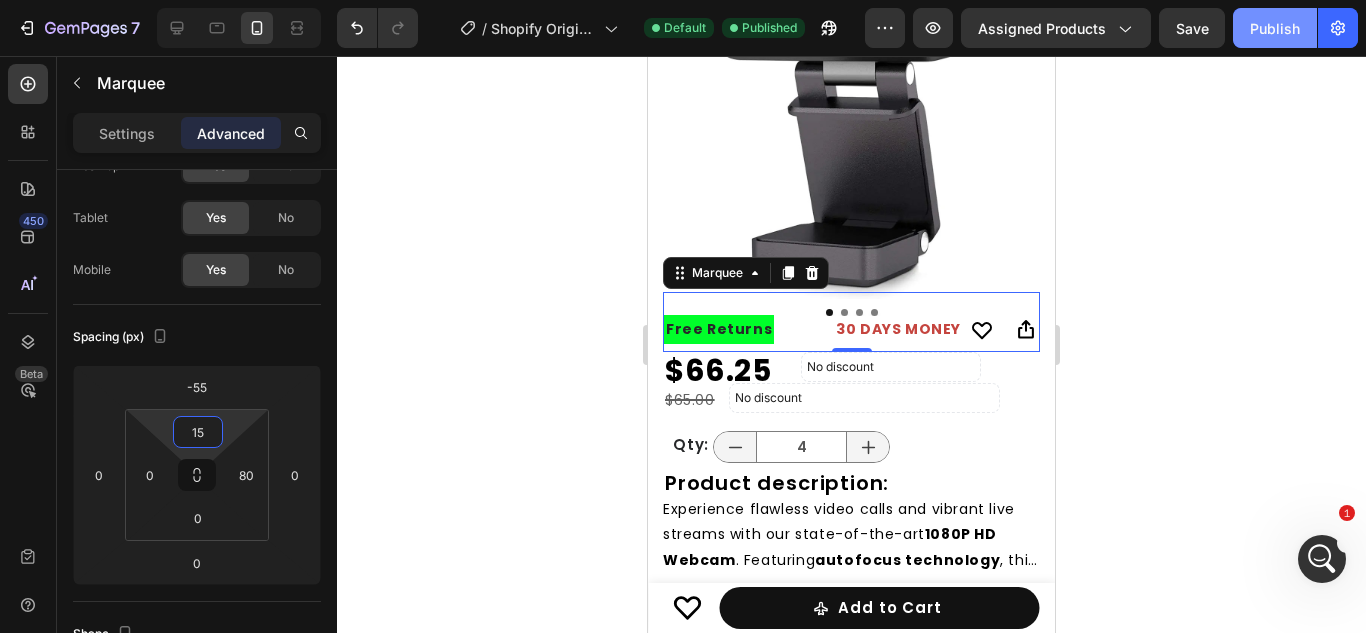 click on "Publish" 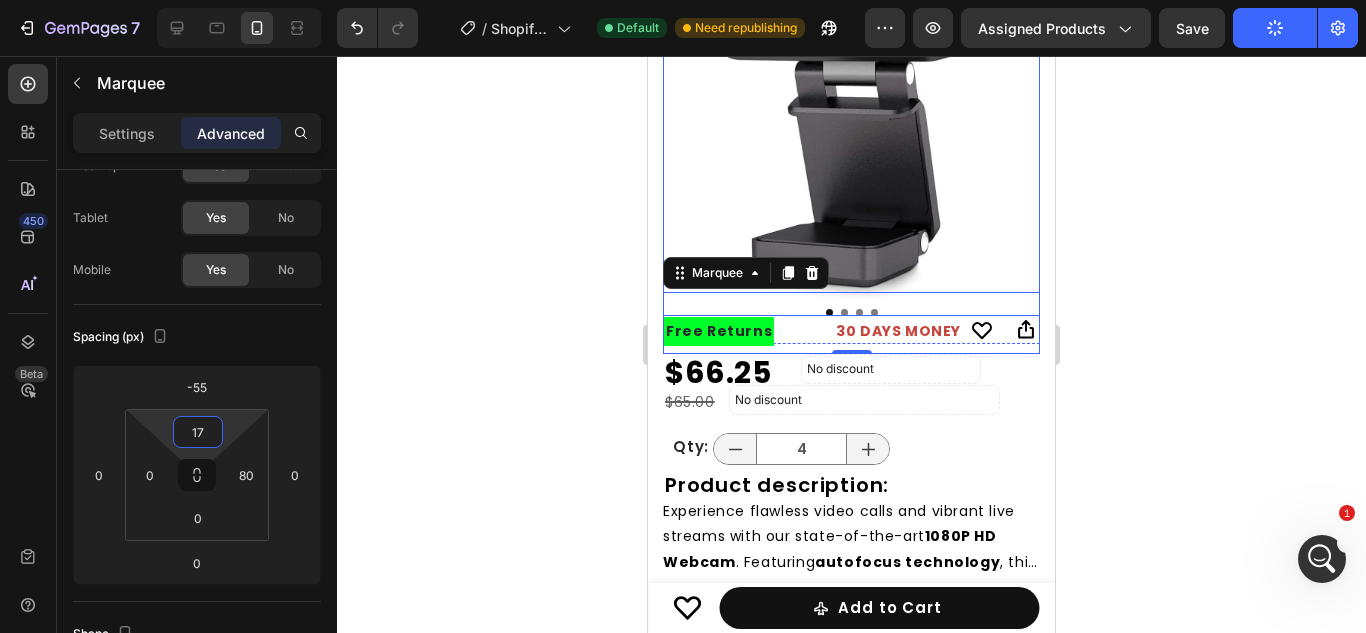 type on "15" 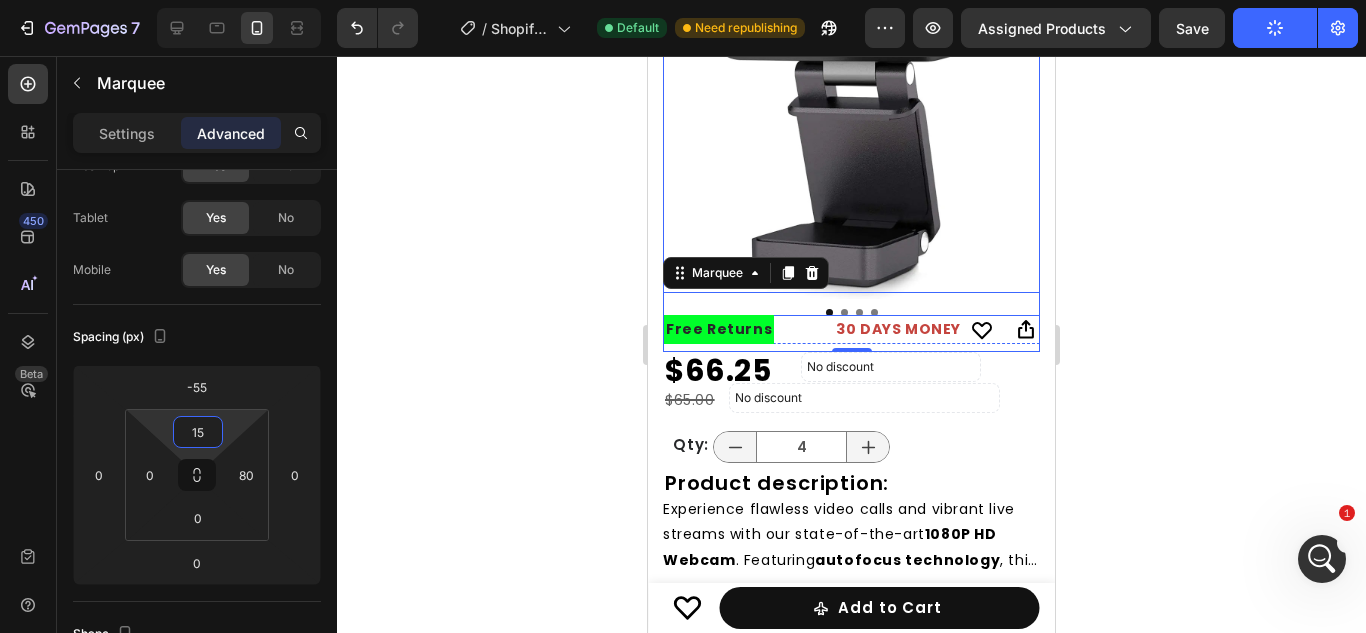 click on "7   /  Shopify Original Product Template Default Need republishing Preview Assigned Products  Save   Publish  450 Beta Sections(30) Elements(84) Section Element Hero Section Product Detail Brands Trusted Badges Guarantee Product Breakdown How to use Testimonials Compare Bundle FAQs Social Proof Brand Story Product List Collection Blog List Contact Sticky Add to Cart Custom Footer Browse Library 450 Layout
Row
Row
Row
Row Text
Heading
Text Block Button
Button
Button Media
Image
Image" at bounding box center [683, 0] 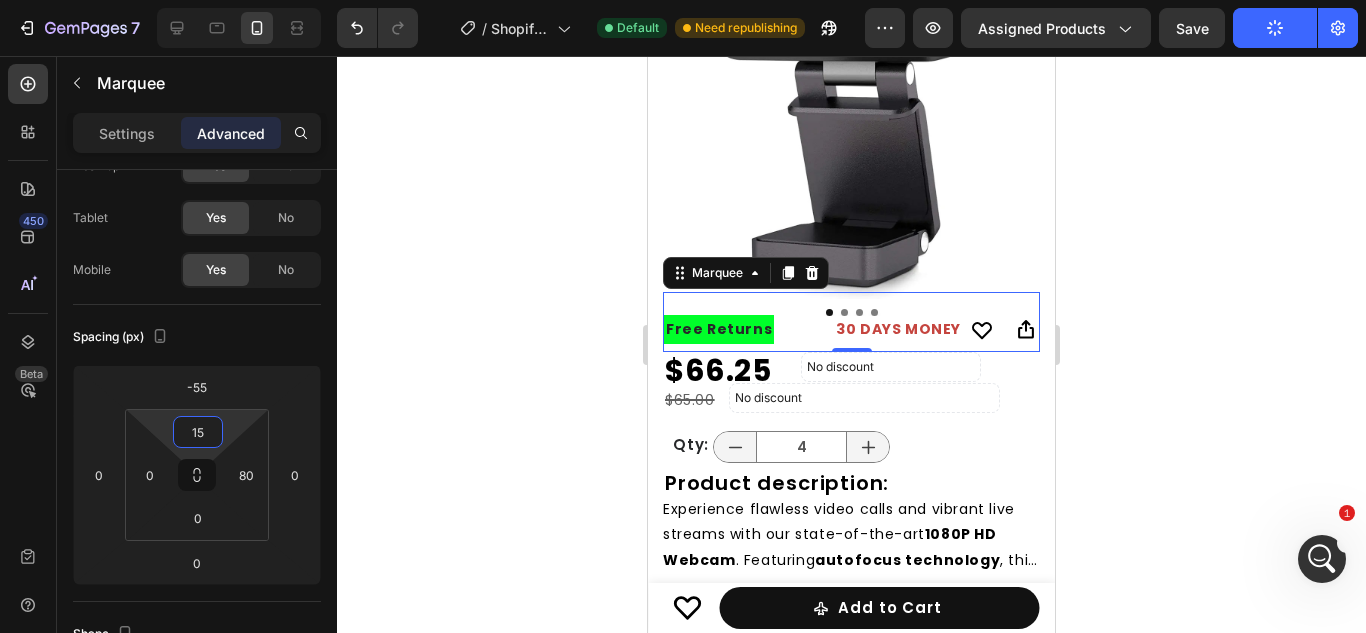 click 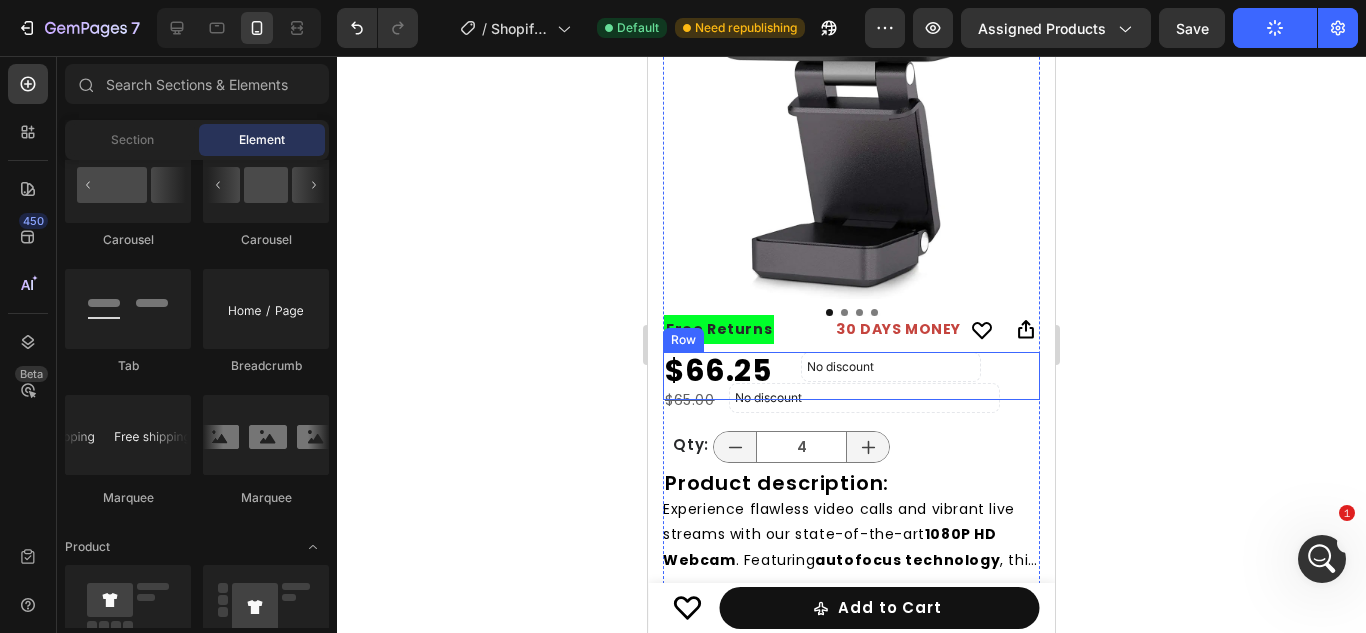 click on "No discount   Not be displayed when published Discount Tag" at bounding box center (950, 376) 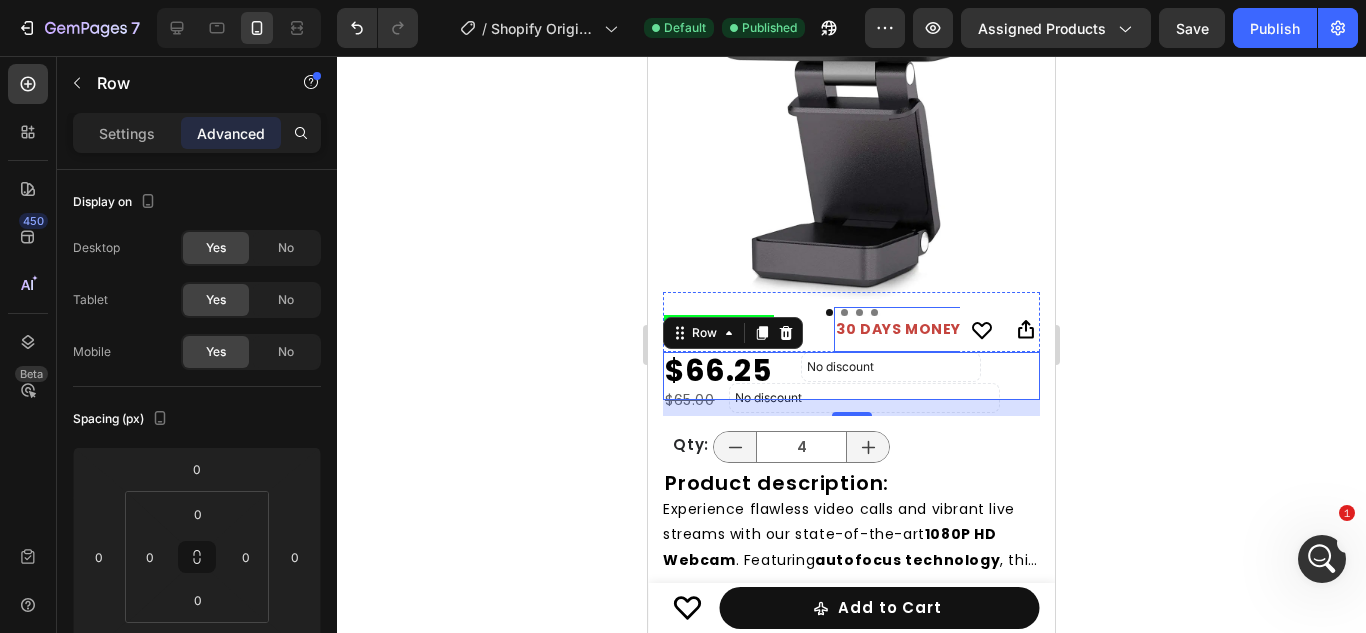 click on "30 DAYS MONEY BACK GUARANTEE" at bounding box center (970, 329) 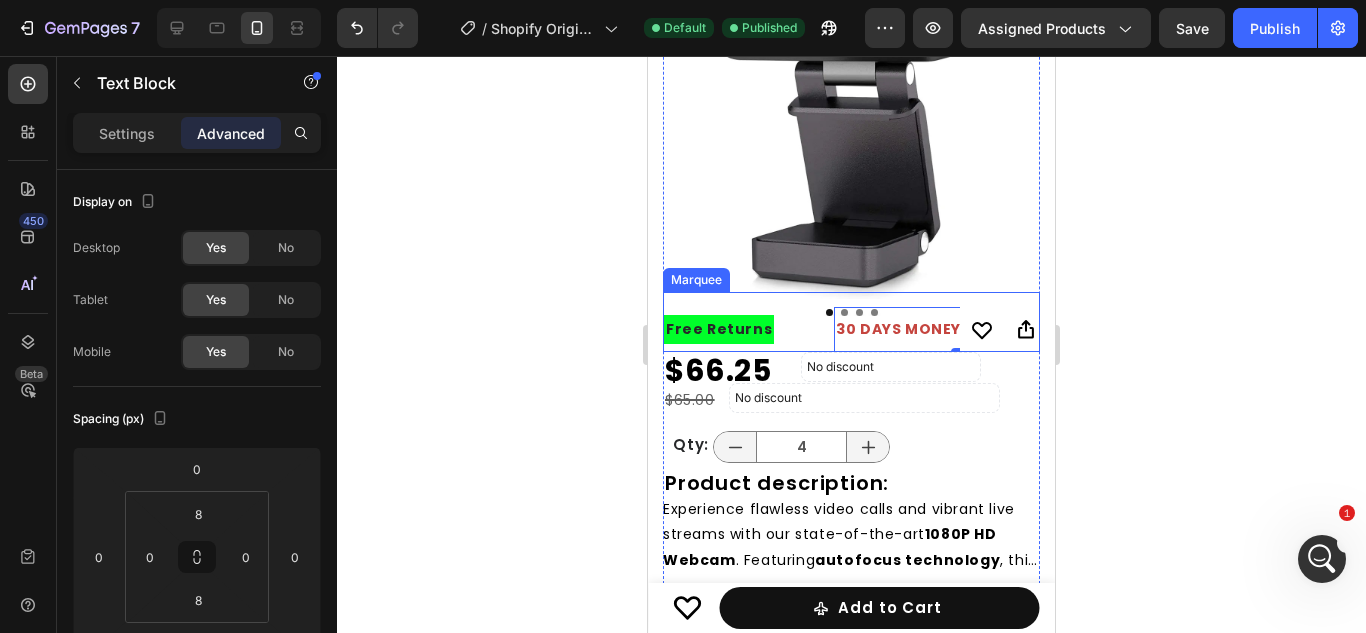 click on "Free Returns Text Block" at bounding box center [749, 329] 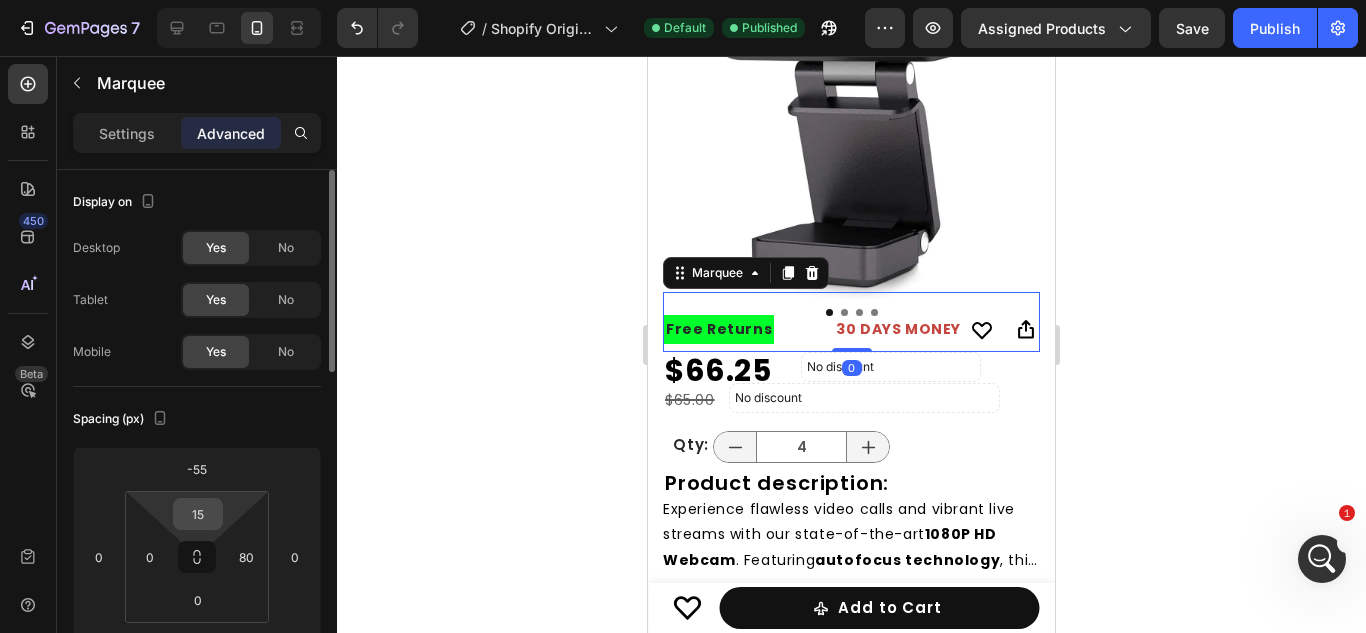 click on "15" at bounding box center (198, 514) 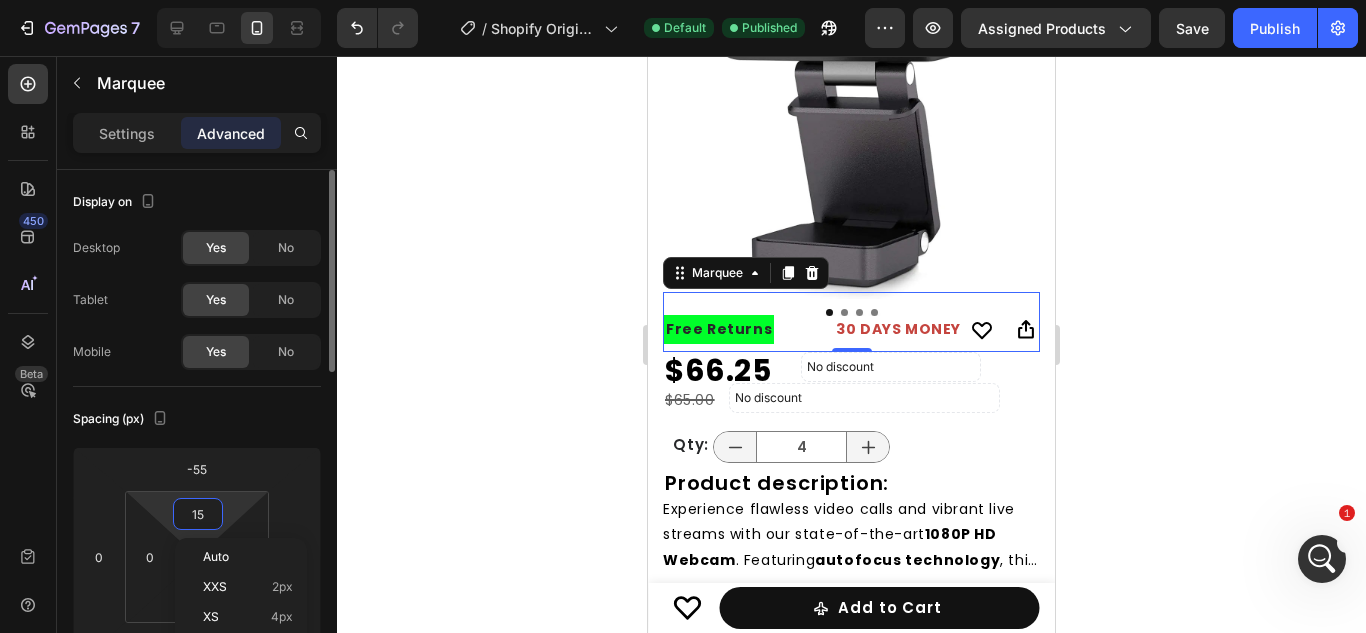 click on "15" at bounding box center [198, 514] 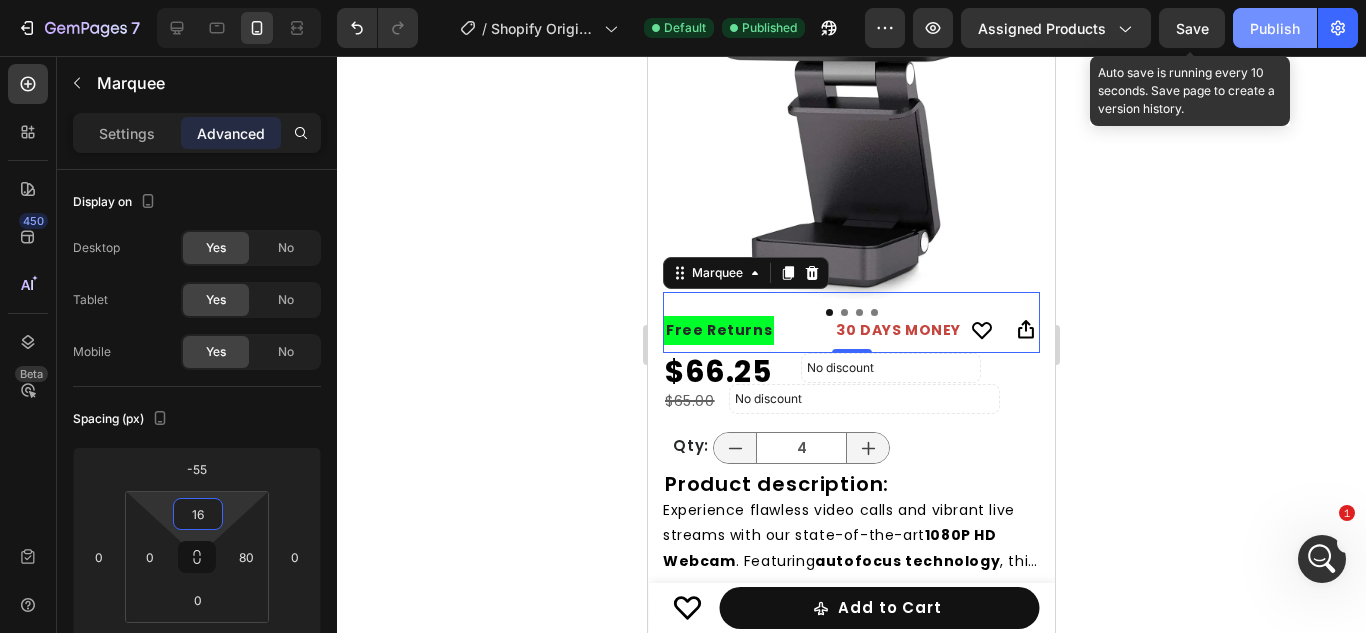 type on "16" 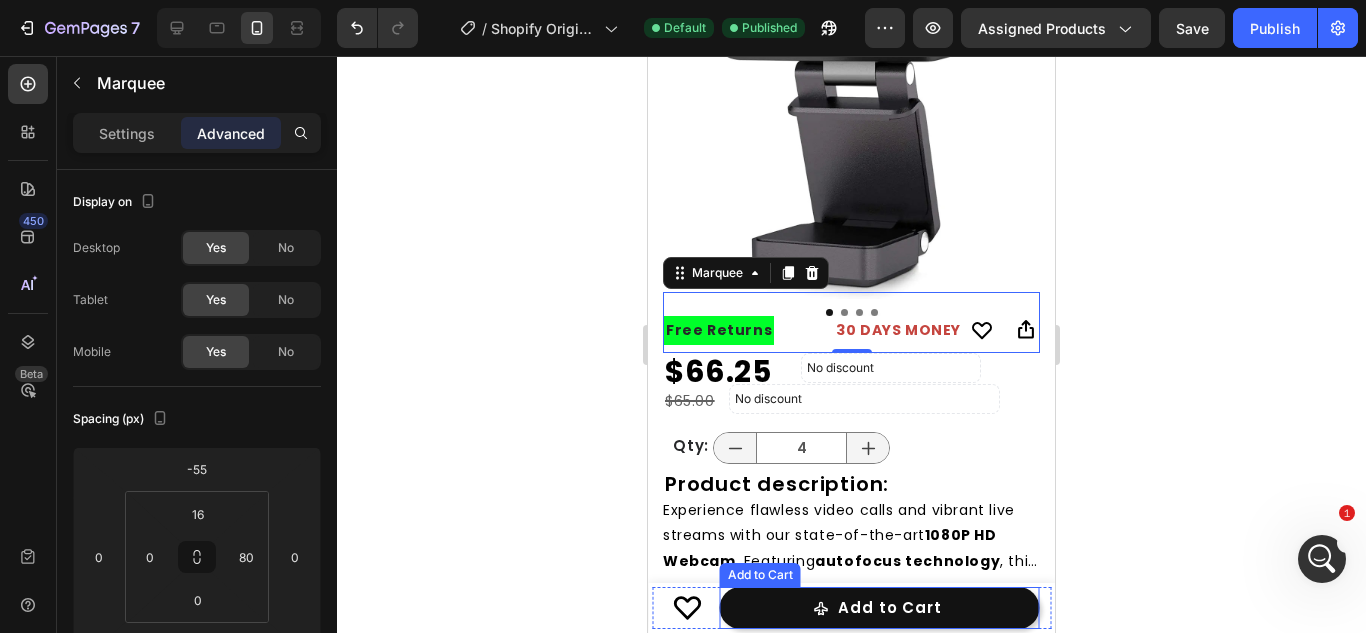 click 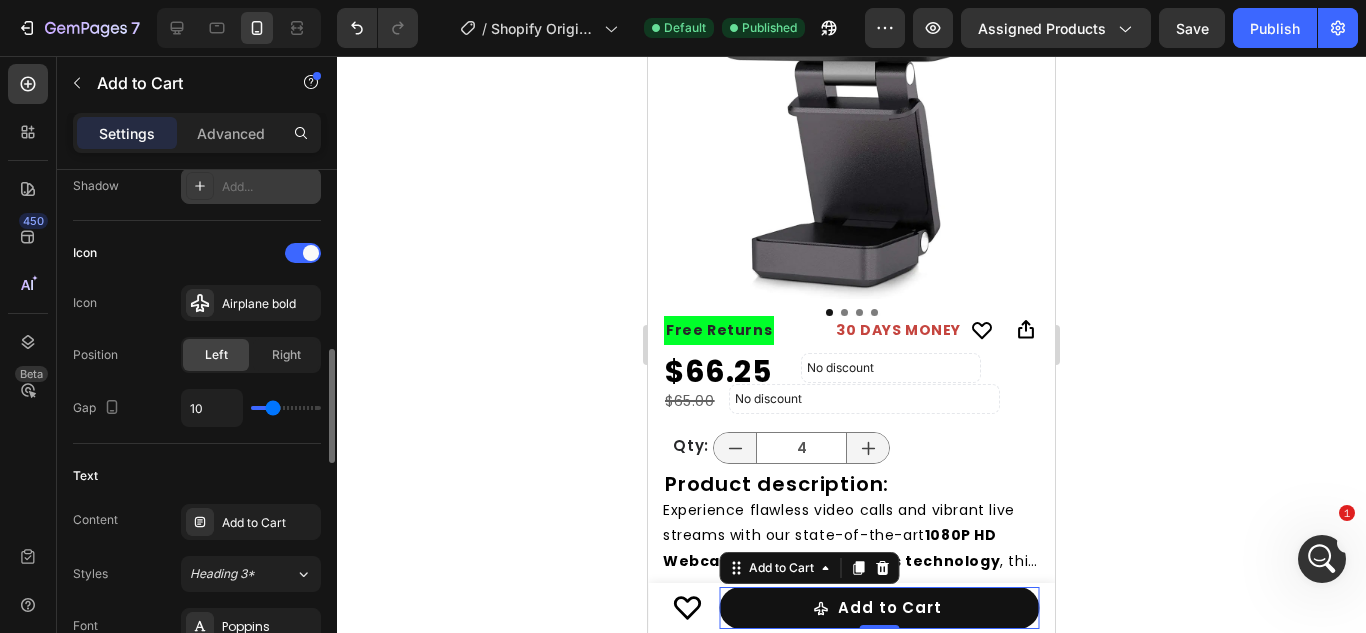 scroll, scrollTop: 778, scrollLeft: 0, axis: vertical 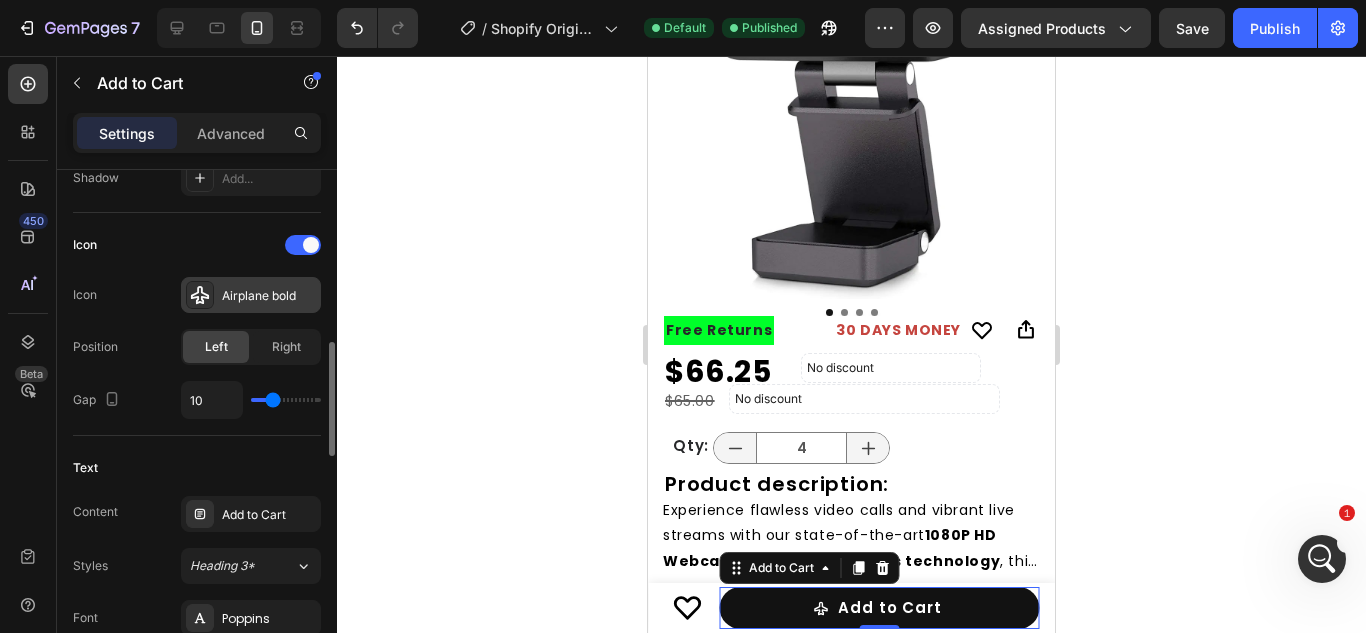 click on "Airplane bold" at bounding box center [269, 296] 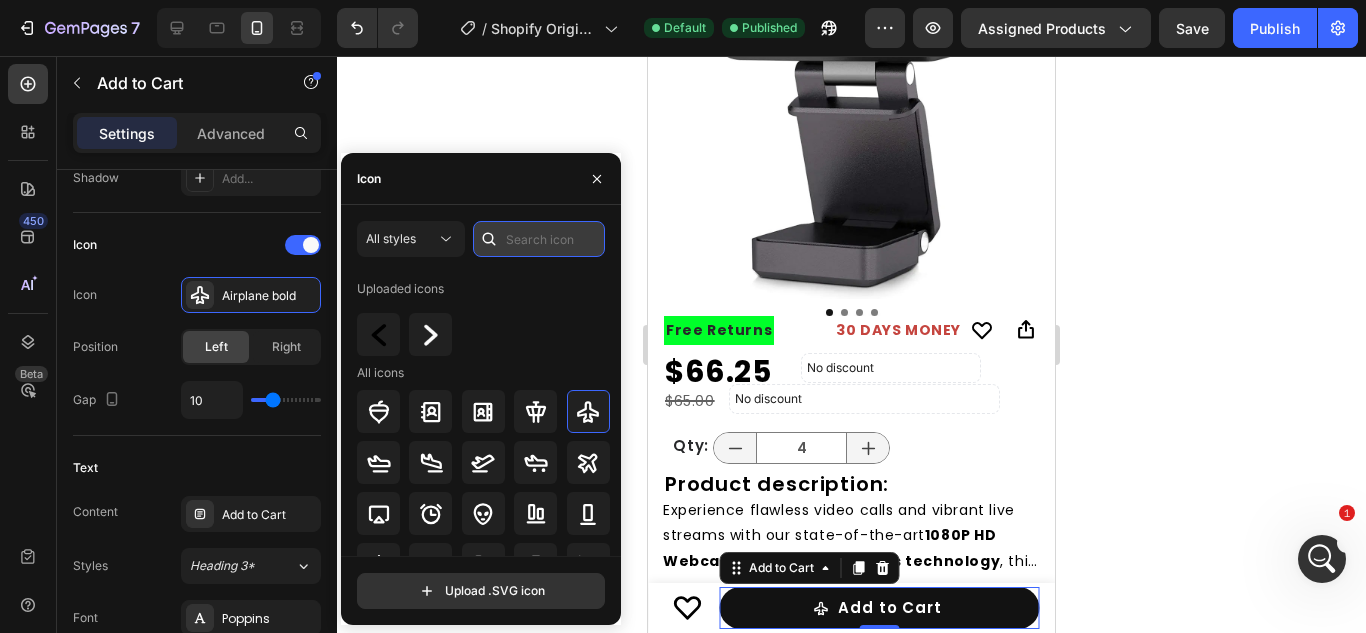 click at bounding box center [539, 239] 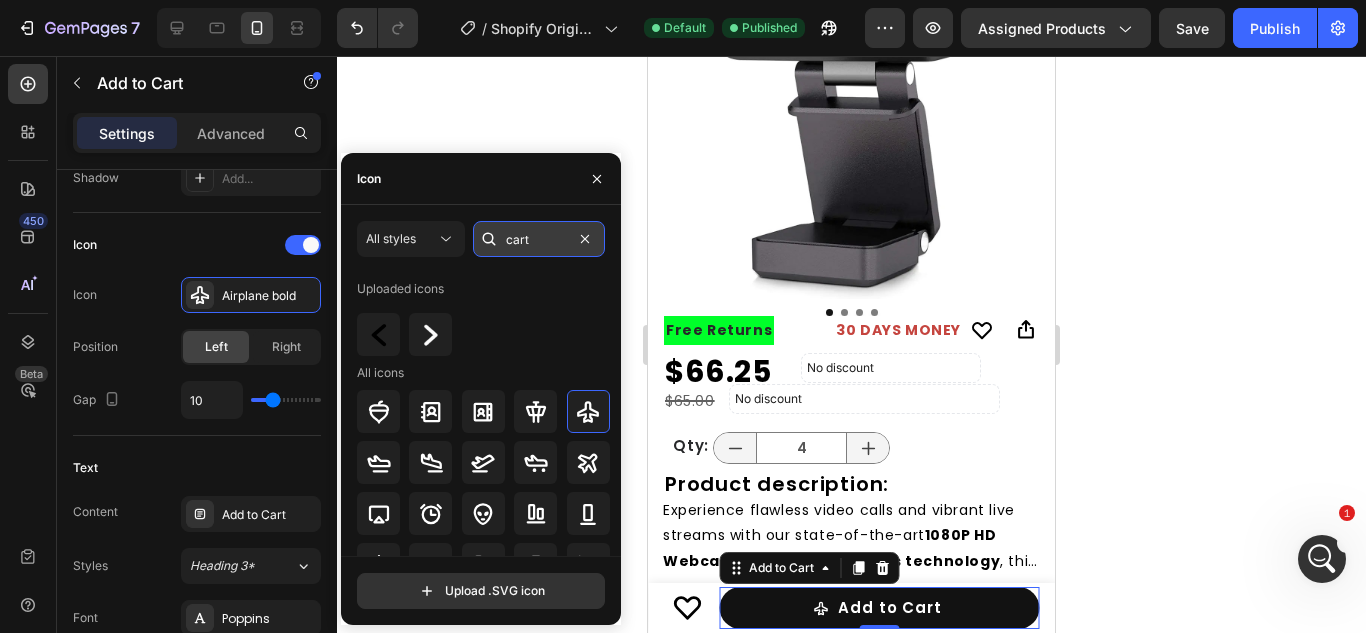 type on "cart" 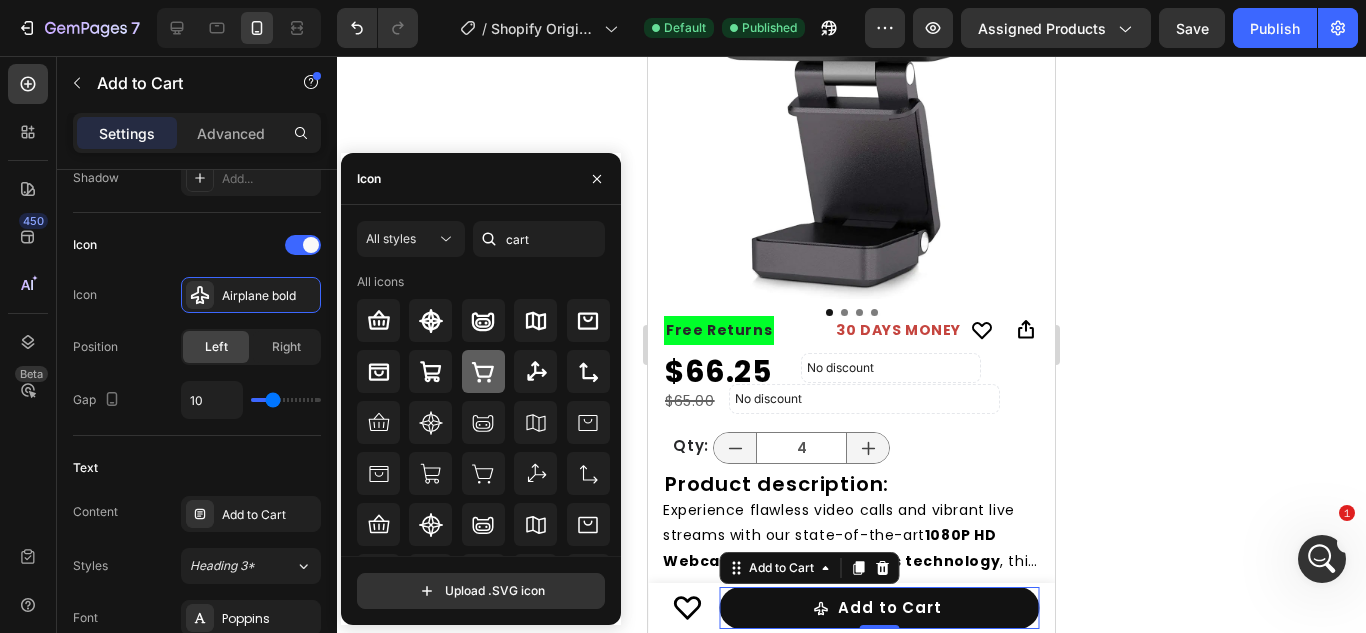 click 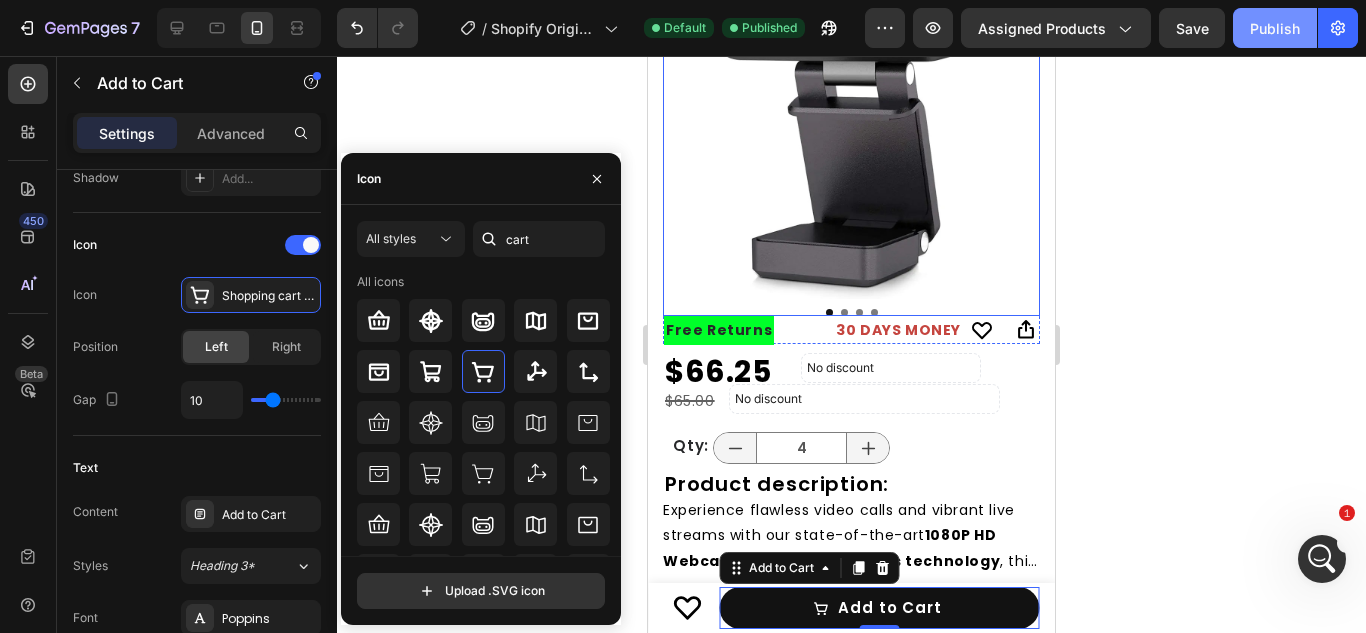click on "Publish" at bounding box center [1275, 28] 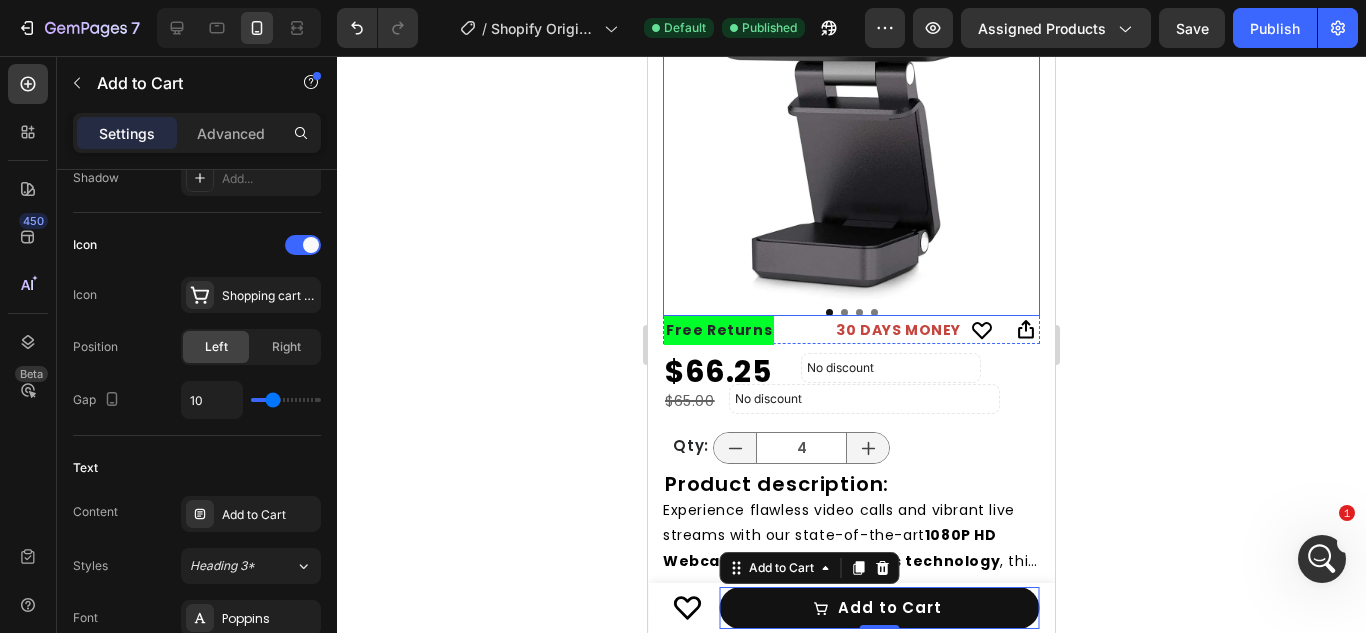 scroll, scrollTop: 1118, scrollLeft: 0, axis: vertical 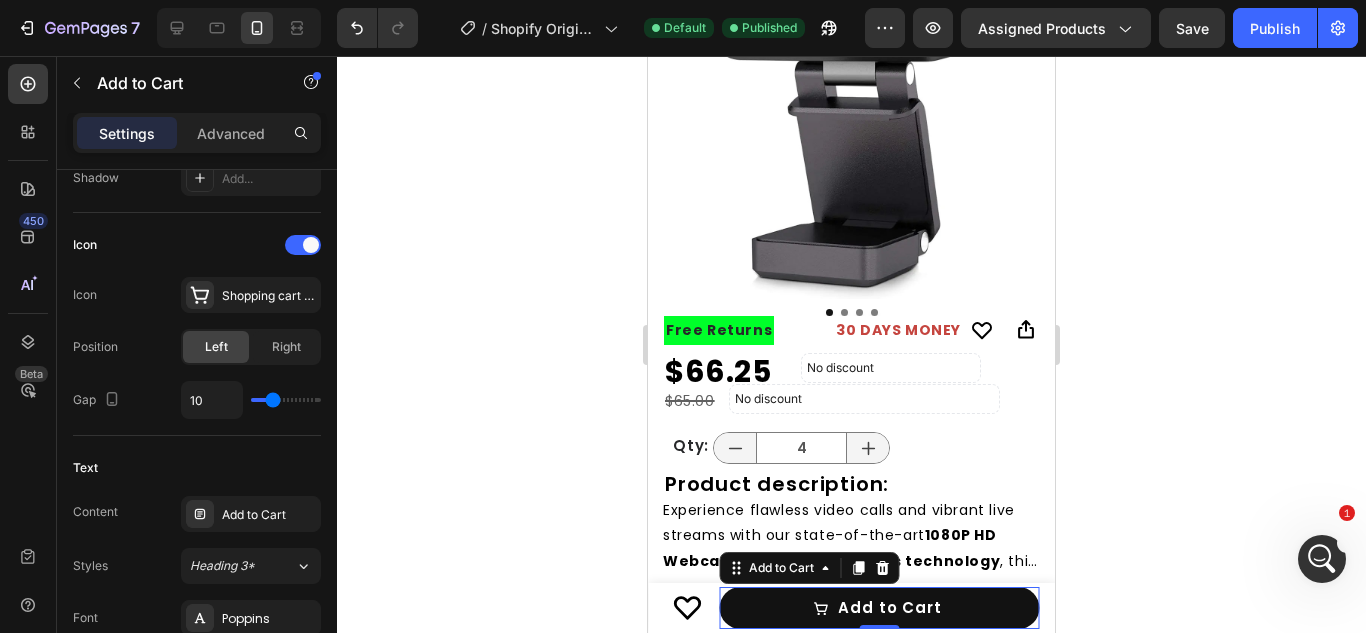 click 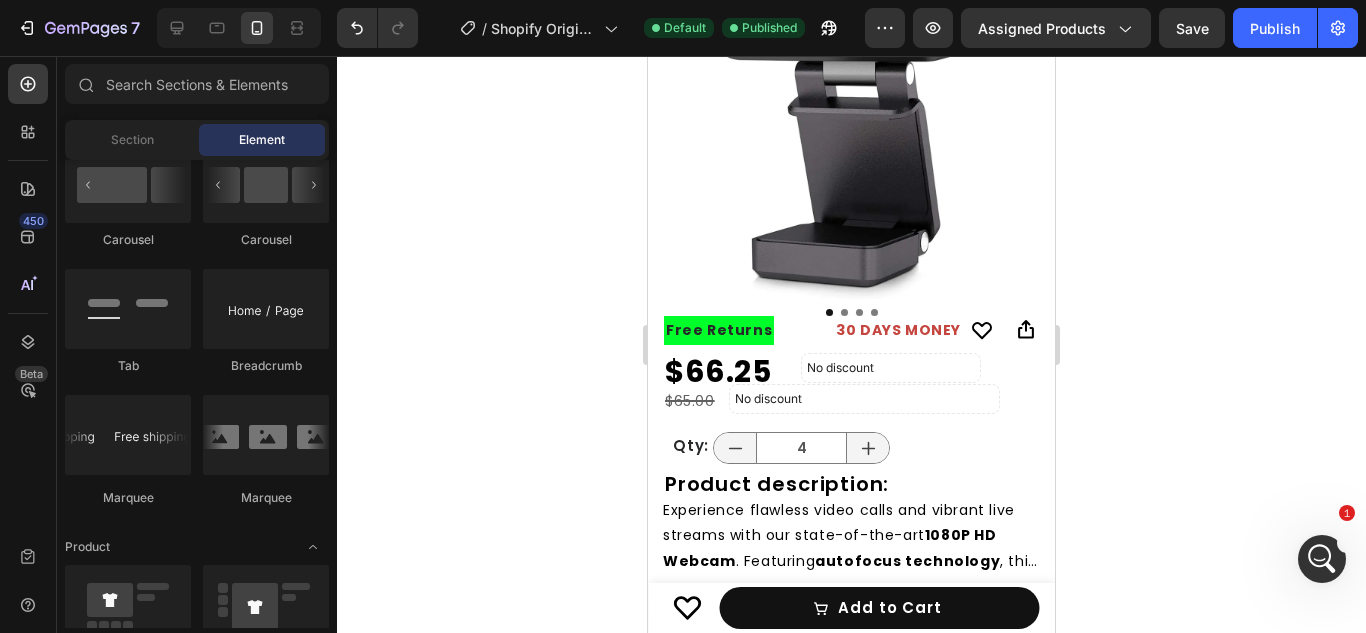 click at bounding box center (1322, 559) 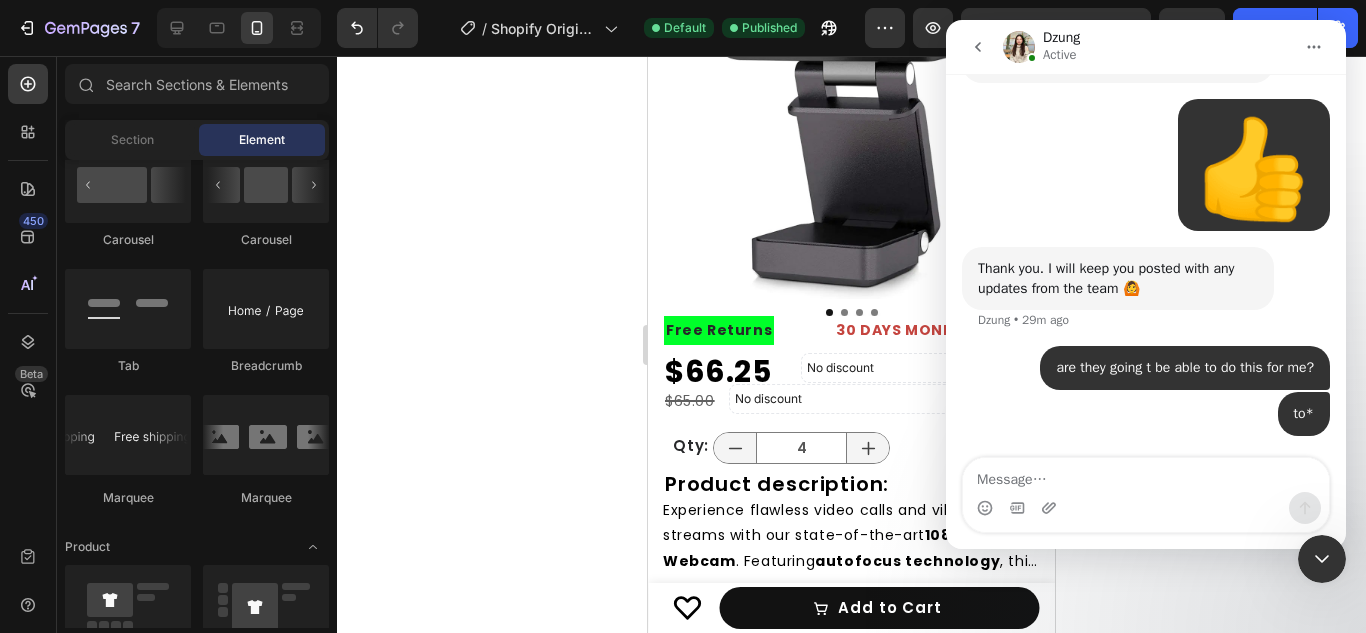 scroll, scrollTop: 1118, scrollLeft: 0, axis: vertical 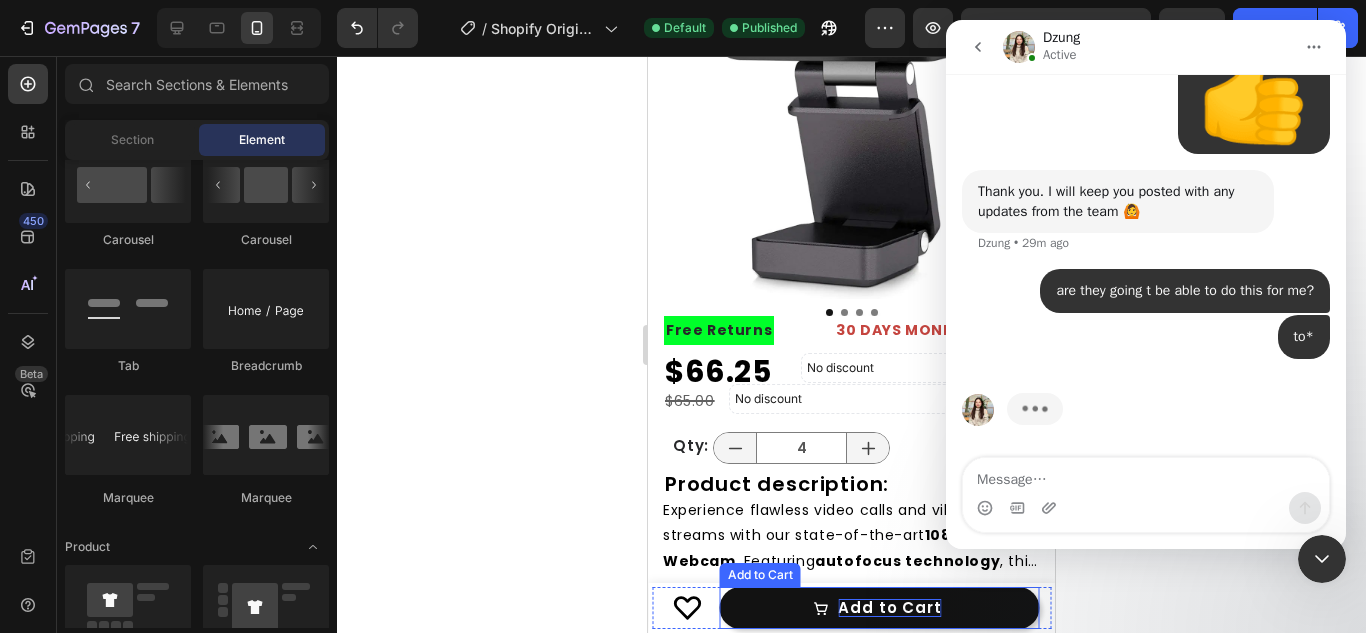 click on "Add to Cart" at bounding box center (889, 608) 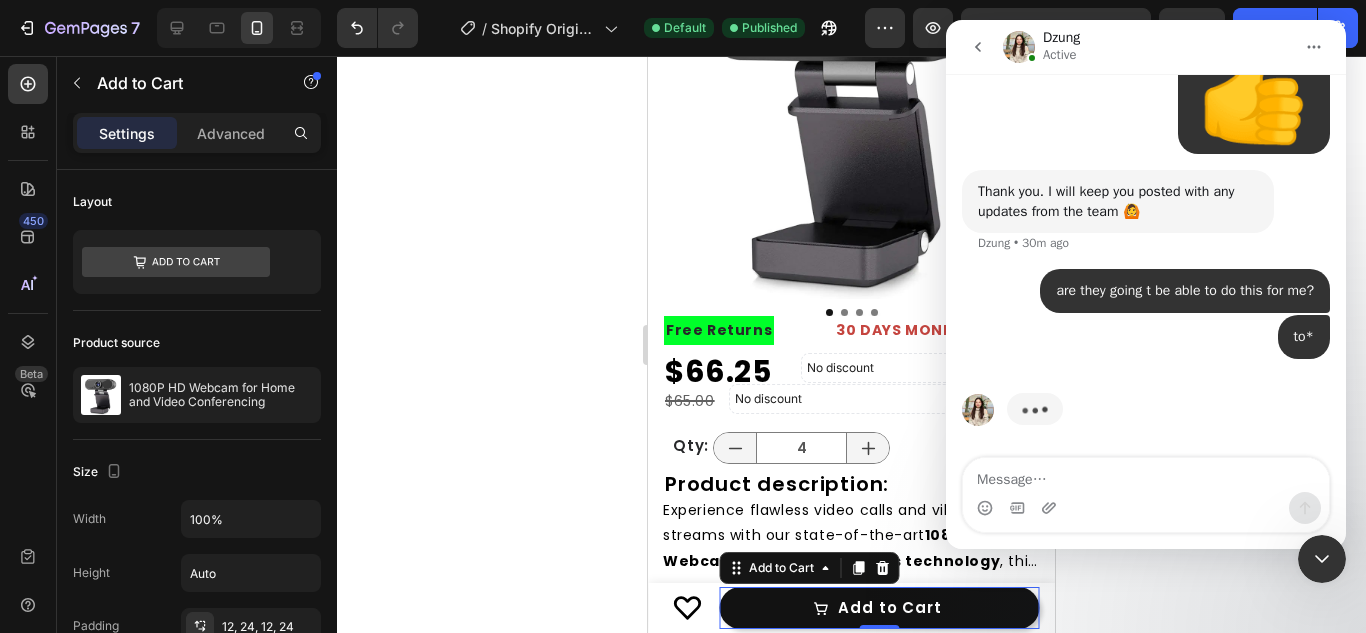 click on "Add to Cart" at bounding box center [879, 608] 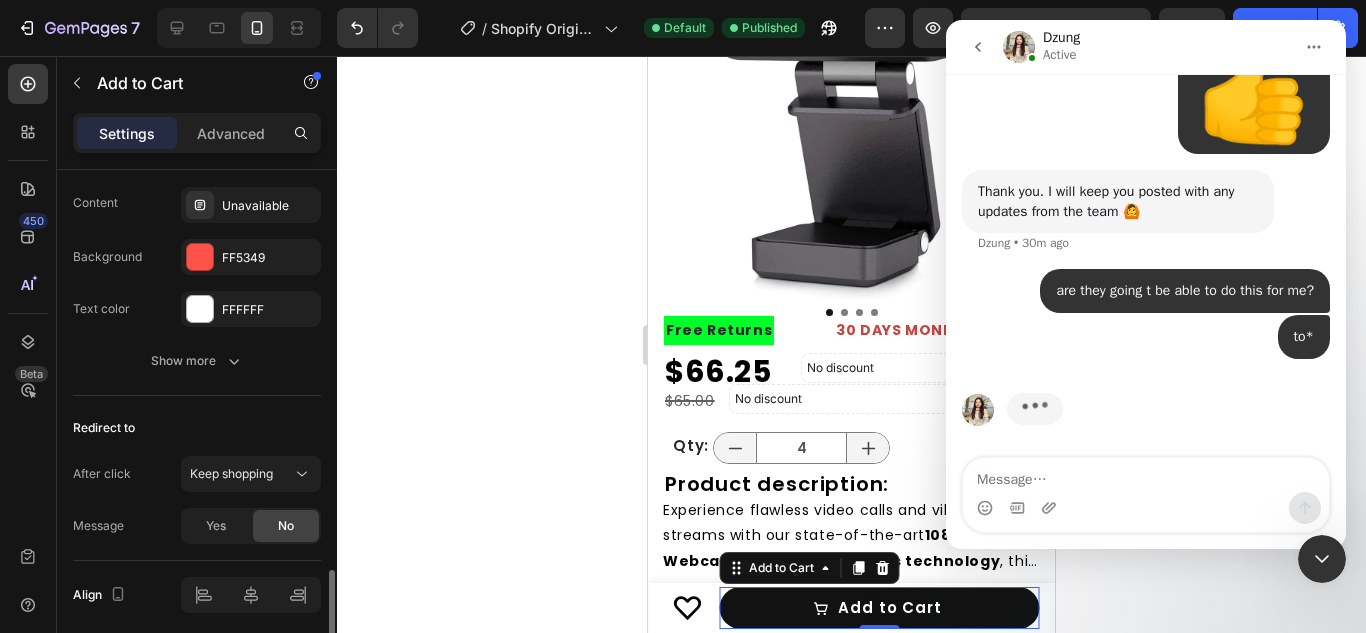 scroll, scrollTop: 1833, scrollLeft: 0, axis: vertical 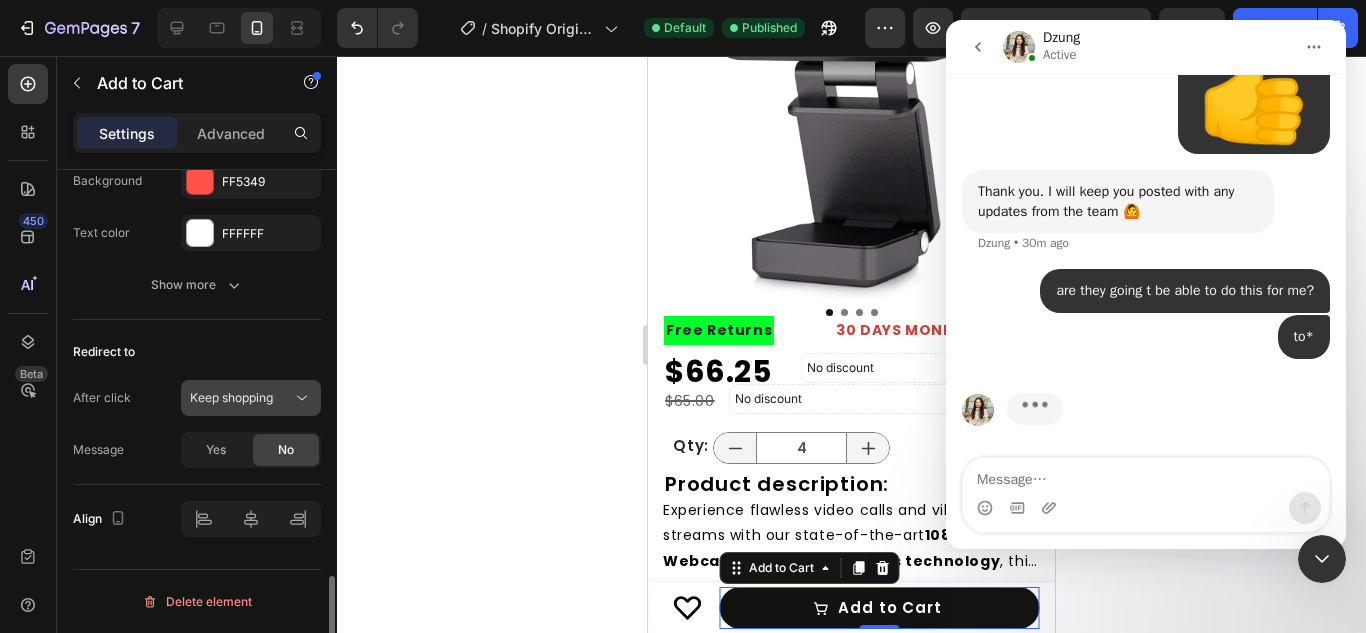 click on "Keep shopping" 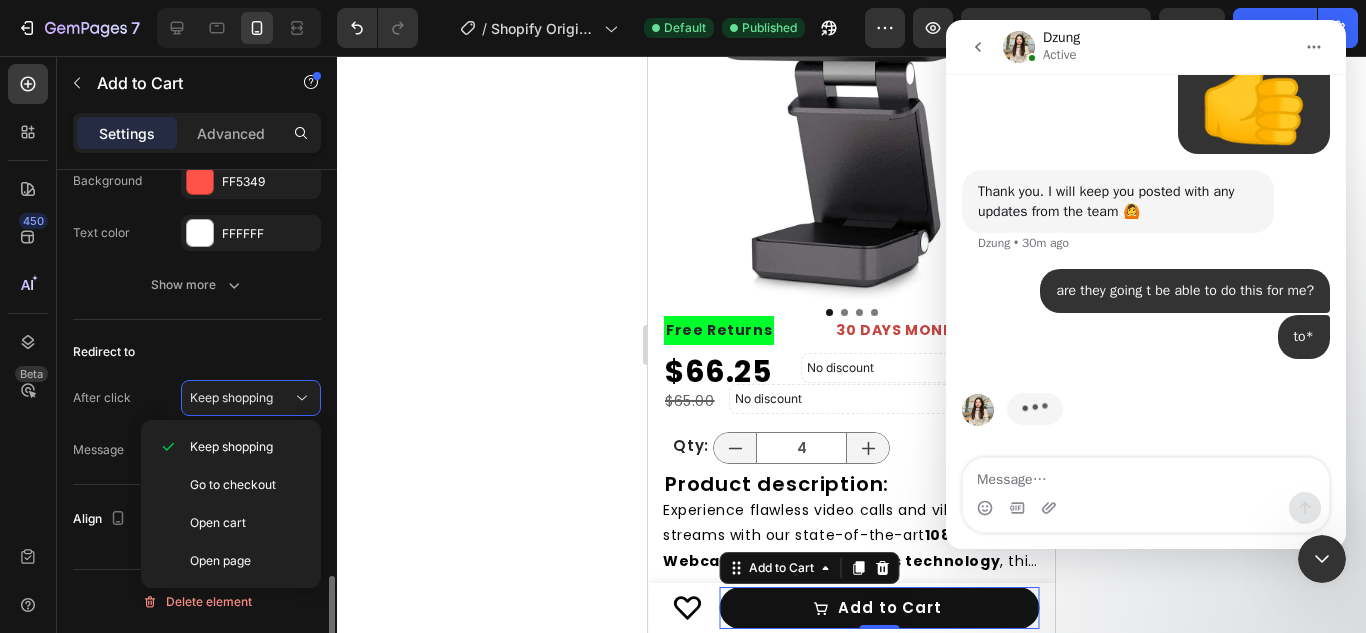 click on "Redirect to" at bounding box center [197, 352] 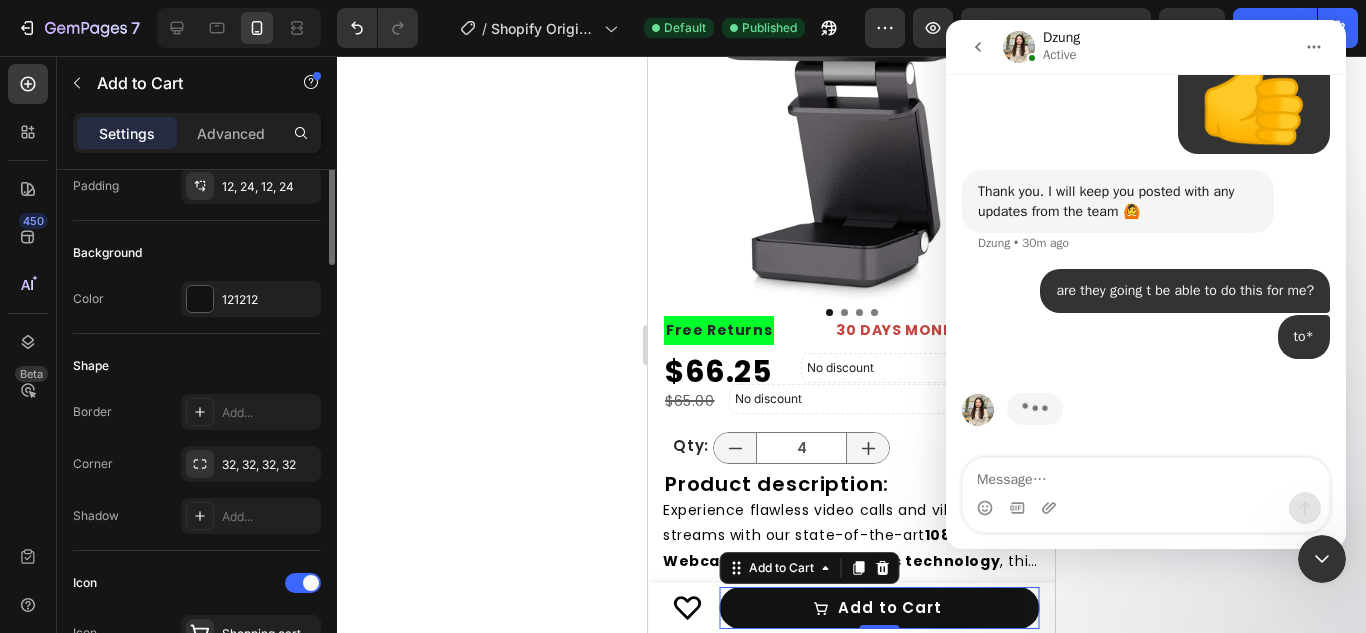 scroll, scrollTop: 0, scrollLeft: 0, axis: both 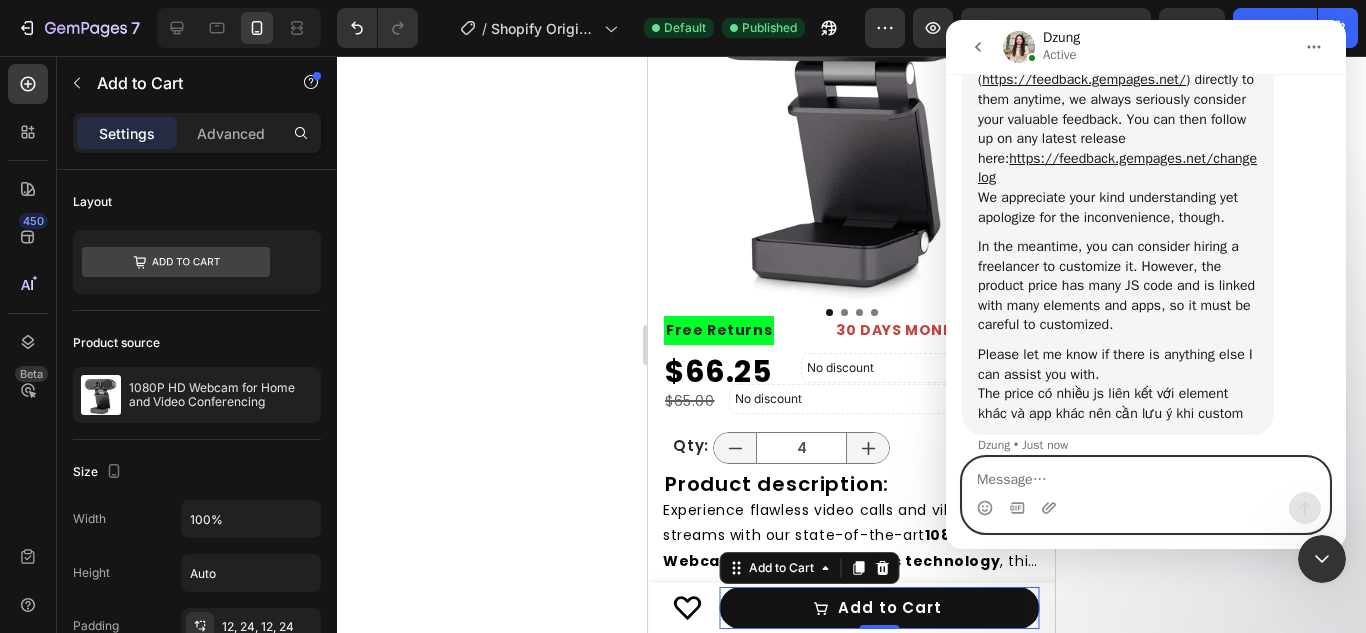 click at bounding box center (1146, 475) 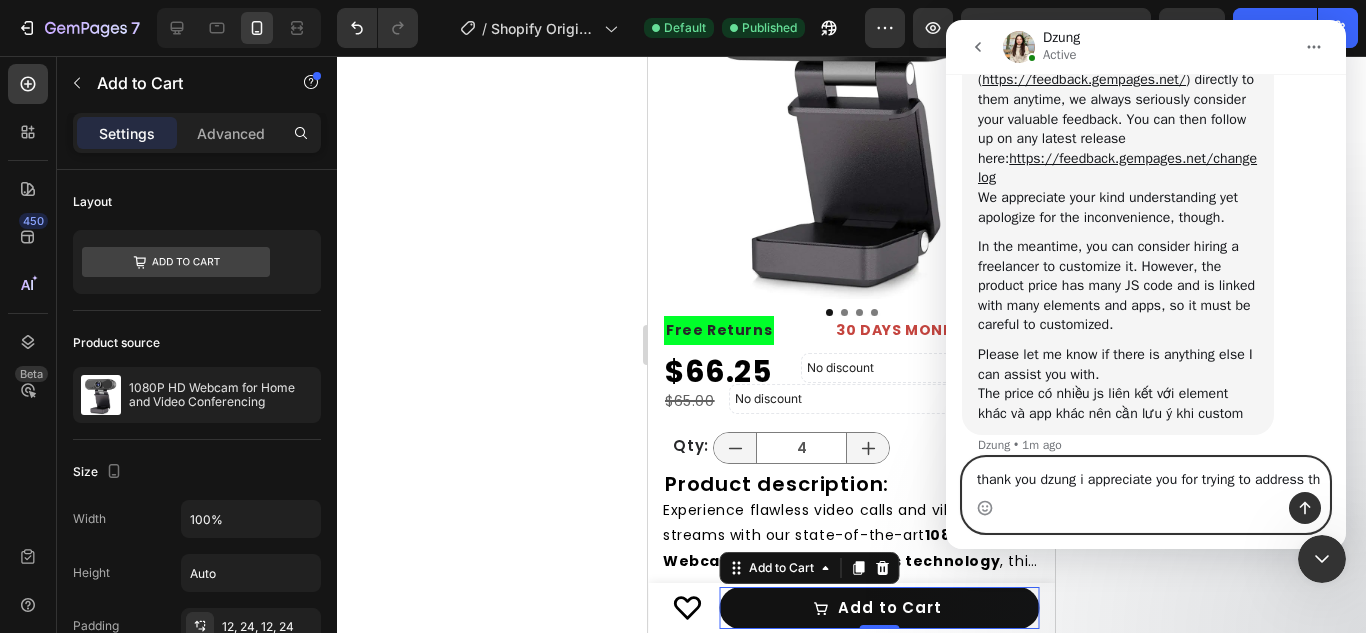 scroll, scrollTop: 1611, scrollLeft: 0, axis: vertical 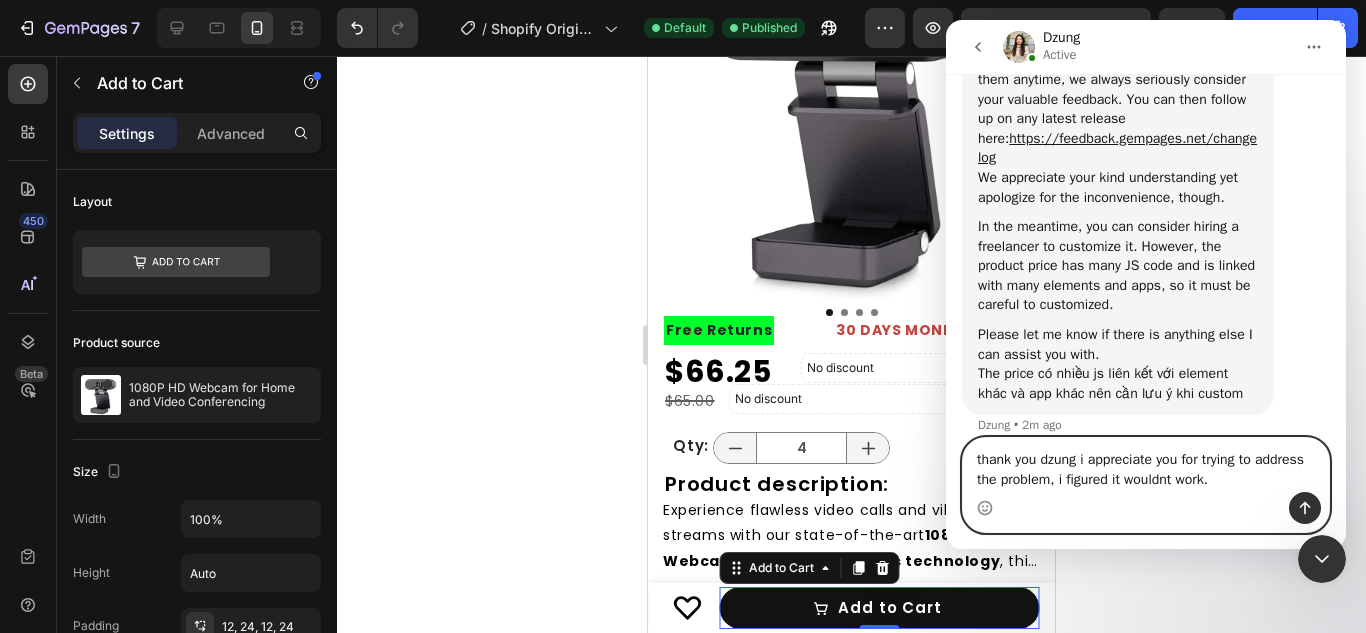 type on "thank you dzung i appreciate you for trying to address the problem, i figured it wouldnt work." 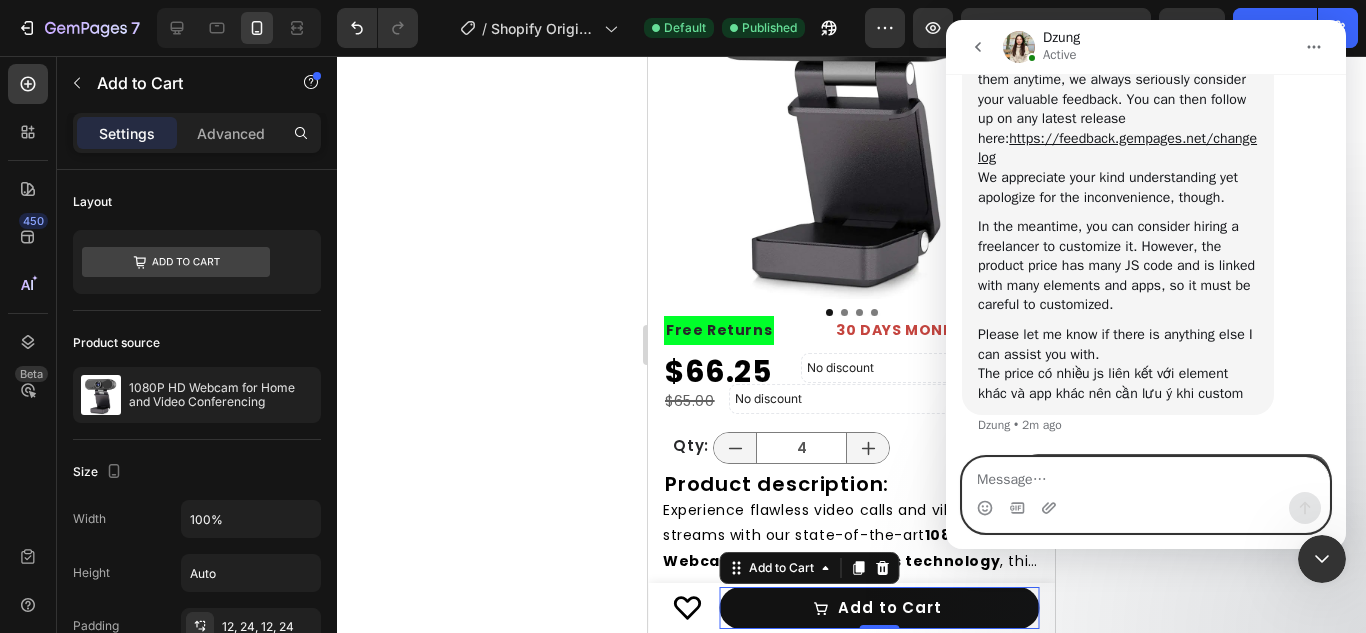 scroll, scrollTop: 1690, scrollLeft: 0, axis: vertical 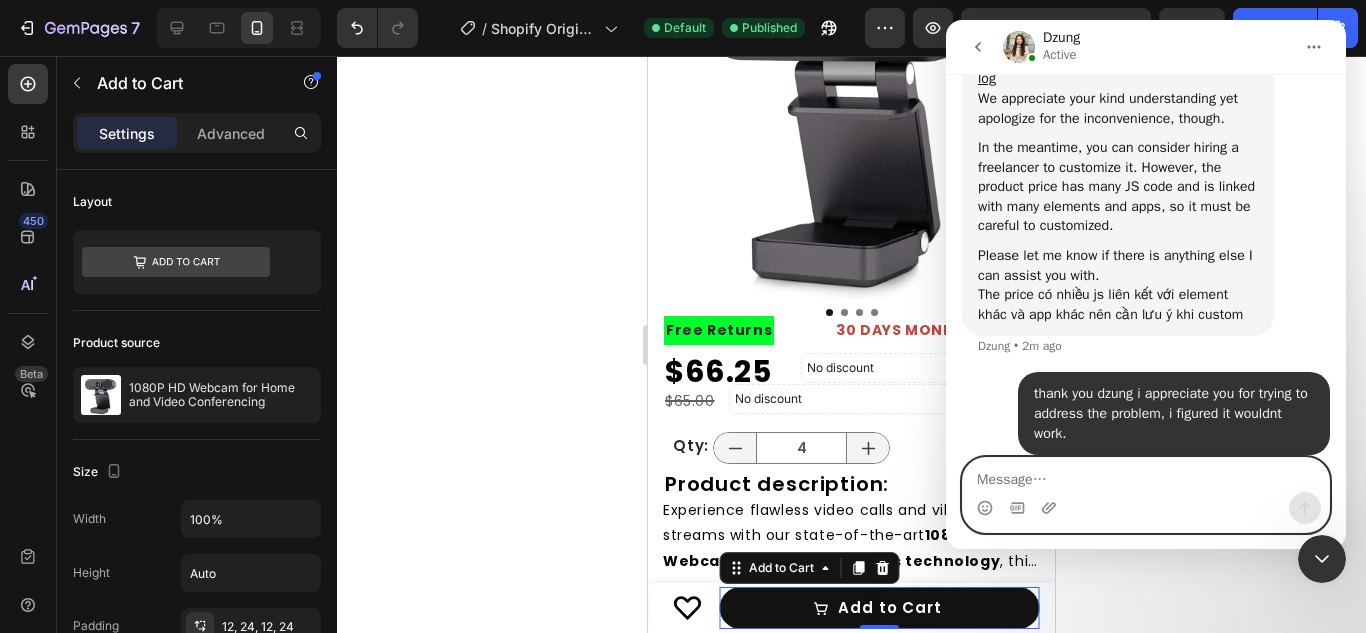 type on "y" 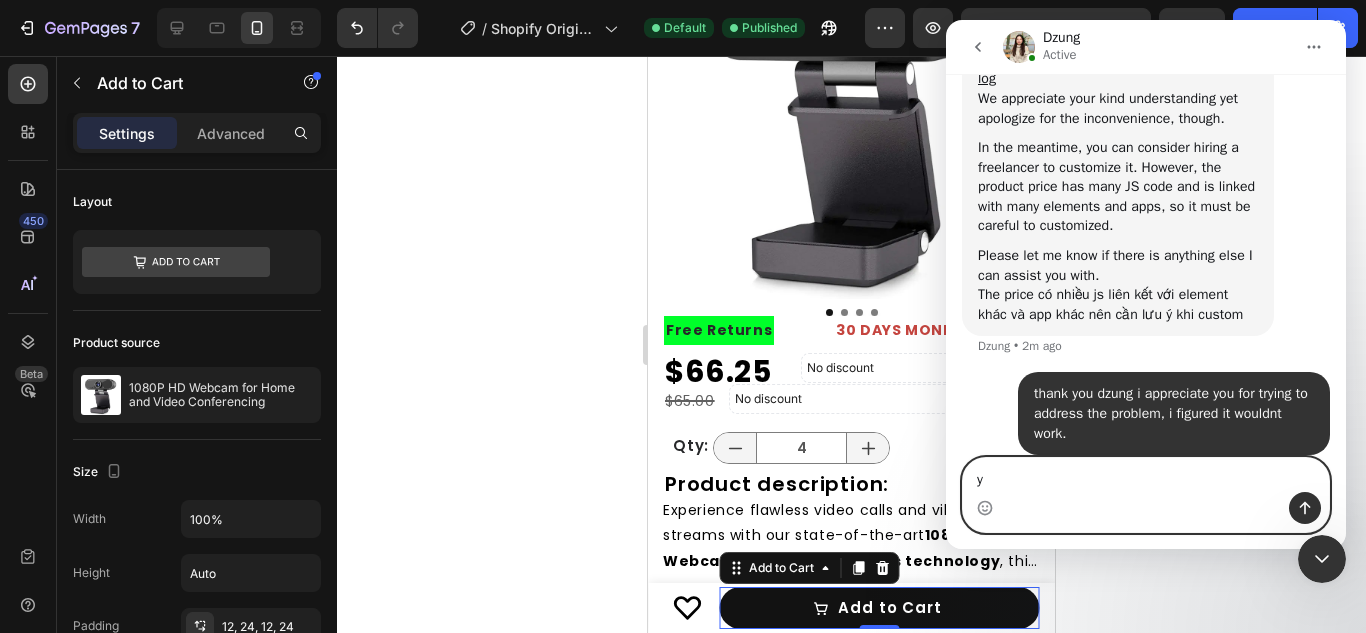 type 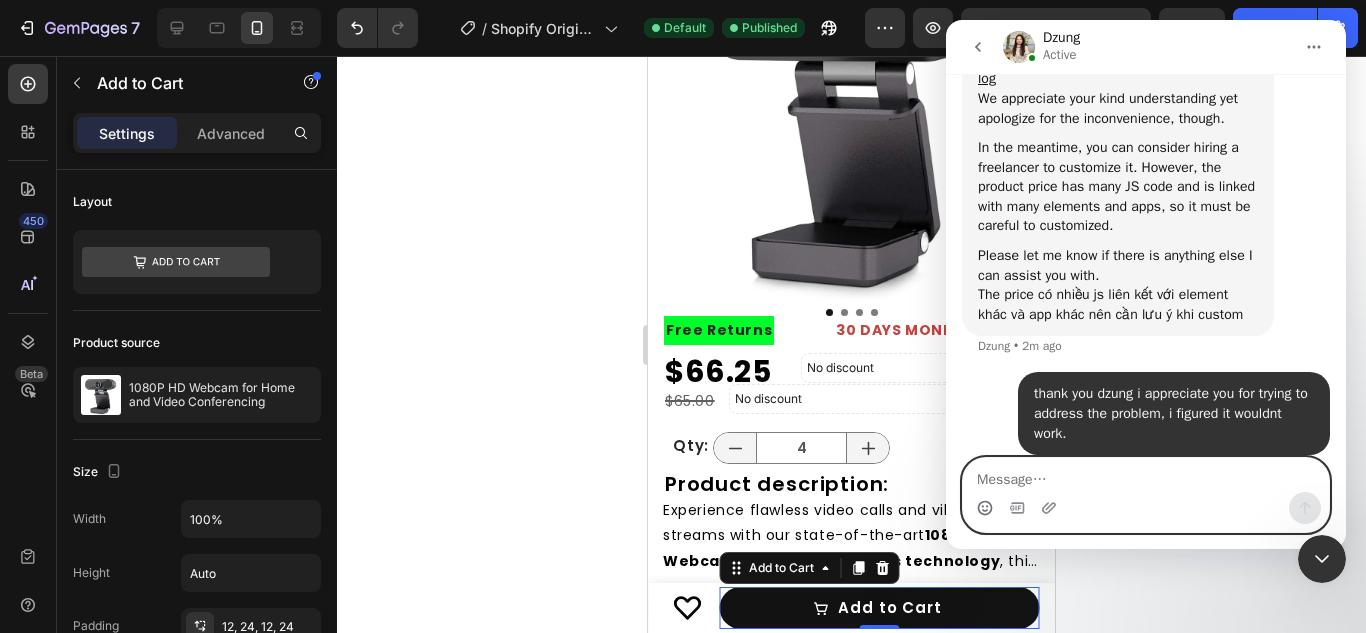 click 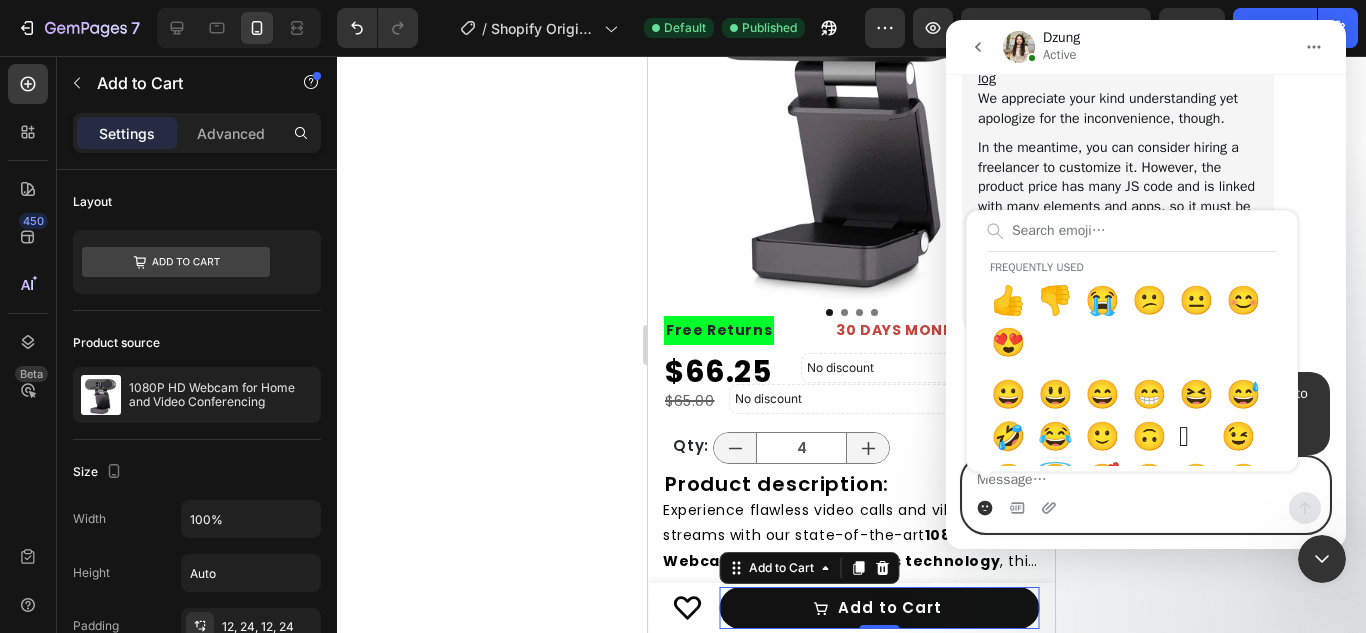 click 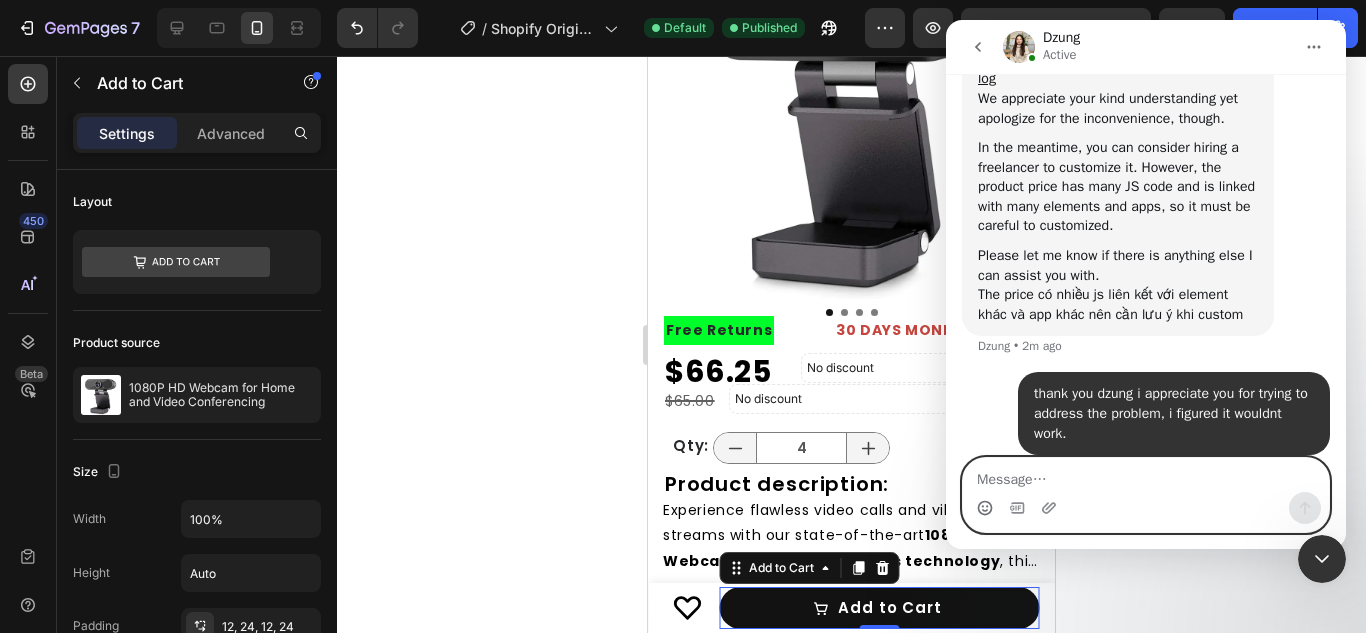 click 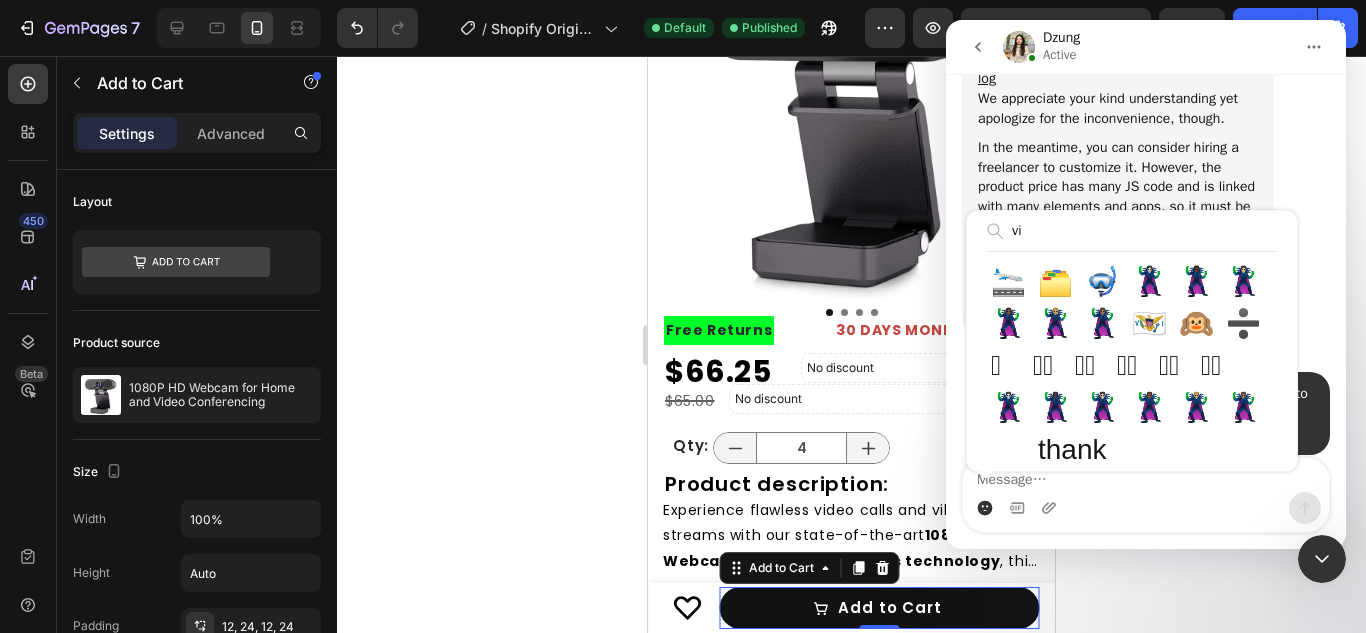 type on "v" 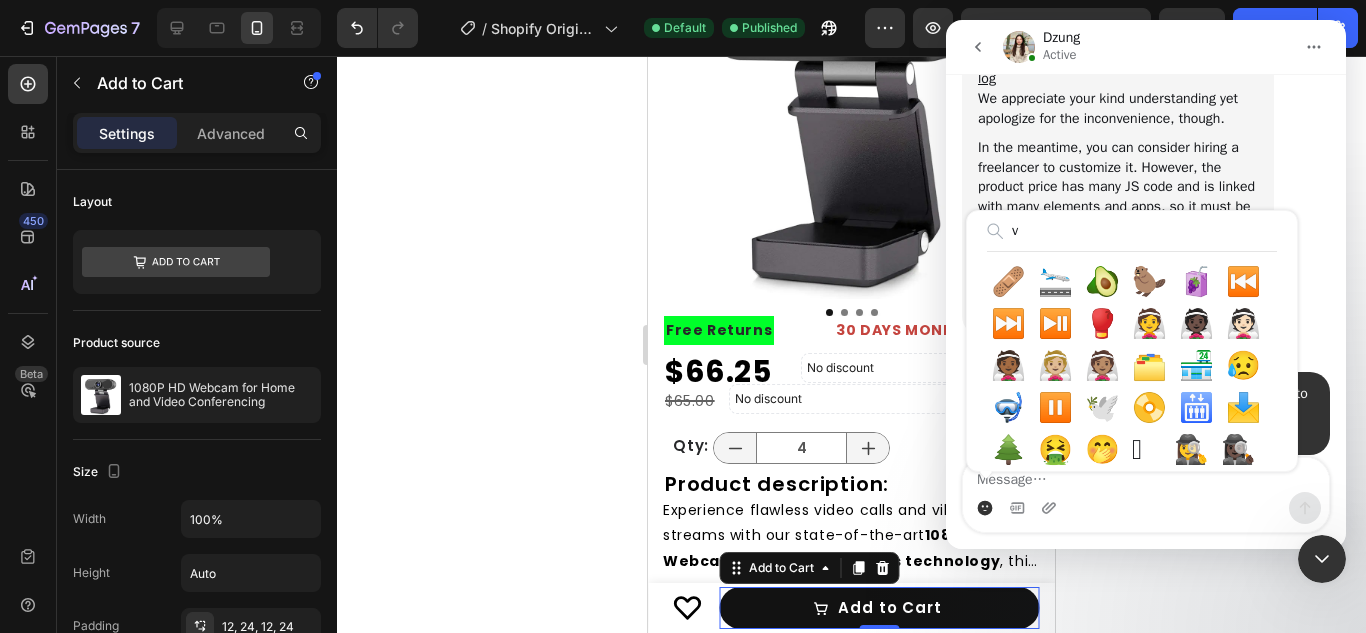 type 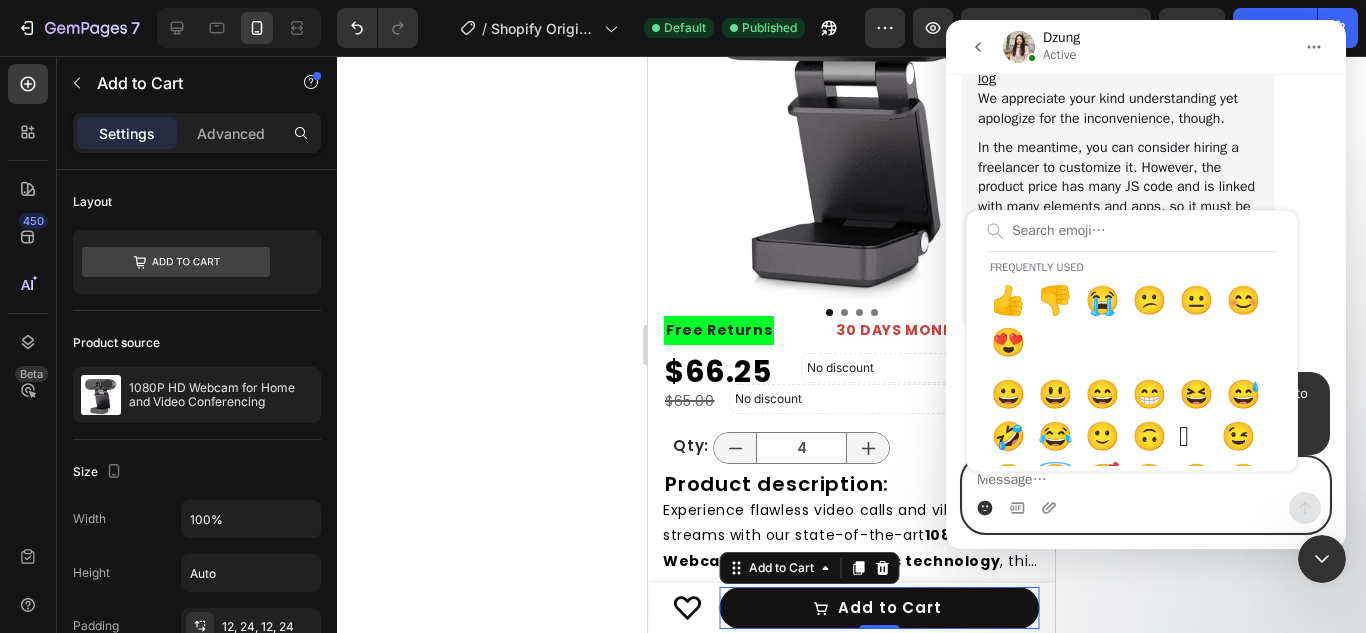 click at bounding box center [1146, 475] 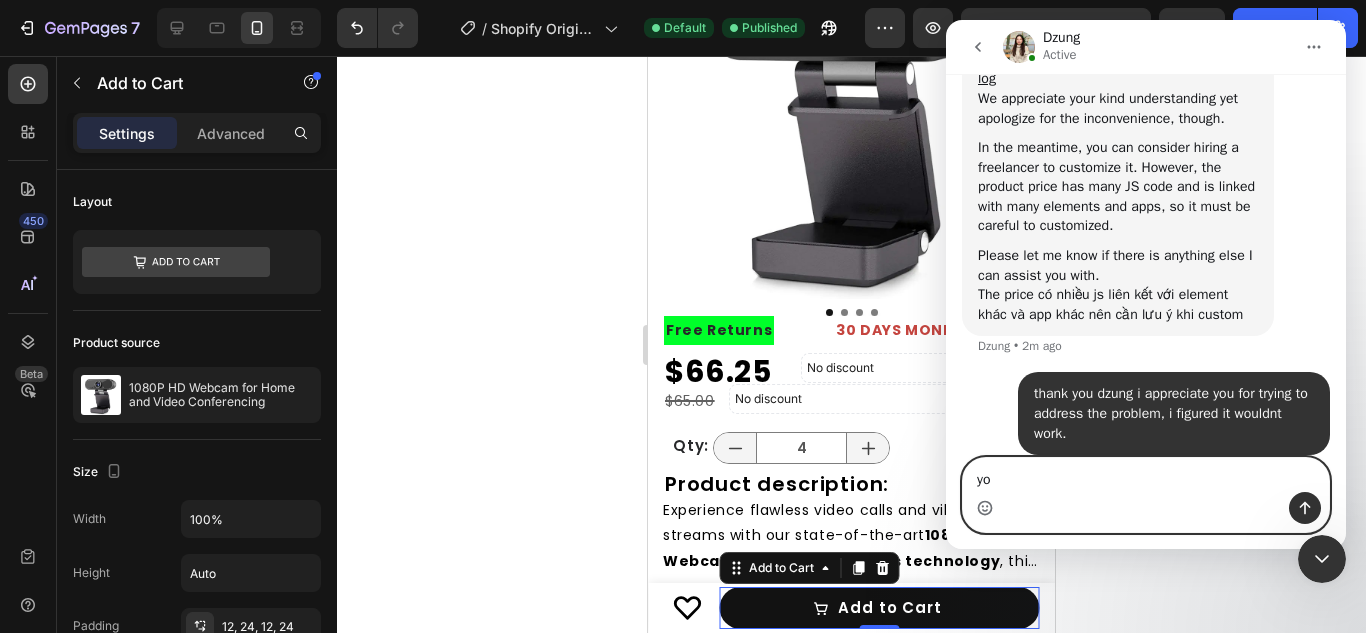 type on "y" 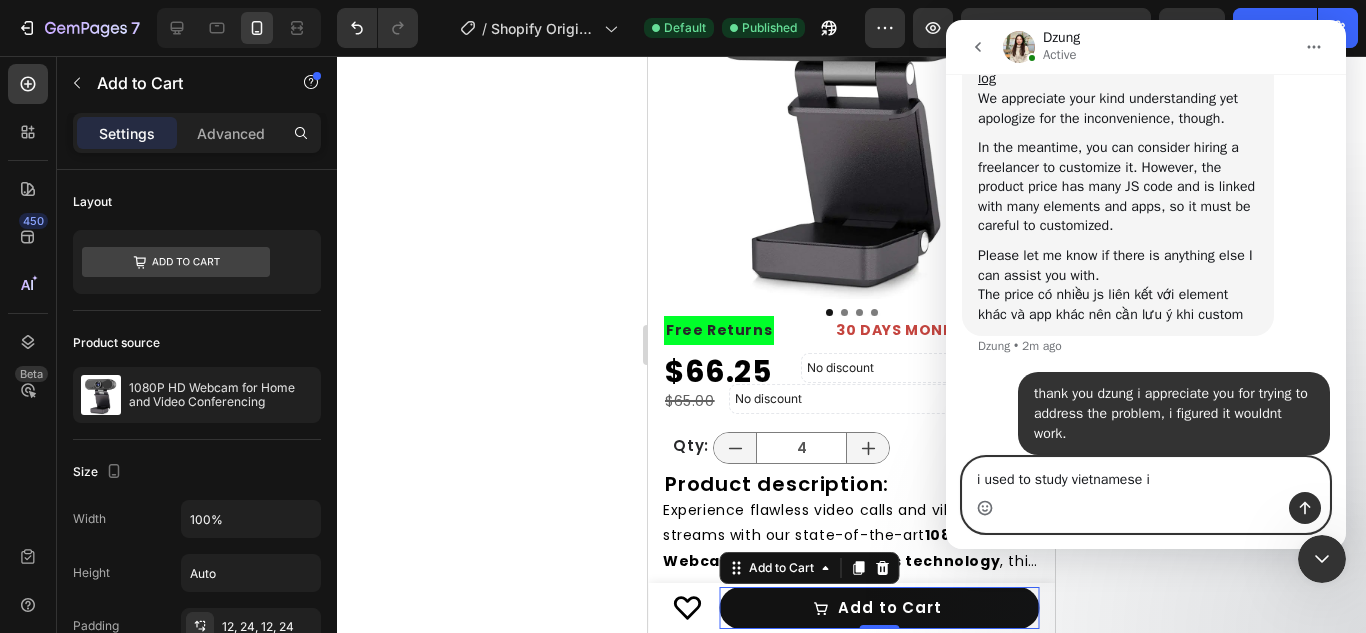 click on "i used to study vietnamese i" at bounding box center [1146, 475] 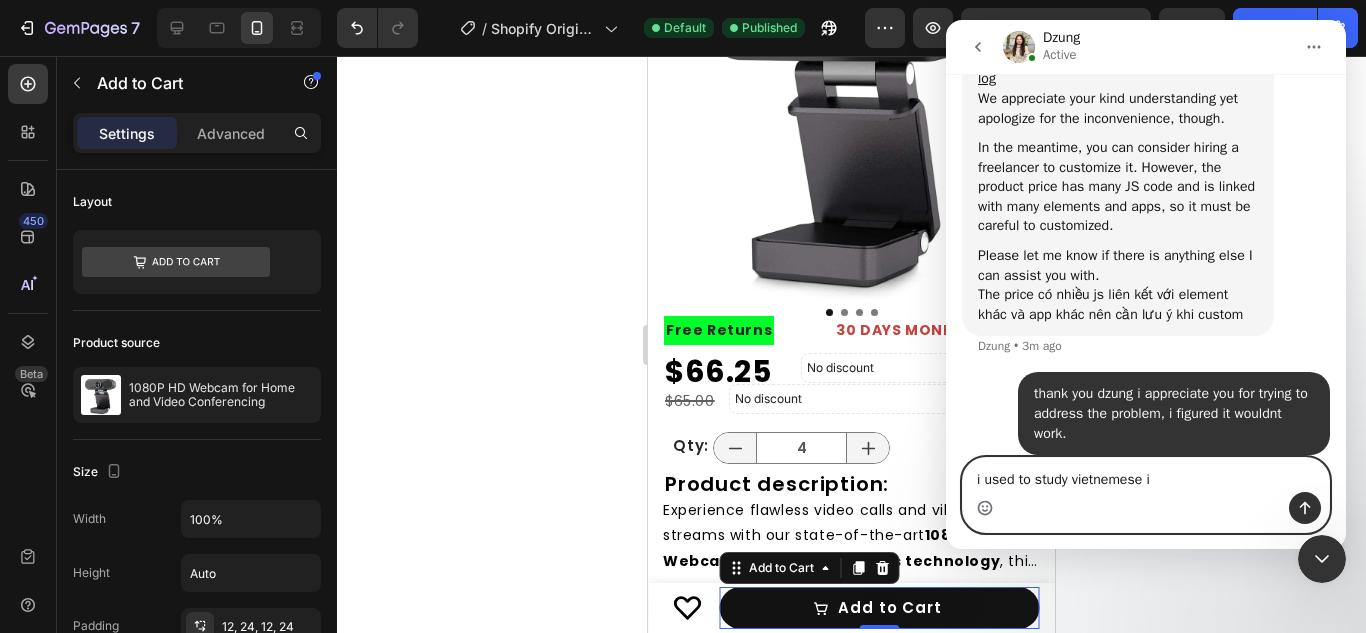 click on "i used to study vietnemese i" at bounding box center (1146, 475) 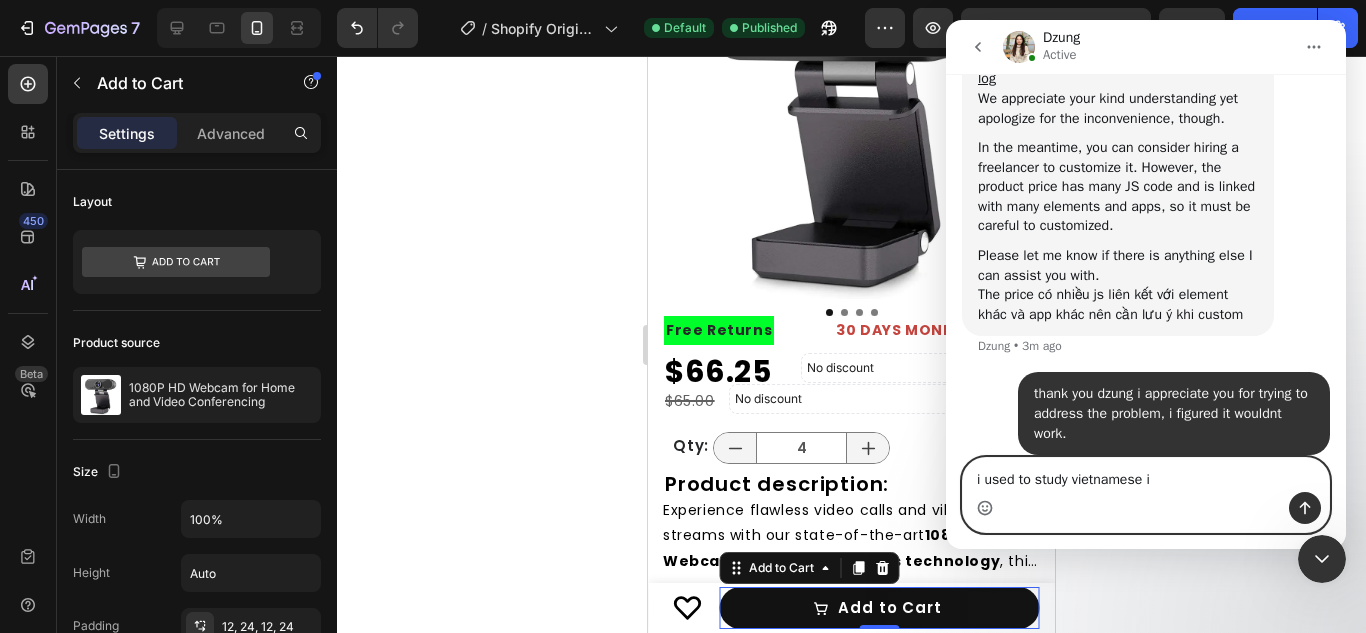 click on "i used to study vietnamese i" at bounding box center [1146, 475] 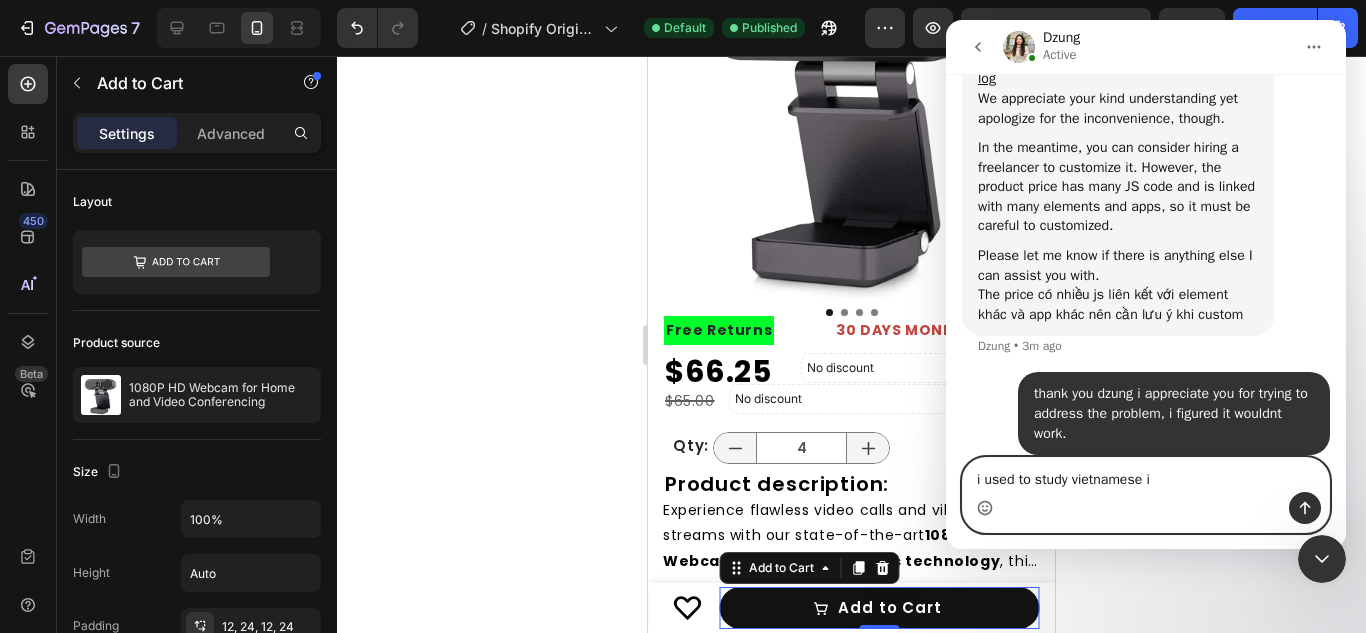 click on "i used to study vietnamese i" at bounding box center [1146, 475] 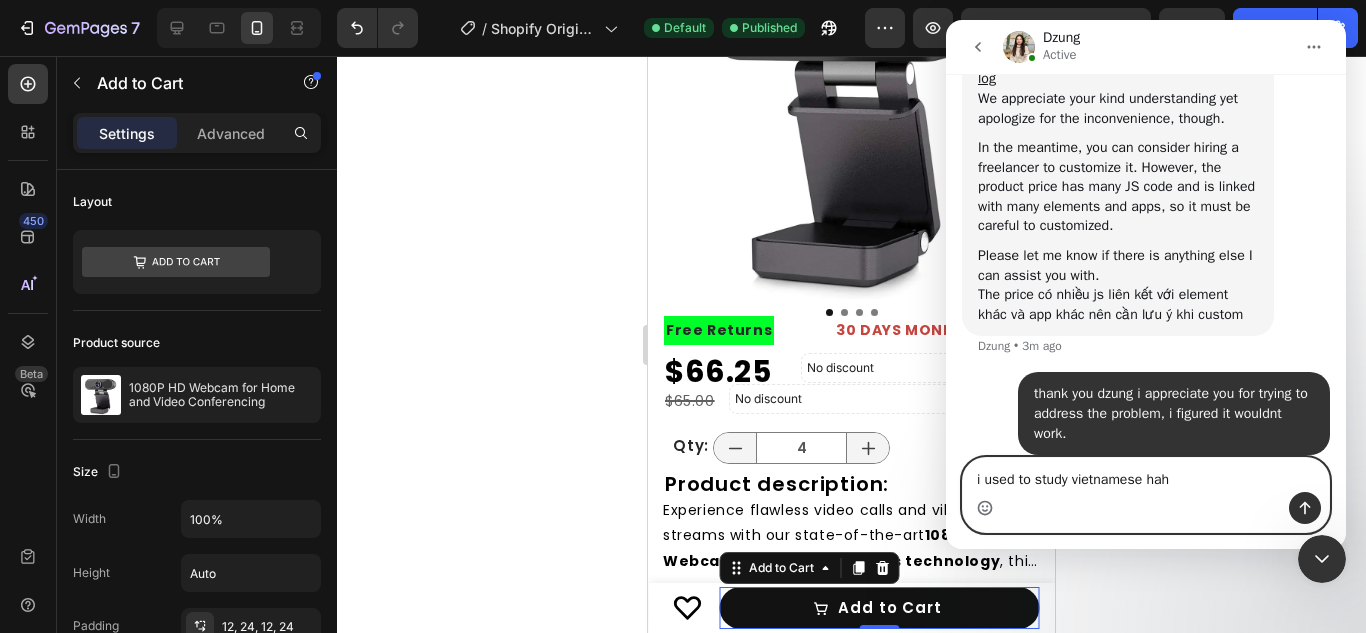 type on "i used to study vietnamese haha" 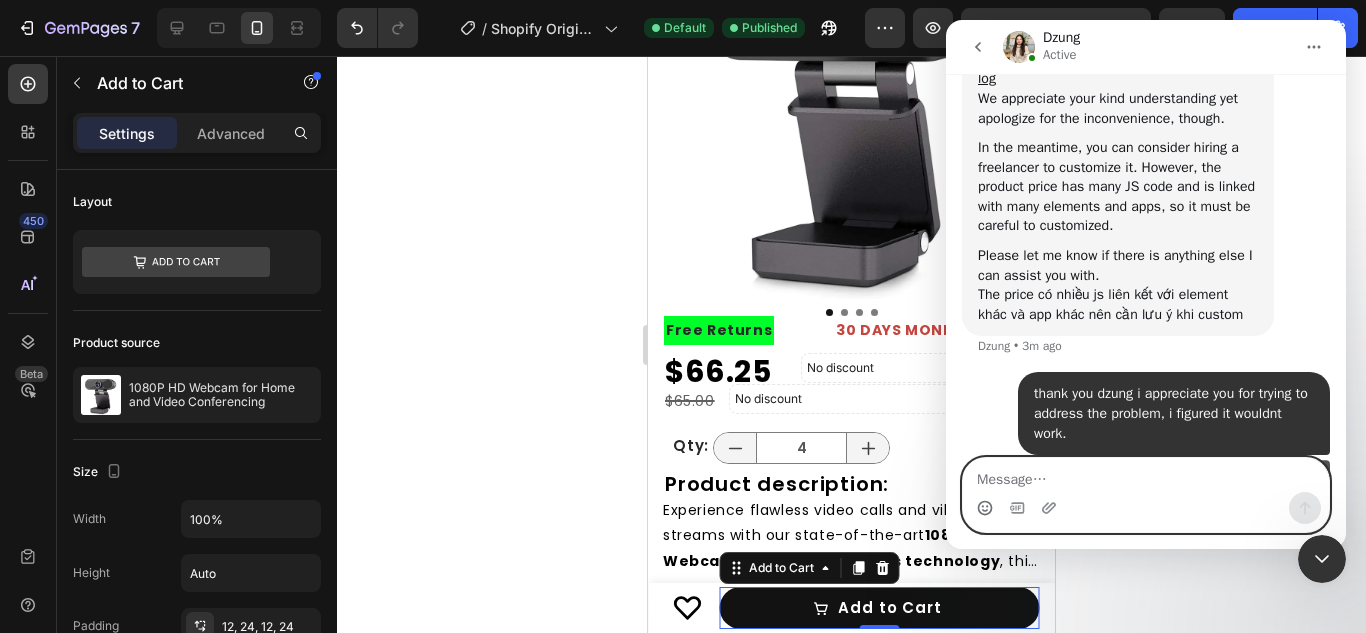 scroll, scrollTop: 1735, scrollLeft: 0, axis: vertical 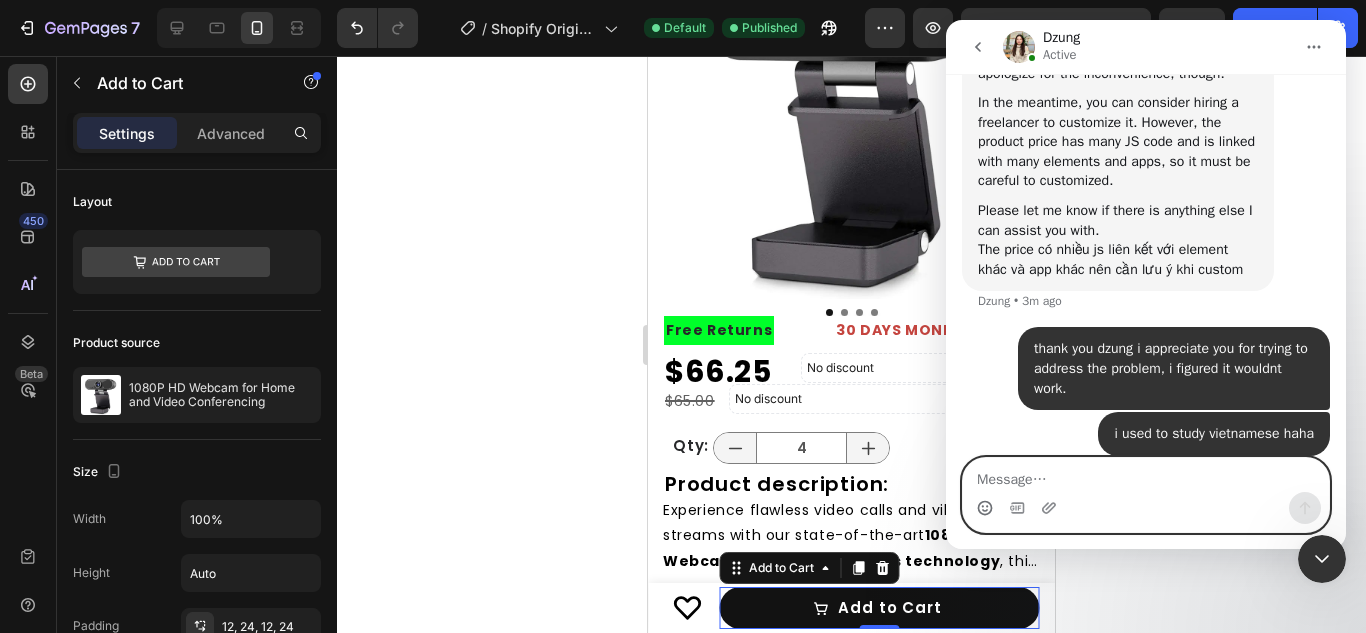 type 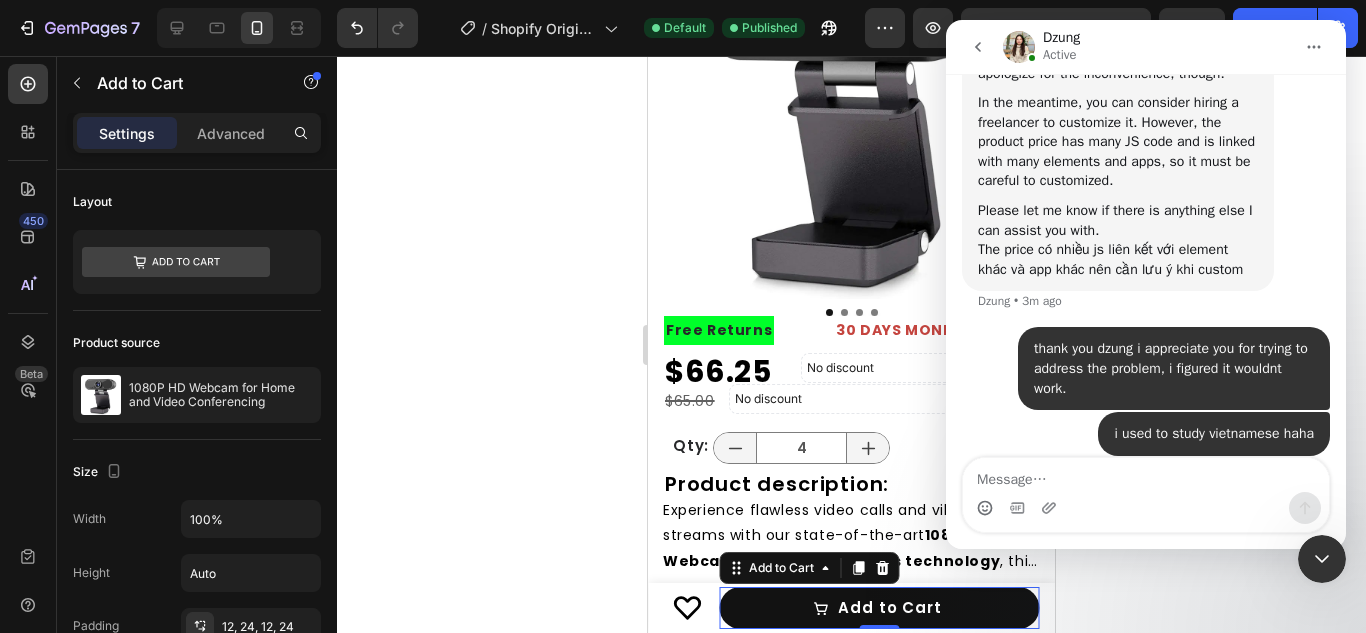 click 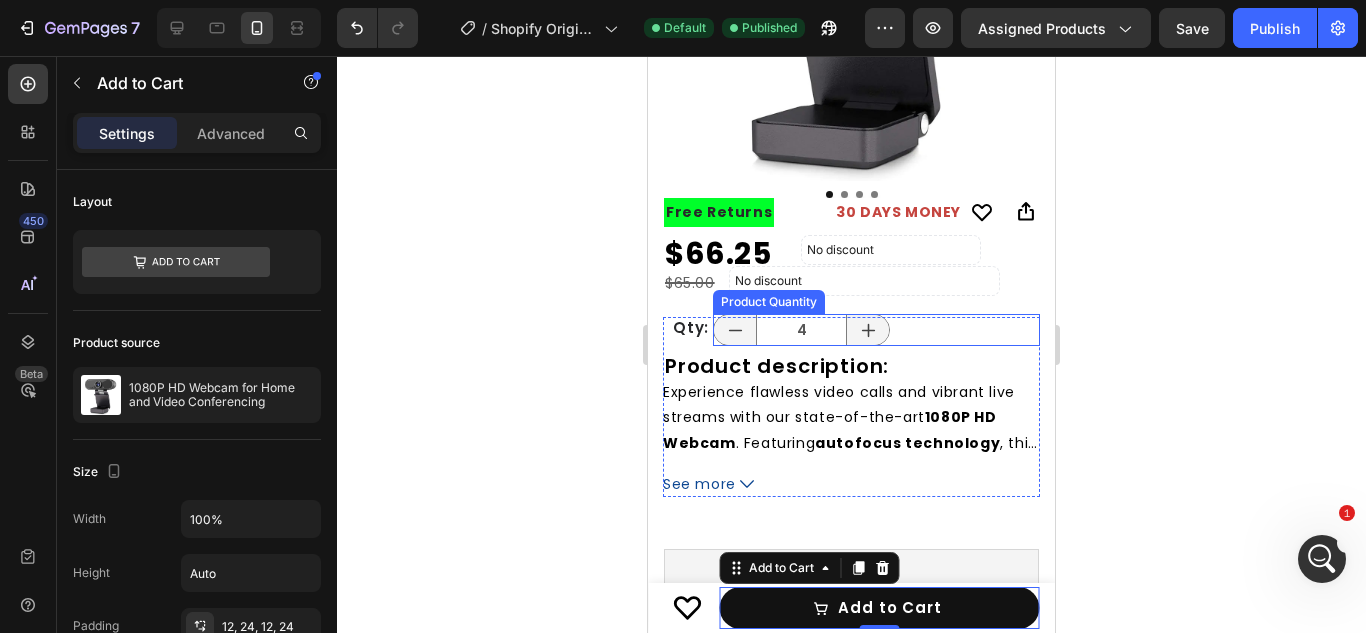 scroll, scrollTop: 447, scrollLeft: 0, axis: vertical 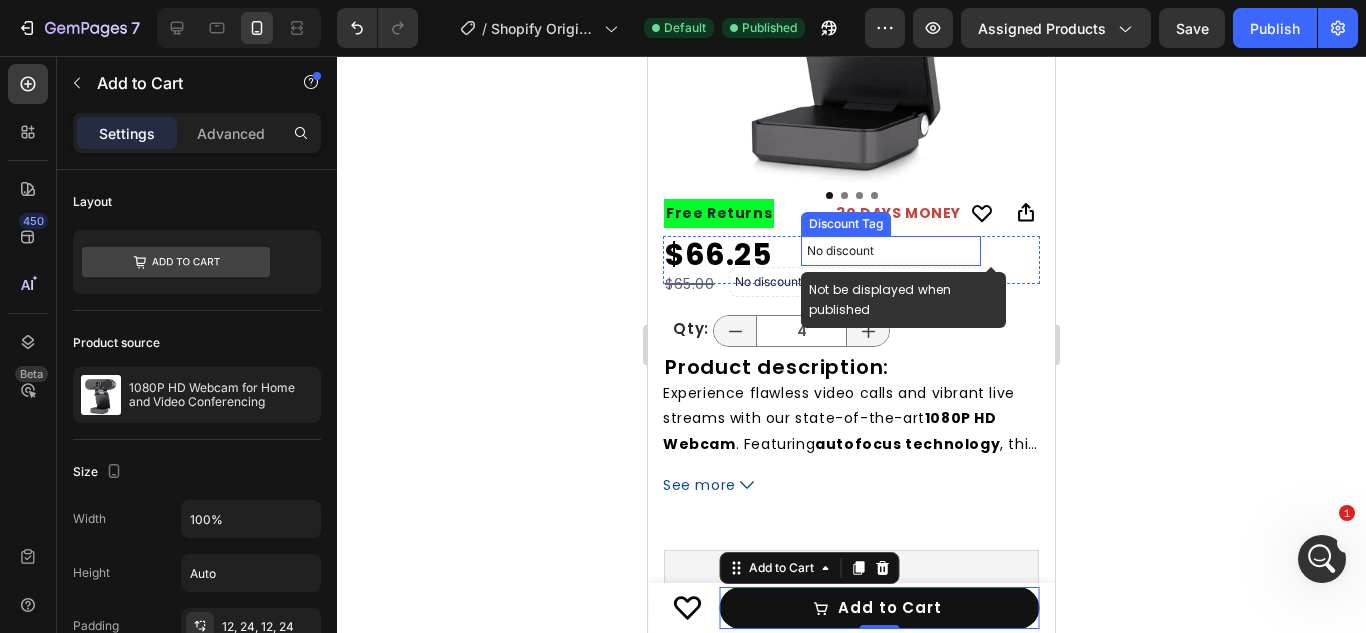 click on "No discount" at bounding box center [891, 251] 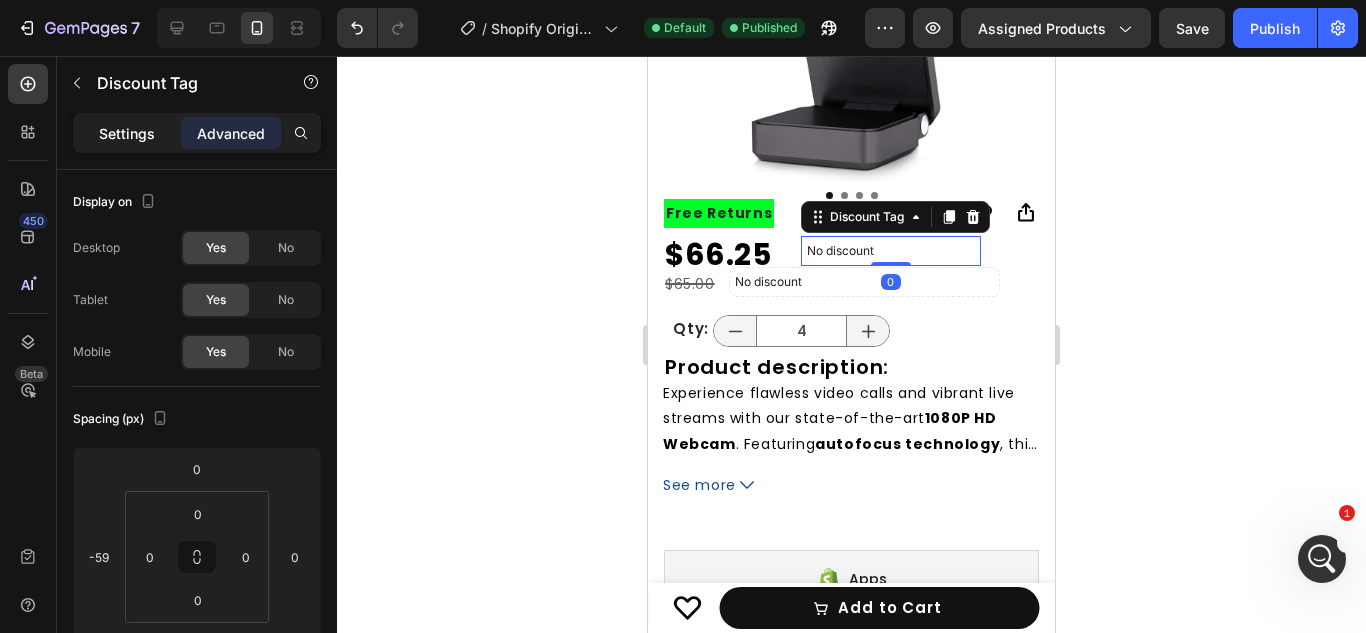 click on "Settings" 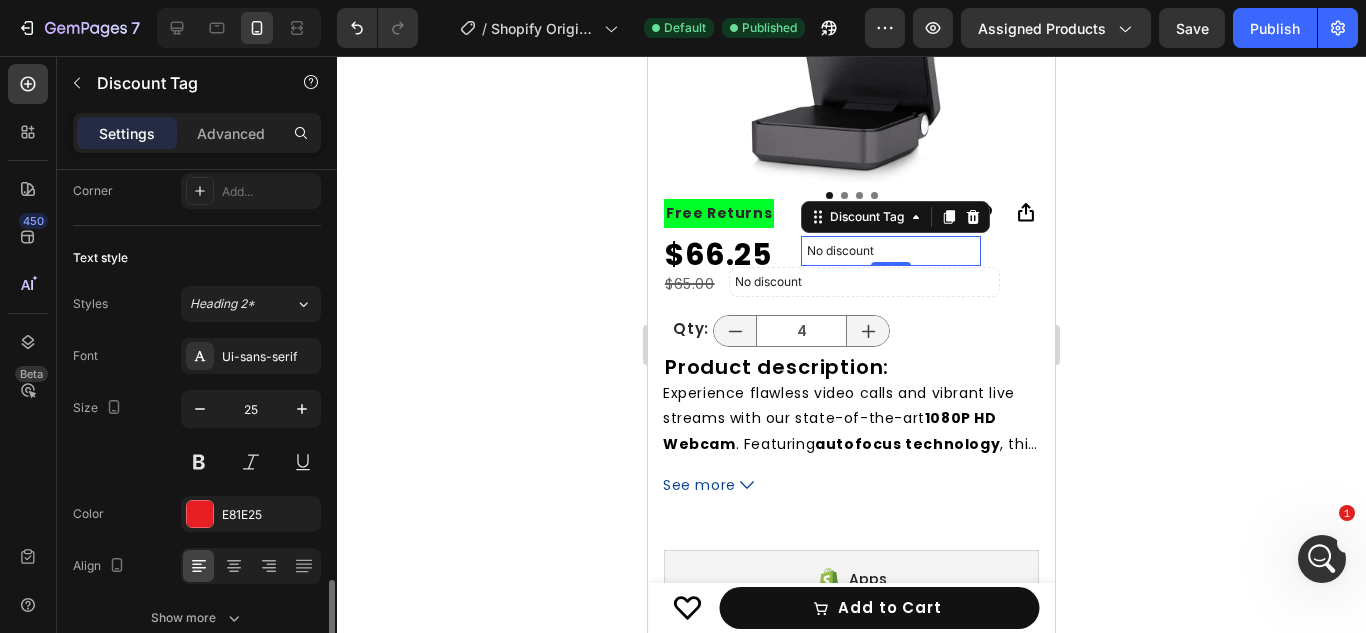 scroll, scrollTop: 833, scrollLeft: 0, axis: vertical 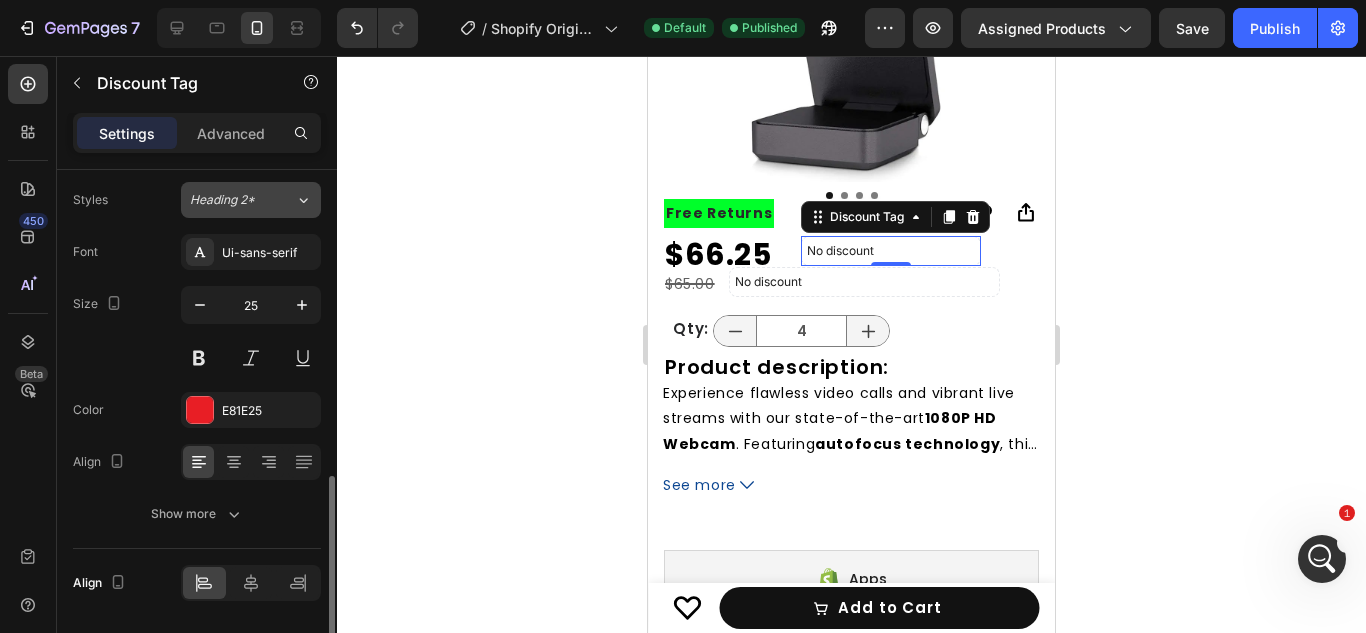 click on "Heading 2*" at bounding box center (230, 200) 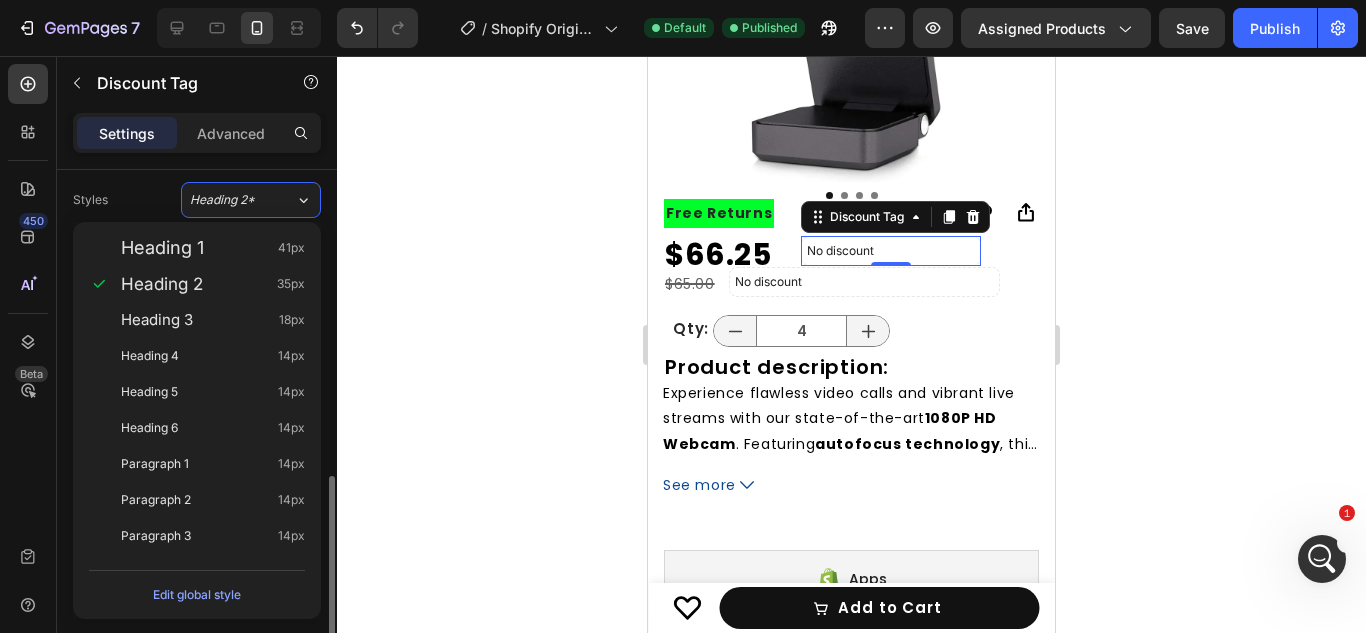 click on "Styles Heading 2*" at bounding box center [197, 200] 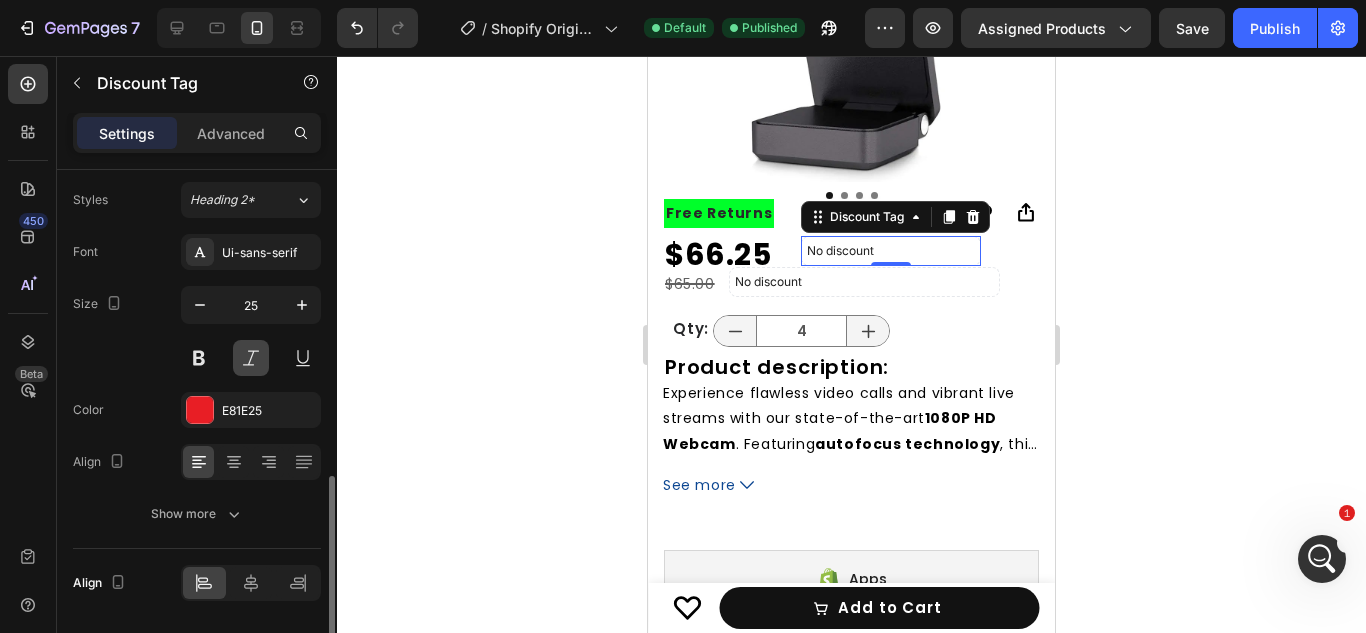 click at bounding box center [251, 358] 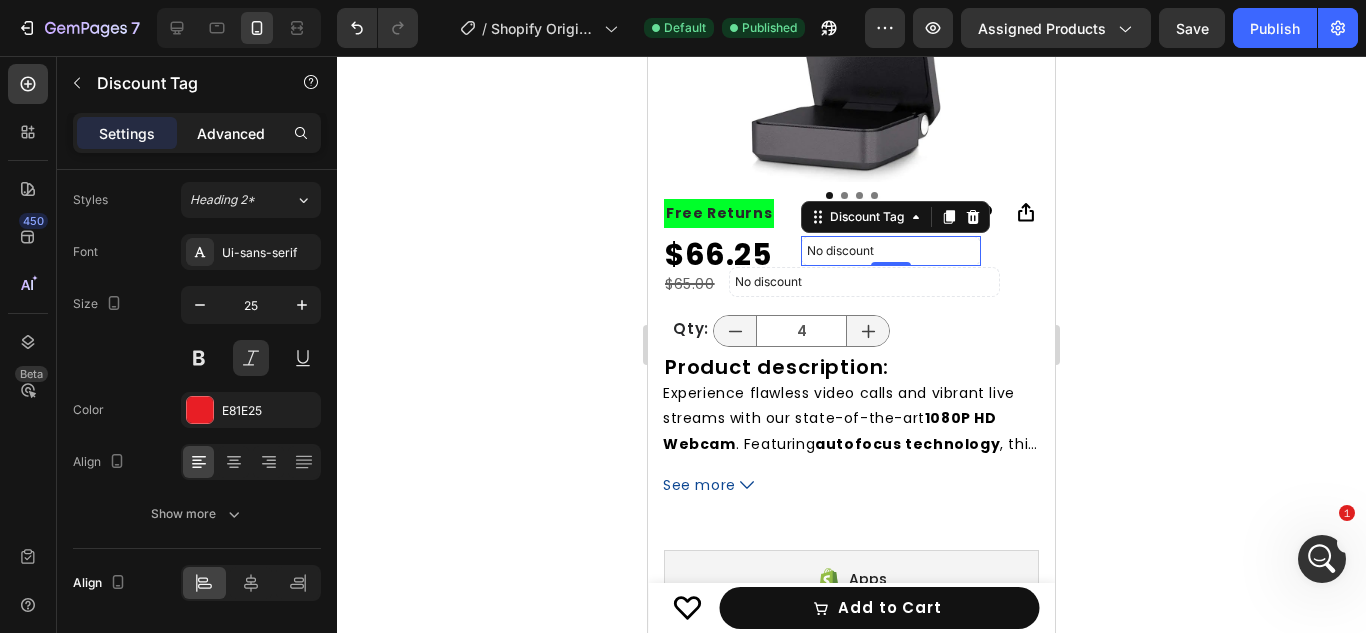 click on "Advanced" 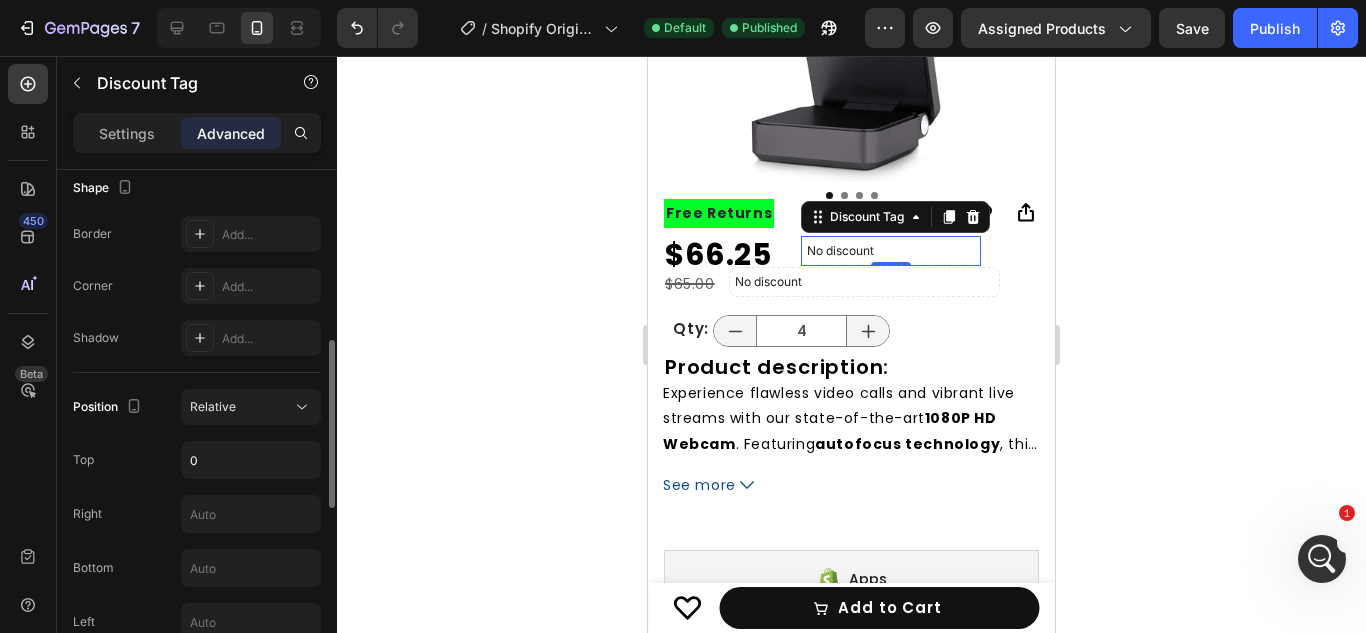 scroll, scrollTop: 527, scrollLeft: 0, axis: vertical 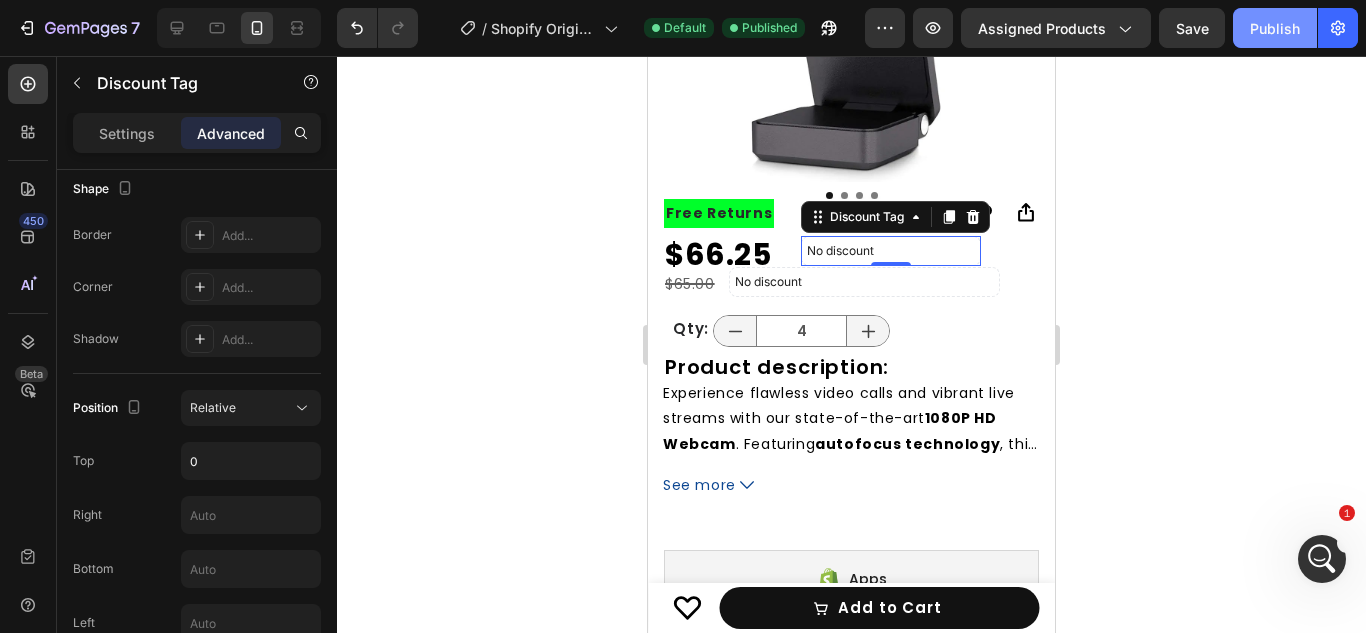 click on "Publish" at bounding box center [1275, 28] 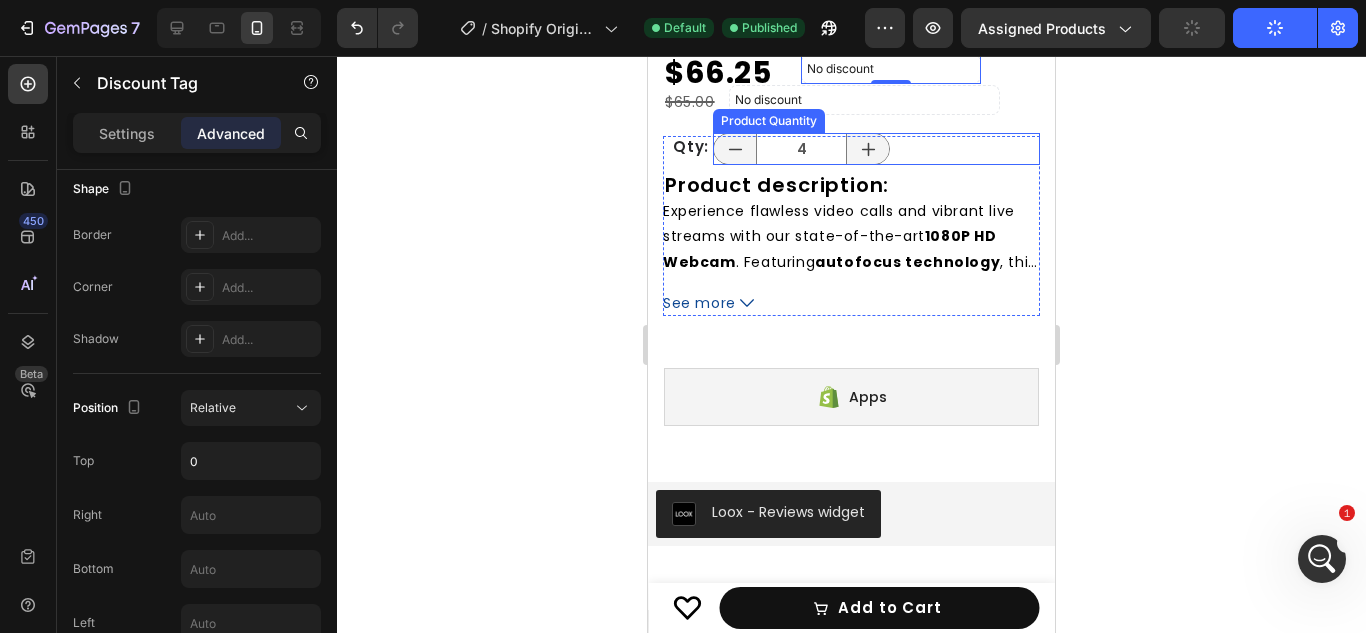 scroll, scrollTop: 605, scrollLeft: 0, axis: vertical 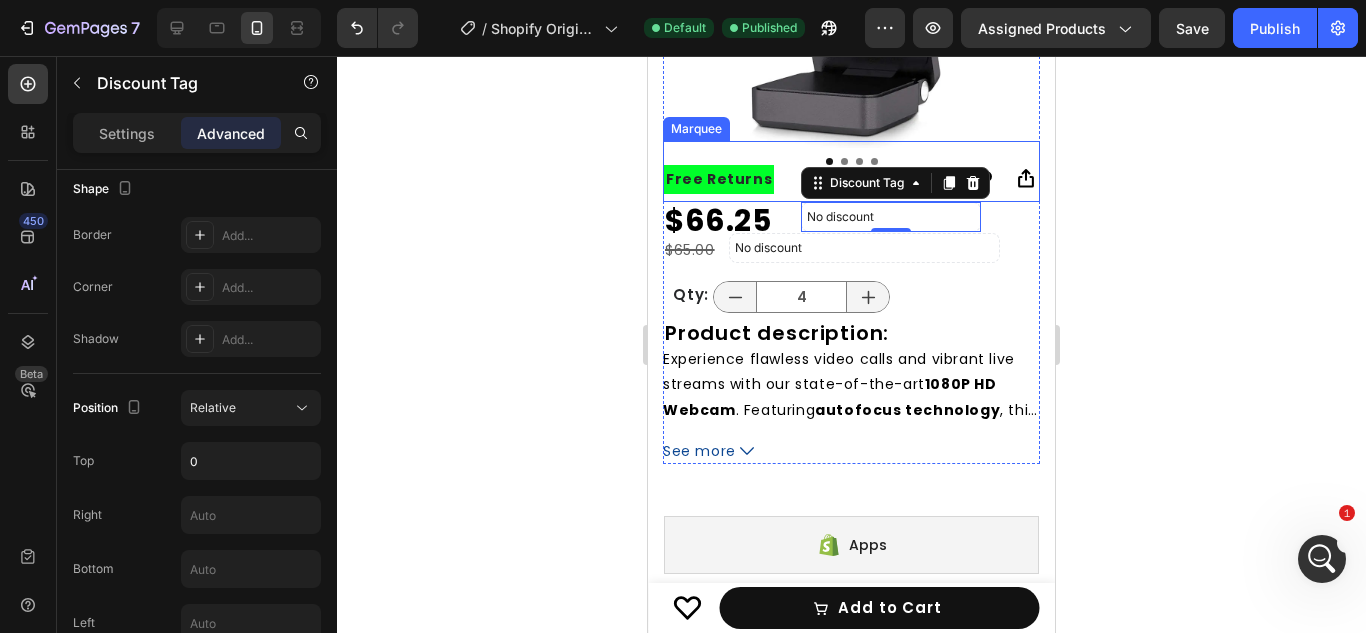 click on "Free Returns Text Block" at bounding box center [749, 179] 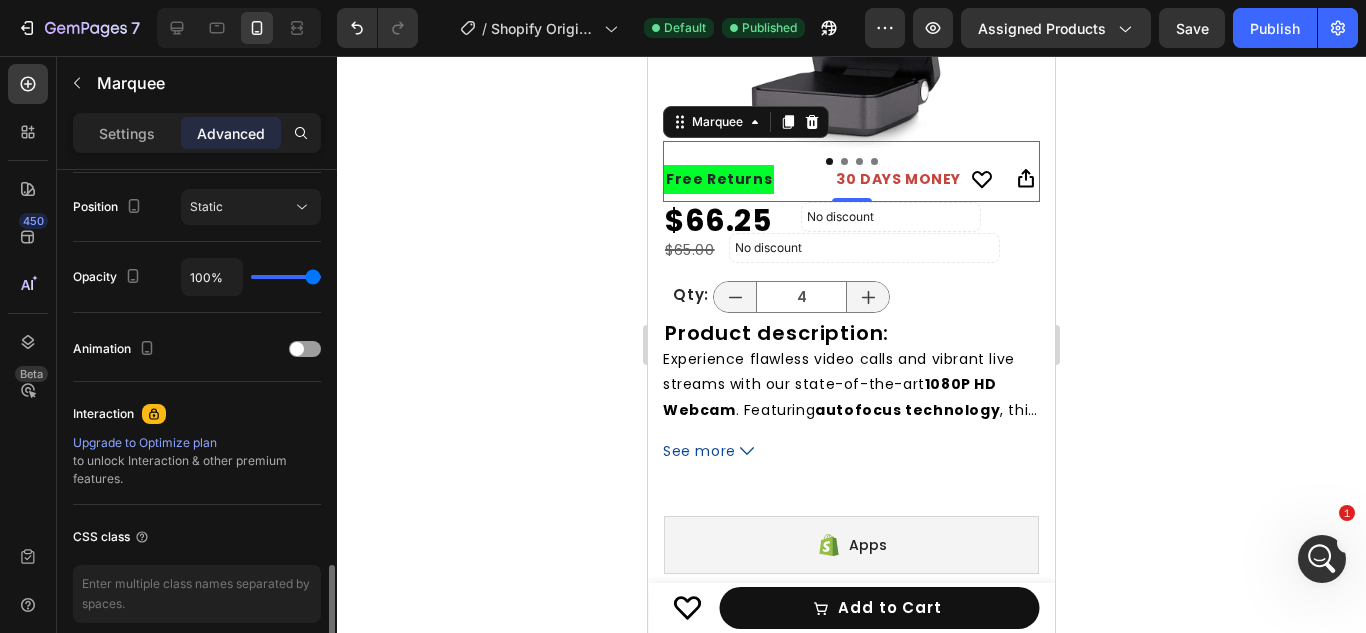 scroll, scrollTop: 814, scrollLeft: 0, axis: vertical 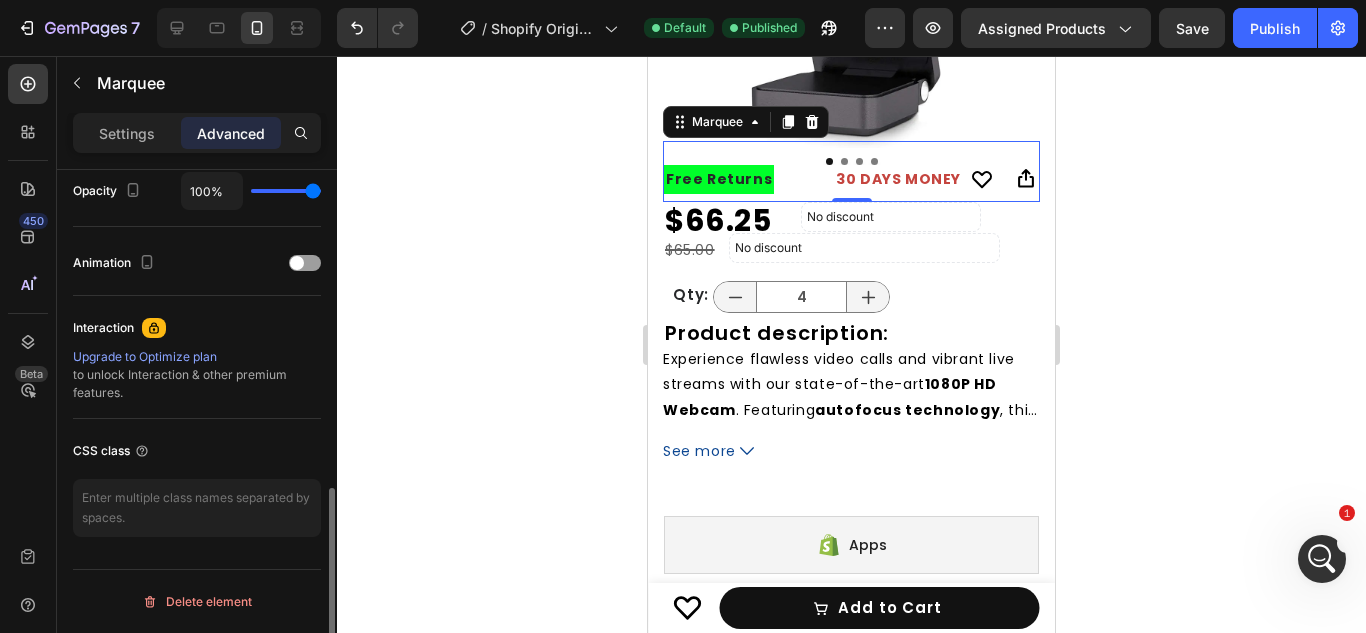 click on "Settings Advanced" at bounding box center [197, 133] 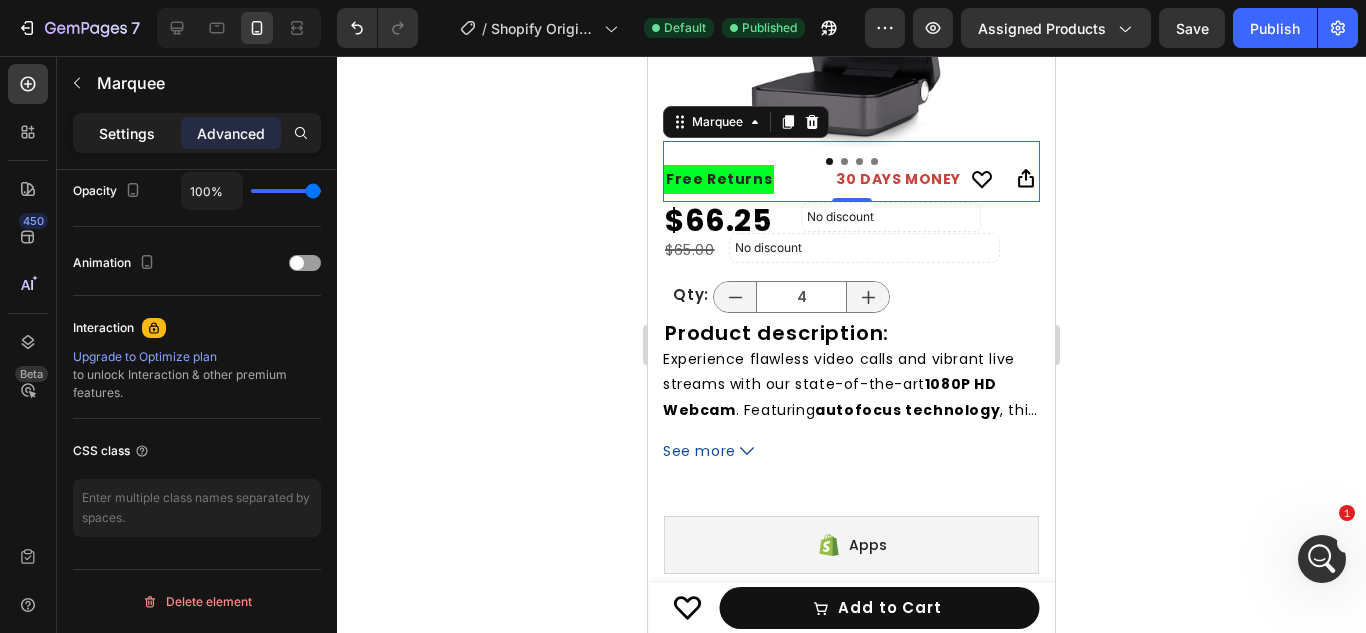 click on "Settings" at bounding box center (127, 133) 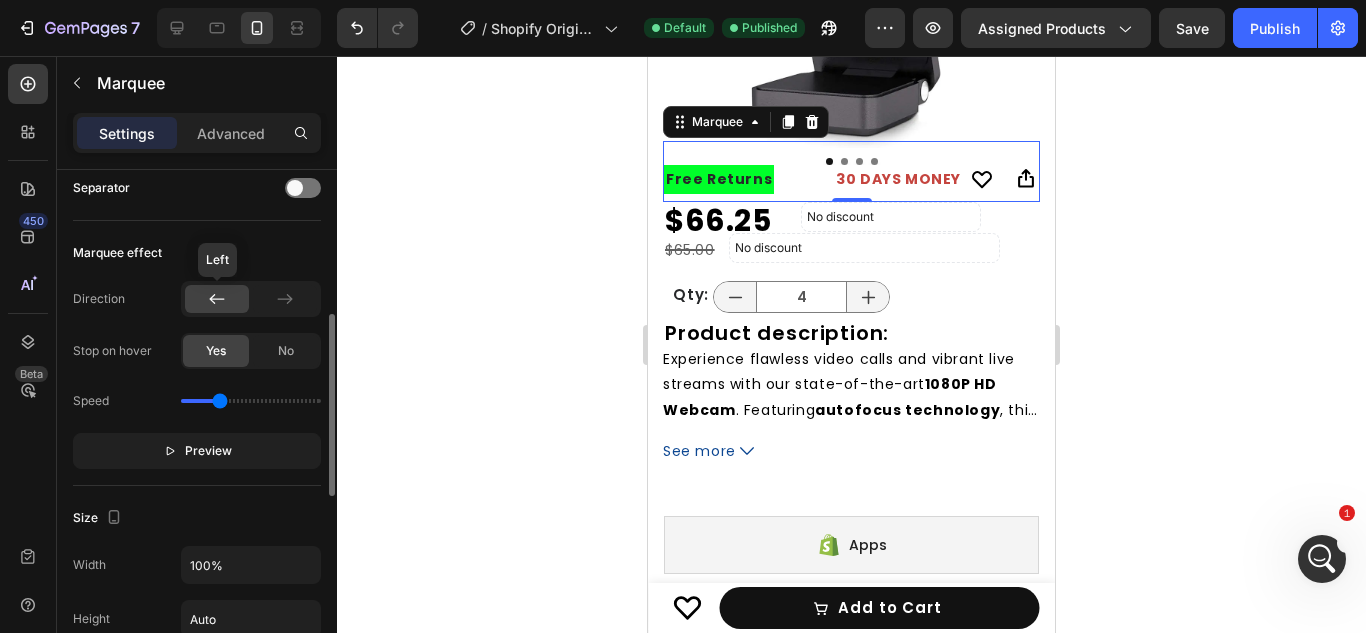 scroll, scrollTop: 406, scrollLeft: 0, axis: vertical 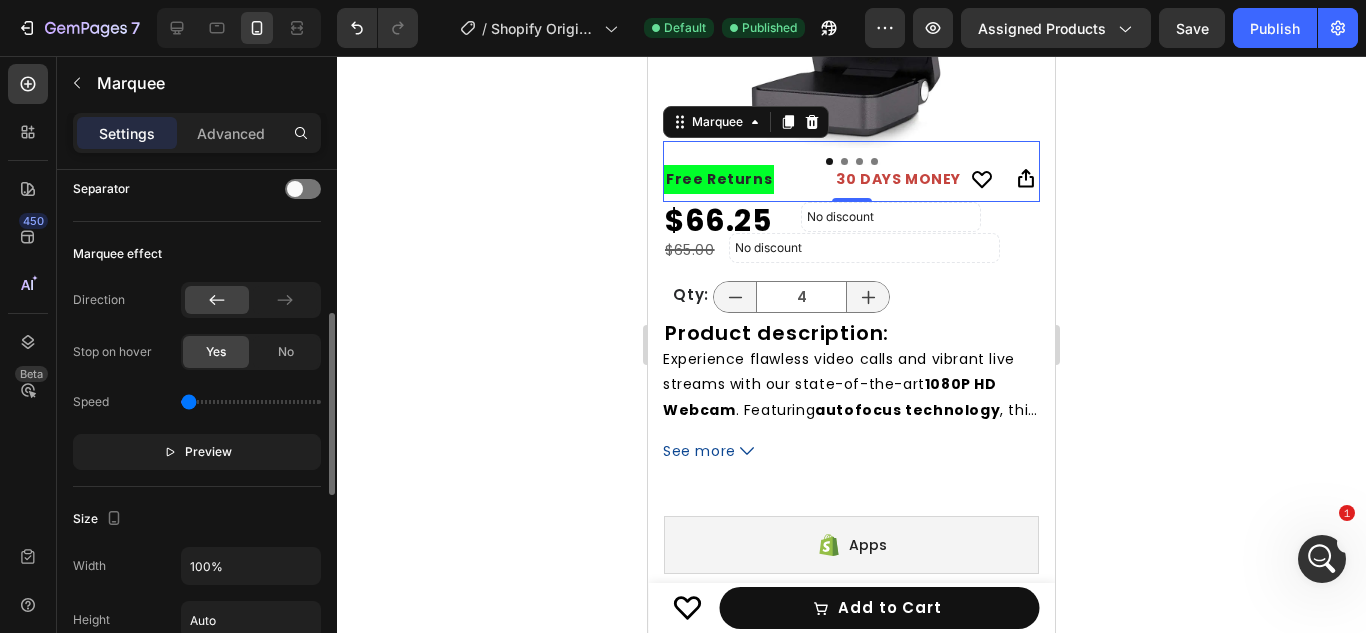 drag, startPoint x: 215, startPoint y: 399, endPoint x: 166, endPoint y: 399, distance: 49 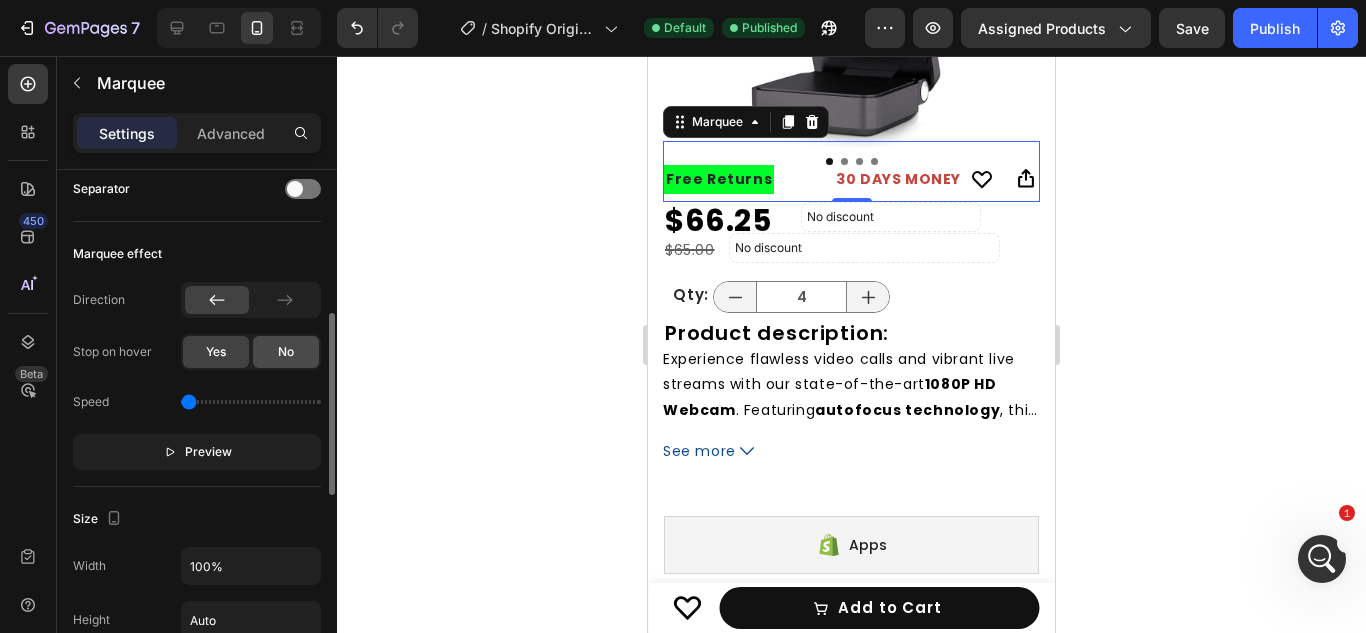 click on "No" 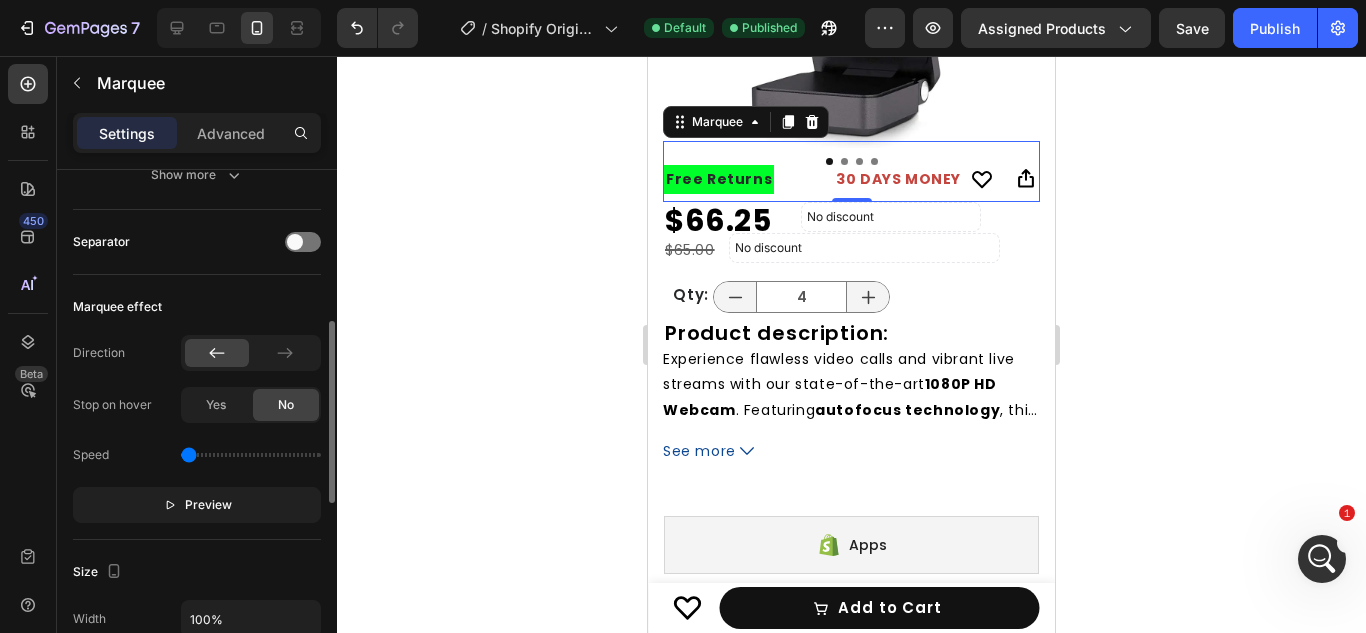 scroll, scrollTop: 353, scrollLeft: 0, axis: vertical 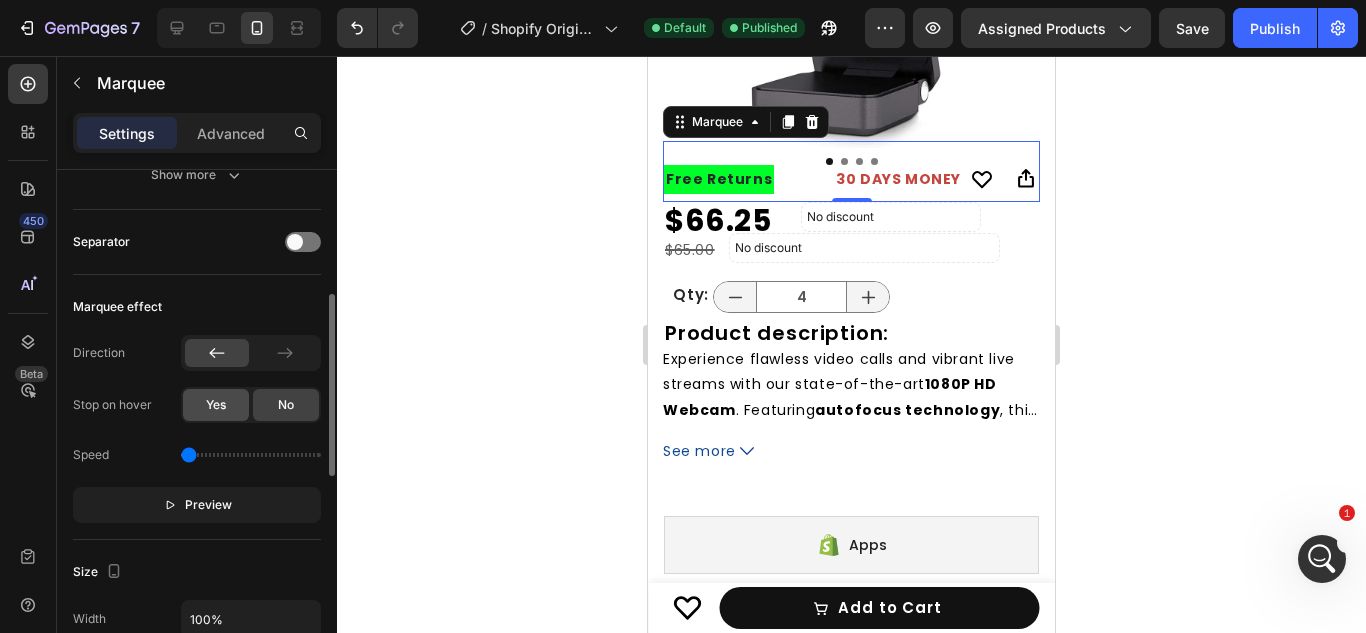 click on "Yes" 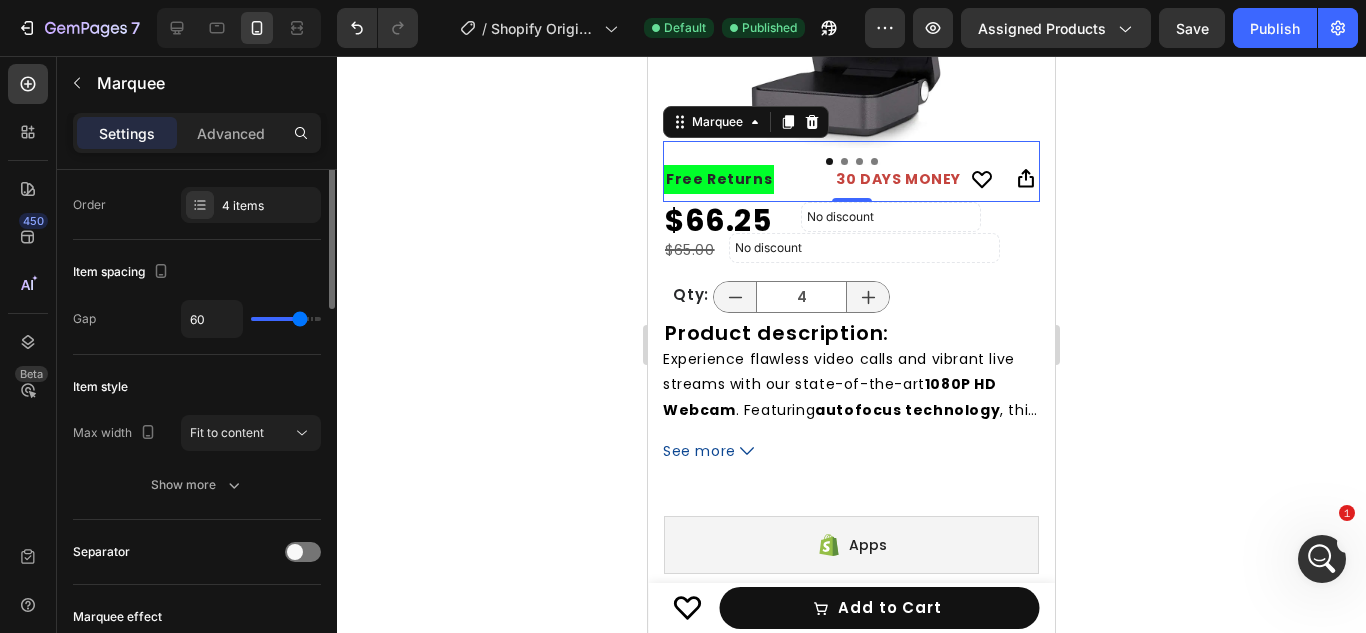 scroll, scrollTop: 0, scrollLeft: 0, axis: both 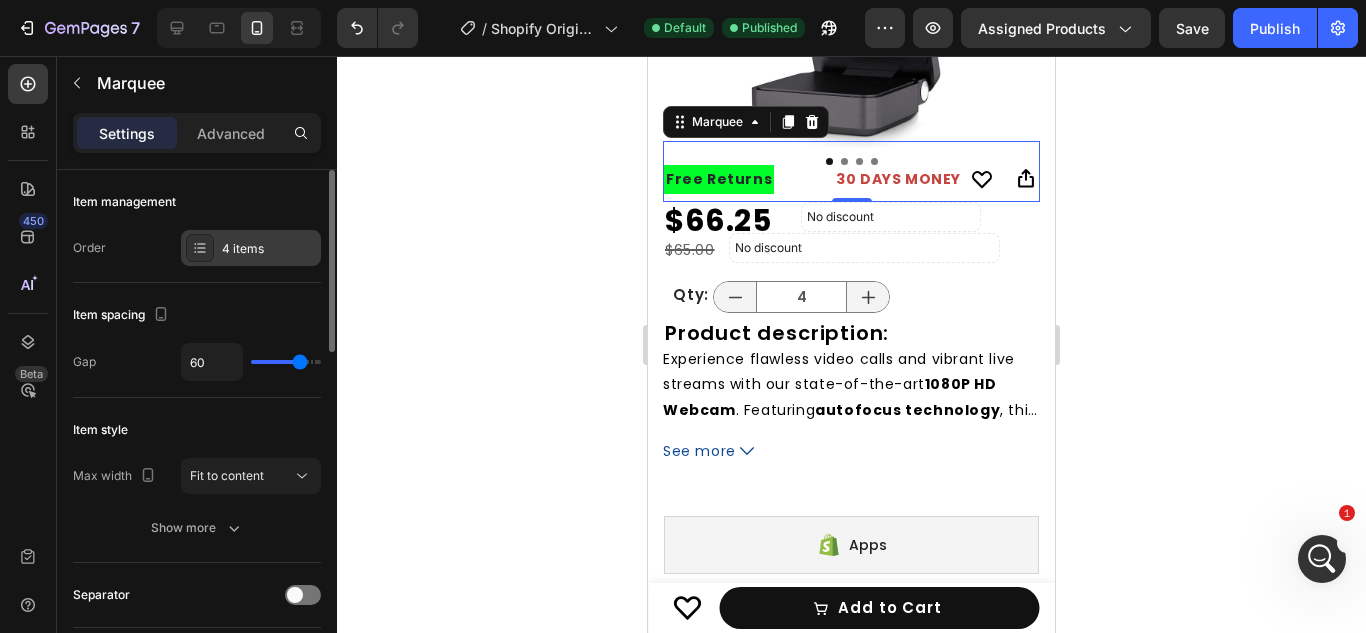 click on "4 items" at bounding box center (251, 248) 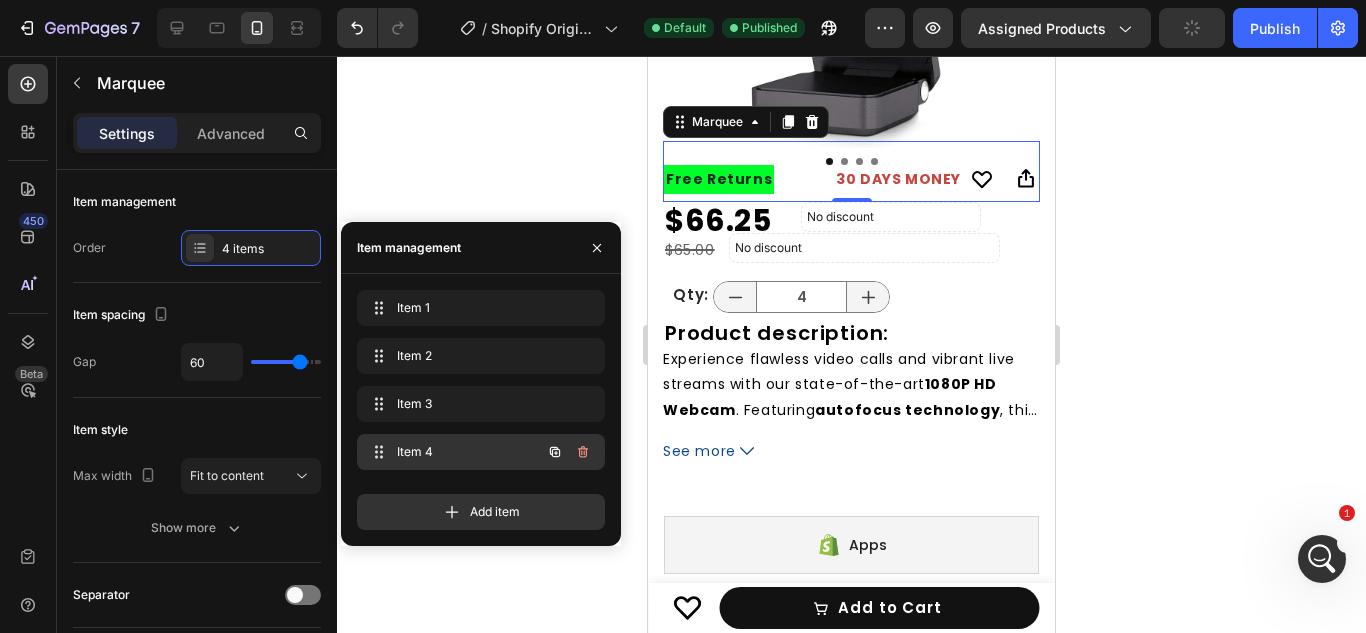 click on "Item 4 Item 4" at bounding box center (453, 452) 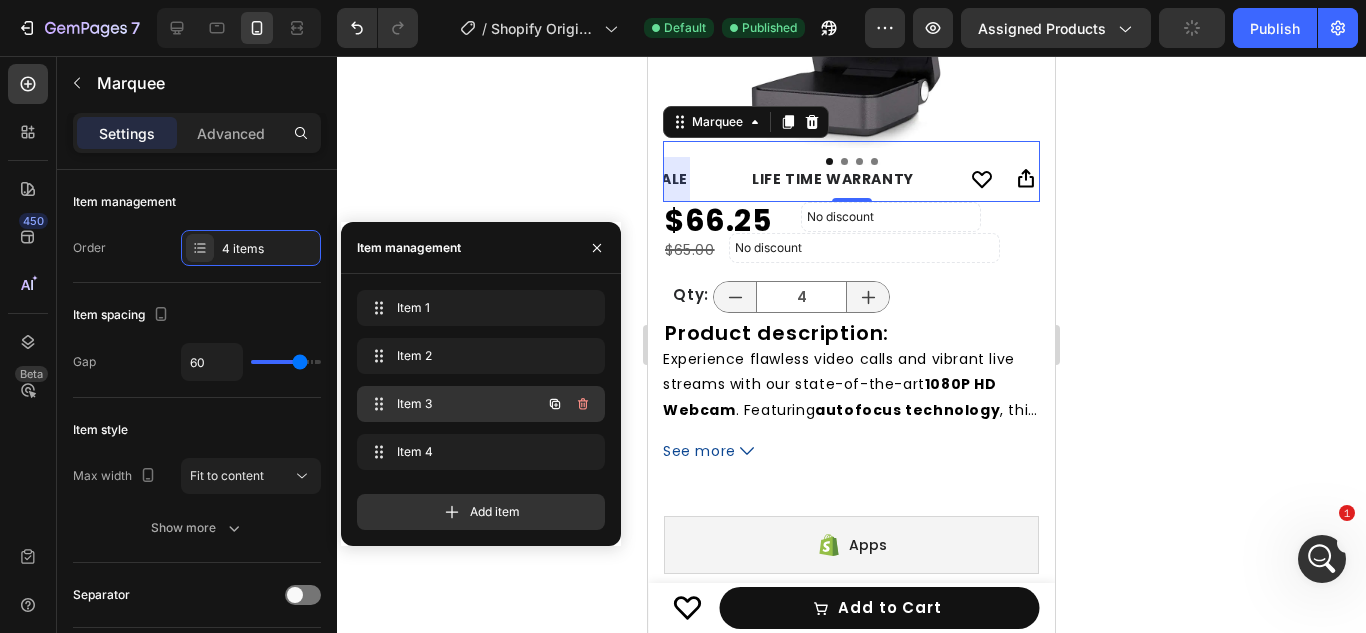 click on "Item 3 Item 3" at bounding box center (453, 404) 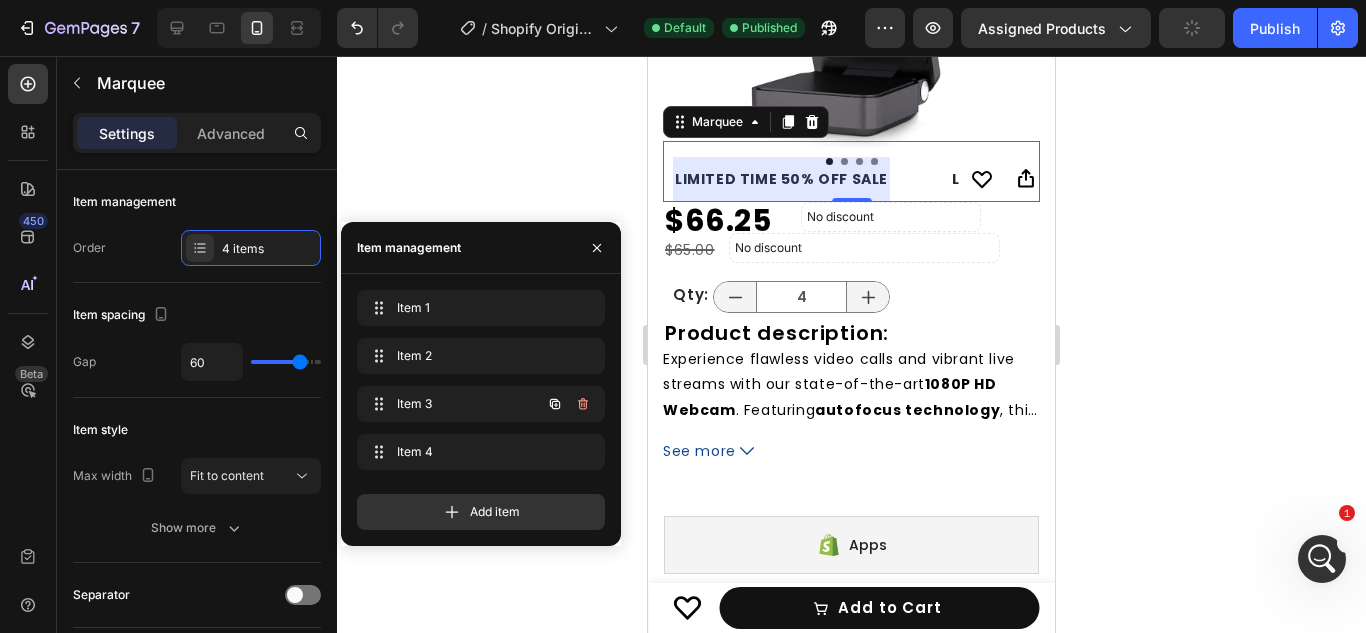 scroll, scrollTop: 0, scrollLeft: 449, axis: horizontal 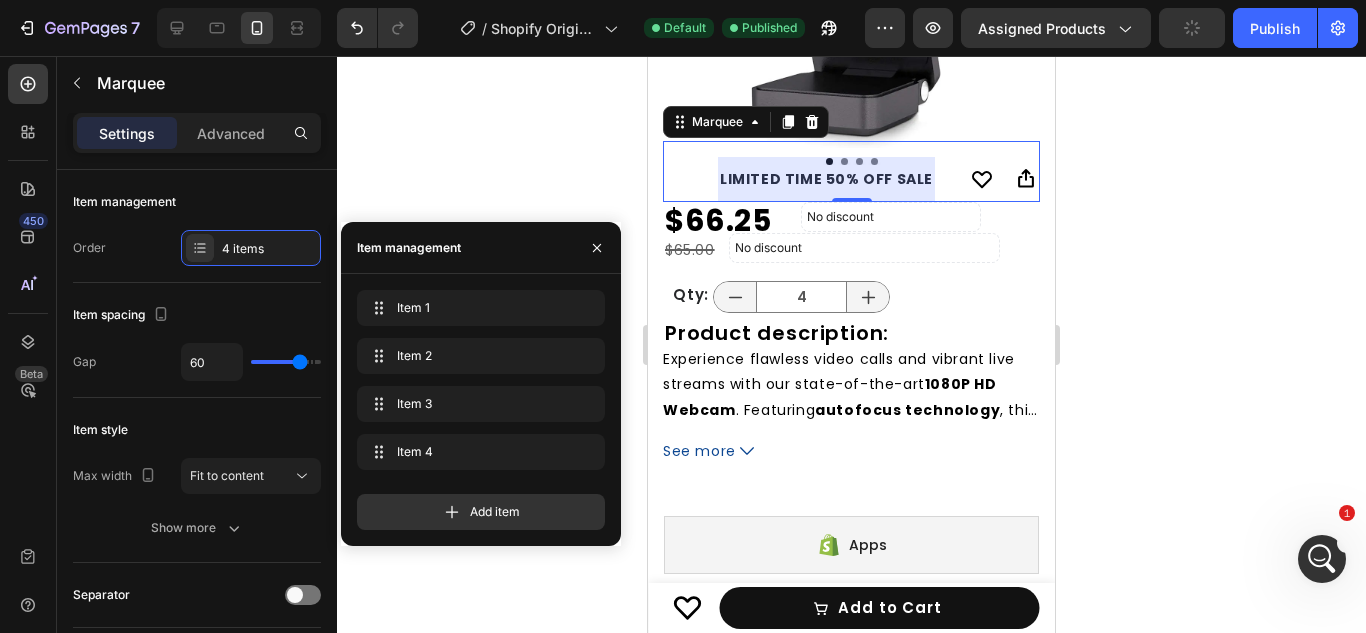 click on "Item 2 Item 2" 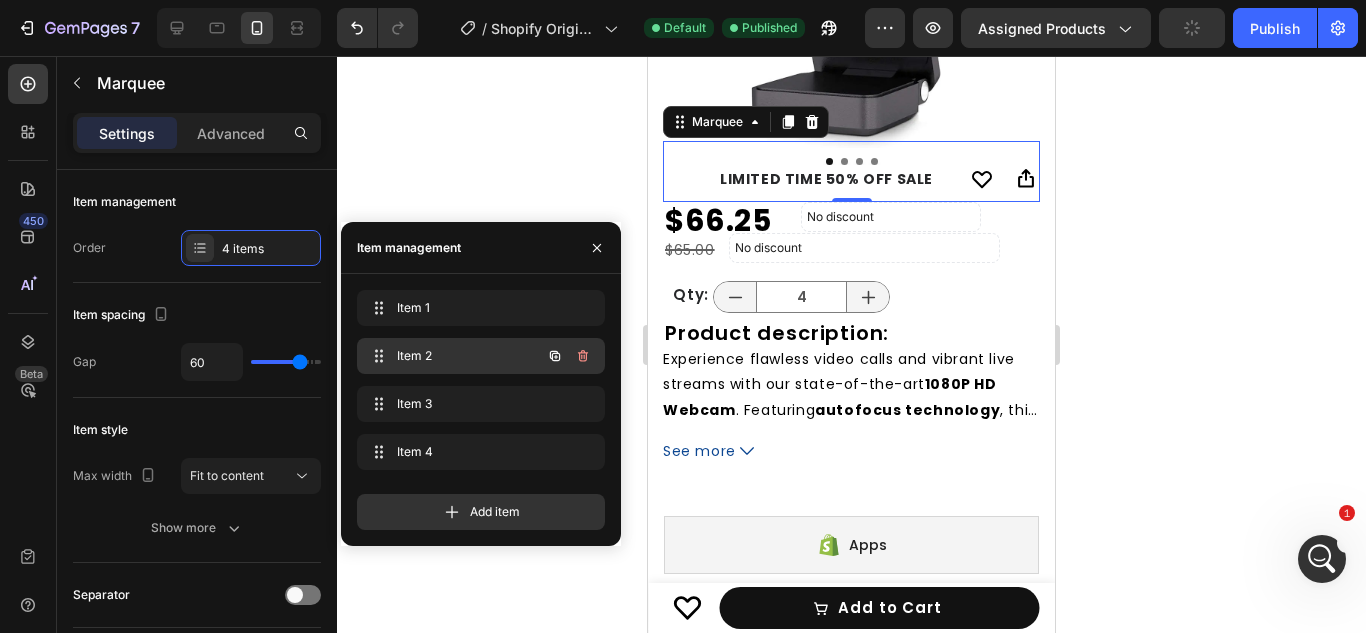click on "Item 2" at bounding box center (453, 356) 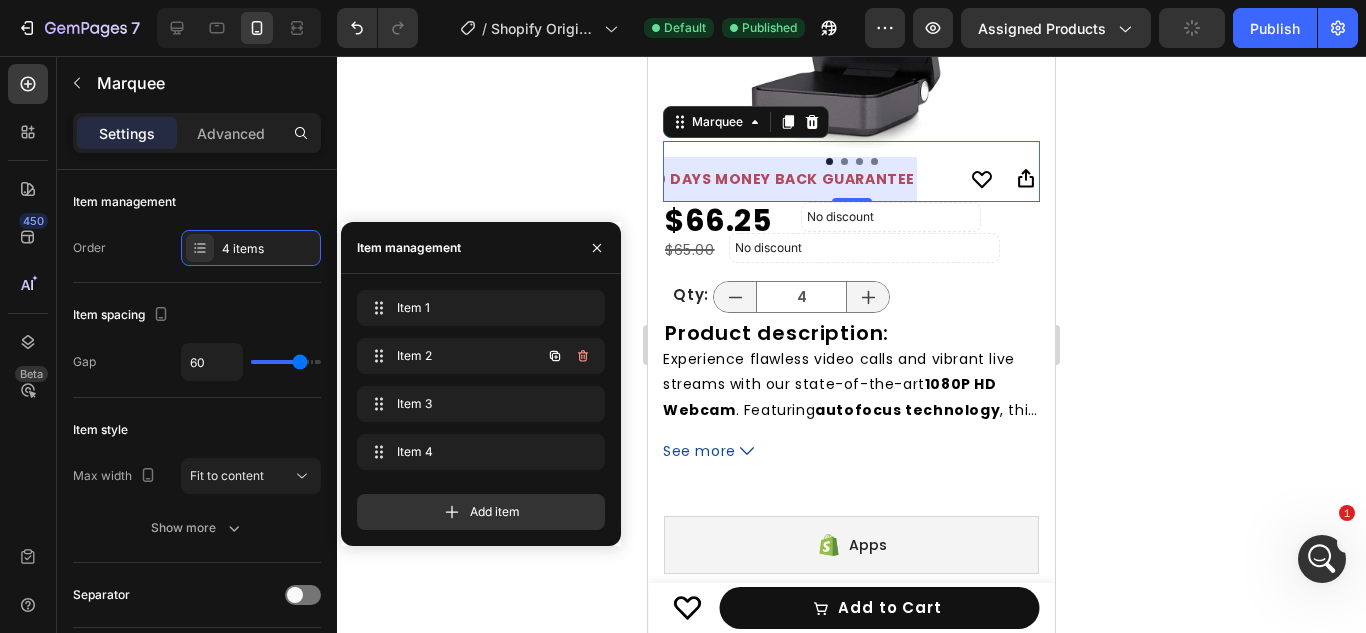 scroll, scrollTop: 0, scrollLeft: 153, axis: horizontal 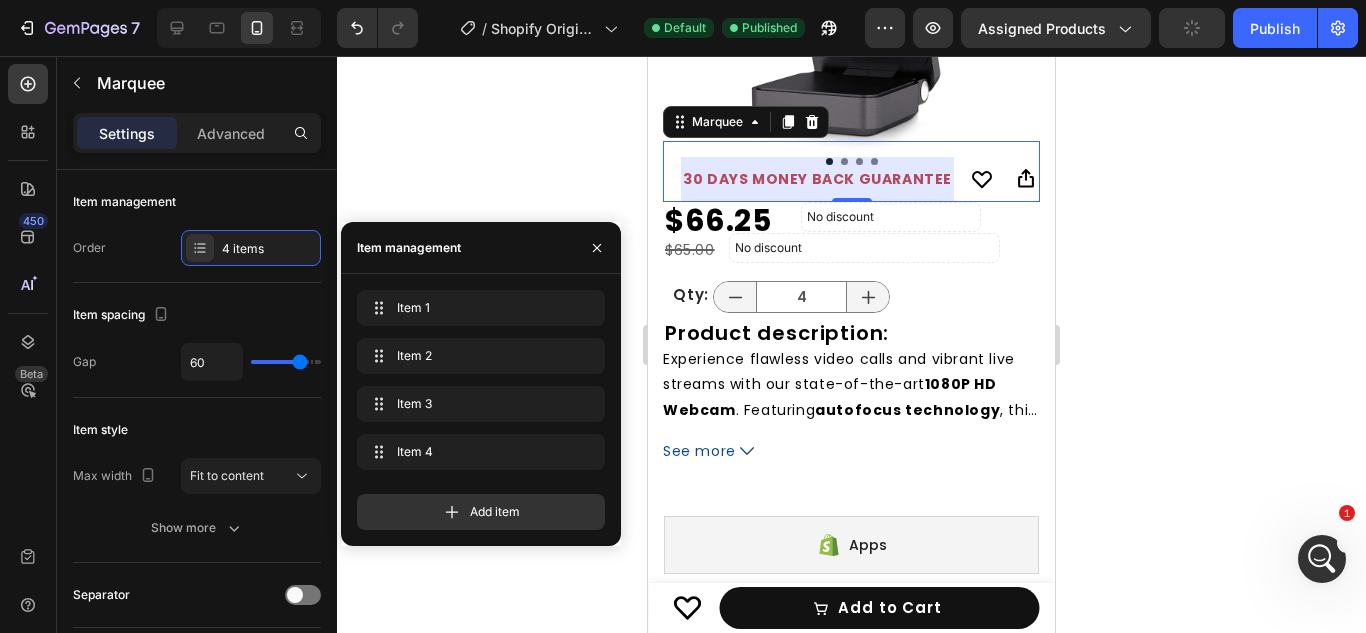 click on "Item 1 Item 1" 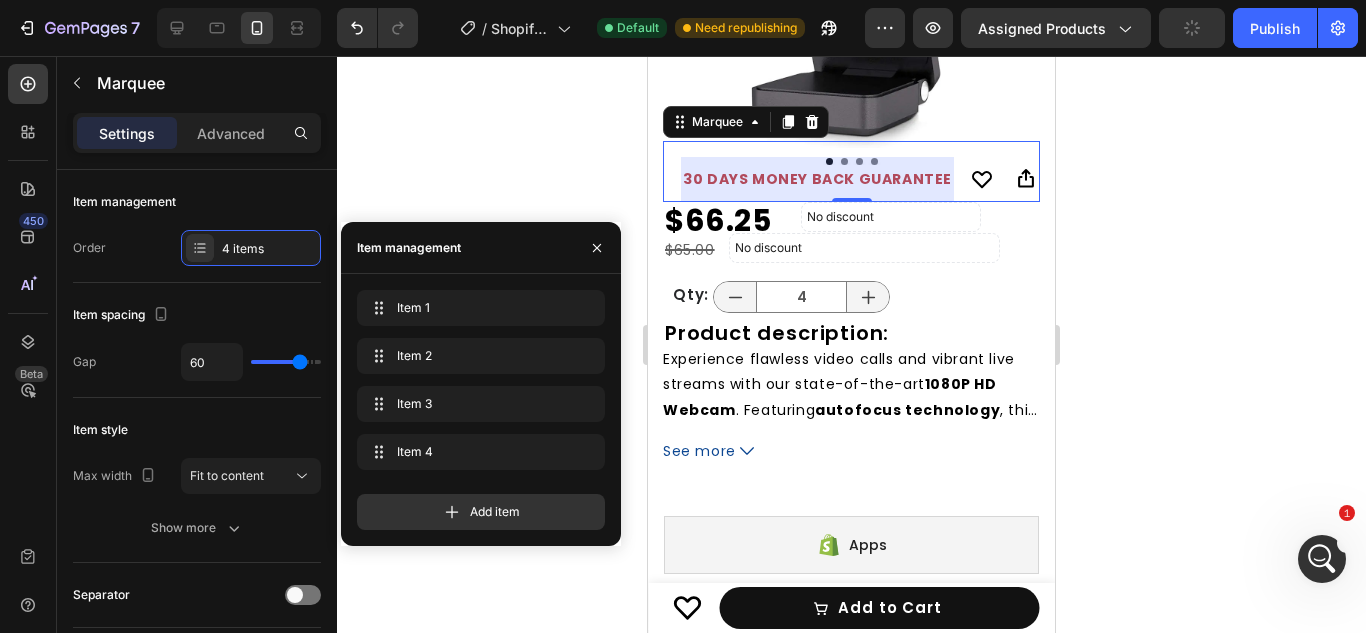 click on "Item 1 Item 1" 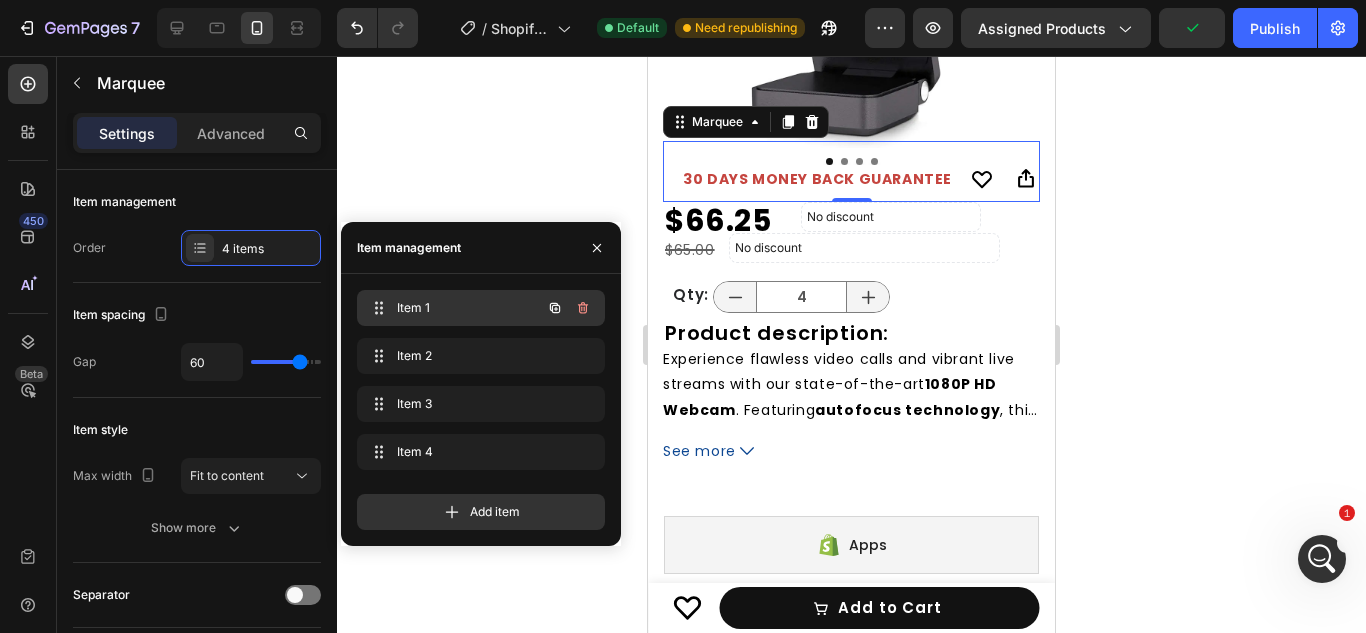 click on "Item 1" at bounding box center (453, 308) 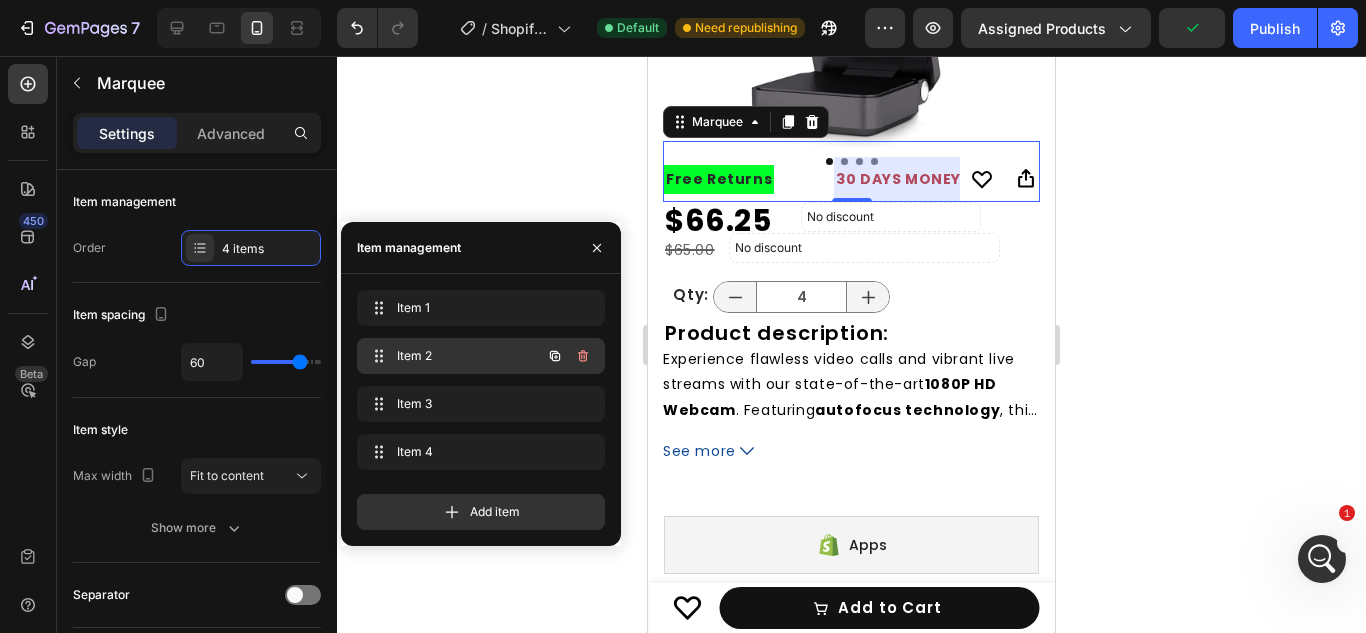 click on "Item 2" at bounding box center (453, 356) 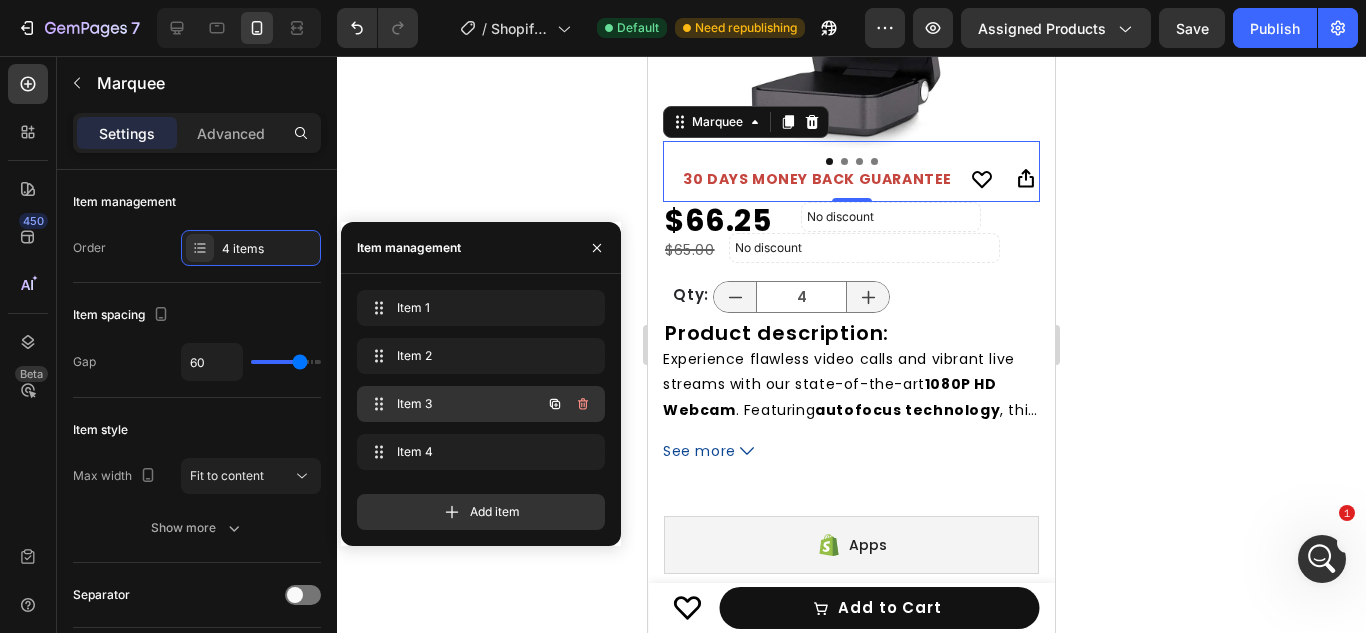click on "Item 3" at bounding box center (453, 404) 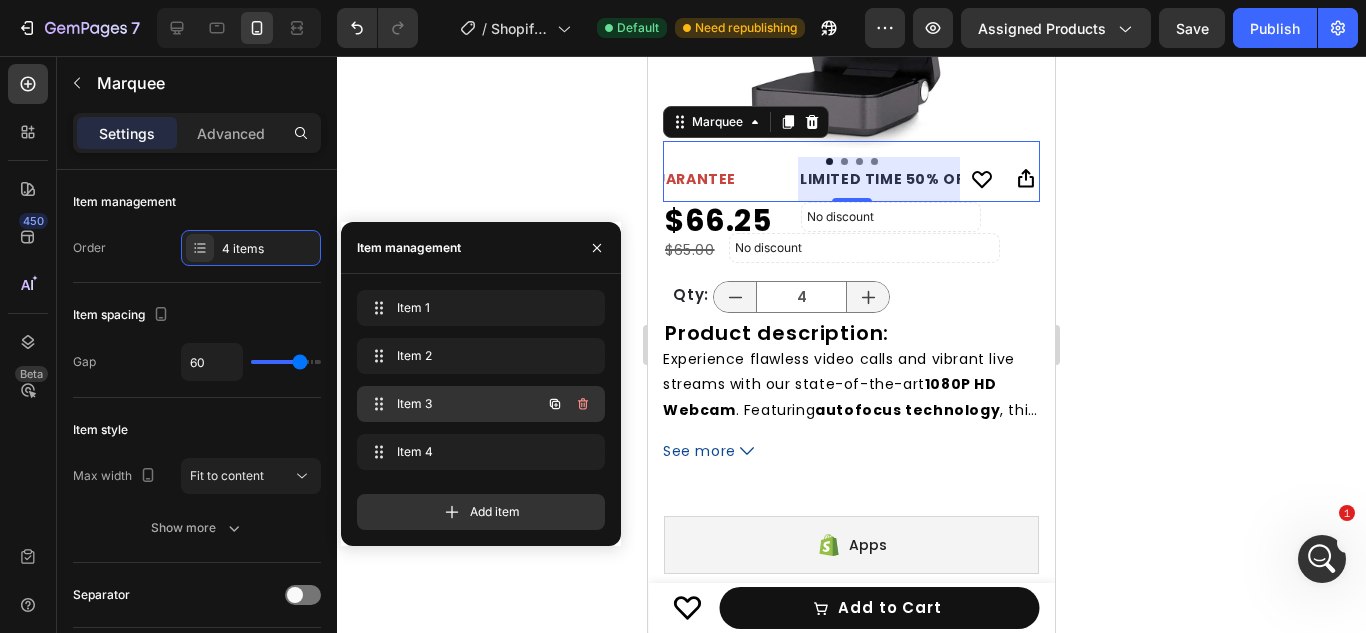 scroll, scrollTop: 0, scrollLeft: 449, axis: horizontal 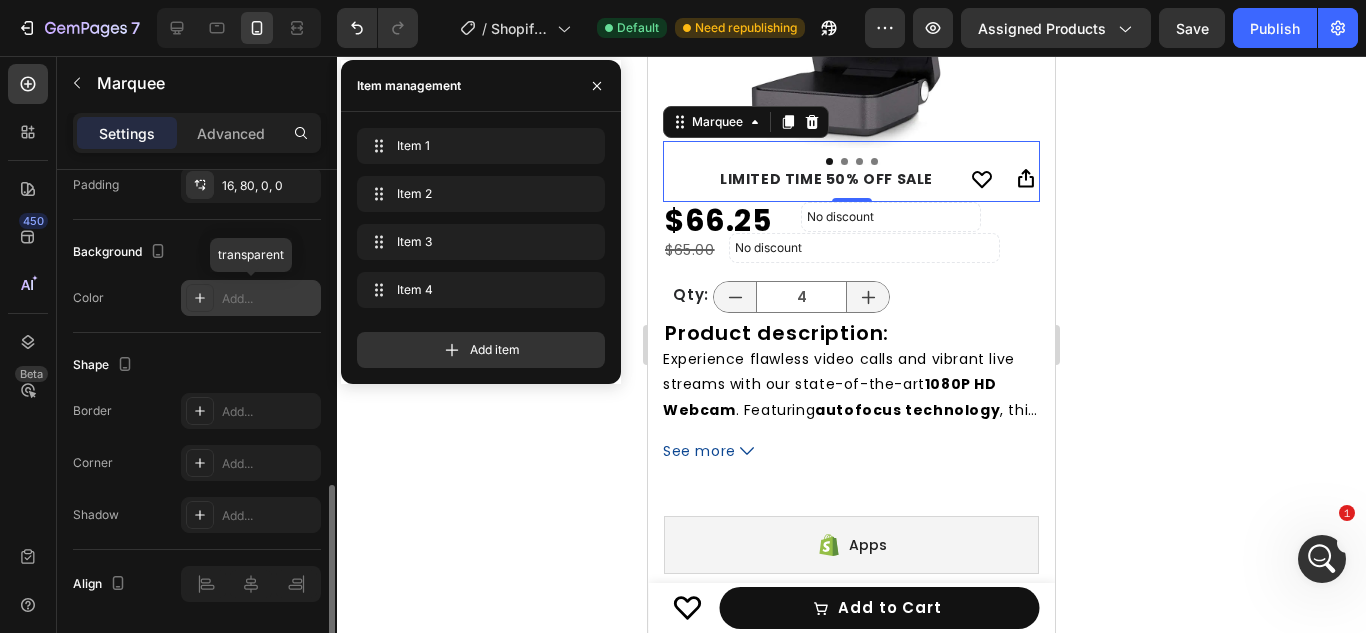 click on "Add..." at bounding box center (269, 299) 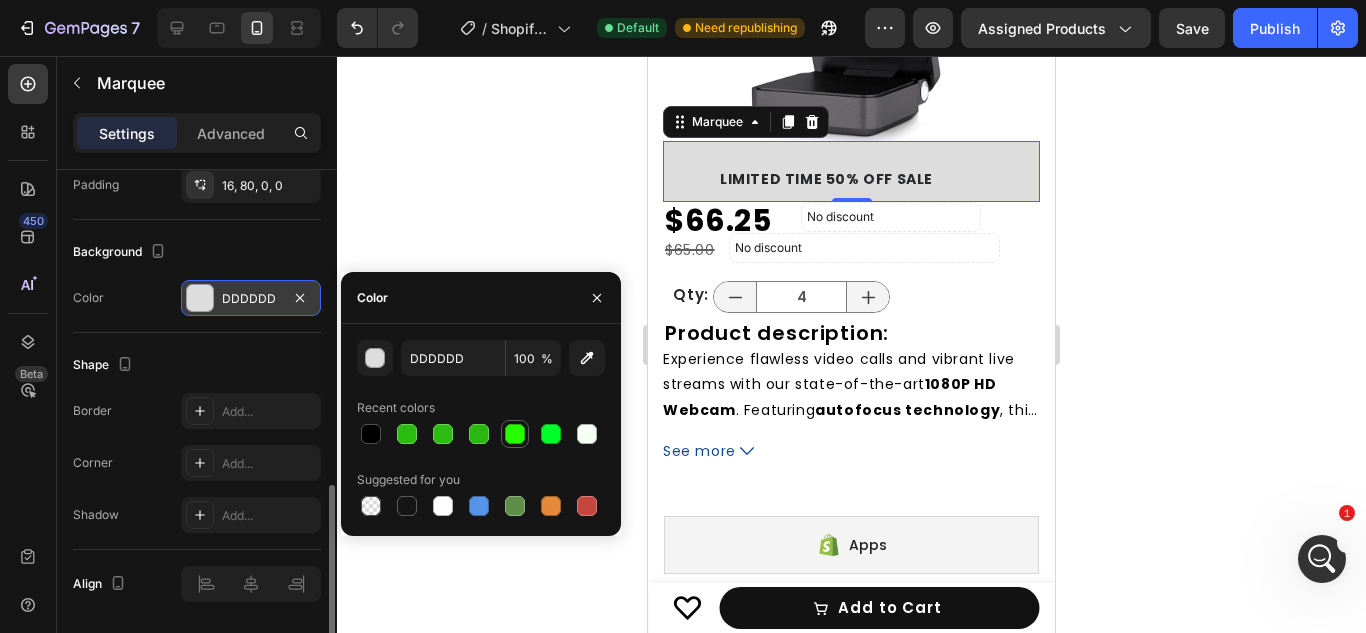 click at bounding box center (515, 434) 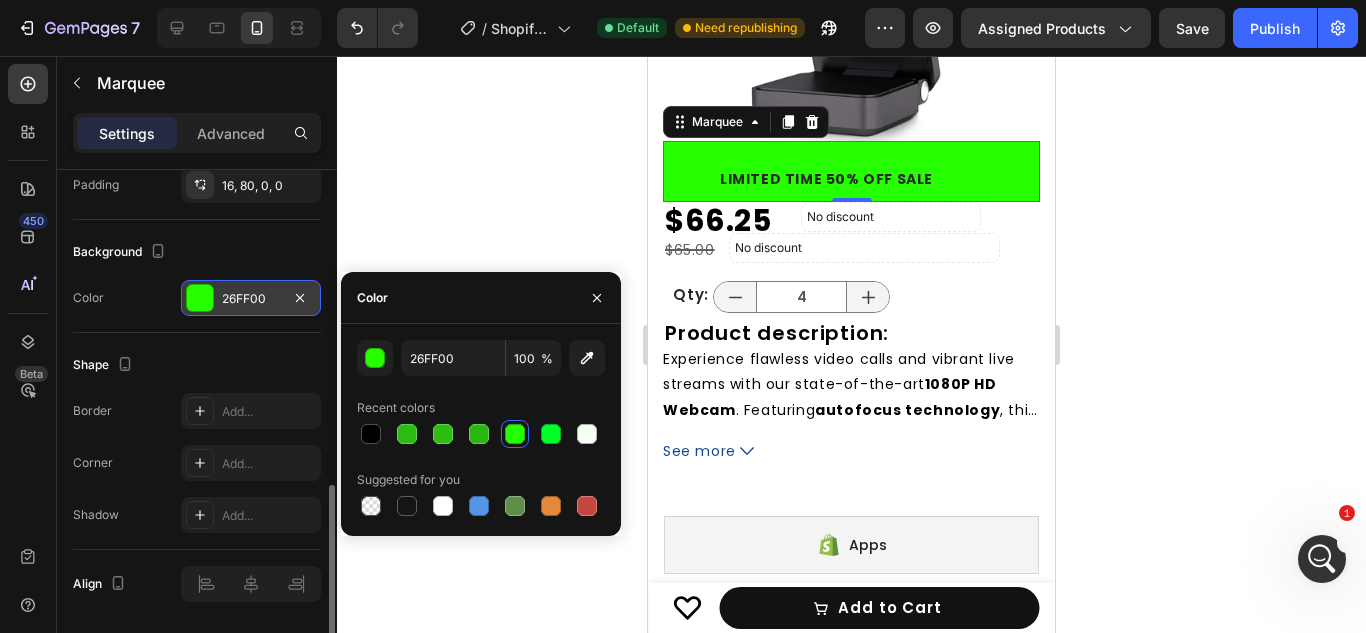 type on "DDDDDD" 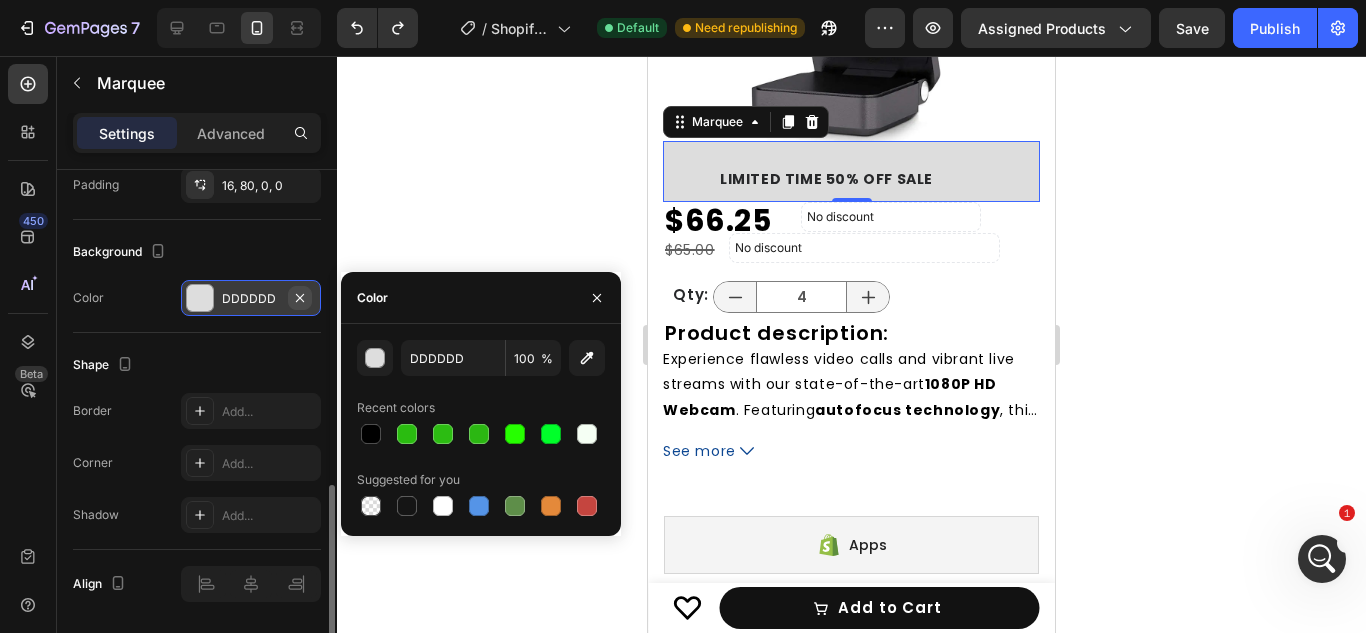 click 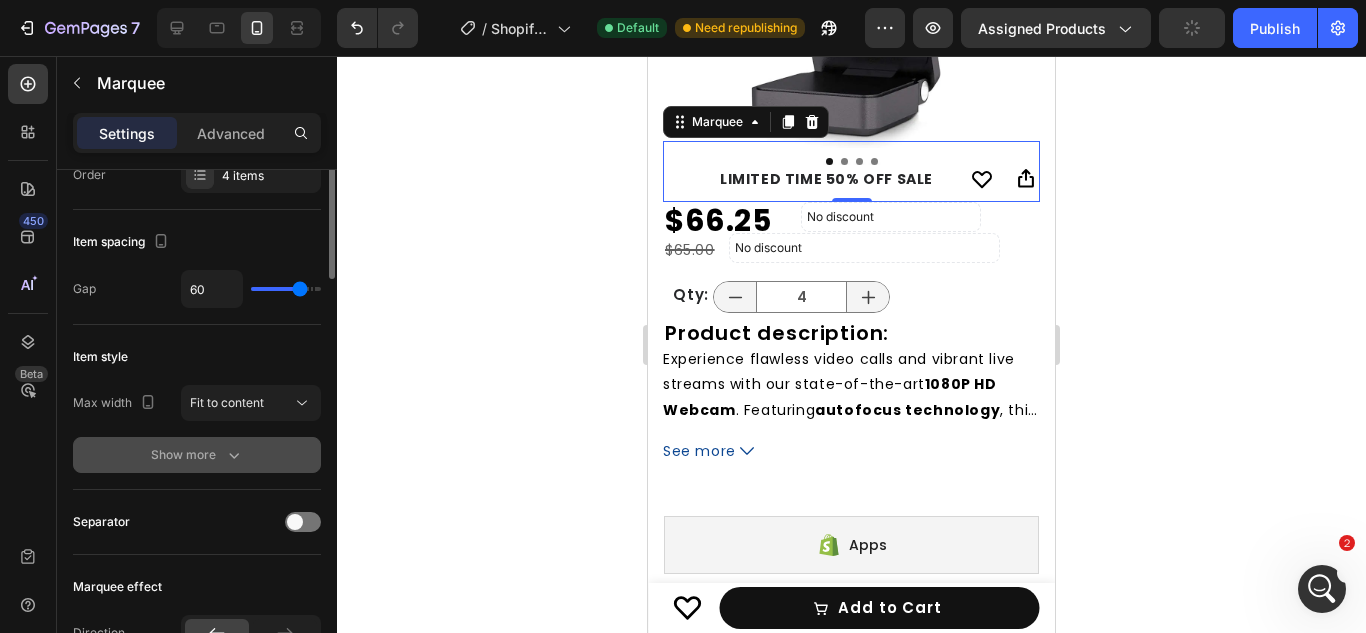 scroll, scrollTop: 0, scrollLeft: 0, axis: both 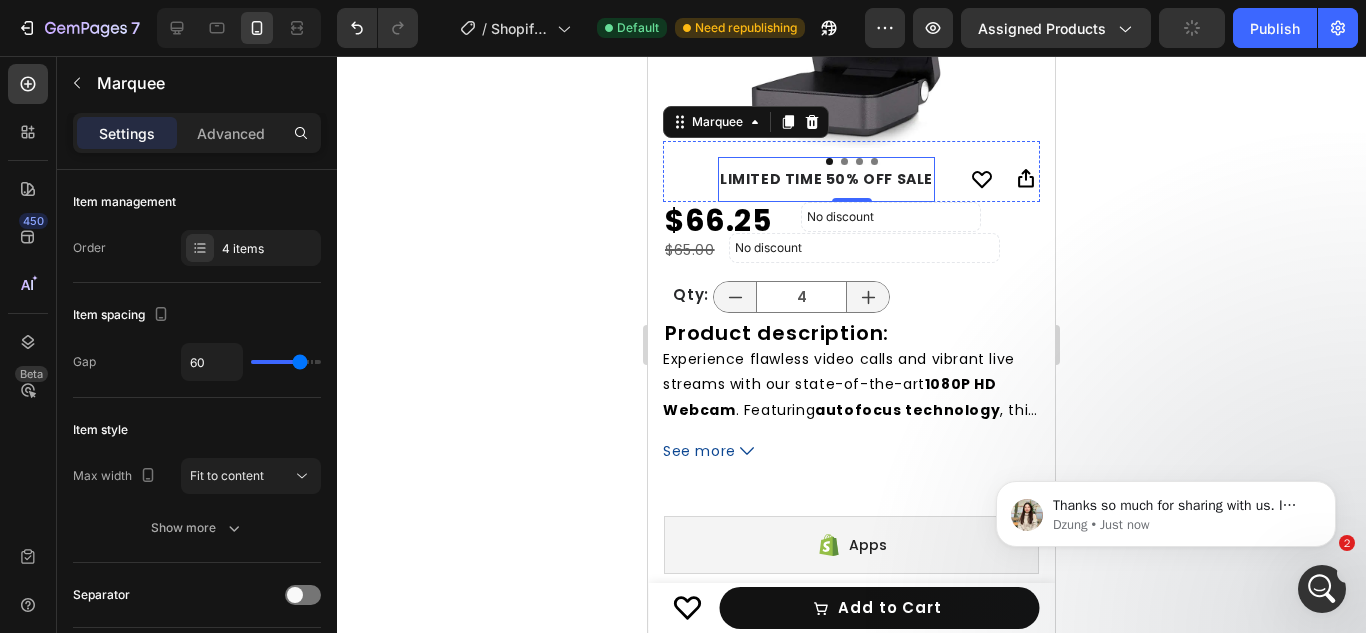 click on "LIMITED TIME 50% OFF SALE" at bounding box center [826, 179] 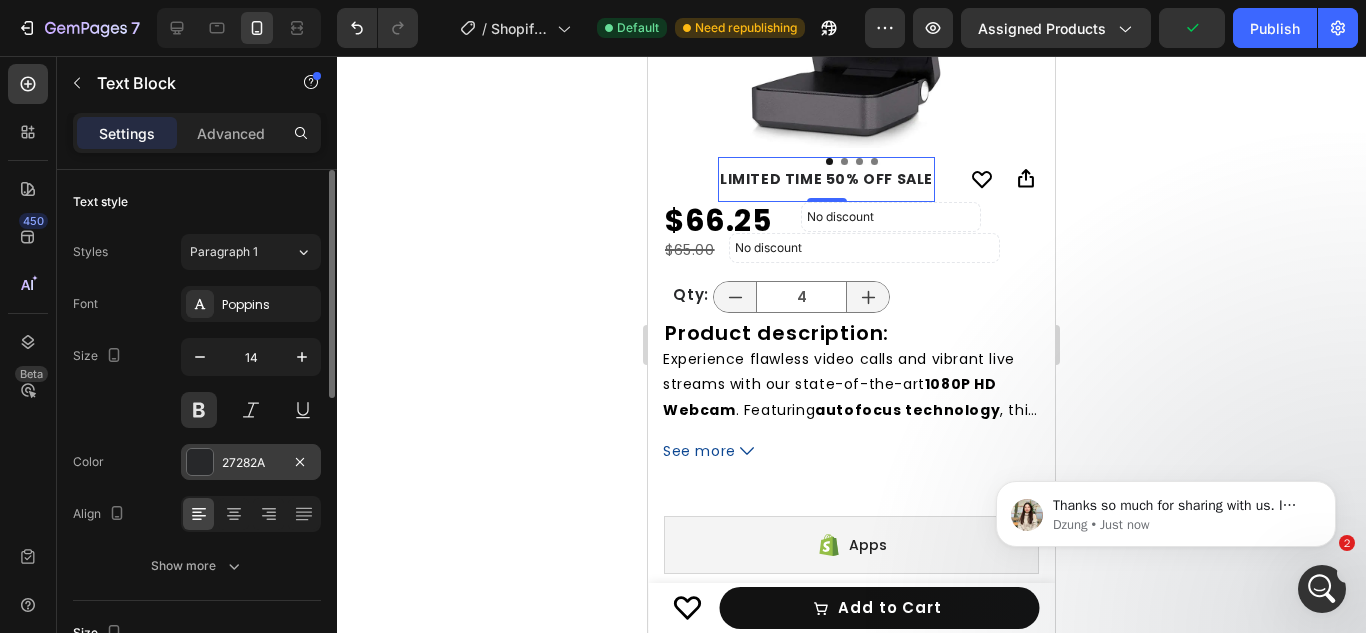 click at bounding box center (200, 462) 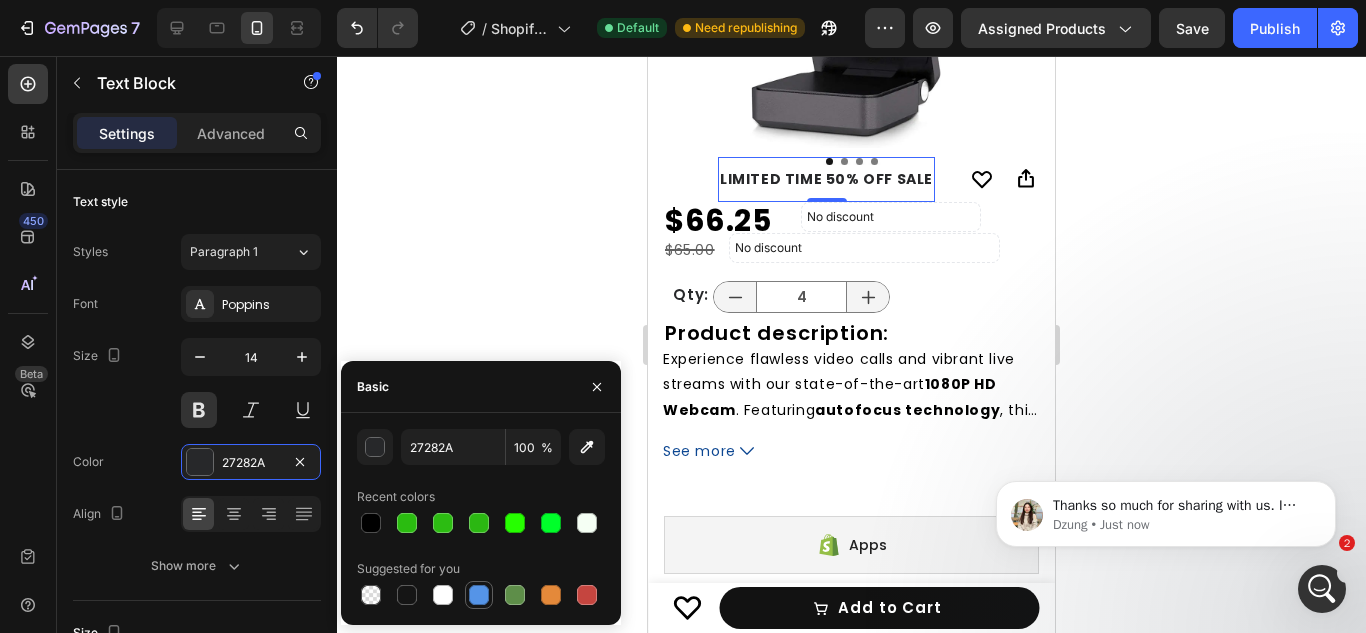 drag, startPoint x: 483, startPoint y: 593, endPoint x: 13, endPoint y: 64, distance: 707.63055 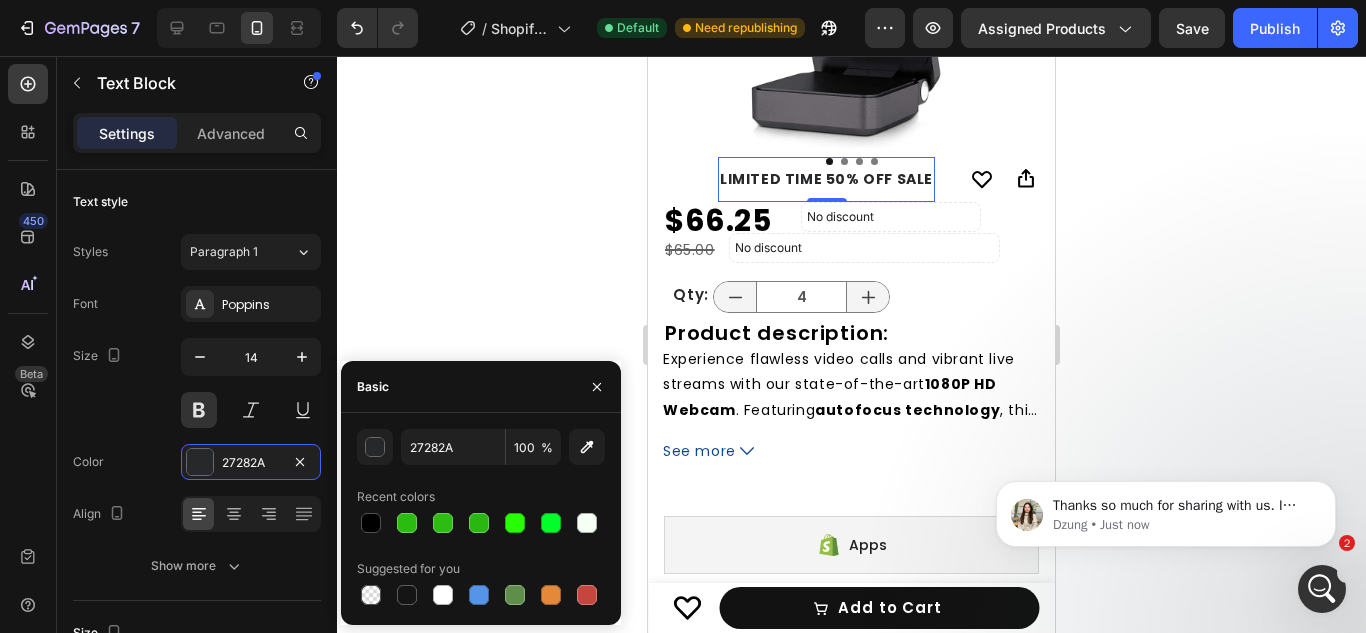 type on "5594E7" 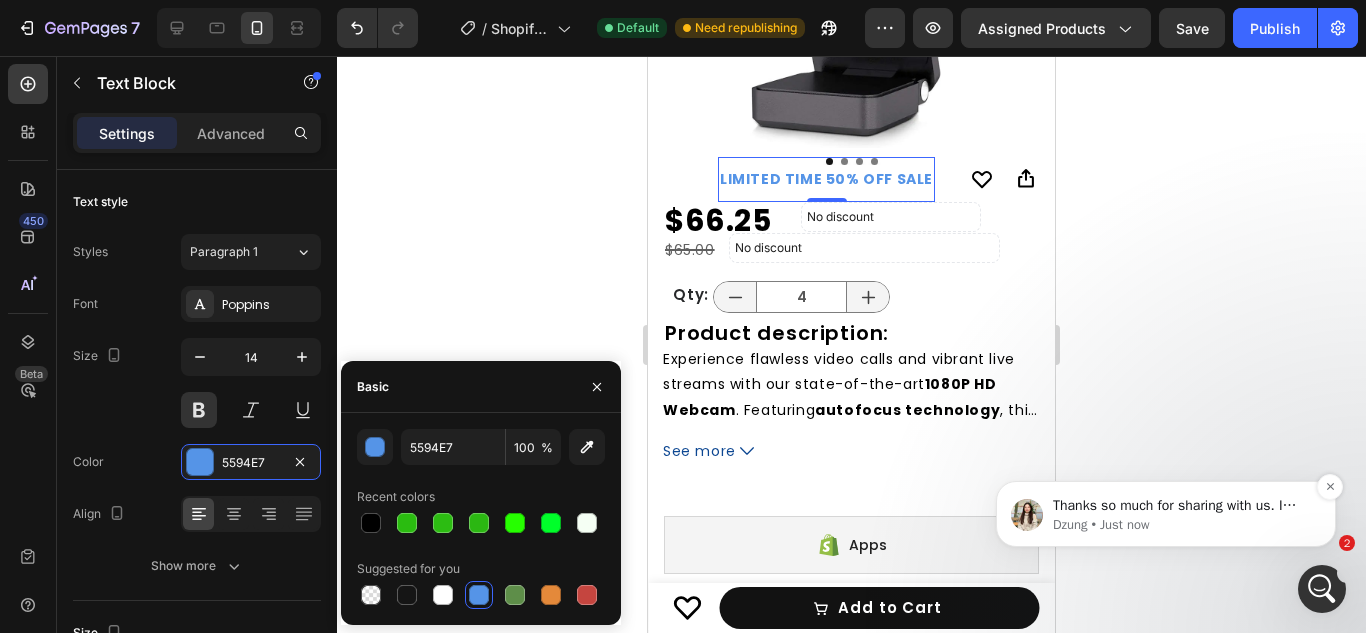 click on "Thanks so much for sharing with us. I understand it is a nice feature to have. We will try to investigate and improve this in the near future. 🙌   In the meantime, may I know if there is anything else I can assist you today? 🙆" at bounding box center (1182, 506) 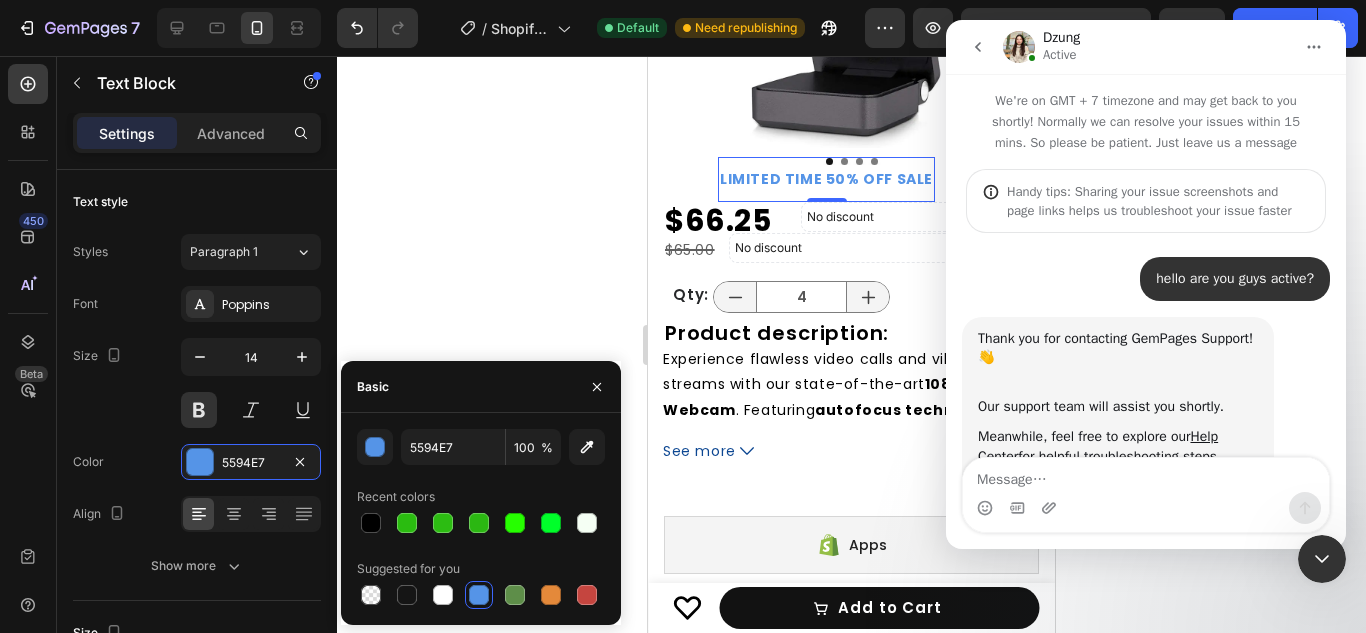 scroll, scrollTop: 182, scrollLeft: 0, axis: vertical 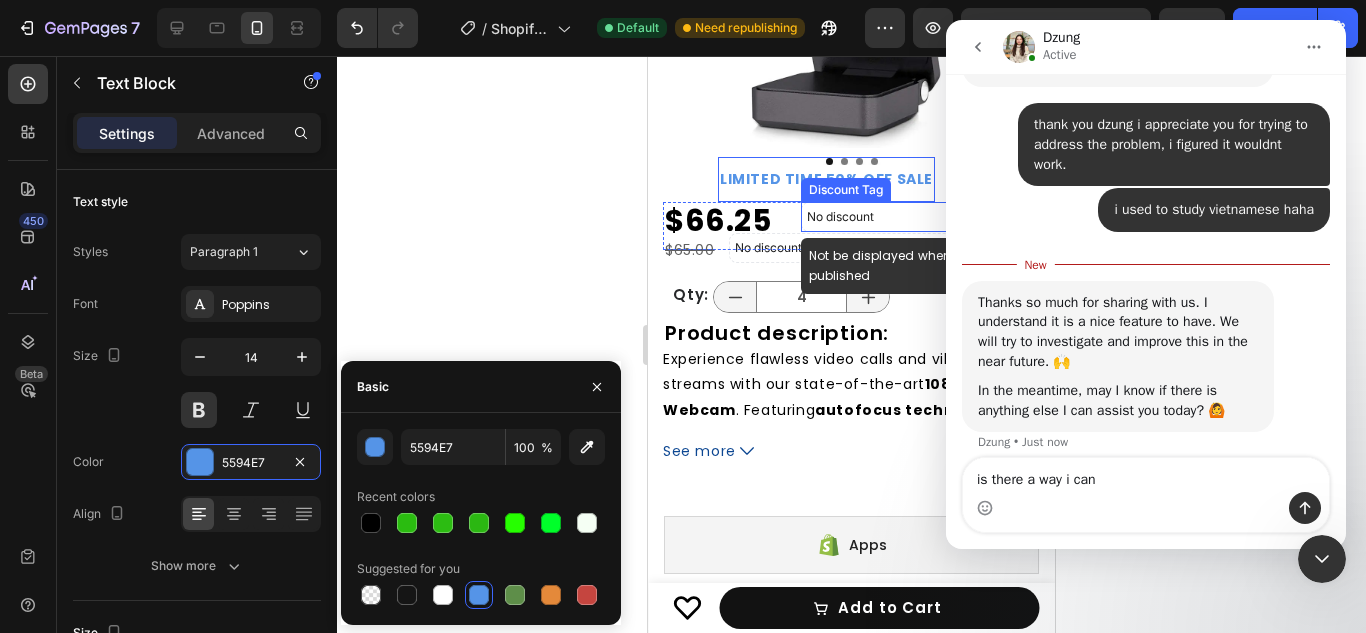 click on "No discount" at bounding box center [891, 217] 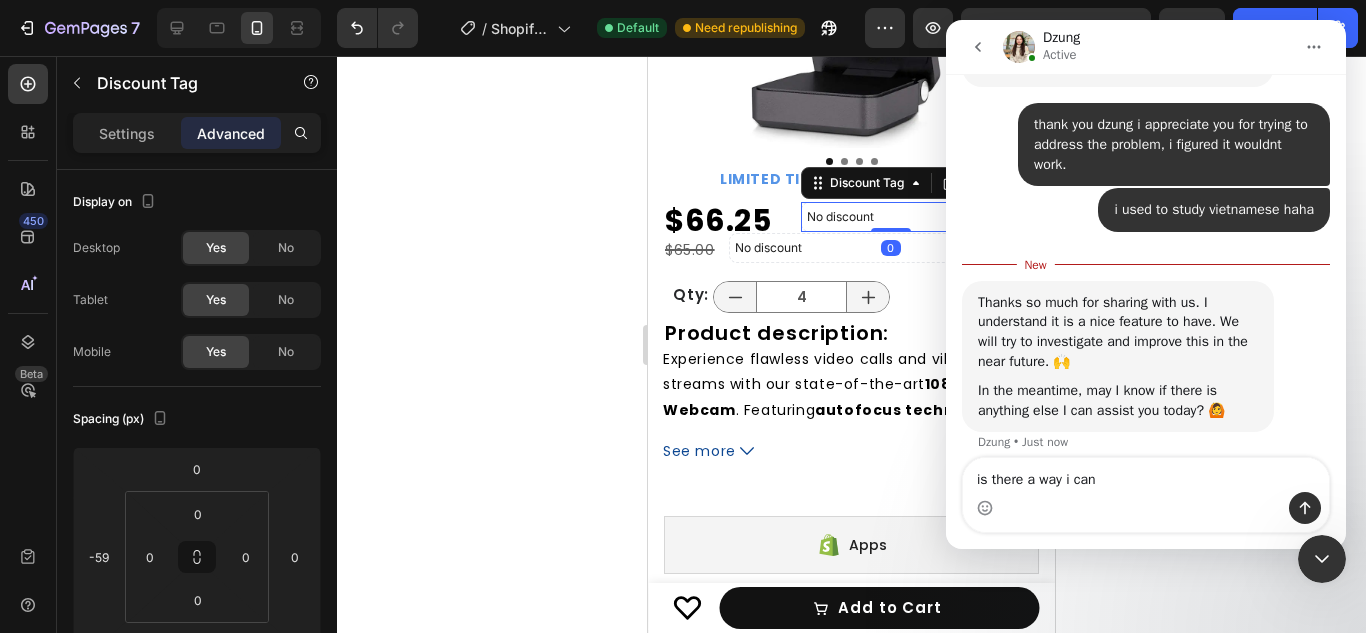 click at bounding box center [1146, 508] 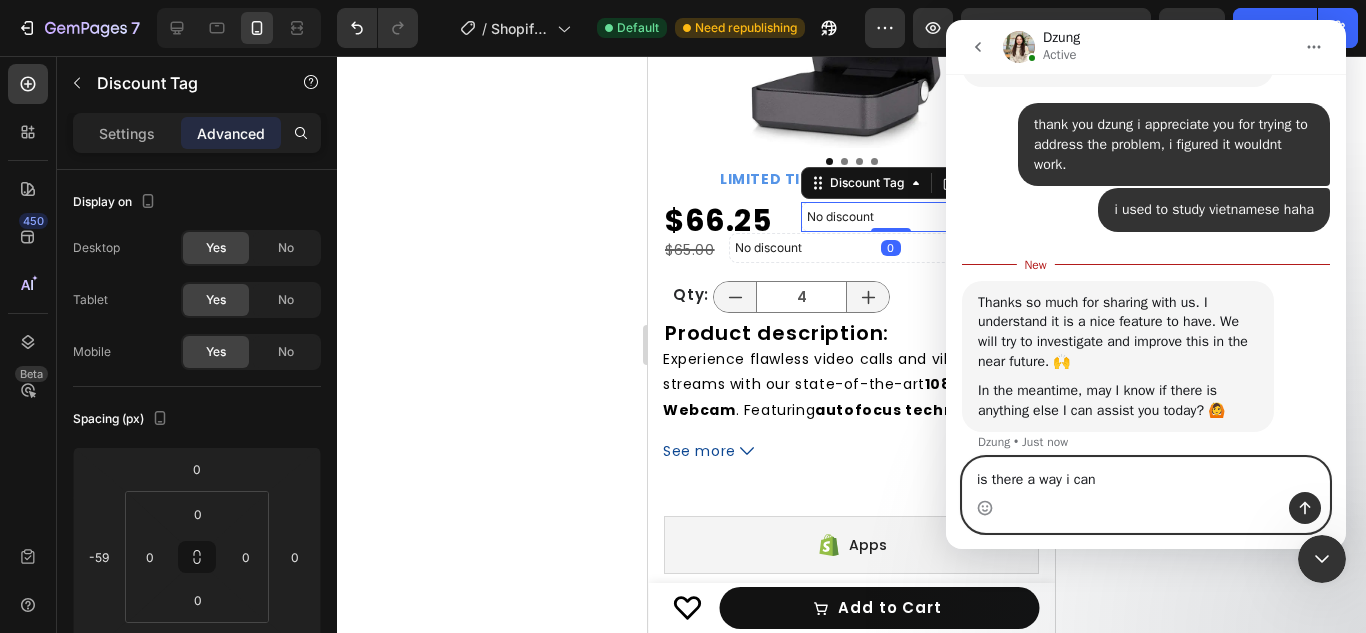click on "is there a way i can" at bounding box center [1146, 475] 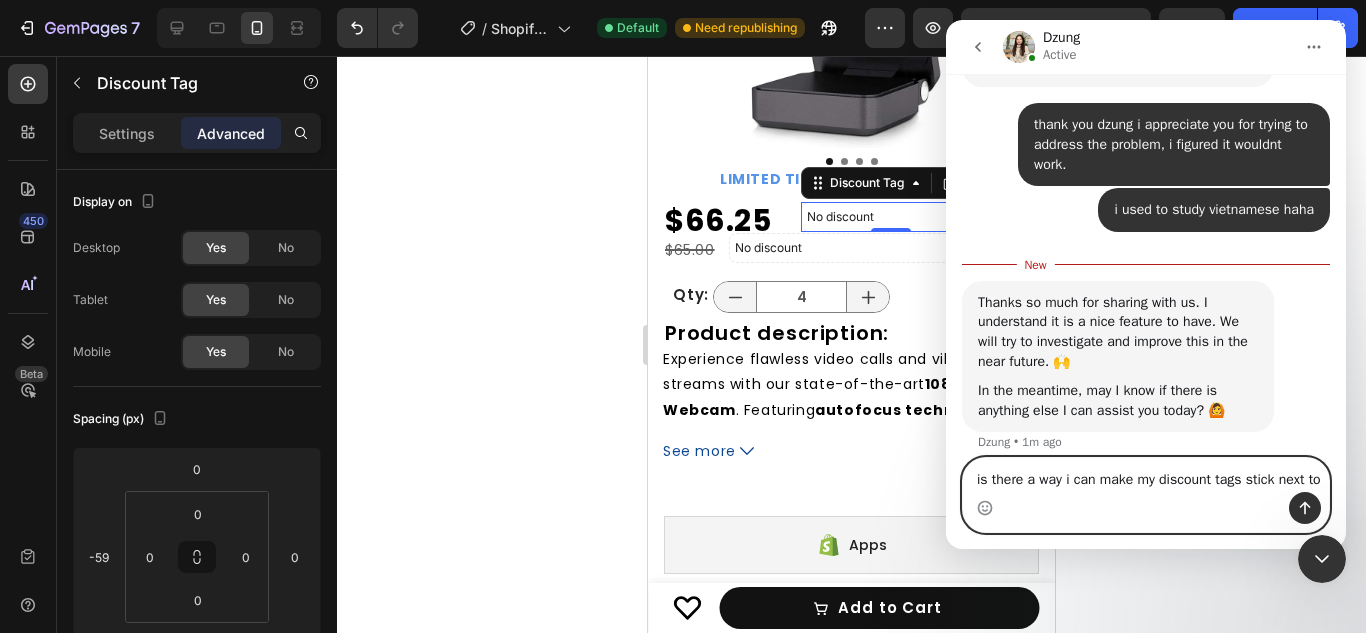 scroll, scrollTop: 1956, scrollLeft: 0, axis: vertical 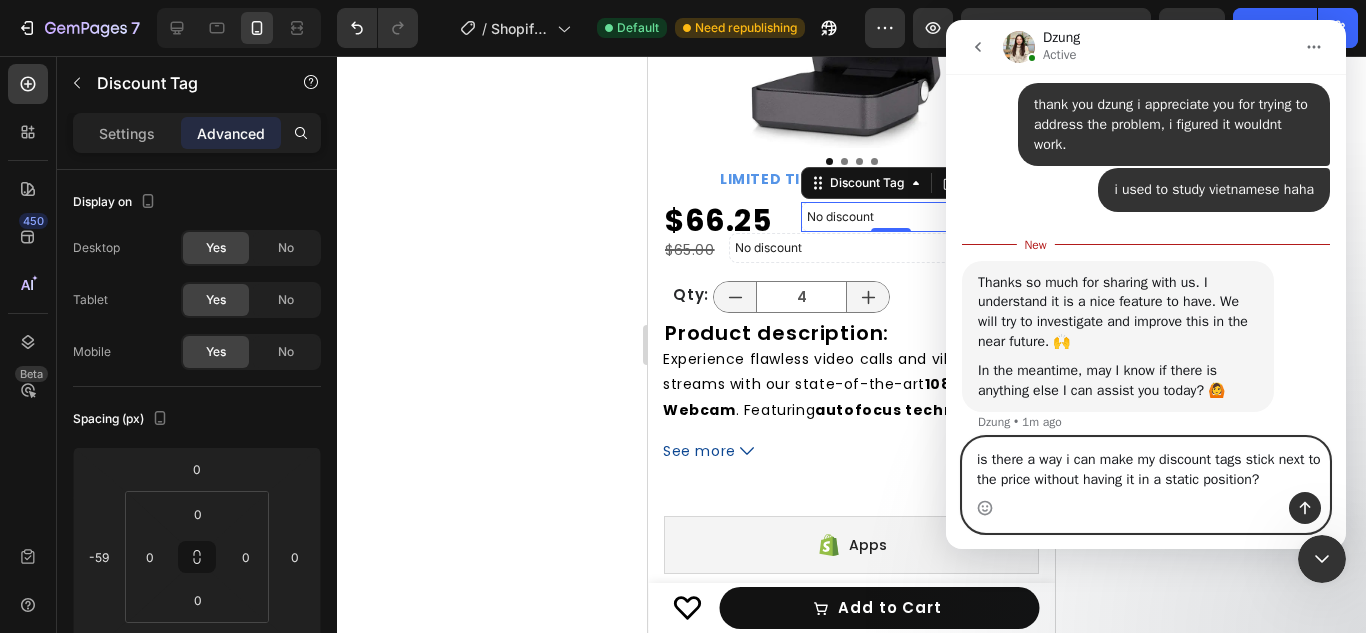 click on "is there a way i can make my discount tags stick next to the price without having it in a static position?" at bounding box center [1146, 465] 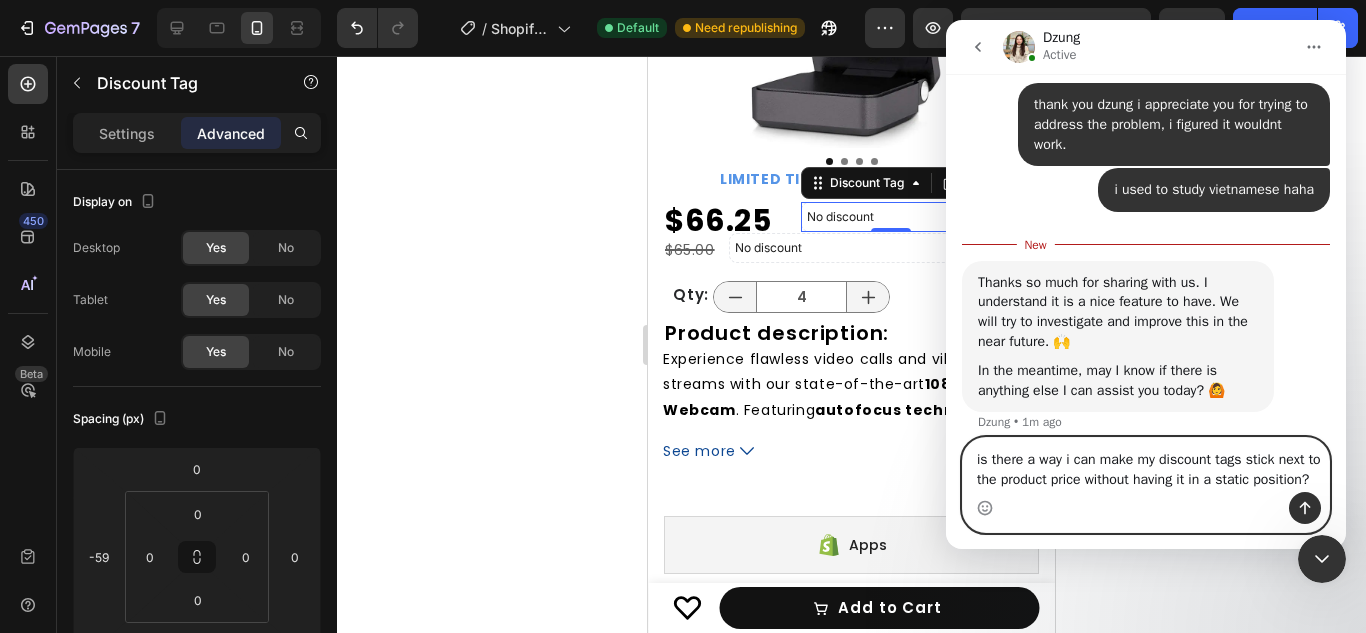 click on "is there a way i can make my discount tags stick next to the product price without having it in a static position?" at bounding box center [1146, 465] 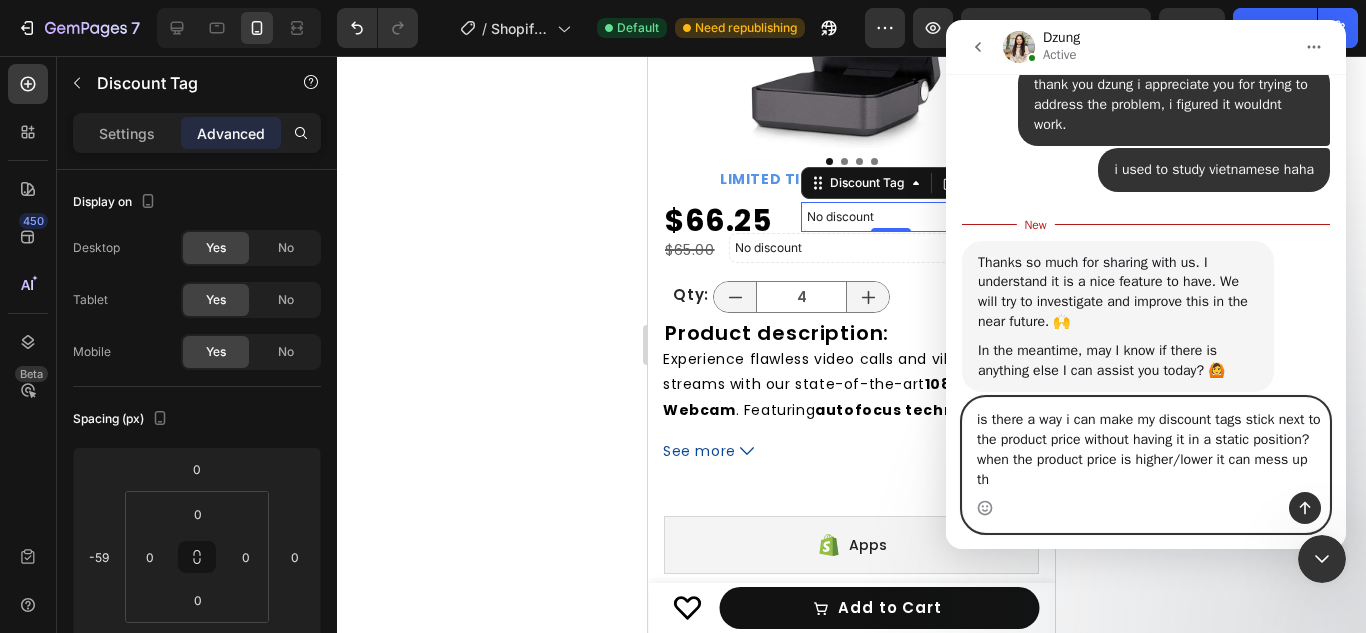 scroll, scrollTop: 1996, scrollLeft: 0, axis: vertical 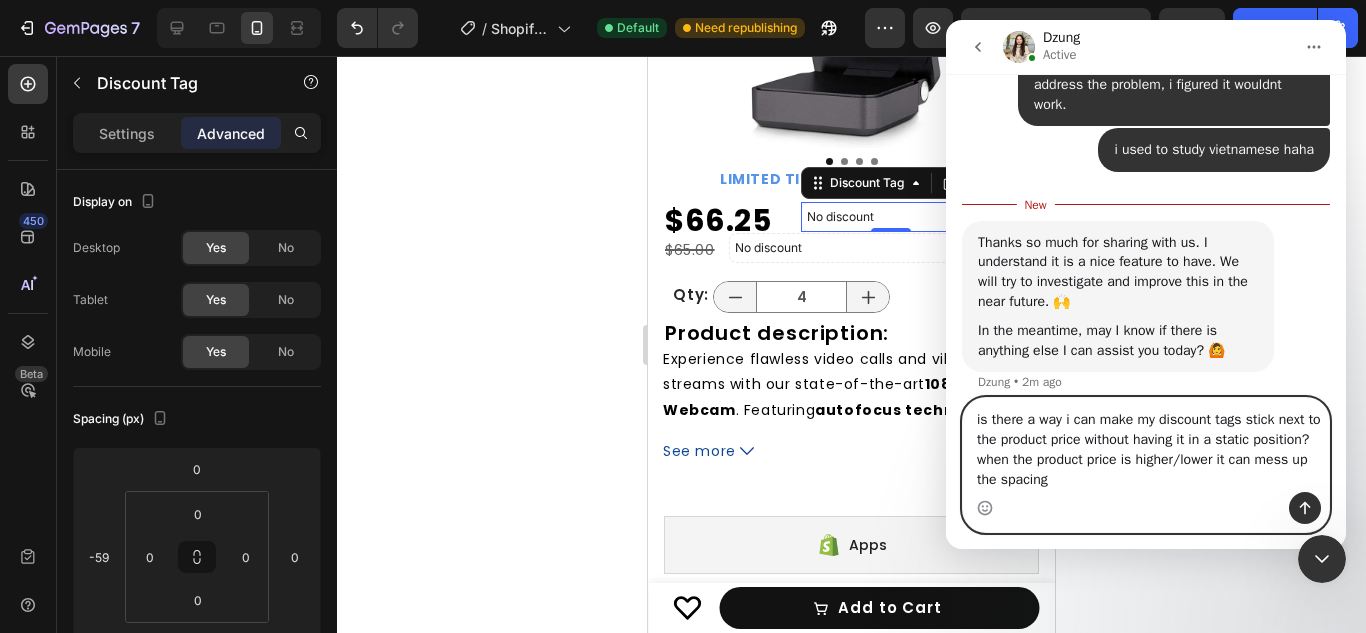 type on "is there a way i can make my discount tags stick next to the product price without having it in a static position? when the product price is higher/lower it can mess up the spacing" 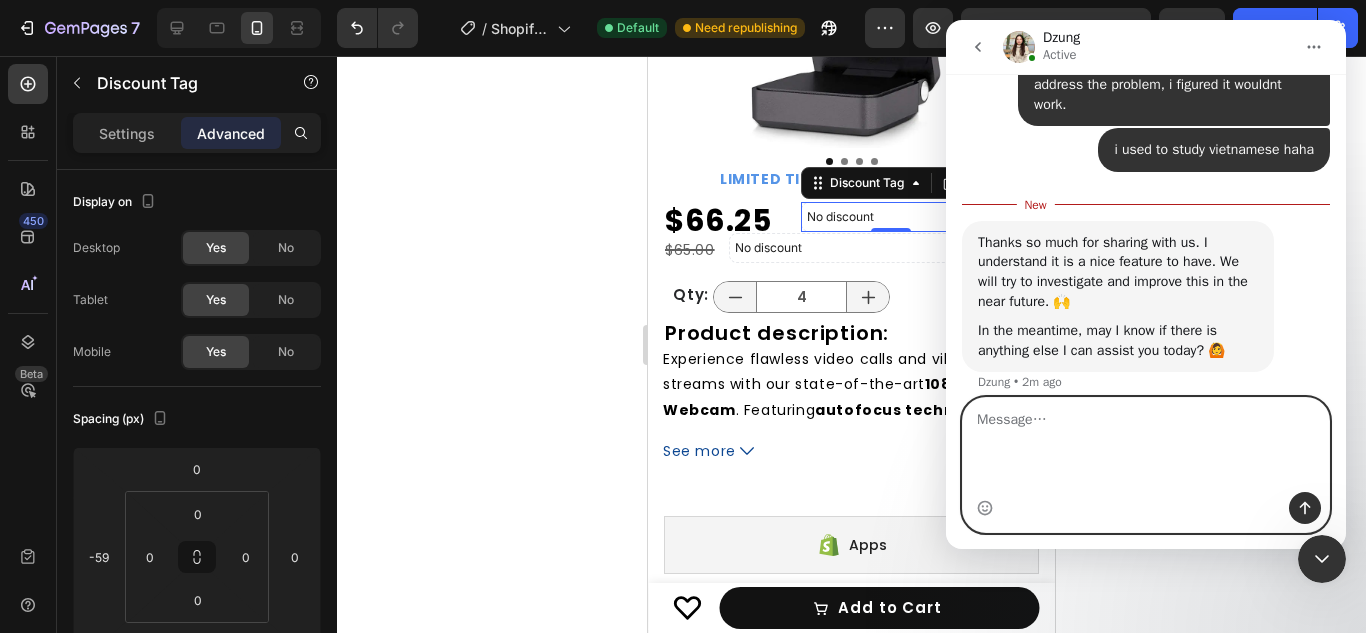 scroll, scrollTop: 2041, scrollLeft: 0, axis: vertical 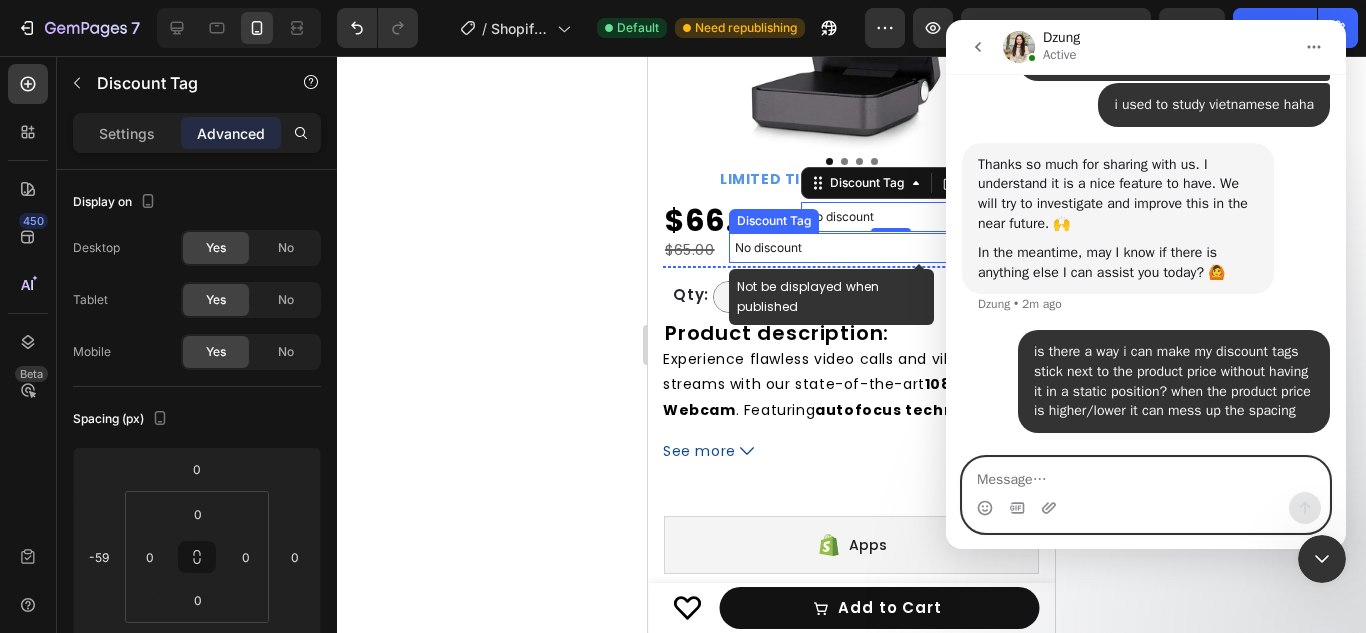 type 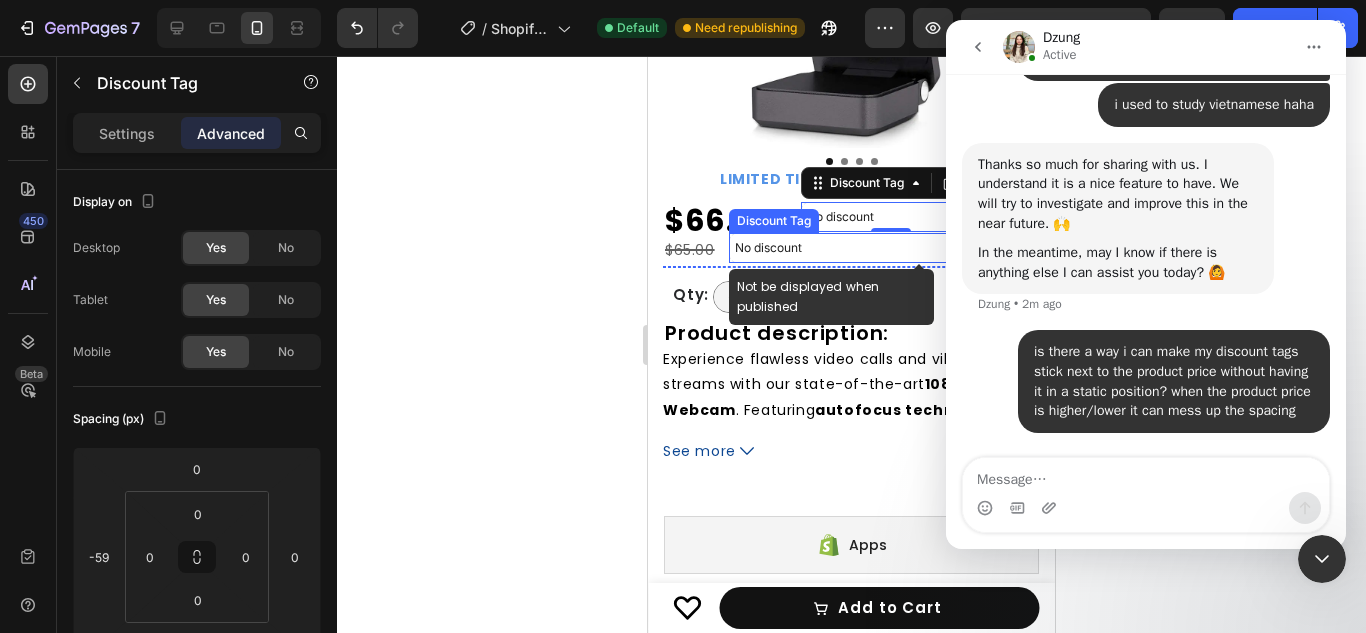 click on "No discount" at bounding box center [864, 248] 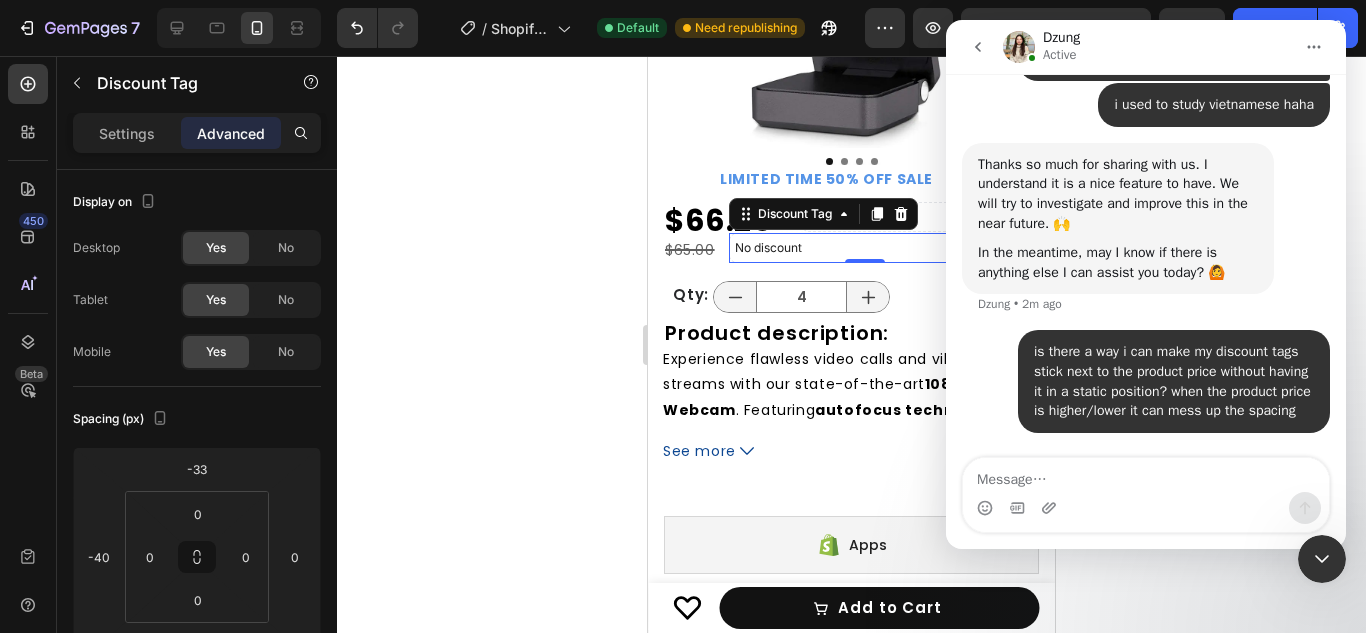 click 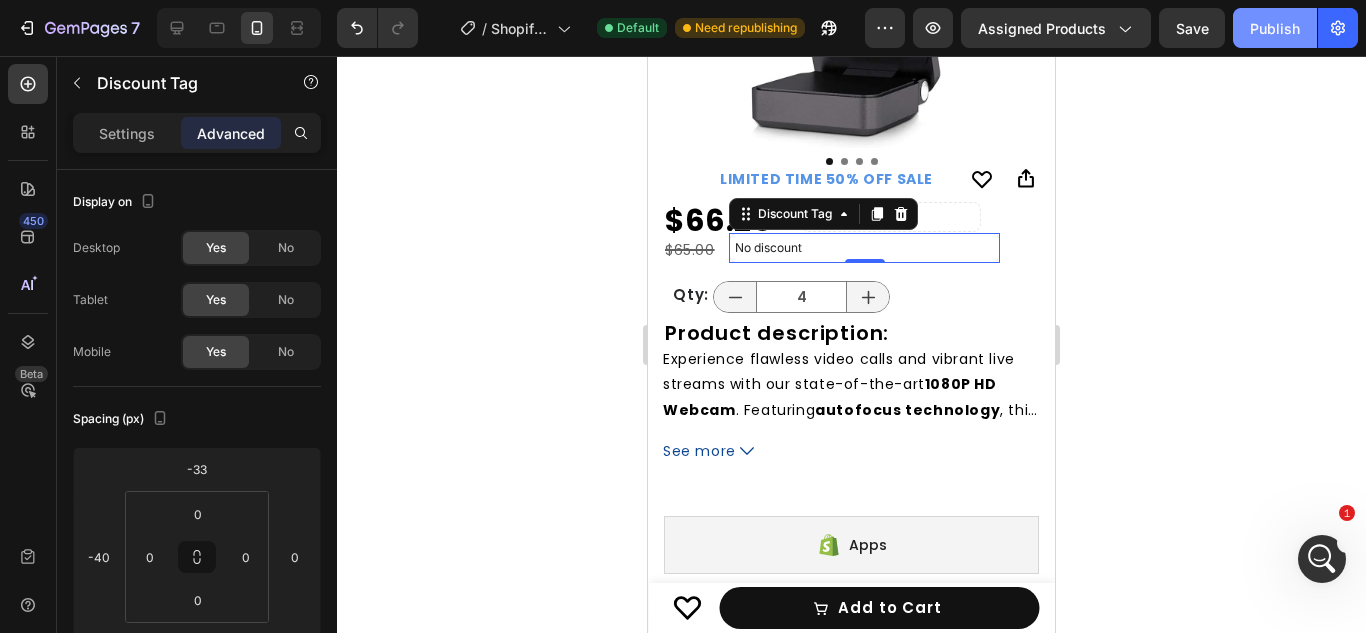 click on "Publish" 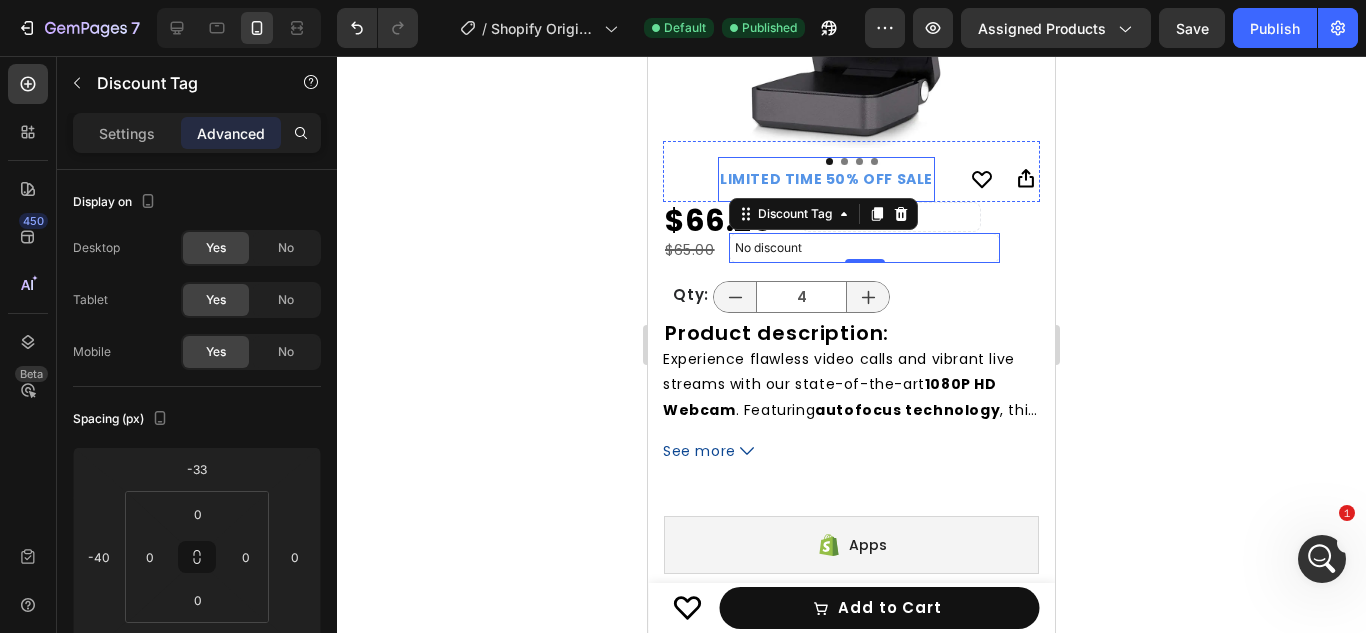 click on "LIMITED TIME 50% OFF SALE" at bounding box center [826, 179] 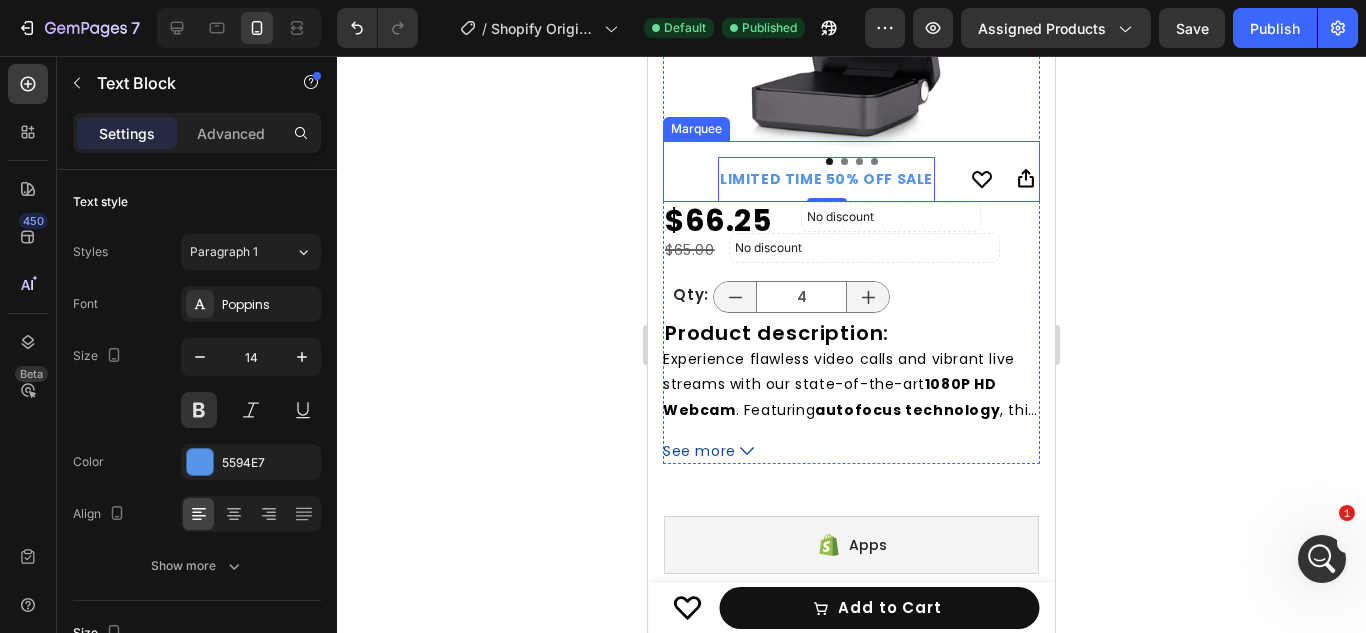 click on "30 DAYS MONEY BACK GUARANTEE Text Block" at bounding box center (551, 179) 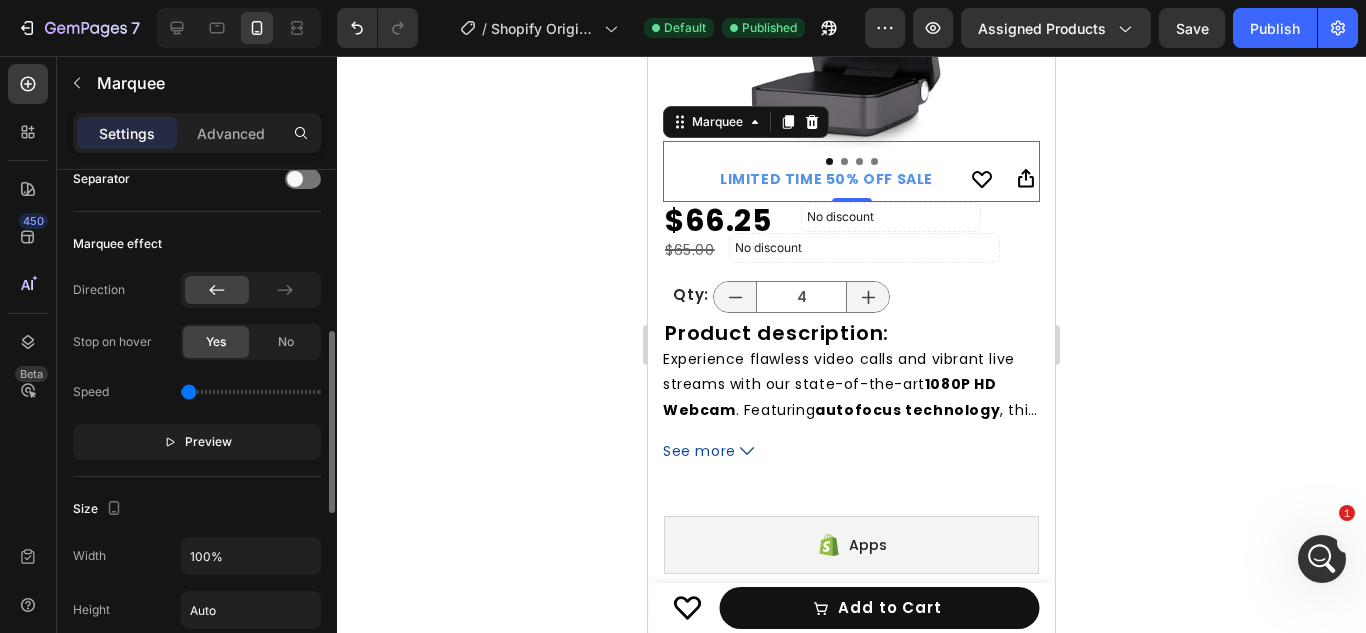 scroll, scrollTop: 428, scrollLeft: 0, axis: vertical 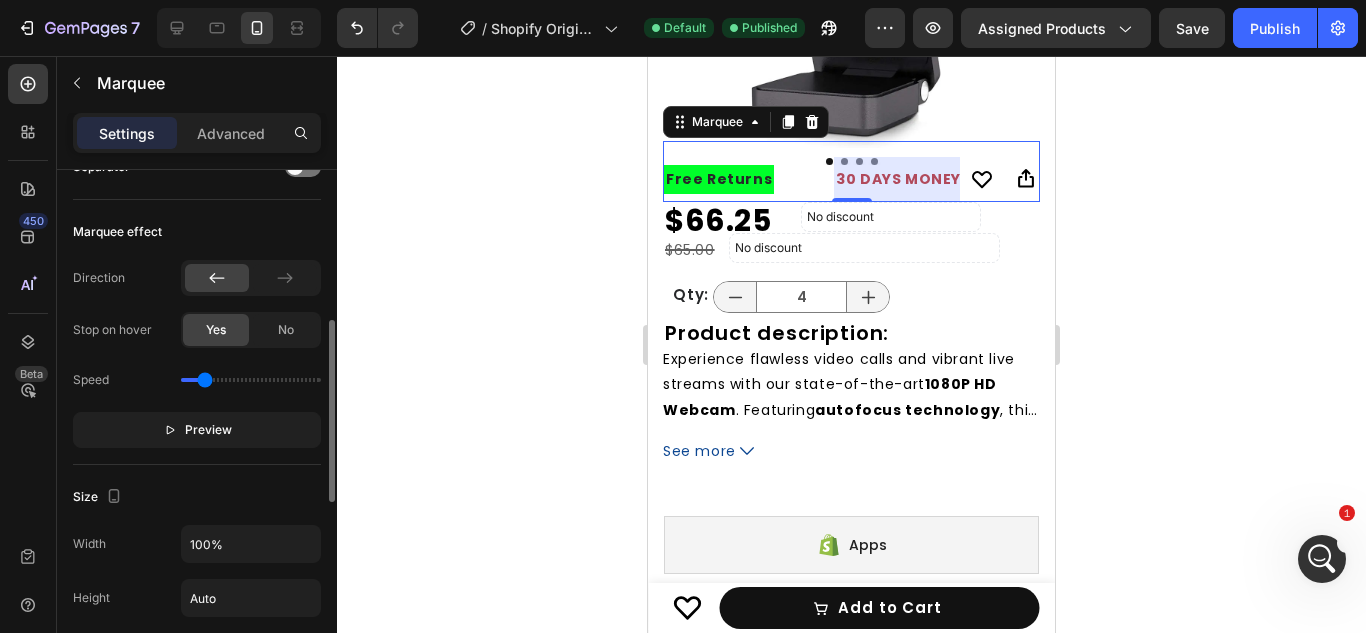 drag, startPoint x: 191, startPoint y: 376, endPoint x: 203, endPoint y: 377, distance: 12.0415945 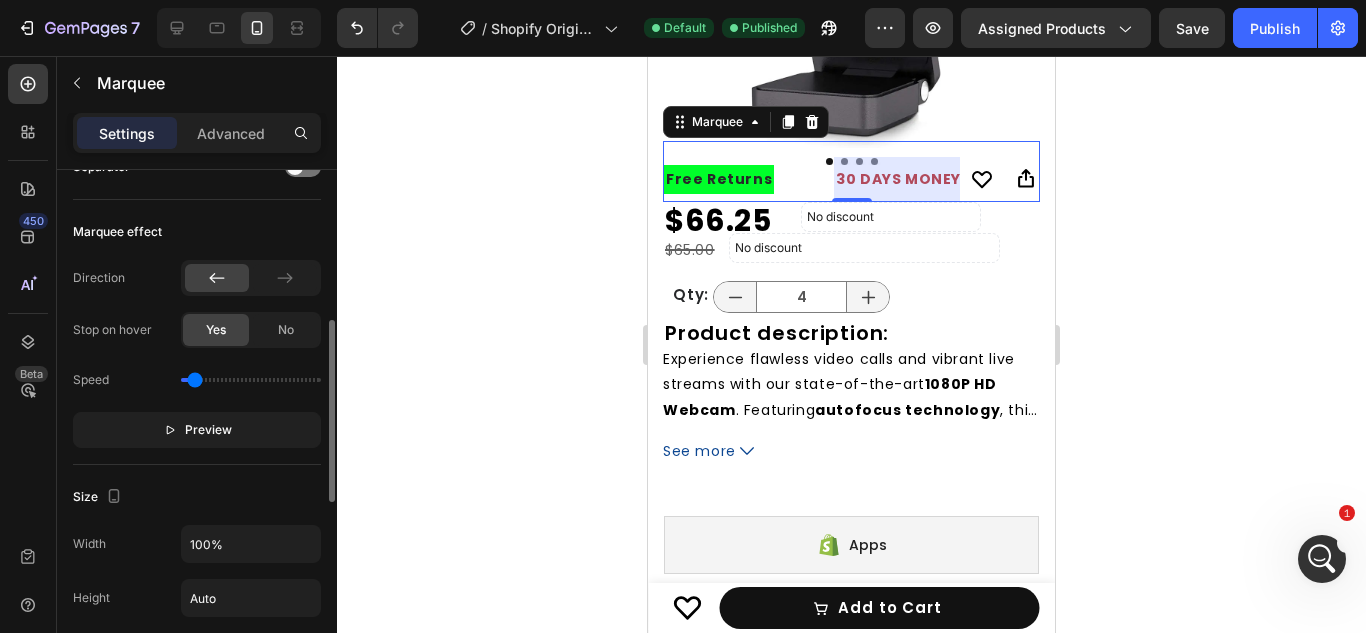 type on "0.2" 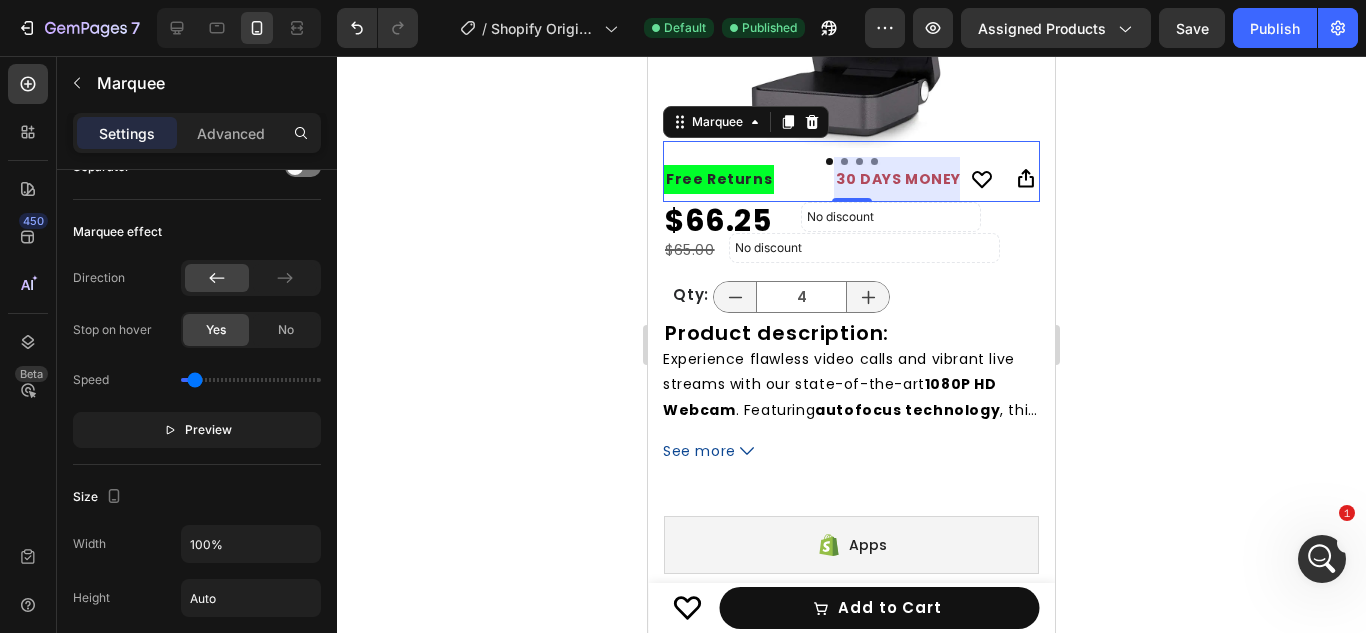 click 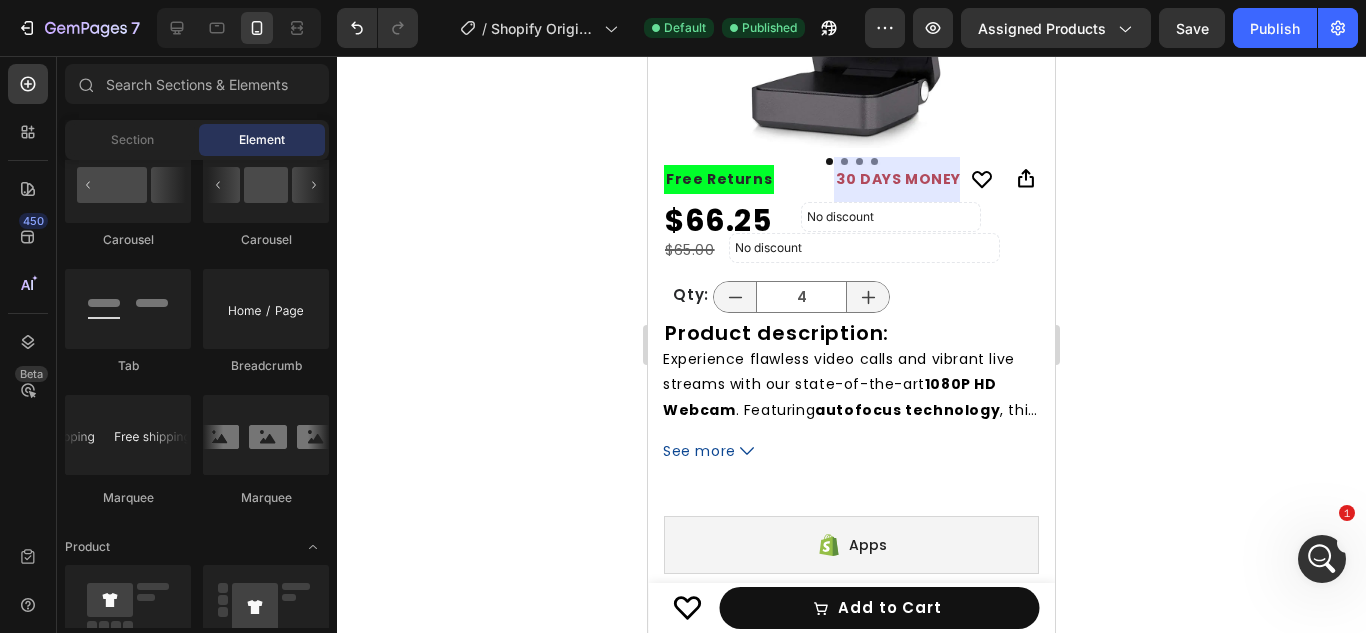 click on "Preview Assigned Products  Save   Publish" at bounding box center [1111, 28] 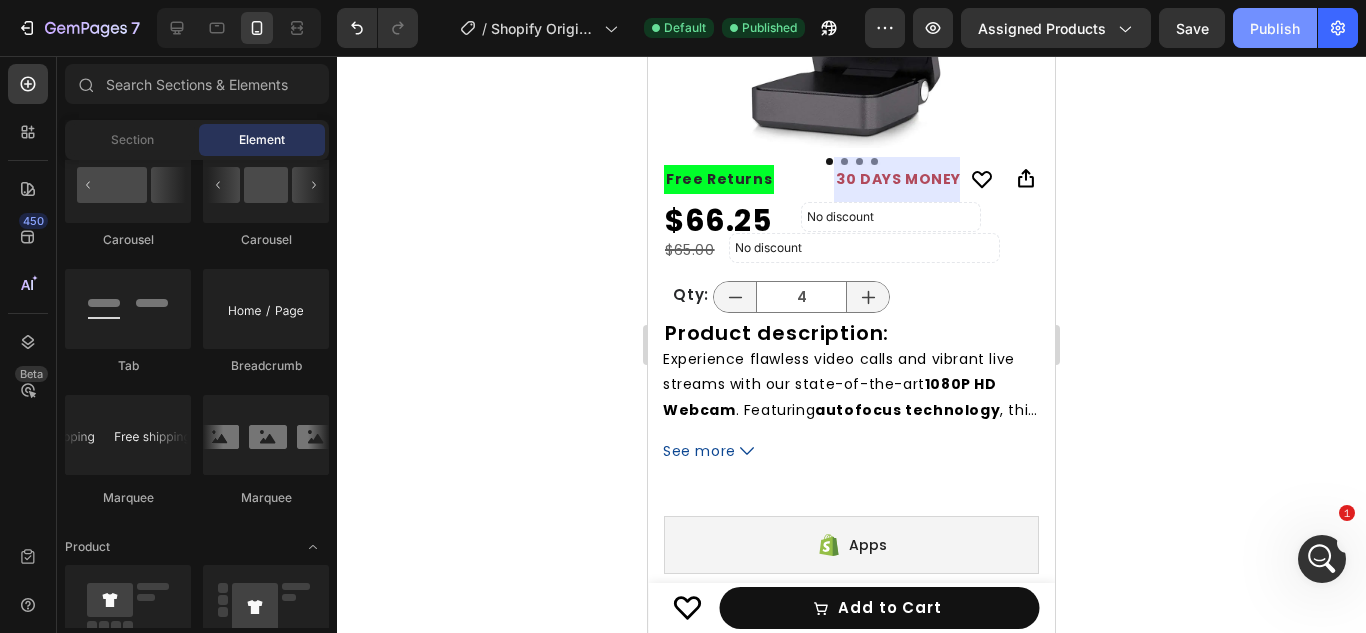 click on "Publish" 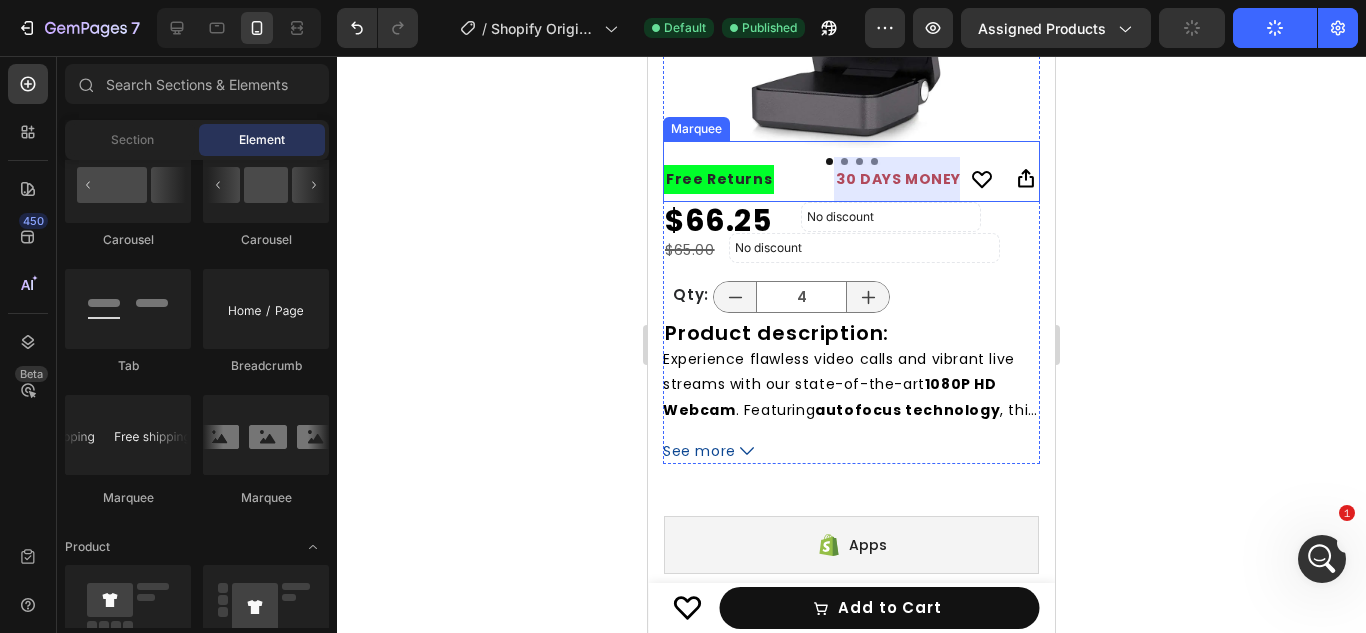 click at bounding box center [970, 179] 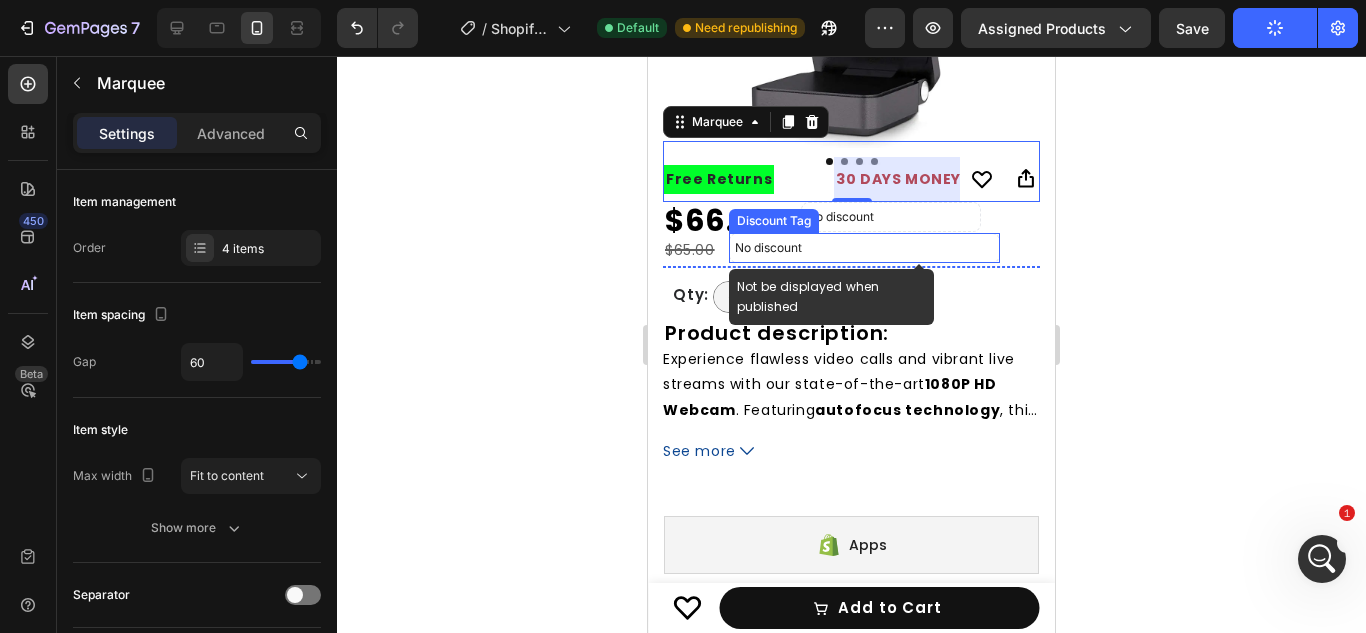 click on "No discount" at bounding box center (864, 248) 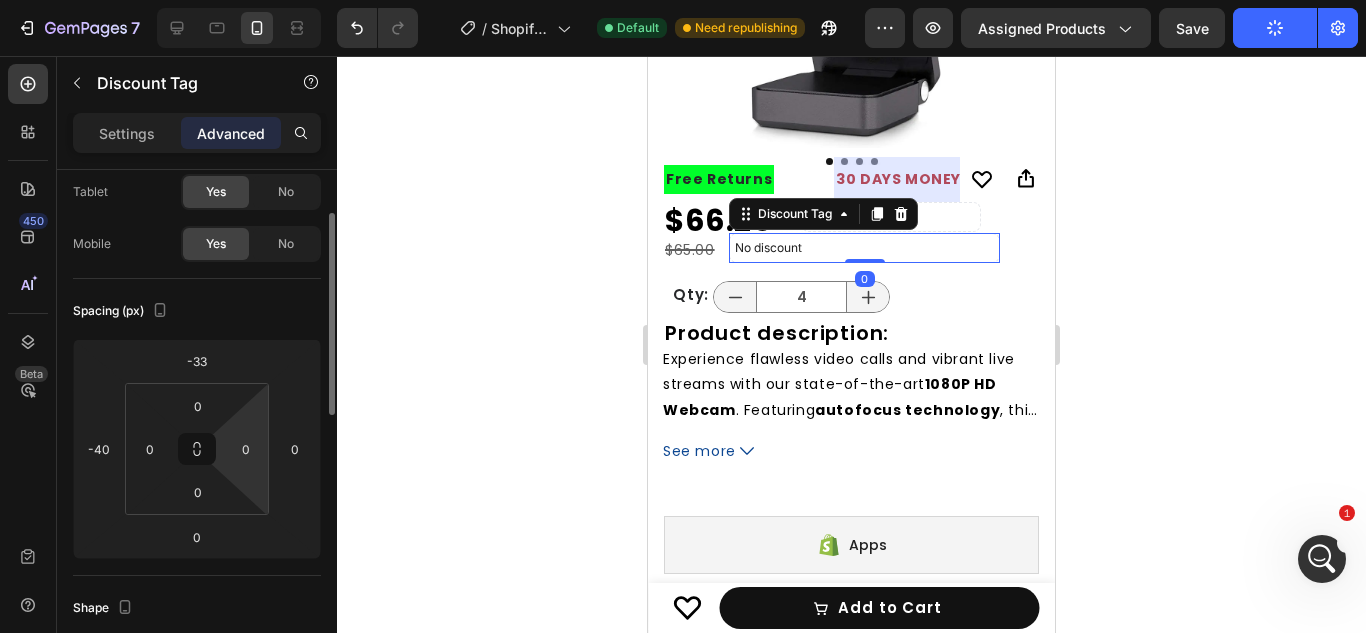 scroll, scrollTop: 110, scrollLeft: 0, axis: vertical 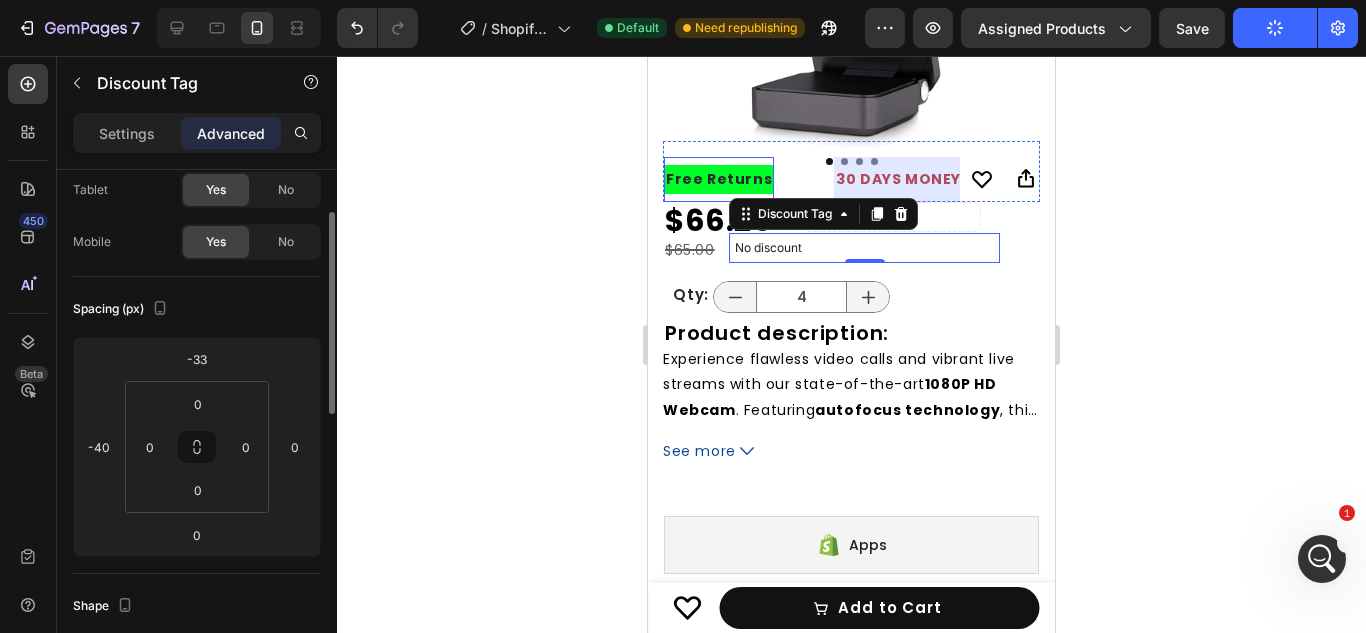 click on "Free Returns" at bounding box center (719, 179) 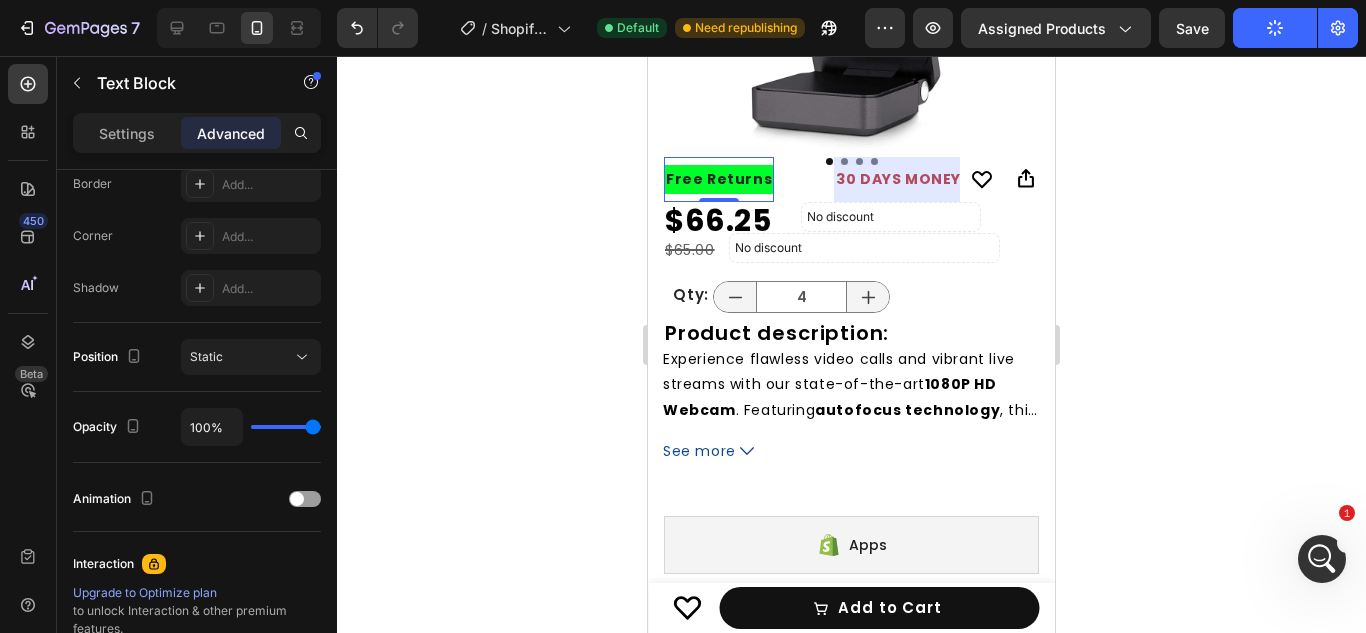 scroll, scrollTop: 814, scrollLeft: 0, axis: vertical 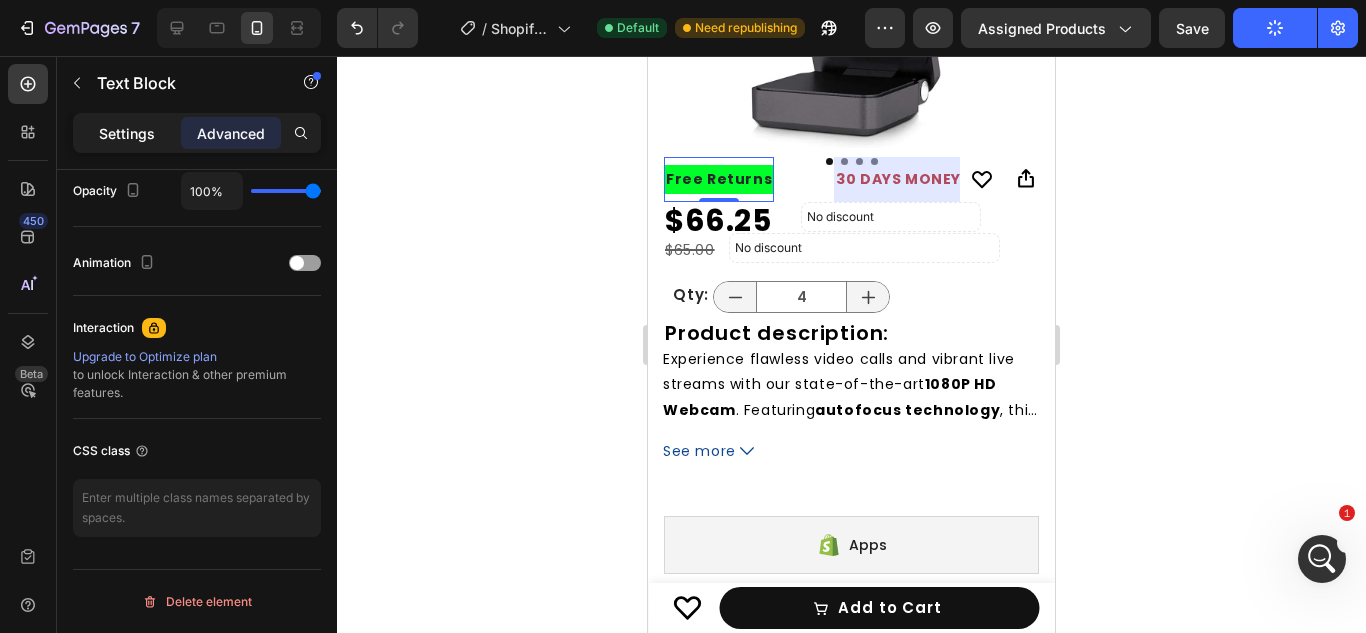 click on "Settings" at bounding box center (127, 133) 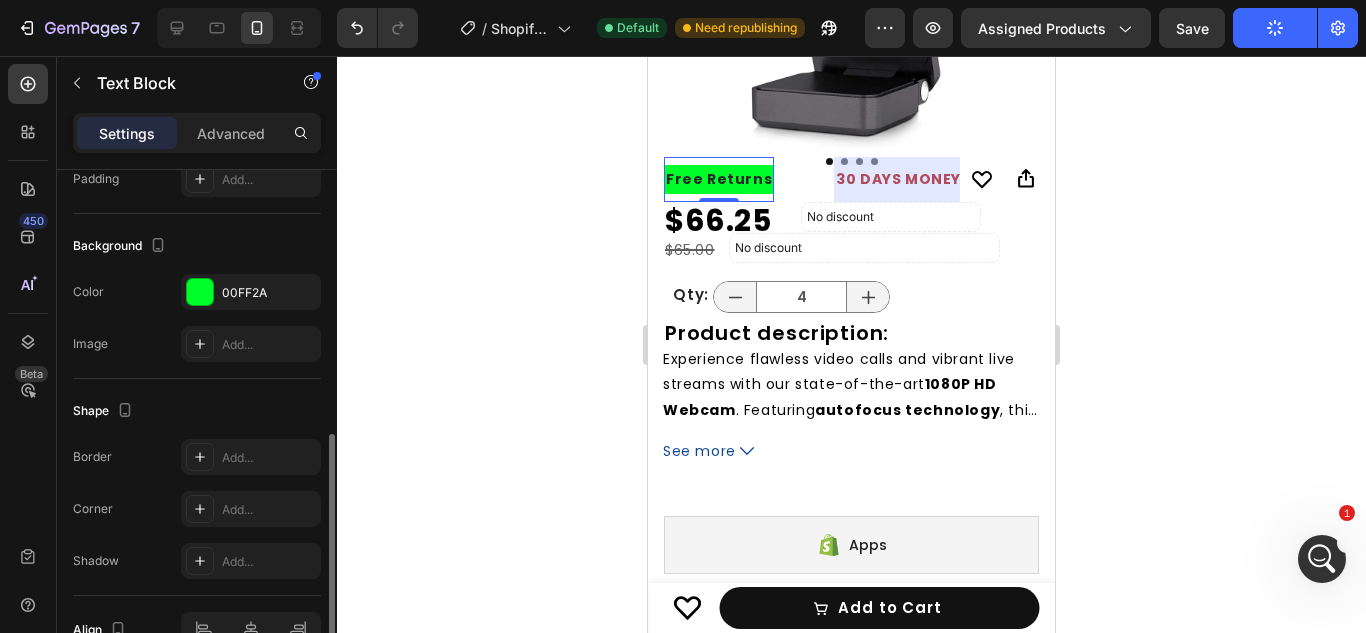 scroll, scrollTop: 551, scrollLeft: 0, axis: vertical 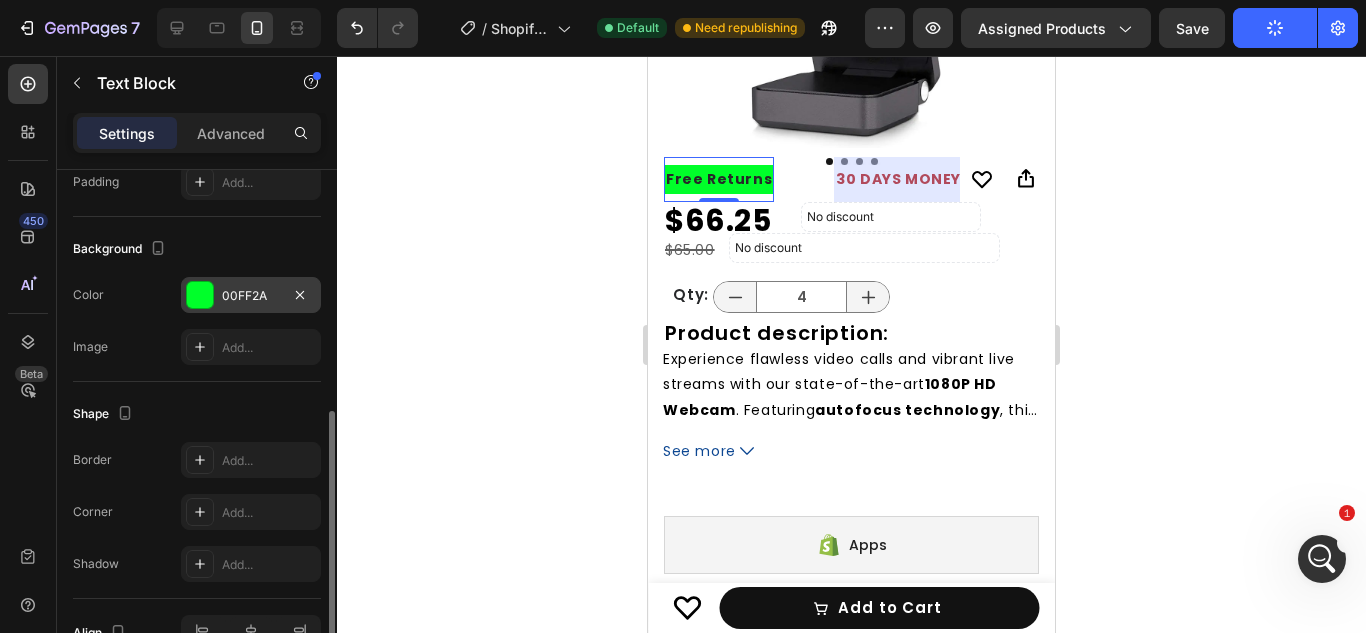 click on "00FF2A" at bounding box center (251, 296) 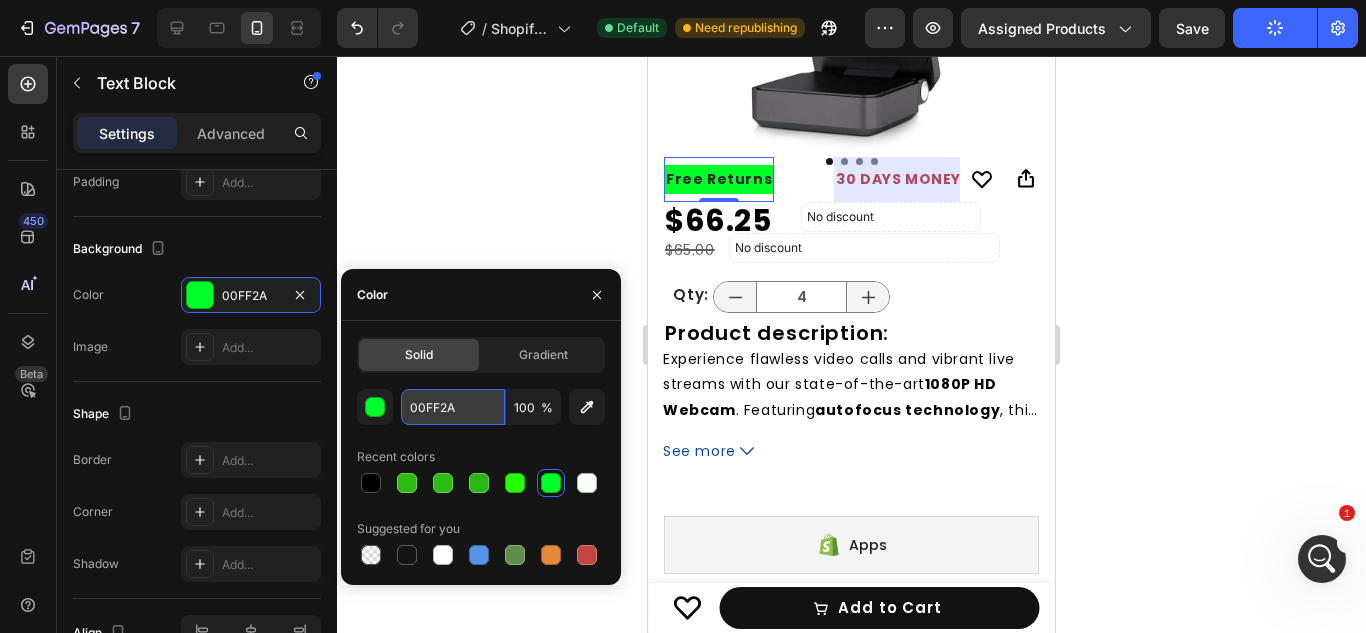 click on "00FF2A" at bounding box center (453, 407) 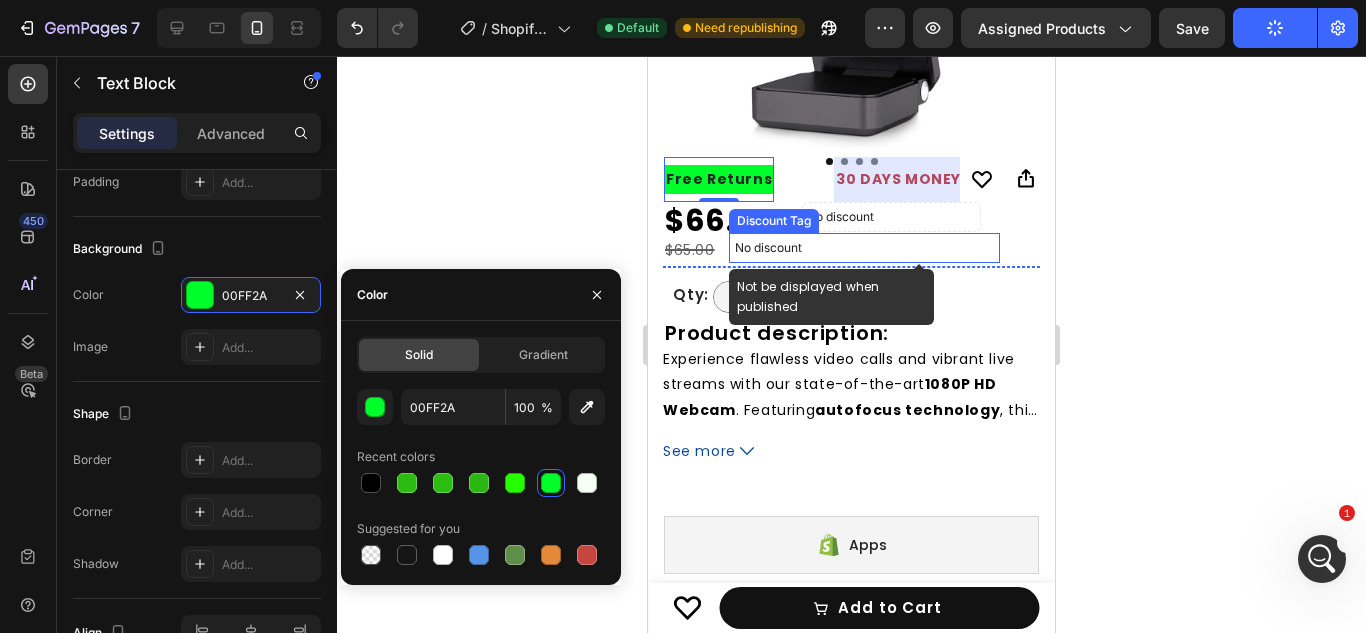 click on "No discount" at bounding box center (864, 248) 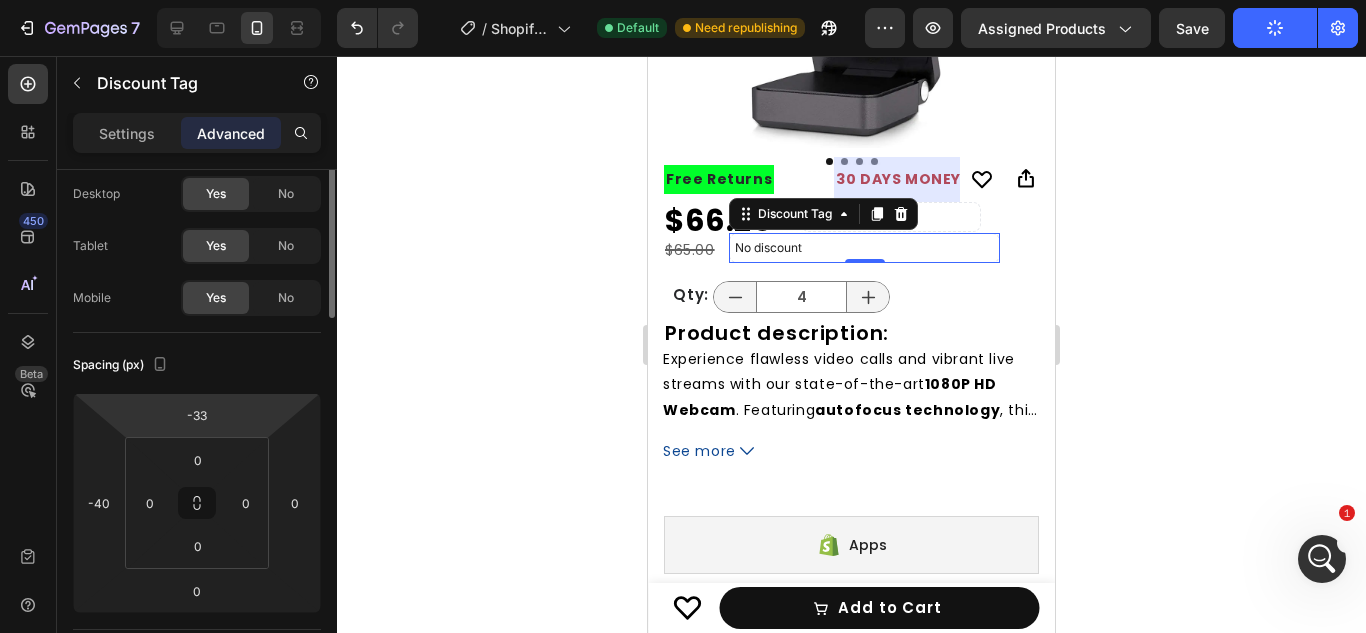 scroll, scrollTop: 0, scrollLeft: 0, axis: both 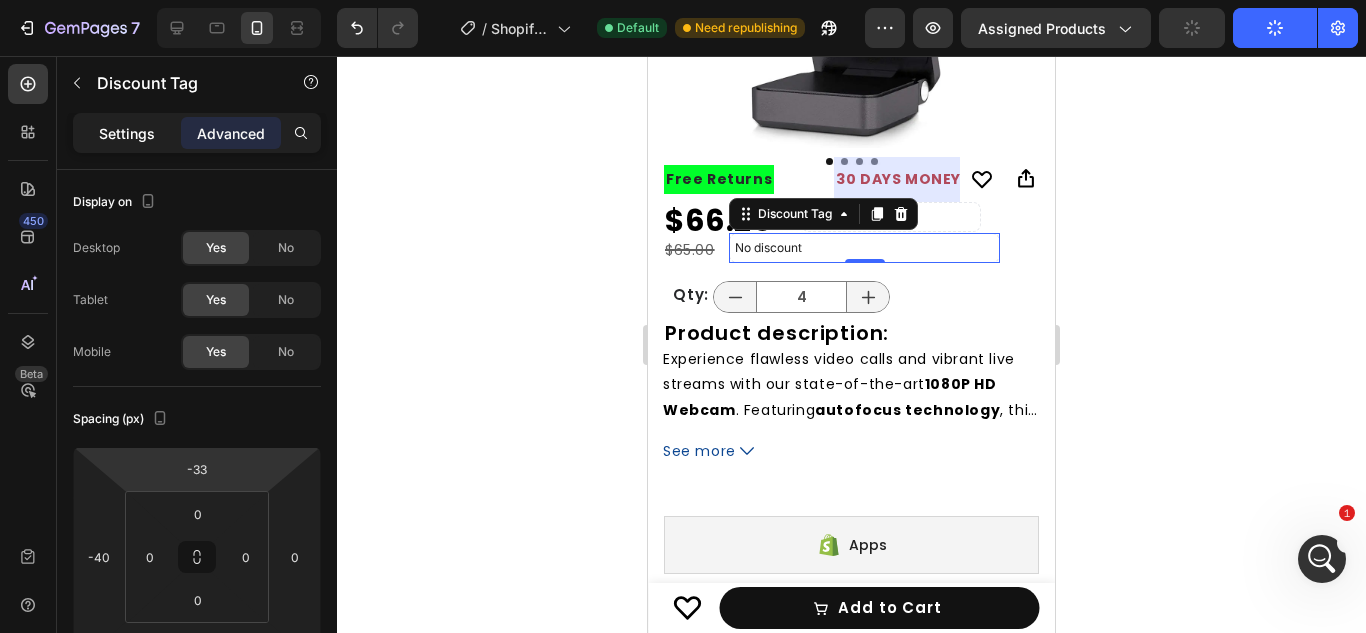 click on "Settings" 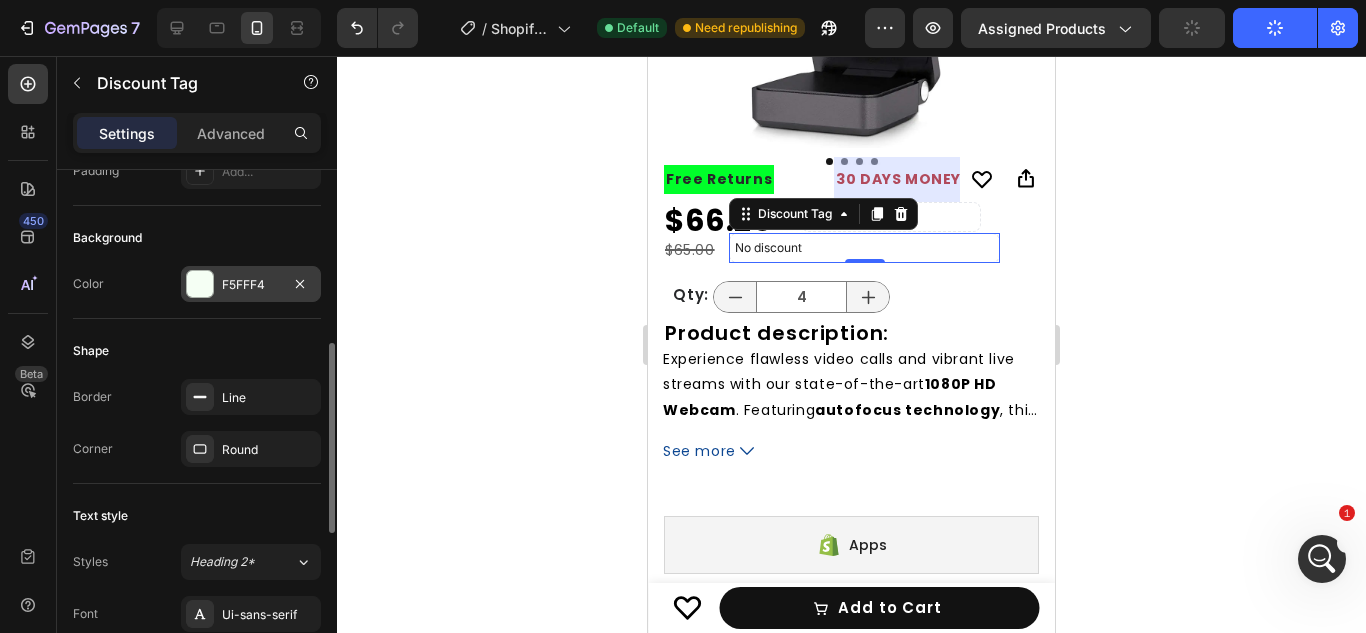 scroll, scrollTop: 471, scrollLeft: 0, axis: vertical 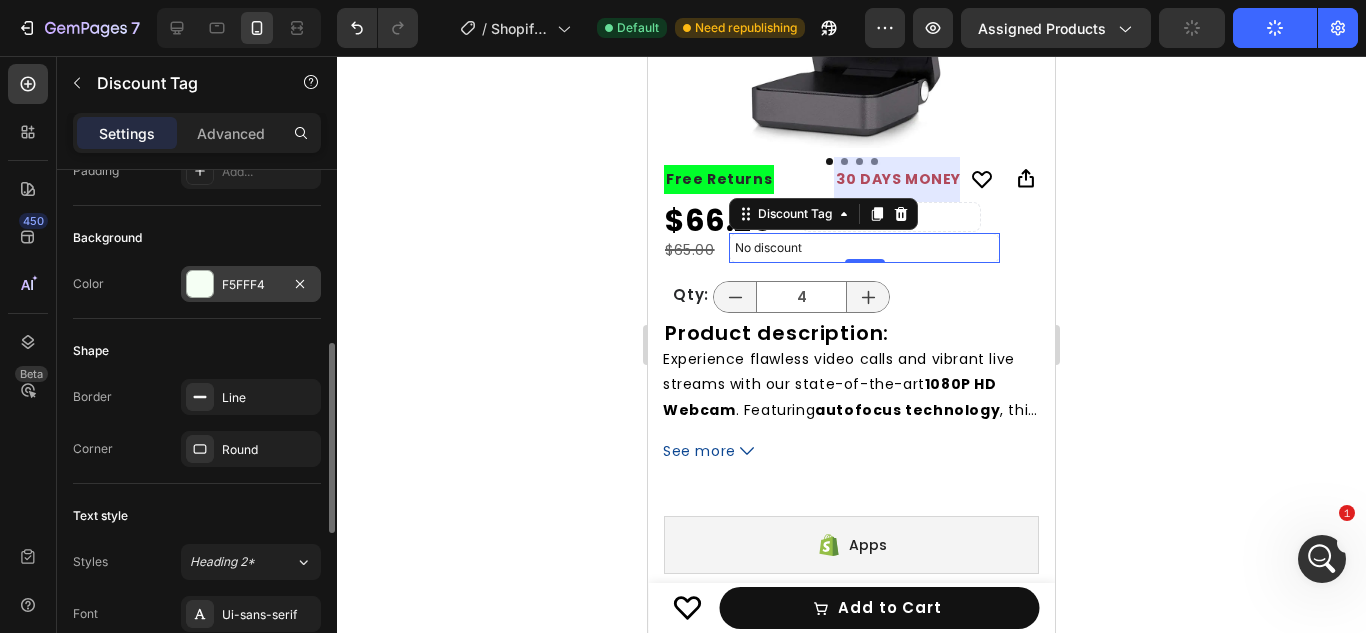 click on "F5FFF4" at bounding box center [251, 285] 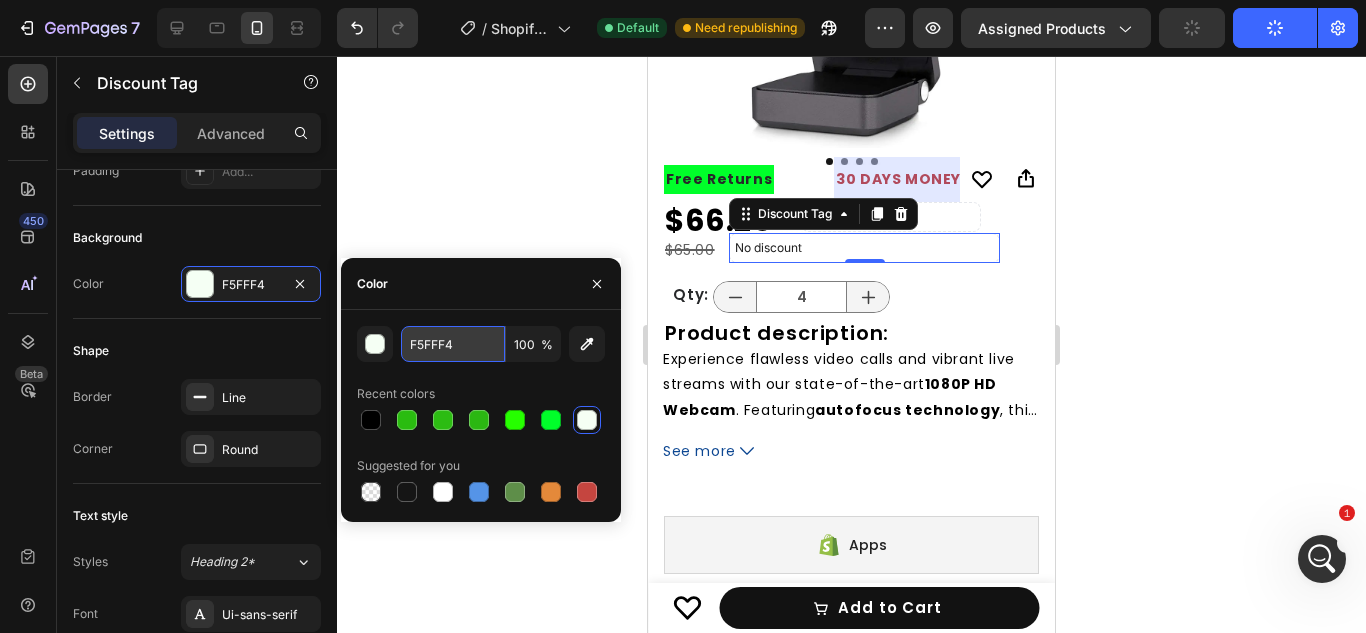 click on "F5FFF4" at bounding box center [453, 344] 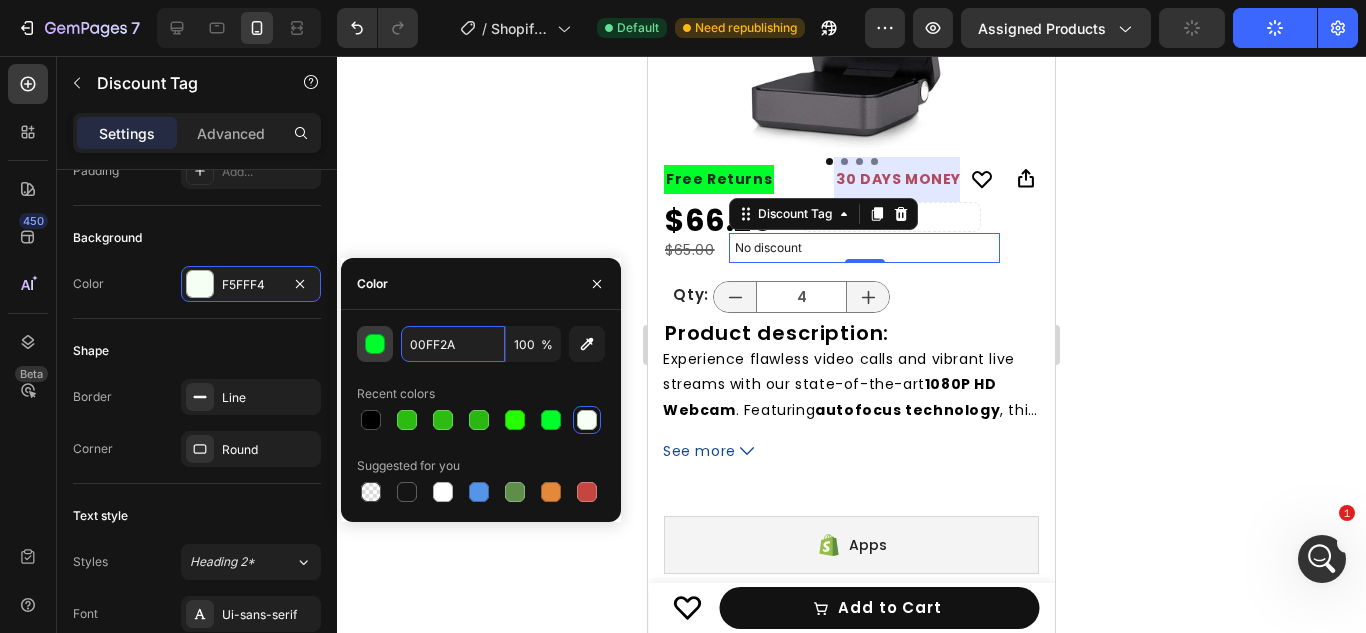 type on "00FF2A" 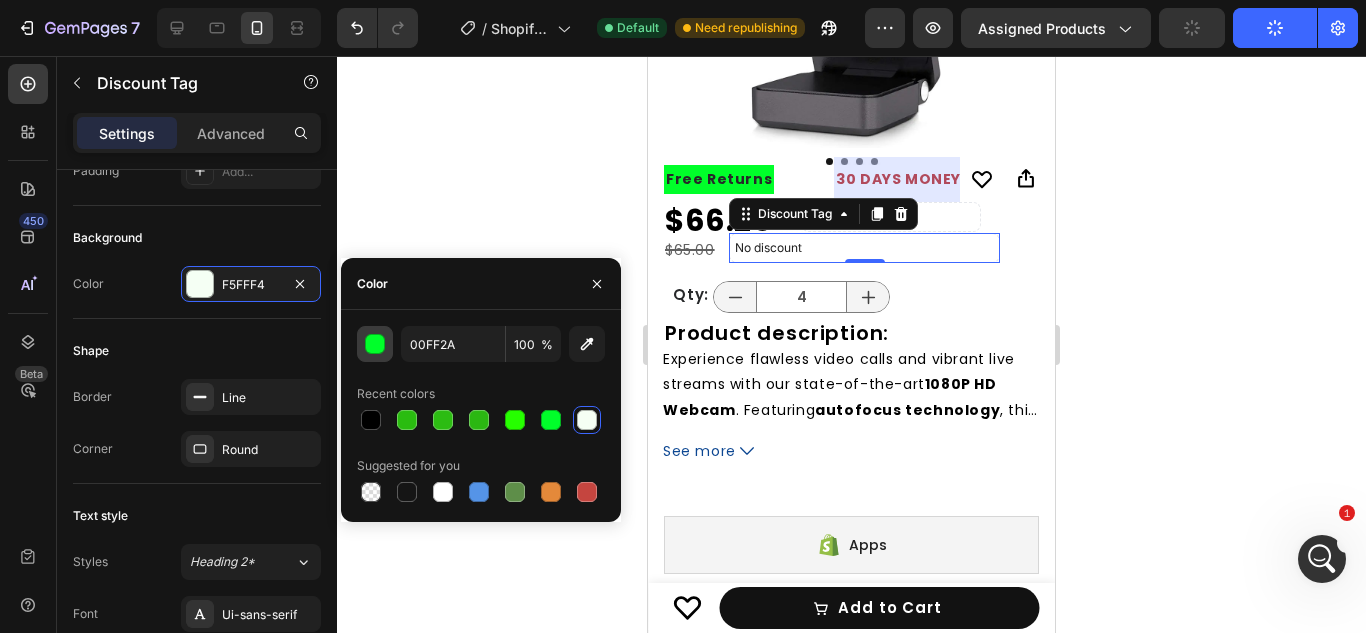 click on "00FF2A 100 %" at bounding box center [481, 344] 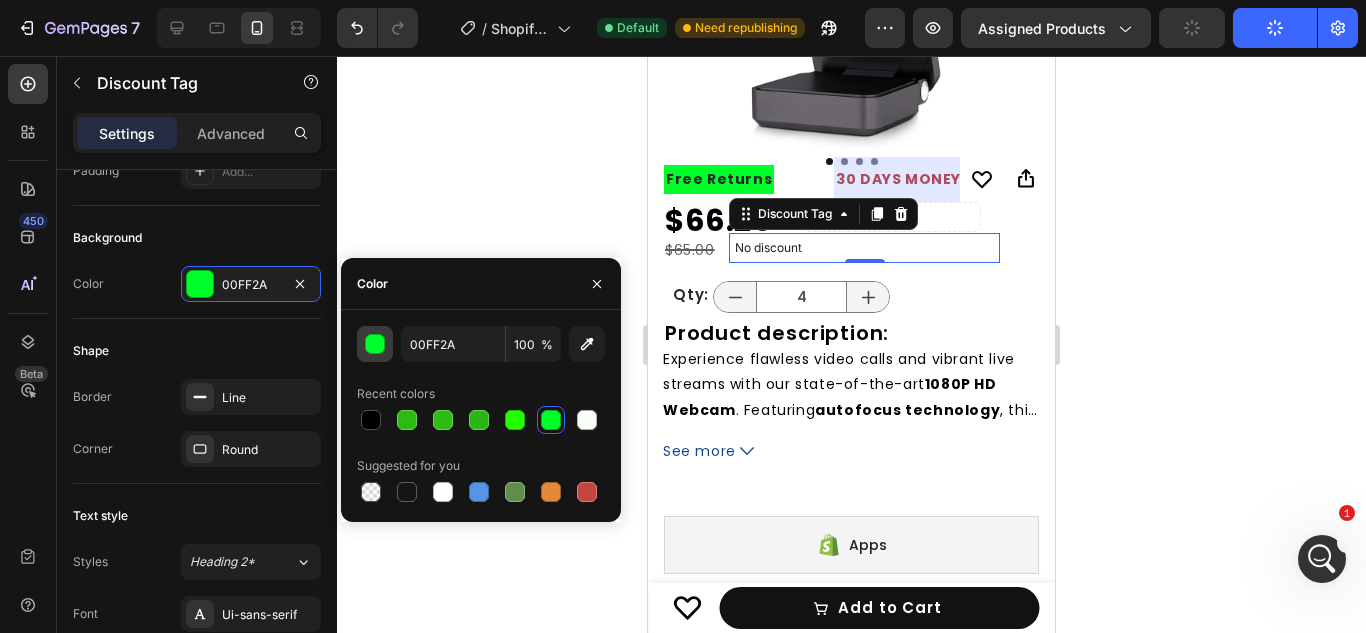 click at bounding box center (376, 345) 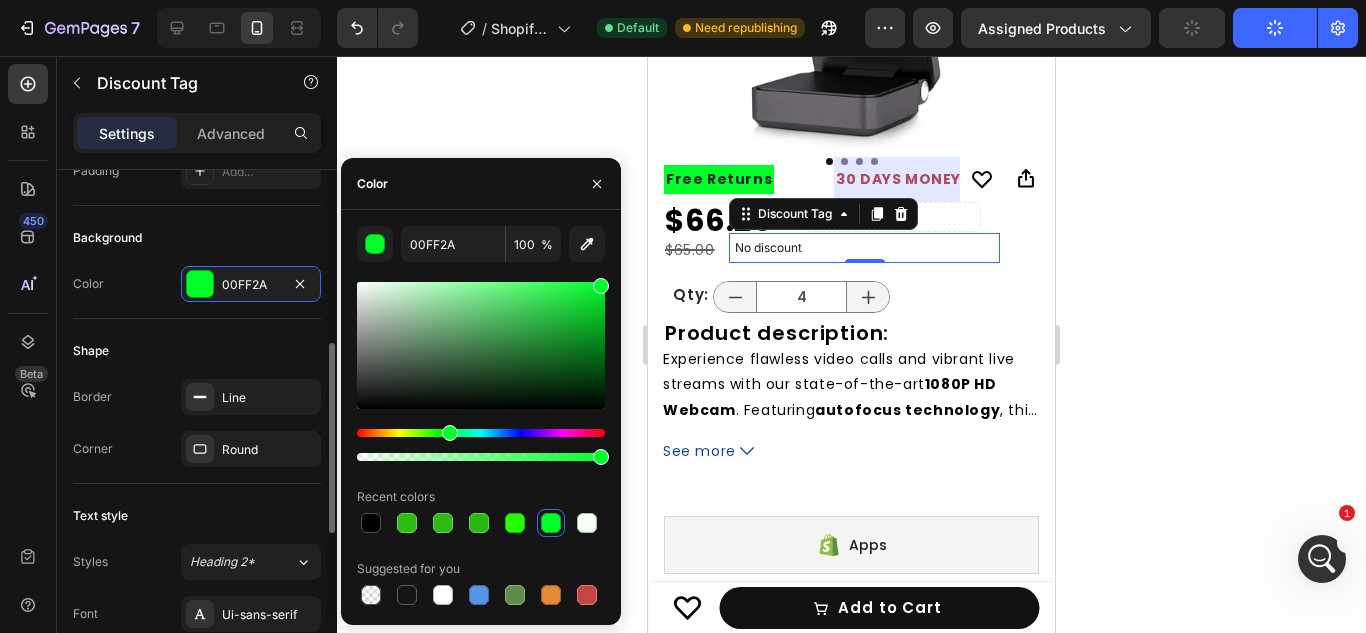 click on "Shape" at bounding box center (197, 351) 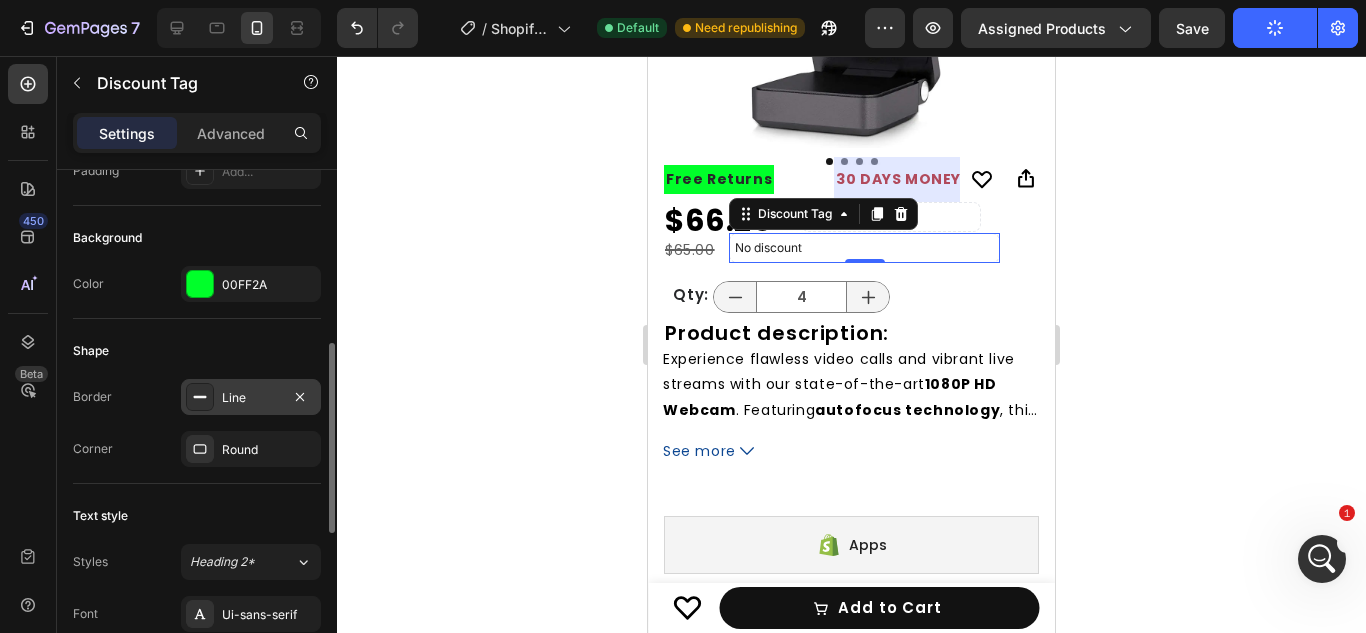 click on "Line" at bounding box center (251, 398) 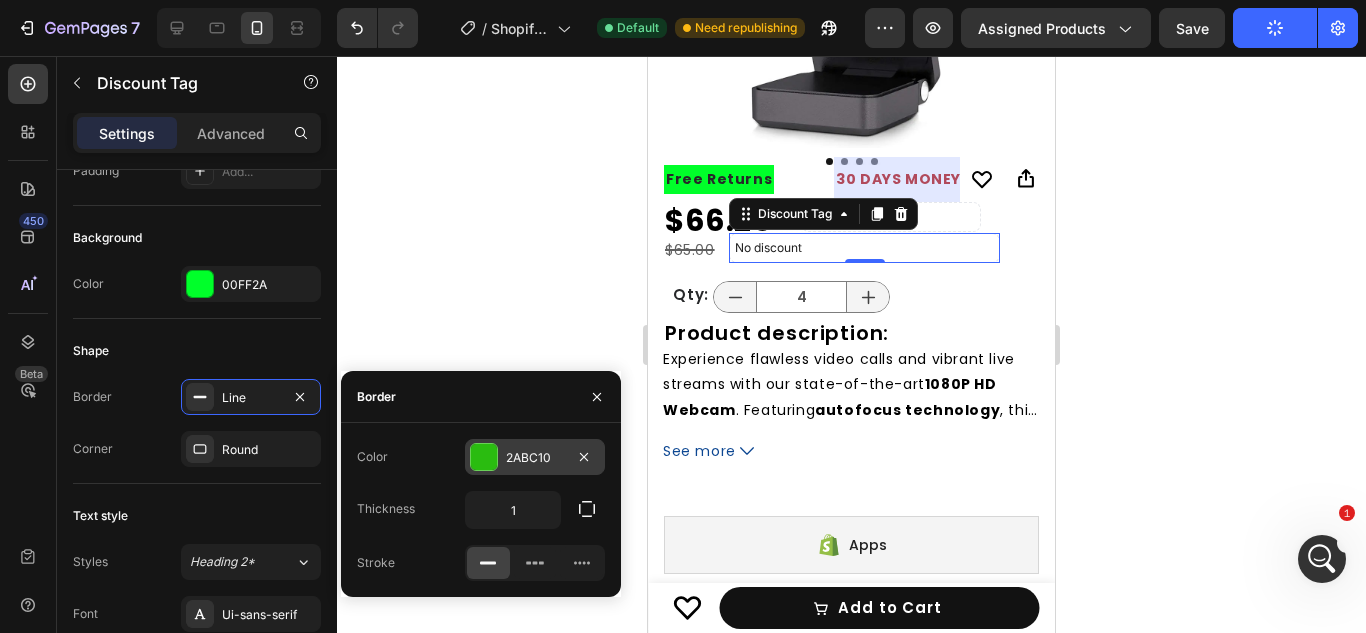 click at bounding box center [484, 457] 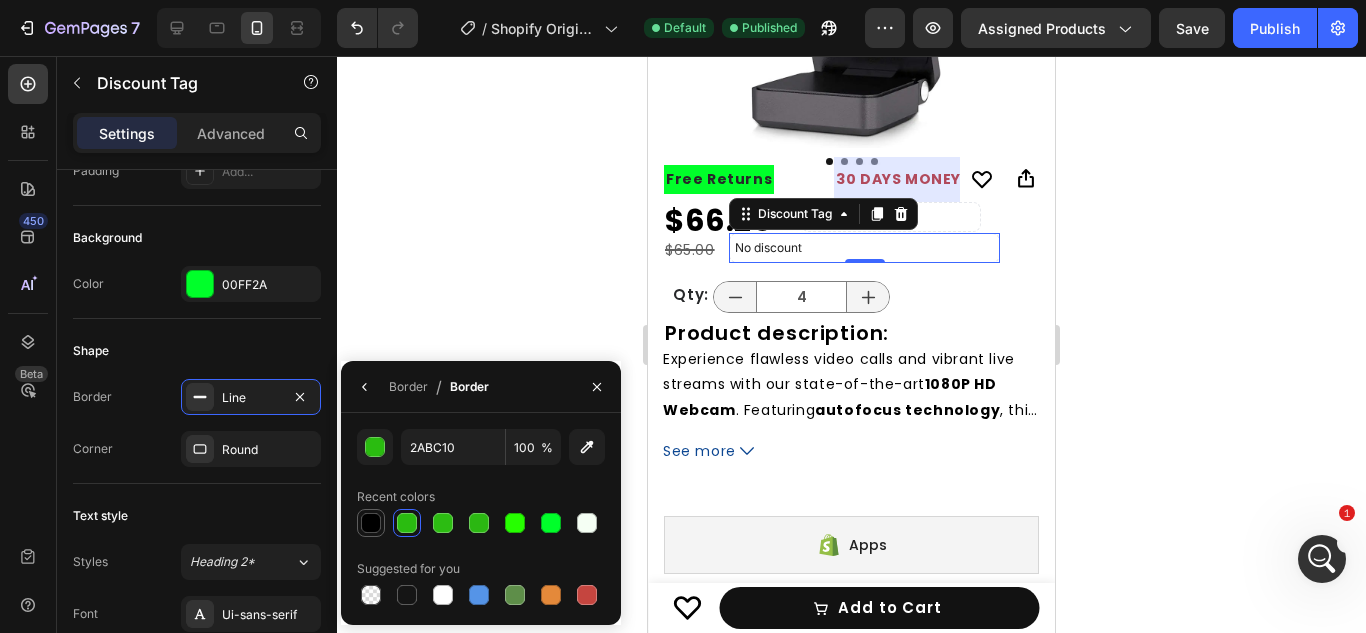click at bounding box center [371, 523] 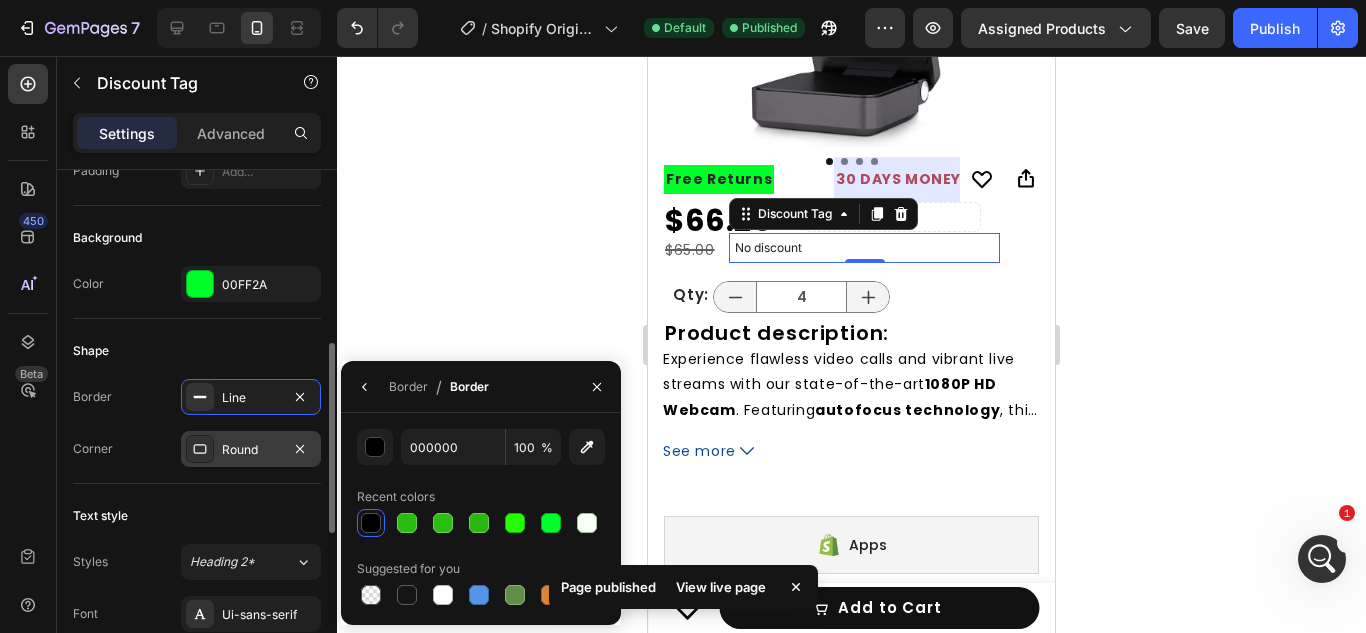 click on "Round" at bounding box center (251, 449) 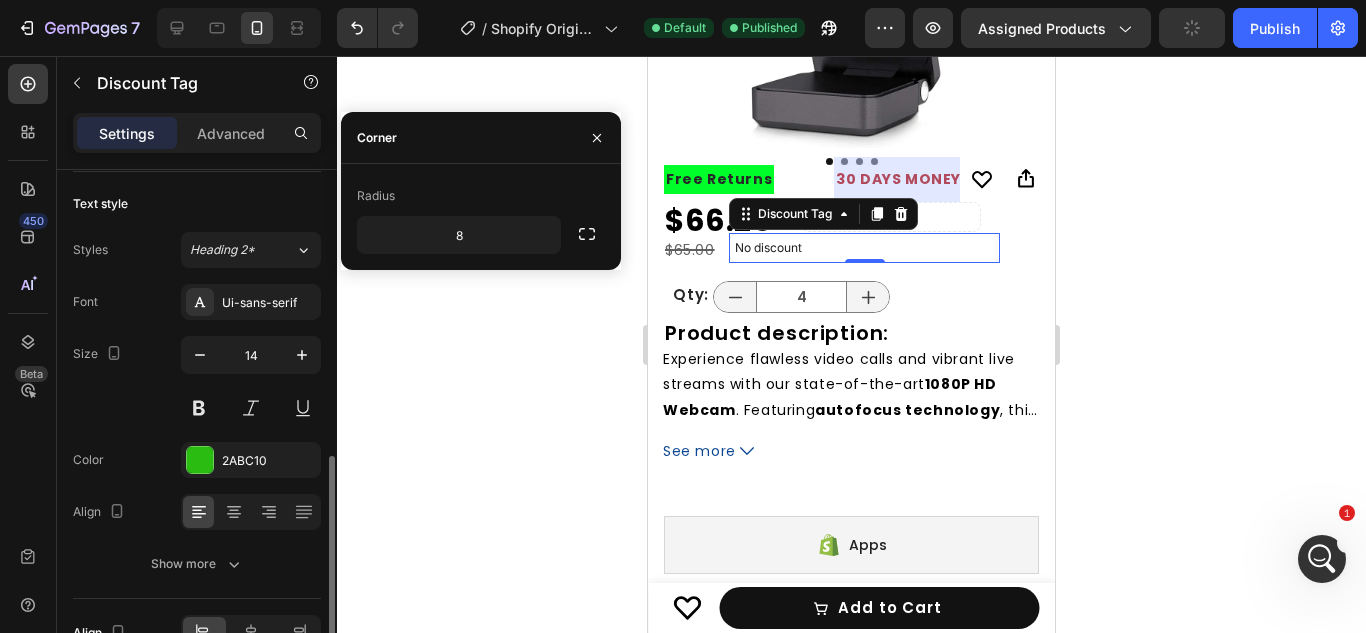 scroll, scrollTop: 782, scrollLeft: 0, axis: vertical 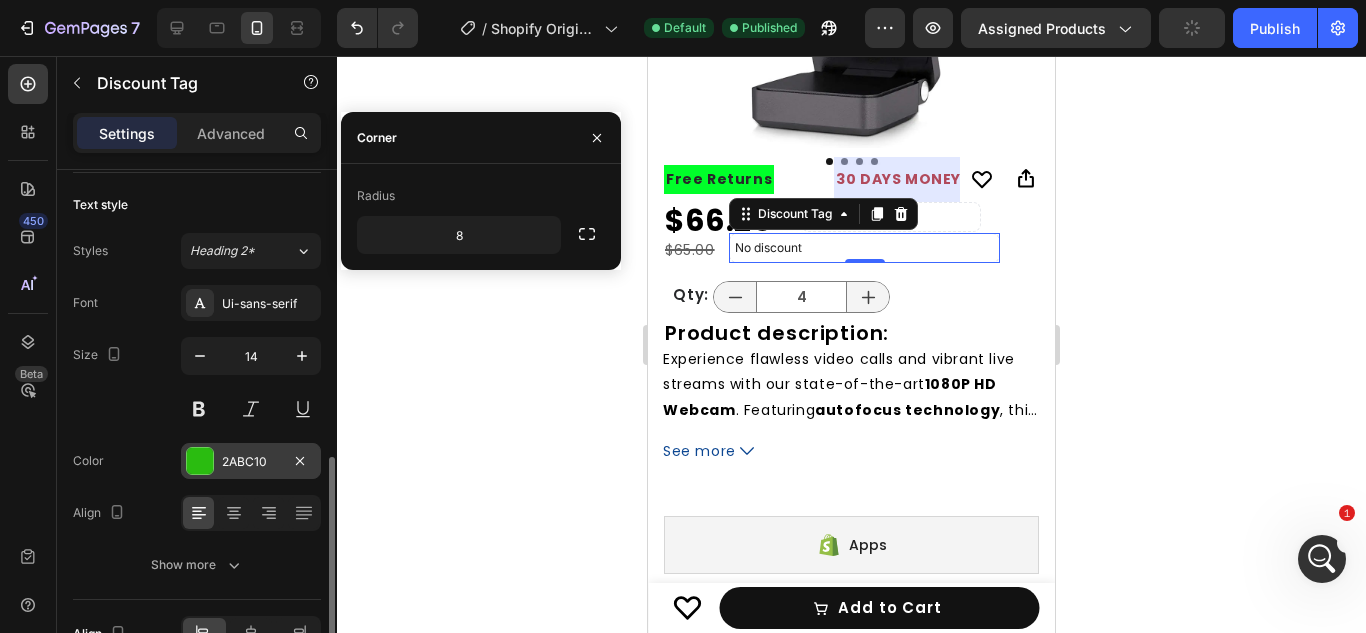 click at bounding box center (200, 461) 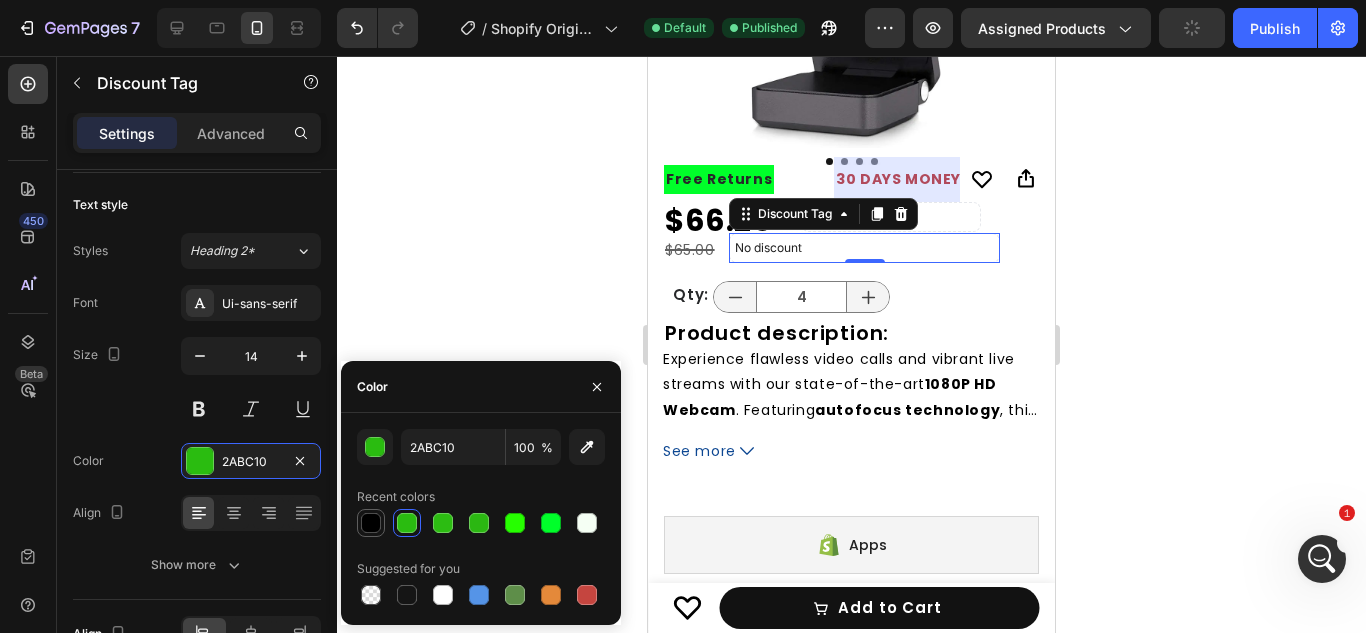click at bounding box center (371, 523) 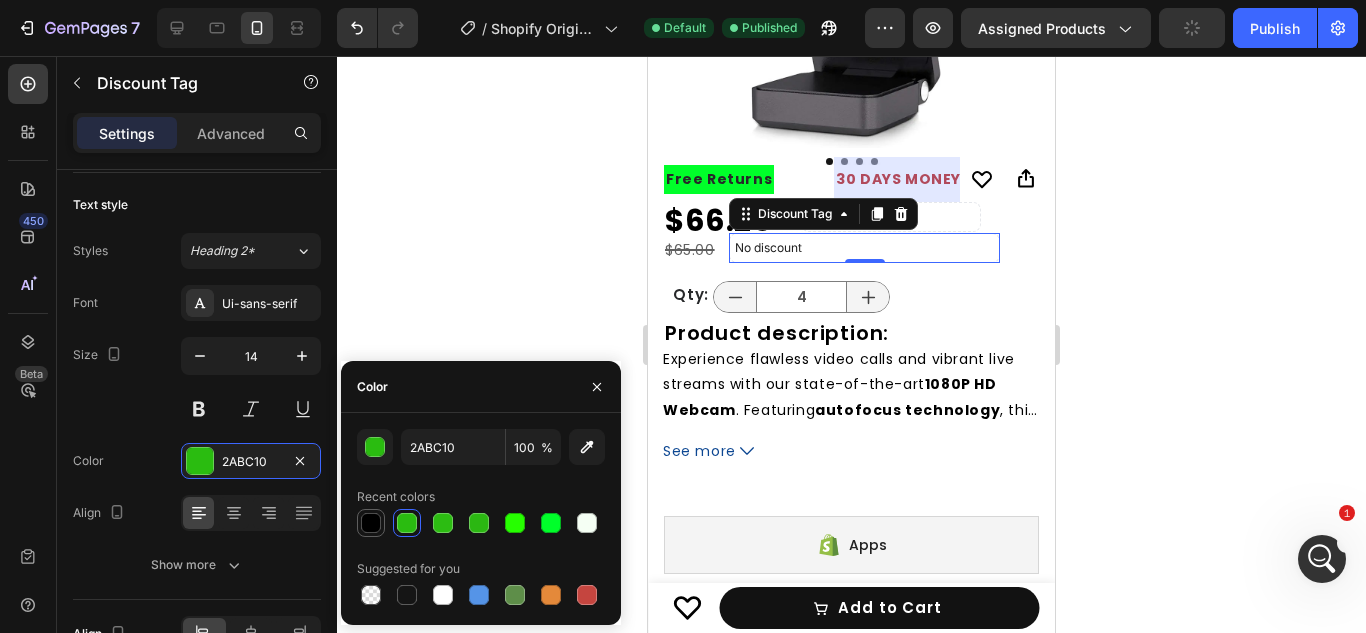 type on "000000" 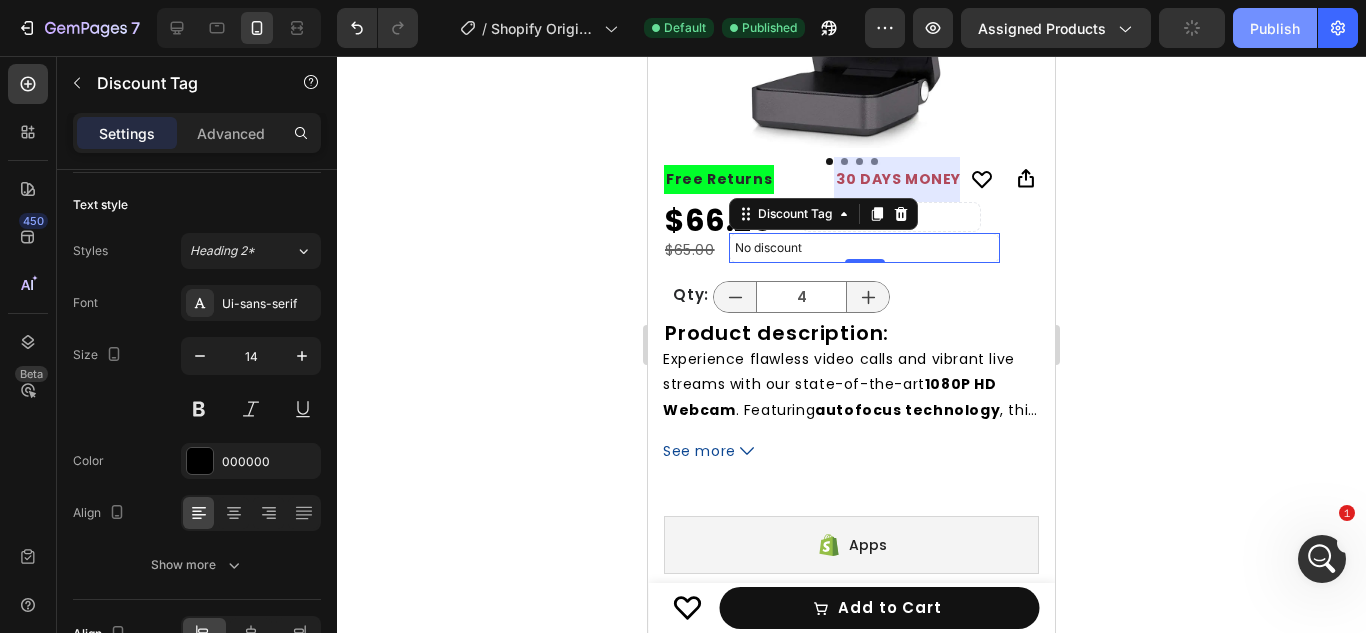 click on "Publish" at bounding box center [1275, 28] 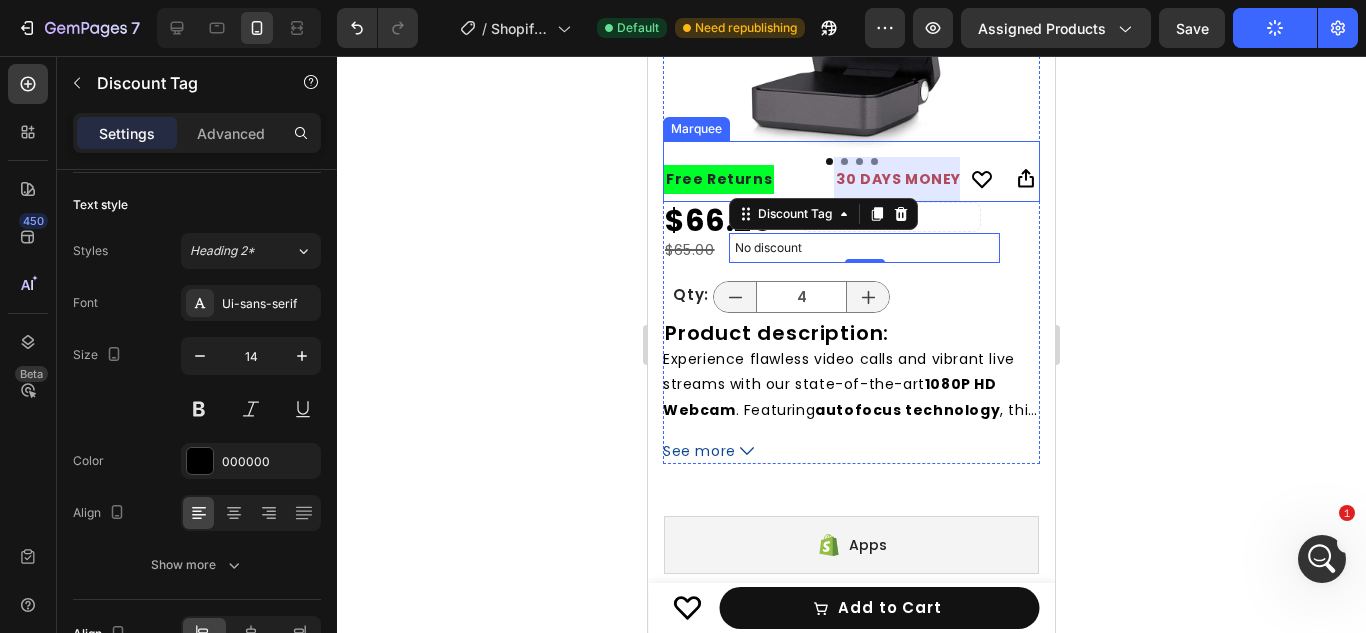 click on "Free Returns Text Block" at bounding box center (749, 179) 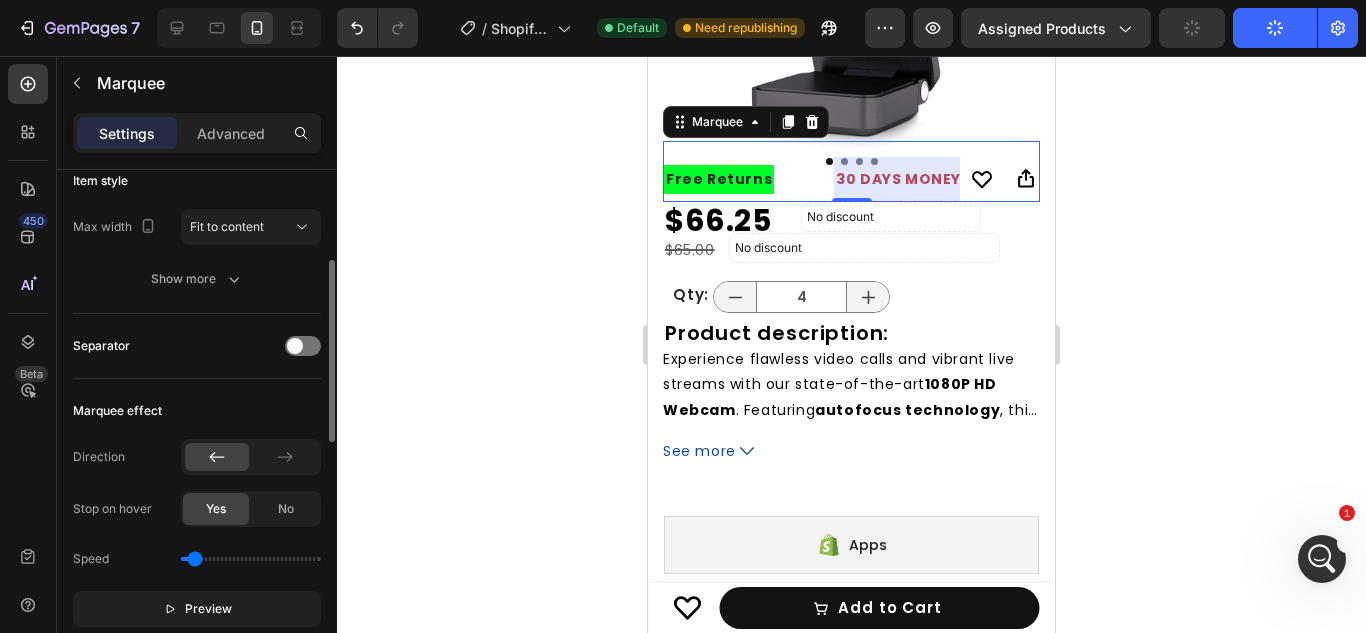 scroll, scrollTop: 252, scrollLeft: 0, axis: vertical 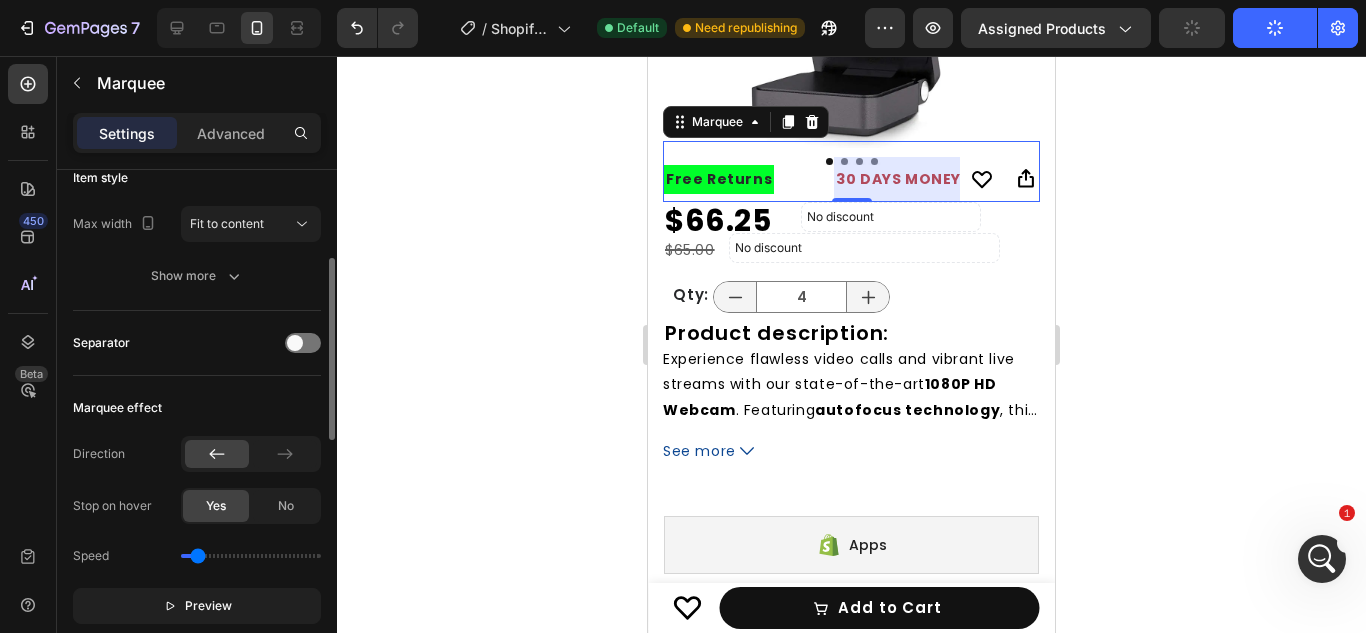 type on "0.3" 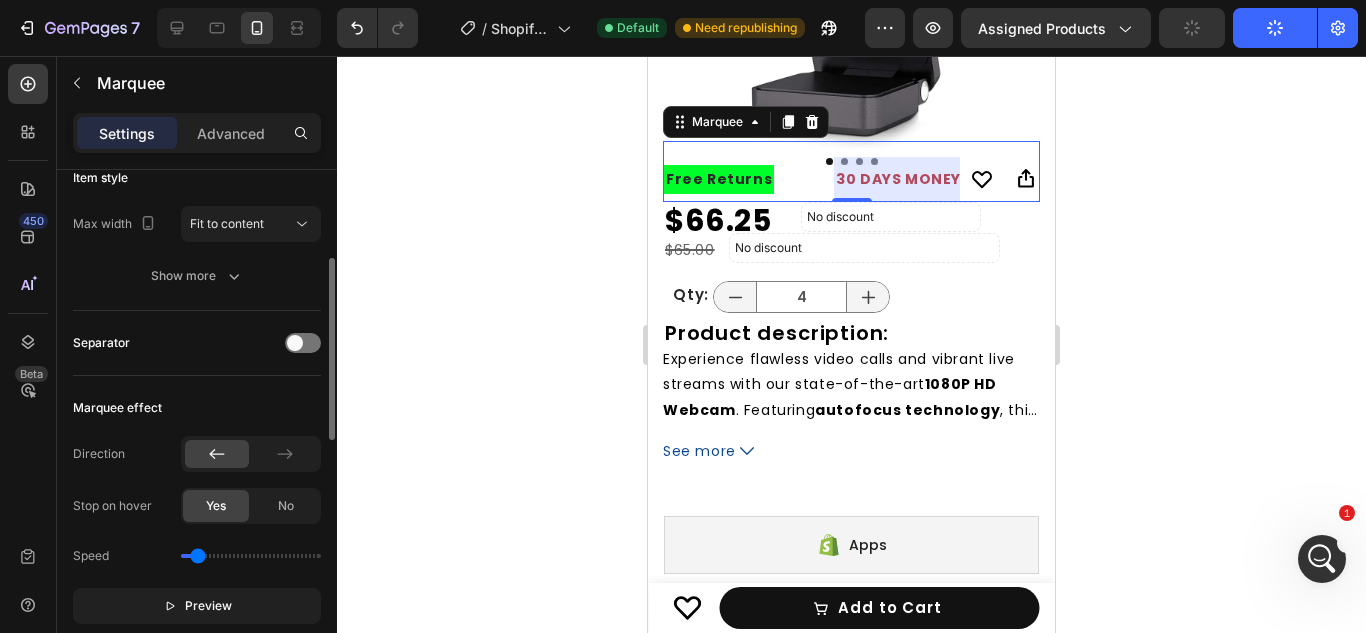click at bounding box center (251, 556) 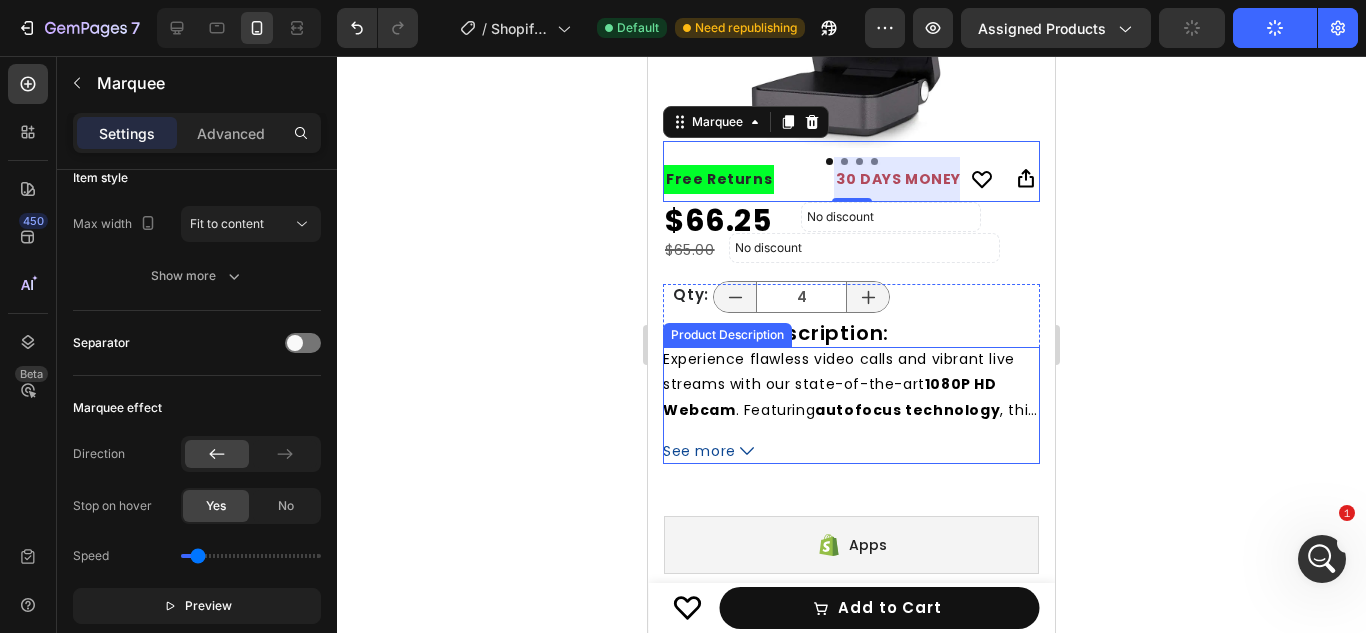 scroll, scrollTop: 2118, scrollLeft: 0, axis: vertical 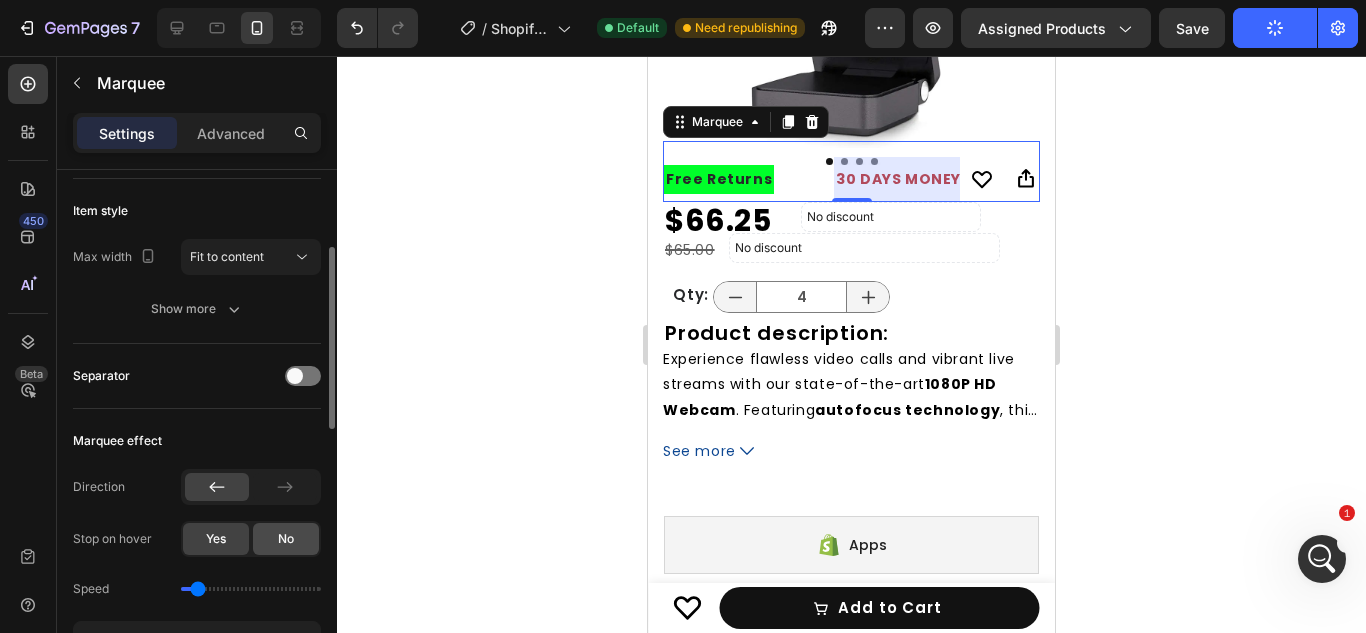 click on "No" 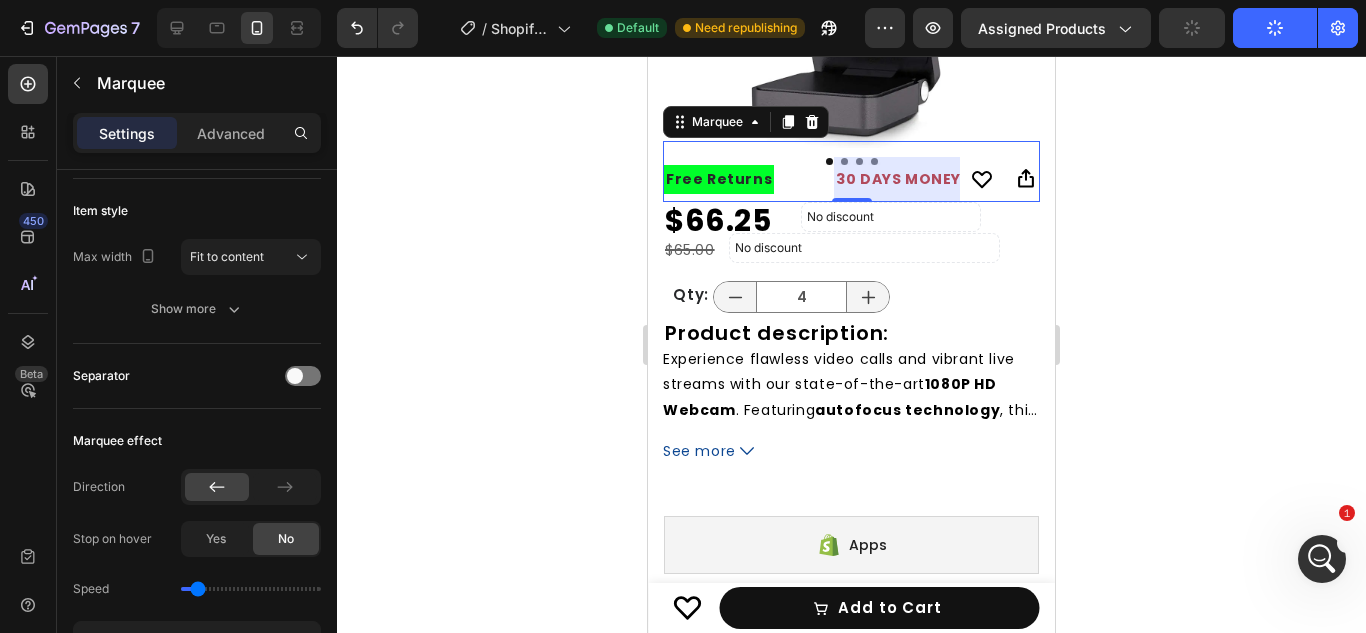 click on "Publish" 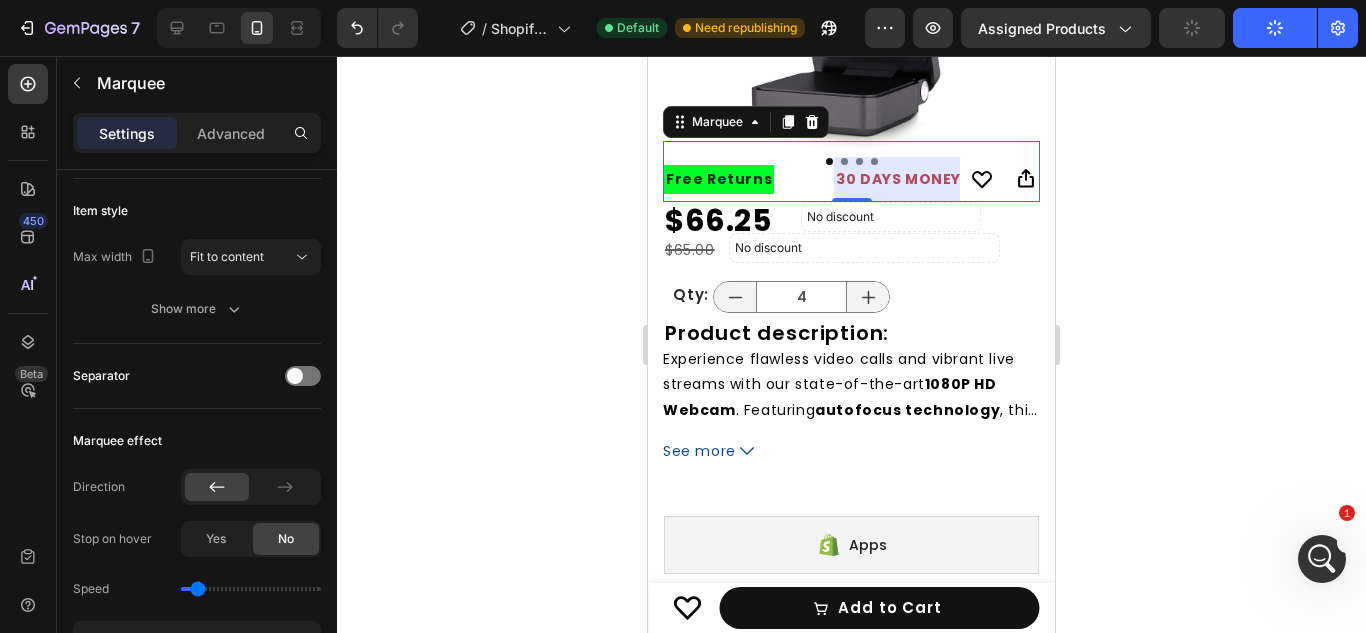 click on "Item management Order 4 items Item spacing Gap 60 Item style Max width Fit to content Show more Separator Marquee effect Direction Stop on hover Yes No Speed Preview Size Width 100% Height Auto Padding 16, 80, 0, 0 Background Color Add... Shape Border Add... Corner Add... Shadow Add... Align Delete element" at bounding box center [197, 430] 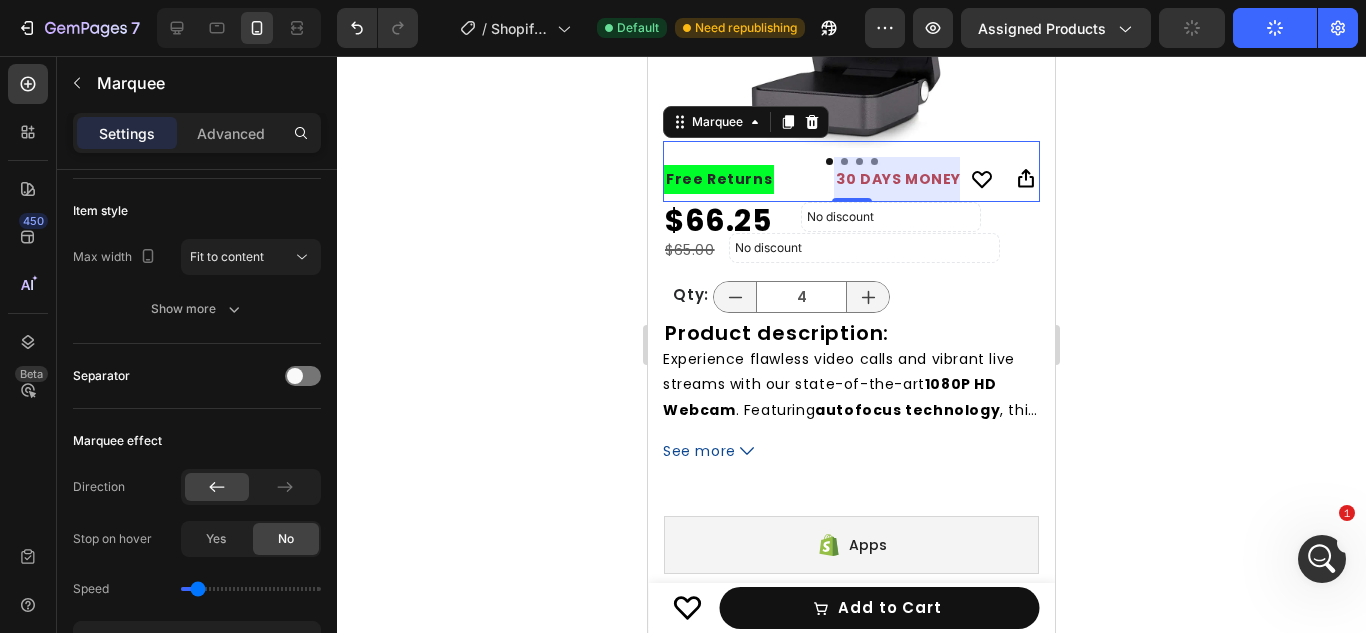 scroll, scrollTop: 739, scrollLeft: 0, axis: vertical 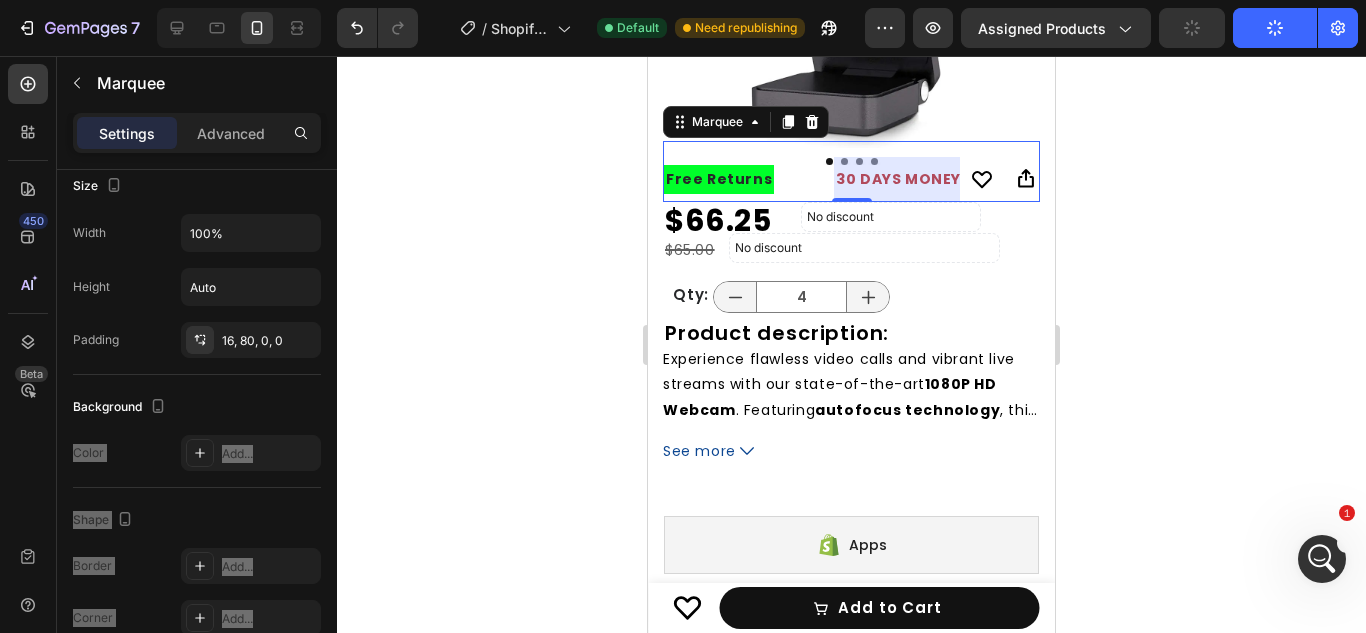 click on "Free Returns Text Block" at bounding box center (749, 179) 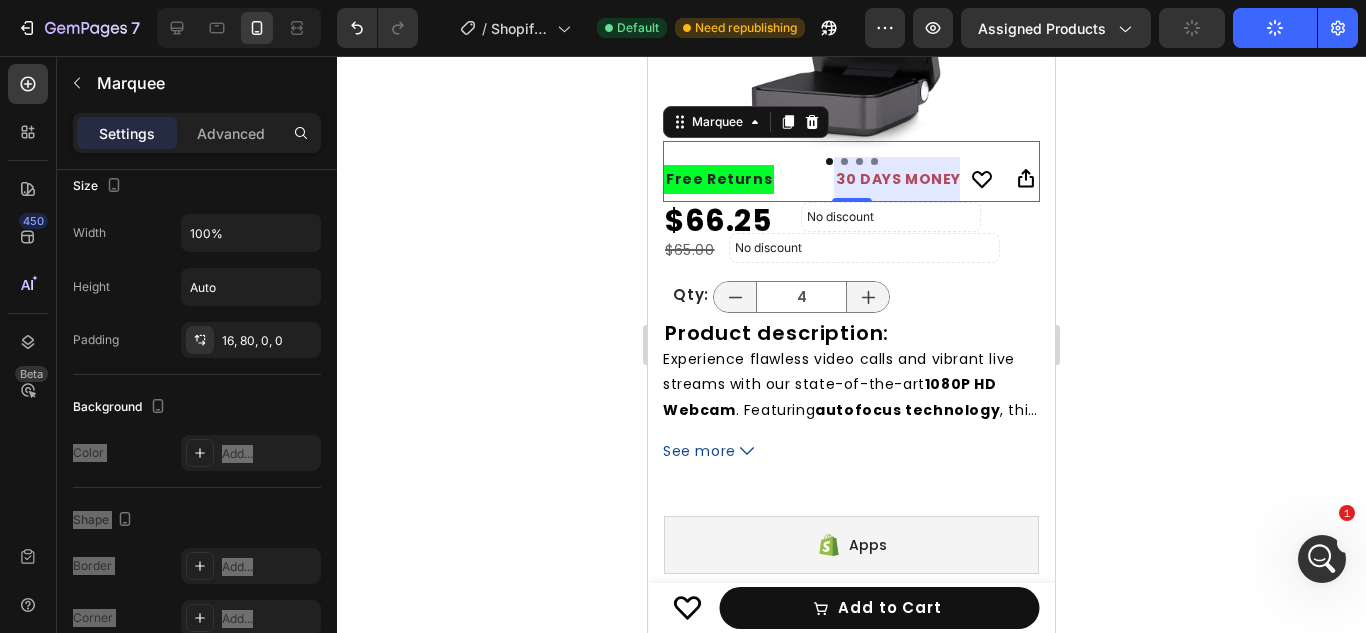scroll, scrollTop: 2041, scrollLeft: 0, axis: vertical 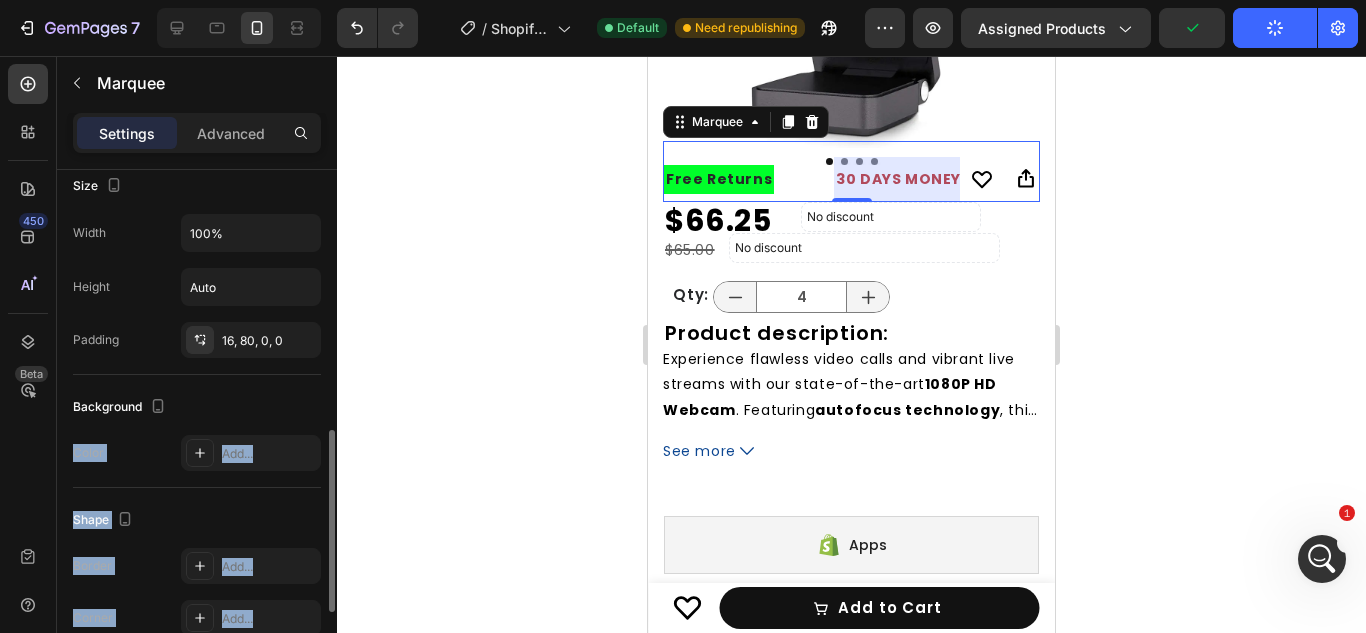 click on "Background" at bounding box center (197, 407) 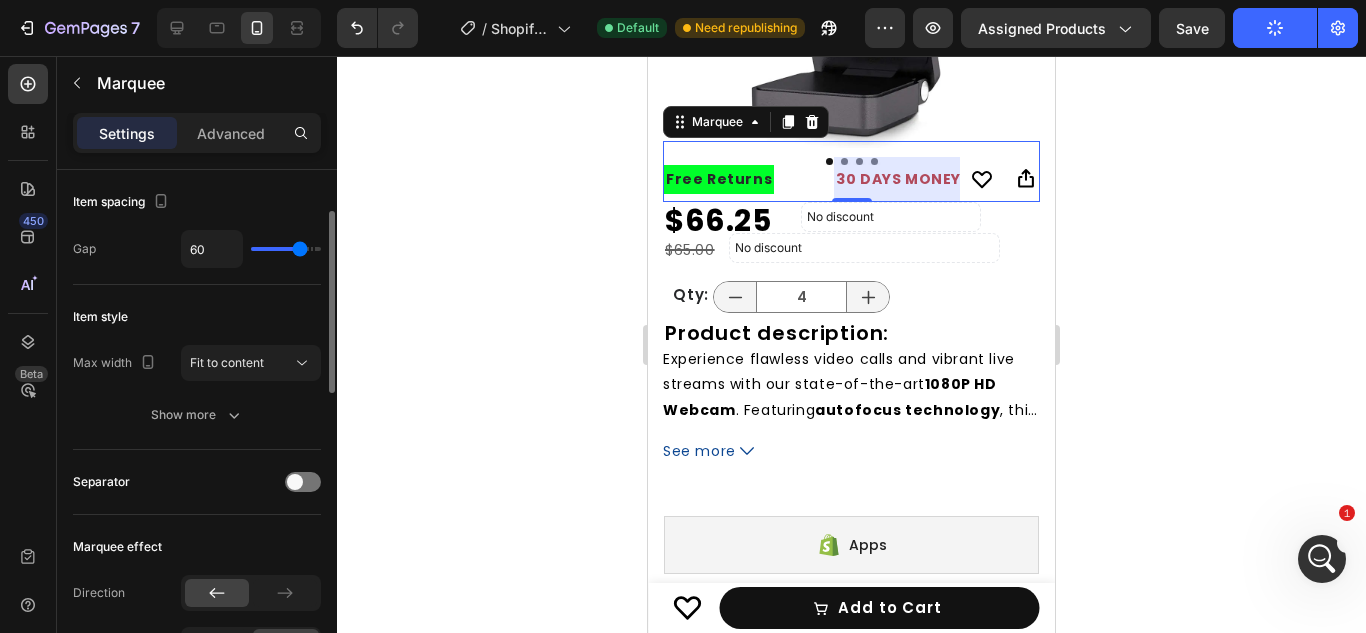 scroll, scrollTop: 114, scrollLeft: 0, axis: vertical 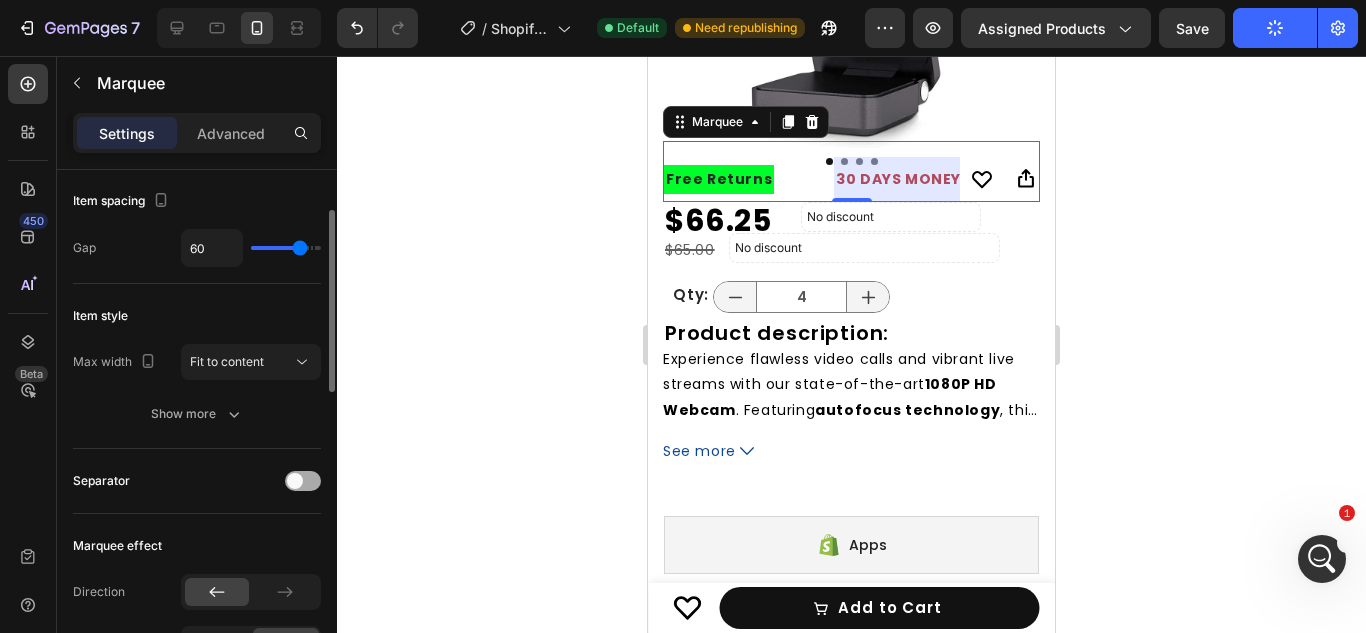 click at bounding box center [295, 481] 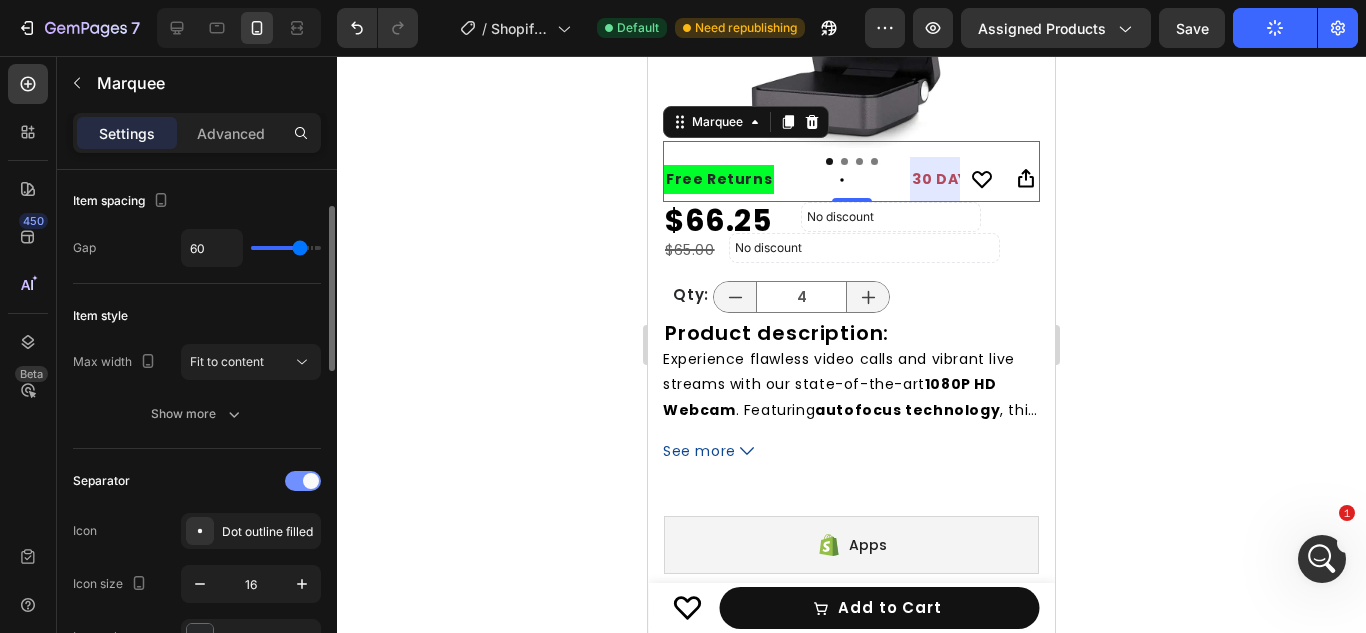 click at bounding box center (303, 481) 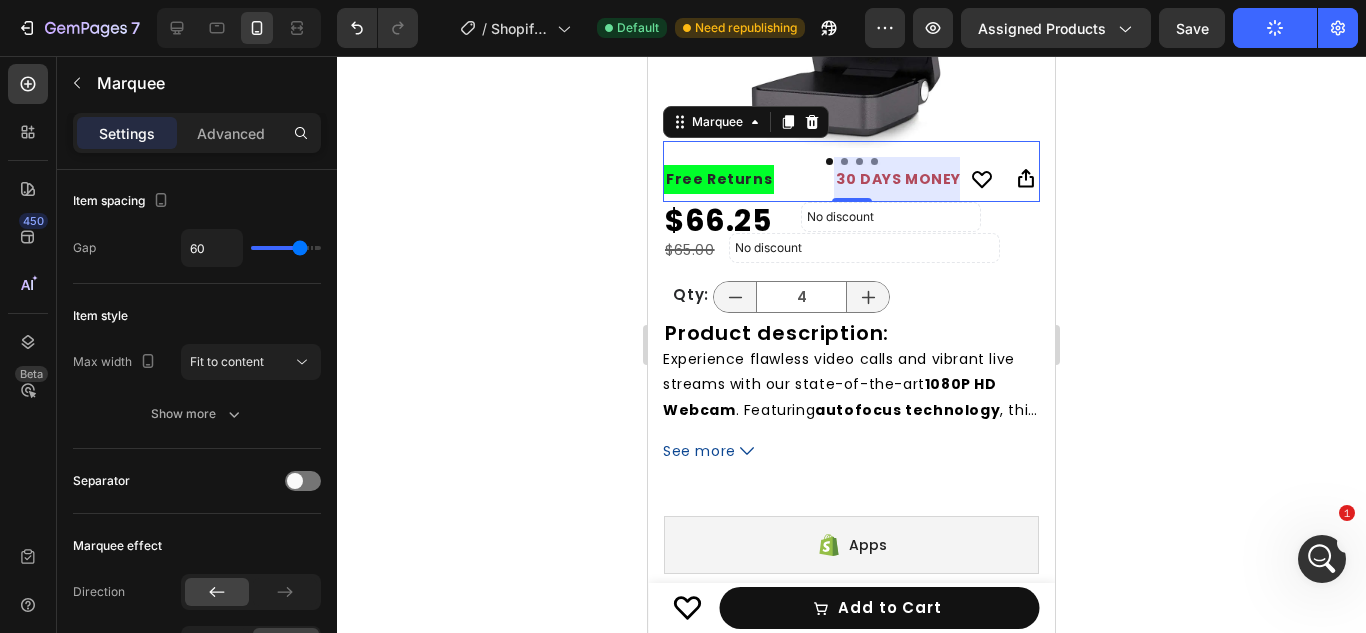 click 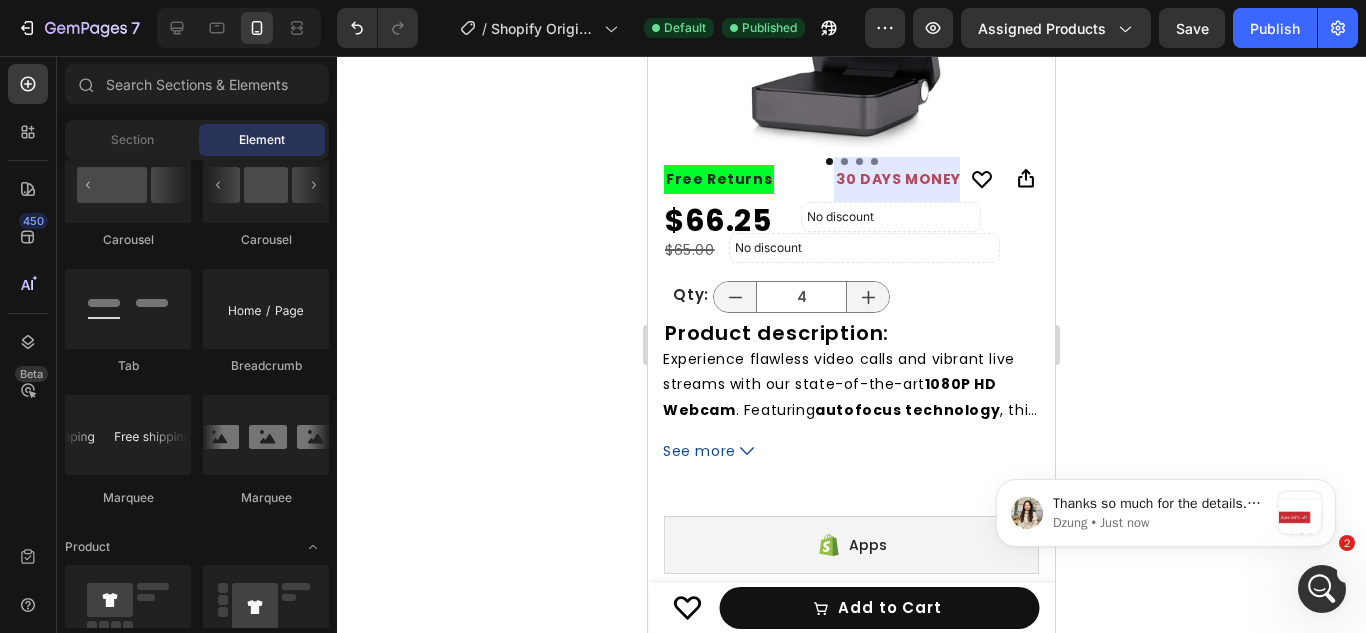 scroll, scrollTop: 0, scrollLeft: 0, axis: both 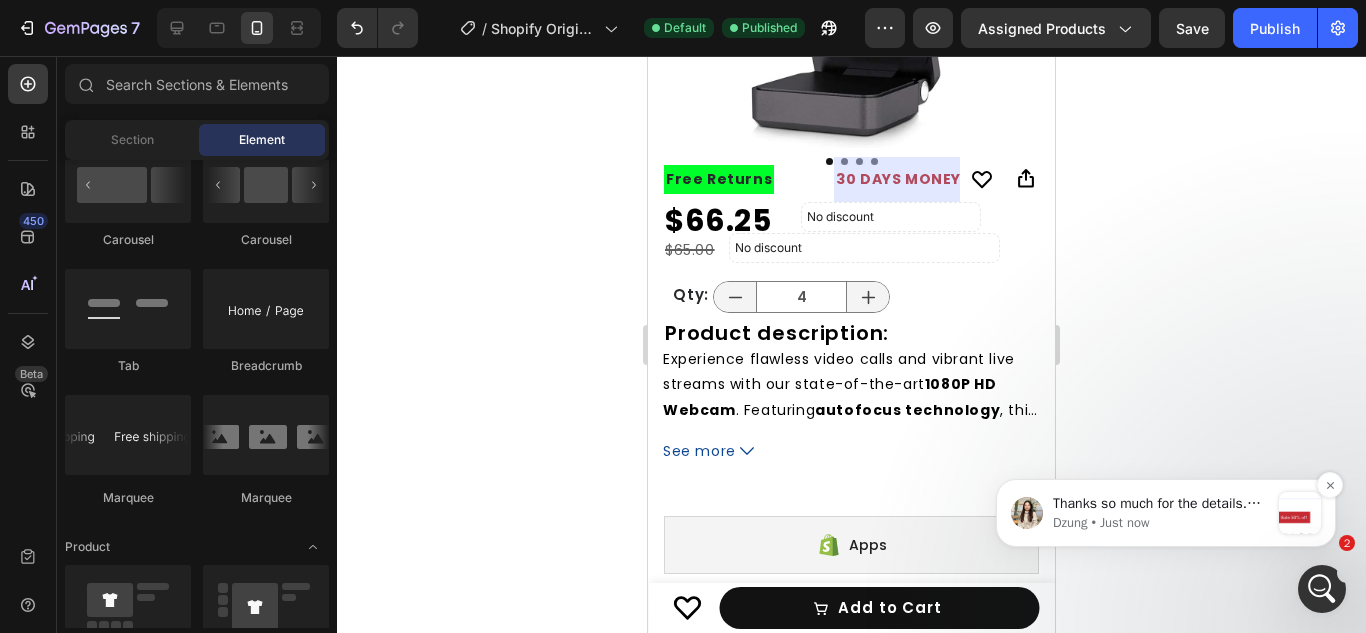 click on "Thanks so much for the details. Can I confirm you want to have the discount tag showing next to the product price like this?" at bounding box center (1161, 504) 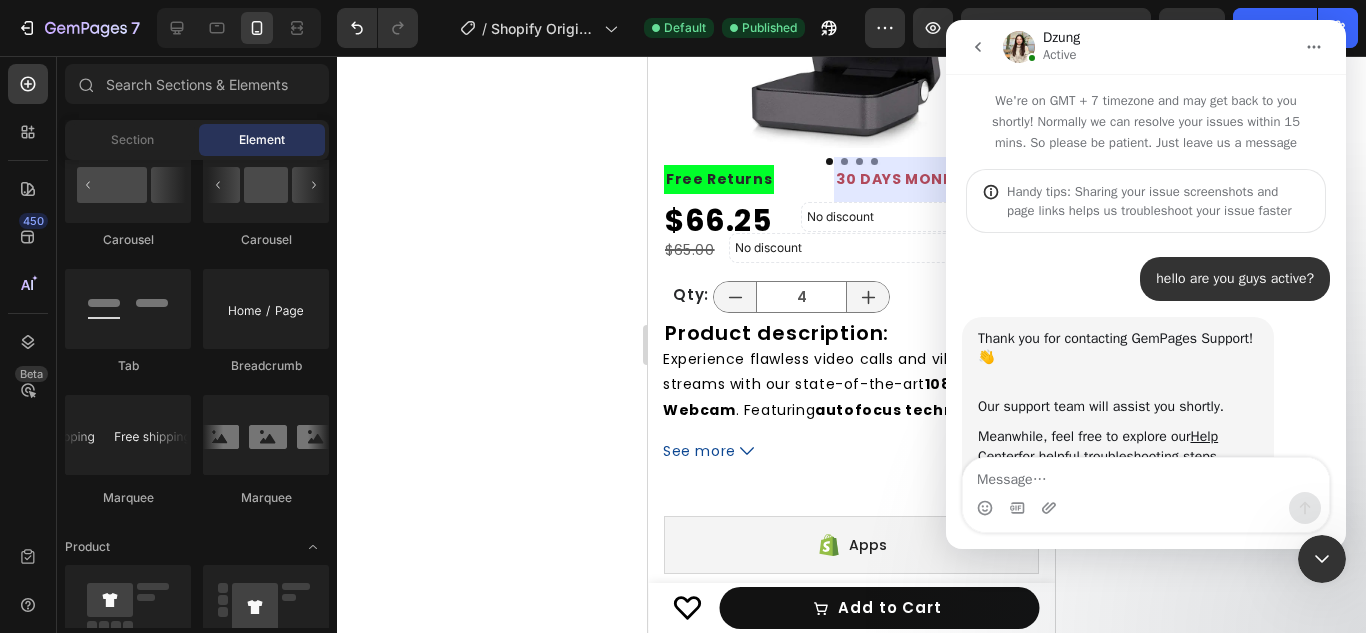 scroll, scrollTop: 267, scrollLeft: 0, axis: vertical 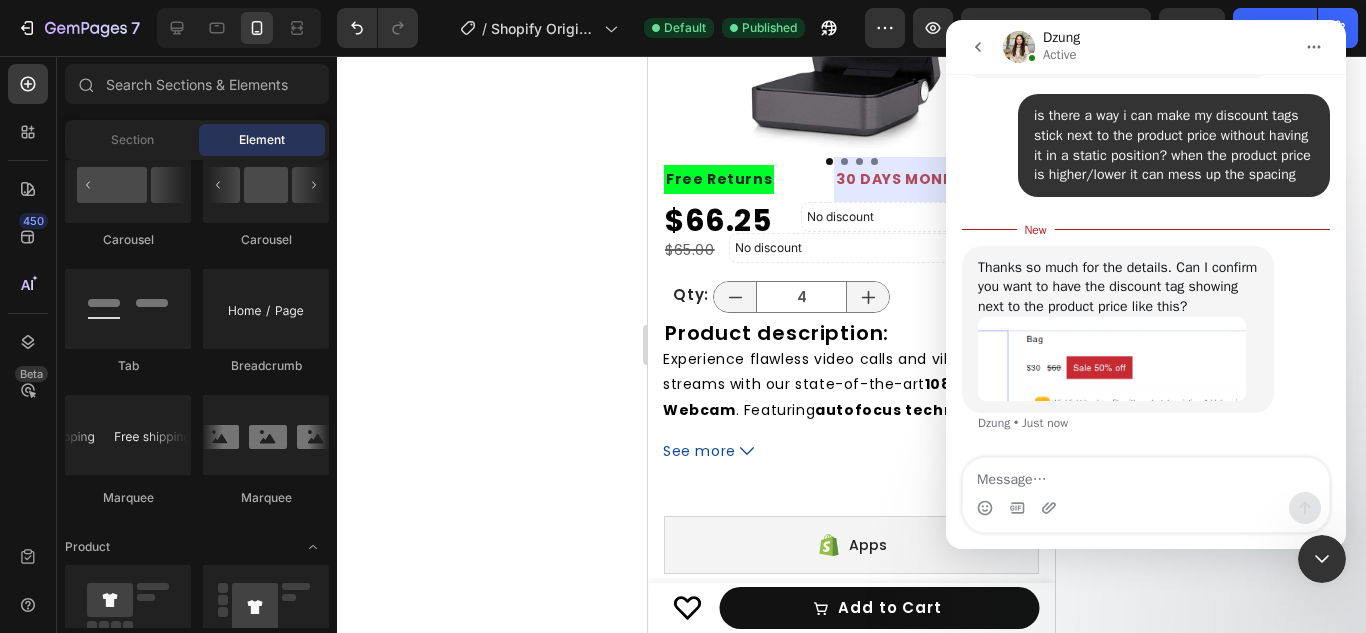 click at bounding box center [1146, 475] 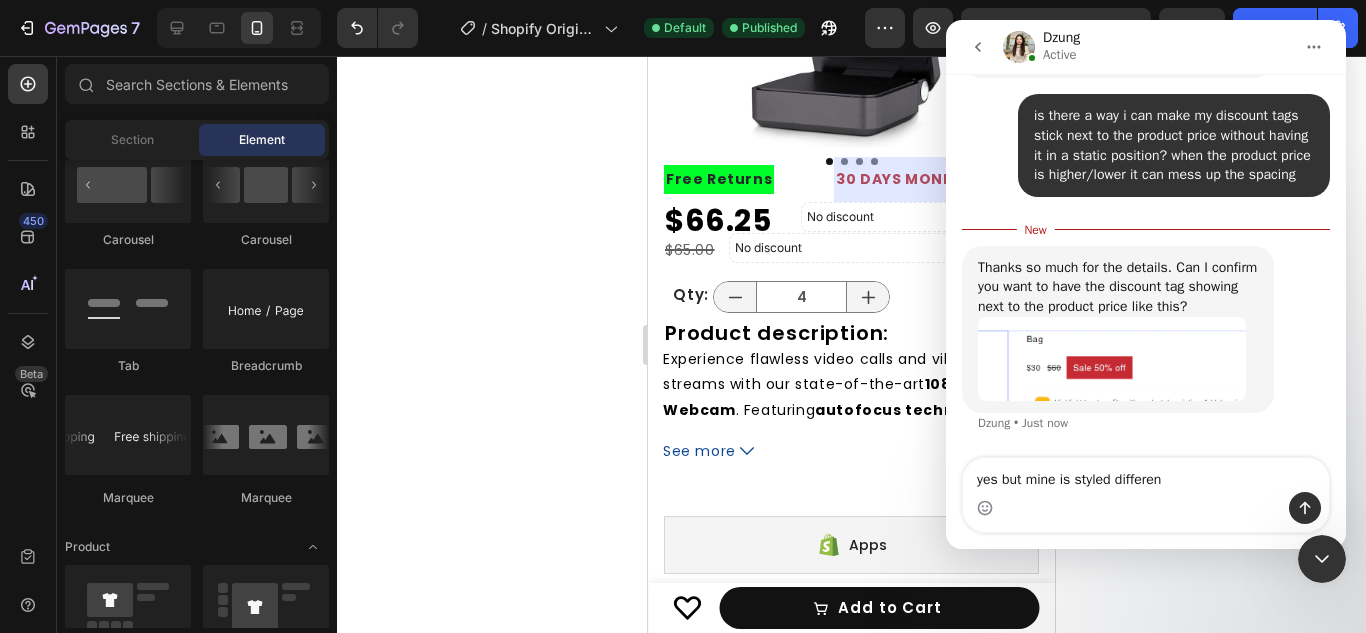 type on "yes but mine is styled different" 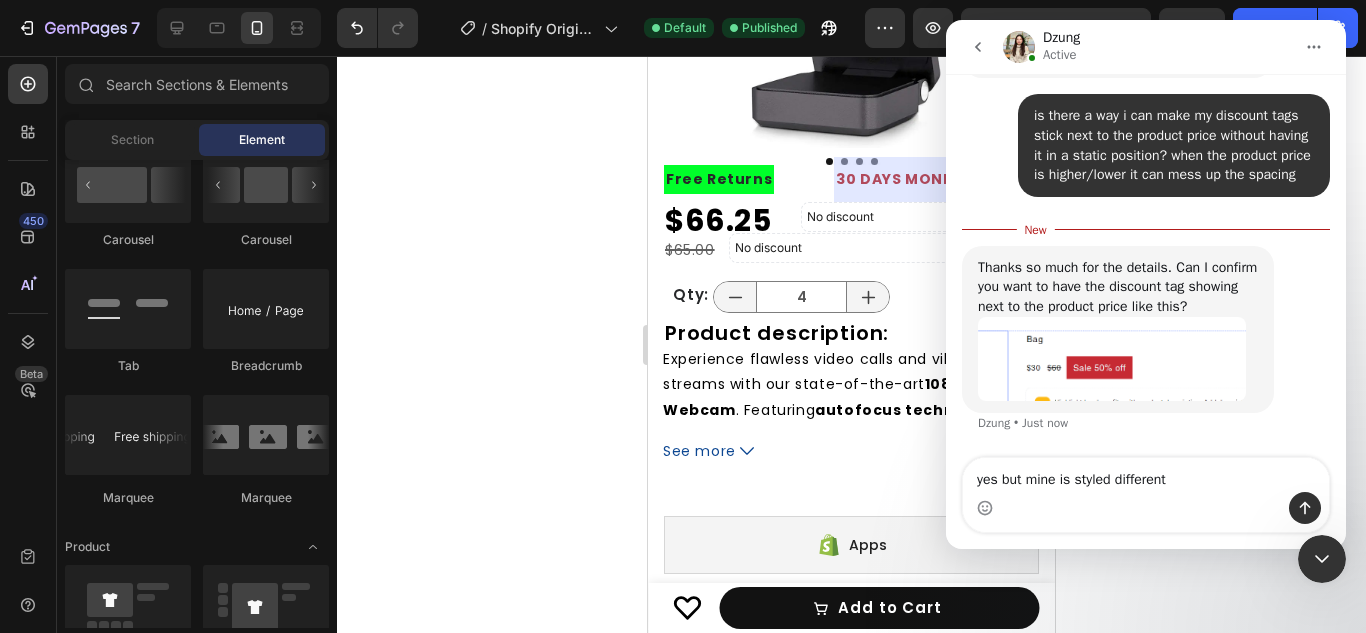 type 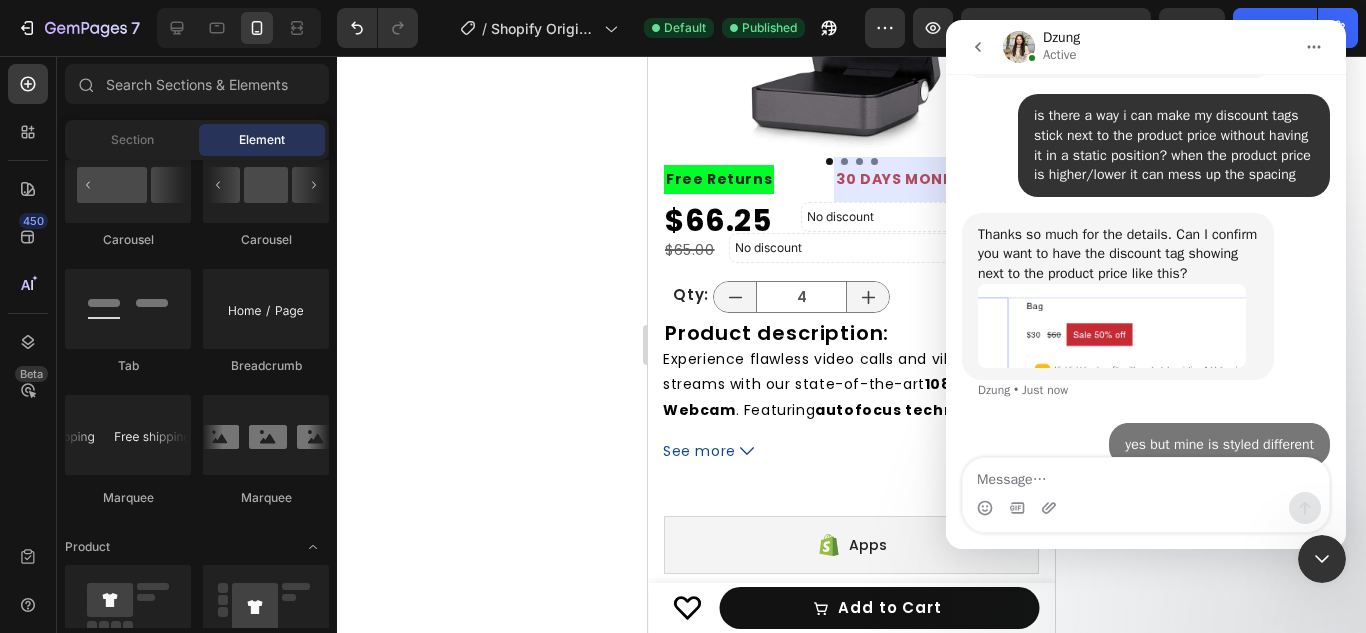 scroll, scrollTop: 2284, scrollLeft: 0, axis: vertical 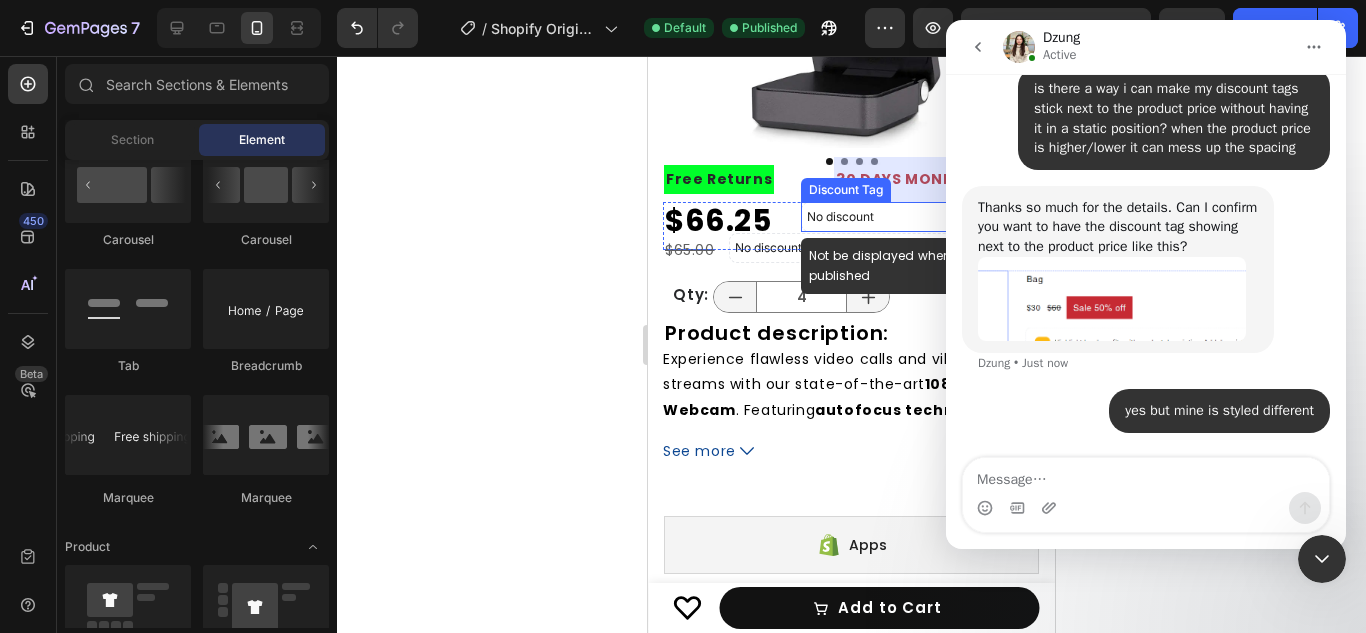 click on "No discount" at bounding box center (891, 217) 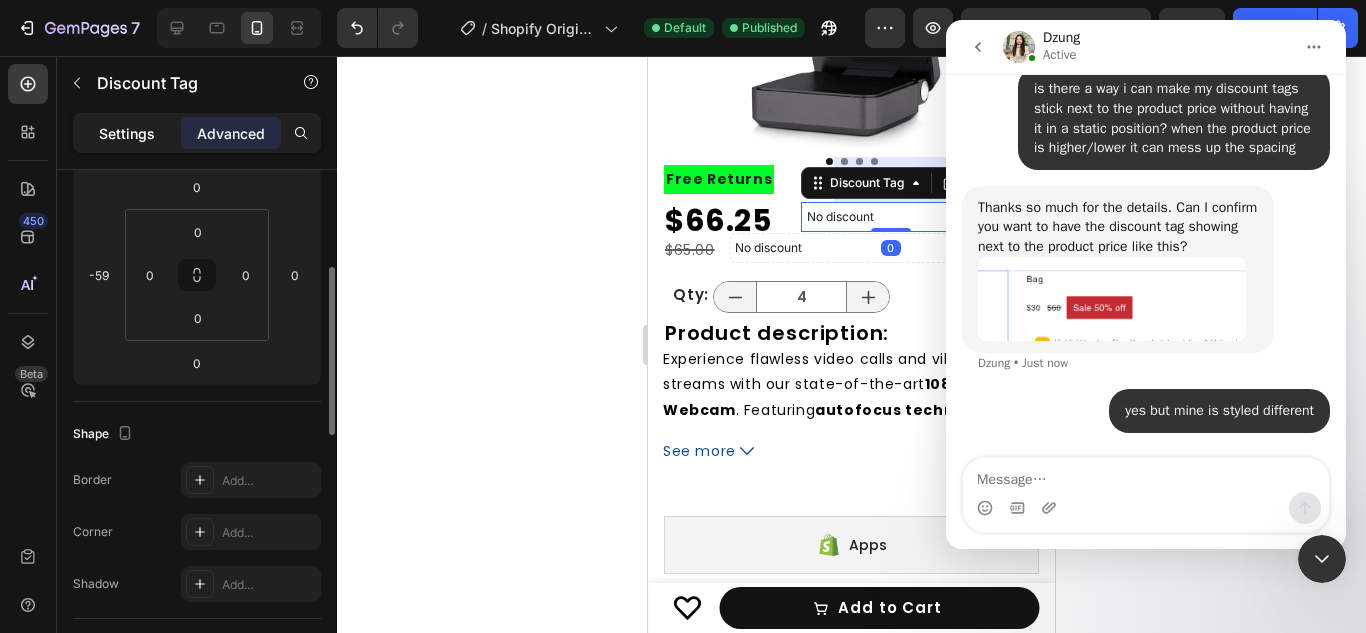 scroll, scrollTop: 287, scrollLeft: 0, axis: vertical 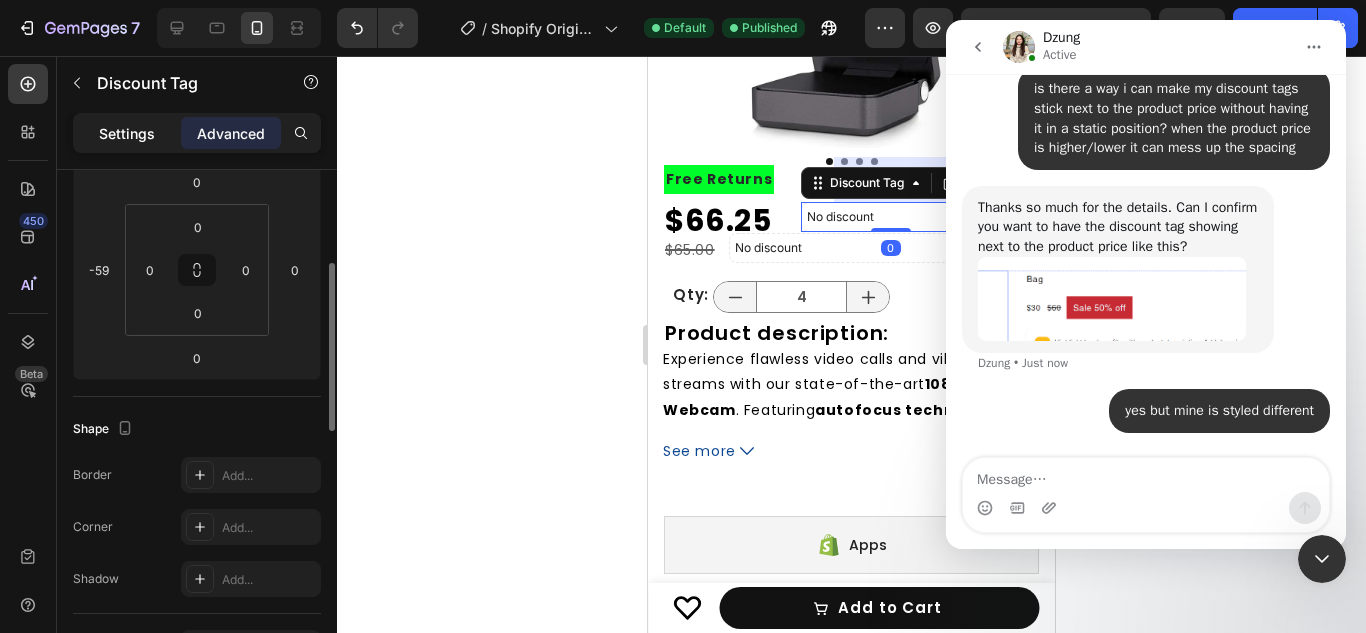 click on "Settings" 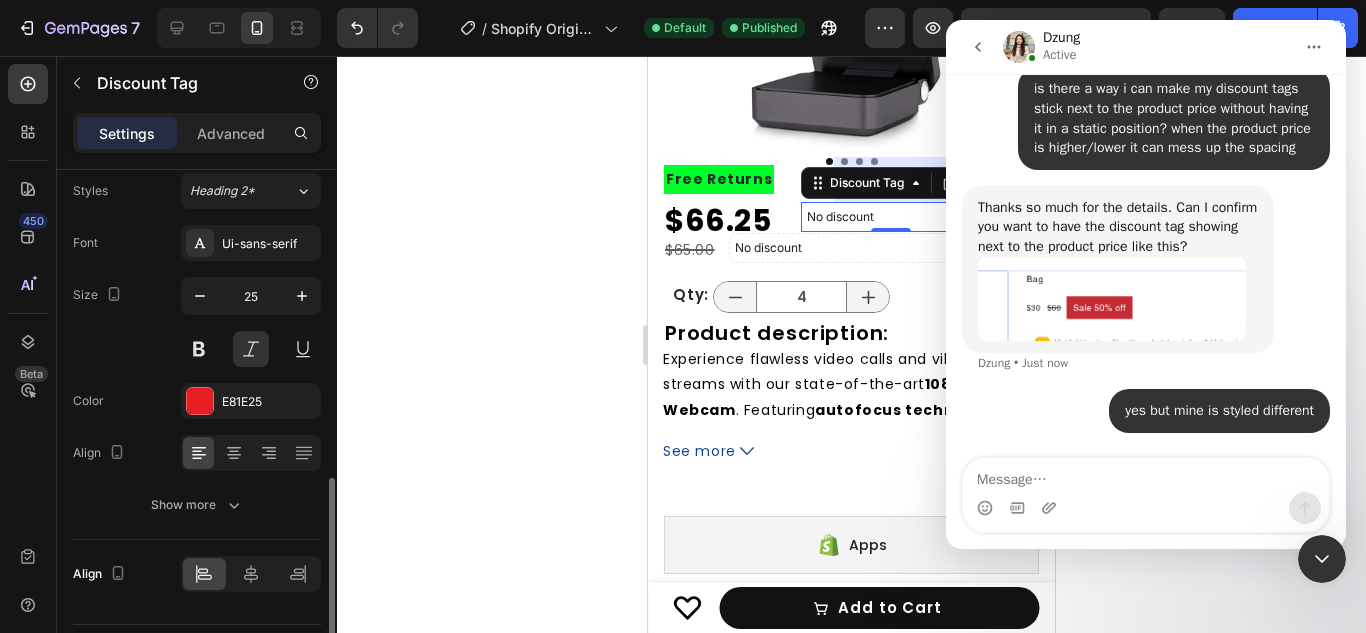 scroll, scrollTop: 841, scrollLeft: 0, axis: vertical 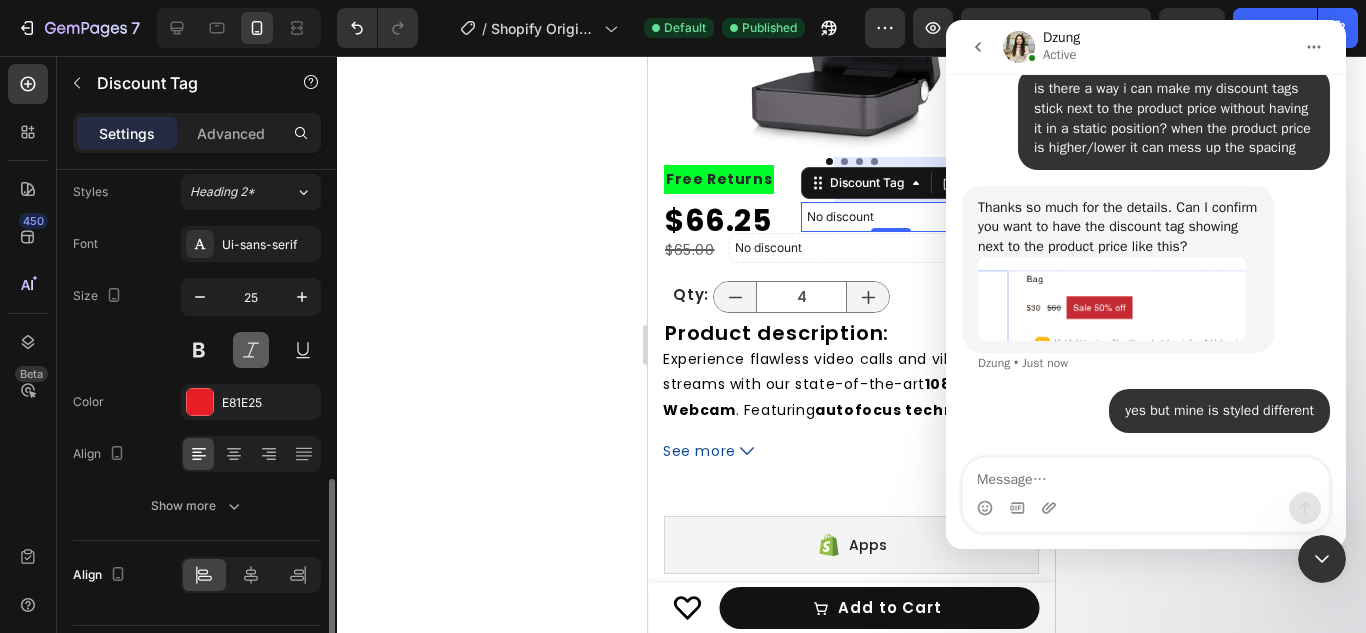 click at bounding box center [251, 350] 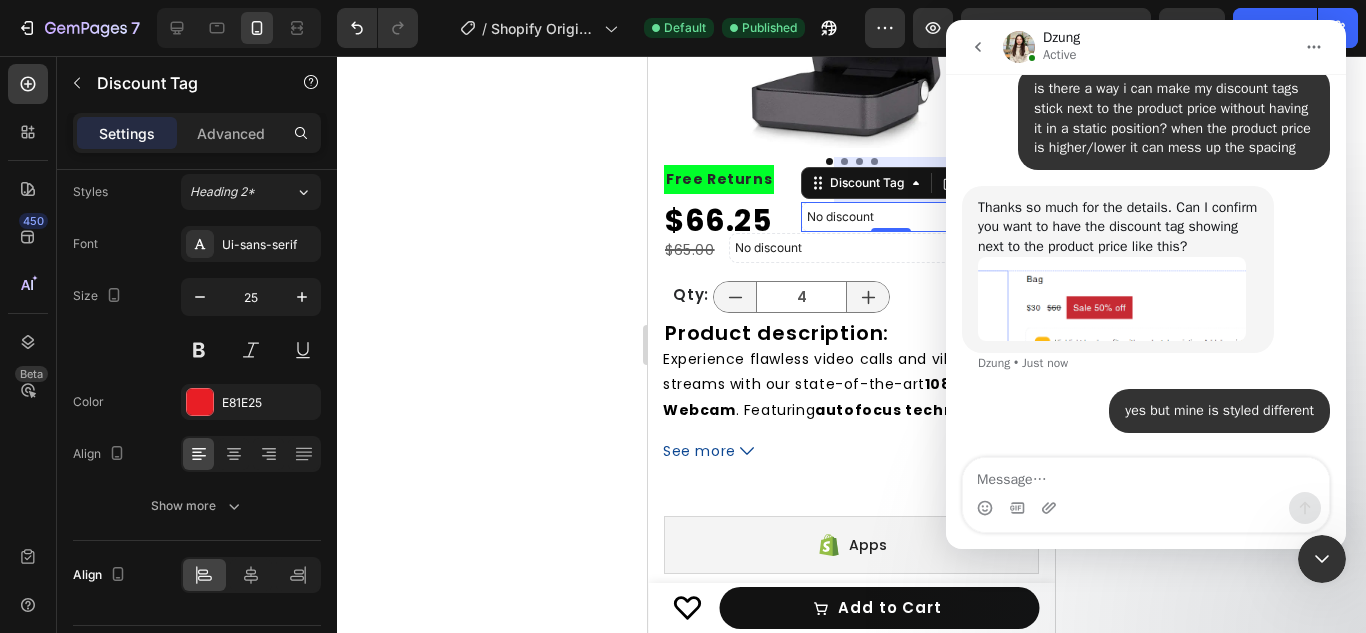 click at bounding box center (1322, 559) 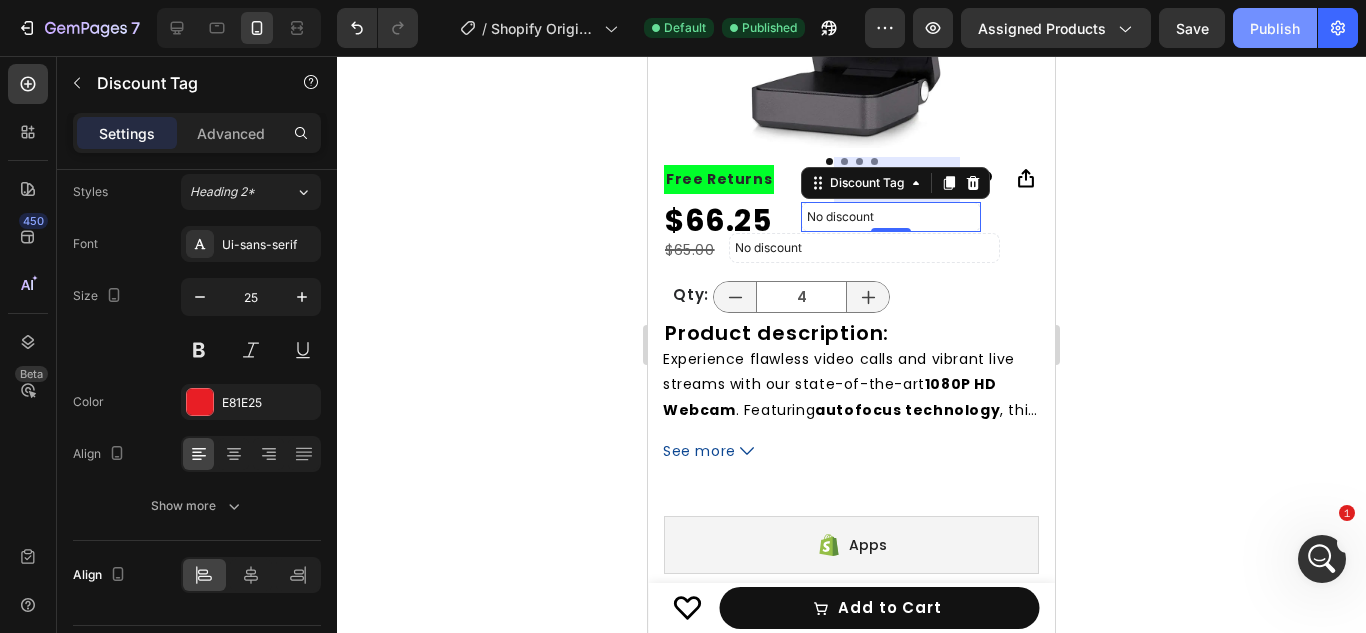 click on "Publish" at bounding box center (1275, 28) 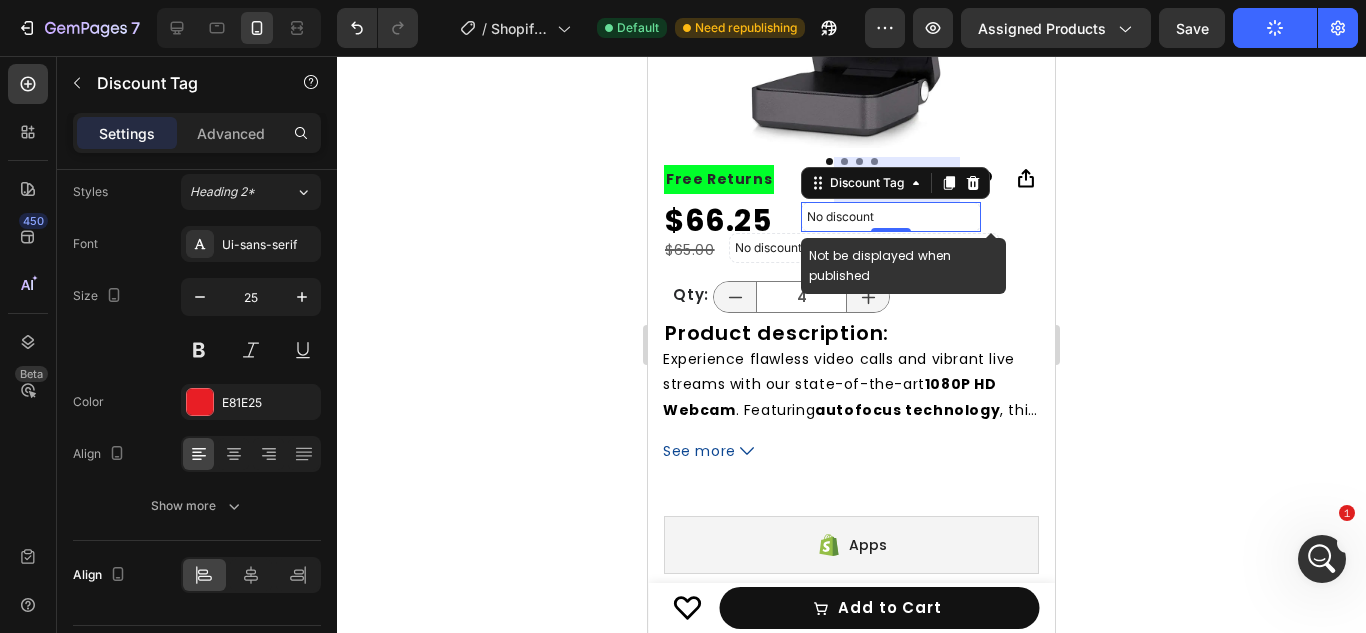 click on "No discount" at bounding box center [891, 217] 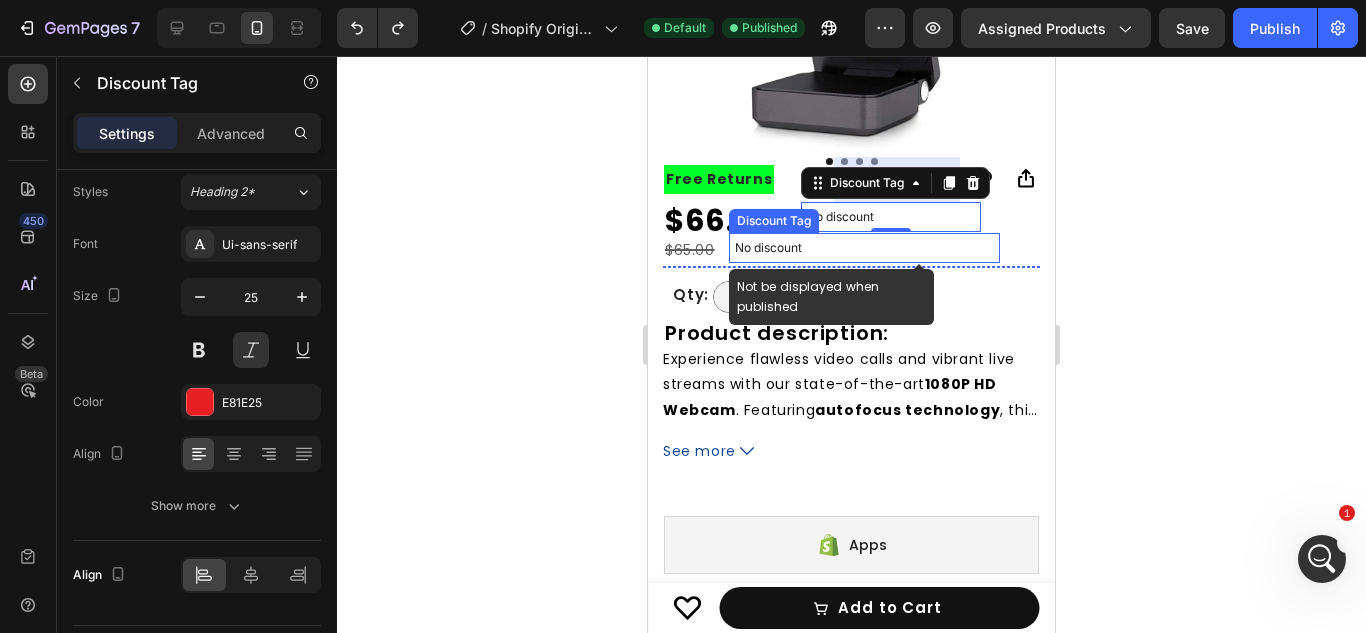 click on "No discount" at bounding box center [864, 248] 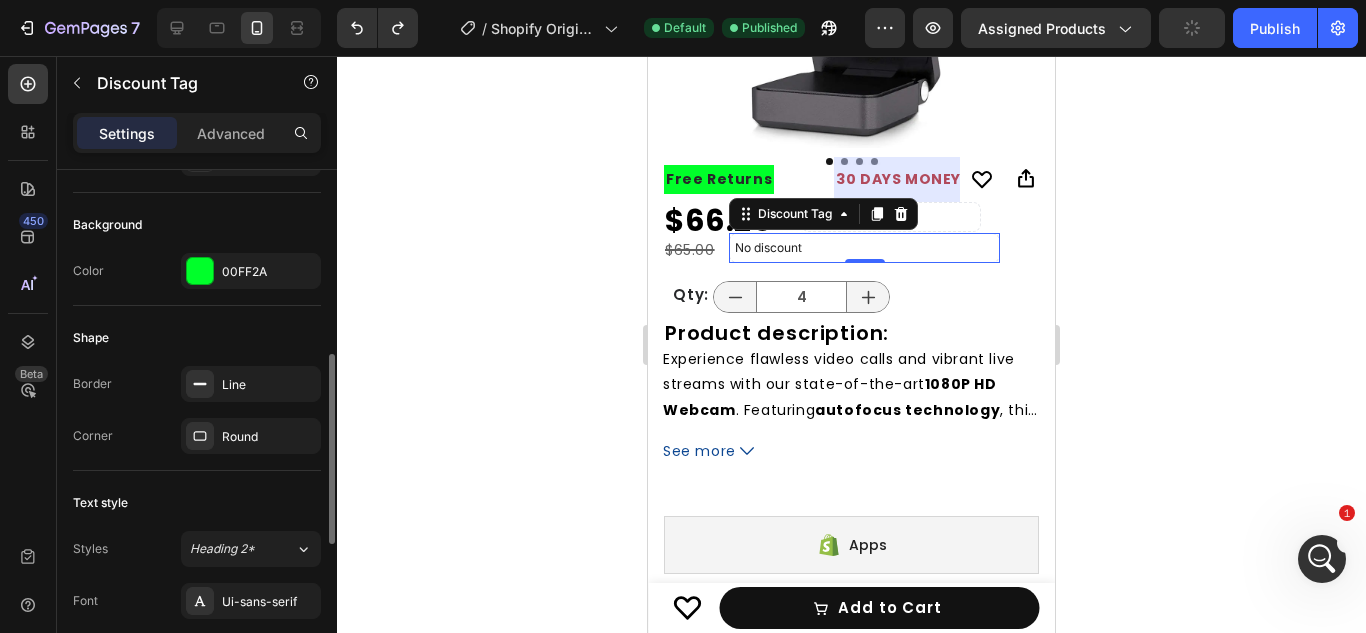 scroll, scrollTop: 483, scrollLeft: 0, axis: vertical 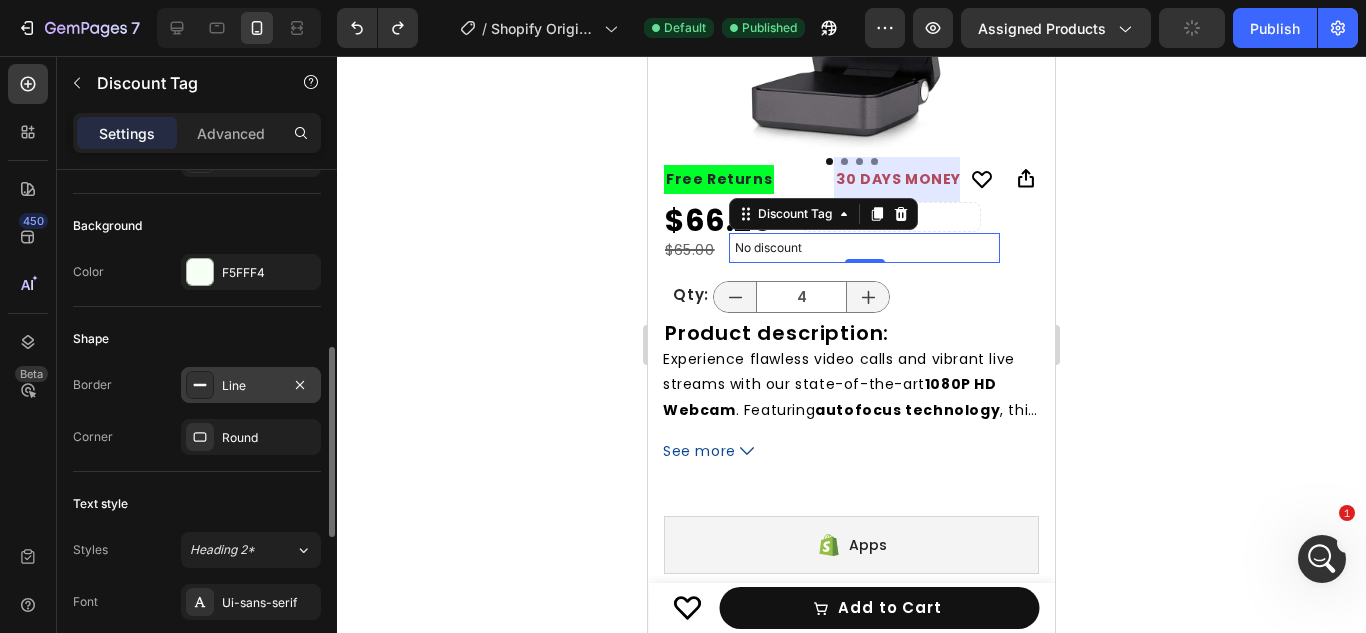 click on "Line" at bounding box center (251, 386) 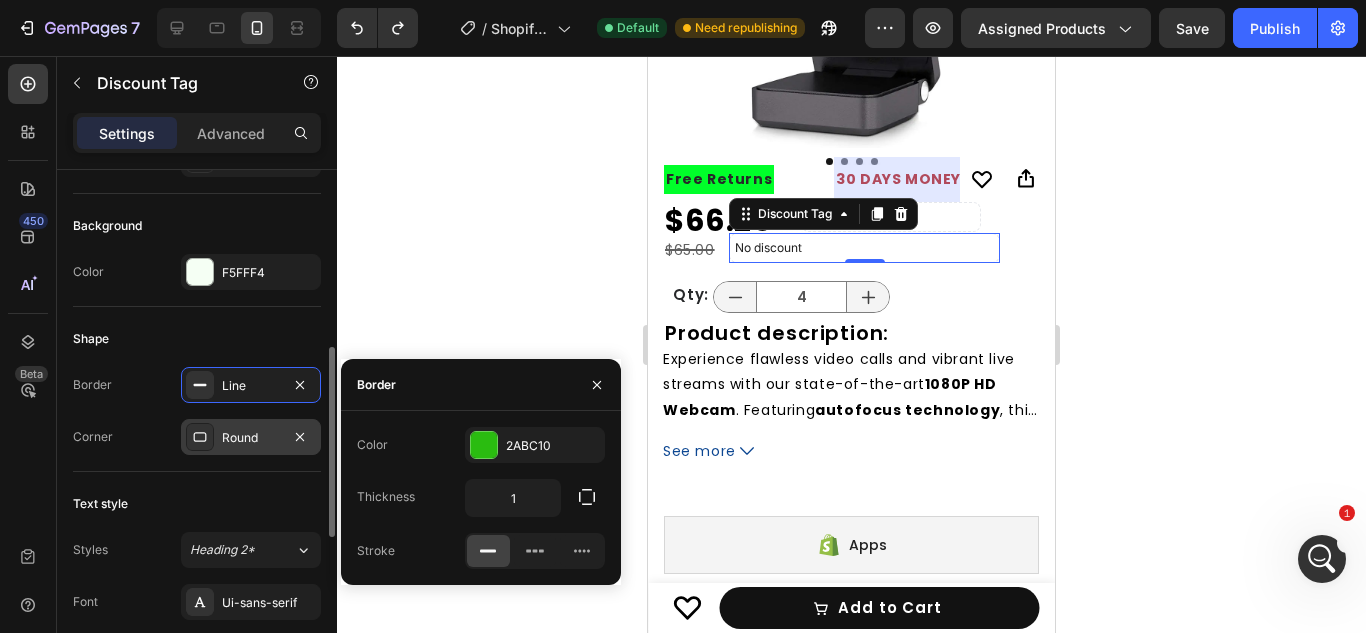 click on "Round" at bounding box center (251, 437) 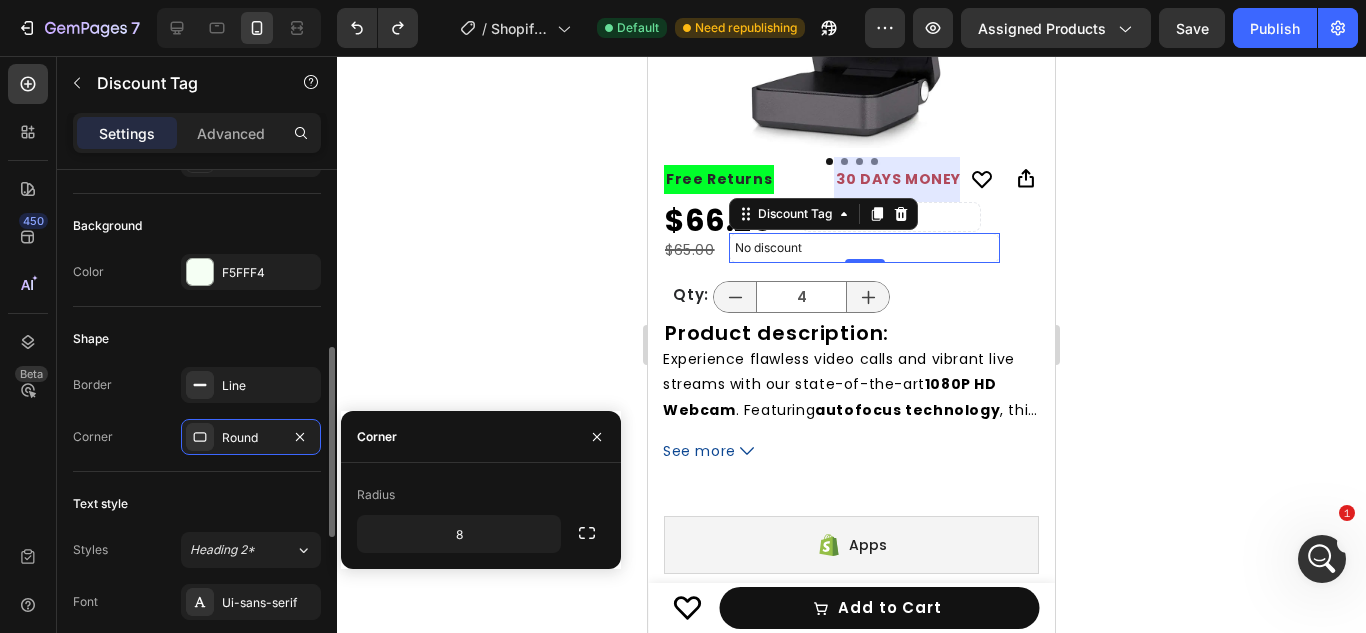 click on "Shape" at bounding box center (197, 339) 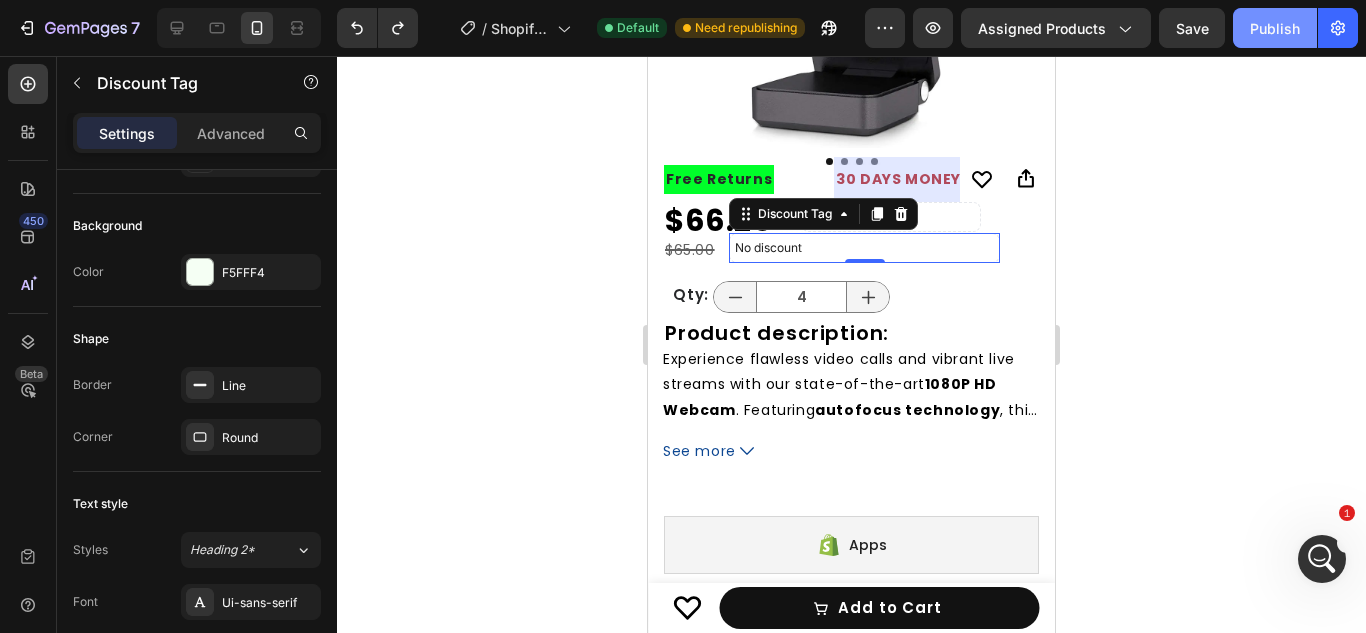 click on "Publish" at bounding box center (1275, 28) 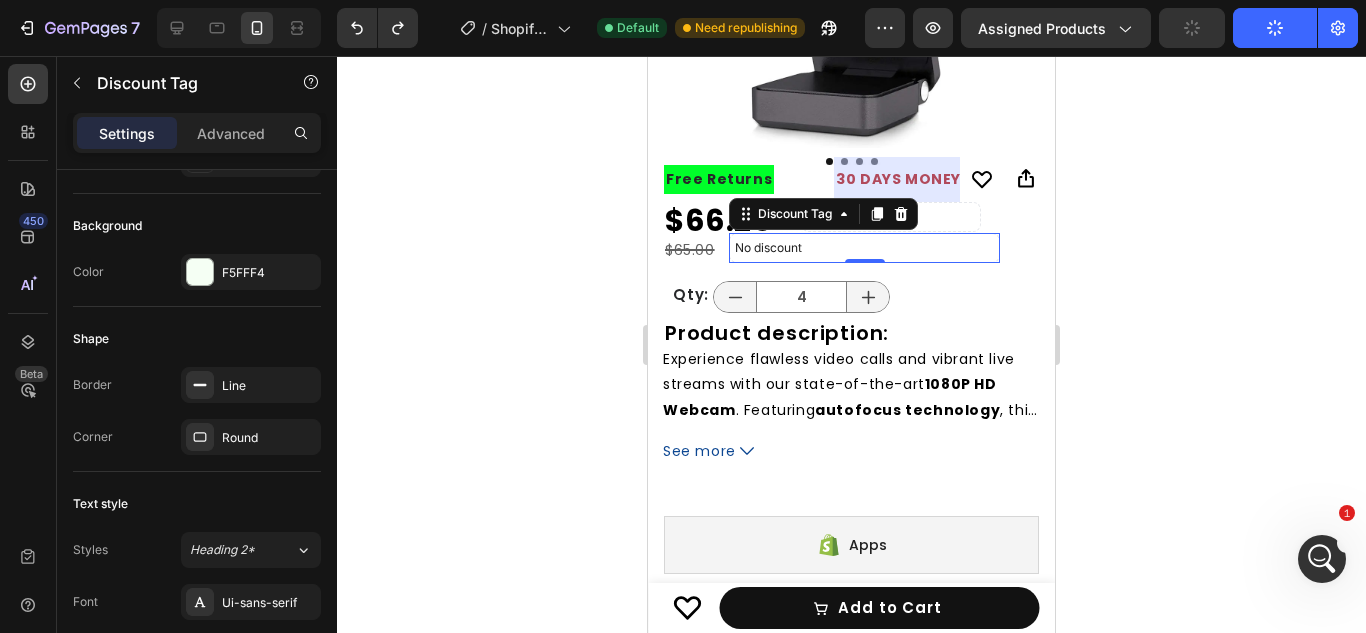 click 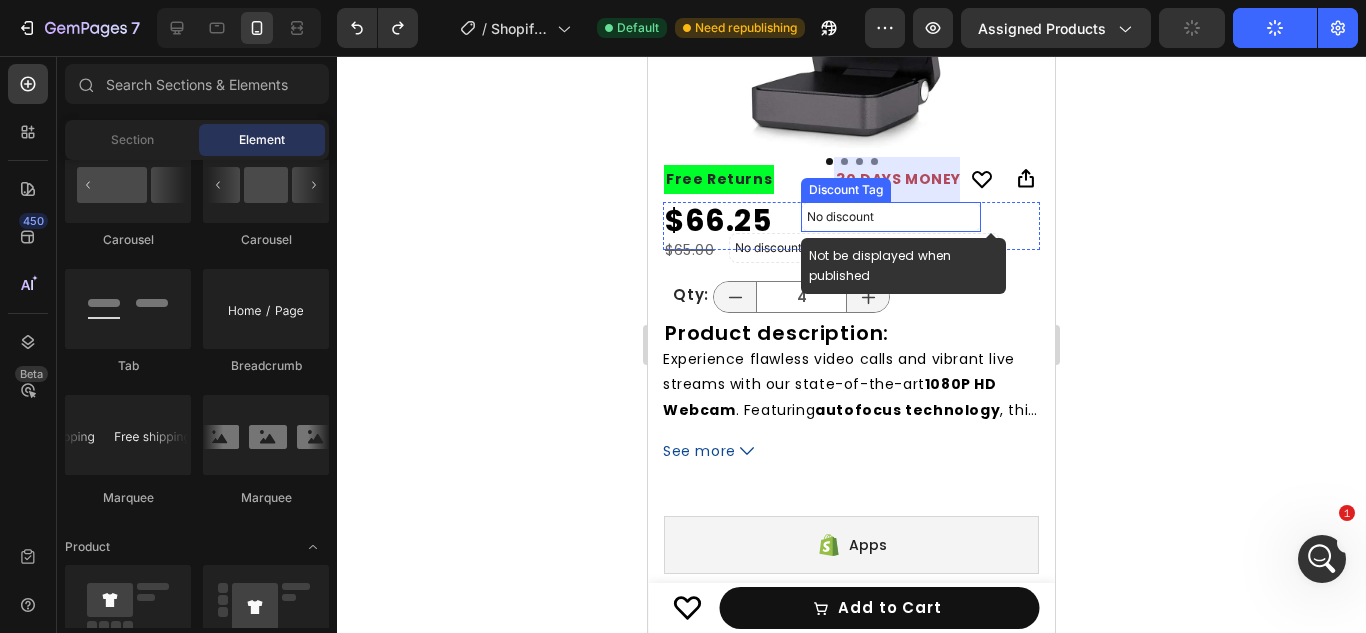 click on "No discount" at bounding box center (891, 217) 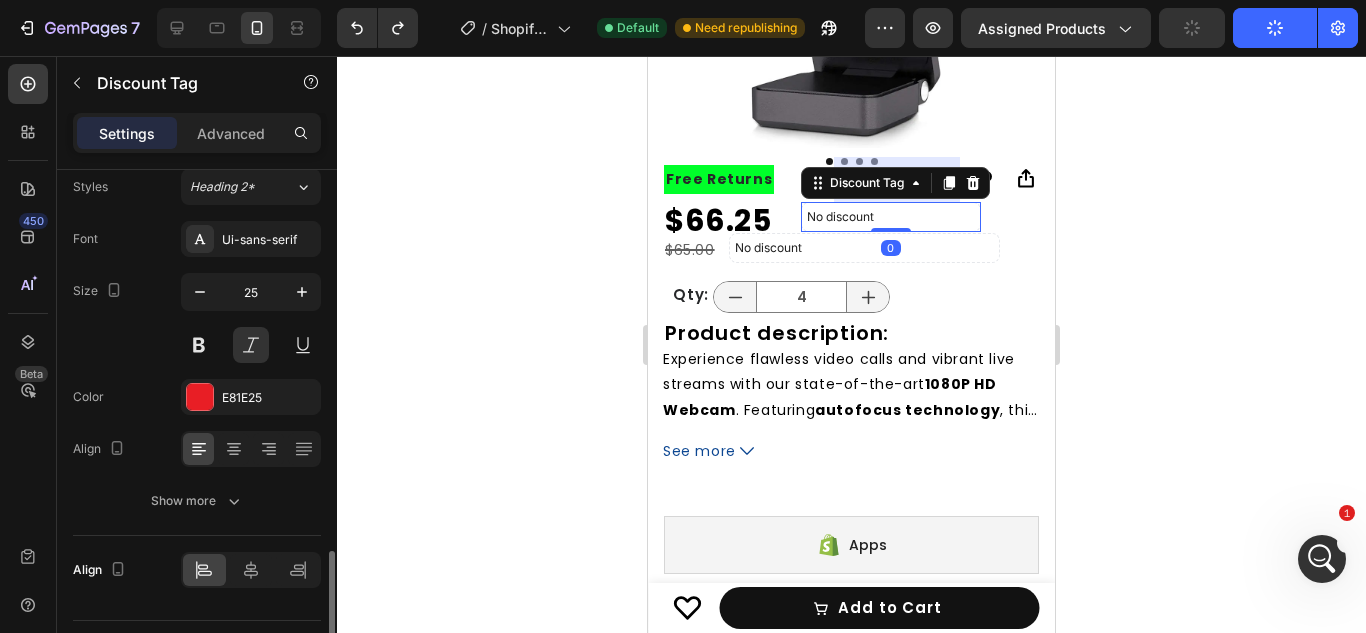 scroll, scrollTop: 897, scrollLeft: 0, axis: vertical 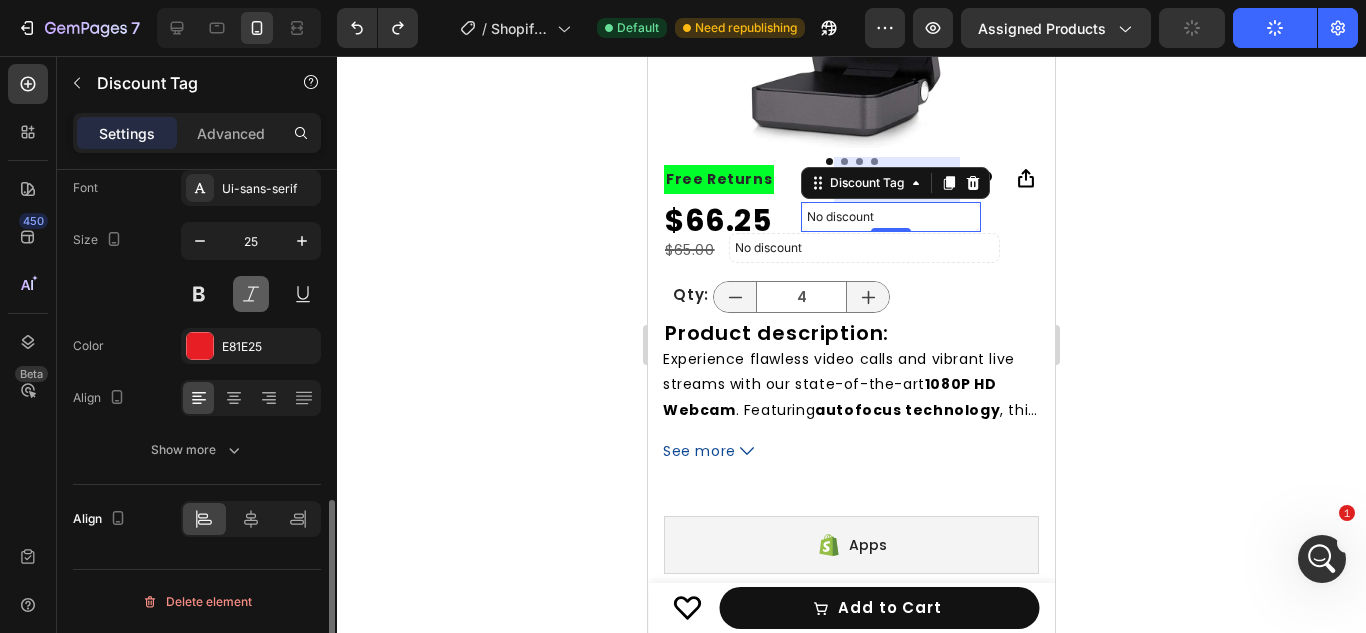 click at bounding box center (251, 294) 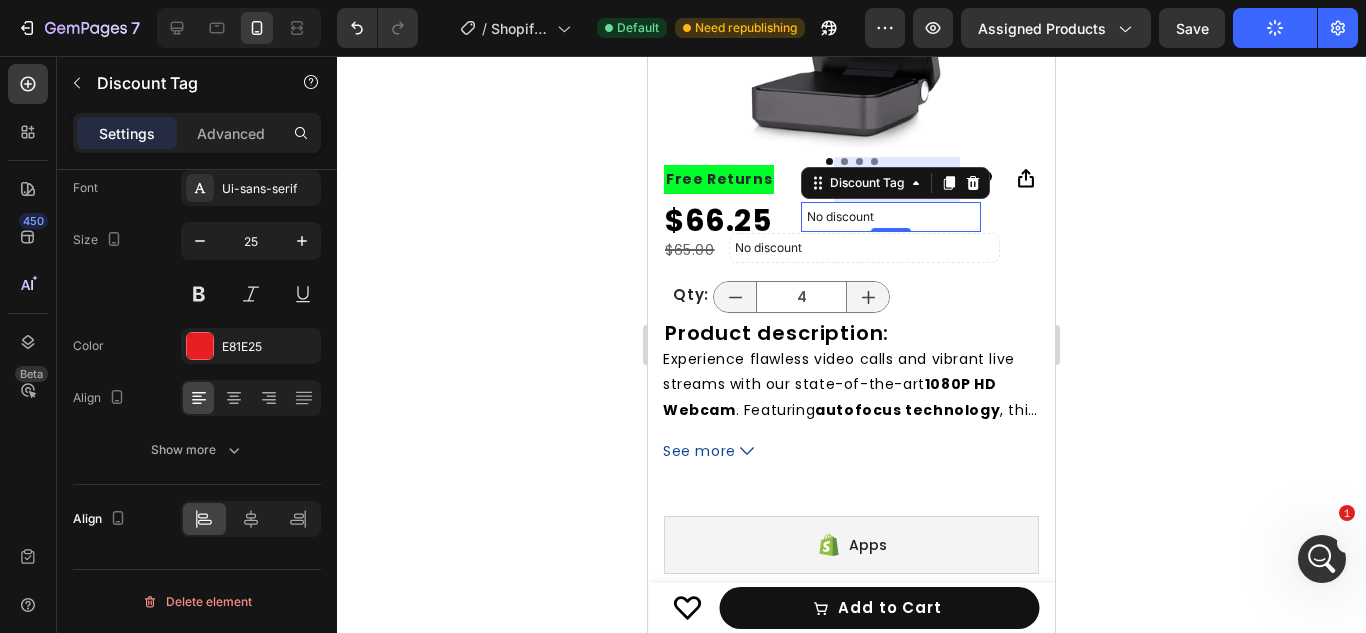 click 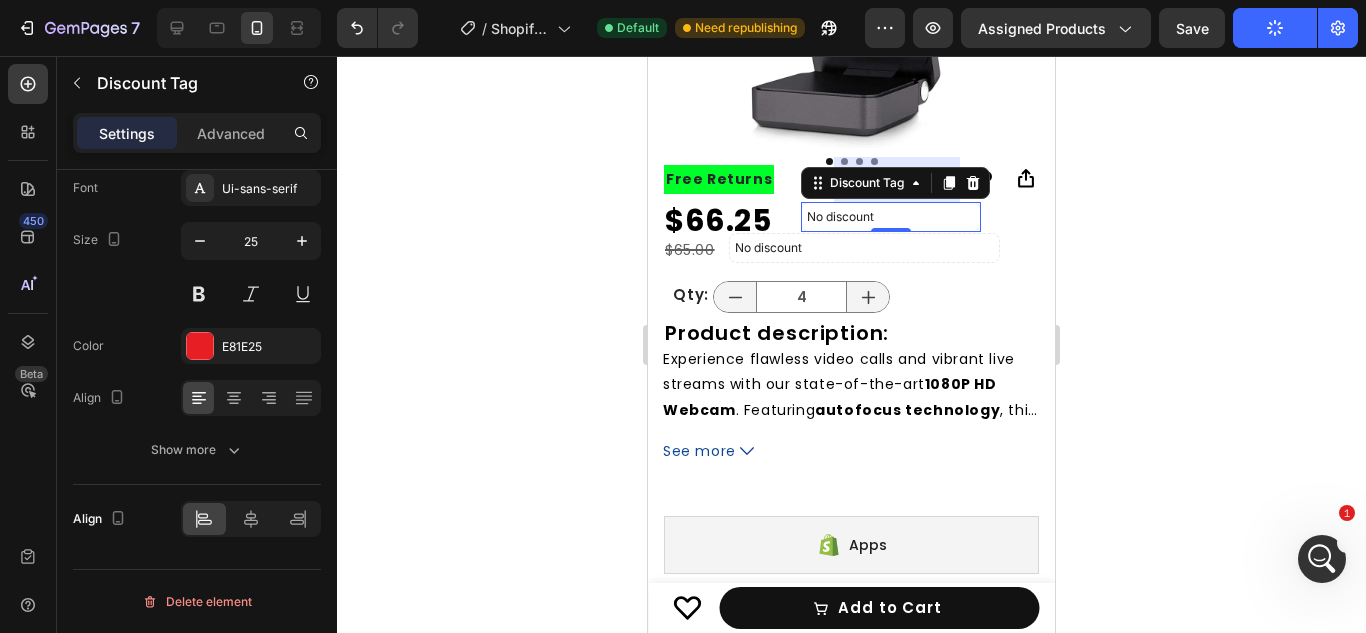 click 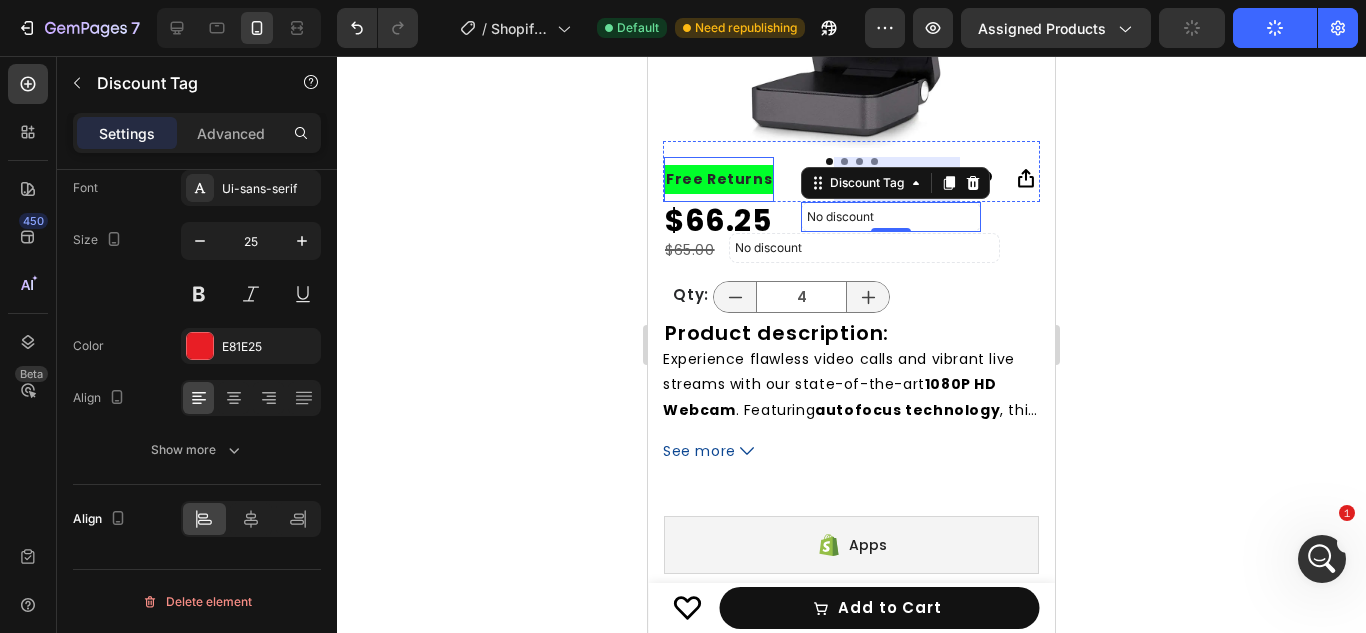 click on "Free Returns" at bounding box center [717, 179] 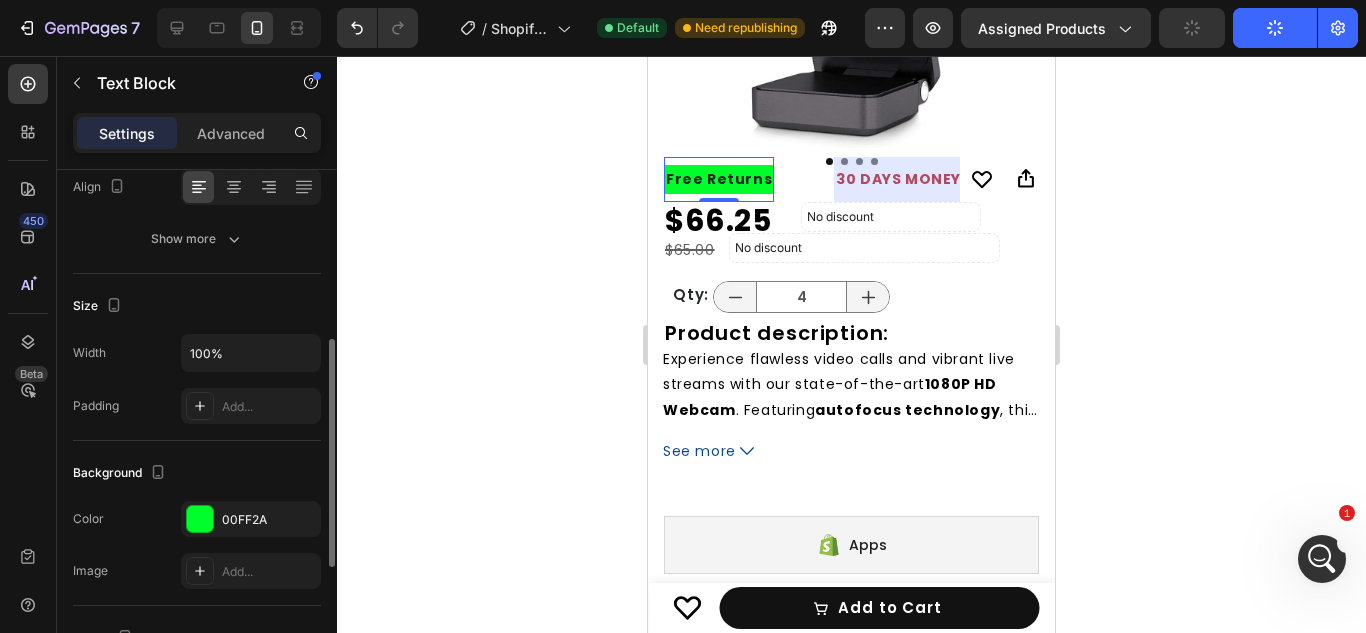 scroll, scrollTop: 350, scrollLeft: 0, axis: vertical 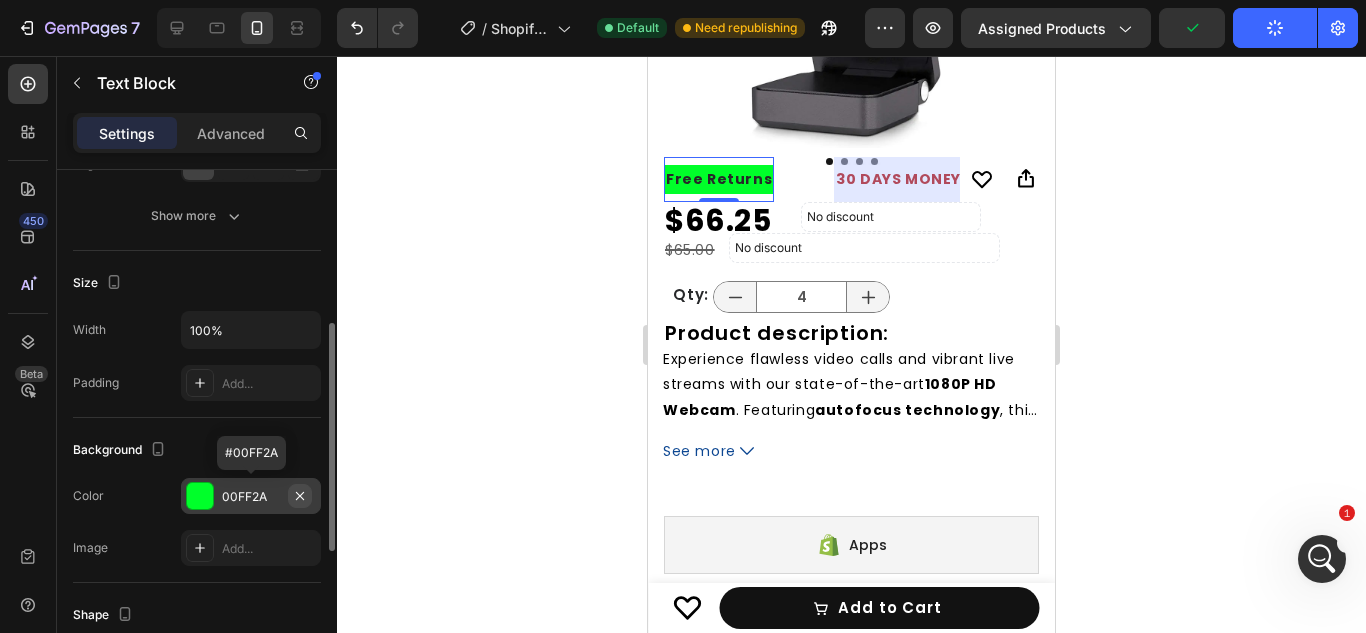 click 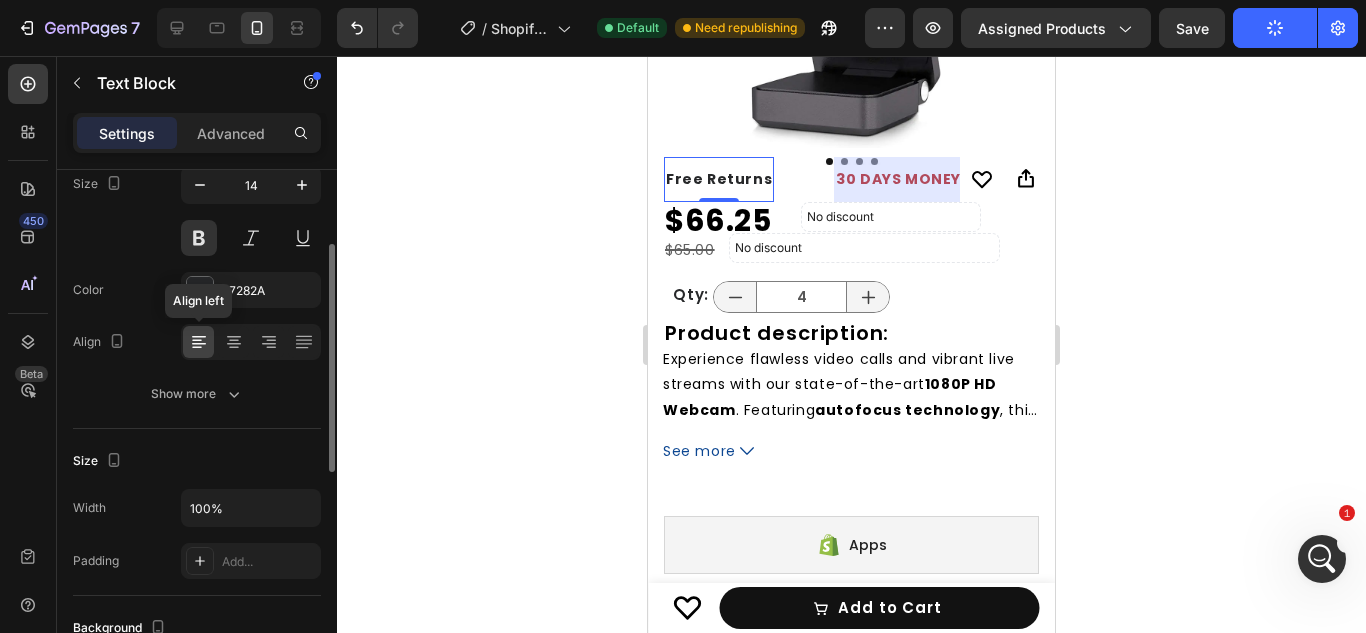 scroll, scrollTop: 171, scrollLeft: 0, axis: vertical 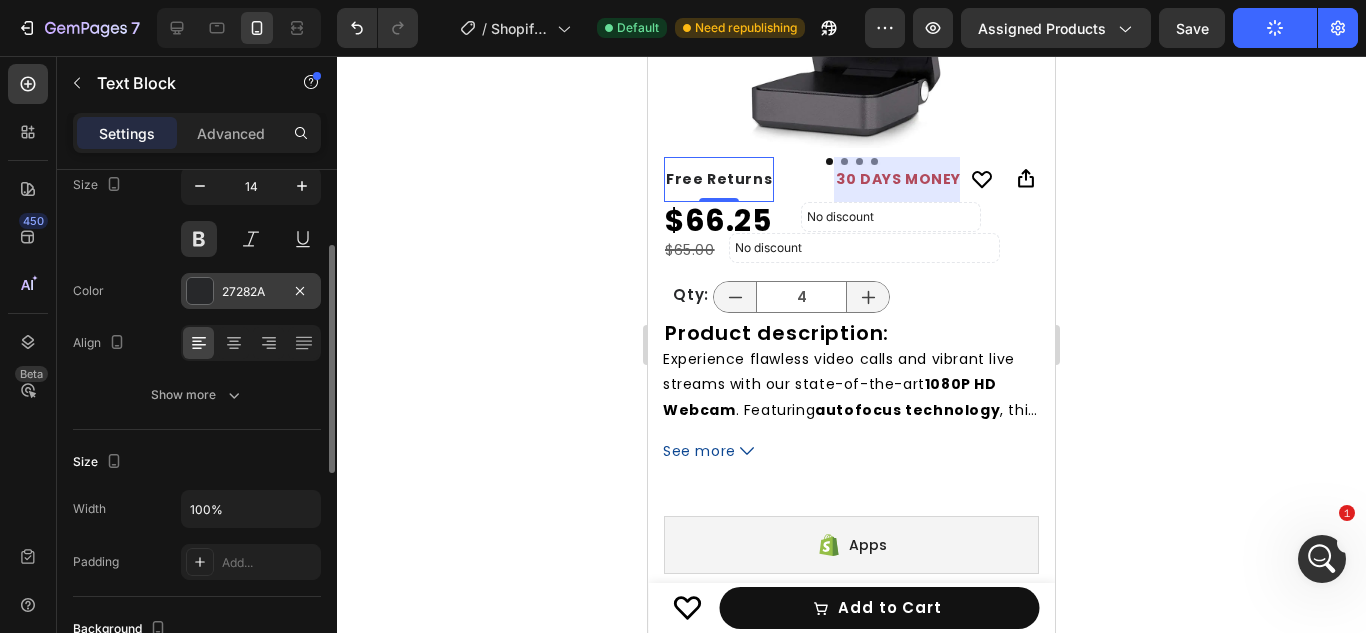 click on "27282A" at bounding box center (251, 291) 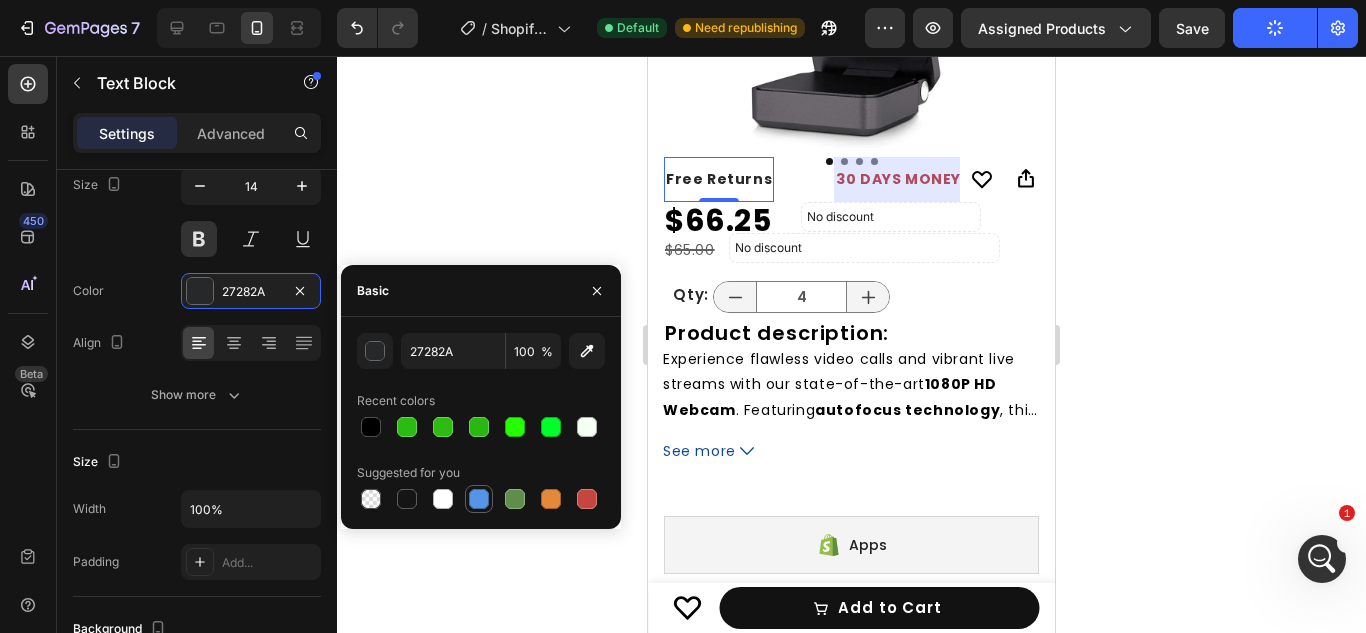 click at bounding box center (479, 499) 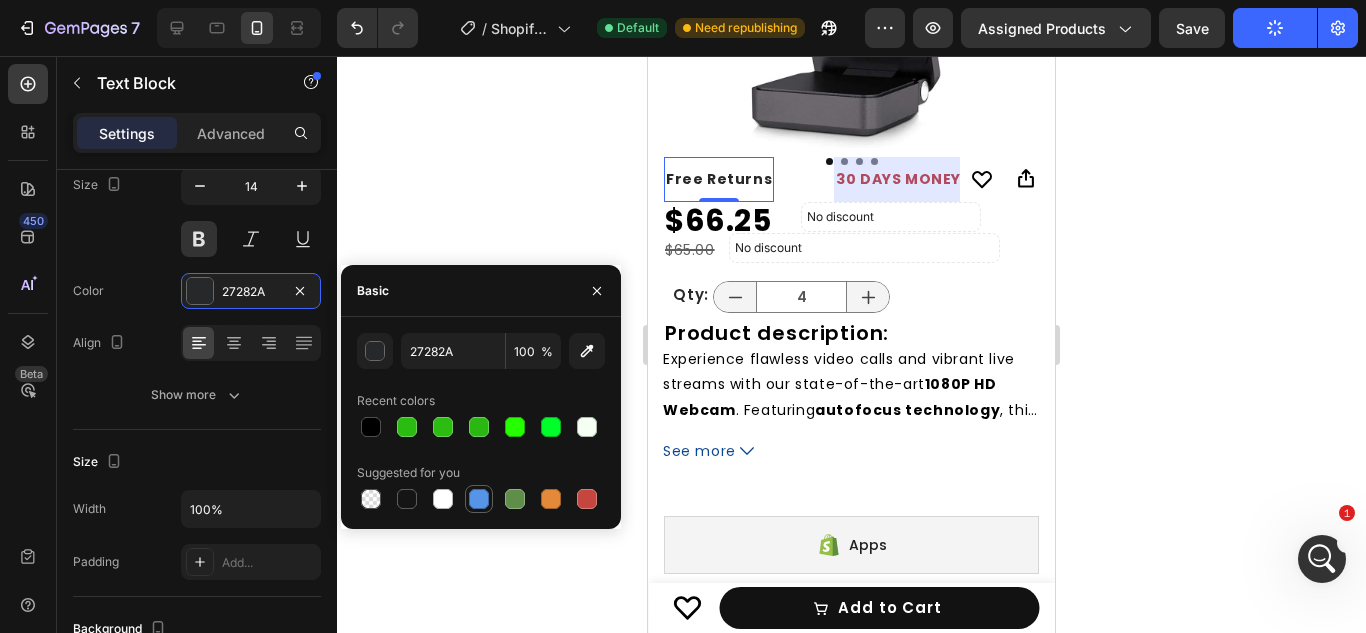 type on "5594E7" 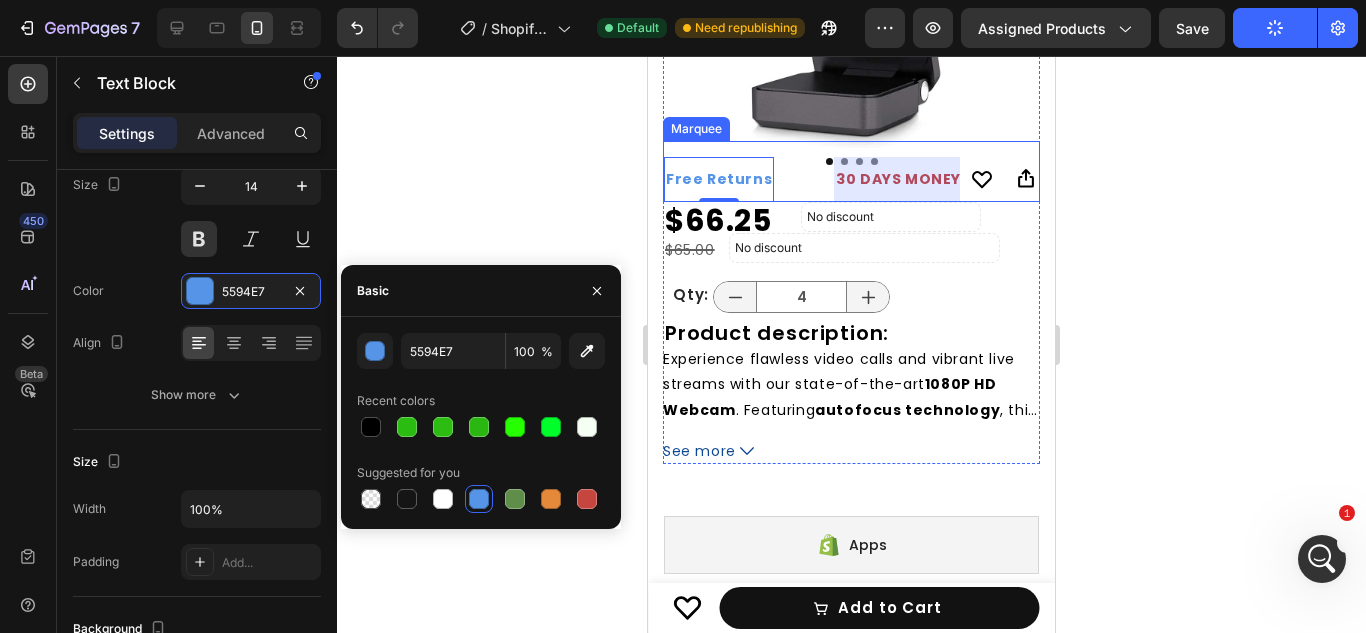 click at bounding box center [970, 179] 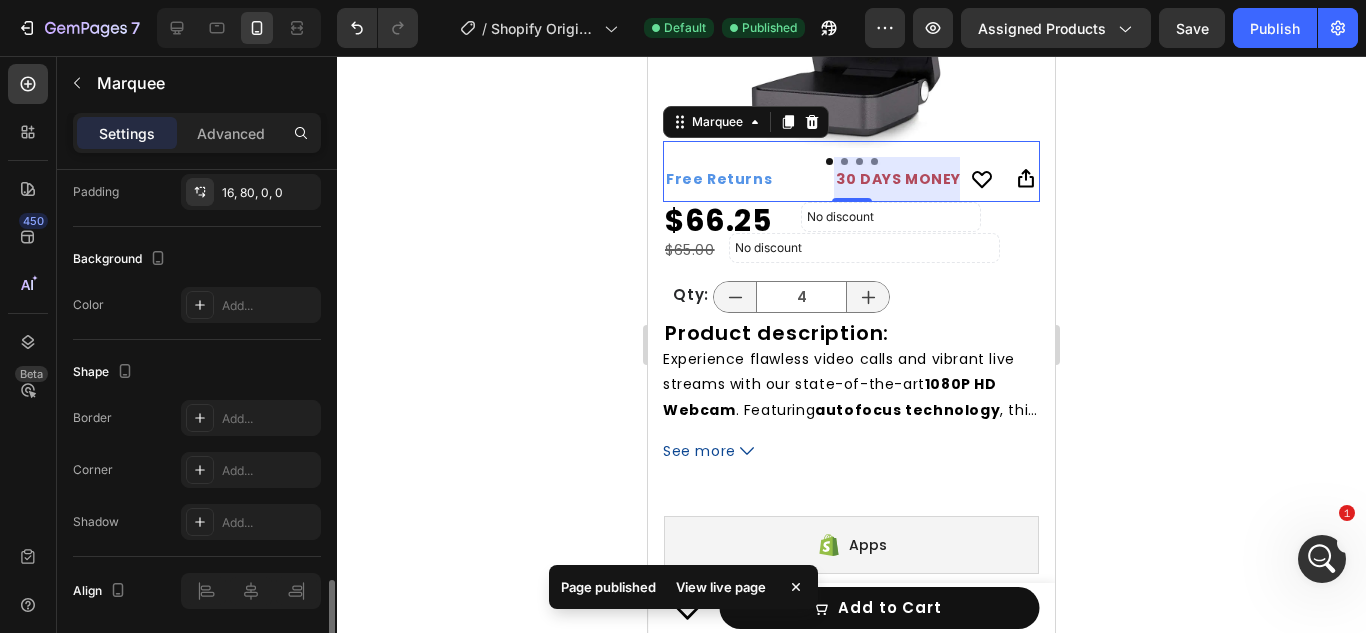 scroll, scrollTop: 959, scrollLeft: 0, axis: vertical 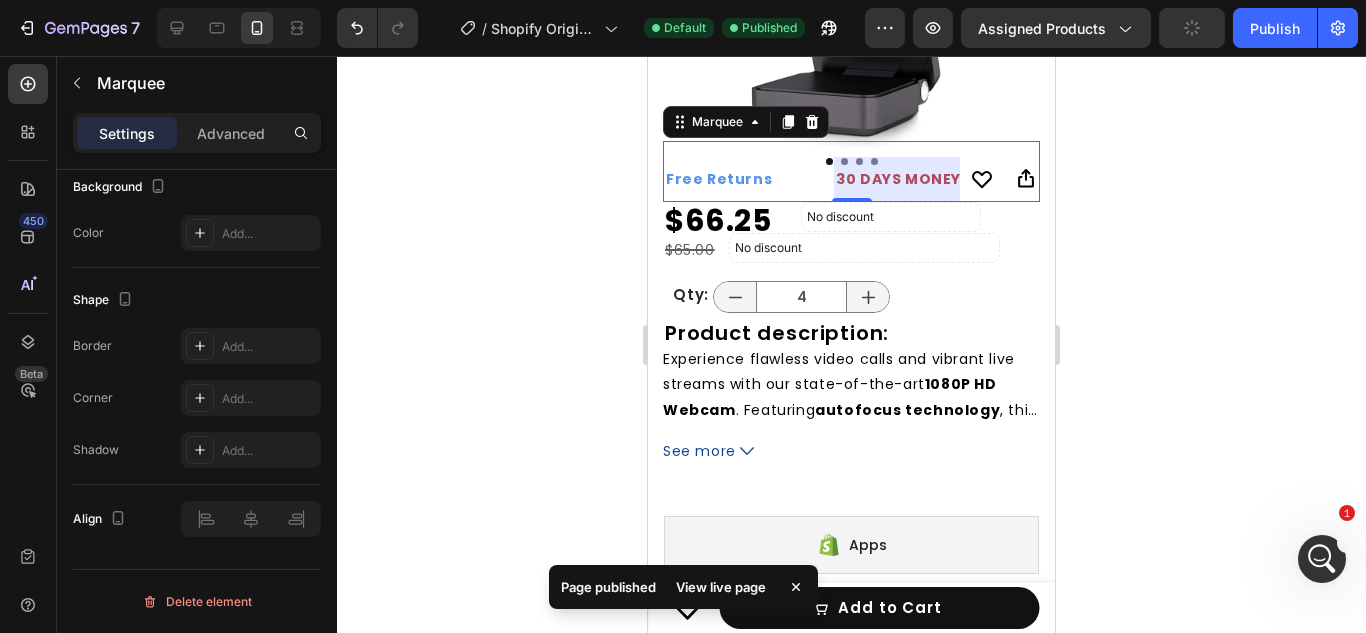 click at bounding box center [970, 179] 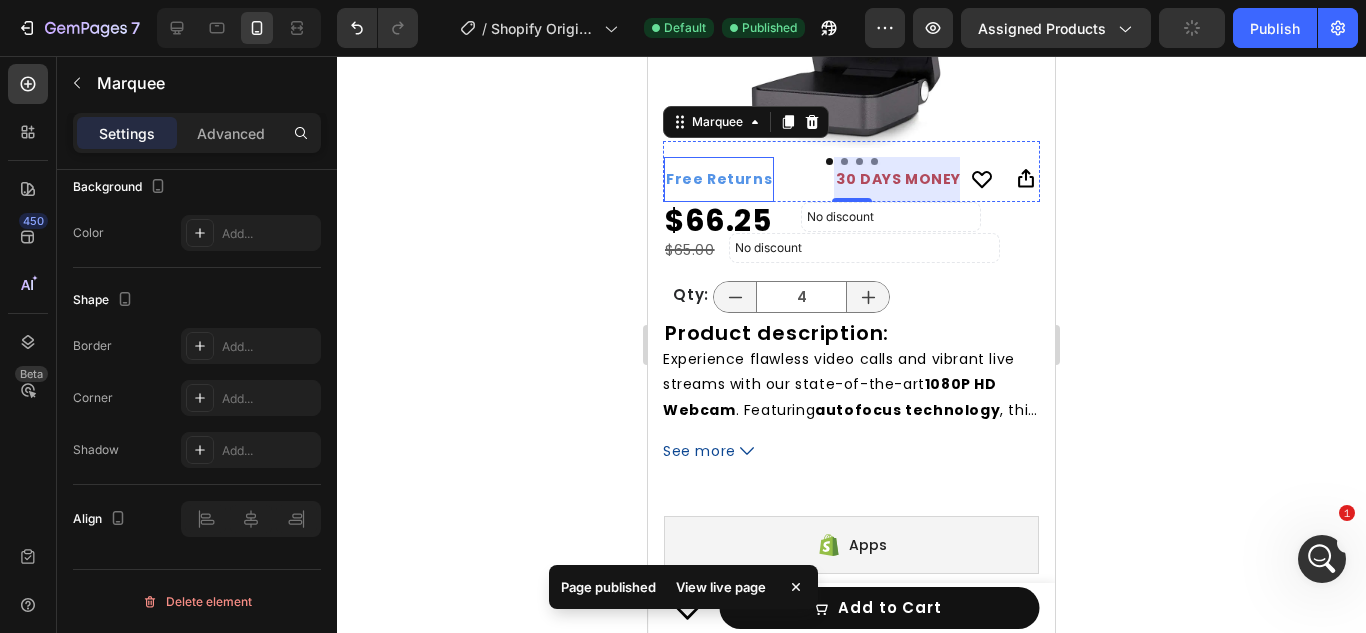 click on "Free Returns" at bounding box center (719, 179) 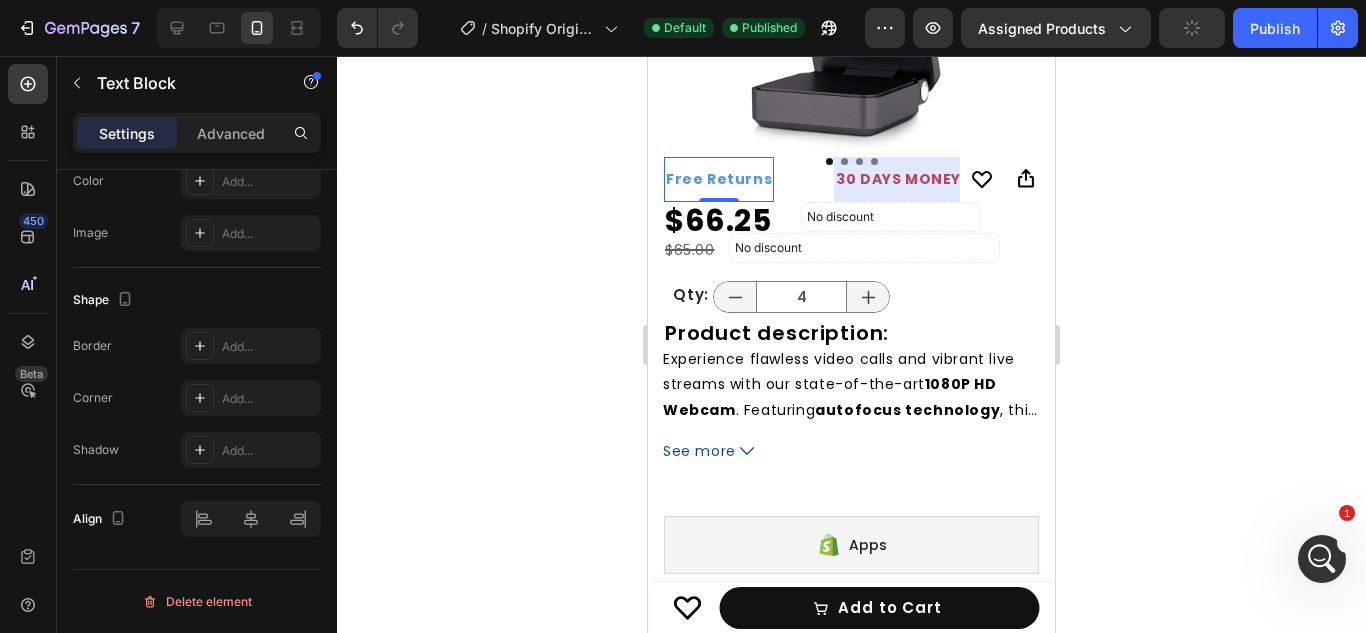 scroll, scrollTop: 0, scrollLeft: 0, axis: both 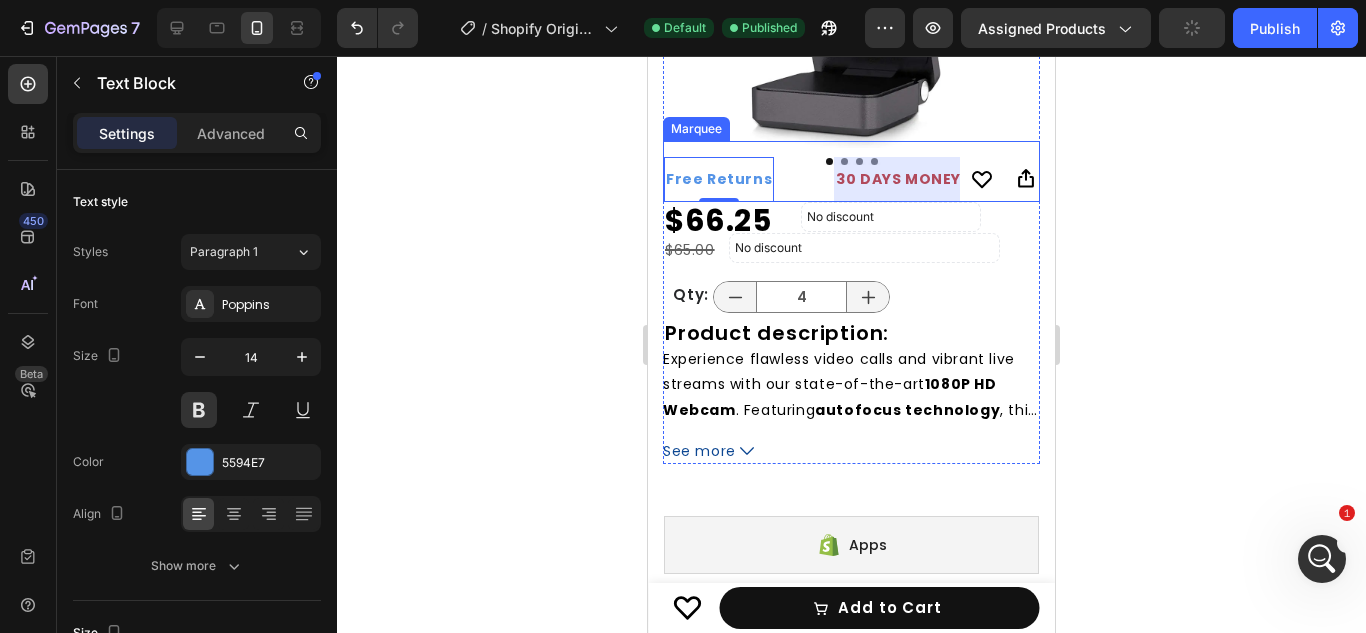 click at bounding box center (970, 179) 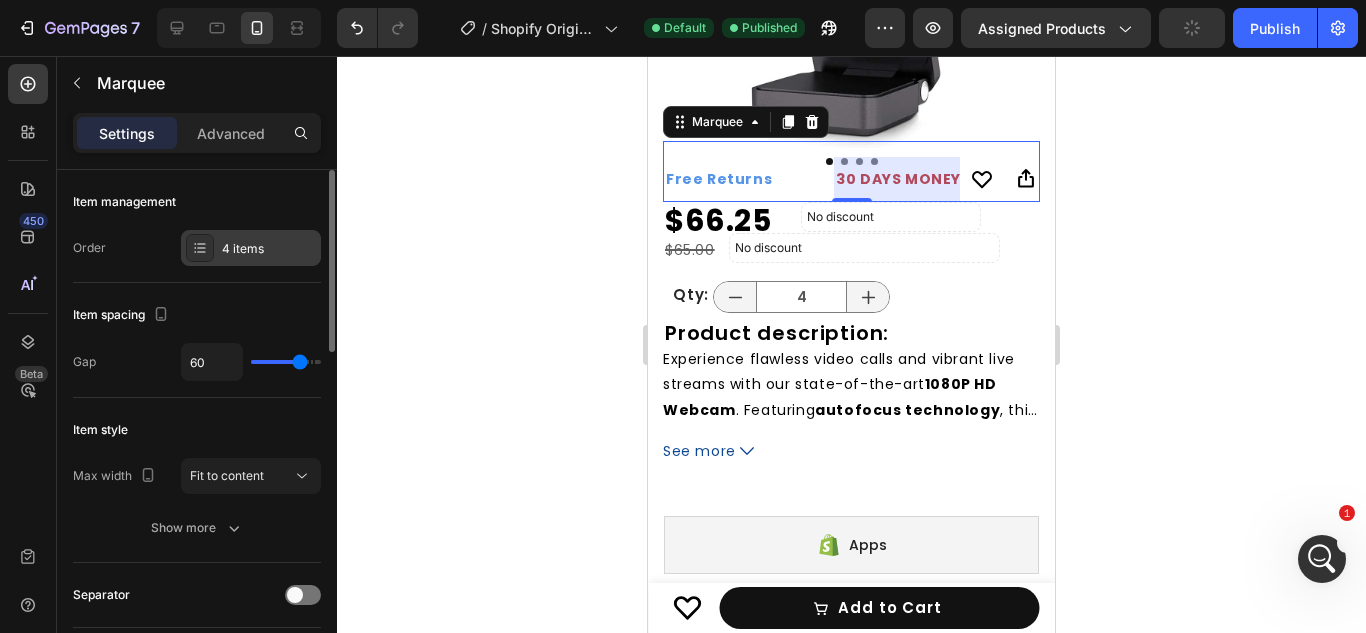 click on "4 items" at bounding box center [269, 249] 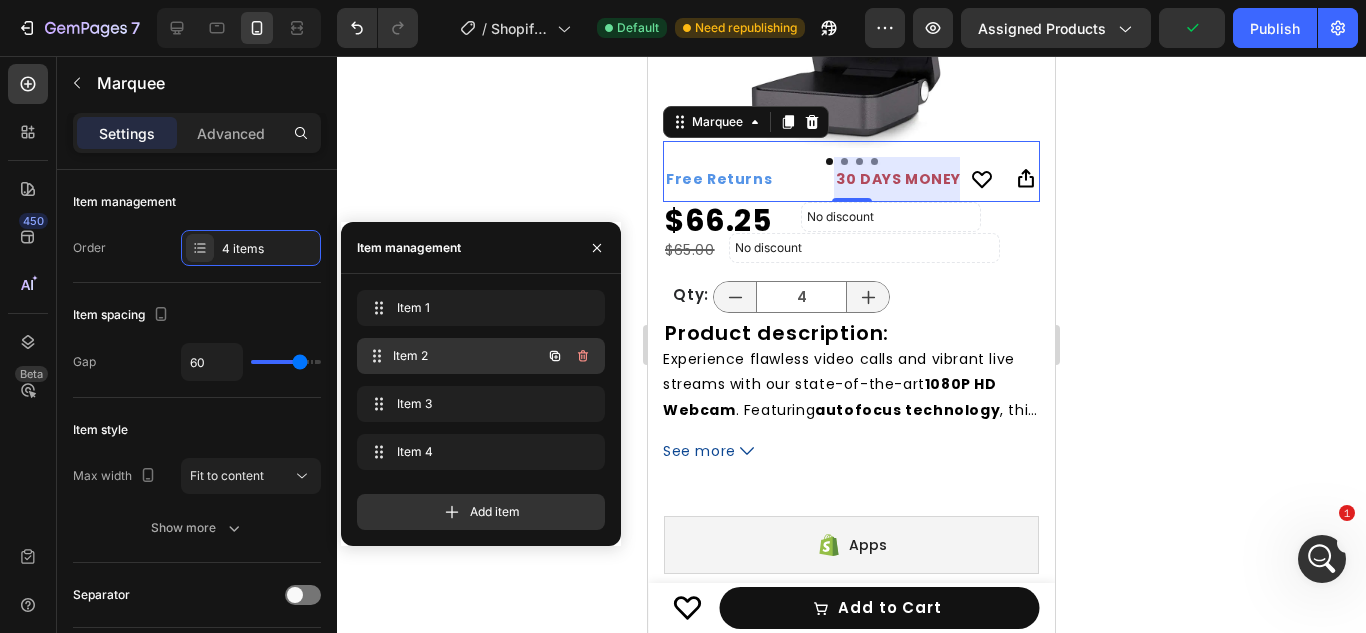 click on "Item 2" at bounding box center [467, 356] 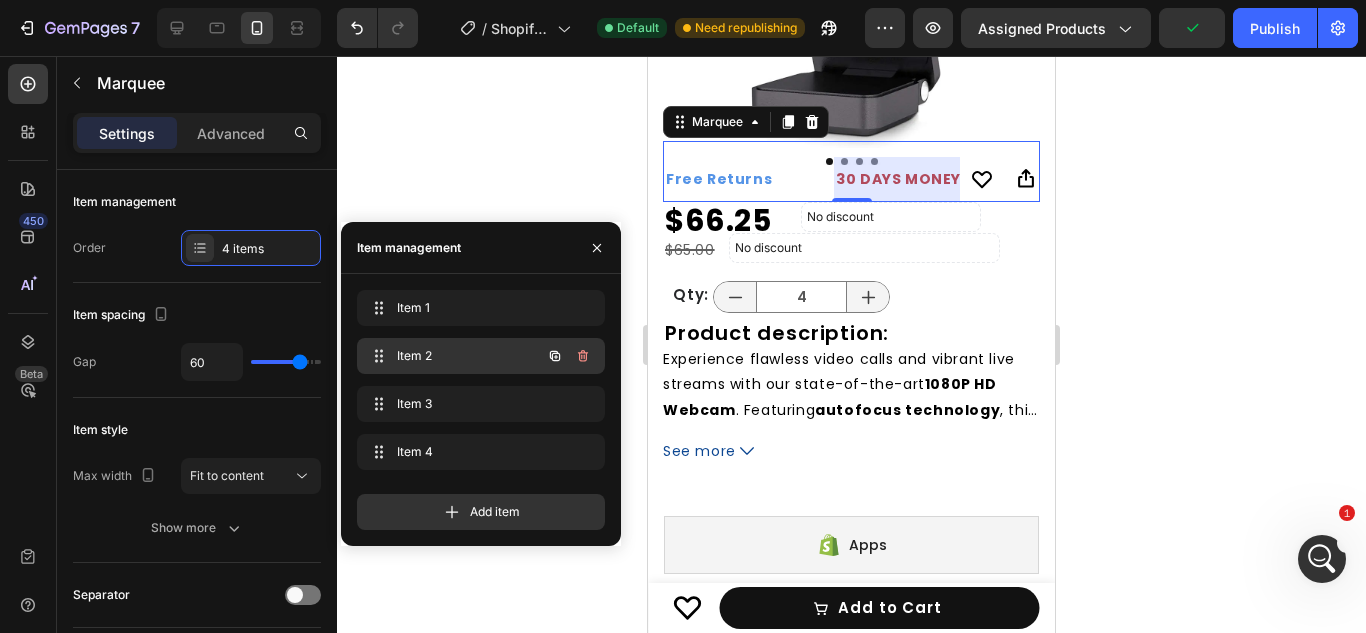 scroll, scrollTop: 0, scrollLeft: 153, axis: horizontal 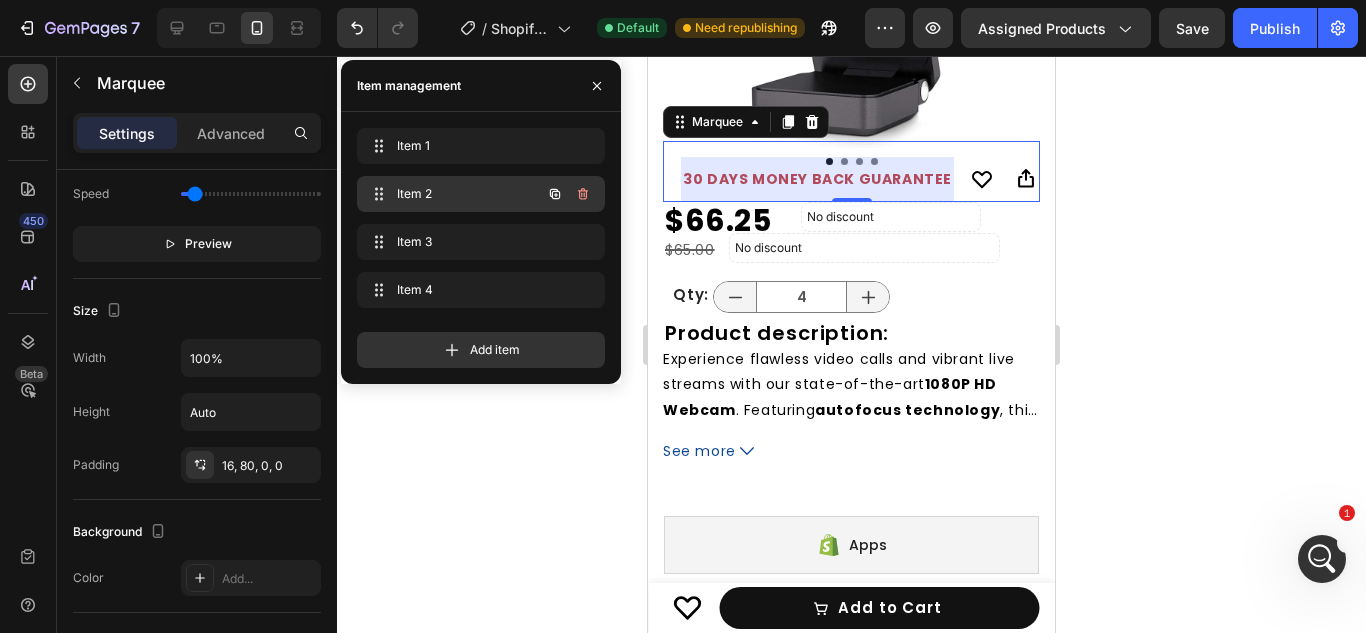 click on "Item 2" at bounding box center (453, 194) 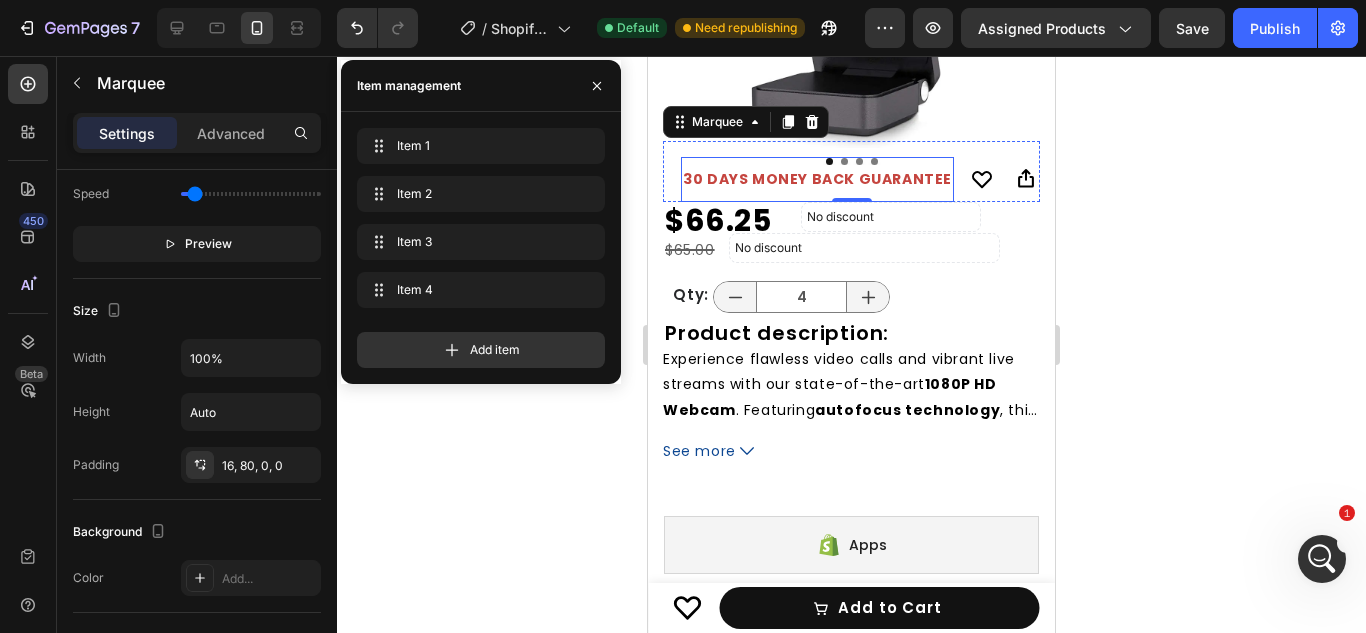 click on "30 DAYS MONEY BACK GUARANTEE" at bounding box center [816, 179] 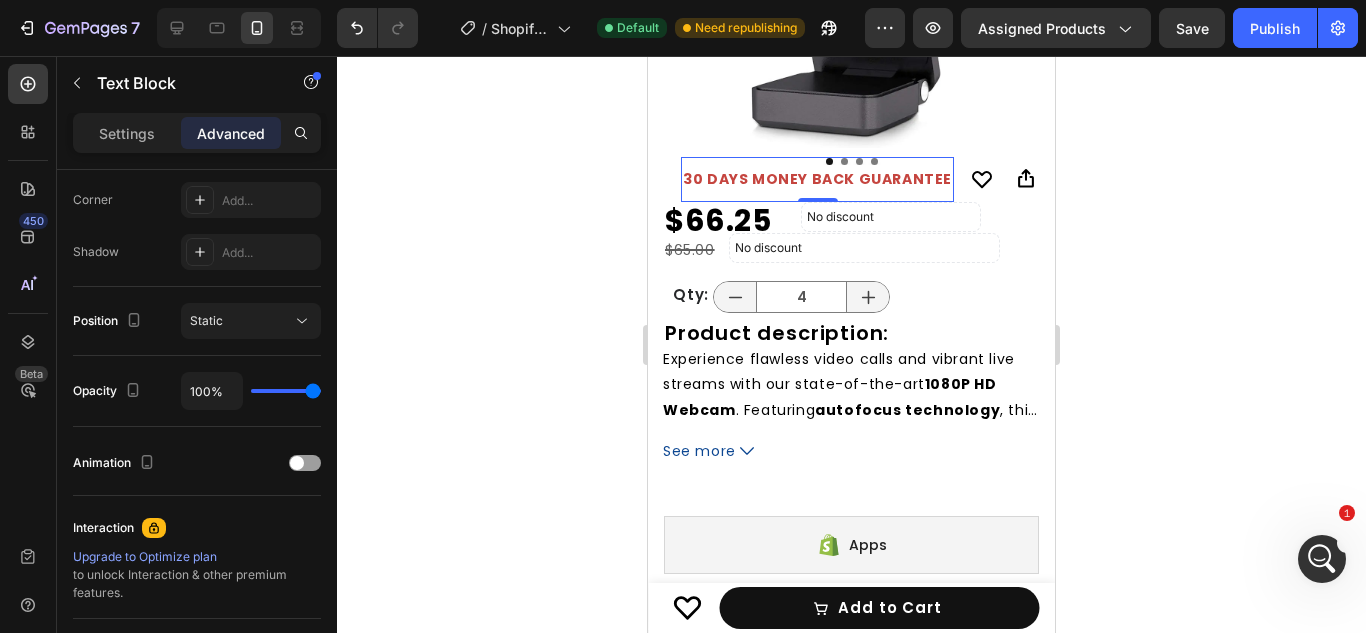 scroll, scrollTop: 0, scrollLeft: 0, axis: both 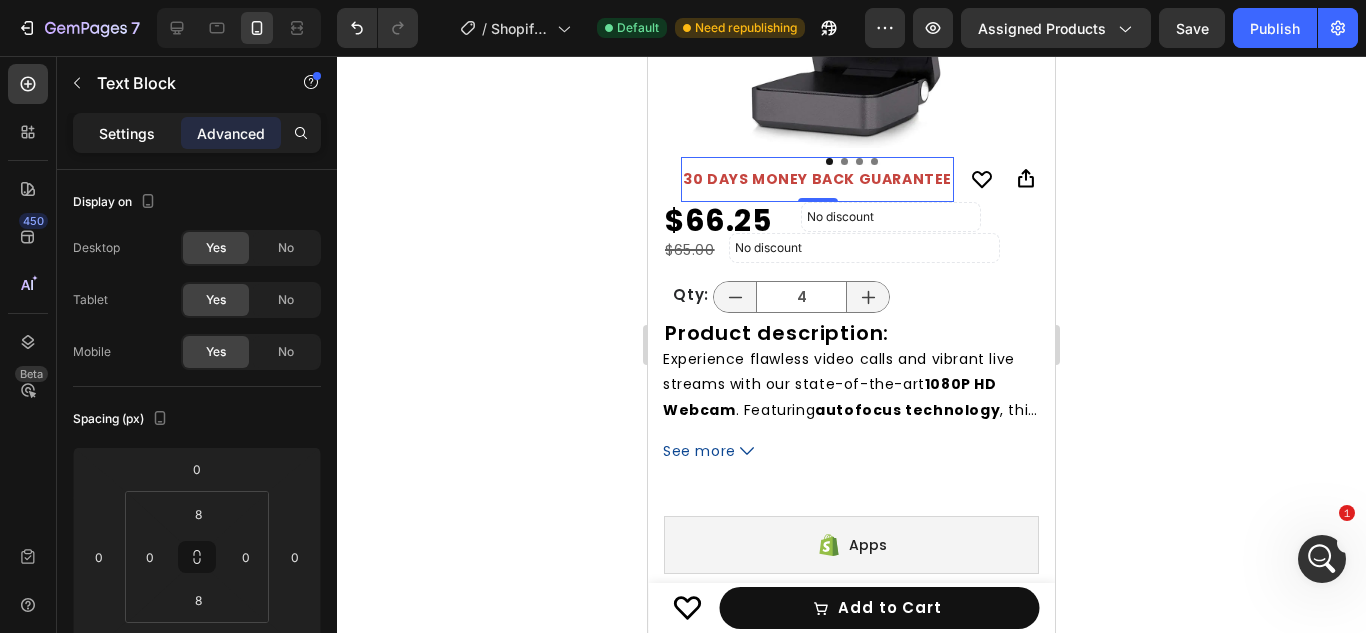 click on "Settings" 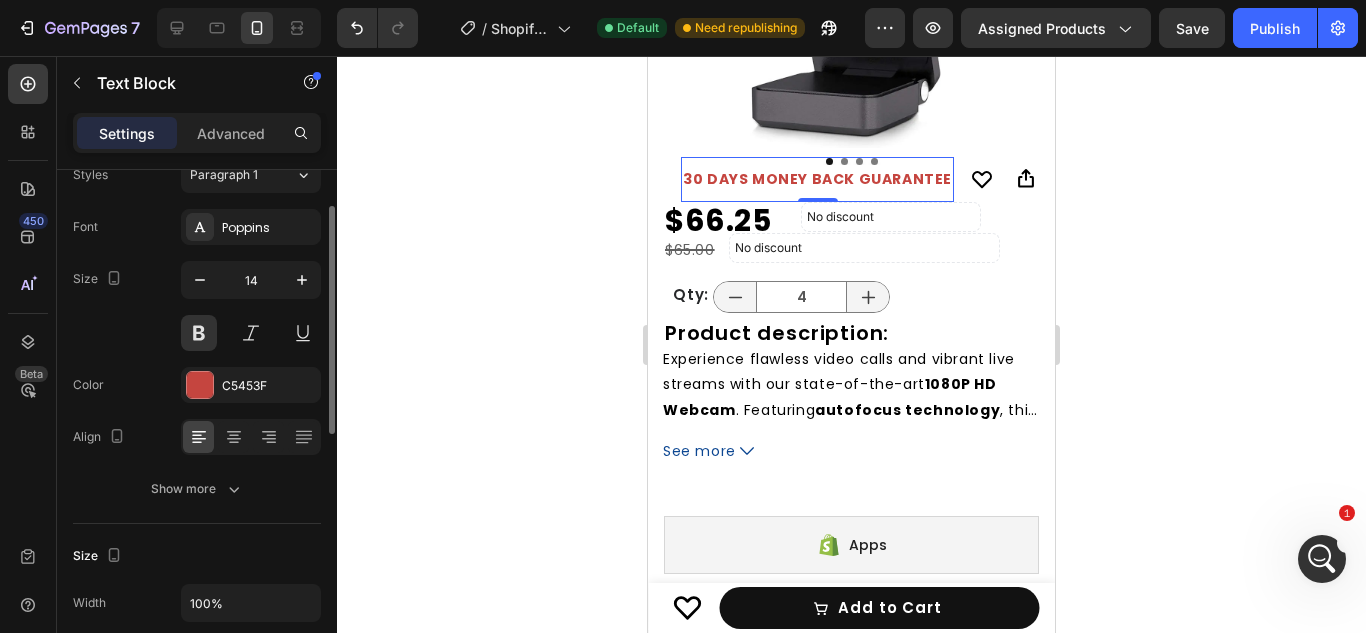 scroll, scrollTop: 80, scrollLeft: 0, axis: vertical 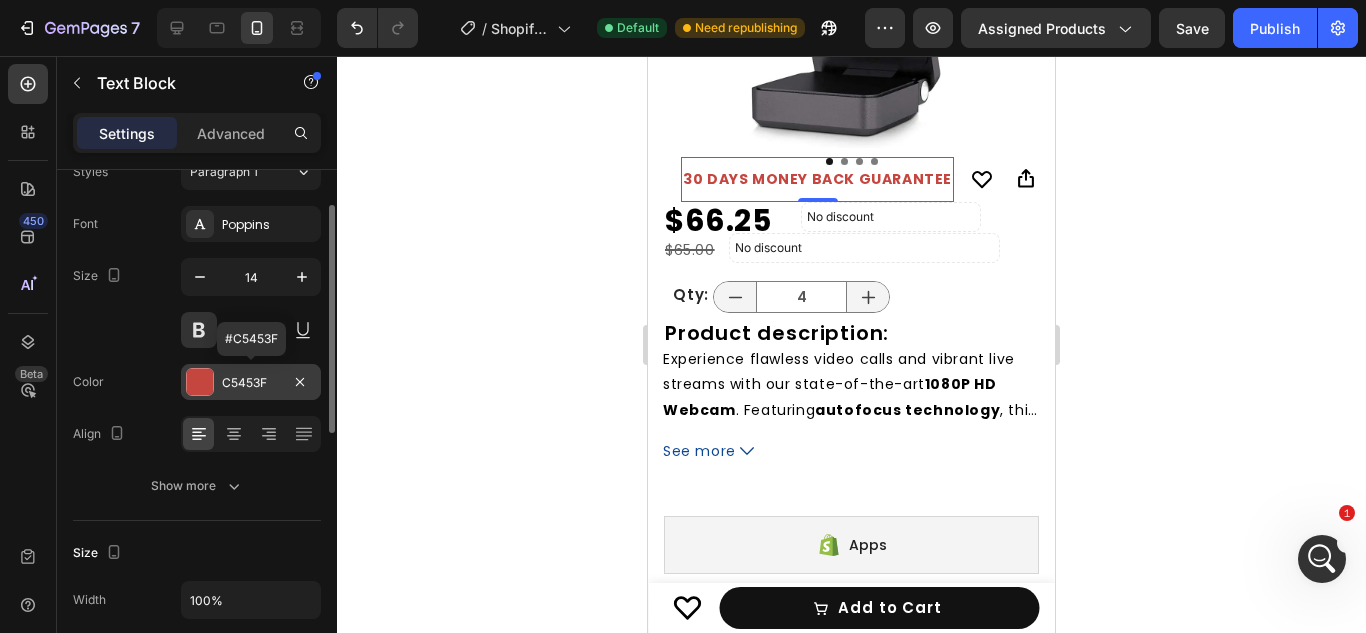 click at bounding box center (200, 382) 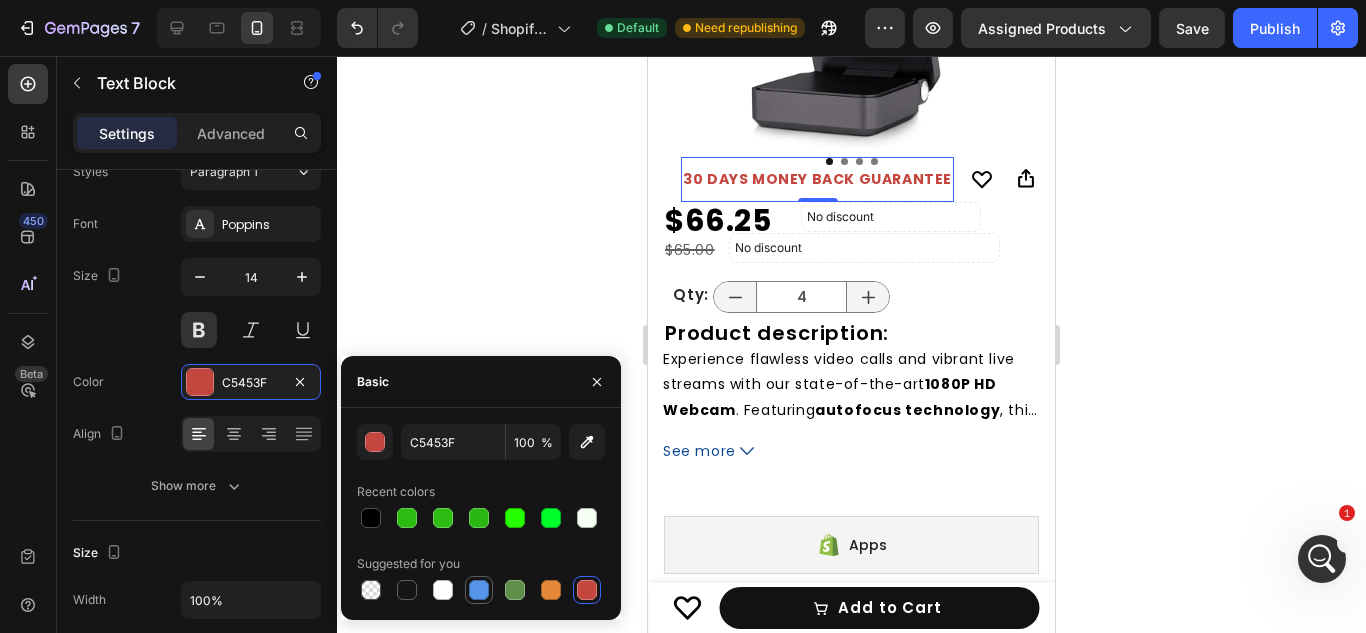 click at bounding box center (479, 590) 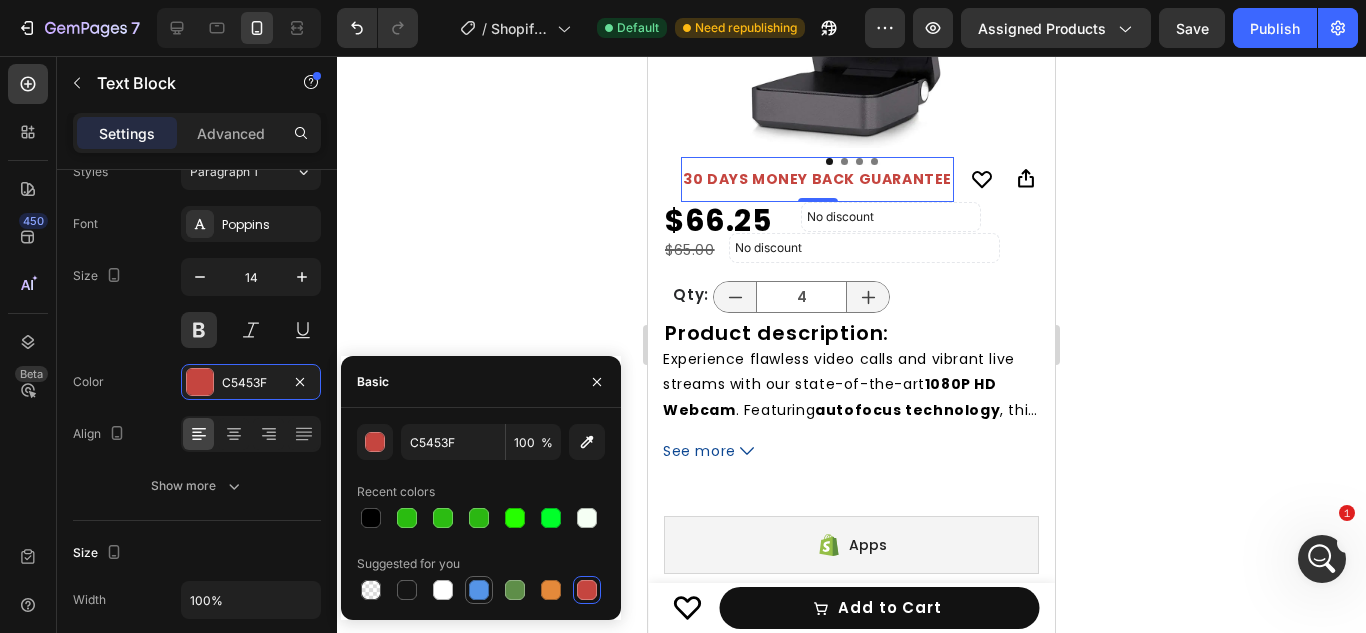 type on "5594E7" 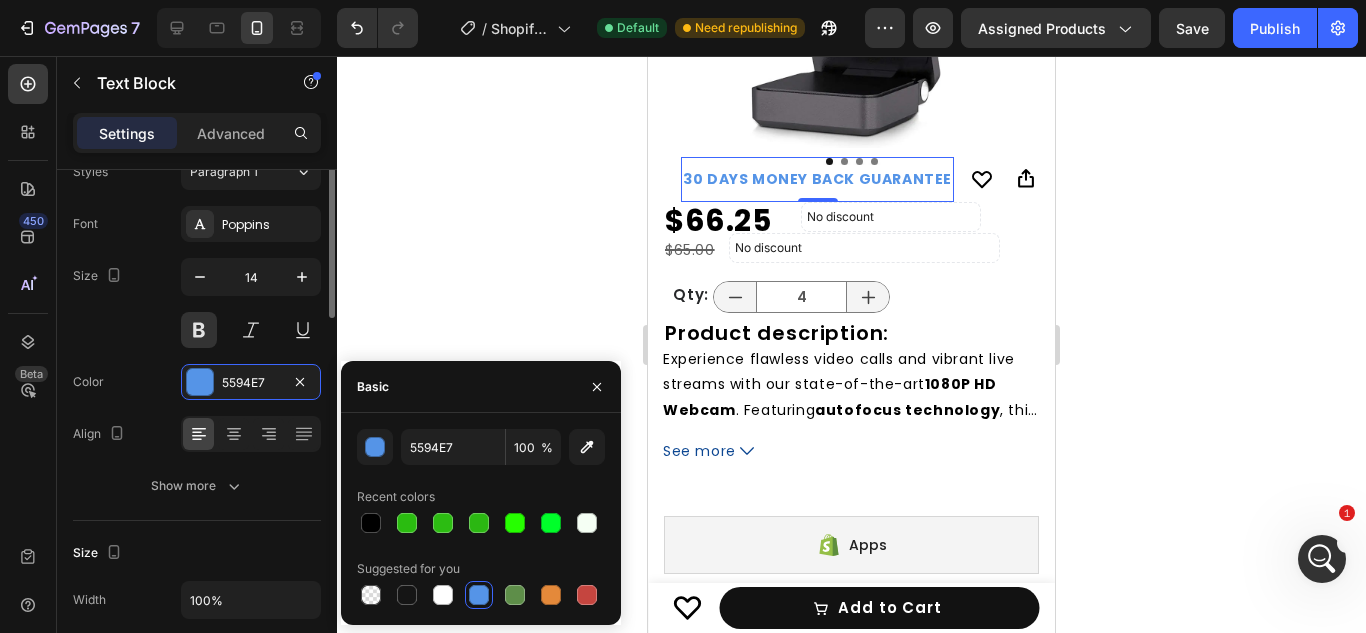 scroll, scrollTop: 0, scrollLeft: 0, axis: both 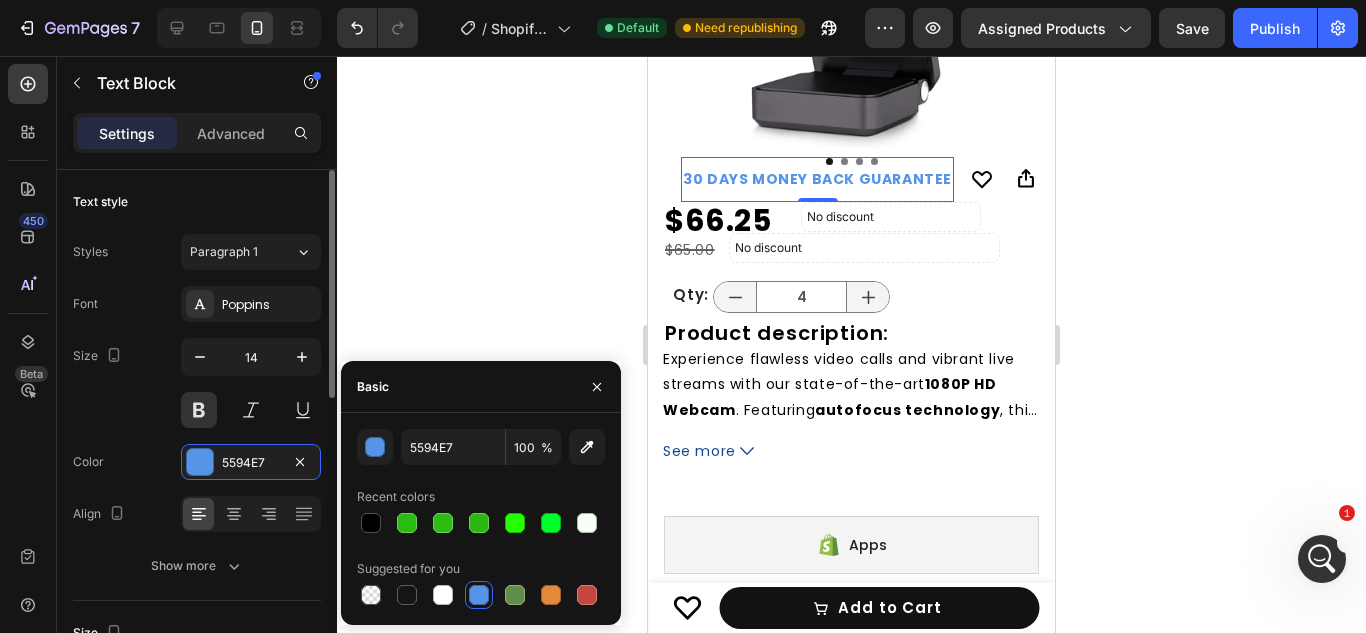 click on "Settings" at bounding box center (127, 133) 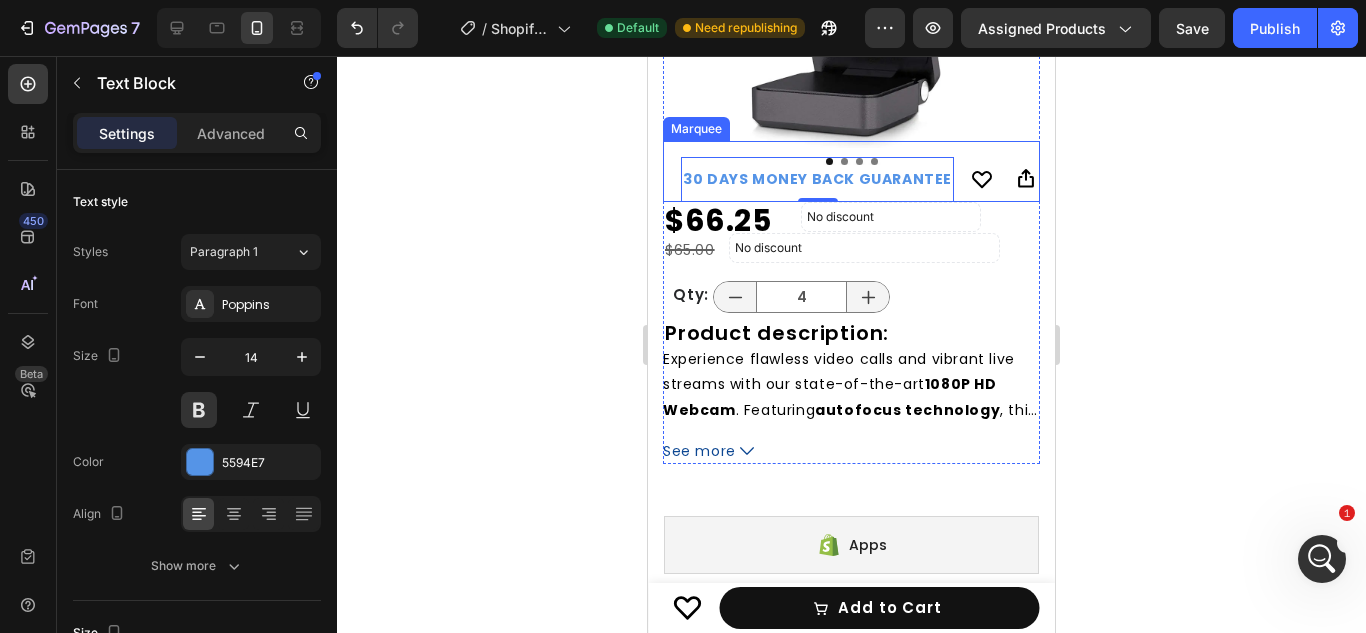 click on "Free Returns Text Block 30 DAYS MONEY BACK GUARANTEE Text Block   0 LIMITED TIME 50% OFF SALE Text Block LIFE TIME WARRANTY Text Block Free Returns Text Block 30 DAYS MONEY BACK GUARANTEE Text Block   0 LIMITED TIME 50% OFF SALE Text Block LIFE TIME WARRANTY Text Block Marquee" at bounding box center [851, 171] 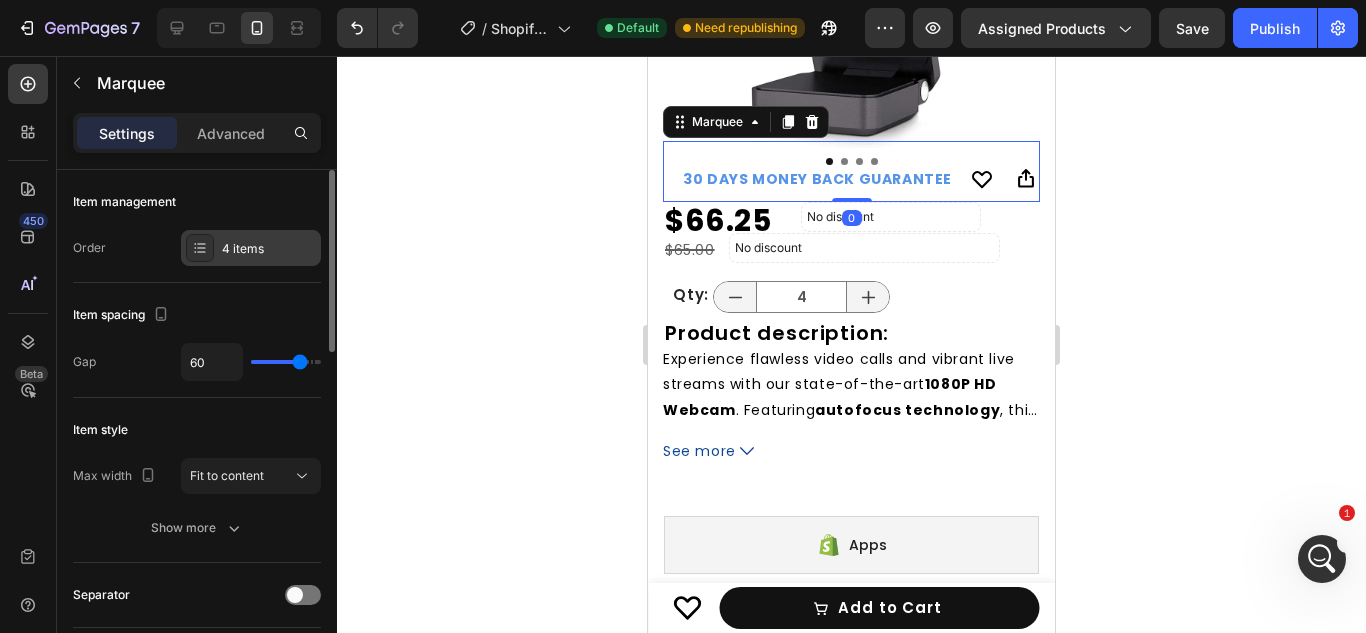 click on "4 items" at bounding box center [269, 249] 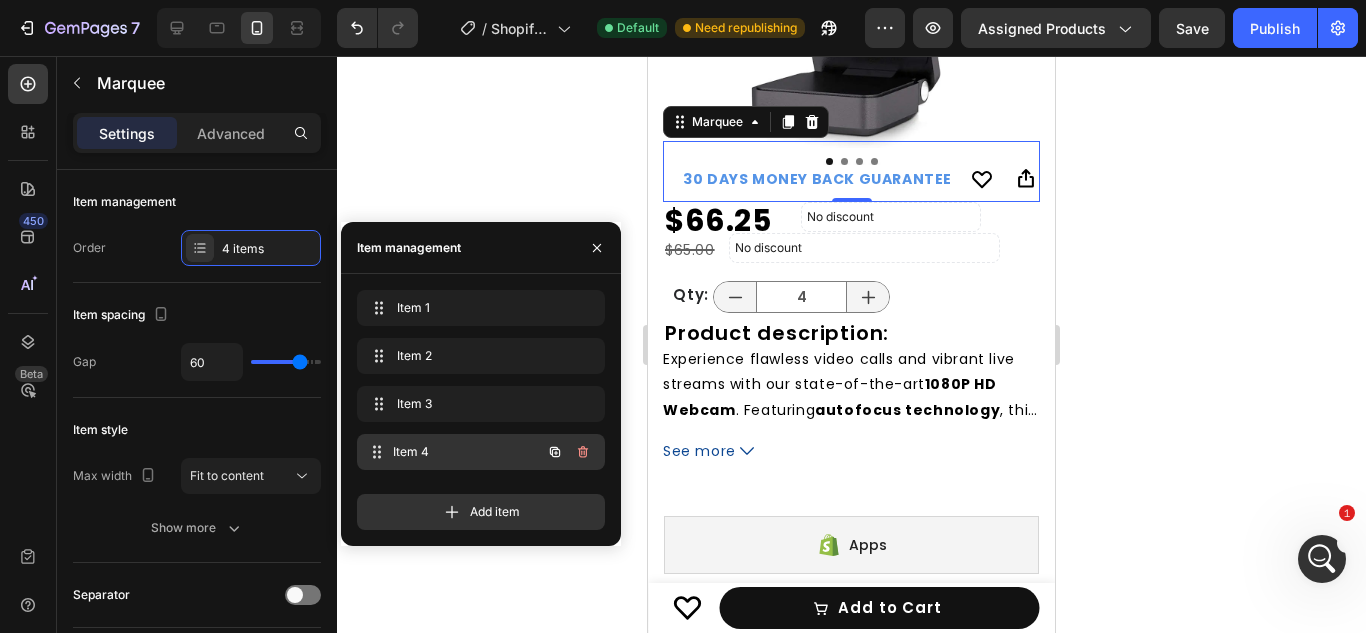 click on "Item 4" at bounding box center [467, 452] 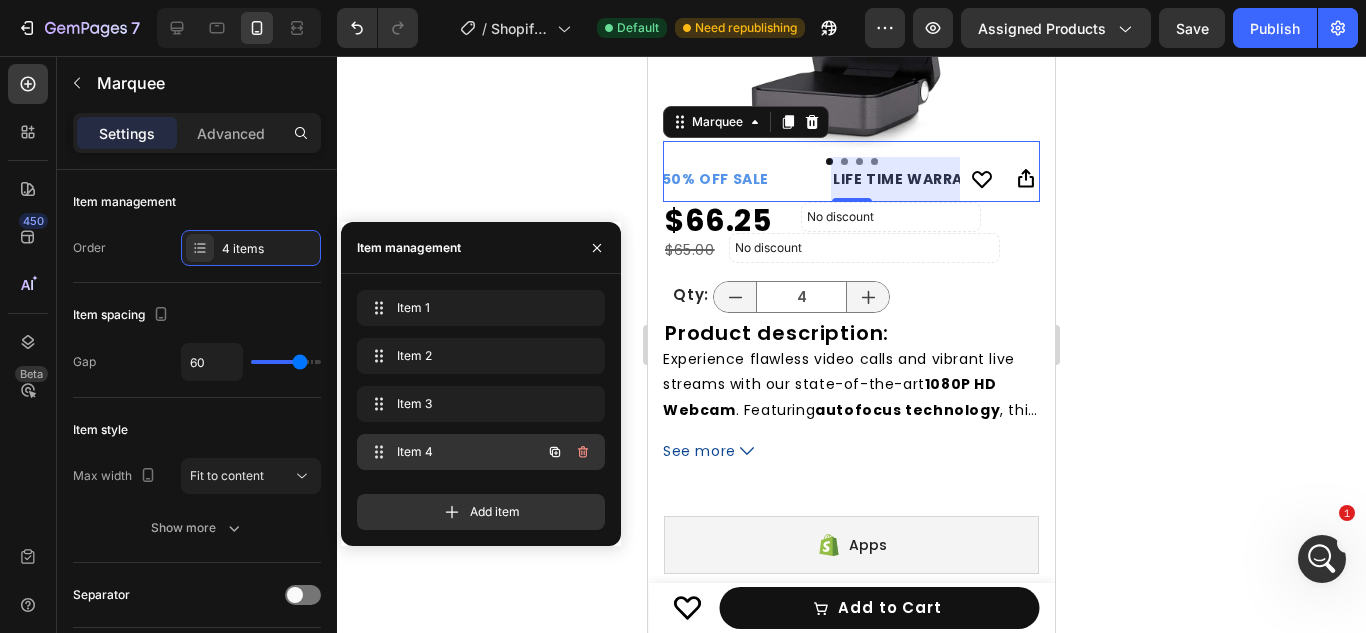 scroll, scrollTop: 0, scrollLeft: 694, axis: horizontal 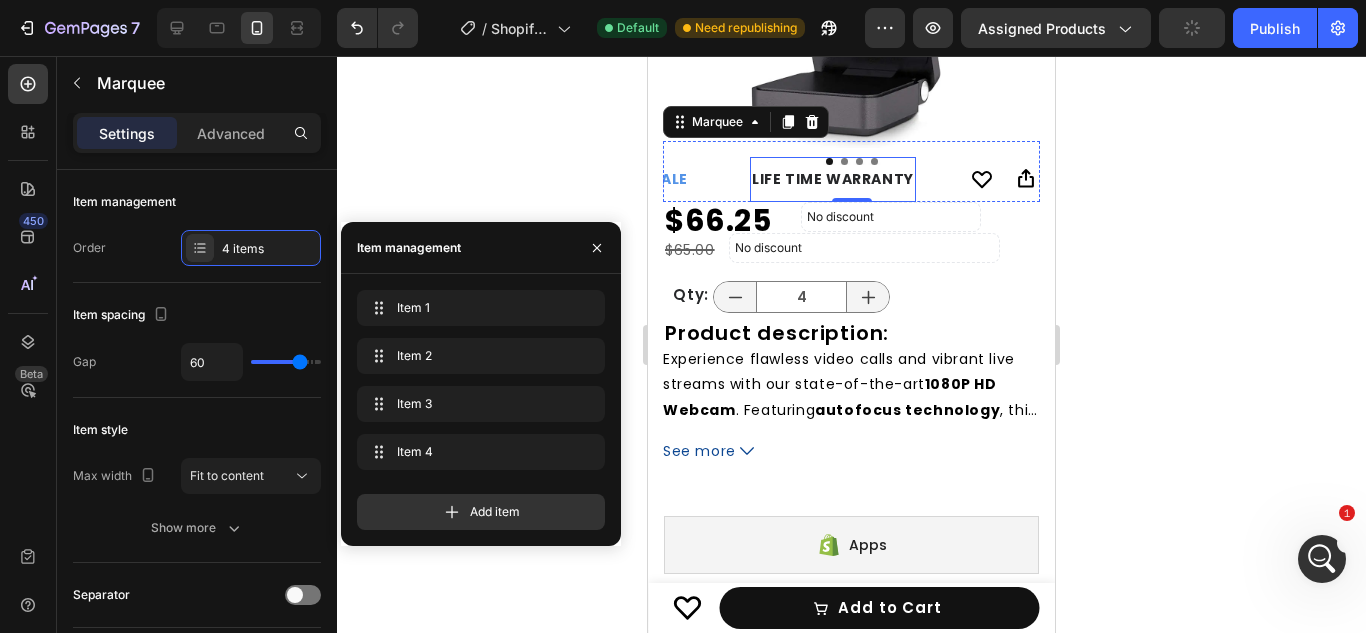 click on "LIFE TIME WARRANTY" at bounding box center [833, 179] 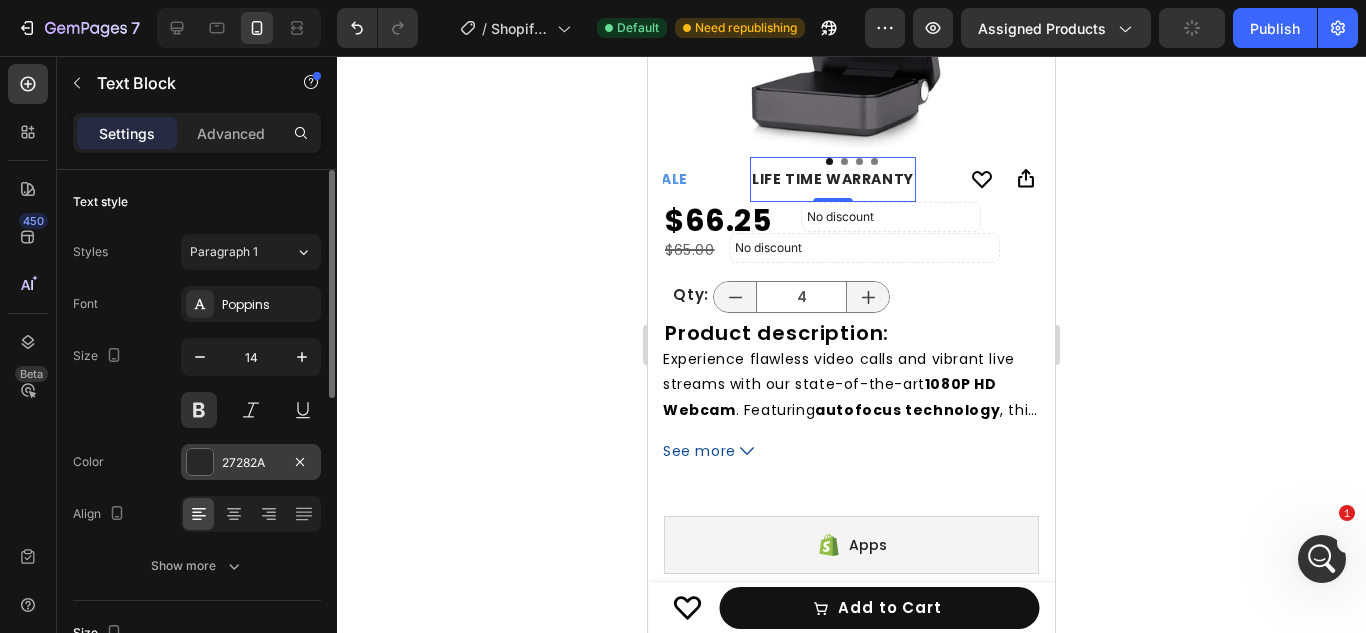 click at bounding box center (200, 462) 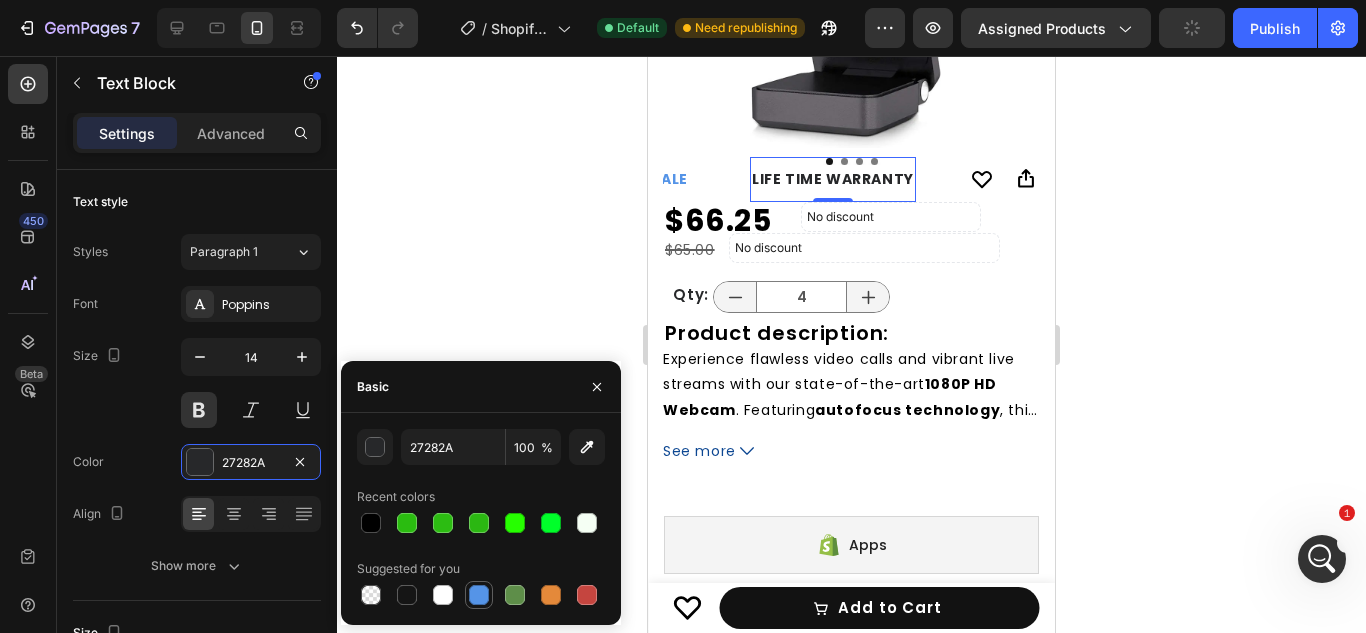 click at bounding box center [479, 595] 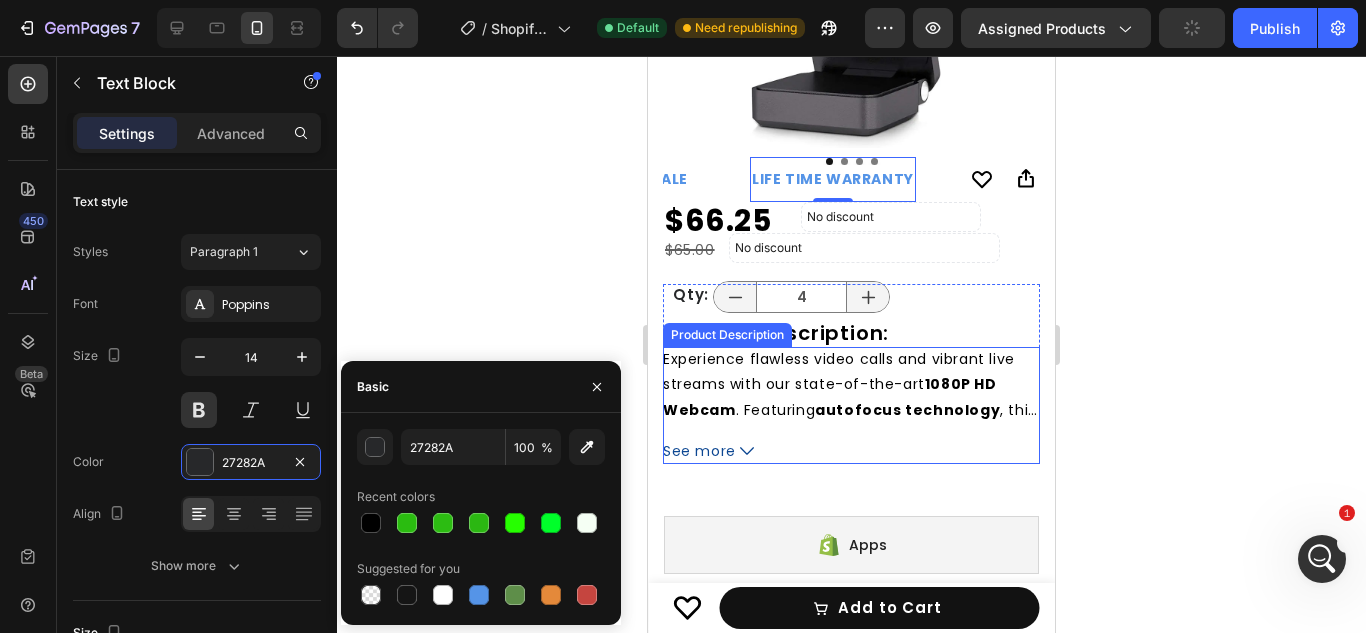 type on "5594E7" 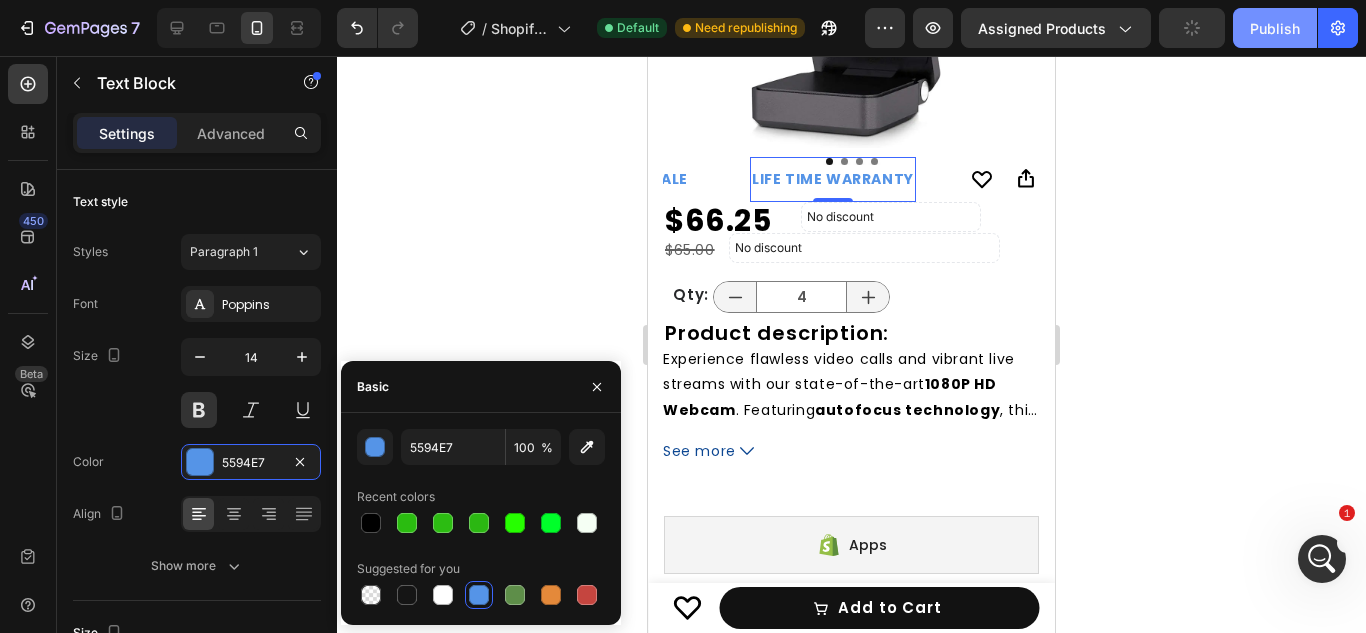 click on "Publish" at bounding box center (1275, 28) 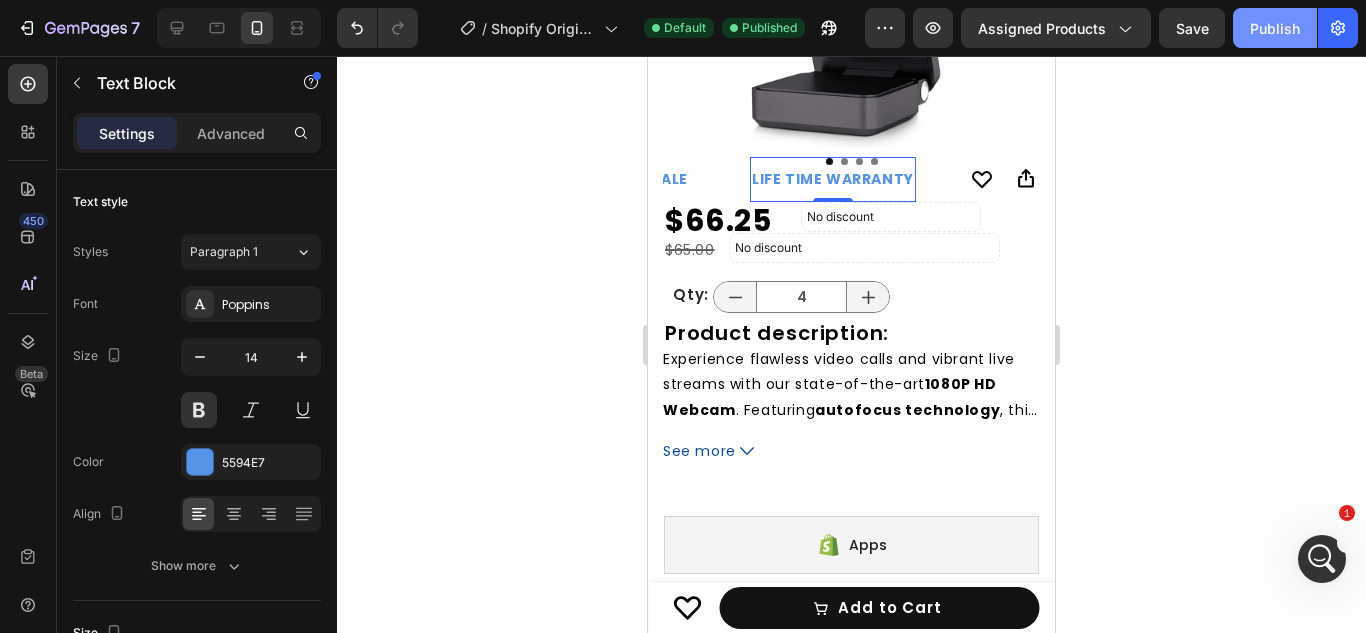 scroll, scrollTop: 2361, scrollLeft: 0, axis: vertical 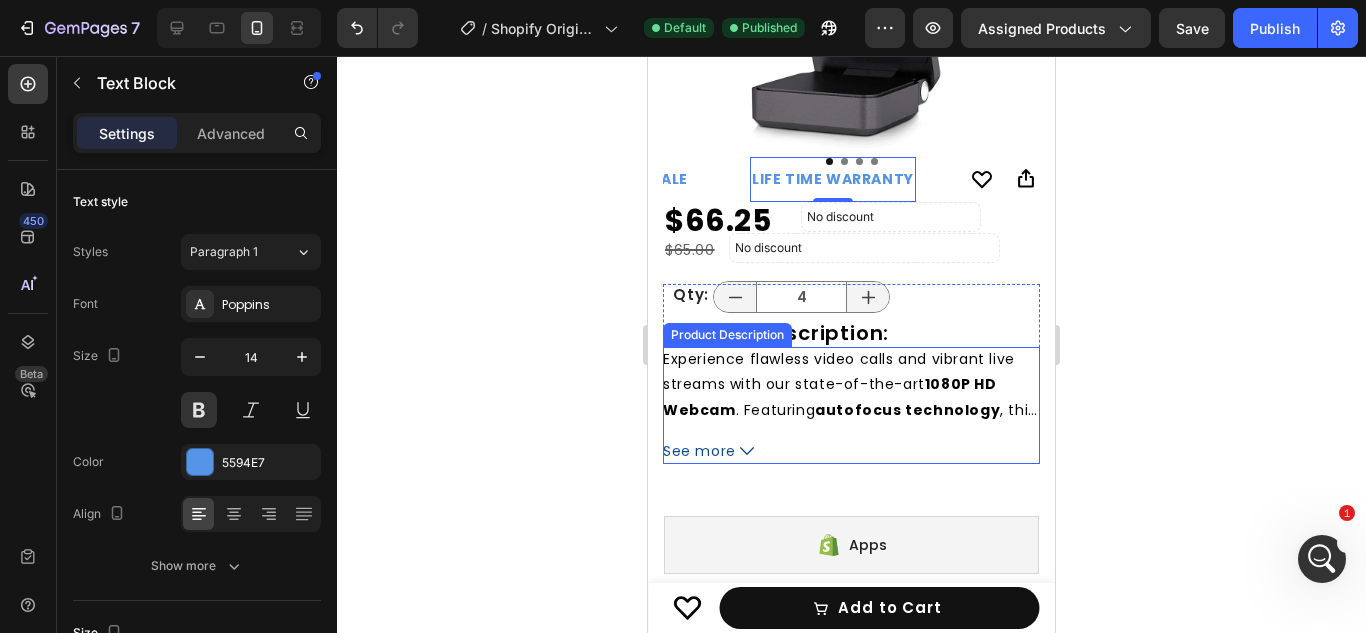 click on "See more" at bounding box center [699, 451] 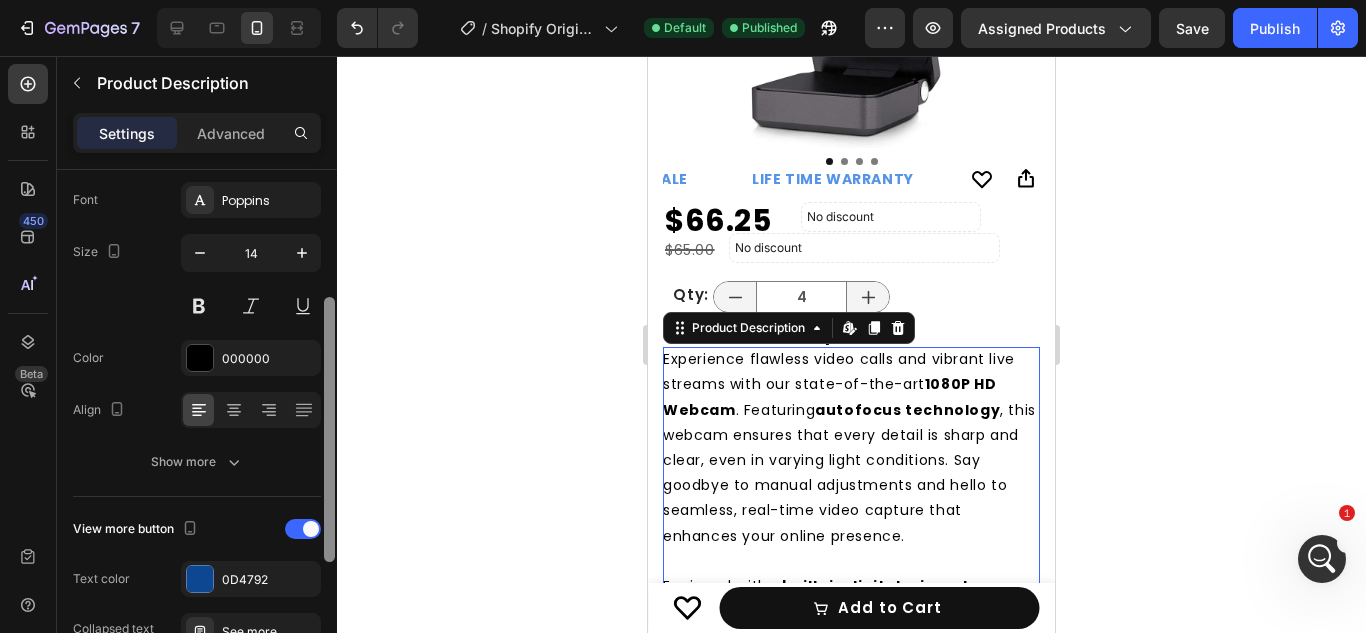 scroll, scrollTop: 237, scrollLeft: 0, axis: vertical 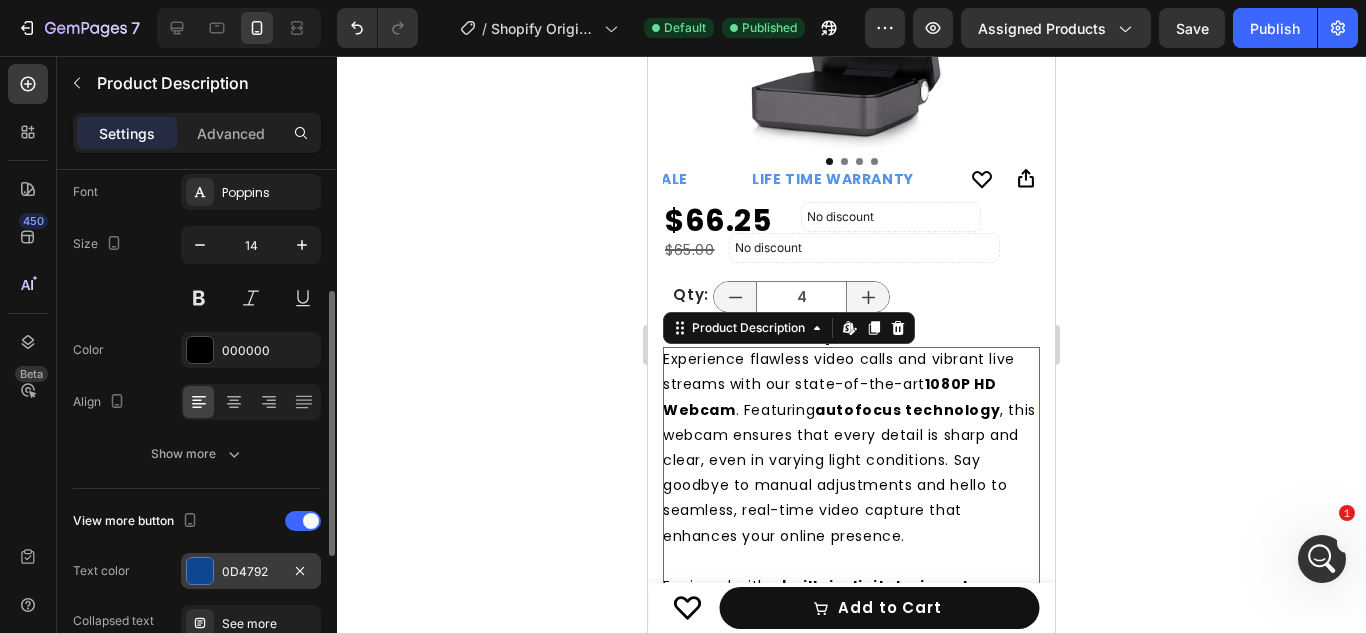 click on "0D4792" at bounding box center (251, 572) 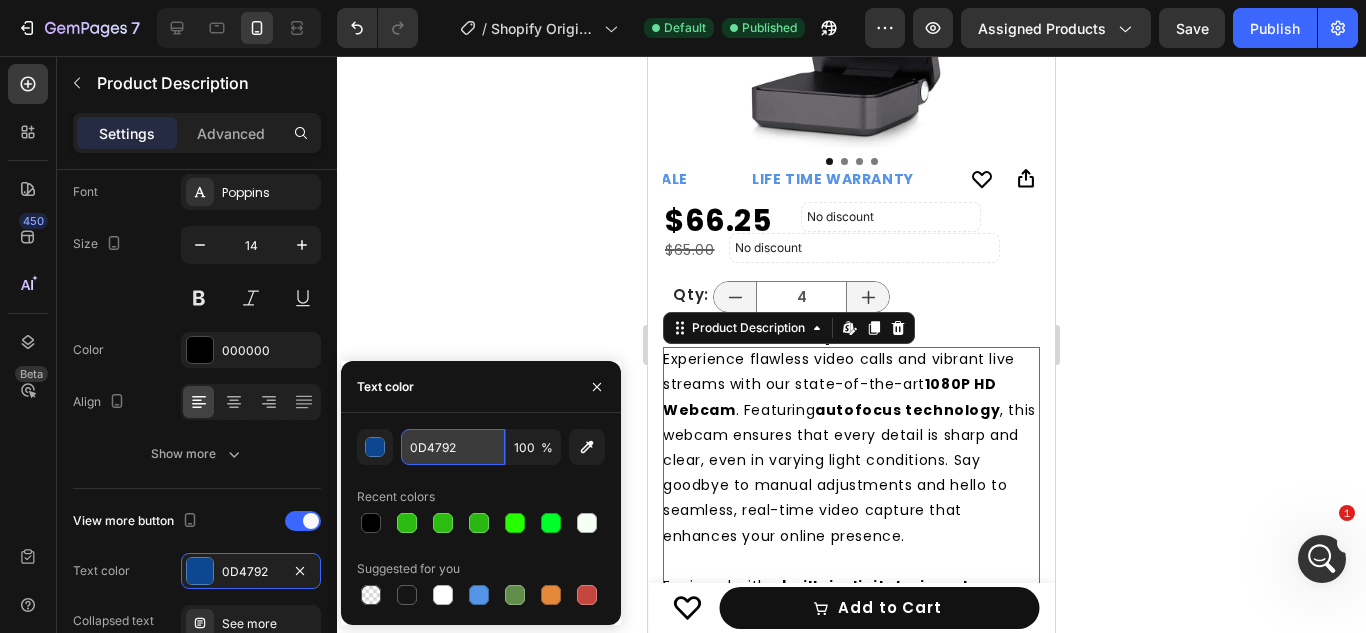 click on "0D4792" at bounding box center (453, 447) 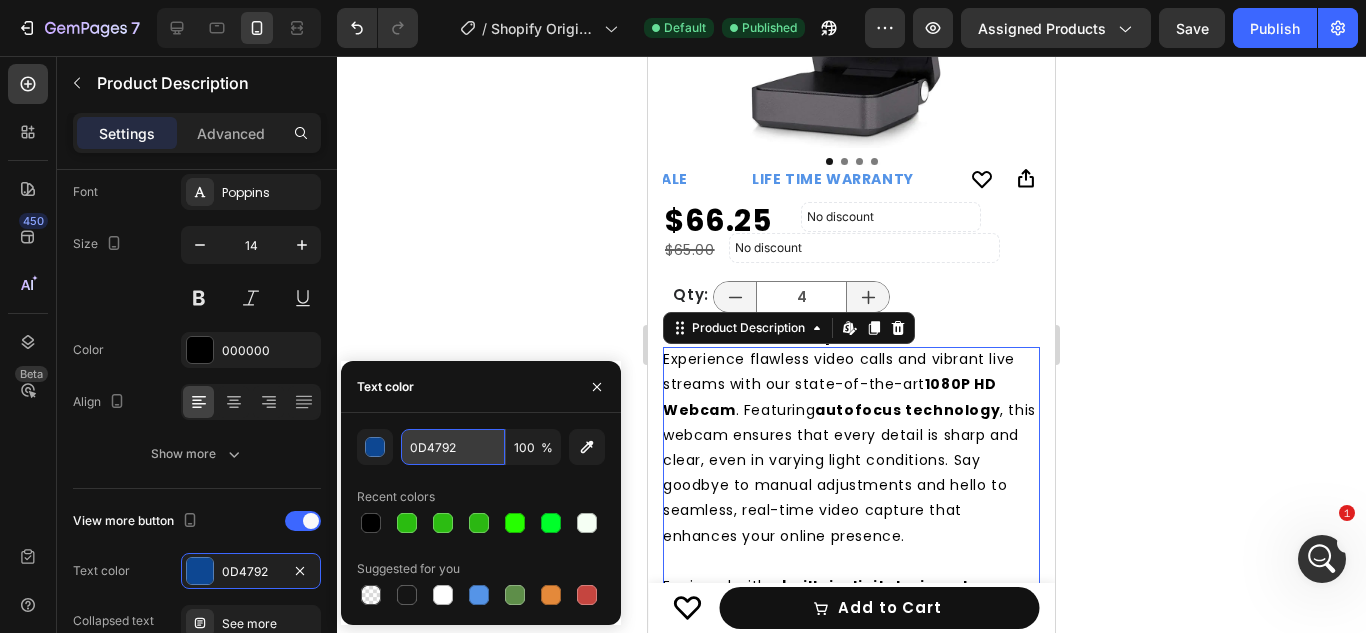 paste on "#045AC9" 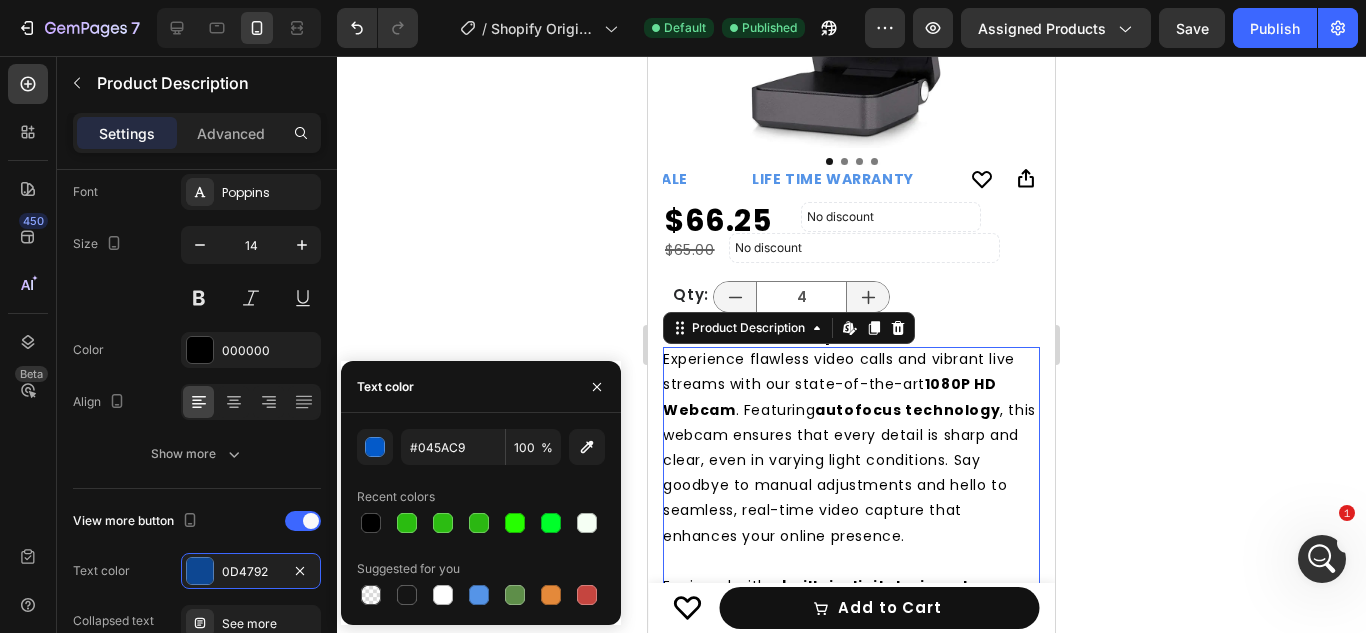 click 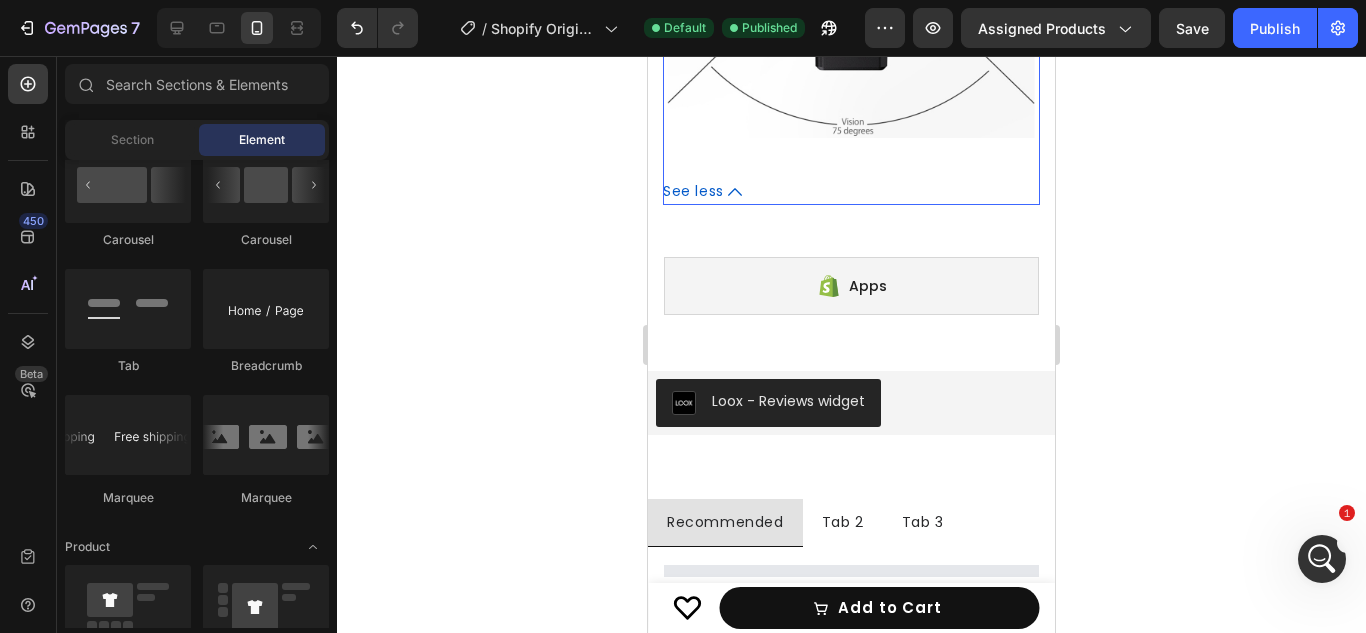 scroll, scrollTop: 2559, scrollLeft: 0, axis: vertical 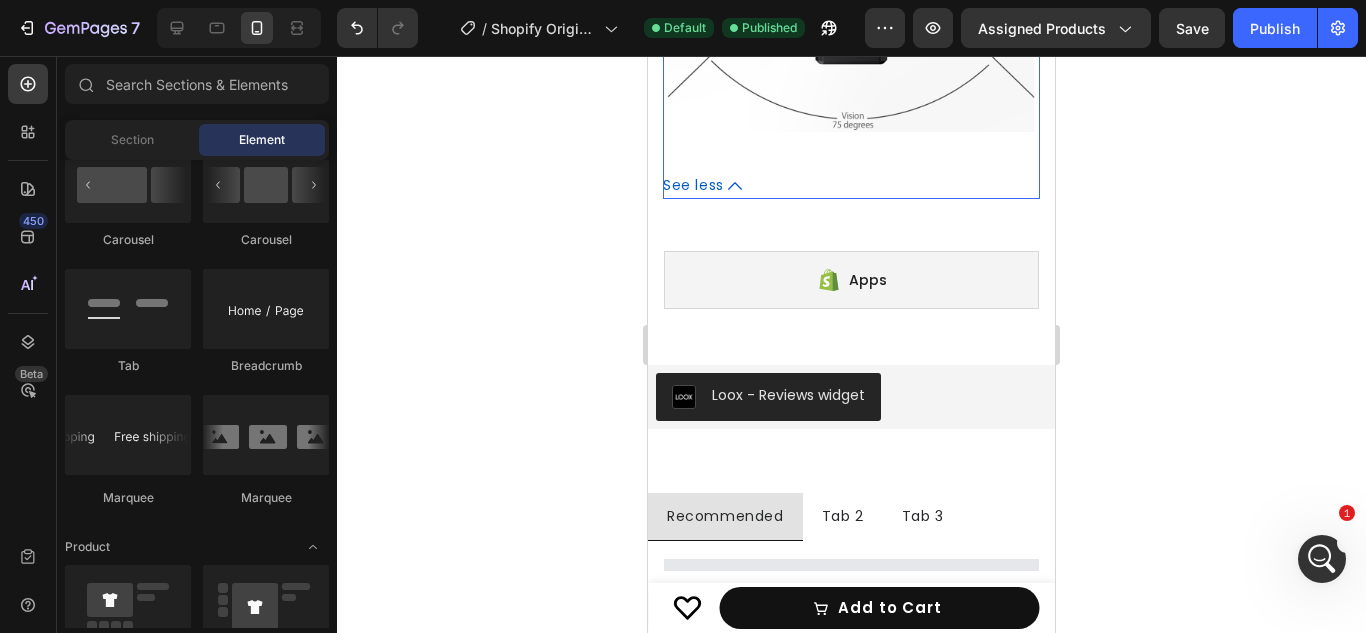 click 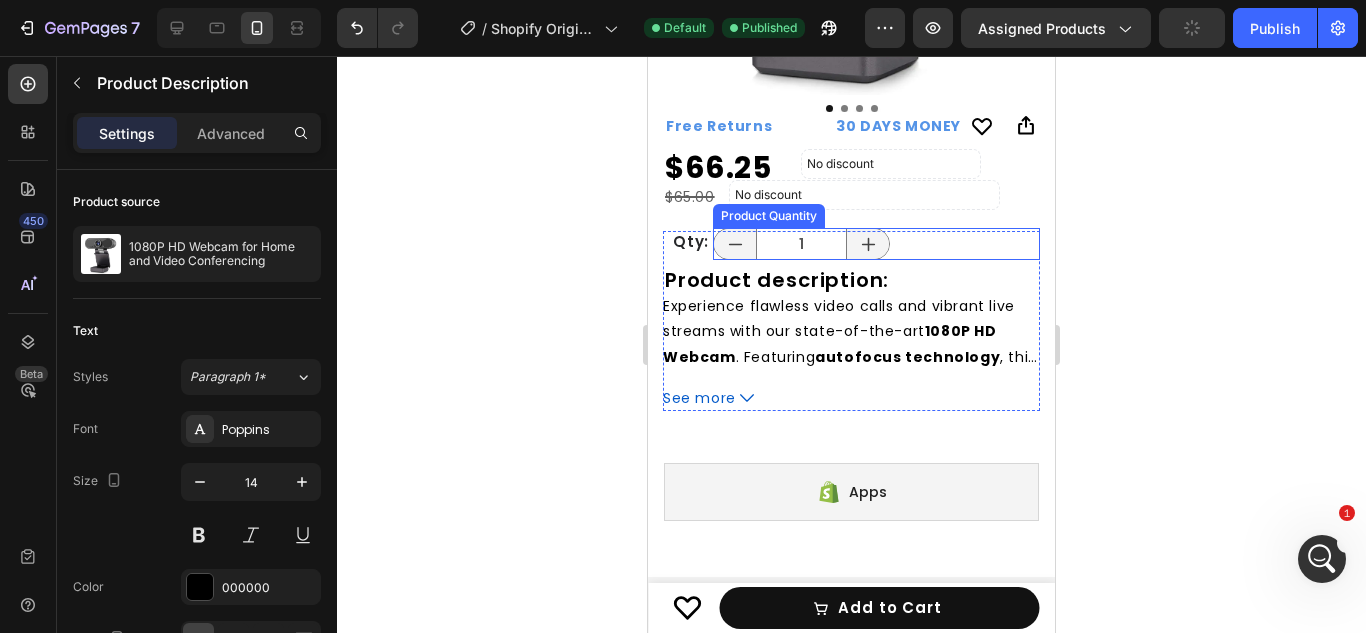 scroll, scrollTop: 437, scrollLeft: 0, axis: vertical 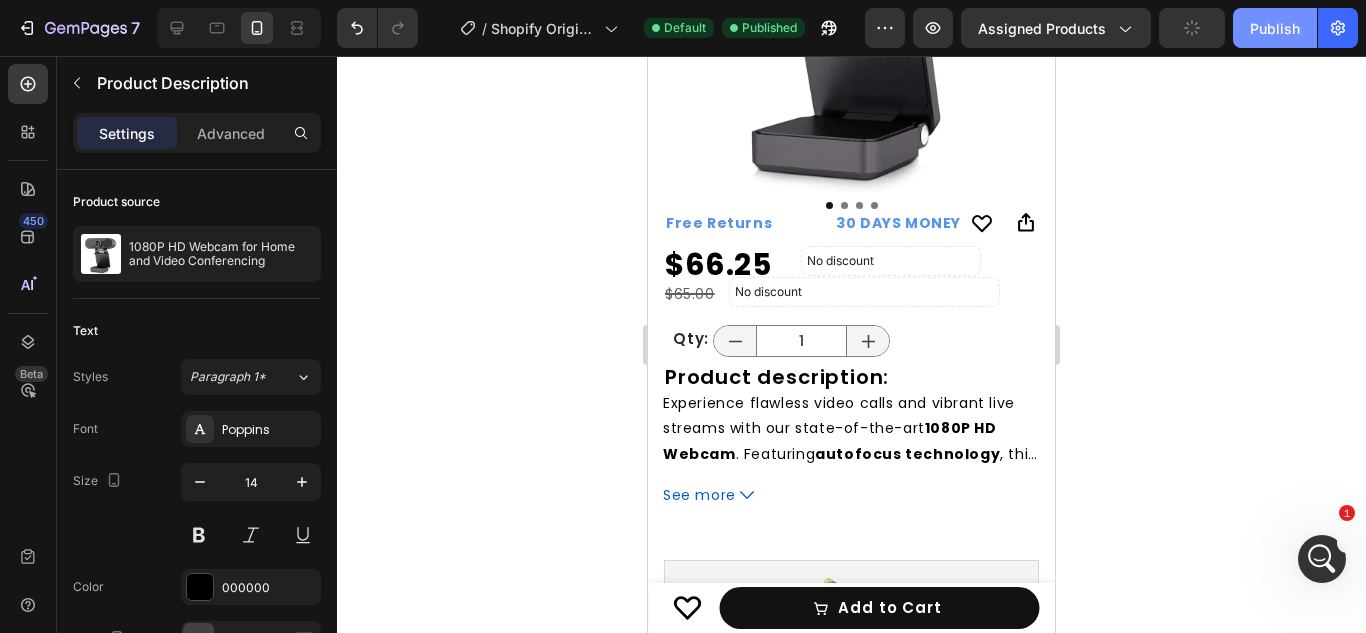 click on "Publish" at bounding box center [1275, 28] 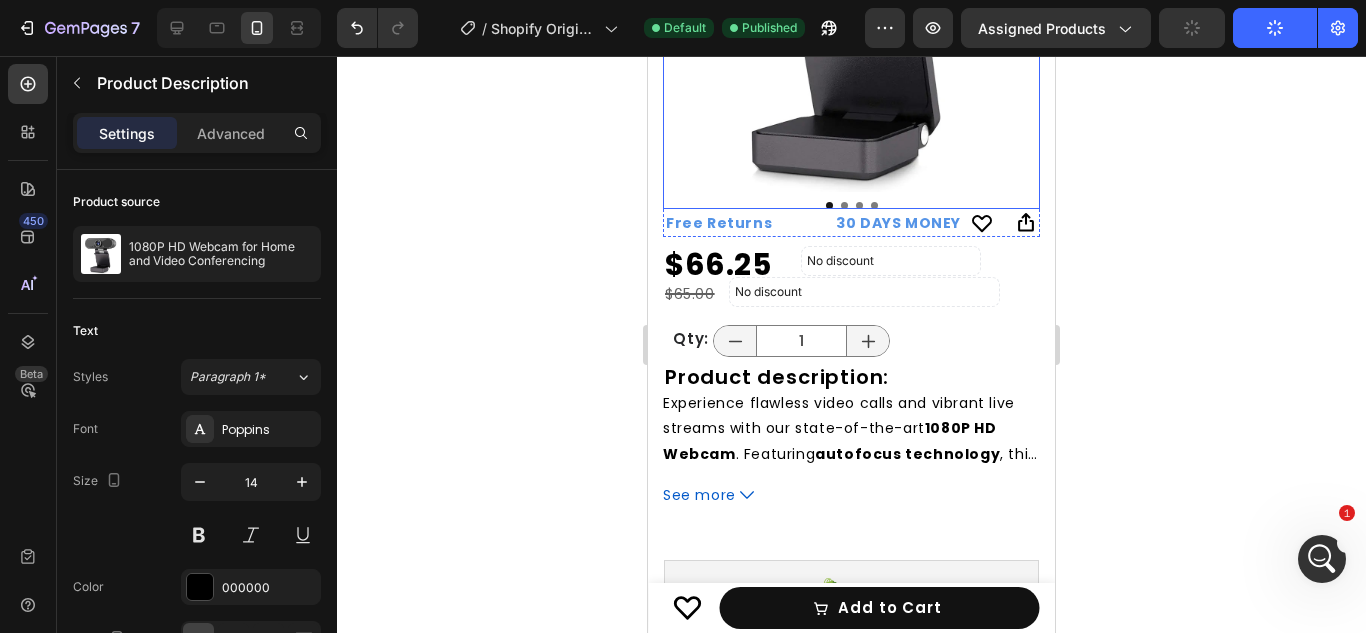 scroll, scrollTop: 2361, scrollLeft: 0, axis: vertical 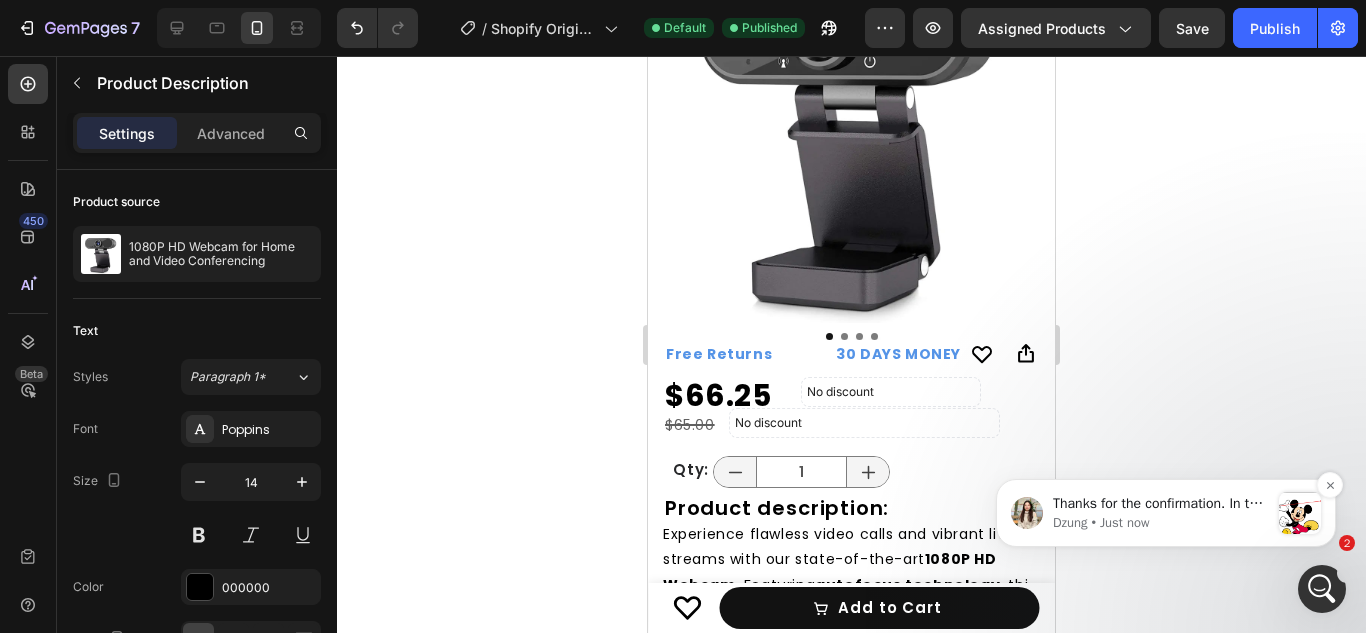 click on "Thanks for the confirmation. In this case, we suggest you use the Row 3 columns layout  Then add the price and product badge to each column.    I have a recording about the steps: https://www.loom.com/share/df4d5841685f492c85ea3cbe40704c78  May I know if you have tried but it doesn't work for you?" at bounding box center (1161, 504) 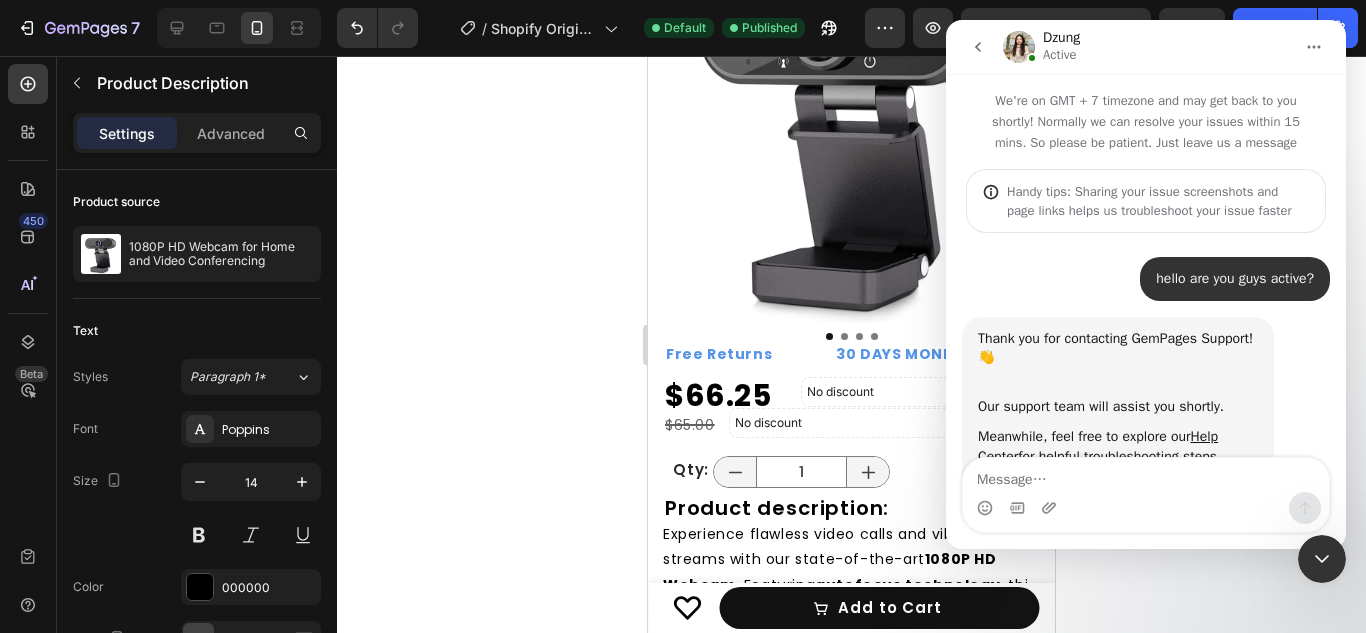 scroll, scrollTop: 3, scrollLeft: 0, axis: vertical 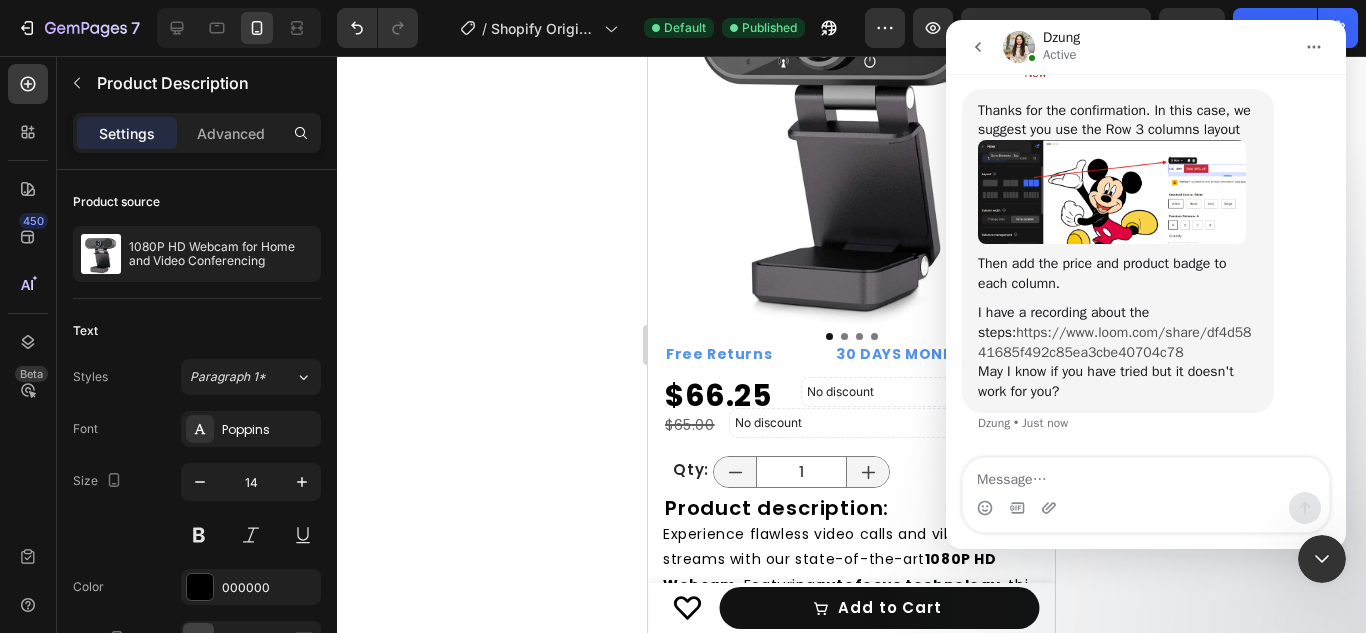 click on "https://www.loom.com/share/df4d5841685f492c85ea3cbe40704c78" at bounding box center [1115, 342] 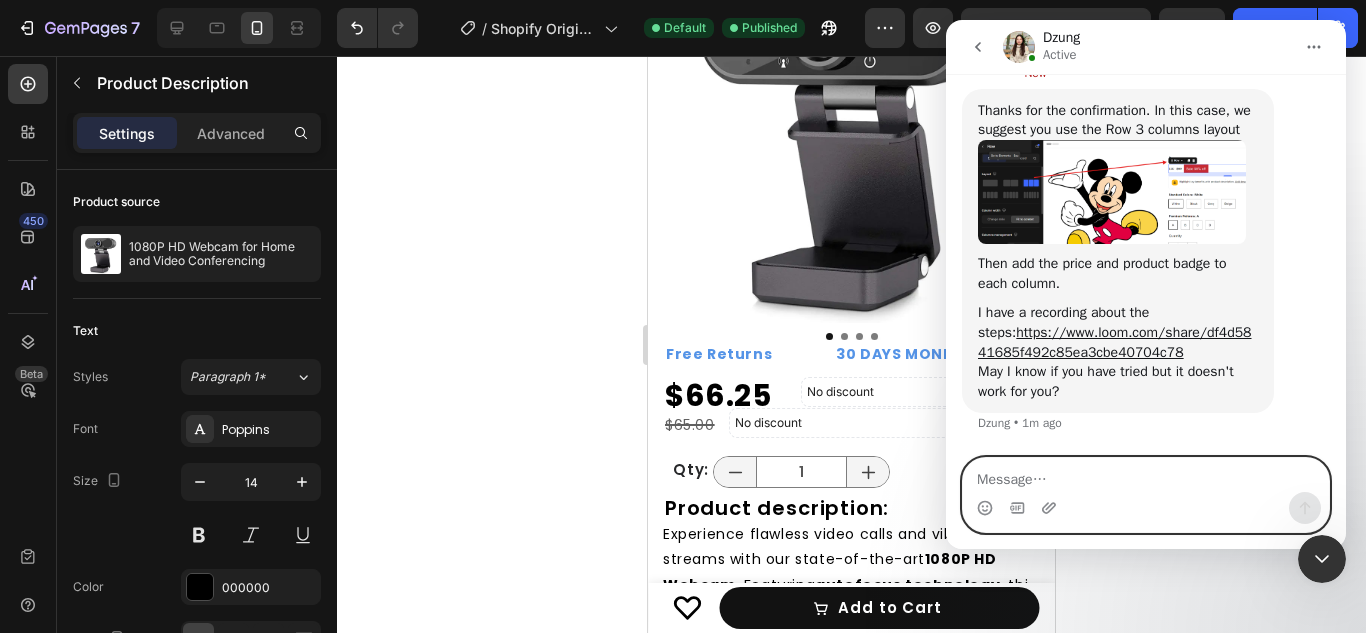 click at bounding box center (1146, 475) 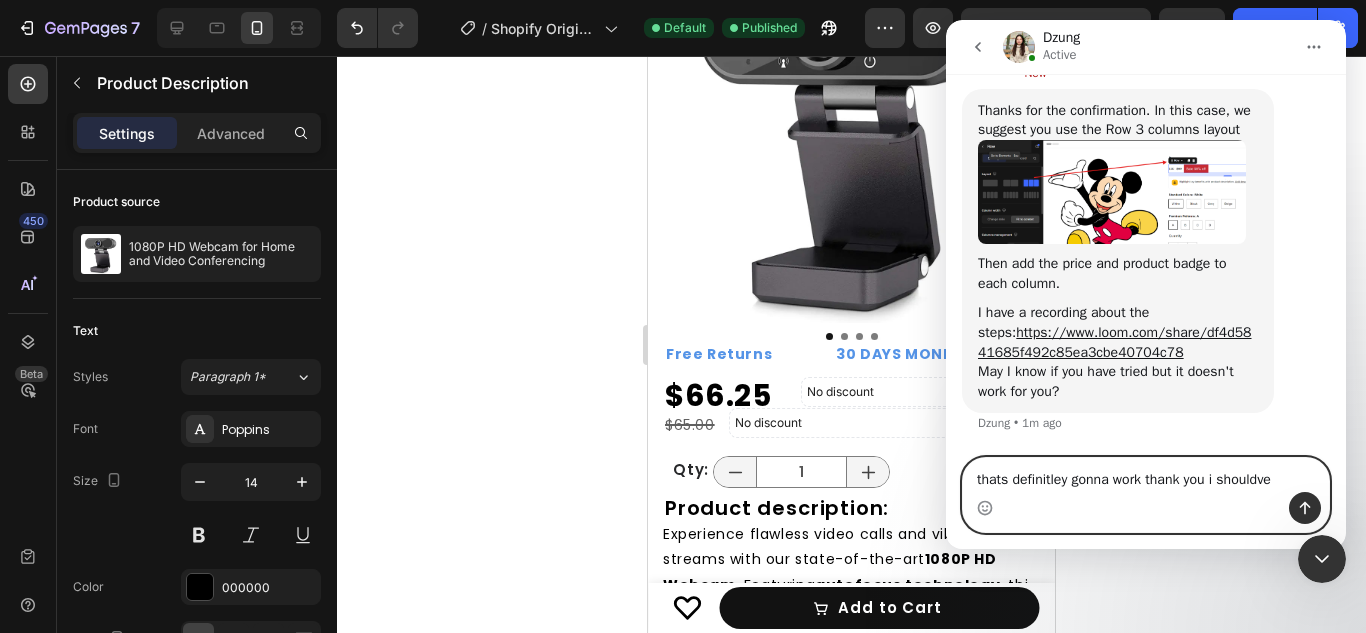 scroll, scrollTop: 2677, scrollLeft: 0, axis: vertical 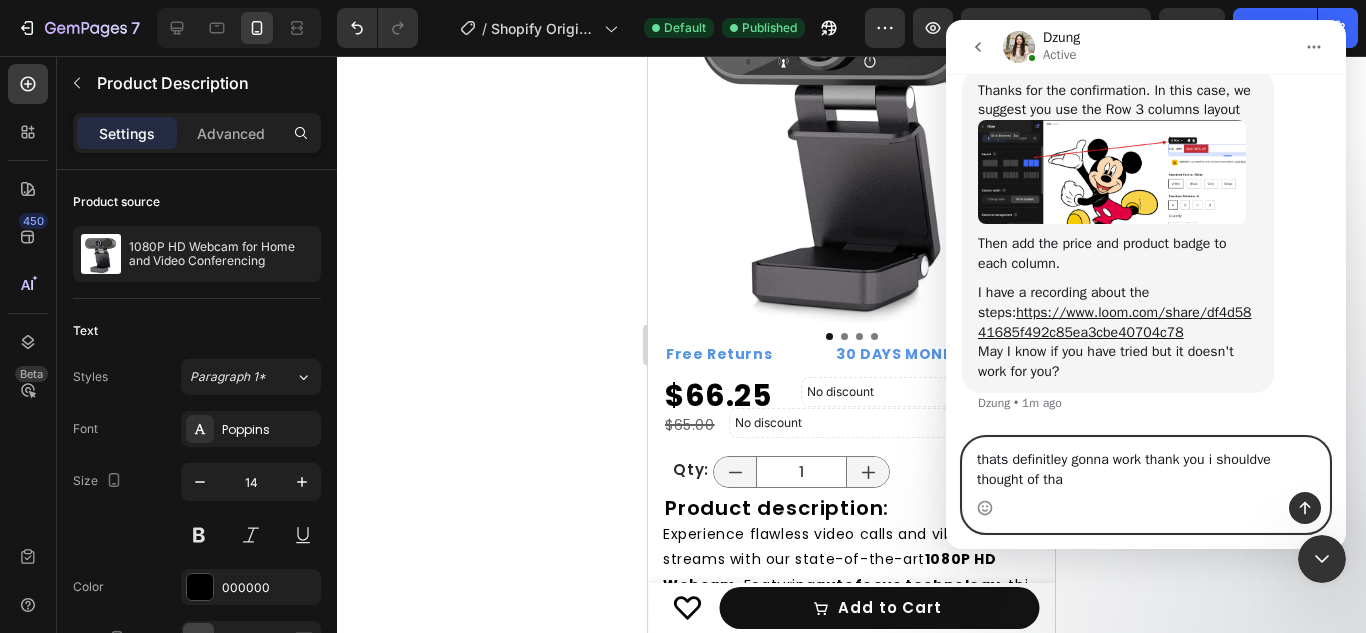 type on "thats definitley gonna work thank you i shouldve thought of that" 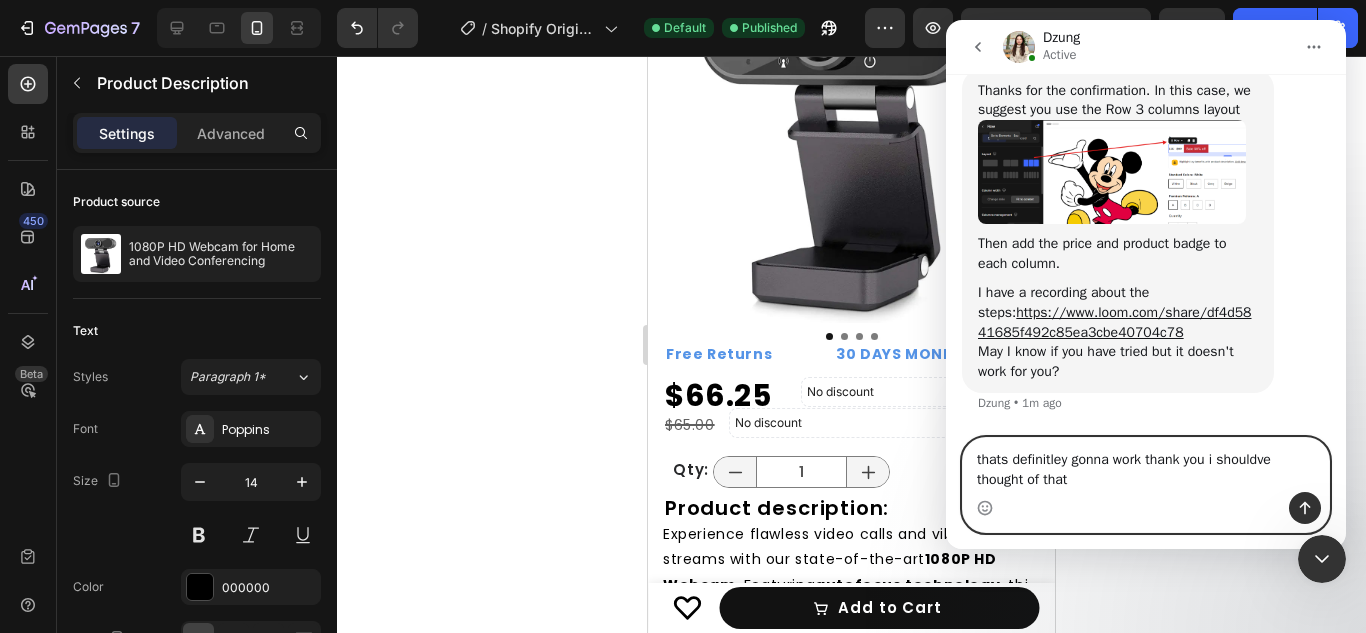 type 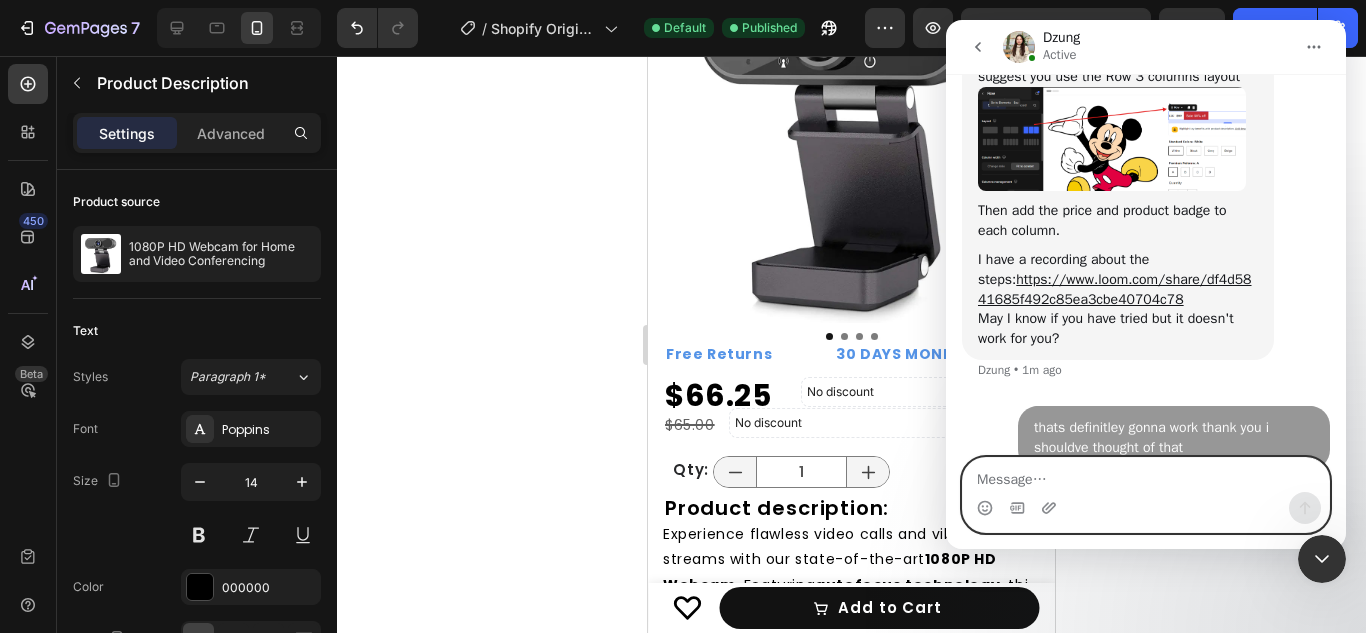 scroll, scrollTop: 2704, scrollLeft: 0, axis: vertical 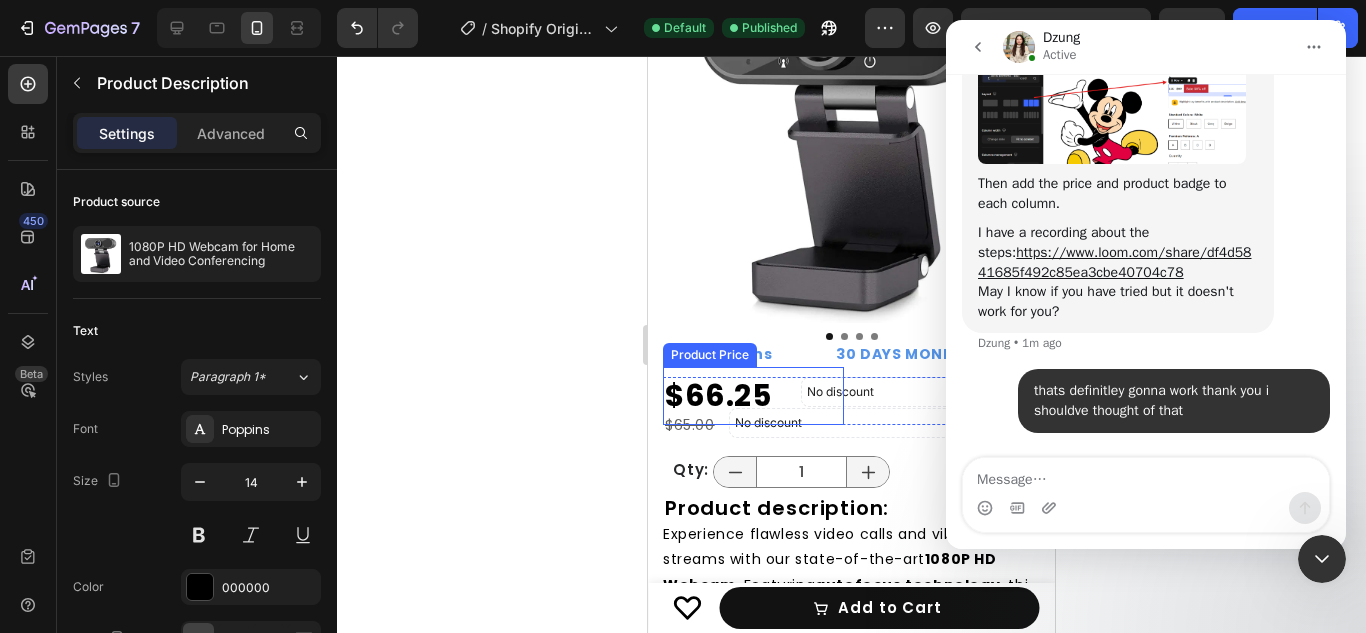 click 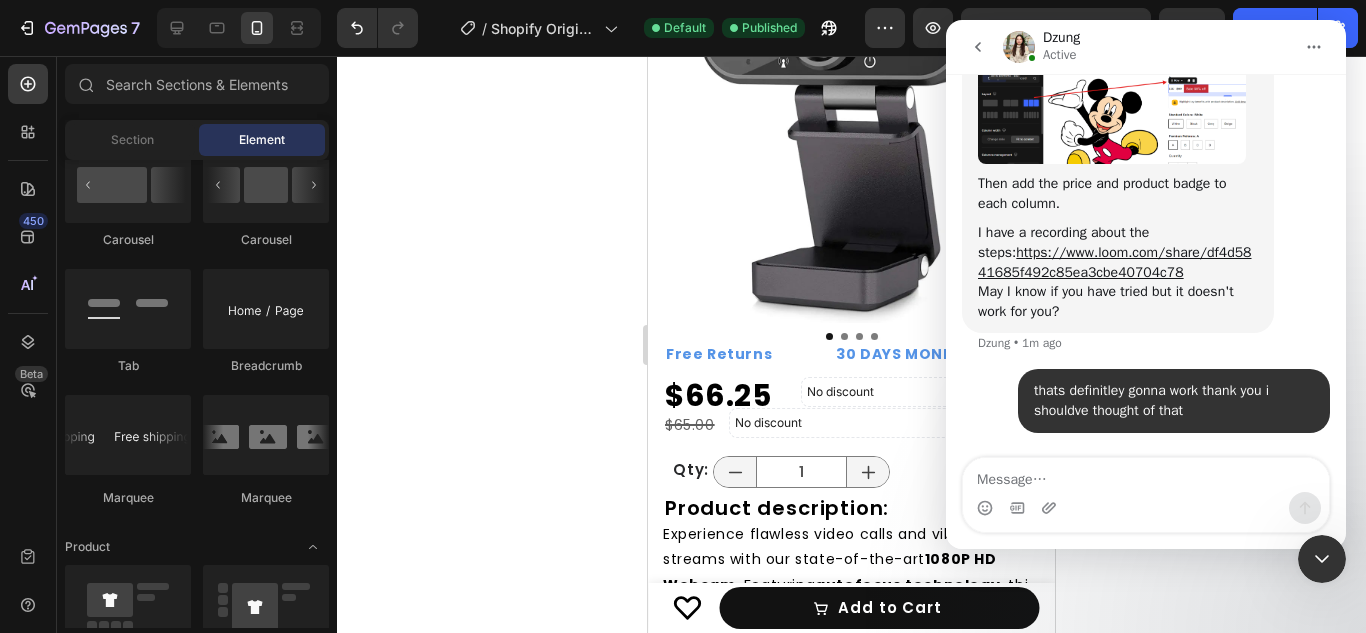 click at bounding box center [978, 47] 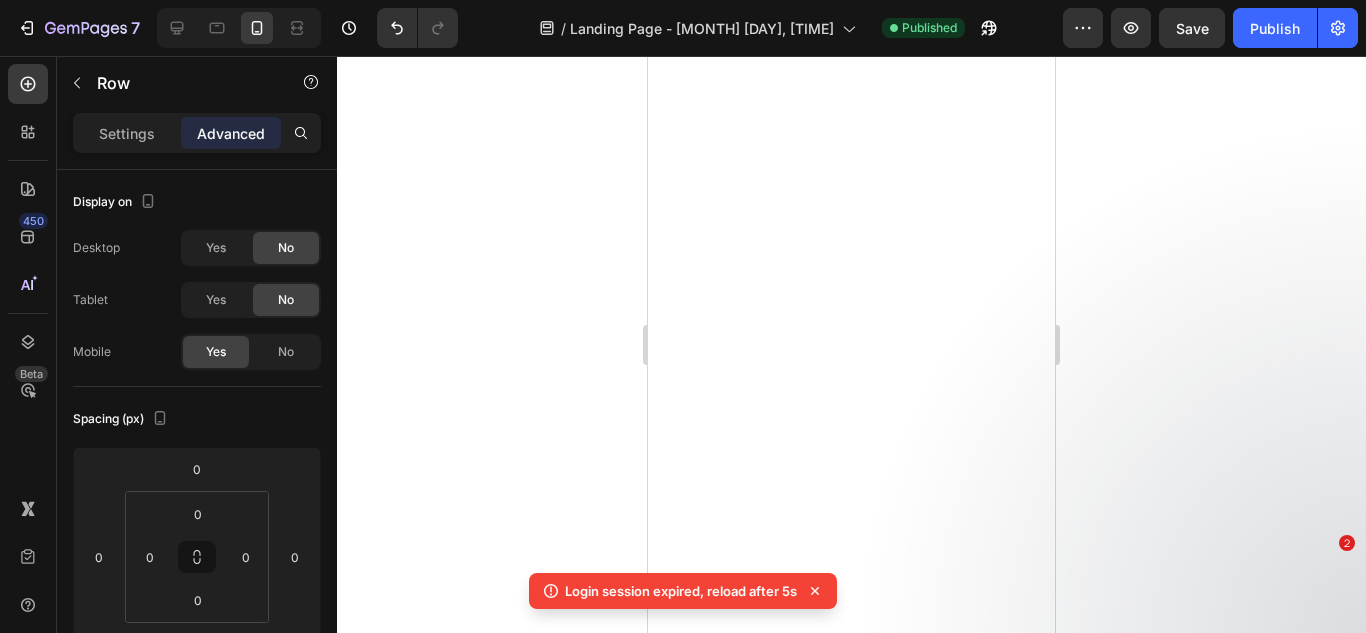 scroll, scrollTop: 0, scrollLeft: 0, axis: both 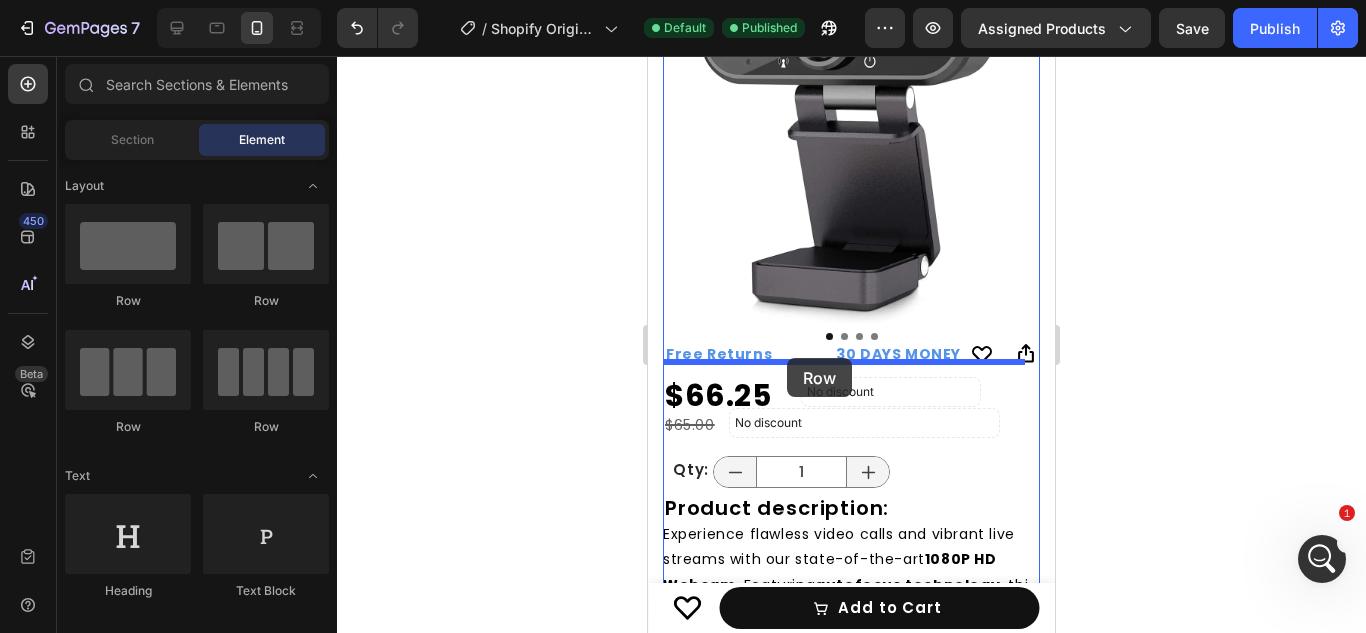 drag, startPoint x: 859, startPoint y: 431, endPoint x: 787, endPoint y: 358, distance: 102.53292 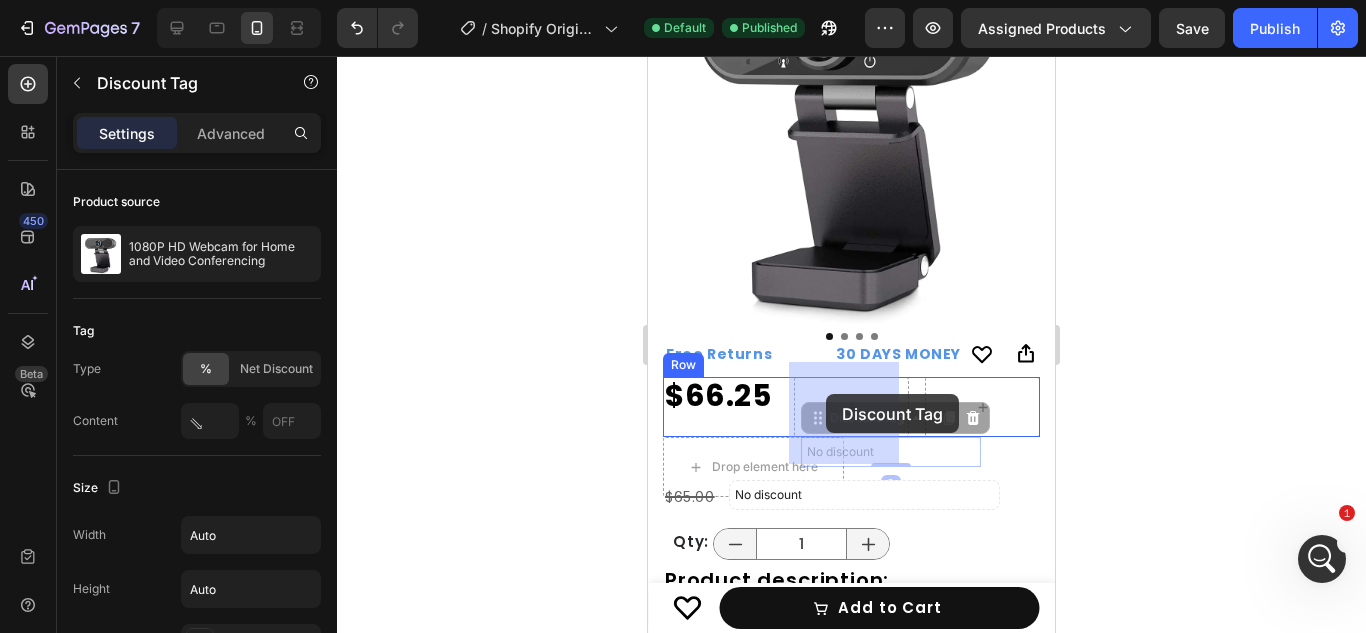 drag, startPoint x: 824, startPoint y: 478, endPoint x: 826, endPoint y: 390, distance: 88.02273 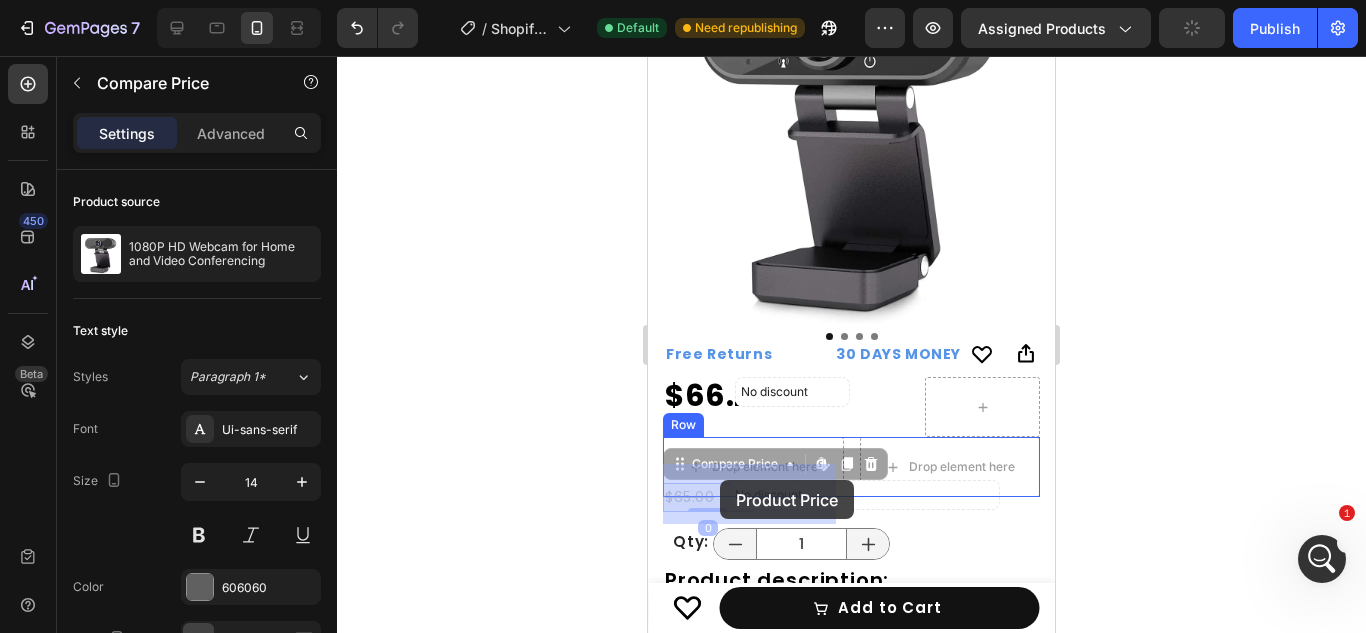 drag, startPoint x: 710, startPoint y: 525, endPoint x: 720, endPoint y: 478, distance: 48.052055 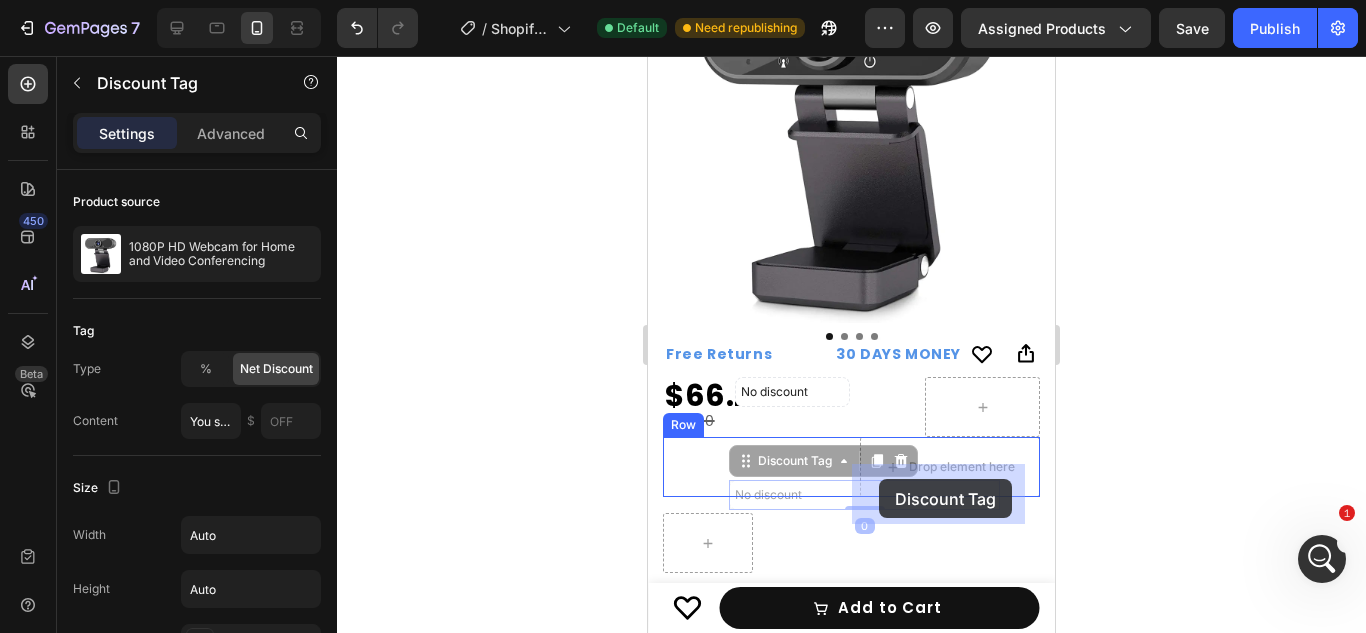 drag, startPoint x: 765, startPoint y: 525, endPoint x: 880, endPoint y: 479, distance: 123.85879 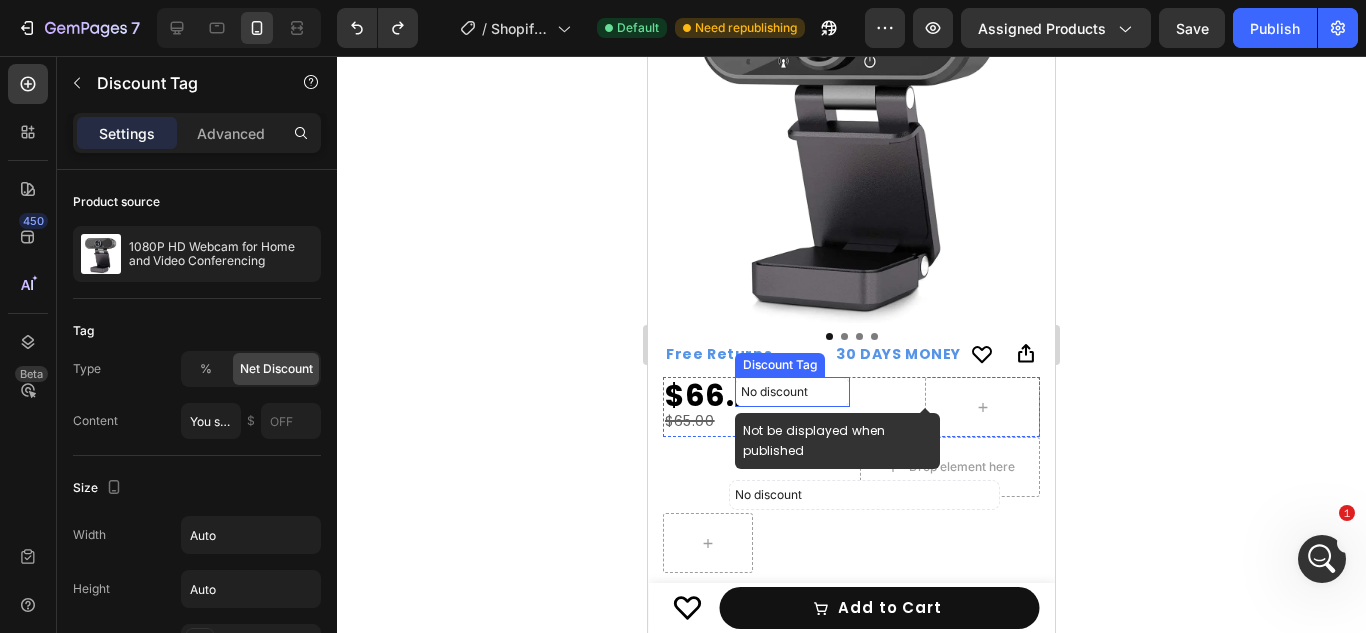 click on "No discount" at bounding box center (792, 392) 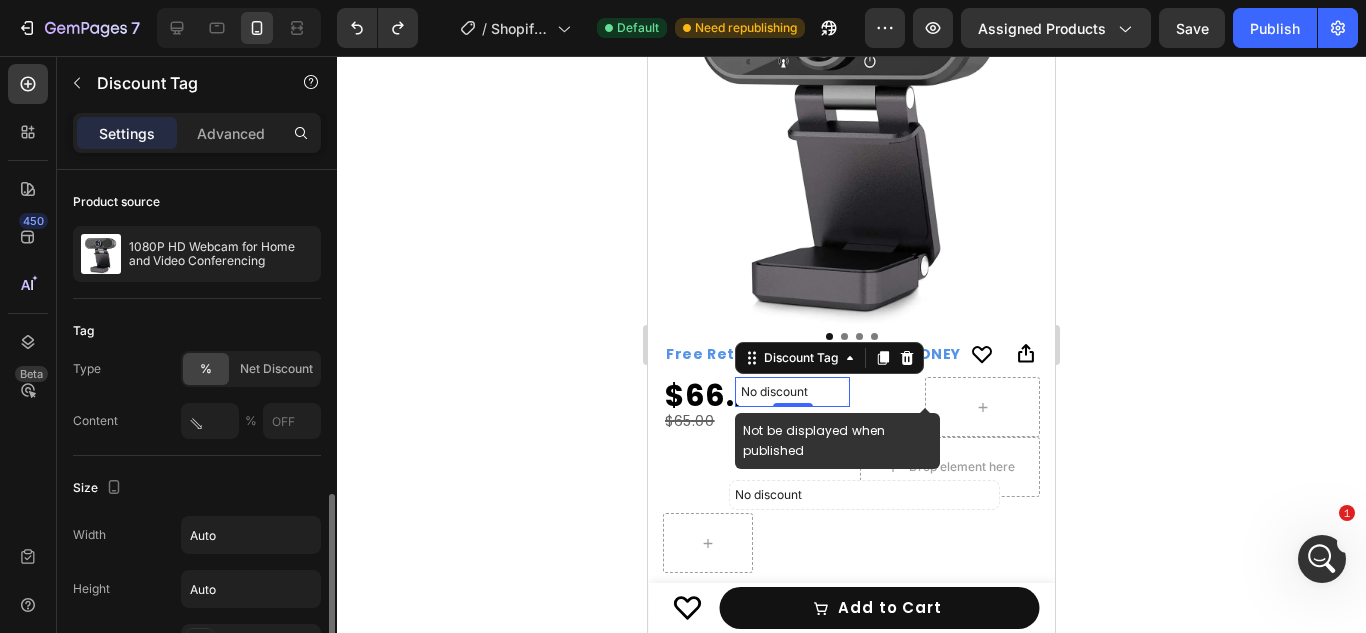 scroll, scrollTop: 237, scrollLeft: 0, axis: vertical 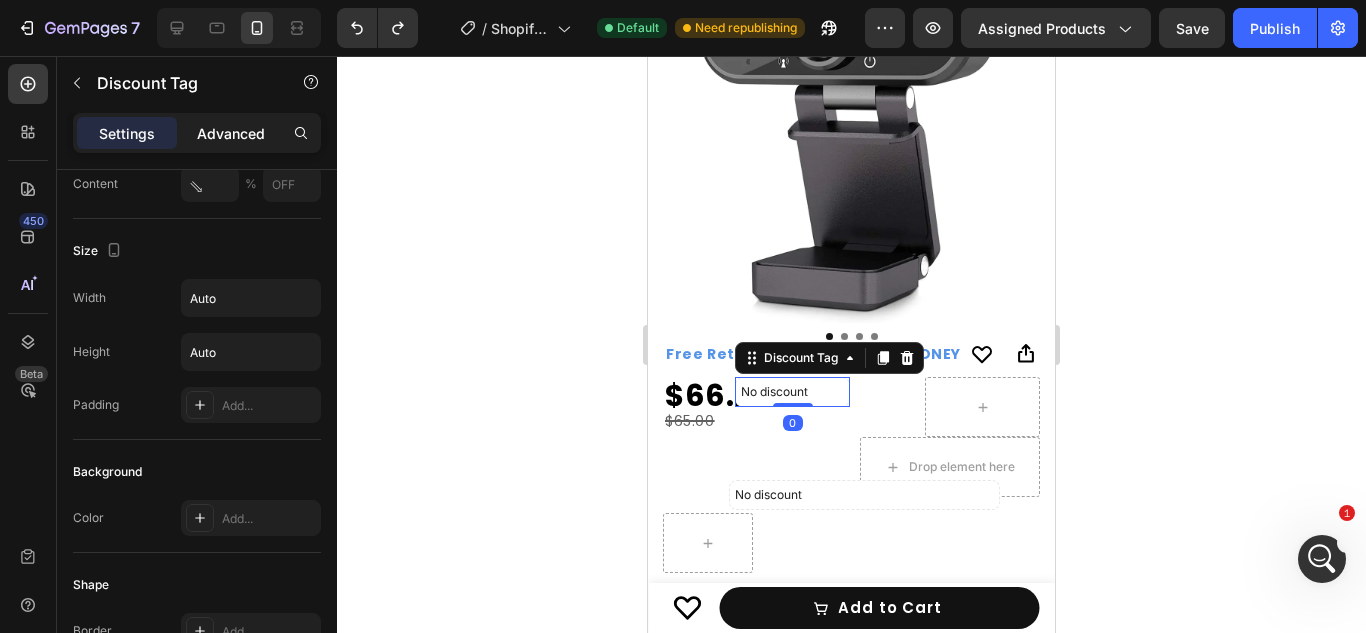 click on "Advanced" at bounding box center (231, 133) 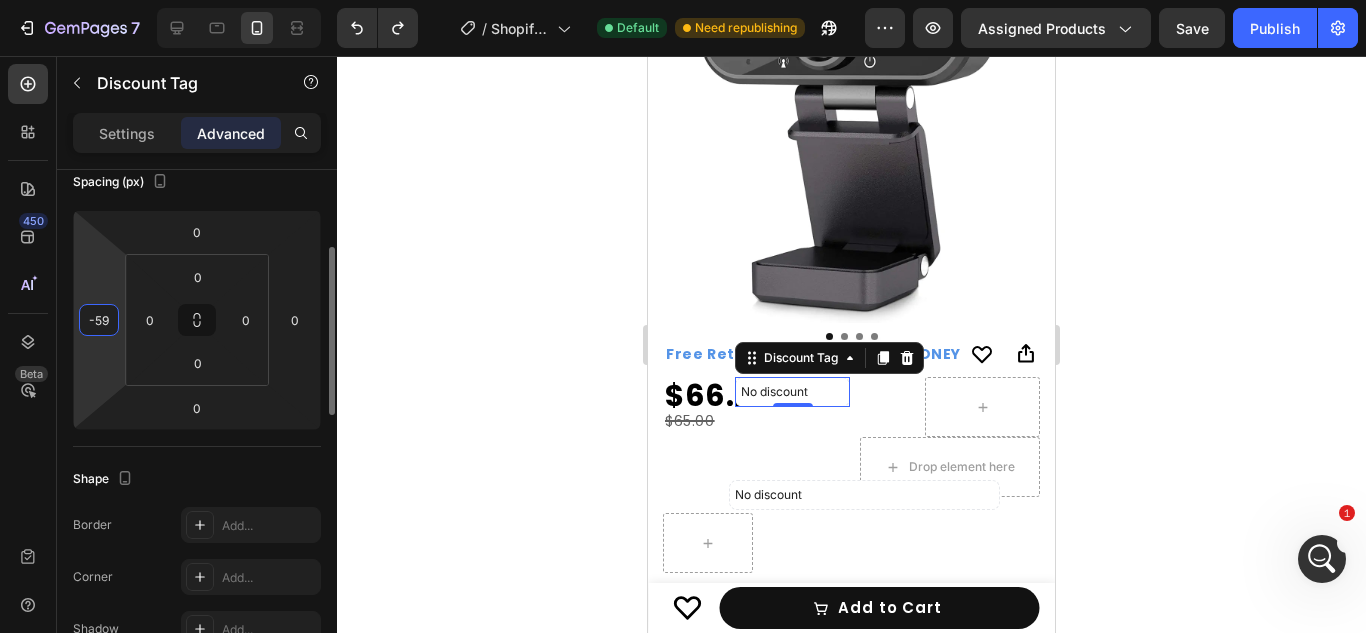click on "-59" at bounding box center [99, 320] 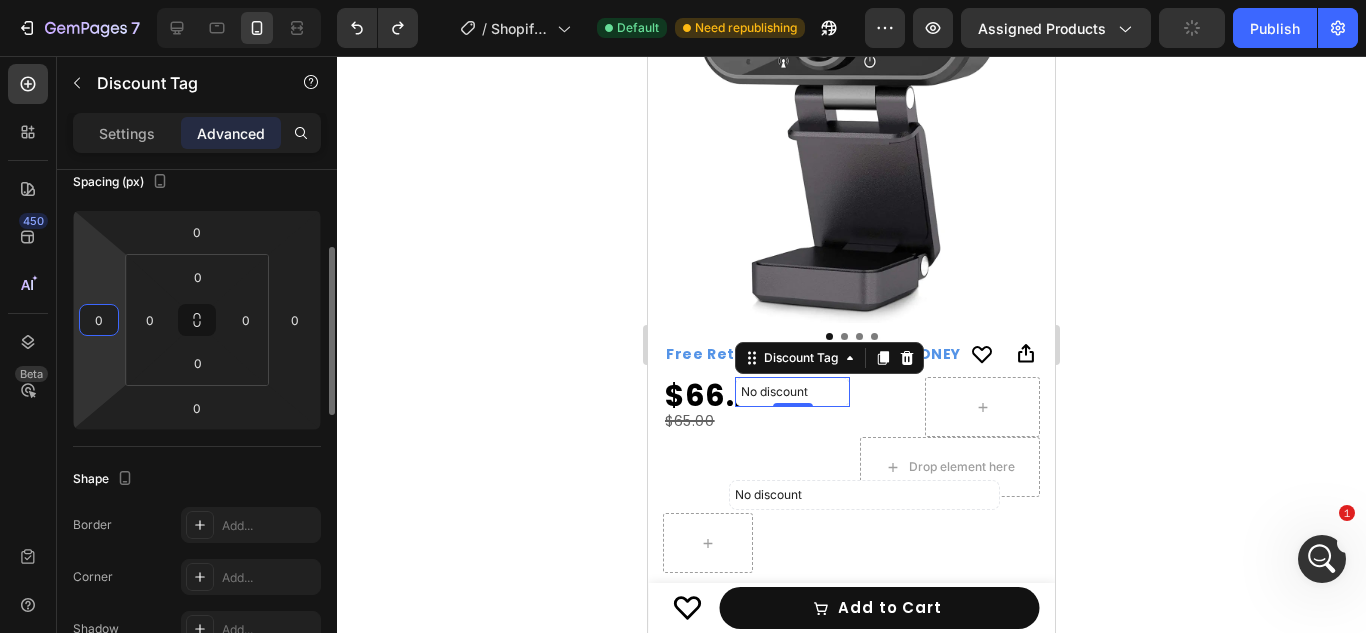type on "0" 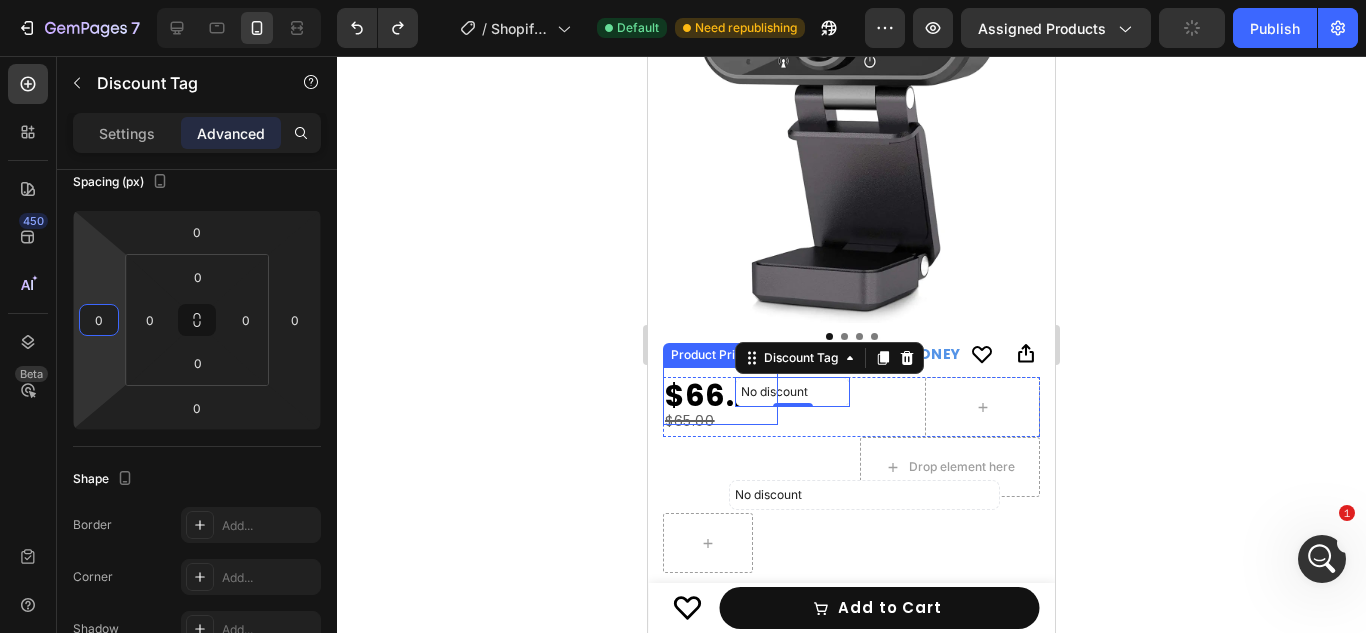 click on "$66.25" at bounding box center [720, 396] 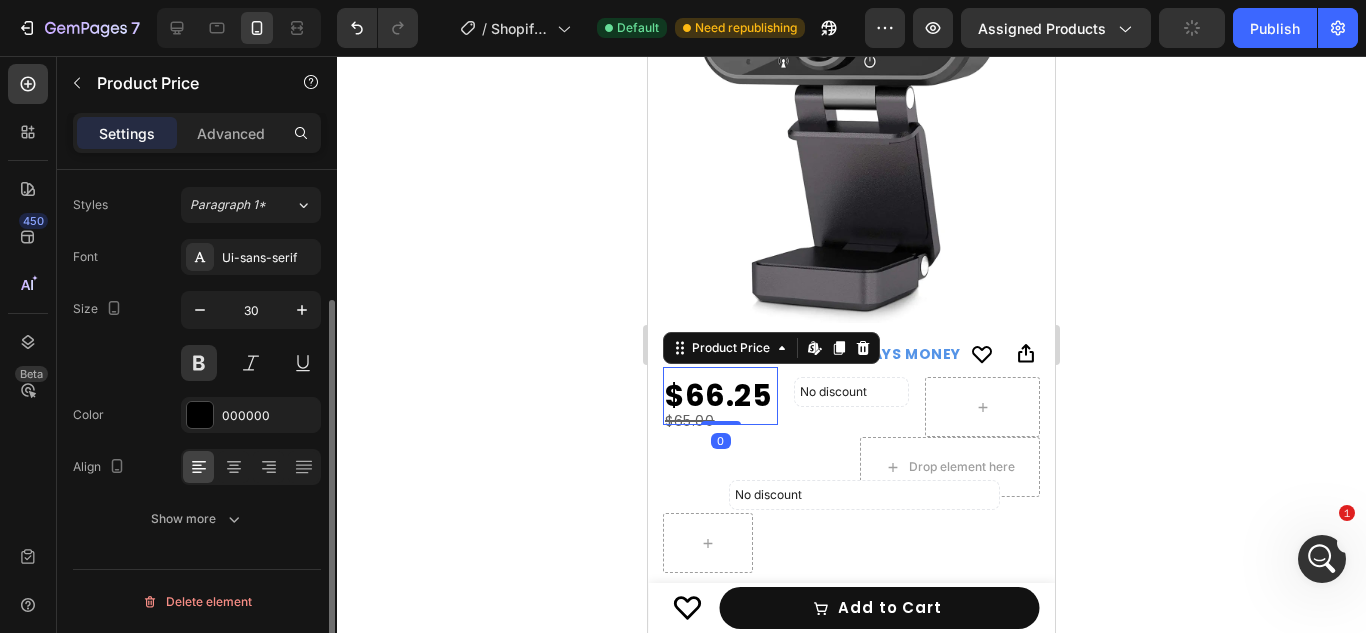 scroll, scrollTop: 0, scrollLeft: 0, axis: both 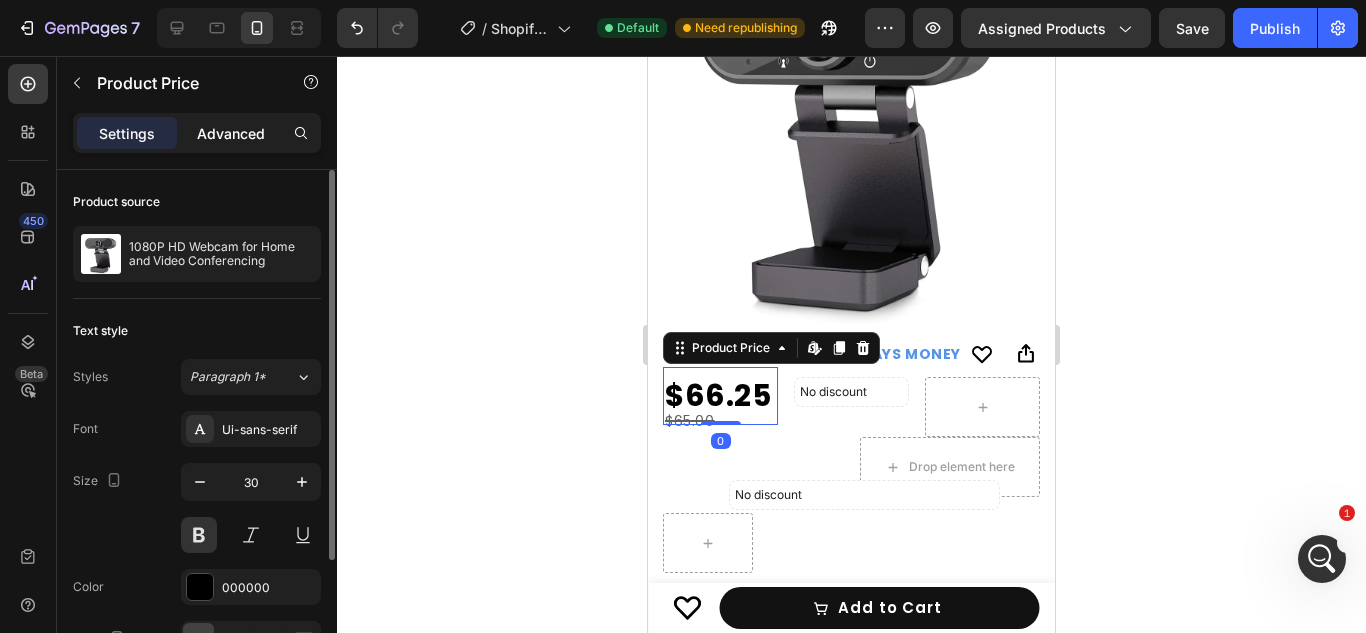 click on "Advanced" at bounding box center (231, 133) 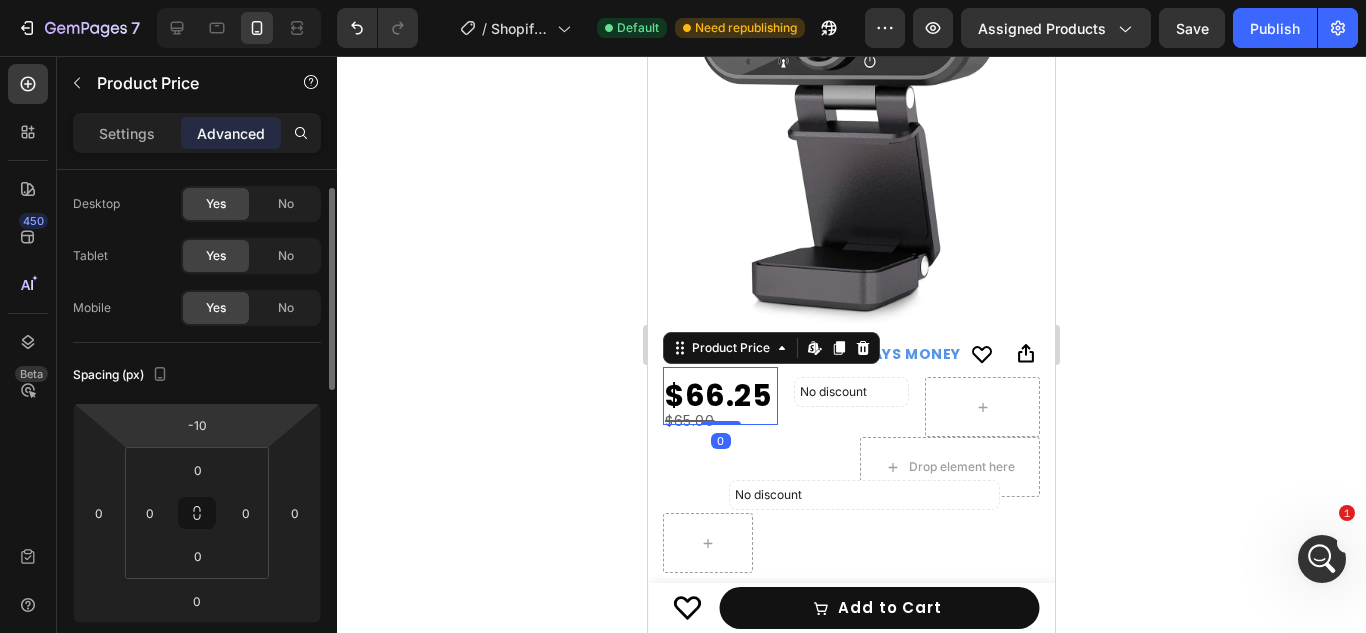 scroll, scrollTop: 47, scrollLeft: 0, axis: vertical 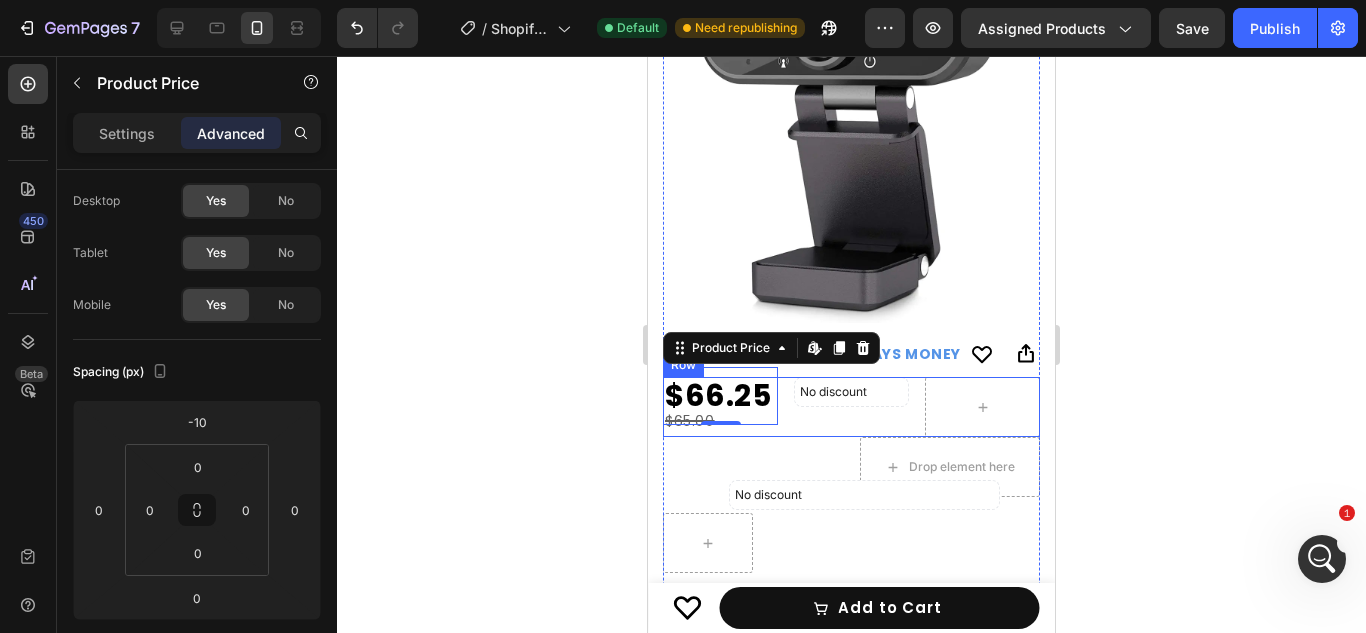 click on "No discount   Not be displayed when published Discount Tag" at bounding box center [851, 407] 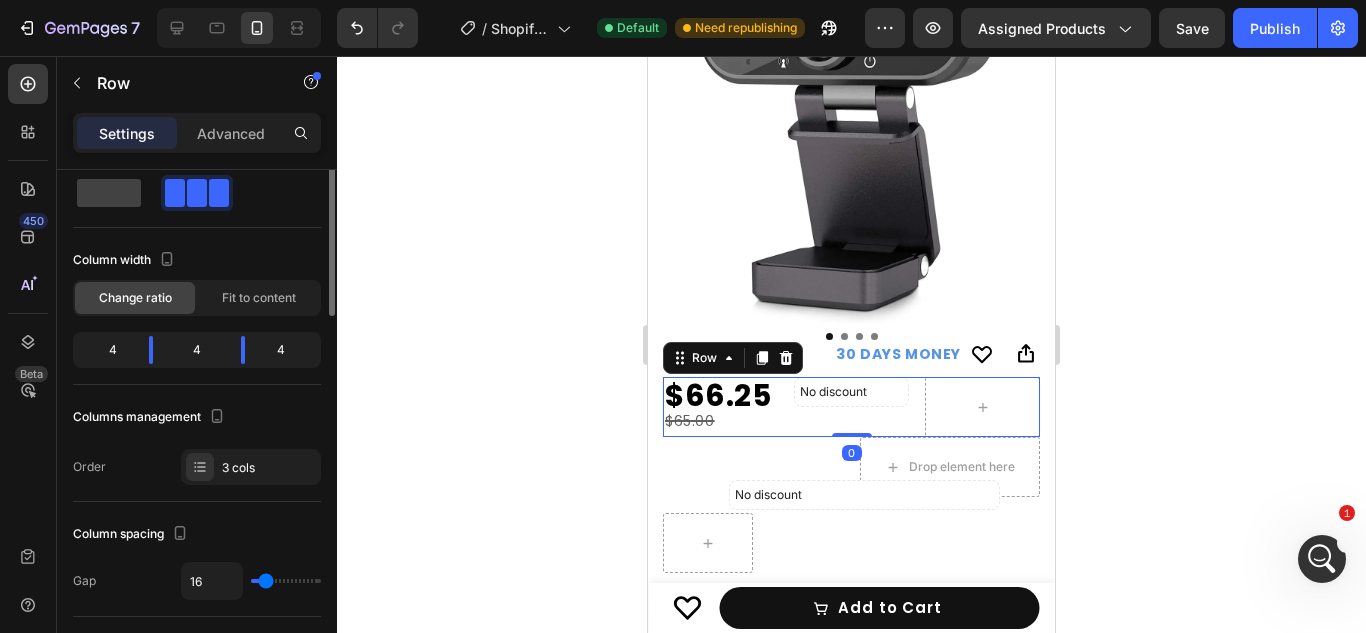 scroll, scrollTop: 0, scrollLeft: 0, axis: both 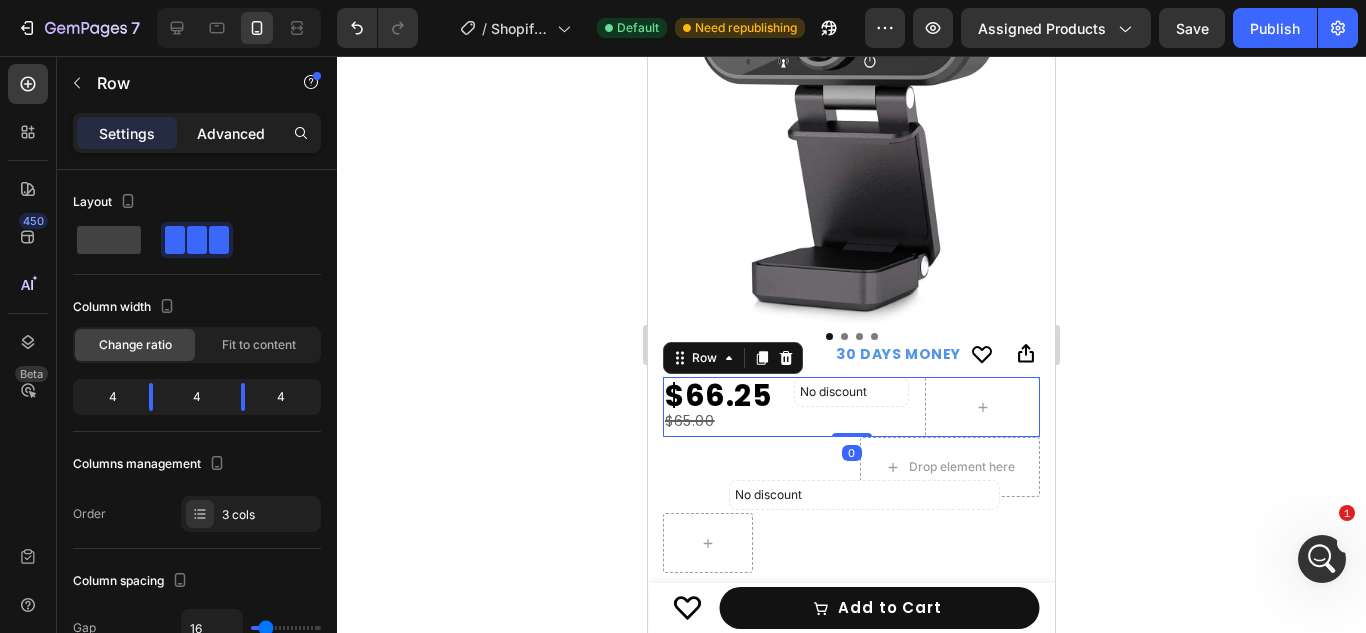 click on "Advanced" at bounding box center [231, 133] 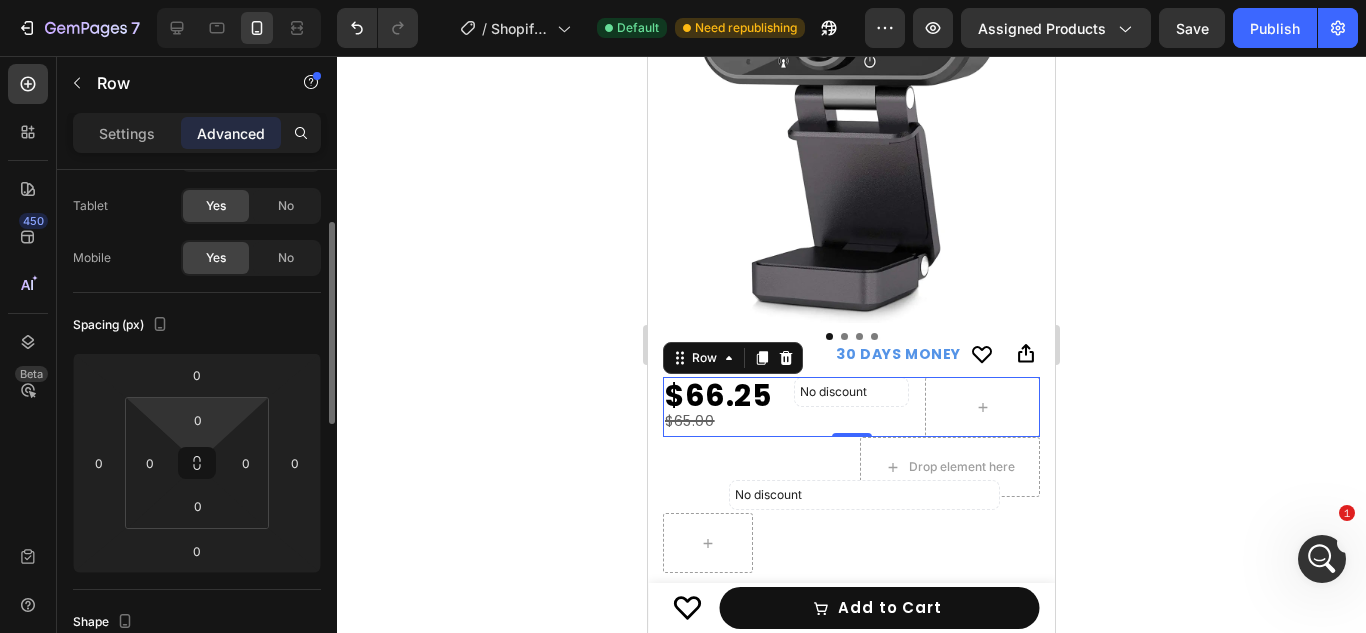 scroll, scrollTop: 111, scrollLeft: 0, axis: vertical 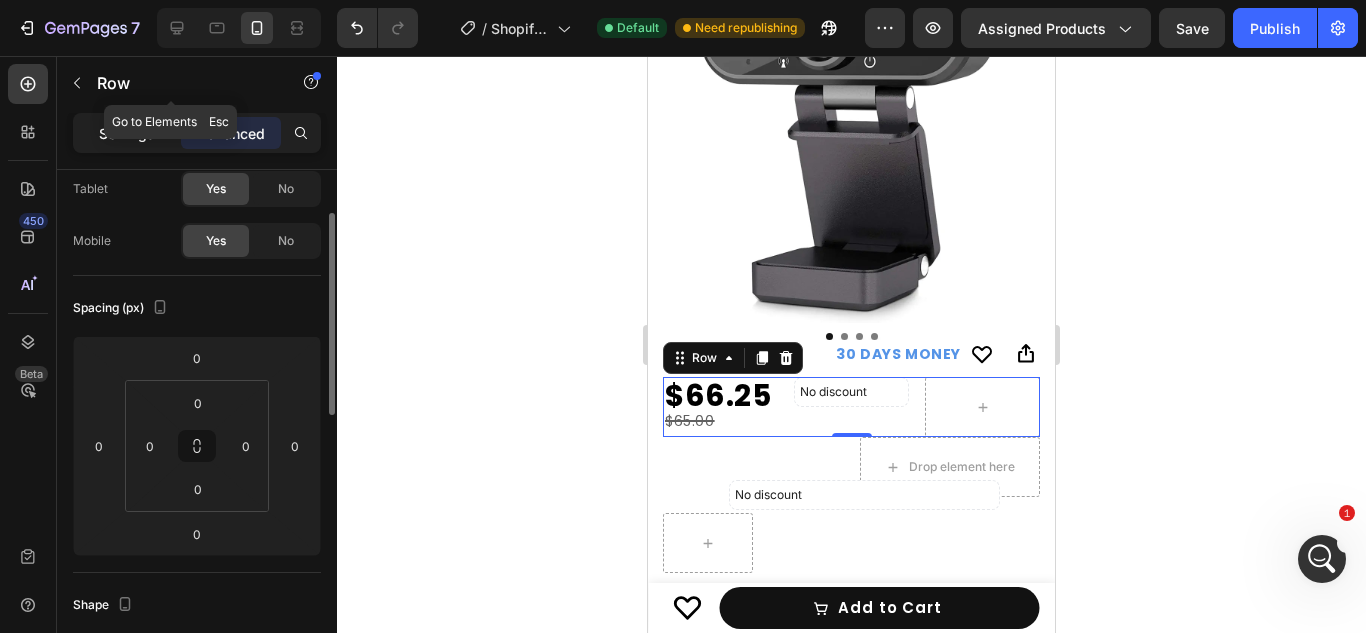 click on "Settings" at bounding box center (127, 133) 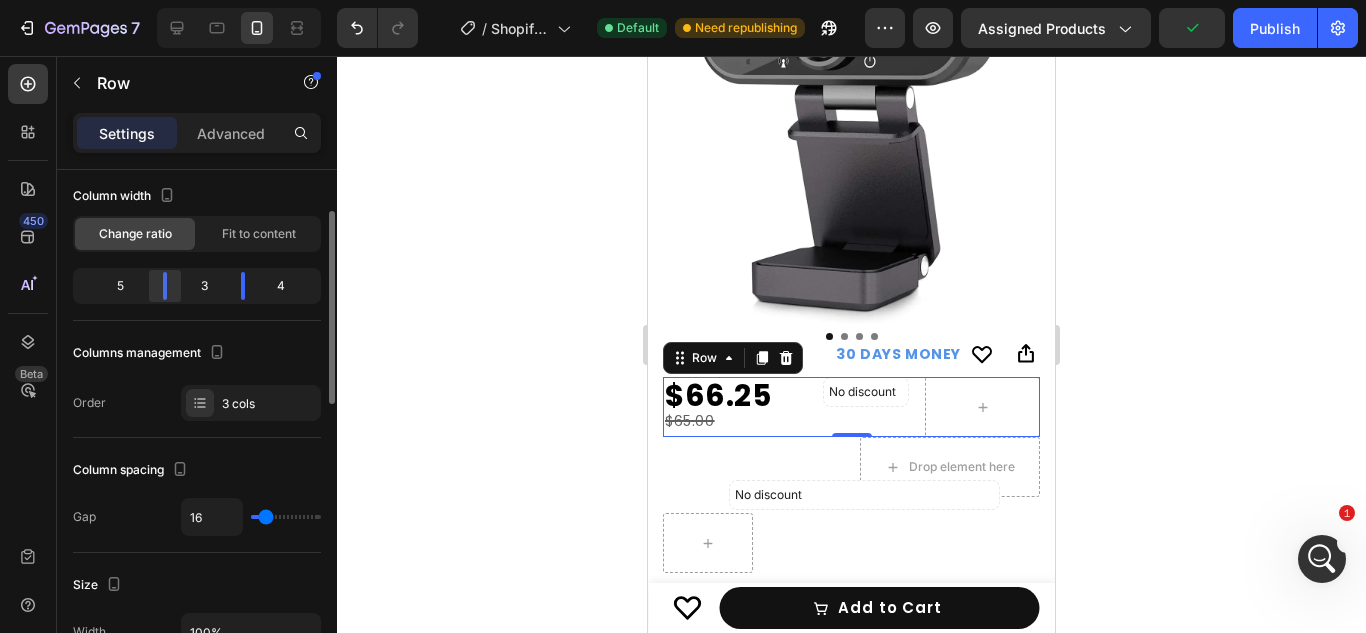 drag, startPoint x: 142, startPoint y: 289, endPoint x: 170, endPoint y: 283, distance: 28.635643 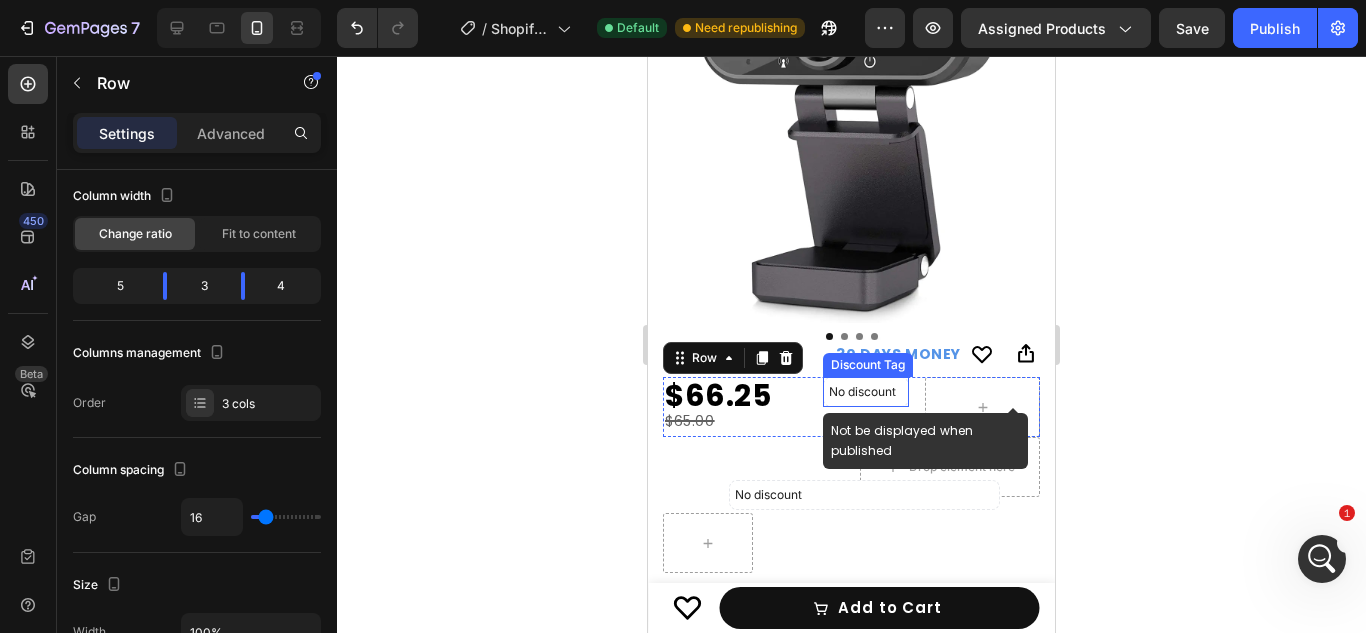 click on "No discount" at bounding box center (866, 392) 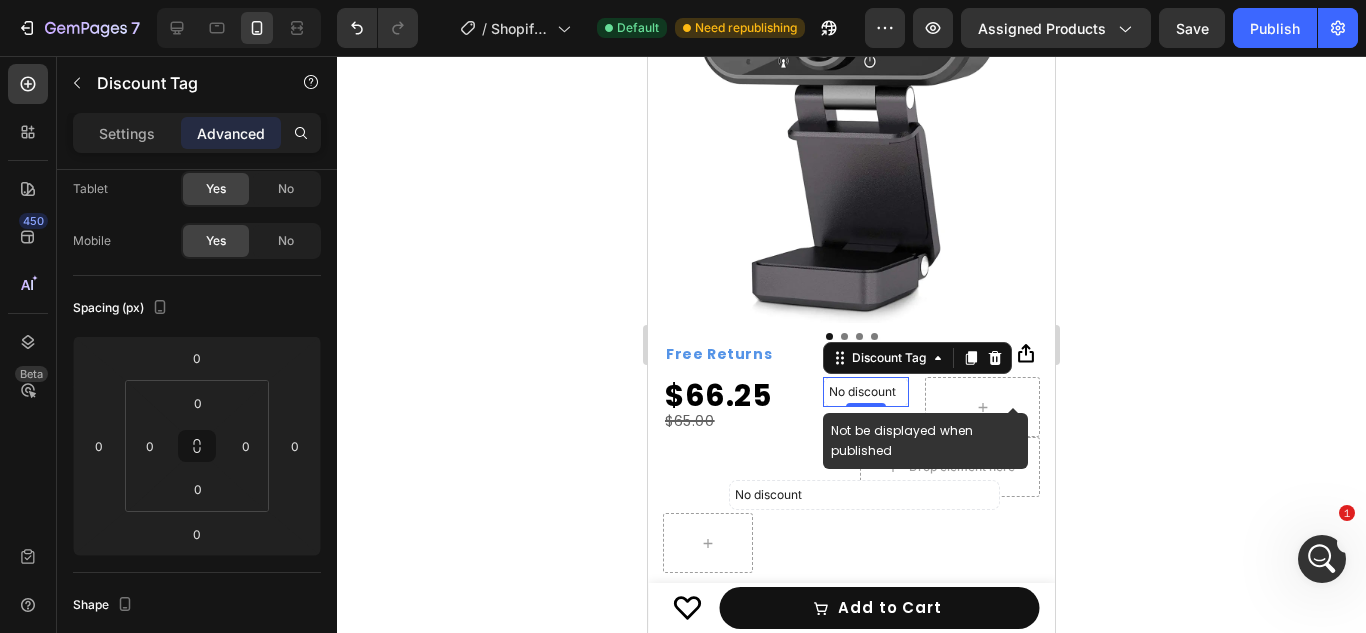 scroll, scrollTop: 0, scrollLeft: 0, axis: both 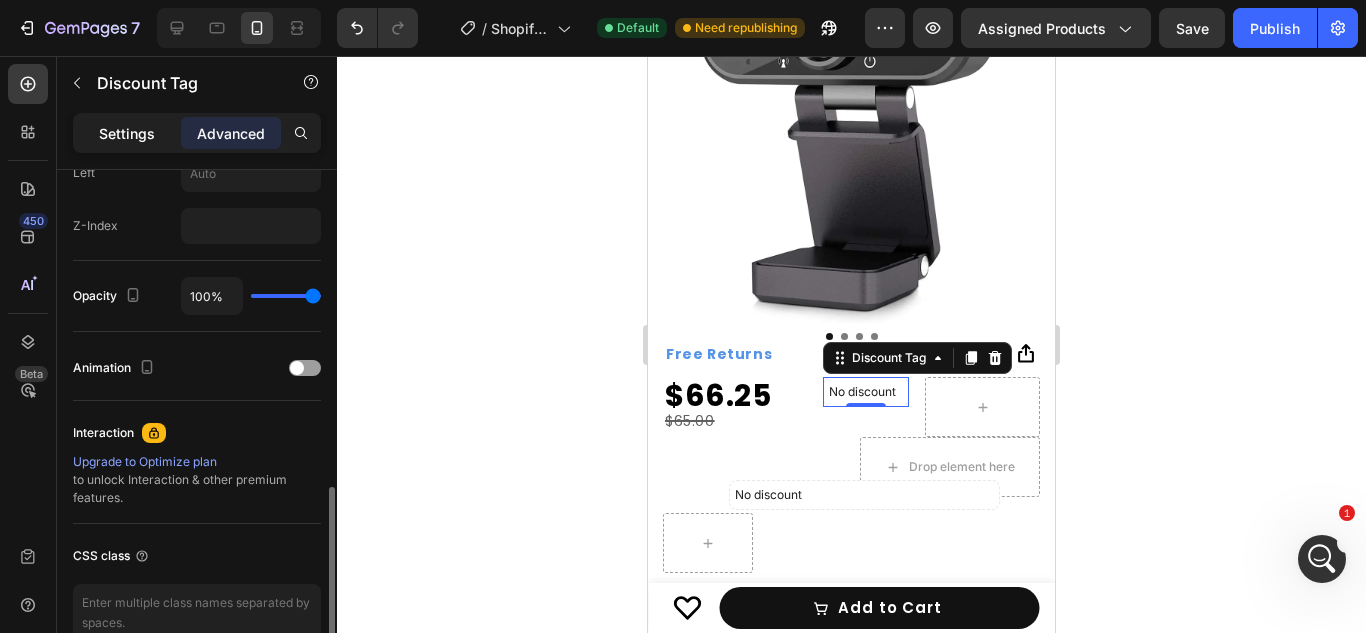 click on "Settings" 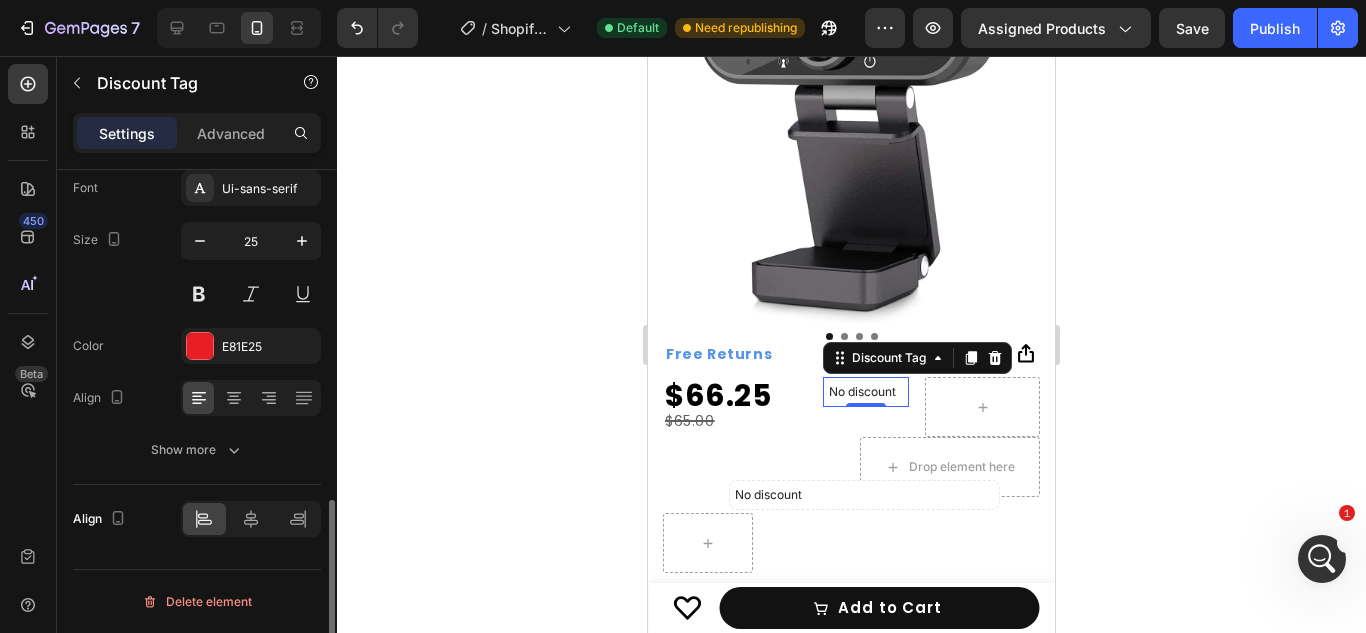 scroll, scrollTop: 897, scrollLeft: 0, axis: vertical 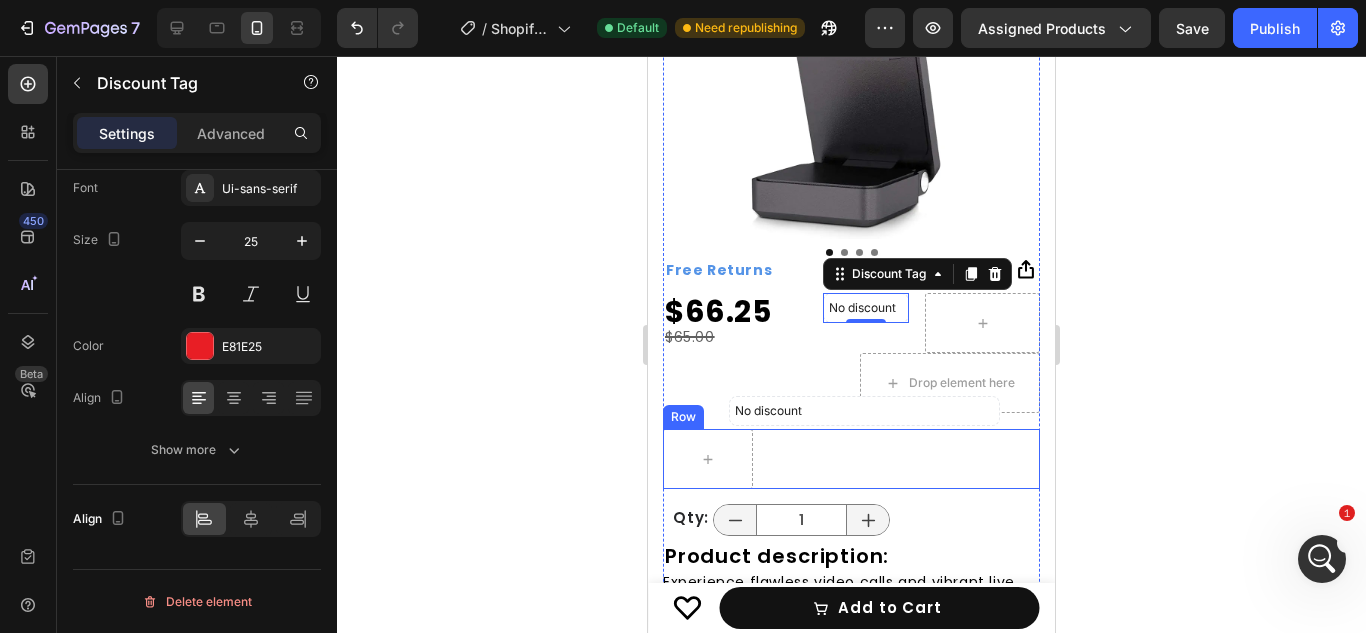 click on "No discount   Not be displayed when published Discount Tag" at bounding box center [904, 459] 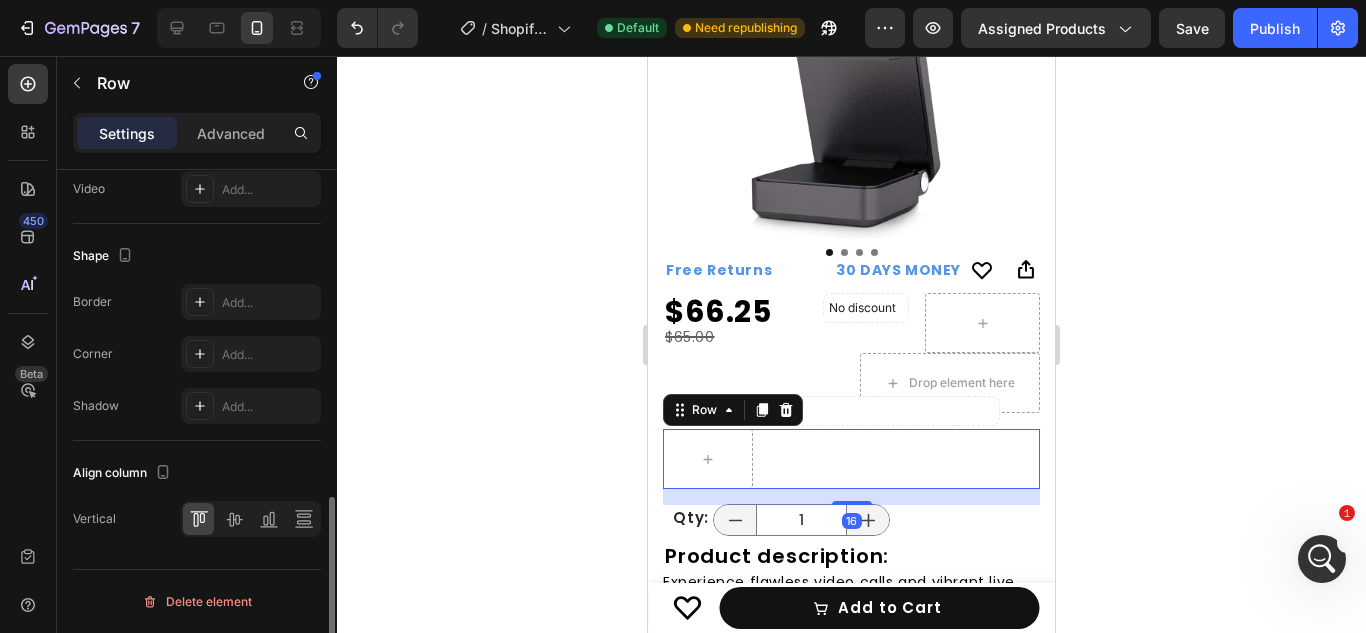 scroll, scrollTop: 0, scrollLeft: 0, axis: both 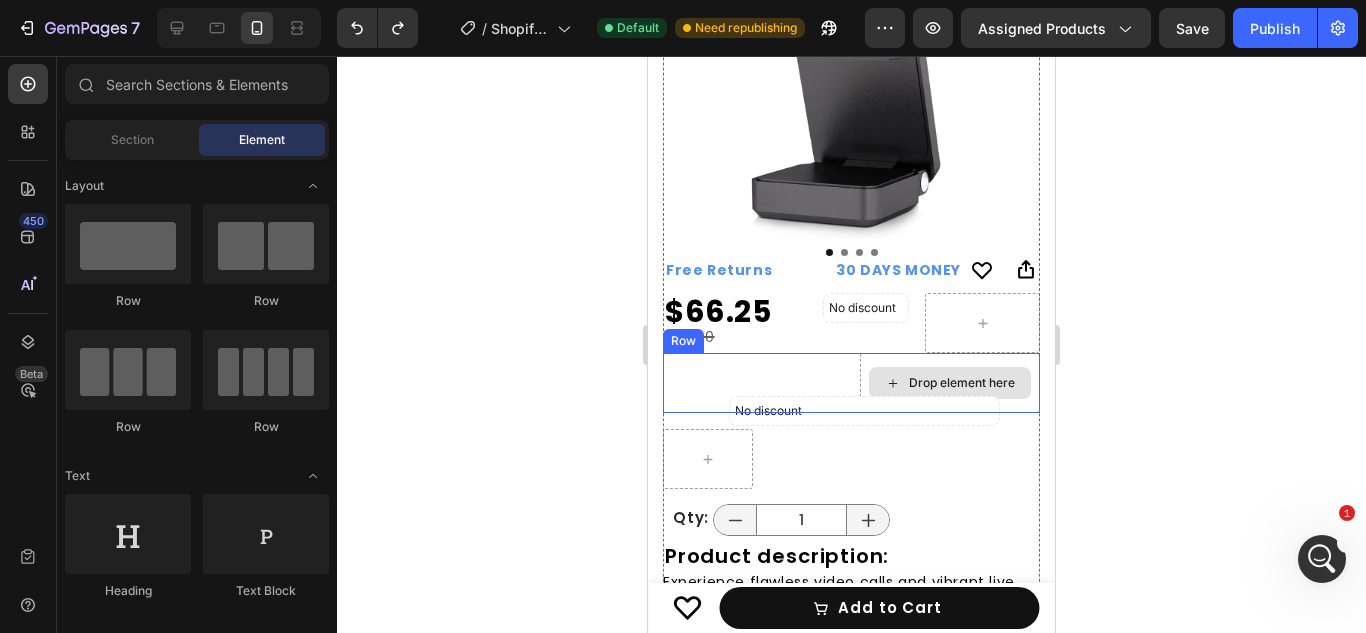 click on "Drop element here" at bounding box center (950, 383) 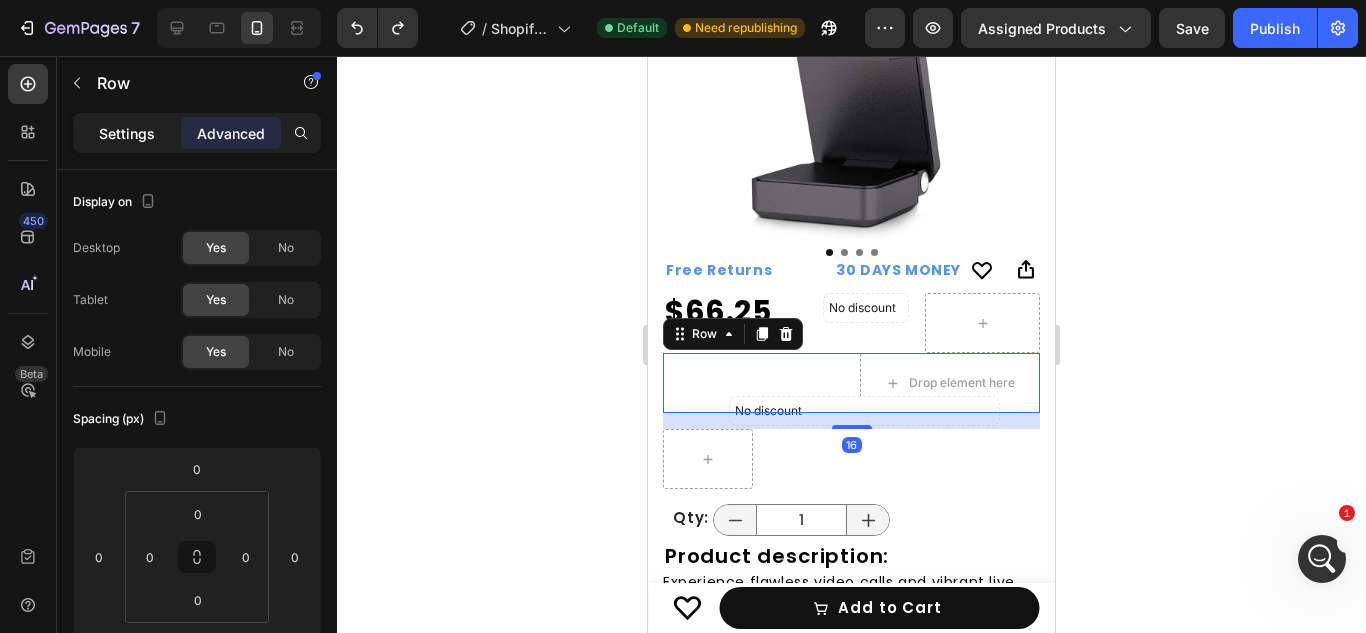 click on "Settings" 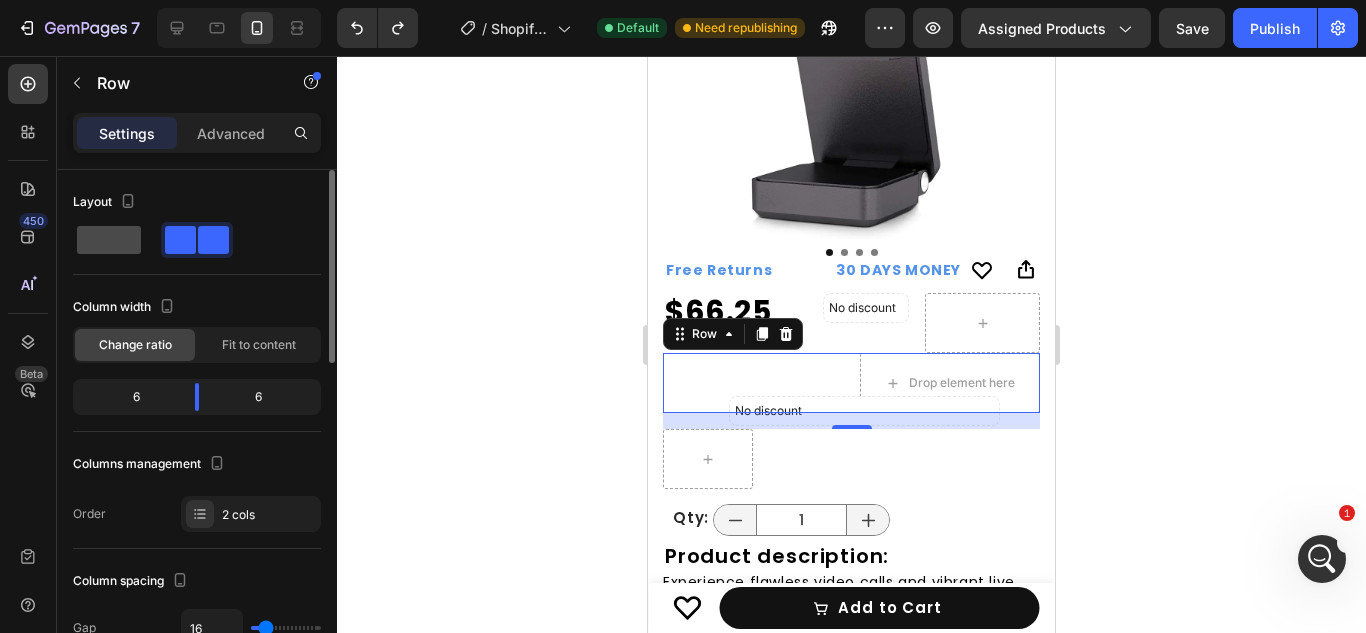 click 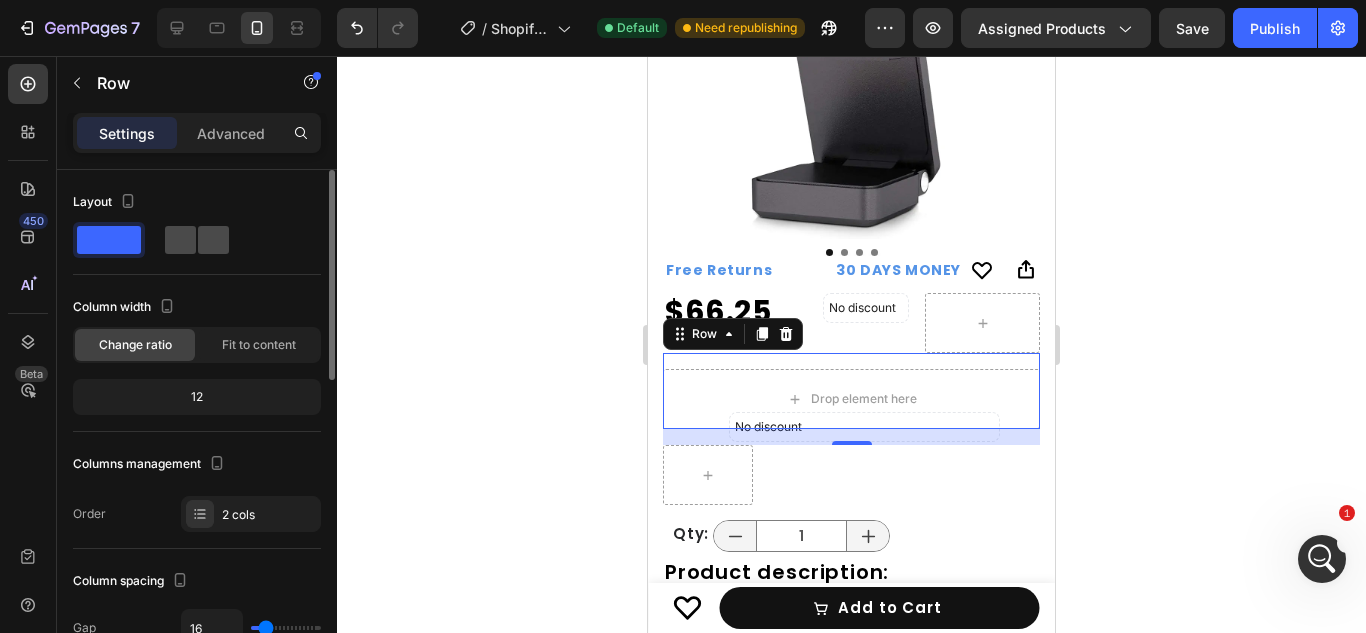 click 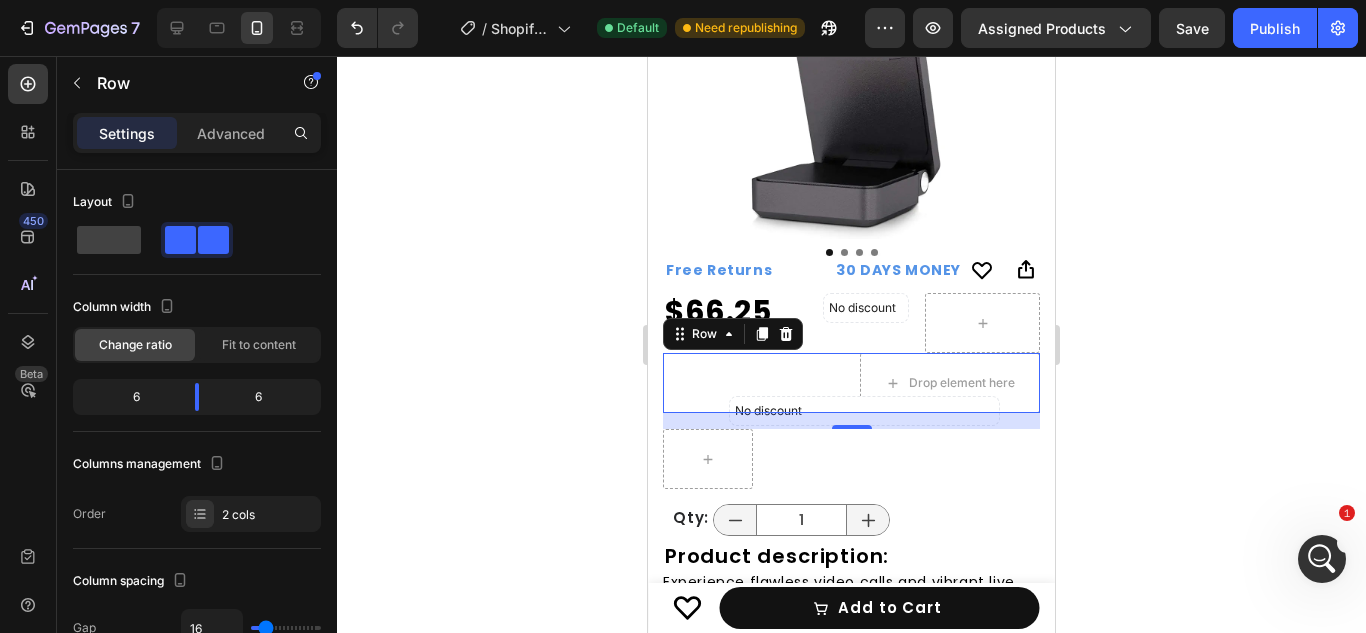 click on "450 Beta" at bounding box center [28, 344] 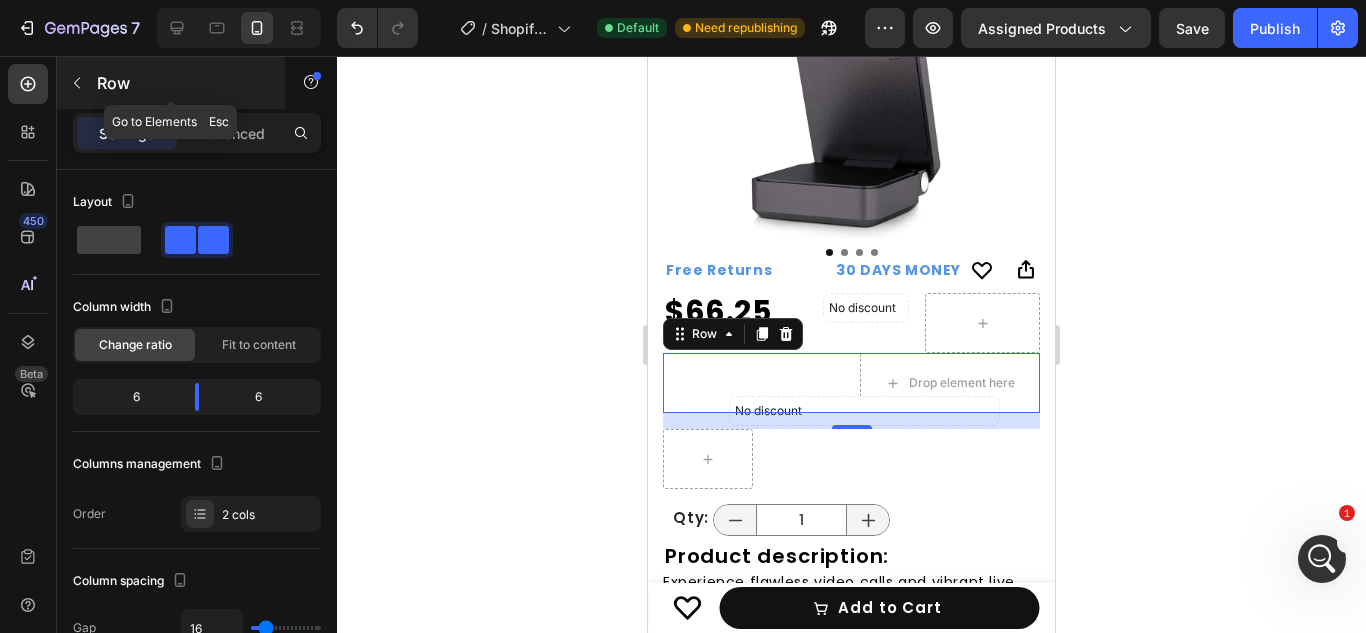 click at bounding box center (77, 83) 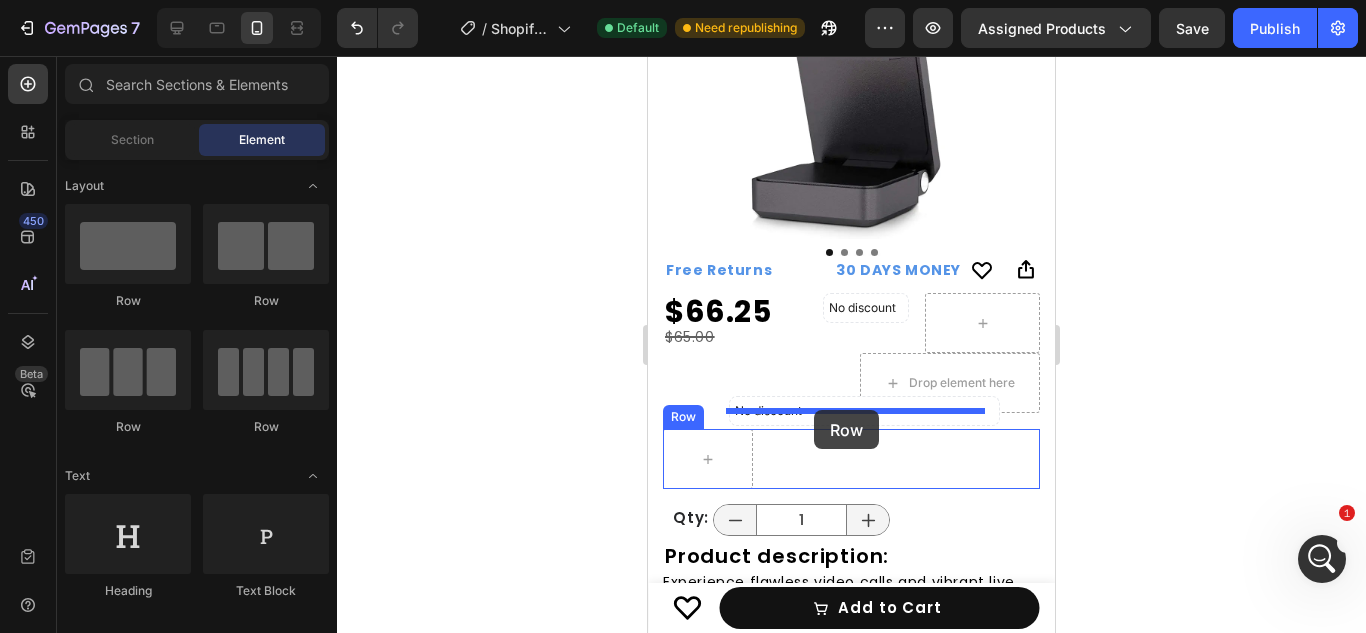 drag, startPoint x: 801, startPoint y: 407, endPoint x: 814, endPoint y: 410, distance: 13.341664 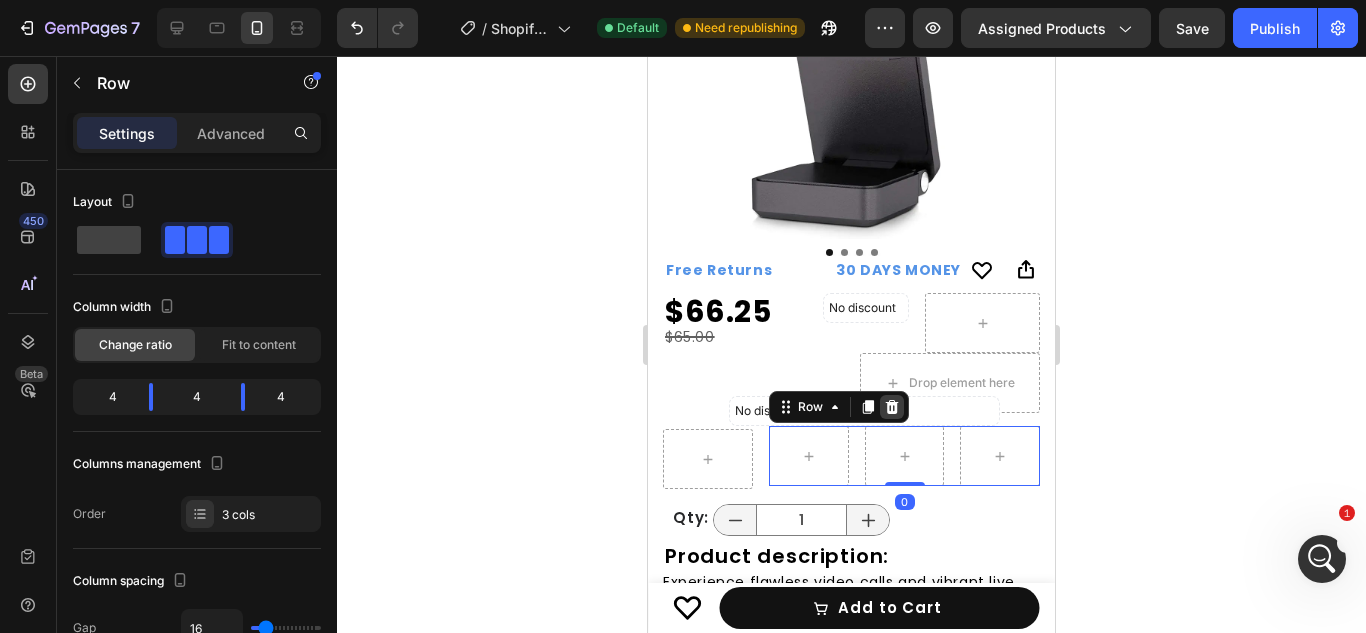 click 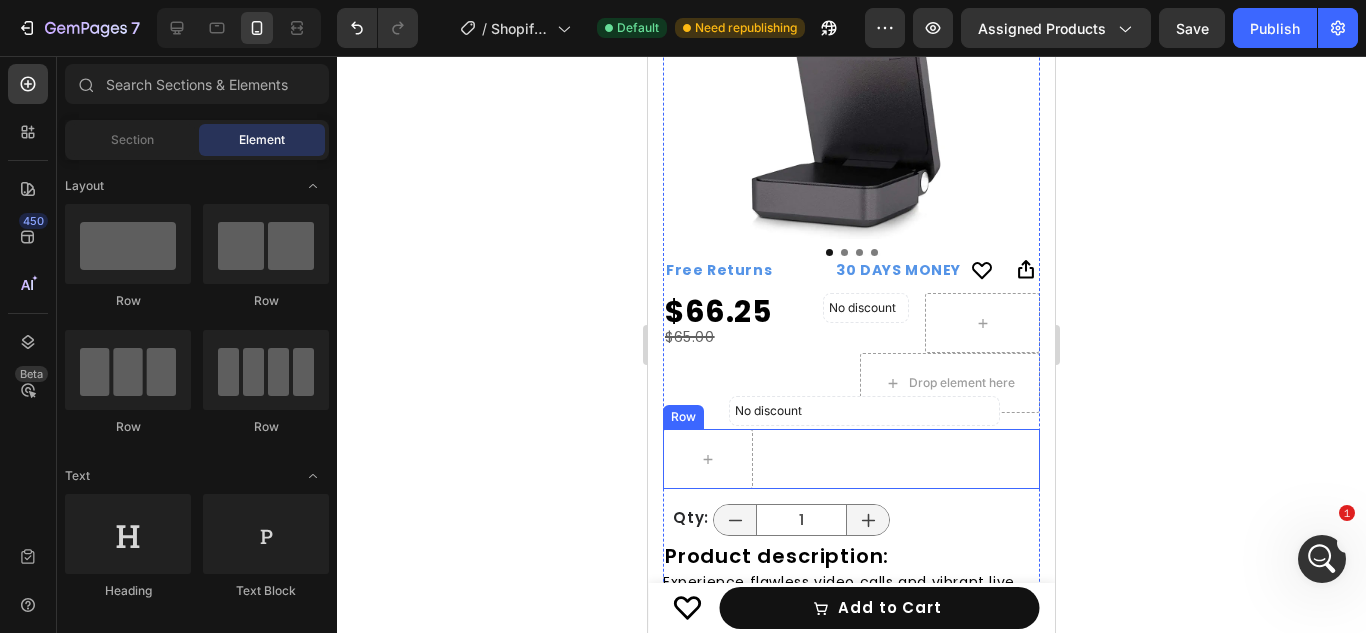 click on "No discount   Not be displayed when published Discount Tag" at bounding box center (904, 459) 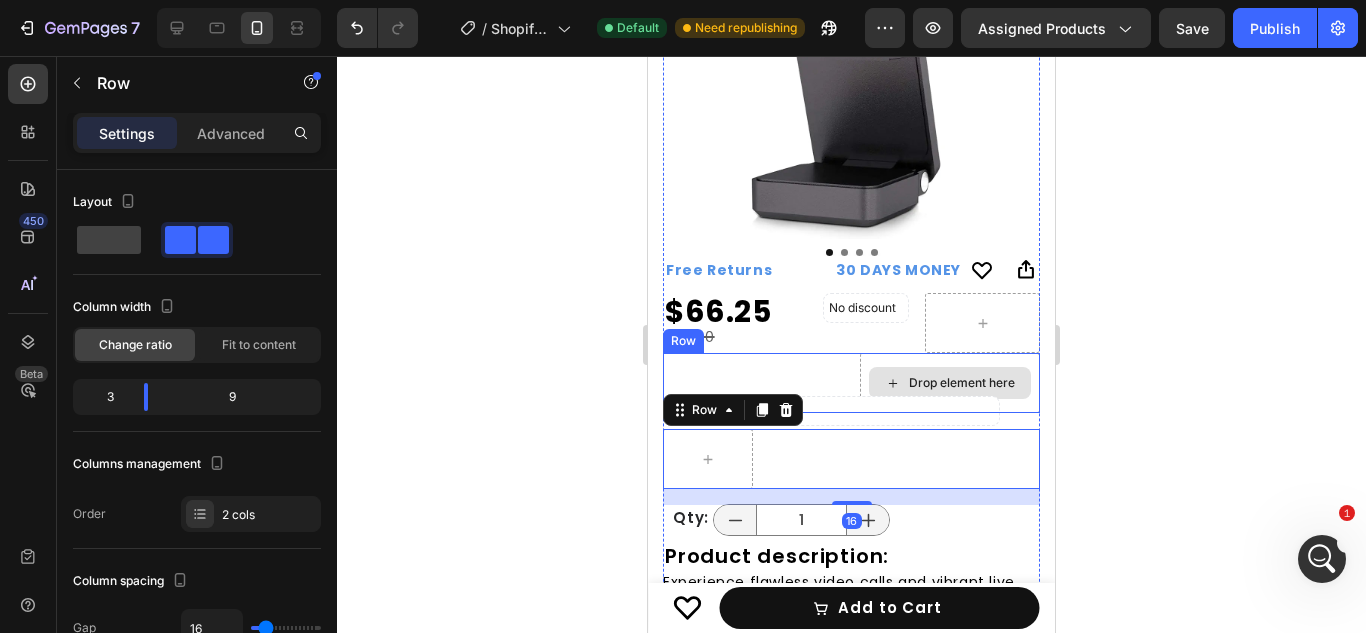click on "Drop element here" at bounding box center (950, 383) 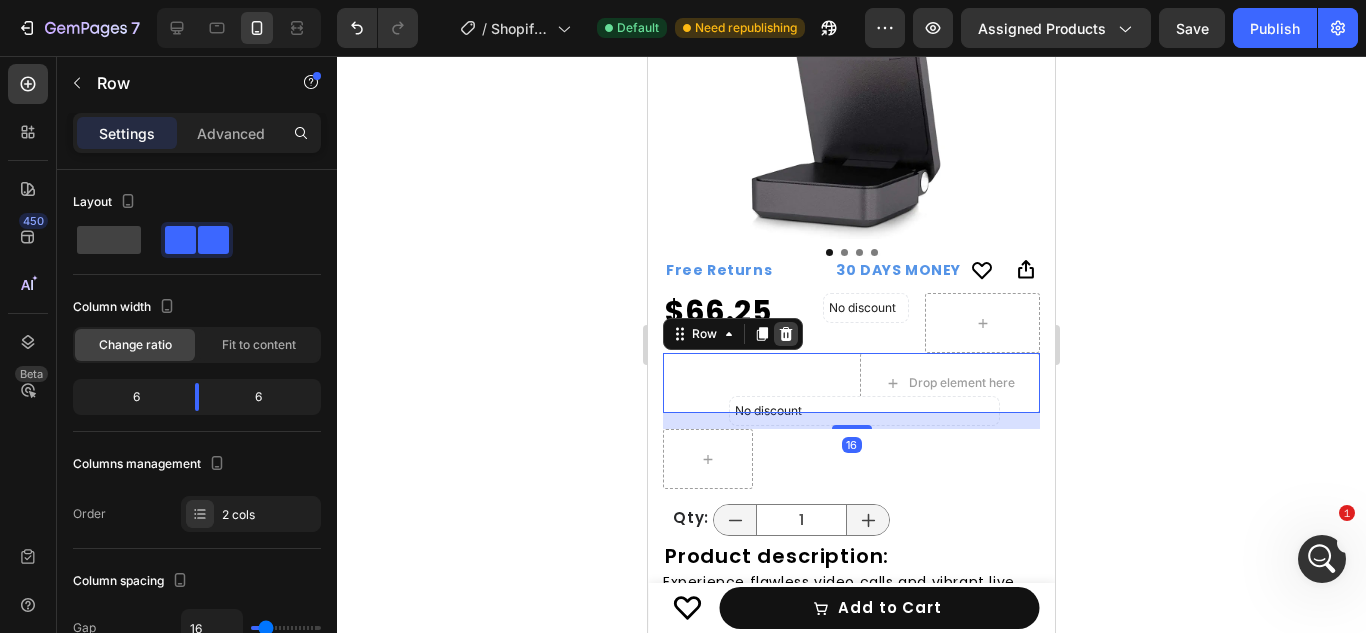 click 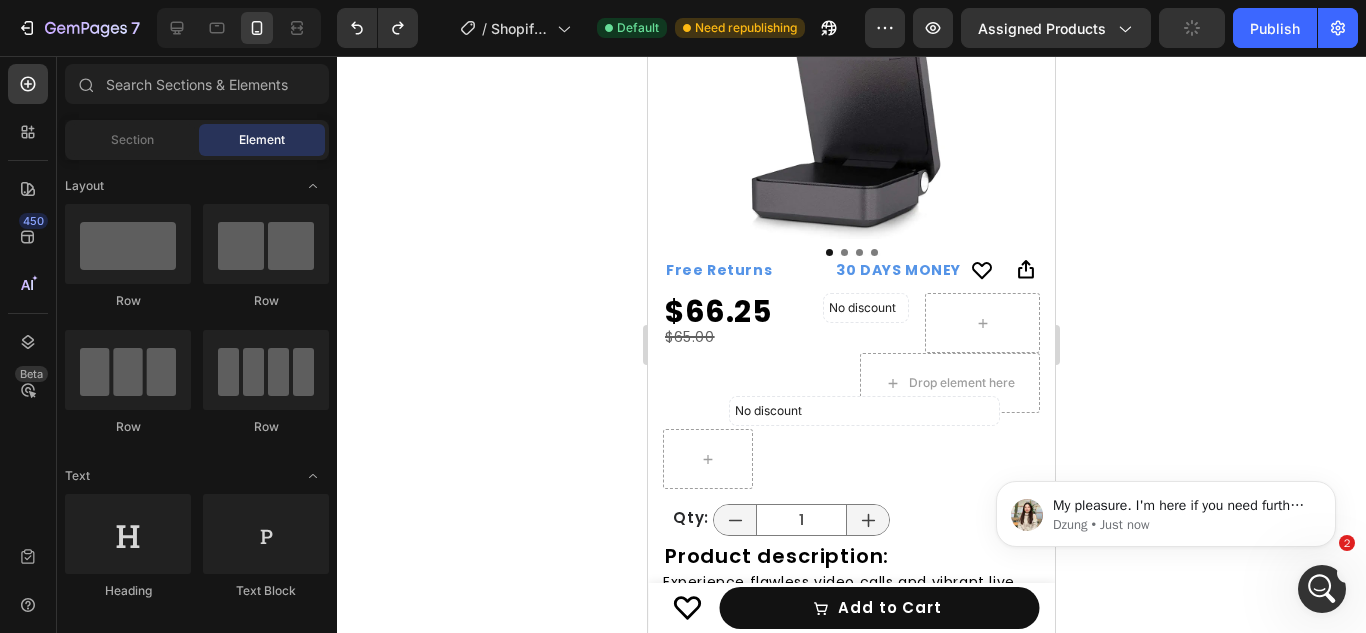 scroll, scrollTop: 0, scrollLeft: 0, axis: both 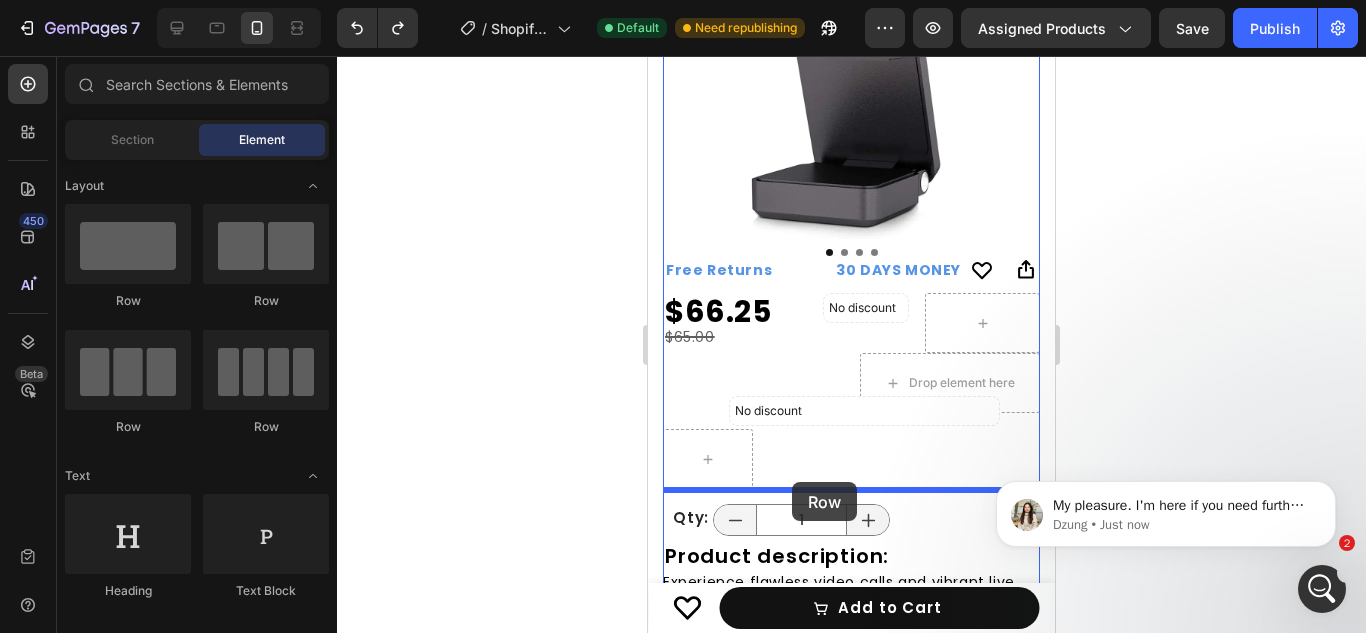 drag, startPoint x: 814, startPoint y: 418, endPoint x: 792, endPoint y: 482, distance: 67.6757 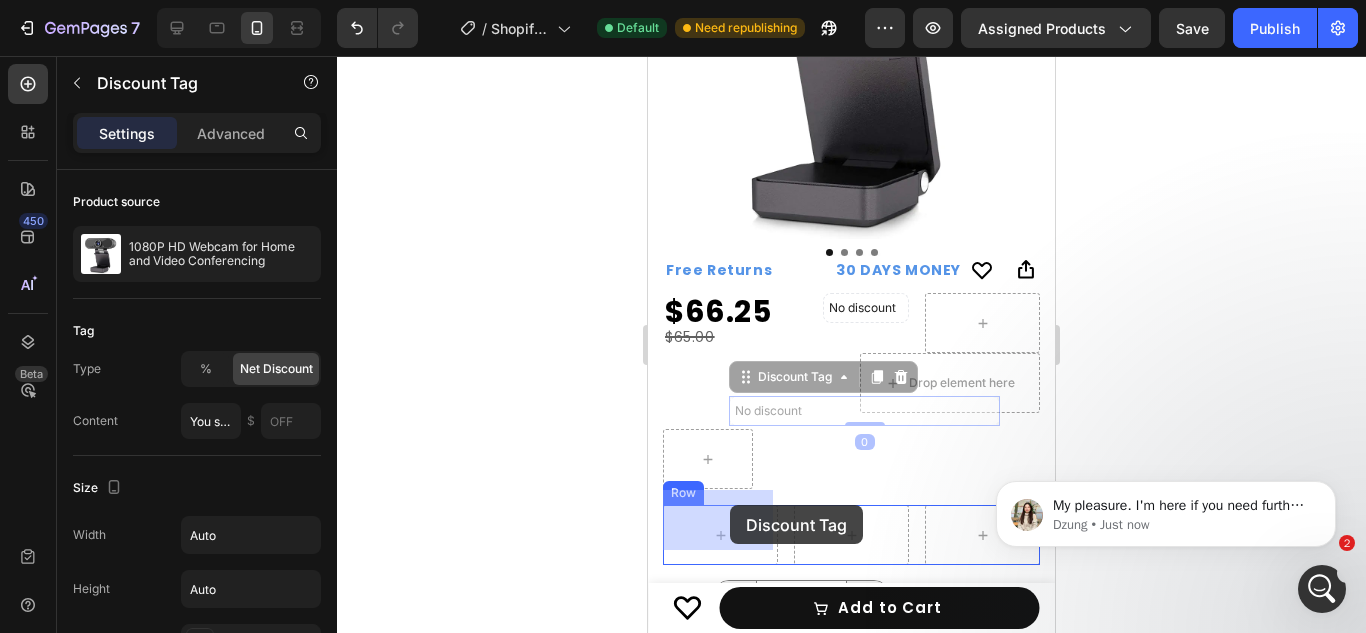 drag, startPoint x: 759, startPoint y: 458, endPoint x: 730, endPoint y: 505, distance: 55.226807 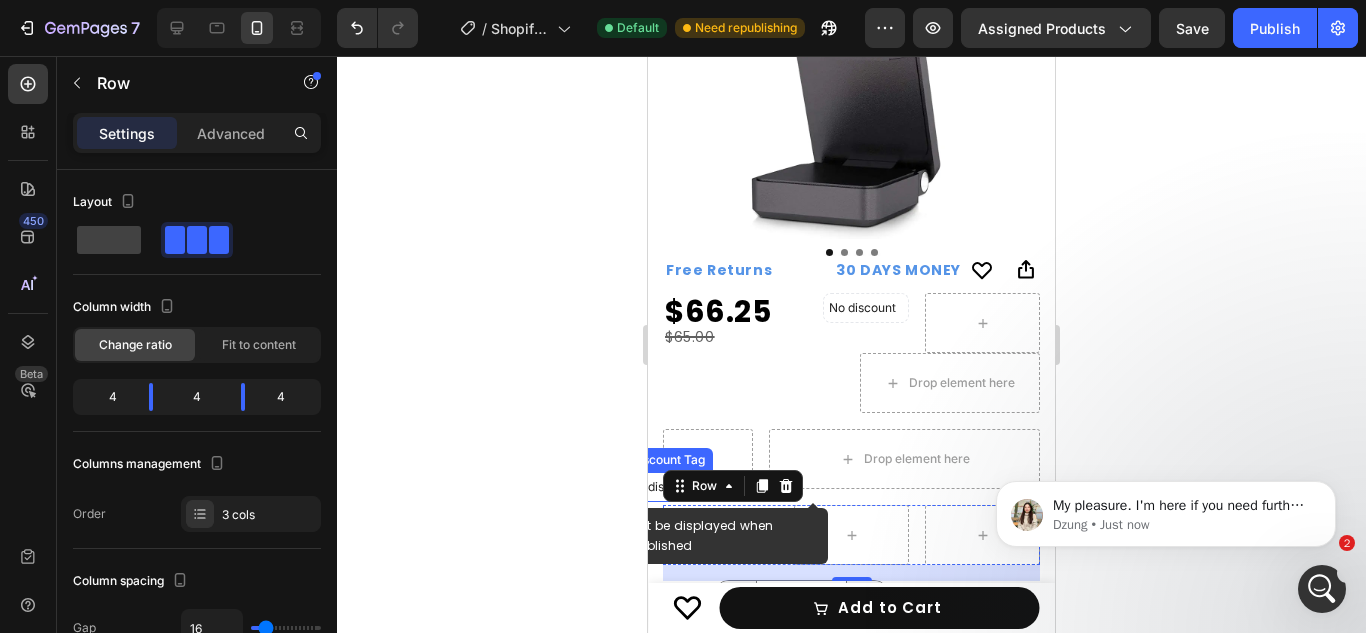 click on "No discount" at bounding box center (680, 487) 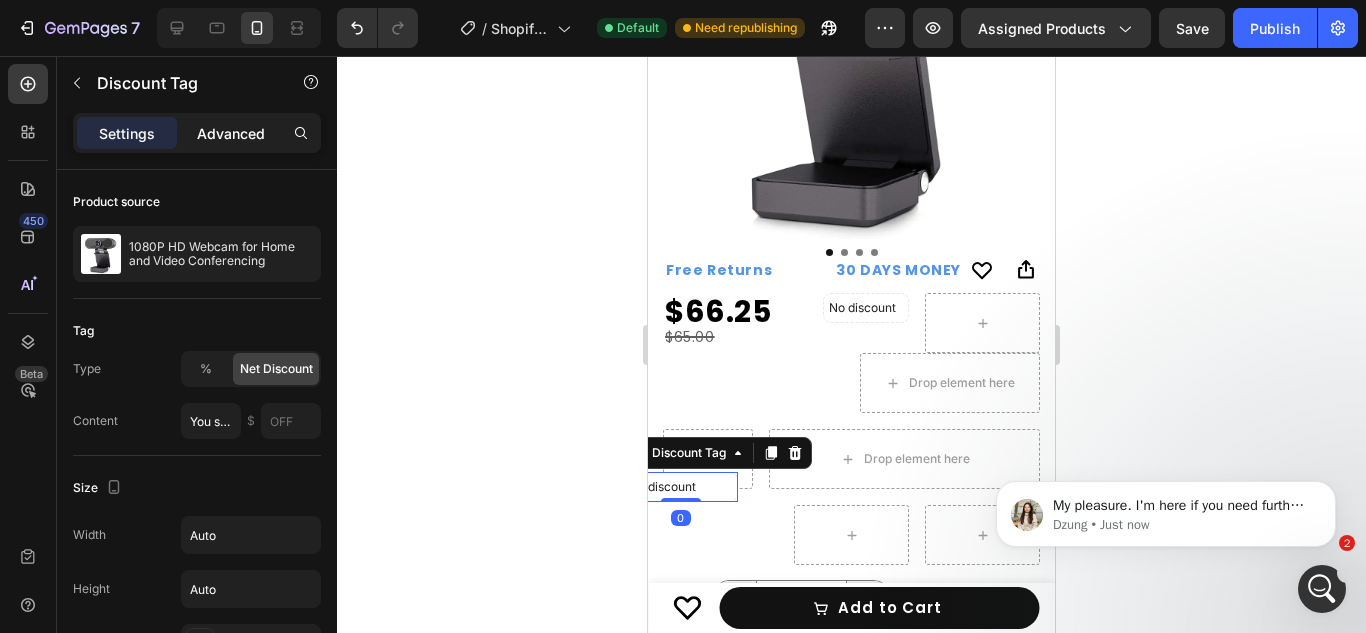click on "Advanced" at bounding box center [231, 133] 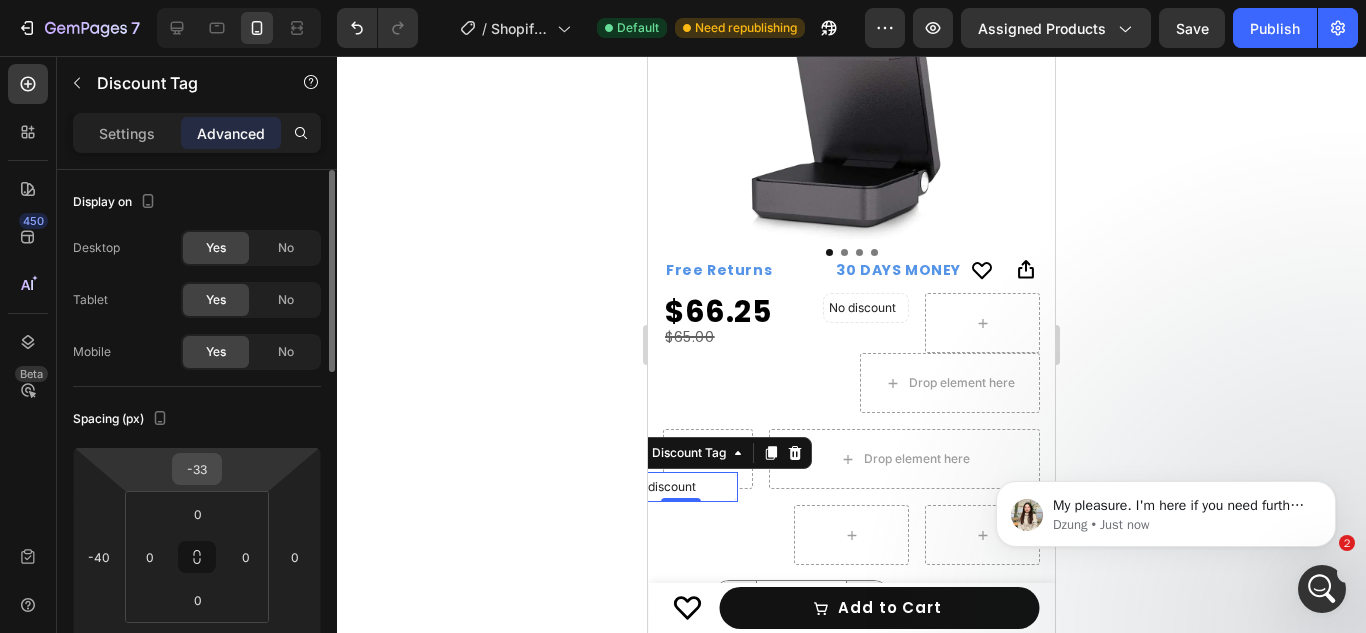 click on "-33" at bounding box center (197, 469) 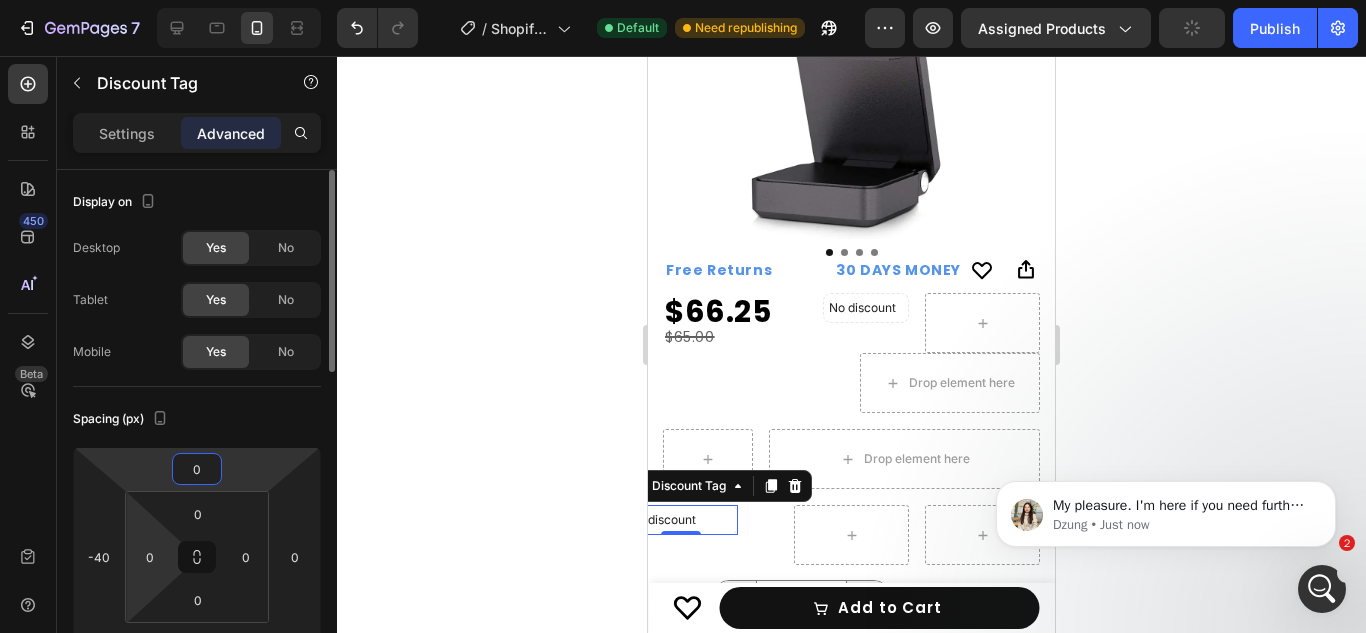 type on "-33" 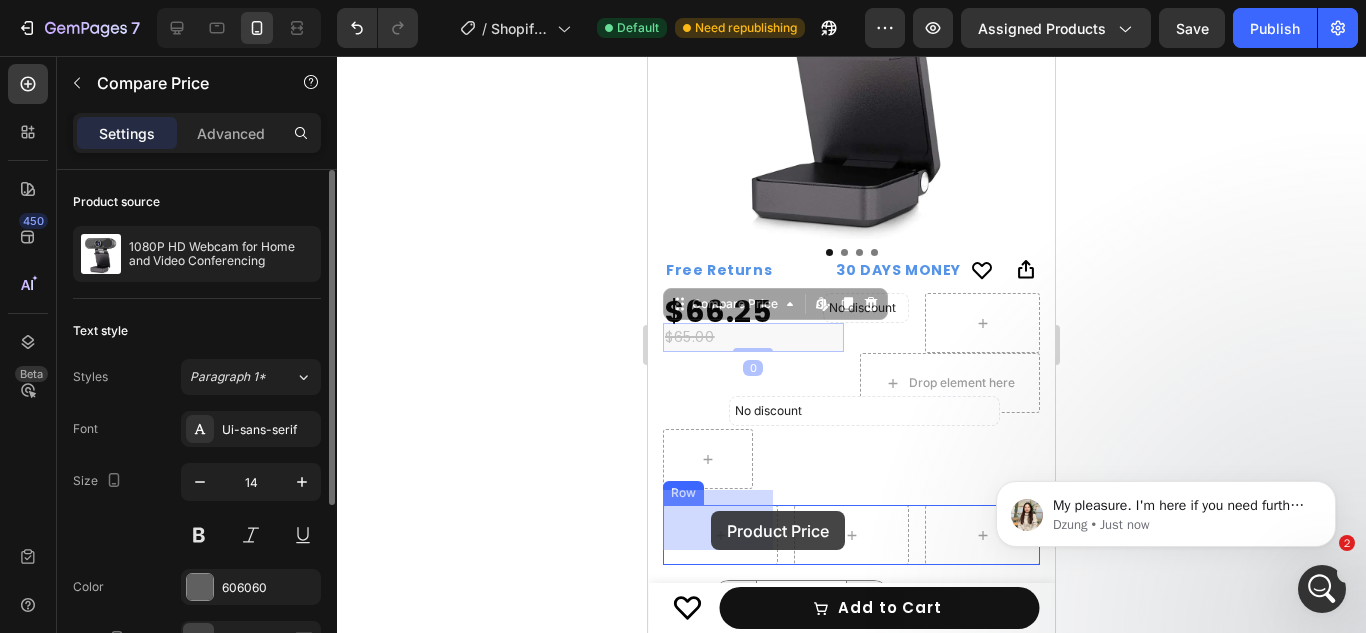 drag, startPoint x: 705, startPoint y: 320, endPoint x: 711, endPoint y: 511, distance: 191.09422 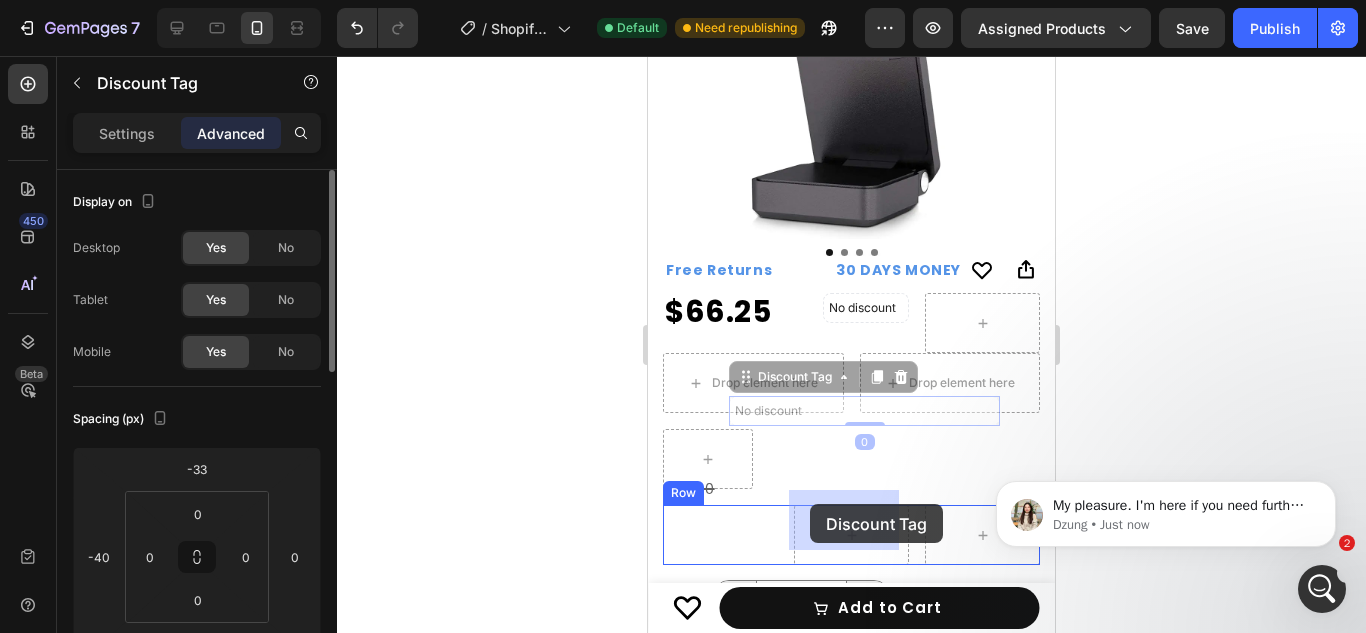 drag, startPoint x: 776, startPoint y: 401, endPoint x: 811, endPoint y: 498, distance: 103.121284 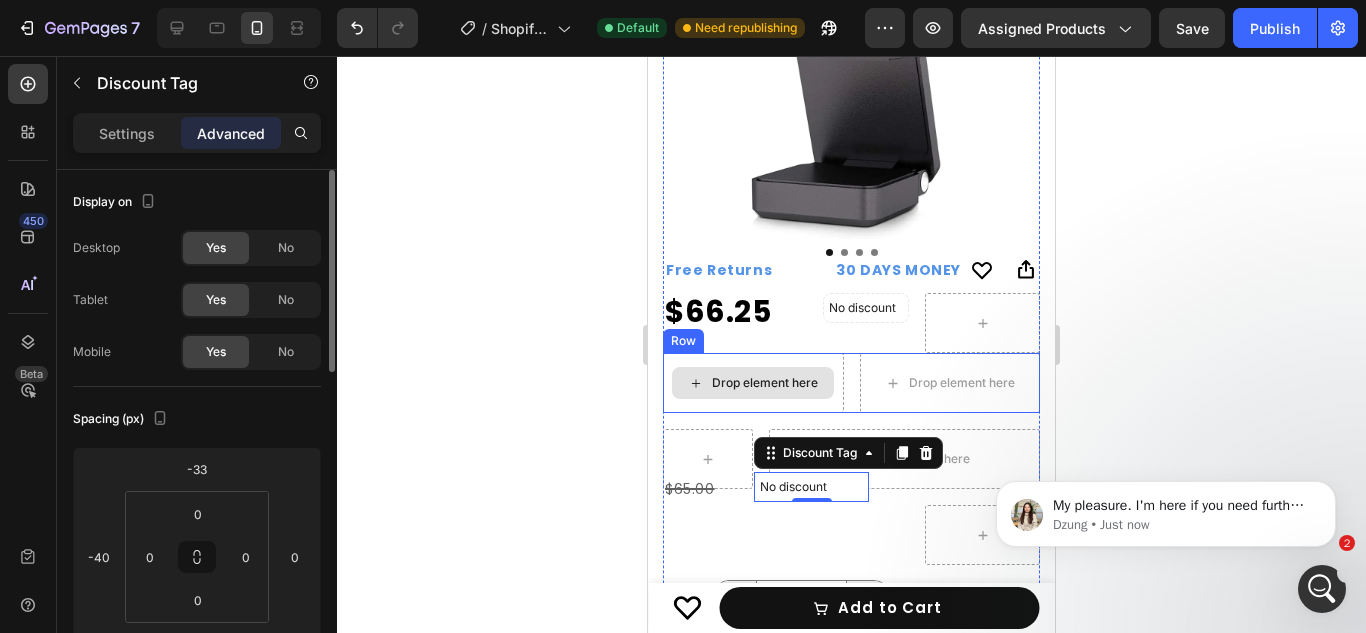click on "Drop element here" at bounding box center (753, 383) 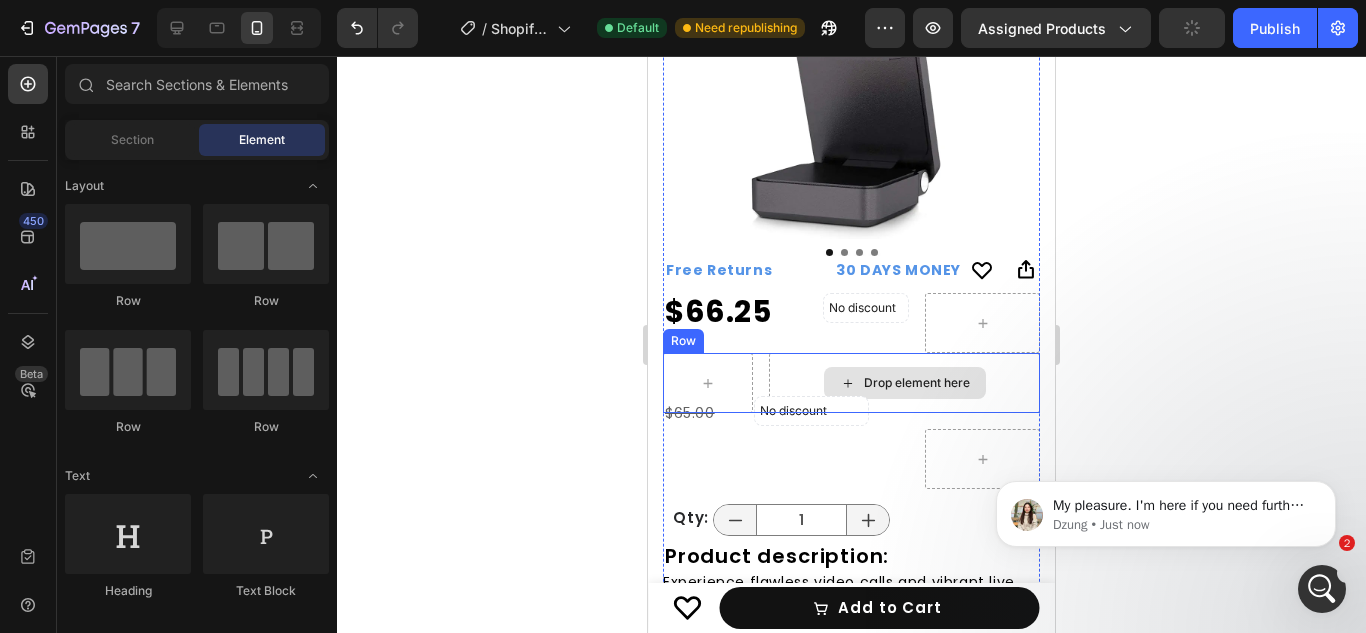 click on "Drop element here" at bounding box center (904, 383) 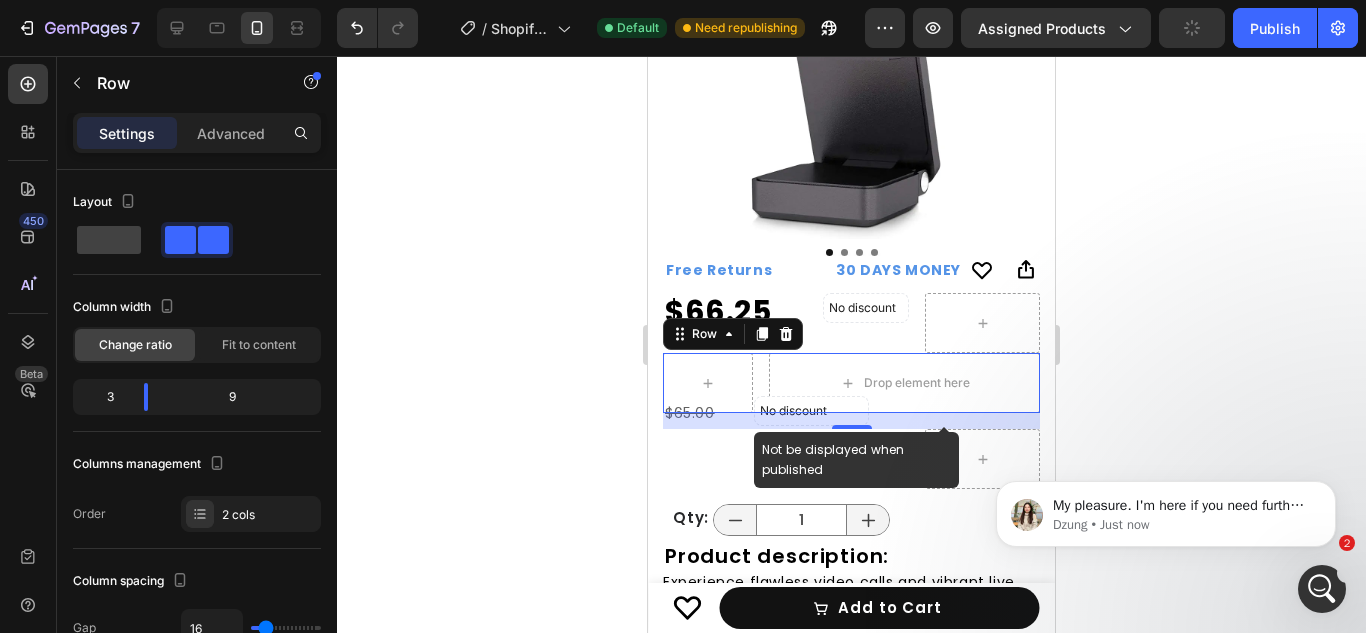 click 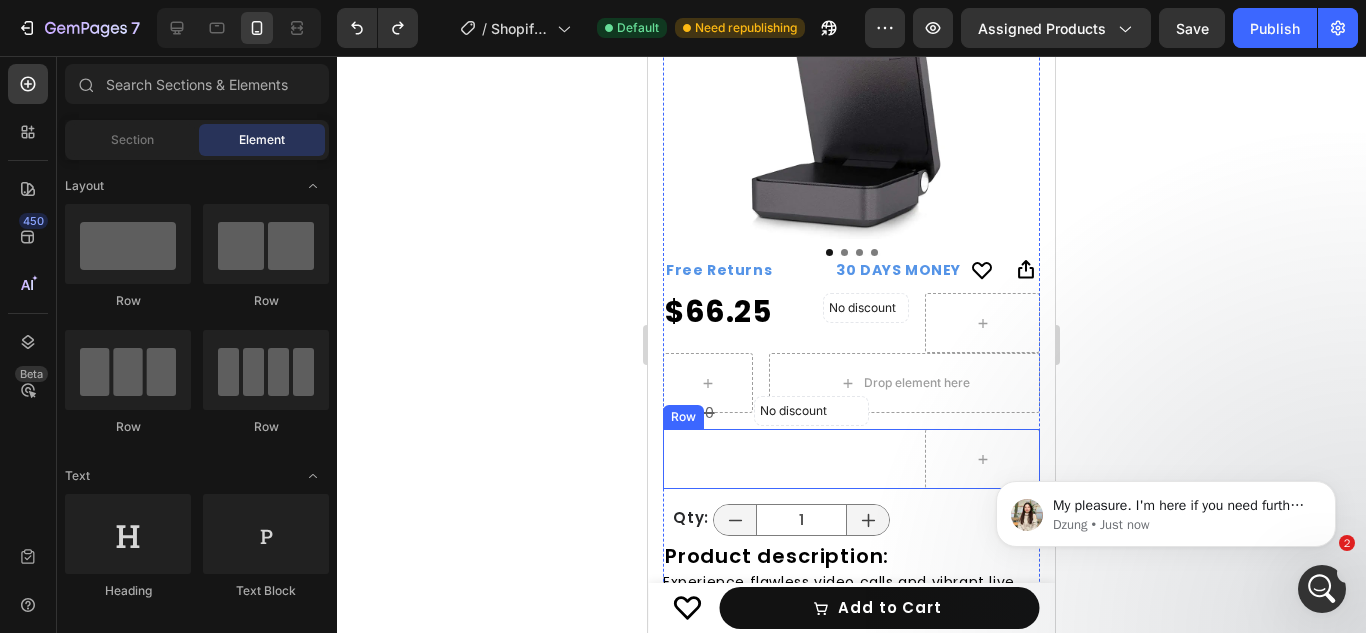 click on "No discount   Not be displayed when published Discount Tag" at bounding box center [851, 459] 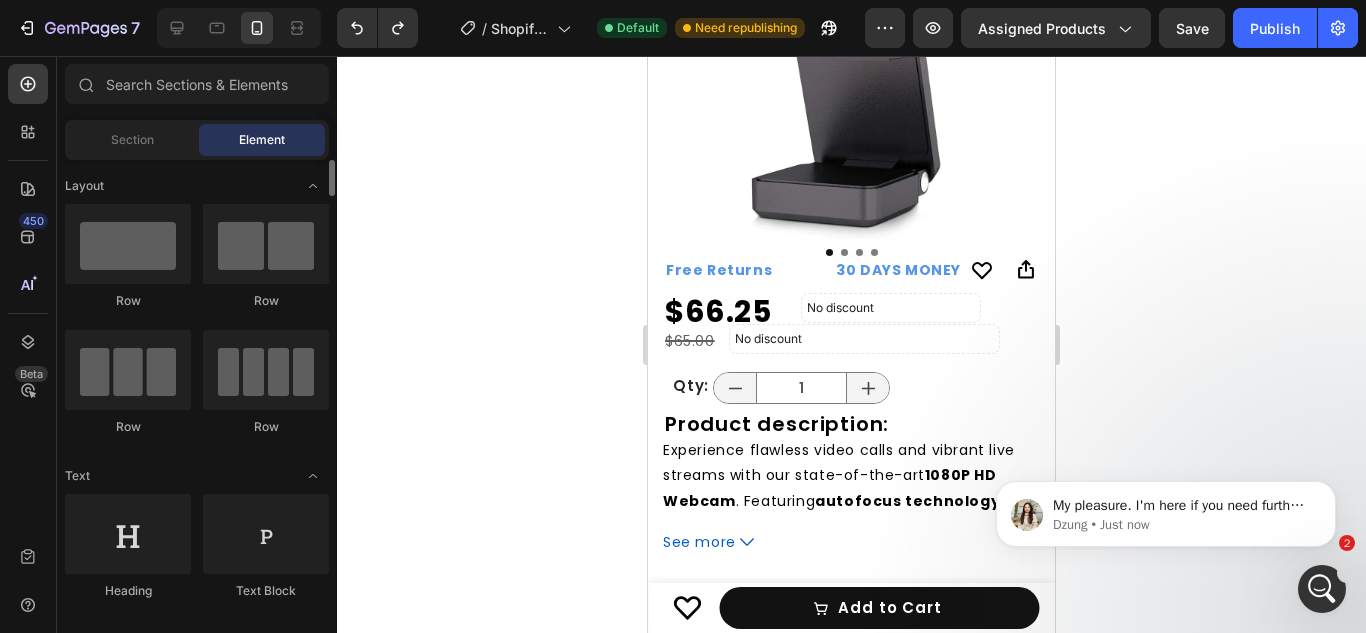 scroll, scrollTop: 0, scrollLeft: 0, axis: both 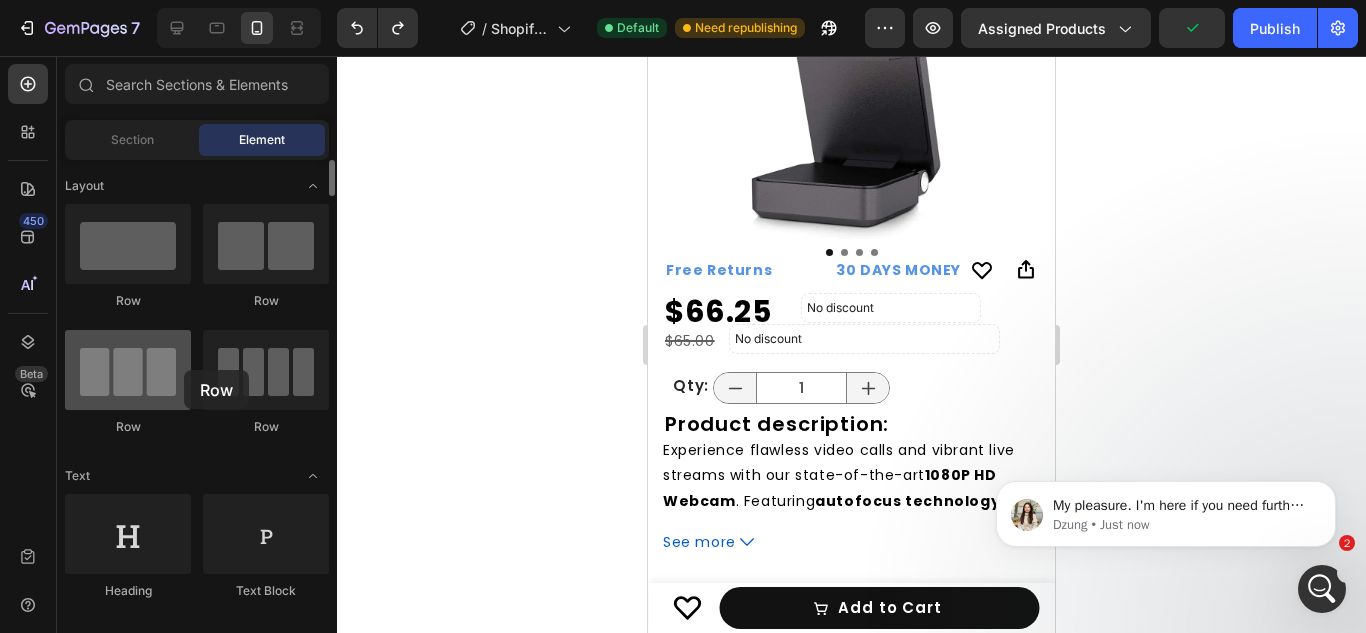 drag, startPoint x: 159, startPoint y: 365, endPoint x: 134, endPoint y: 375, distance: 26.925823 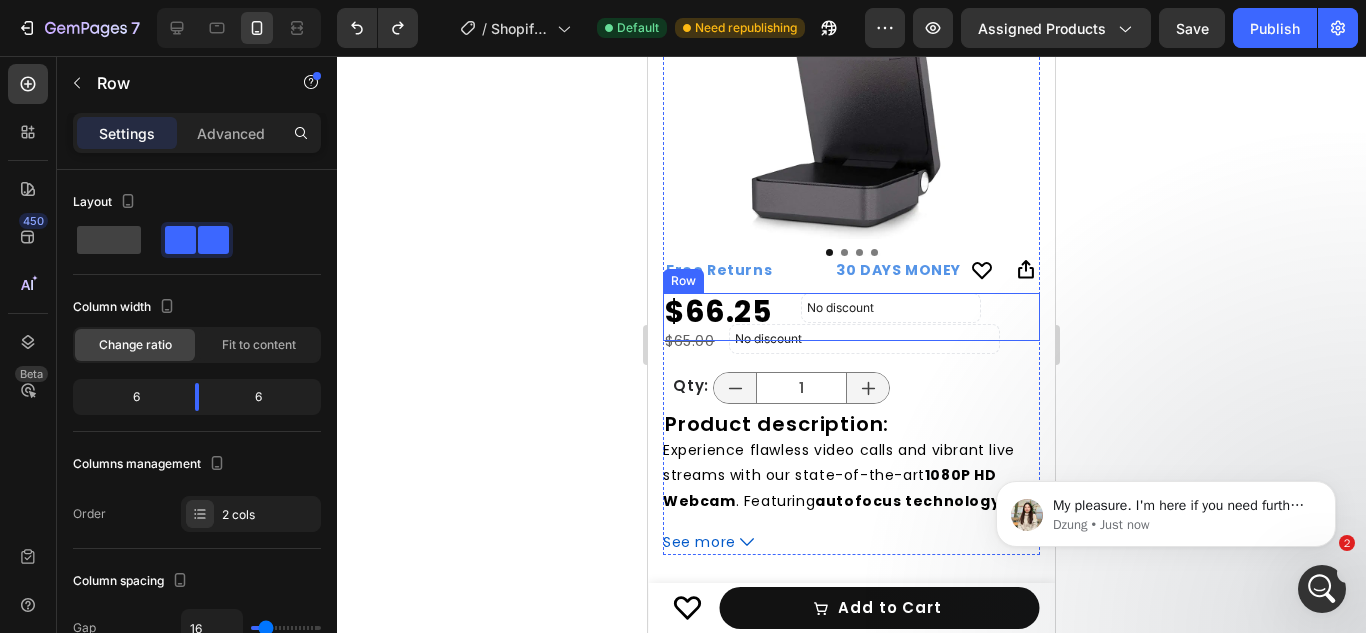 click on "No discount   Not be displayed when published Discount Tag" at bounding box center [950, 317] 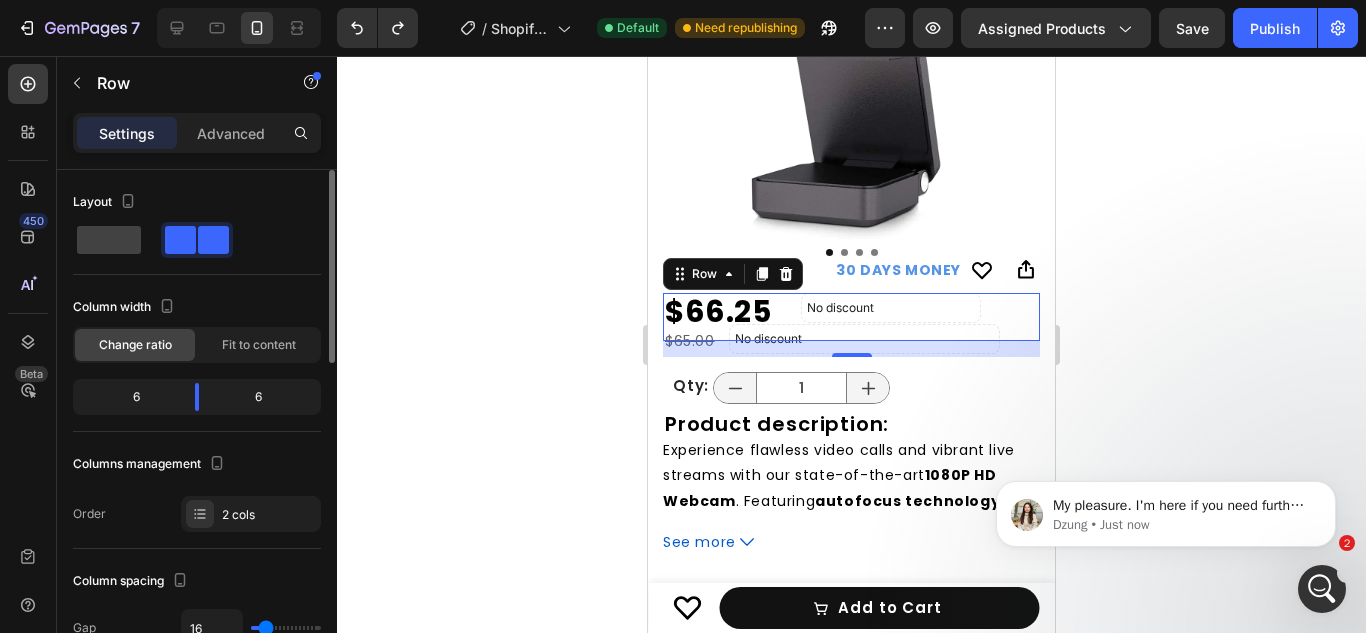 click 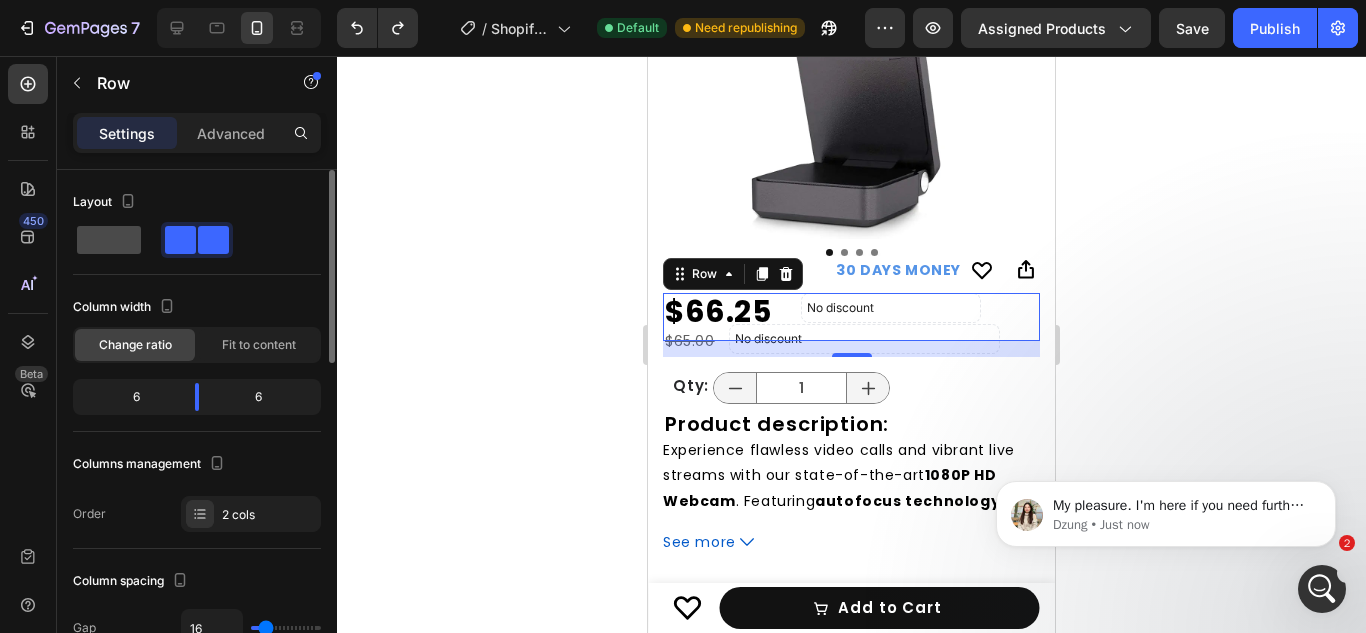 click 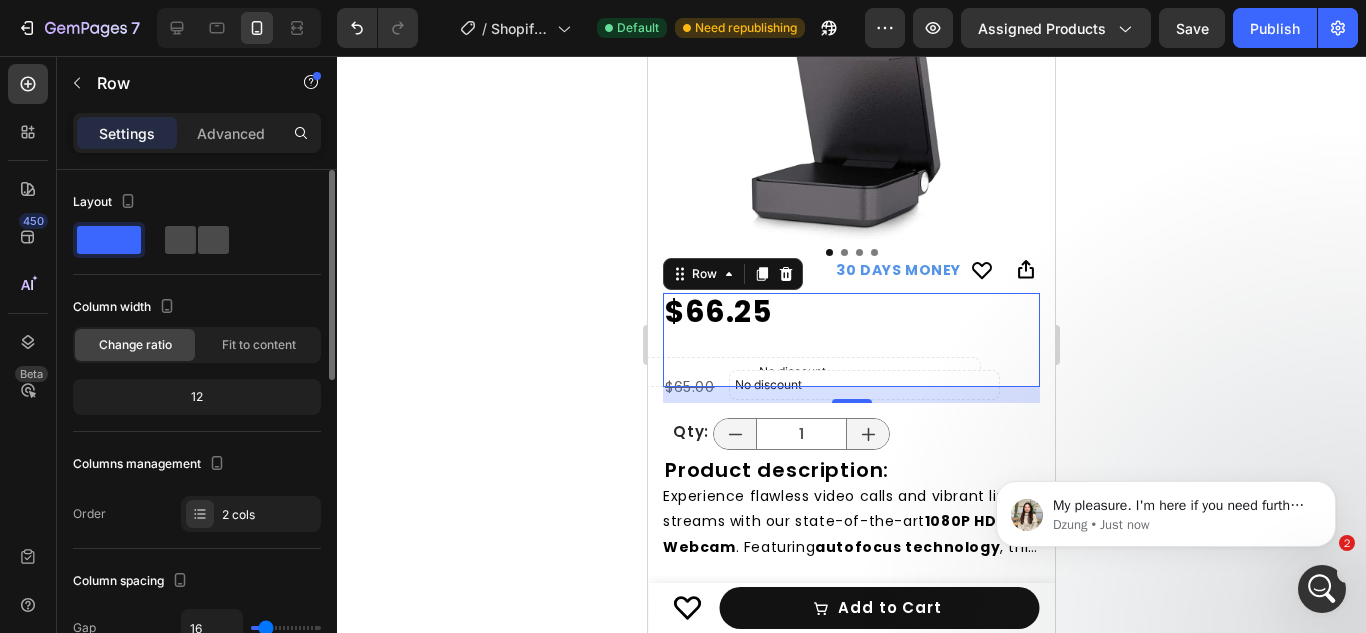 click 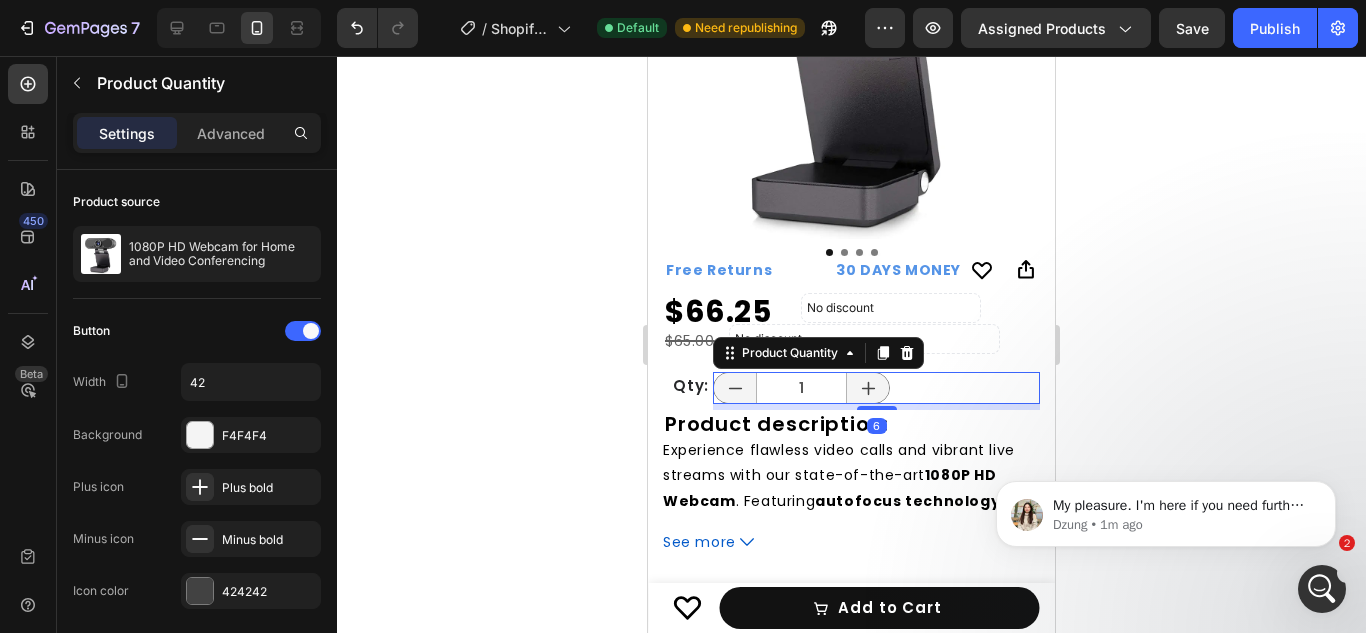 click on "1" at bounding box center [801, 388] 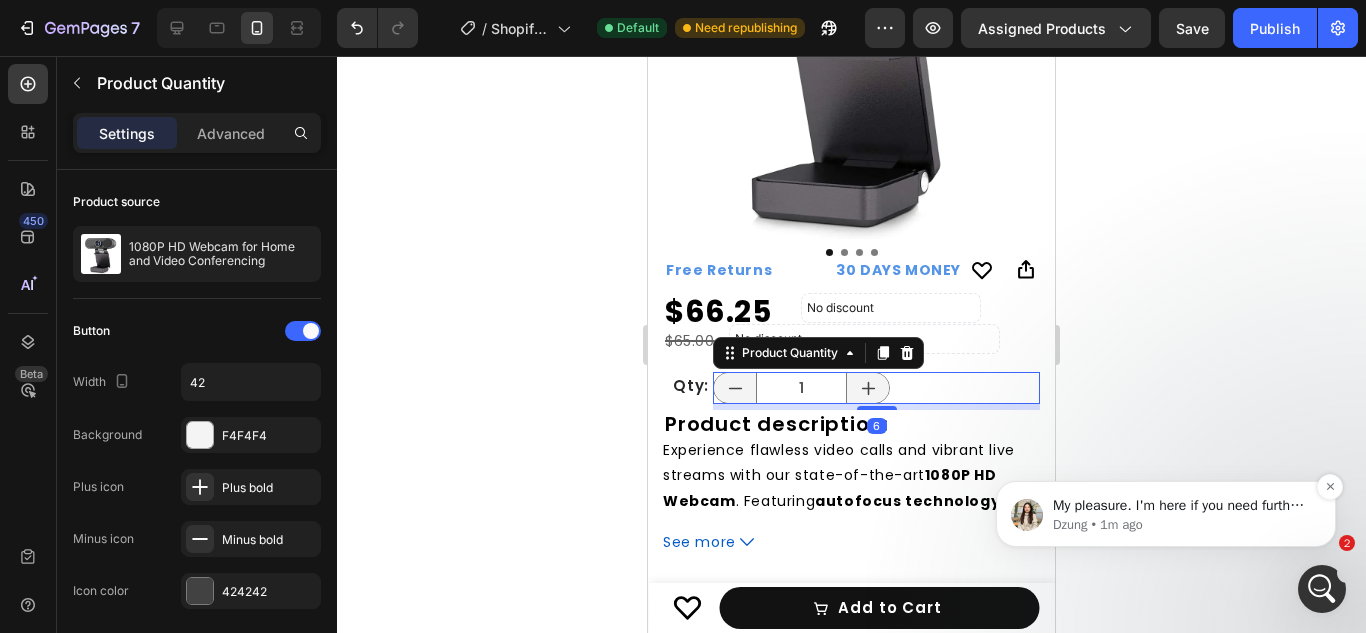click on "My pleasure. I'm here if you need further assistance. 🤗" at bounding box center (1182, 506) 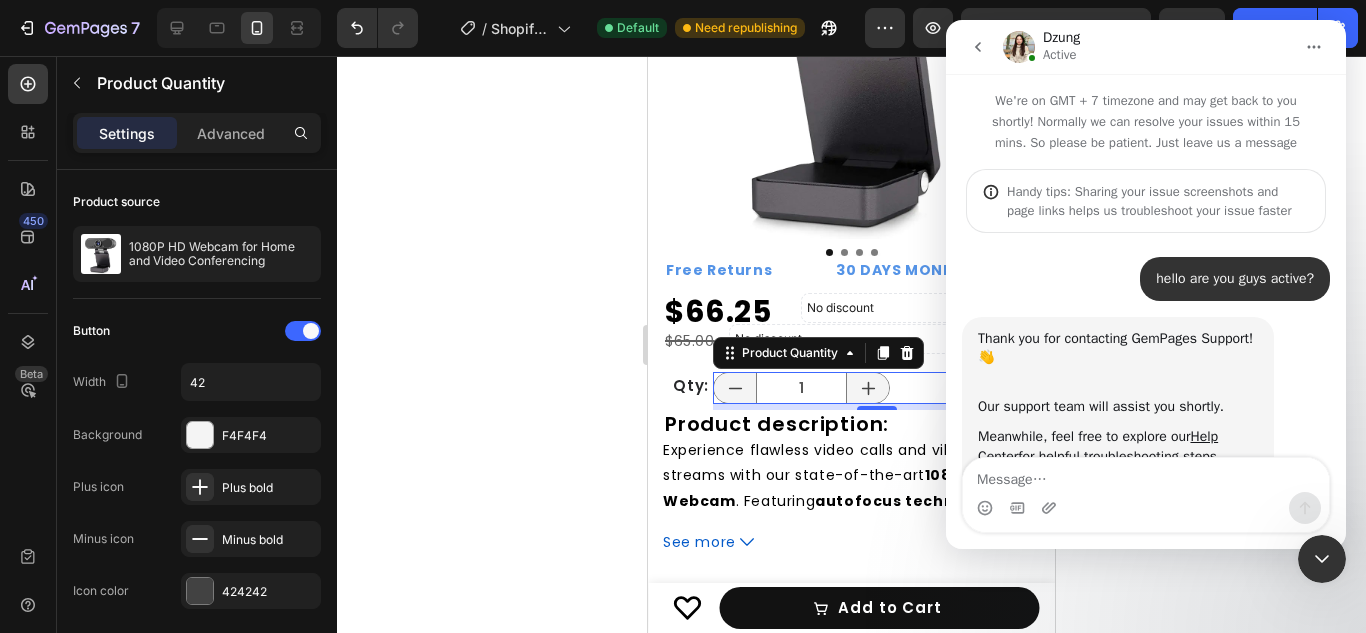scroll, scrollTop: 3, scrollLeft: 0, axis: vertical 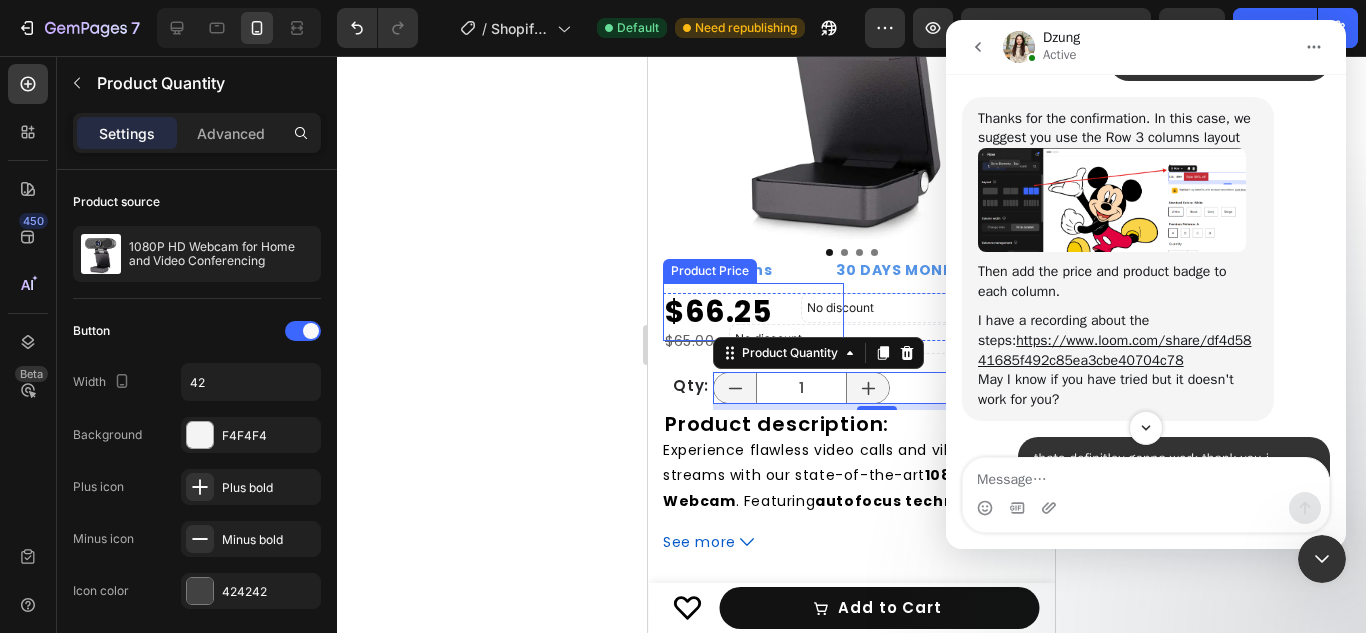 click on "$66.25" at bounding box center (753, 312) 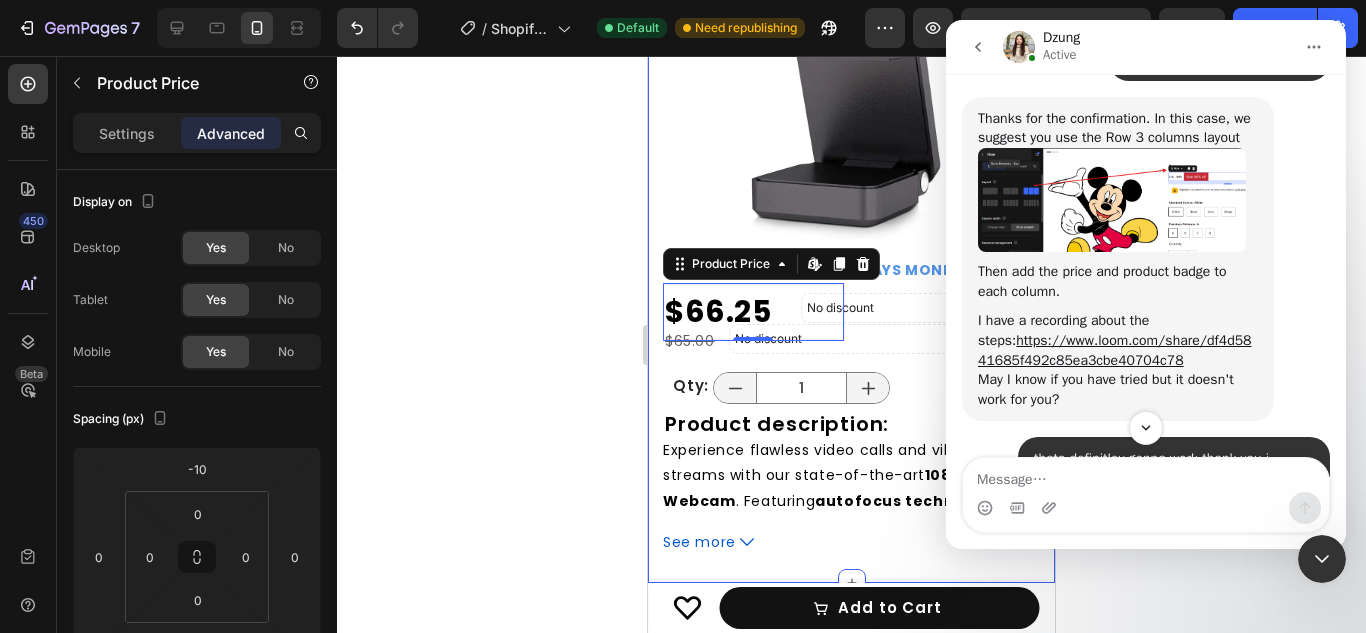click on "1080P HD Webcam for Home and Video Conferencing Product Title Product Images
Icon
Icon Row
Icon Boosts immunity and defense Text Block
Icon Boosts immunity and defense Text Block
Icon Boosts immunity and defense Text Block Row Icon Icon Icon Icon Icon Icon List Briana M. Text Block Row Verified Buyer Item List Row “At vero eos et accusamus et iusto odio dignissimos ducimus qui blanditiis praesentium voluptatum” Text Block Row Free Returns Text Block 30 DAYS MONEY BACK GUARANTEE Text Block LIMITED TIME 50% OFF SALE Text Block LIFE TIME WARRANTY Text Block Free Returns Text Block 30 DAYS MONEY BACK GUARANTEE Text Block LIMITED TIME 50% OFF SALE Text Block LIFE TIME WARRANTY Text Block Marquee No discount   Not be displayed when published Discount Tag $66.25 Product Price   Edit content in Shopify 0 Product Price   Edit content in Shopify 0 Row $65.00 Compare Price Compare Price No discount   Discount Tag Row Qty: Heading" at bounding box center (851, 194) 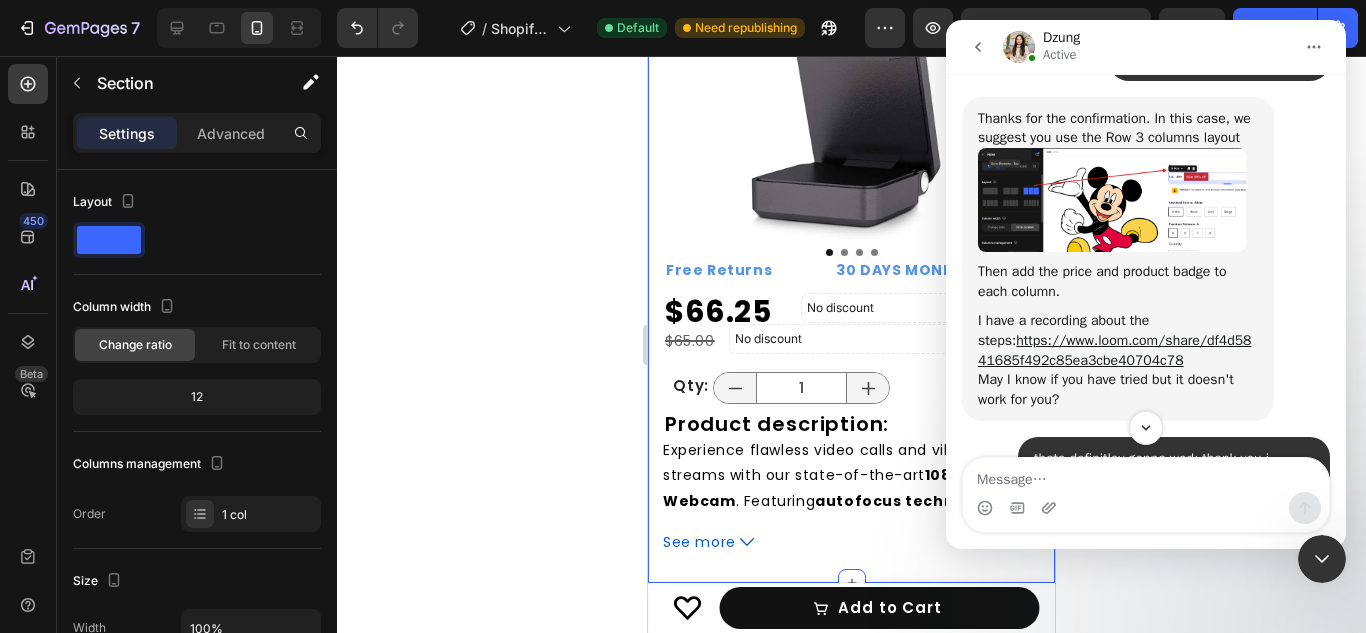 click 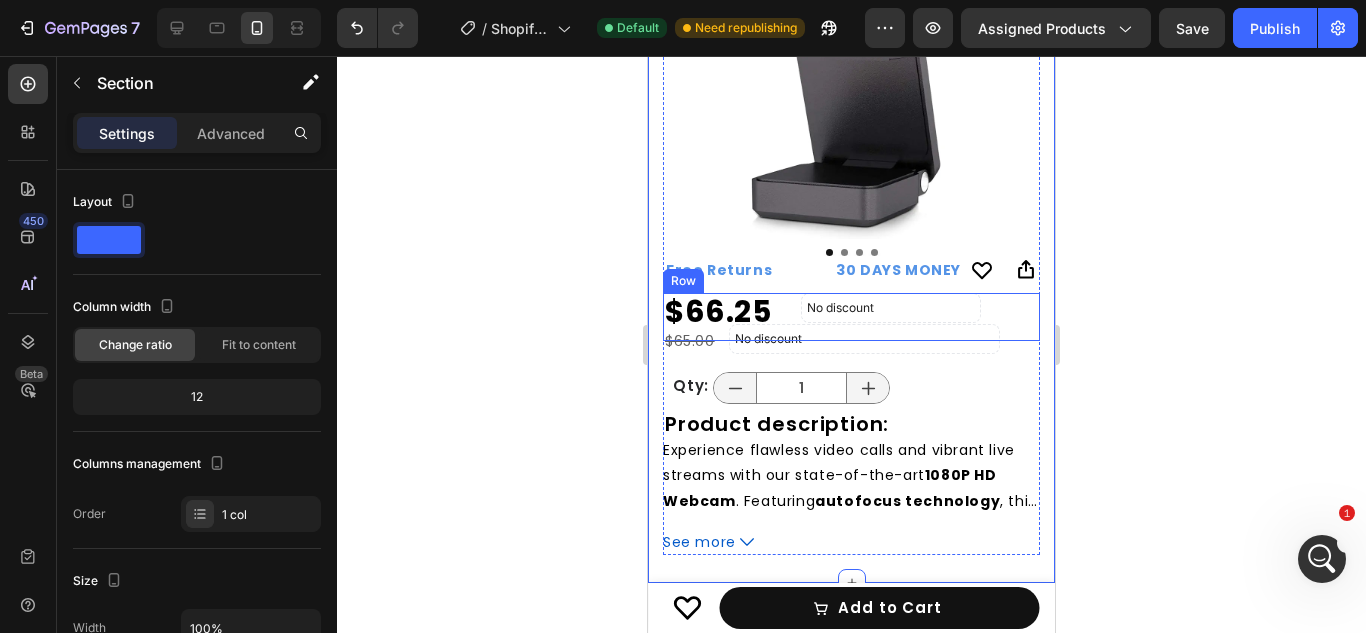click on "No discount   Not be displayed when published Discount Tag" at bounding box center [950, 317] 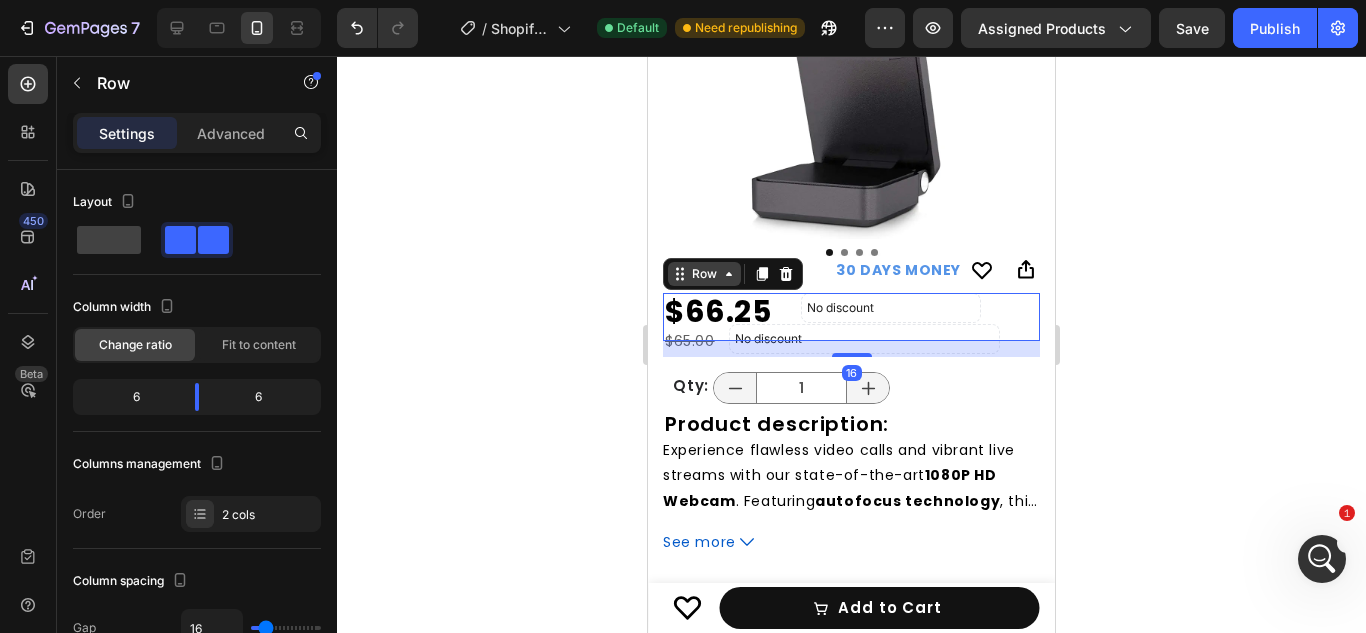 click 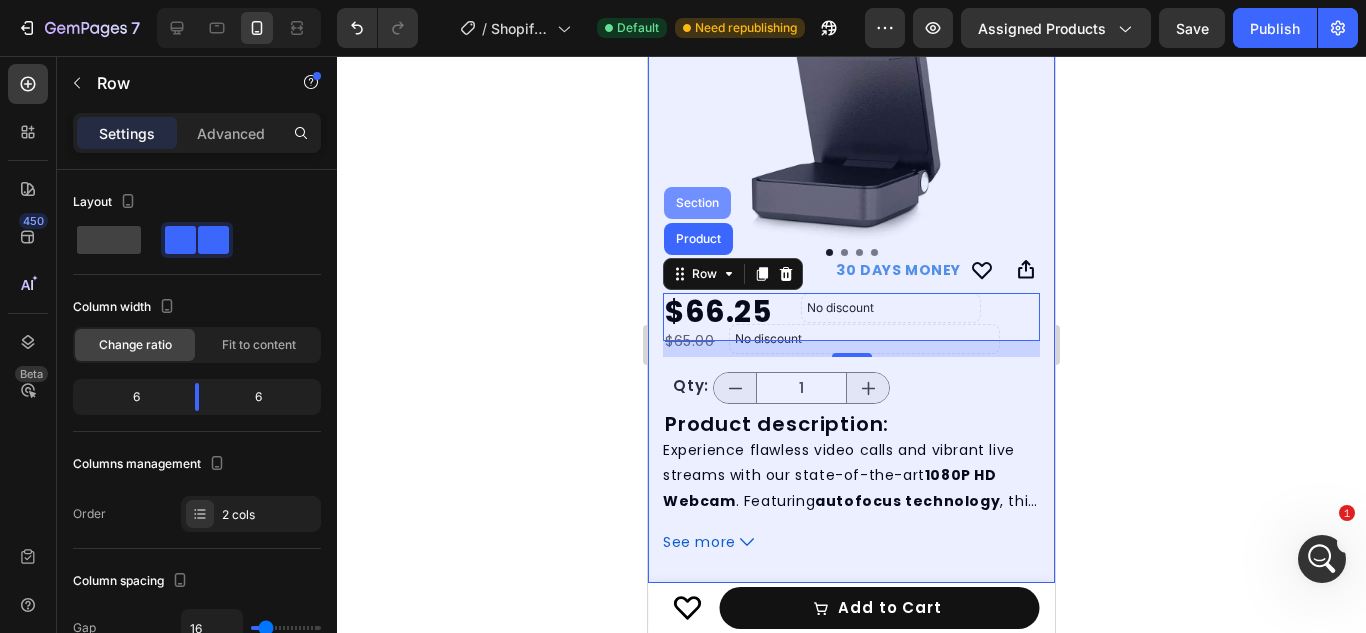 click on "Section" at bounding box center (697, 203) 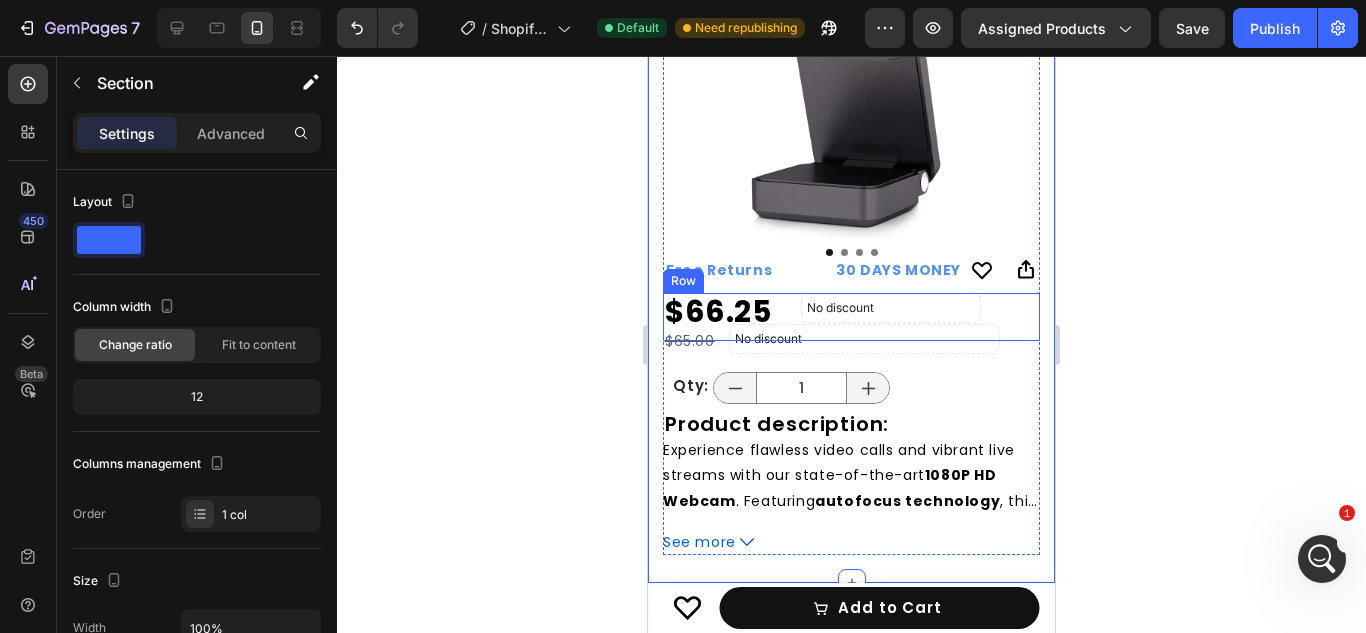 click on "No discount   Not be displayed when published Discount Tag" at bounding box center (950, 317) 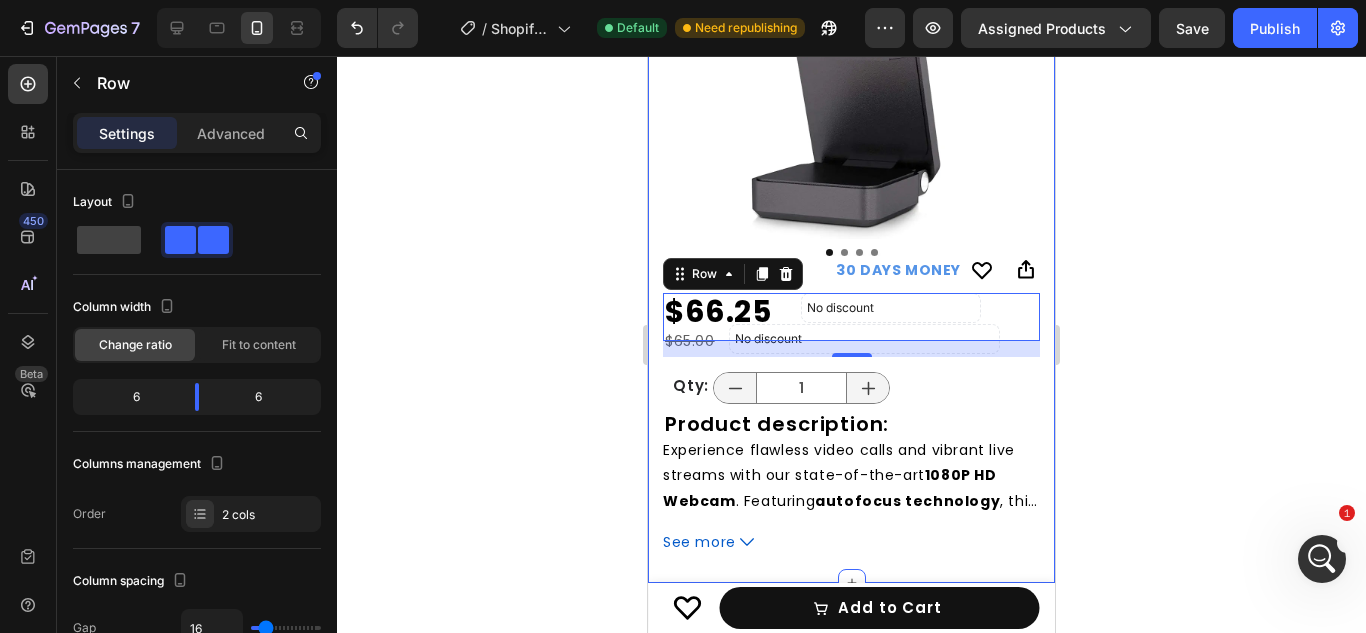 click 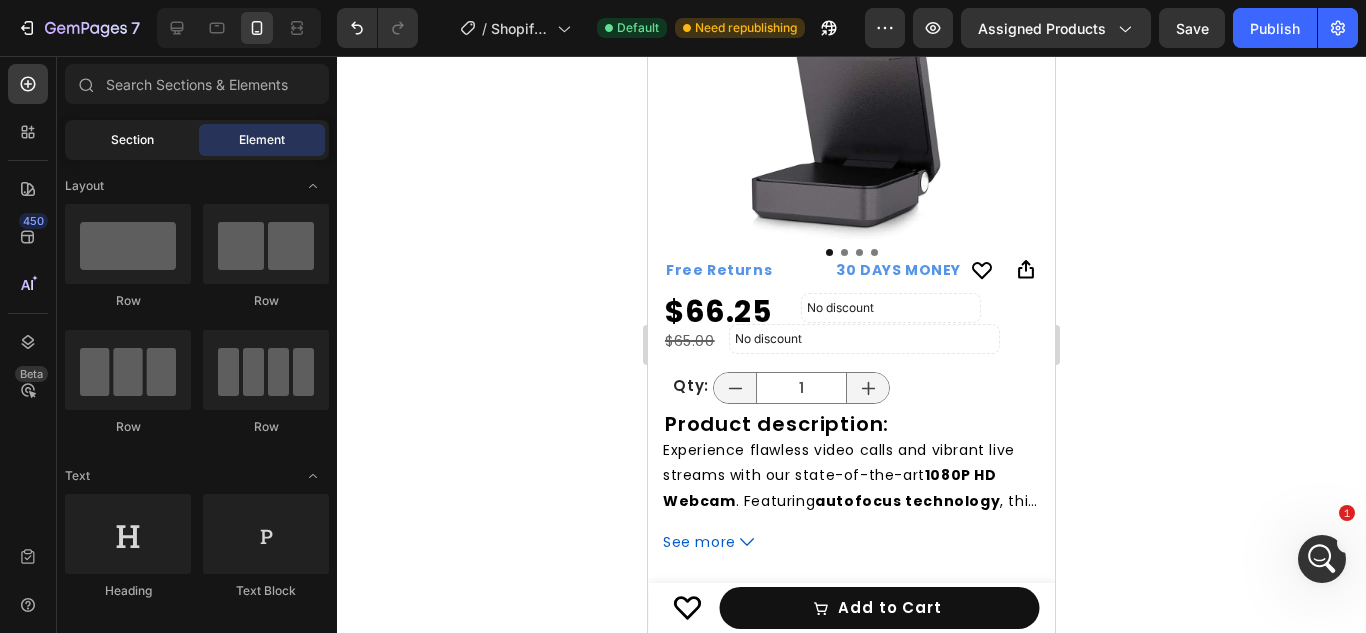 click on "Section" at bounding box center (132, 140) 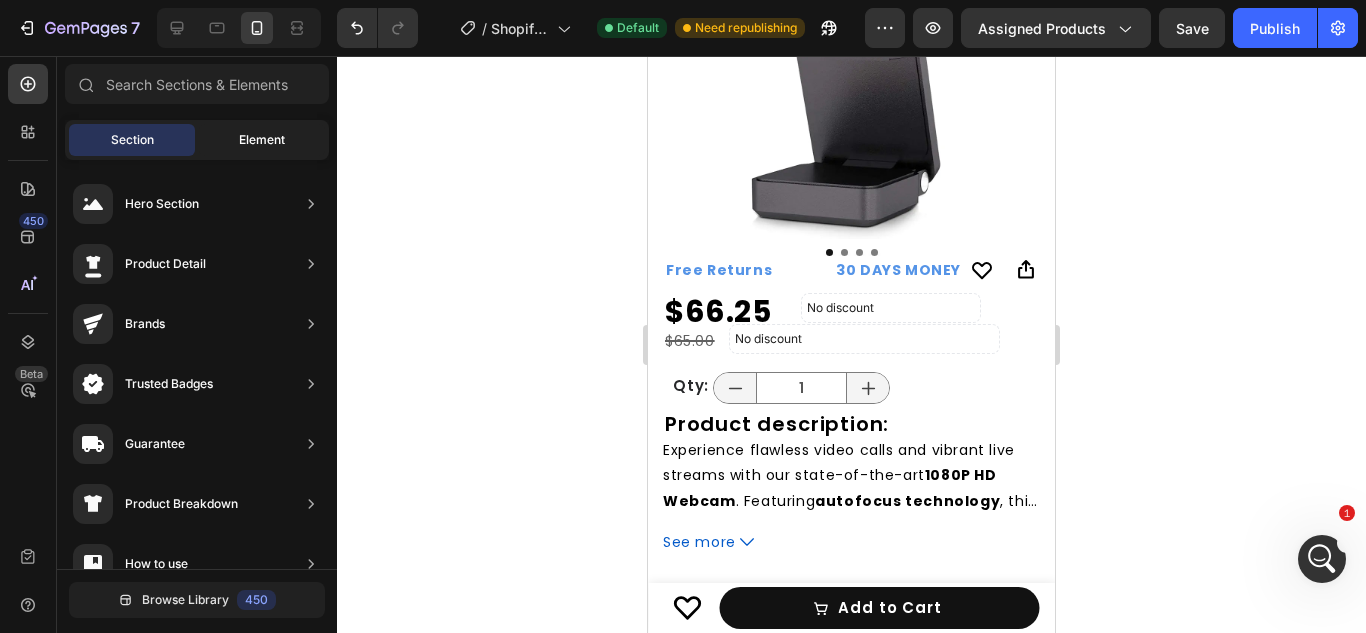 click on "Element" 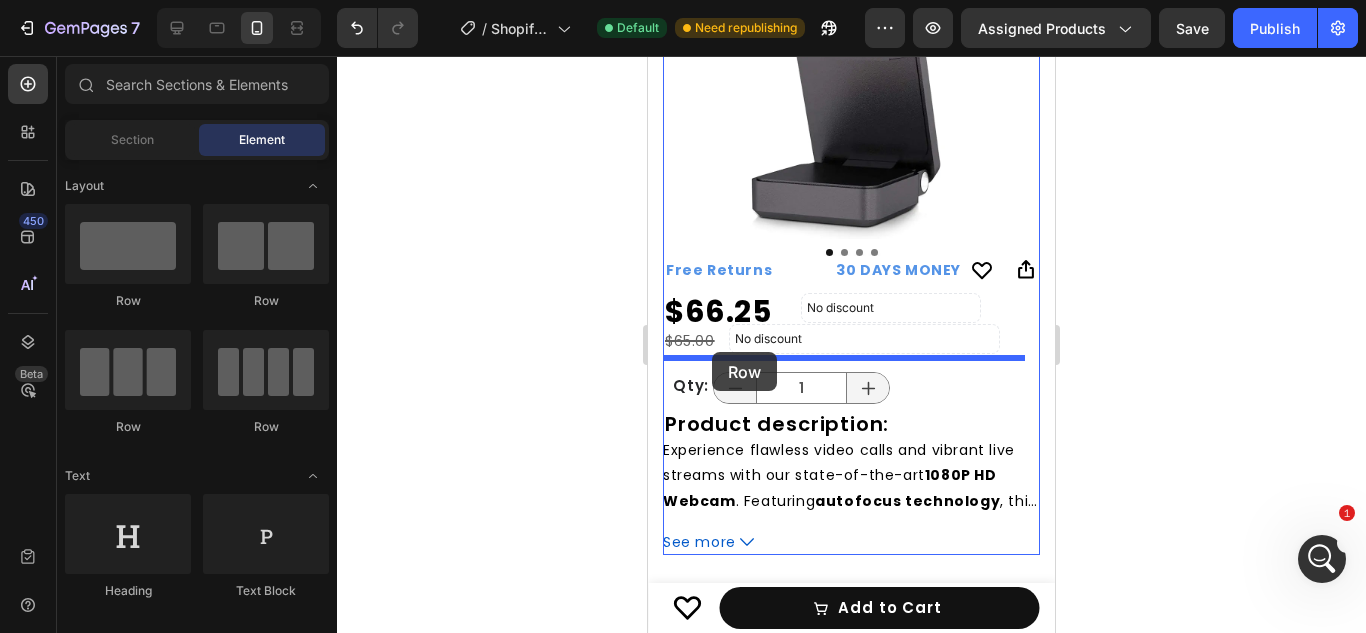 drag, startPoint x: 826, startPoint y: 441, endPoint x: 709, endPoint y: 352, distance: 147.0034 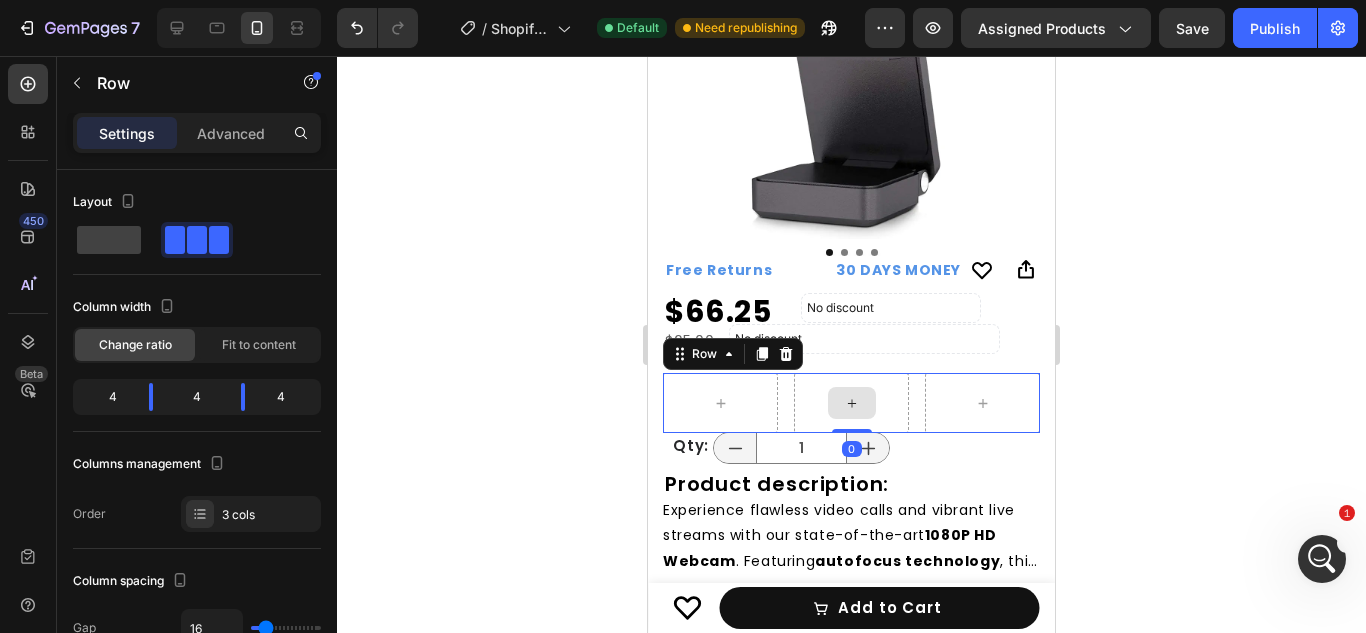 drag, startPoint x: 846, startPoint y: 430, endPoint x: 852, endPoint y: 386, distance: 44.407207 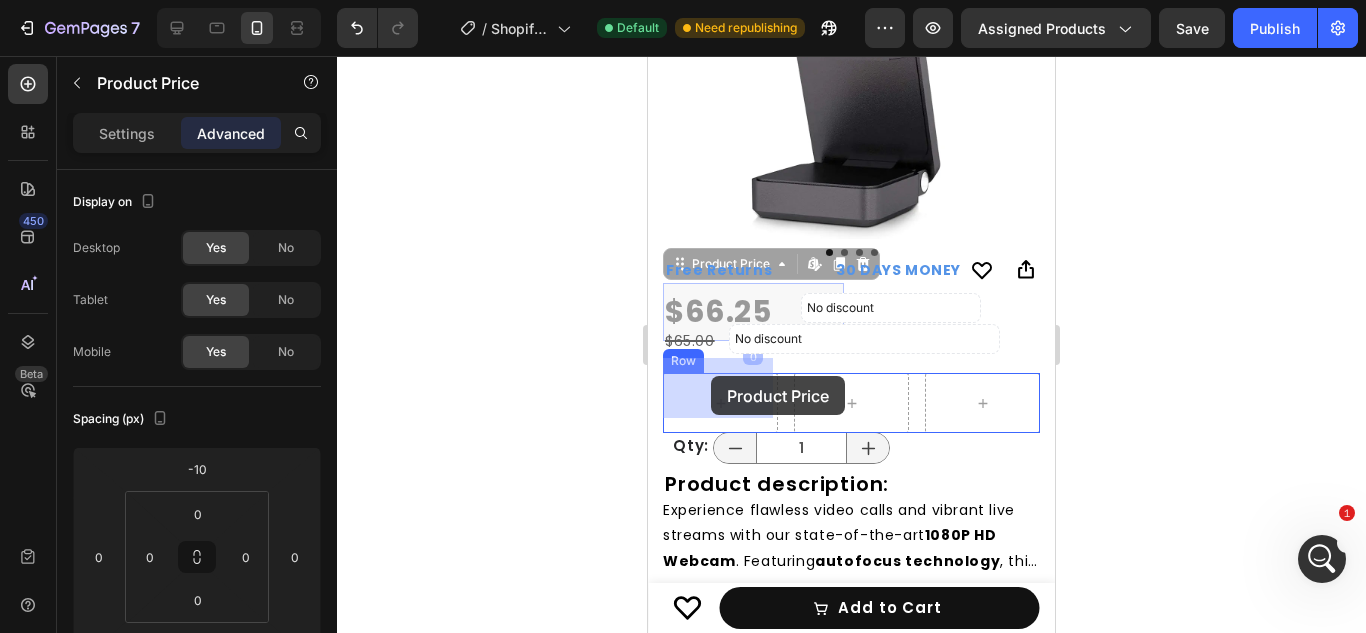 drag, startPoint x: 718, startPoint y: 290, endPoint x: 711, endPoint y: 376, distance: 86.28442 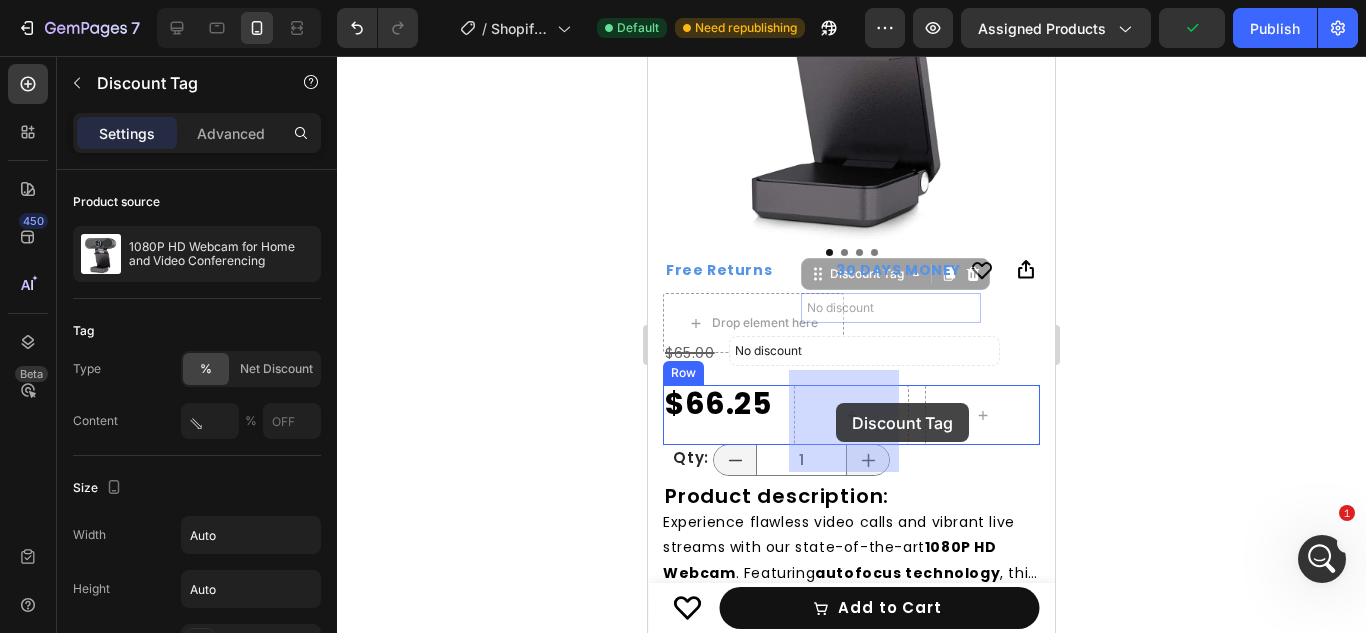 drag, startPoint x: 835, startPoint y: 295, endPoint x: 835, endPoint y: 396, distance: 101 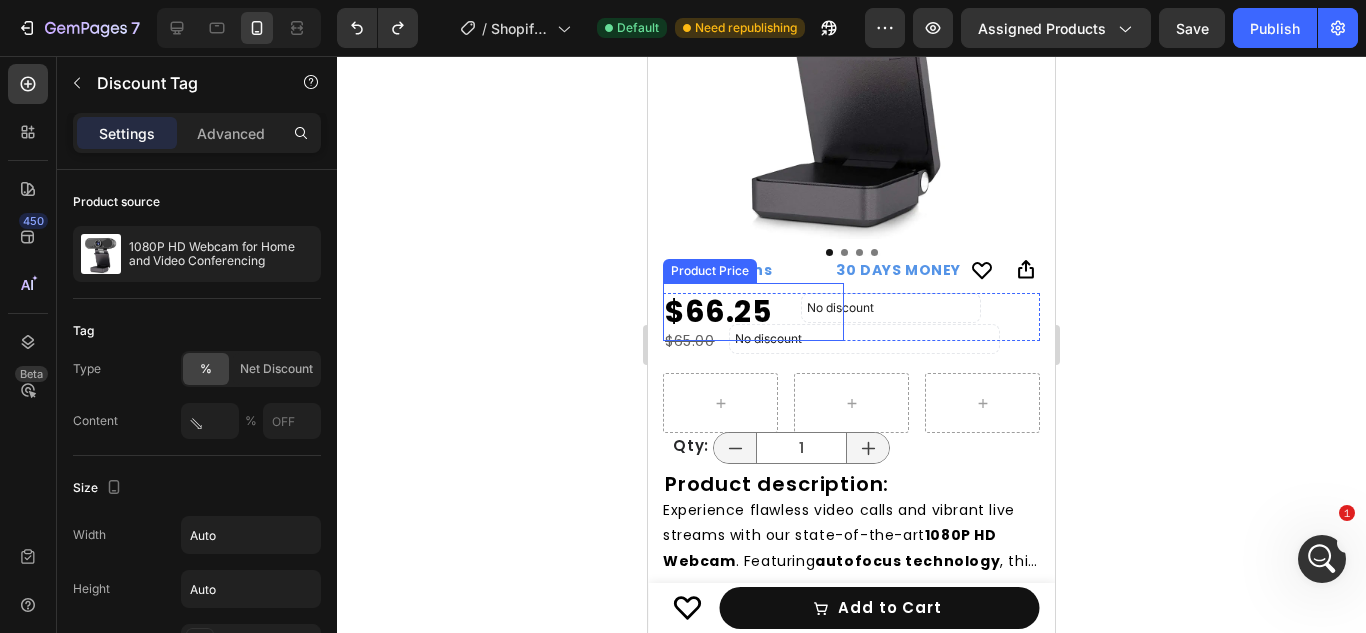 click on "$66.25" at bounding box center [753, 312] 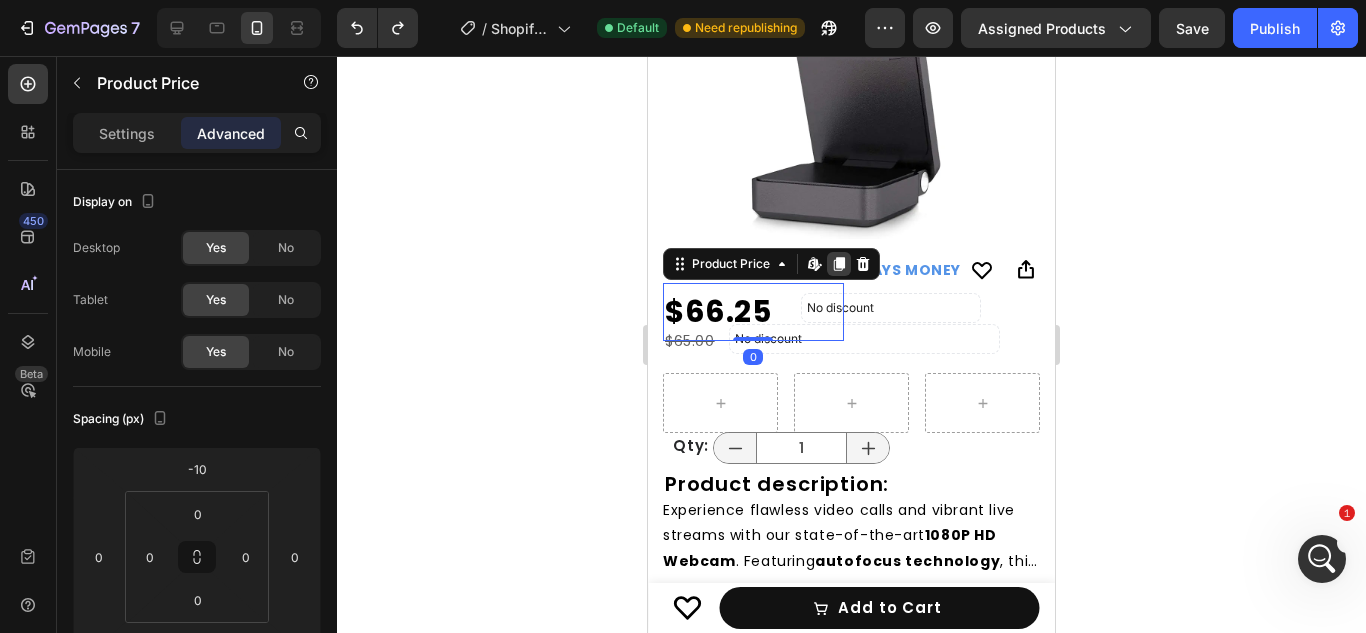 click 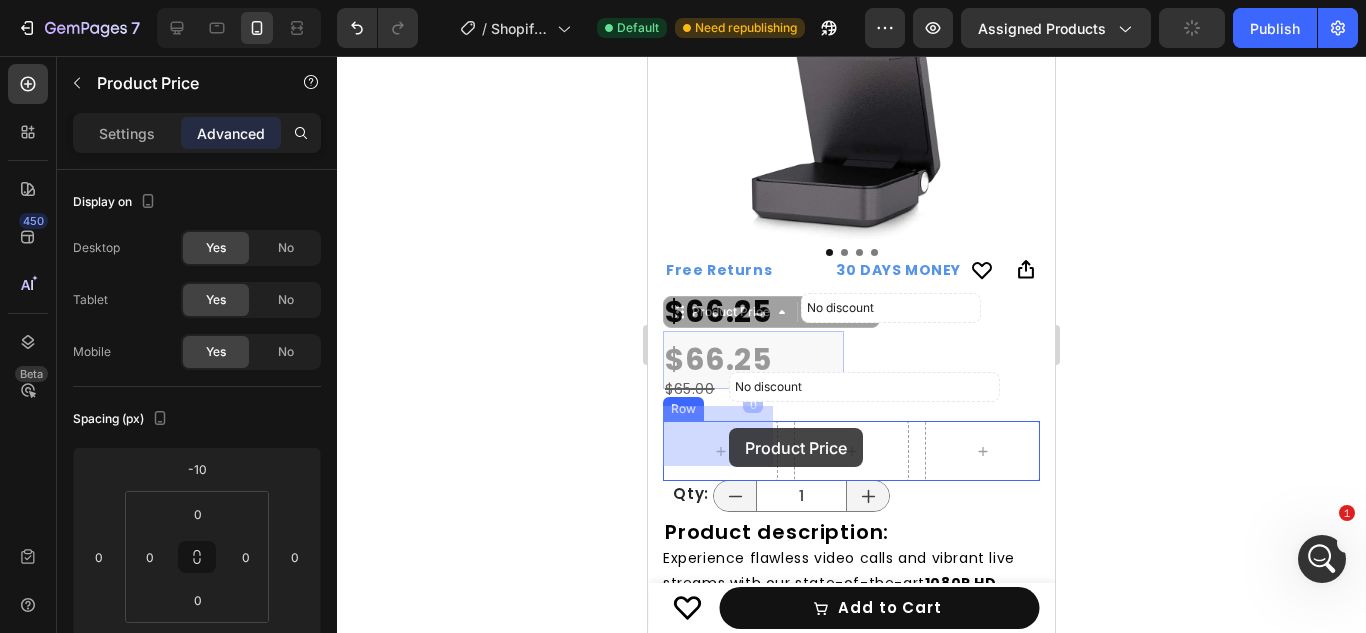 drag, startPoint x: 735, startPoint y: 345, endPoint x: 731, endPoint y: 422, distance: 77.10383 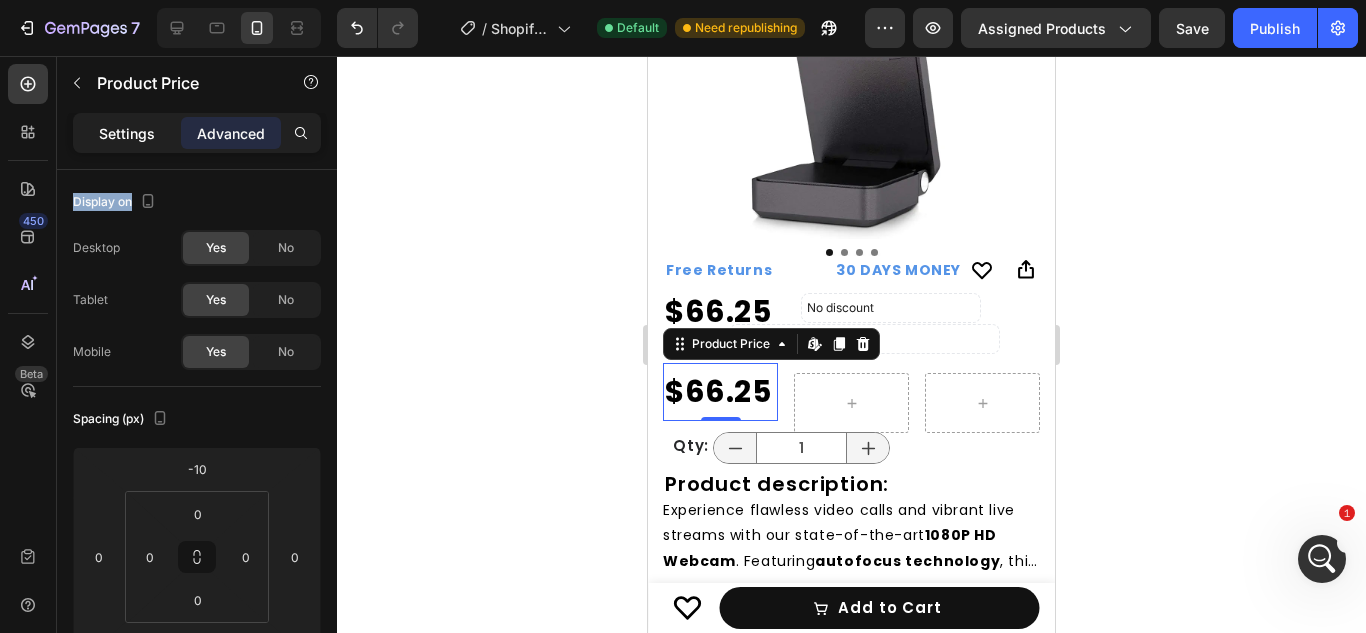 drag, startPoint x: 267, startPoint y: 223, endPoint x: 82, endPoint y: 143, distance: 201.55644 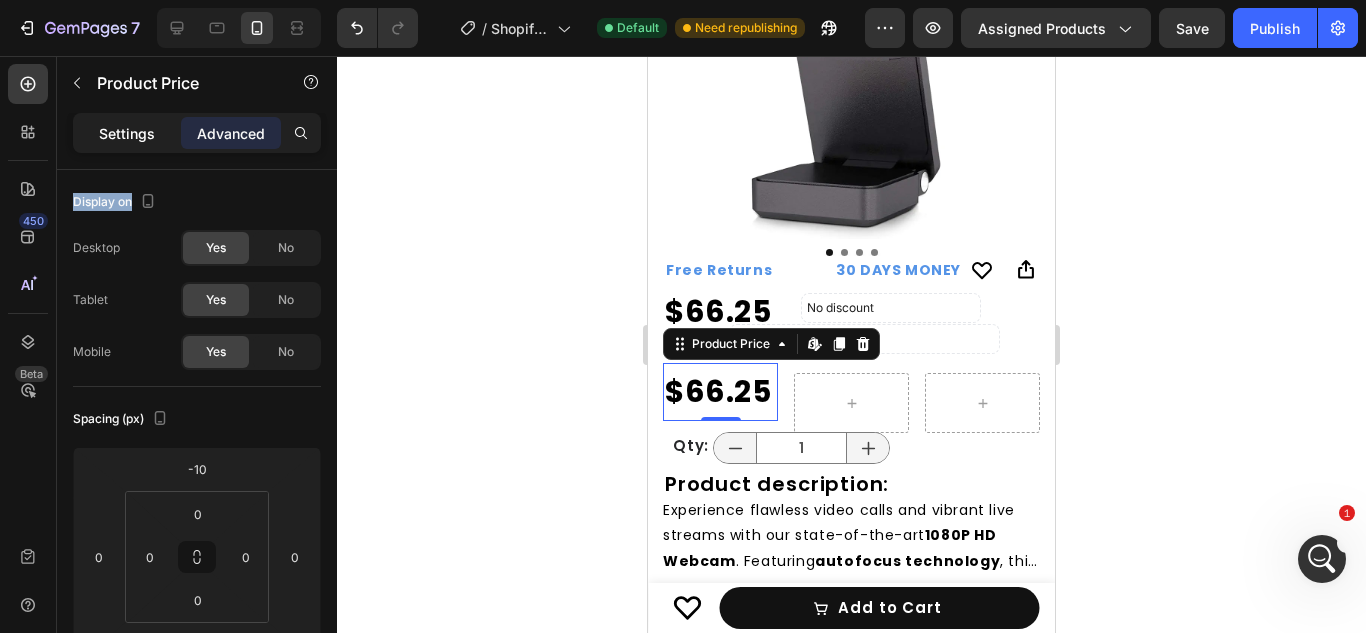 click on "Settings Advanced Display on Desktop Yes No Tablet Yes No Mobile Yes No Spacing (px) -10 0 0 0 0 0 0 0 Shape Border Add... Corner Add... Shadow Add... Position Static Opacity 100% Animation Interaction Upgrade to Optimize plan  to unlock Interaction & other premium features. CSS class Delete element" at bounding box center [197, 401] 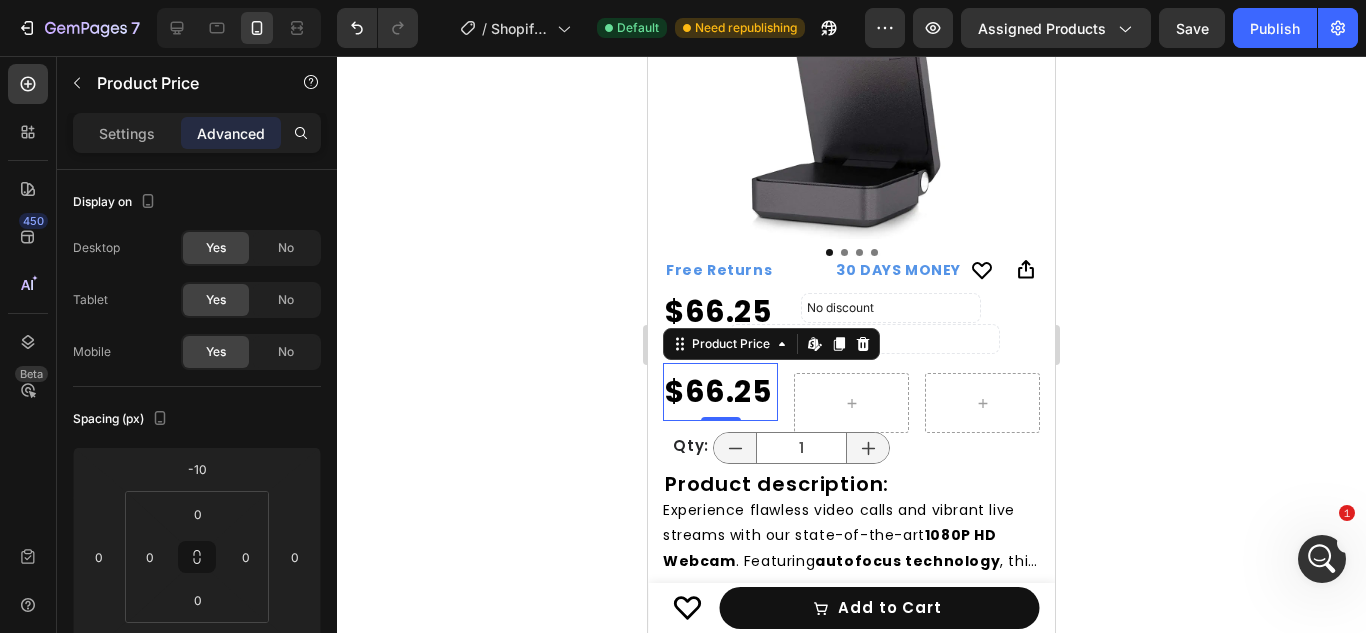 click on "Settings Advanced" at bounding box center [197, 133] 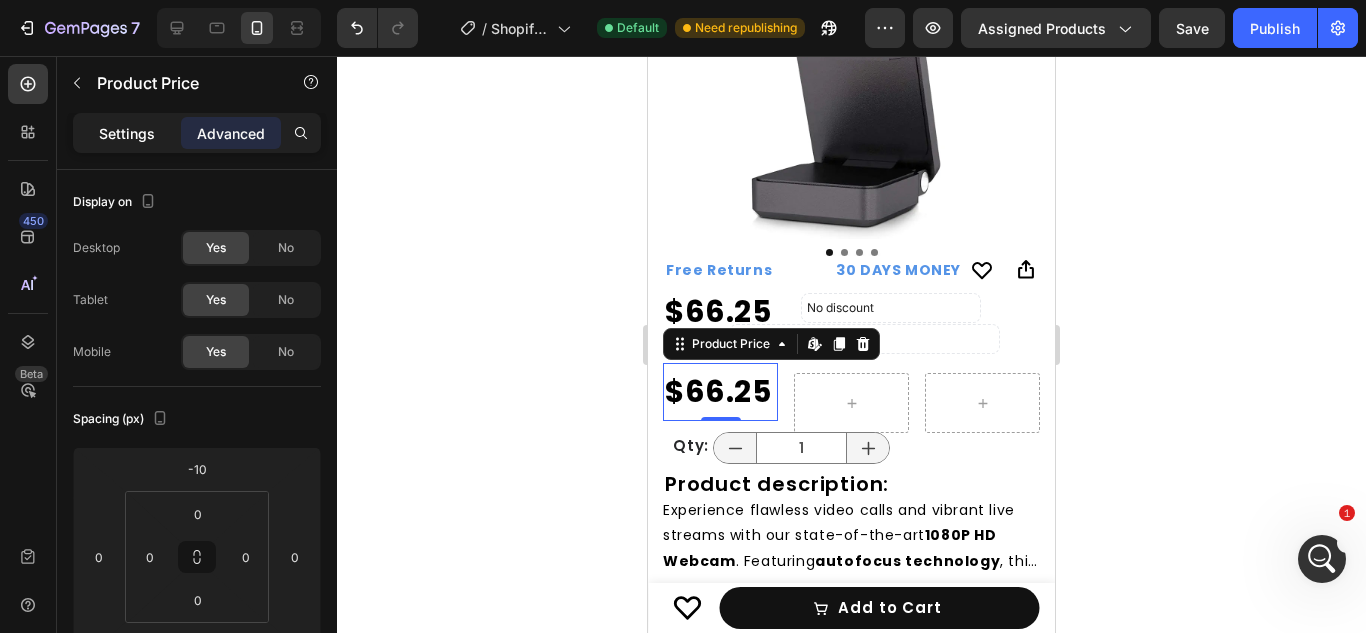 click on "Settings" at bounding box center (127, 133) 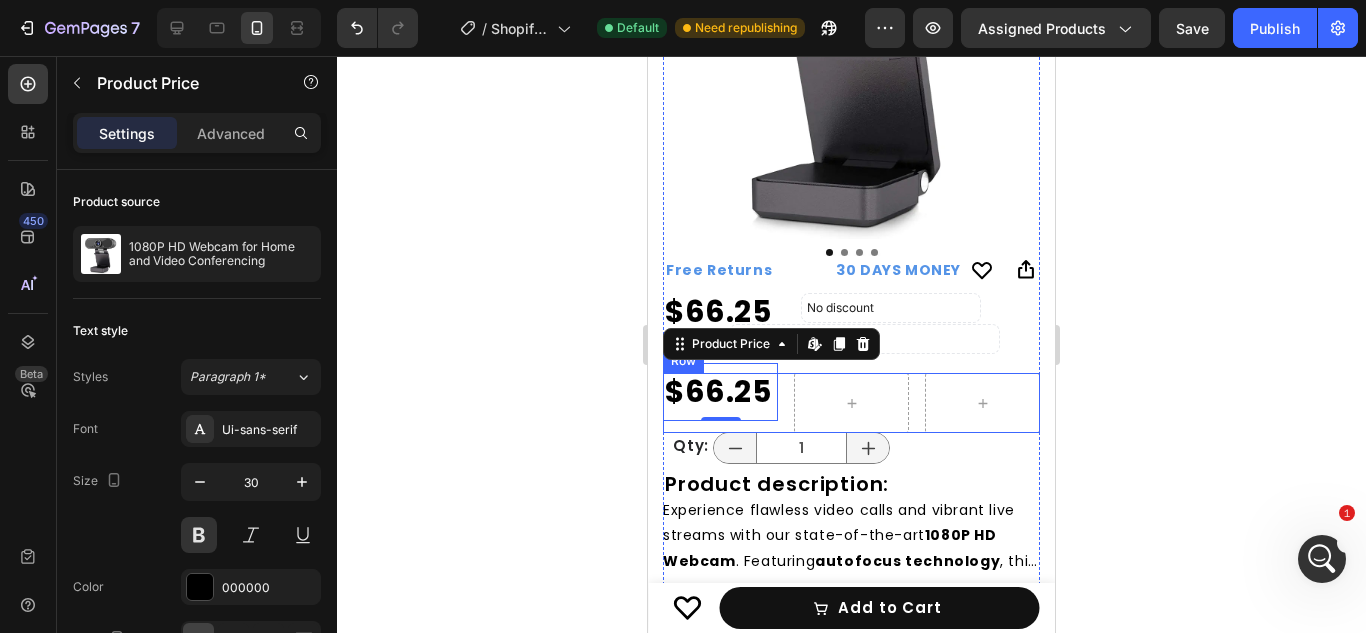 click on "$66.25 Product Price   Edit content in Shopify 0 Product Price   Edit content in Shopify 0
Row" at bounding box center [851, 403] 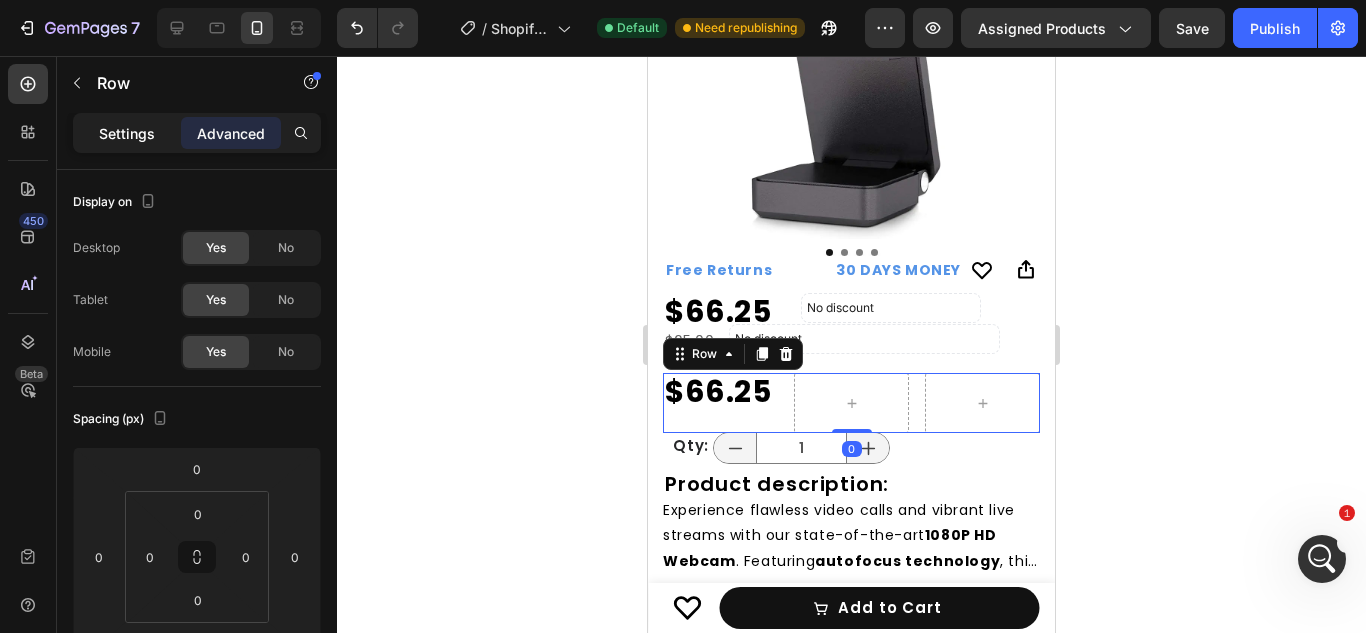 click on "Settings Advanced" at bounding box center (197, 133) 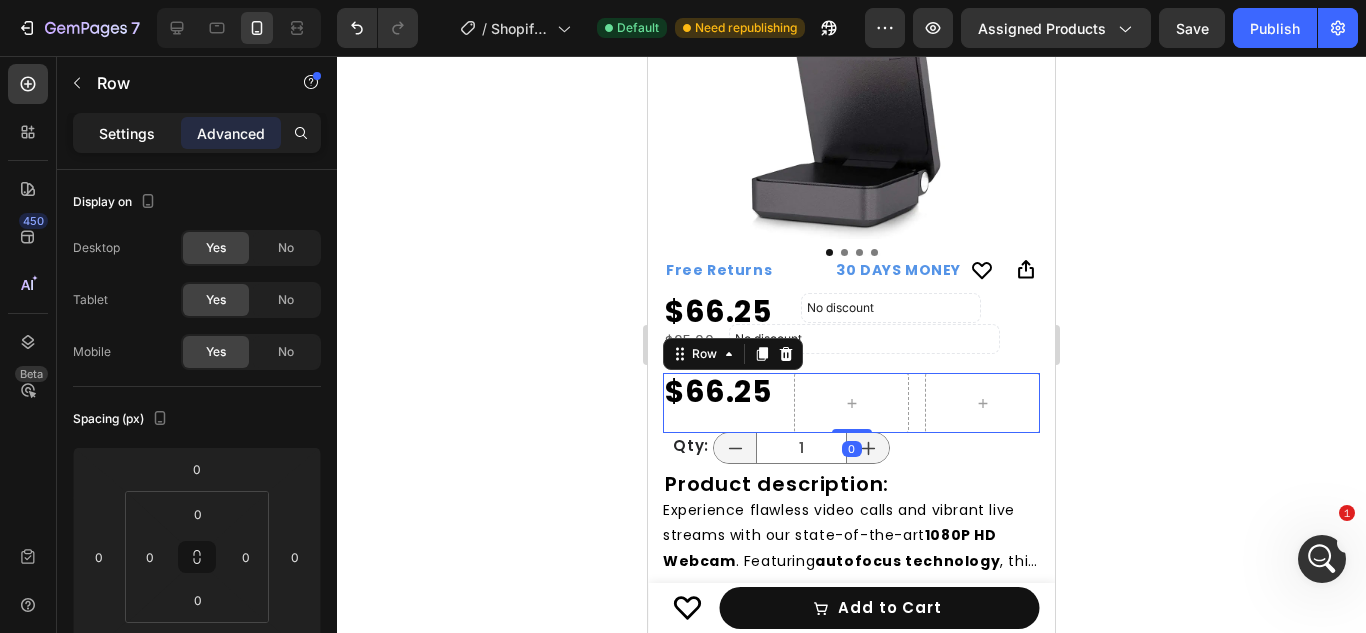 click on "Settings" at bounding box center [127, 133] 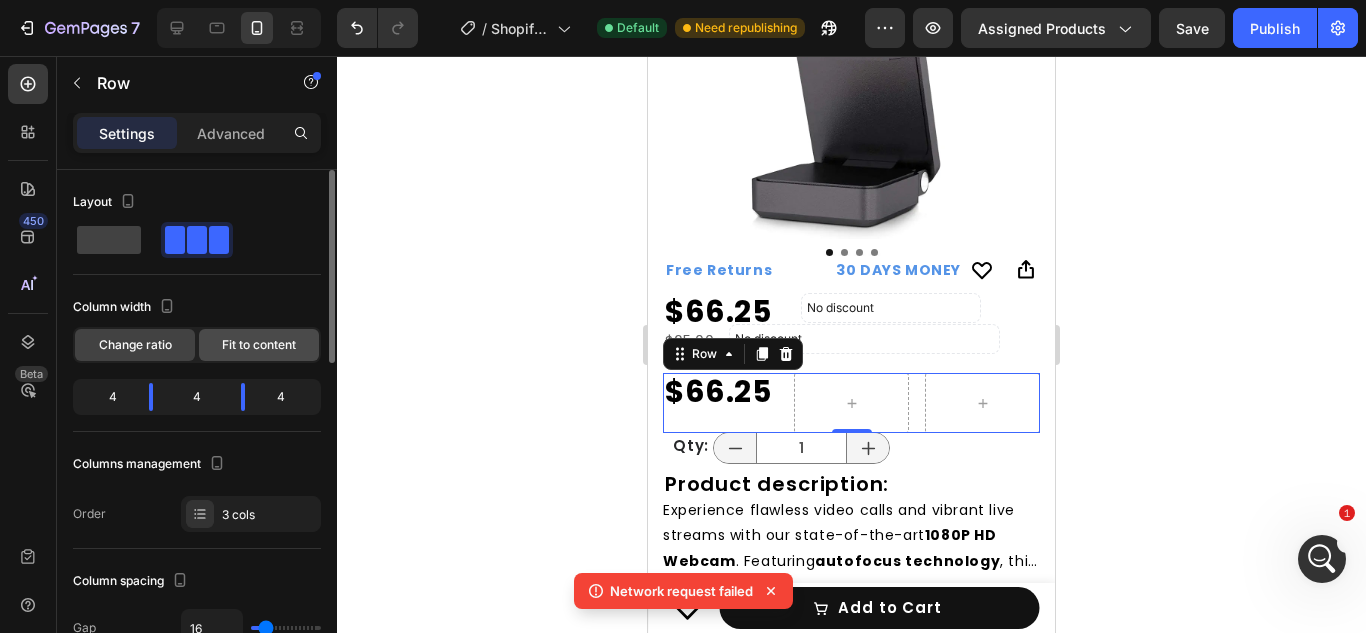 click on "Fit to content" 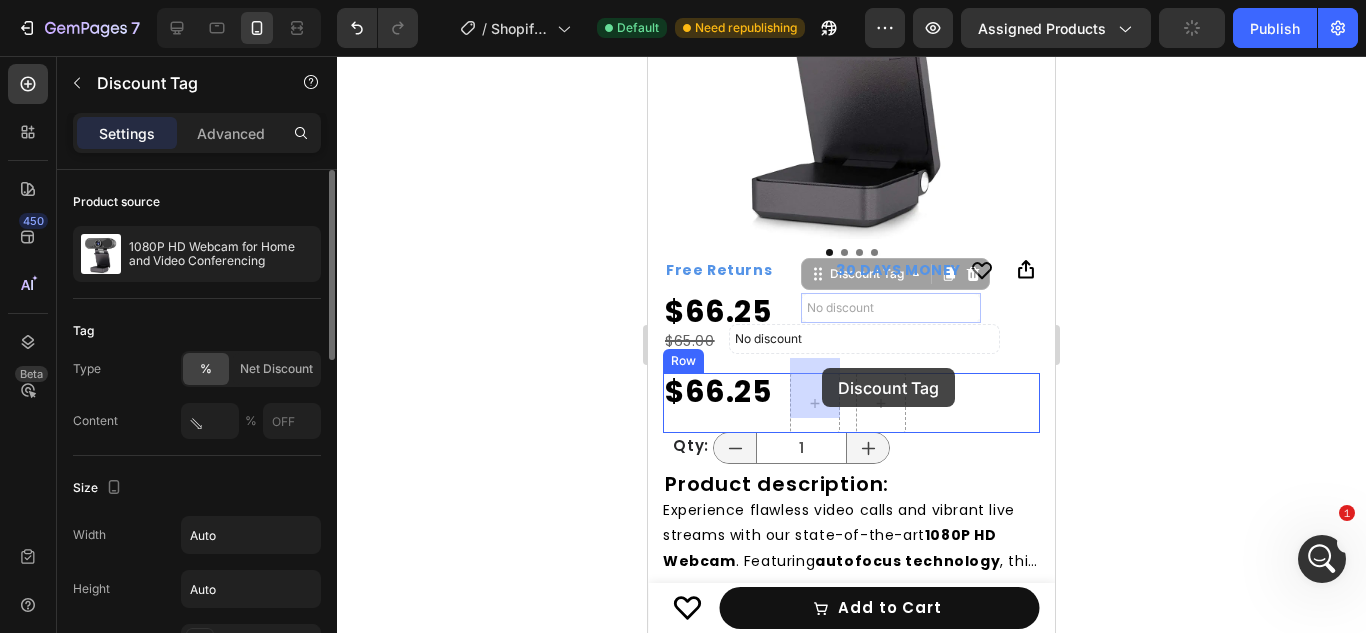 drag, startPoint x: 831, startPoint y: 290, endPoint x: 822, endPoint y: 368, distance: 78.51752 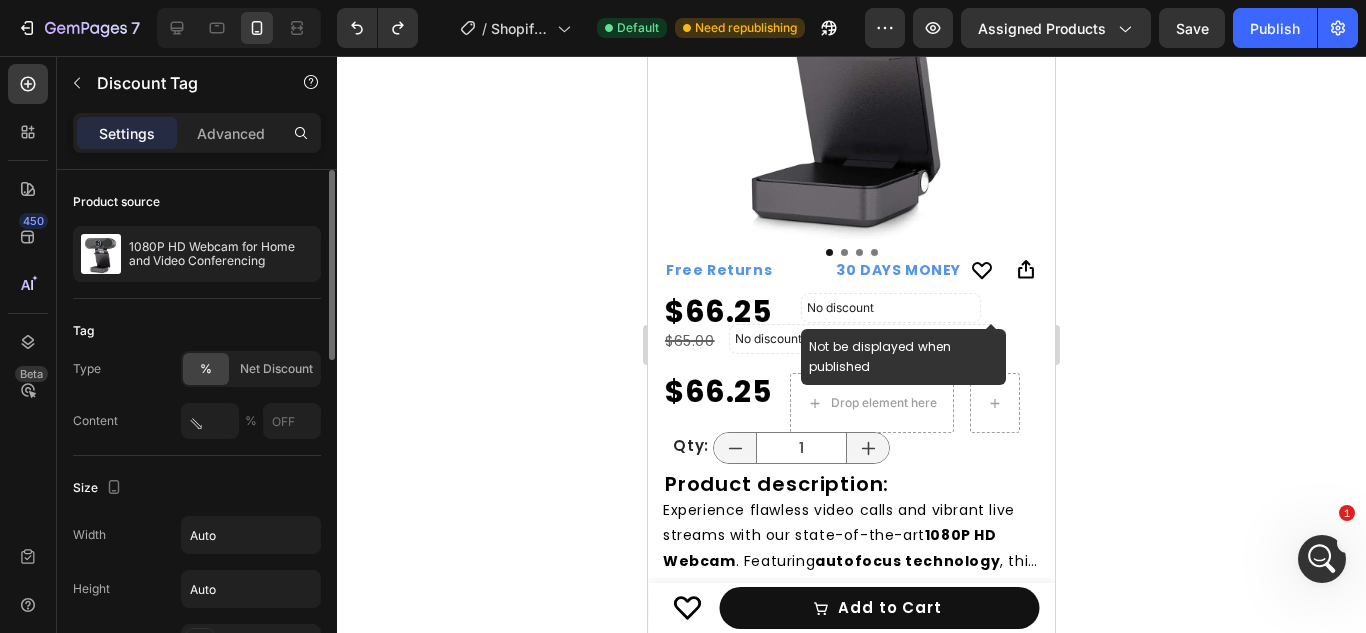click on "No discount" at bounding box center (891, 308) 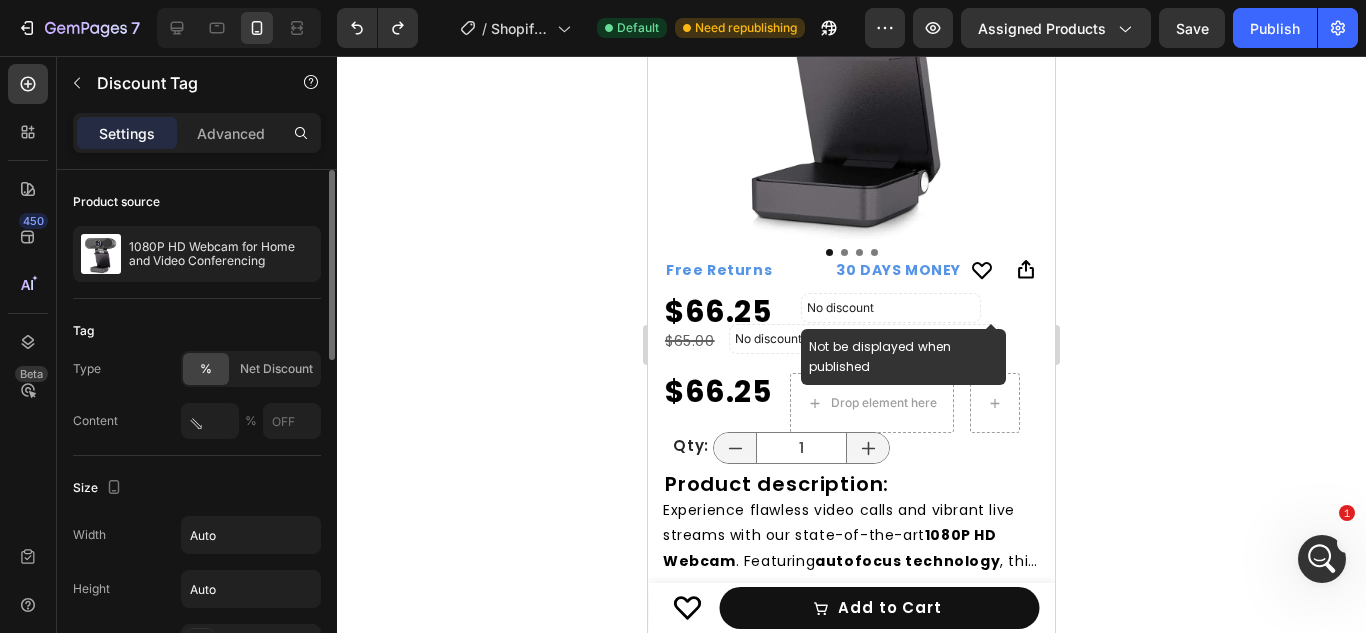 click on "No discount" at bounding box center [891, 308] 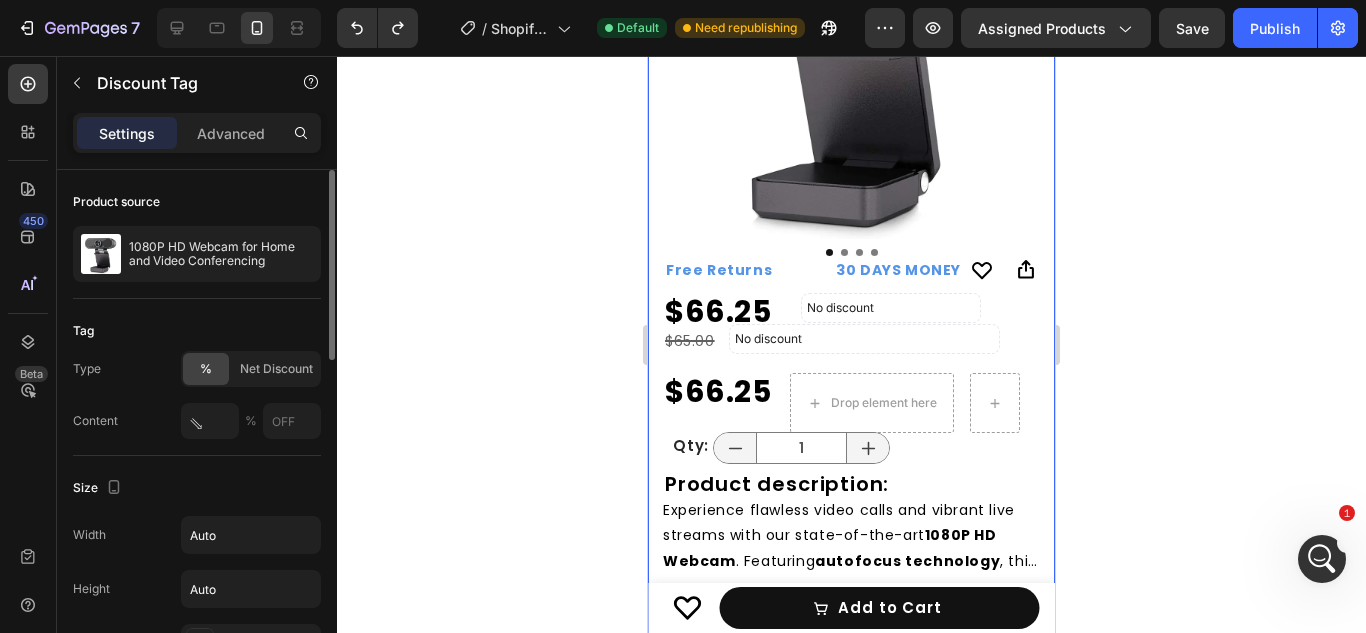 click on "1080P HD Webcam for Home and Video Conferencing Product Title Product Images
Icon
Icon Row
Icon Boosts immunity and defense Text Block
Icon Boosts immunity and defense Text Block
Icon Boosts immunity and defense Text Block Row Icon Icon Icon Icon Icon Icon List Briana M. Text Block Row Verified Buyer Item List Row “At vero eos et accusamus et iusto odio dignissimos ducimus qui blanditiis praesentium voluptatum” Text Block Row Free Returns Text Block 30 DAYS MONEY BACK GUARANTEE Text Block LIMITED TIME 50% OFF SALE Text Block LIFE TIME WARRANTY Text Block Free Returns Text Block 30 DAYS MONEY BACK GUARANTEE Text Block LIMITED TIME 50% OFF SALE Text Block LIFE TIME WARRANTY Text Block Marquee No discount   Not be displayed when published Discount Tag $66.25 Product Price Product Price Row $65.00 Compare Price Compare Price No discount   Not be displayed when published Discount Tag Row $66.25 Product Price Product Price 1" at bounding box center [851, 224] 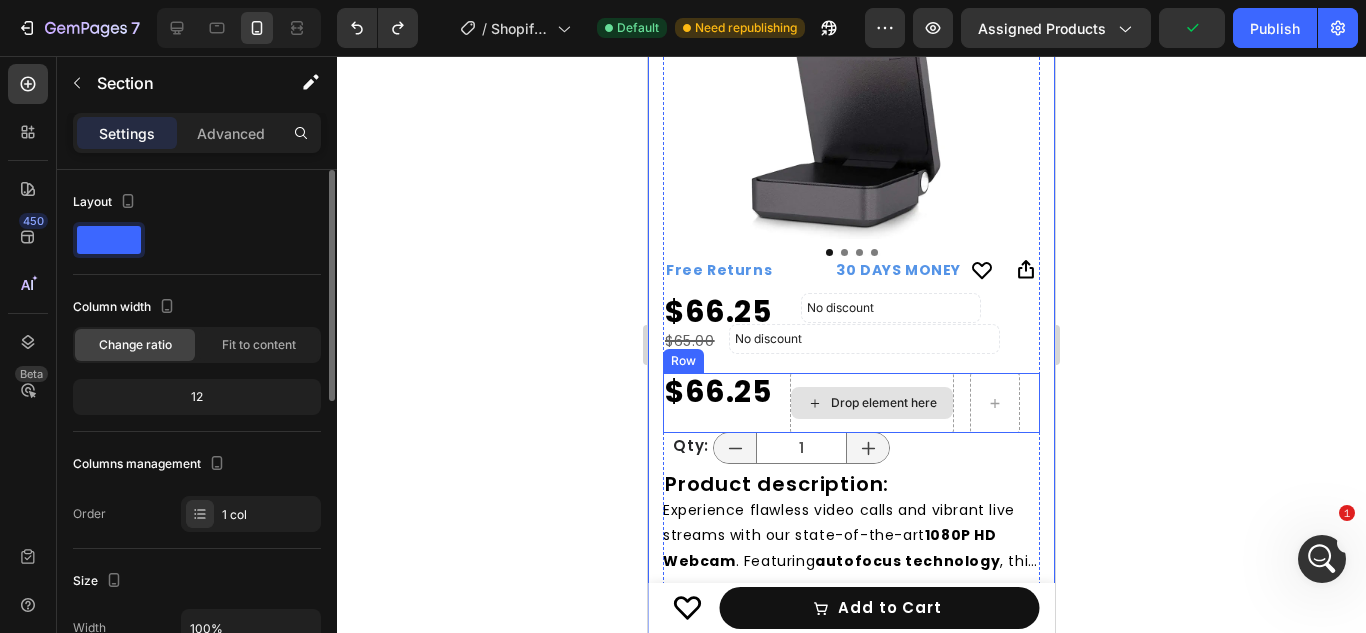 click on "Drop element here" at bounding box center [872, 403] 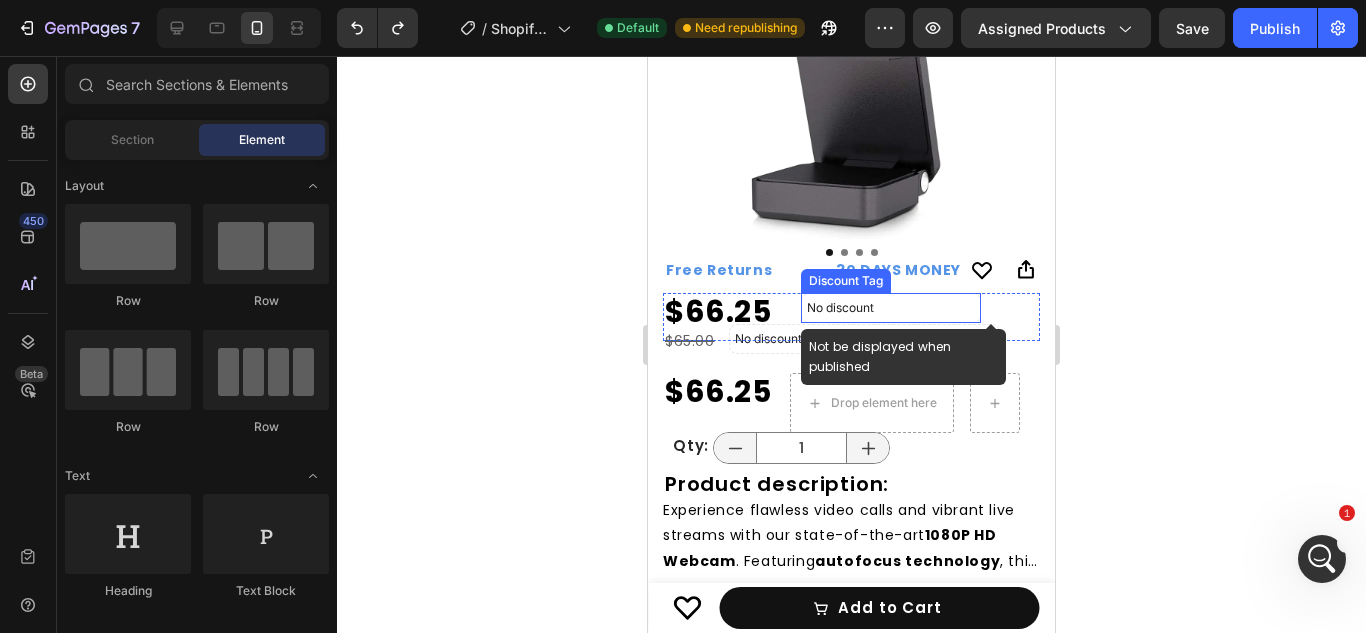 click on "No discount" at bounding box center [891, 308] 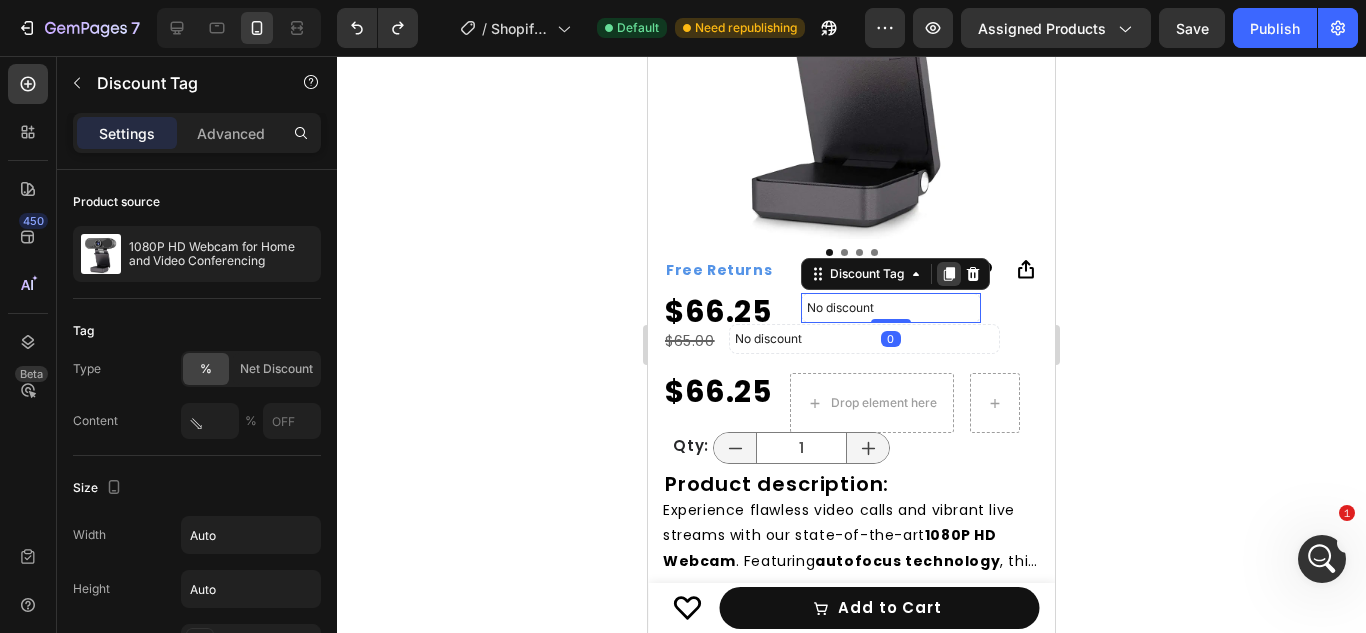 click at bounding box center (949, 274) 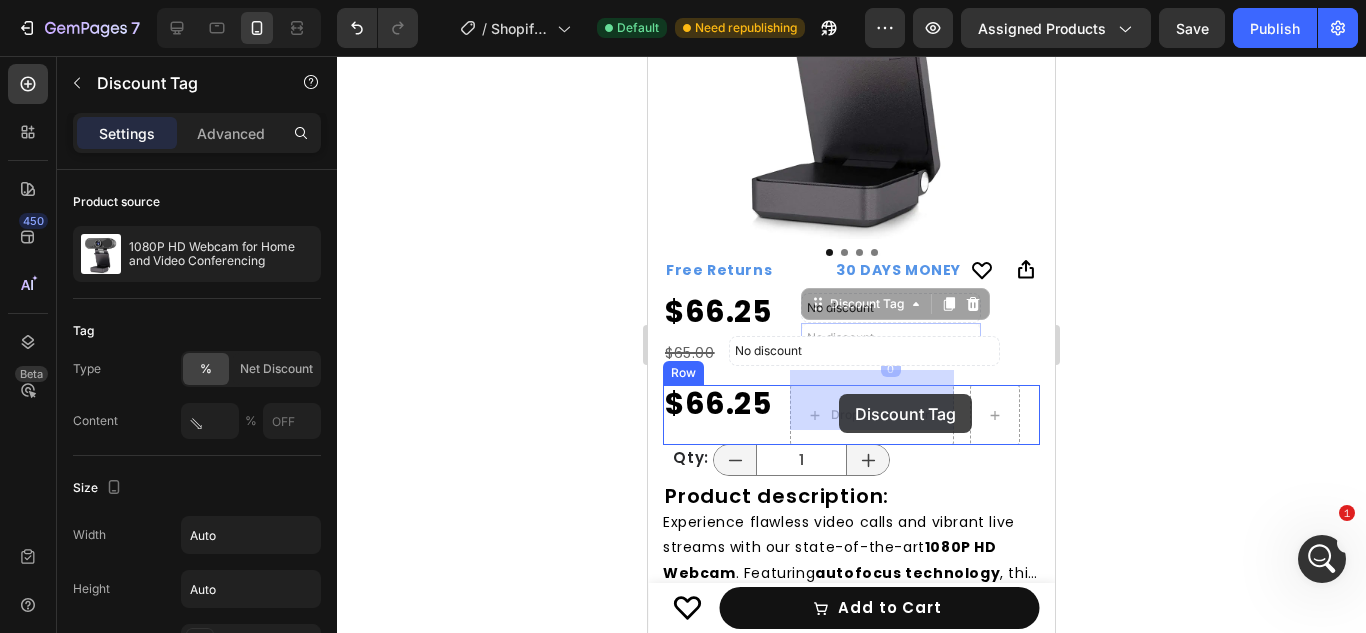 drag, startPoint x: 854, startPoint y: 312, endPoint x: 839, endPoint y: 384, distance: 73.545906 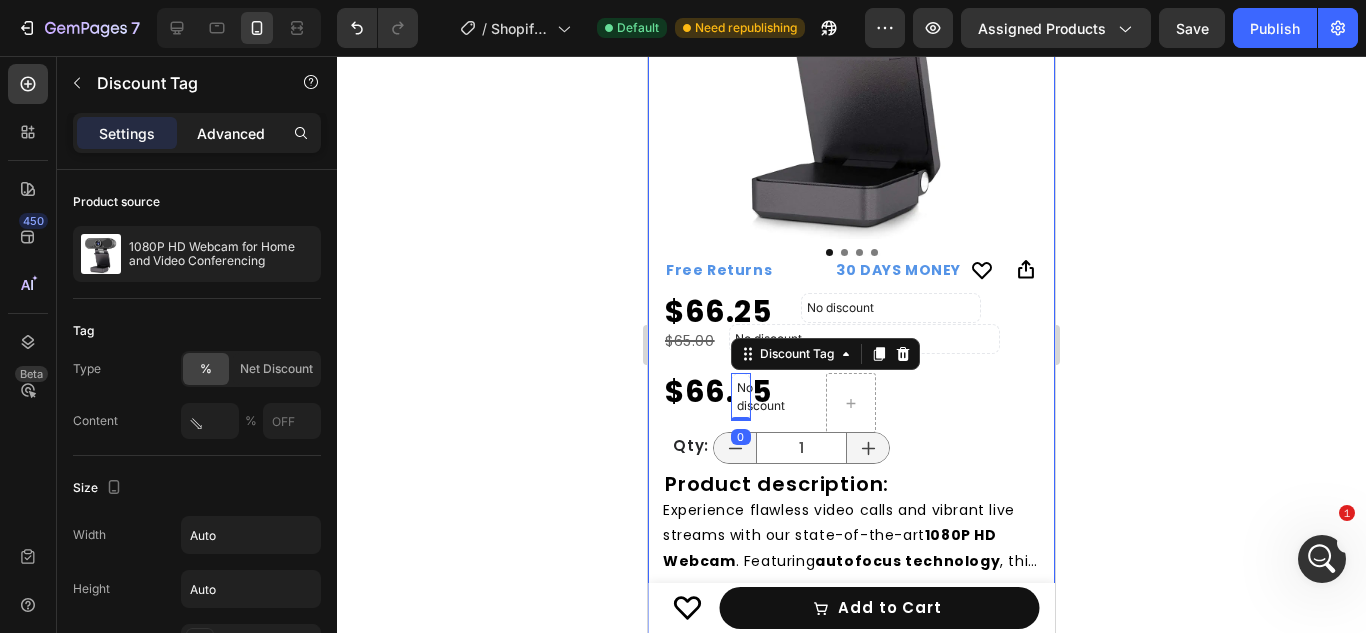 click on "Advanced" at bounding box center [231, 133] 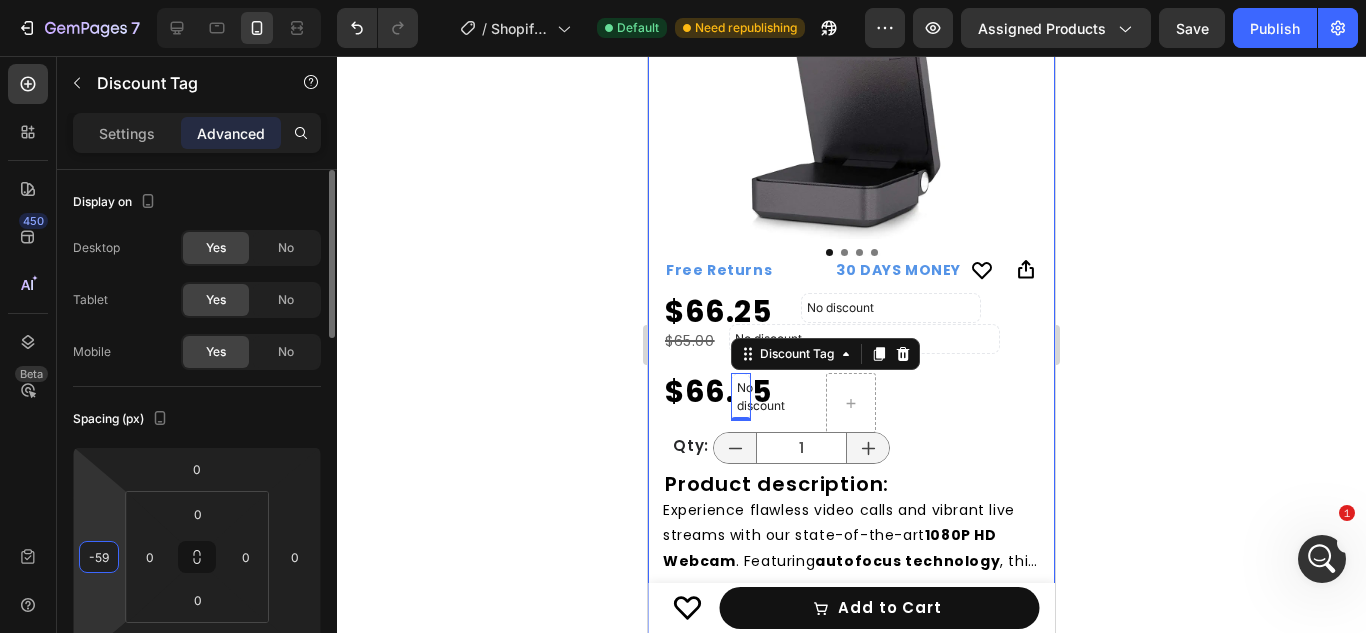 click on "-59" at bounding box center (99, 557) 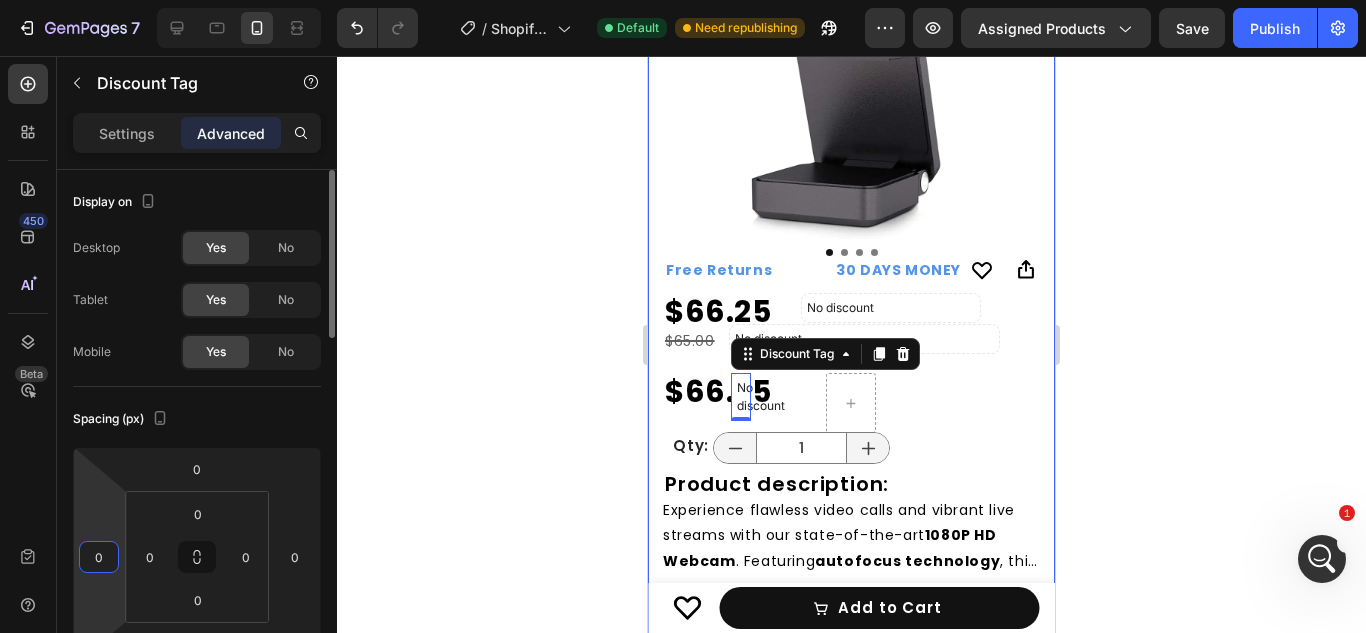 type on "0" 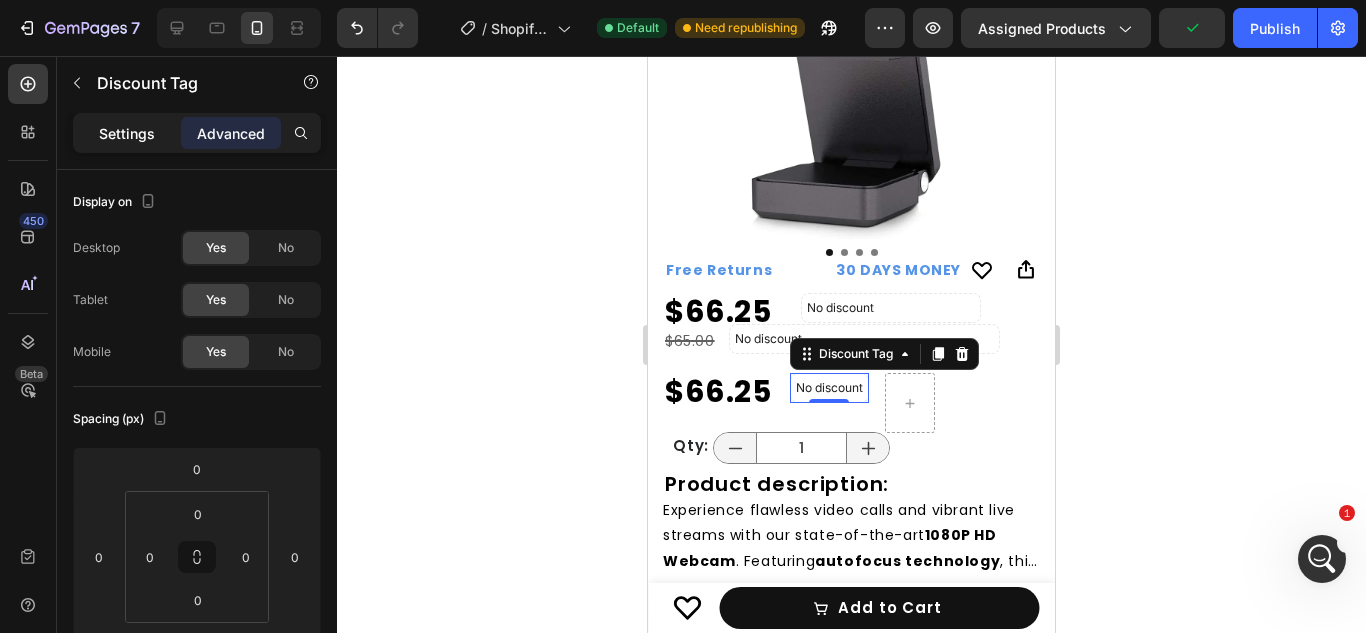 click on "Settings" at bounding box center [127, 133] 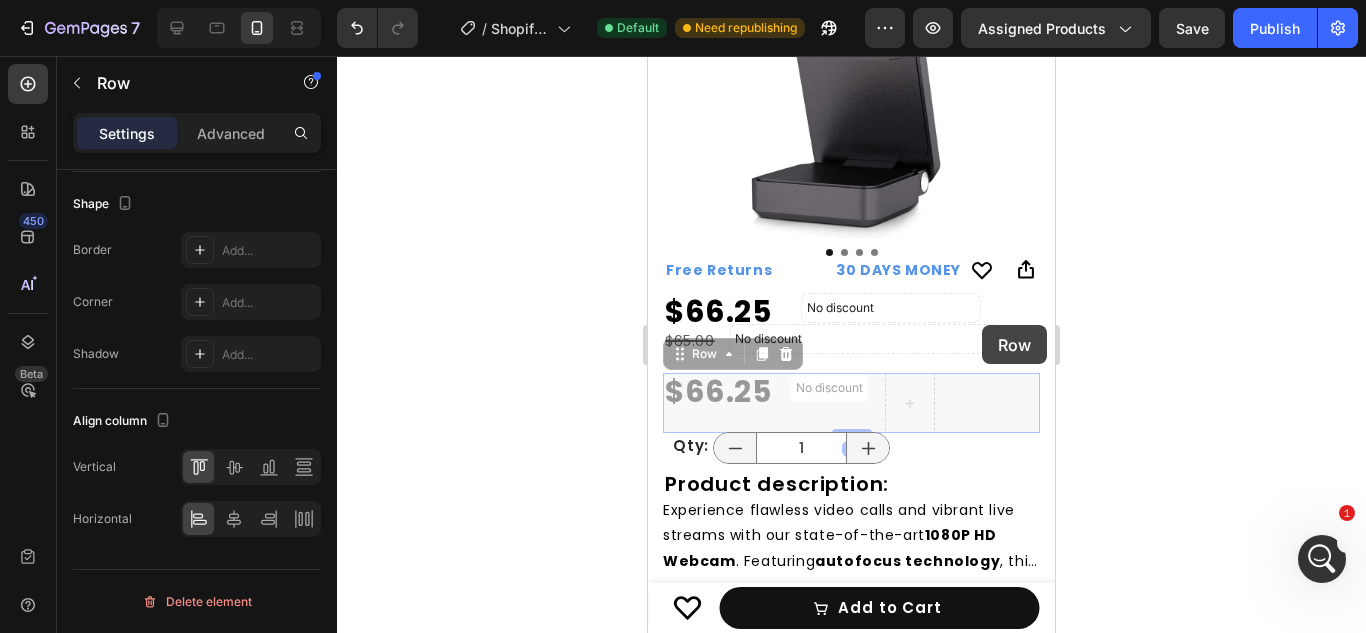 scroll, scrollTop: 0, scrollLeft: 0, axis: both 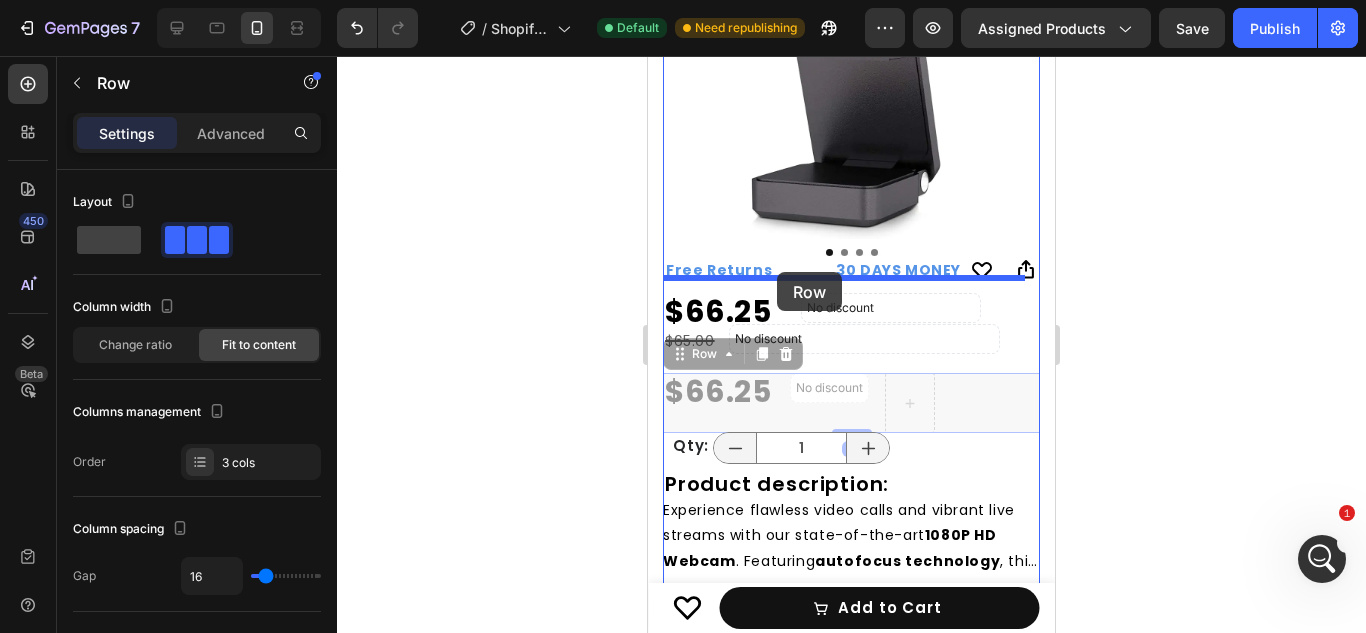 drag, startPoint x: 991, startPoint y: 395, endPoint x: 777, endPoint y: 272, distance: 246.8299 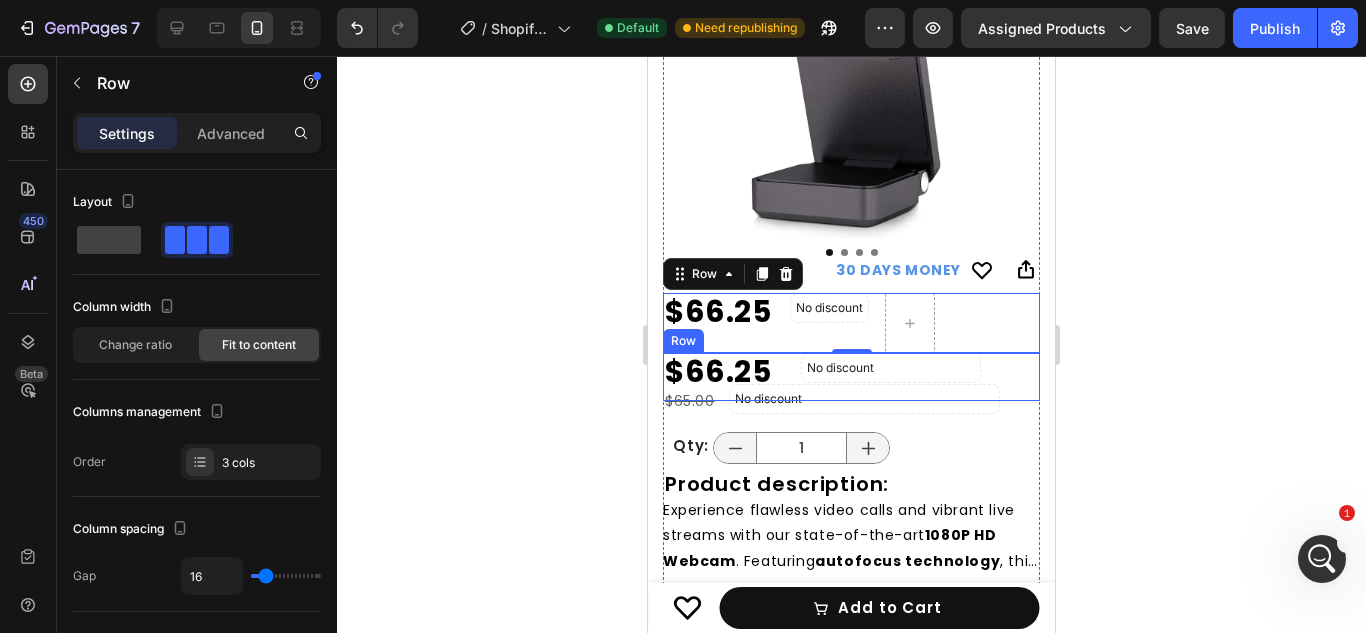 click on "No discount   Not be displayed when published Discount Tag" at bounding box center (950, 377) 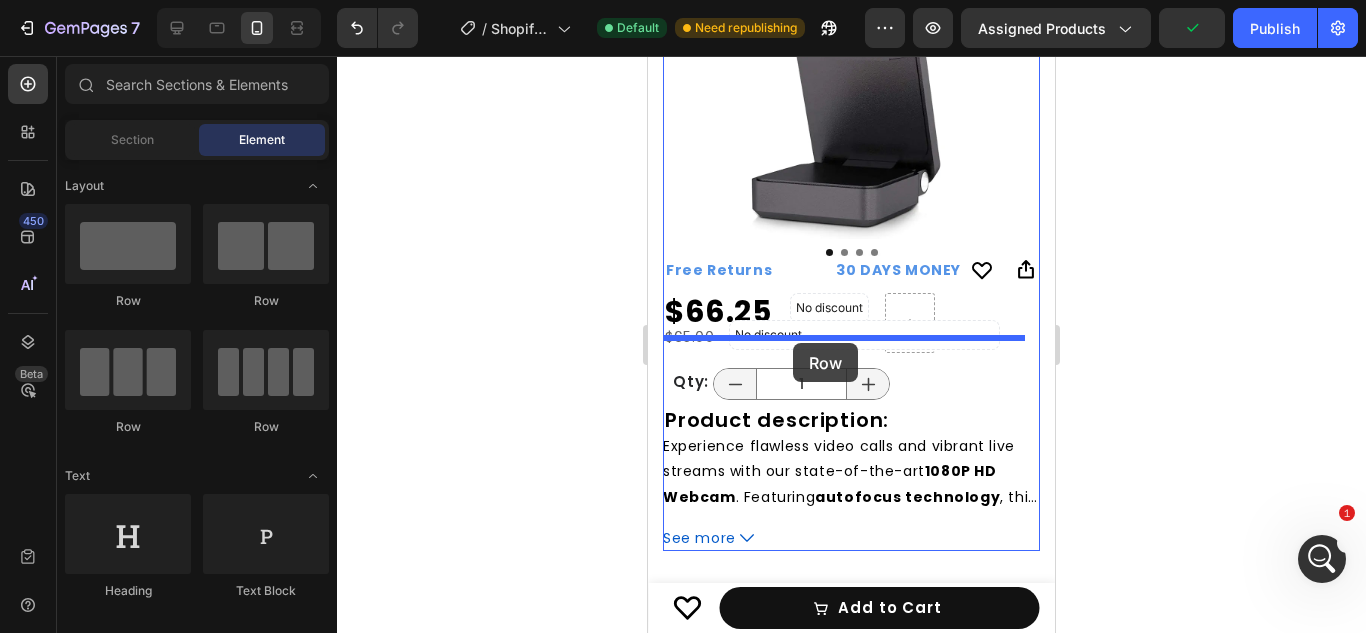 drag, startPoint x: 809, startPoint y: 419, endPoint x: 793, endPoint y: 343, distance: 77.665955 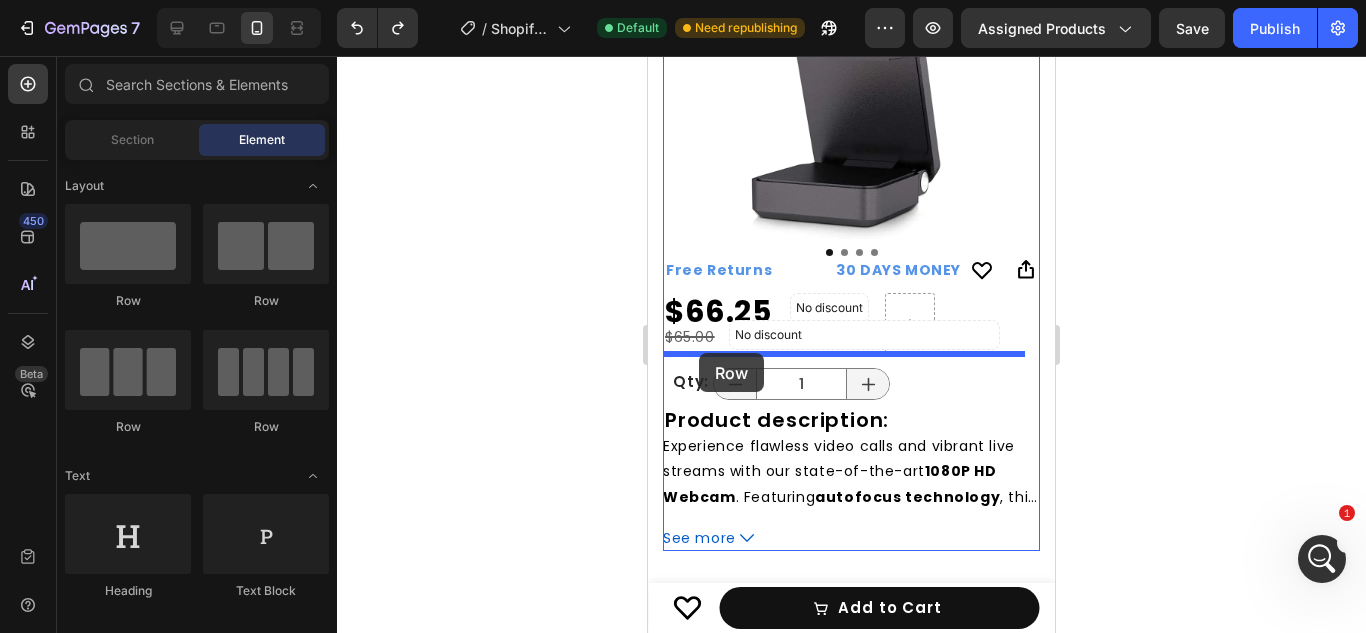 drag, startPoint x: 800, startPoint y: 429, endPoint x: 699, endPoint y: 353, distance: 126.40016 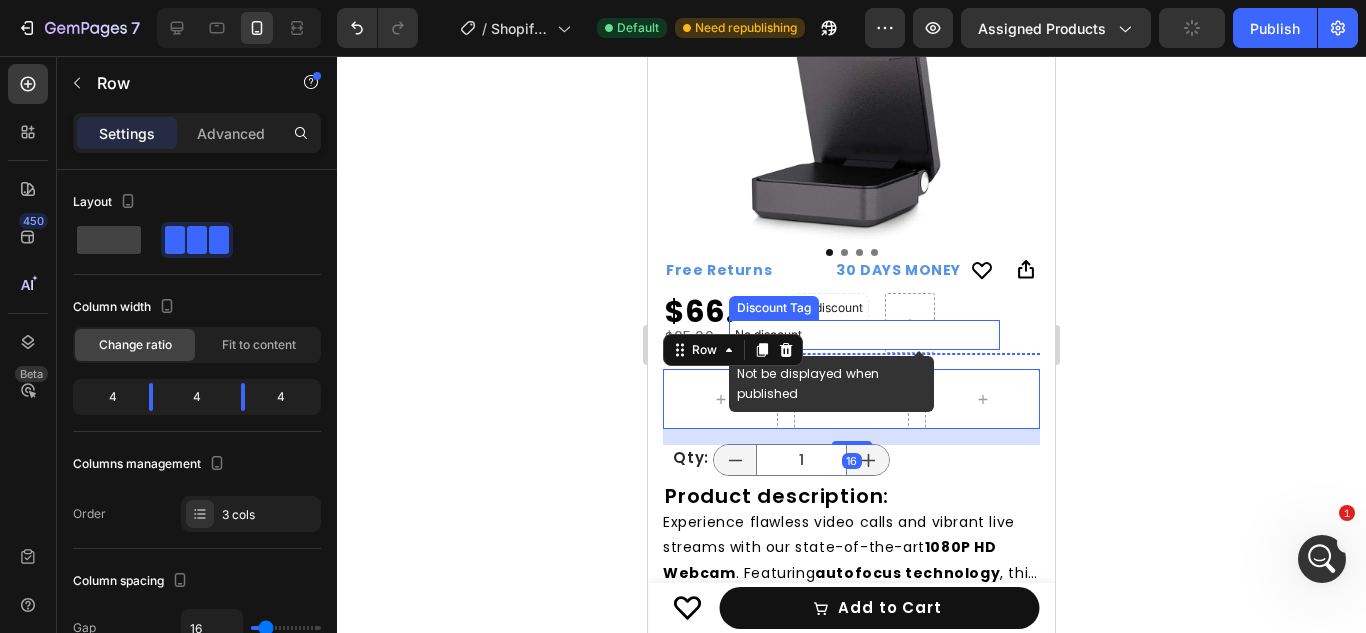 click on "No discount" at bounding box center (864, 335) 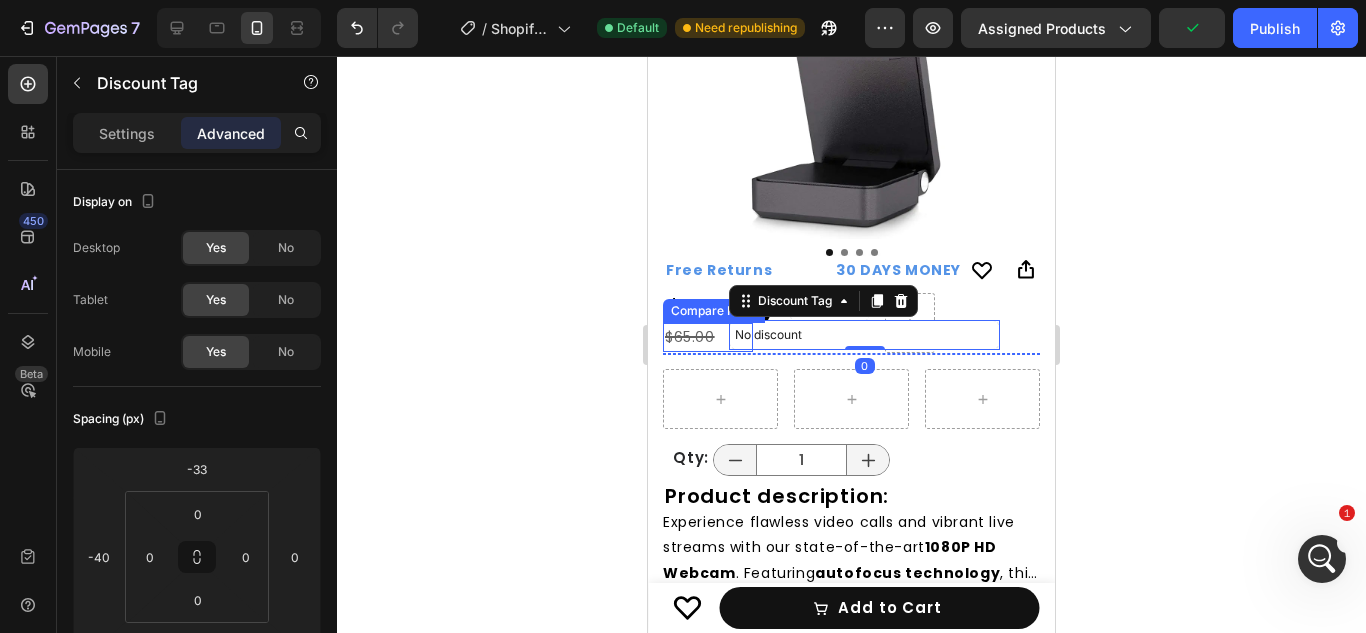 click on "$65.00" at bounding box center [708, 337] 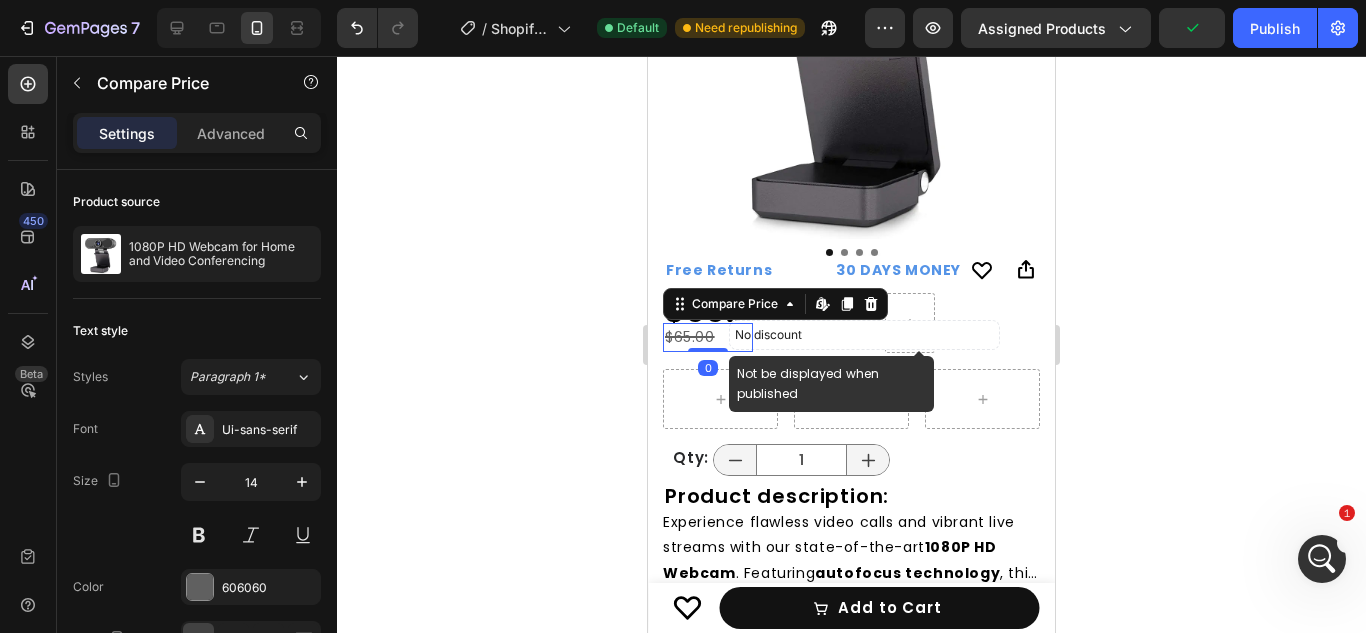 click 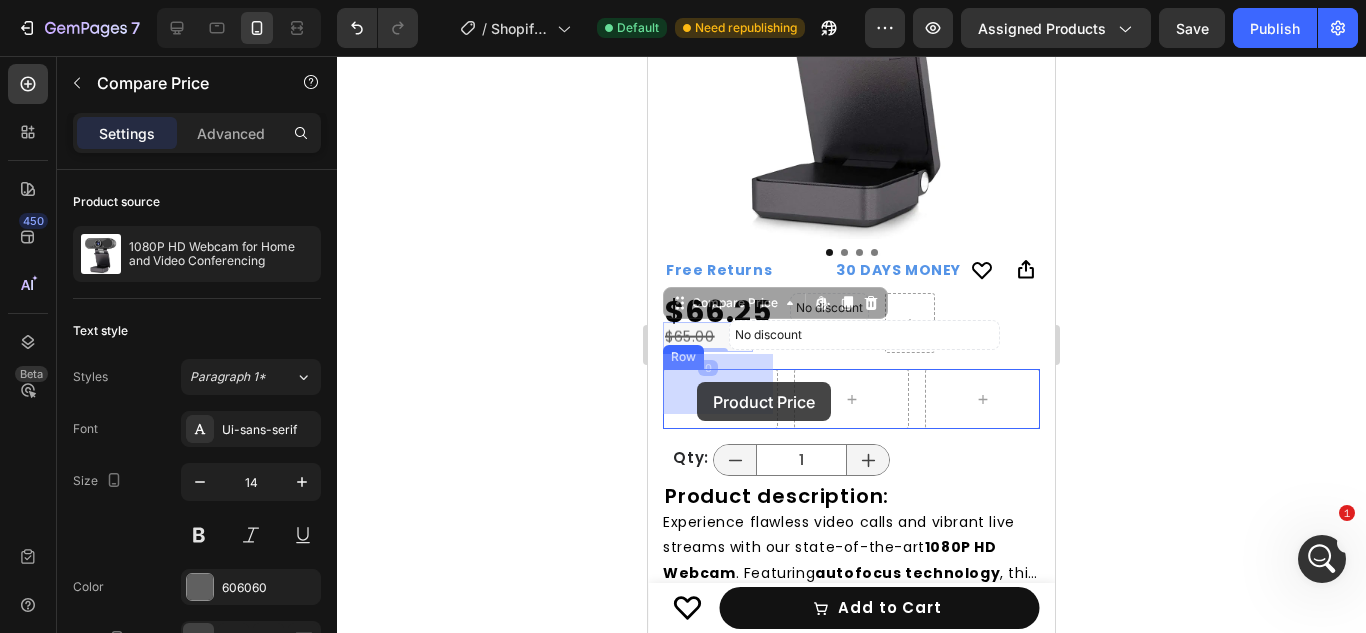 drag, startPoint x: 699, startPoint y: 314, endPoint x: 697, endPoint y: 382, distance: 68.0294 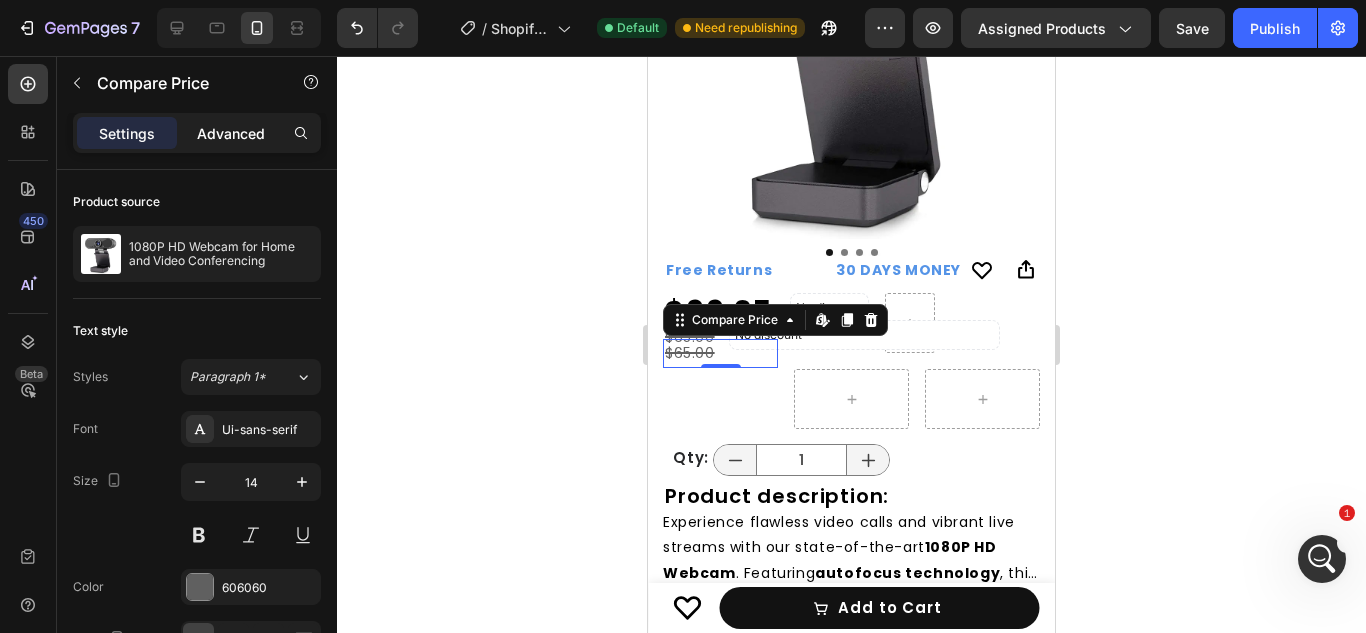click on "Advanced" 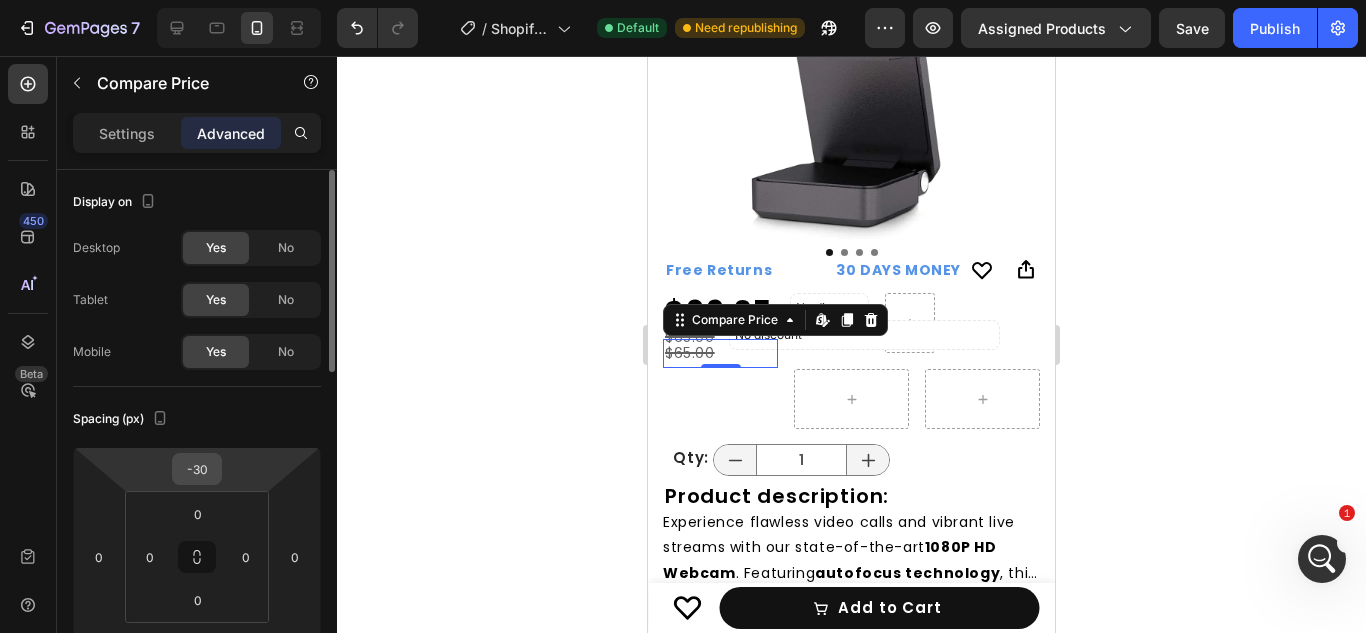click on "-30" at bounding box center [197, 469] 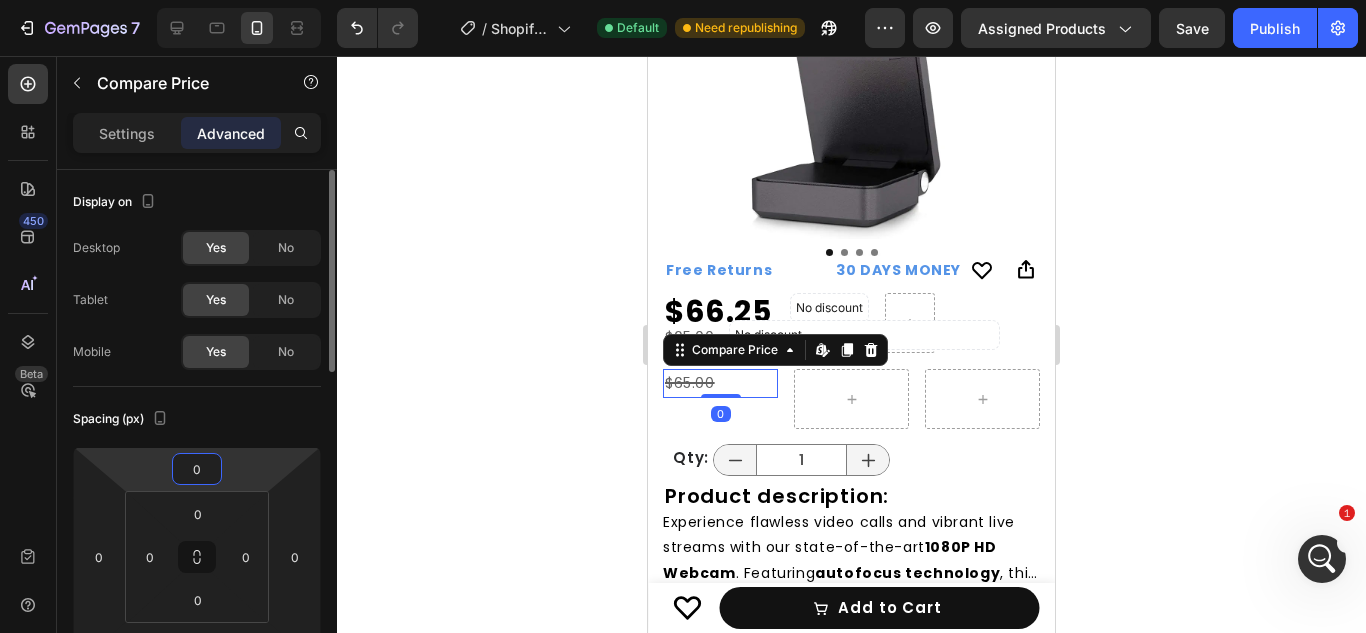 type on "0" 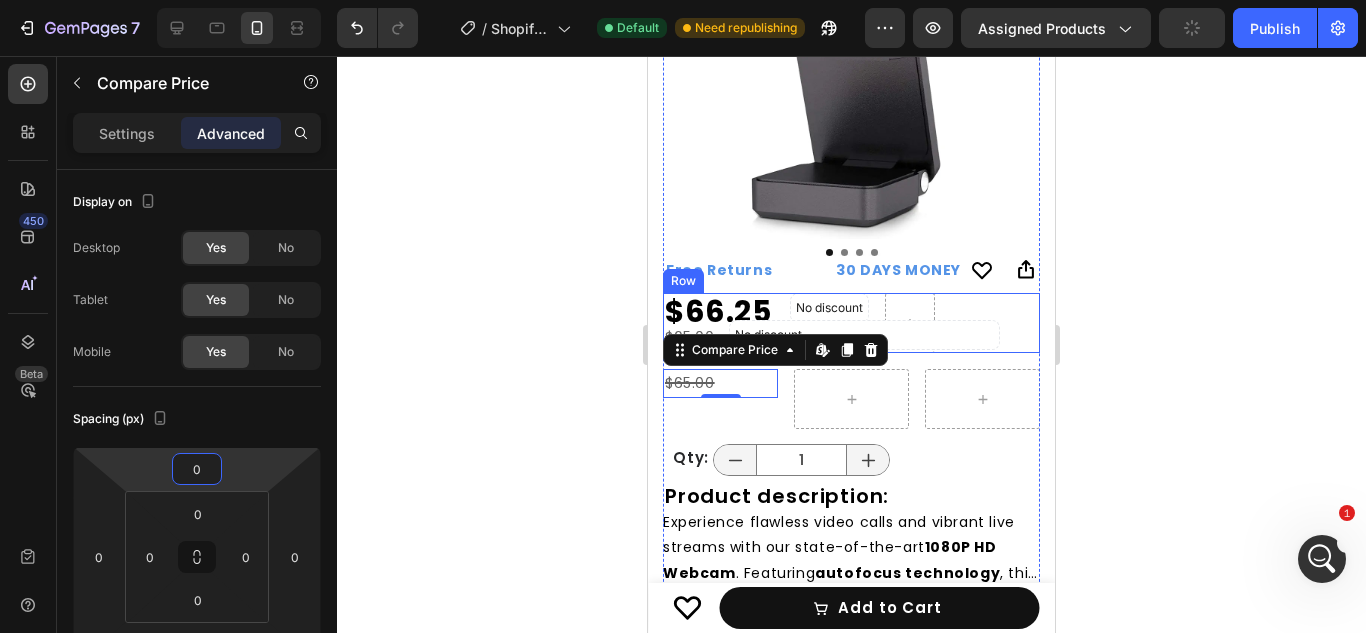 click 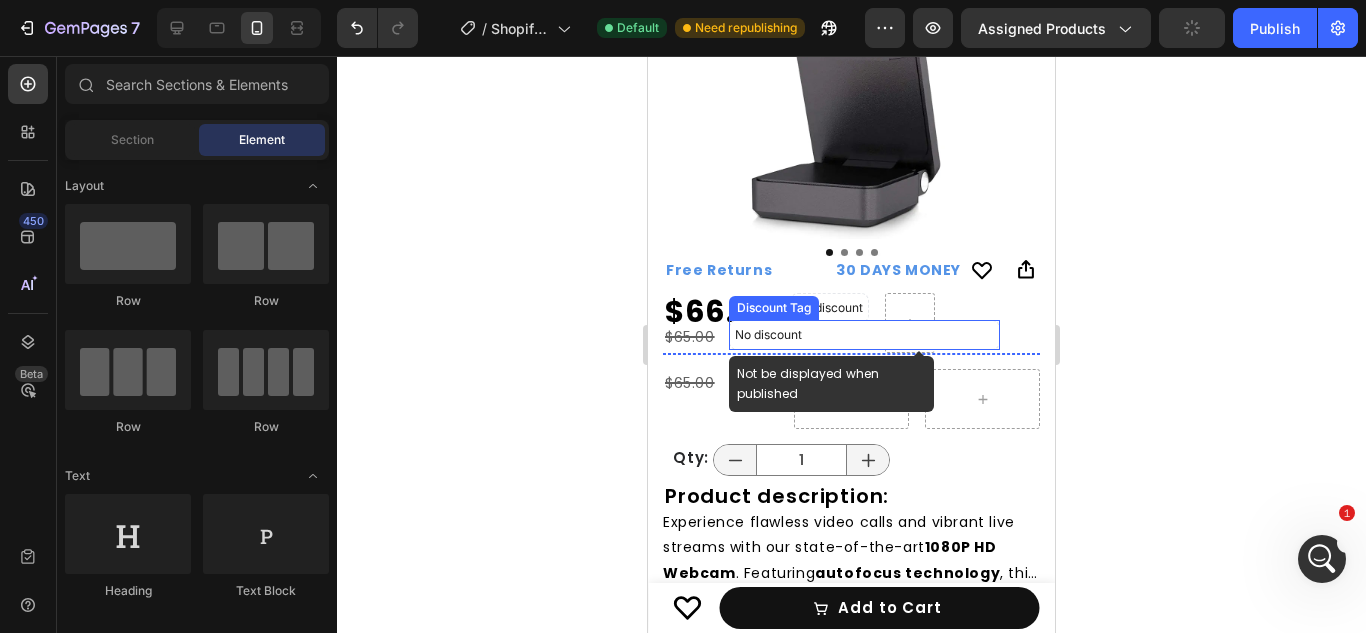 click on "No discount" at bounding box center (864, 335) 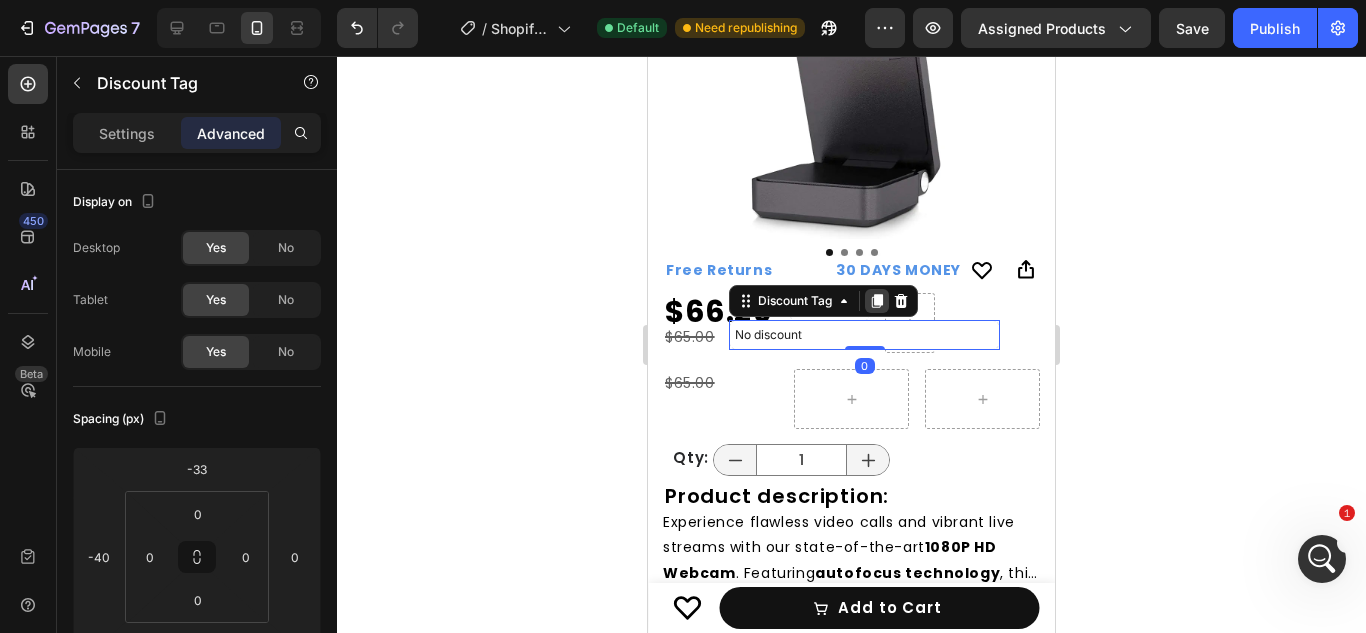 click 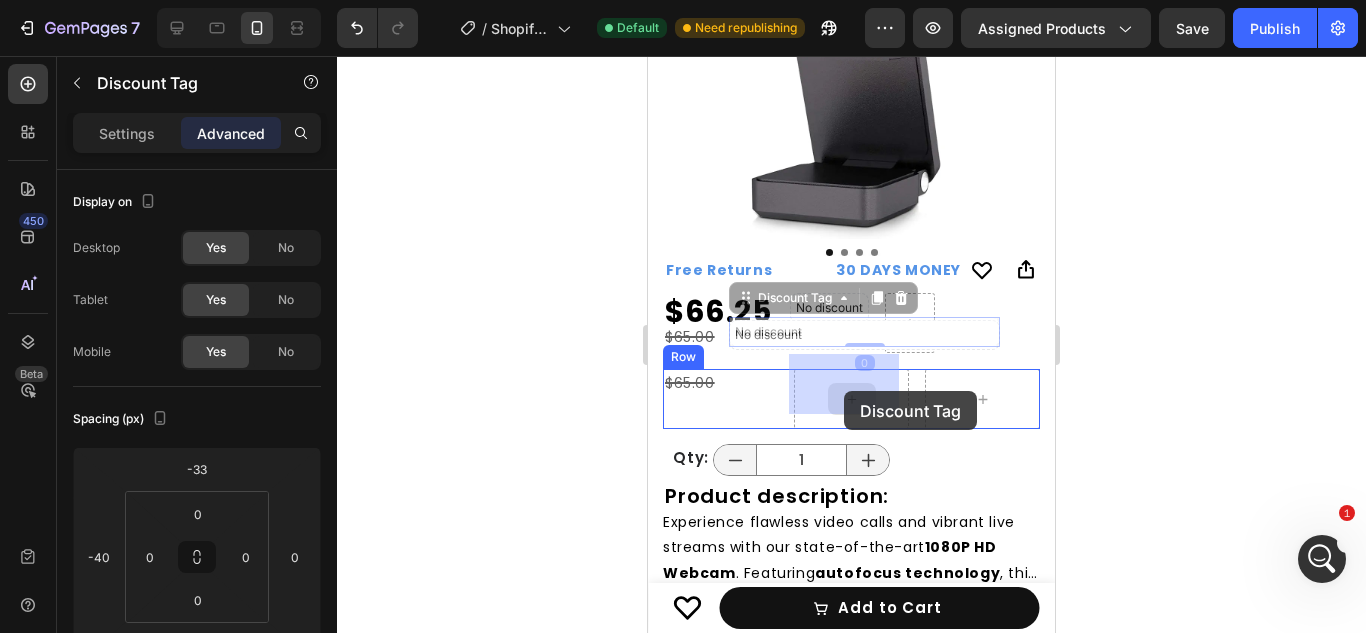 drag, startPoint x: 785, startPoint y: 314, endPoint x: 844, endPoint y: 391, distance: 97.00516 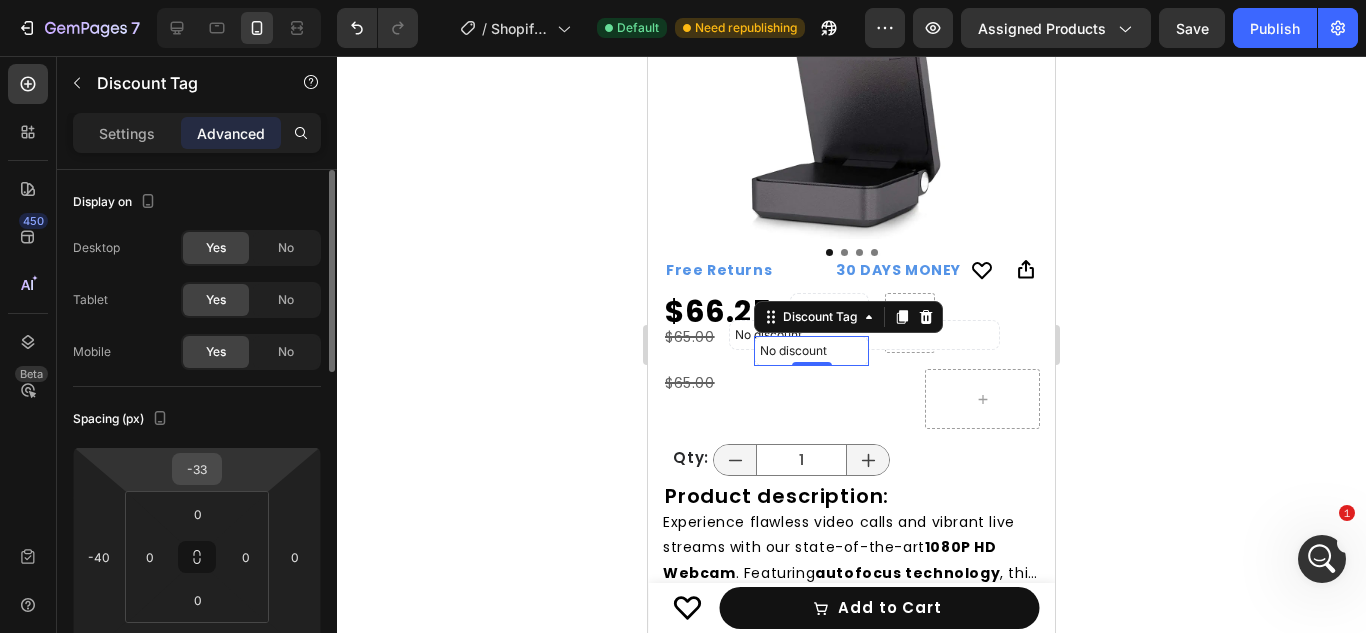 click on "-33" at bounding box center (197, 469) 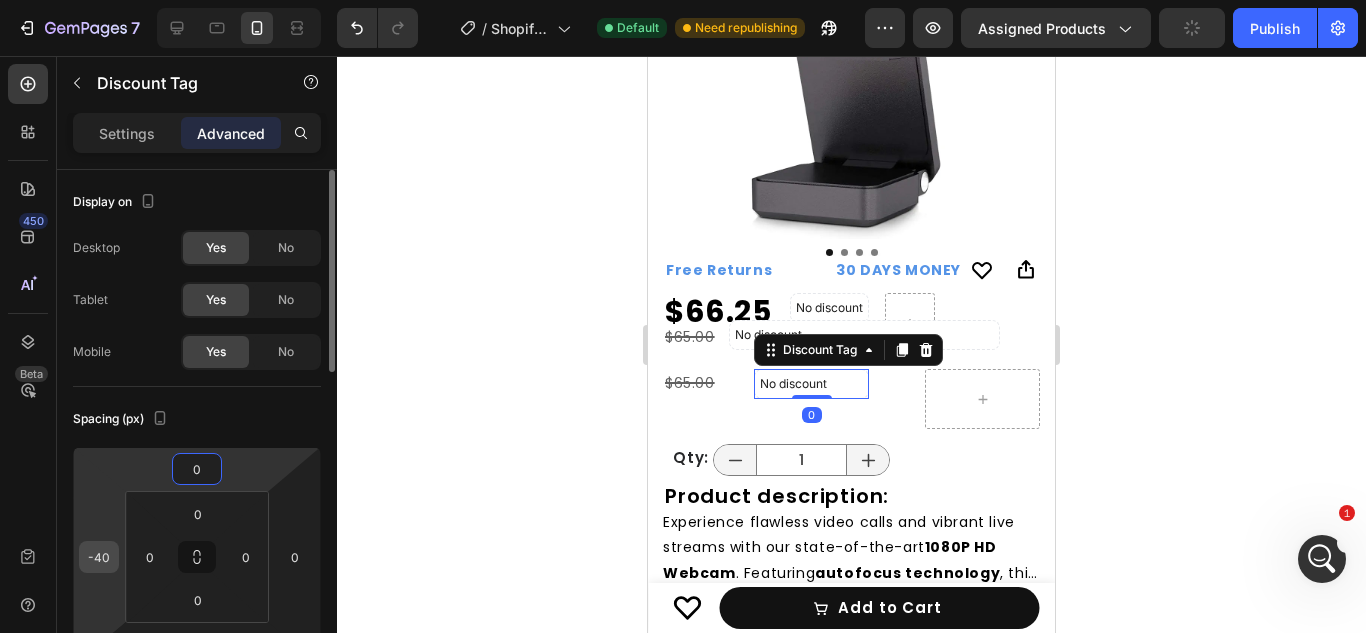 type on "0" 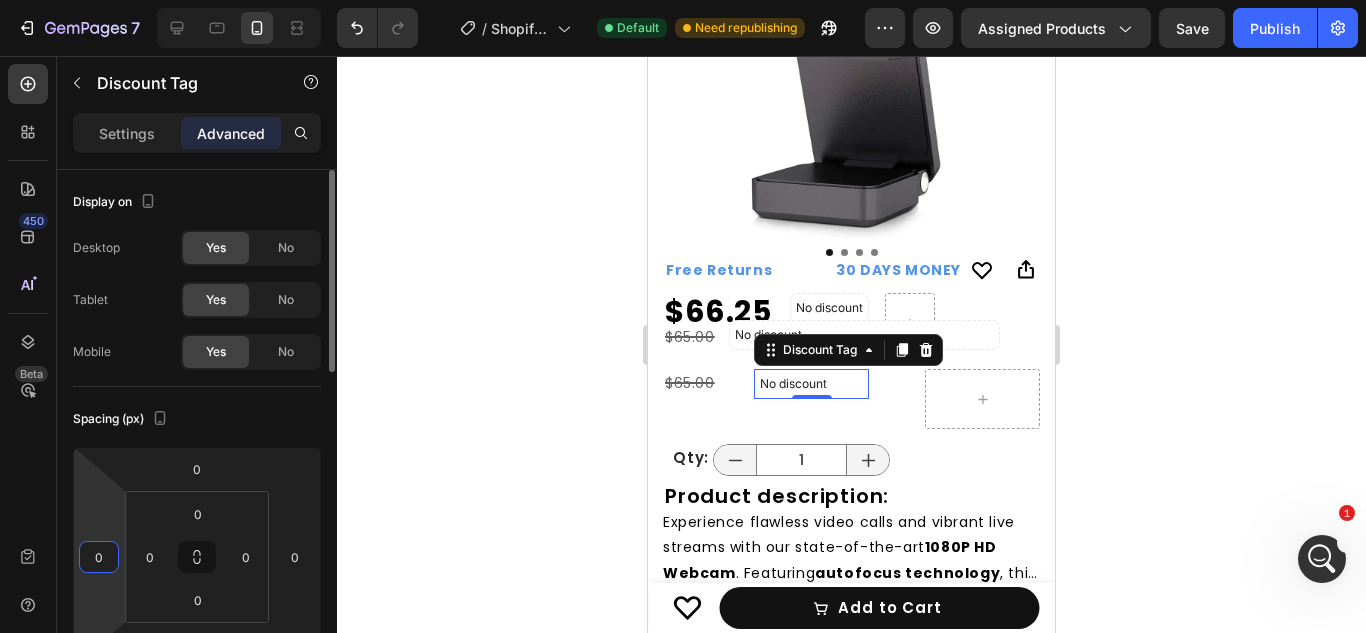 type on "0" 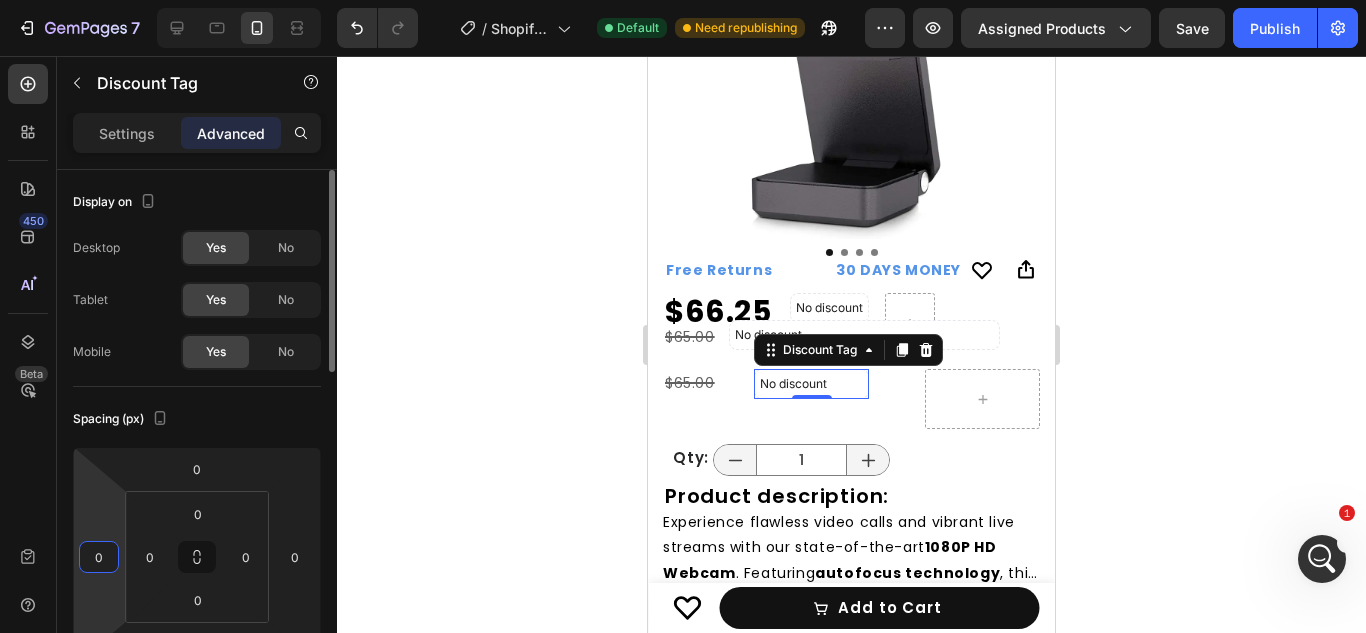 click on "Spacing (px)" at bounding box center [122, 419] 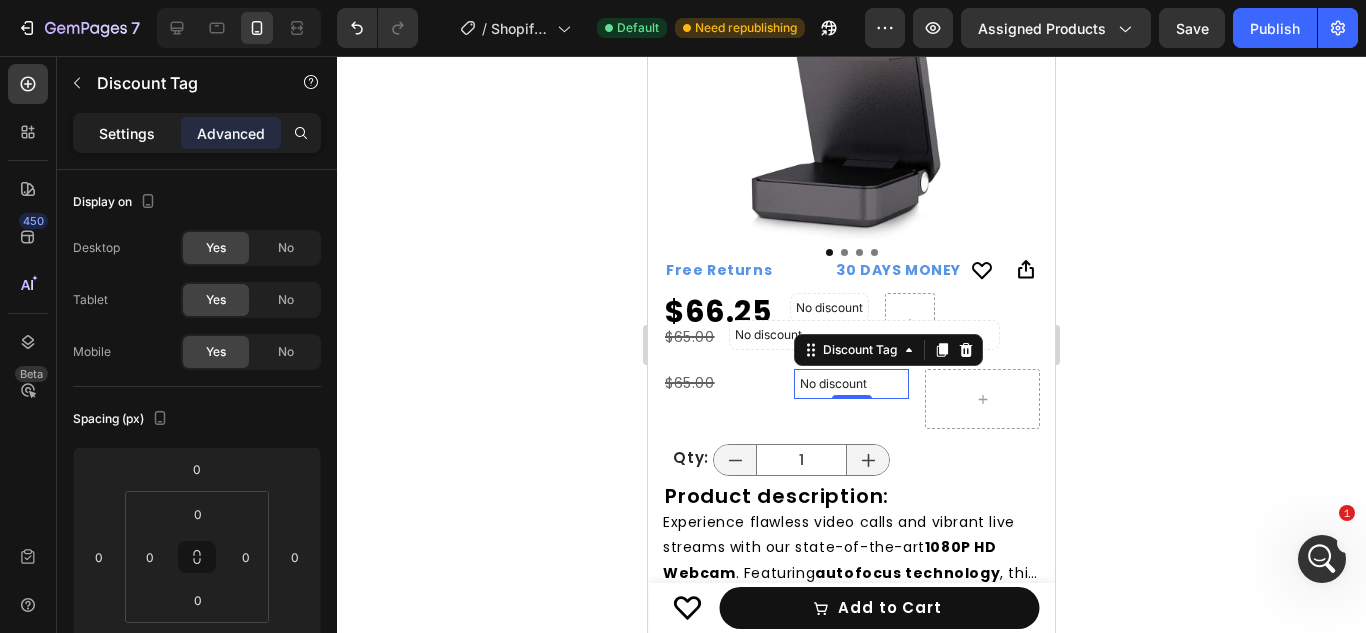 click on "Settings" at bounding box center (127, 133) 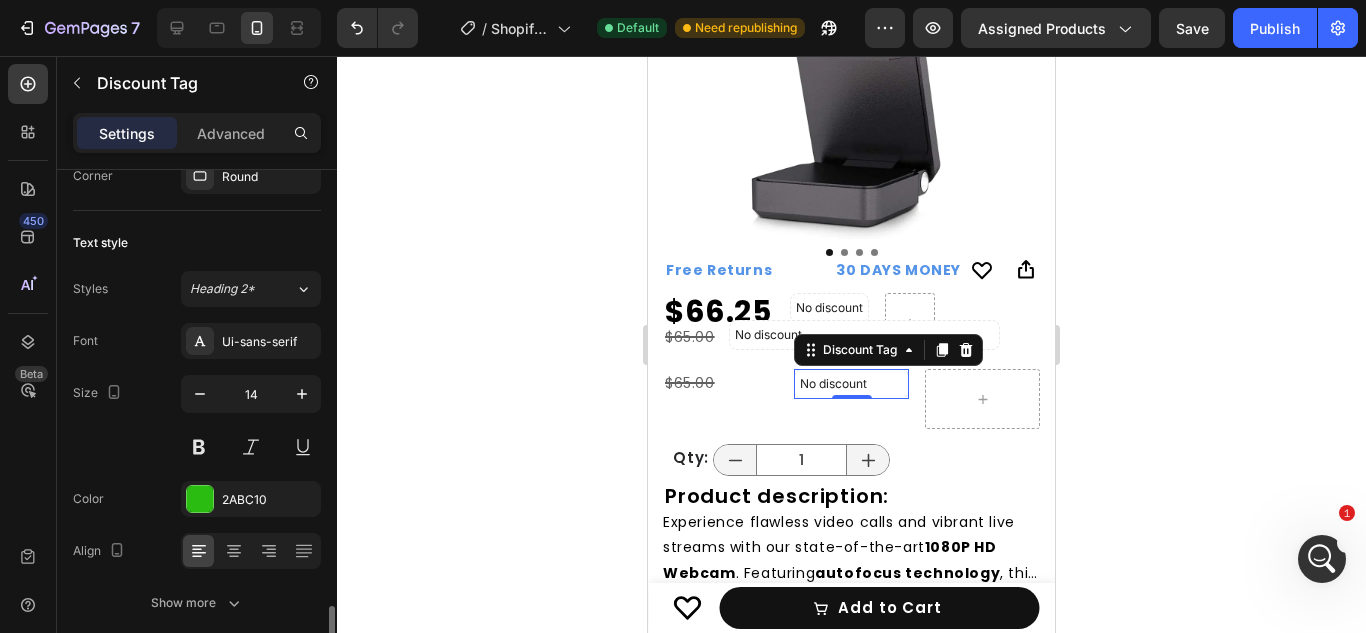 scroll, scrollTop: 897, scrollLeft: 0, axis: vertical 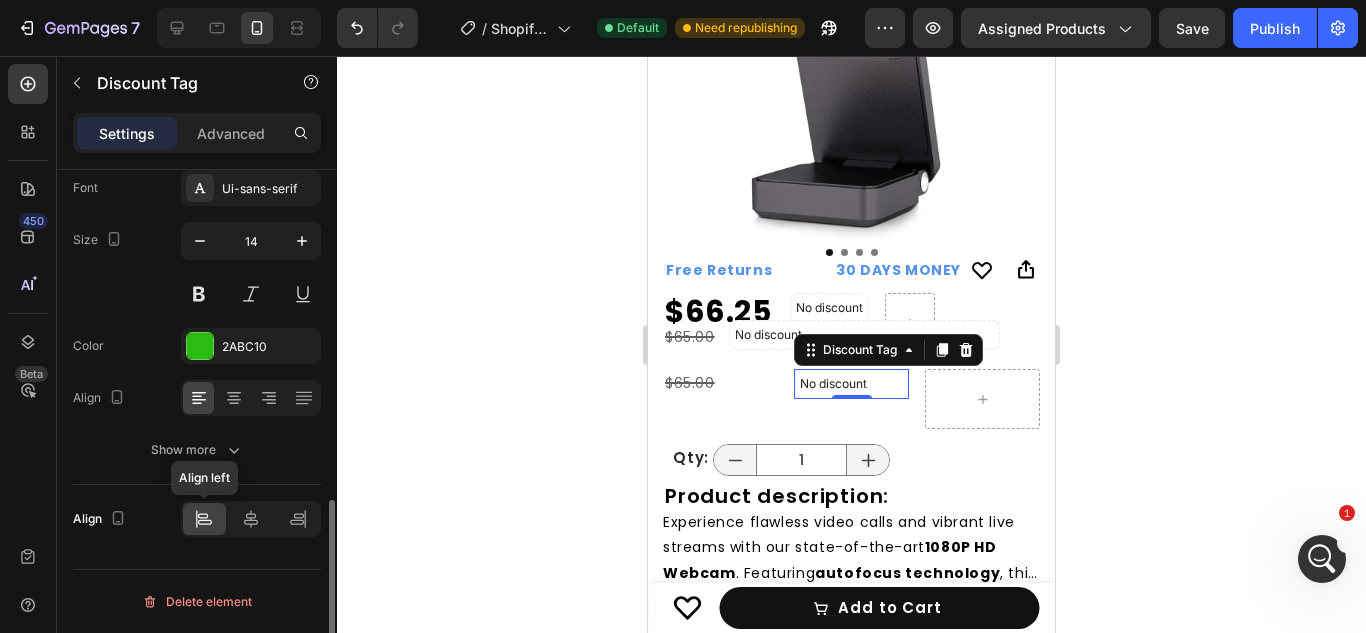 click 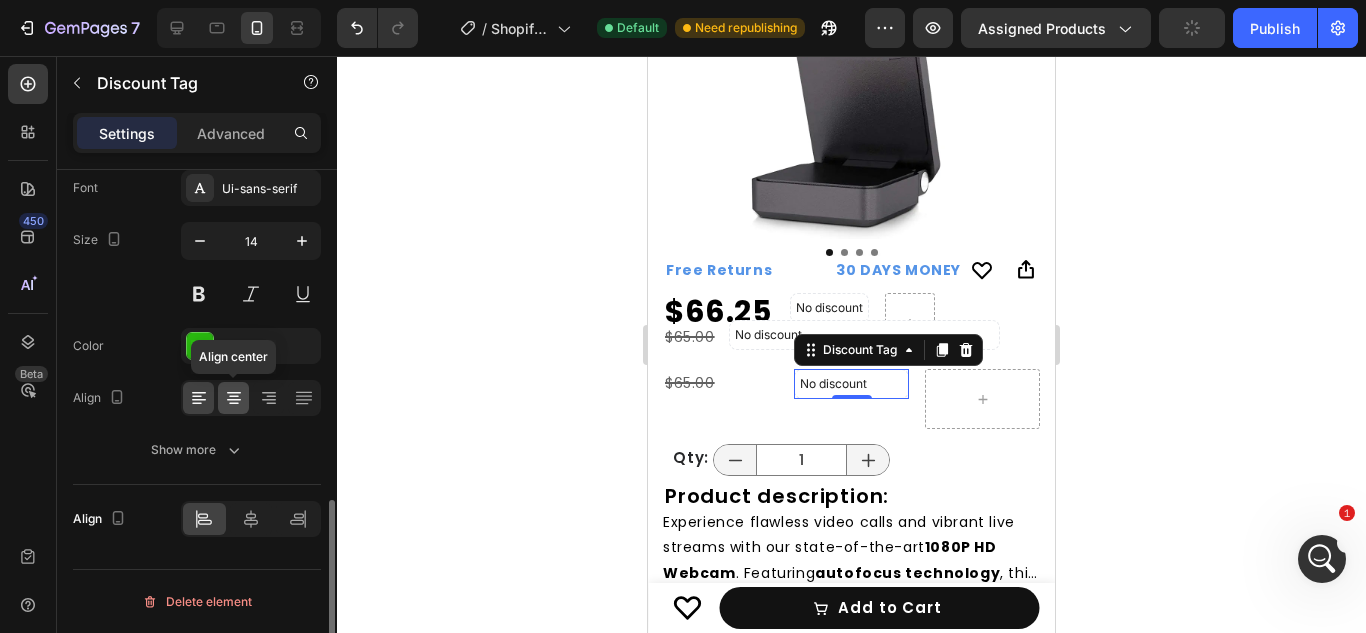 click 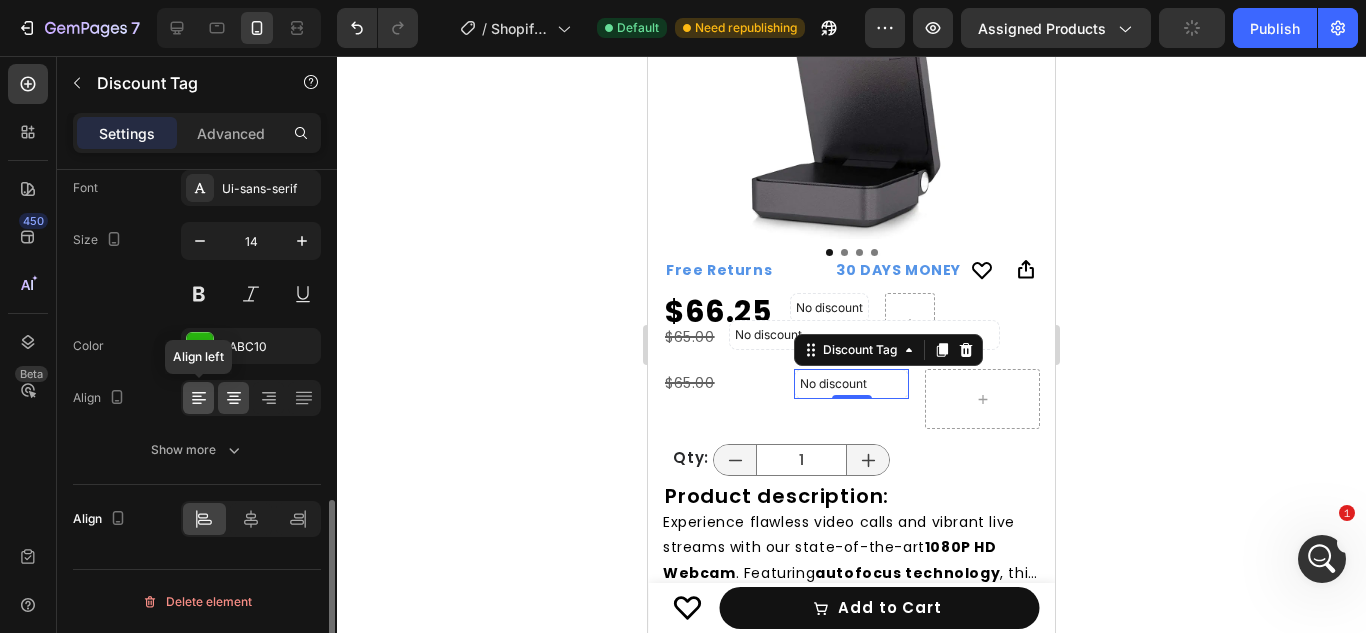 click 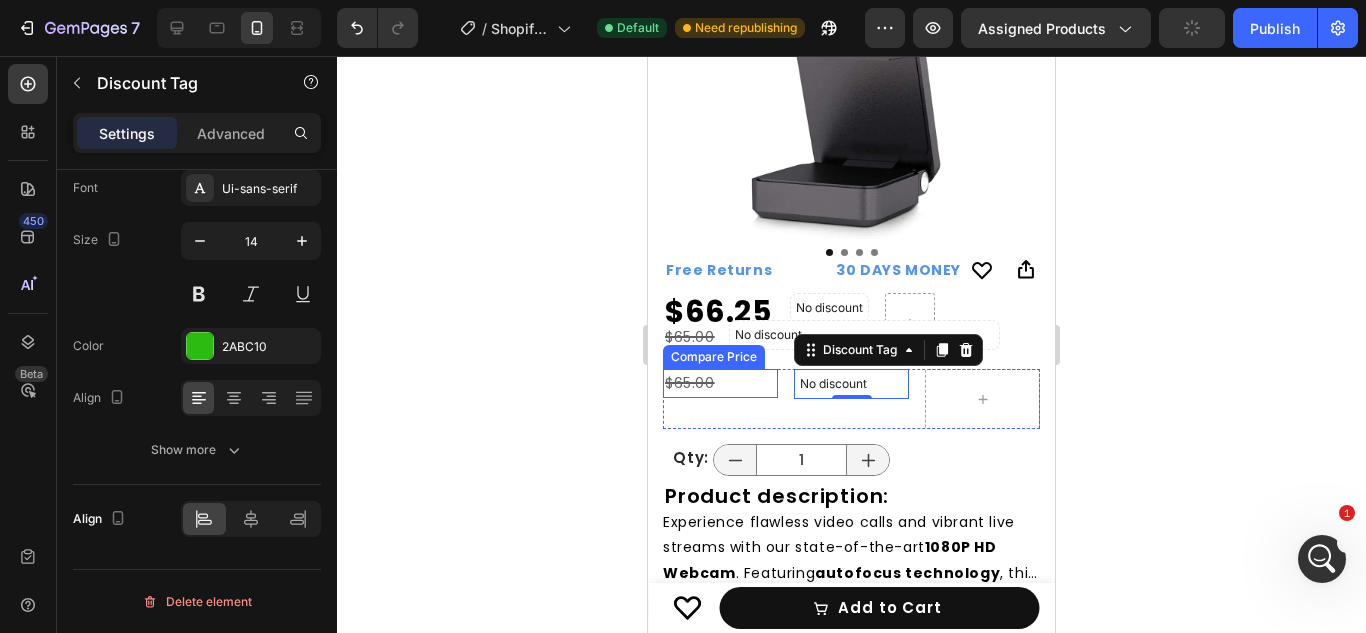 click on "$65.00" at bounding box center [720, 383] 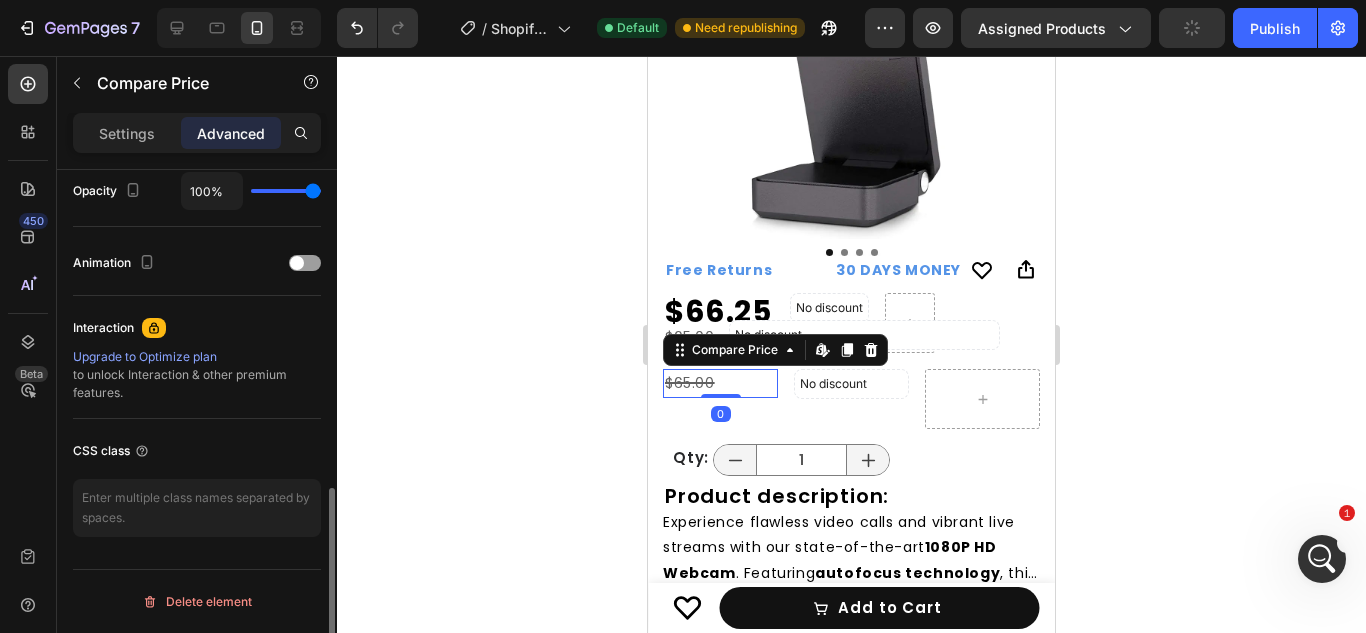 scroll, scrollTop: 0, scrollLeft: 0, axis: both 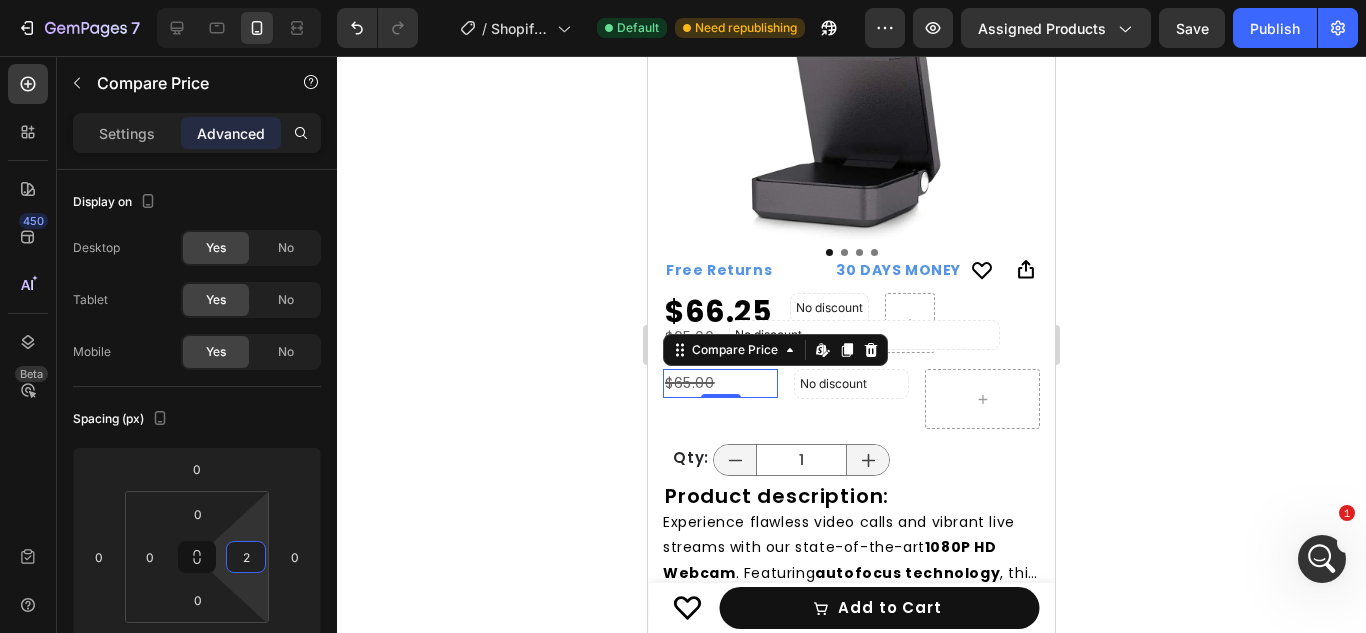 type on "0" 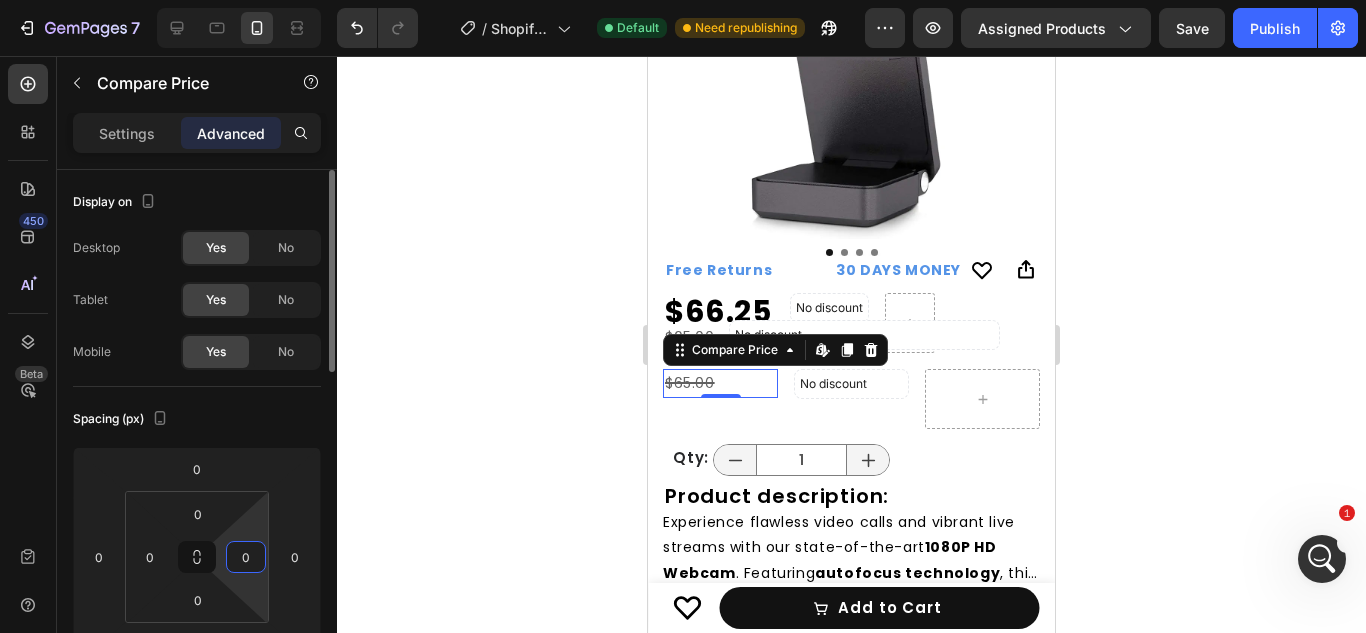 drag, startPoint x: 253, startPoint y: 517, endPoint x: 260, endPoint y: 530, distance: 14.764823 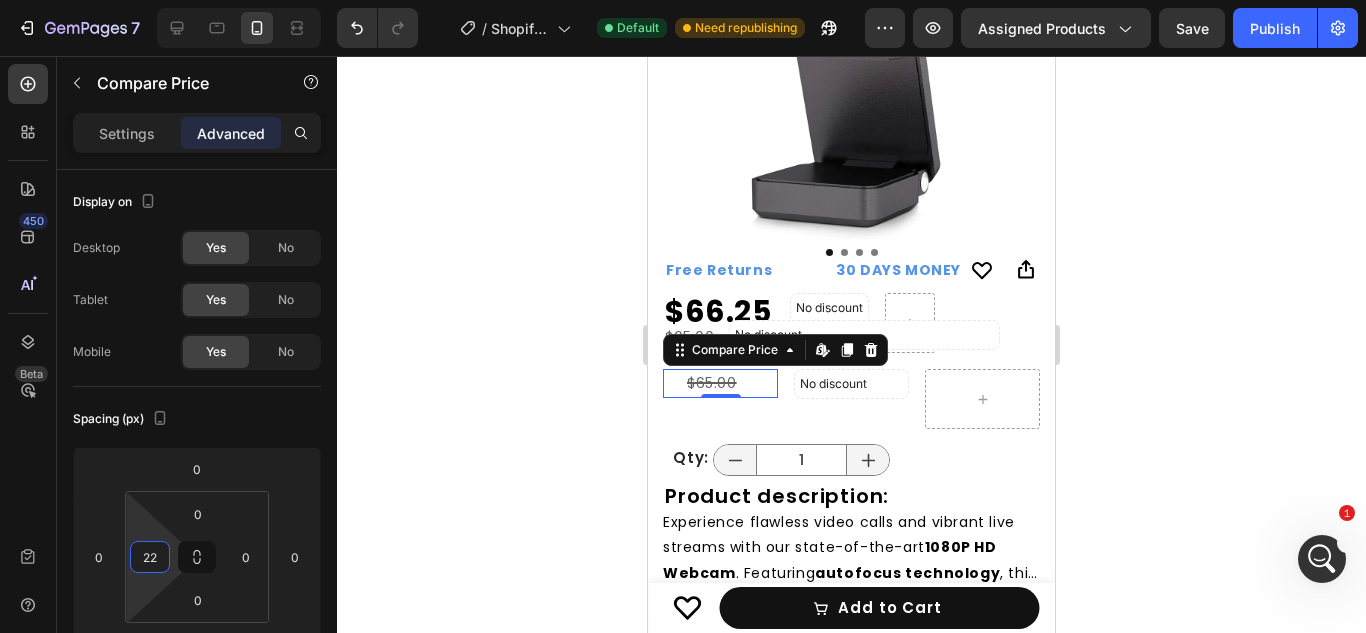 type on "0" 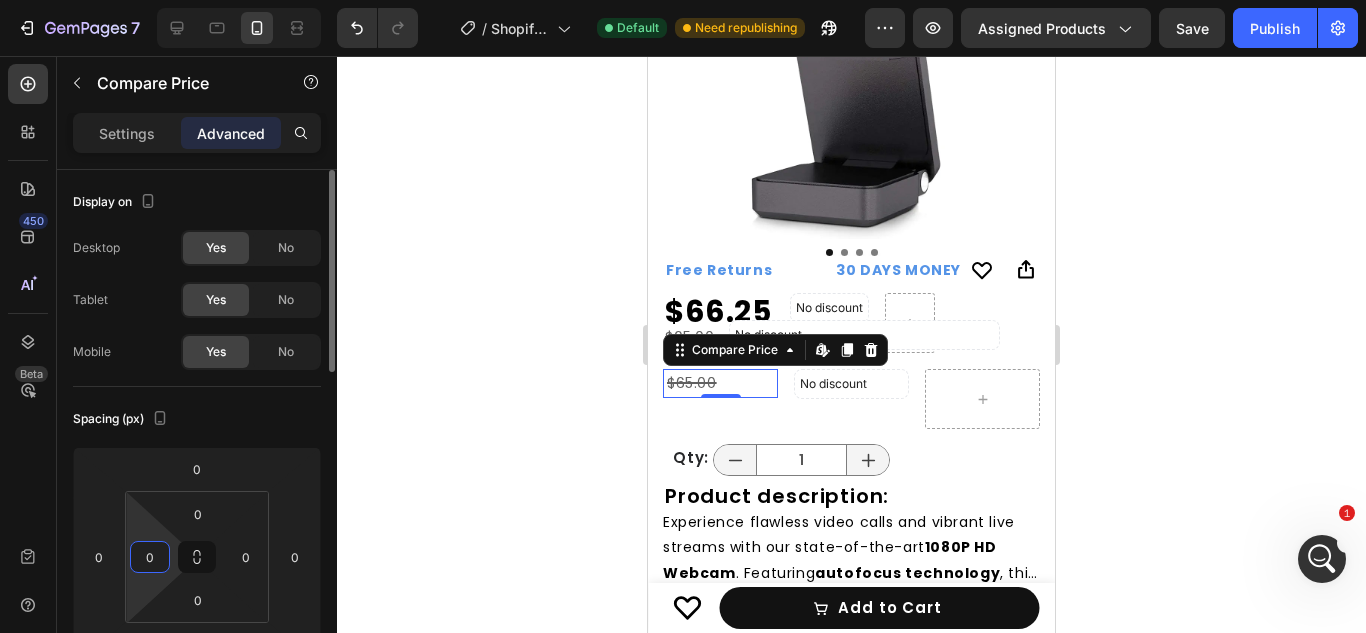 drag, startPoint x: 140, startPoint y: 535, endPoint x: 139, endPoint y: 551, distance: 16.03122 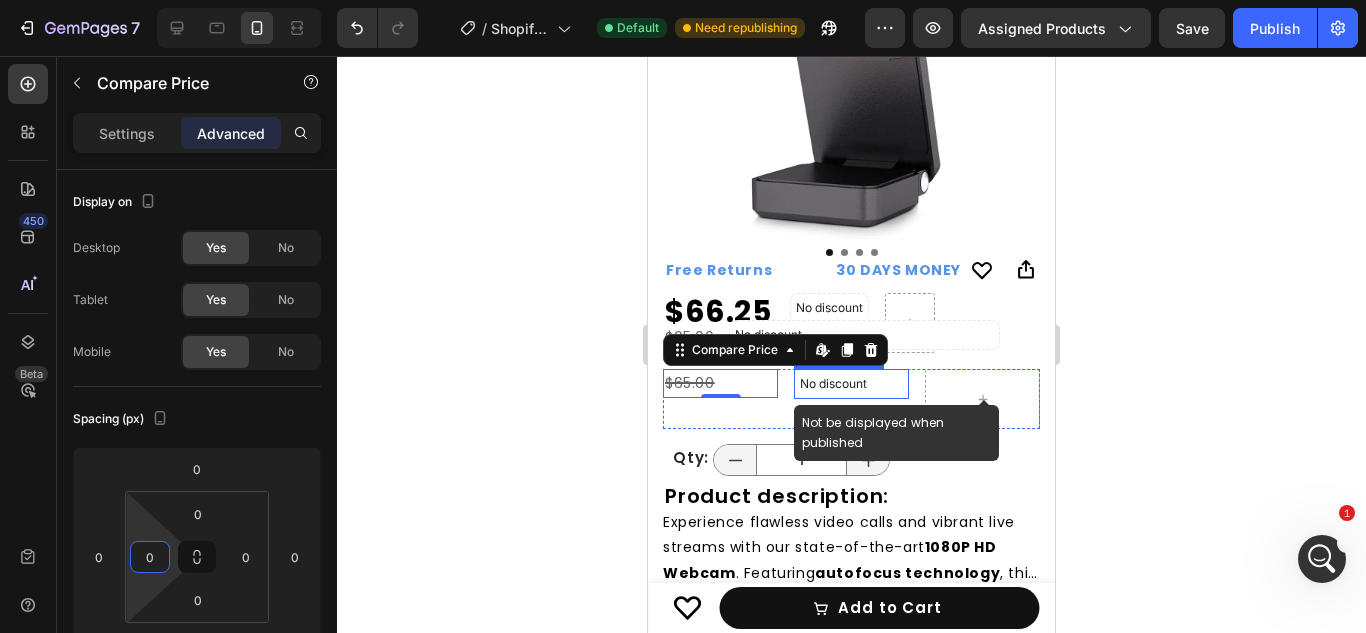 click on "No discount" at bounding box center (851, 384) 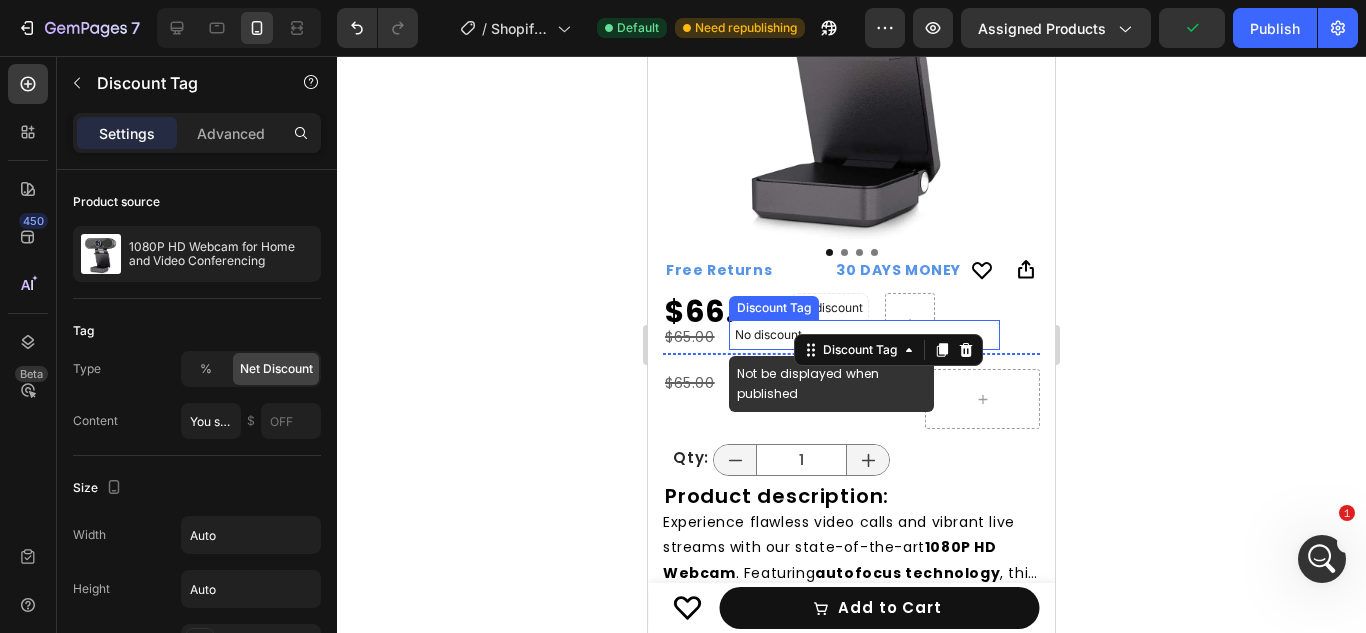 click on "No discount" at bounding box center (864, 335) 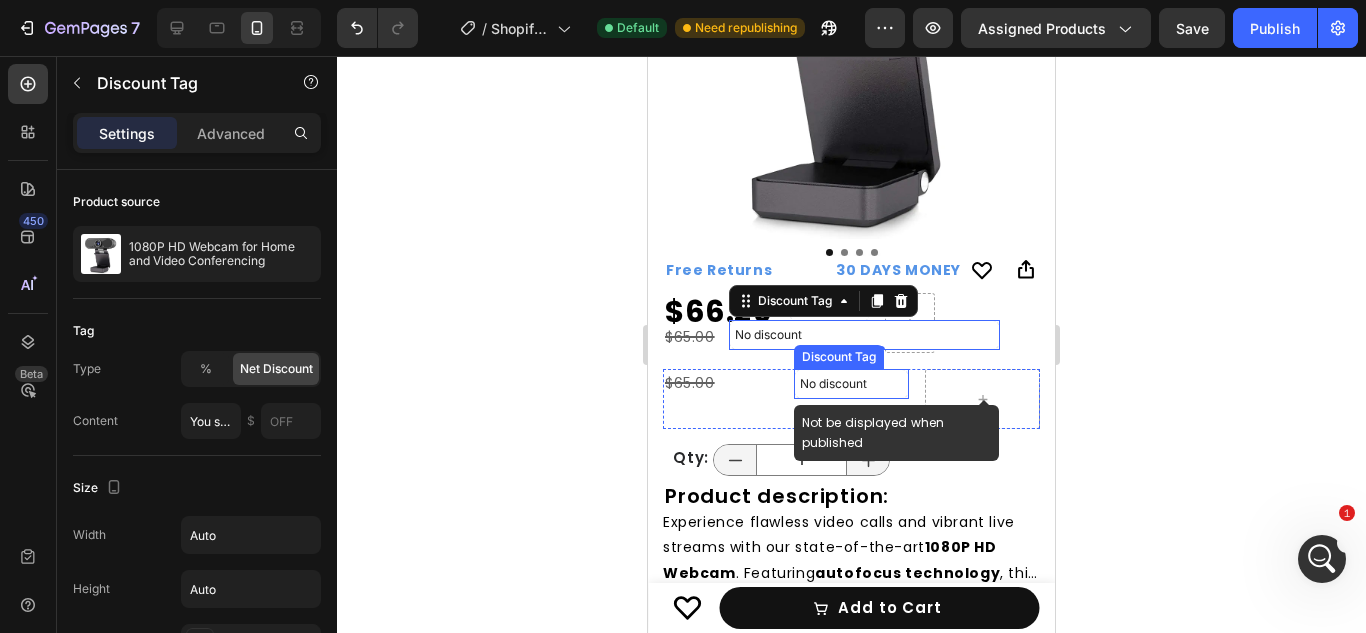 click on "No discount" at bounding box center (851, 384) 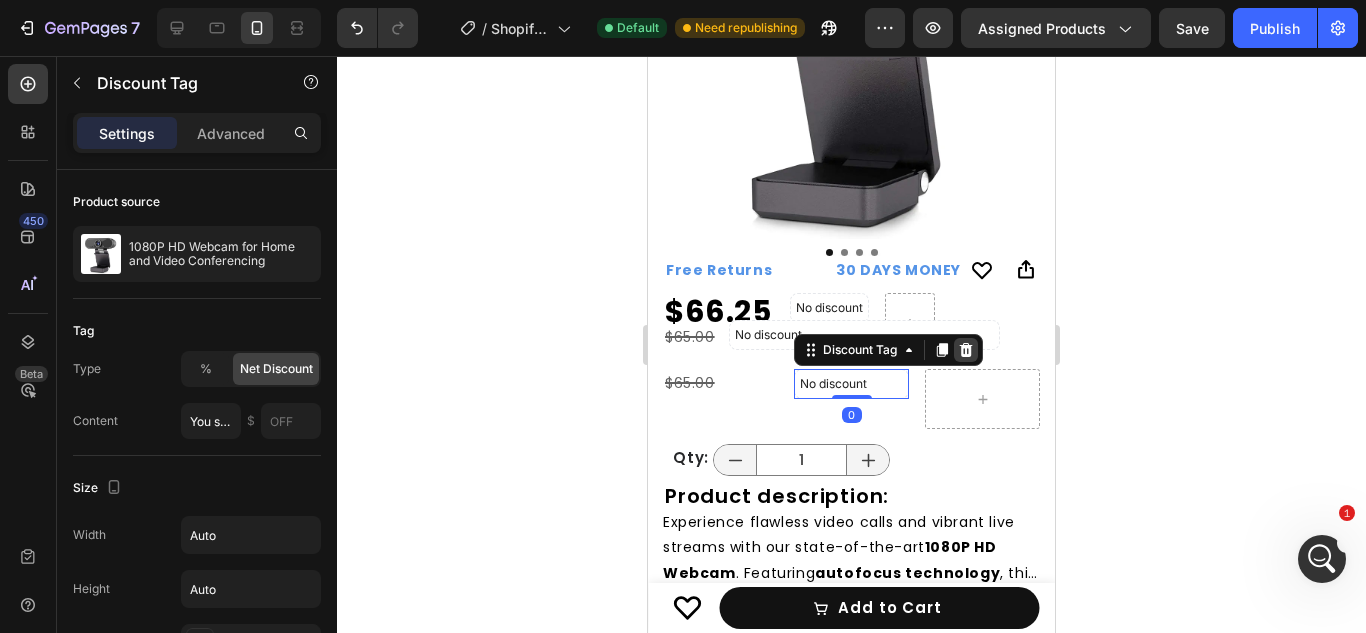 click 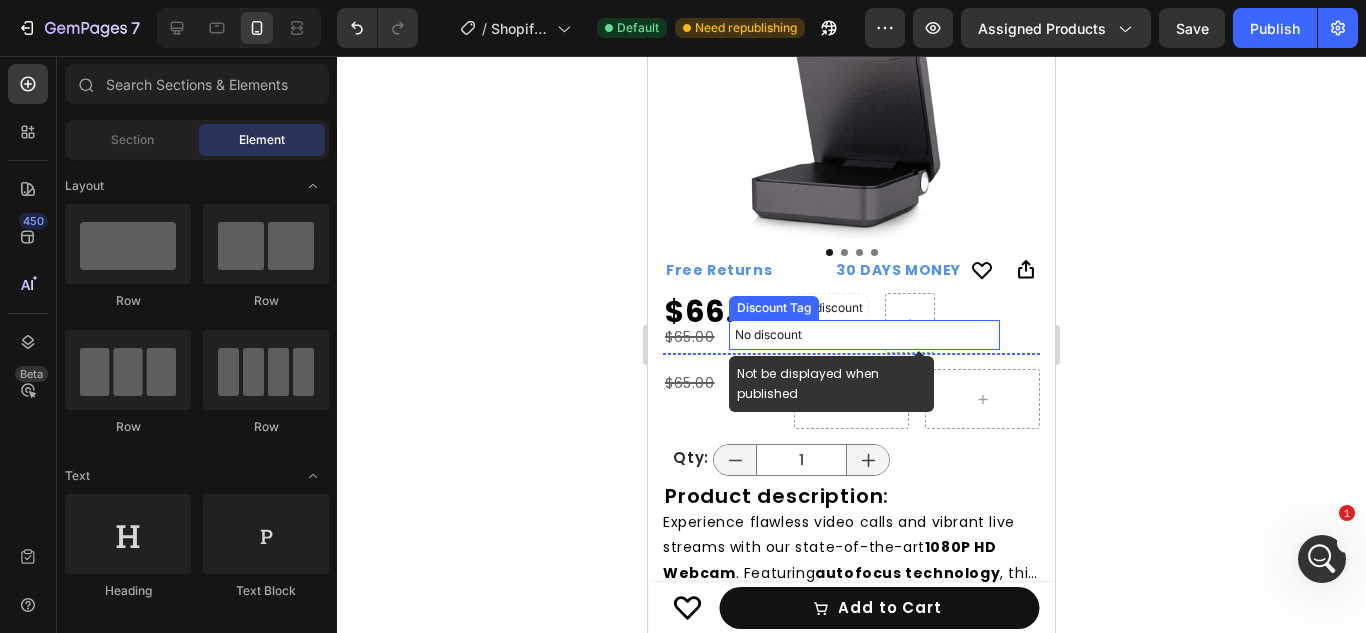 click on "No discount" at bounding box center (864, 335) 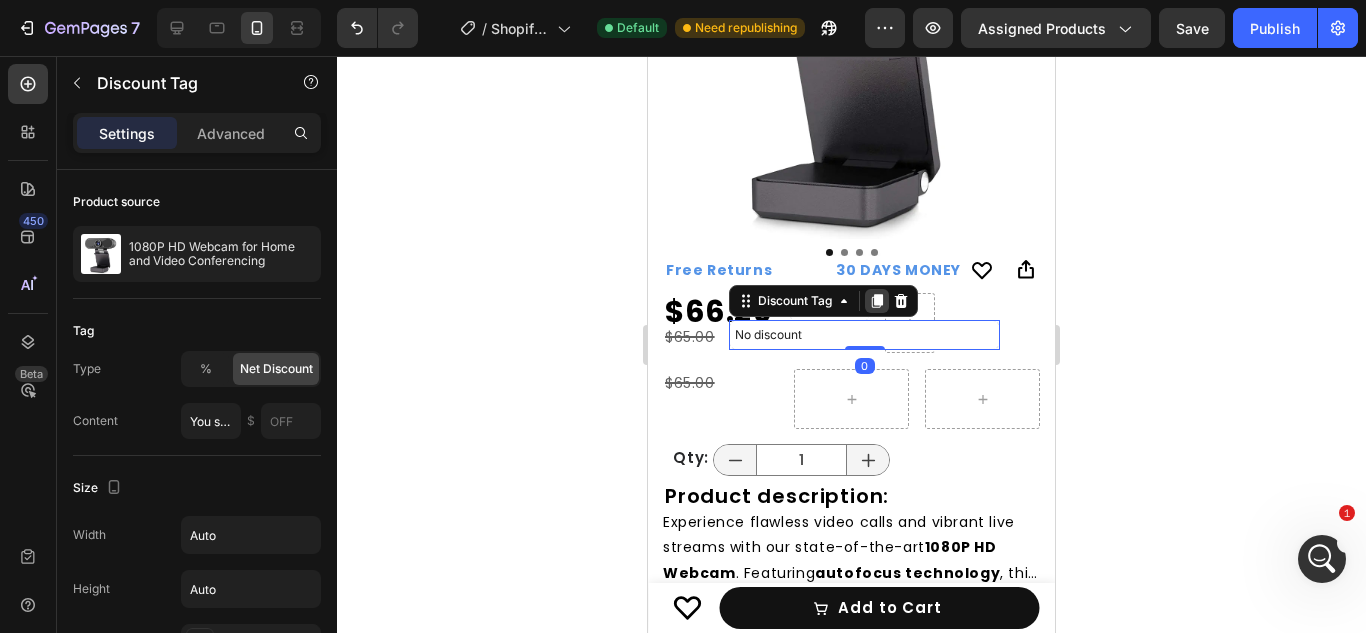 click 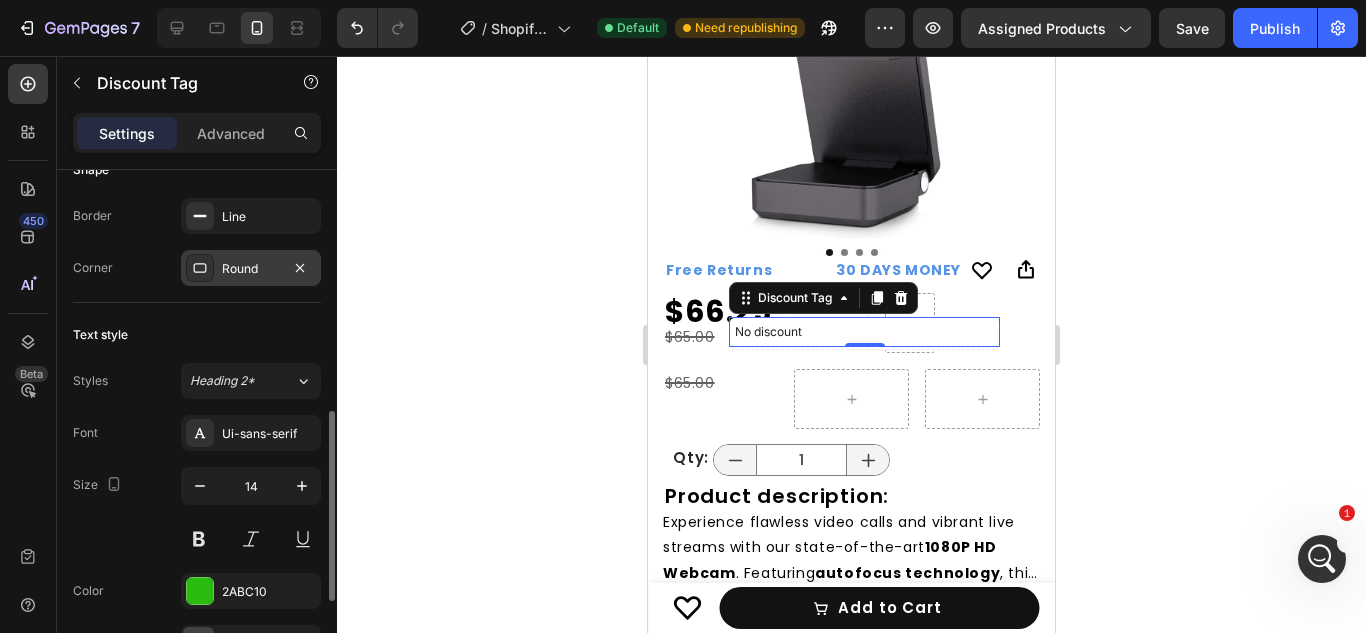 scroll, scrollTop: 653, scrollLeft: 0, axis: vertical 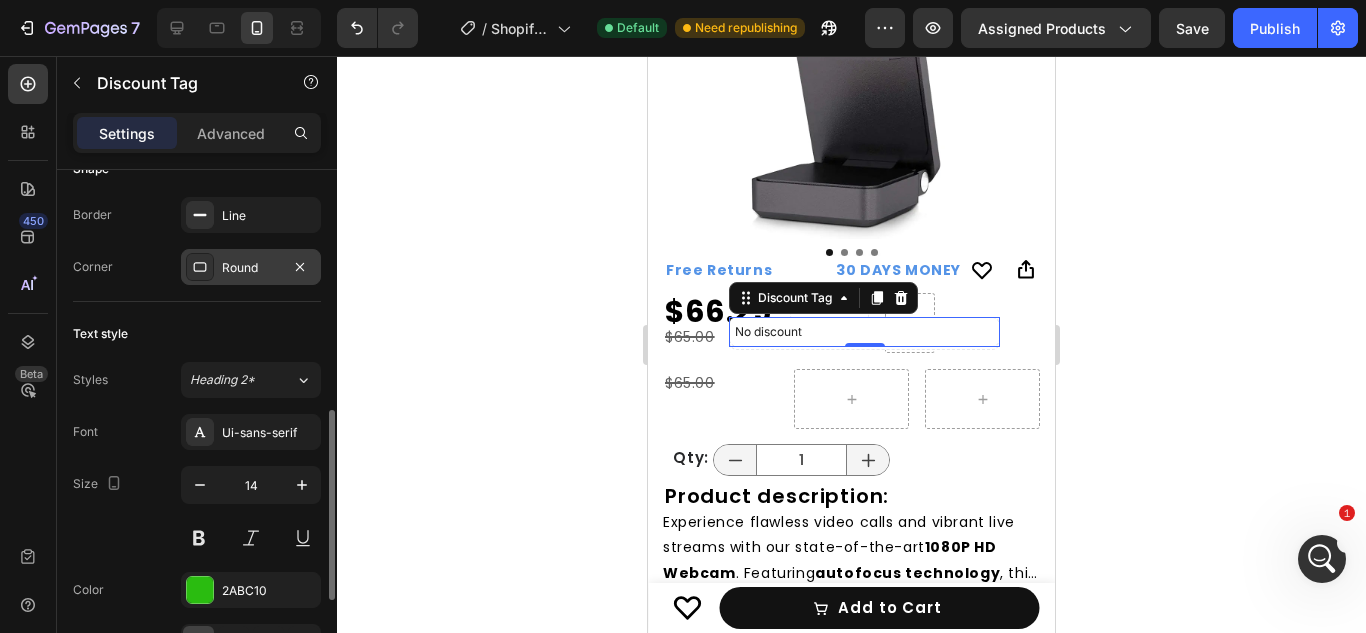 click on "Round" at bounding box center (251, 268) 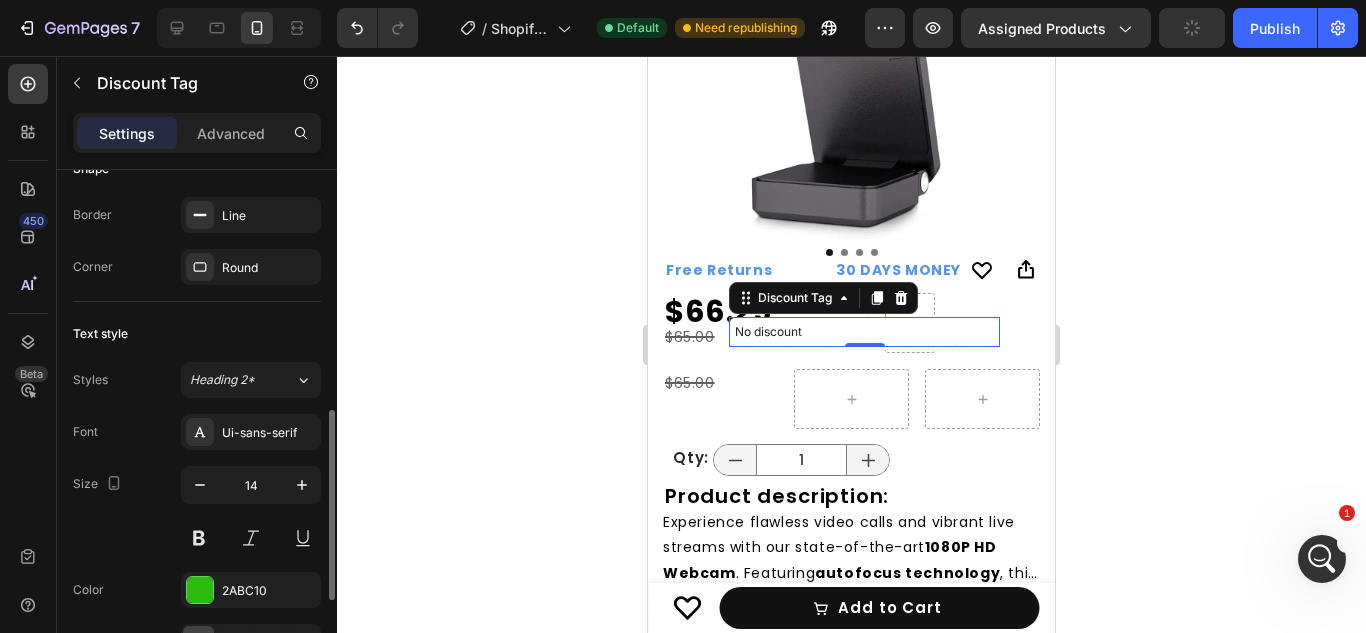 click on "Text style" at bounding box center (197, 334) 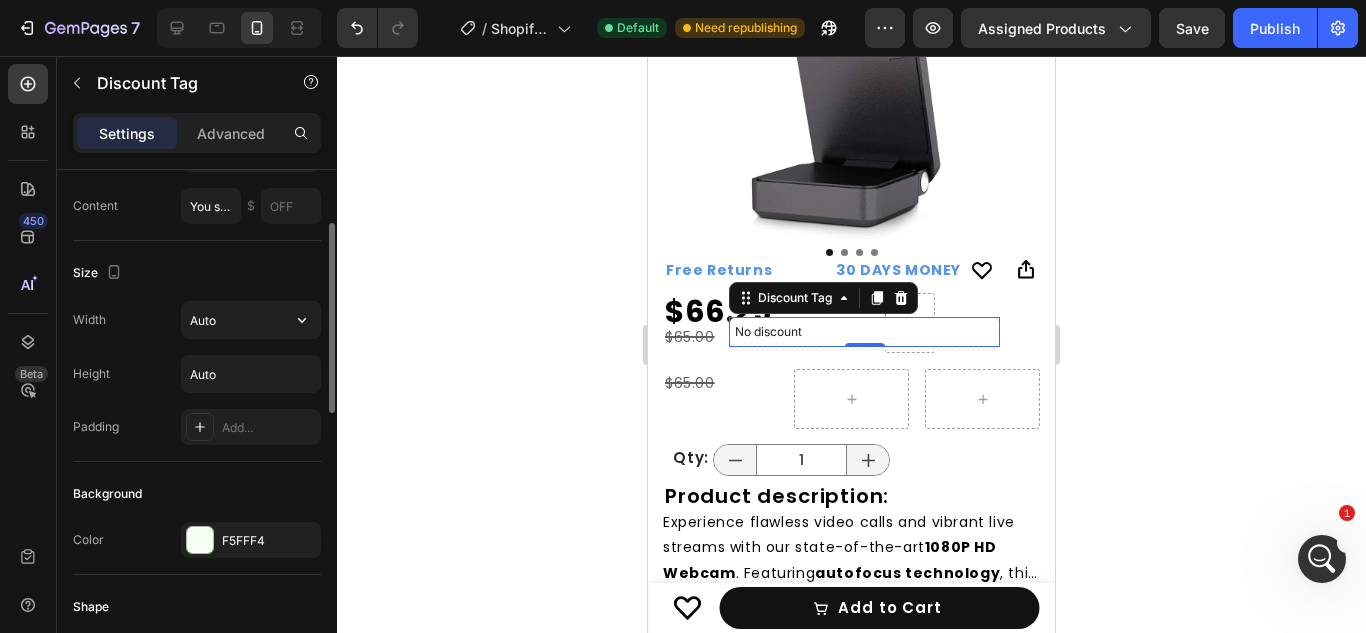 scroll, scrollTop: 193, scrollLeft: 0, axis: vertical 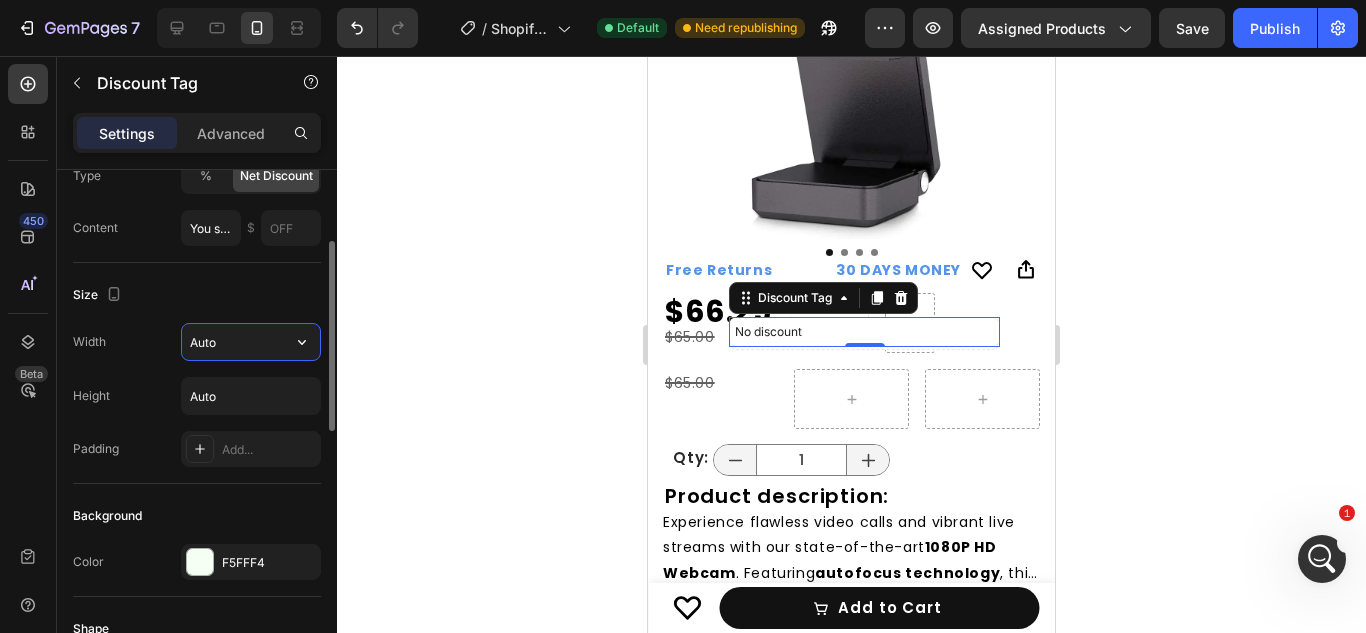 click on "Auto" at bounding box center (251, 342) 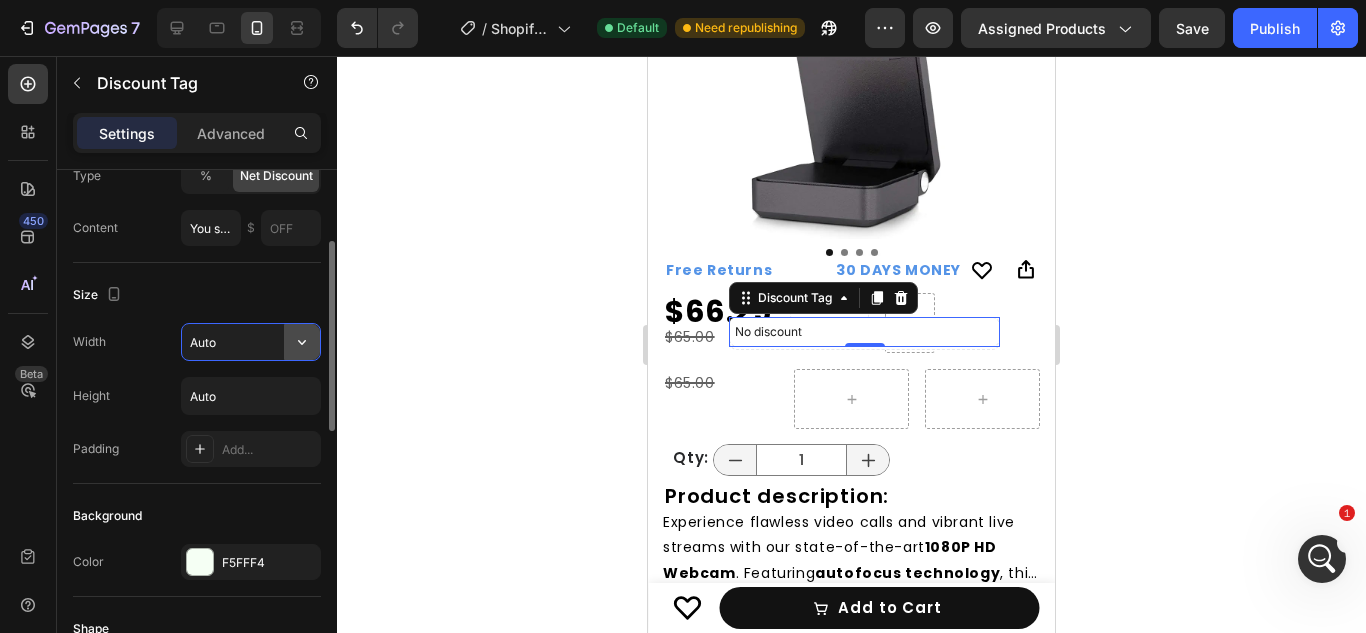 click 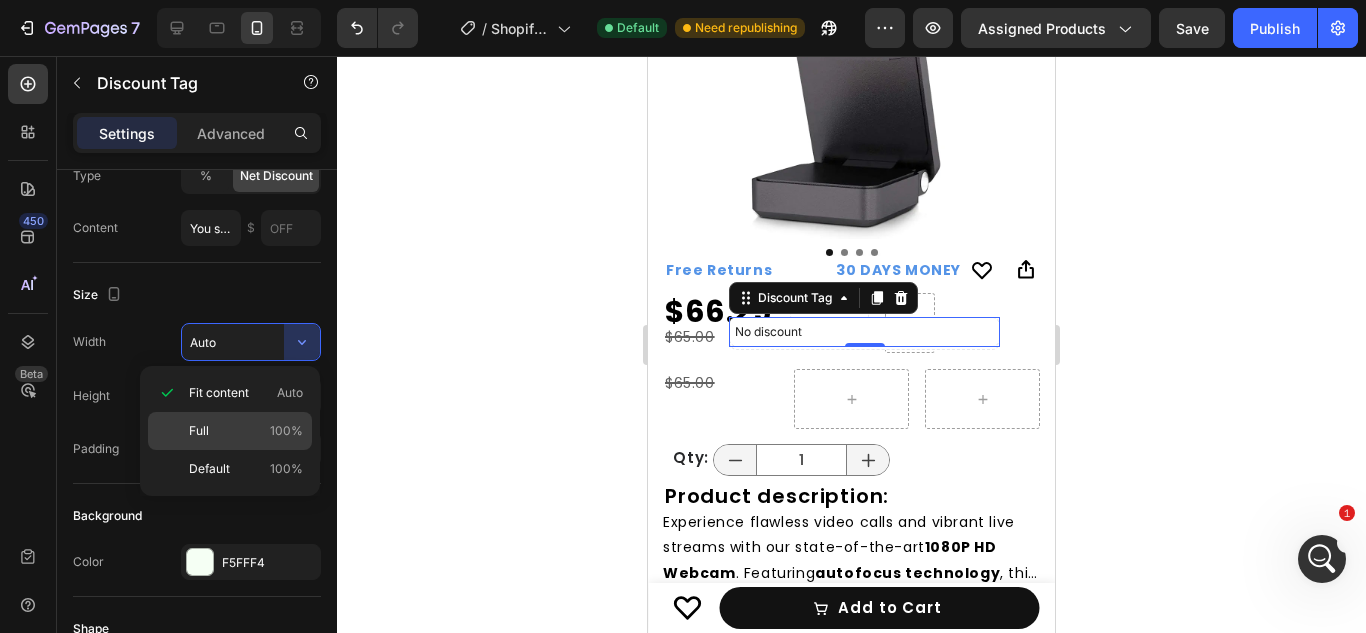 click on "Full 100%" 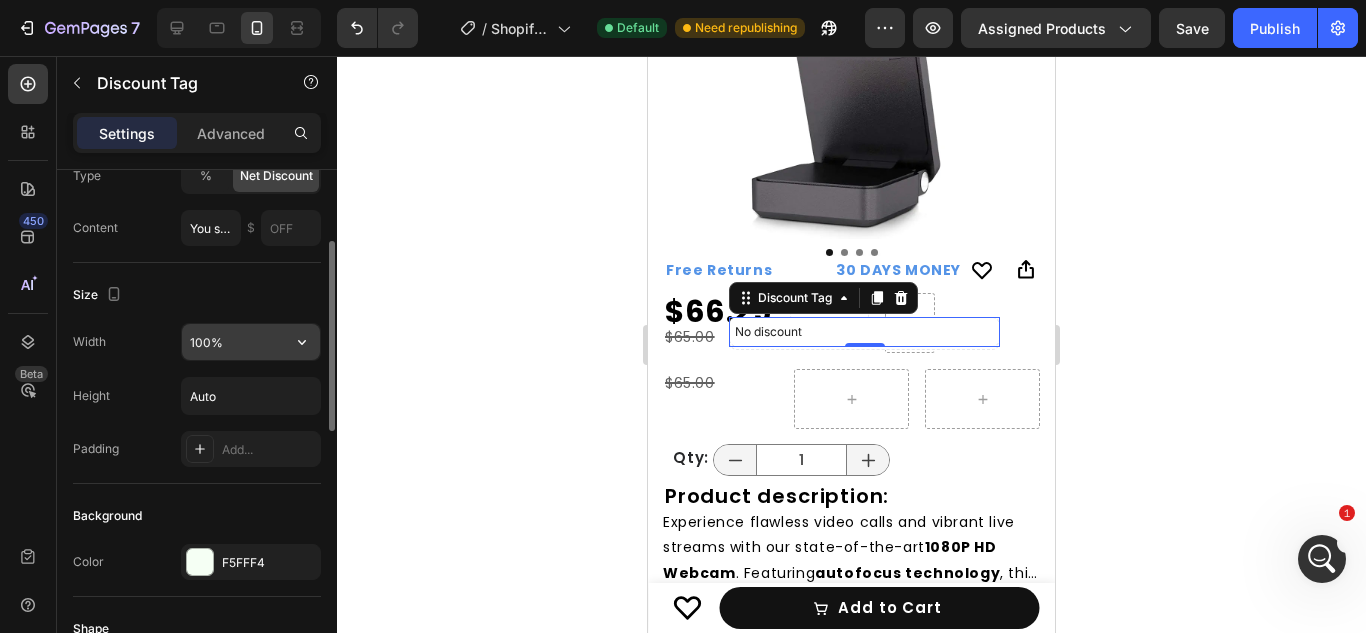 click on "100%" at bounding box center [251, 342] 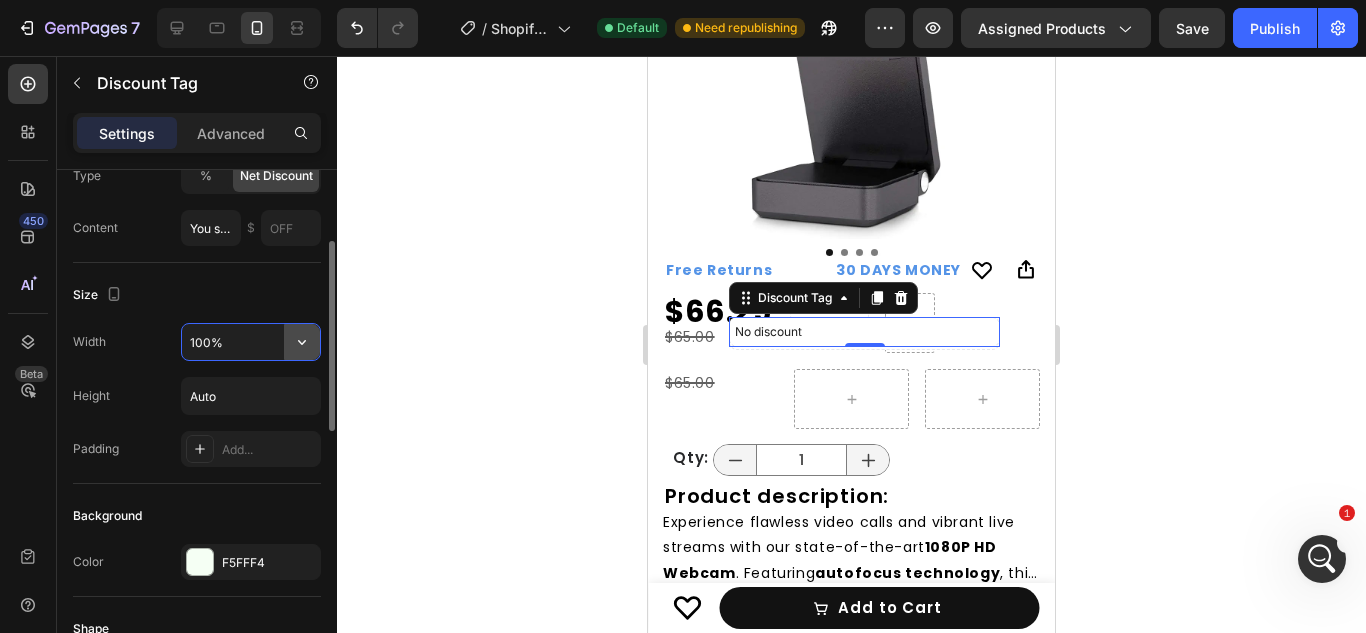 click 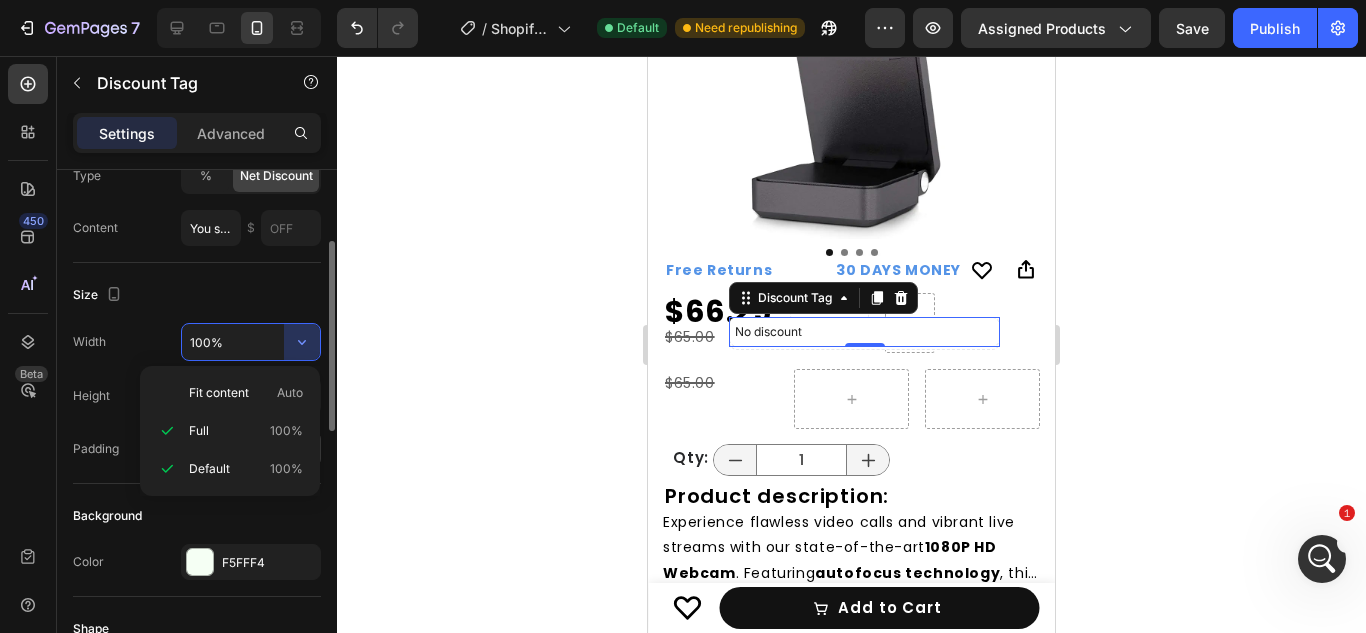 click on "Default 100%" at bounding box center [246, 469] 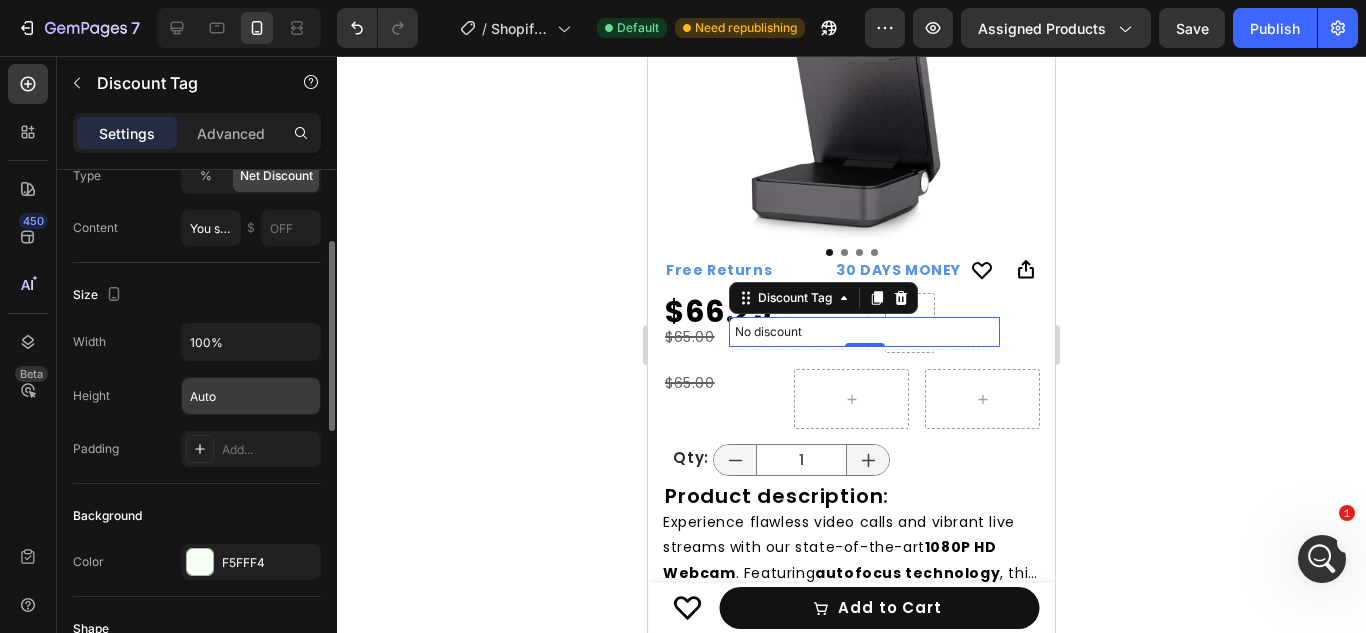 click on "Auto" at bounding box center [251, 396] 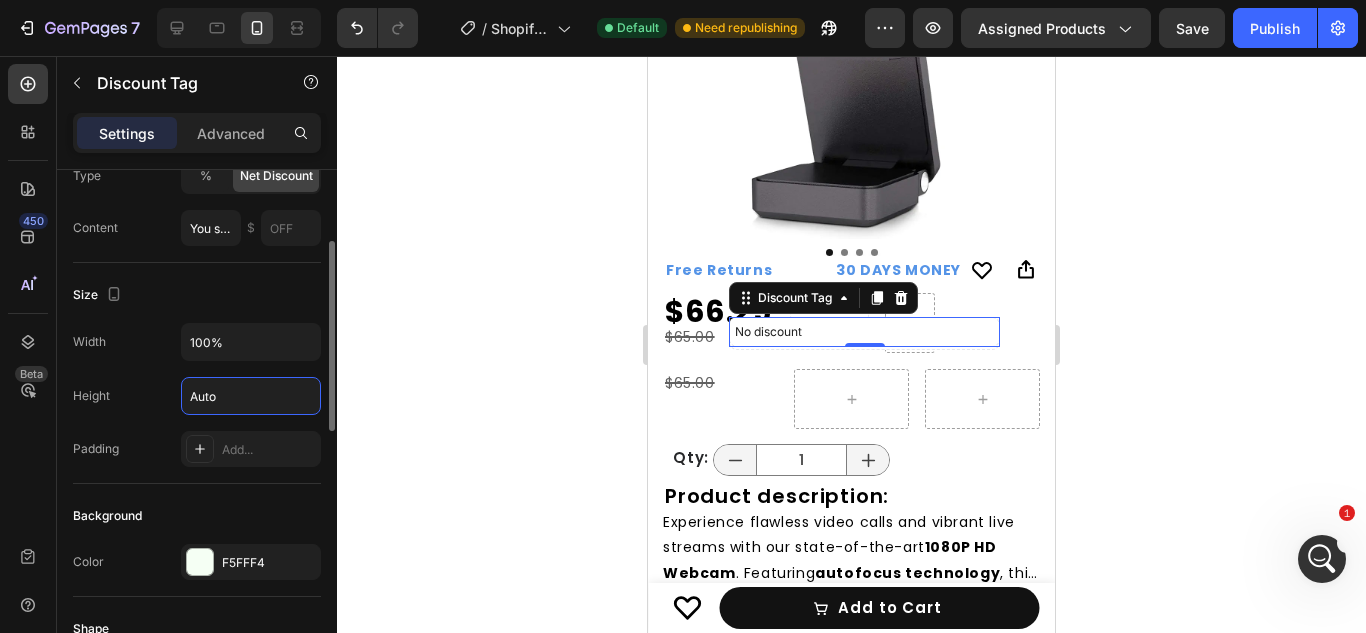 click on "Auto" at bounding box center [251, 396] 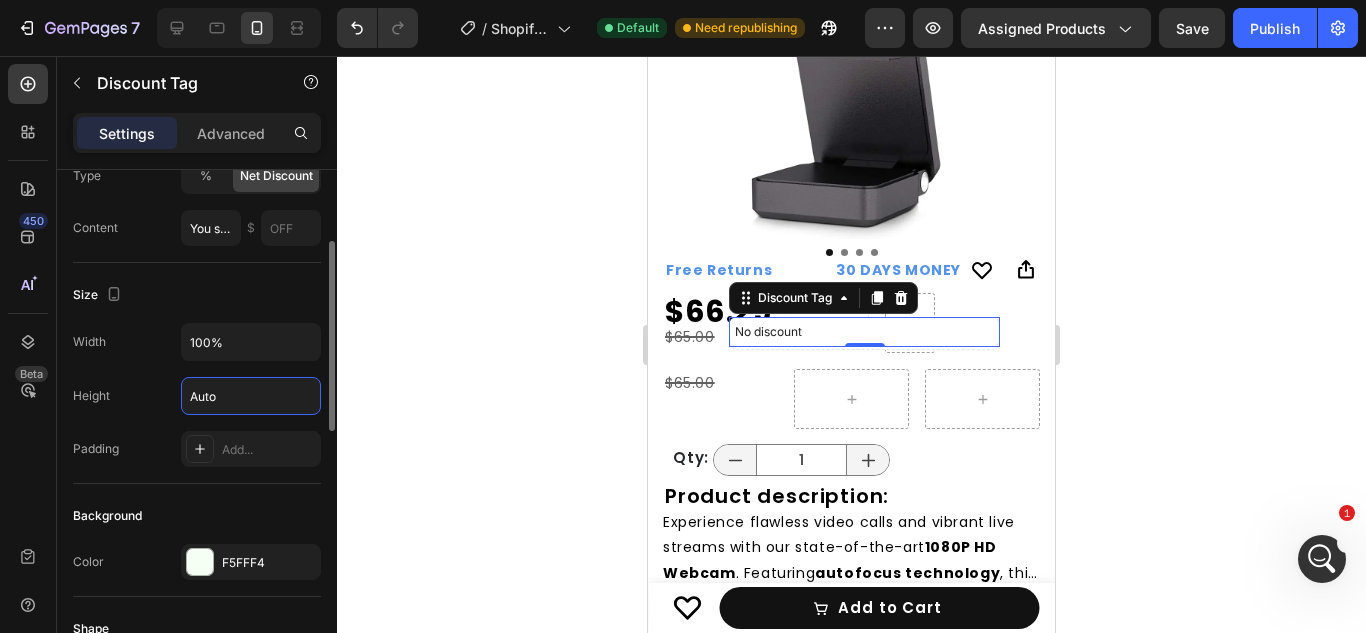 click on "Auto" at bounding box center [251, 396] 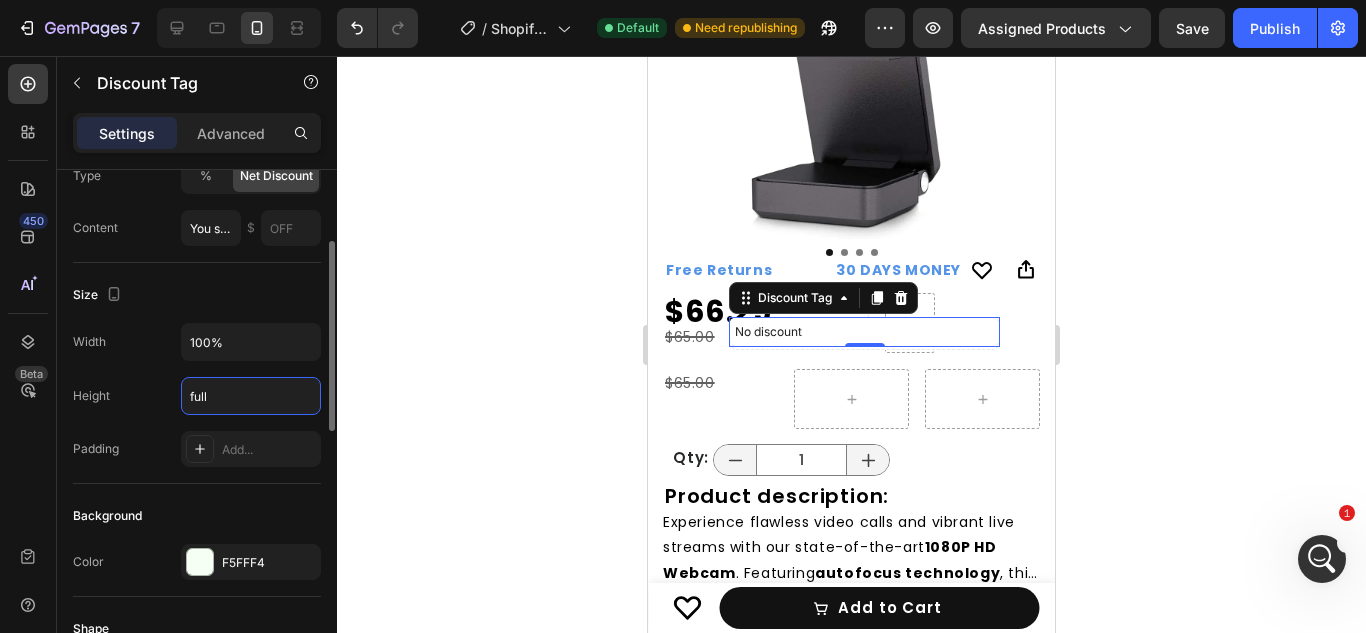 type on "Auto" 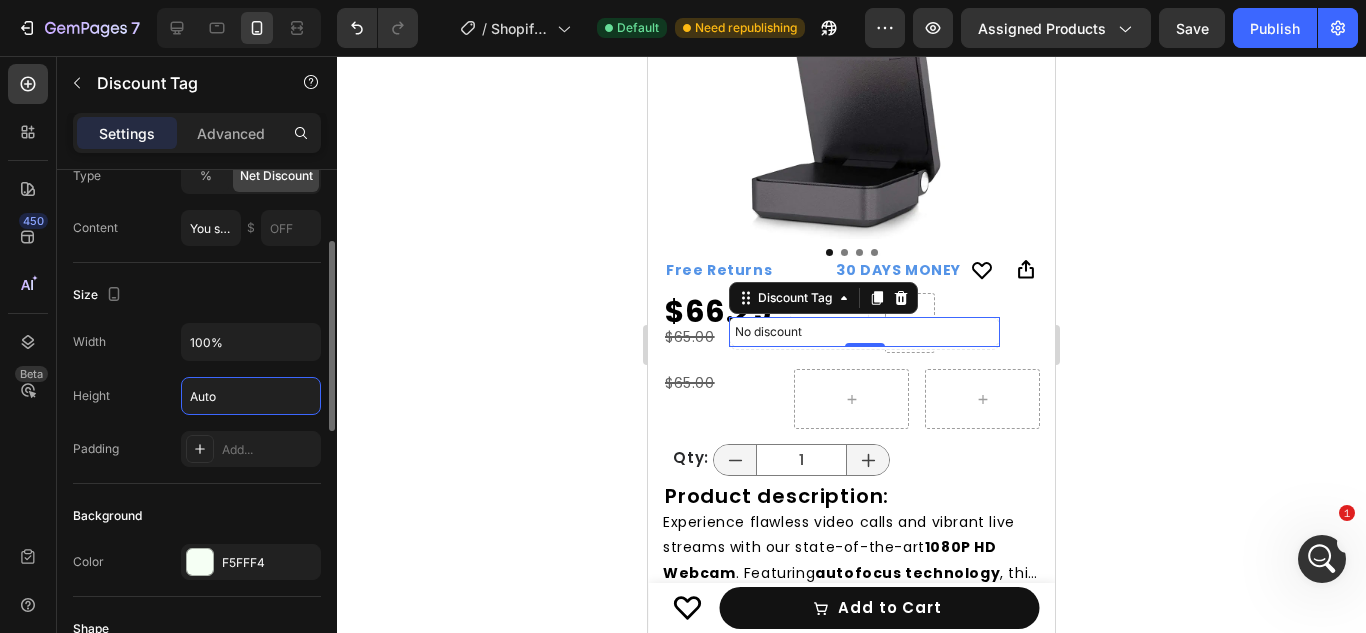 click on "Width 100% Height Auto Padding Add..." at bounding box center [197, 395] 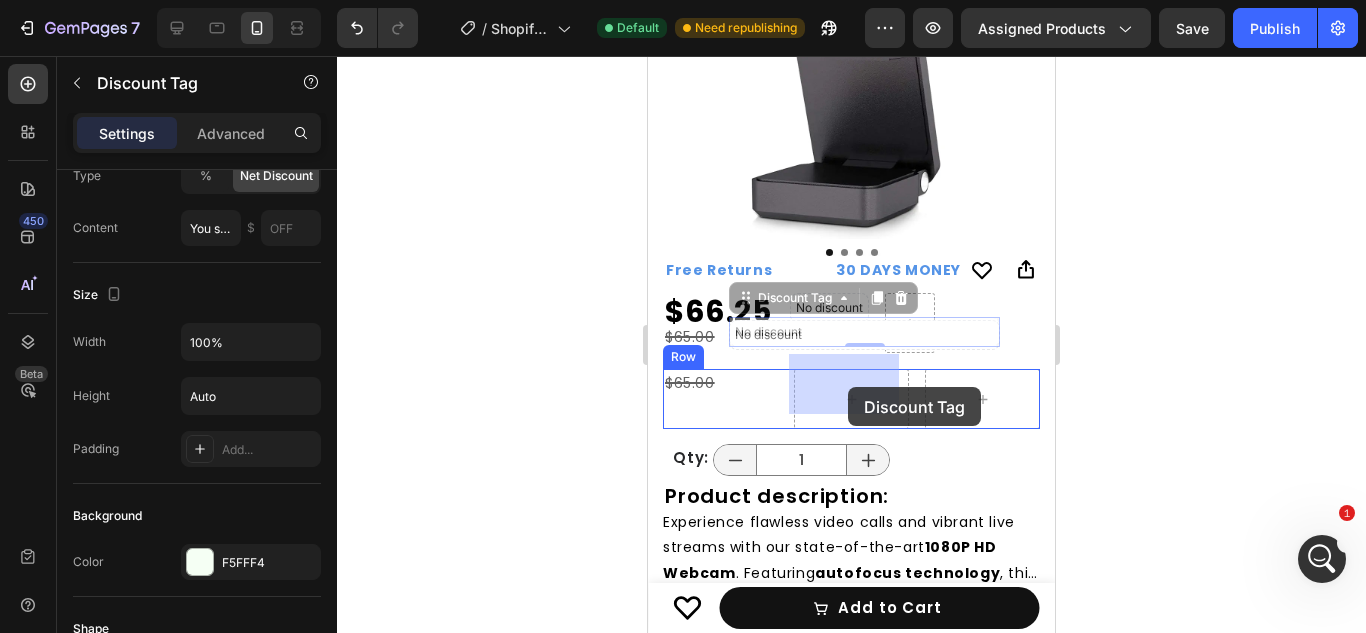 drag, startPoint x: 792, startPoint y: 316, endPoint x: 848, endPoint y: 384, distance: 88.09086 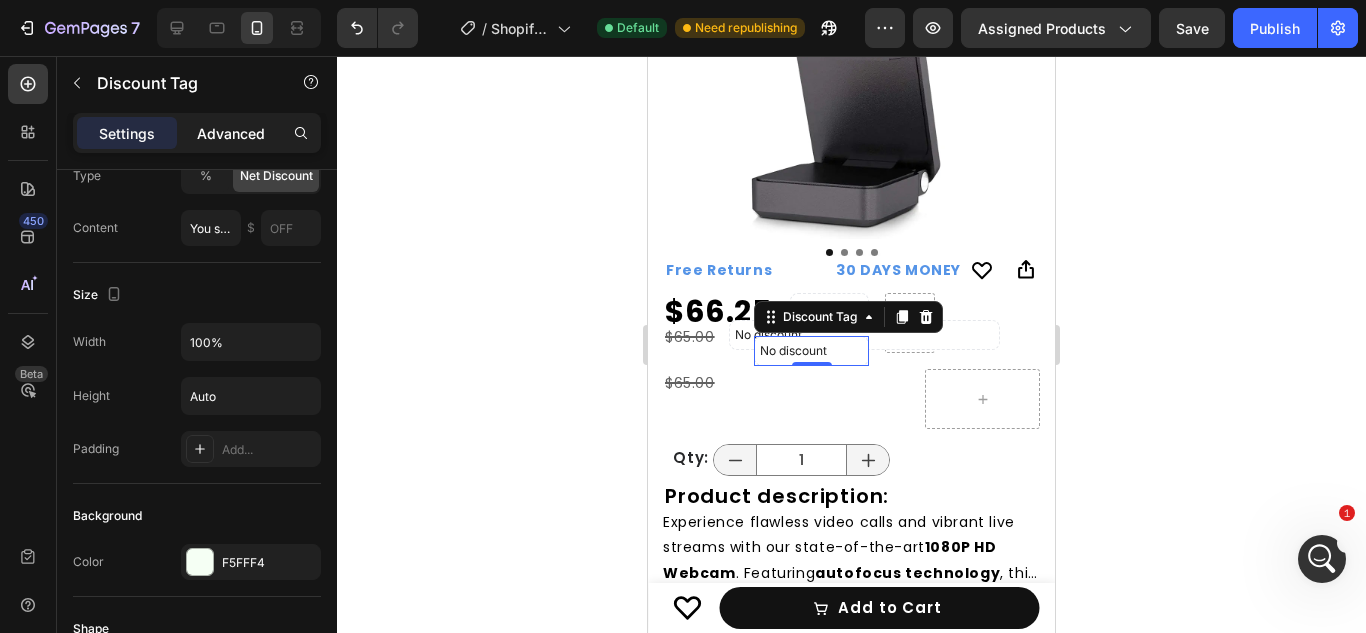 click on "Advanced" at bounding box center (231, 133) 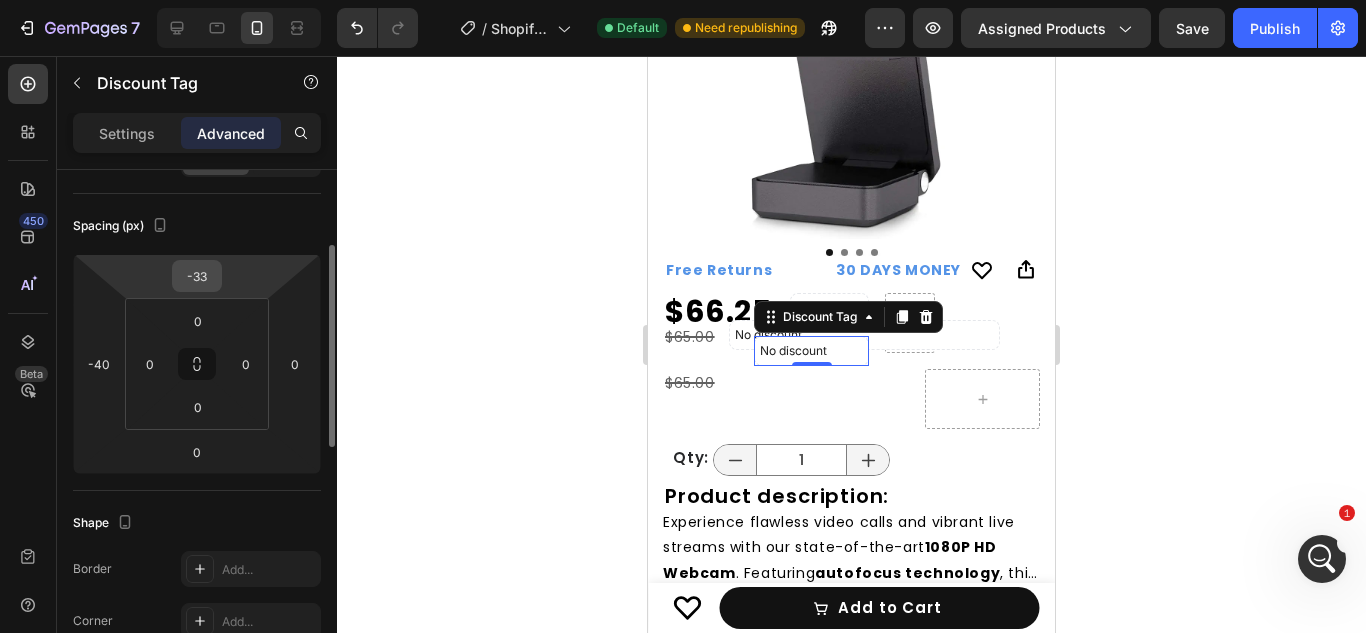 click on "-33" at bounding box center [197, 276] 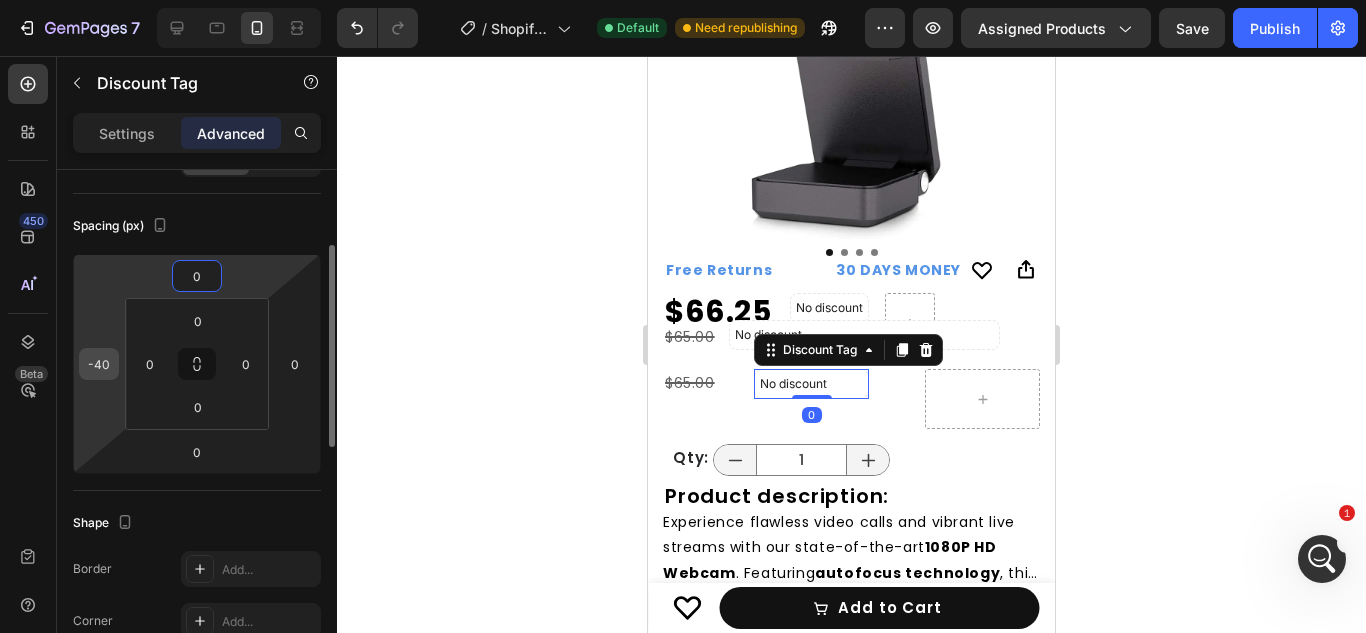 type on "0" 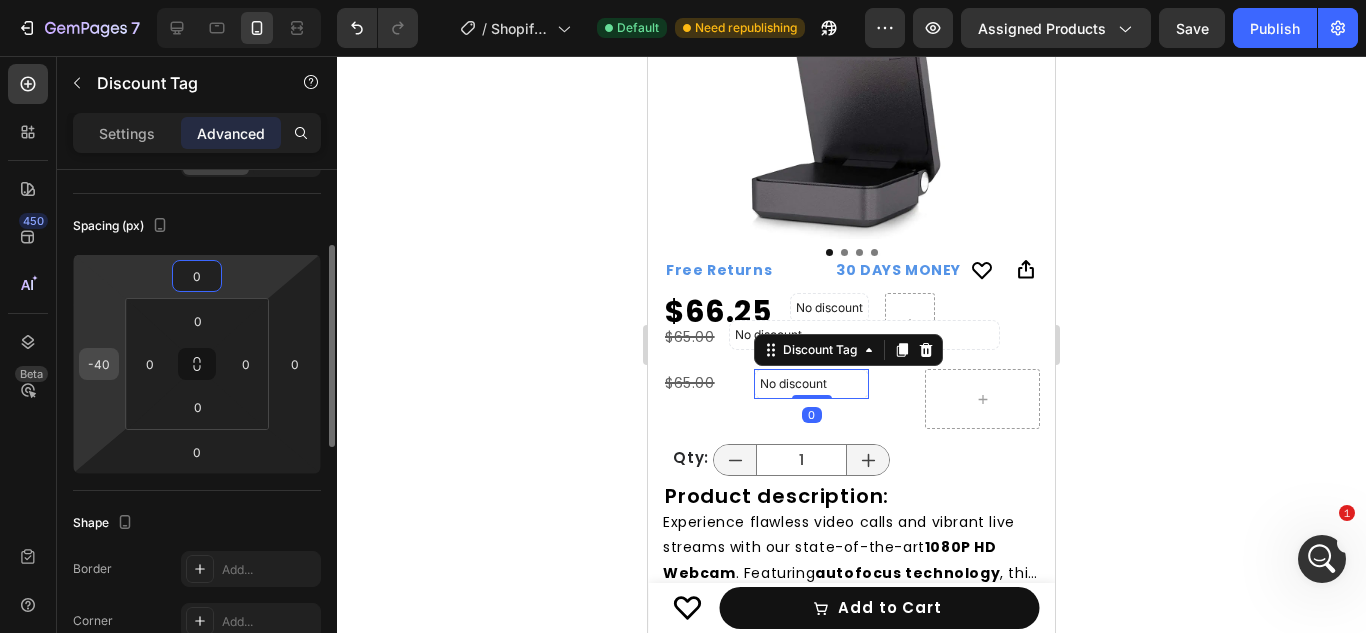 click on "-40" at bounding box center [99, 364] 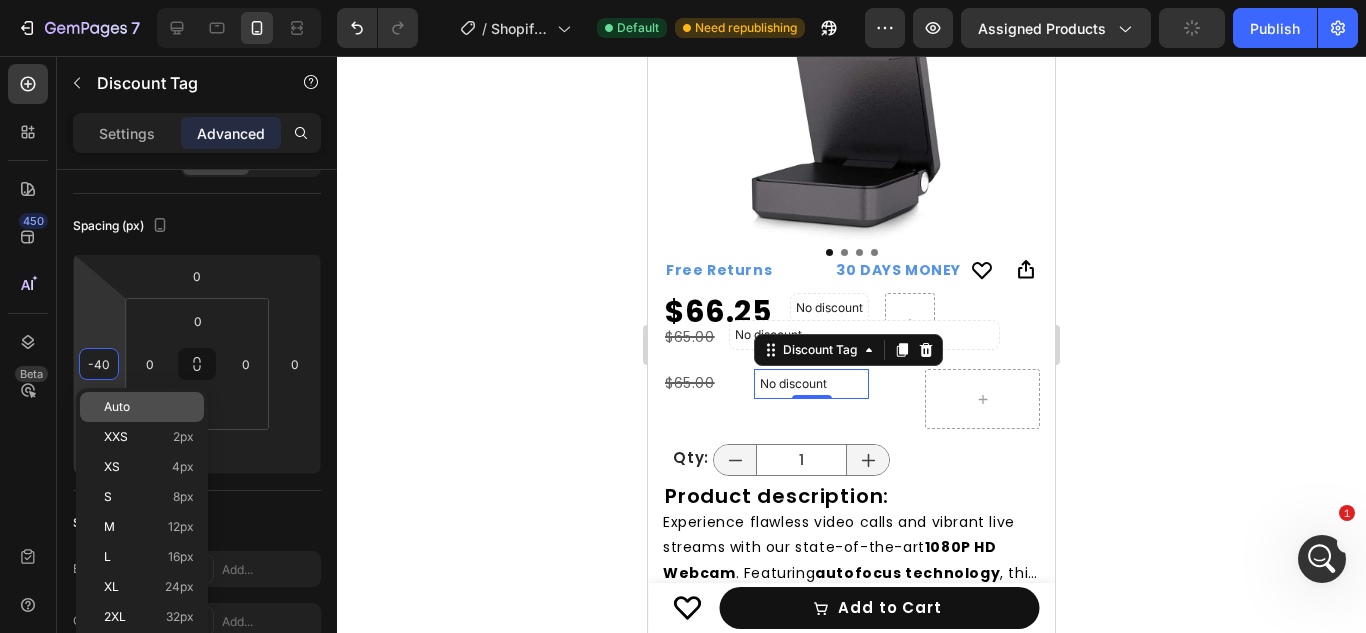 click on "Auto" at bounding box center [117, 407] 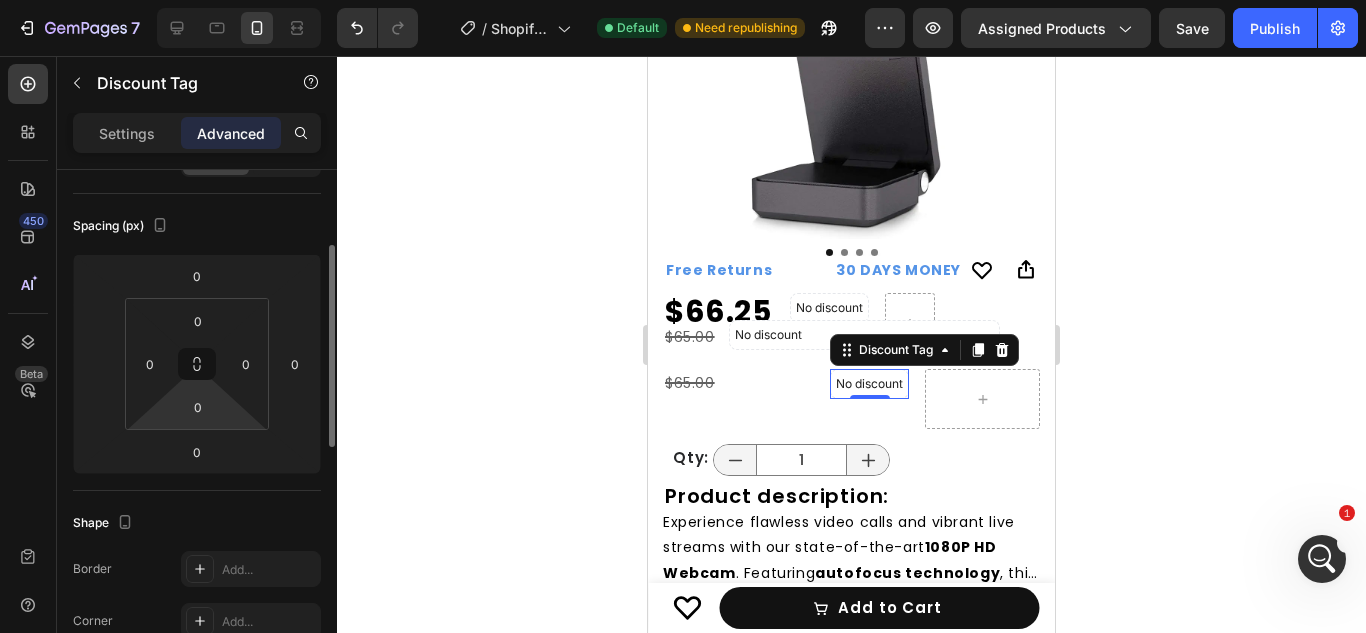 type on "-40" 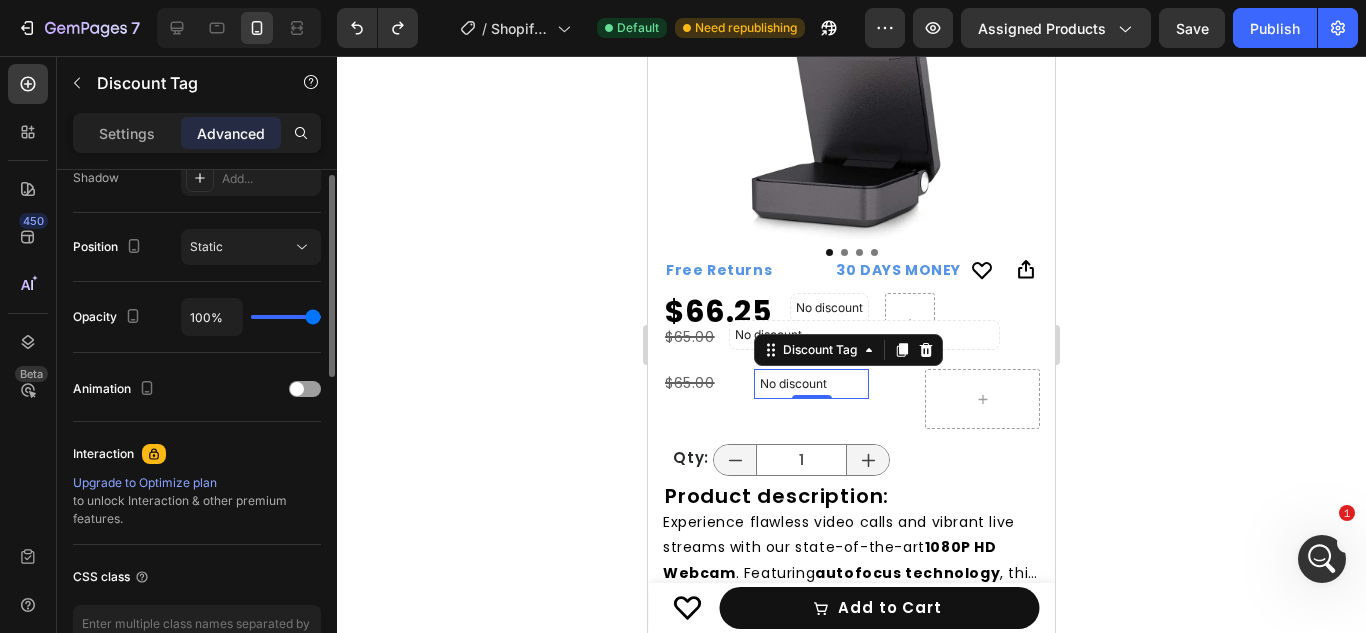 scroll, scrollTop: 450, scrollLeft: 0, axis: vertical 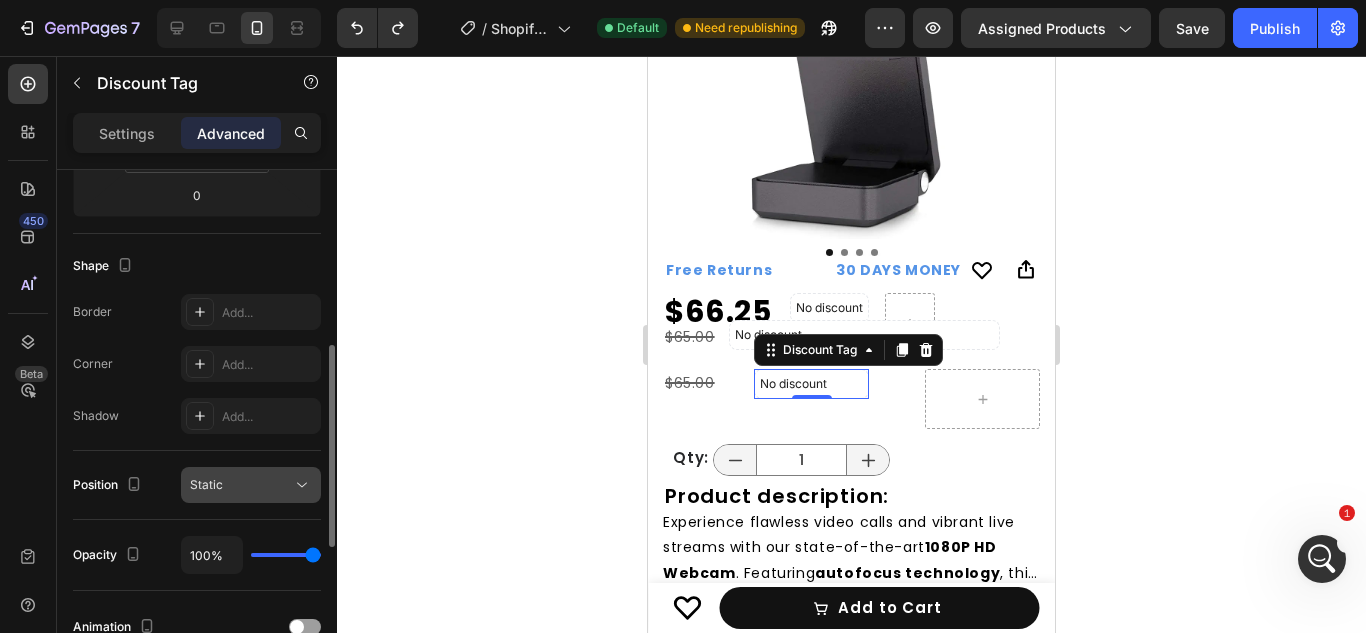 click on "Static" at bounding box center [206, 484] 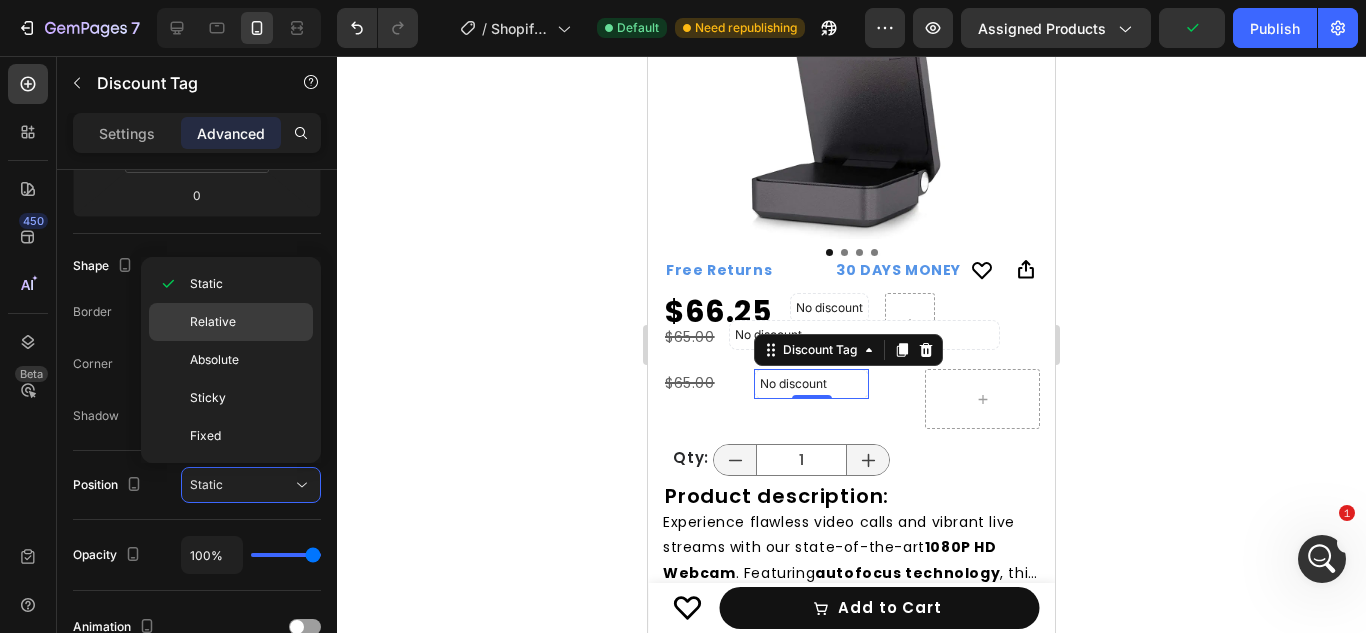 click on "Relative" 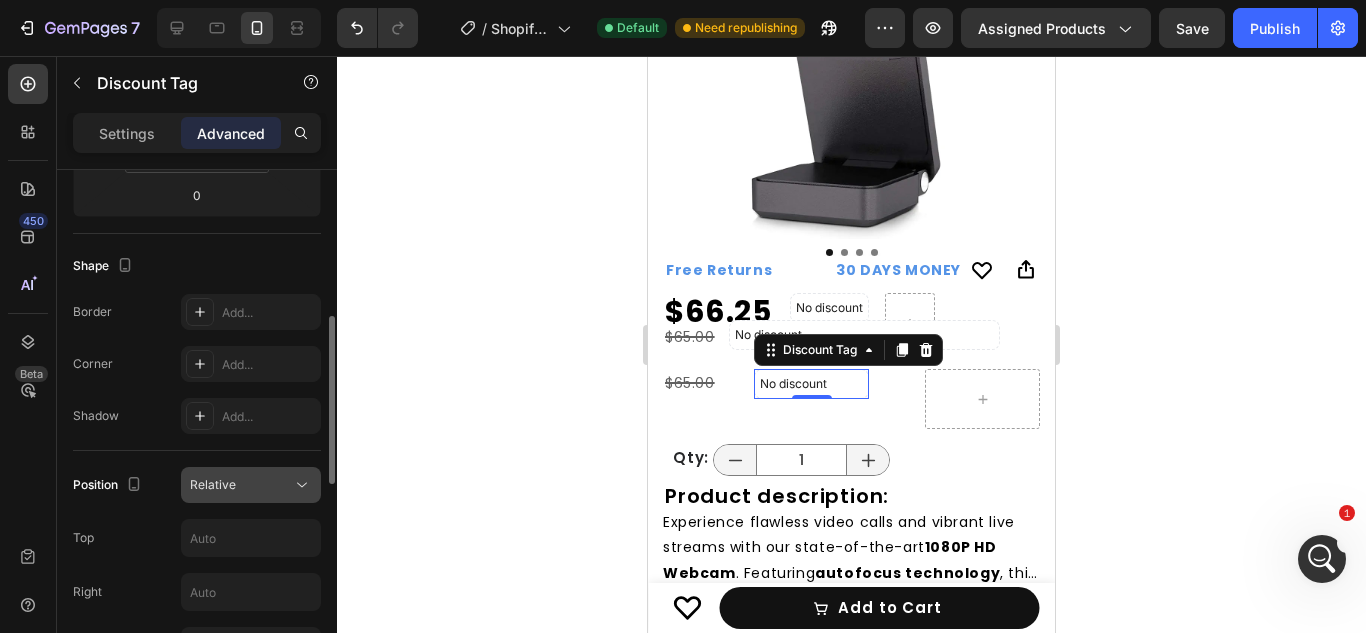 click on "Relative" 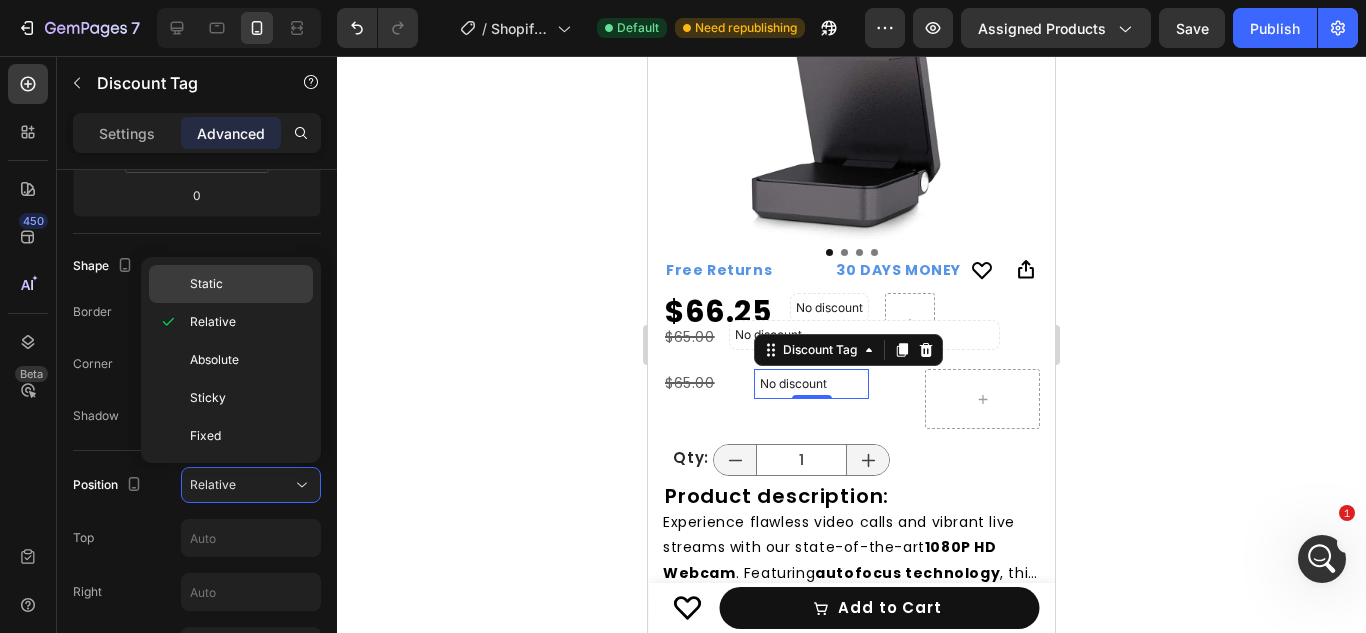 click on "Static" at bounding box center (247, 284) 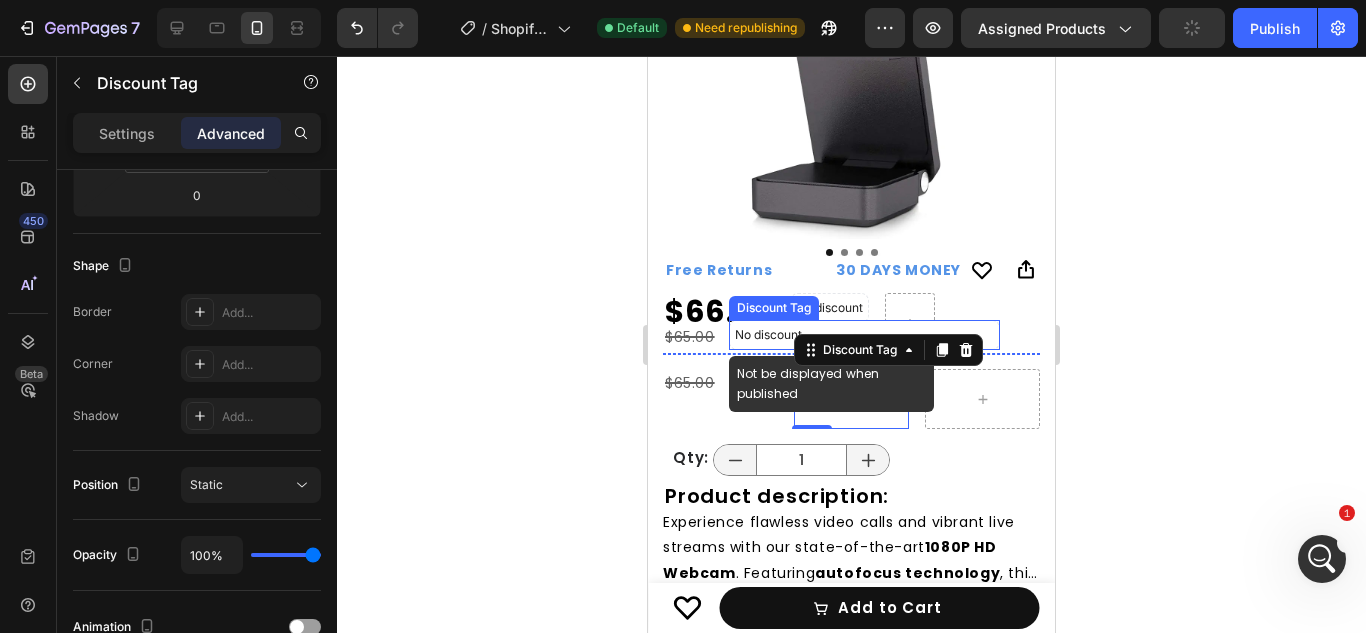 click on "No discount" at bounding box center [864, 335] 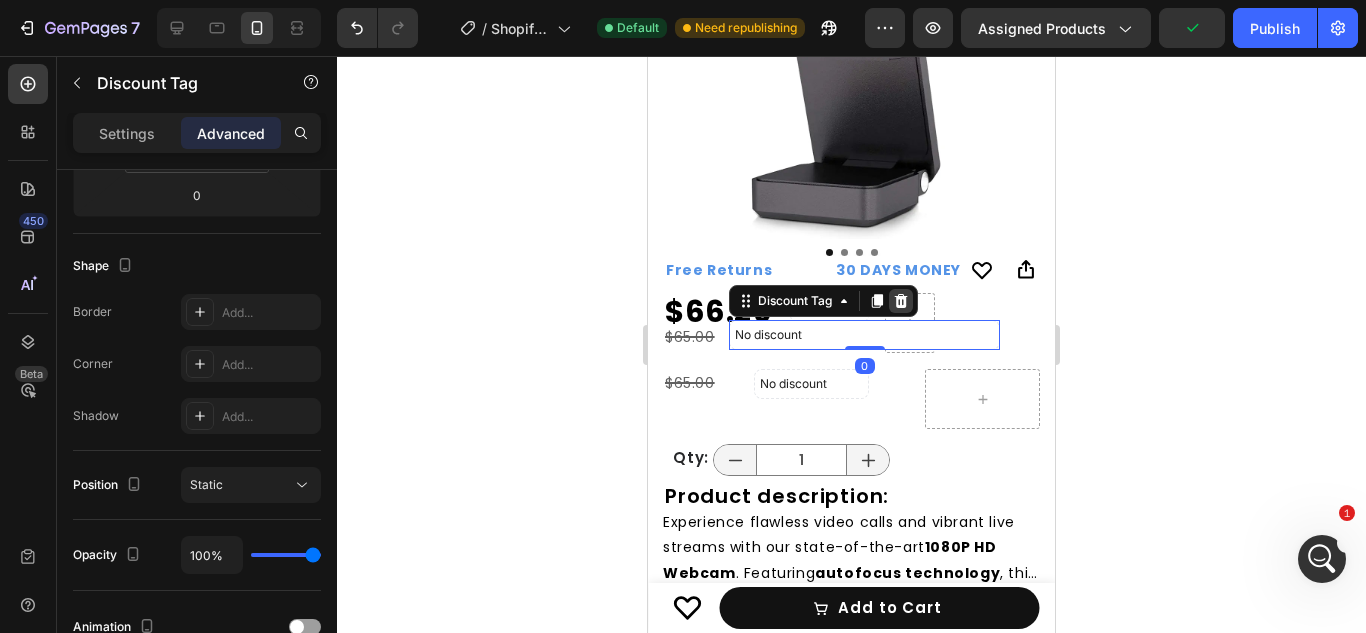 click 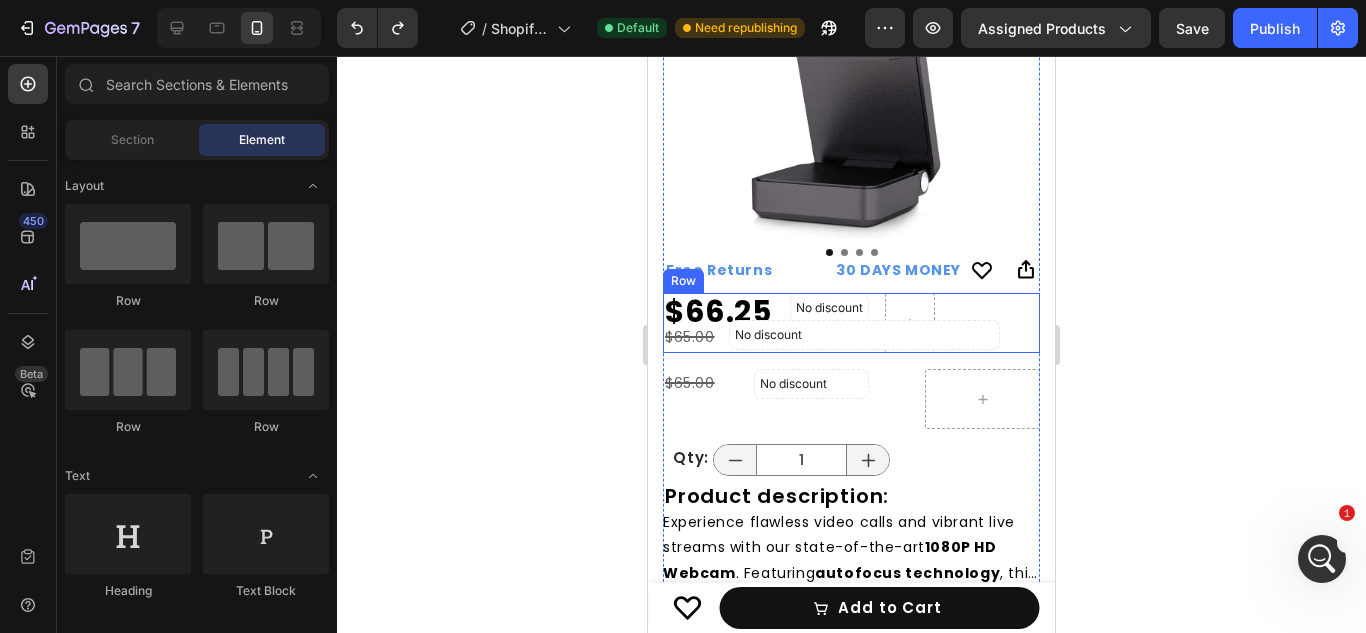 click on "$66.25 Product Price Product Price No discount   Not be displayed when published Discount Tag
Row" at bounding box center (851, 323) 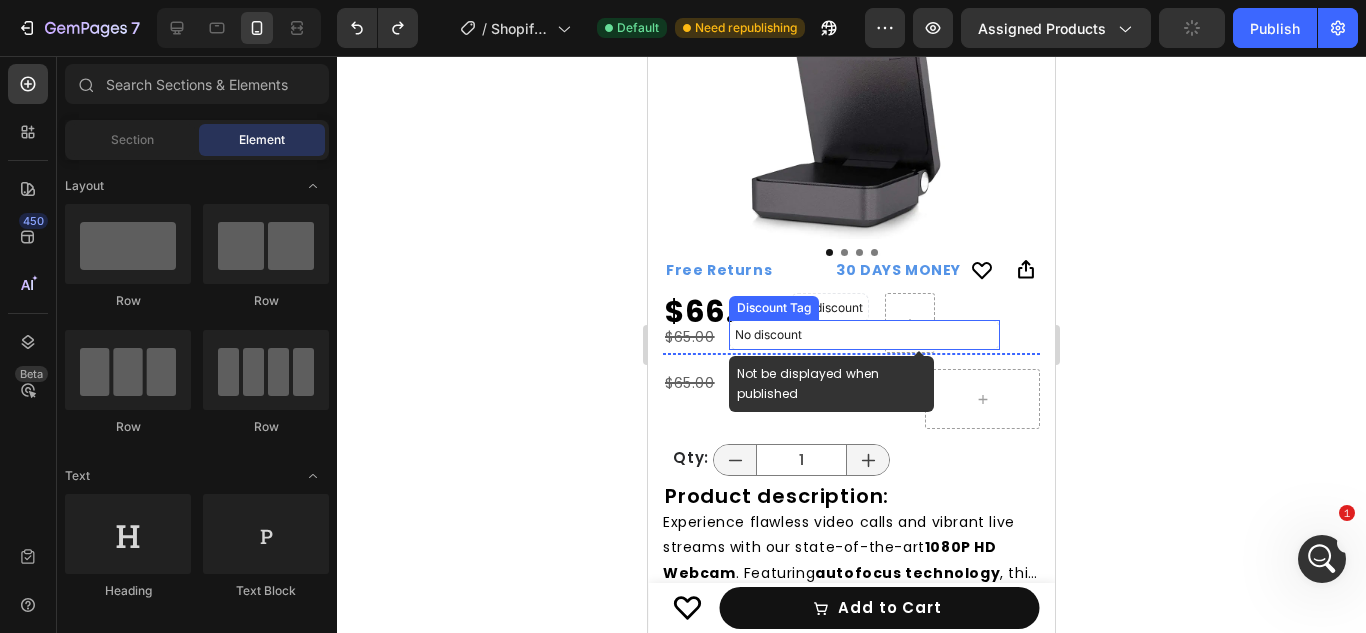click on "No discount" at bounding box center (864, 335) 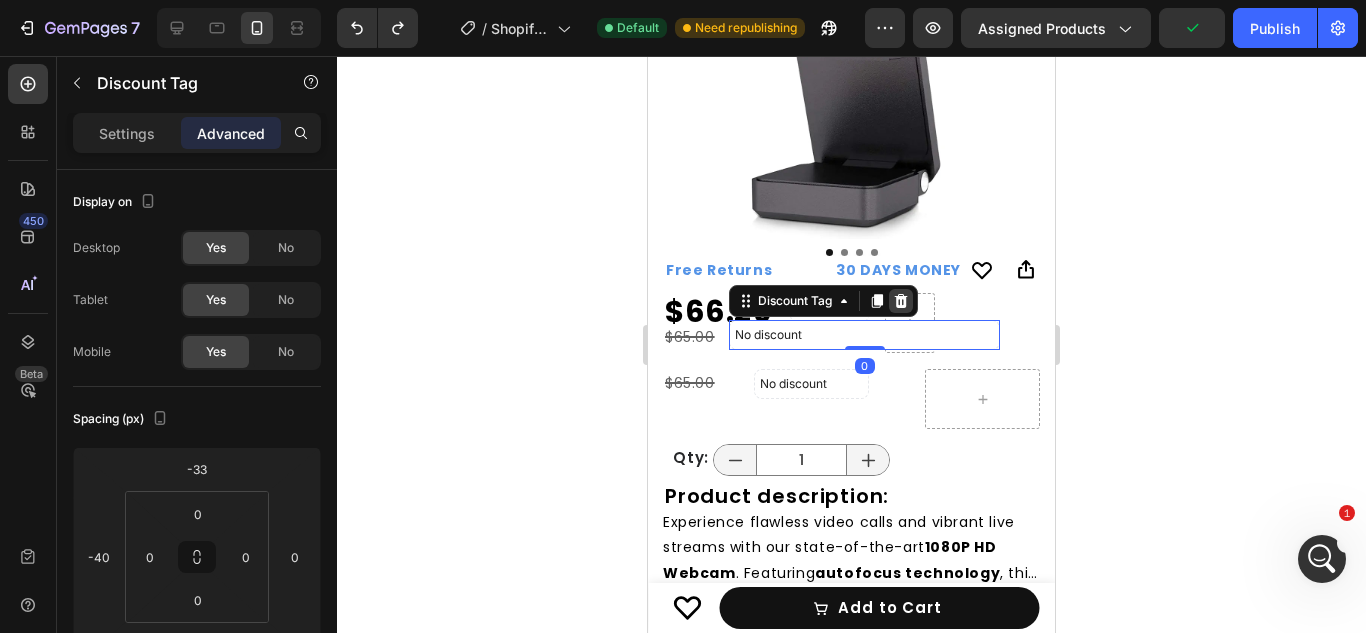 click 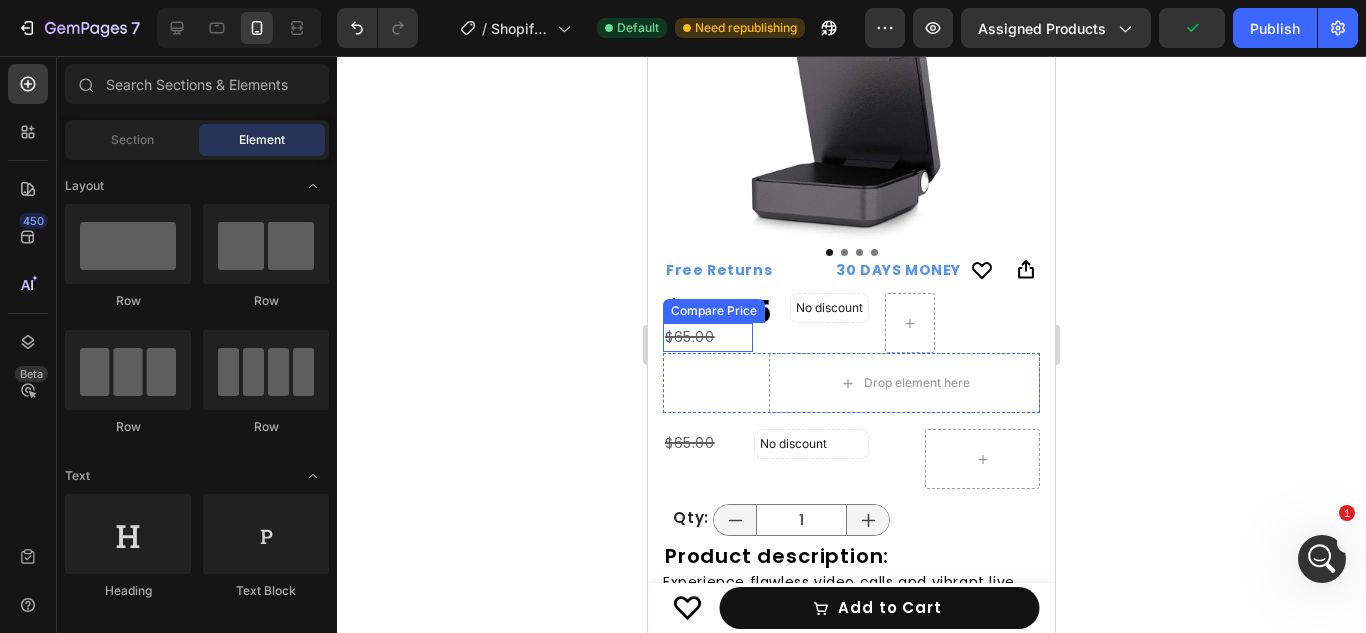 click on "$65.00" at bounding box center (708, 337) 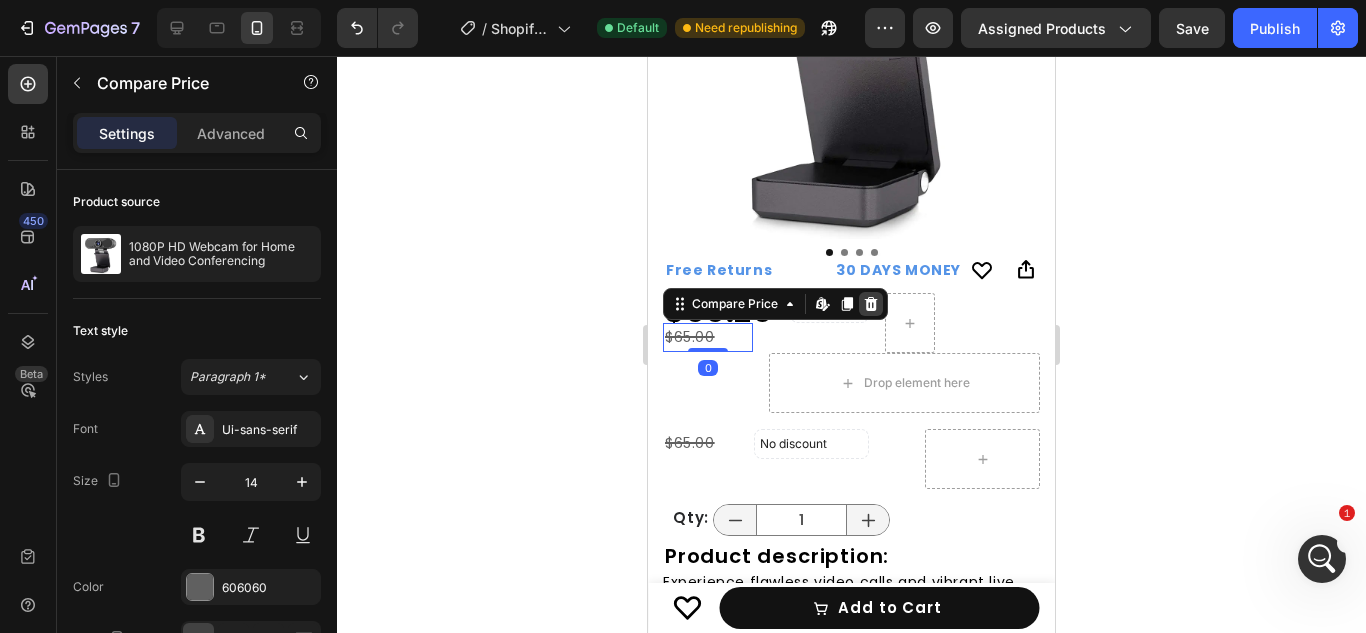 click 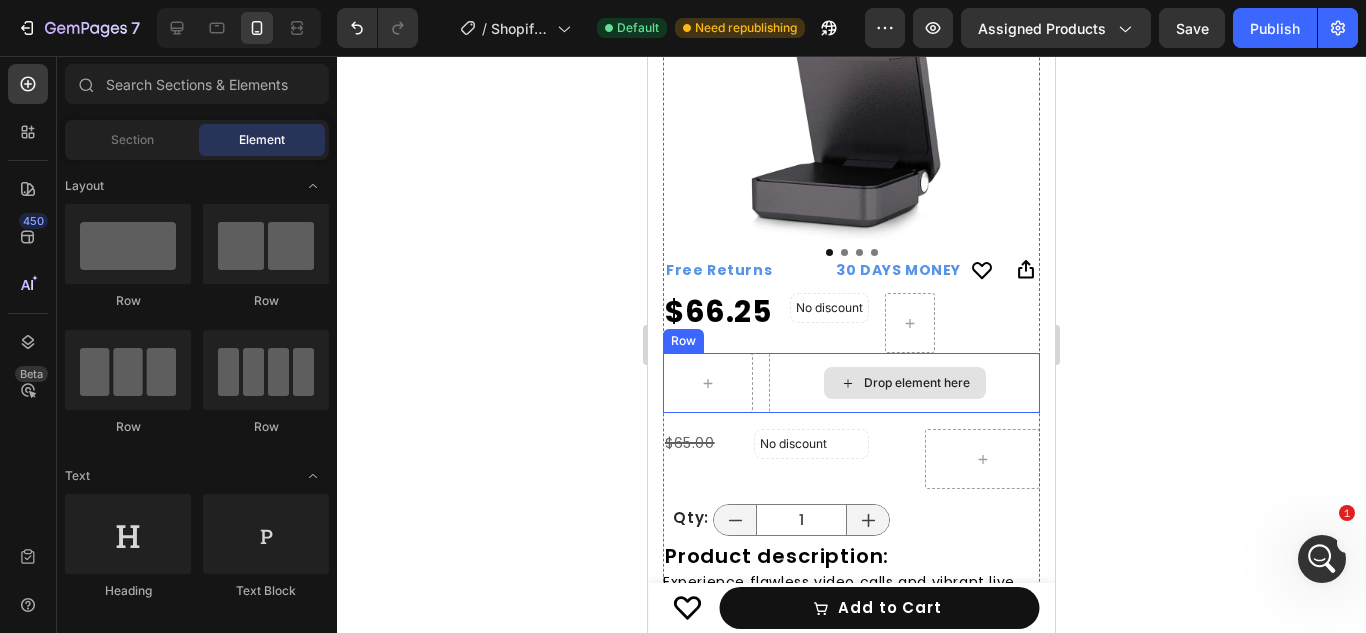click on "Drop element here" at bounding box center (904, 383) 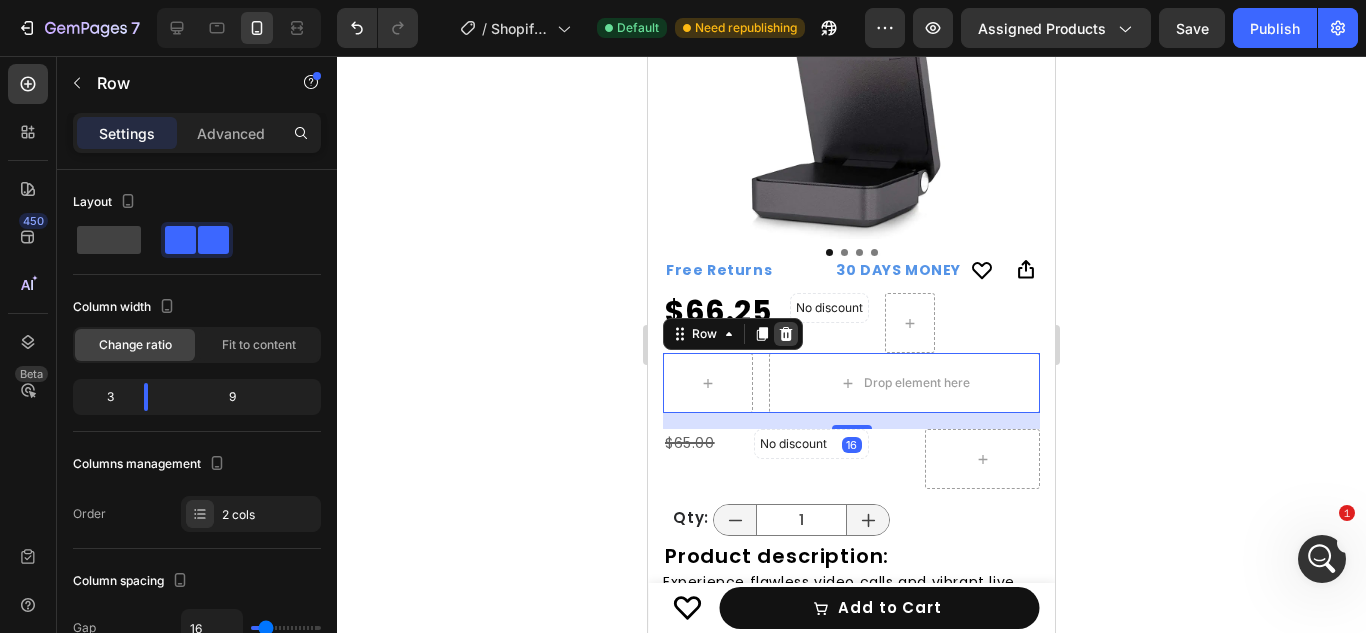 click at bounding box center (786, 334) 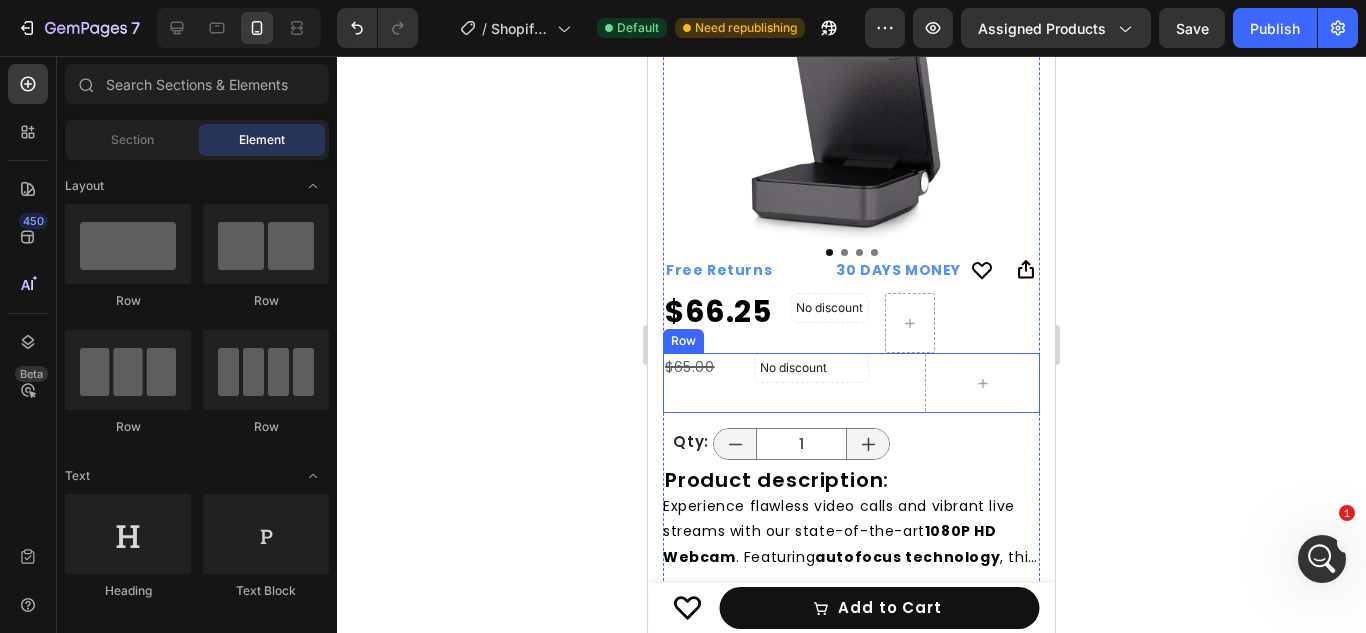 click on "No discount   Not be displayed when published Discount Tag" at bounding box center (851, 383) 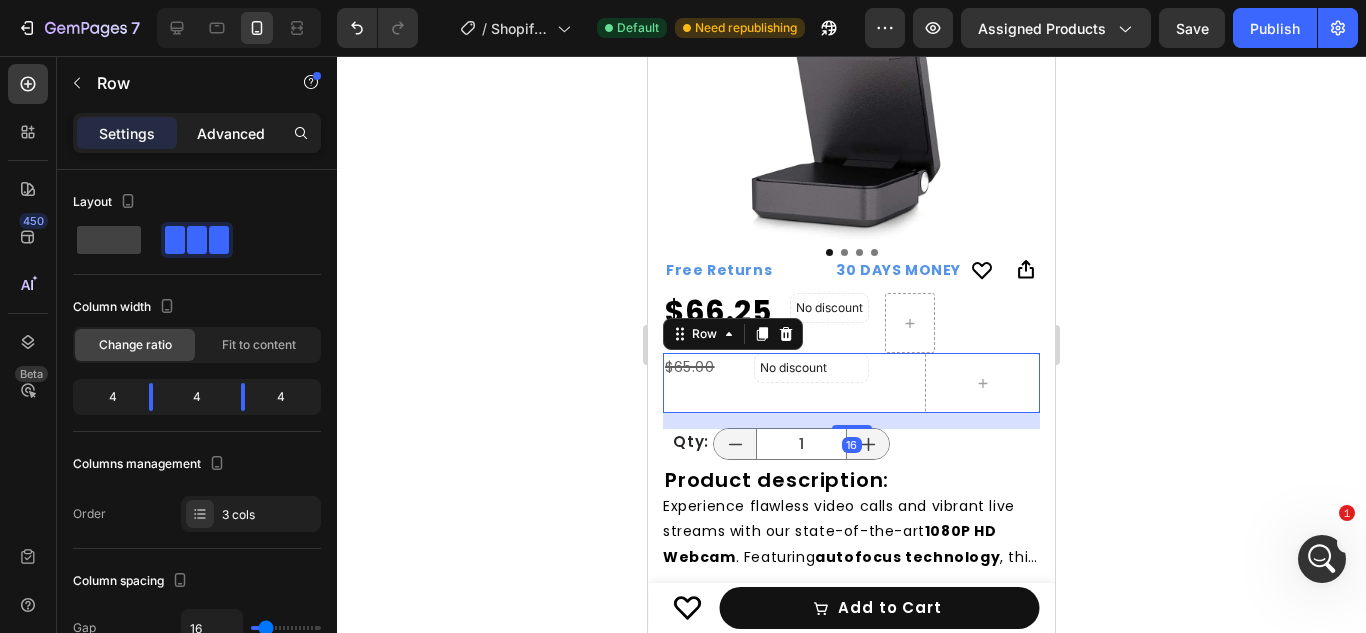 click on "Advanced" at bounding box center [231, 133] 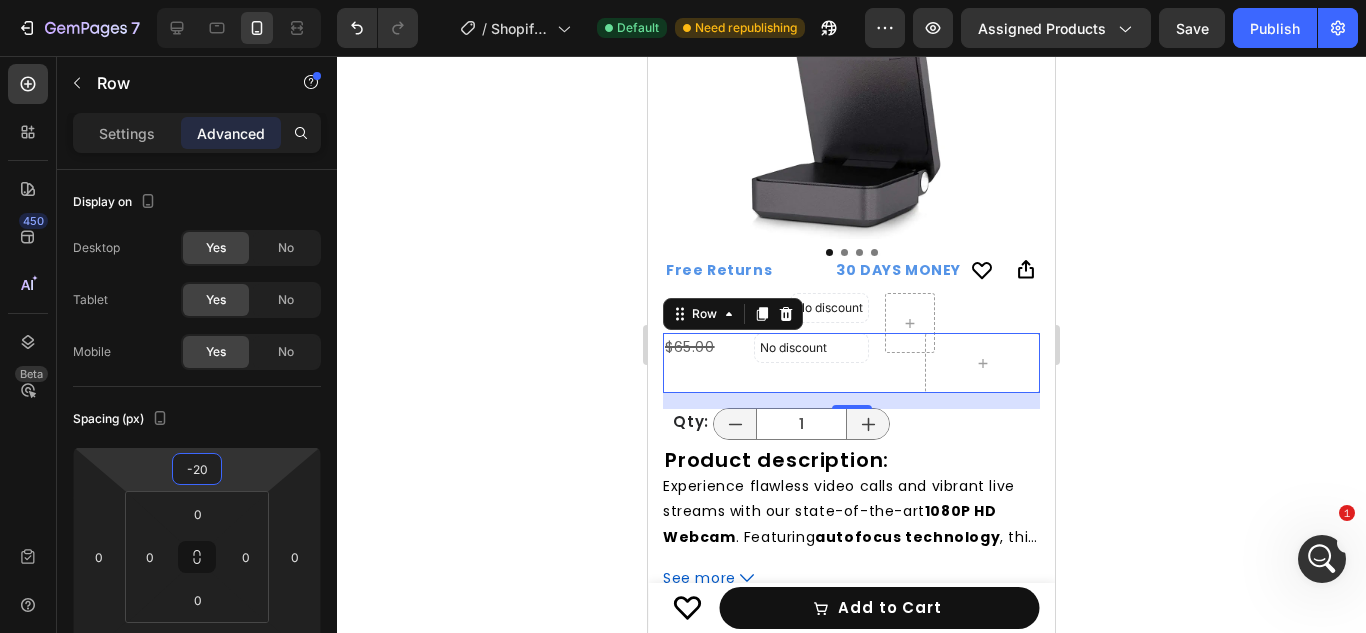 type on "-22" 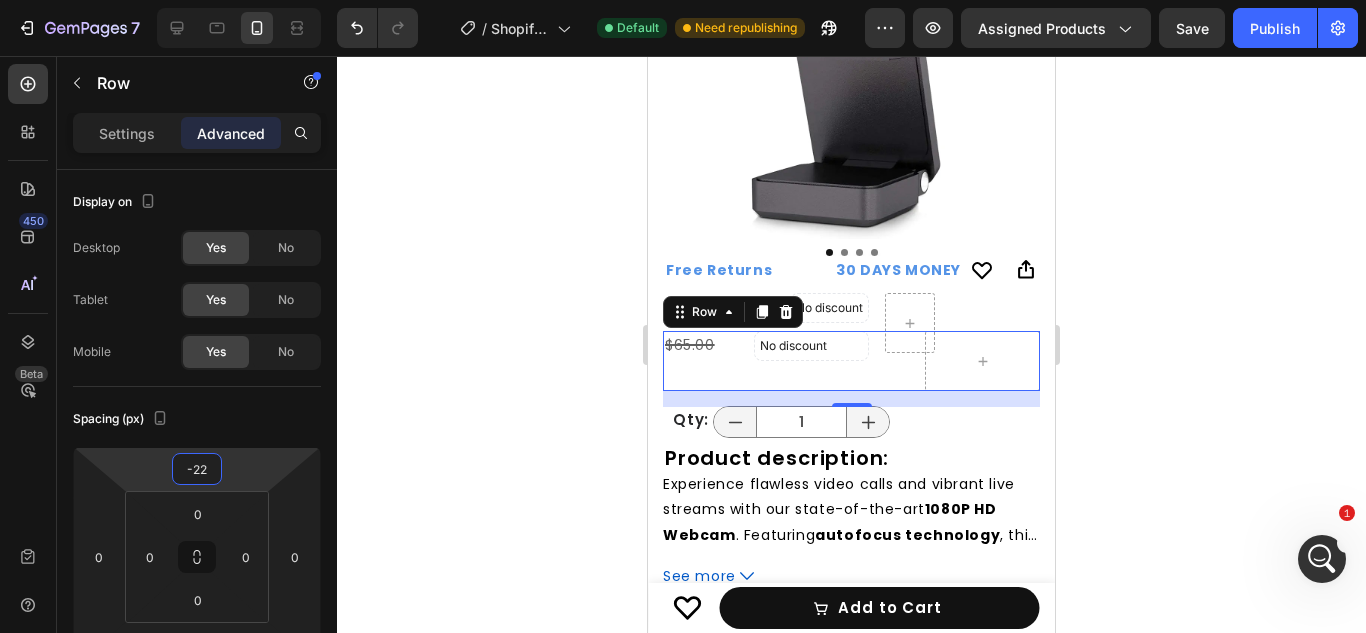 drag, startPoint x: 228, startPoint y: 455, endPoint x: 225, endPoint y: 467, distance: 12.369317 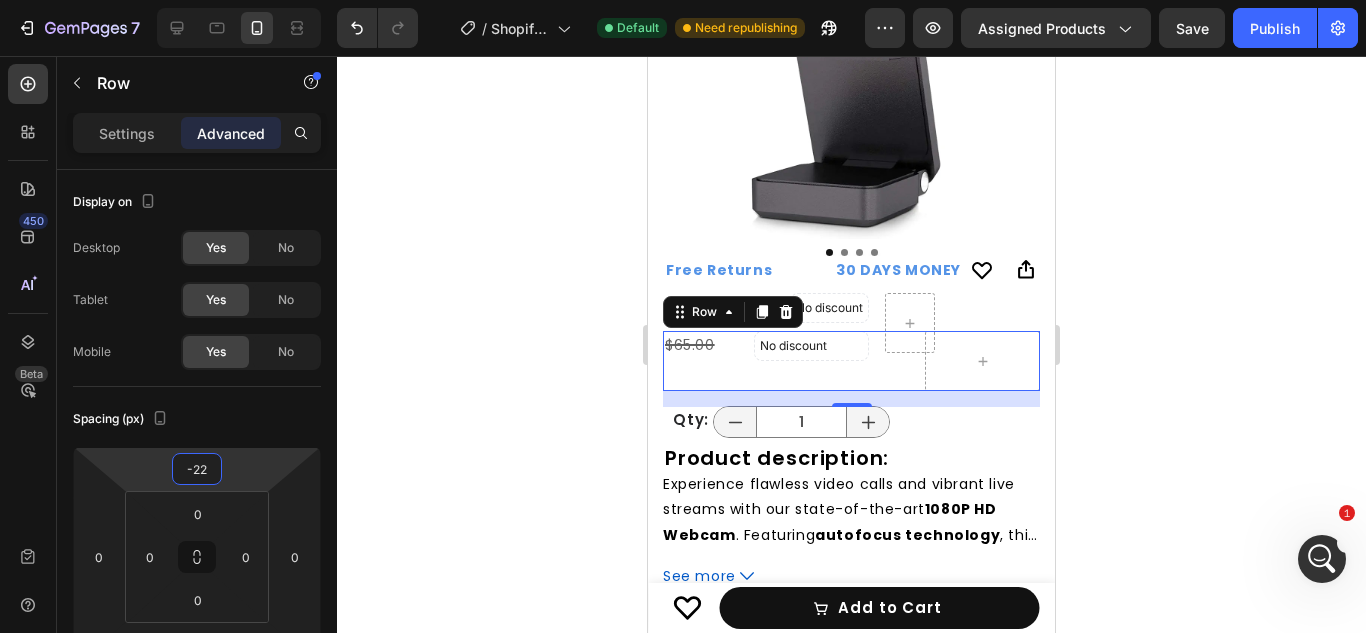 click on "7   /  Shopify Original Product Template Default Need republishing Preview Assigned Products  Save   Publish  450 Beta Sections(30) Elements(84) Section Element Hero Section Product Detail Brands Trusted Badges Guarantee Product Breakdown How to use Testimonials Compare Bundle FAQs Social Proof Brand Story Product List Collection Blog List Contact Sticky Add to Cart Custom Footer Browse Library 450 Layout
Row
Row
Row
Row Text
Heading
Text Block Button
Button
Button Media
Image
Image" at bounding box center [683, 0] 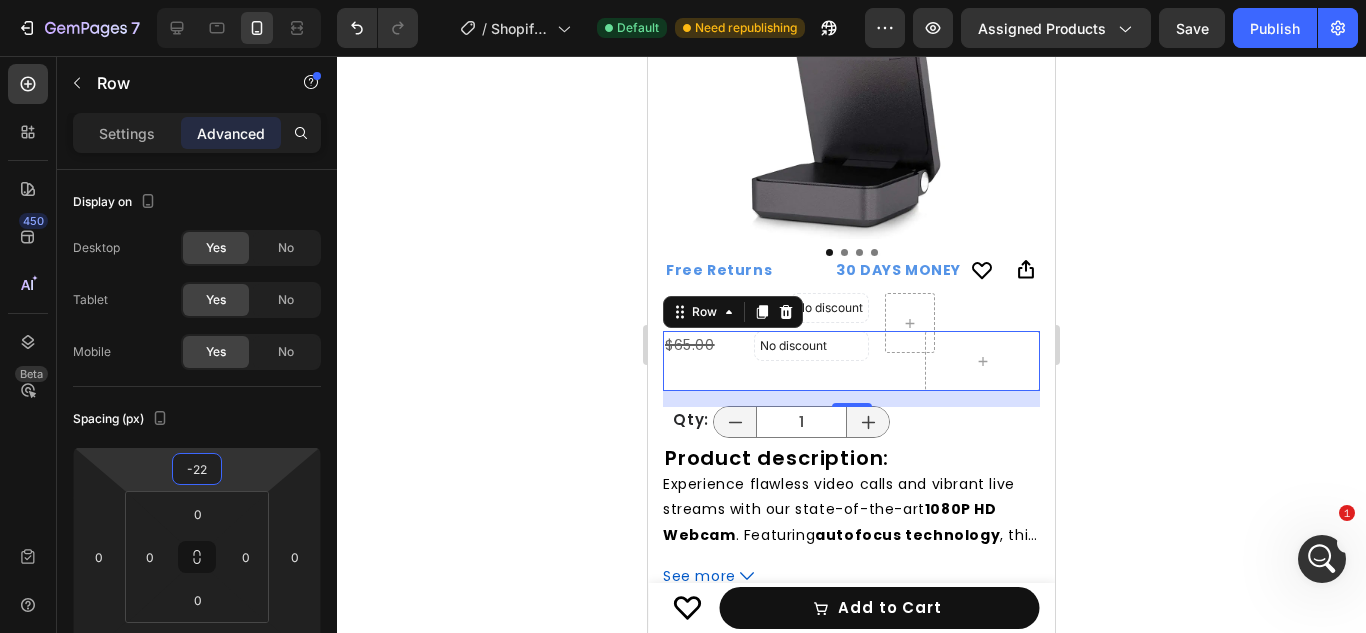 click 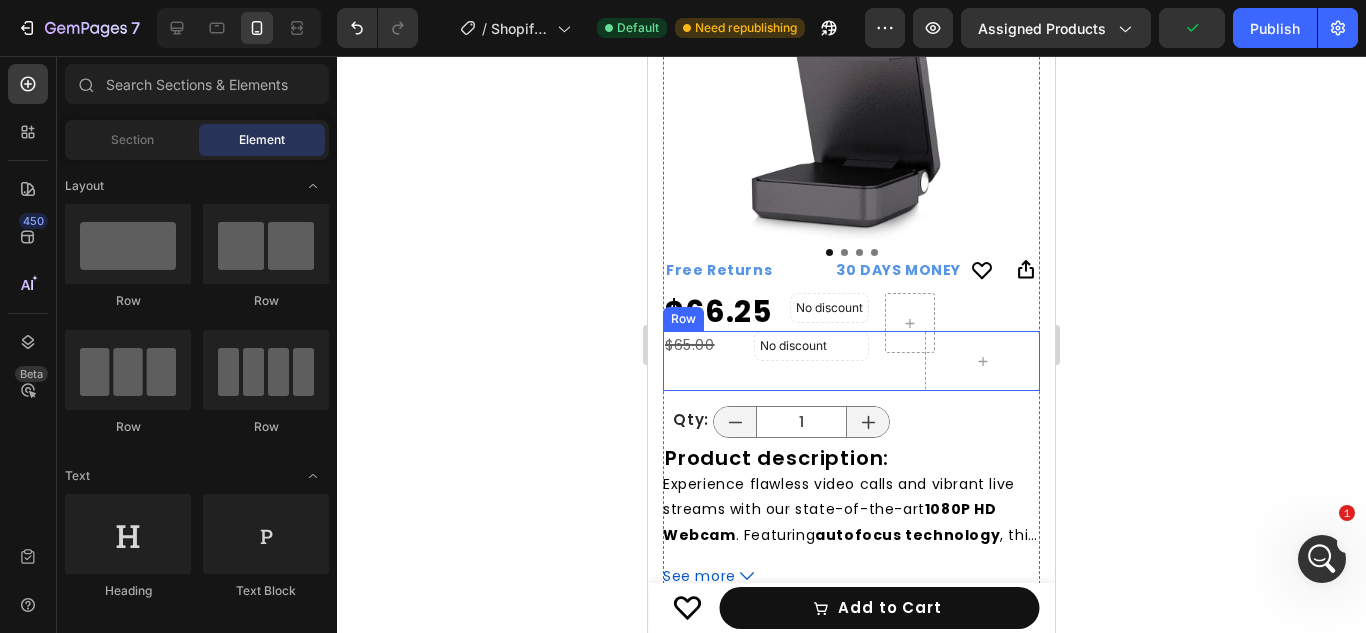 click on "No discount   Not be displayed when published Discount Tag" at bounding box center (851, 361) 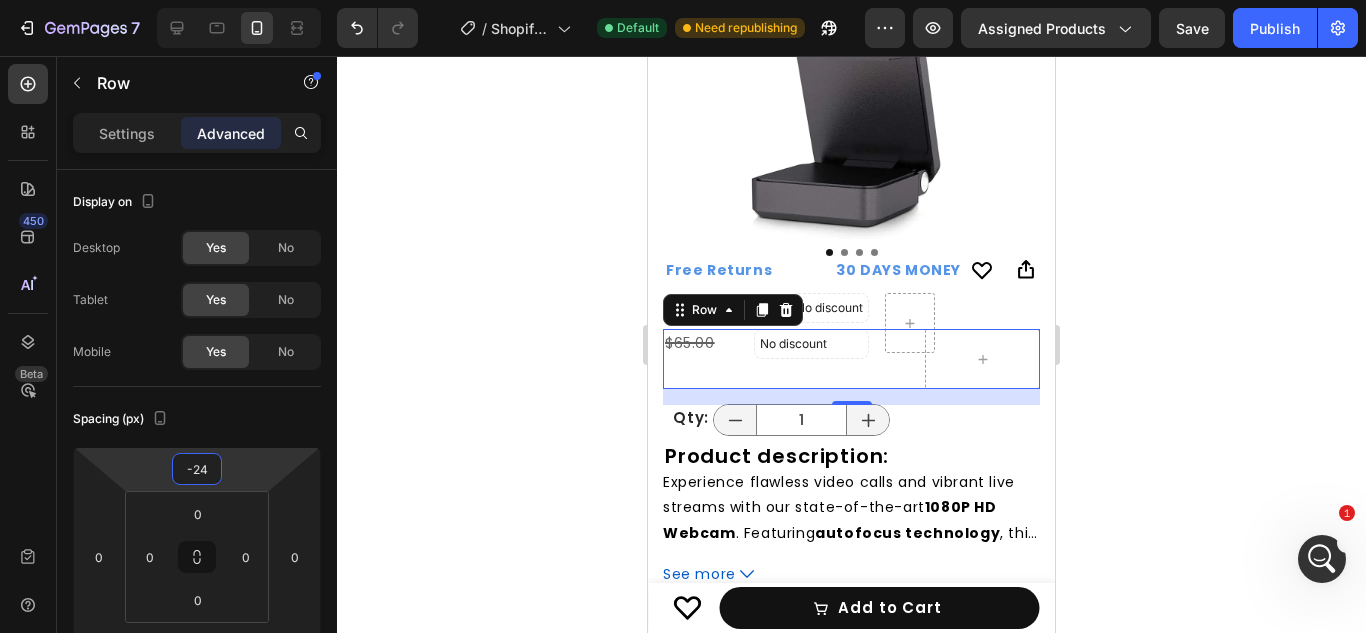 type on "-30" 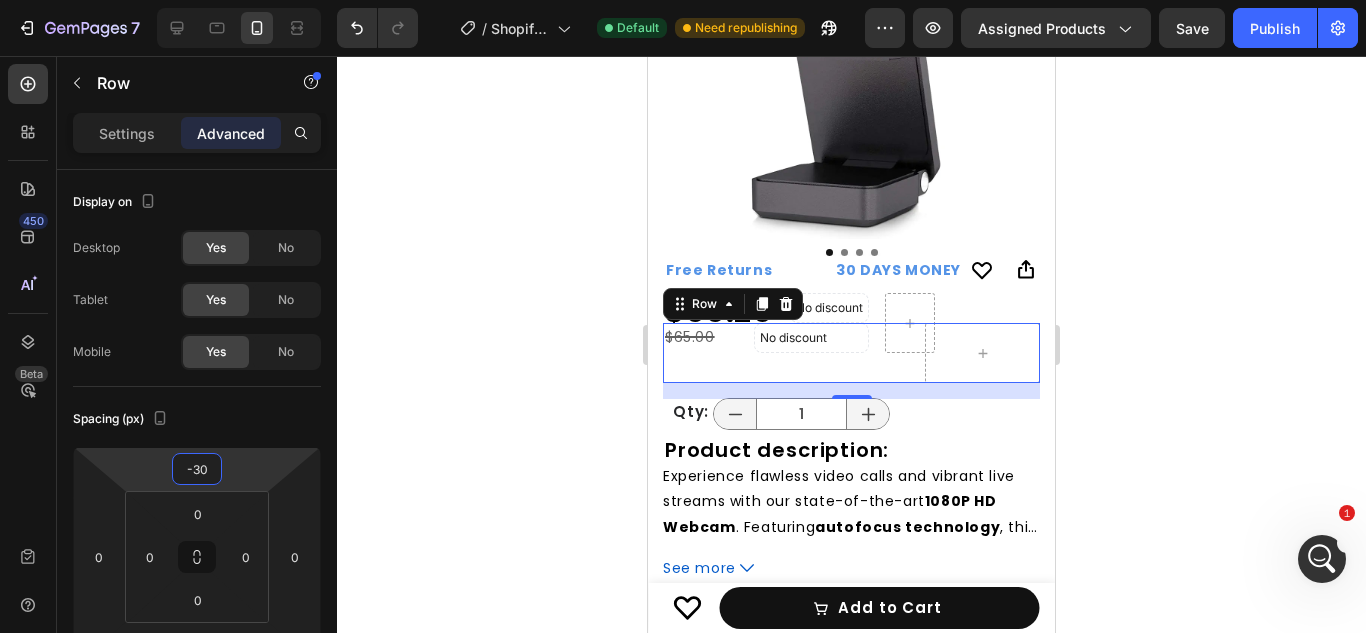click on "7   /  Shopify Original Product Template Default Need republishing Preview Assigned Products  Save   Publish  450 Beta Sections(30) Elements(84) Section Element Hero Section Product Detail Brands Trusted Badges Guarantee Product Breakdown How to use Testimonials Compare Bundle FAQs Social Proof Brand Story Product List Collection Blog List Contact Sticky Add to Cart Custom Footer Browse Library 450 Layout
Row
Row
Row
Row Text
Heading
Text Block Button
Button
Button Media
Image
Image" at bounding box center [683, 0] 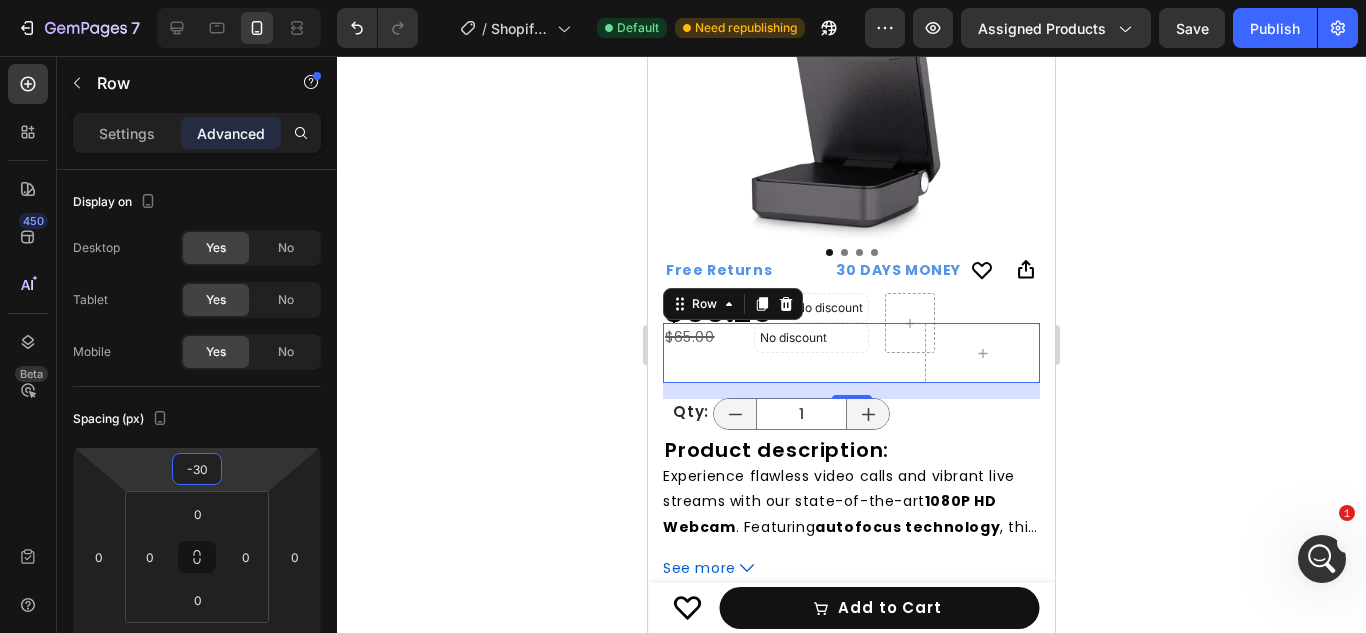 click 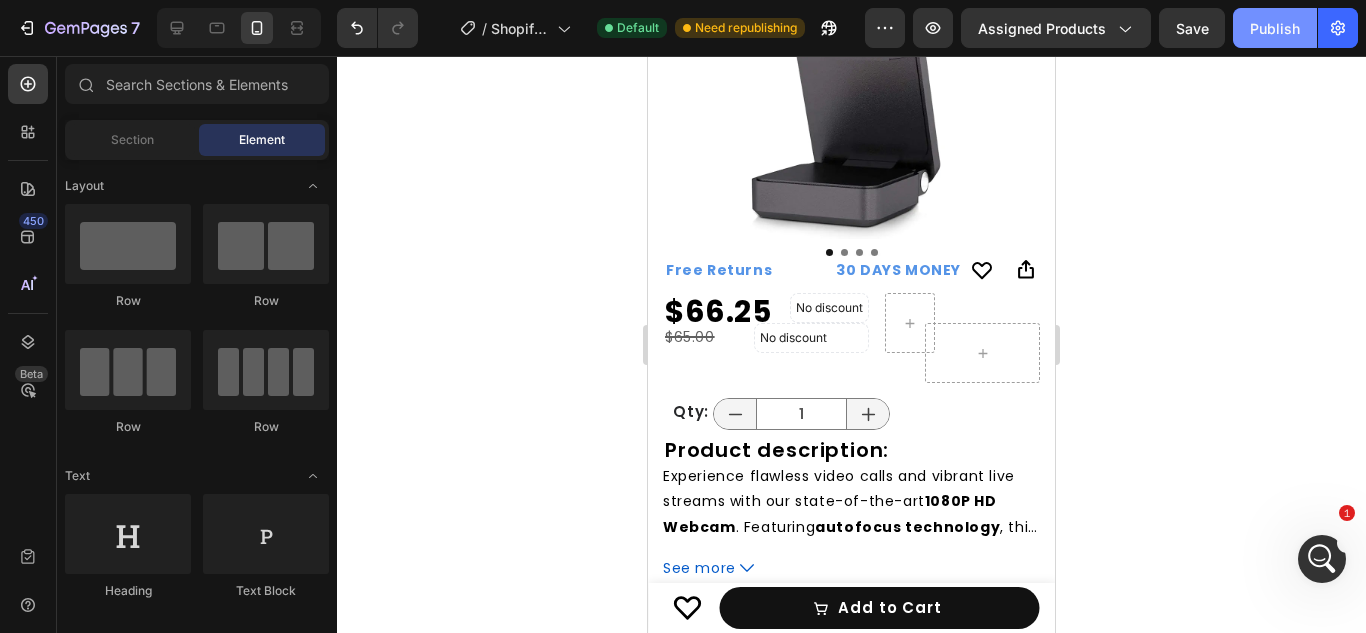 click on "Publish" at bounding box center [1275, 28] 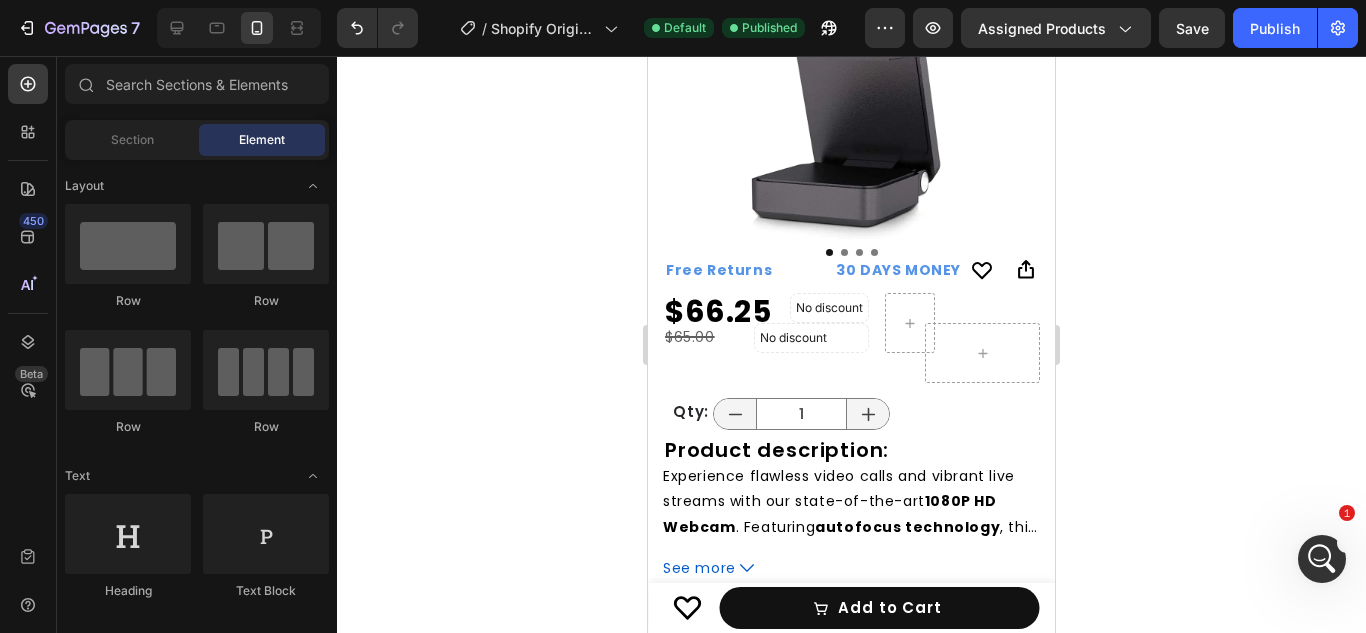 type 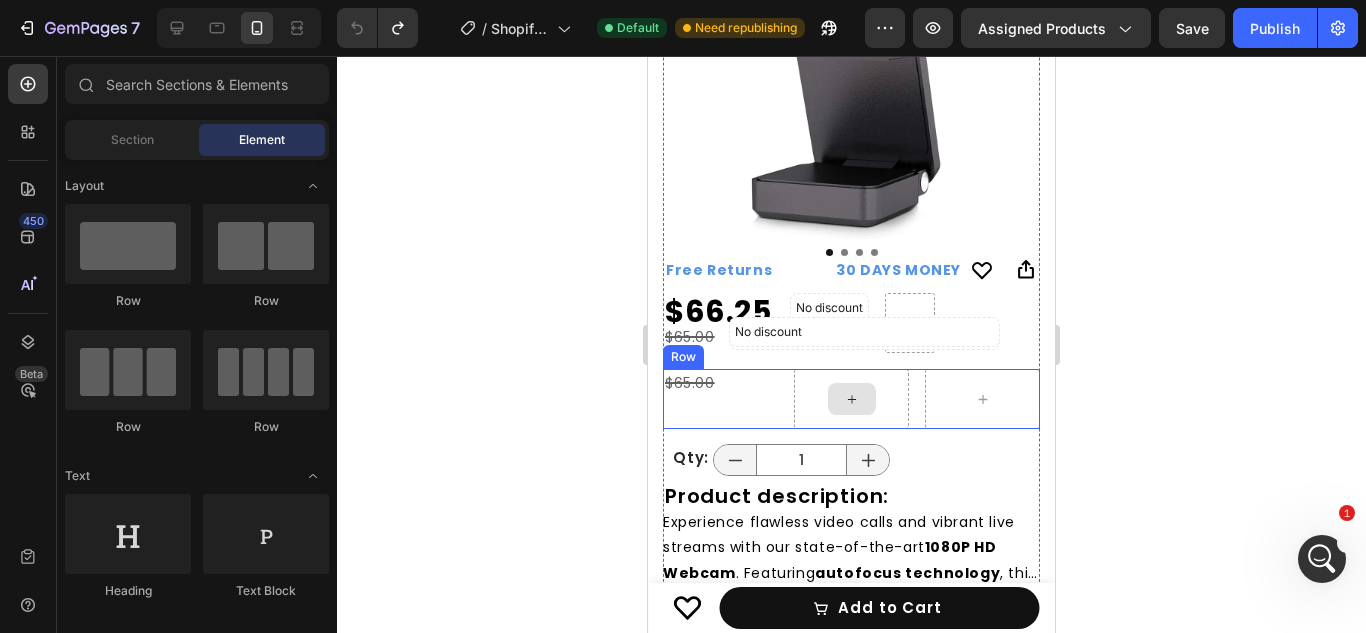 click at bounding box center (851, 399) 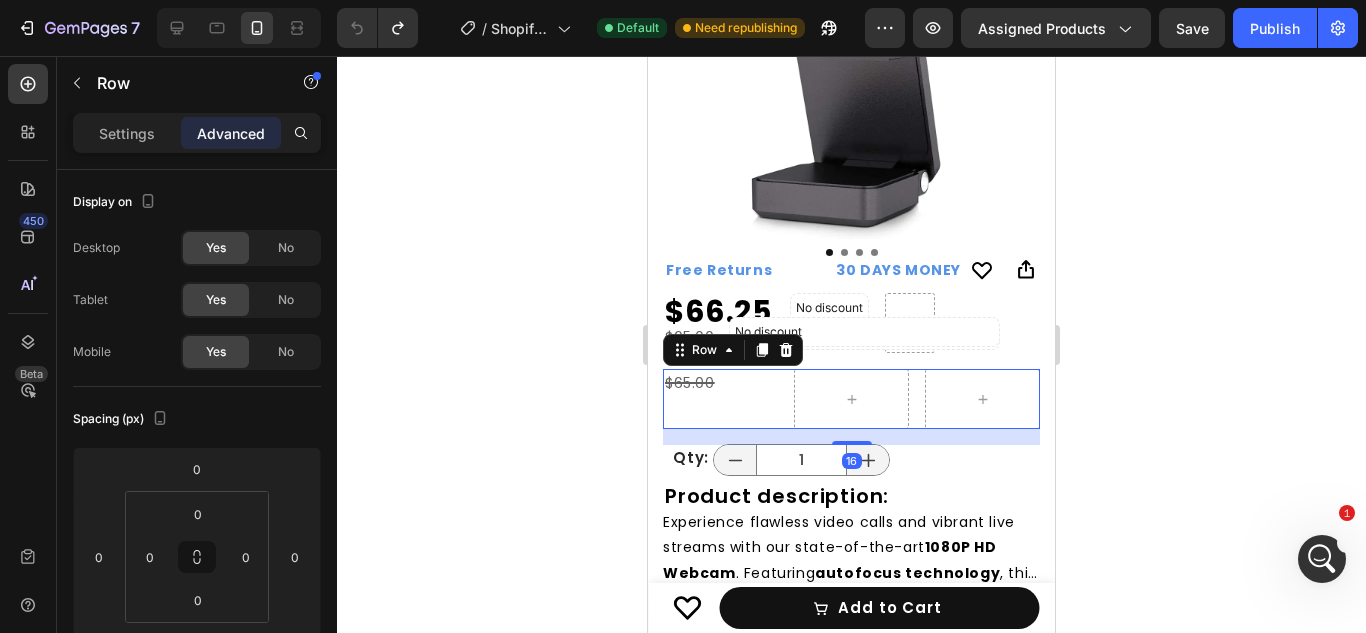 click at bounding box center [786, 350] 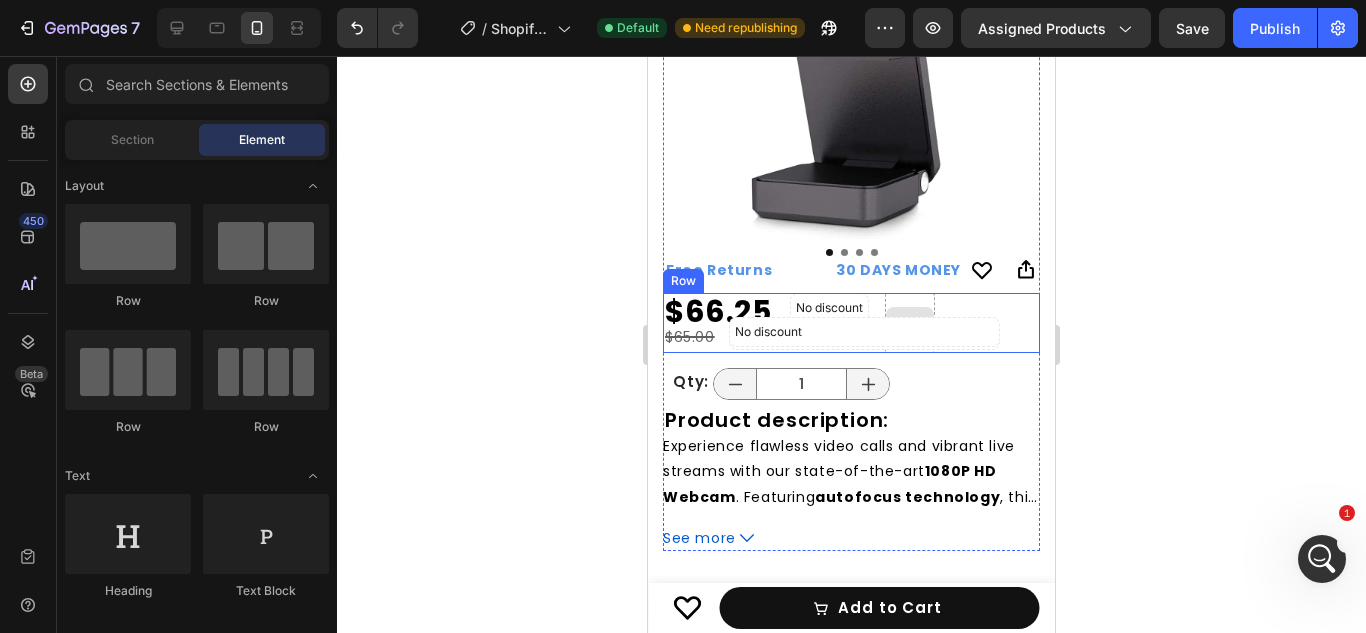 click at bounding box center [910, 323] 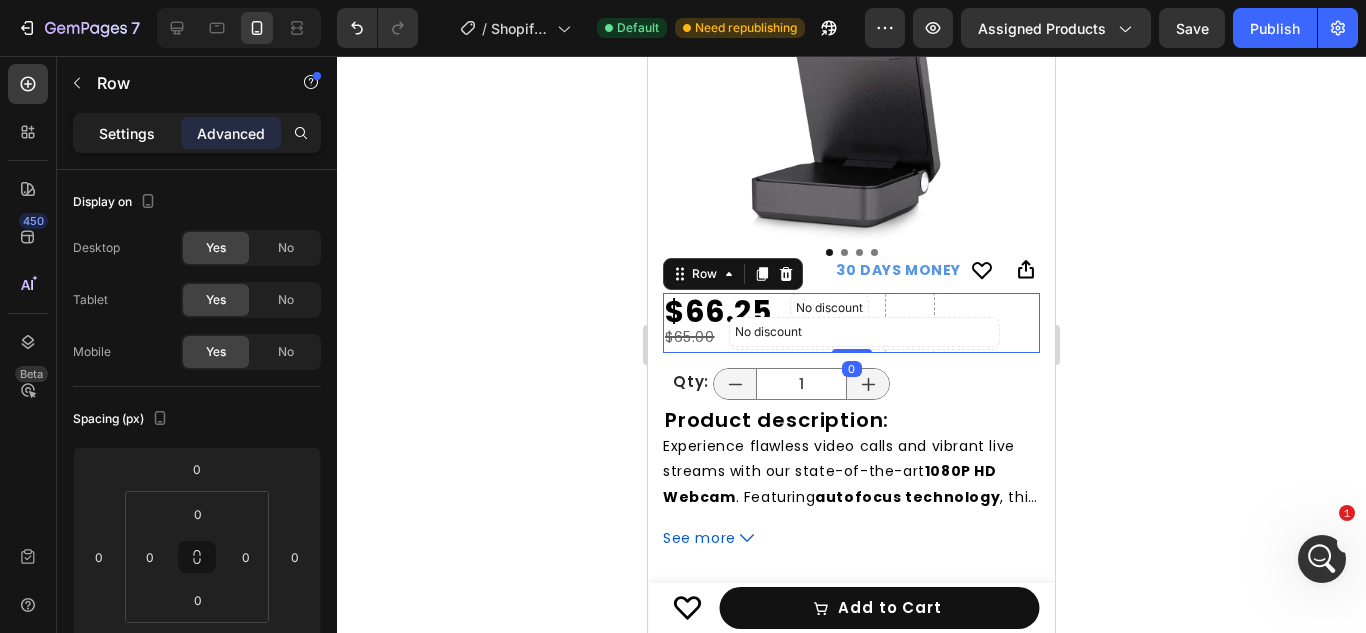 click on "Settings" at bounding box center [127, 133] 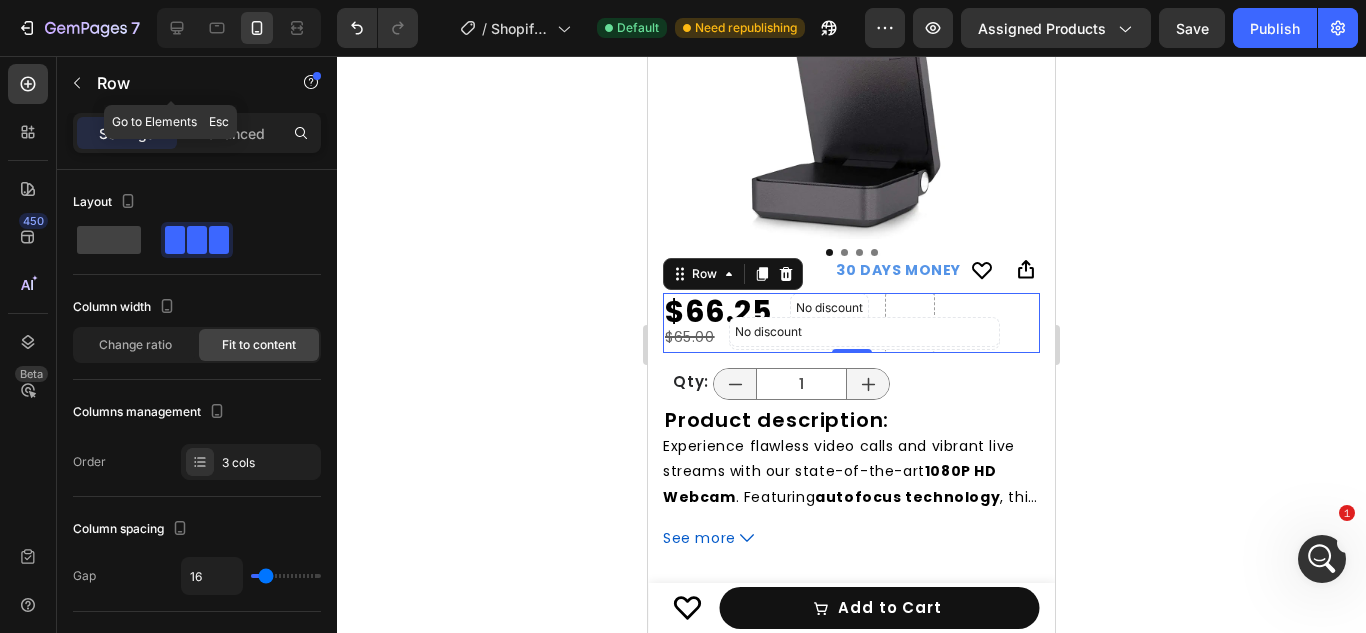 click on "Row" at bounding box center [182, 83] 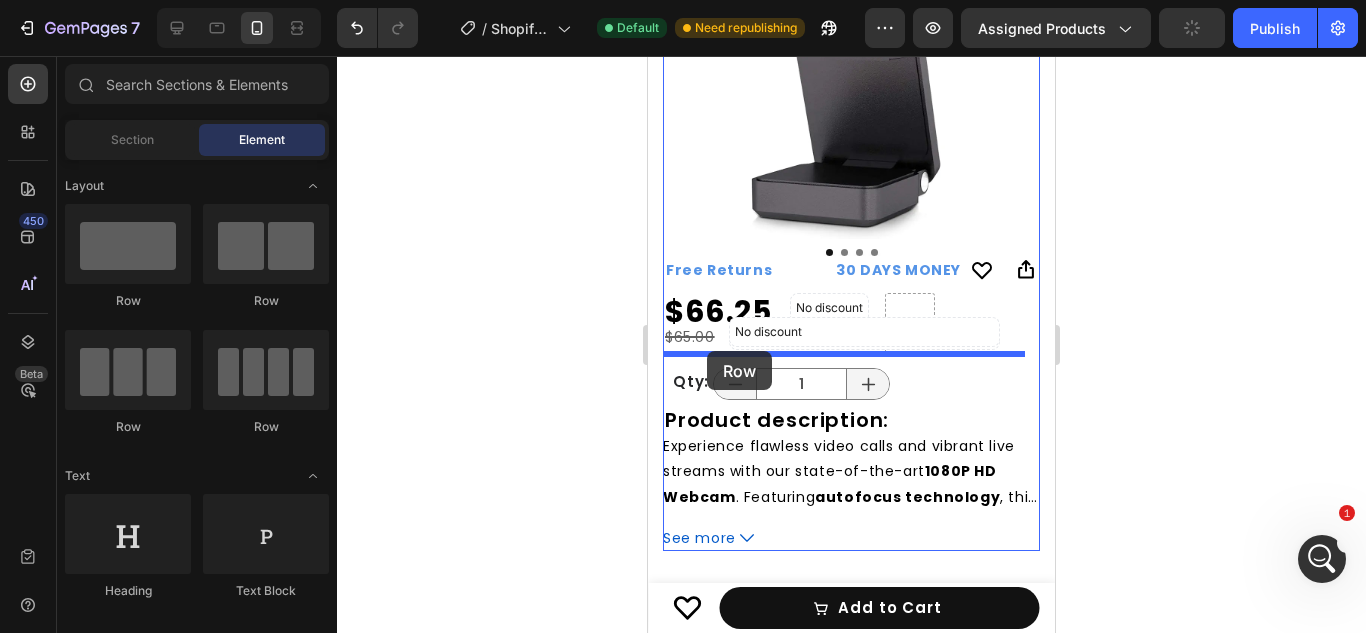 drag, startPoint x: 910, startPoint y: 271, endPoint x: 707, endPoint y: 351, distance: 218.19487 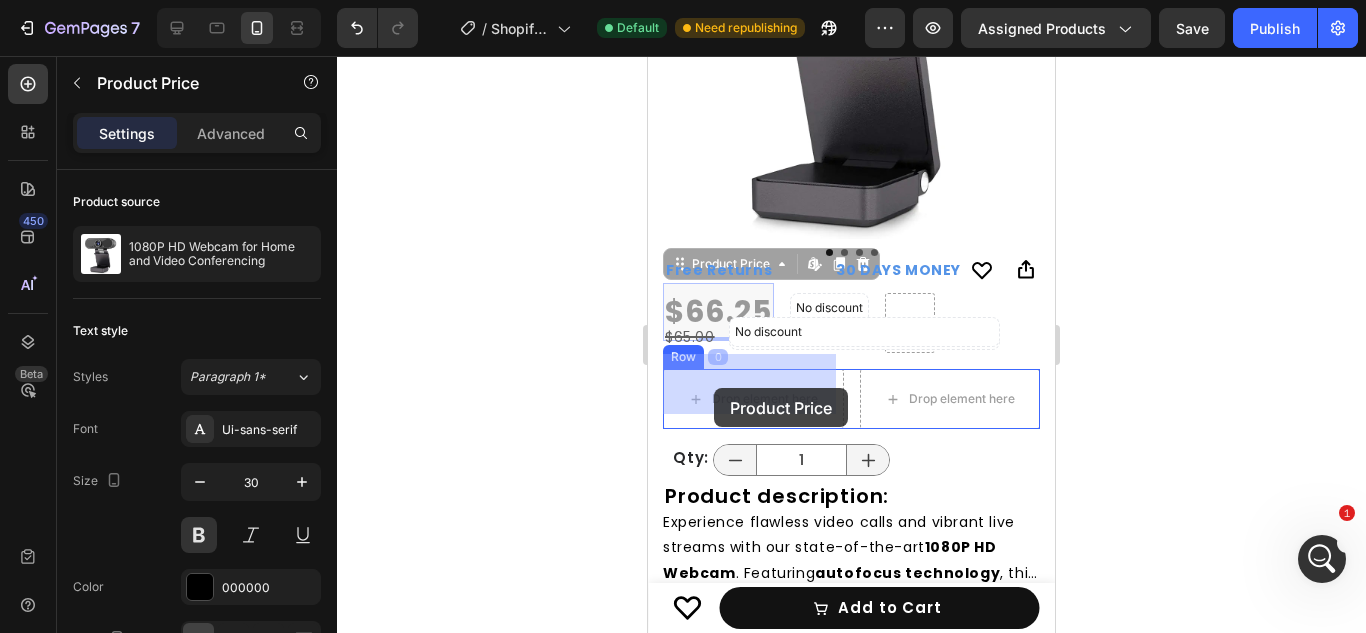 drag, startPoint x: 694, startPoint y: 294, endPoint x: 714, endPoint y: 388, distance: 96.10411 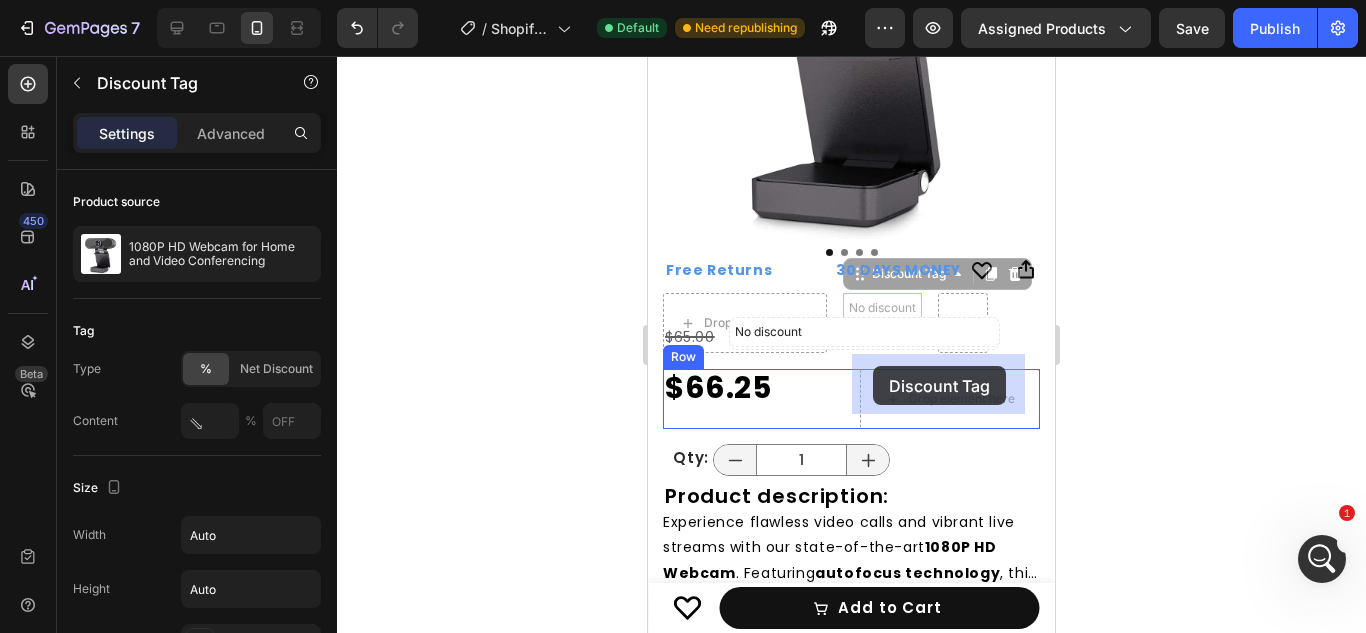 drag, startPoint x: 868, startPoint y: 285, endPoint x: 873, endPoint y: 368, distance: 83.15047 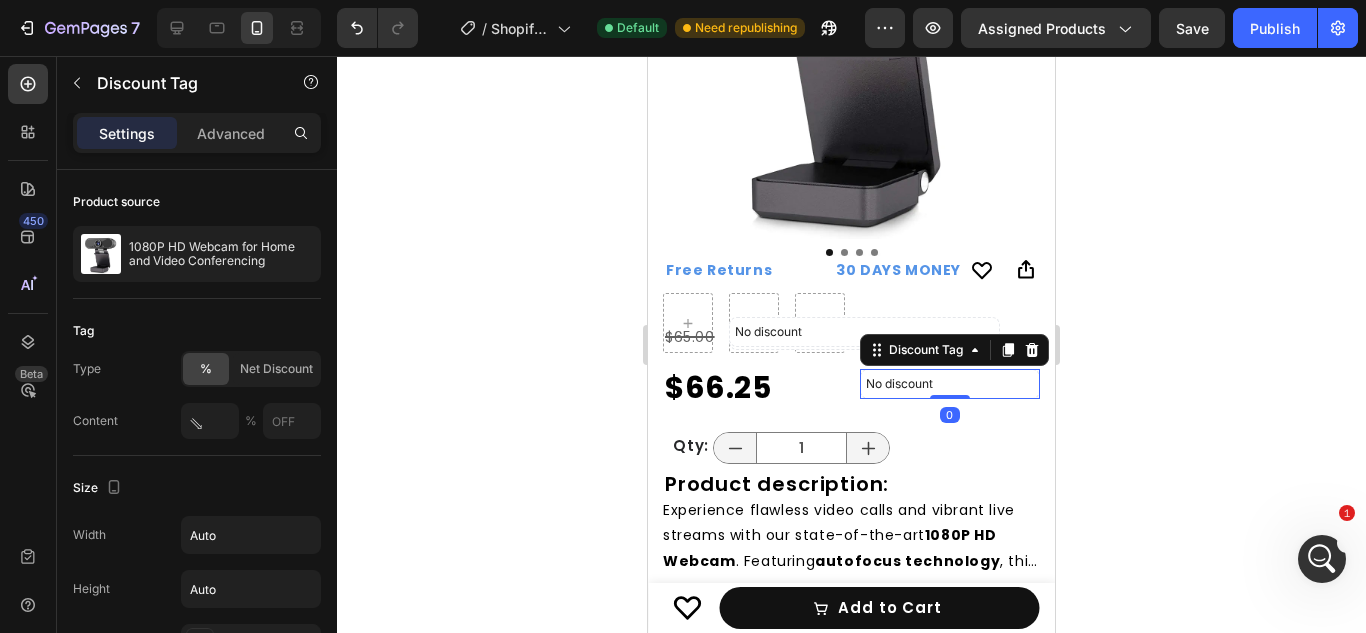 click on "Advanced" at bounding box center [231, 133] 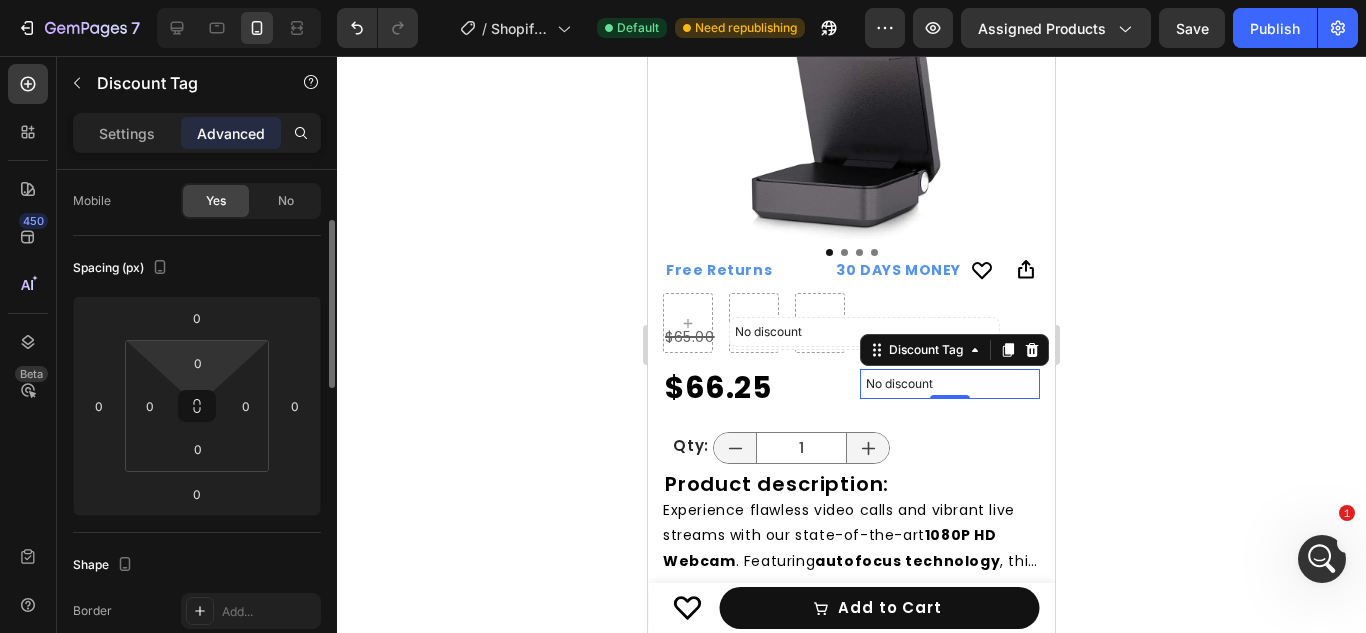 scroll, scrollTop: 152, scrollLeft: 0, axis: vertical 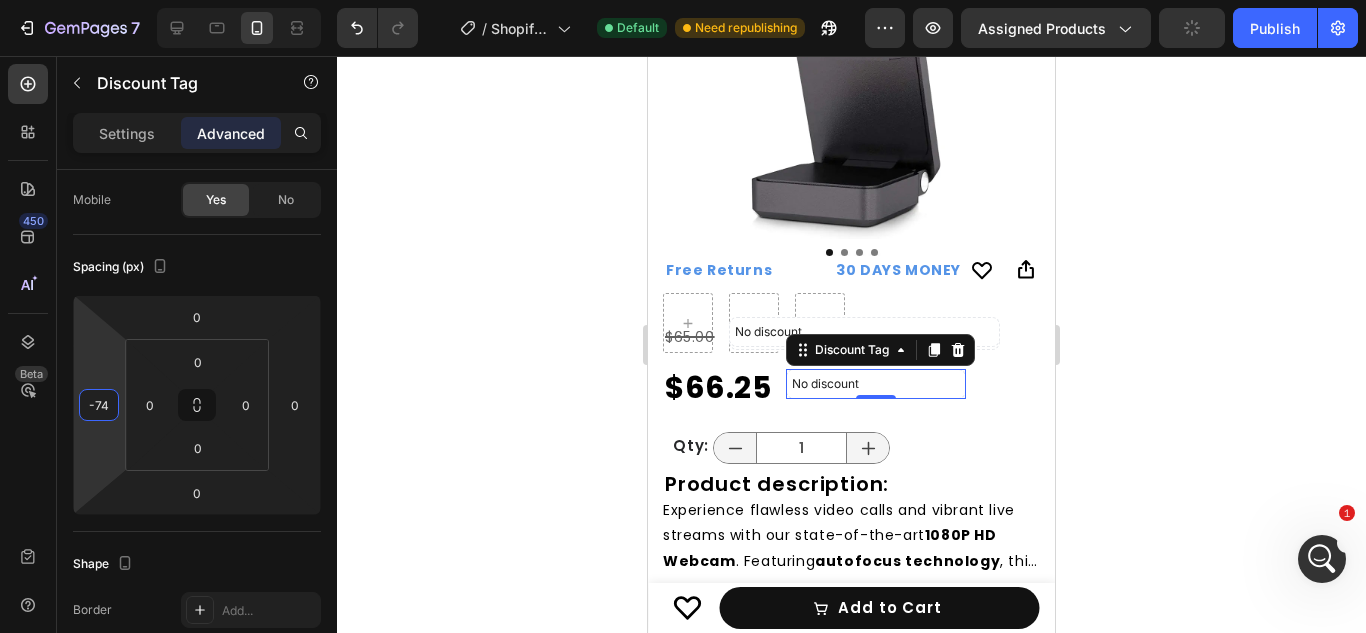 type on "-76" 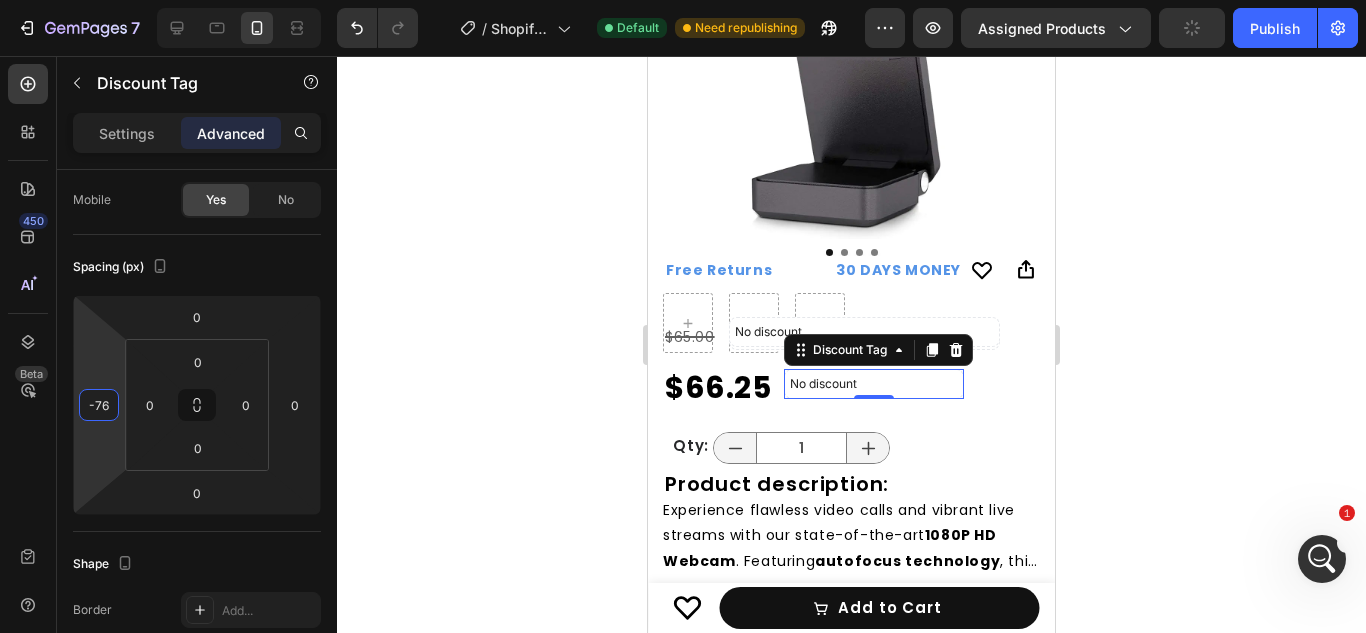 drag, startPoint x: 120, startPoint y: 374, endPoint x: 104, endPoint y: 412, distance: 41.231056 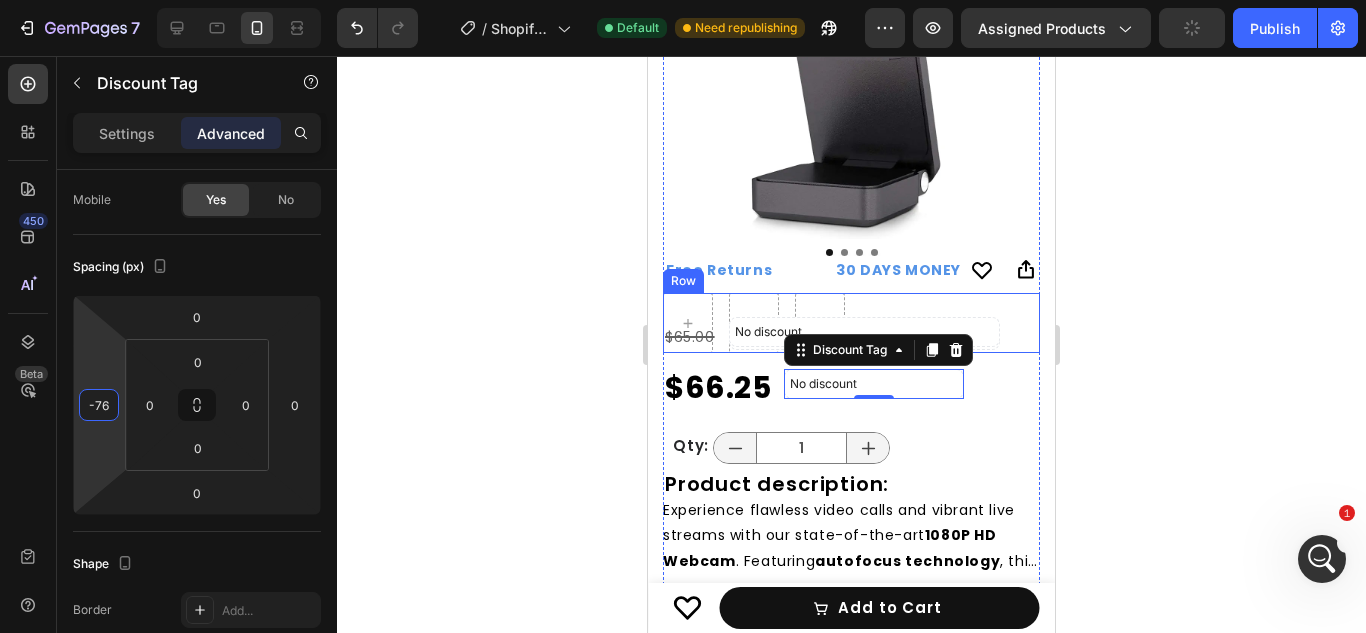 click on "Row" at bounding box center [851, 323] 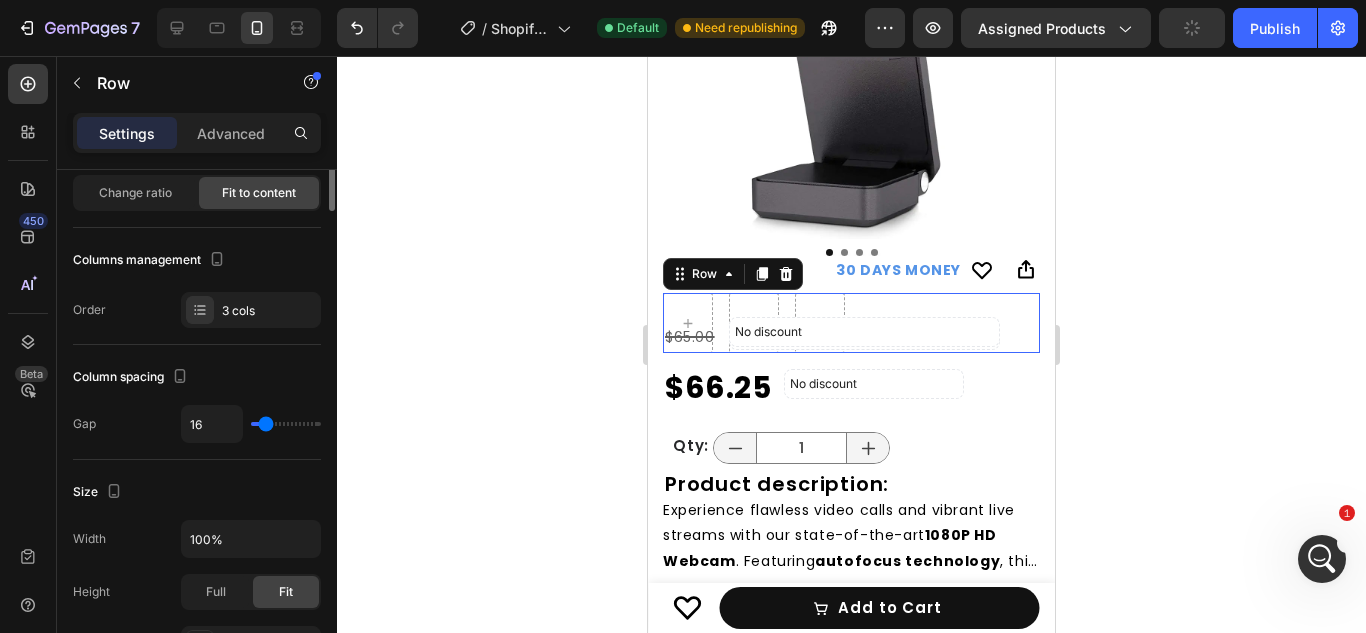 scroll, scrollTop: 0, scrollLeft: 0, axis: both 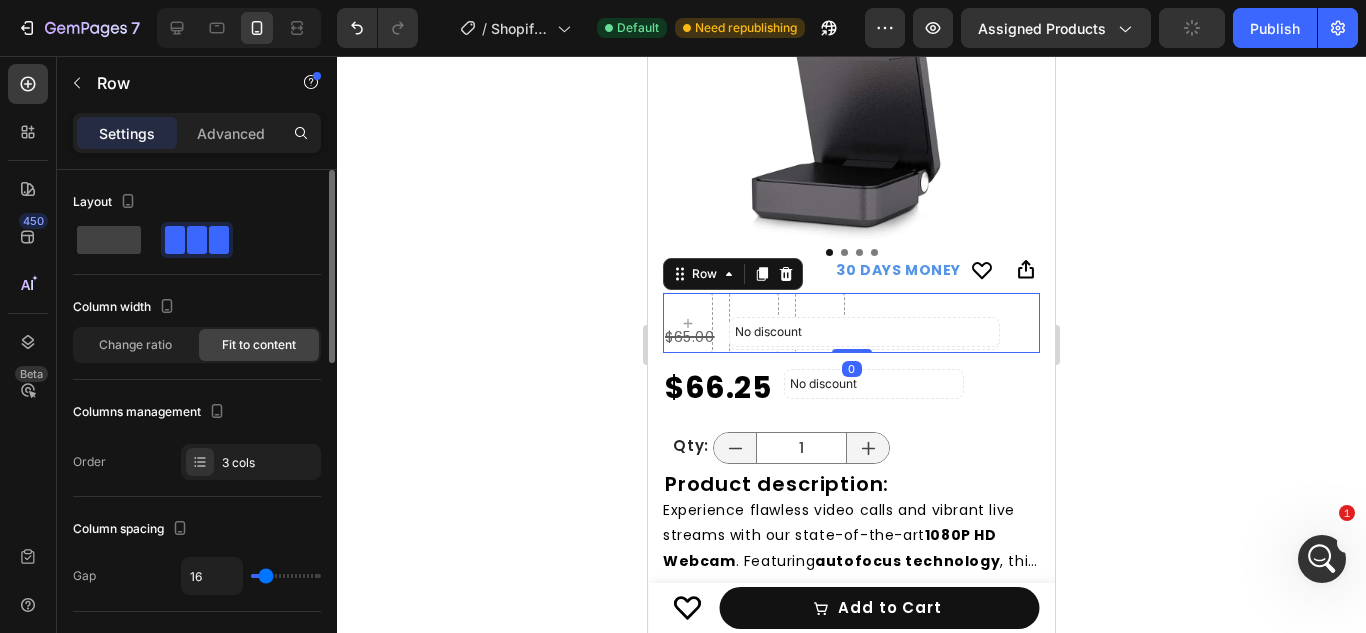 click 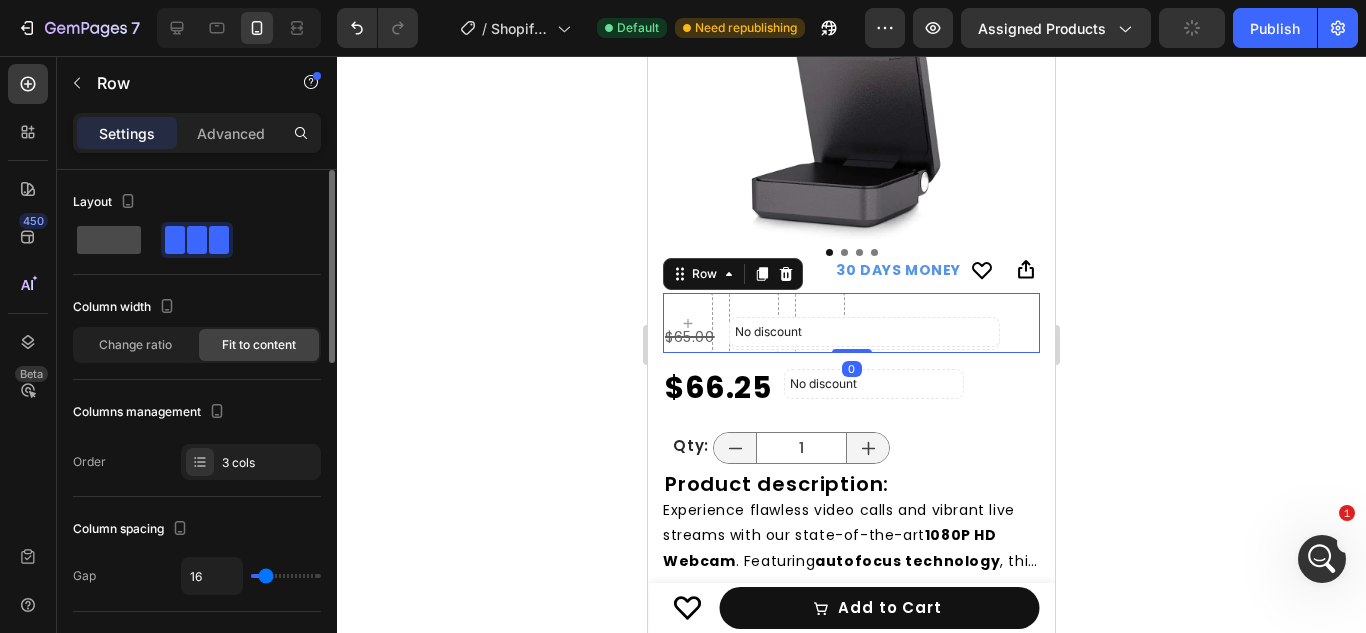 click 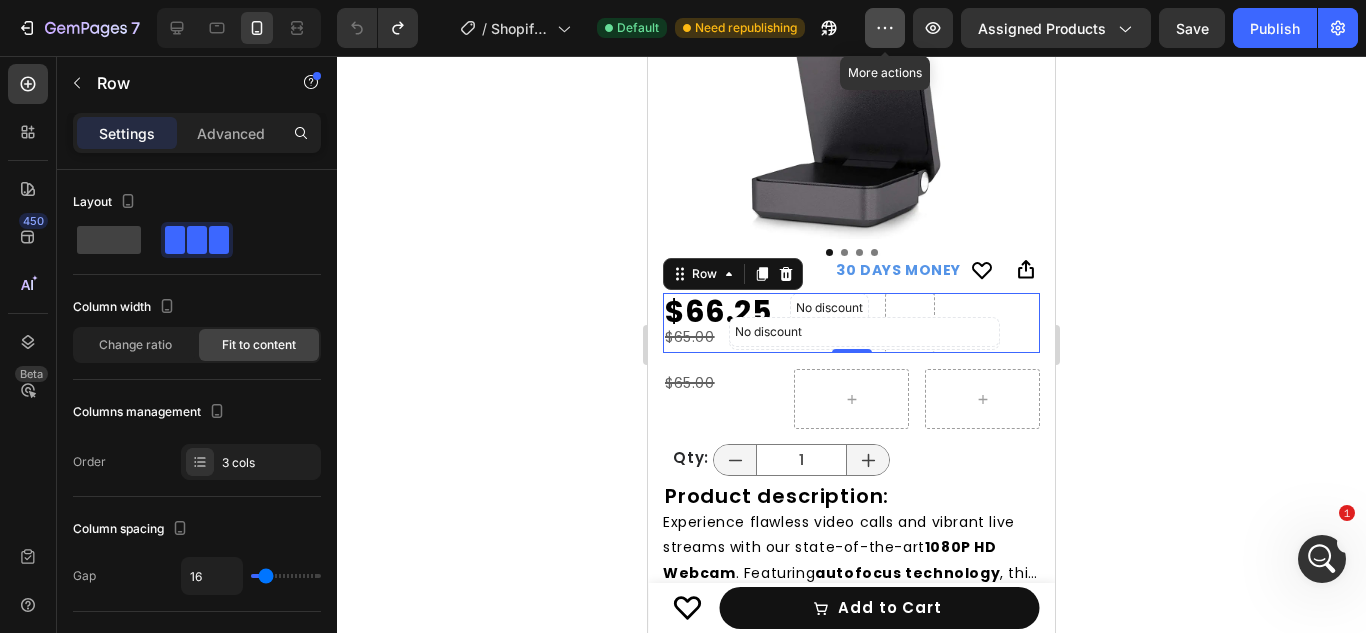 click 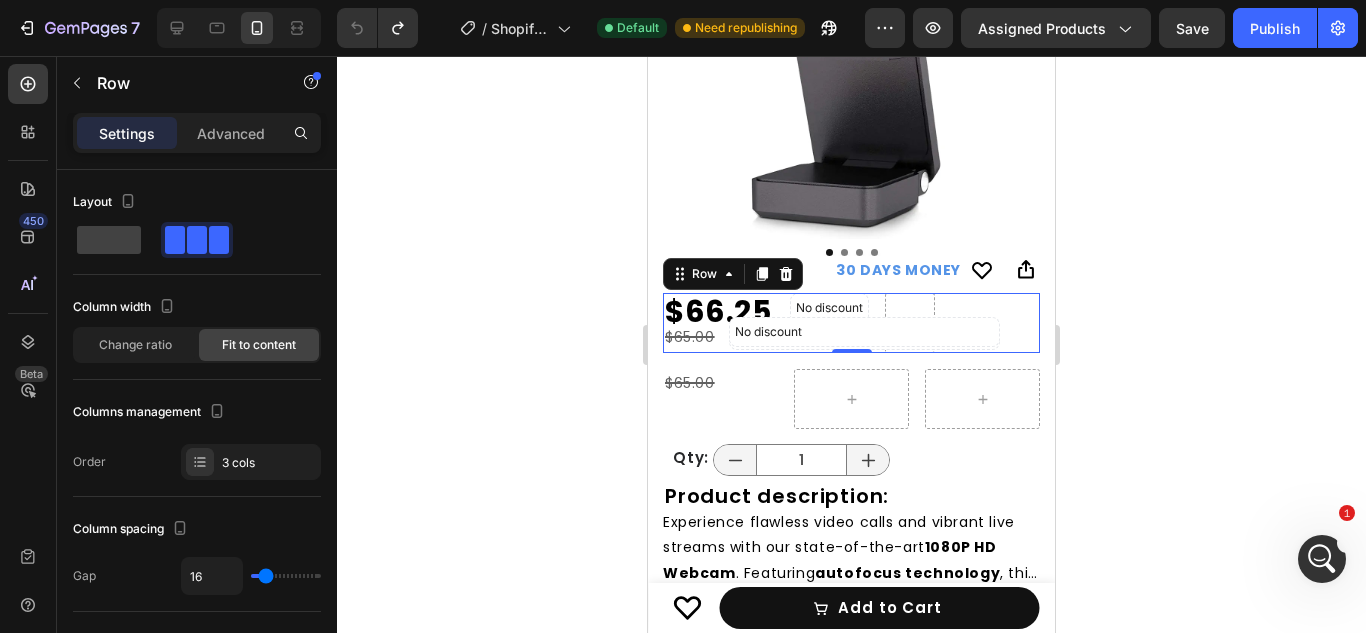 click 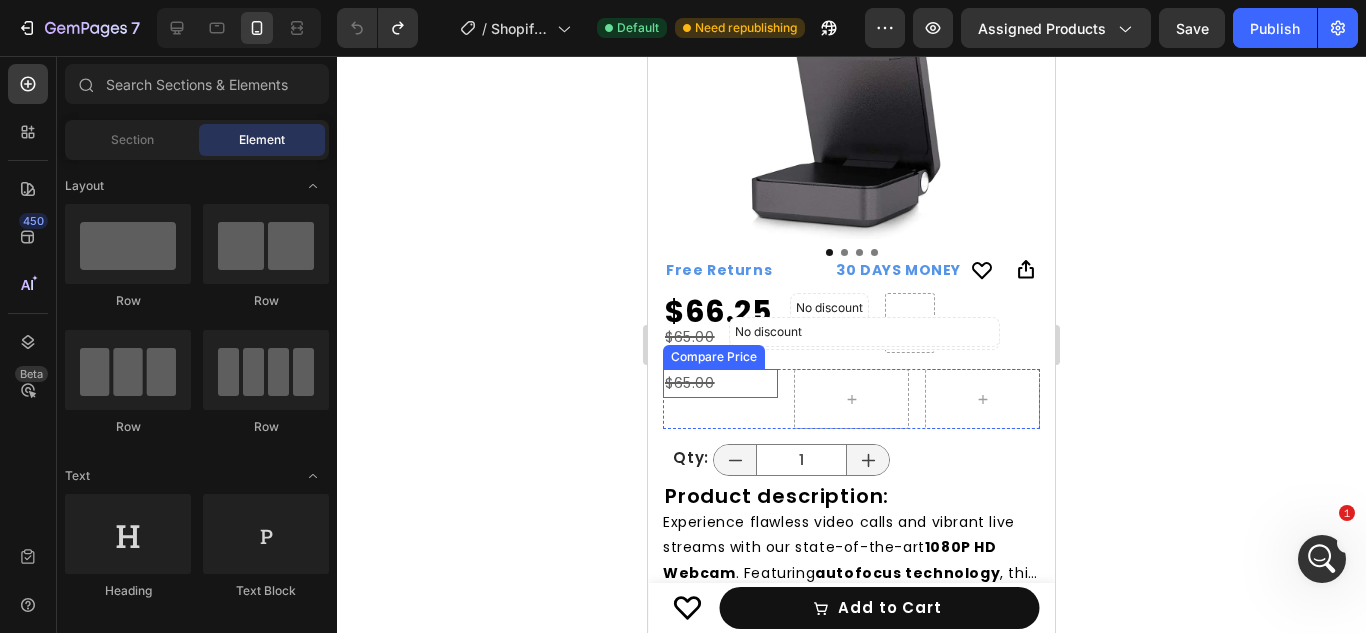 click on "$65.00" at bounding box center [720, 383] 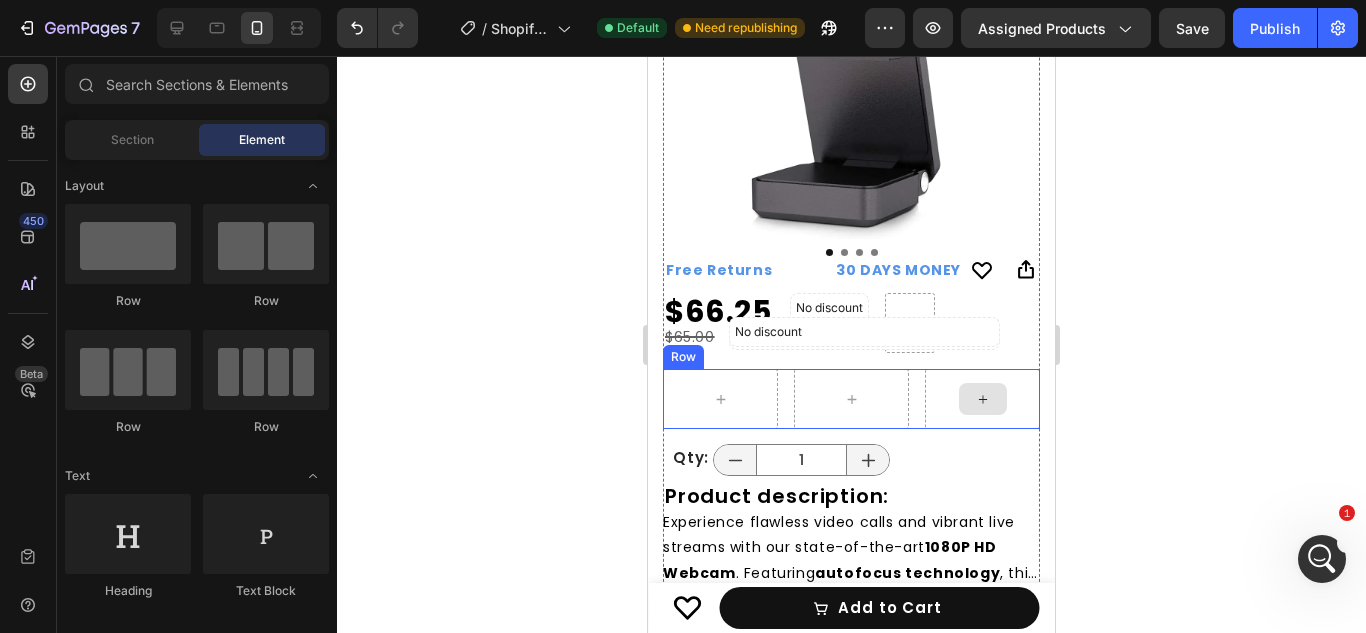 click at bounding box center [982, 399] 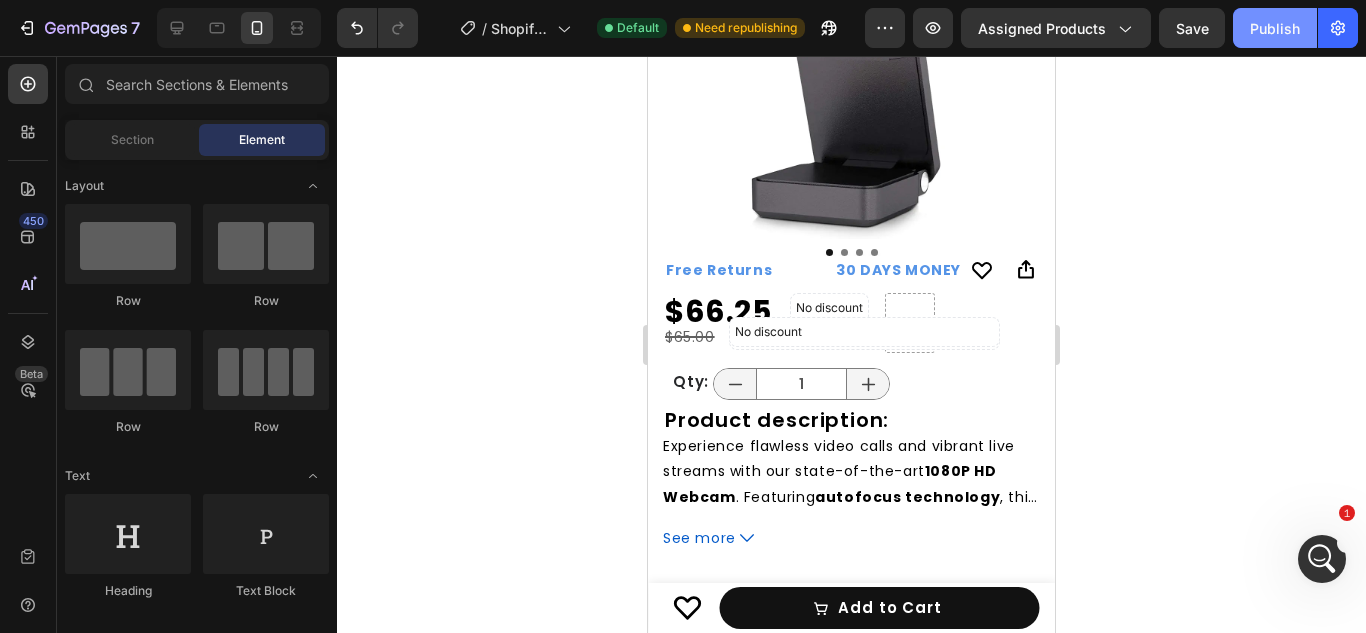 click on "Publish" at bounding box center [1275, 28] 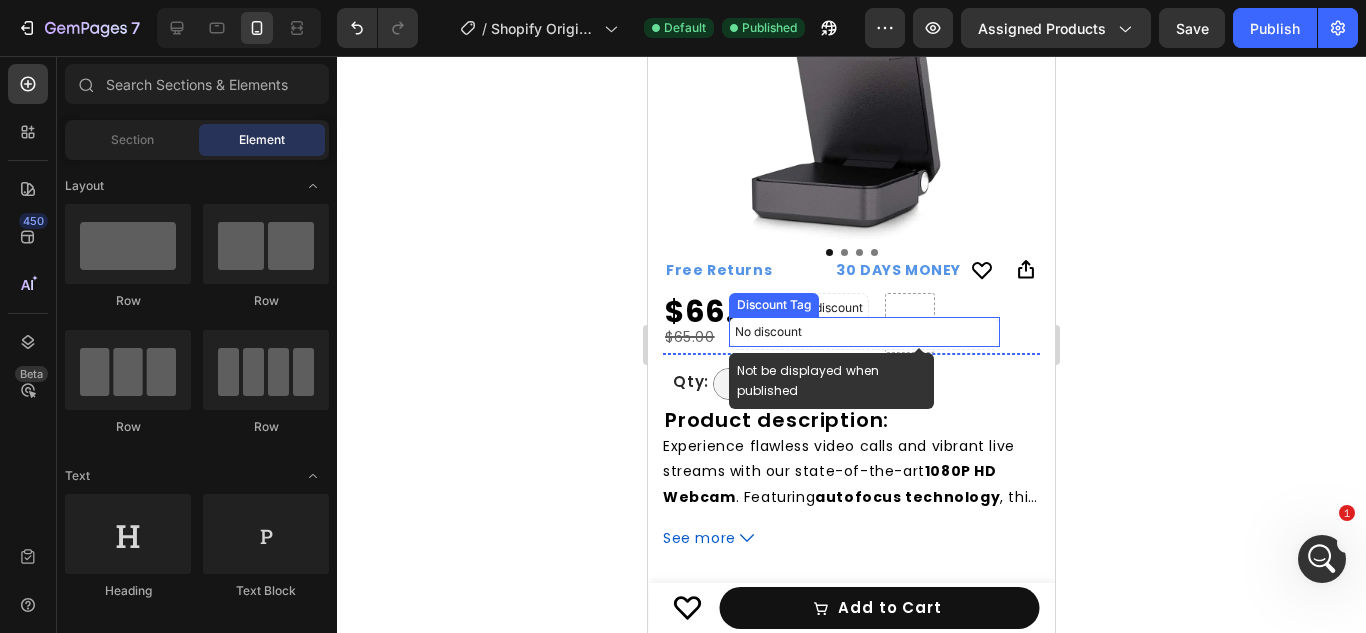 click on "No discount" at bounding box center (864, 332) 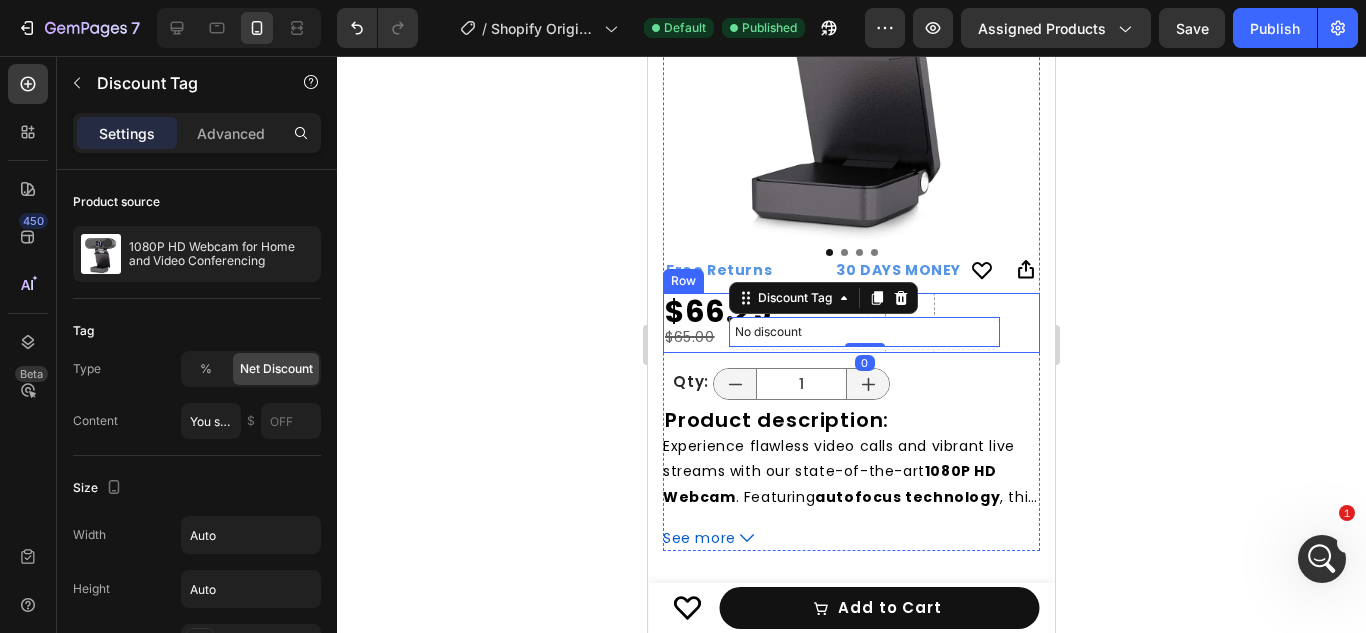 click on "$66.25 Product Price Product Price No discount   Not be displayed when published Discount Tag
Row" at bounding box center (851, 323) 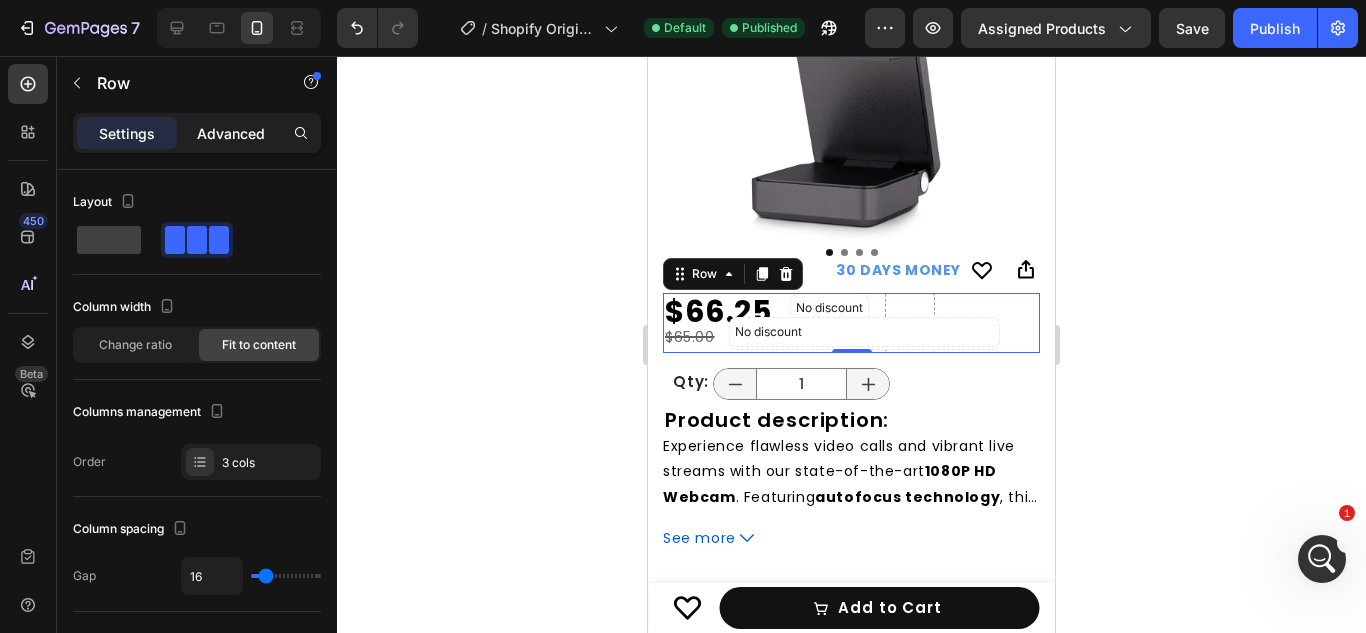 click on "Advanced" at bounding box center (231, 133) 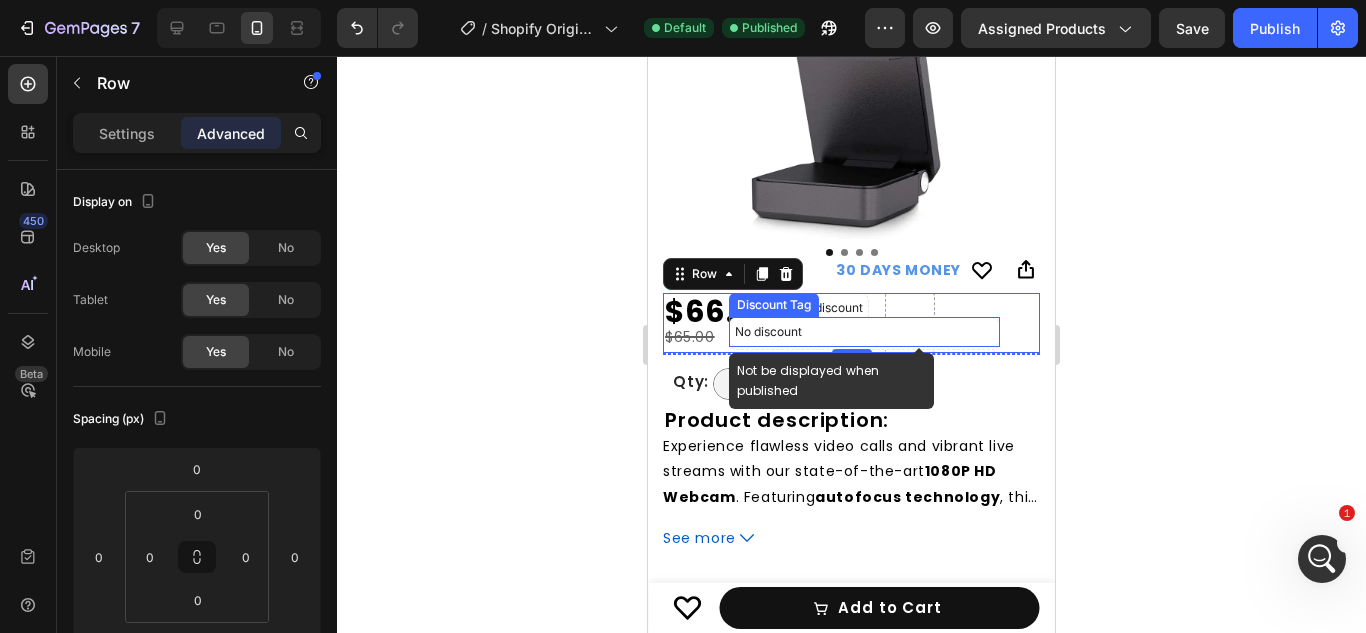 click on "No discount" at bounding box center [864, 332] 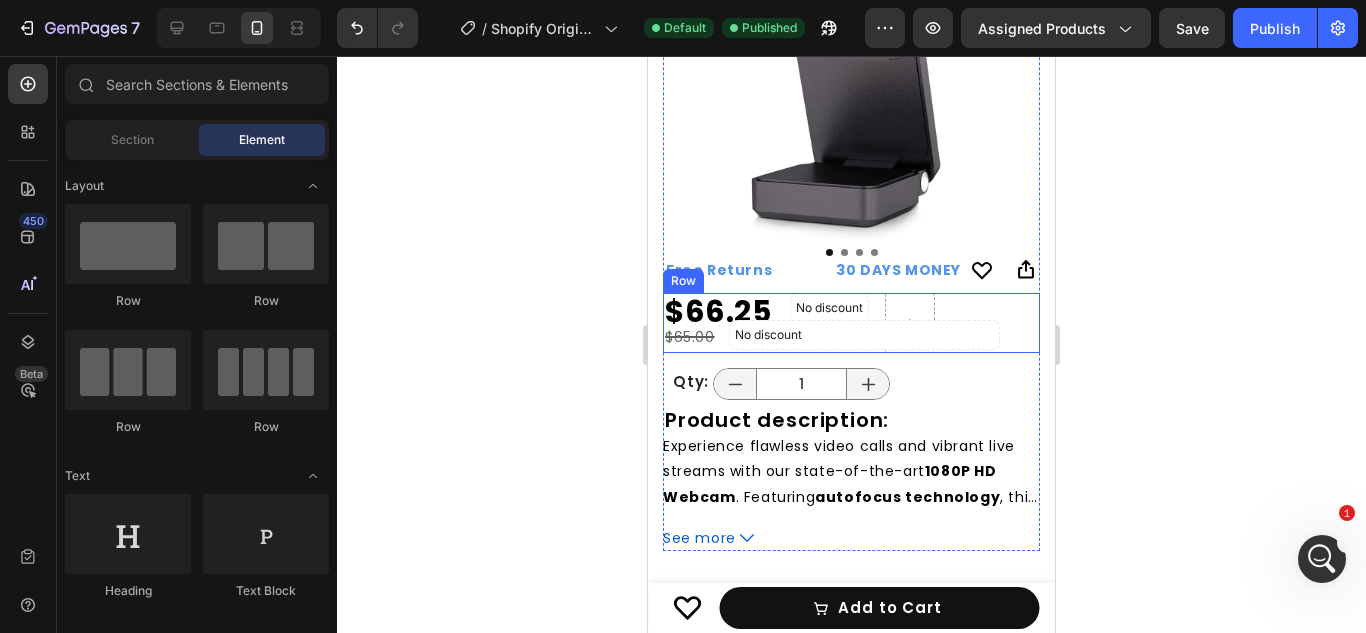 click on "$66.25 Product Price Product Price No discount   Not be displayed when published Discount Tag
Row" at bounding box center (851, 323) 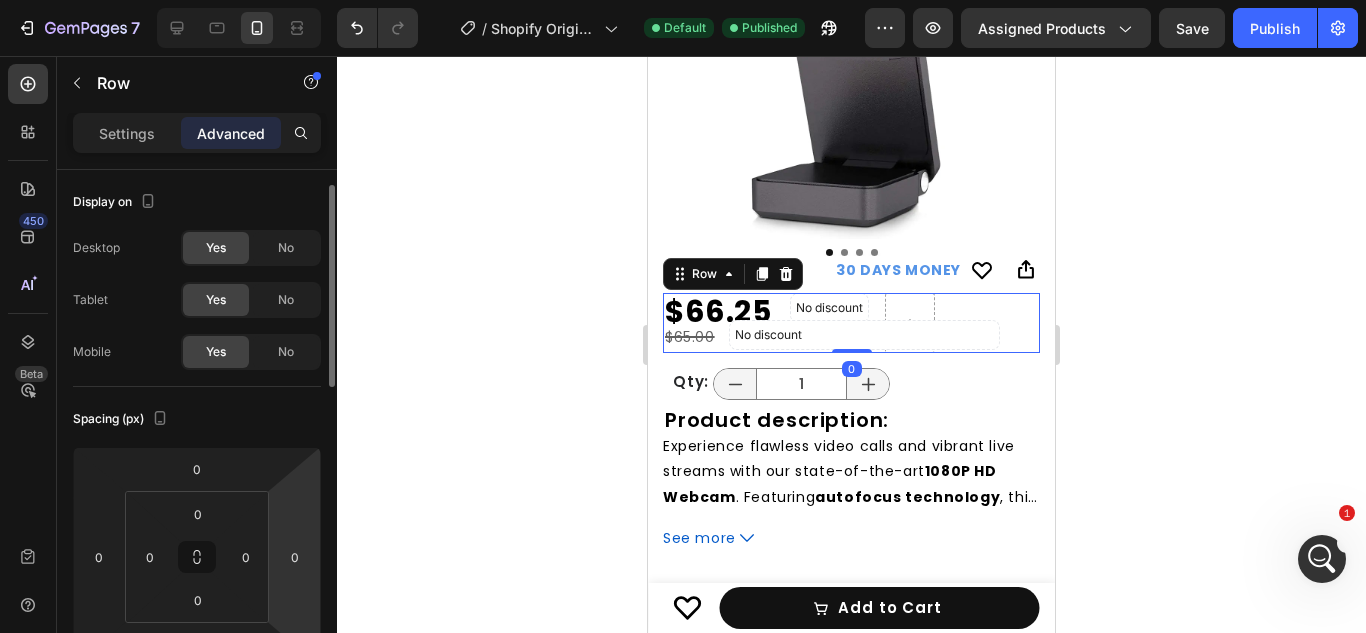 scroll, scrollTop: 13, scrollLeft: 0, axis: vertical 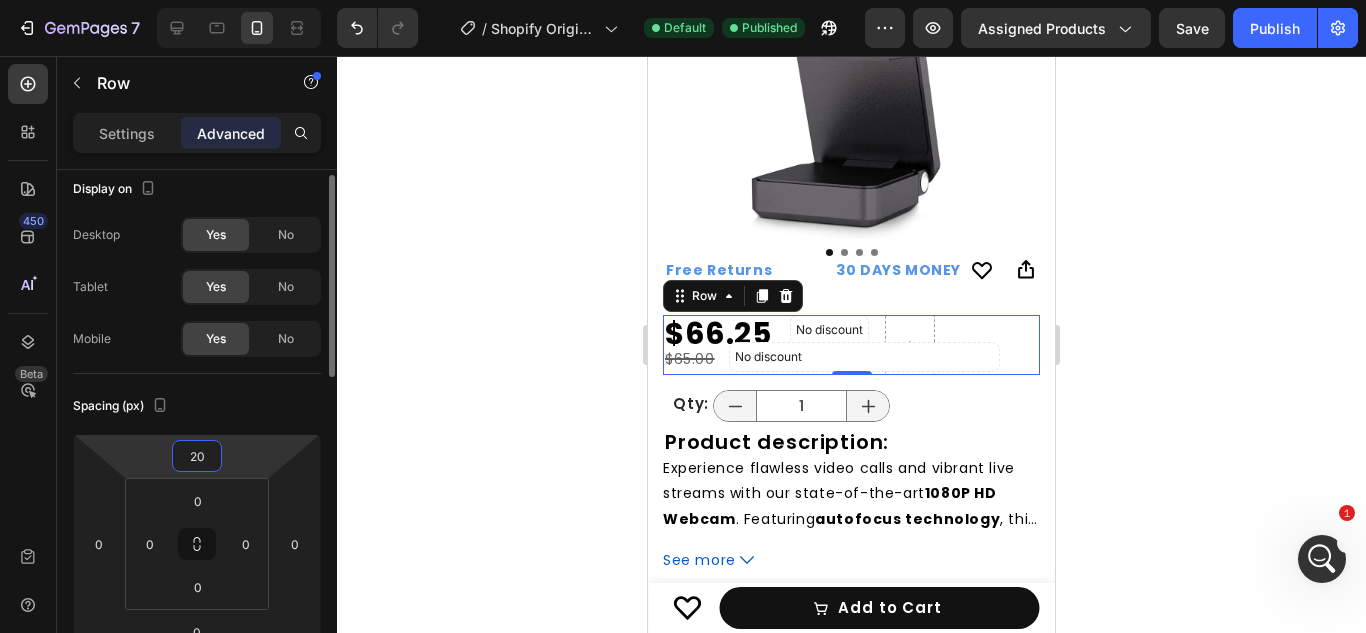click on "7   /  Shopify Original Product Template Default Published Preview Assigned Products  Save   Publish  450 Beta Sections(30) Elements(84) Section Element Hero Section Product Detail Brands Trusted Badges Guarantee Product Breakdown How to use Testimonials Compare Bundle FAQs Social Proof Brand Story Product List Collection Blog List Contact Sticky Add to Cart Custom Footer Browse Library 450 Layout
Row
Row
Row
Row Text
Heading
Text Block Button
Button
Button Media
Image
Image
Video" at bounding box center (683, 0) 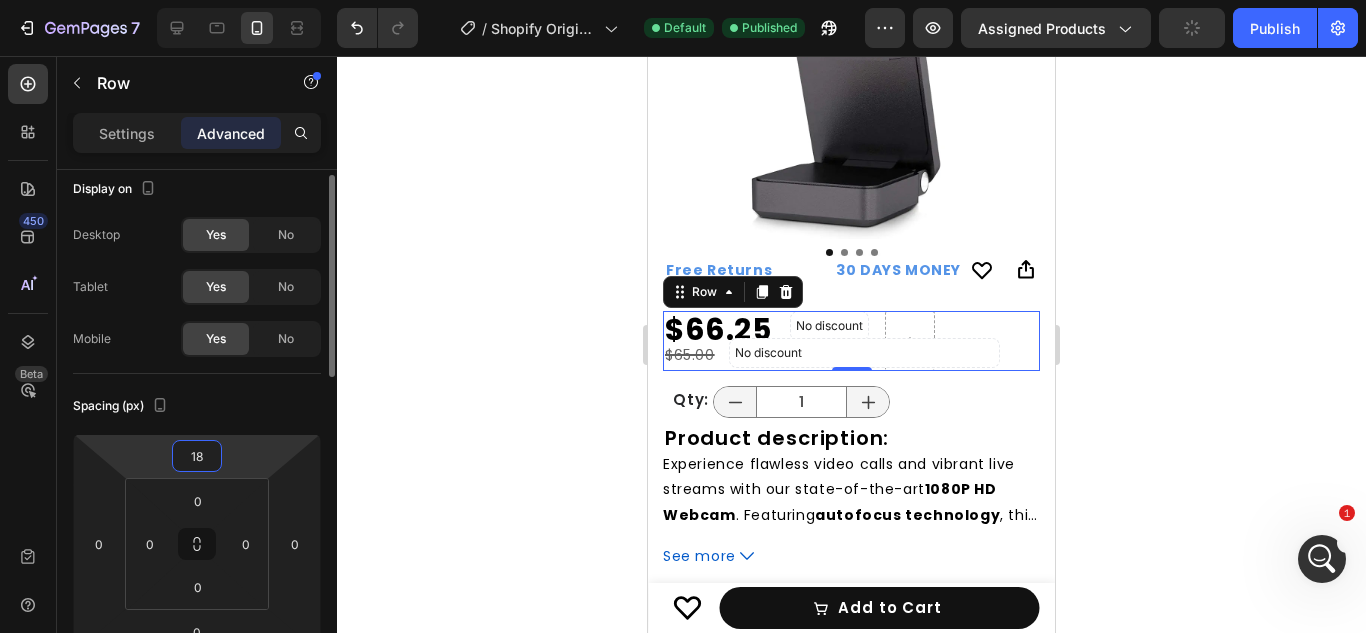 type on "0" 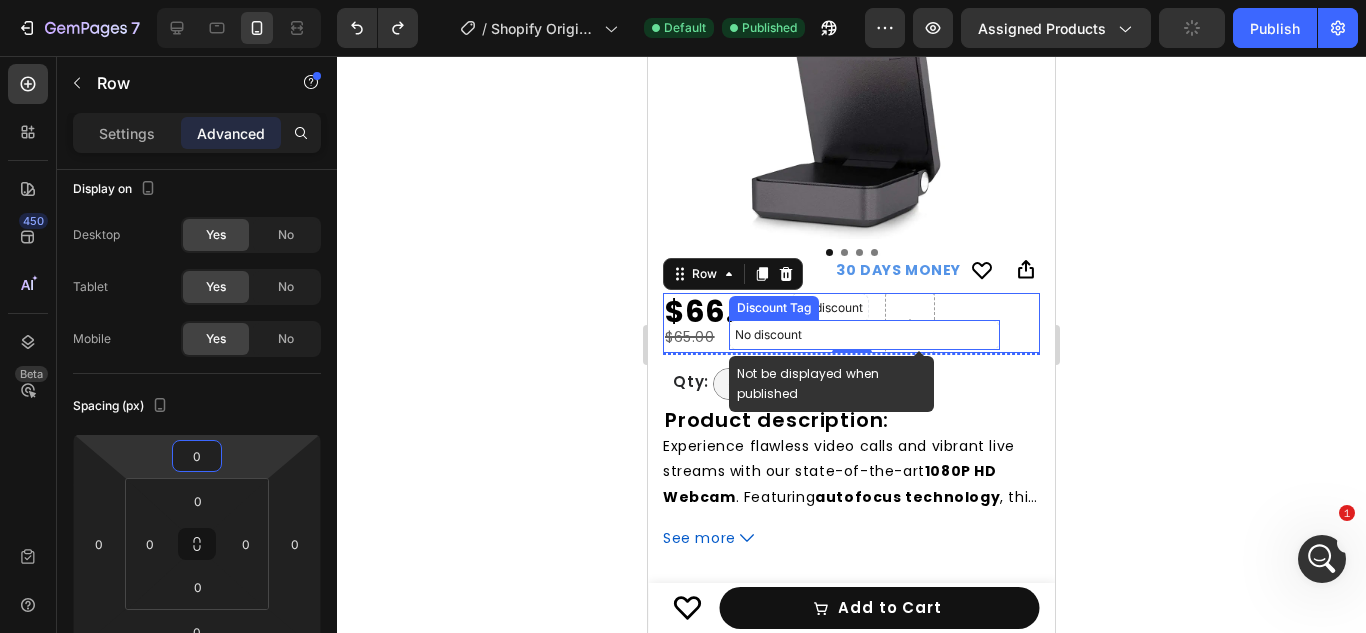 click on "No discount" at bounding box center [864, 335] 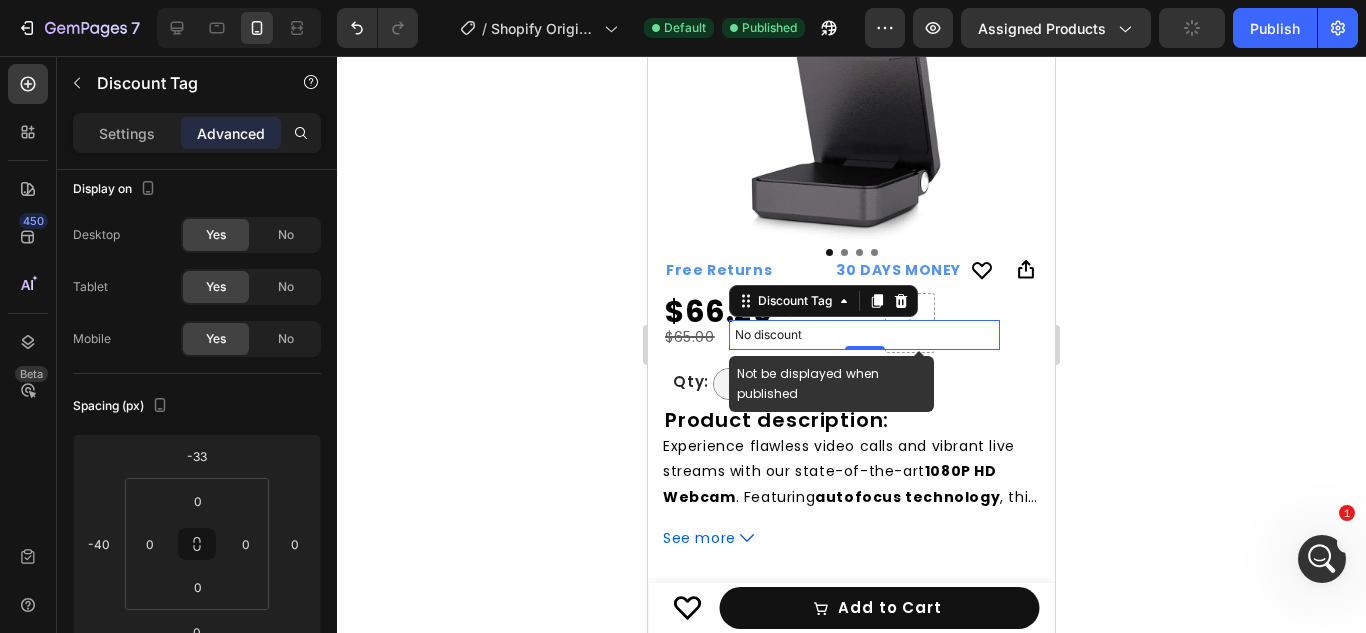 scroll, scrollTop: 0, scrollLeft: 0, axis: both 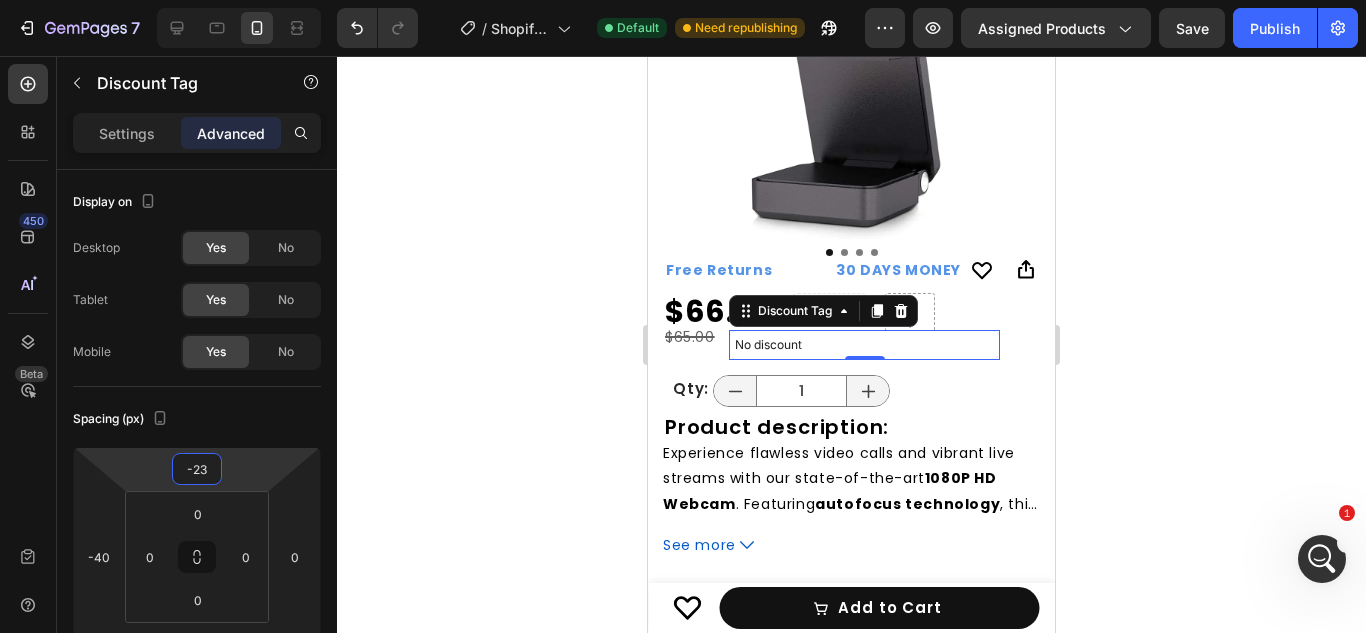 click on "7   /  Shopify Original Product Template Default Need republishing Preview Assigned Products  Save   Publish  450 Beta Sections(30) Elements(84) Section Element Hero Section Product Detail Brands Trusted Badges Guarantee Product Breakdown How to use Testimonials Compare Bundle FAQs Social Proof Brand Story Product List Collection Blog List Contact Sticky Add to Cart Custom Footer Browse Library 450 Layout
Row
Row
Row
Row Text
Heading
Text Block Button
Button
Button Media
Image
Image" at bounding box center [683, 0] 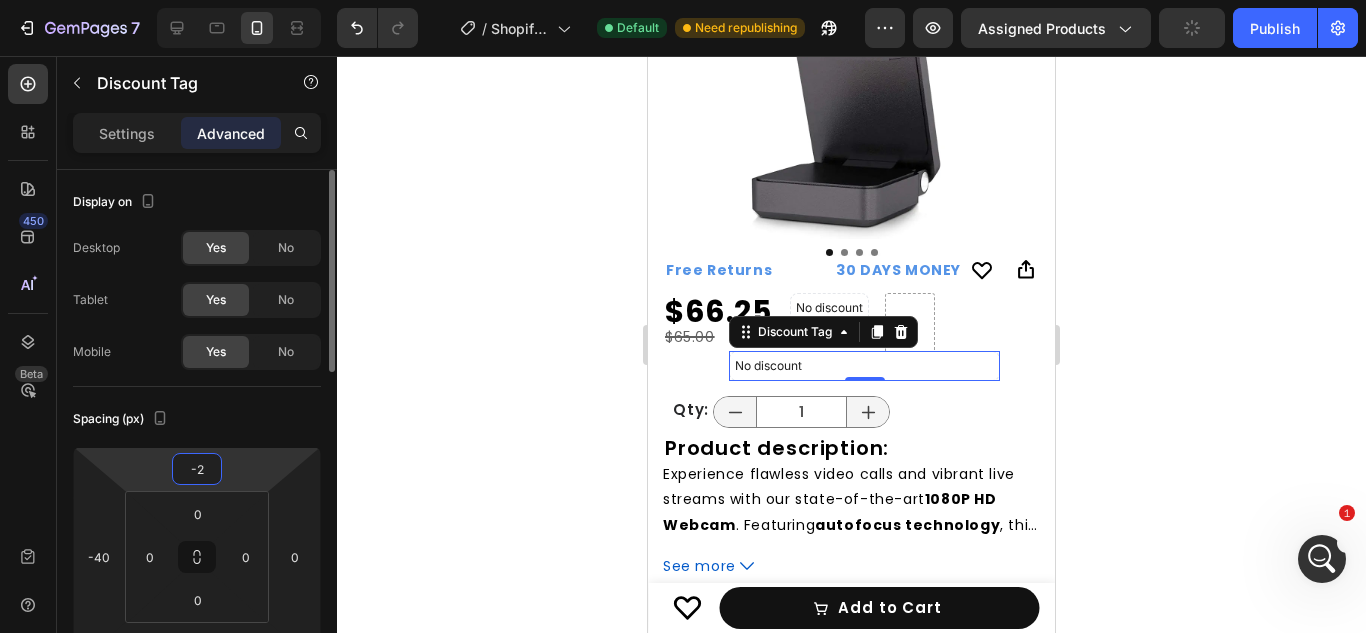 type on "-20" 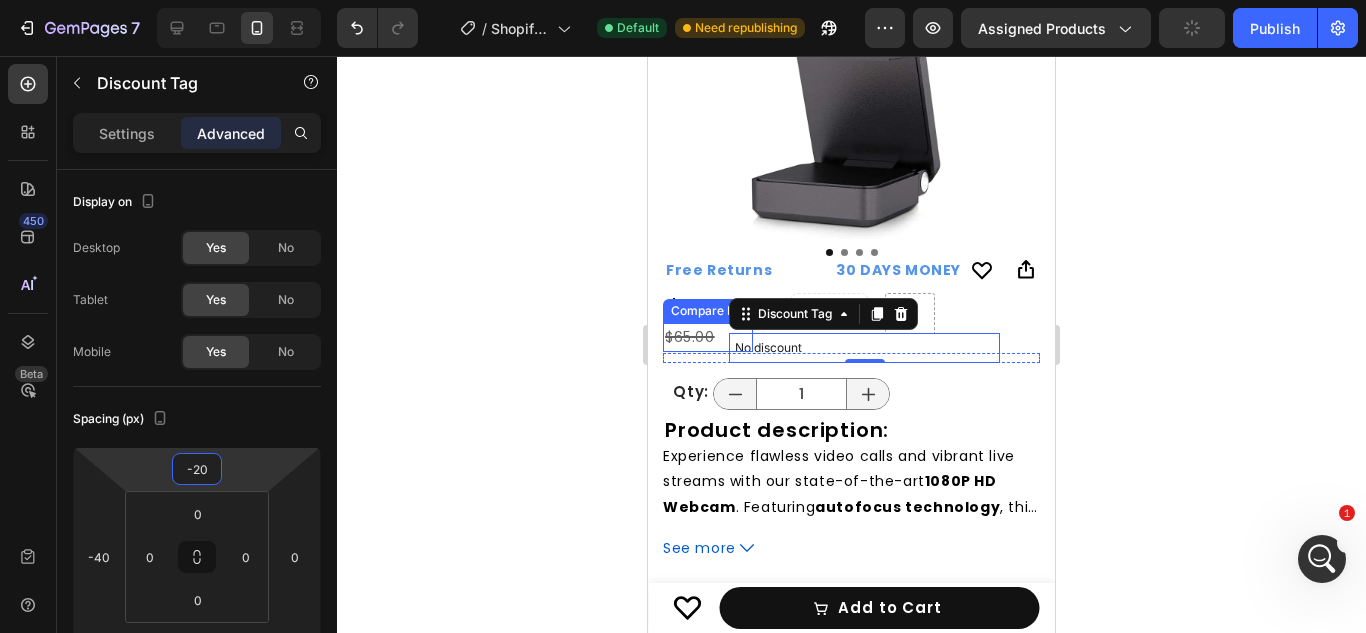 click on "$65.00" at bounding box center [708, 337] 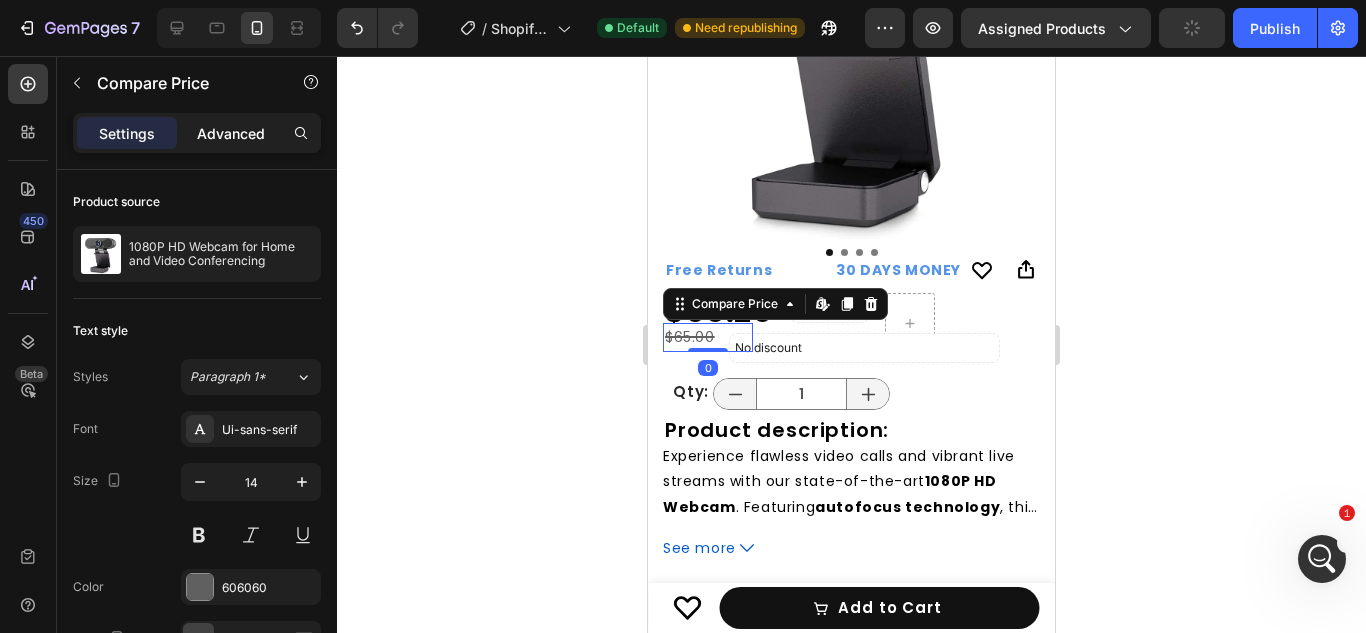click on "Advanced" 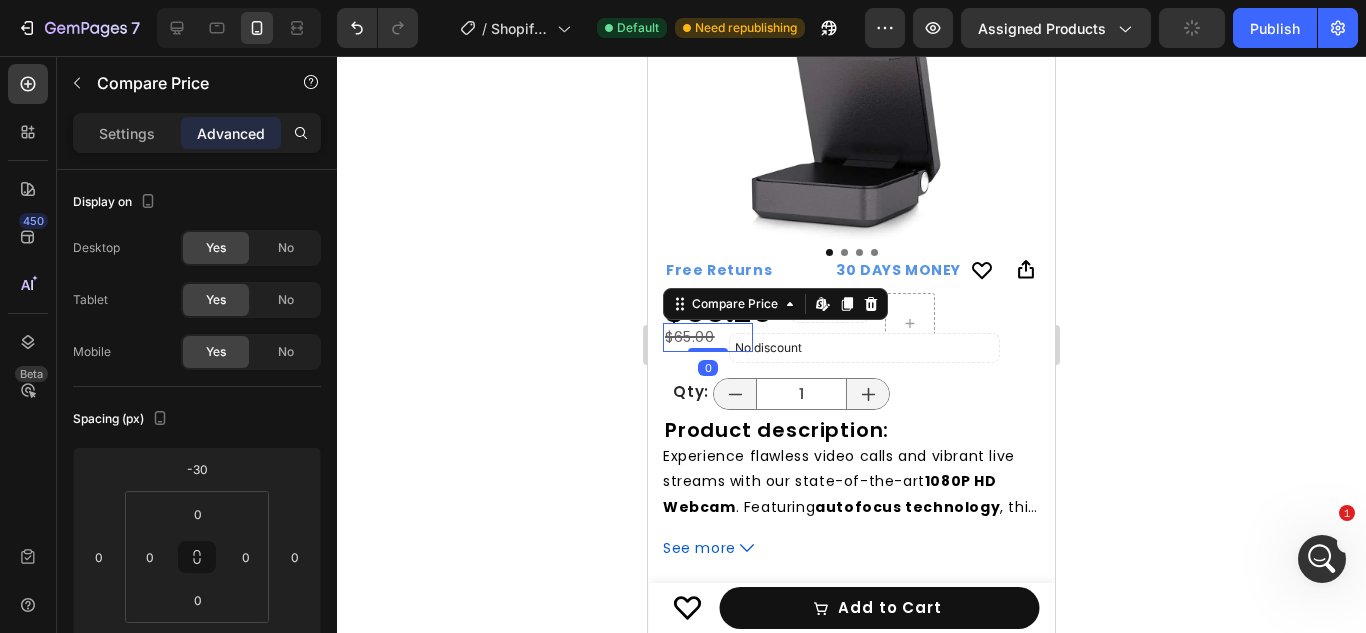 click on "Advanced" 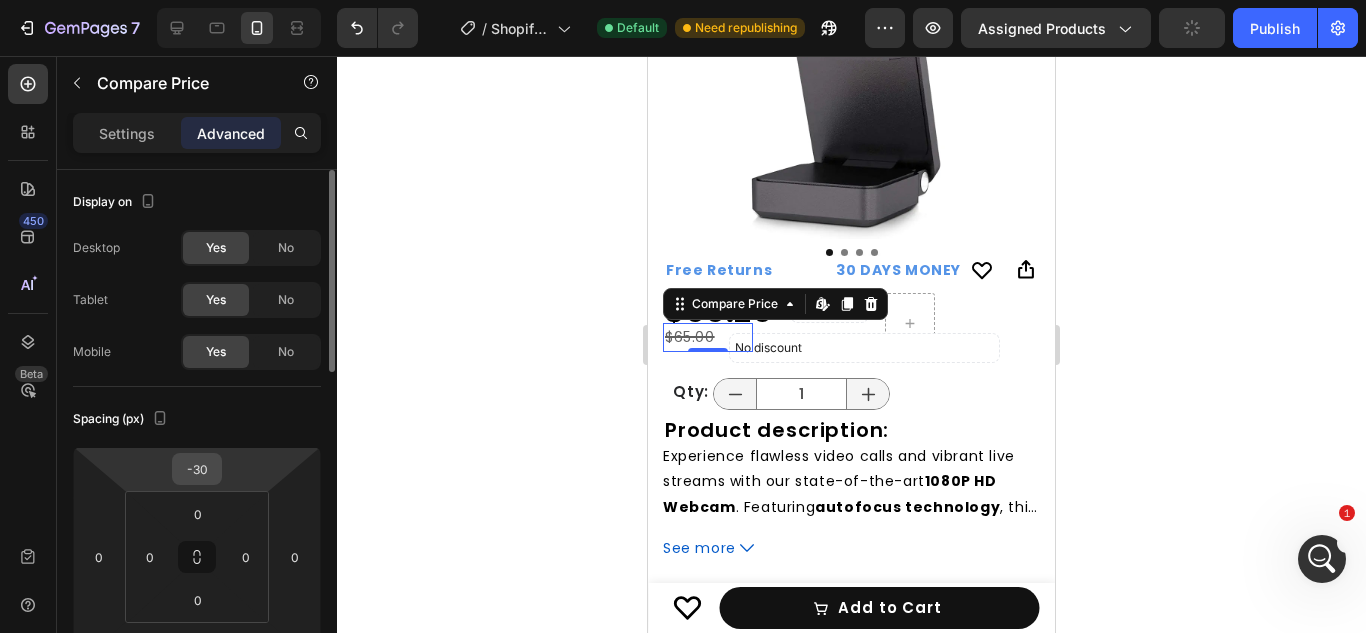 click on "-30" at bounding box center (197, 469) 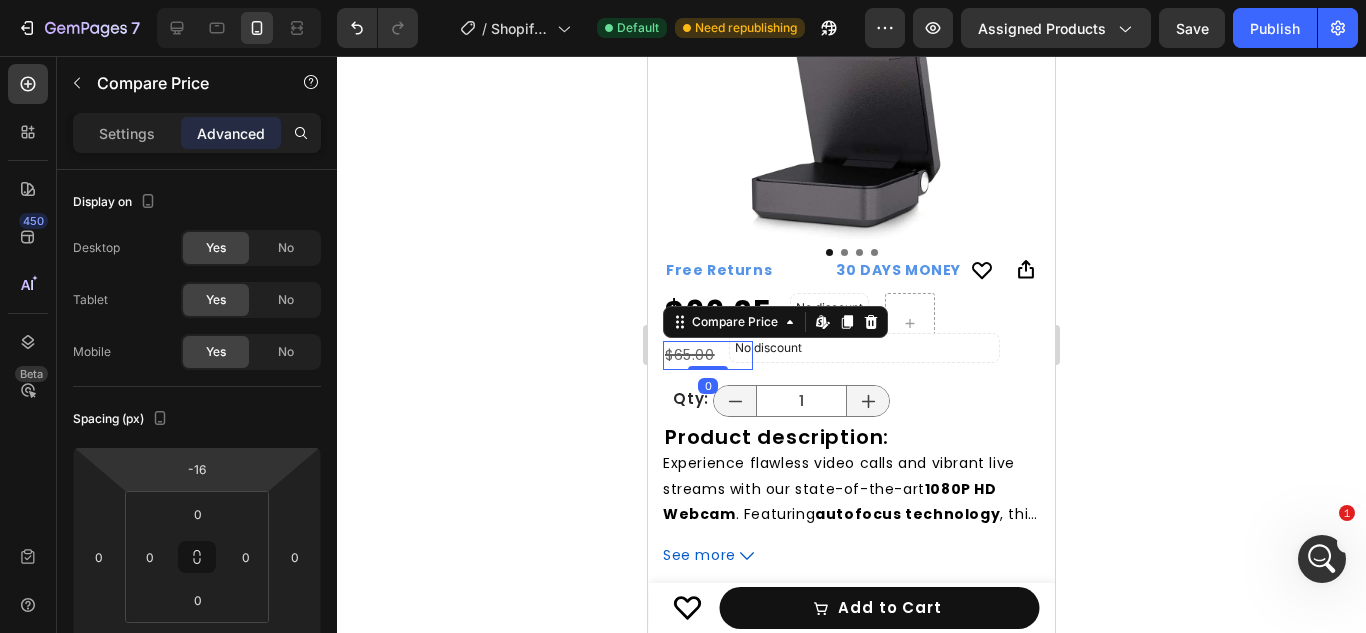 type on "-20" 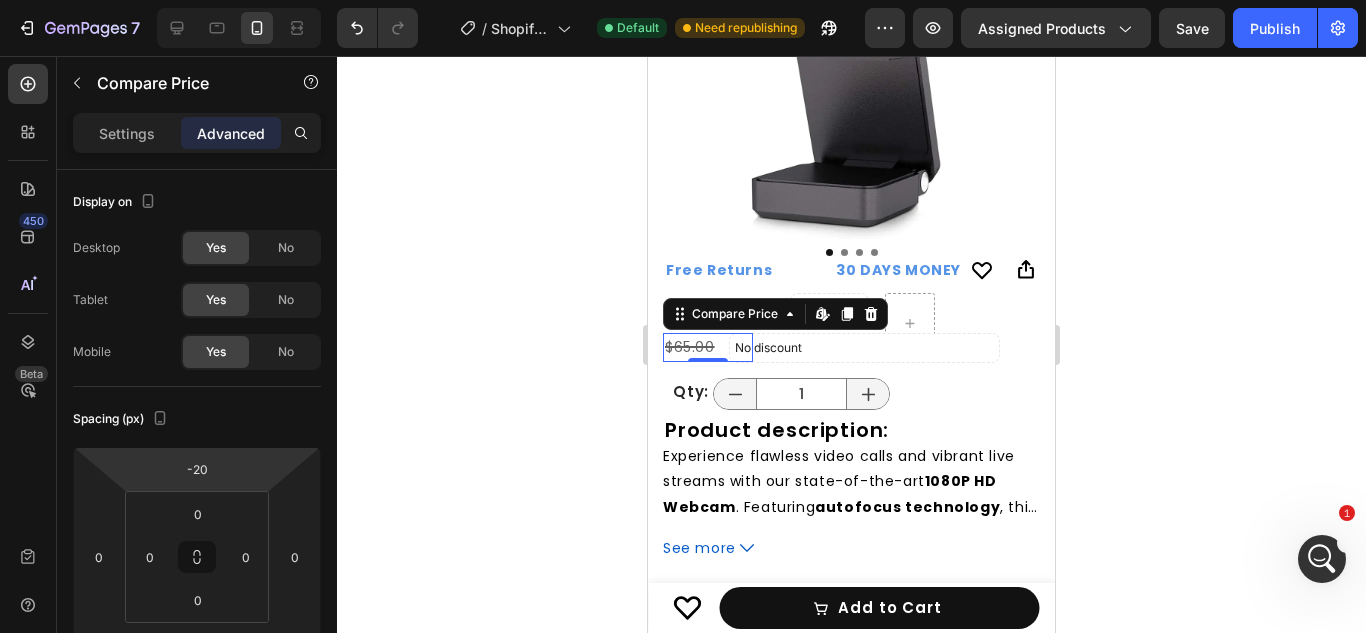 click on "7   /  Shopify Original Product Template Default Need republishing Preview Assigned Products  Save   Publish  450 Beta Sections(30) Elements(84) Section Element Hero Section Product Detail Brands Trusted Badges Guarantee Product Breakdown How to use Testimonials Compare Bundle FAQs Social Proof Brand Story Product List Collection Blog List Contact Sticky Add to Cart Custom Footer Browse Library 450 Layout
Row
Row
Row
Row Text
Heading
Text Block Button
Button
Button Media
Image
Image" at bounding box center [683, 0] 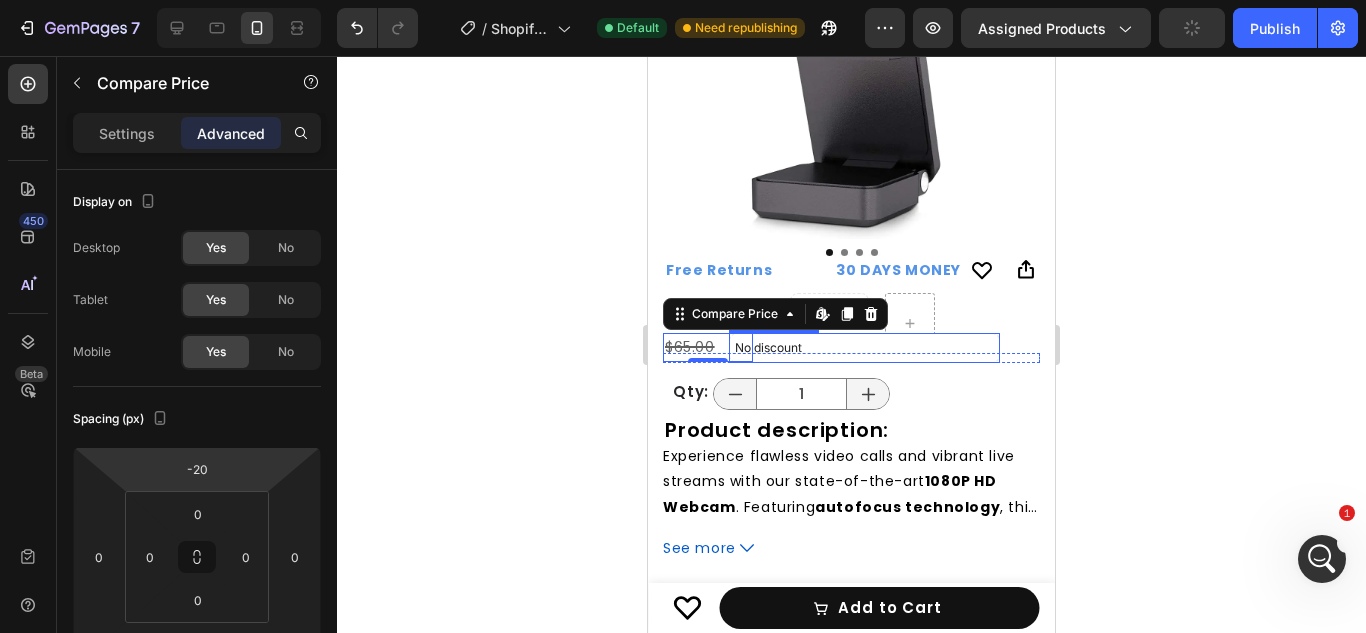 click 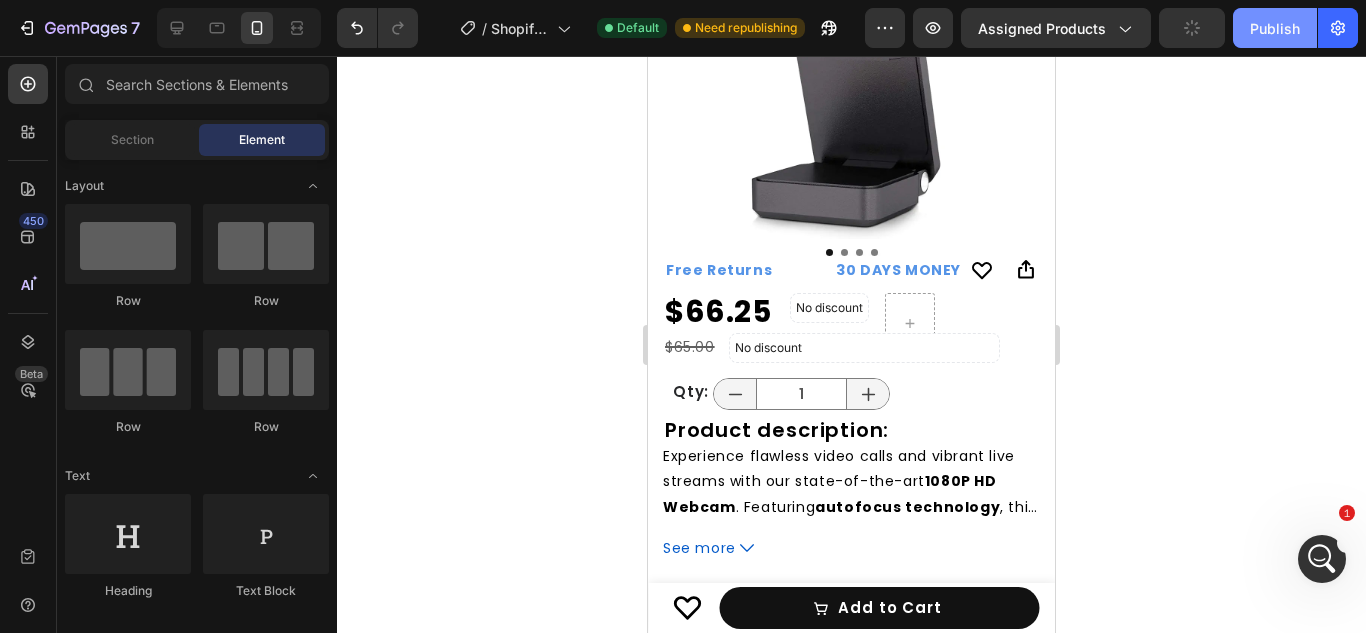 click on "Publish" at bounding box center (1275, 28) 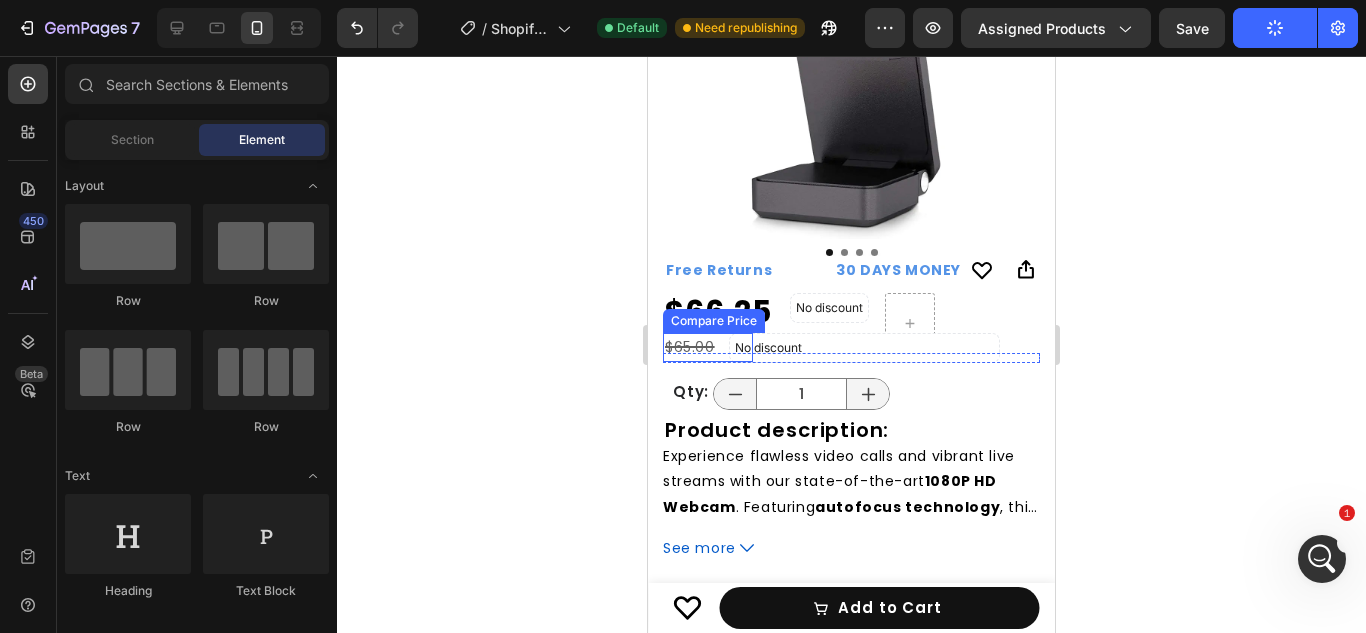 click on "$65.00" at bounding box center (708, 347) 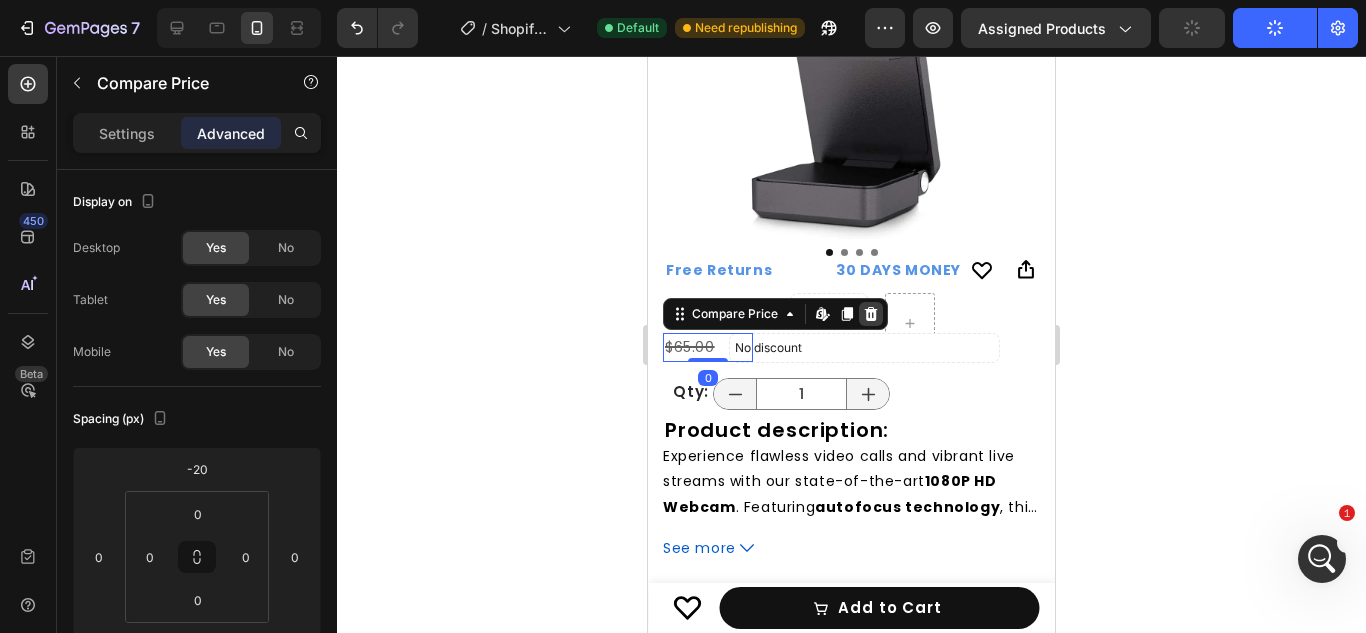 click 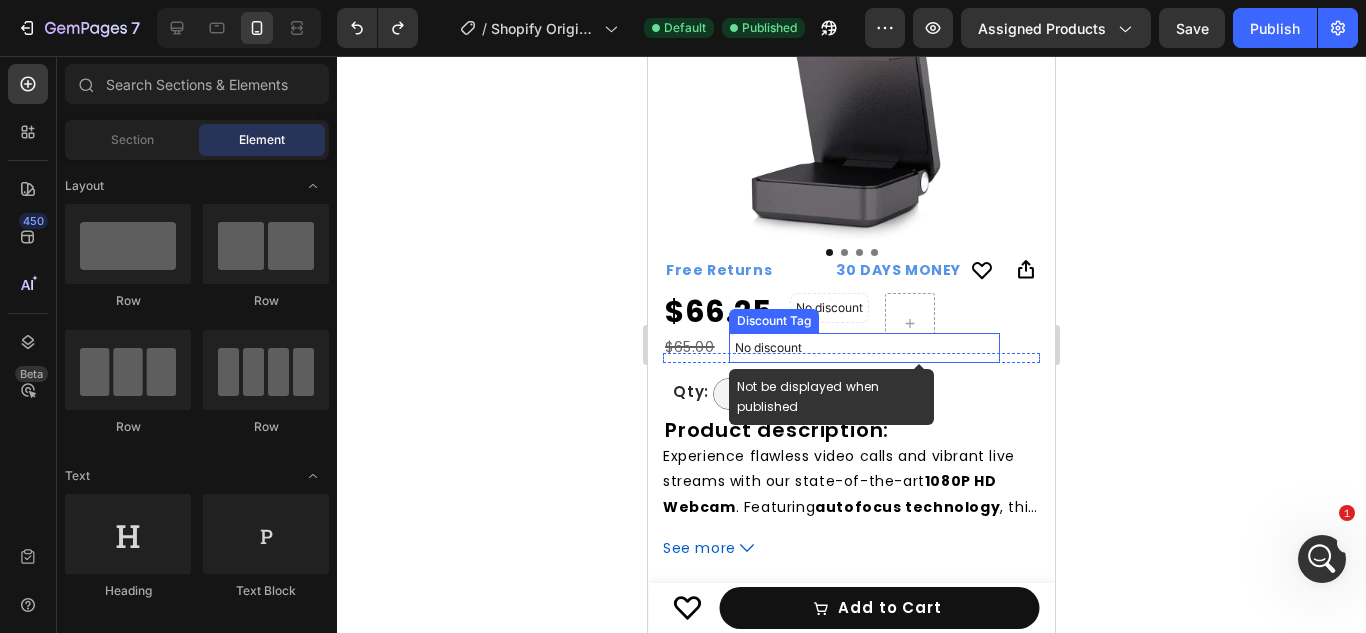 click on "No discount" at bounding box center (864, 348) 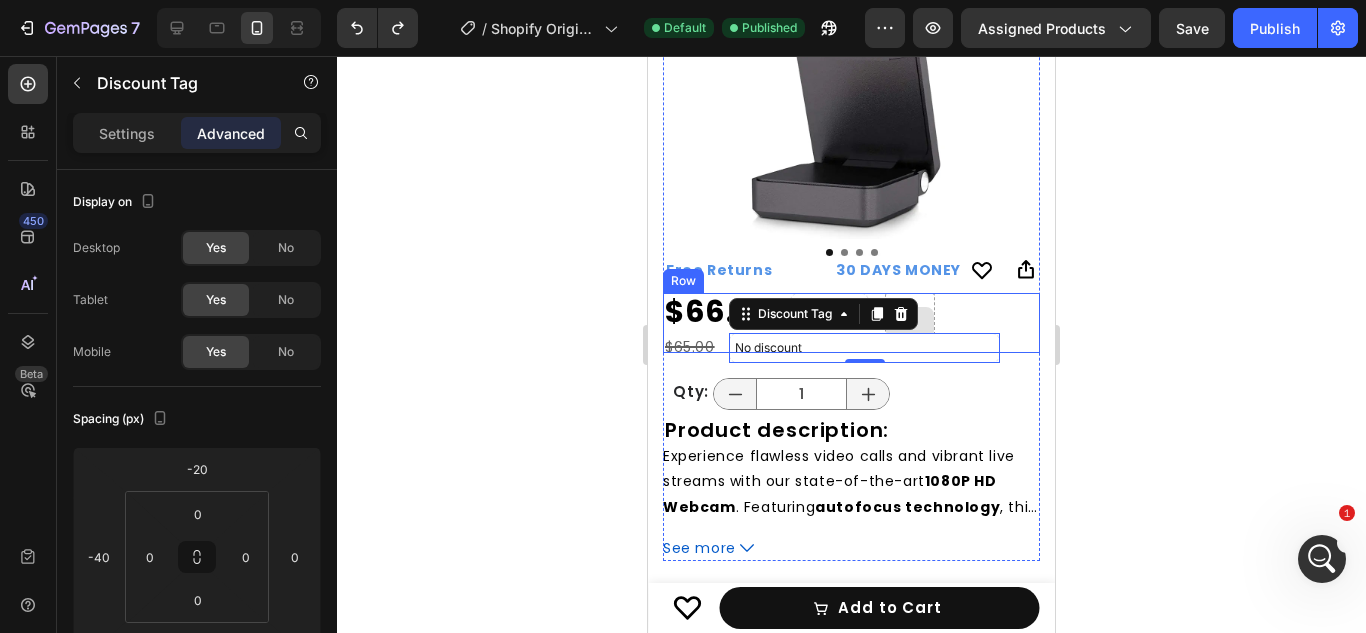 click at bounding box center (910, 323) 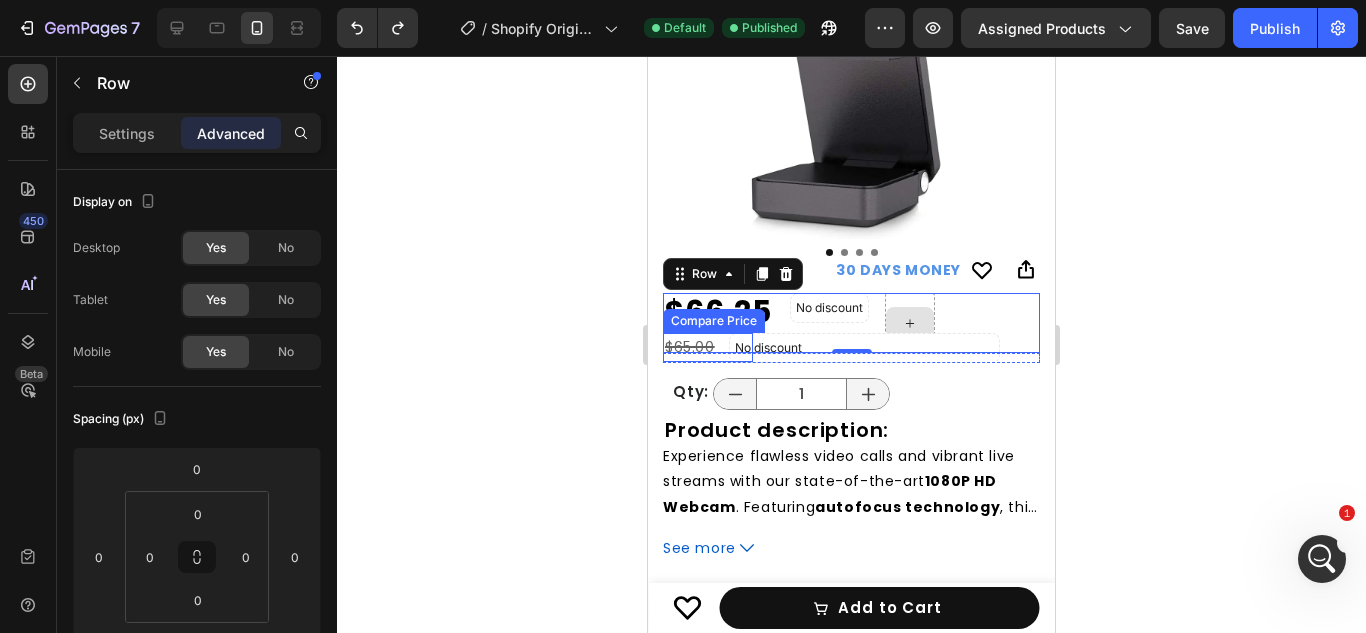 click on "$65.00" at bounding box center [708, 347] 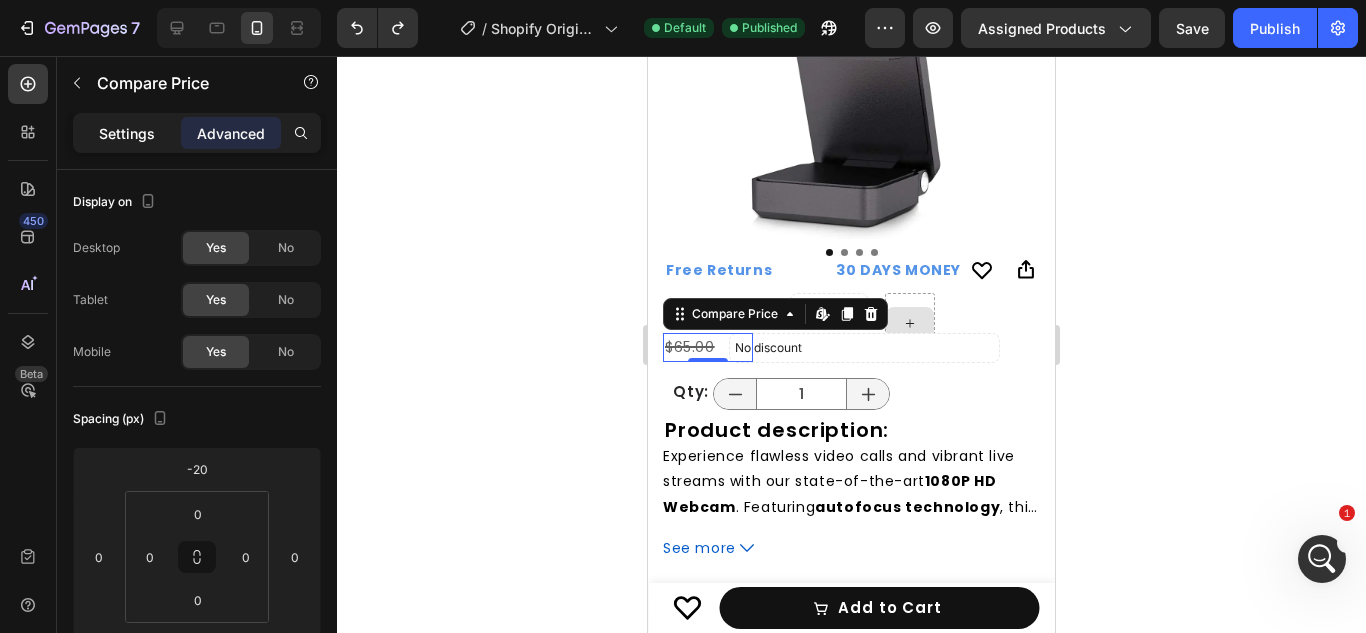 click on "Settings" at bounding box center [127, 133] 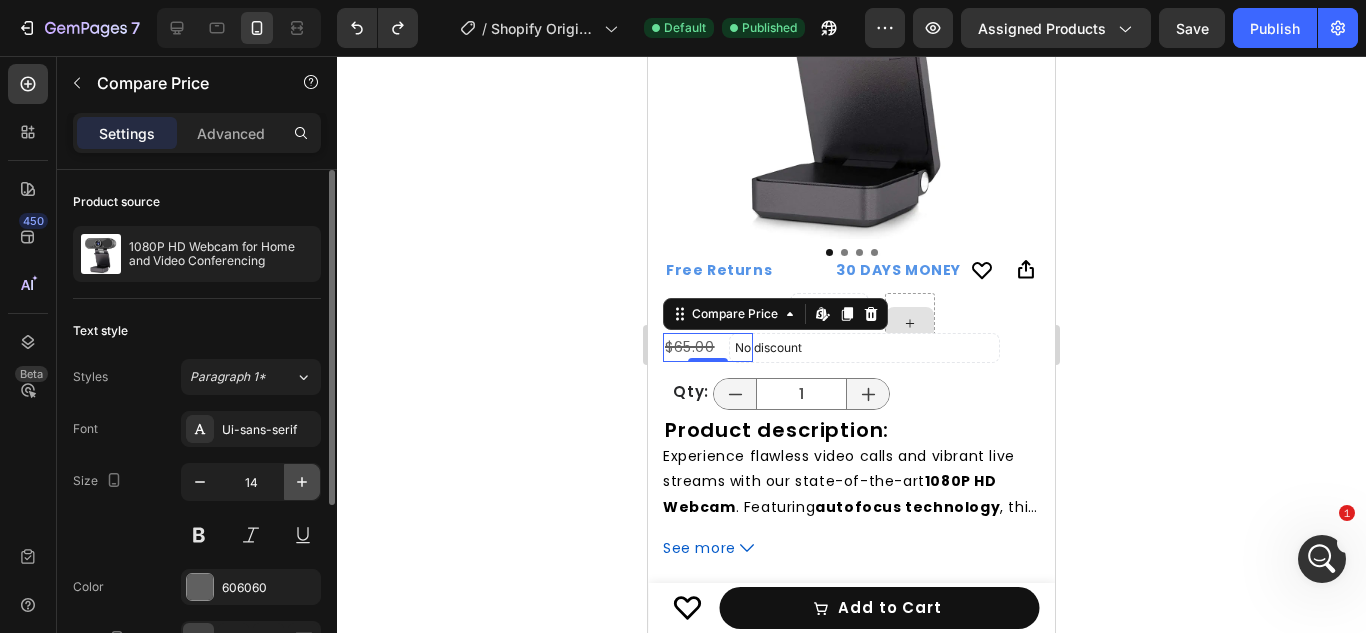 click at bounding box center [302, 482] 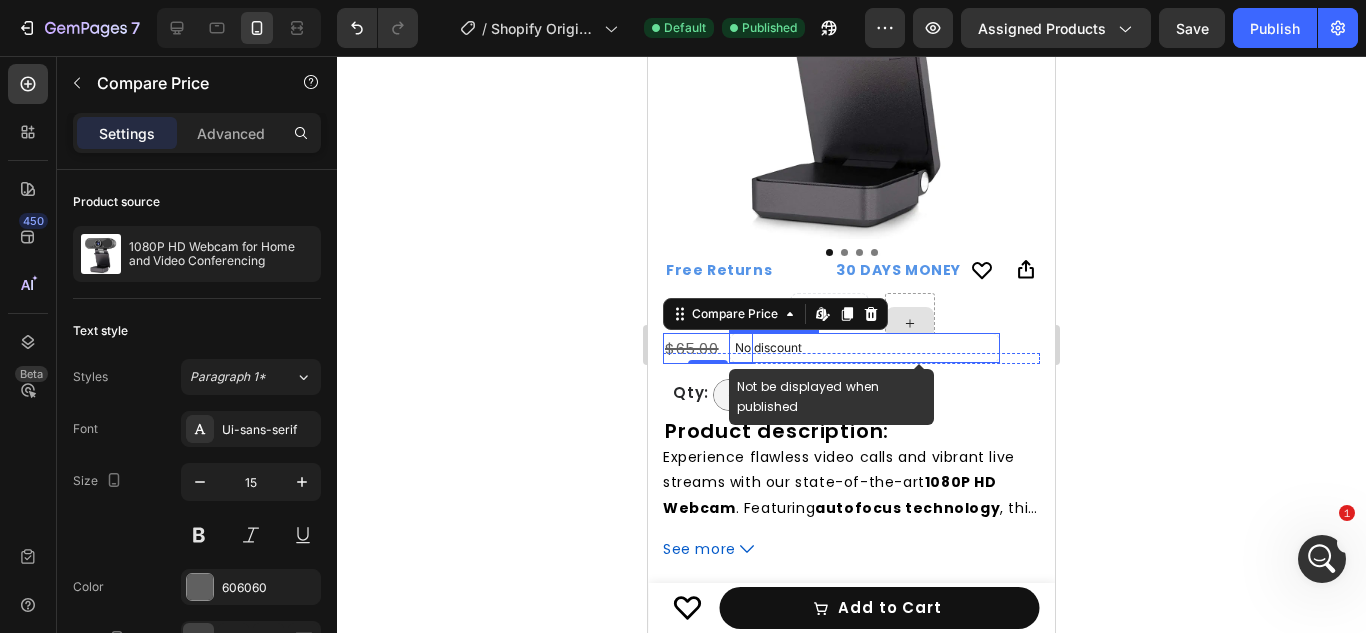 click on "No discount" at bounding box center [864, 348] 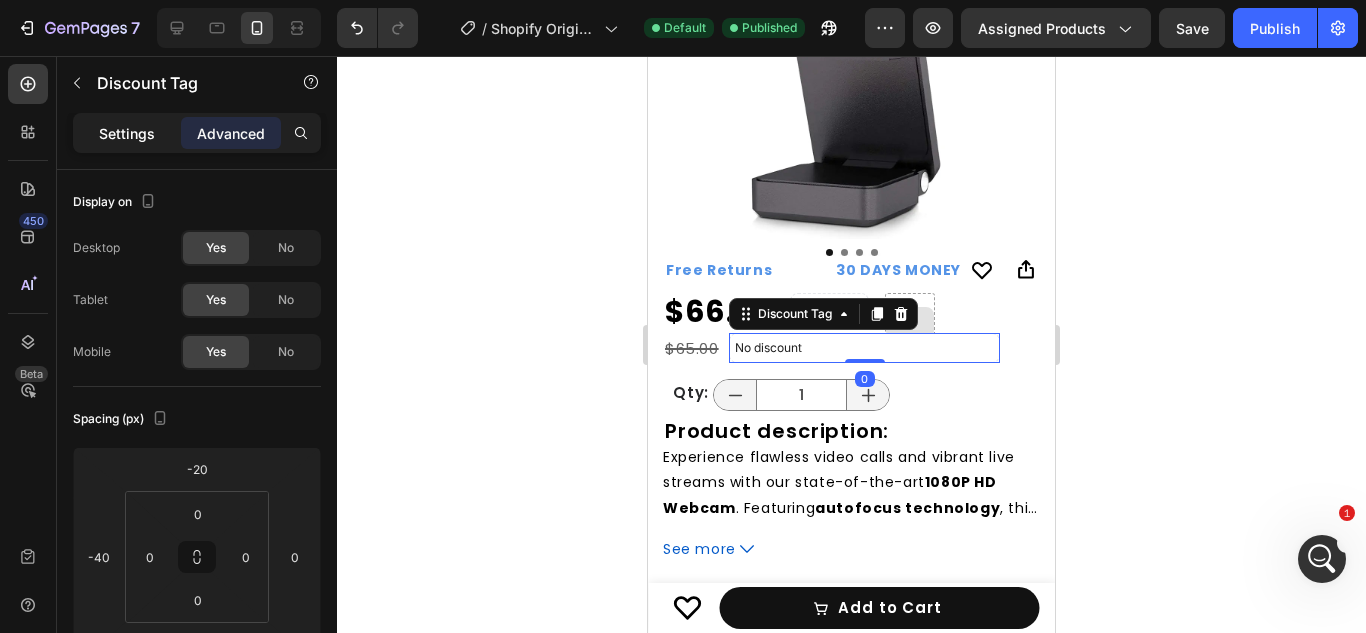 click on "Settings" at bounding box center [127, 133] 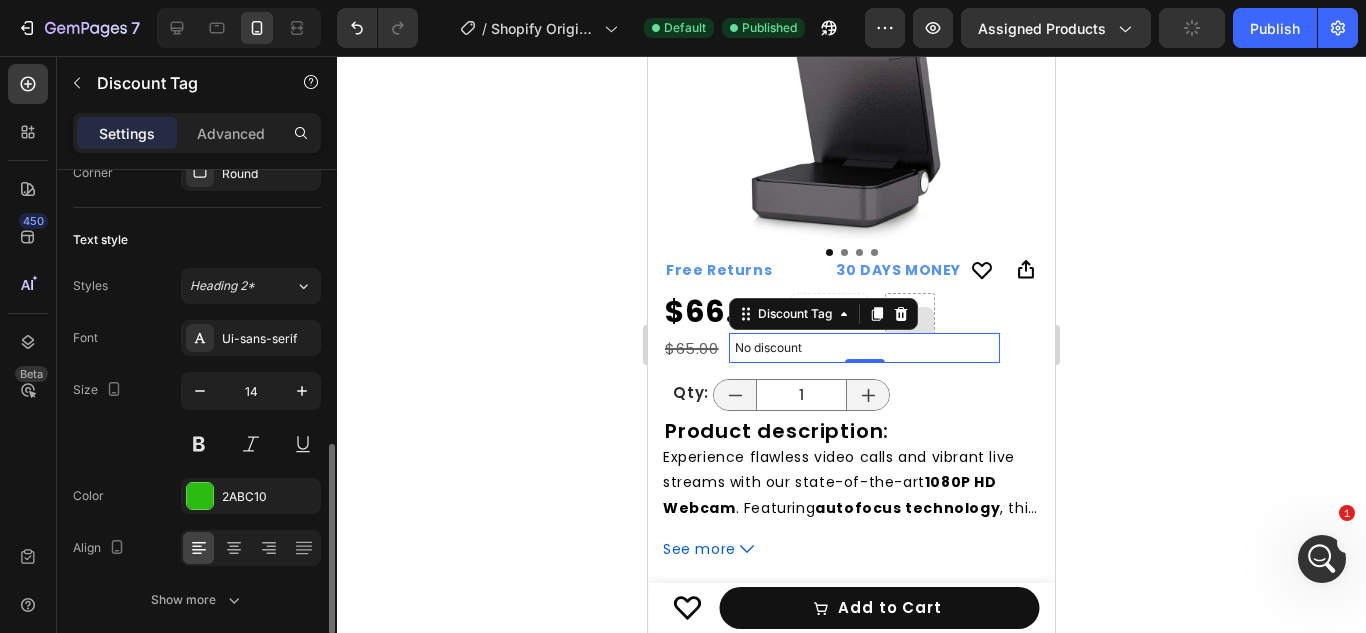 scroll, scrollTop: 748, scrollLeft: 0, axis: vertical 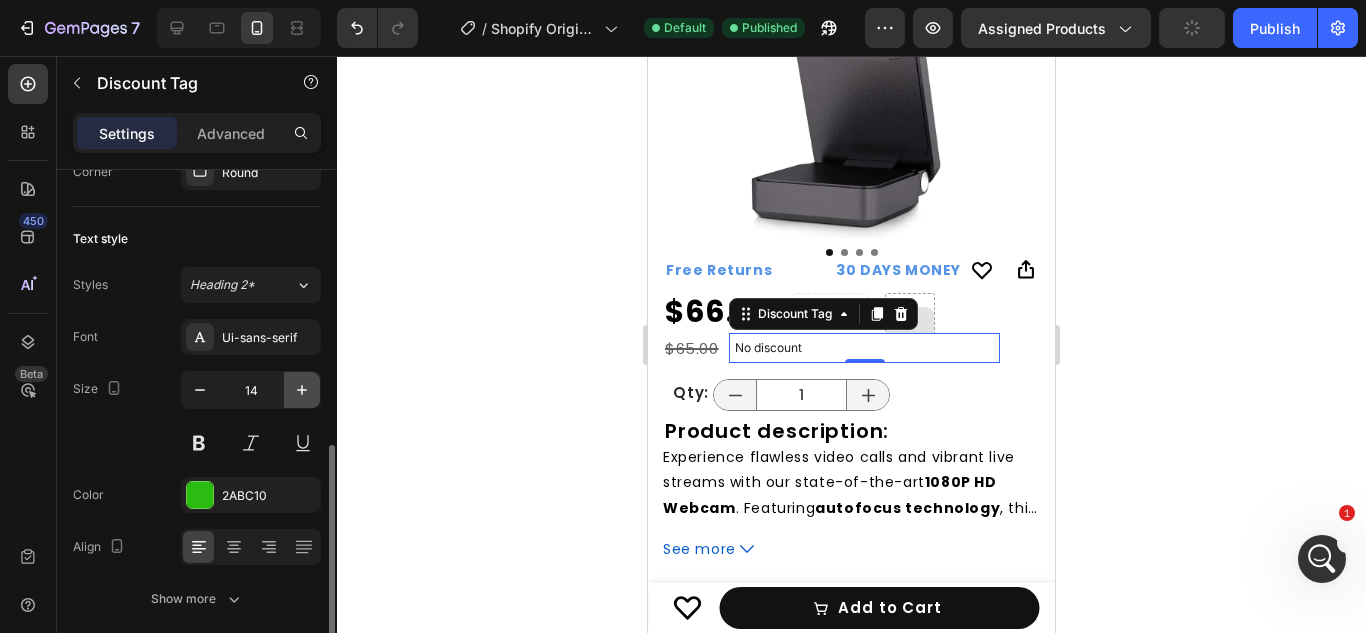 click 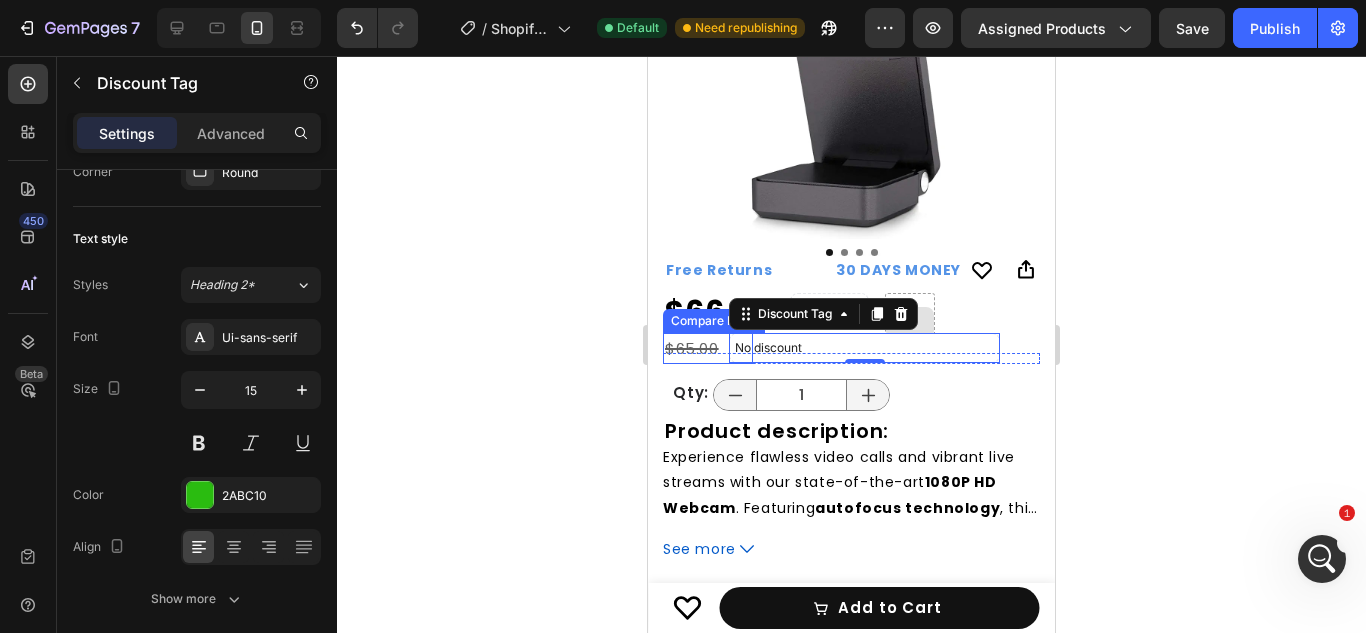 click on "$65.00 Compare Price Compare Price" at bounding box center (708, 348) 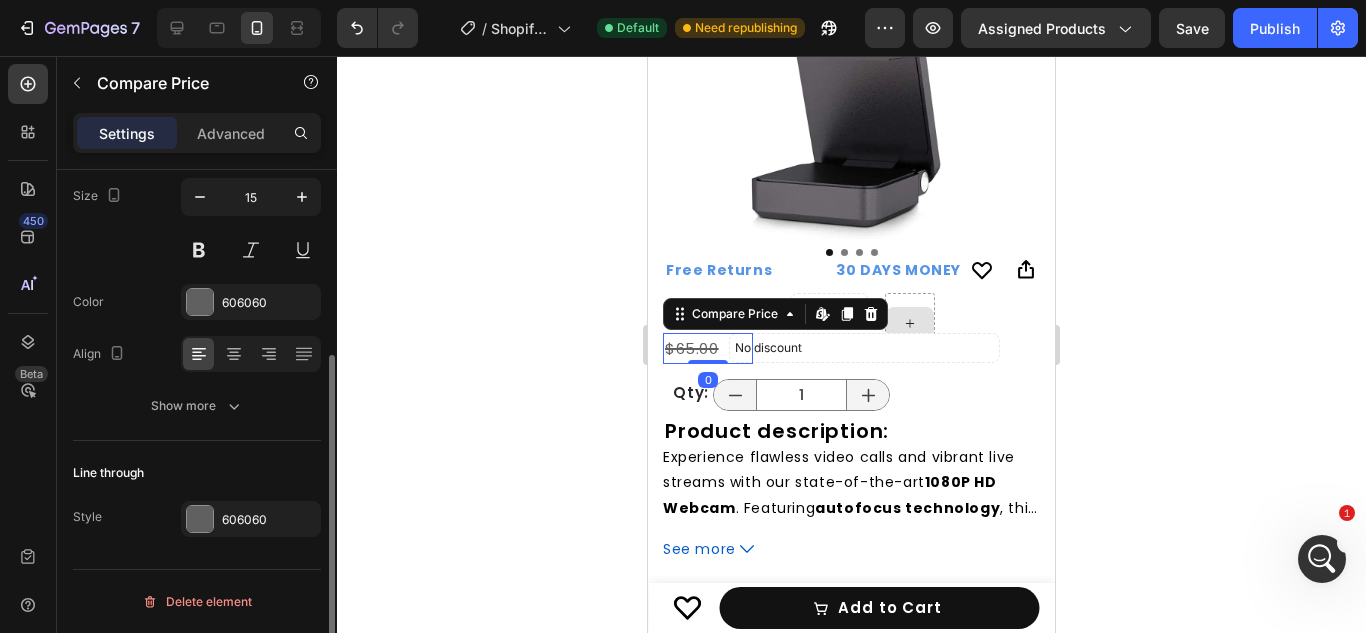 scroll, scrollTop: 0, scrollLeft: 0, axis: both 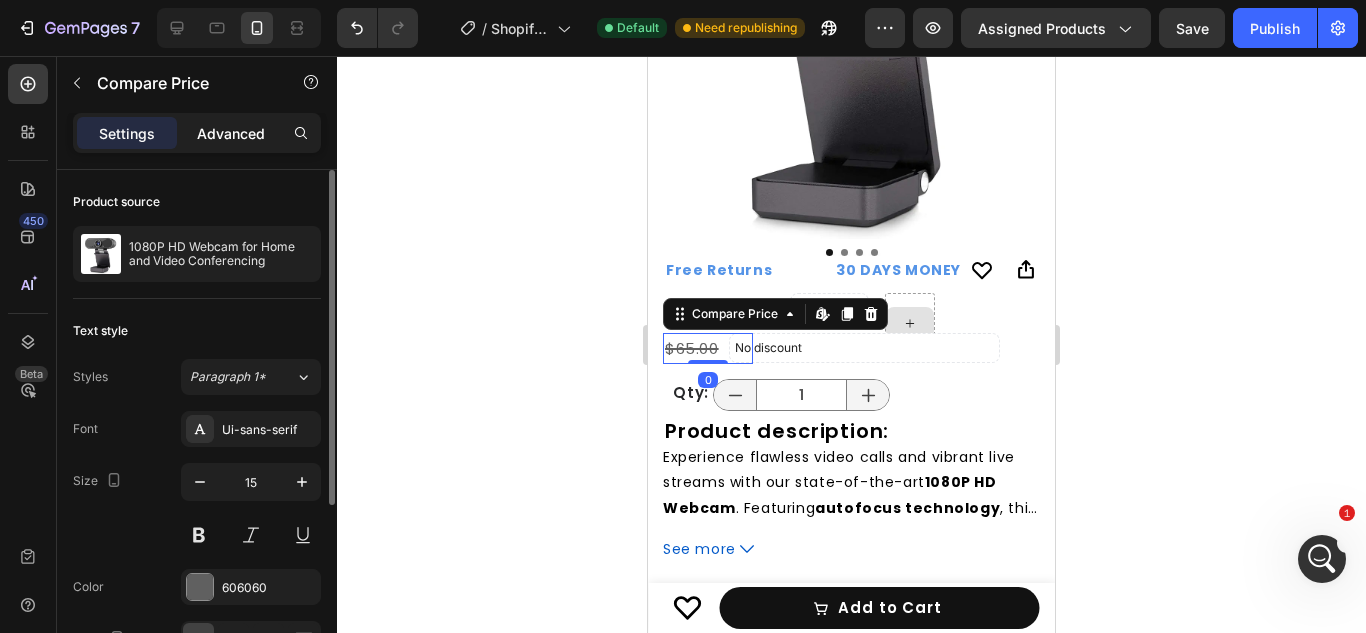 click on "Advanced" at bounding box center [231, 133] 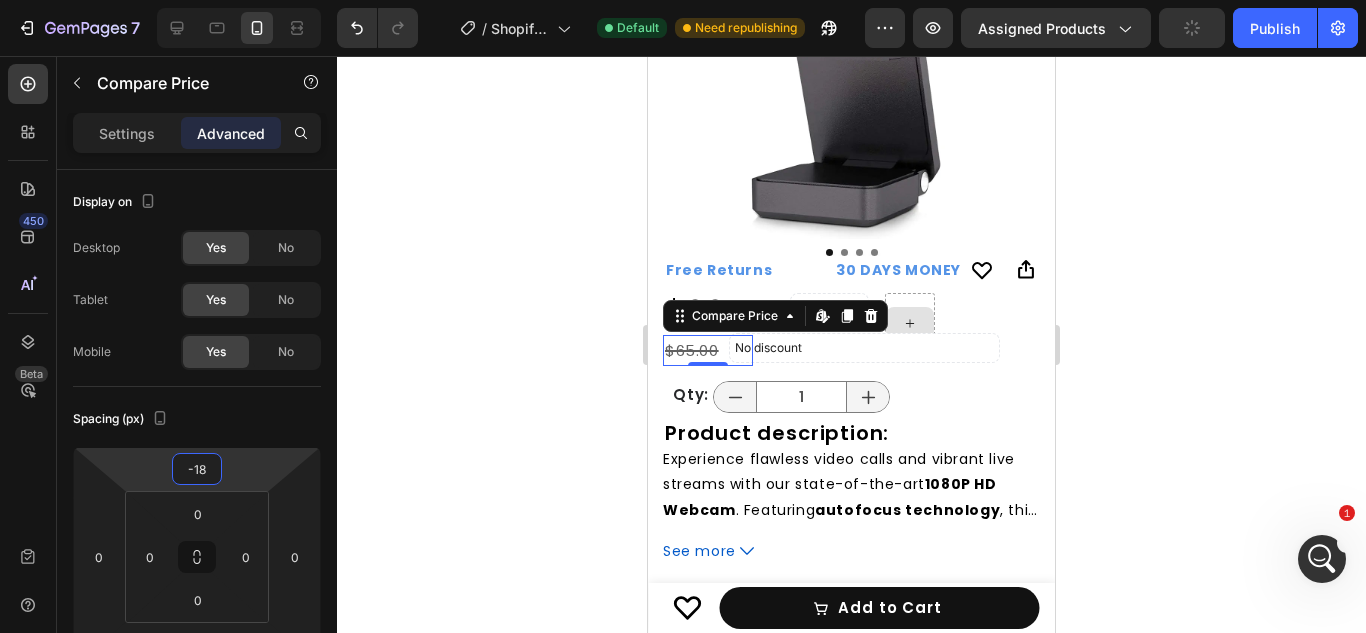 type on "-20" 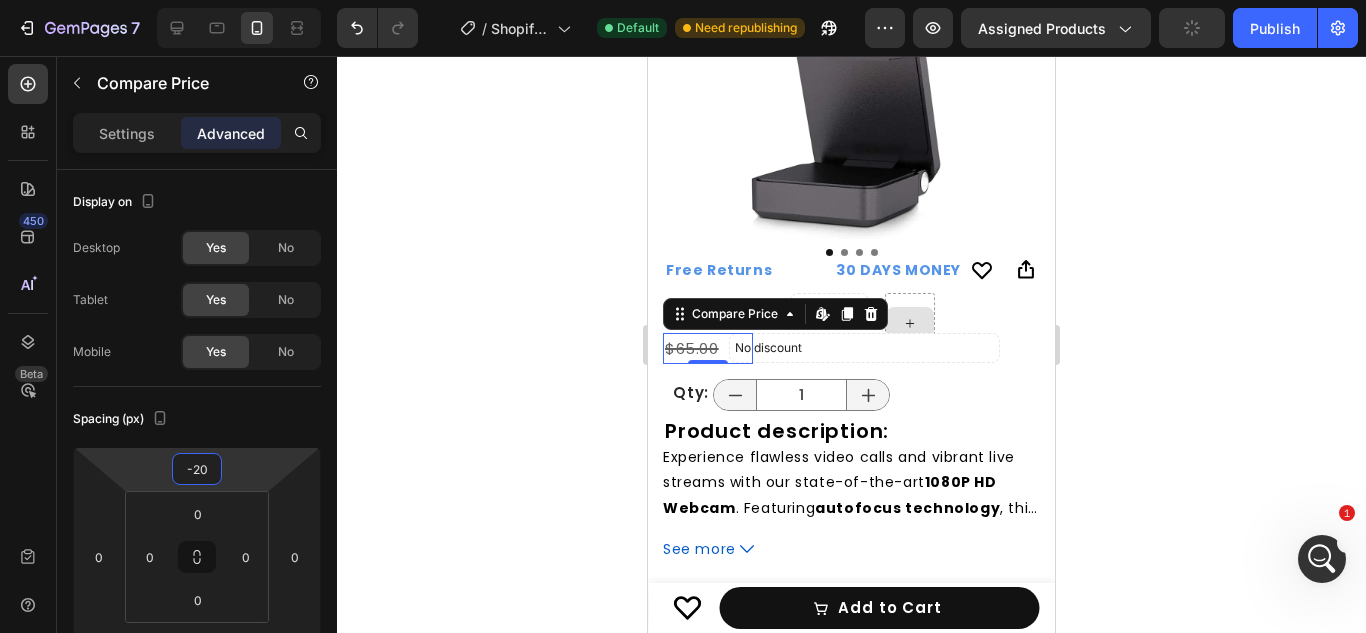 click on "7   /  Shopify Original Product Template Default Need republishing Preview Assigned Products  Publish  450 Beta Sections(30) Elements(84) Section Element Hero Section Product Detail Brands Trusted Badges Guarantee Product Breakdown How to use Testimonials Compare Bundle FAQs Social Proof Brand Story Product List Collection Blog List Contact Sticky Add to Cart Custom Footer Browse Library 450 Layout
Row
Row
Row
Row Text
Heading
Text Block Button
Button
Button Media
Image
Image" at bounding box center [683, 0] 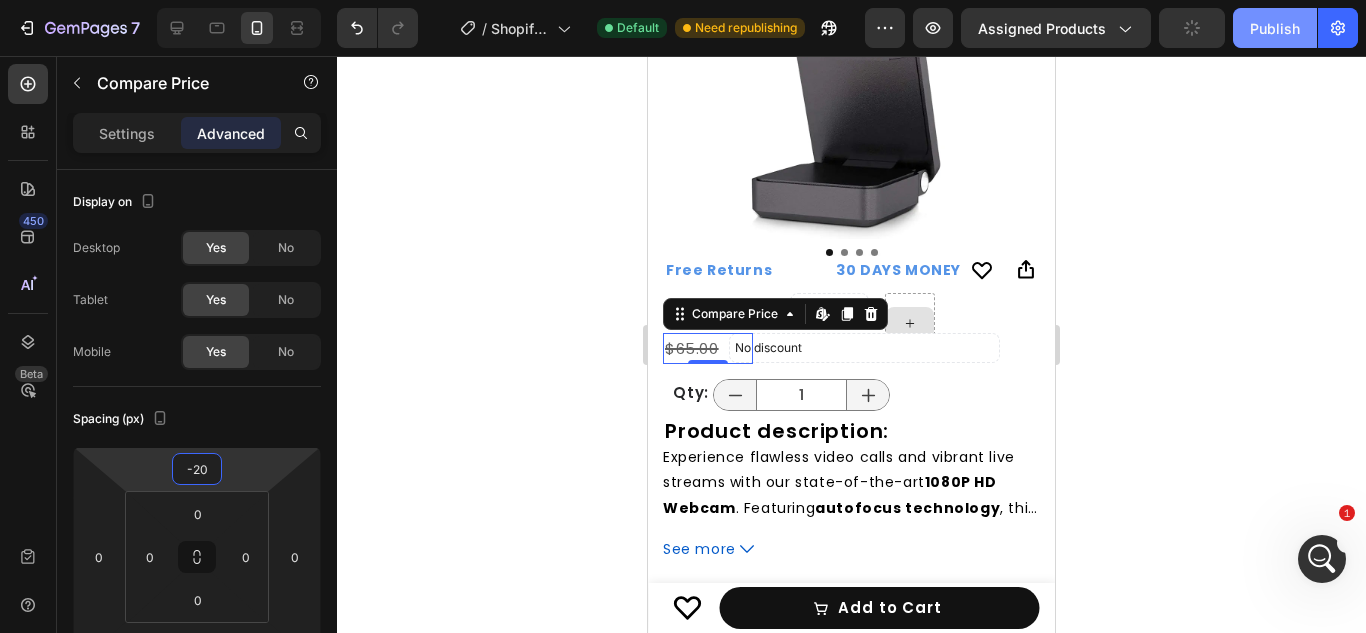 click on "Publish" at bounding box center [1275, 28] 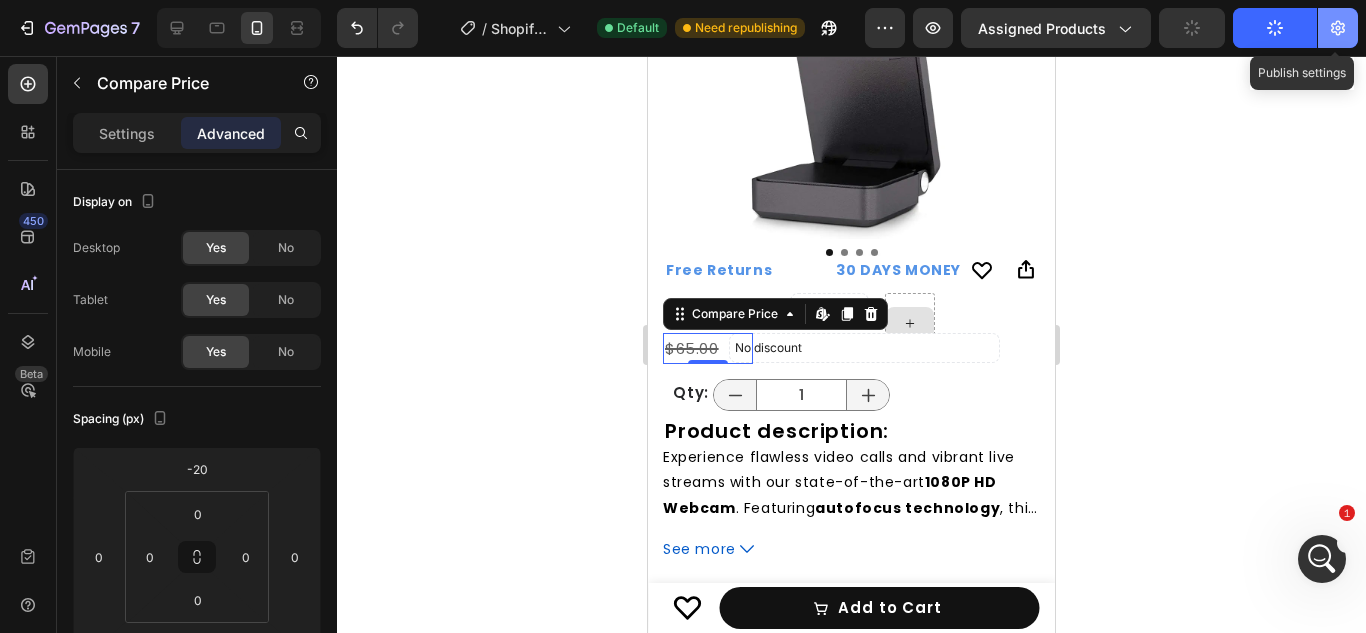 click 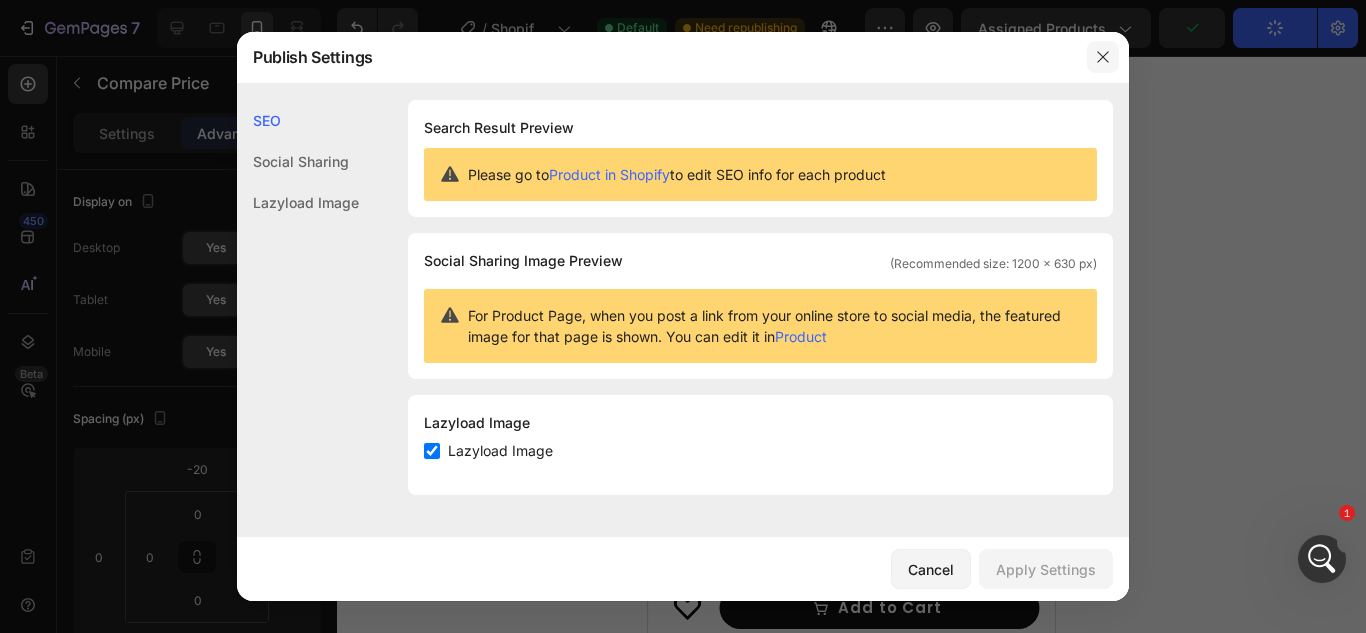click 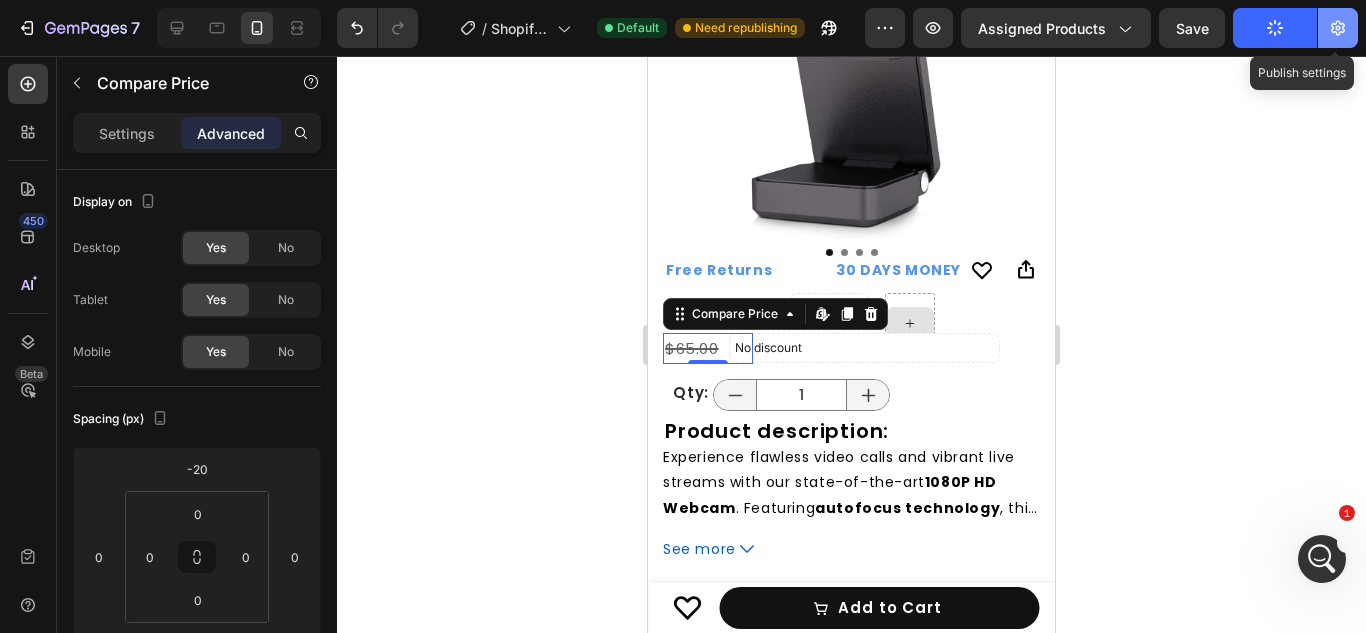 click 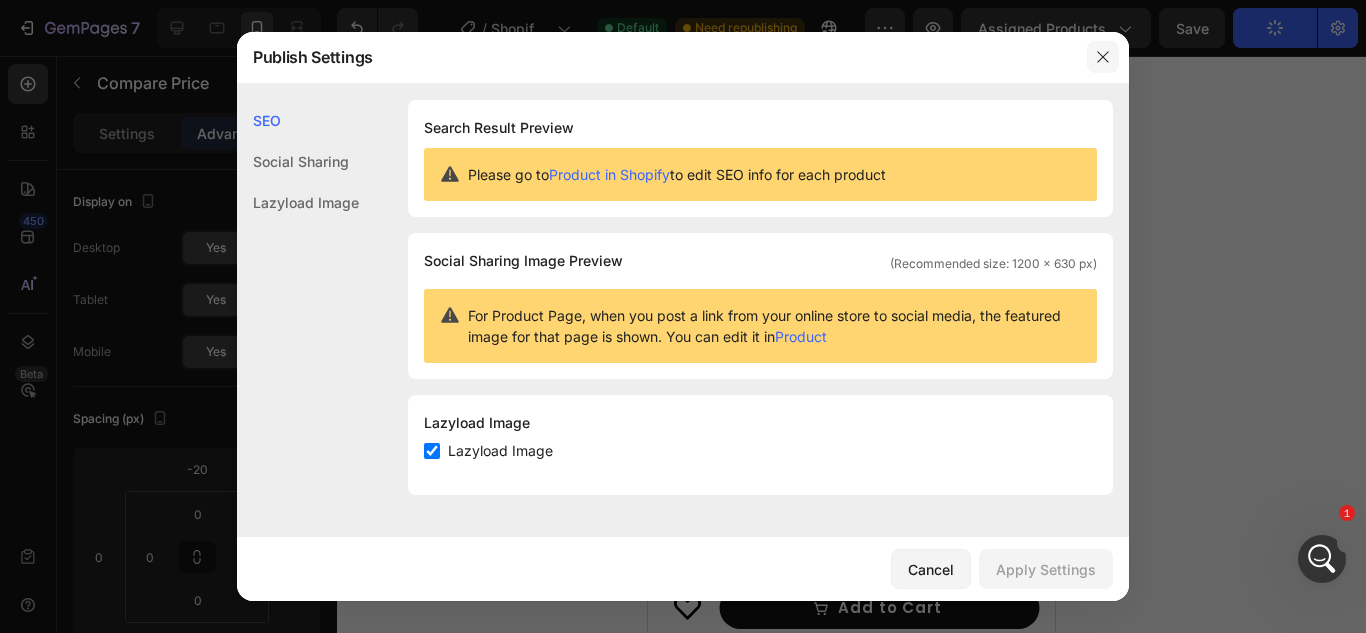 click at bounding box center [1103, 57] 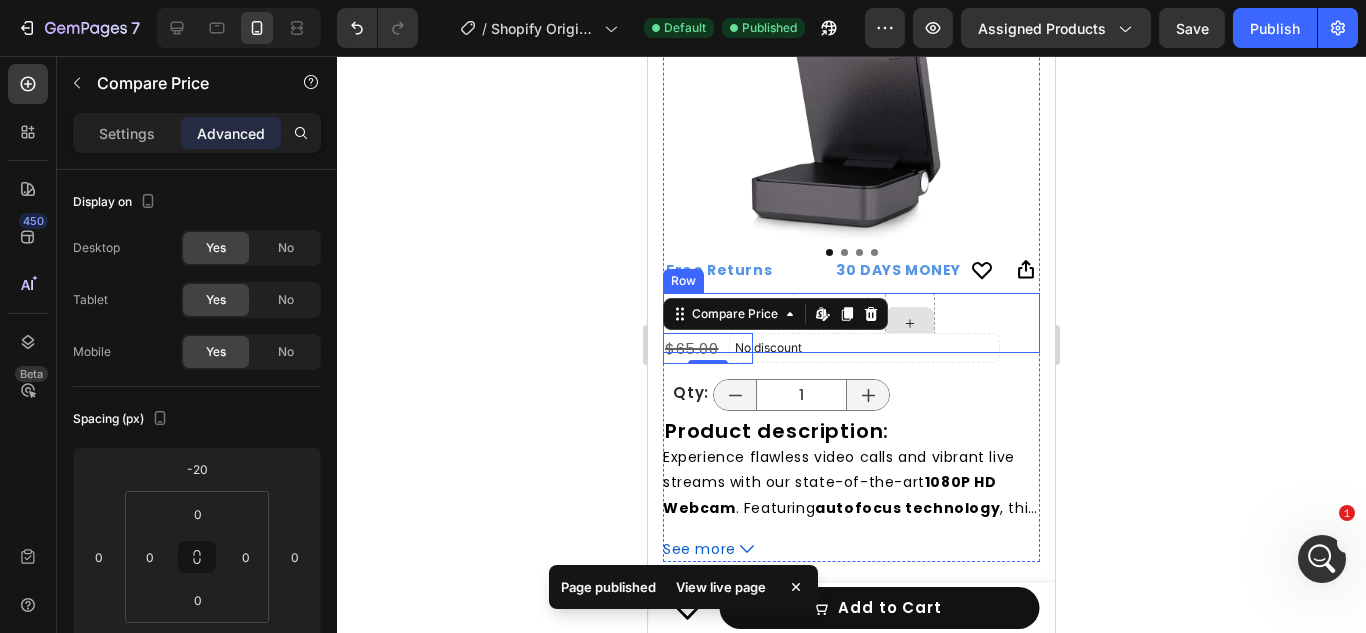click on "$66.25 Product Price Product Price No discount   Not be displayed when published Discount Tag
Row" at bounding box center [851, 323] 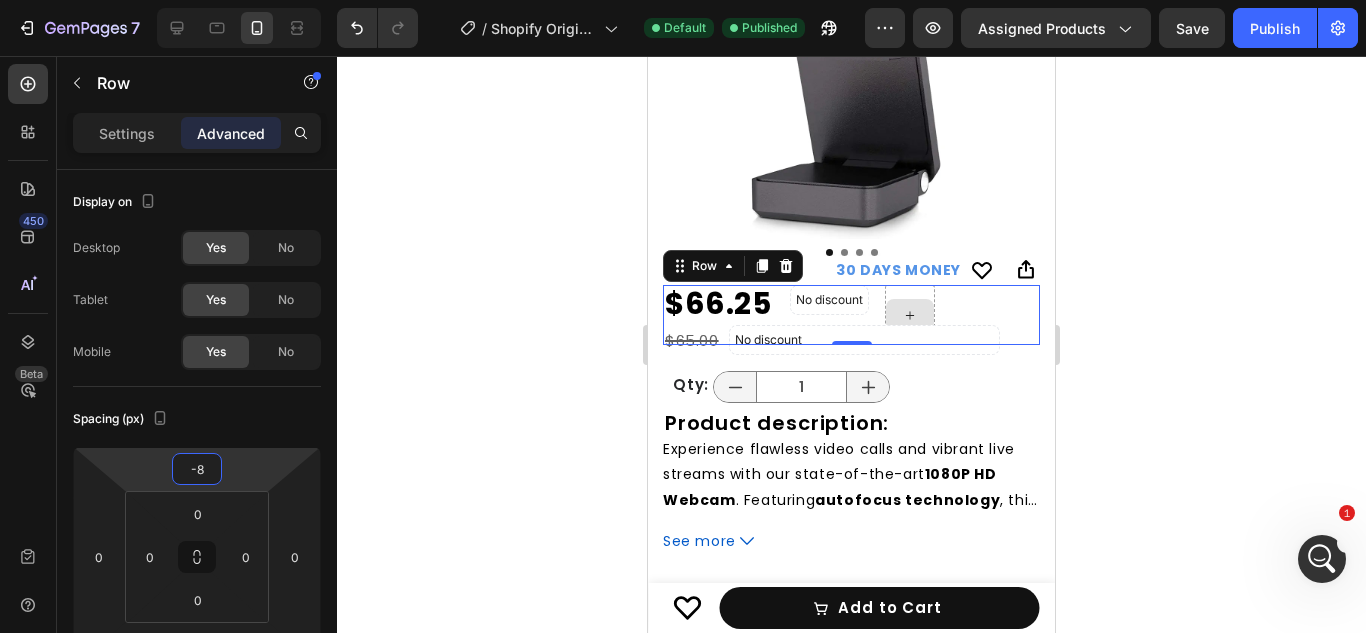 type on "-10" 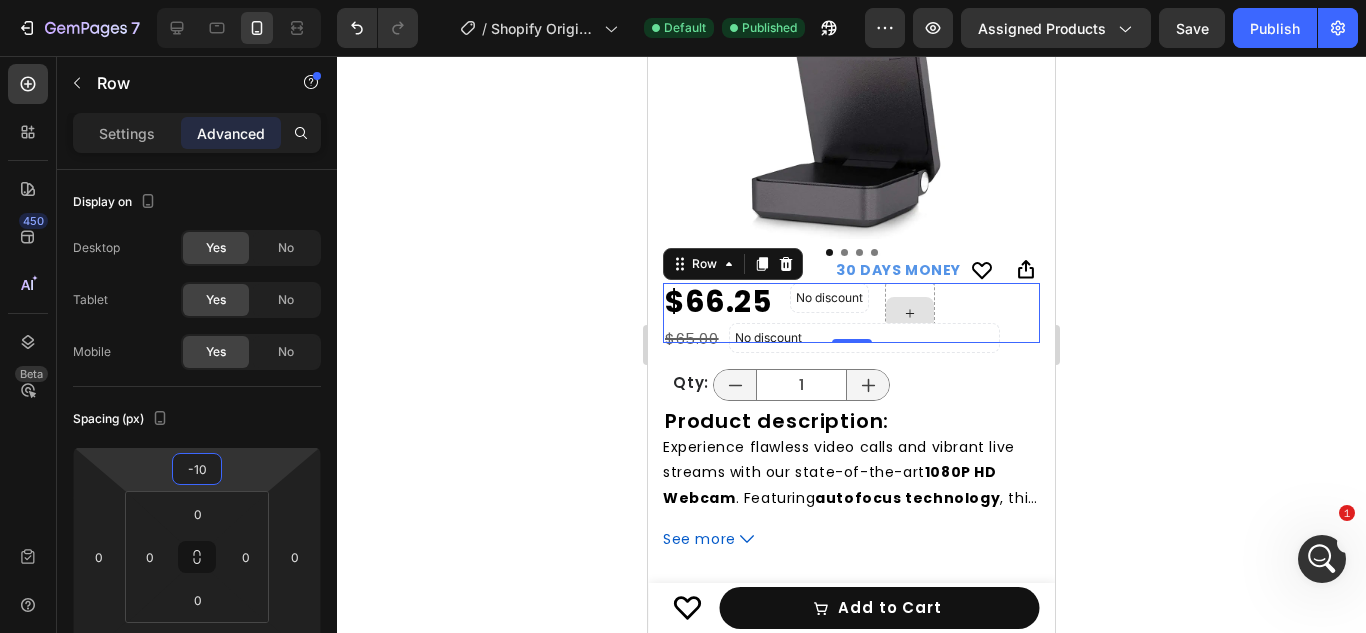 click on "7   /  Shopify Original Product Template Default Published Preview Assigned Products  Save   Publish  450 Beta Sections(30) Elements(84) Section Element Hero Section Product Detail Brands Trusted Badges Guarantee Product Breakdown How to use Testimonials Compare Bundle FAQs Social Proof Brand Story Product List Collection Blog List Contact Sticky Add to Cart Custom Footer Browse Library 450 Layout
Row
Row
Row
Row Text
Heading
Text Block Button
Button
Button Media
Image
Image
Video" at bounding box center [683, 0] 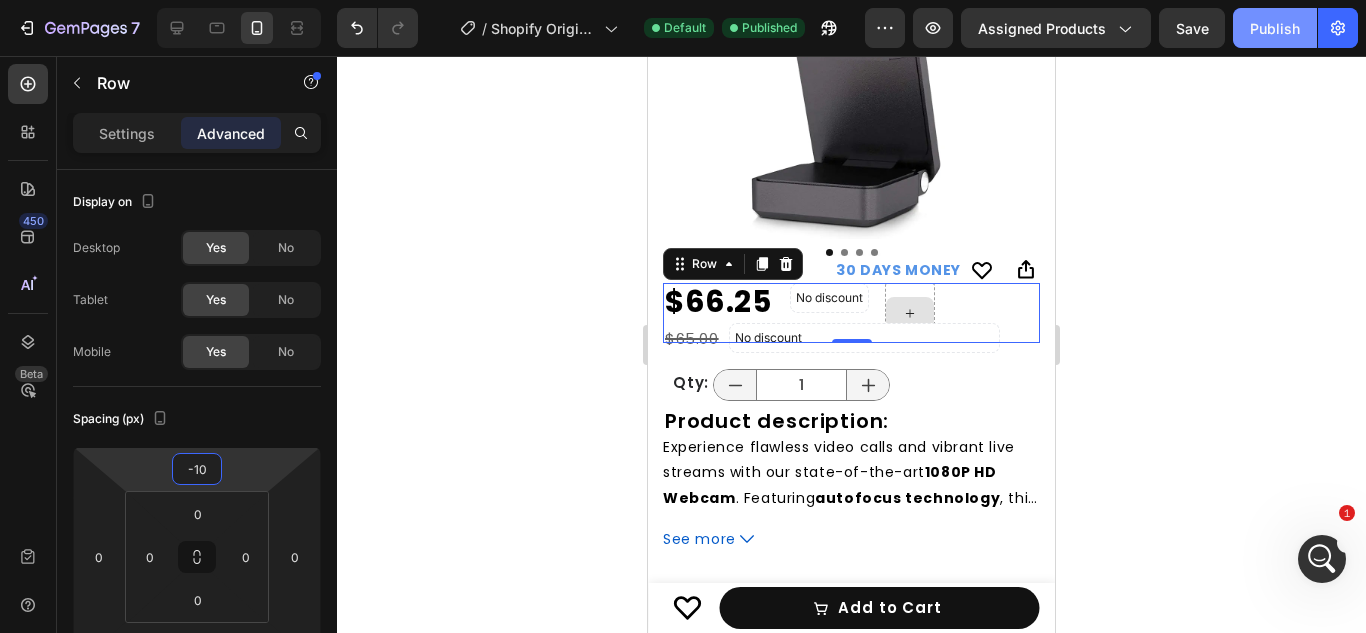 click on "Publish" at bounding box center [1275, 28] 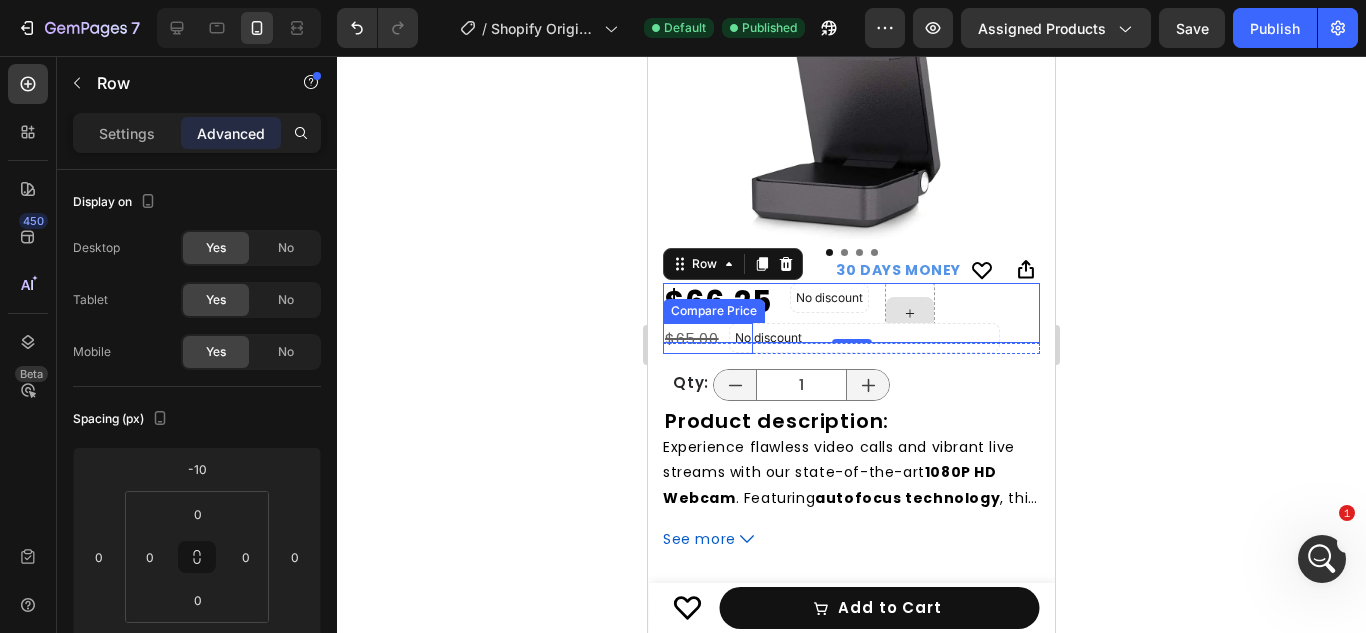 click on "$65.00" at bounding box center [708, 338] 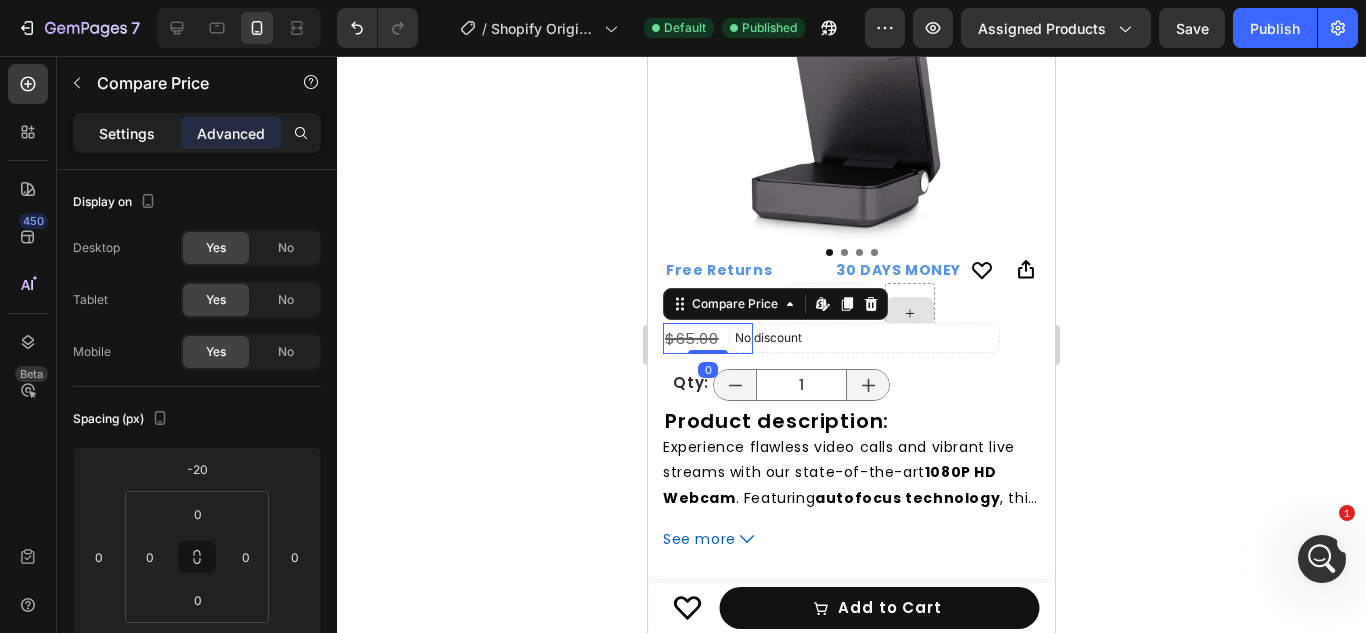 click on "Settings" at bounding box center [127, 133] 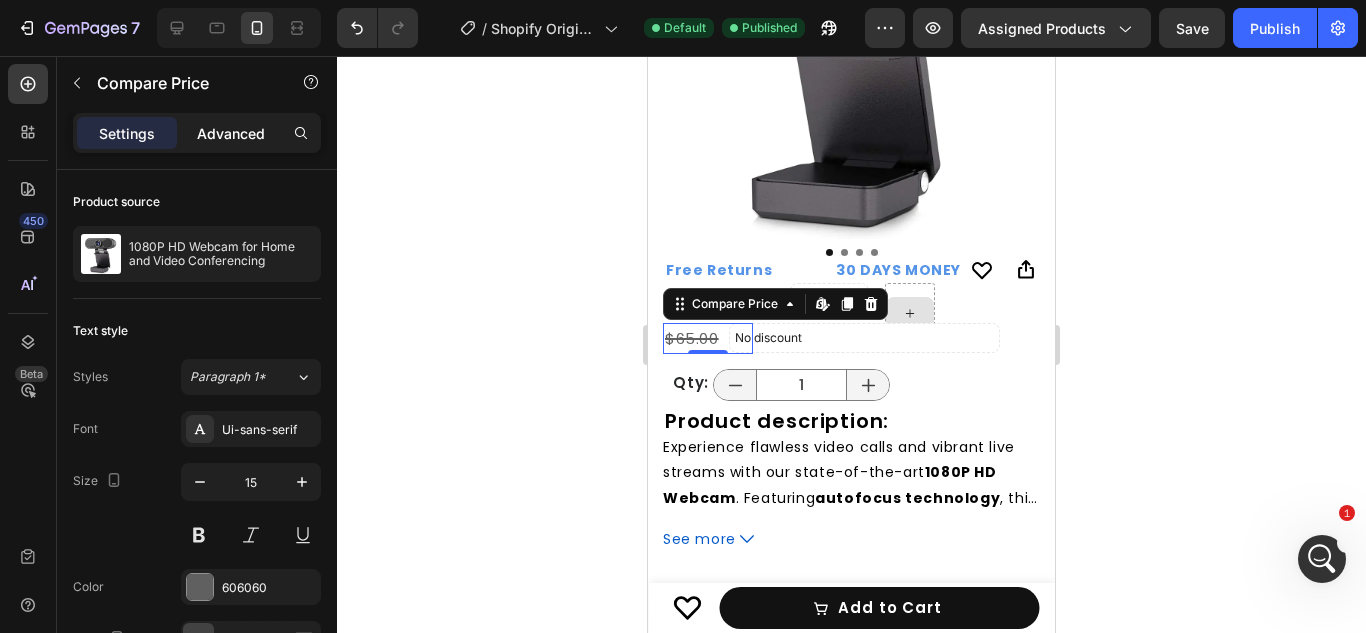 click on "Advanced" 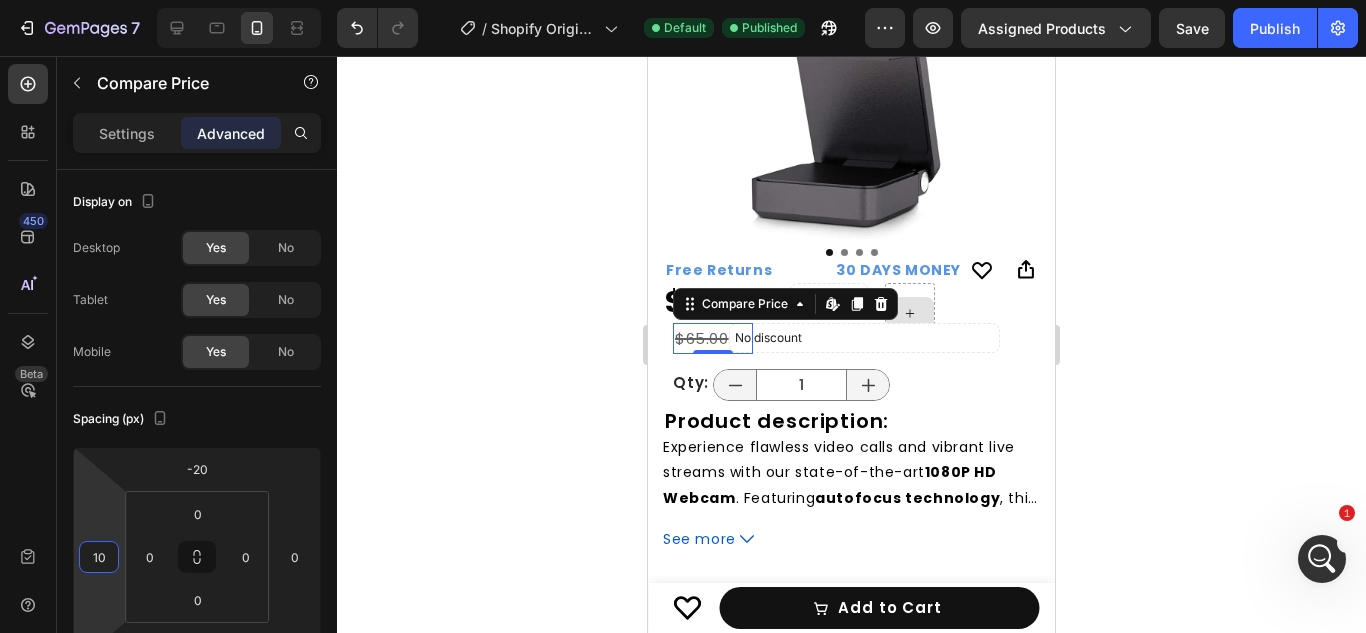 click on "7   /  Shopify Original Product Template Default Published Preview Assigned Products  Save   Publish  450 Beta Sections(30) Elements(84) Section Element Hero Section Product Detail Brands Trusted Badges Guarantee Product Breakdown How to use Testimonials Compare Bundle FAQs Social Proof Brand Story Product List Collection Blog List Contact Sticky Add to Cart Custom Footer Browse Library 450 Layout
Row
Row
Row
Row Text
Heading
Text Block Button
Button
Button Media
Image
Image
Video" at bounding box center (683, 0) 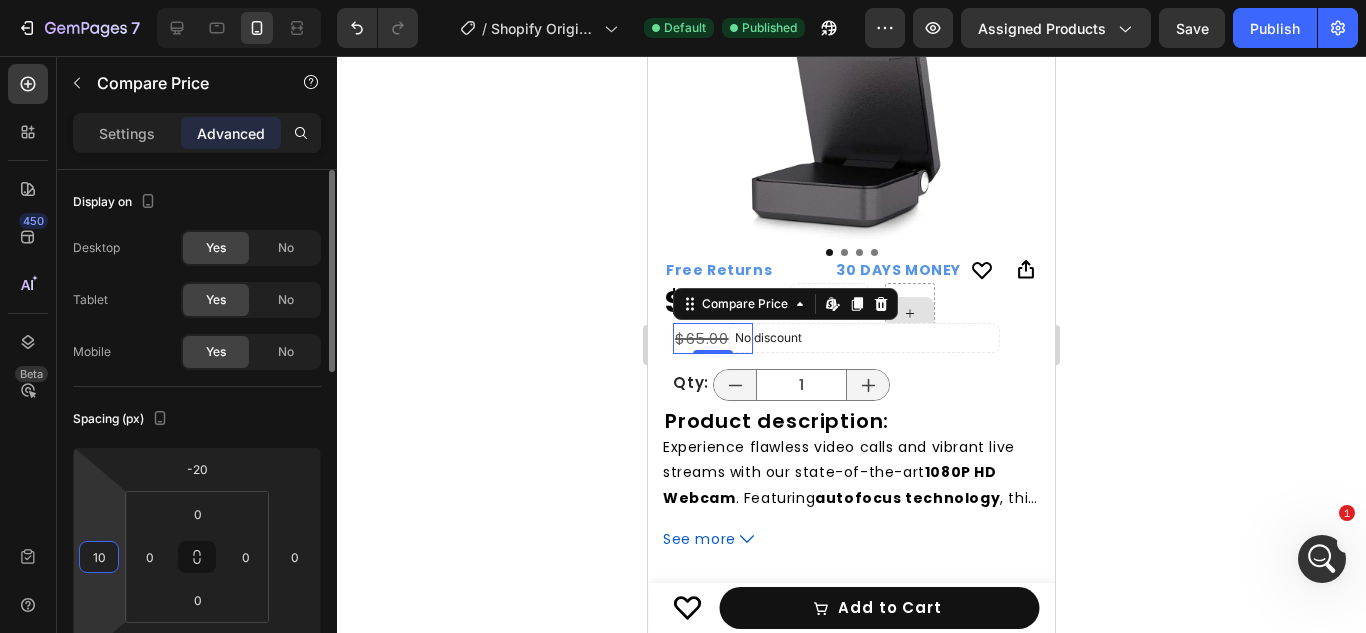 type on "0" 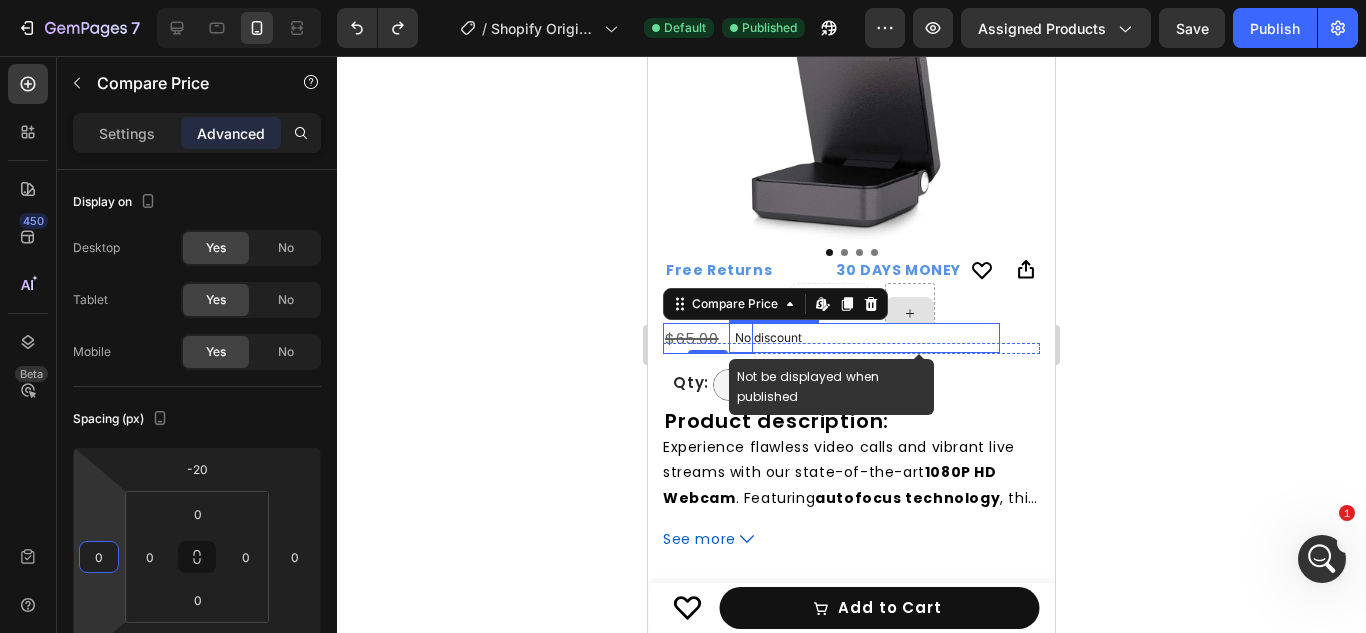 click on "No discount" at bounding box center [864, 338] 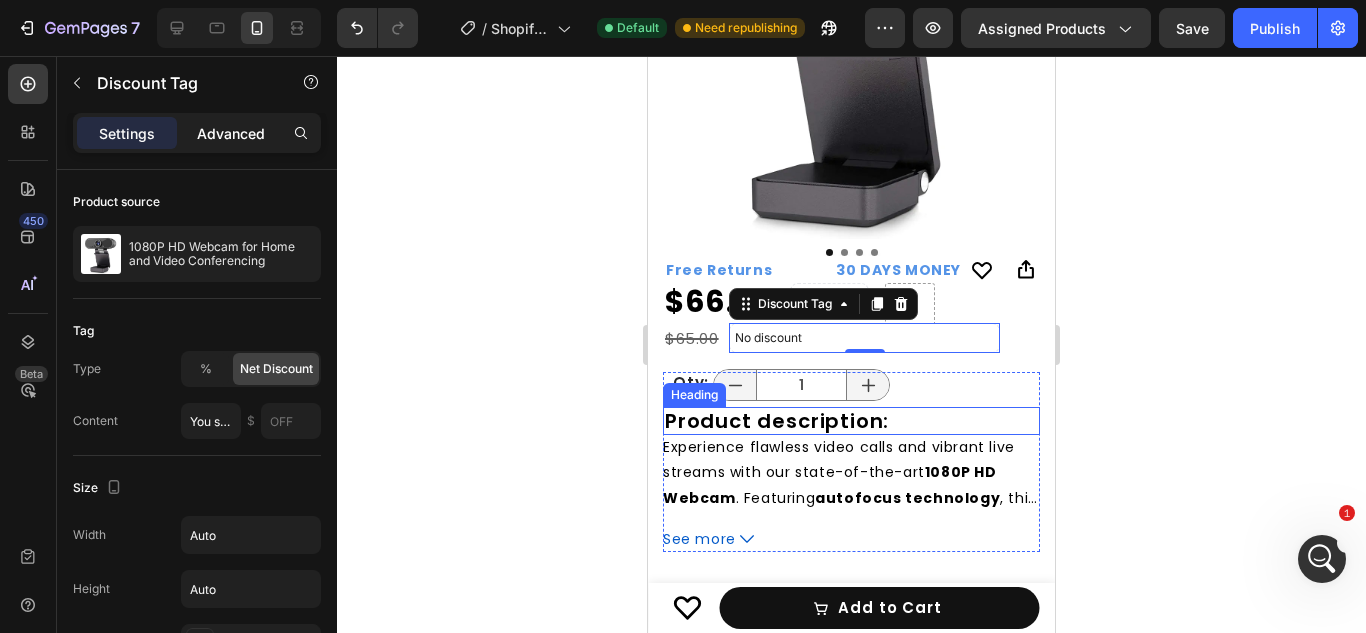 click on "Advanced" at bounding box center (231, 133) 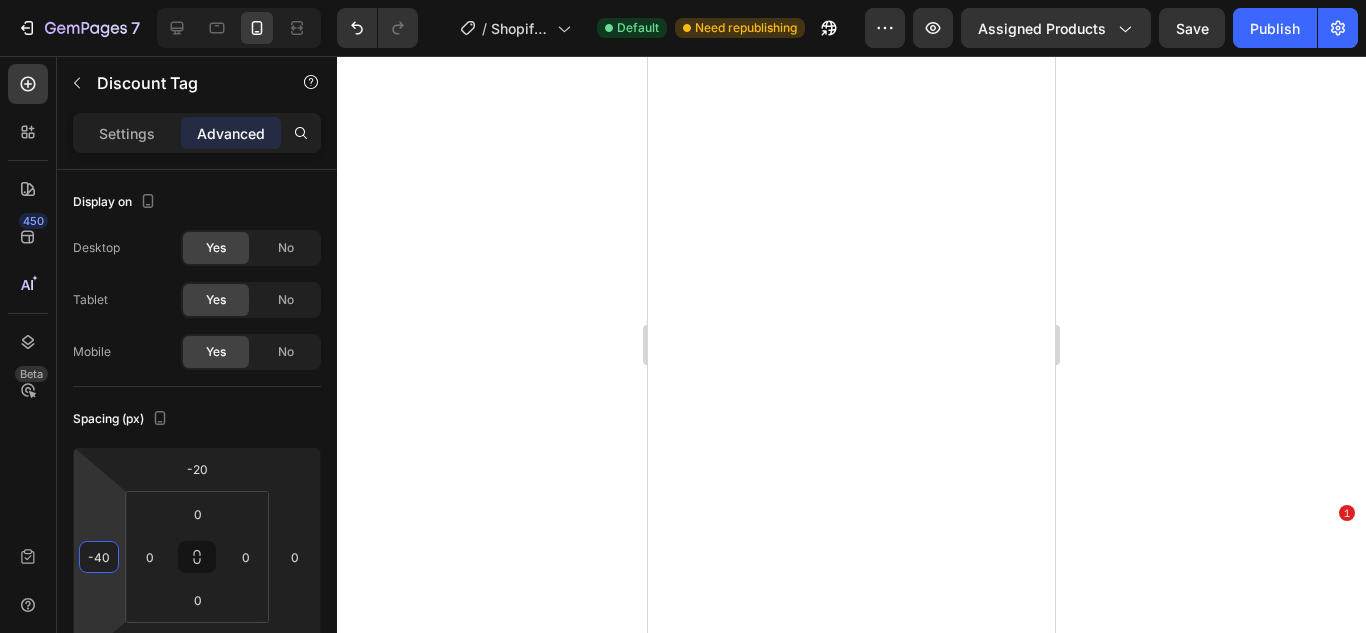 scroll, scrollTop: 0, scrollLeft: 0, axis: both 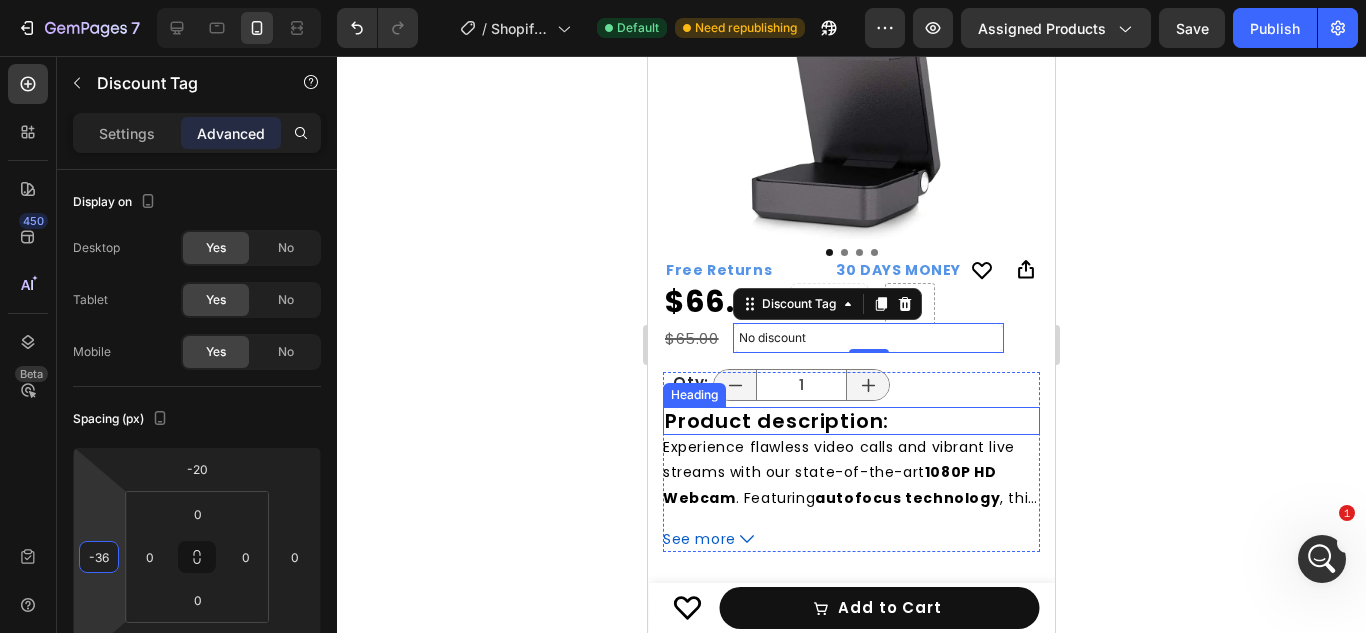 click on "7   /  Shopify Original Product Template Default Need republishing Preview Assigned Products  Save   Publish  450 Beta Sections(30) Elements(84) Section Element Hero Section Product Detail Brands Trusted Badges Guarantee Product Breakdown How to use Testimonials Compare Bundle FAQs Social Proof Brand Story Product List Collection Blog List Contact Sticky Add to Cart Custom Footer Browse Library 450 Layout
Row
Row
Row
Row Text
Heading
Text Block Button
Button
Button Media
Image
Image" at bounding box center (683, 0) 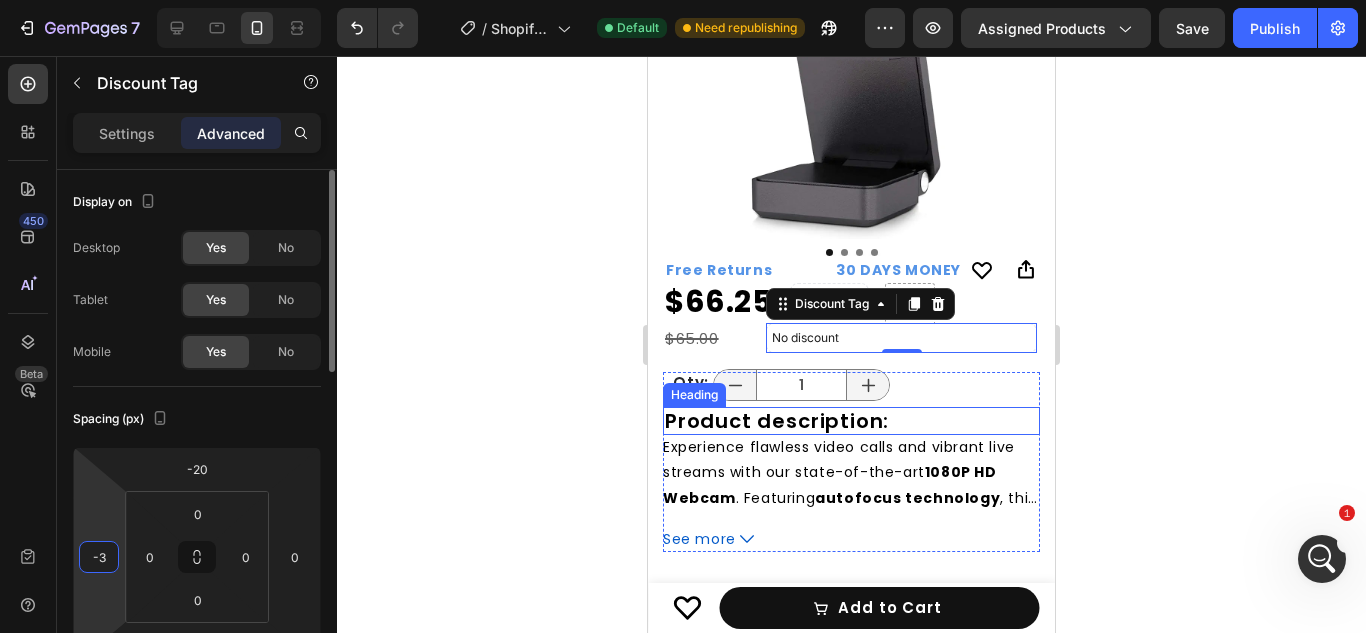 type on "-35" 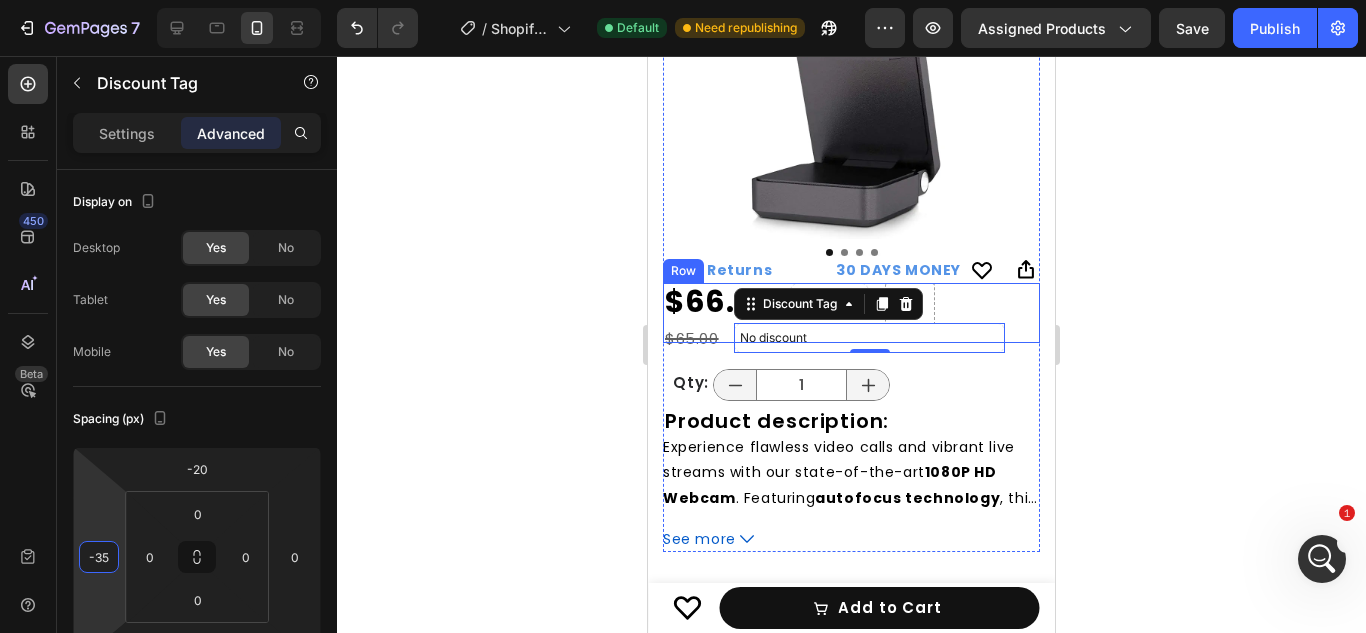 click on "$66.25 Product Price Product Price No discount   Not be displayed when published Discount Tag
Row" at bounding box center (851, 313) 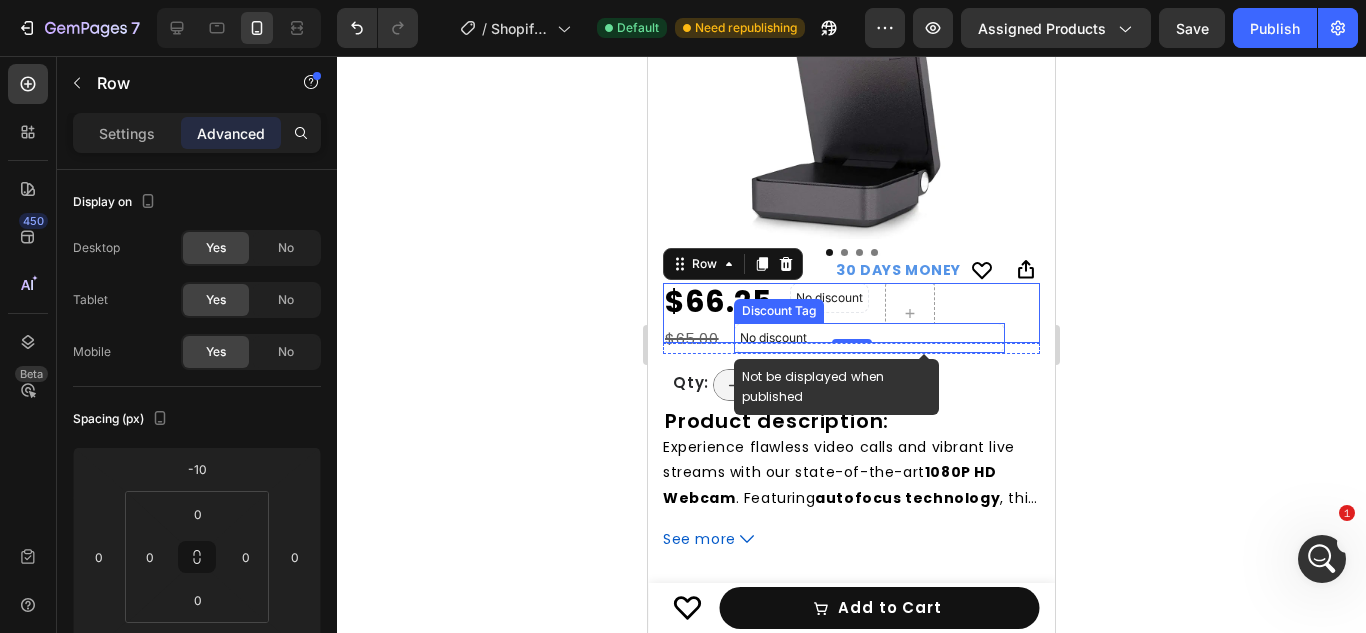 click on "No discount" at bounding box center (869, 338) 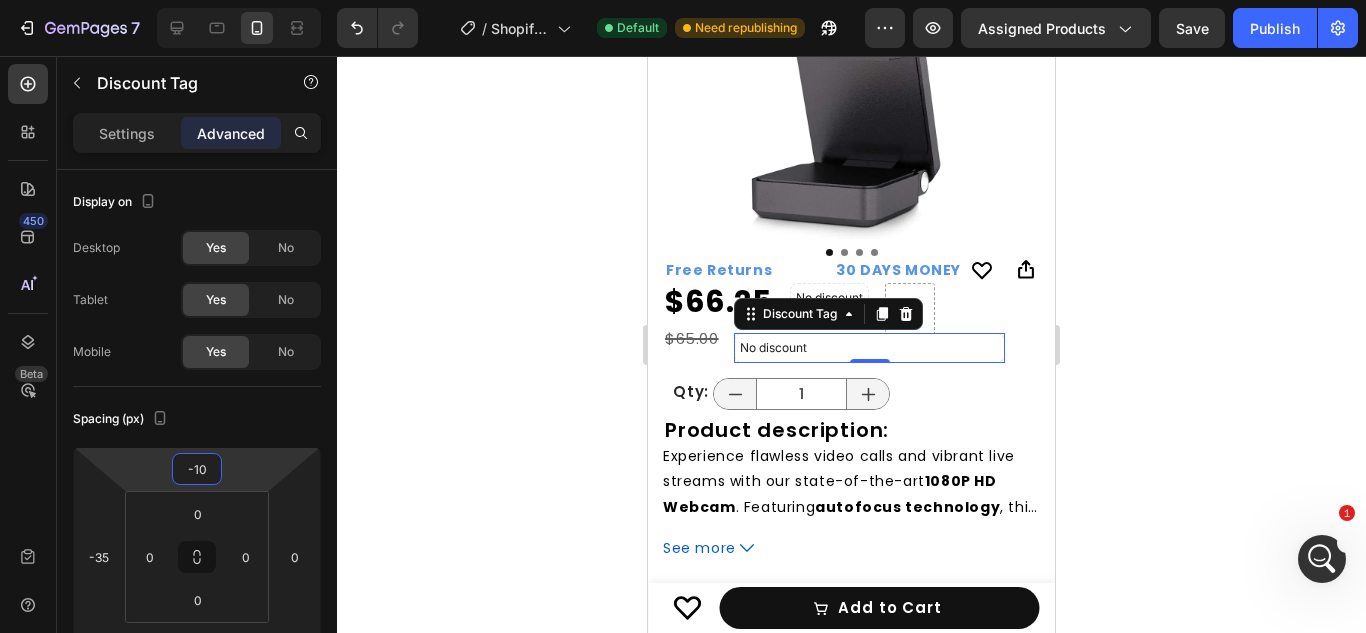 click on "7   /  Shopify Original Product Template Default Need republishing Preview Assigned Products  Save   Publish  450 Beta Sections(30) Elements(84) Section Element Hero Section Product Detail Brands Trusted Badges Guarantee Product Breakdown How to use Testimonials Compare Bundle FAQs Social Proof Brand Story Product List Collection Blog List Contact Sticky Add to Cart Custom Footer Browse Library 450 Layout
Row
Row
Row
Row Text
Heading
Text Block Button
Button
Button Media
Image
Image" at bounding box center [683, 0] 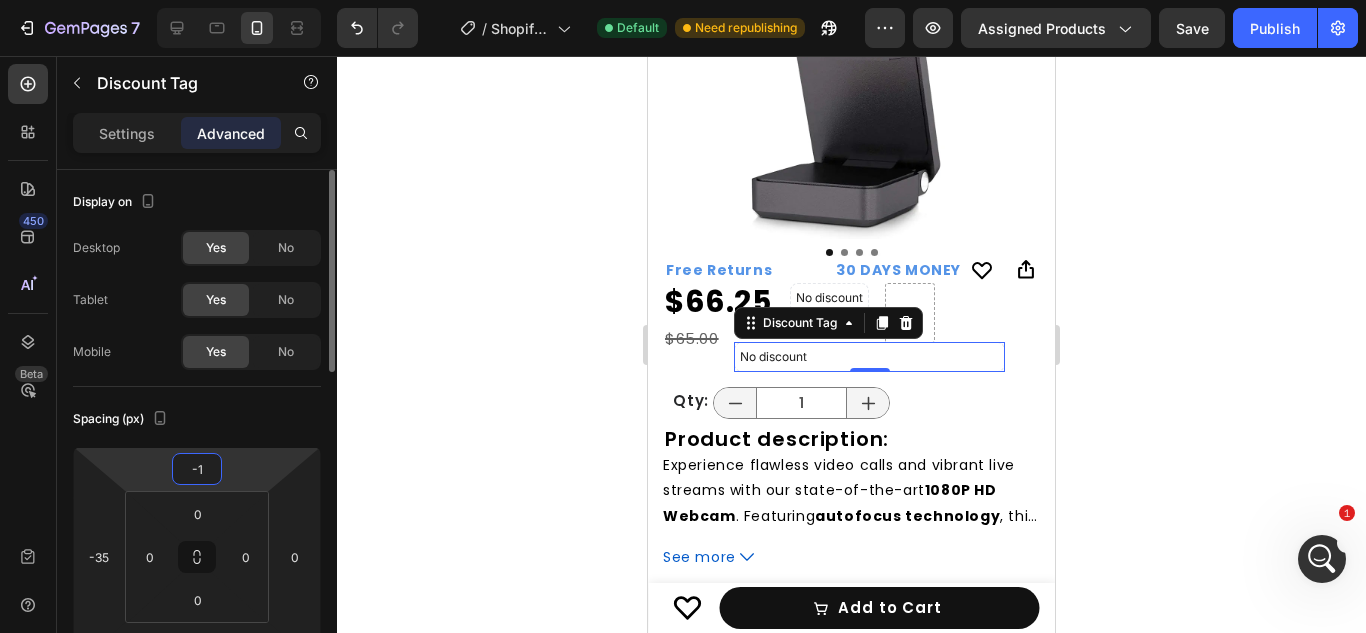 type on "-15" 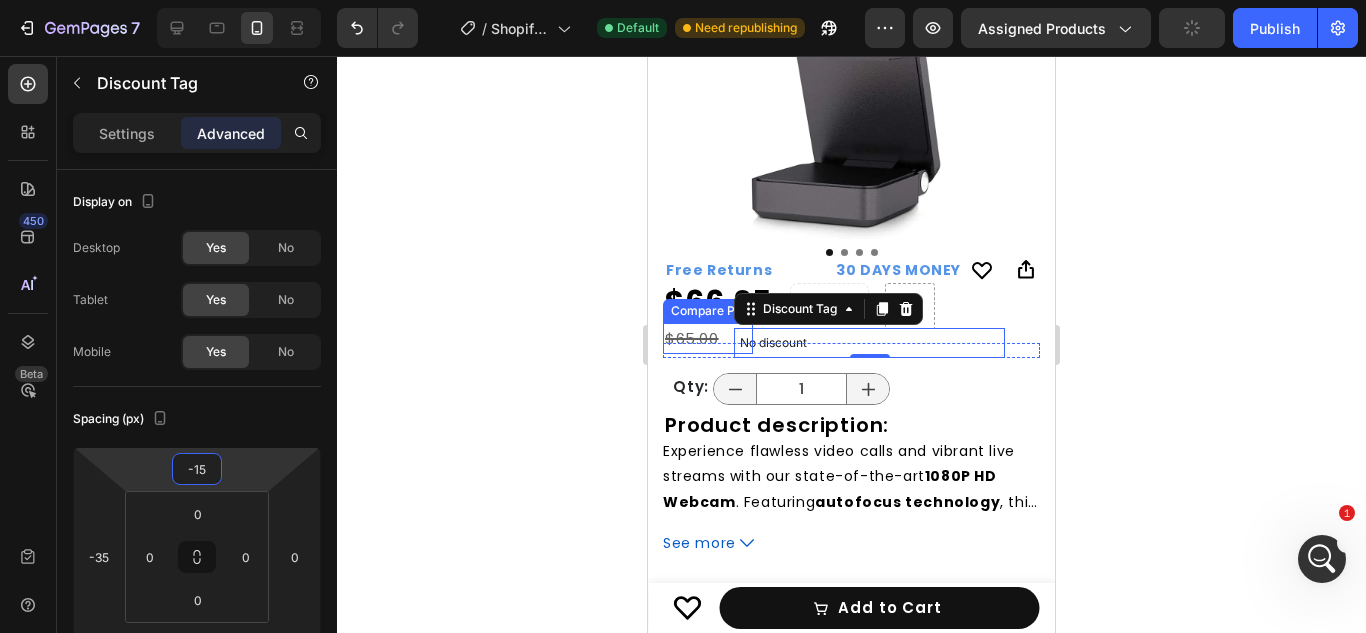 click on "$65.00" at bounding box center [708, 338] 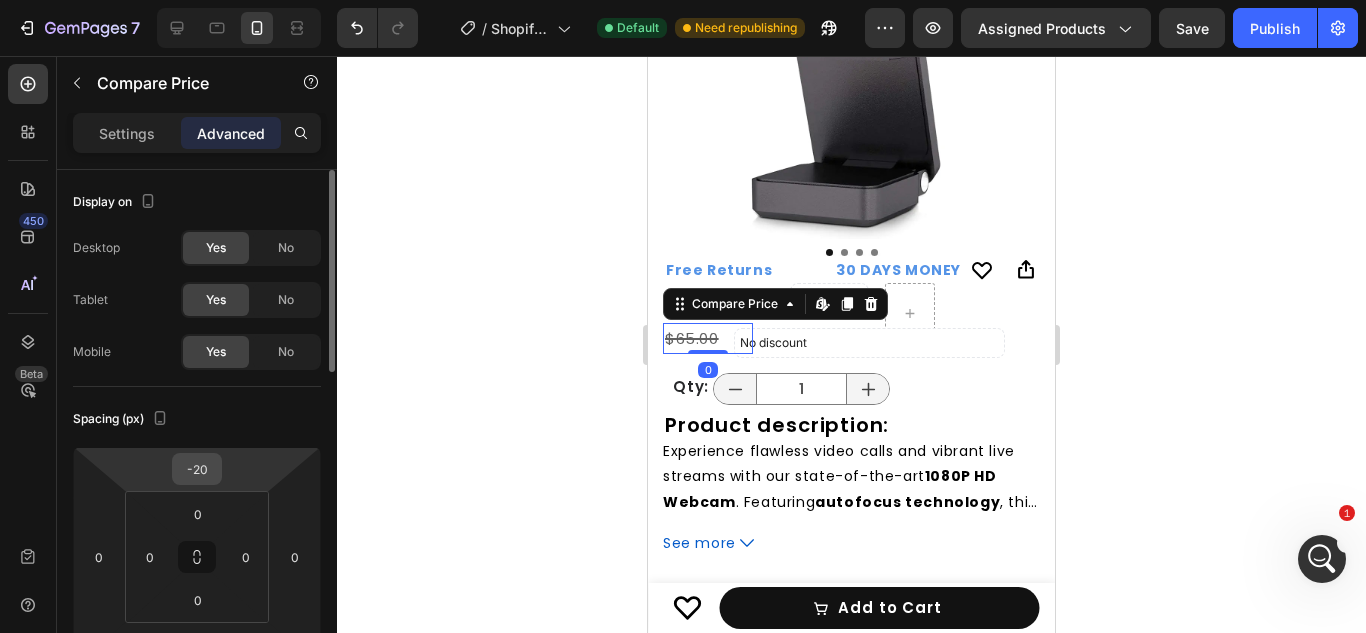 click on "-20" at bounding box center [197, 469] 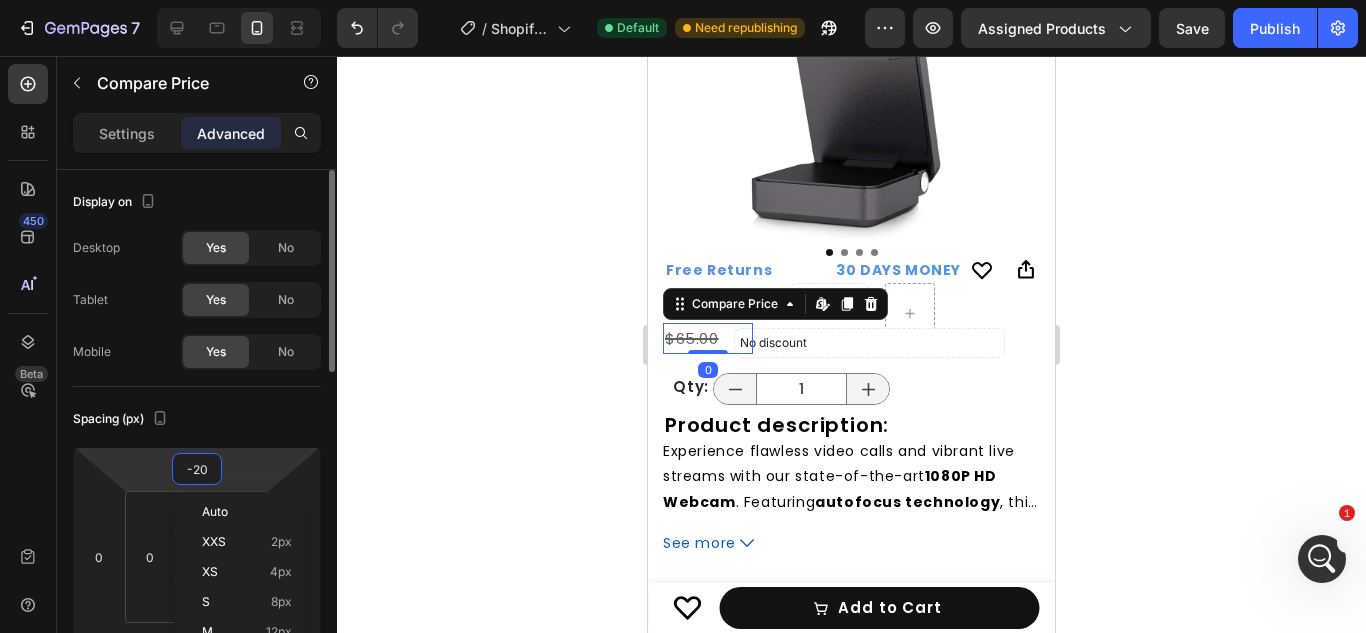 click on "-20" at bounding box center [197, 469] 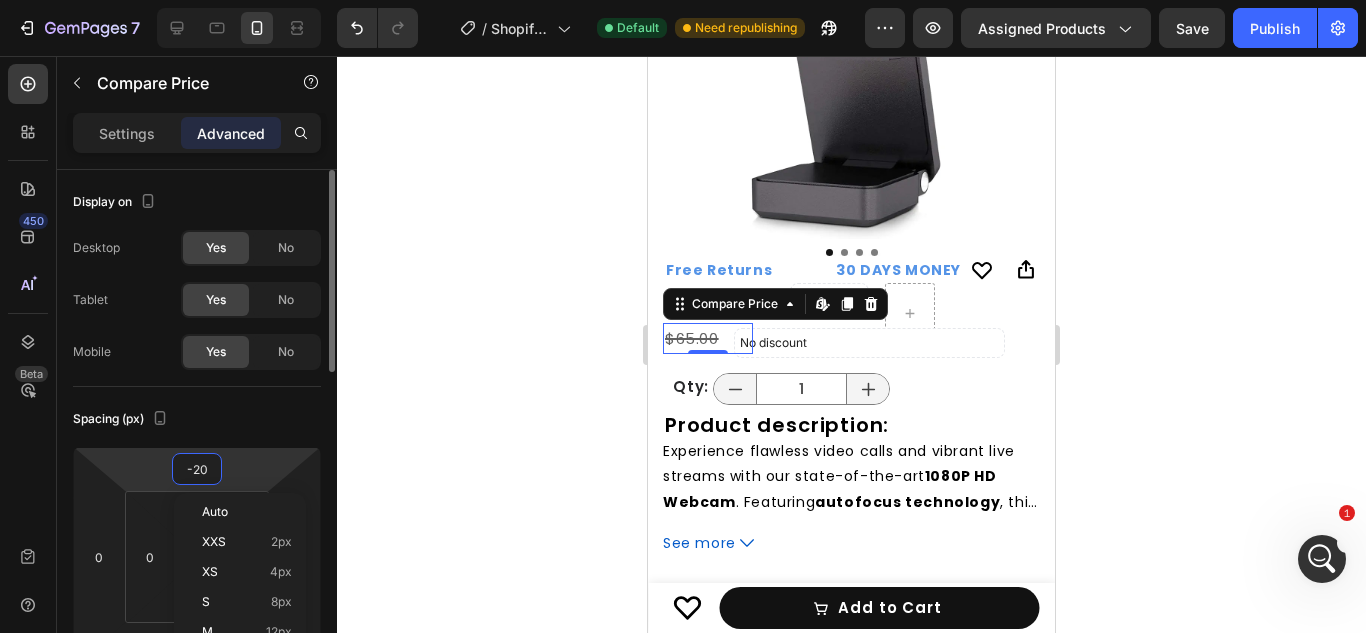 type on "-2" 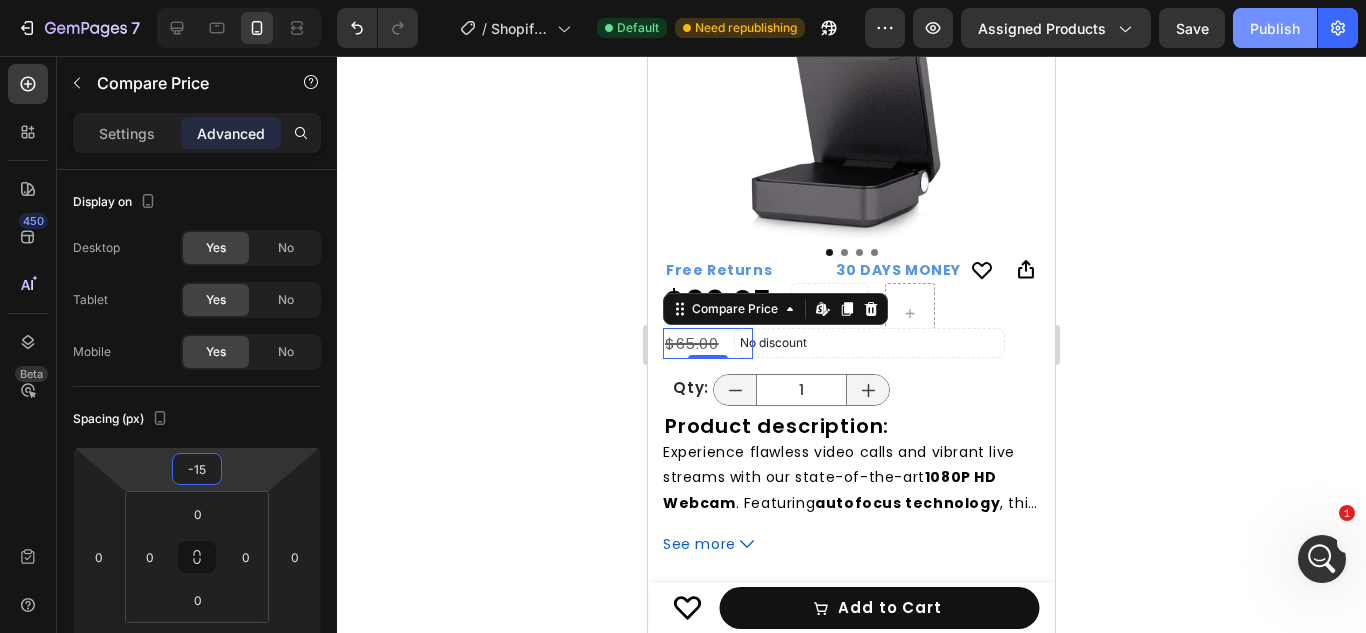 type on "-15" 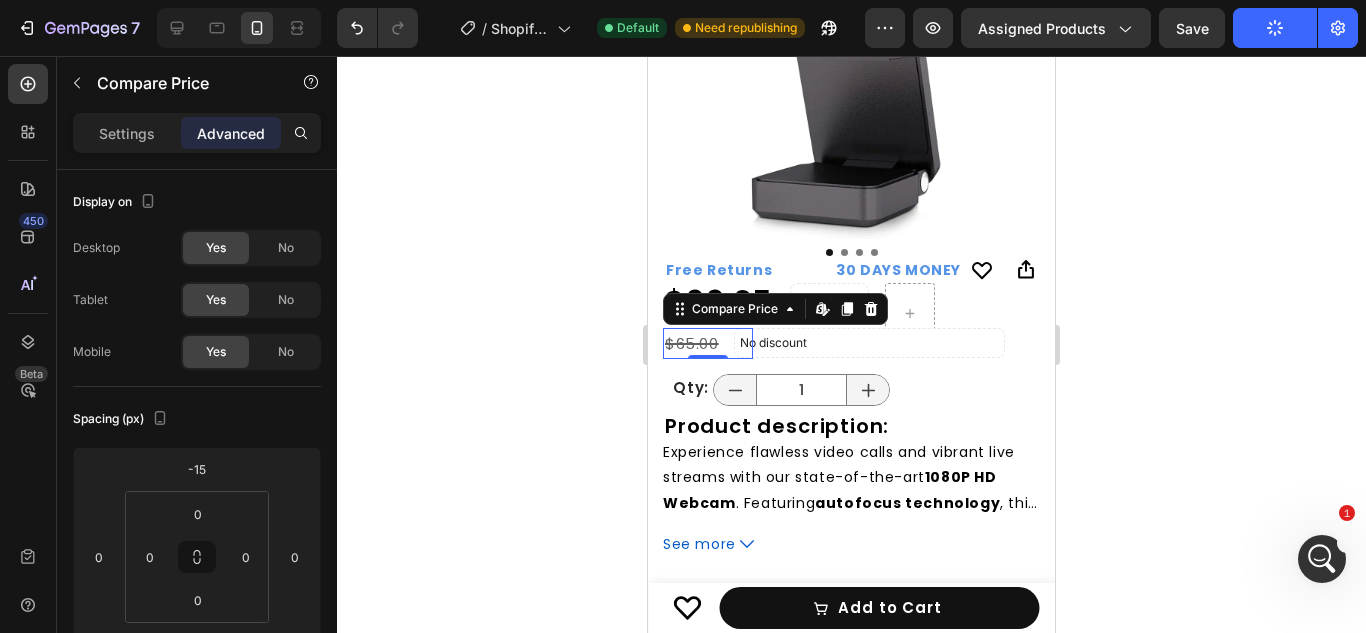 click 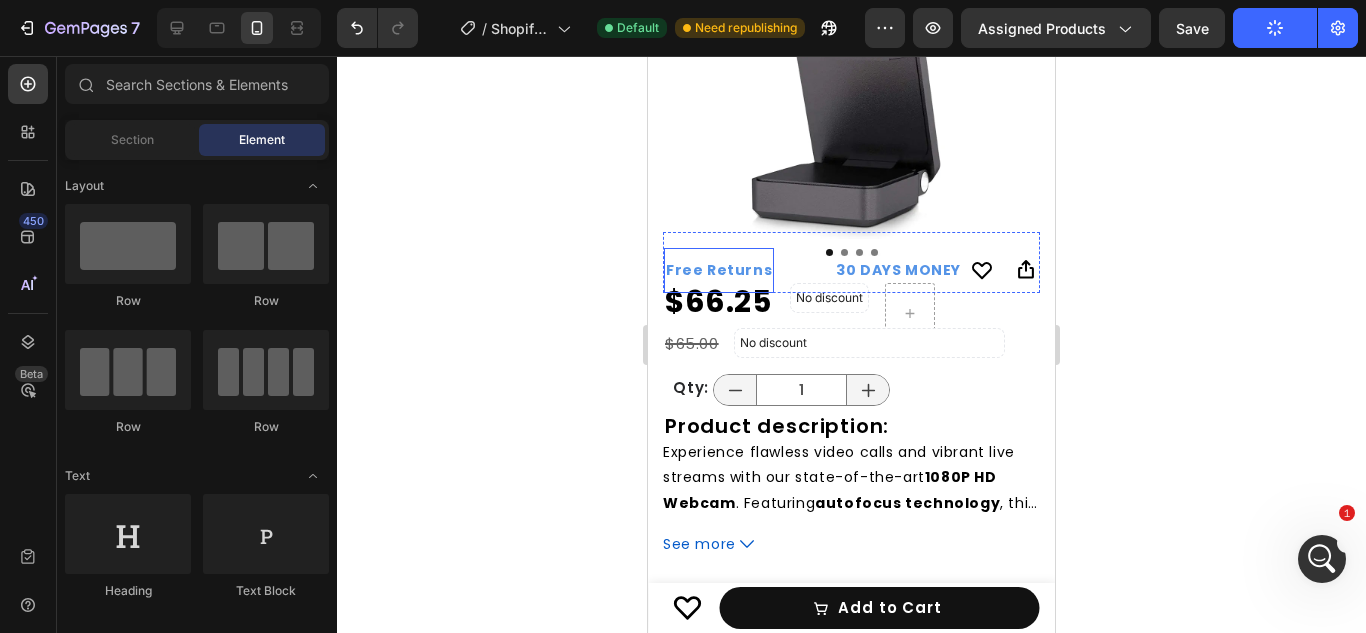 click on "Free Returns Text Block" at bounding box center [719, 270] 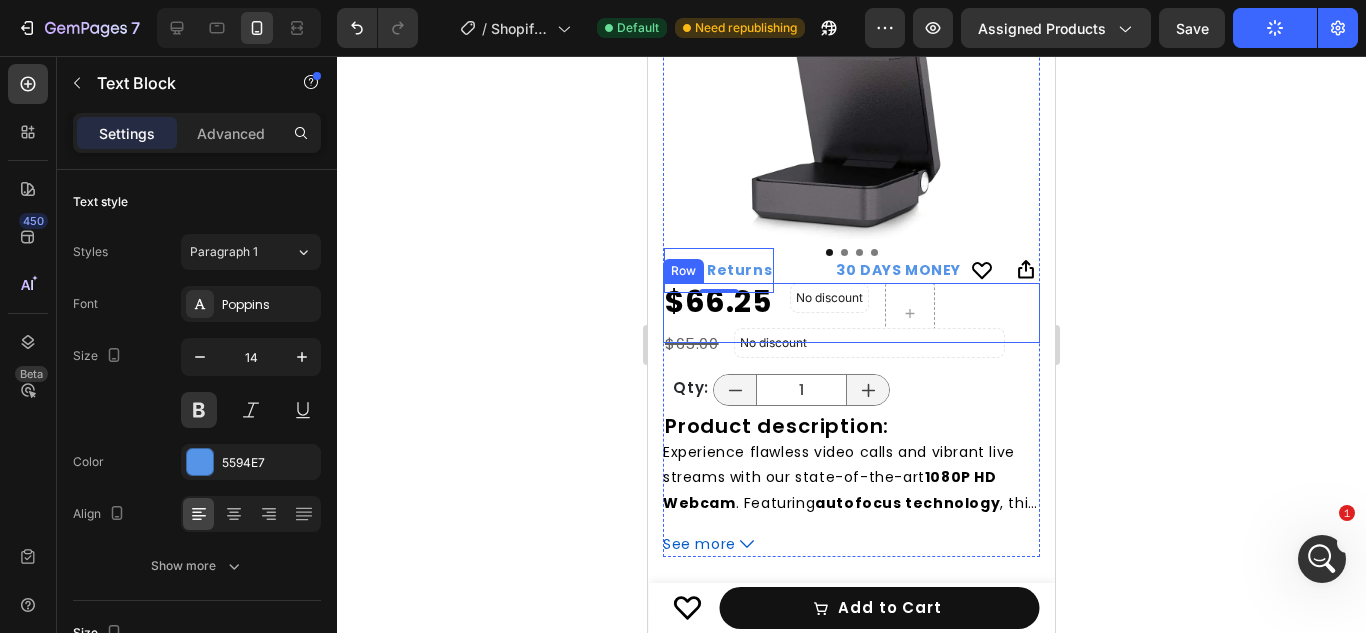 click on "$66.25 Product Price Product Price No discount   Not be displayed when published Discount Tag
Row" at bounding box center (851, 313) 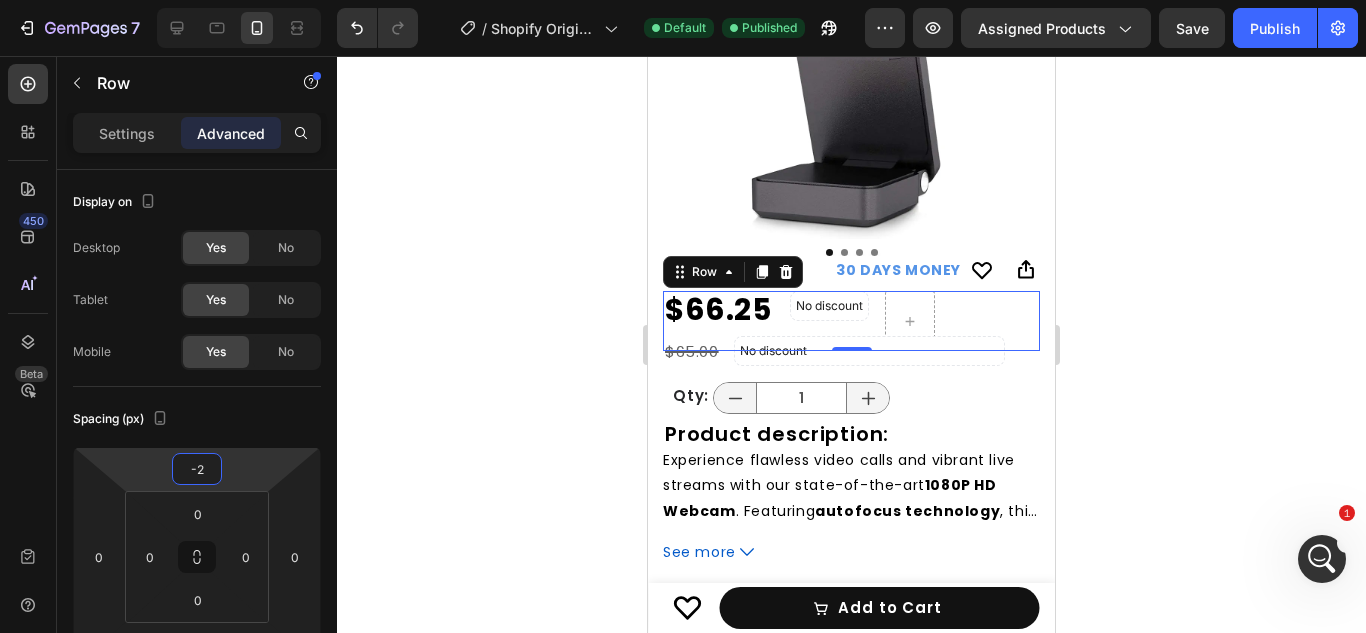 type on "0" 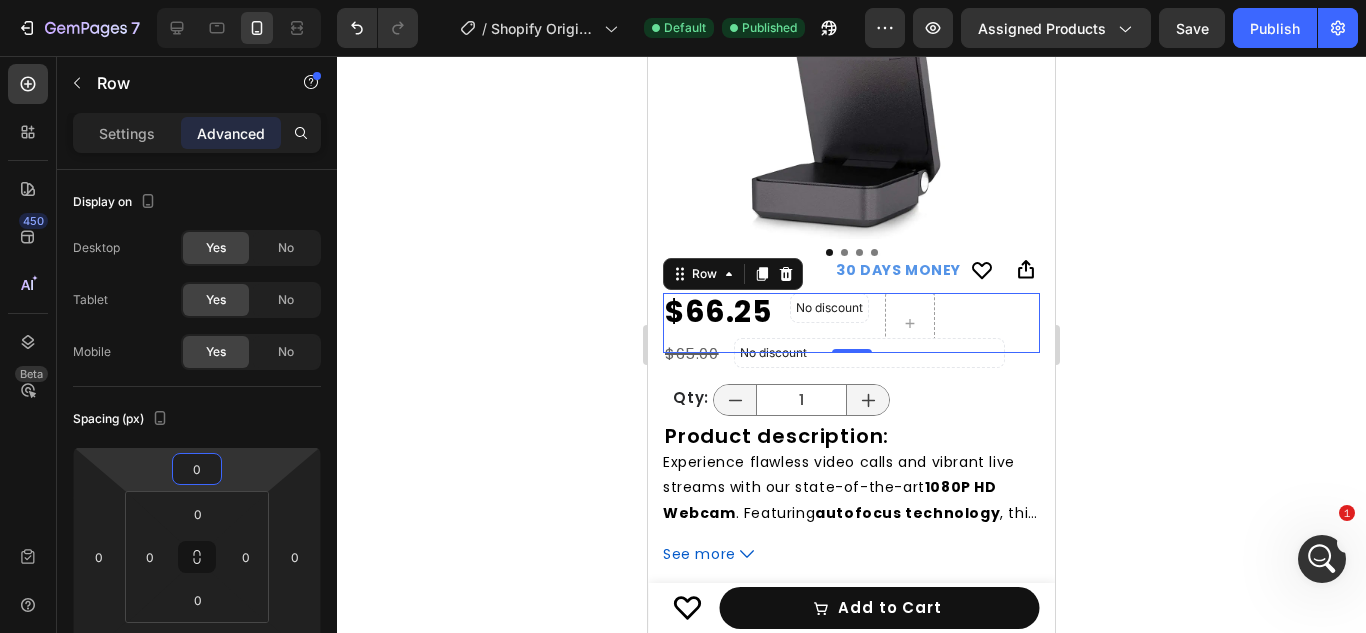click on "7   /  Shopify Original Product Template Default Published Preview Assigned Products  Save   Publish  450 Beta Sections(30) Elements(84) Section Element Hero Section Product Detail Brands Trusted Badges Guarantee Product Breakdown How to use Testimonials Compare Bundle FAQs Social Proof Brand Story Product List Collection Blog List Contact Sticky Add to Cart Custom Footer Browse Library 450 Layout
Row
Row
Row
Row Text
Heading
Text Block Button
Button
Button Media
Image
Image
Video" at bounding box center [683, 0] 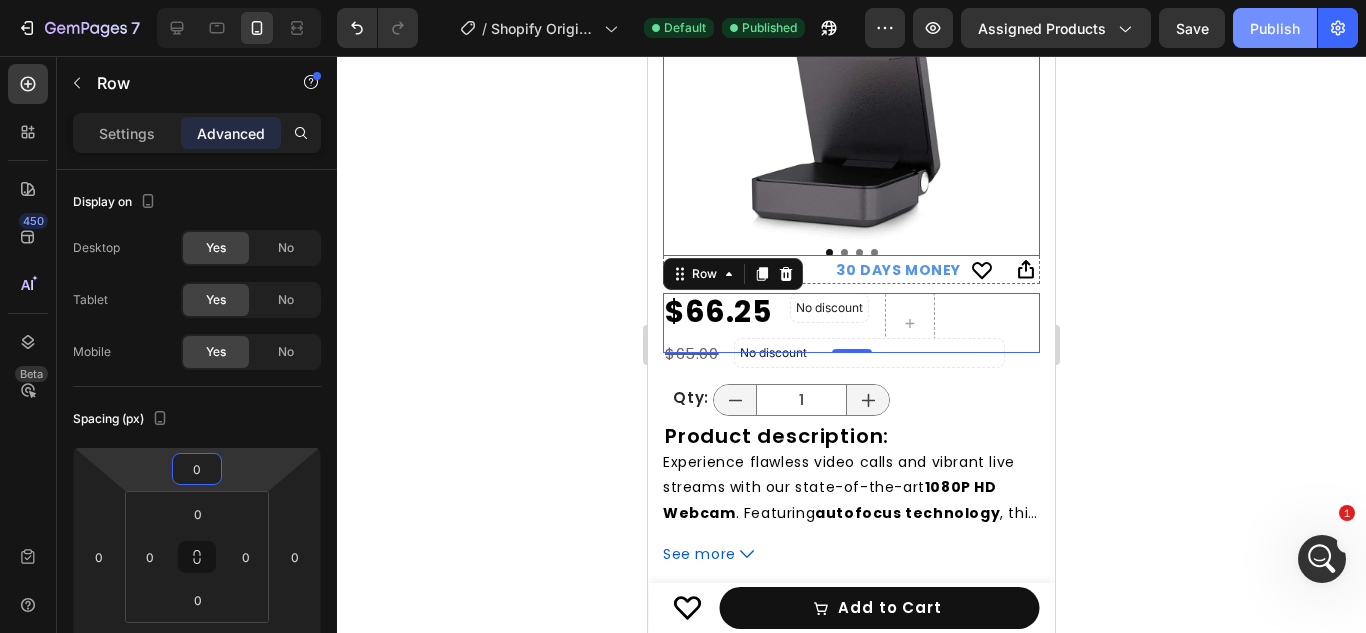 click on "Publish" at bounding box center (1275, 28) 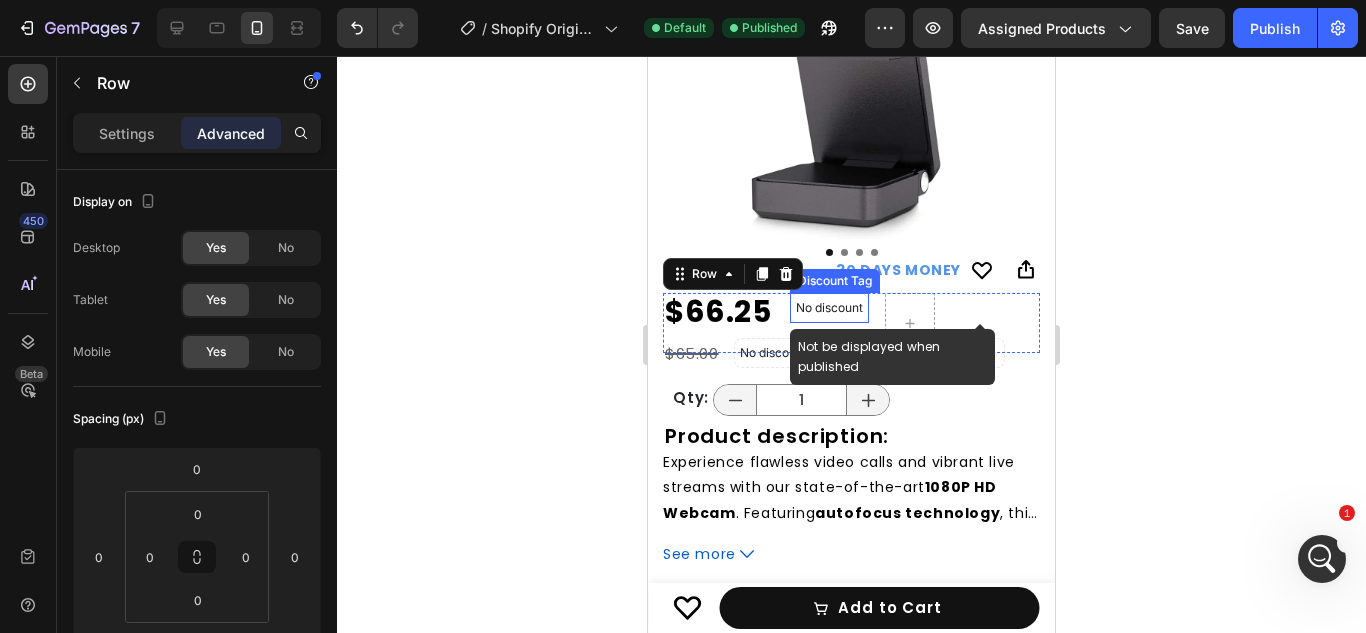 click on "No discount" at bounding box center (829, 308) 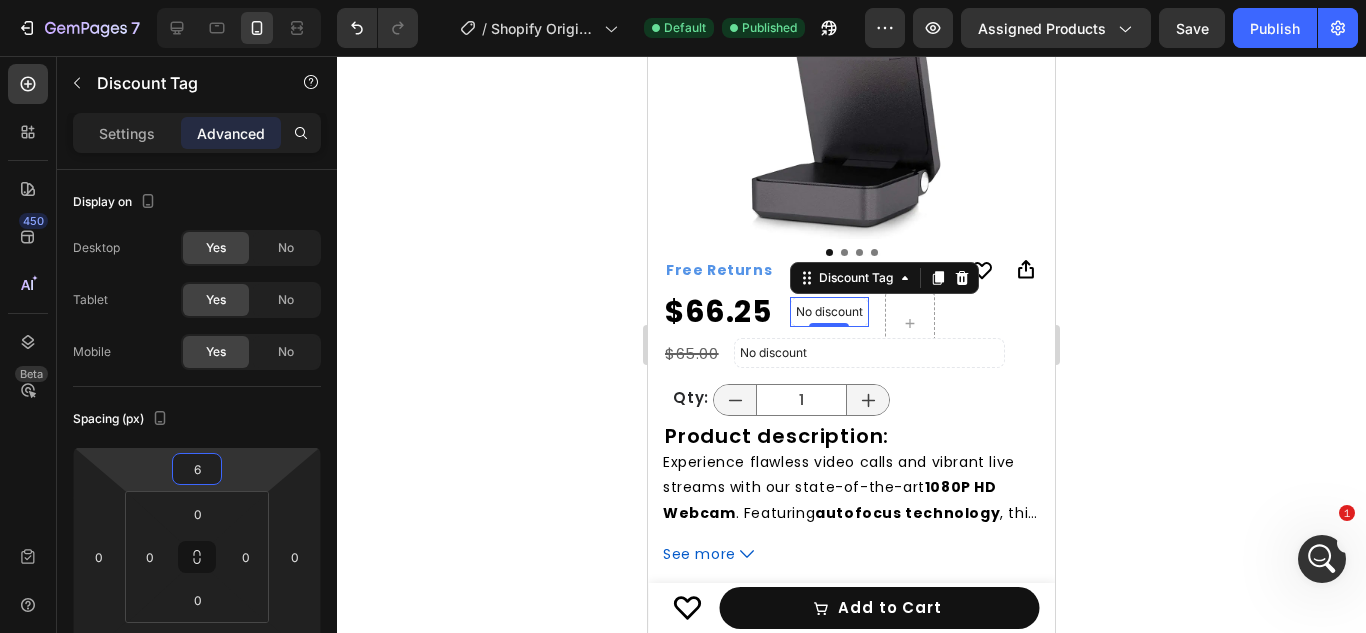 type on "8" 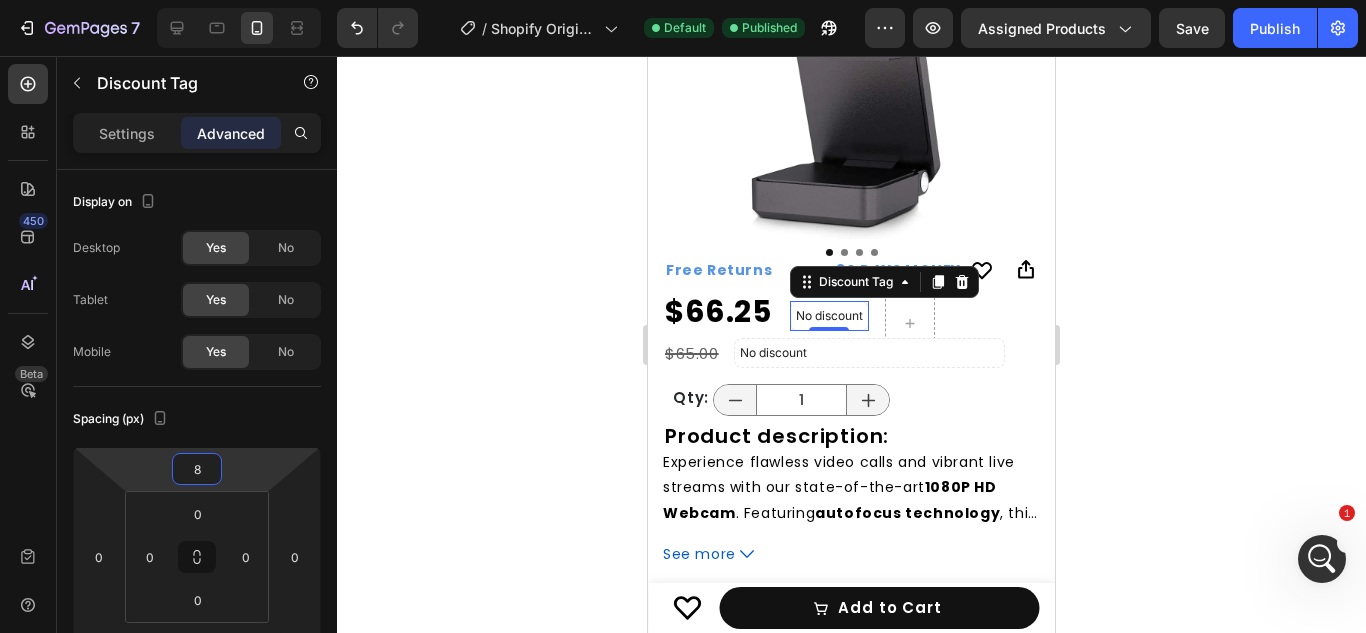 click on "7   /  Shopify Original Product Template Default Published Preview Assigned Products  Save   Publish  450 Beta Sections(30) Elements(84) Section Element Hero Section Product Detail Brands Trusted Badges Guarantee Product Breakdown How to use Testimonials Compare Bundle FAQs Social Proof Brand Story Product List Collection Blog List Contact Sticky Add to Cart Custom Footer Browse Library 450 Layout
Row
Row
Row
Row Text
Heading
Text Block Button
Button
Button Media
Image
Image
Video" at bounding box center (683, 0) 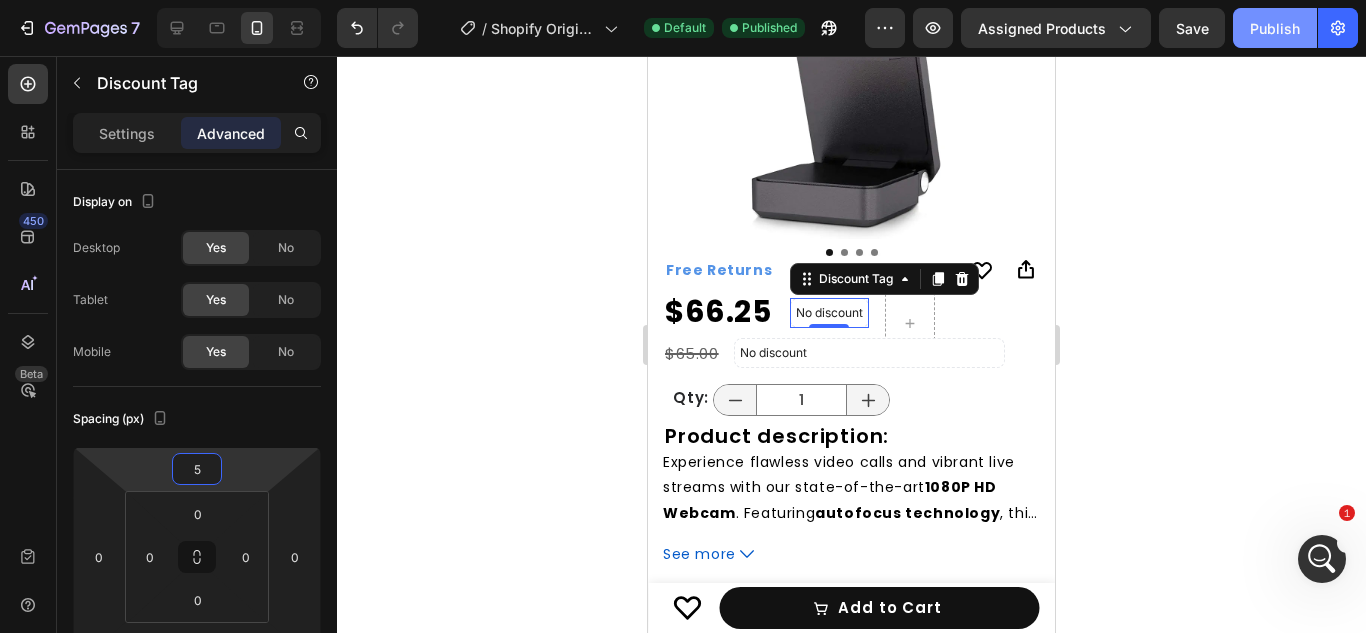 type on "5" 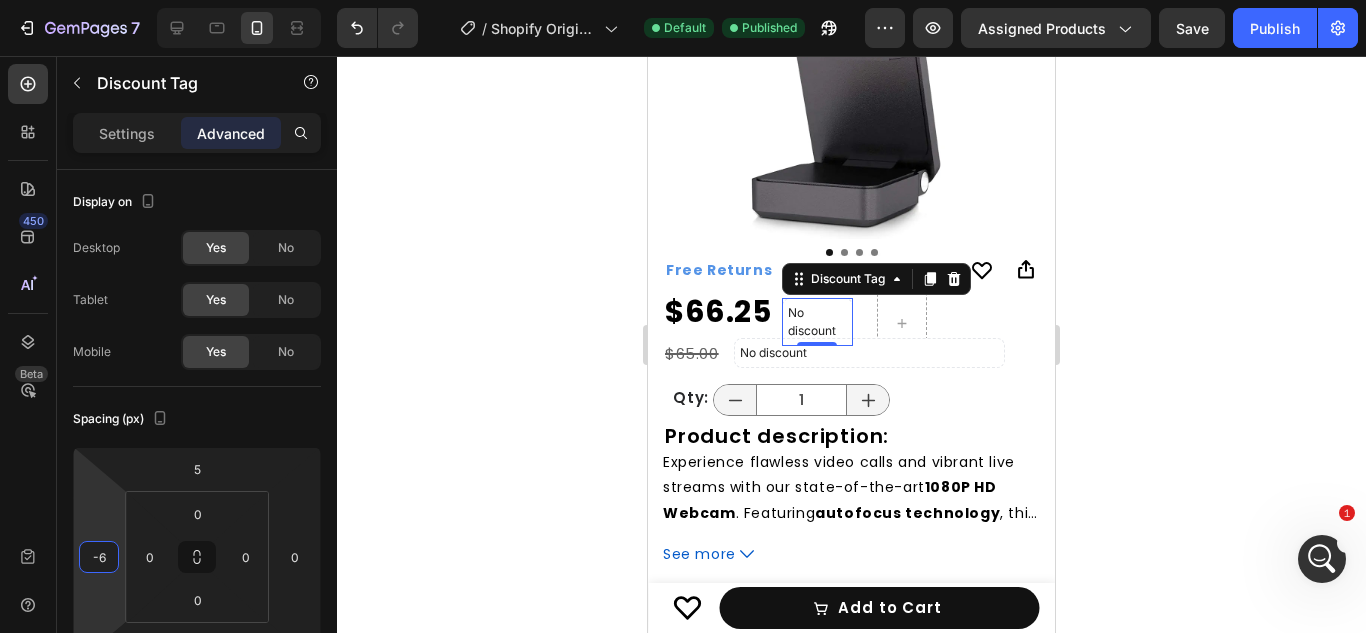 type on "-4" 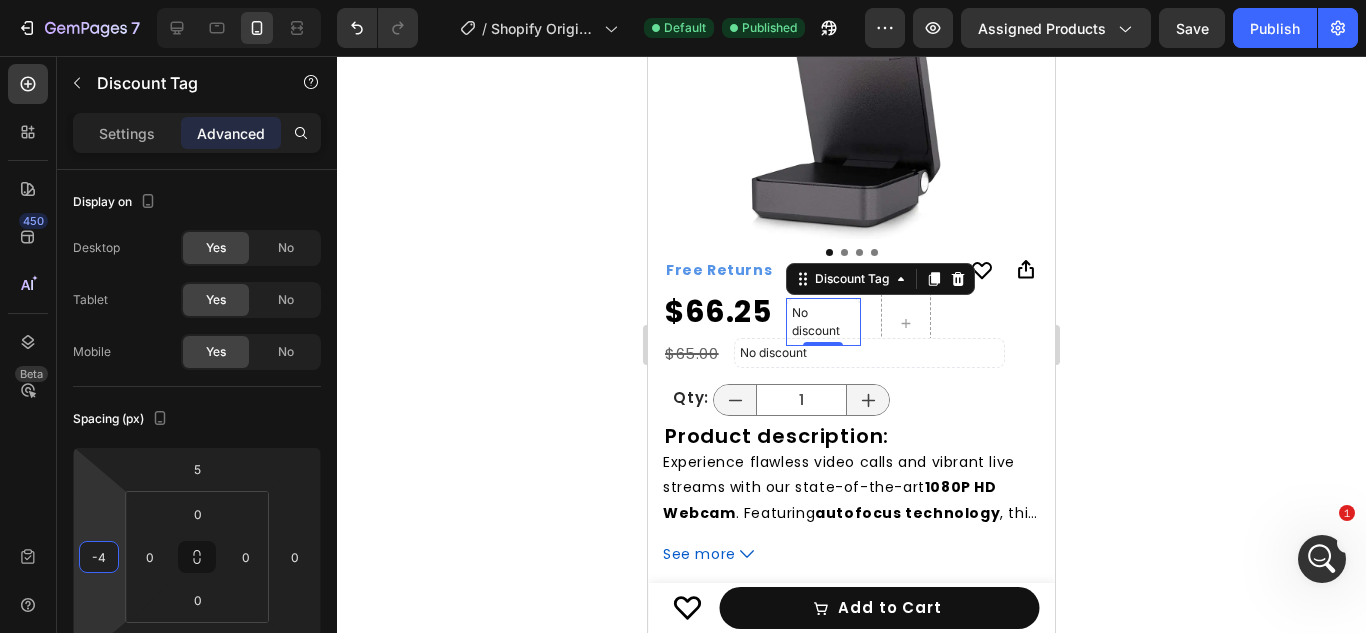 click on "7   /  Shopify Original Product Template Default Published Preview Assigned Products  Save   Publish  450 Beta Sections(30) Elements(84) Section Element Hero Section Product Detail Brands Trusted Badges Guarantee Product Breakdown How to use Testimonials Compare Bundle FAQs Social Proof Brand Story Product List Collection Blog List Contact Sticky Add to Cart Custom Footer Browse Library 450 Layout
Row
Row
Row
Row Text
Heading
Text Block Button
Button
Button Media
Image
Image
Video" at bounding box center [683, 0] 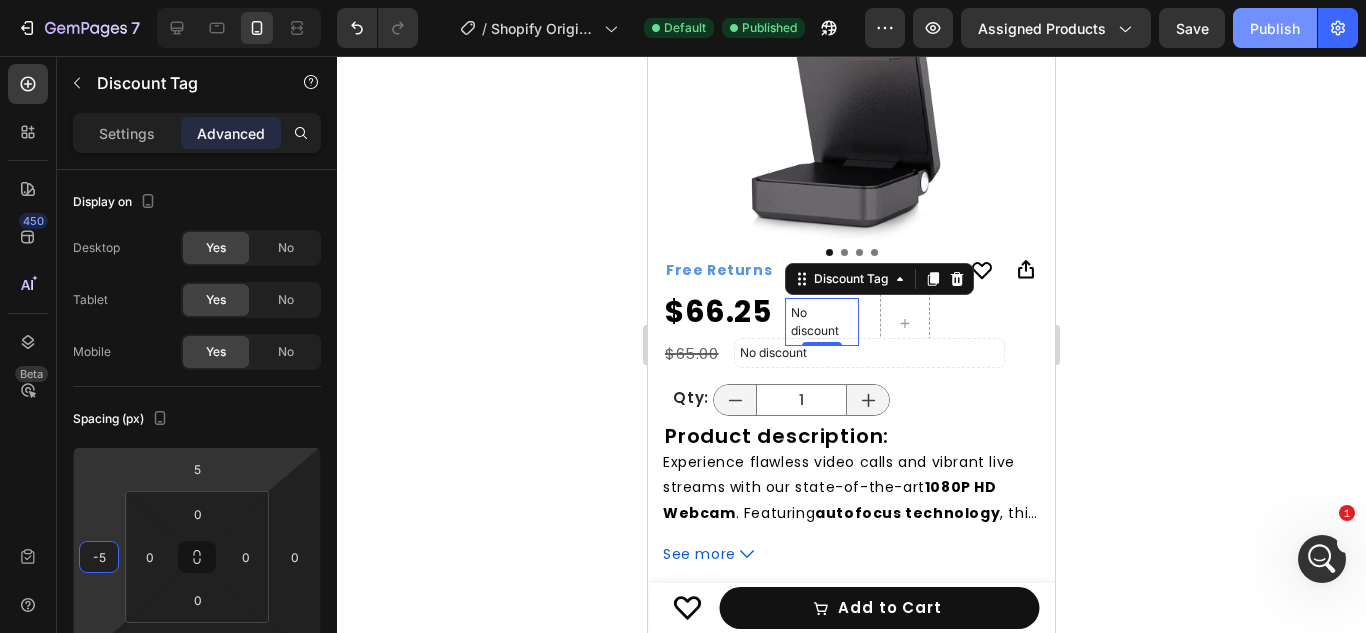 click on "Publish" 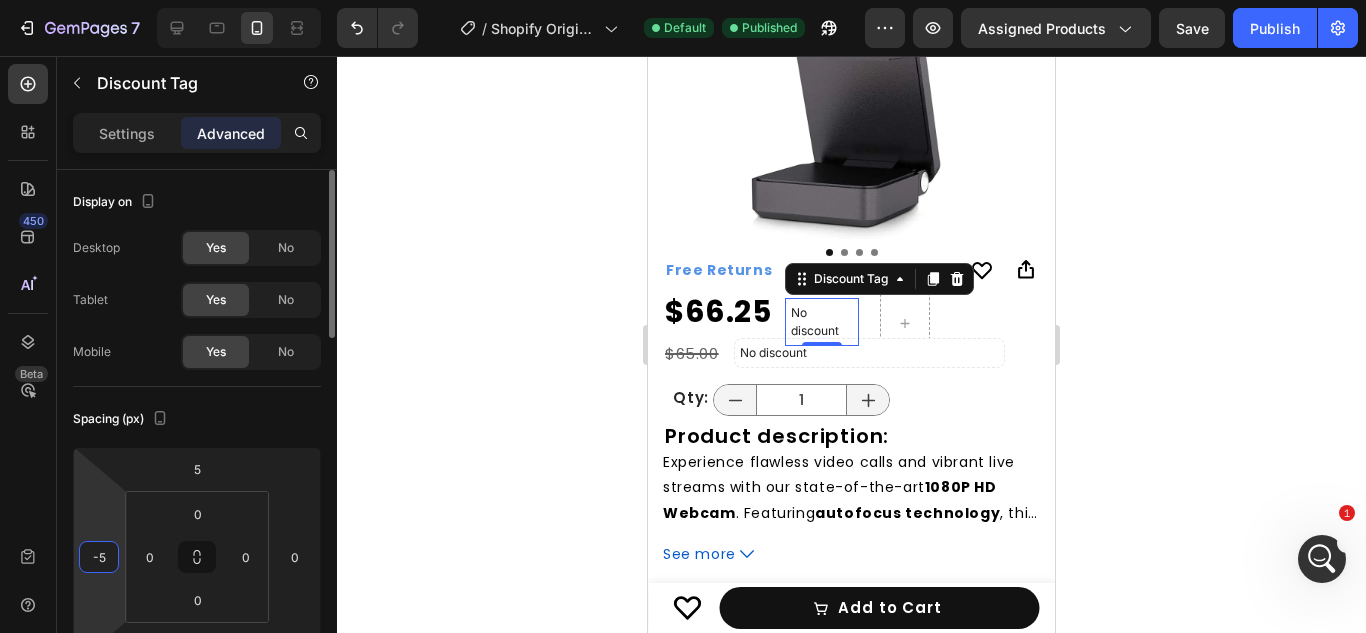 click on "-5" at bounding box center [99, 557] 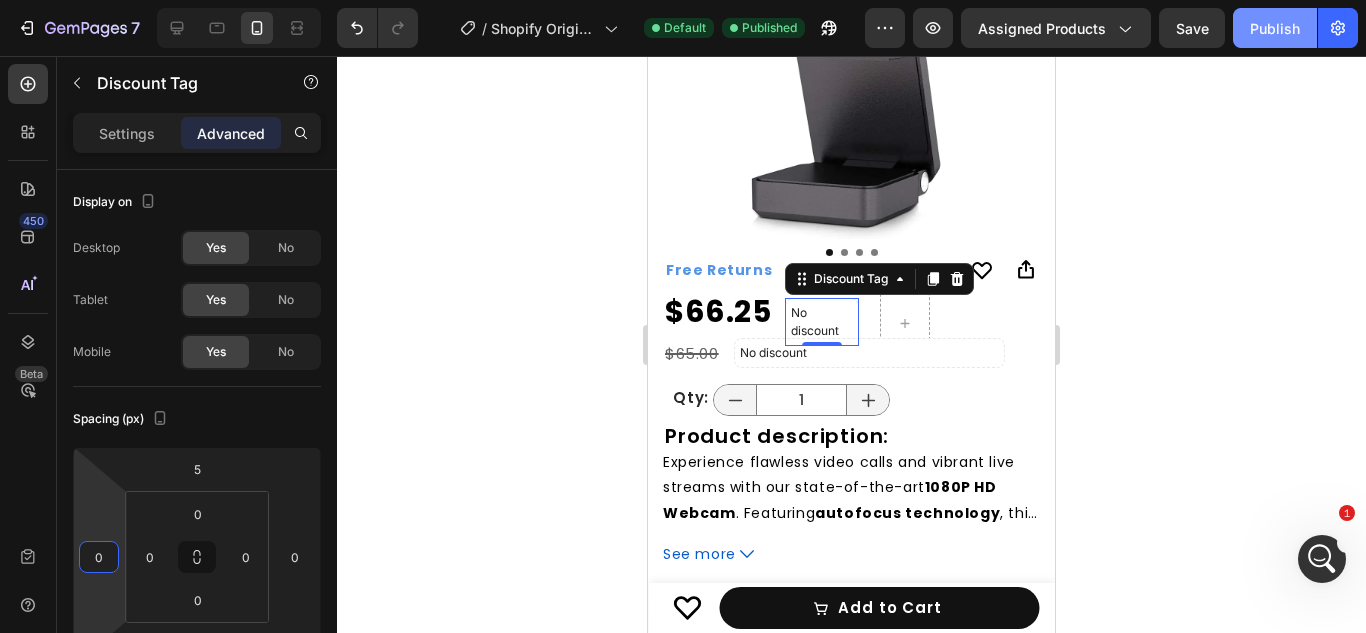 type on "0" 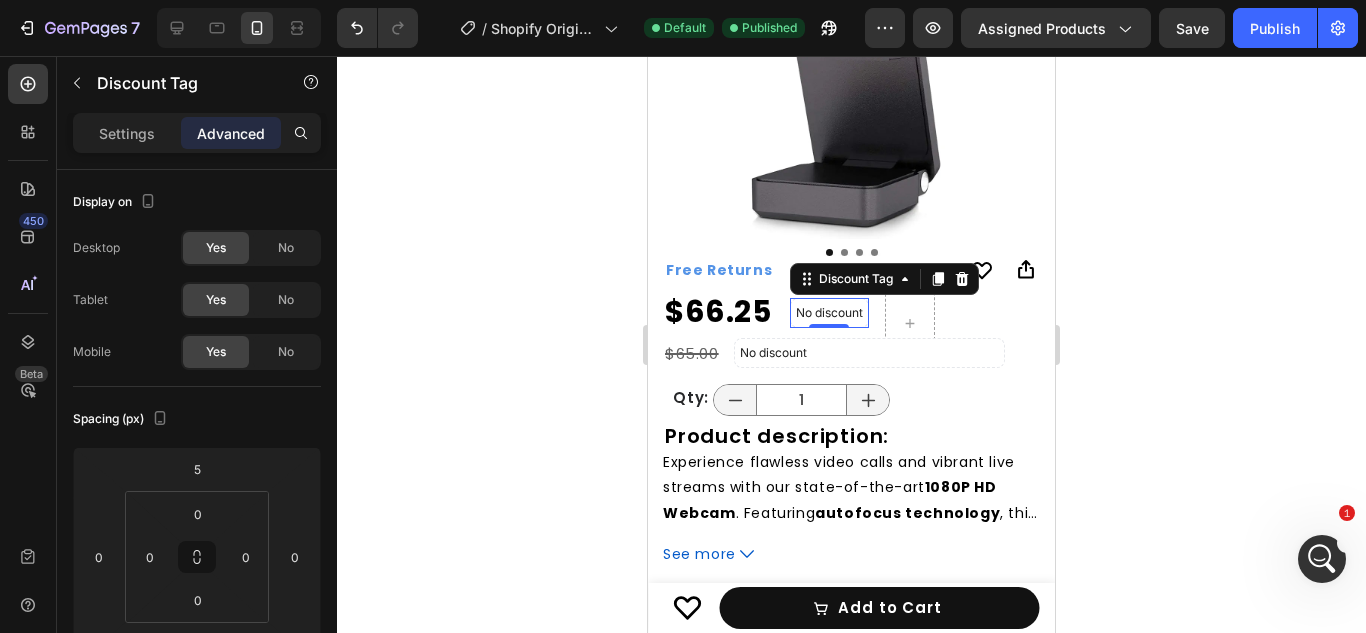 click 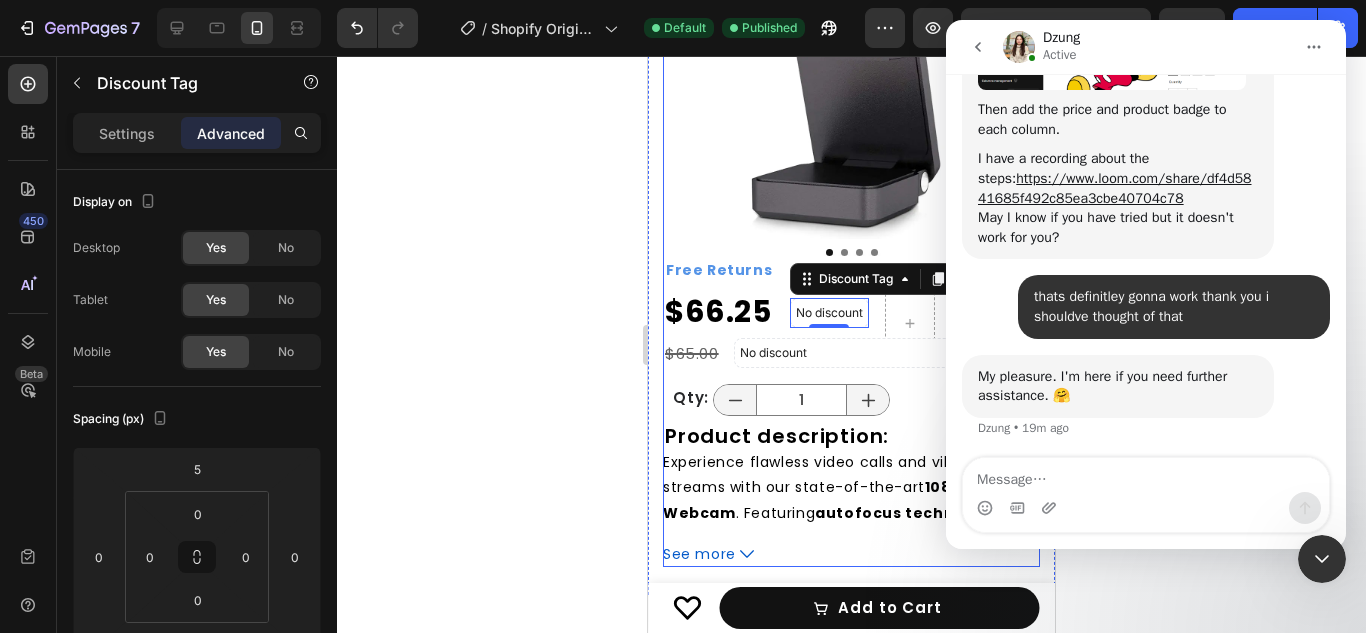 scroll, scrollTop: 2783, scrollLeft: 0, axis: vertical 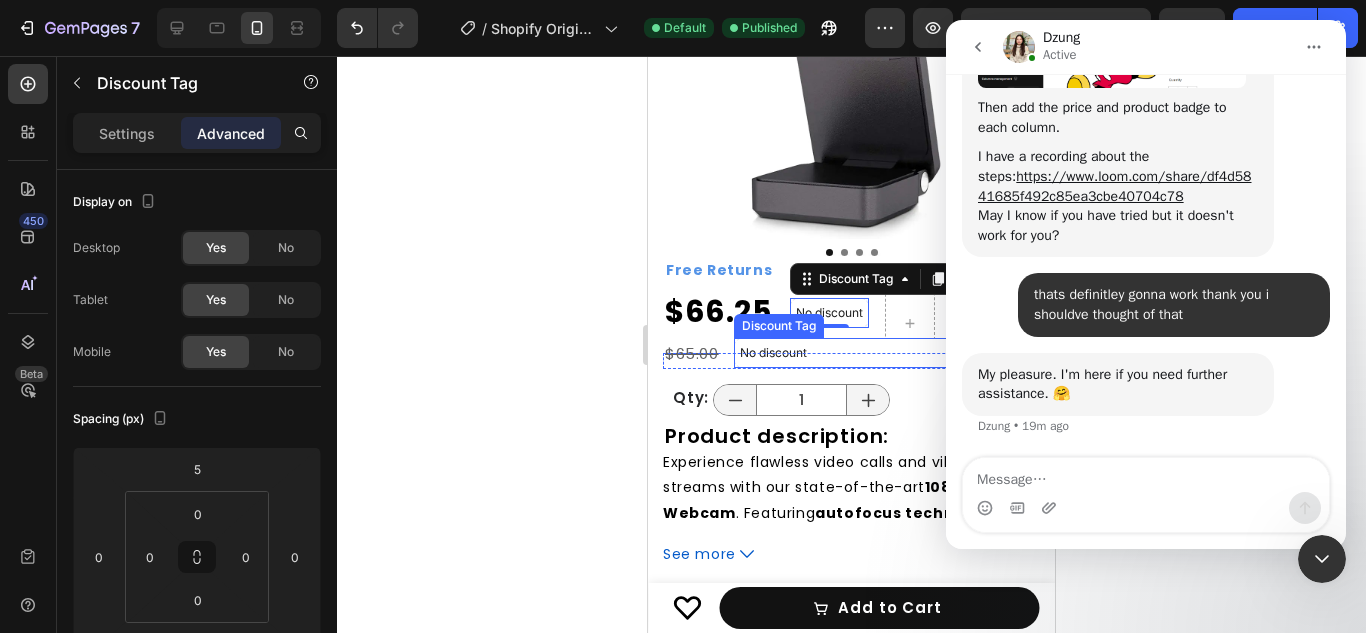 click on "0" at bounding box center (829, 344) 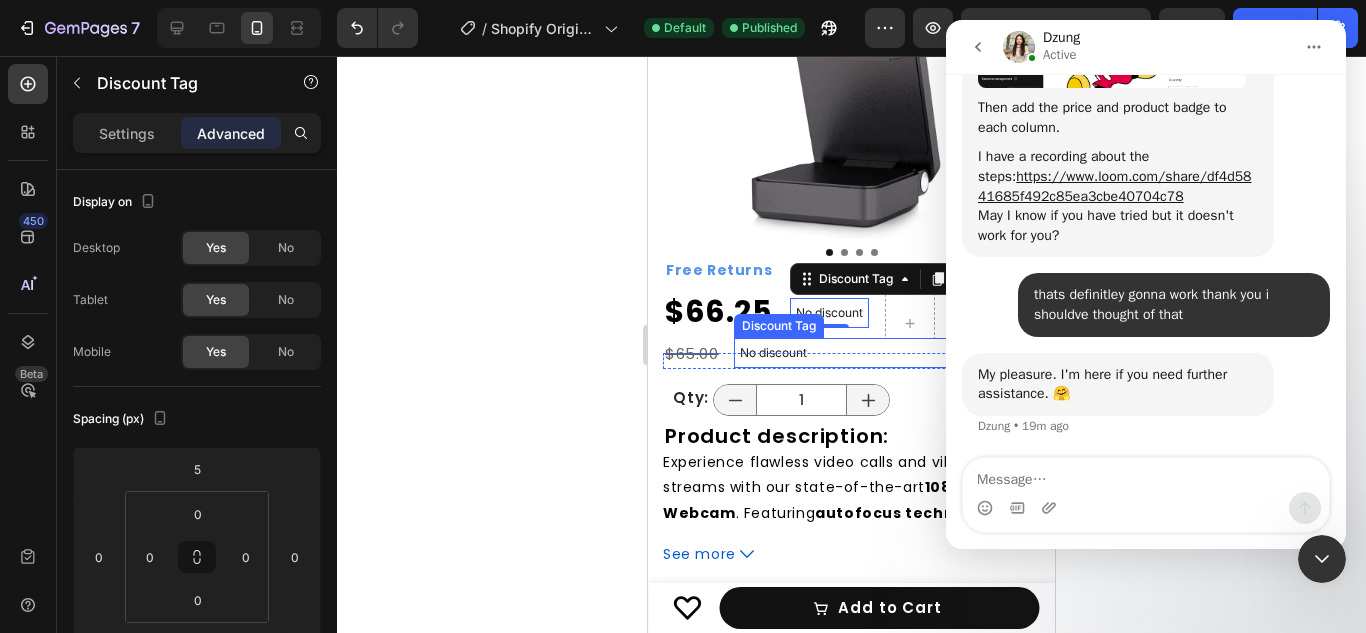 click on "Discount Tag" at bounding box center [779, 326] 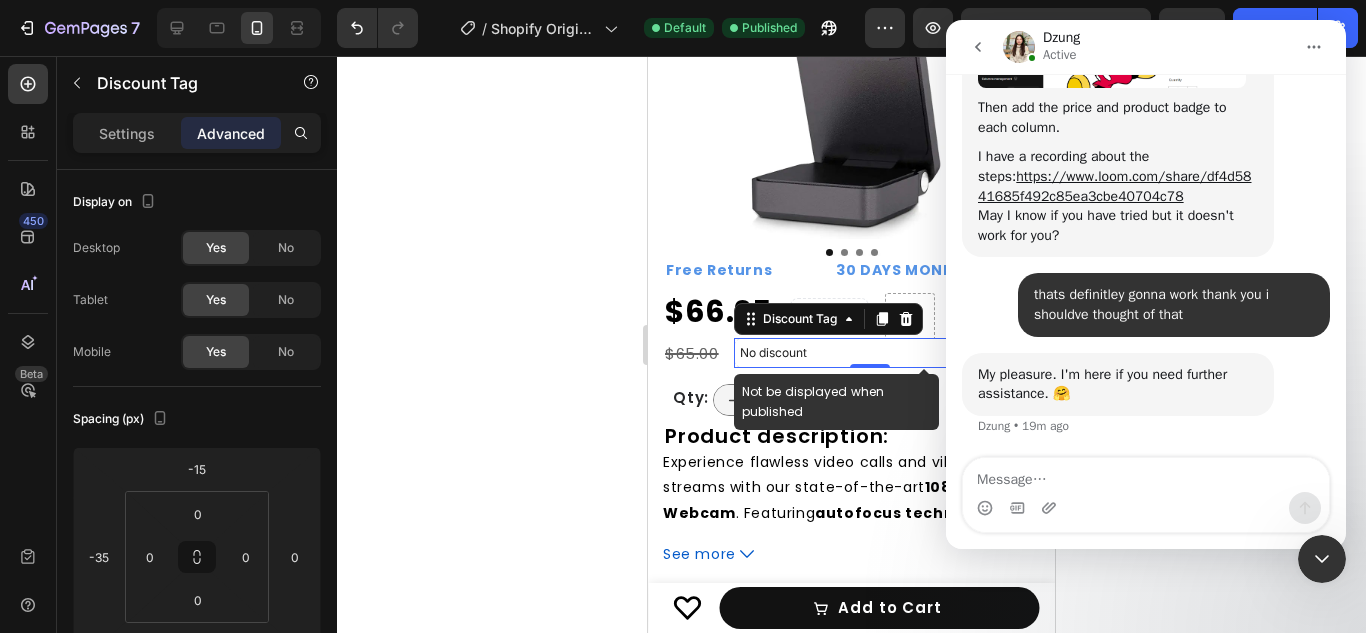click on "No discount" at bounding box center (869, 353) 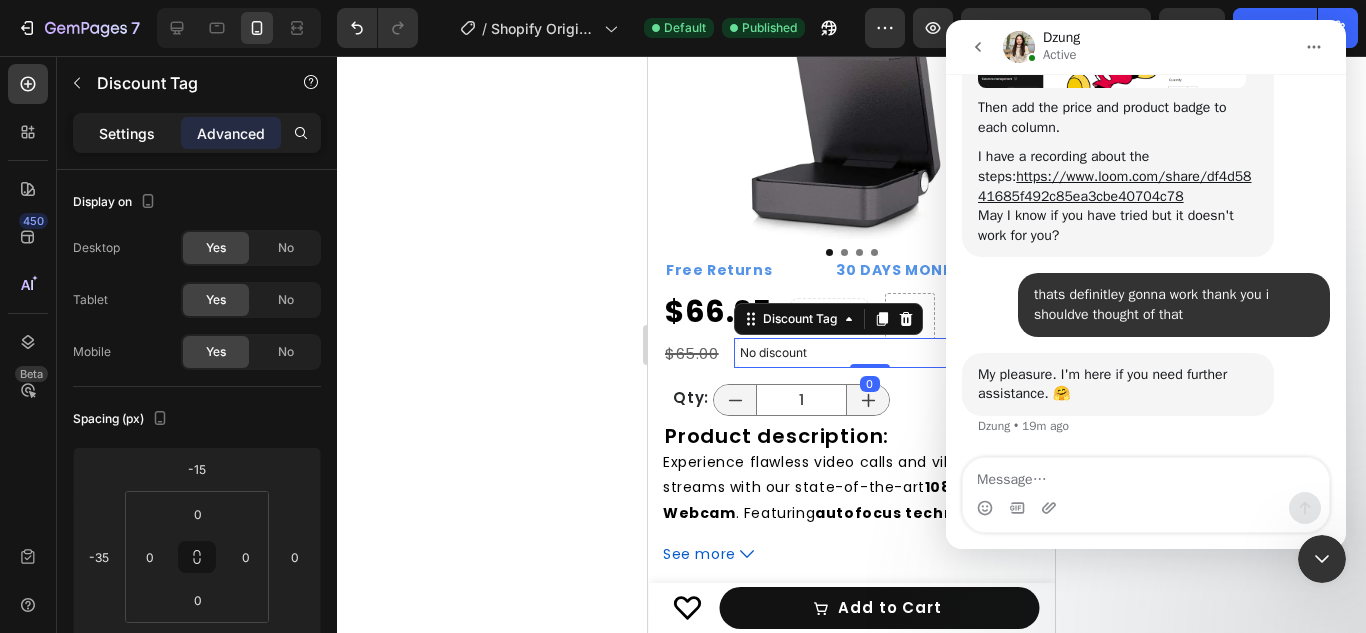 click on "Settings" 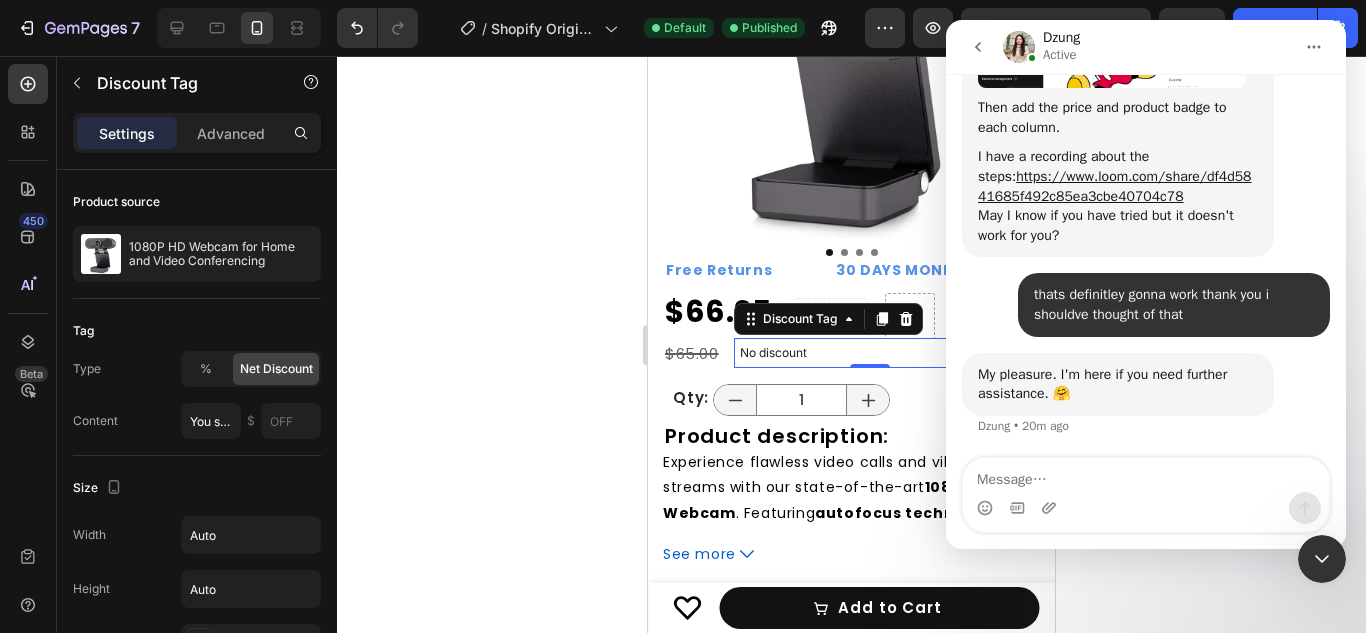 click at bounding box center [1146, 495] 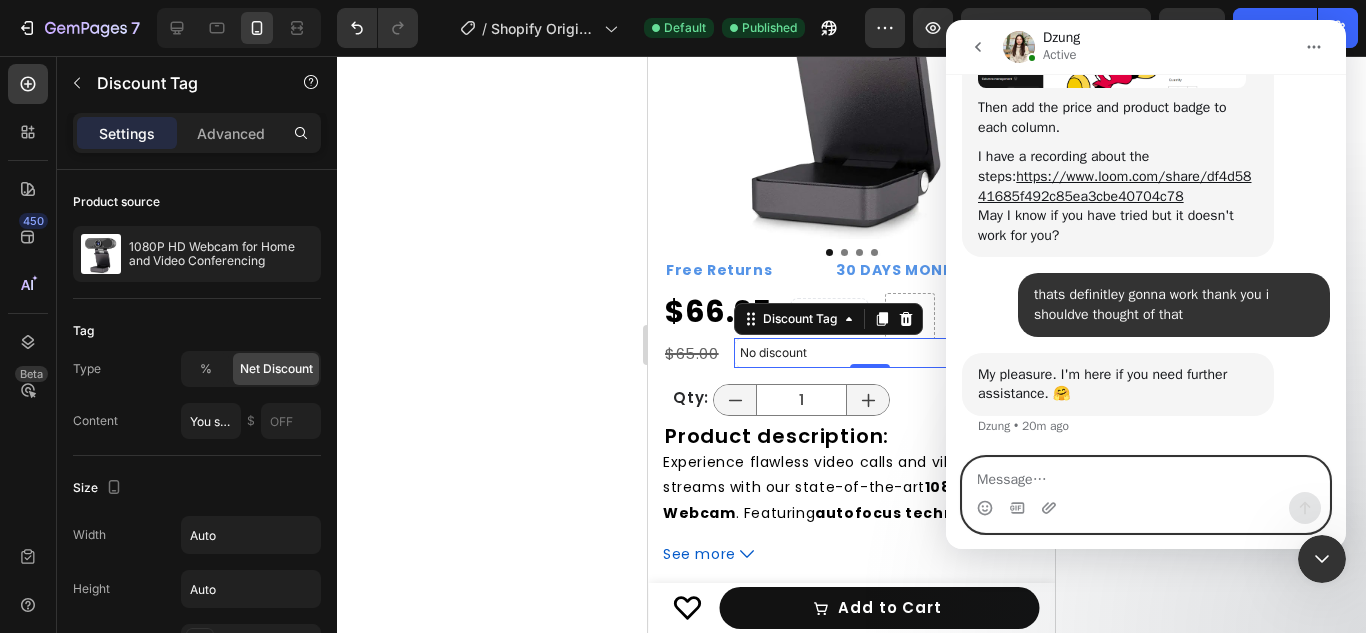 click at bounding box center (1146, 475) 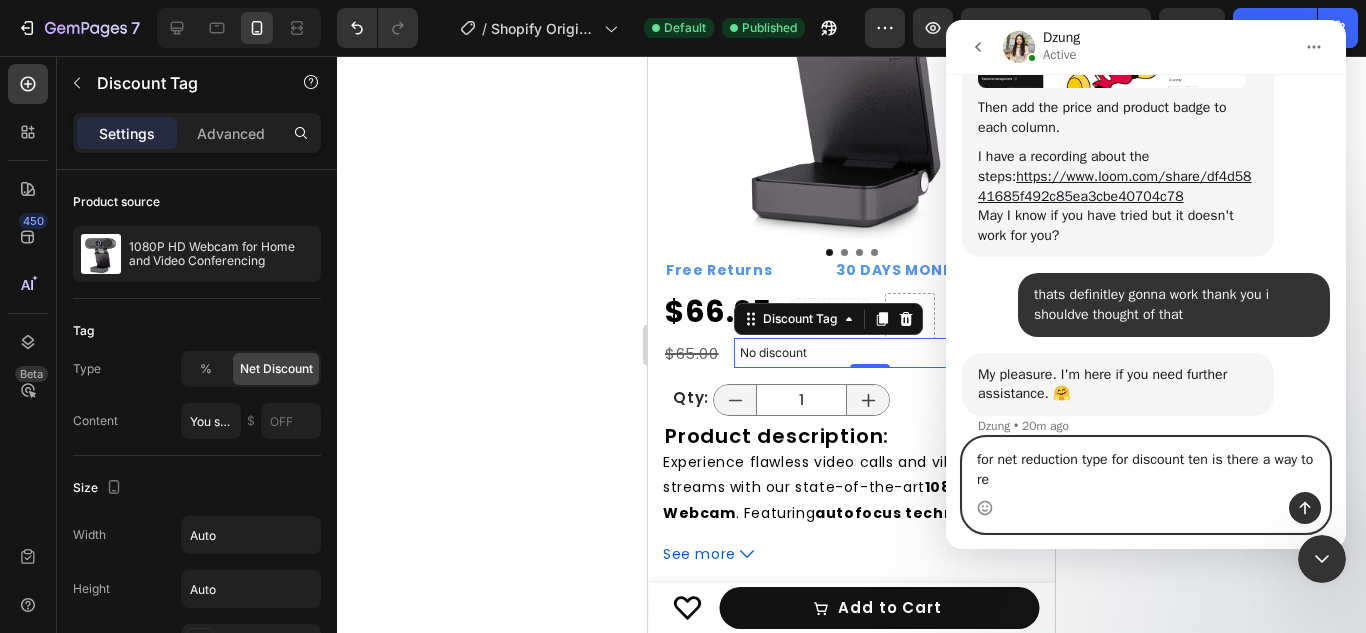 scroll, scrollTop: 2803, scrollLeft: 0, axis: vertical 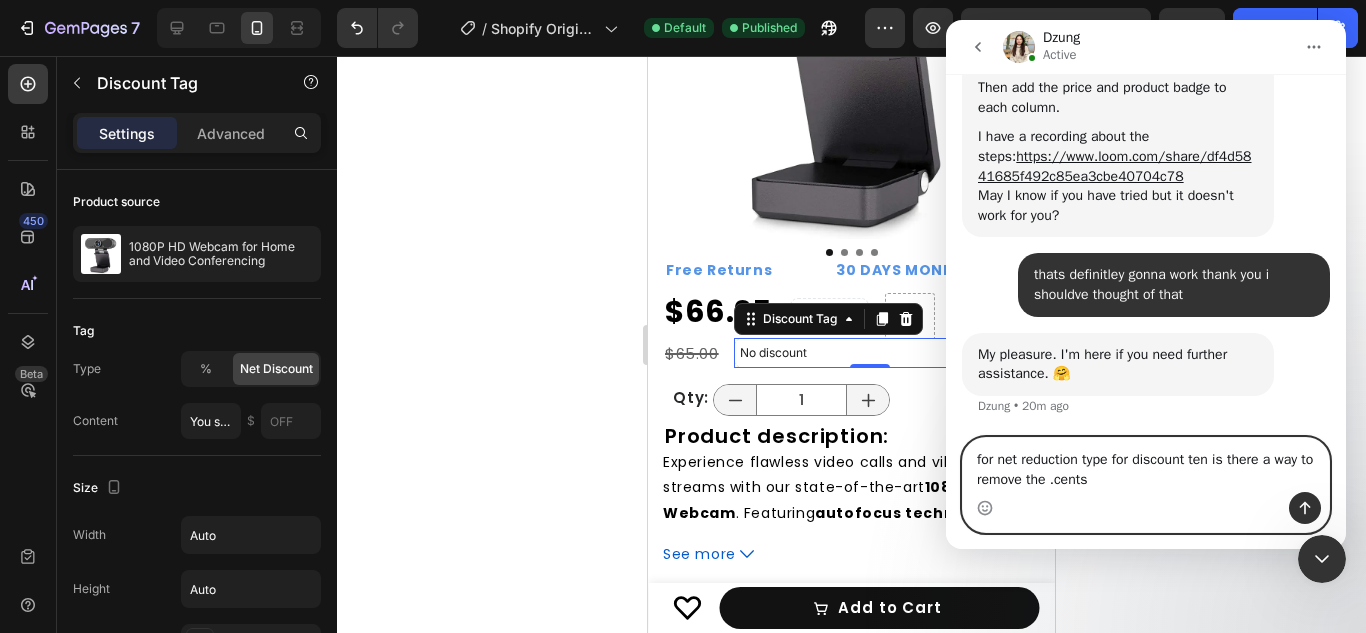 type on "for net reduction type for discount ten is there a way to remove the .cents?" 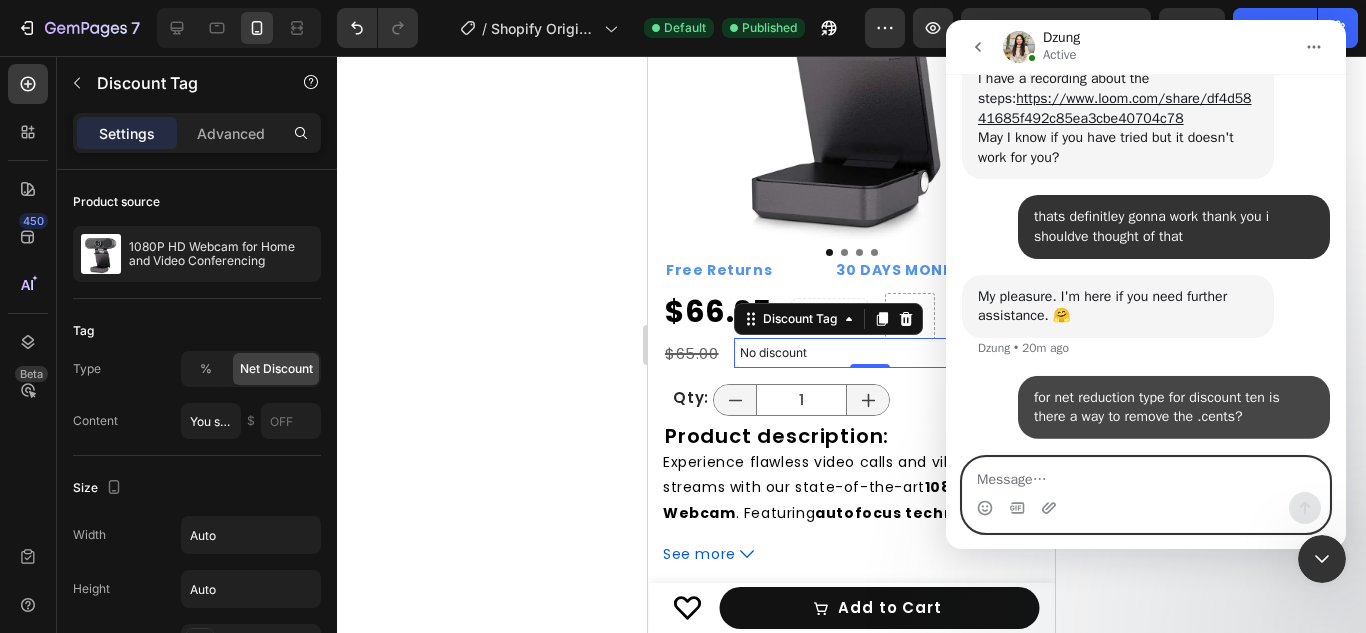 scroll, scrollTop: 2862, scrollLeft: 0, axis: vertical 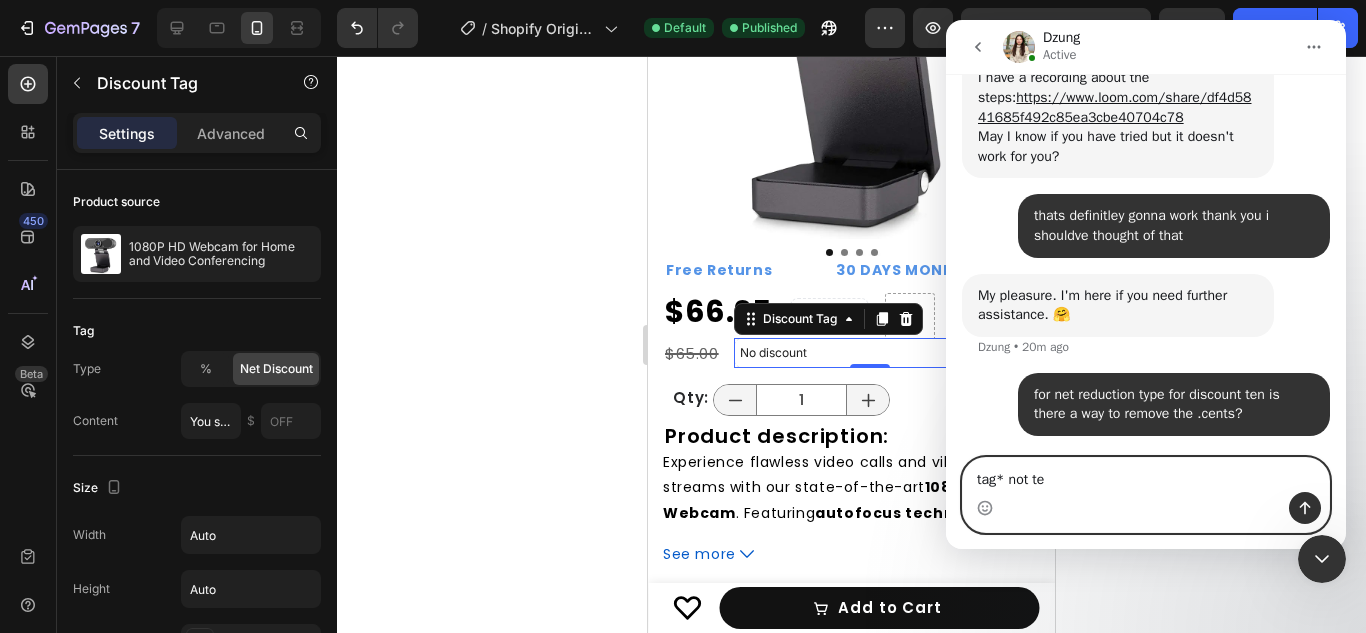 type on "tag* not ten" 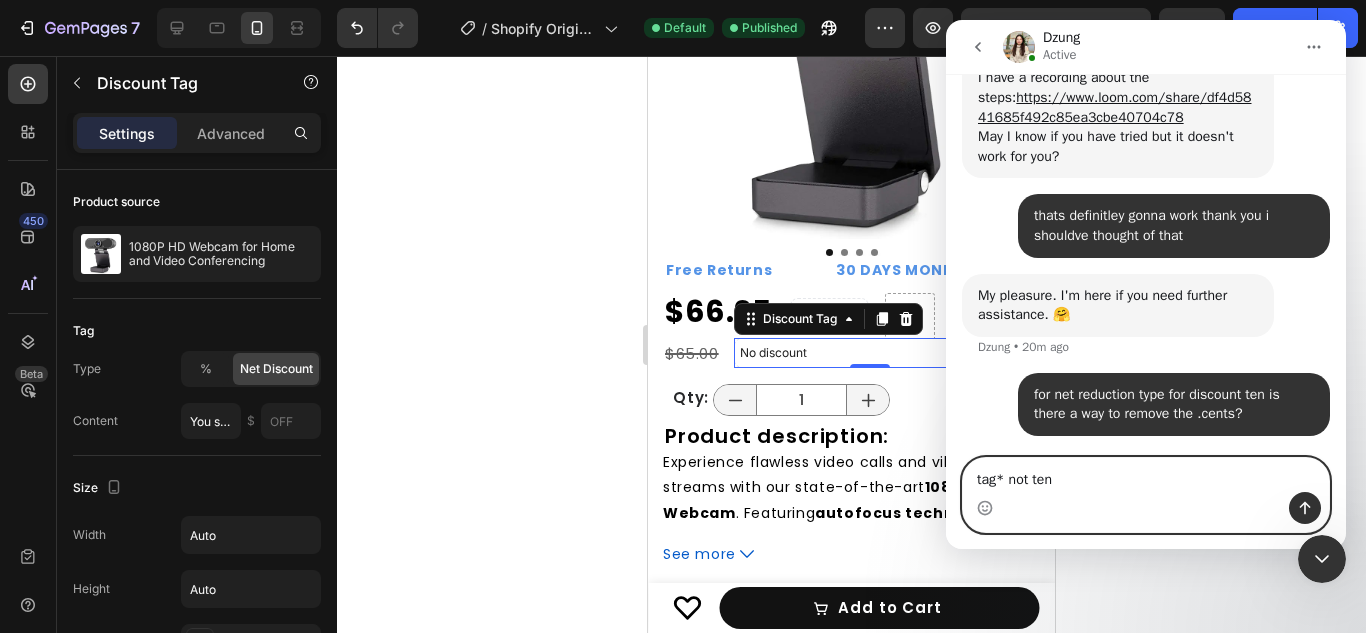 type 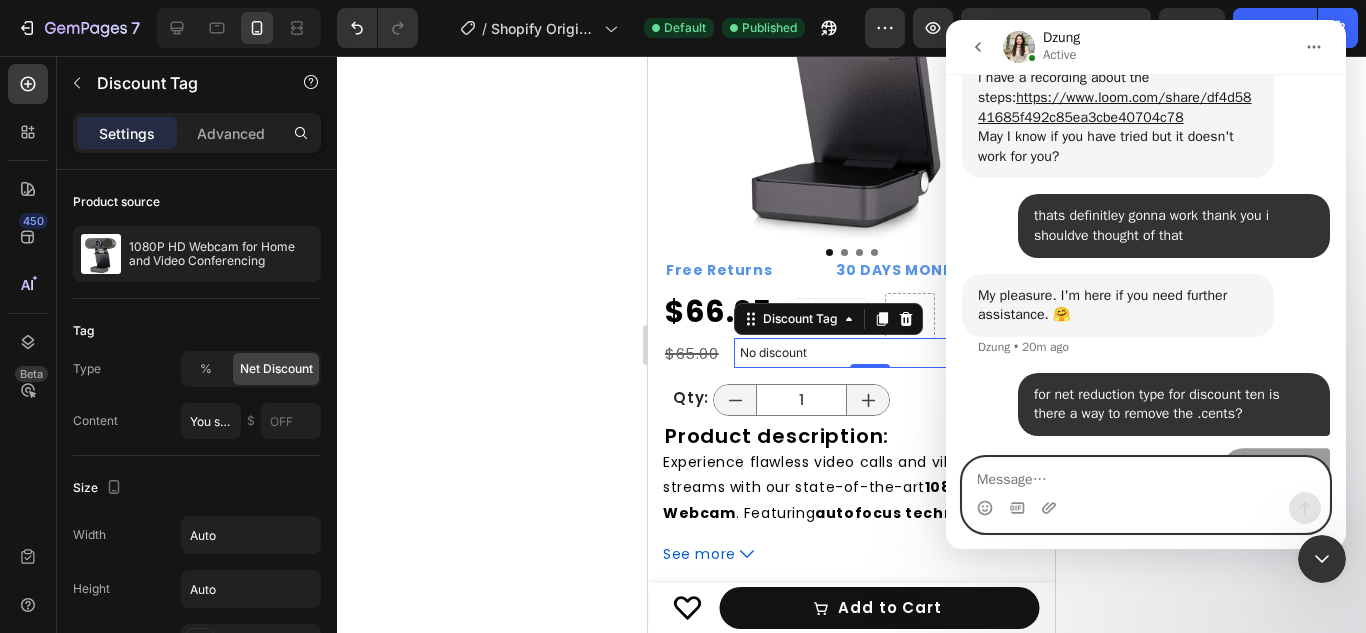 scroll, scrollTop: 2908, scrollLeft: 0, axis: vertical 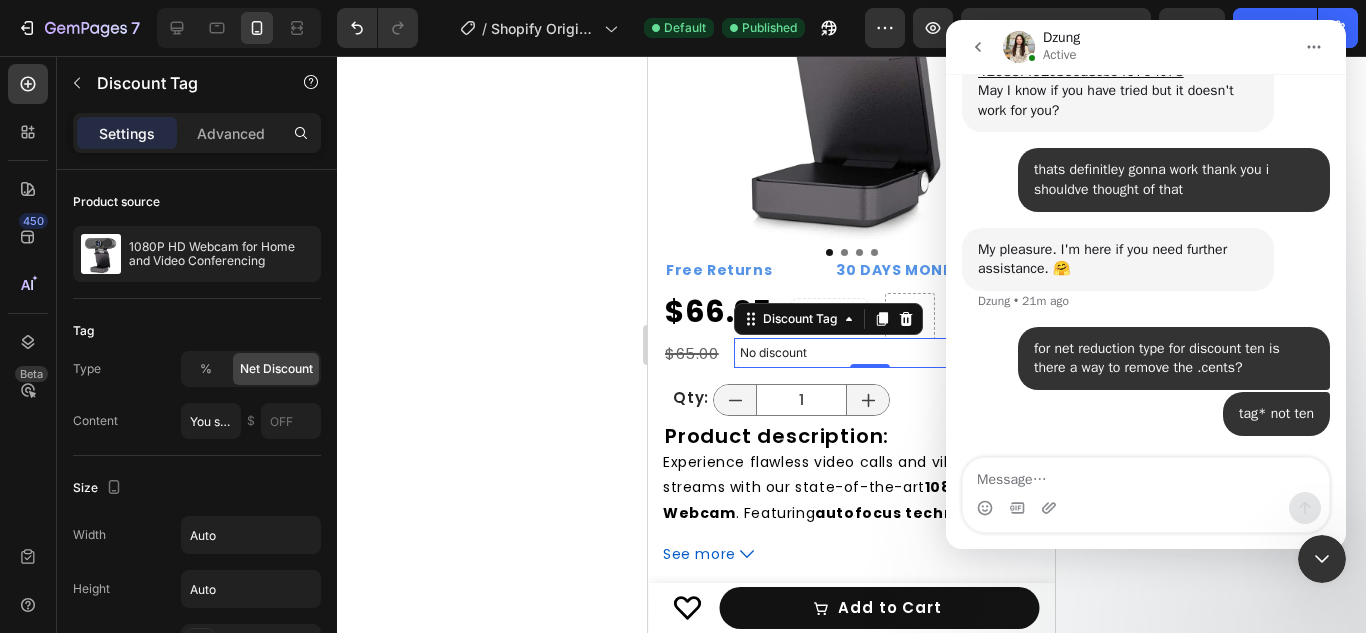 click at bounding box center [1322, 559] 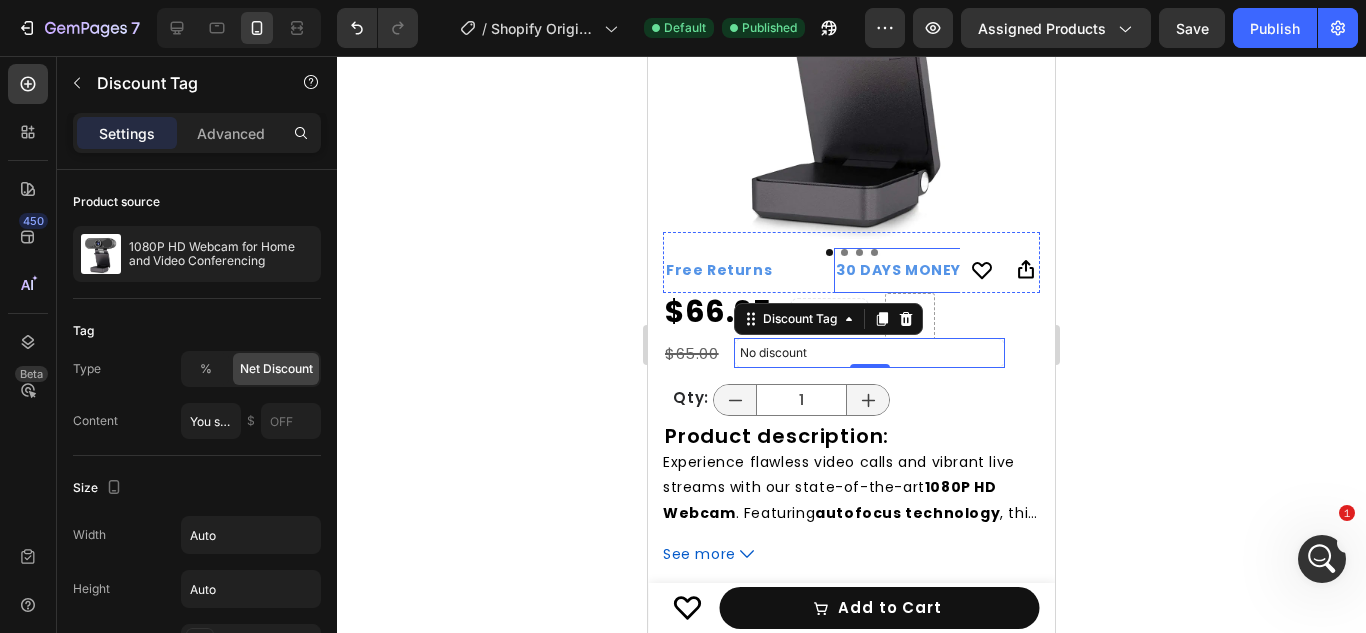 scroll, scrollTop: 0, scrollLeft: 0, axis: both 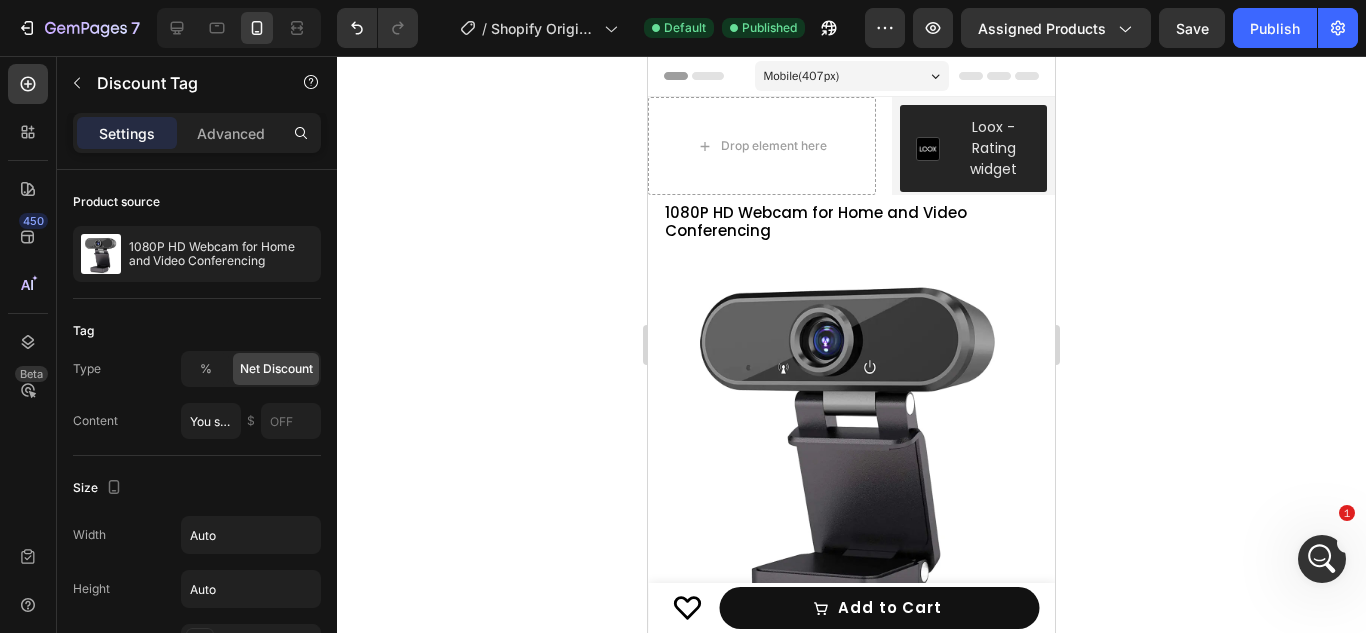click 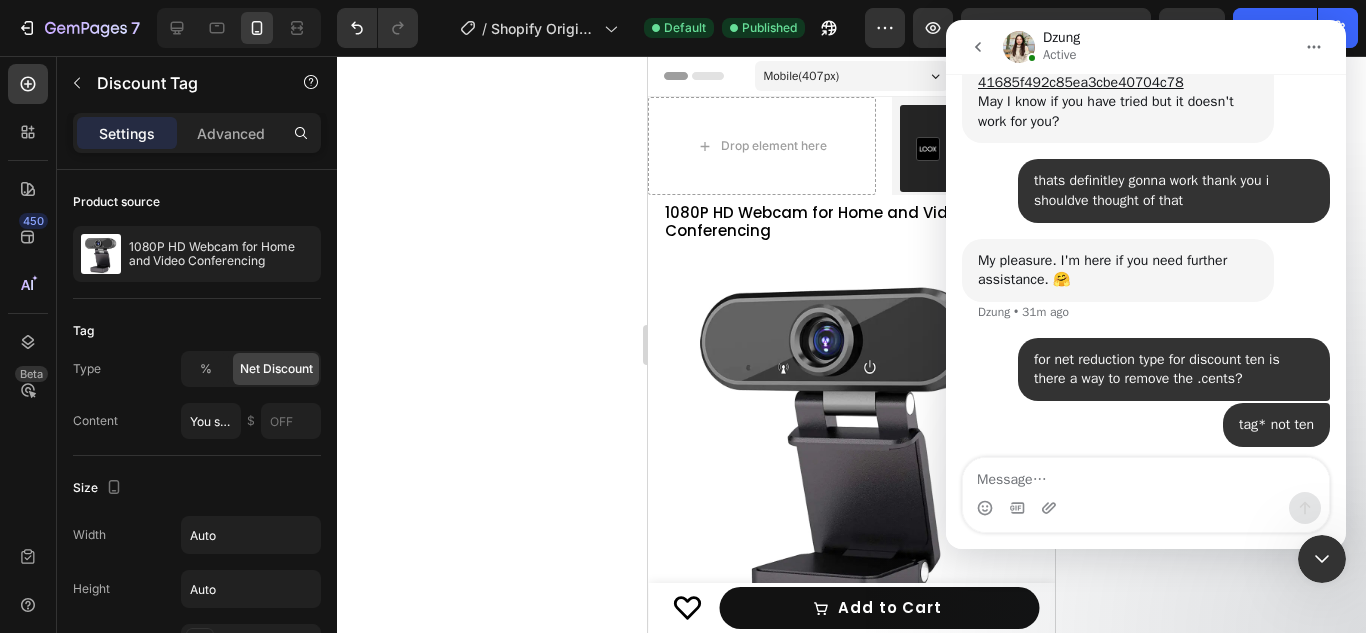 scroll, scrollTop: 2908, scrollLeft: 0, axis: vertical 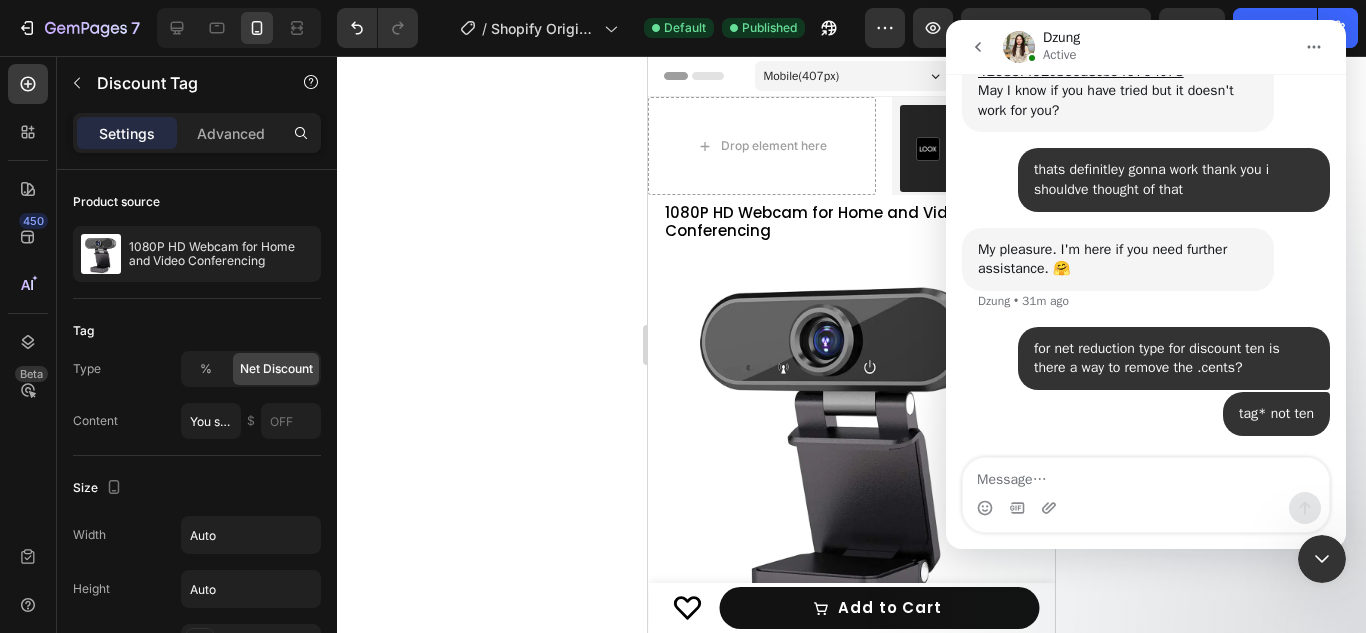 click at bounding box center (1314, 47) 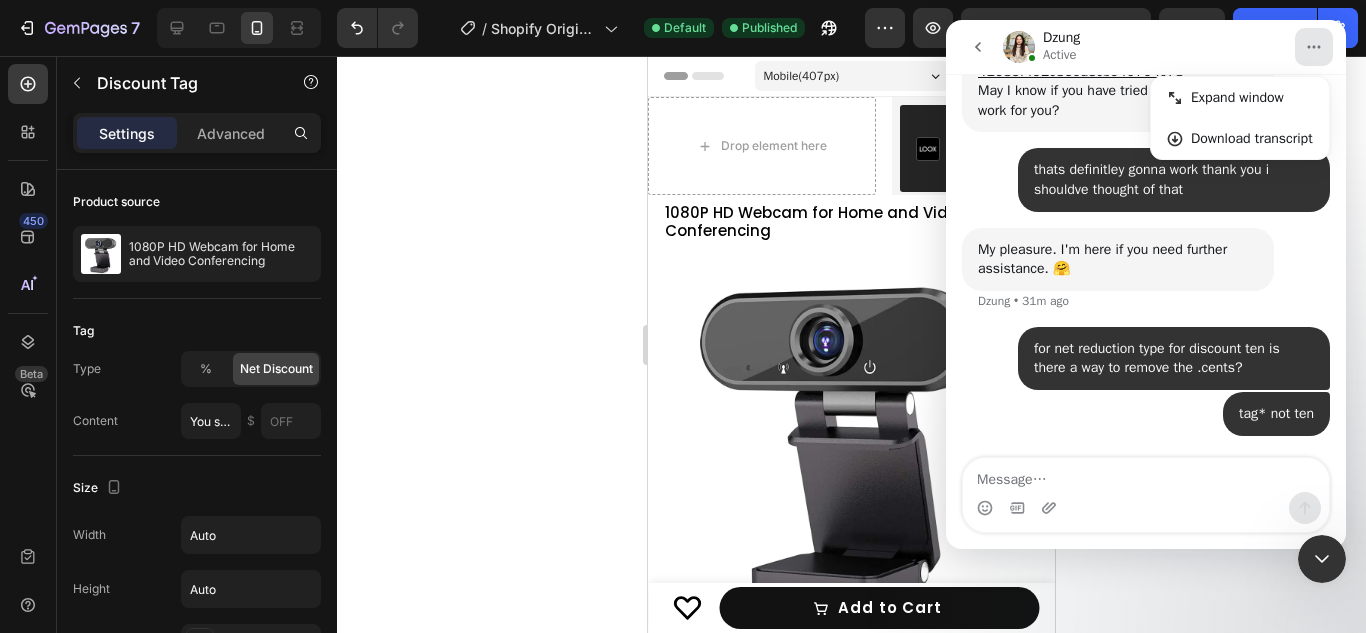 click 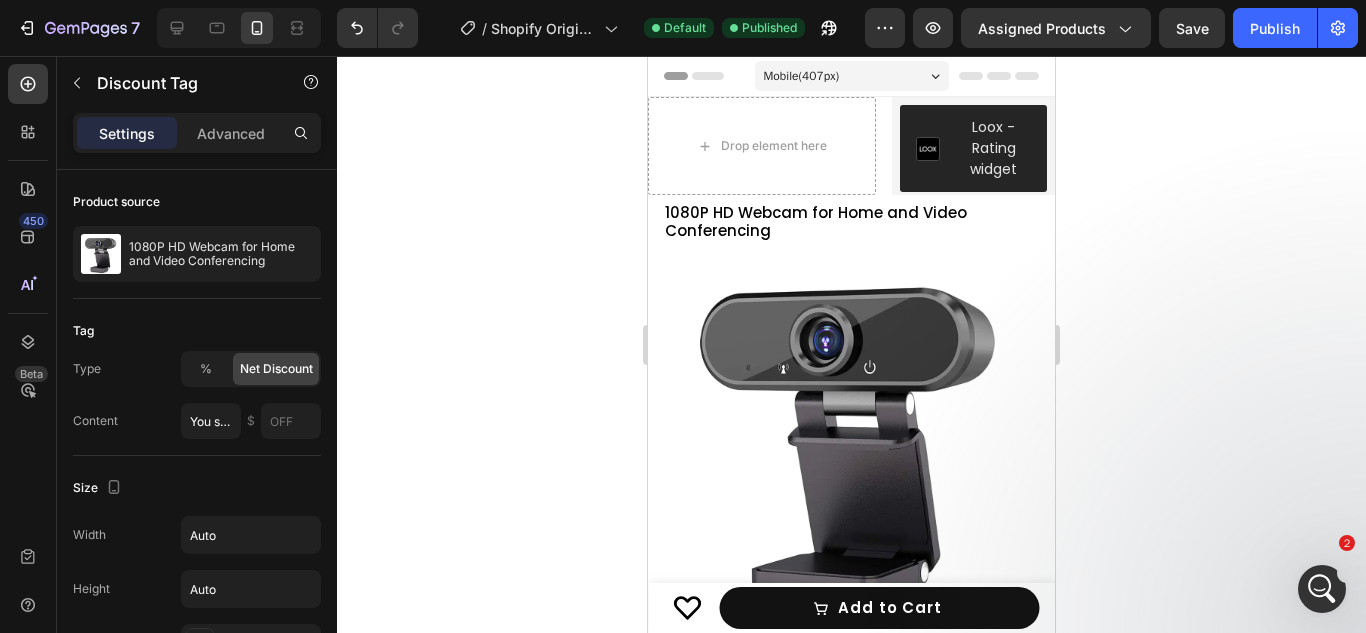 scroll, scrollTop: 3026, scrollLeft: 0, axis: vertical 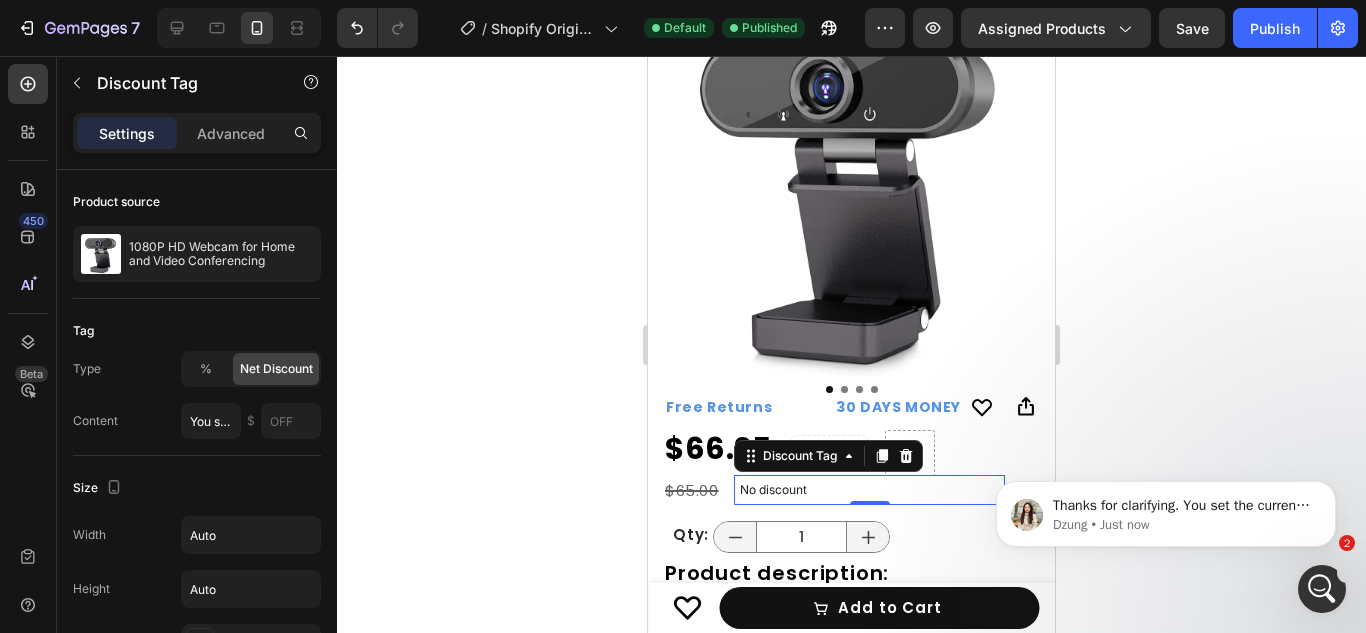 click 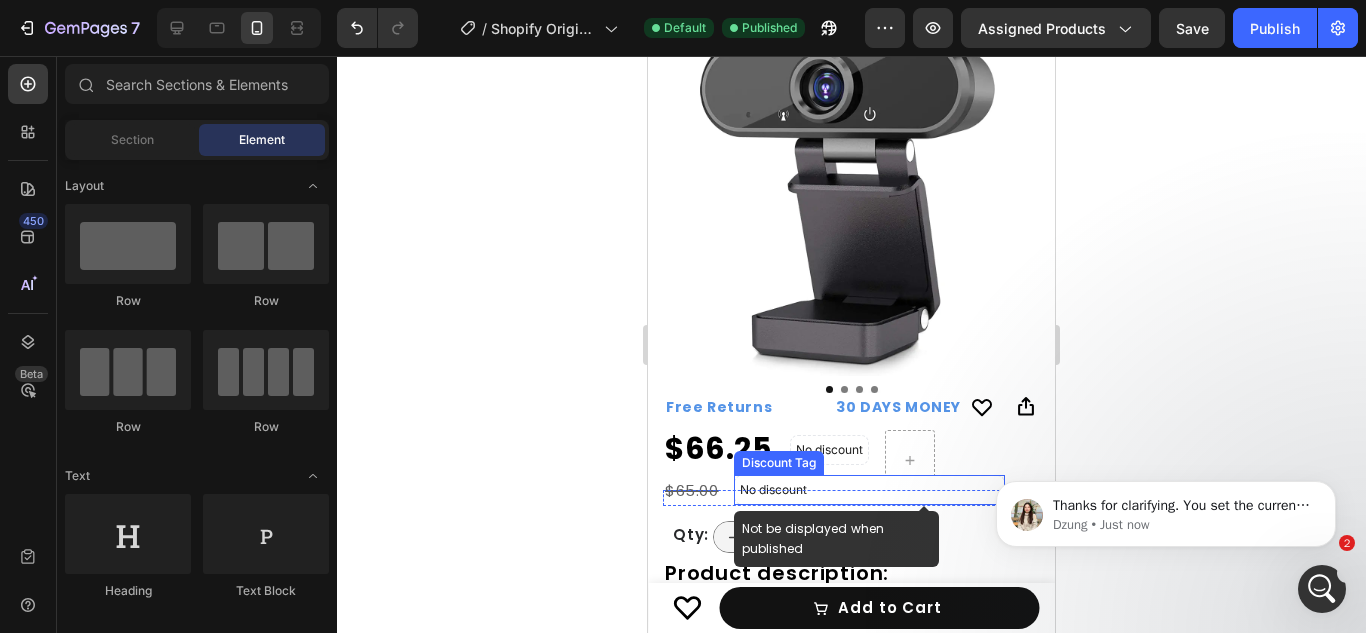 click on "No discount" at bounding box center [869, 490] 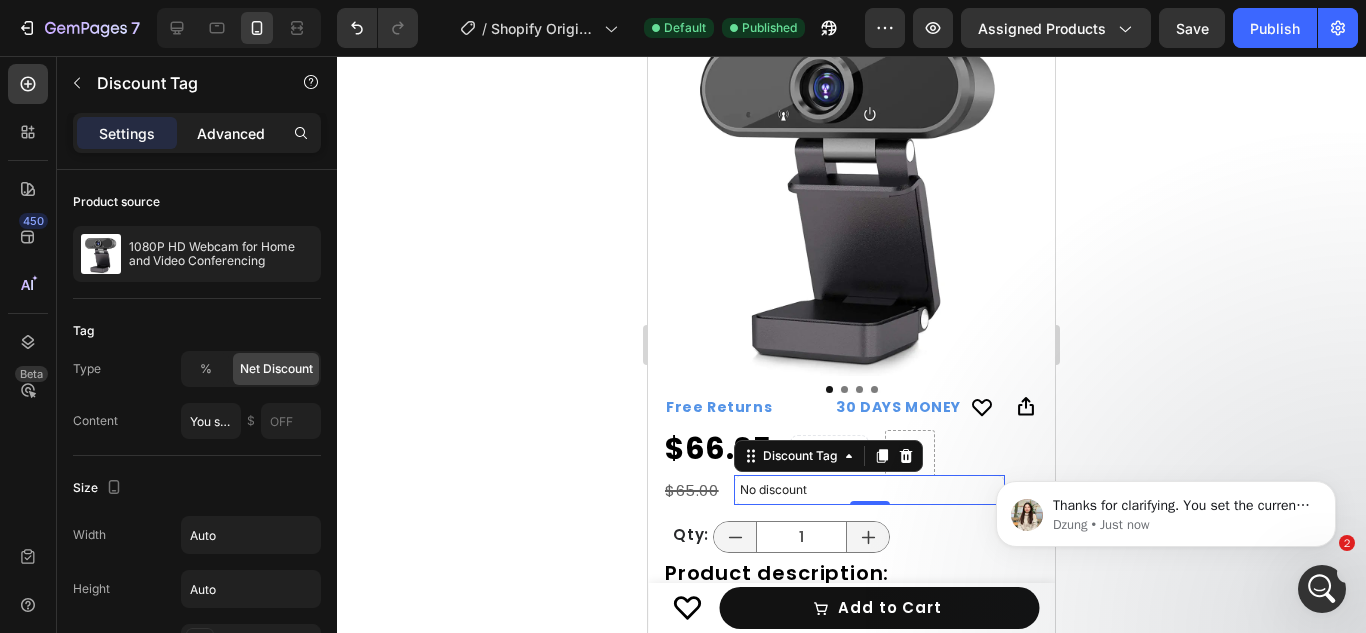 click on "Advanced" at bounding box center [231, 133] 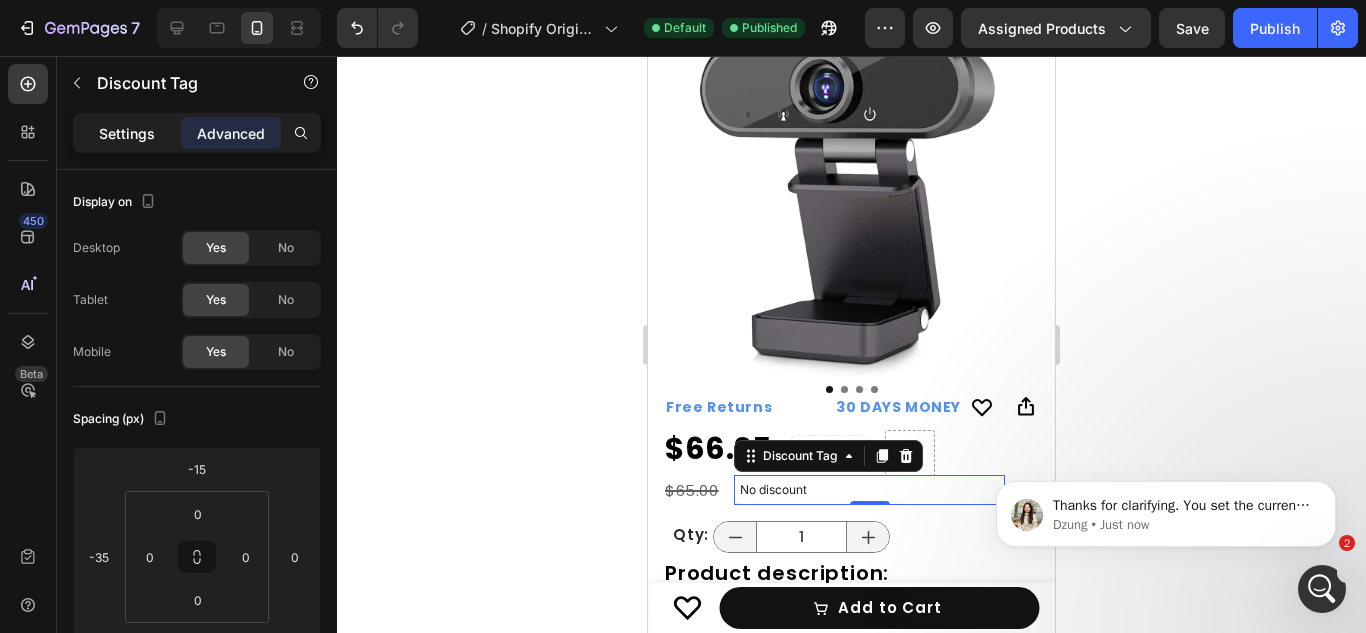 click on "Settings" at bounding box center [127, 133] 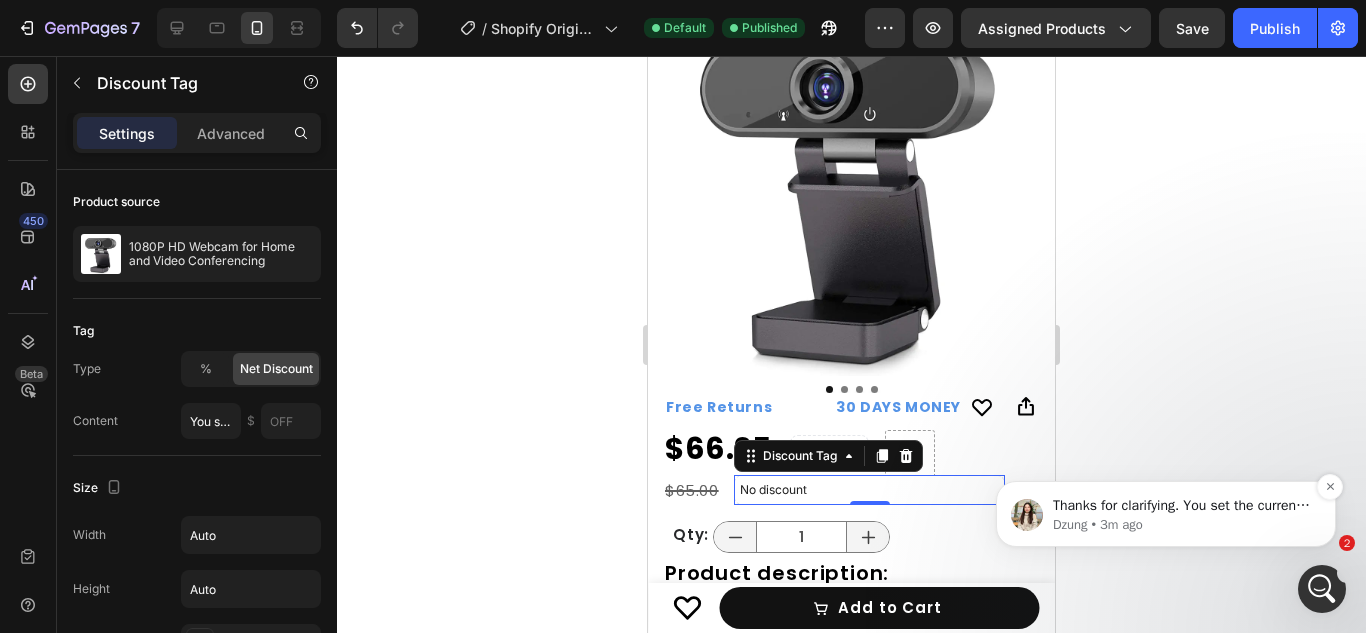 click on "Thanks for clarifying. You set the currency formatting is $ with .cent and you want to remove the .cent for the discount tag, am I right? [NAME] • 3m ago" at bounding box center (1166, 514) 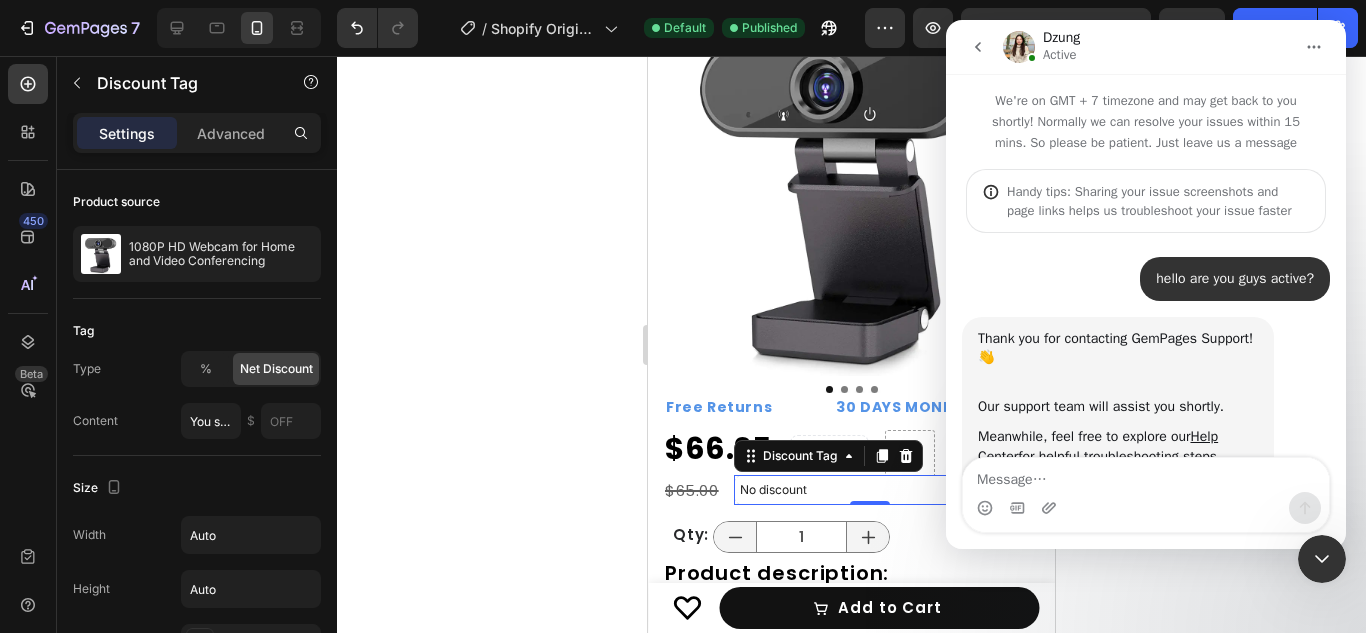 scroll, scrollTop: 453, scrollLeft: 0, axis: vertical 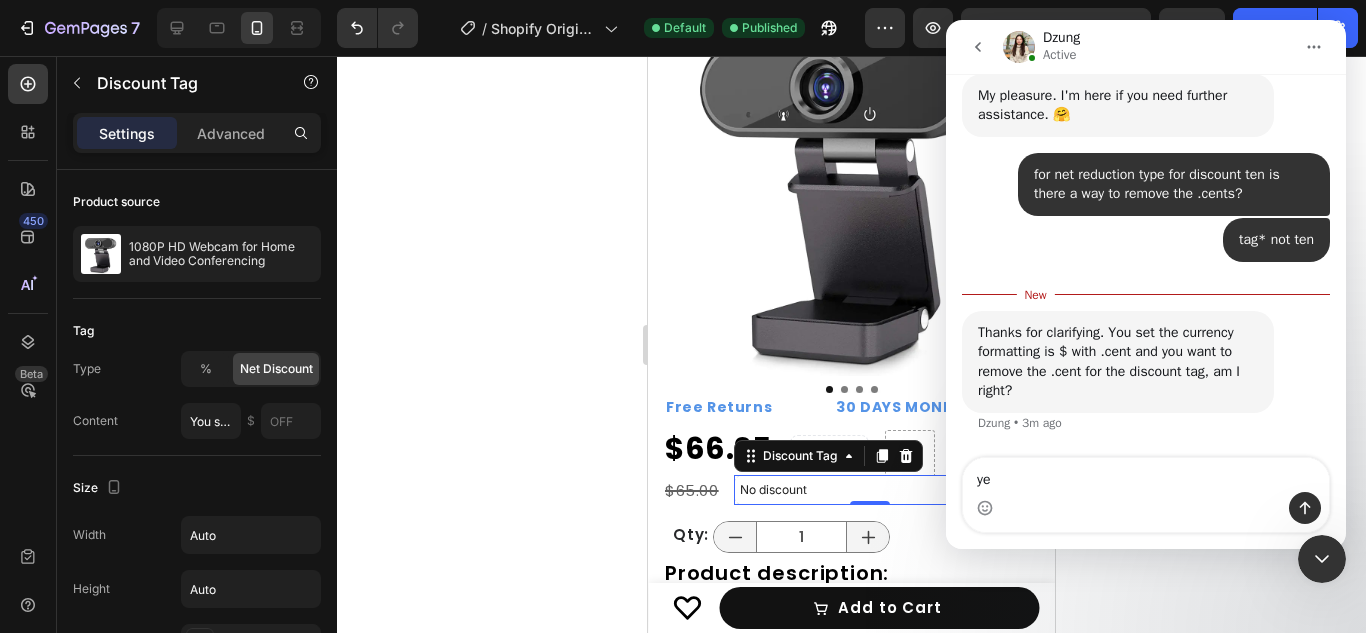 type on "yes" 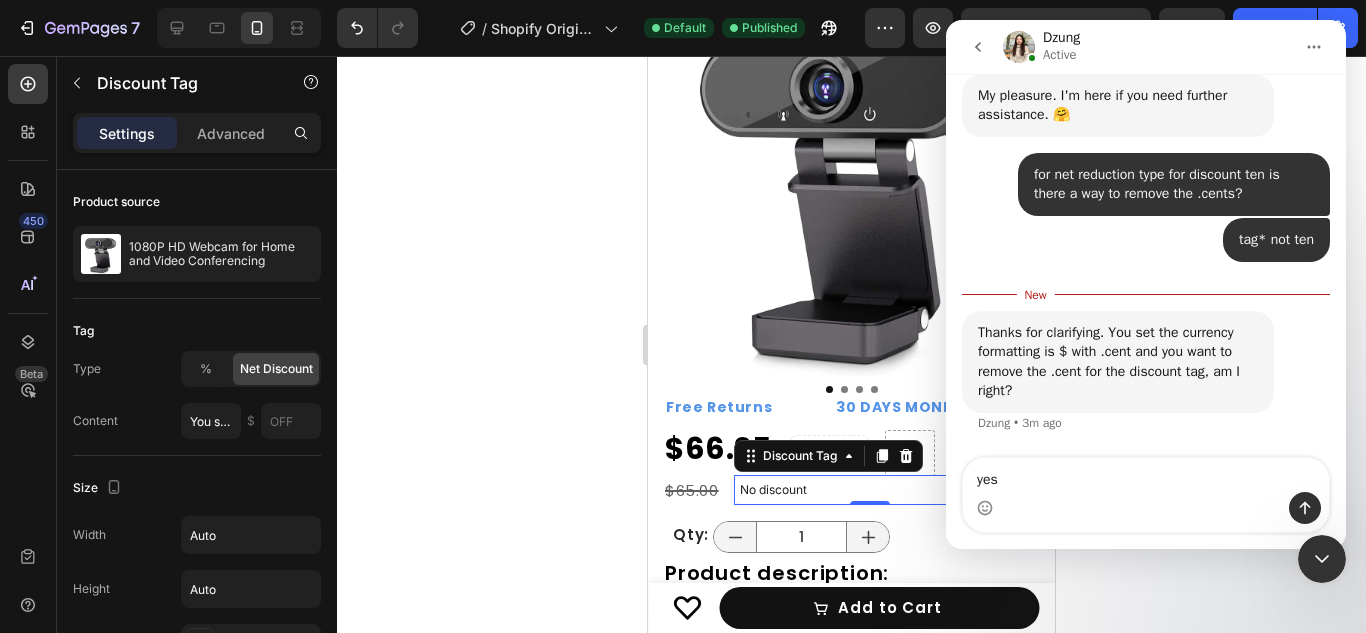 type 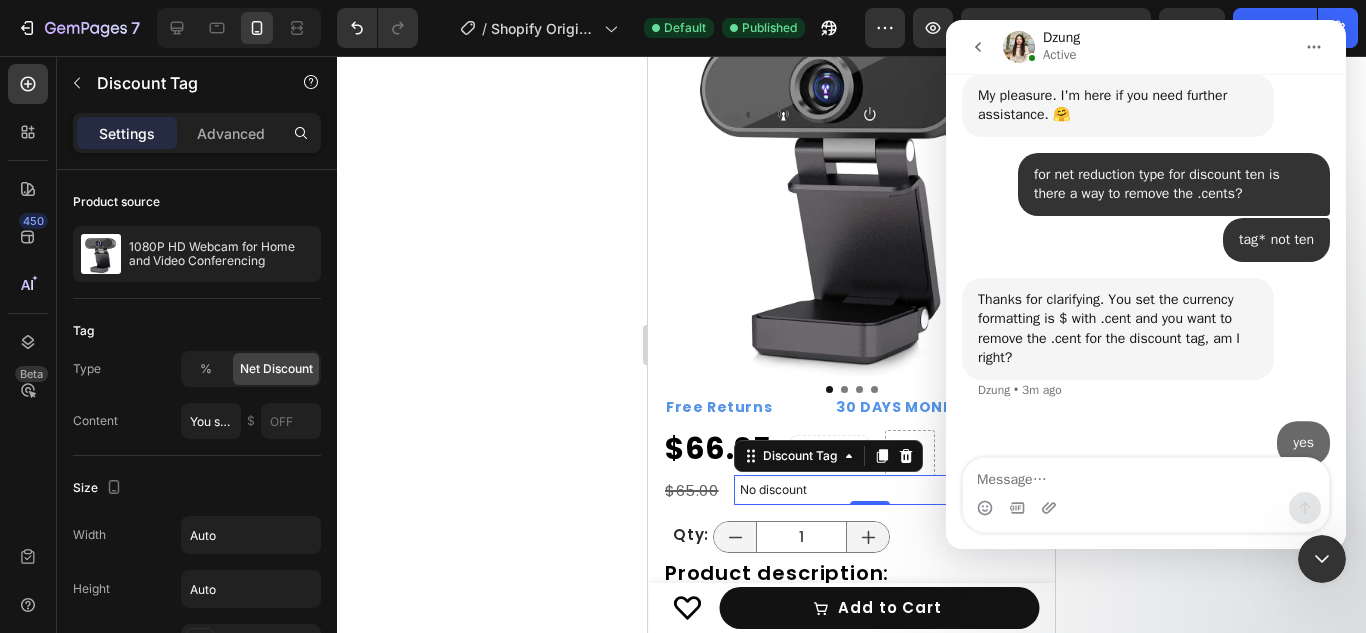 scroll, scrollTop: 3086, scrollLeft: 0, axis: vertical 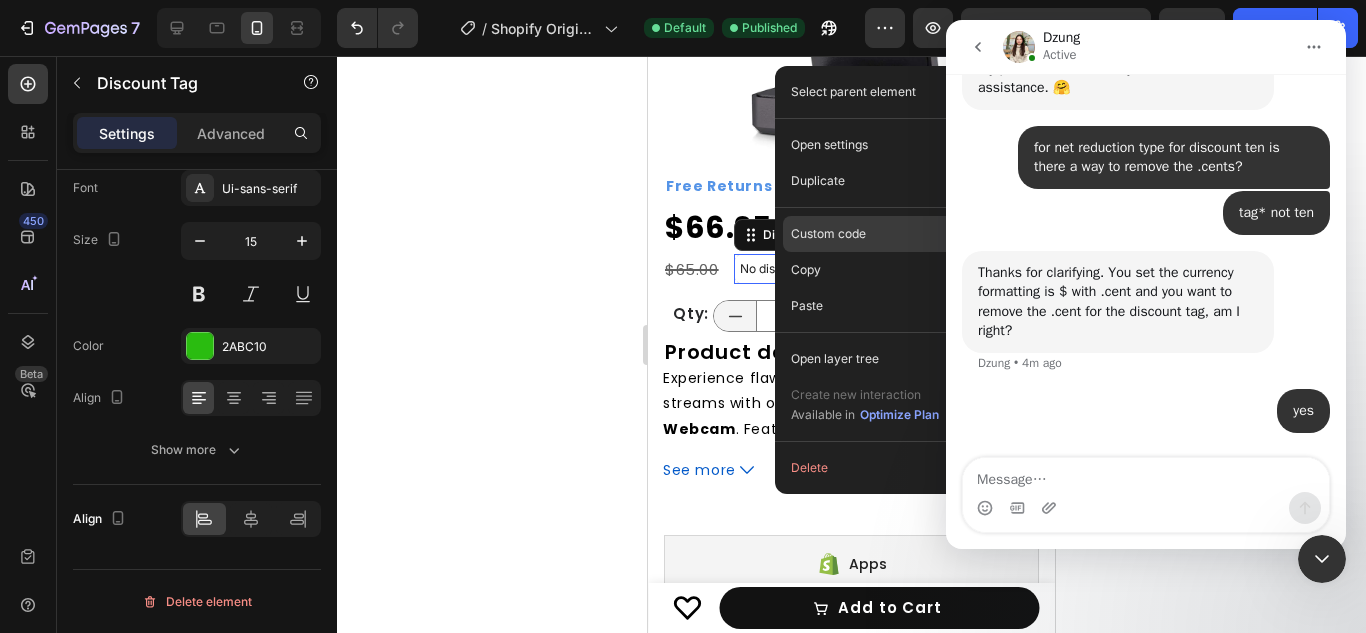 click on "Custom code" at bounding box center (828, 234) 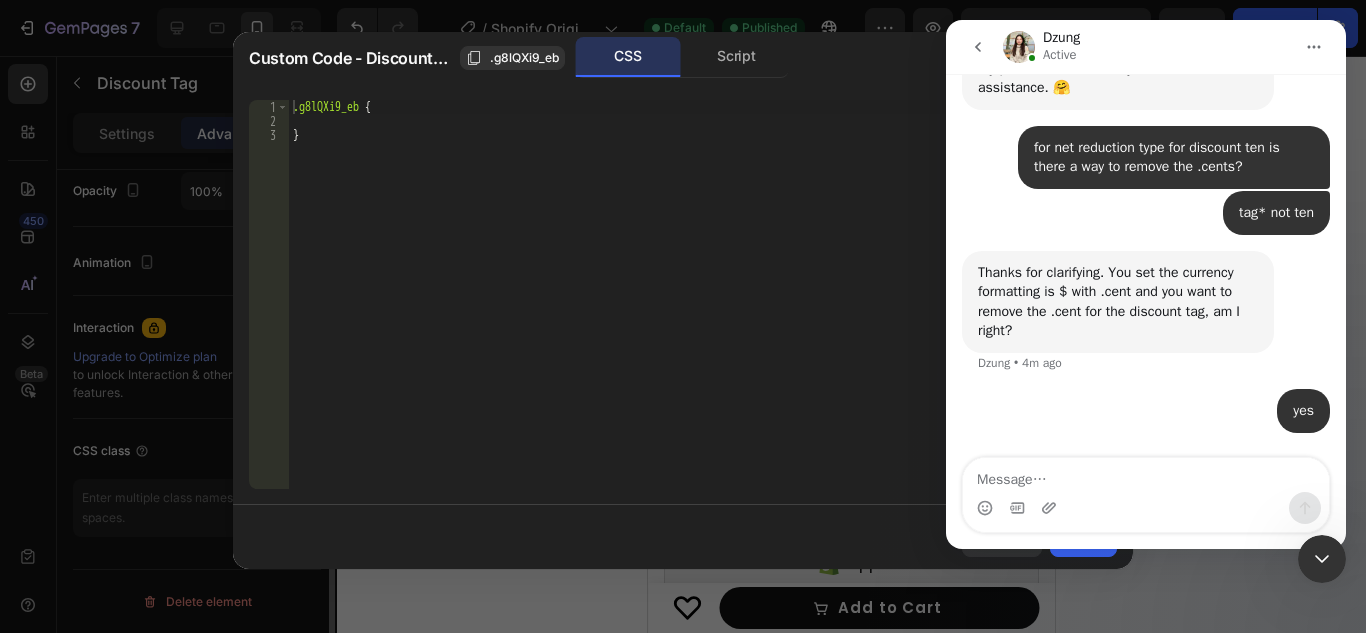 scroll, scrollTop: 814, scrollLeft: 0, axis: vertical 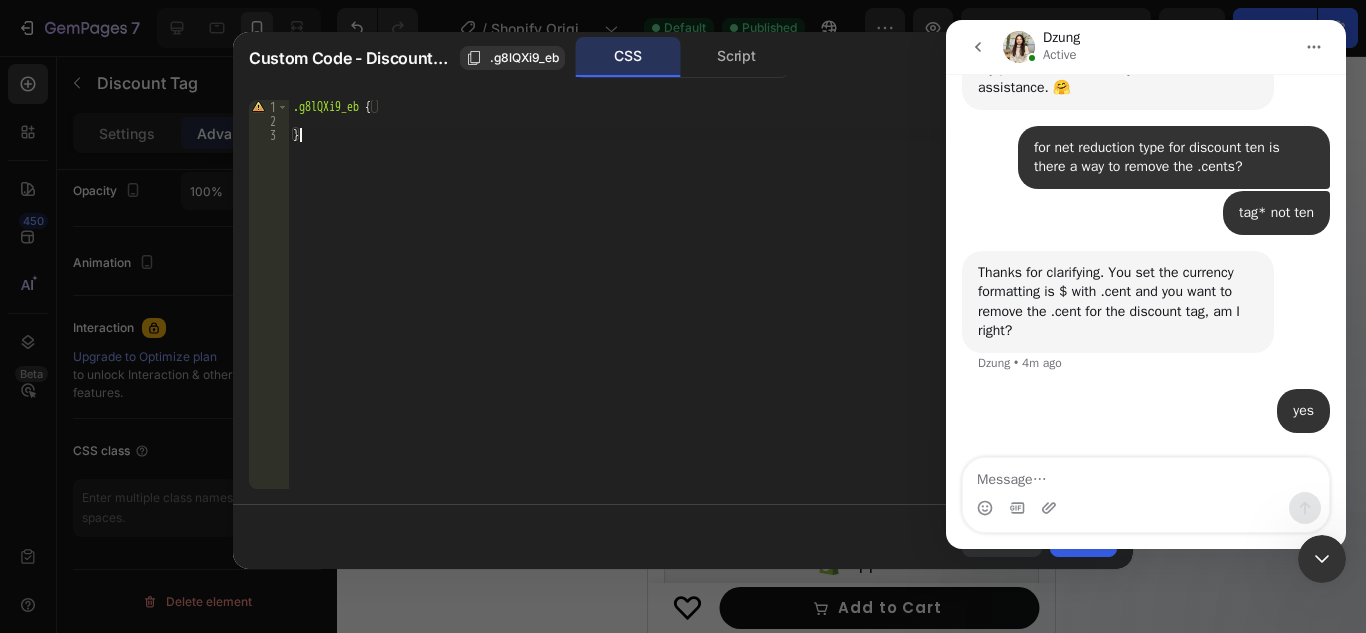 click on ".g8lQXi9_eb   { }" at bounding box center (703, 308) 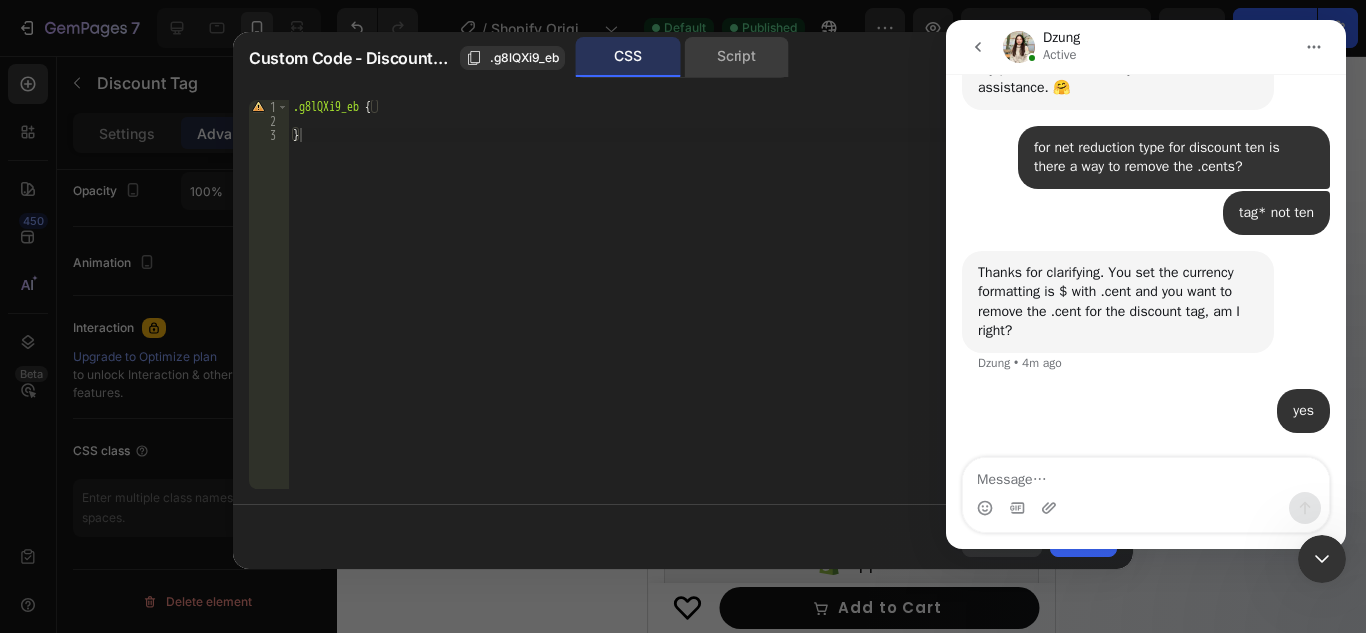 click on "Script" 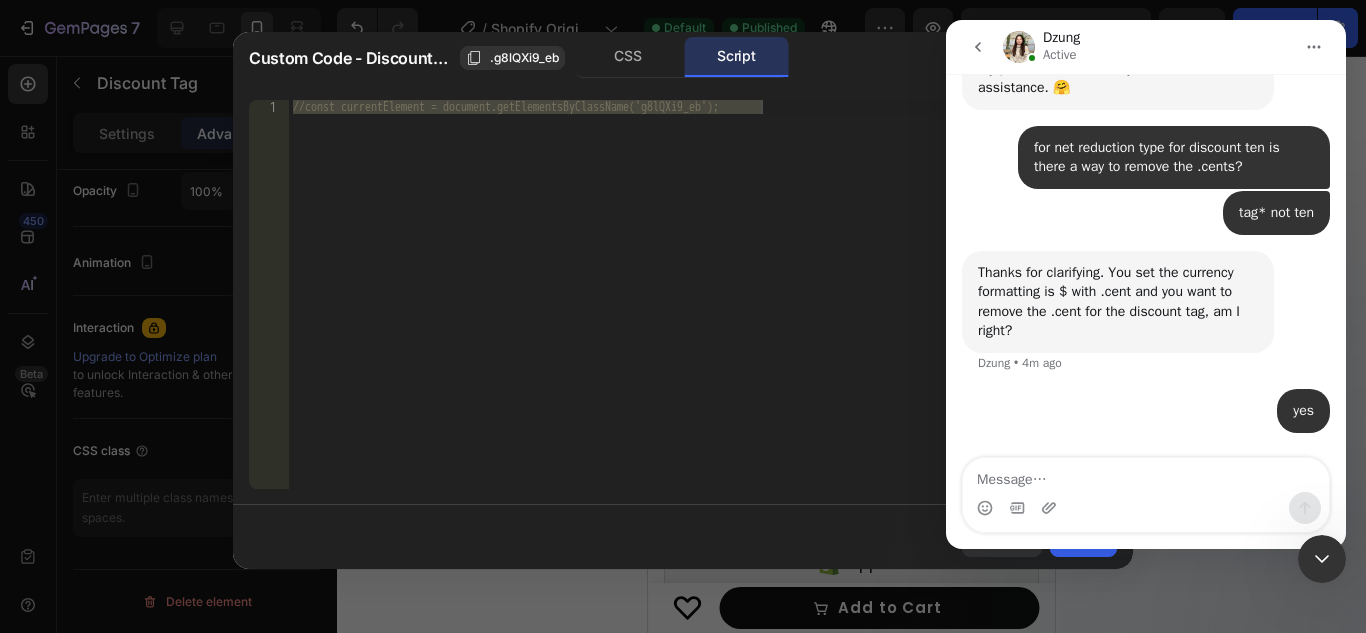 type on "//const currentElement = document.getElementsByClassName('g8lQXi9_eb');" 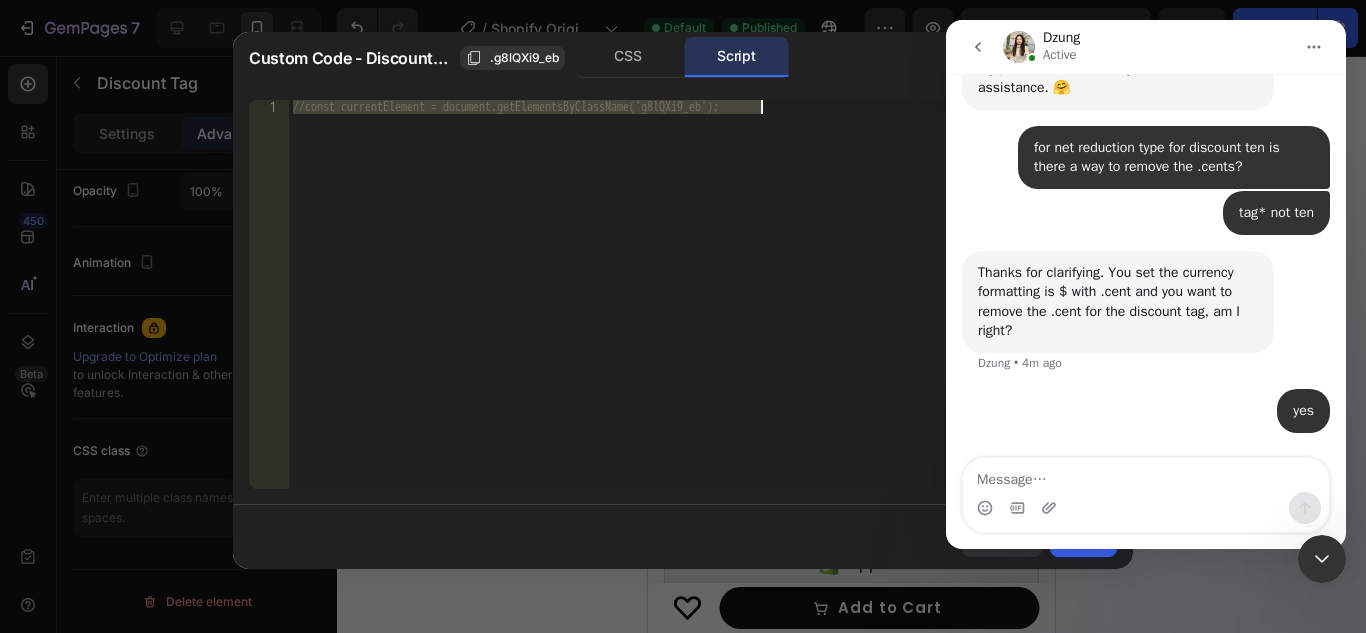 click on "//const currentElement = document.getElementsByClassName('g8lQXi9_eb');" at bounding box center [703, 294] 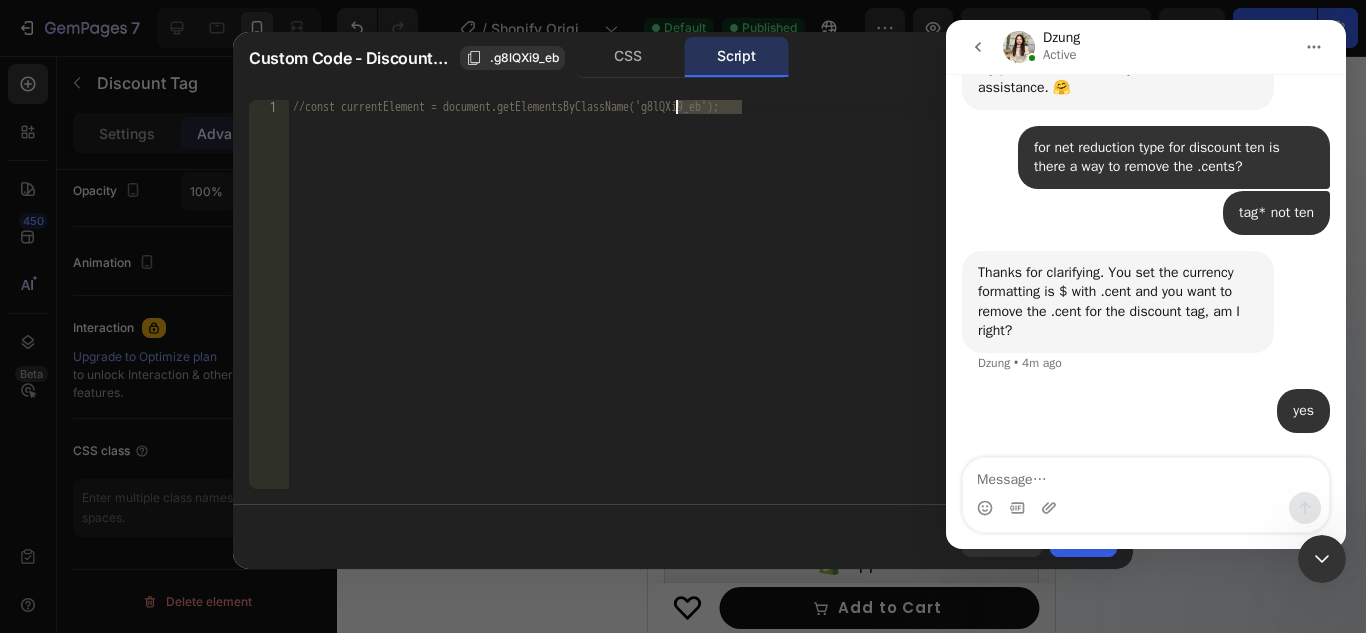 click on "//const currentElement = document.getElementsByClassName('g8lQXi9_eb');" at bounding box center [703, 308] 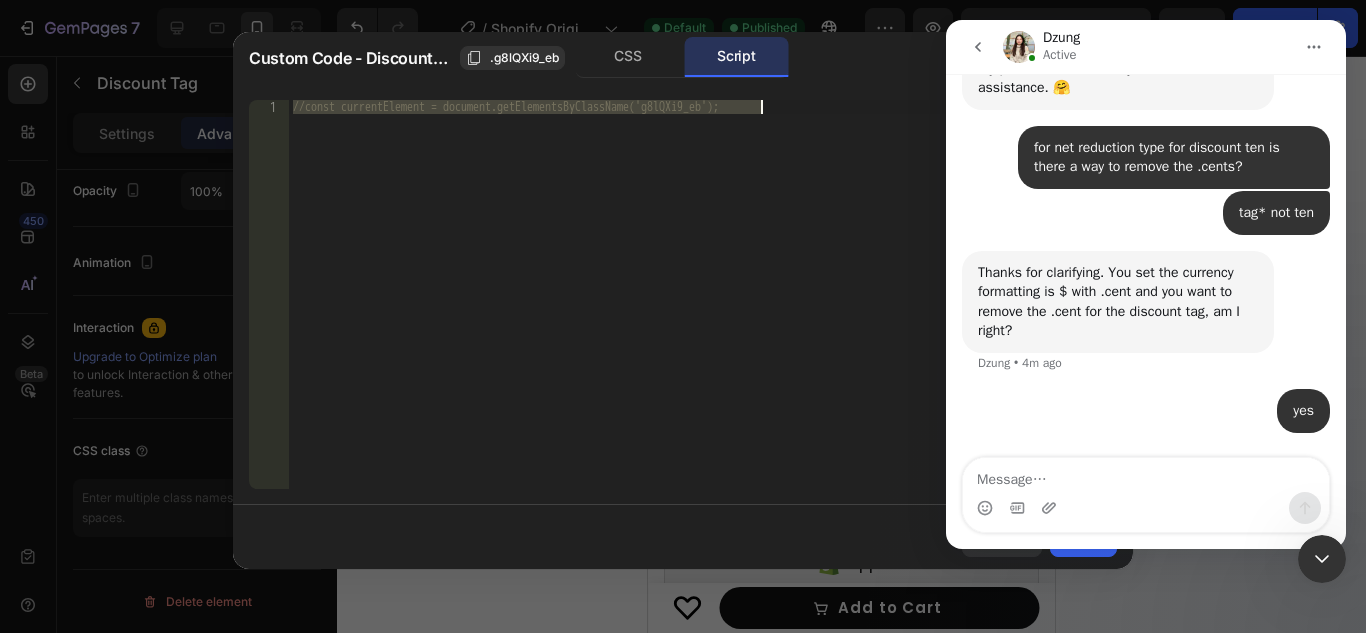 click on "//const currentElement = document.getElementsByClassName('g8lQXi9_eb');" at bounding box center [703, 308] 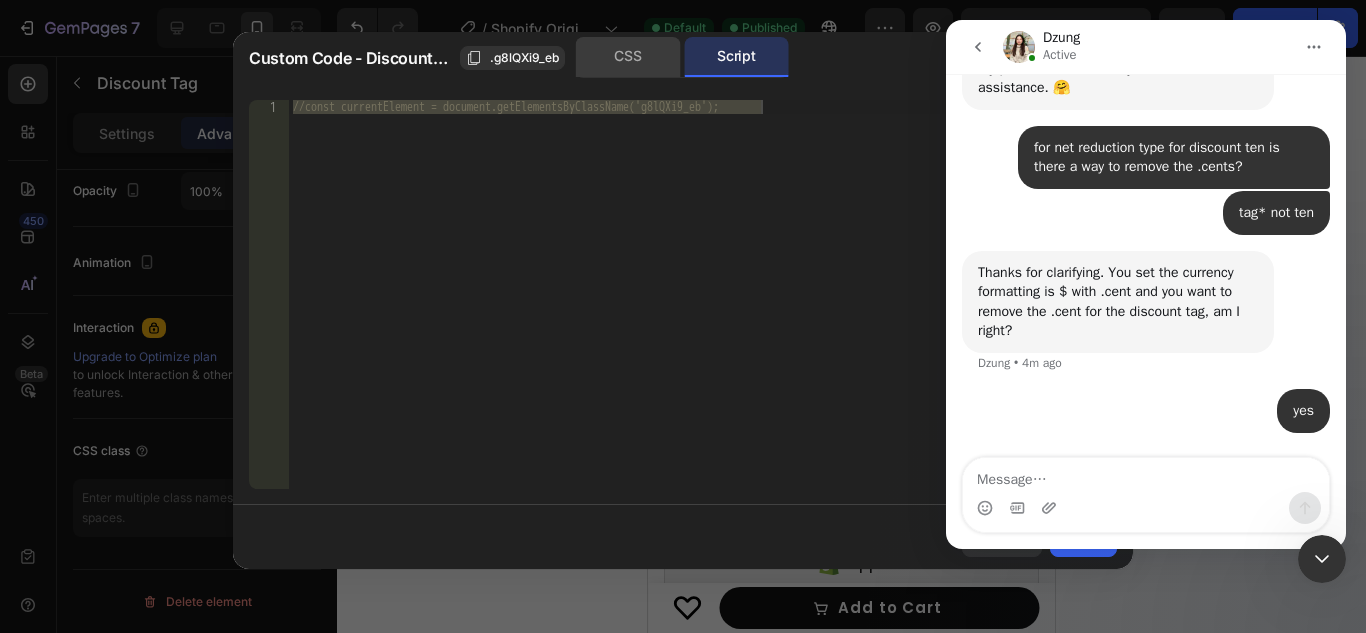 click on "CSS" 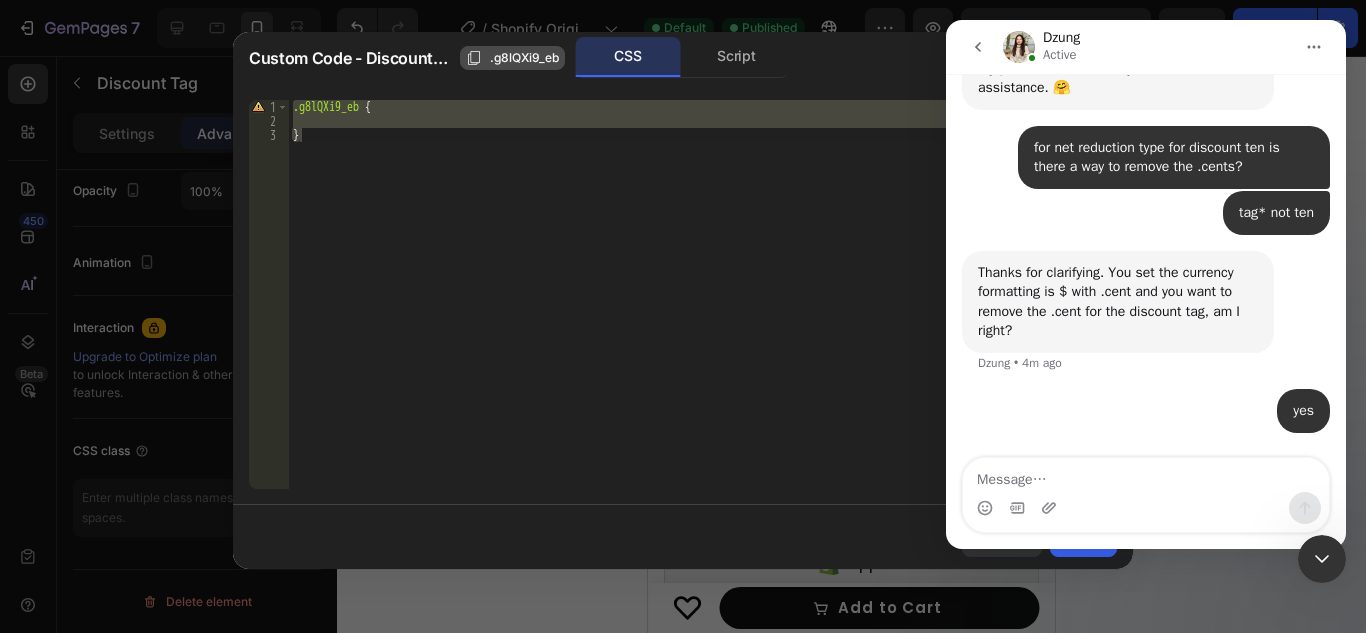 click 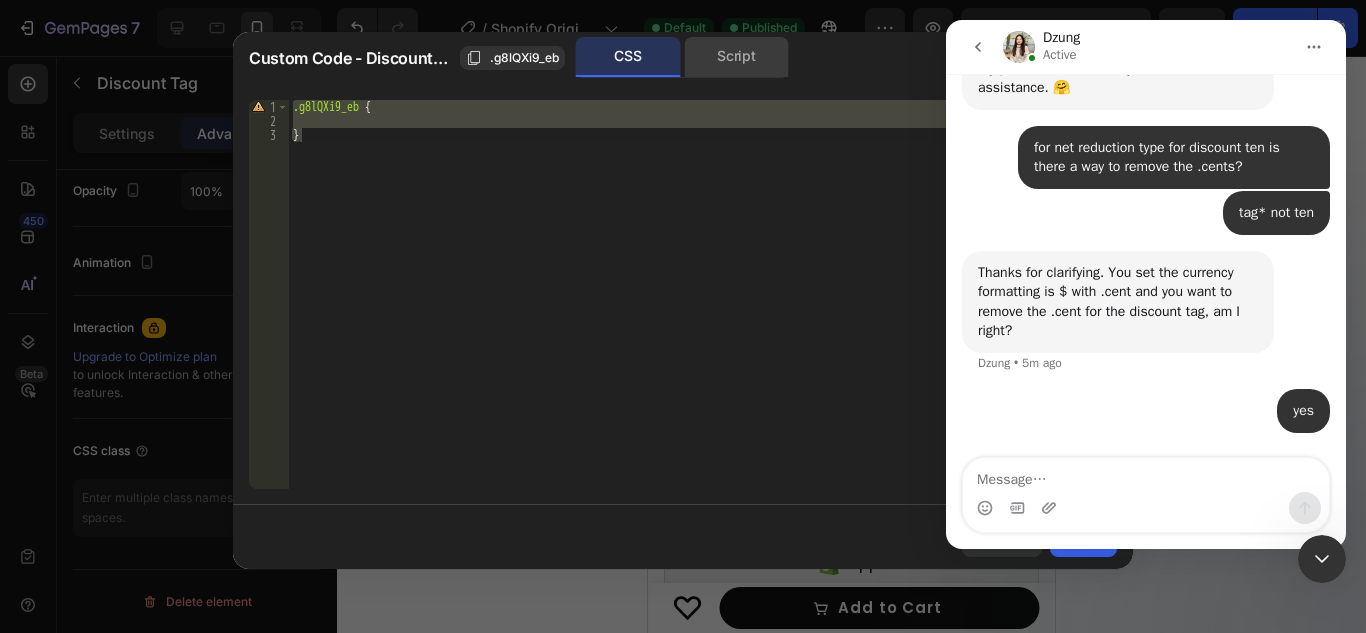 click on "Script" 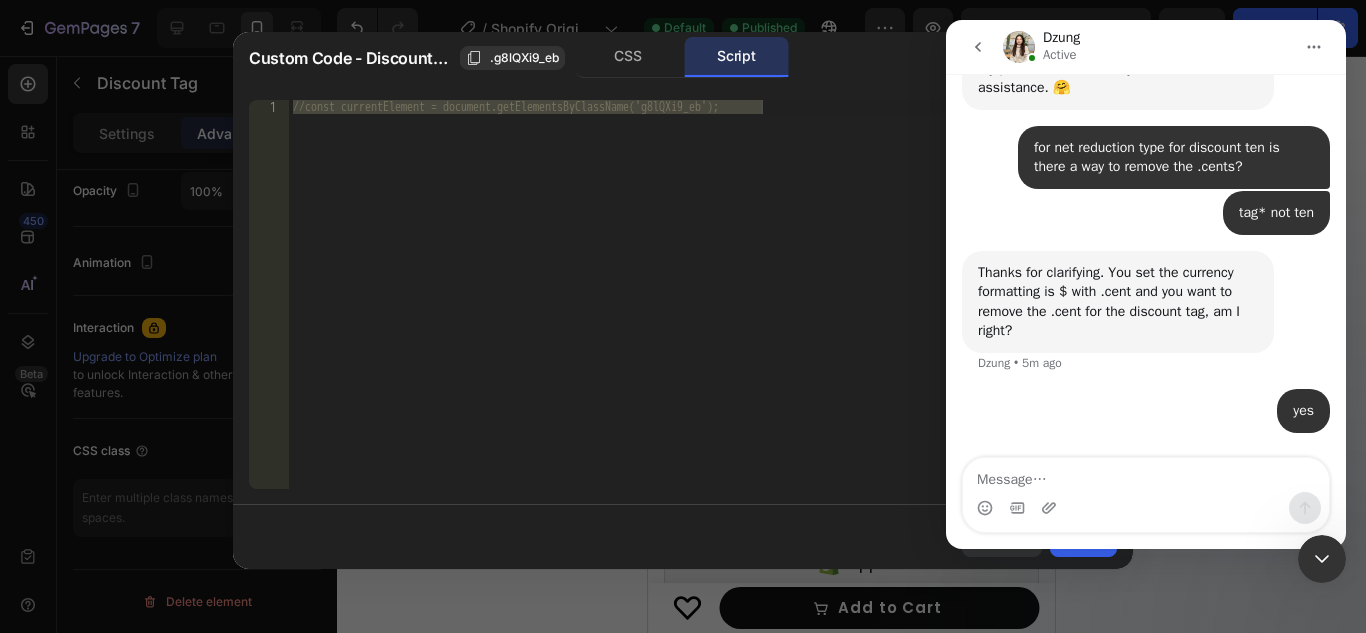 click on "//const currentElement = document.getElementsByClassName('g8lQXi9_eb');" at bounding box center [703, 294] 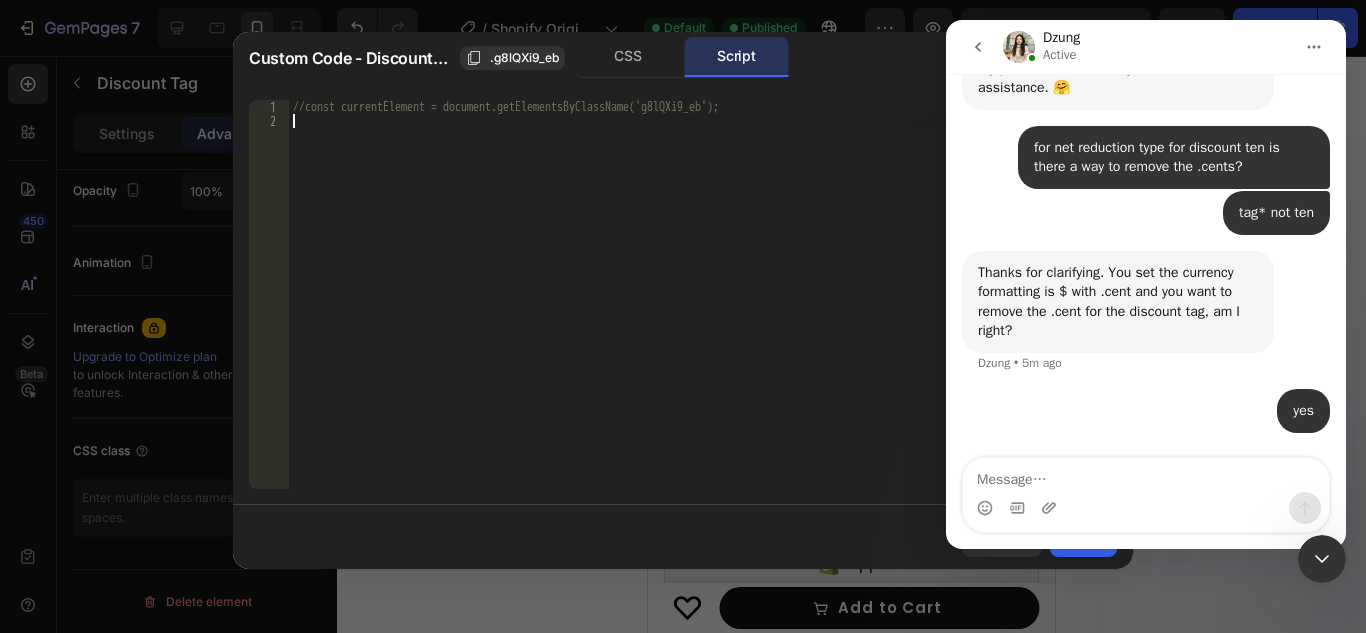 type on "//const currentElement = document.getElementsByClassName('g8lQXi9_eb');" 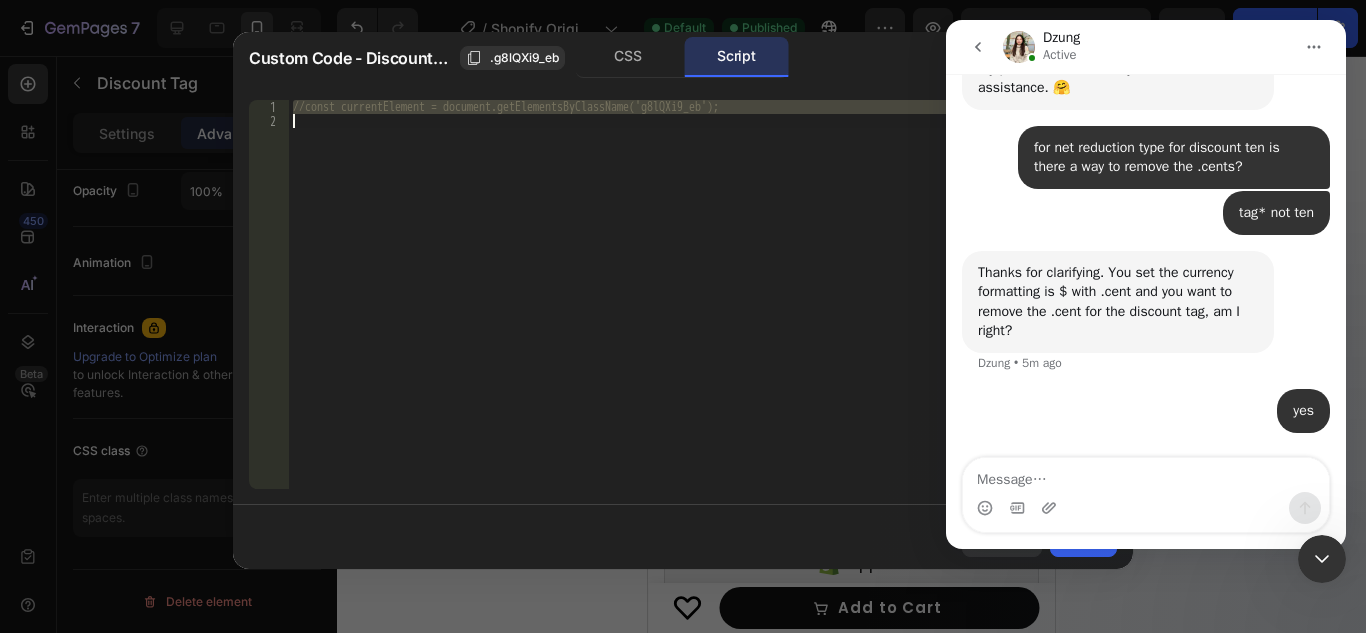 paste 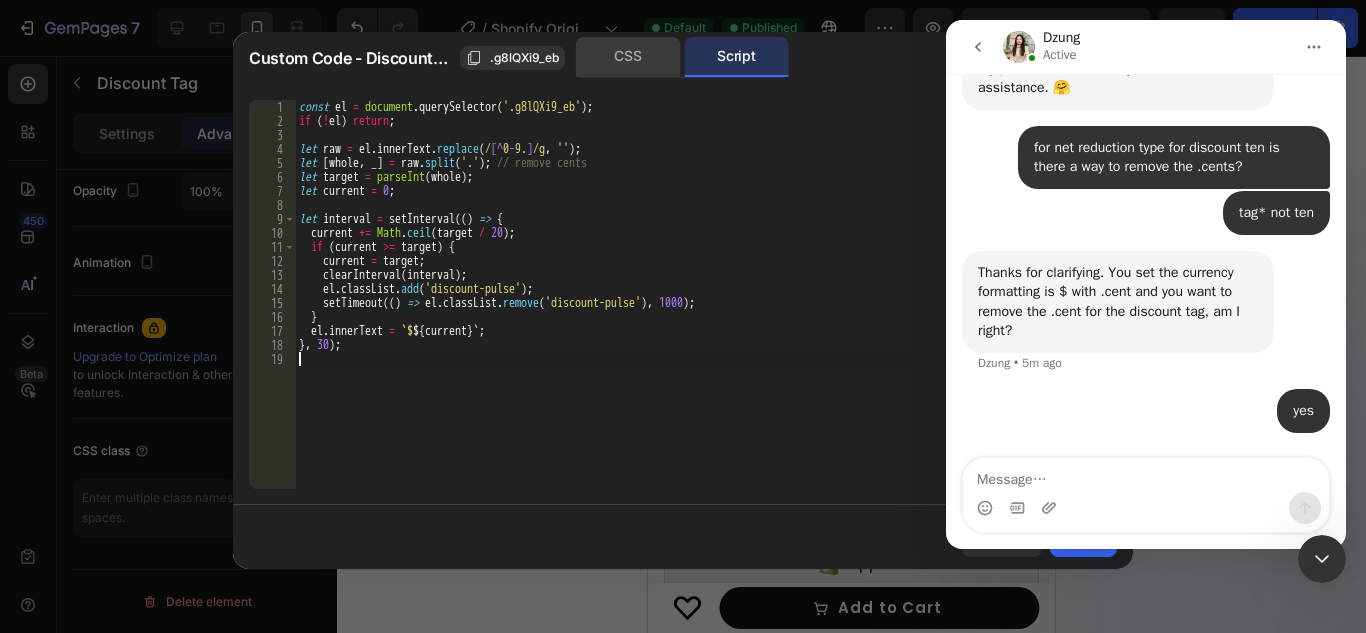 click on "CSS" 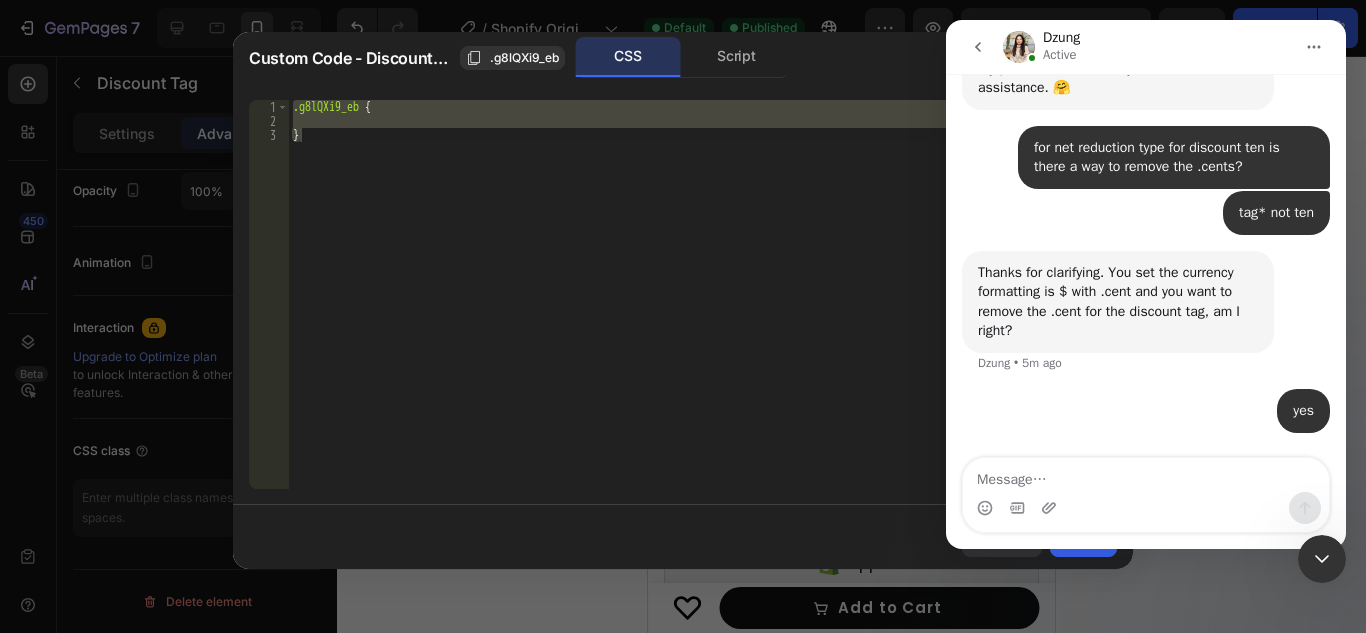 click on ".g8lQXi9_eb   { }" at bounding box center (703, 294) 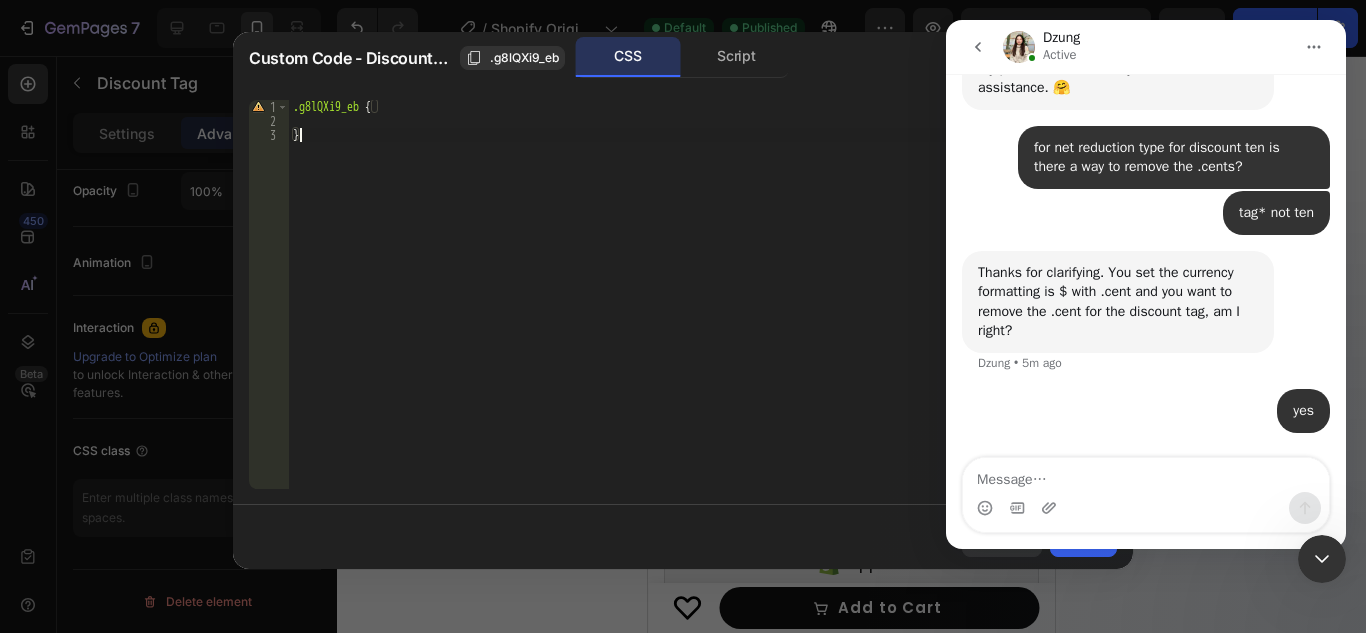 type on "}" 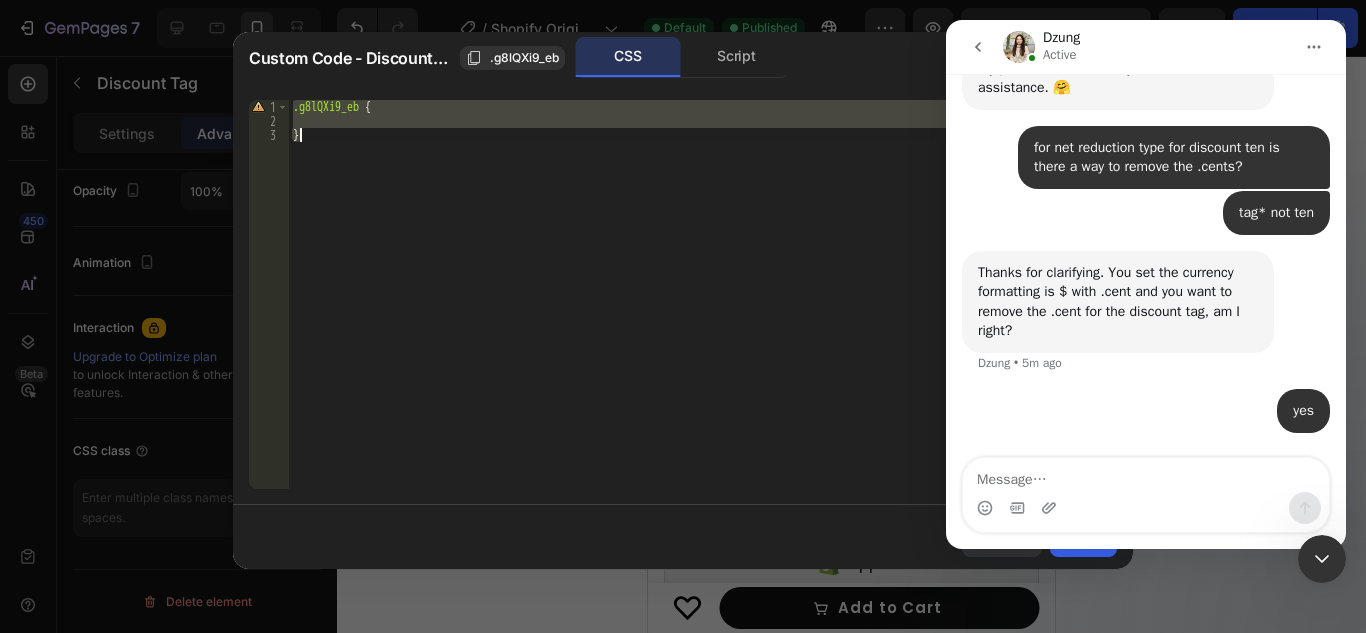 paste 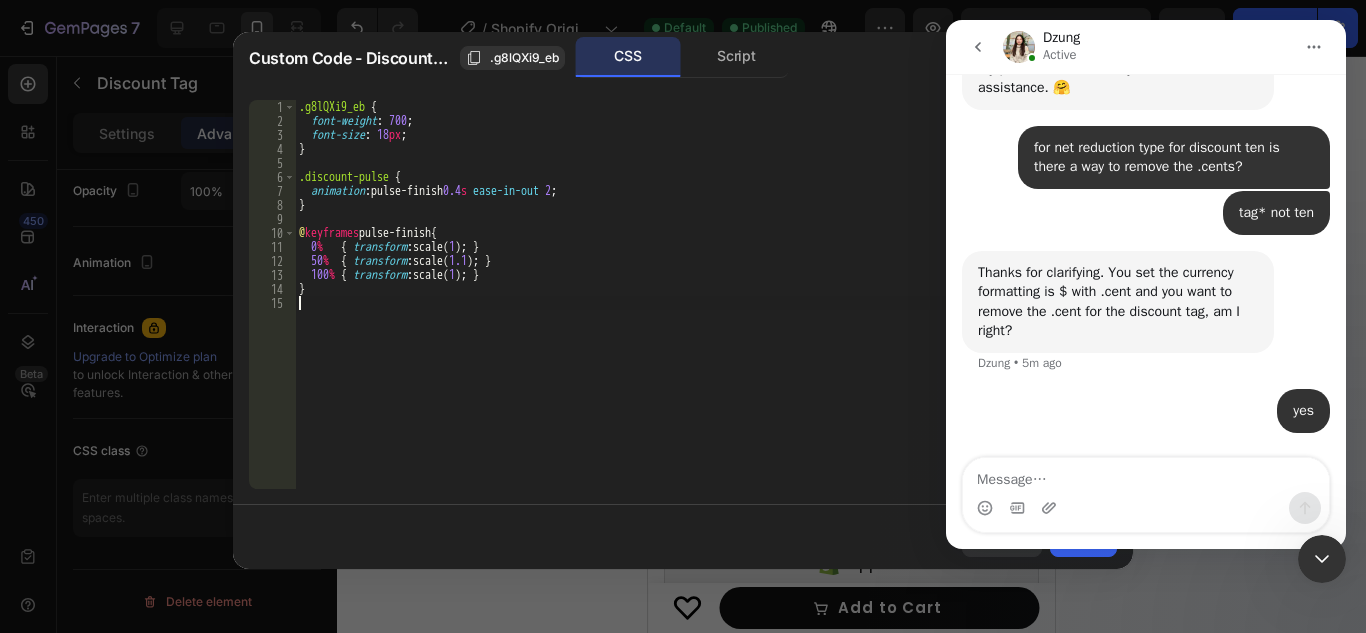 click at bounding box center (1322, 559) 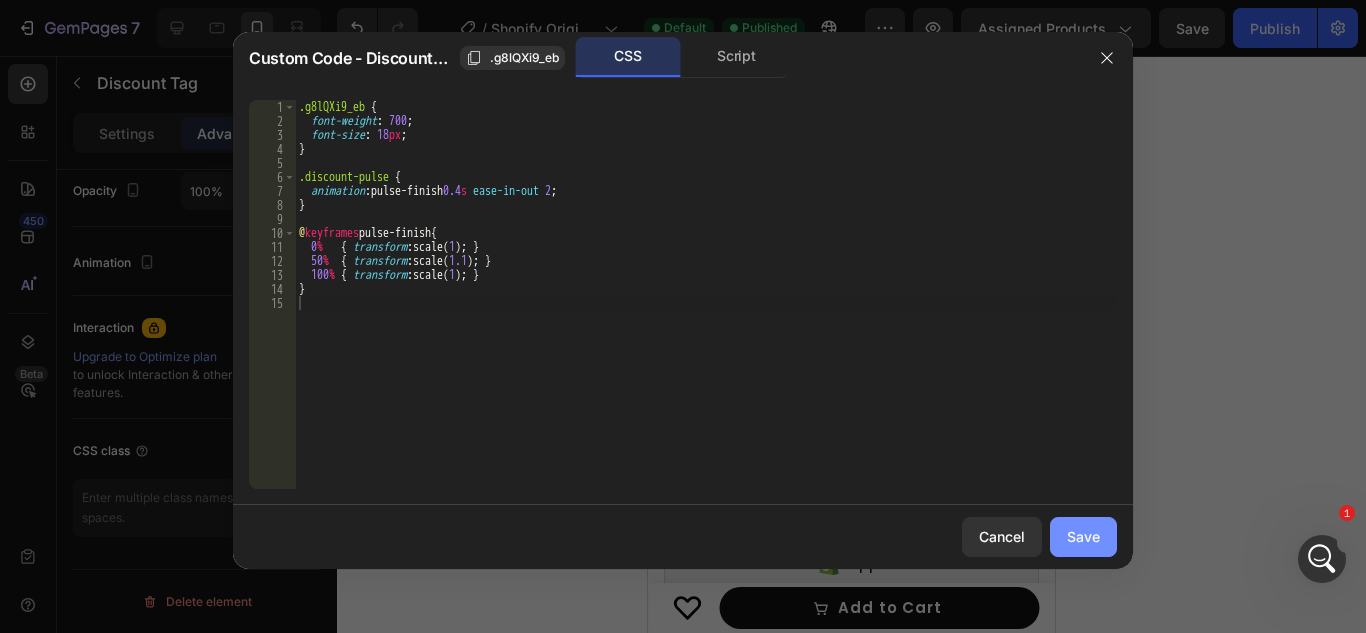 click on "Save" at bounding box center (1083, 536) 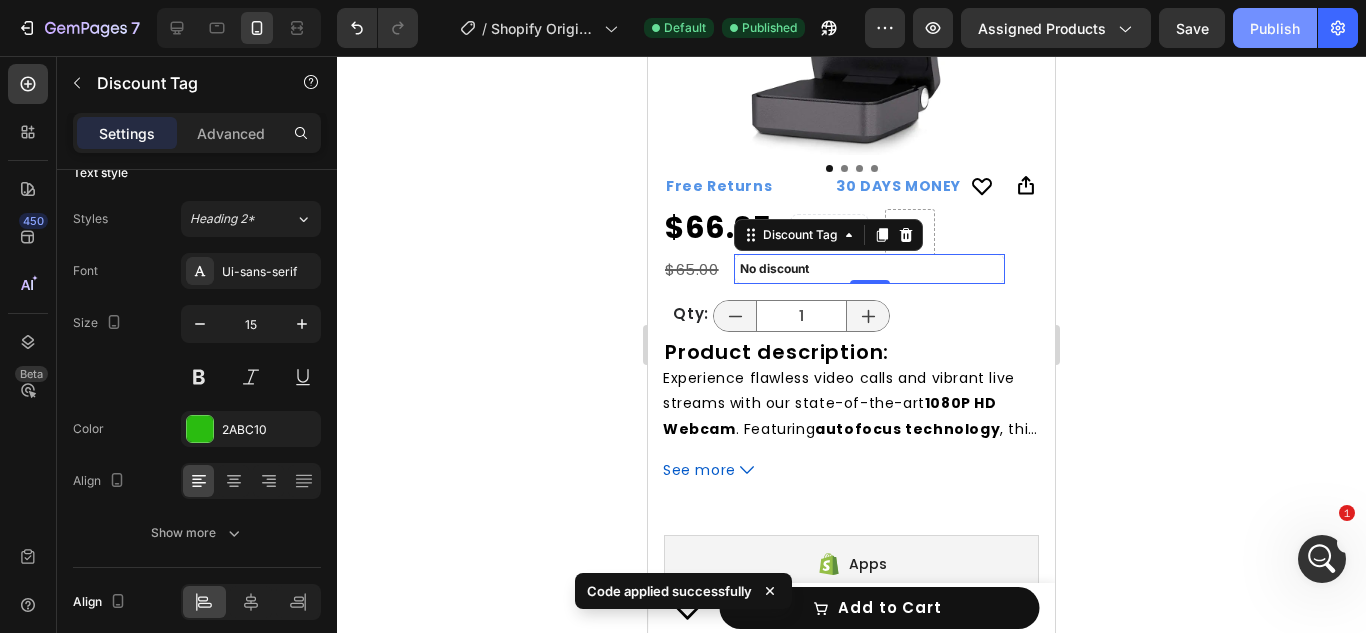 click on "Publish" 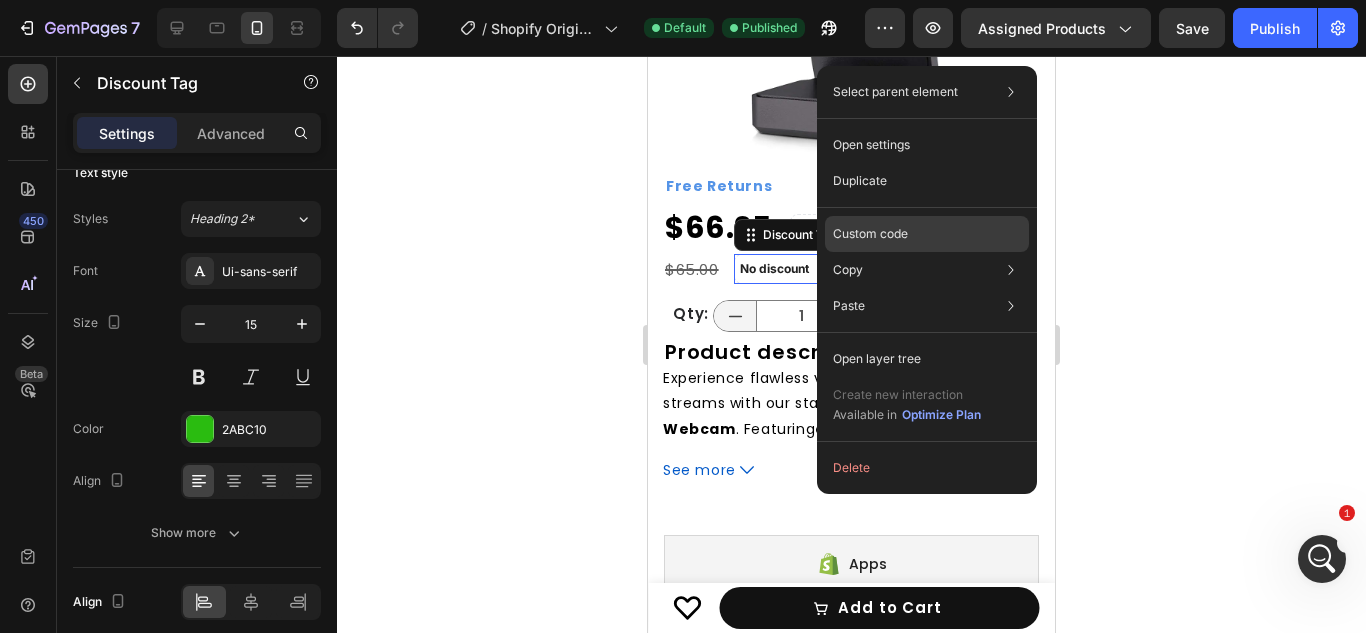 click on "Custom code" at bounding box center (870, 234) 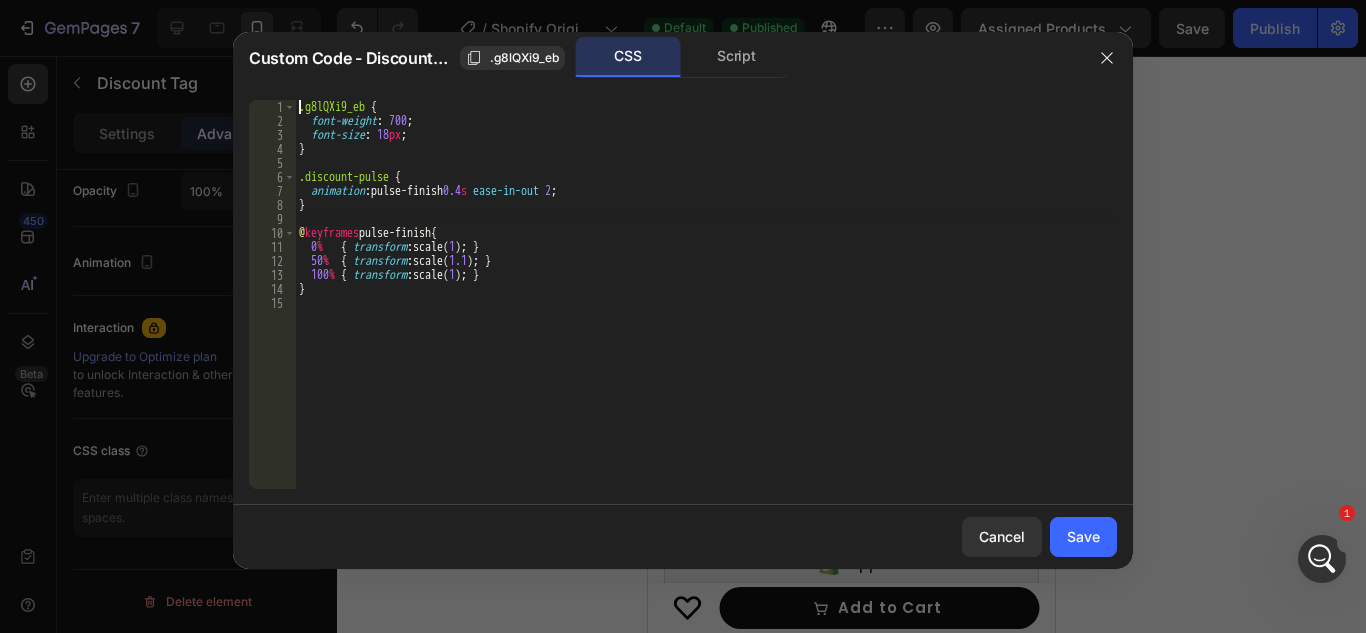 click on ".g8lQXi9_eb   {    font-weight :   700 ;    font-size :   18 px ; } .discount-pulse   {    animation :  pulse-finish  0.4 s   ease-in-out   2 ; } @ keyframes  pulse-finish  {    0 %     {   transform :  scale( 1 ) ;   }    50 %    {   transform :  scale( 1.1 ) ;   }    100 %   {   transform :  scale( 1 ) ;   } }" at bounding box center (706, 308) 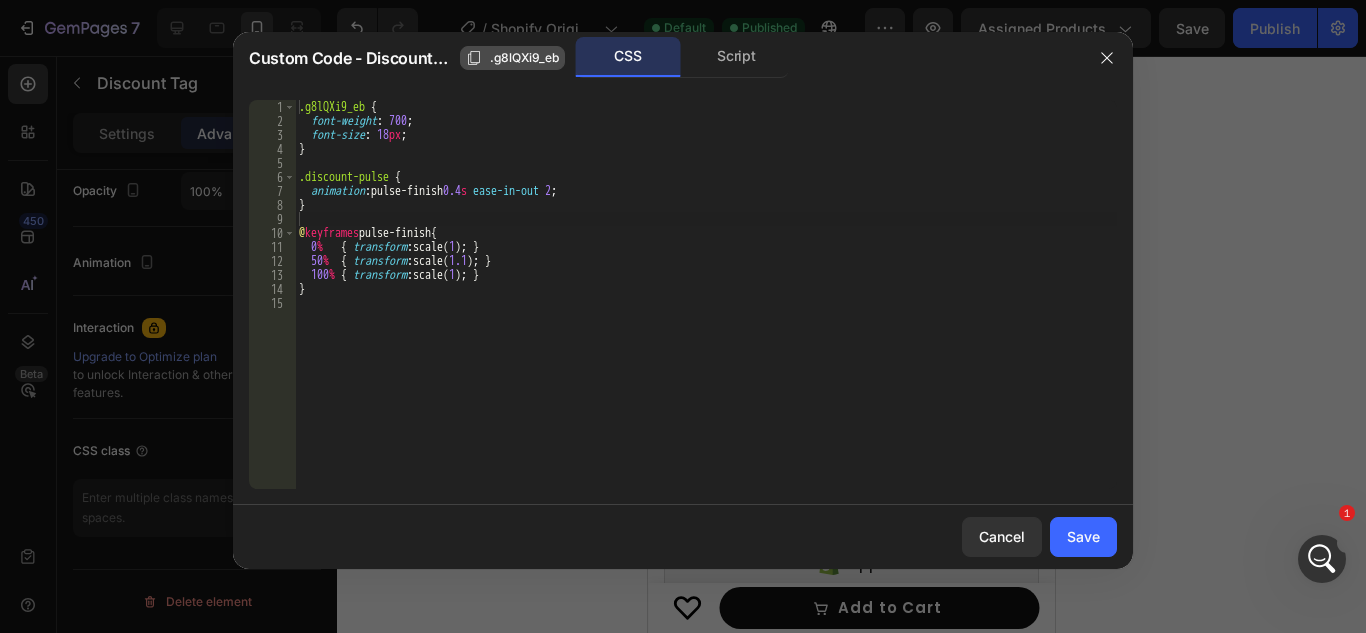 click 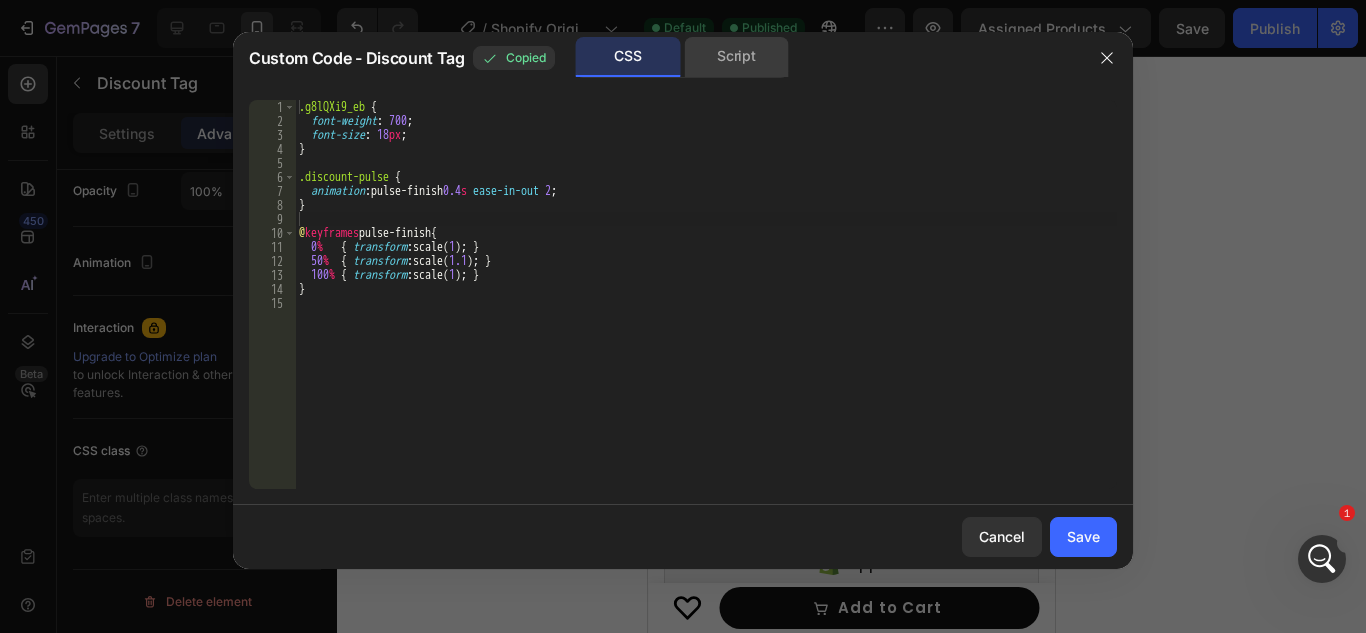 click on "Script" 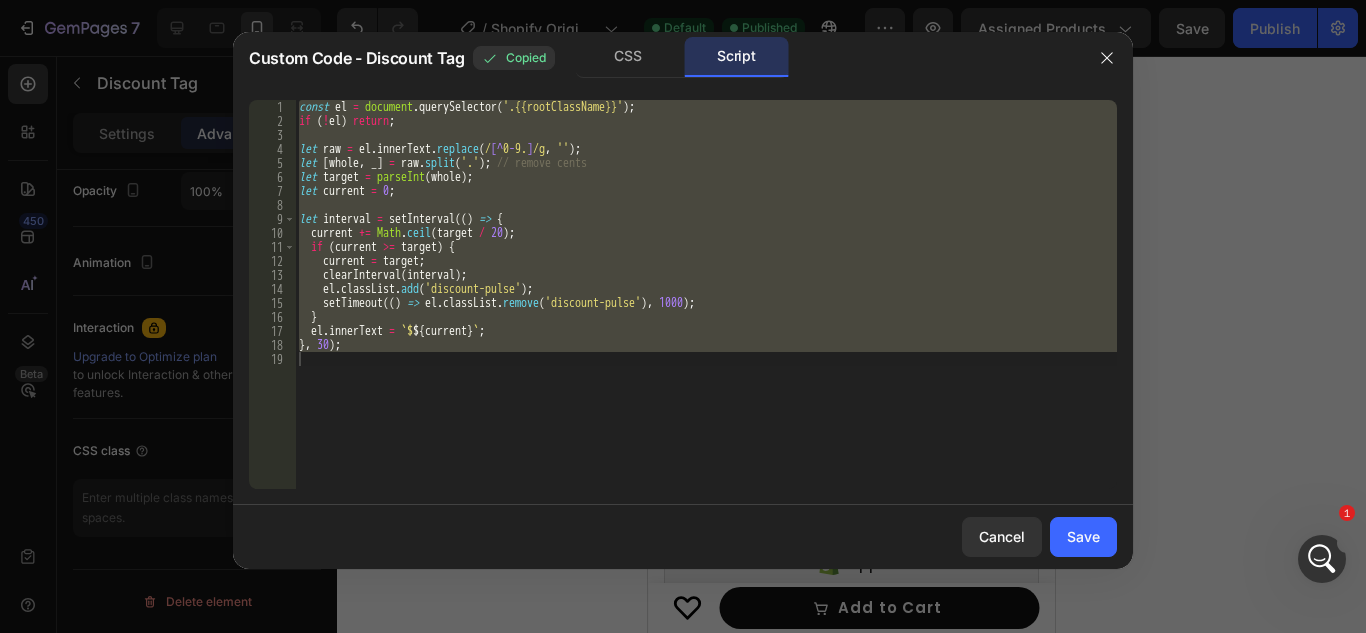click on "const   el   =   document . querySelector ( '.{{rootClassName}}' ) ; if   ( ! el )   return ; let   raw   =   el . innerText . replace ( / [^ 0 - 9. ] /g ,   '' ) ; let   [ whole ,   _ ]   =   raw . split ( '.' ) ;   // remove cents let   target   =   parseInt ( whole ) ; let   current   =   0 ; let   interval   =   setInterval (( )   =>   {    current   +=   Math . ceil ( target   /   20 ) ;    if   ( current   >=   target )   {      current   =   target ;      clearInterval ( interval ) ;      el . classList . add ( 'discount-pulse' ) ;      setTimeout (( )   =>   el . classList . remove ( 'discount-pulse' ) ,   1000 ) ;    }    el . innerText   =   ` $ ${ current } ` ; } ,   30 ) ;" at bounding box center (706, 294) 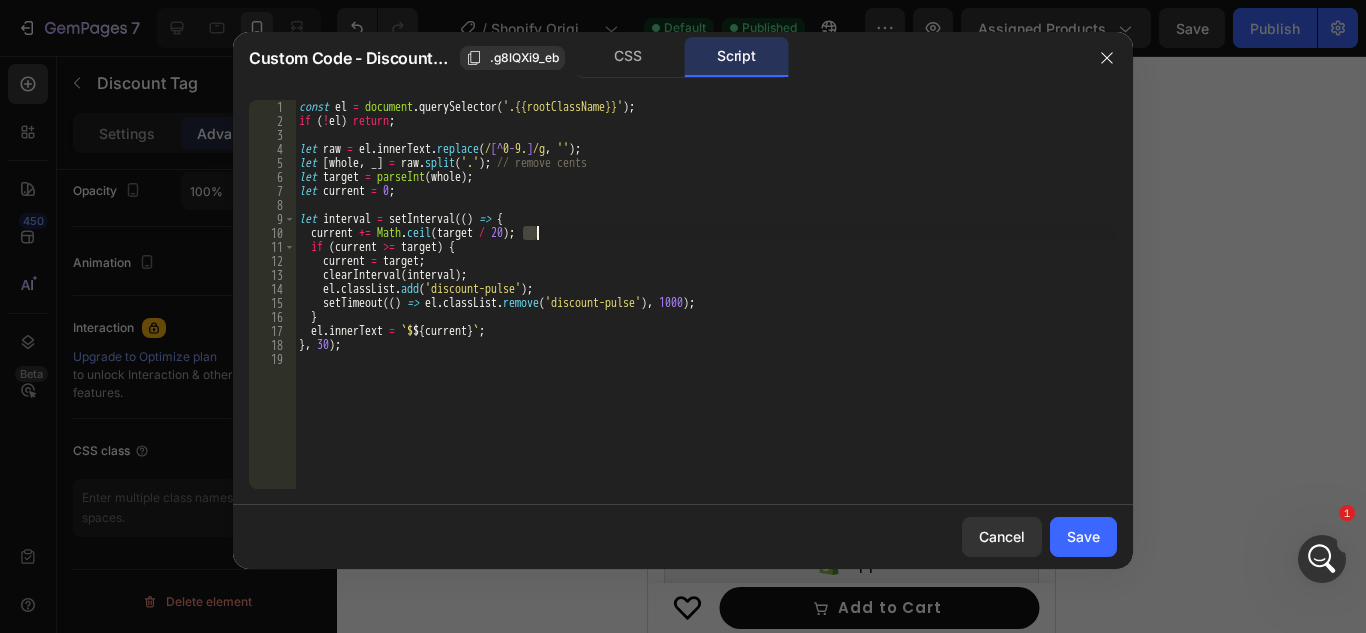 click on "const   el   =   document . querySelector ( '.{{rootClassName}}' ) ; if   ( ! el )   return ; let   raw   =   el . innerText . replace ( / [^ 0 - 9. ] /g ,   '' ) ; let   [ whole ,   _ ]   =   raw . split ( '.' ) ;   // remove cents let   target   =   parseInt ( whole ) ; let   current   =   0 ; let   interval   =   setInterval (( )   =>   {    current   +=   Math . ceil ( target   /   20 ) ;    if   ( current   >=   target )   {      current   =   target ;      clearInterval ( interval ) ;      el . classList . add ( 'discount-pulse' ) ;      setTimeout (( )   =>   el . classList . remove ( 'discount-pulse' ) ,   1000 ) ;    }    el . innerText   =   ` $ ${ current } ` ; } ,   30 ) ;" at bounding box center [706, 308] 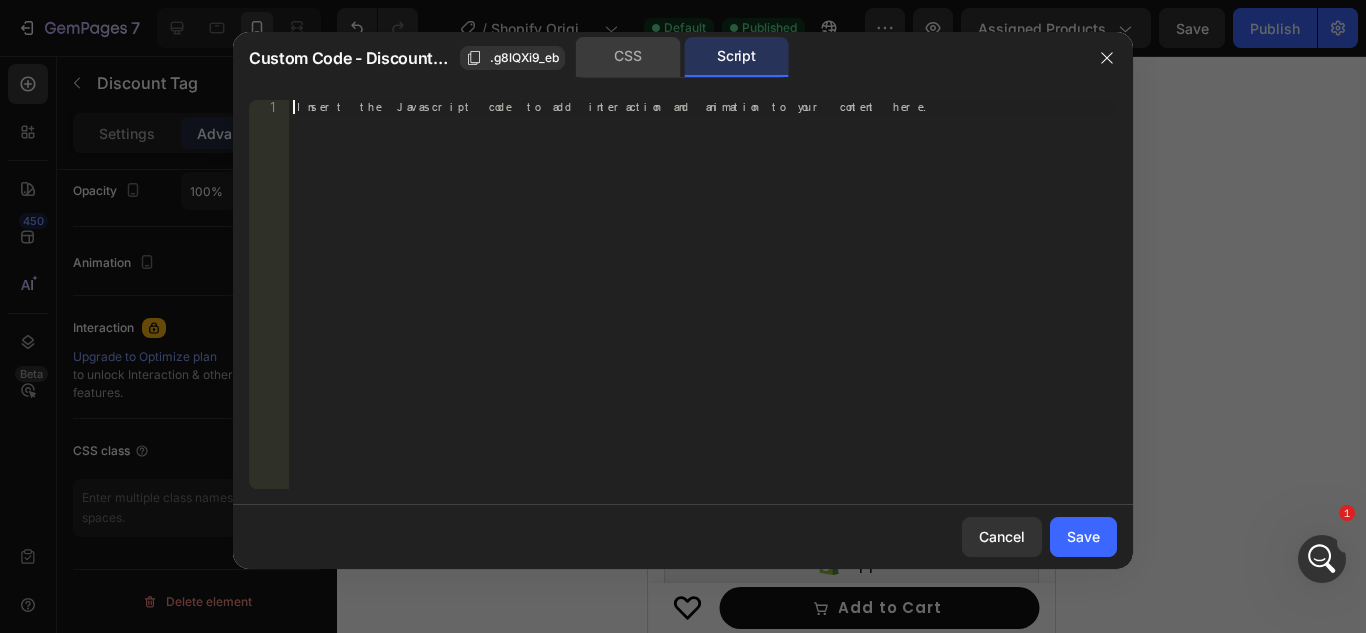 click on "CSS" 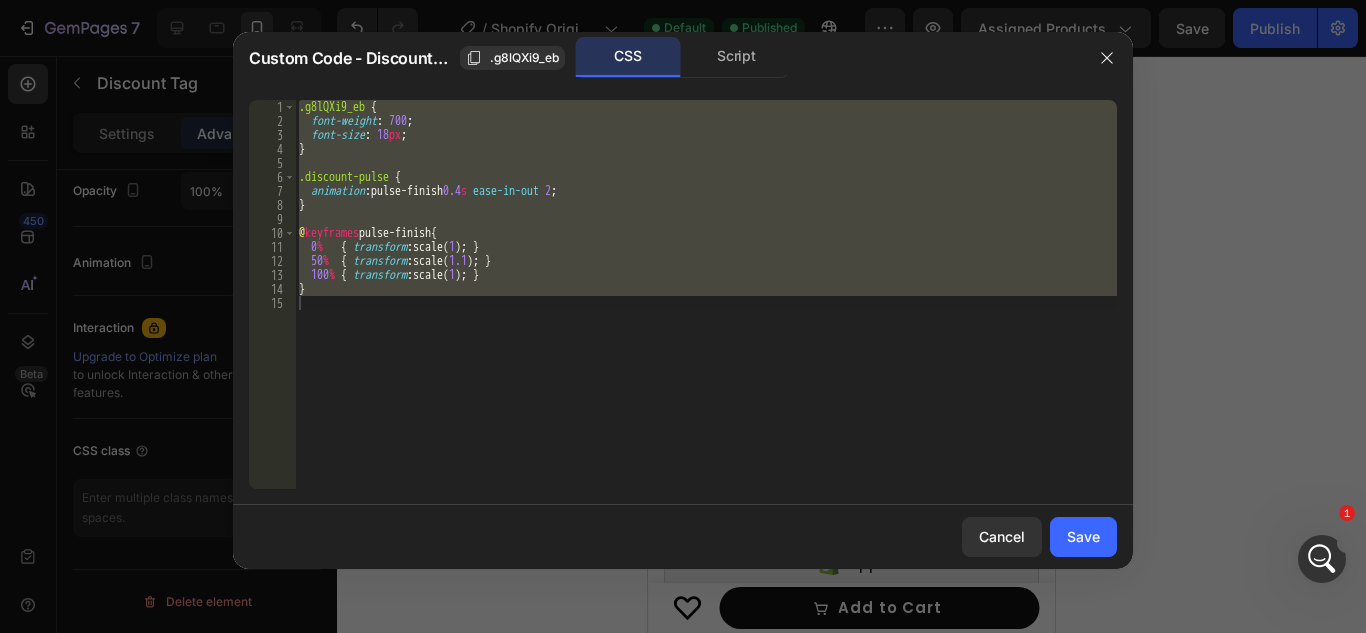 click on ".g8lQXi9_eb   {    font-weight :   700 ;    font-size :   18 px ; } .discount-pulse   {    animation :  pulse-finish  0.4 s   ease-in-out   2 ; } @ keyframes  pulse-finish  {    0 %     {   transform :  scale( 1 ) ;   }    50 %    {   transform :  scale( 1.1 ) ;   }    100 %   {   transform :  scale( 1 ) ;   } }" at bounding box center (706, 294) 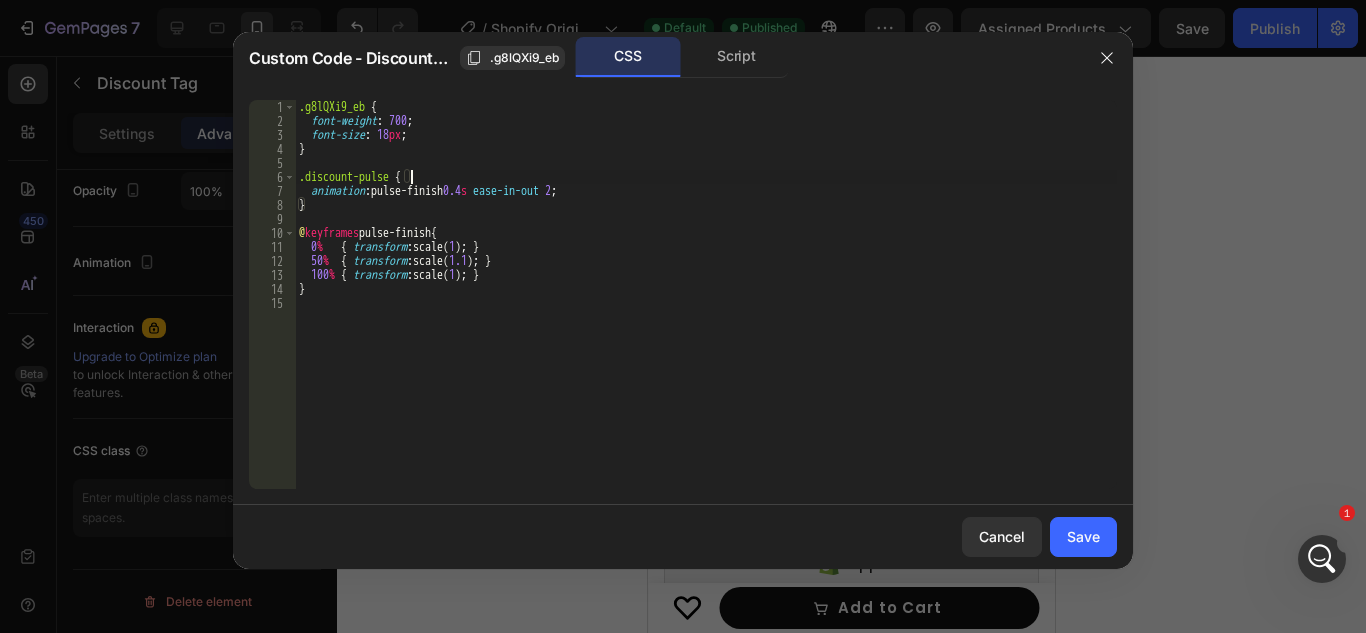 type on "}" 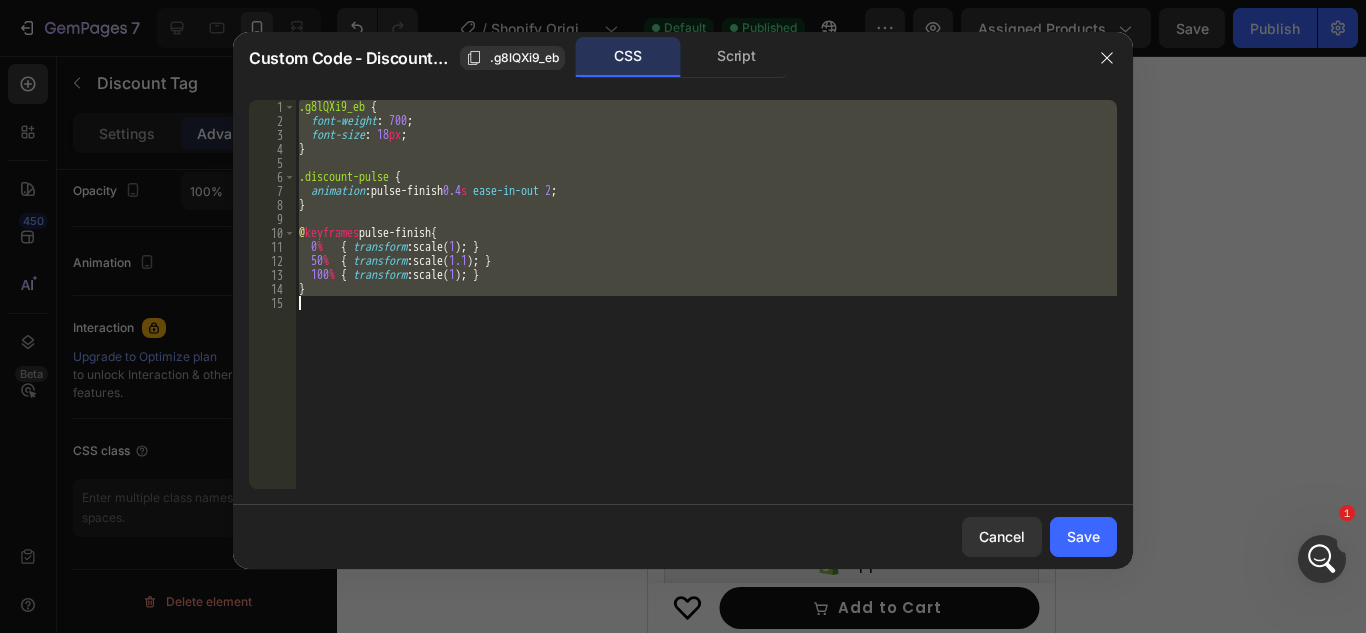 type 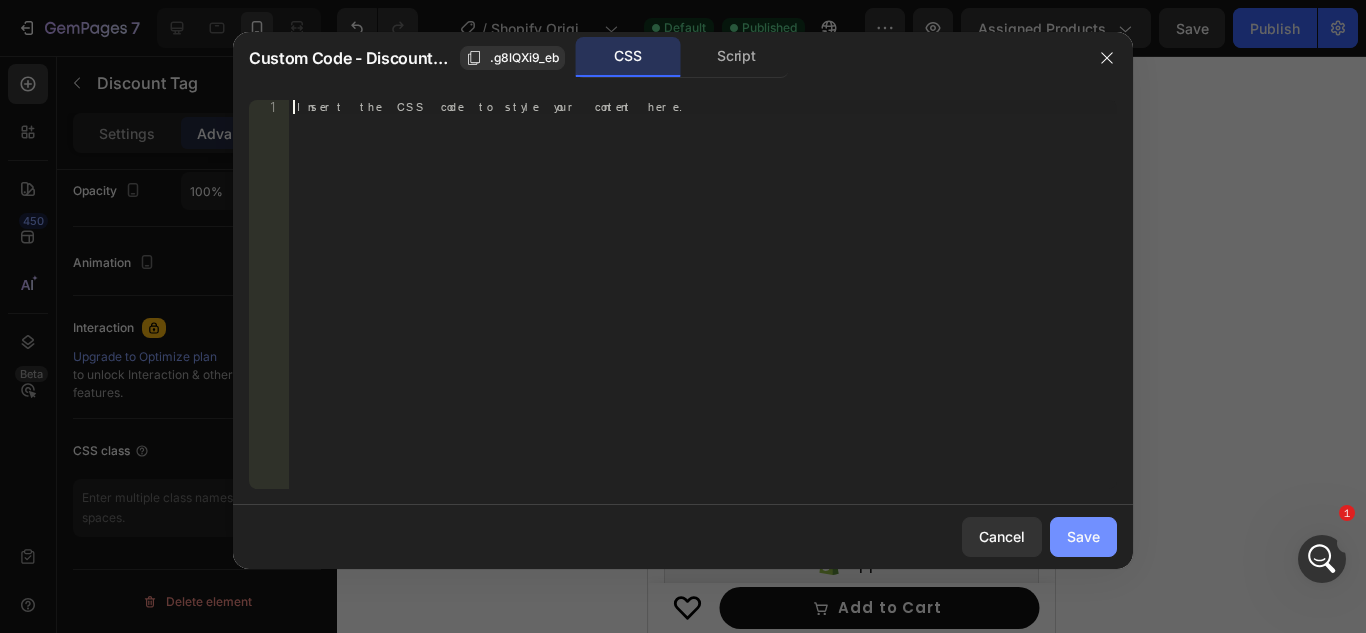 click on "Save" at bounding box center (1083, 536) 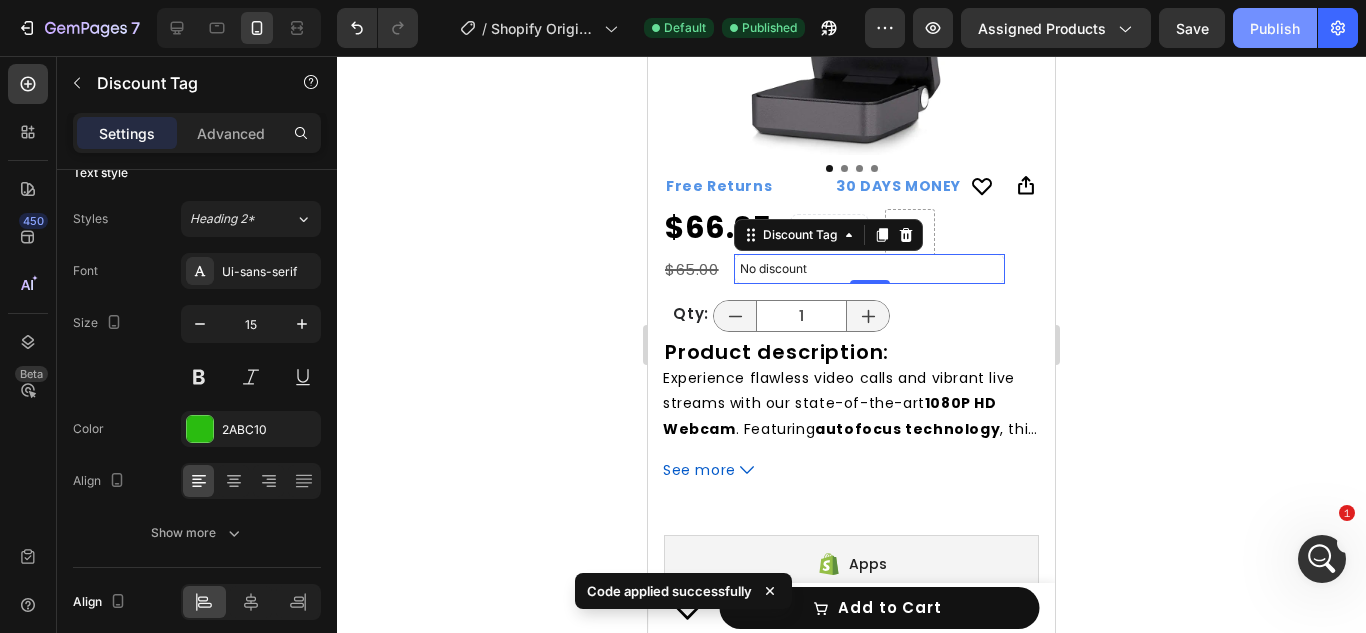 click on "Publish" at bounding box center [1275, 28] 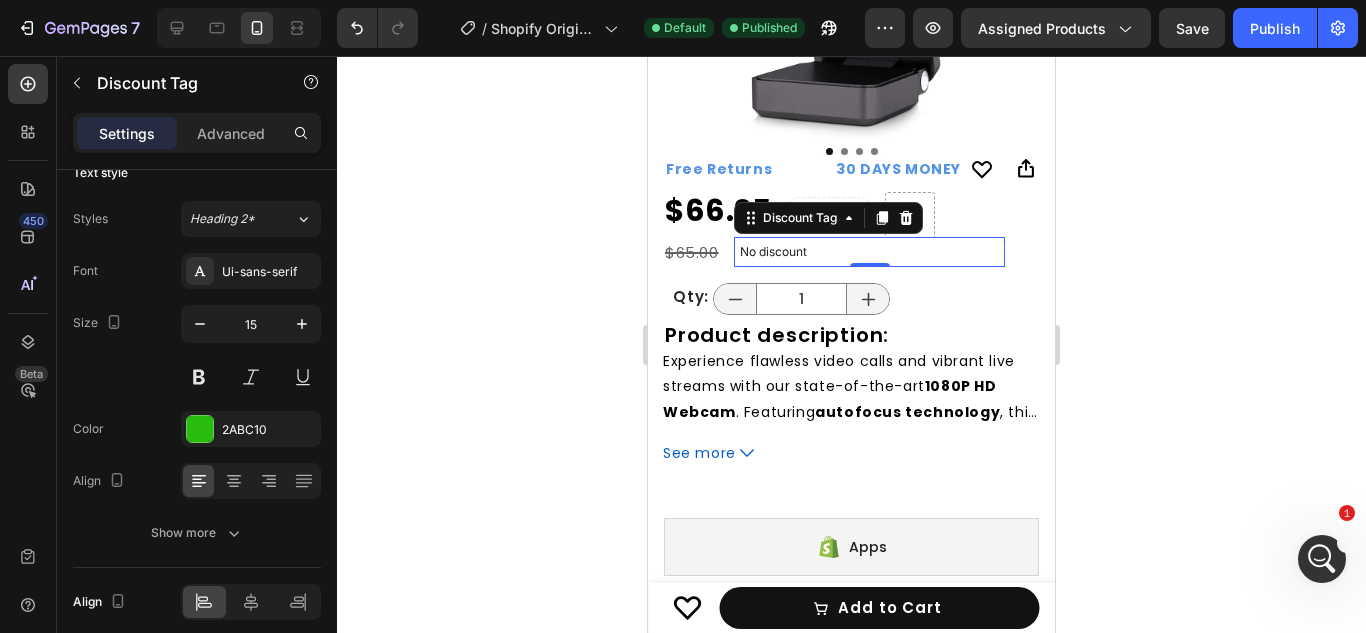scroll, scrollTop: 492, scrollLeft: 0, axis: vertical 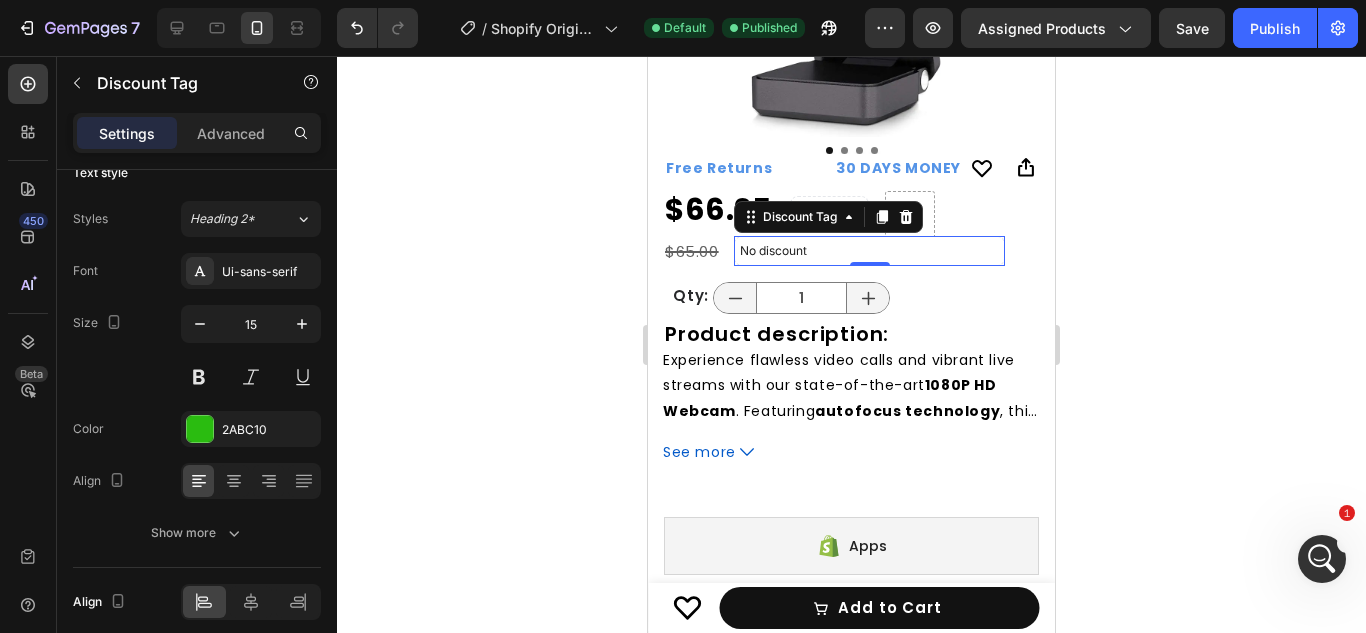 click 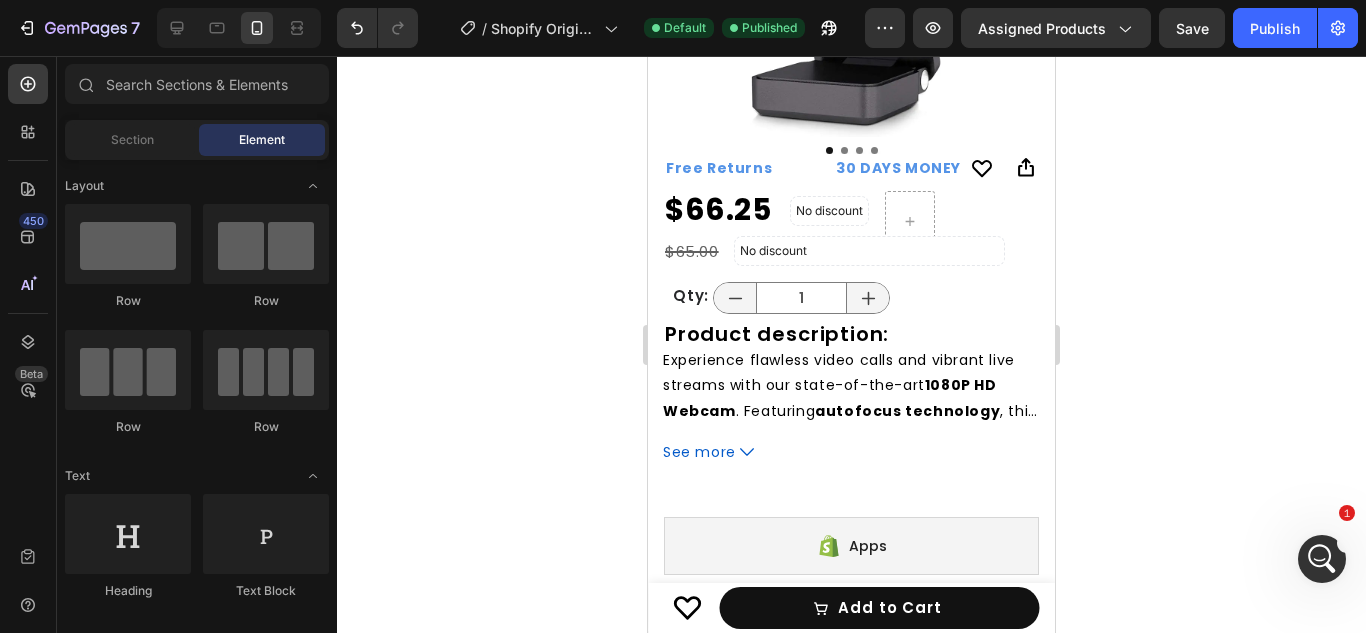 click 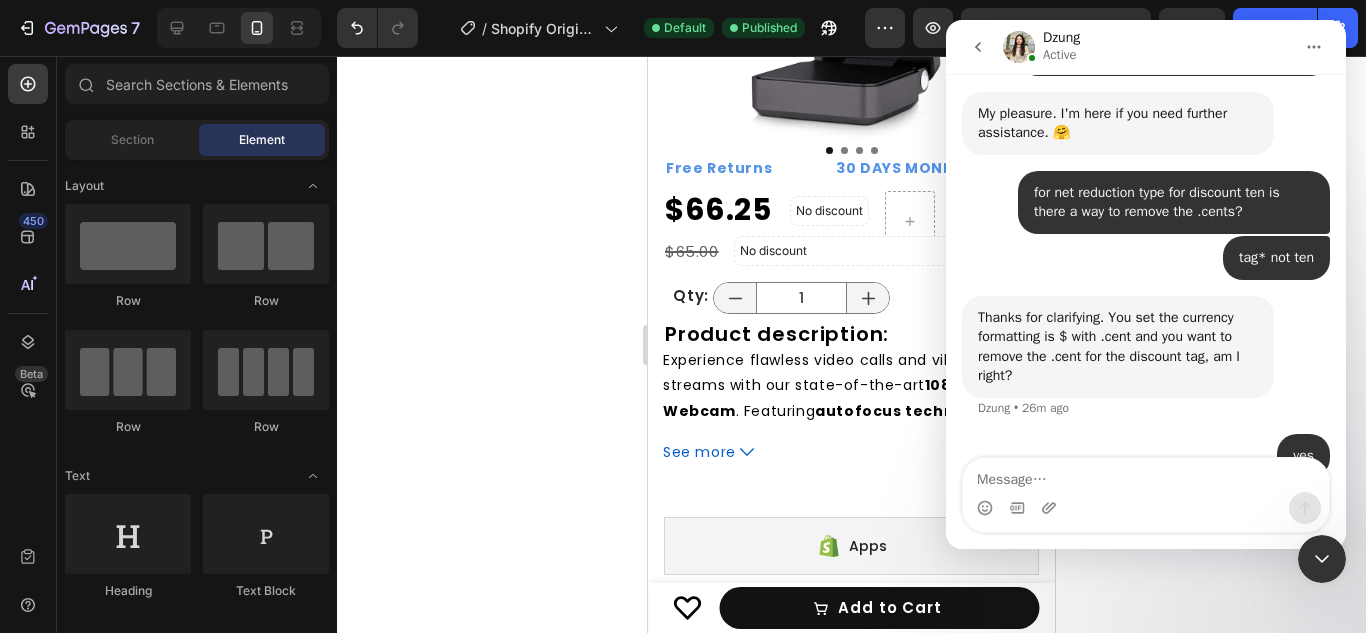 scroll, scrollTop: 3086, scrollLeft: 0, axis: vertical 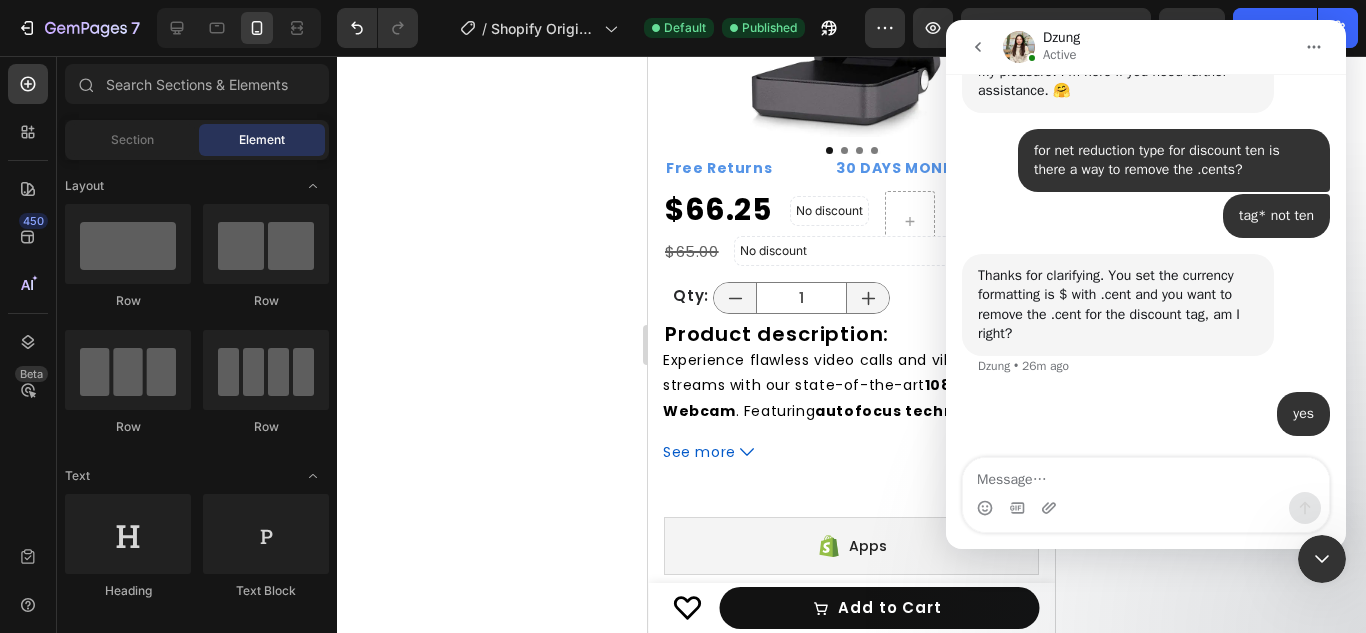 click 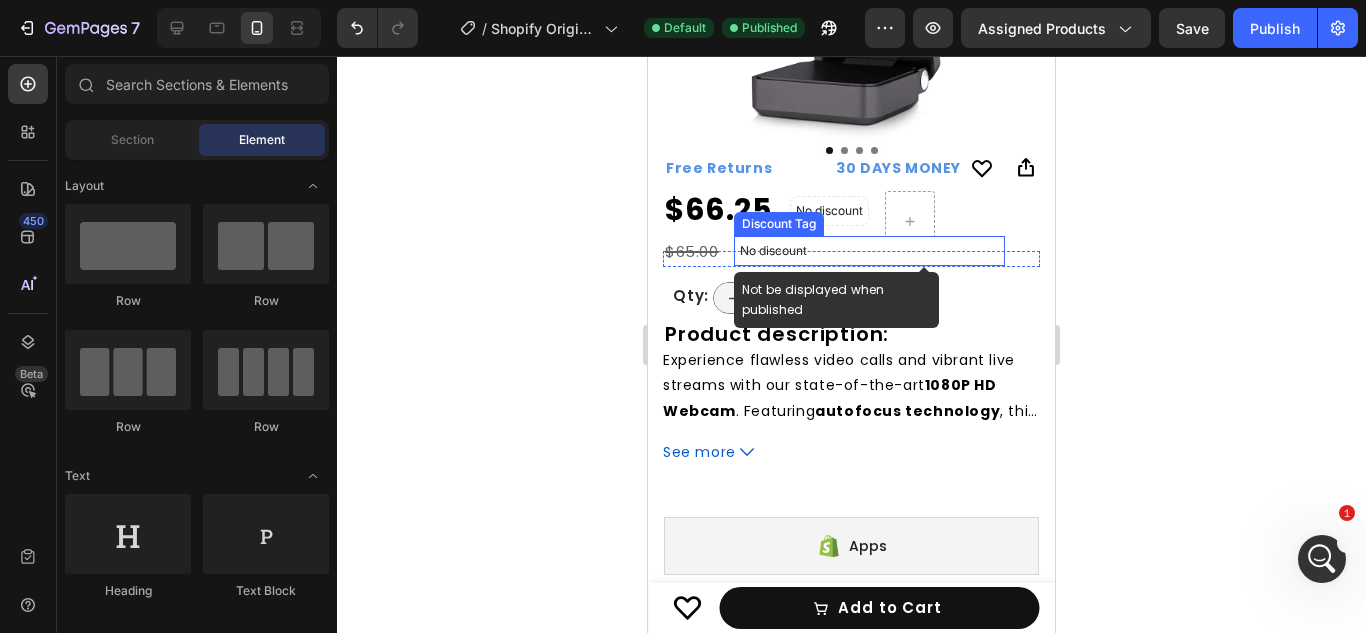 click on "No discount" at bounding box center [869, 251] 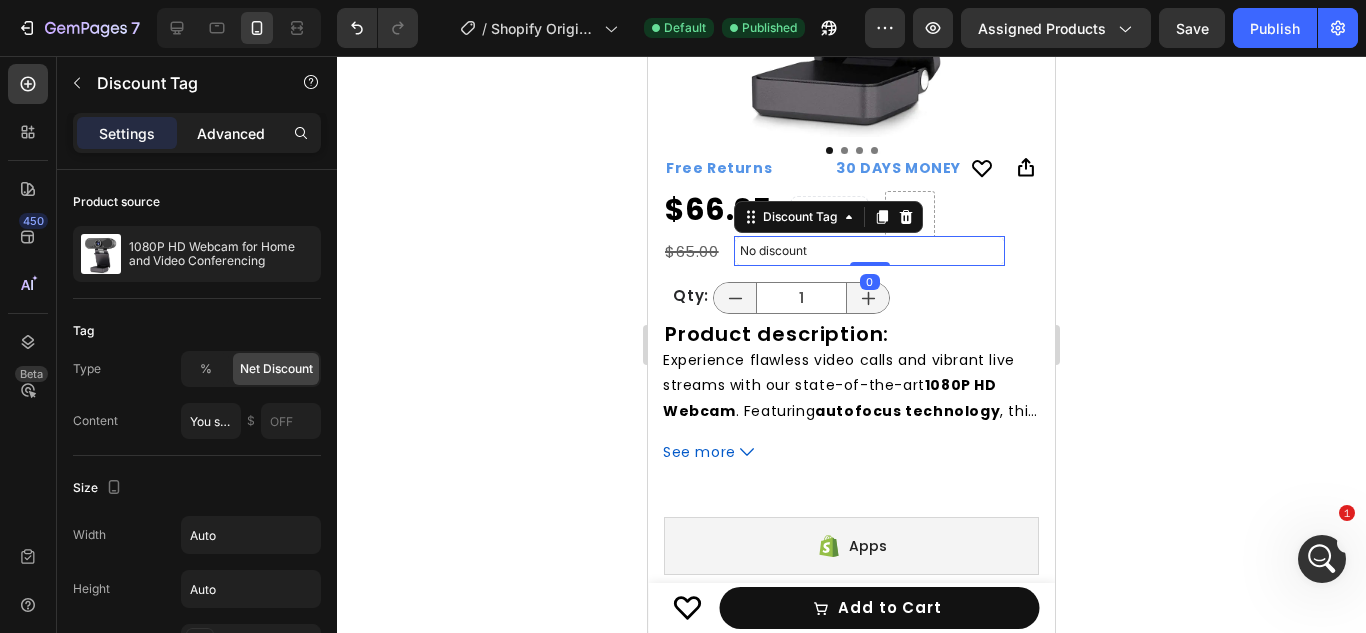 click on "Advanced" at bounding box center (231, 133) 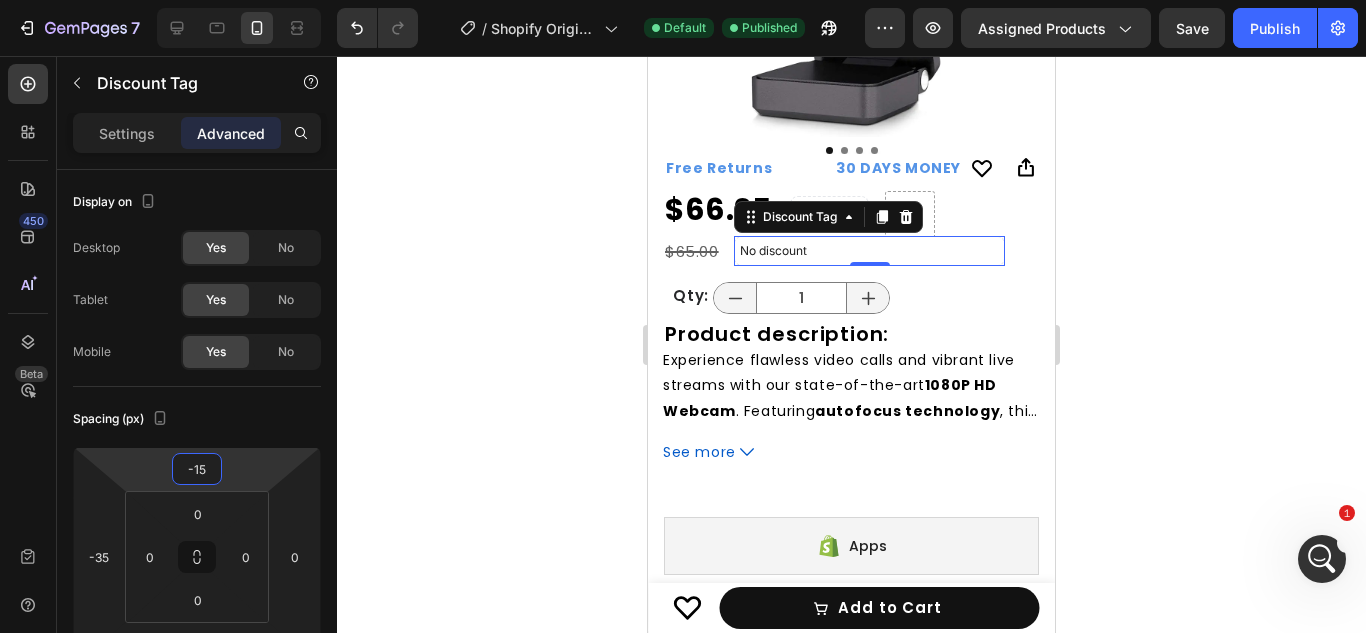 type on "-17" 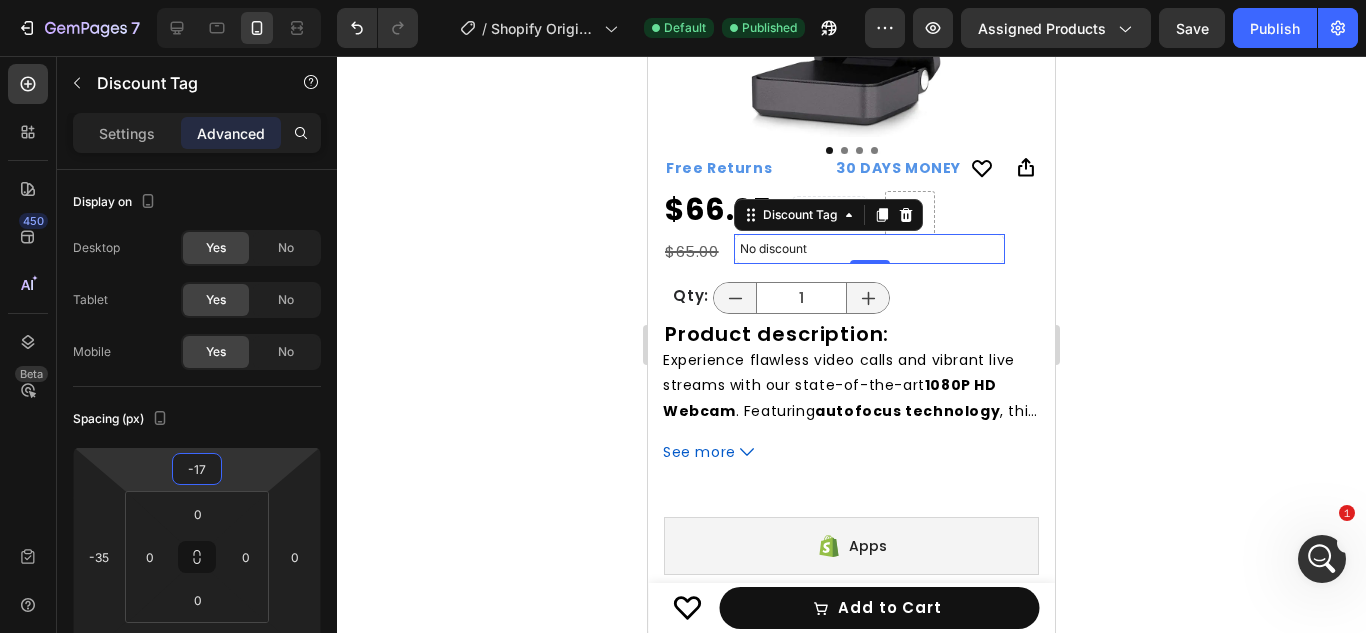 click on "7   /  Shopify Original Product Template Default Published Preview Assigned Products  Save   Publish  450 Beta Sections(30) Elements(84) Section Element Hero Section Product Detail Brands Trusted Badges Guarantee Product Breakdown How to use Testimonials Compare Bundle FAQs Social Proof Brand Story Product List Collection Blog List Contact Sticky Add to Cart Custom Footer Browse Library 450 Layout
Row
Row
Row
Row Text
Heading
Text Block Button
Button
Button Media
Image
Image
Video" at bounding box center (683, 0) 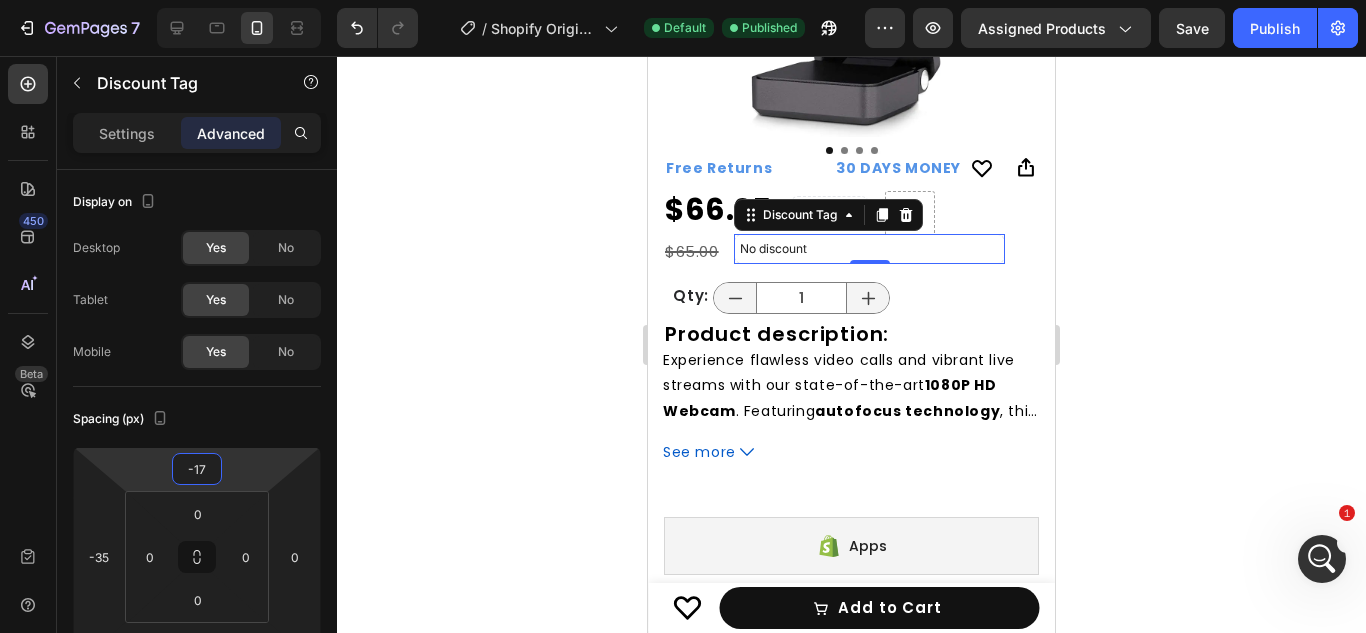 click 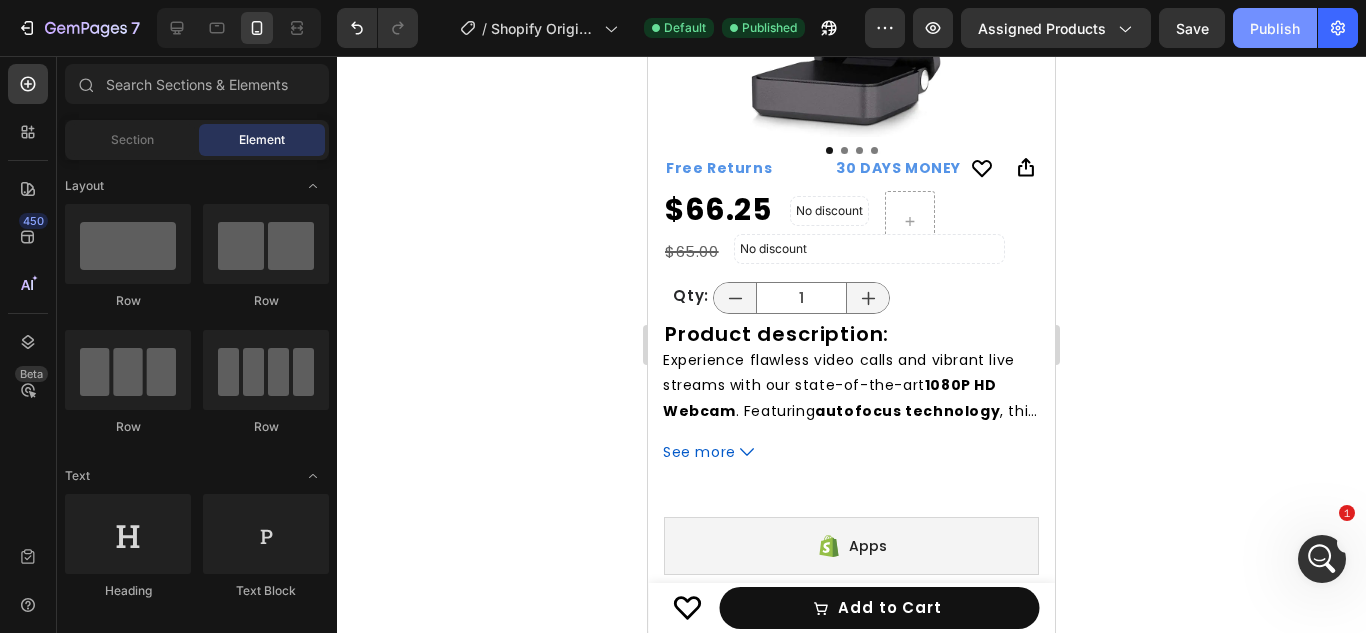 click on "Publish" at bounding box center (1275, 28) 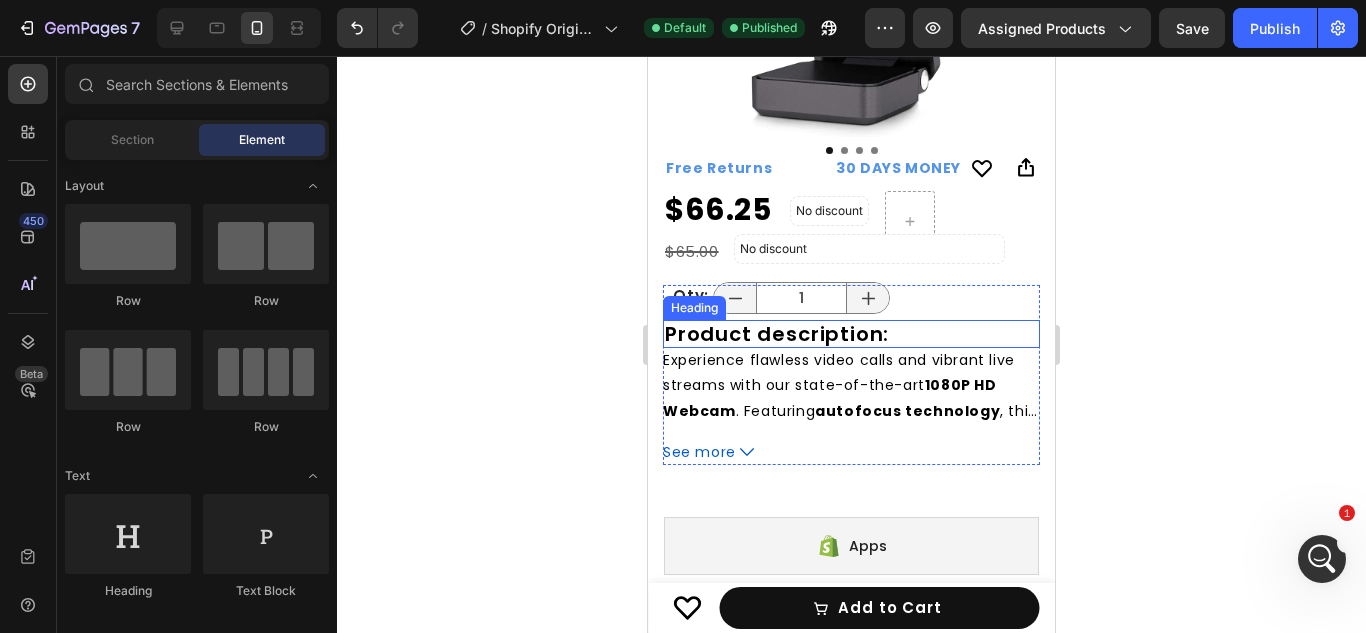 scroll, scrollTop: 3163, scrollLeft: 0, axis: vertical 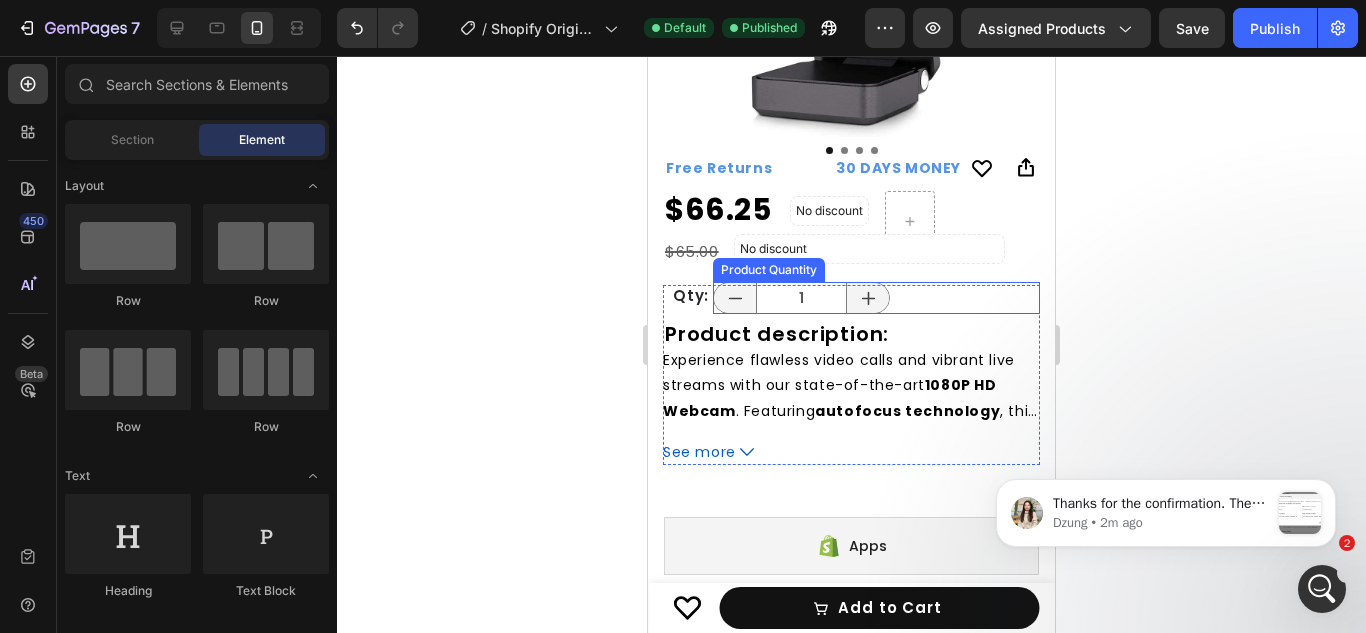 click on "Qty: Heading
1
Product Quantity Product description: Heading Experience flawless video calls and vibrant live streams with our state-of-the-art  1080P HD Webcam . Featuring  autofocus technology , this webcam ensures that every detail is sharp and clear, even in varying light conditions. Say goodbye to manual adjustments and hello to seamless, real-time video capture that enhances your online presence.
Equipped with a  built-in digital microphone , this device captures crisp sound with its  8-meter omnidirectional capability . It effectively reduces background noise, allowing for clear conversations whether you're in a bustling environment or a quiet room. Perfect for video conferencing, online classes, or catching up with family, the webcam elevates your communication experience.
With its  plug and play
Whether you’re hosting a  TV conference , engaging in  live gaming broadcasts
See more
Product Description Row" at bounding box center (851, 375) 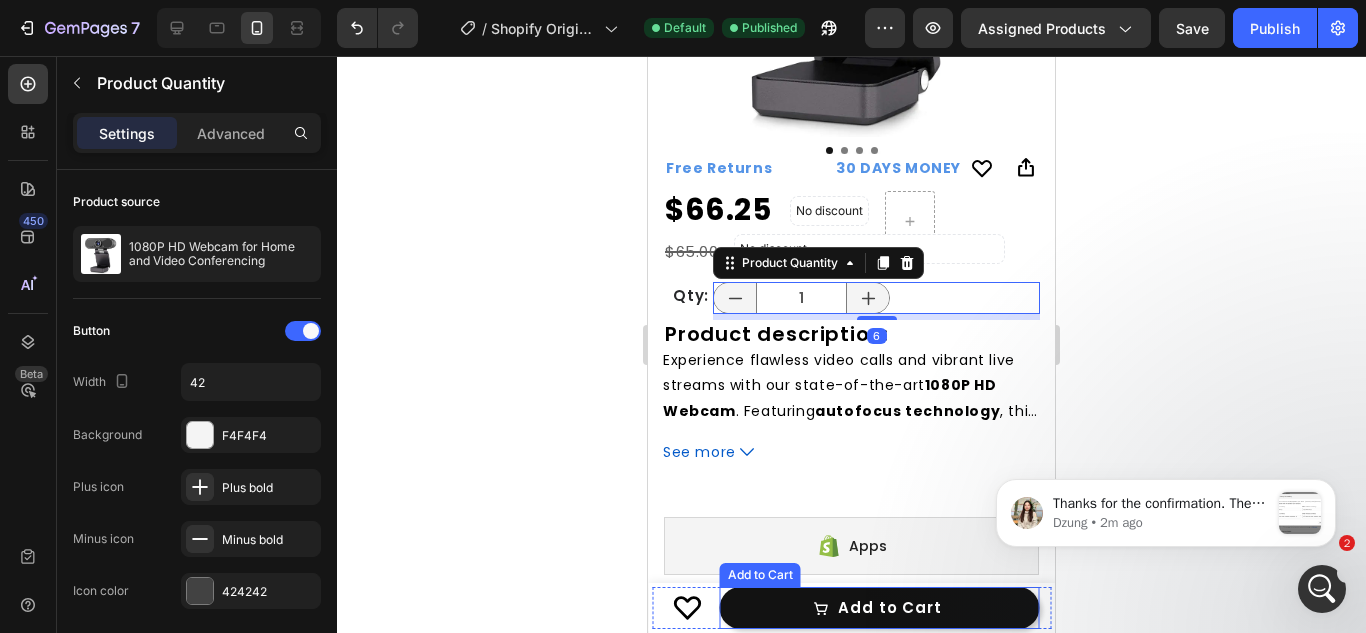 click 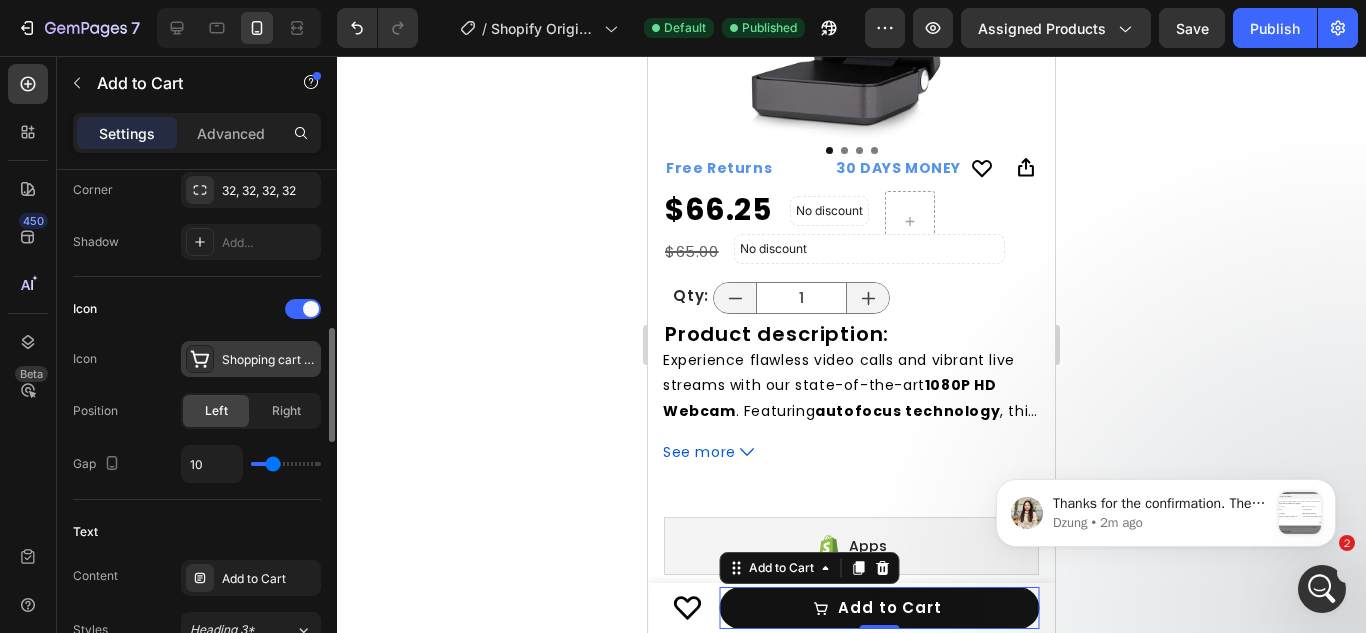 scroll, scrollTop: 715, scrollLeft: 0, axis: vertical 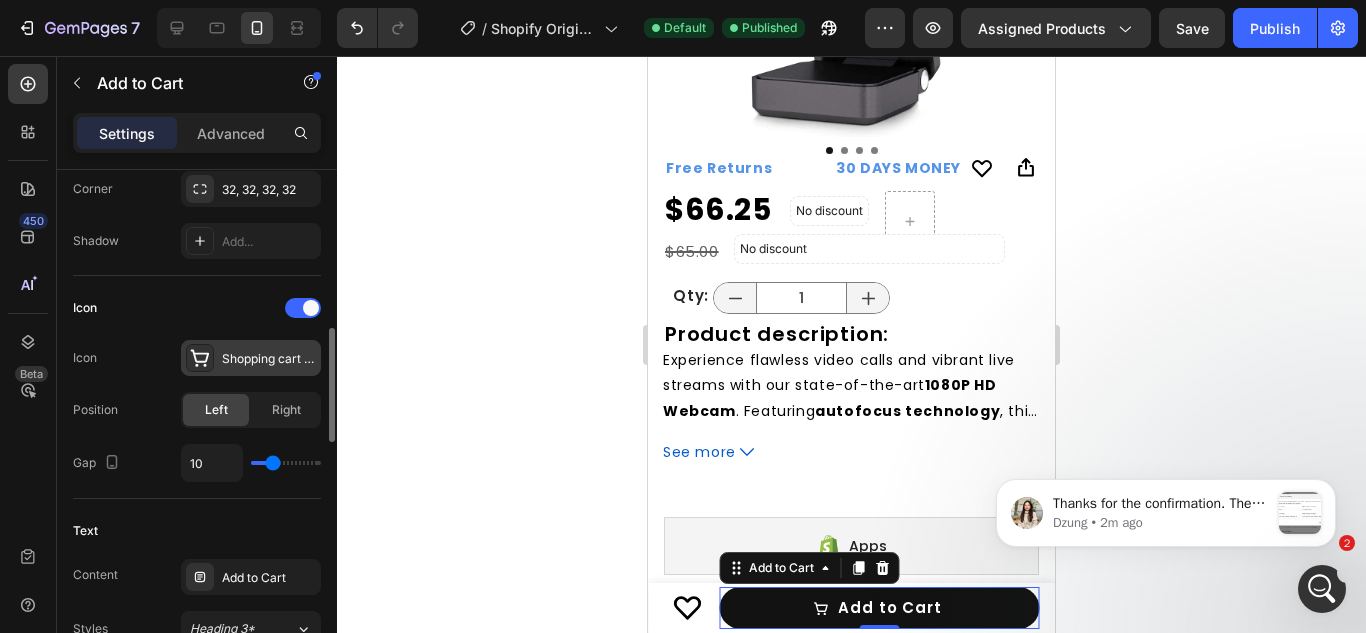 click 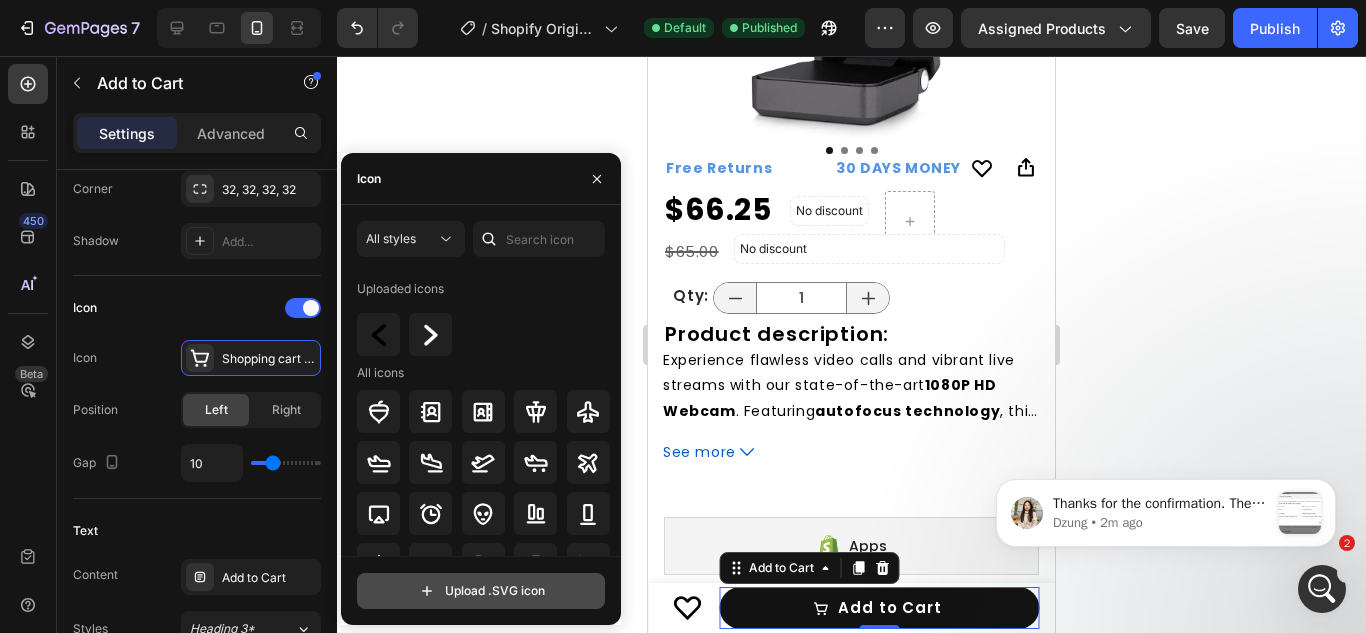 click 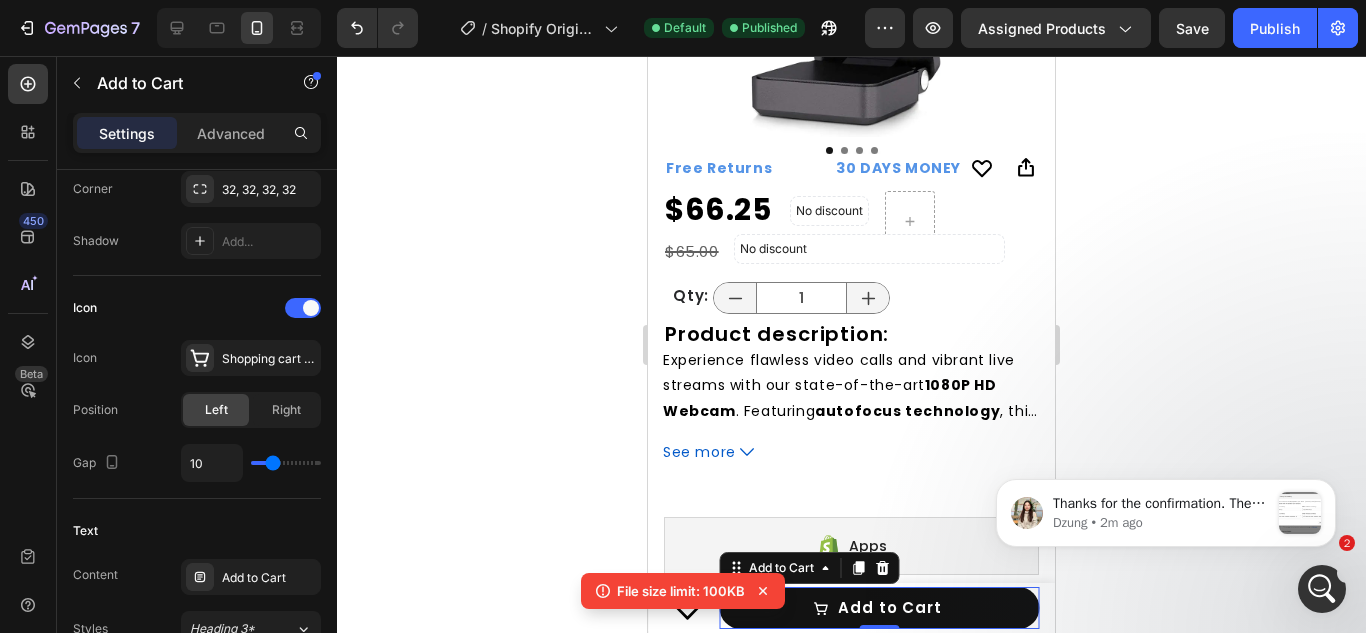 click 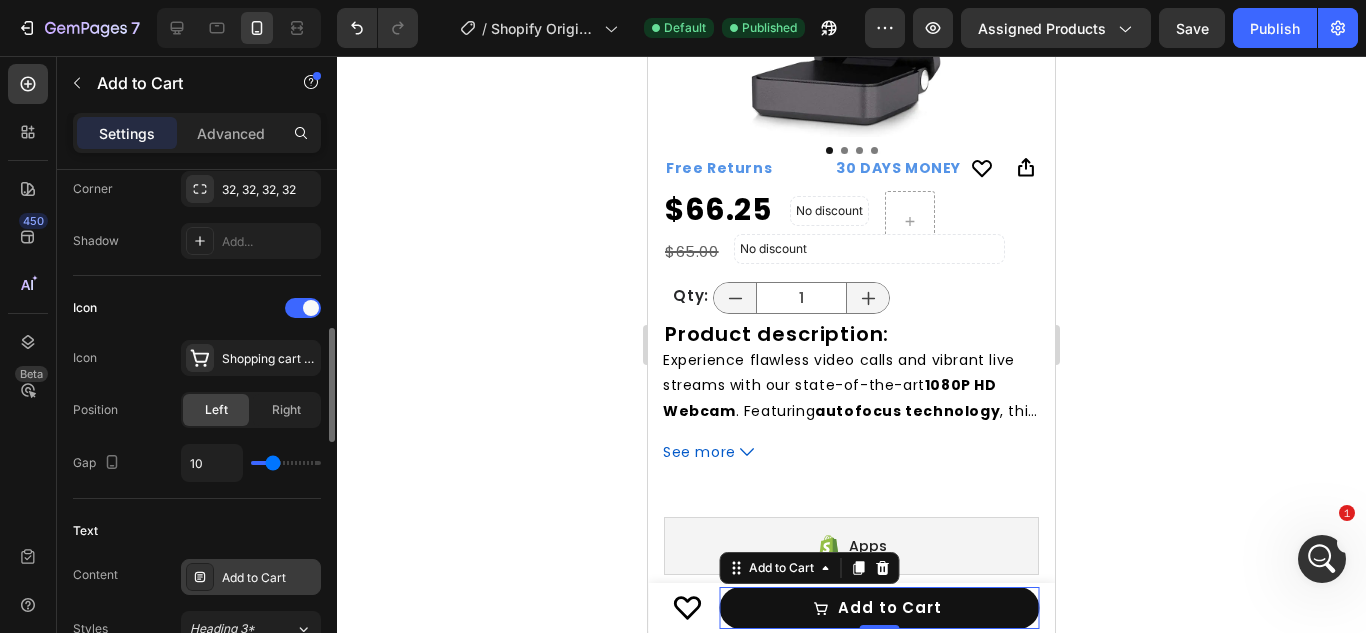 click on "Add to Cart" at bounding box center [251, 577] 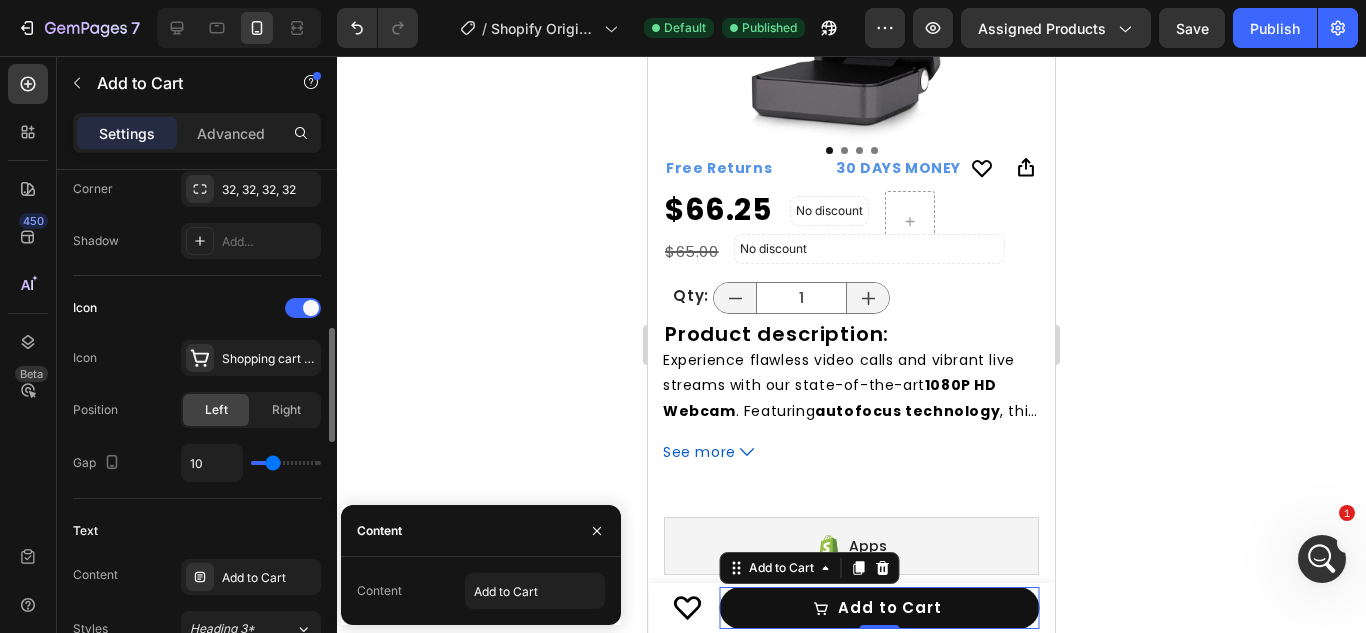 click on "Icon Icon
Shopping cart simple bold Position Left Right Gap 10" 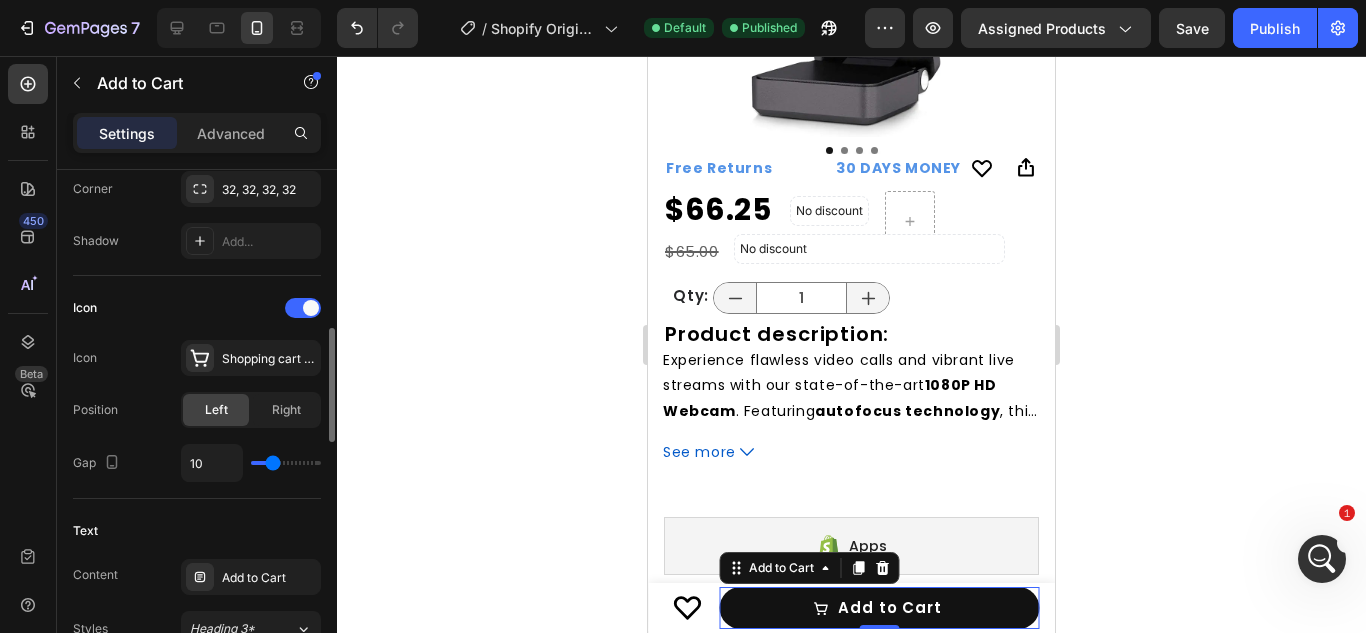 click on "Icon Icon
Shopping cart simple bold Position Left Right Gap 10" at bounding box center (197, 387) 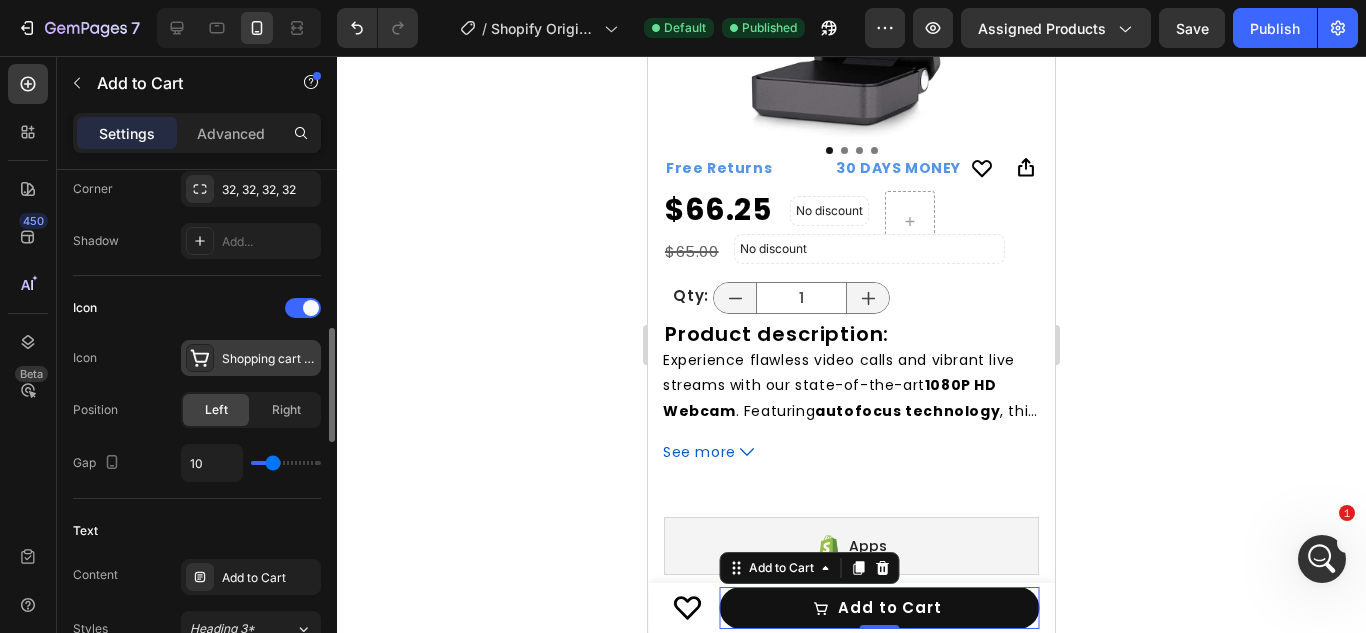 click 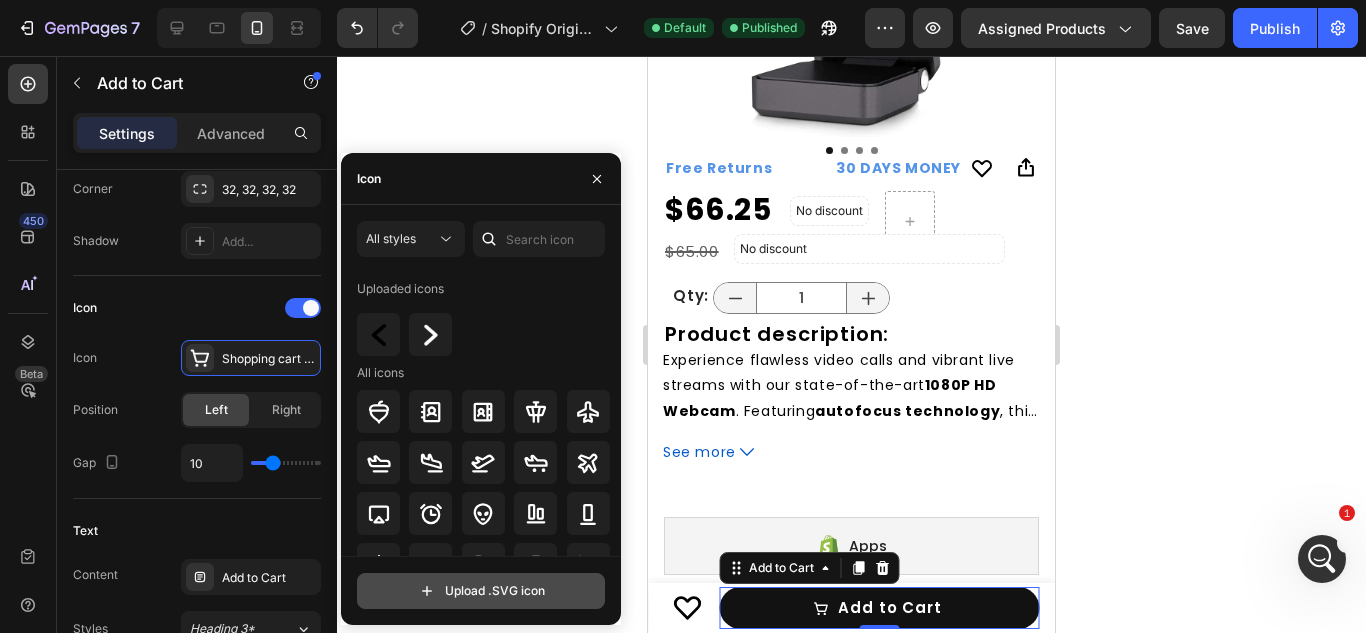 click 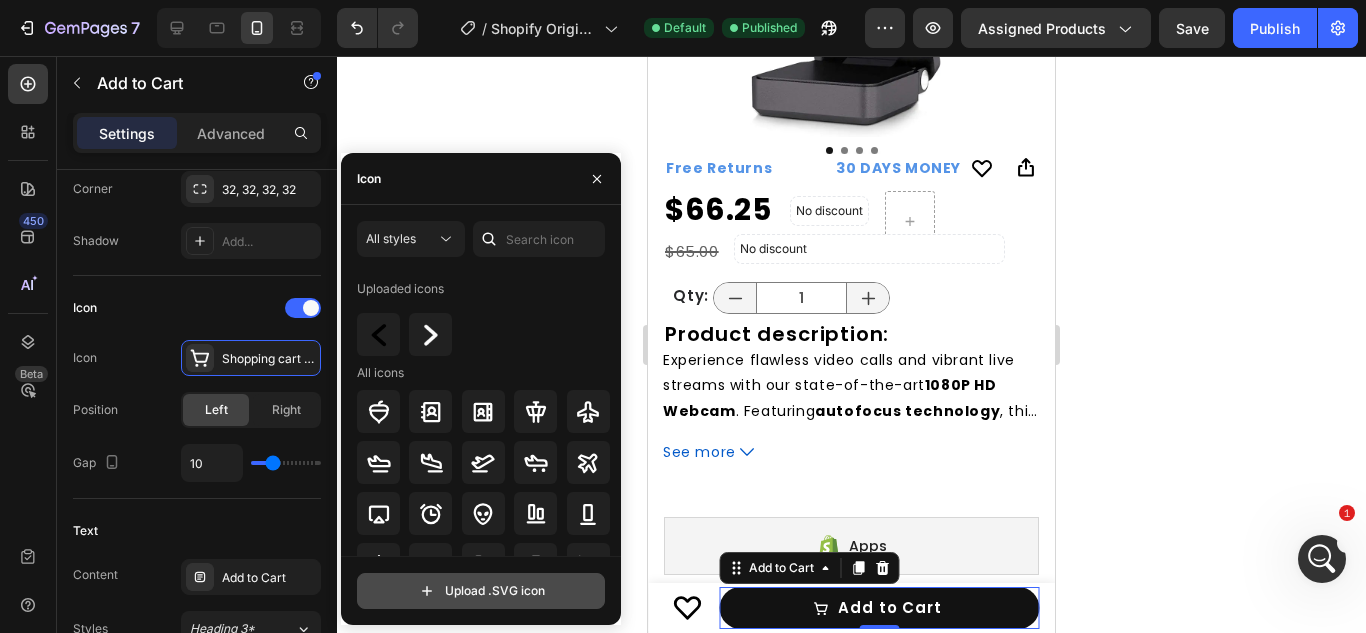 type on "C:\fakepath\super_cart_under_100kb.svg" 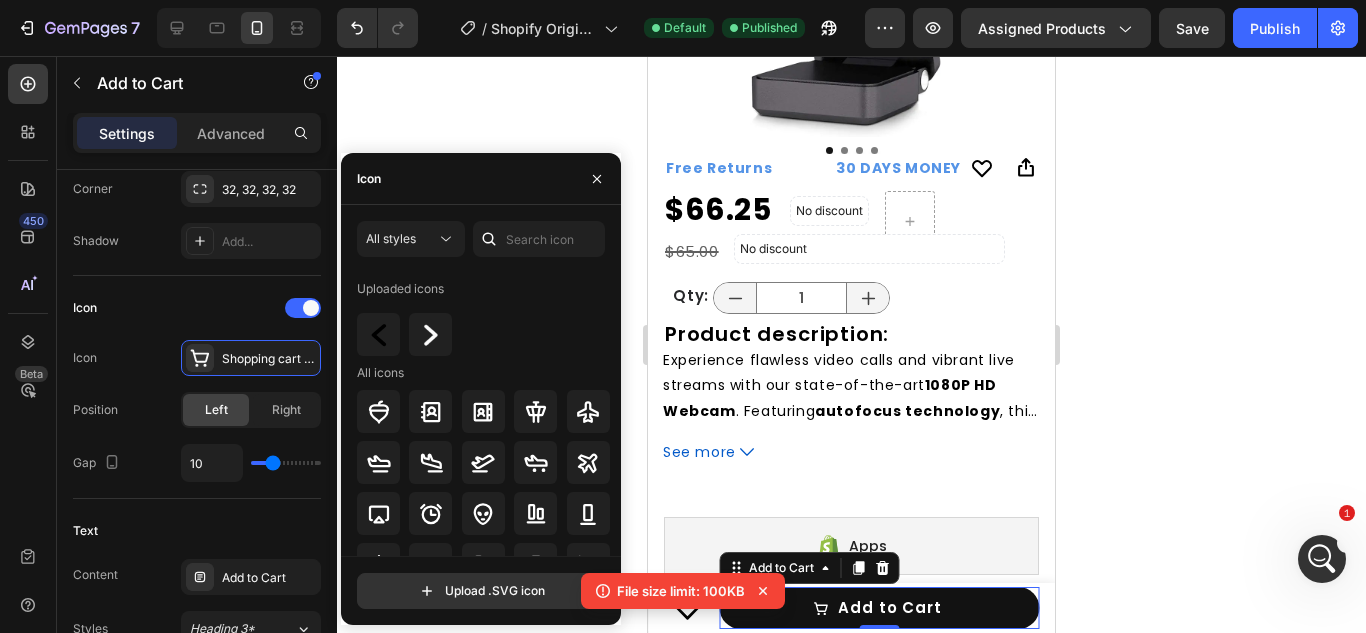 click 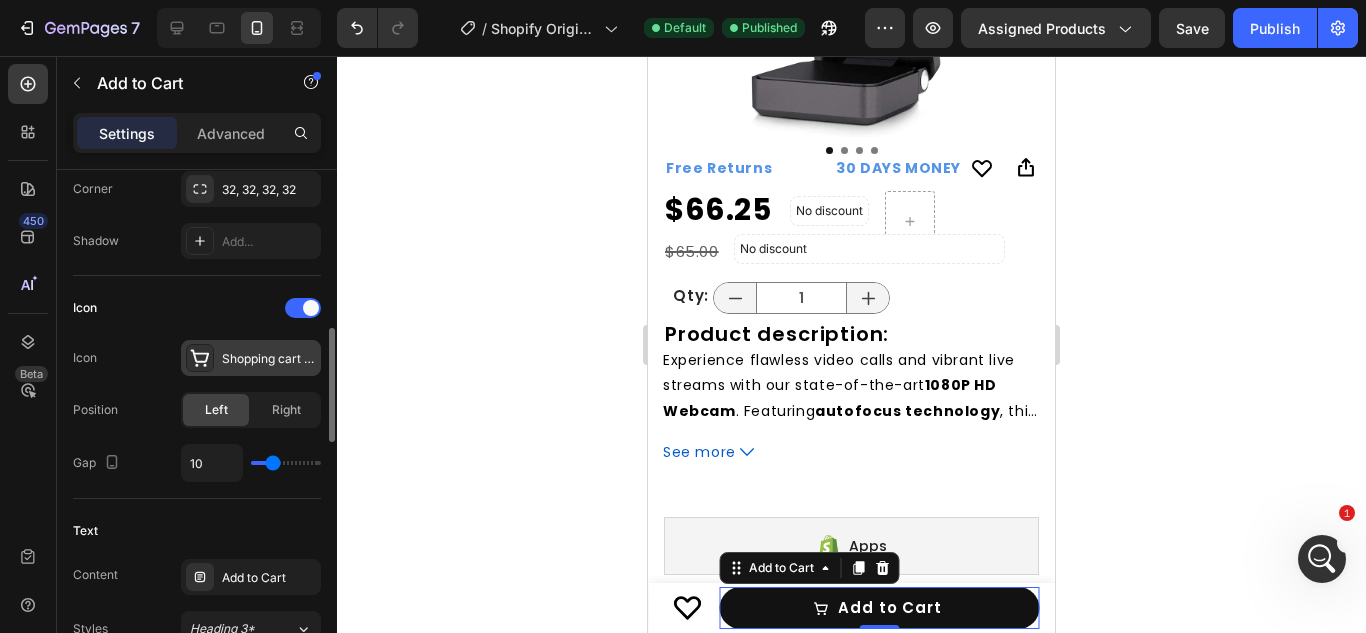 click at bounding box center (200, 358) 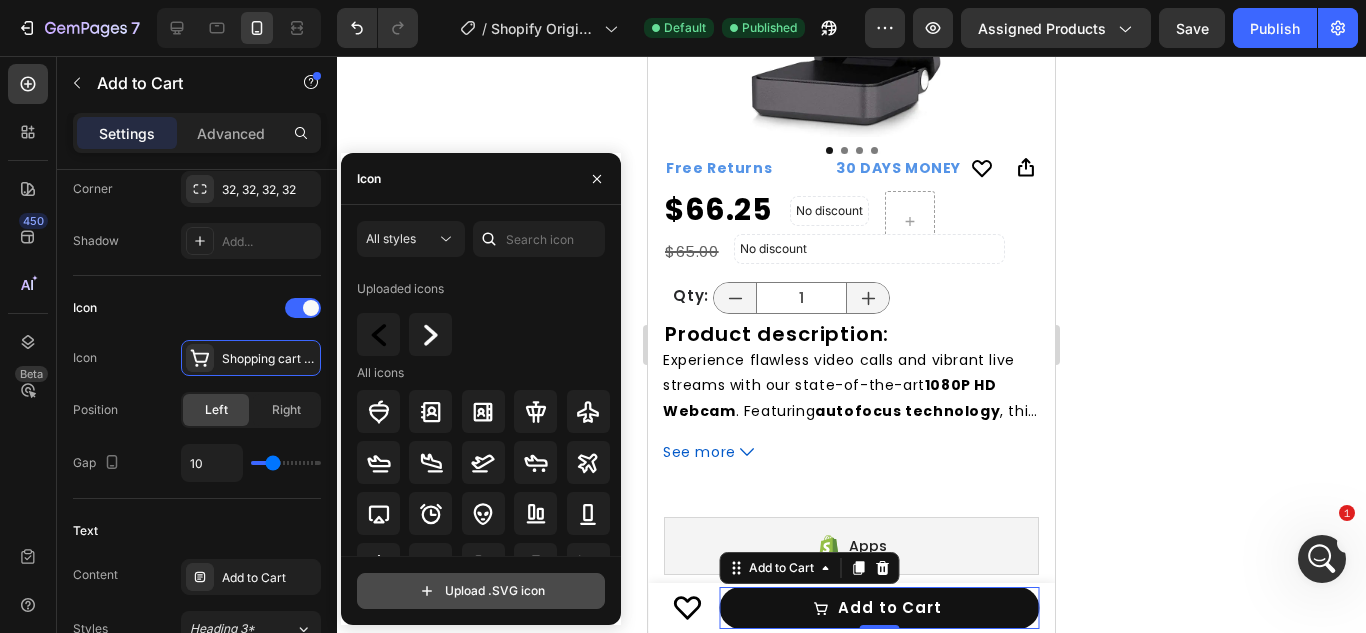 click 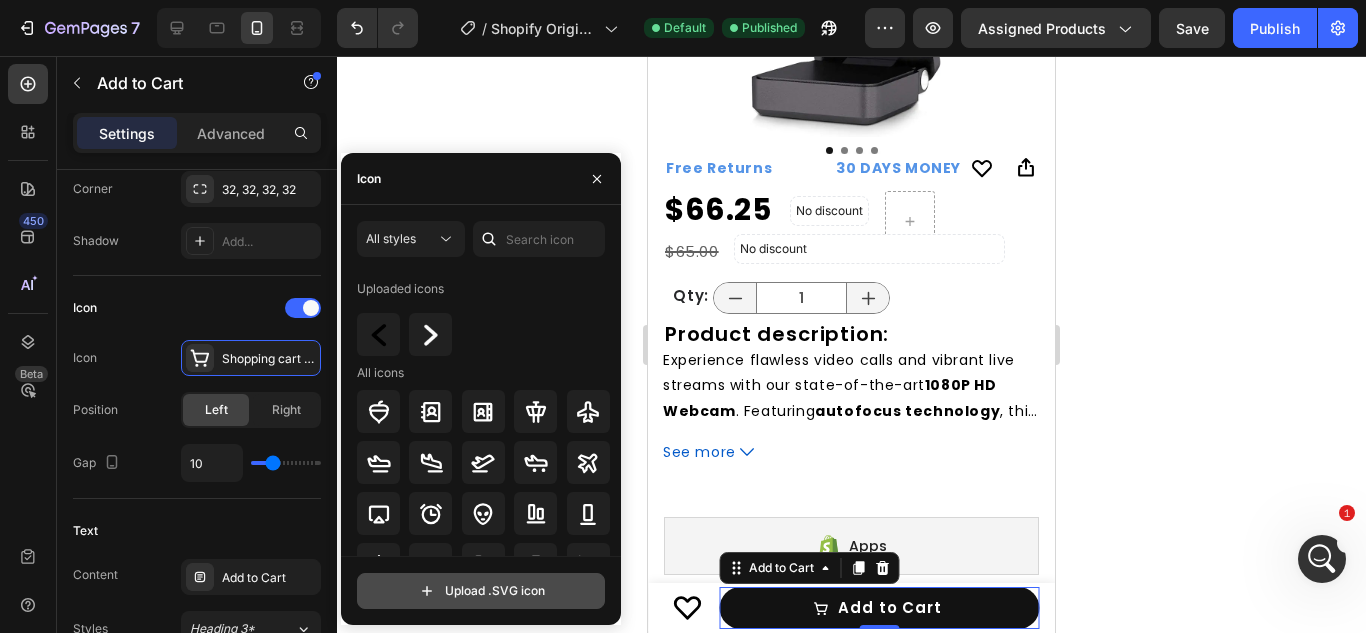 click 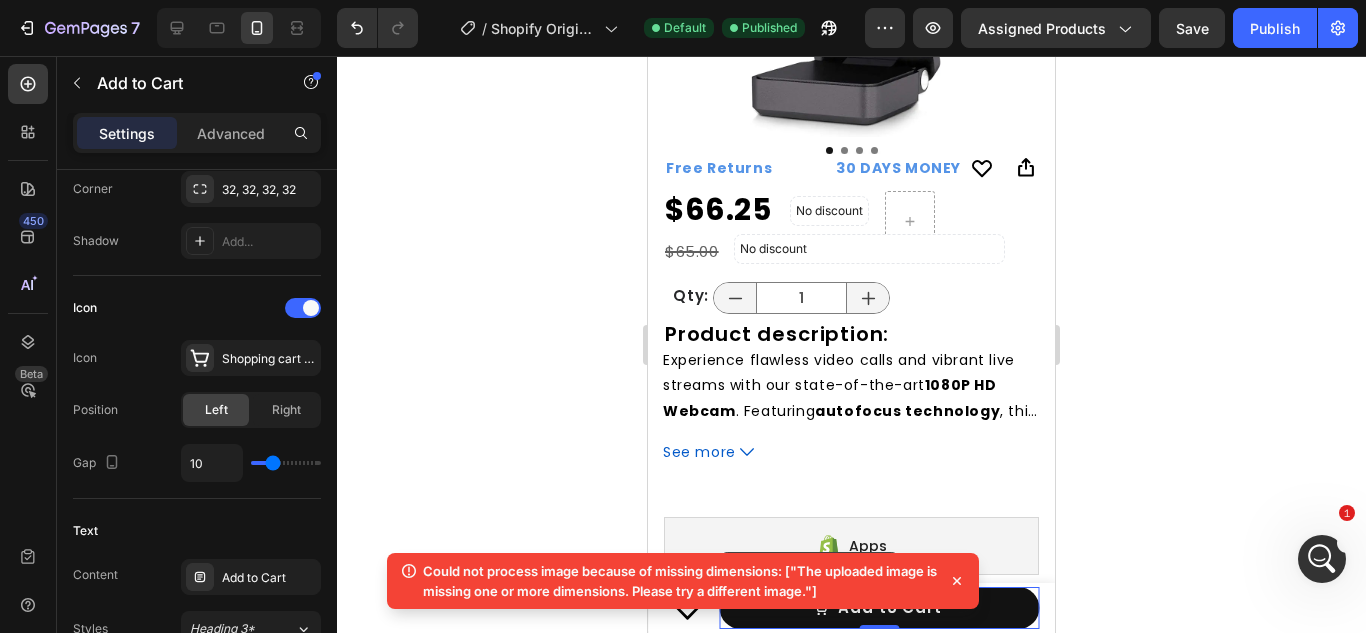 click 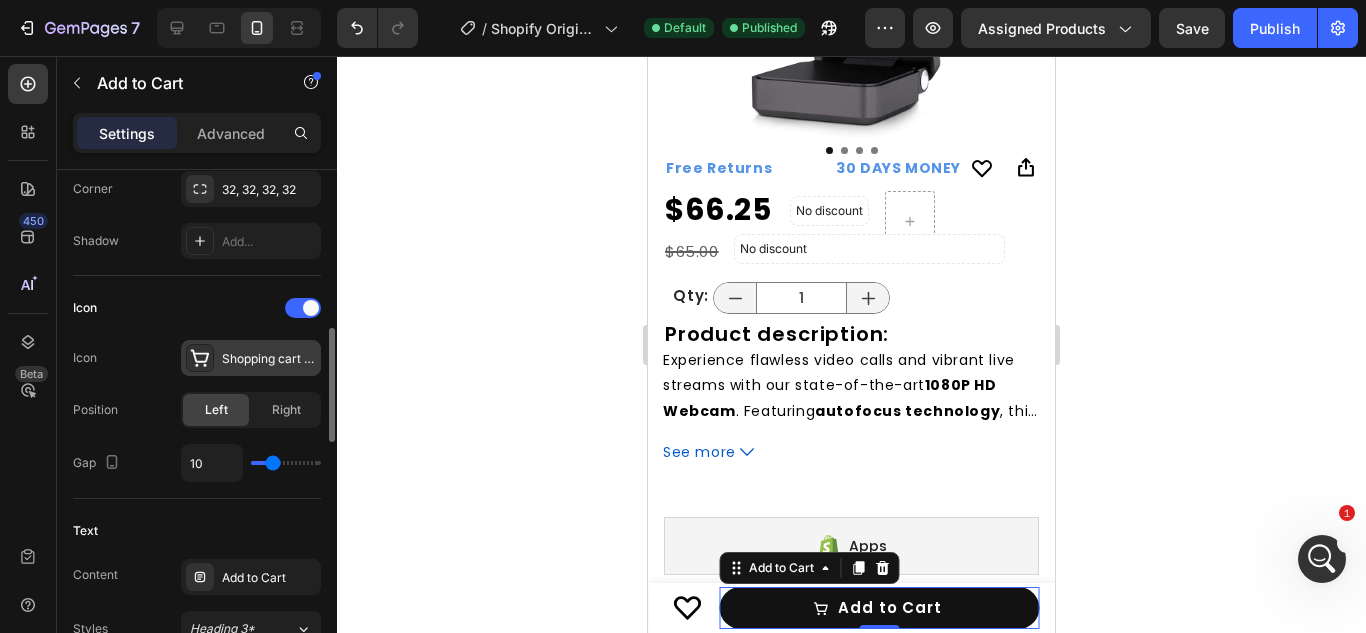 click at bounding box center [200, 358] 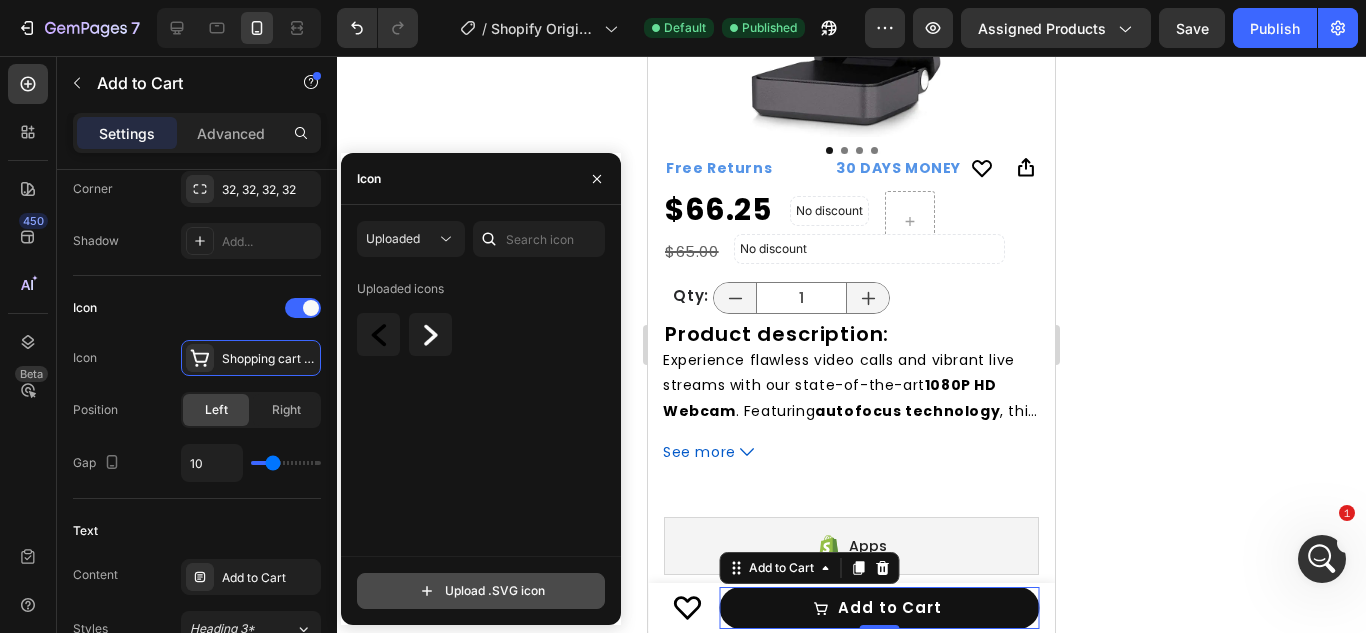click 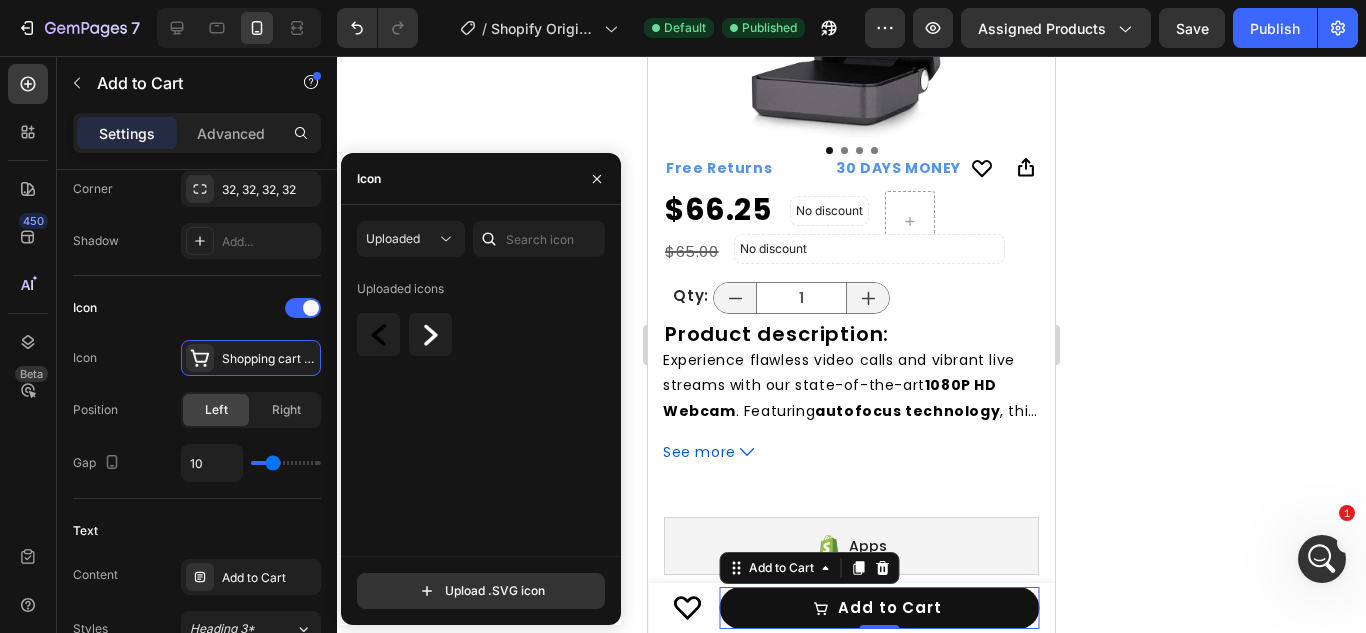 click on "Uploaded icons" at bounding box center [488, 414] 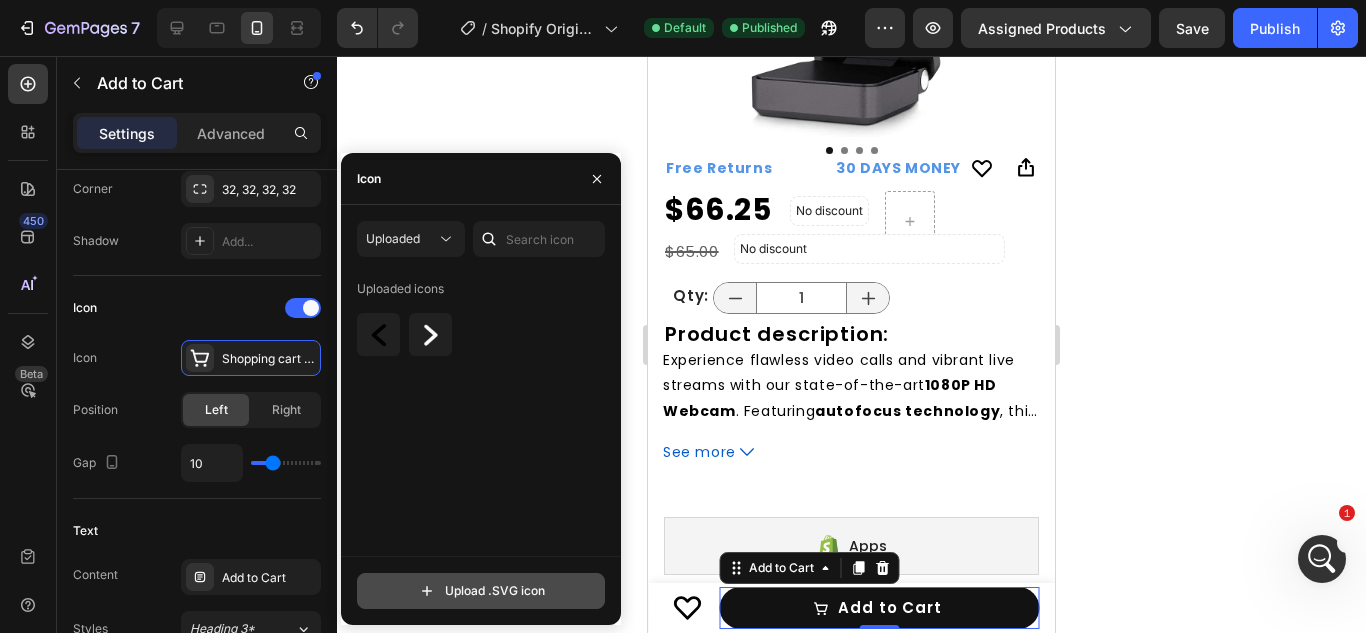 click 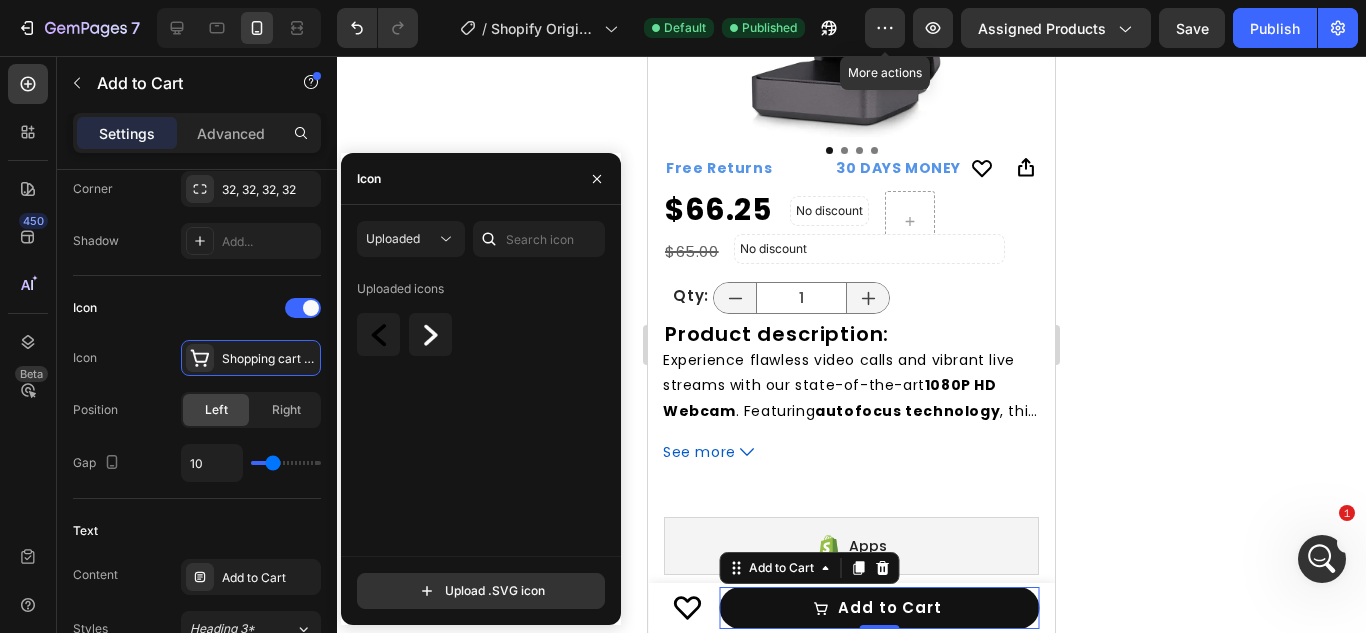 click on "Upload .SVG icon" at bounding box center [481, 582] 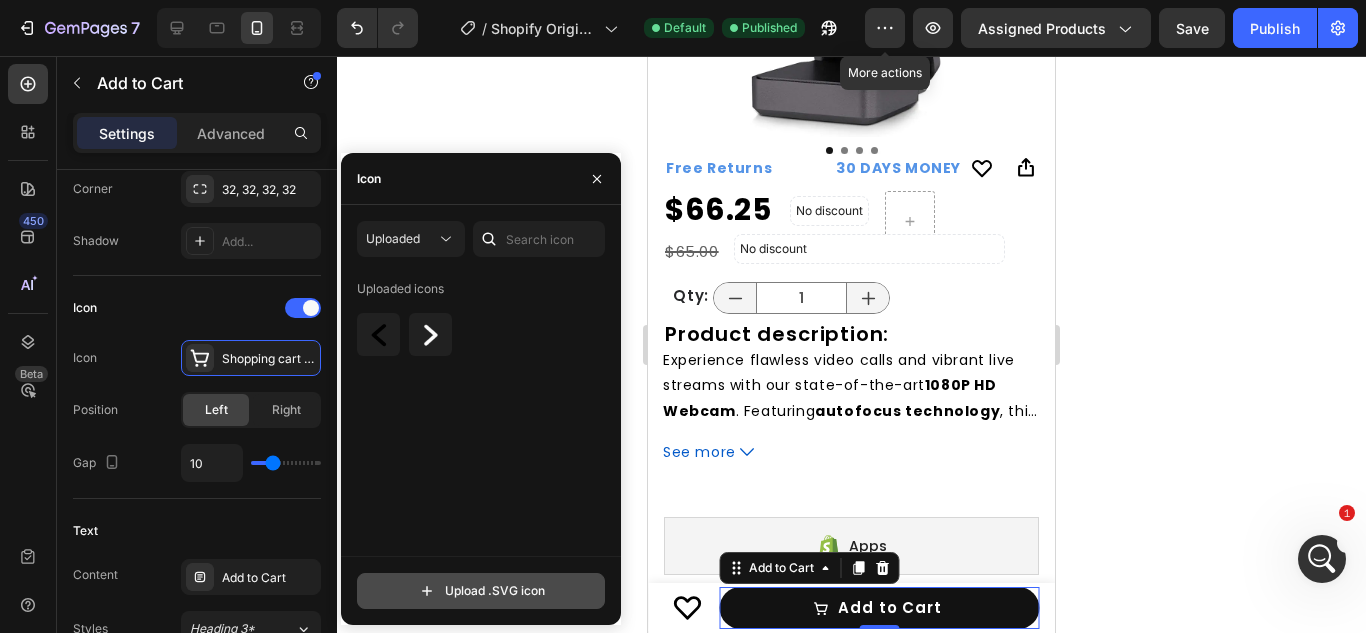 click 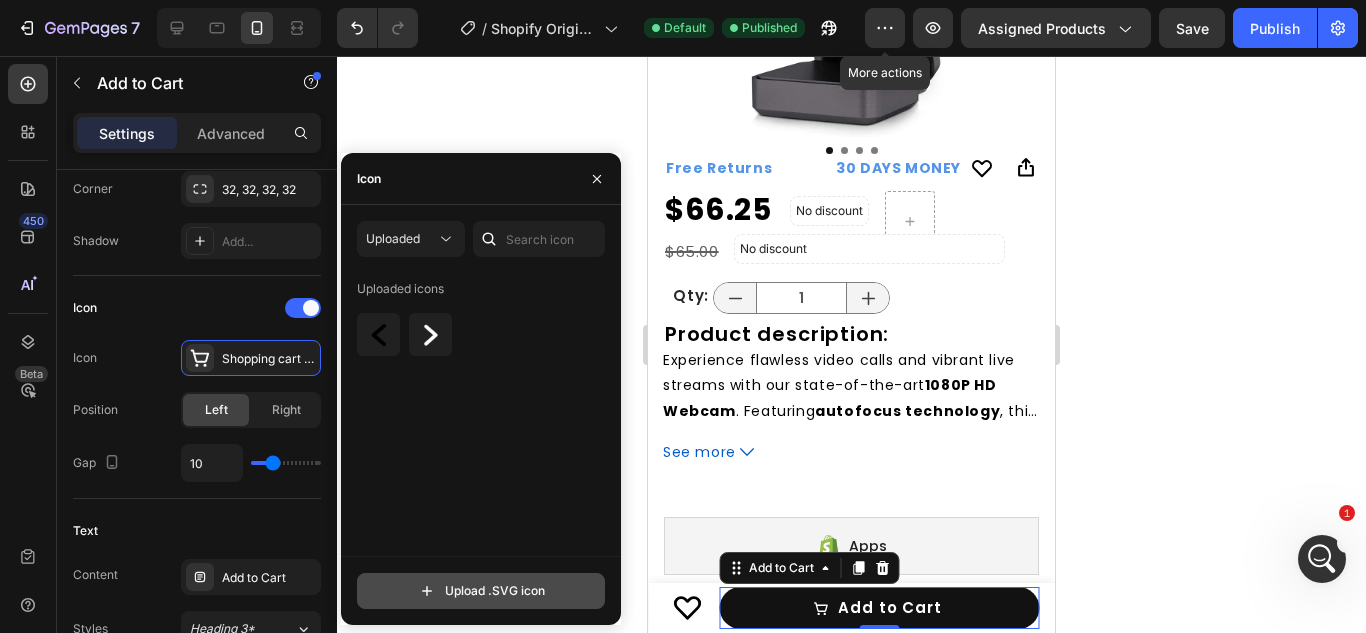 type on "C:\fakepath\super_cart_icon_ready.svg" 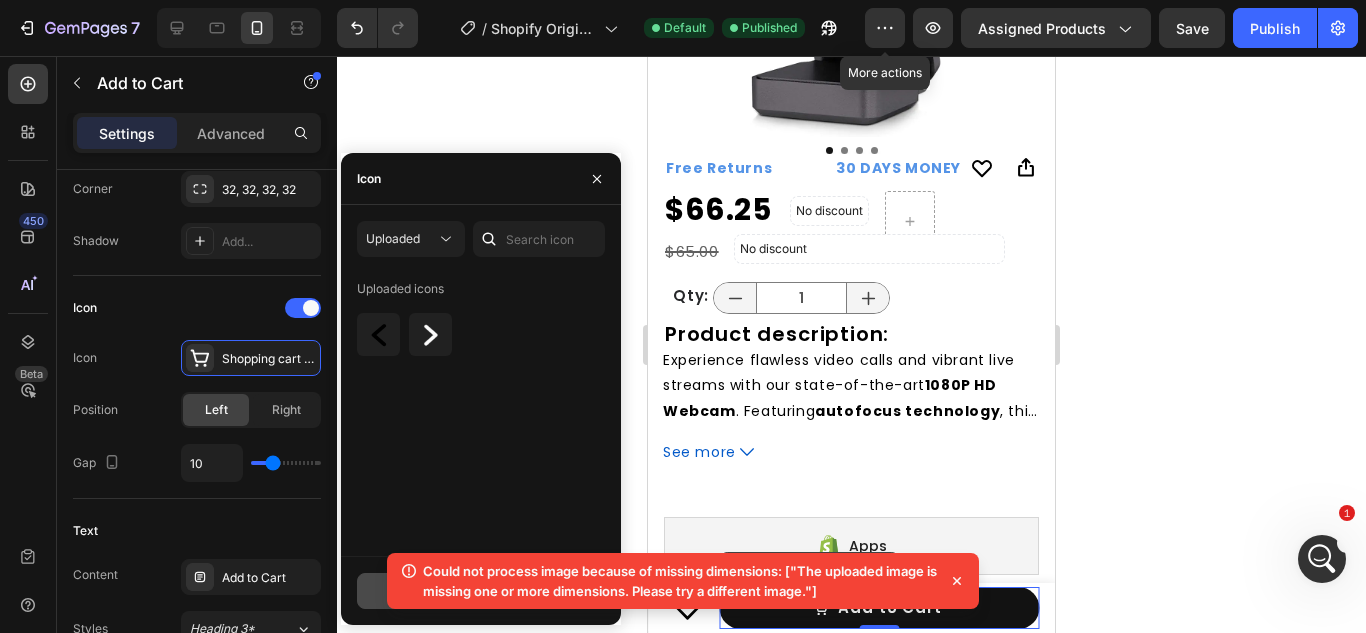 click 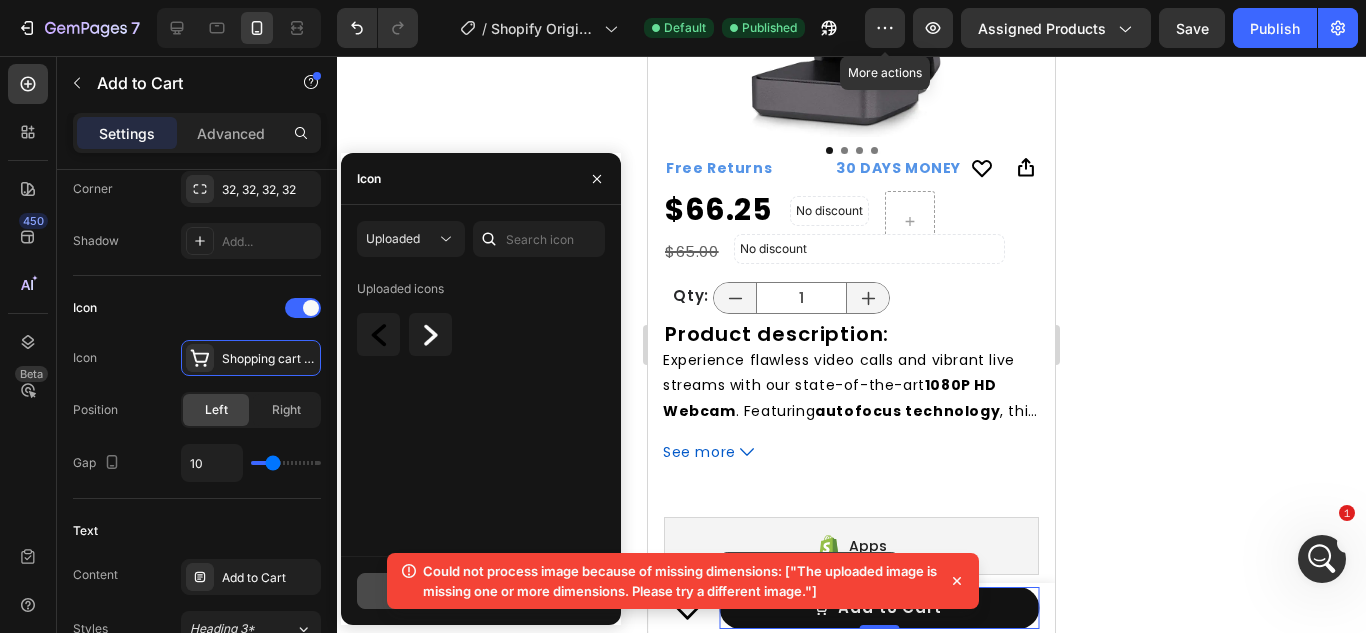click 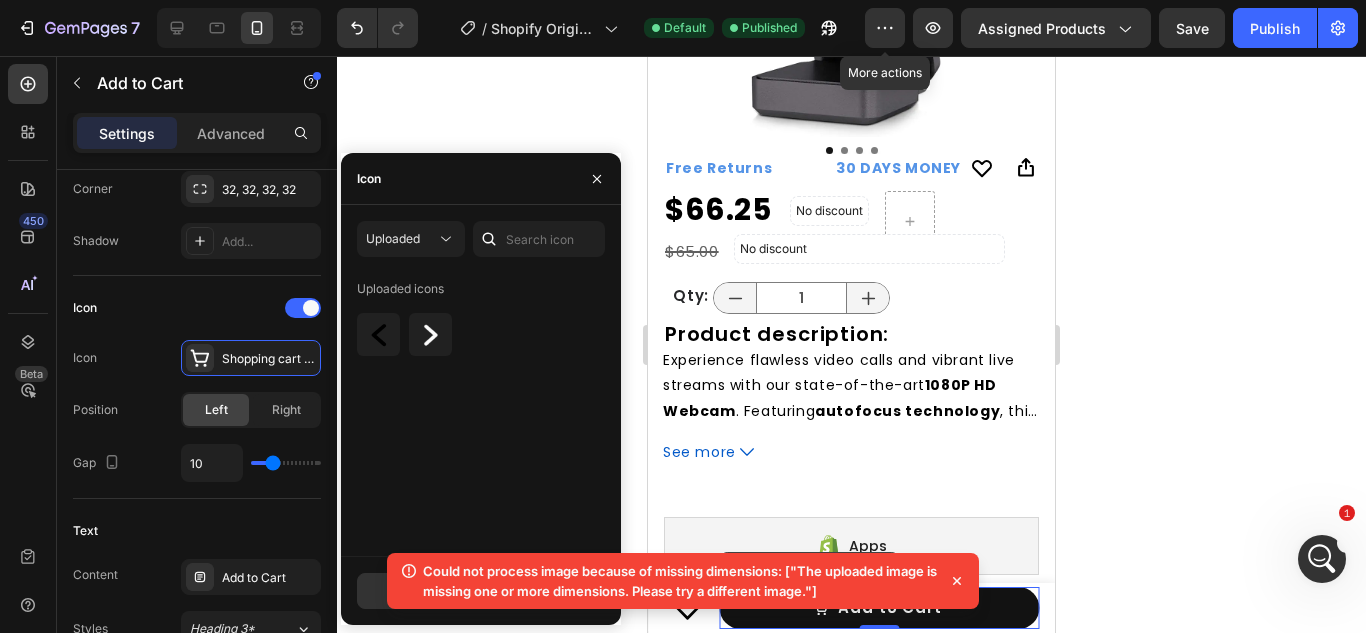 click 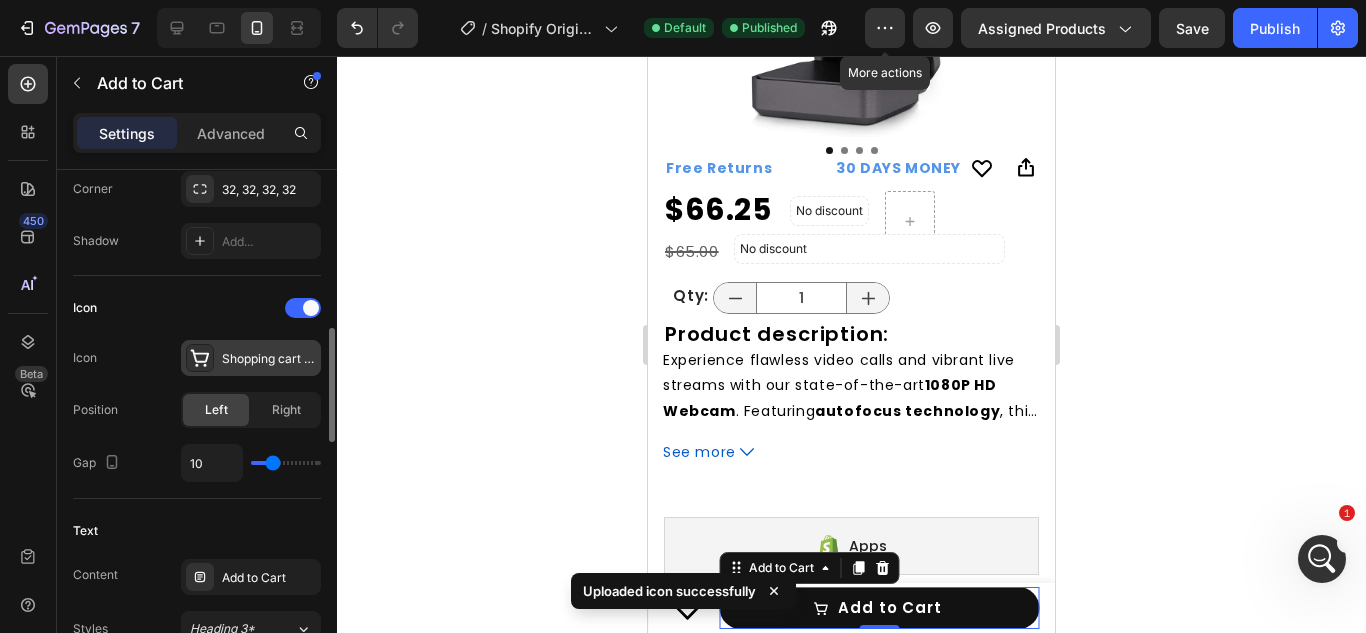 click 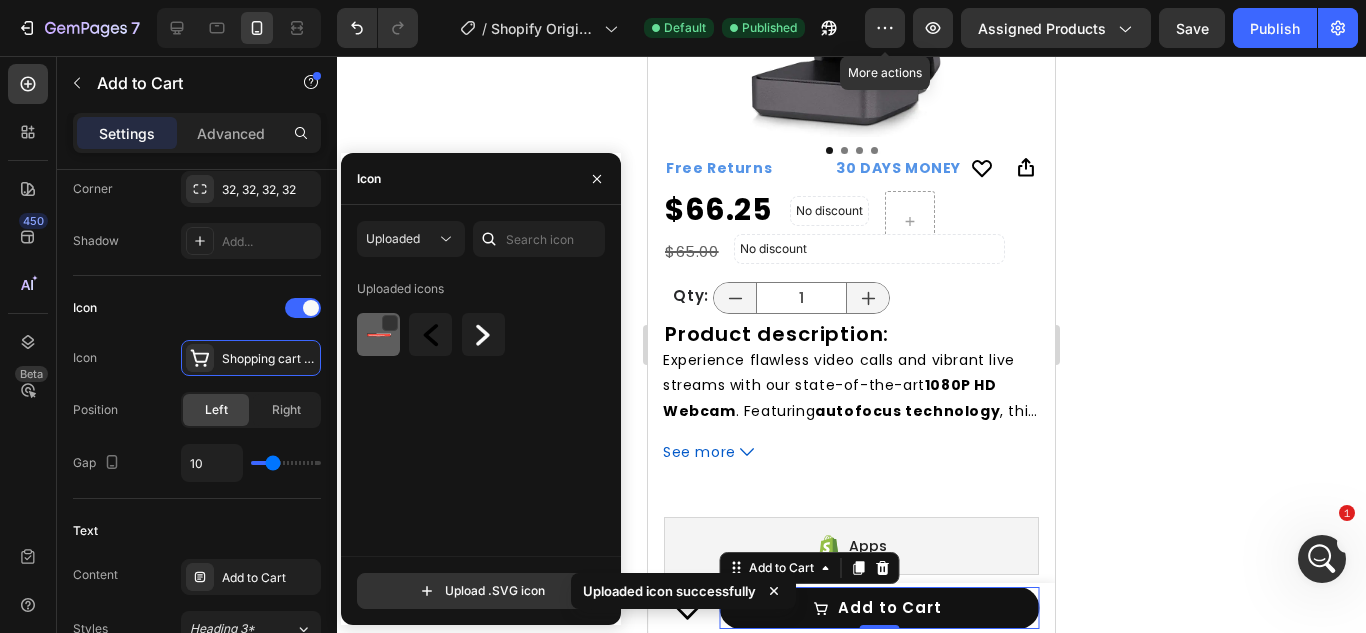 click at bounding box center [379, 335] 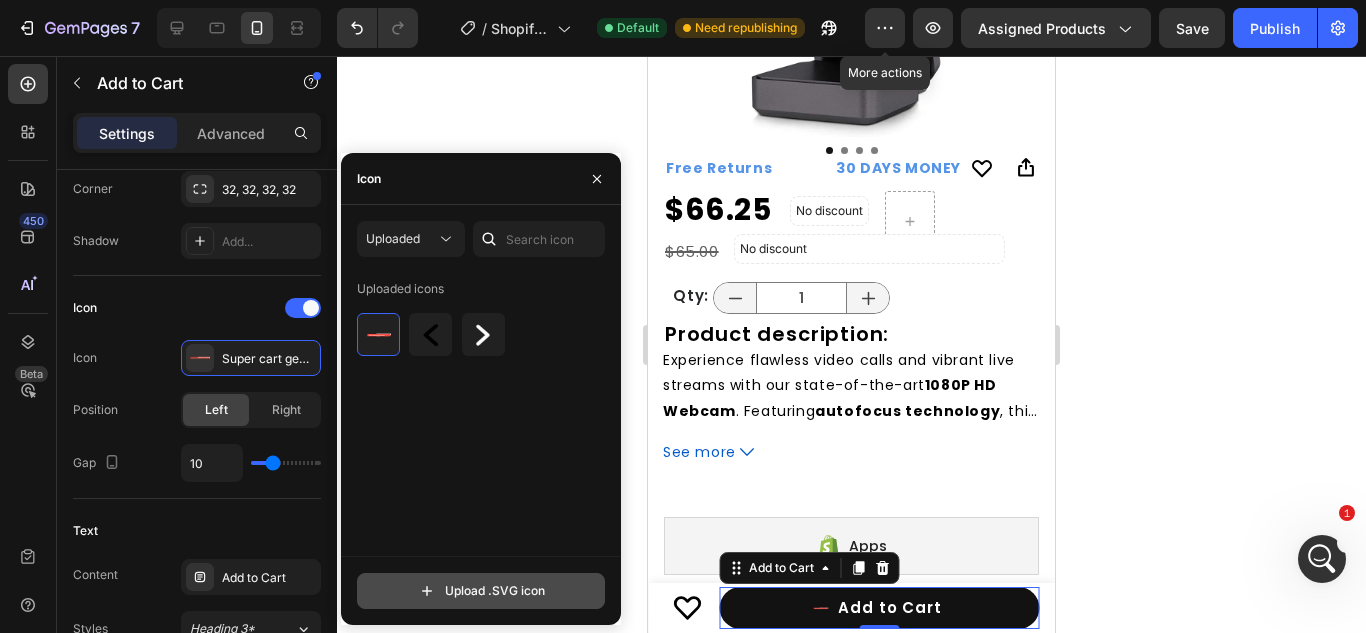 click 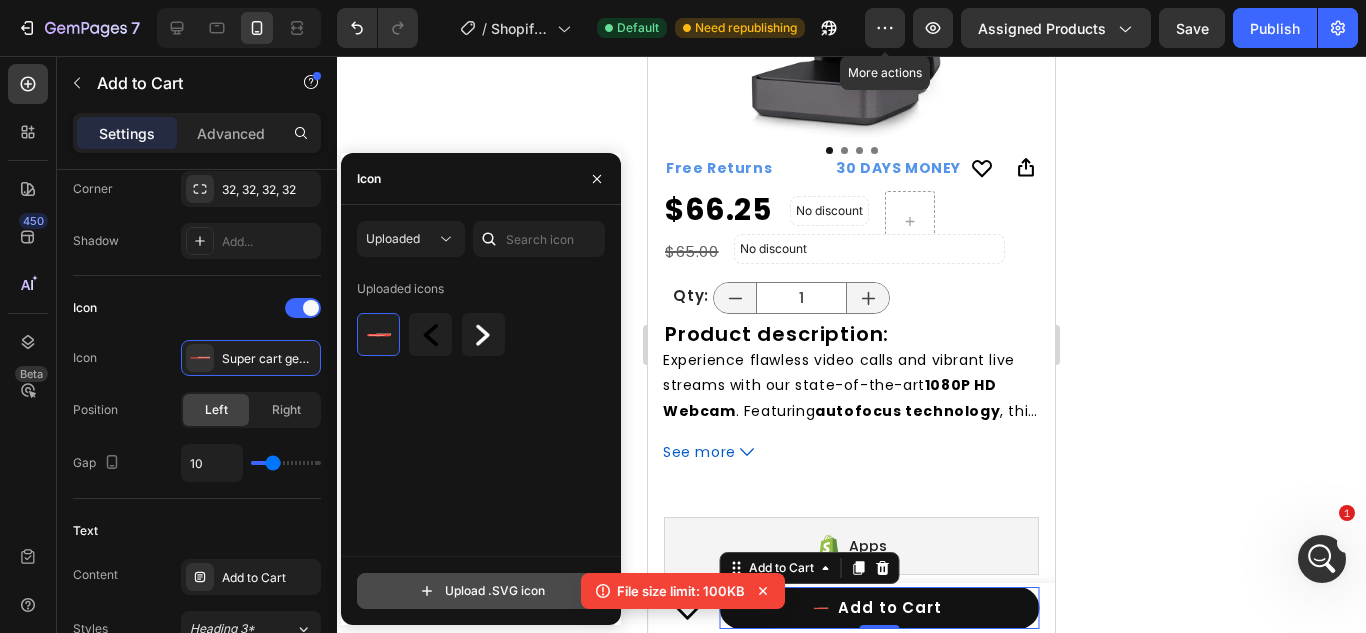click 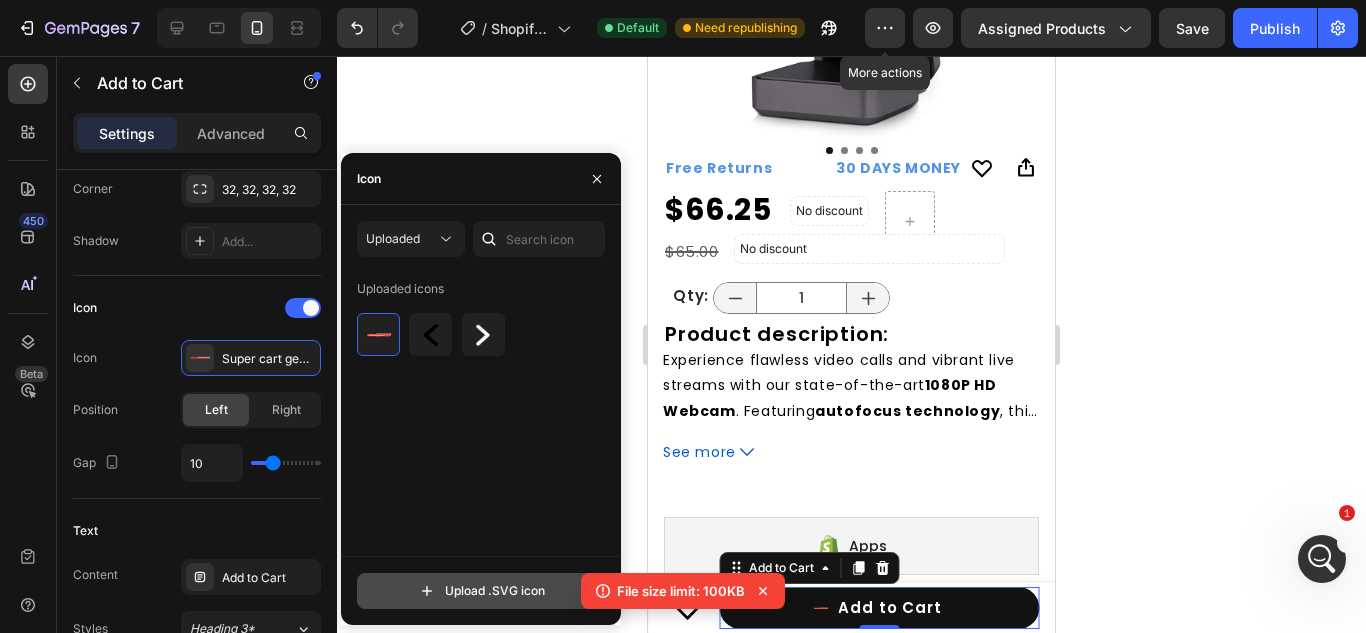 type on "C:\fakepath\super_cart_under_99kb_fixed.svg" 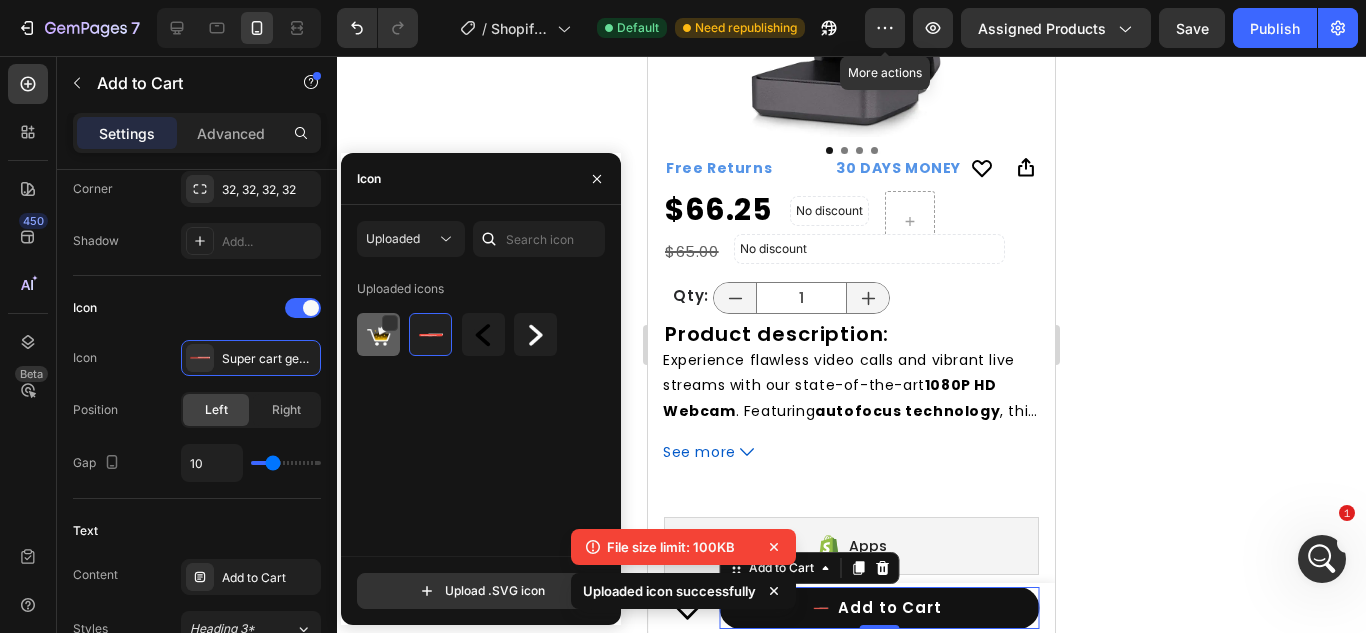 click at bounding box center [379, 335] 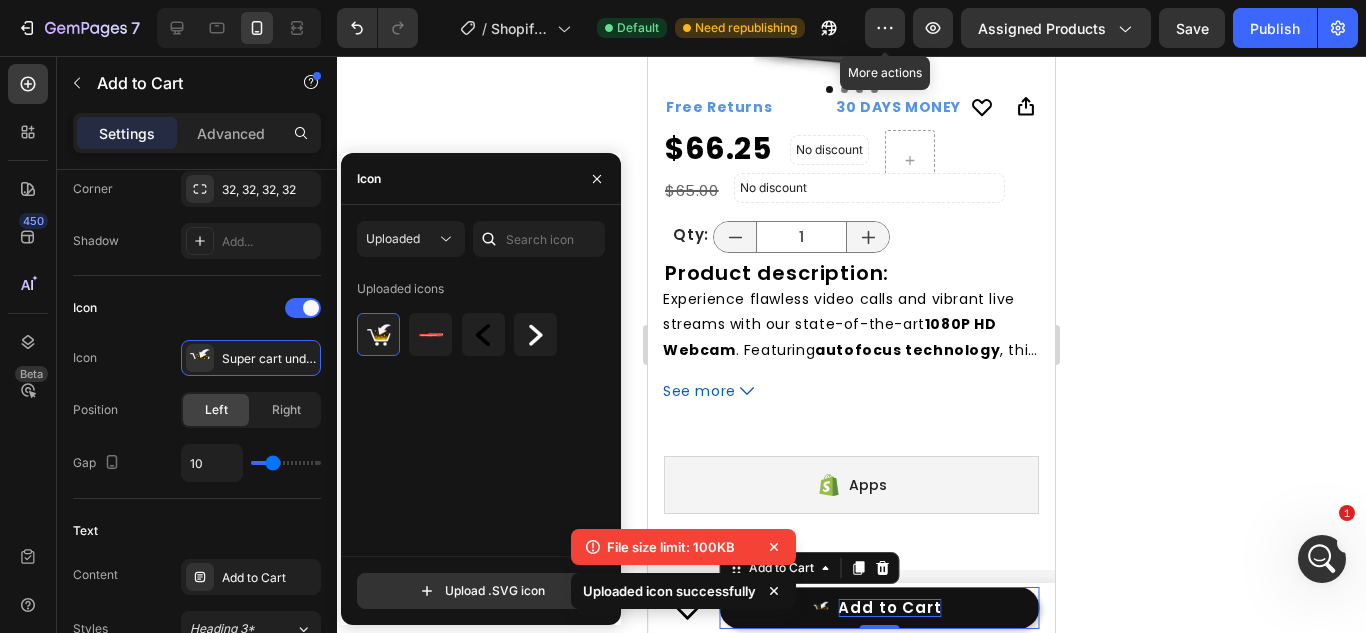 scroll, scrollTop: 554, scrollLeft: 0, axis: vertical 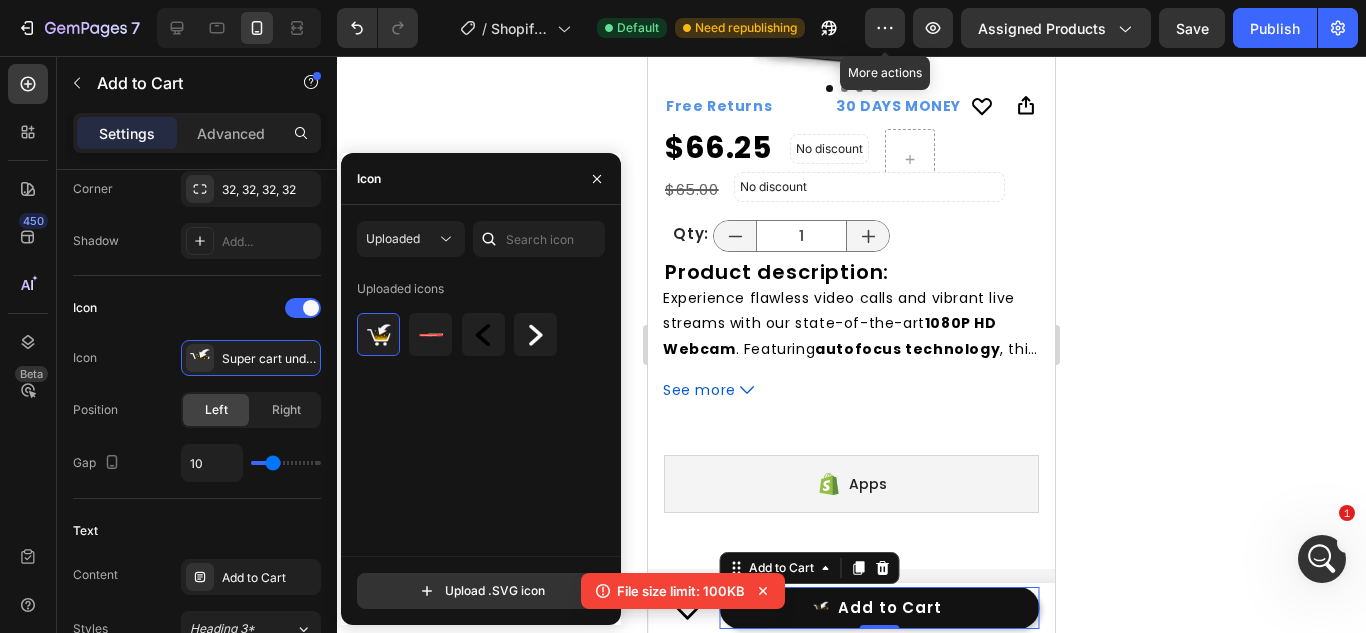 click 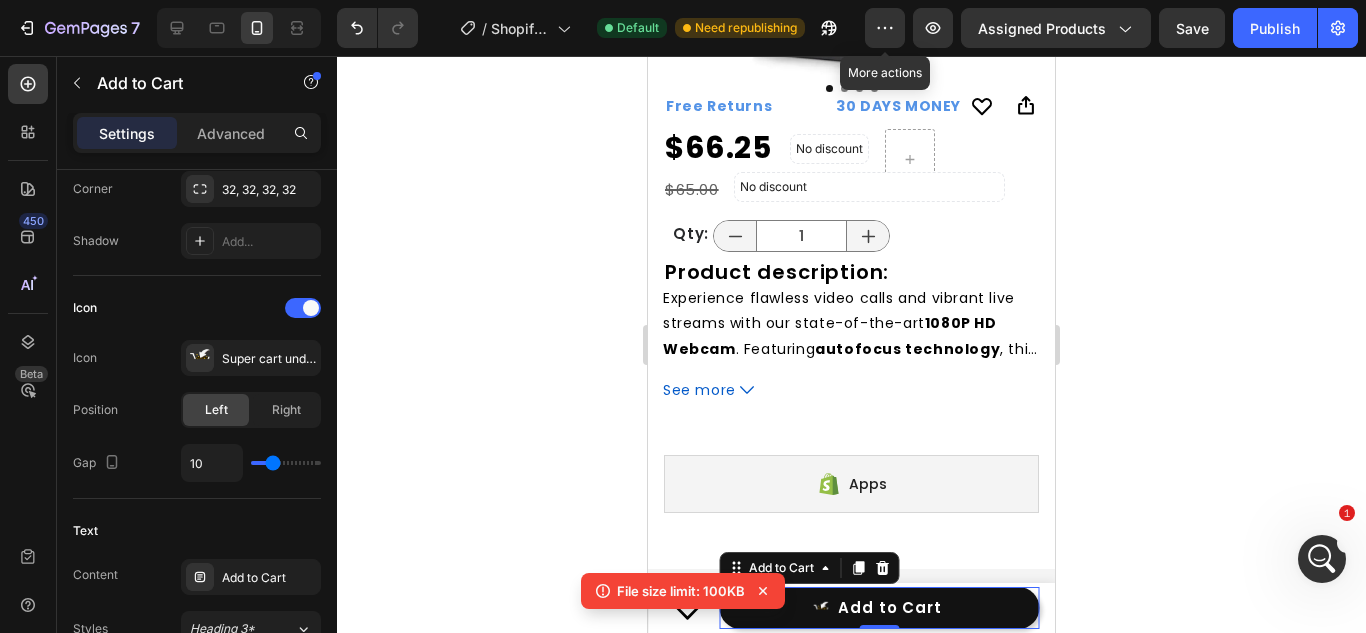 click on "Add to Cart" at bounding box center [879, 608] 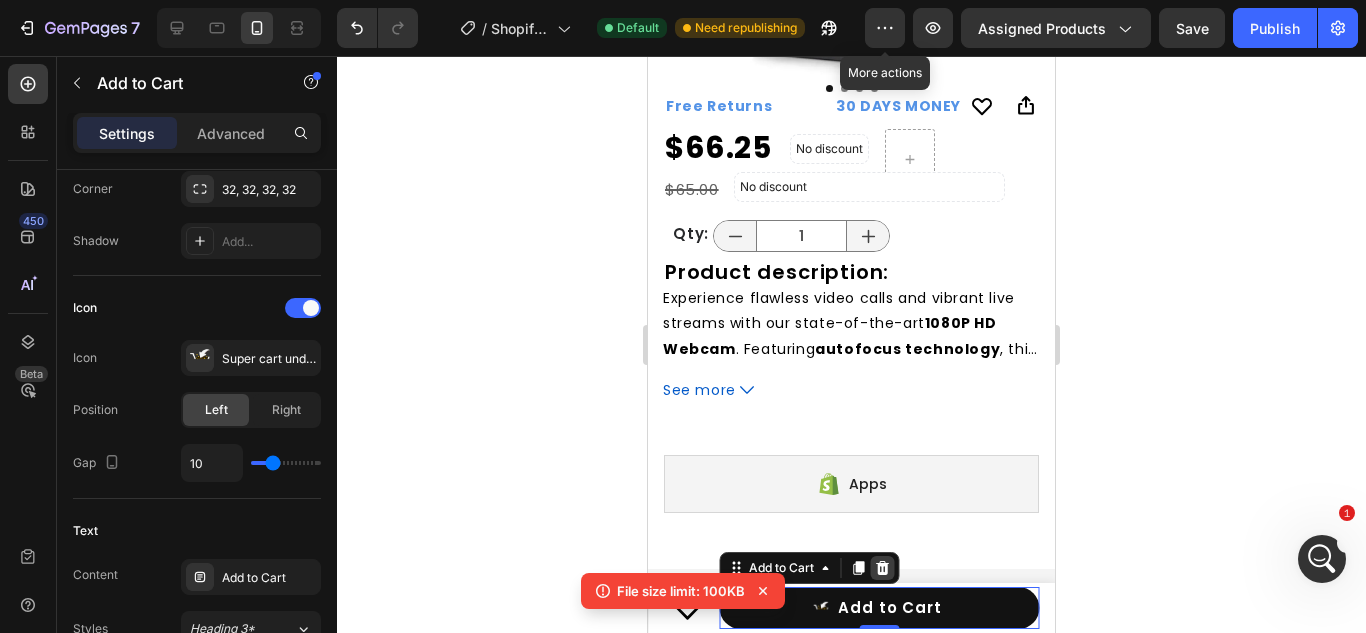 click 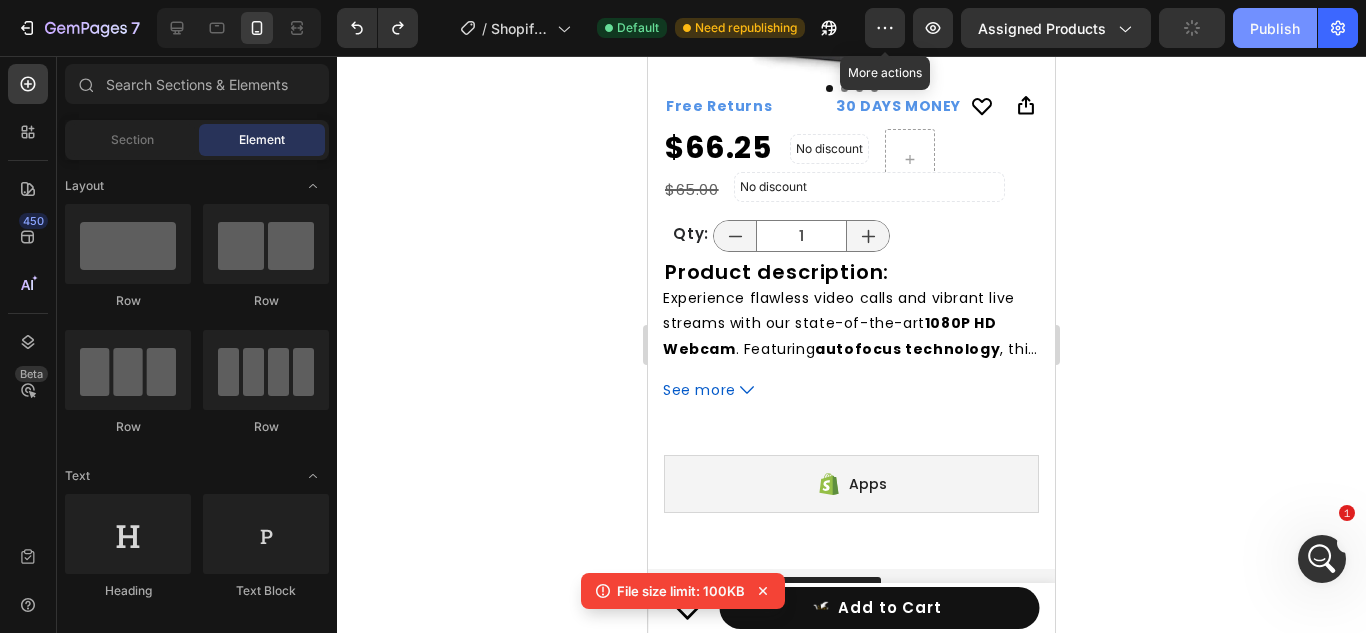 click on "Publish" at bounding box center (1275, 28) 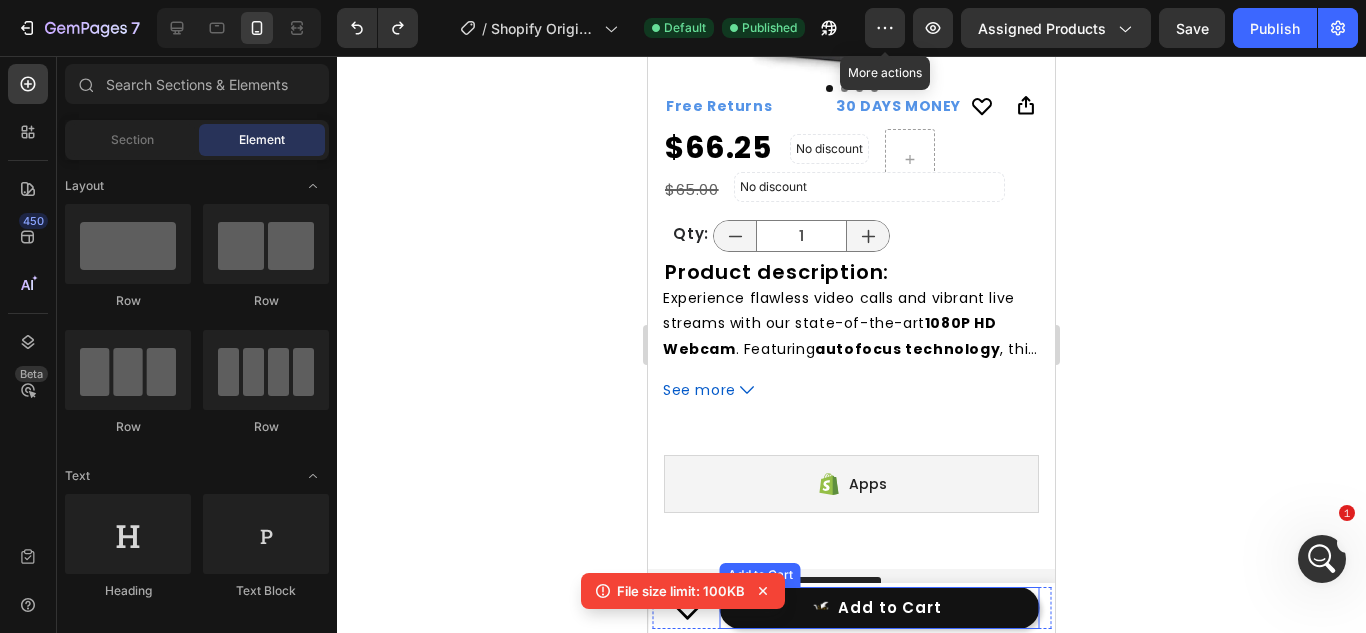 click on "Add to Cart" at bounding box center (879, 608) 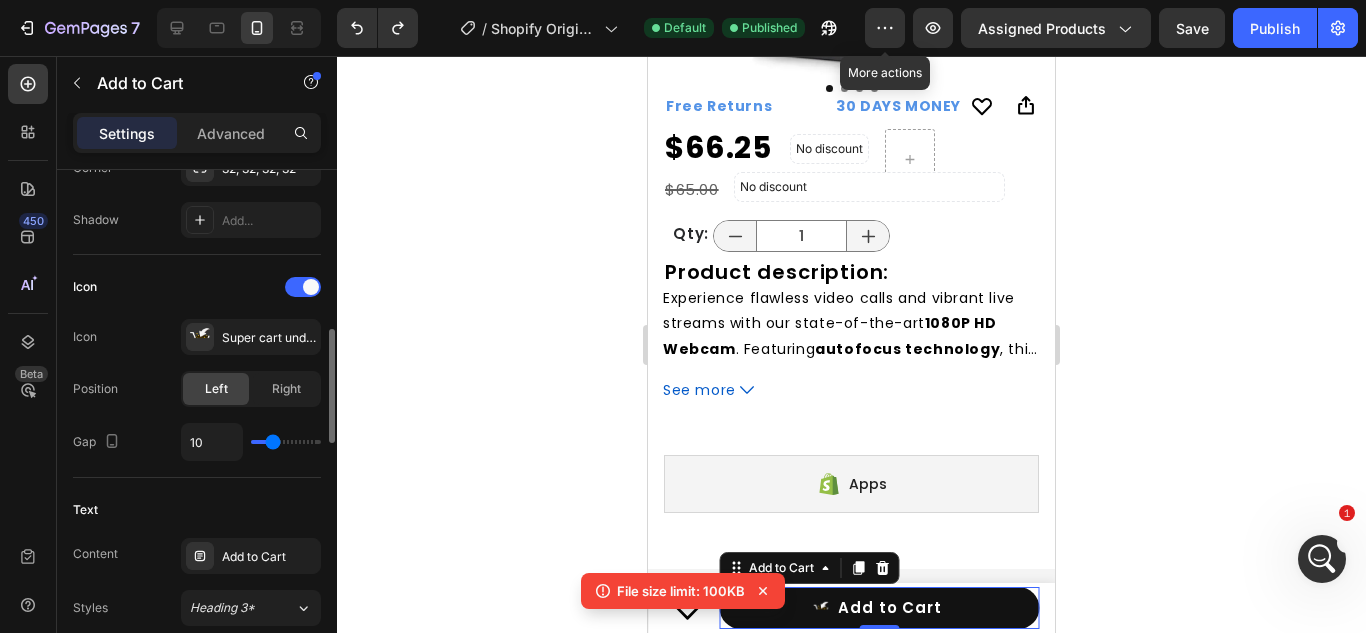 scroll, scrollTop: 737, scrollLeft: 0, axis: vertical 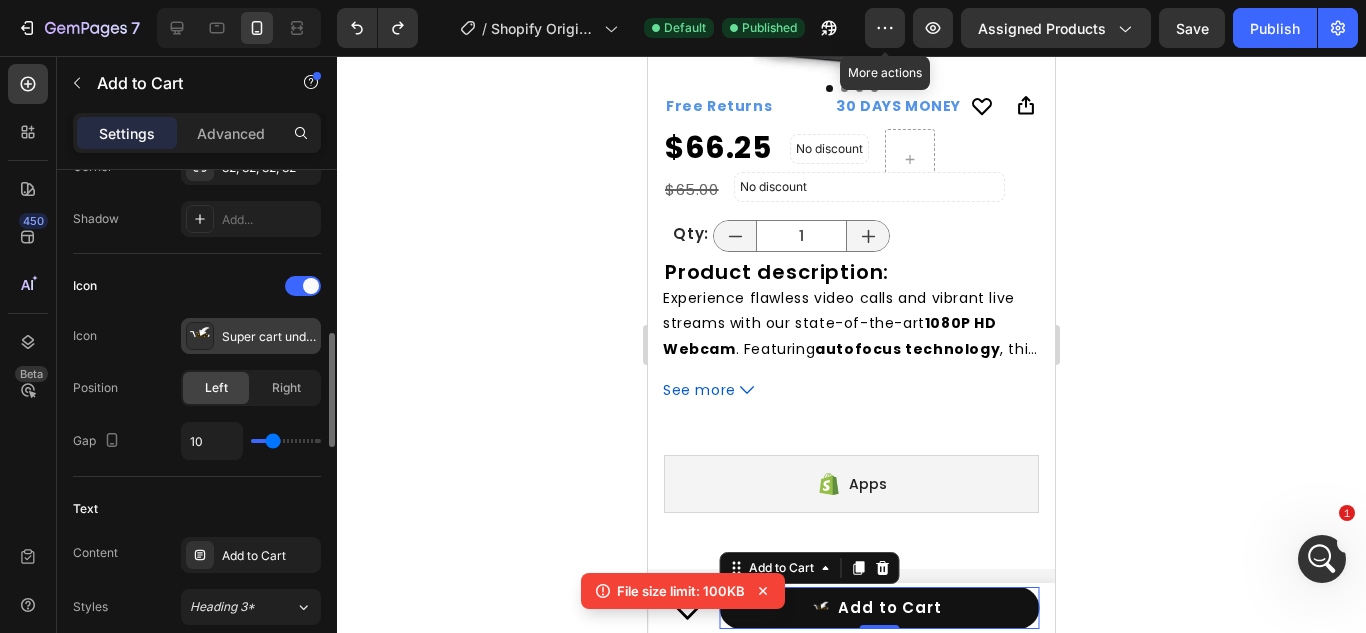 click at bounding box center [200, 336] 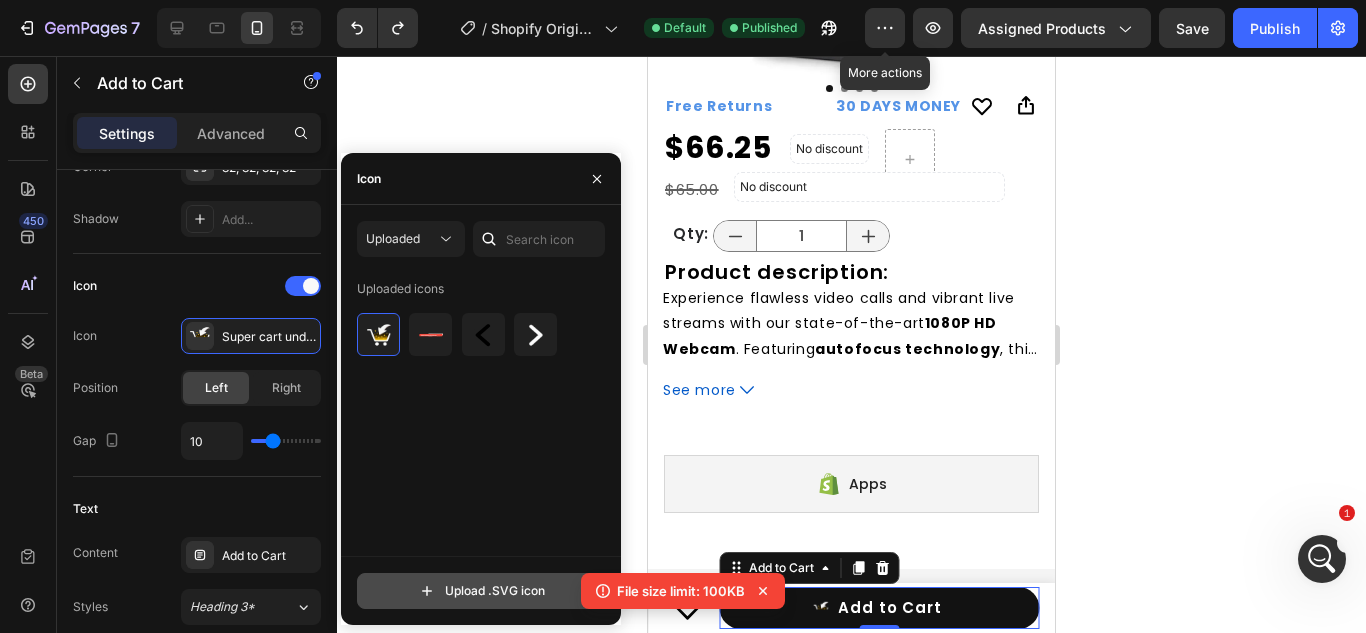 click 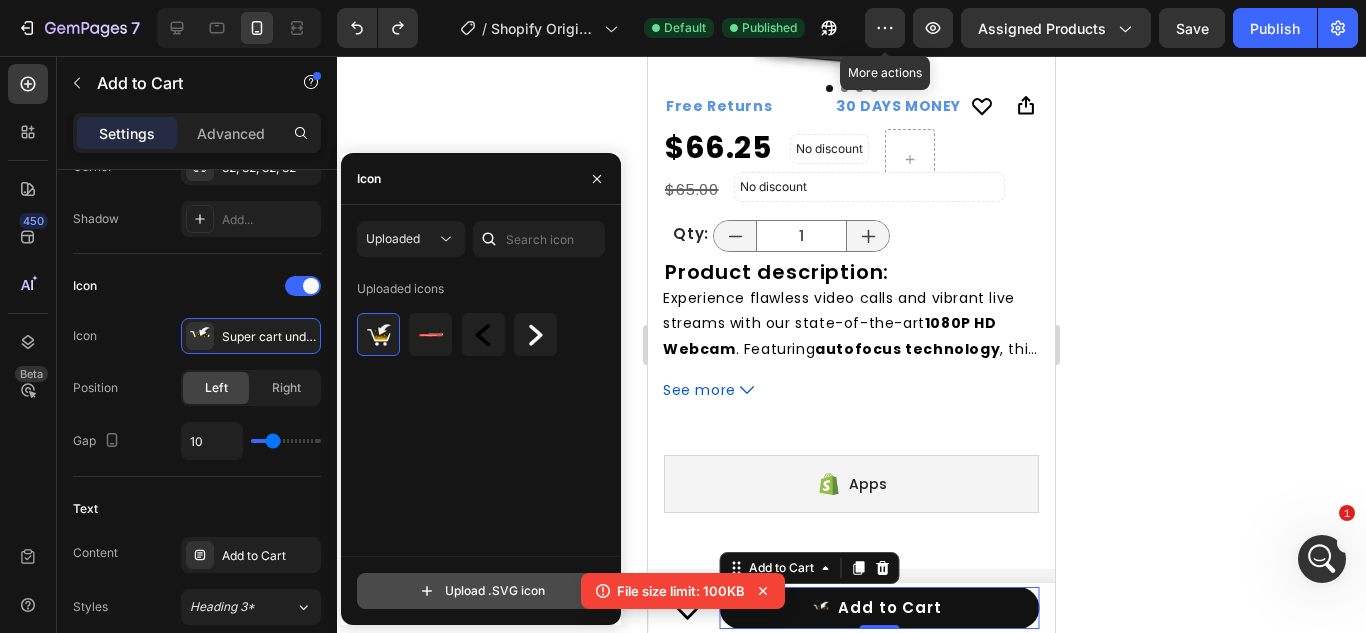type on "C:\fakepath\astricart_icon_ready.svg" 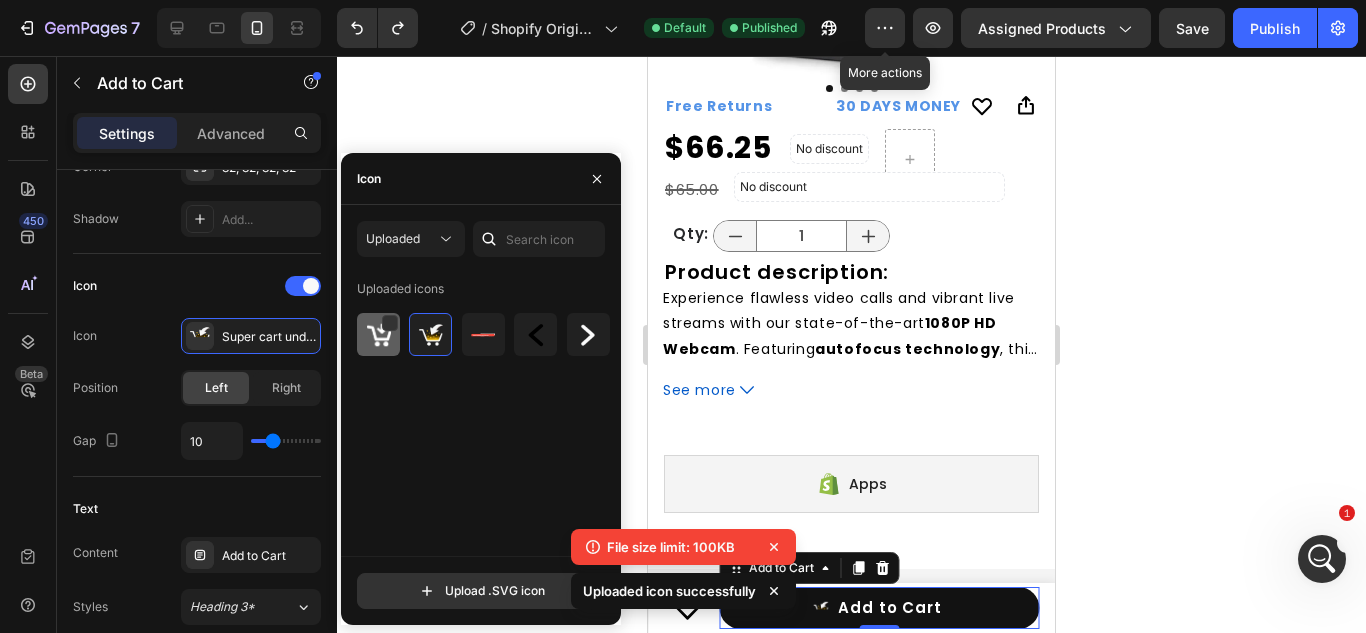 click at bounding box center [379, 335] 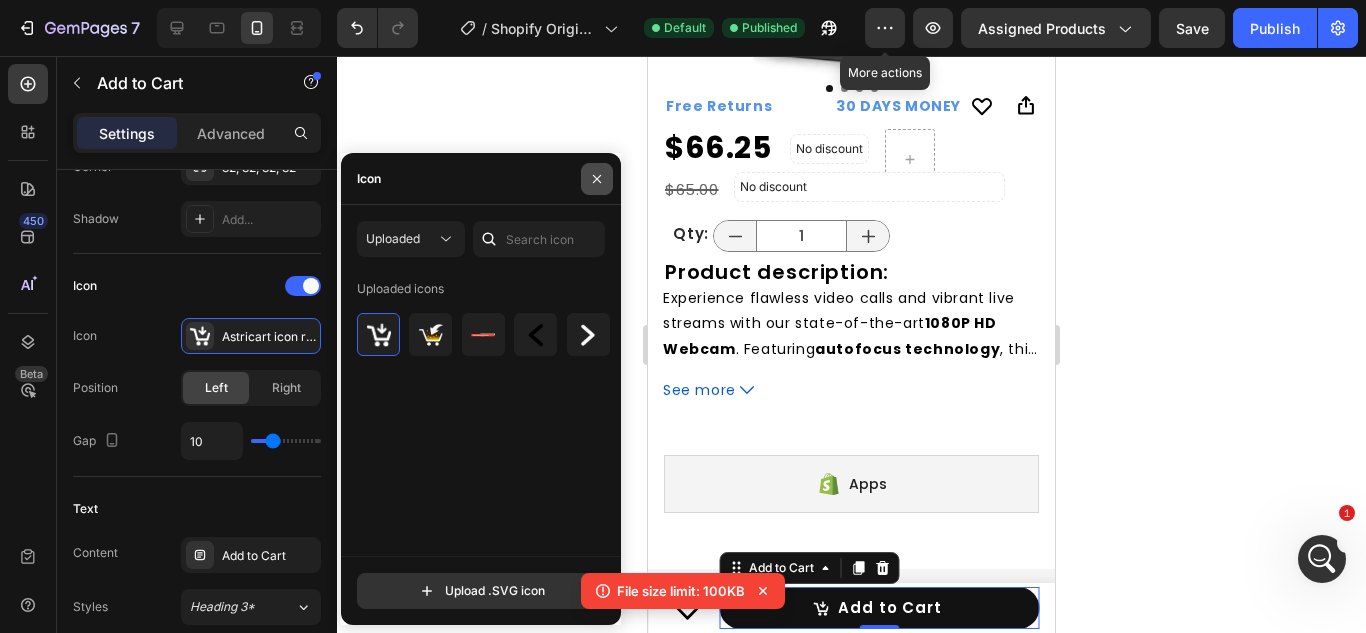 click at bounding box center (597, 179) 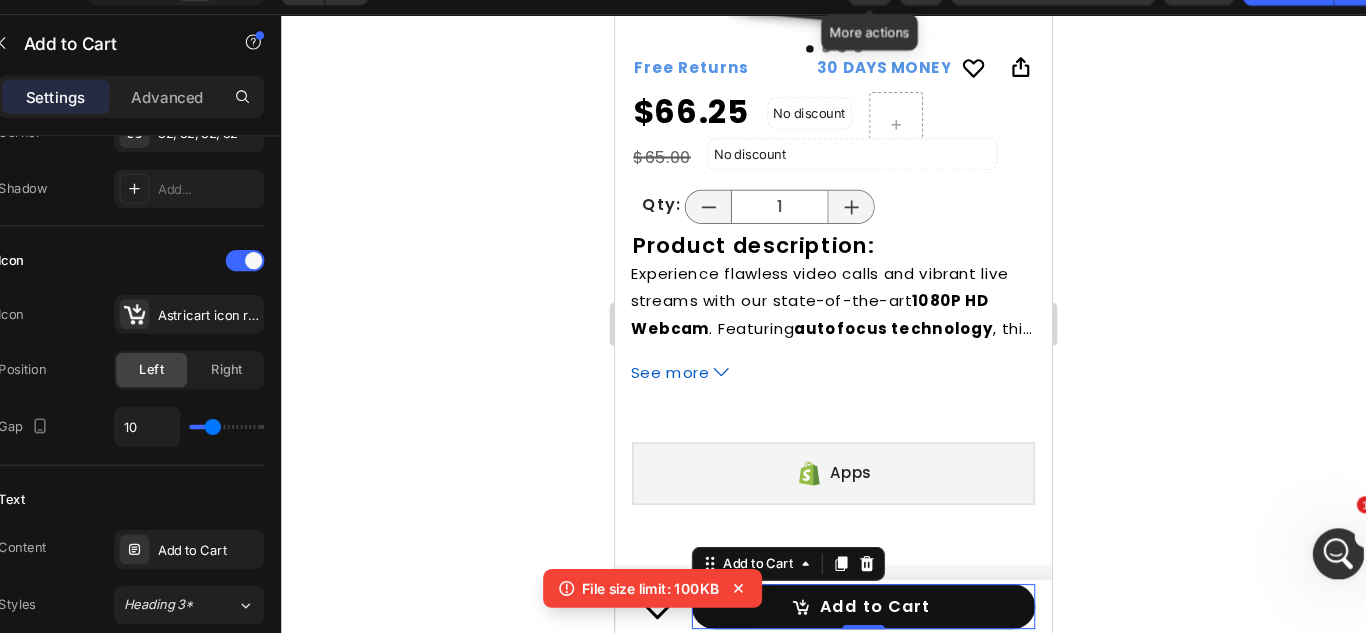 scroll, scrollTop: 0, scrollLeft: 0, axis: both 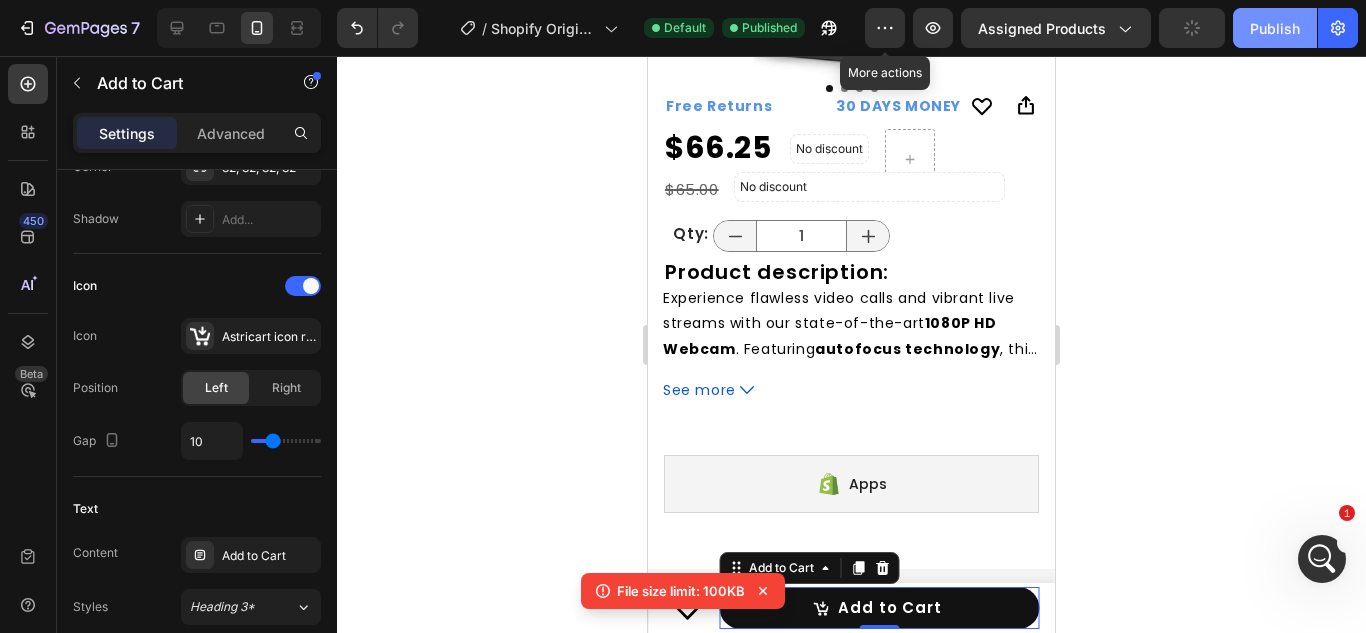 click on "Publish" 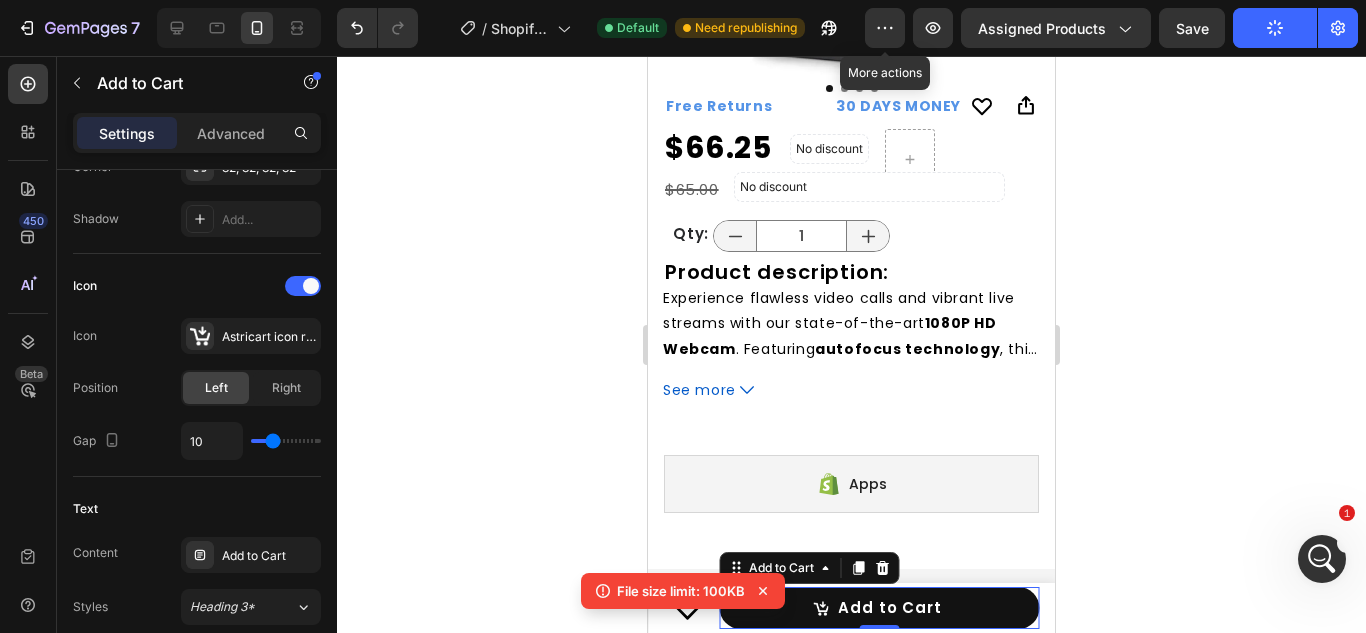 click 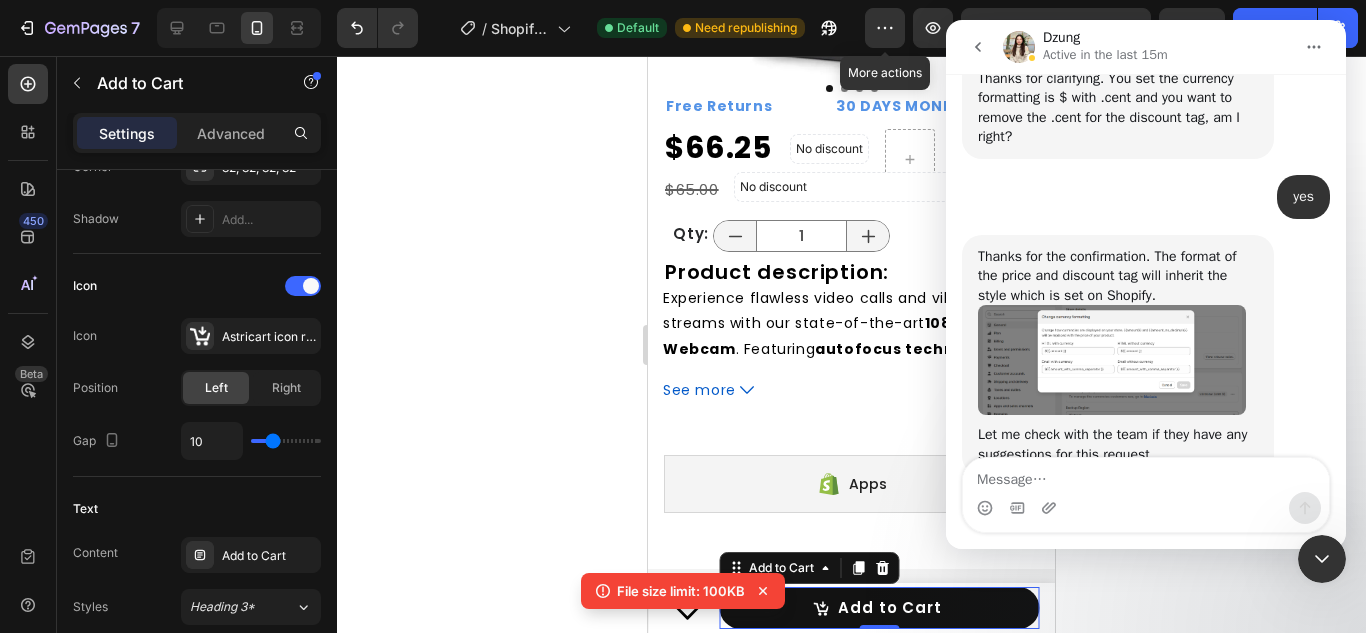 scroll, scrollTop: 3343, scrollLeft: 0, axis: vertical 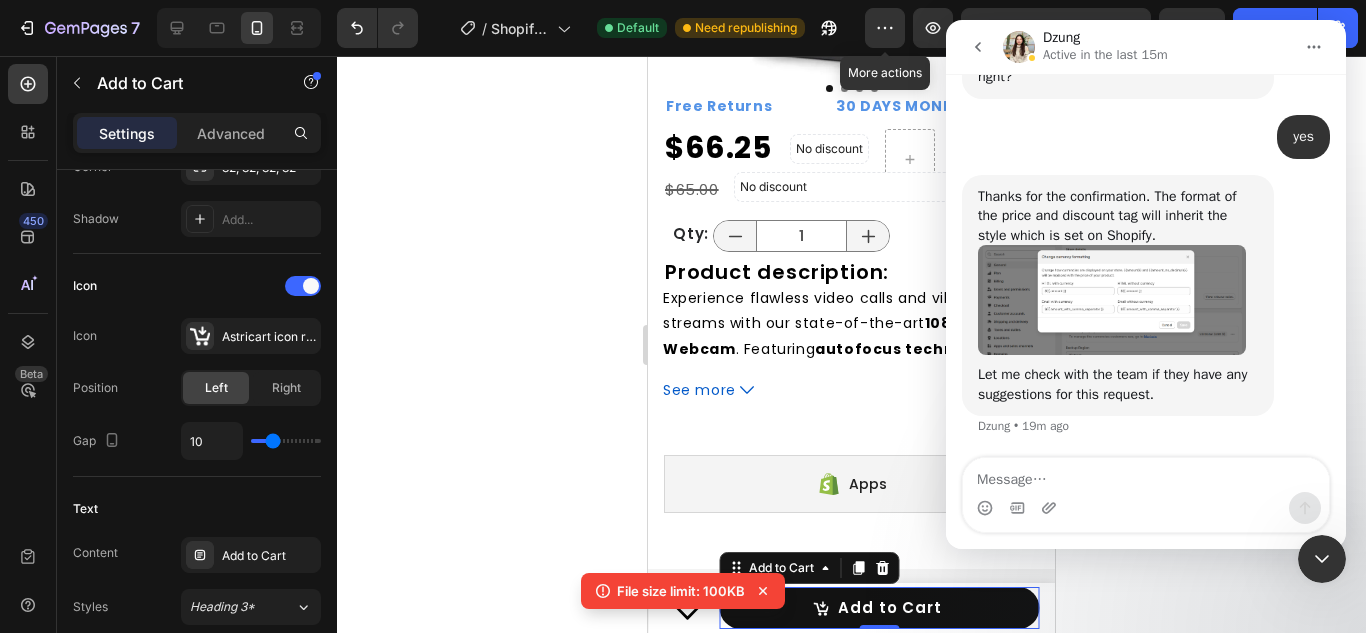 click at bounding box center [1112, 300] 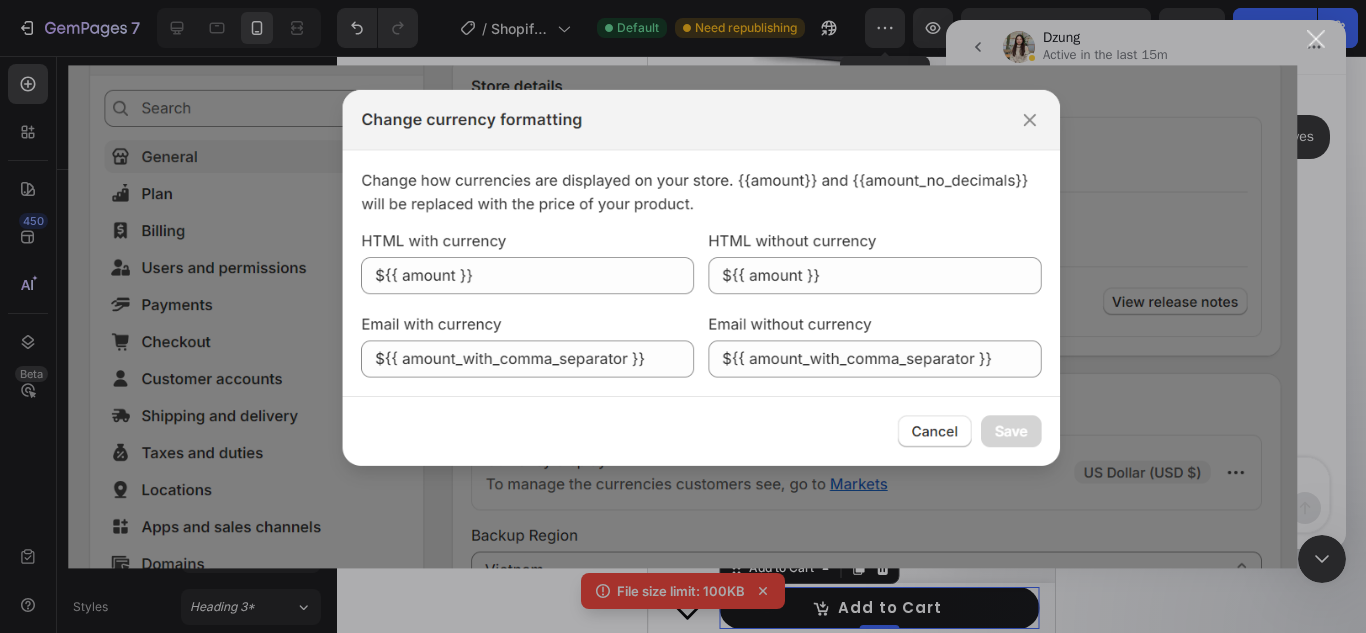 scroll, scrollTop: 0, scrollLeft: 0, axis: both 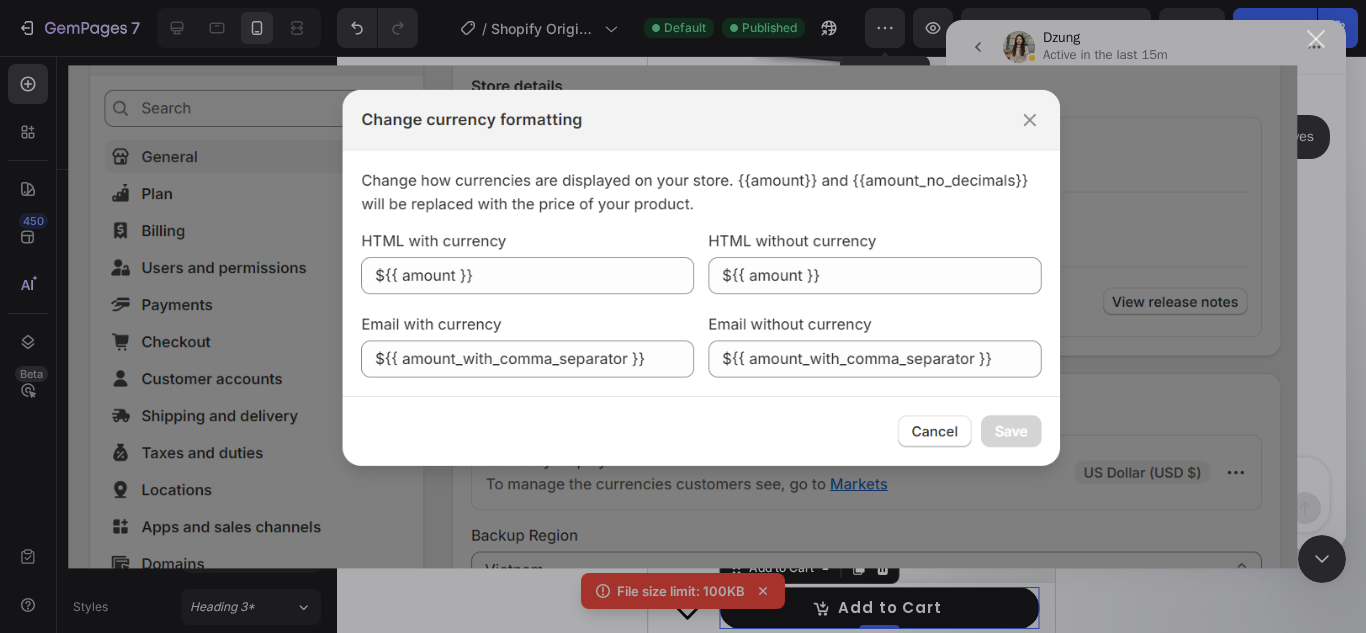 click at bounding box center [683, 316] 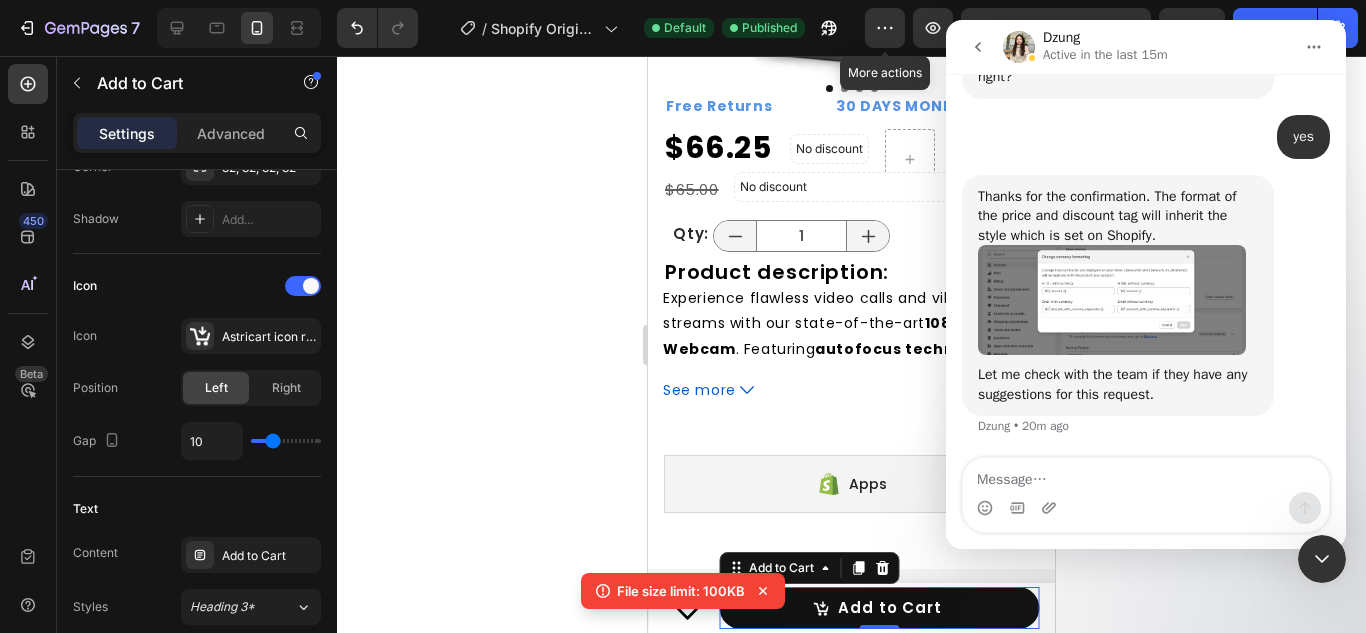 click 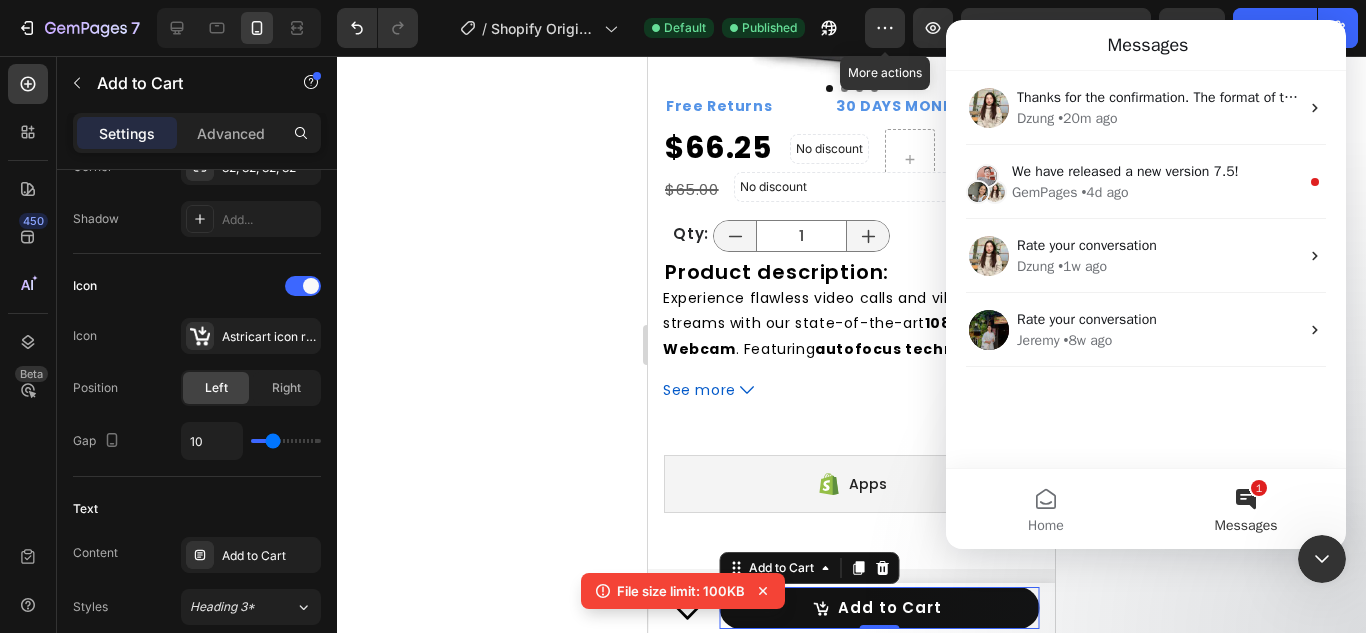 scroll, scrollTop: 0, scrollLeft: 0, axis: both 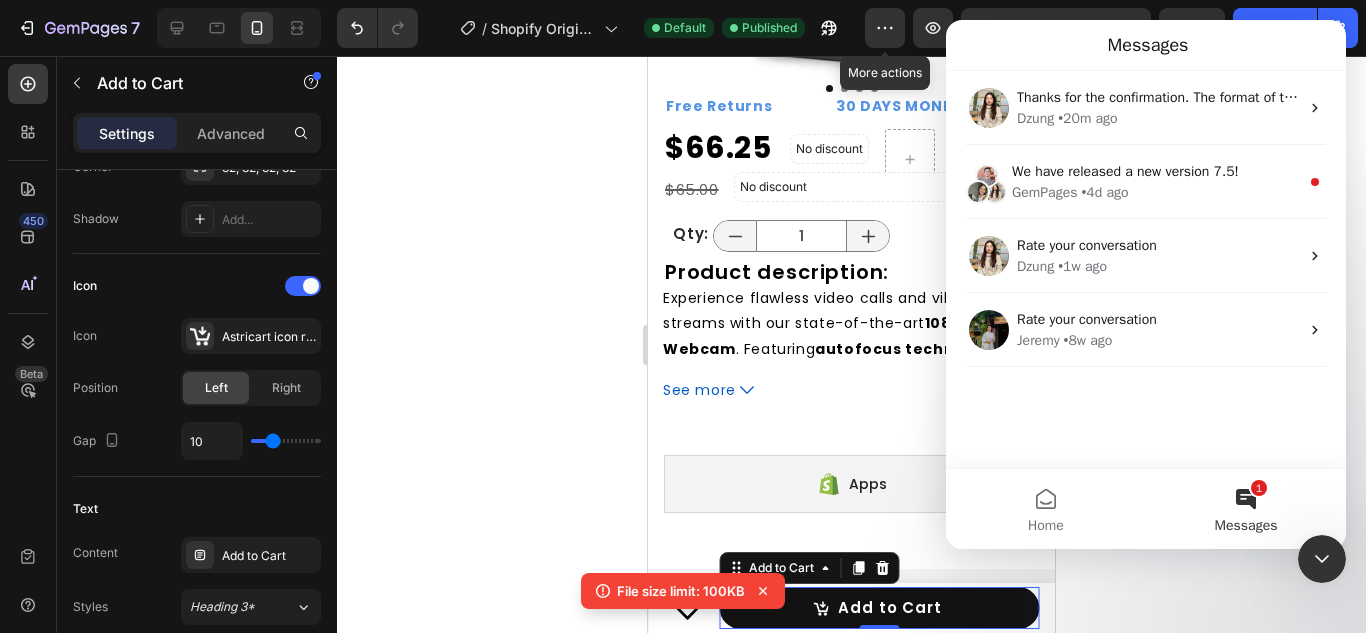 click at bounding box center [1322, 559] 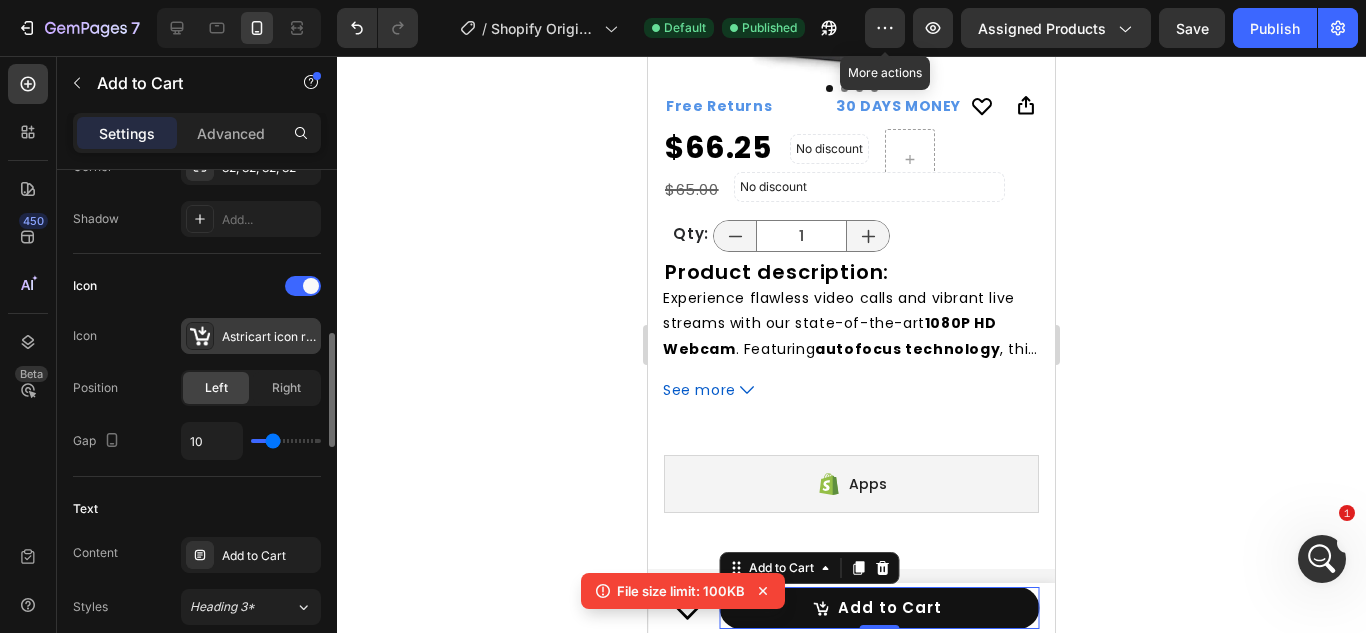 click on "Astricart icon ready" at bounding box center (251, 336) 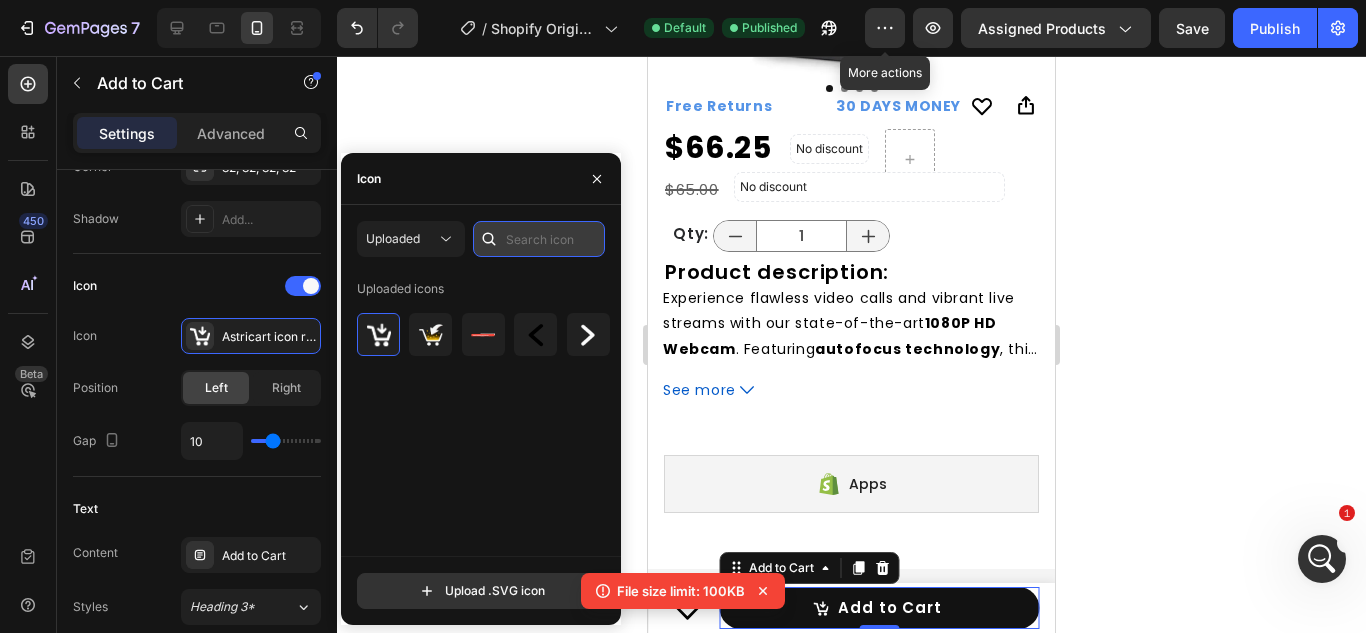 click at bounding box center (539, 239) 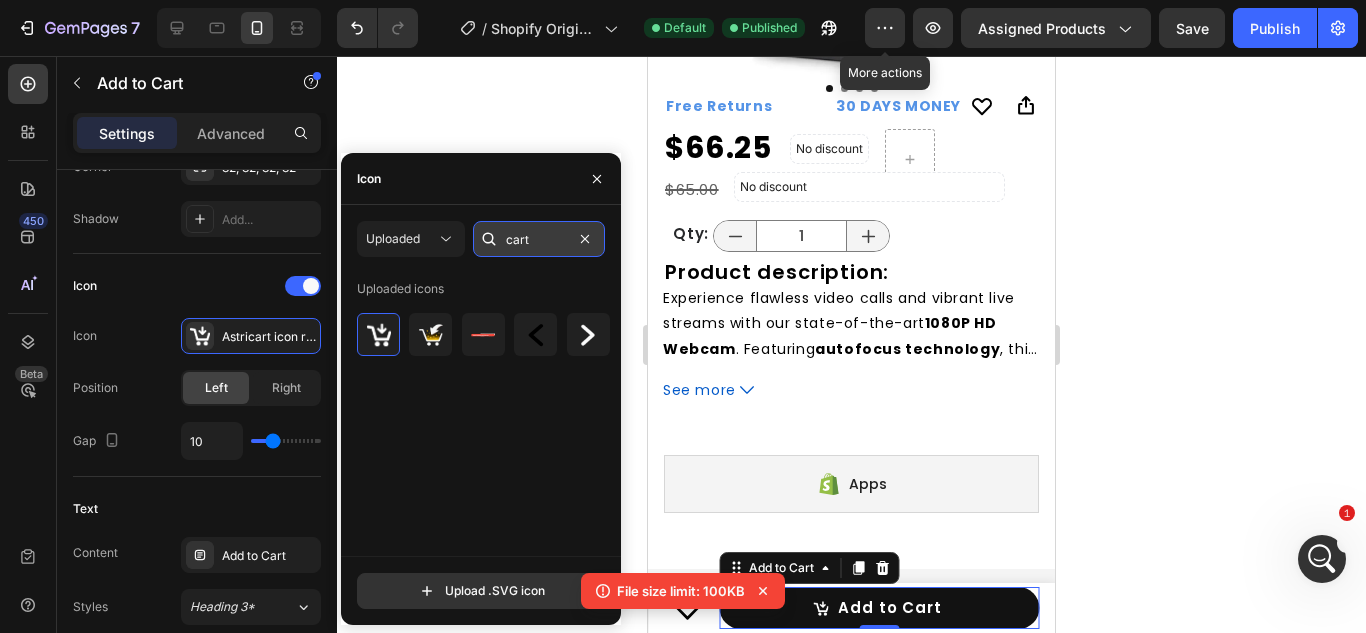 type on "cart" 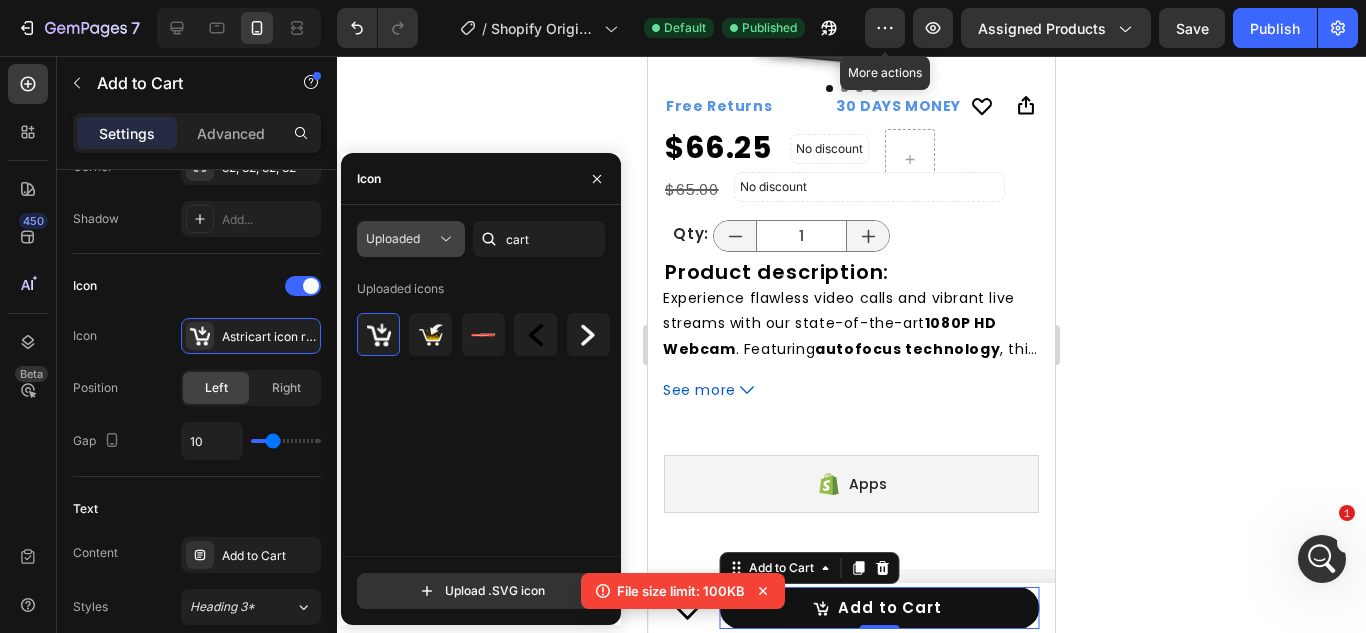 click on "Uploaded" at bounding box center (393, 239) 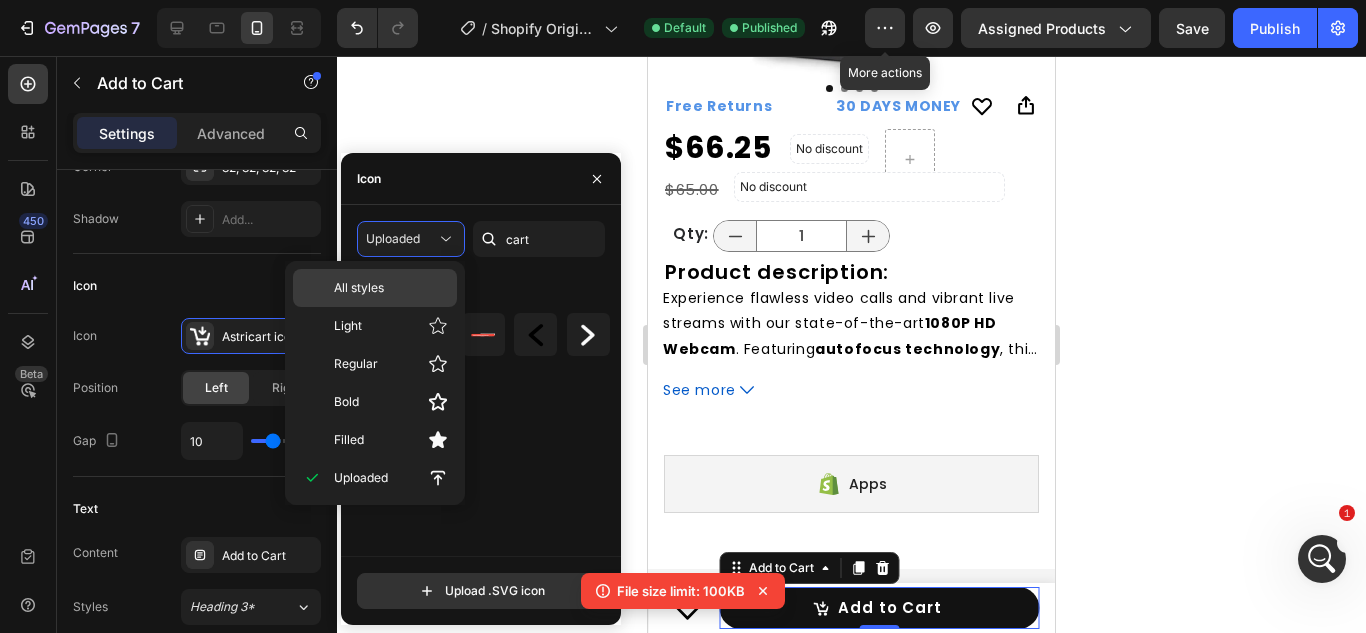 click on "All styles" at bounding box center (391, 288) 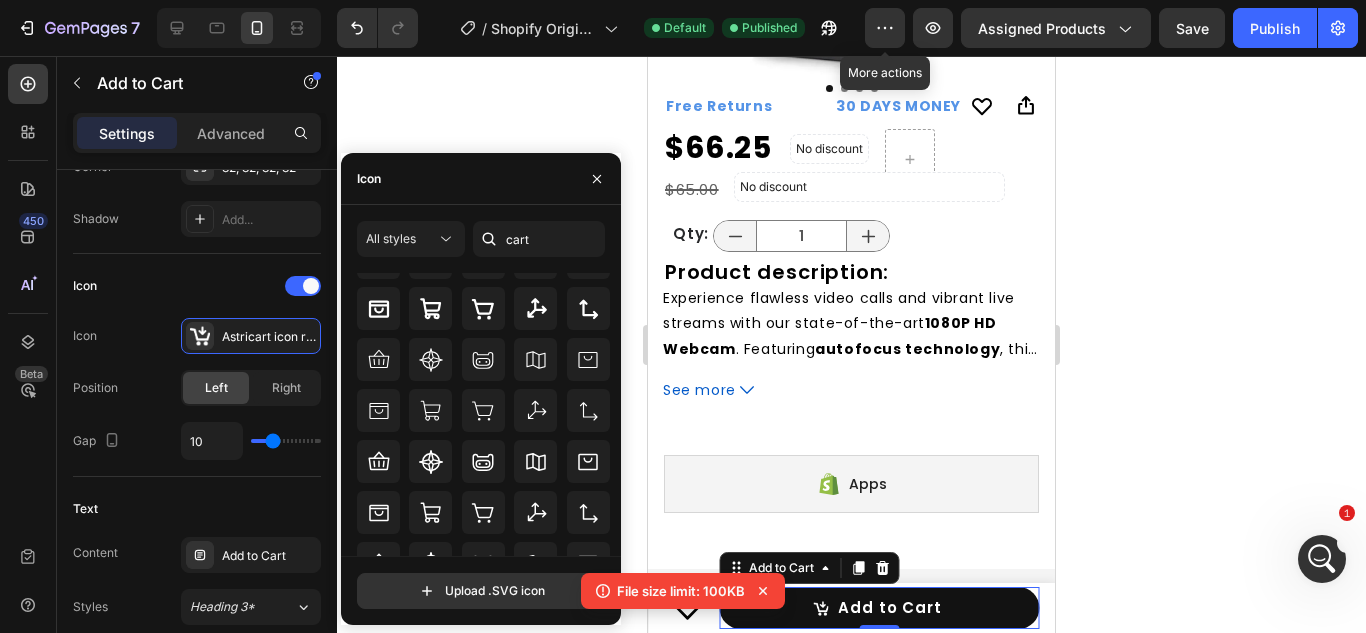 scroll, scrollTop: 169, scrollLeft: 0, axis: vertical 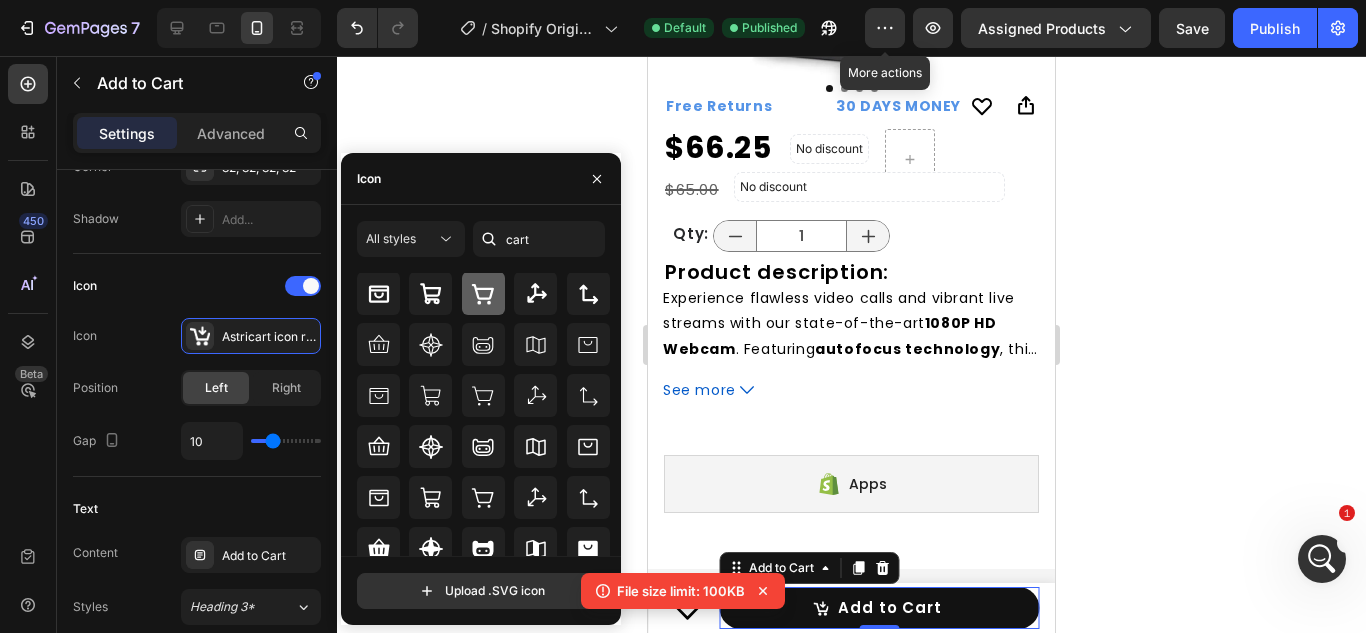 click 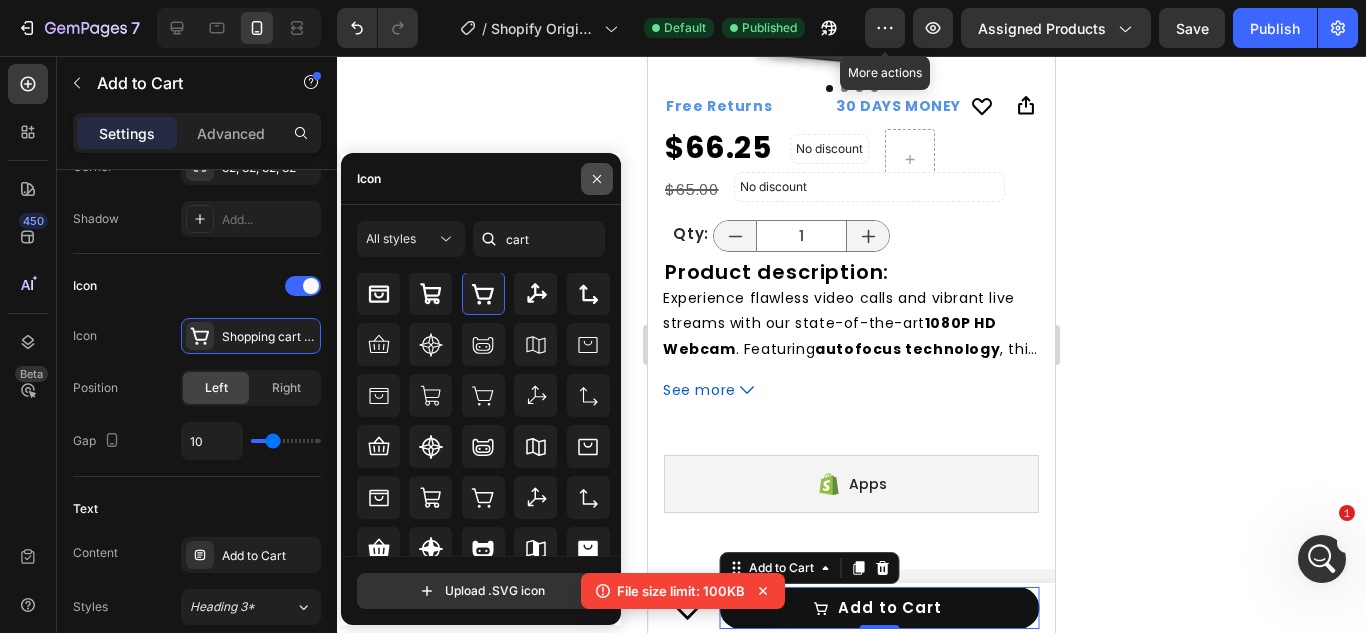 click 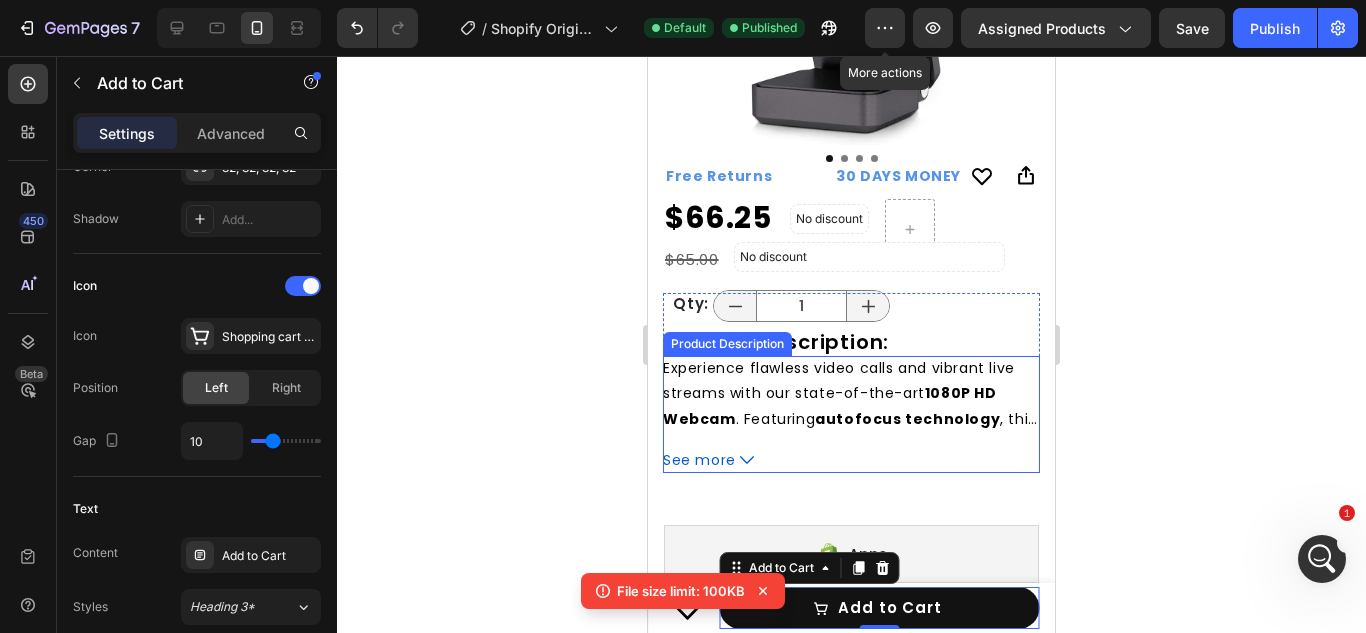 scroll, scrollTop: 483, scrollLeft: 0, axis: vertical 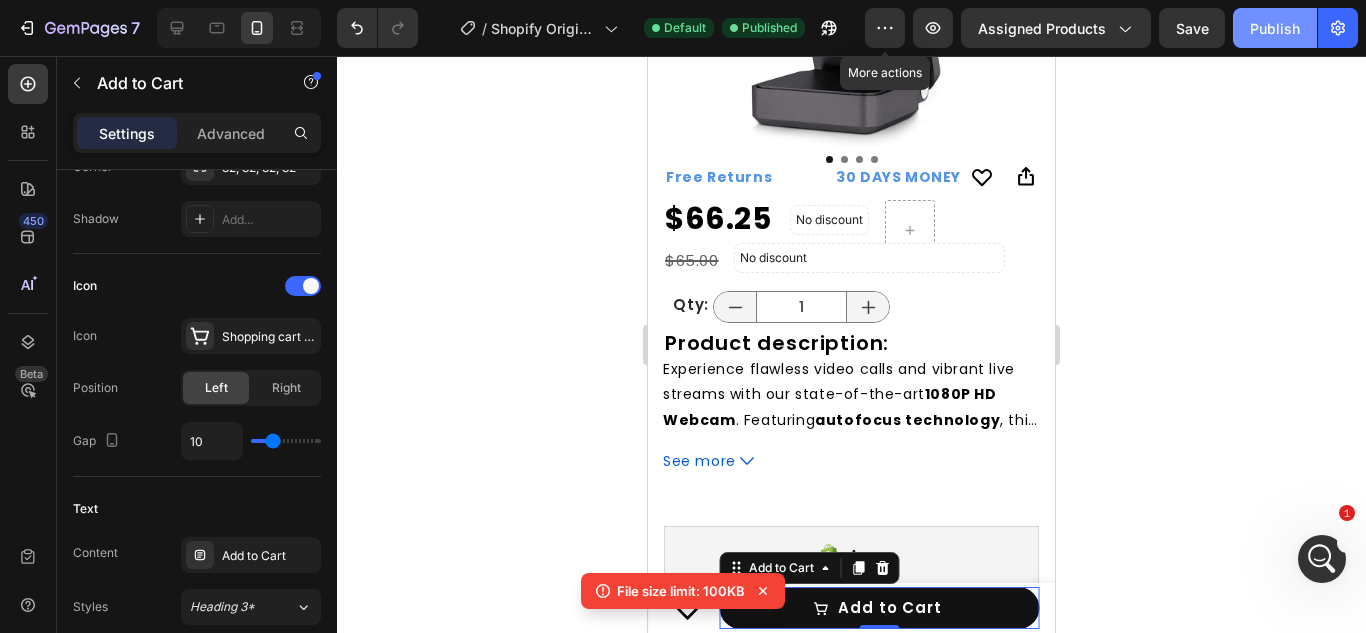 click on "Publish" 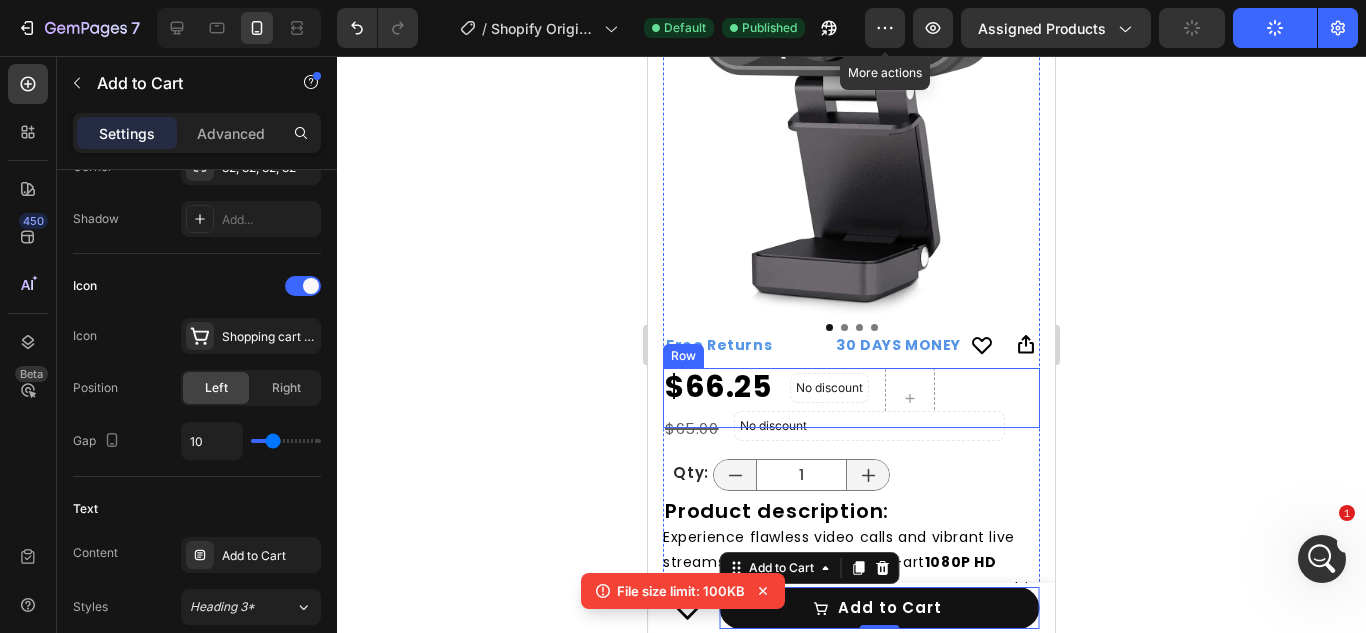 scroll, scrollTop: 159, scrollLeft: 0, axis: vertical 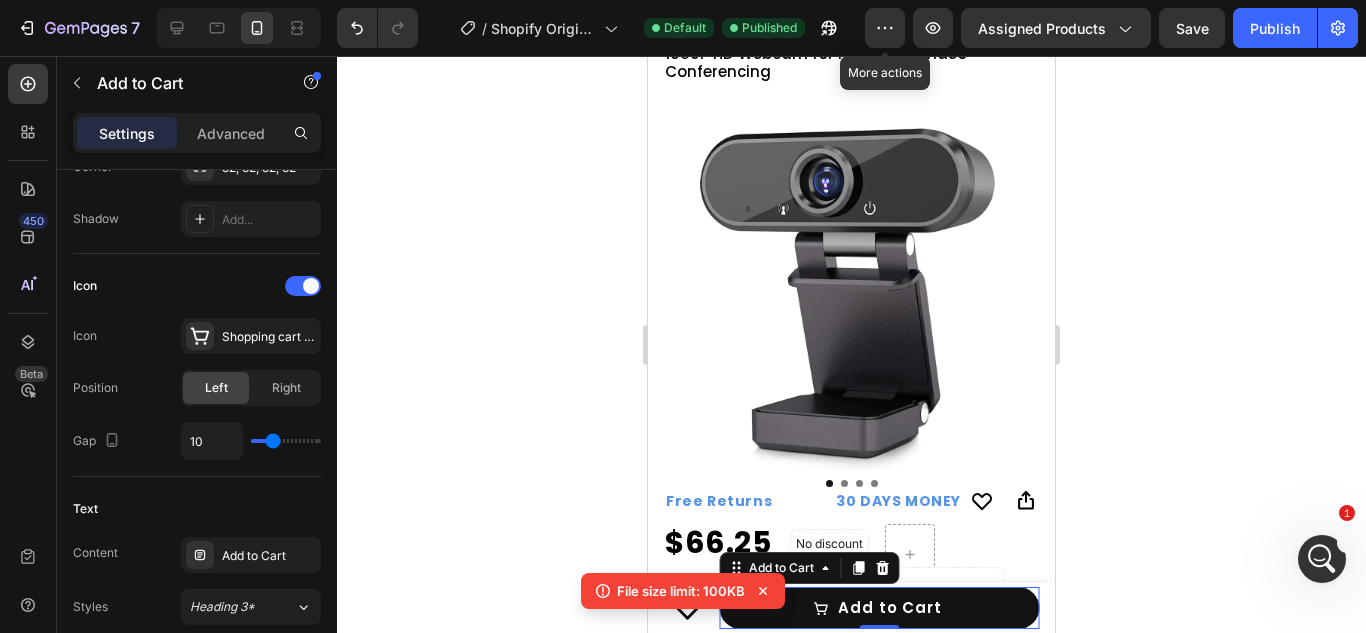 click 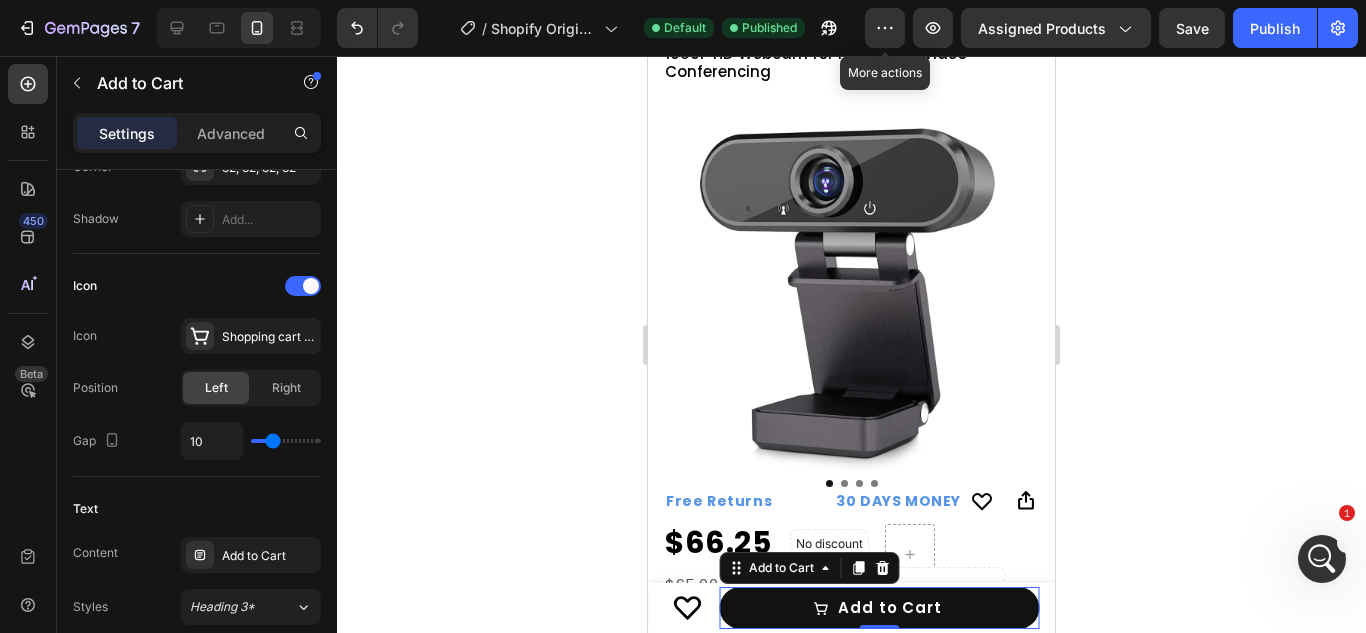 click 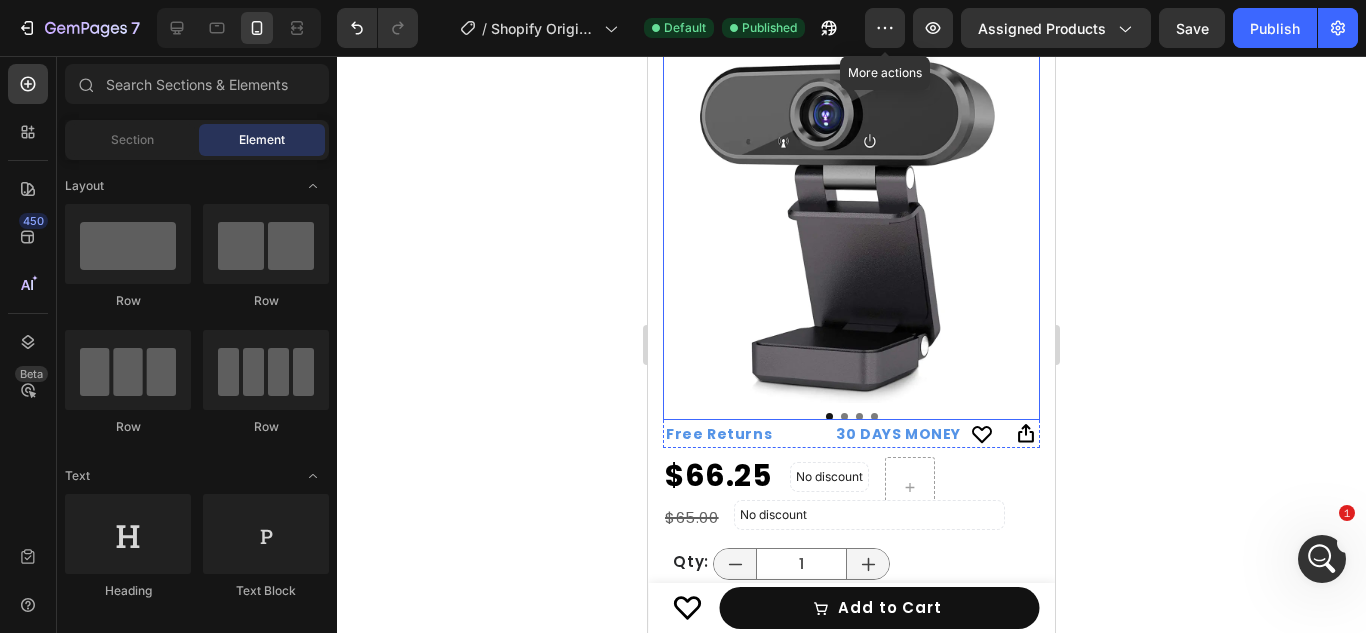 scroll, scrollTop: 225, scrollLeft: 0, axis: vertical 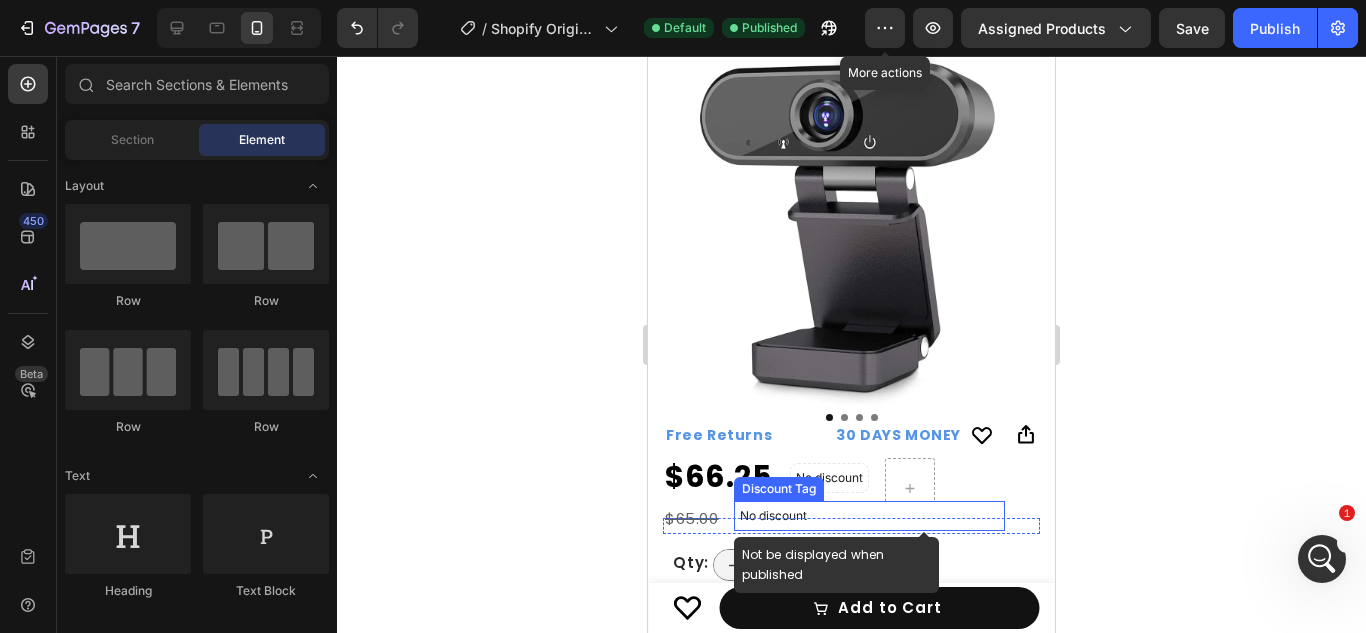 click on "No discount" at bounding box center [869, 516] 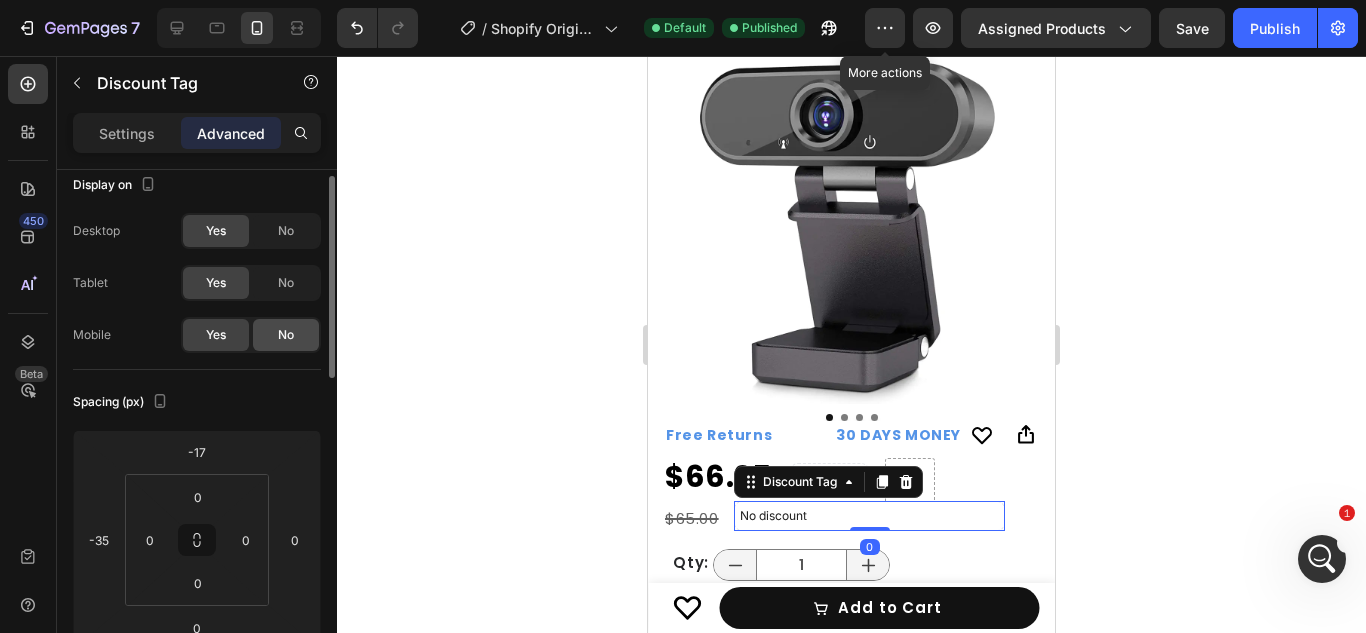 scroll, scrollTop: 19, scrollLeft: 0, axis: vertical 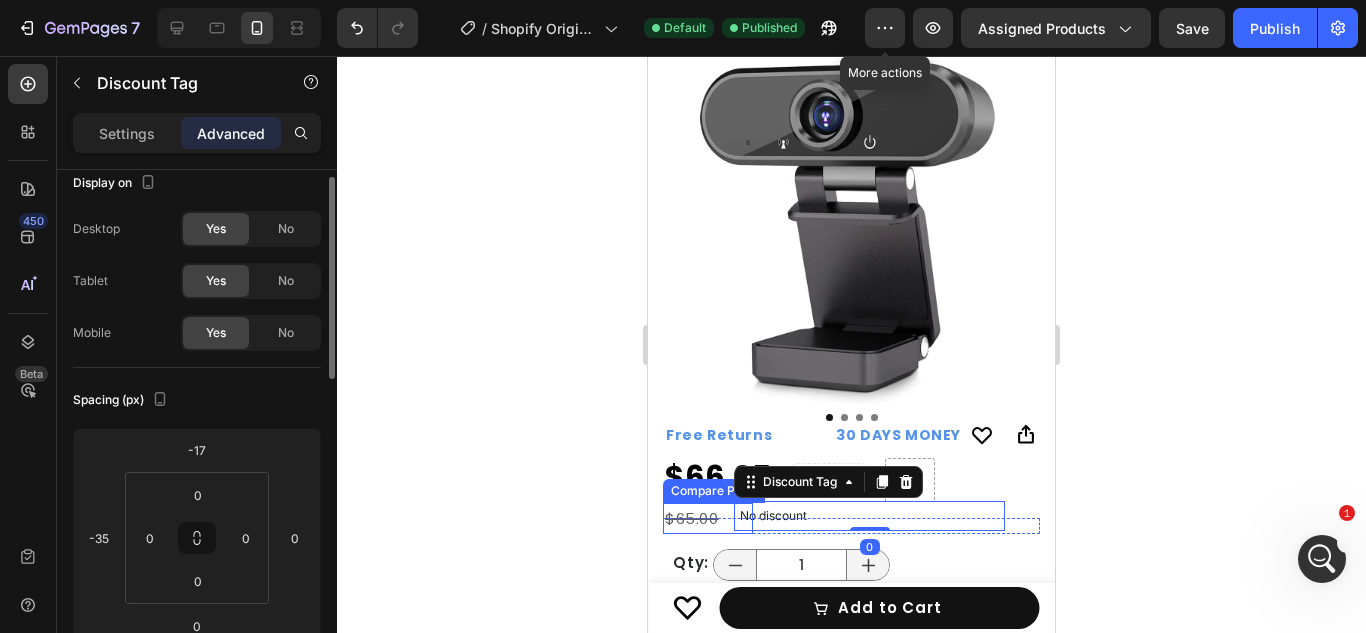 click on "$65.00" at bounding box center (708, 518) 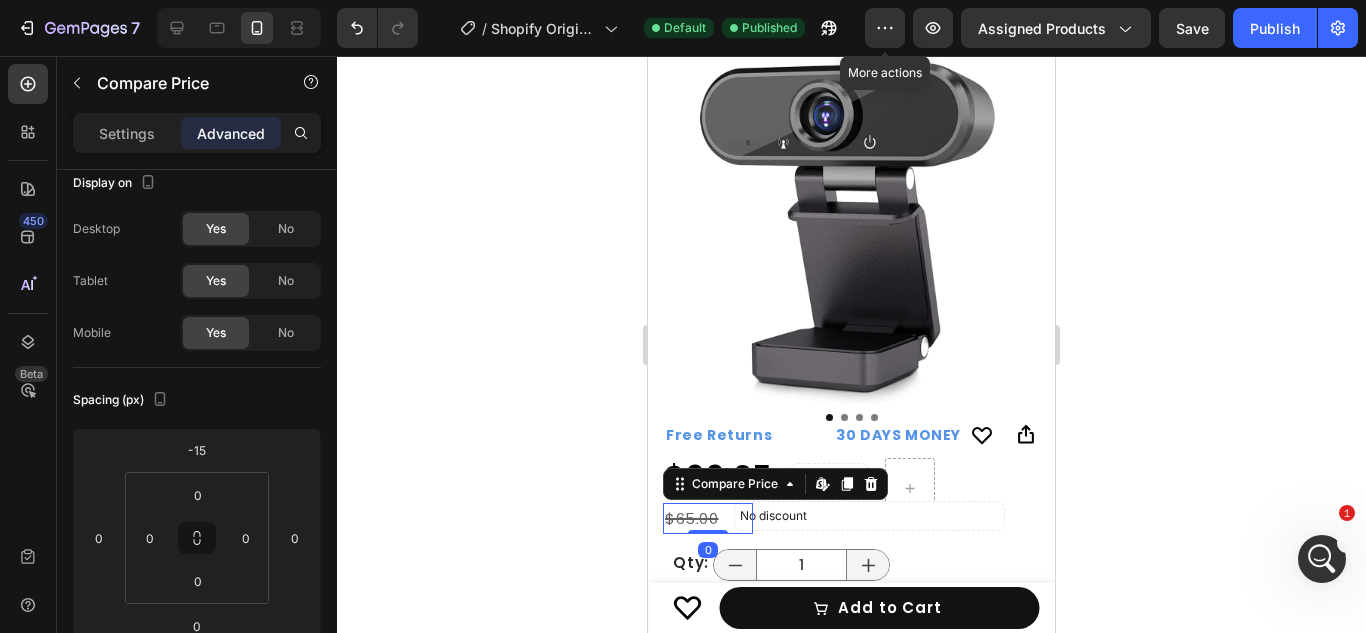 scroll, scrollTop: 0, scrollLeft: 0, axis: both 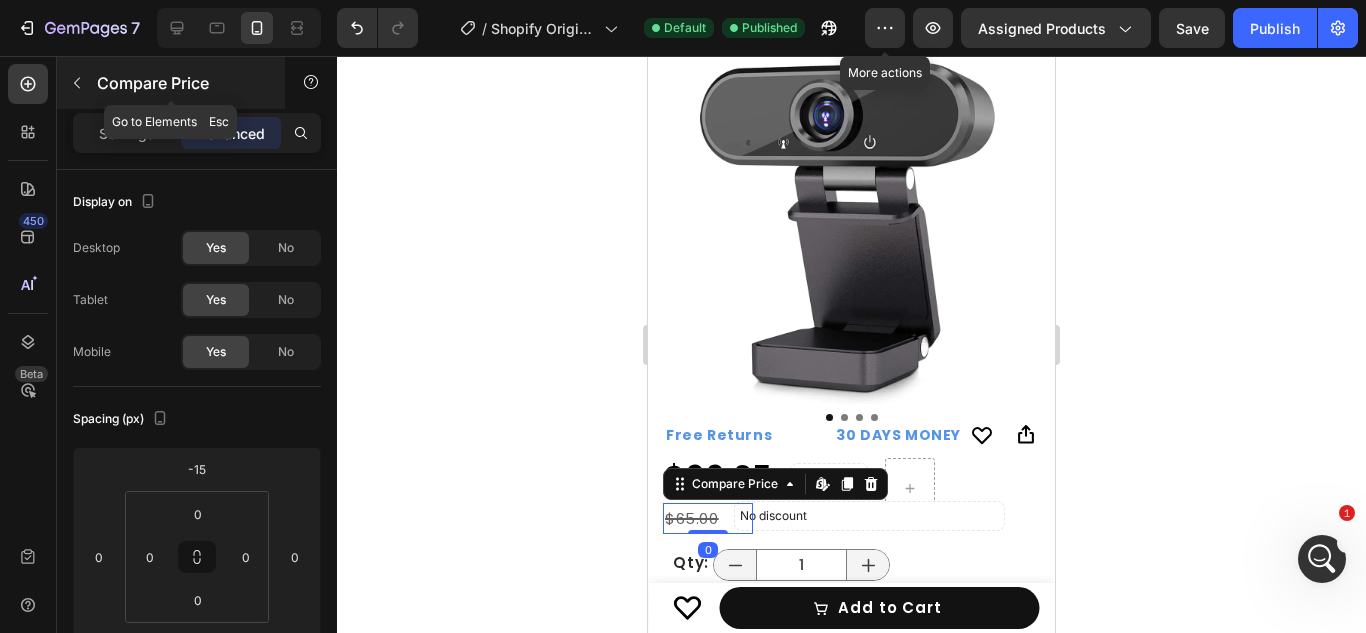click on "Compare Price" at bounding box center (171, 83) 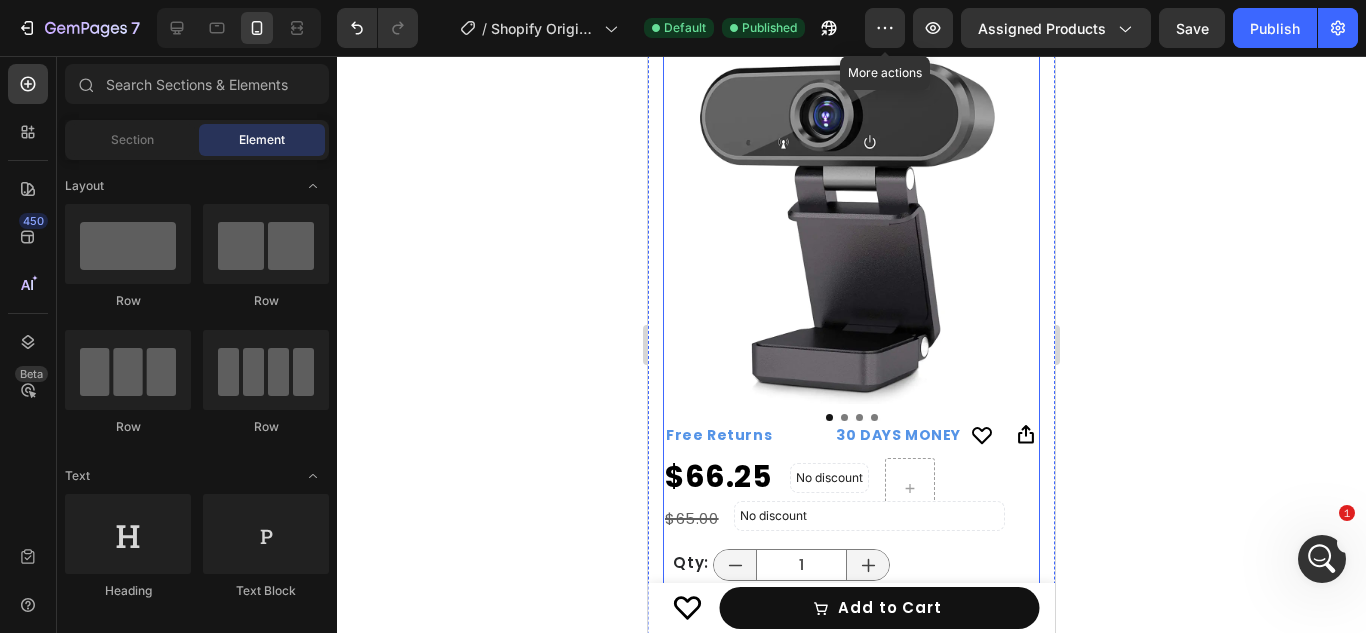 click on "$65.00" at bounding box center (708, 518) 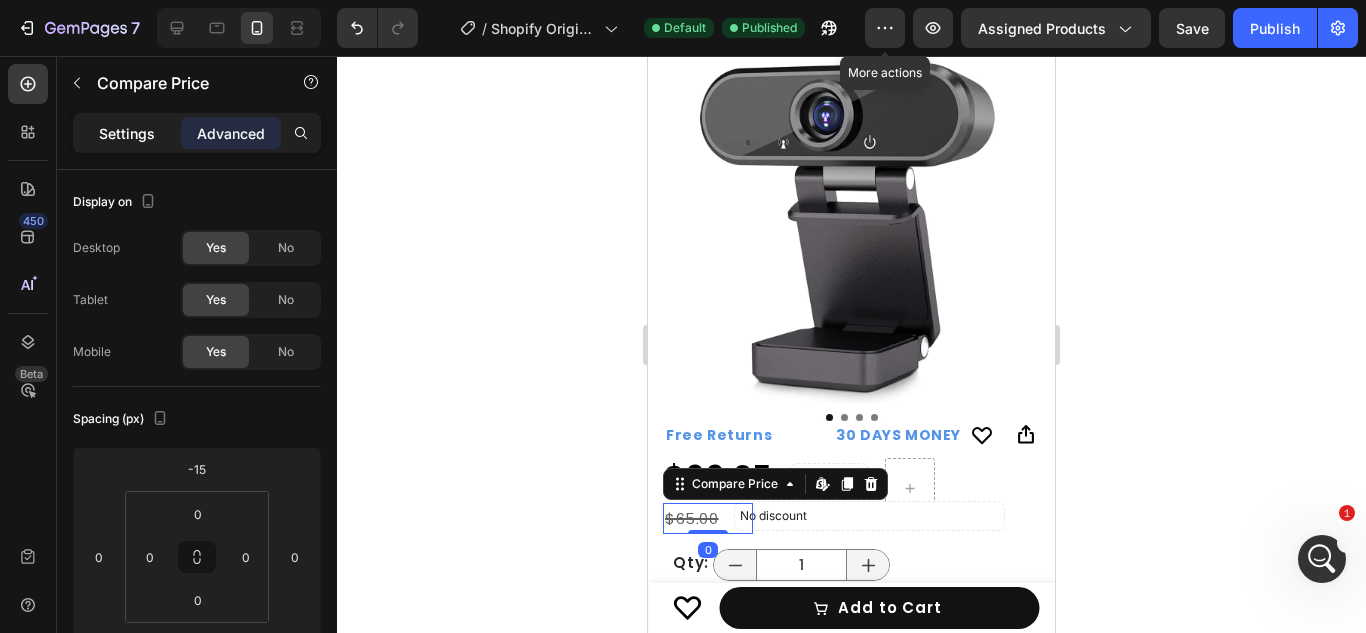 click on "Settings" at bounding box center (127, 133) 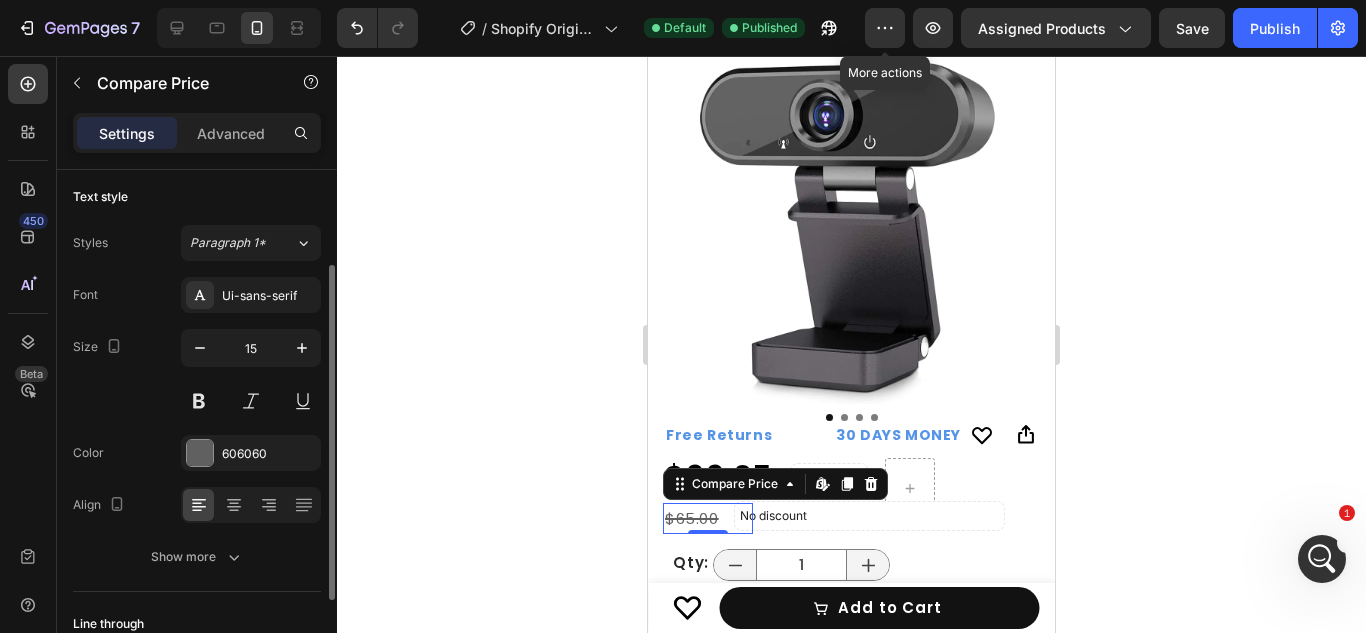 scroll, scrollTop: 141, scrollLeft: 0, axis: vertical 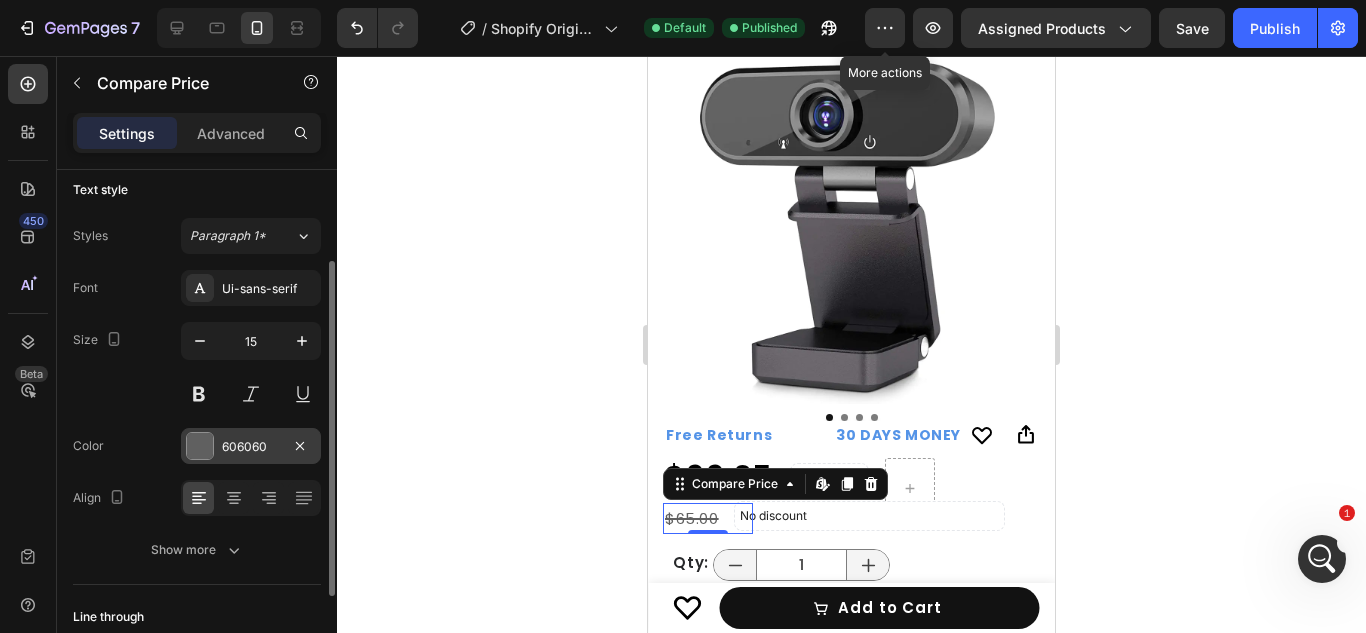 click at bounding box center (200, 446) 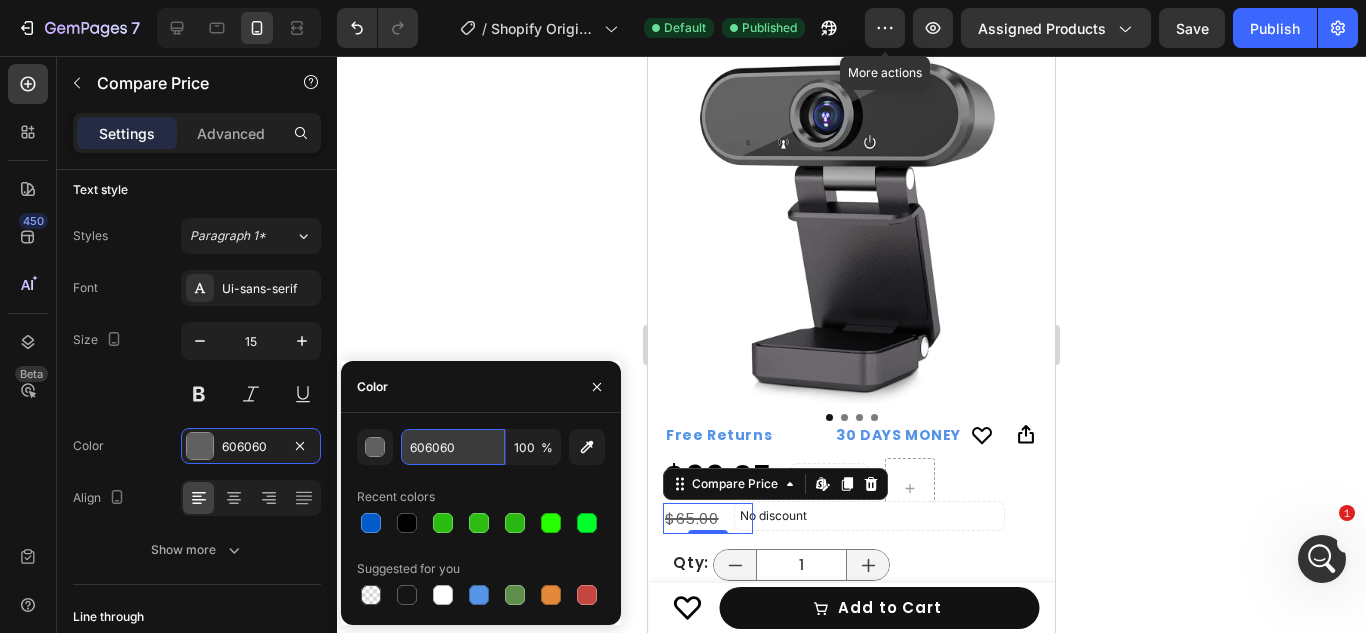 click on "606060" at bounding box center (453, 447) 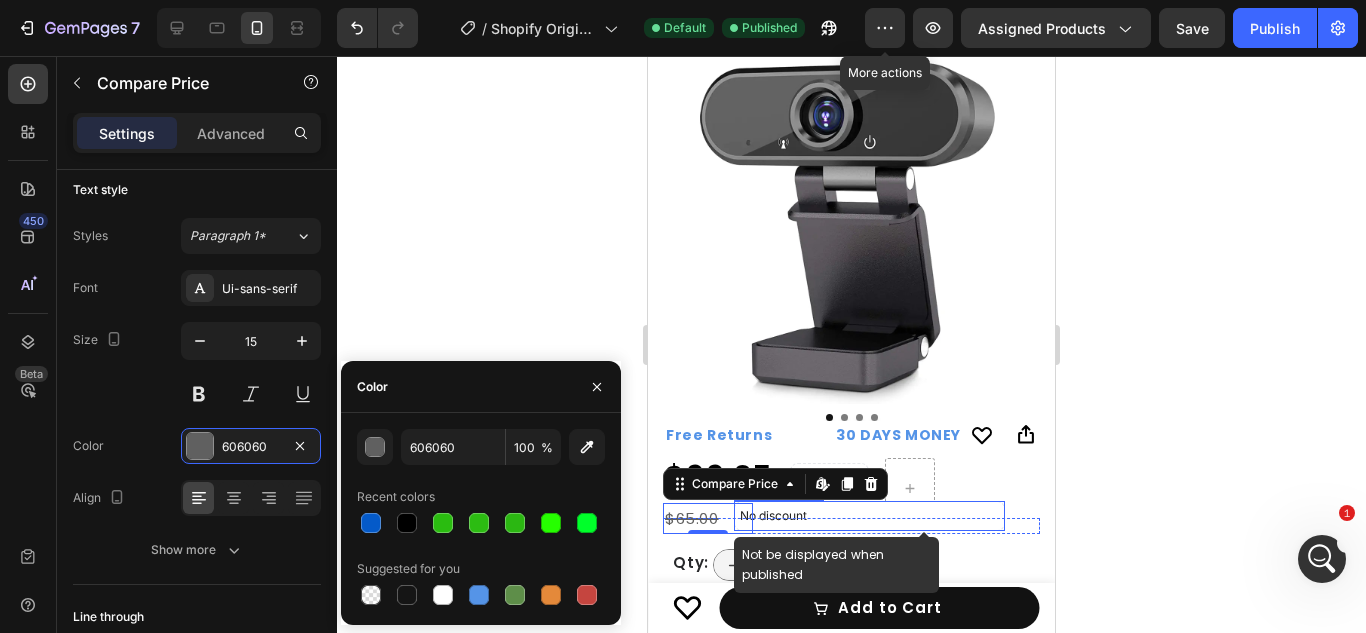 click on "No discount" at bounding box center [869, 516] 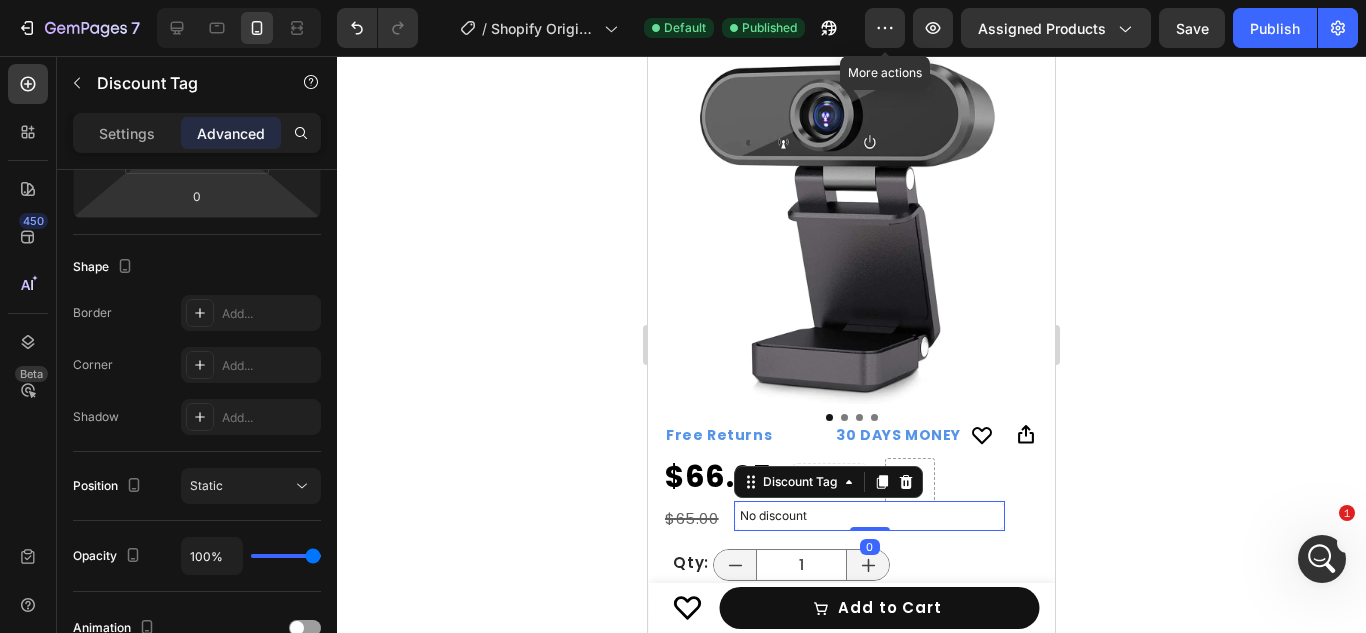 scroll, scrollTop: 0, scrollLeft: 0, axis: both 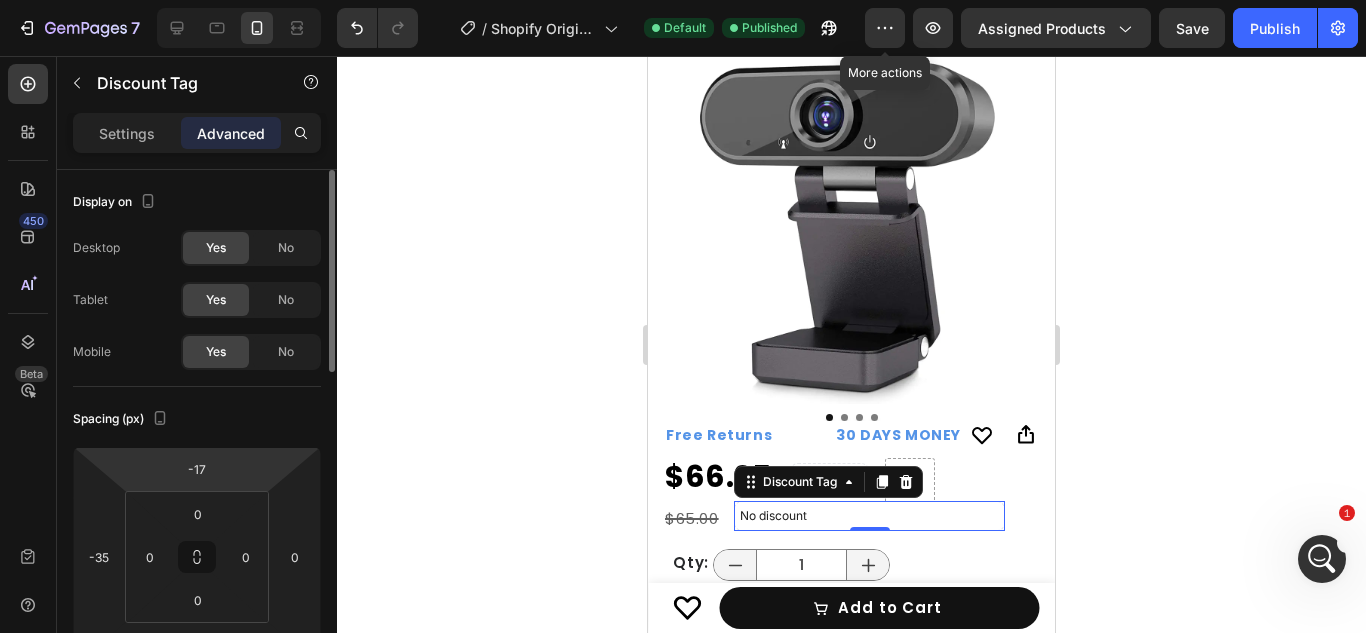 click on "Settings Advanced" at bounding box center [197, 133] 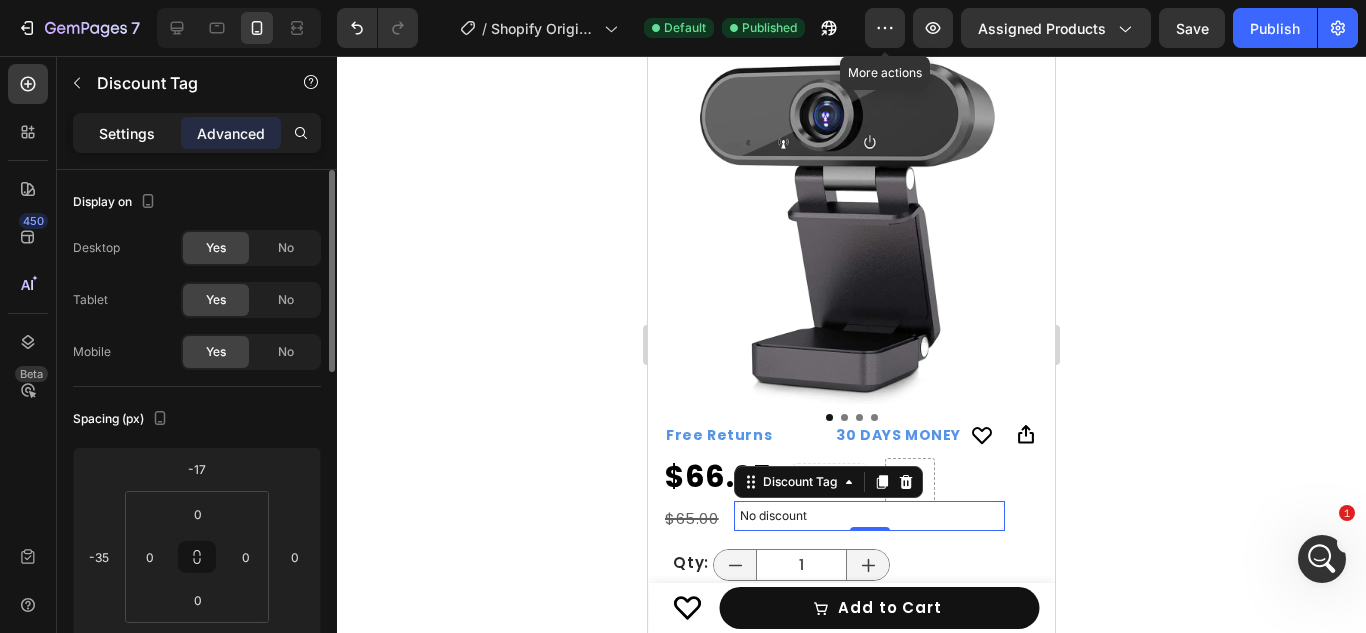 click on "Settings" 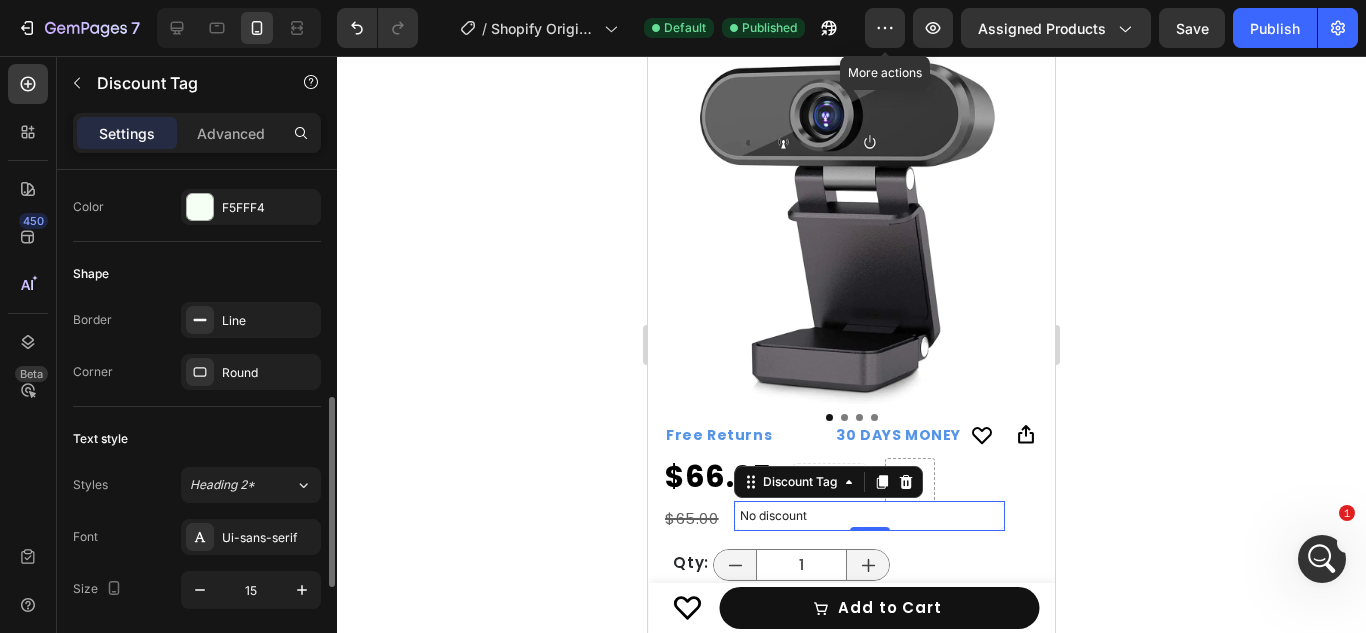 scroll, scrollTop: 592, scrollLeft: 0, axis: vertical 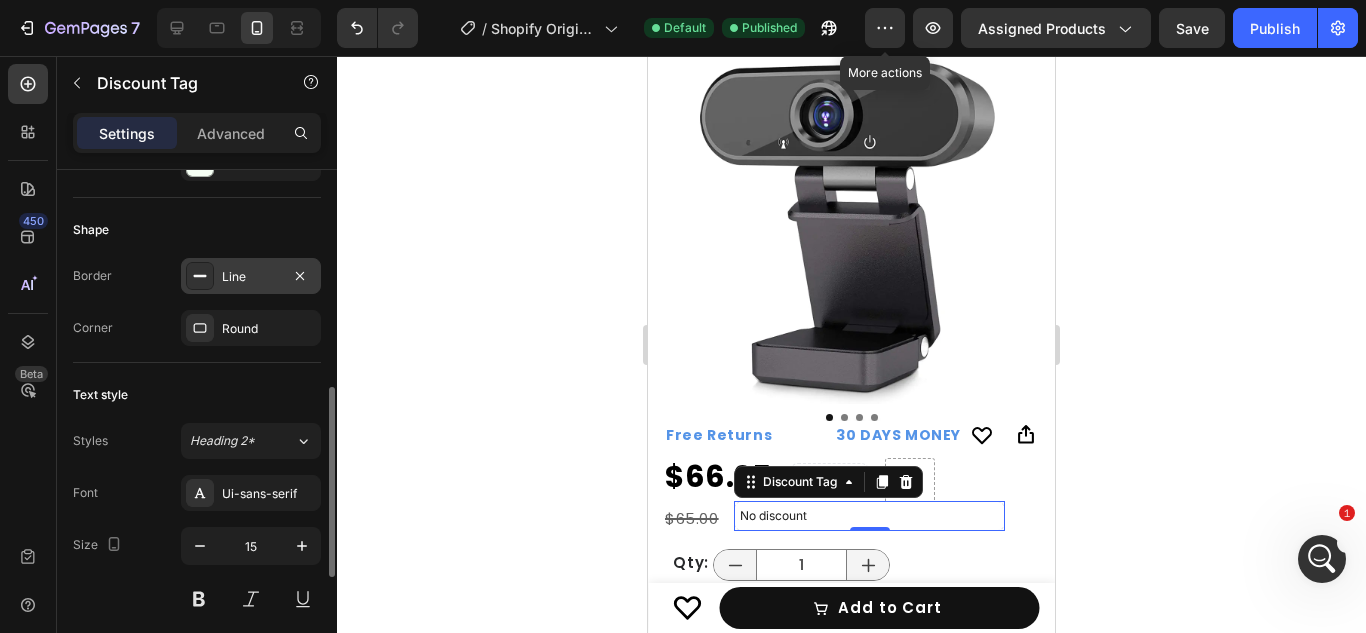 click at bounding box center (200, 276) 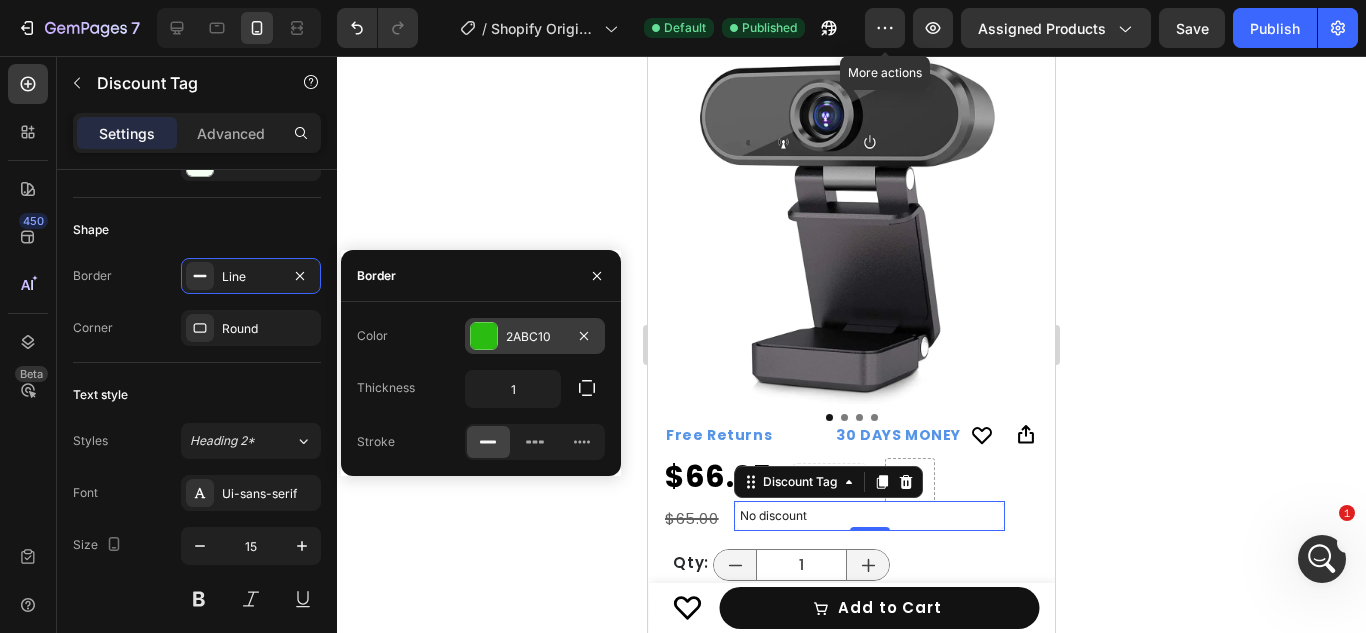 click on "2ABC10" at bounding box center (535, 337) 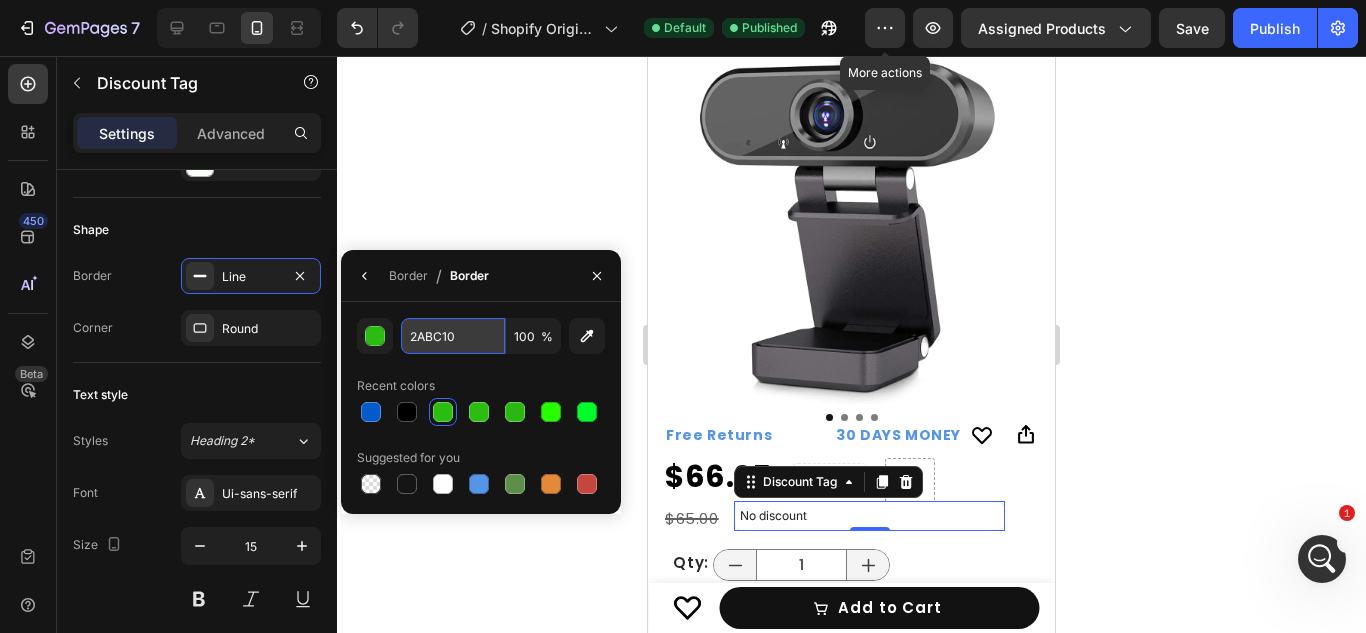 click on "2ABC10" at bounding box center (453, 336) 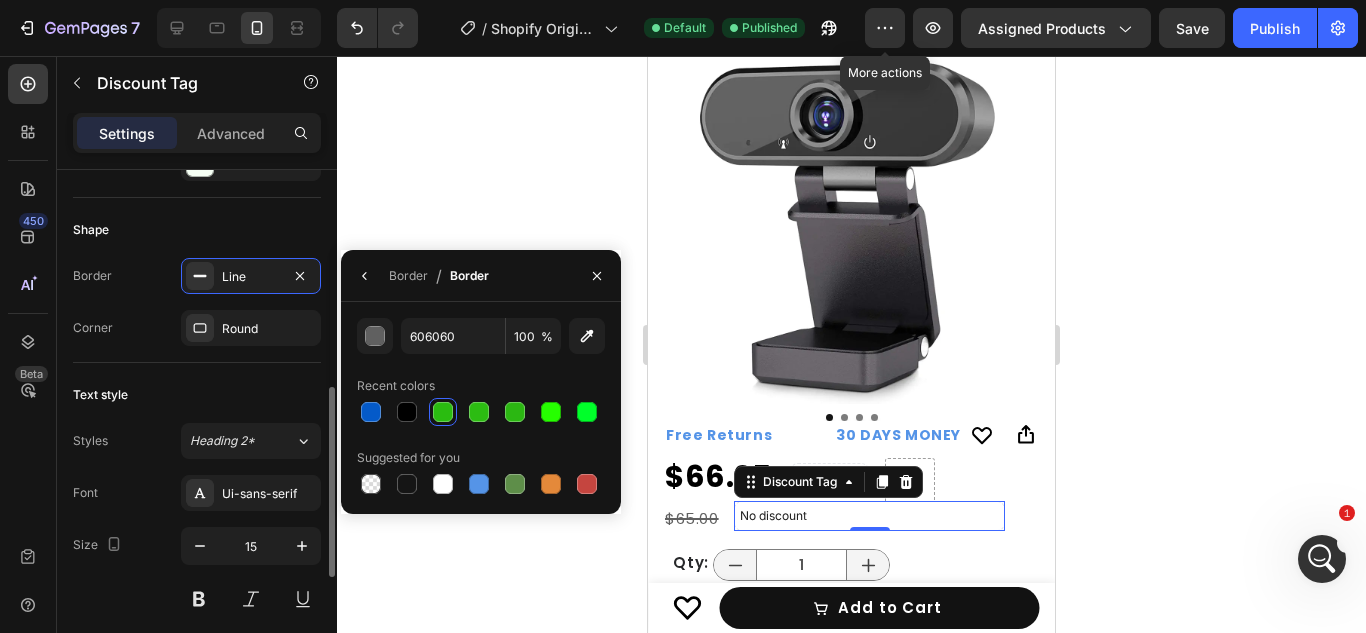 click on "Text style Styles Heading 2* Font Ui-sans-serif Size 15 Color 2ABC10 Align Show more" 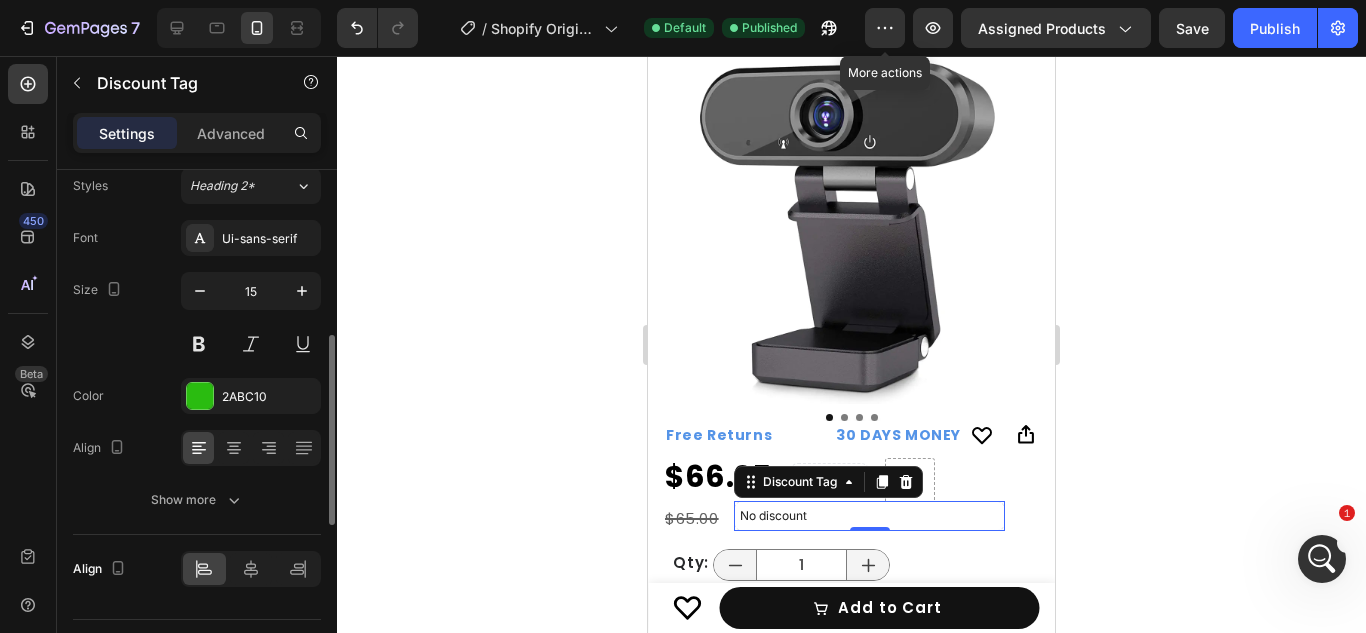 scroll, scrollTop: 887, scrollLeft: 0, axis: vertical 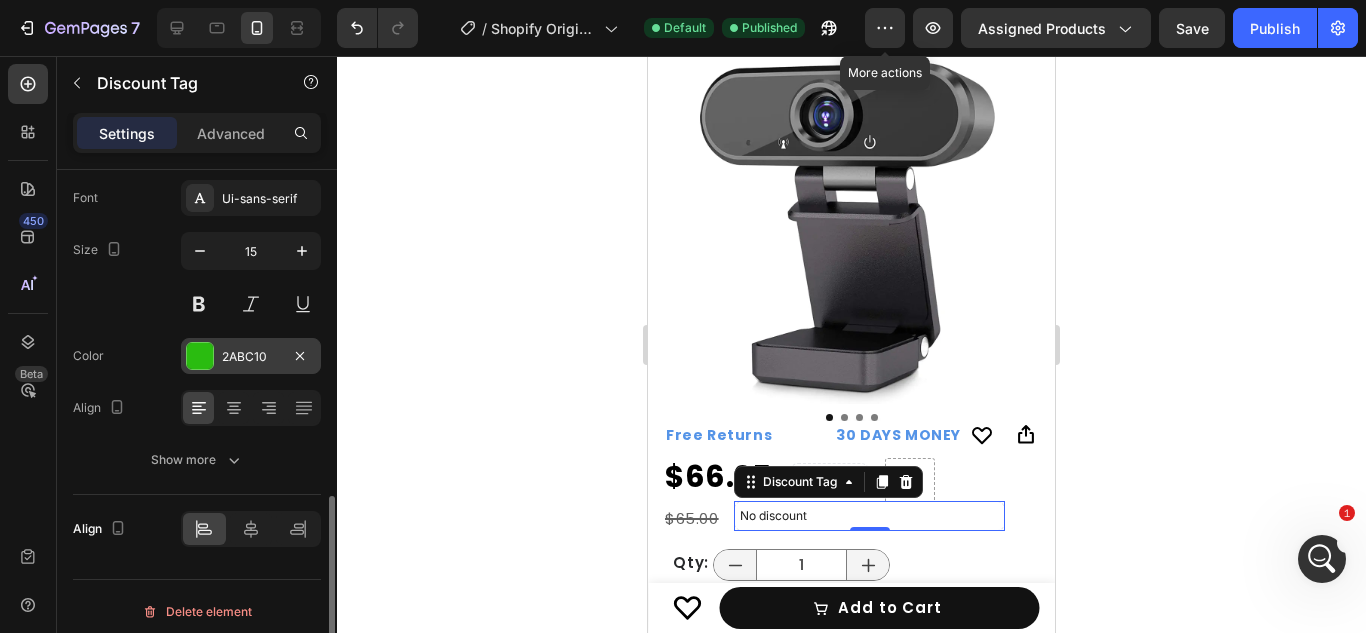 click on "2ABC10" at bounding box center [251, 357] 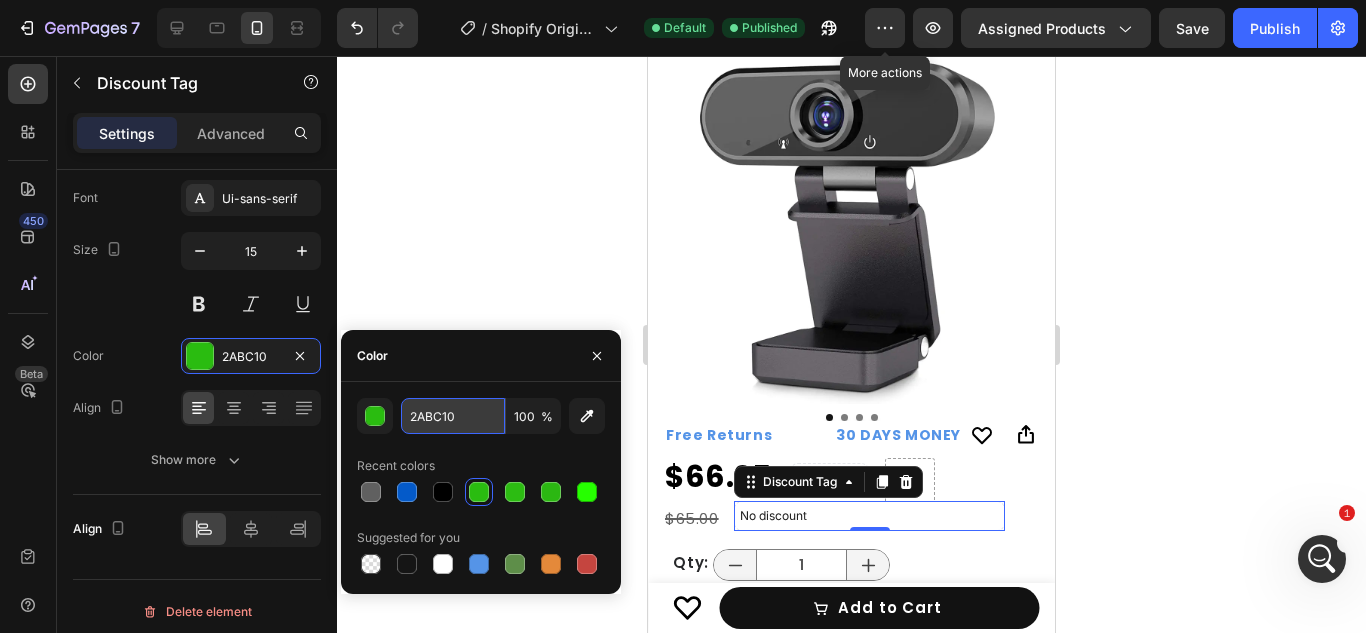 click on "2ABC10" at bounding box center [453, 416] 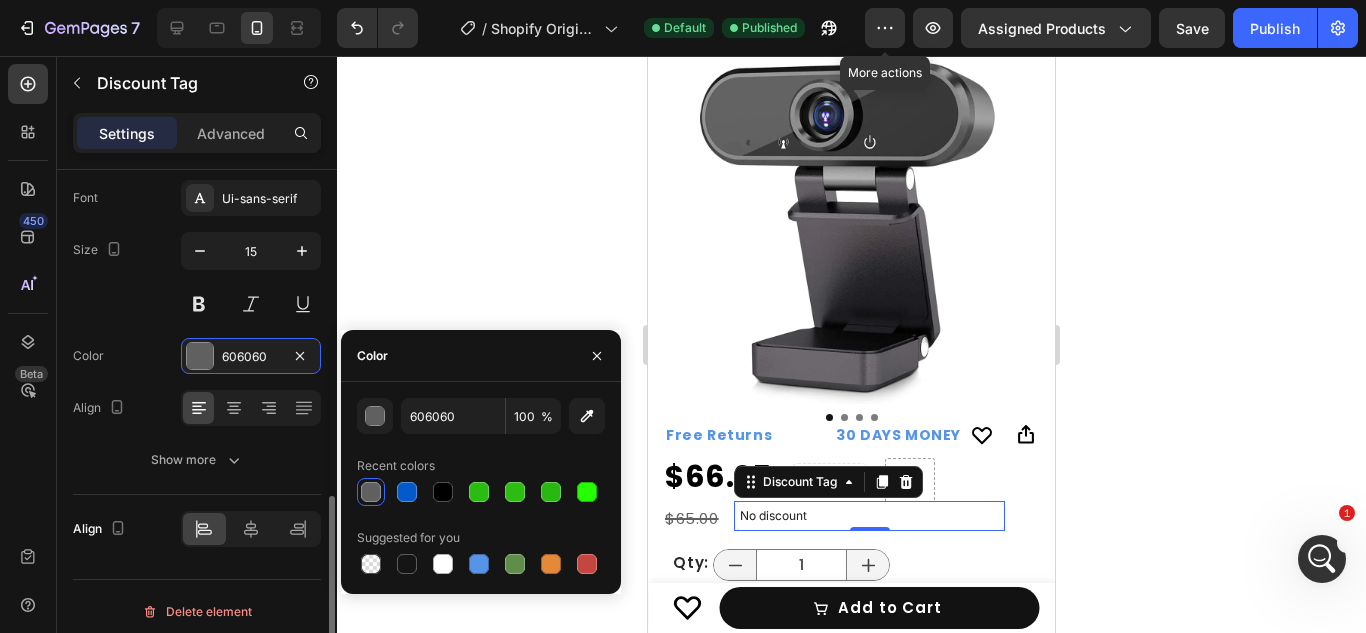 click on "Font Ui-sans-serif Size 15 Color 606060 Align Show more" at bounding box center (197, 329) 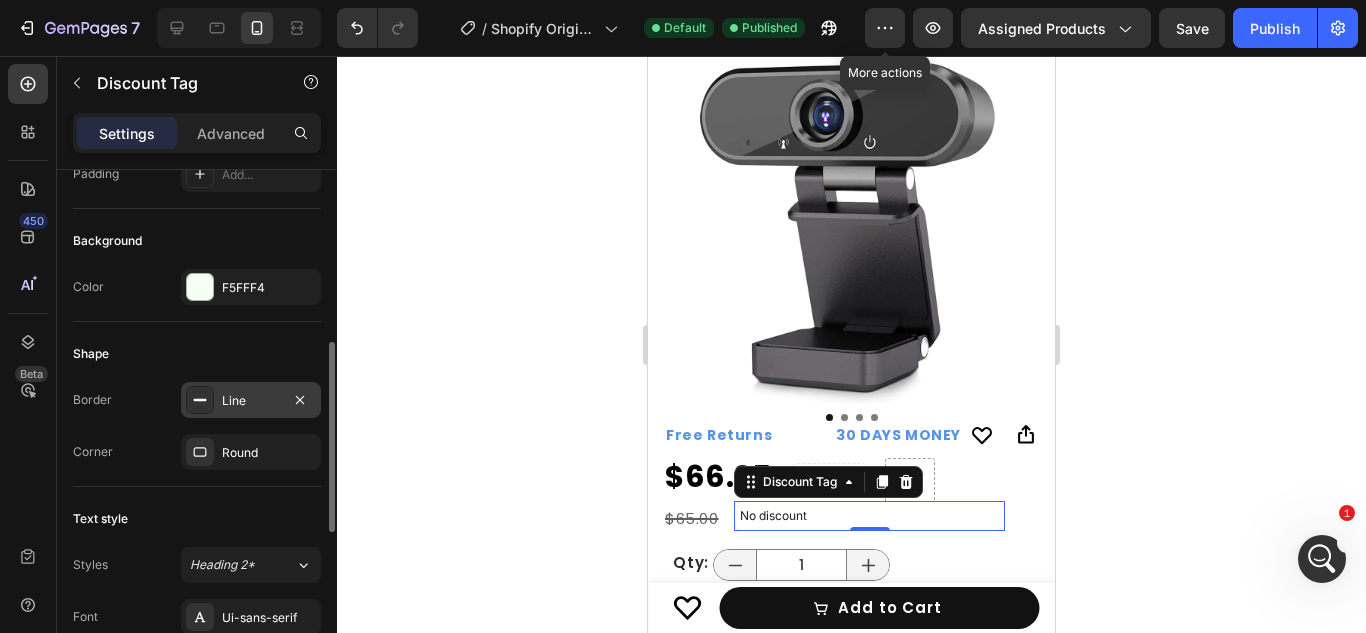 scroll, scrollTop: 467, scrollLeft: 0, axis: vertical 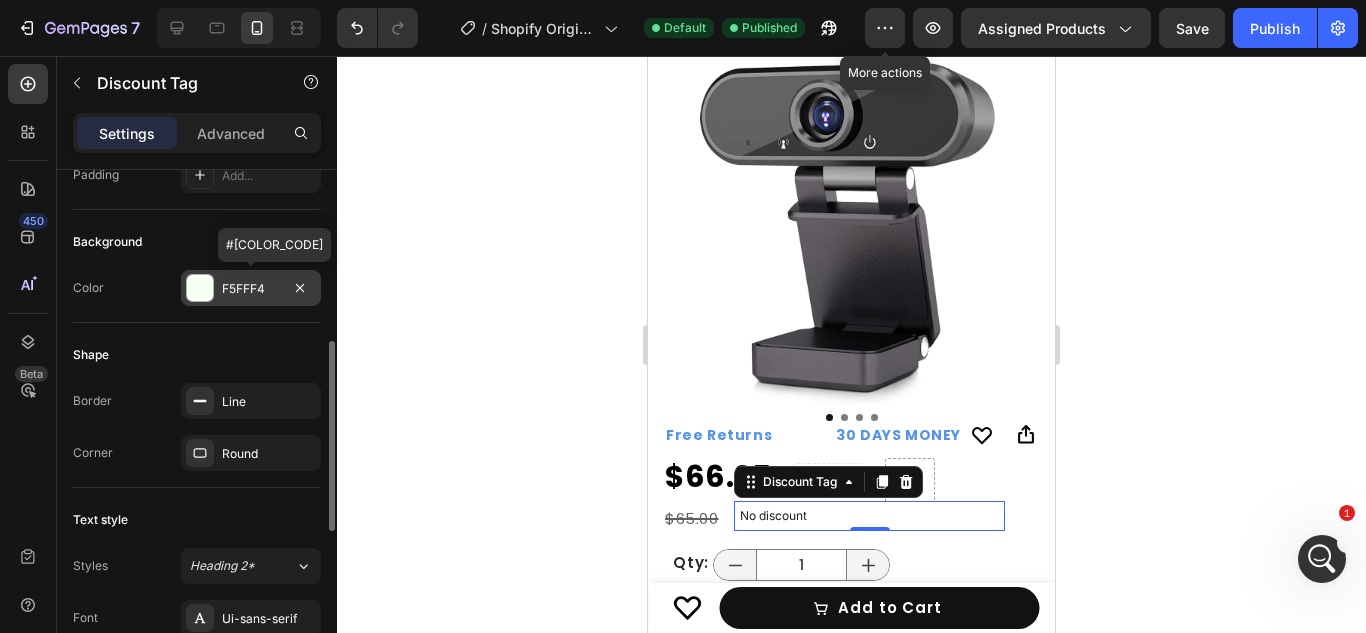 click at bounding box center [200, 288] 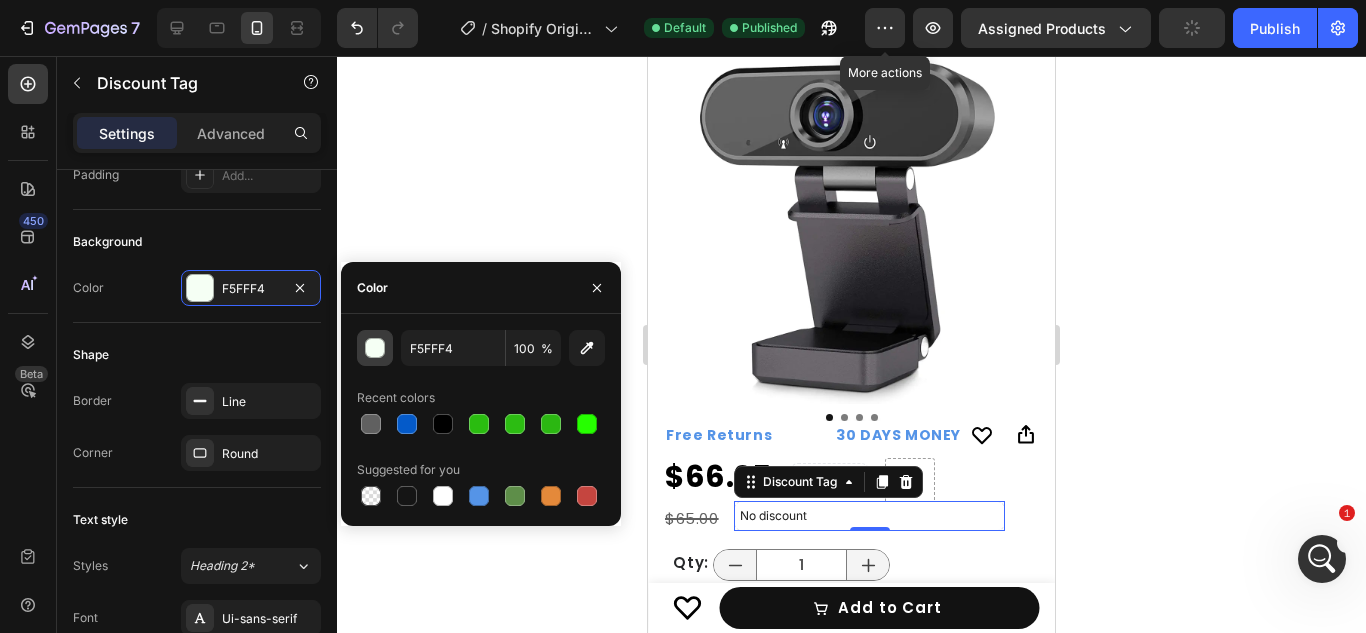 click at bounding box center [375, 348] 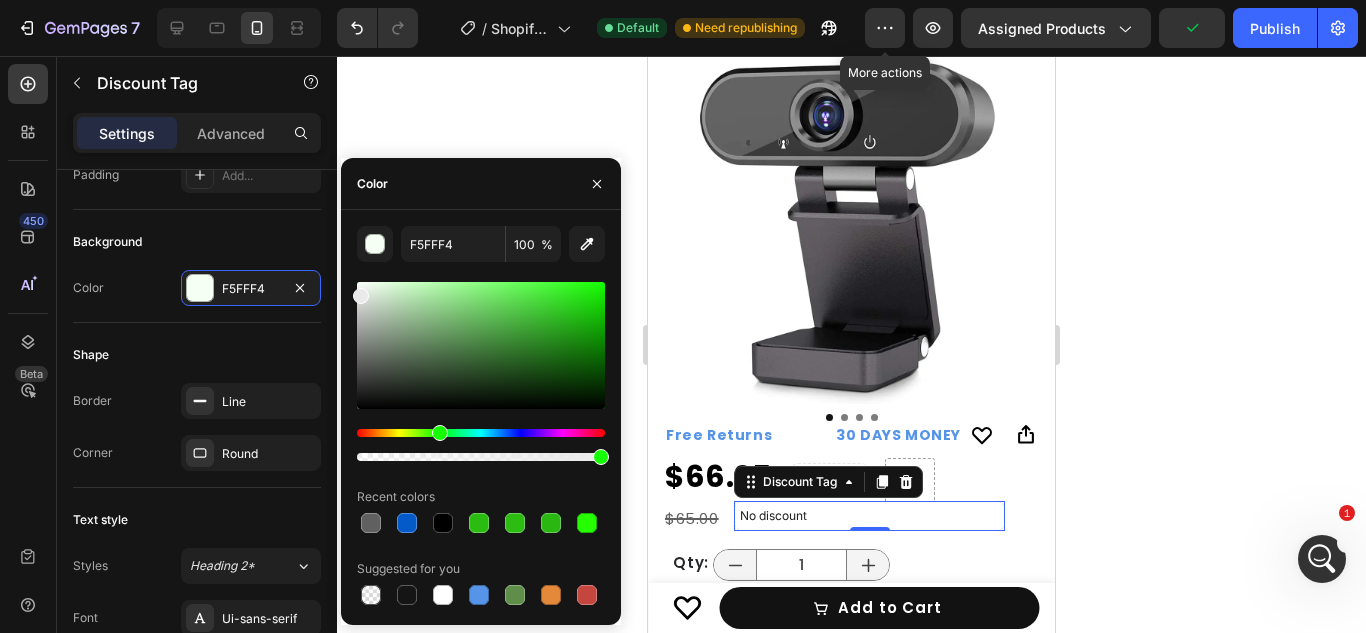 drag, startPoint x: 356, startPoint y: 302, endPoint x: 342, endPoint y: 292, distance: 17.20465 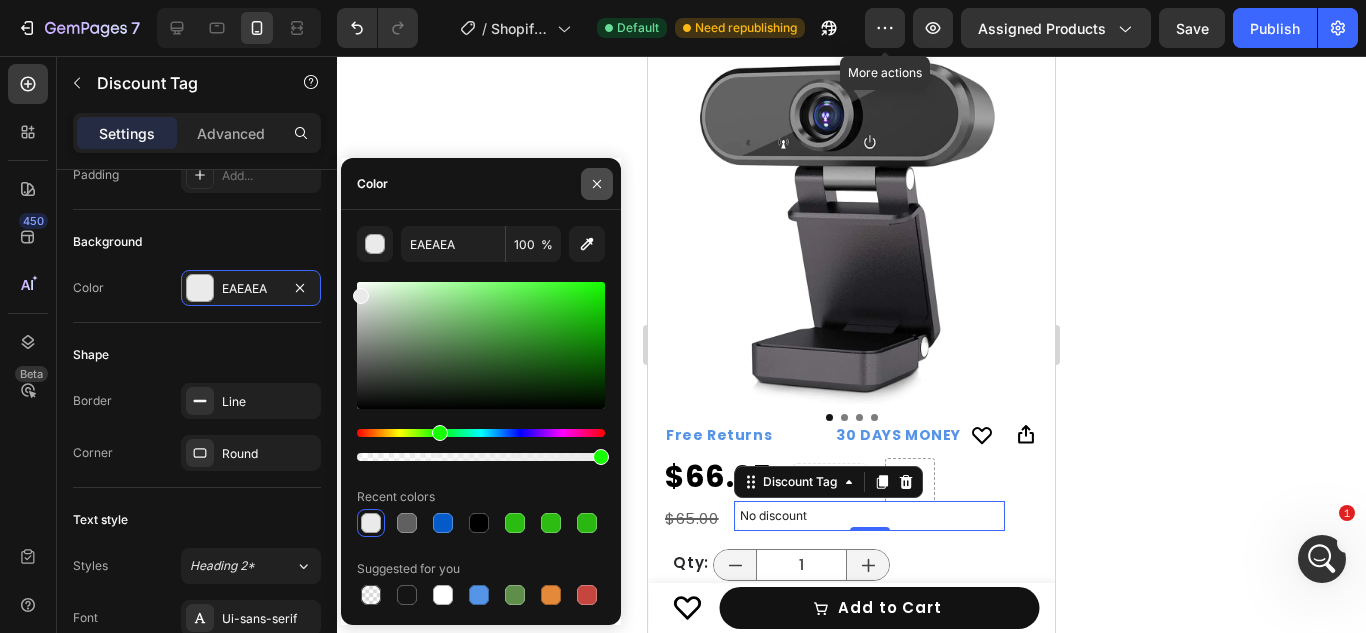 click at bounding box center (597, 184) 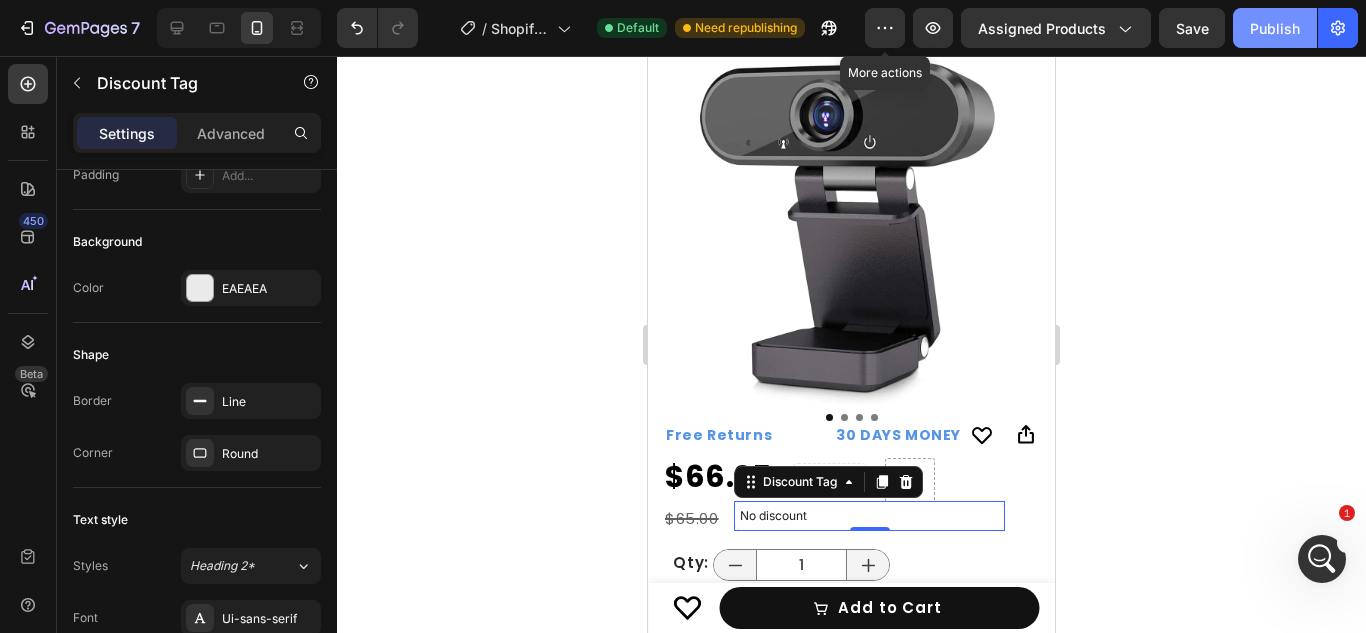 click on "Publish" 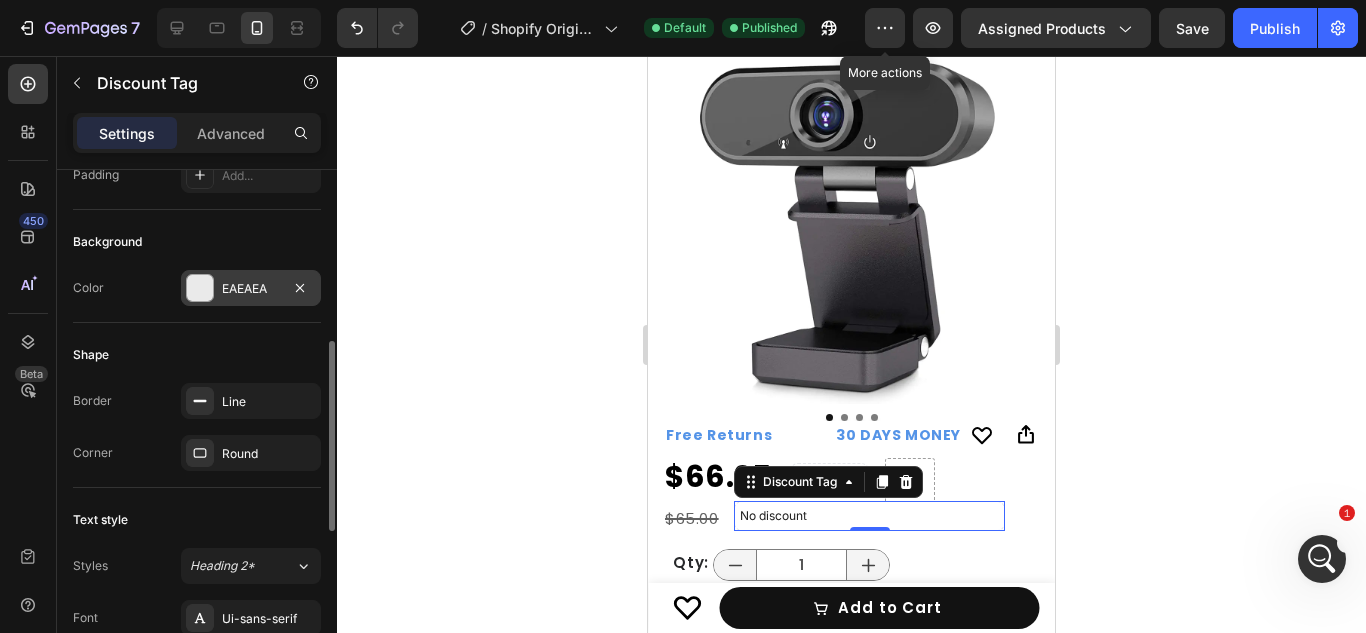 click at bounding box center [200, 288] 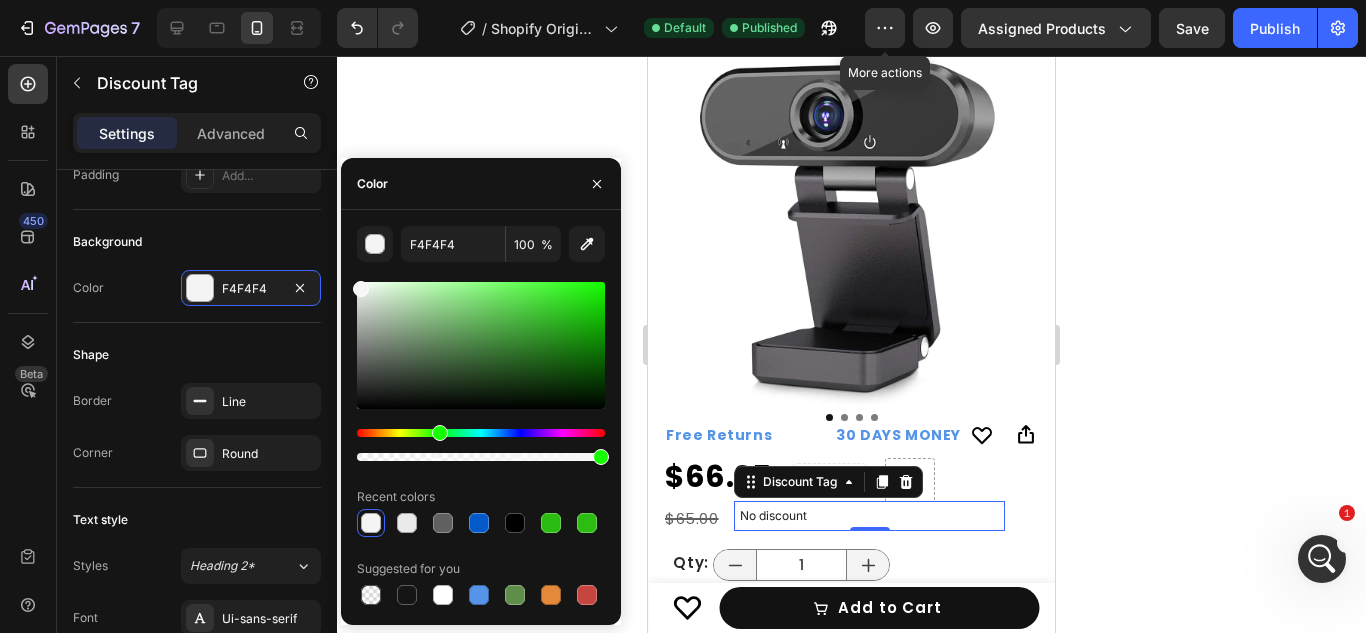 click on "F4F4F4 100 % Recent colors Suggested for you" at bounding box center (481, 417) 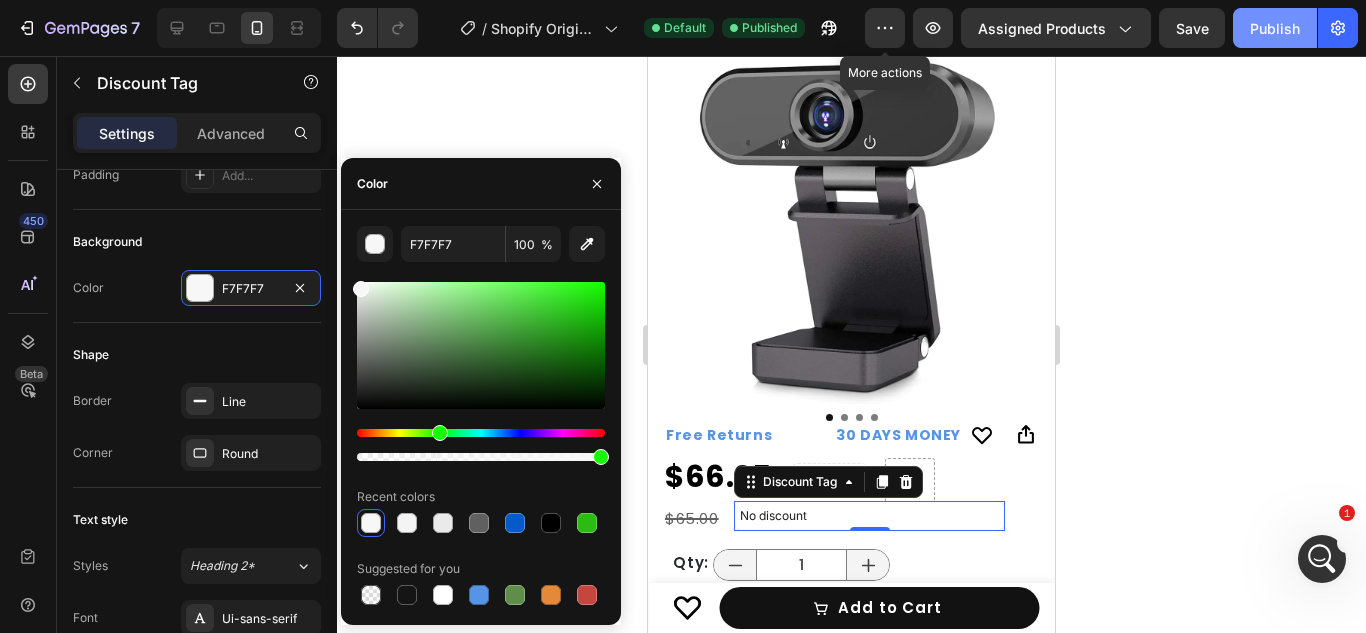 click on "Publish" 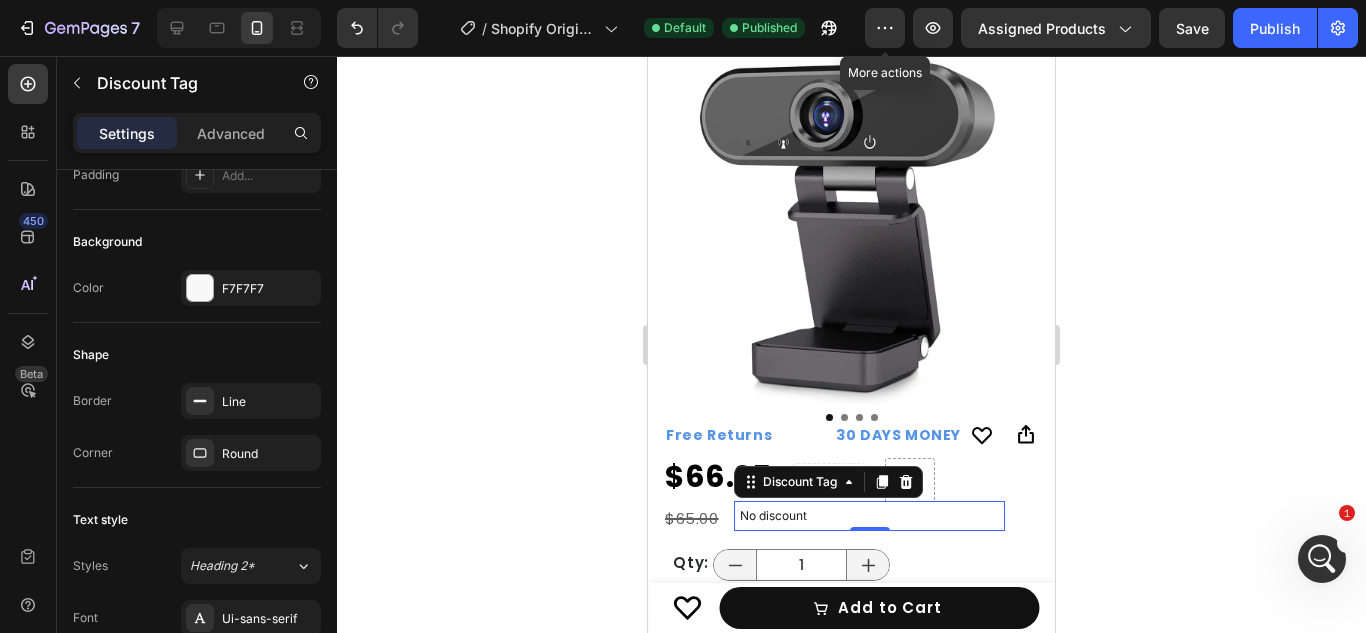 click 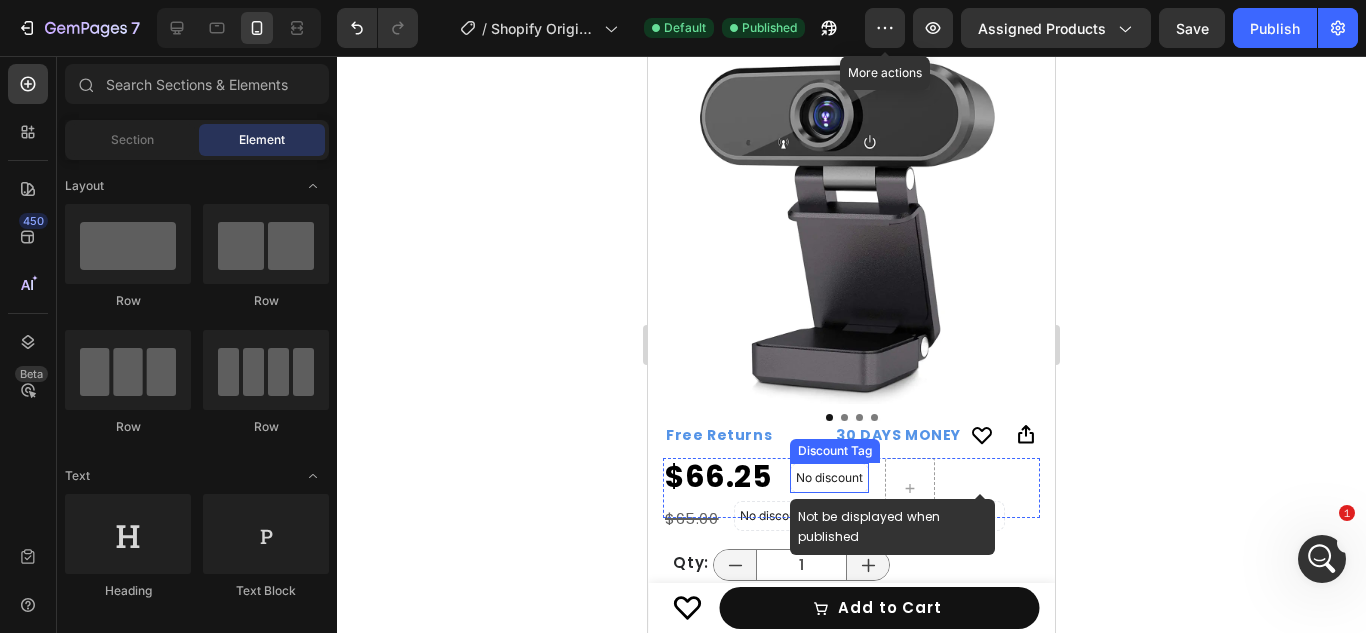 click on "No discount" at bounding box center [829, 478] 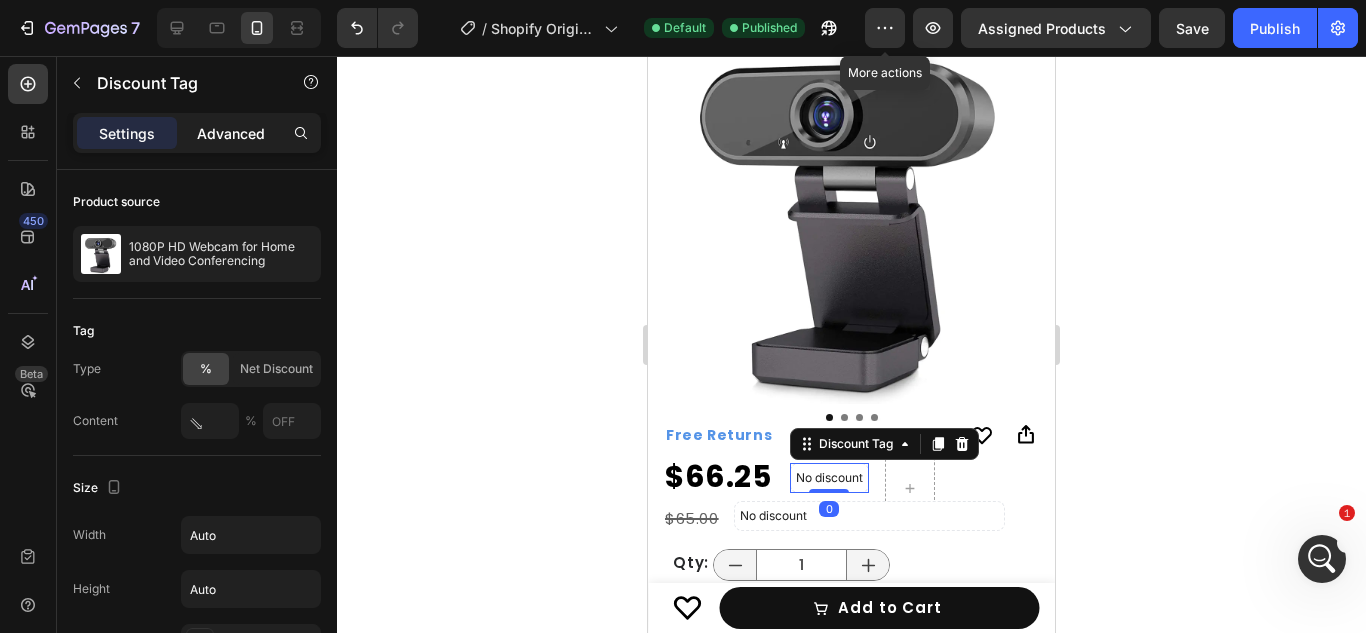 click on "Advanced" at bounding box center (231, 133) 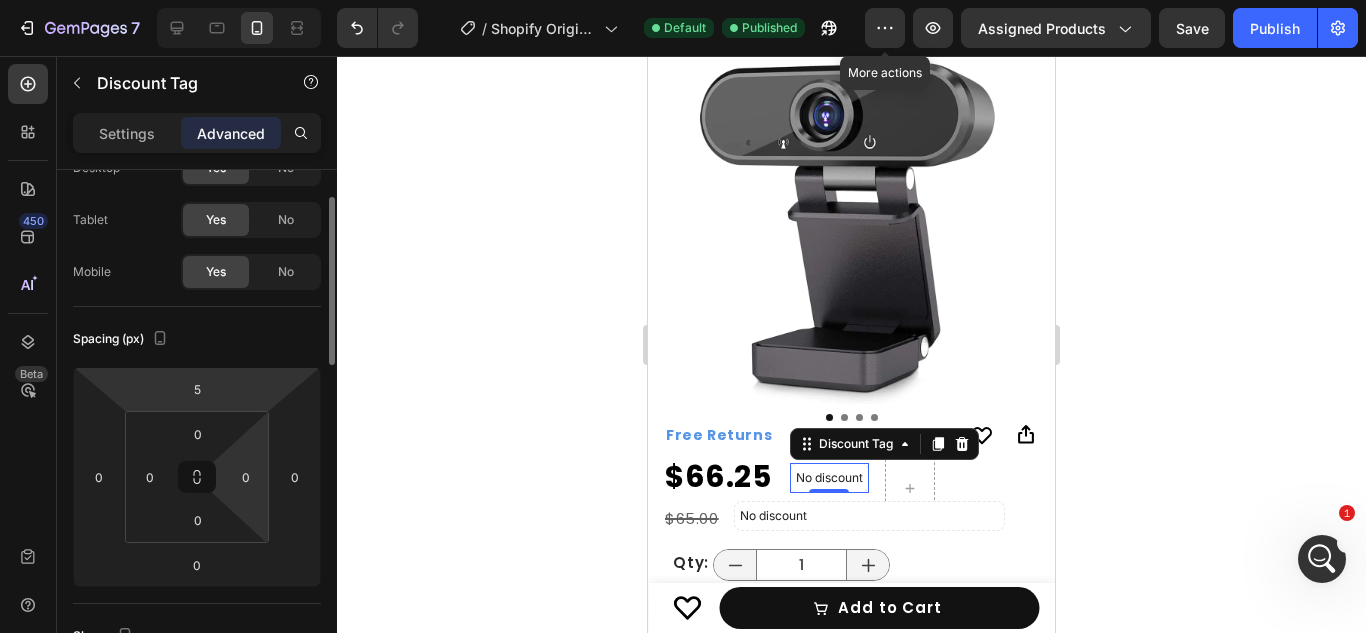 scroll, scrollTop: 82, scrollLeft: 0, axis: vertical 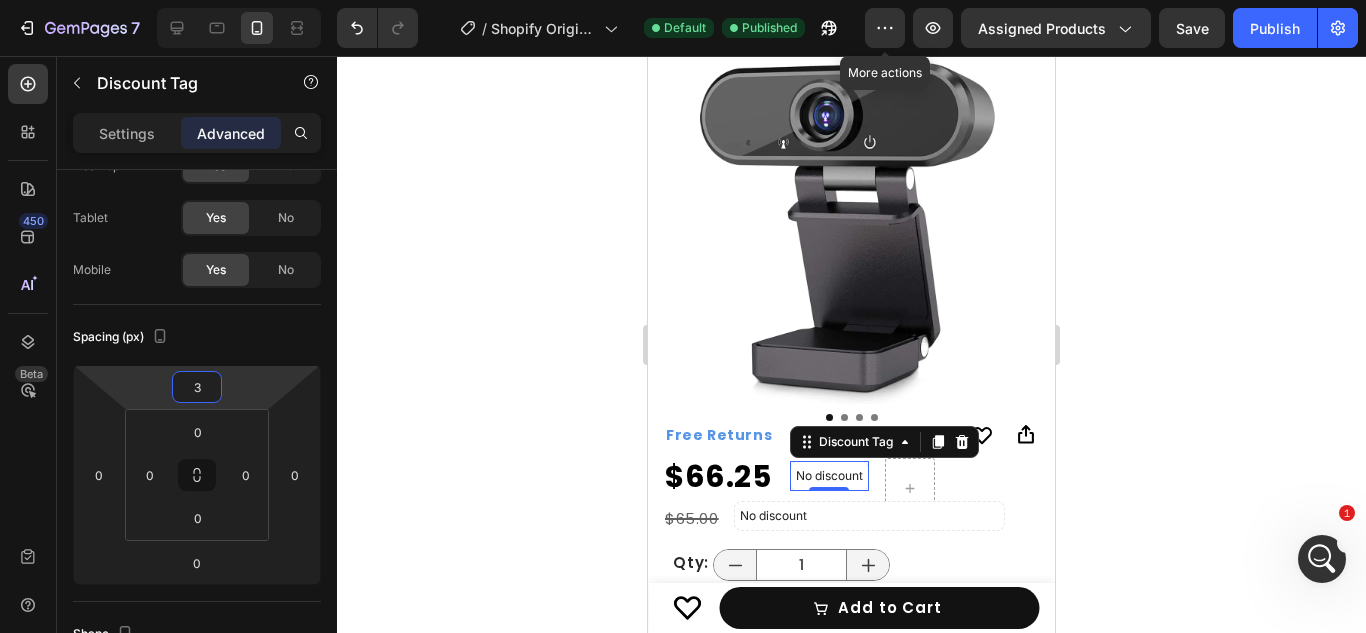 click on "7   /  Shopify Original Product Template Default Published More actions Preview Assigned Products  Save   Publish  450 Beta Sections(30) Elements(84) Section Element Hero Section Product Detail Brands Trusted Badges Guarantee Product Breakdown How to use Testimonials Compare Bundle FAQs Social Proof Brand Story Product List Collection Blog List Contact Sticky Add to Cart Custom Footer Browse Library 450 Layout
Row
Row
Row
Row Text
Heading
Text Block Button
Button
Button Media
Image
Image" at bounding box center (683, 0) 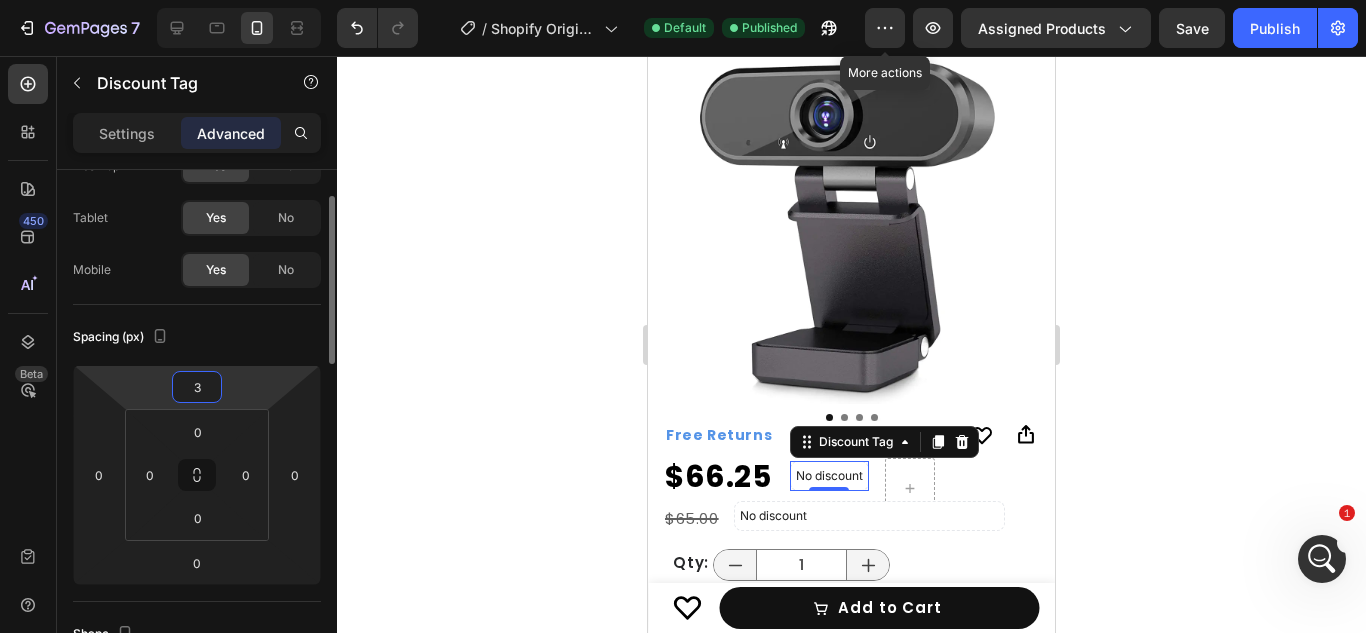 type on "5" 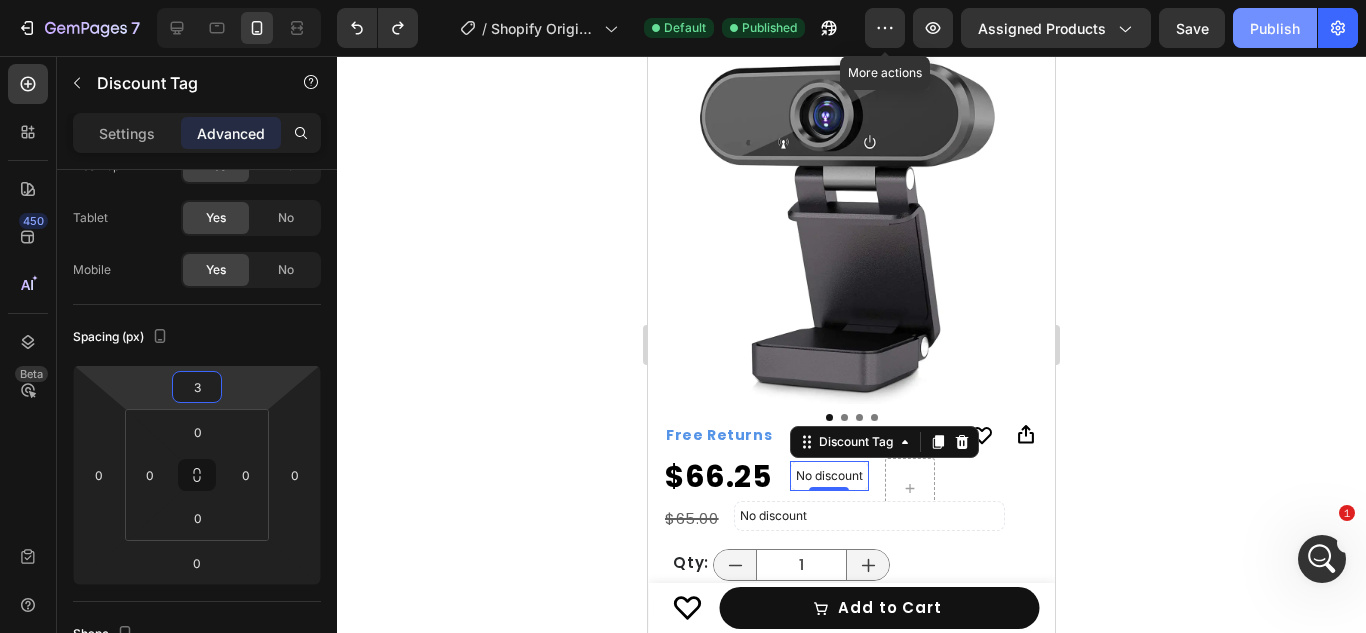 type on "3" 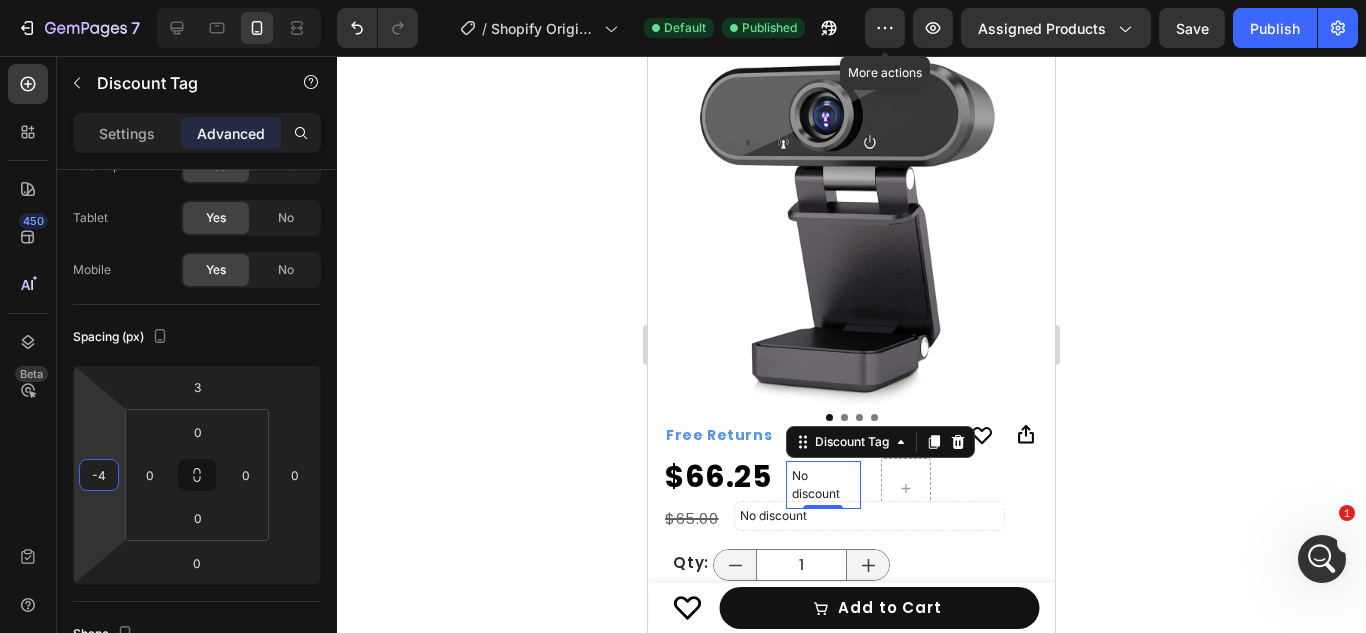 type on "-6" 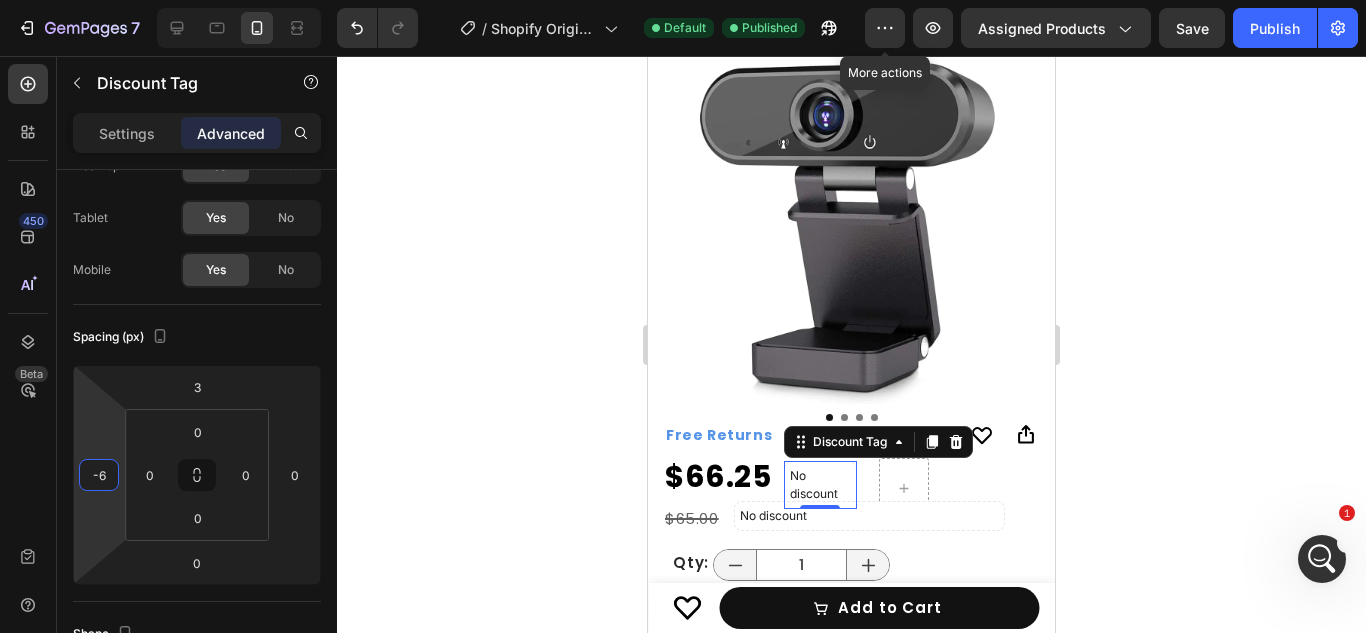 click on "7   /  Shopify Original Product Template Default Published More actions Preview Assigned Products  Save   Publish  450 Beta Sections(30) Elements(84) Section Element Hero Section Product Detail Brands Trusted Badges Guarantee Product Breakdown How to use Testimonials Compare Bundle FAQs Social Proof Brand Story Product List Collection Blog List Contact Sticky Add to Cart Custom Footer Browse Library 450 Layout
Row
Row
Row
Row Text
Heading
Text Block Button
Button
Button Media
Image
Image" at bounding box center (683, 0) 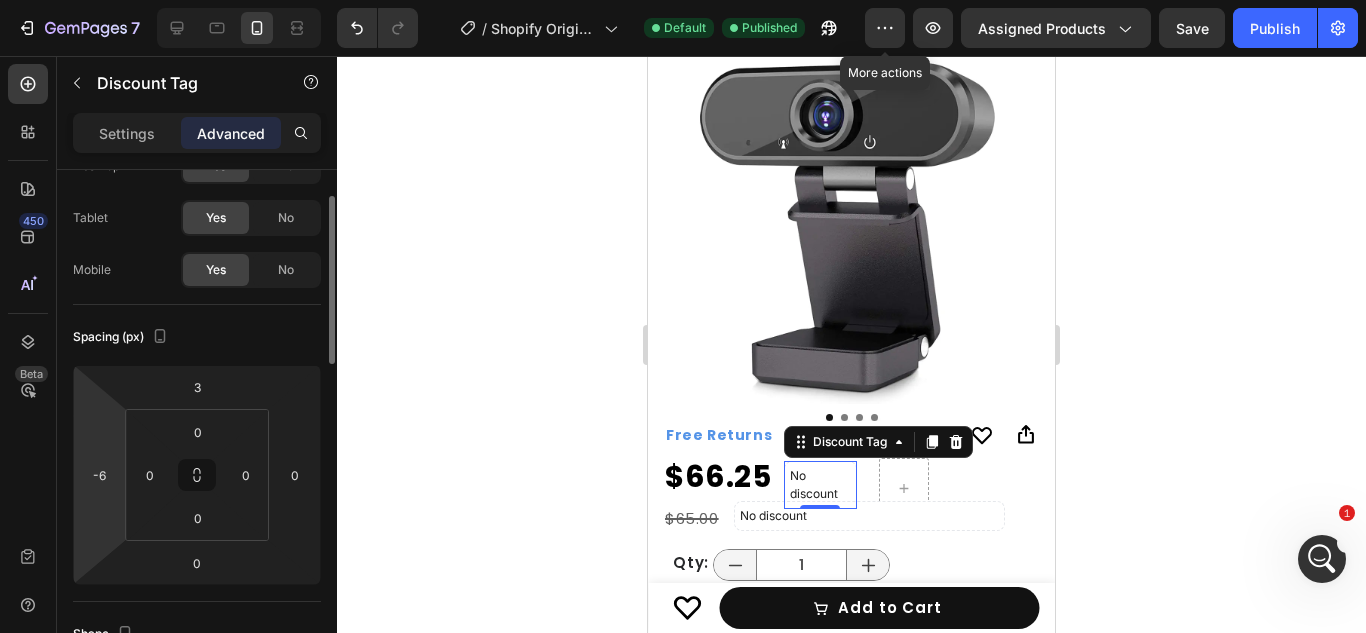 click on "7   /  Shopify Original Product Template Default Published More actions Preview Assigned Products  Save   Publish  450 Beta Sections(30) Elements(84) Section Element Hero Section Product Detail Brands Trusted Badges Guarantee Product Breakdown How to use Testimonials Compare Bundle FAQs Social Proof Brand Story Product List Collection Blog List Contact Sticky Add to Cart Custom Footer Browse Library 450 Layout
Row
Row
Row
Row Text
Heading
Text Block Button
Button
Button Media
Image
Image" at bounding box center (683, 0) 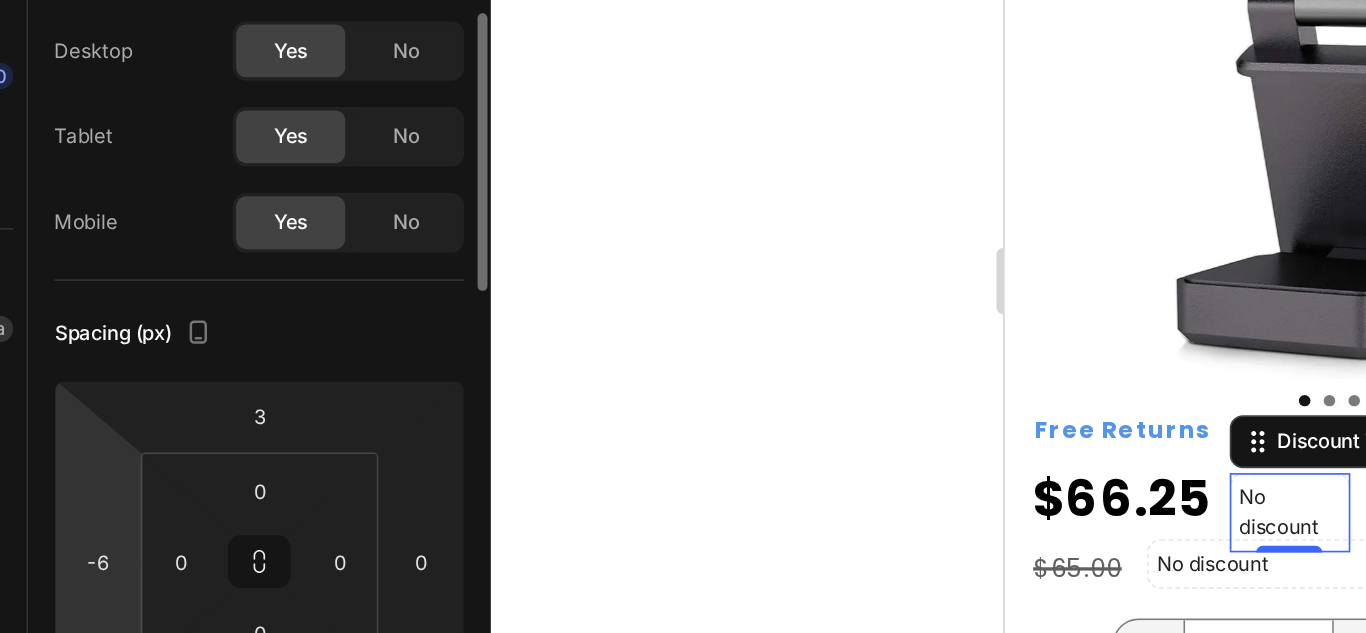 scroll, scrollTop: 37, scrollLeft: 0, axis: vertical 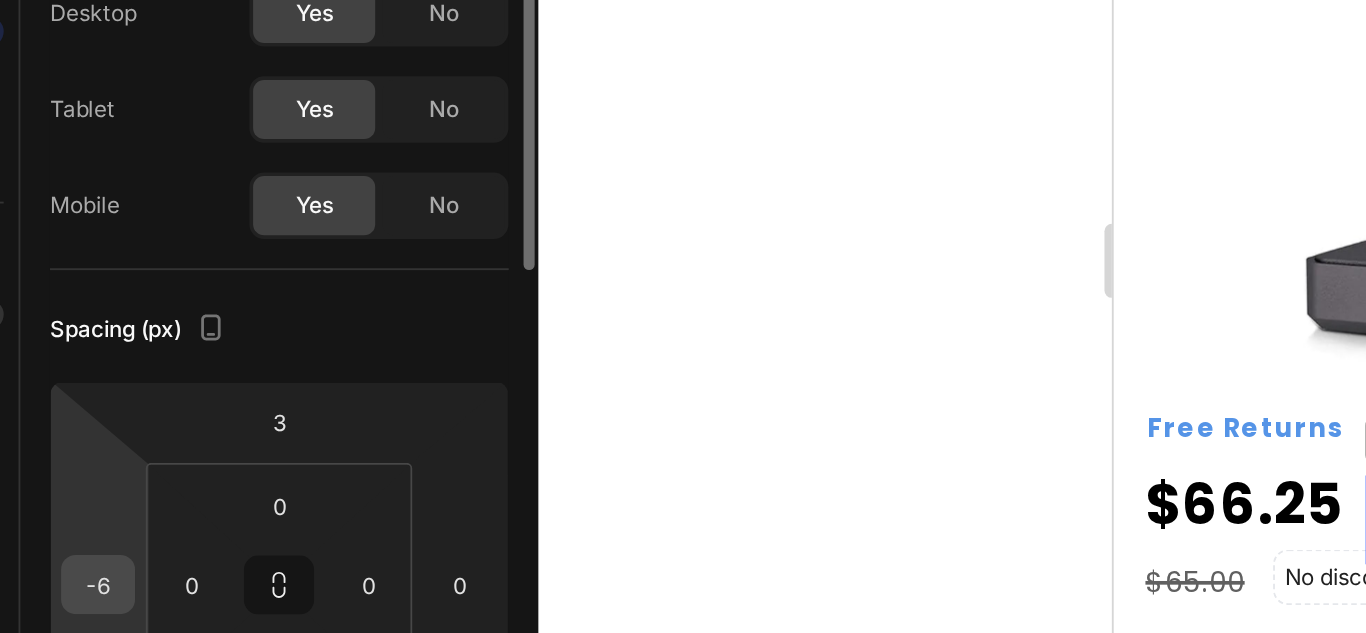 click on "-6" at bounding box center [99, 520] 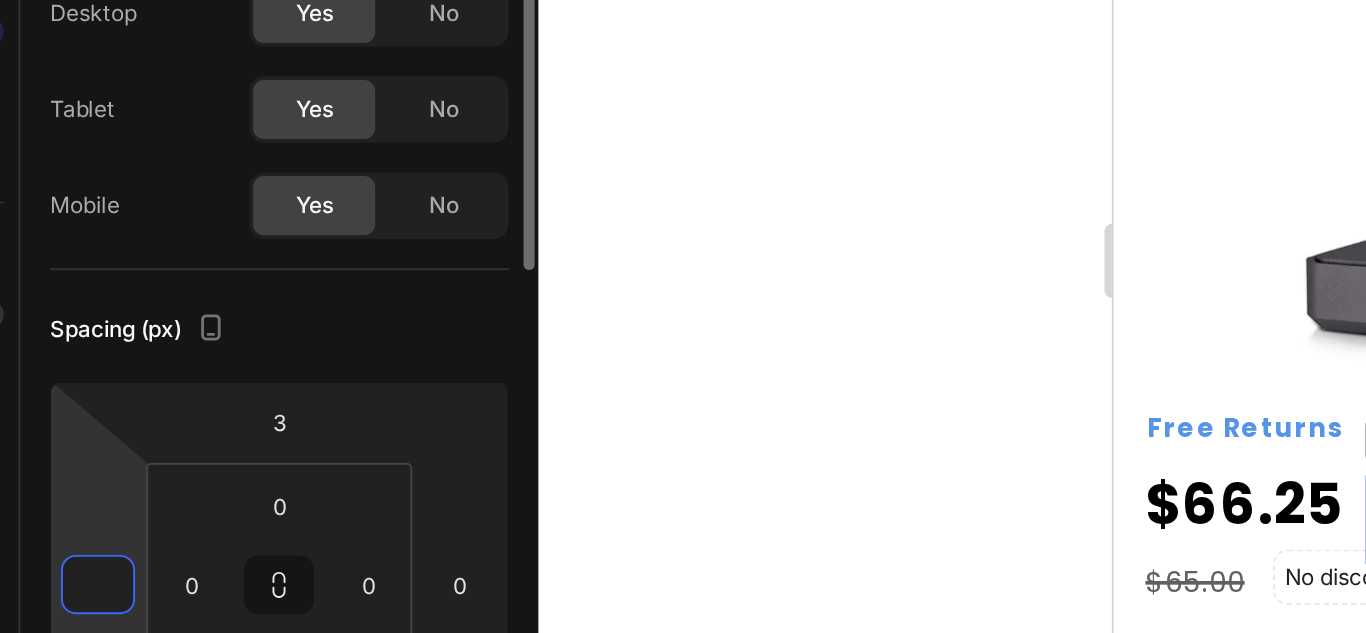 type on "-5" 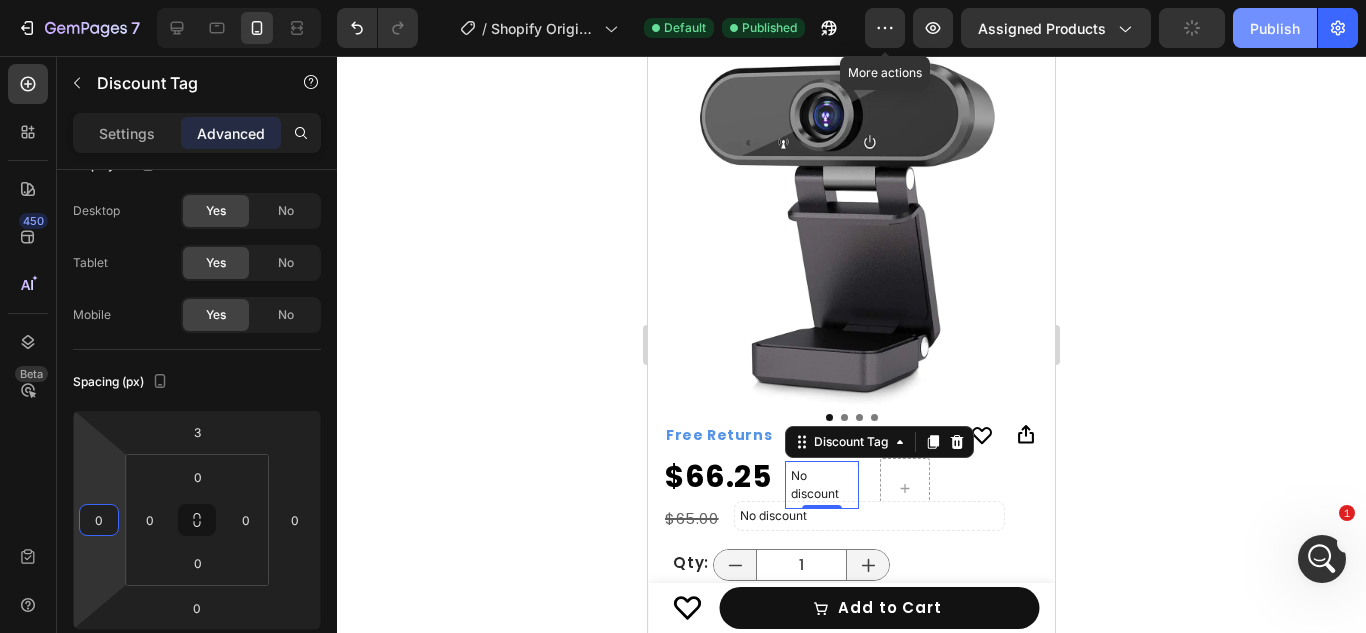 type on "0" 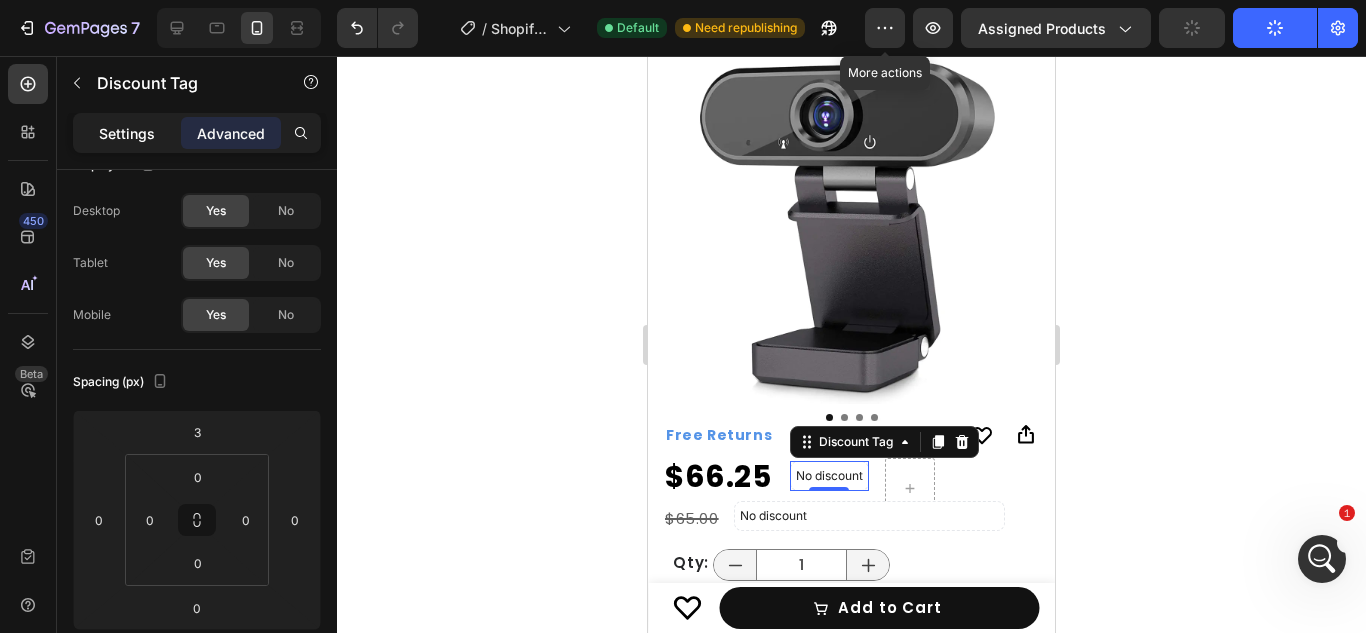 click on "Settings" at bounding box center (127, 133) 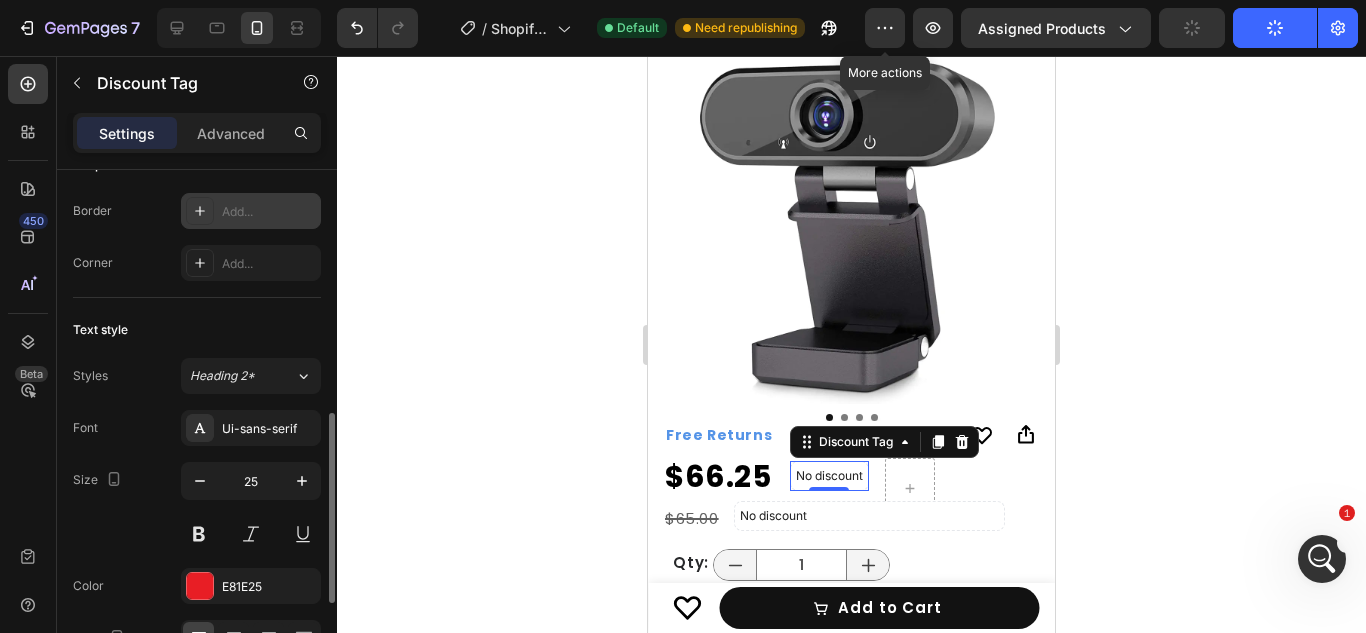 scroll, scrollTop: 659, scrollLeft: 0, axis: vertical 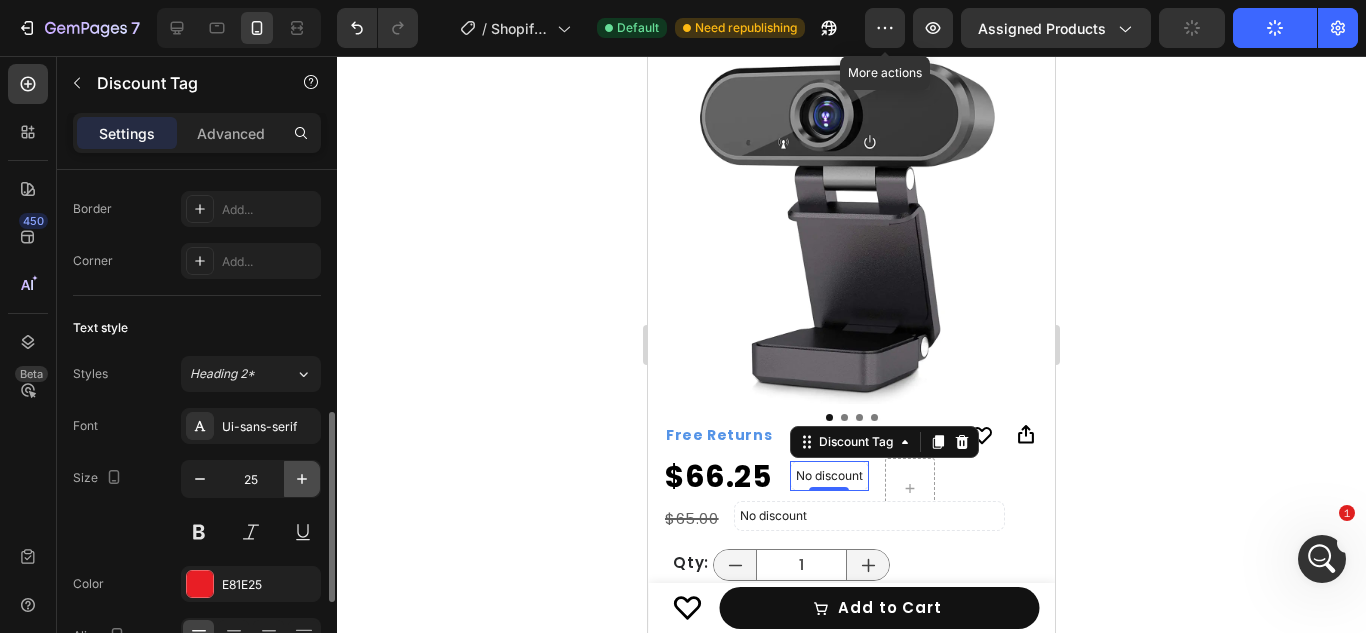 click 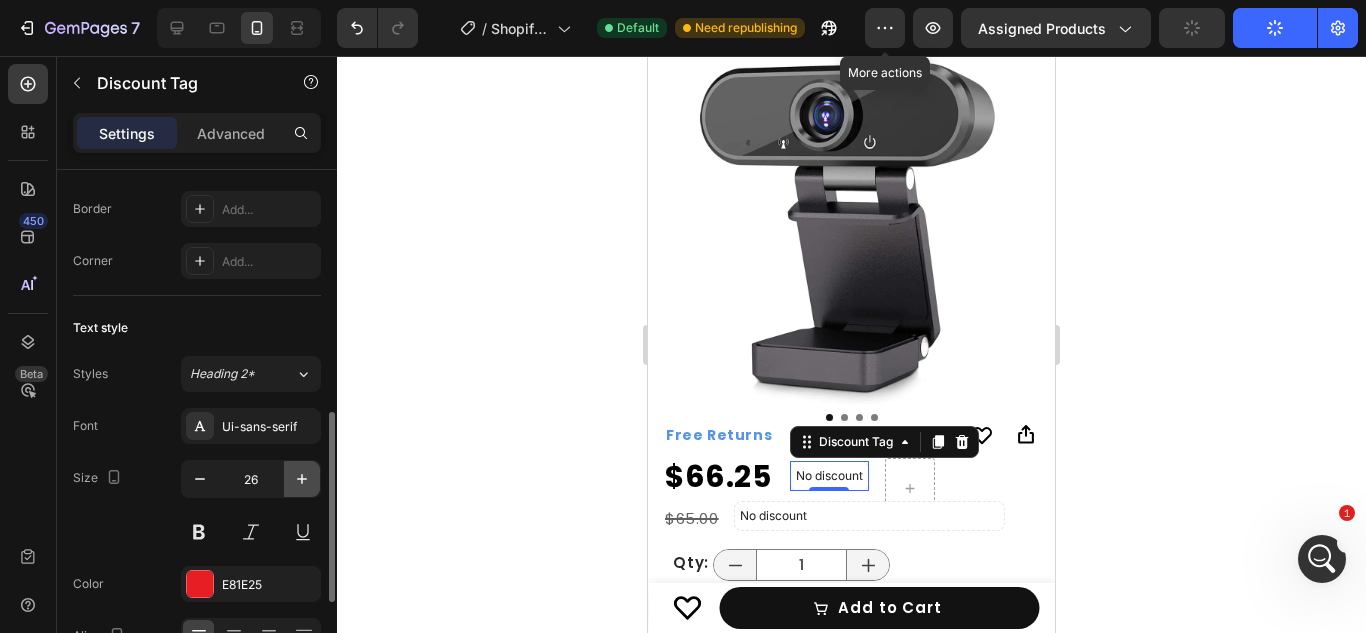 click 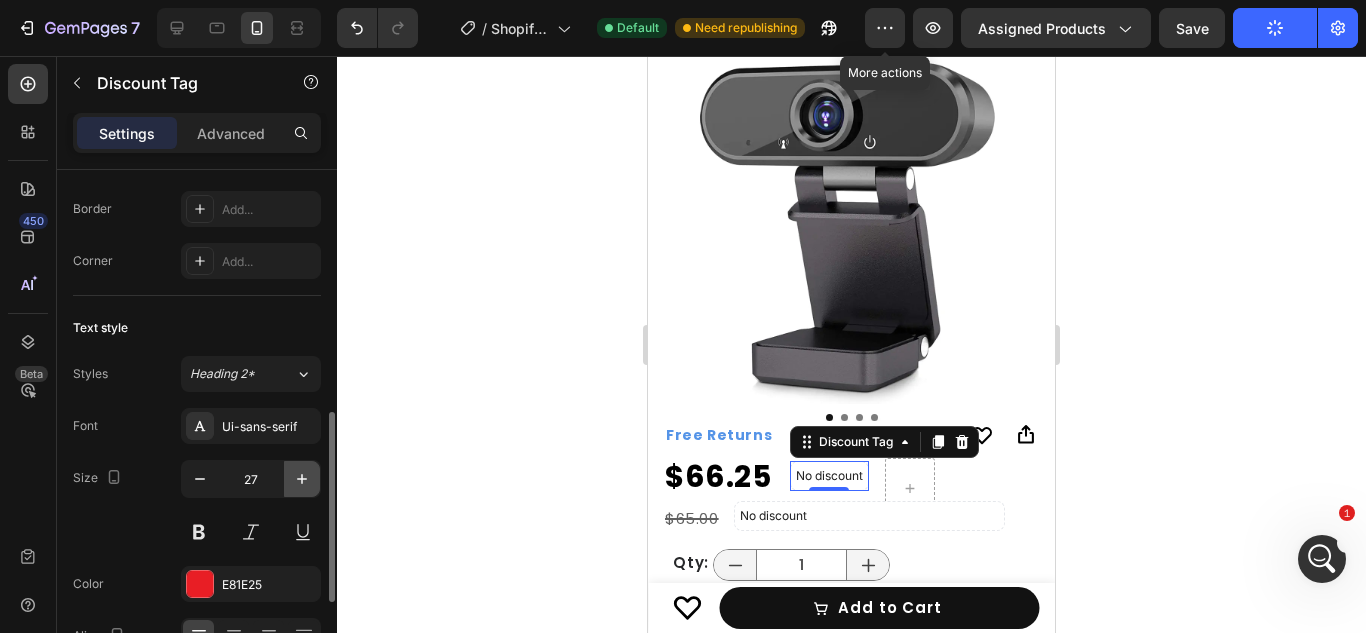 click at bounding box center [302, 479] 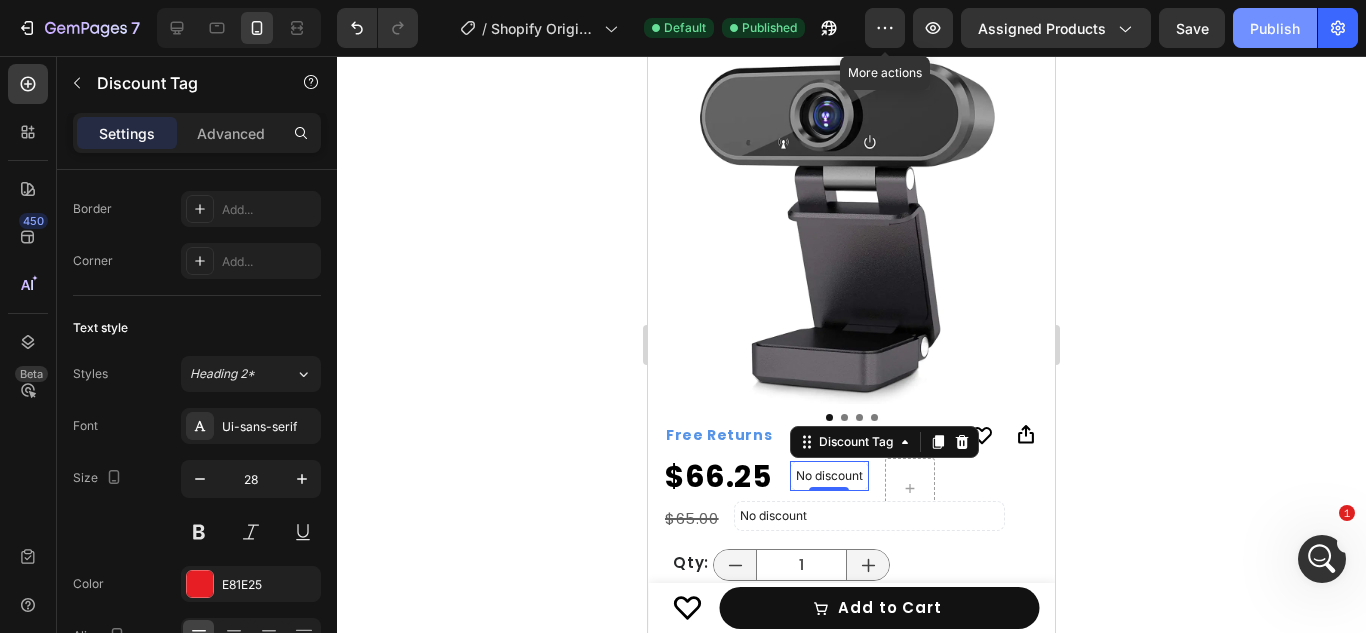 click on "Publish" 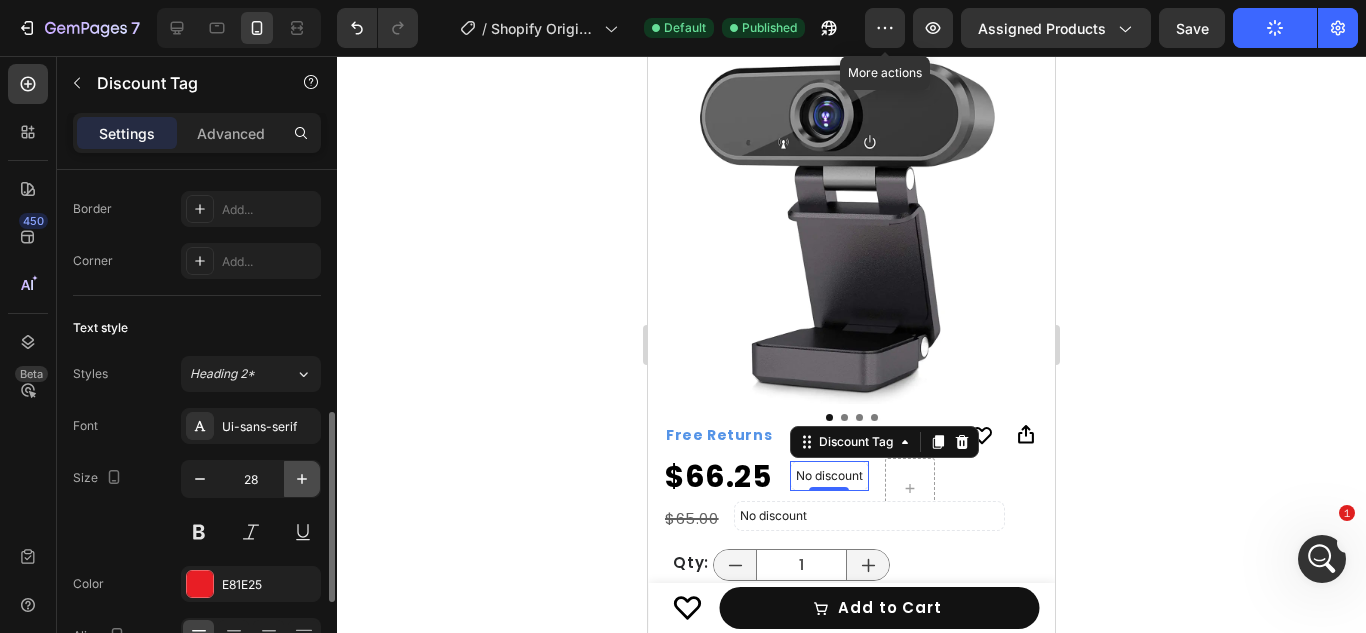 click 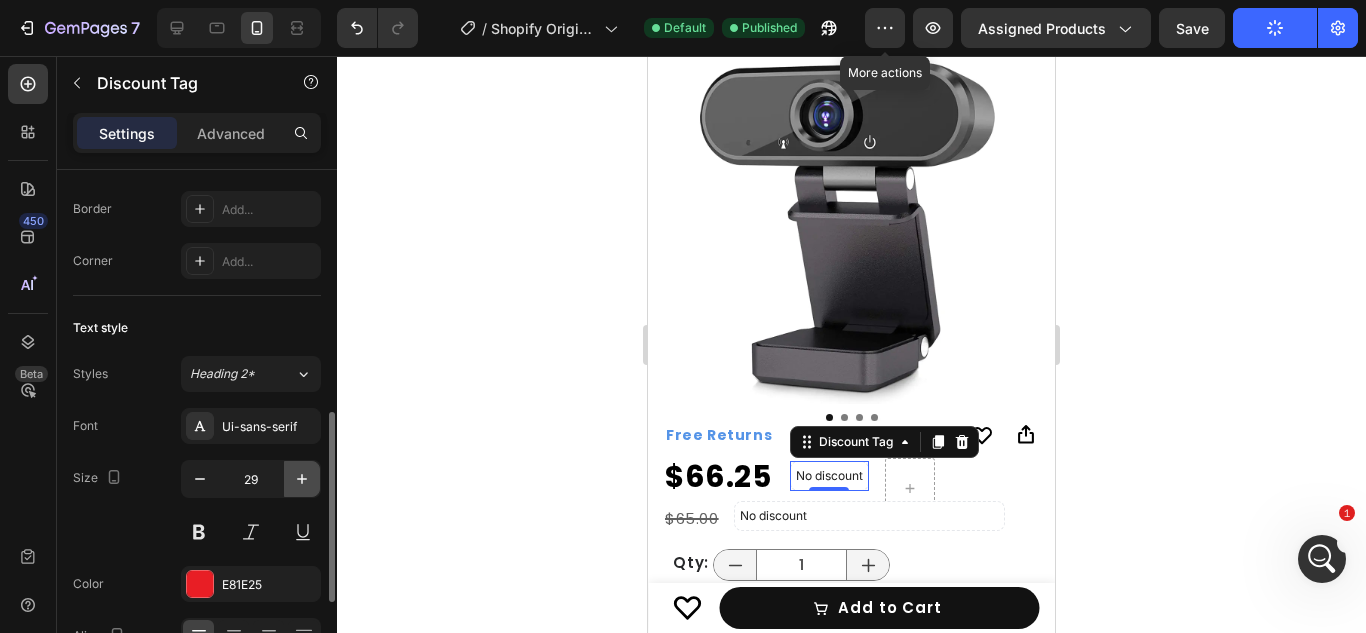 type on "30" 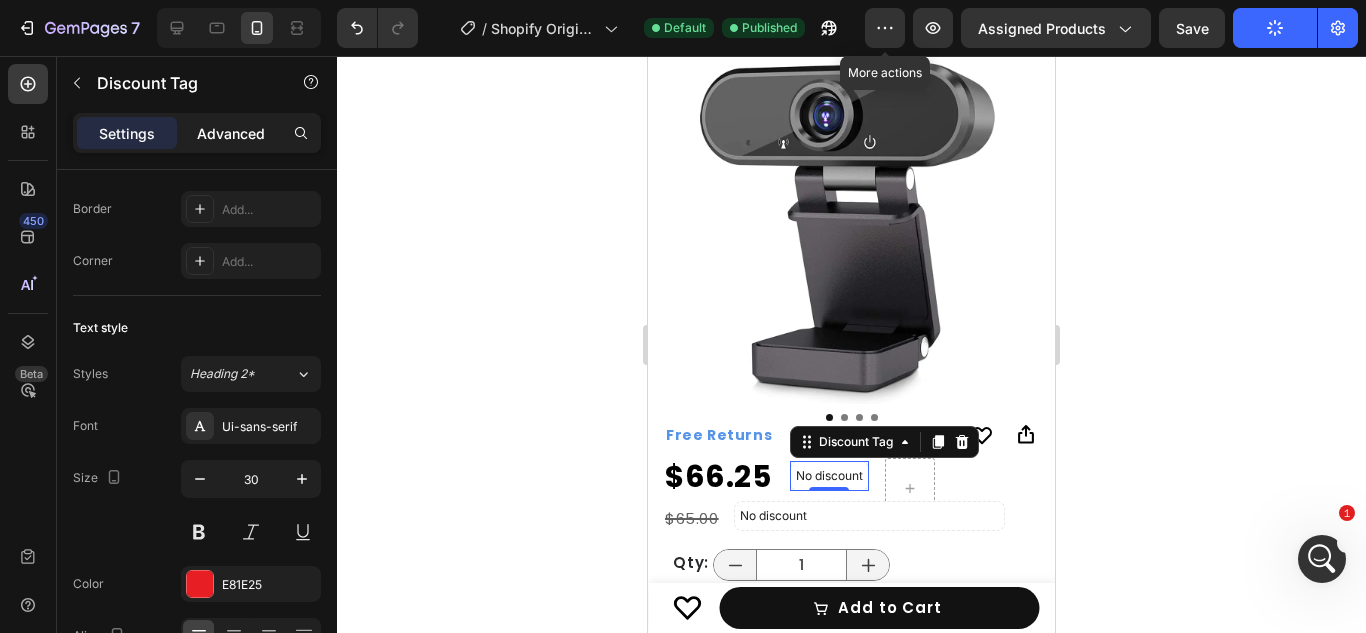 click on "Advanced" at bounding box center (231, 133) 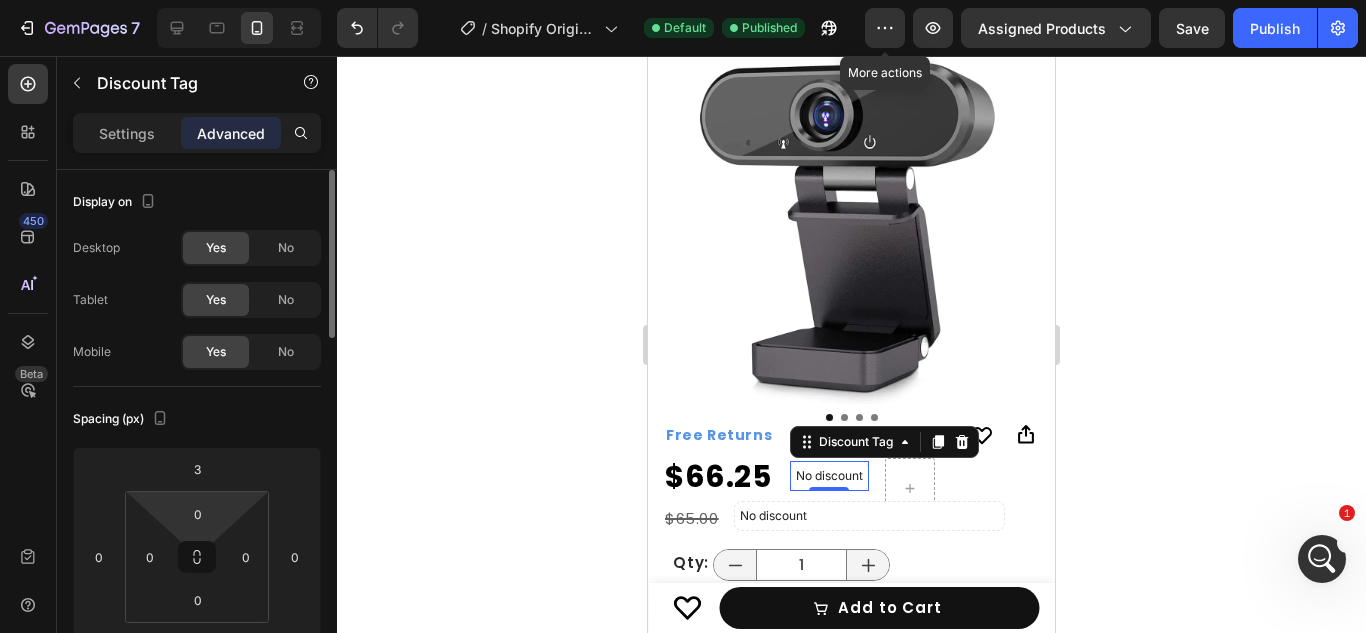 scroll, scrollTop: 1, scrollLeft: 0, axis: vertical 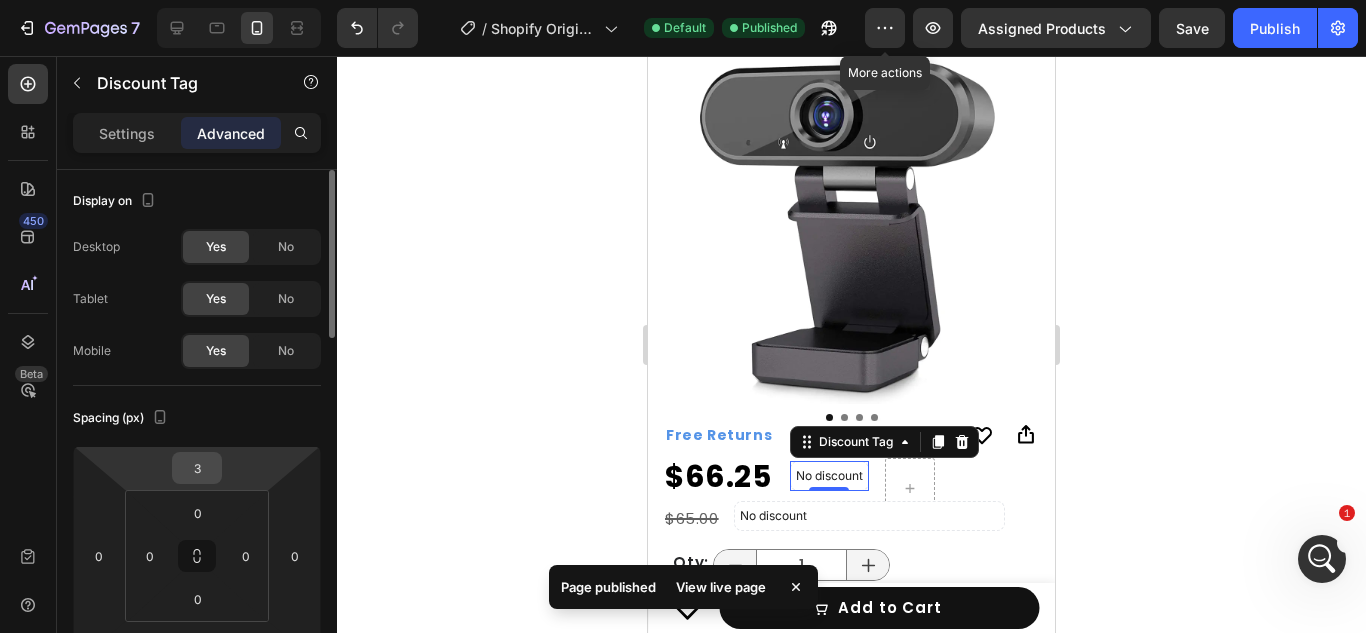 click on "3" at bounding box center [197, 468] 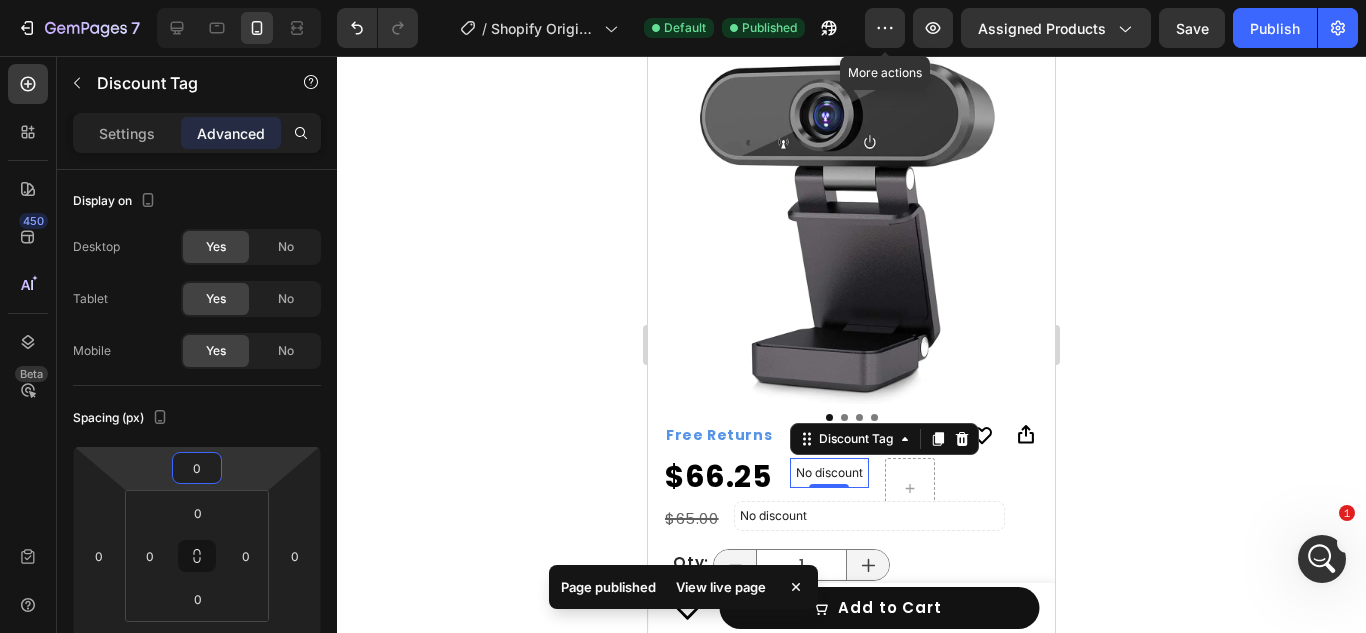 type on "0" 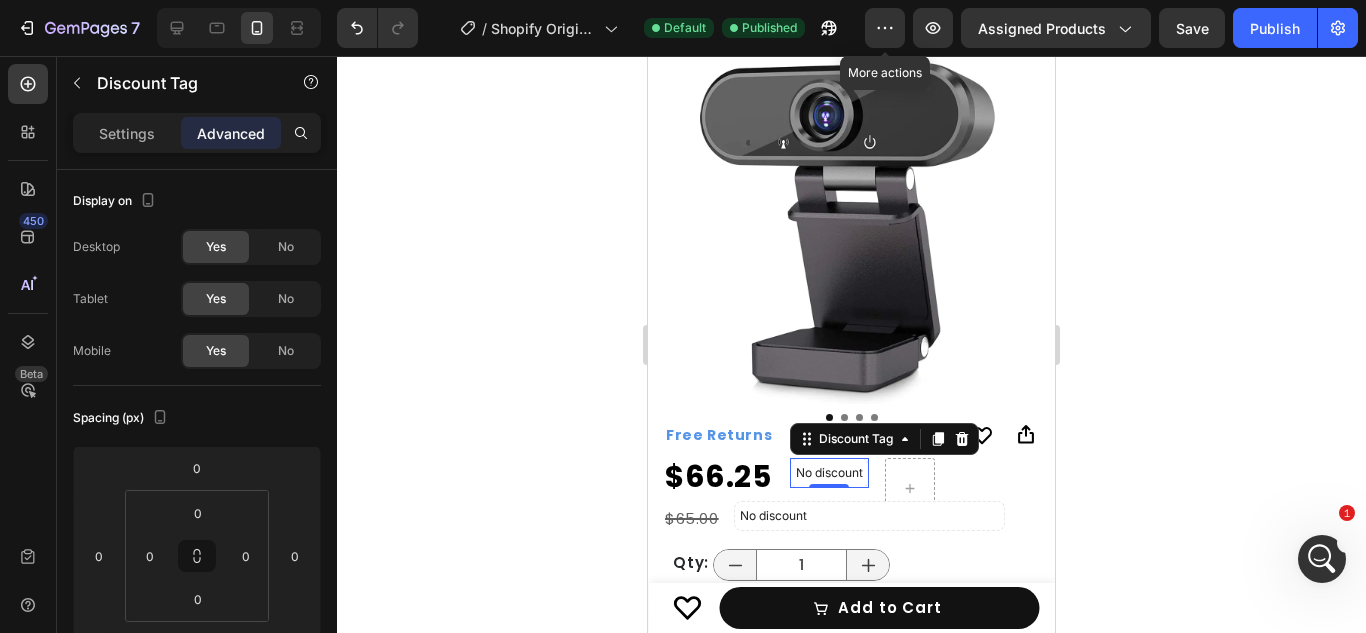 type 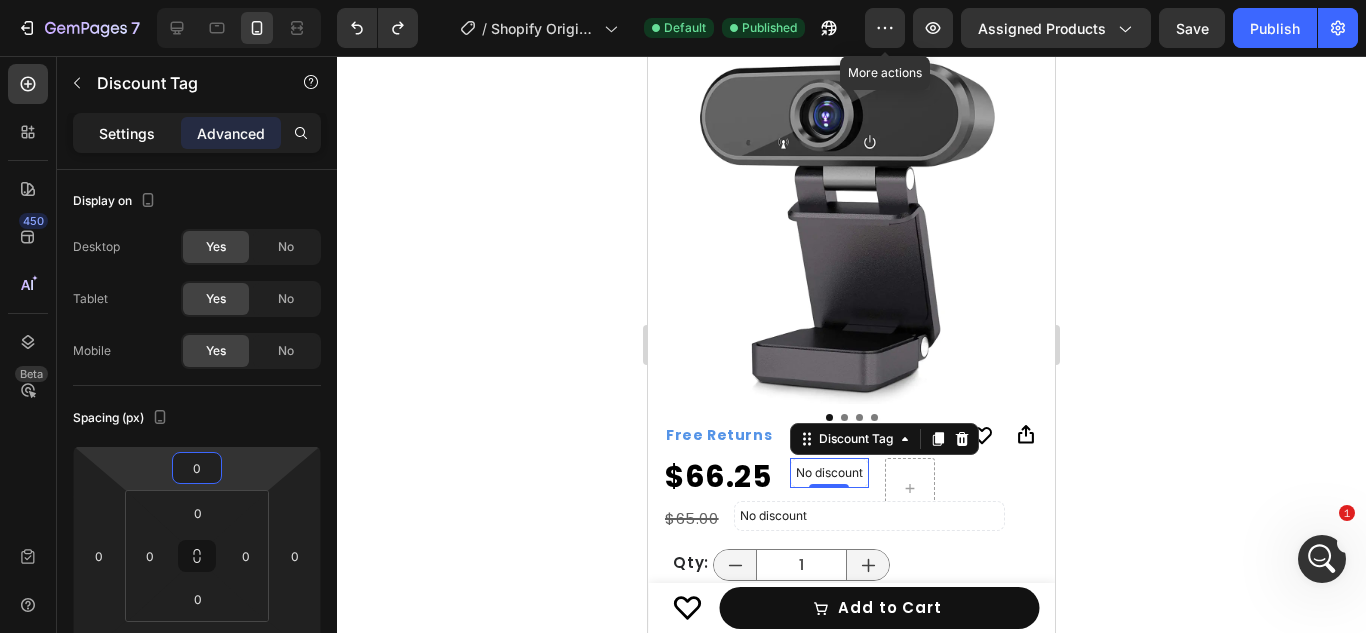 click on "Settings" 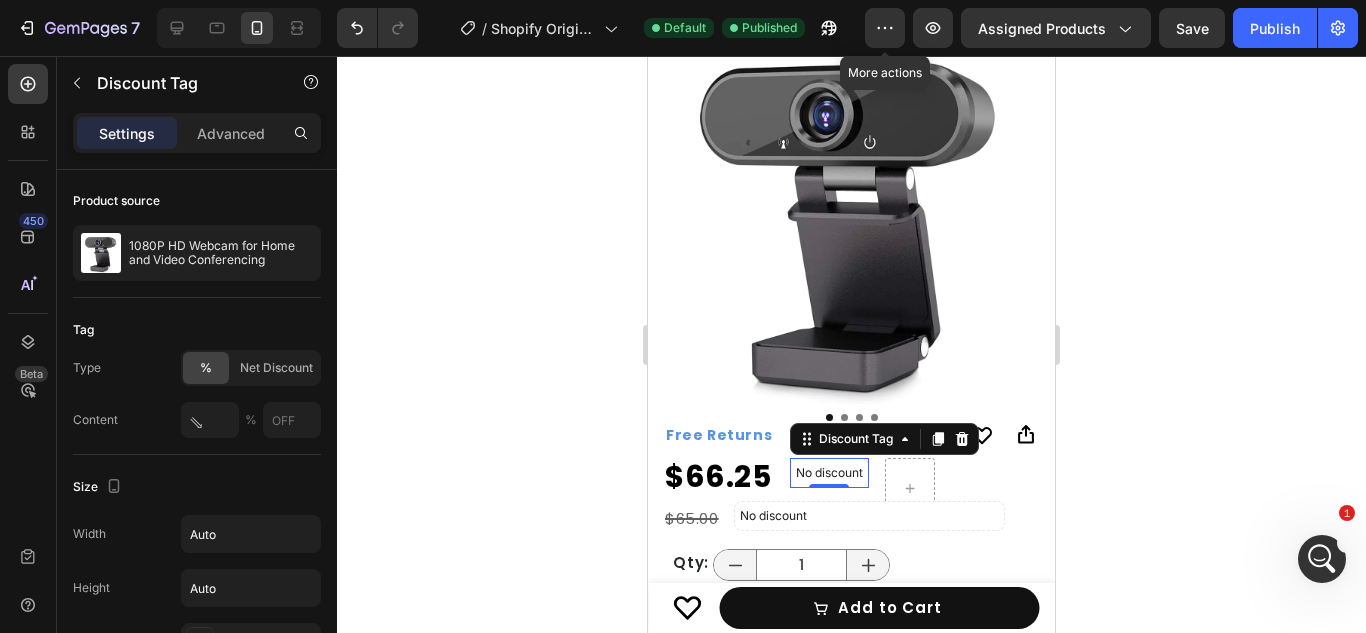 click on "Settings Advanced" at bounding box center (197, 133) 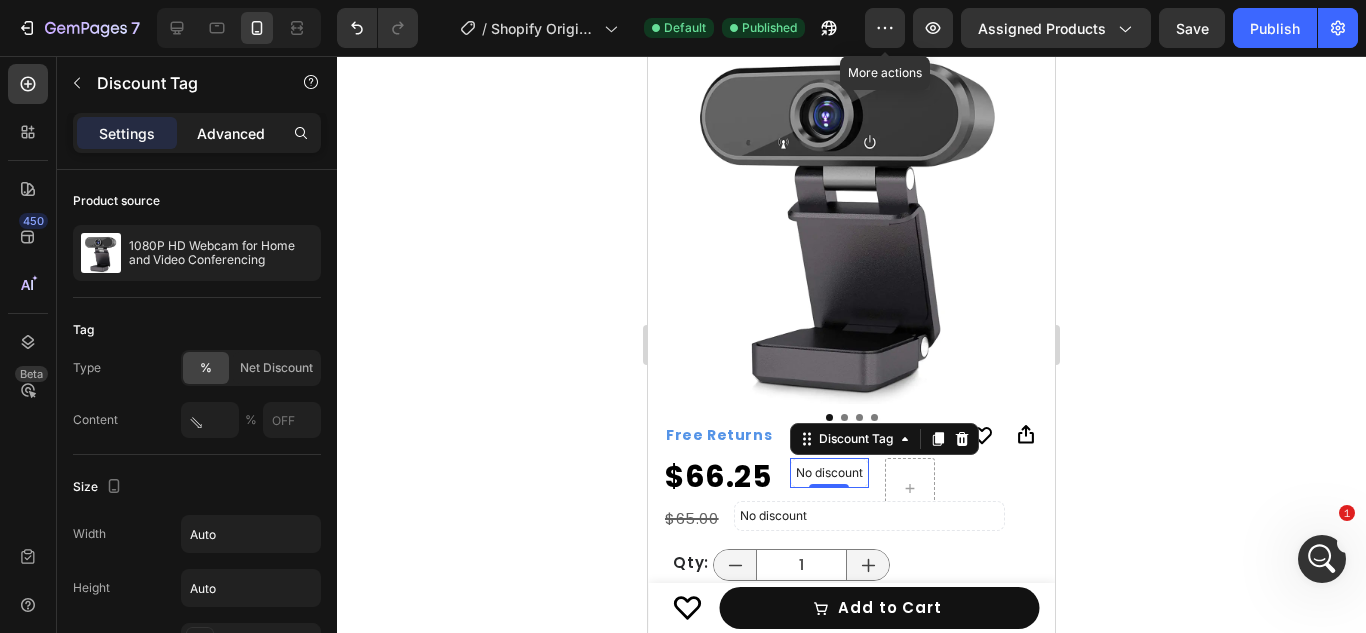 click on "Advanced" at bounding box center (231, 133) 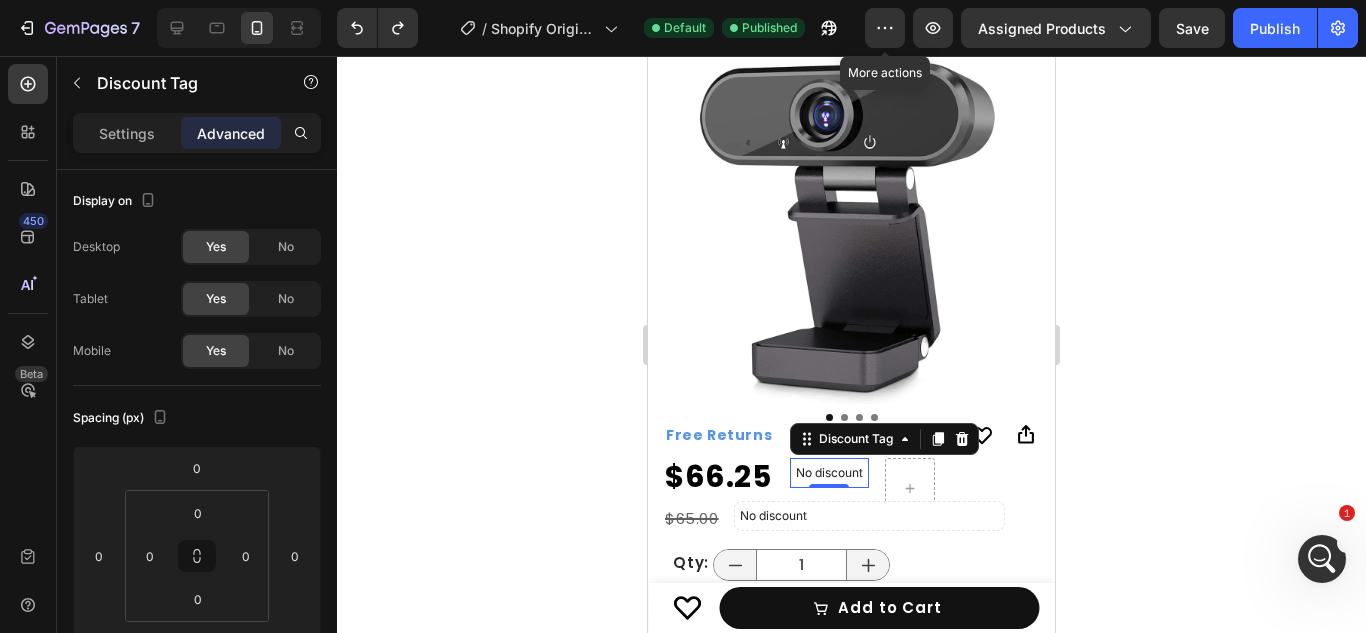 type on "3" 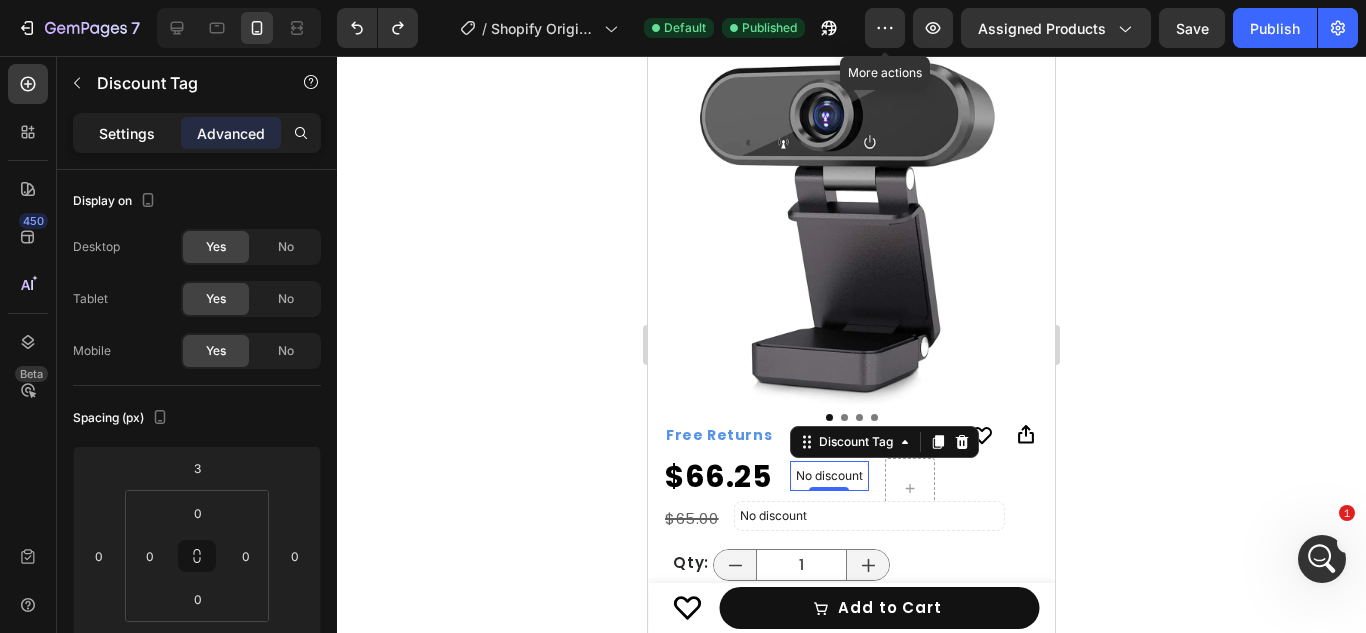 click on "Settings" 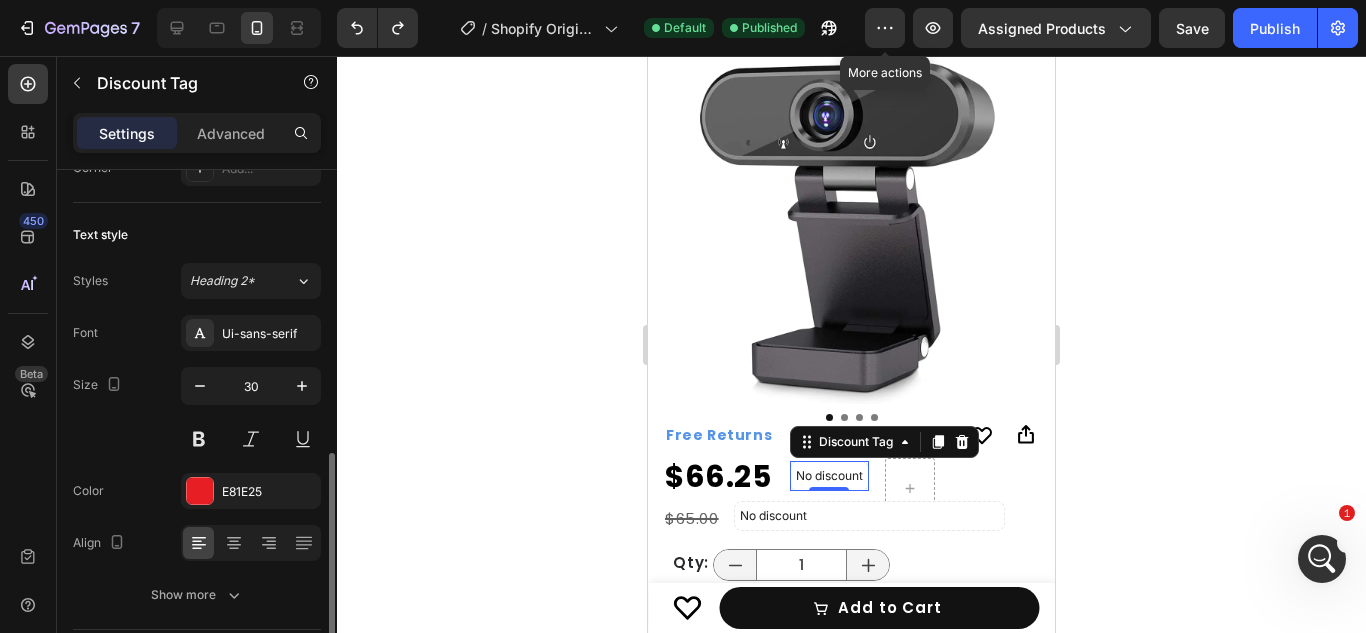 scroll, scrollTop: 757, scrollLeft: 0, axis: vertical 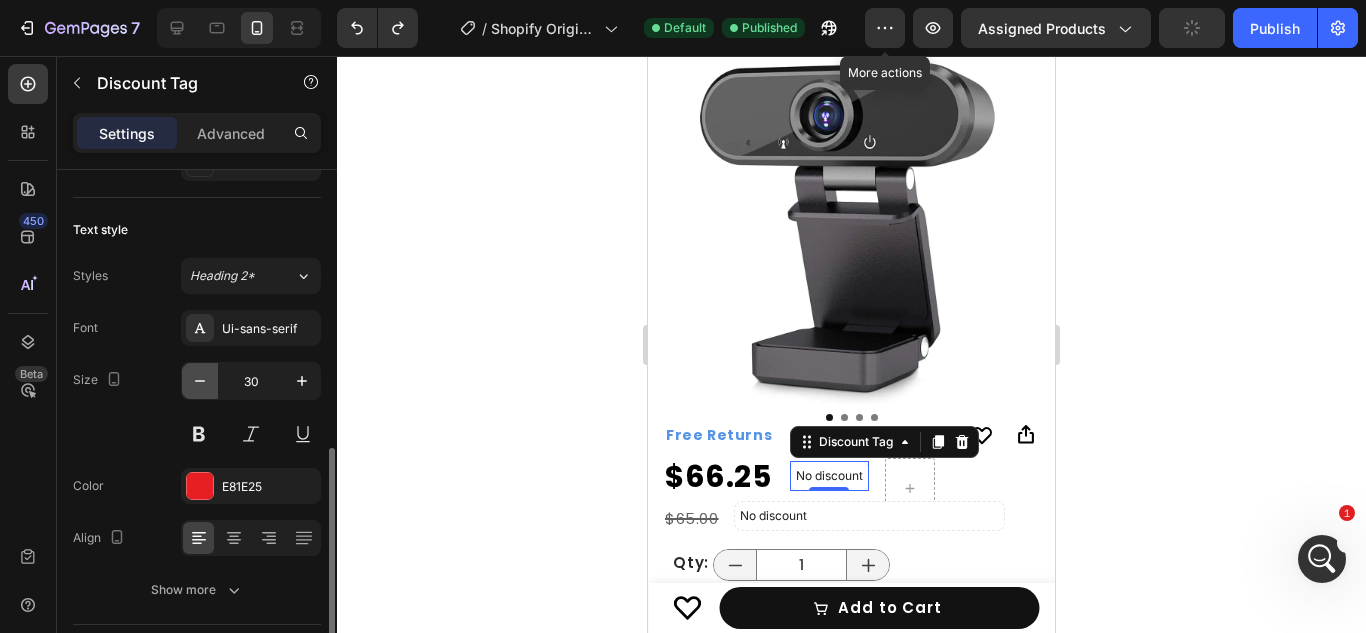 click at bounding box center [200, 381] 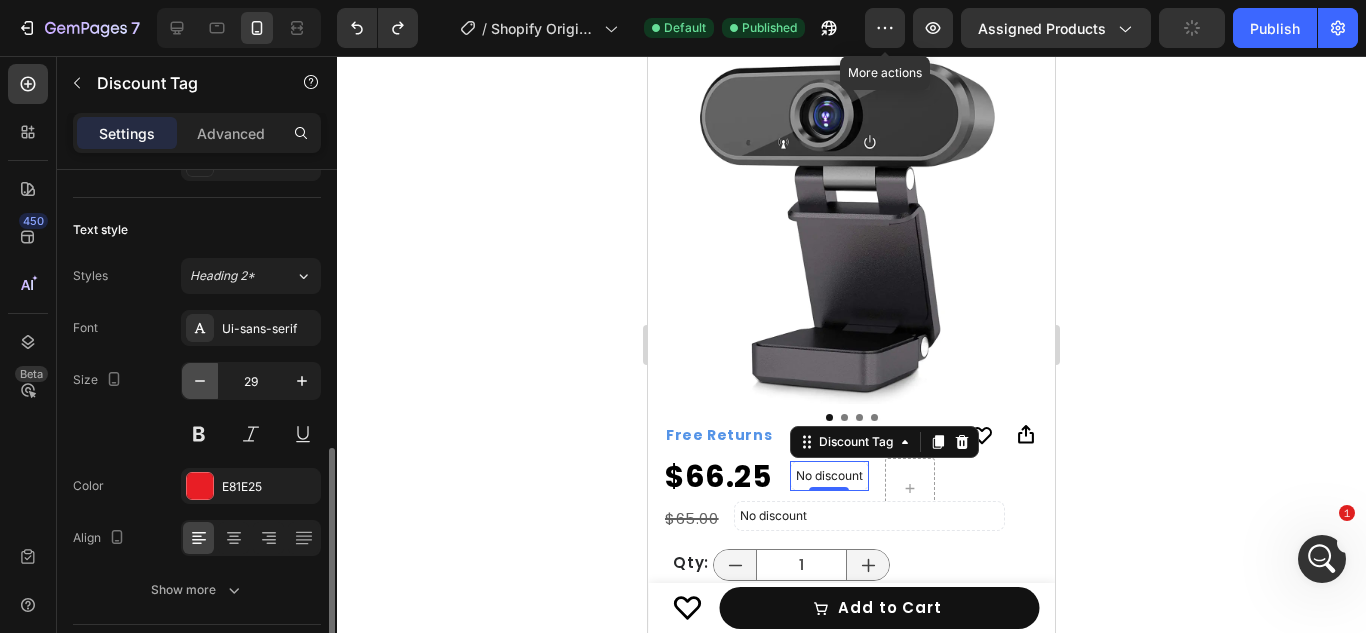 click at bounding box center (200, 381) 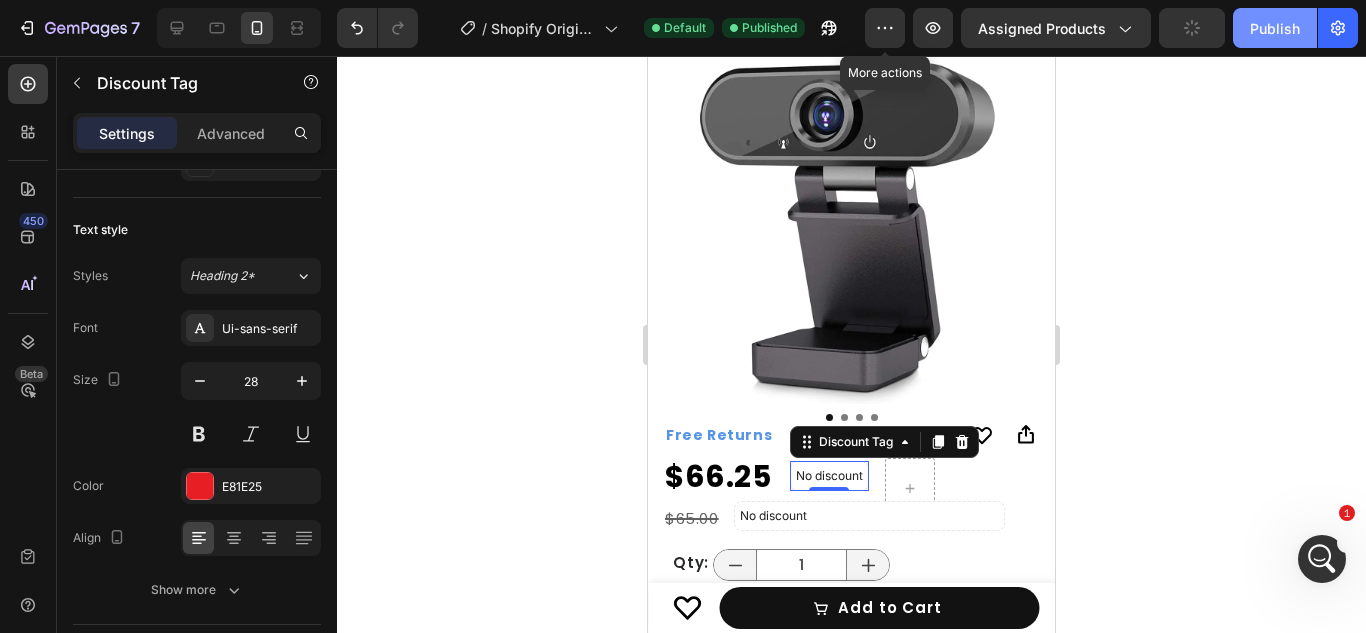 click on "Publish" 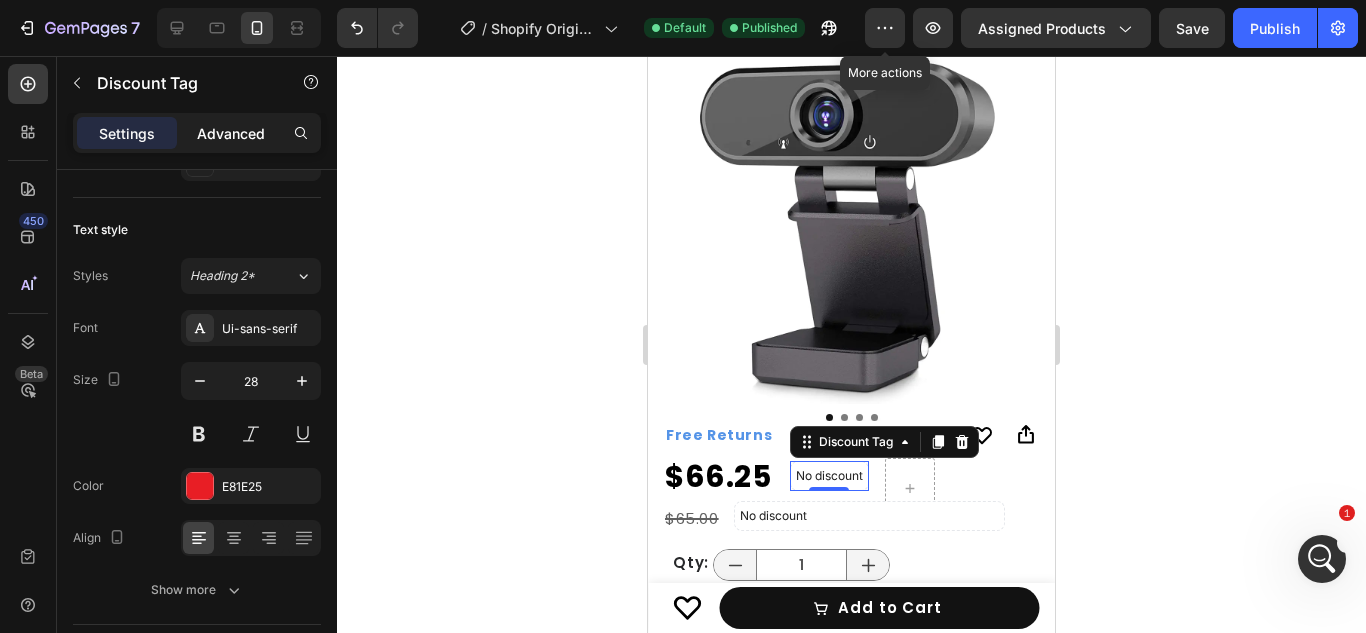 click on "Advanced" at bounding box center [231, 133] 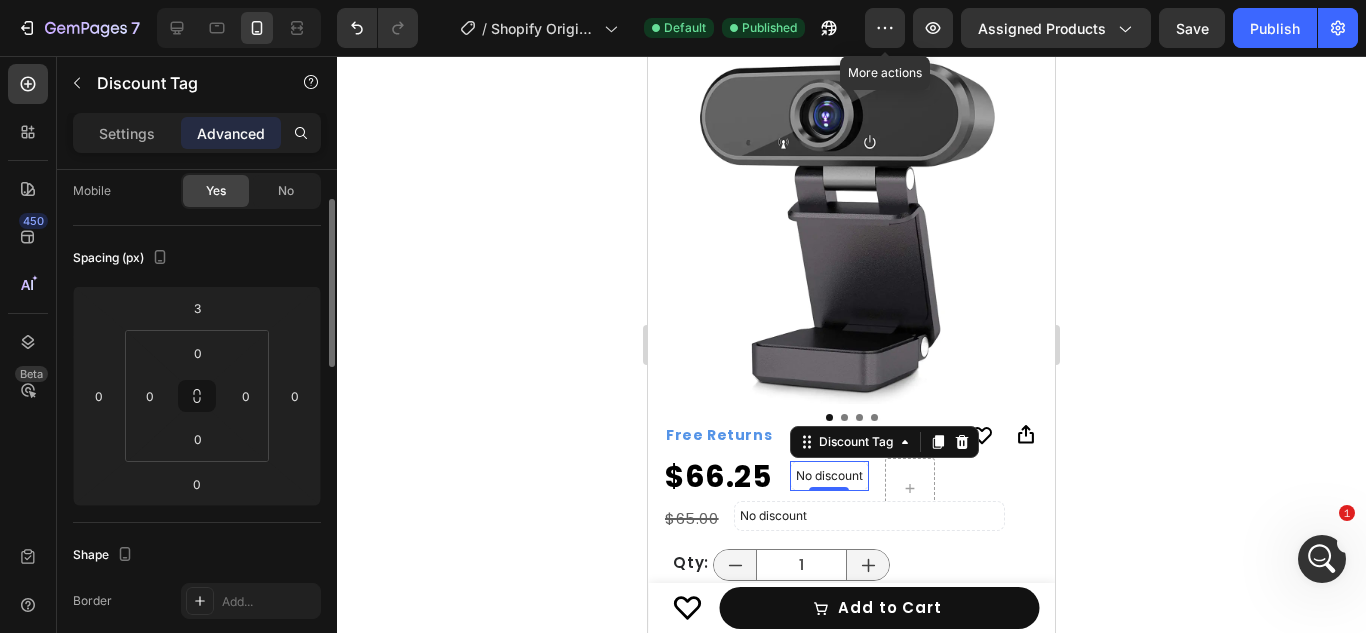 scroll, scrollTop: 139, scrollLeft: 0, axis: vertical 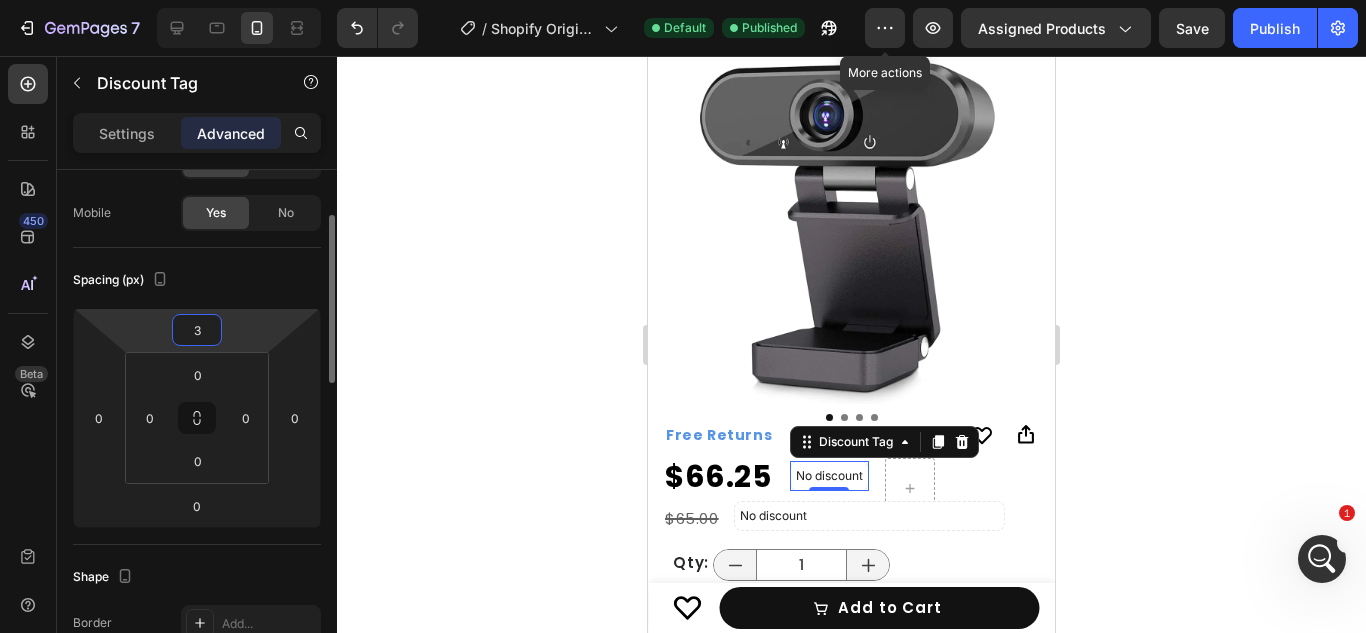 click on "3" at bounding box center [197, 330] 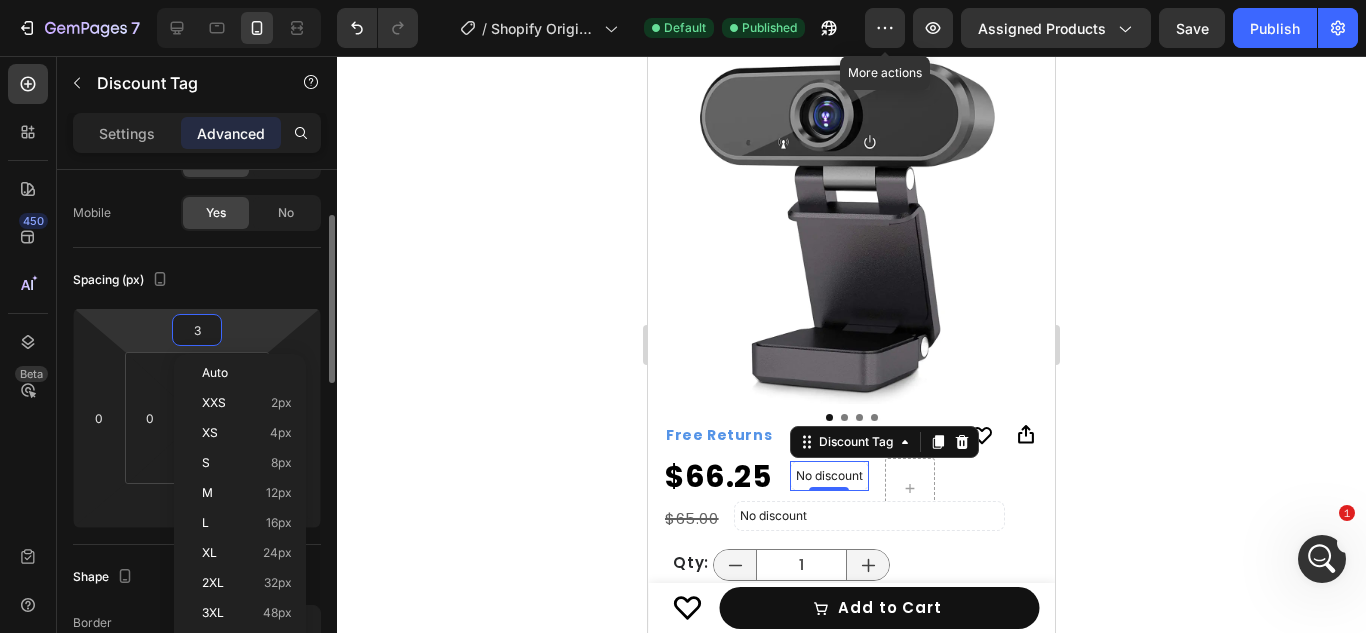 type on "2" 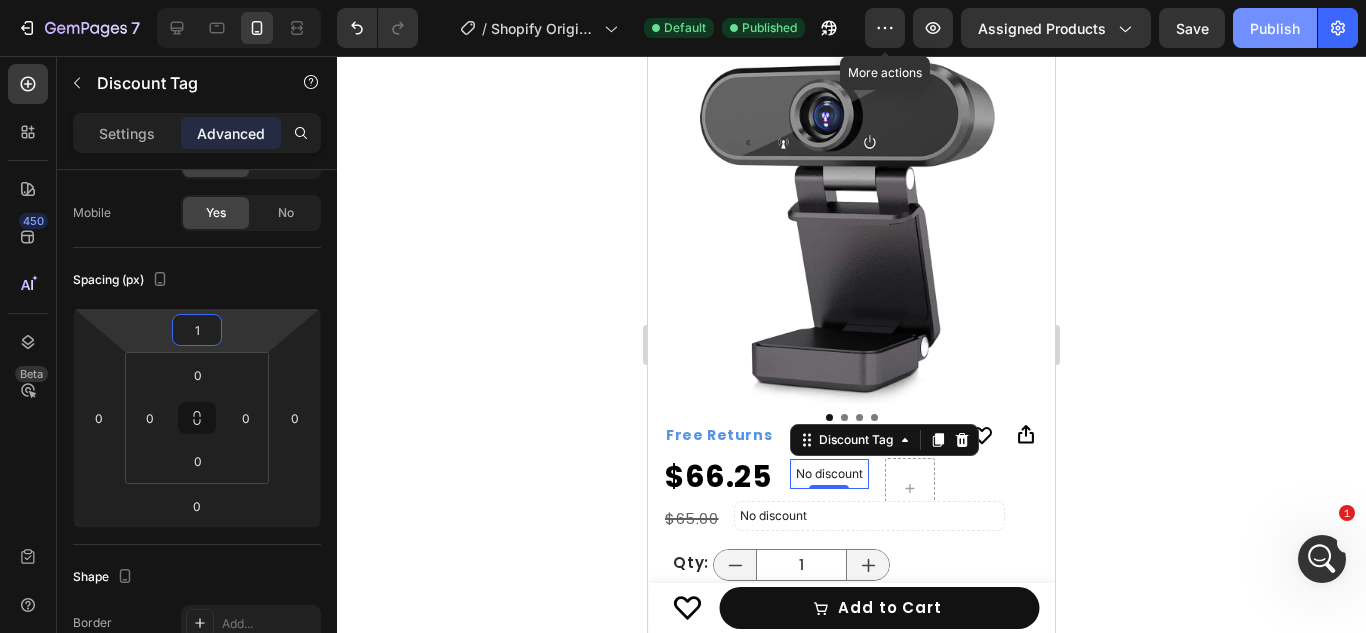 type on "1" 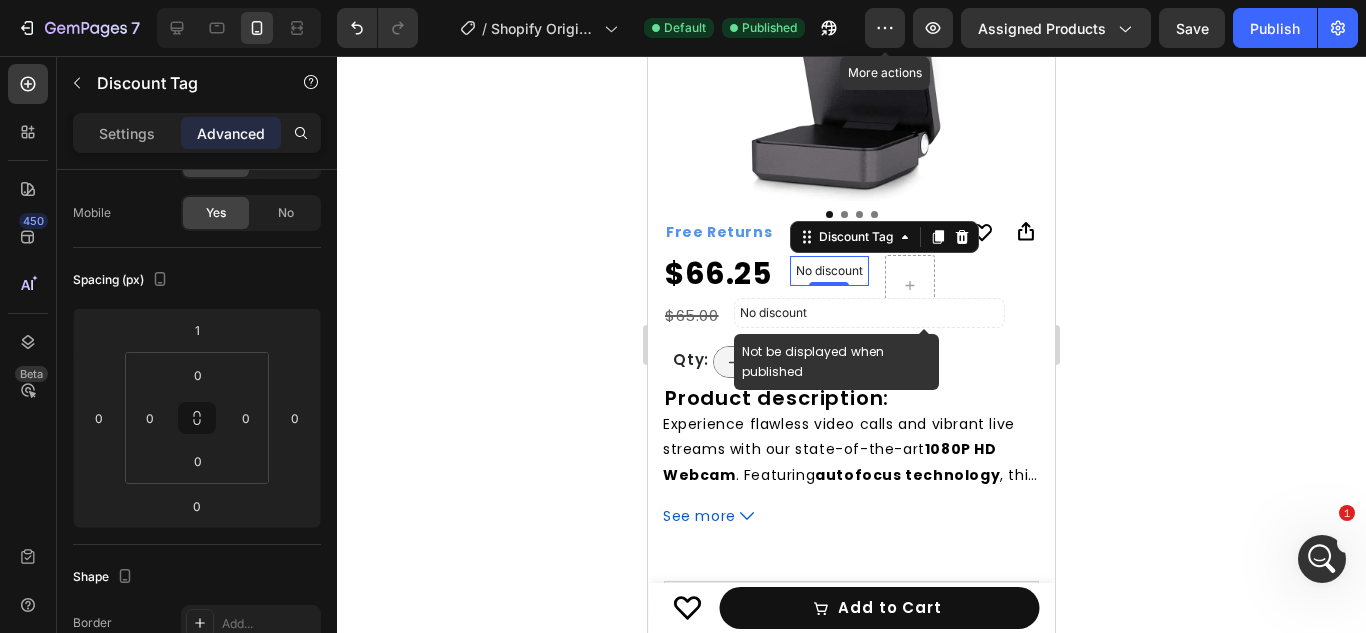 scroll, scrollTop: 456, scrollLeft: 0, axis: vertical 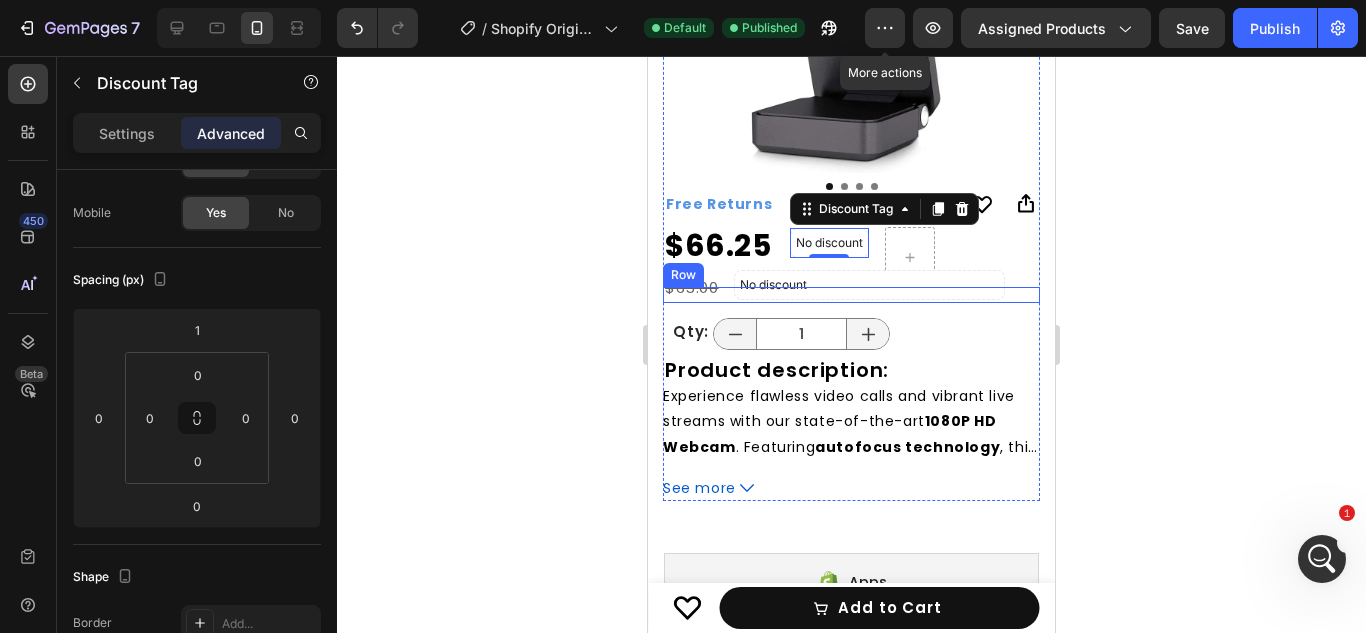 click on "No discount   Not be displayed when published Discount Tag" at bounding box center [904, 295] 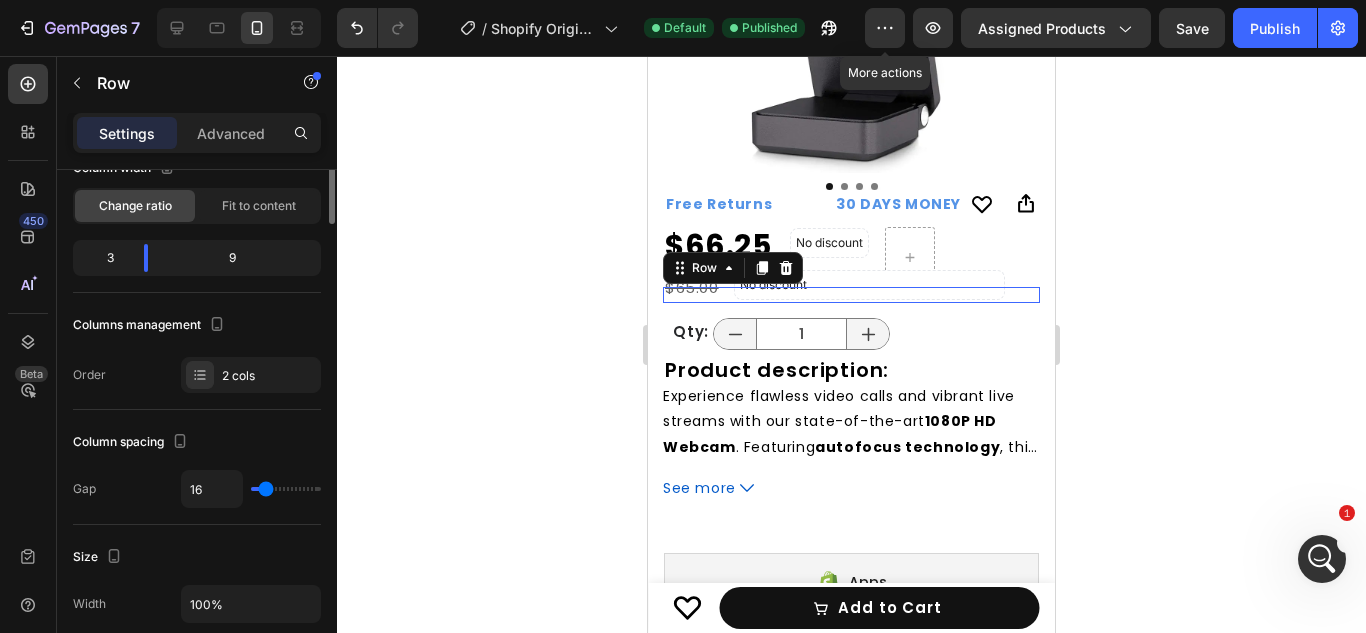 scroll, scrollTop: 0, scrollLeft: 0, axis: both 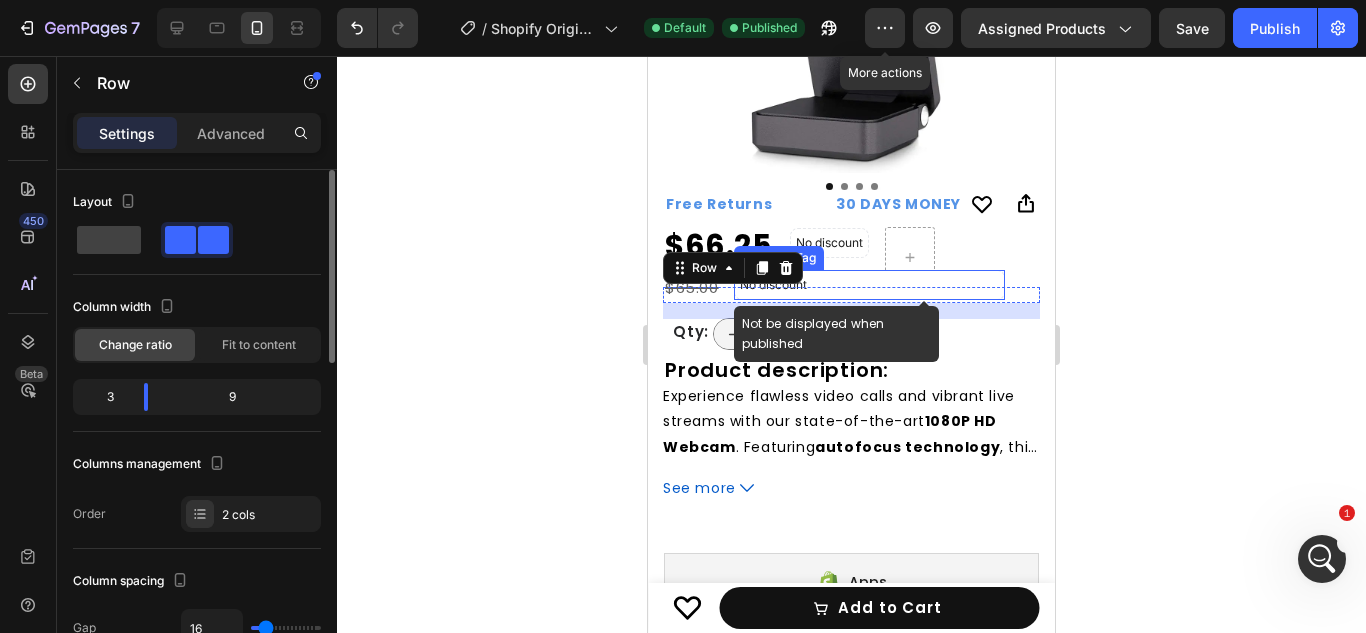 click on "No discount" at bounding box center [869, 285] 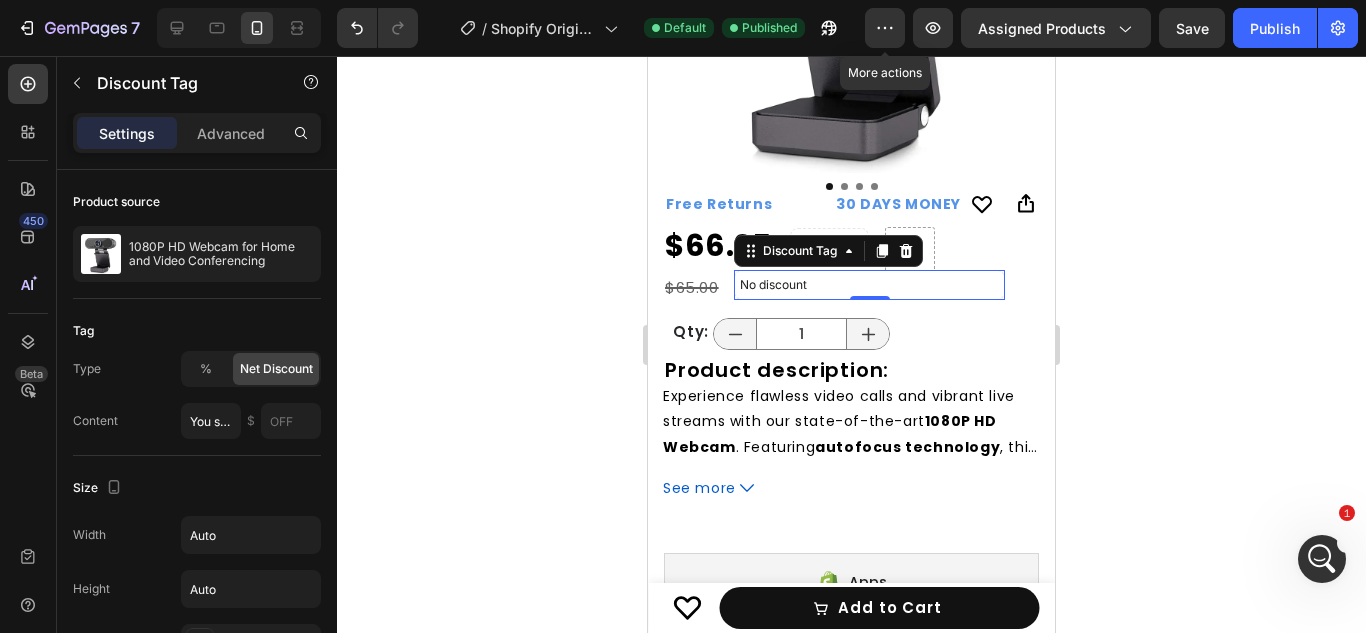 click on "Settings Advanced" at bounding box center [197, 133] 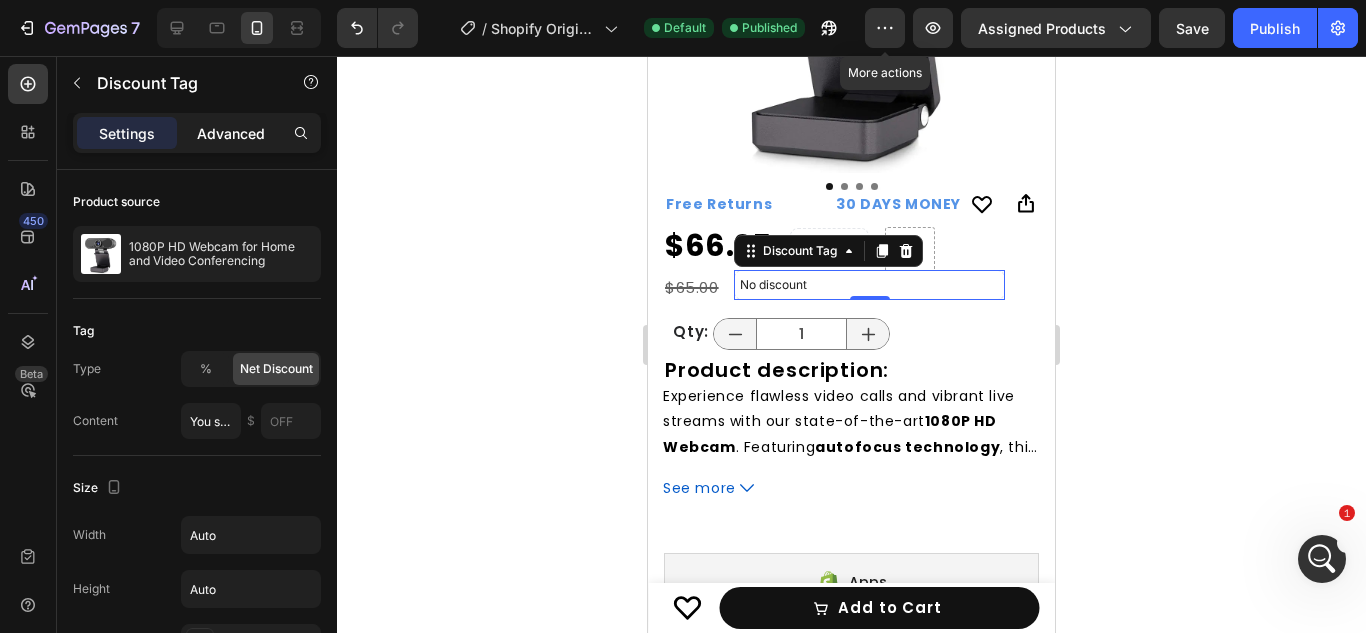 click on "Advanced" at bounding box center [231, 133] 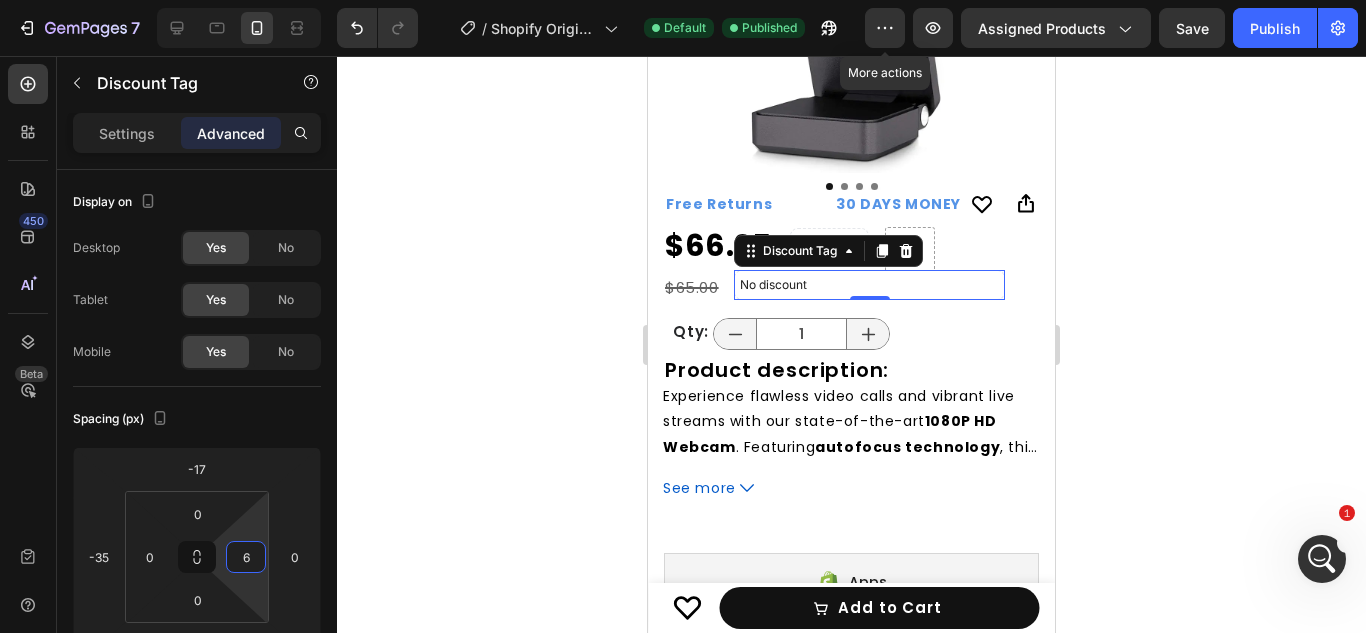 type on "0" 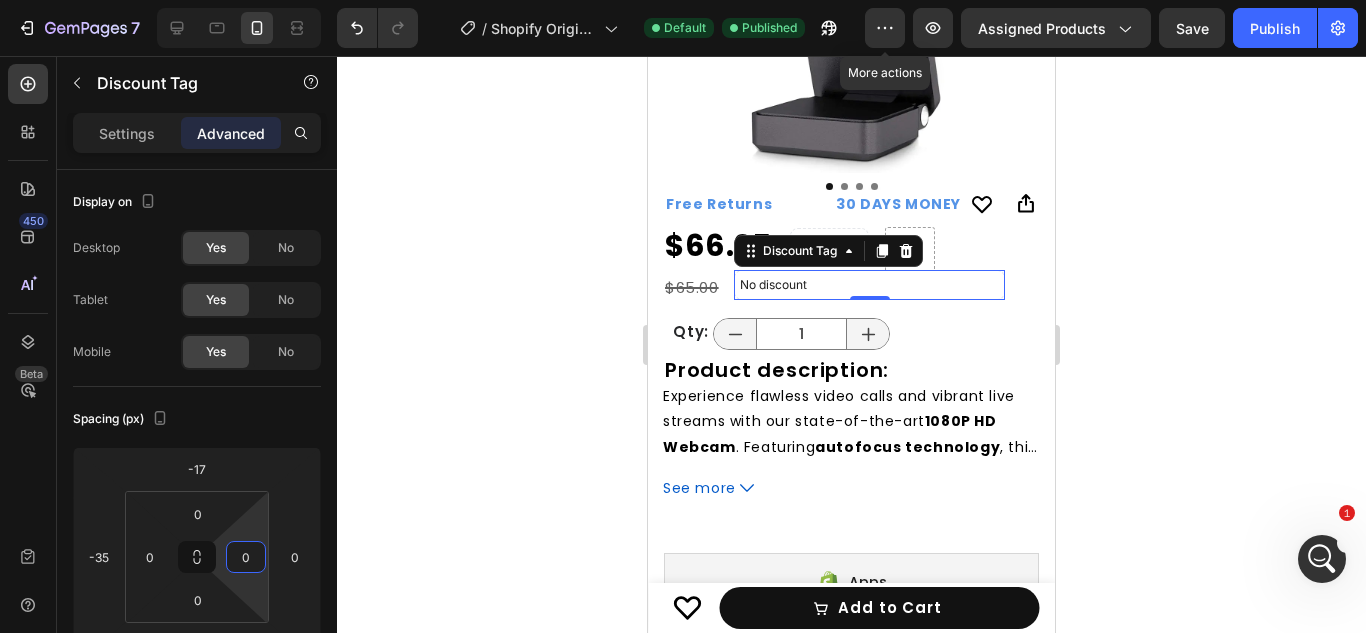 drag, startPoint x: 235, startPoint y: 529, endPoint x: 219, endPoint y: 660, distance: 131.97348 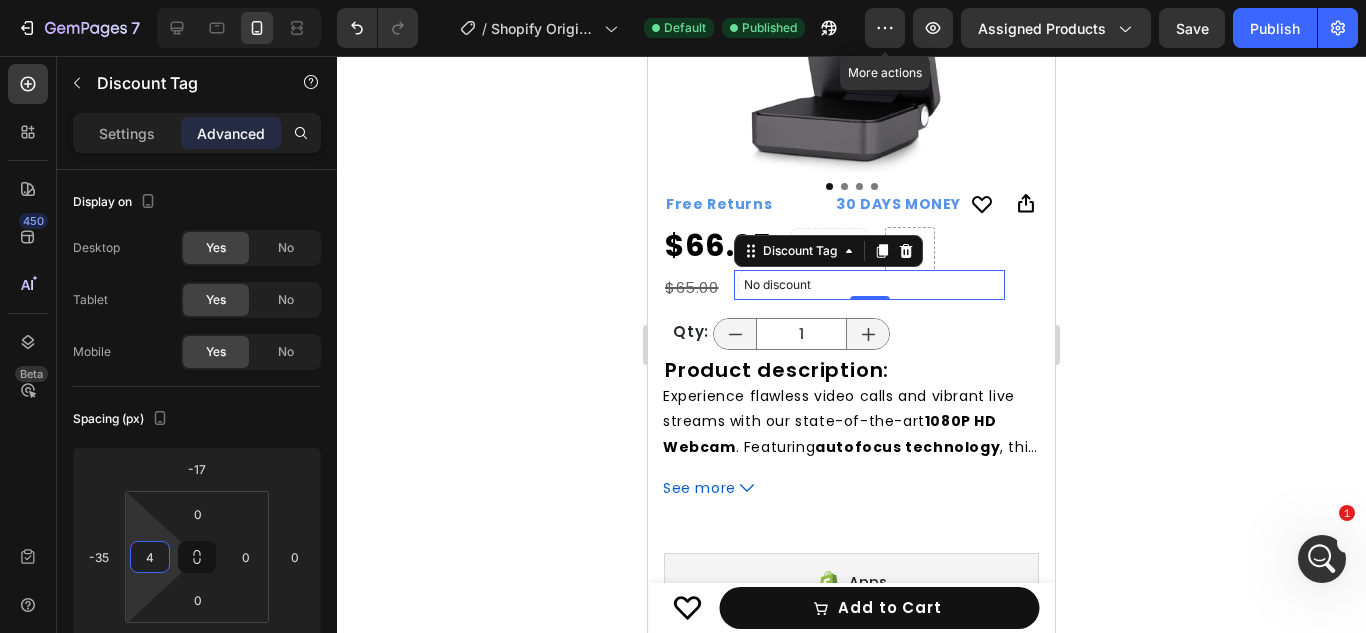 type on "0" 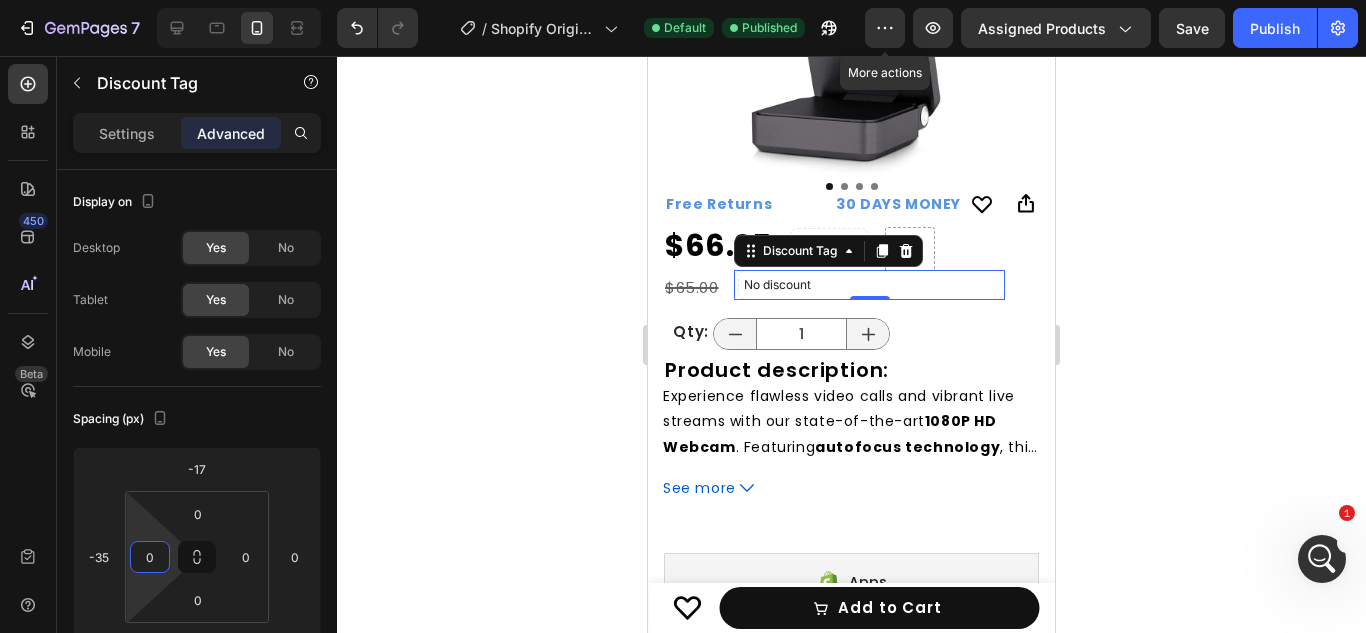drag, startPoint x: 148, startPoint y: 531, endPoint x: 147, endPoint y: 559, distance: 28.01785 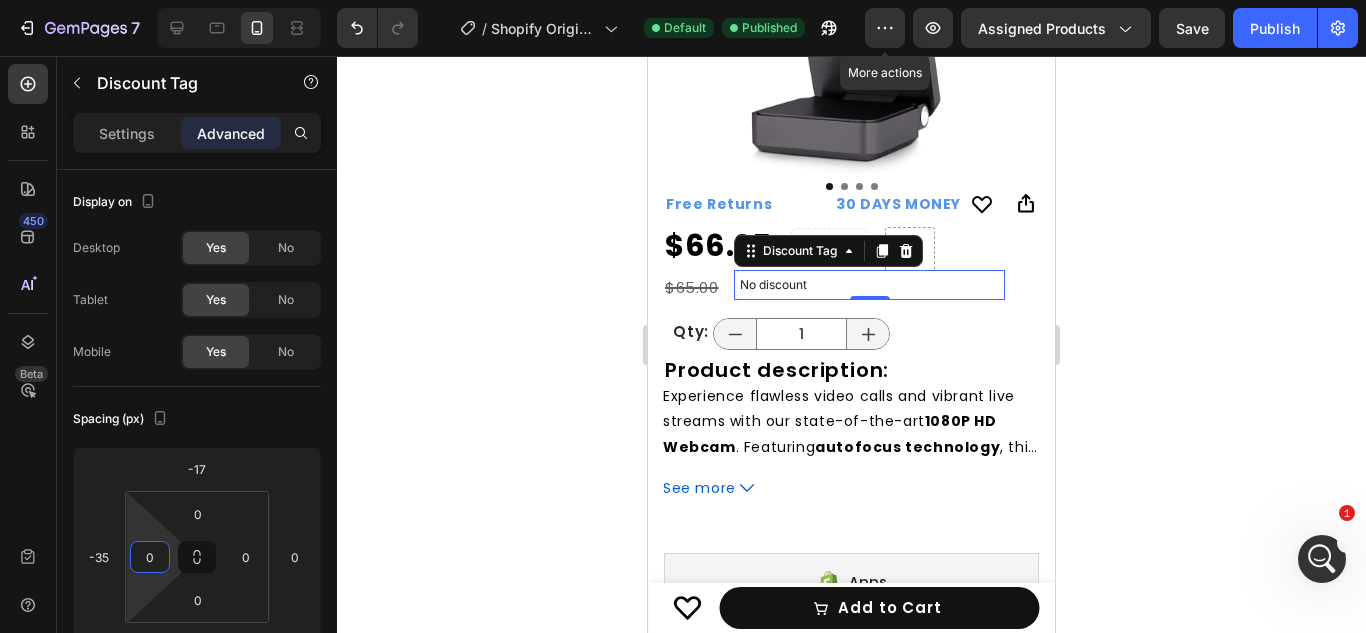click 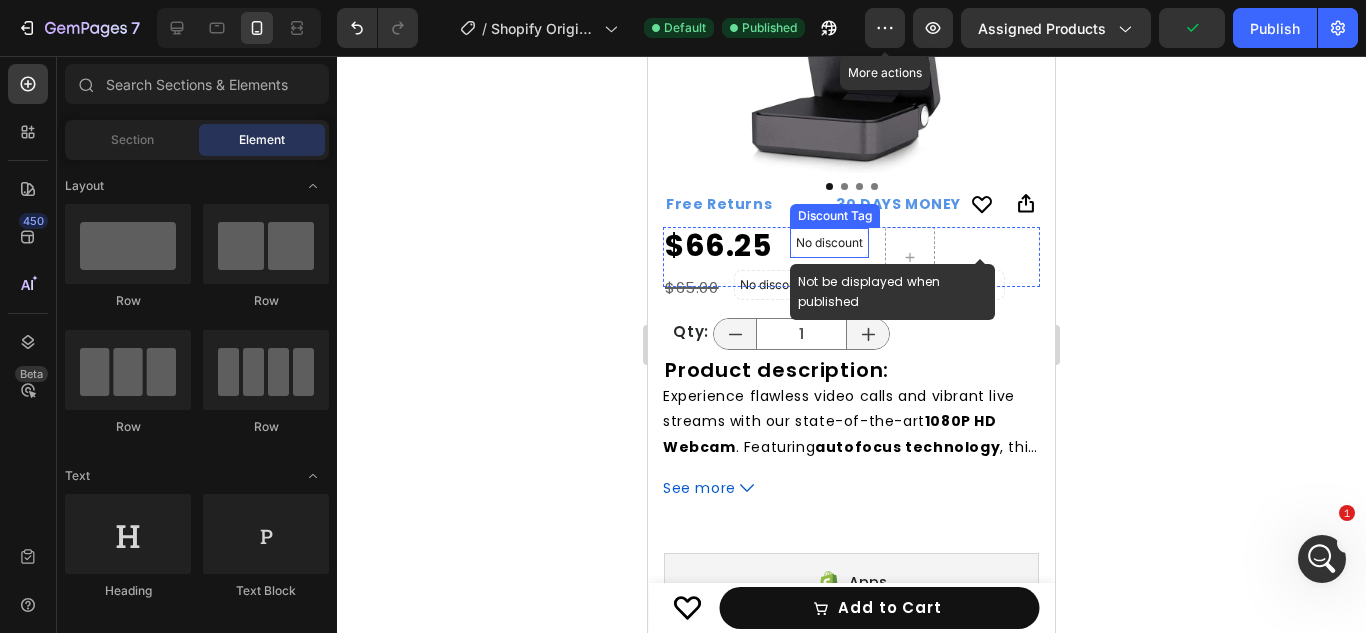 click on "No discount" at bounding box center (829, 243) 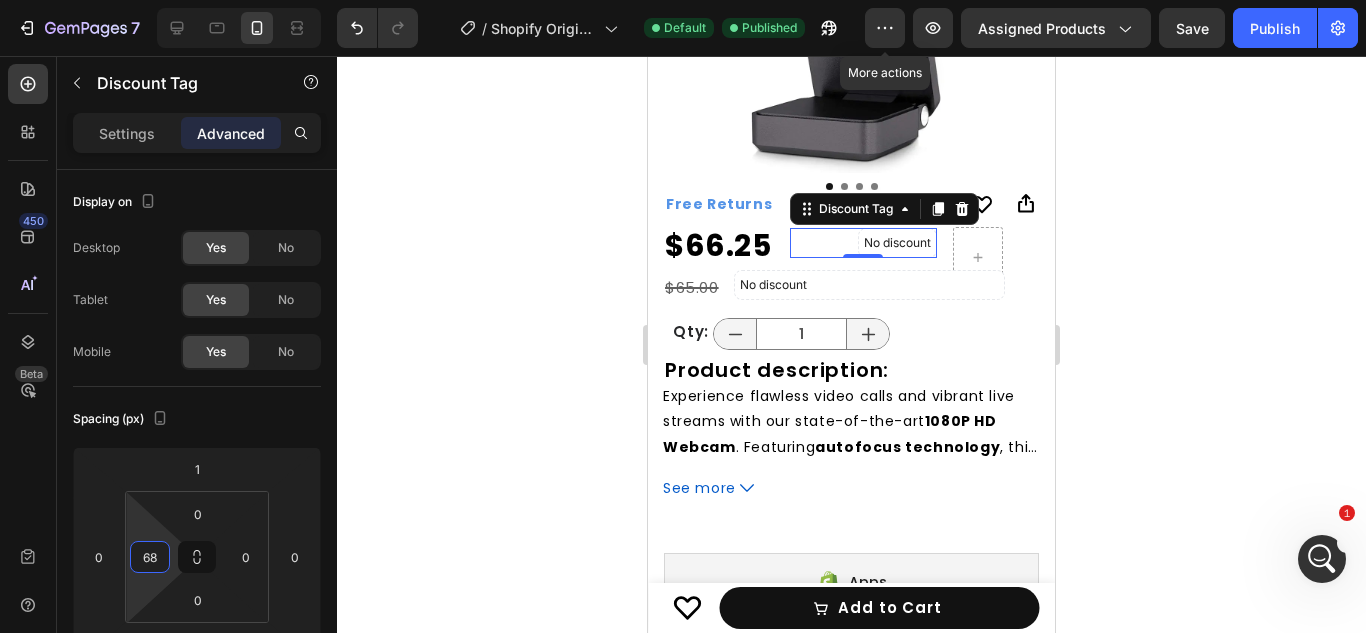 type on "0" 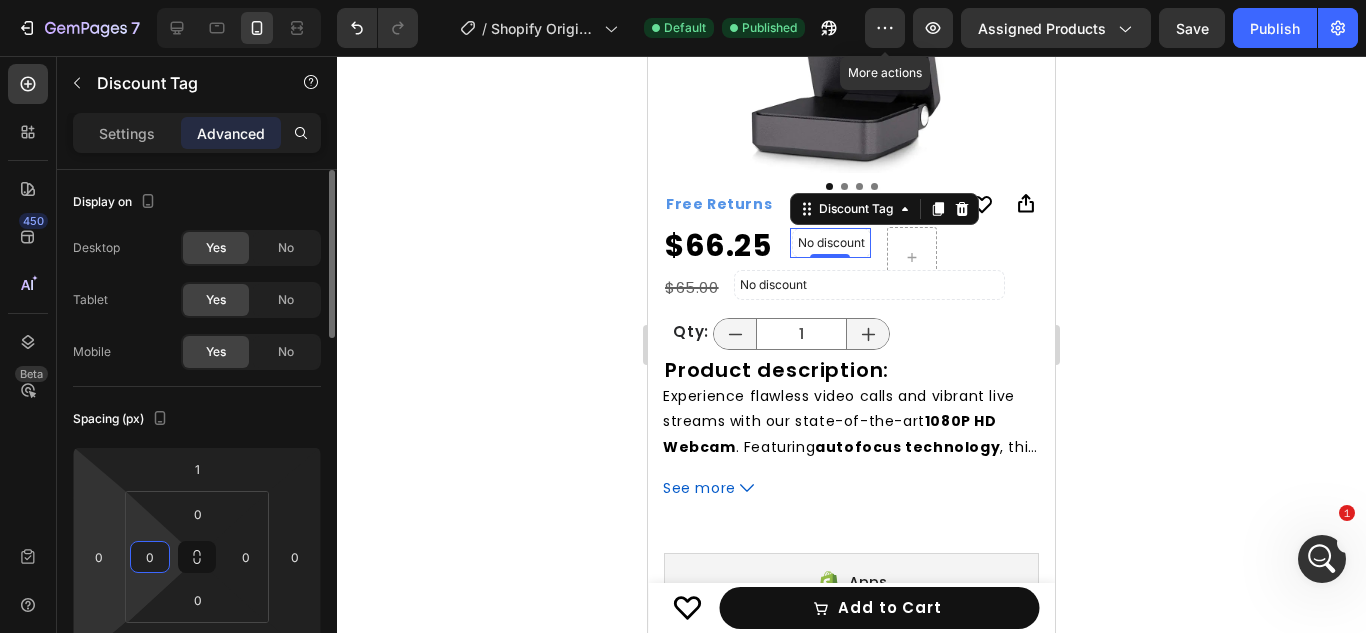 drag, startPoint x: 153, startPoint y: 527, endPoint x: 121, endPoint y: 597, distance: 76.96753 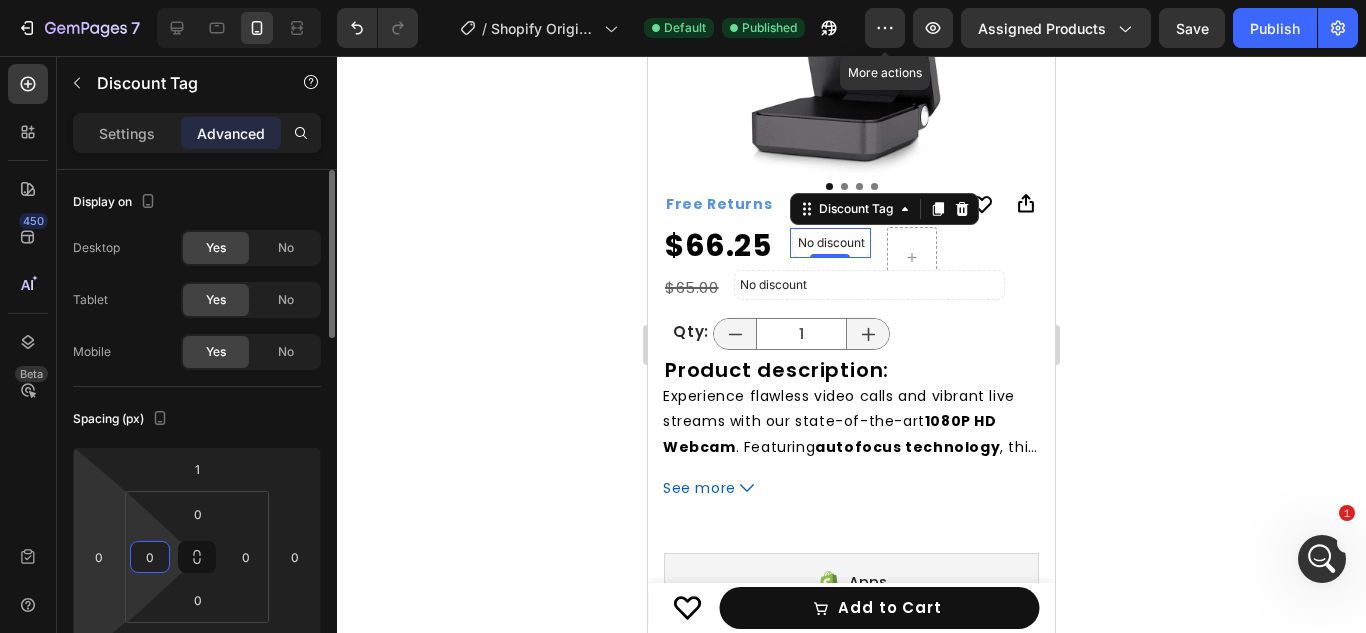 click on "7   /  Shopify Original Product Template Default Published More actions Preview Assigned Products  Save   Publish  450 Beta Sections(30) Elements(84) Section Element Hero Section Product Detail Brands Trusted Badges Guarantee Product Breakdown How to use Testimonials Compare Bundle FAQs Social Proof Brand Story Product List Collection Blog List Contact Sticky Add to Cart Custom Footer Browse Library 450 Layout
Row
Row
Row
Row Text
Heading
Text Block Button
Button
Button Media
Image
Image" at bounding box center [683, 0] 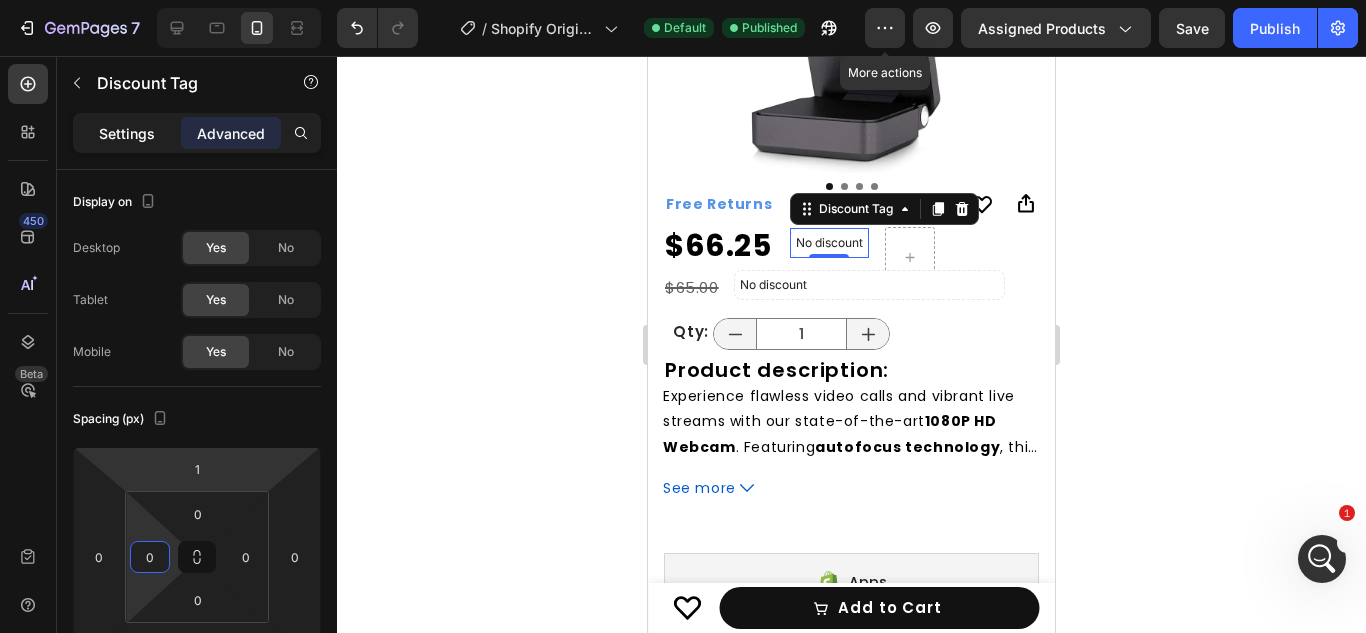 click on "Settings" at bounding box center [127, 133] 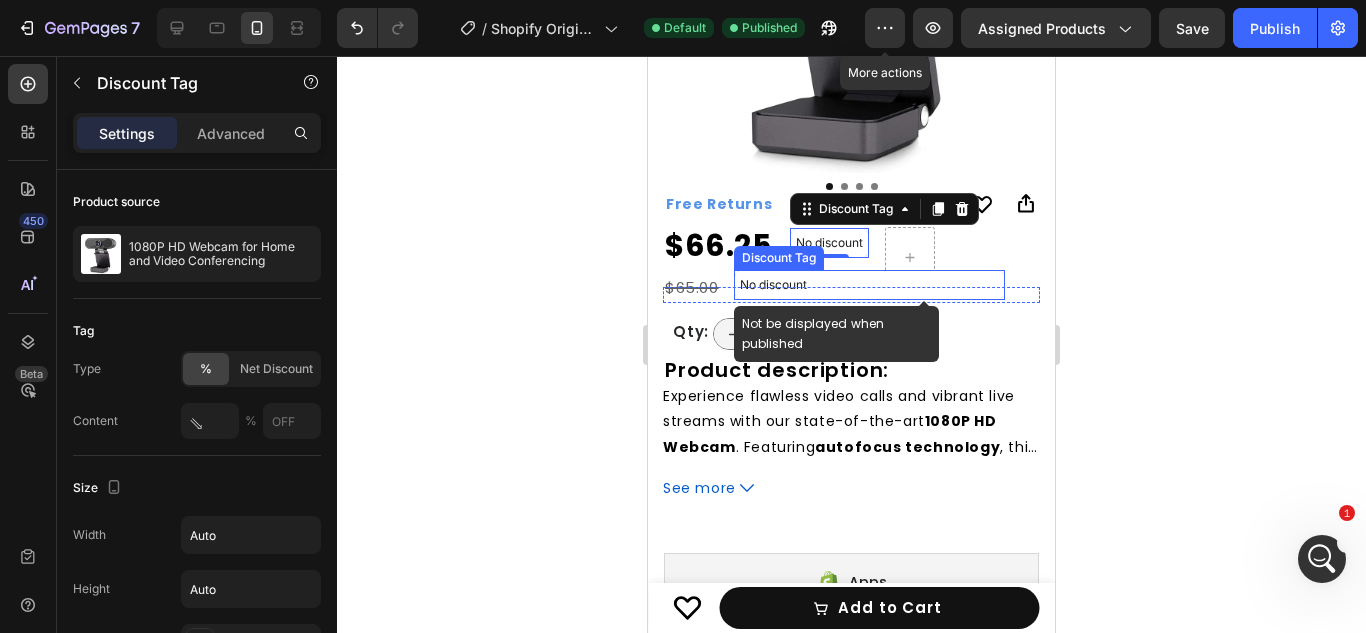 click on "No discount" at bounding box center (869, 285) 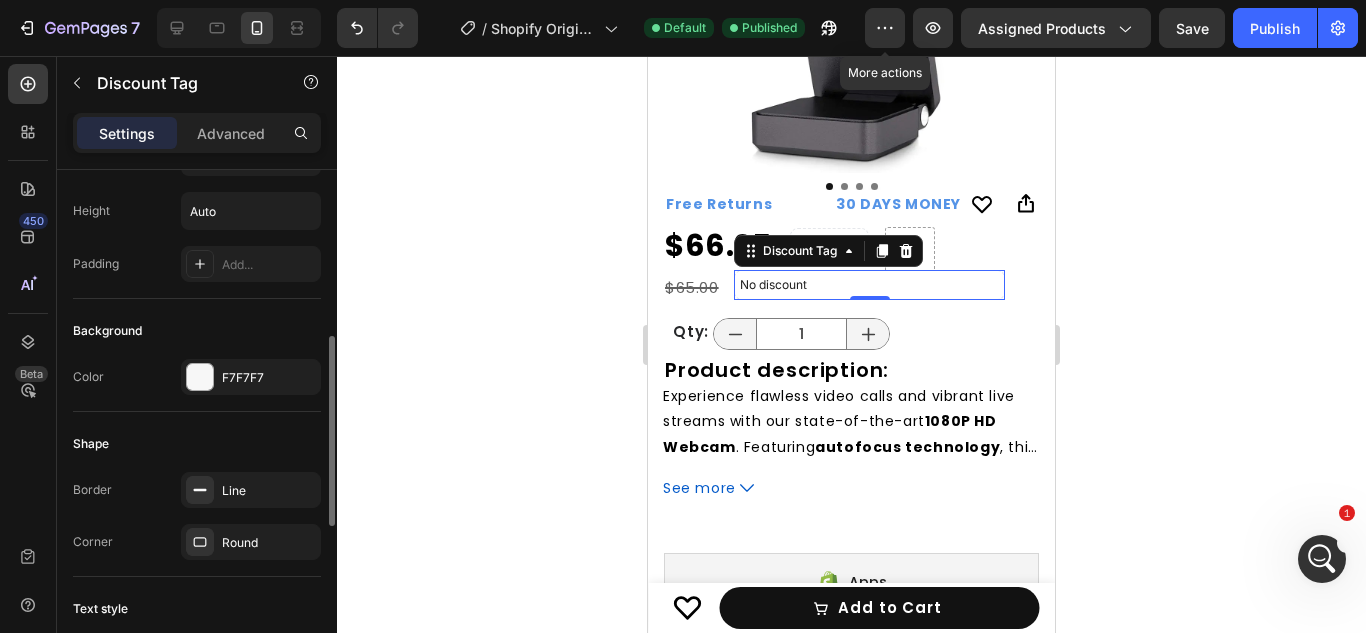 scroll, scrollTop: 398, scrollLeft: 0, axis: vertical 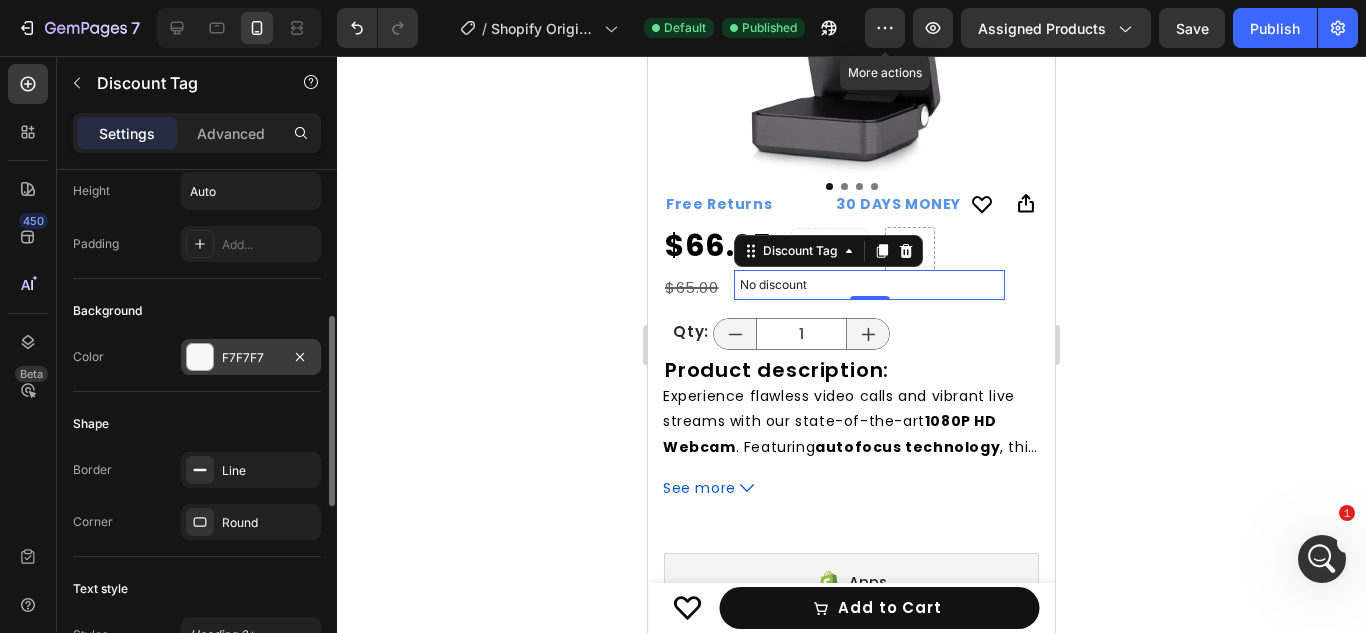 click at bounding box center (200, 357) 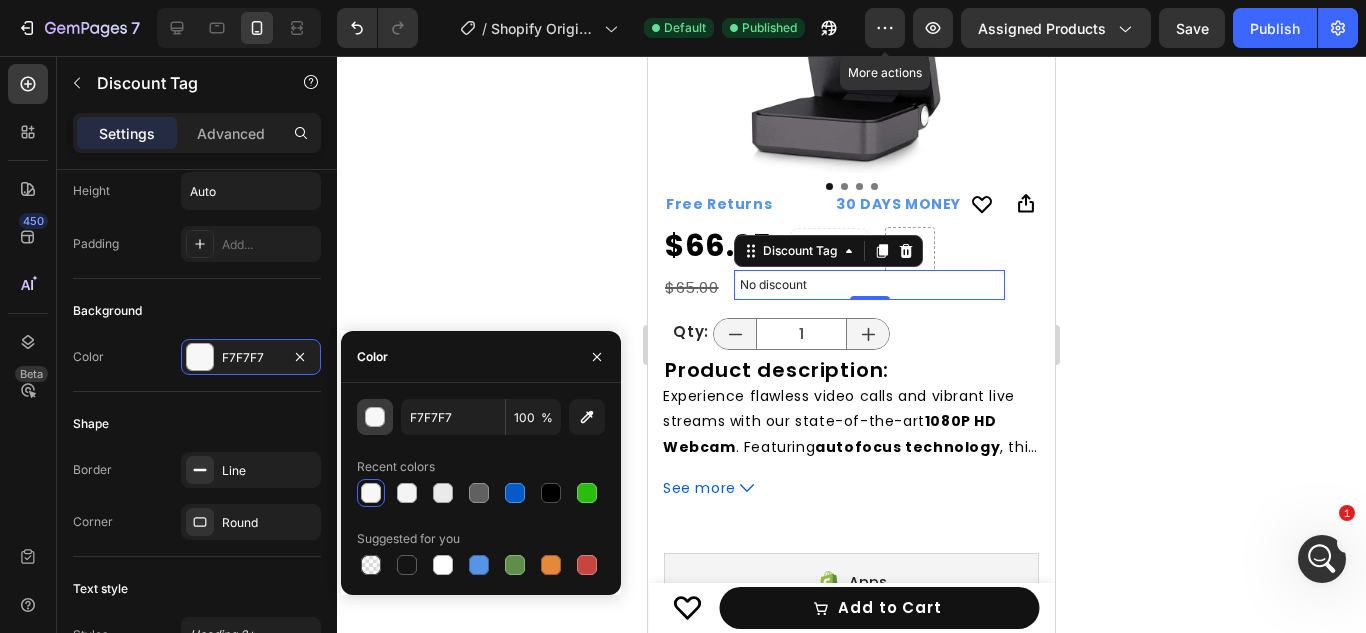 click at bounding box center [375, 417] 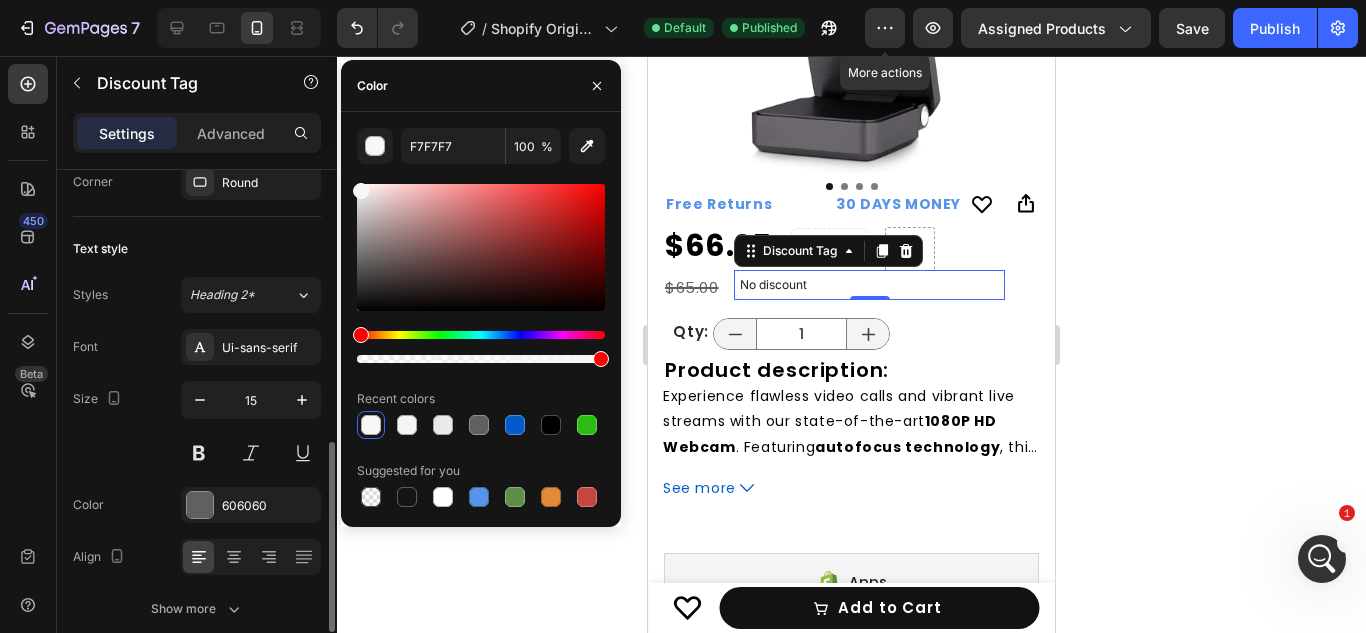 scroll, scrollTop: 747, scrollLeft: 0, axis: vertical 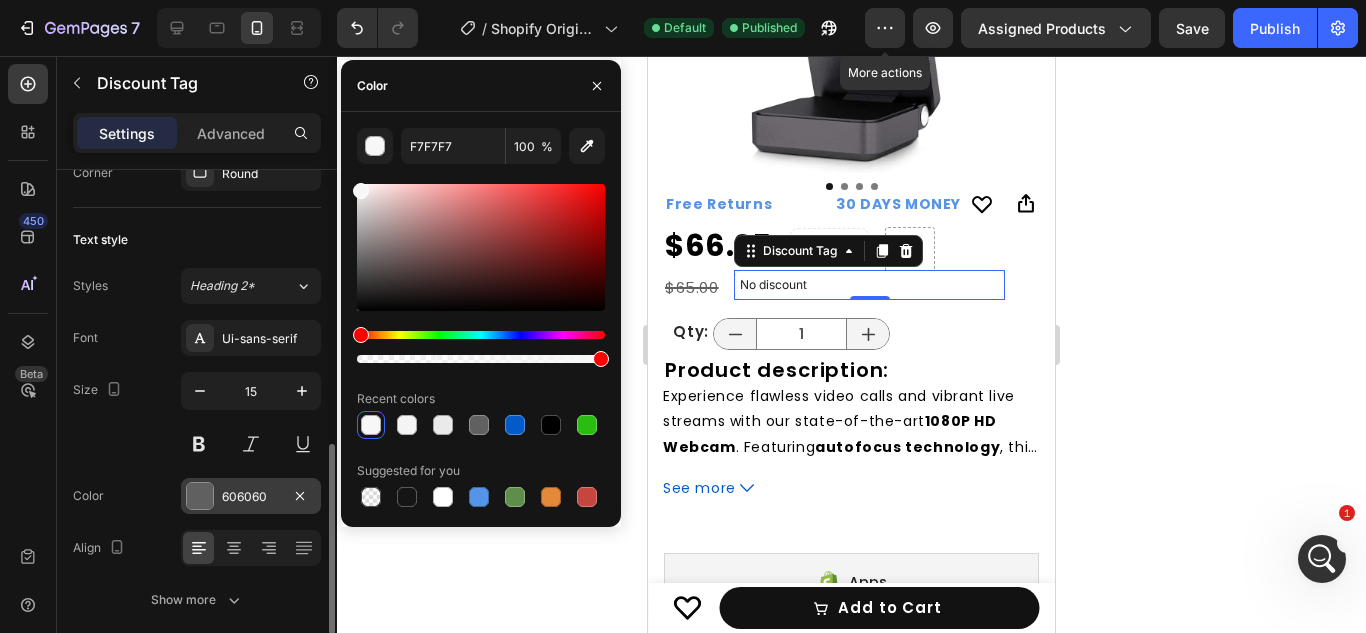 click at bounding box center [200, 496] 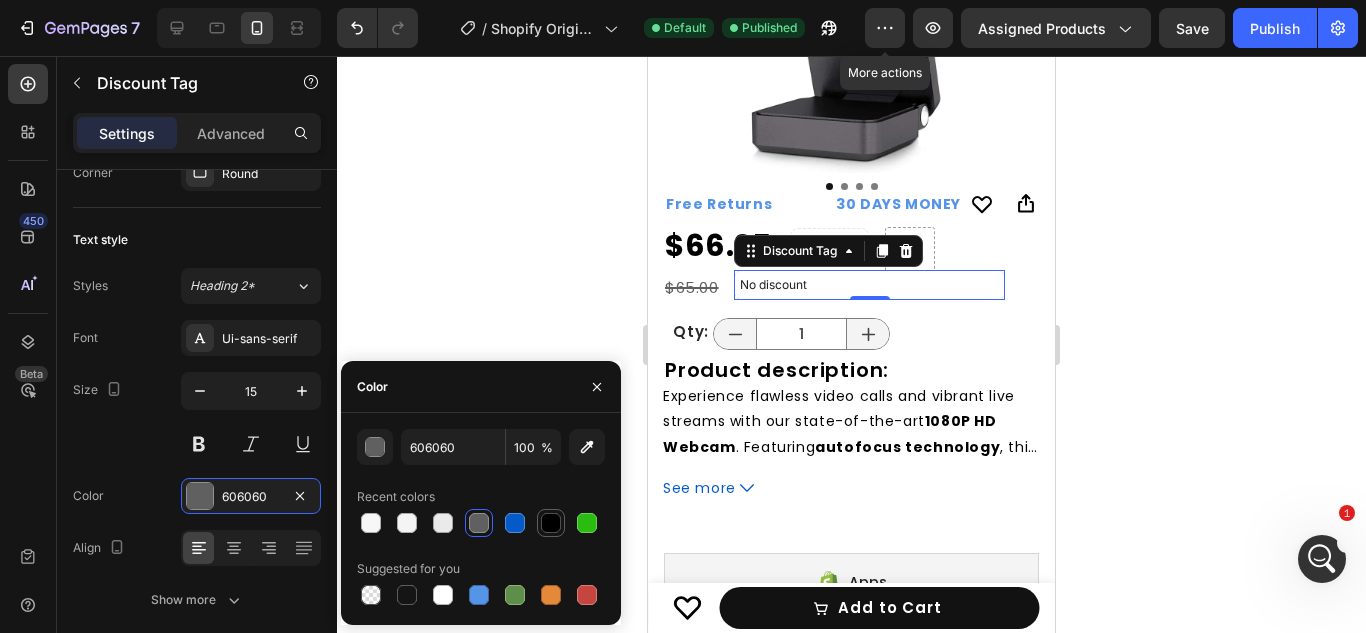click at bounding box center (551, 523) 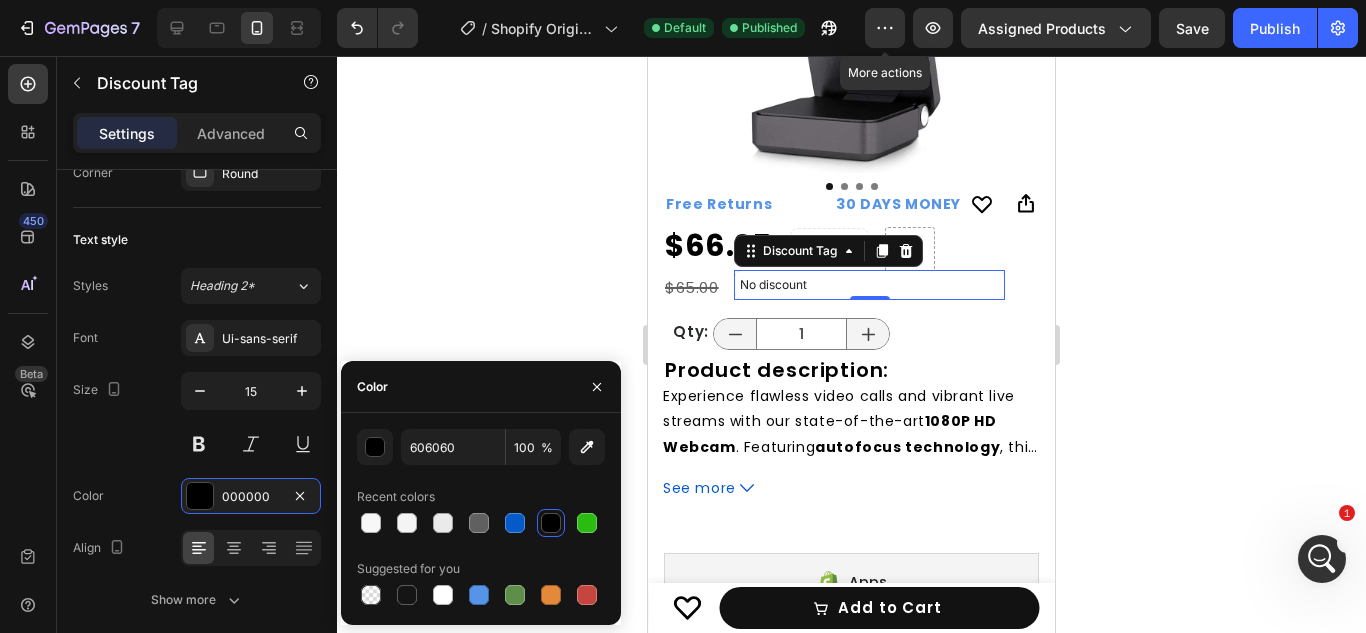 type on "000000" 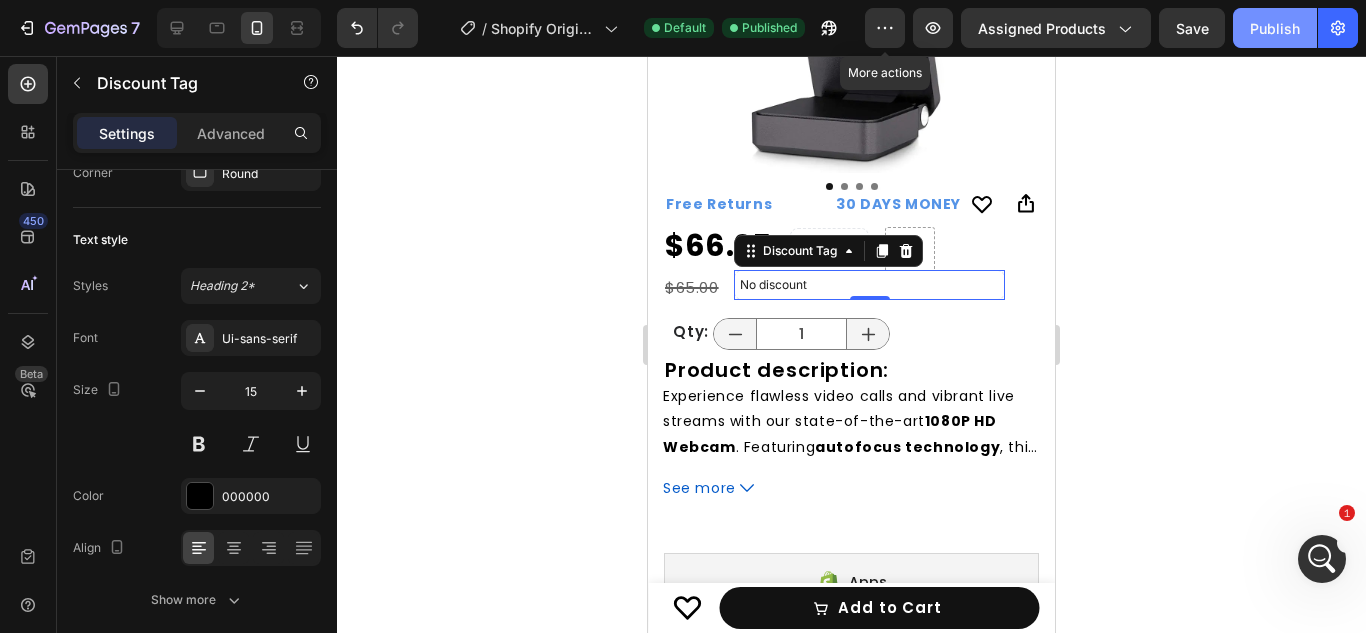 click on "Publish" 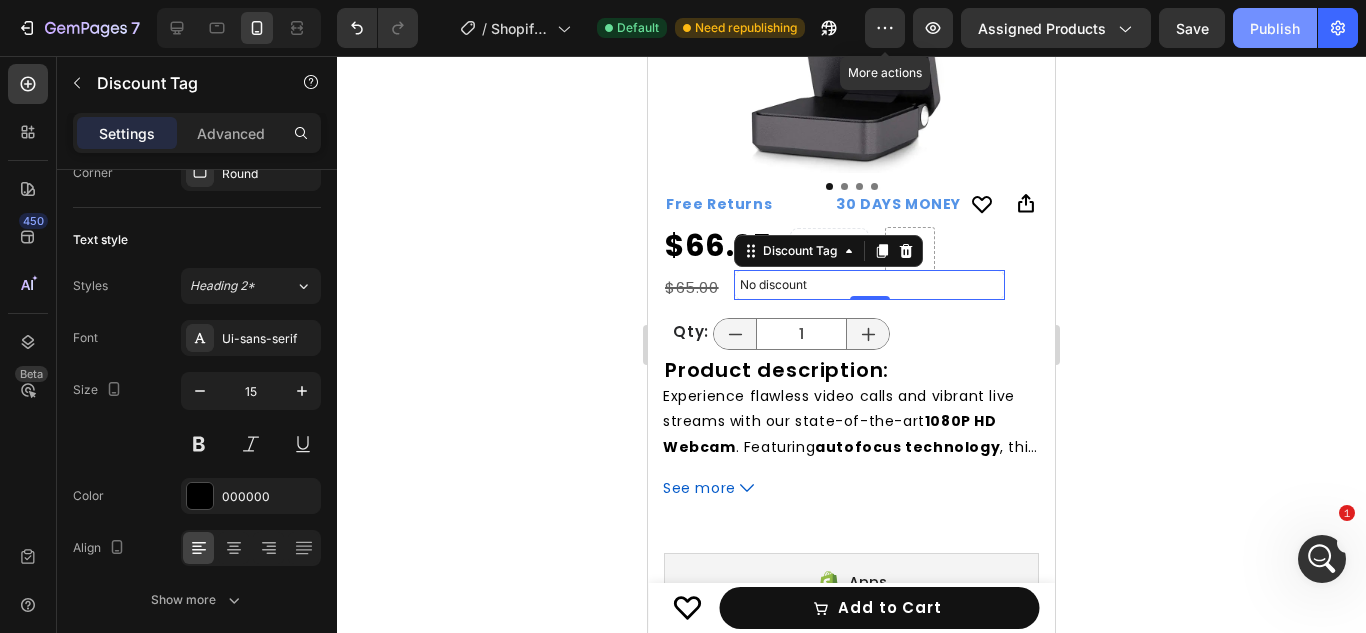 click on "Publish" 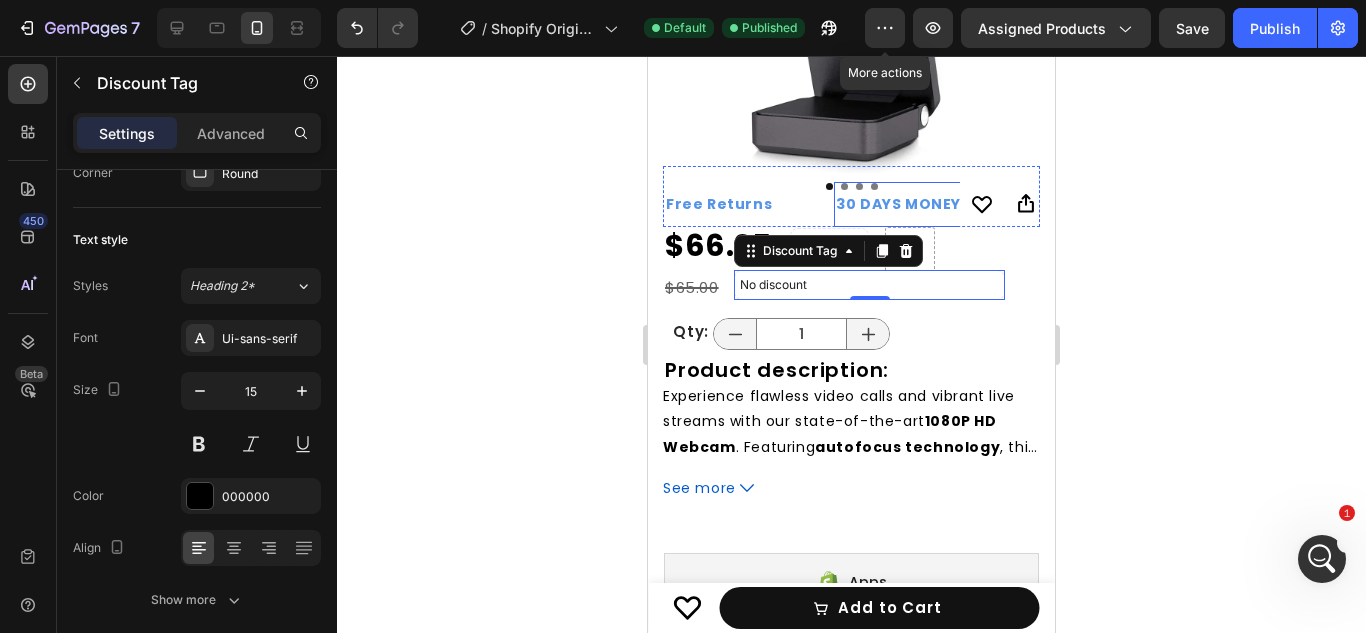 click on "30 DAYS MONEY BACK GUARANTEE" at bounding box center (970, 204) 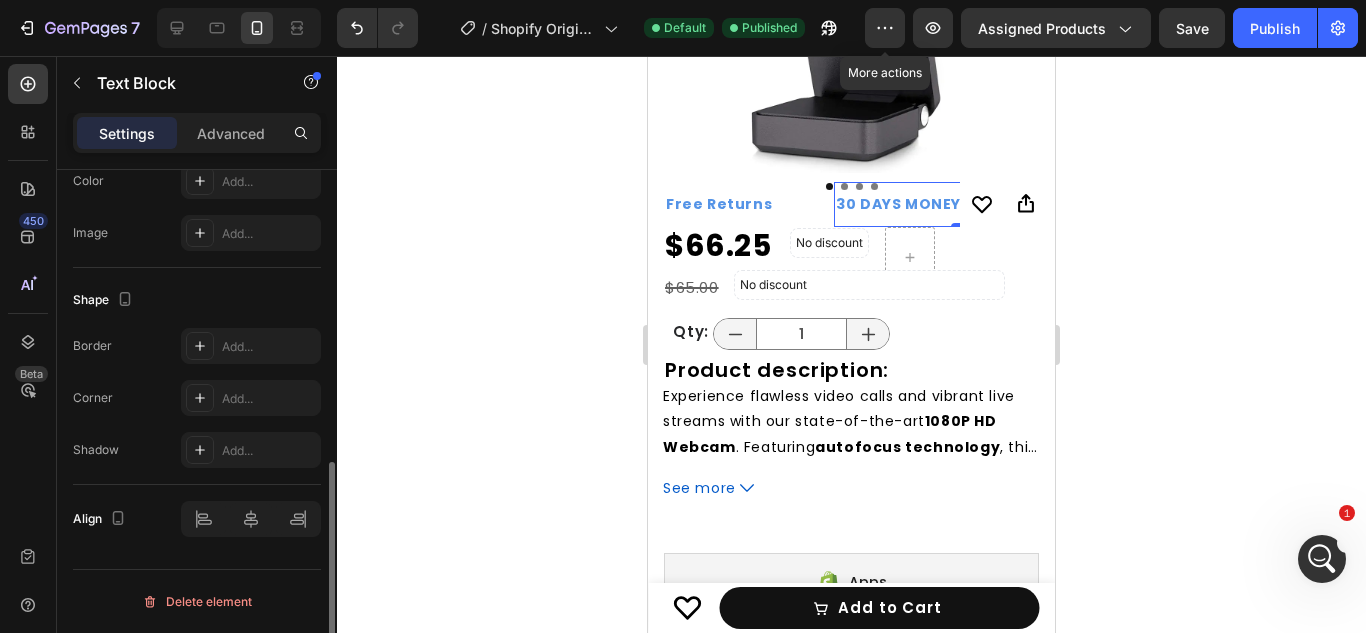 scroll, scrollTop: 0, scrollLeft: 0, axis: both 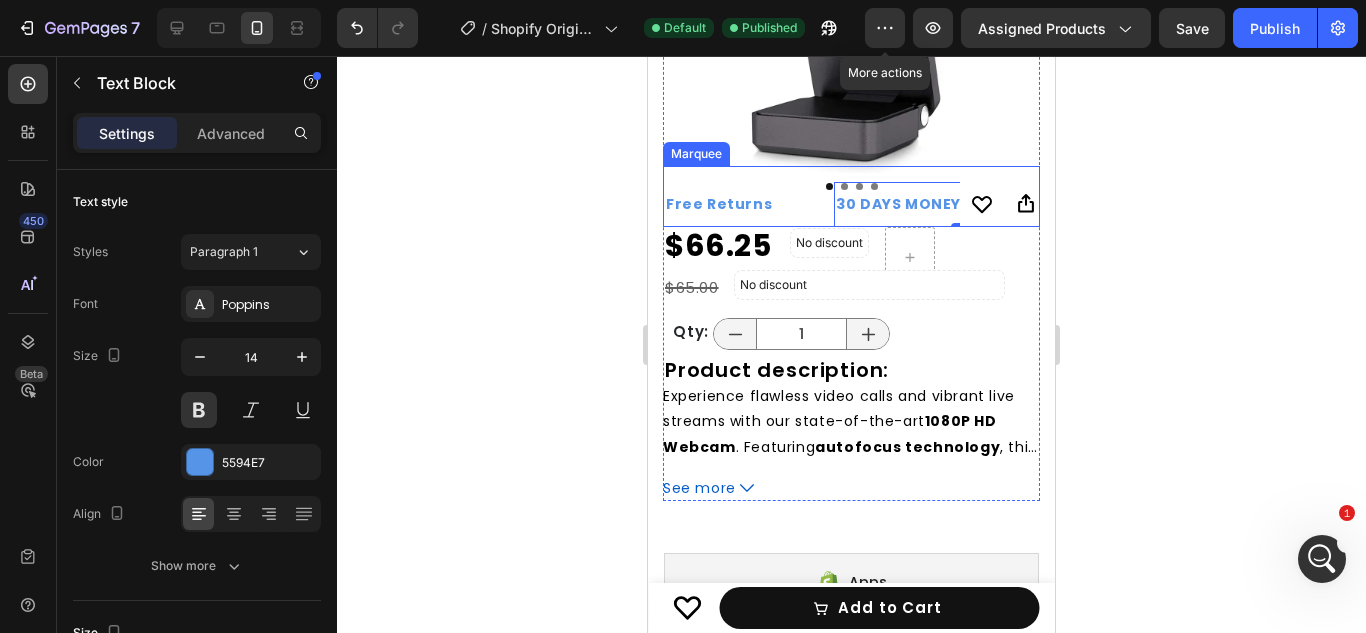 click on "Free Returns Text Block" at bounding box center [749, 204] 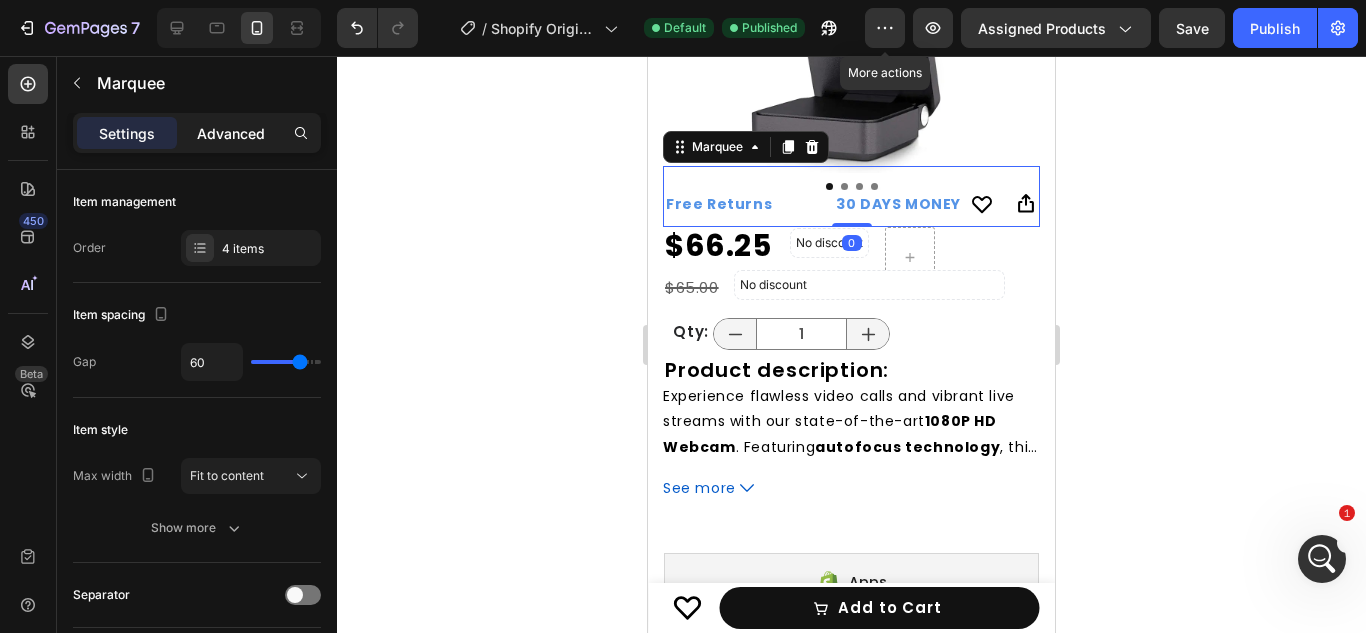 click on "Advanced" at bounding box center [231, 133] 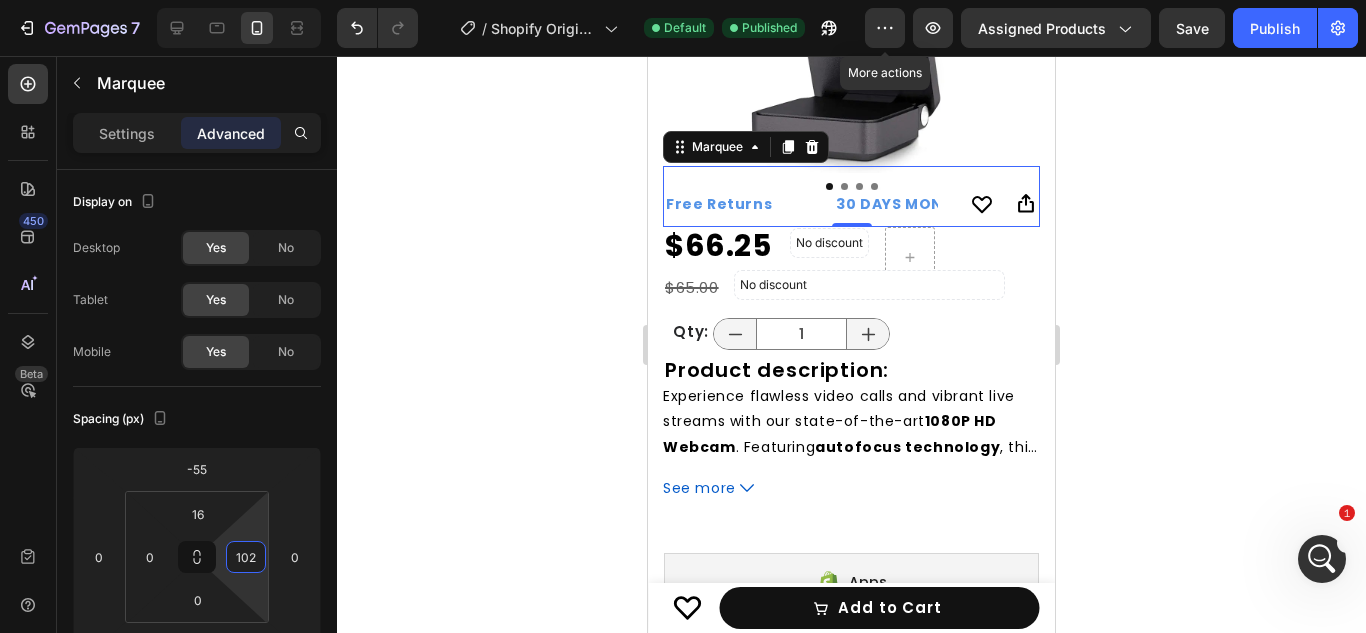 drag, startPoint x: 245, startPoint y: 523, endPoint x: 248, endPoint y: 512, distance: 11.401754 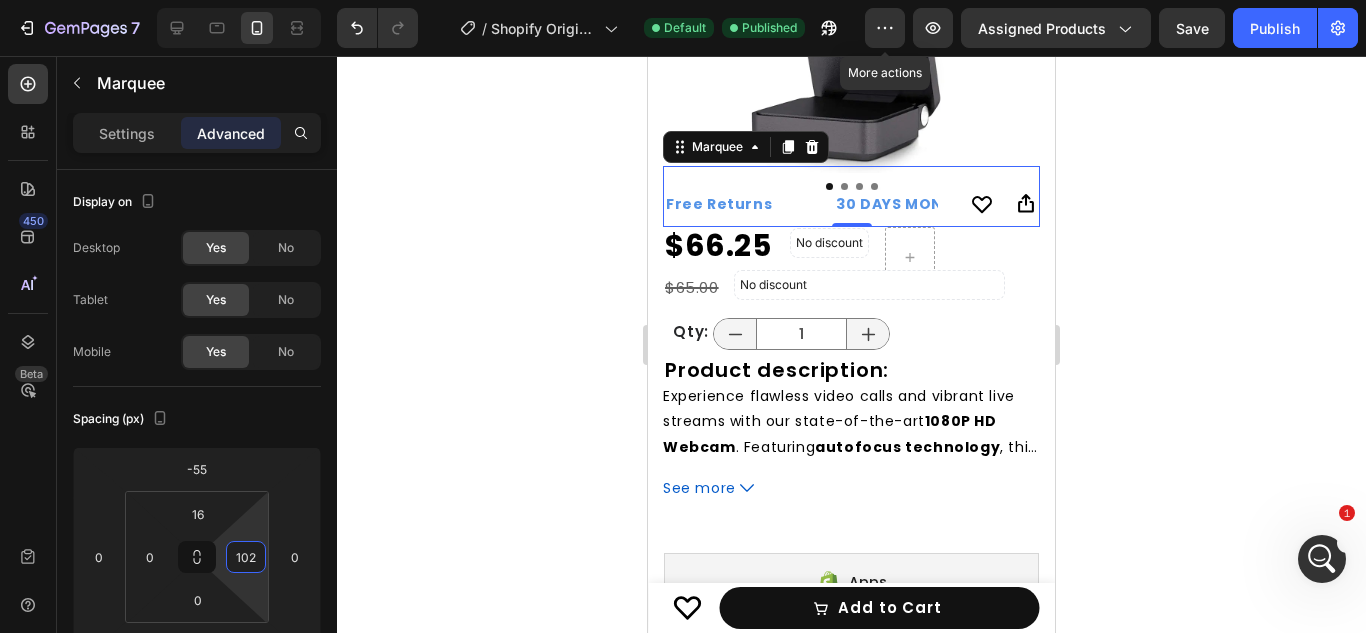 click on "7   /  Shopify Original Product Template Default Published More actions Preview Assigned Products  Save   Publish  450 Beta Sections(30) Elements(84) Section Element Hero Section Product Detail Brands Trusted Badges Guarantee Product Breakdown How to use Testimonials Compare Bundle FAQs Social Proof Brand Story Product List Collection Blog List Contact Sticky Add to Cart Custom Footer Browse Library 450 Layout
Row
Row
Row
Row Text
Heading
Text Block Button
Button
Button Media
Image
Image" at bounding box center (683, 0) 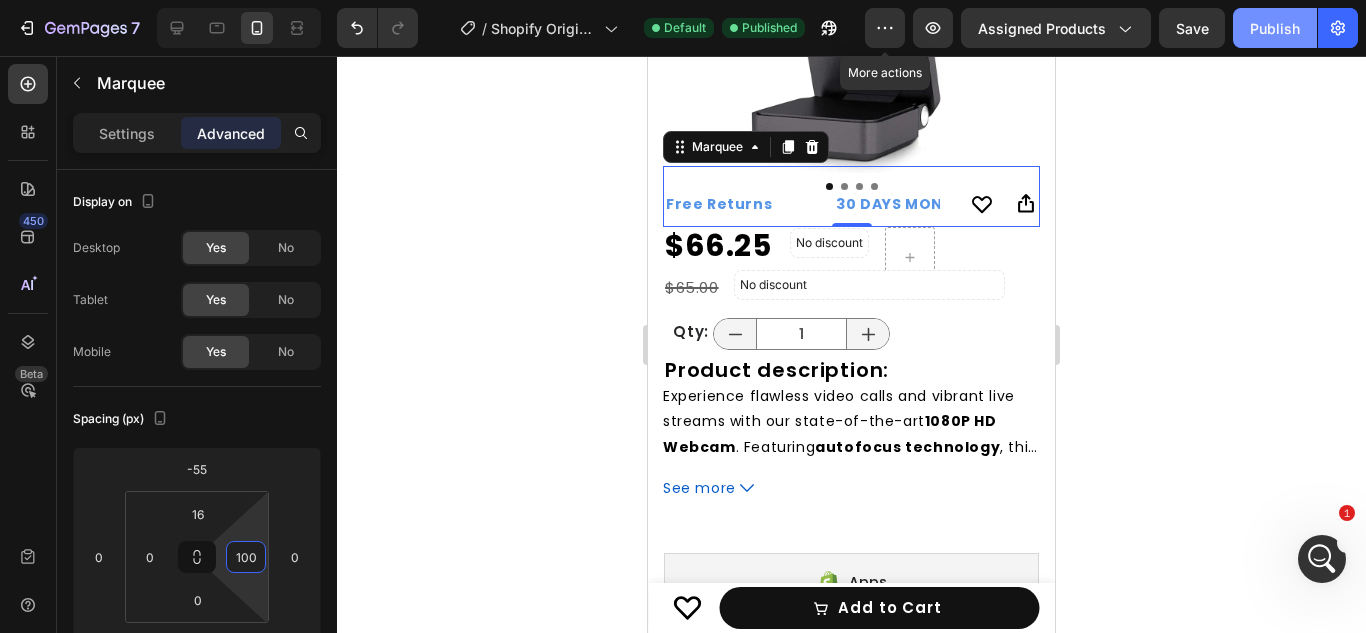 type on "100" 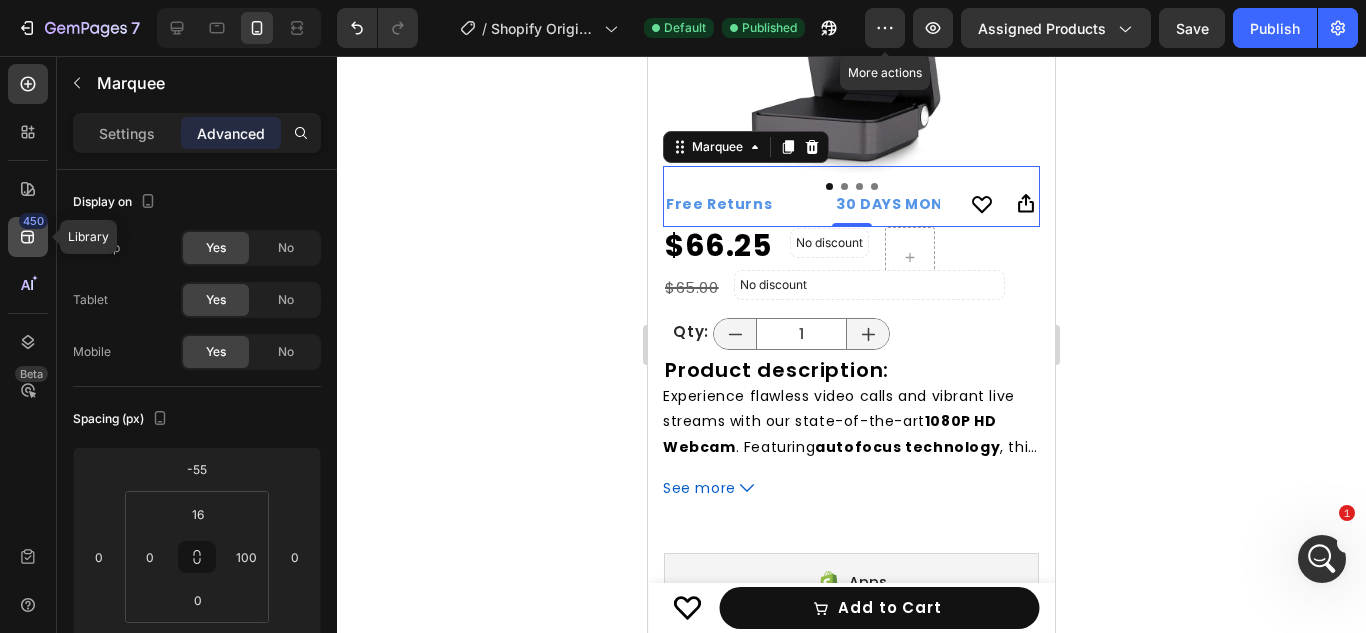 click 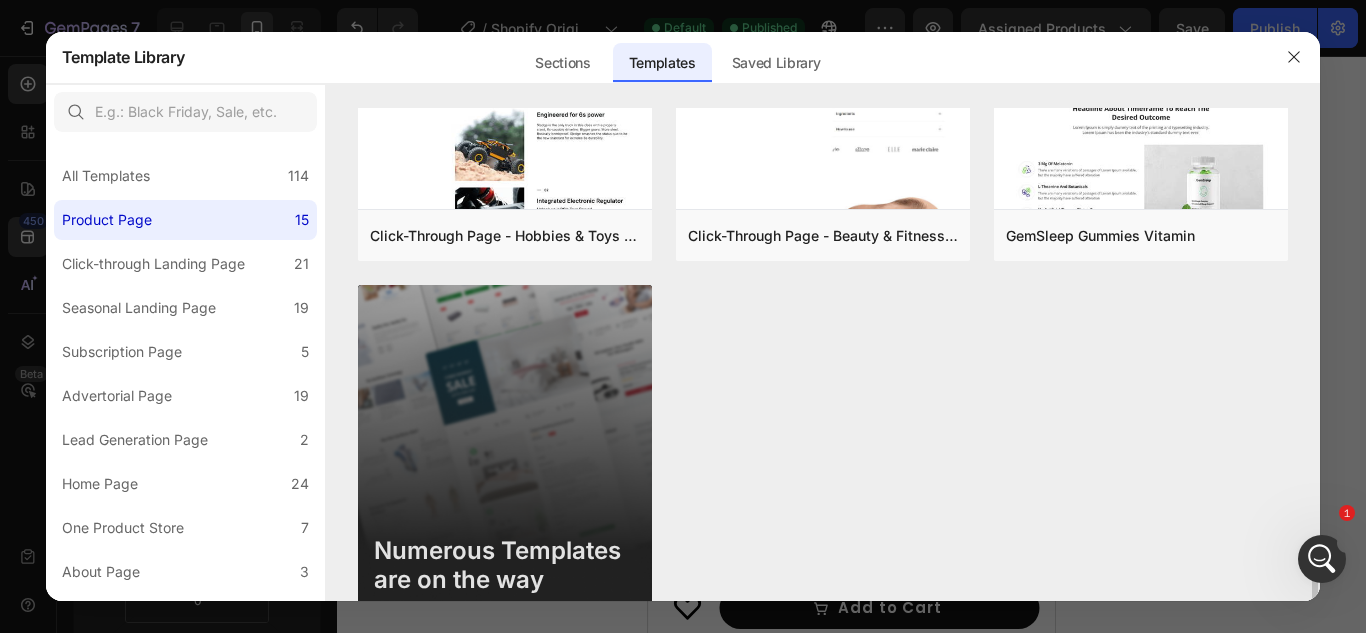 scroll, scrollTop: 1924, scrollLeft: 0, axis: vertical 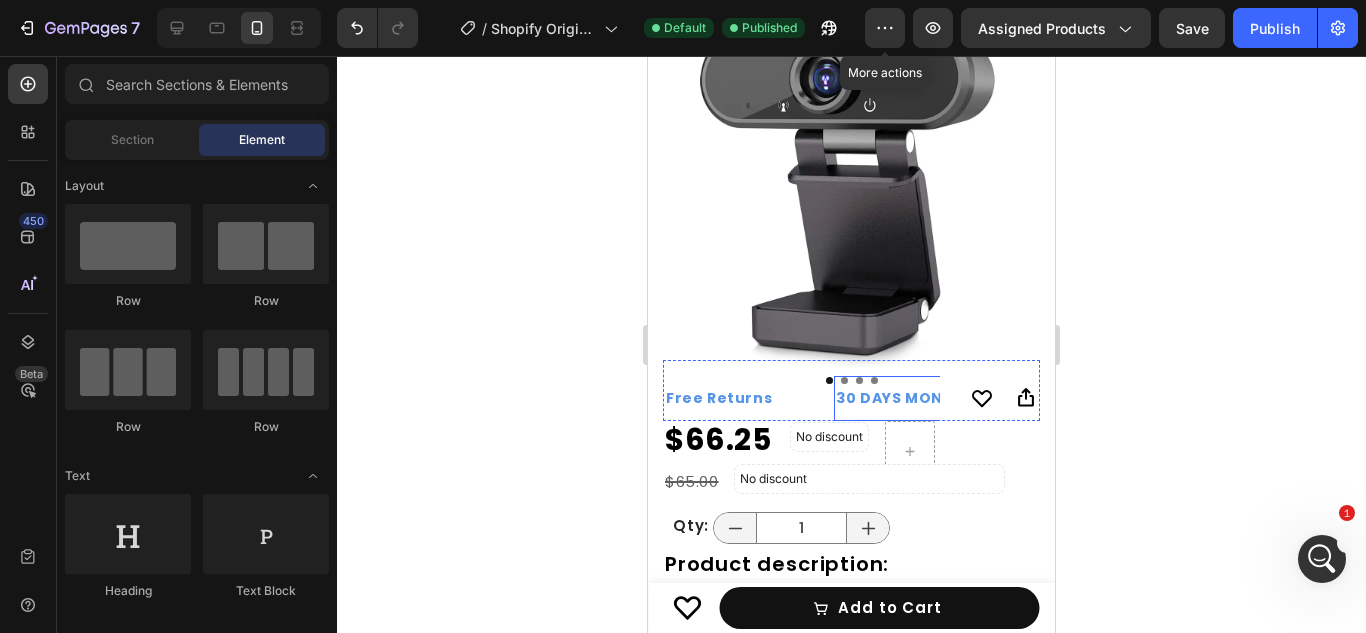 click on "30 DAYS MONEY BACK GUARANTEE" at bounding box center (970, 398) 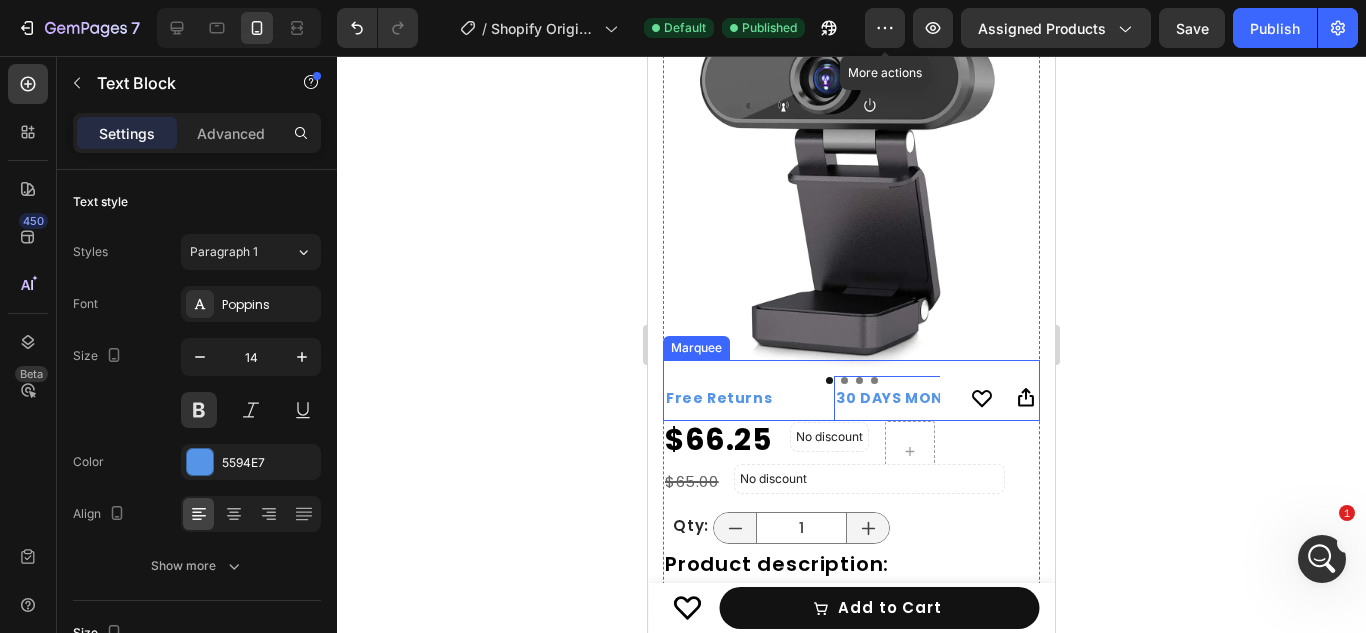 click on "Free Returns Text Block" at bounding box center [749, 398] 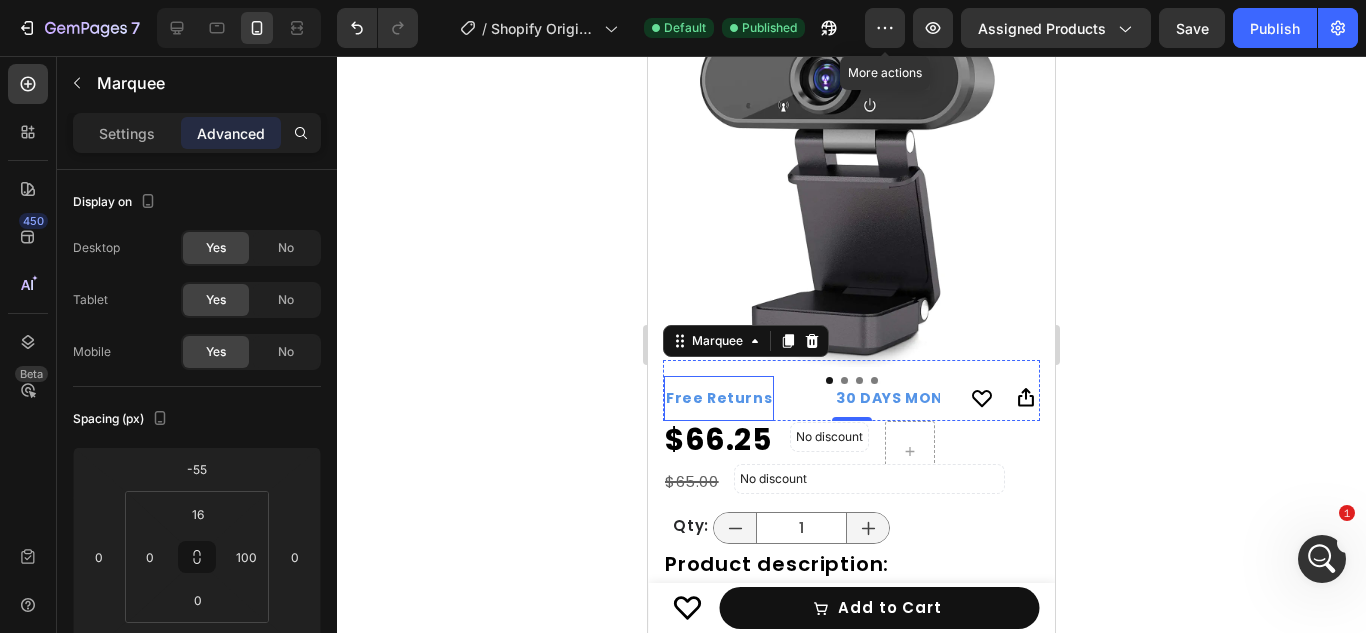 click on "Free Returns Text Block" at bounding box center [719, 398] 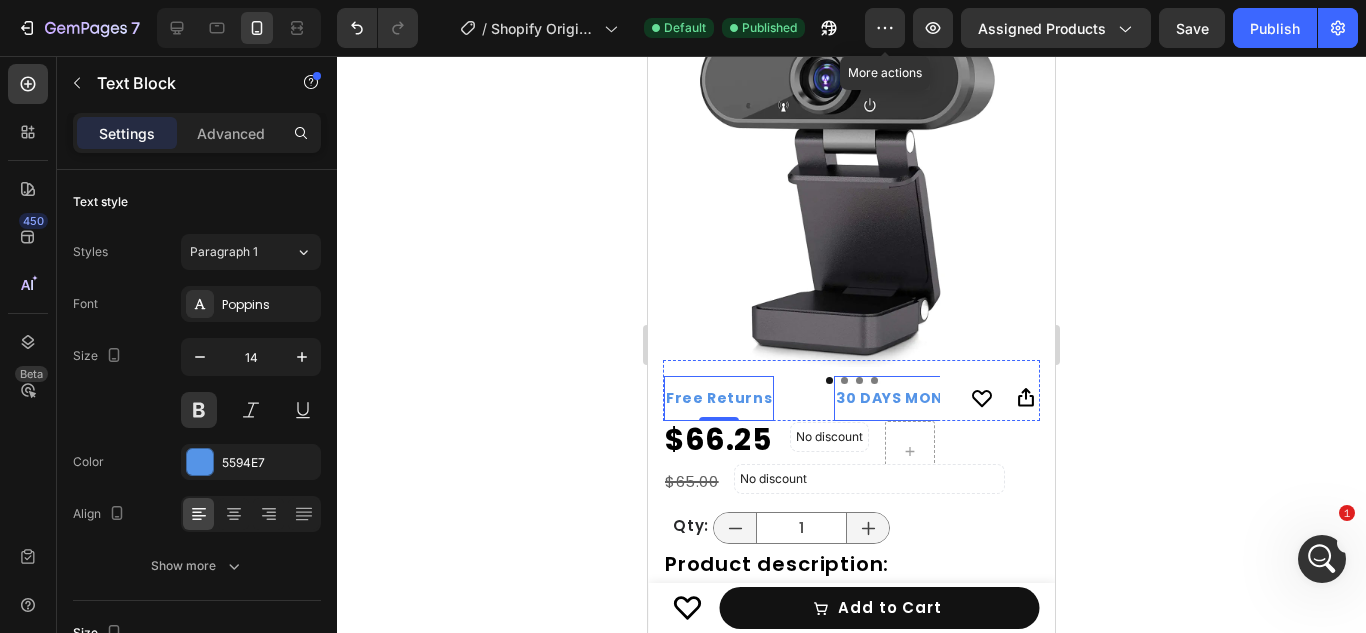 click on "30 DAYS MONEY BACK GUARANTEE" at bounding box center (970, 398) 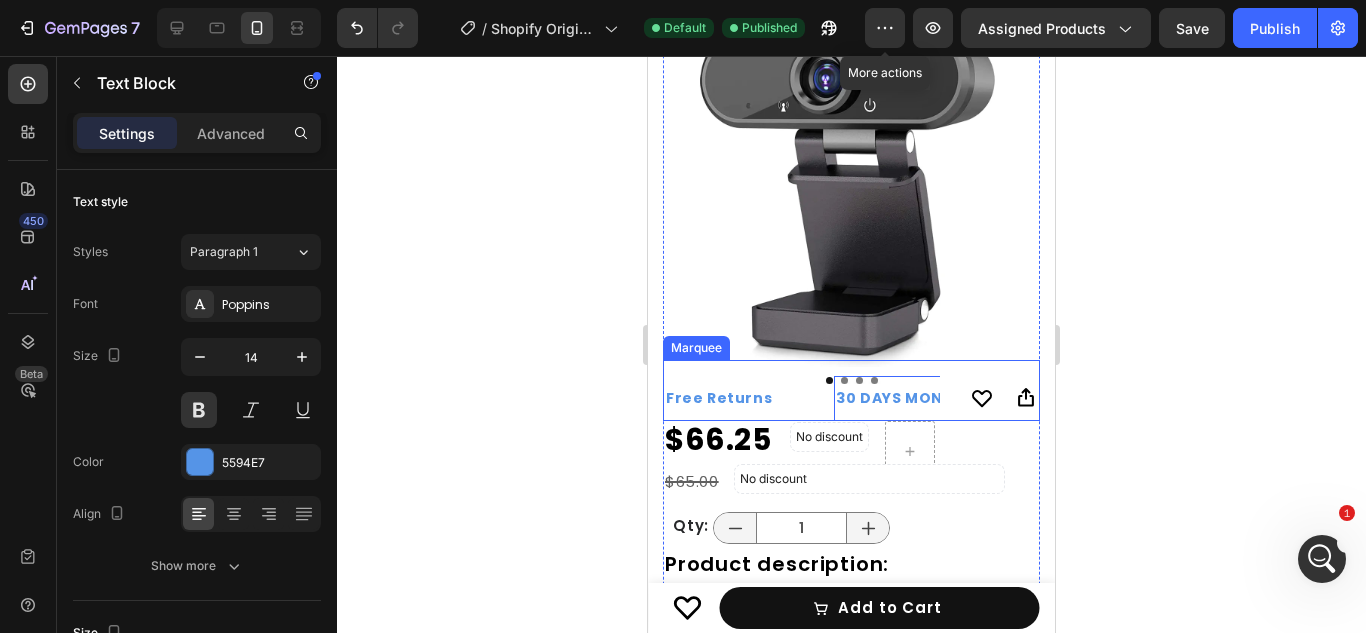 click on "Free Returns Text Block" at bounding box center [749, 398] 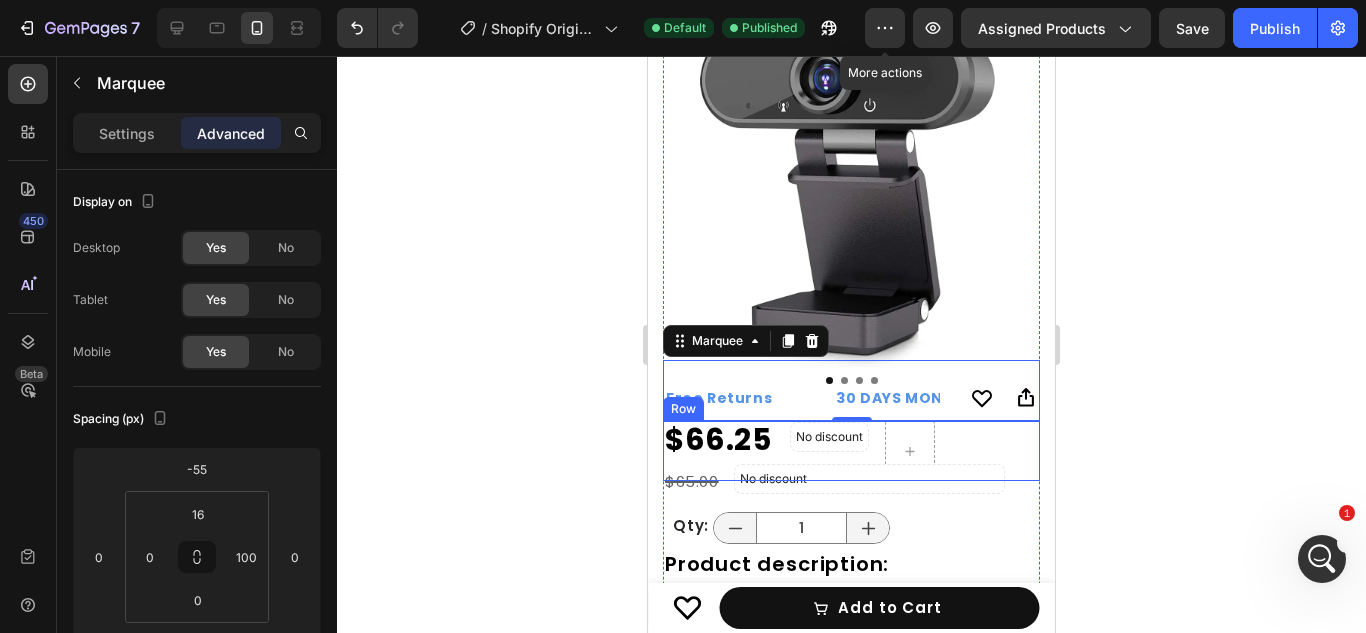 click on "$66.25 Product Price Product Price No discount   Not be displayed when published Discount Tag
Row" at bounding box center (851, 451) 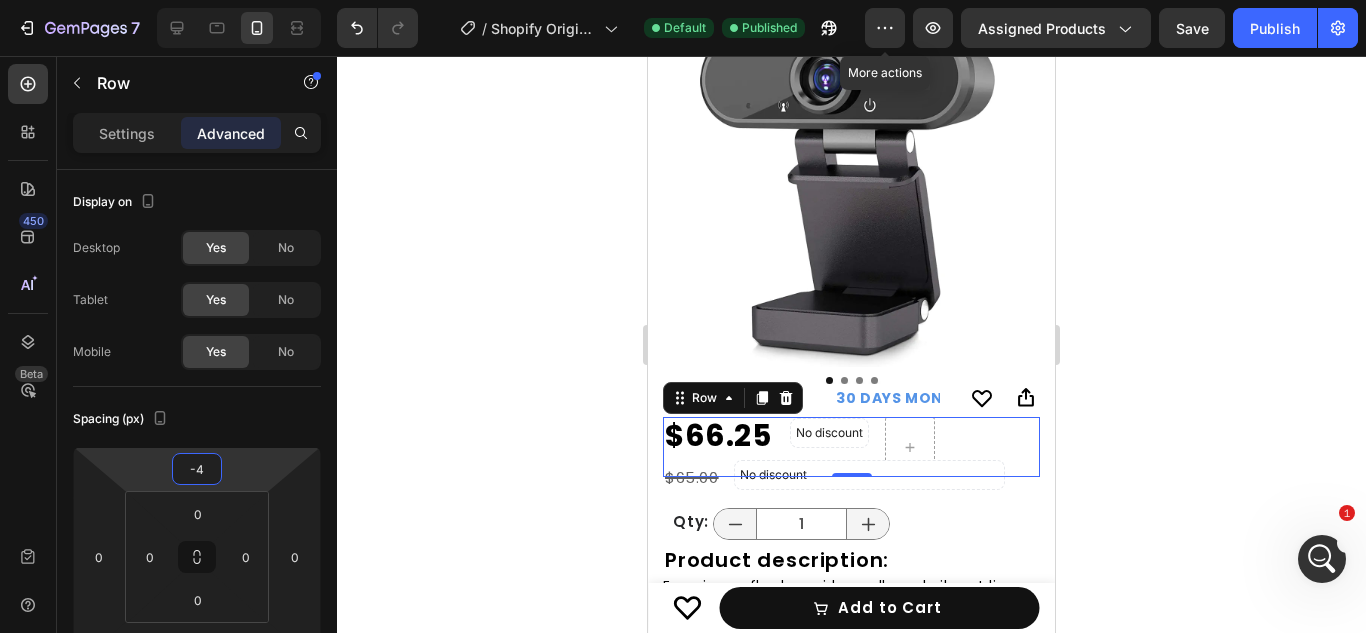 type on "-6" 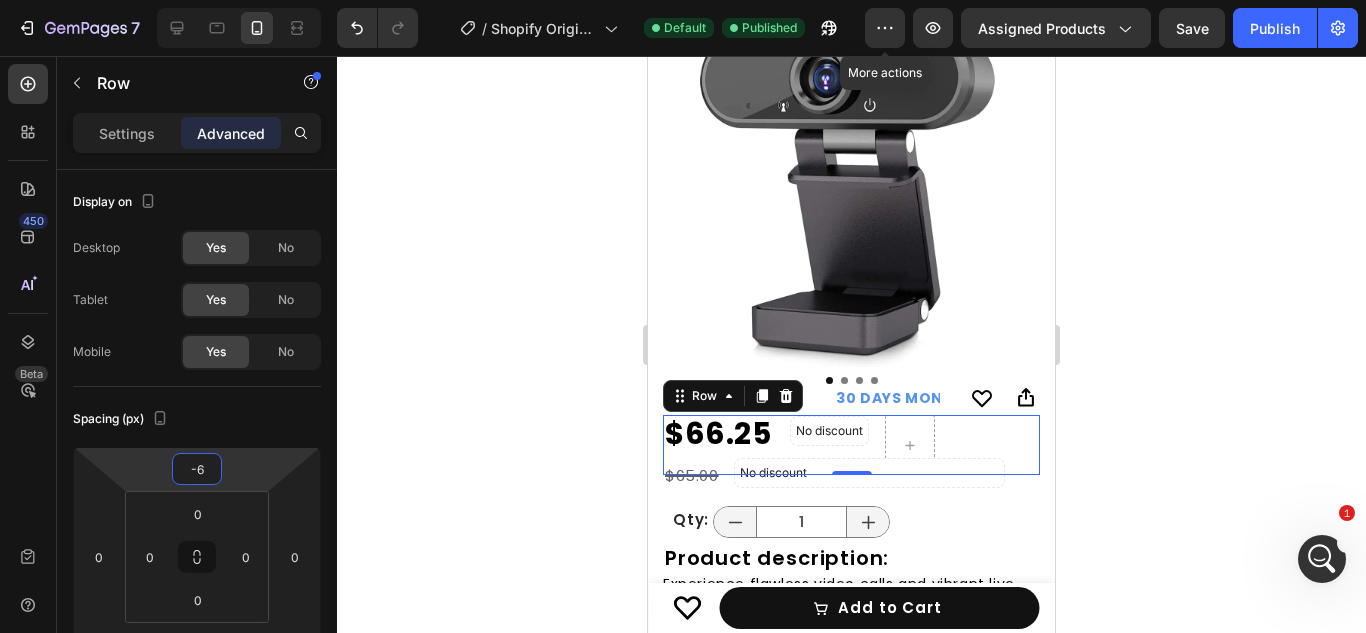 click on "7   /  Shopify Original Product Template Default Published More actions Preview Assigned Products  Save   Publish  450 Beta Sections(30) Elements(84) Section Element Hero Section Product Detail Brands Trusted Badges Guarantee Product Breakdown How to use Testimonials Compare Bundle FAQs Social Proof Brand Story Product List Collection Blog List Contact Sticky Add to Cart Custom Footer Browse Library 450 Layout
Row
Row
Row
Row Text
Heading
Text Block Button
Button
Button Media
Image
Image" at bounding box center [683, 0] 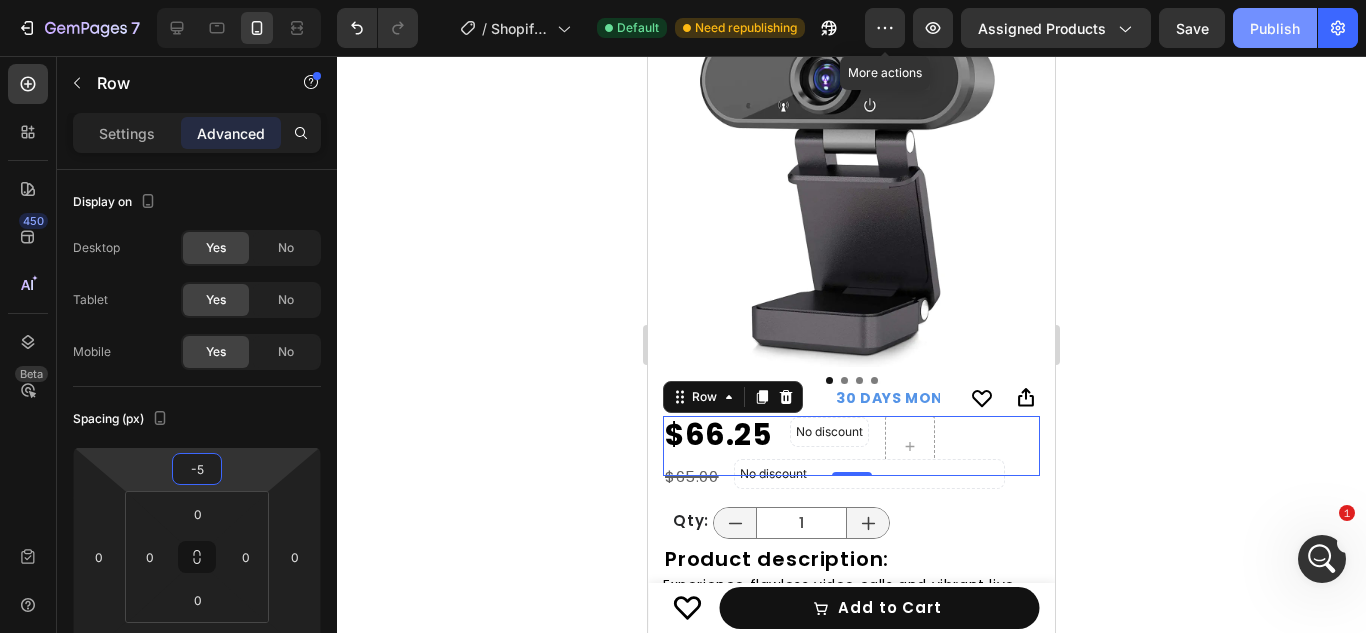 type on "-5" 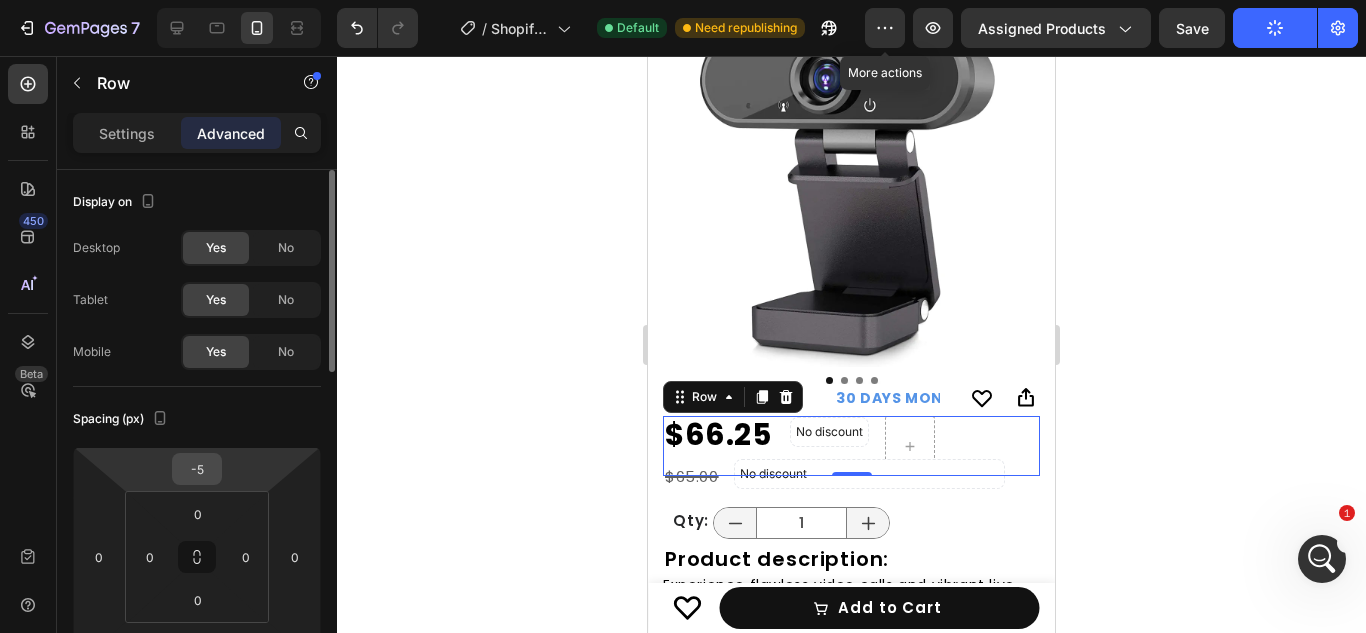 click on "-5" at bounding box center [197, 469] 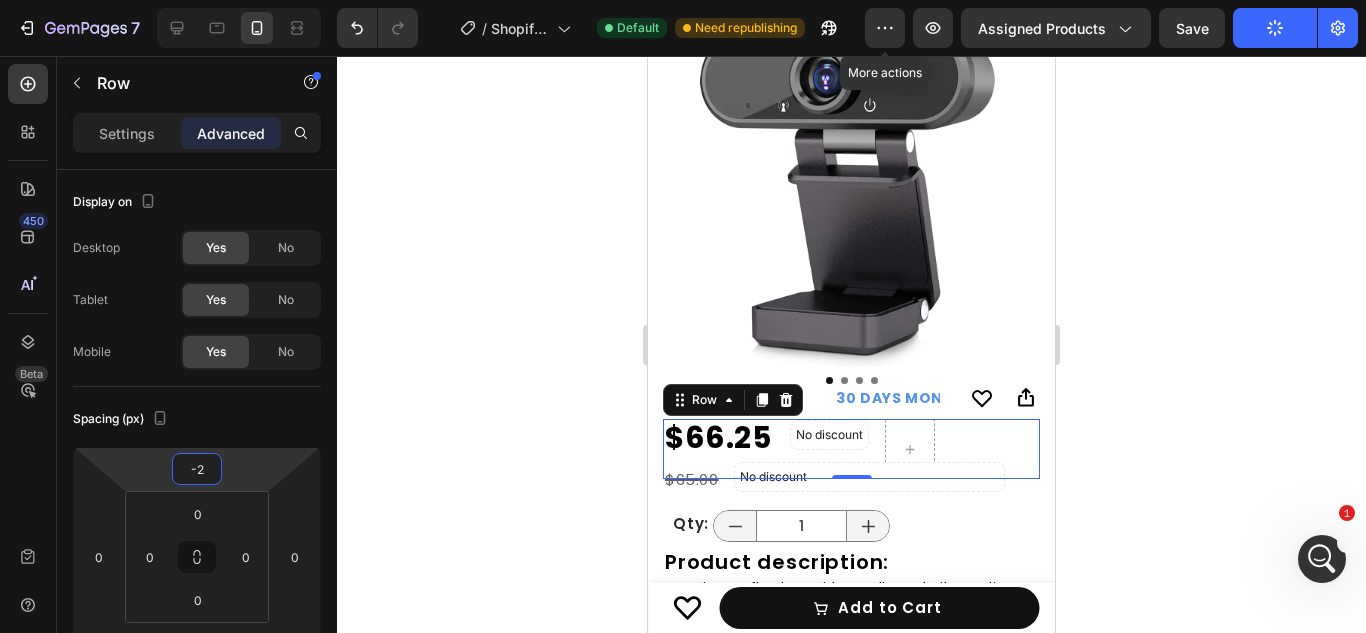 type on "-2" 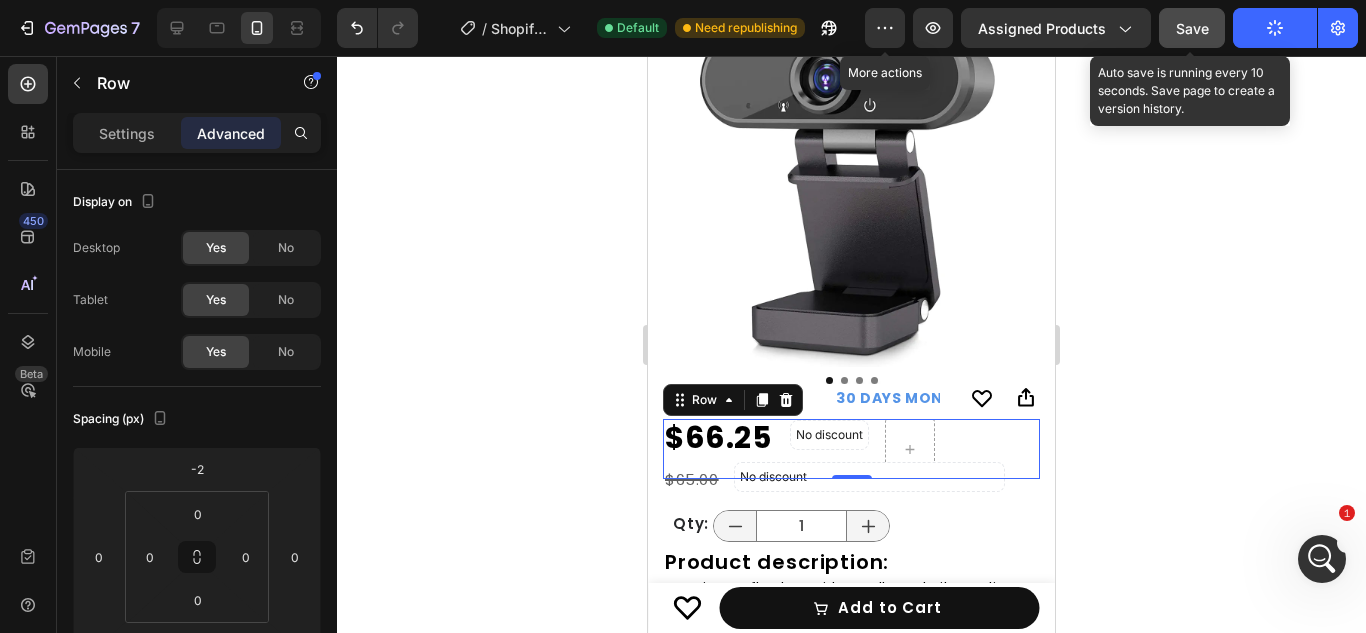 click on "Save" at bounding box center [1192, 28] 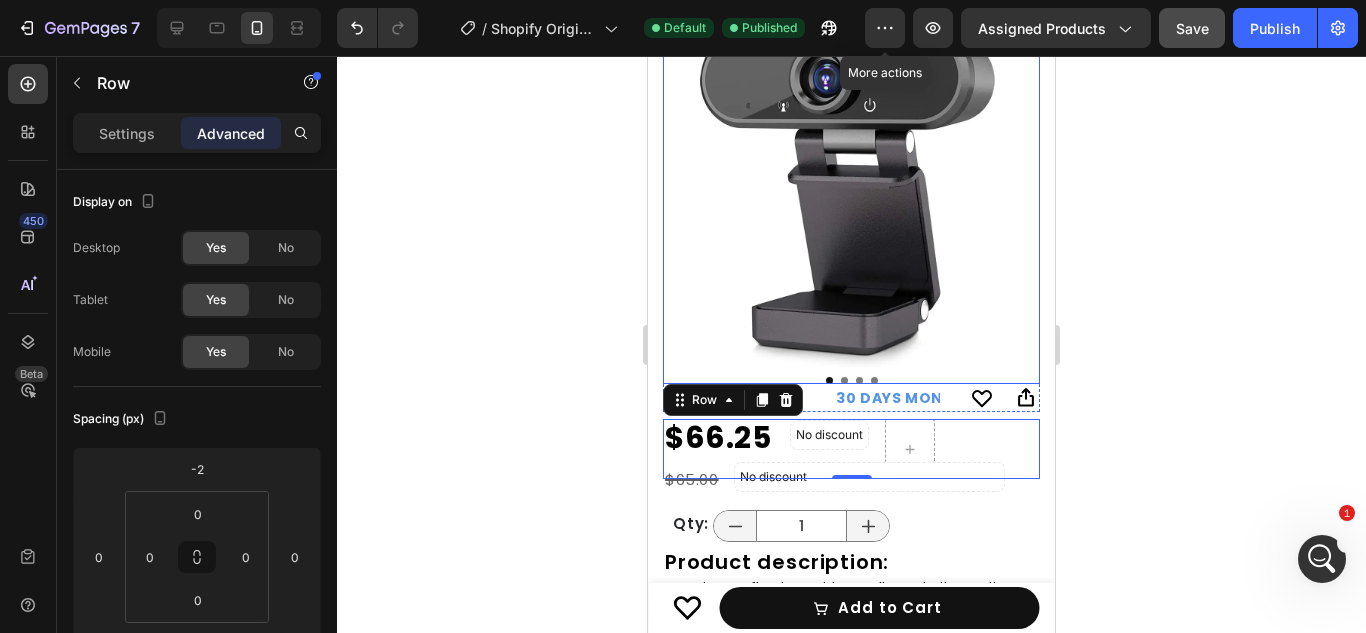 scroll, scrollTop: 582, scrollLeft: 0, axis: vertical 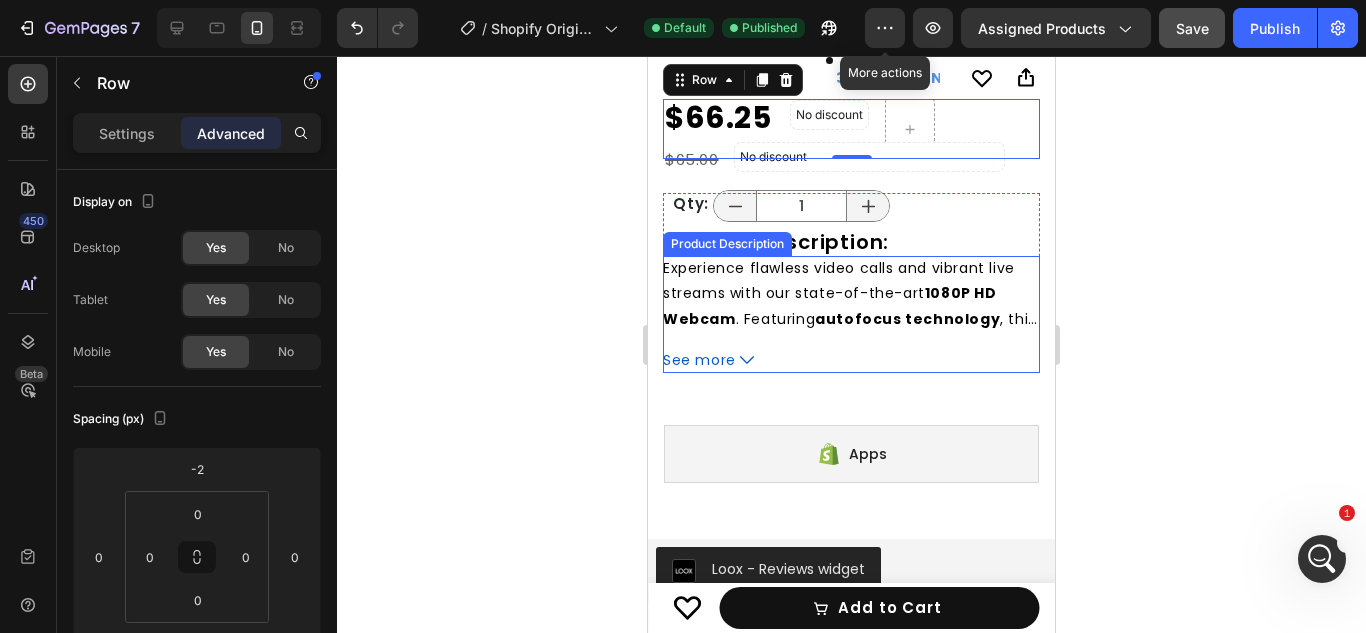click on "See more" at bounding box center [851, 360] 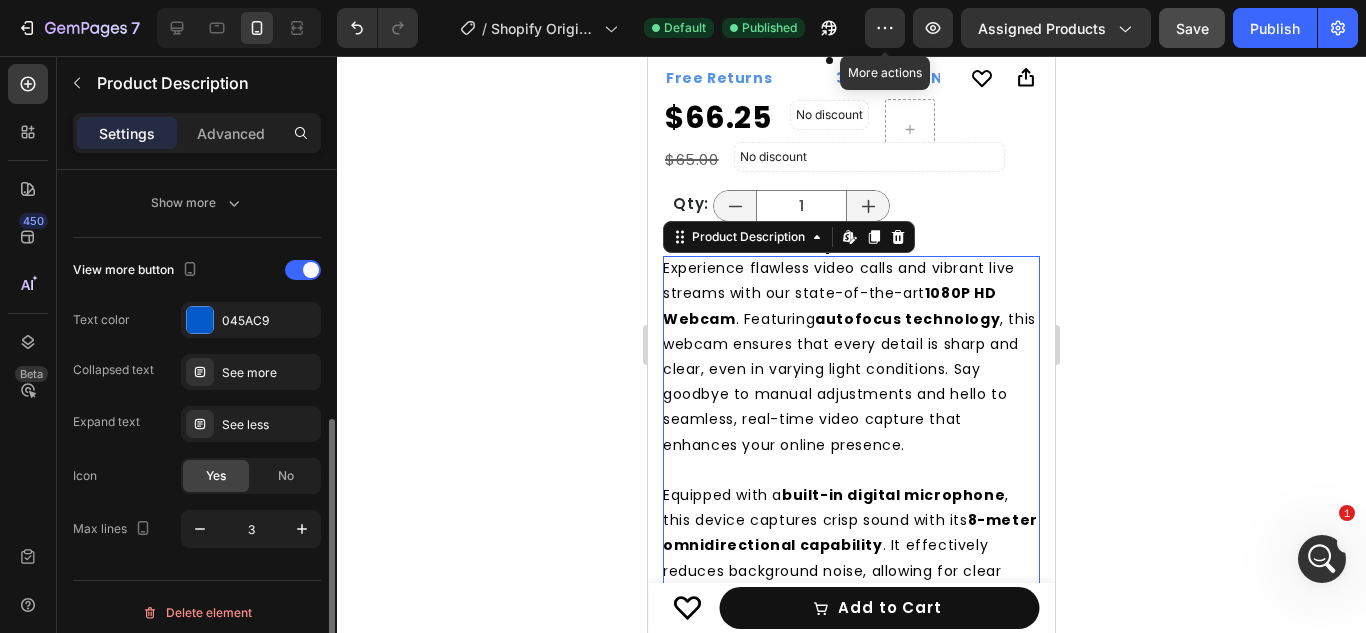 scroll, scrollTop: 499, scrollLeft: 0, axis: vertical 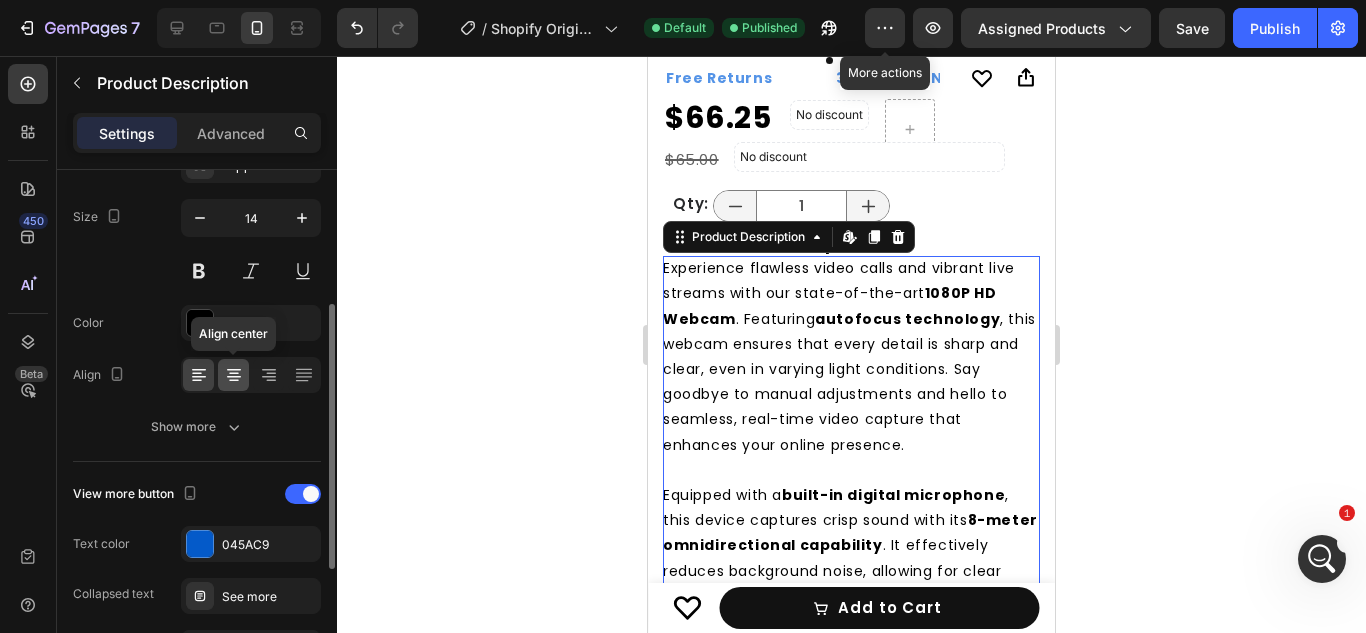 click 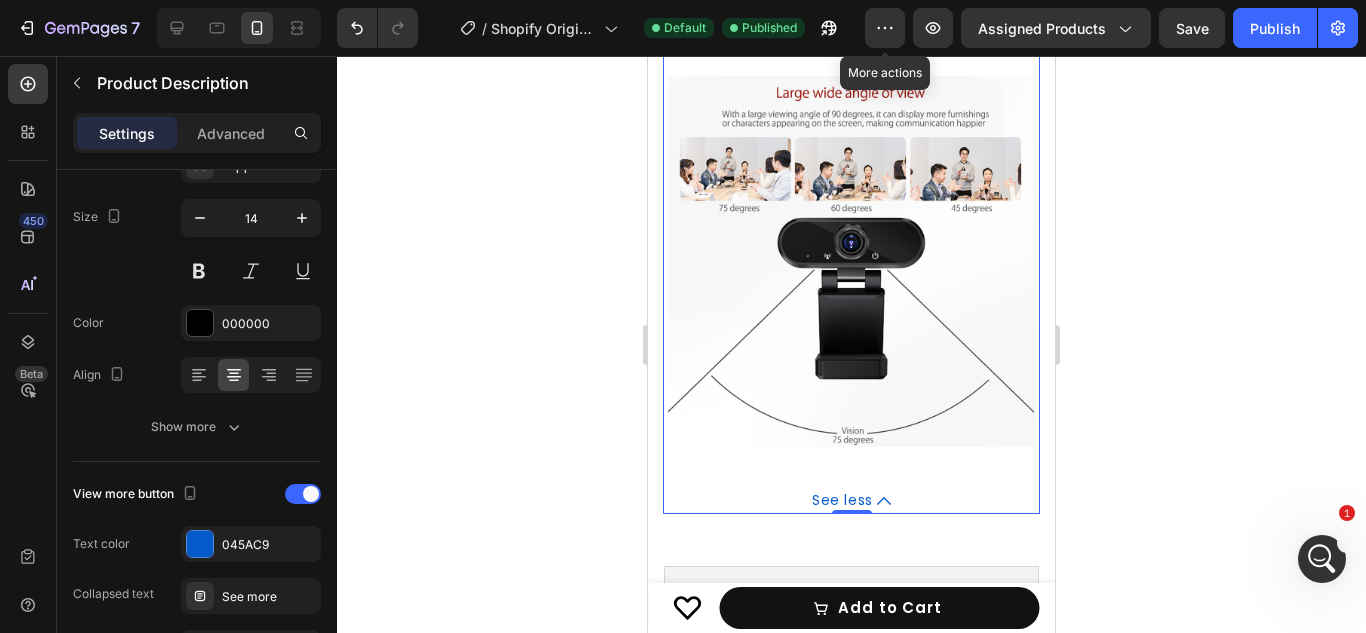 scroll, scrollTop: 2368, scrollLeft: 0, axis: vertical 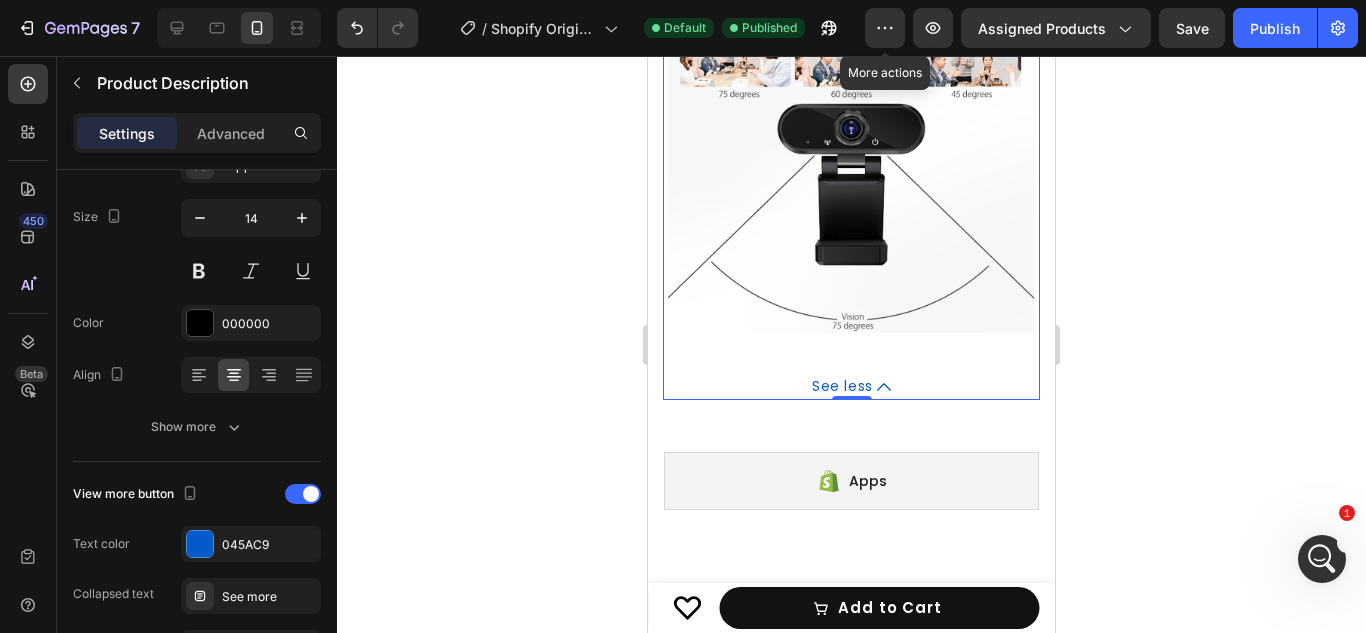 click on "1080P HD Webcam for Home and Video Conferencing Product Title Product Images
Icon
Icon Row
Icon Boosts immunity and defense Text Block
Icon Boosts immunity and defense Text Block
Icon Boosts immunity and defense Text Block Row Icon Icon Icon Icon Icon Icon List [NAME] Text Block Row Verified Buyer Item List Row “At vero eos et accusamus et iusto odio dignissimos ducimus qui blanditiis praesentium voluptatum” Text Block Row Free Returns Text Block 30 DAYS MONEY BACK GUARANTEE Text Block LIMITED TIME 50% OFF SALE Text Block LIFE TIME WARRANTY Text Block Free Returns Text Block 30 DAYS MONEY BACK GUARANTEE Text Block LIMITED TIME 50% OFF SALE Text Block LIFE TIME WARRANTY Text Block Marquee $66.25 Product Price Product Price No discount   Not be displayed when published Discount Tag
Row $65.00 Compare Price Compare Price No discount   Not be displayed when published Discount Tag Row Qty: Heading 1" at bounding box center [851, -876] 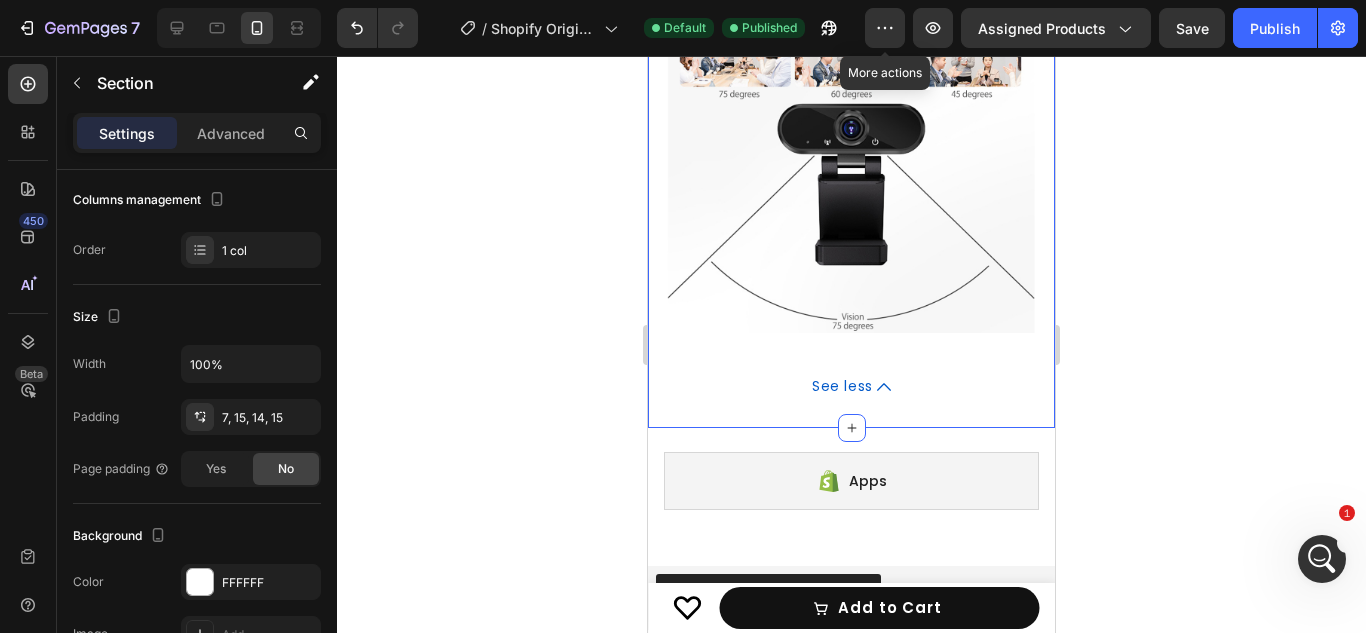 scroll, scrollTop: 1742, scrollLeft: 0, axis: vertical 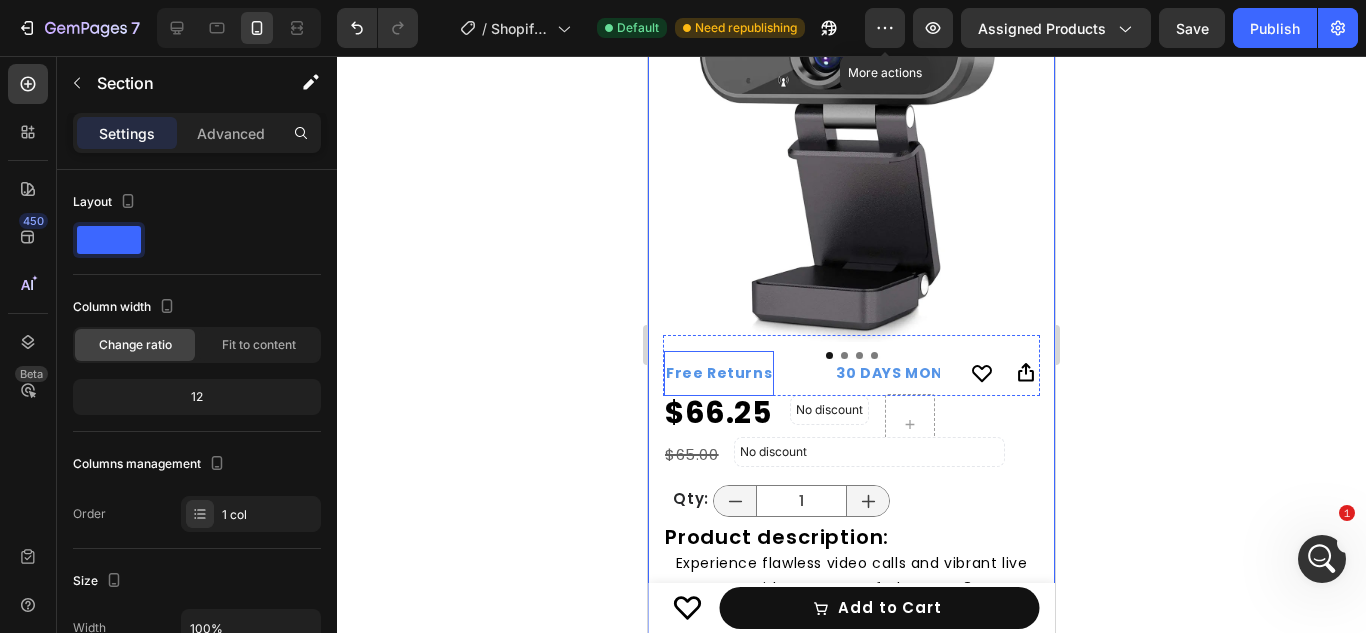 click on "Free Returns" at bounding box center (719, 373) 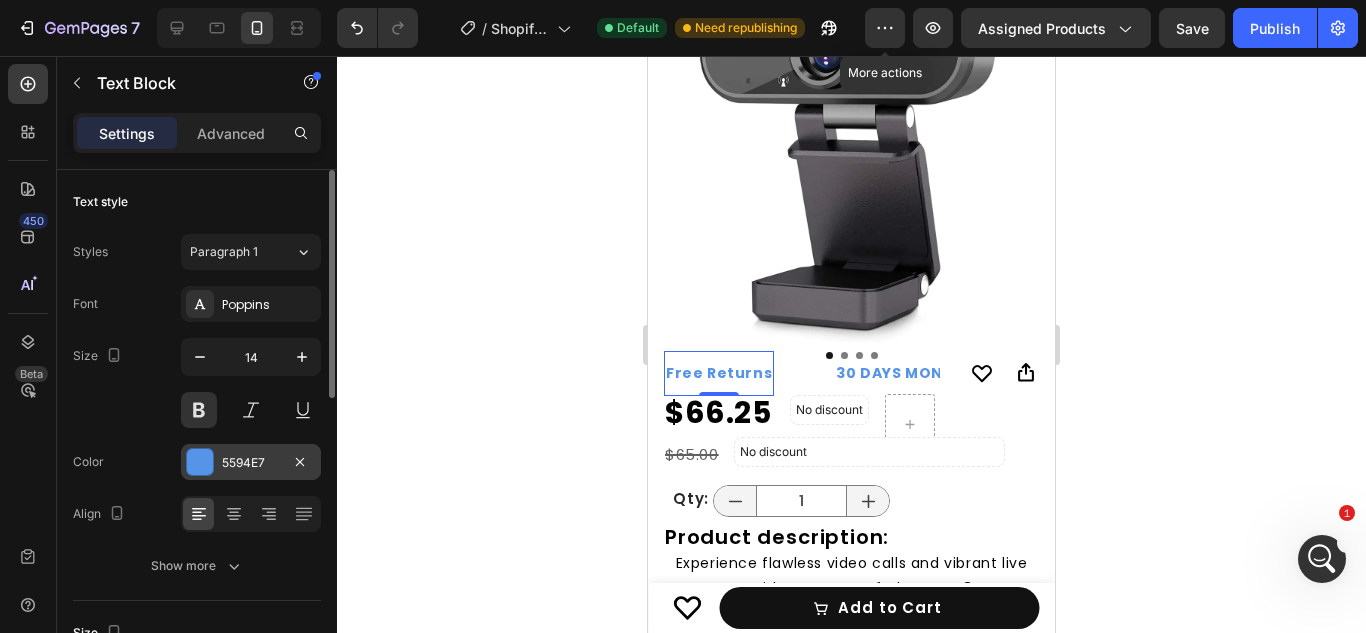 click at bounding box center (200, 462) 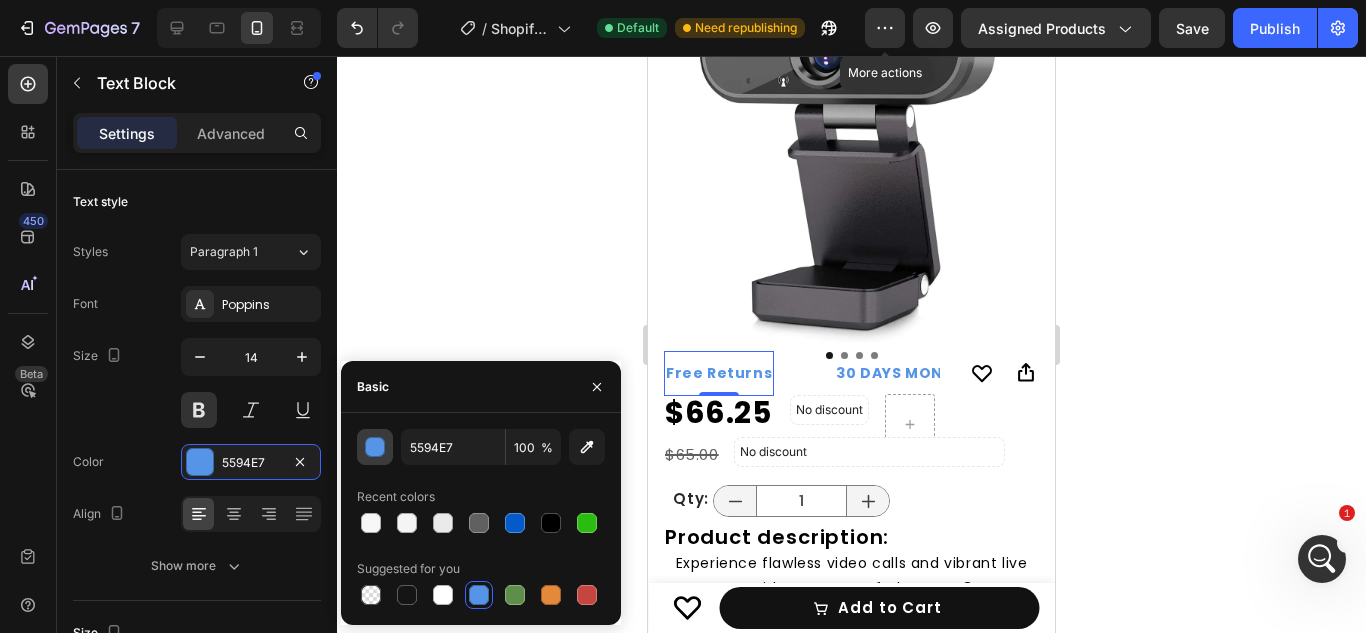click at bounding box center [375, 447] 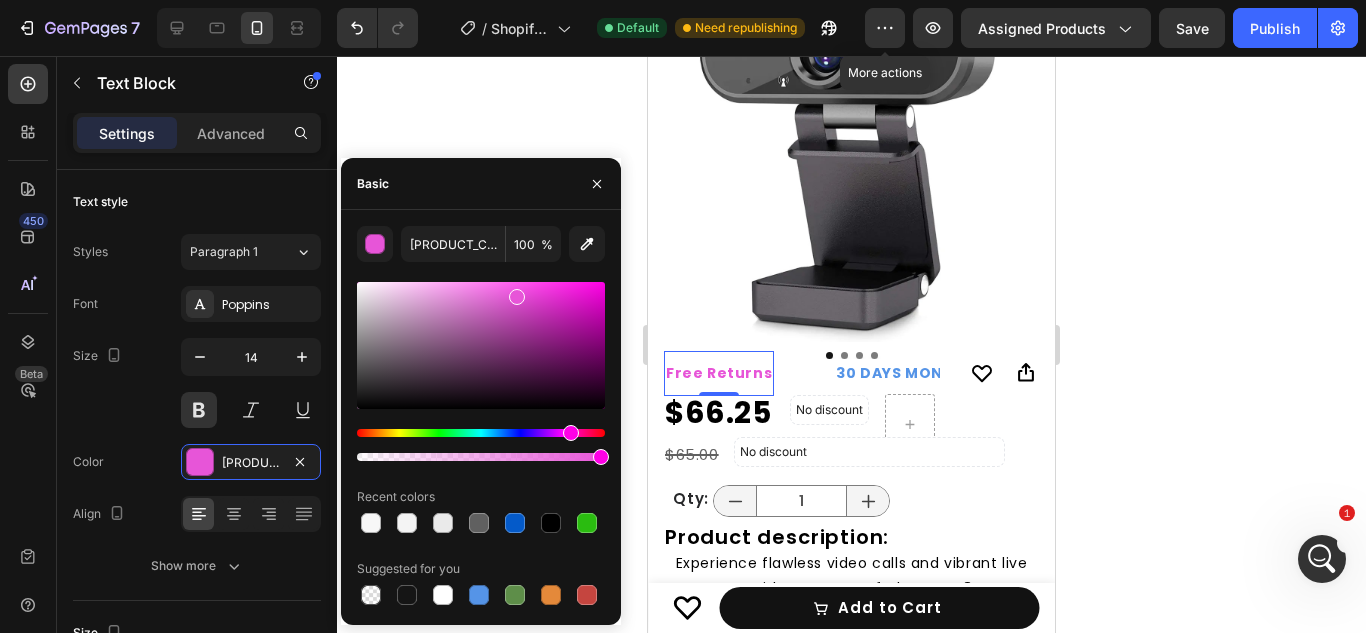 drag, startPoint x: 541, startPoint y: 433, endPoint x: 570, endPoint y: 436, distance: 29.15476 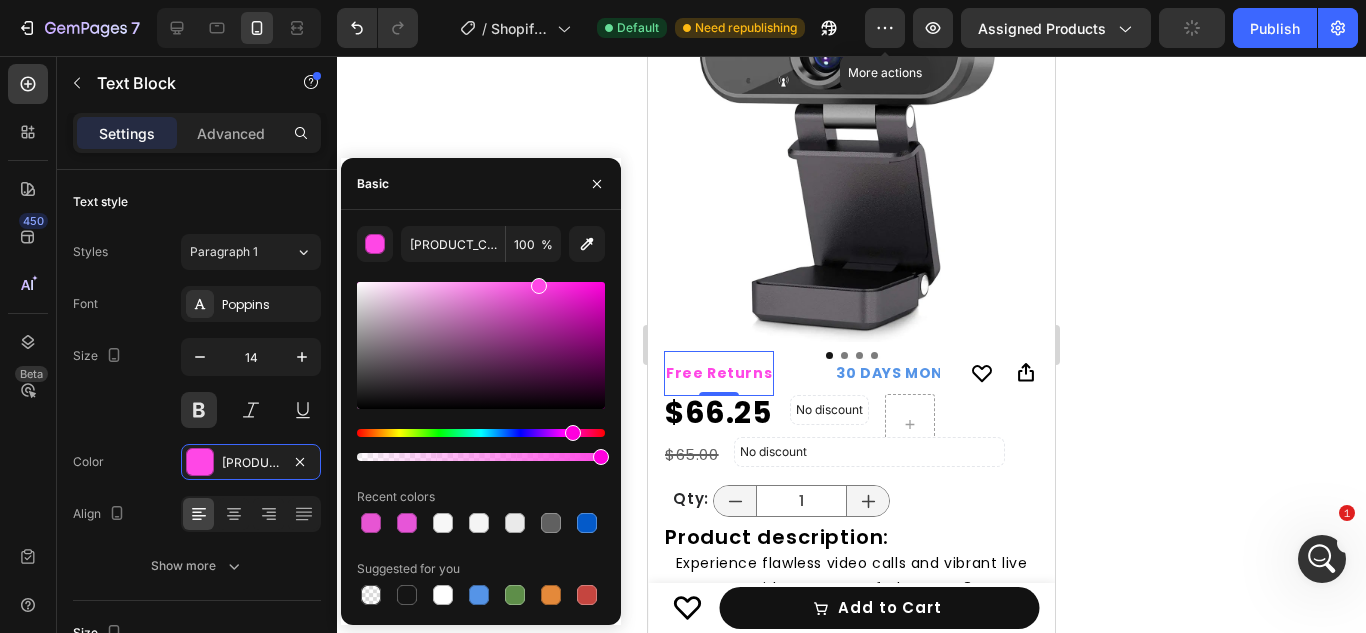 drag, startPoint x: 485, startPoint y: 284, endPoint x: 546, endPoint y: 280, distance: 61.13101 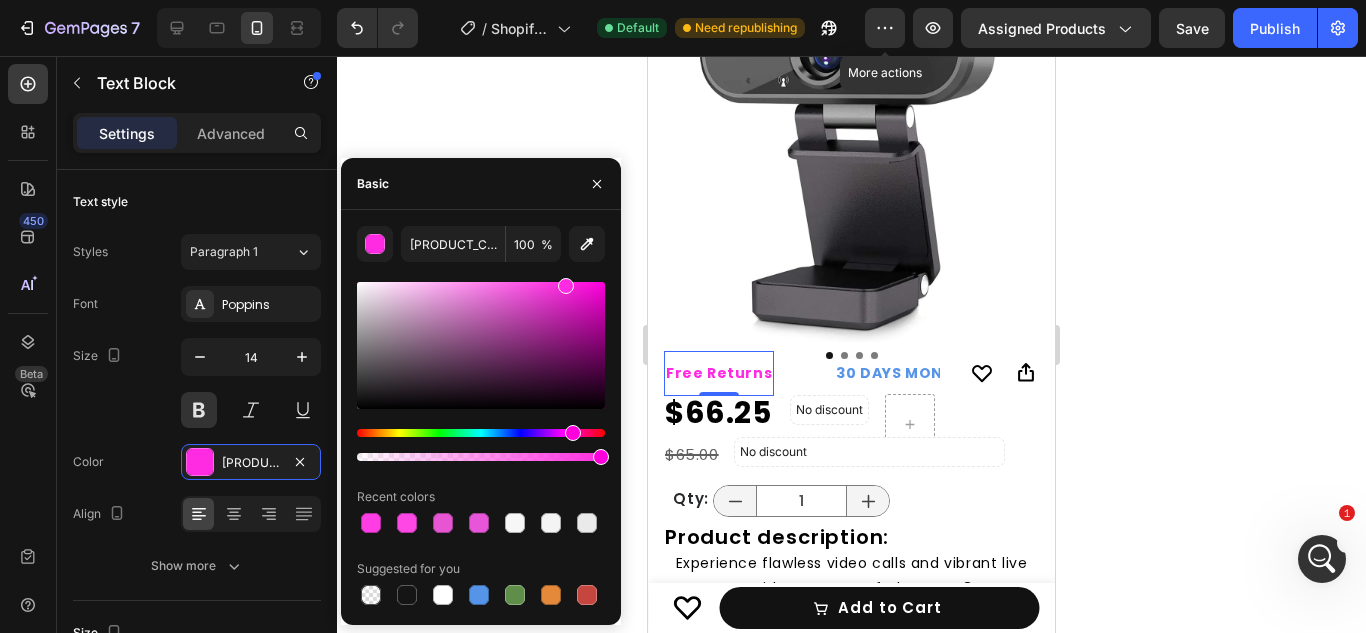 type on "[PRODUCT_CODE]" 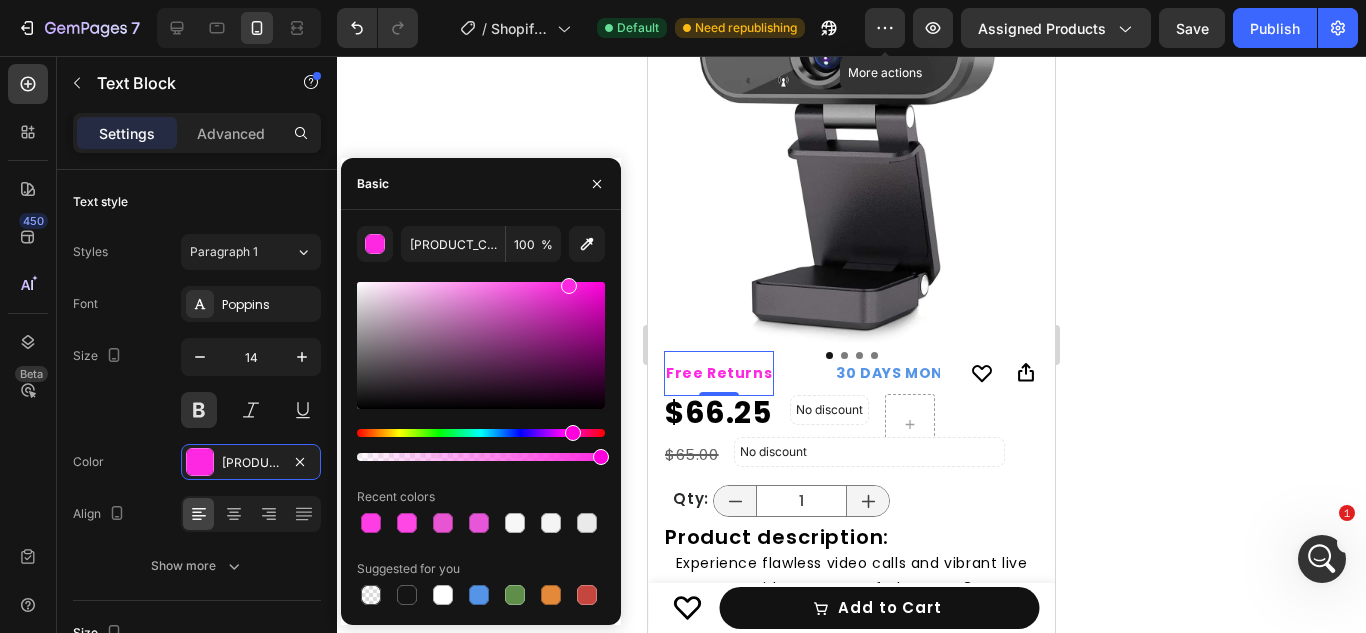 drag, startPoint x: 560, startPoint y: 281, endPoint x: 566, endPoint y: 272, distance: 10.816654 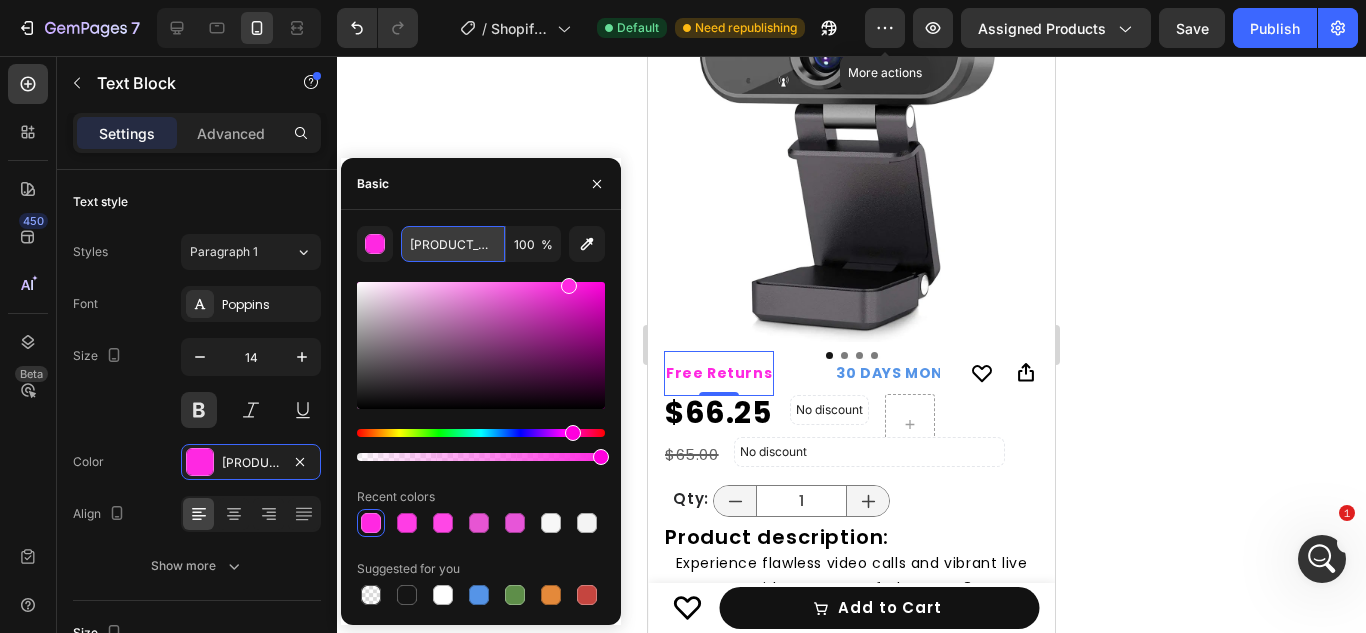 click on "[PRODUCT_CODE]" at bounding box center [453, 244] 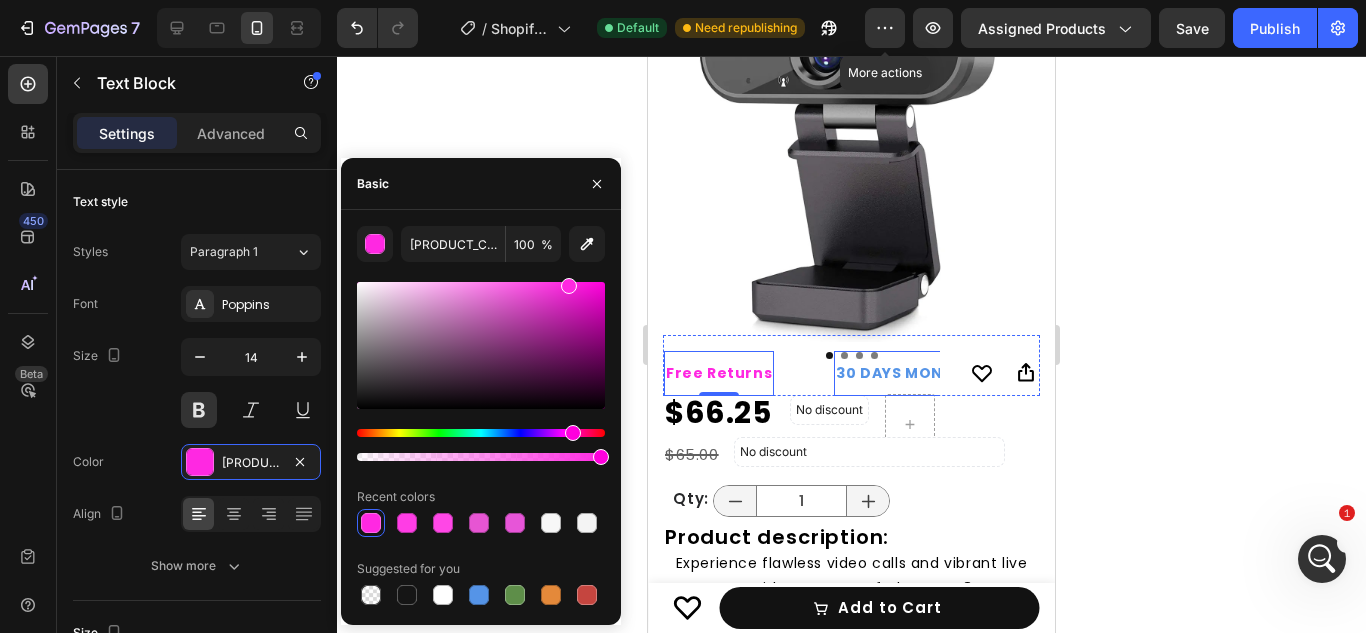click on "30 DAYS MONEY BACK GUARANTEE" at bounding box center [970, 373] 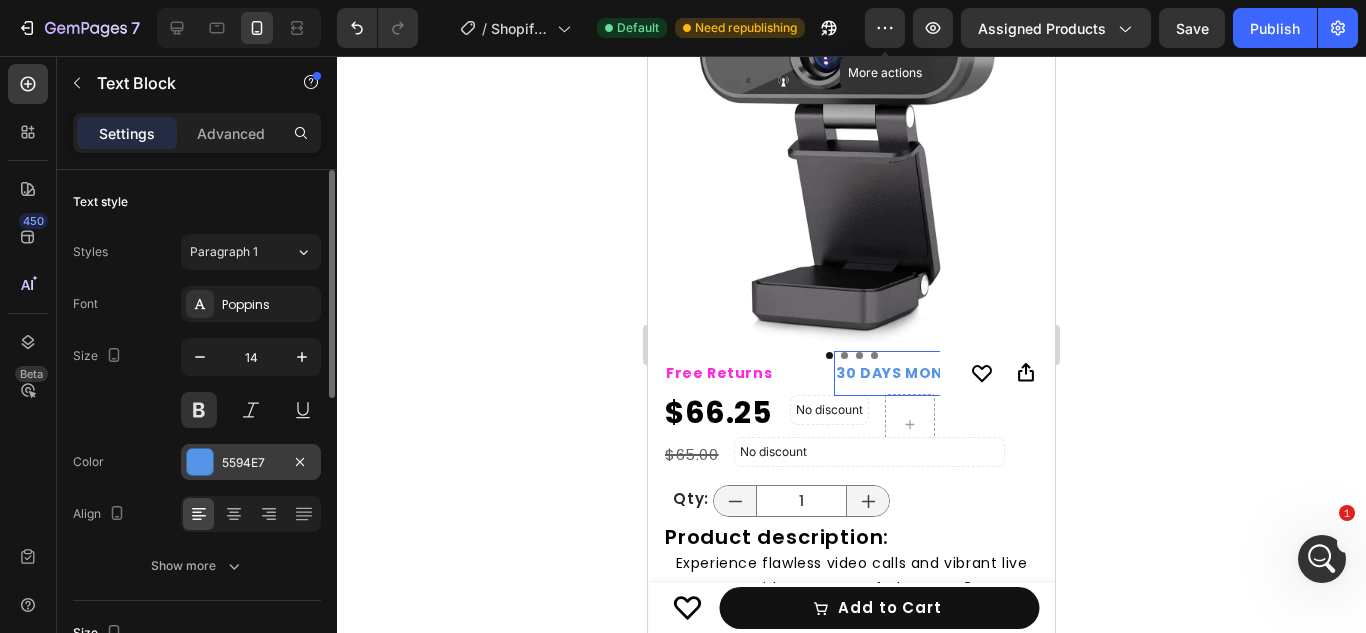 click at bounding box center [200, 462] 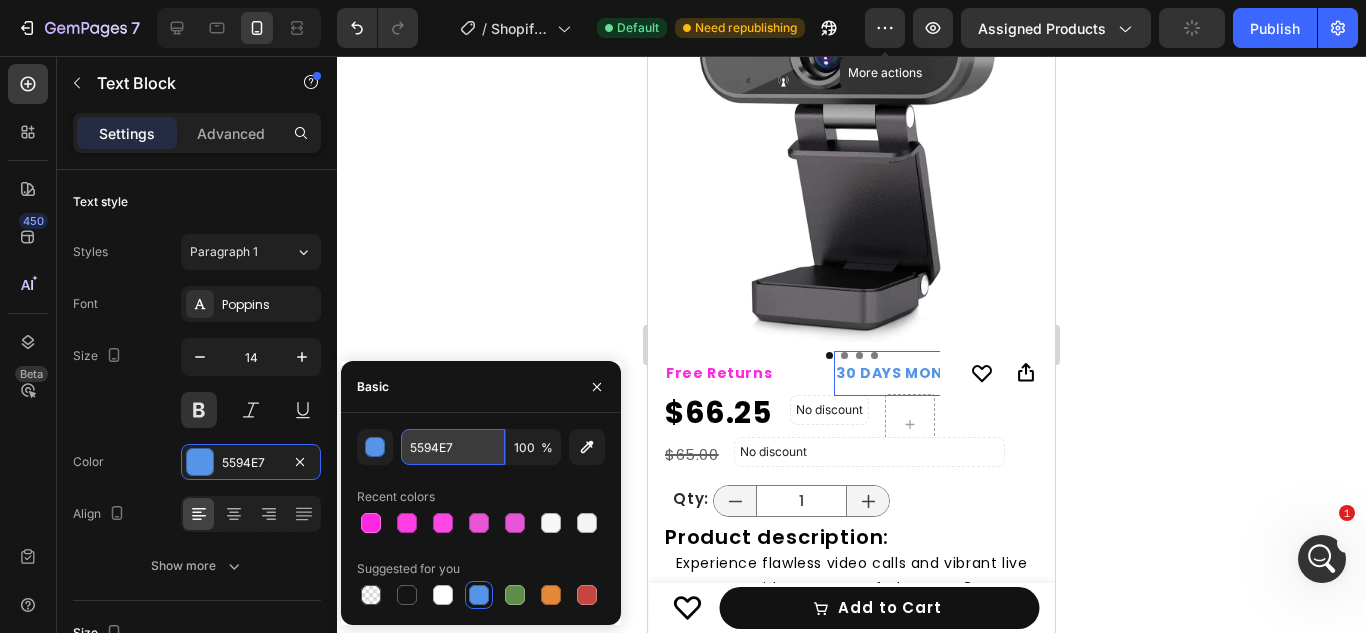 click on "5594E7" at bounding box center [453, 447] 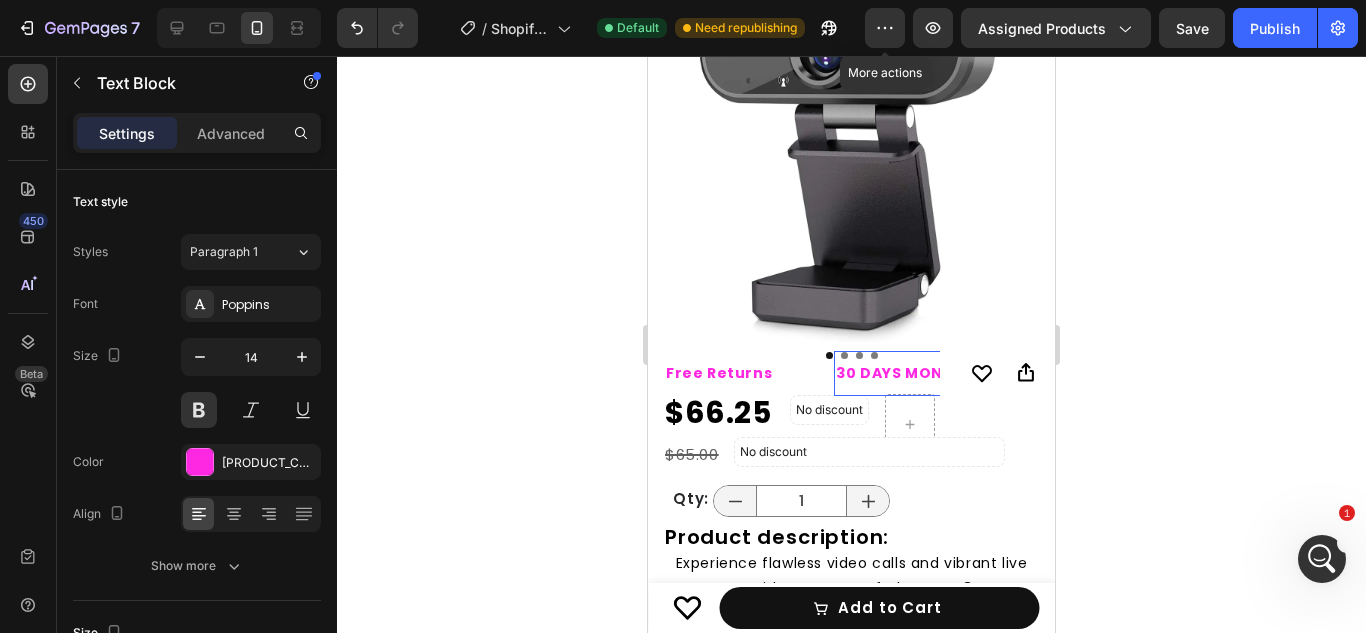 click 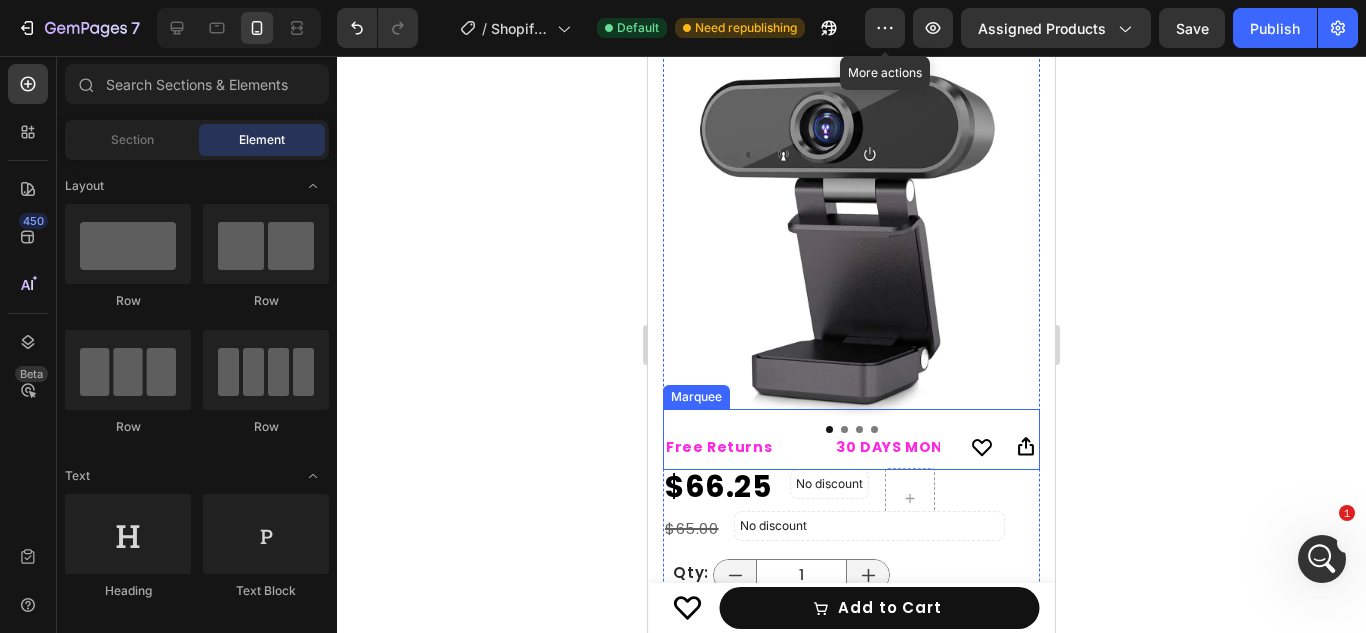 scroll, scrollTop: 214, scrollLeft: 0, axis: vertical 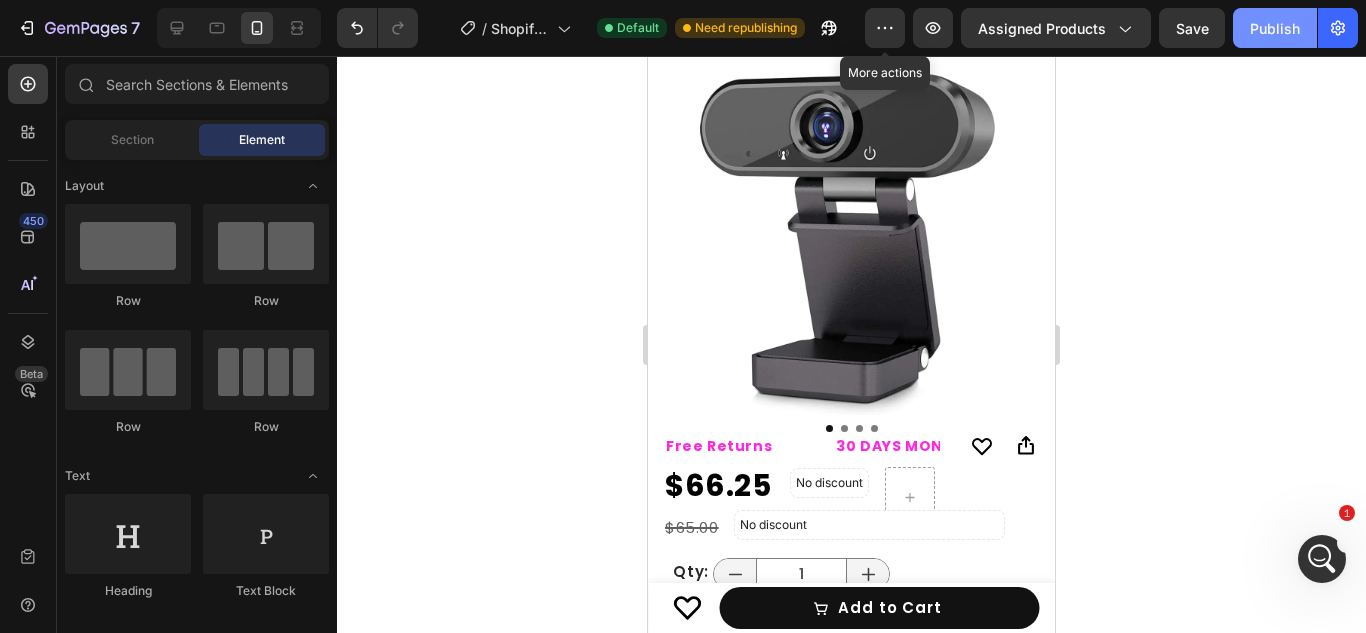 click on "Publish" 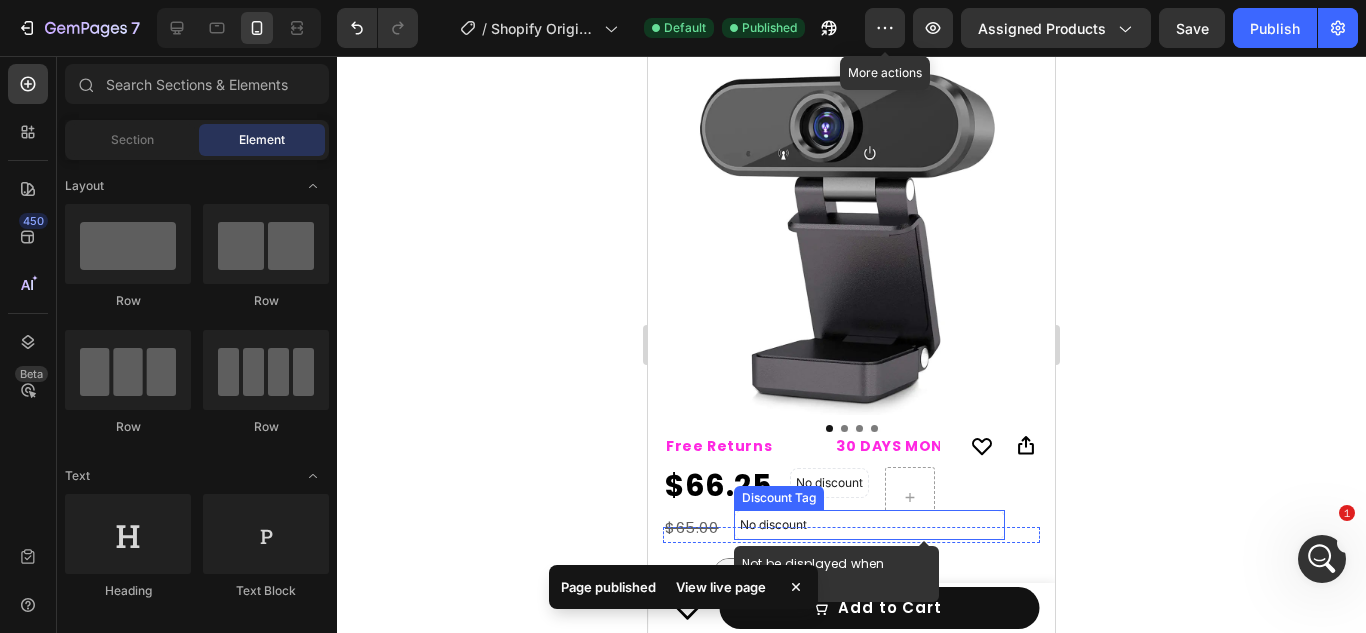 click on "No discount" at bounding box center (869, 525) 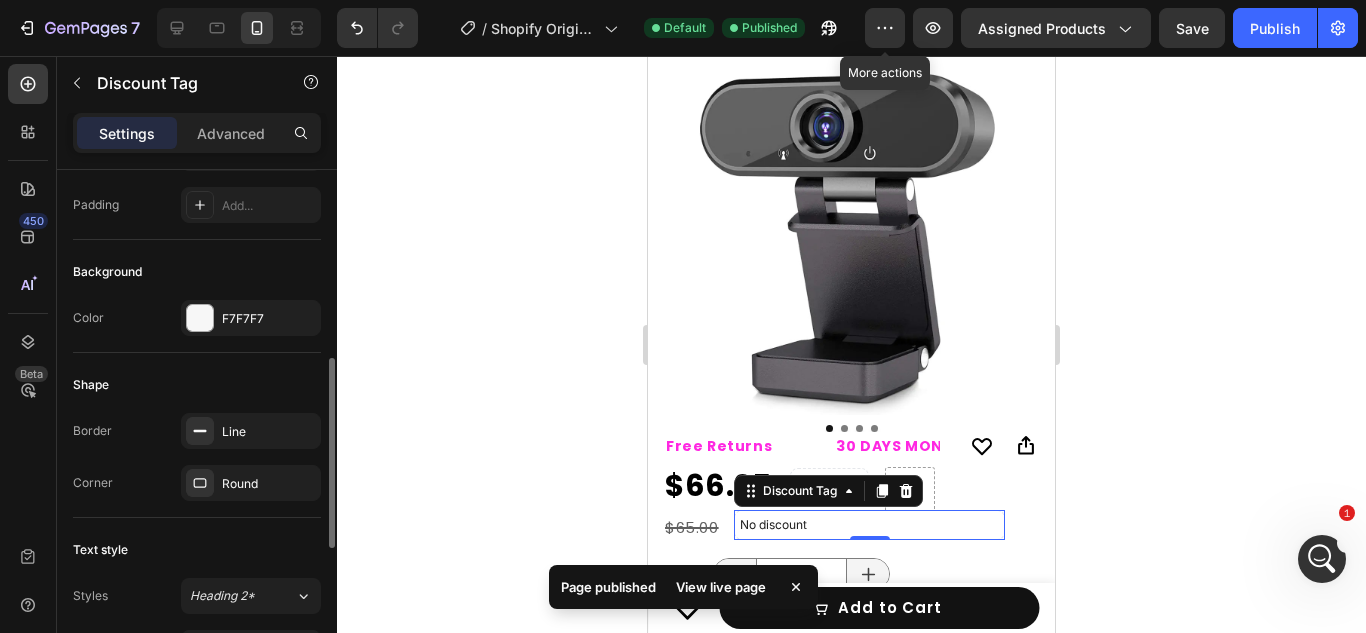 scroll, scrollTop: 461, scrollLeft: 0, axis: vertical 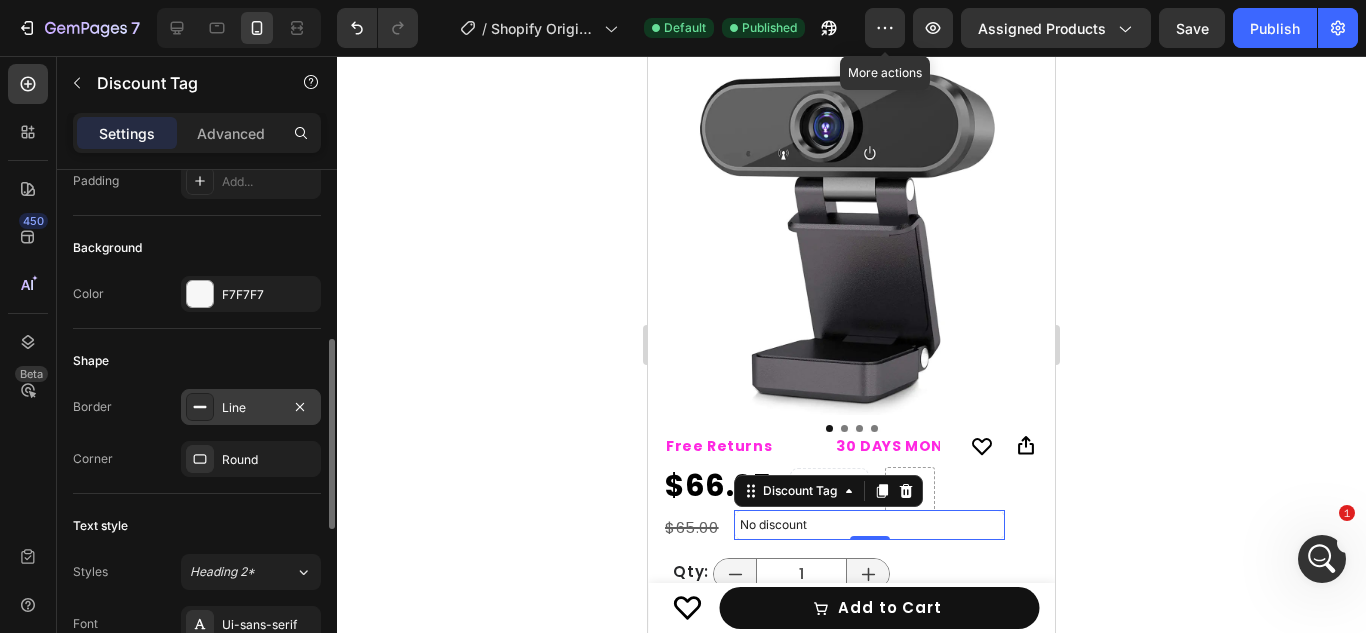 click on "Line" at bounding box center [251, 408] 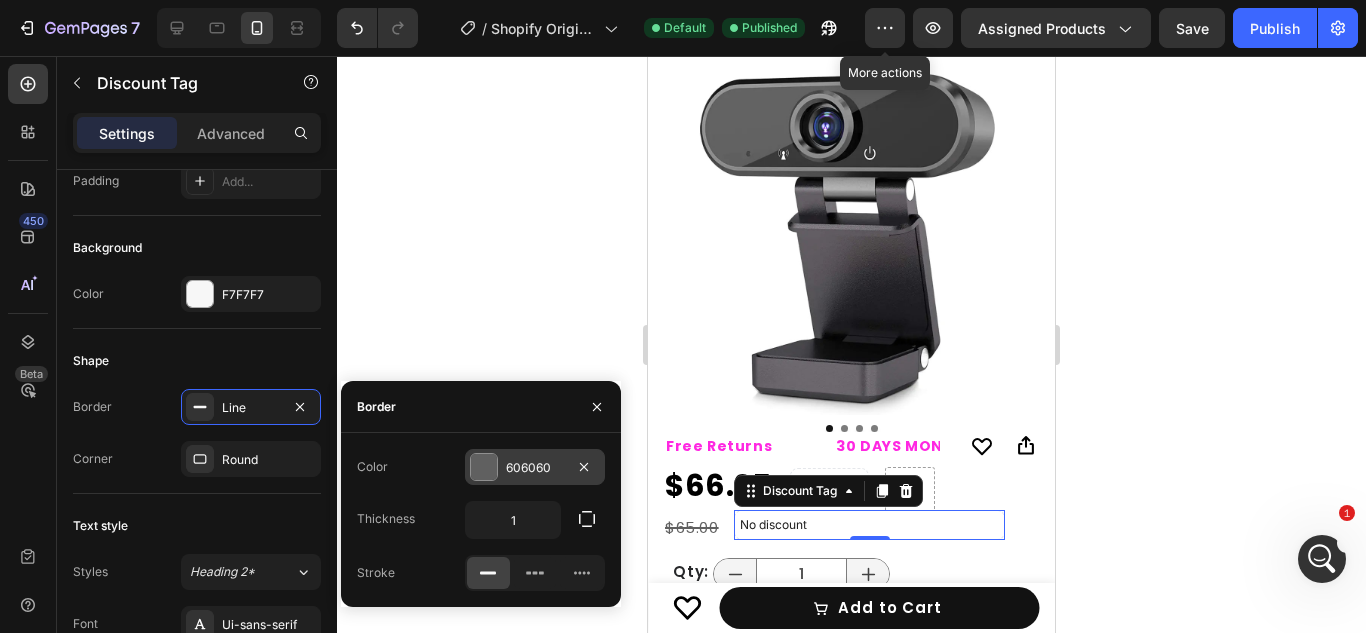 click at bounding box center (484, 467) 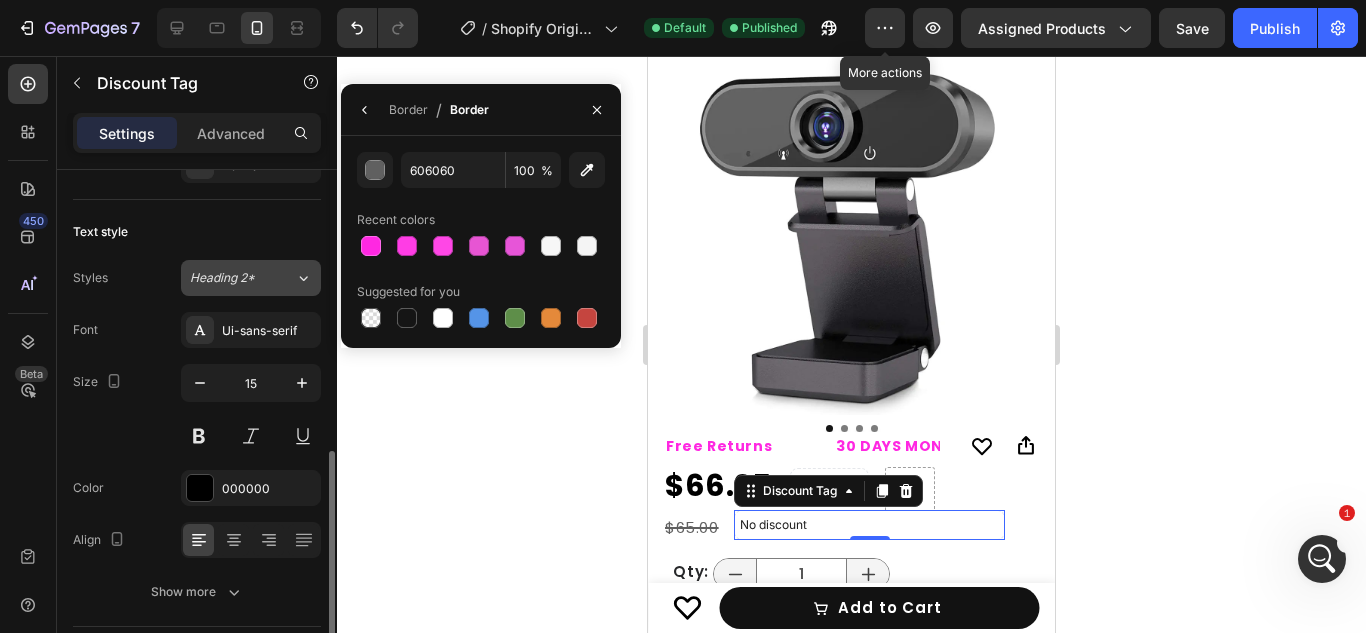 scroll, scrollTop: 758, scrollLeft: 0, axis: vertical 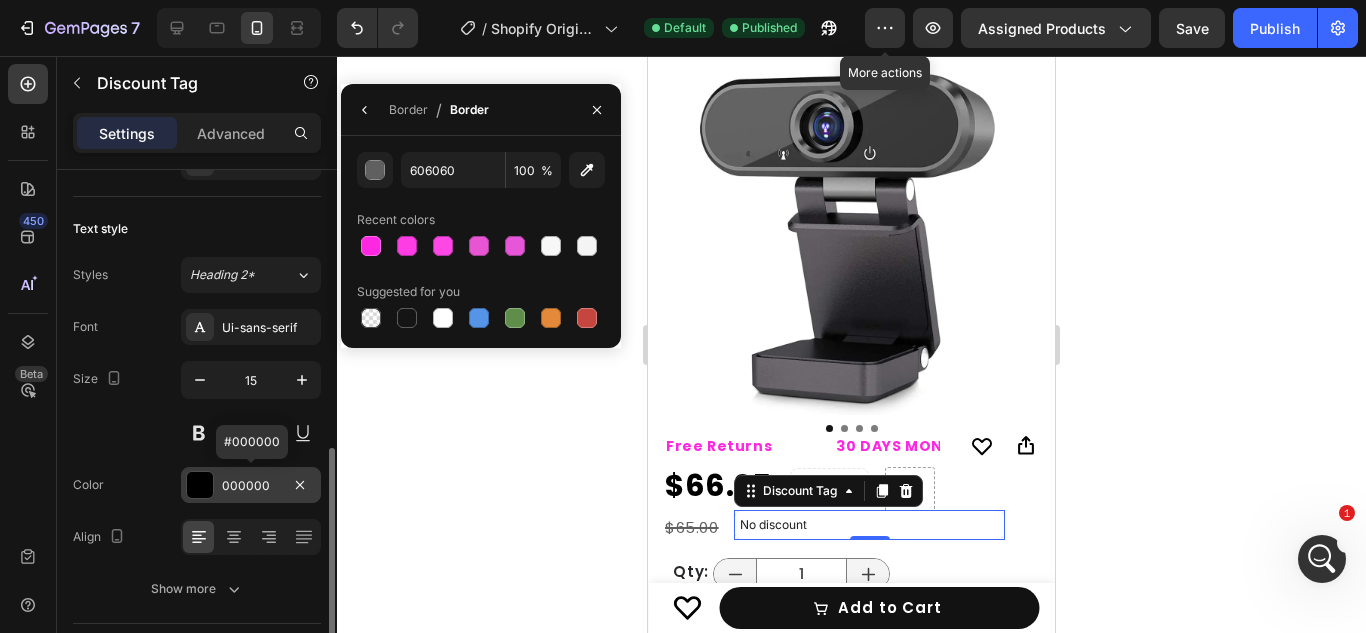 click at bounding box center (200, 485) 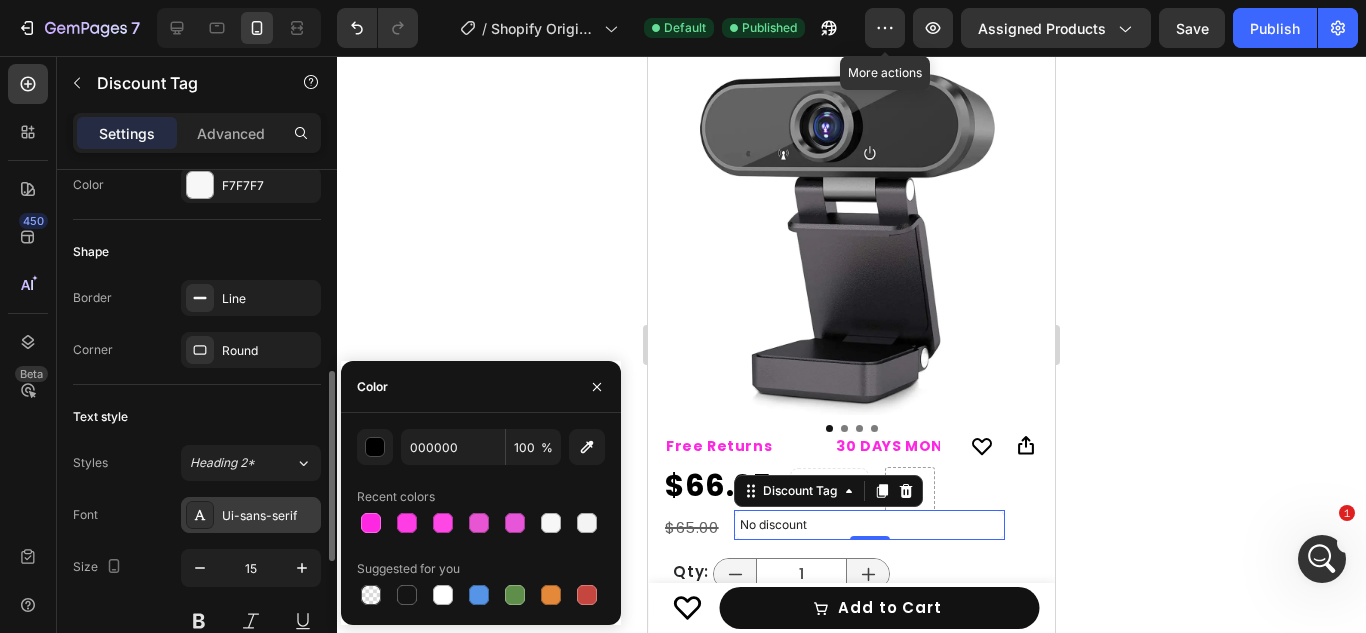 scroll, scrollTop: 562, scrollLeft: 0, axis: vertical 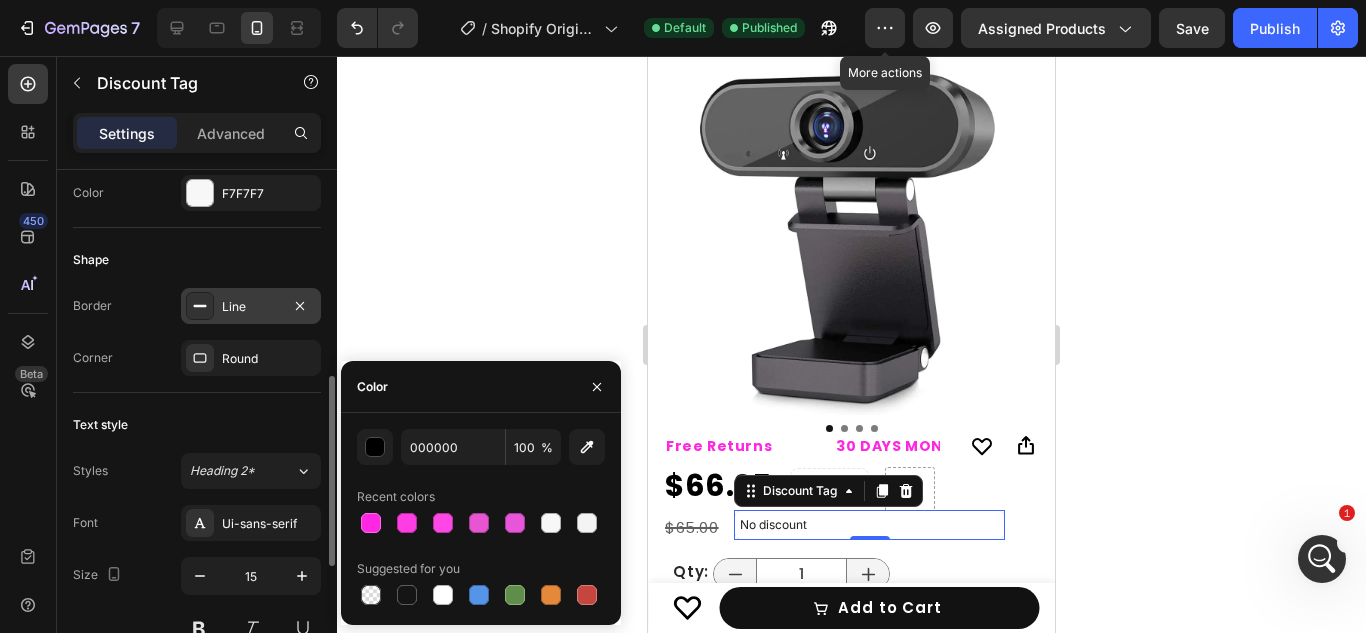click 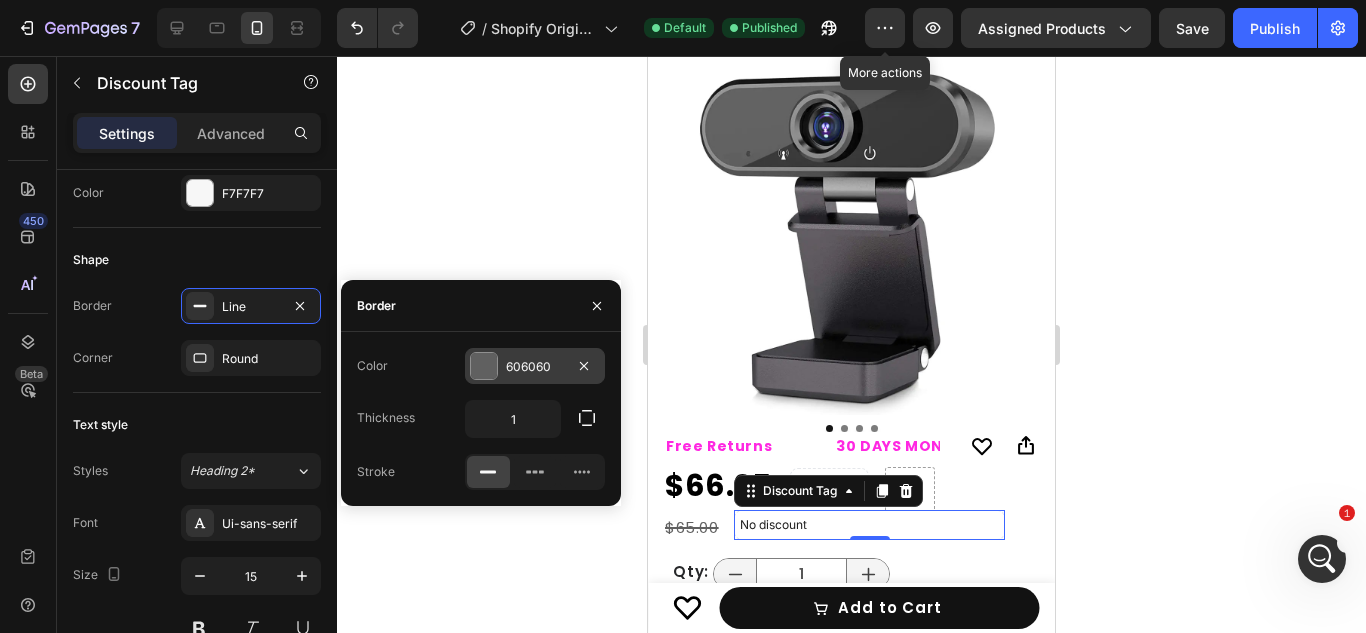 click on "606060" at bounding box center (535, 367) 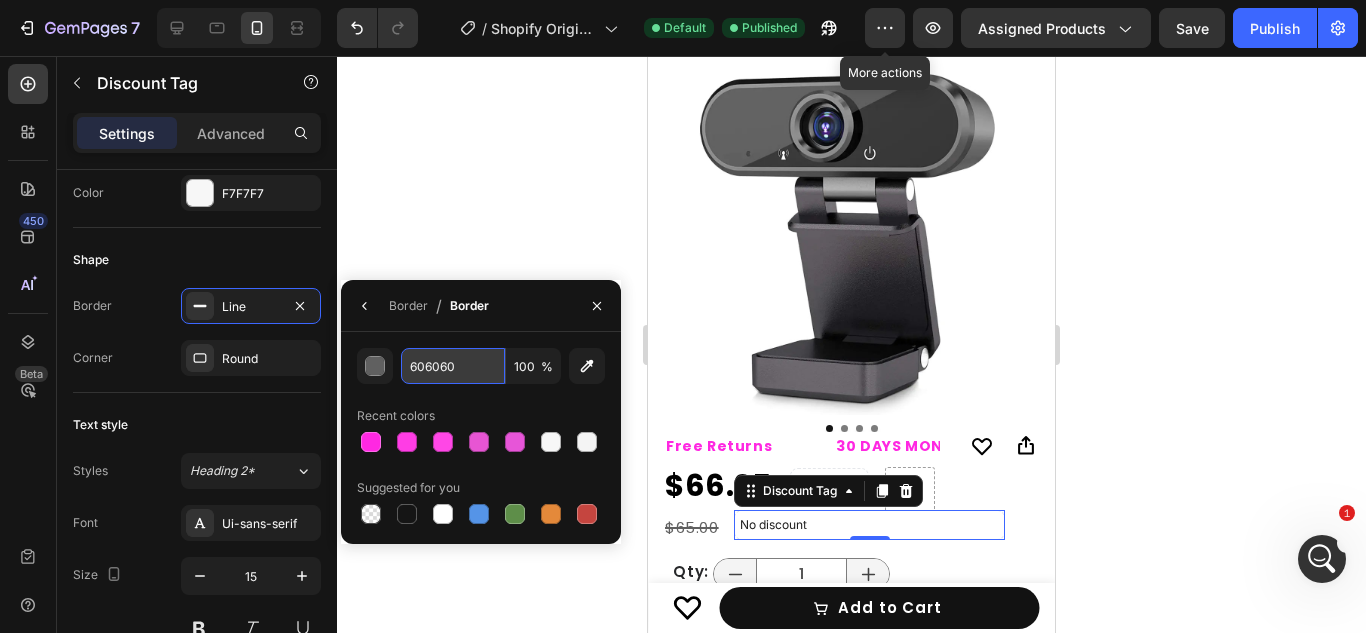 click on "606060" at bounding box center [0, 0] 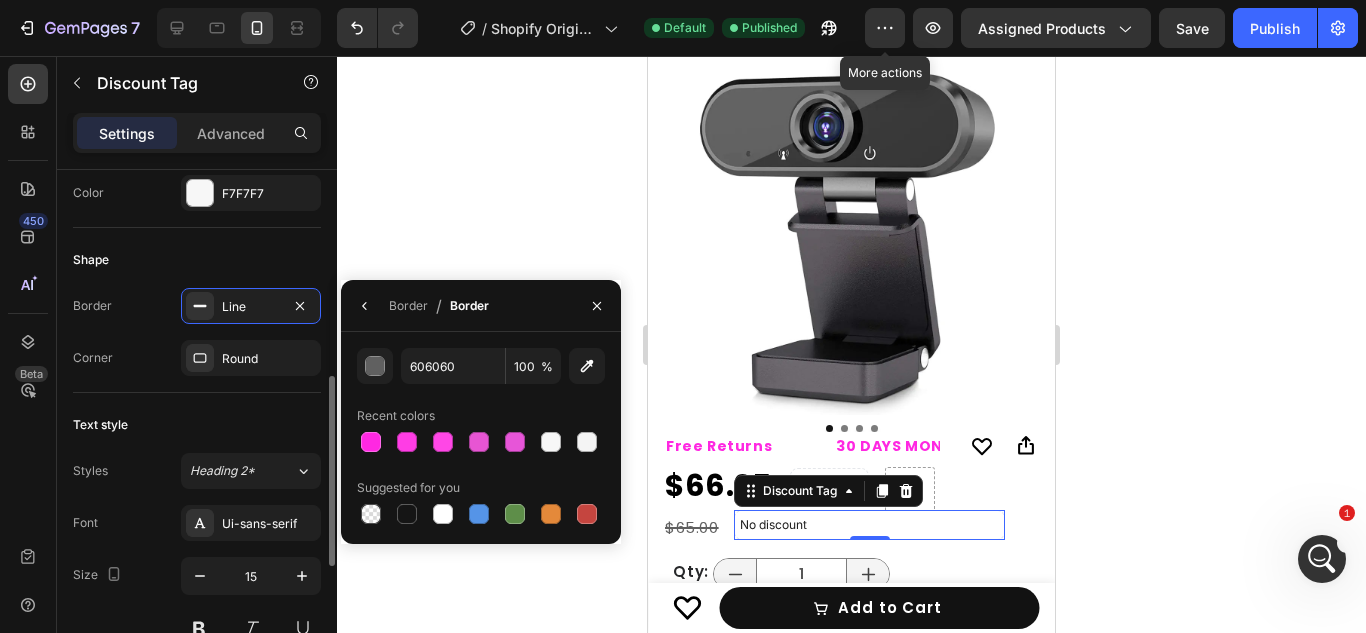 click on "Text style Styles Heading 2* Font Ui-sans-serif Size 15 Color 000000 Align Show more" 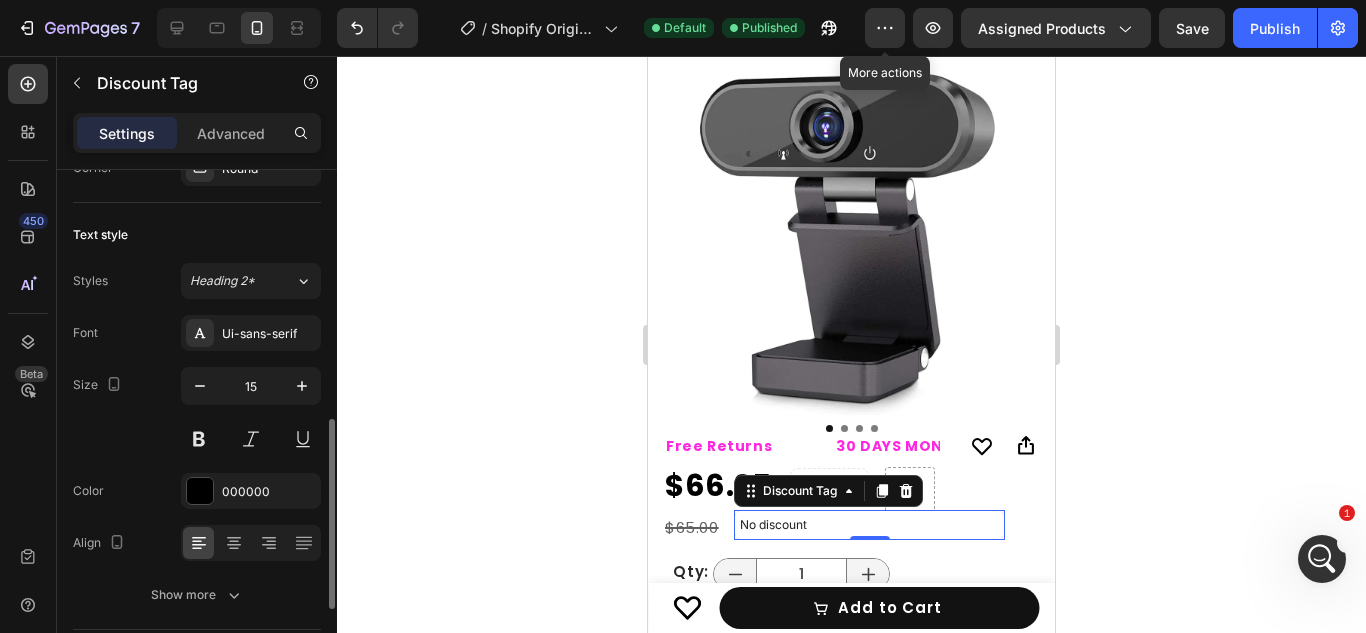 scroll, scrollTop: 771, scrollLeft: 0, axis: vertical 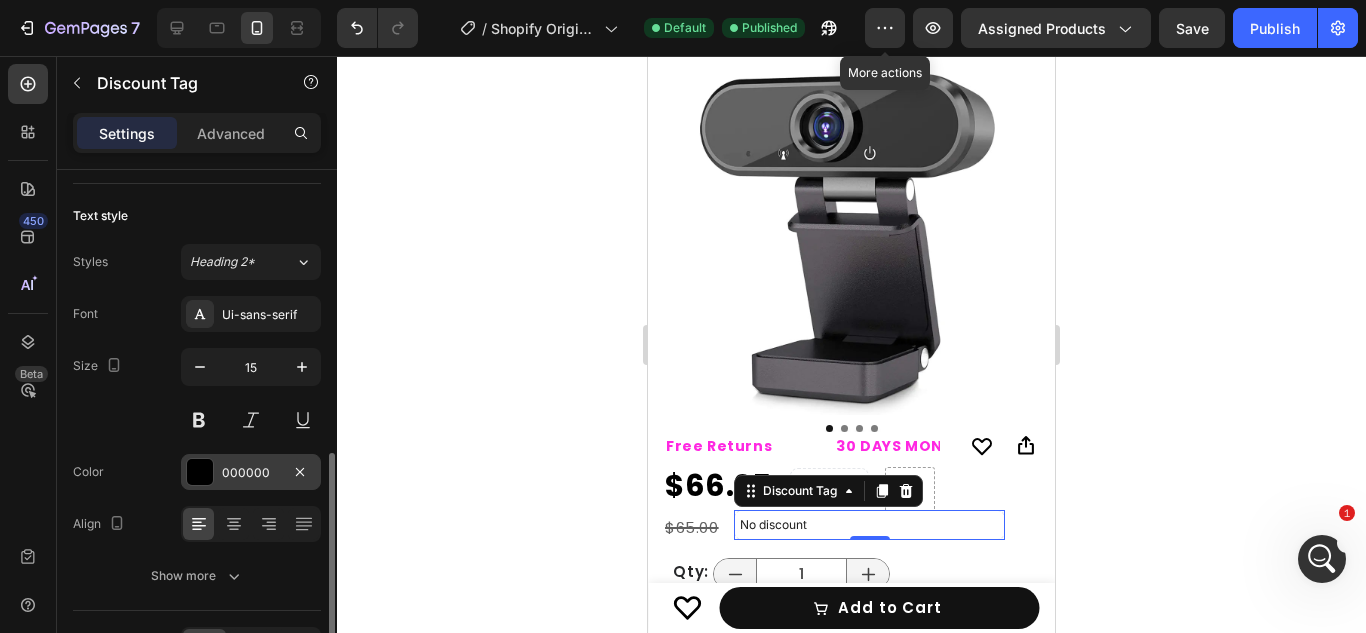click at bounding box center [200, 472] 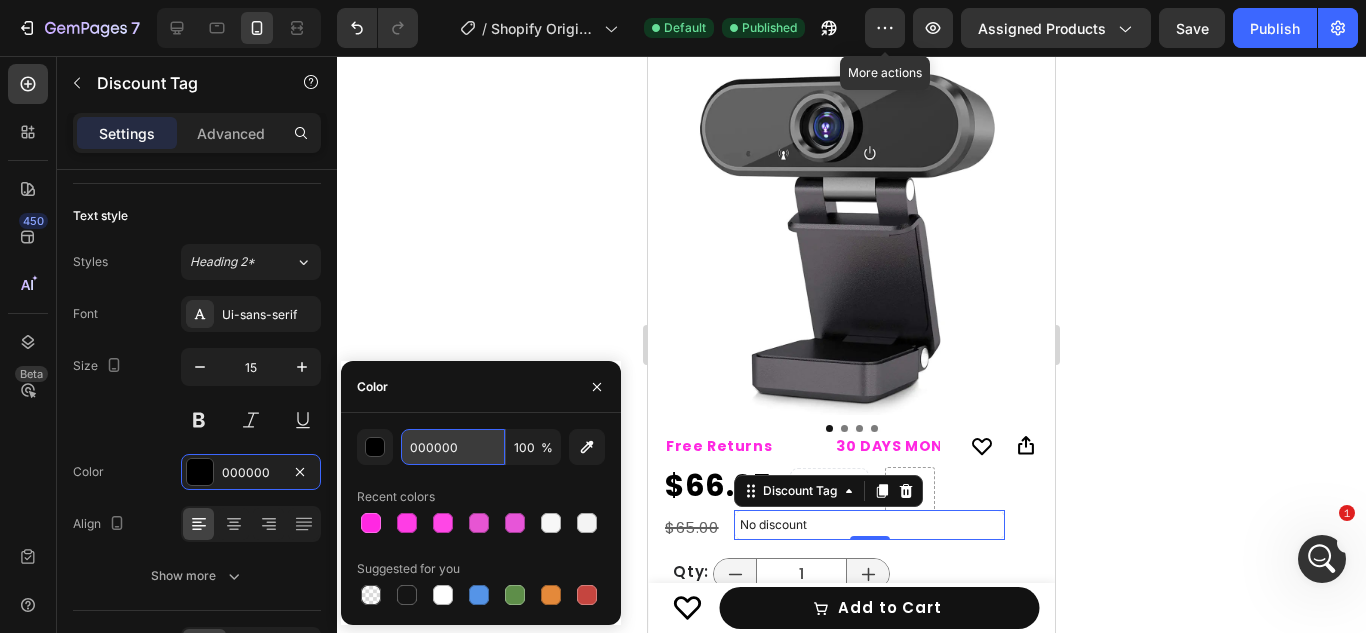 click on "000000" at bounding box center (453, 447) 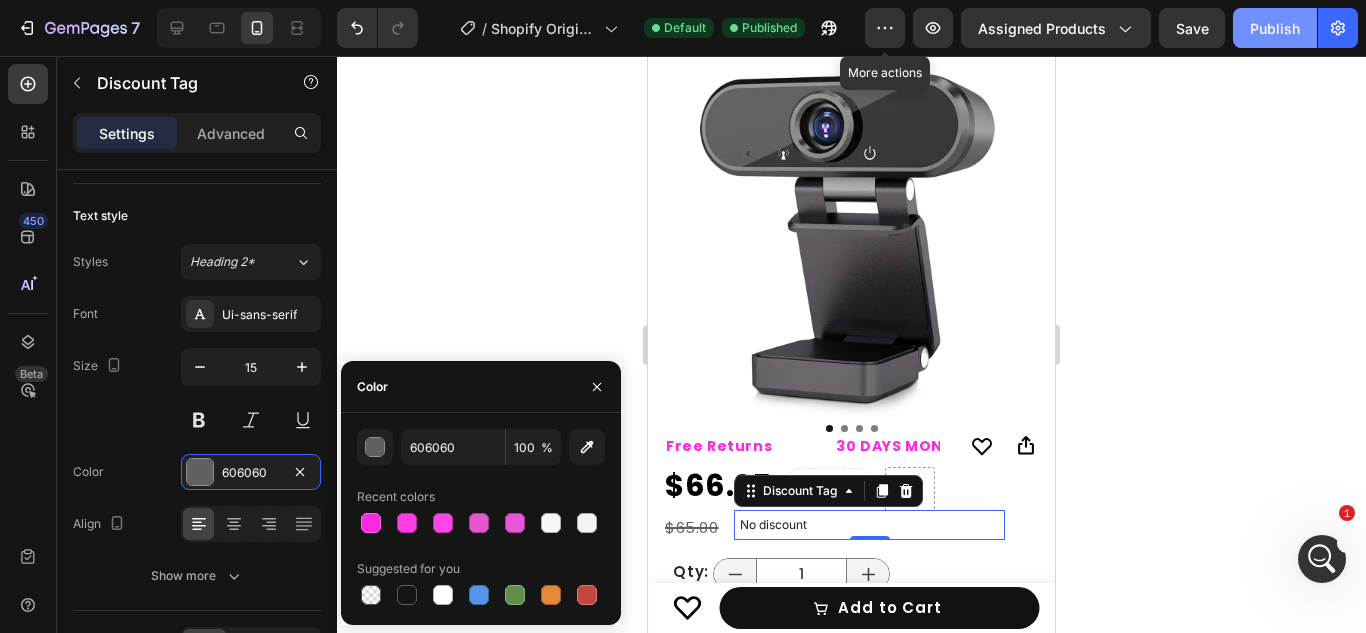 click on "Publish" at bounding box center [1275, 28] 